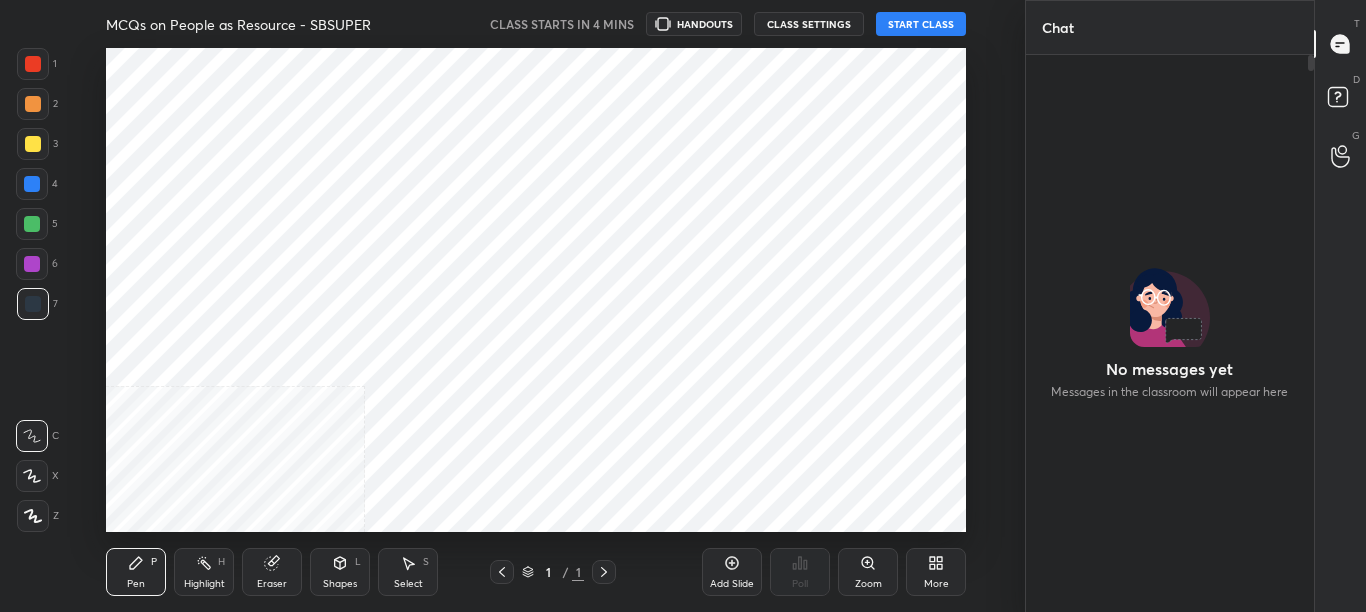 scroll, scrollTop: 0, scrollLeft: 0, axis: both 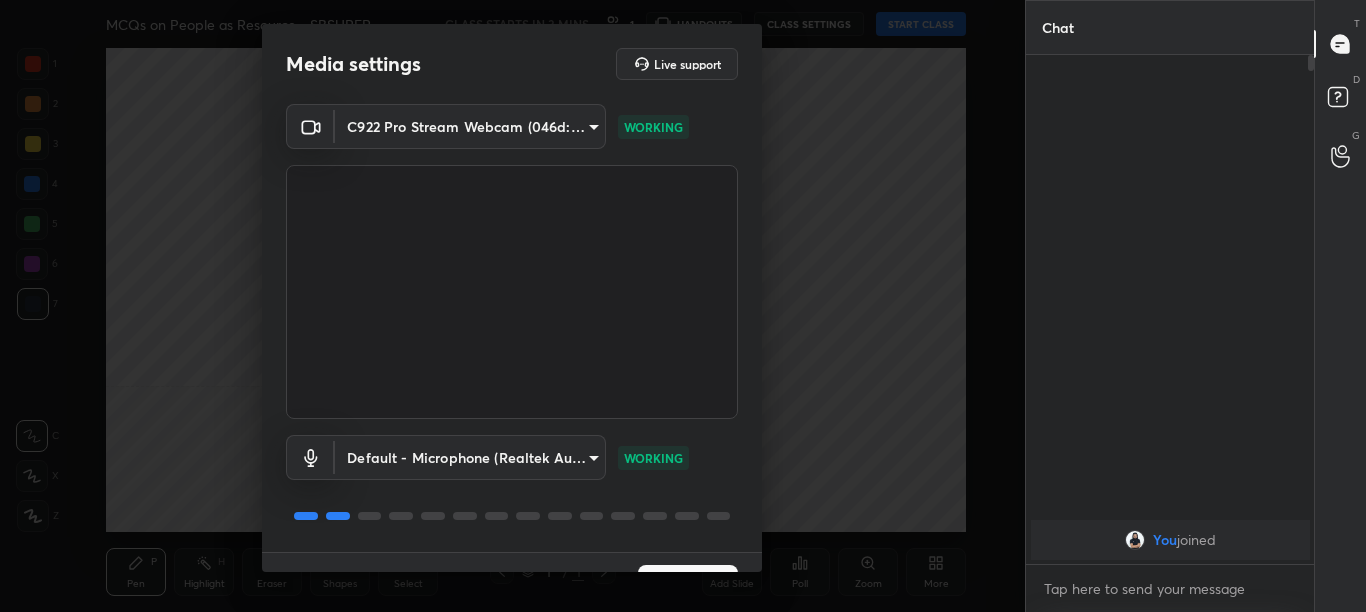 drag, startPoint x: 763, startPoint y: 548, endPoint x: 746, endPoint y: 558, distance: 19.723083 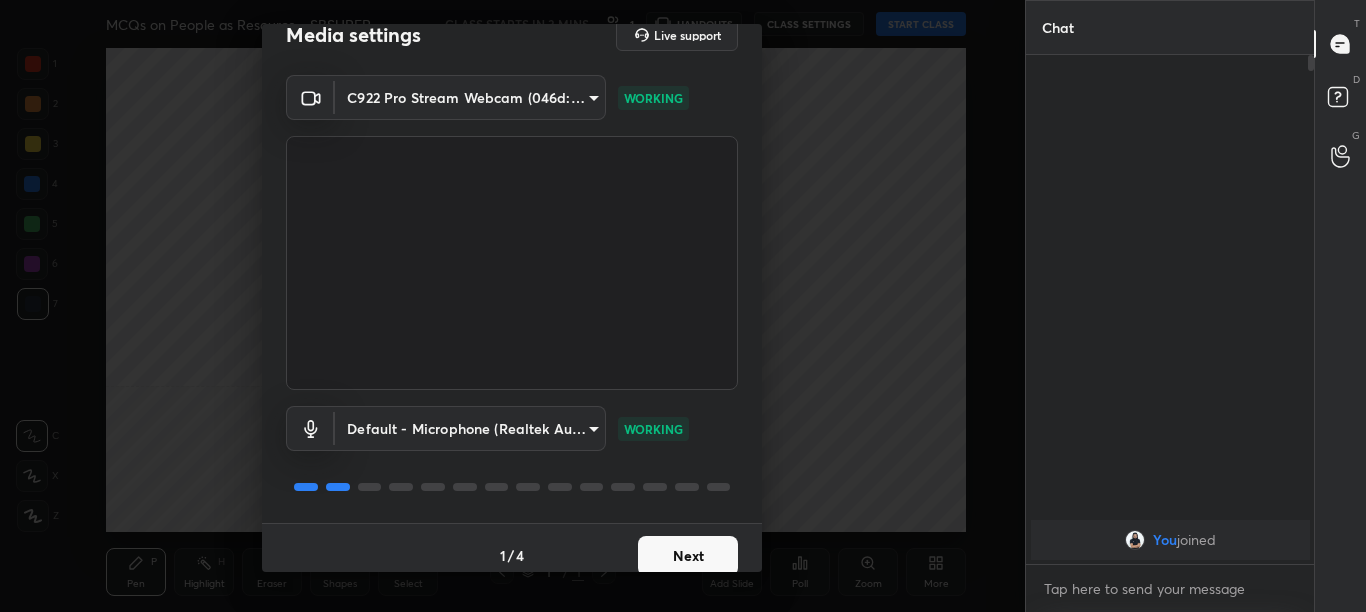 scroll, scrollTop: 44, scrollLeft: 0, axis: vertical 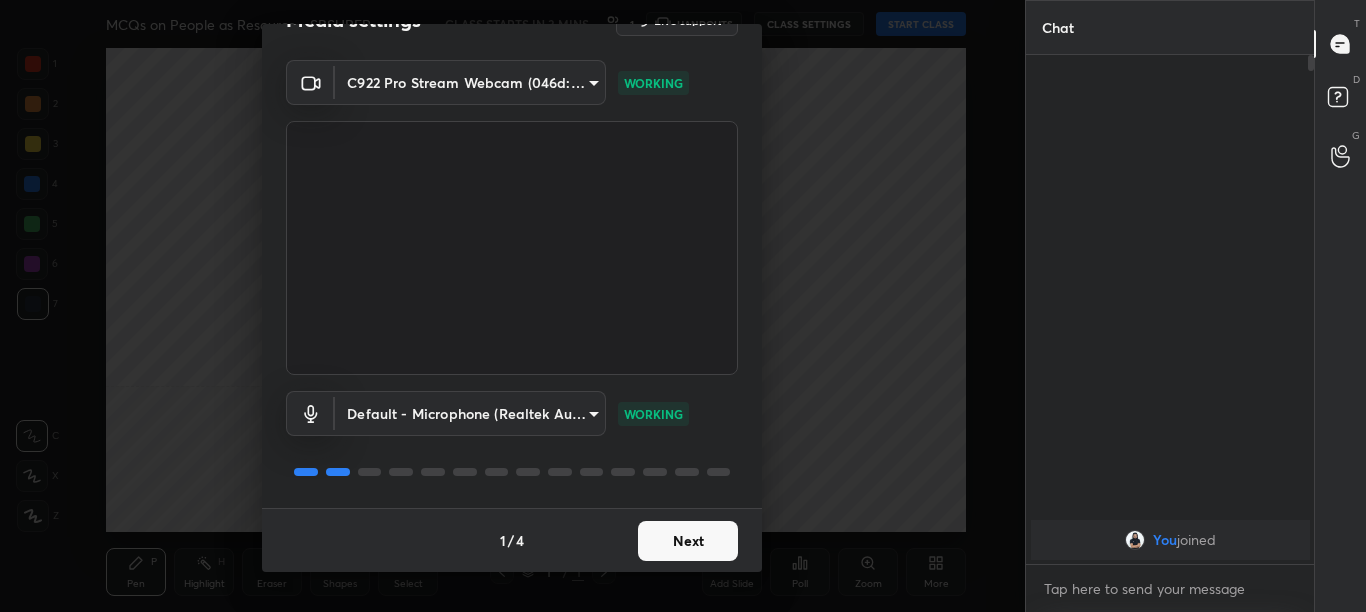 click on "Next" at bounding box center [688, 541] 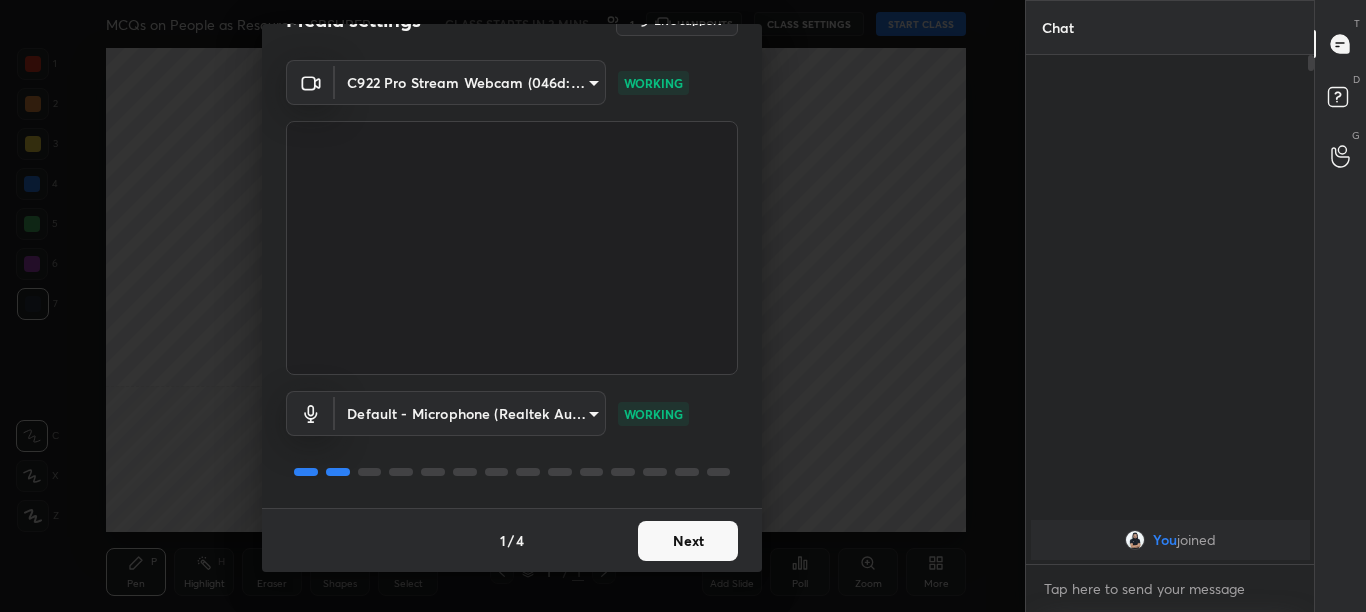 scroll, scrollTop: 0, scrollLeft: 0, axis: both 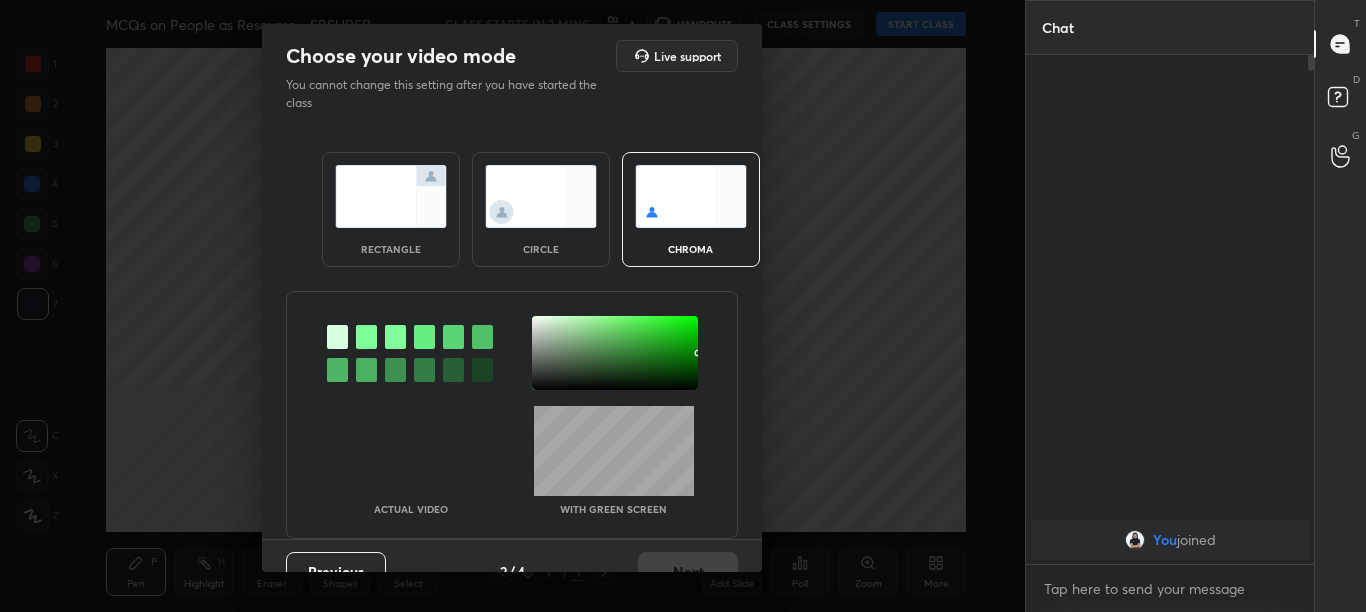 click at bounding box center [366, 337] 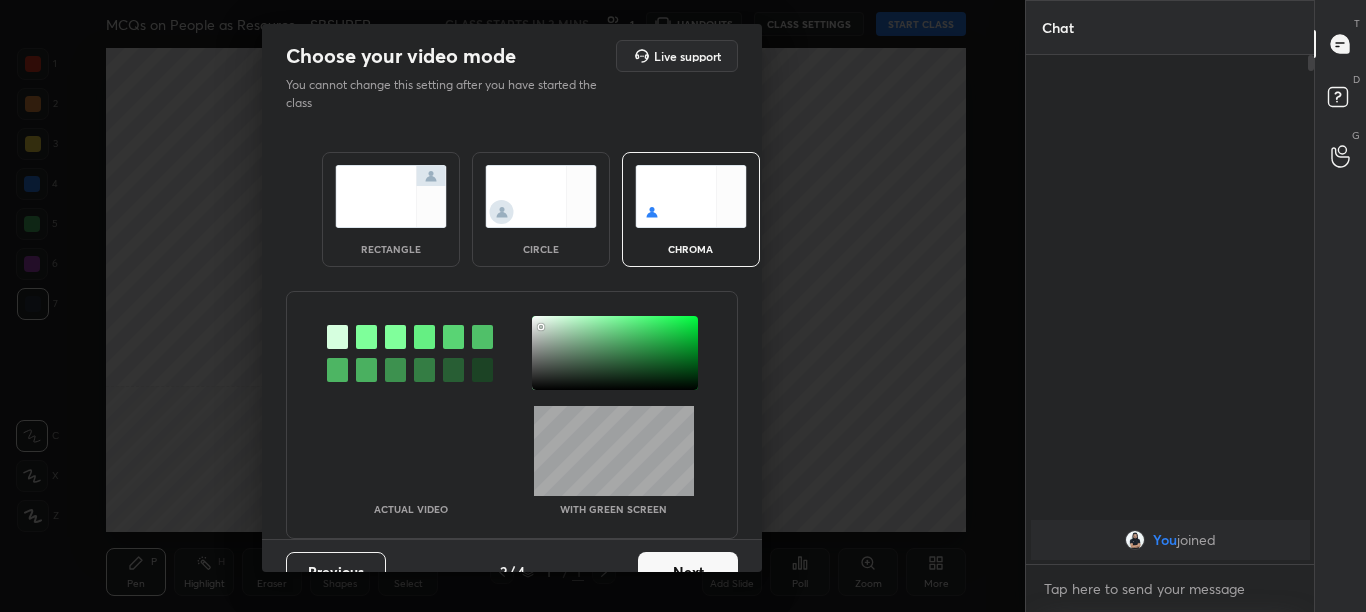 click at bounding box center (615, 353) 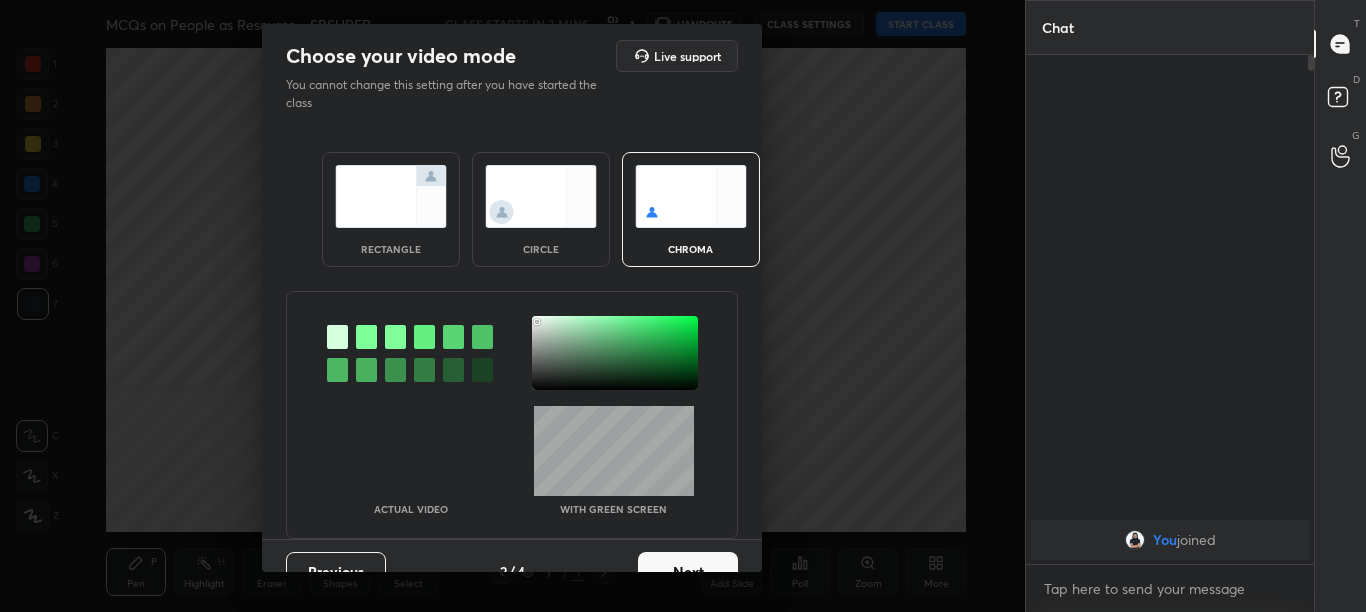 click on "Next" at bounding box center [688, 572] 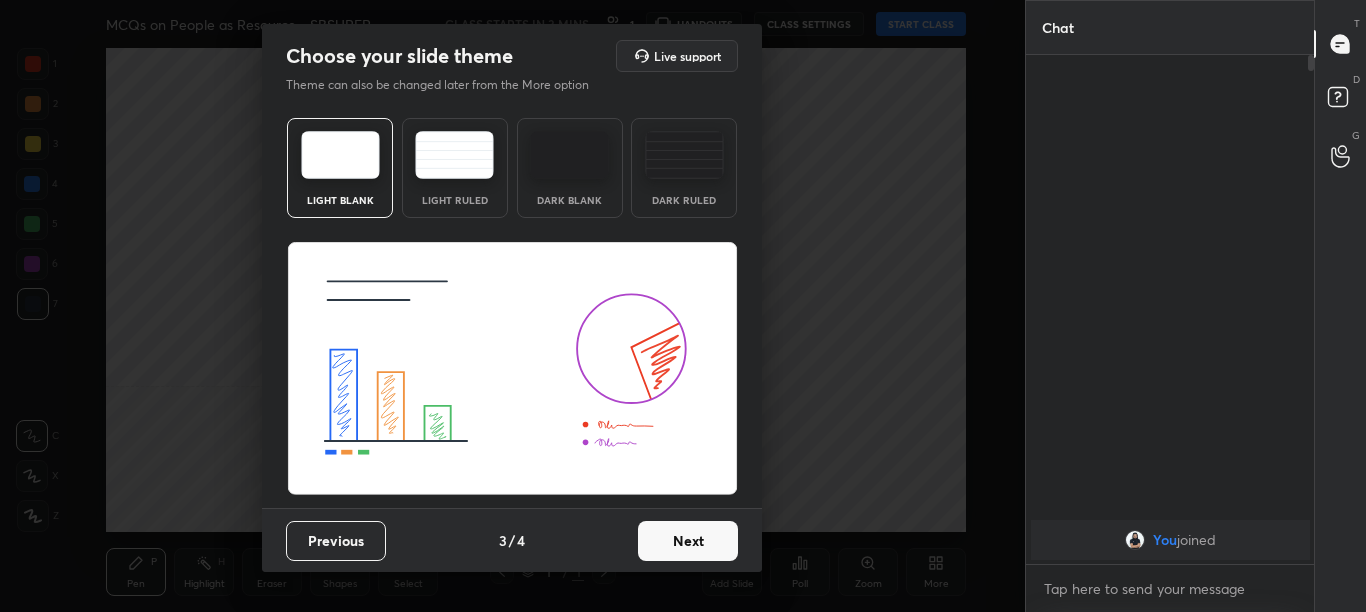 click on "Next" at bounding box center [688, 541] 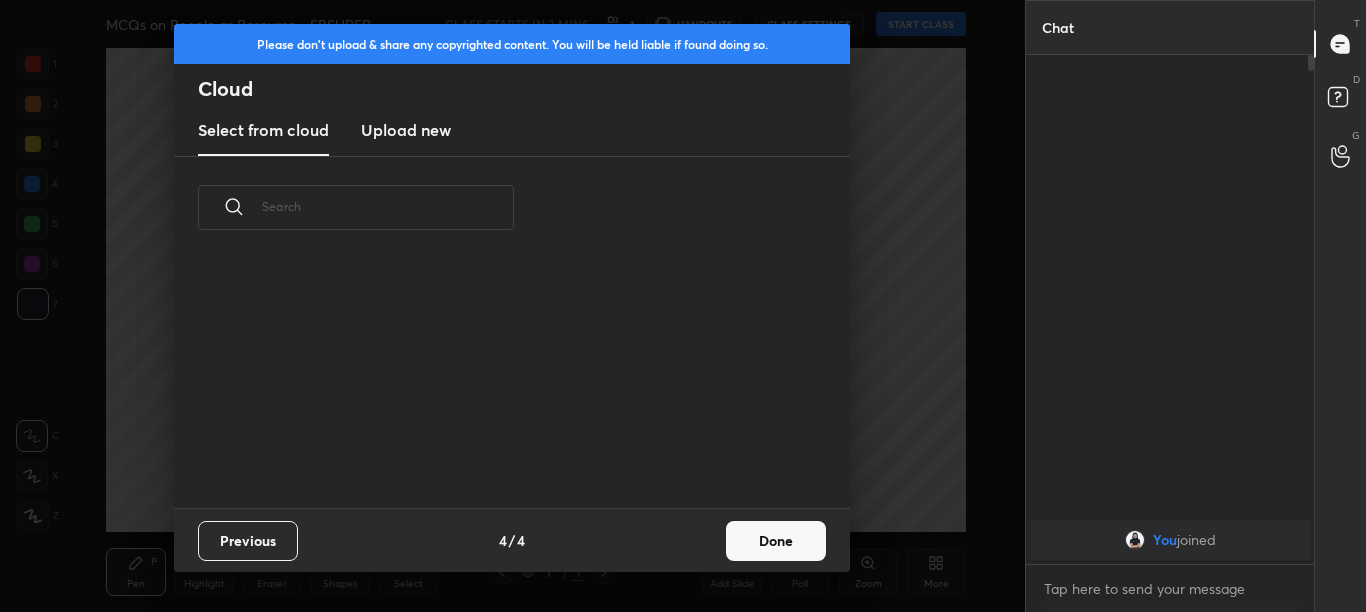 click on "Done" at bounding box center [776, 541] 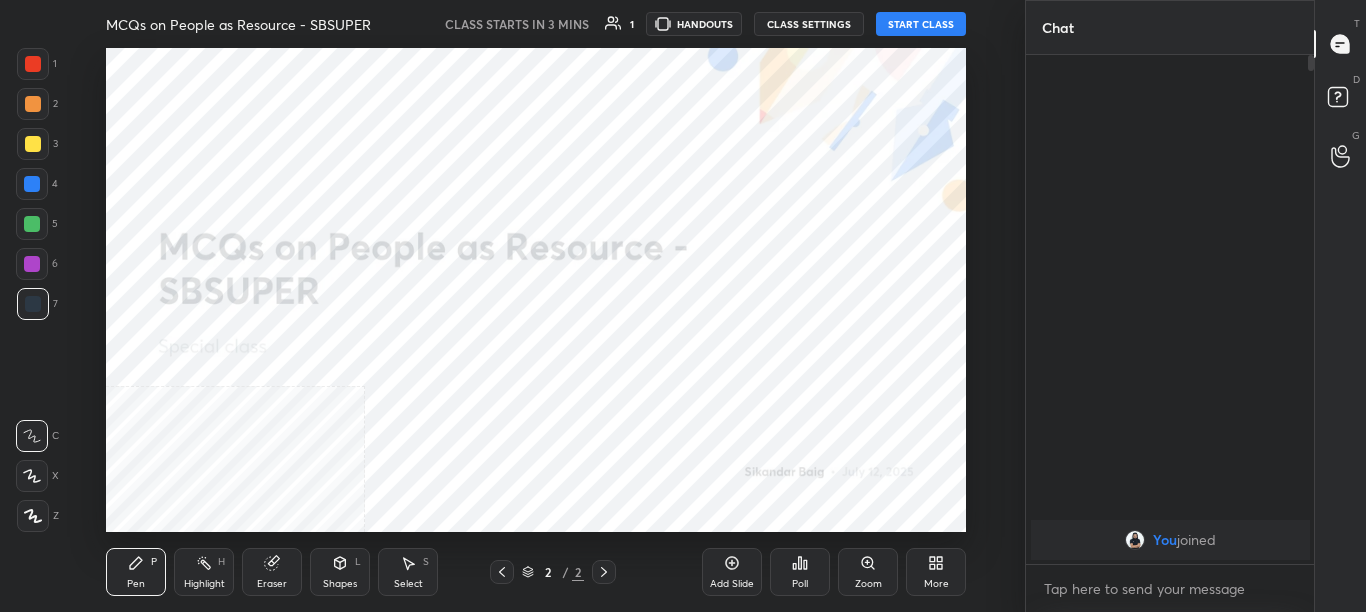 click on "More" at bounding box center [936, 584] 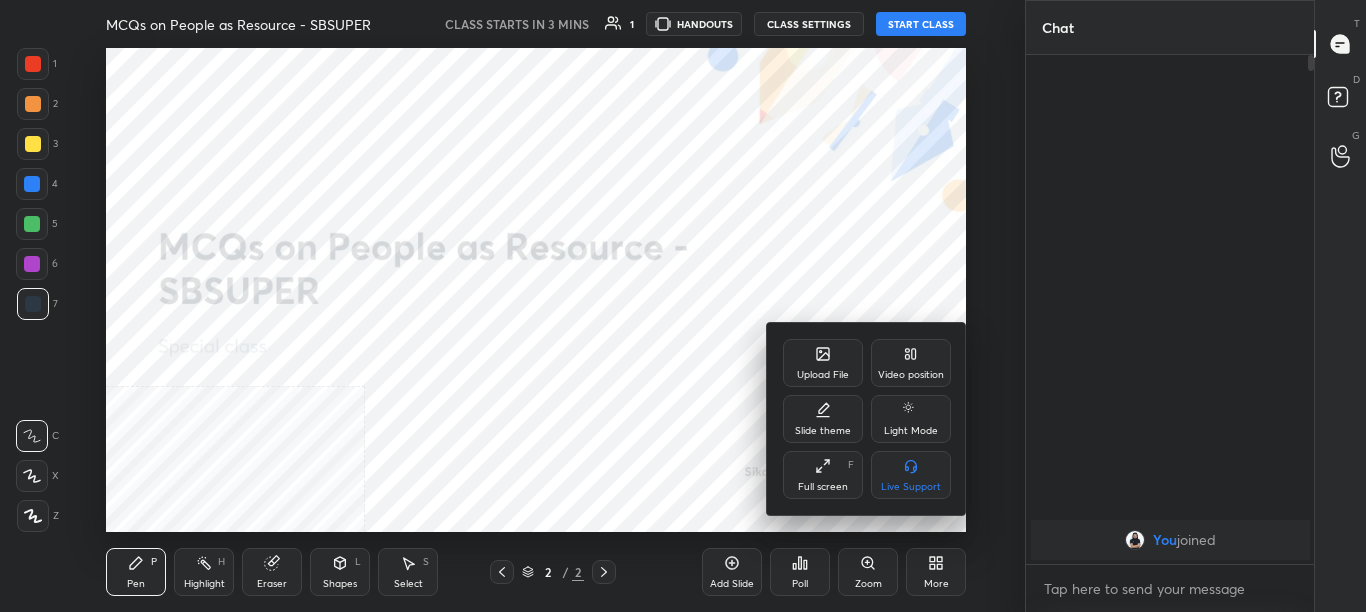 click on "Upload File" at bounding box center [823, 375] 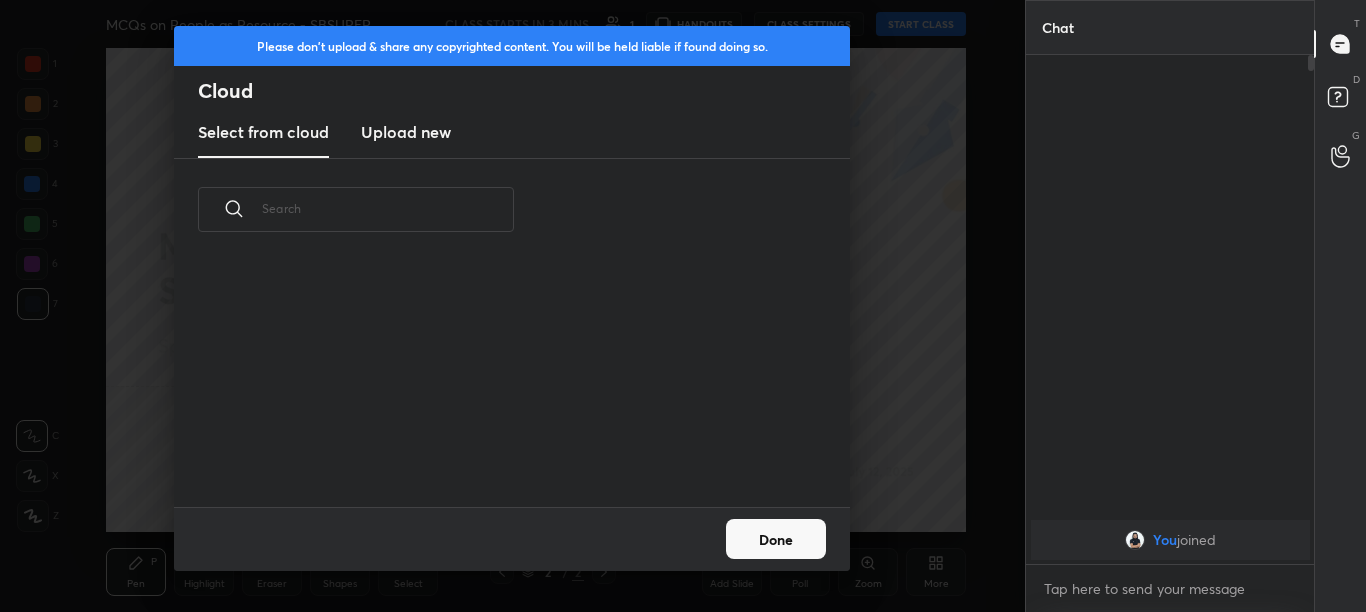 scroll, scrollTop: 7, scrollLeft: 11, axis: both 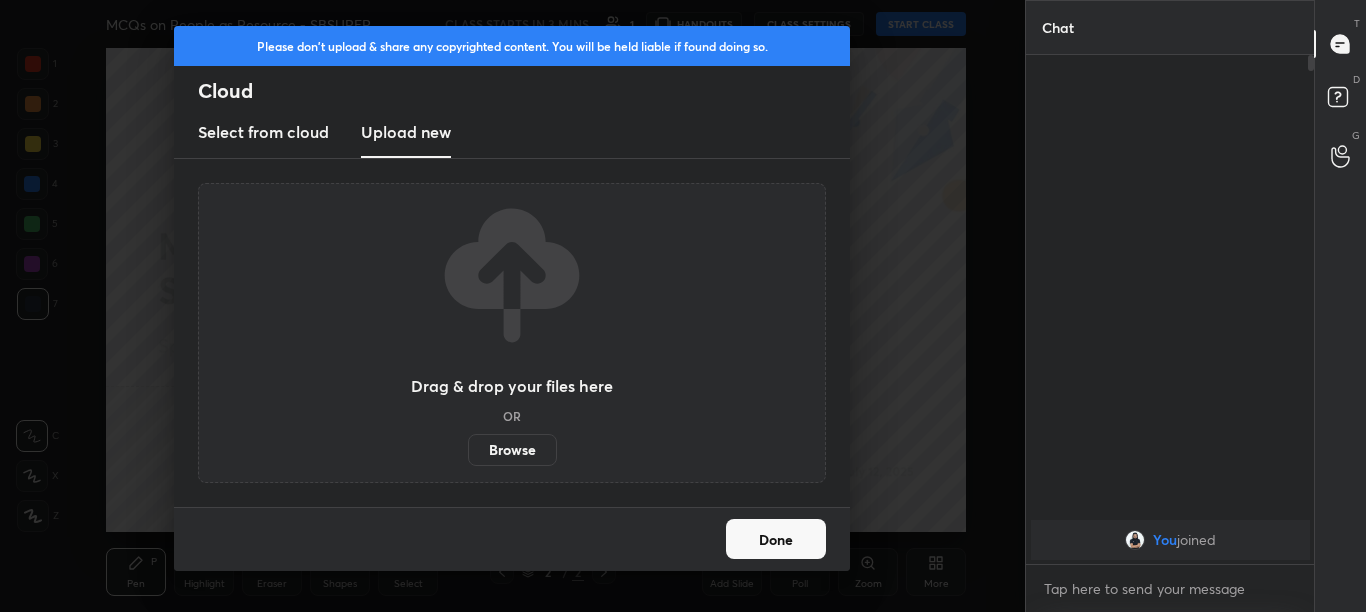 click on "Browse" at bounding box center [512, 450] 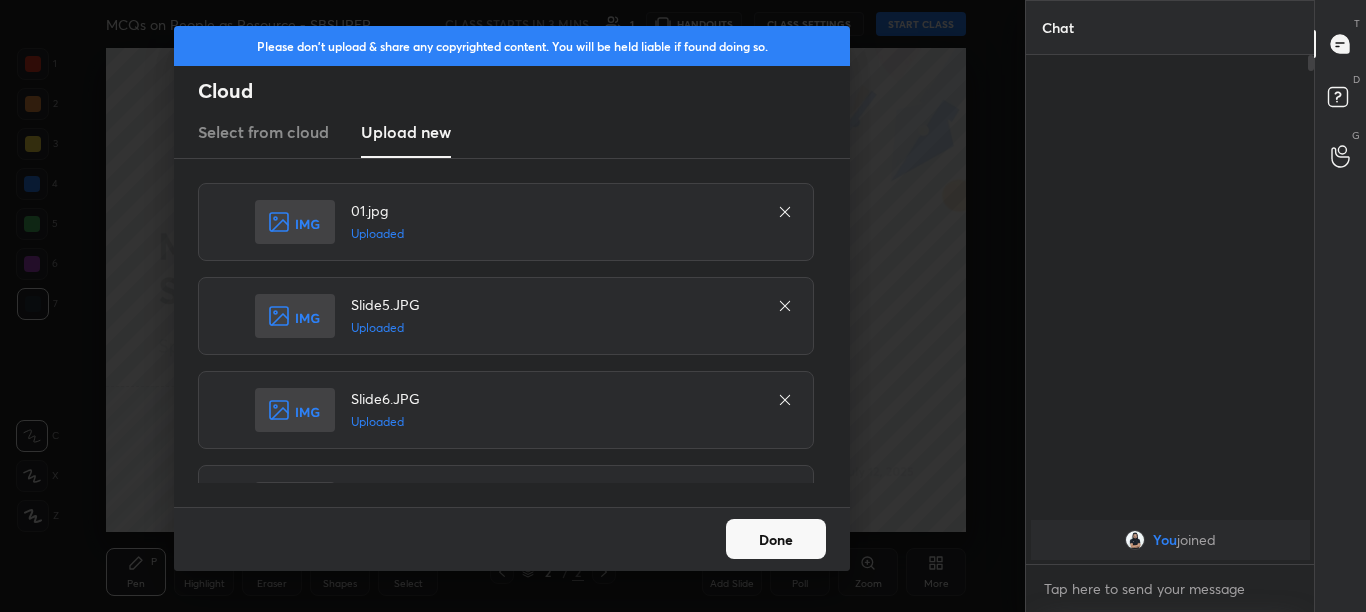 click on "Done" at bounding box center (776, 539) 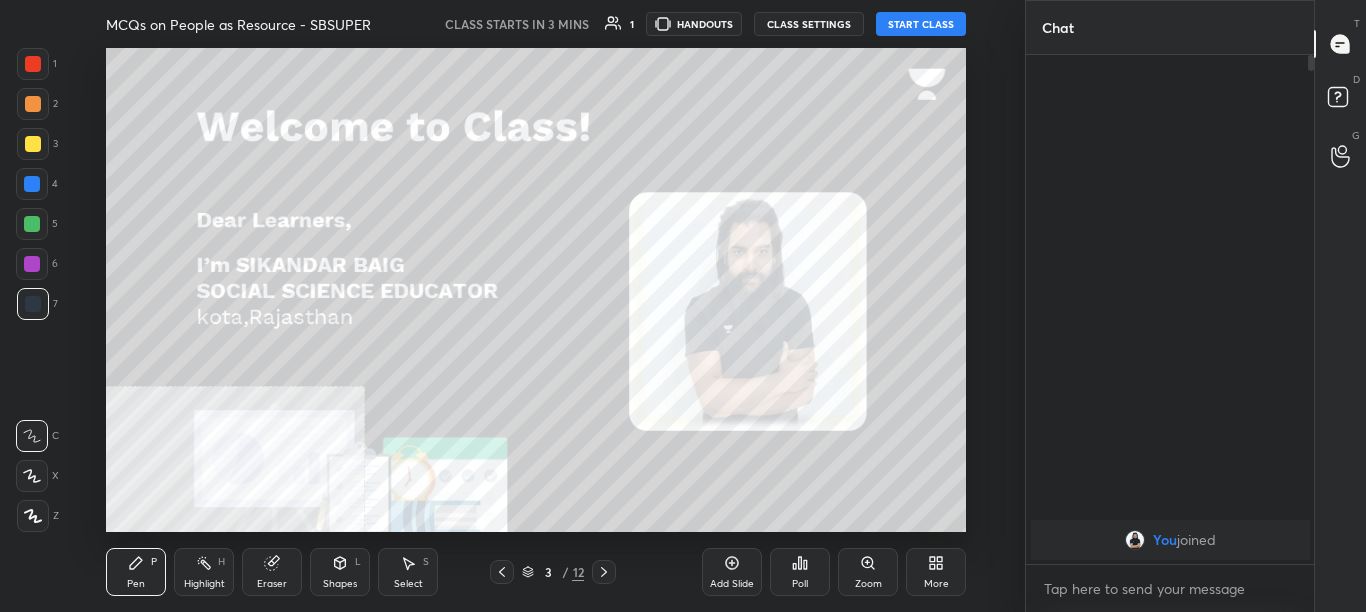 click on "More" at bounding box center [936, 584] 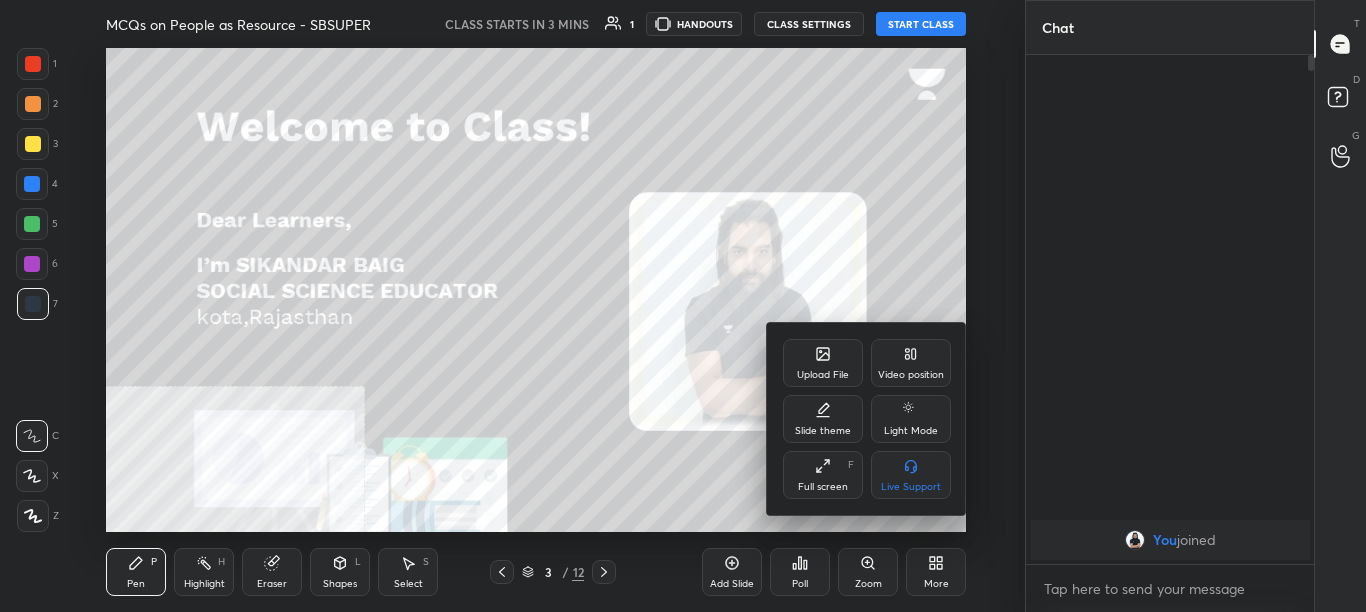 click on "Video position" at bounding box center (911, 375) 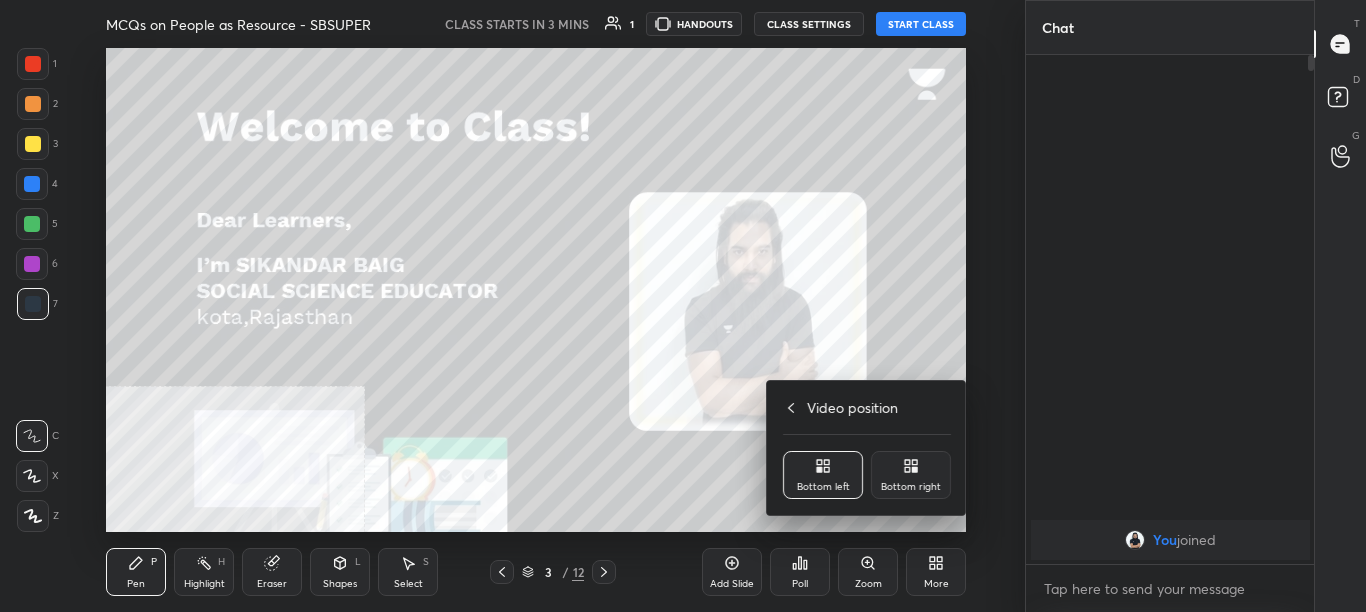 click on "Bottom right" at bounding box center [911, 487] 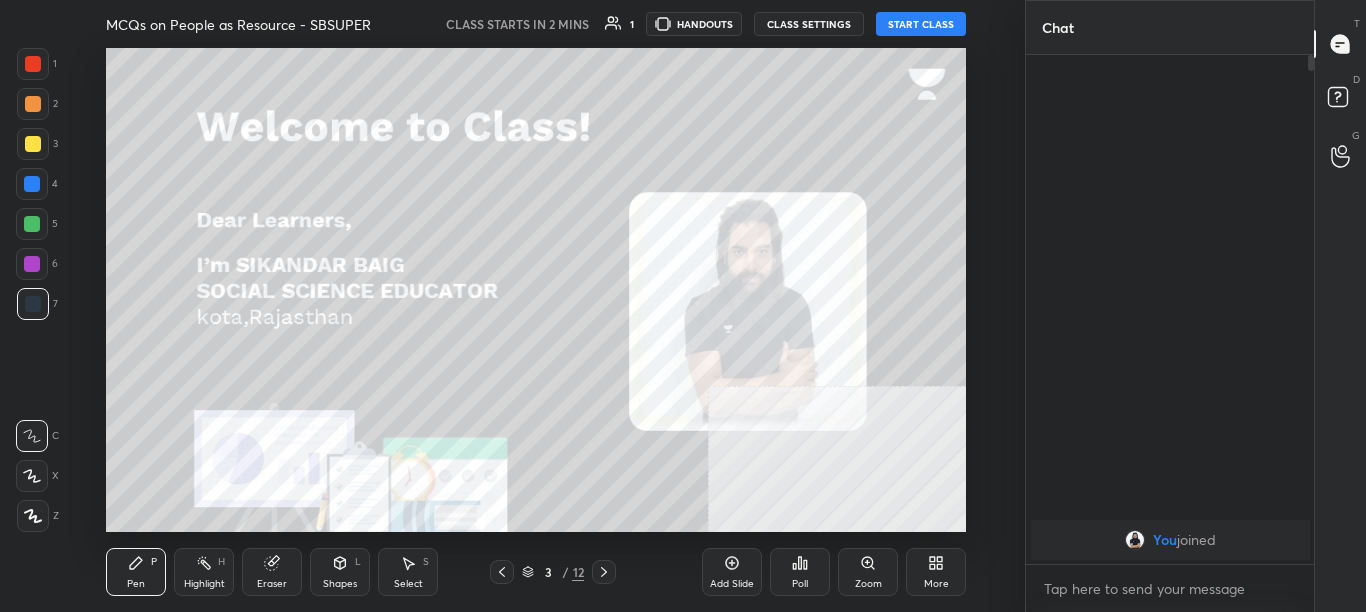 click 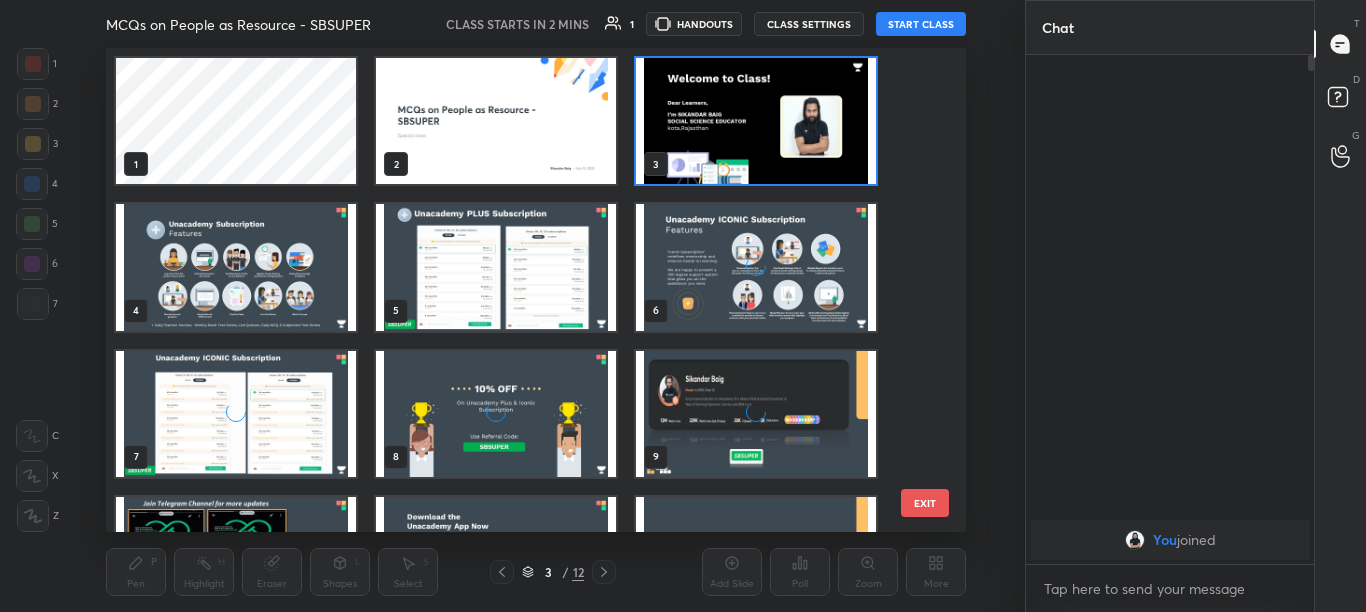 scroll, scrollTop: 7, scrollLeft: 11, axis: both 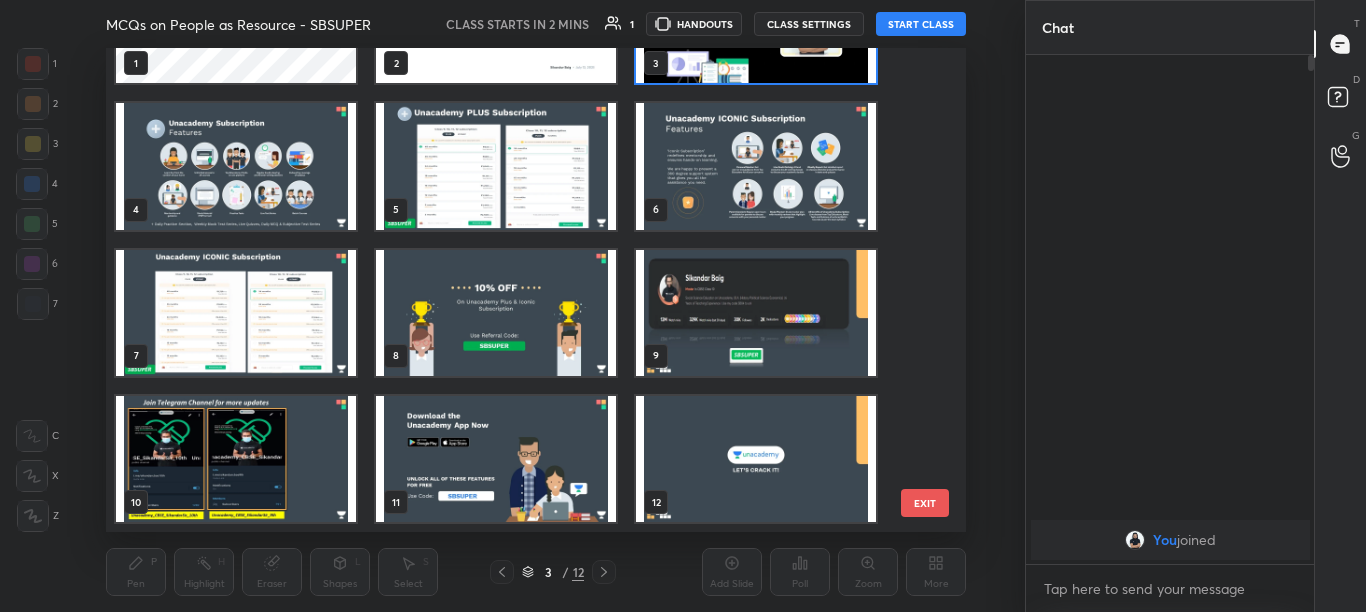 click at bounding box center [756, 459] 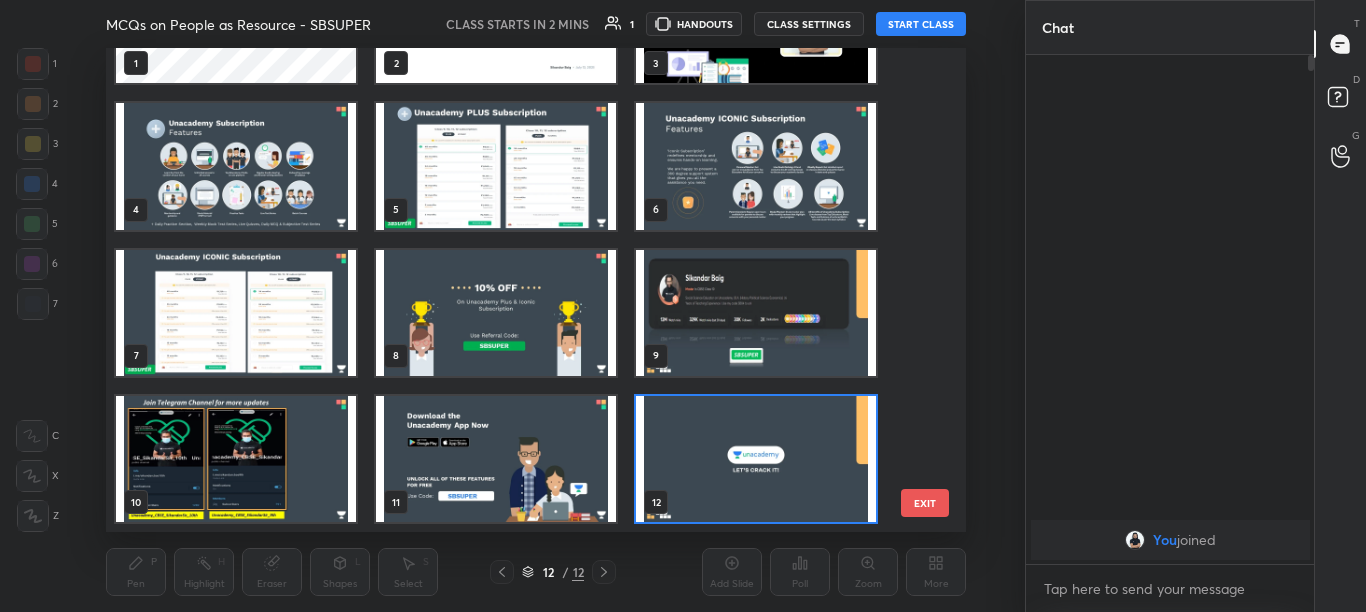 click at bounding box center [756, 459] 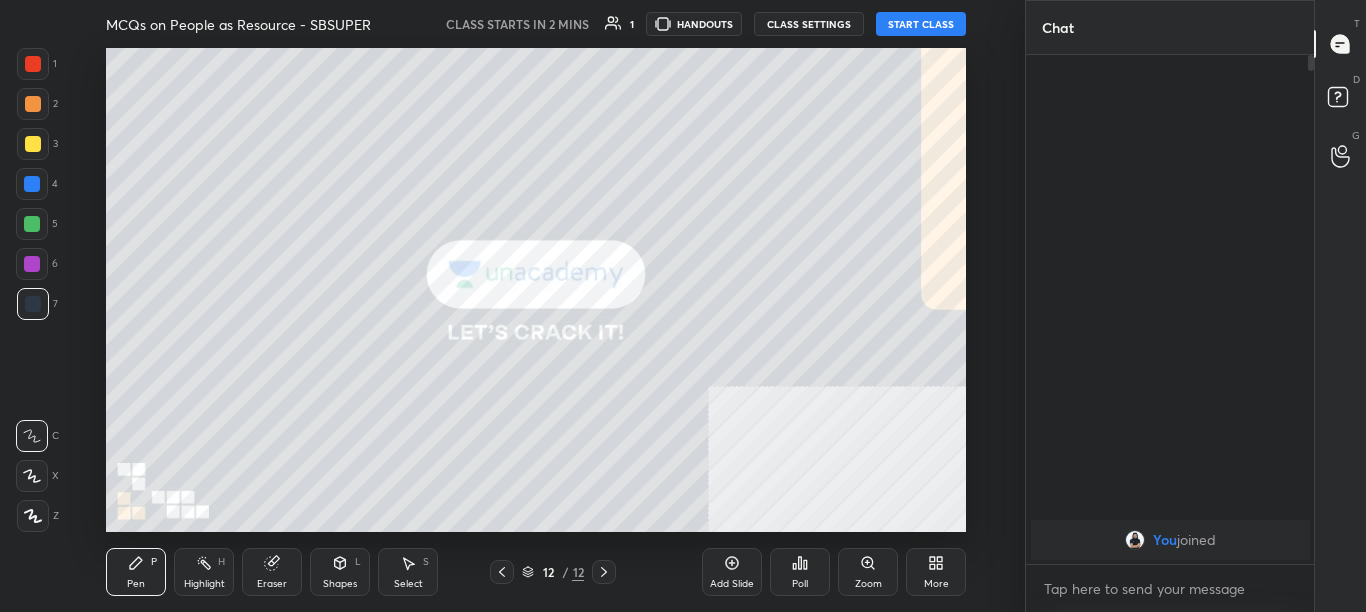 click 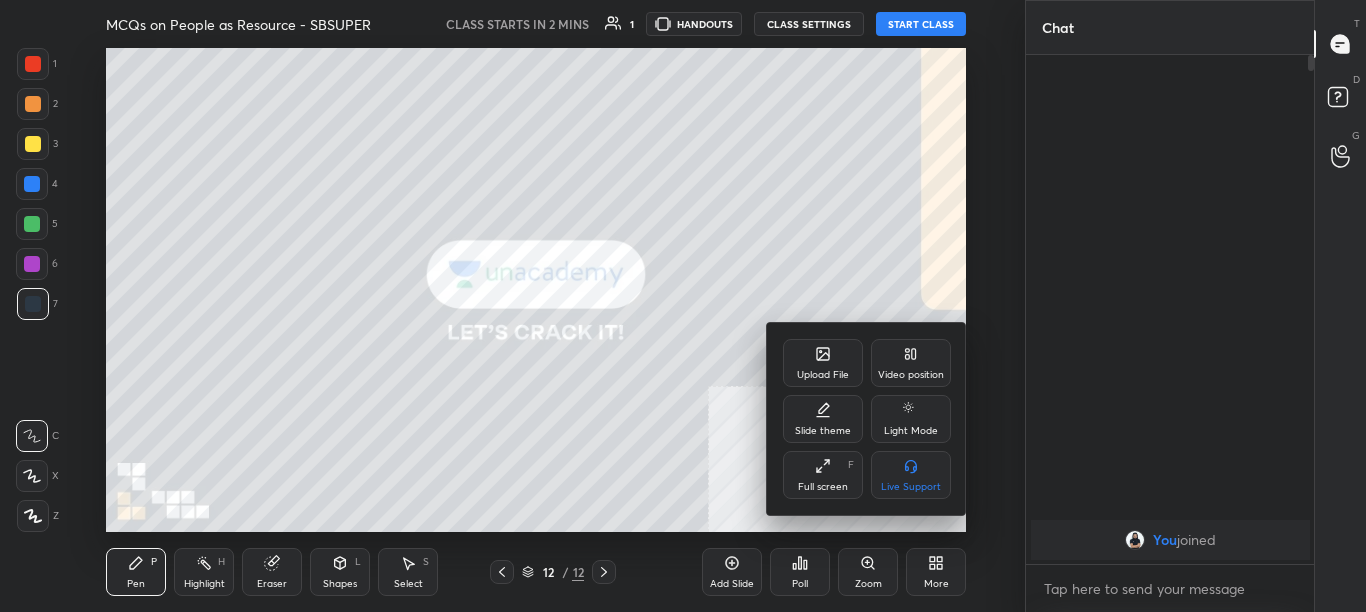 click on "Upload File" at bounding box center (823, 363) 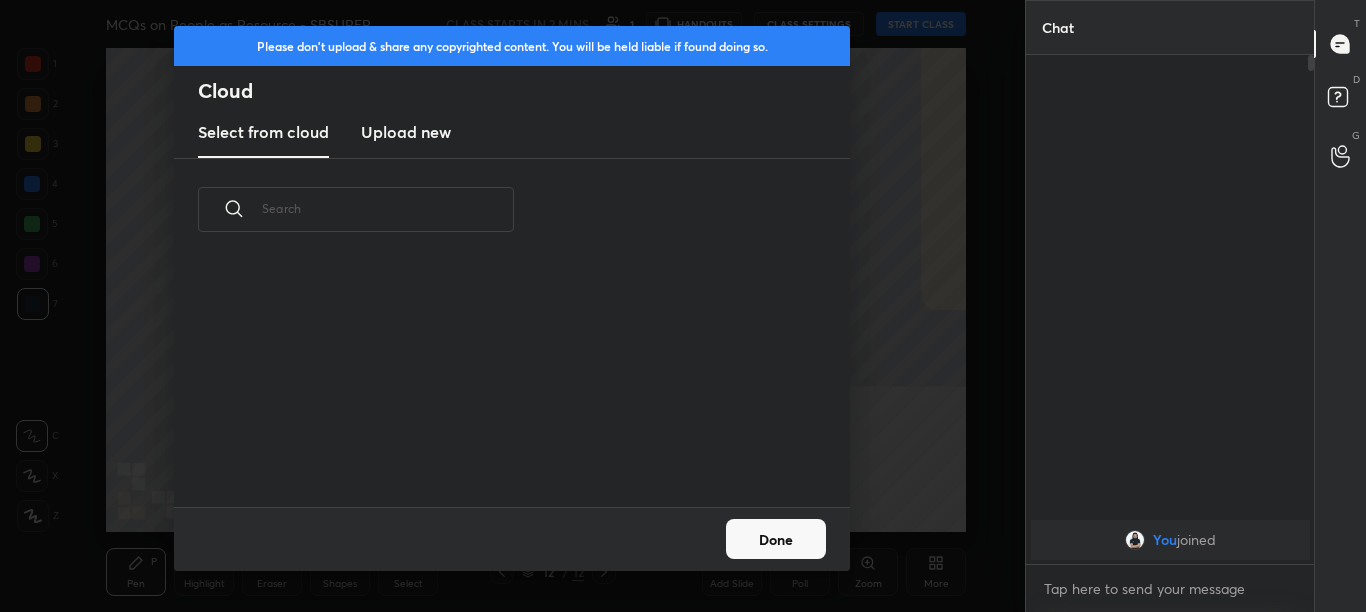scroll, scrollTop: 7, scrollLeft: 11, axis: both 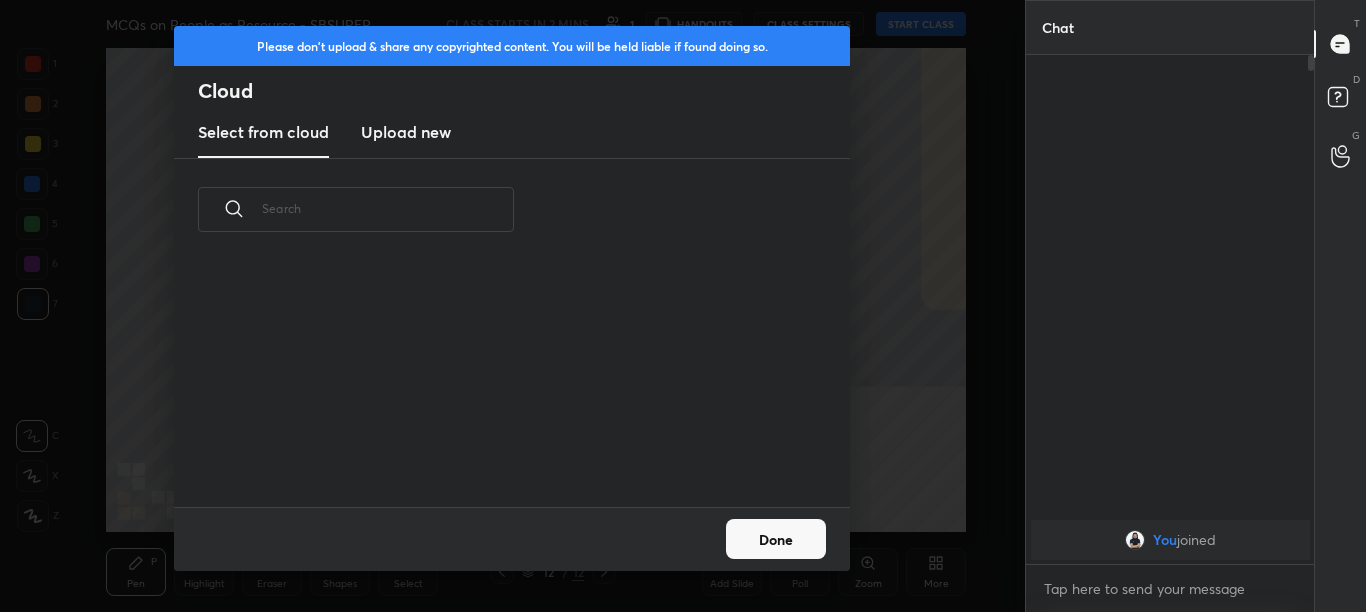 click on "​" at bounding box center [512, 333] 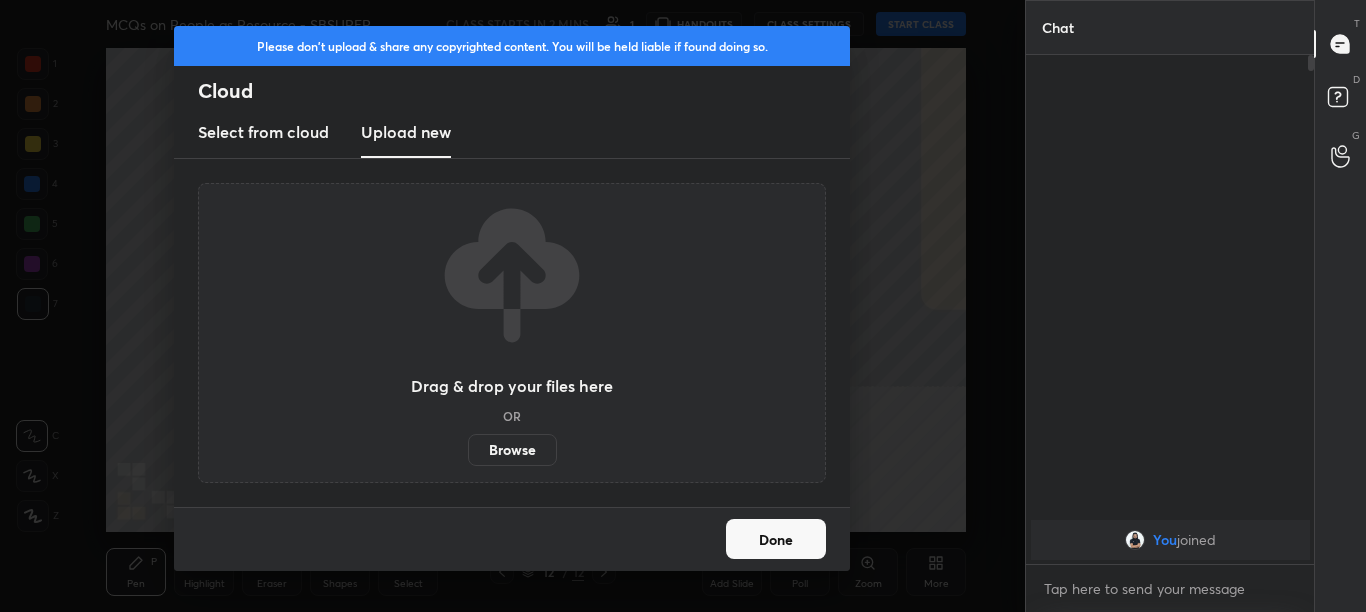 click on "Browse" at bounding box center (512, 450) 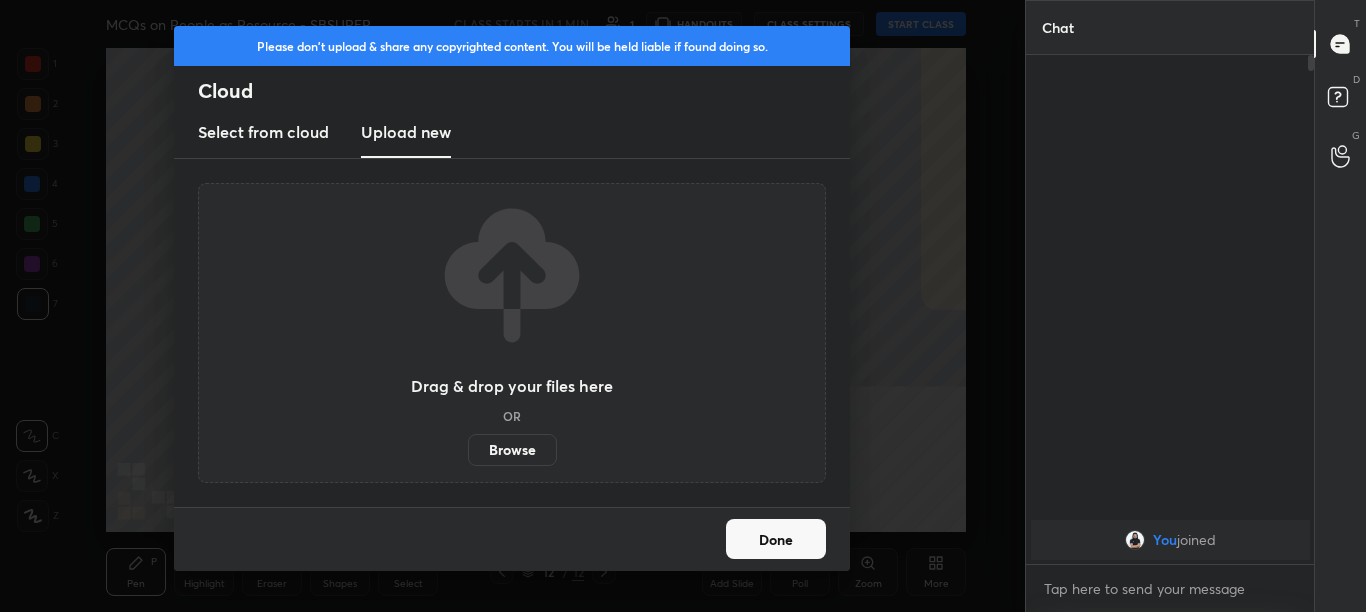 click on "Done" at bounding box center [776, 539] 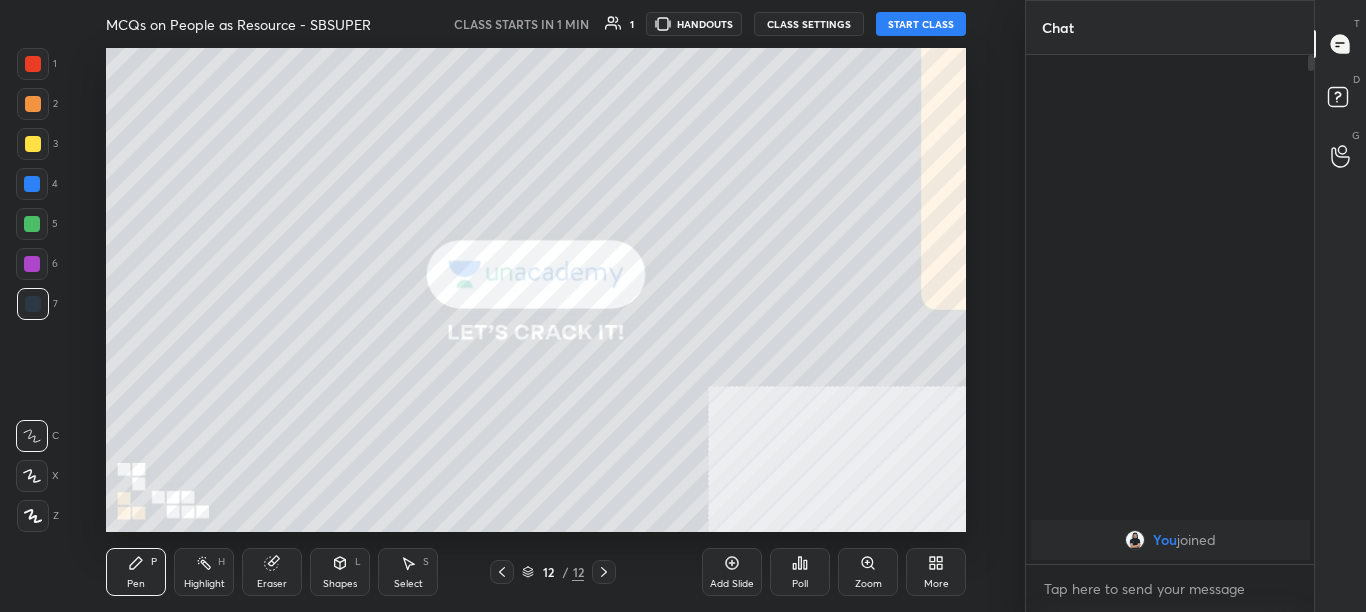 click 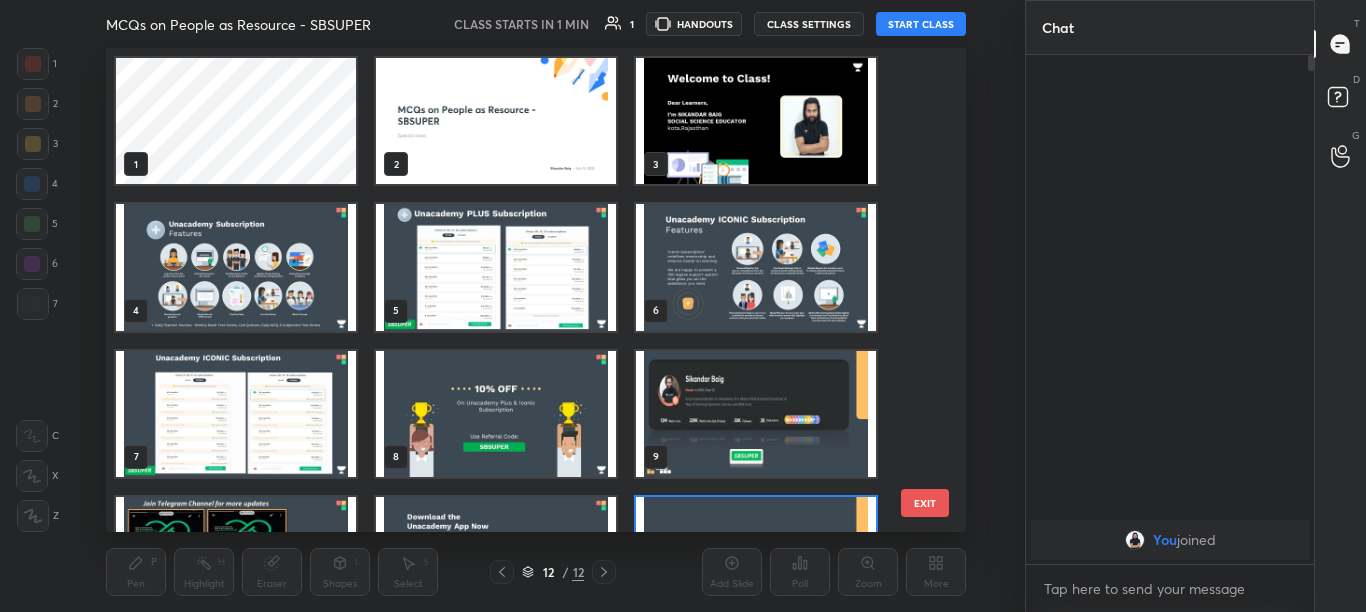 scroll, scrollTop: 101, scrollLeft: 0, axis: vertical 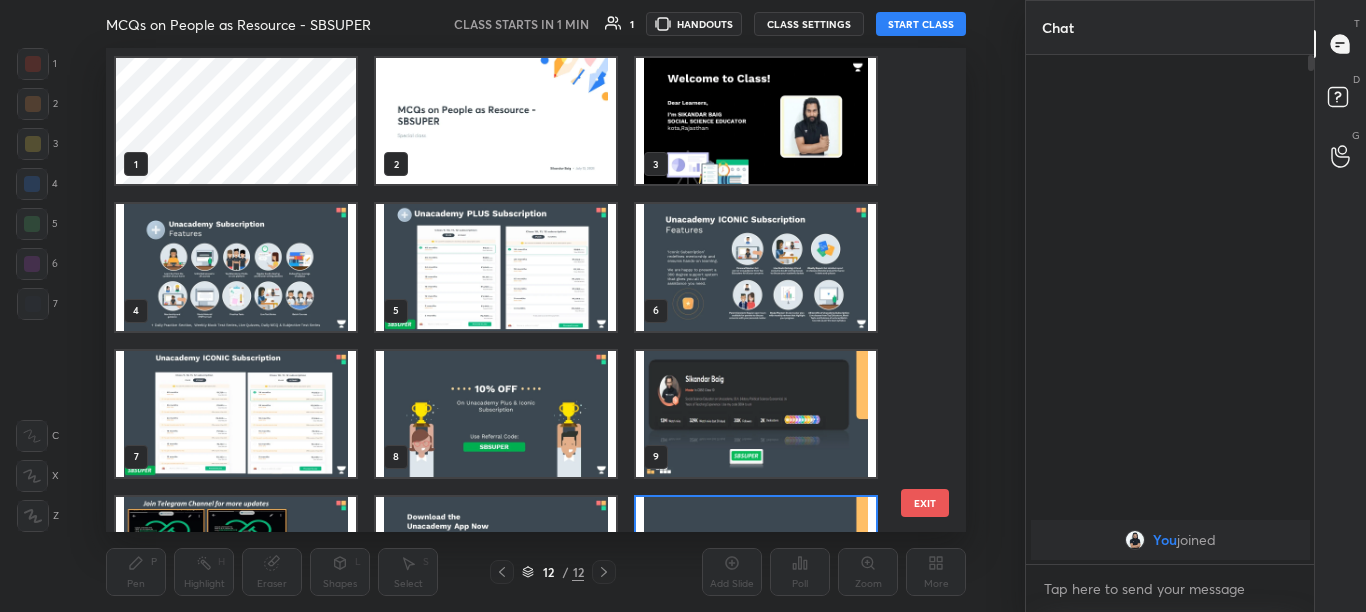 click at bounding box center (756, 121) 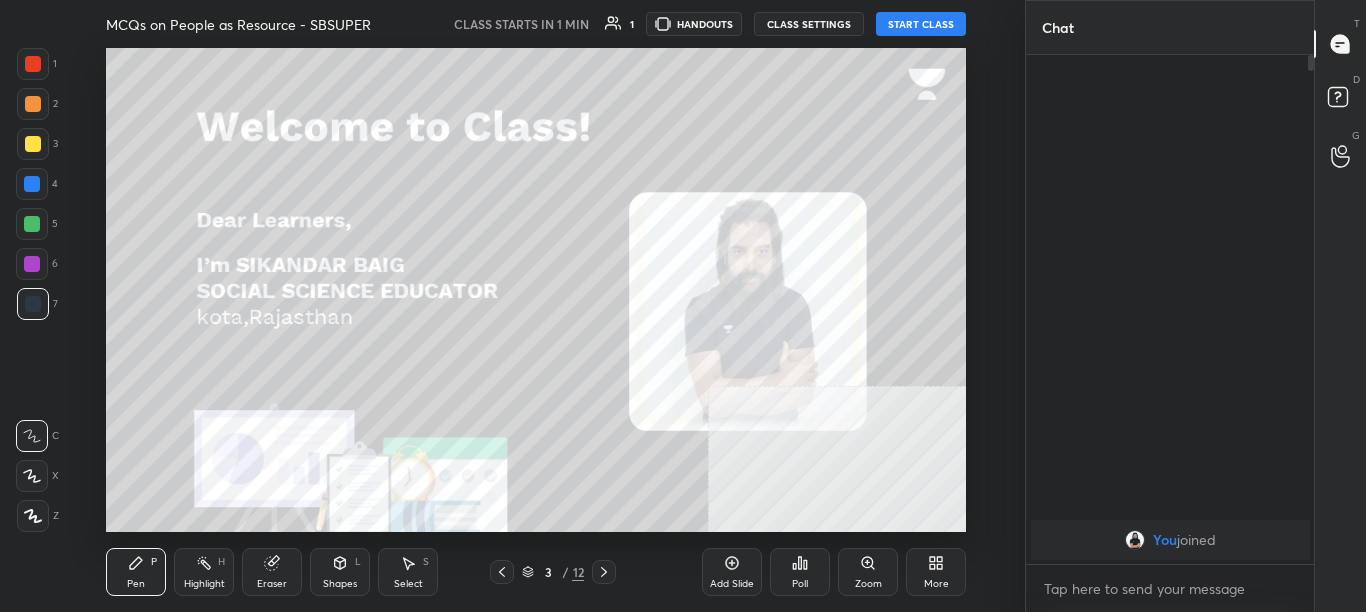 click at bounding box center [756, 121] 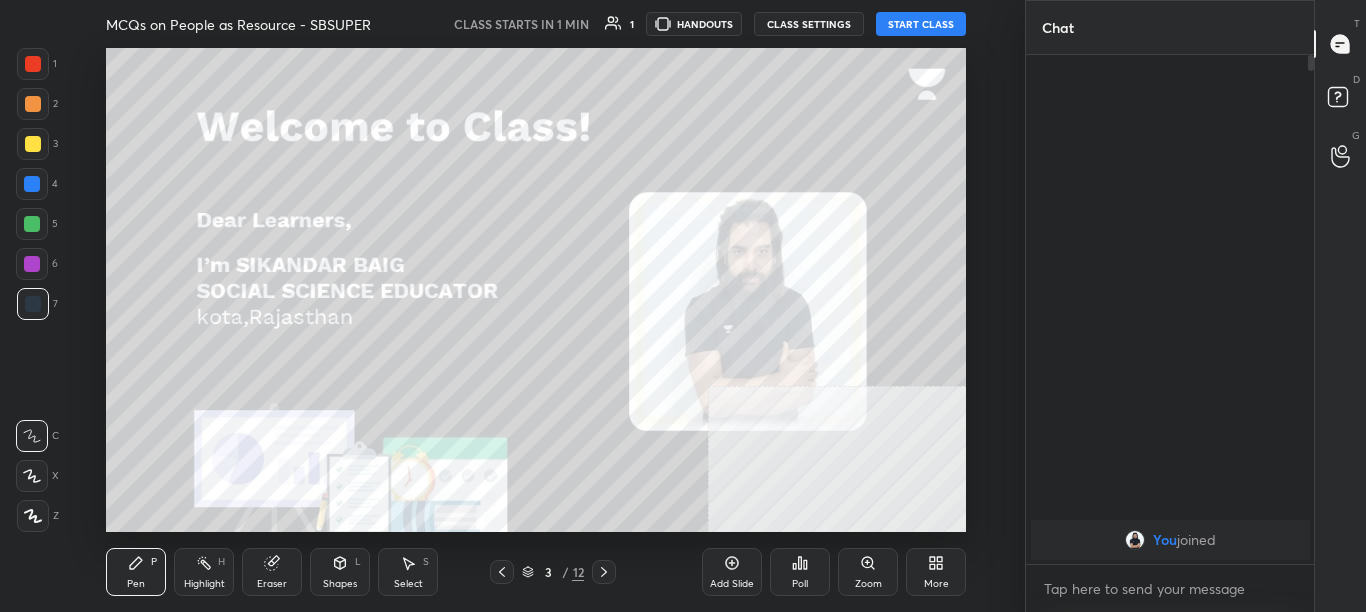 click on "1 2 3 4 5 6 7 C X Z C X Z E E Erase all   H H MCQs on People as Resource - SBSUPER CLASS STARTS IN 1 MIN 1 HANDOUTS CLASS SETTINGS START CLASS Setting up your live class Back MCQs on People as Resource - SBSUPER Sikandar Baig Pen P Highlight H Eraser Shapes L Select S 3 / 12 Add Slide Poll Zoom More Chat You  joined 1 NEW MESSAGE Enable hand raising Enable raise hand to speak to learners. Once enabled, chat will be turned off temporarily. Enable x   introducing Raise a hand with a doubt Now learners can raise their hand along with a doubt  How it works? Doubts asked by learners will show up here Raise hand disabled You have disabled Raise hand currently. Enable it to invite learners to speak Enable Can't raise hand Looks like educator just invited you to speak. Please wait before you can raise your hand again. Got it T Messages (T) D Doubts (D) G Raise Hand (G) Report an issue Reason for reporting Buffering Chat not working Audio - Video sync issue Educator video quality low ​ Attach an image Report" at bounding box center (683, 306) 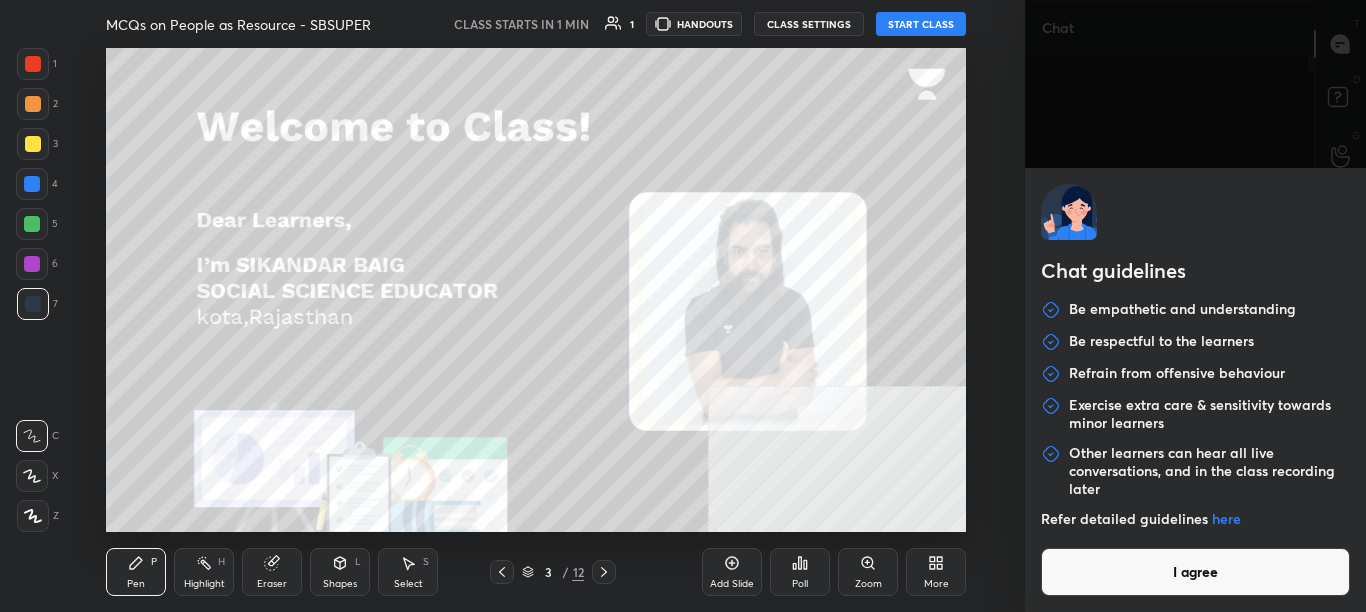 click on "I agree" at bounding box center [1196, 572] 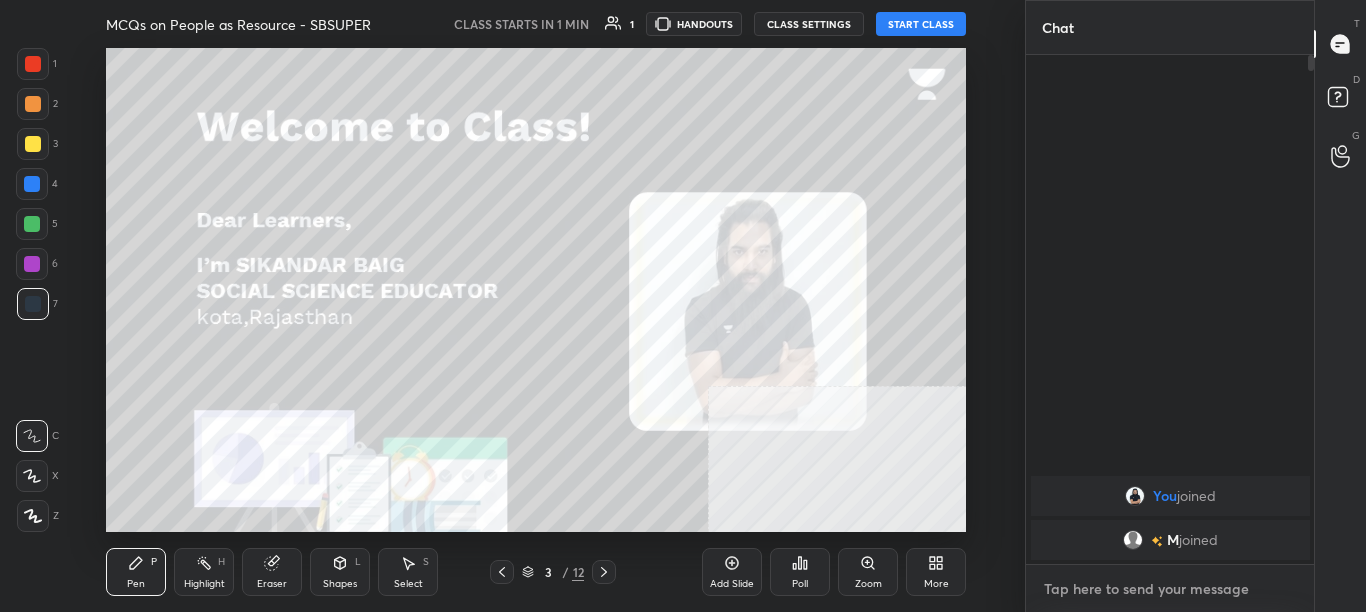 type on "x" 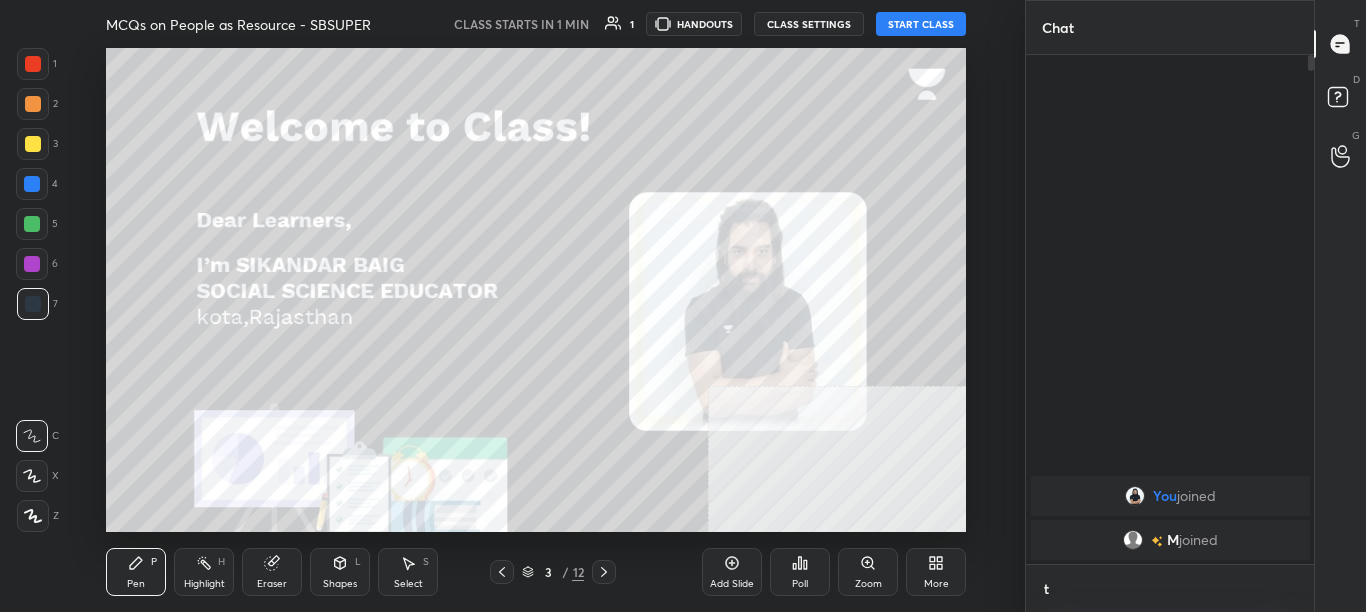 scroll, scrollTop: 497, scrollLeft: 282, axis: both 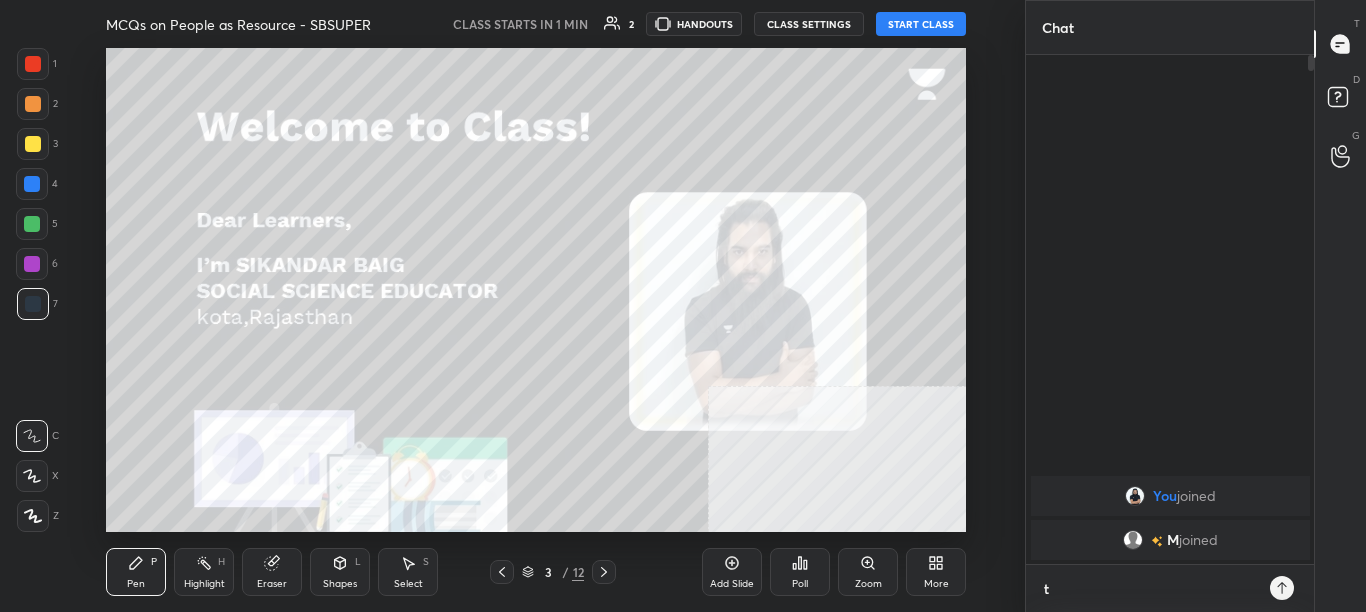 type on "t." 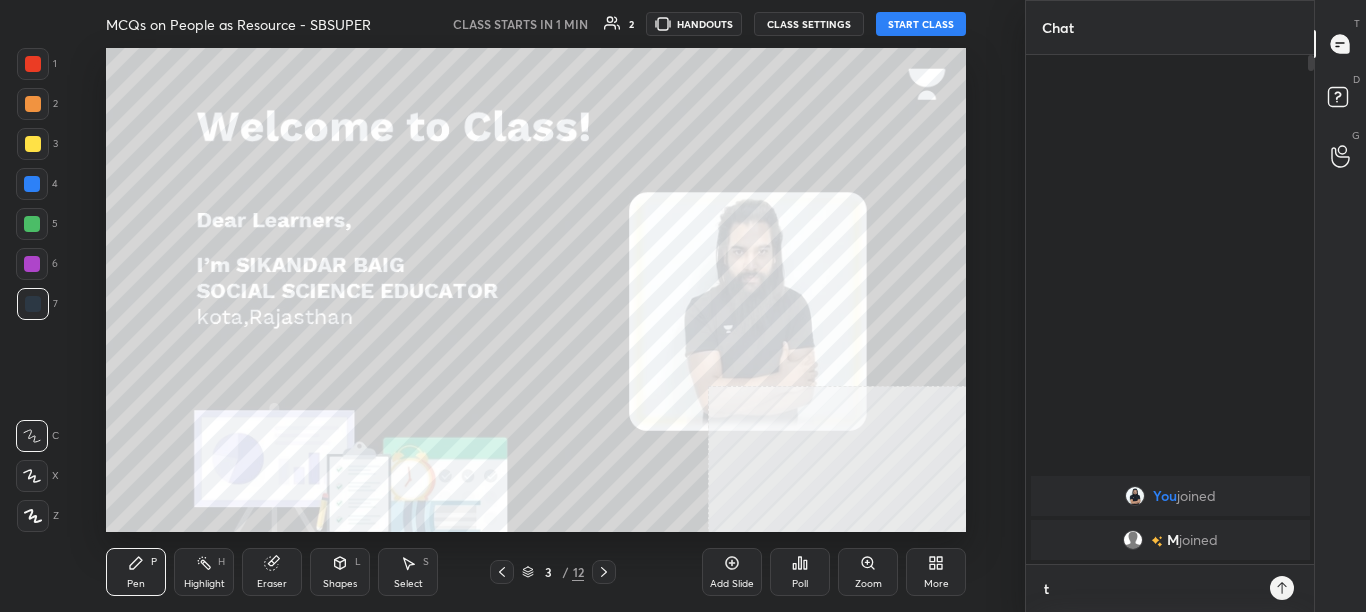 type on "x" 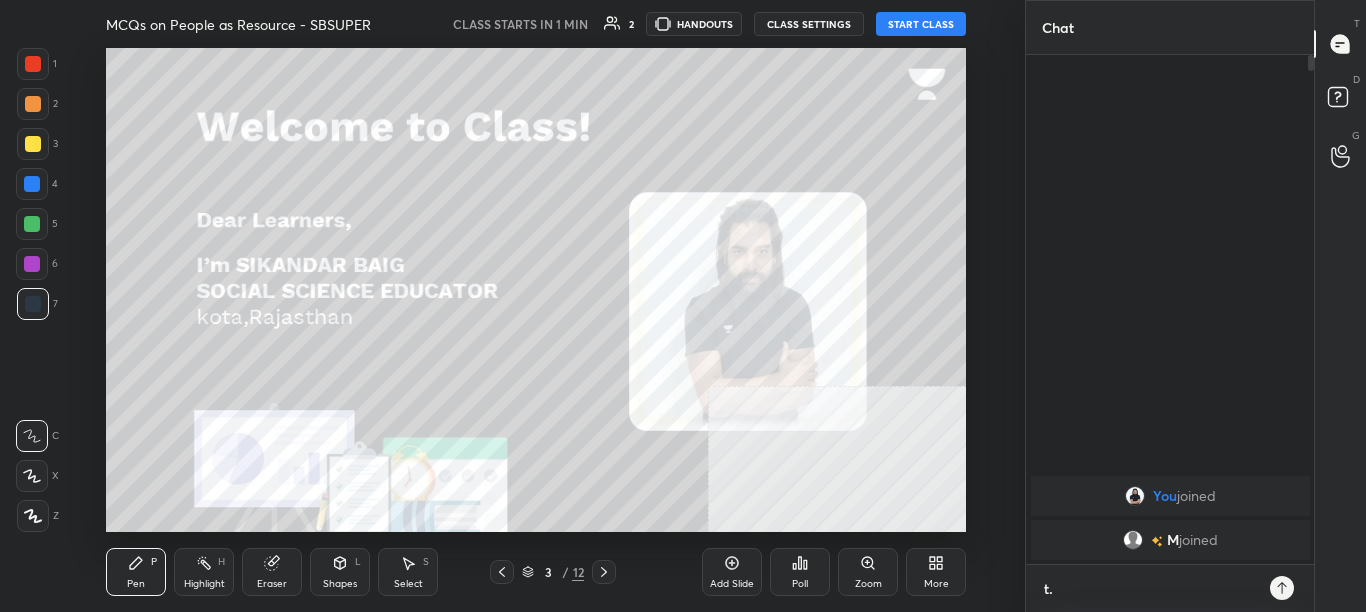 type on "t.m" 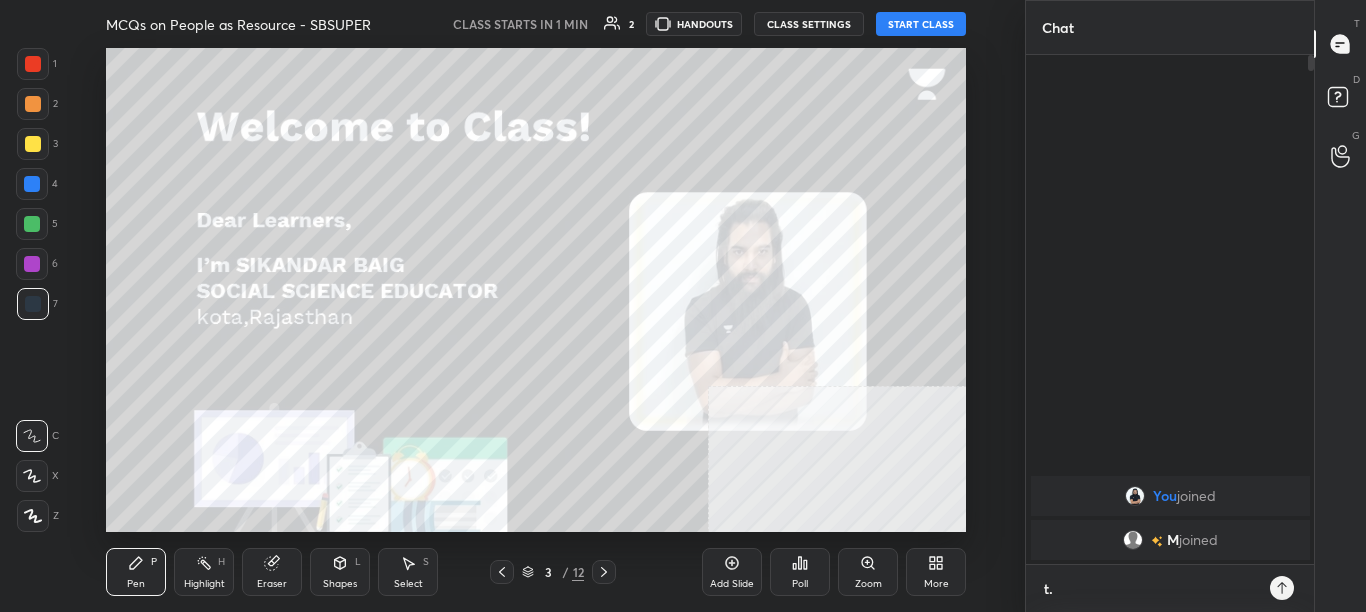 type on "x" 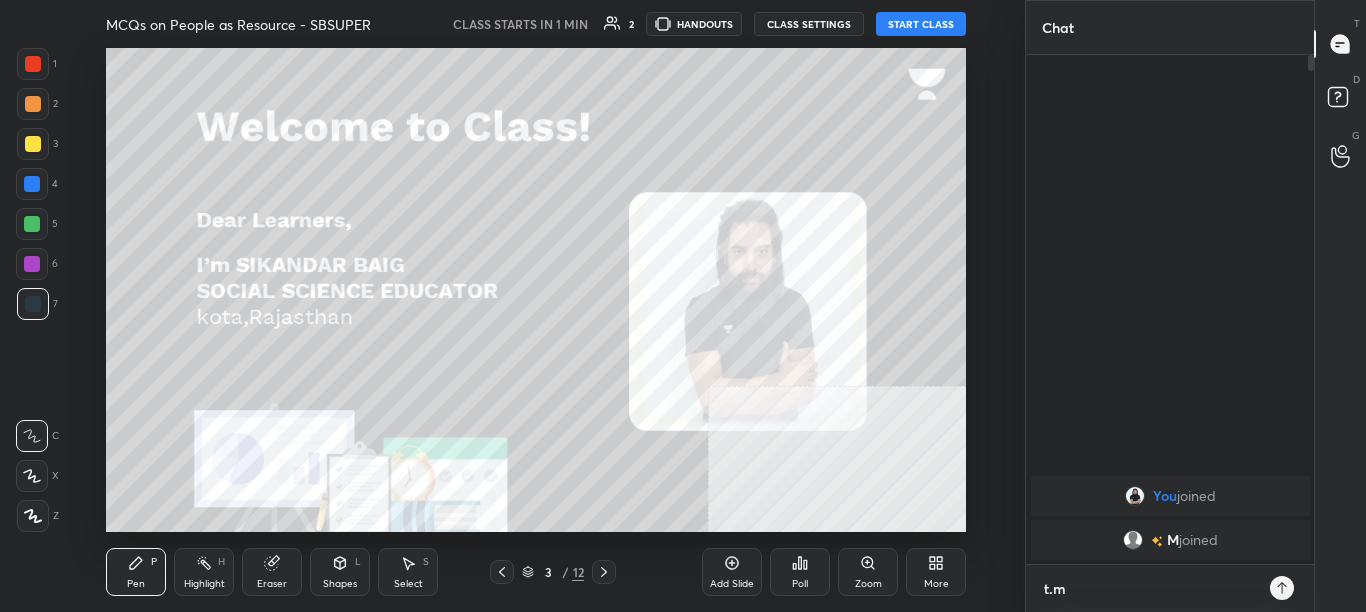 type on "t.me" 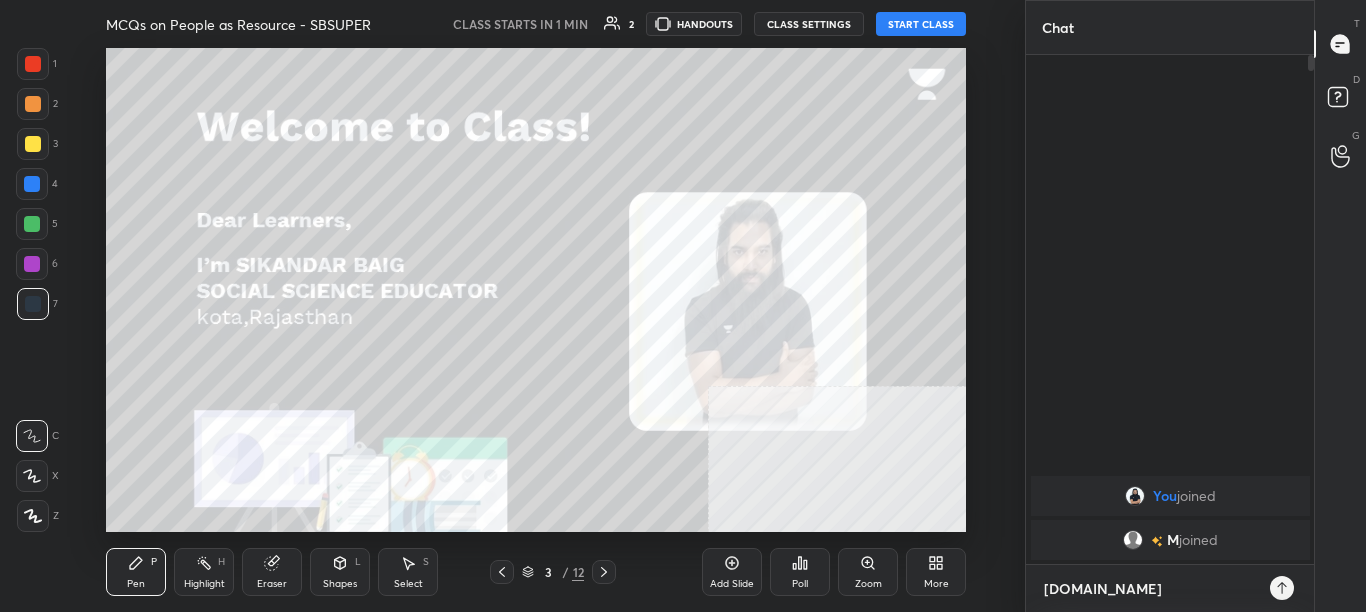 type on "t.me/" 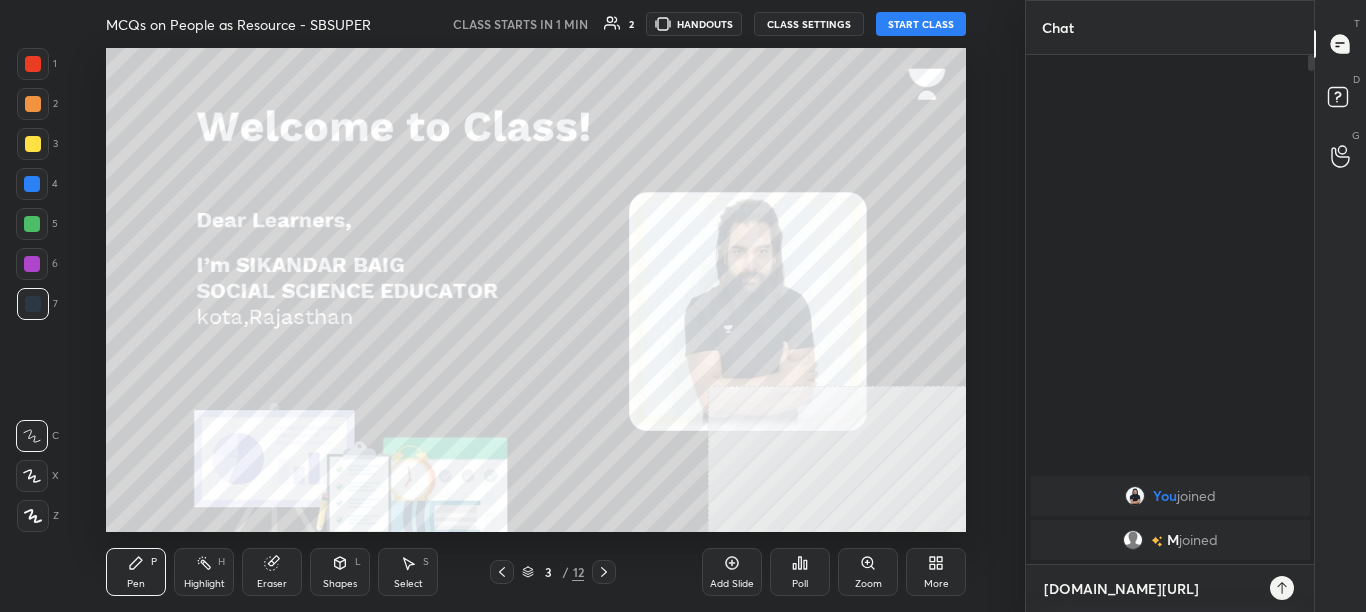 type on "t.me/s" 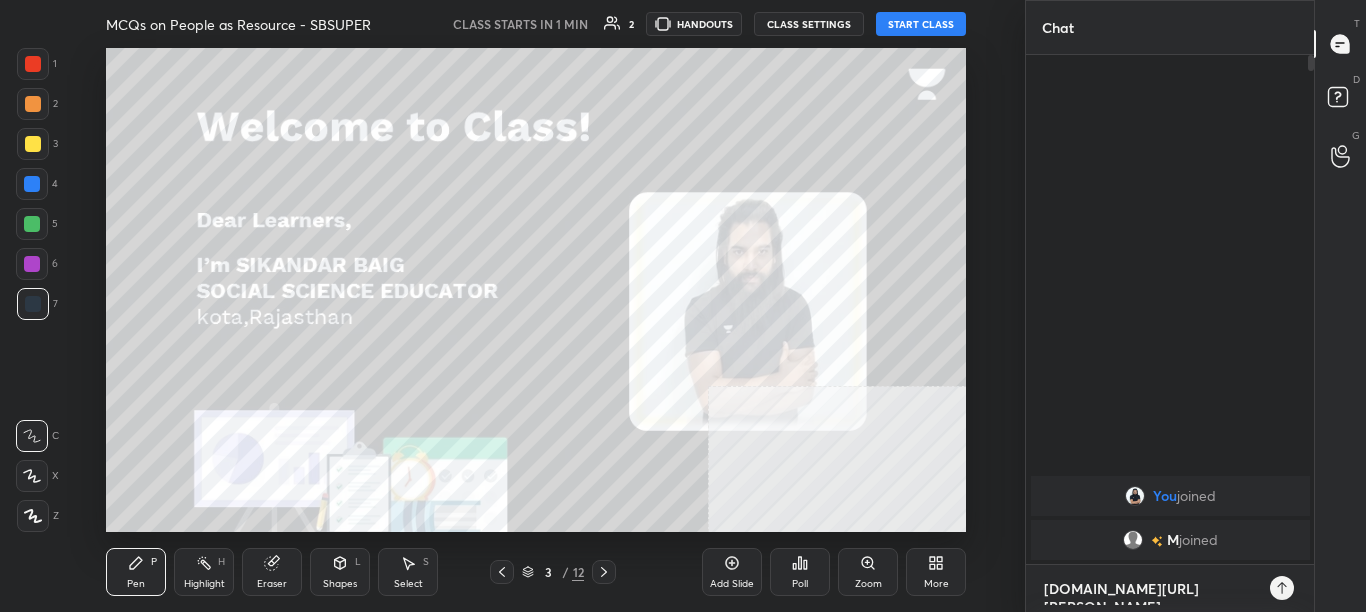 type on "t.me/sikanda" 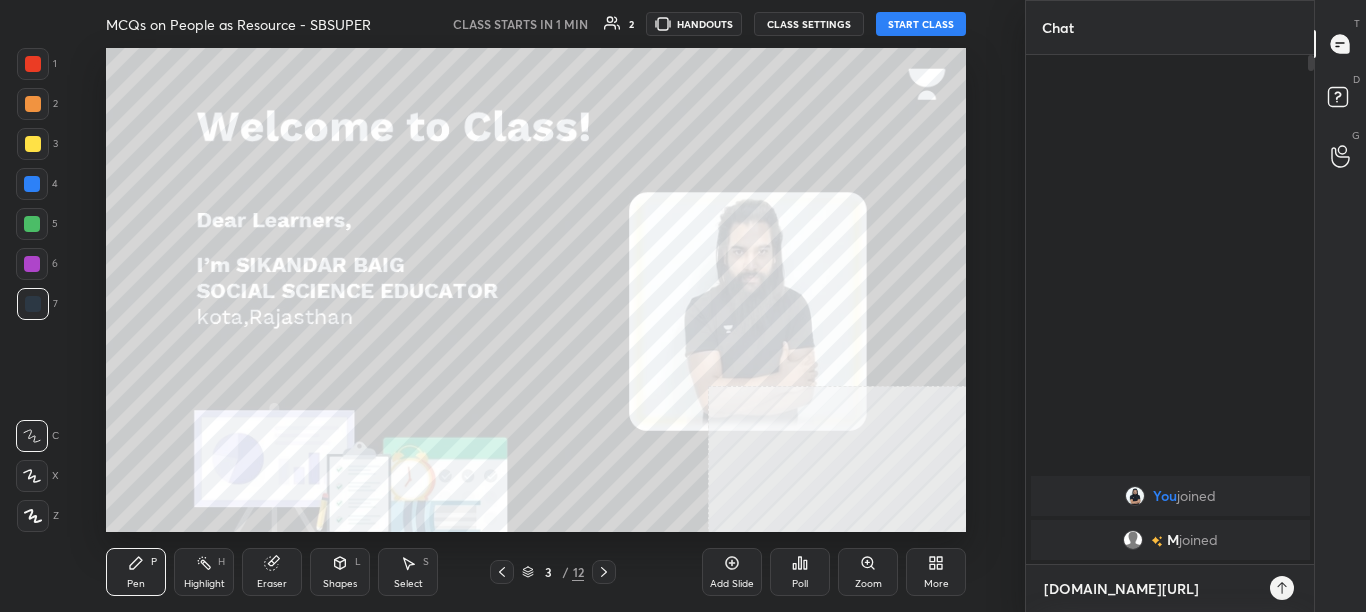 type on "t.me/sikandar" 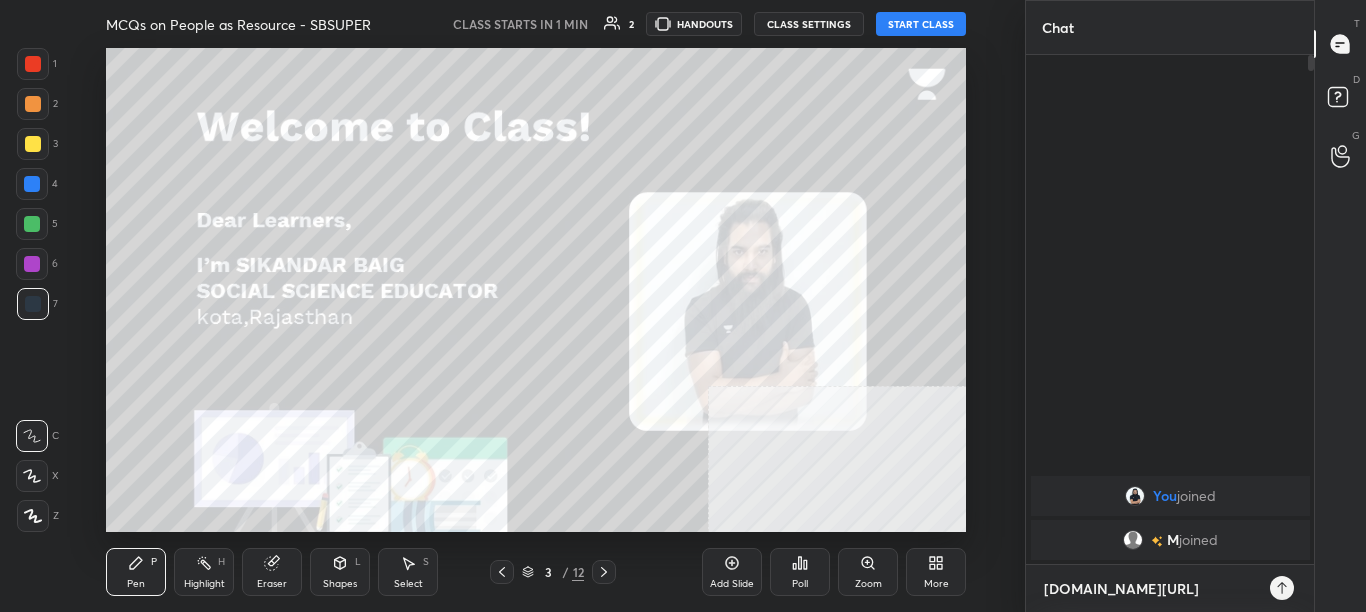 type on "t.me/sikandarcbse9" 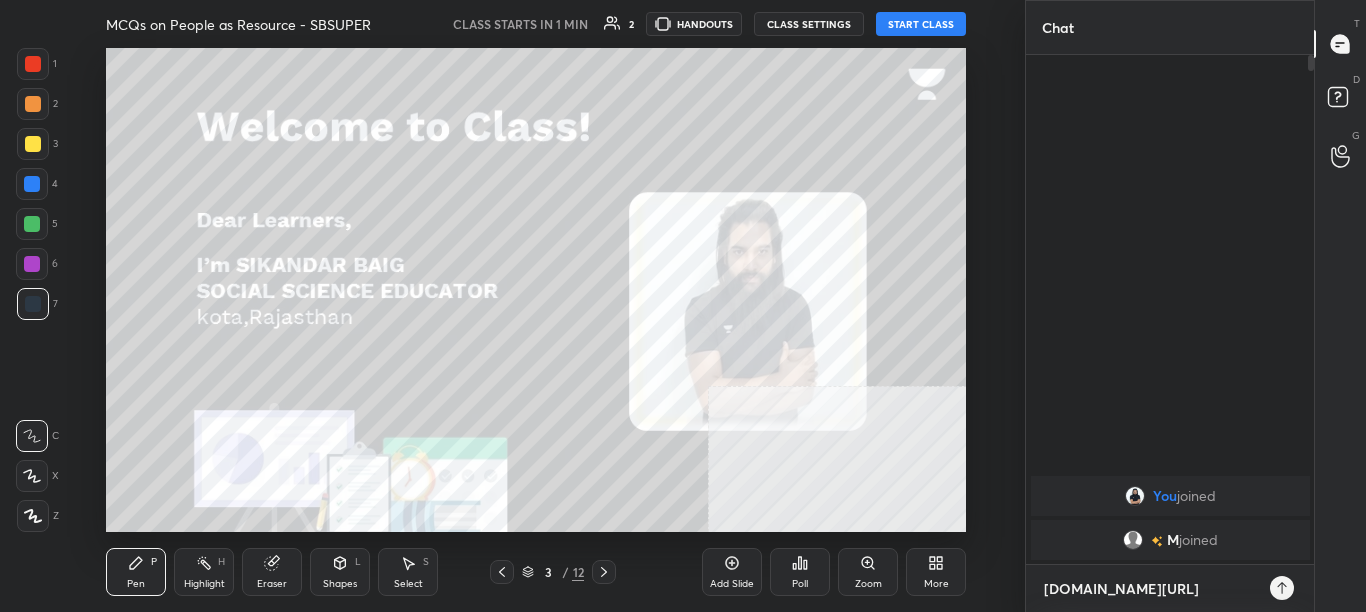 type on "x" 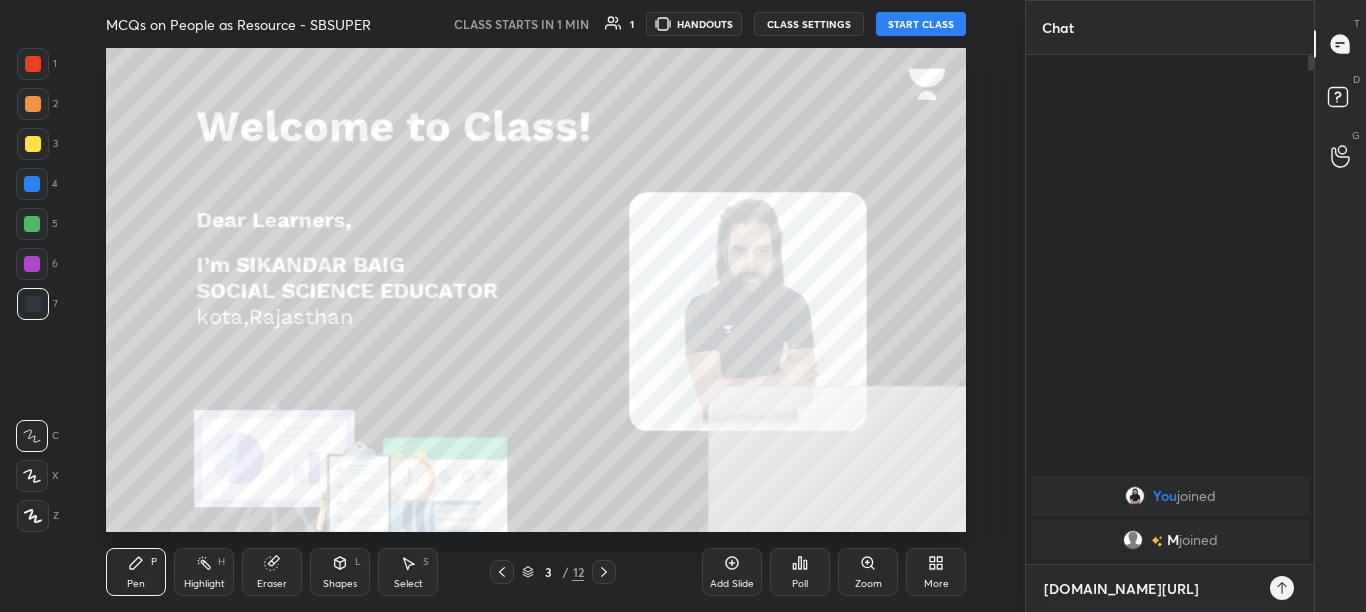 type 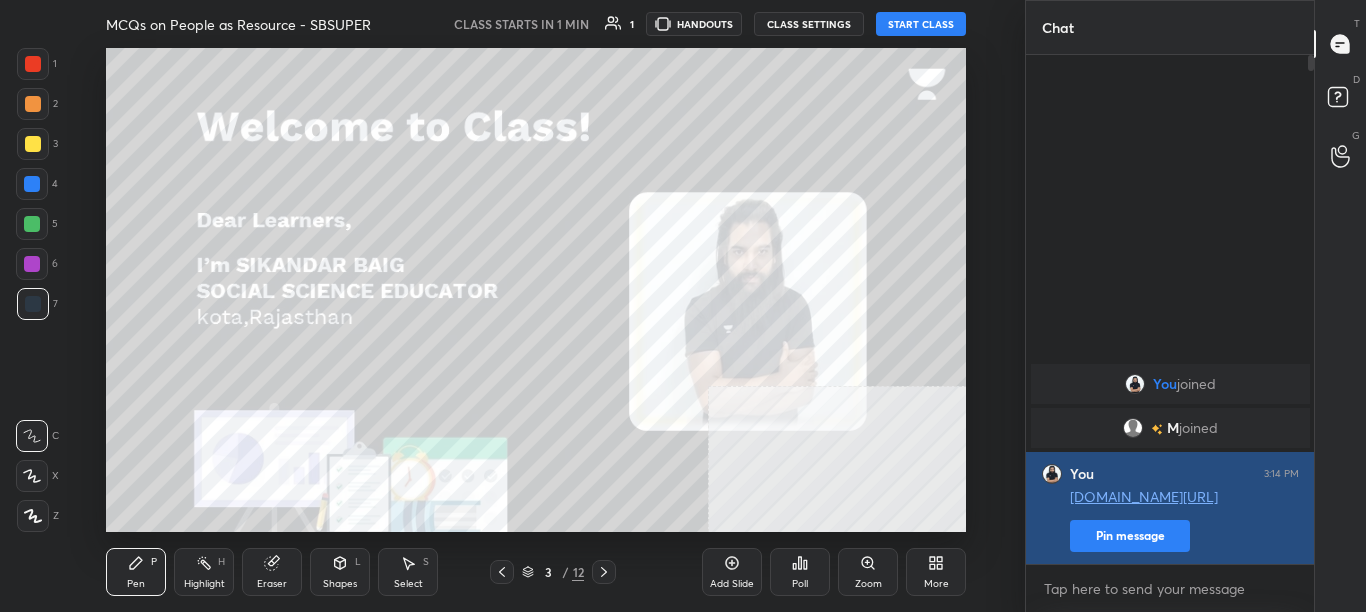 click on "Pin message" at bounding box center (1130, 536) 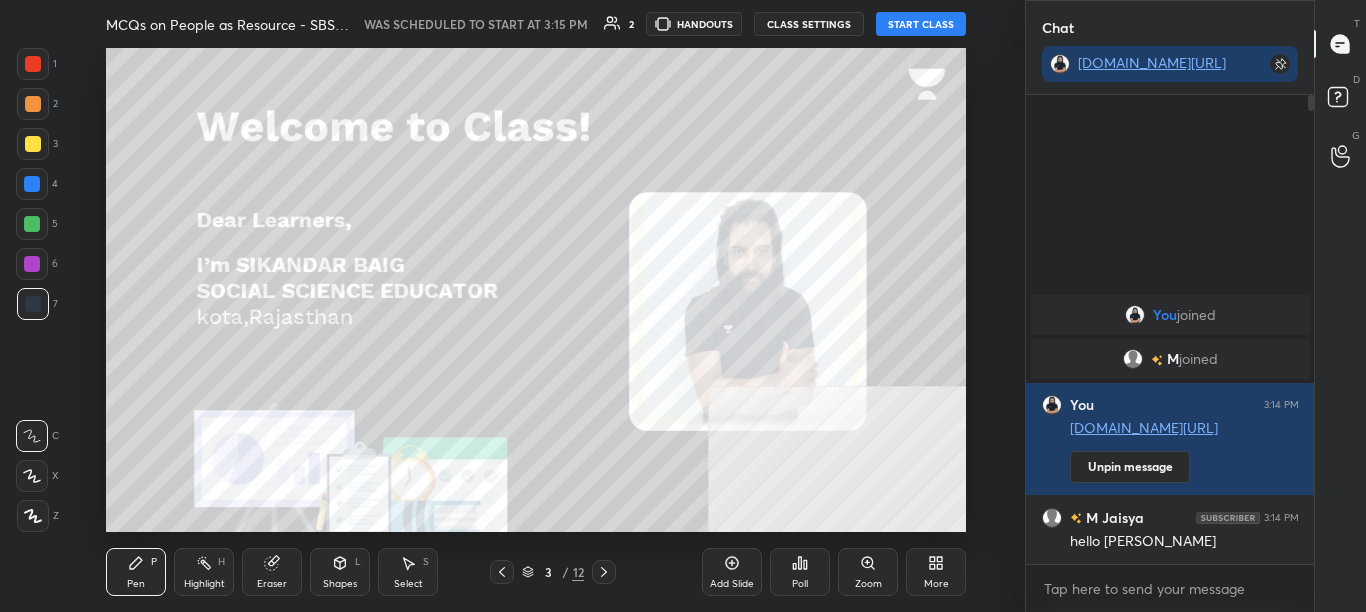 click on "START CLASS" at bounding box center [921, 24] 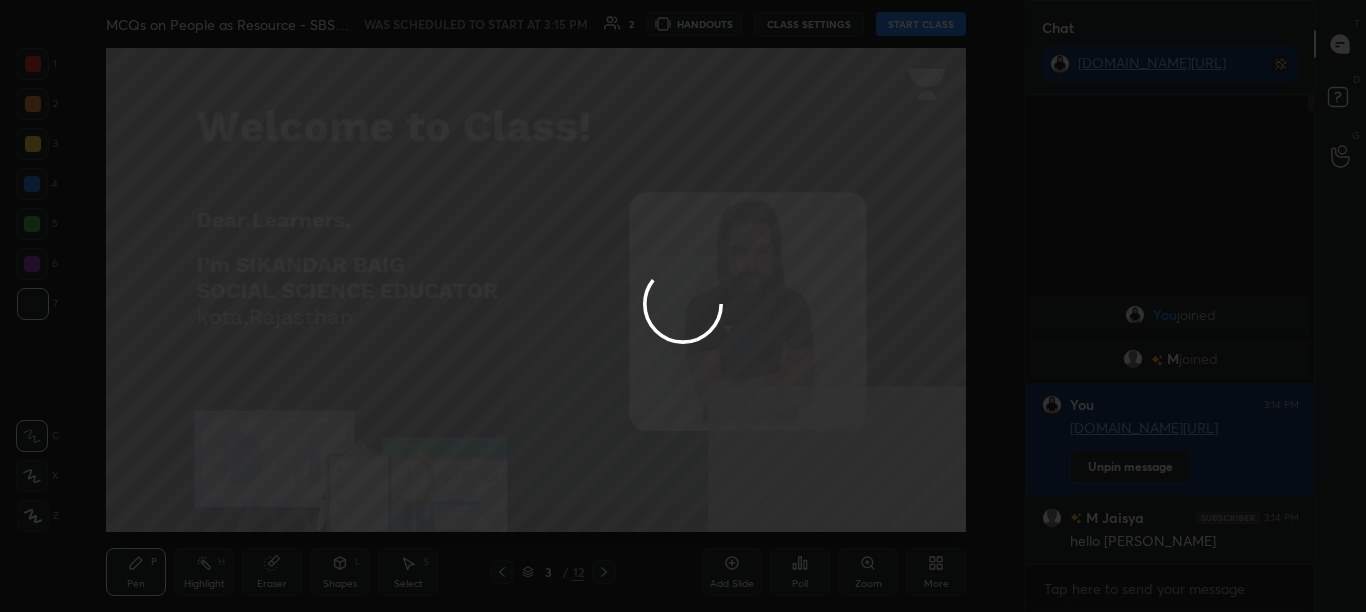 type on "x" 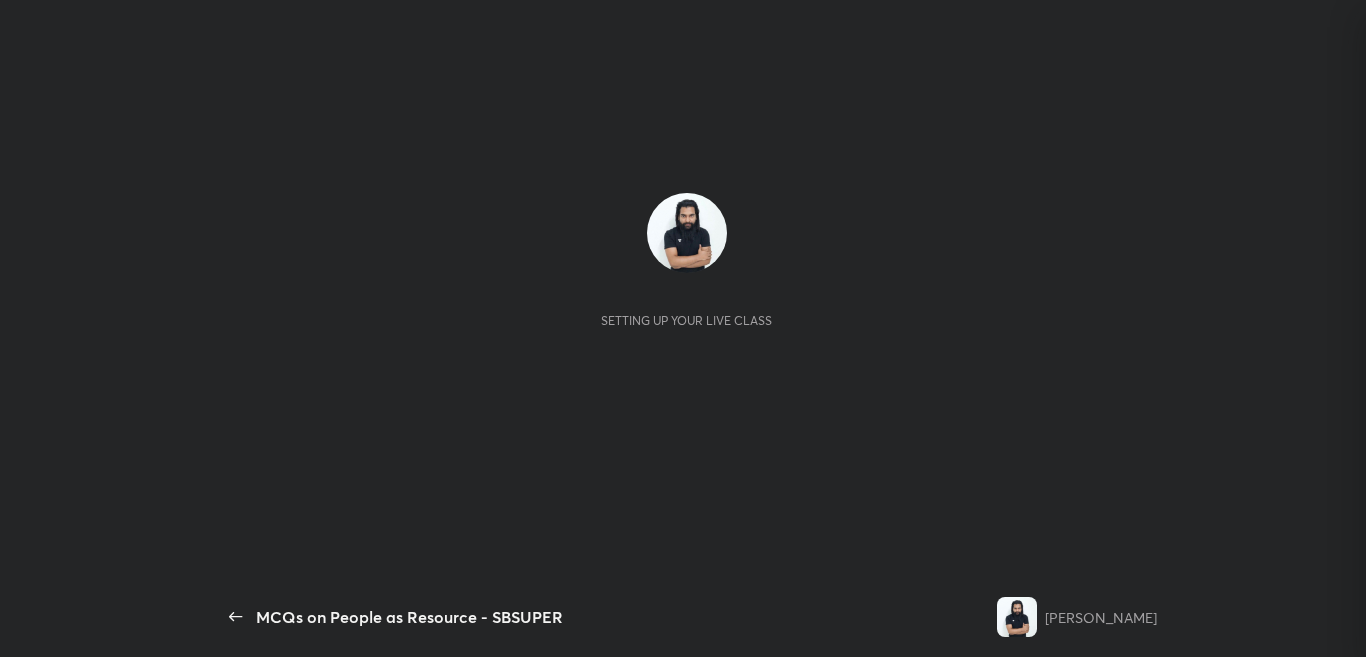 scroll, scrollTop: 0, scrollLeft: 0, axis: both 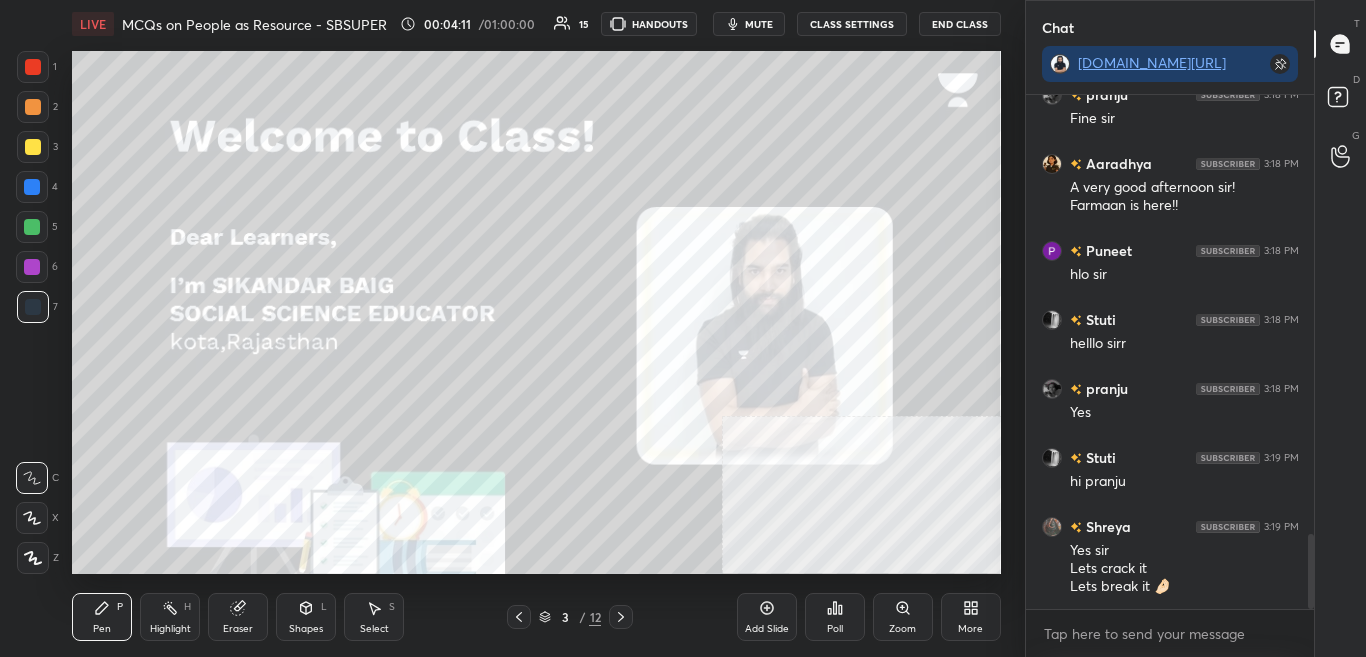 click on "mute" at bounding box center [759, 24] 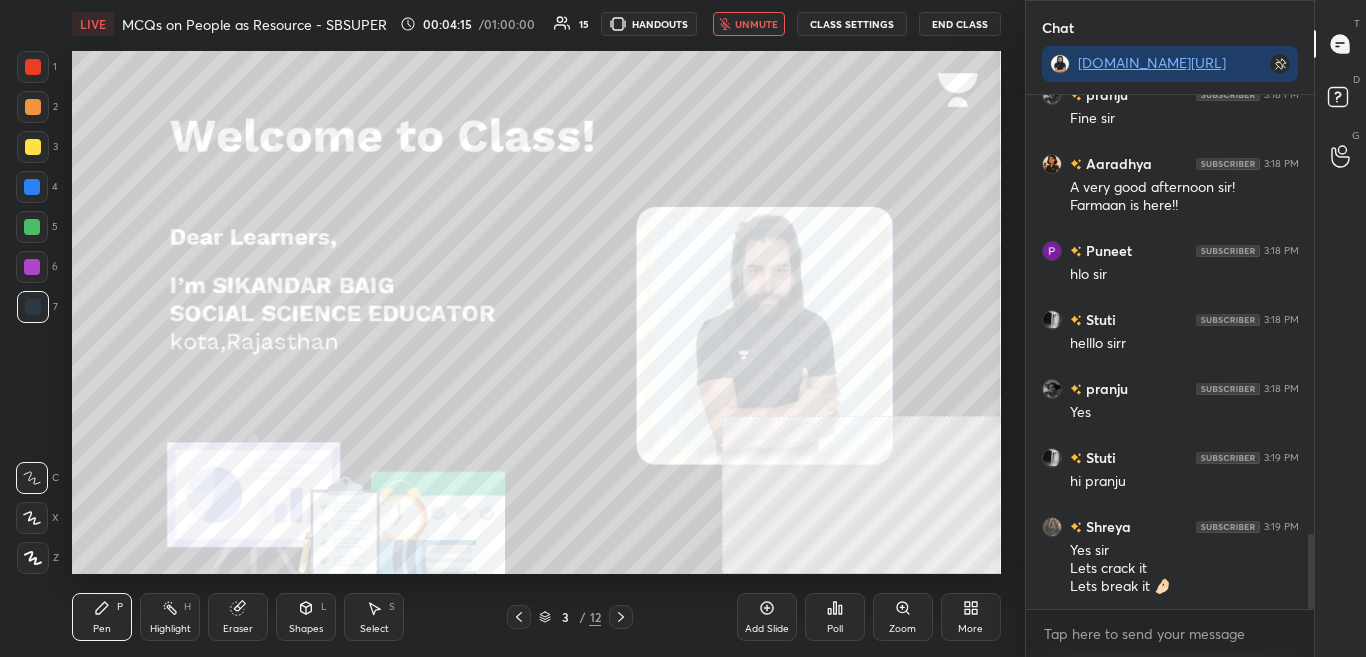 click 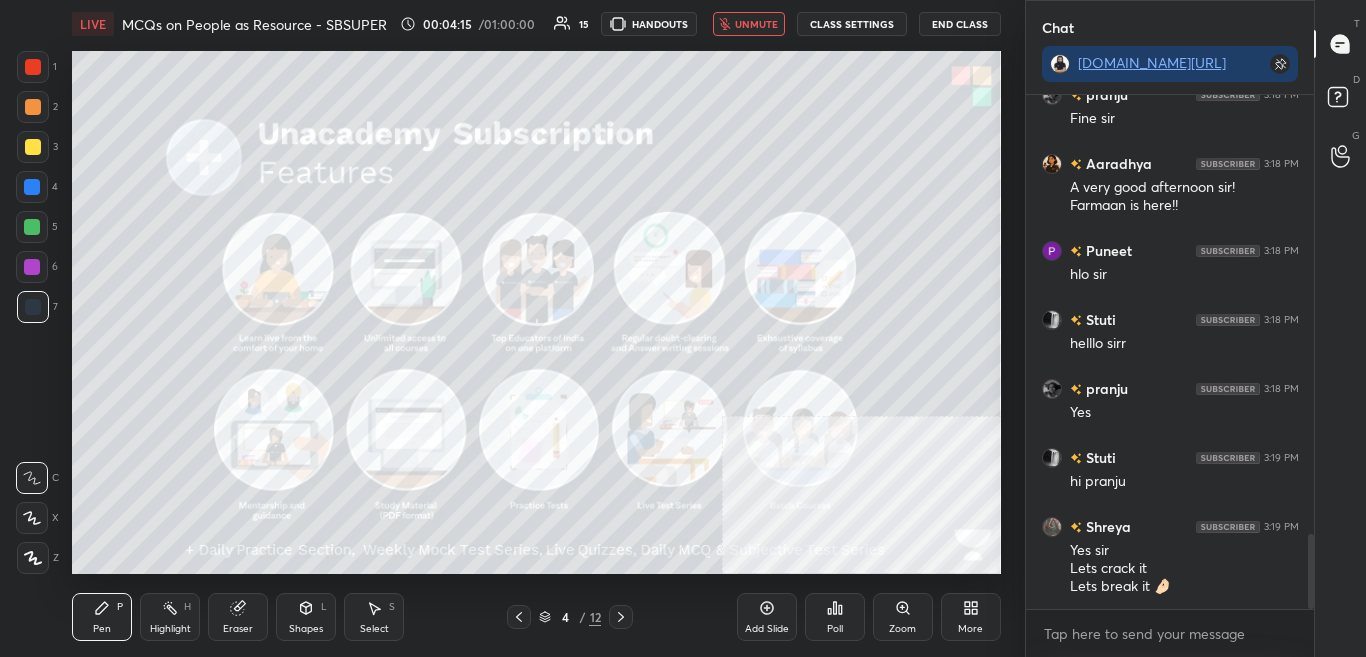 click on "unmute" at bounding box center [756, 24] 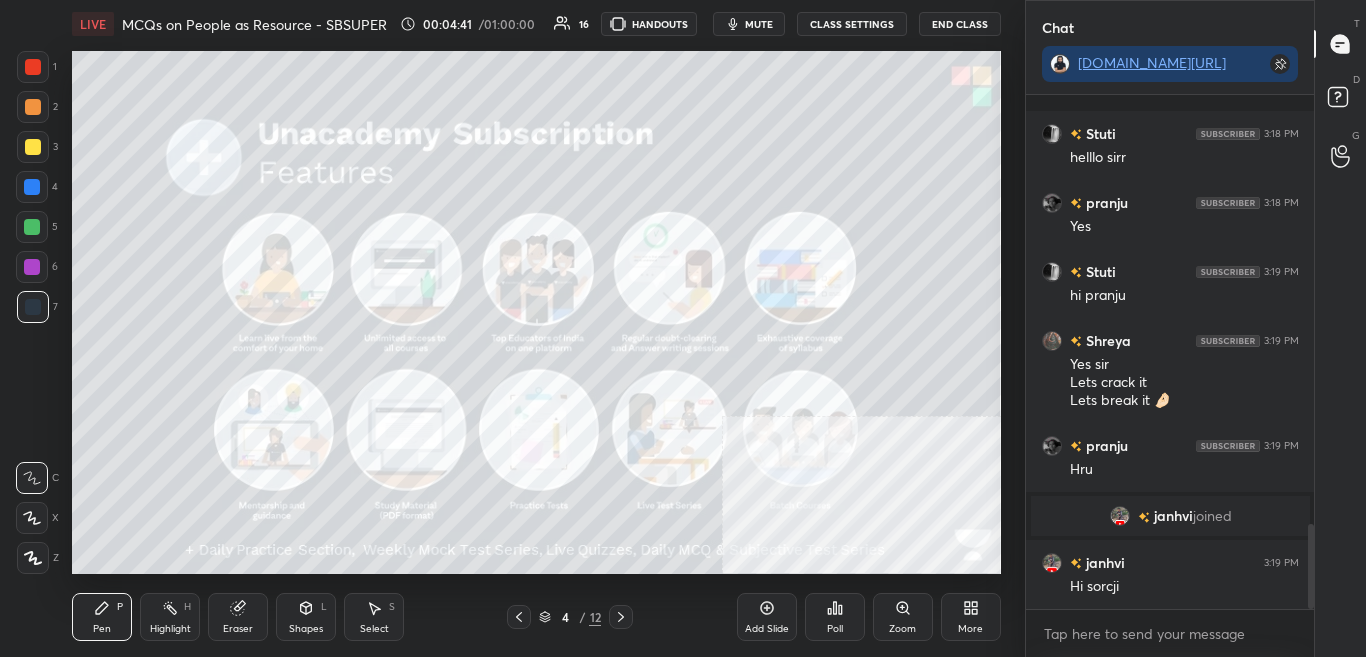 scroll, scrollTop: 2591, scrollLeft: 0, axis: vertical 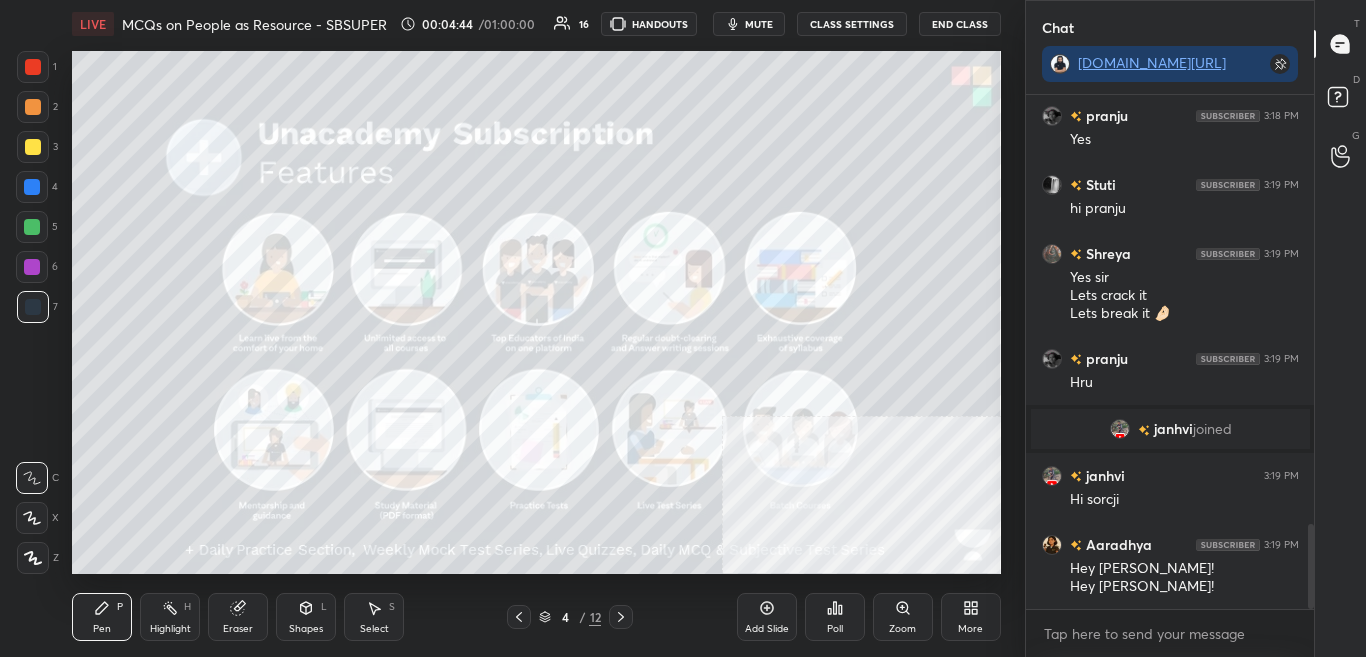 click 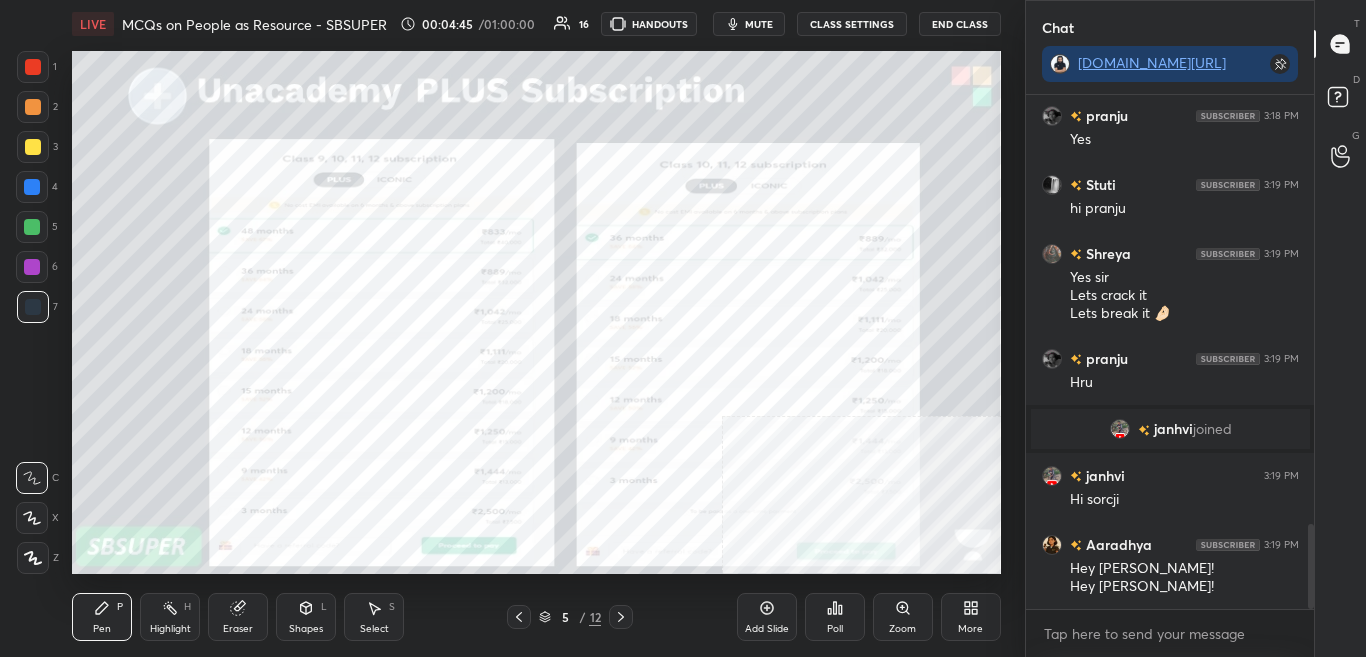 click 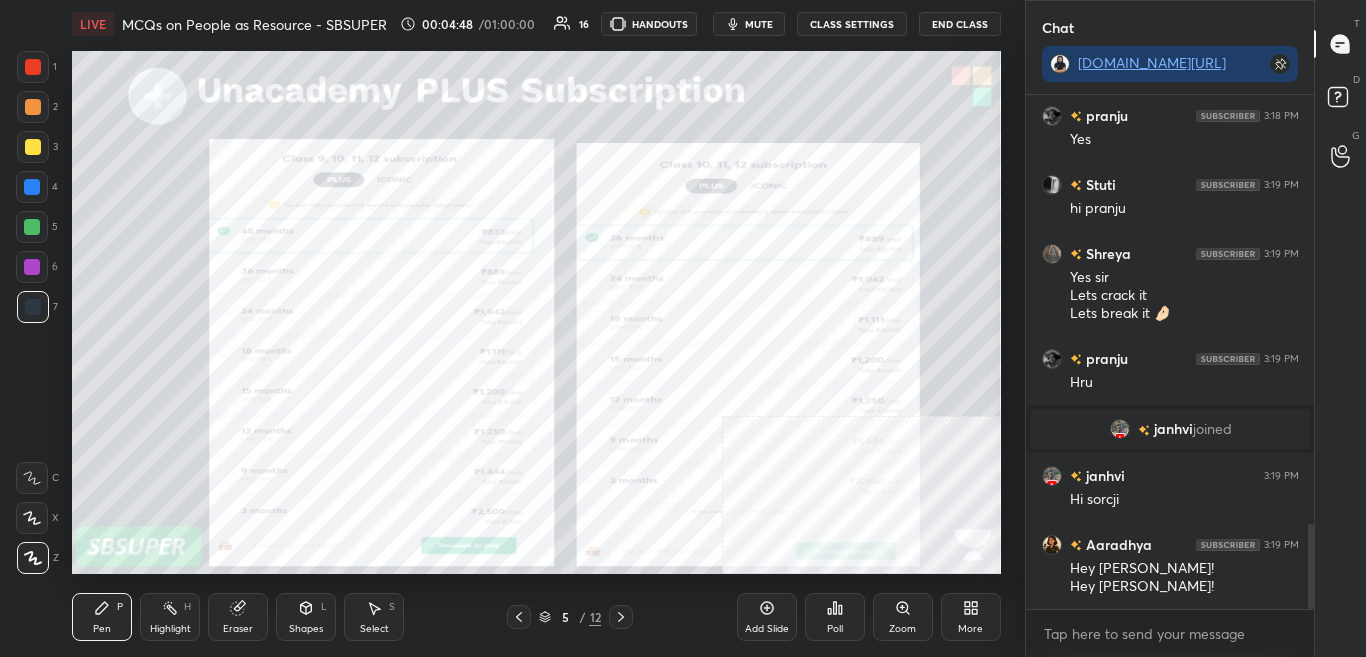 click at bounding box center [33, 67] 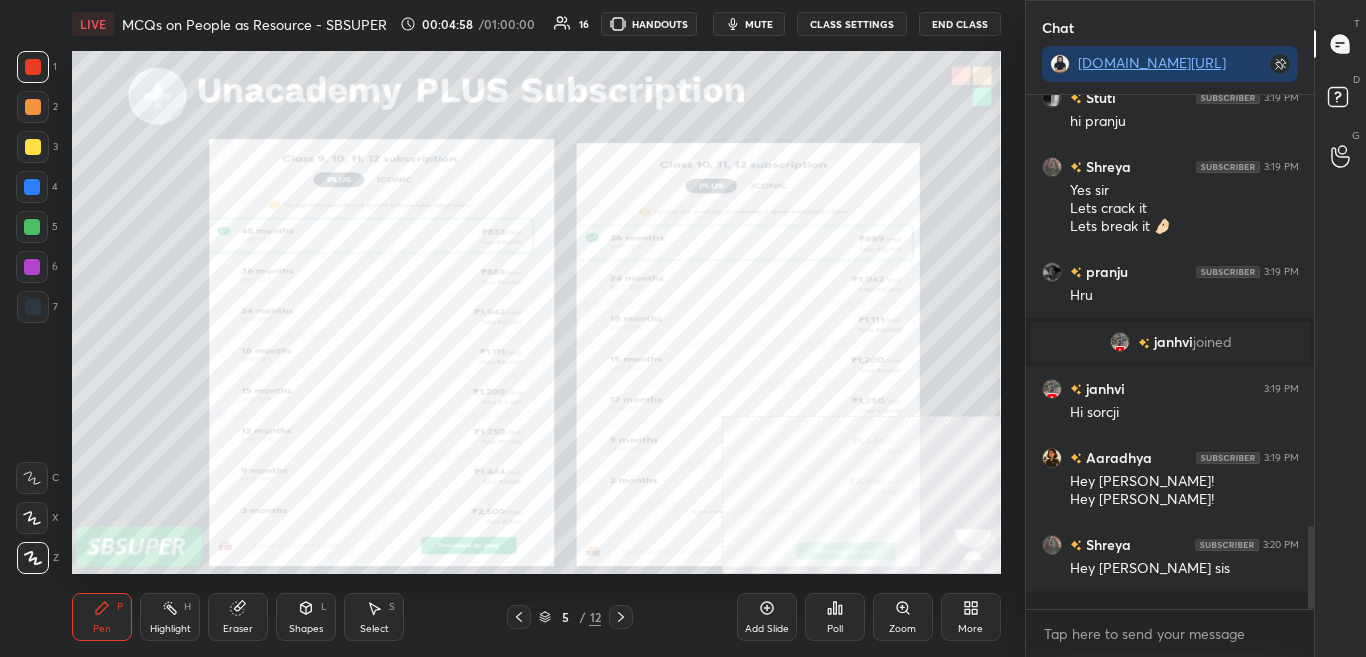 scroll, scrollTop: 2747, scrollLeft: 0, axis: vertical 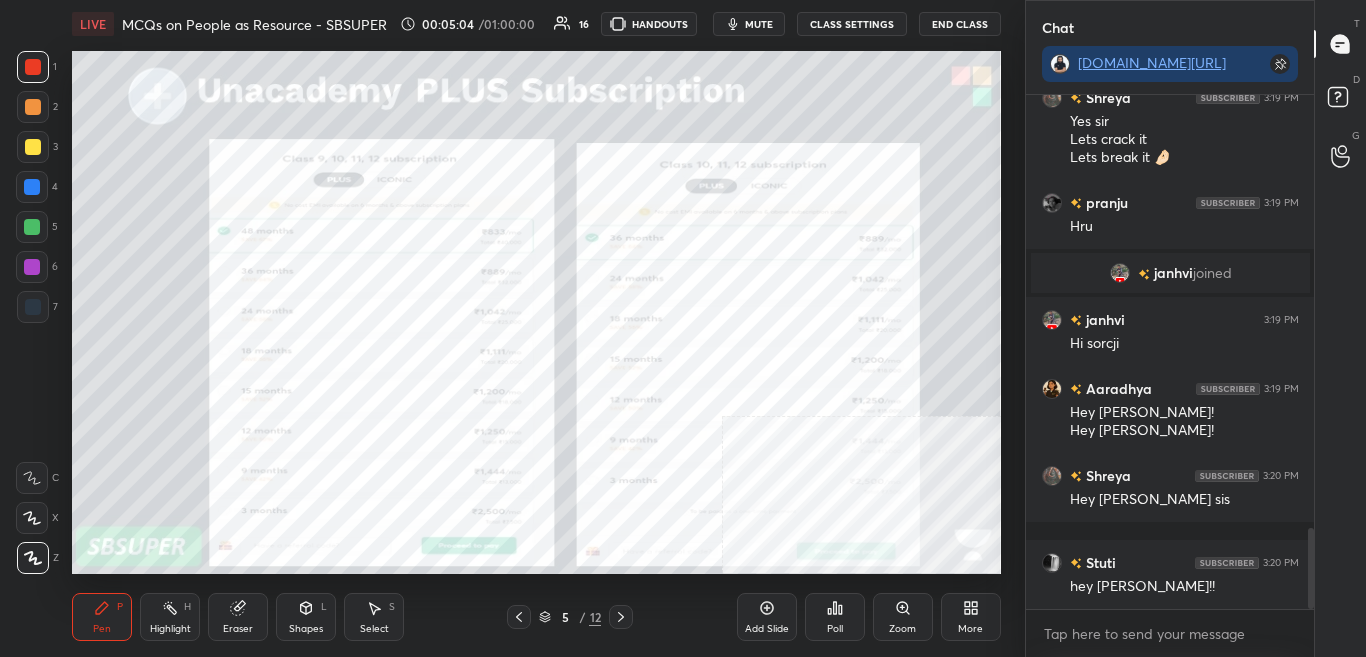 click 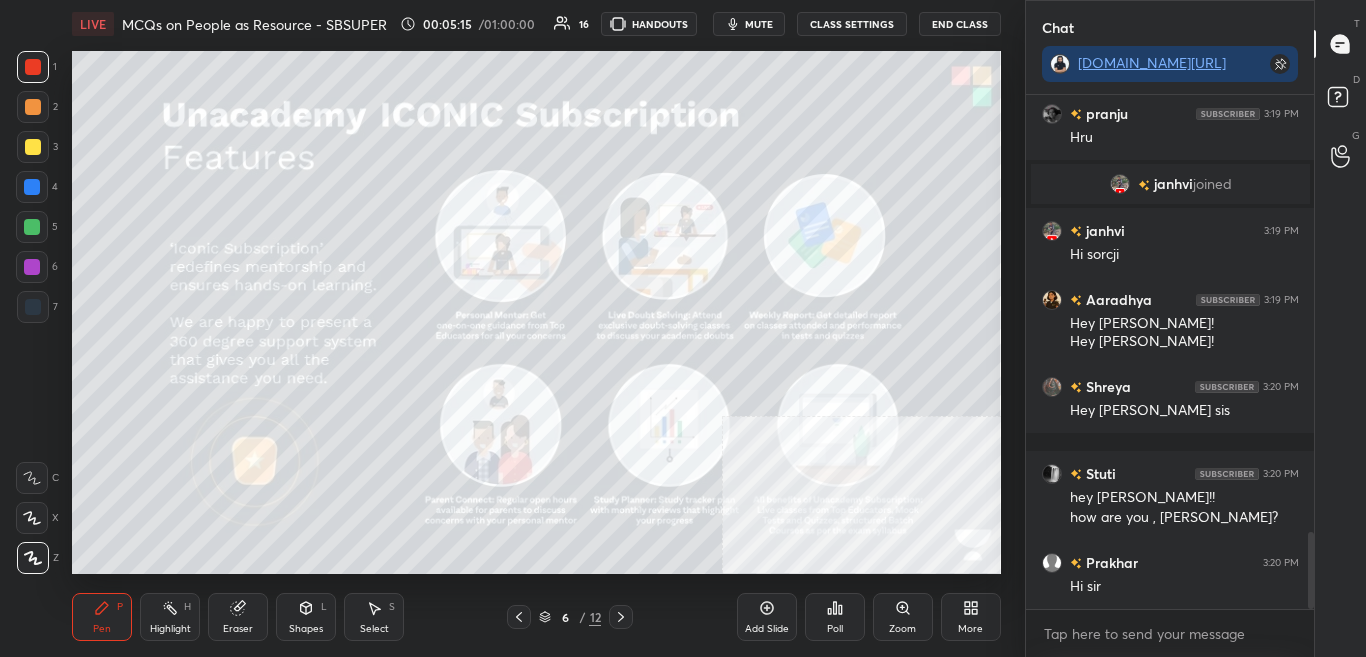 scroll, scrollTop: 2923, scrollLeft: 0, axis: vertical 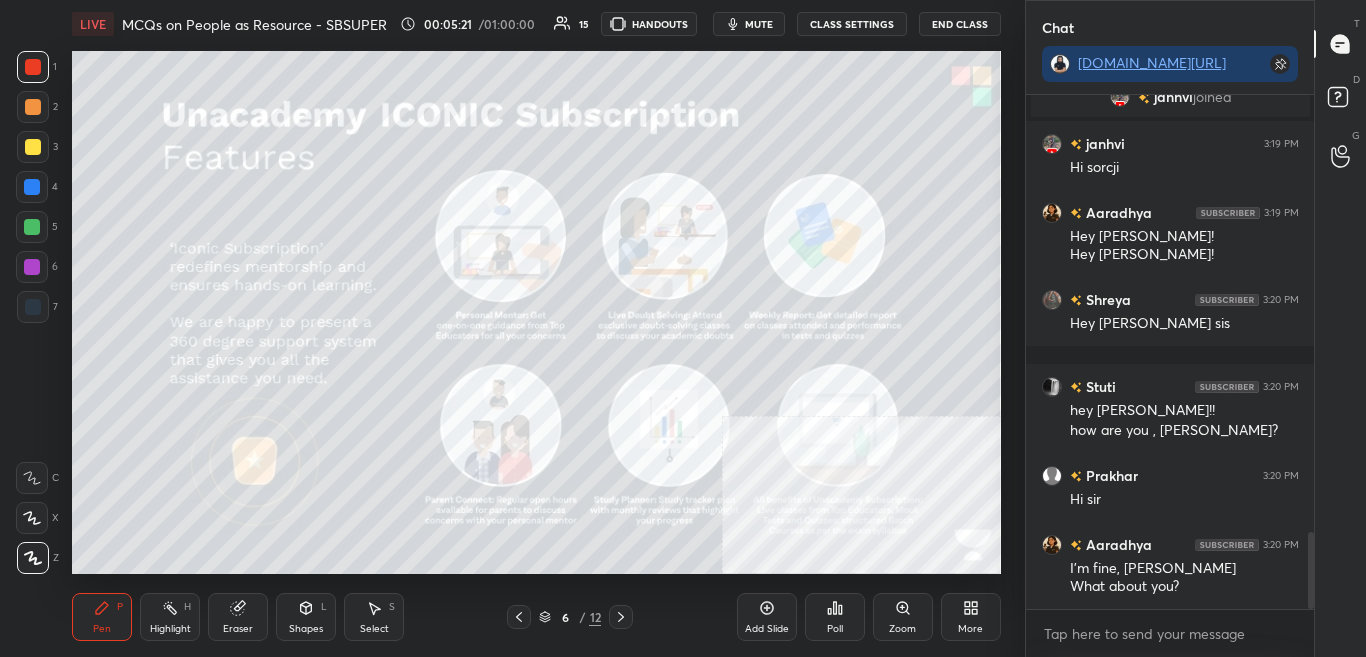 click 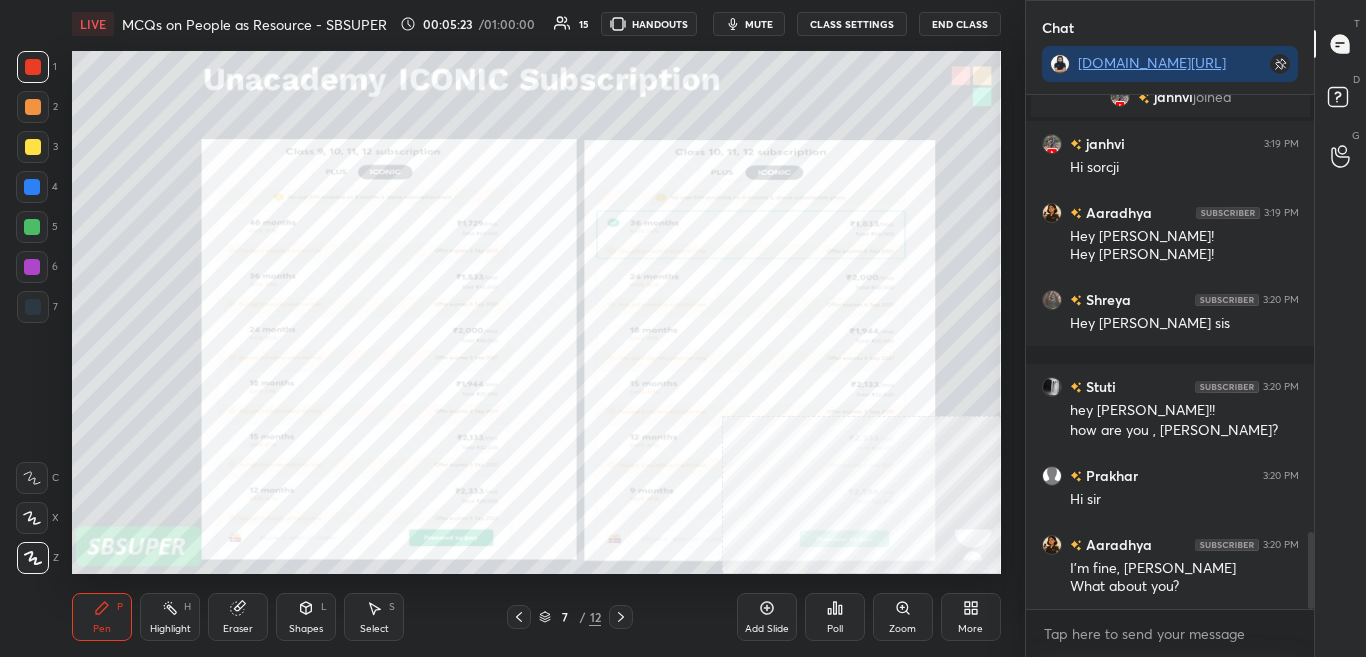 scroll, scrollTop: 2992, scrollLeft: 0, axis: vertical 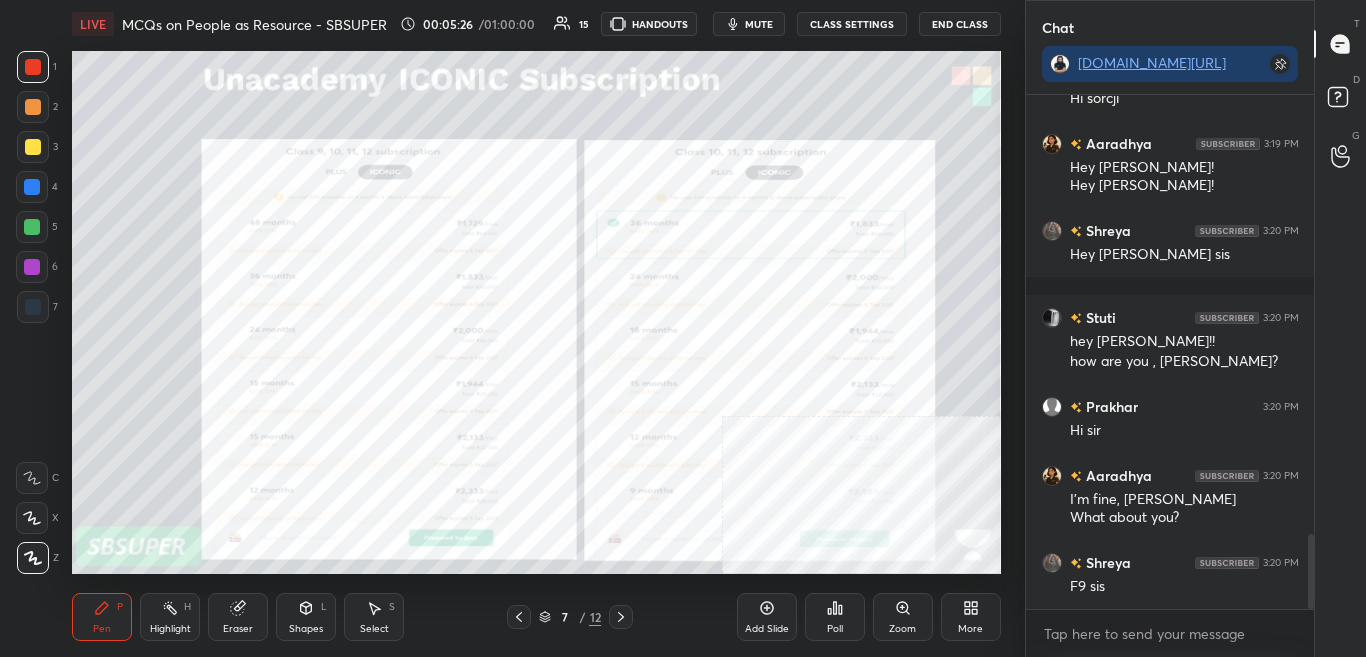 click at bounding box center [621, 617] 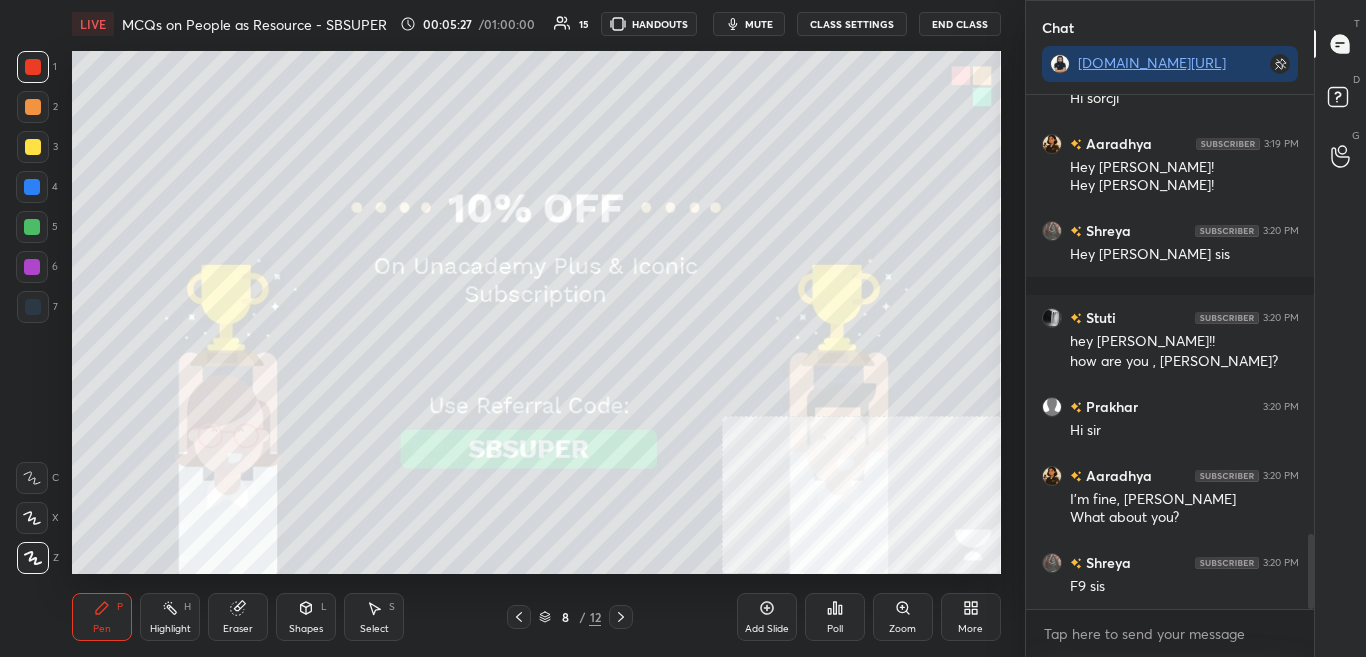 click 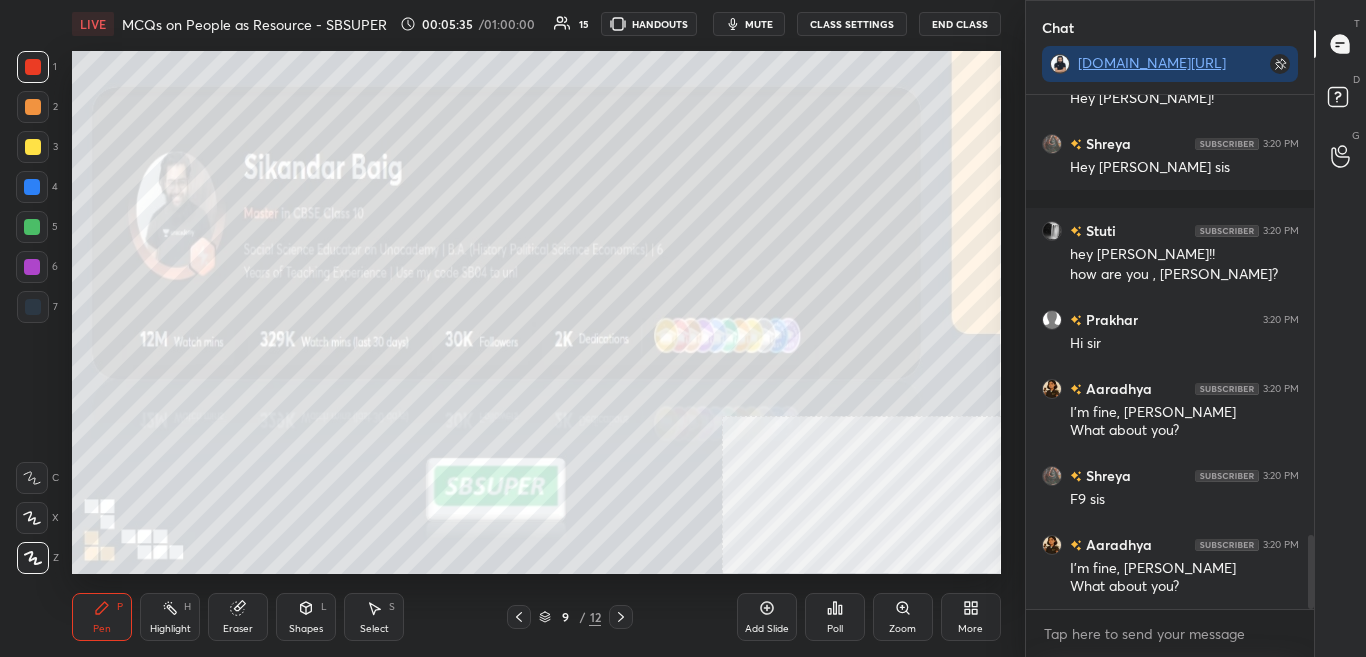 scroll, scrollTop: 3148, scrollLeft: 0, axis: vertical 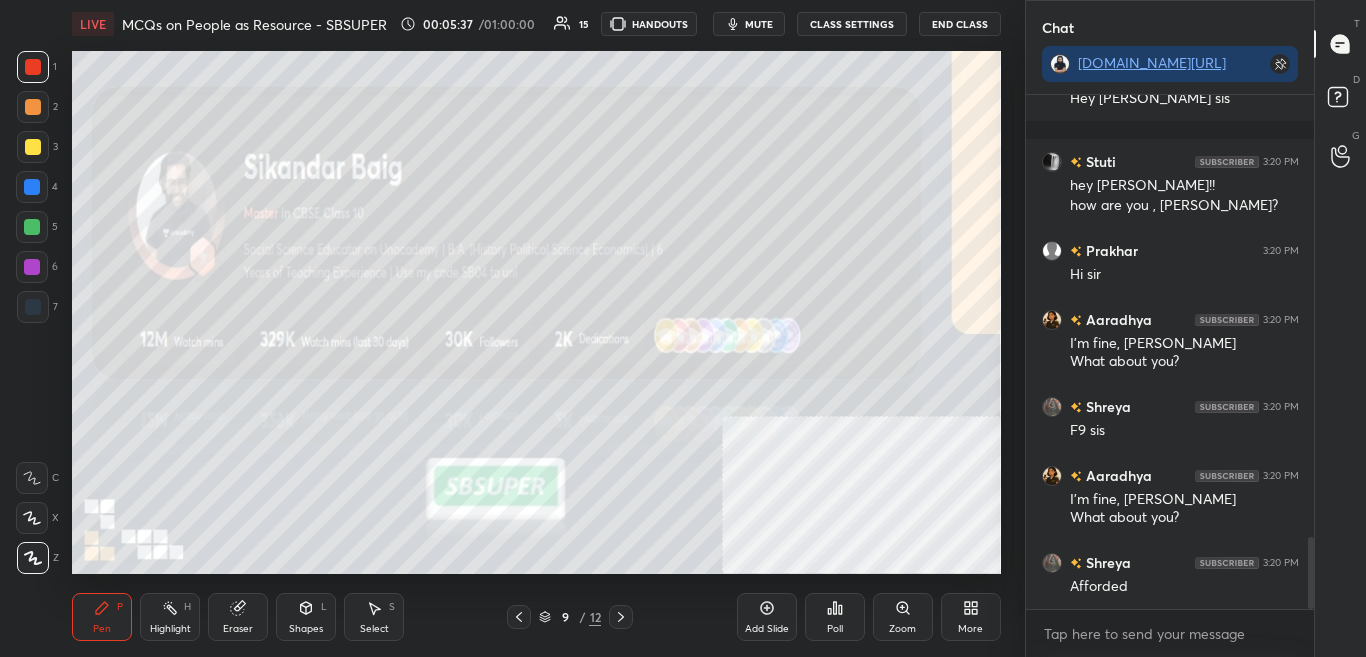 click 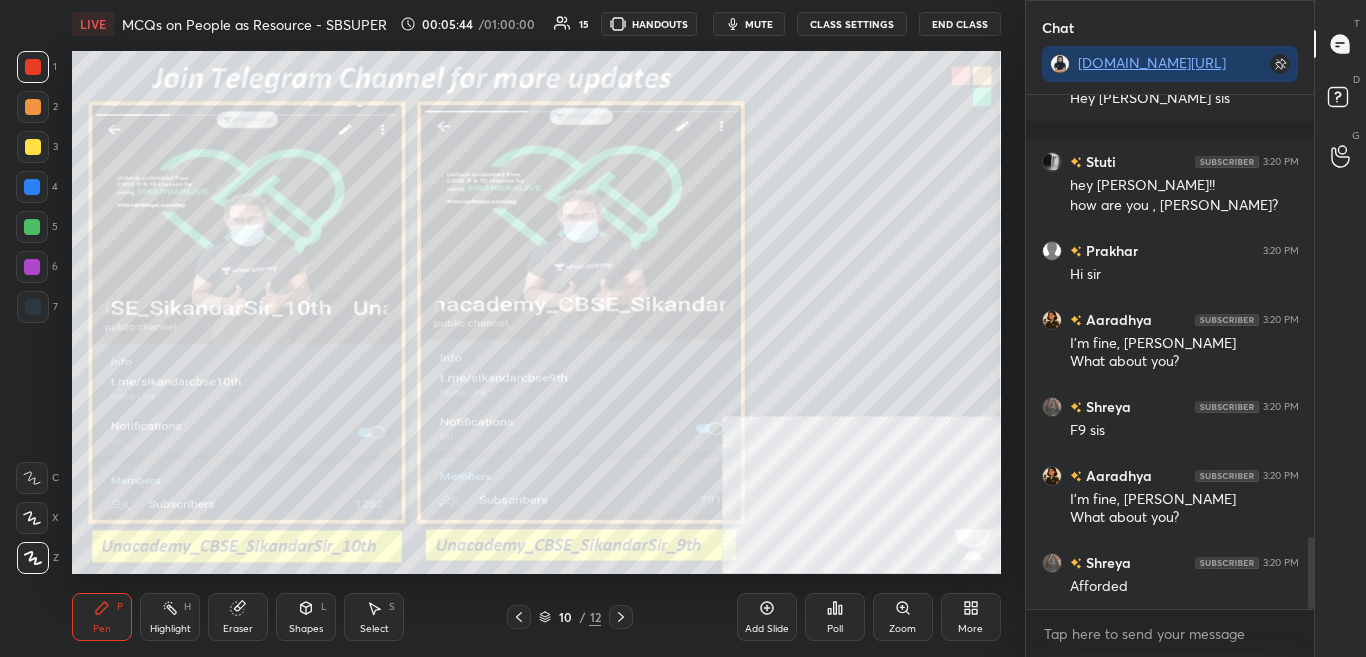 scroll, scrollTop: 3217, scrollLeft: 0, axis: vertical 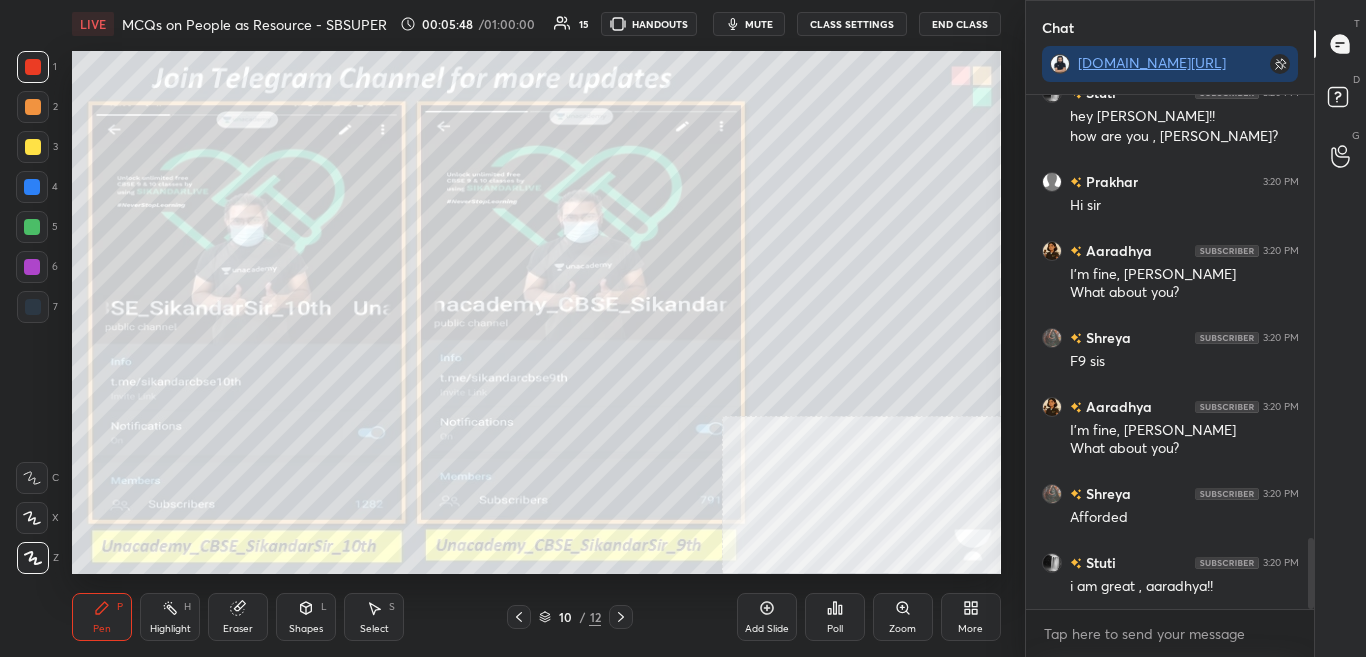 click 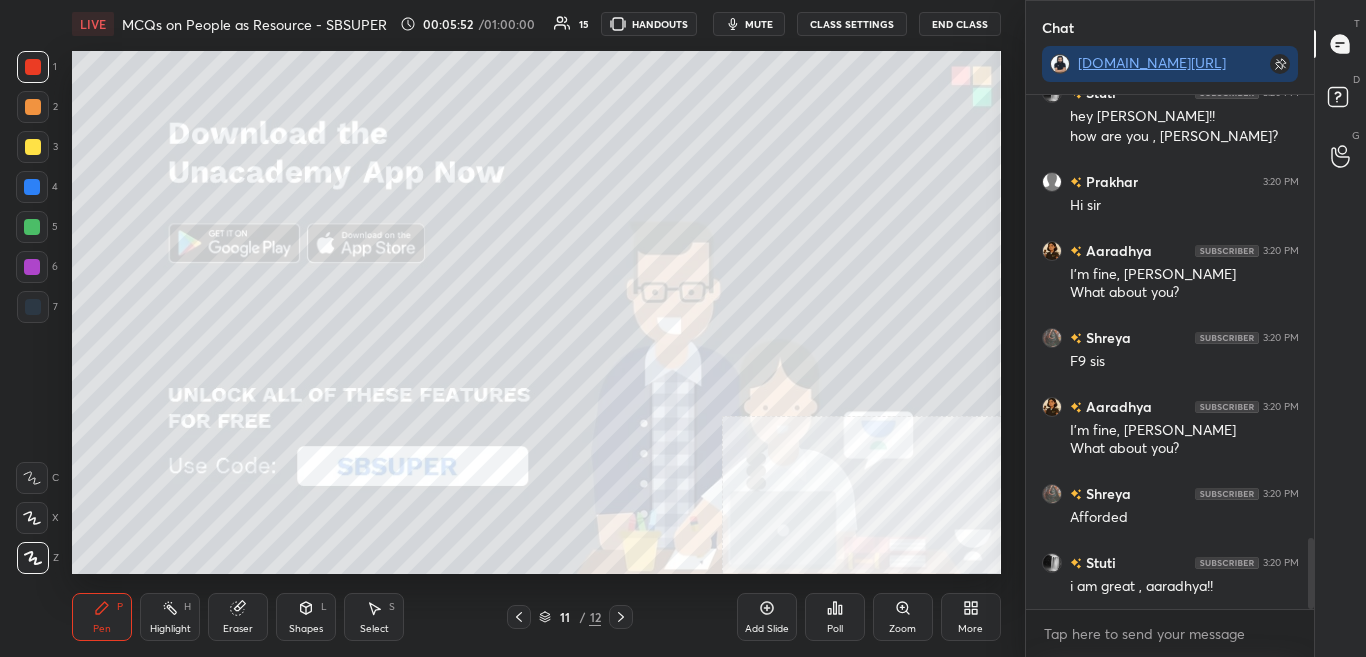 click 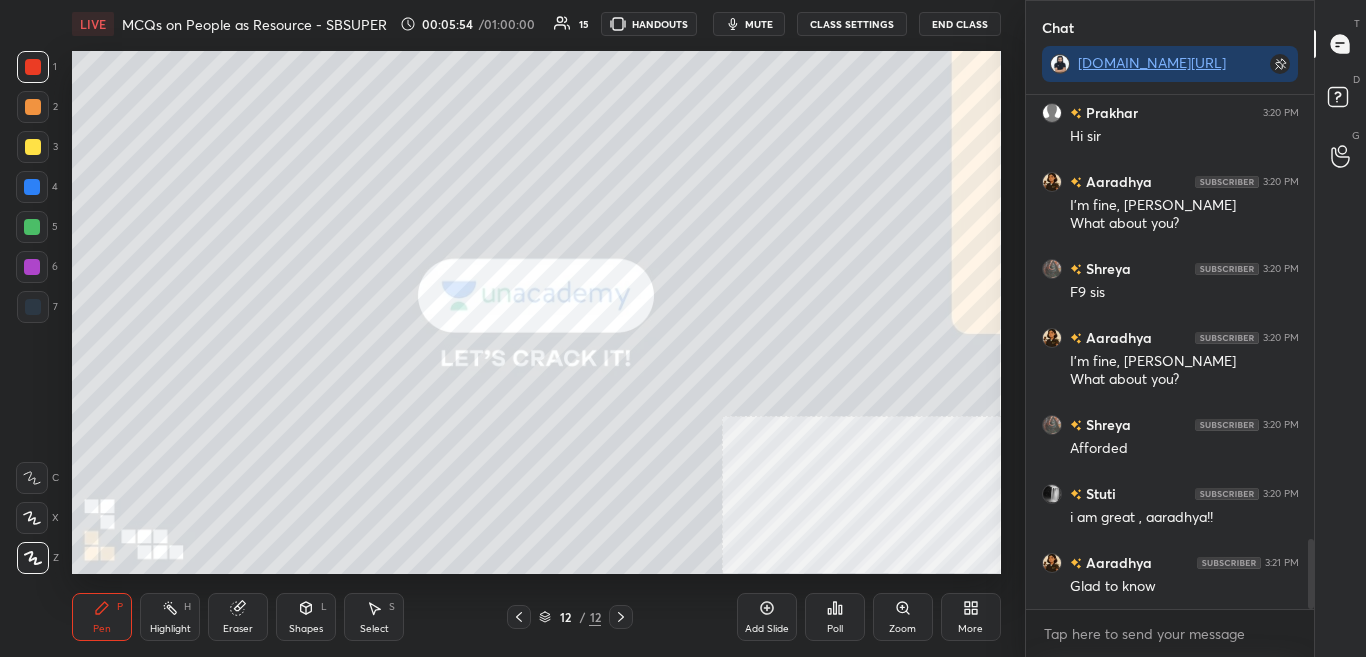 click 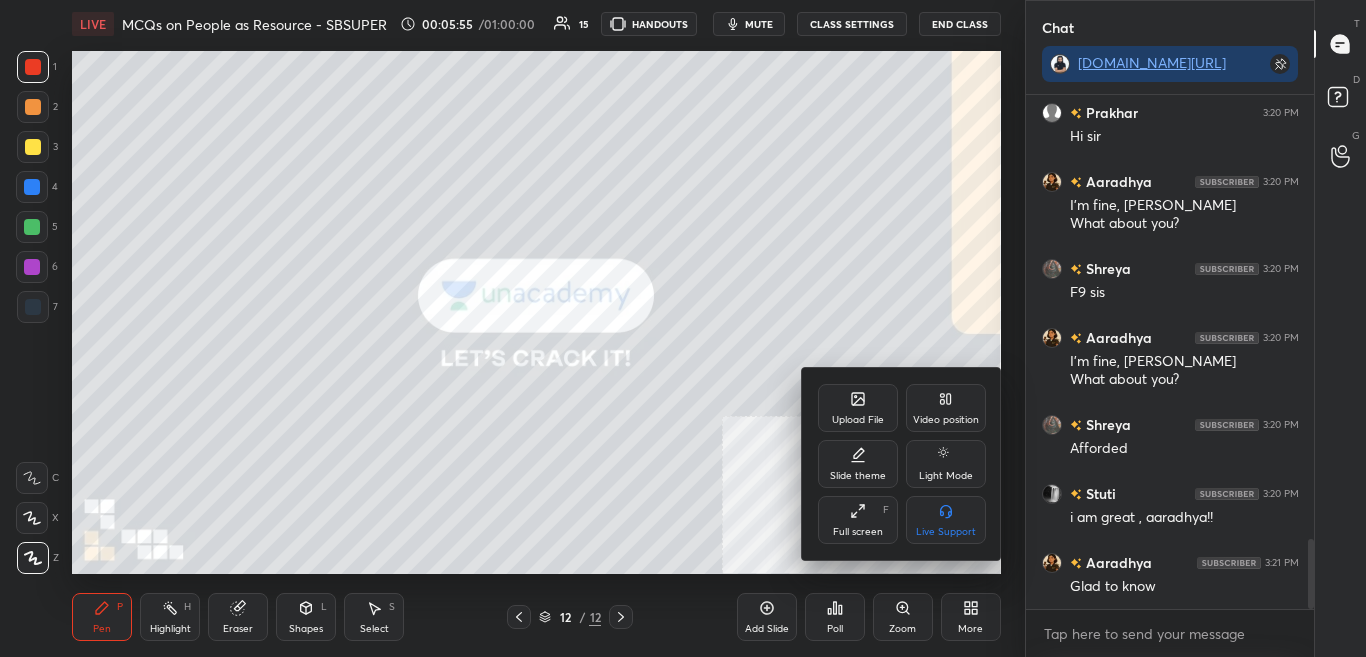 scroll, scrollTop: 3355, scrollLeft: 0, axis: vertical 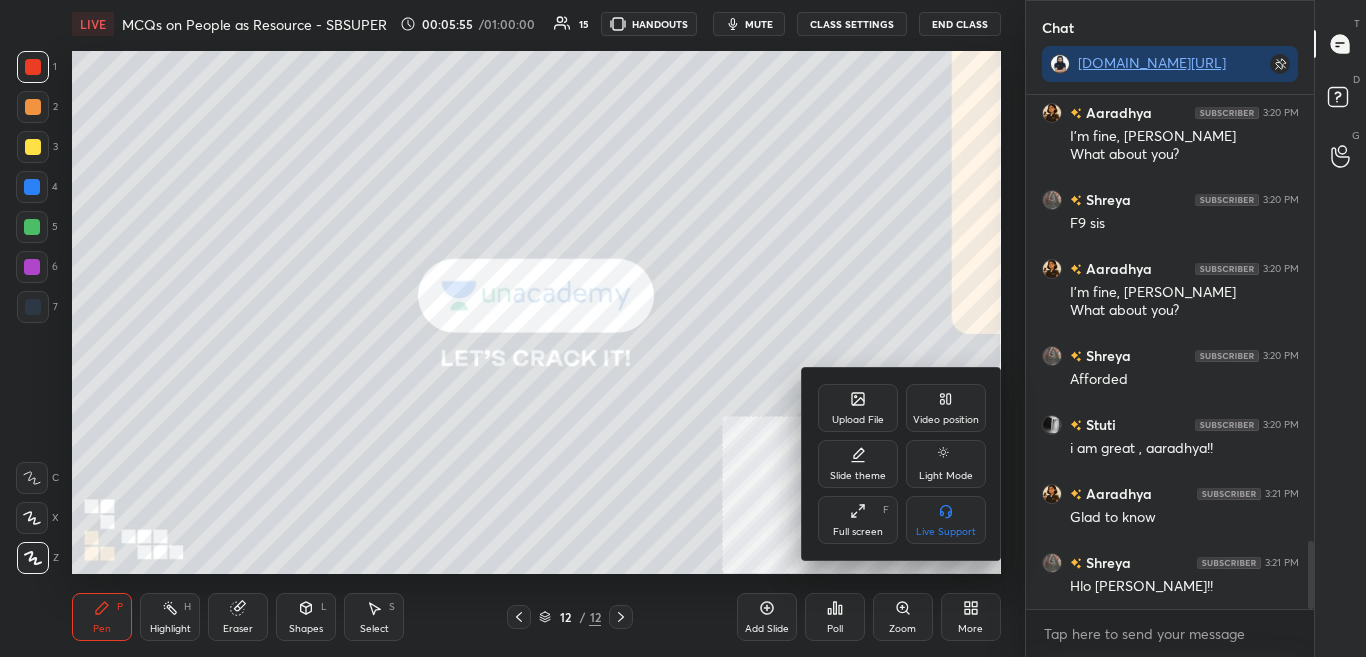 click 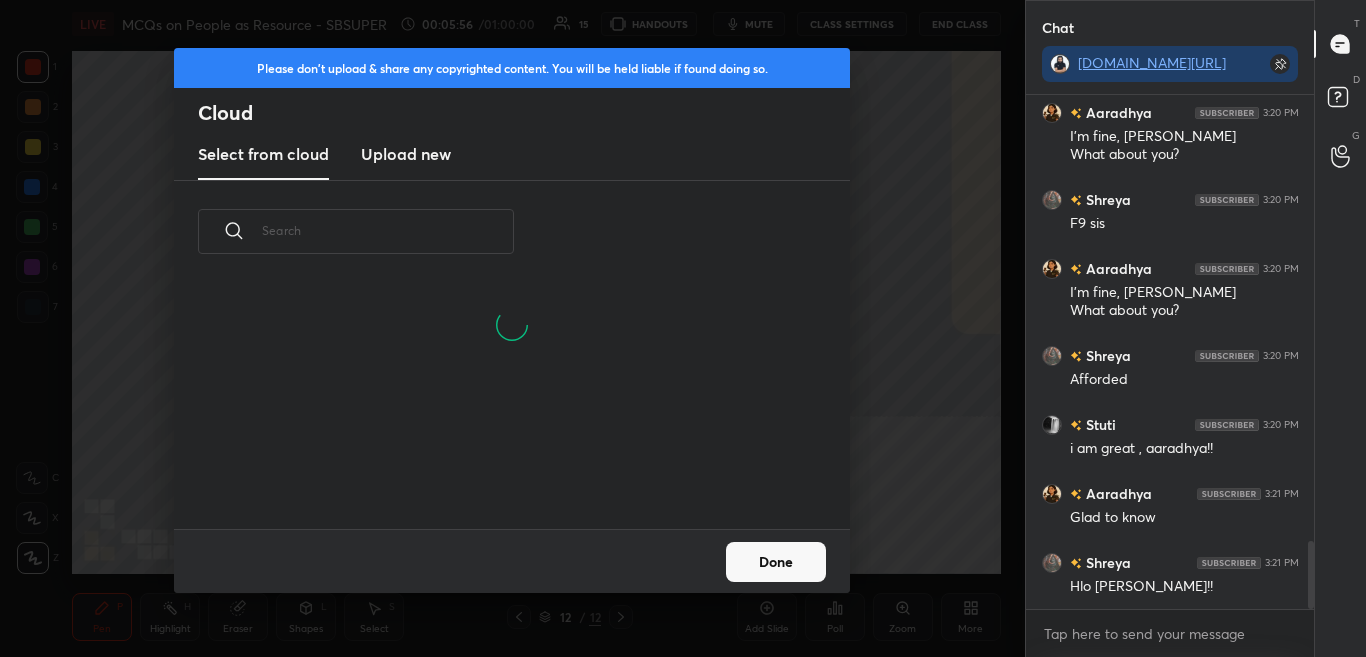 drag, startPoint x: 424, startPoint y: 157, endPoint x: 435, endPoint y: 125, distance: 33.83785 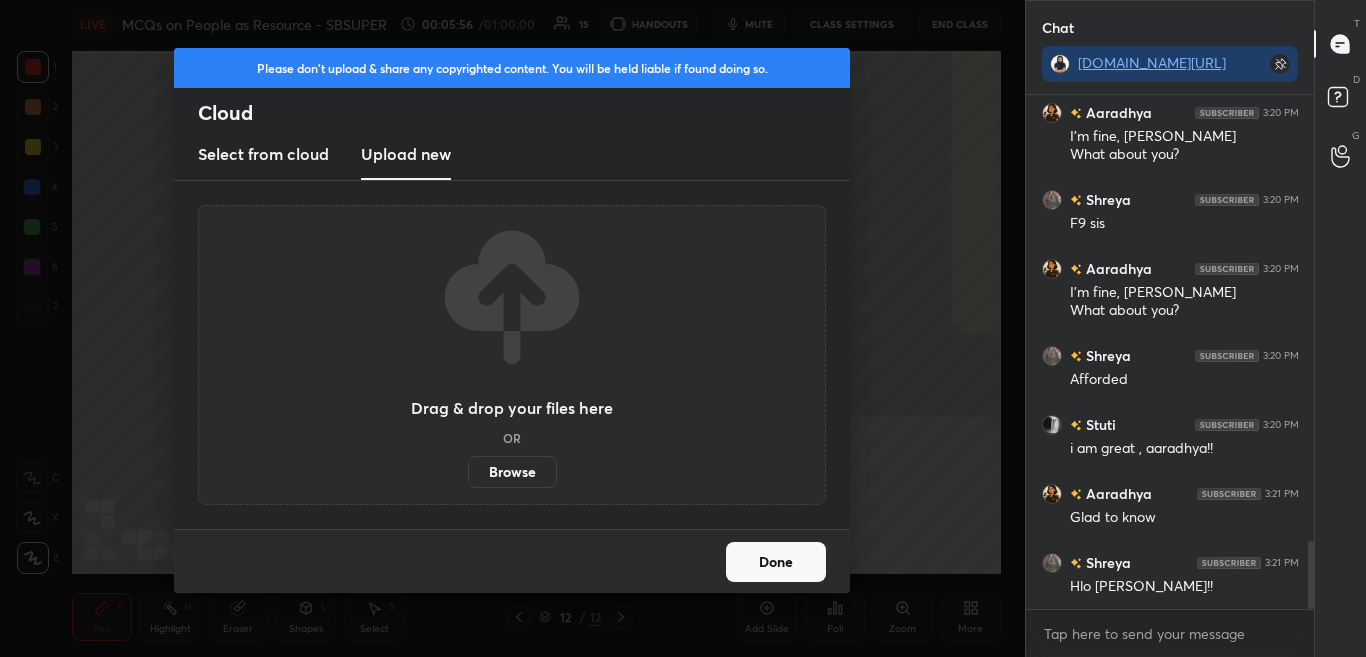 click on "Browse" at bounding box center (512, 472) 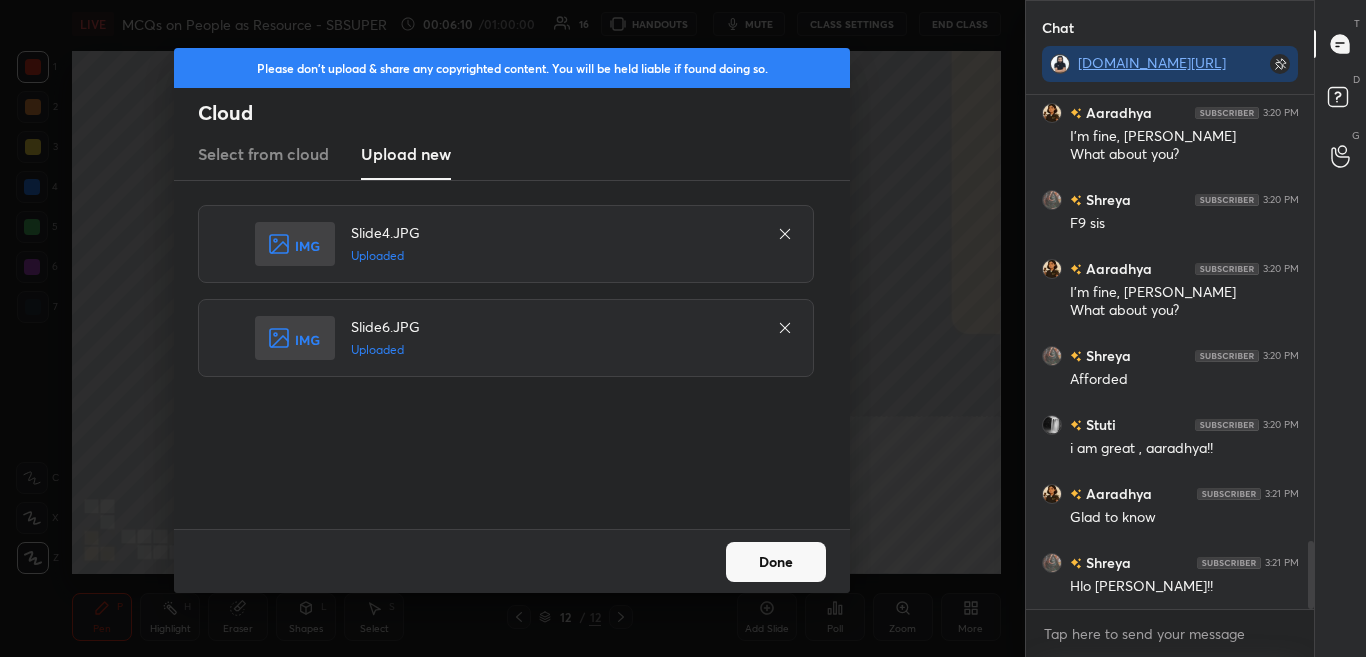 click on "Done" at bounding box center [776, 562] 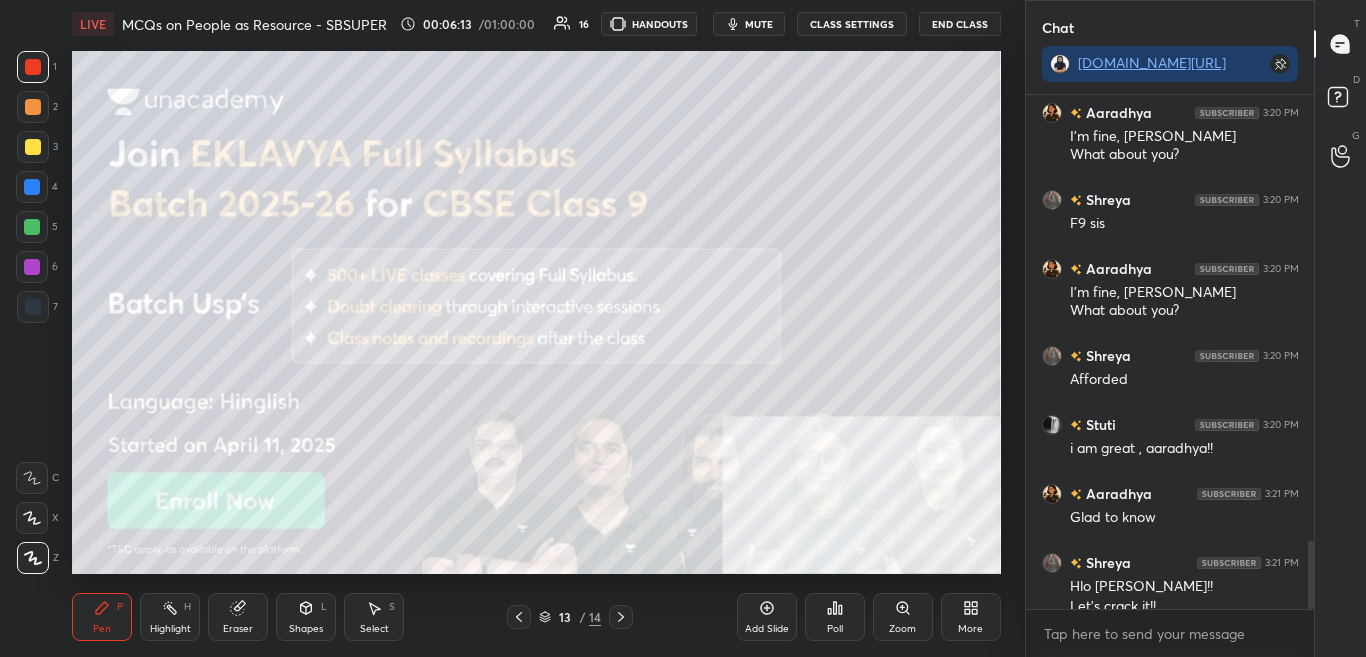 scroll, scrollTop: 3375, scrollLeft: 0, axis: vertical 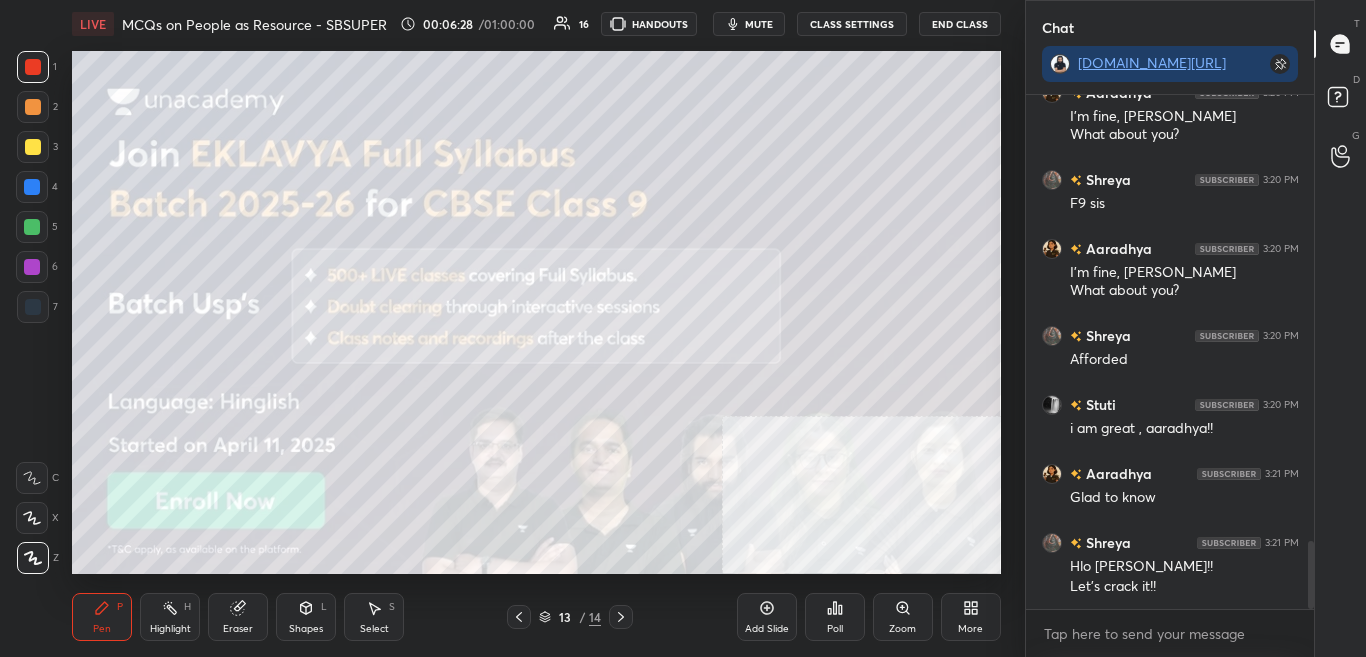 click 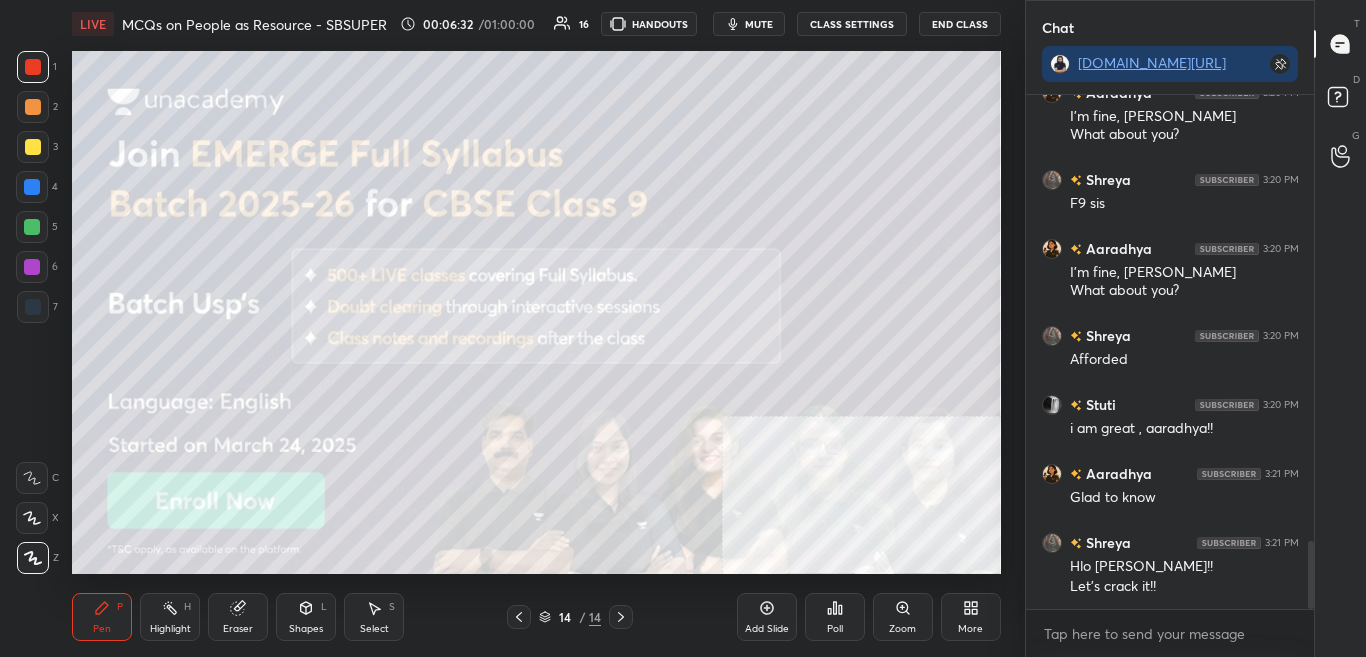 scroll, scrollTop: 3444, scrollLeft: 0, axis: vertical 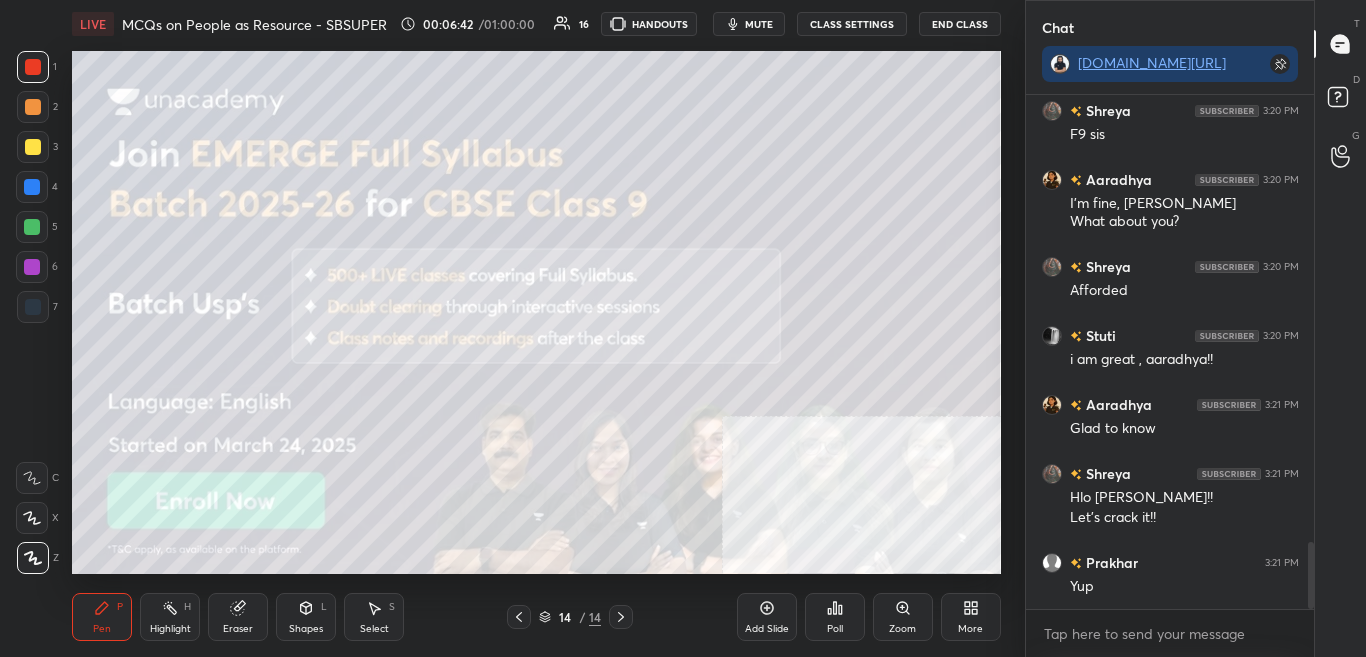 click 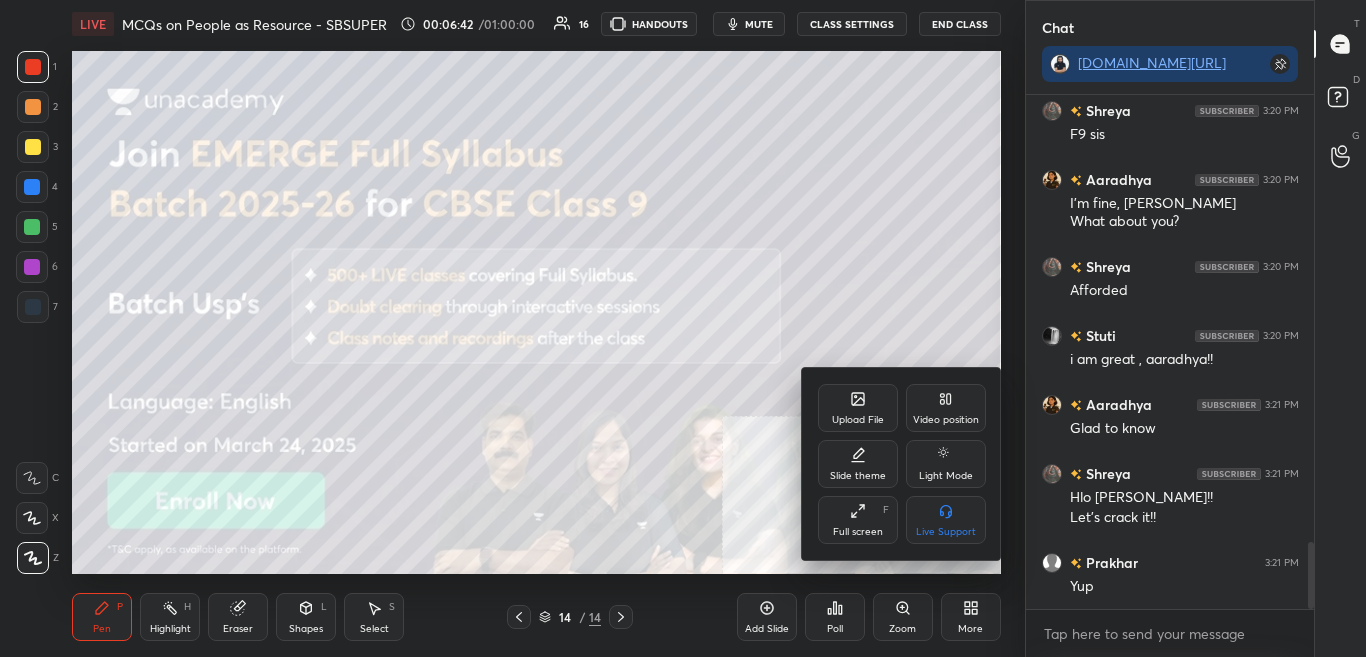 click on "Upload File" at bounding box center [858, 408] 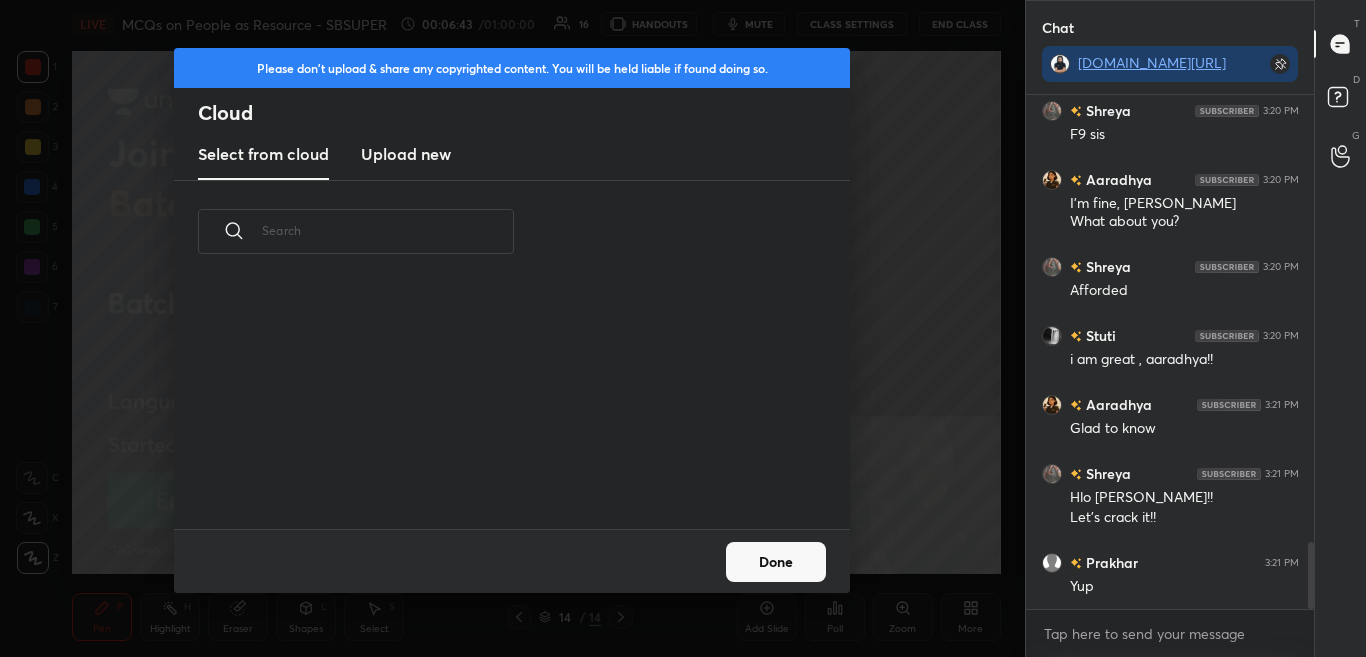 scroll, scrollTop: 7, scrollLeft: 11, axis: both 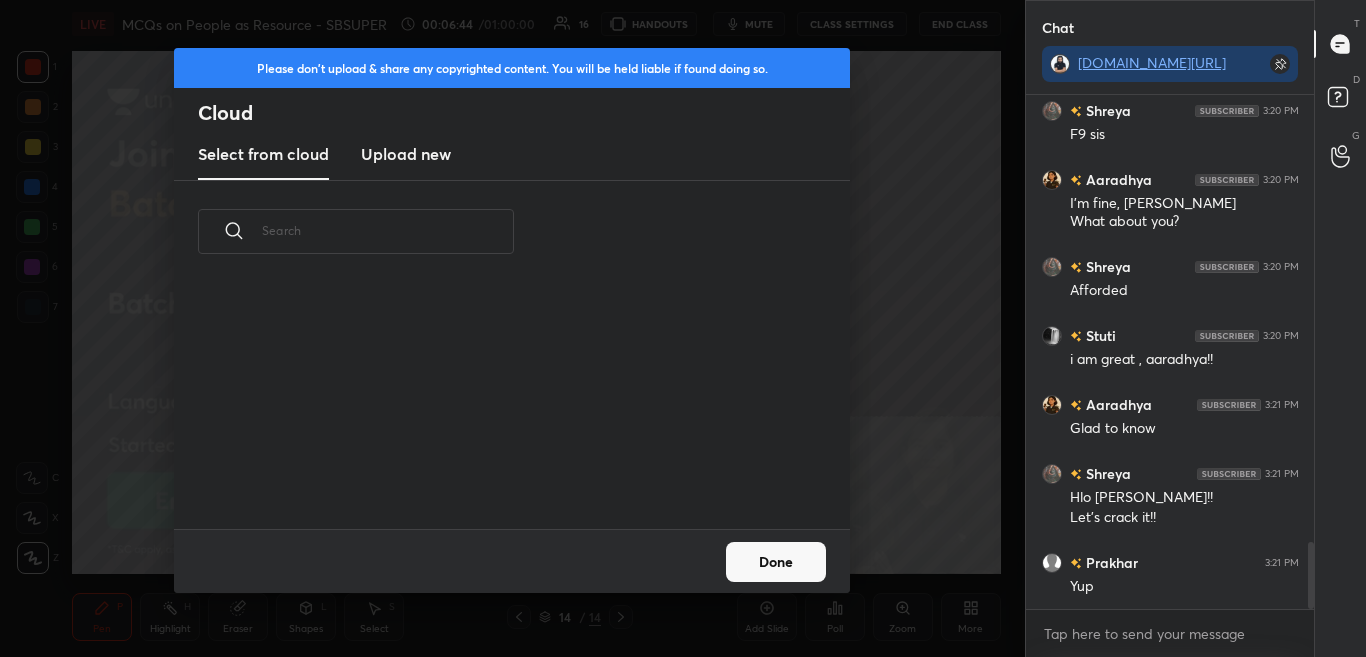 click on "Upload new" at bounding box center (406, 154) 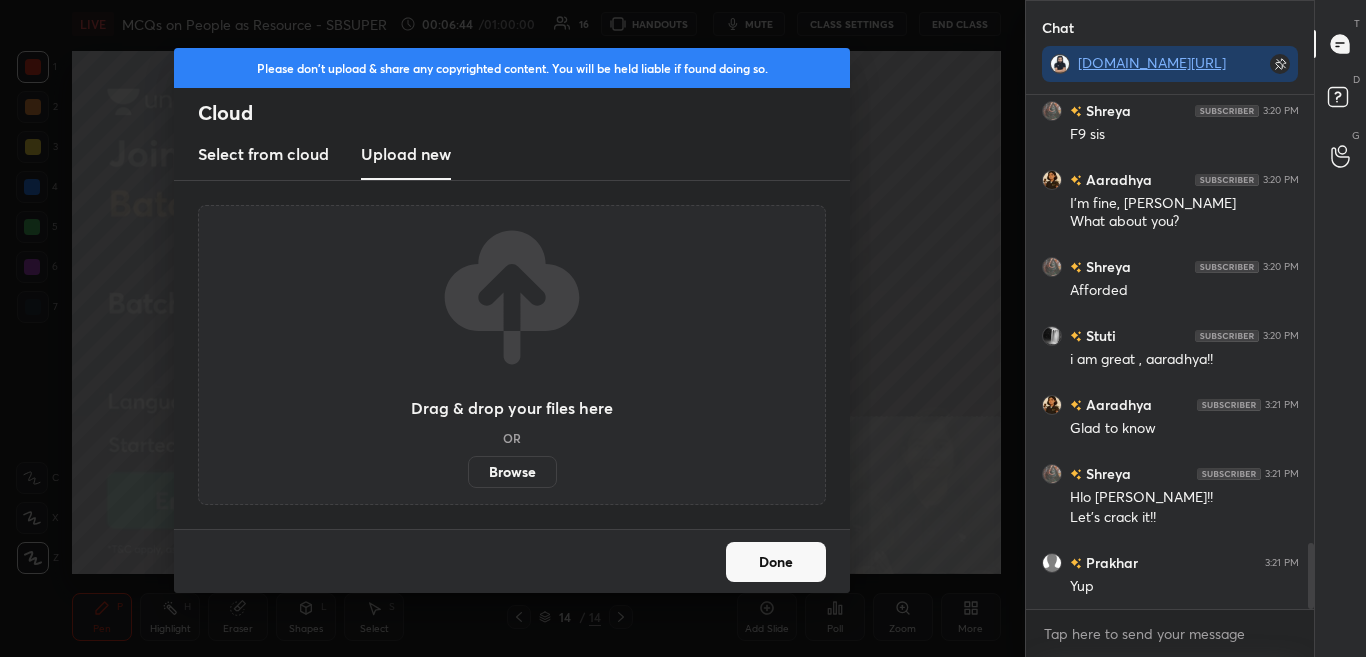 scroll, scrollTop: 3492, scrollLeft: 0, axis: vertical 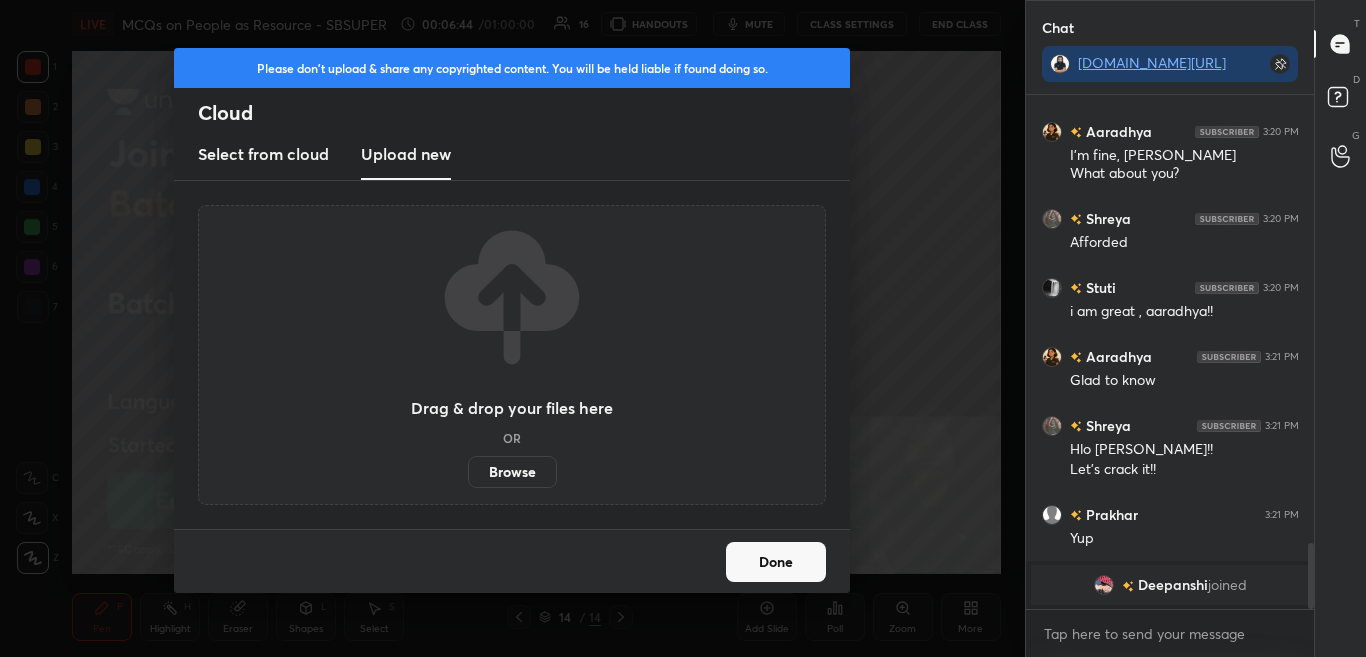 click on "Browse" at bounding box center (512, 472) 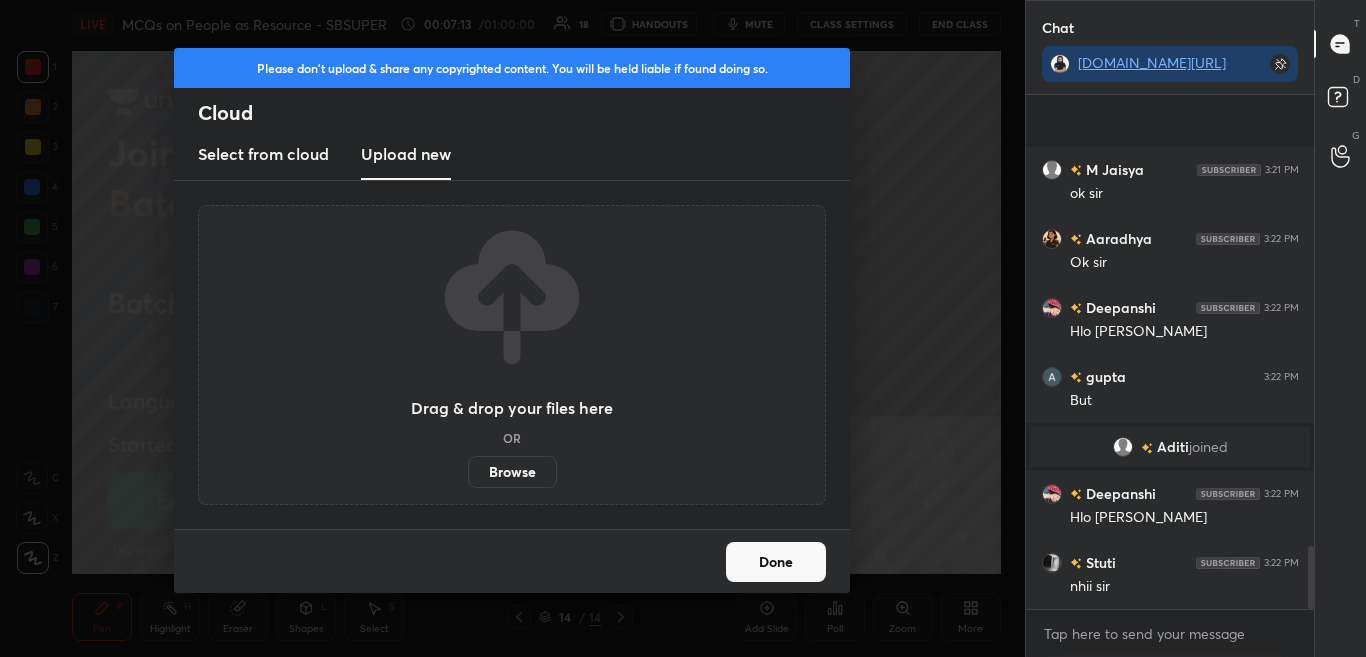 scroll, scrollTop: 3660, scrollLeft: 0, axis: vertical 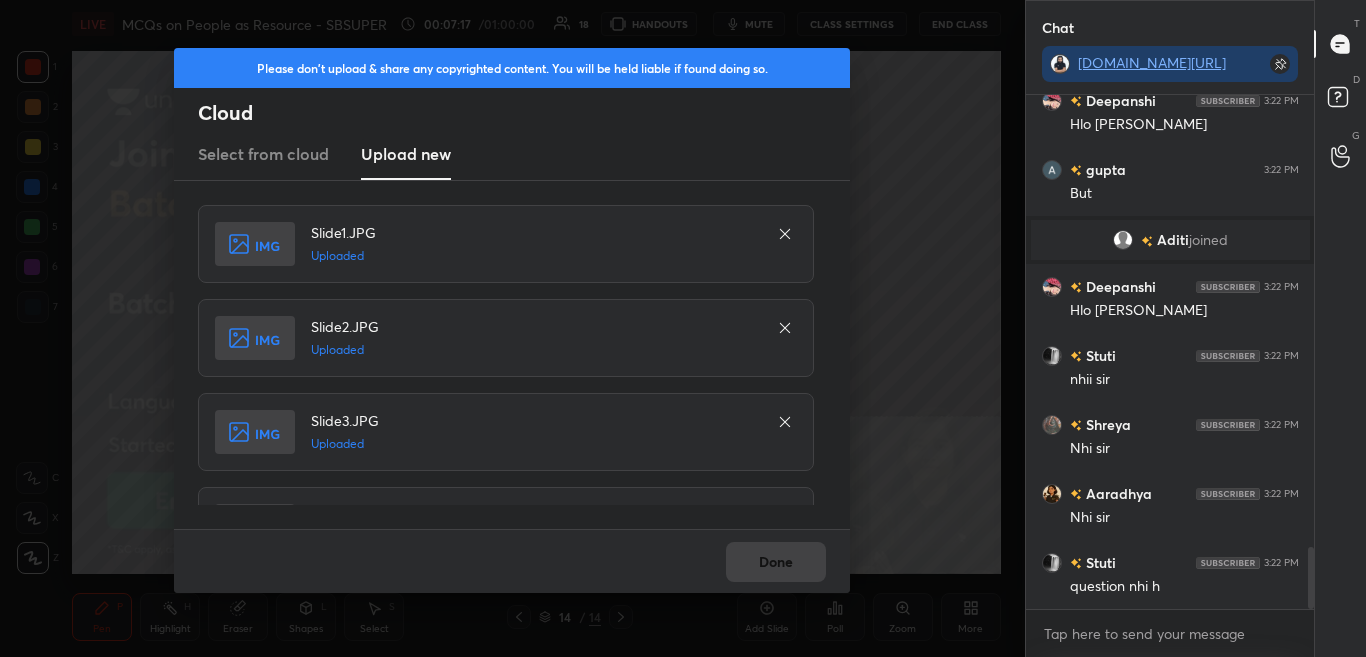 click on "Done" at bounding box center [512, 561] 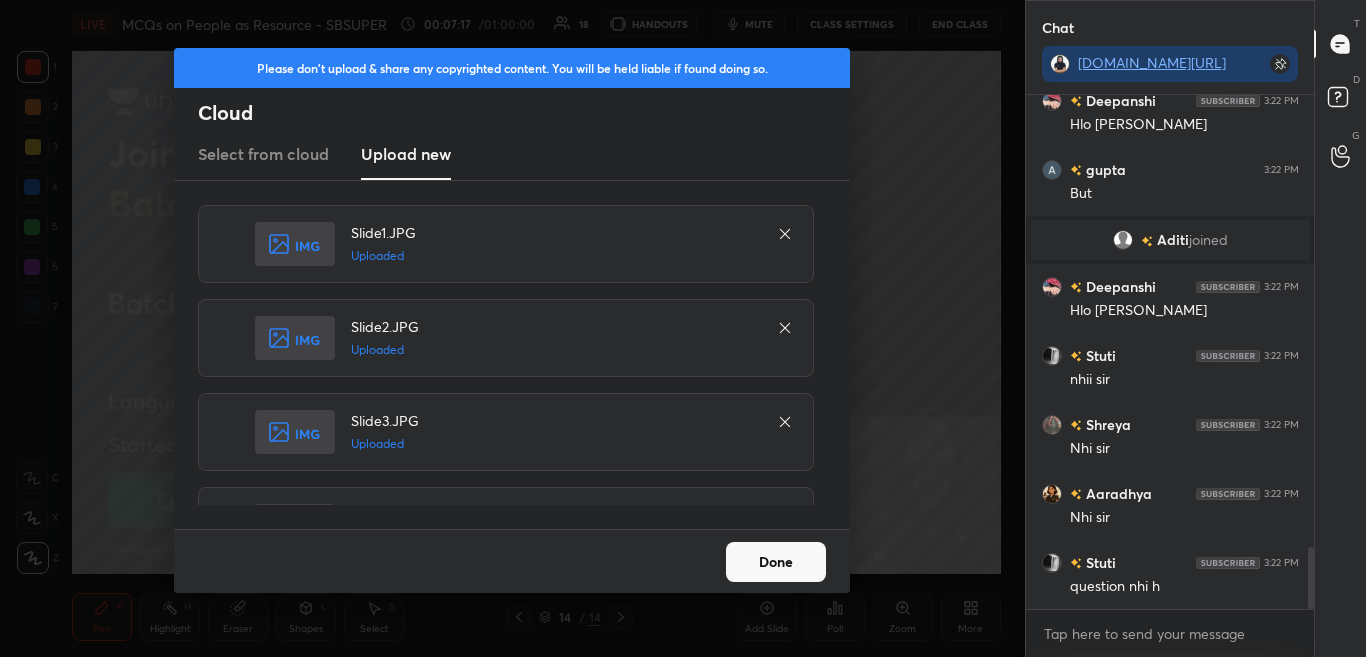 click on "Done" at bounding box center (776, 562) 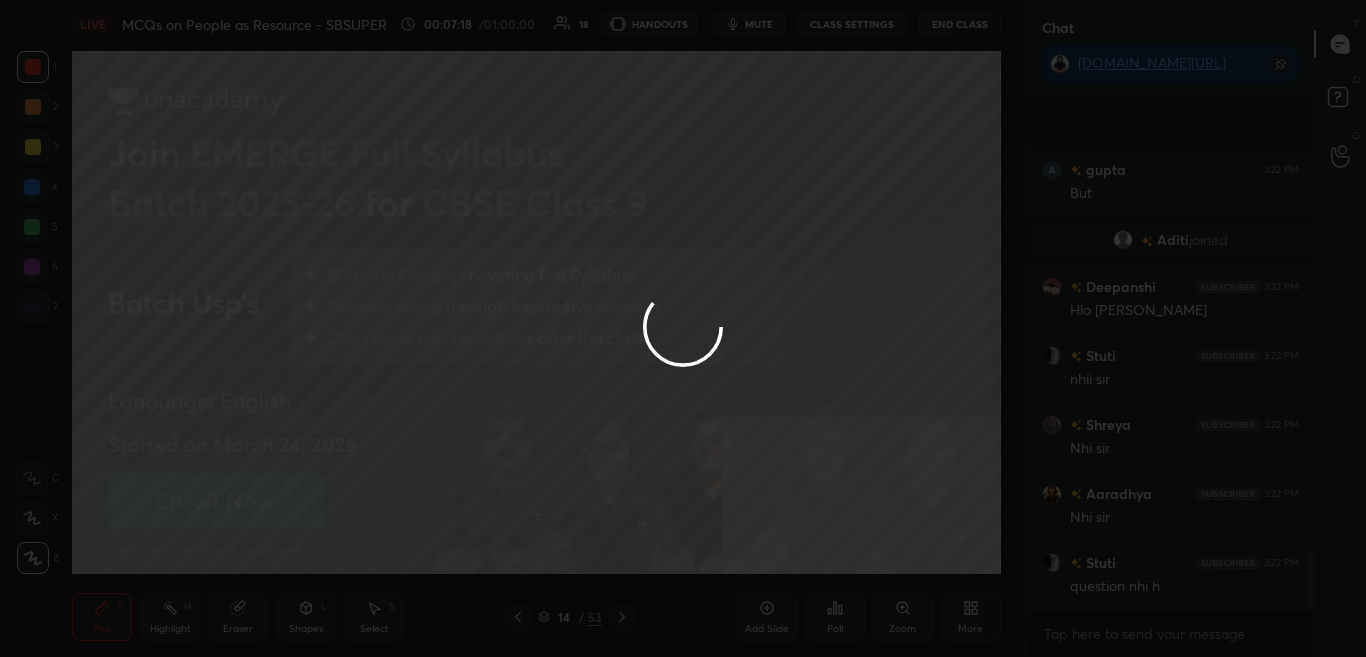 click at bounding box center (683, 328) 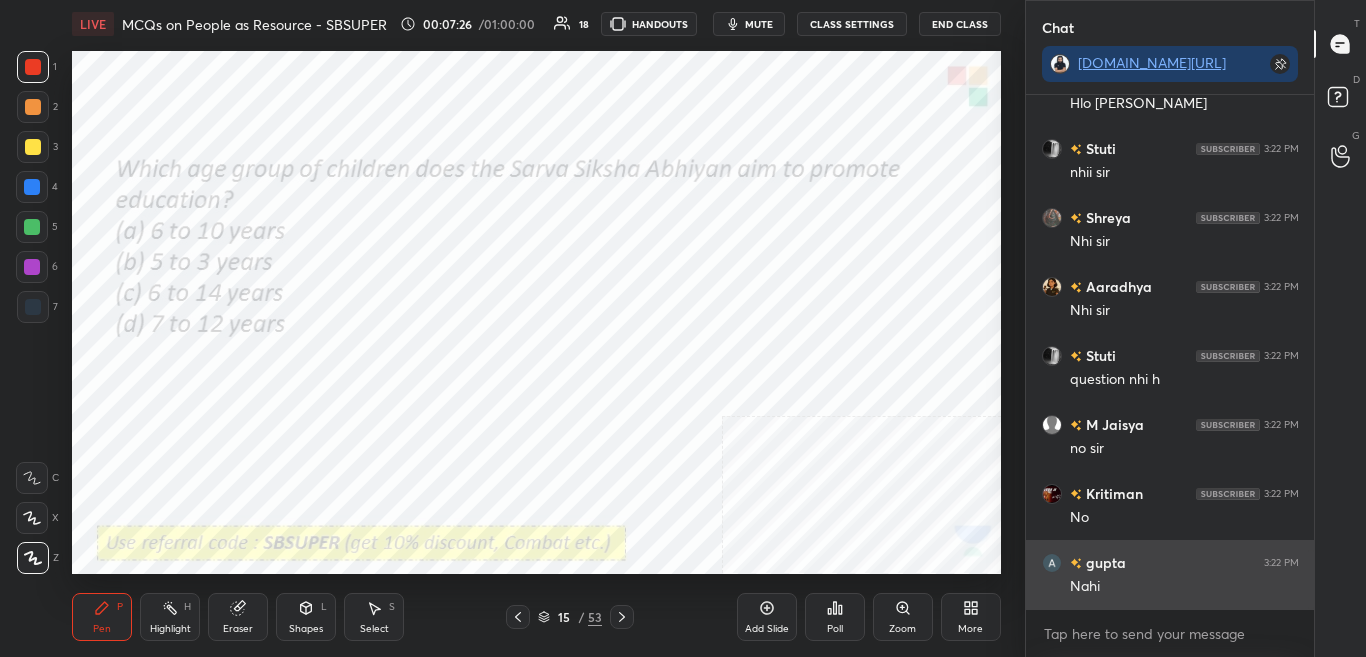 scroll, scrollTop: 4005, scrollLeft: 0, axis: vertical 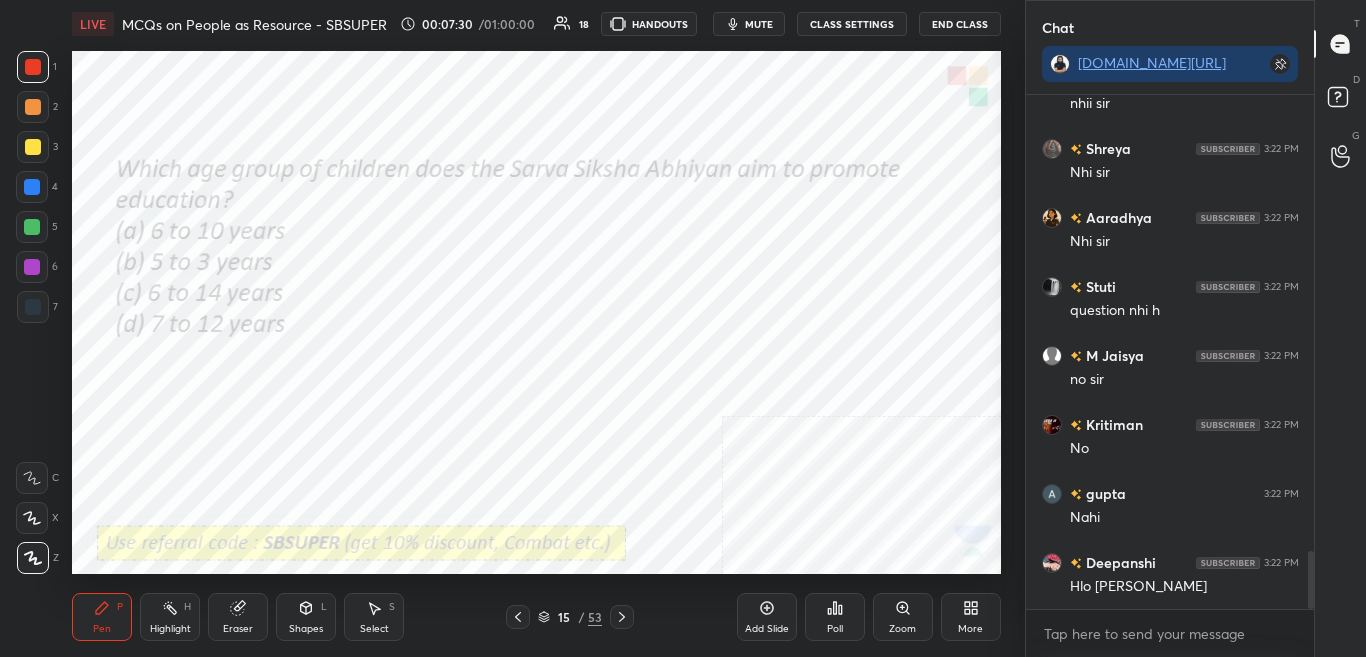 drag, startPoint x: 1311, startPoint y: 580, endPoint x: 1309, endPoint y: 619, distance: 39.051247 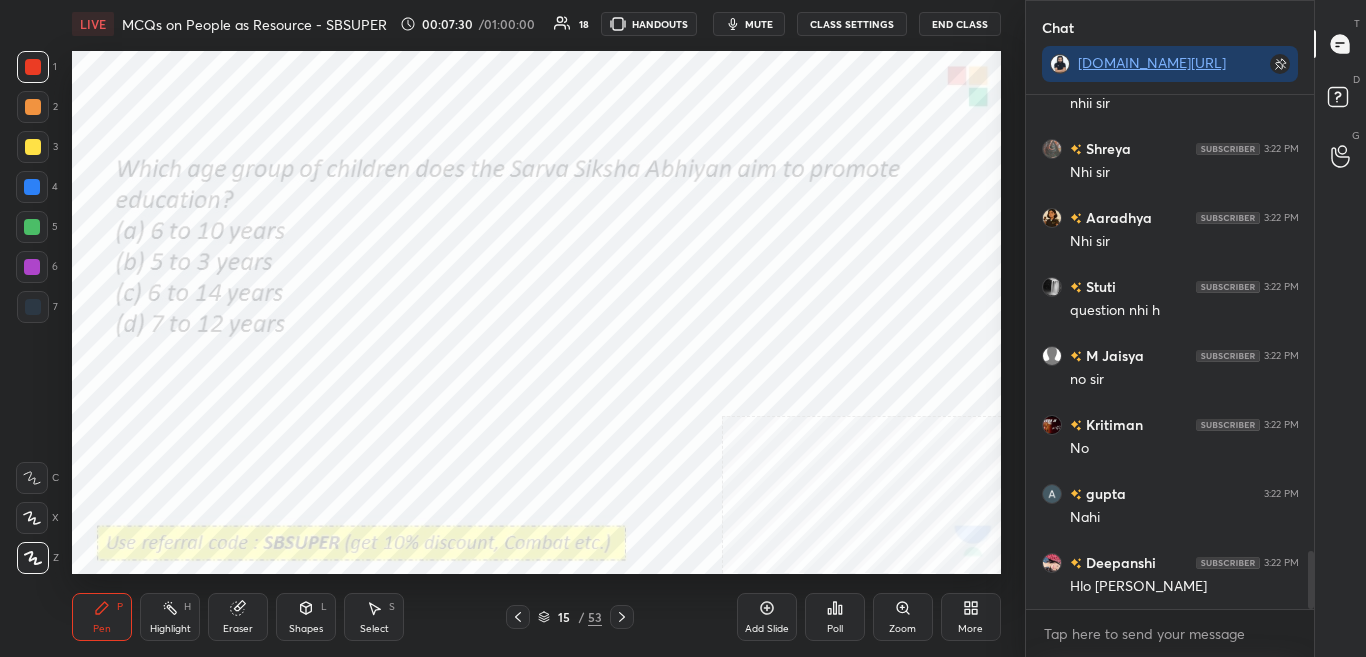 click on "Deepanshi 3:22 PM Hlo sir kaise ho Stuti 3:22 PM nhii sir Shreya 3:22 PM Nhi sir Aaradhya 3:22 PM Nhi sir Stuti 3:22 PM question nhi h M Jaisya 3:22 PM no sir Kritiman 3:22 PM No gupta 3:22 PM Nahi Deepanshi 3:22 PM Hlo sir kaise ho JUMP TO LATEST Enable hand raising Enable raise hand to speak to learners. Once enabled, chat will be turned off temporarily. Enable x" at bounding box center (1170, 376) 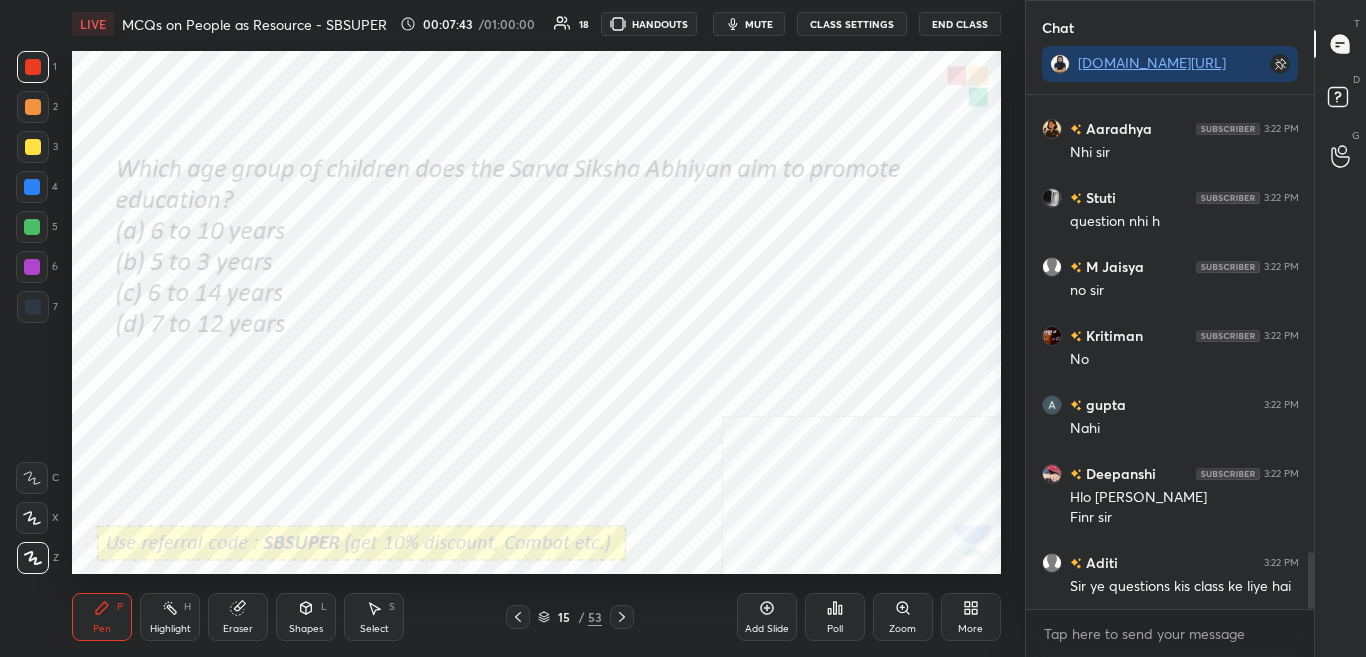 scroll, scrollTop: 4163, scrollLeft: 0, axis: vertical 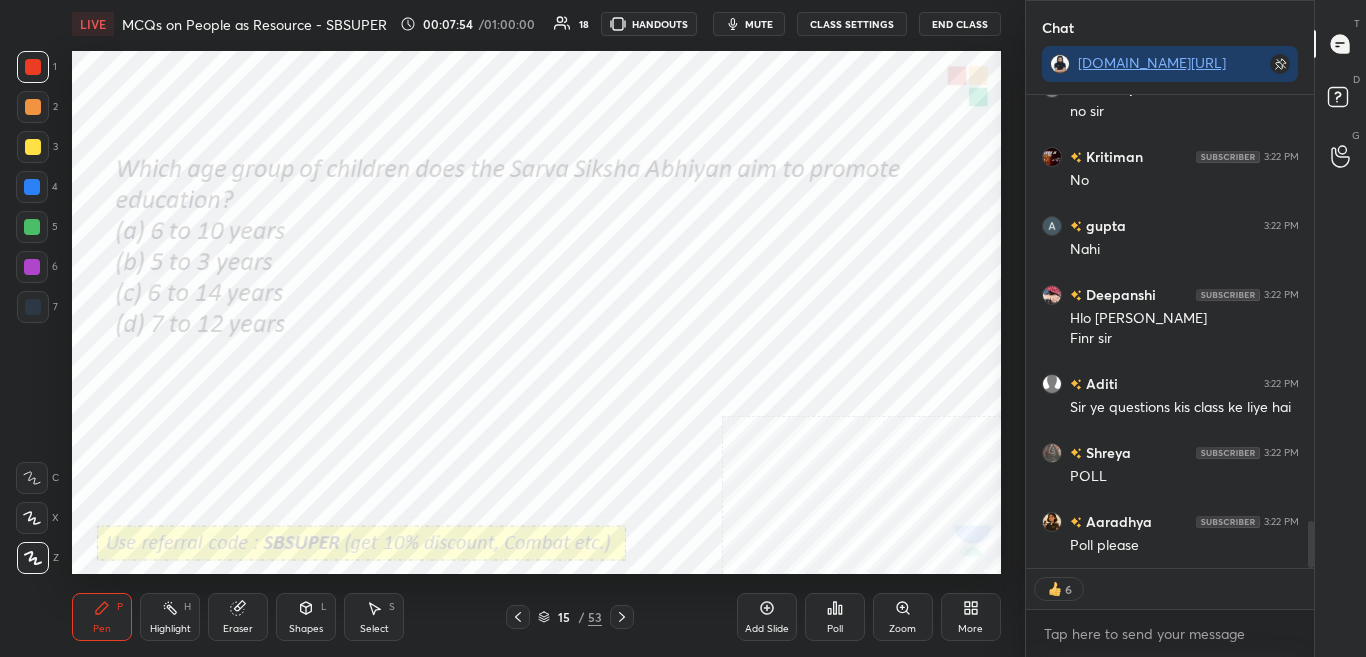 click on "Poll" at bounding box center [835, 617] 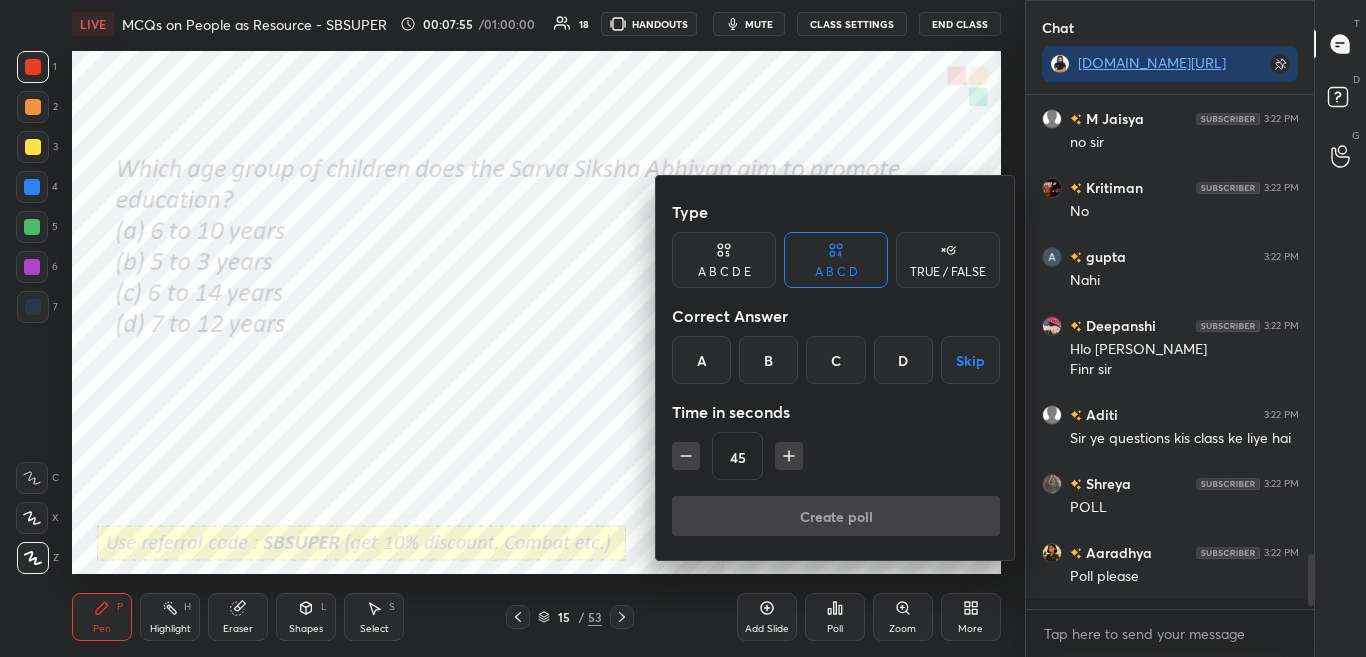 scroll, scrollTop: 7, scrollLeft: 7, axis: both 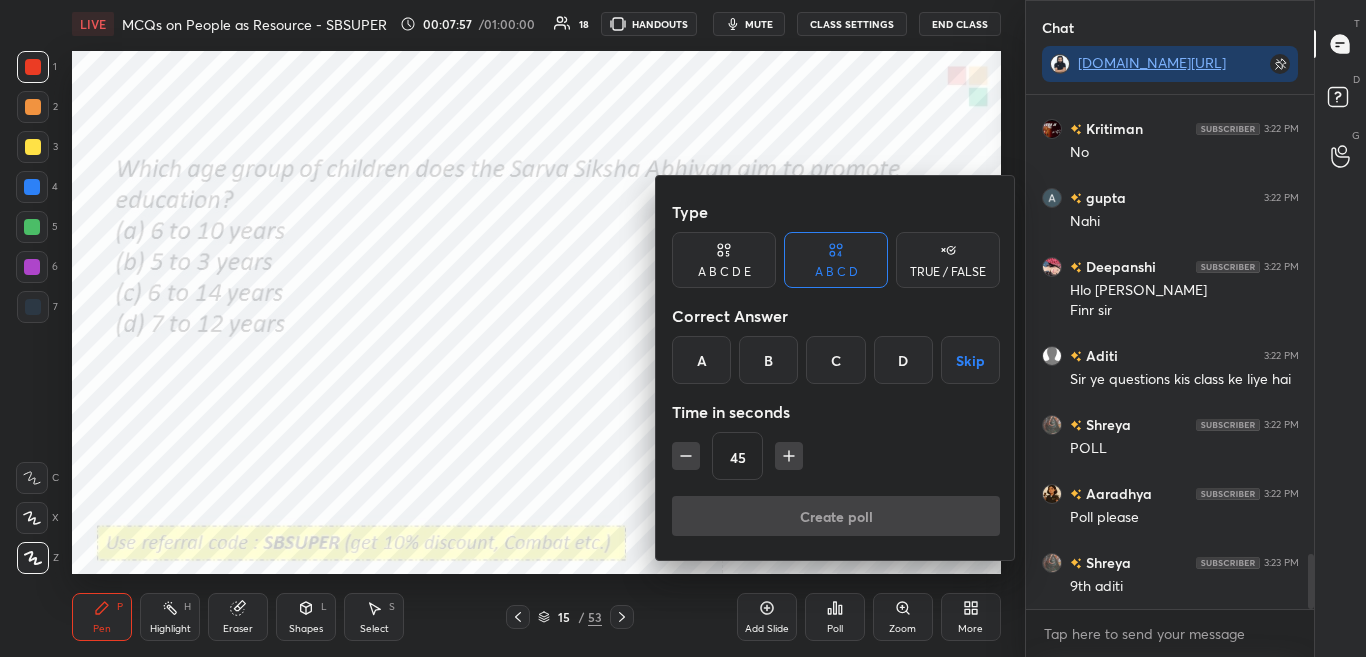 drag, startPoint x: 835, startPoint y: 370, endPoint x: 822, endPoint y: 440, distance: 71.19691 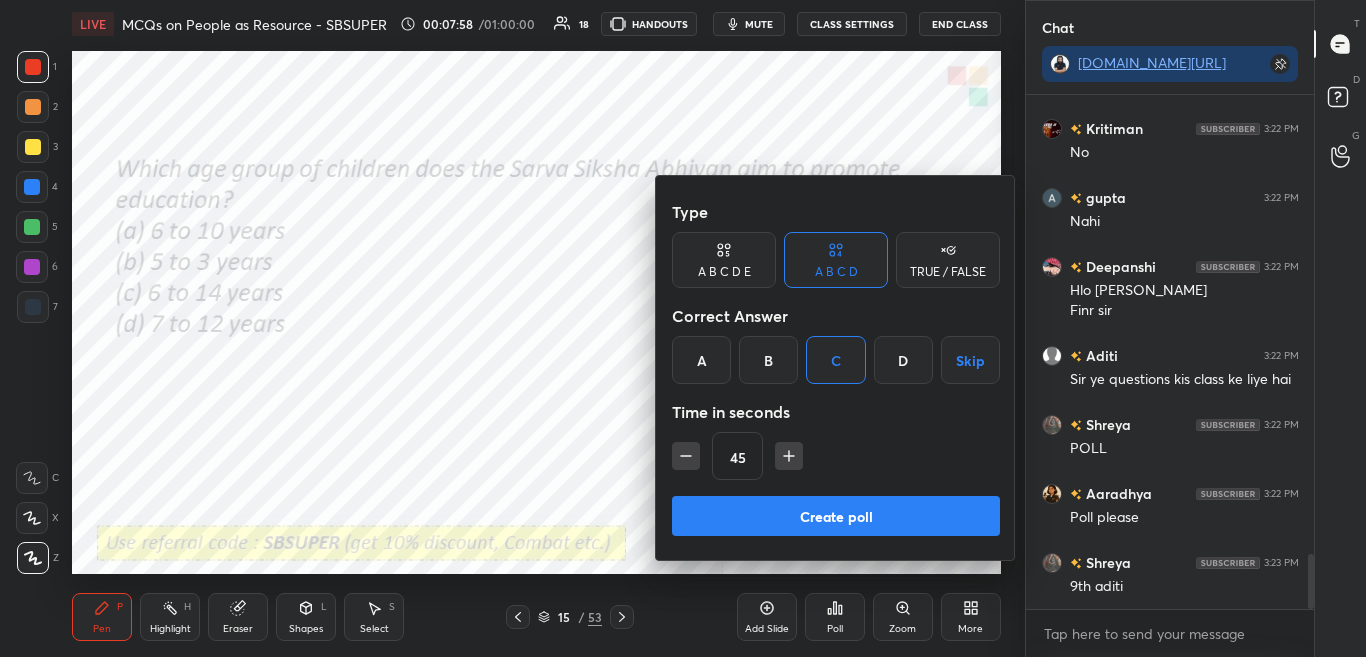 click on "Create poll" at bounding box center (836, 516) 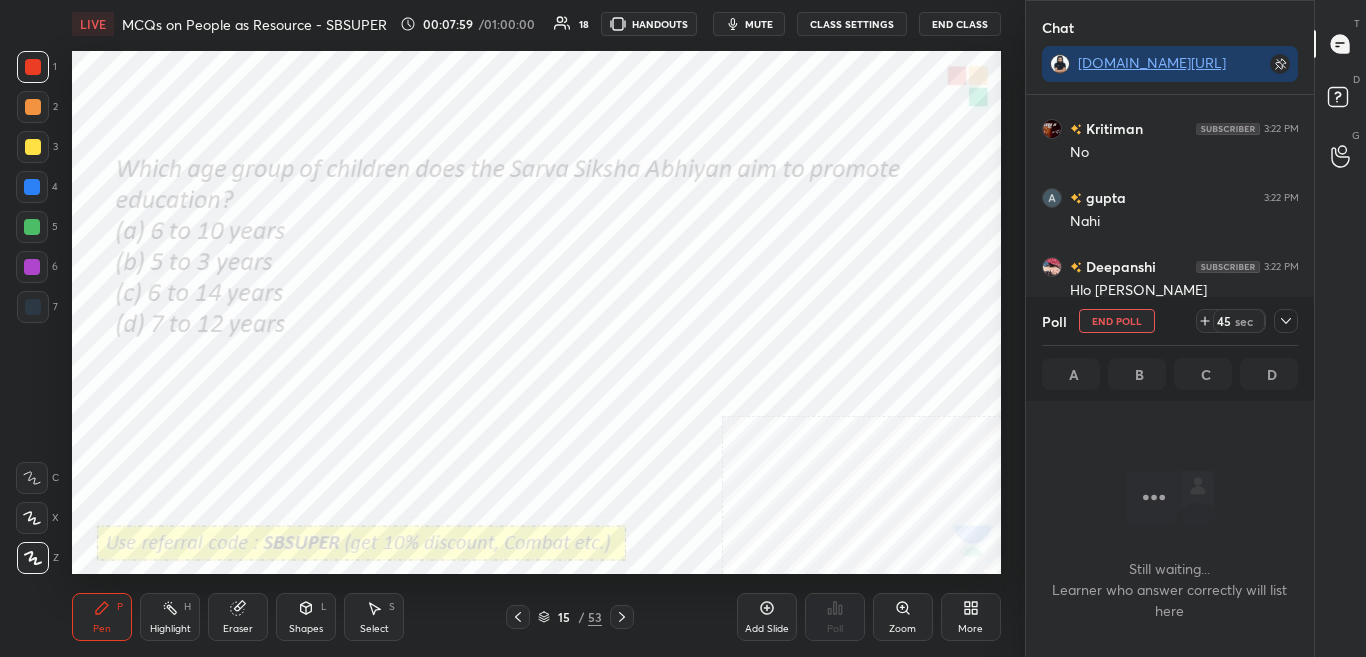 scroll, scrollTop: 4370, scrollLeft: 0, axis: vertical 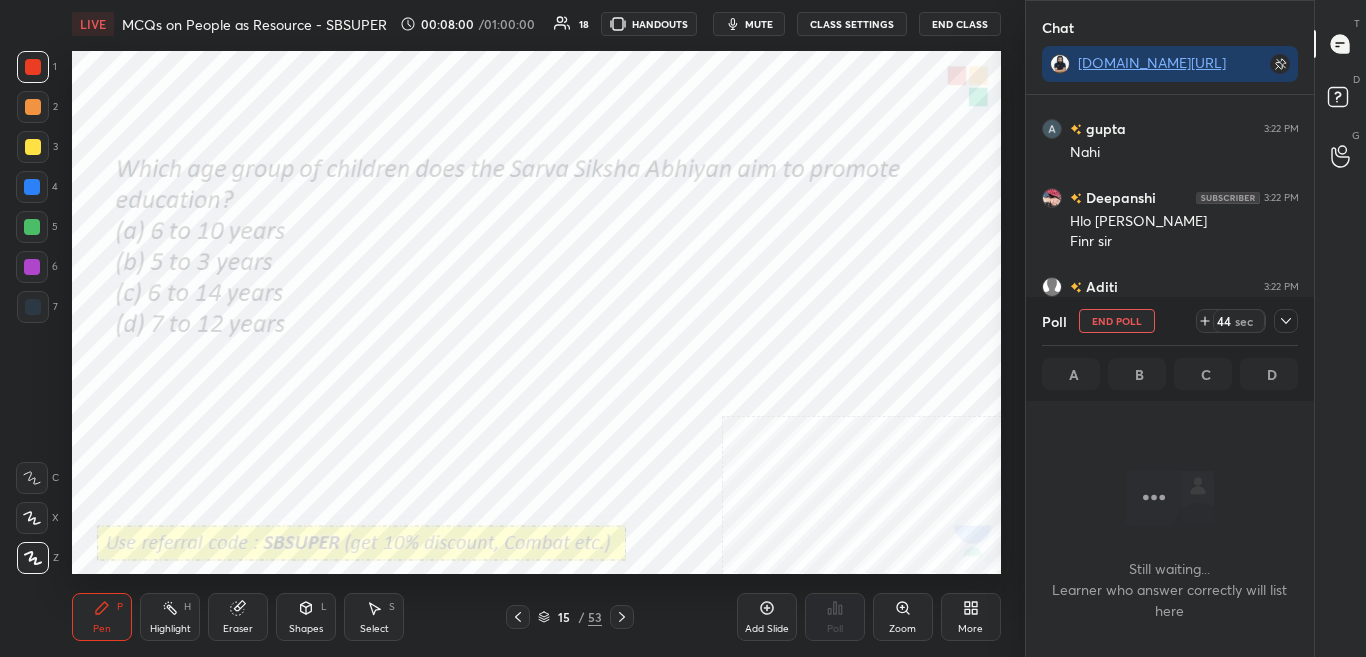 click at bounding box center [1286, 321] 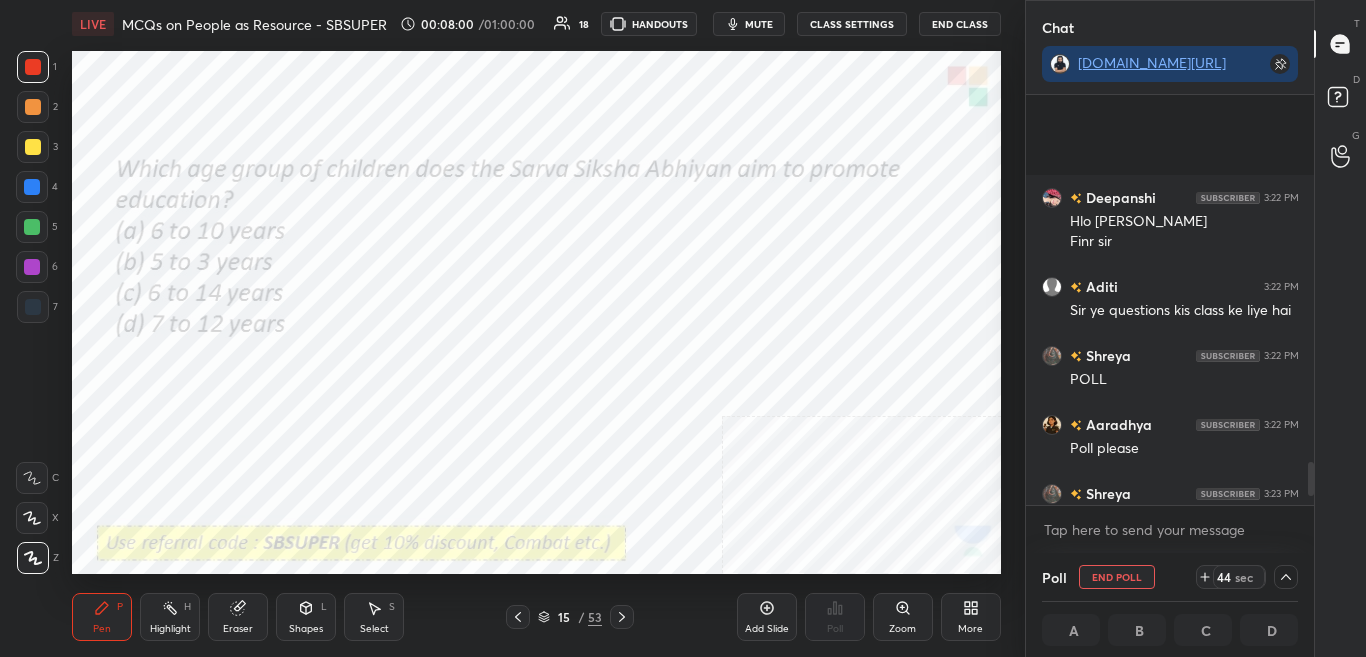 scroll, scrollTop: 4543, scrollLeft: 0, axis: vertical 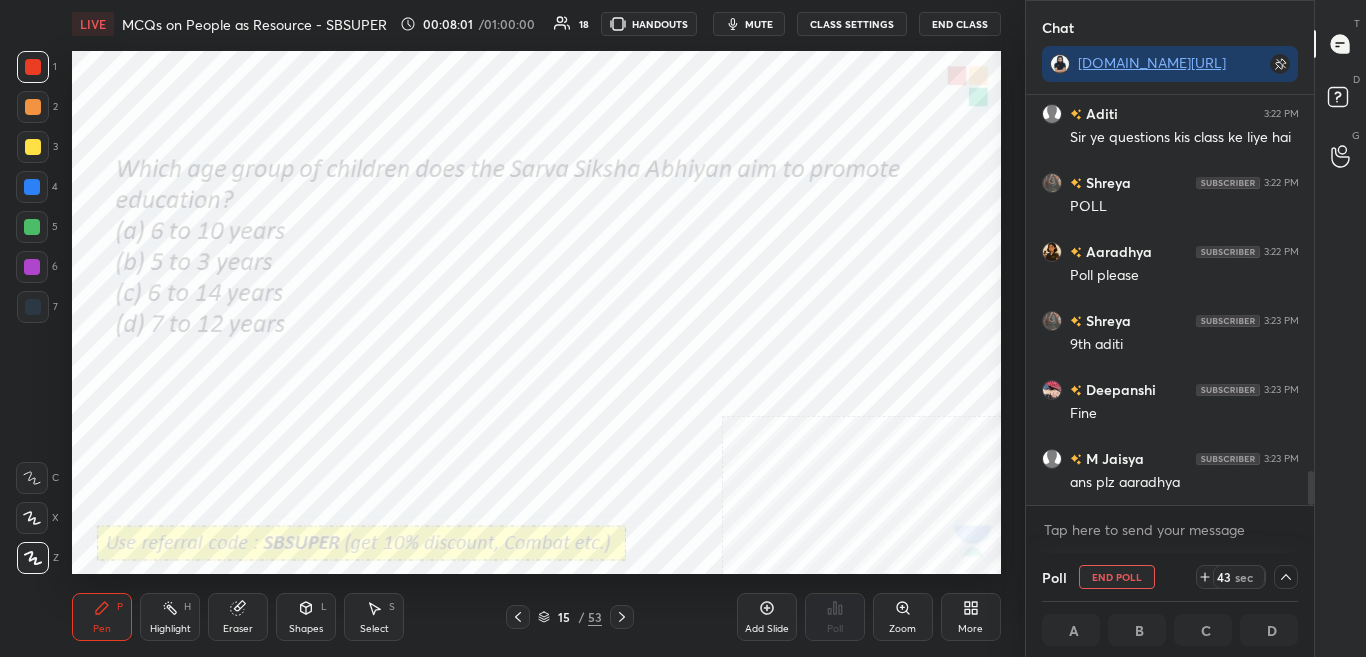 drag, startPoint x: 1311, startPoint y: 483, endPoint x: 1312, endPoint y: 513, distance: 30.016663 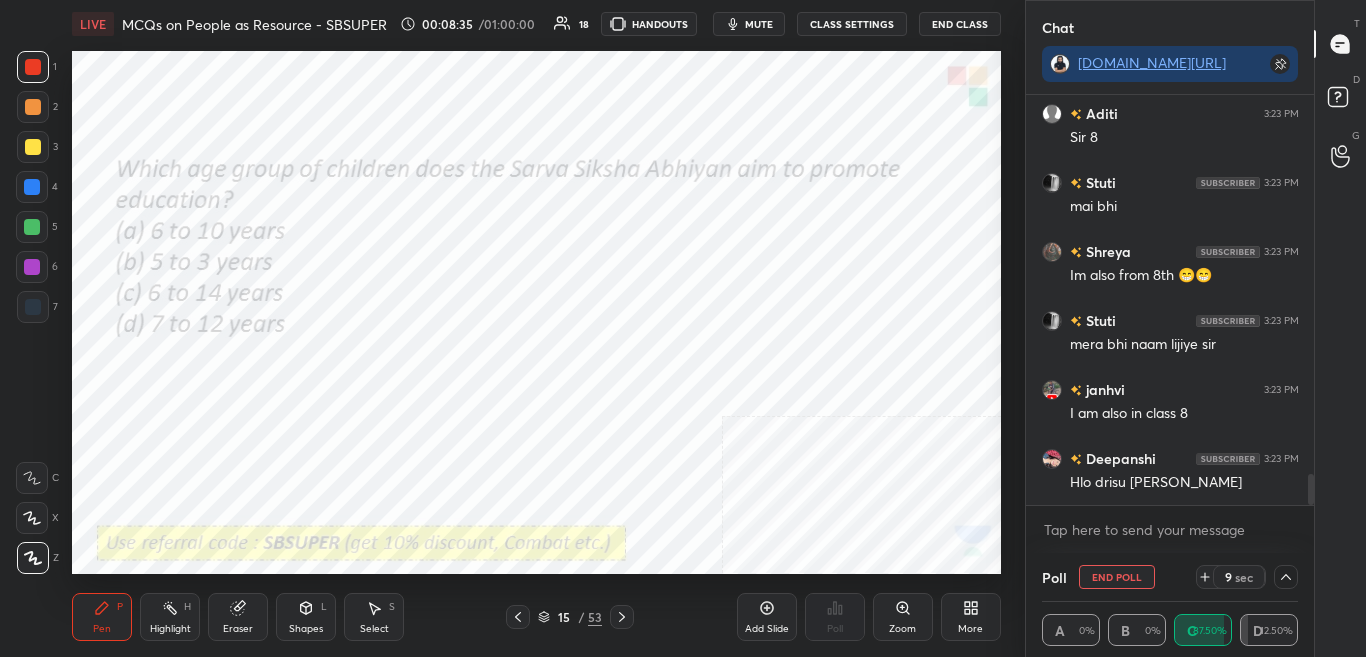 scroll, scrollTop: 5164, scrollLeft: 0, axis: vertical 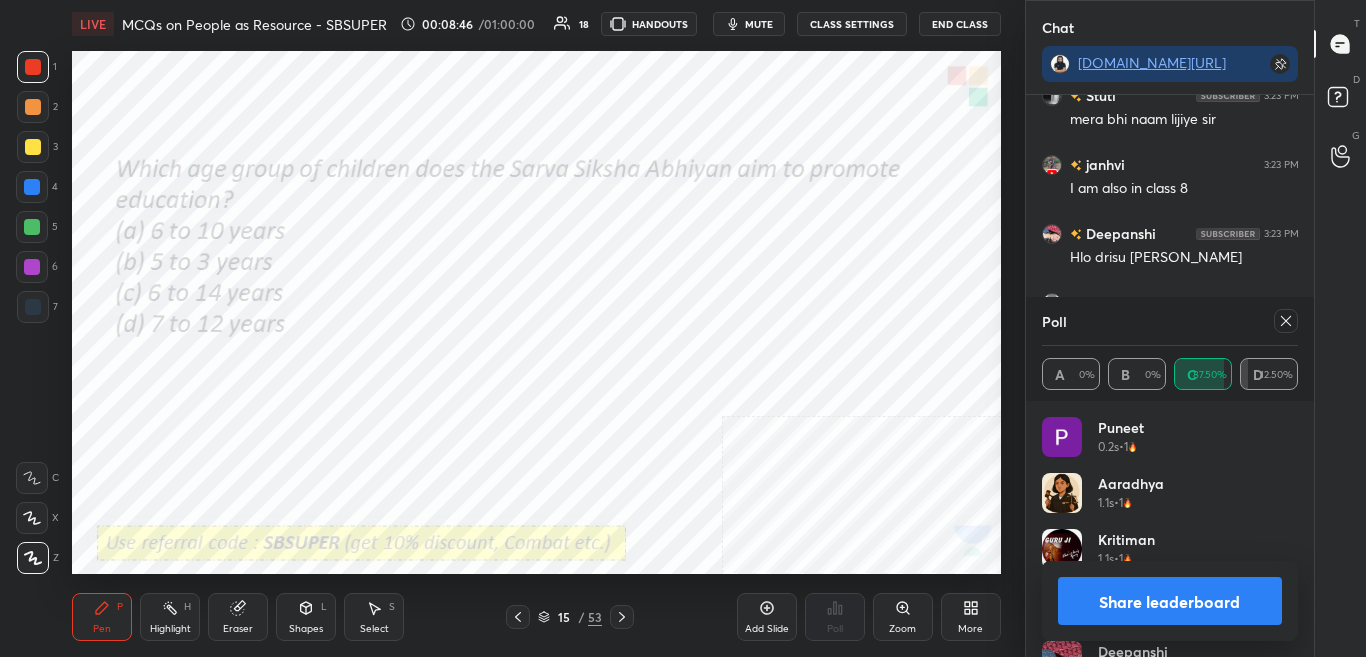 click on "Share leaderboard" at bounding box center (1170, 601) 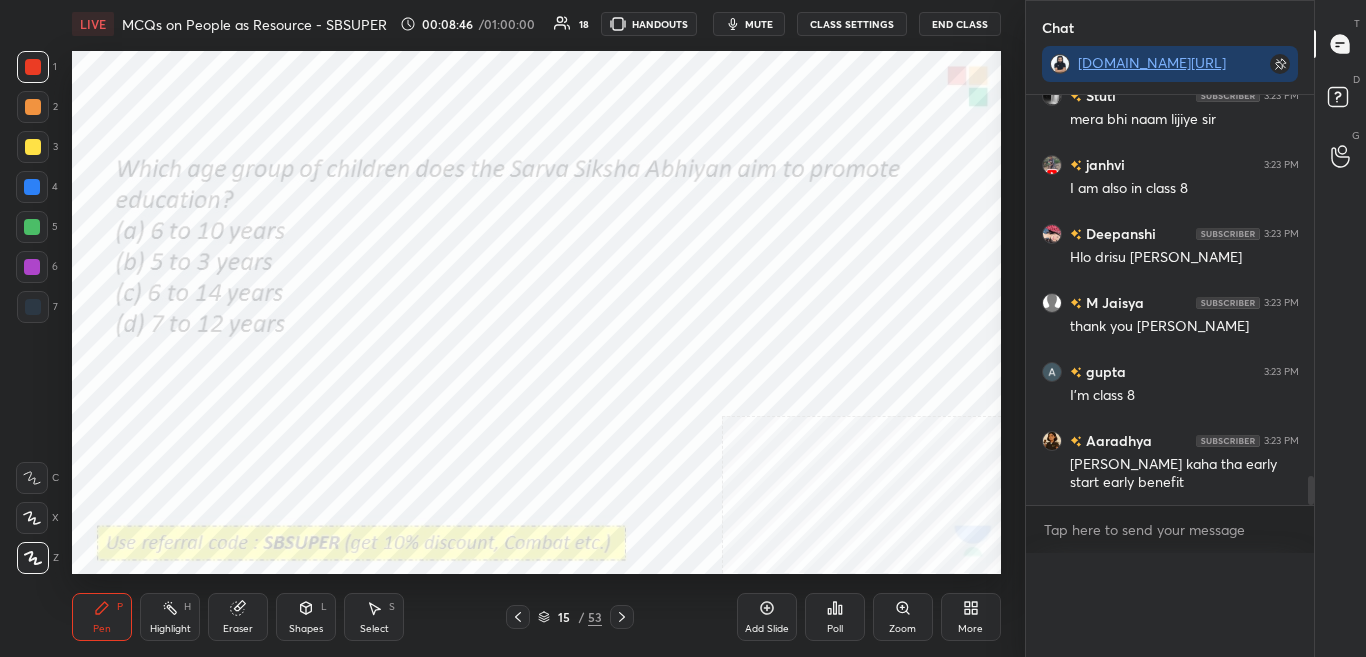 scroll, scrollTop: 177, scrollLeft: 250, axis: both 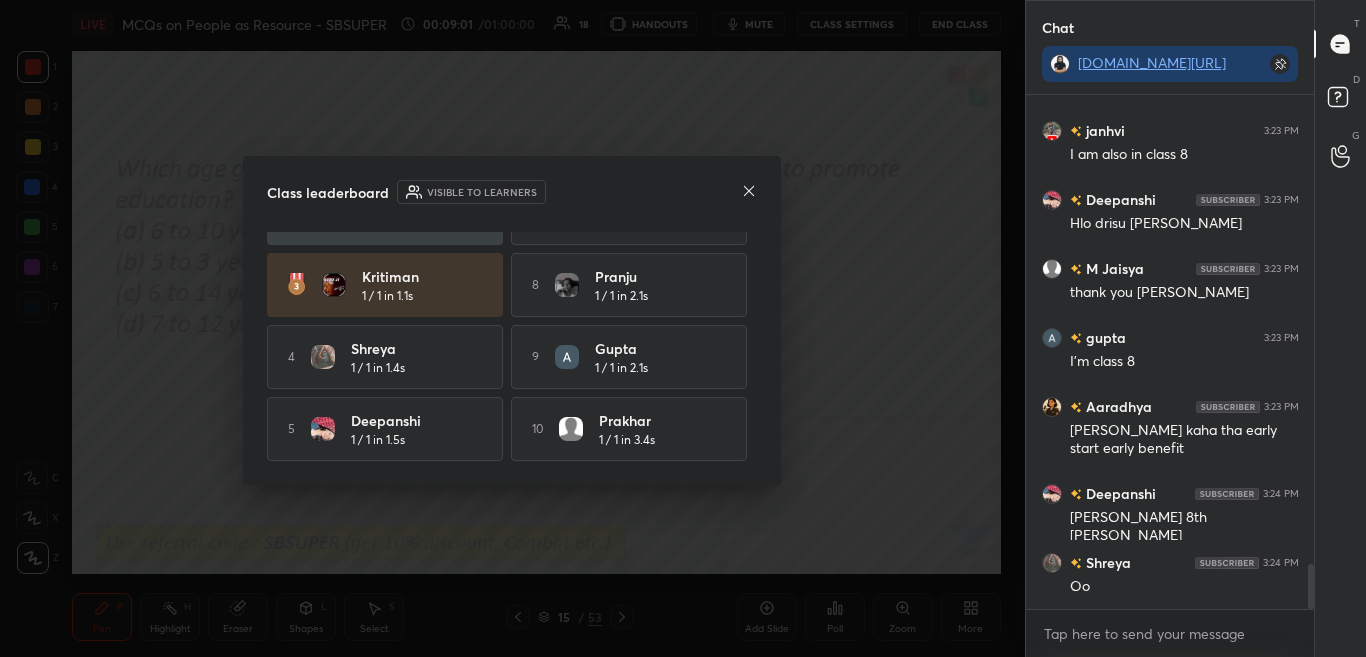 click 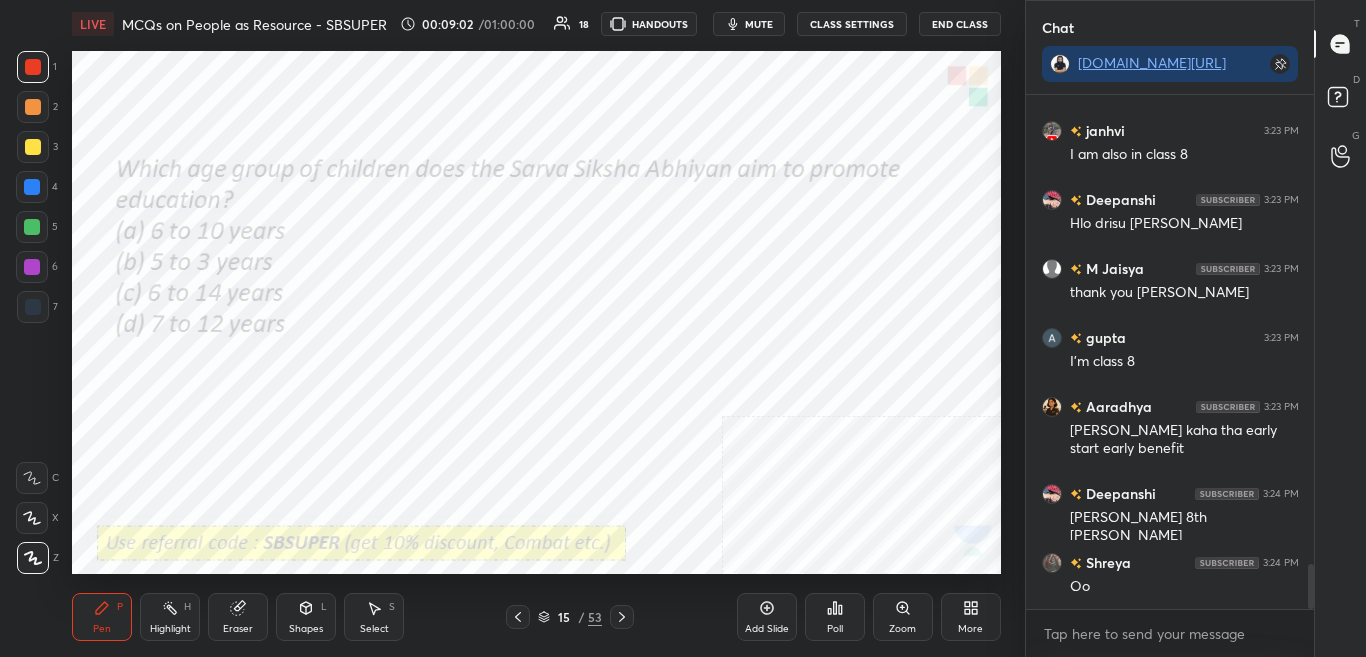 click 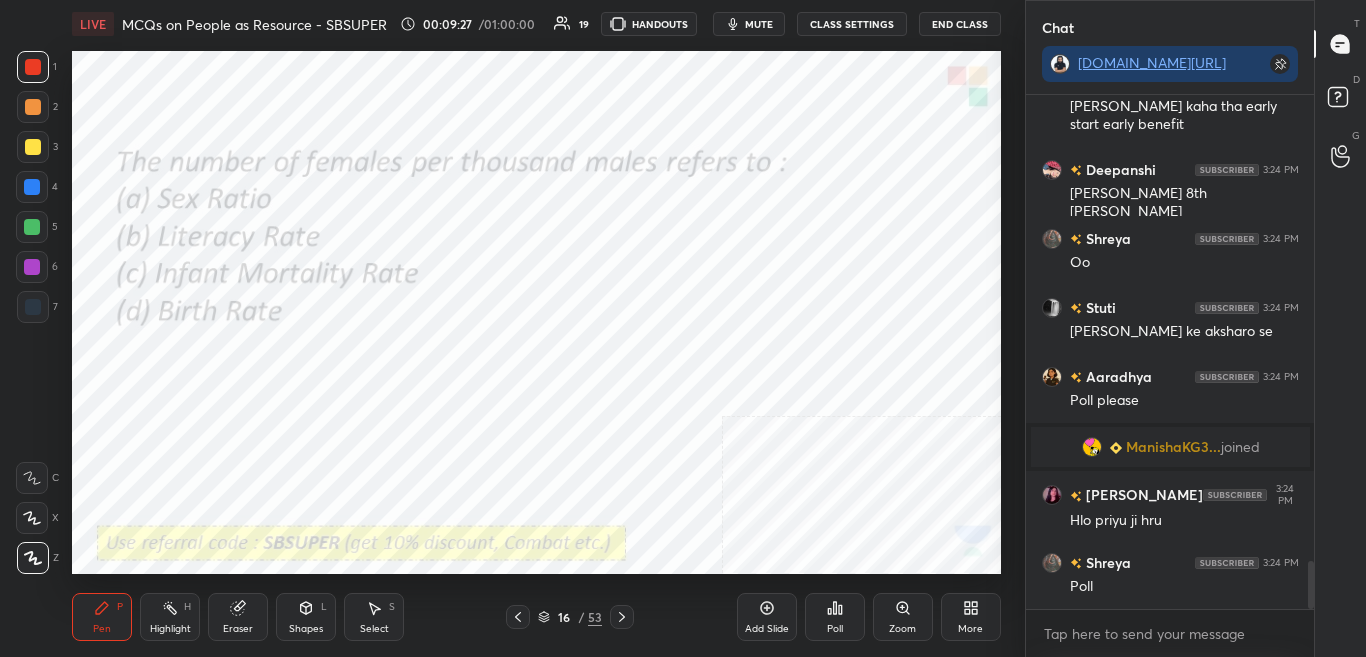 scroll, scrollTop: 5002, scrollLeft: 0, axis: vertical 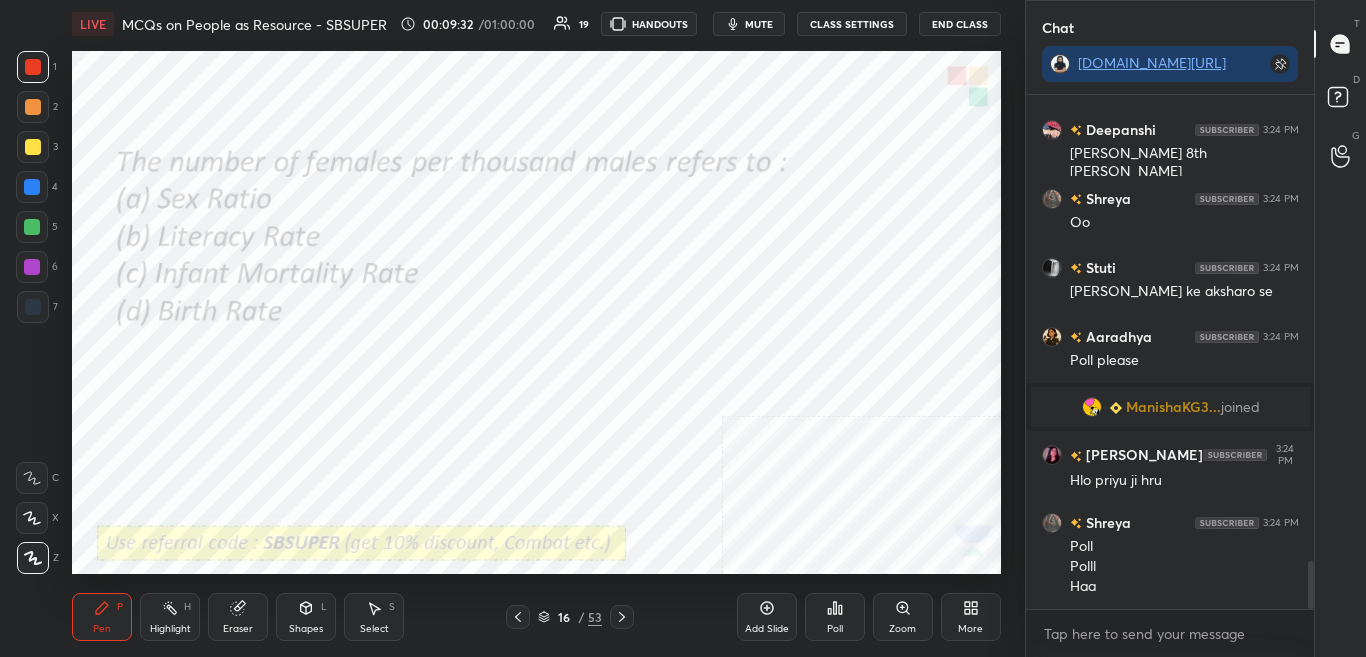 click on "Poll" at bounding box center (835, 629) 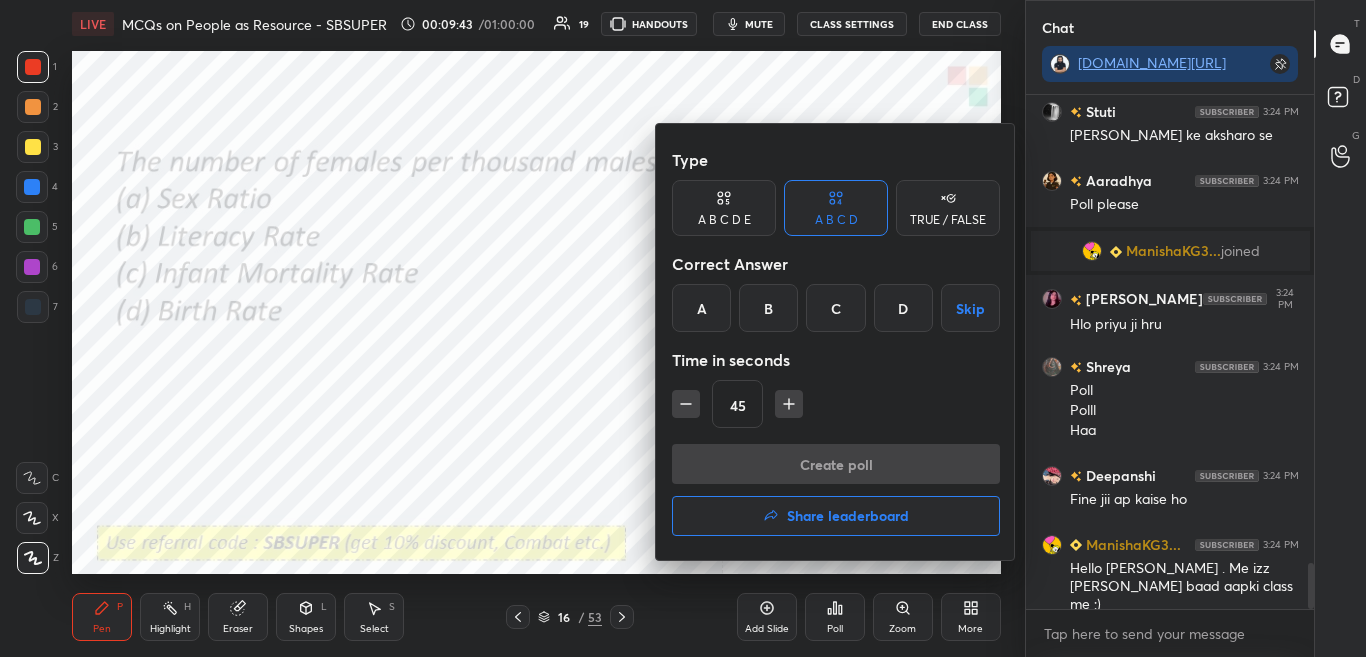 scroll, scrollTop: 5247, scrollLeft: 0, axis: vertical 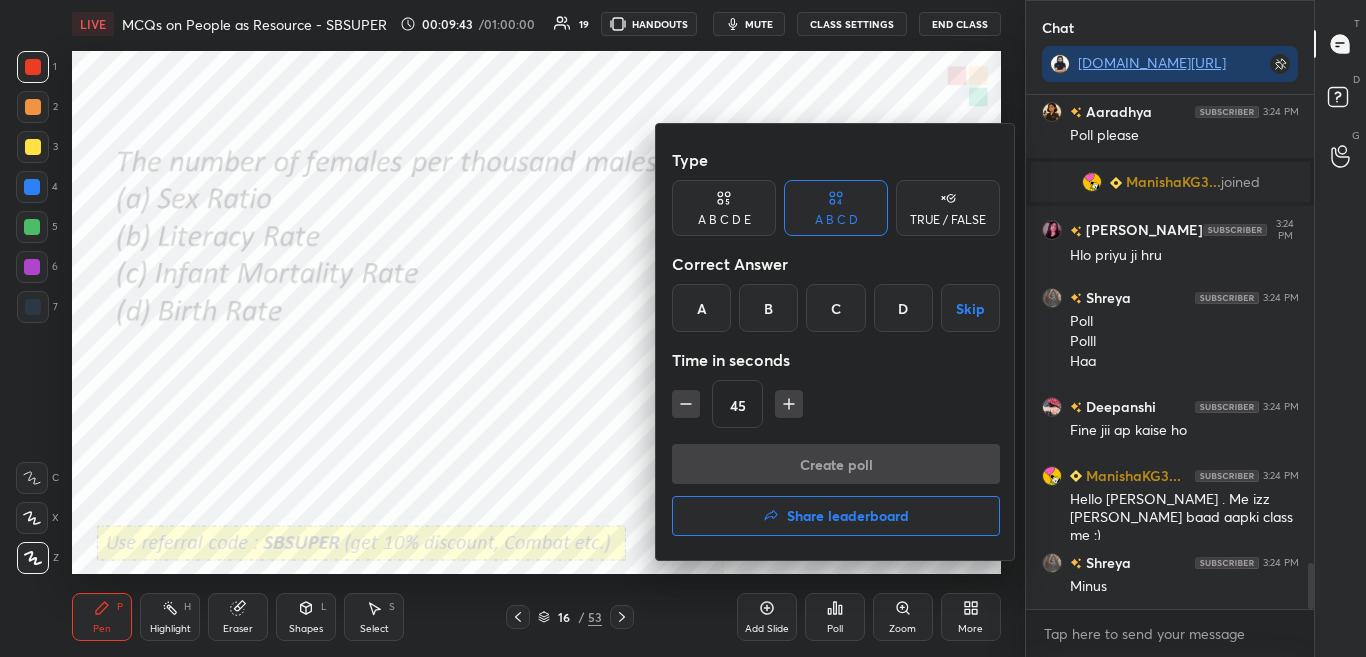 click on "A" at bounding box center (701, 308) 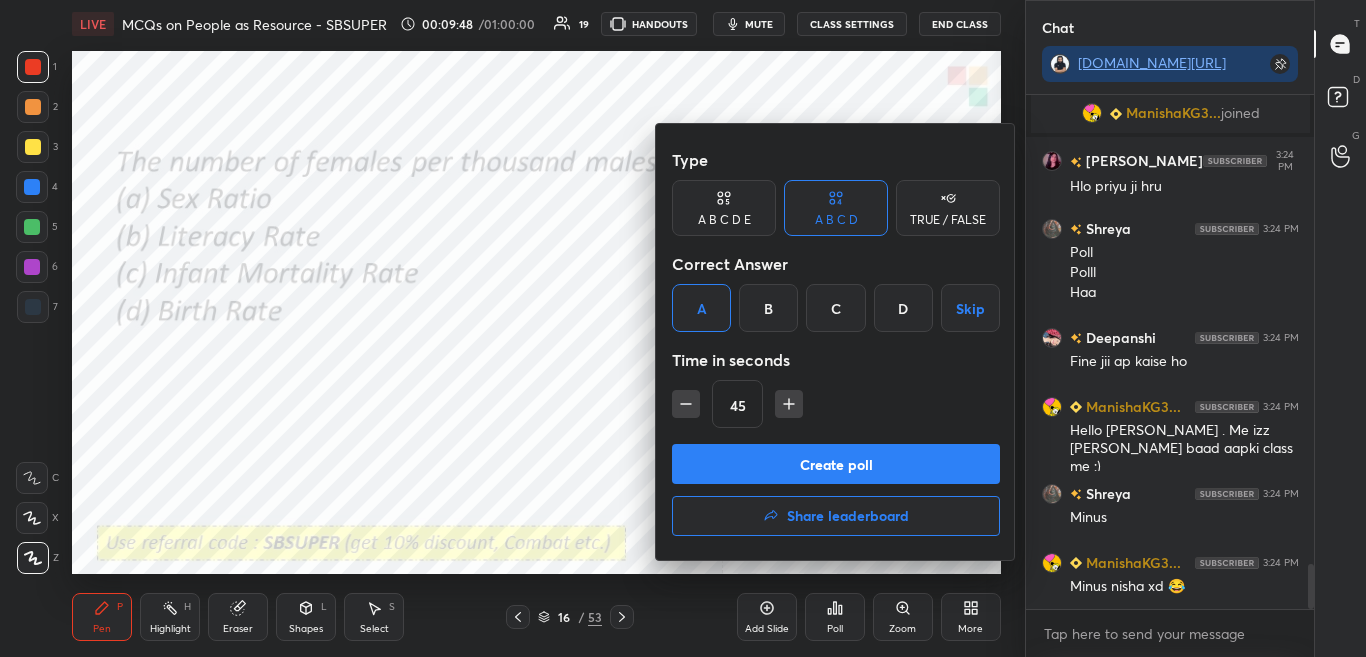scroll, scrollTop: 5385, scrollLeft: 0, axis: vertical 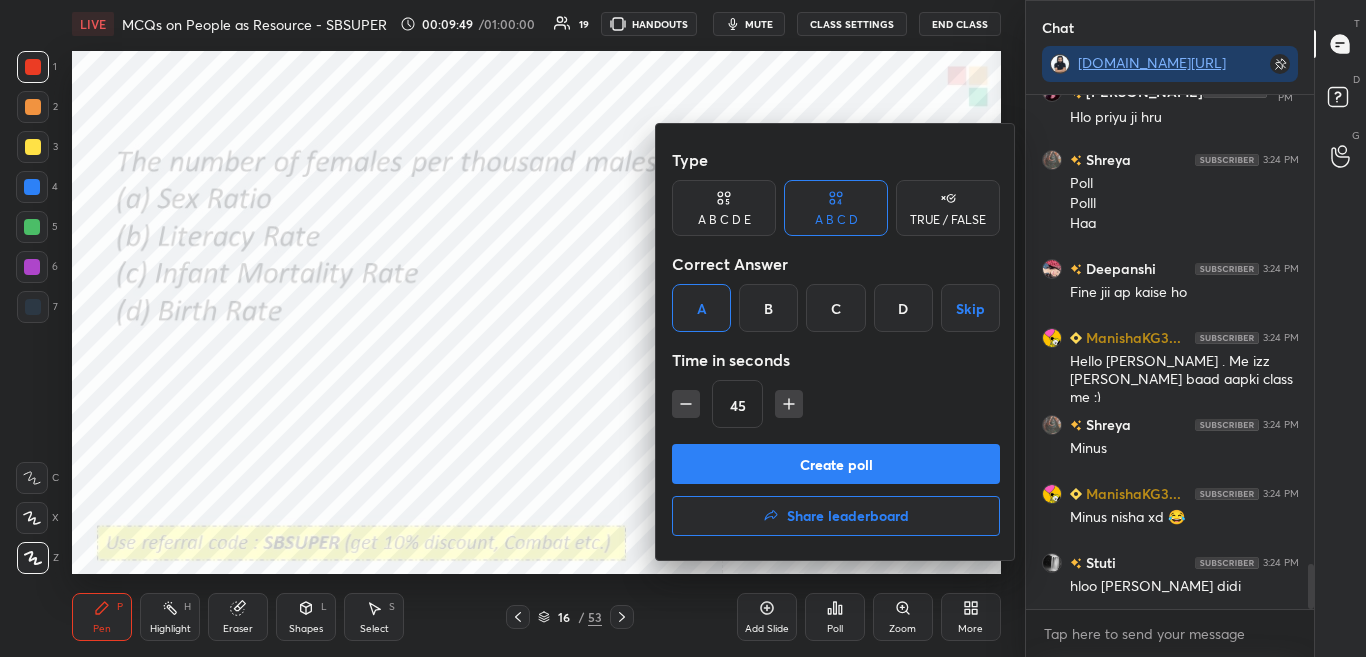 click on "Create poll" at bounding box center [836, 464] 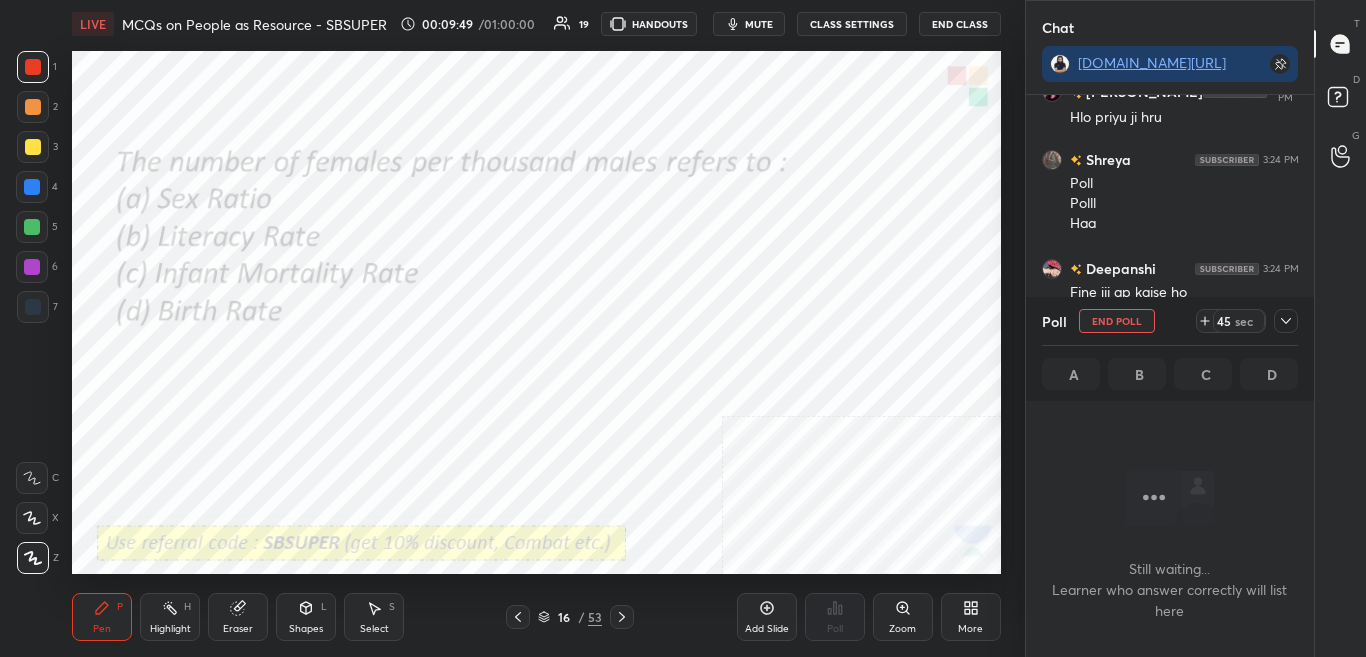 scroll, scrollTop: 255, scrollLeft: 282, axis: both 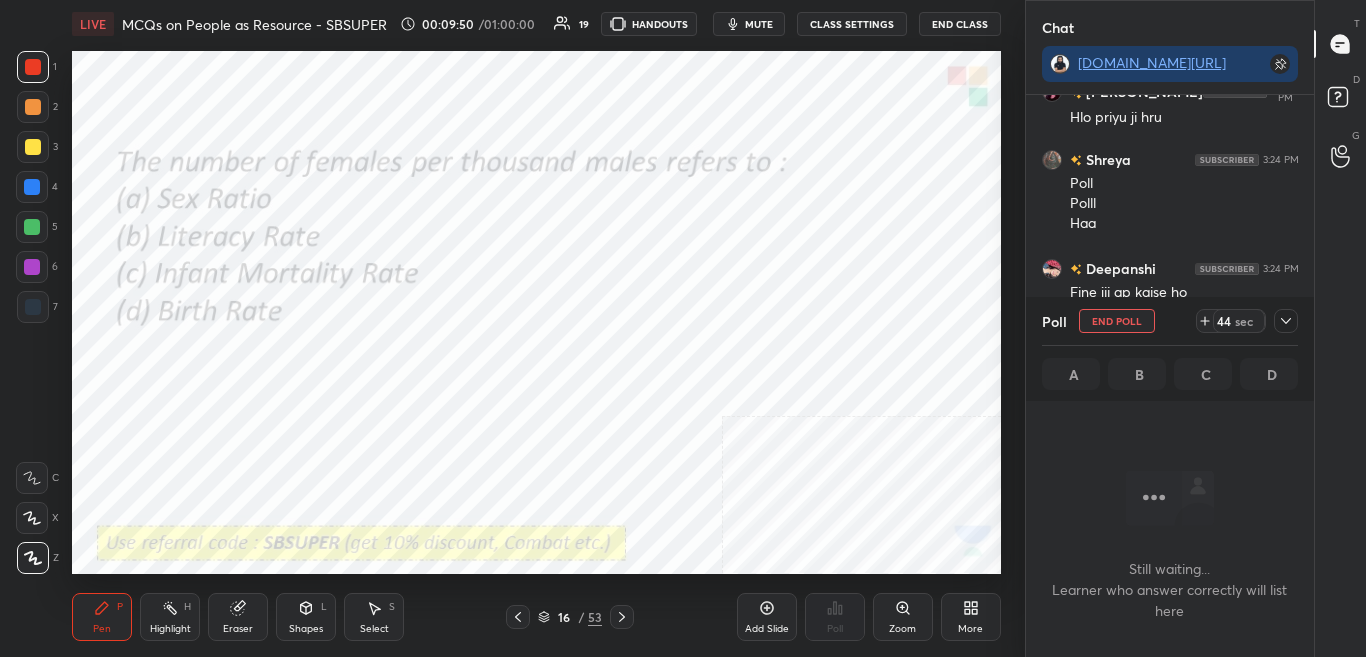 click 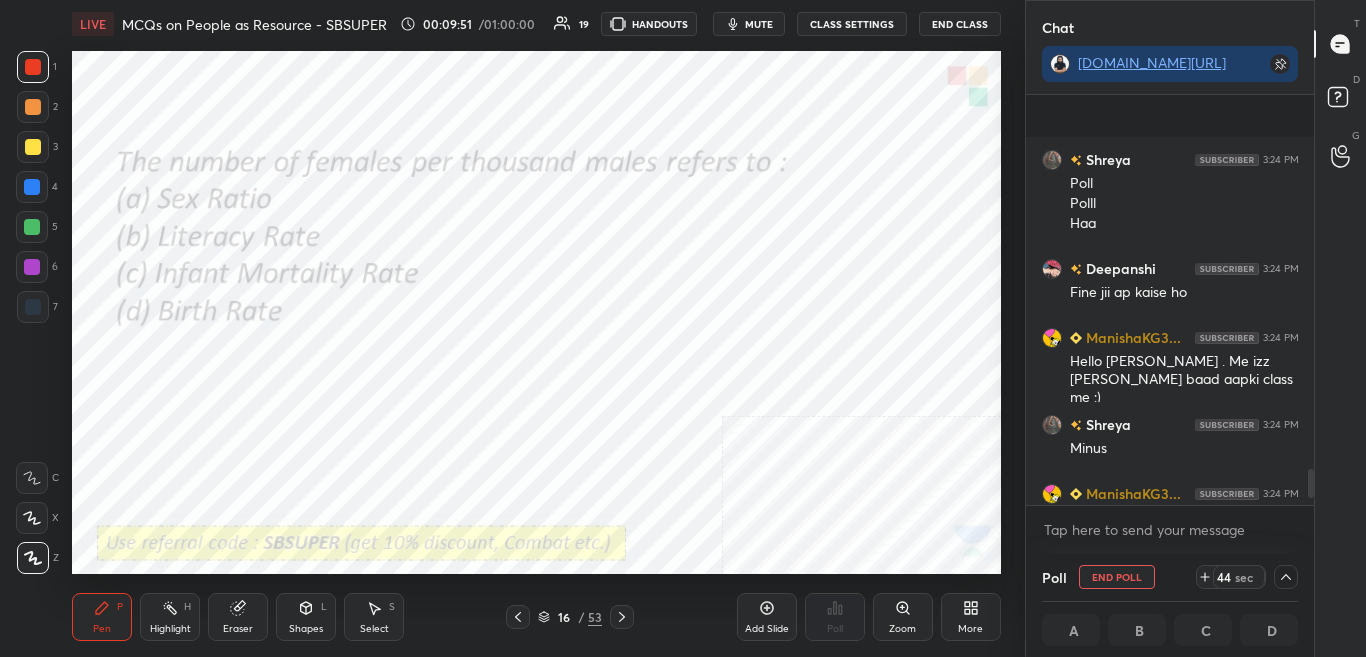 scroll, scrollTop: 5576, scrollLeft: 0, axis: vertical 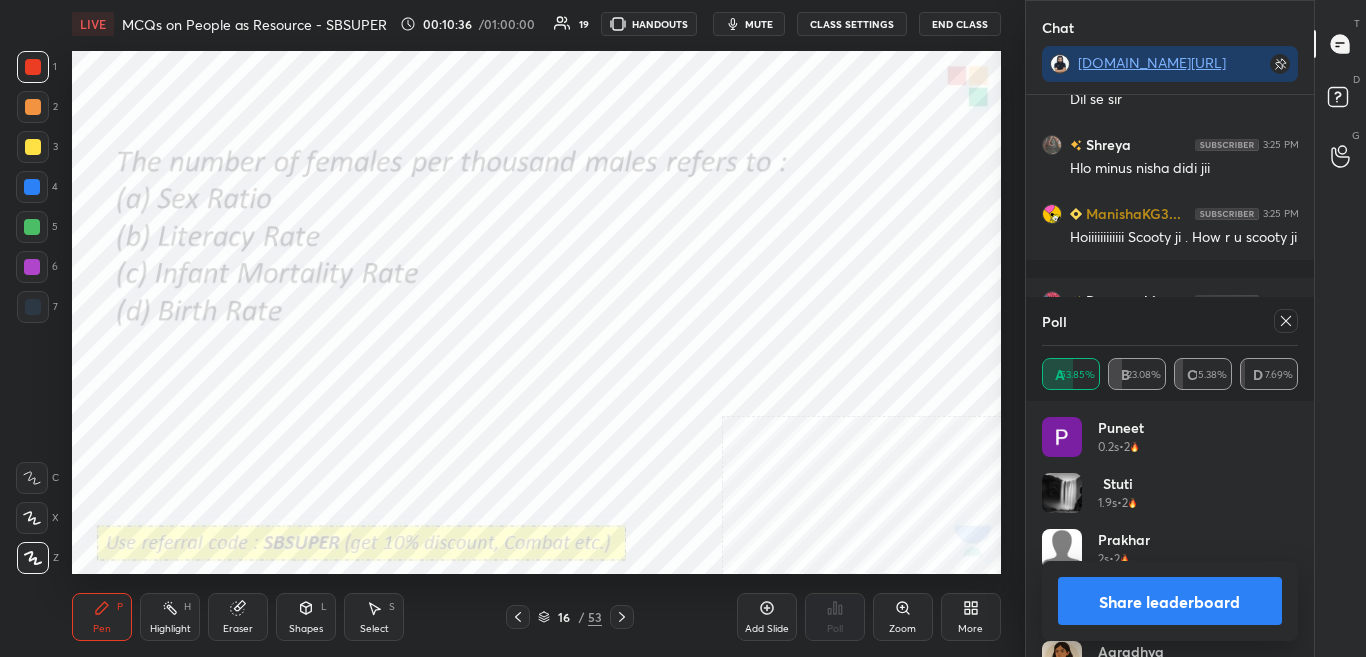 click on "Share leaderboard" at bounding box center [1170, 601] 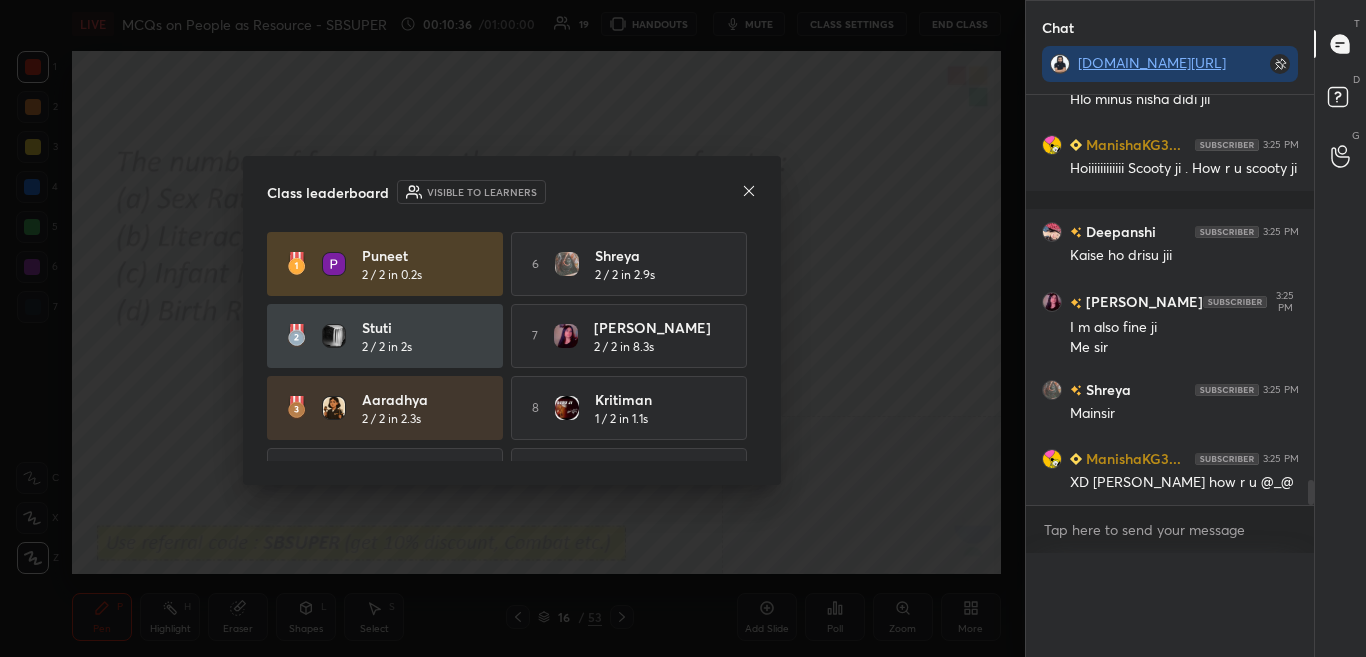scroll, scrollTop: 0, scrollLeft: 0, axis: both 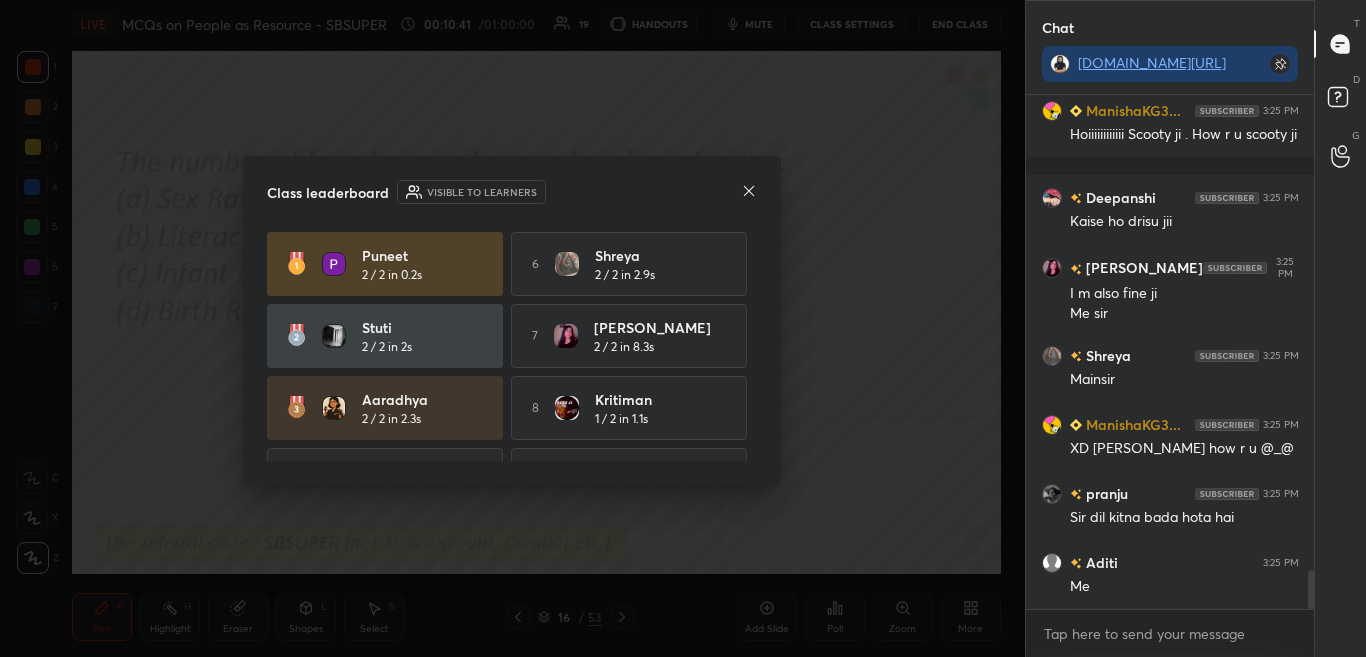 click 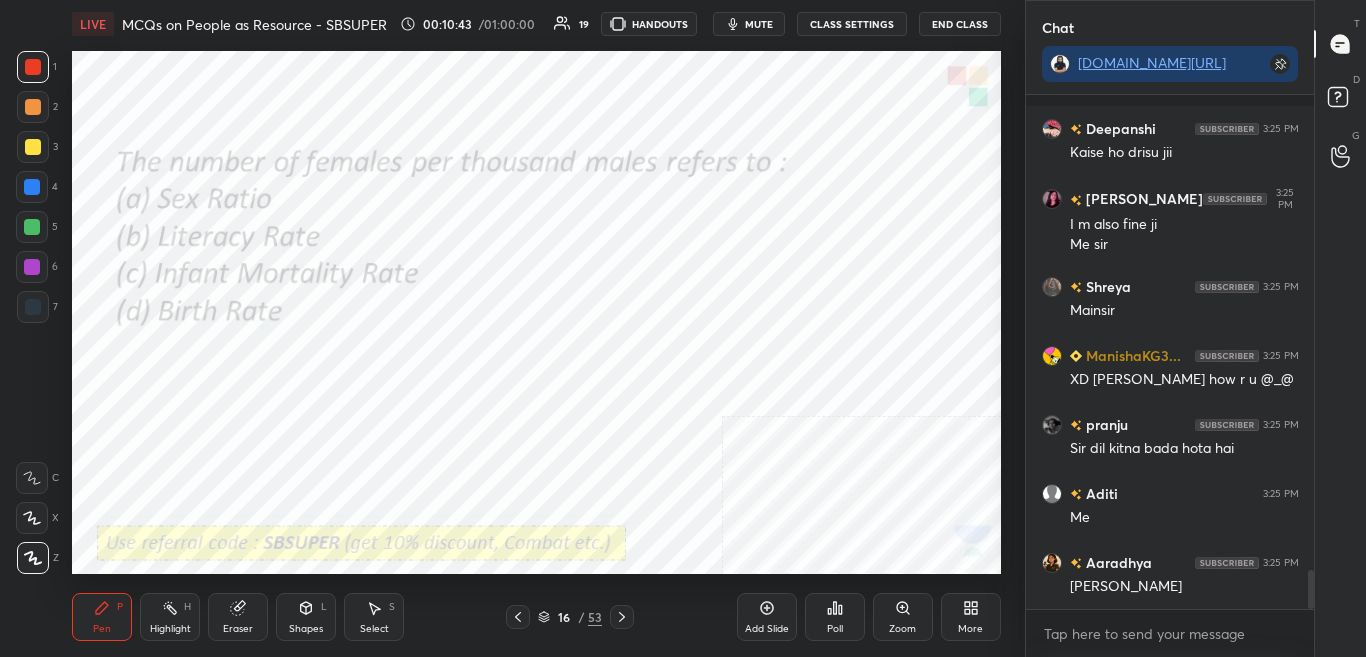 click 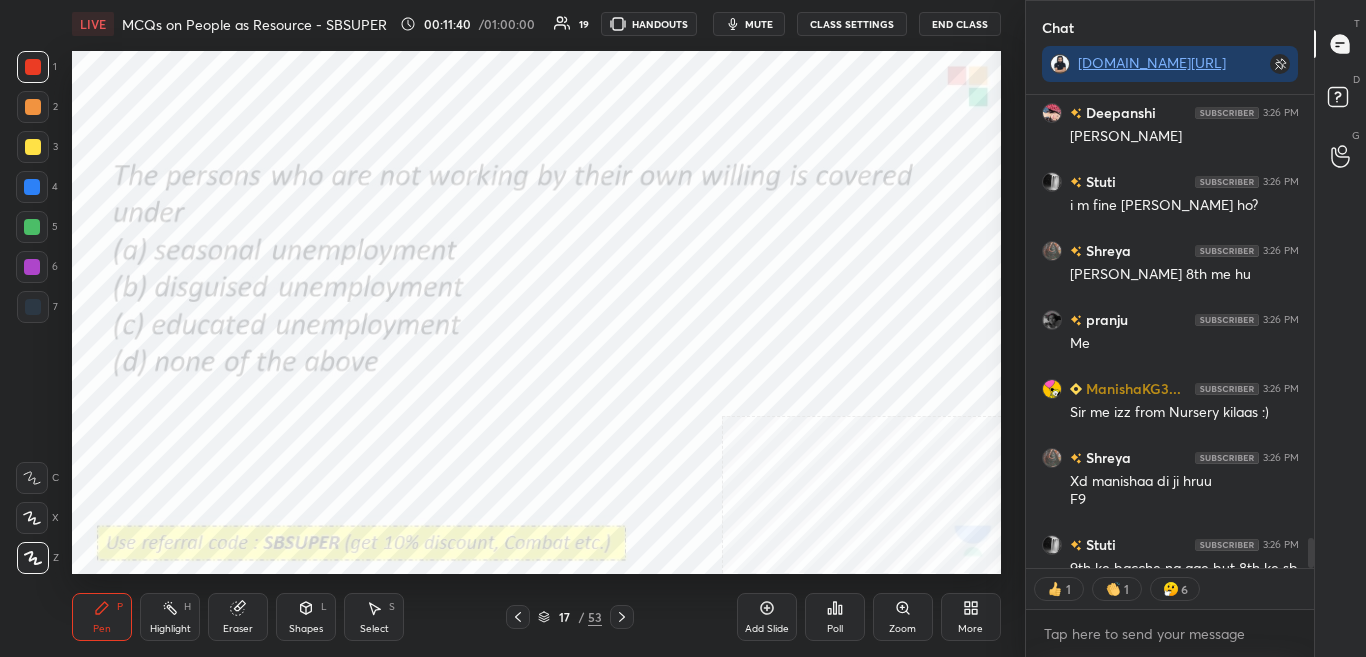 scroll, scrollTop: 7056, scrollLeft: 0, axis: vertical 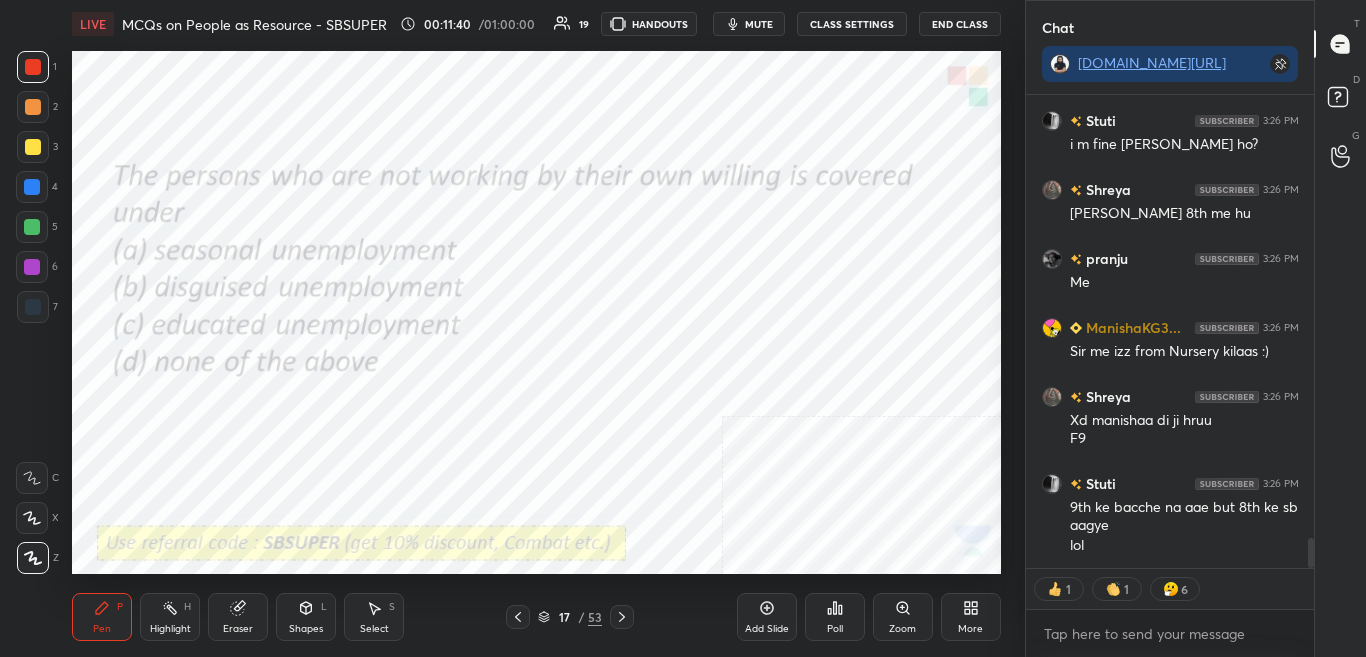 click on "Poll" at bounding box center (835, 617) 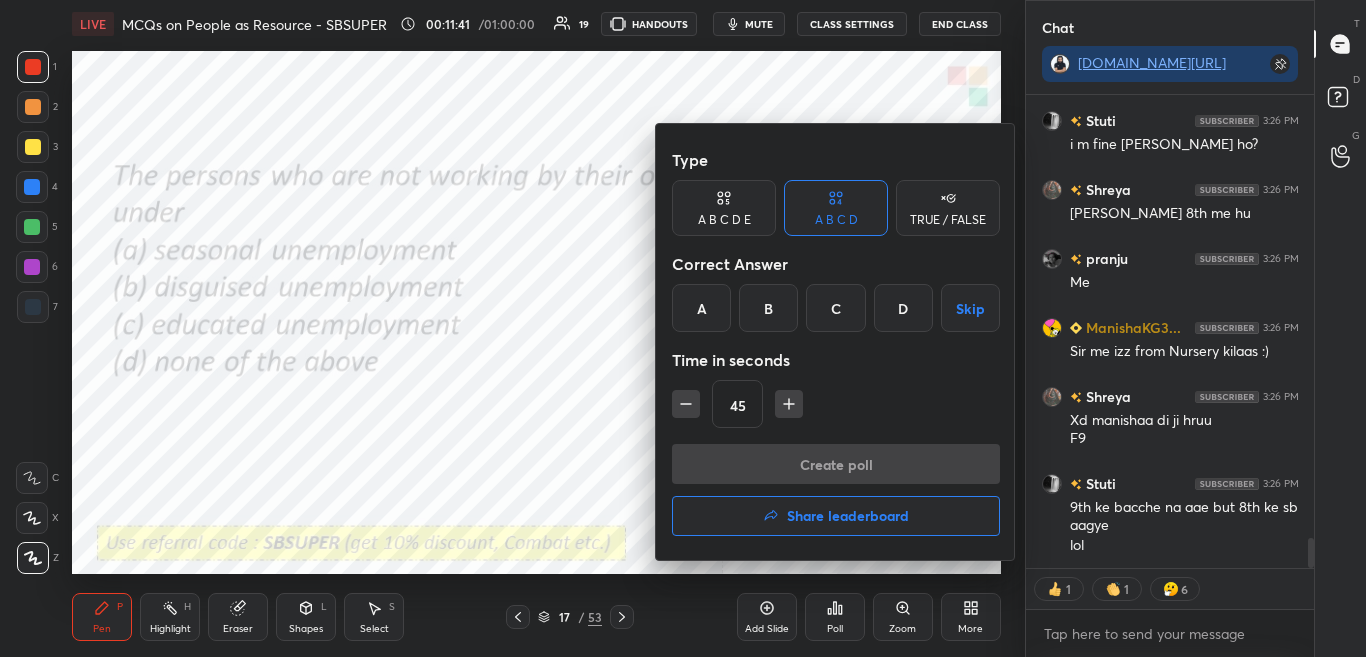 click at bounding box center (683, 328) 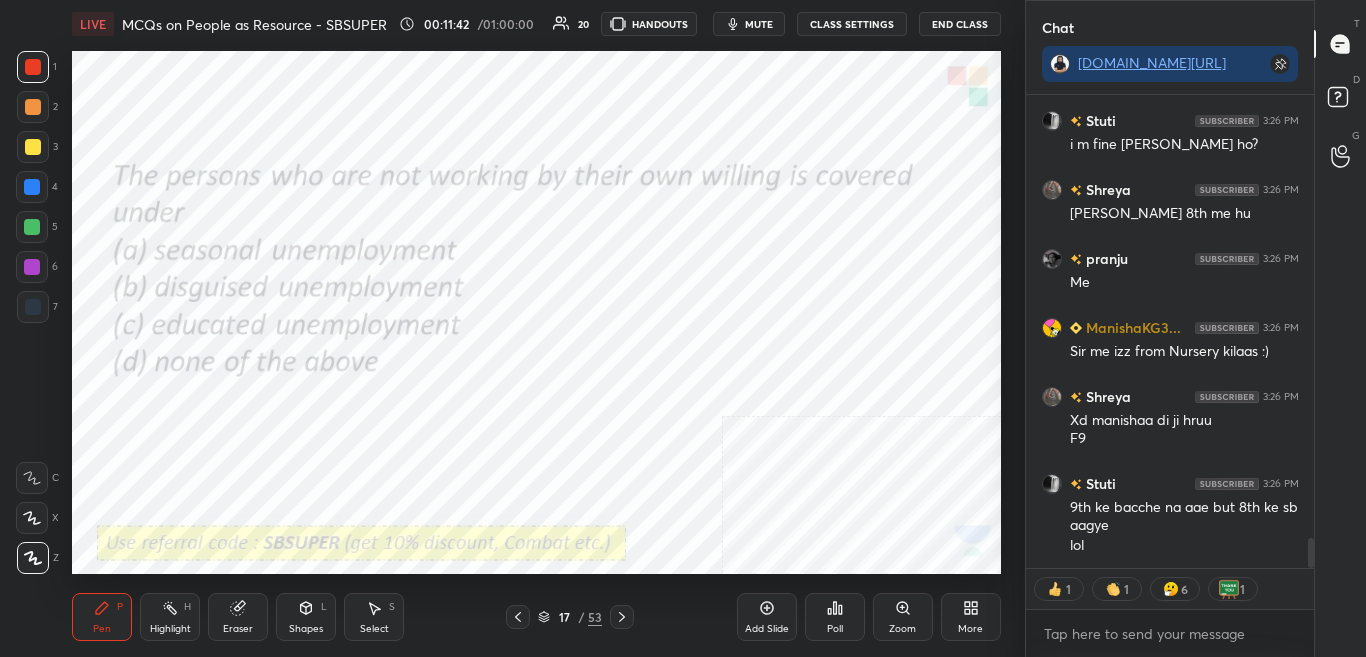 scroll, scrollTop: 7104, scrollLeft: 0, axis: vertical 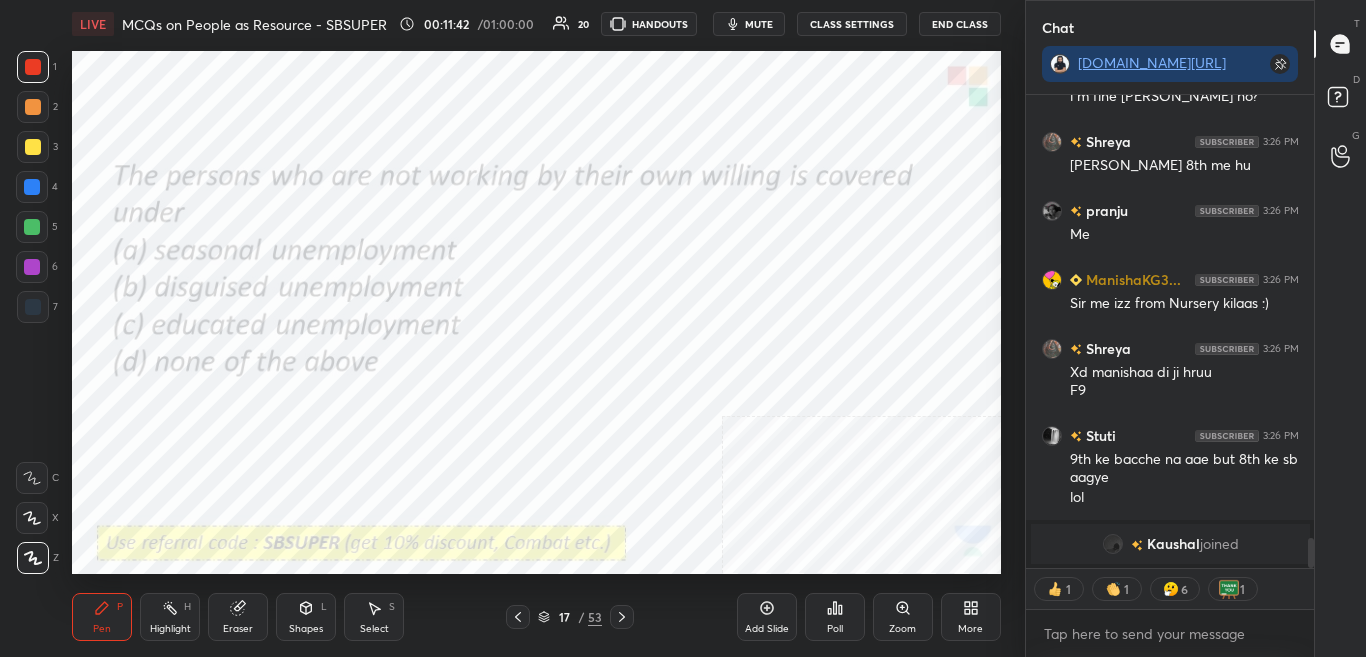 click on "Poll" at bounding box center [835, 629] 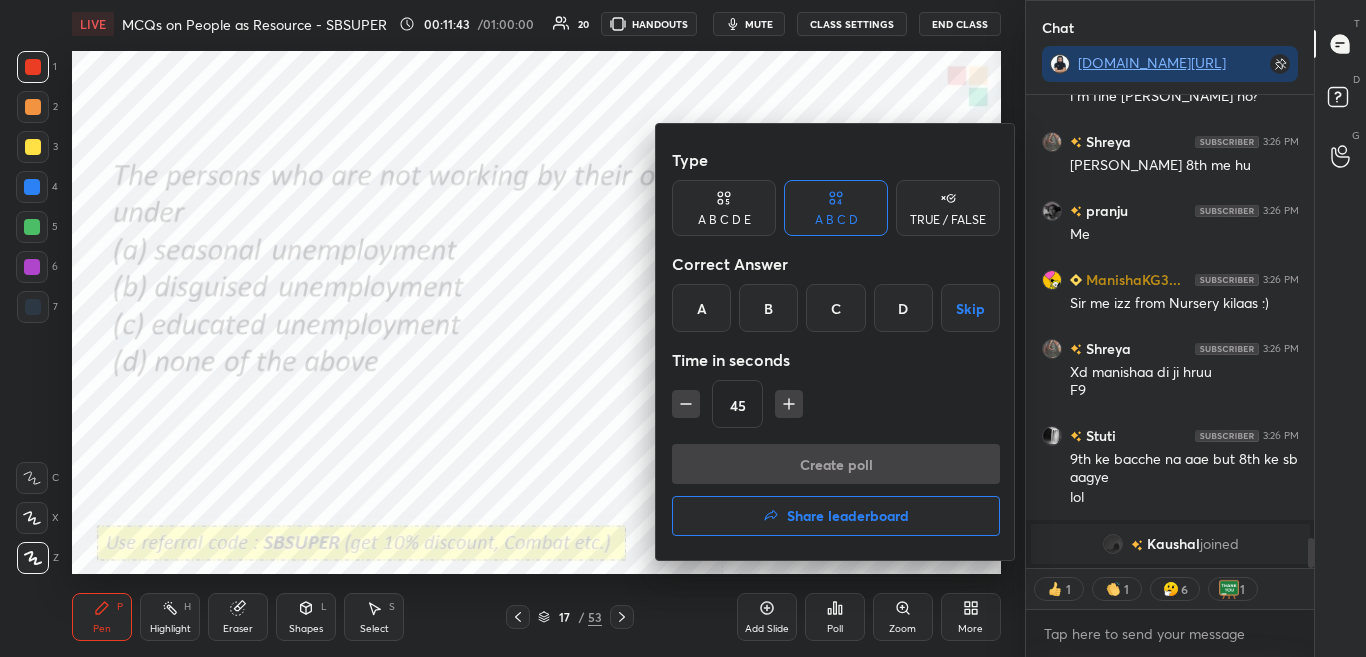 click at bounding box center (683, 328) 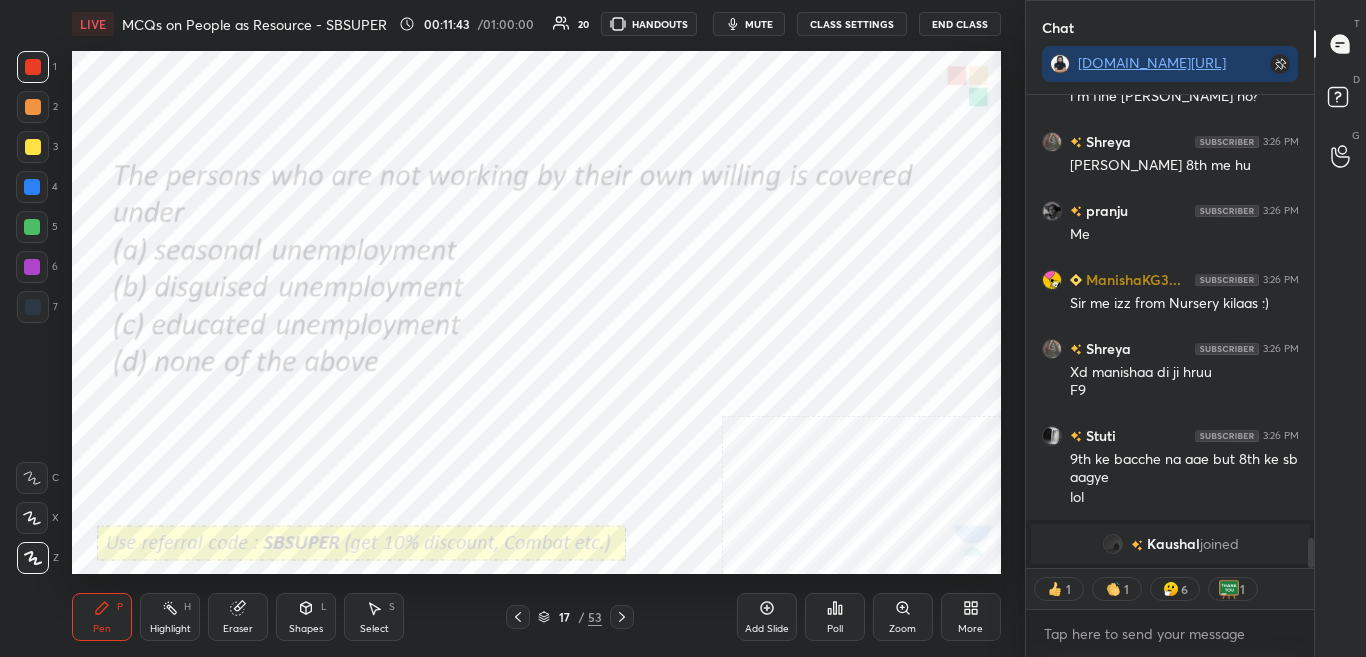 click on "Poll" at bounding box center [835, 617] 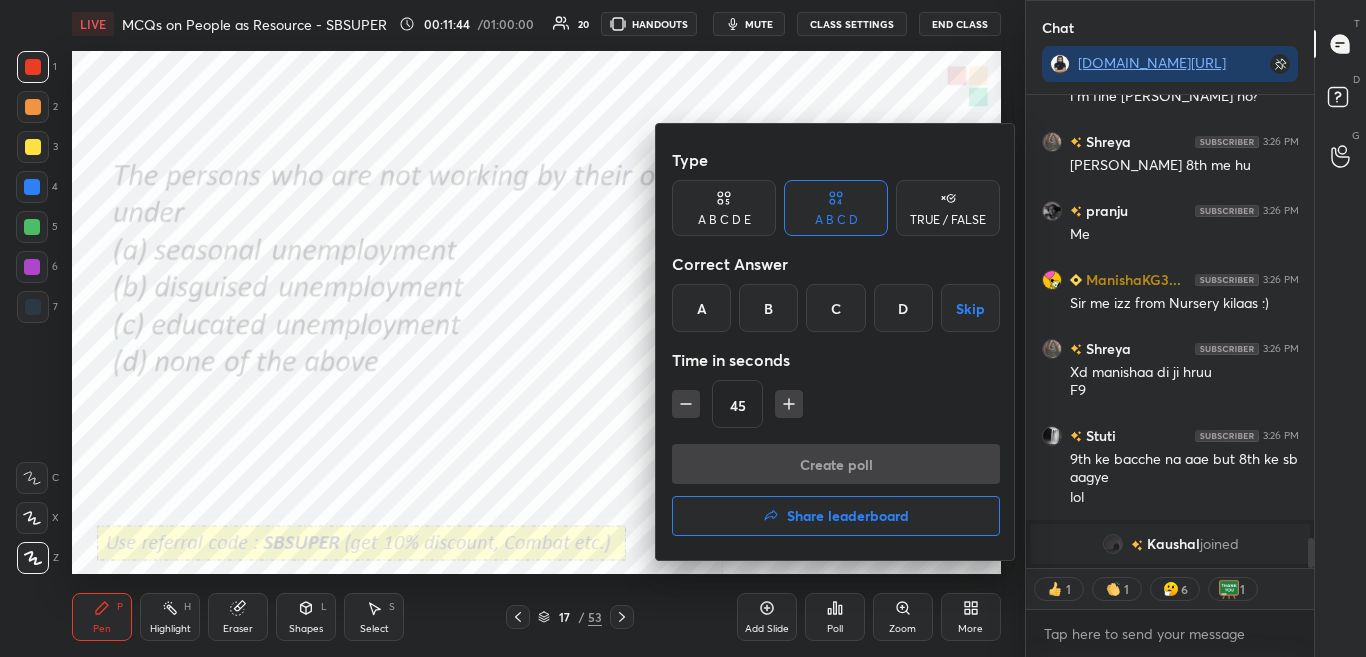click at bounding box center (683, 328) 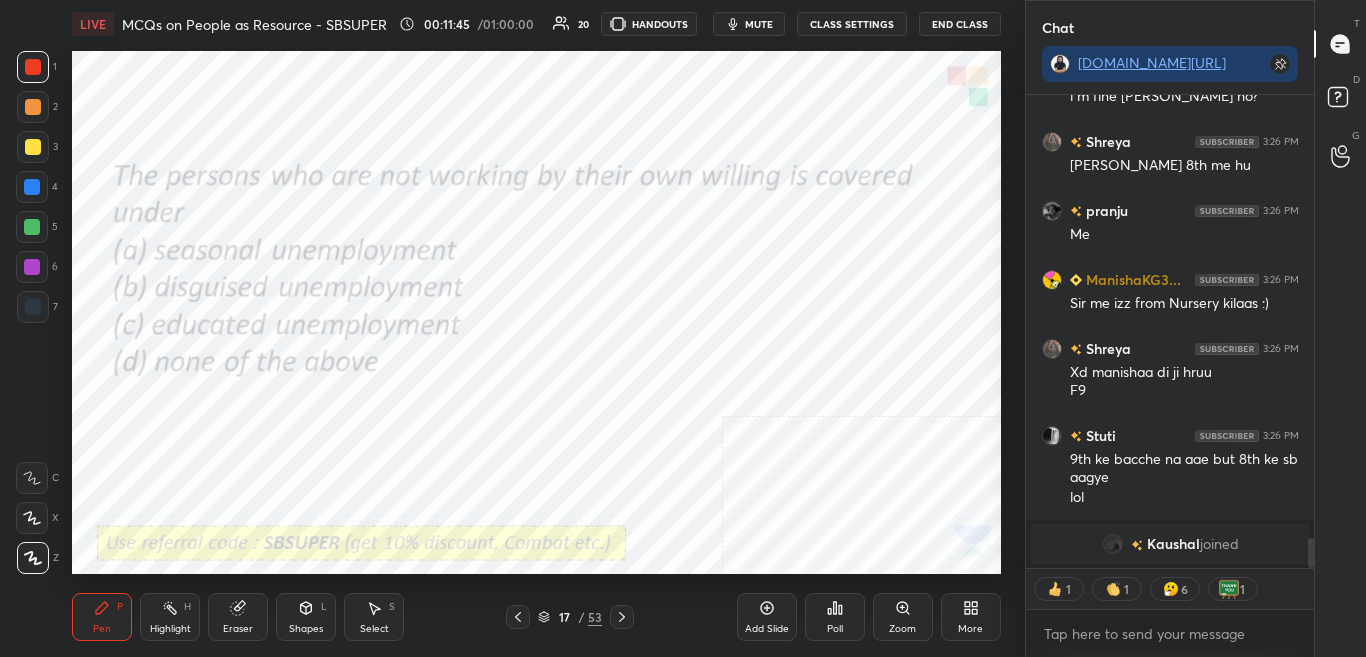 click on "Poll" at bounding box center [835, 617] 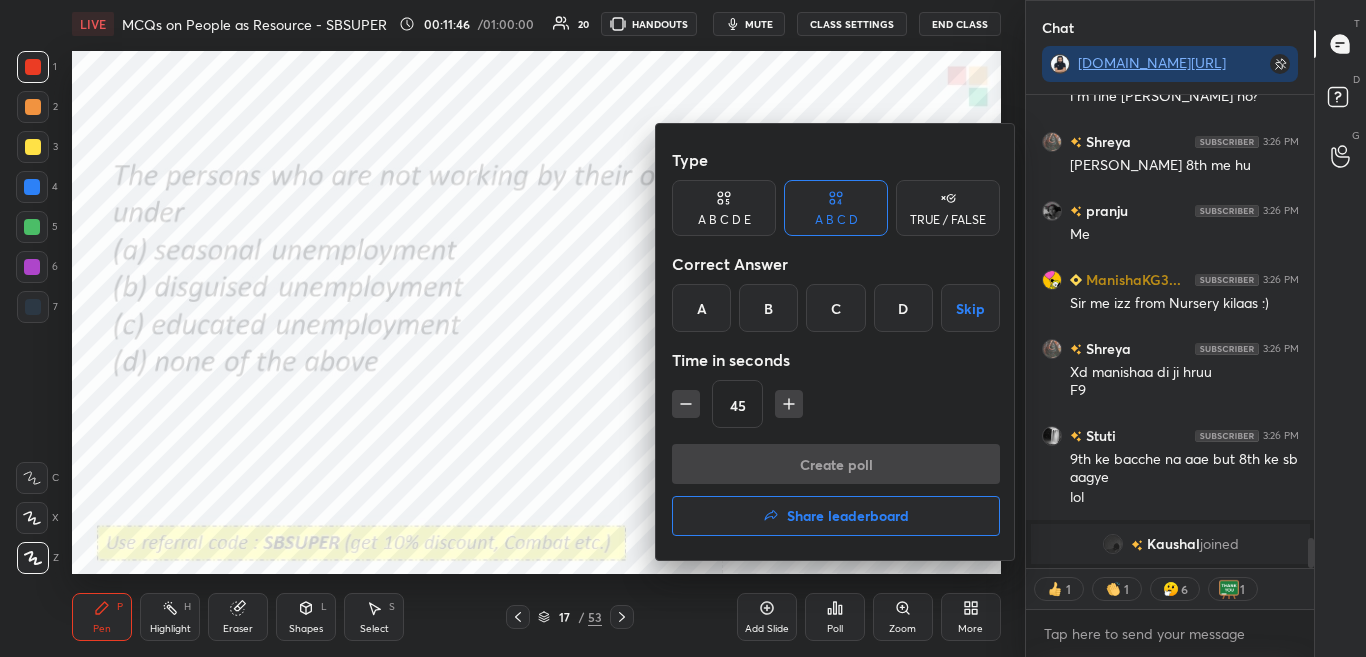 click on "D" at bounding box center (903, 308) 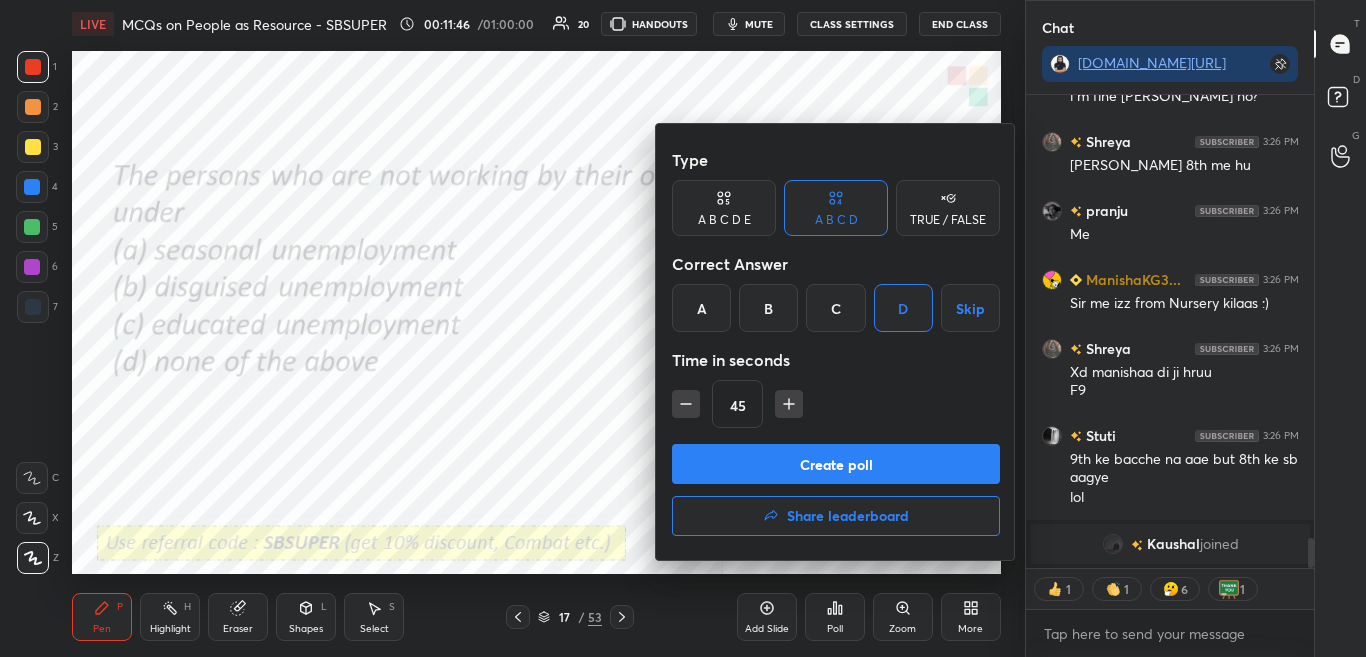 scroll, scrollTop: 6548, scrollLeft: 0, axis: vertical 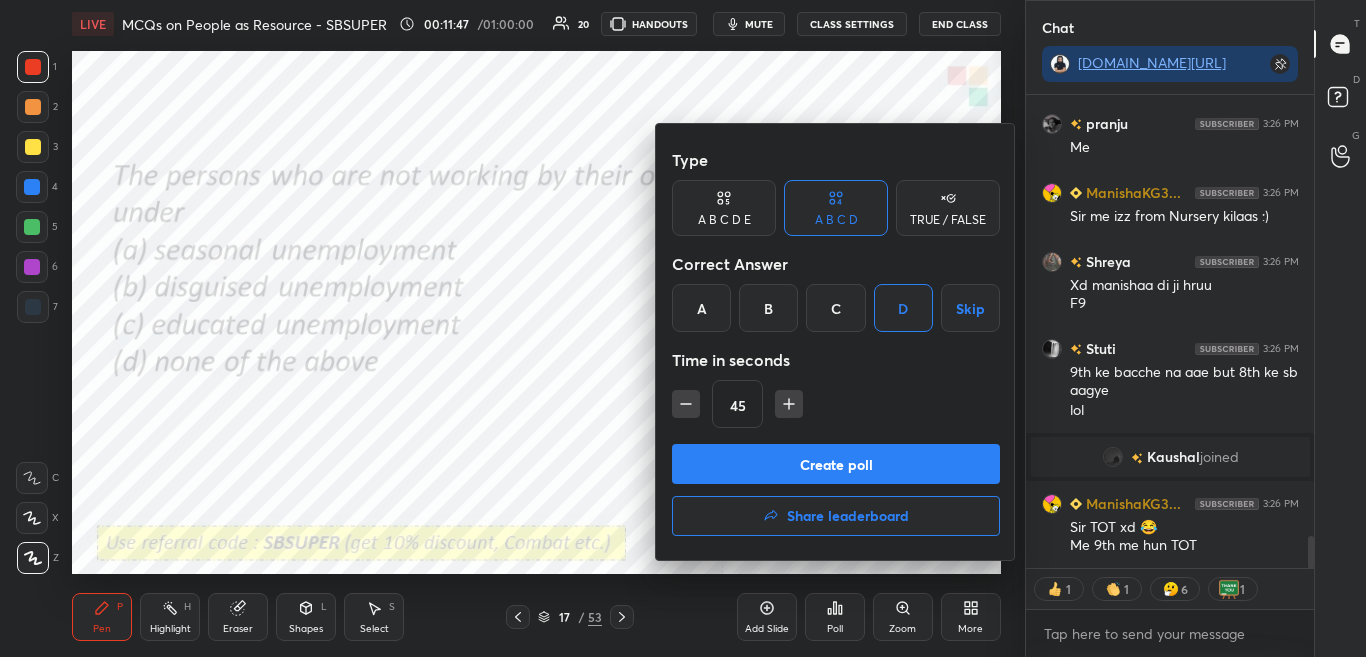 click on "Create poll" at bounding box center (836, 464) 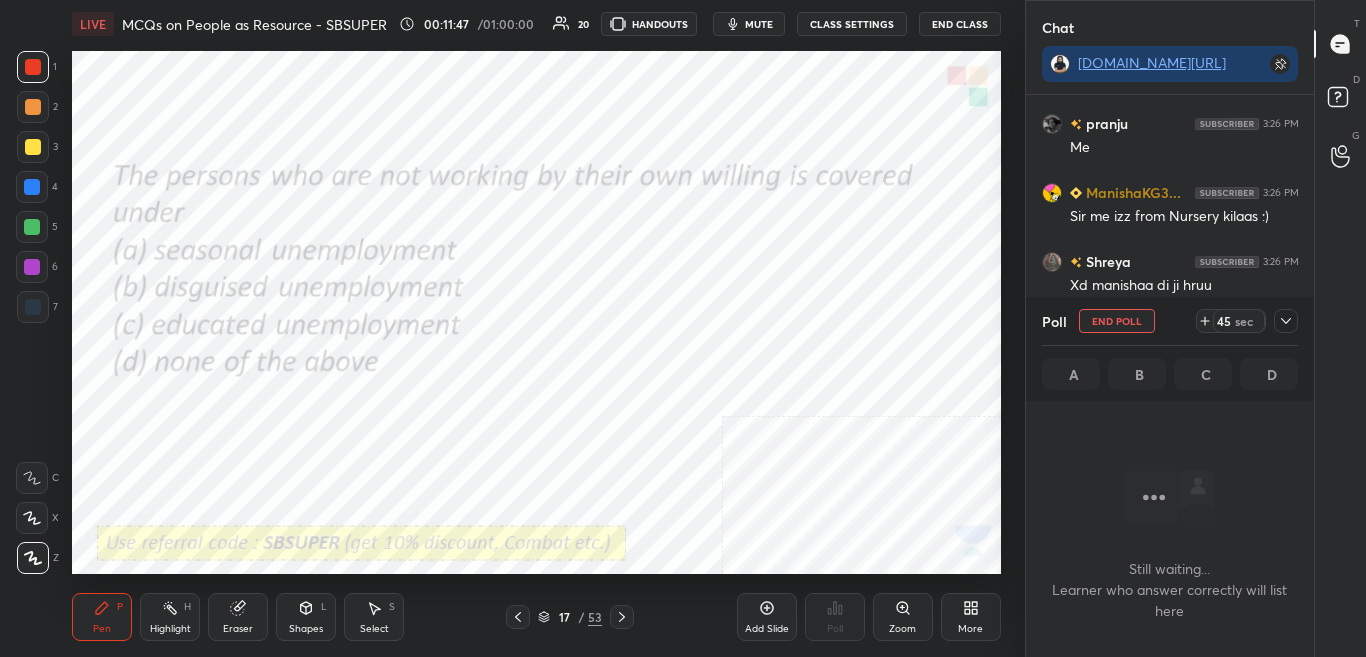 scroll, scrollTop: 249, scrollLeft: 282, axis: both 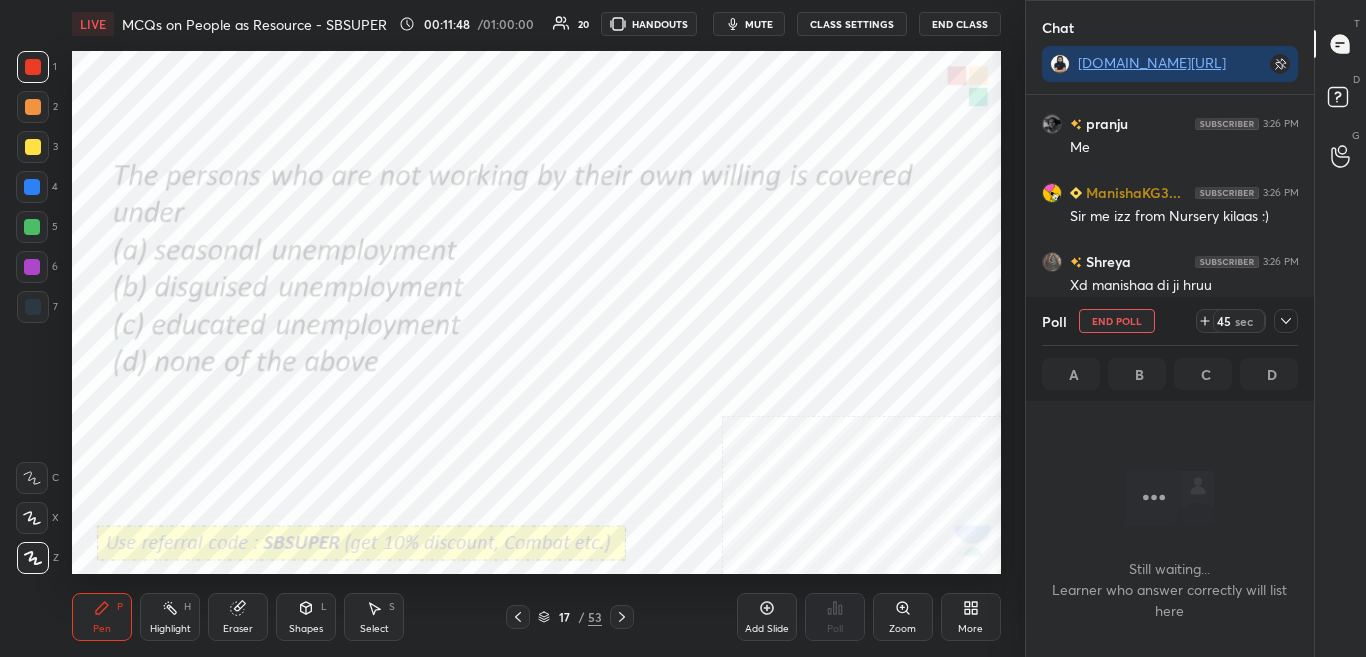 click 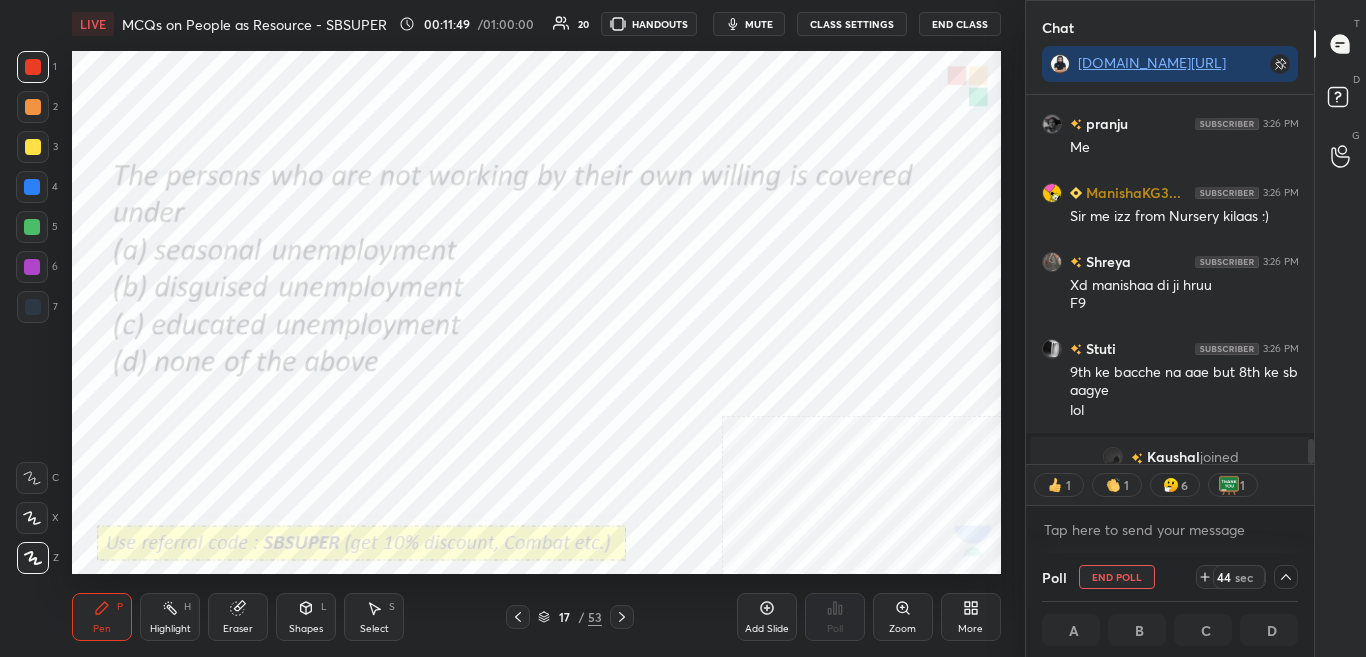 drag, startPoint x: 1315, startPoint y: 453, endPoint x: 1316, endPoint y: 465, distance: 12.0415945 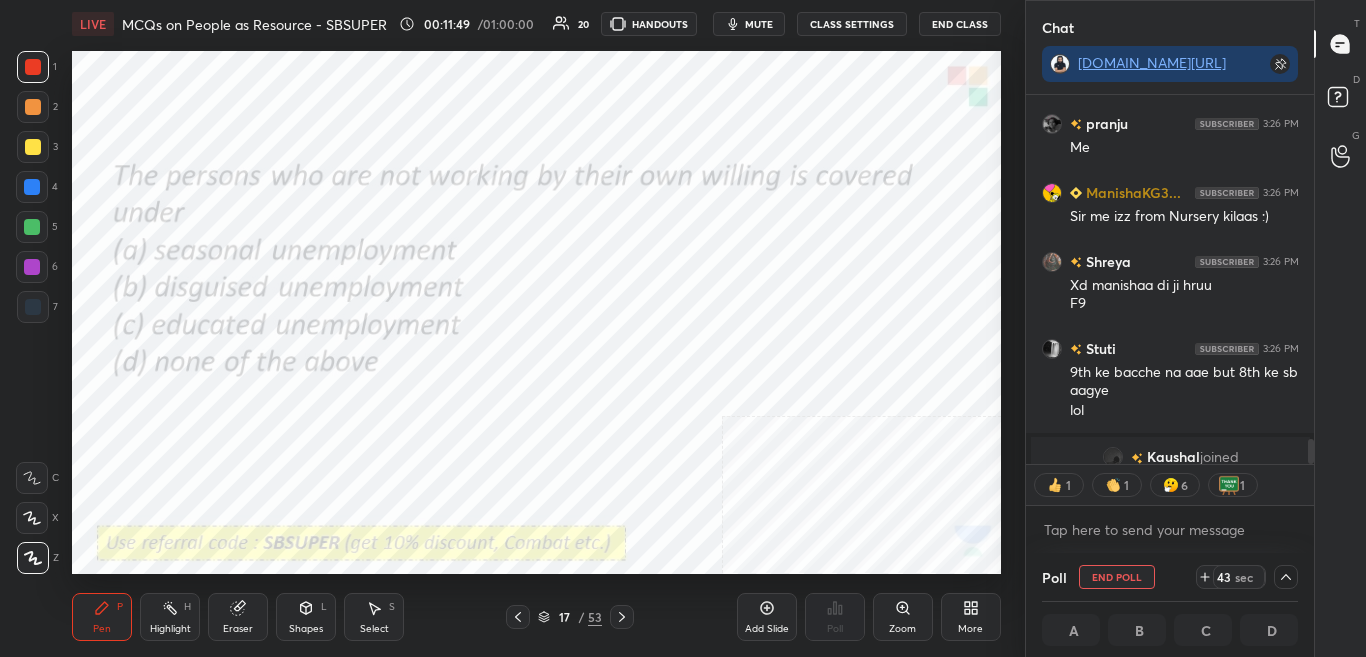 scroll, scrollTop: 1, scrollLeft: 7, axis: both 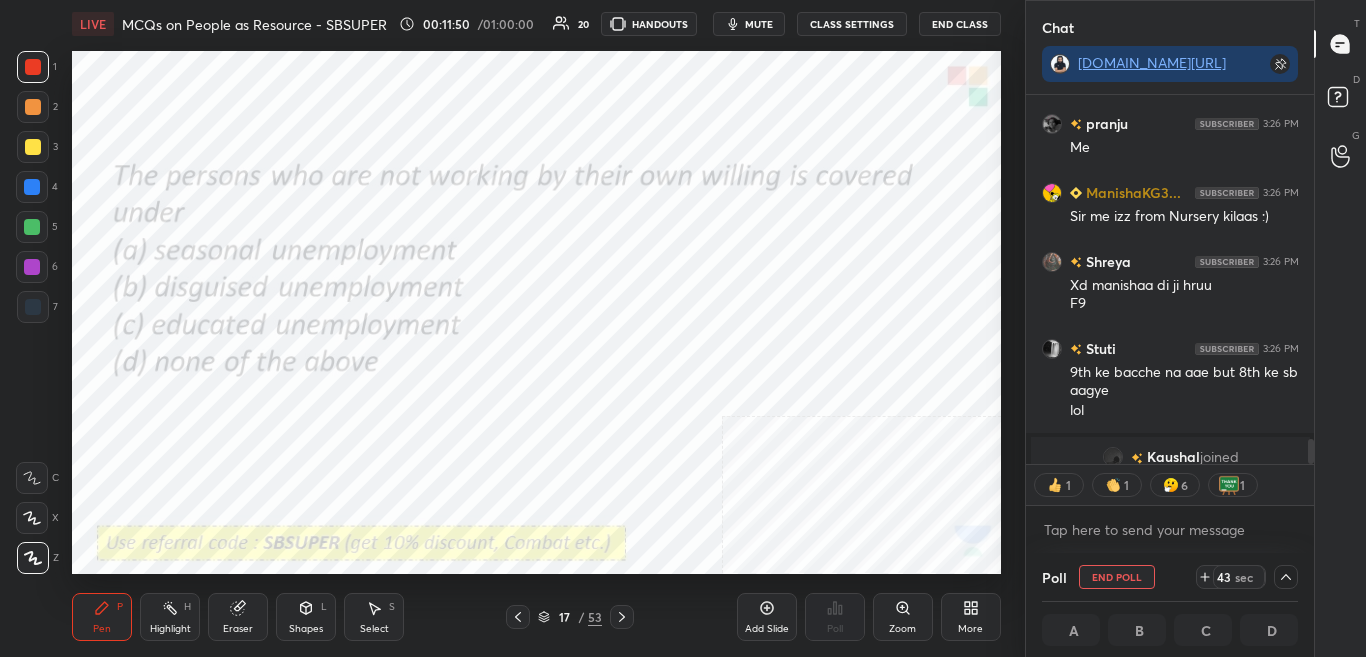 drag, startPoint x: 1313, startPoint y: 442, endPoint x: 1313, endPoint y: 453, distance: 11 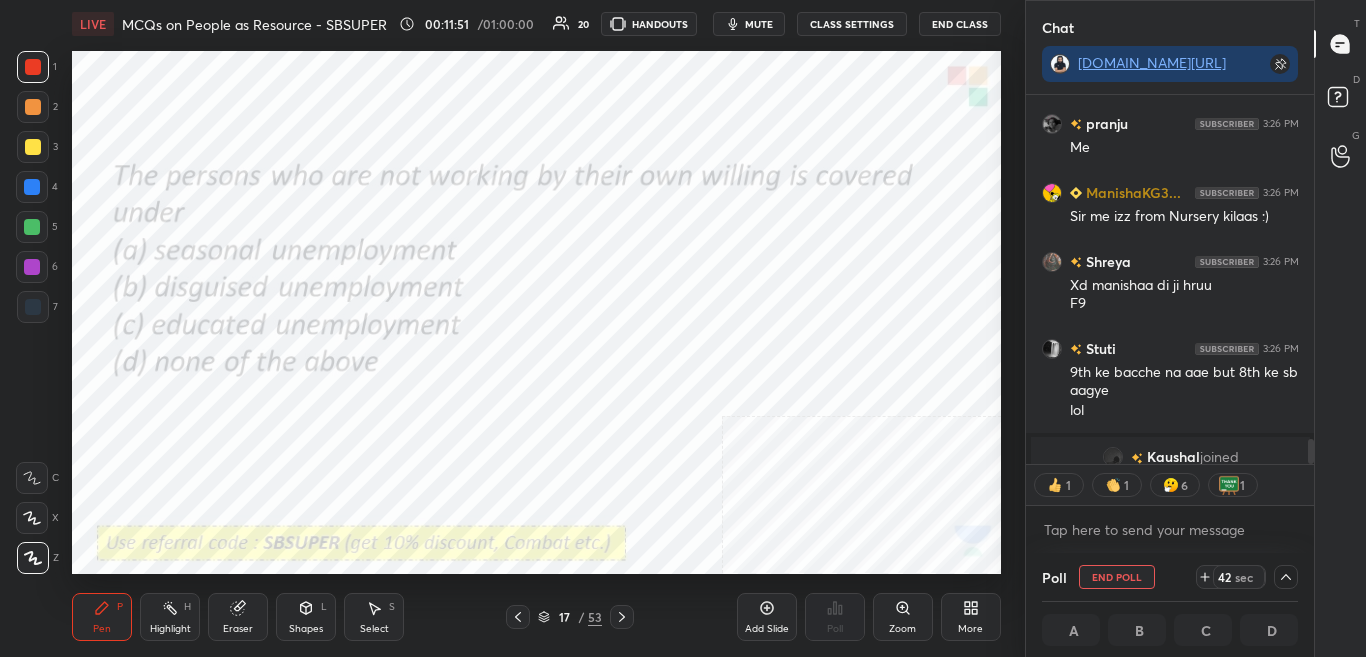 click on "T Messages (T) D Doubts (D) G Raise Hand (G)" at bounding box center (1340, 328) 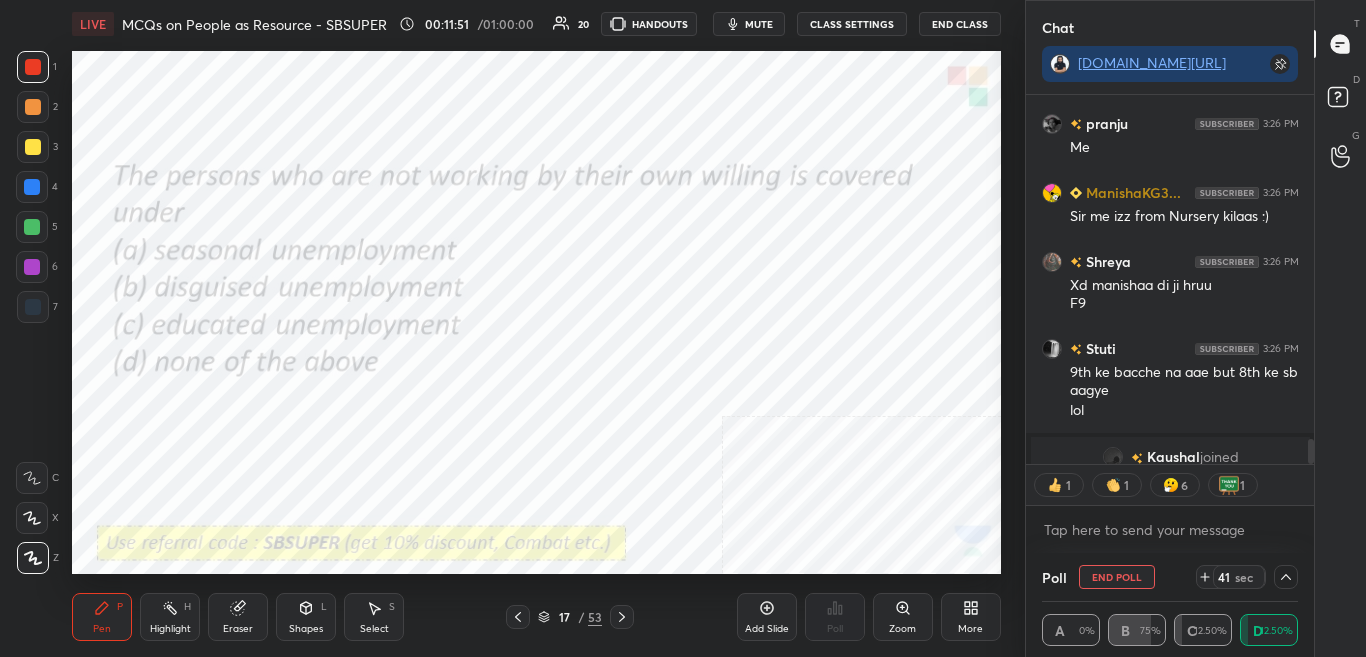 click on "Chat t.me/sikandarcbse9th Stuti 3:26 PM i m fine monisha didi ap kese ho? Shreya 3:26 PM Sir mai 8th me hu pranju 3:26 PM Me ManishaKG3... 3:26 PM Sir me izz from Nursery kilaas :) Shreya 3:26 PM Xd manishaa di ji hruu
F9 Stuti 3:26 PM 9th ke bacche na aae but 8th ke sb aagye lol Kaushal  joined ManishaKG3... 3:26 PM Sir TOT xd 😂
Me 9th me hun TOT JUMP TO LATEST 1 1 6 1 Enable hand raising Enable raise hand to speak to learners. Once enabled, chat will be turned off temporarily. Enable x   introducing Raise a hand with a doubt Now learners can raise their hand along with a doubt  How it works? Doubts asked by learners will show up here NEW DOUBTS ASKED No one has raised a hand yet Can't raise hand Looks like educator just invited you to speak. Please wait before you can raise your hand again. Got it Poll End Poll 41  sec A 0% B 75% C 12.50% D 12.50% T Messages (T) D Doubts (D) G Raise Hand (G)" at bounding box center (1196, 328) 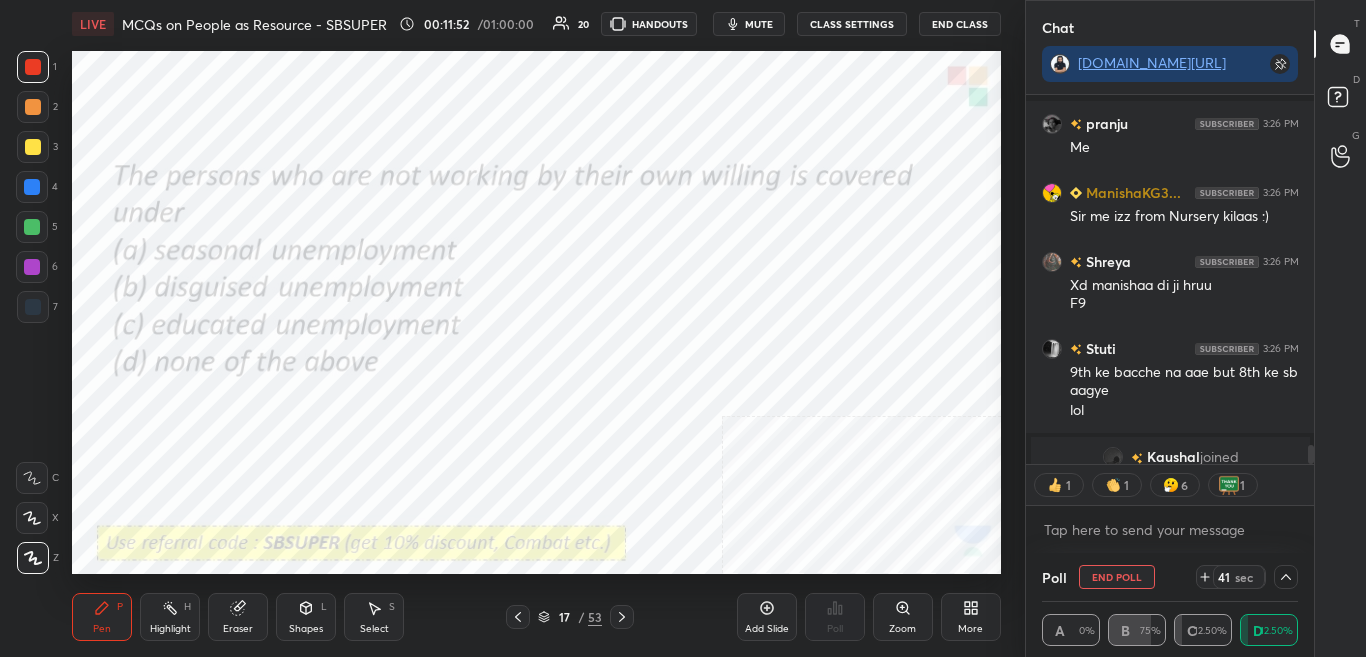 click on "Chat t.me/sikandarcbse9th pranju 3:26 PM Me ManishaKG3... 3:26 PM Sir me izz from Nursery kilaas :) Shreya 3:26 PM Xd manishaa di ji hruu
F9 Stuti 3:26 PM 9th ke bacche na aae but 8th ke sb aagye lol Kaushal  joined ManishaKG3... 3:26 PM Sir TOT xd 😂
Me 9th me hun TOT JUMP TO LATEST 1 1 6 1 Enable hand raising Enable raise hand to speak to learners. Once enabled, chat will be turned off temporarily. Enable x   introducing Raise a hand with a doubt Now learners can raise their hand along with a doubt  How it works? Doubts asked by learners will show up here NEW DOUBTS ASKED No one has raised a hand yet Can't raise hand Looks like educator just invited you to speak. Please wait before you can raise your hand again. Got it Poll End Poll 41  sec A 0% B 75% C 12.50% D 12.50% T Messages (T) D Doubts (D) G Raise Hand (G)" at bounding box center (1196, 328) 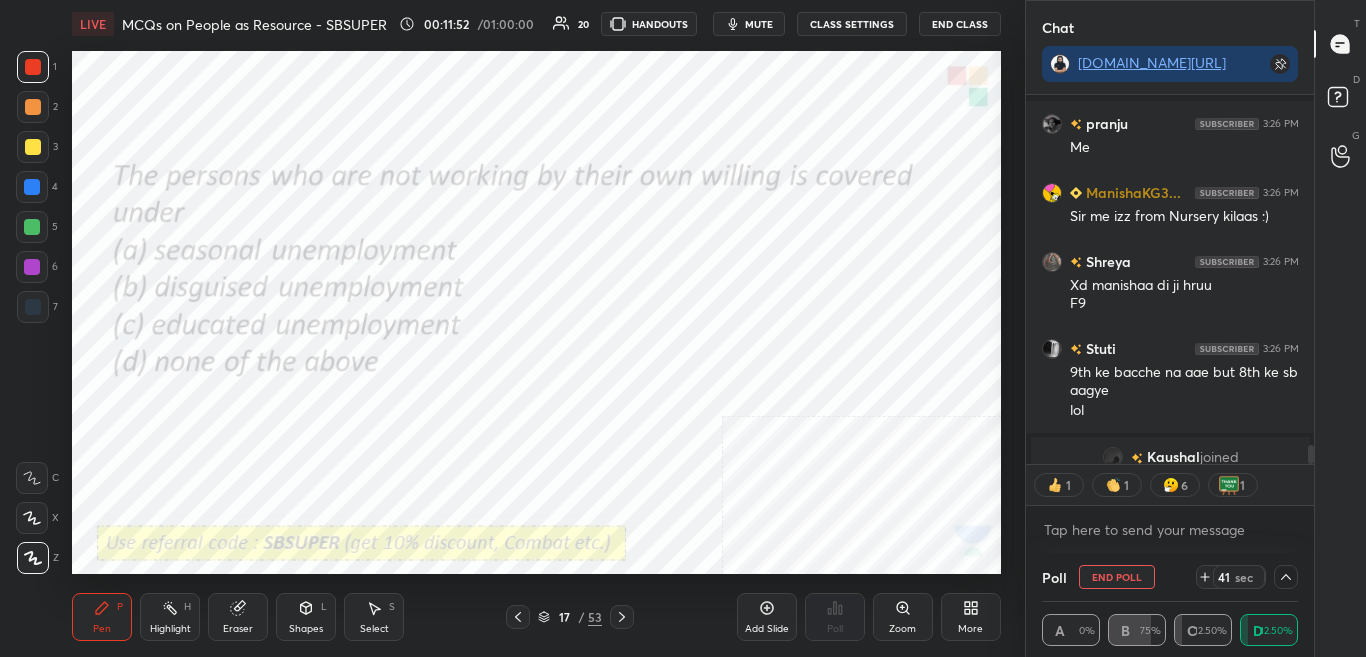 scroll, scrollTop: 6652, scrollLeft: 0, axis: vertical 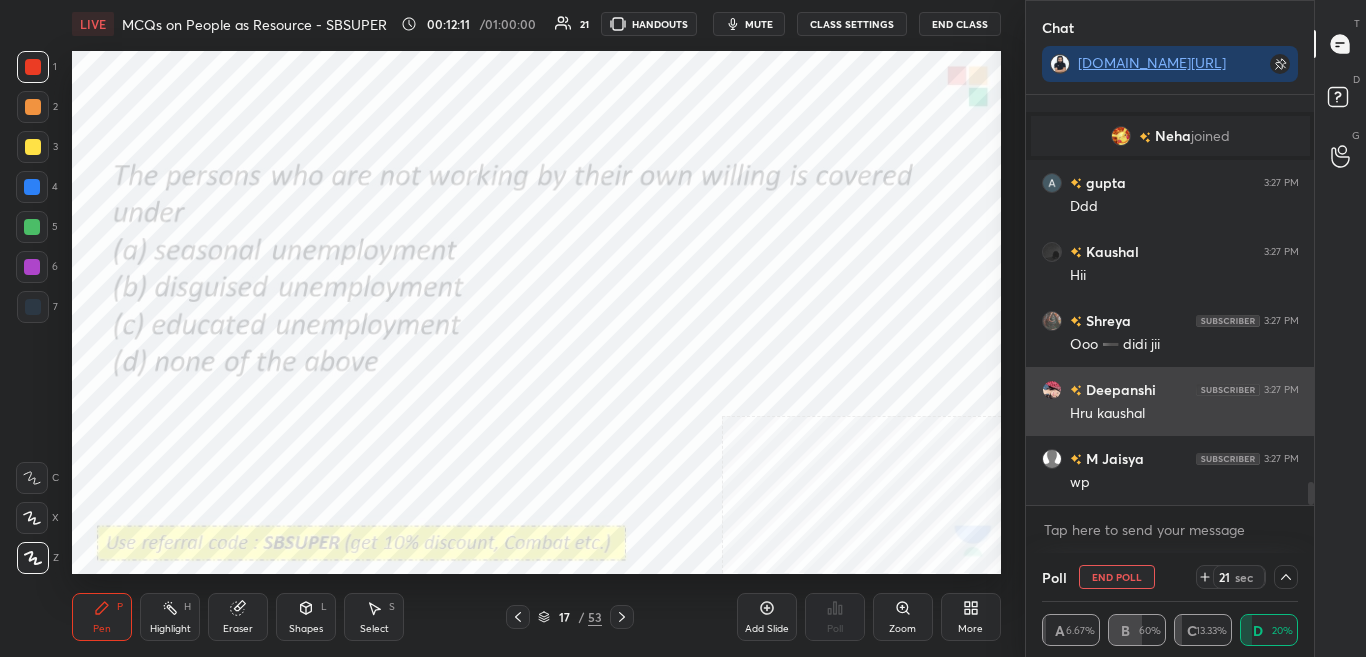 drag, startPoint x: 1186, startPoint y: 261, endPoint x: 1184, endPoint y: 272, distance: 11.18034 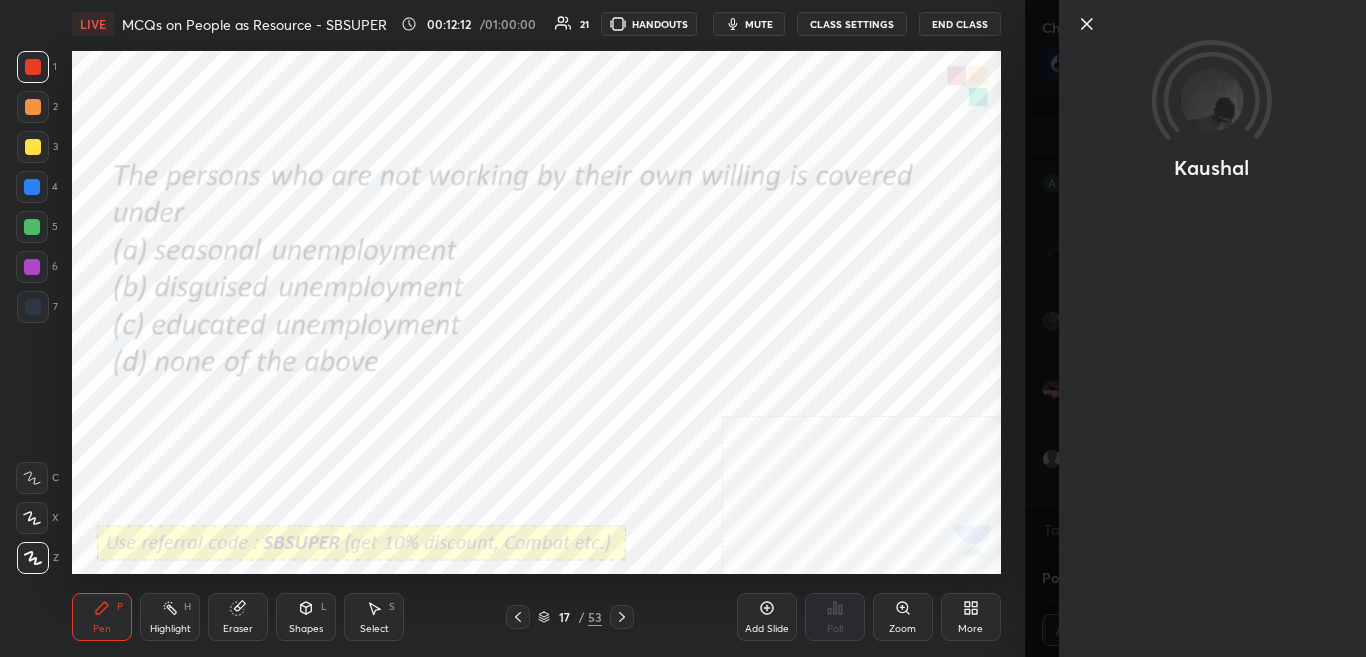 scroll, scrollTop: 7045, scrollLeft: 0, axis: vertical 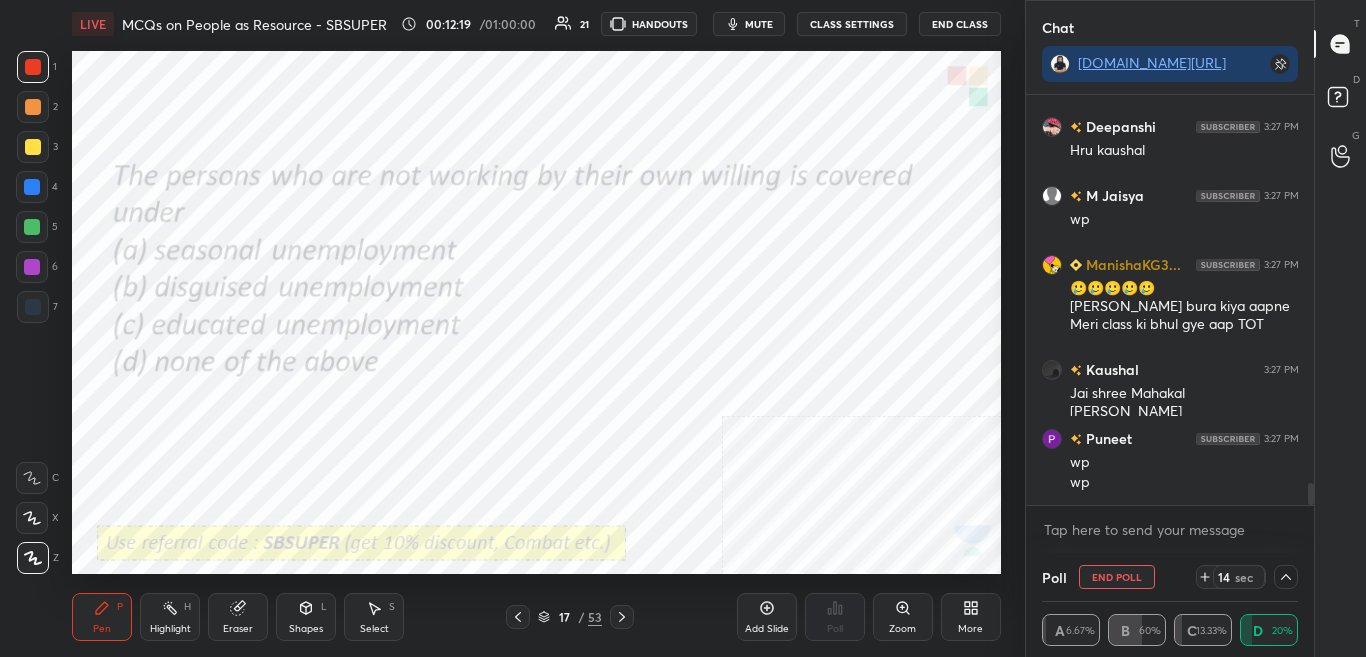 click 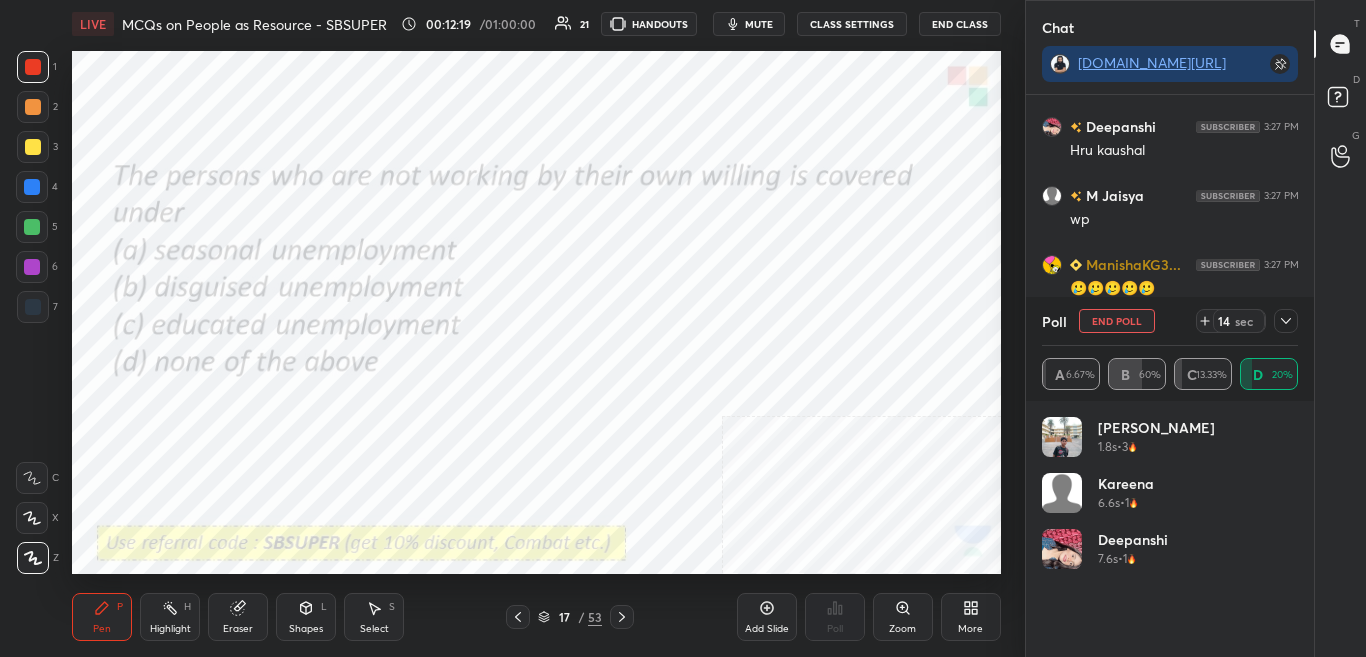 scroll, scrollTop: 234, scrollLeft: 250, axis: both 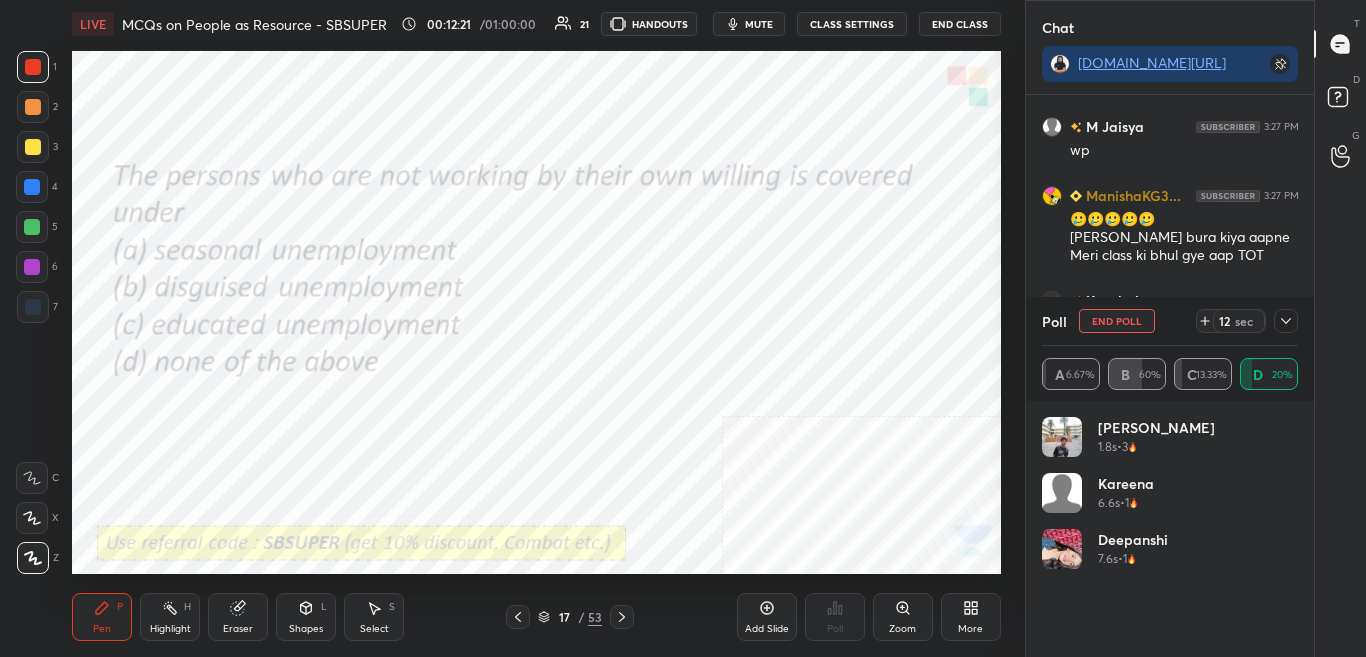 click 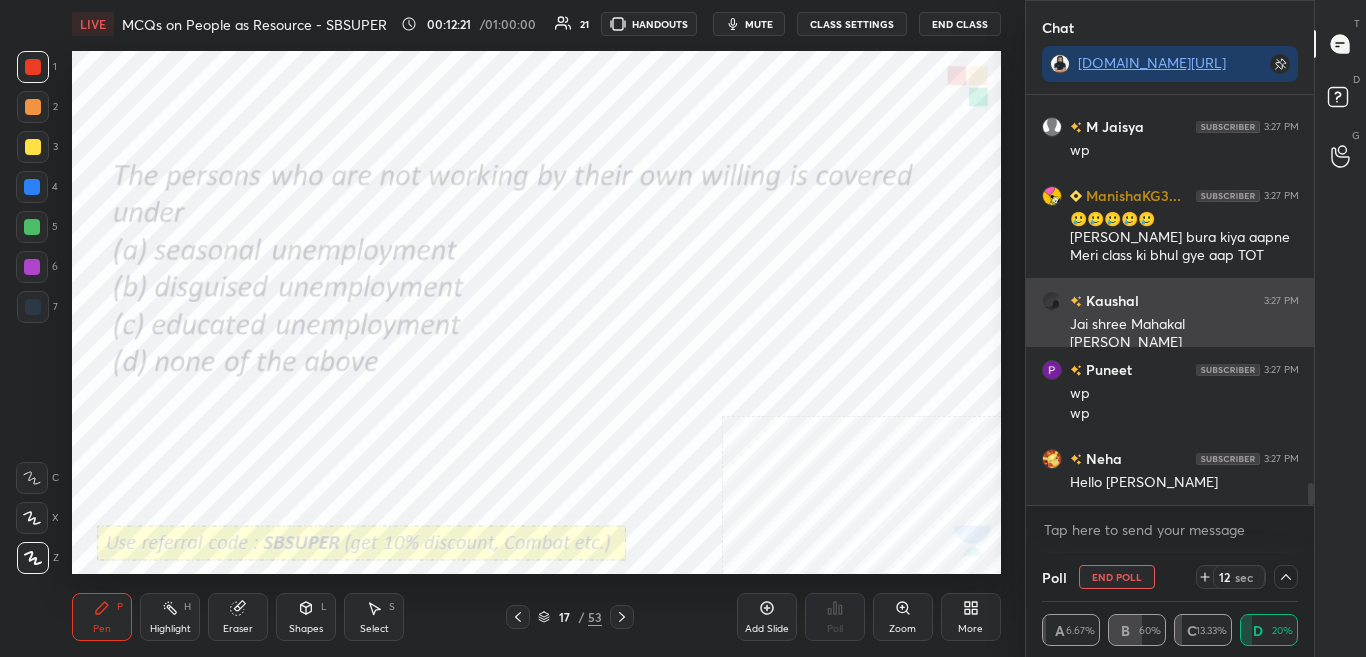 scroll, scrollTop: 0, scrollLeft: 0, axis: both 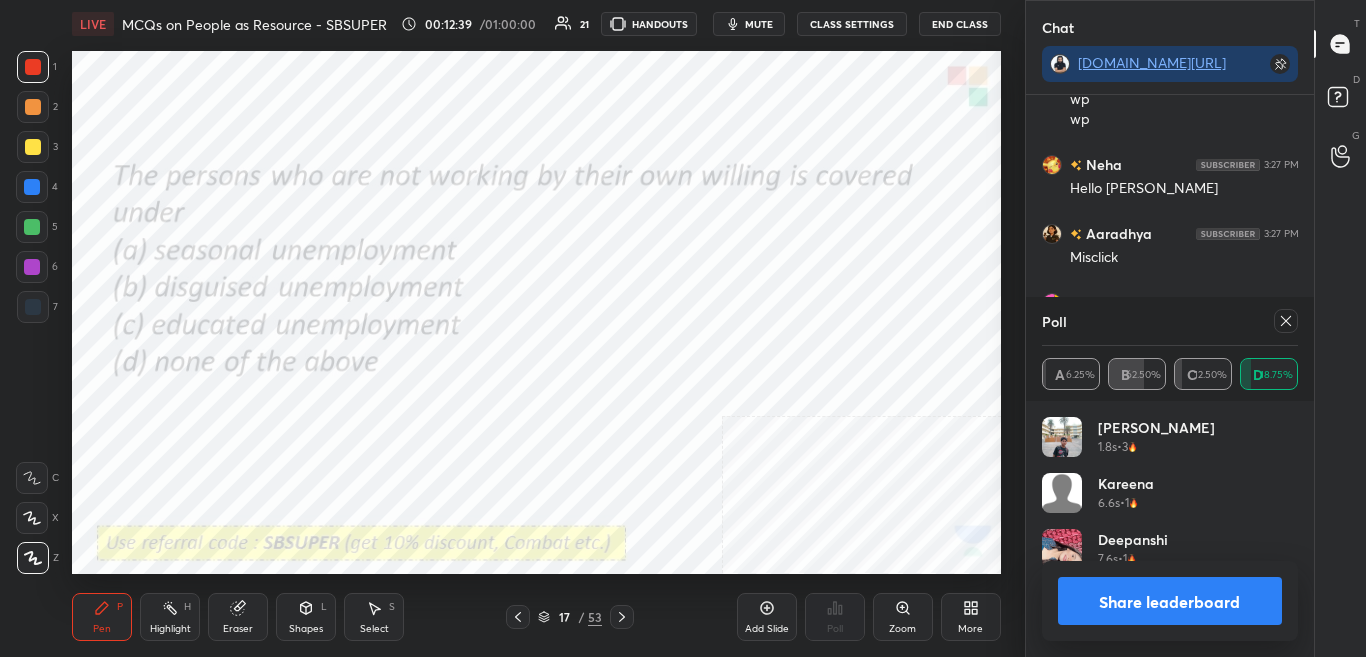 click 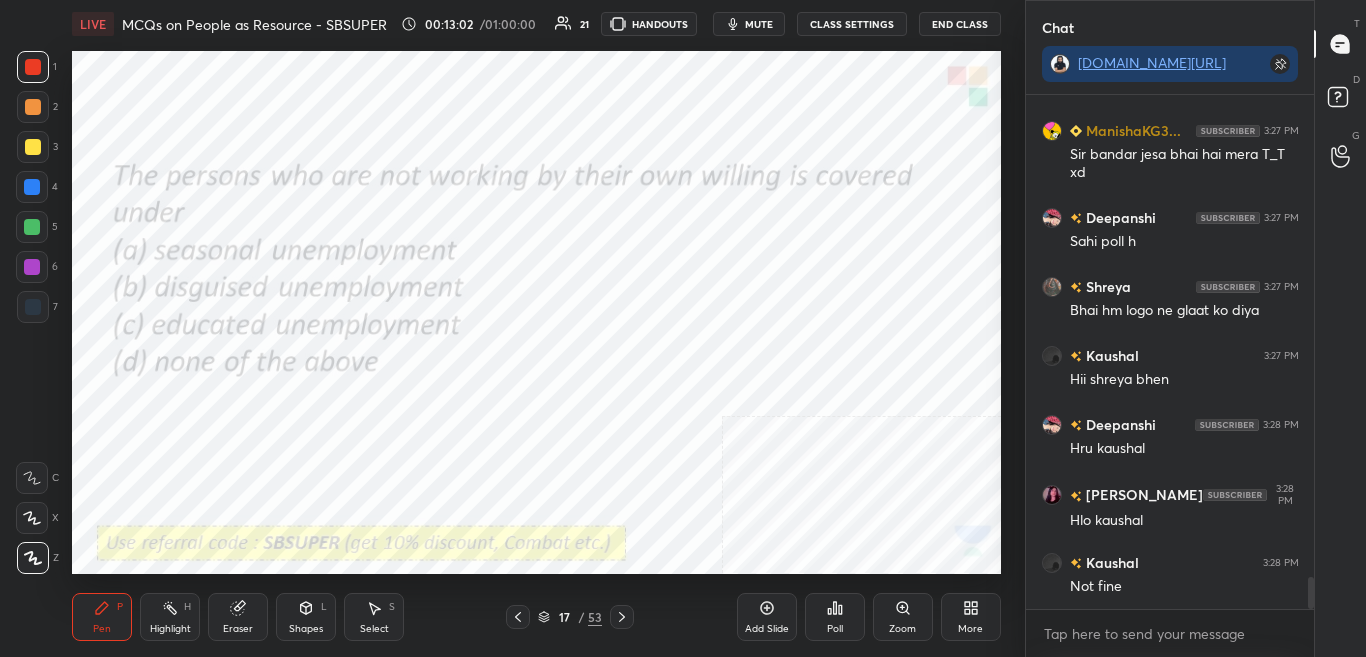 click 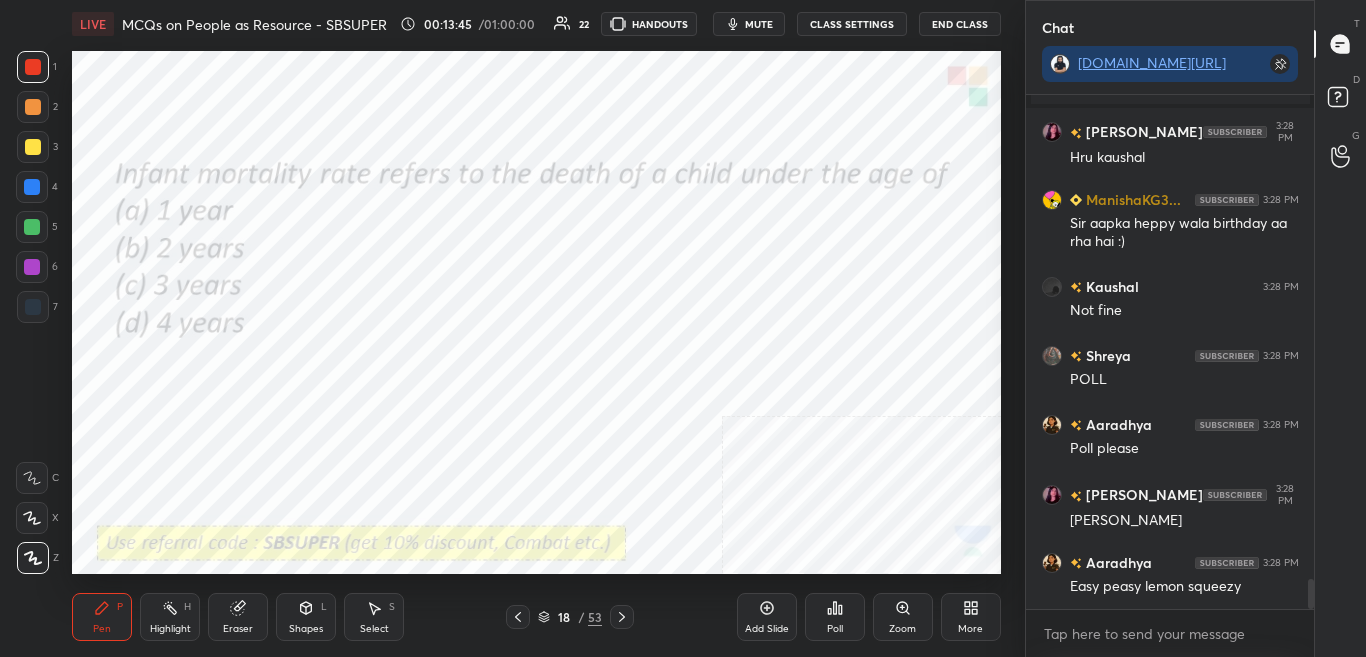 scroll, scrollTop: 8159, scrollLeft: 0, axis: vertical 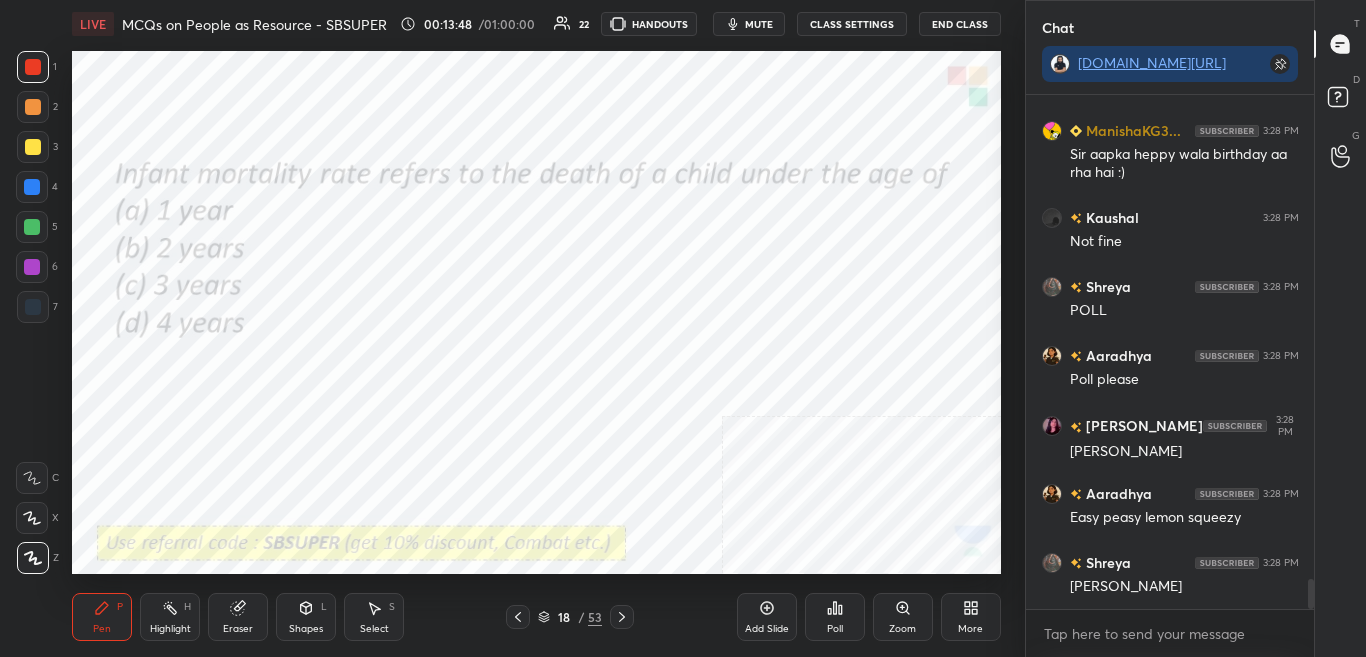 click on "Poll" at bounding box center (835, 617) 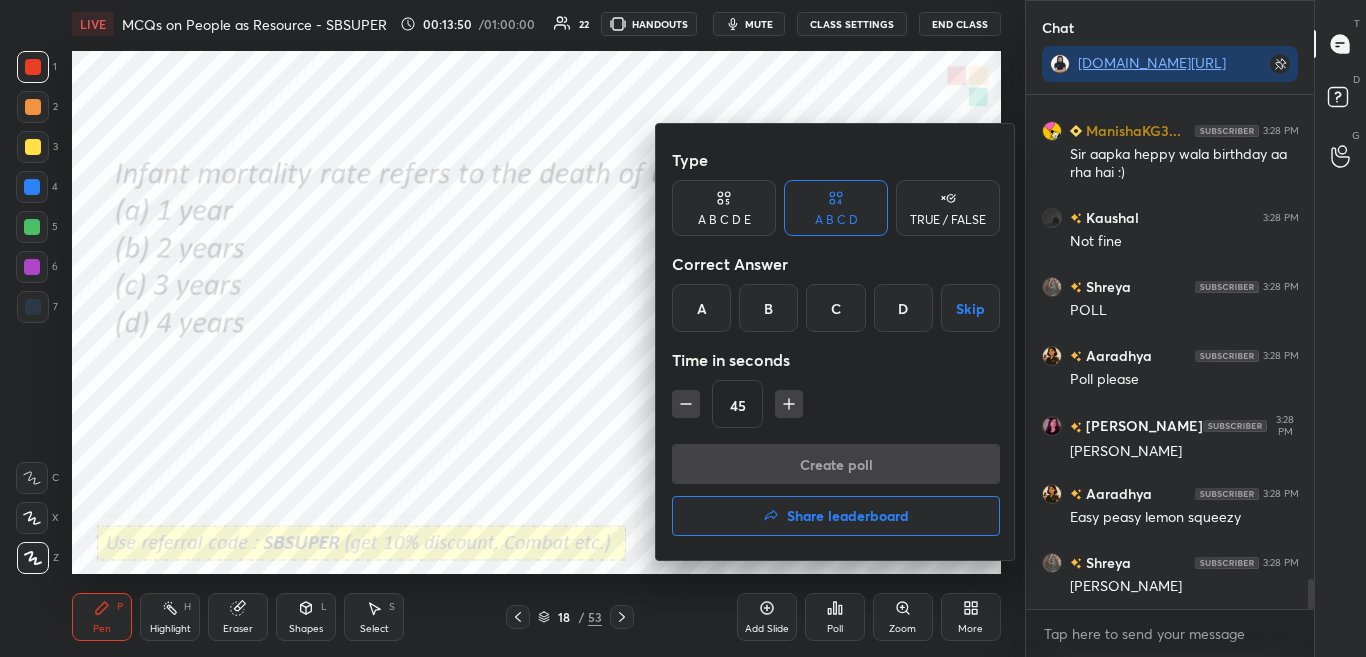 click on "A" at bounding box center [701, 308] 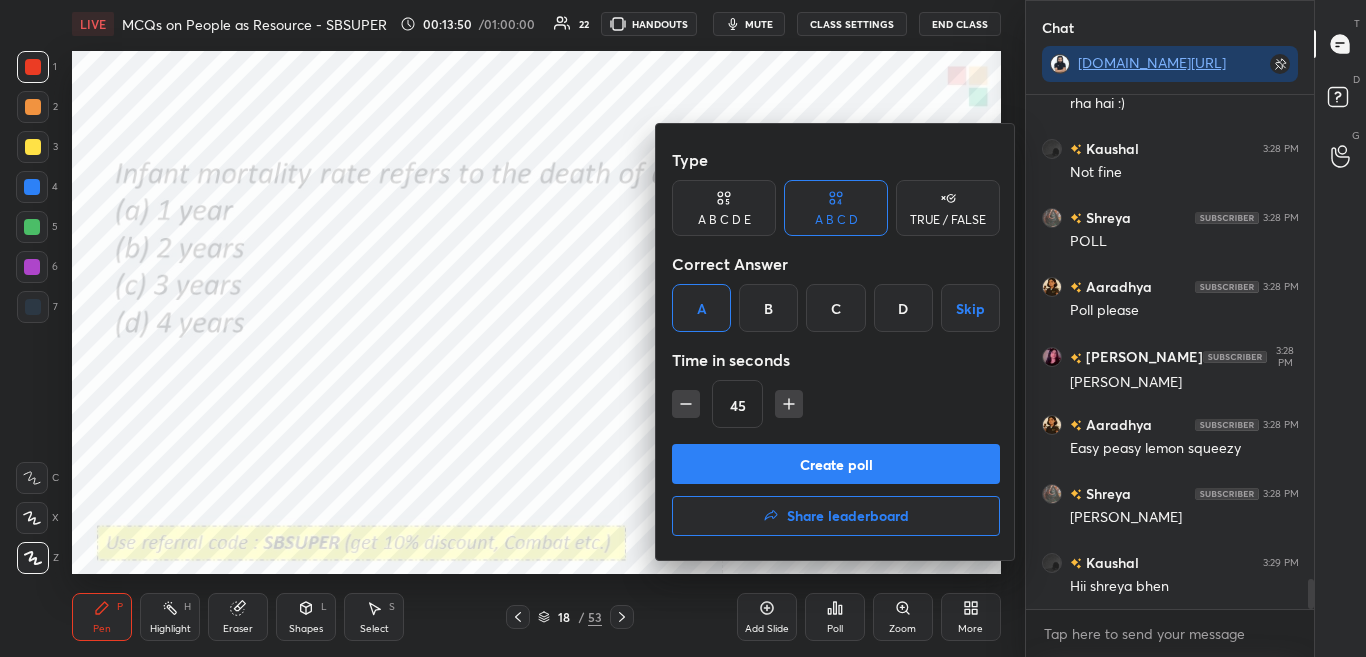 click on "Create poll" at bounding box center (836, 464) 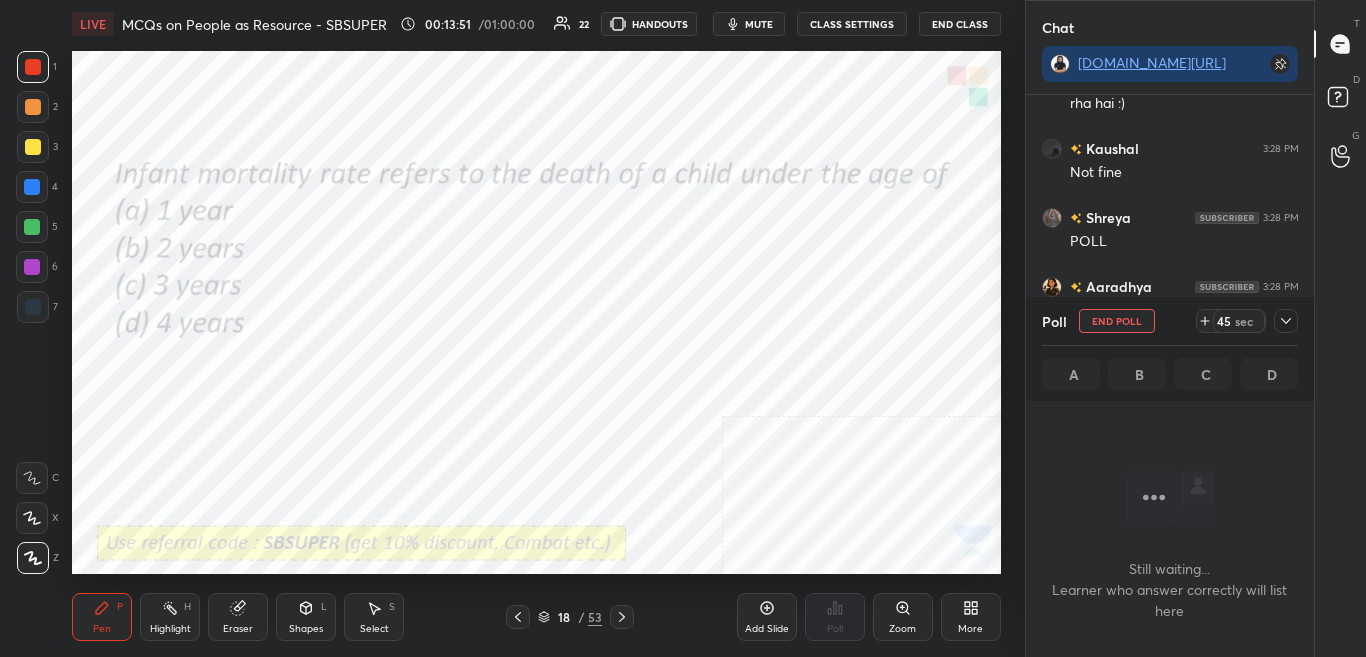 scroll, scrollTop: 249, scrollLeft: 282, axis: both 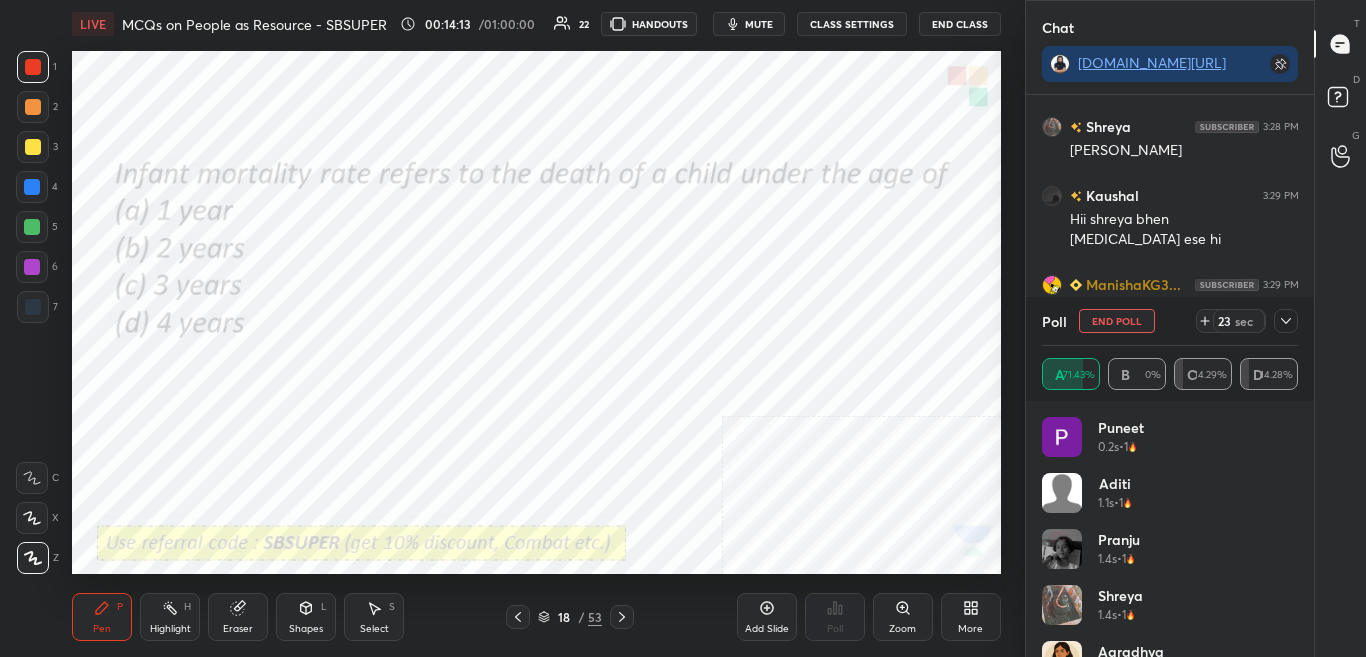 click 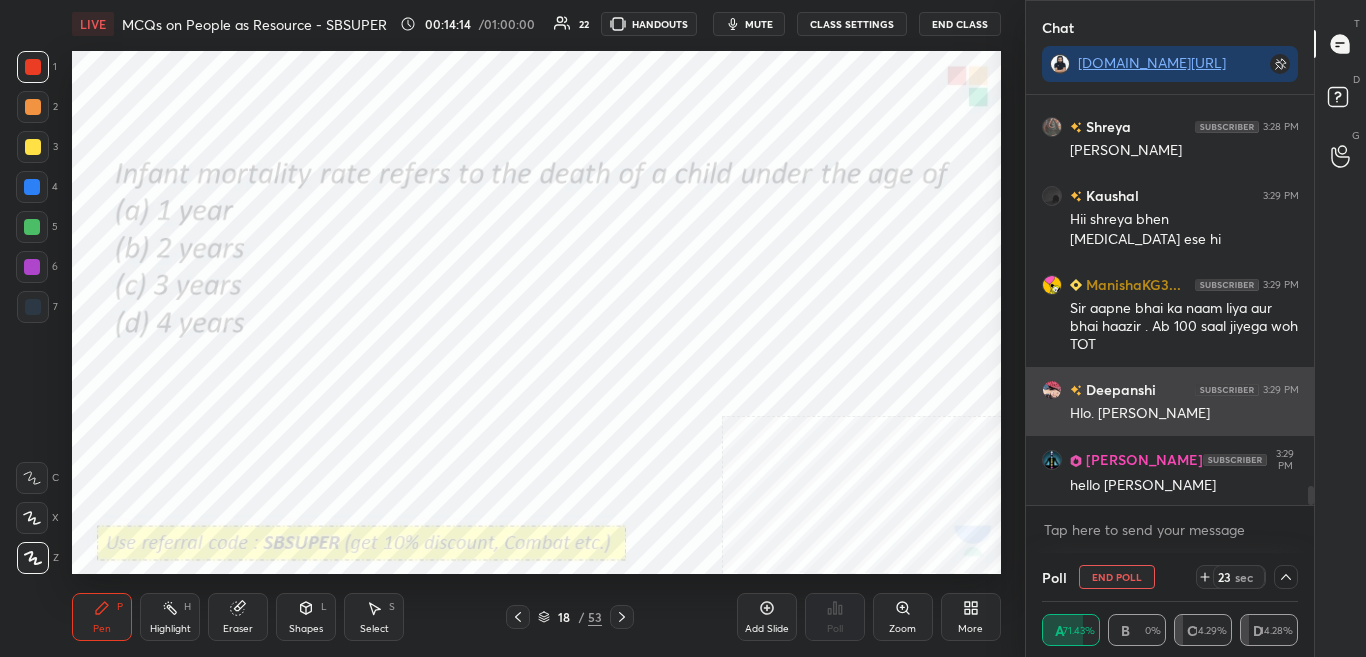 scroll, scrollTop: 0, scrollLeft: 0, axis: both 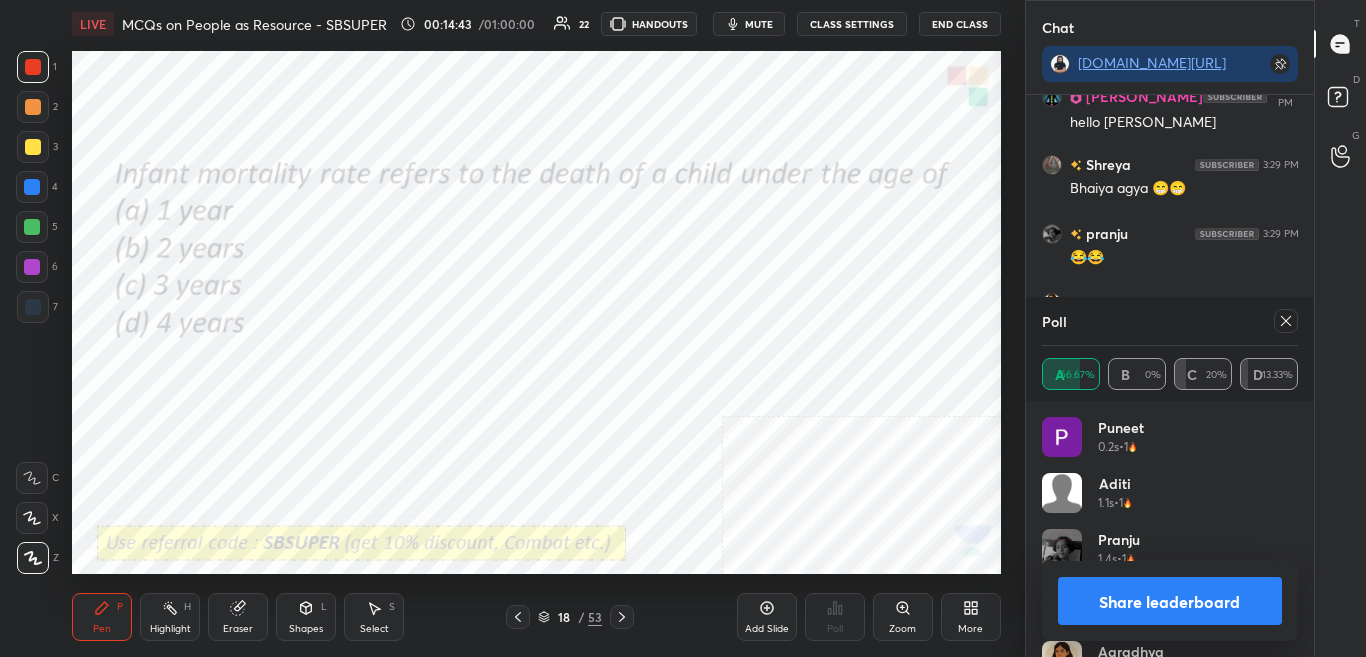 click on "Share leaderboard" at bounding box center [1170, 601] 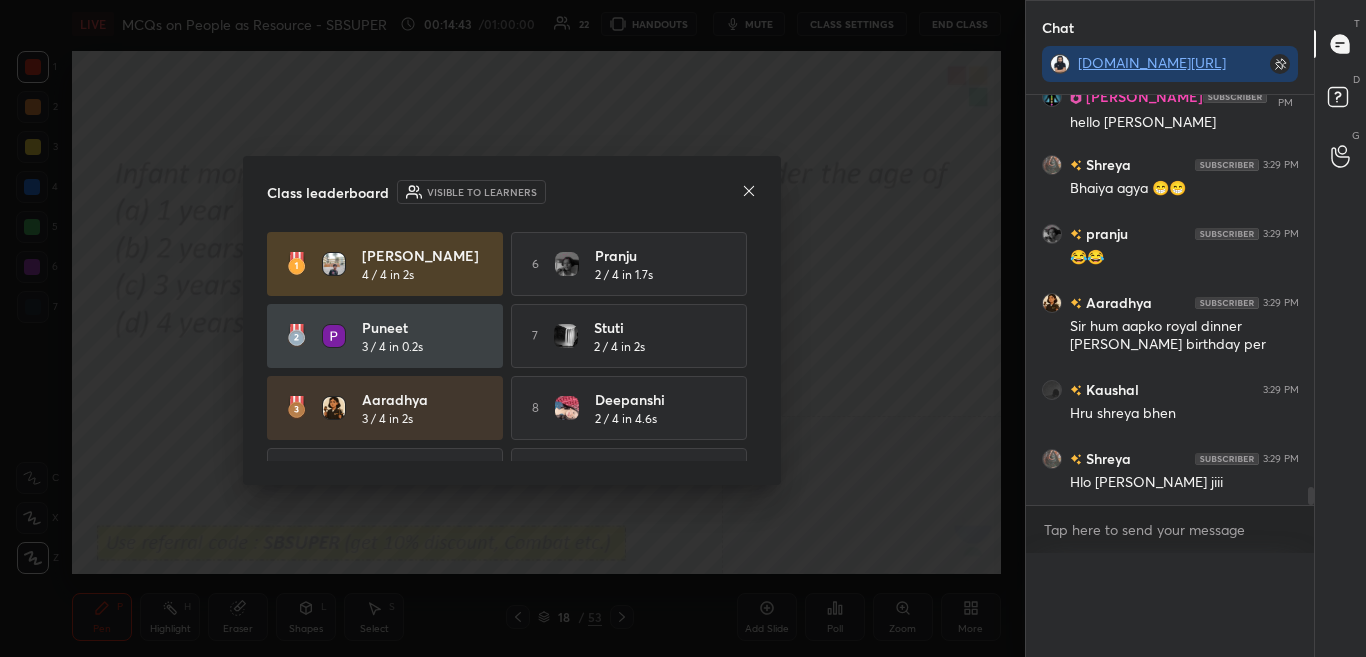 scroll, scrollTop: 0, scrollLeft: 0, axis: both 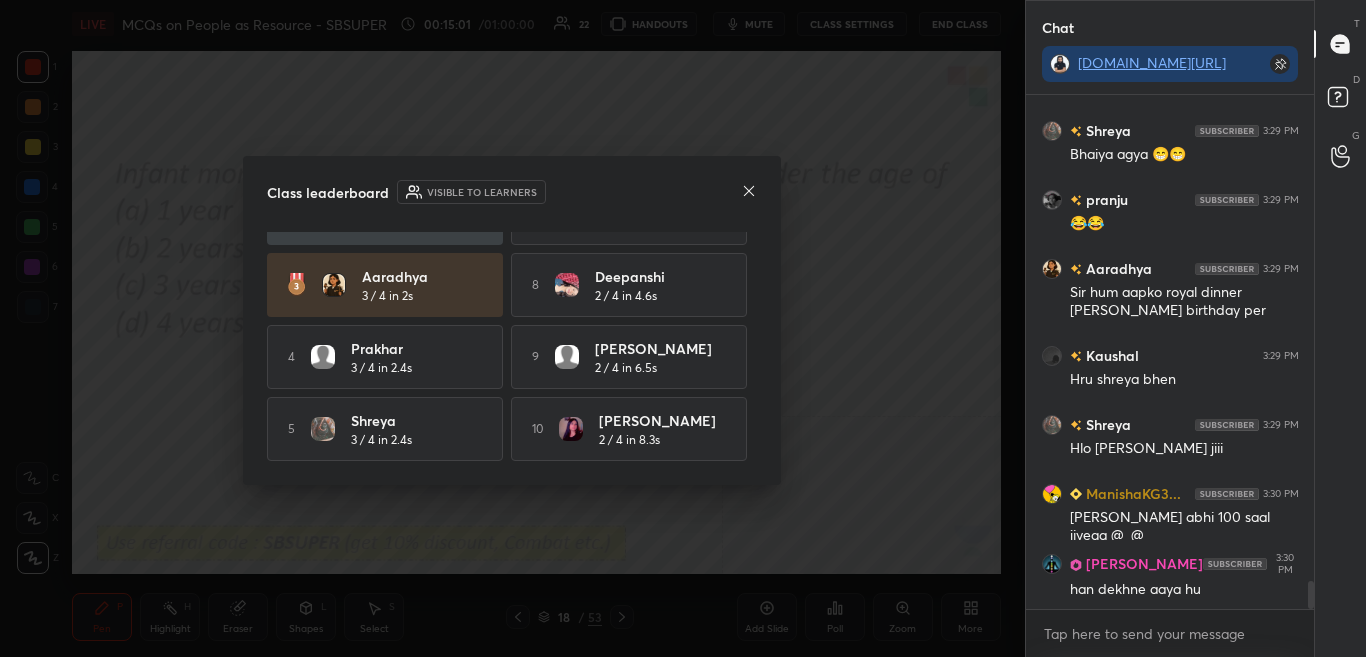 click 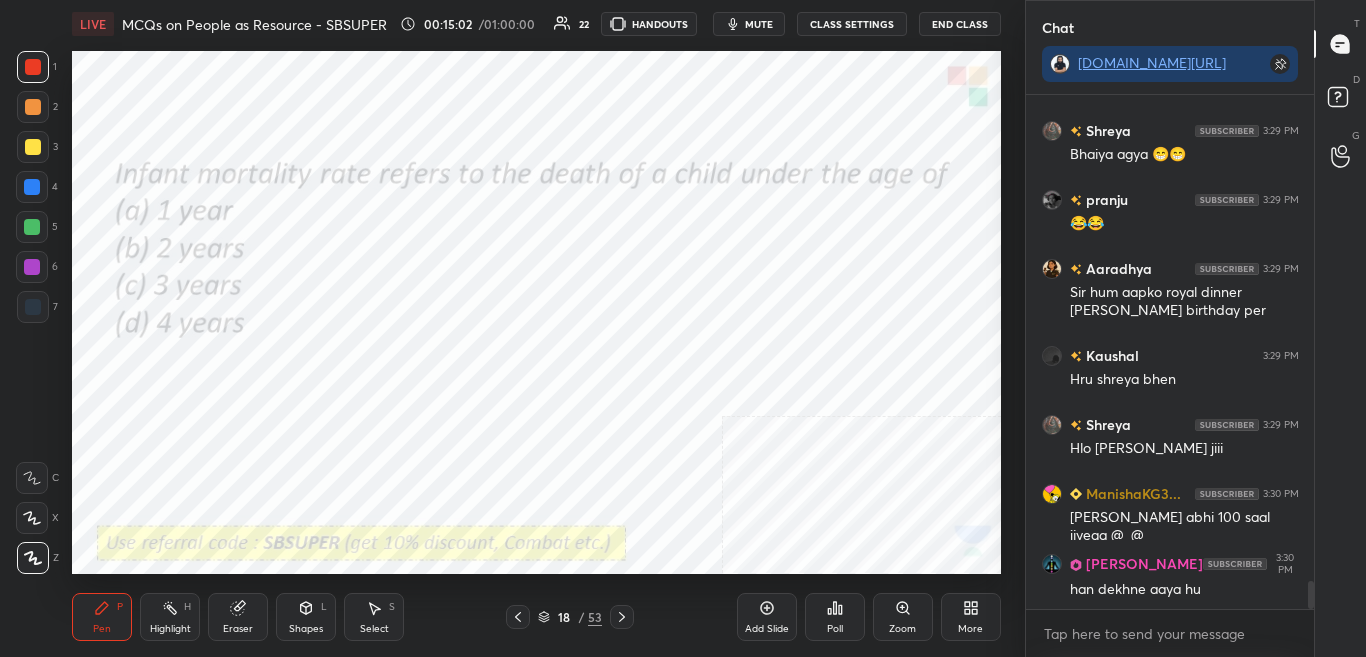 scroll, scrollTop: 9012, scrollLeft: 0, axis: vertical 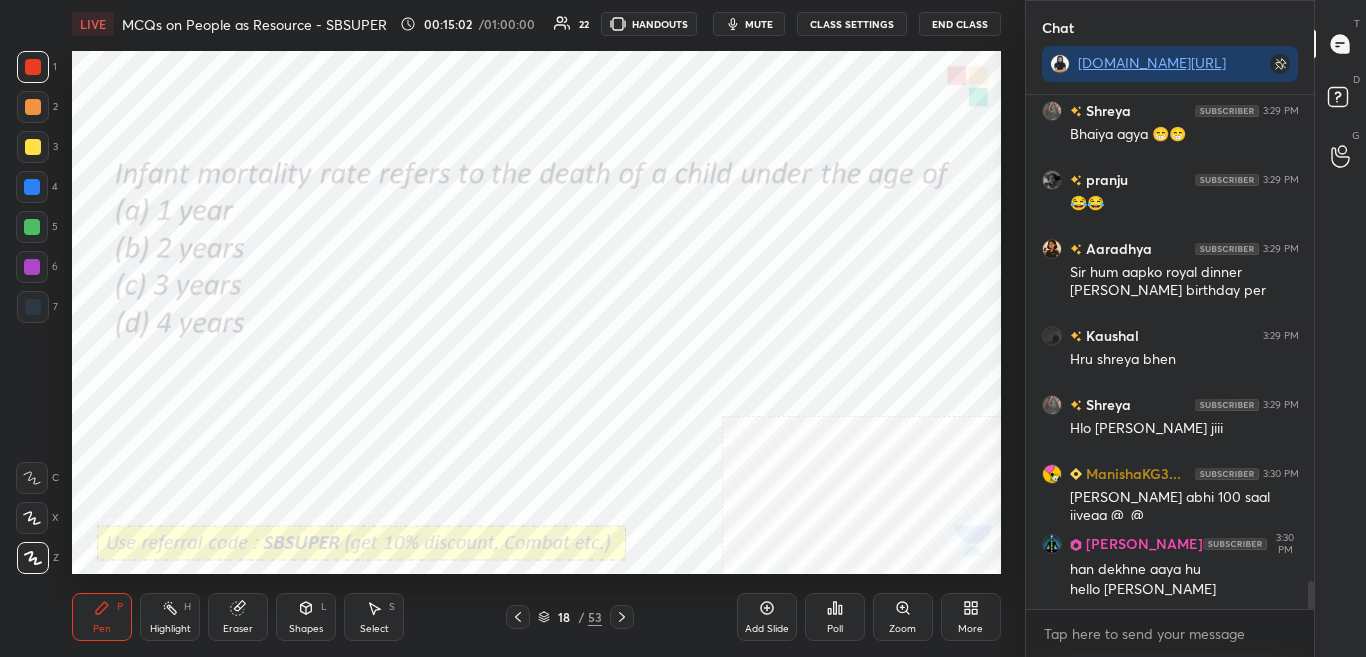 click 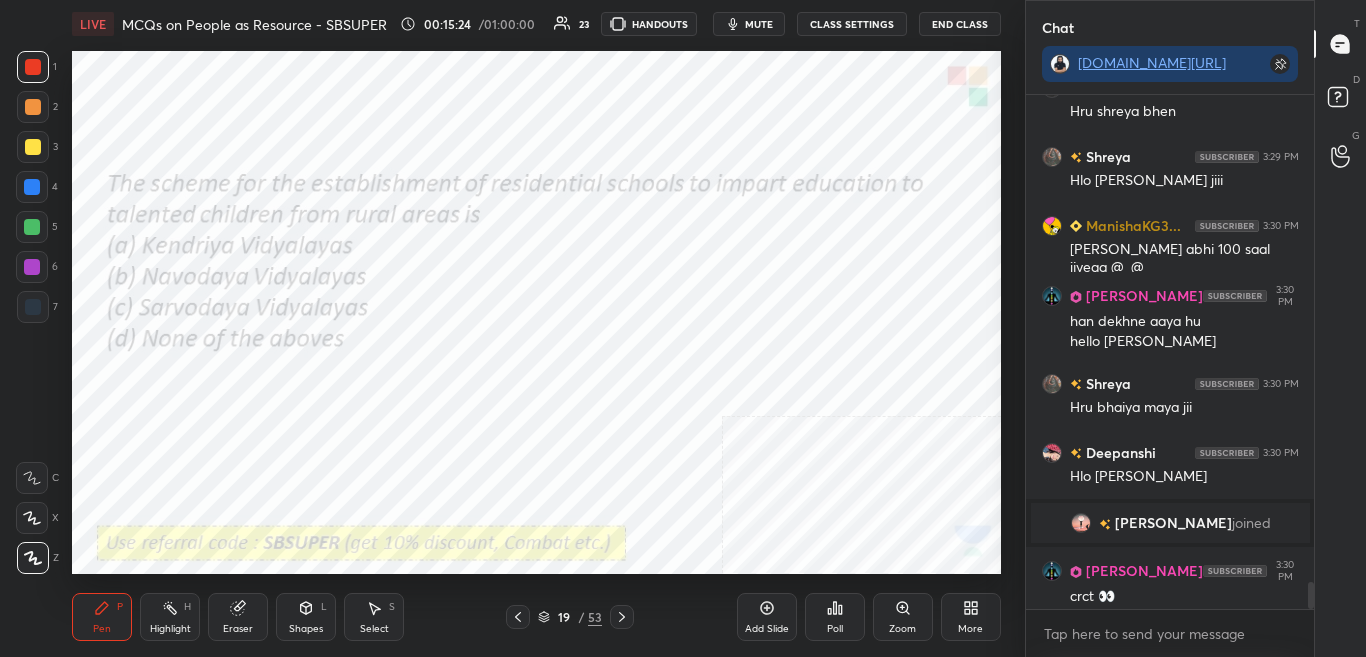 scroll, scrollTop: 9354, scrollLeft: 0, axis: vertical 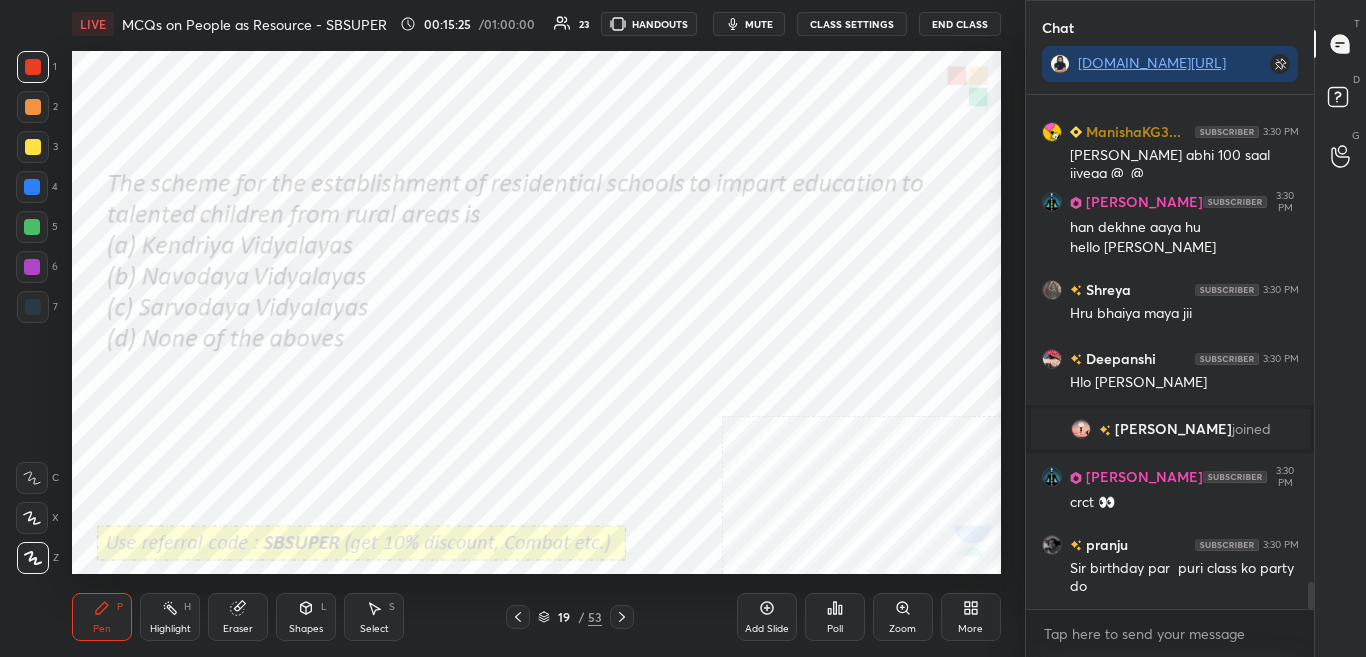drag, startPoint x: 1309, startPoint y: 595, endPoint x: 1317, endPoint y: 626, distance: 32.01562 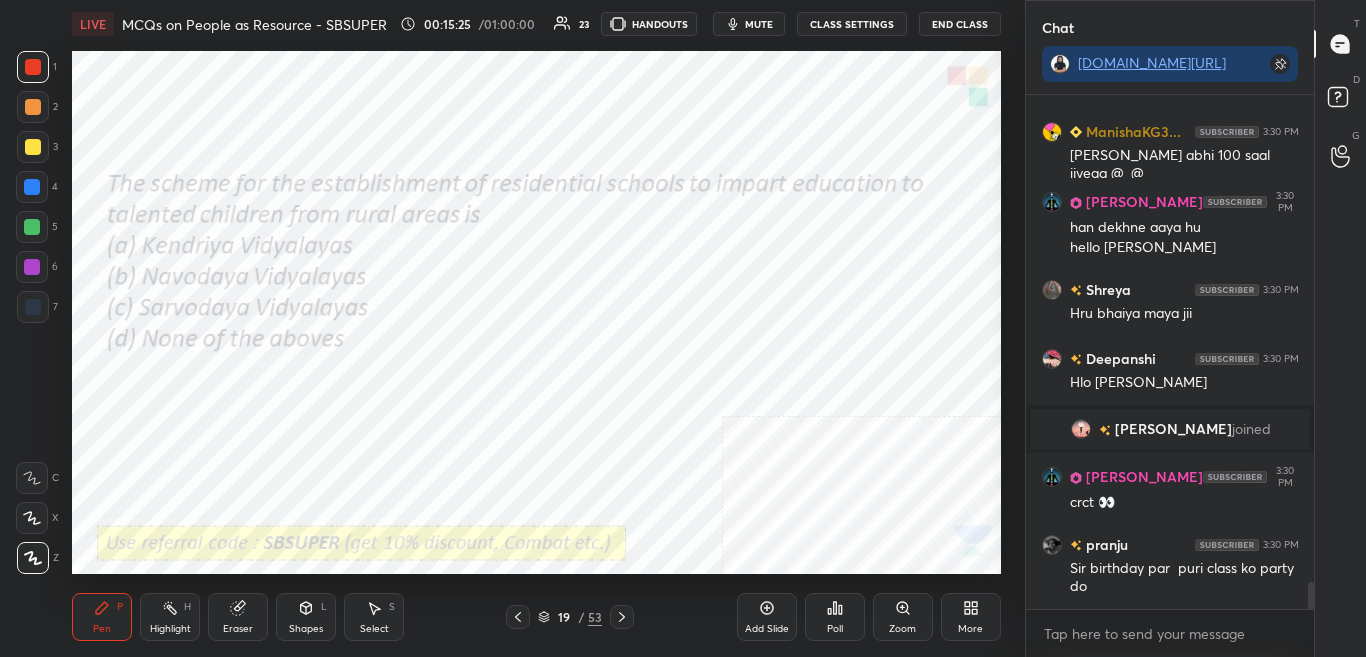 click on "Chat t.me/sikandarcbse9th Kaushal 3:29 PM Hru shreya bhen Shreya 3:29 PM Hlo jyotirmaya bhaiya jiii ManishaKG3... 3:30 PM Sir bhai abhi 100 saal jiyega @_@ Jyotirmaya 3:30 PM han dekhne aaya hu hello shreyeya Shreya 3:30 PM Hru bhaiya maya jii Deepanshi 3:30 PM Hlo jyotirmaya Shraboni  joined Jyotirmaya 3:30 PM crct 👀 pranju 3:30 PM Sir birthday par  puri class ko party do JUMP TO LATEST Enable hand raising Enable raise hand to speak to learners. Once enabled, chat will be turned off temporarily. Enable x   introducing Raise a hand with a doubt Now learners can raise their hand along with a doubt  How it works? Doubts asked by learners will show up here NEW DOUBTS ASKED No one has raised a hand yet Can't raise hand Looks like educator just invited you to speak. Please wait before you can raise your hand again. Got it T Messages (T) D Doubts (D) G Raise Hand (G)" at bounding box center [1196, 328] 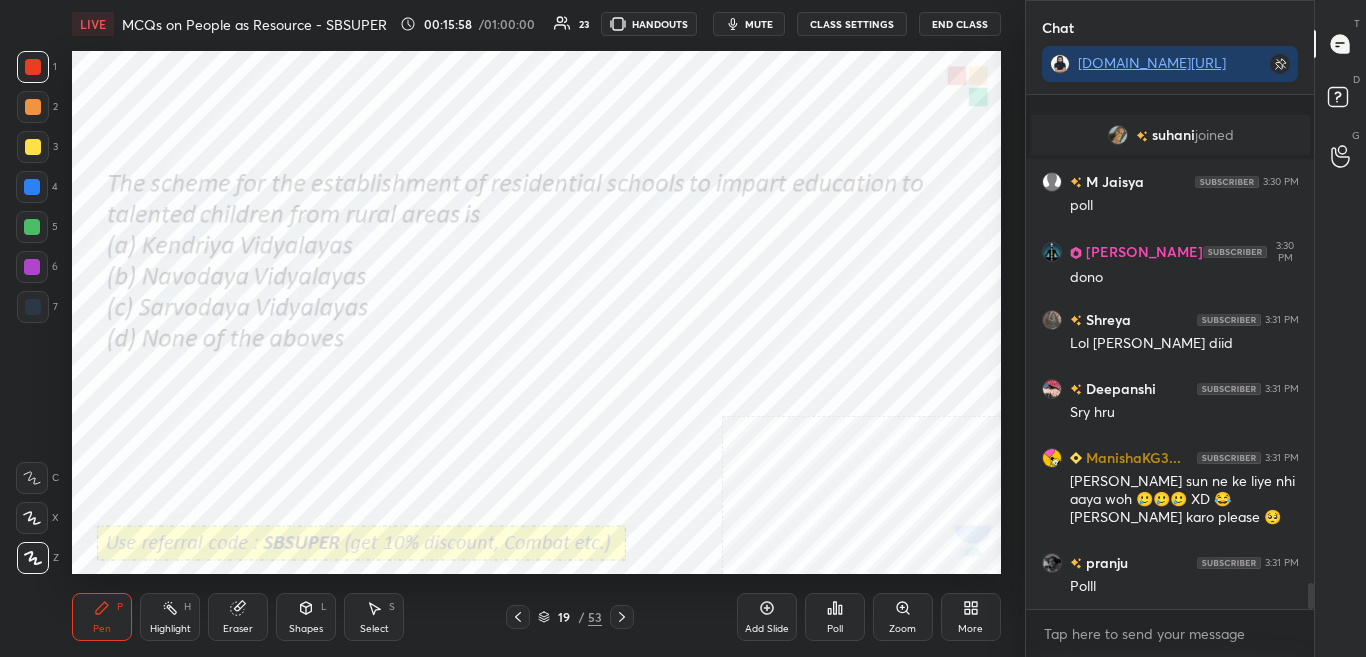 scroll, scrollTop: 9618, scrollLeft: 0, axis: vertical 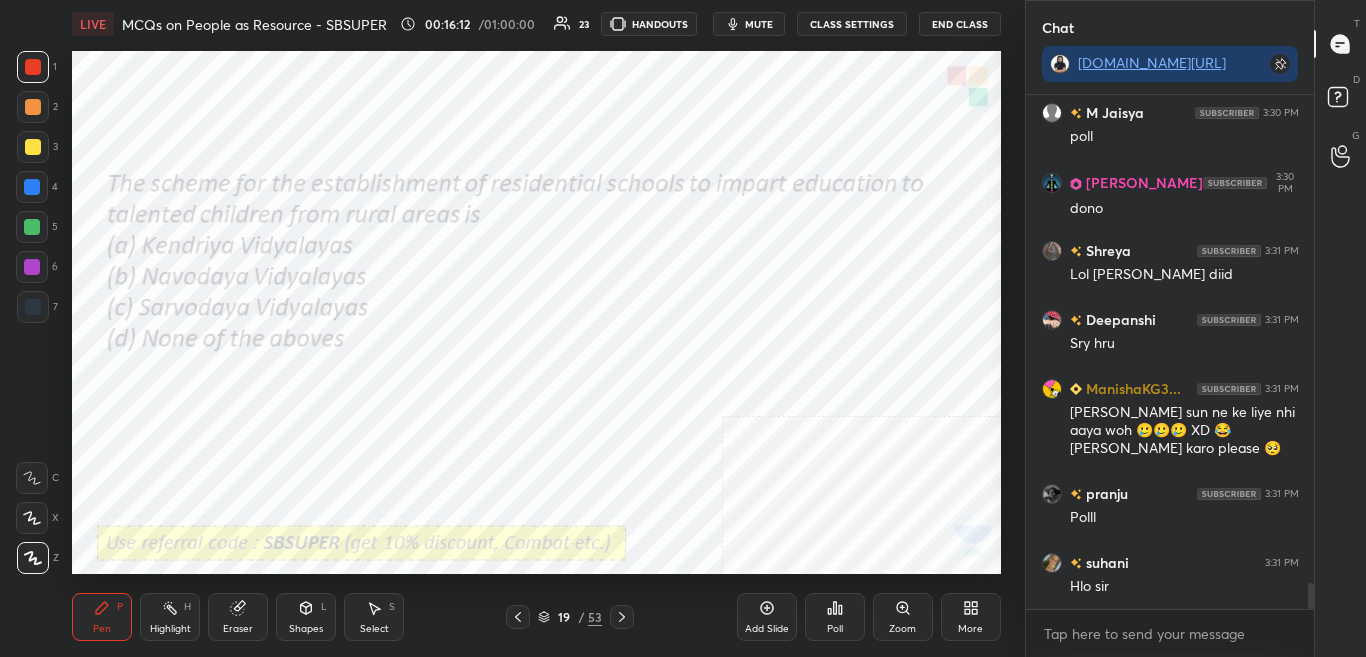 click 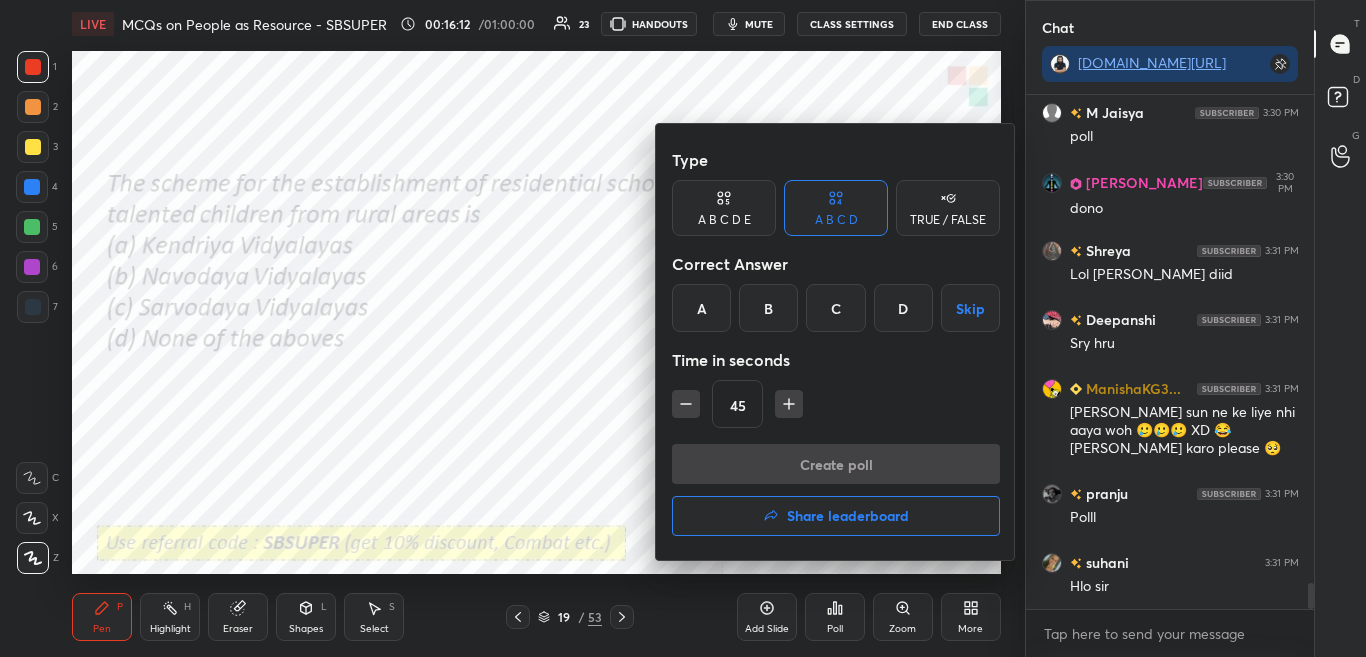 click at bounding box center [683, 328] 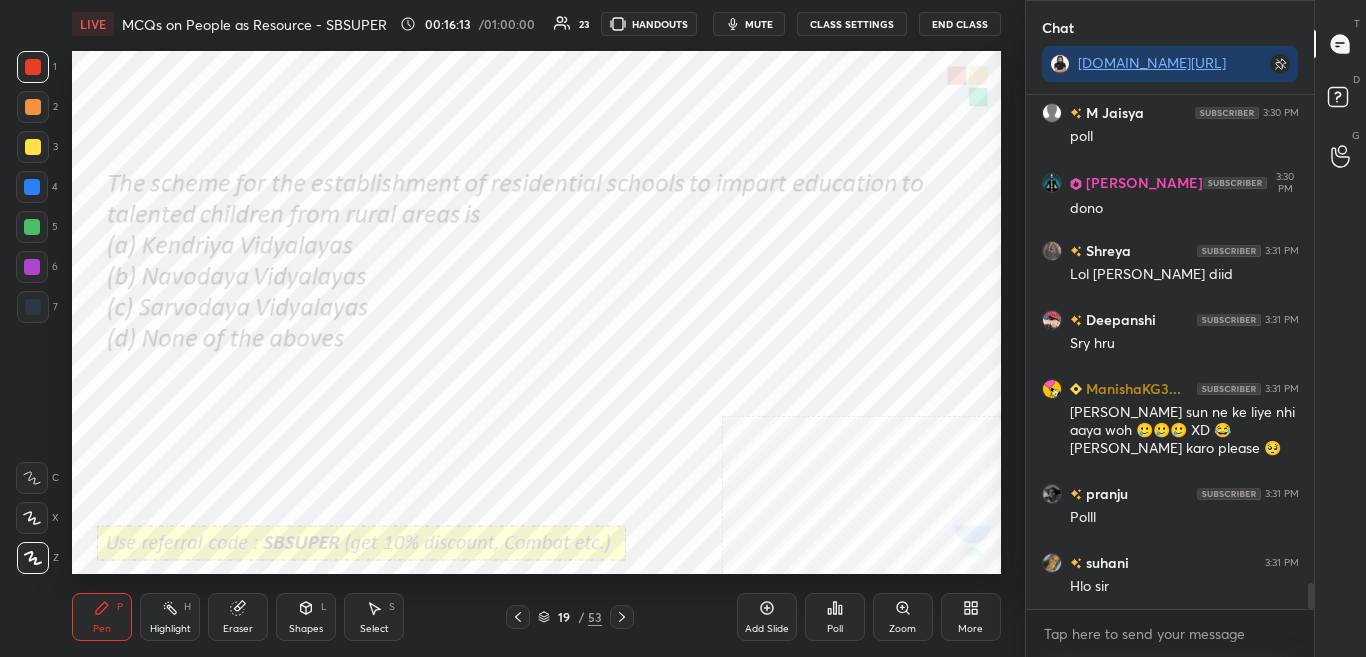 click 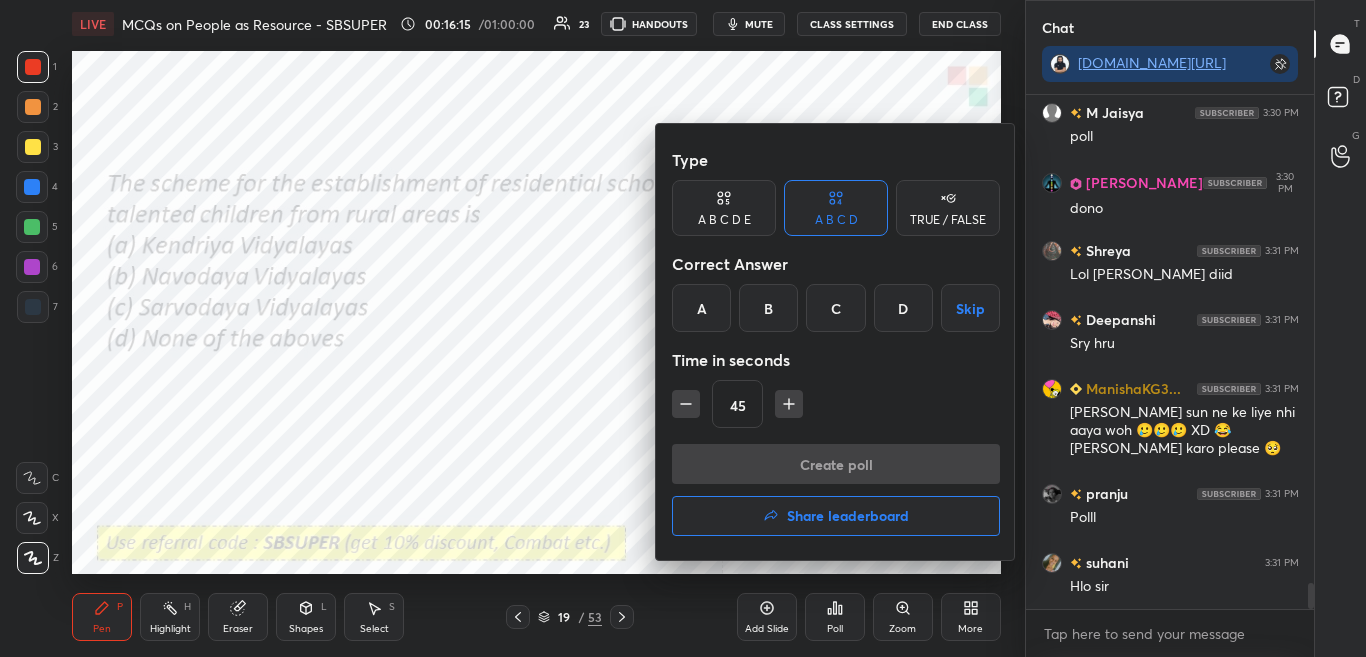 click at bounding box center (683, 328) 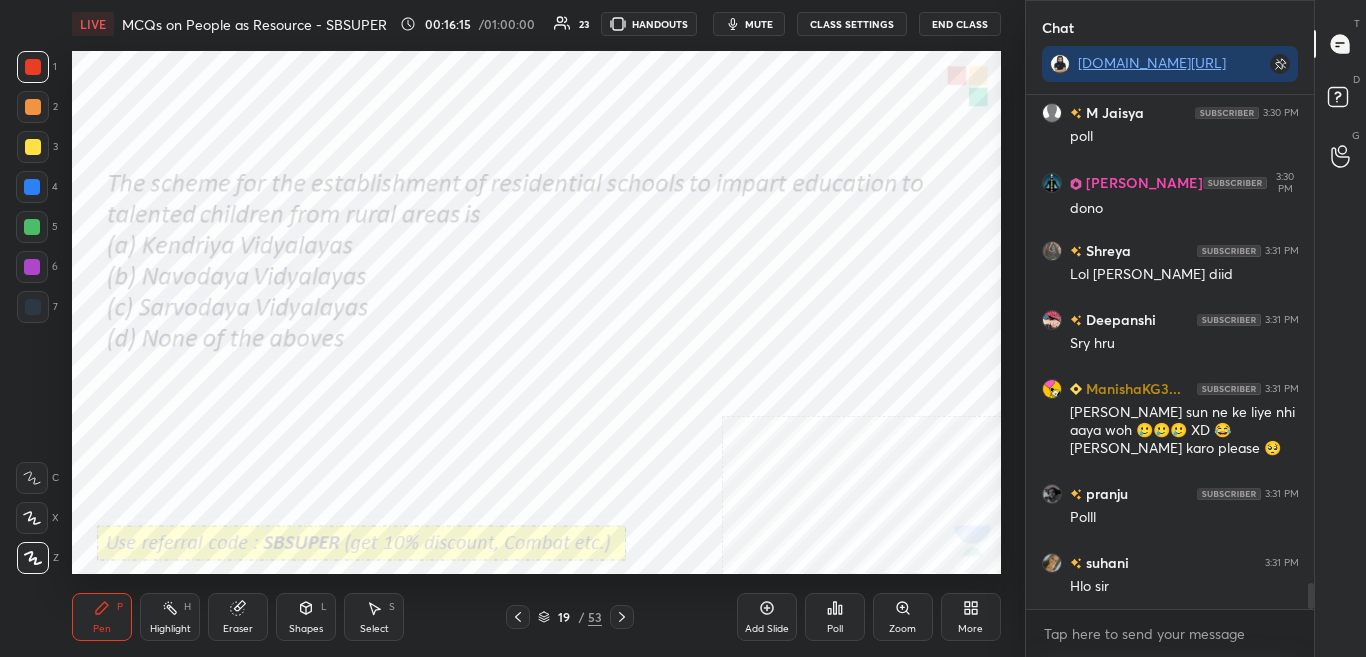 click 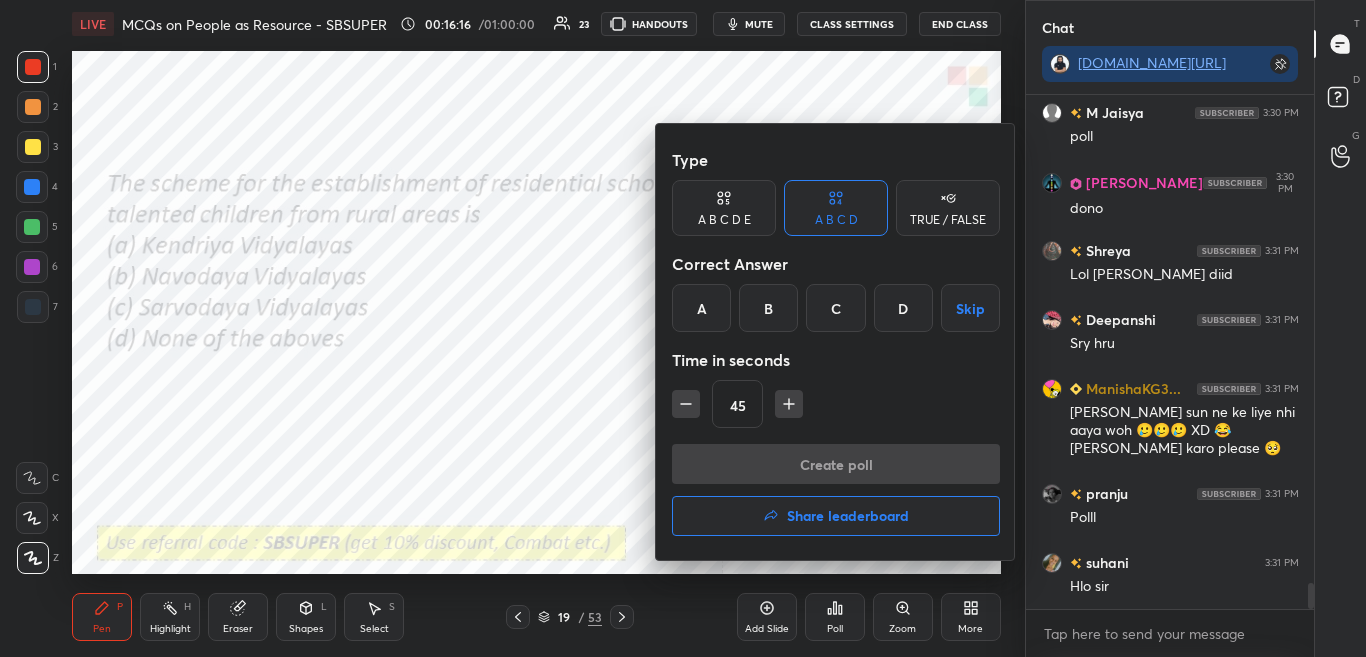 click on "C" at bounding box center (835, 308) 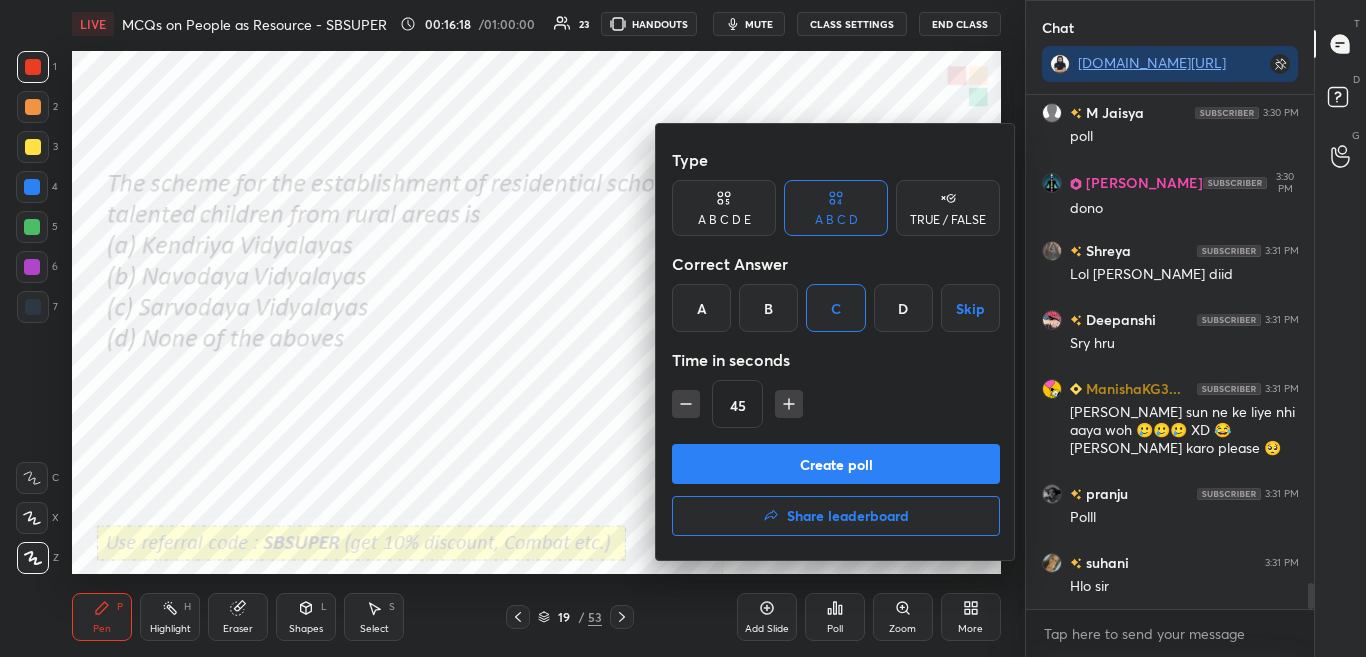 click on "B" at bounding box center [768, 308] 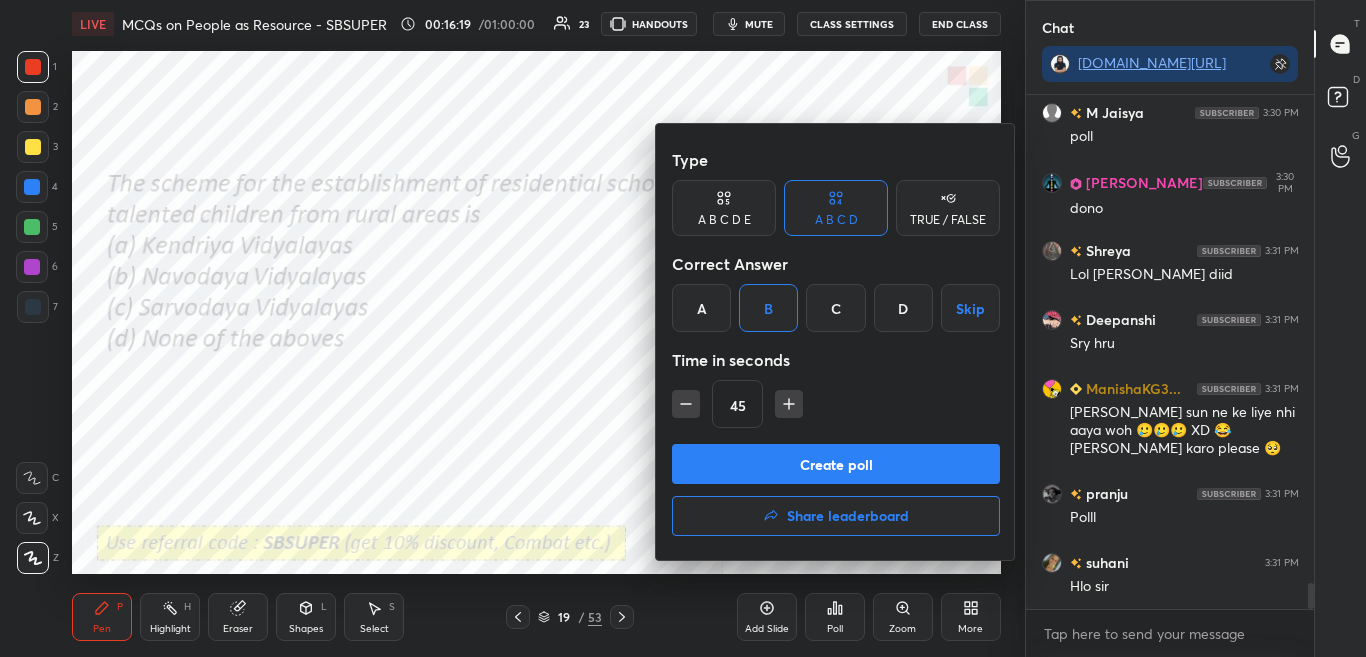 click on "Create poll" at bounding box center (836, 464) 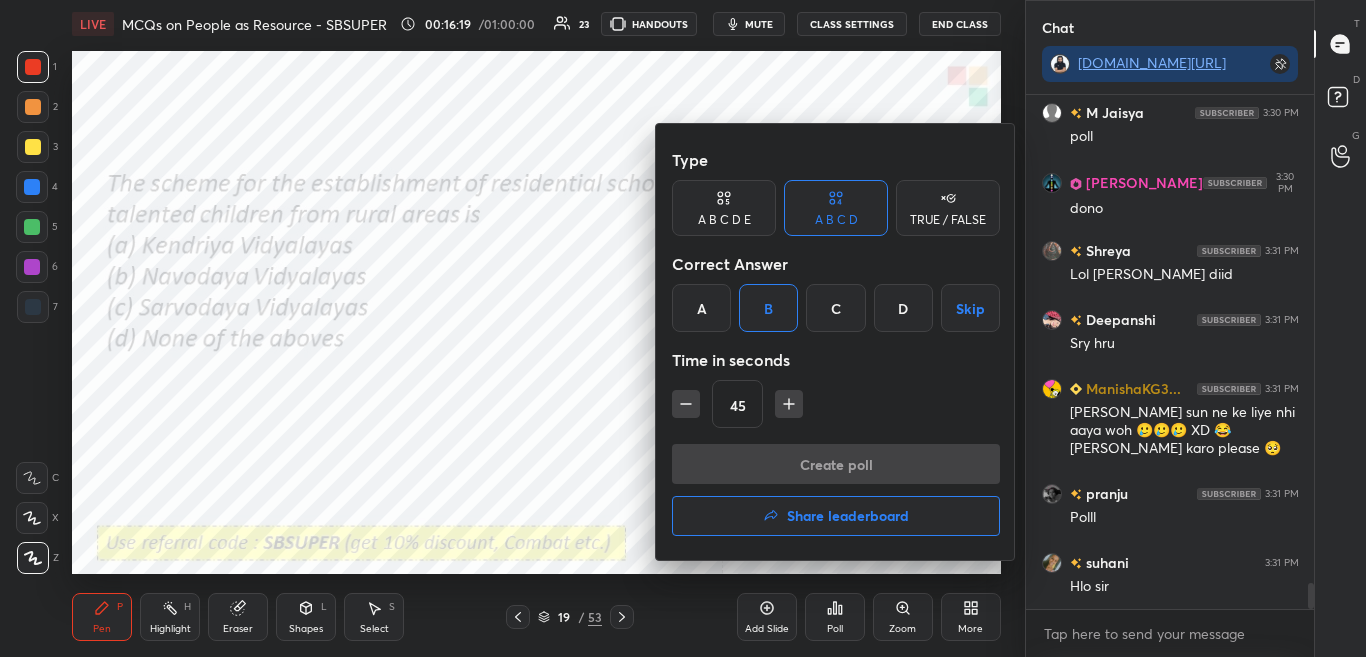 scroll, scrollTop: 299, scrollLeft: 282, axis: both 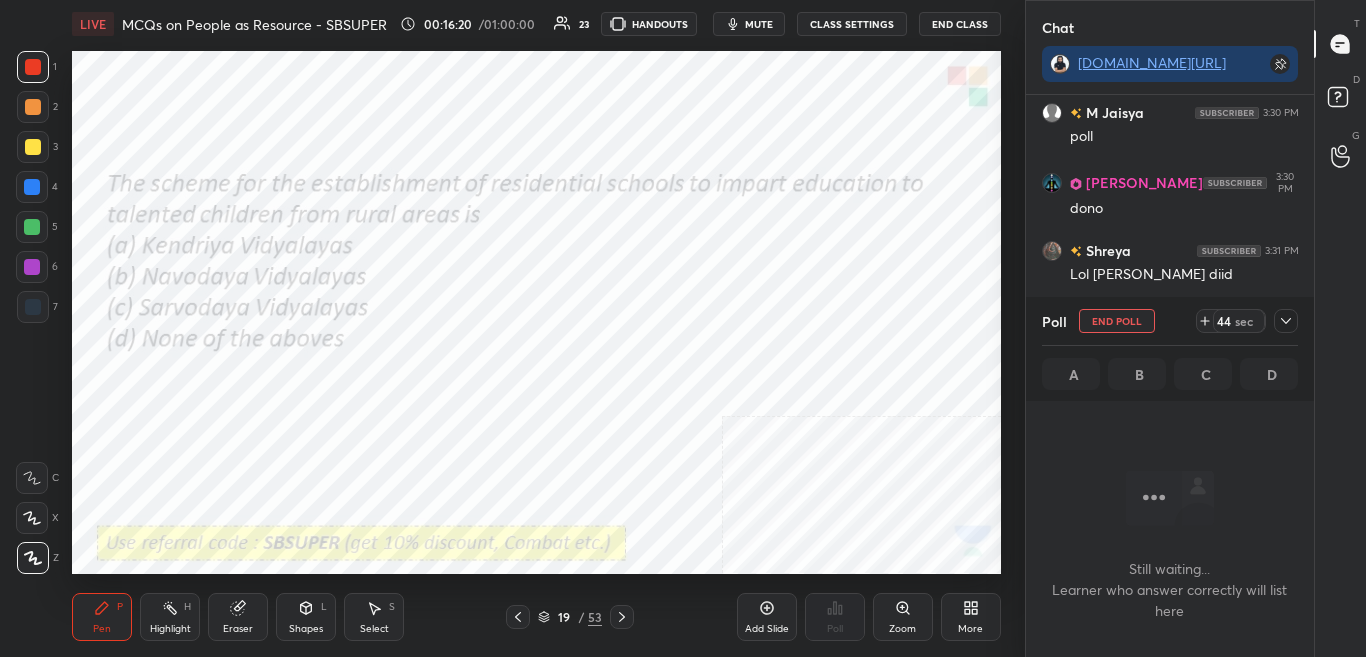 click at bounding box center [1286, 321] 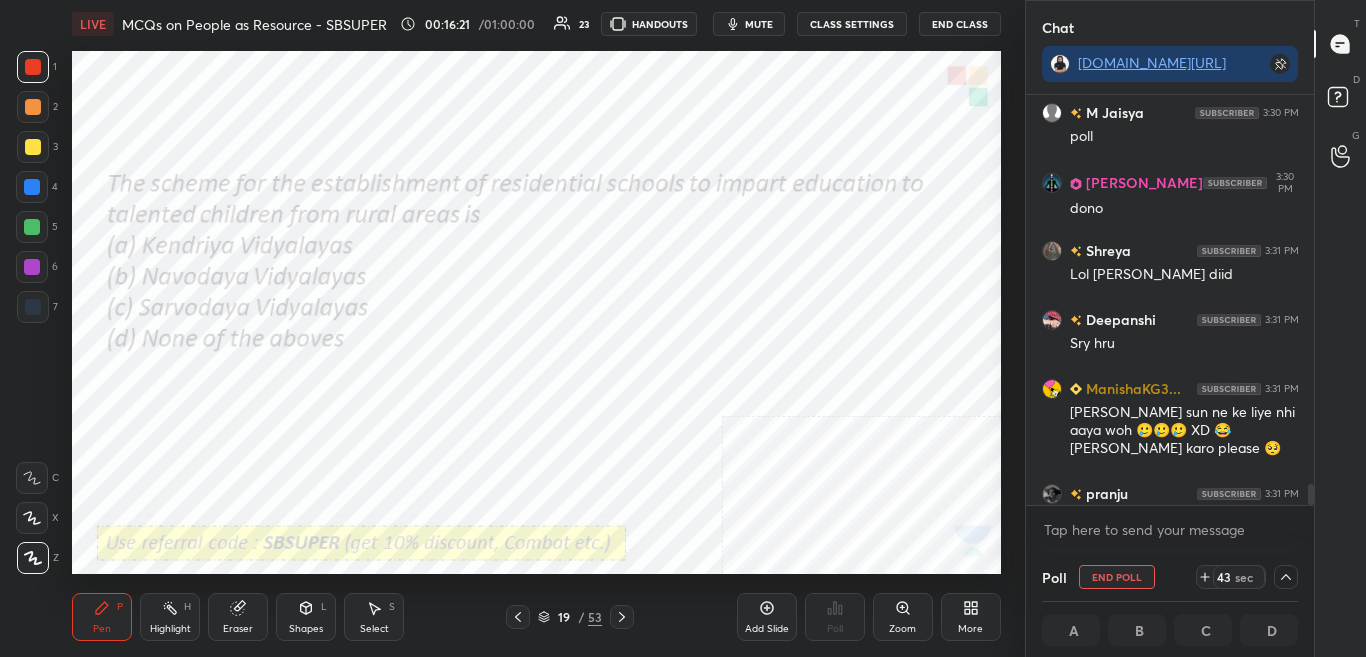 scroll, scrollTop: 1, scrollLeft: 7, axis: both 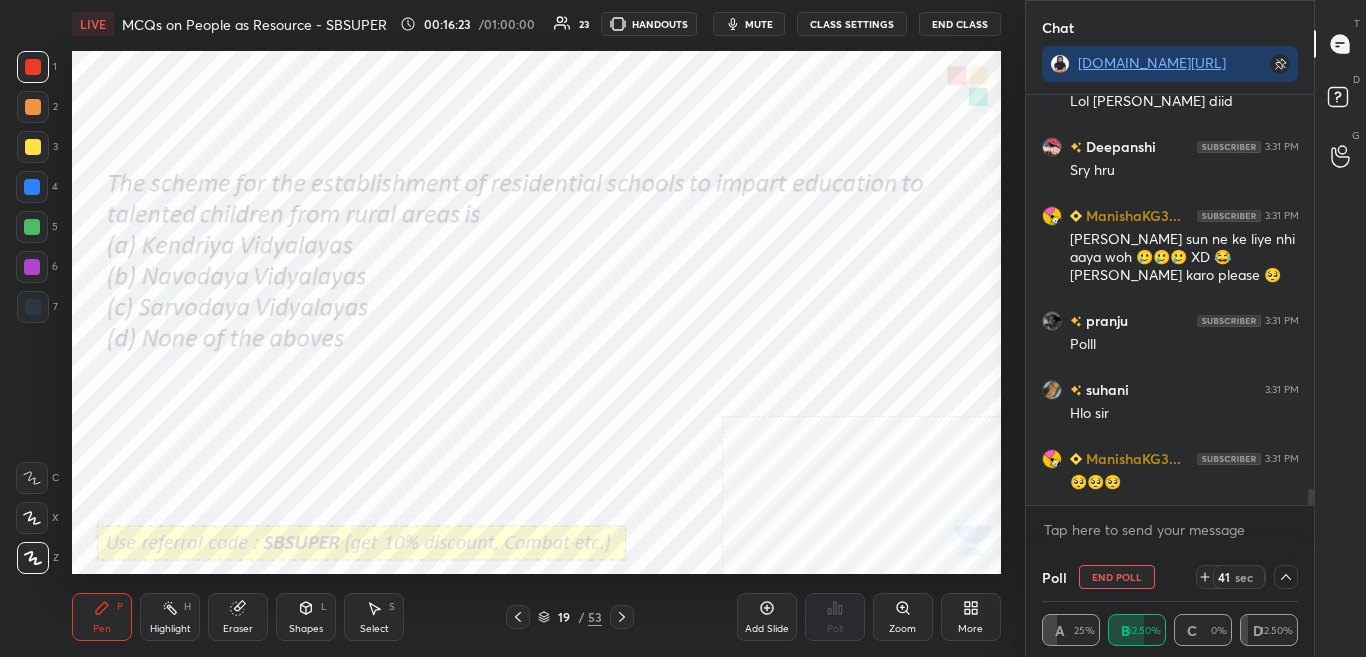 click at bounding box center [1311, 497] 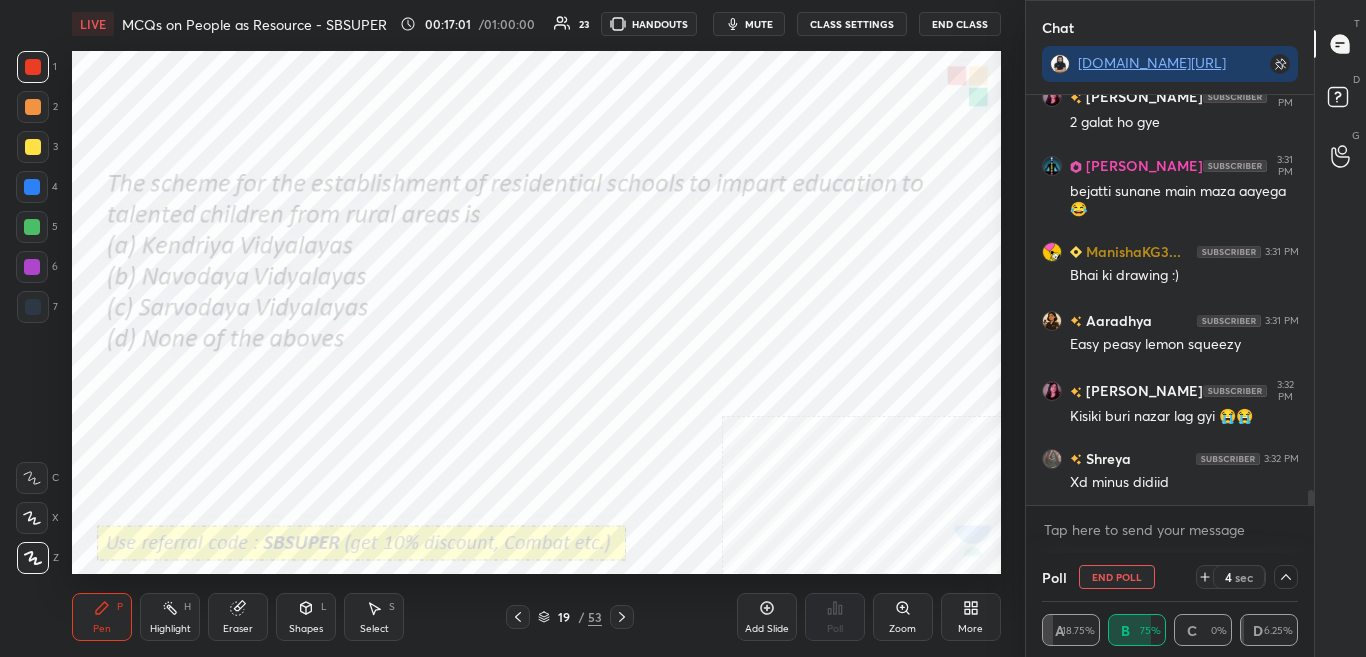 scroll, scrollTop: 10517, scrollLeft: 0, axis: vertical 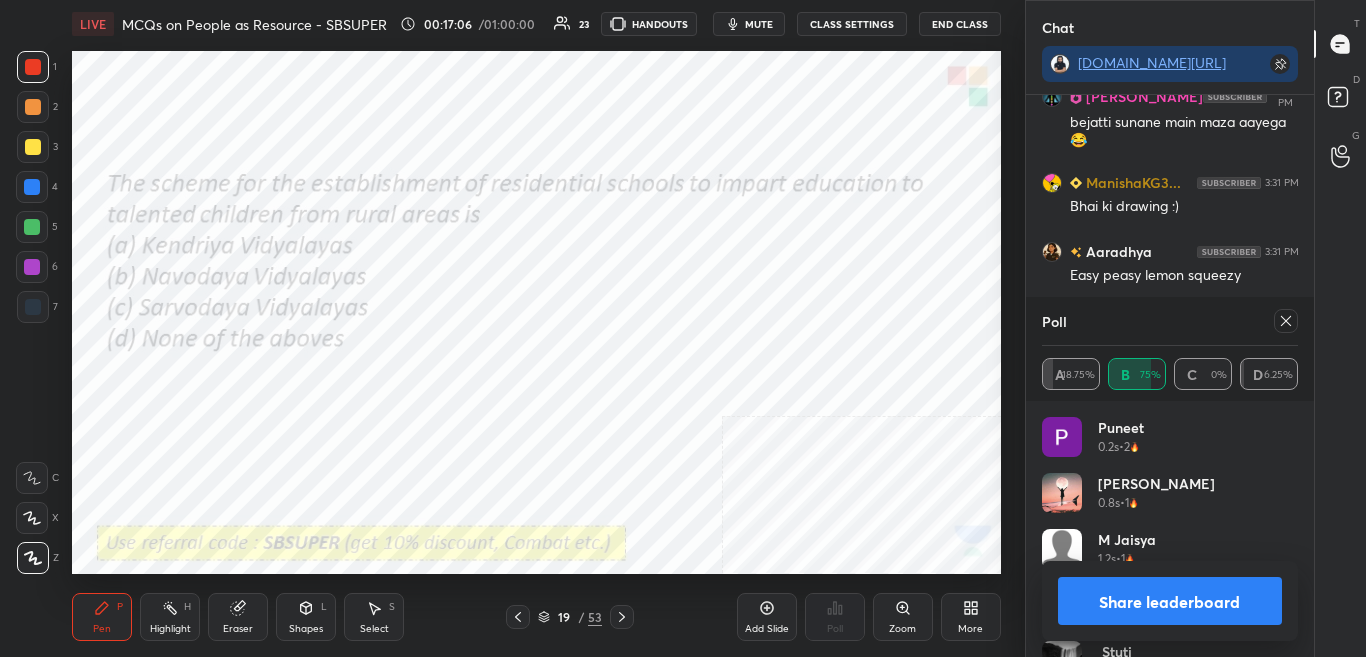 click on "Share leaderboard" at bounding box center (1170, 601) 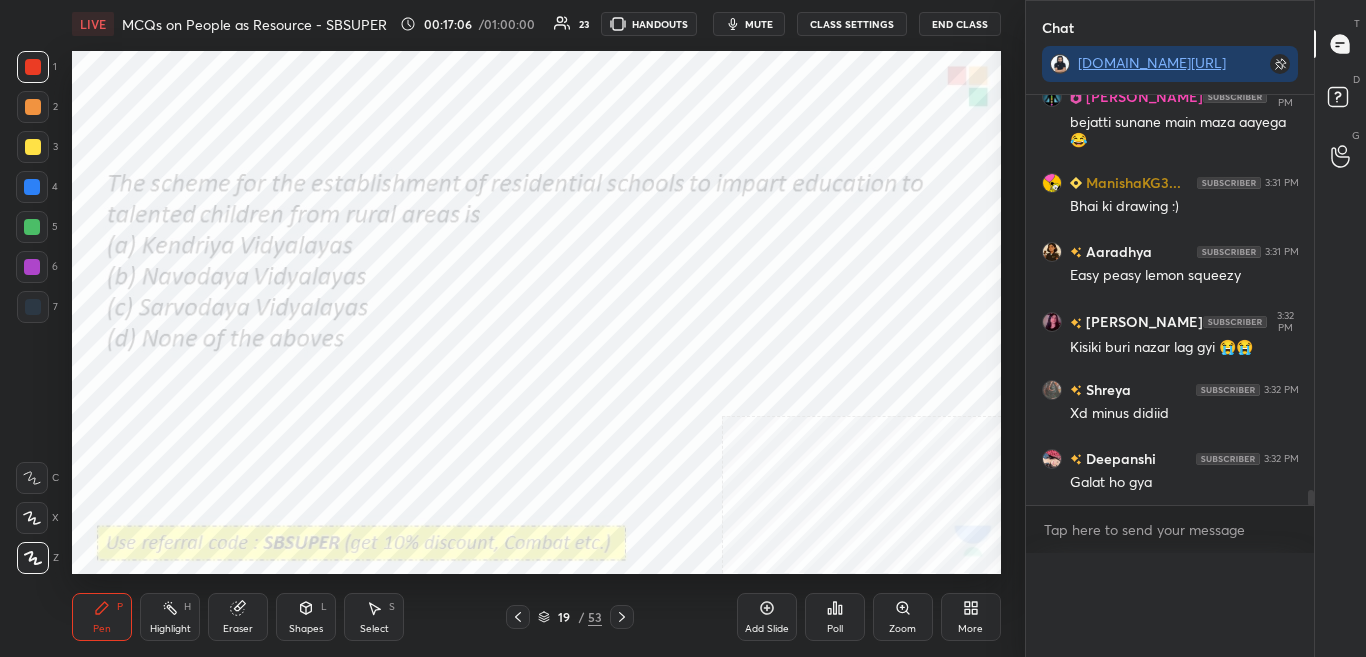 scroll, scrollTop: 10586, scrollLeft: 0, axis: vertical 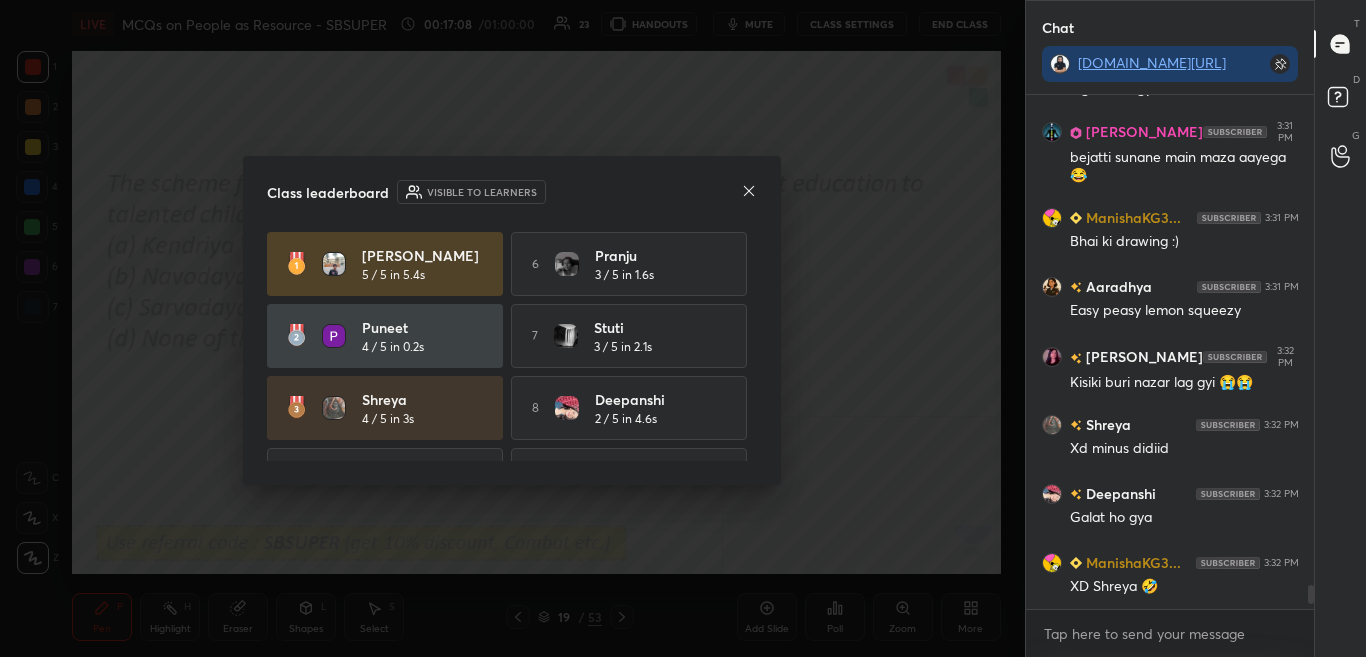 click 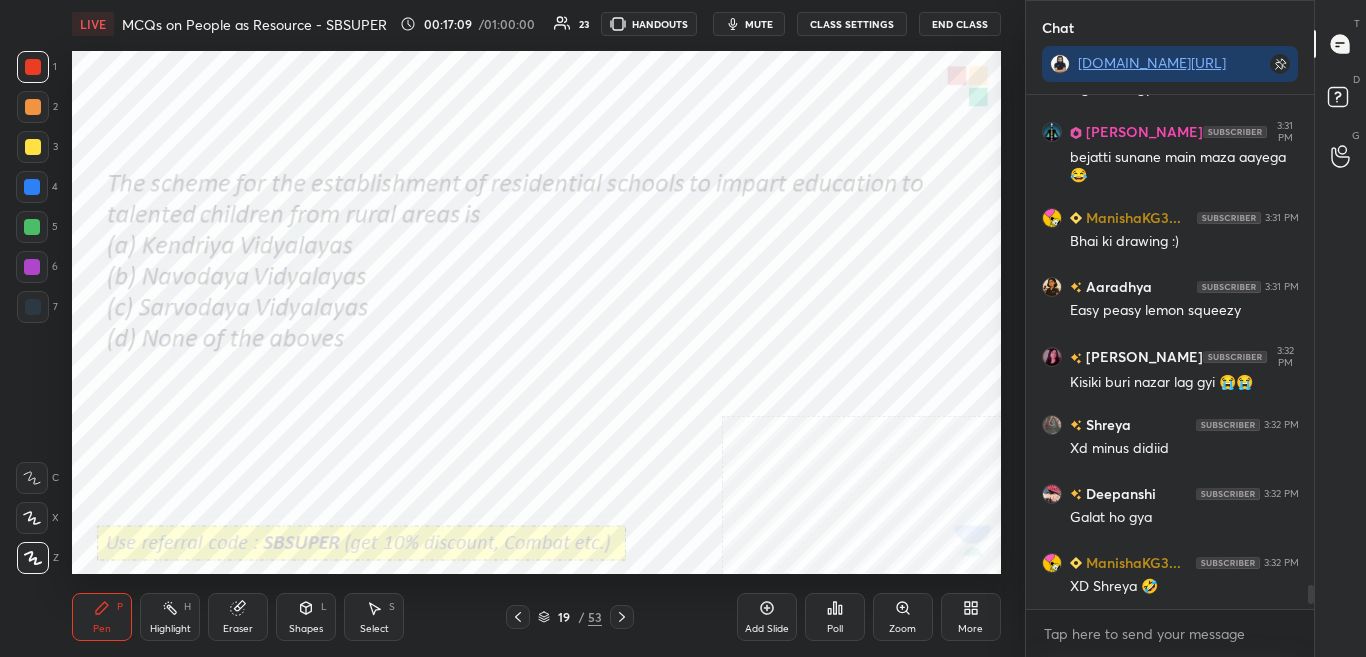 click at bounding box center [622, 617] 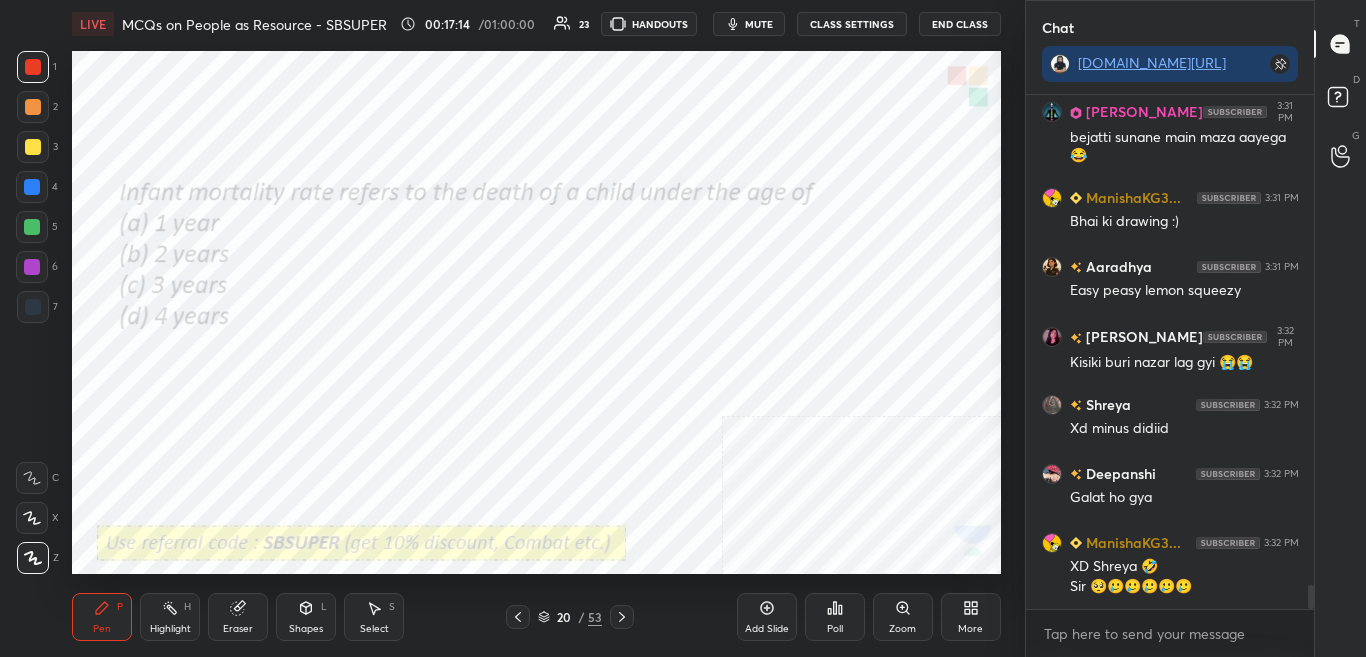 scroll, scrollTop: 10571, scrollLeft: 0, axis: vertical 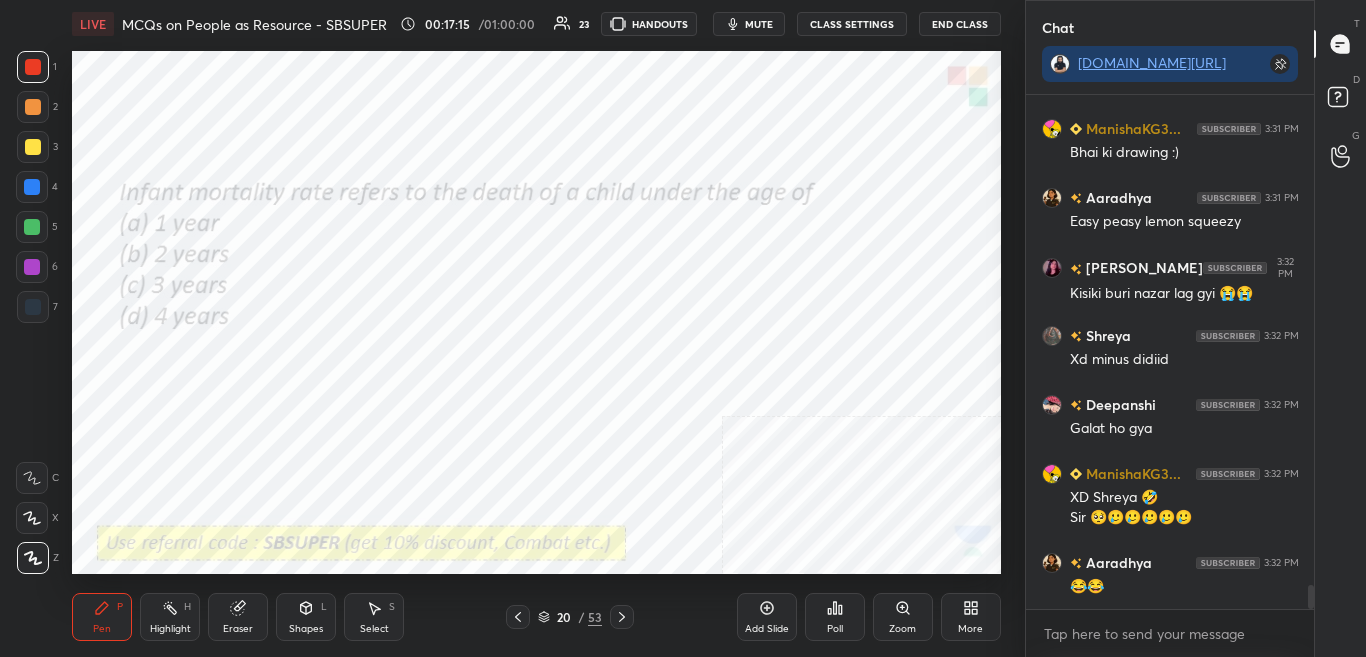 click on "Poll" at bounding box center [835, 629] 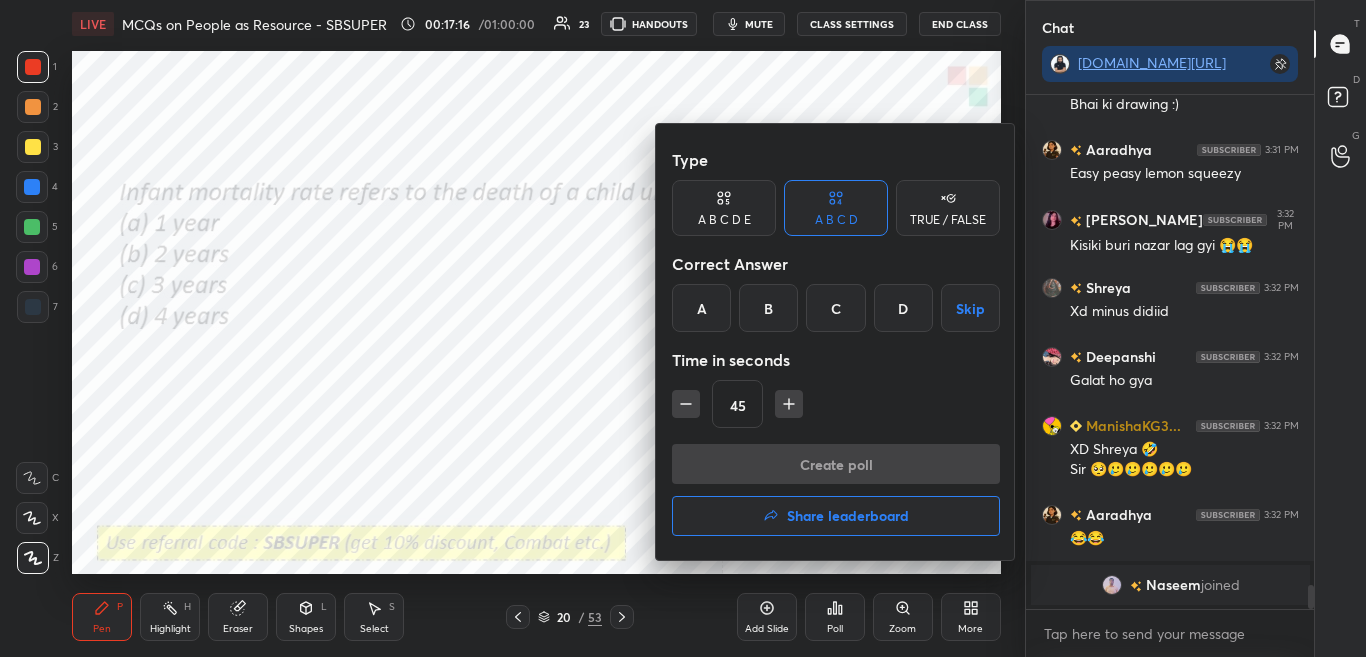 click at bounding box center [683, 328] 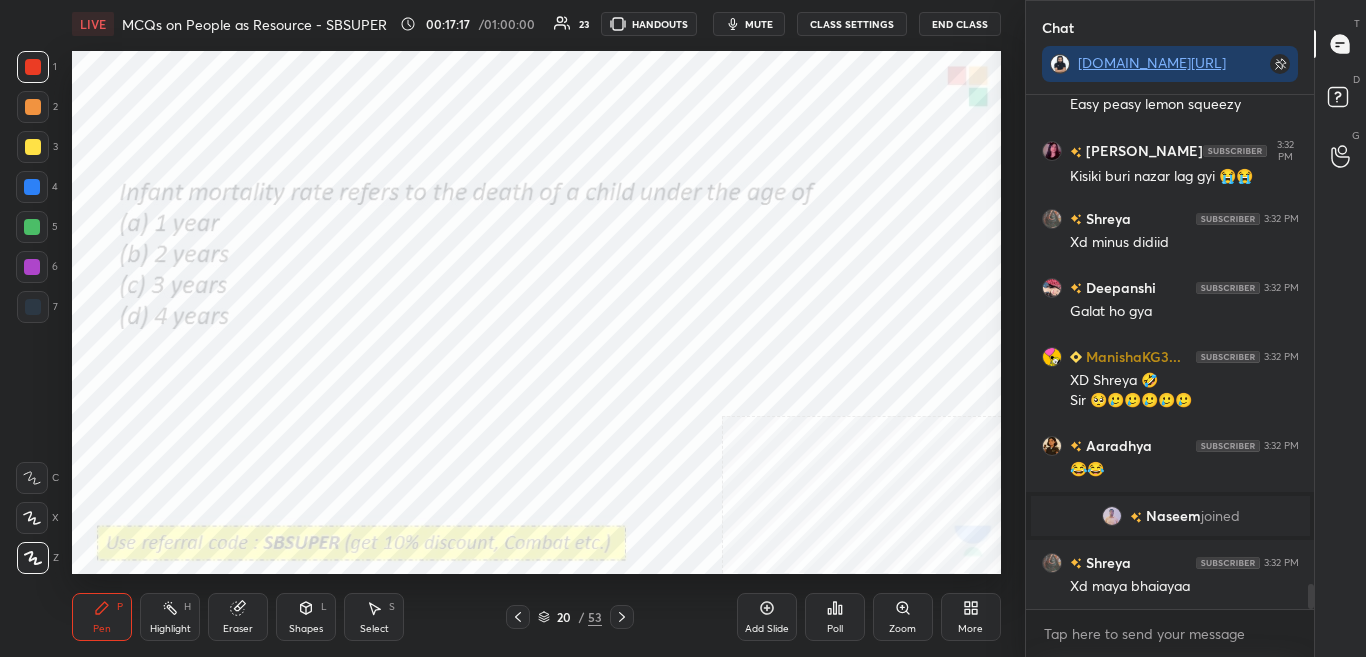 click on "Poll" at bounding box center (835, 617) 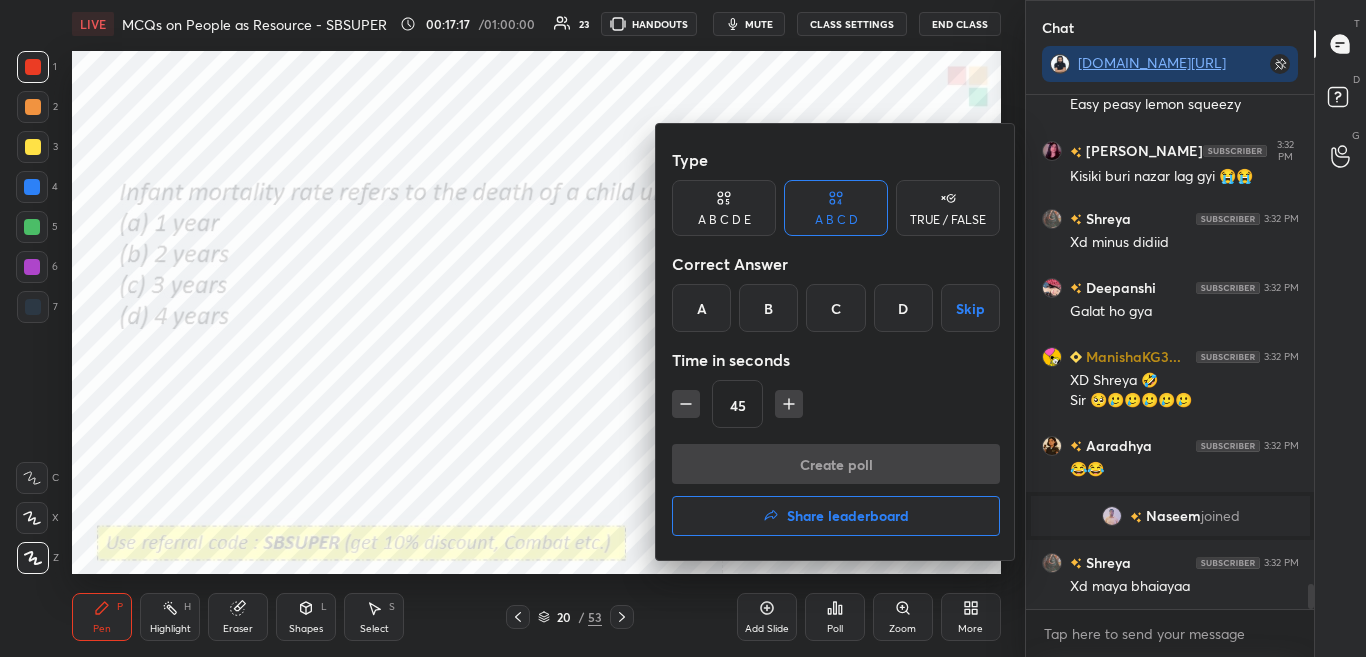 click at bounding box center [683, 328] 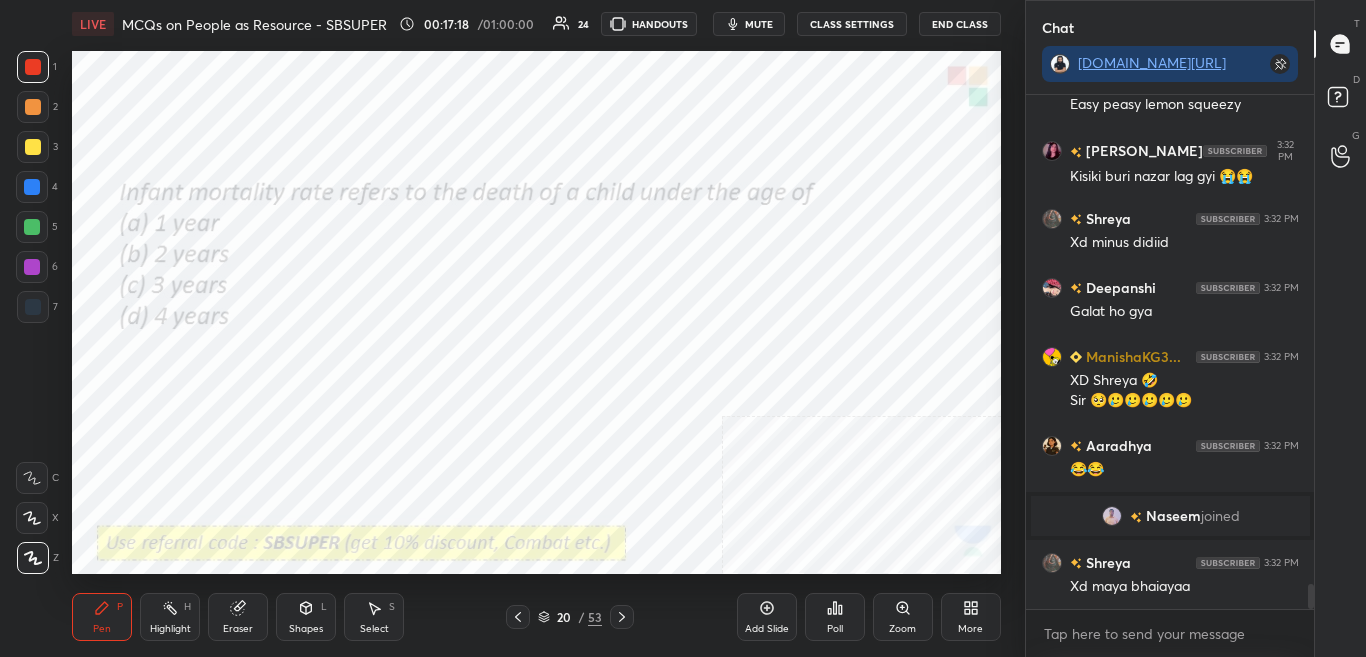 click on "Poll" at bounding box center [835, 617] 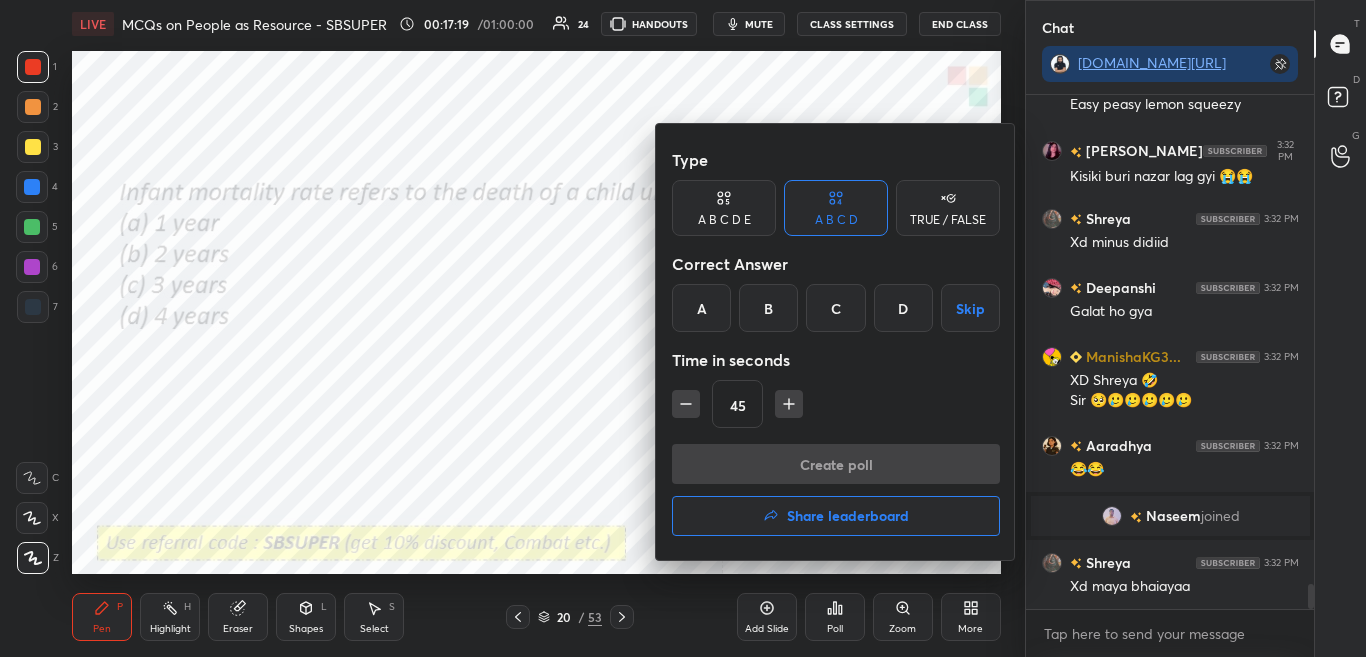 click at bounding box center [683, 328] 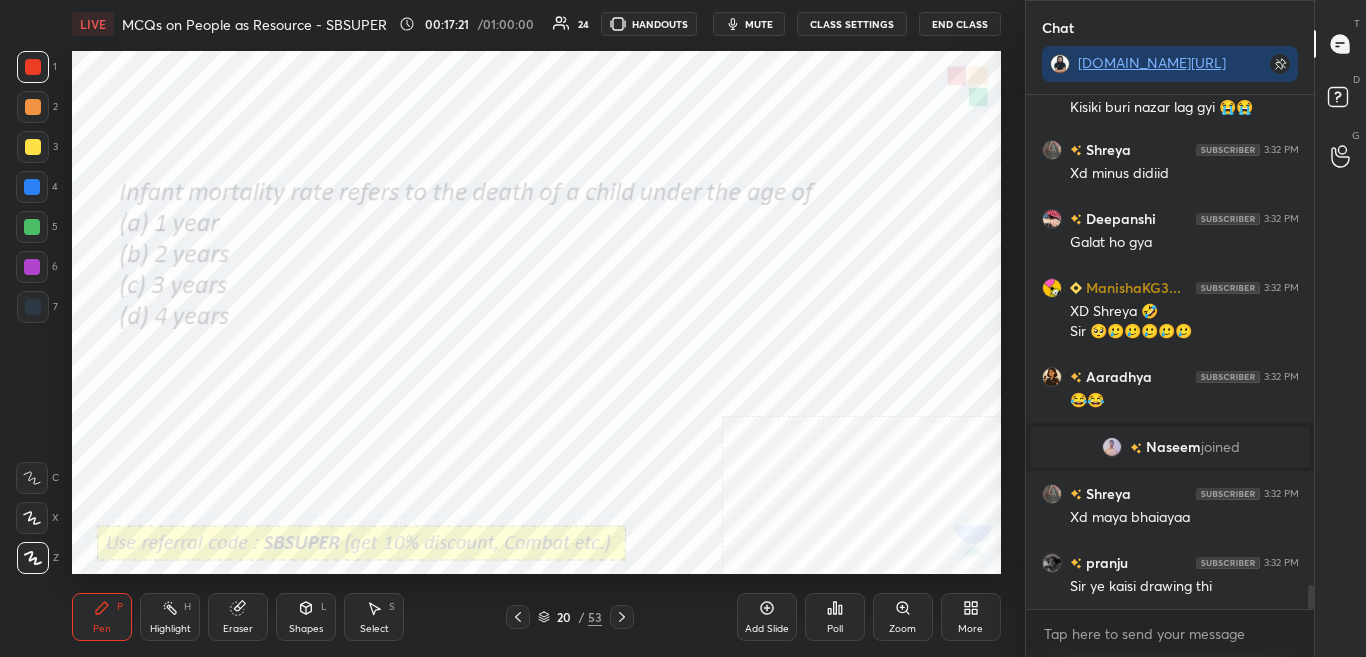 click on "Poll" at bounding box center [835, 629] 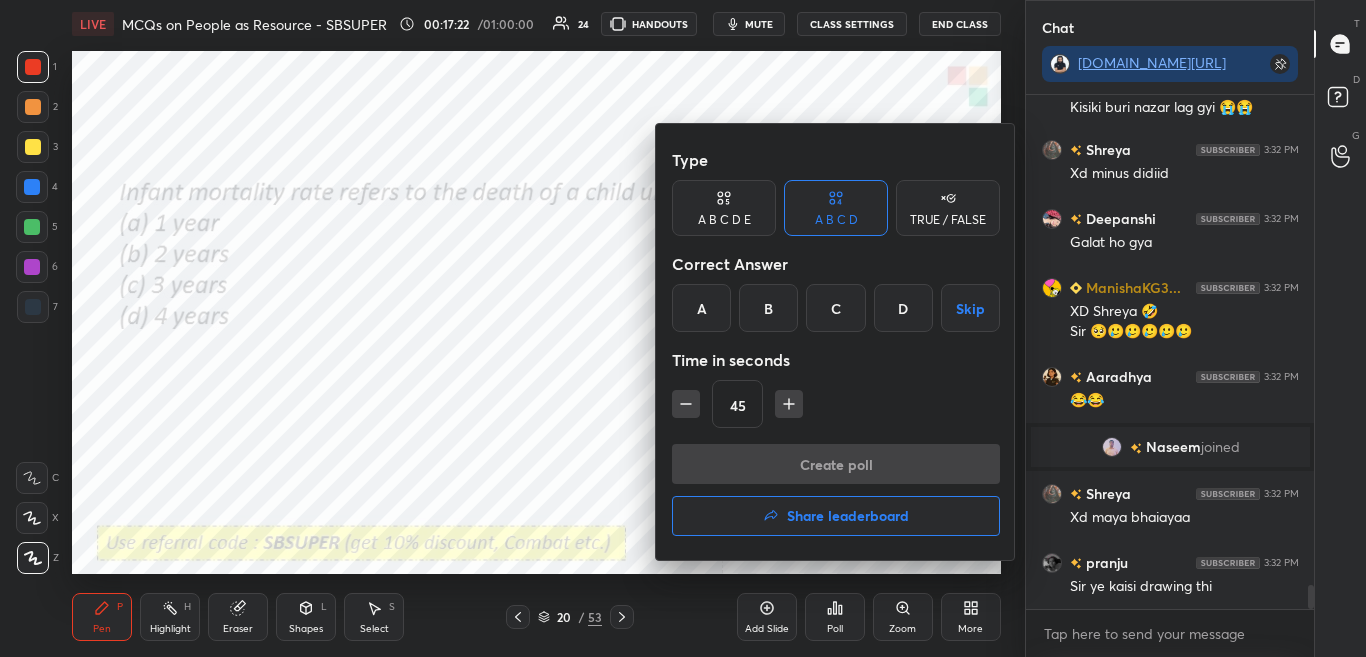 click on "A" at bounding box center (701, 308) 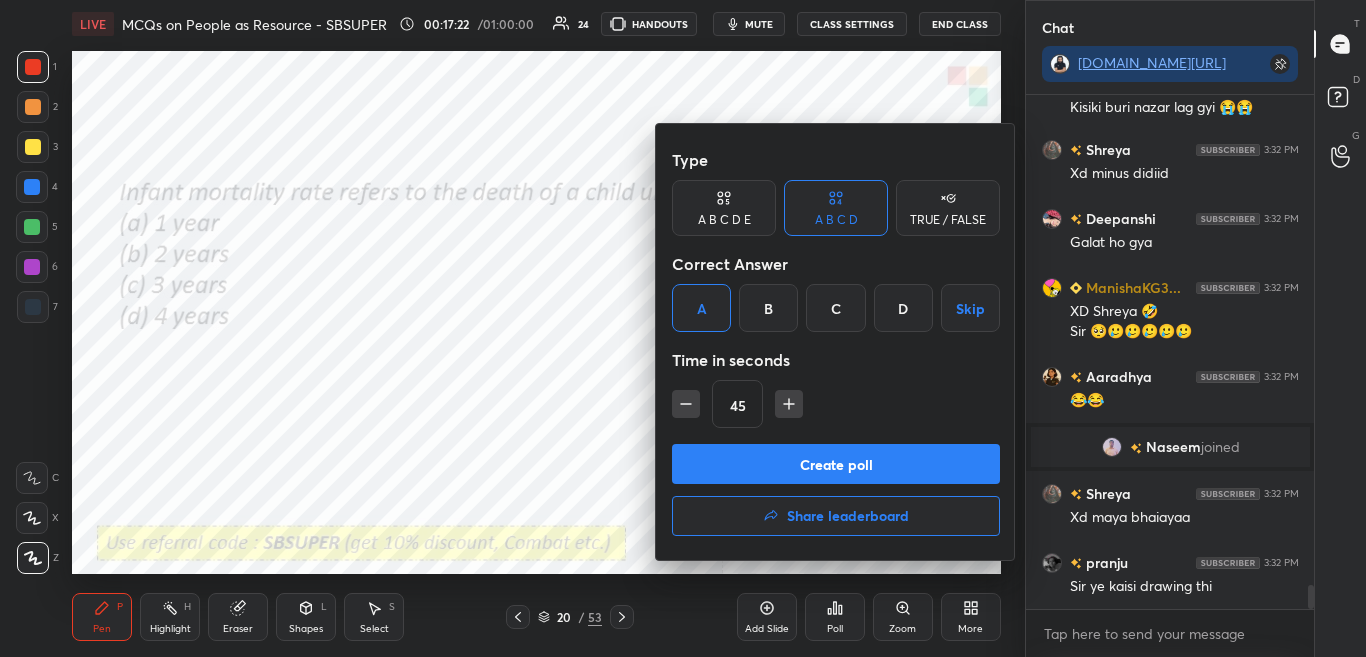 scroll, scrollTop: 10394, scrollLeft: 0, axis: vertical 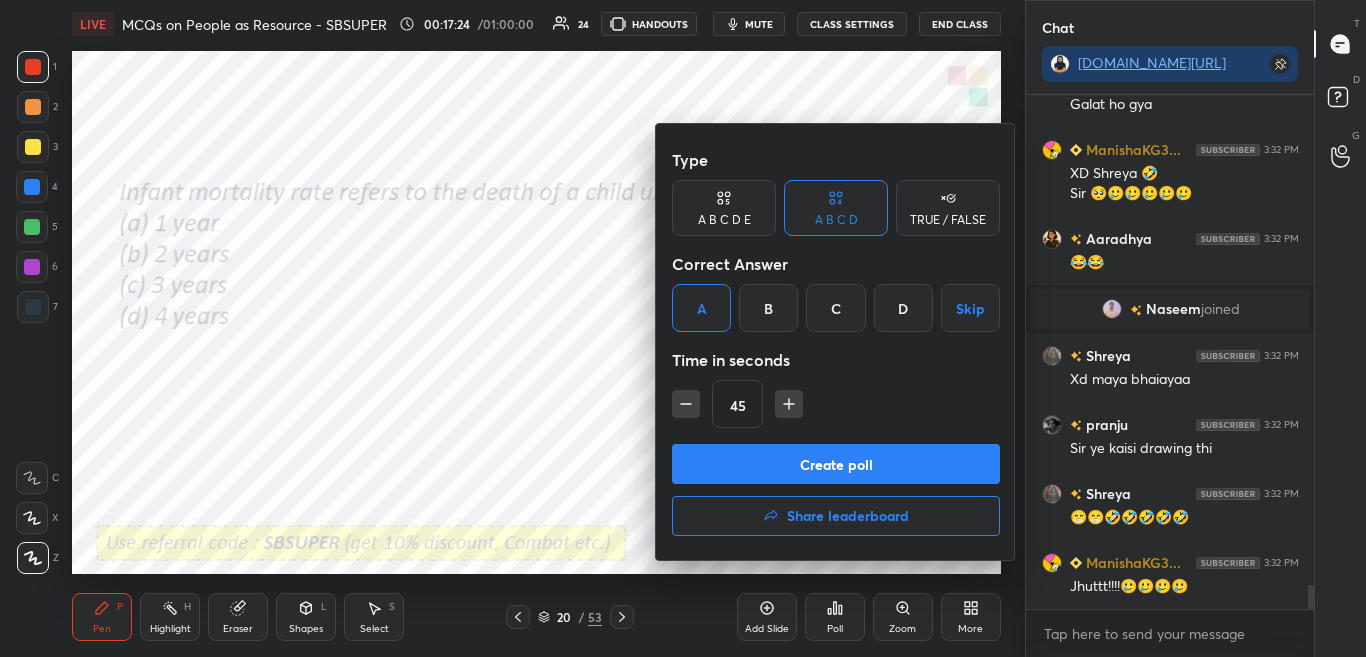 click on "Create poll" at bounding box center [836, 464] 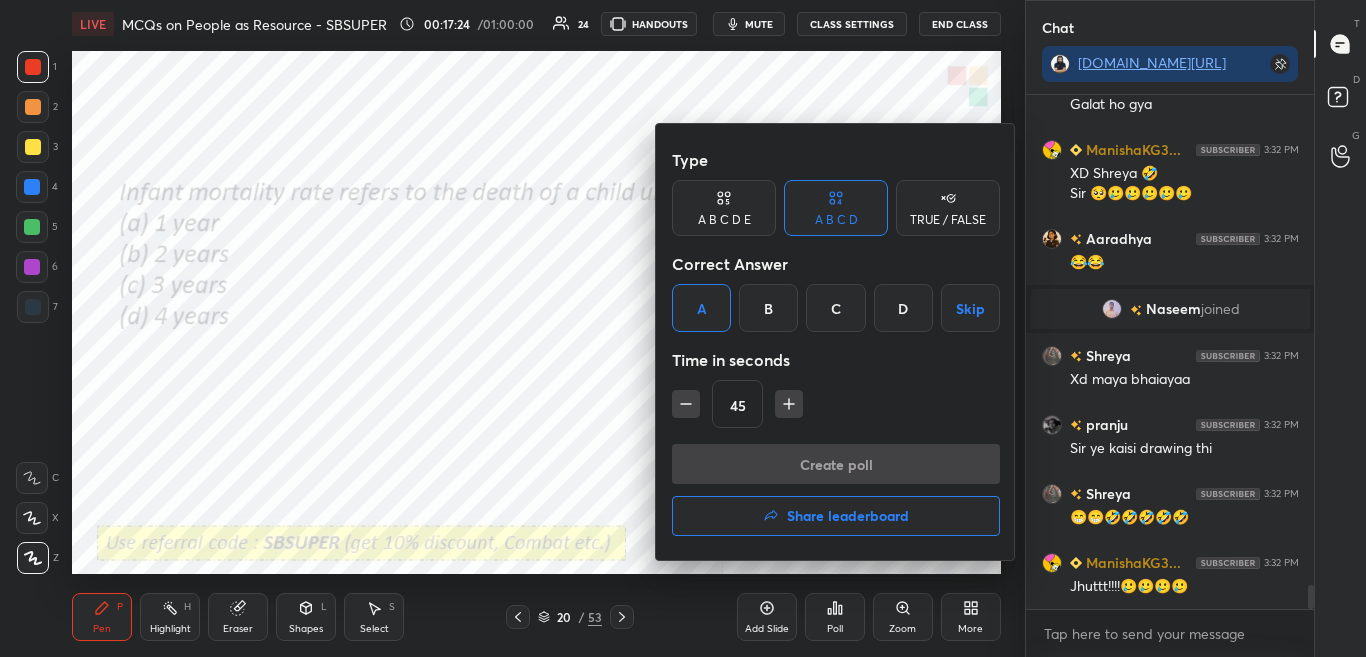 scroll, scrollTop: 299, scrollLeft: 282, axis: both 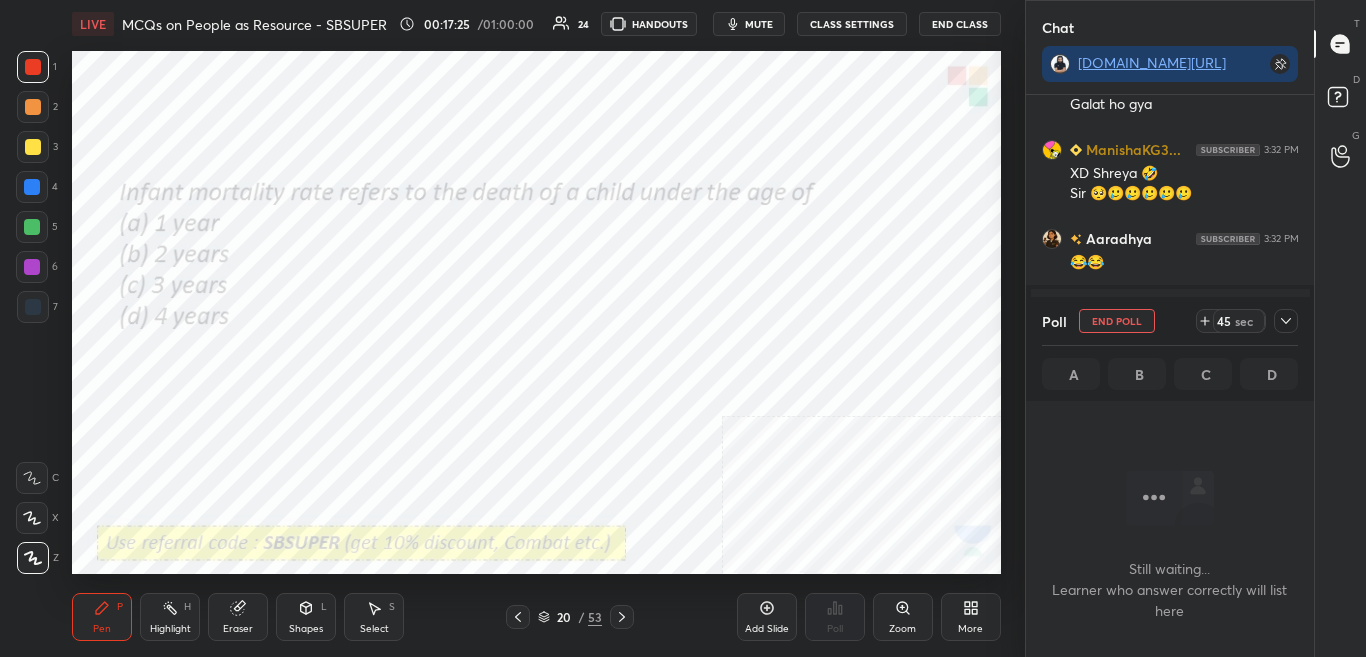 click at bounding box center (1286, 321) 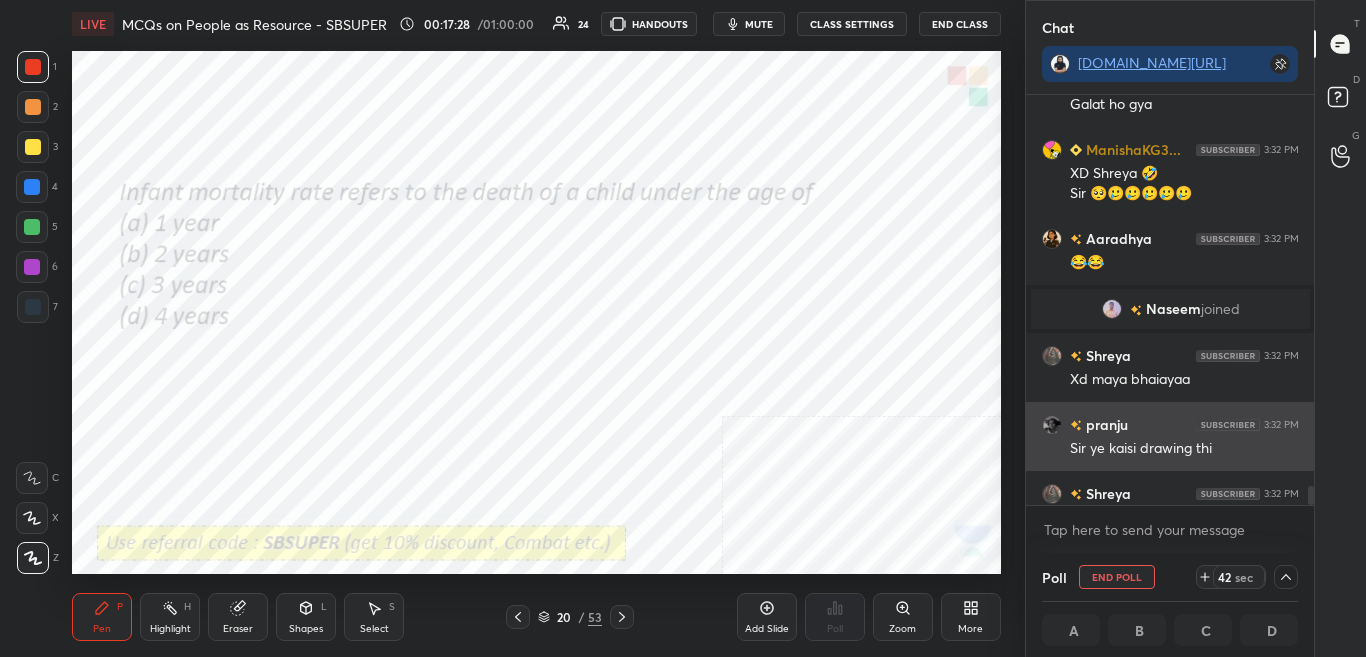click on "pranju 3:32 PM" at bounding box center (1170, 424) 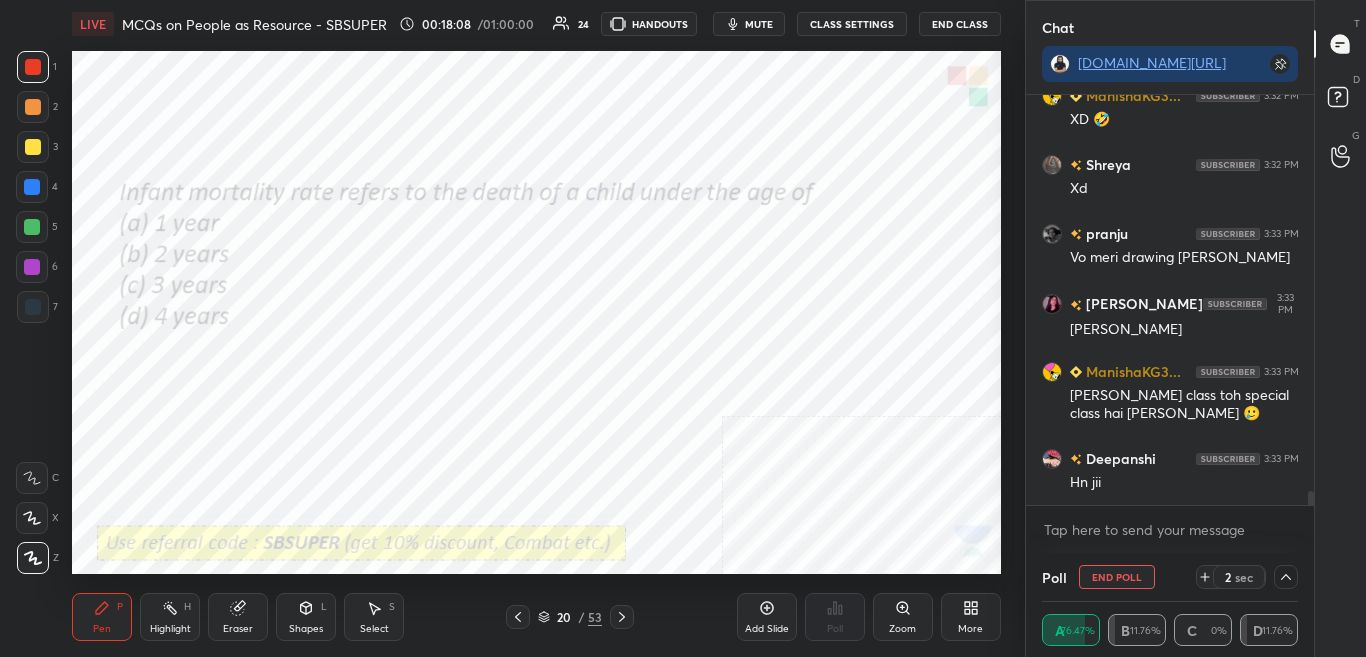 scroll, scrollTop: 11380, scrollLeft: 0, axis: vertical 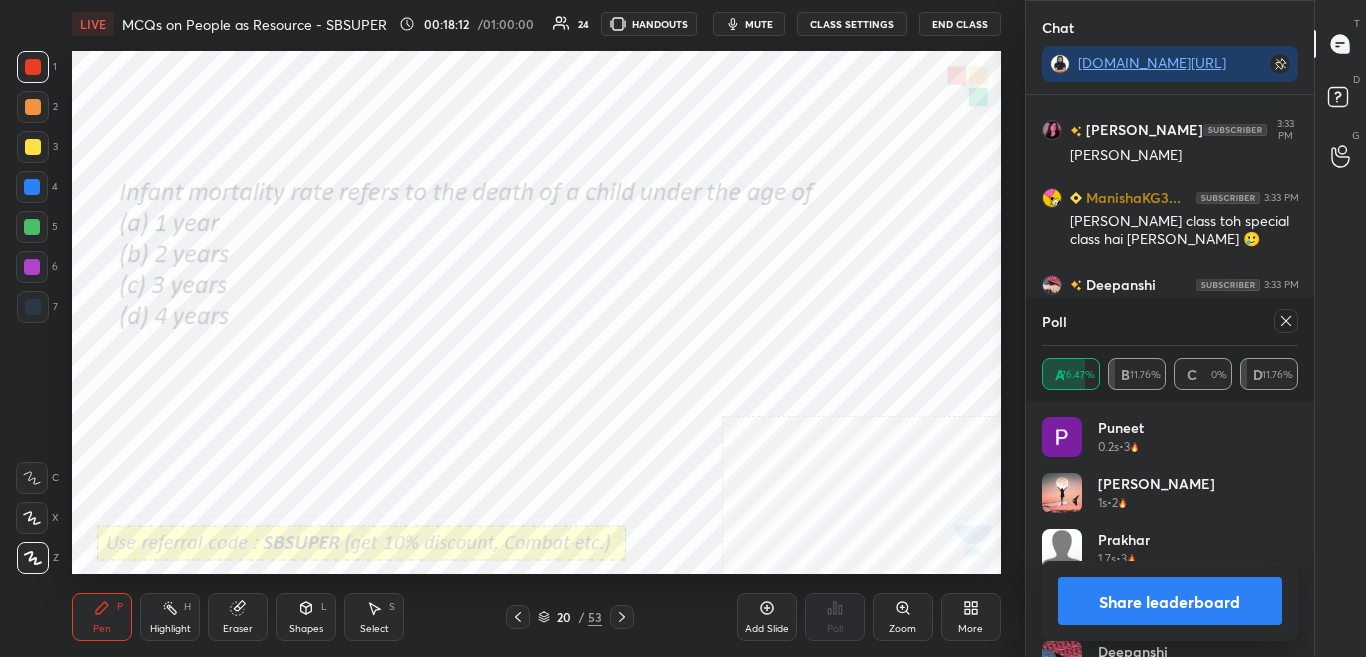 click on "Share leaderboard" at bounding box center [1170, 601] 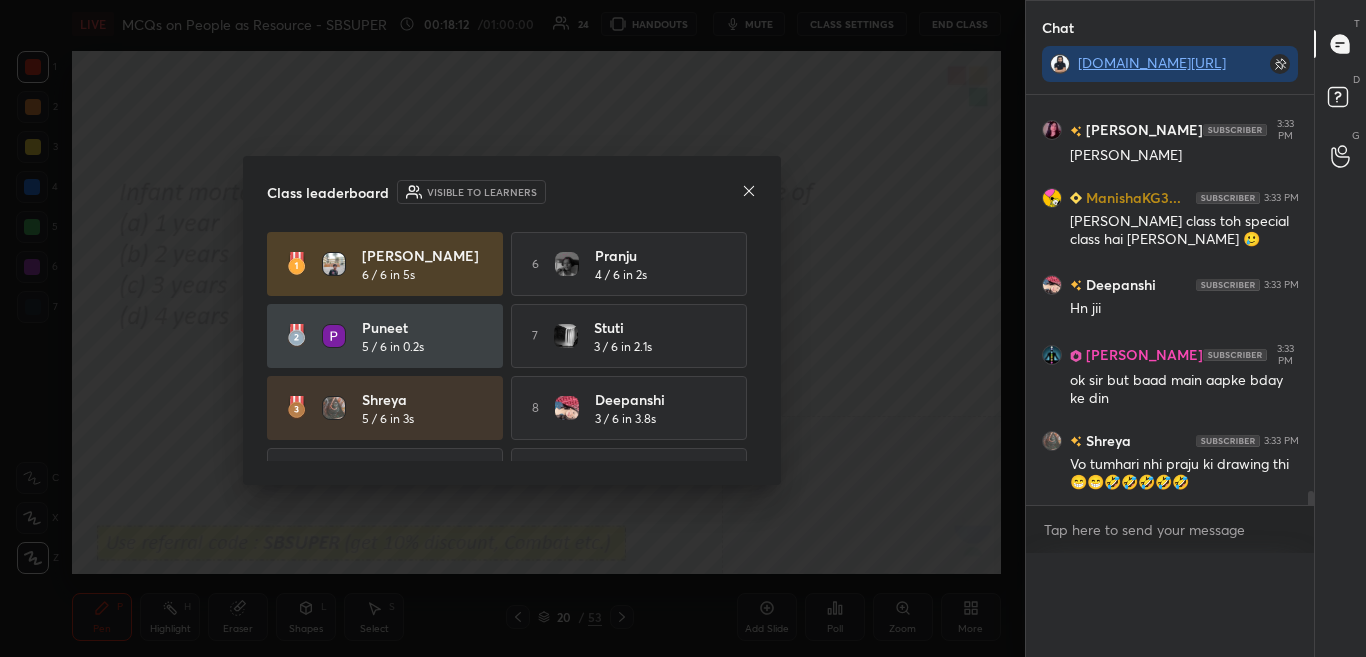 scroll, scrollTop: 0, scrollLeft: 0, axis: both 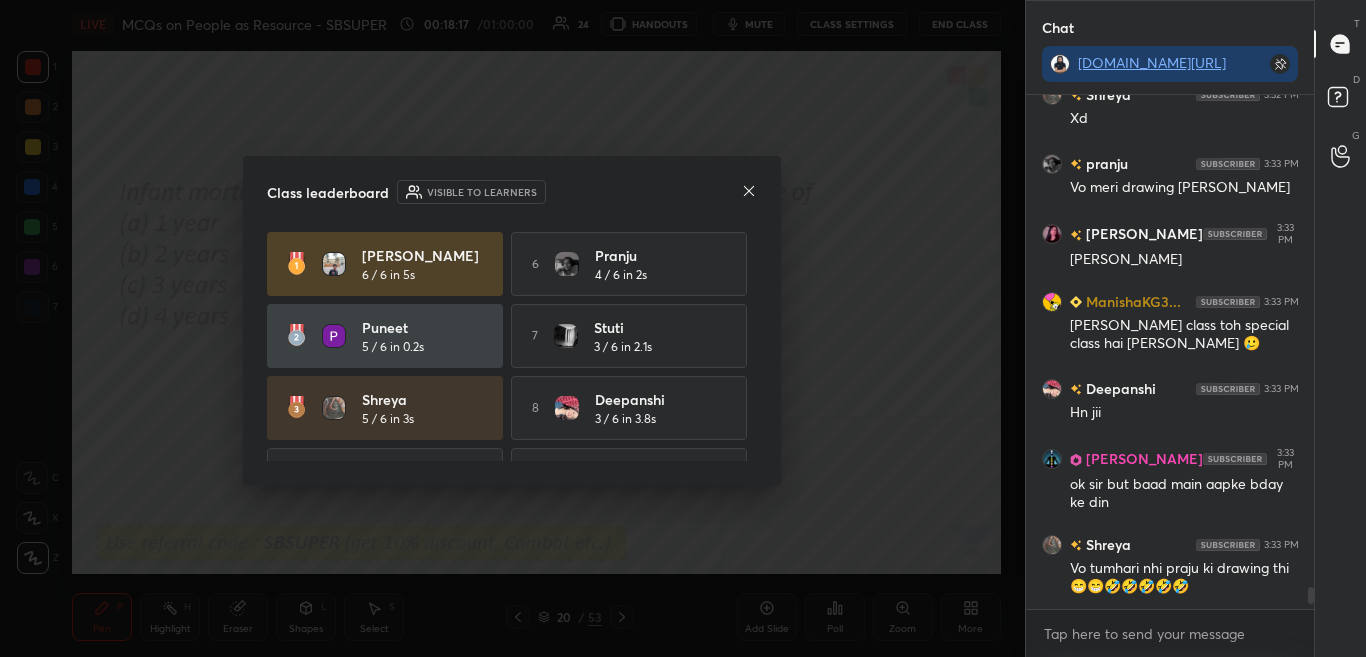 click 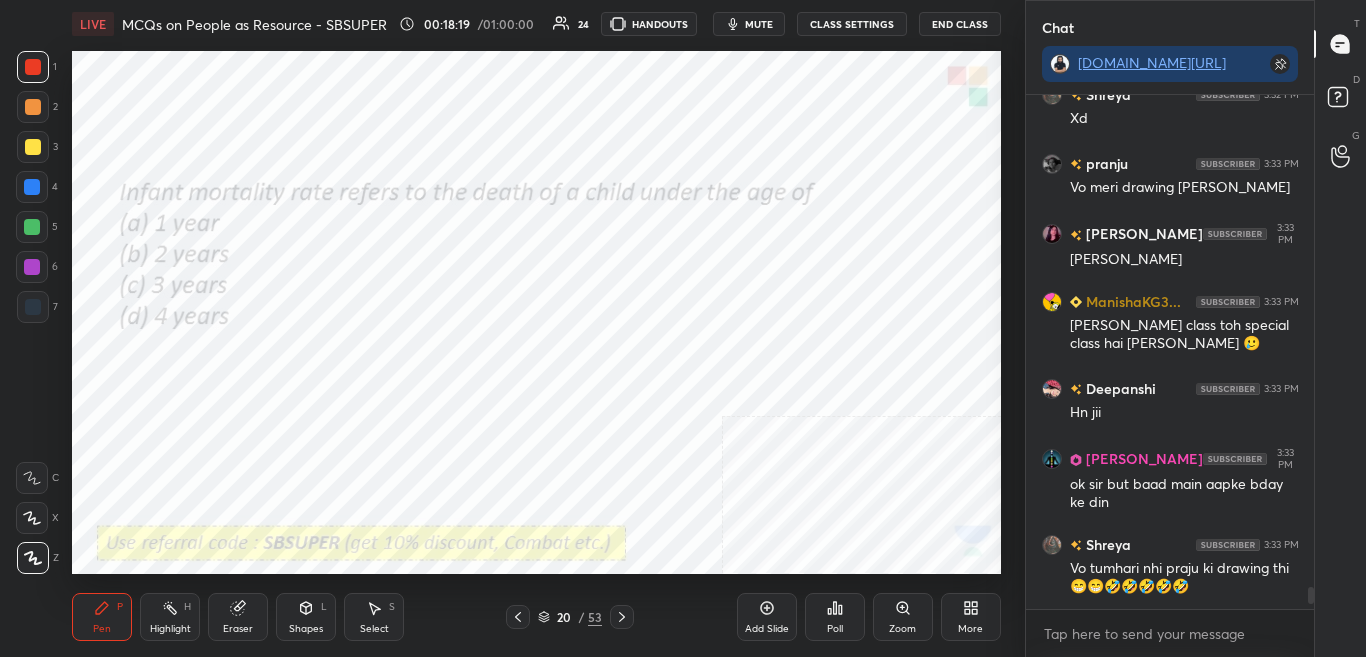 click 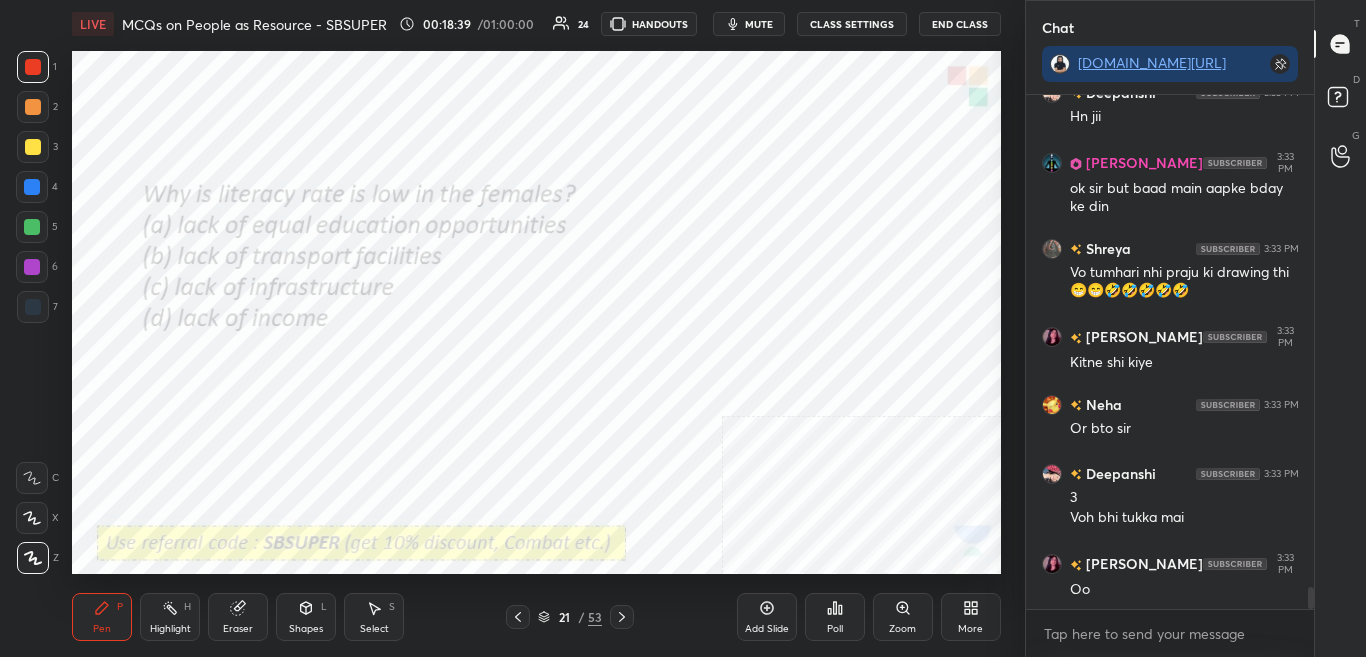 scroll, scrollTop: 11728, scrollLeft: 0, axis: vertical 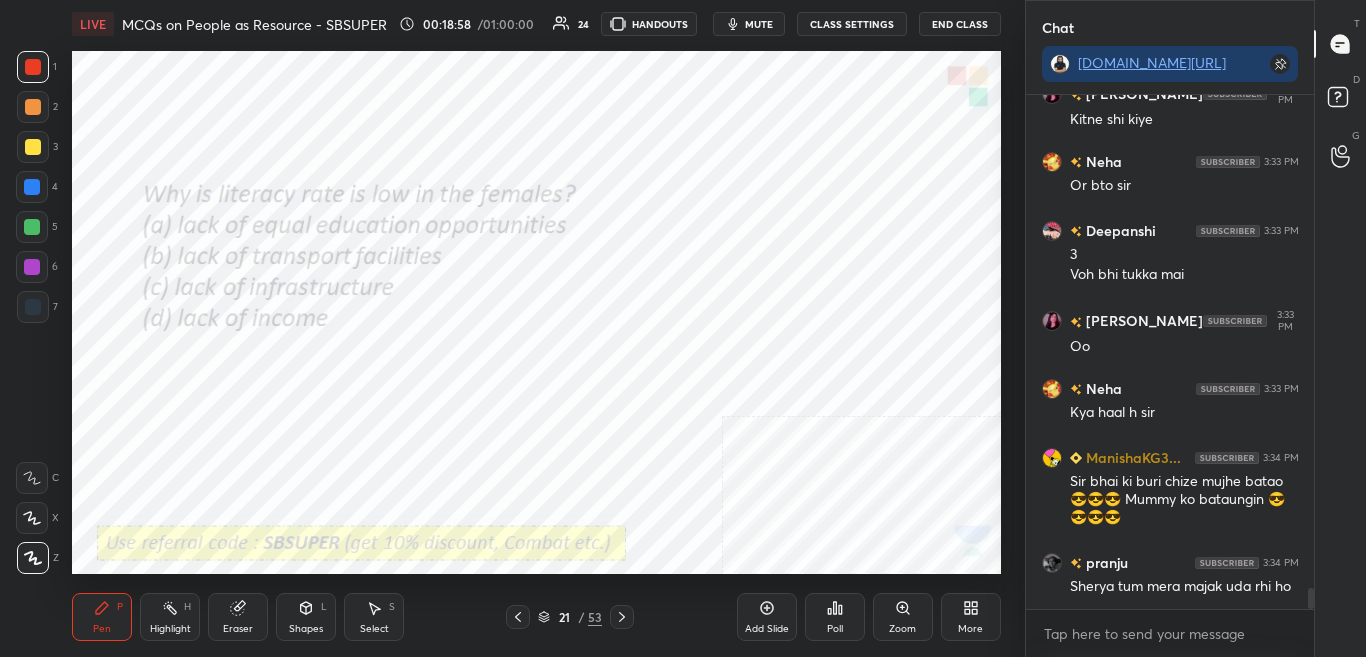 click on "Poll" at bounding box center (835, 617) 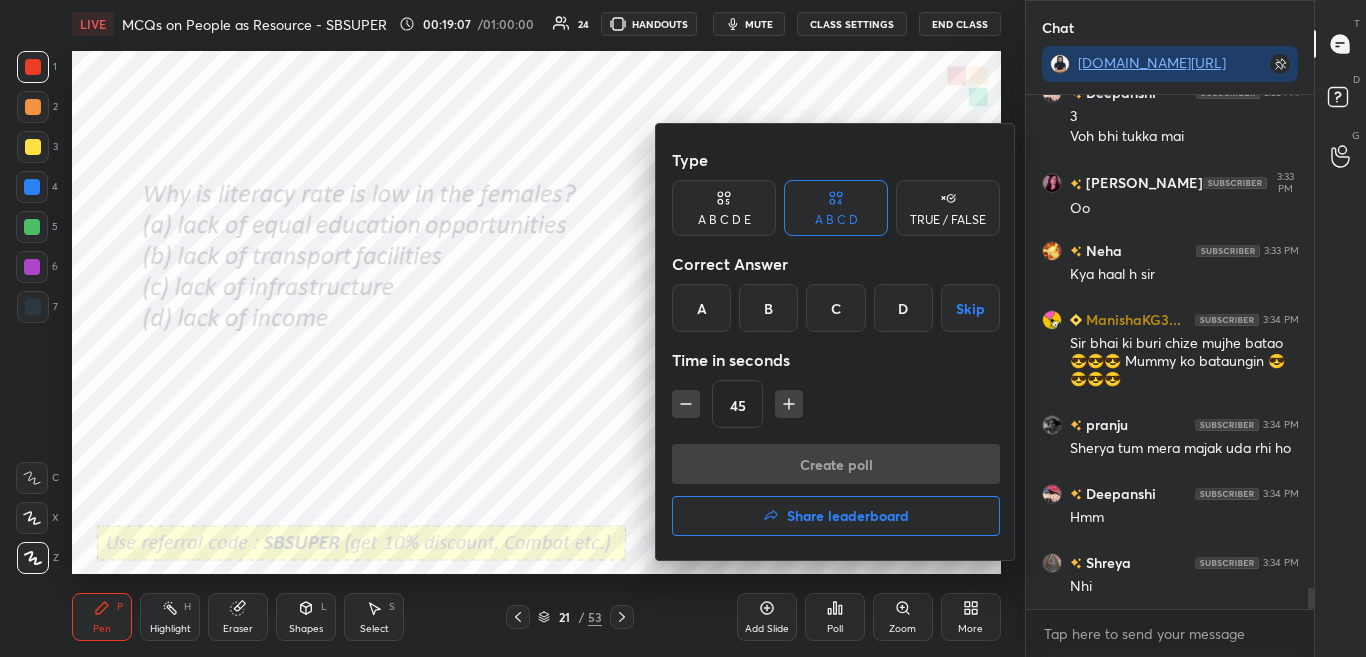 scroll, scrollTop: 12109, scrollLeft: 0, axis: vertical 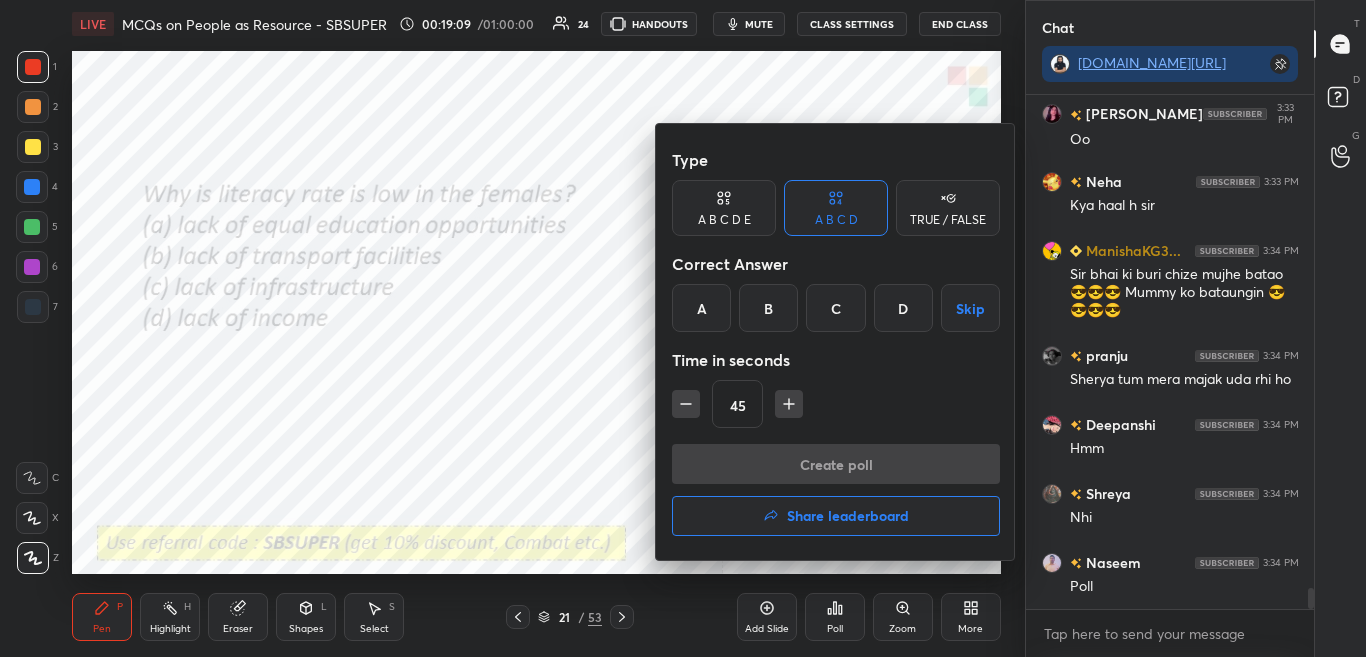 click on "A" at bounding box center [701, 308] 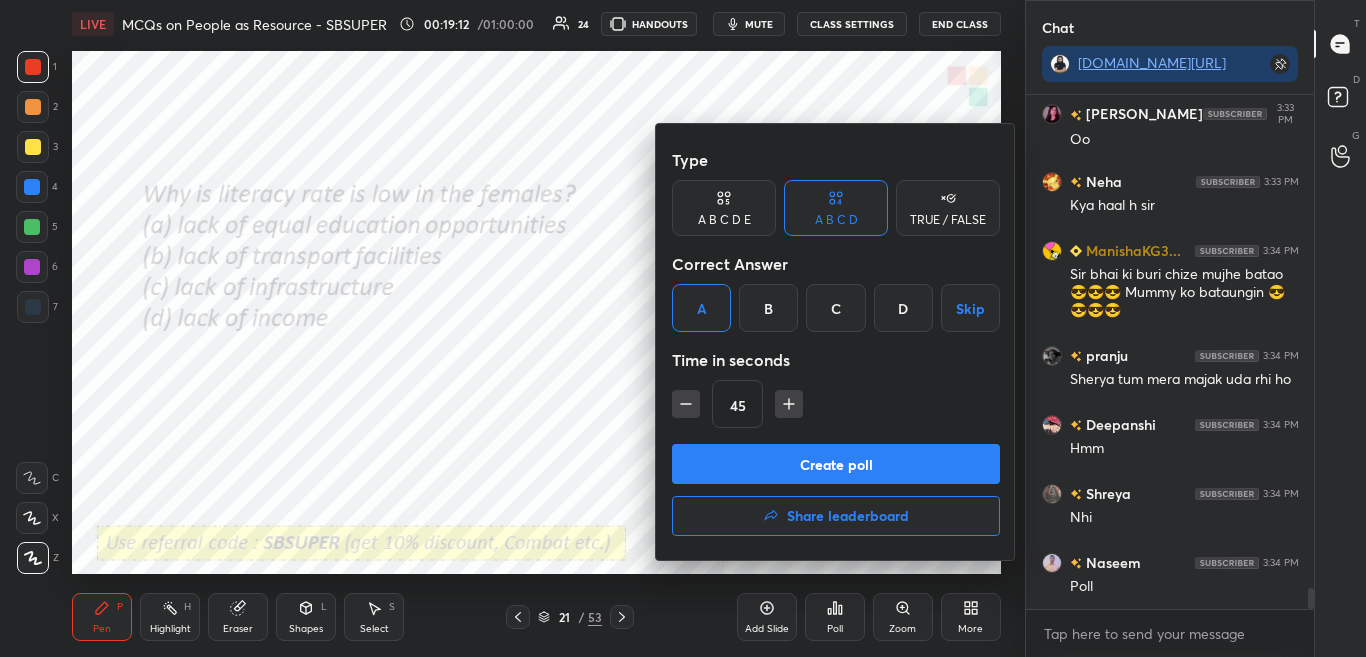 scroll, scrollTop: 12178, scrollLeft: 0, axis: vertical 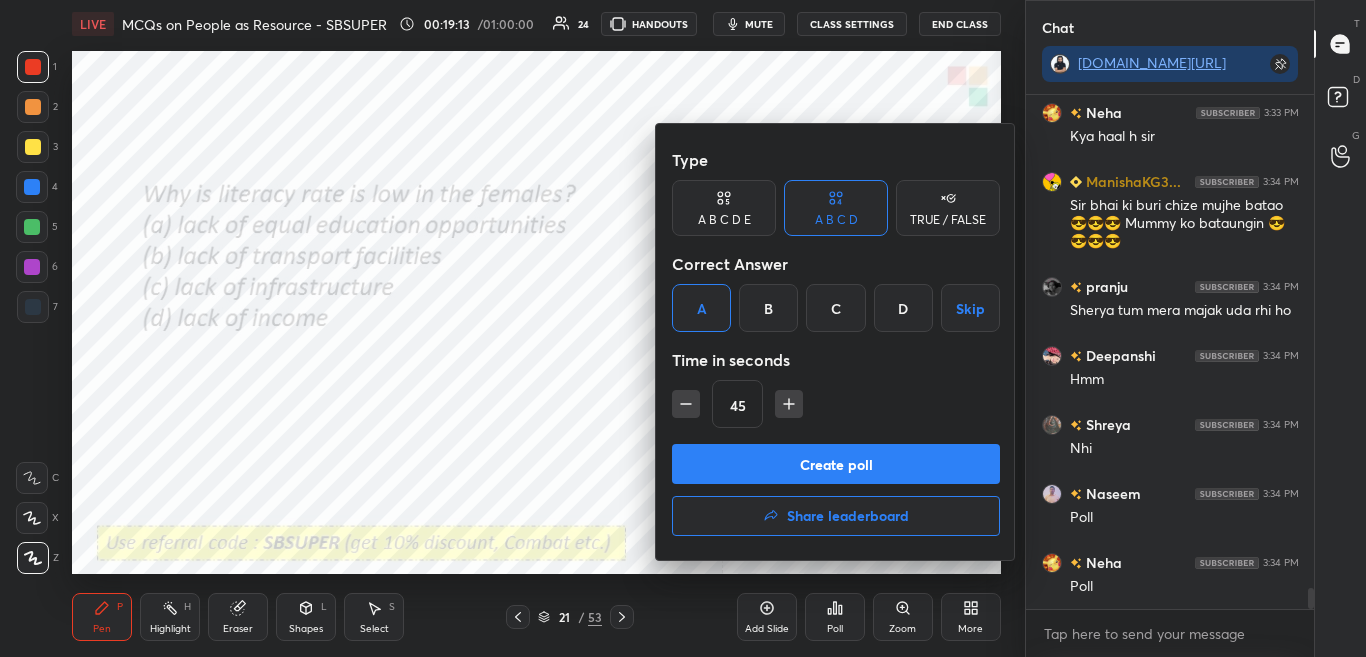click on "Create poll" at bounding box center (836, 464) 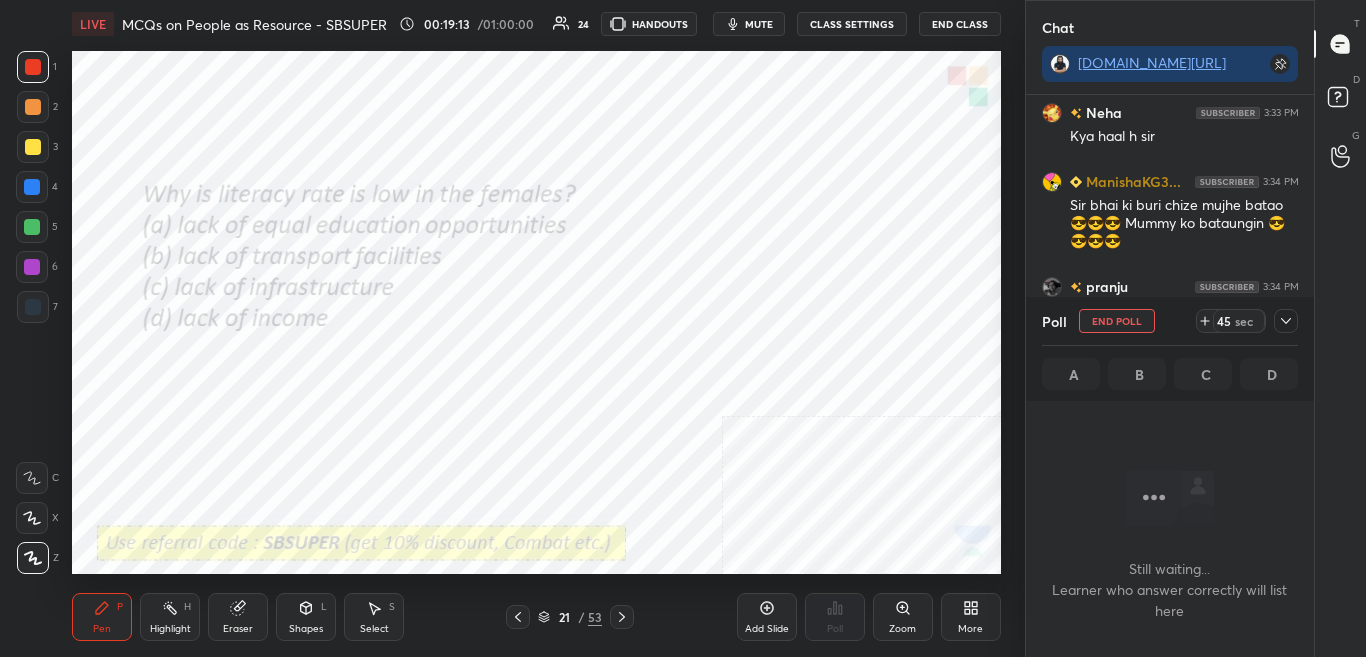 scroll, scrollTop: 290, scrollLeft: 282, axis: both 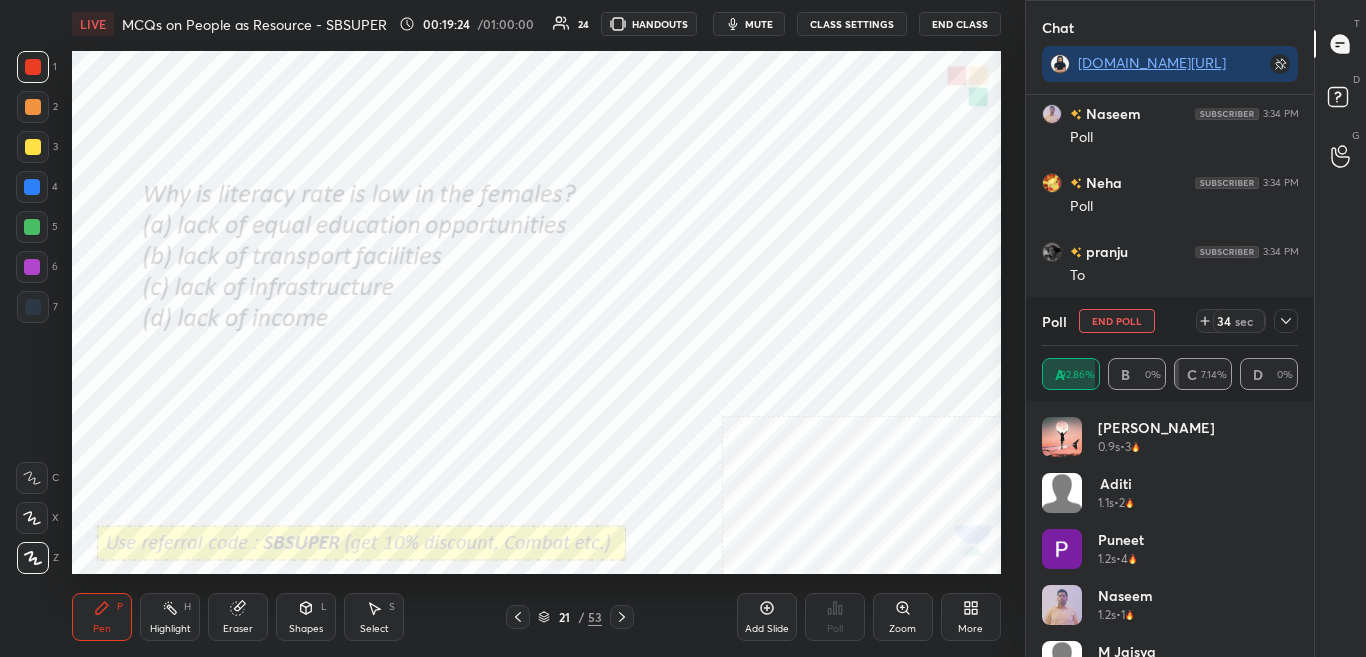 click 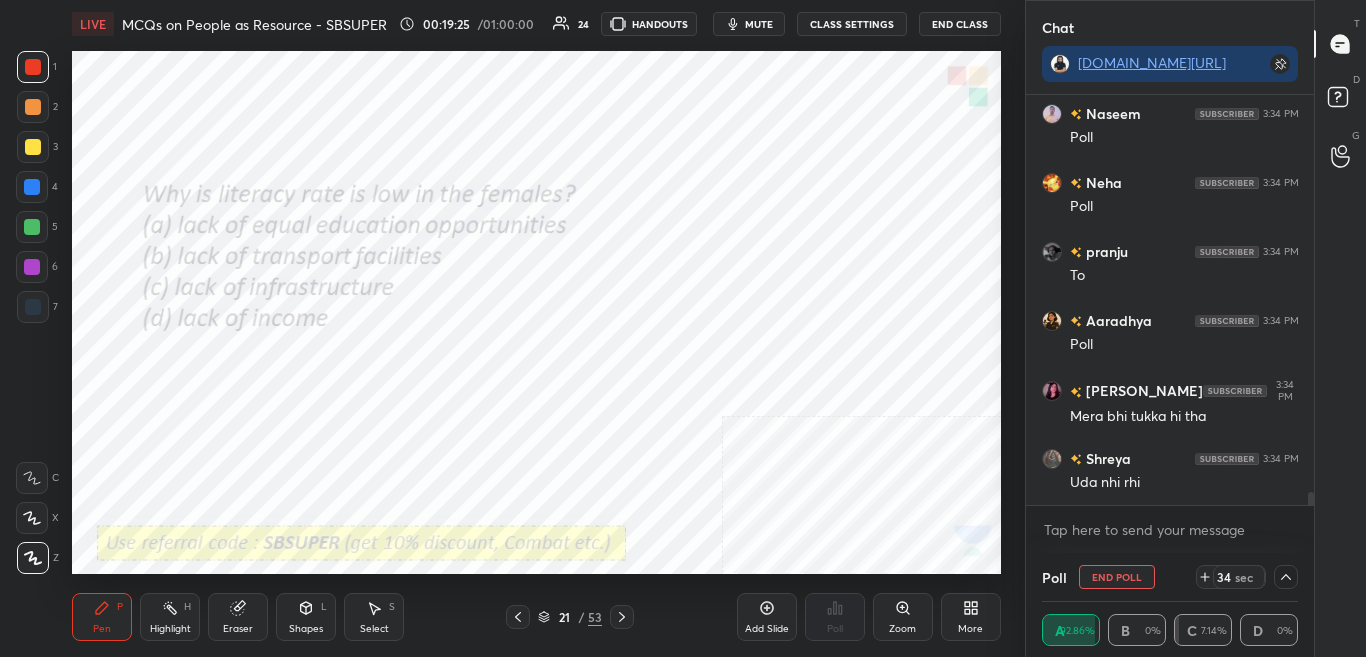 scroll, scrollTop: 0, scrollLeft: 0, axis: both 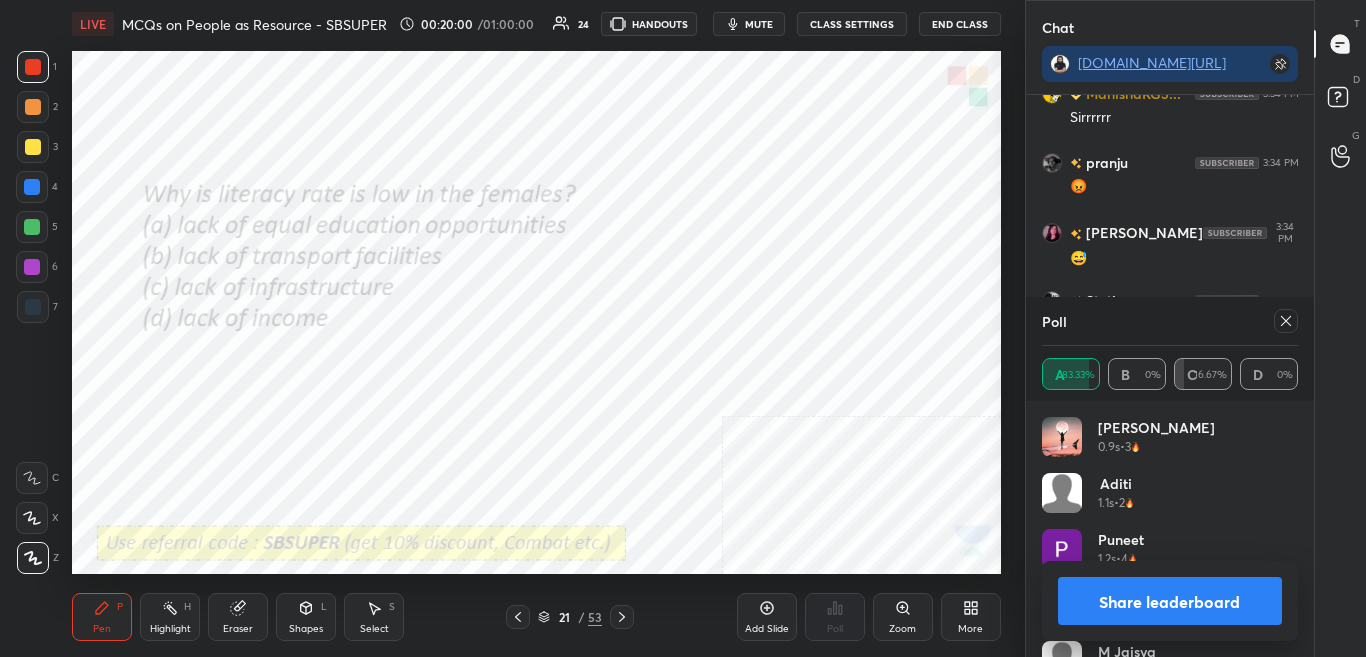 click on "Share leaderboard" at bounding box center [1170, 601] 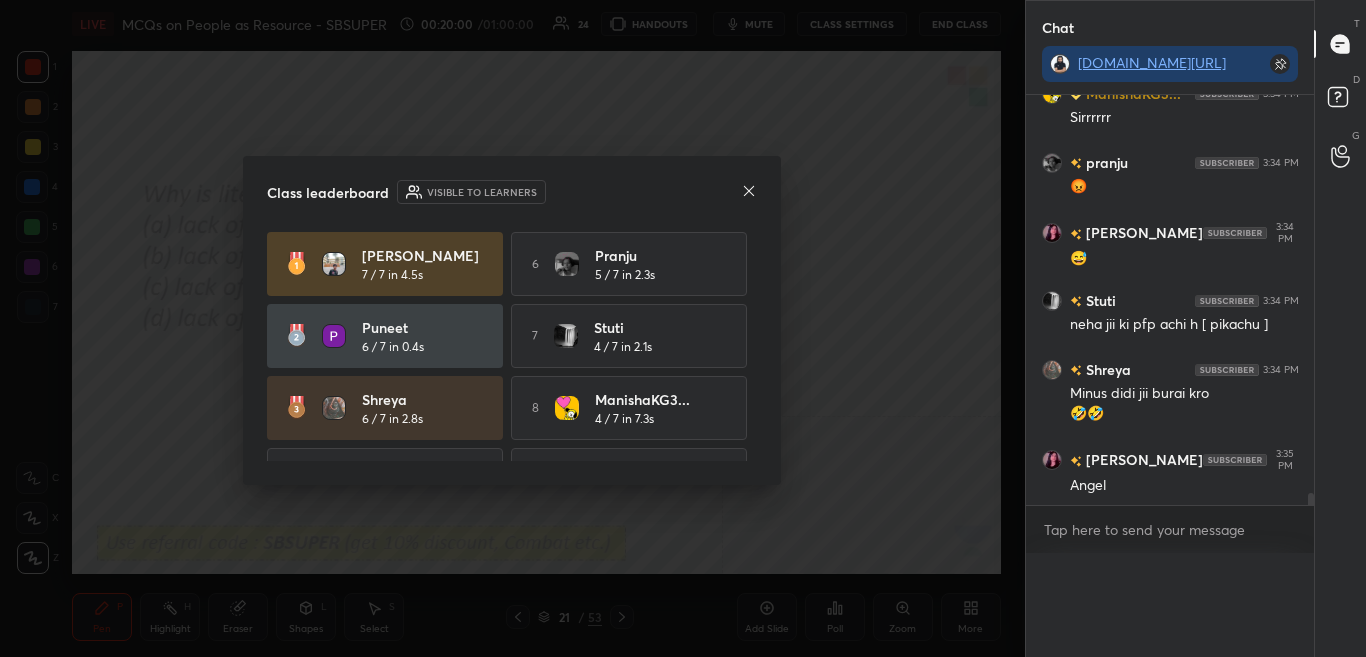 scroll, scrollTop: 0, scrollLeft: 0, axis: both 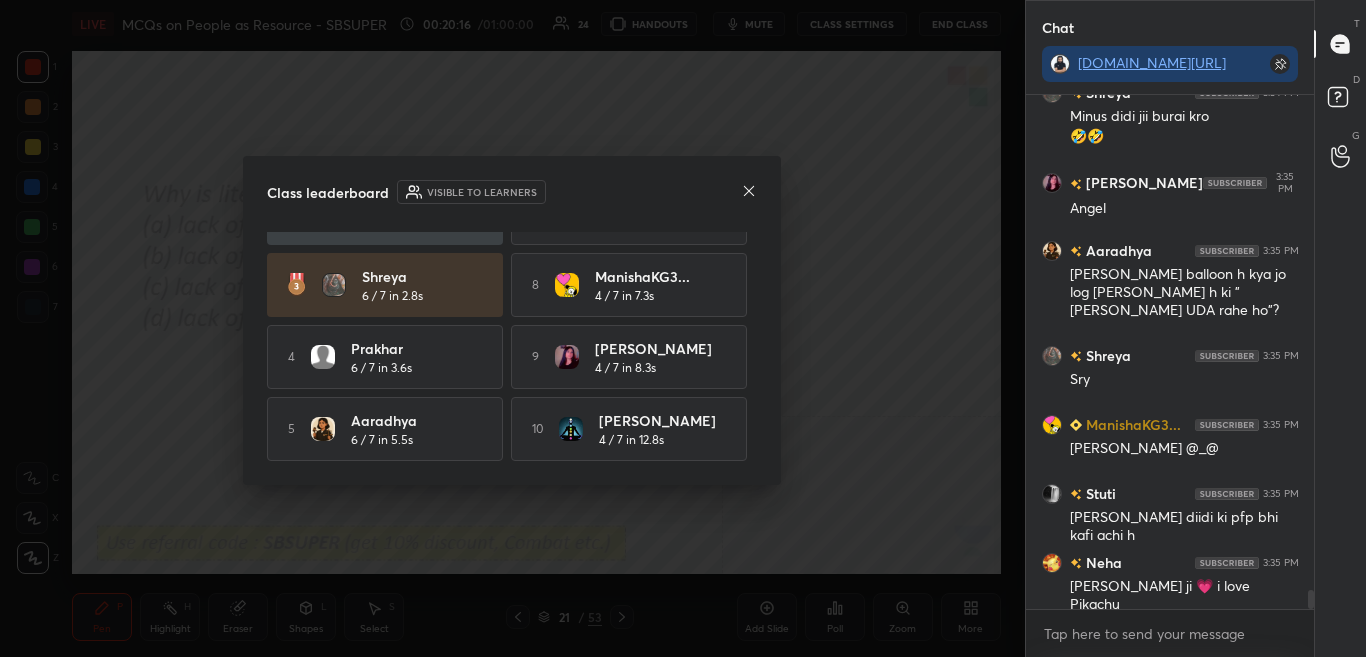 click 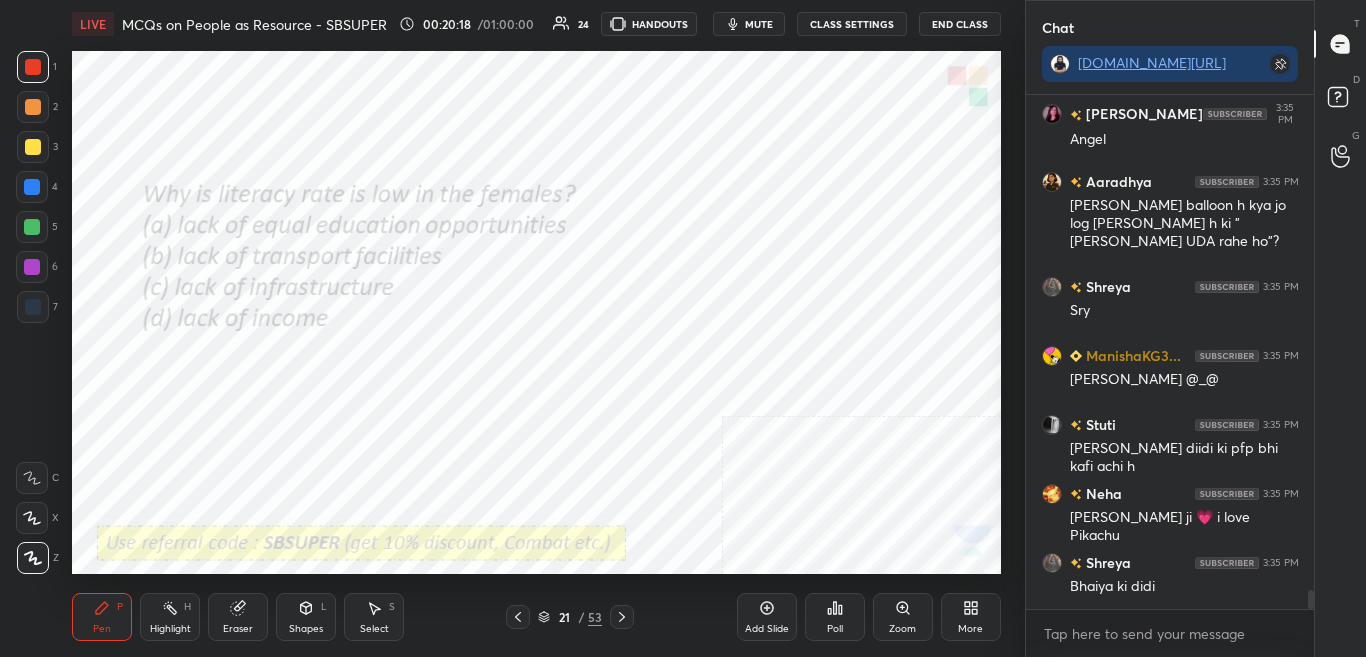 click 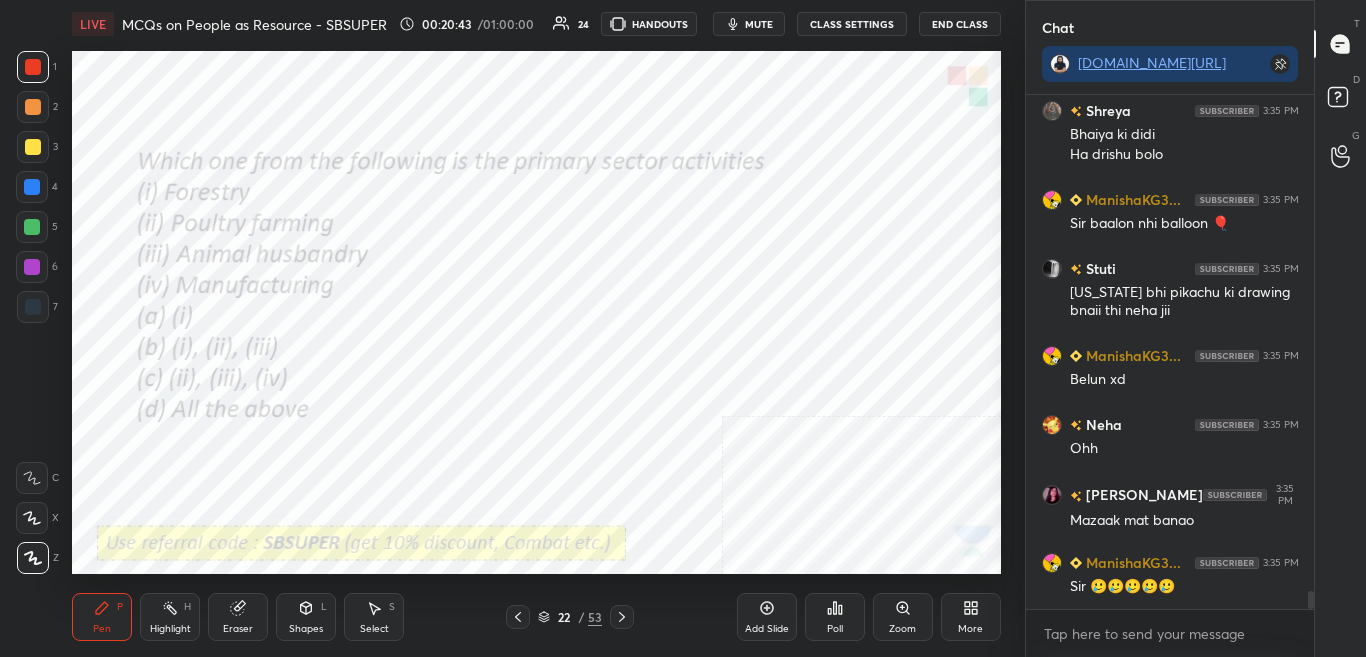 drag, startPoint x: 1308, startPoint y: 599, endPoint x: 1301, endPoint y: 620, distance: 22.135944 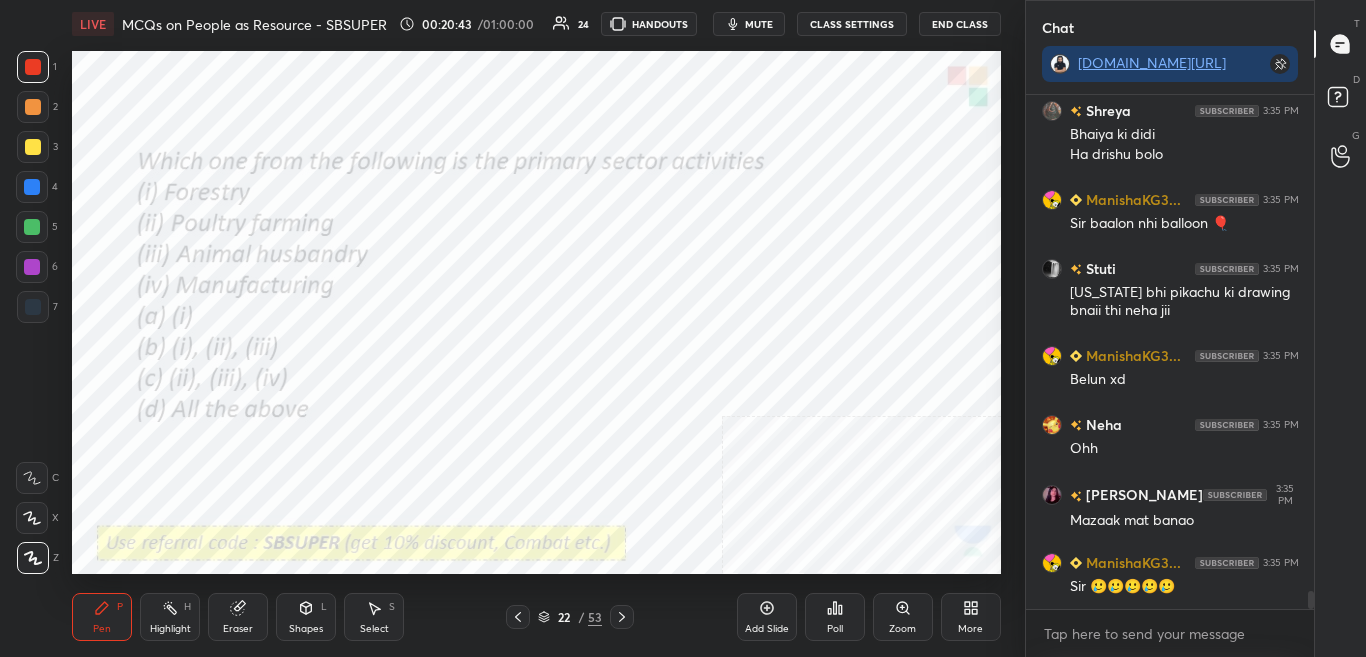 click on "Neha 3:35 PM Han stuti ji 💗 i love Pikachu Shreya 3:35 PM Bhaiya ki didi Ha drishu bolo ManishaKG3... 3:35 PM Sir baalon nhi balloon 🎈 Stuti 3:35 PM maine bhi pikachu ki drawing bnaii thi neha jii ManishaKG3... 3:35 PM Belun xd Neha 3:35 PM Ohh Dristi 3:35 PM Mazaak mat banao ManishaKG3... 3:35 PM Sir 🥲🥲🥲🥲🥲 JUMP TO LATEST Enable hand raising Enable raise hand to speak to learners. Once enabled, chat will be turned off temporarily. Enable x" at bounding box center (1170, 376) 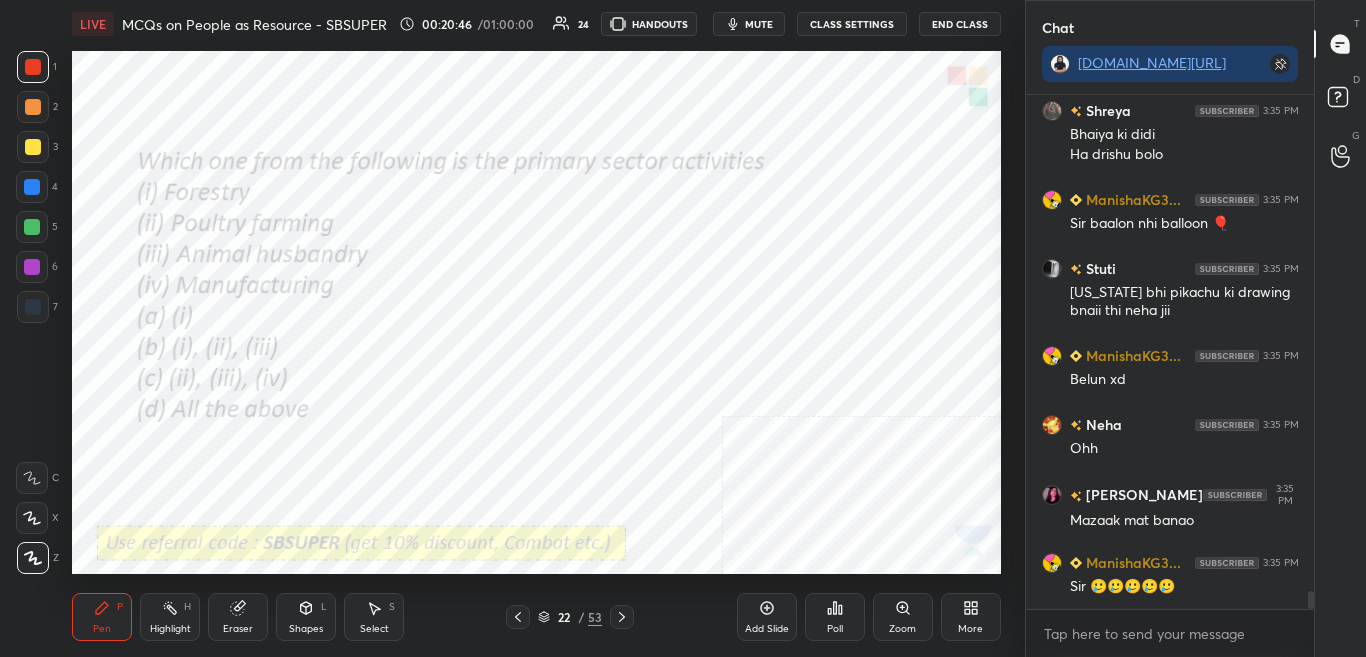 click on "Poll" at bounding box center (835, 629) 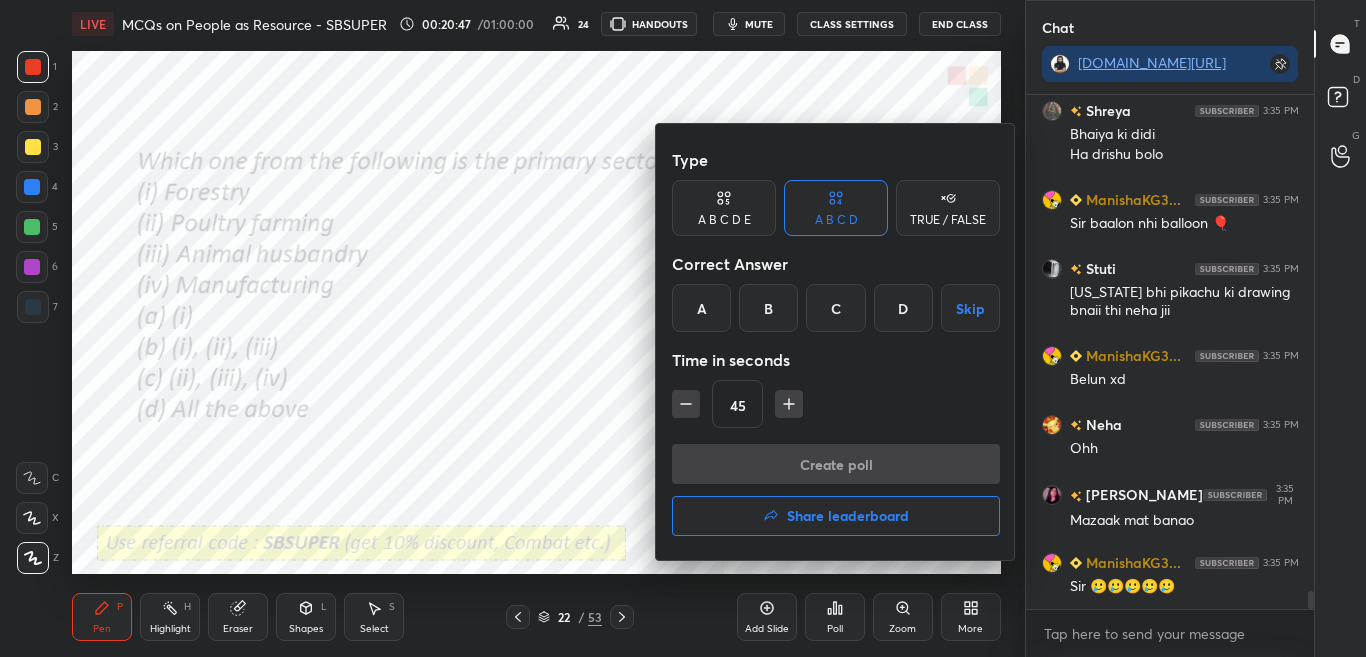 click at bounding box center [683, 328] 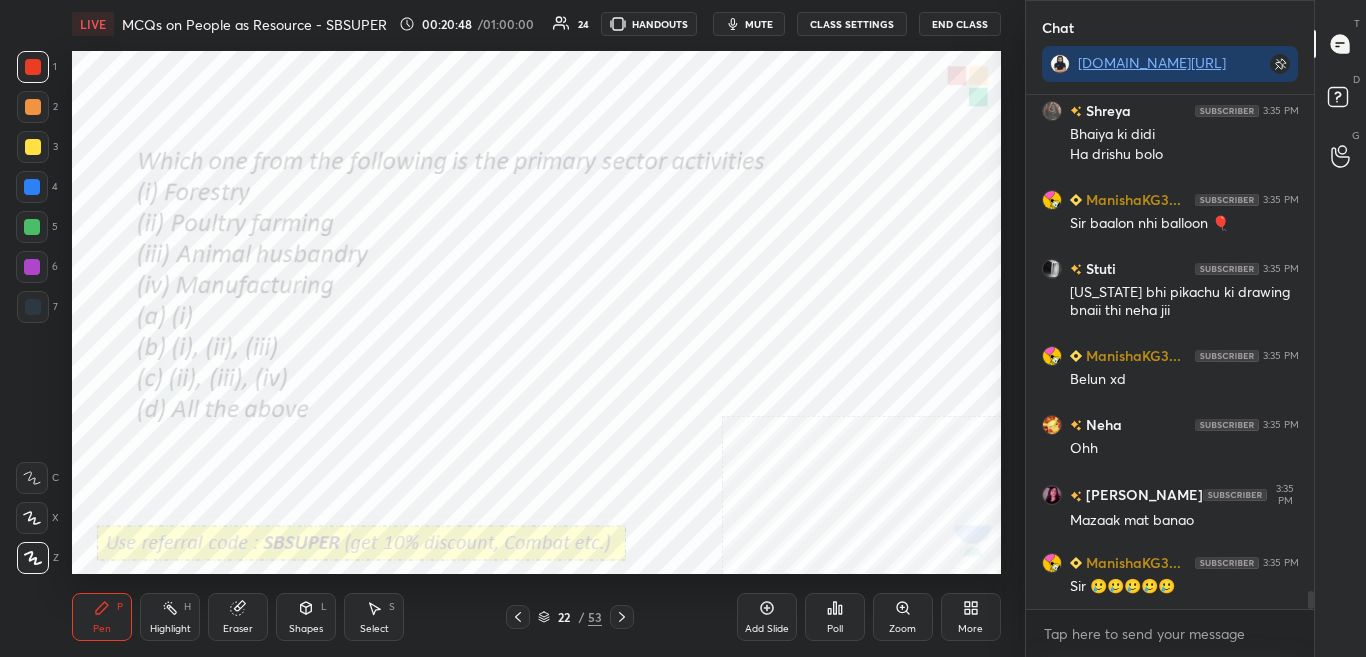 click on "Poll" at bounding box center [835, 629] 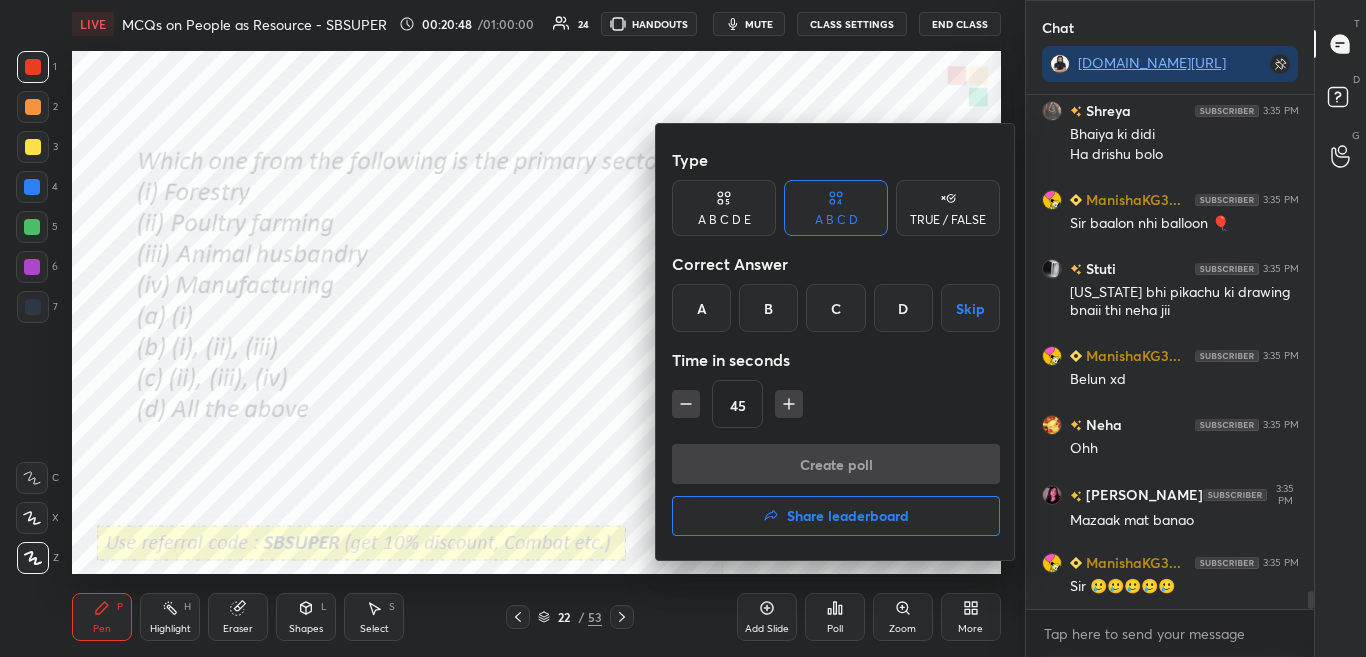 click at bounding box center [683, 328] 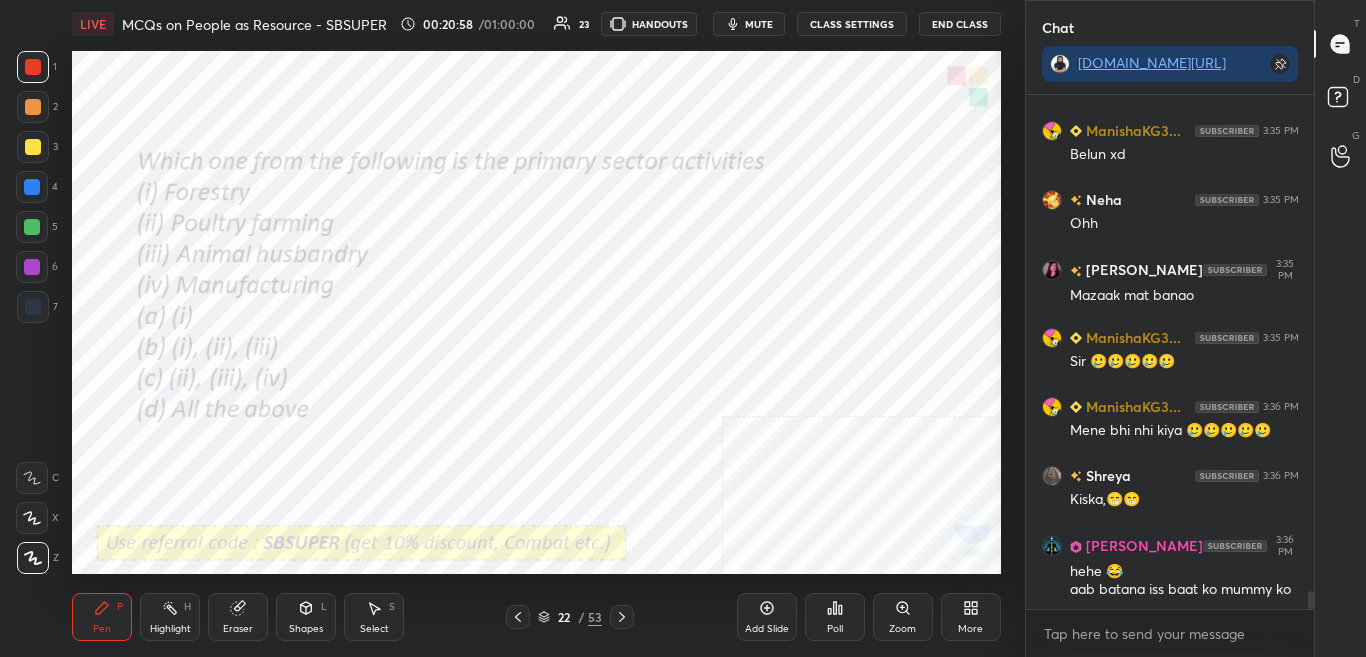 scroll, scrollTop: 14153, scrollLeft: 0, axis: vertical 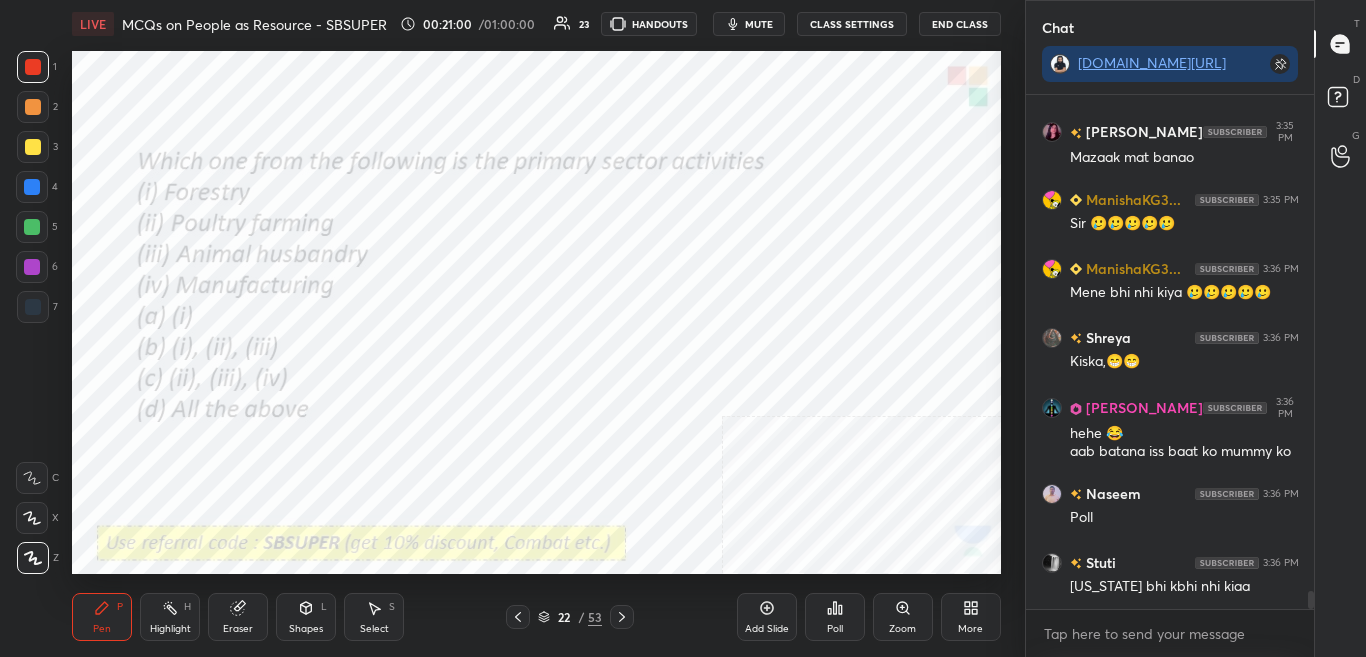click on "Poll" at bounding box center (835, 617) 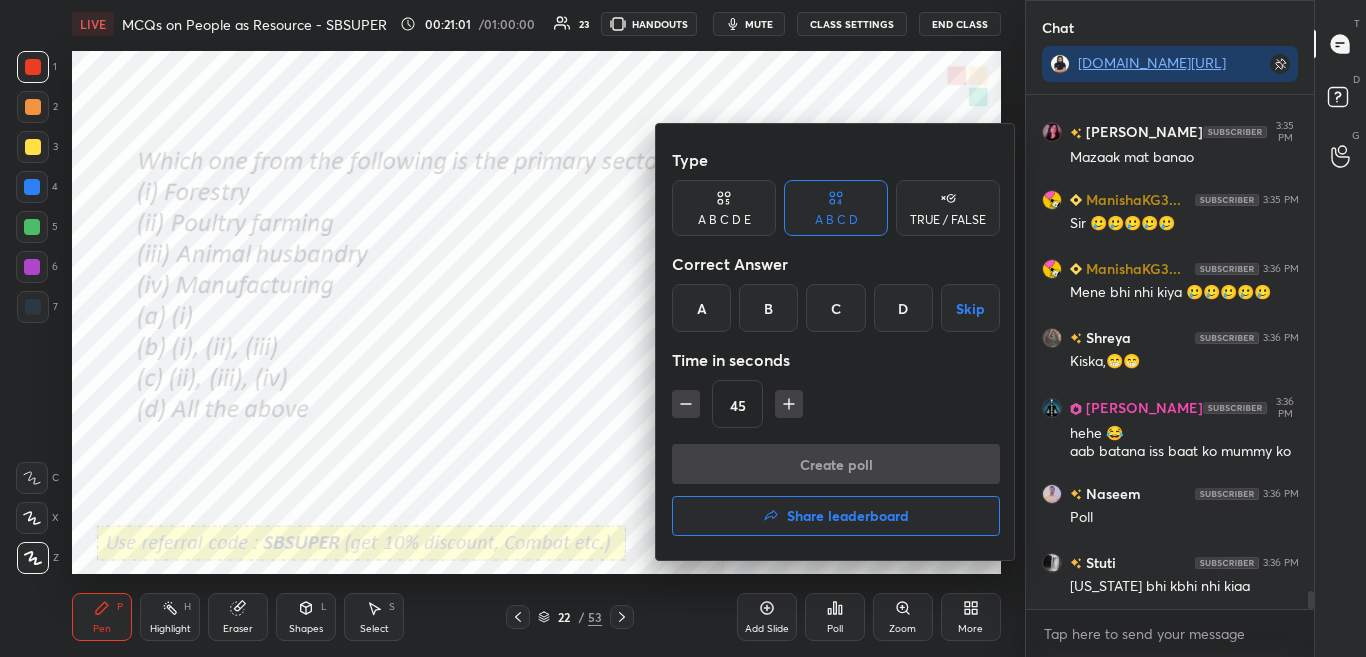 click on "B" at bounding box center (768, 308) 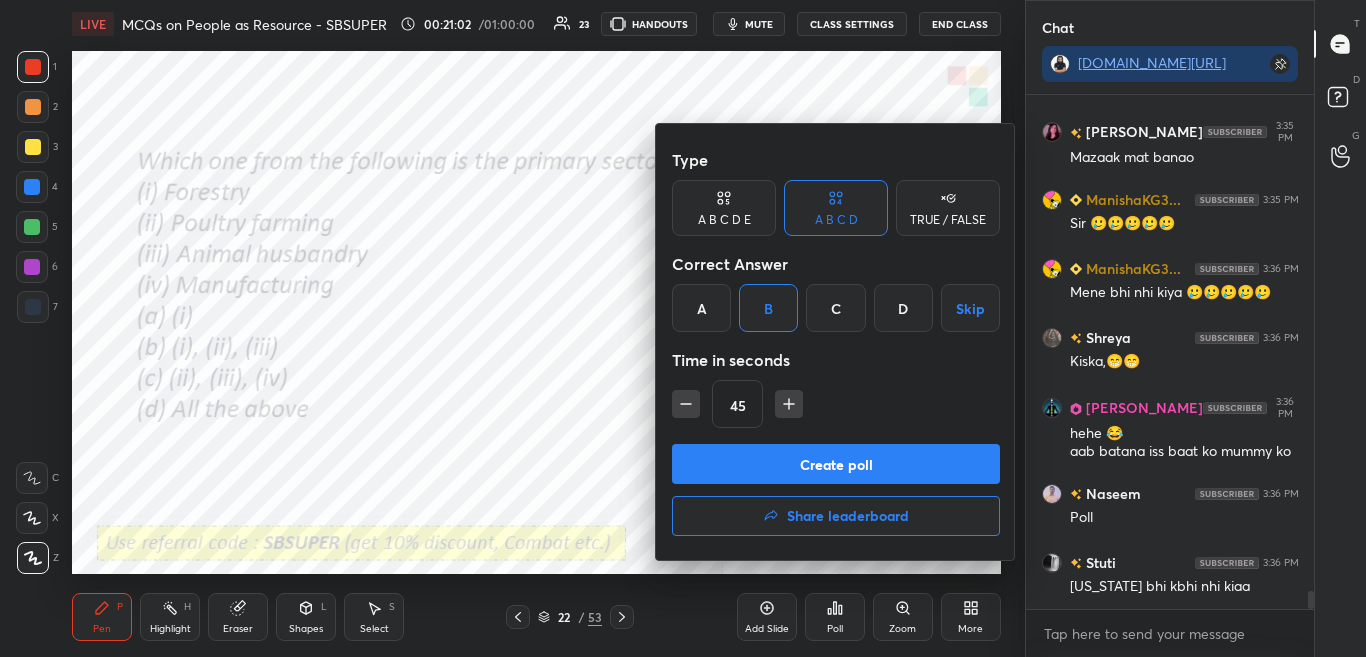 click on "Create poll" at bounding box center (836, 464) 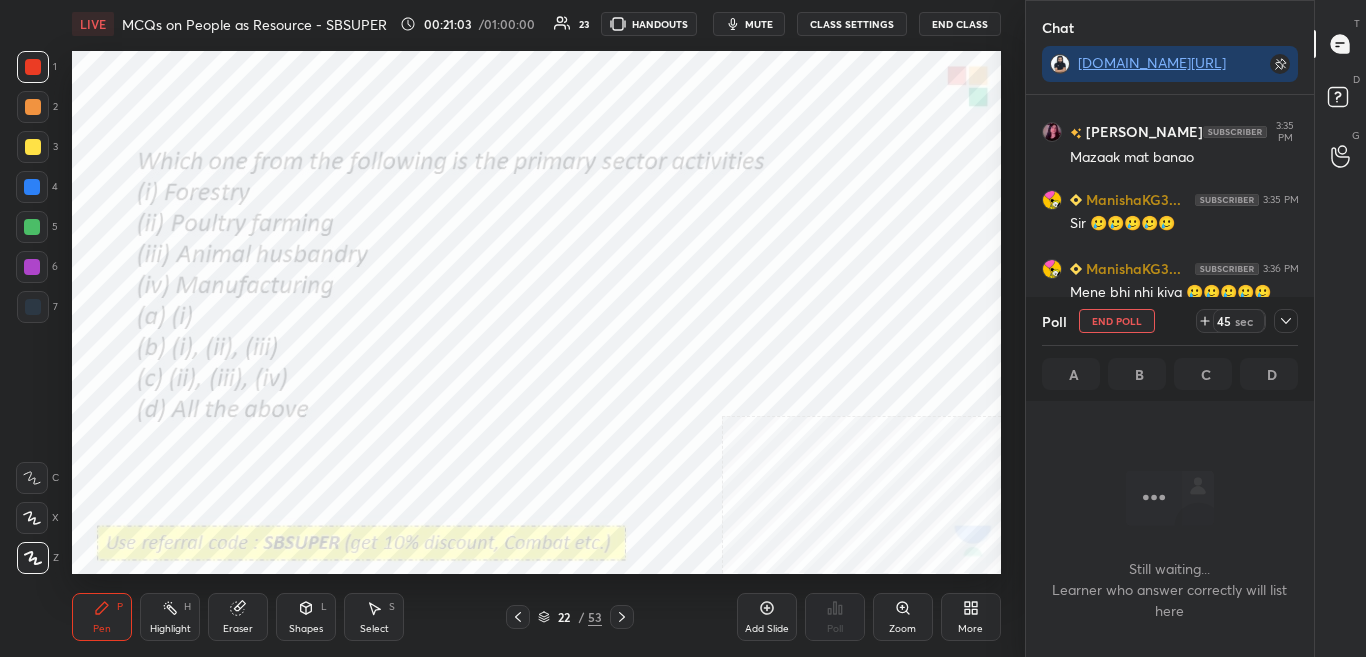 scroll, scrollTop: 299, scrollLeft: 282, axis: both 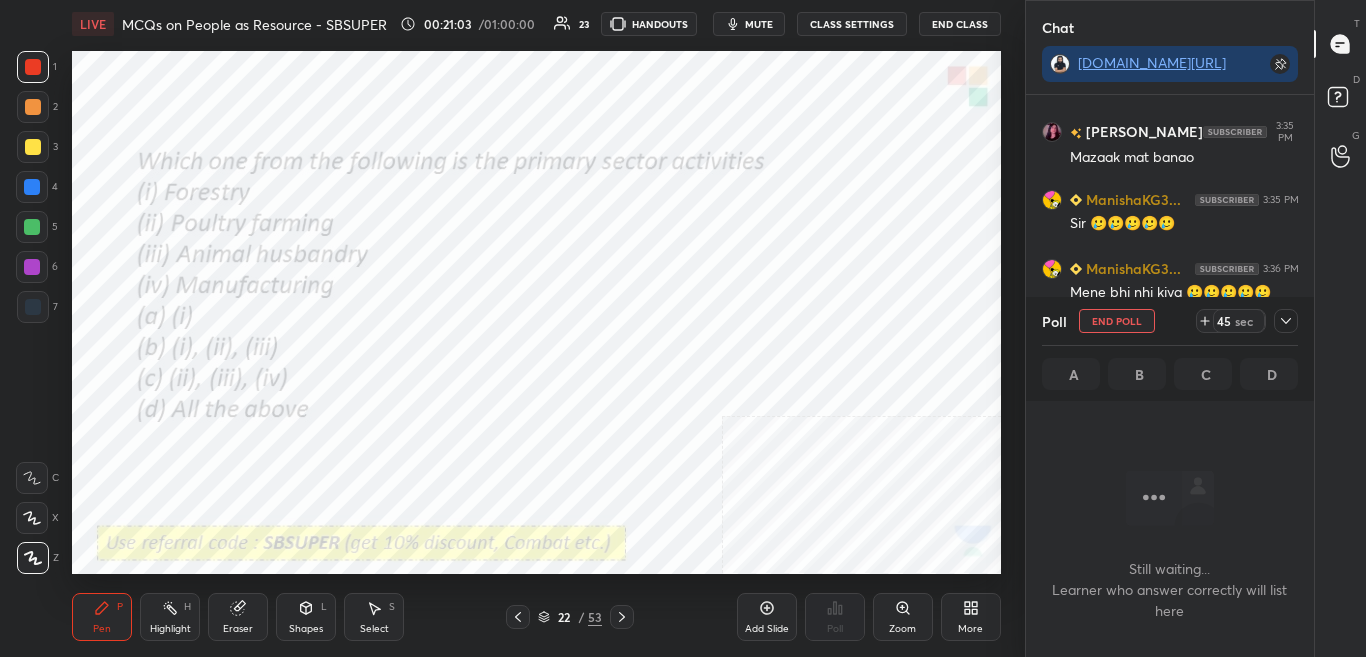 click 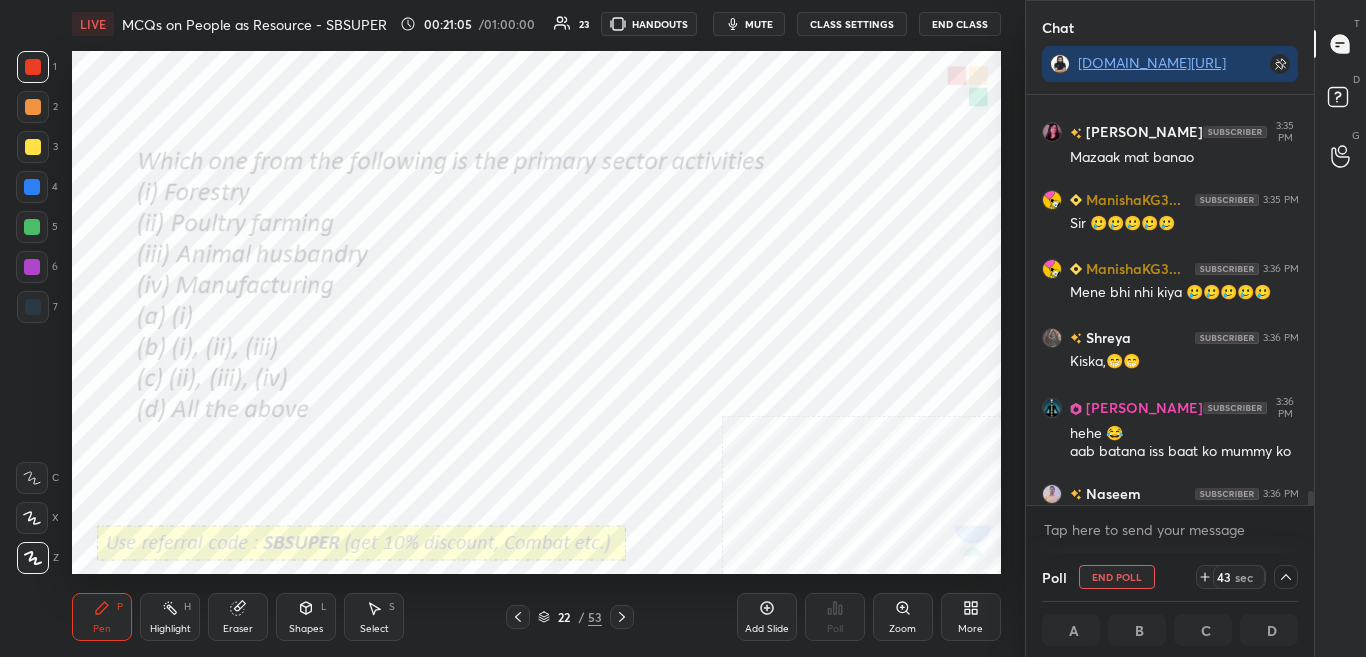 scroll, scrollTop: 1, scrollLeft: 7, axis: both 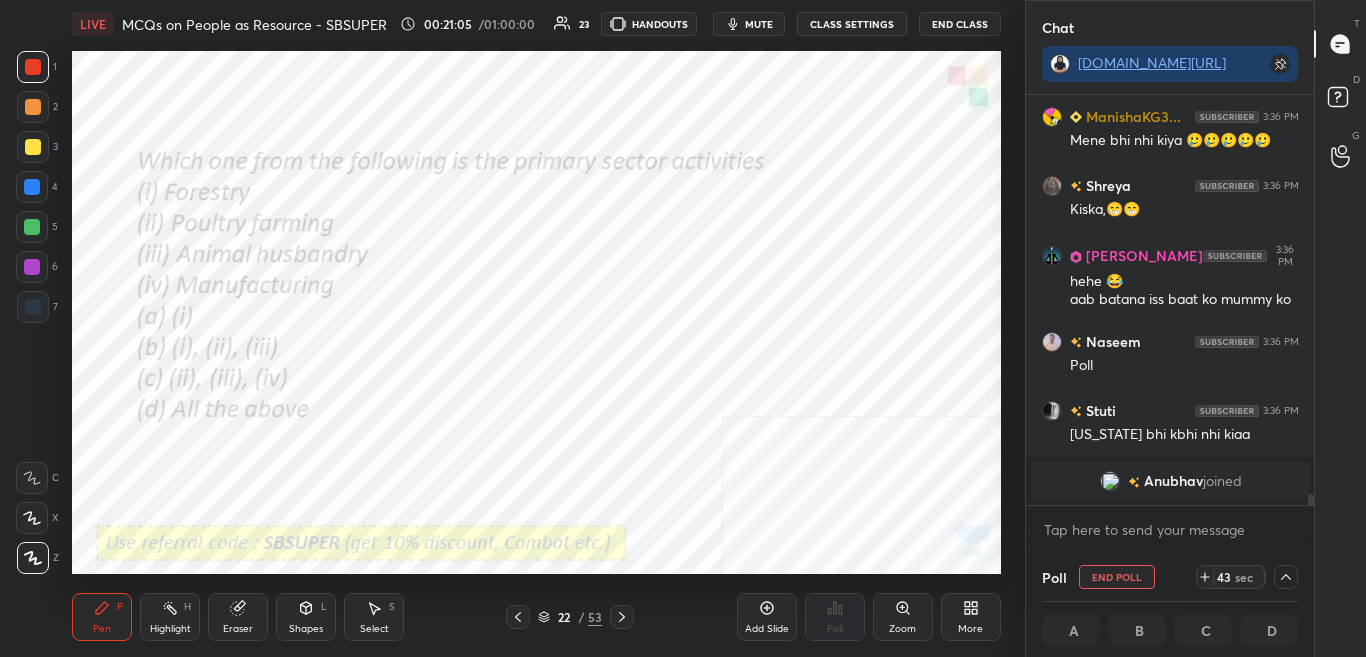 drag, startPoint x: 1310, startPoint y: 491, endPoint x: 1310, endPoint y: 506, distance: 15 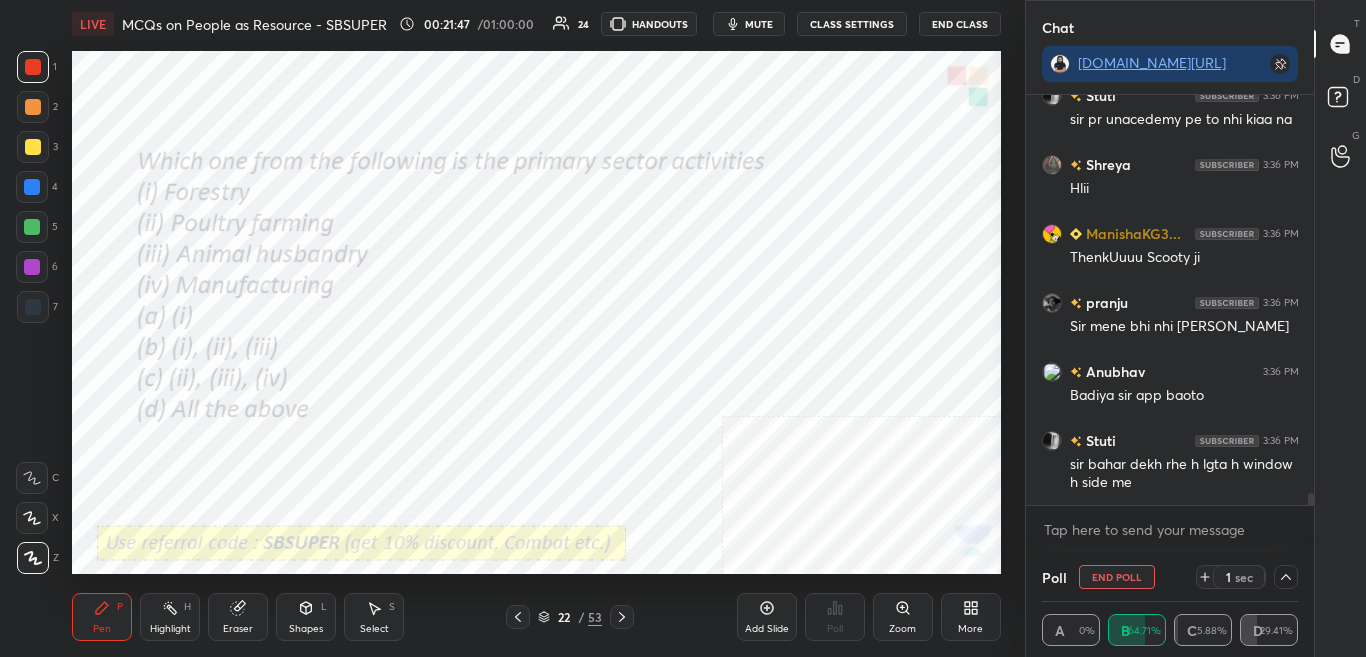 scroll, scrollTop: 13863, scrollLeft: 0, axis: vertical 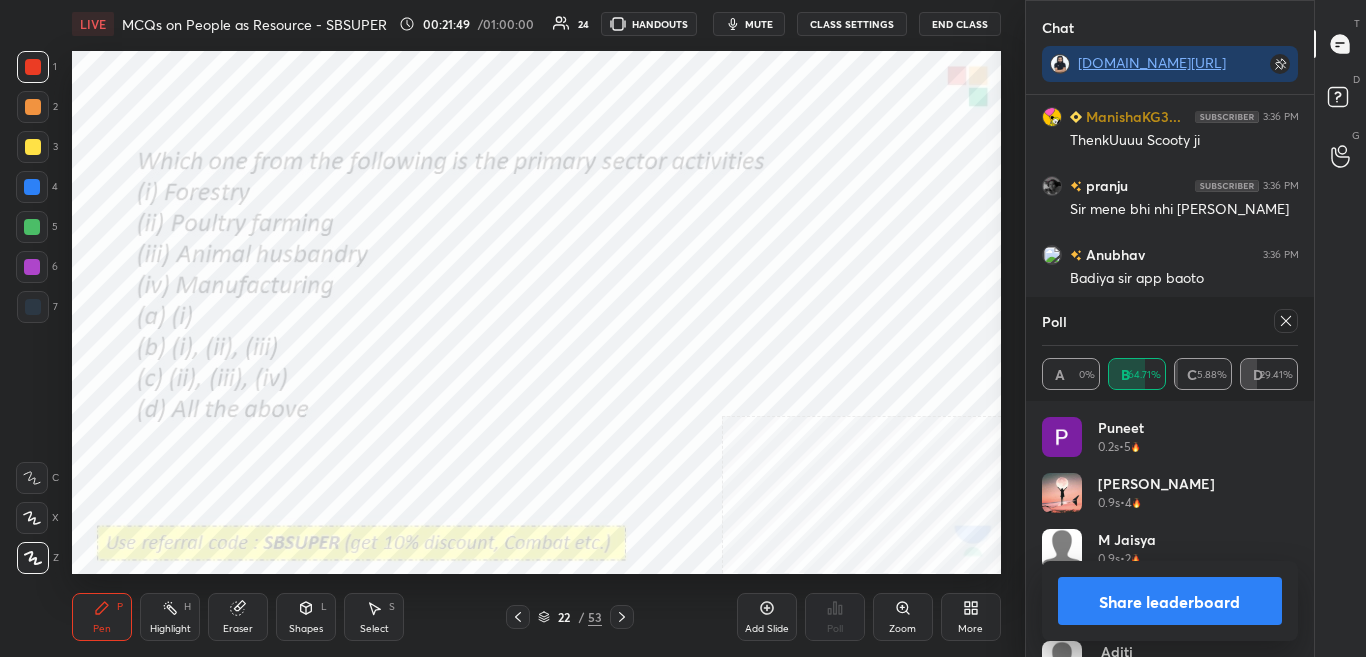 click on "Share leaderboard" at bounding box center (1170, 601) 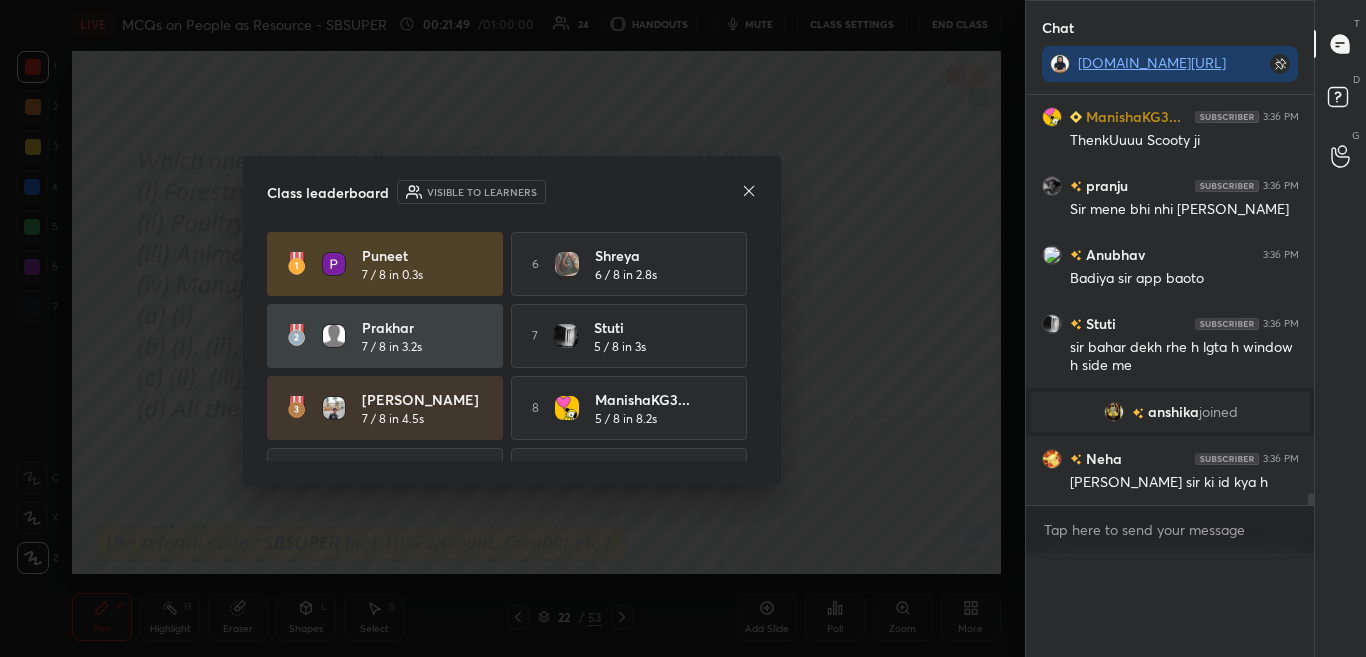 scroll, scrollTop: 0, scrollLeft: 0, axis: both 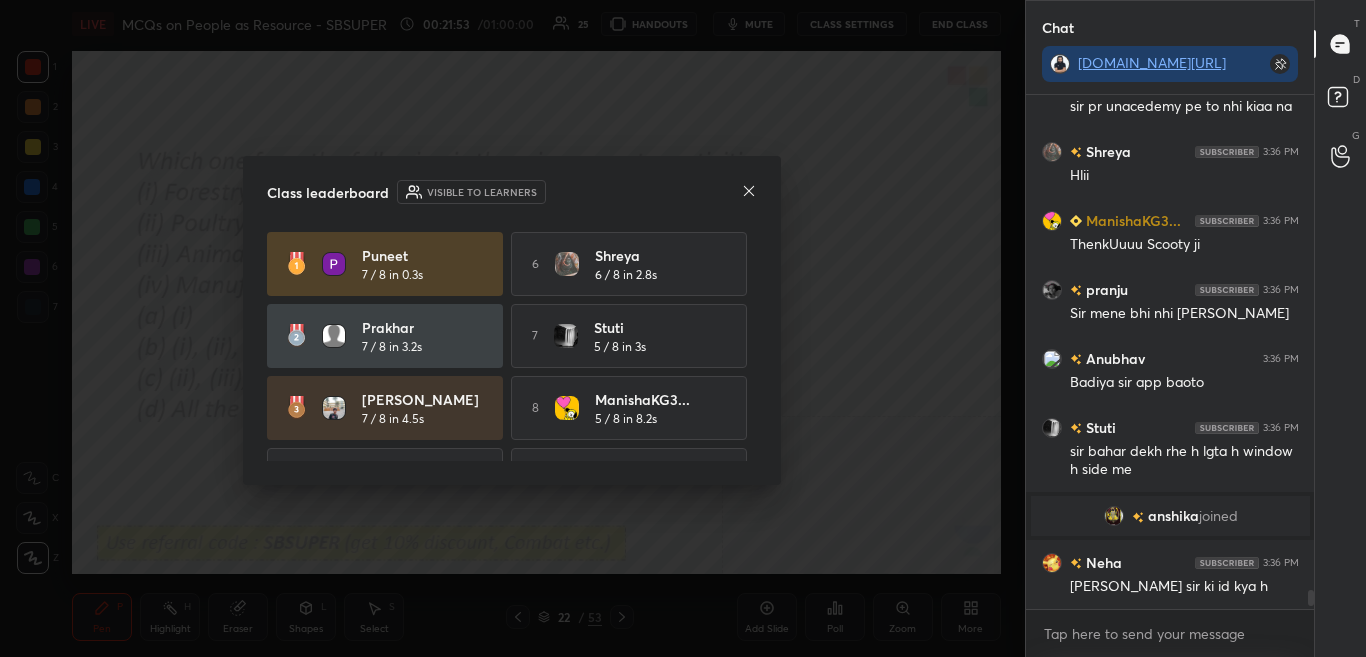 click 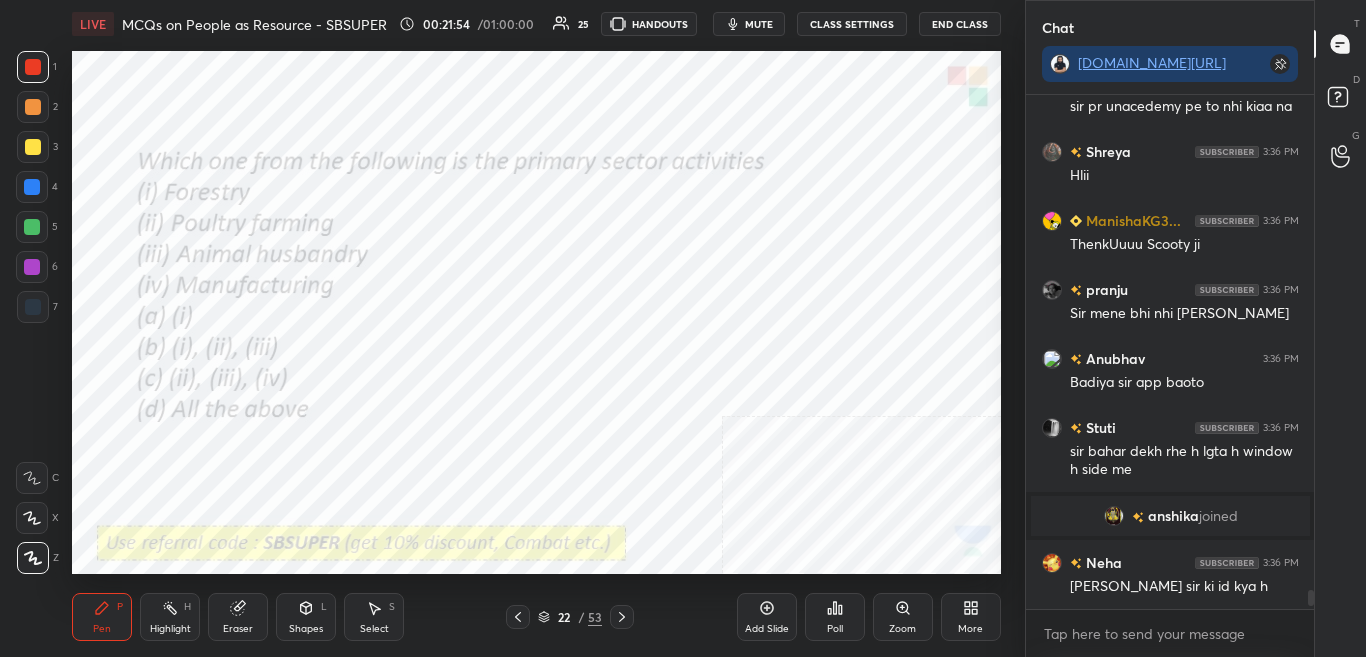 click on "22 / 53" at bounding box center [570, 617] 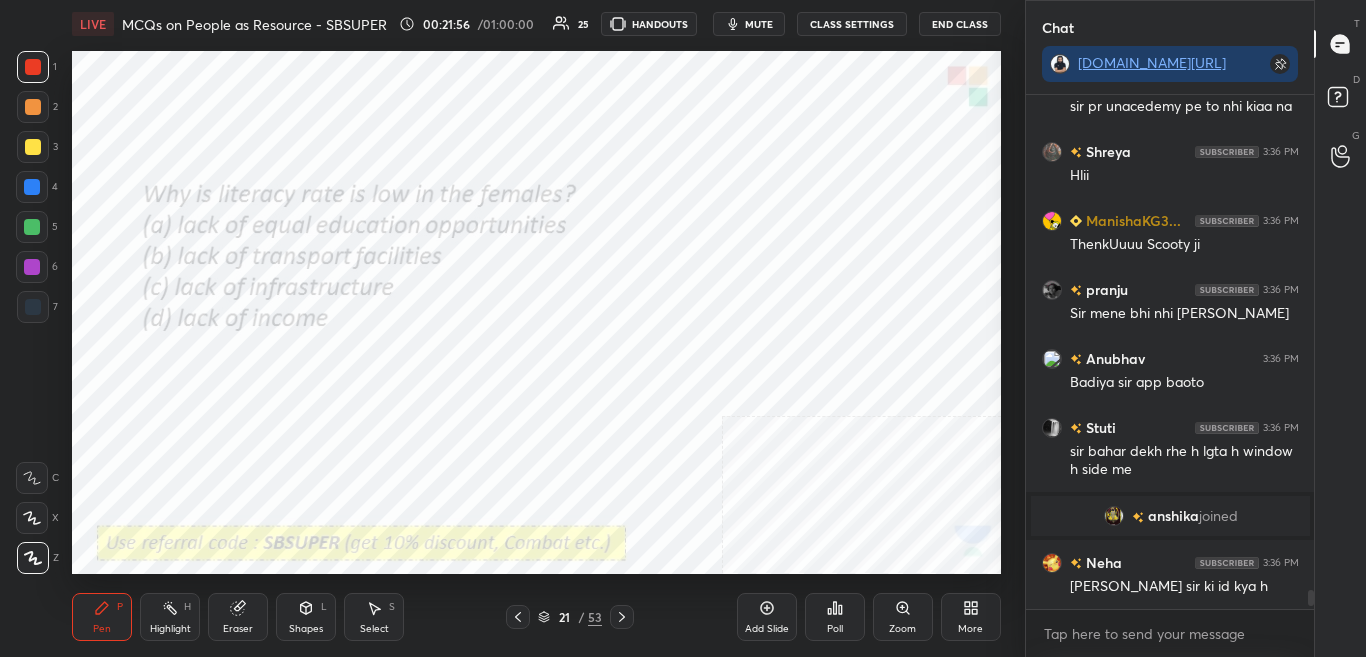 click on "Pen P Highlight H Eraser Shapes L Select S 21 / 53 Add Slide Poll Zoom More" at bounding box center [536, 617] 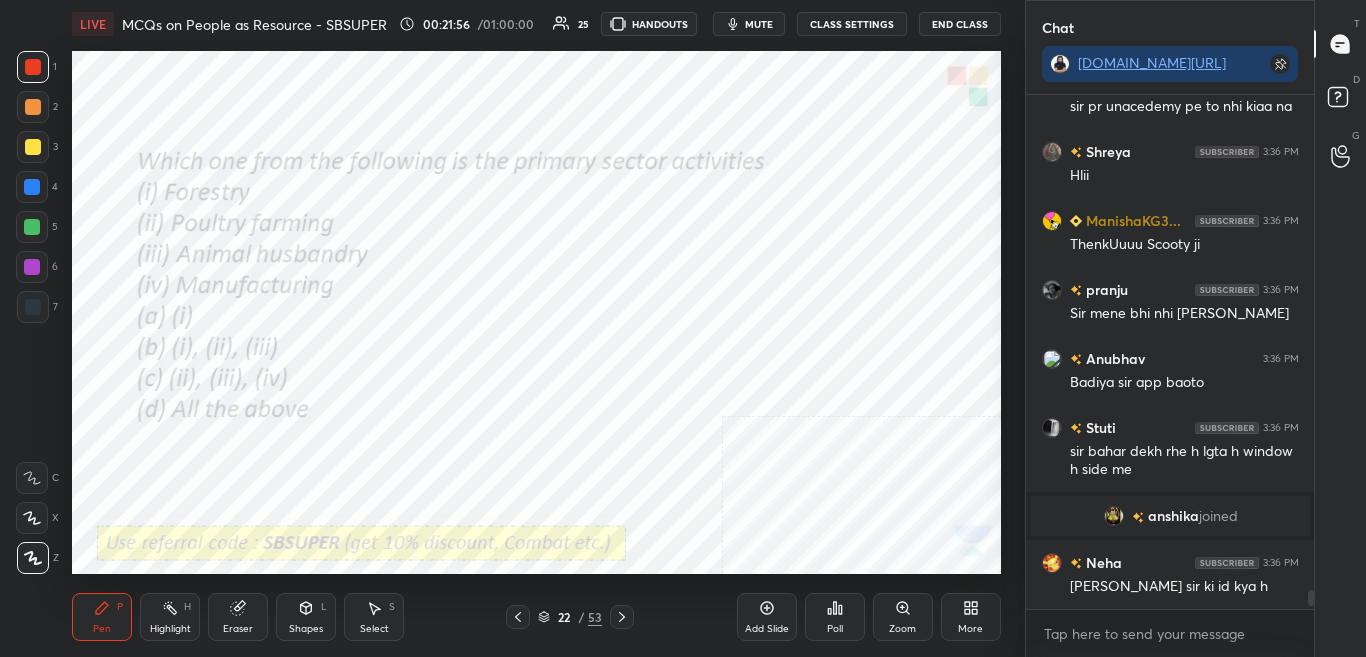 click 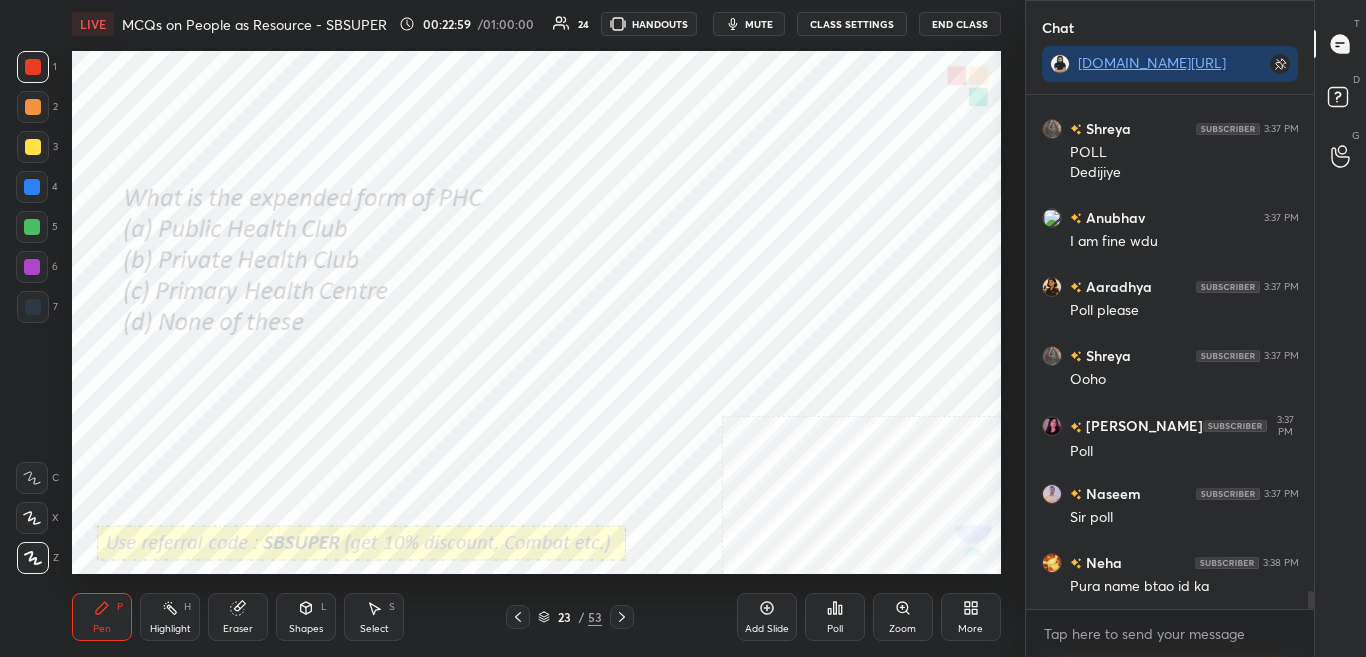 scroll, scrollTop: 14343, scrollLeft: 0, axis: vertical 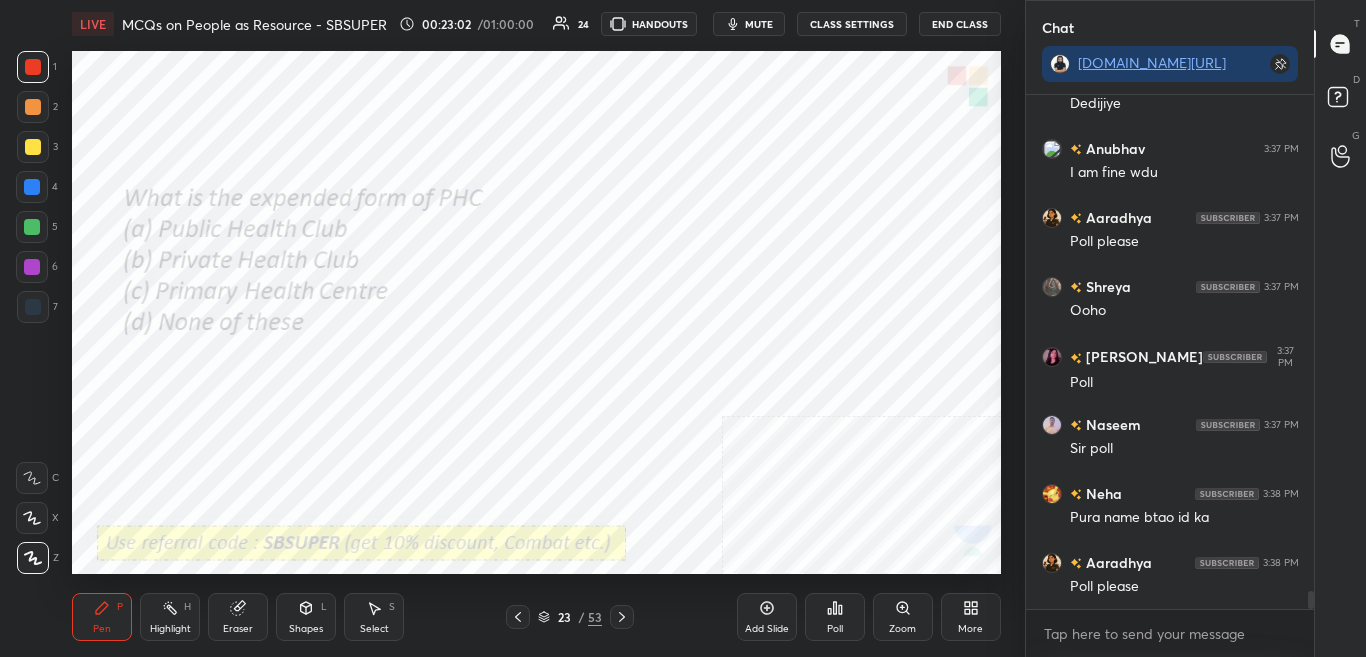click on "Poll" at bounding box center [835, 617] 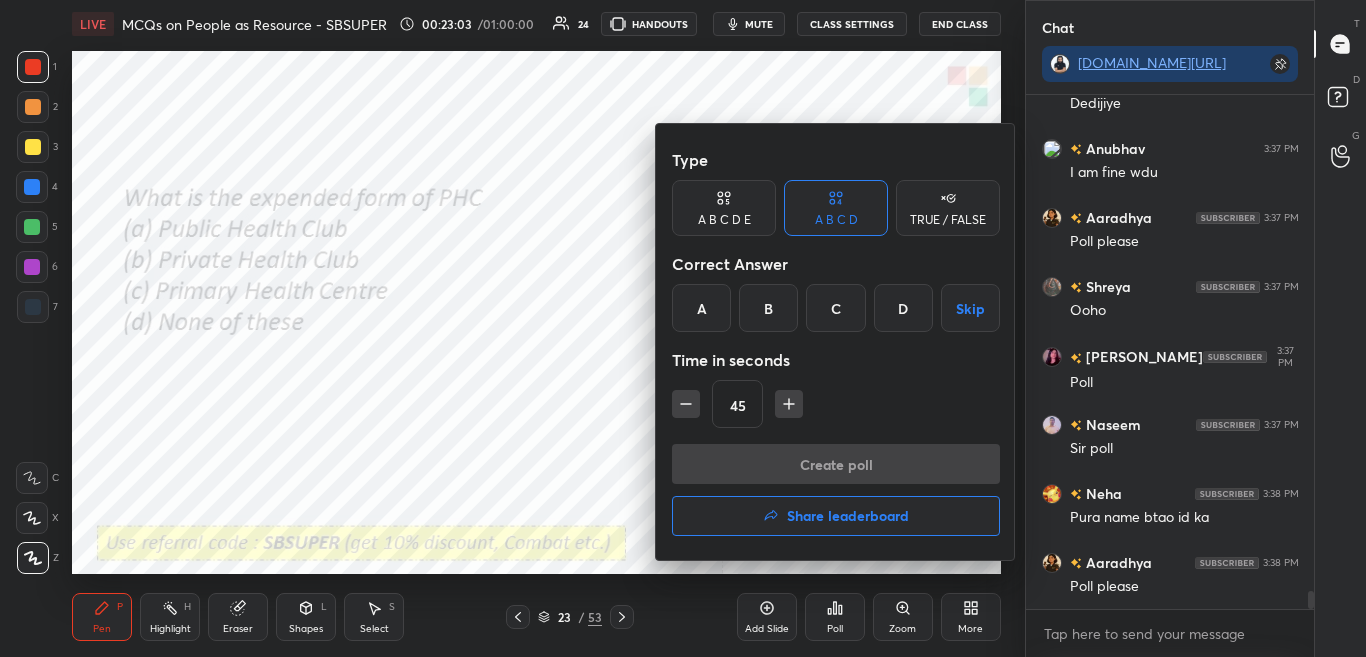 click on "Type A B C D E A B C D TRUE / FALSE Correct Answer A B C D Skip Time in seconds 45" at bounding box center (836, 292) 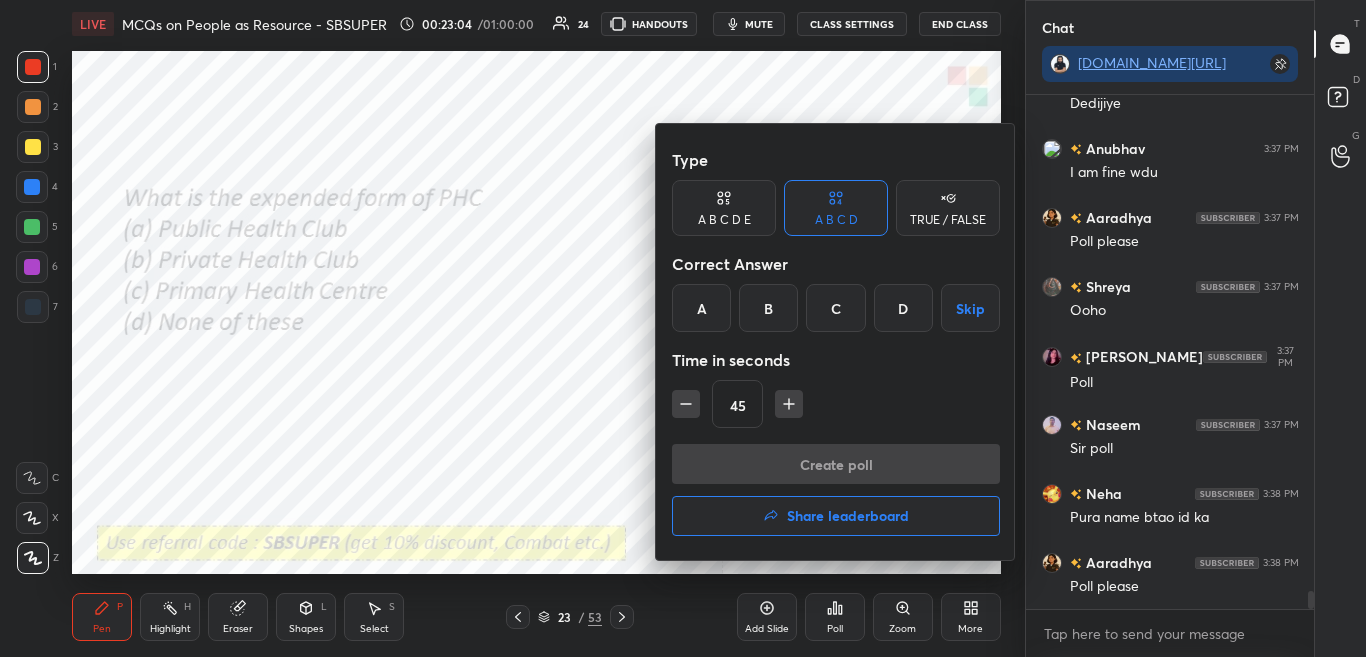 click on "C" at bounding box center [835, 308] 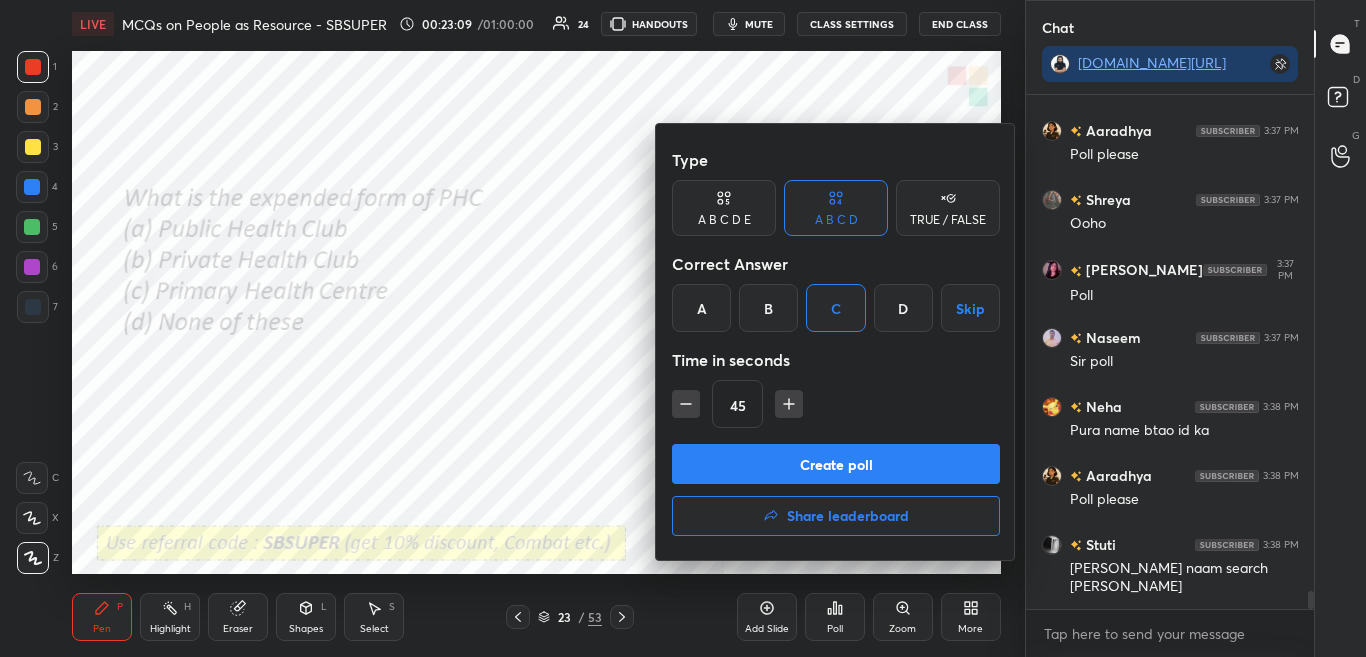 drag, startPoint x: 819, startPoint y: 454, endPoint x: 831, endPoint y: 421, distance: 35.1141 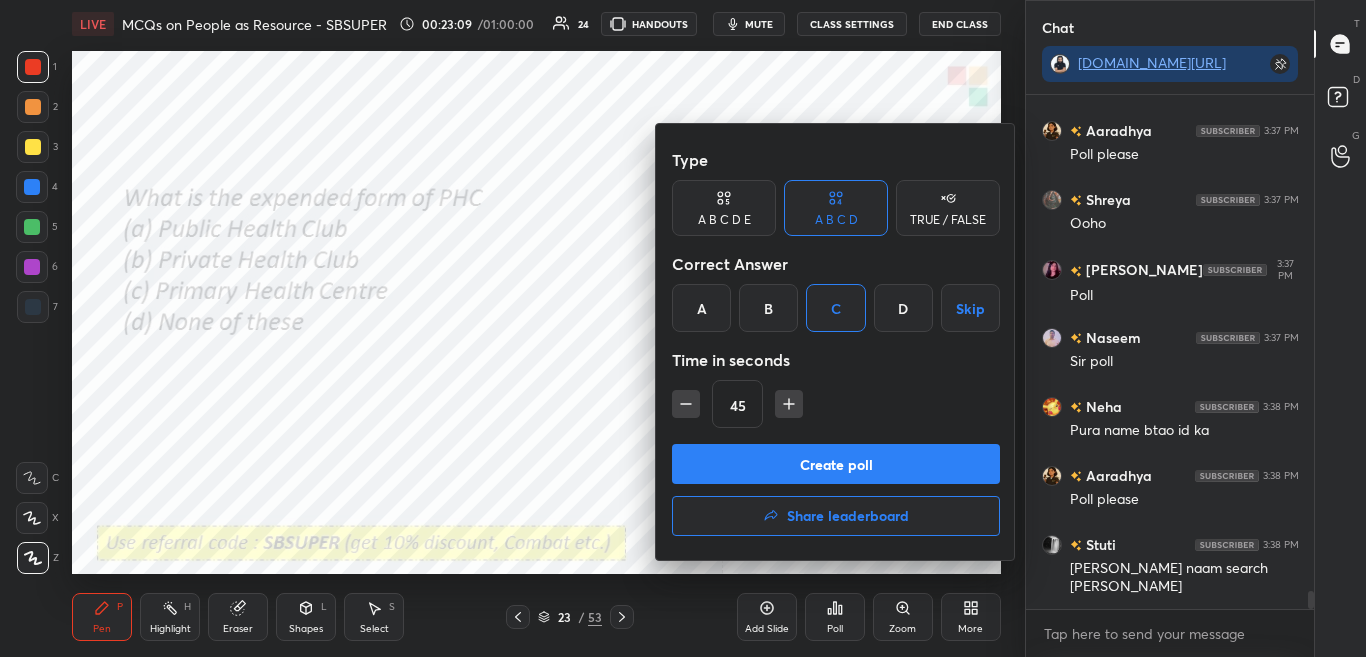 click on "Create poll" at bounding box center (836, 464) 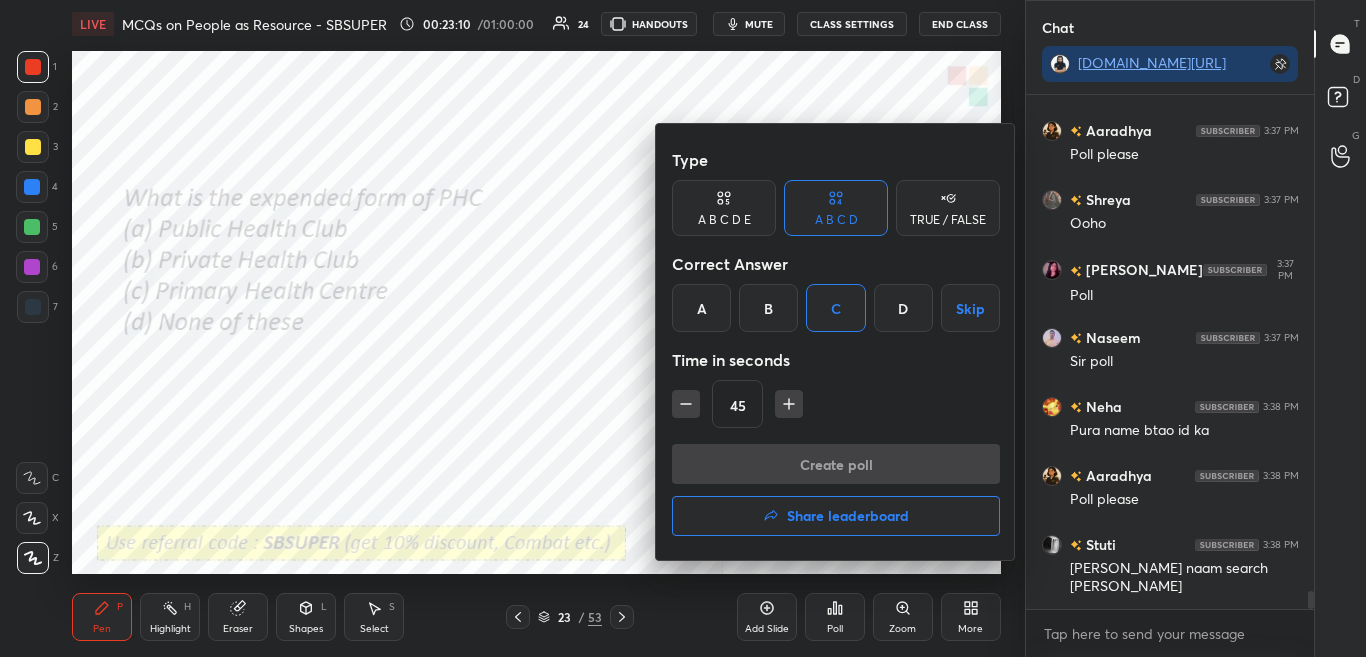 scroll, scrollTop: 299, scrollLeft: 282, axis: both 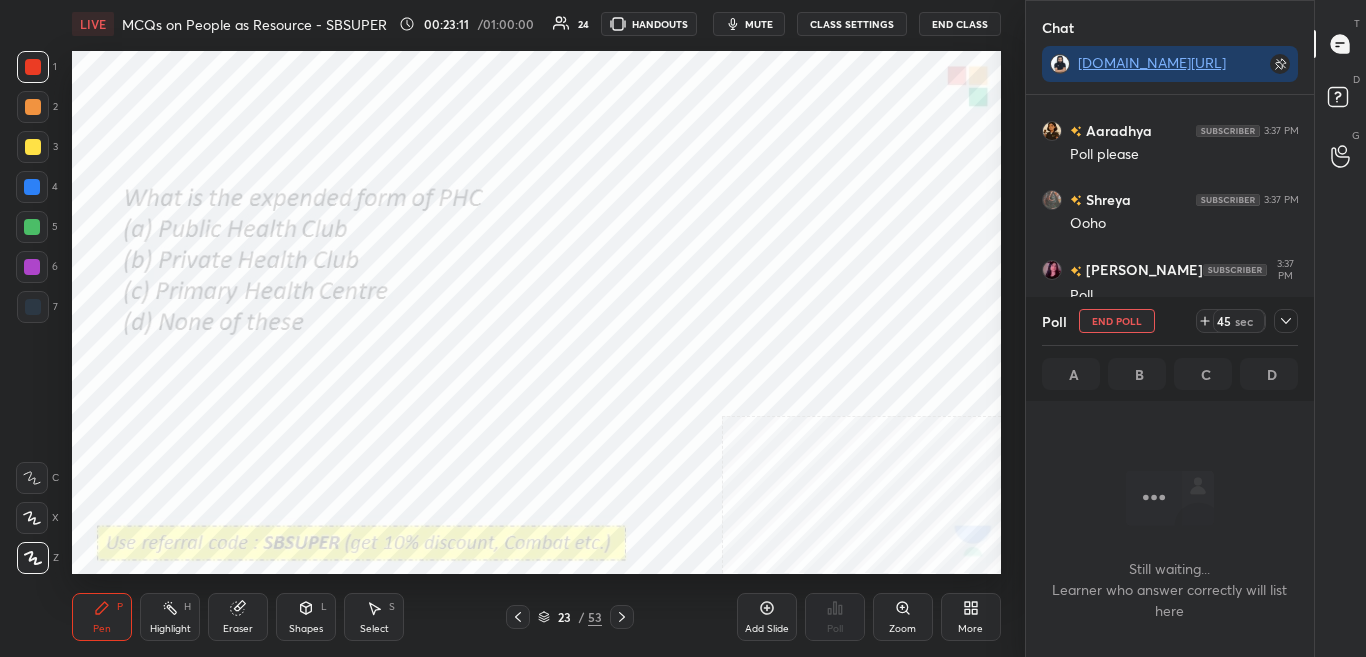 click 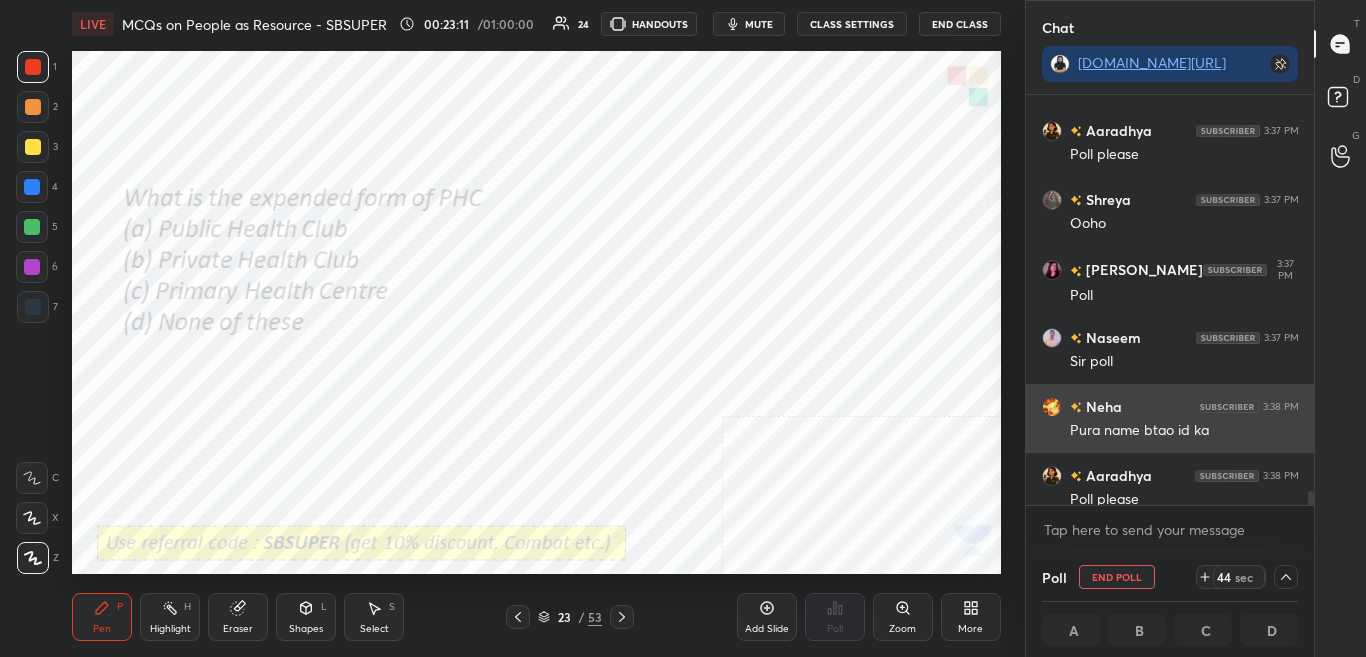 scroll, scrollTop: 14603, scrollLeft: 0, axis: vertical 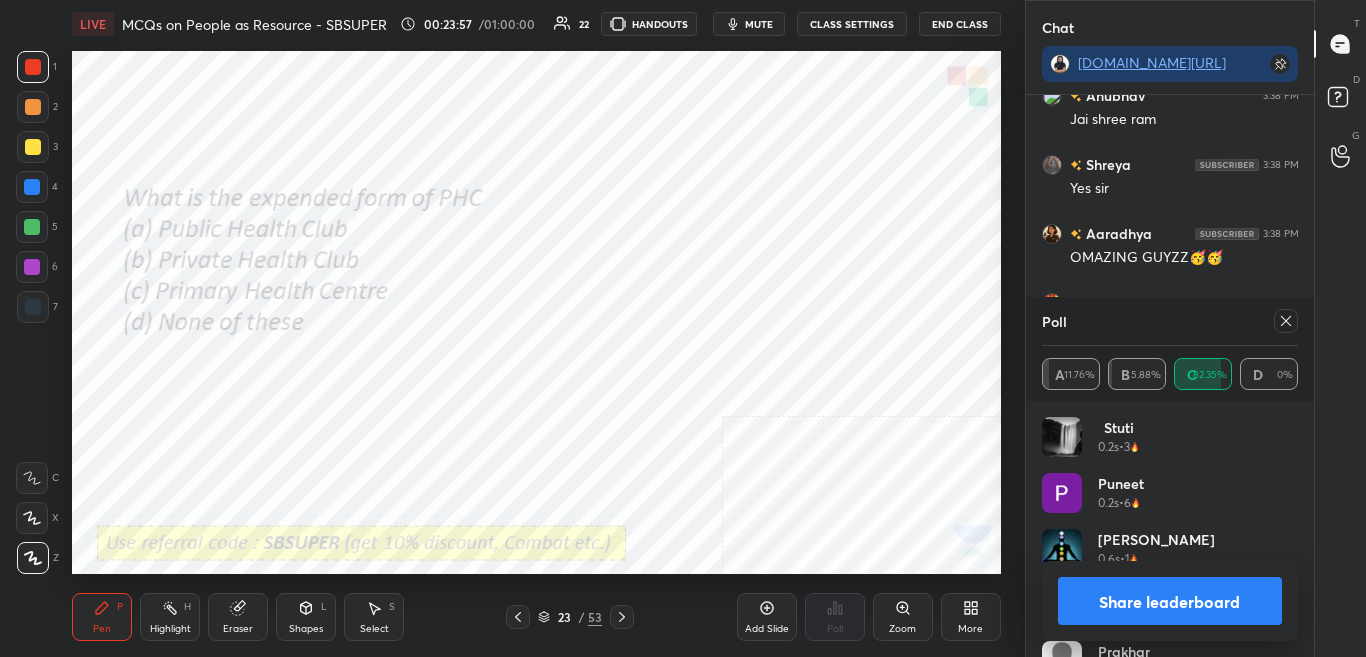 click on "Share leaderboard" at bounding box center [1170, 601] 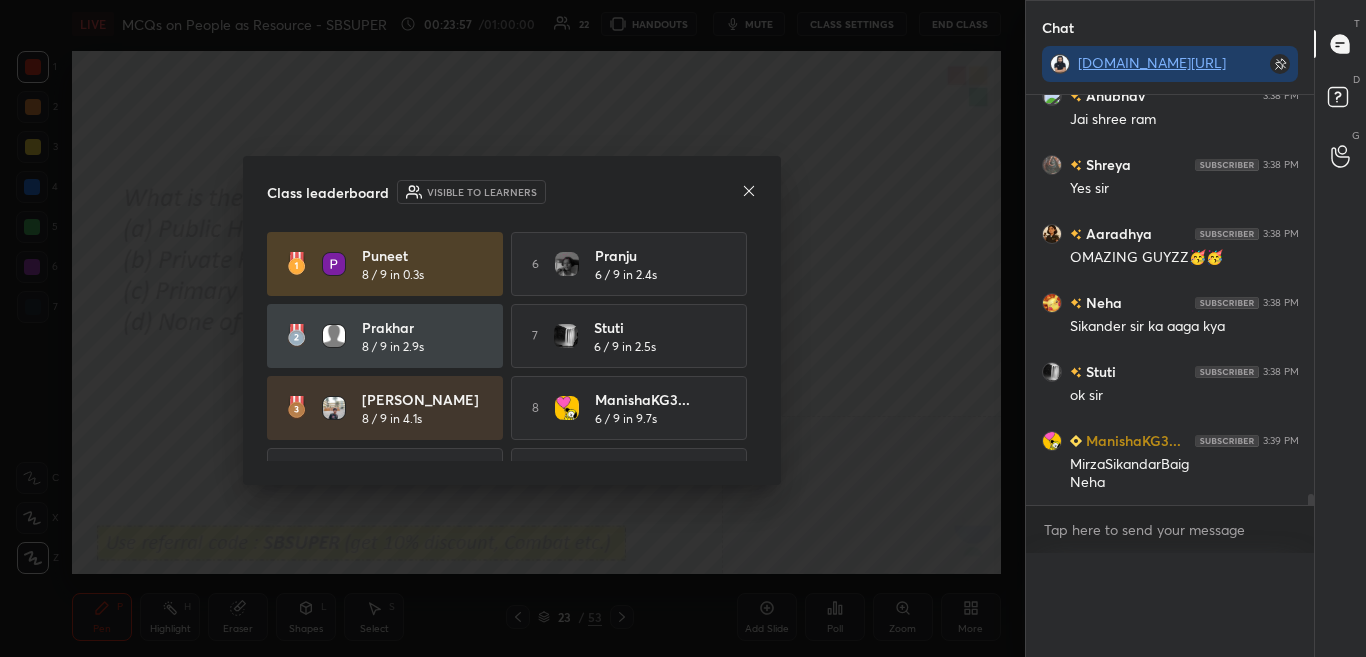 scroll, scrollTop: 0, scrollLeft: 0, axis: both 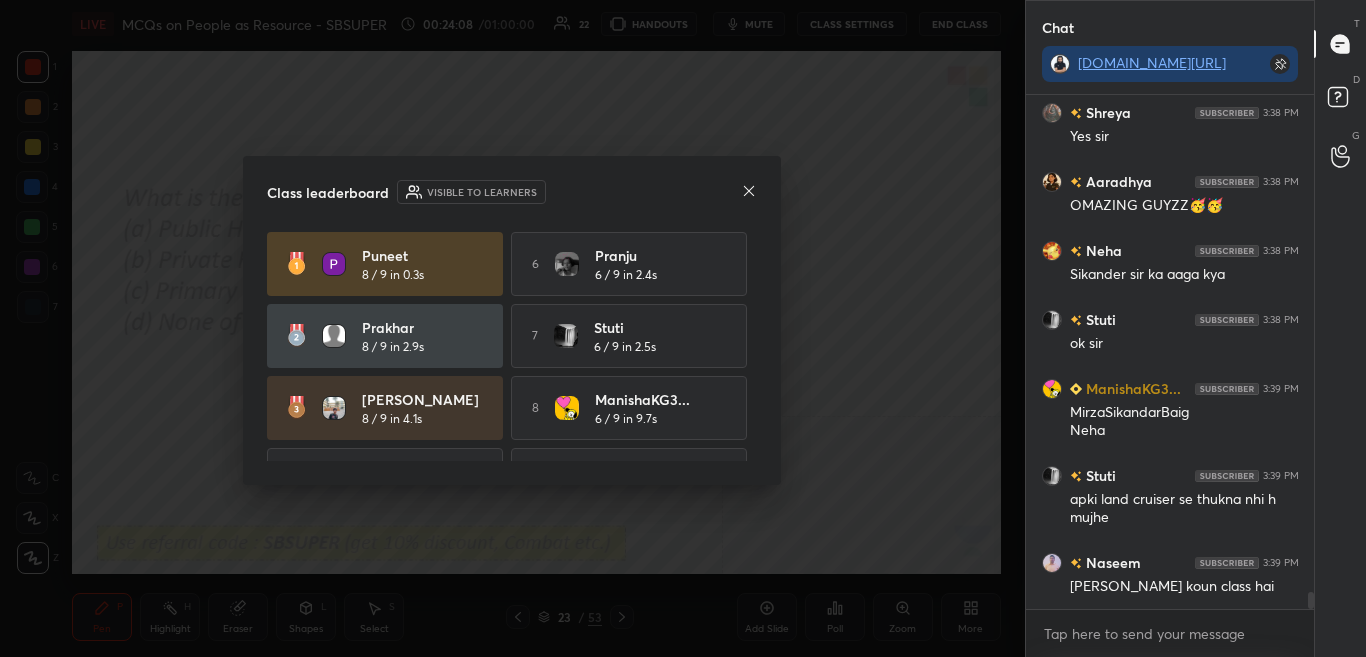 drag, startPoint x: 758, startPoint y: 315, endPoint x: 759, endPoint y: 354, distance: 39.012817 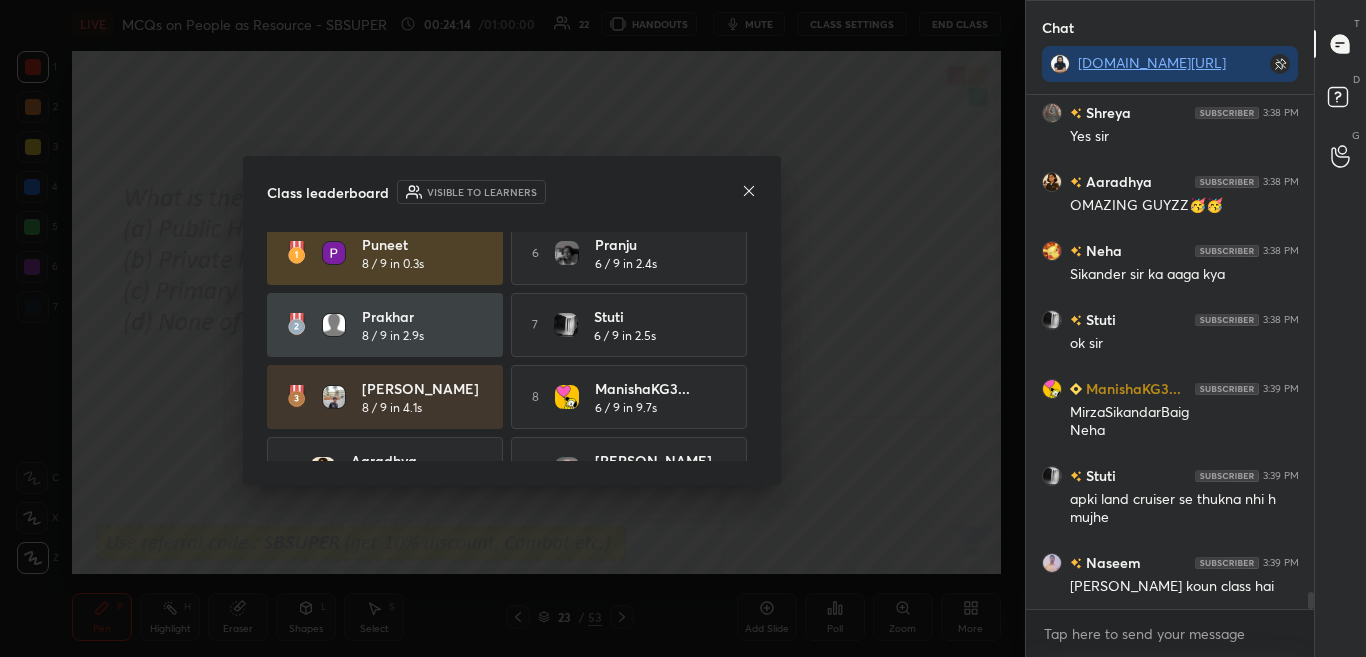 scroll, scrollTop: 55, scrollLeft: 0, axis: vertical 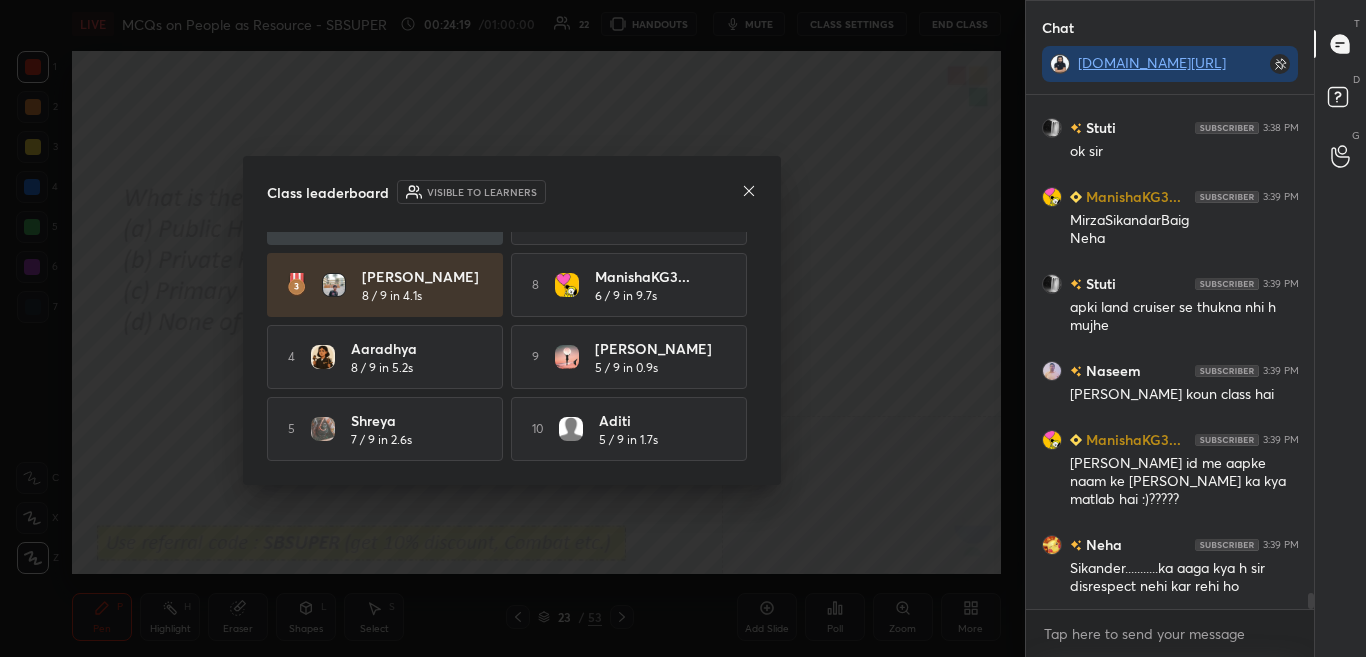click on "Class leaderboard Visible to learners Puneet 8 / 9 in 0.3s 6 pranju 6 / 9 in 2.4s Prakhar 8 / 9 in 2.9s 7 Stuti 6 / 9 in 2.5s arnav 8 / 9 in 4.1s 8 ManishaKG3... 6 / 9 in 9.7s 4 Aaradhya 8 / 9 in 5.2s 9 Shraboni 5 / 9 in 0.9s 5 Shreya 7 / 9 in 2.6s 10 Aditi 5 / 9 in 1.7s" at bounding box center (512, 320) 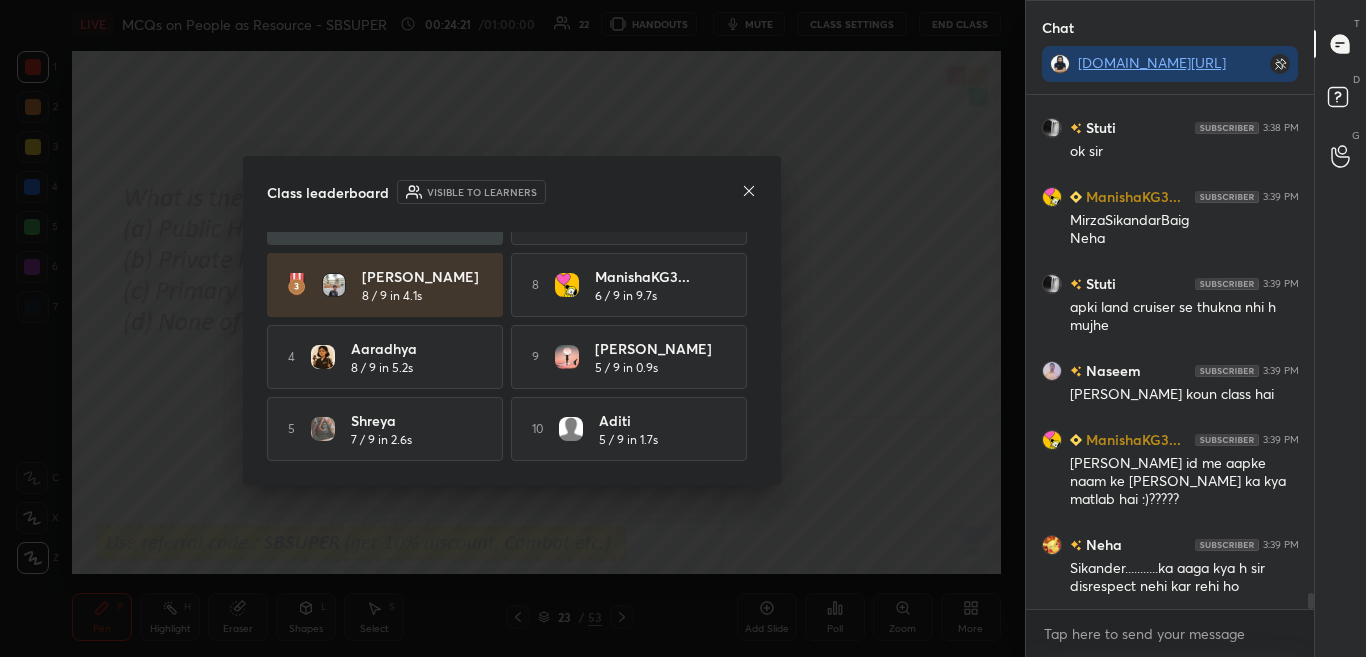 click 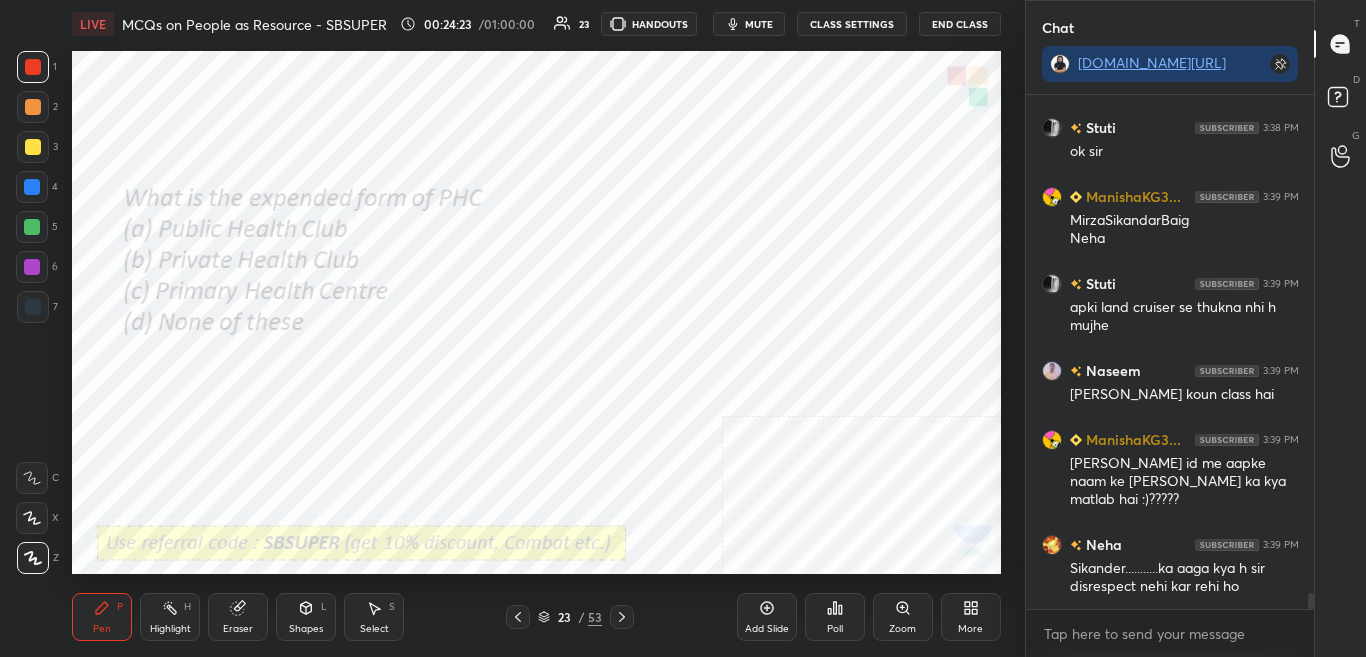 click 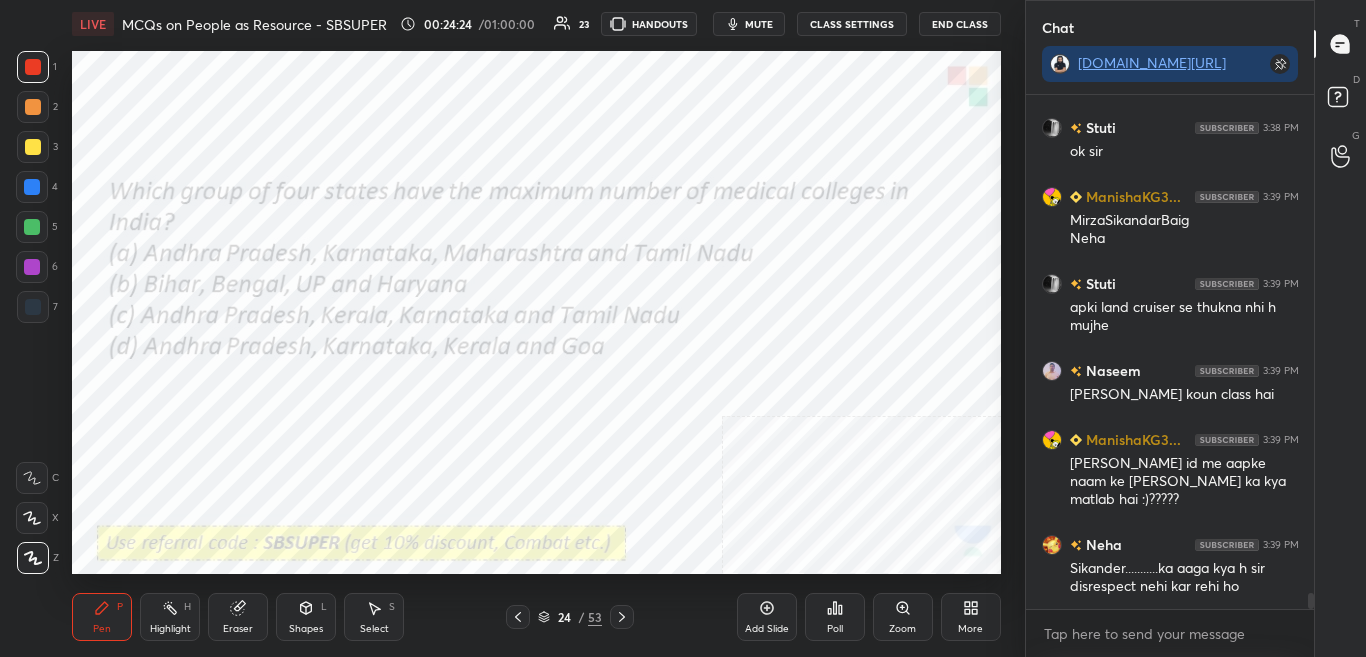 click 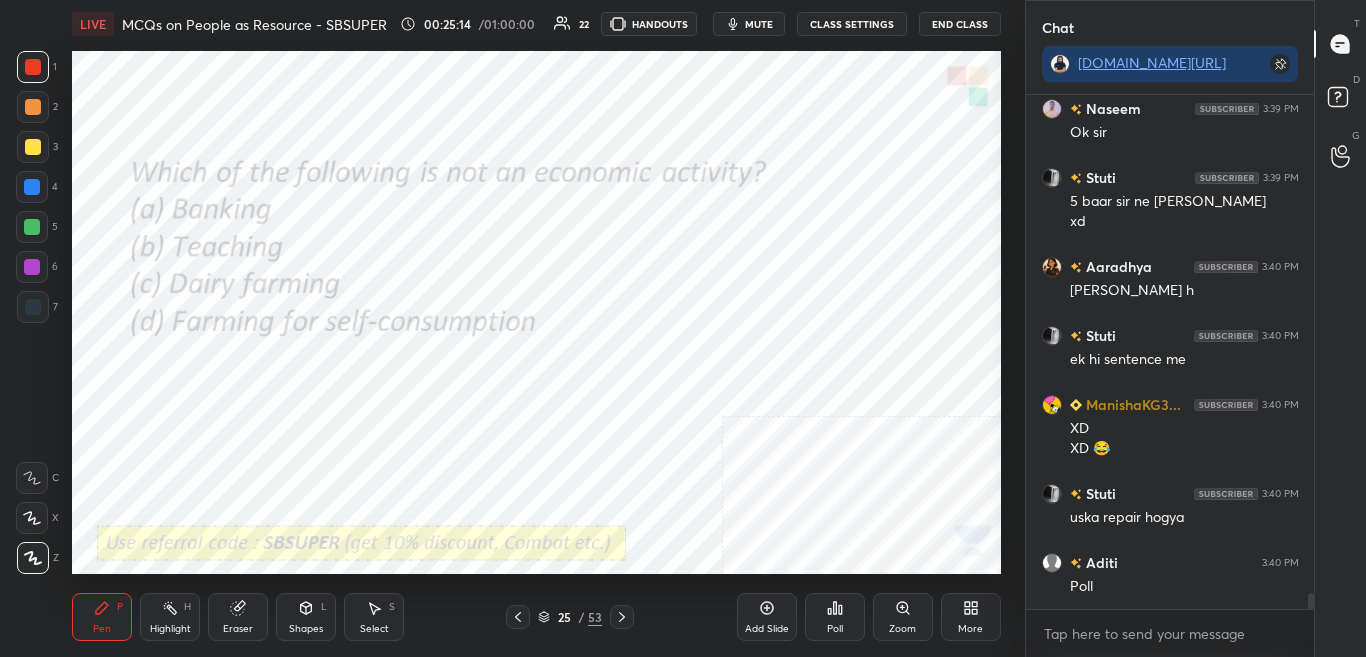 scroll, scrollTop: 16183, scrollLeft: 0, axis: vertical 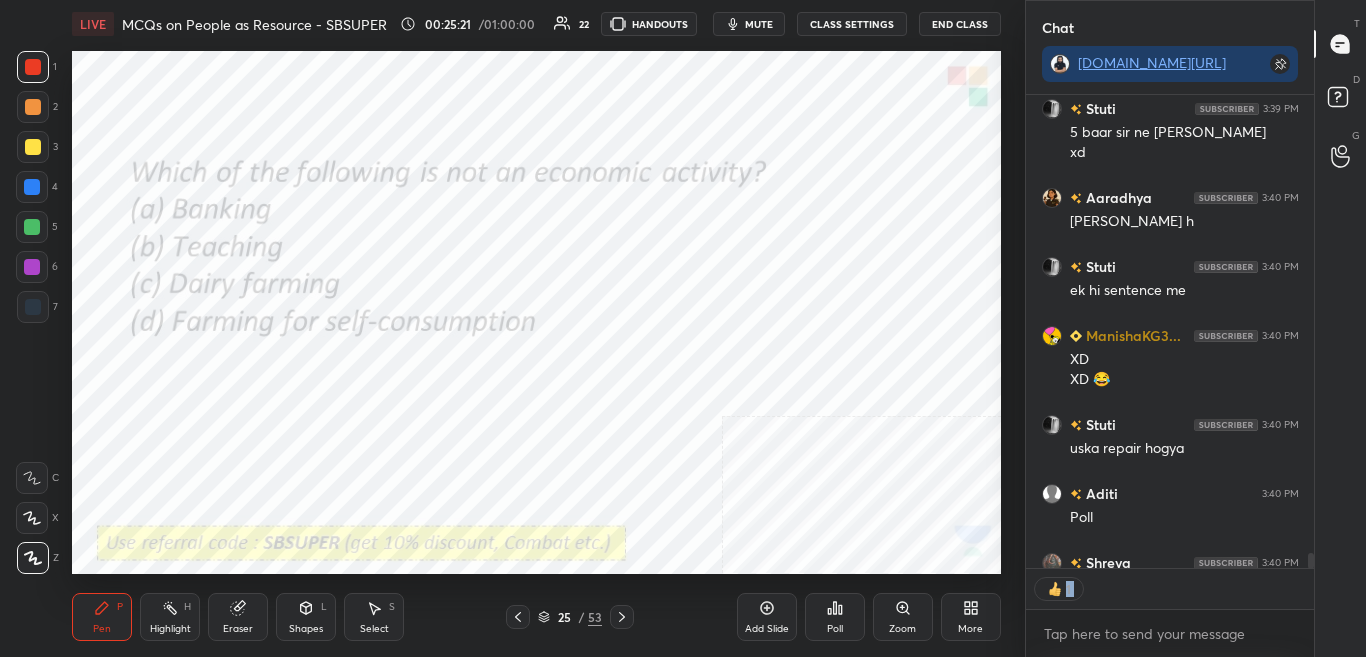 click on "Poll" at bounding box center [835, 629] 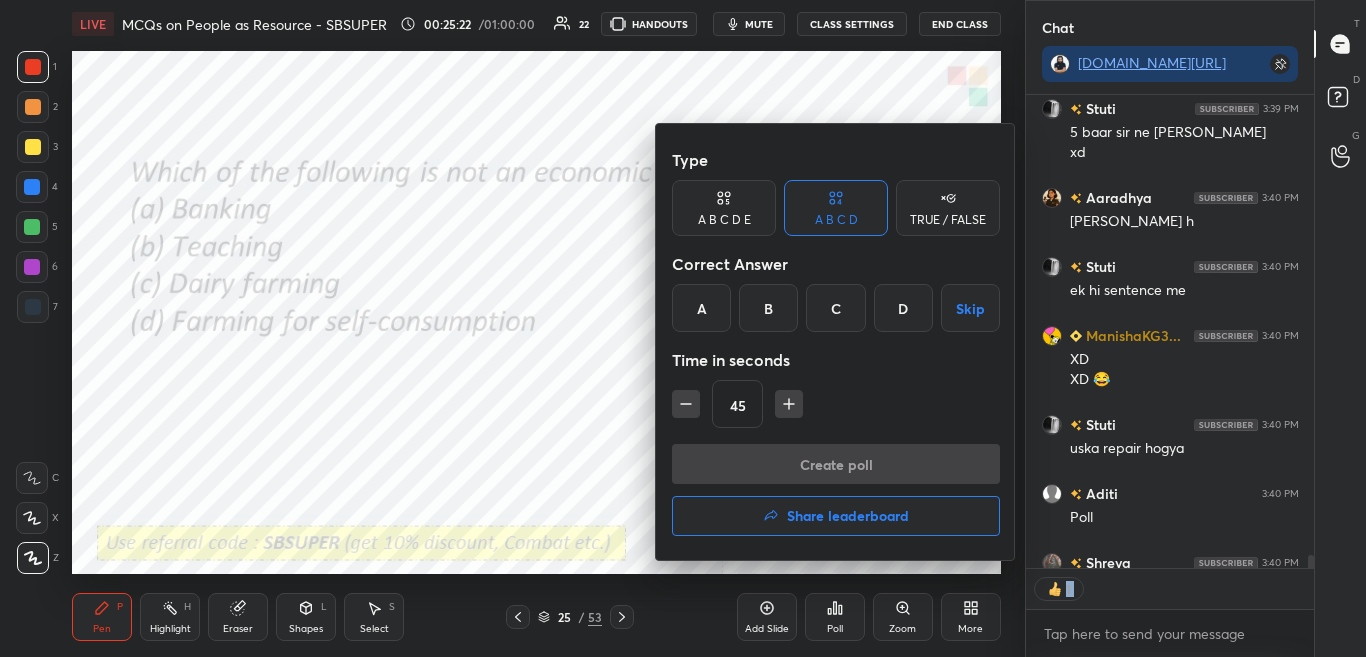 scroll, scrollTop: 16293, scrollLeft: 0, axis: vertical 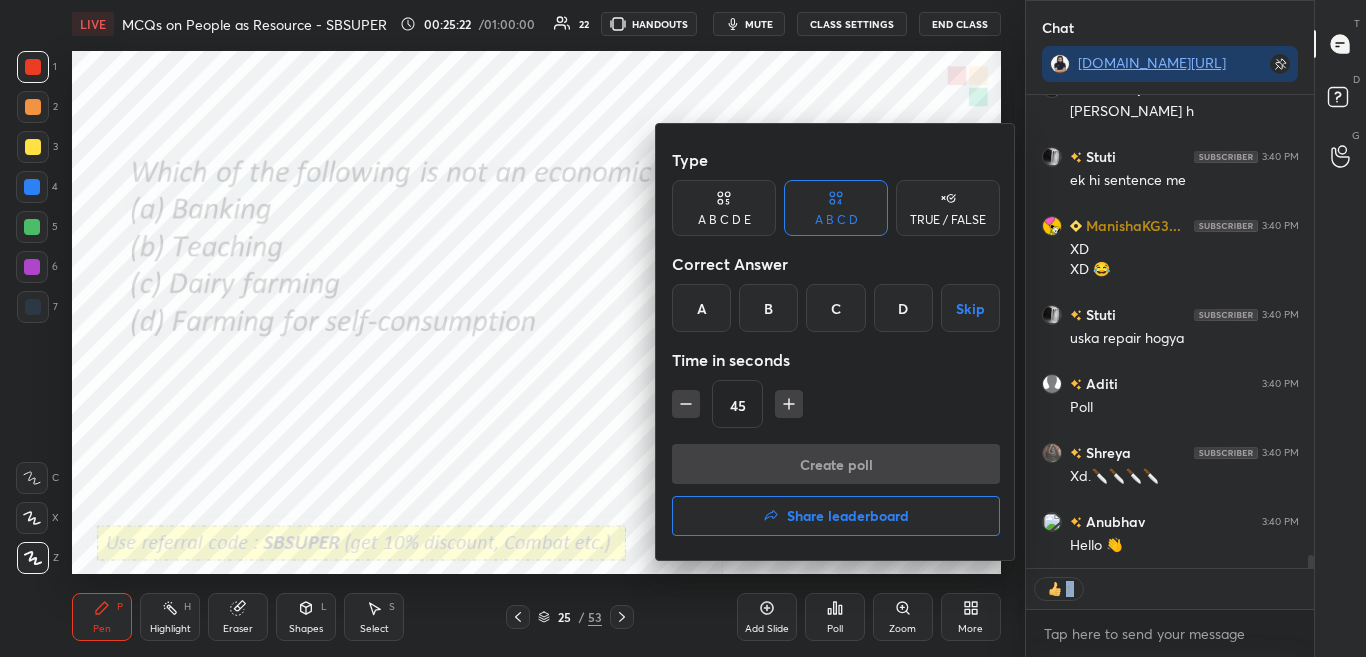 click on "D" at bounding box center (903, 308) 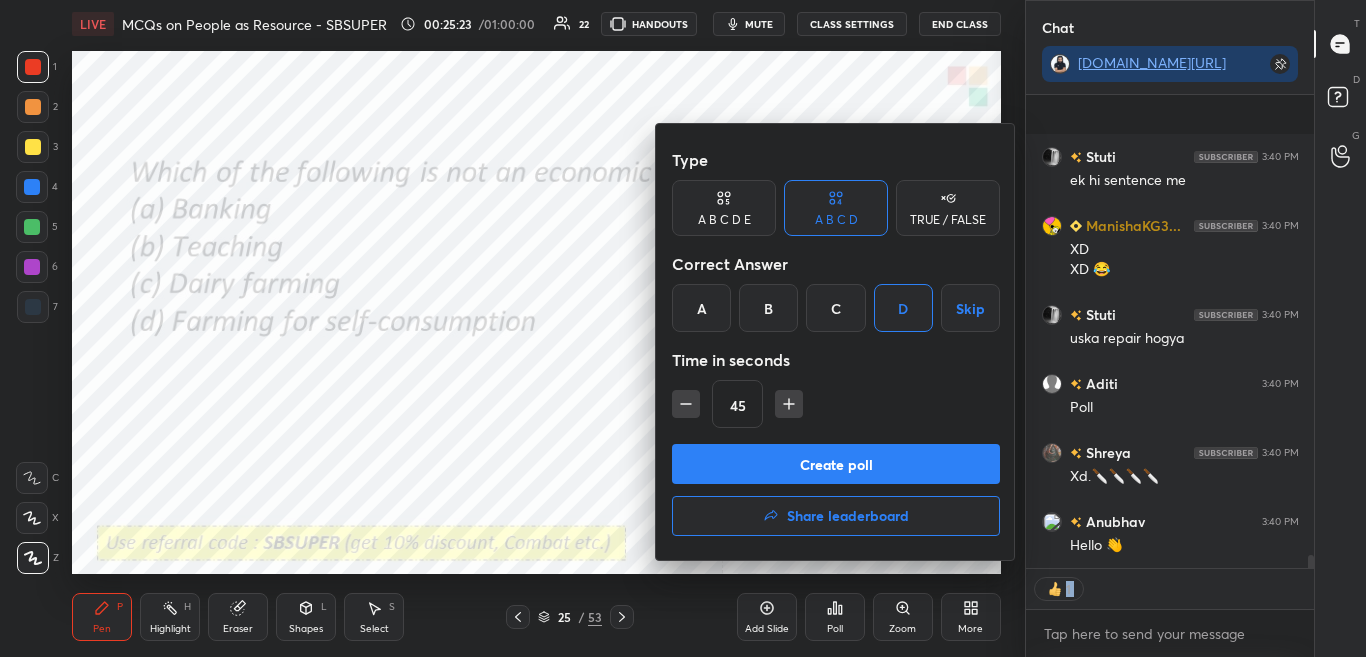 scroll, scrollTop: 16416, scrollLeft: 0, axis: vertical 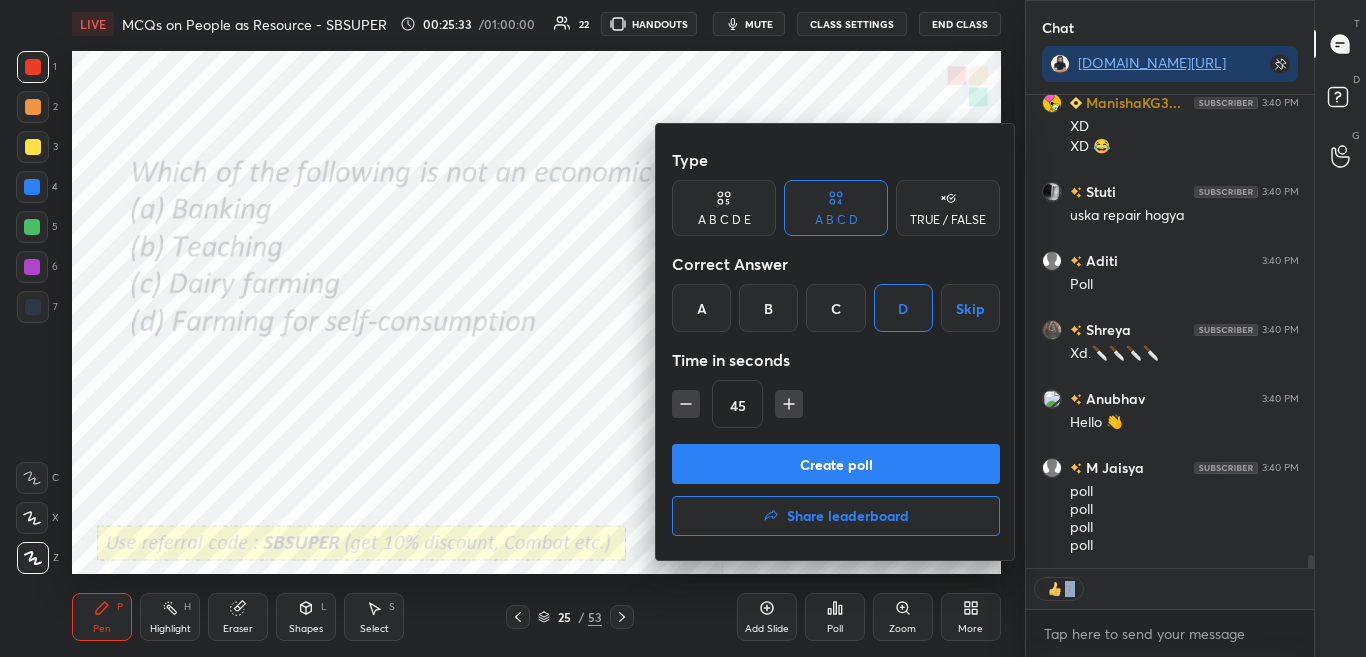 click on "Create poll" at bounding box center [836, 464] 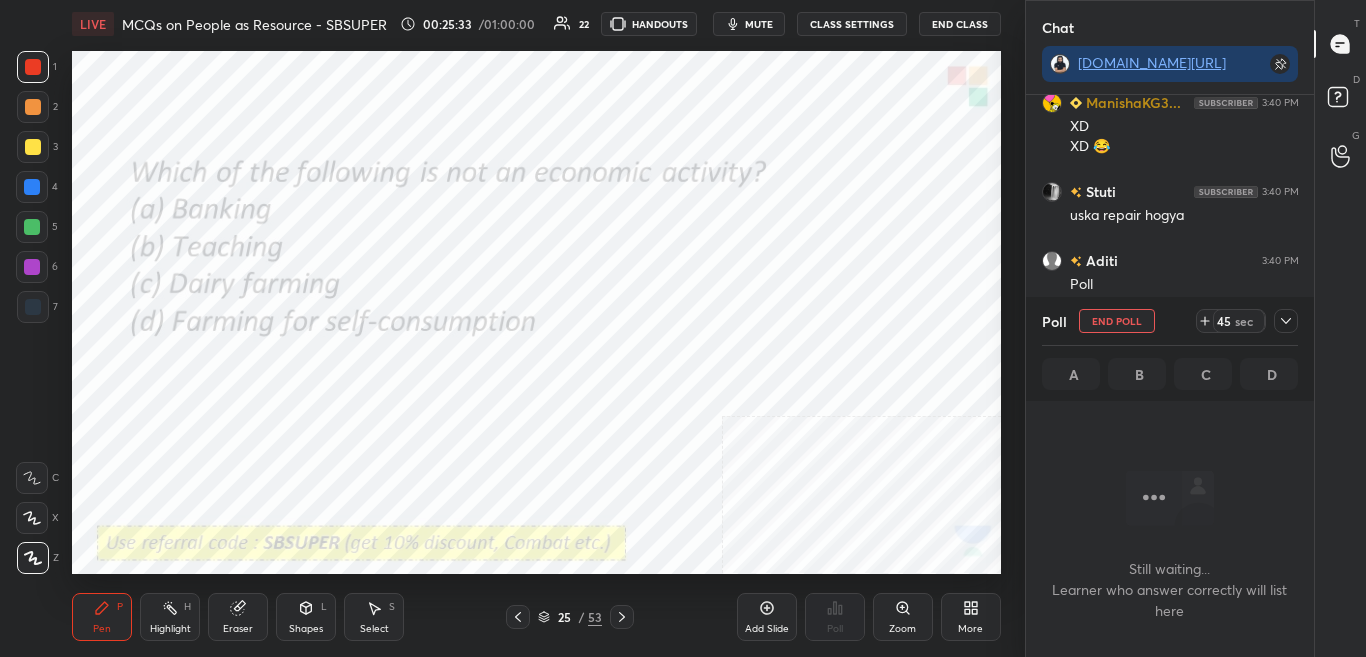 scroll, scrollTop: 270, scrollLeft: 282, axis: both 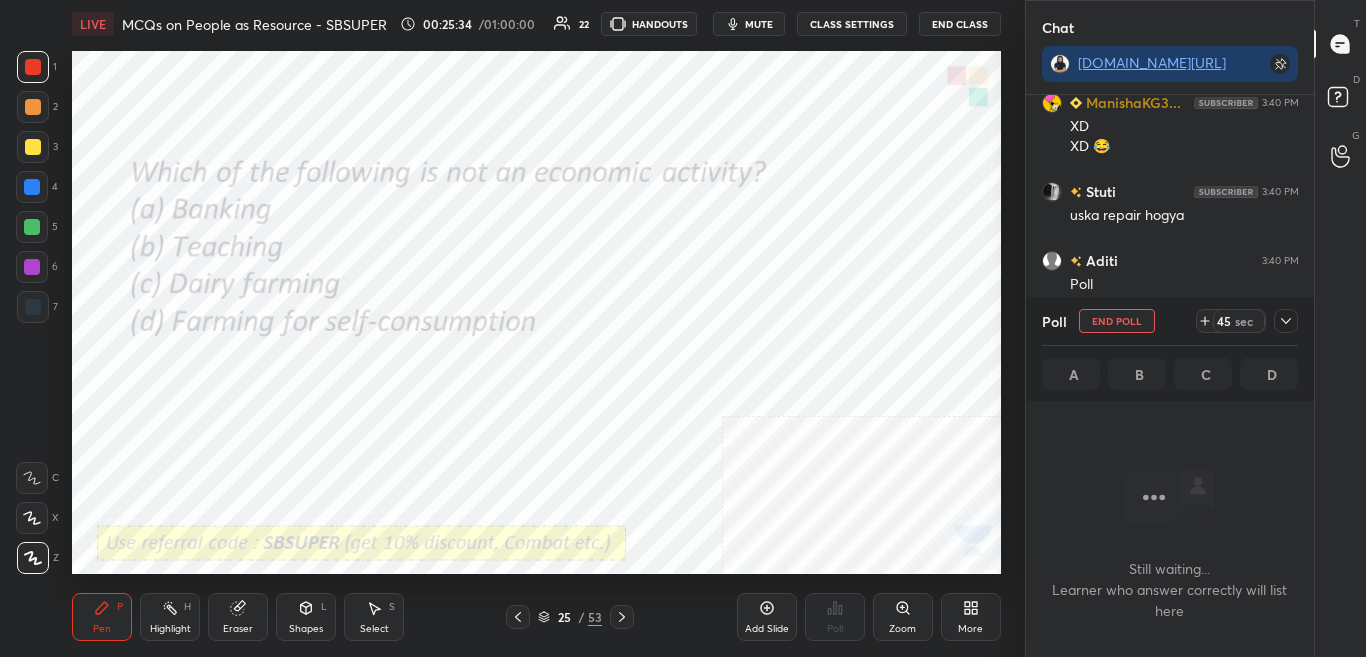 click 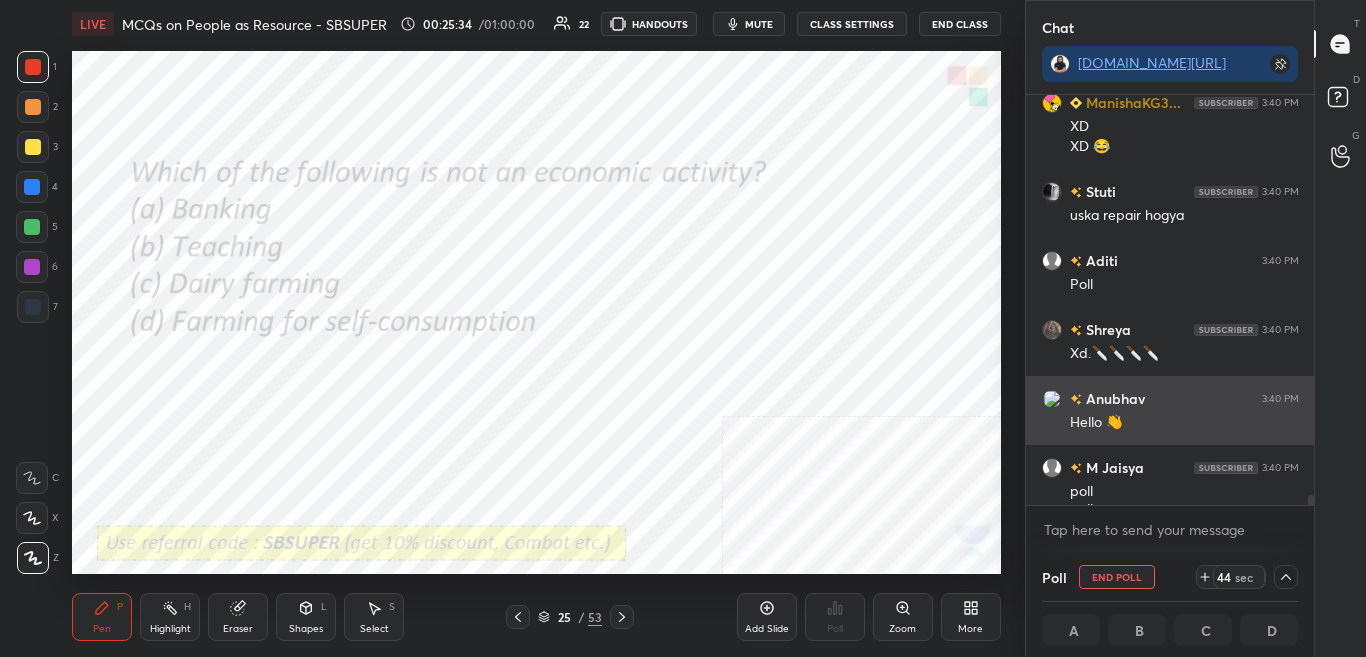 scroll, scrollTop: 16479, scrollLeft: 0, axis: vertical 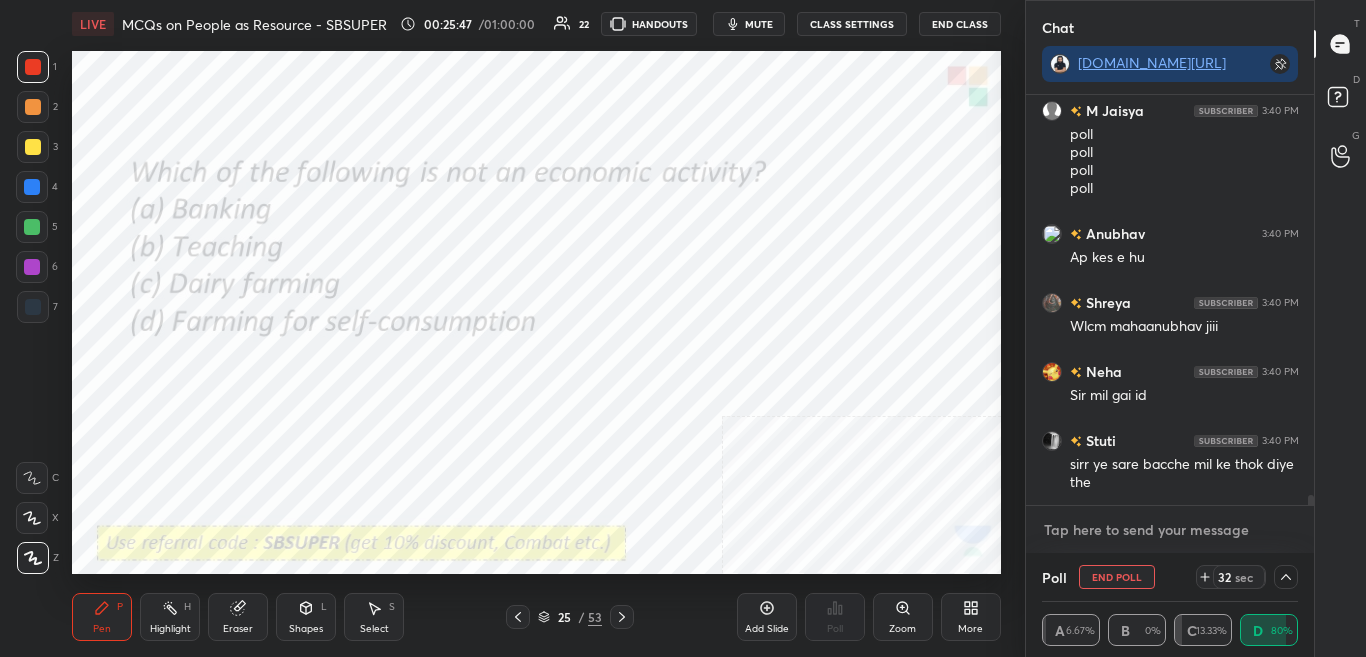 click at bounding box center (1170, 530) 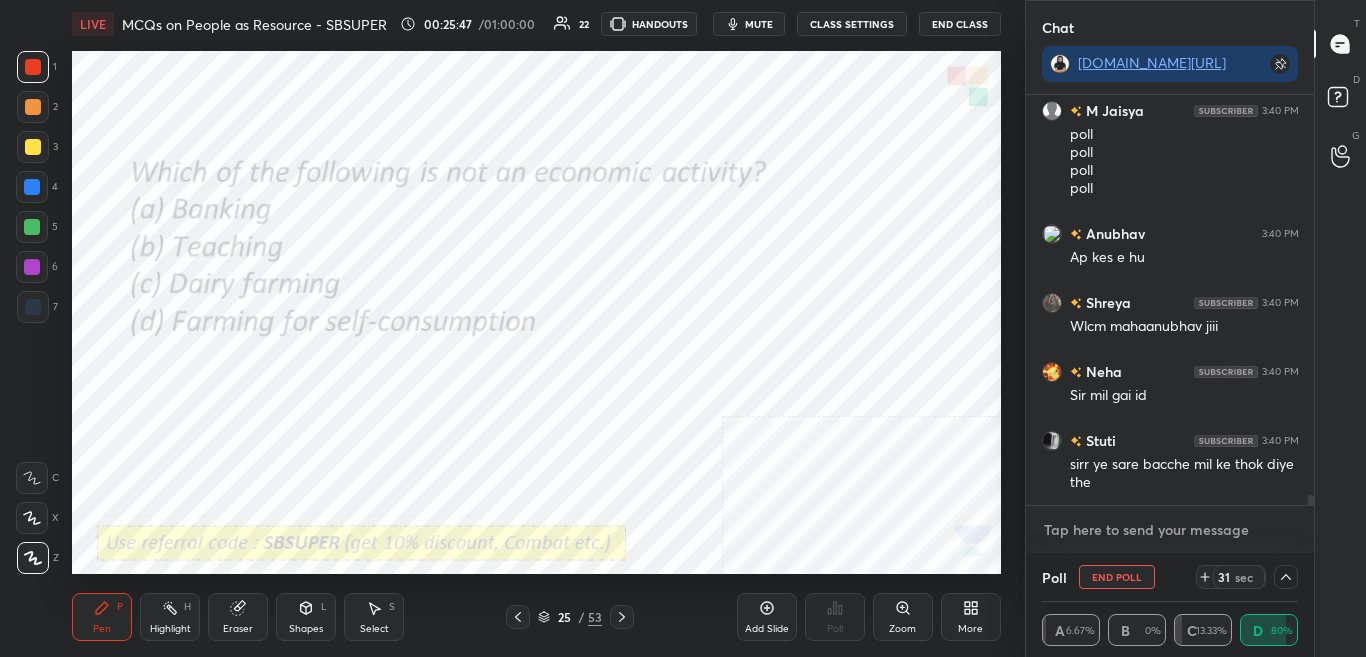 click at bounding box center [1170, 530] 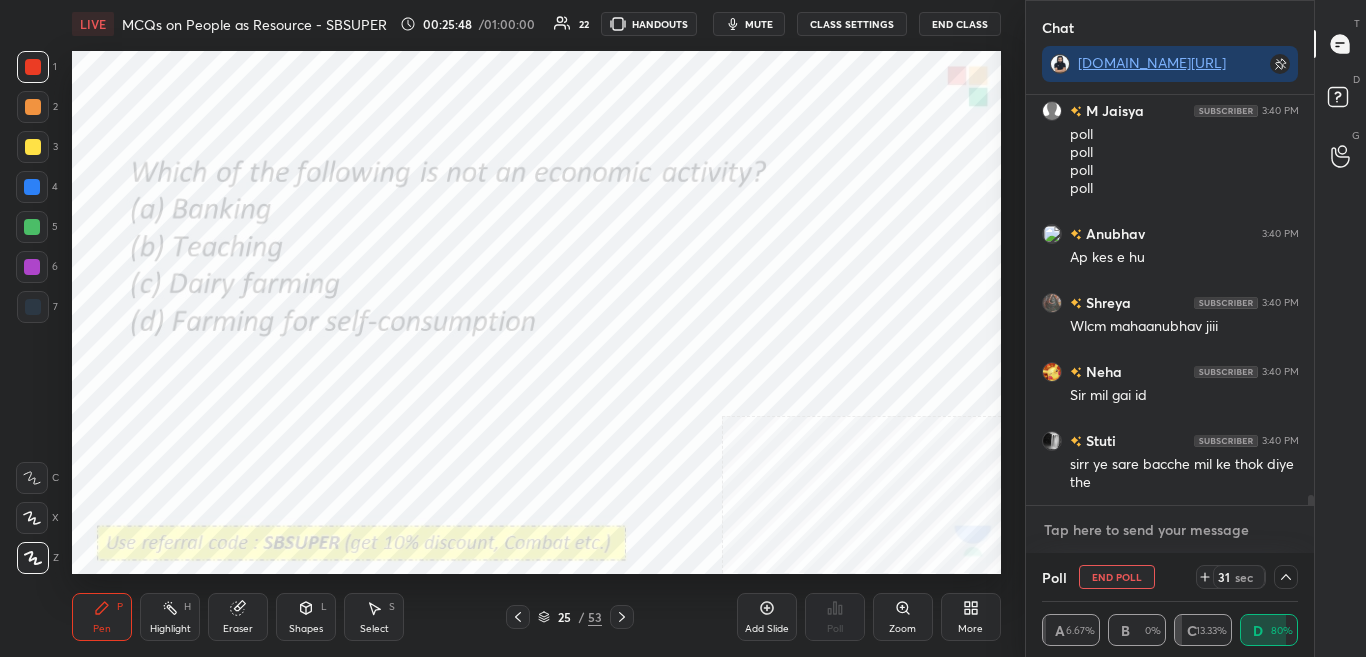 click at bounding box center (1170, 530) 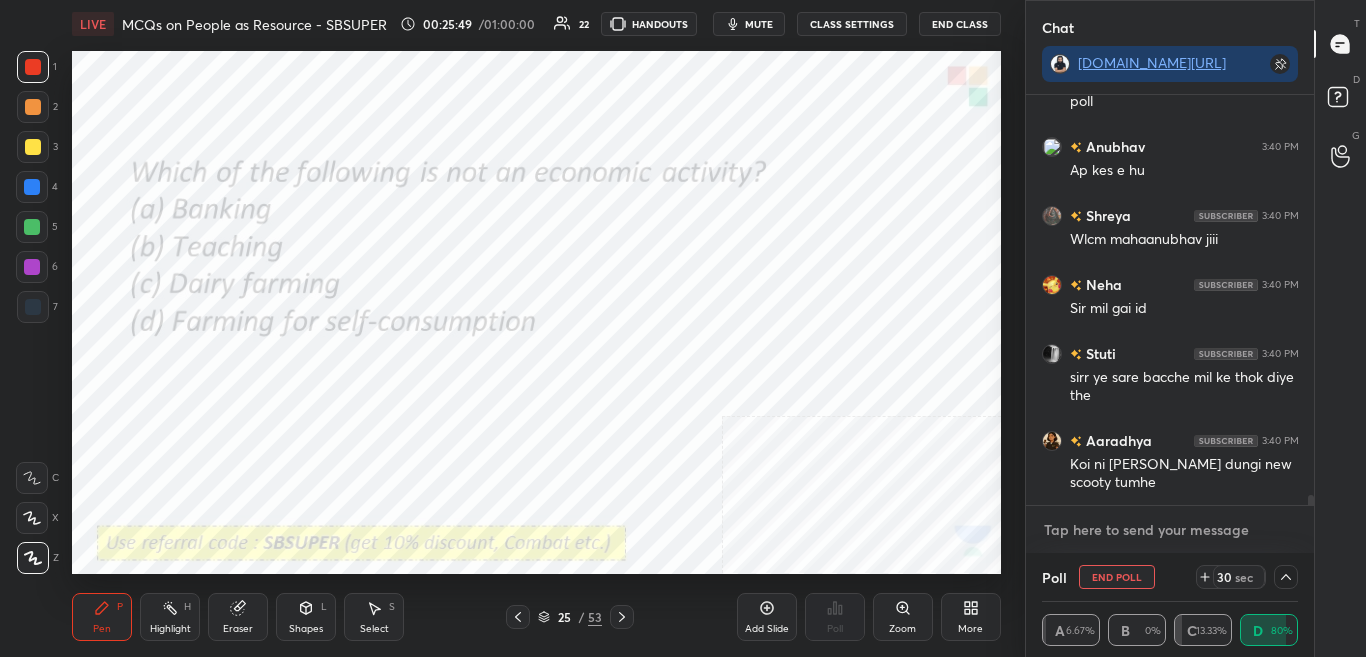 click at bounding box center [1170, 530] 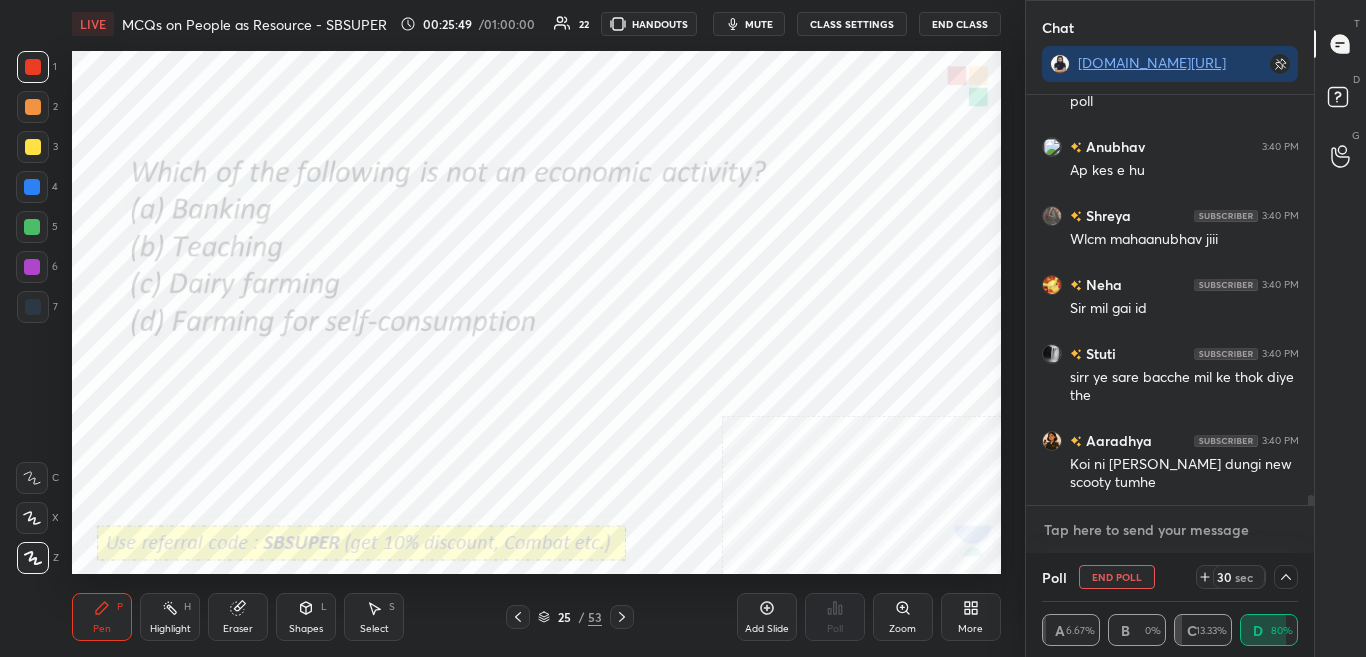 scroll, scrollTop: 16929, scrollLeft: 0, axis: vertical 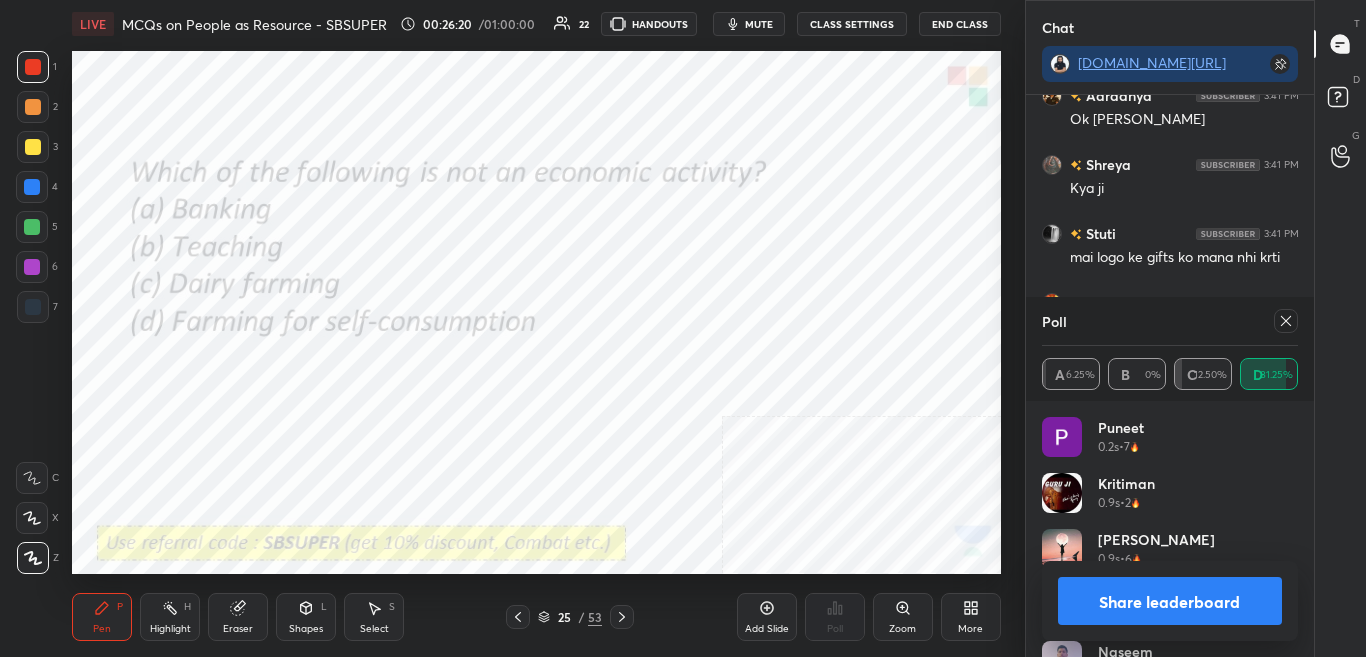 click on "Share leaderboard" at bounding box center [1170, 601] 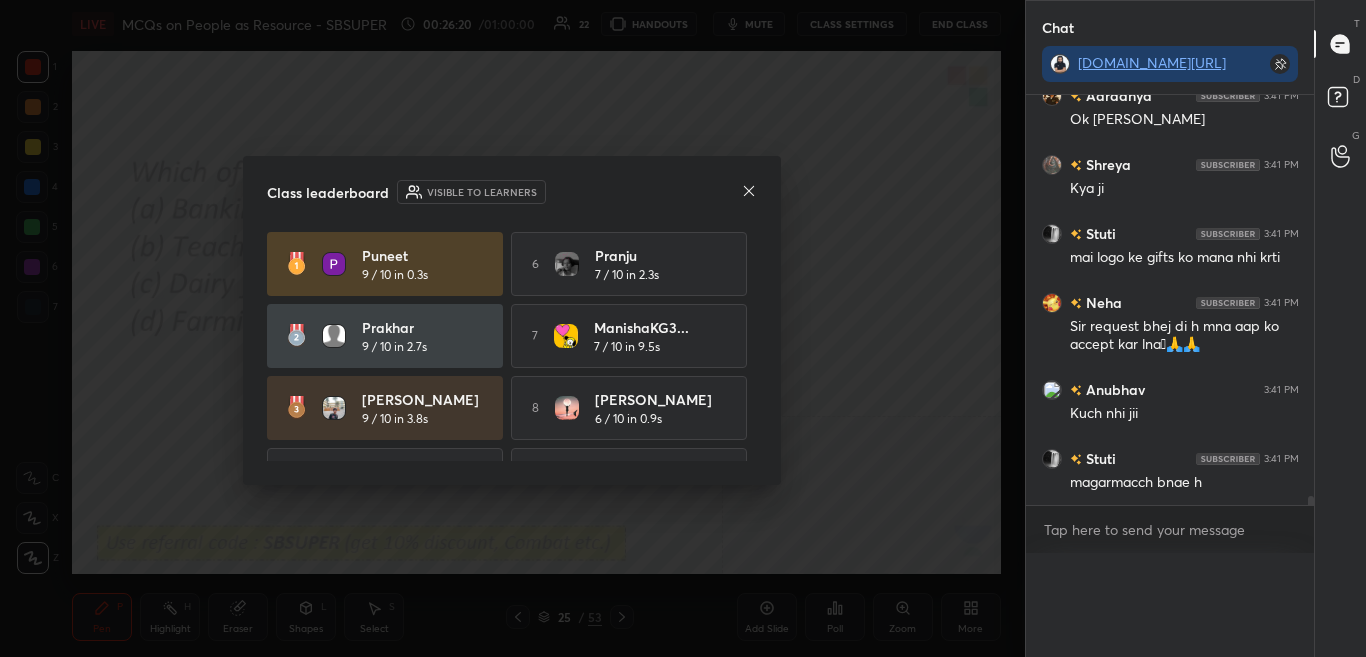 scroll, scrollTop: 0, scrollLeft: 0, axis: both 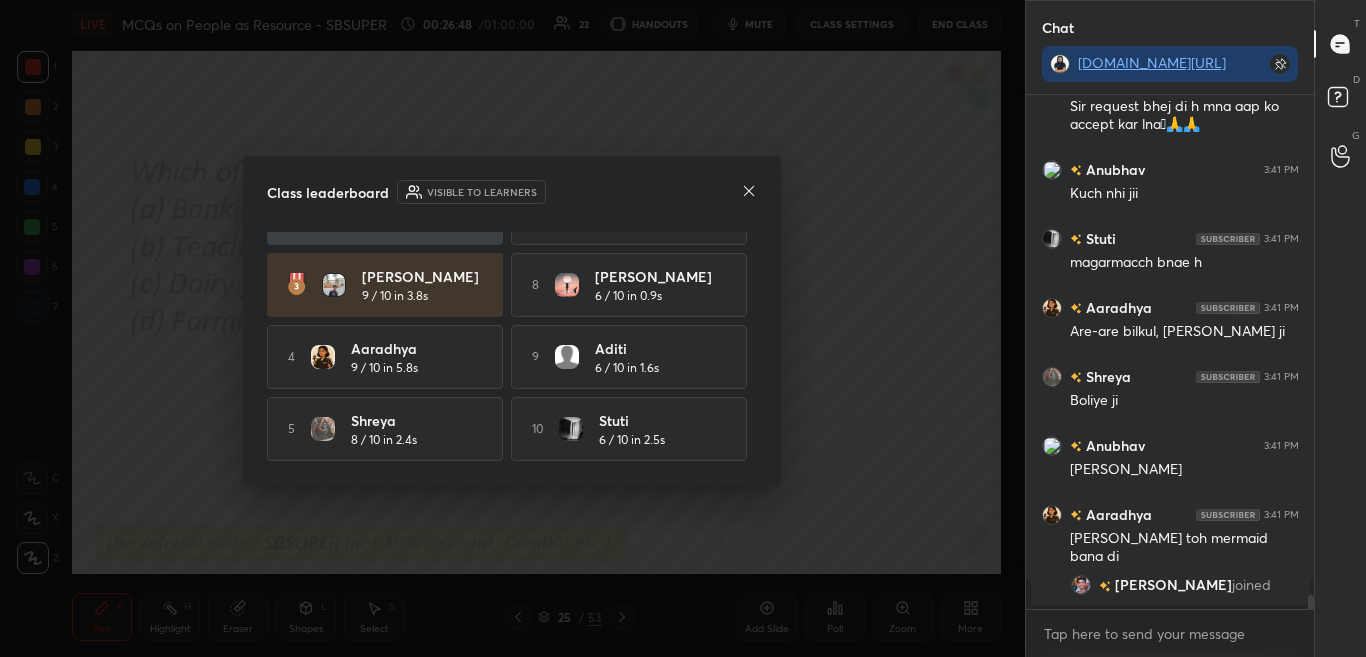 click on "Class leaderboard Visible to learners" at bounding box center [512, 192] 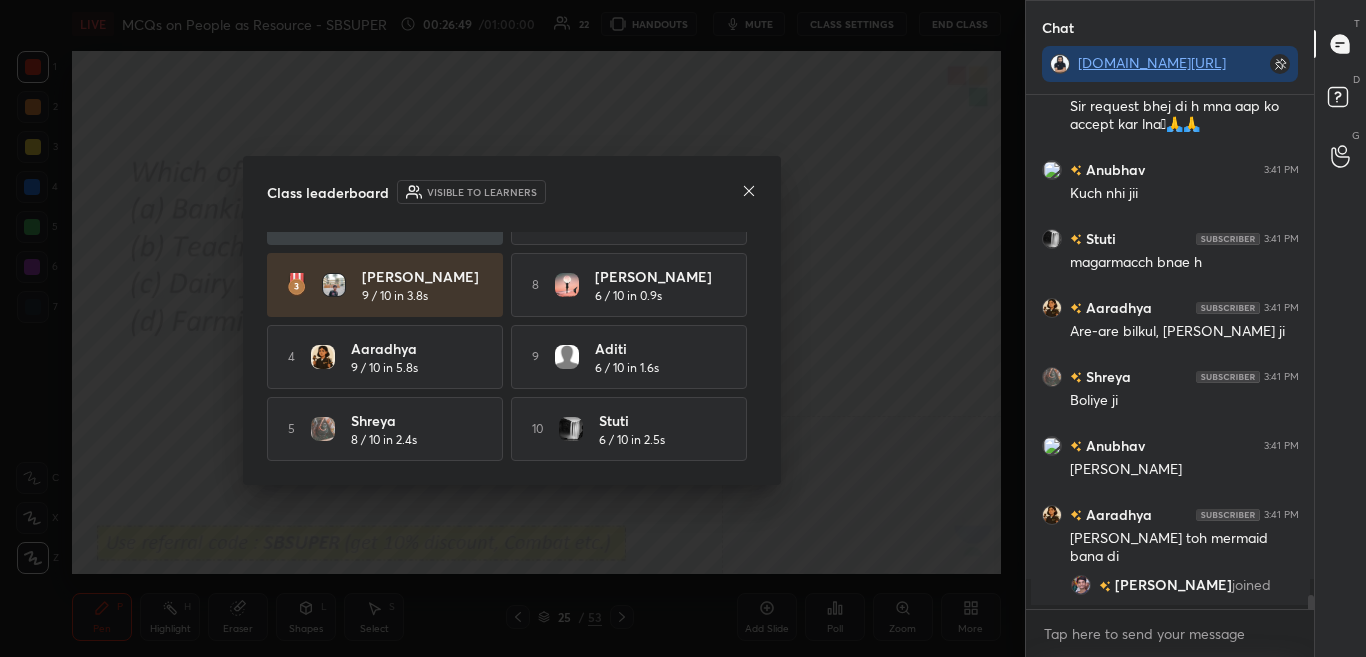 click 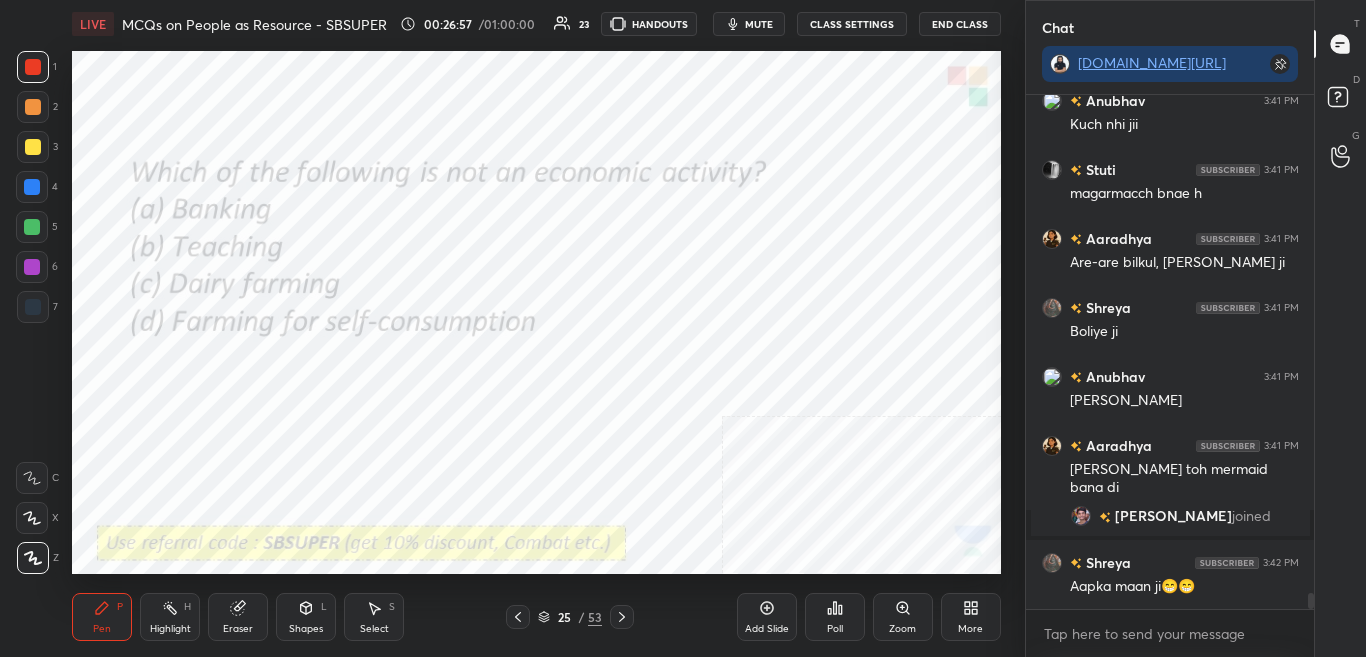 click 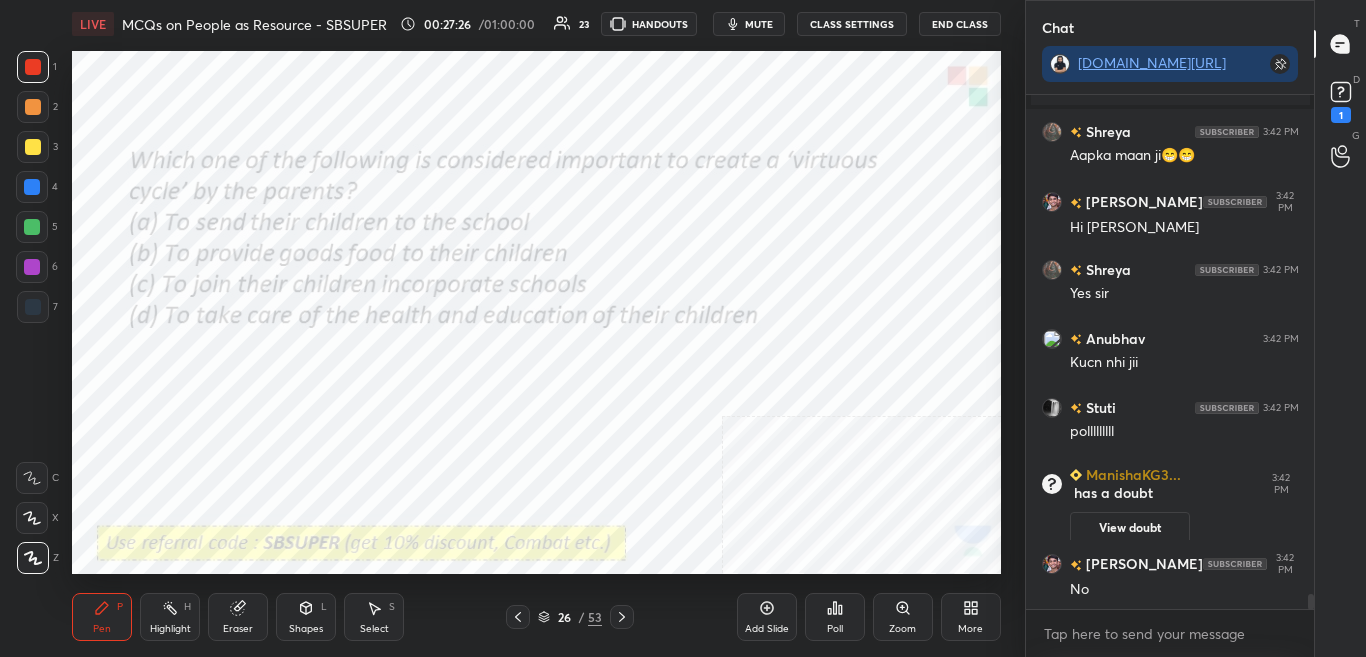 scroll, scrollTop: 16699, scrollLeft: 0, axis: vertical 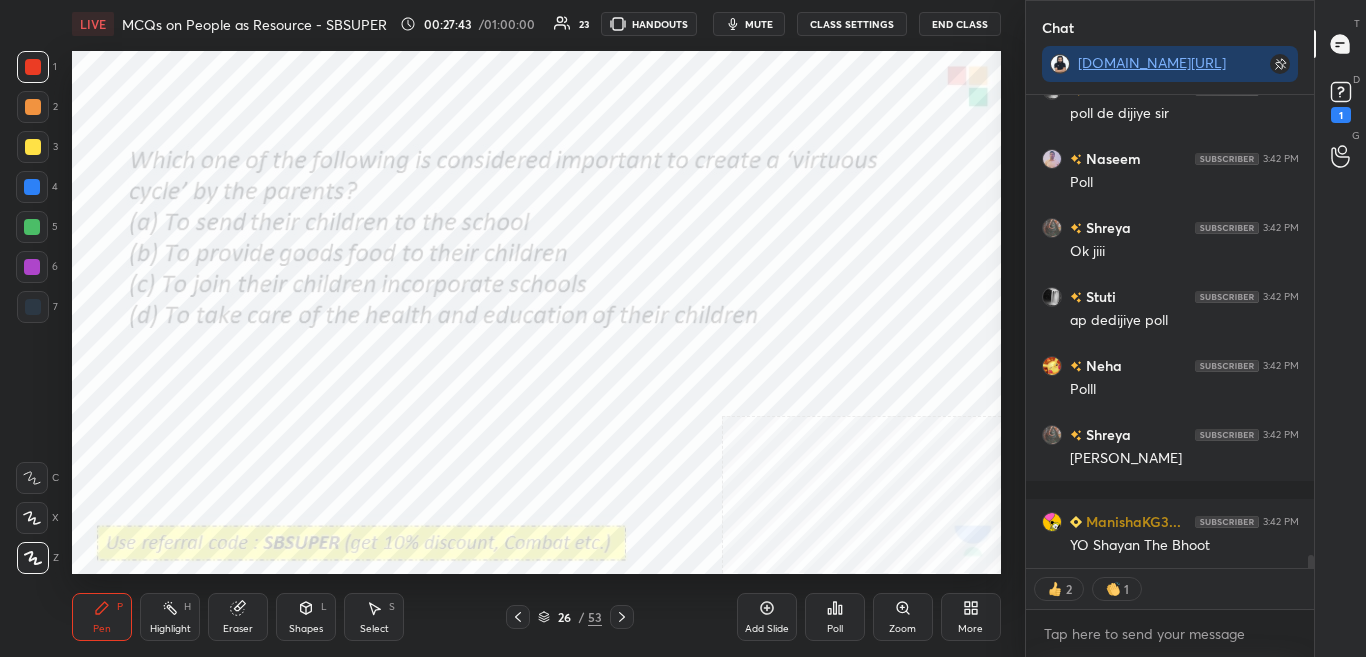 click on "mute" at bounding box center (749, 24) 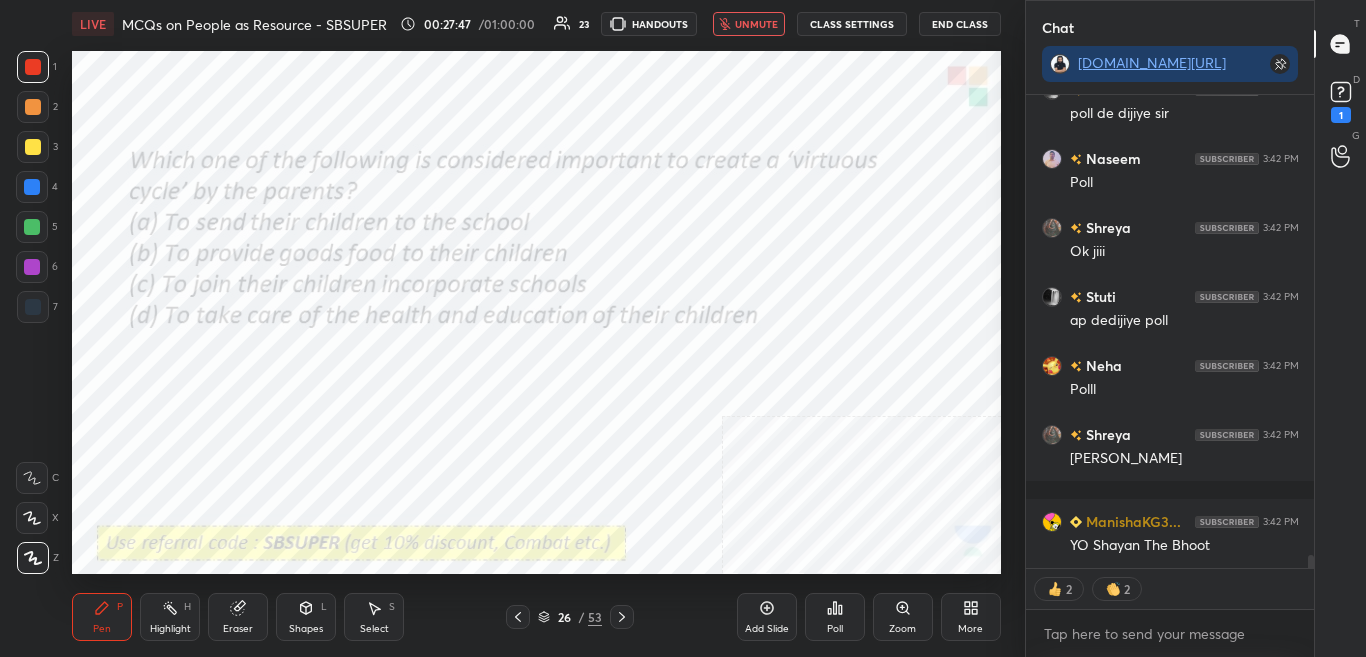 drag, startPoint x: 752, startPoint y: 26, endPoint x: 787, endPoint y: 3, distance: 41.880783 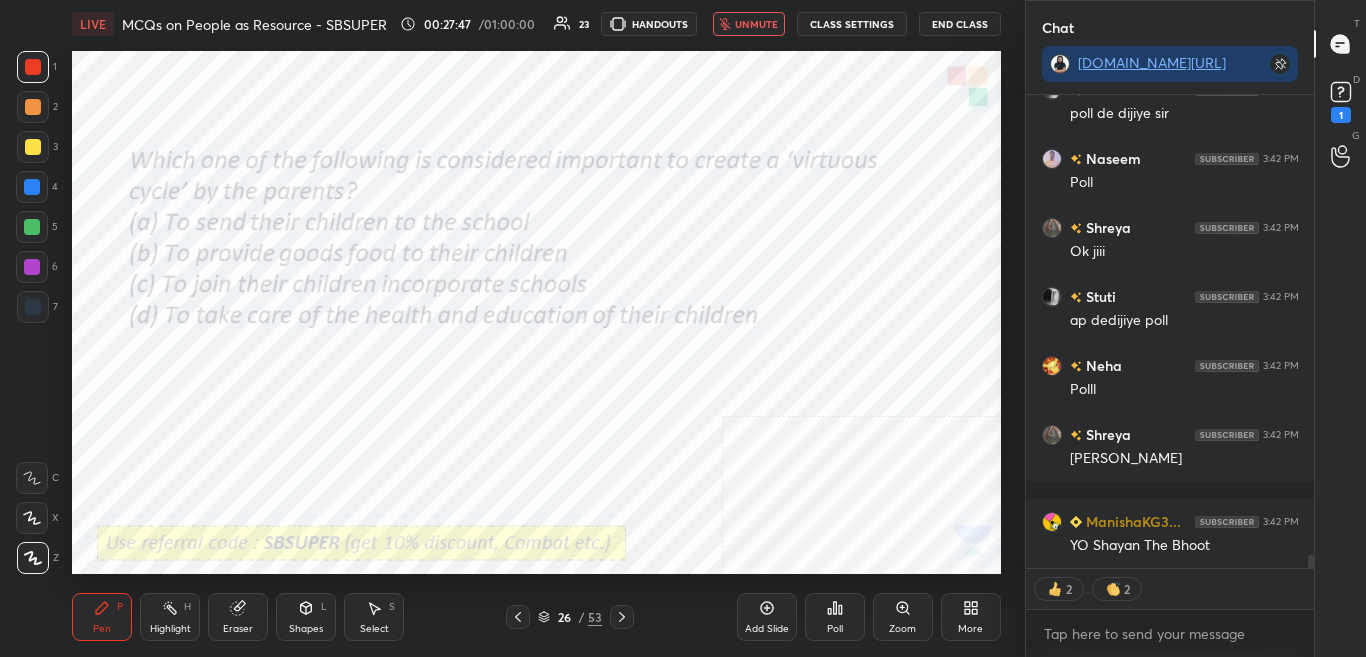 click on "unmute" at bounding box center (756, 24) 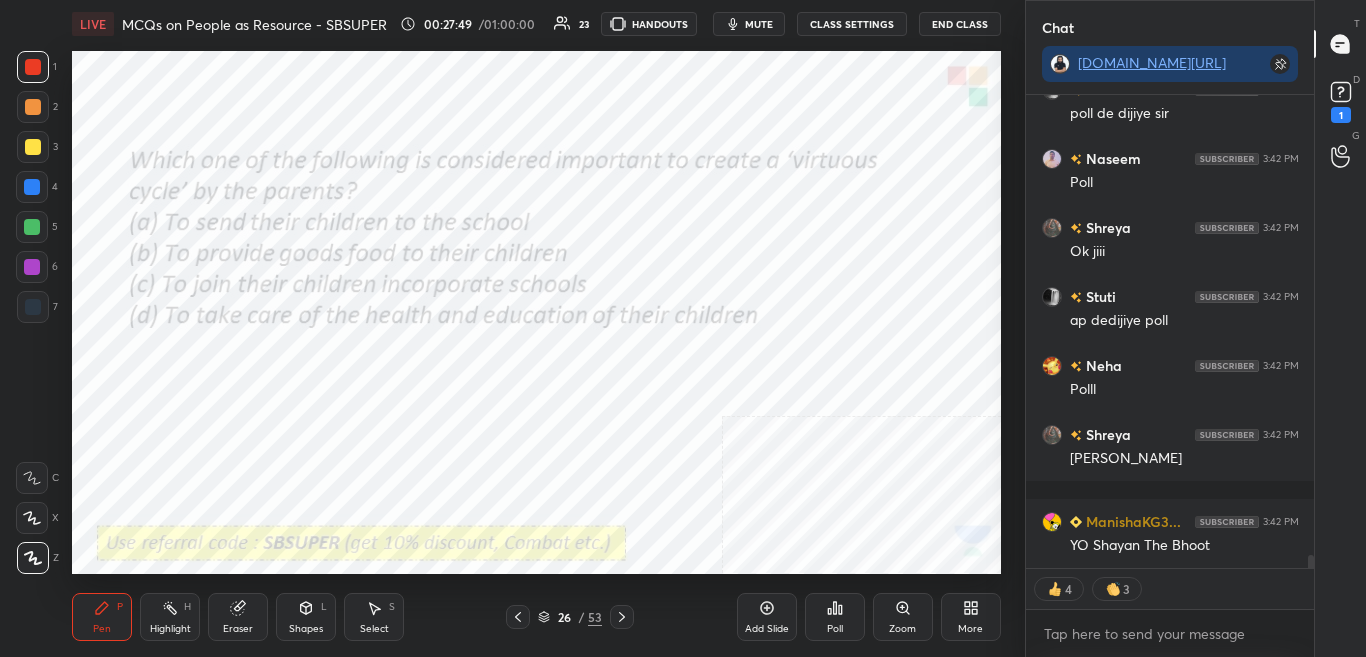 click on "Poll" at bounding box center [835, 629] 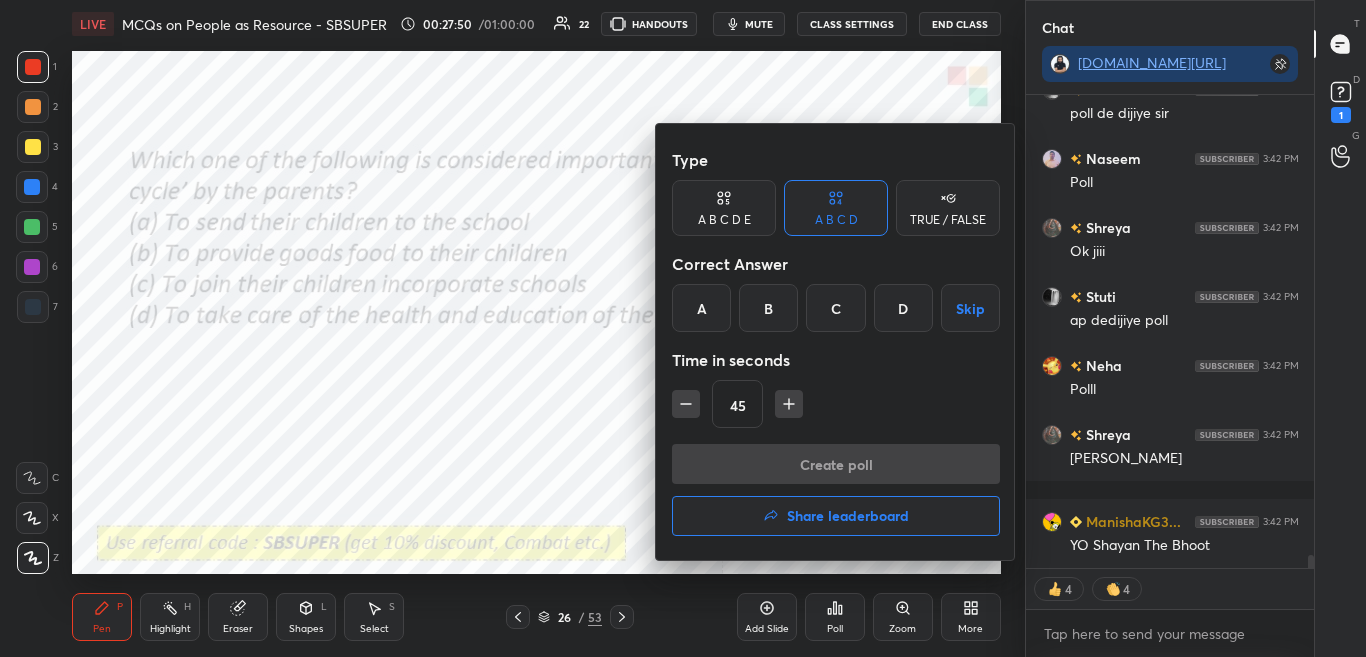 click at bounding box center (683, 328) 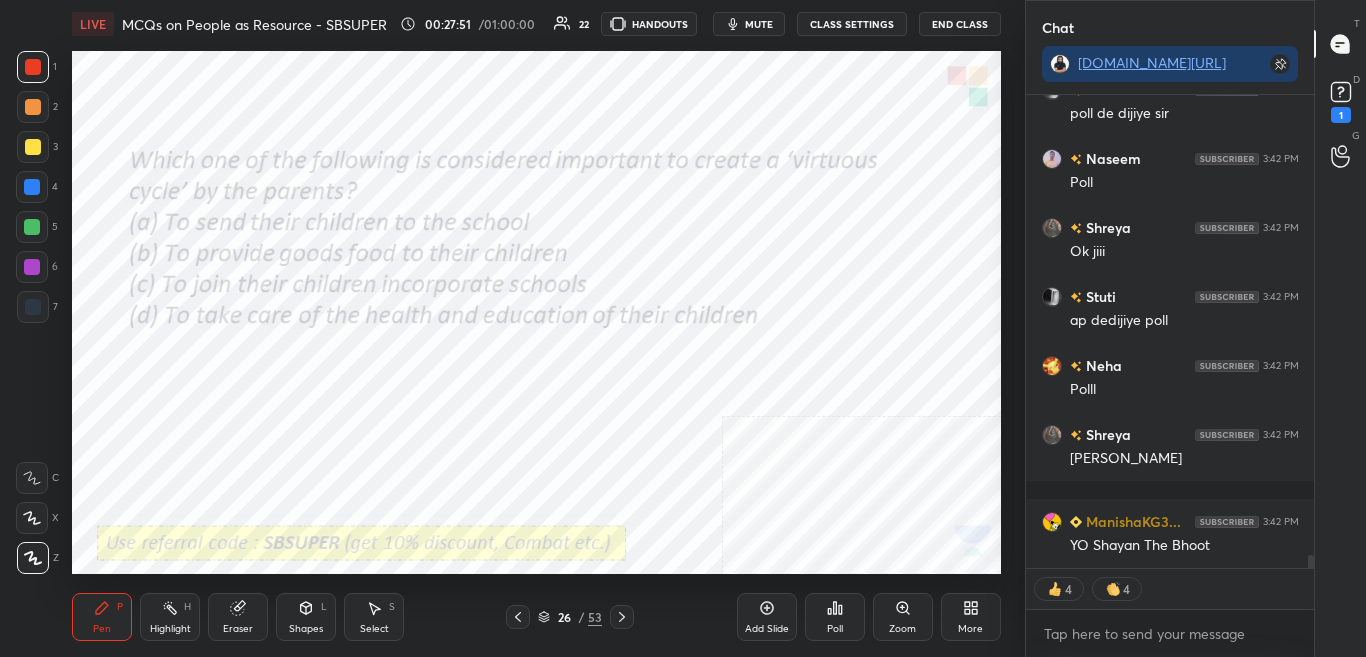 click on "Poll" at bounding box center (835, 629) 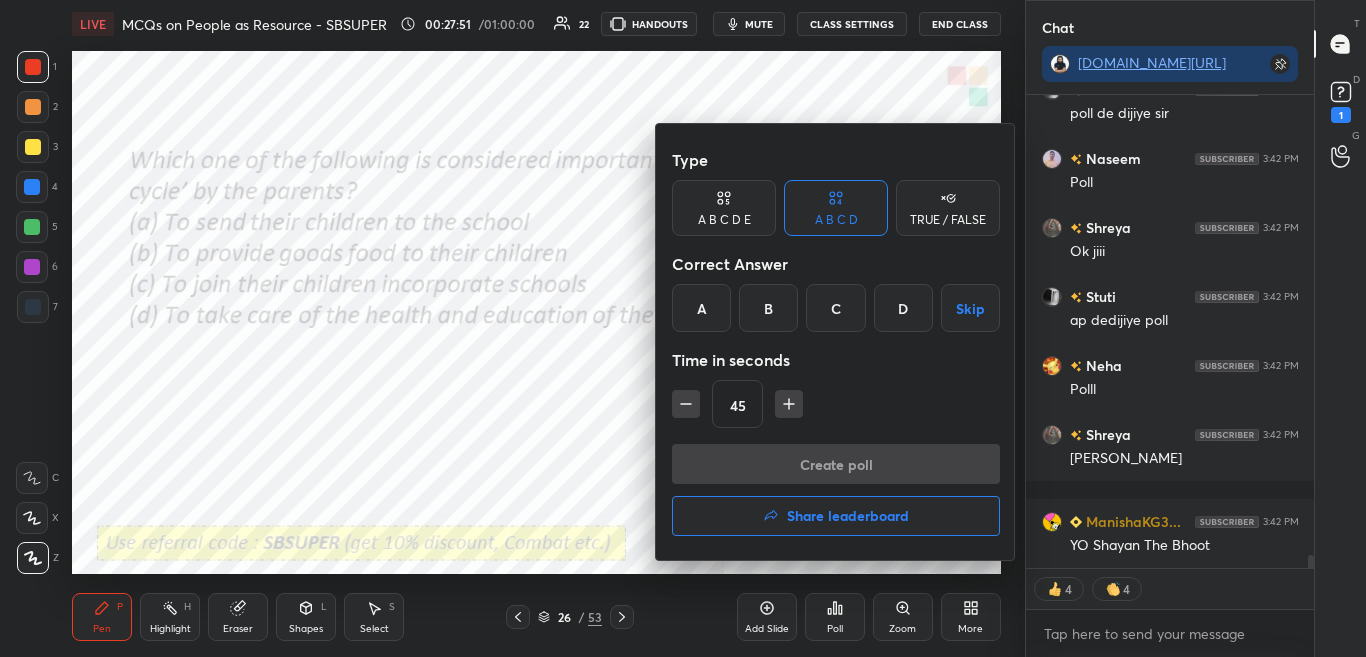 click at bounding box center [683, 328] 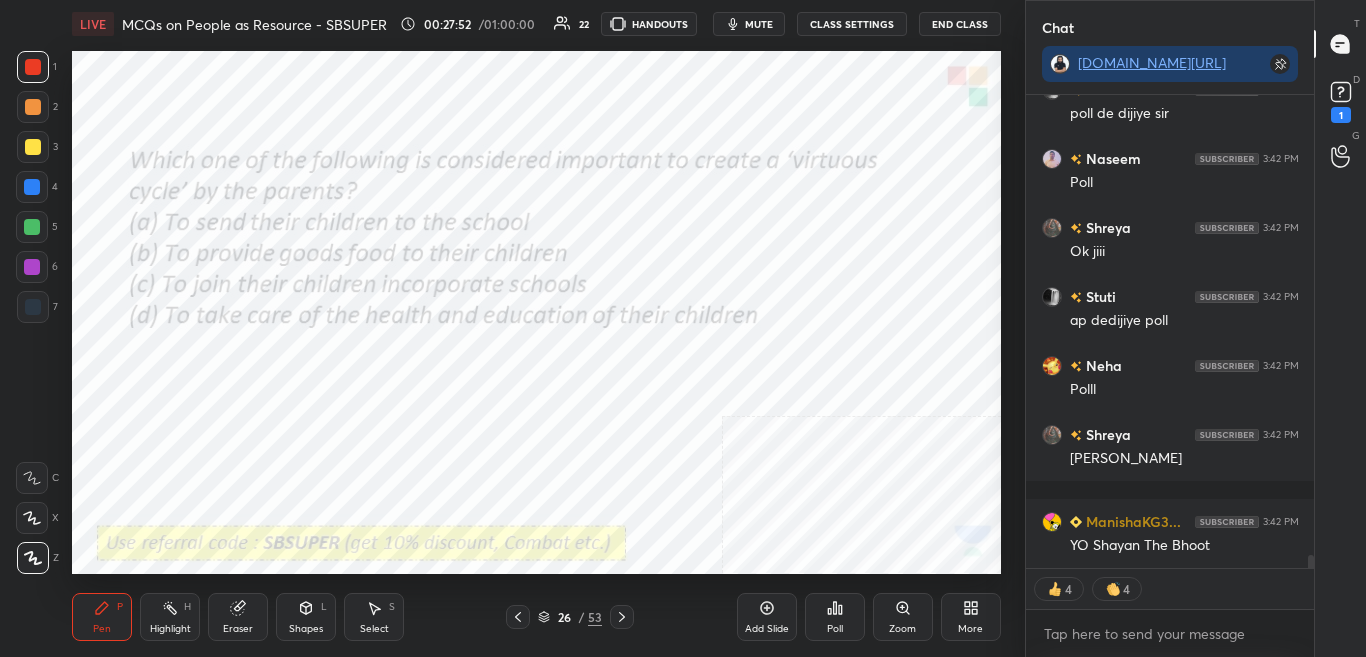 click on "Poll" at bounding box center (835, 629) 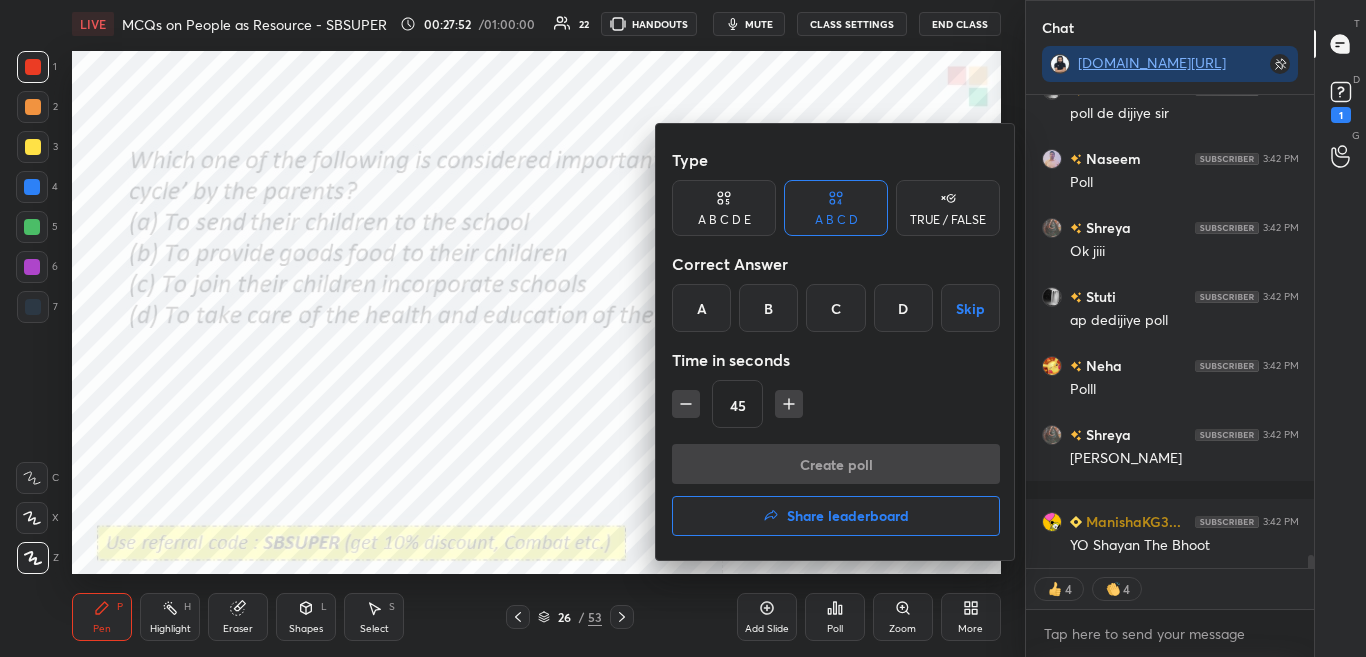 click at bounding box center [683, 328] 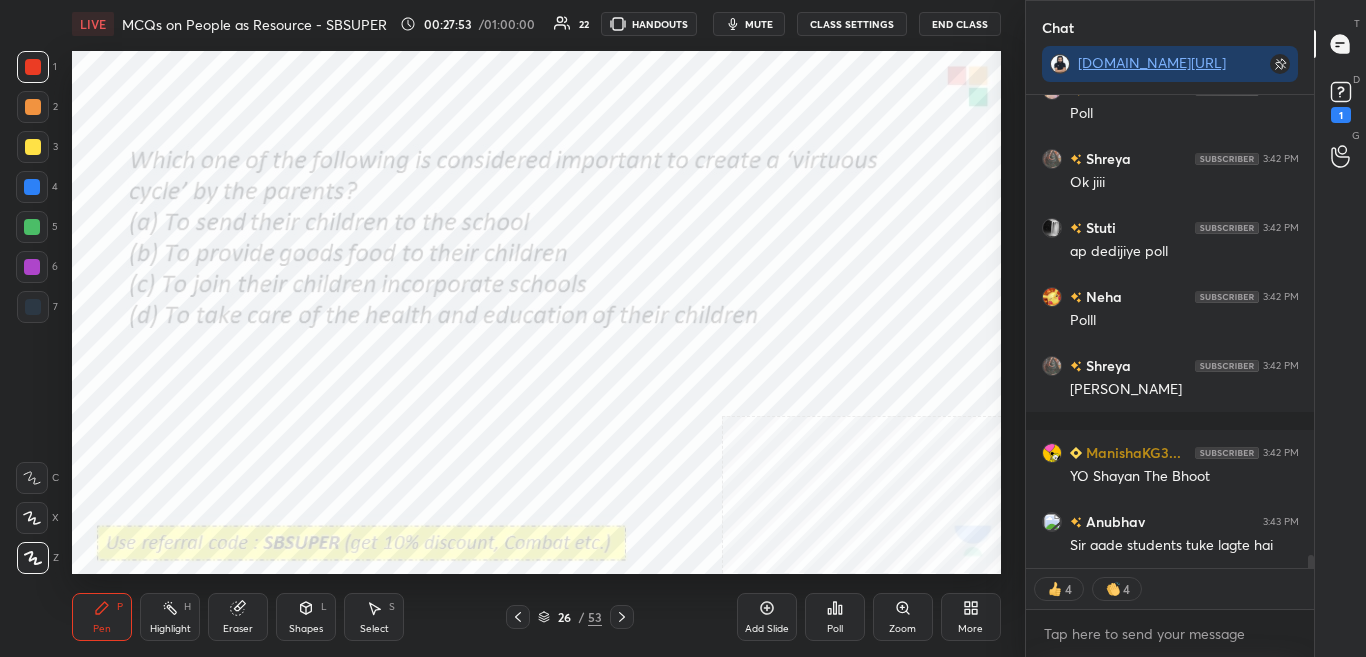 click on "Poll" at bounding box center [835, 629] 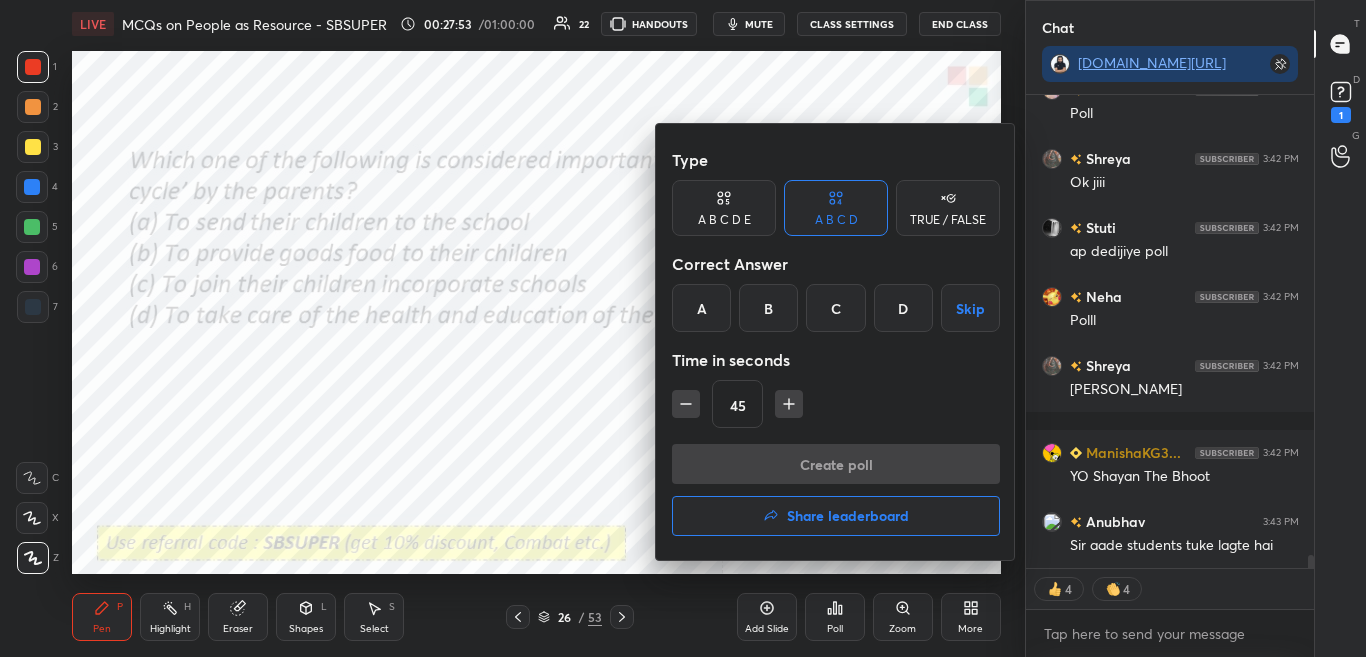 click at bounding box center (683, 328) 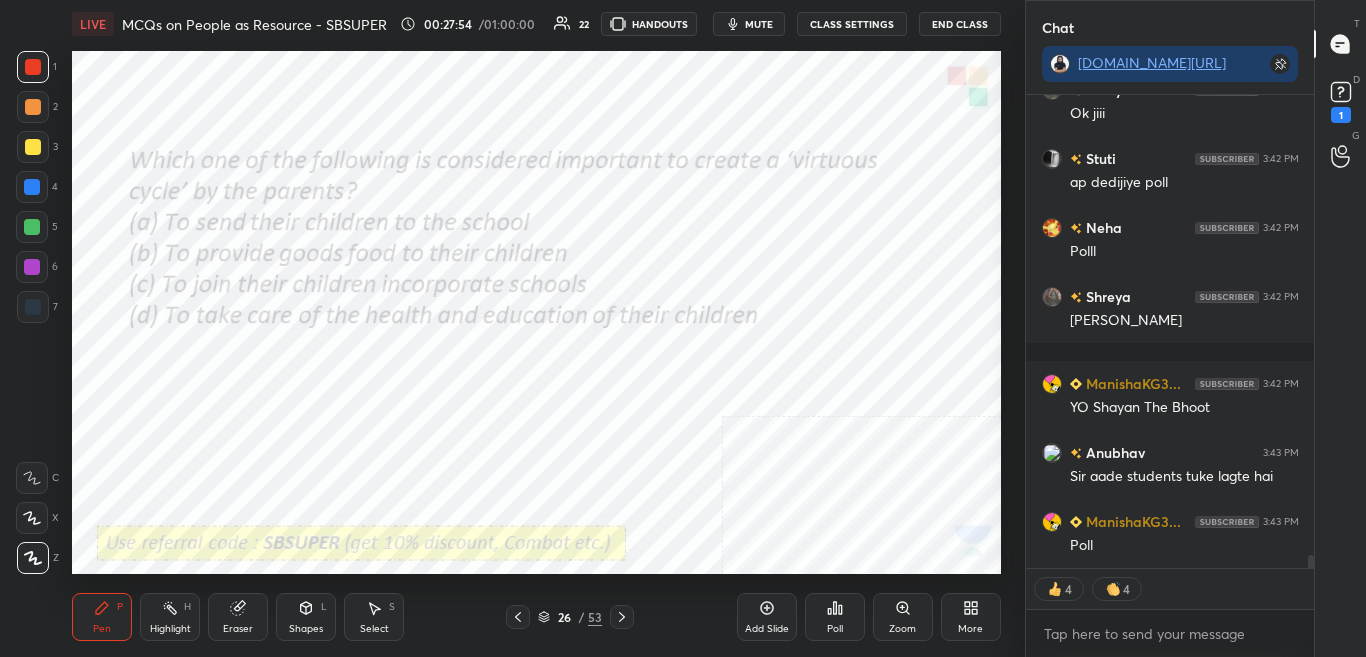 click on "Poll" at bounding box center [835, 629] 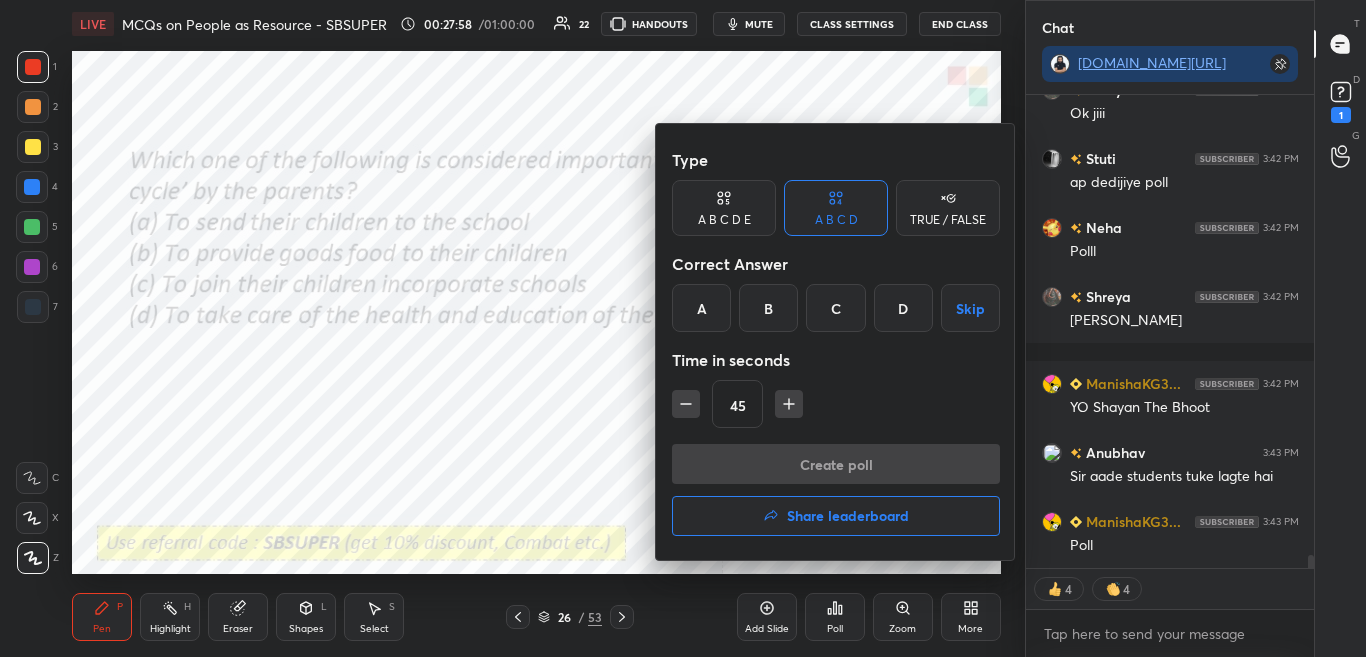 click on "D" at bounding box center [903, 308] 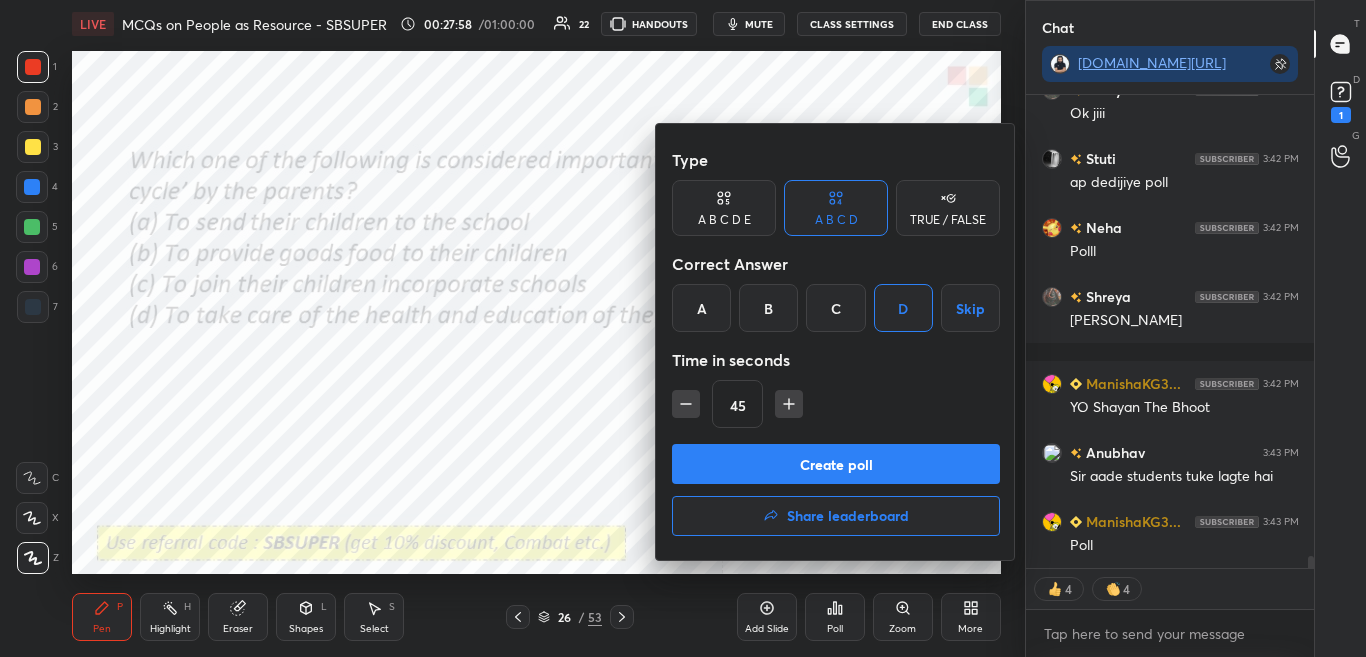 scroll, scrollTop: 17448, scrollLeft: 0, axis: vertical 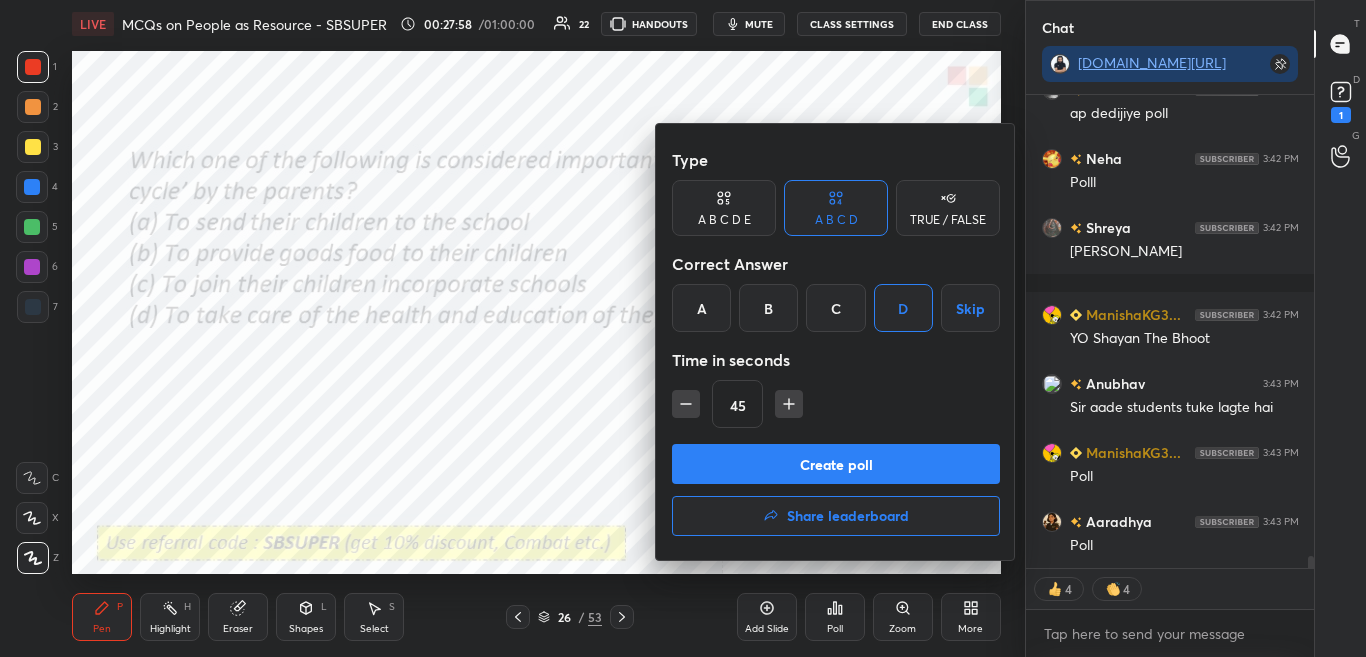 click on "Create poll" at bounding box center (836, 464) 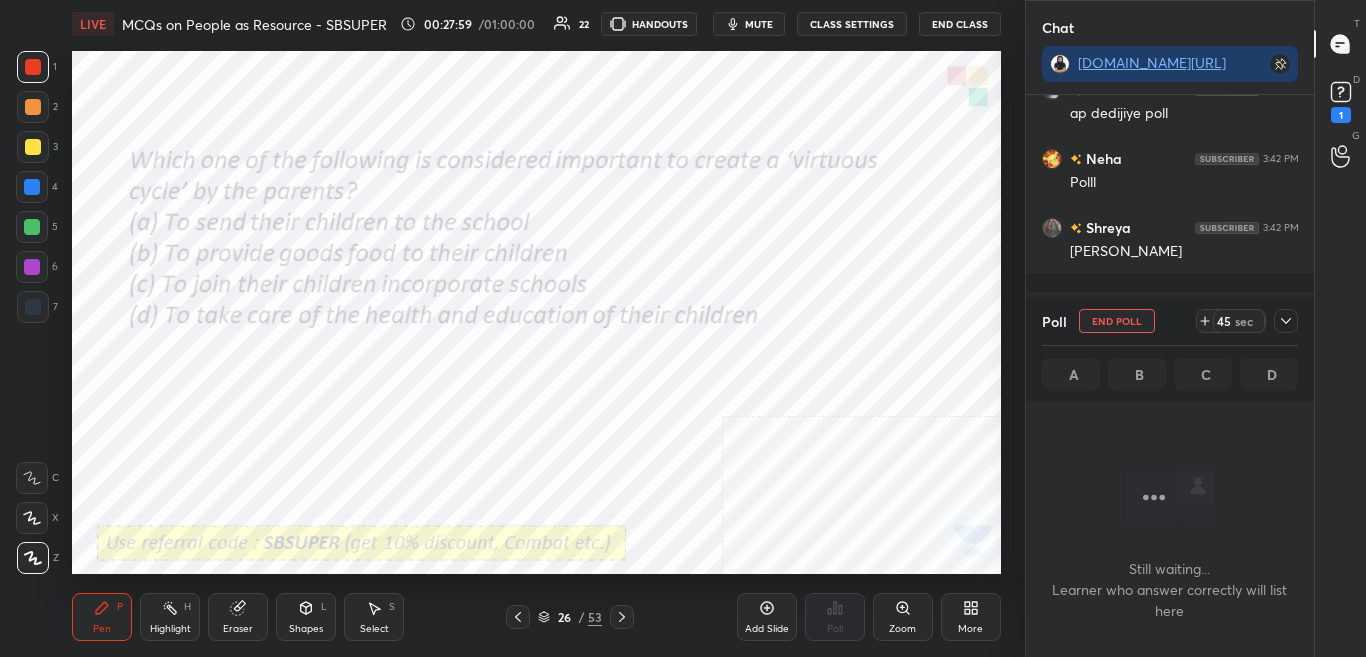 scroll, scrollTop: 238, scrollLeft: 282, axis: both 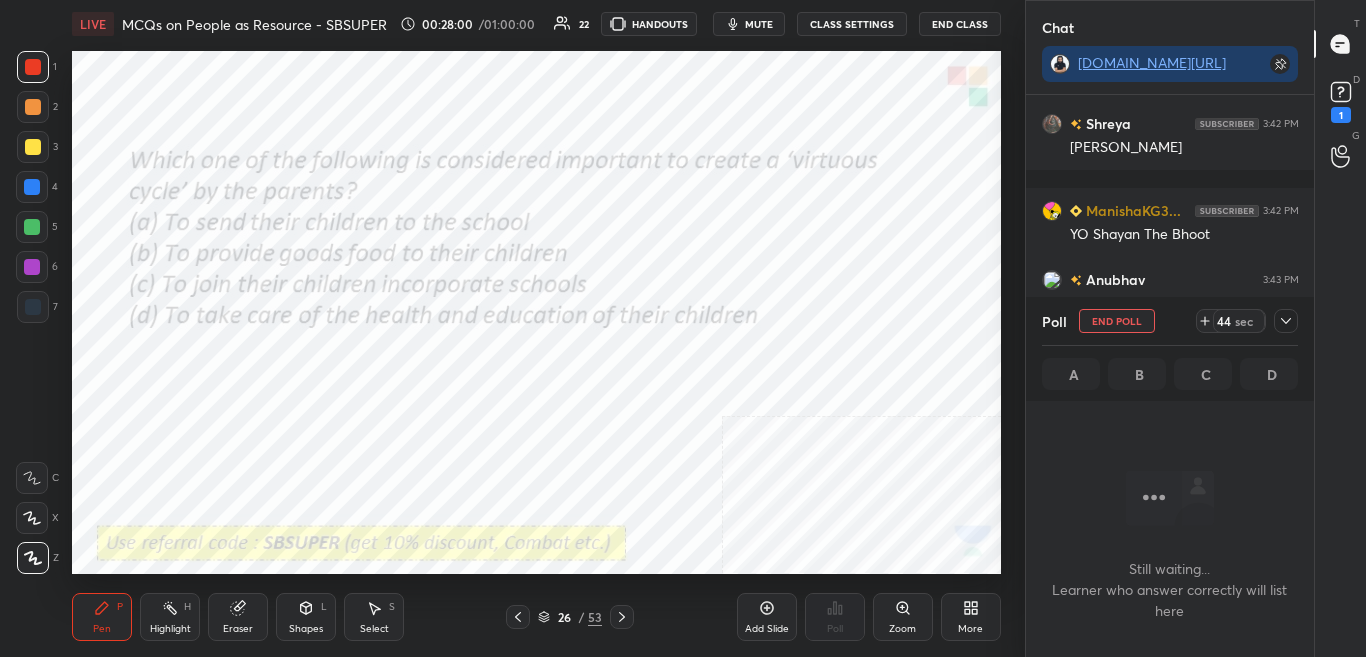 click 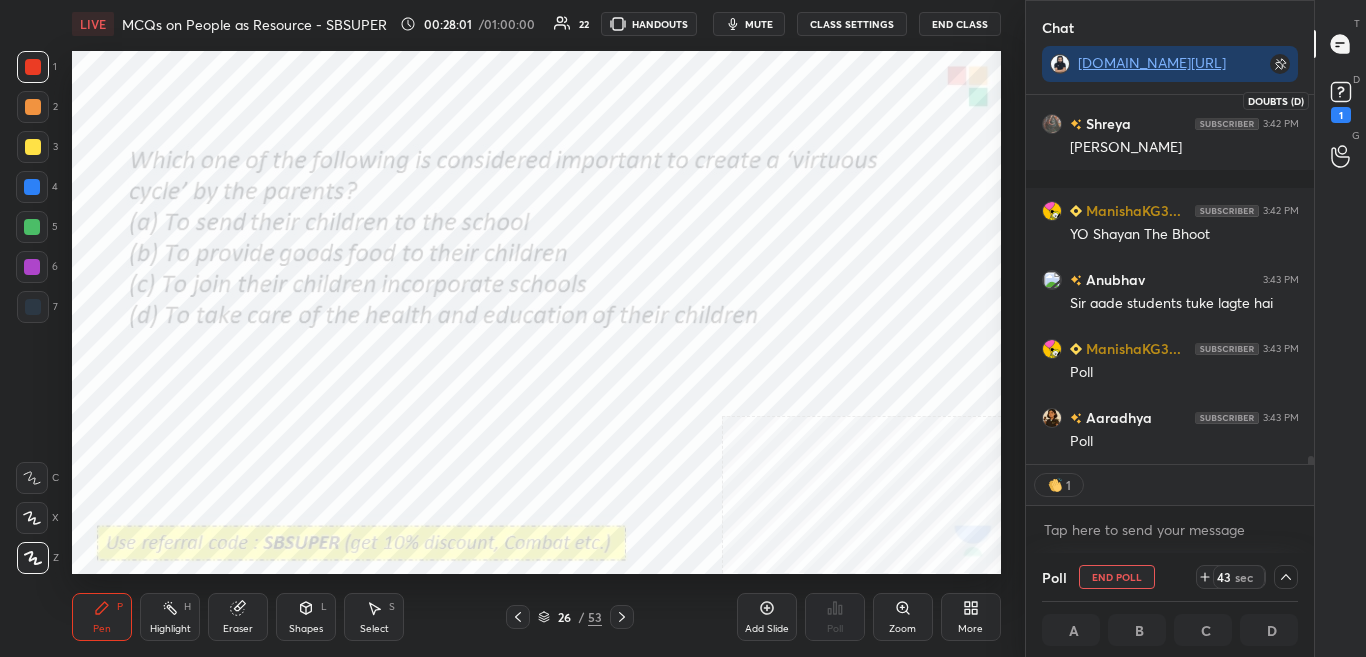 scroll, scrollTop: 1, scrollLeft: 7, axis: both 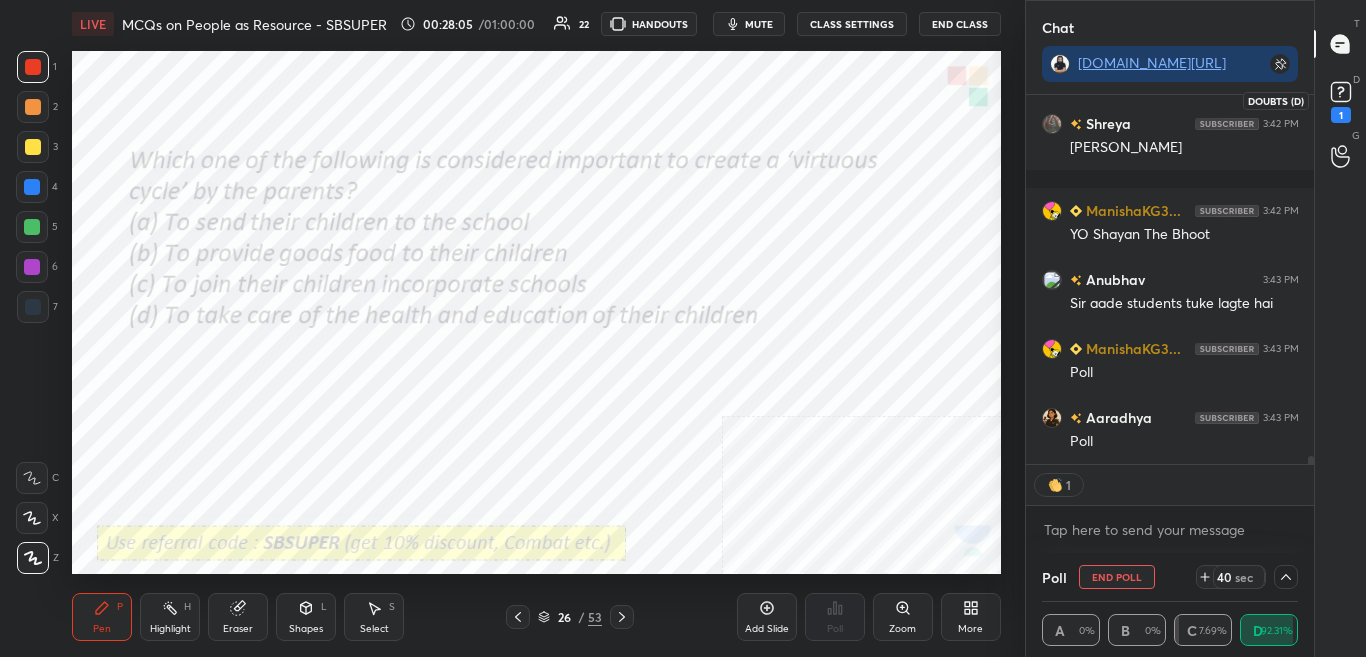 click on "1" at bounding box center [1341, 100] 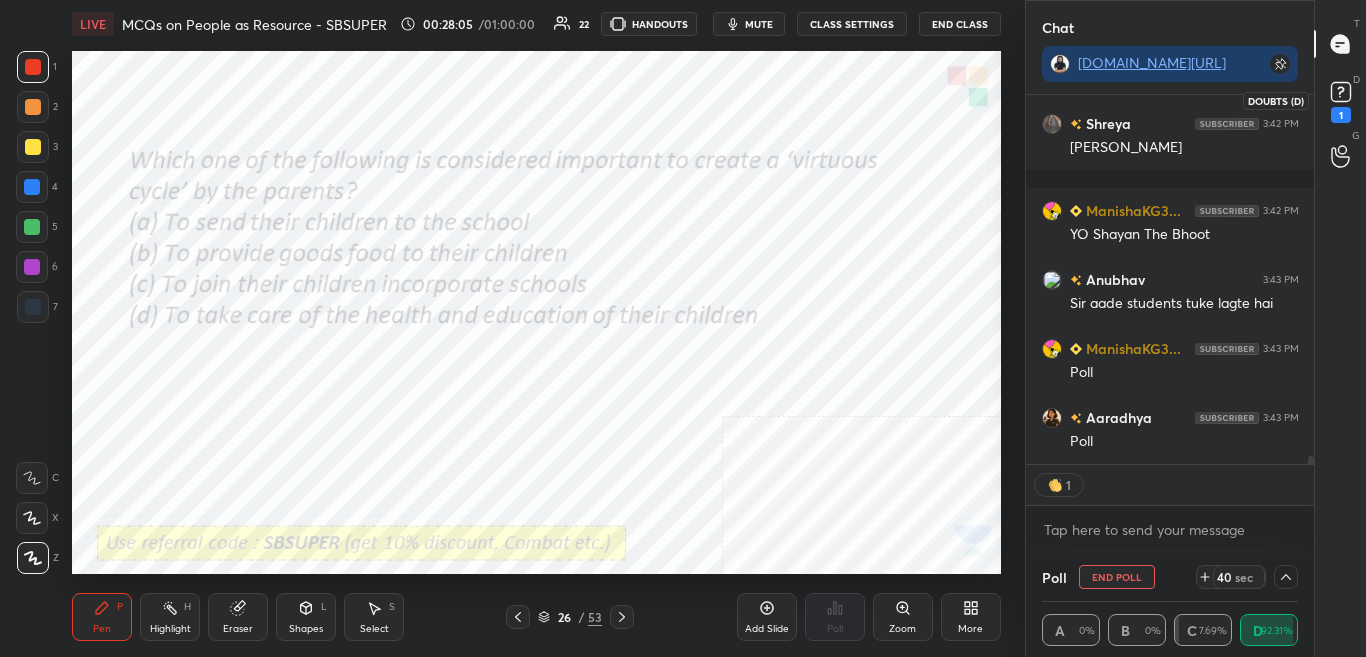 scroll, scrollTop: 7, scrollLeft: 7, axis: both 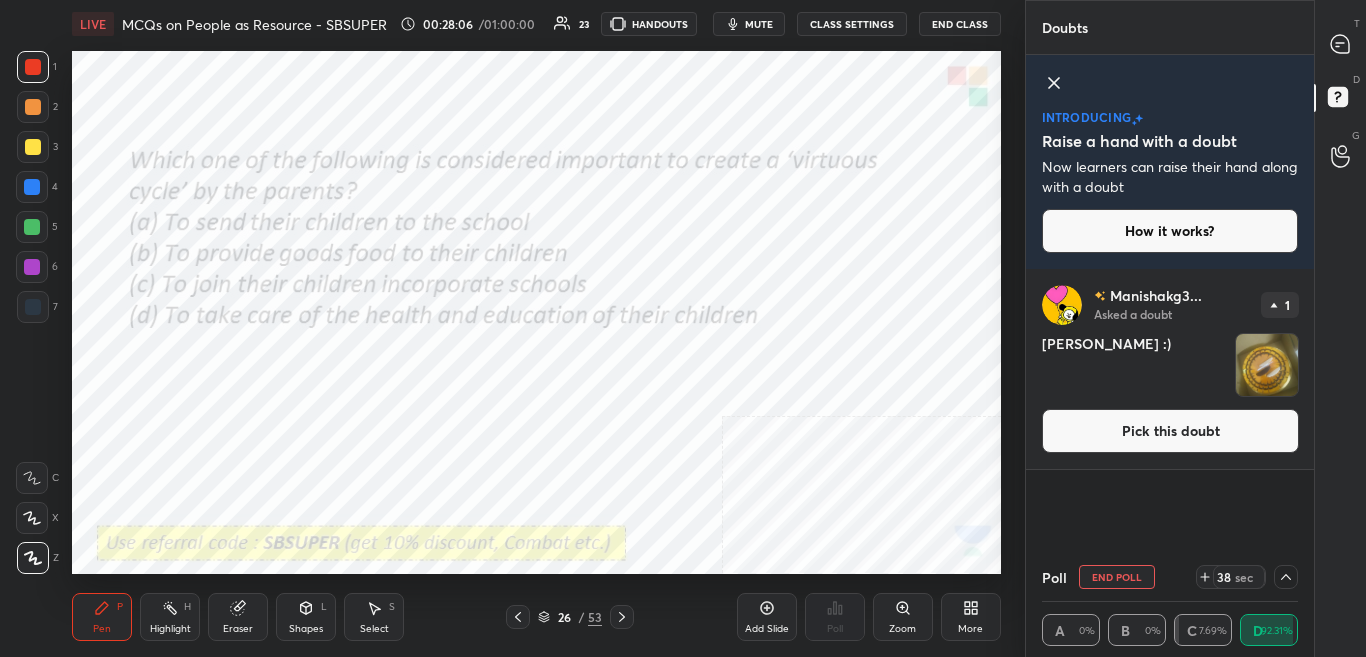 click on "Pick this doubt" at bounding box center [1170, 431] 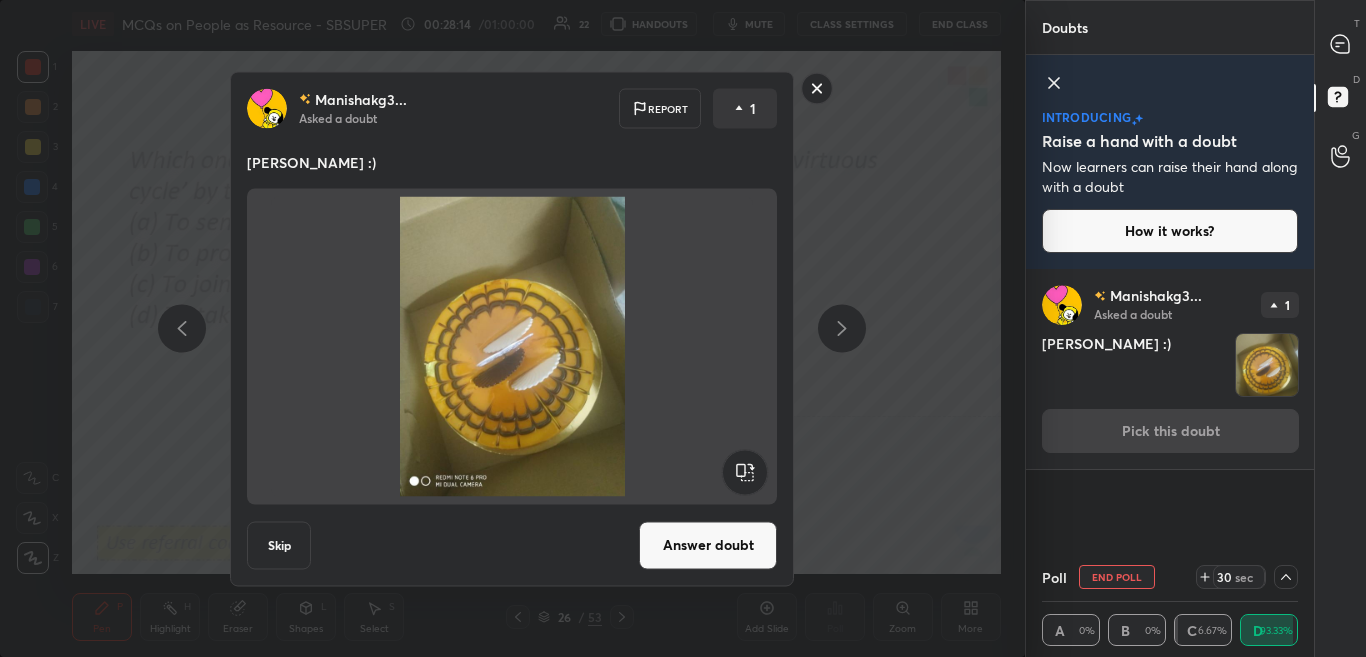 click on "Answer doubt" at bounding box center [708, 545] 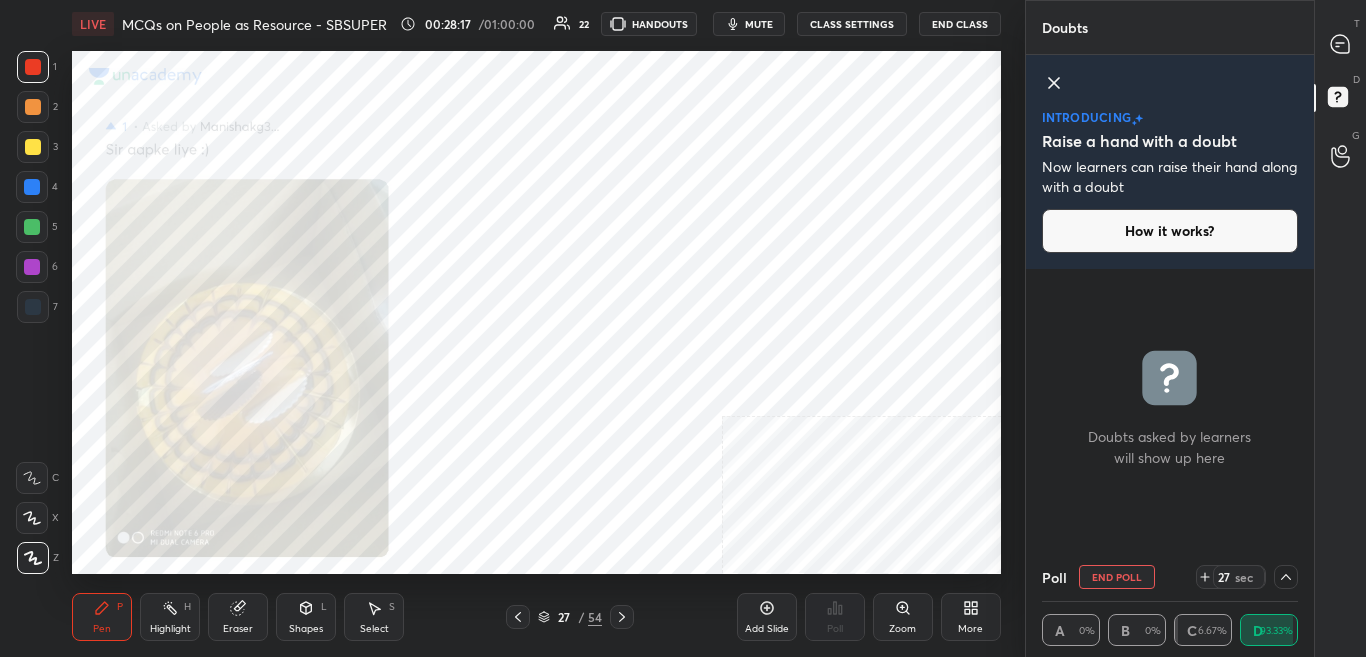 click 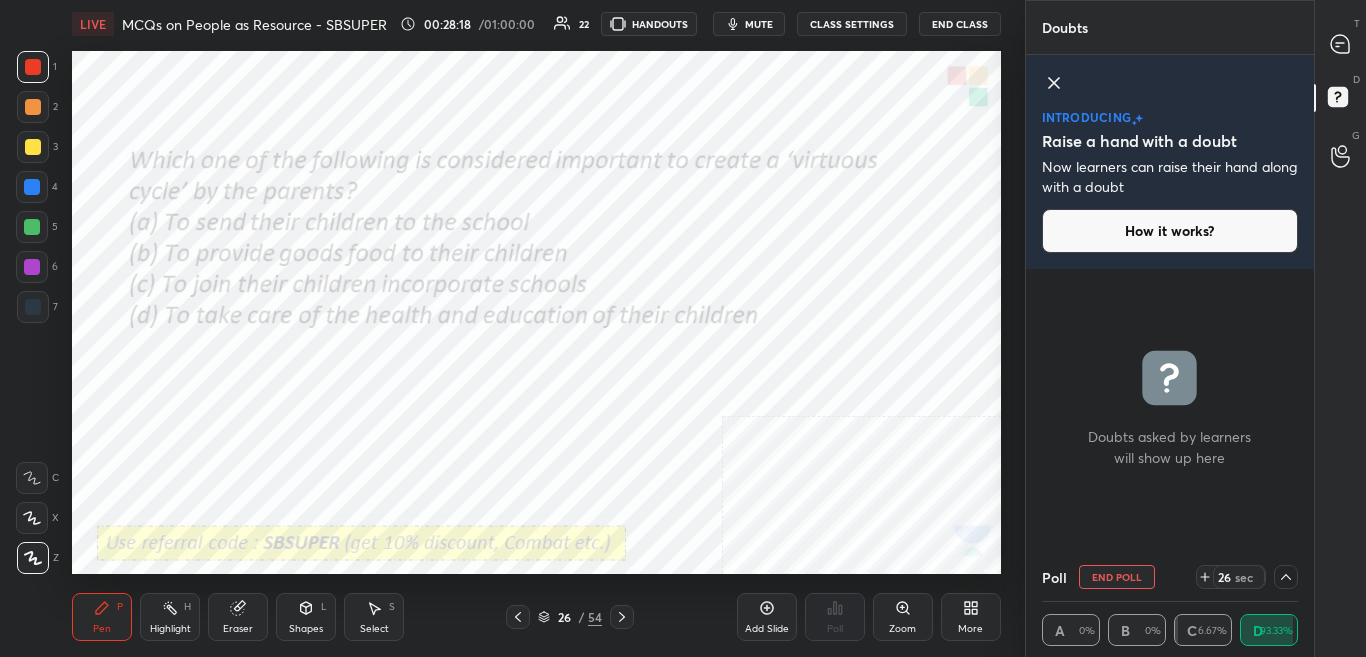 click on "T Messages (T)" at bounding box center (1340, 44) 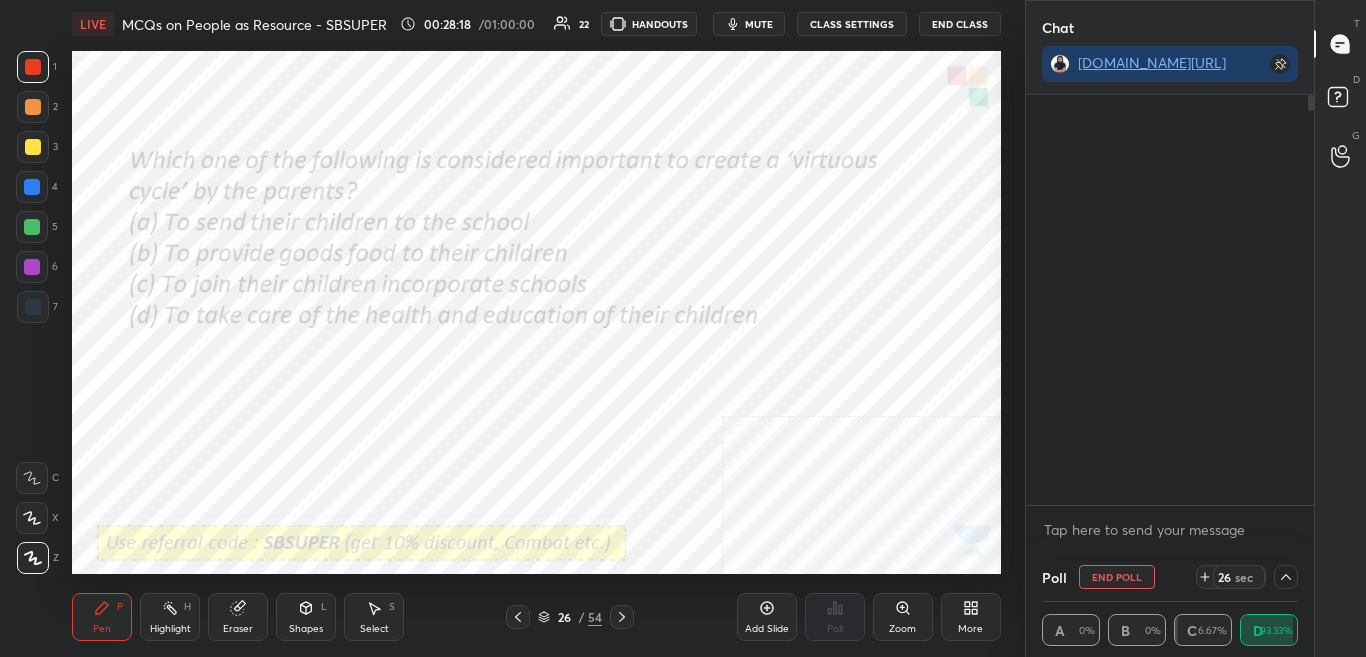 scroll, scrollTop: 238, scrollLeft: 282, axis: both 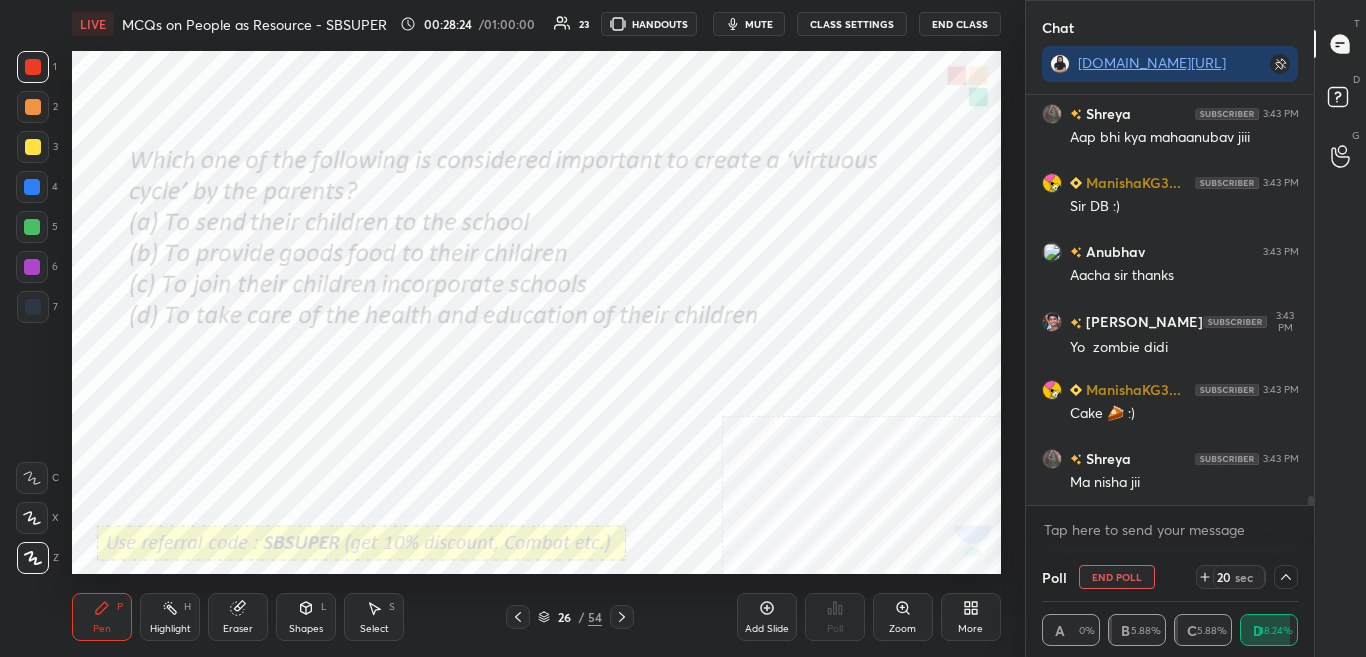 click 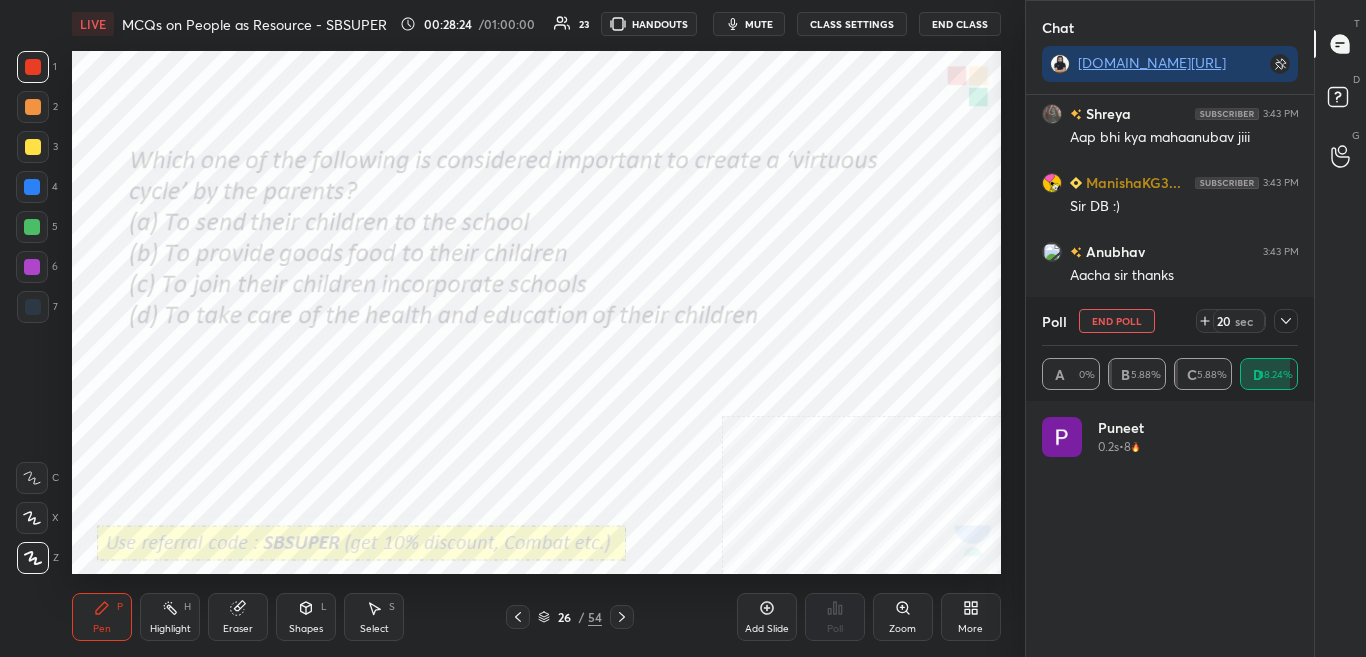 scroll, scrollTop: 7, scrollLeft: 7, axis: both 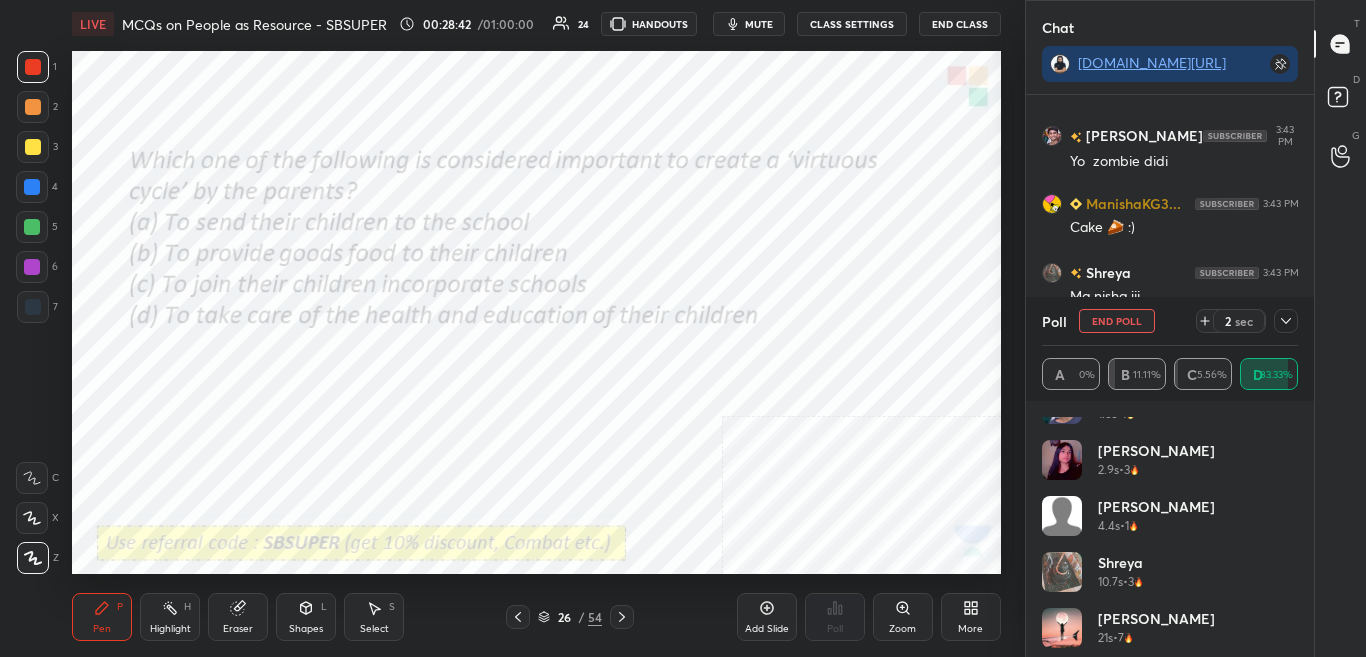 click 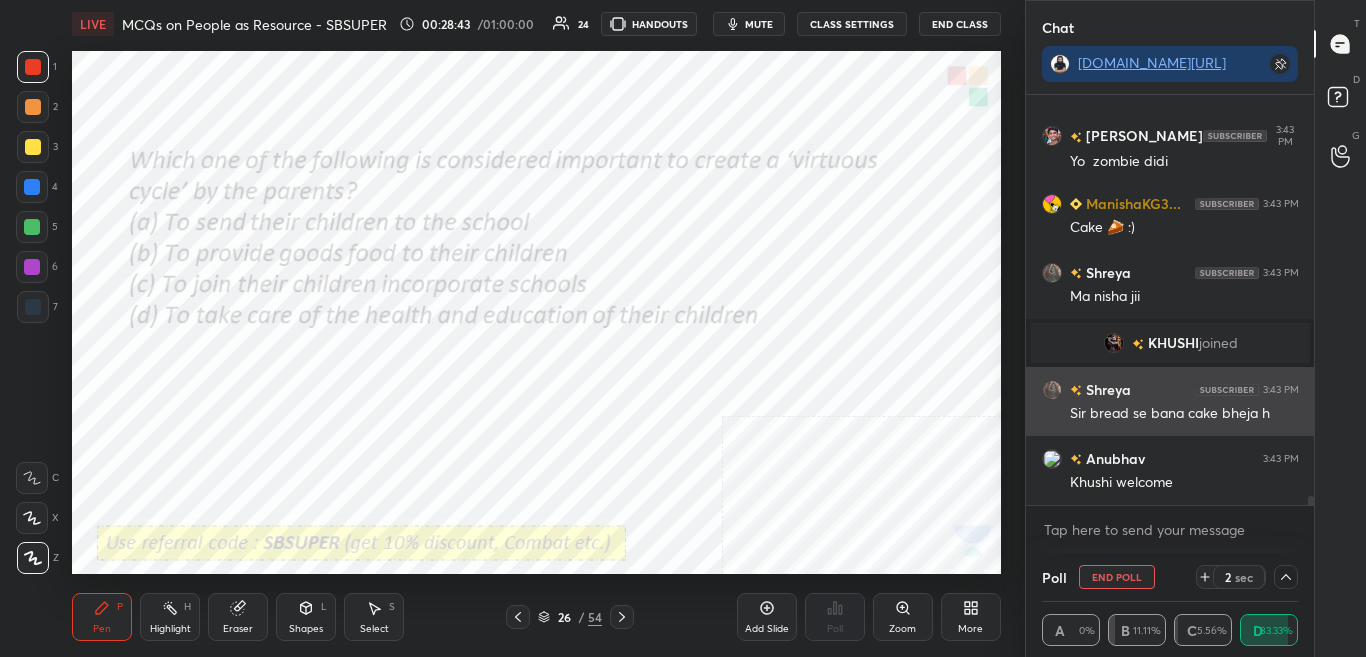 scroll, scrollTop: 0, scrollLeft: 0, axis: both 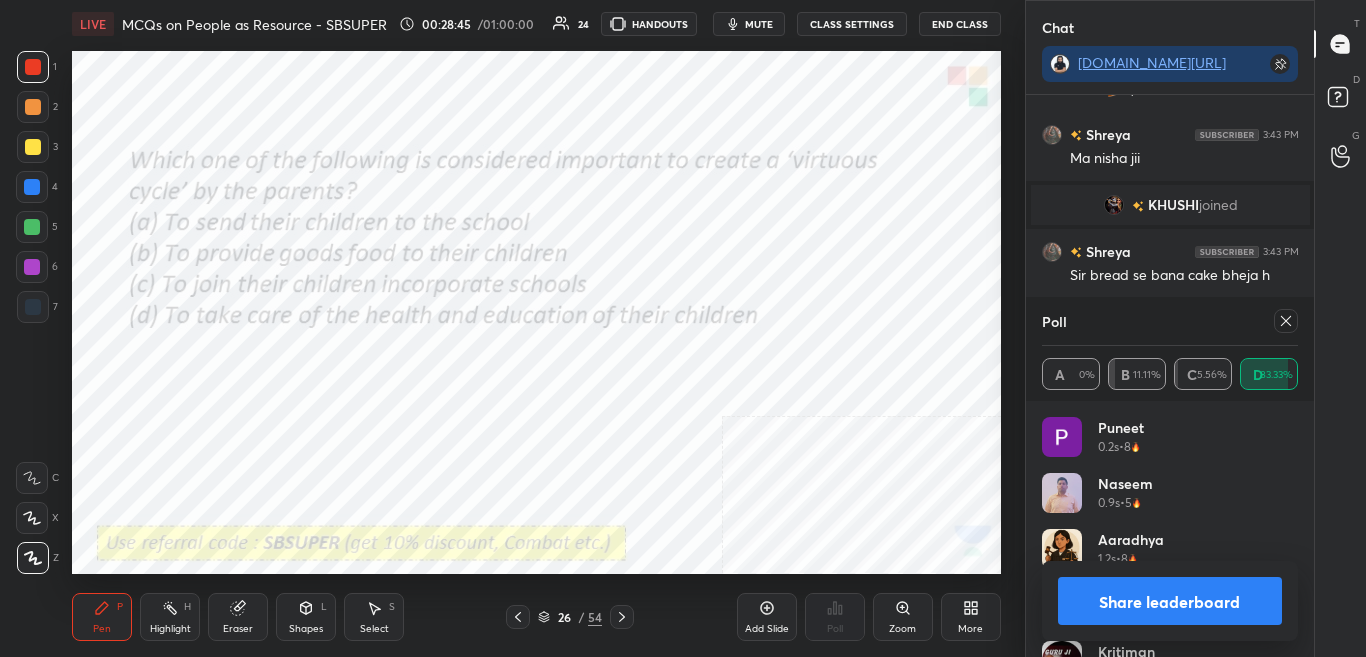 click on "Share leaderboard" at bounding box center (1170, 601) 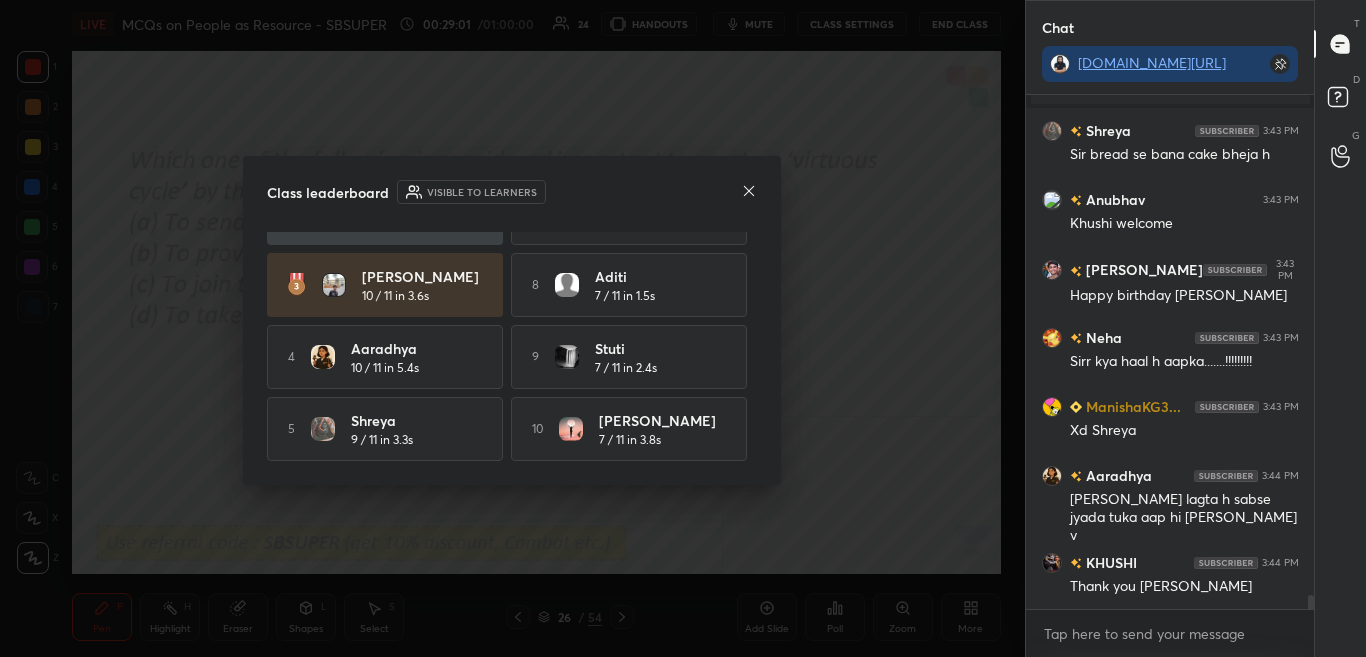 click at bounding box center (749, 192) 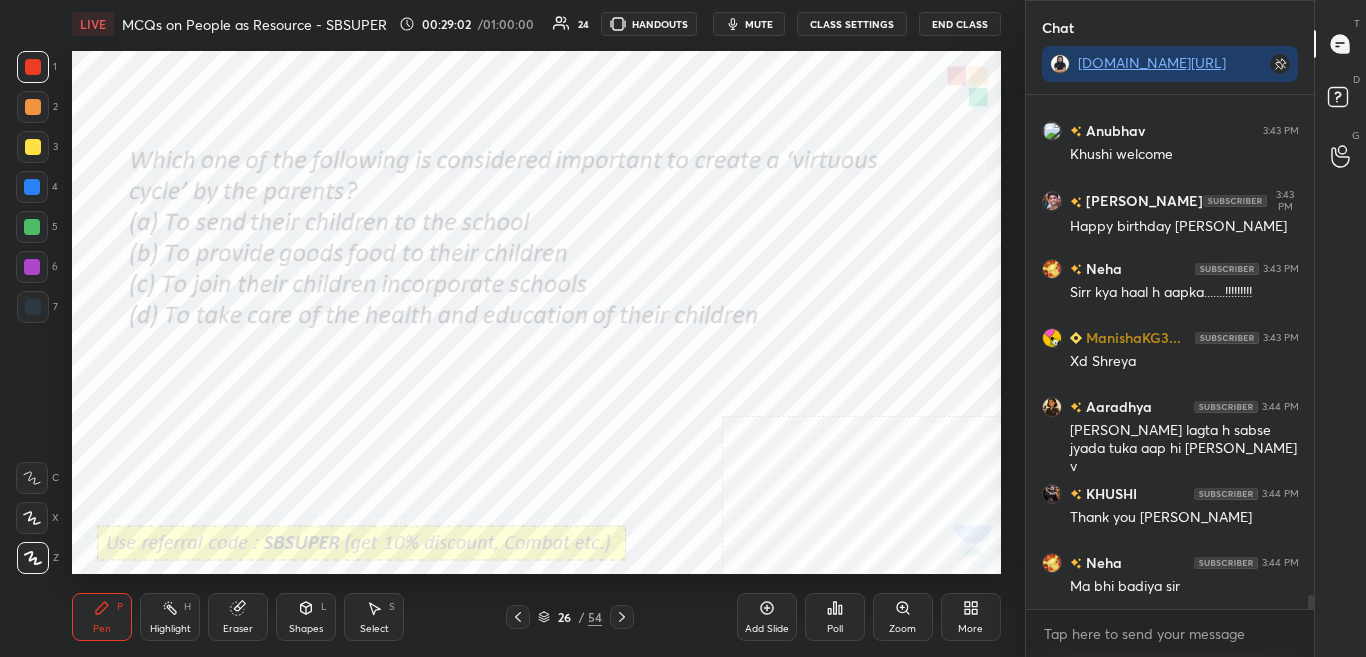 click at bounding box center [622, 617] 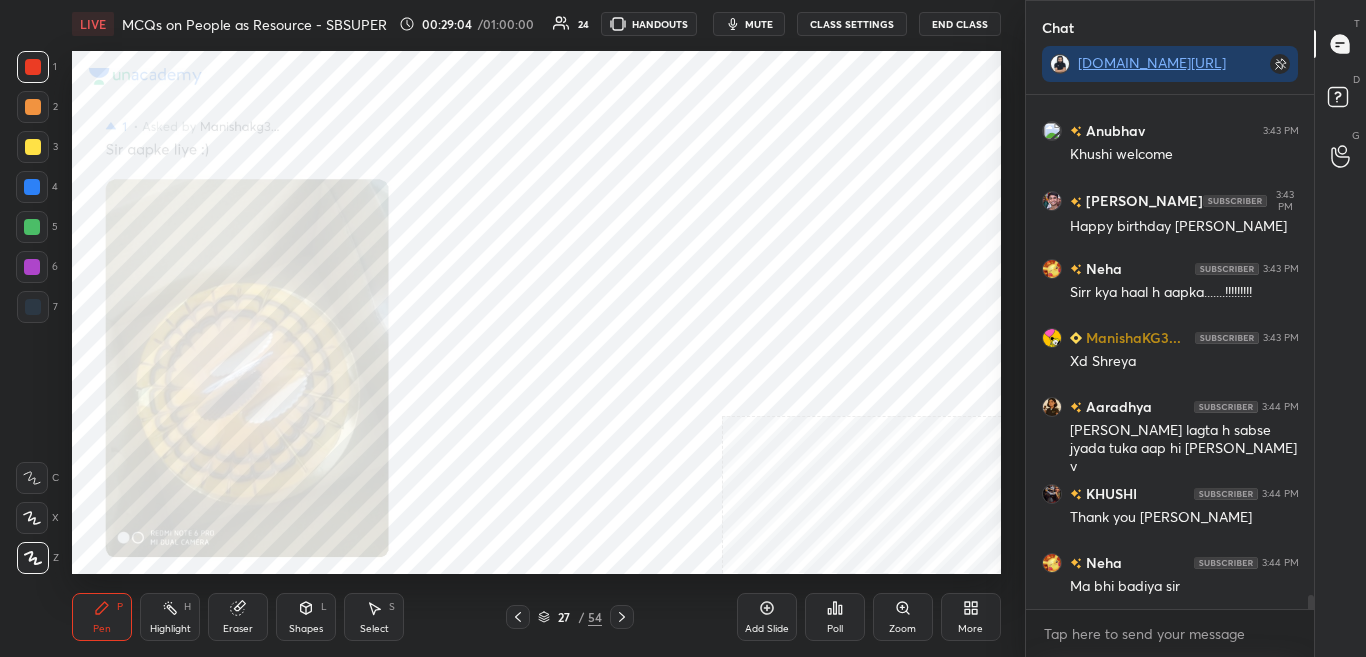 click on "Zoom" at bounding box center [902, 629] 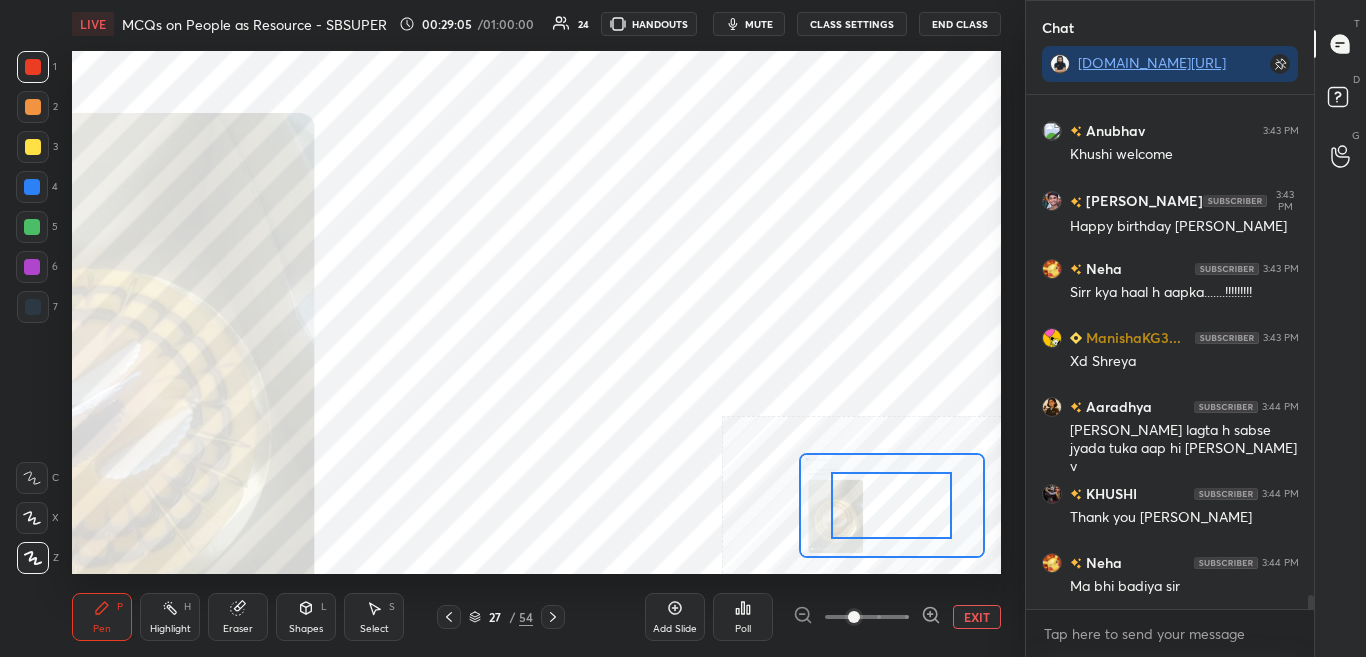 click at bounding box center (867, 617) 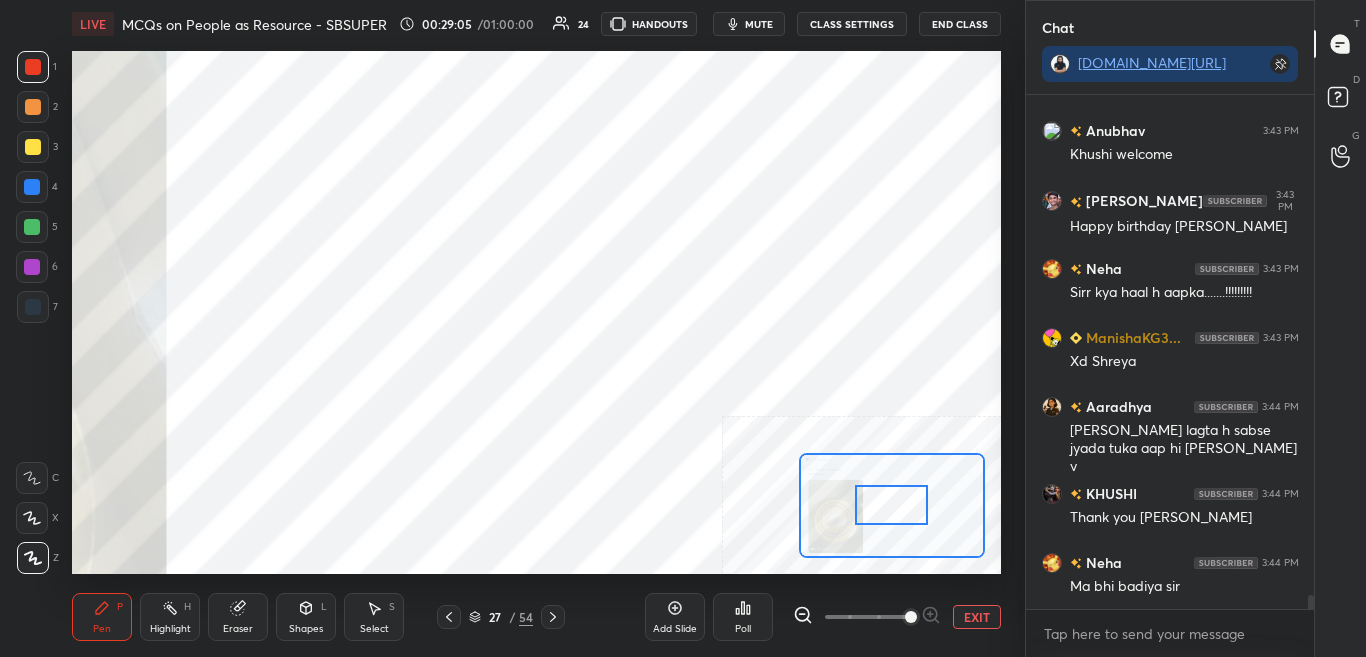 click at bounding box center [911, 617] 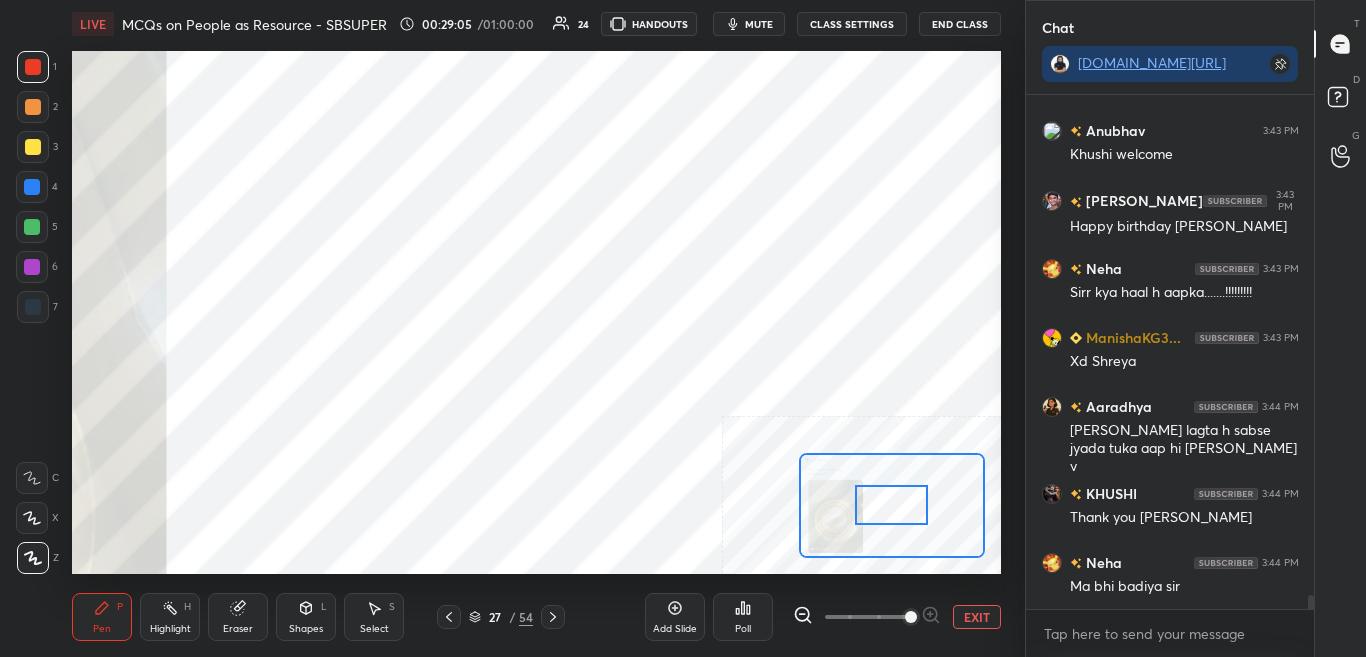 click at bounding box center (891, 505) 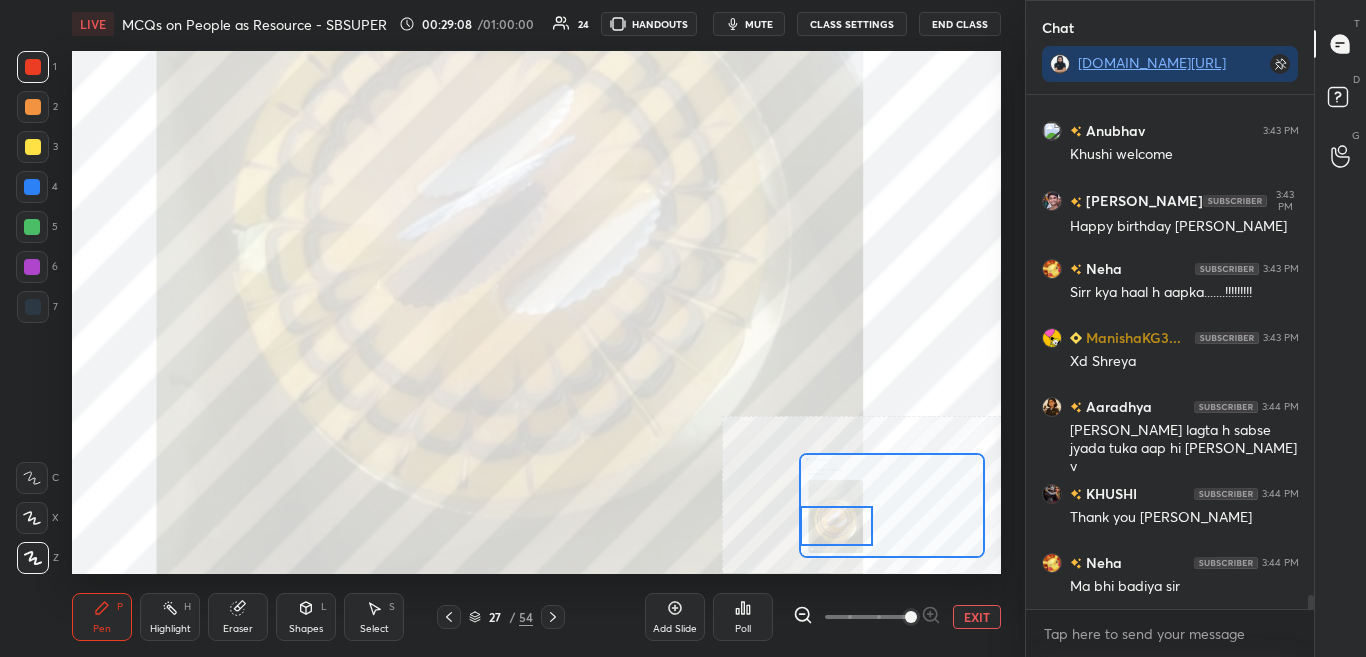 drag, startPoint x: 862, startPoint y: 505, endPoint x: 833, endPoint y: 519, distance: 32.202484 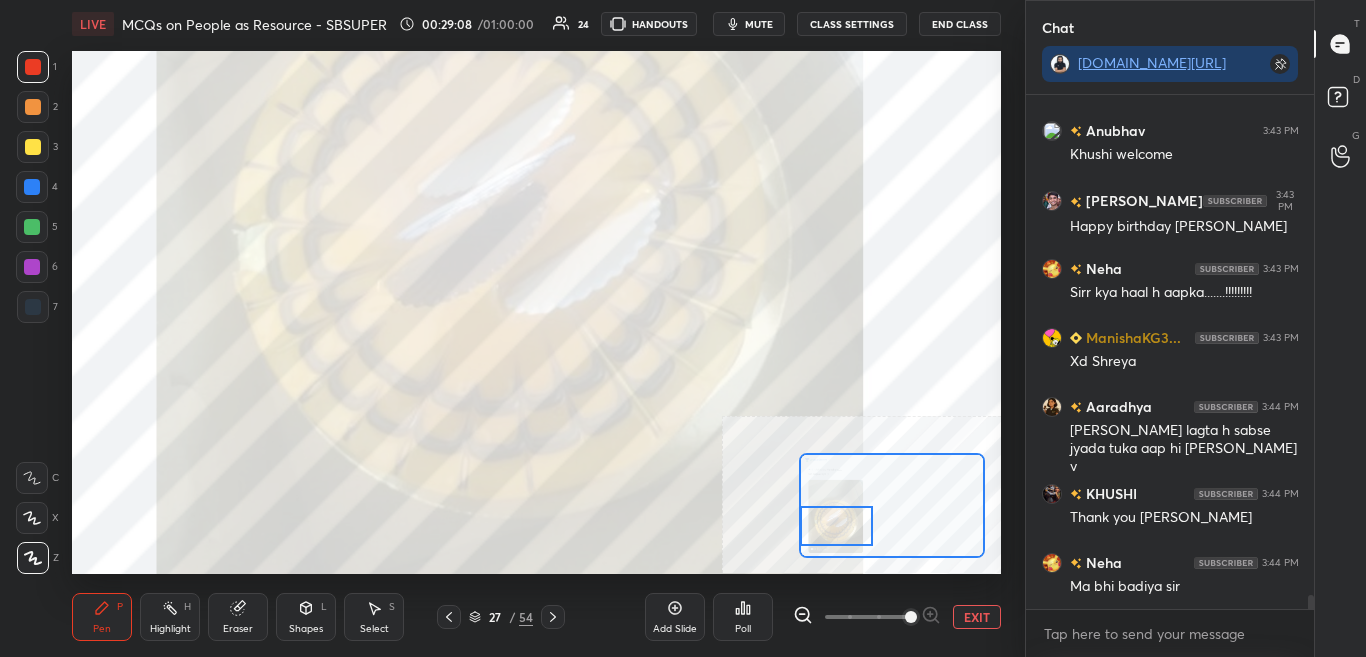 click at bounding box center (836, 526) 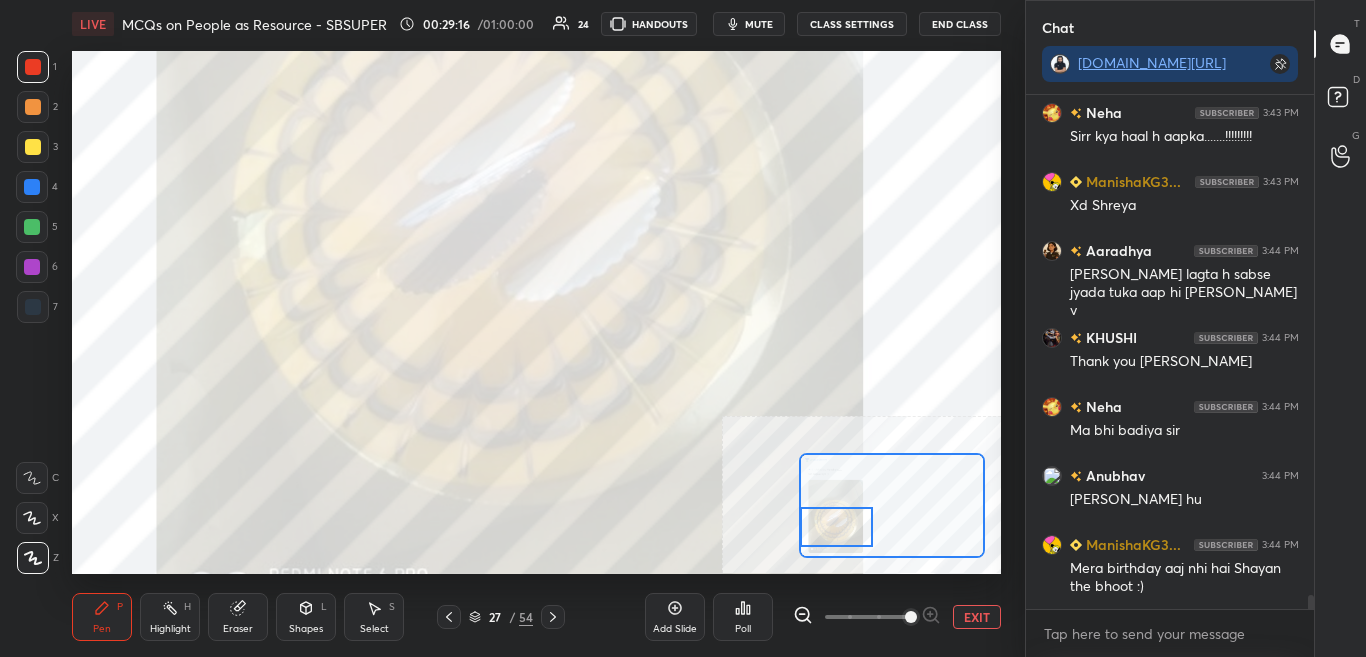 click on "EXIT" at bounding box center (977, 617) 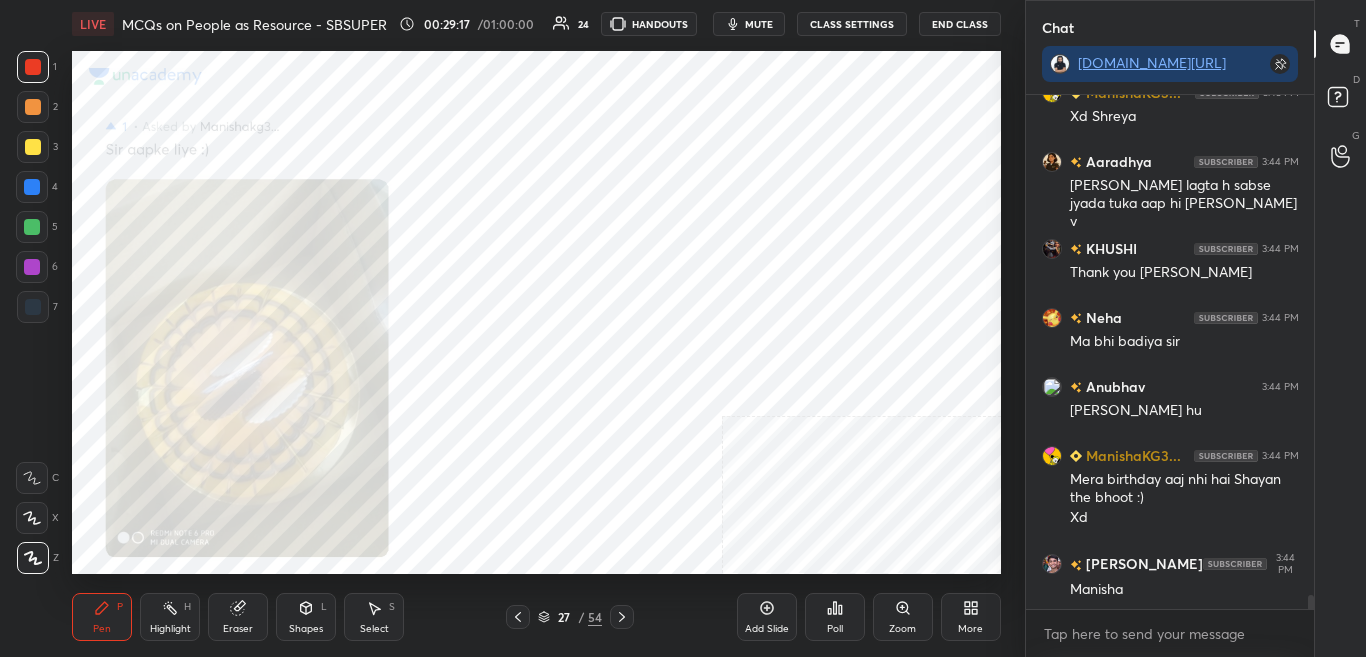 click at bounding box center [622, 617] 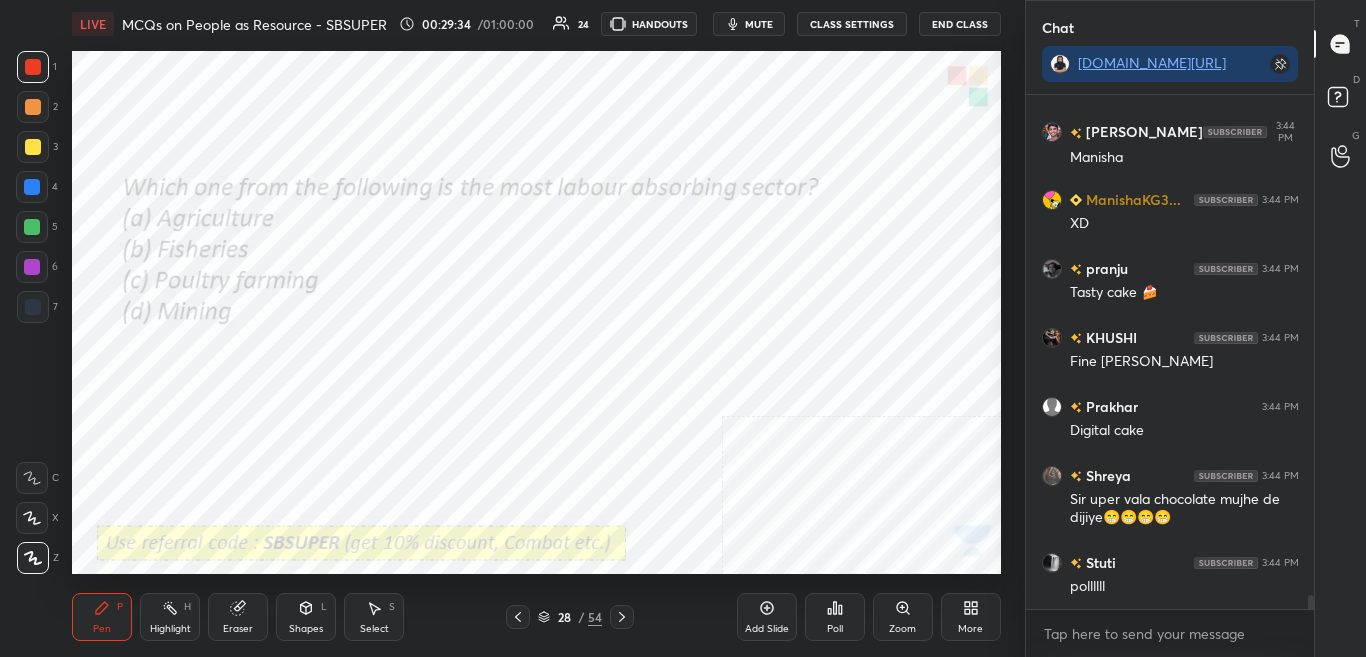 drag, startPoint x: 1308, startPoint y: 602, endPoint x: 1307, endPoint y: 616, distance: 14.035668 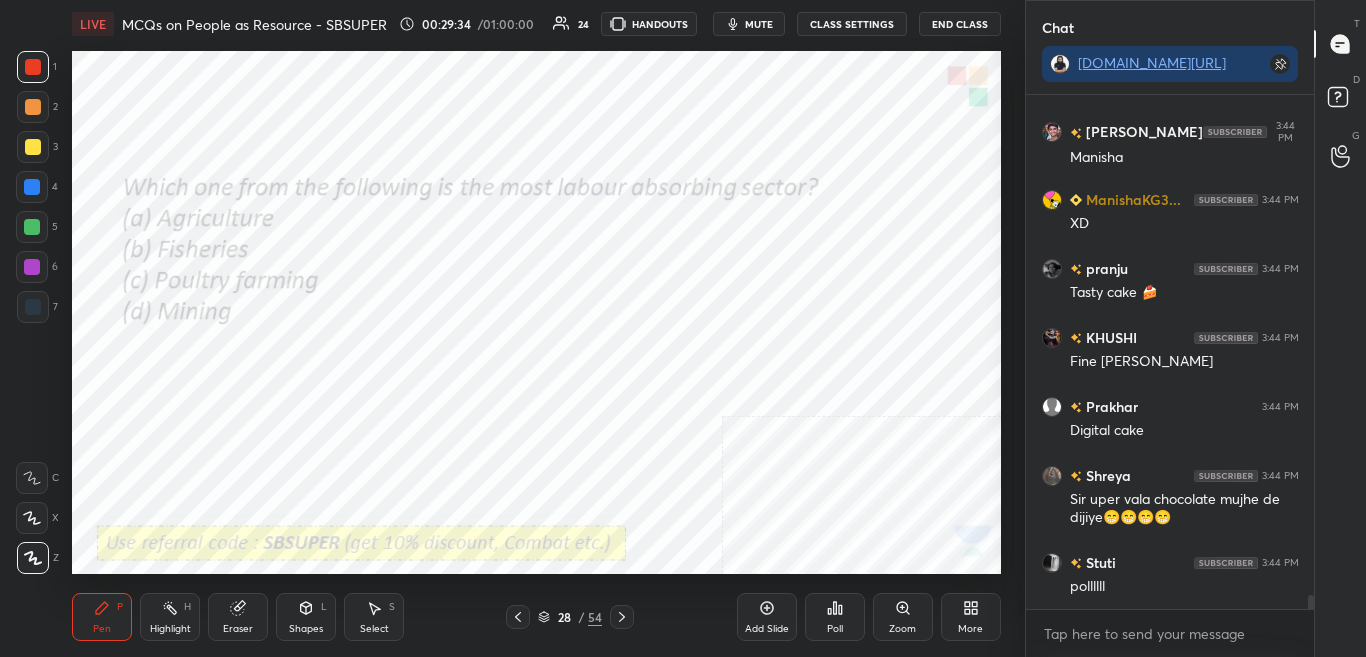 click on "Anubhav 3:44 PM Khushi kese hu ManishaKG3... 3:44 PM Mera birthday aaj nhi hai Shayan the bhoot :) Xd Mohammed S... 3:44 PM Manisha ManishaKG3... 3:44 PM XD pranju 3:44 PM Tasty cake 🍰 KHUSHI 3:44 PM Fine anubhav Prakhar 3:44 PM Digital cake Shreya 3:44 PM Sir uper vala chocolate mujhe de dijiye😁😁😁😁 Stuti 3:44 PM pollllll JUMP TO LATEST Enable hand raising Enable raise hand to speak to learners. Once enabled, chat will be turned off temporarily. Enable x" at bounding box center [1170, 376] 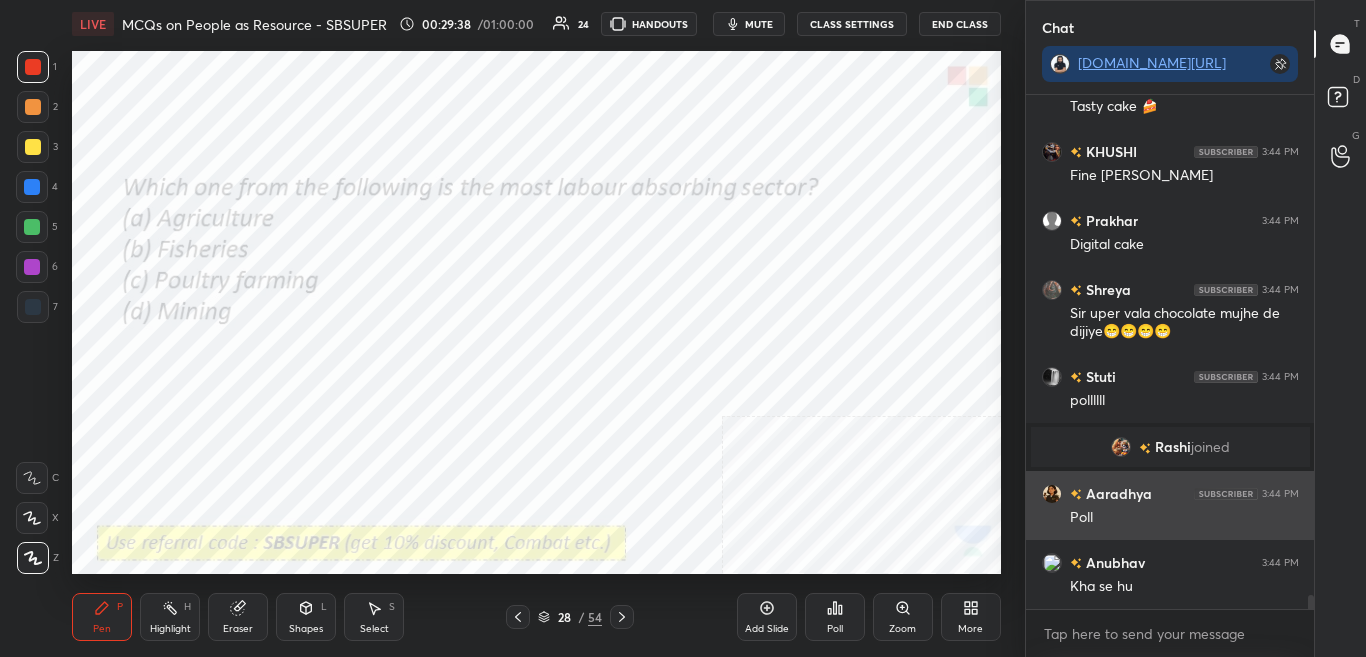 click on "Poll" at bounding box center (1184, 518) 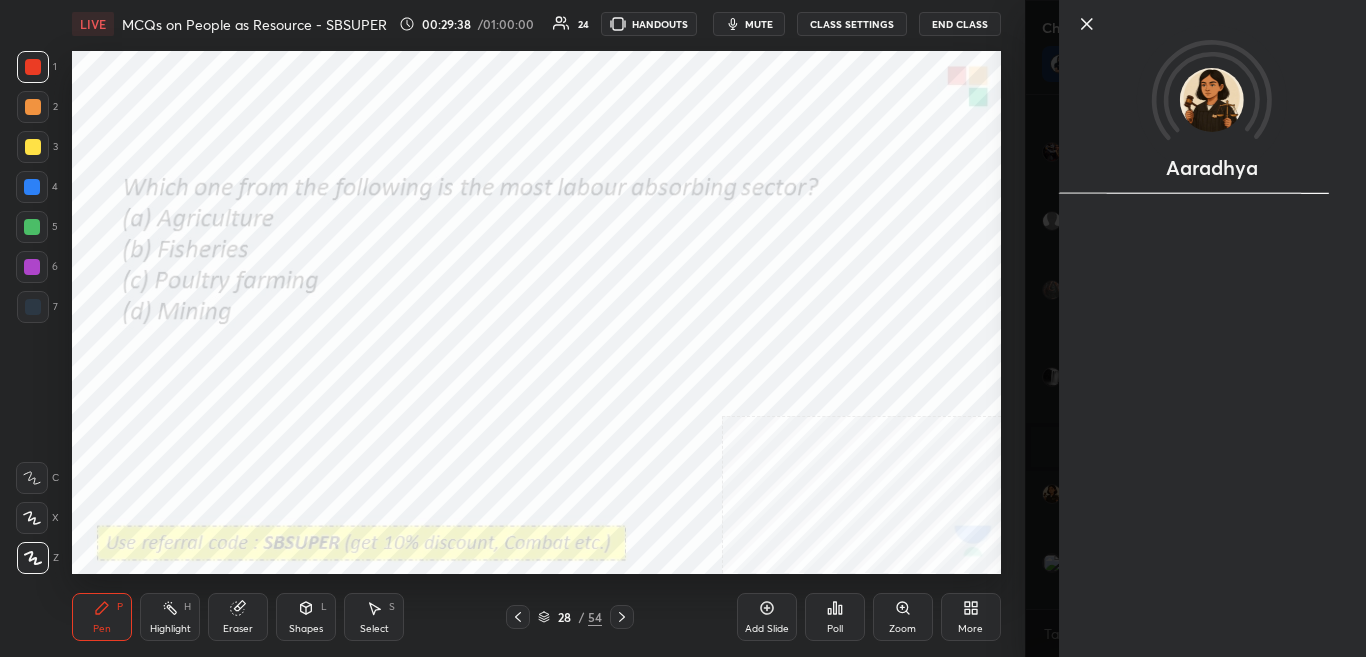 click on "Aaradhya" at bounding box center (1196, 328) 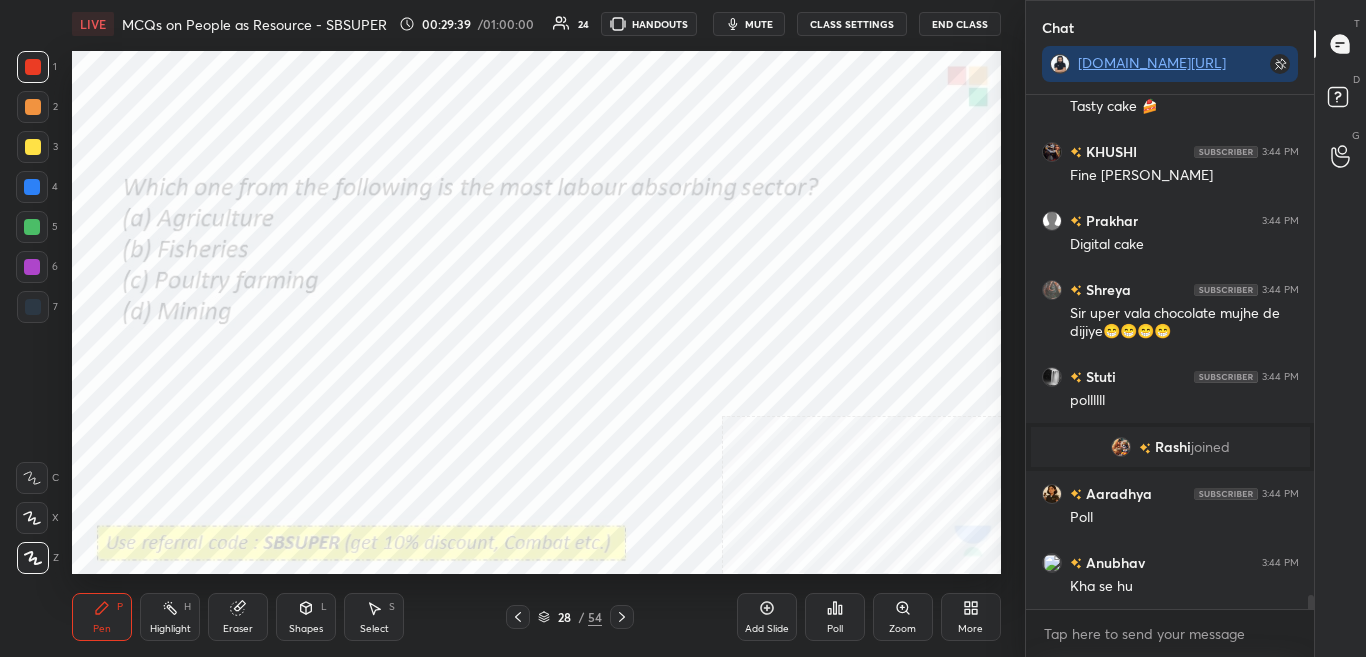 click on "joined" at bounding box center (1210, 447) 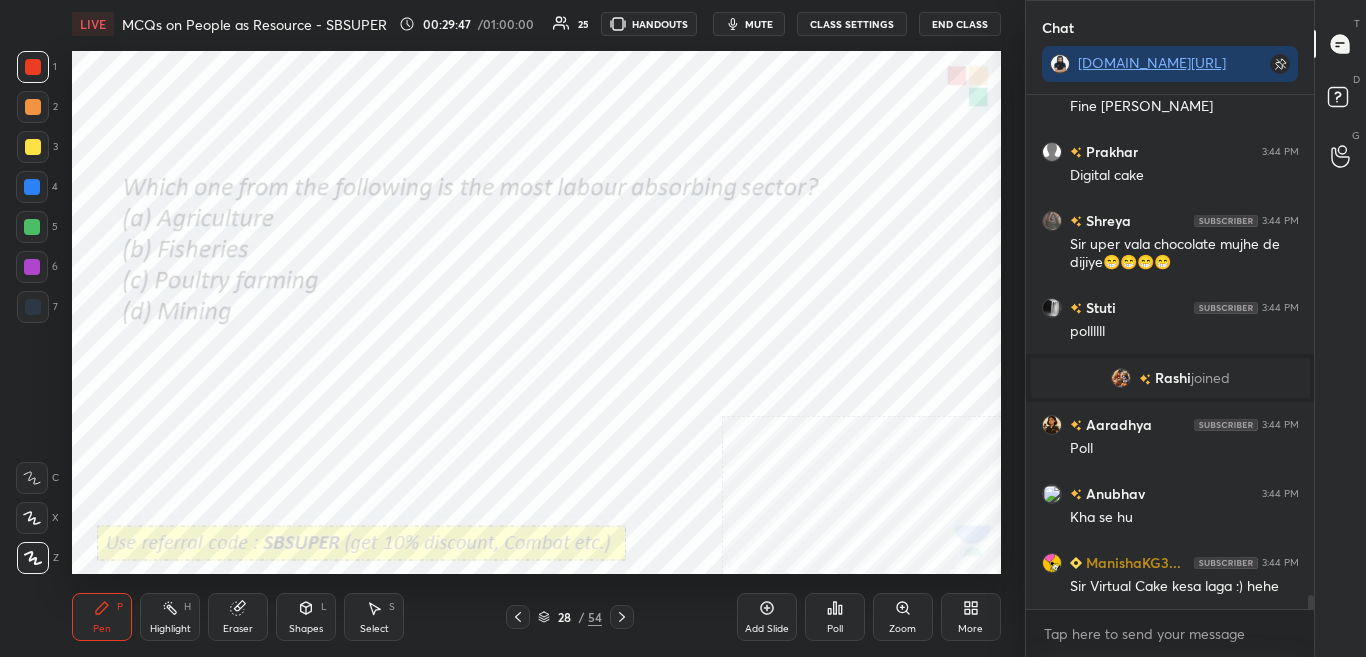 scroll, scrollTop: 18656, scrollLeft: 0, axis: vertical 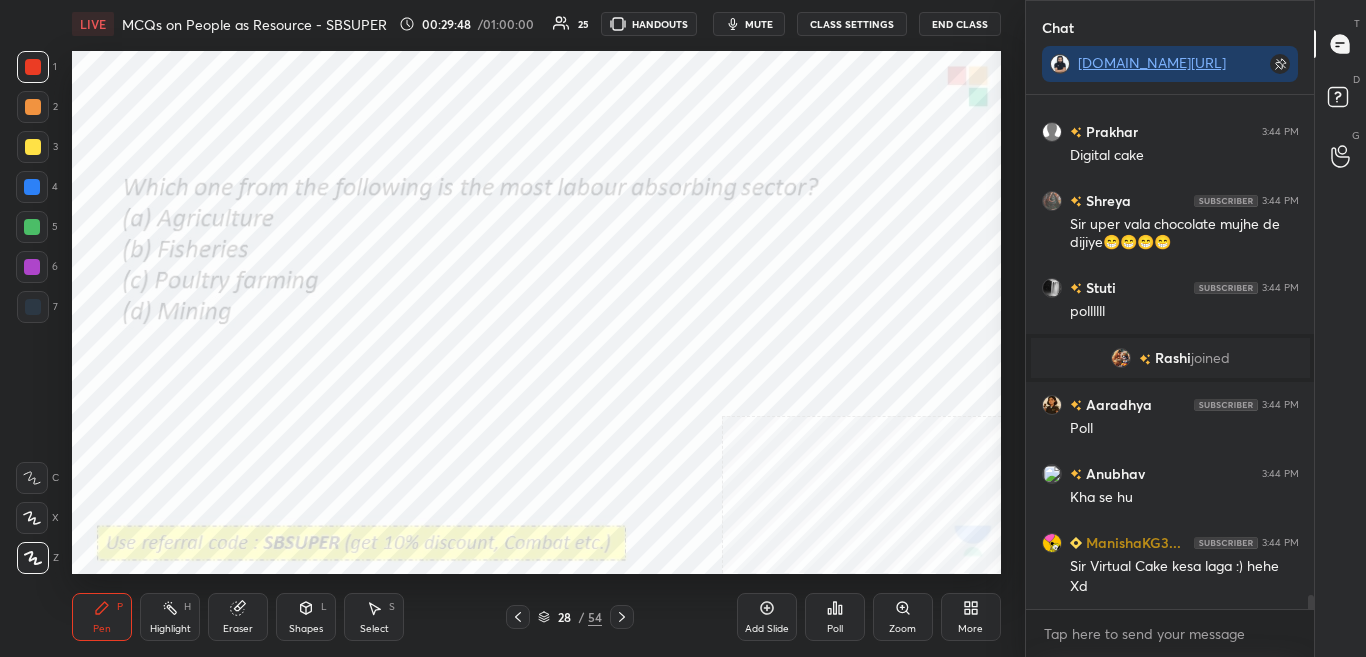 click on "mute" at bounding box center (749, 24) 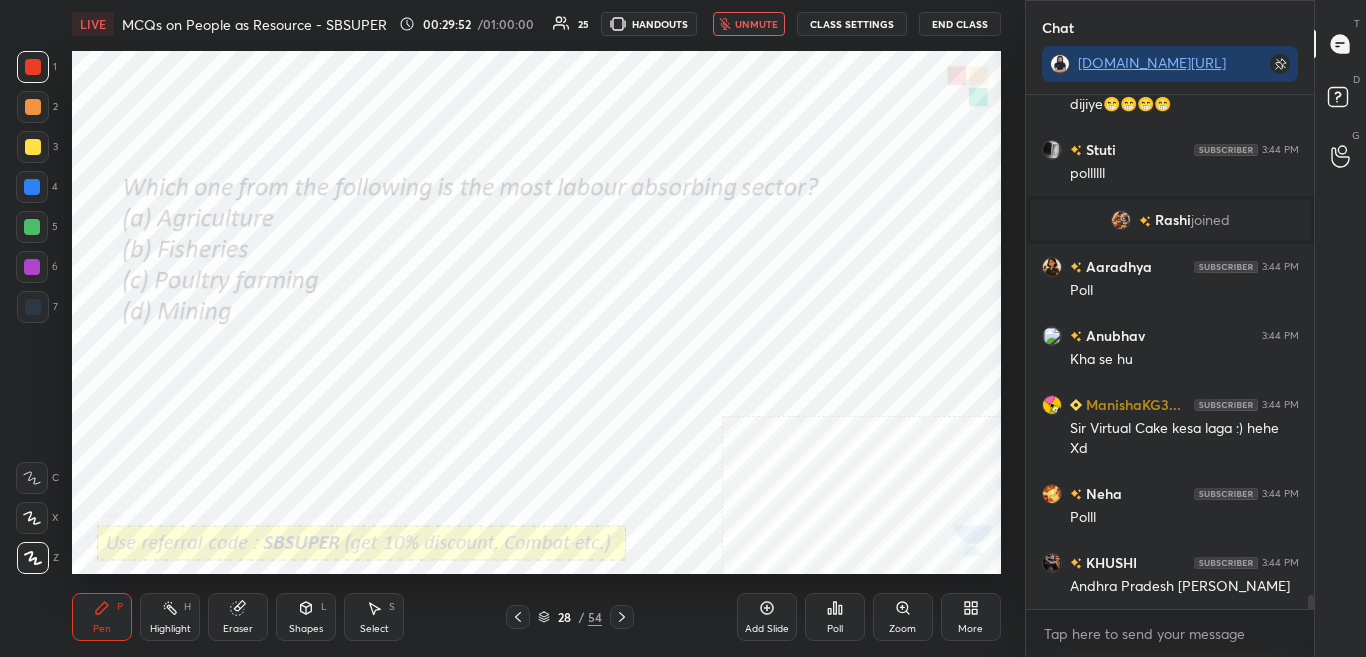 scroll, scrollTop: 18881, scrollLeft: 0, axis: vertical 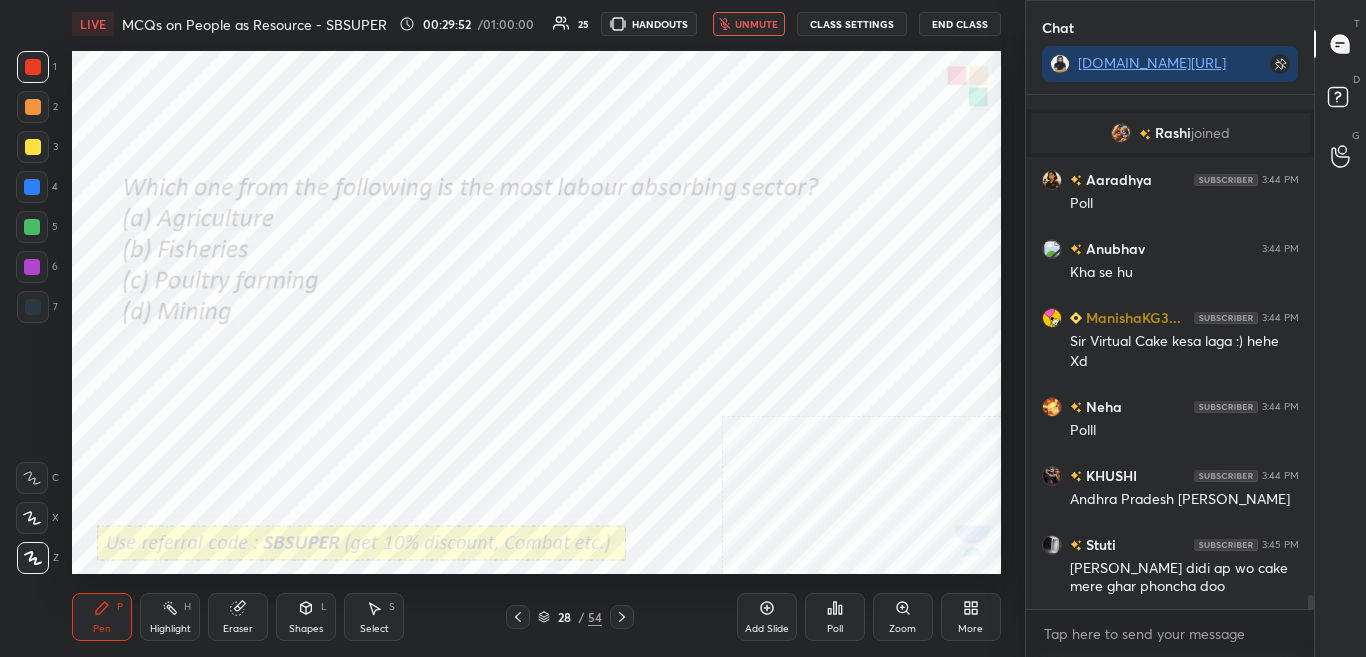 click on "unmute" at bounding box center (756, 24) 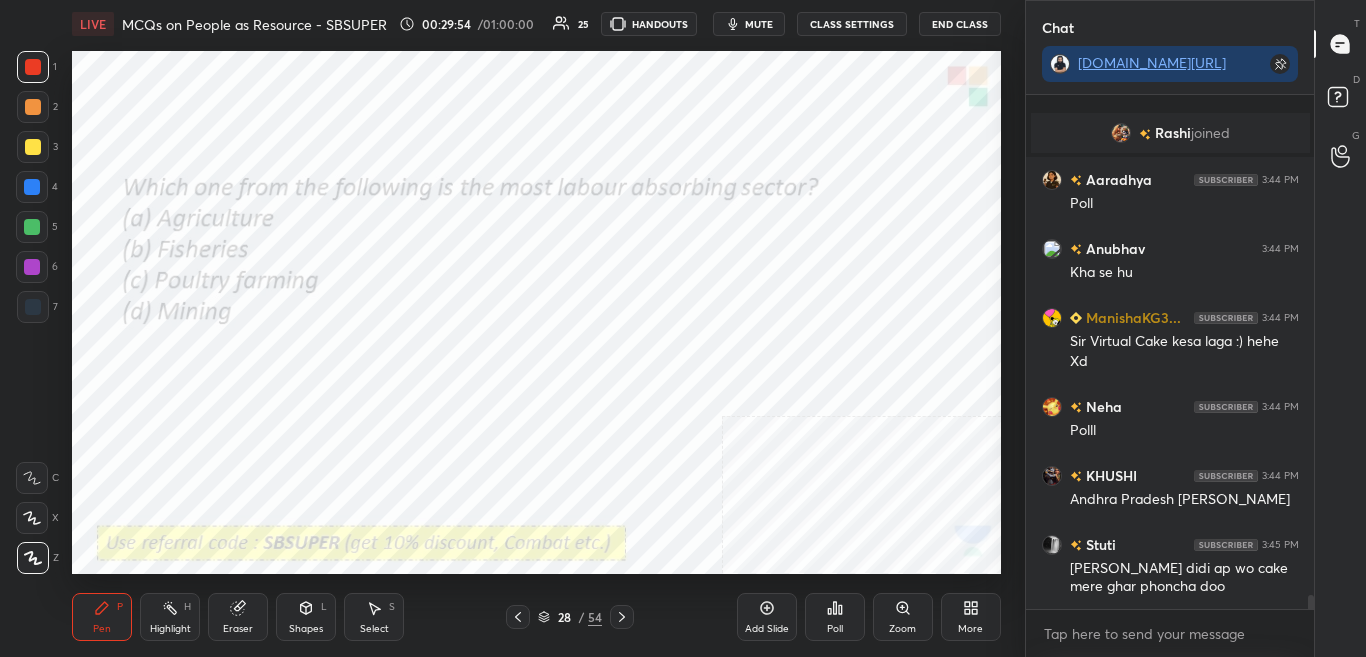 scroll, scrollTop: 18950, scrollLeft: 0, axis: vertical 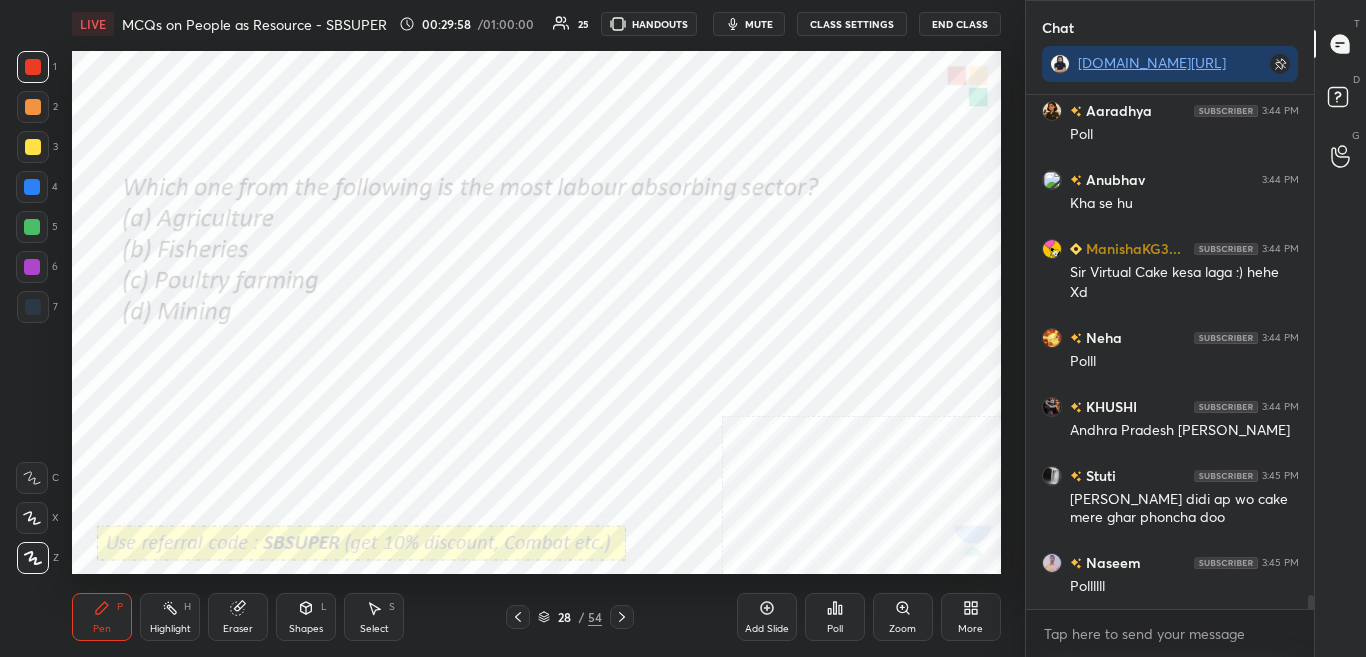 click on "Poll" at bounding box center [835, 617] 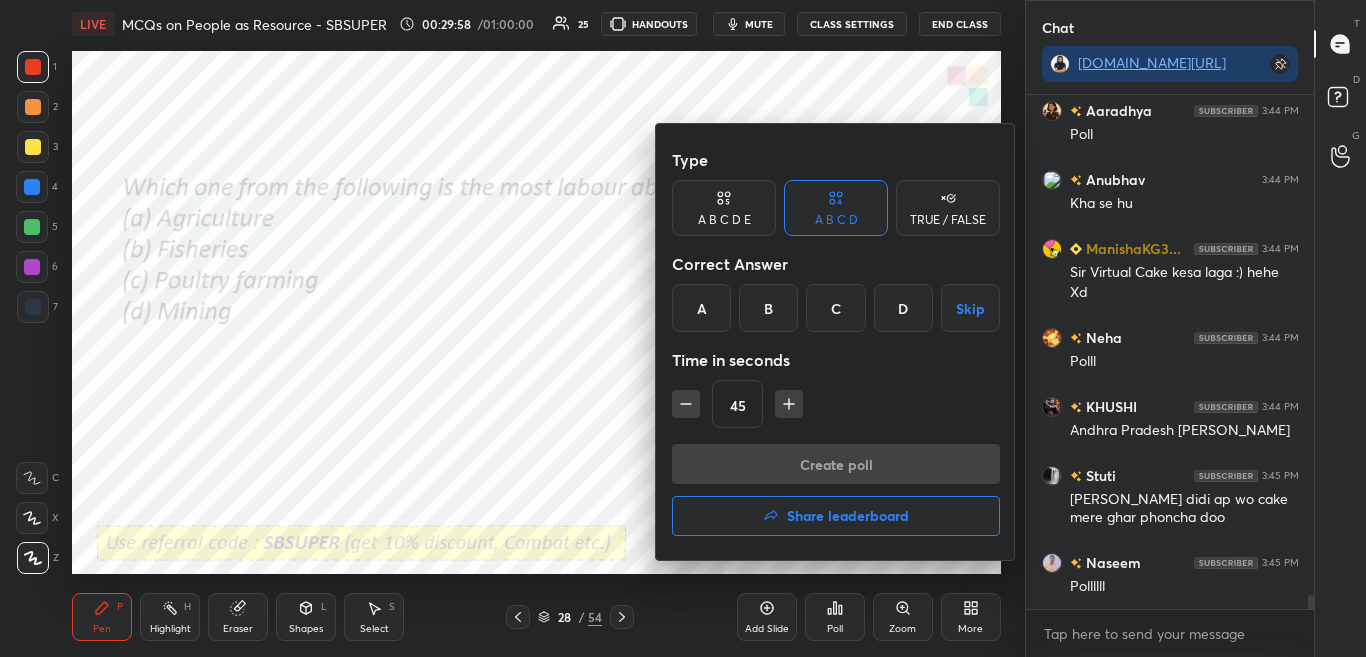 scroll, scrollTop: 19019, scrollLeft: 0, axis: vertical 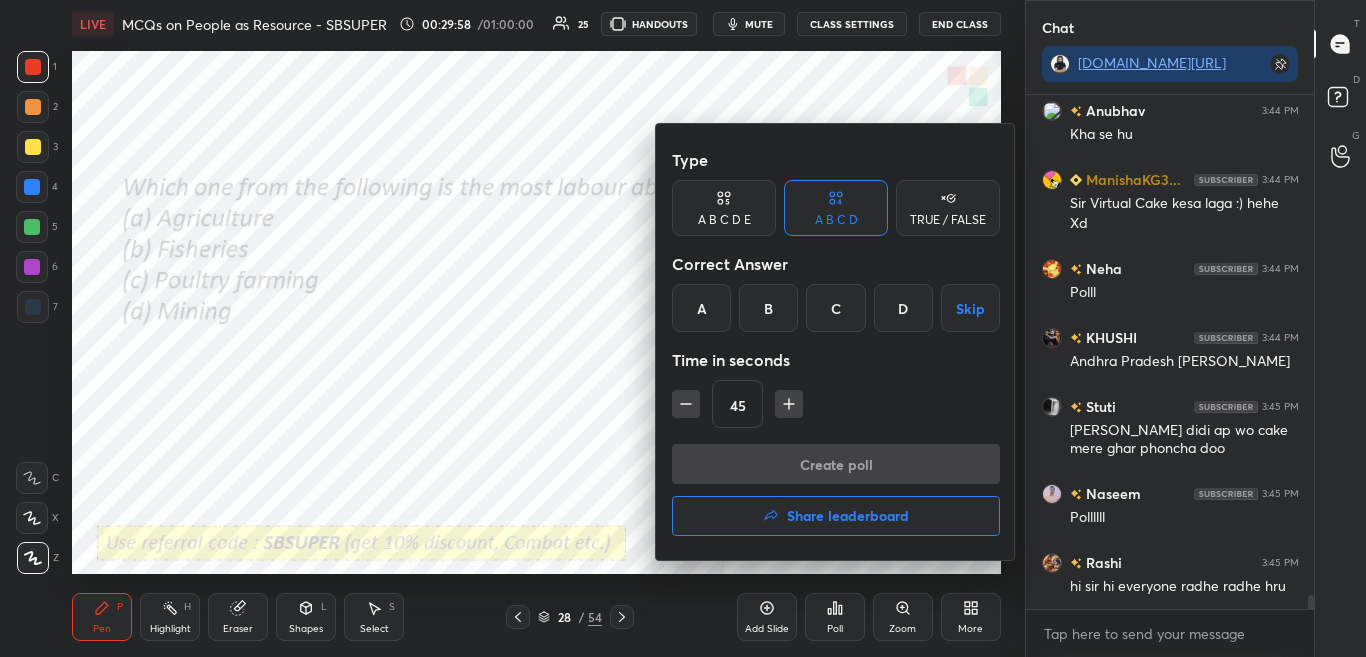 click at bounding box center (683, 328) 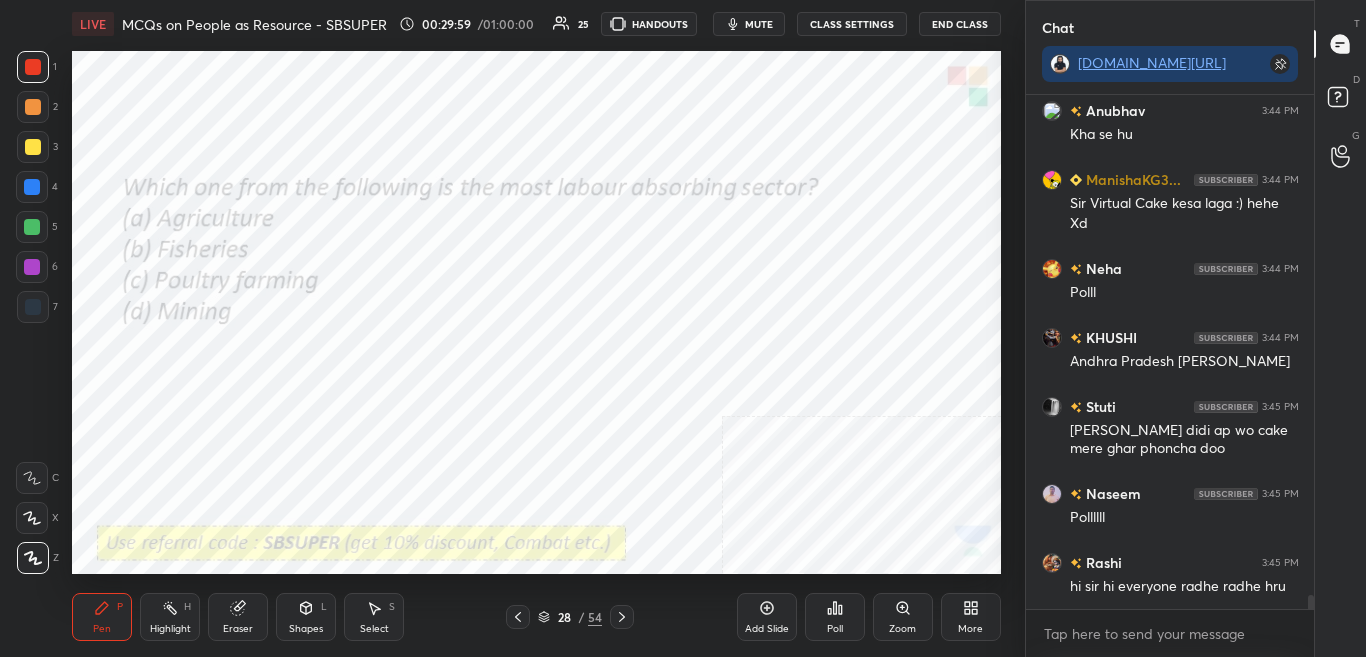 click on "Poll" at bounding box center [835, 617] 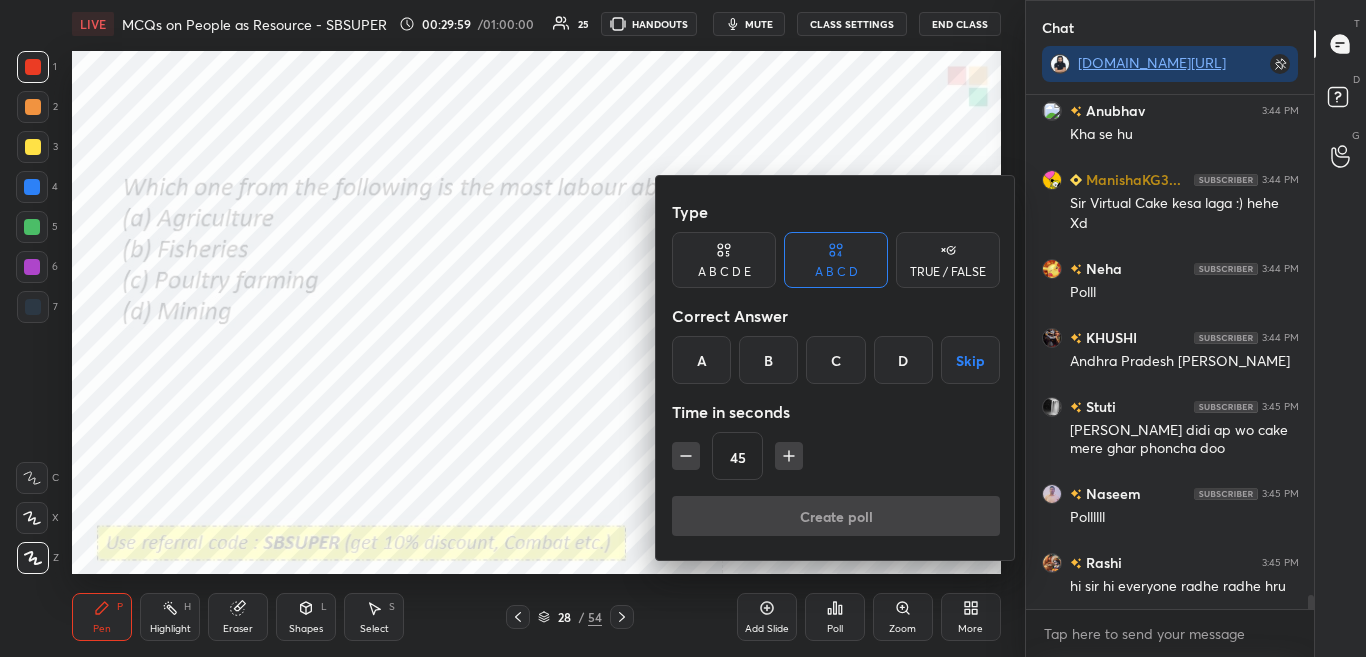 scroll, scrollTop: 19088, scrollLeft: 0, axis: vertical 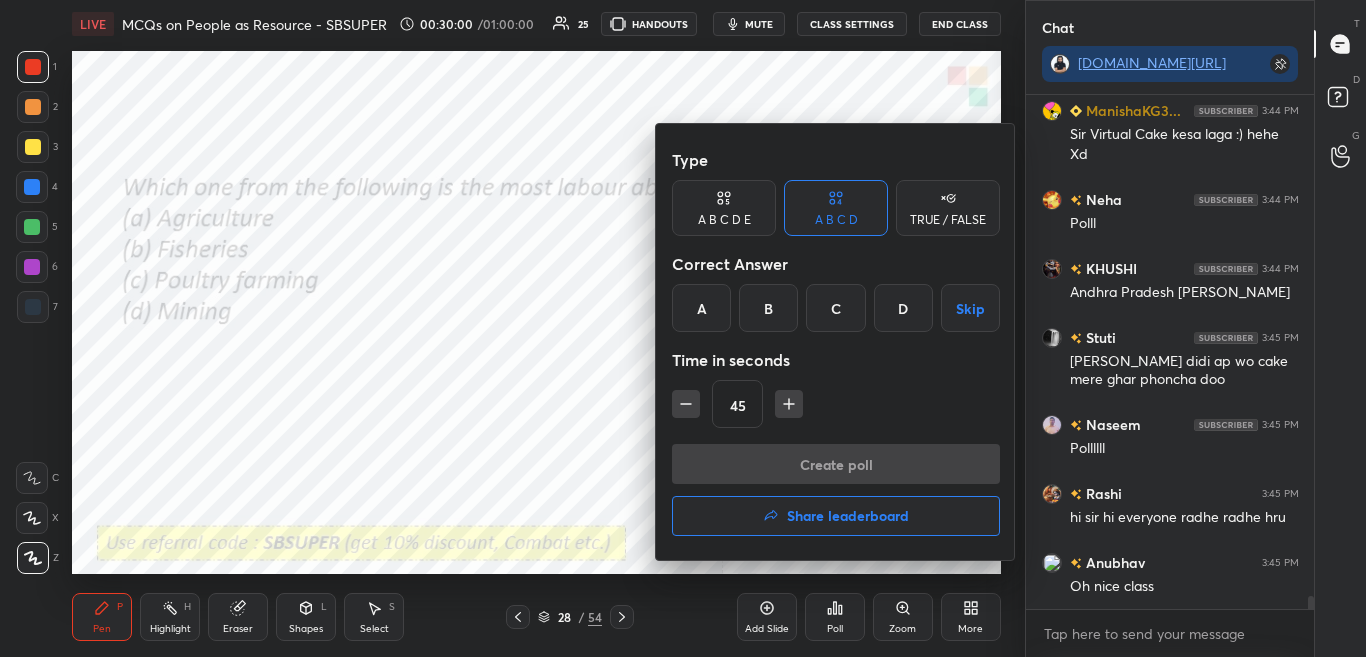 click on "A" at bounding box center [701, 308] 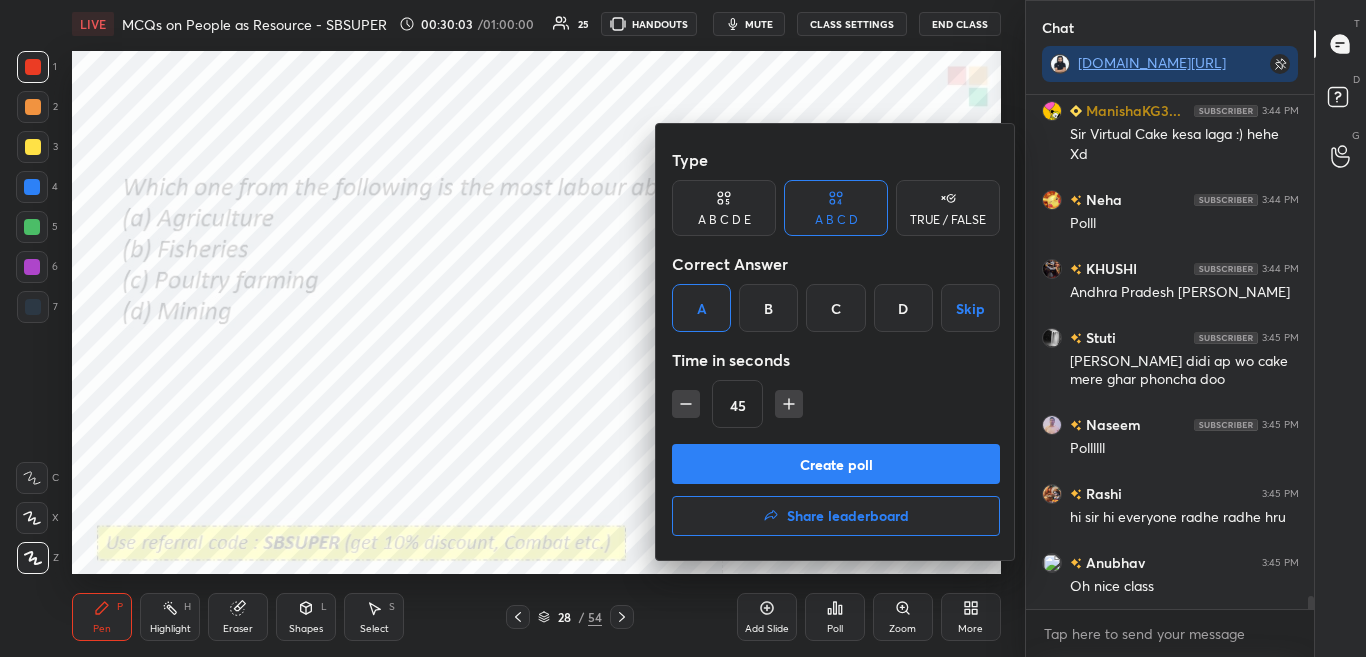 click on "Create poll" at bounding box center (836, 464) 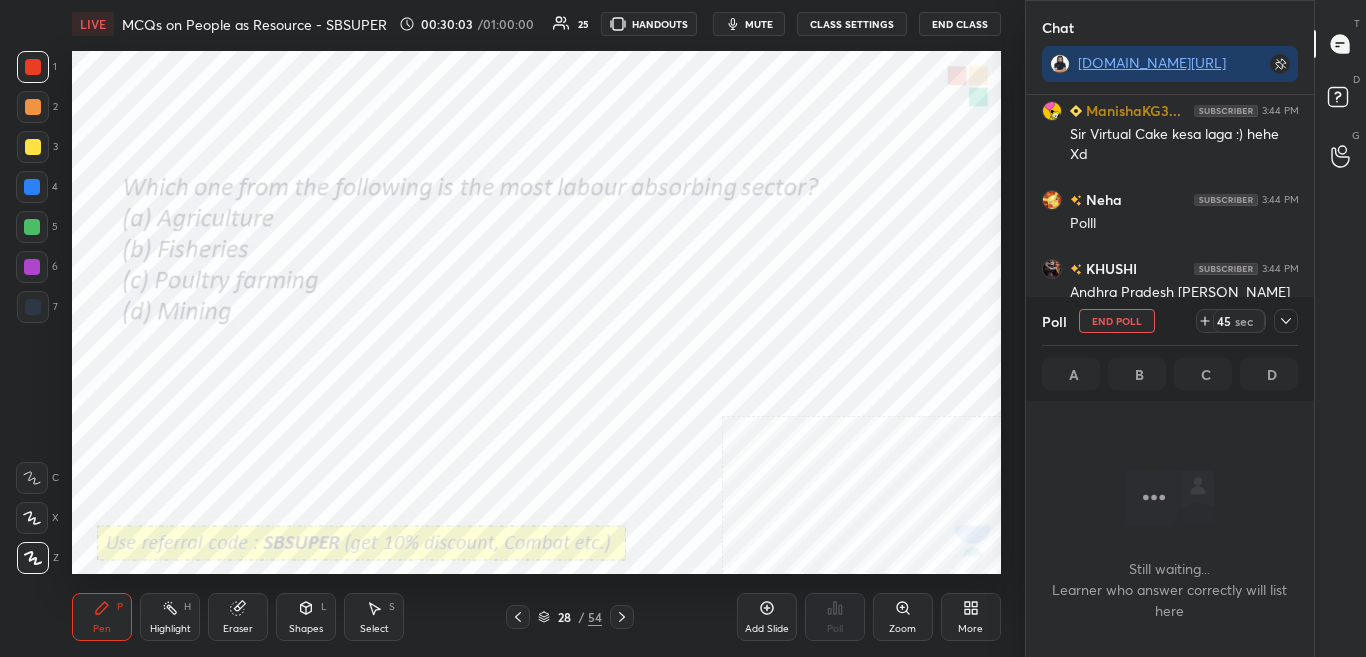 scroll, scrollTop: 290, scrollLeft: 282, axis: both 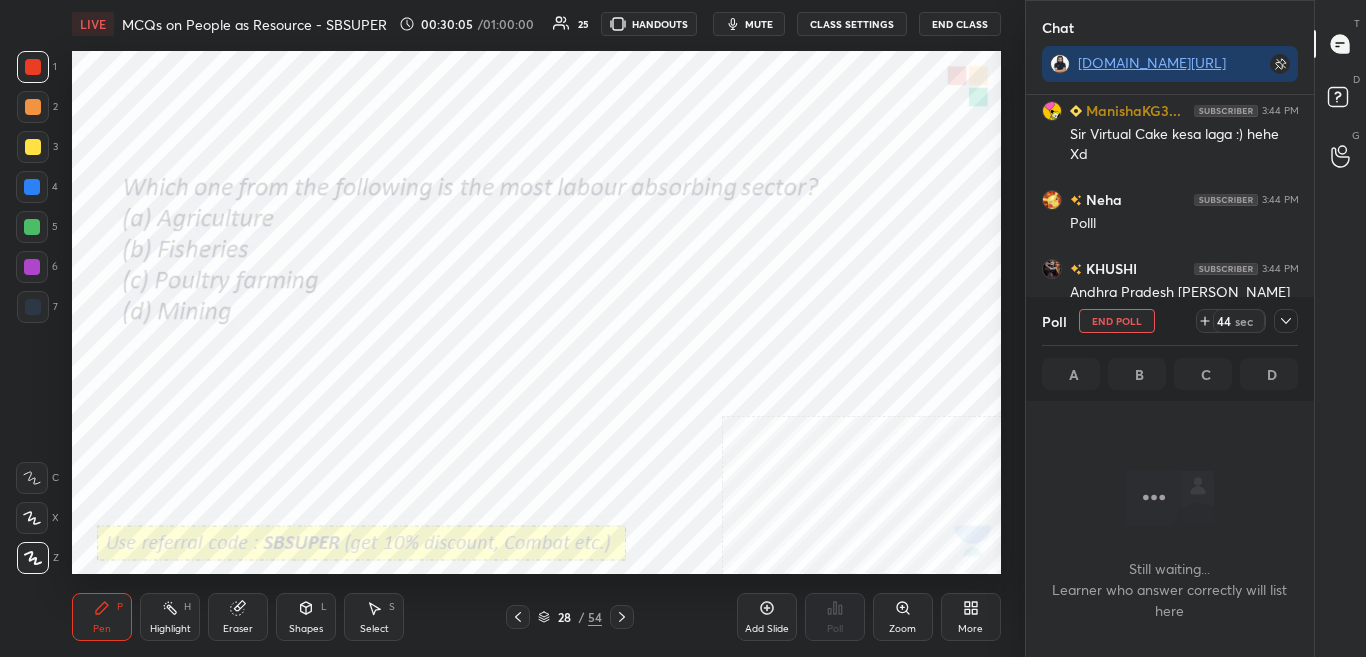 click at bounding box center (1286, 321) 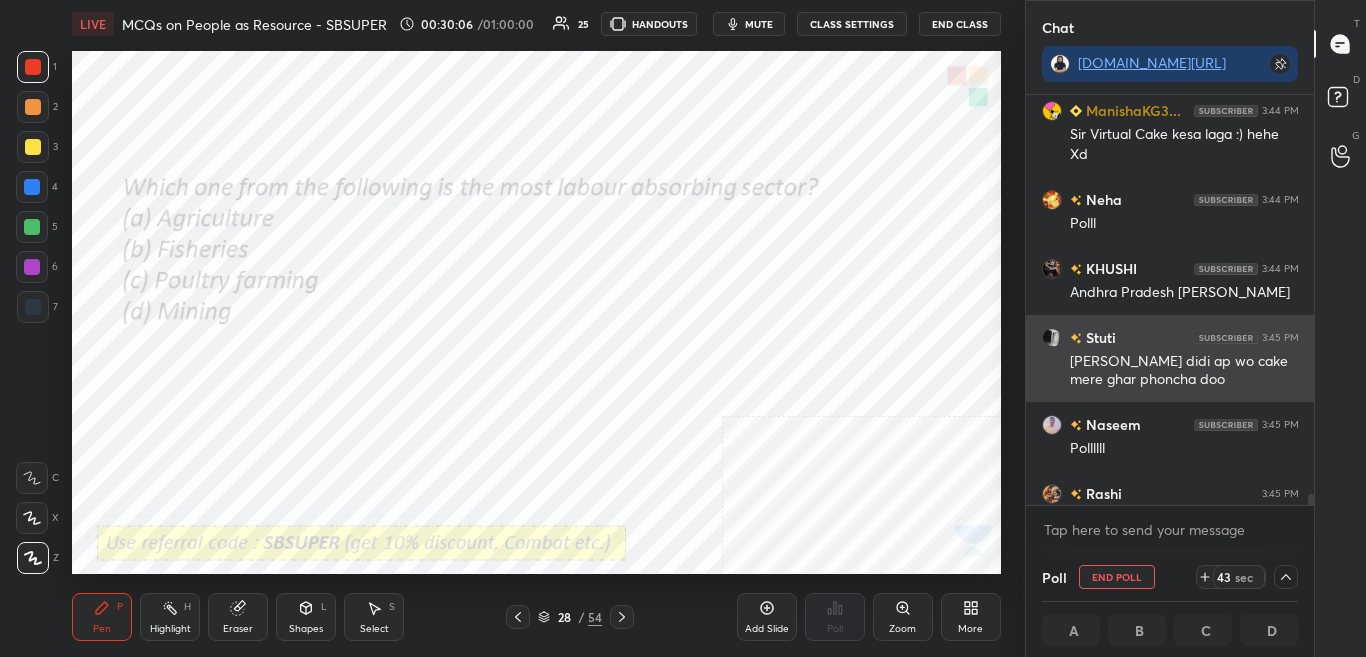 scroll, scrollTop: 0, scrollLeft: 0, axis: both 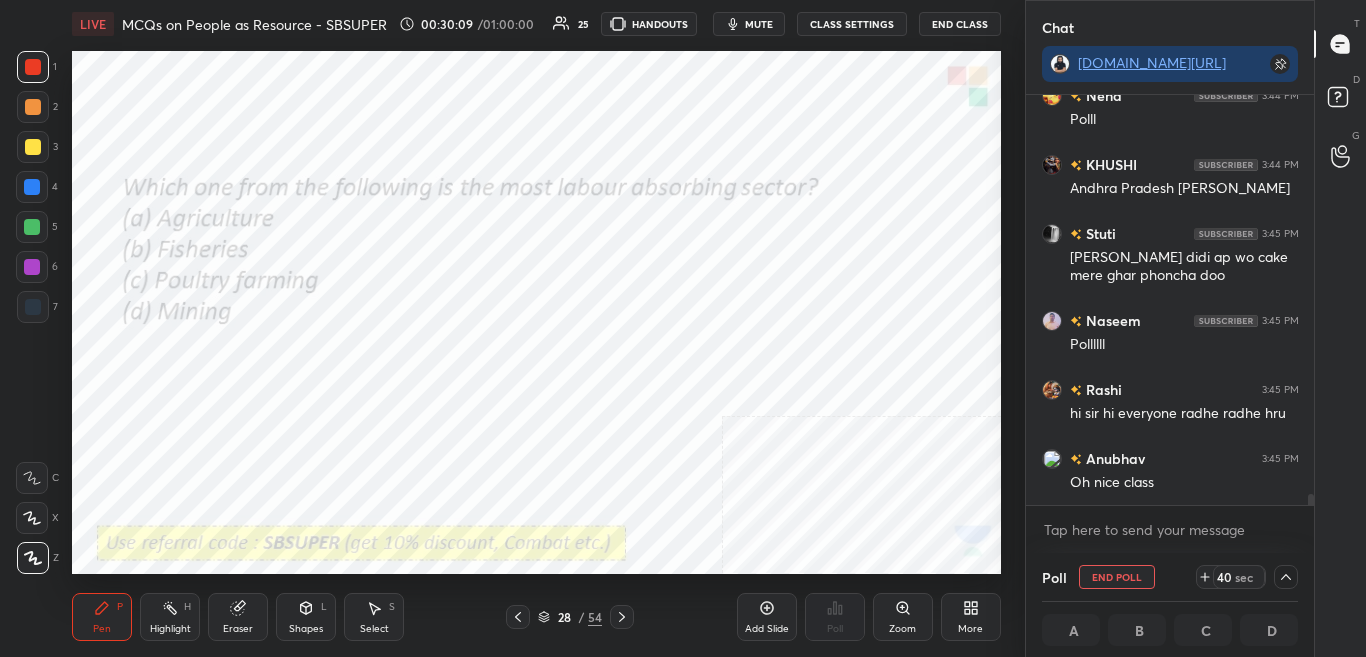 click at bounding box center [1311, 502] 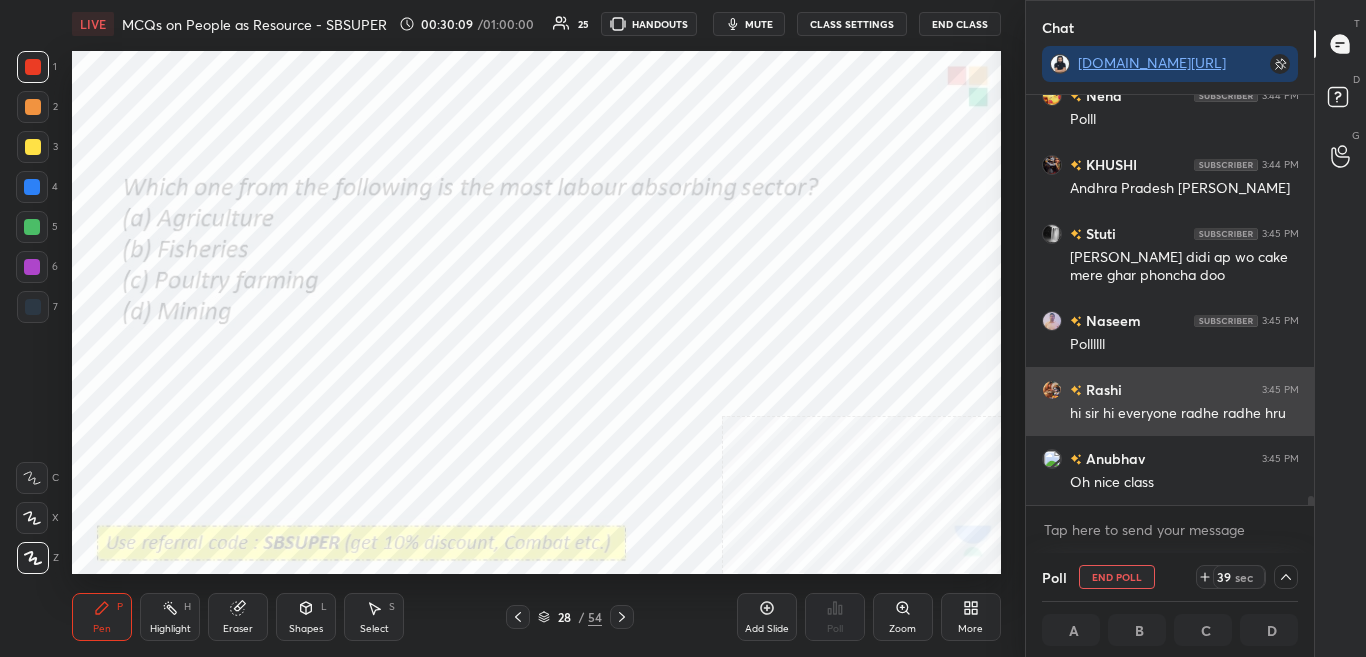 click on "Rashi 3:45 PM" at bounding box center (1170, 389) 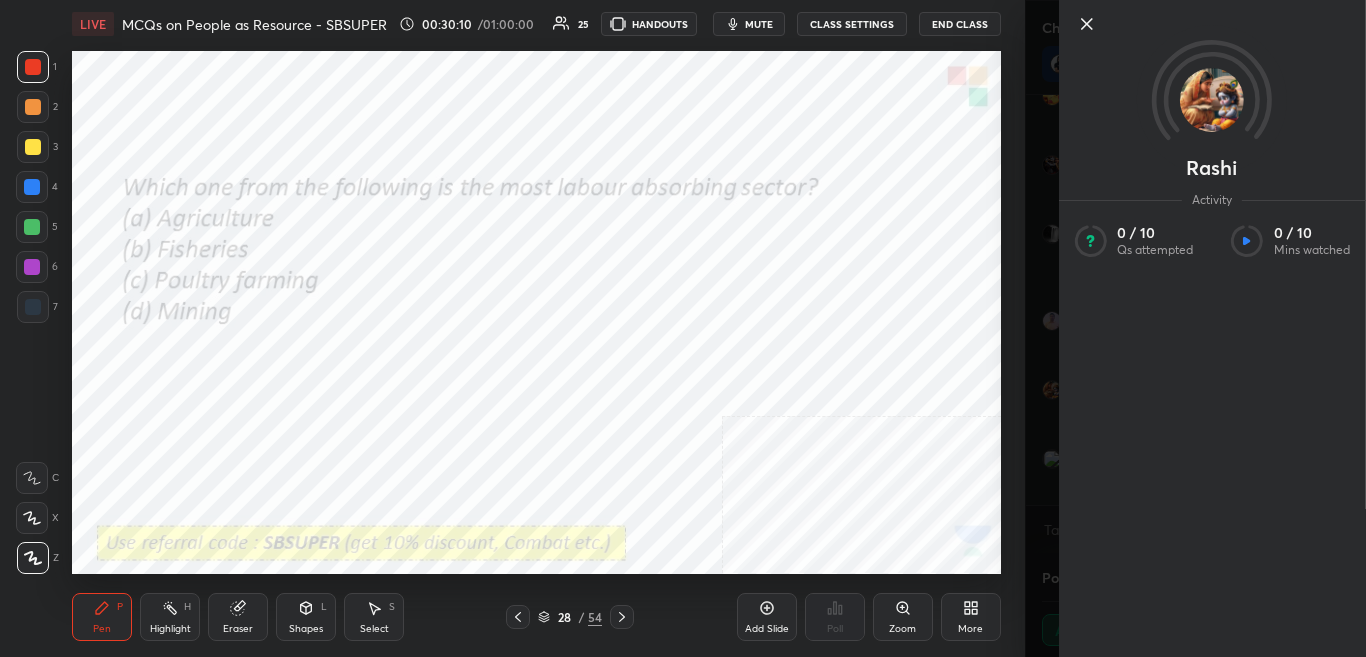 scroll, scrollTop: 19261, scrollLeft: 0, axis: vertical 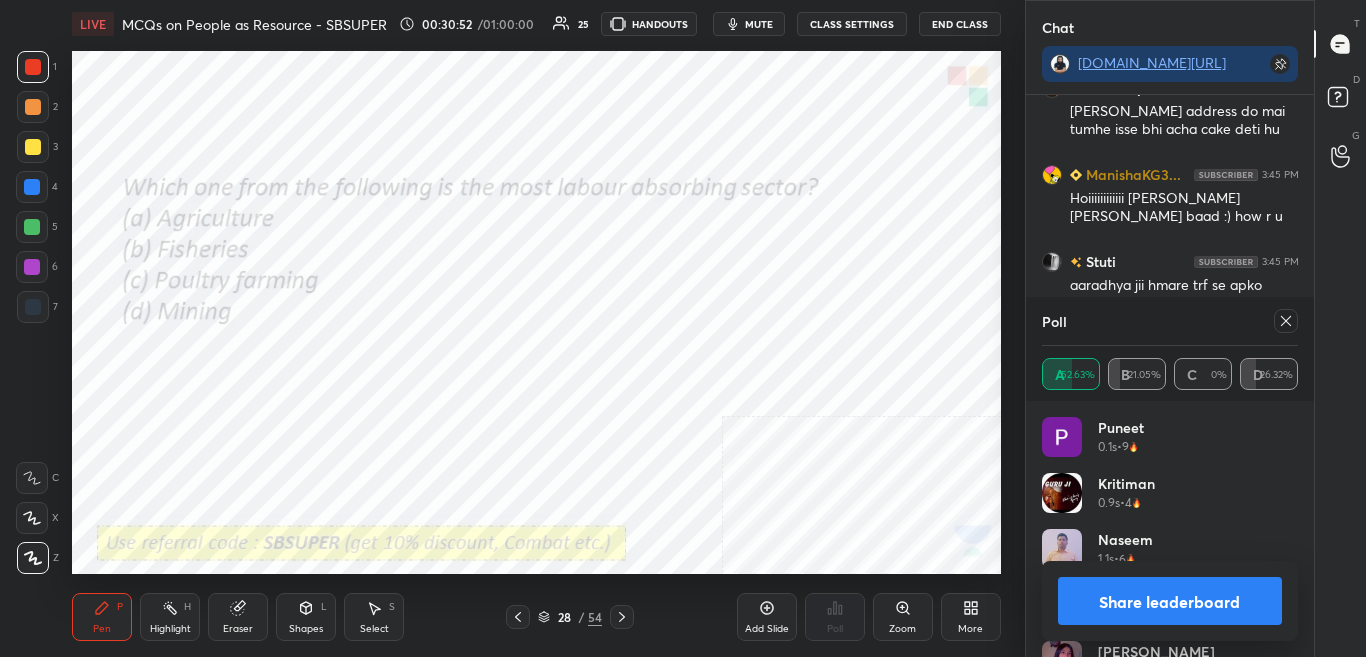 click on "Share leaderboard" at bounding box center [1170, 601] 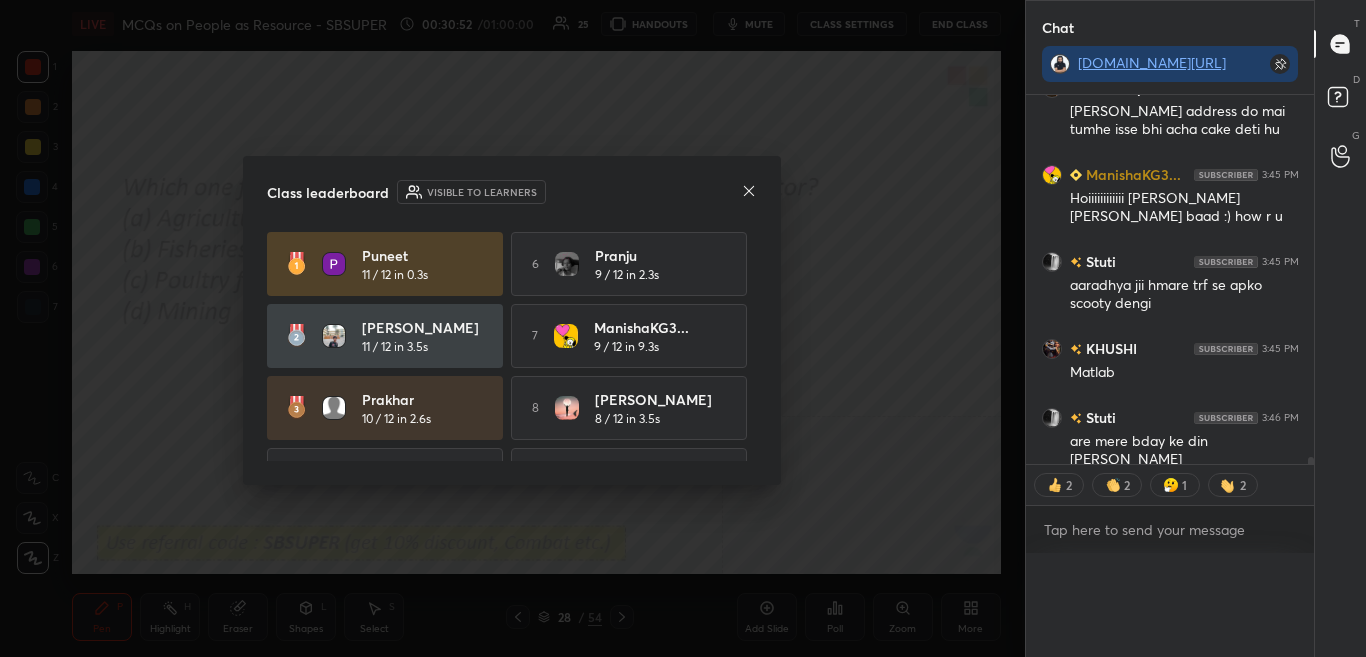 scroll, scrollTop: 0, scrollLeft: 0, axis: both 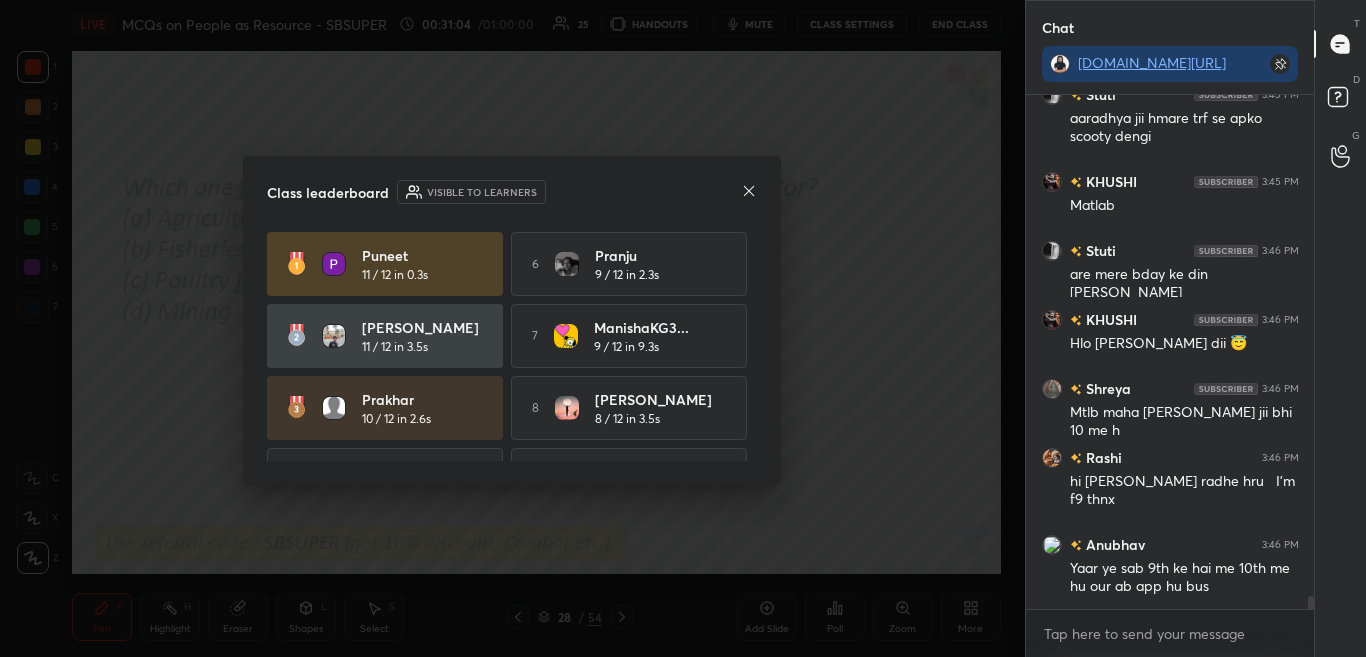 click 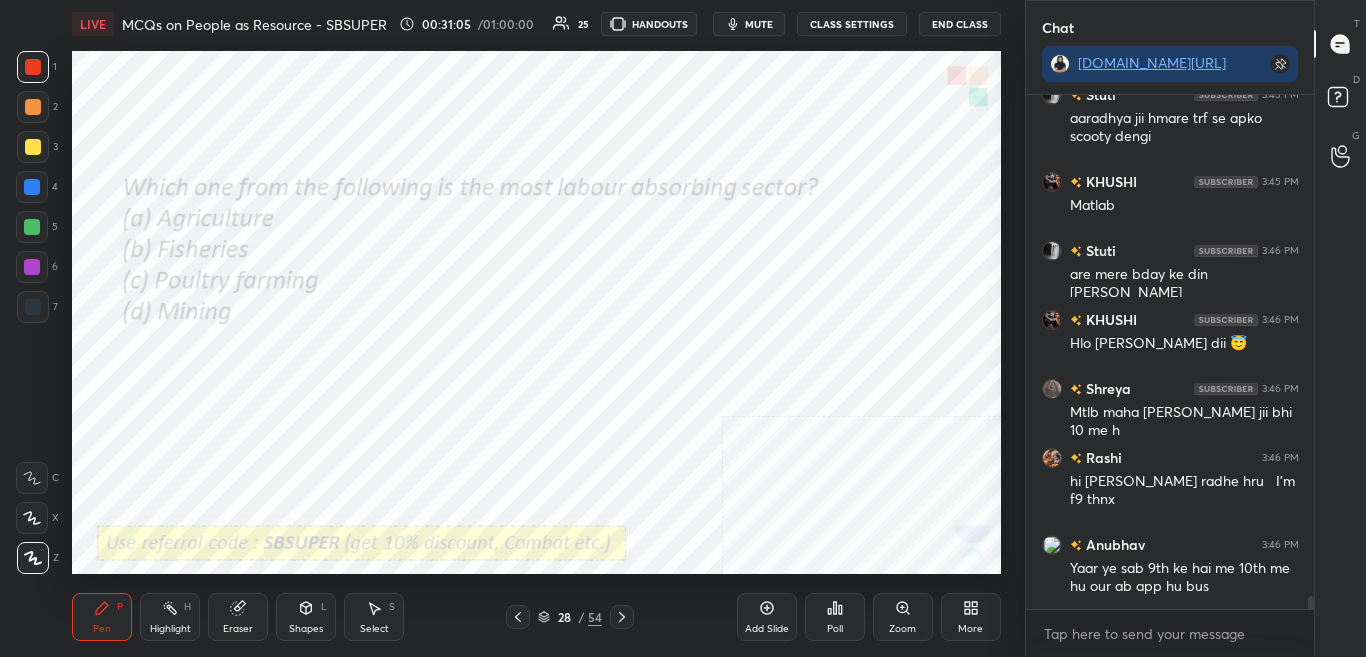 click 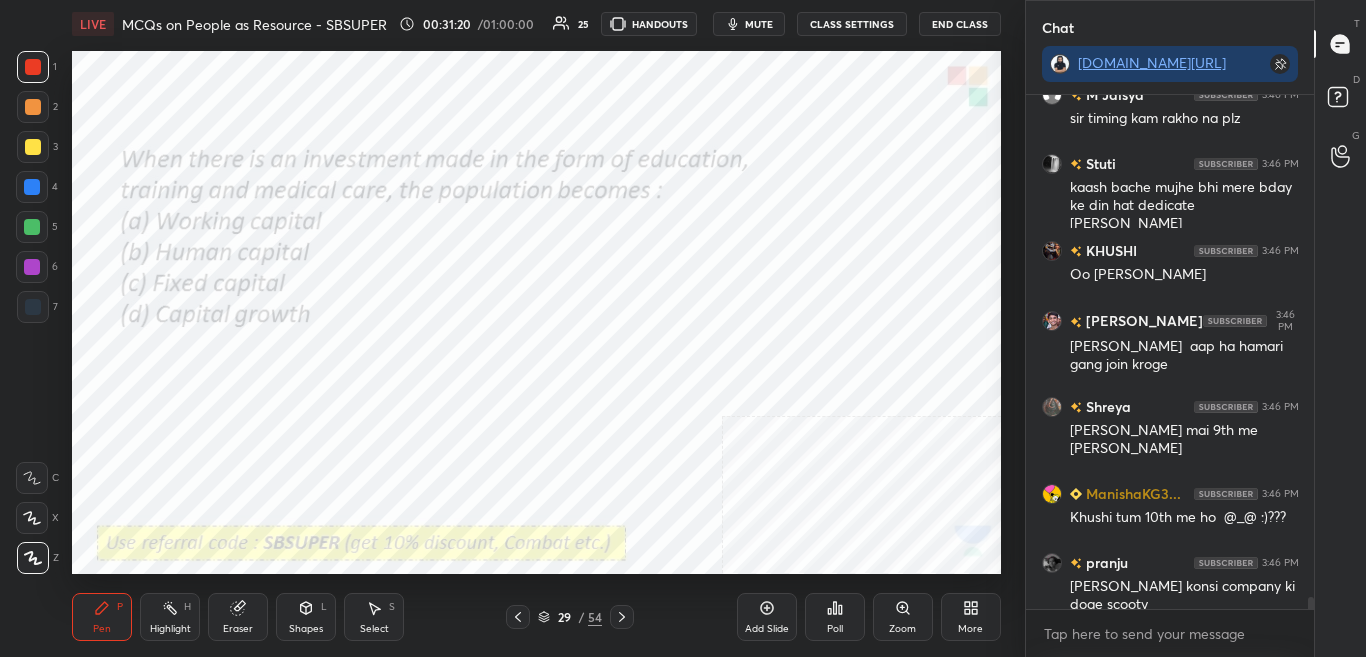 click on "mute" at bounding box center (759, 24) 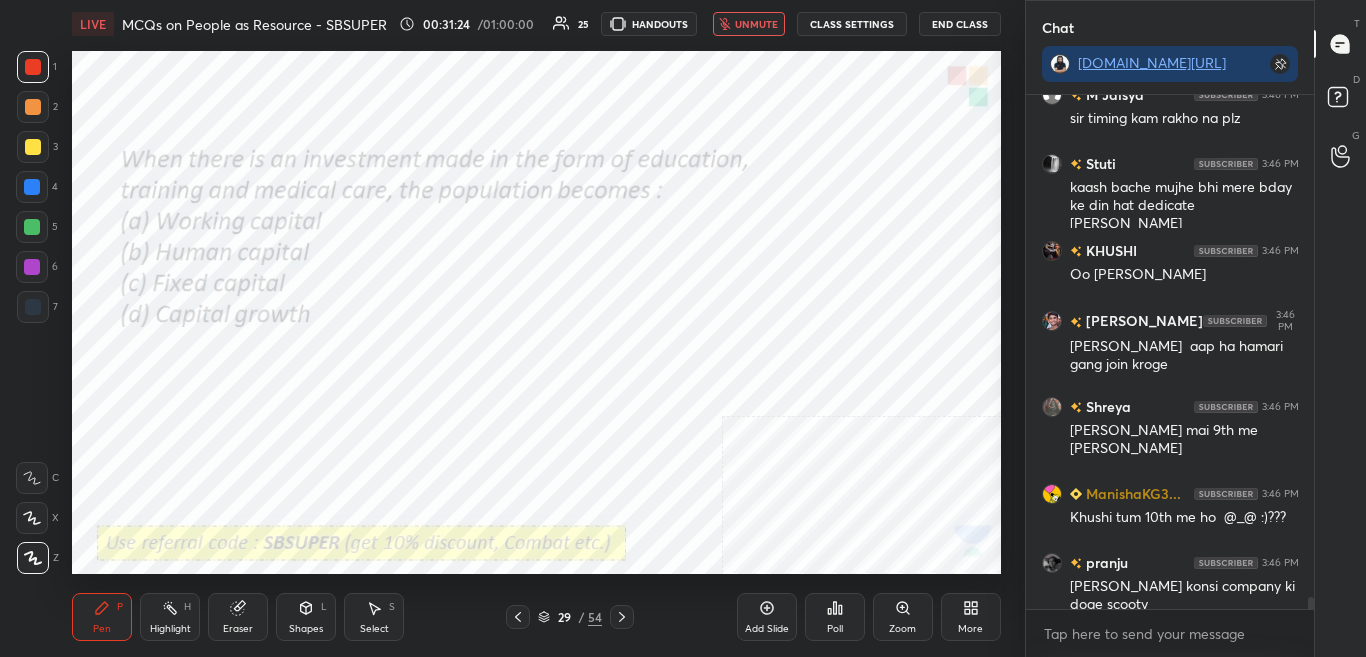 click on "LIVE MCQs on People as Resource - SBSUPER 00:31:24 /  01:00:00 25 HANDOUTS unmute CLASS SETTINGS End Class" at bounding box center [536, 24] 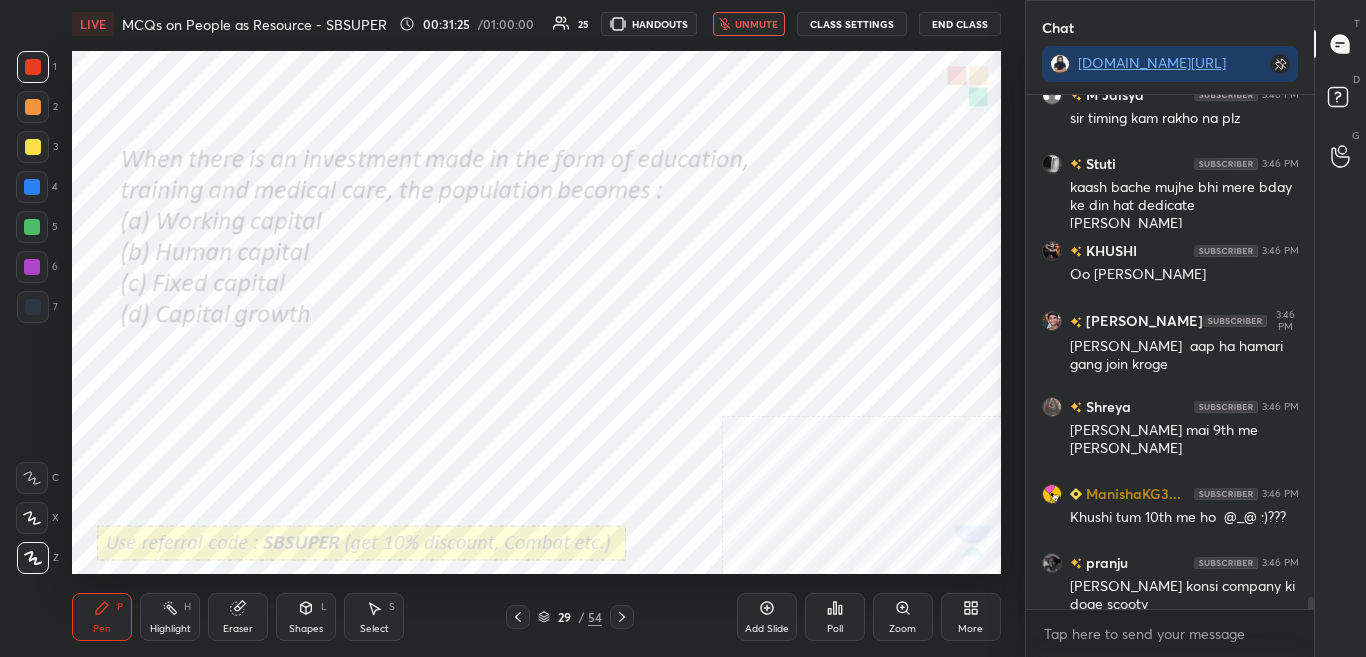 click on "unmute" at bounding box center [756, 24] 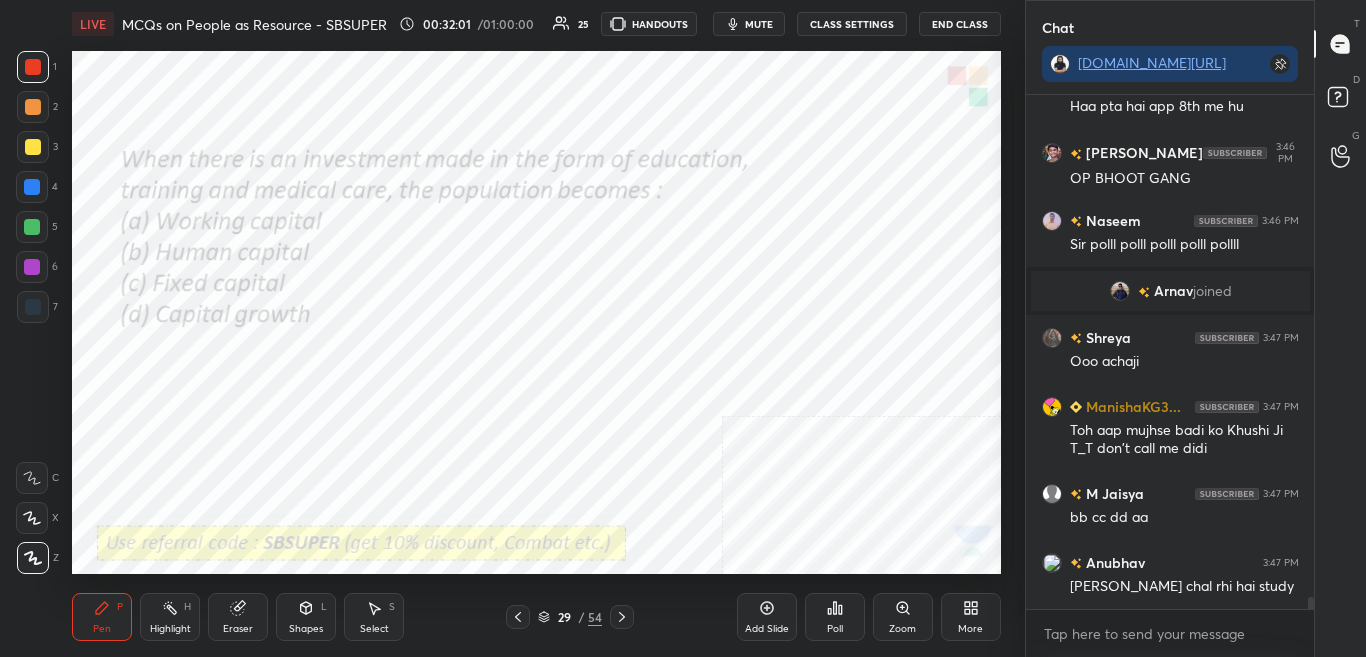 scroll, scrollTop: 20703, scrollLeft: 0, axis: vertical 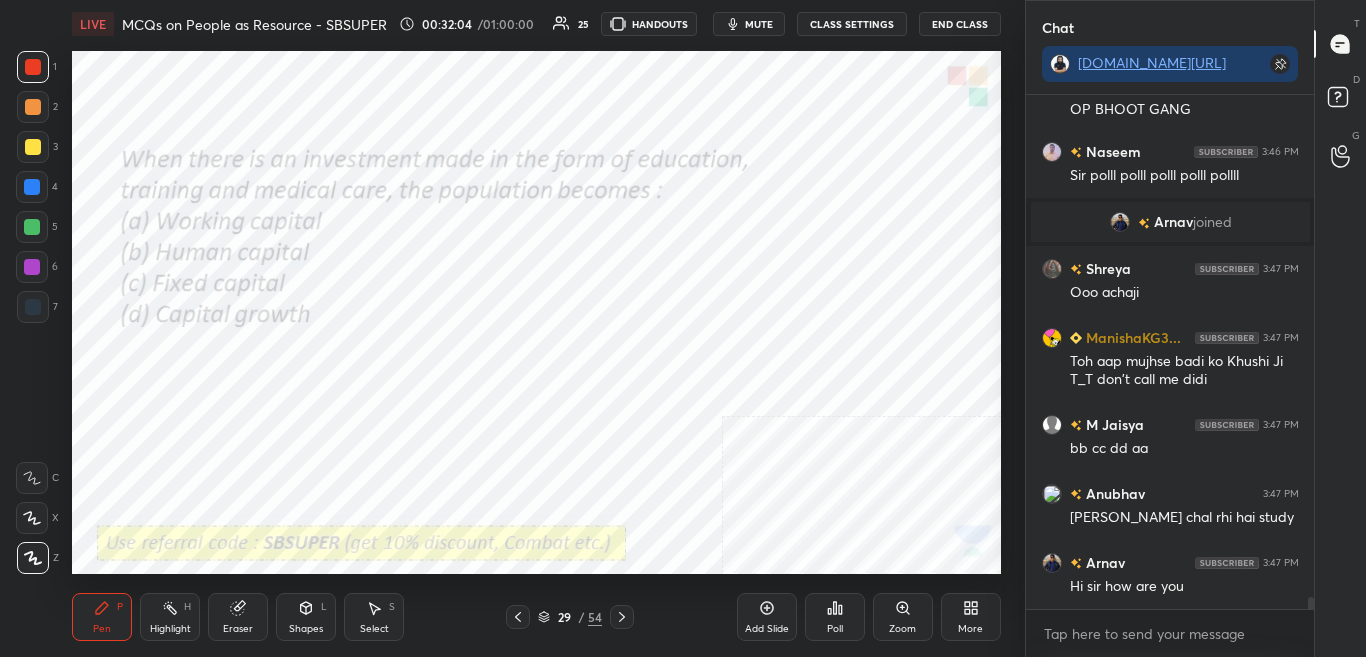 click on "Poll" at bounding box center (835, 617) 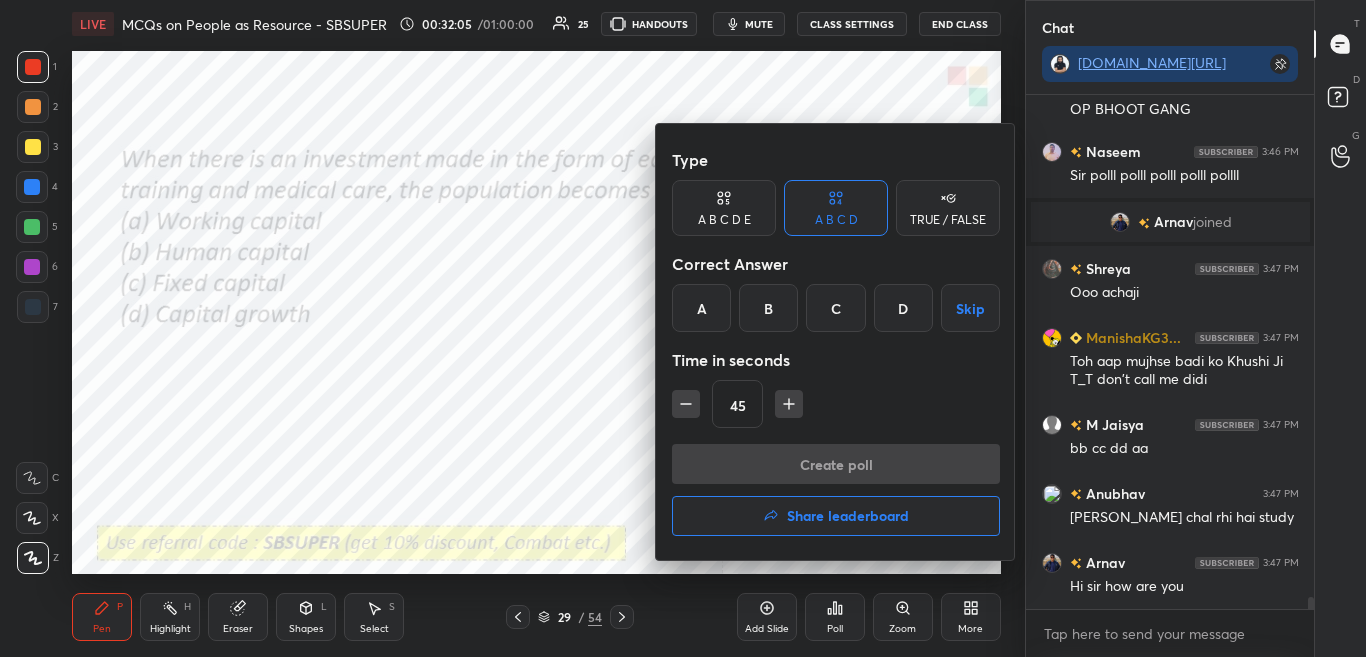 scroll, scrollTop: 20772, scrollLeft: 0, axis: vertical 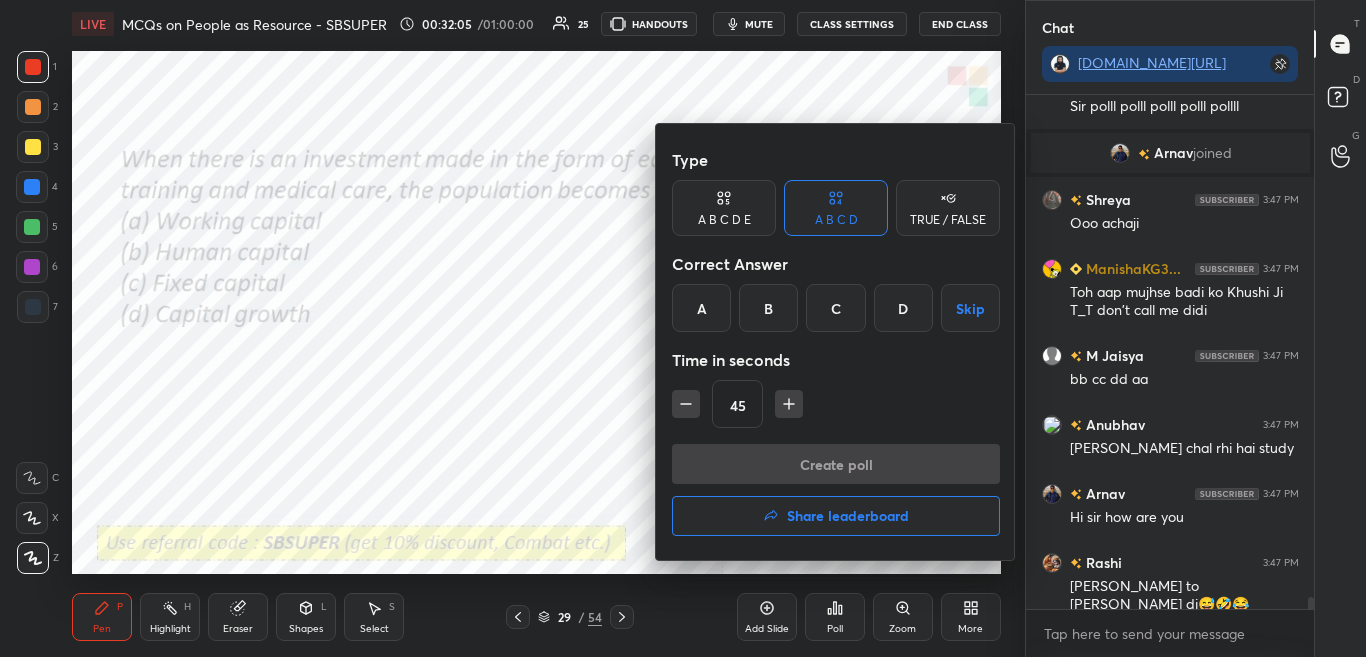 click on "B" at bounding box center (768, 308) 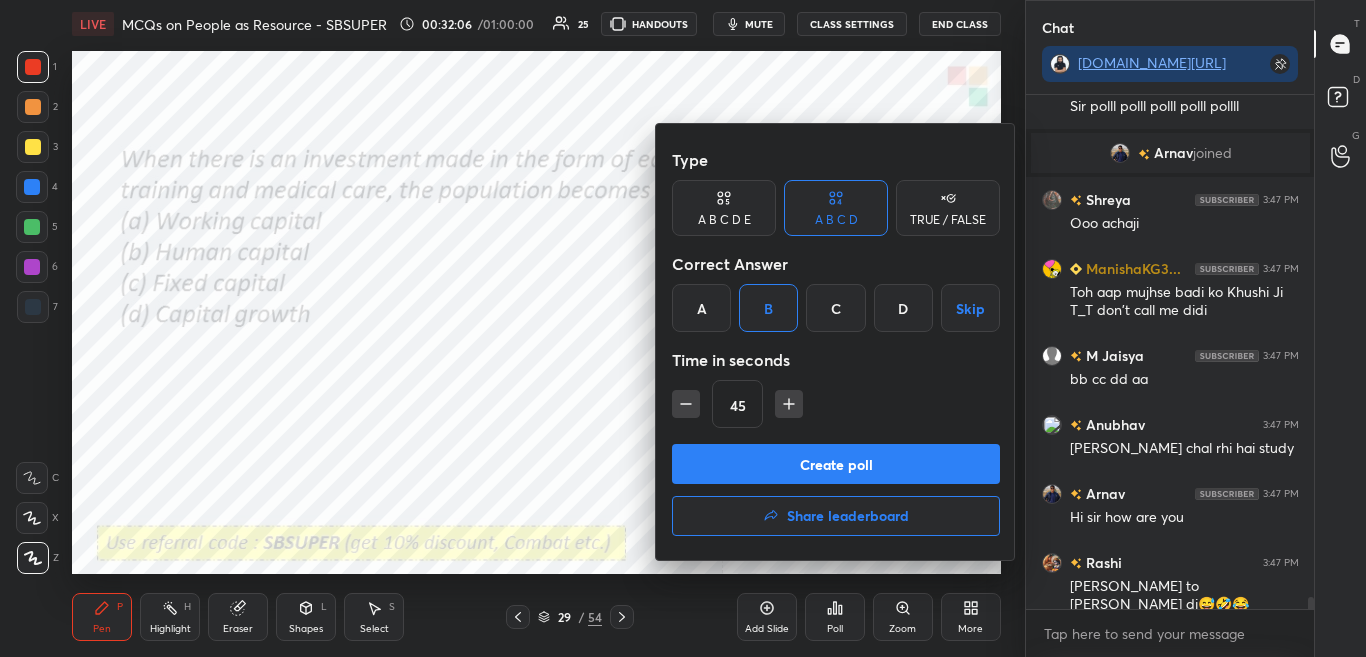 click on "Create poll" at bounding box center [836, 464] 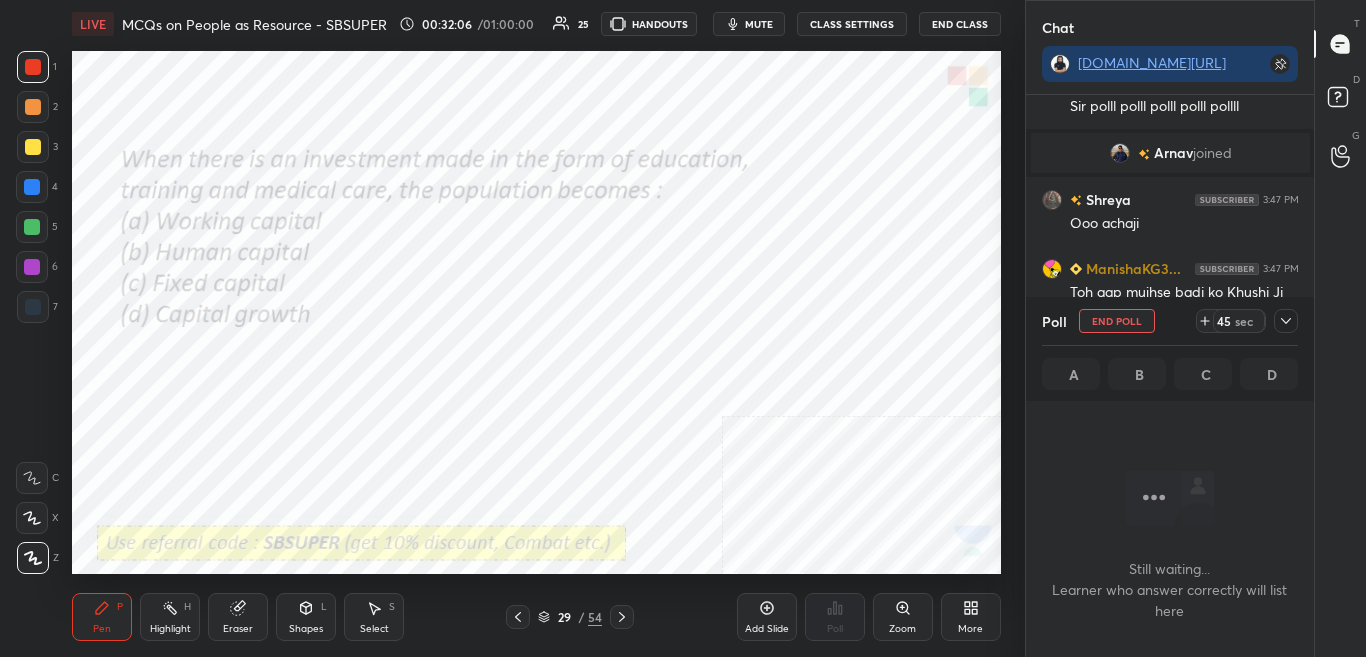 scroll, scrollTop: 270, scrollLeft: 282, axis: both 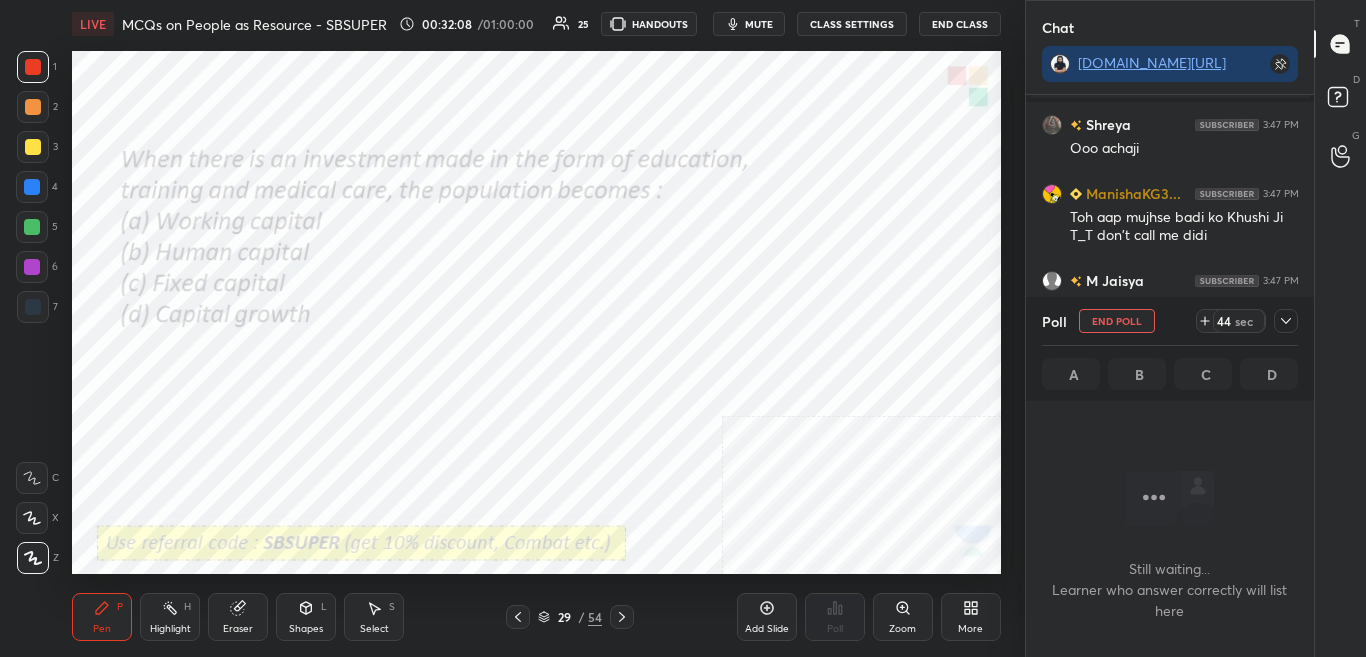 click 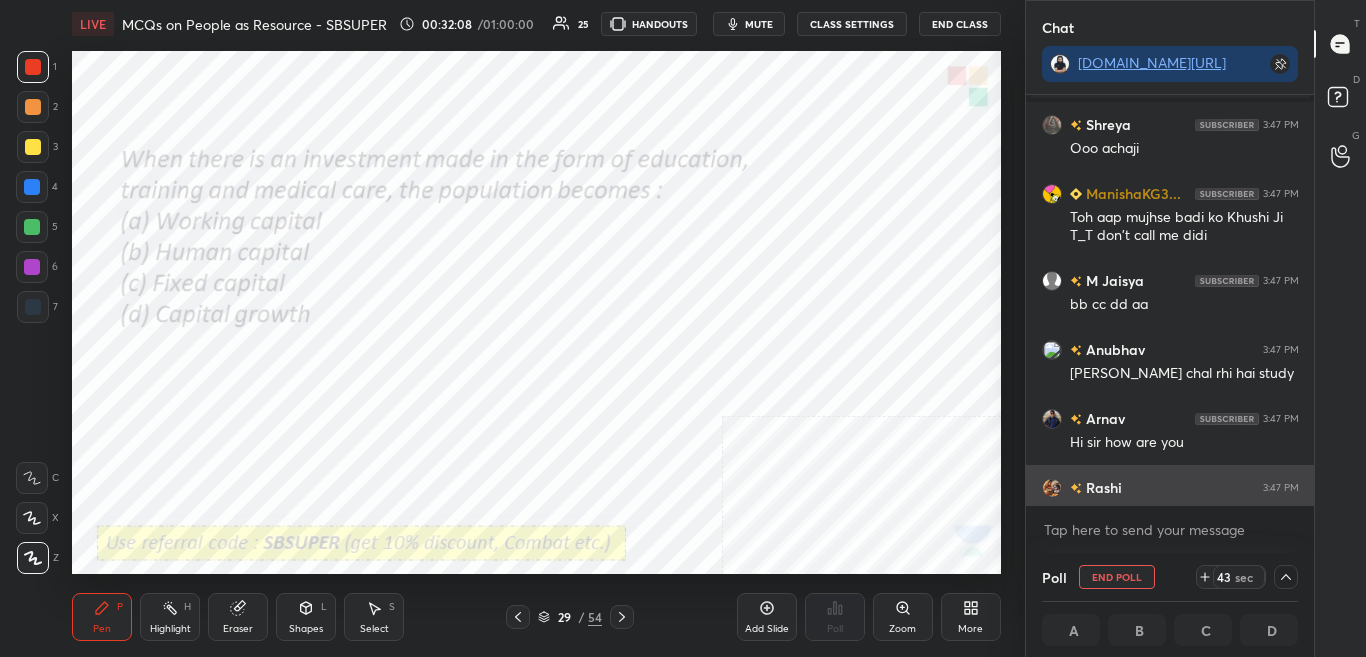scroll, scrollTop: 1, scrollLeft: 7, axis: both 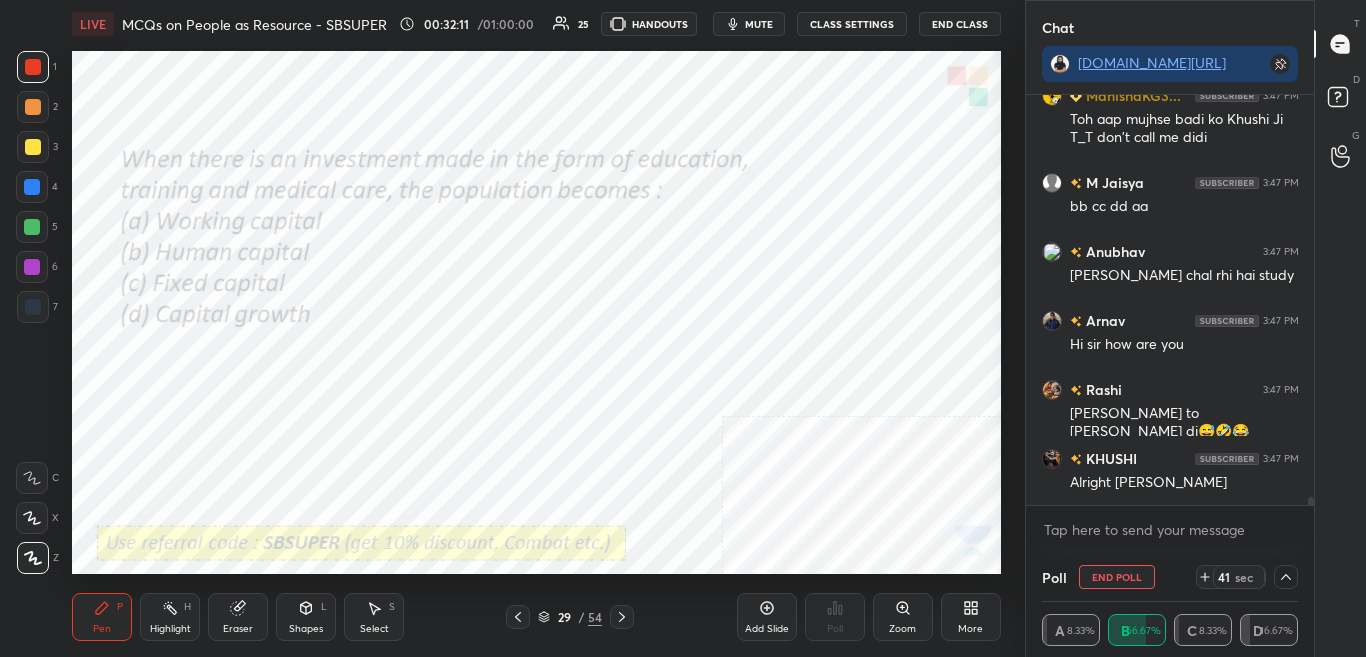 drag, startPoint x: 1309, startPoint y: 499, endPoint x: 1309, endPoint y: 512, distance: 13 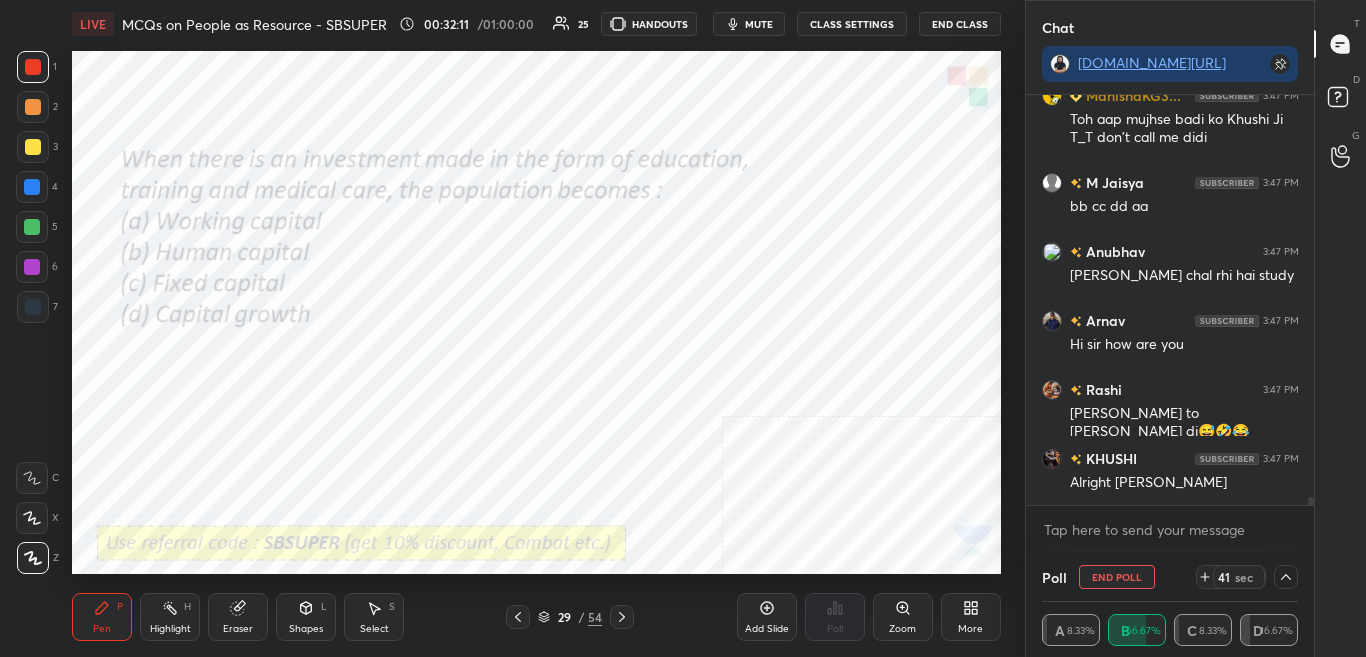 click on "Shreya 3:47 PM Ooo achaji ManishaKG3... 3:47 PM Toh aap mujhse badi ko Khushi Ji T_T don't call me didi M Jaisya 3:47 PM bb cc dd aa Anubhav 3:47 PM Khushi kese chal rhi hai study Arnav 3:47 PM Hi sir how are you Rashi 3:47 PM sir aapne to manjulika bana di😅🤣😂 KHUSHI 3:47 PM Alright Manisha JUMP TO LATEST Enable hand raising Enable raise hand to speak to learners. Once enabled, chat will be turned off temporarily. Enable x" at bounding box center (1170, 324) 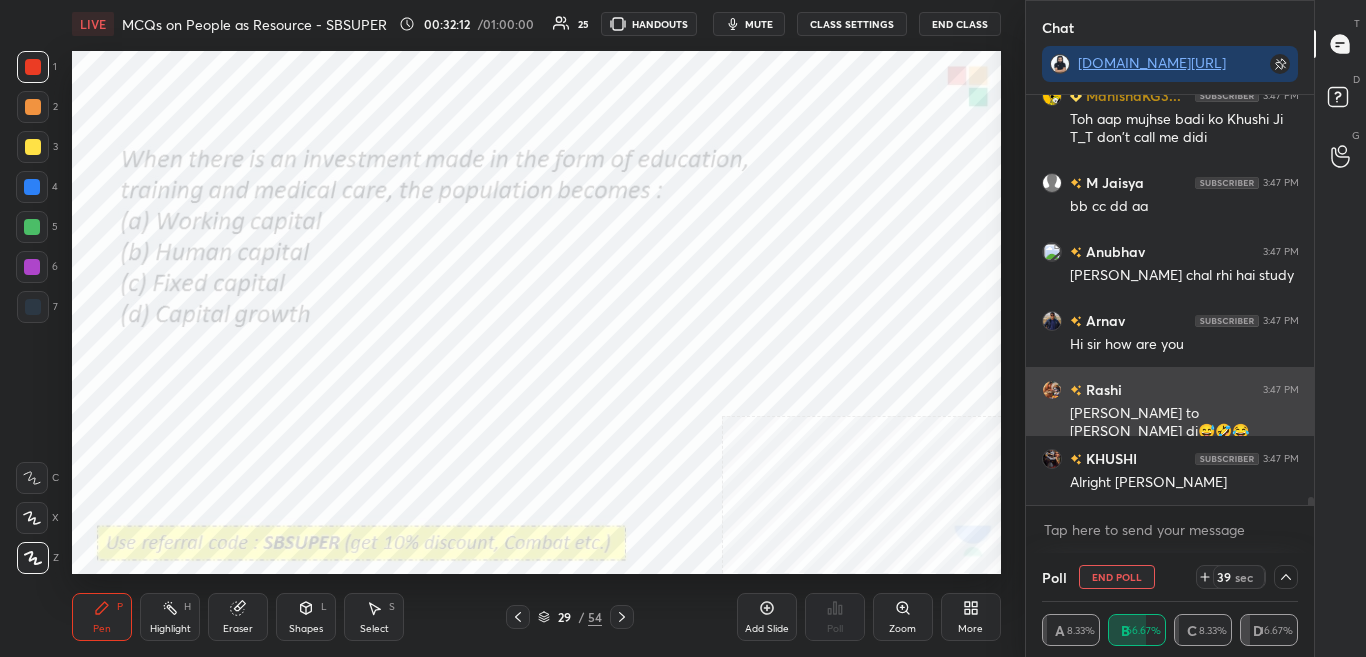 click on "sir aapne to manjulika bana di😅🤣😂" at bounding box center [1184, 423] 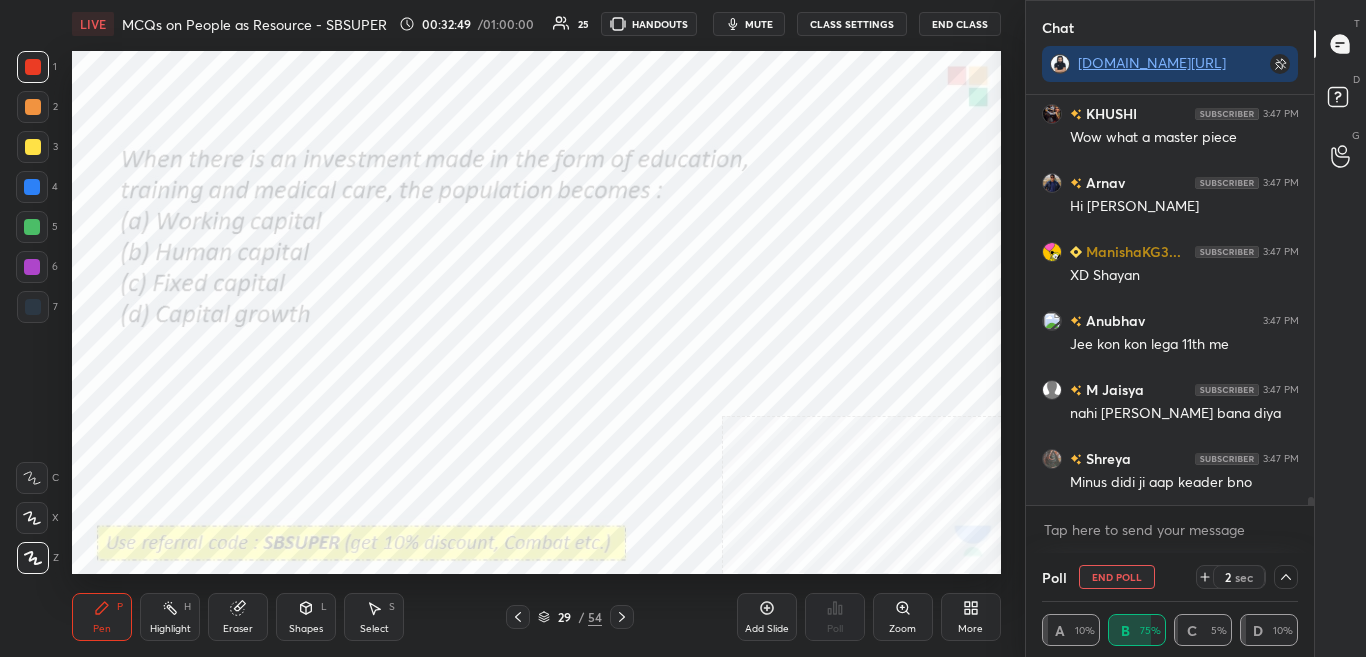 scroll, scrollTop: 21814, scrollLeft: 0, axis: vertical 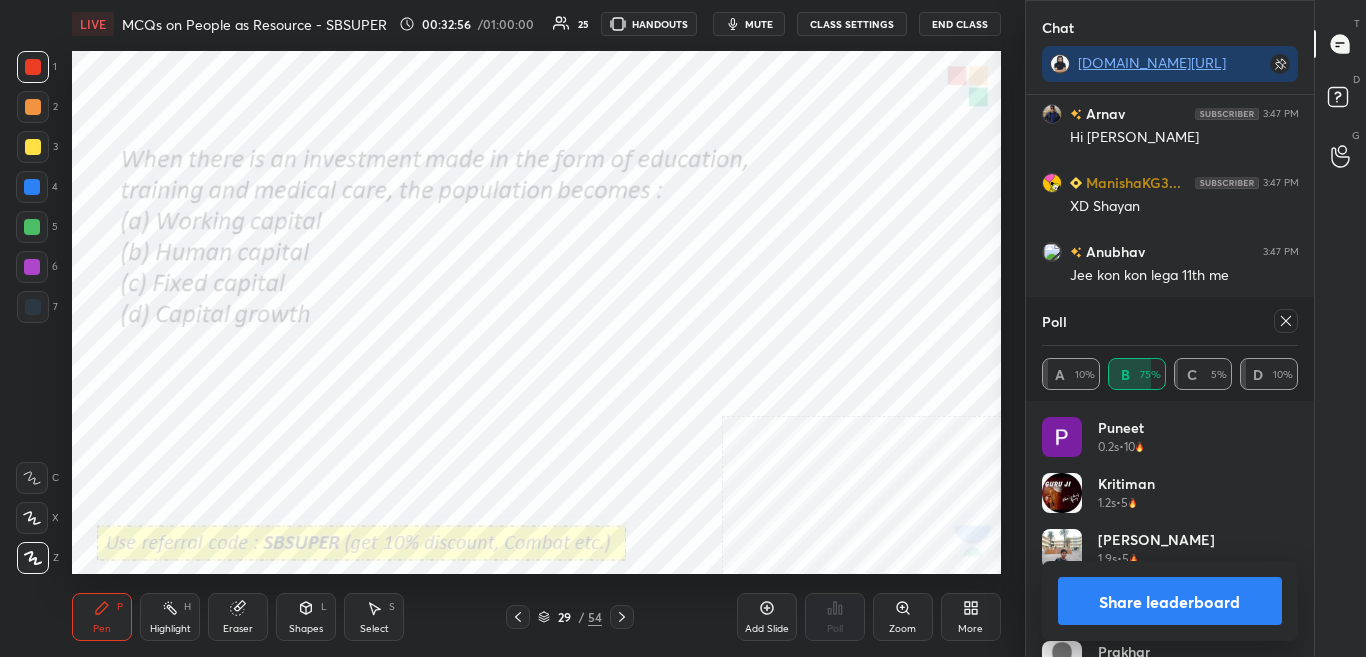 click on "Share leaderboard" at bounding box center [1170, 601] 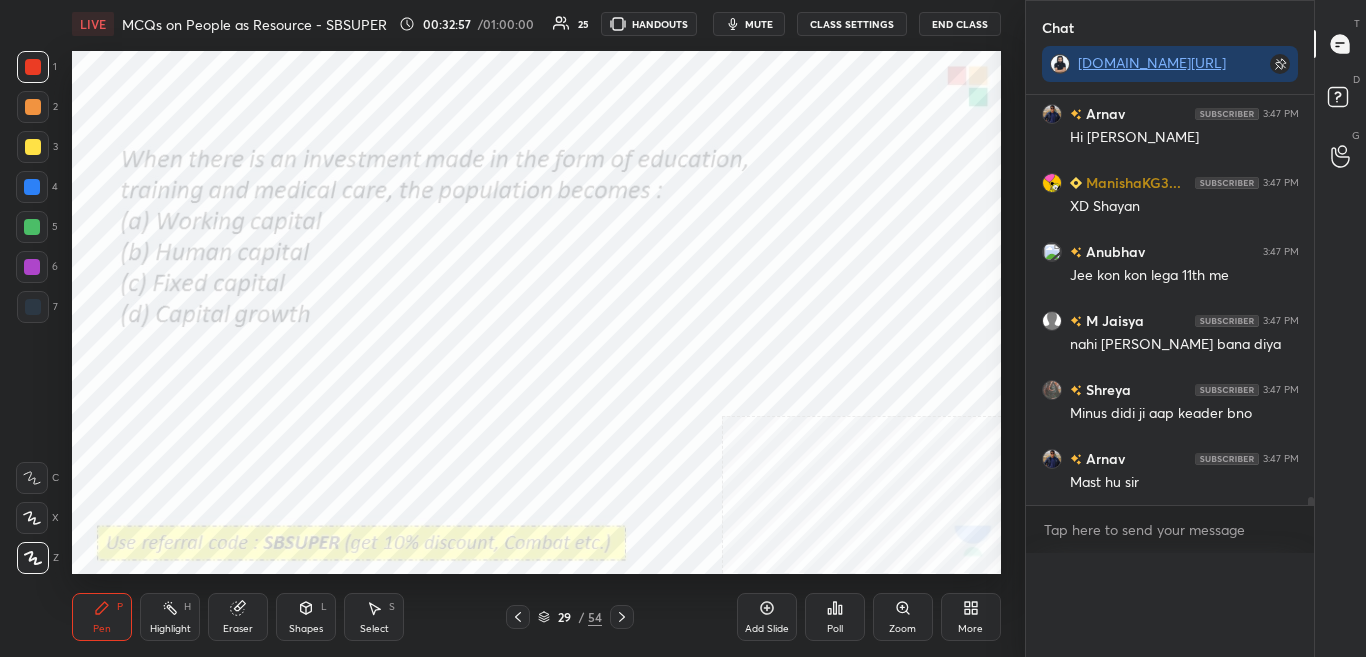 scroll, scrollTop: 0, scrollLeft: 0, axis: both 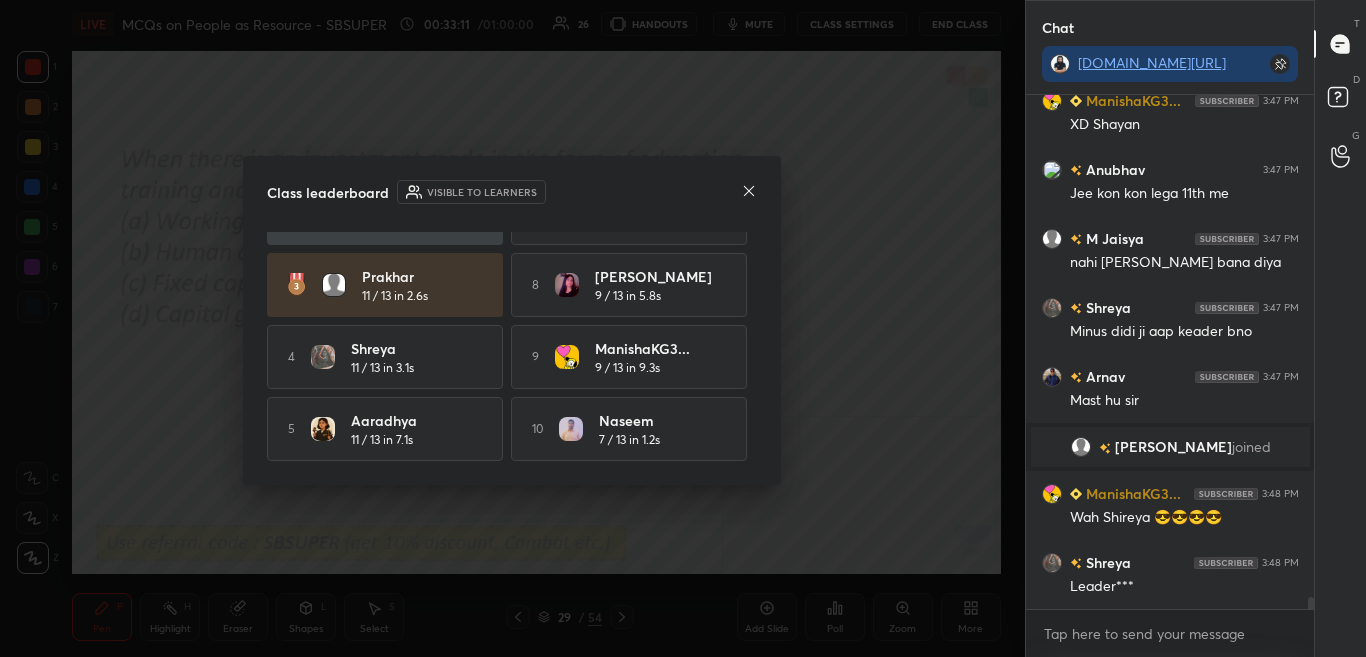 click 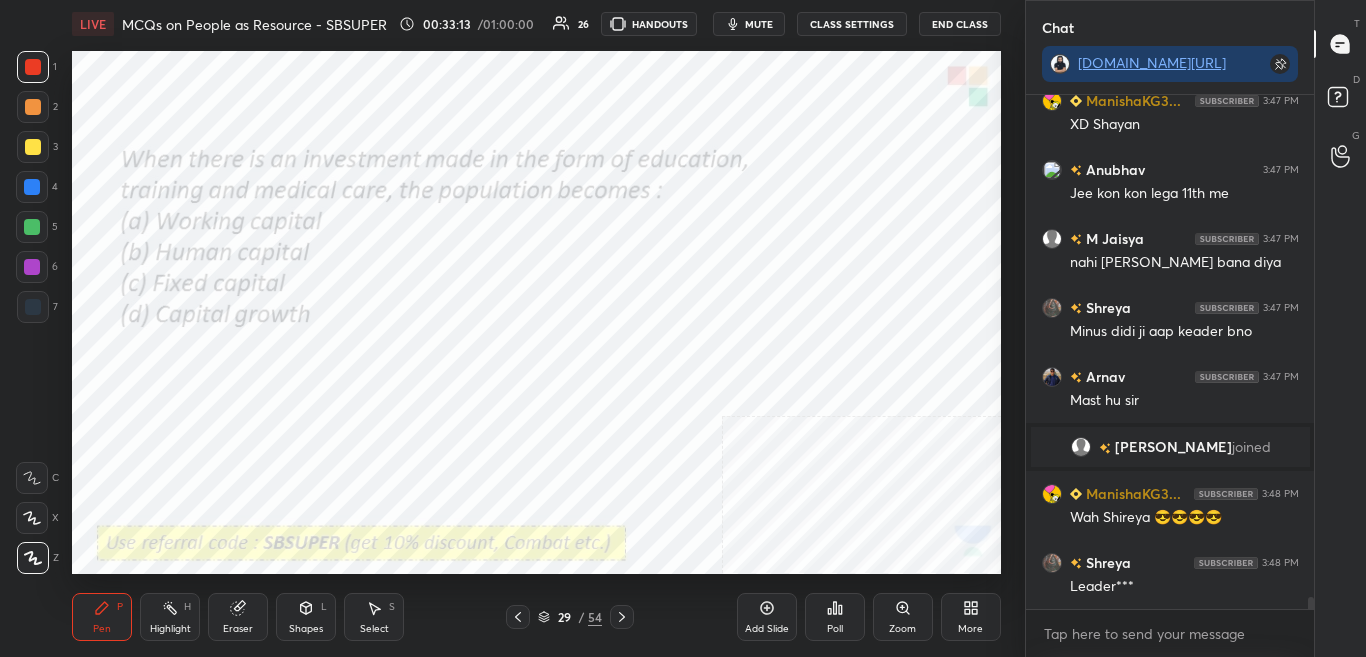 click 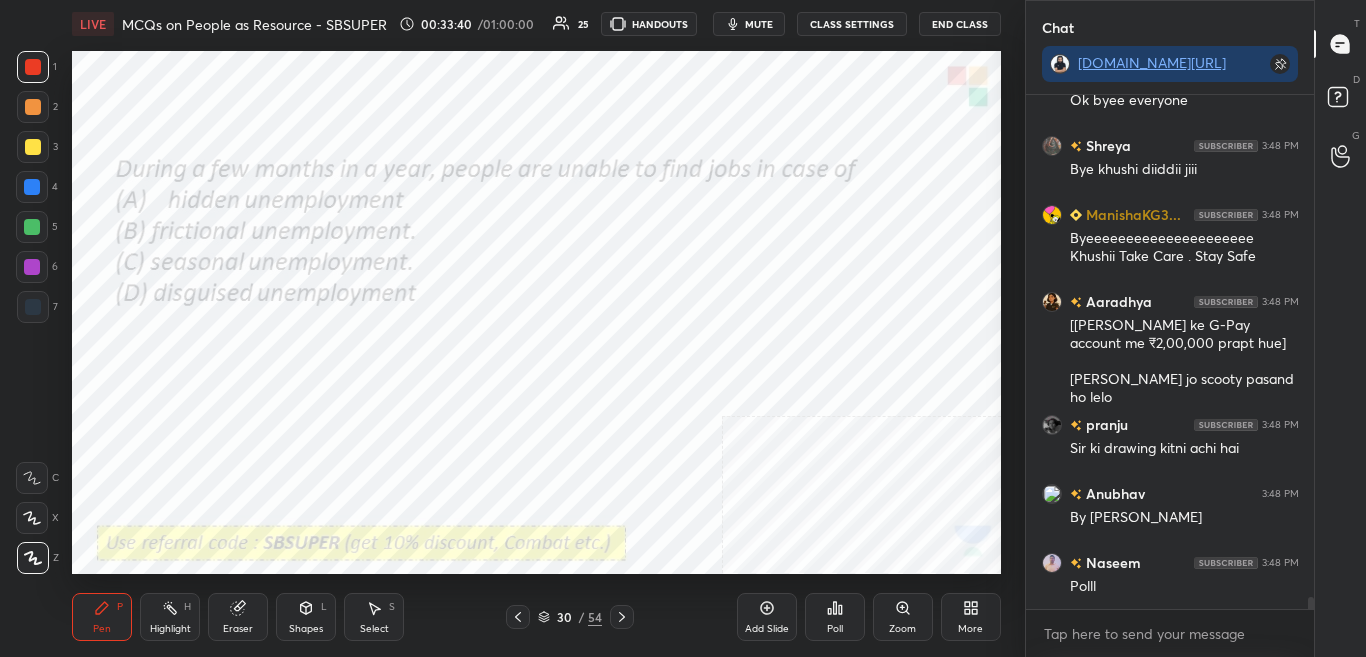 scroll, scrollTop: 22016, scrollLeft: 0, axis: vertical 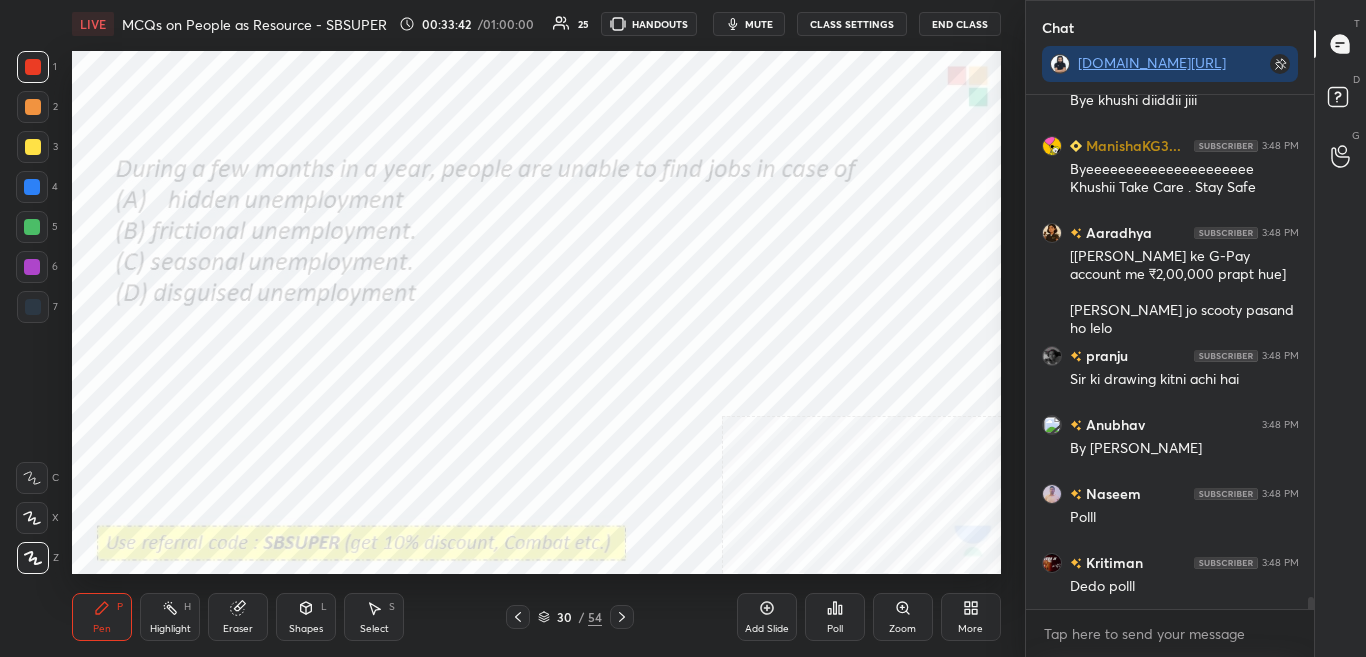 click on "Poll" at bounding box center [835, 629] 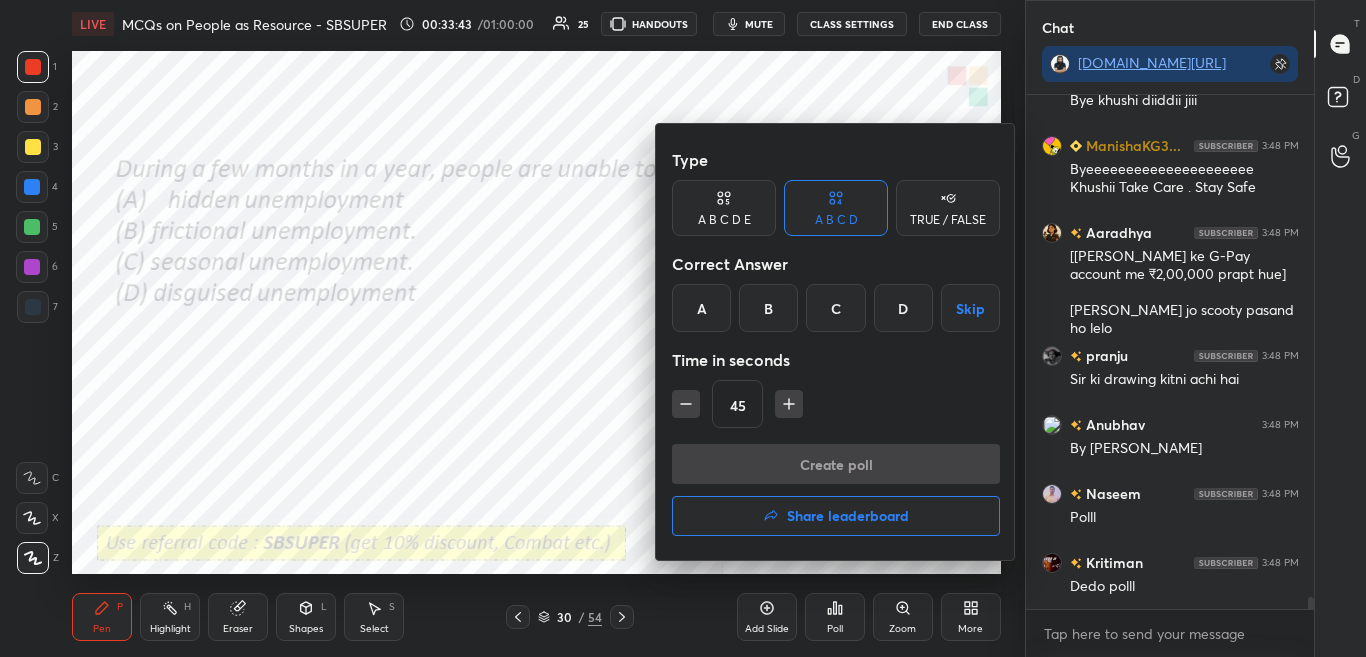 click at bounding box center (683, 328) 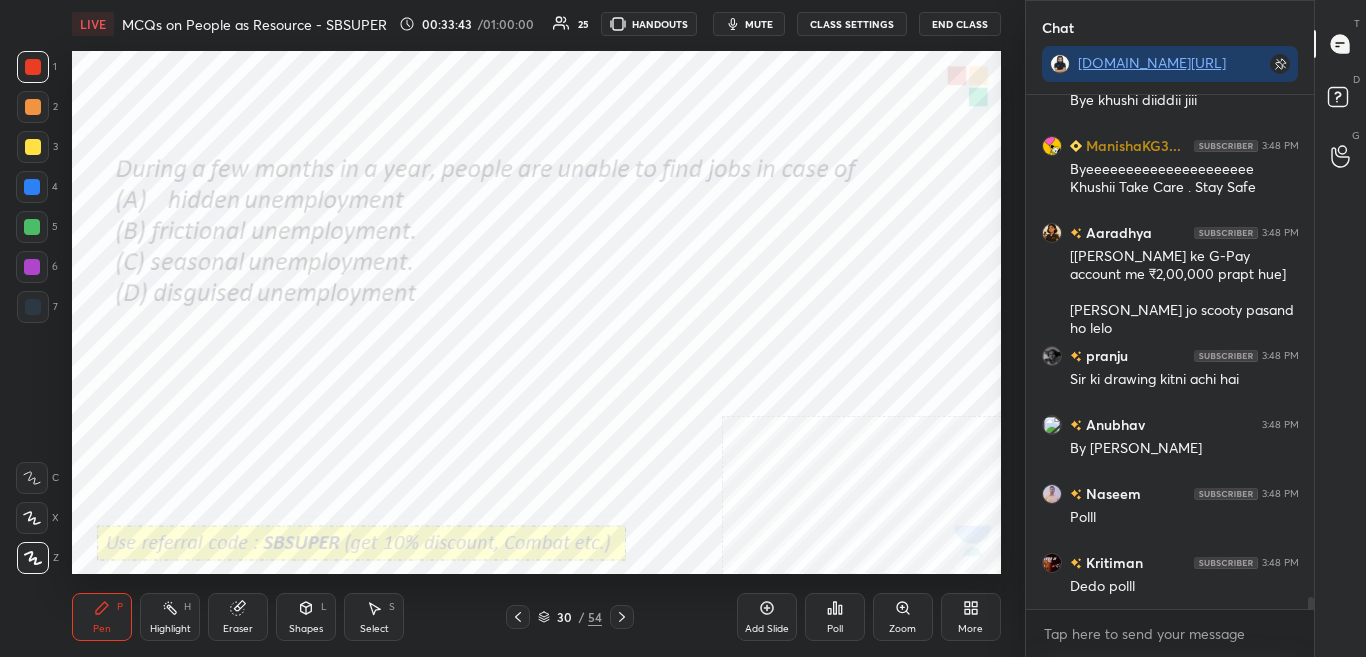 click on "Poll" at bounding box center [835, 629] 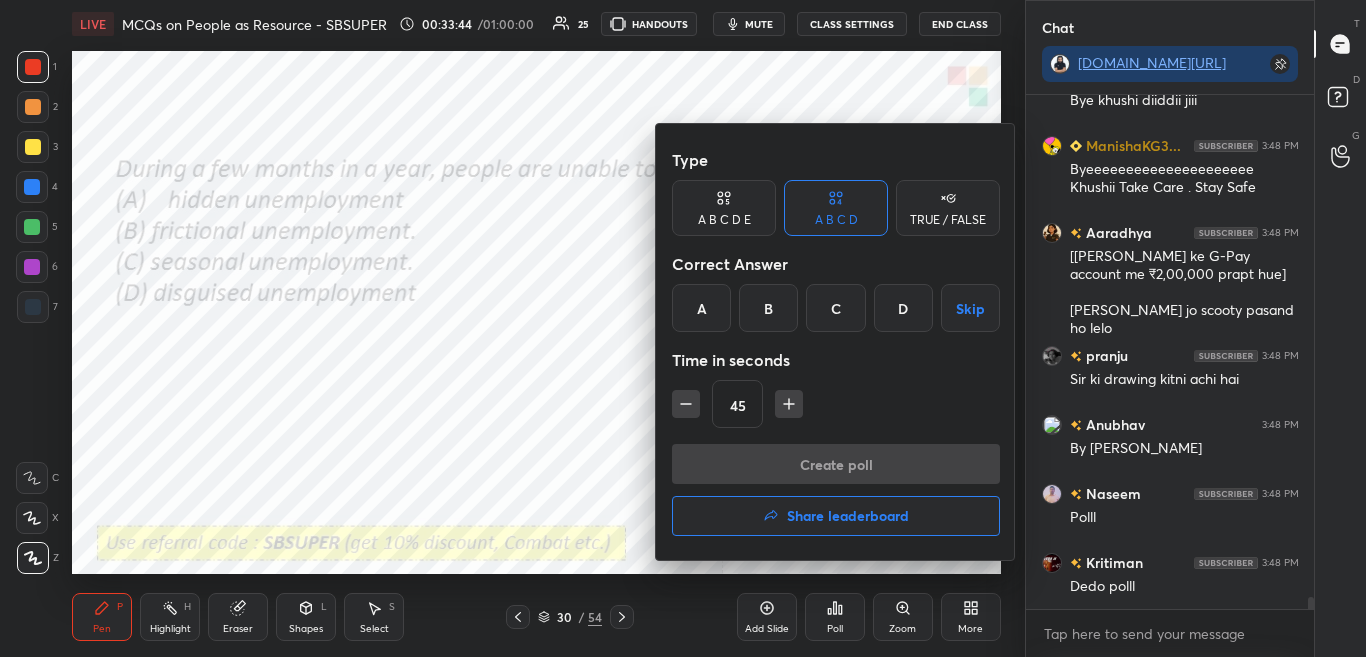 click at bounding box center (683, 328) 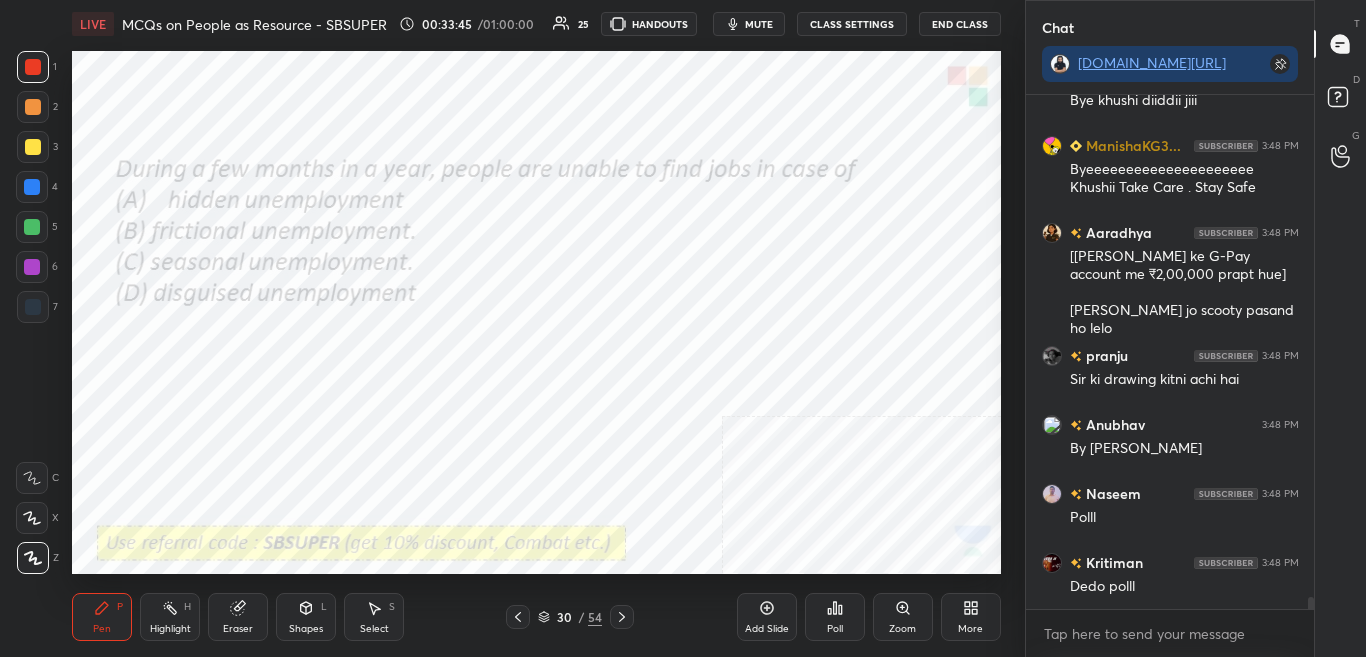 click on "Poll" at bounding box center (835, 617) 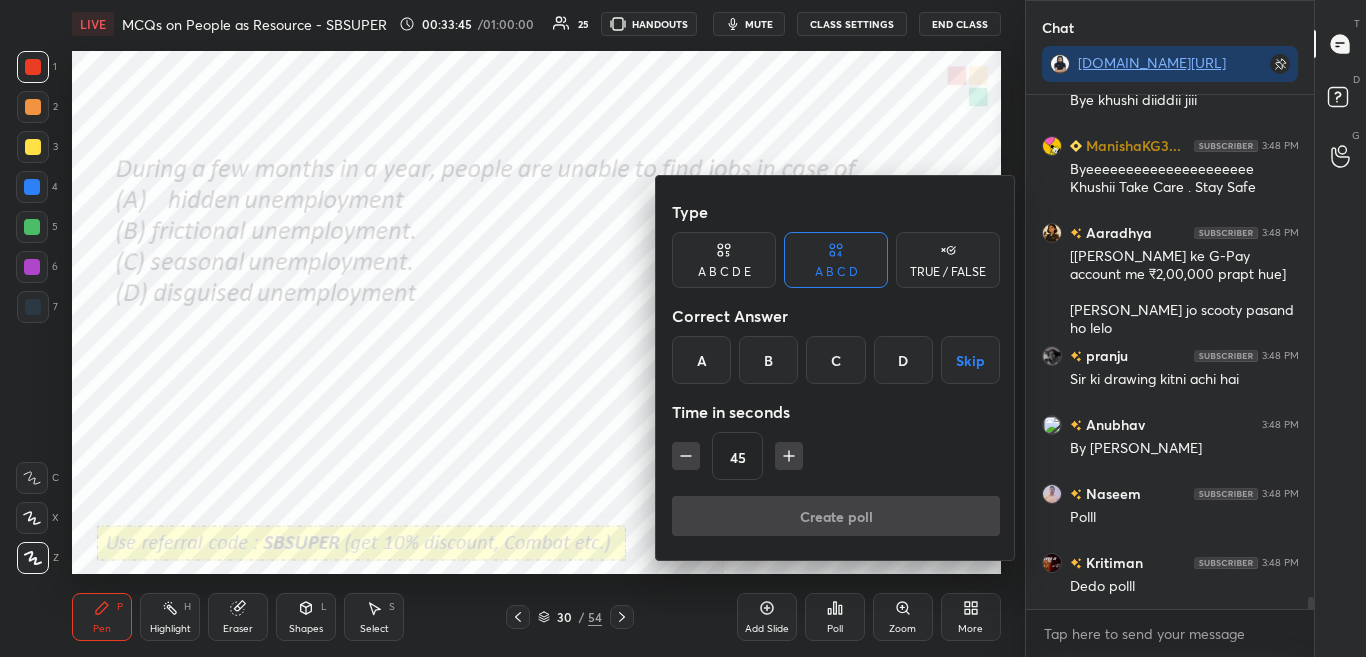 scroll, scrollTop: 22085, scrollLeft: 0, axis: vertical 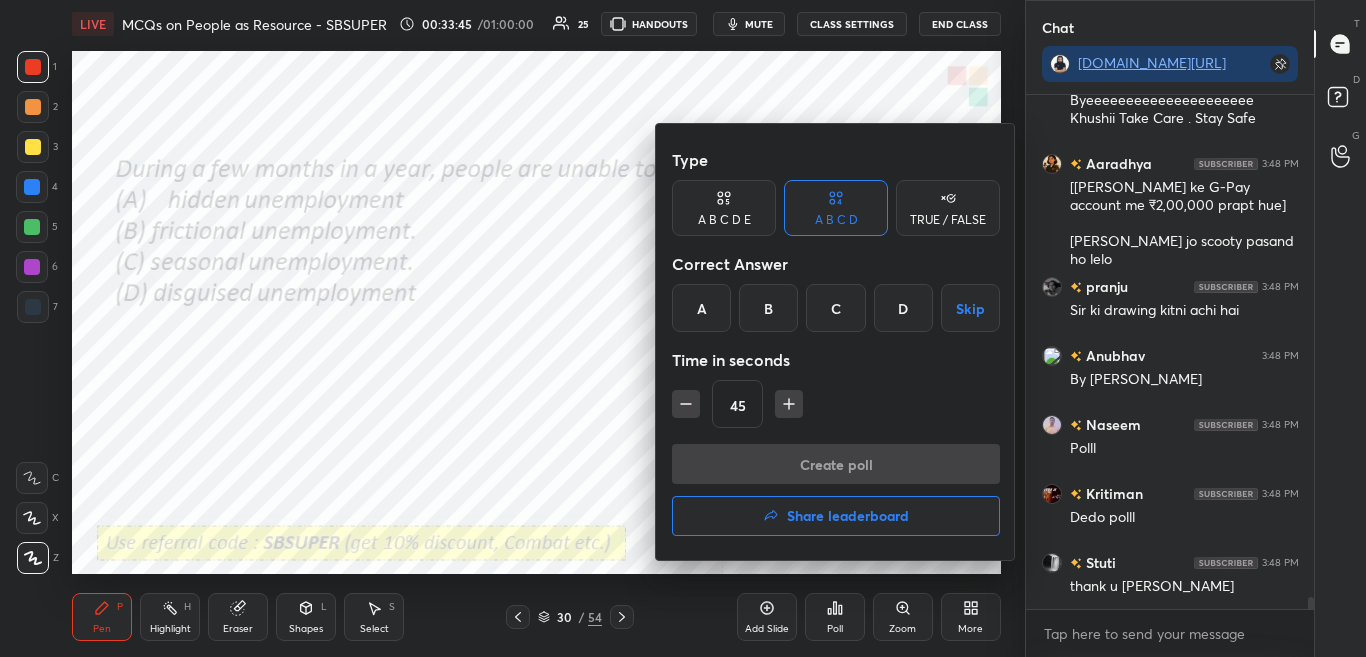 click at bounding box center [683, 328] 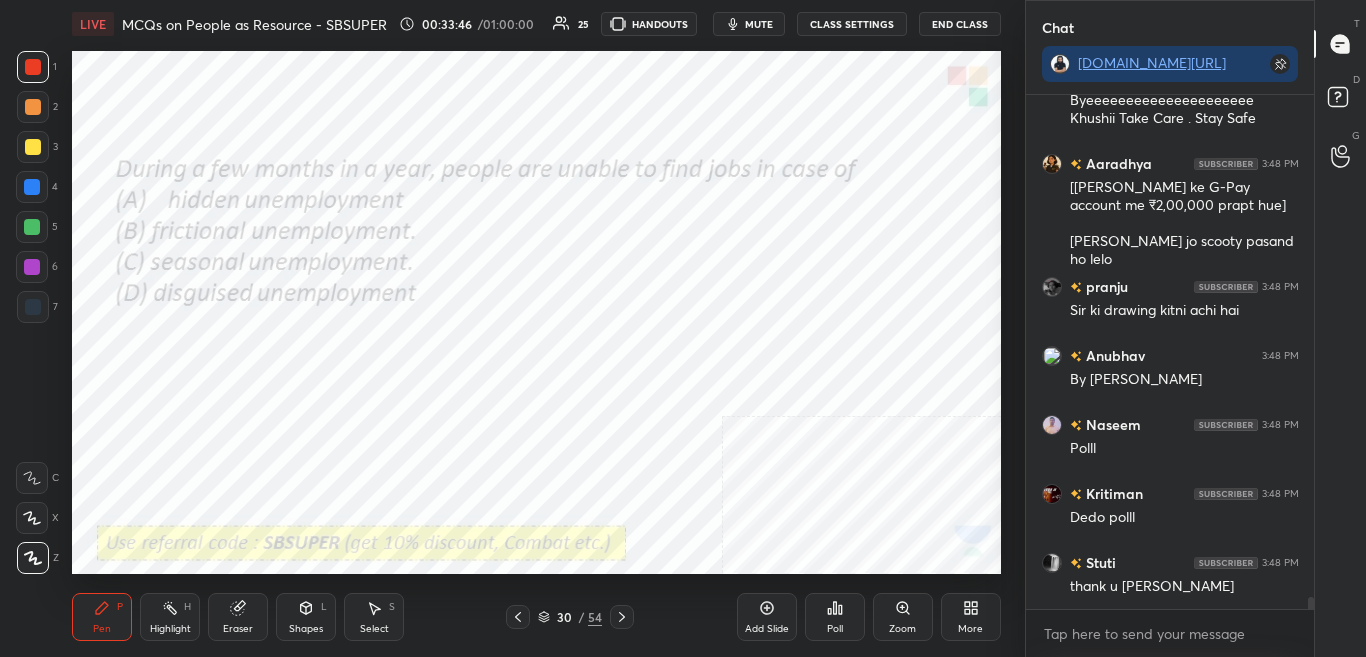 click on "Poll" at bounding box center [835, 617] 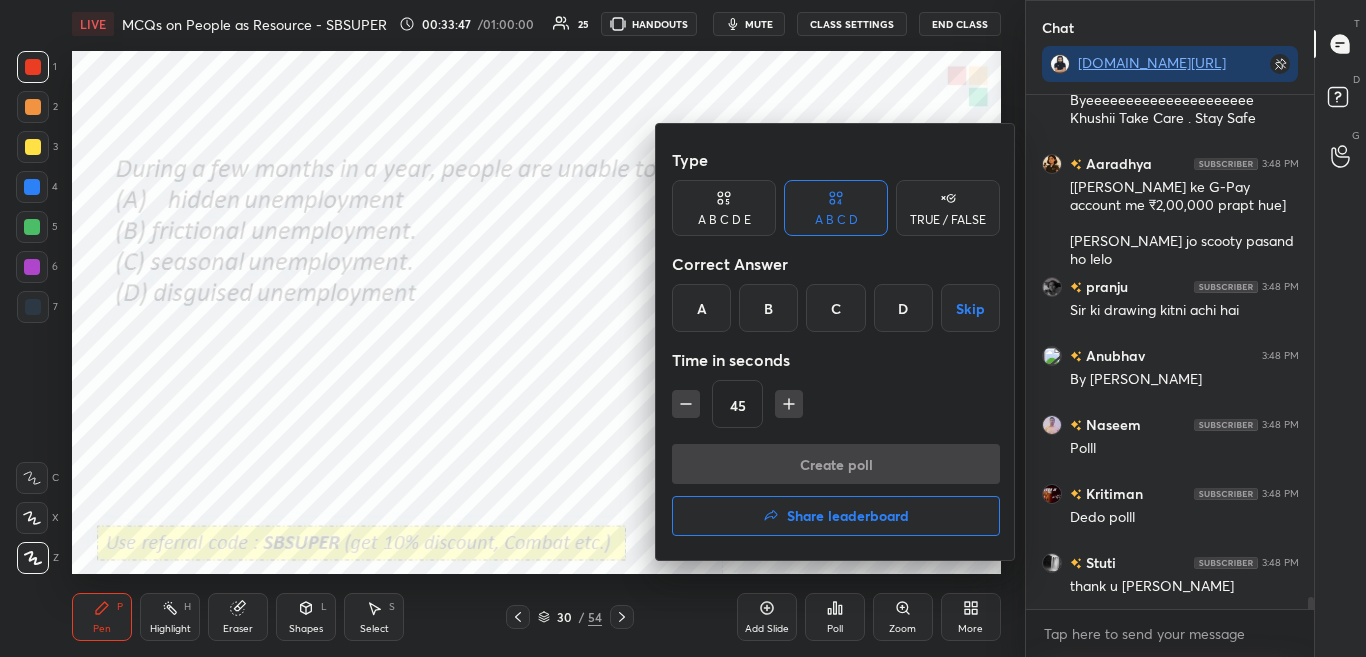 click at bounding box center (683, 328) 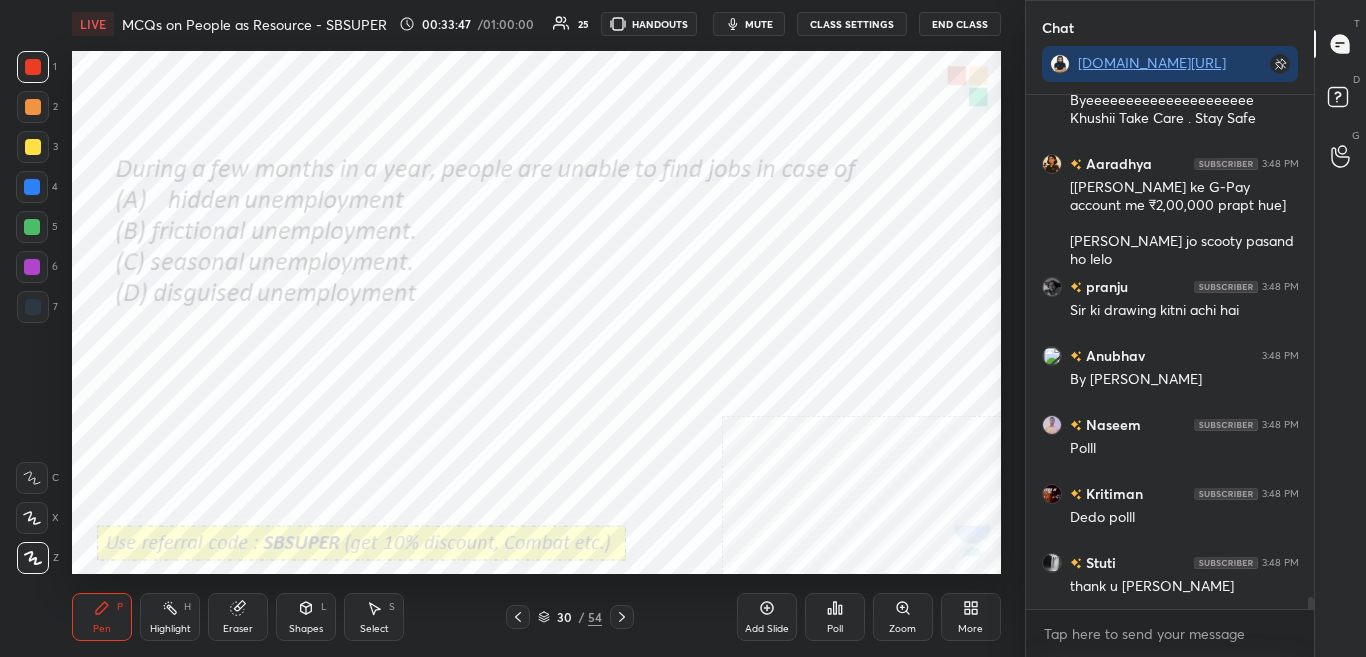 scroll, scrollTop: 22172, scrollLeft: 0, axis: vertical 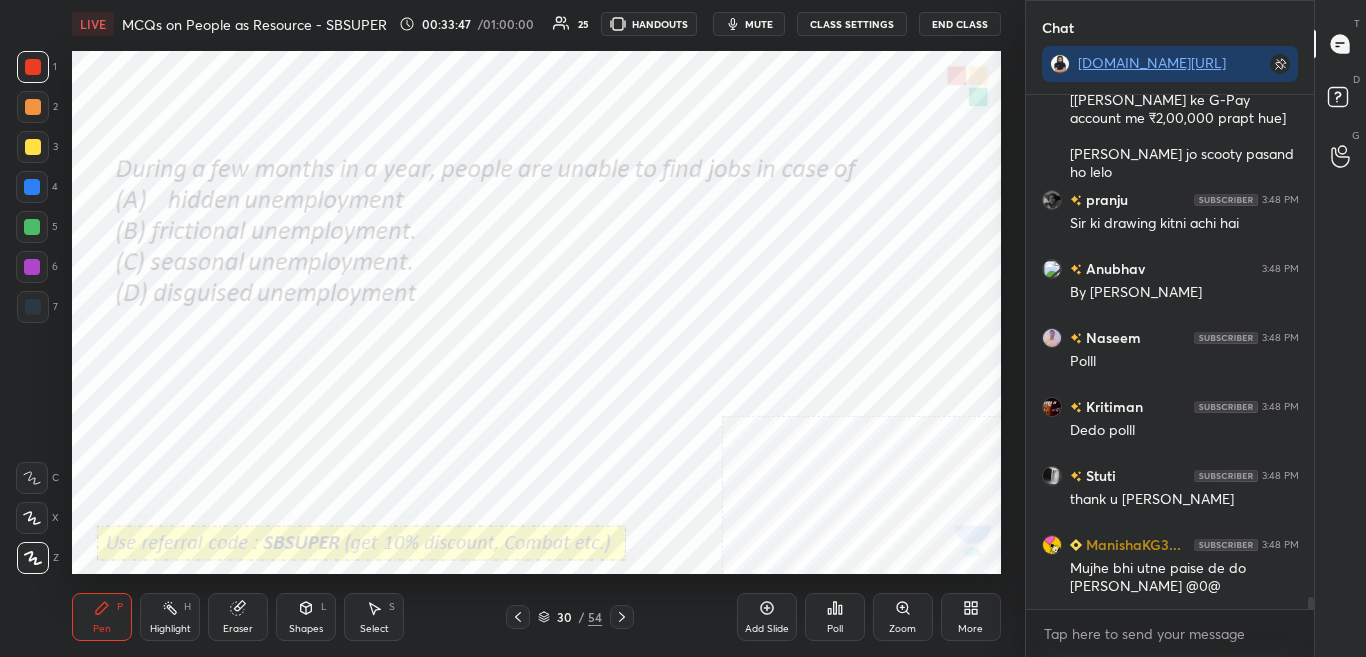 click 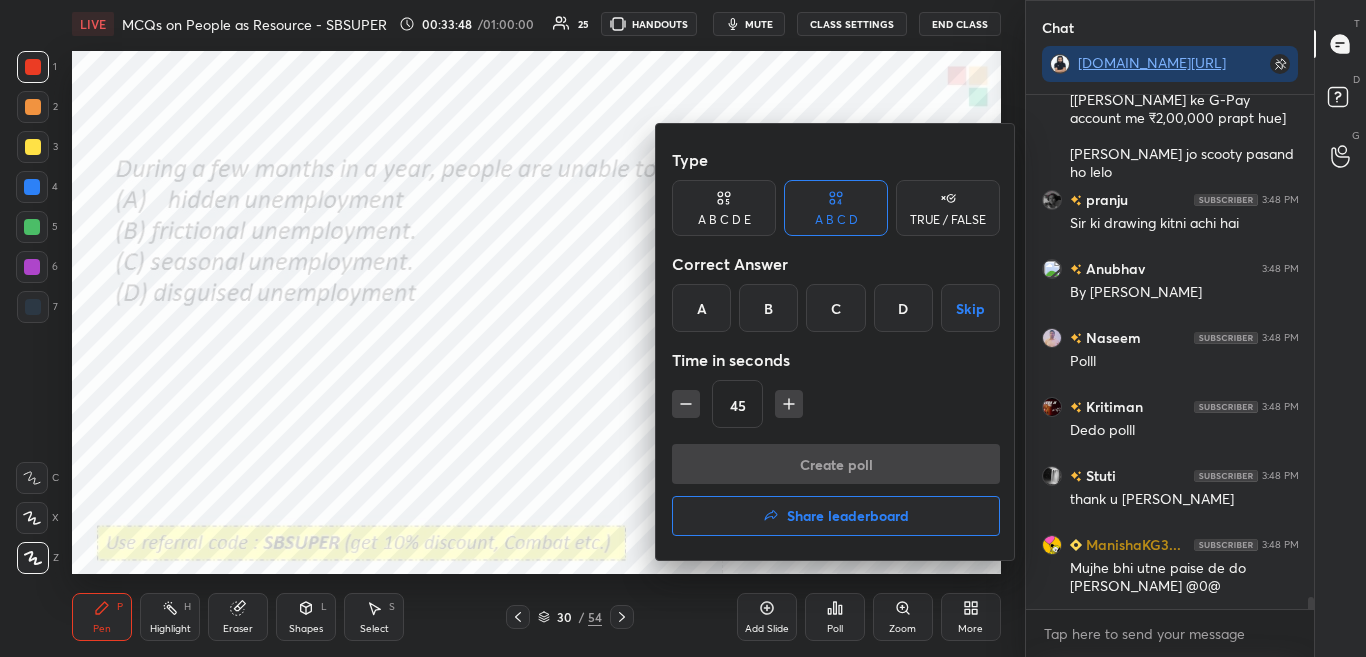 click at bounding box center [683, 328] 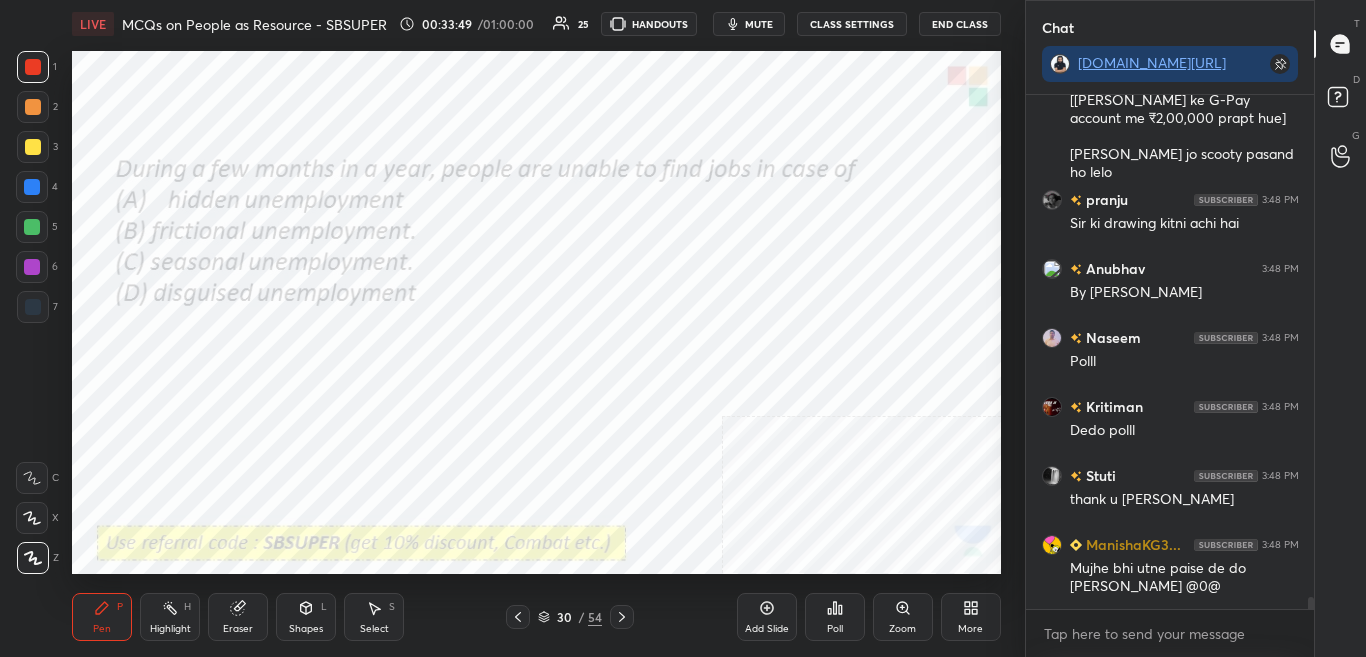 scroll, scrollTop: 22241, scrollLeft: 0, axis: vertical 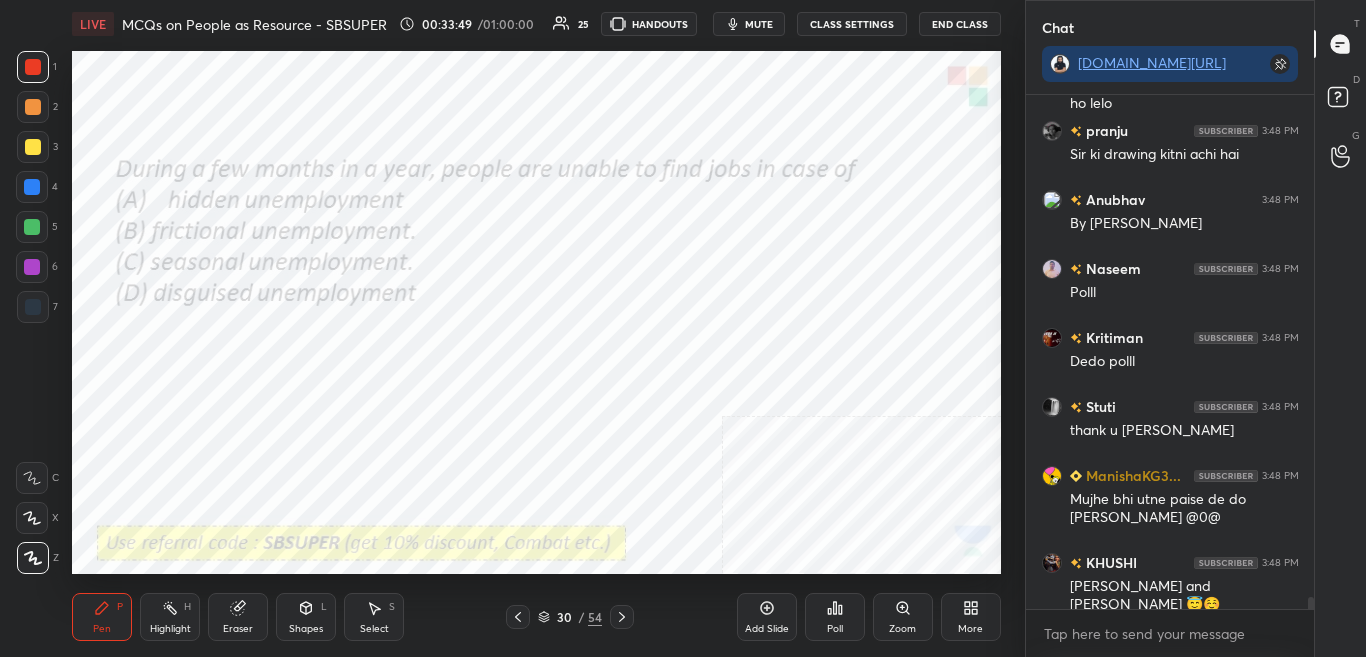 click on "Poll" at bounding box center (835, 629) 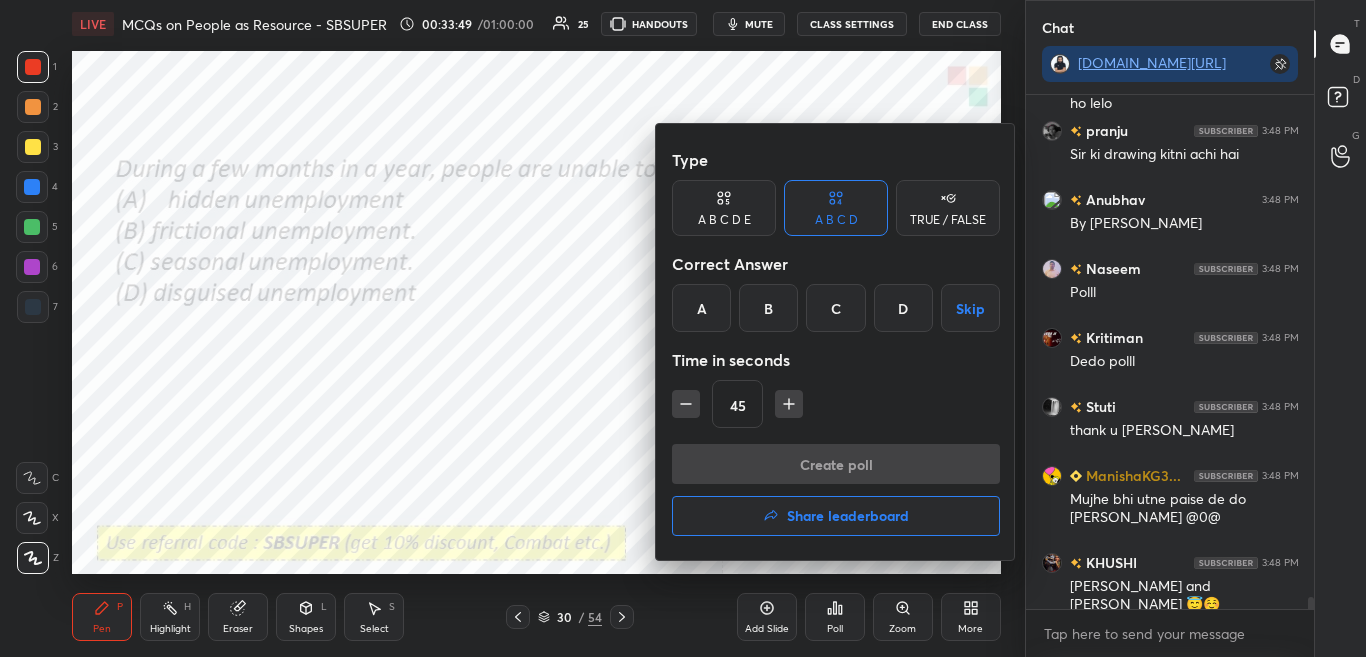 click at bounding box center [683, 328] 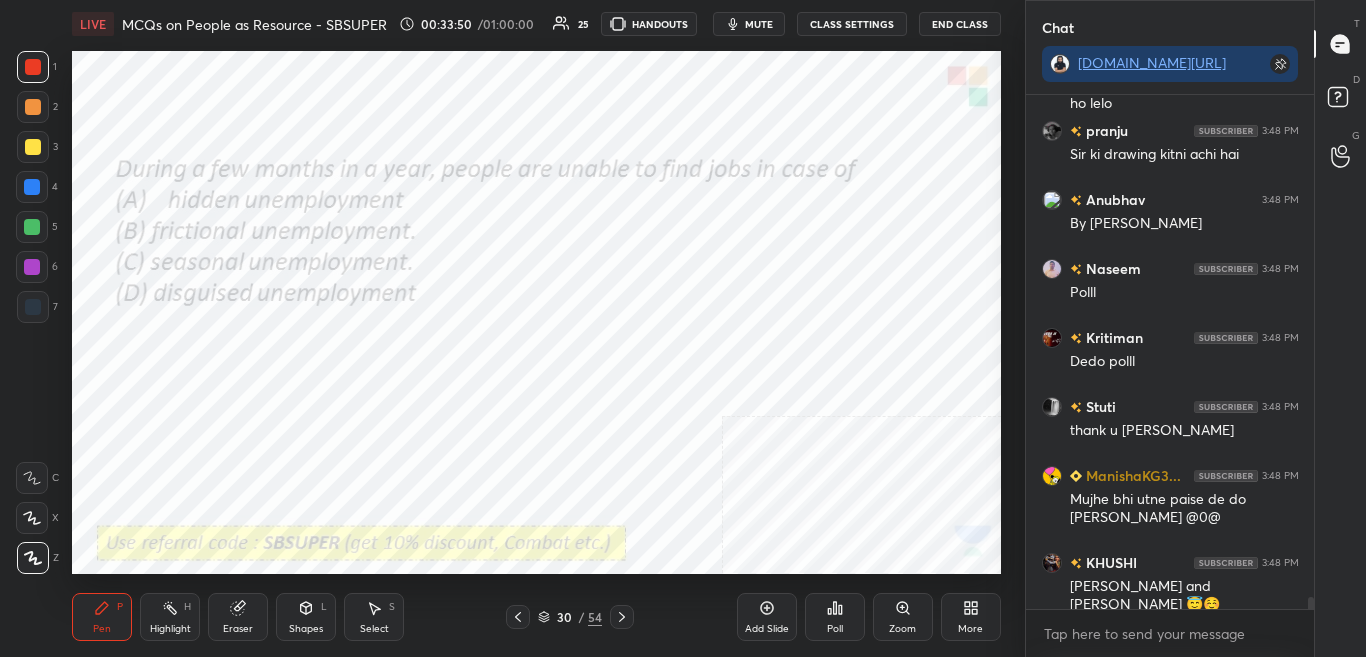click on "Poll" at bounding box center [835, 629] 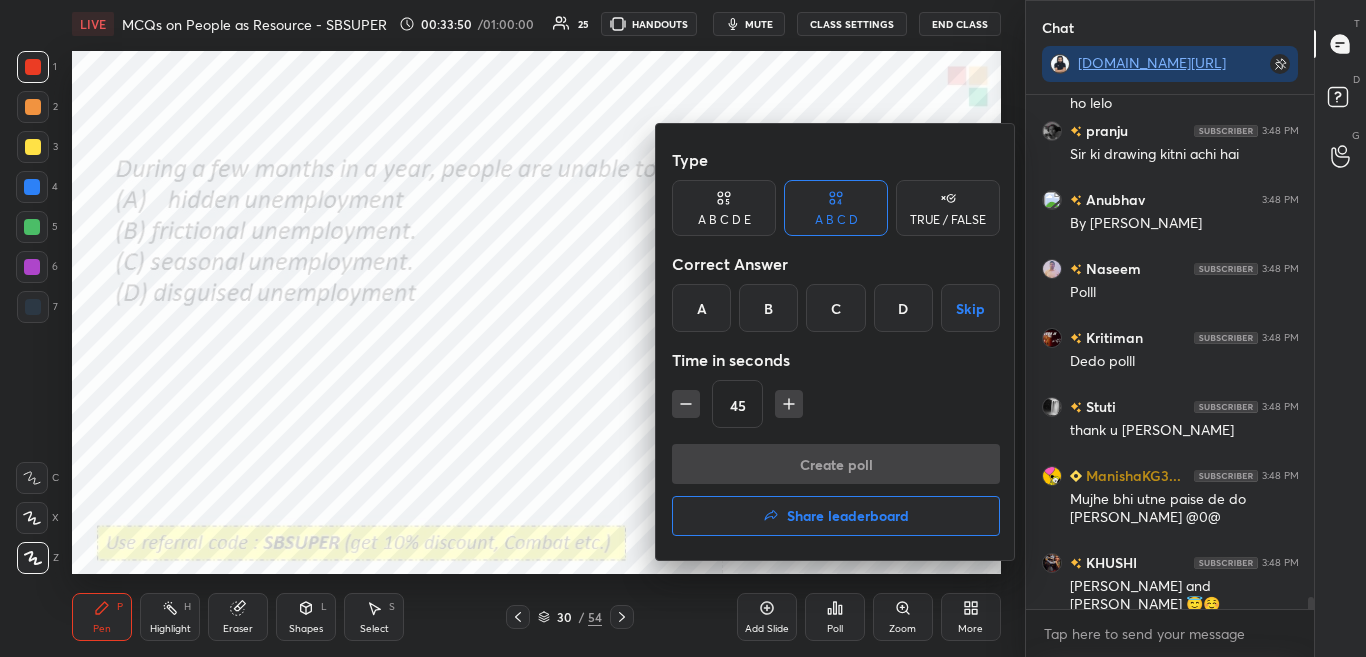 click at bounding box center [683, 328] 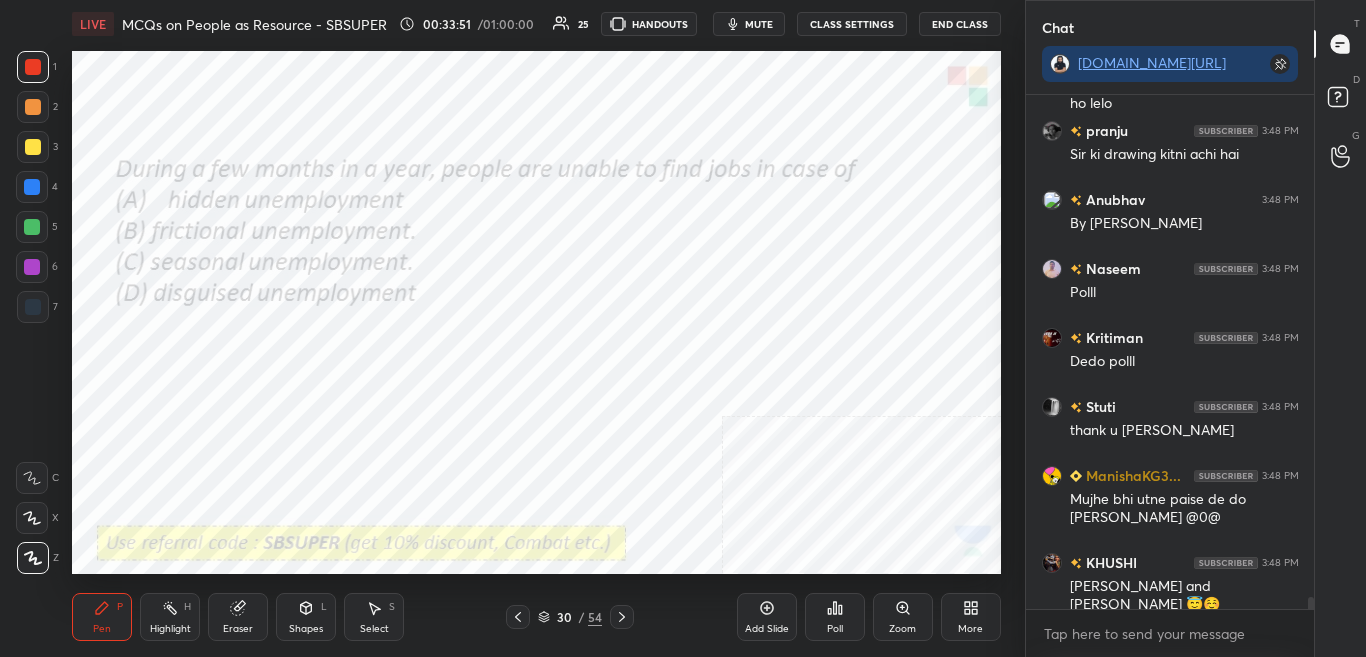 click on "Poll" at bounding box center (835, 629) 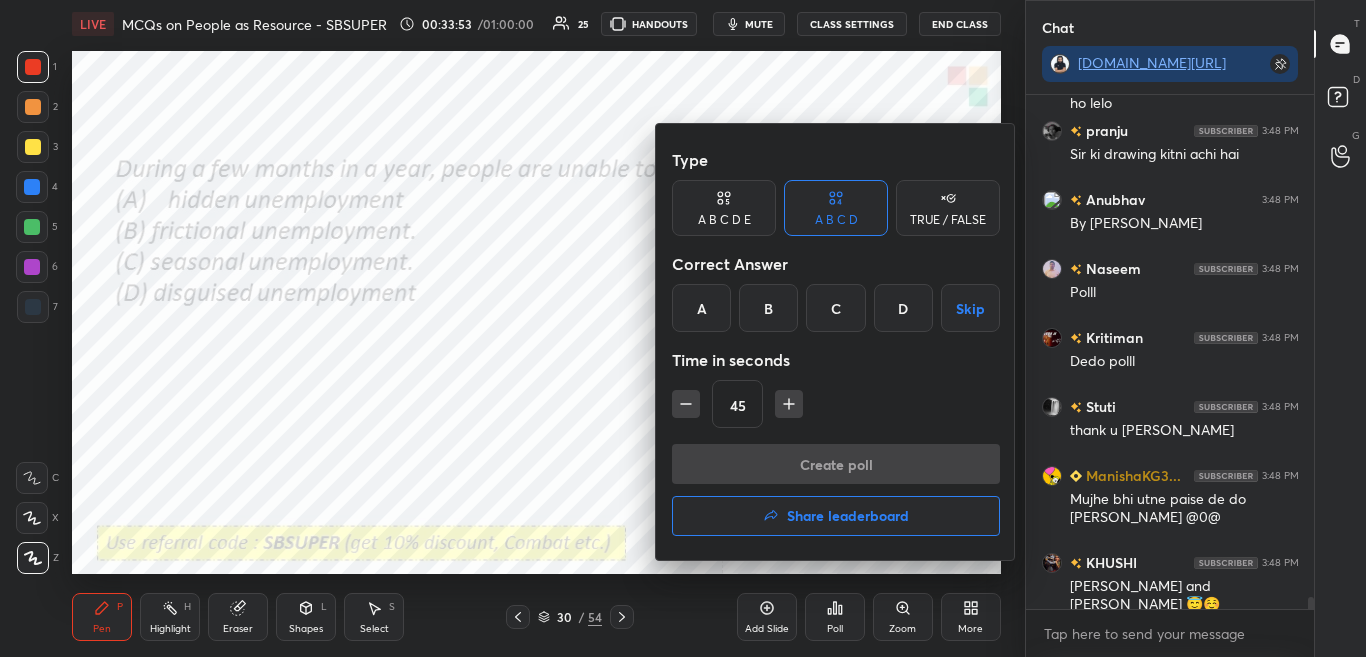 click at bounding box center [683, 328] 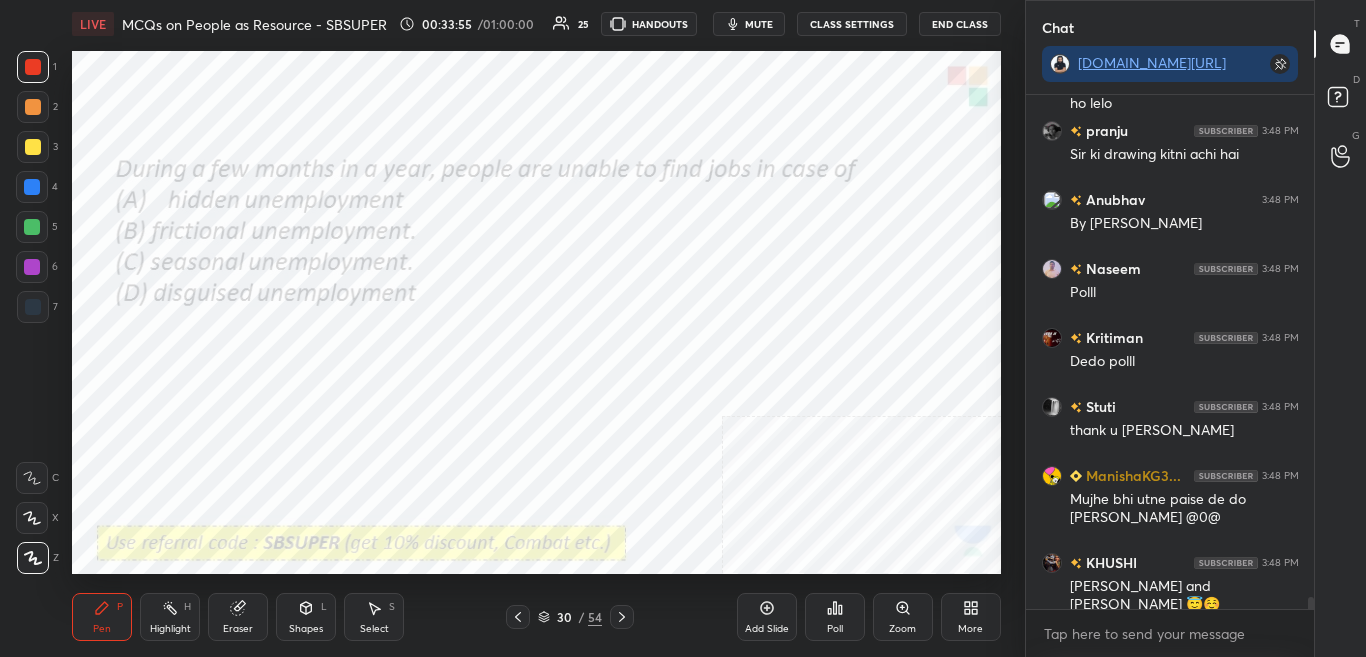 click on "Poll" at bounding box center (835, 617) 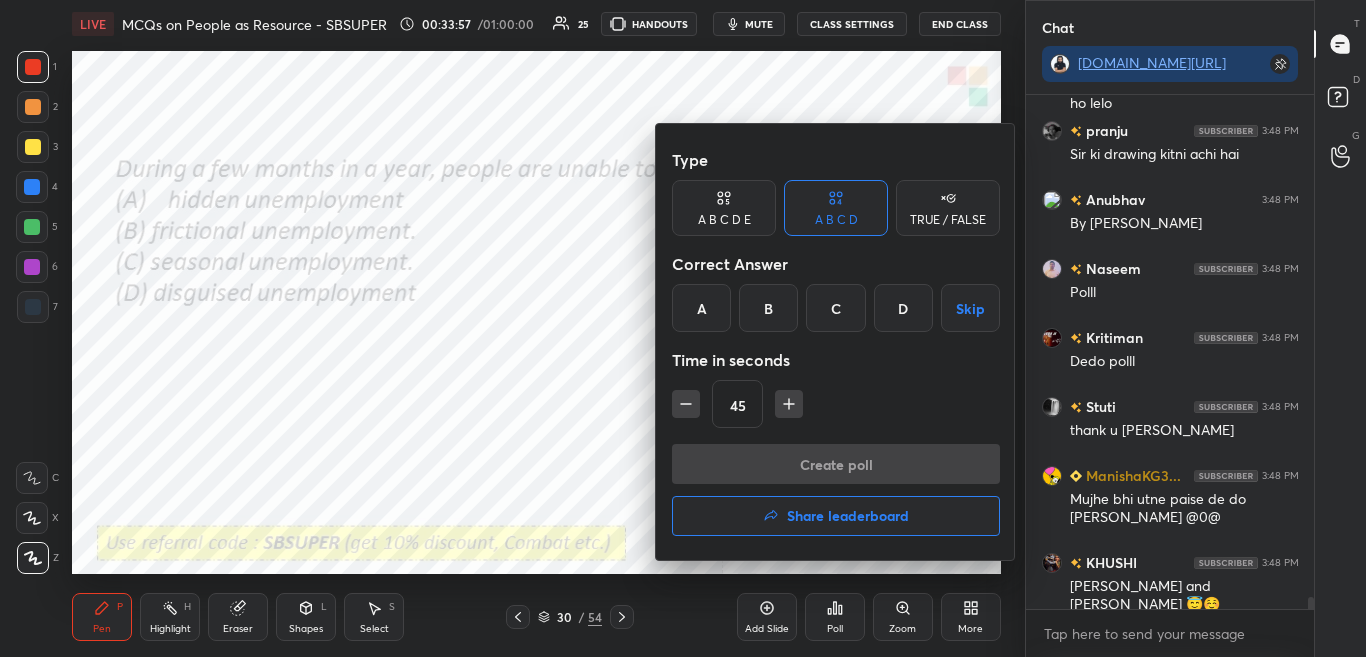 drag, startPoint x: 835, startPoint y: 313, endPoint x: 849, endPoint y: 387, distance: 75.31268 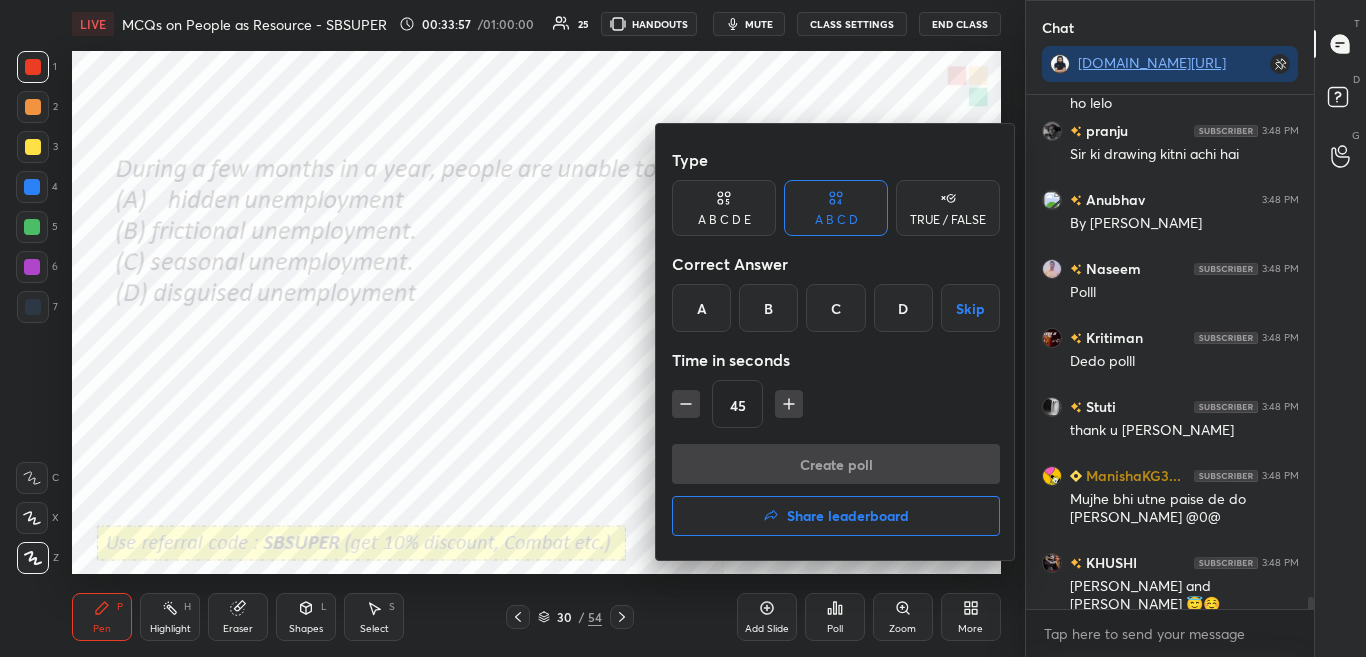 click on "C" at bounding box center (835, 308) 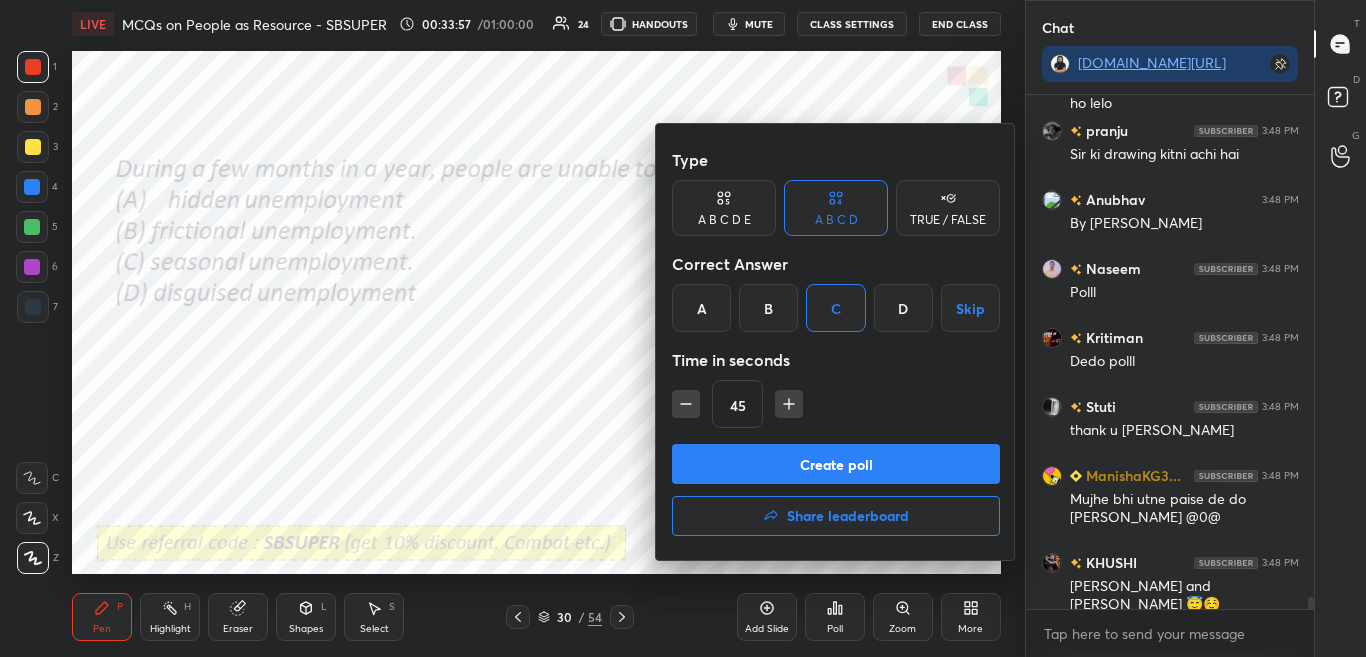 click on "Type A B C D E A B C D TRUE / FALSE Correct Answer A B C D Skip Time in seconds 45" at bounding box center [836, 292] 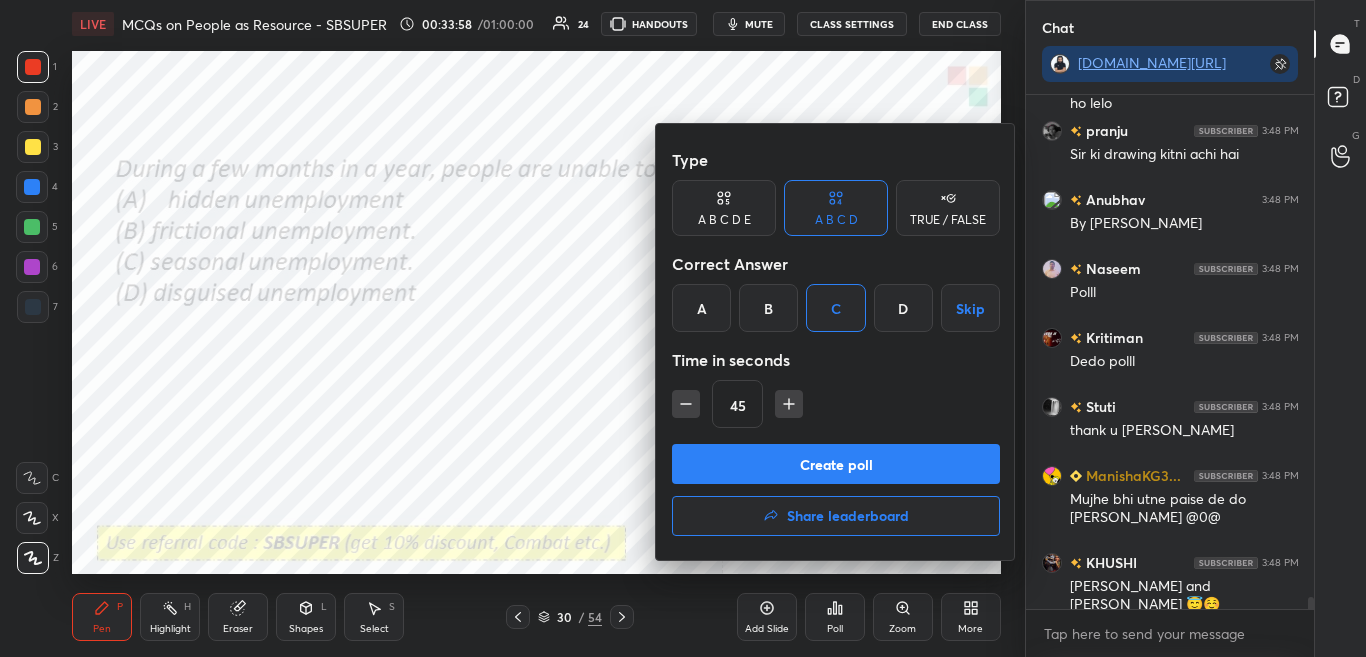 drag, startPoint x: 848, startPoint y: 460, endPoint x: 847, endPoint y: 445, distance: 15.033297 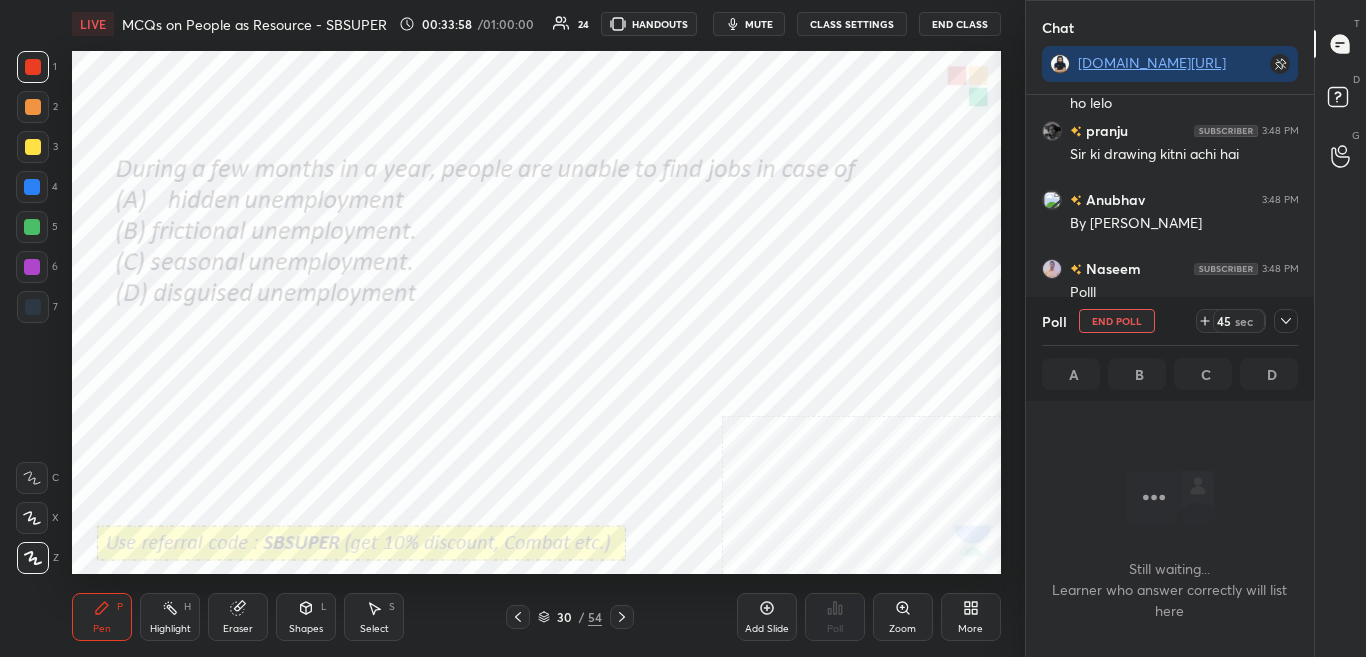 scroll, scrollTop: 299, scrollLeft: 282, axis: both 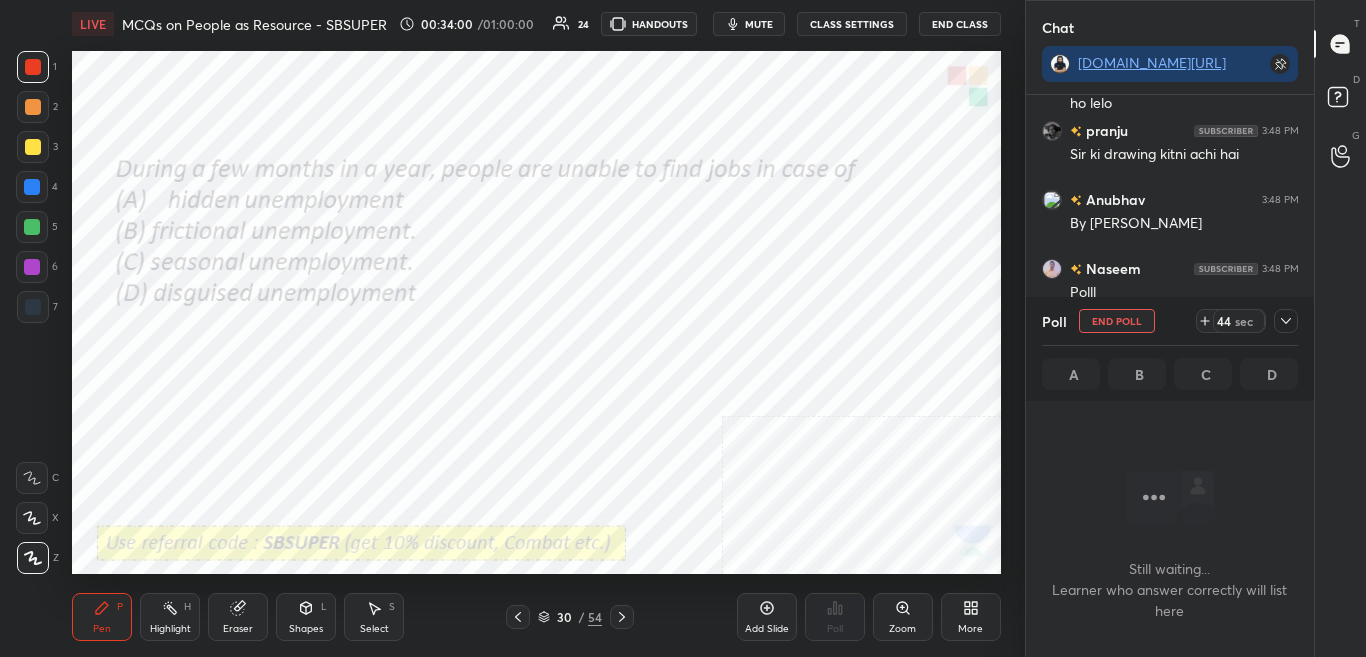 click 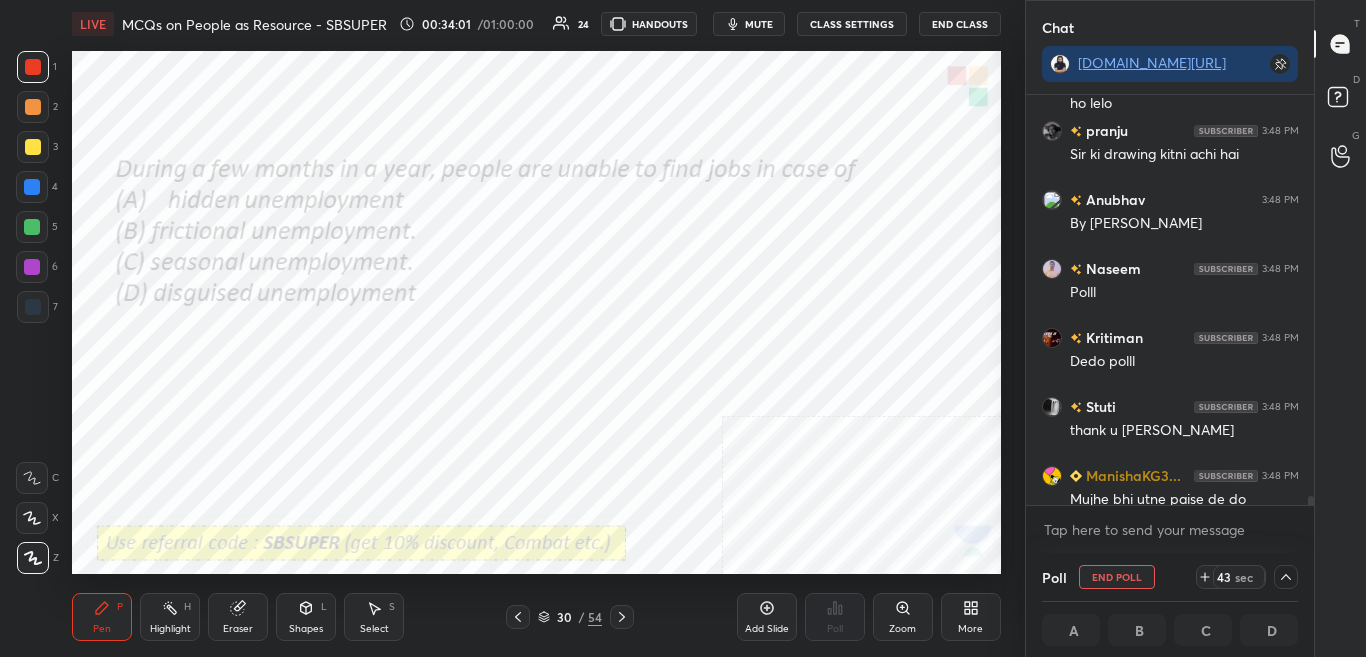 scroll, scrollTop: 1, scrollLeft: 7, axis: both 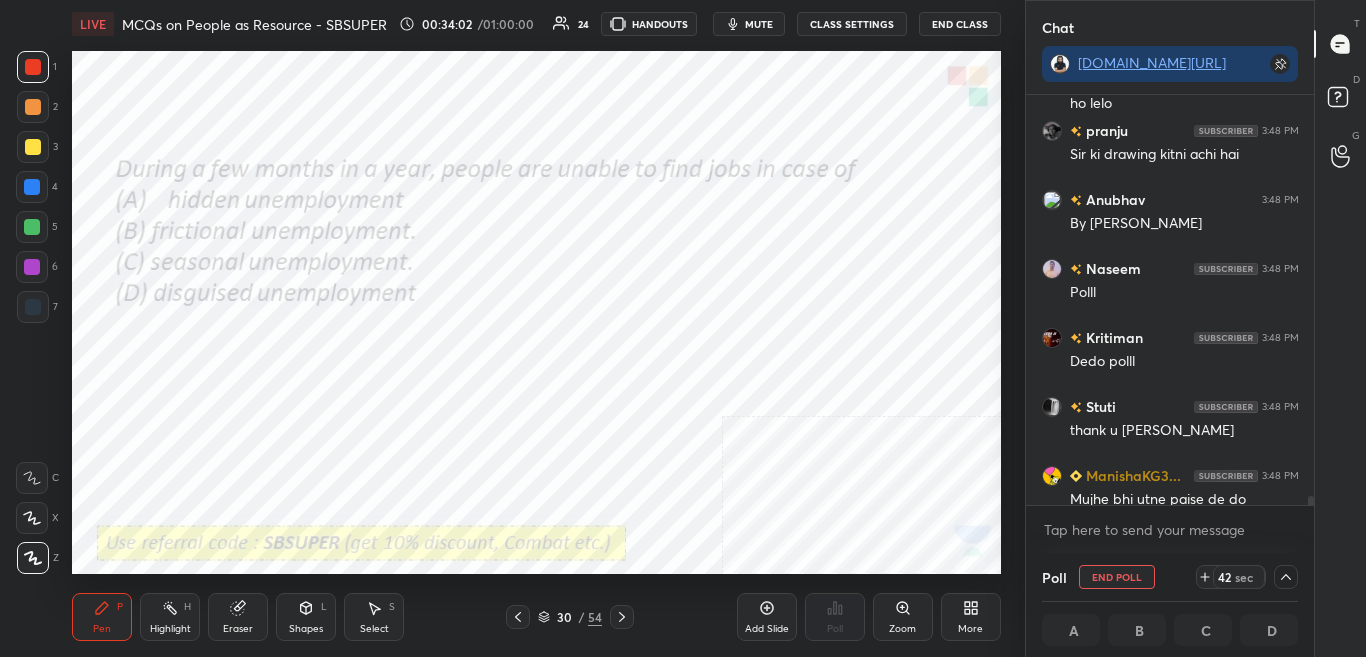 drag, startPoint x: 1304, startPoint y: 490, endPoint x: 1307, endPoint y: 510, distance: 20.22375 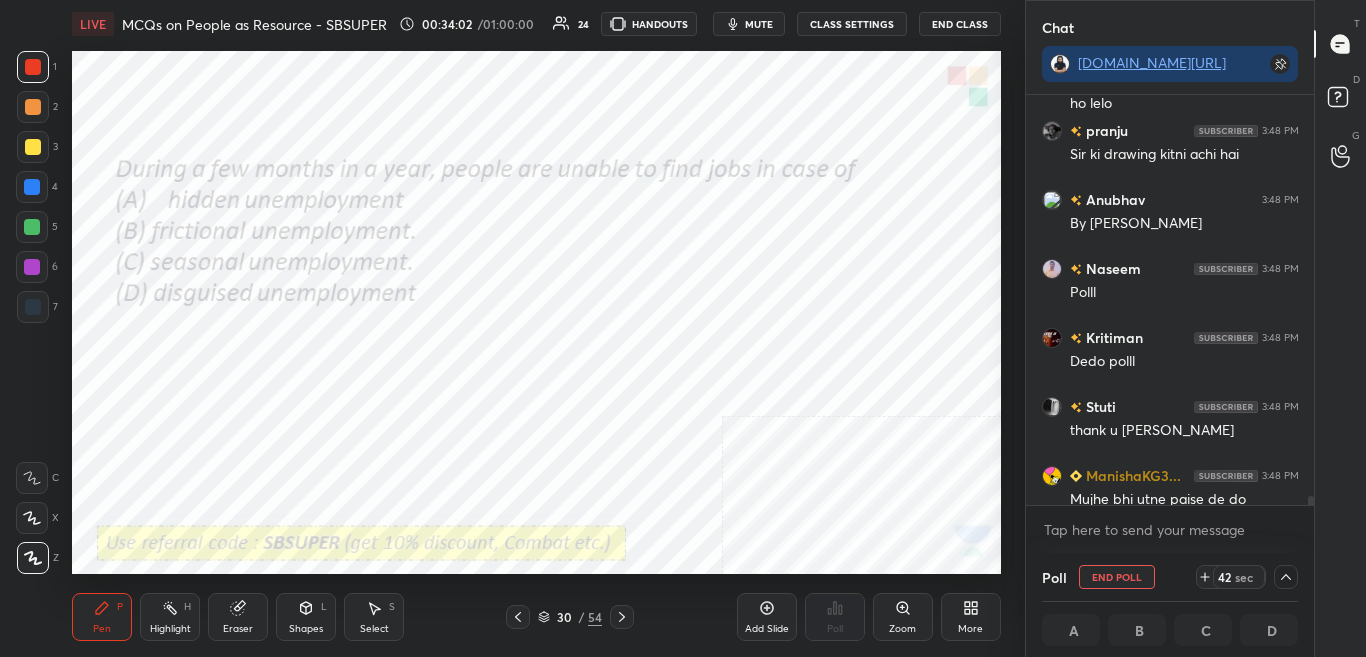 click on "ManishaKG3... 3:48 PM Byeeeeeeeeeeeeeeeeeeeee Khushii Take Care . Stay Safe Aaradhya 3:48 PM [Stuti Gupta ke G-Pay account me ₹2,00,000 prapt hue]
Jao Stuti jo scooty pasand ho lelo pranju 3:48 PM Sir ki drawing kitni achi hai Anubhav 3:48 PM By buddy Naseem 3:48 PM Polll Kritiman 3:48 PM Dedo polll Stuti 3:48 PM thank u aaradhya jii ManishaKG3... 3:48 PM Mujhe bhi utne paise de do Aradhya @0@ KHUSHI 3:48 PM Byee Shreya and Manisha 😇☺️ JUMP TO LATEST Enable hand raising Enable raise hand to speak to learners. Once enabled, chat will be turned off temporarily. Enable x" at bounding box center (1170, 324) 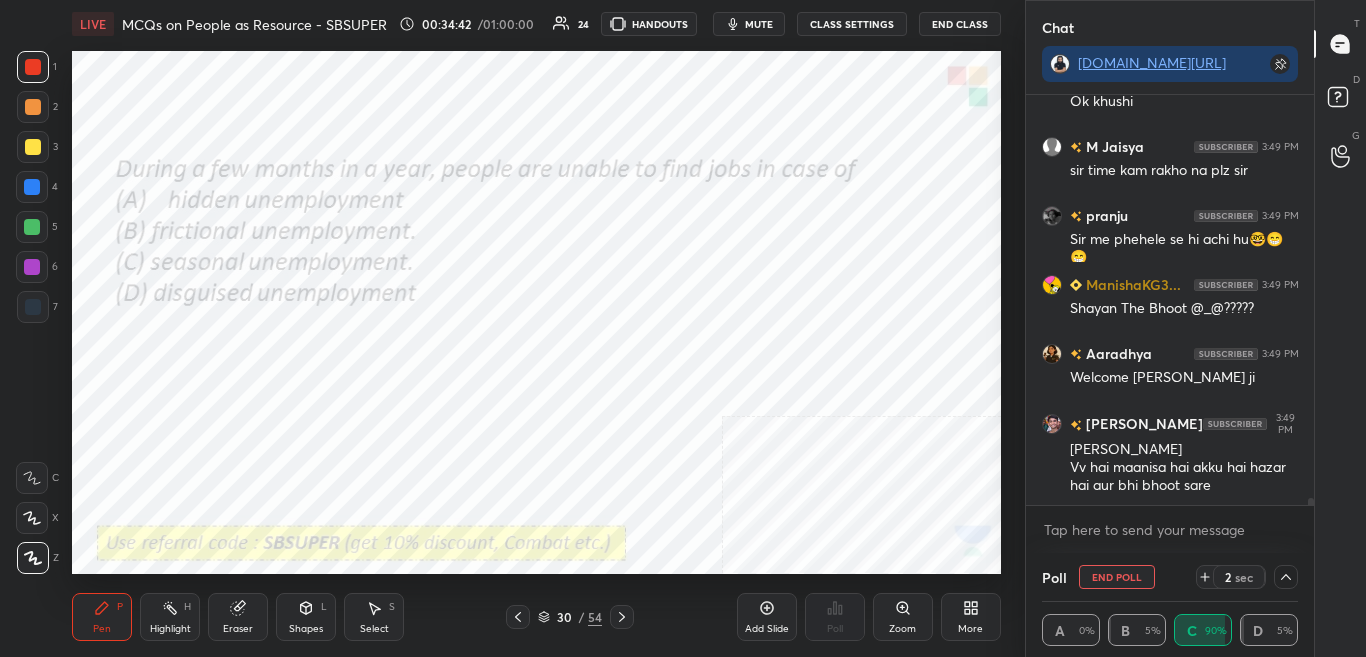 scroll, scrollTop: 23002, scrollLeft: 0, axis: vertical 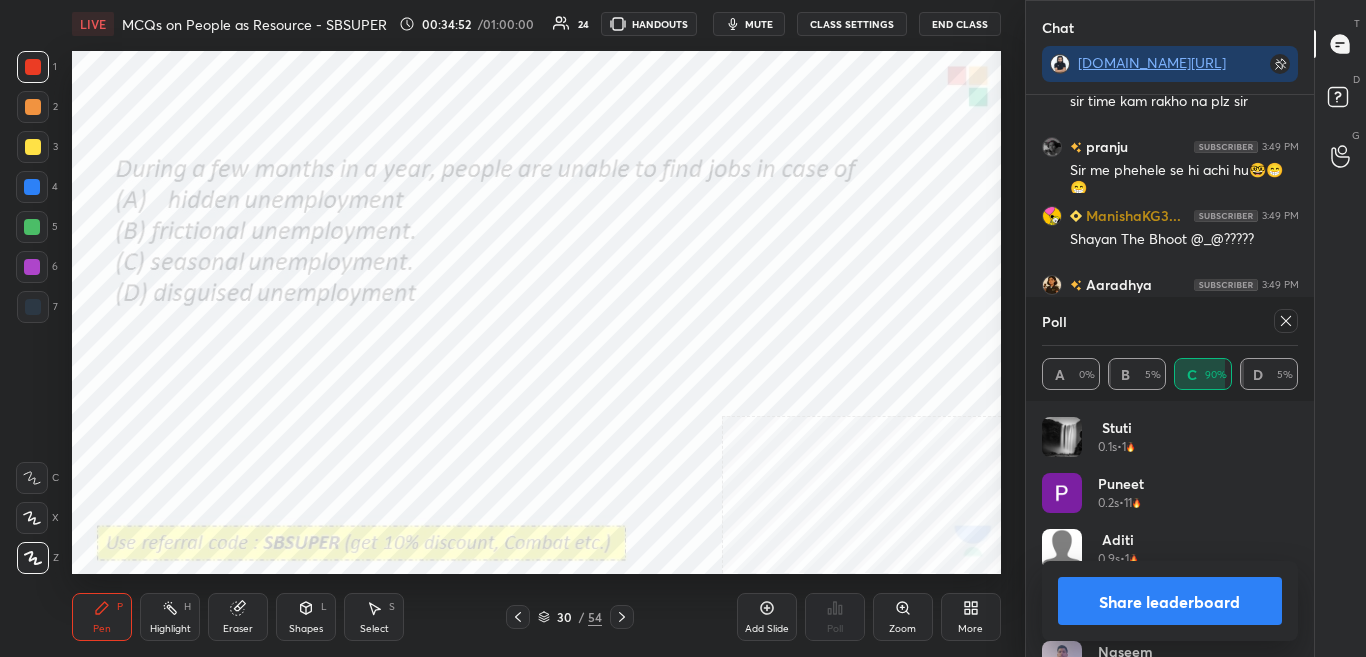 click on "Share leaderboard" at bounding box center (1170, 601) 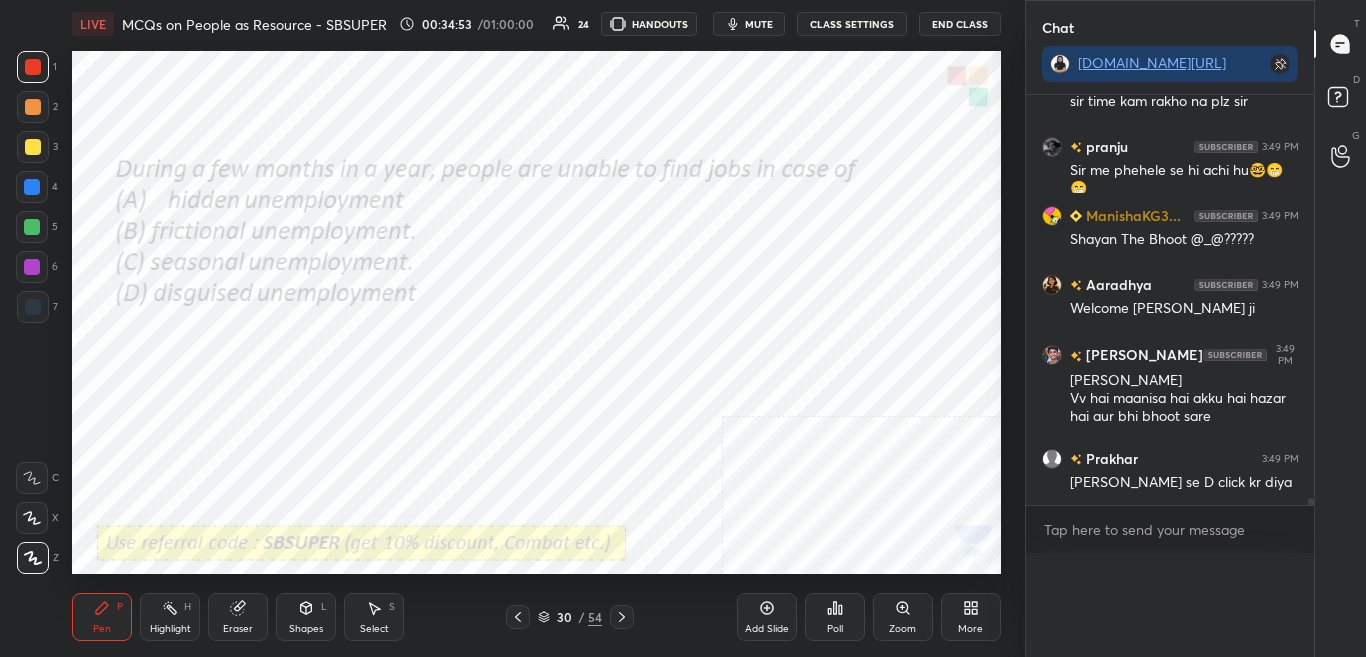scroll, scrollTop: 20, scrollLeft: 250, axis: both 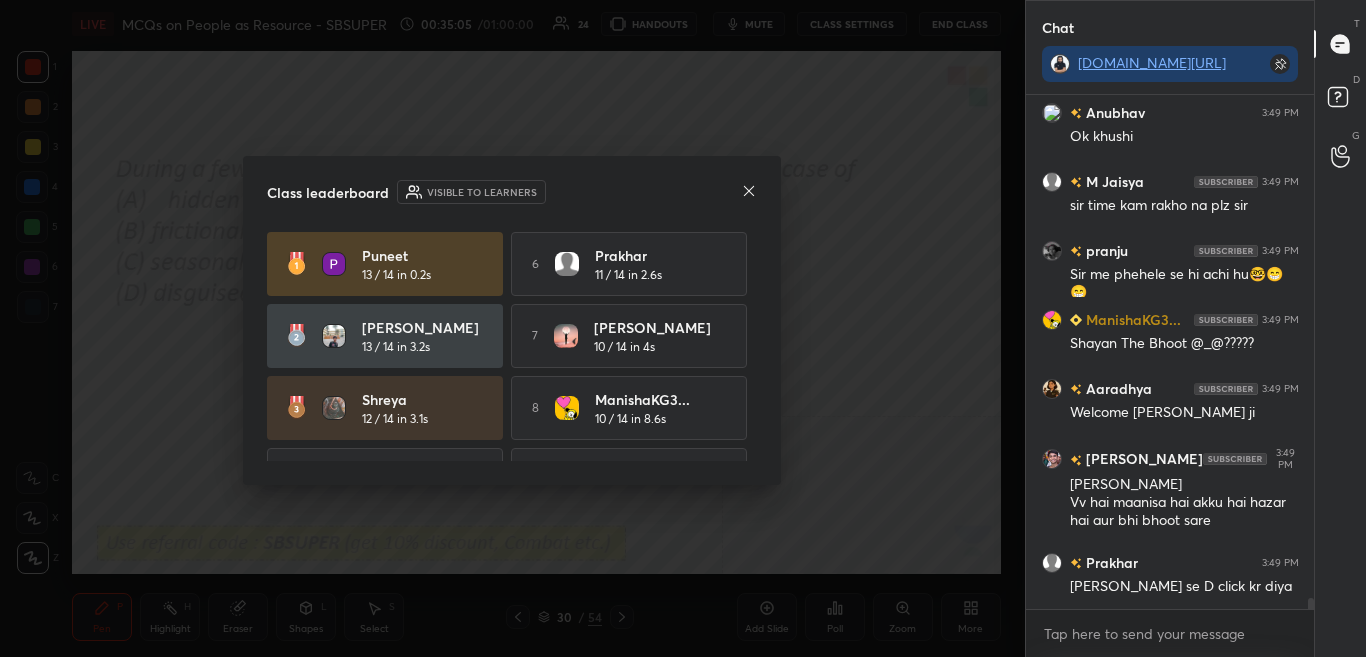drag, startPoint x: 750, startPoint y: 352, endPoint x: 752, endPoint y: 397, distance: 45.044422 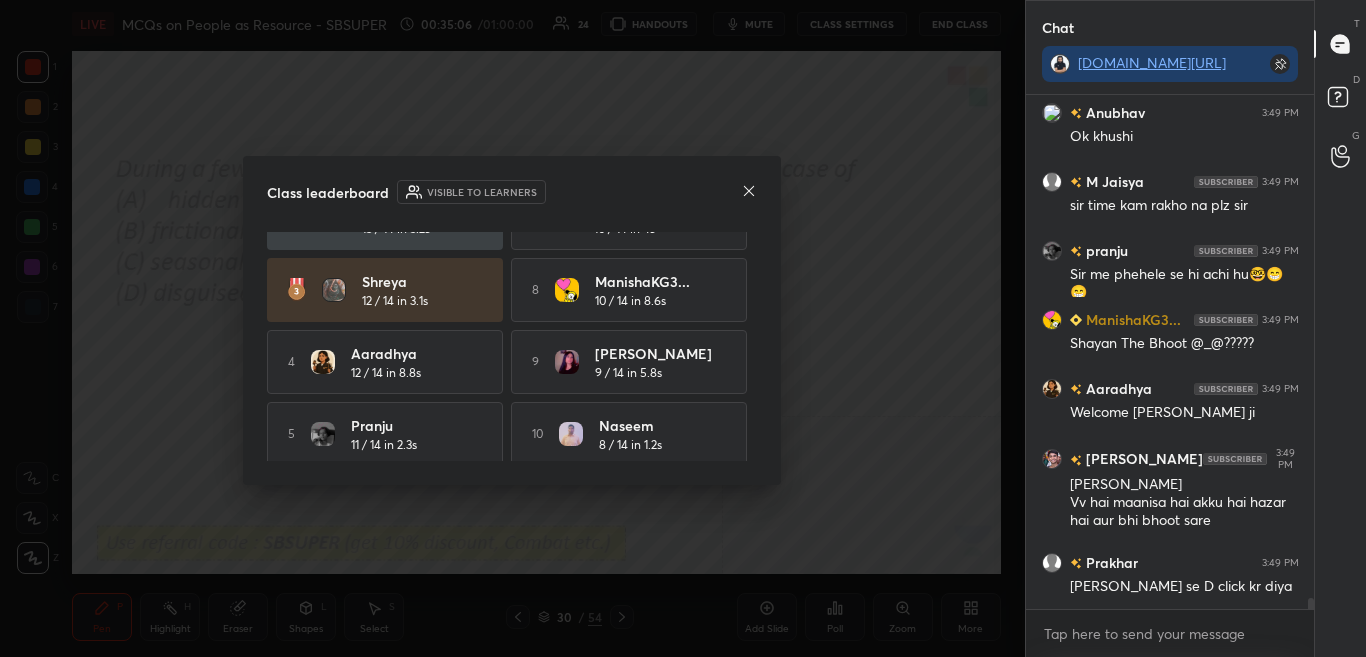 scroll, scrollTop: 129, scrollLeft: 0, axis: vertical 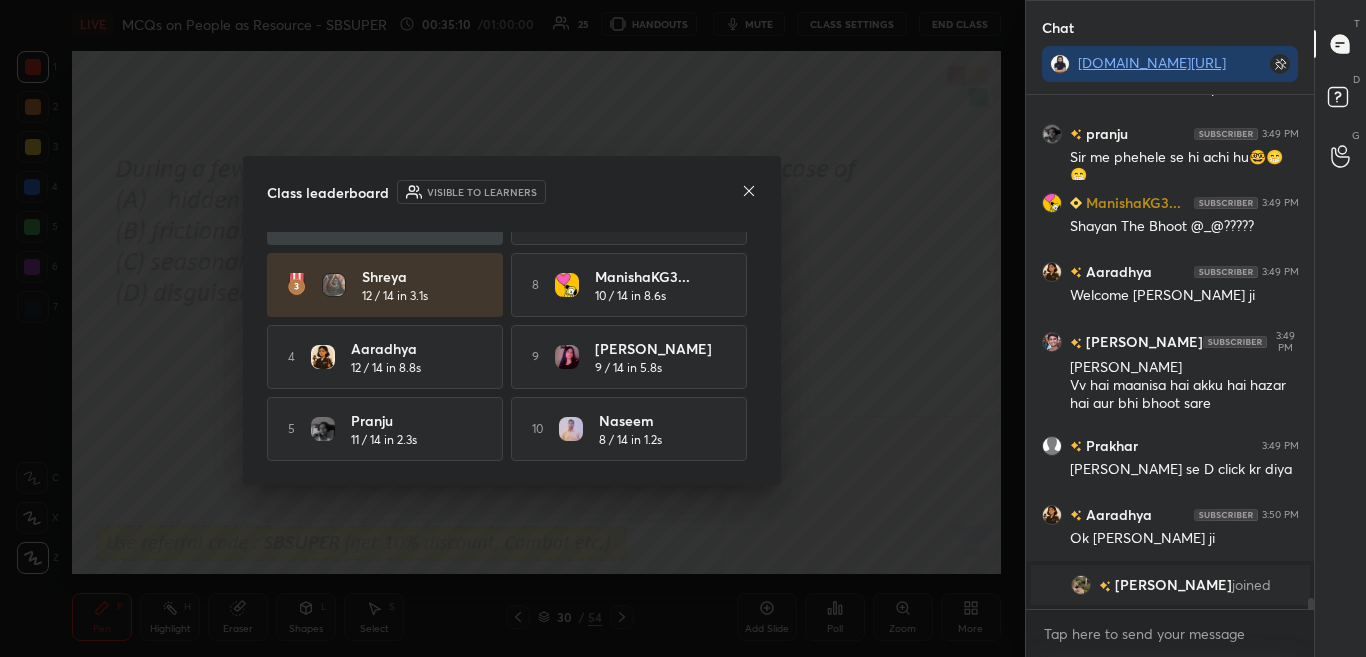 click on "Class leaderboard Visible to learners Puneet 13 / 14 in 0.2s 6 Prakhar 11 / 14 in 2.6s arnav 13 / 14 in 3.2s 7 Shraboni 10 / 14 in 4s Shreya 12 / 14 in 3.1s 8 ManishaKG3... 10 / 14 in 8.6s 4 Aaradhya 12 / 14 in 8.8s 9 Dristi 9 / 14 in 5.8s 5 pranju 11 / 14 in 2.3s 10 Naseem 8 / 14 in 1.2s" at bounding box center [512, 320] 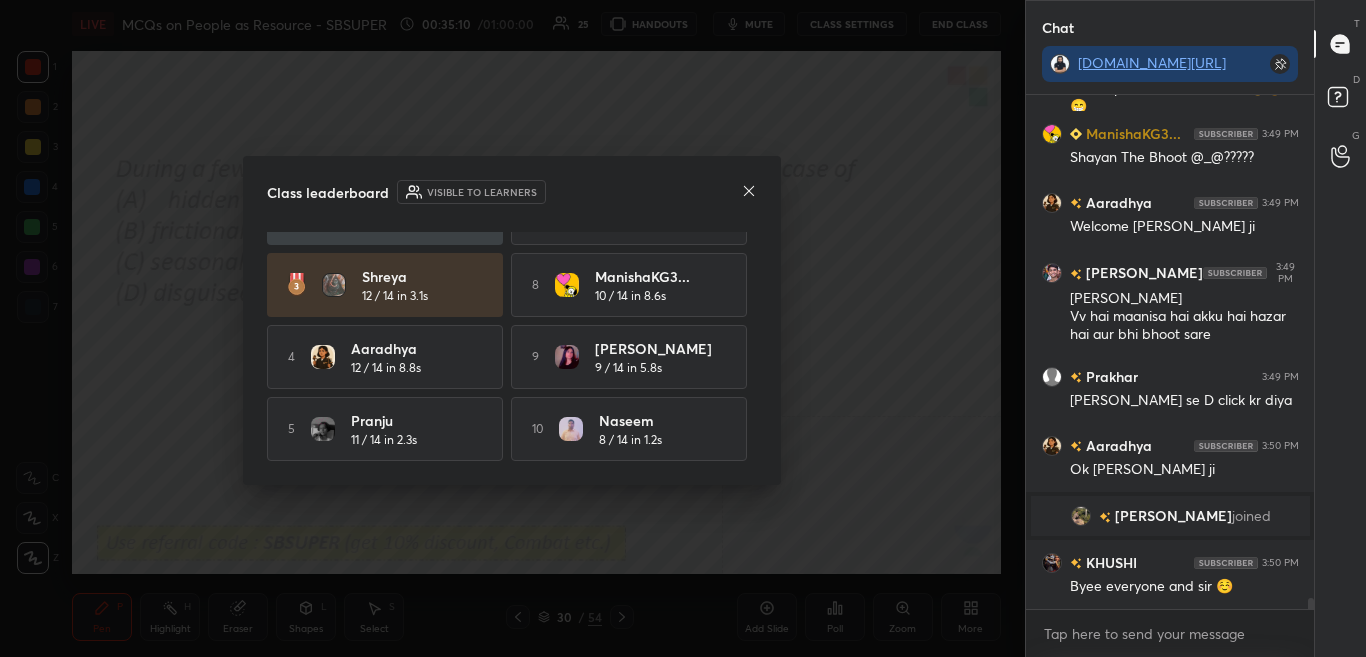 scroll, scrollTop: 22559, scrollLeft: 0, axis: vertical 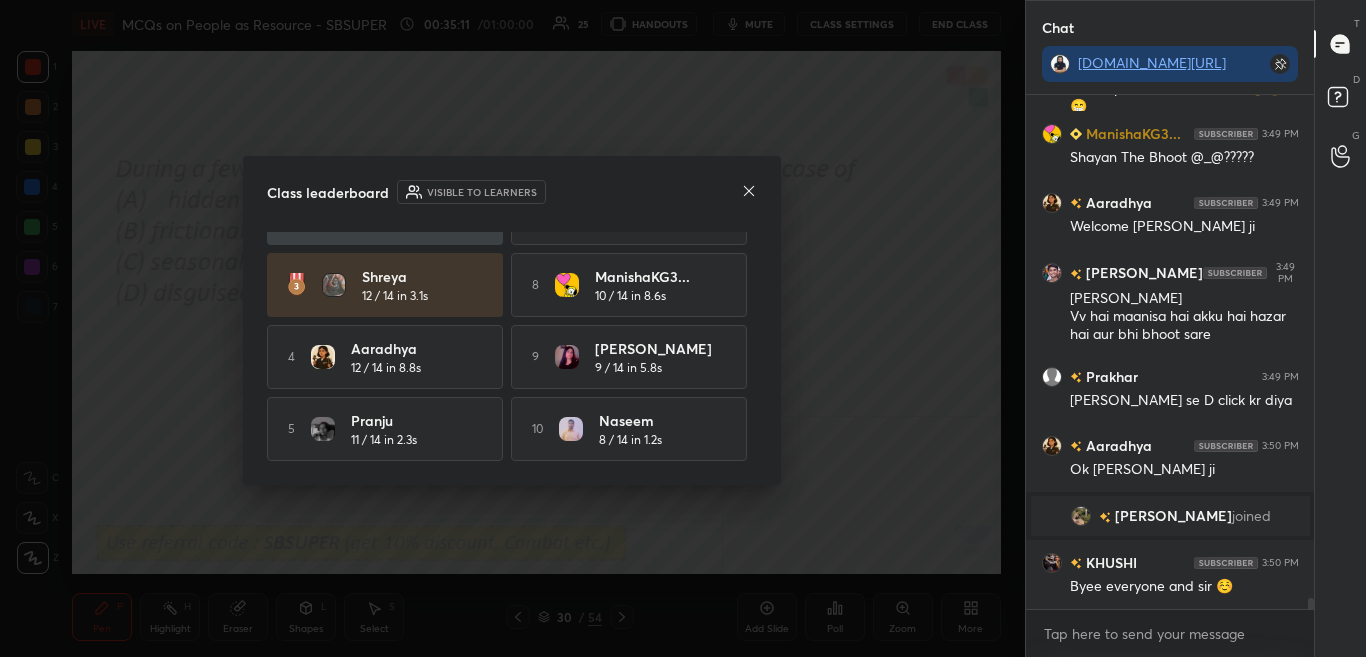 click 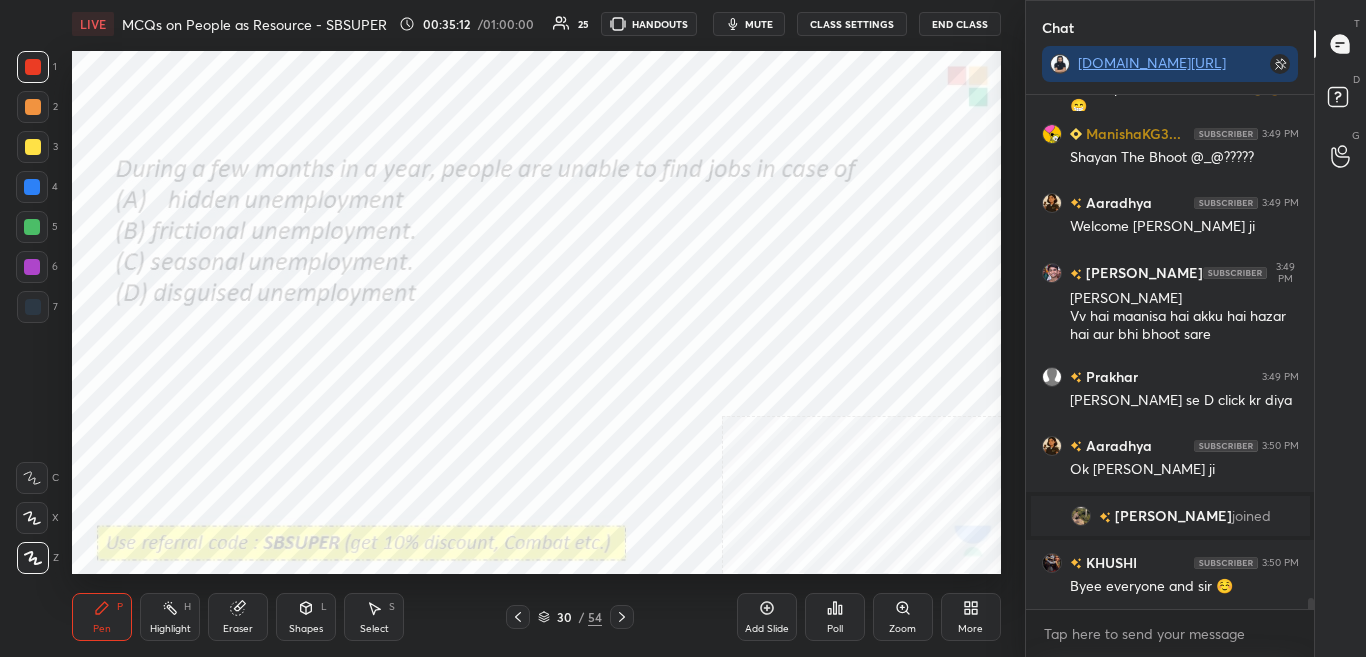 click 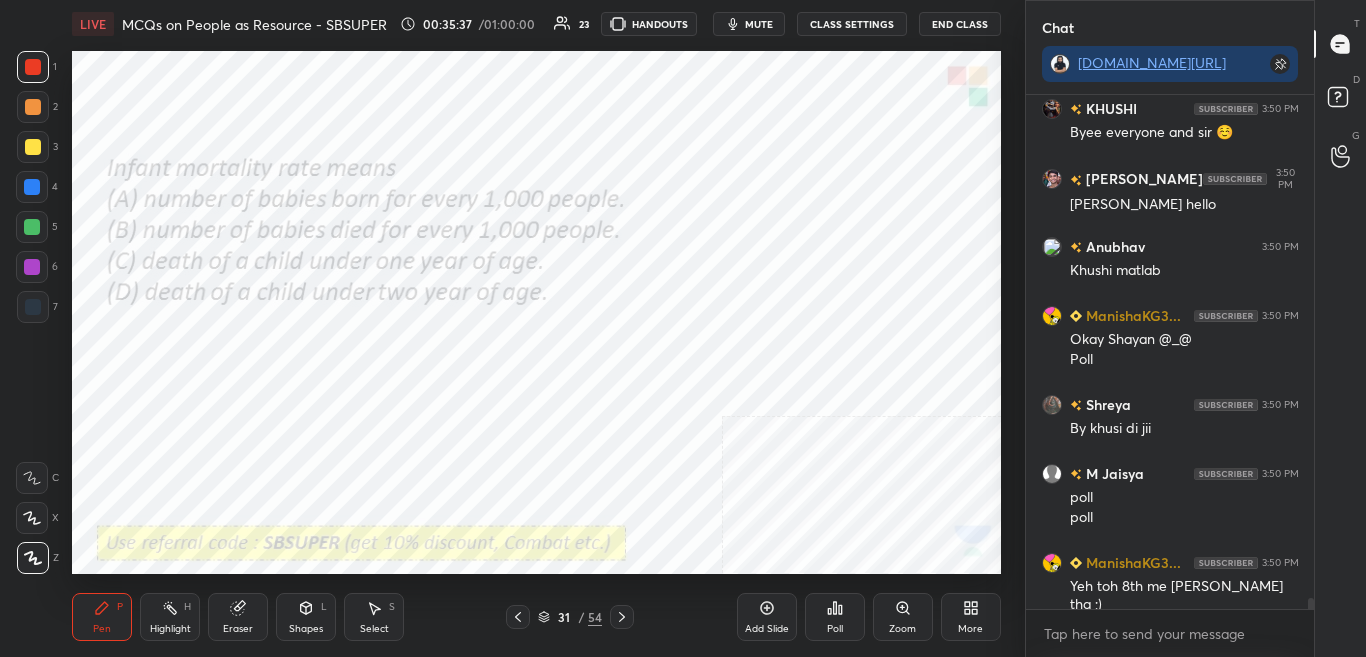 scroll, scrollTop: 23082, scrollLeft: 0, axis: vertical 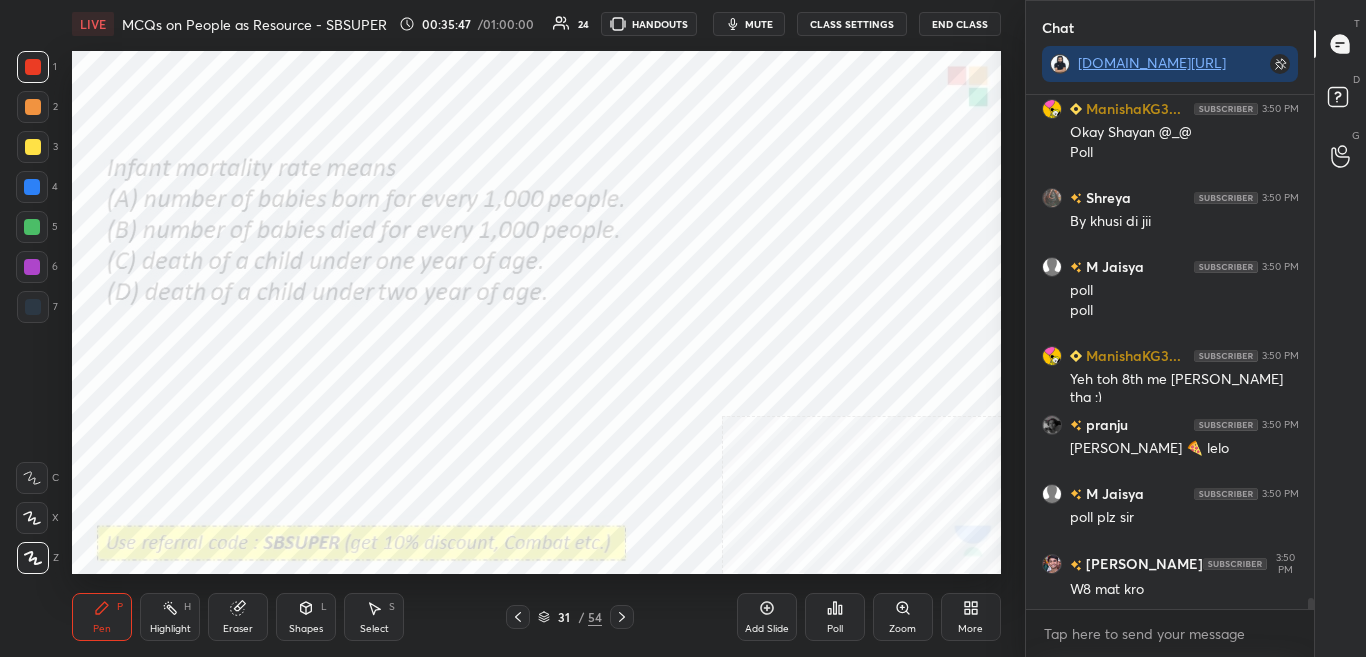 click at bounding box center [622, 617] 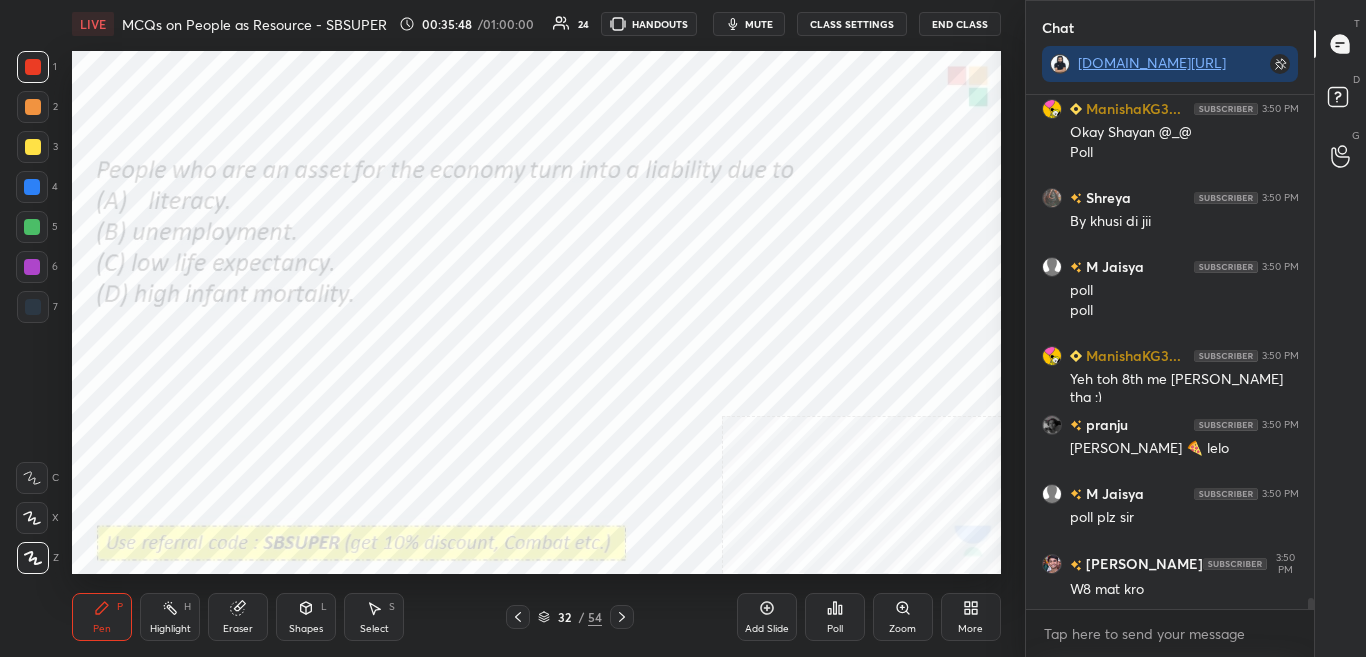 click 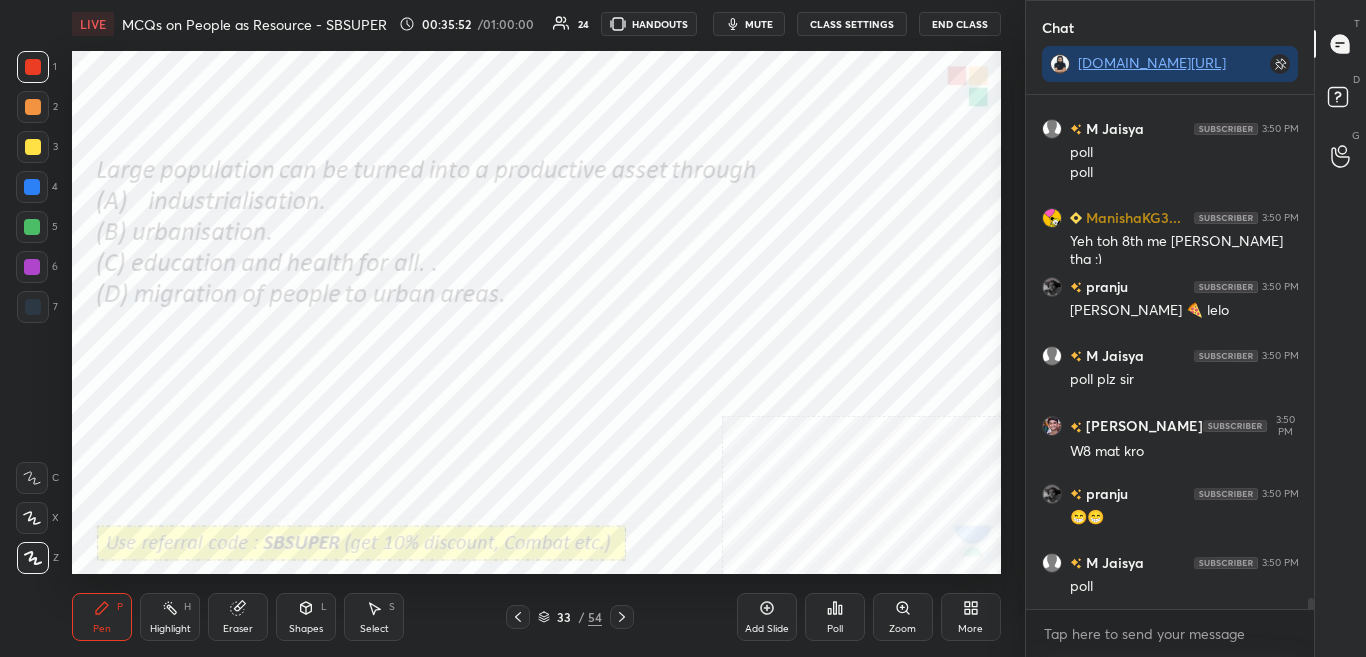 scroll, scrollTop: 23427, scrollLeft: 0, axis: vertical 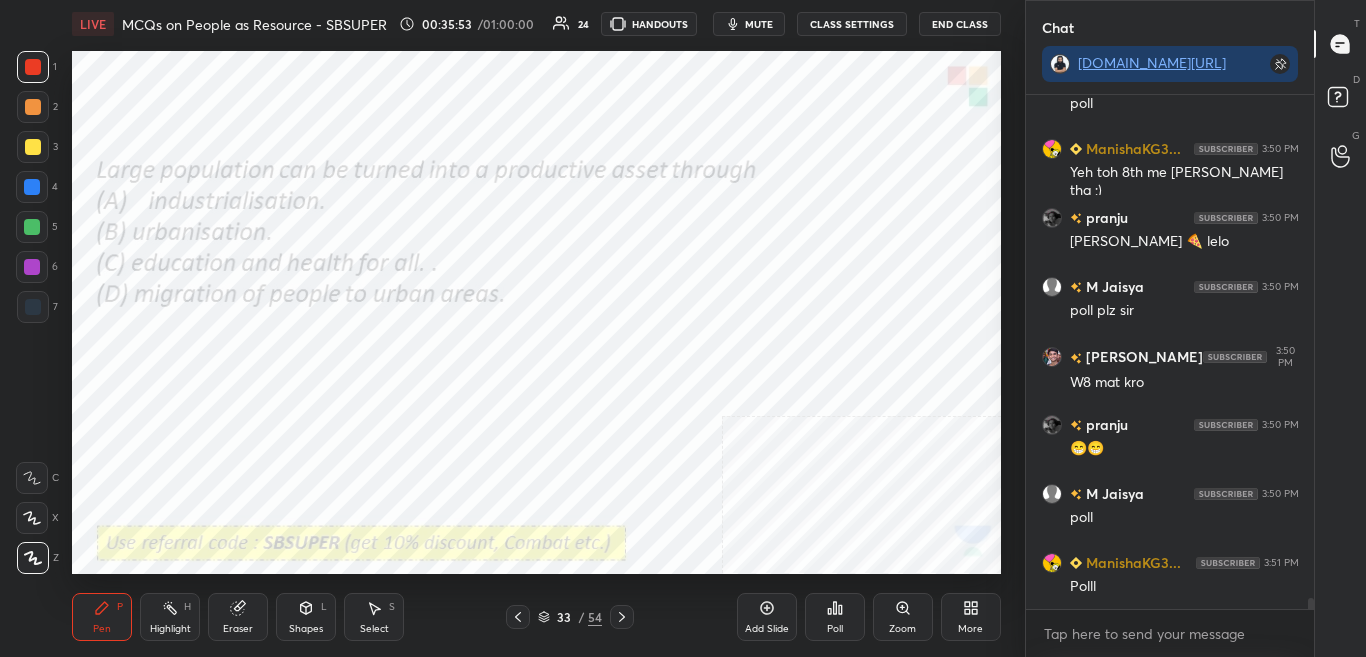 click on "Poll" at bounding box center (835, 629) 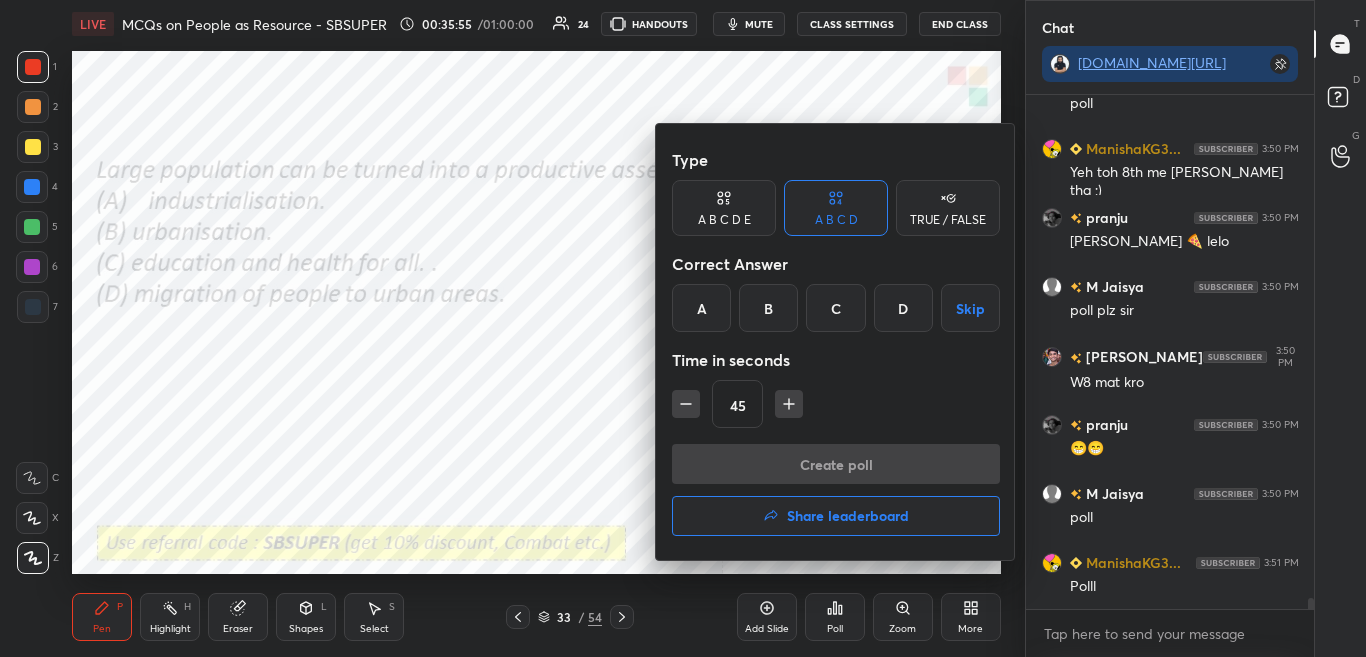 drag, startPoint x: 833, startPoint y: 310, endPoint x: 833, endPoint y: 334, distance: 24 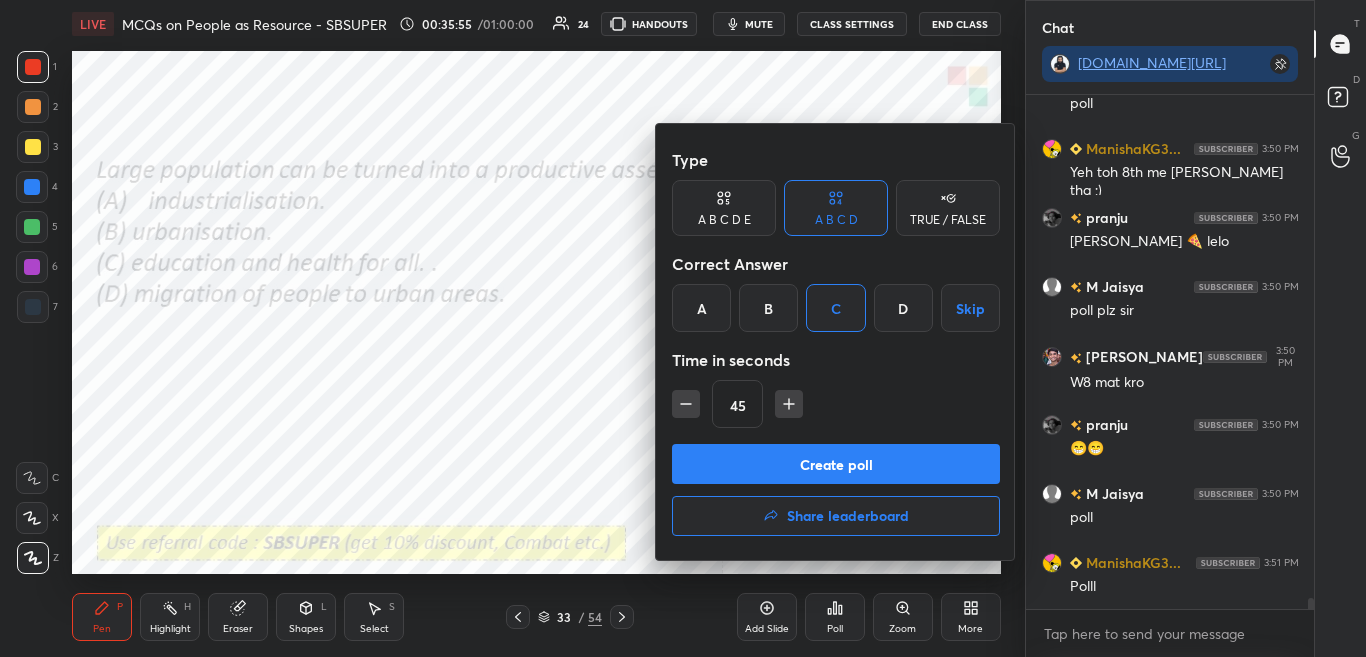 click on "Create poll" at bounding box center (836, 464) 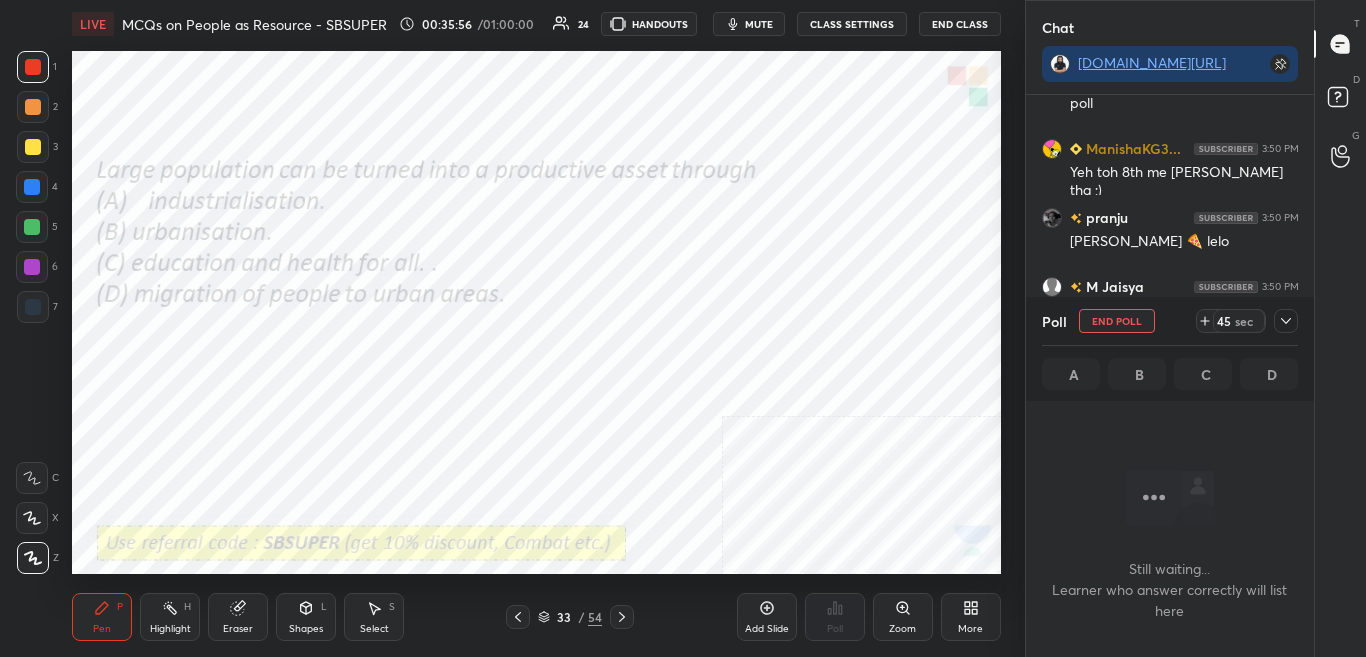 scroll, scrollTop: 262, scrollLeft: 282, axis: both 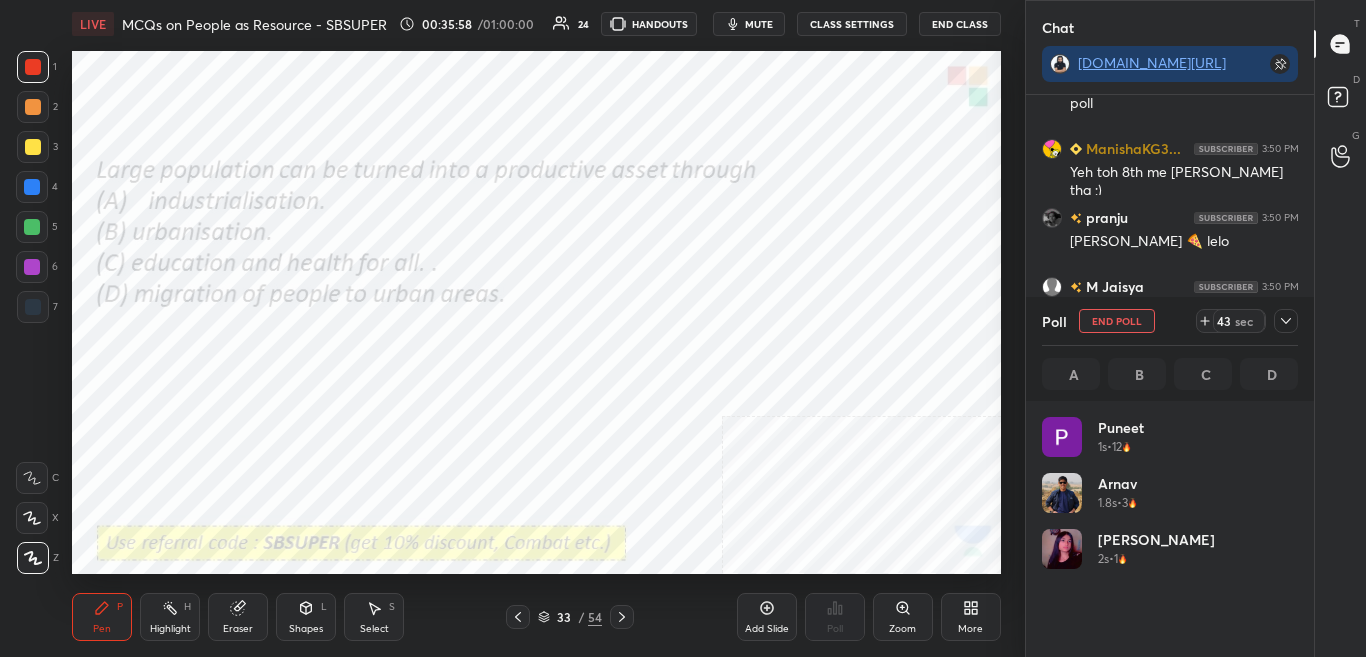 click 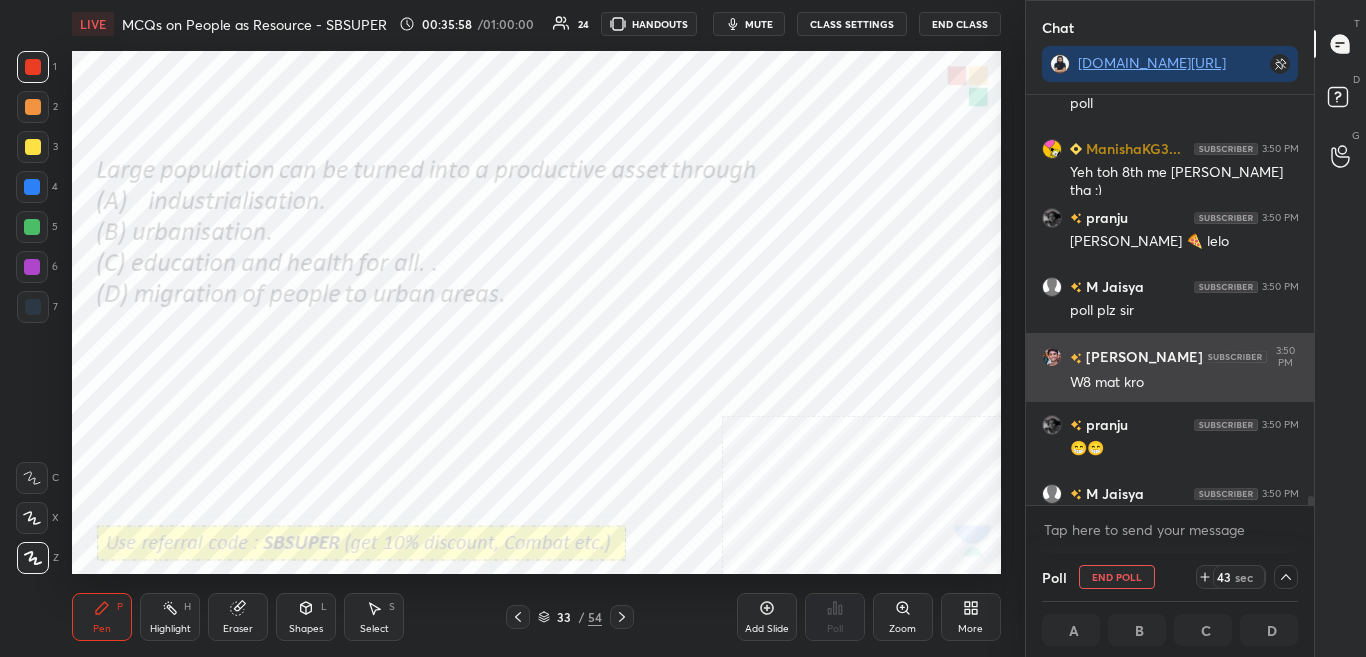 scroll, scrollTop: 0, scrollLeft: 0, axis: both 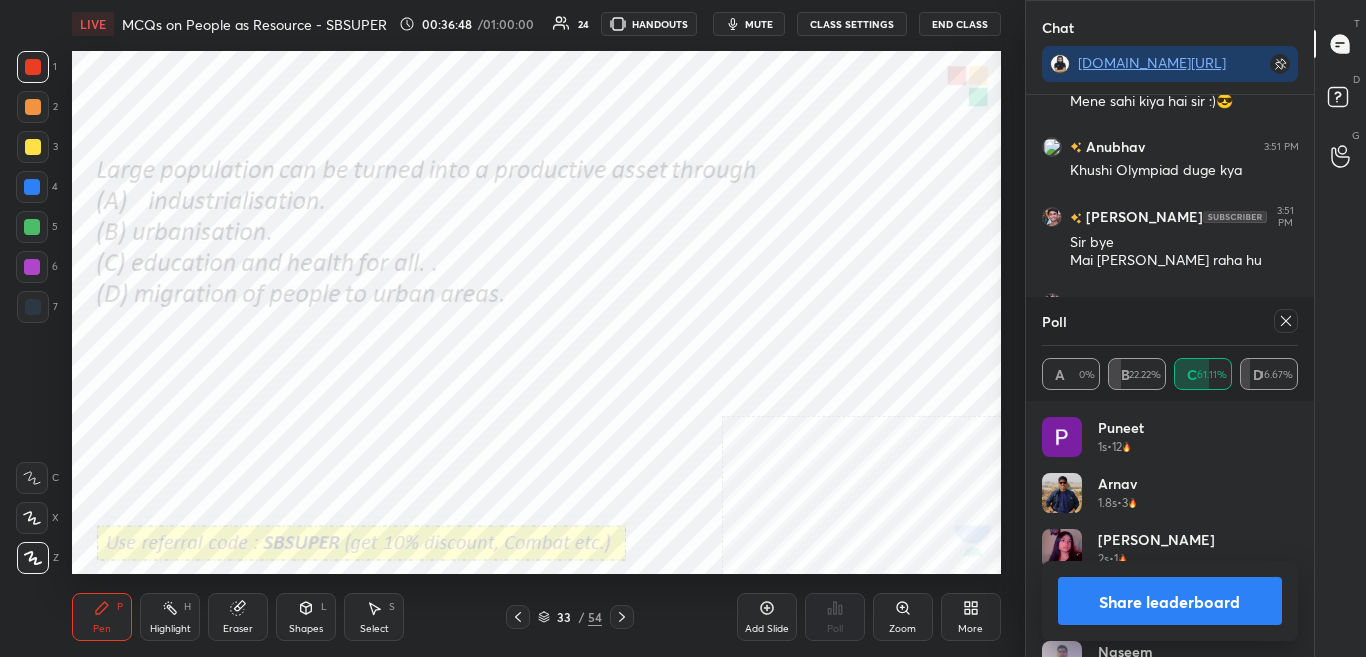 click on "Share leaderboard" at bounding box center [1170, 601] 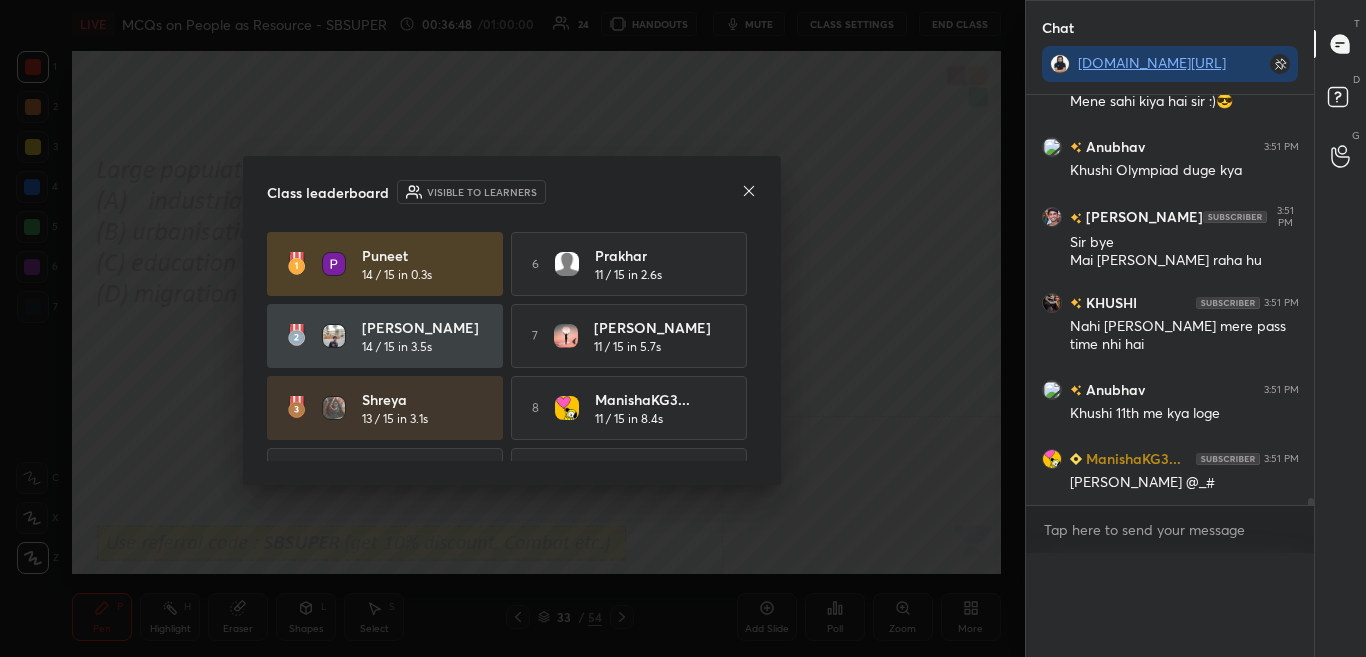 scroll, scrollTop: 0, scrollLeft: 0, axis: both 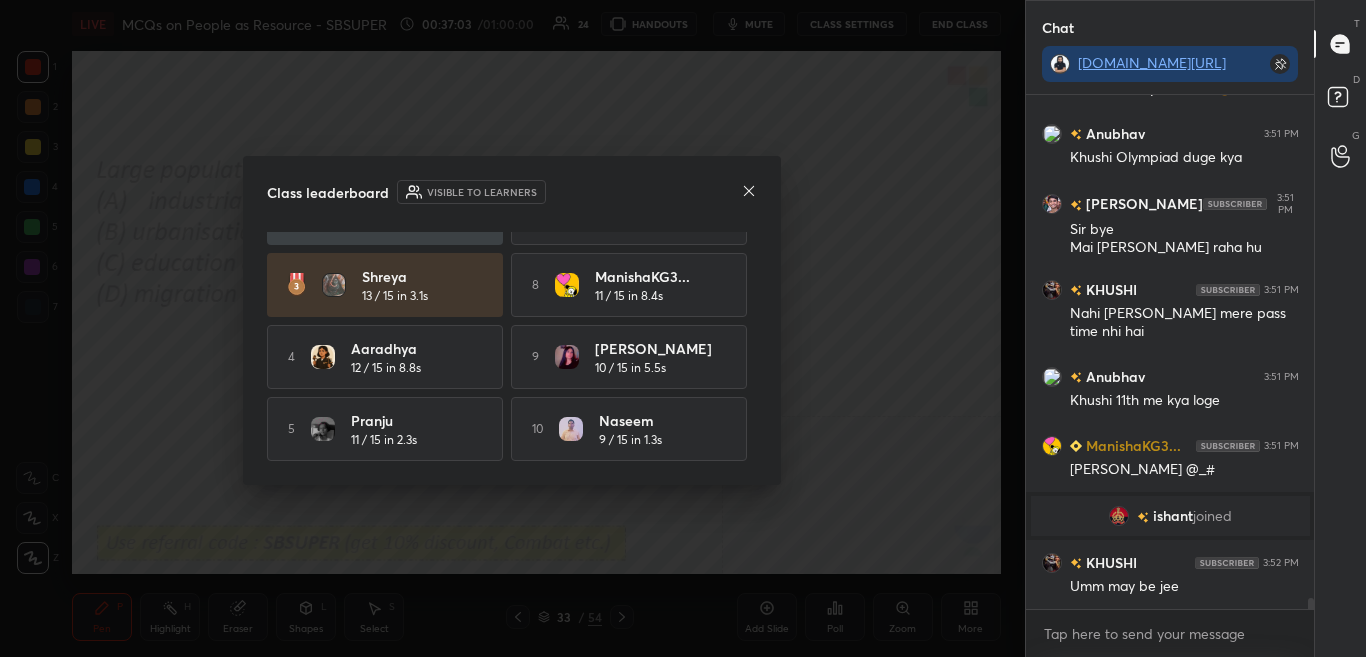 click 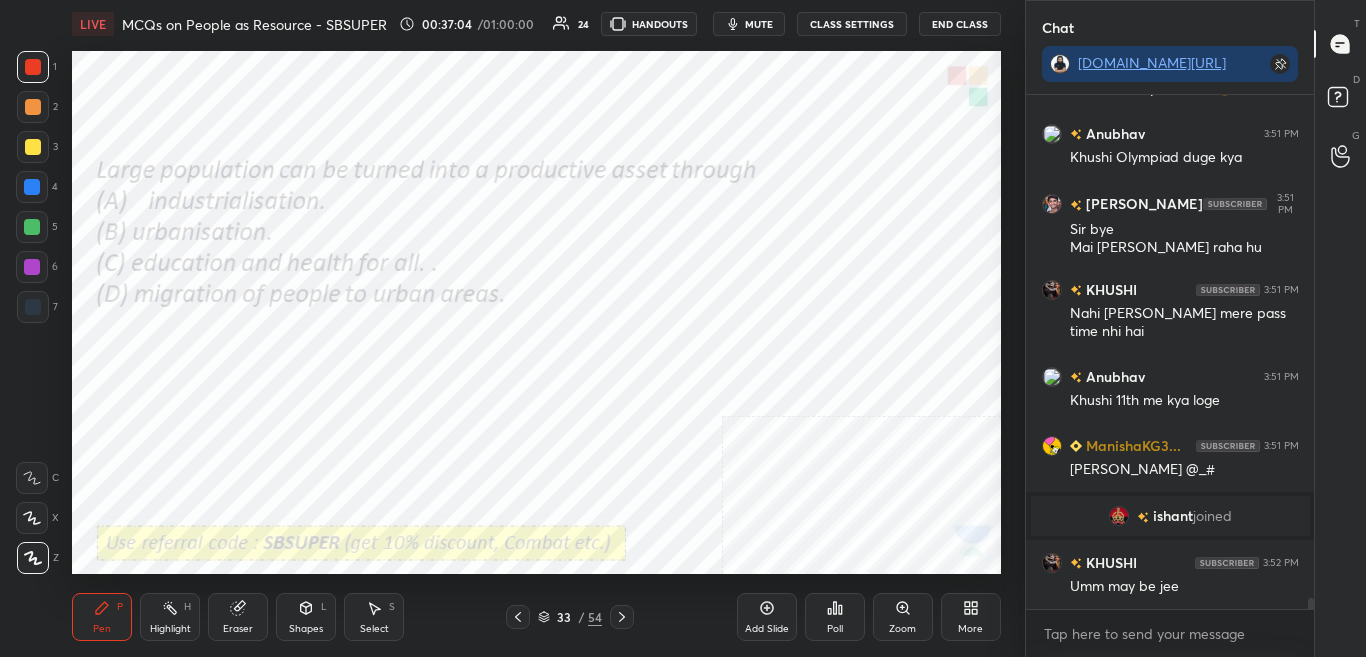 click 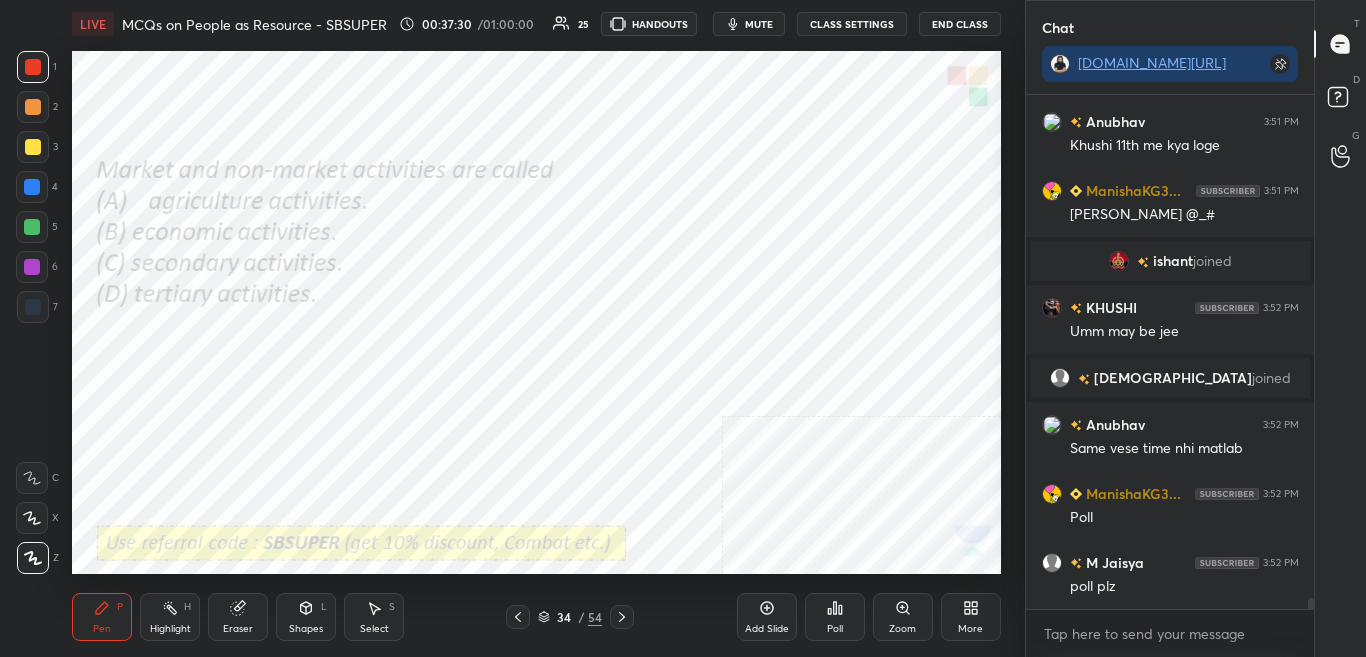 scroll, scrollTop: 23887, scrollLeft: 0, axis: vertical 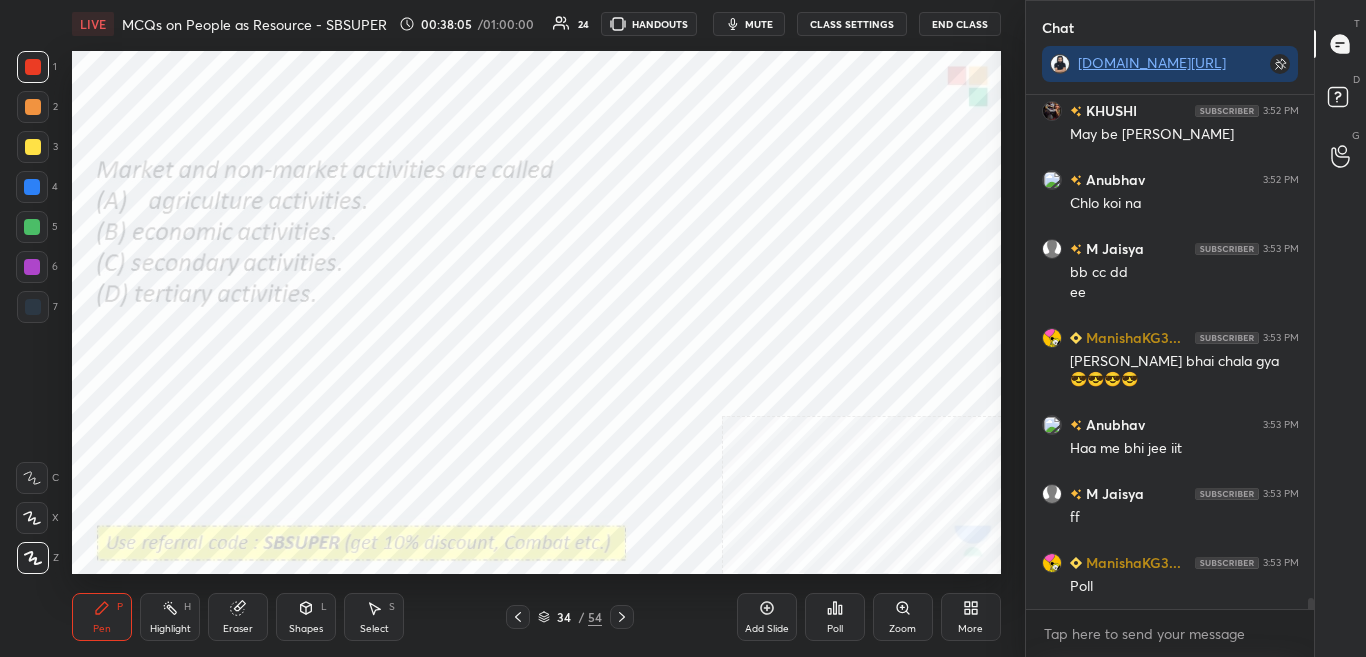 click on "Poll" at bounding box center [835, 617] 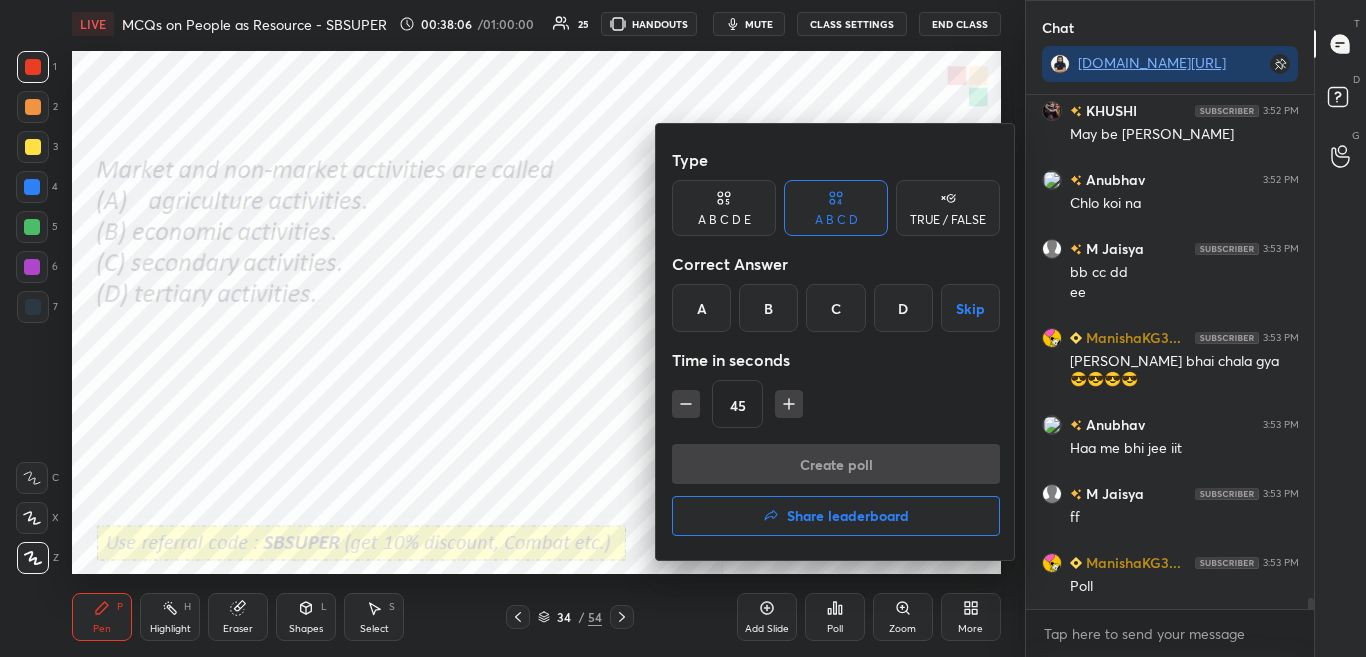 click at bounding box center [683, 328] 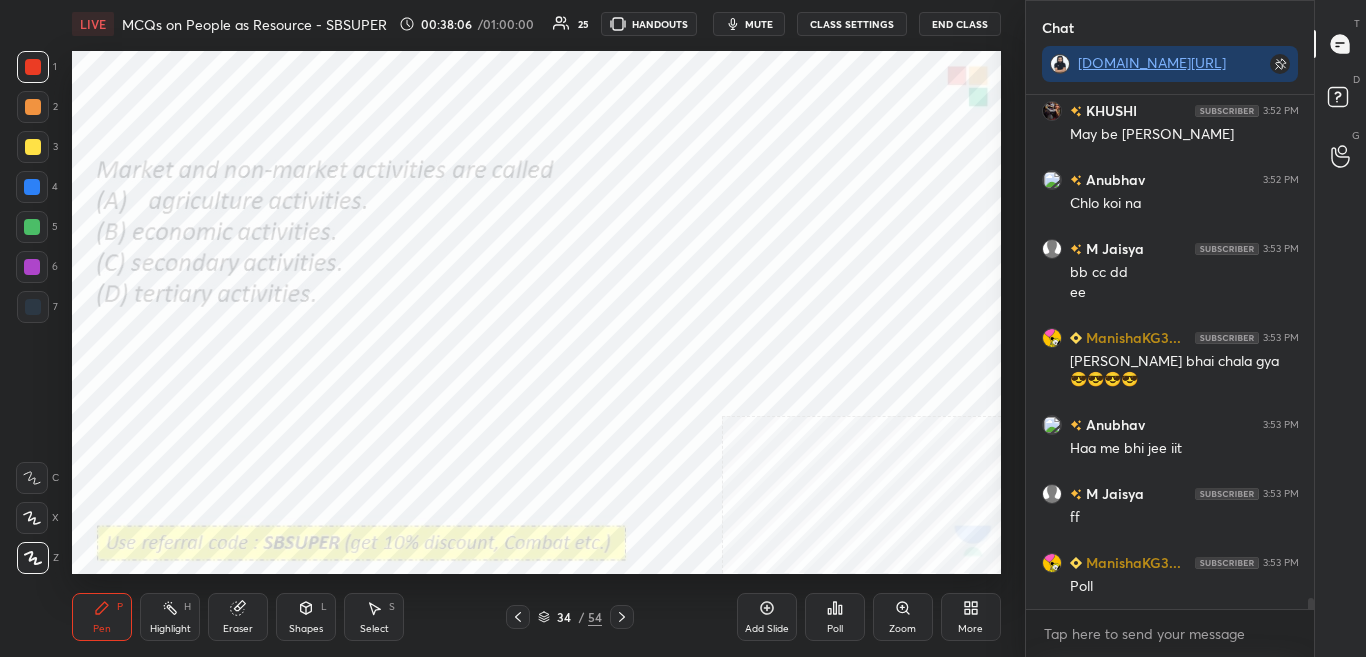 click on "Poll" at bounding box center [835, 617] 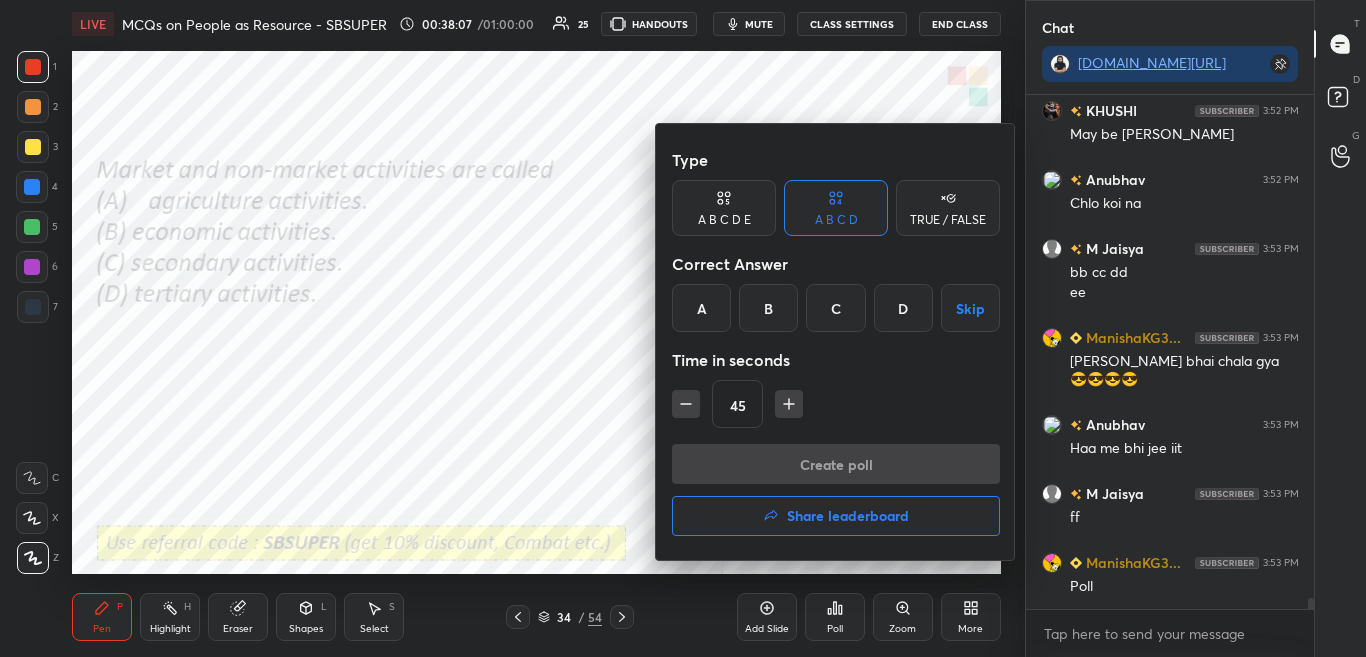 click at bounding box center (683, 328) 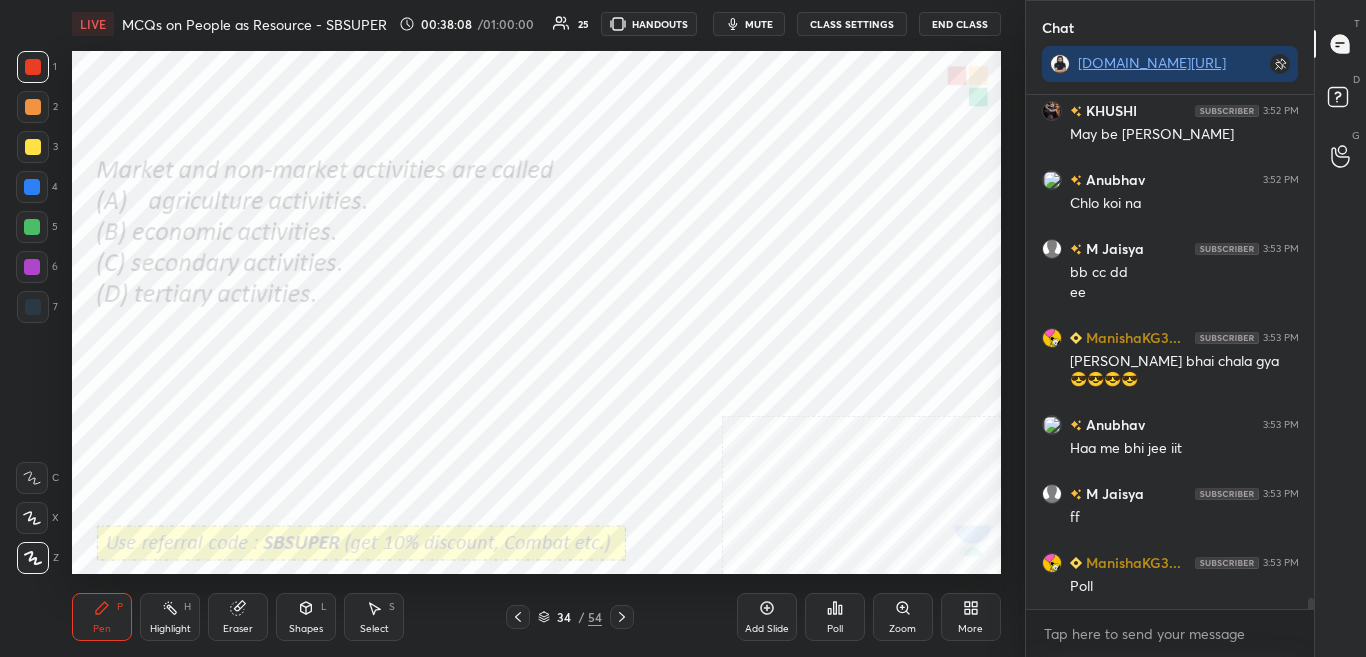 click on "Poll" at bounding box center [835, 617] 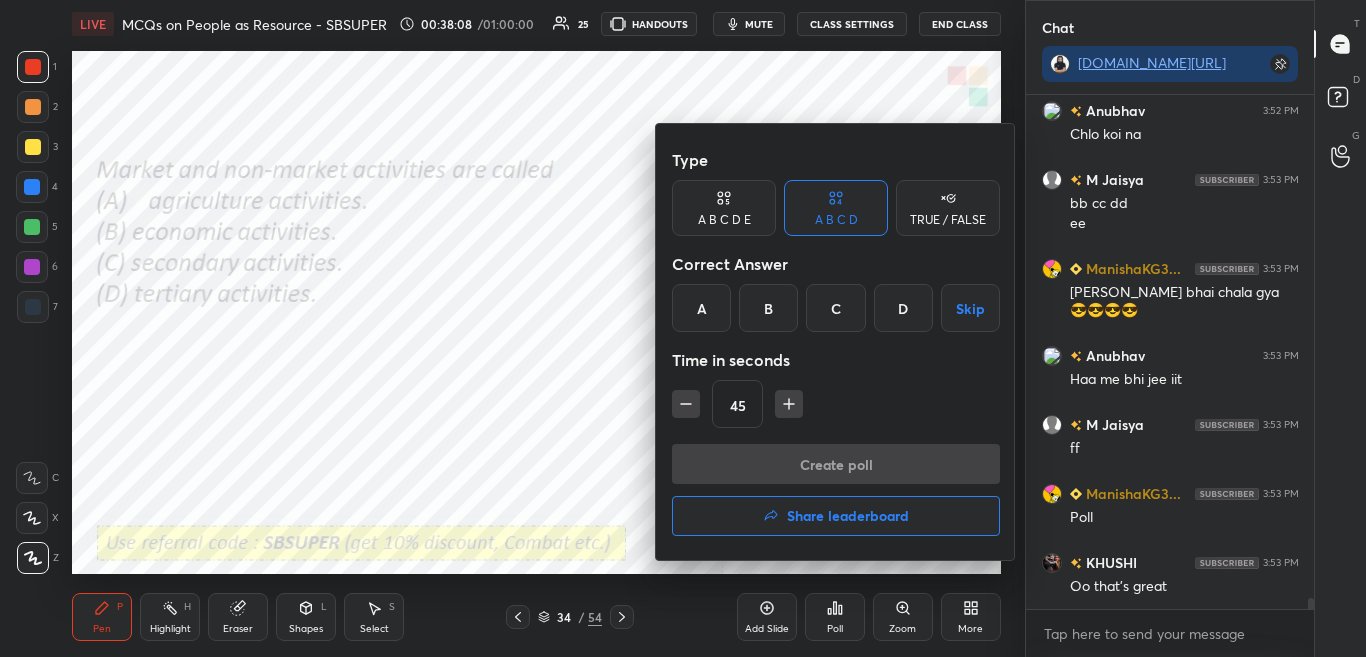 click at bounding box center (683, 328) 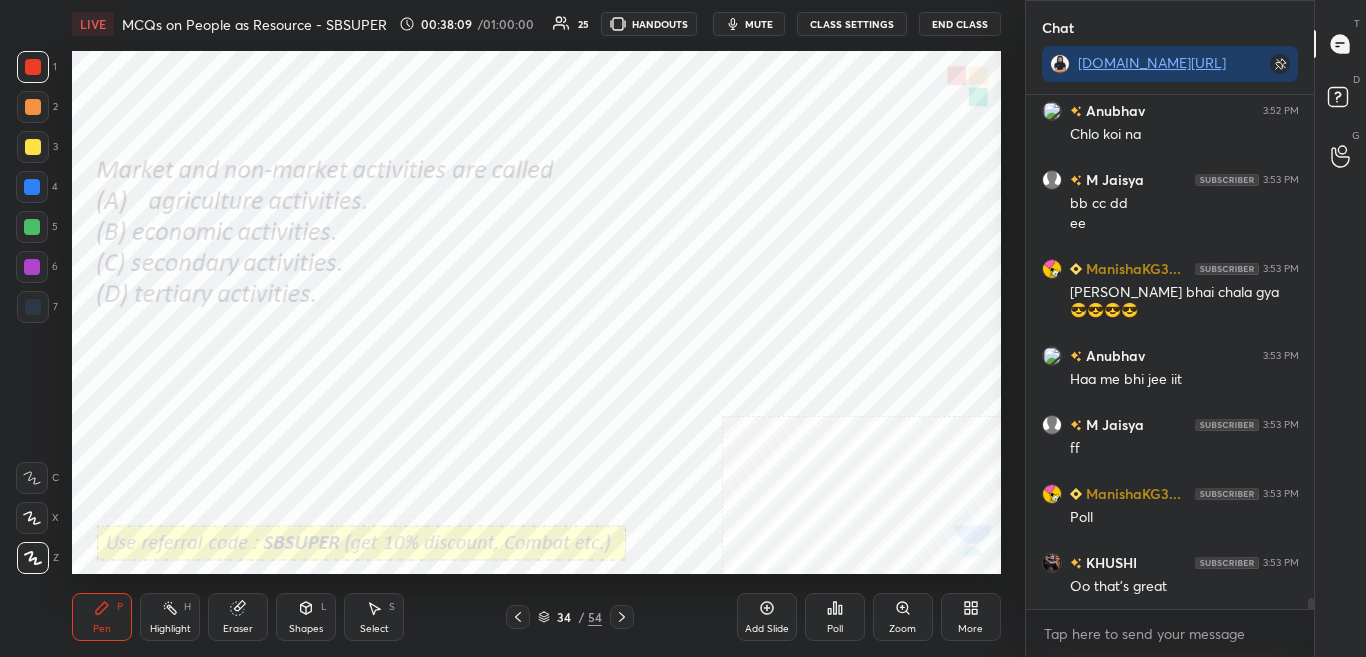 click on "Poll" at bounding box center [835, 617] 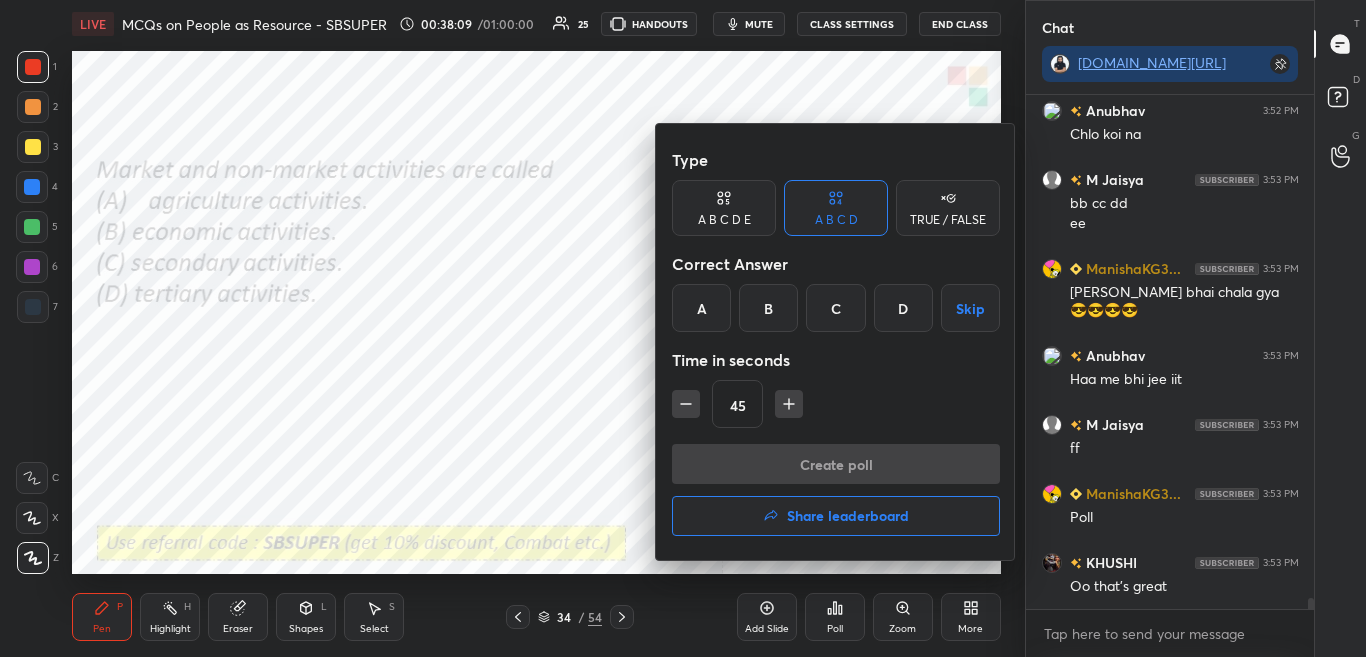 click at bounding box center [683, 328] 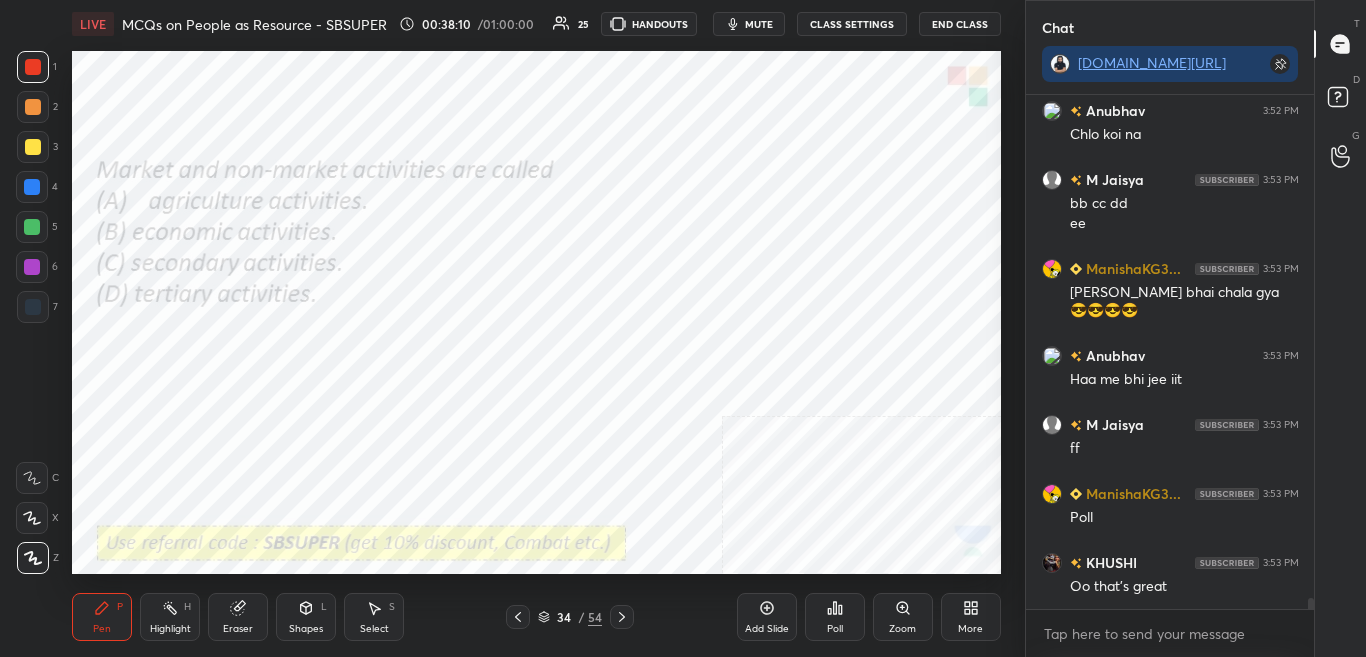 click on "Poll" at bounding box center (835, 617) 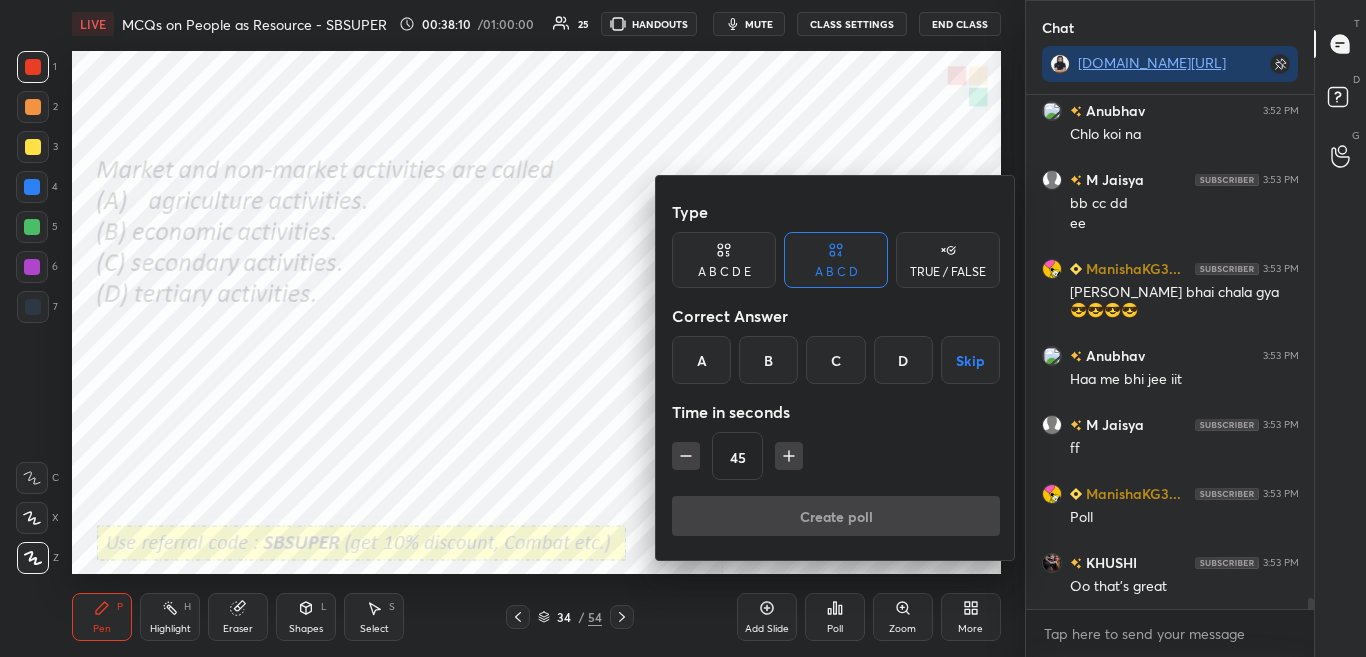 scroll, scrollTop: 24546, scrollLeft: 0, axis: vertical 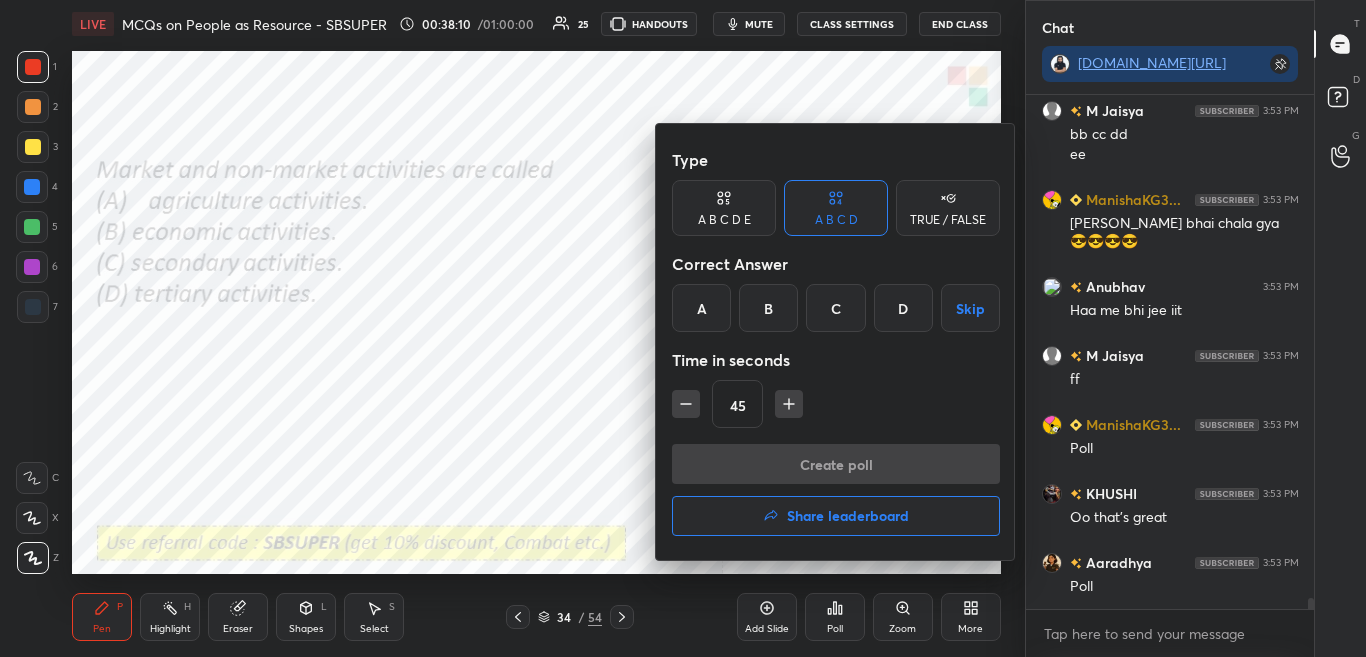 click at bounding box center [683, 328] 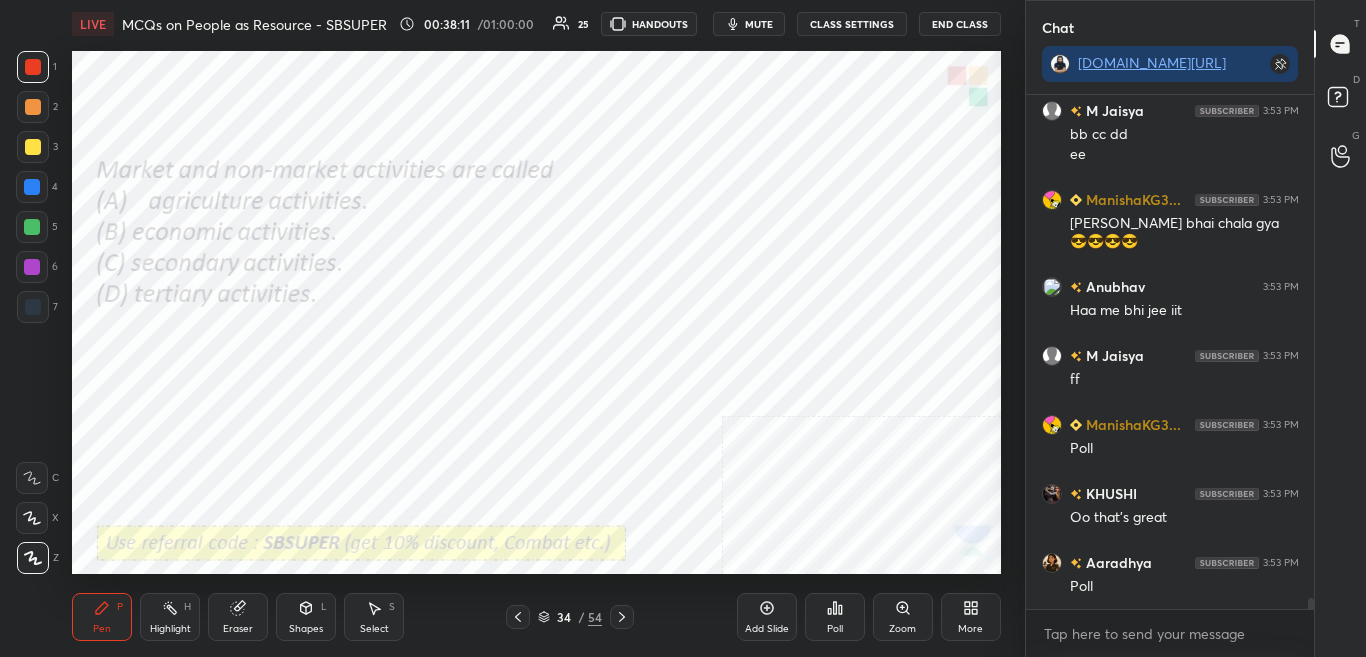click on "Poll" at bounding box center [835, 617] 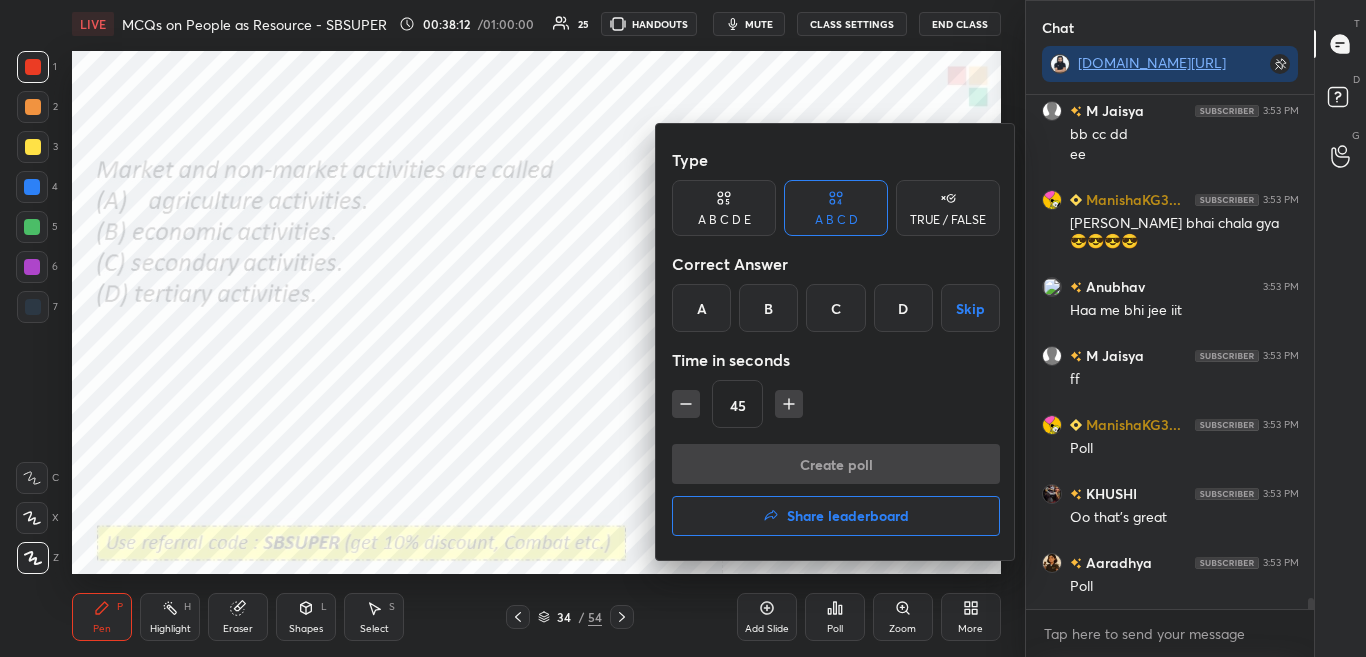 click at bounding box center [683, 328] 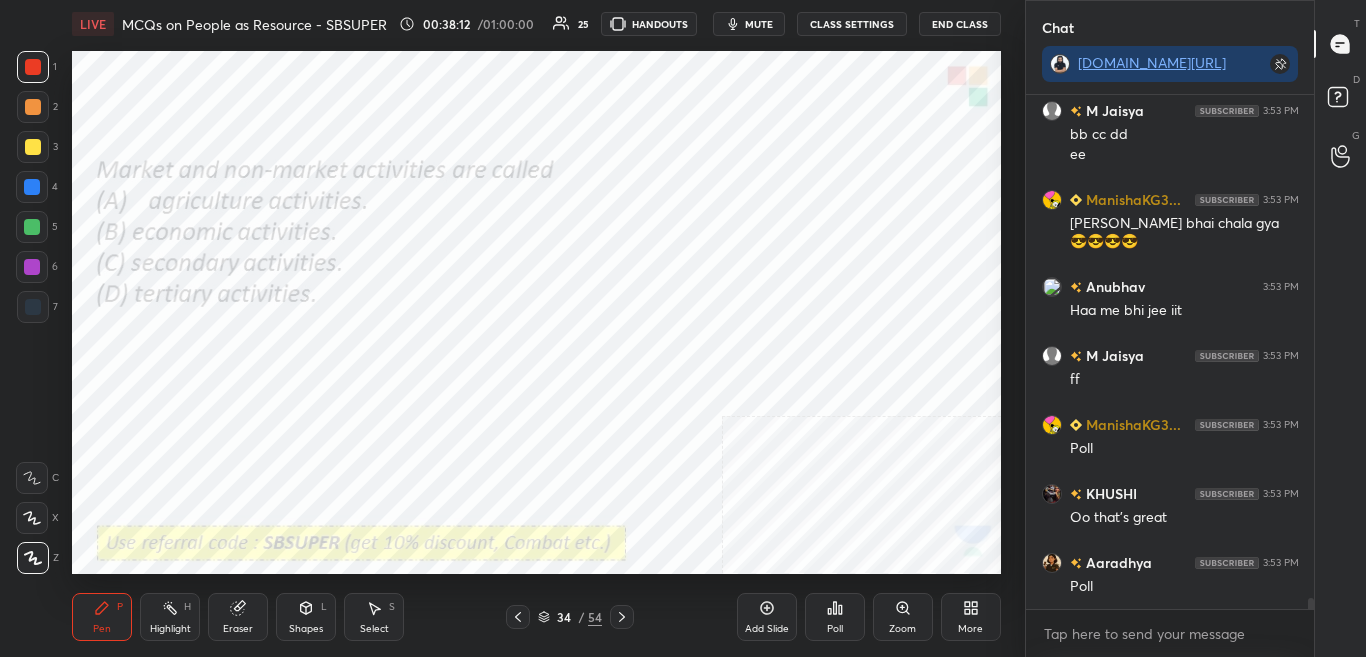 scroll, scrollTop: 24615, scrollLeft: 0, axis: vertical 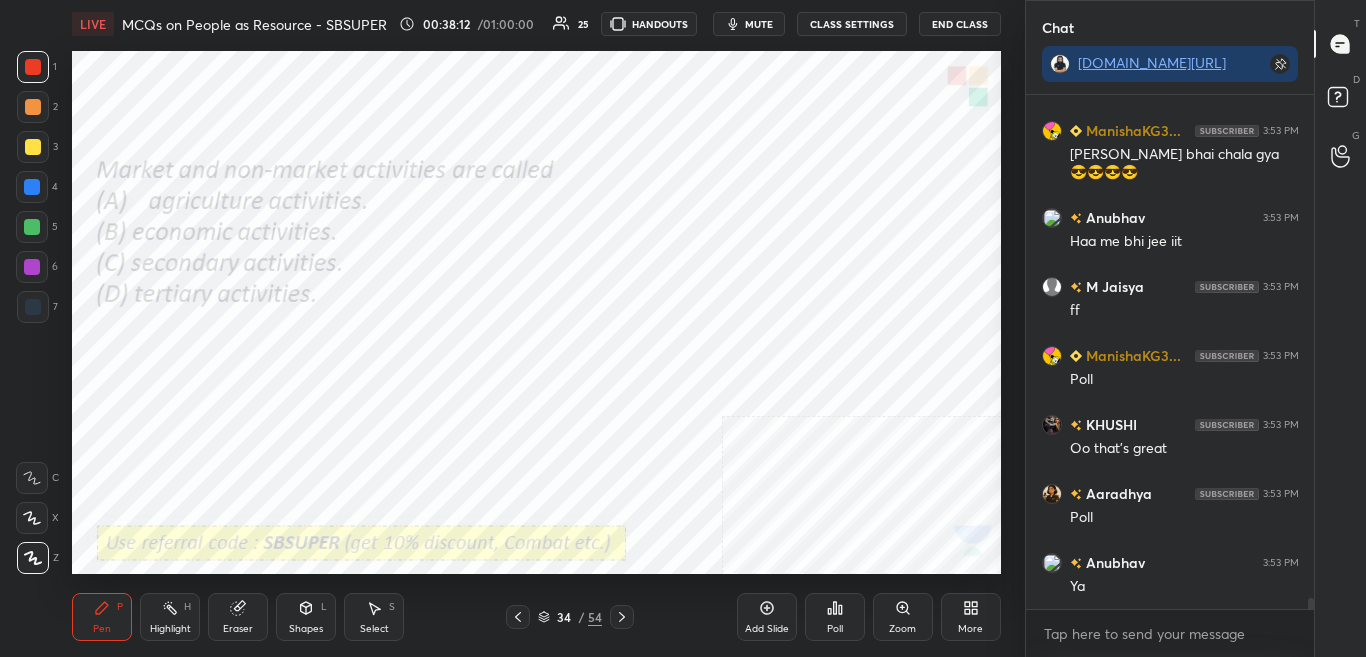 click on "Poll" at bounding box center (835, 617) 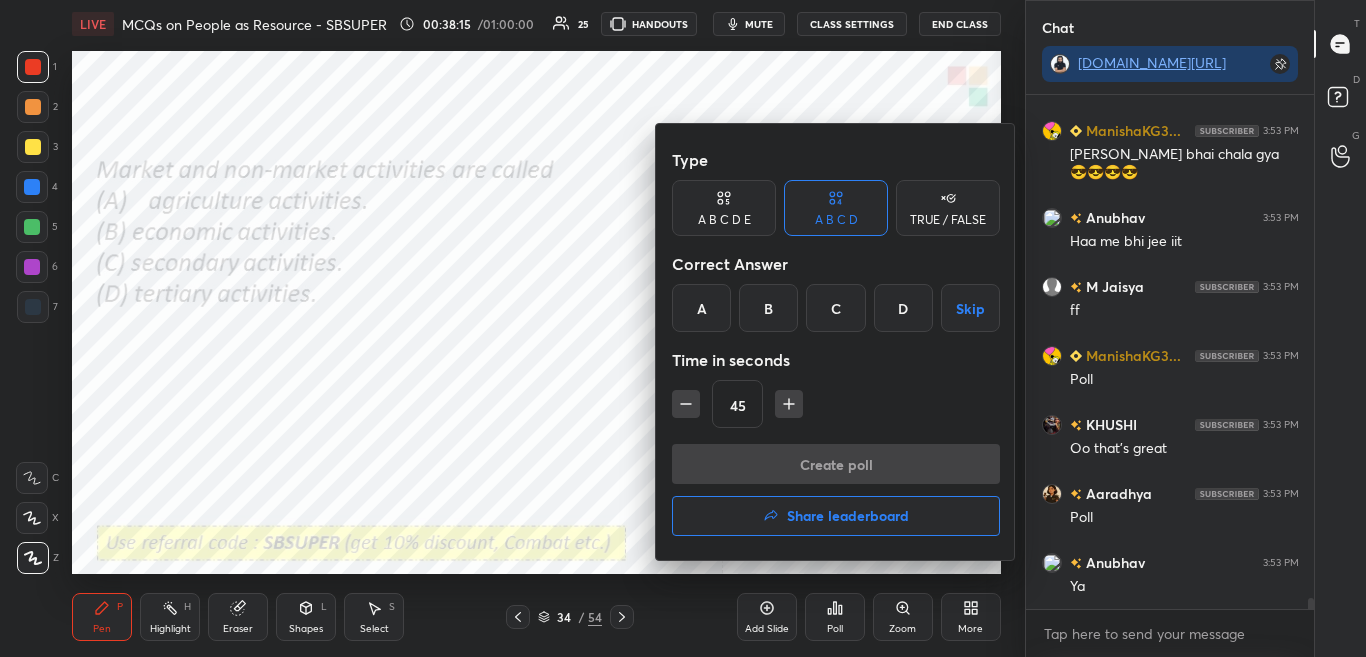 click on "A" at bounding box center (701, 308) 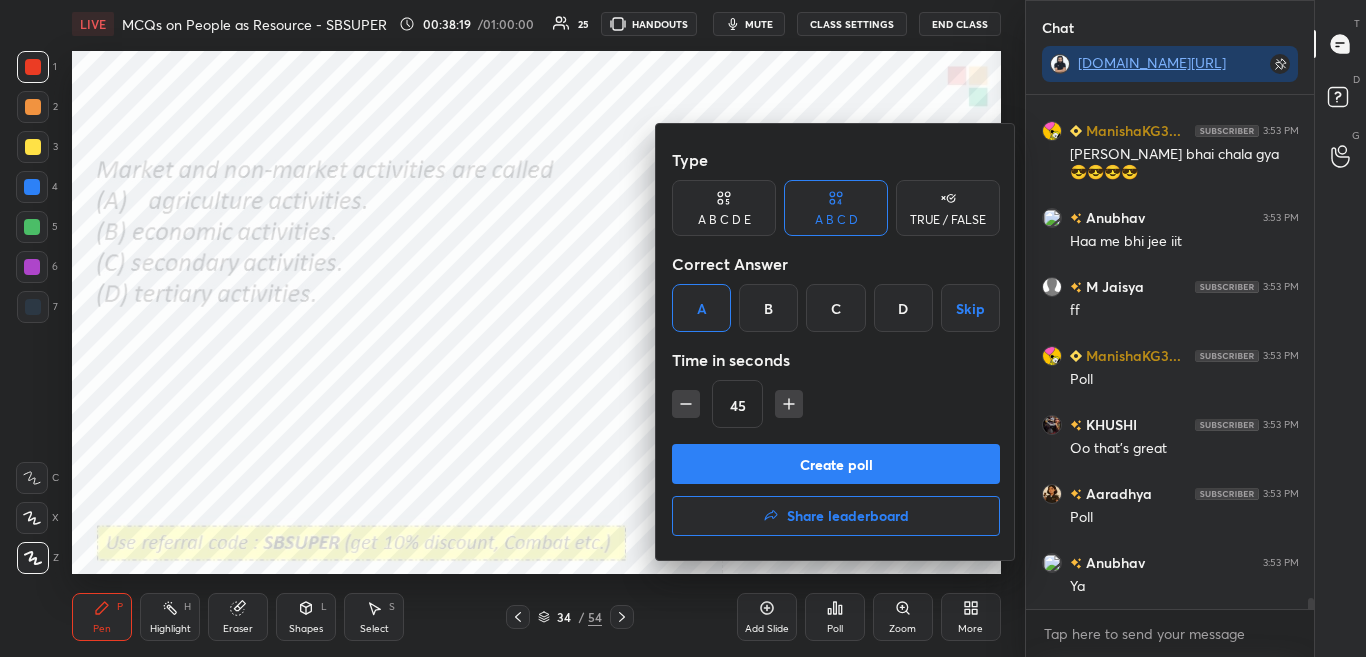 click on "B" at bounding box center (768, 308) 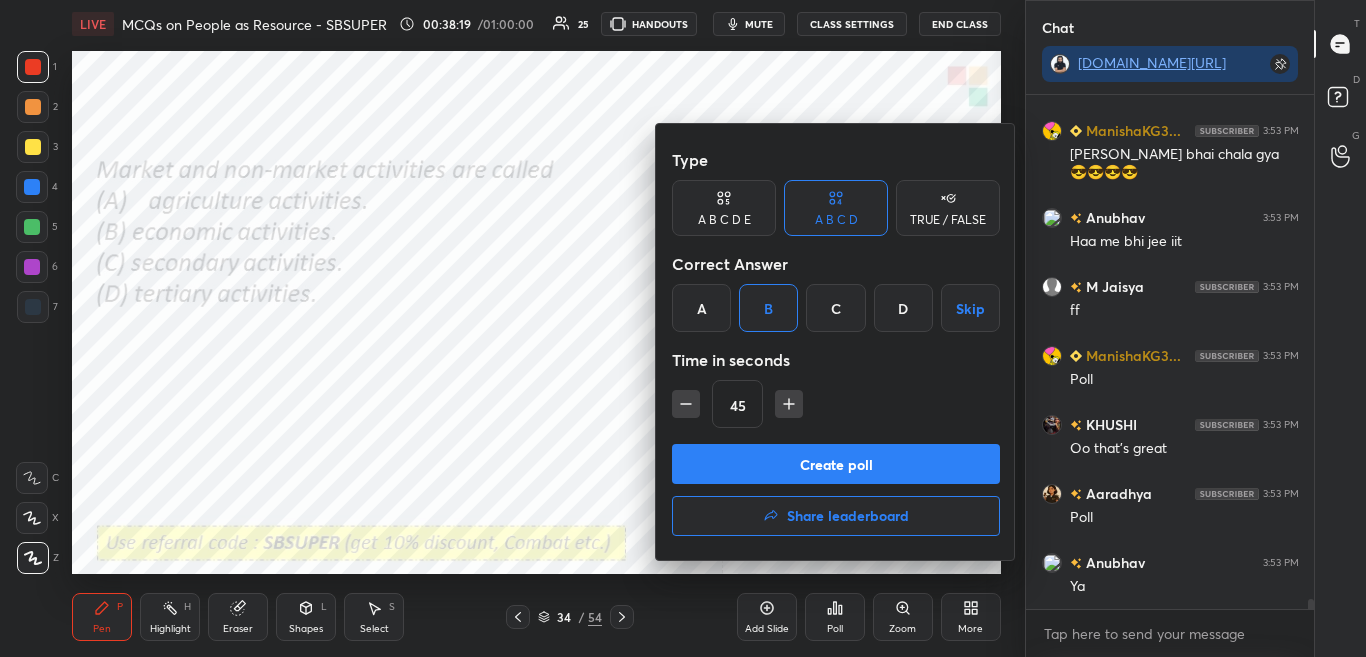scroll, scrollTop: 24684, scrollLeft: 0, axis: vertical 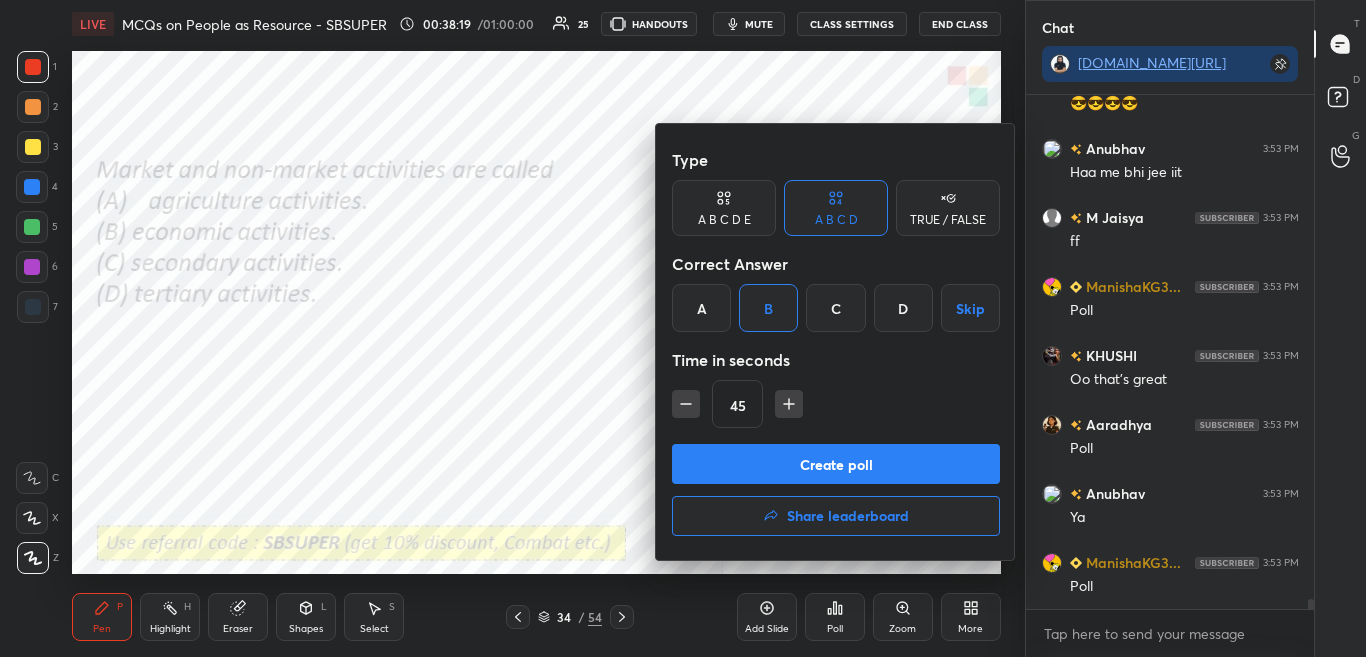 click on "Create poll" at bounding box center [836, 464] 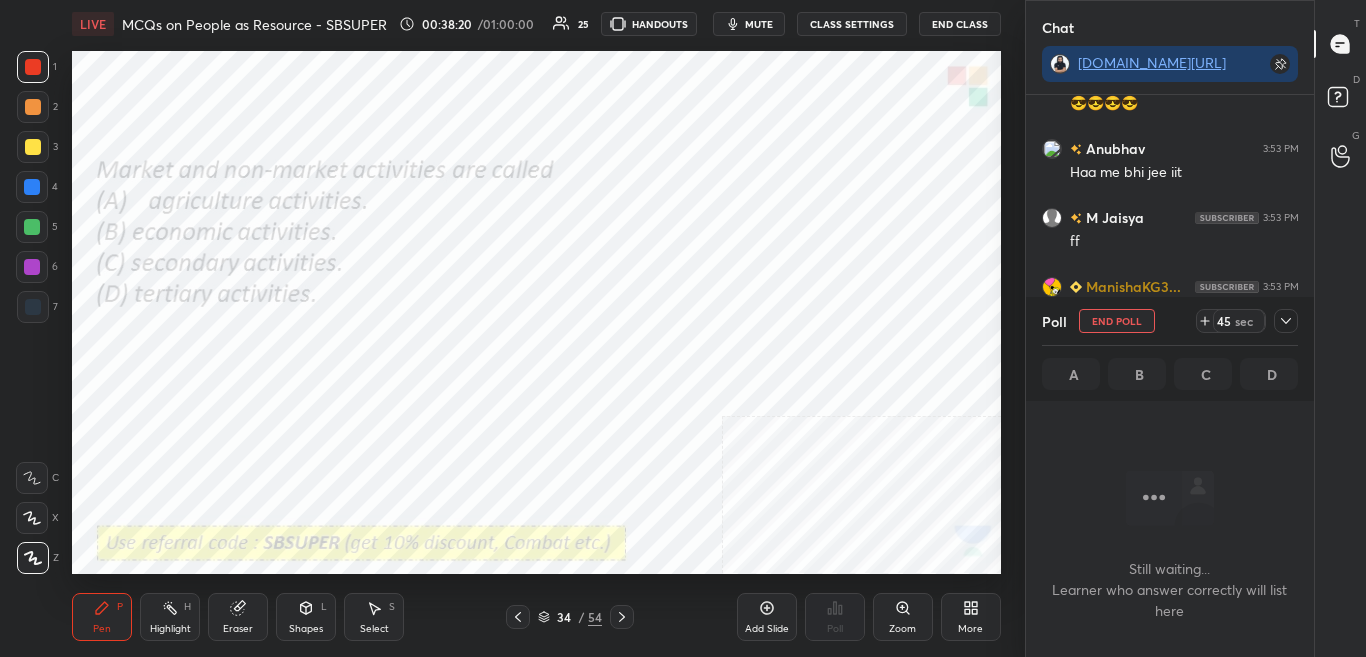 scroll, scrollTop: 290, scrollLeft: 282, axis: both 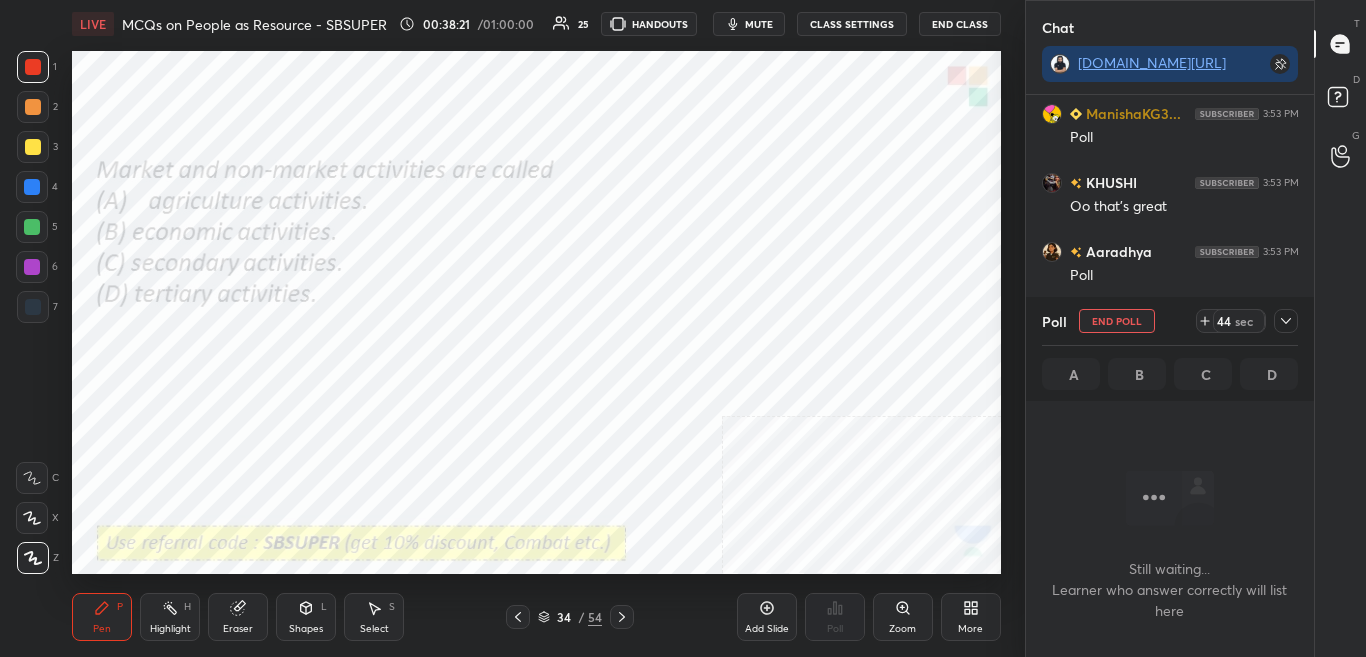click at bounding box center [1286, 321] 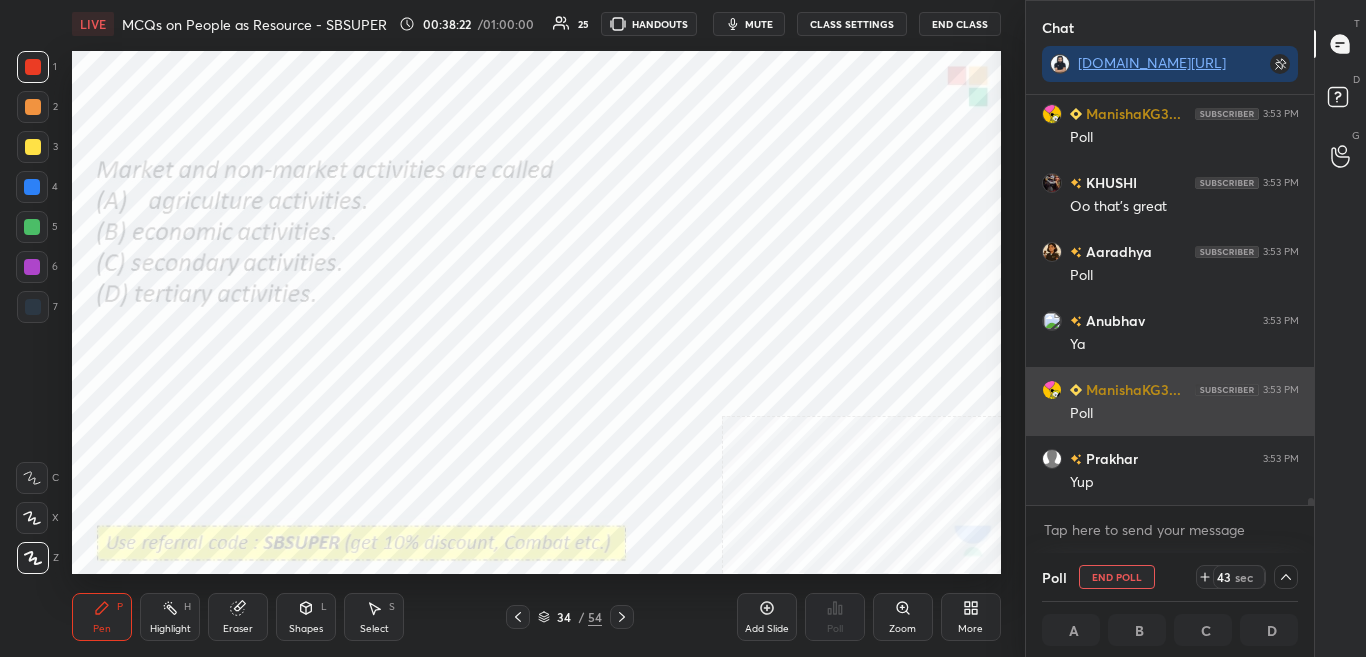 scroll, scrollTop: 1, scrollLeft: 7, axis: both 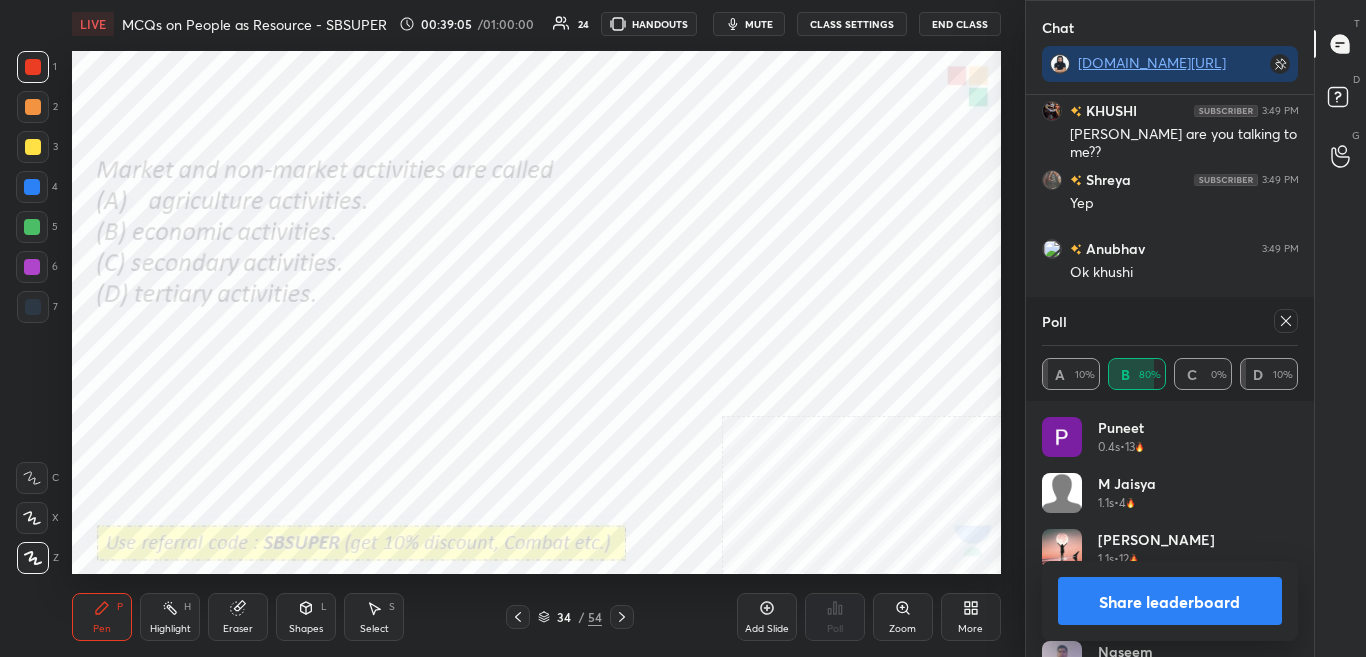 click on "M Jaisya 1.1s  •  4" at bounding box center (1170, 501) 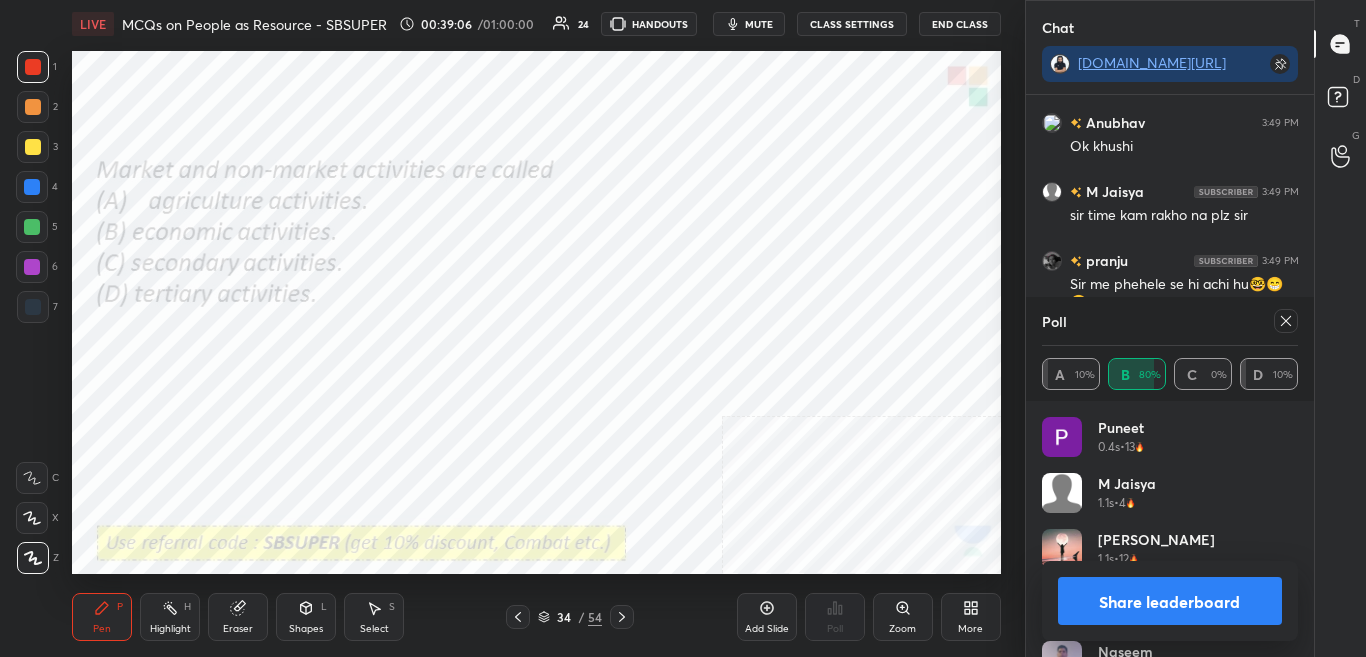 click on "Share leaderboard" at bounding box center (1170, 601) 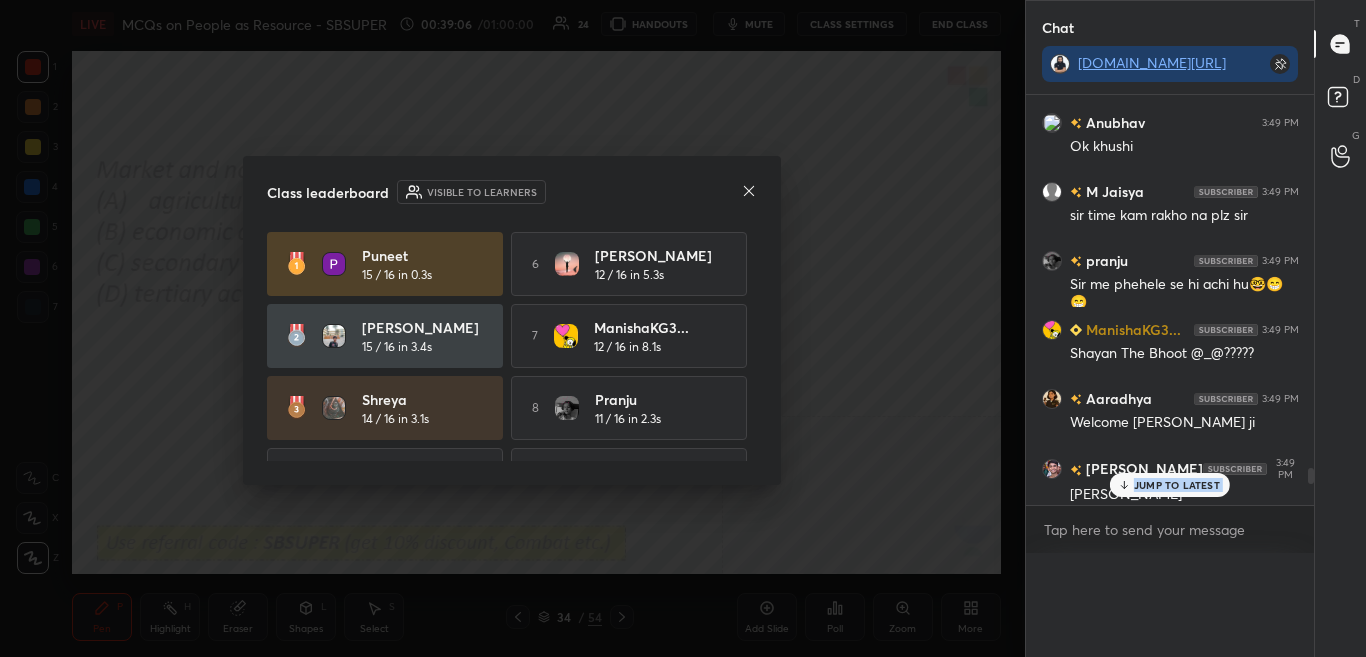 scroll, scrollTop: 0, scrollLeft: 0, axis: both 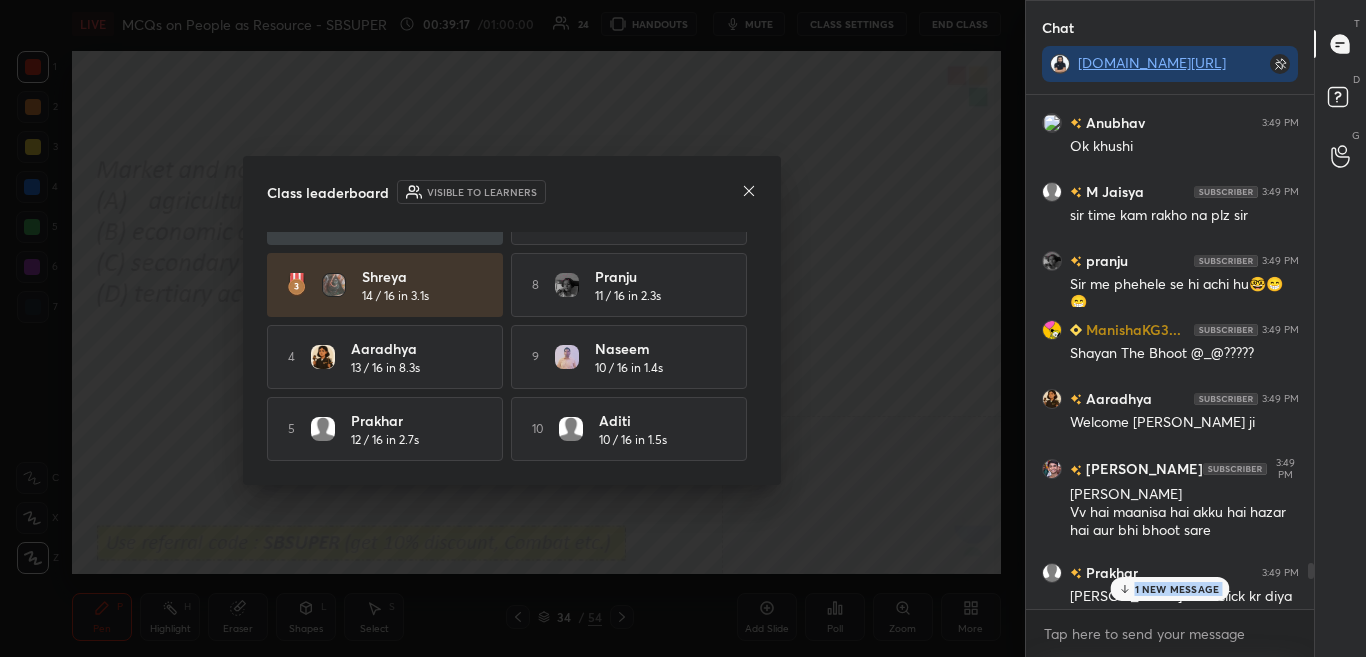 click at bounding box center [749, 192] 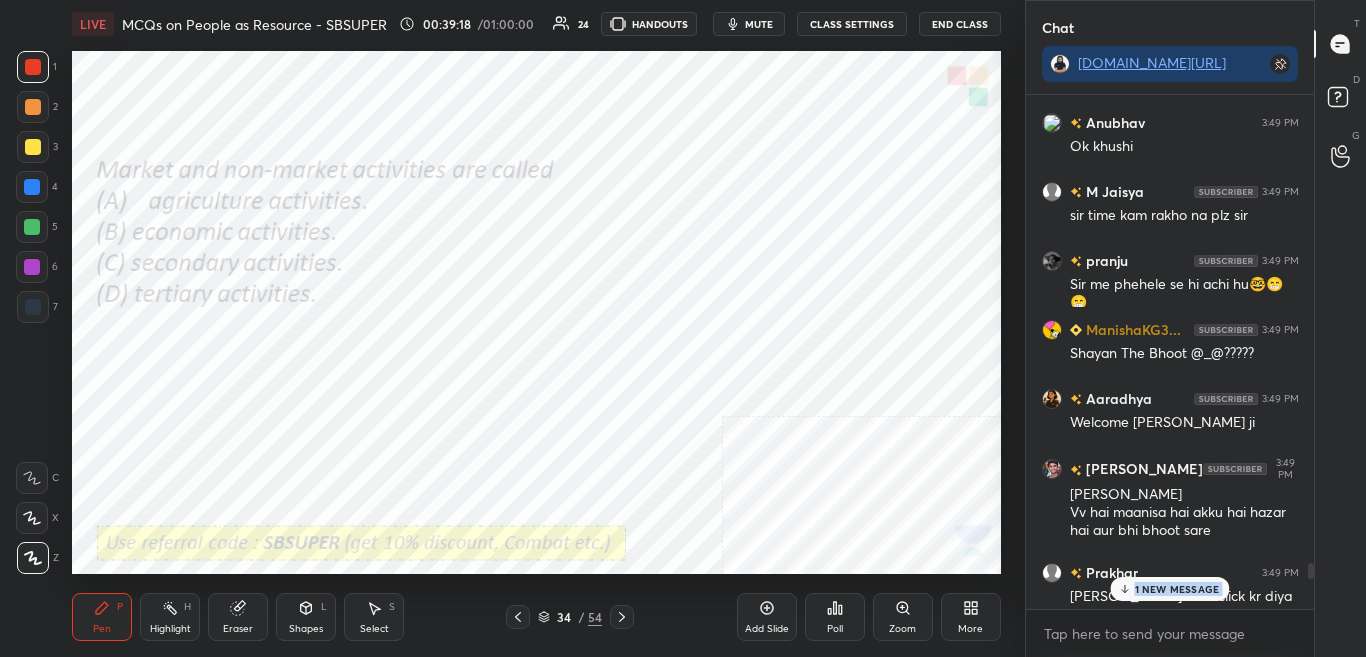click 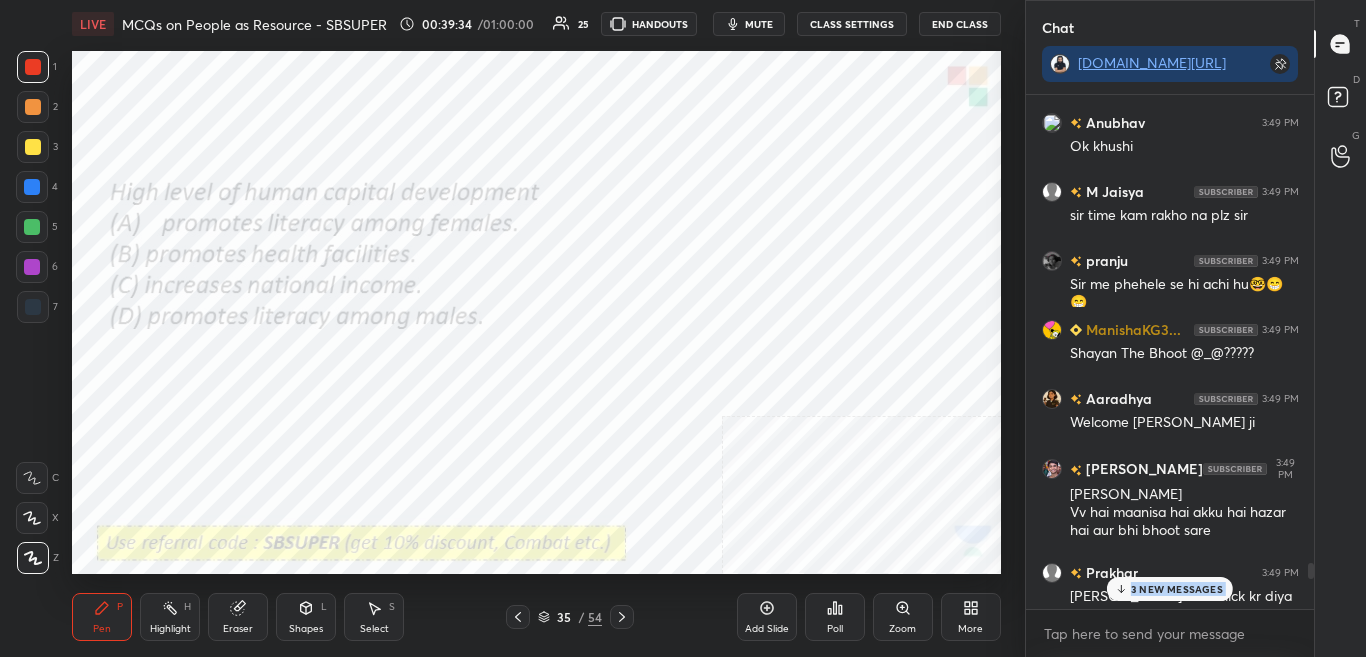 click on "3 NEW MESSAGES" at bounding box center [1177, 589] 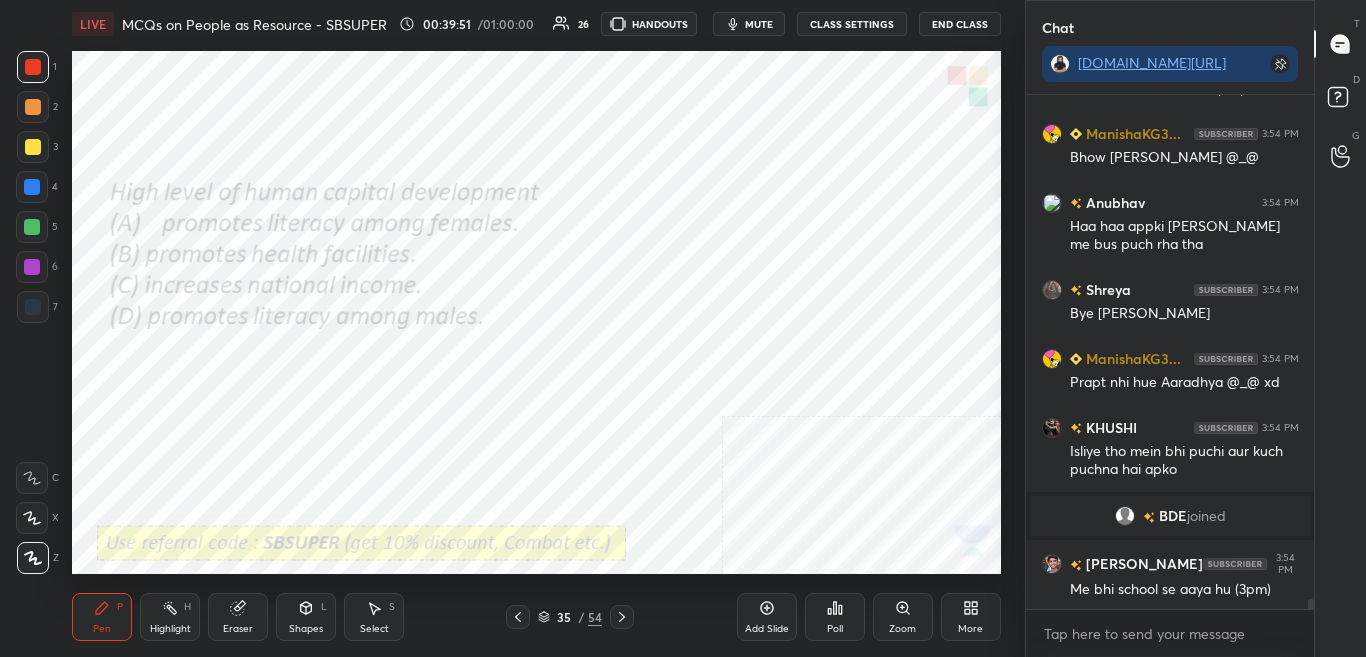 scroll, scrollTop: 25186, scrollLeft: 0, axis: vertical 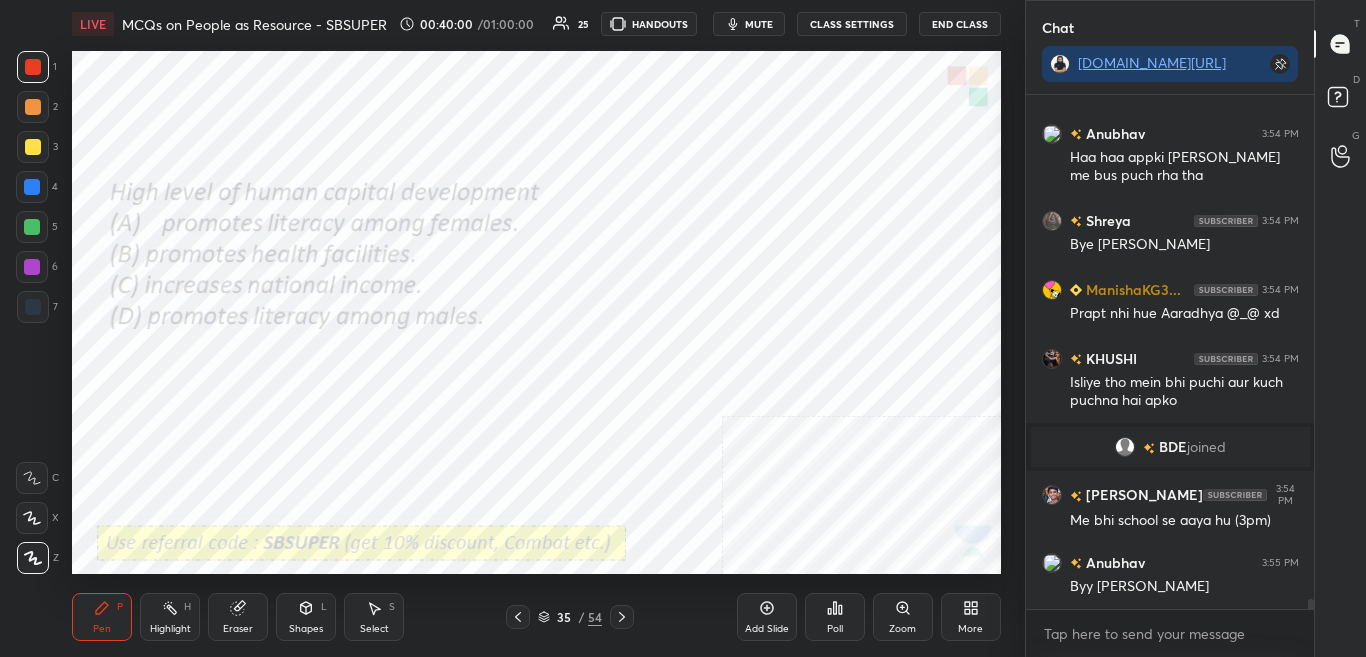 click on "Poll" at bounding box center (835, 617) 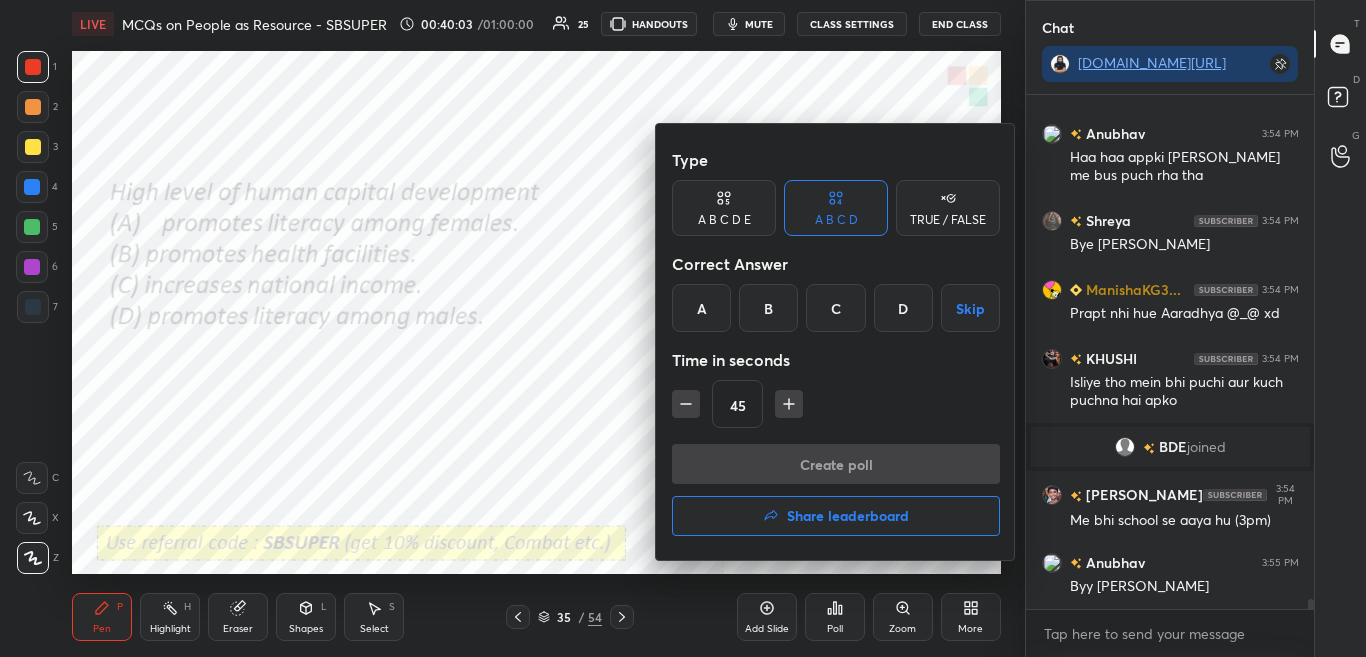scroll, scrollTop: 25255, scrollLeft: 0, axis: vertical 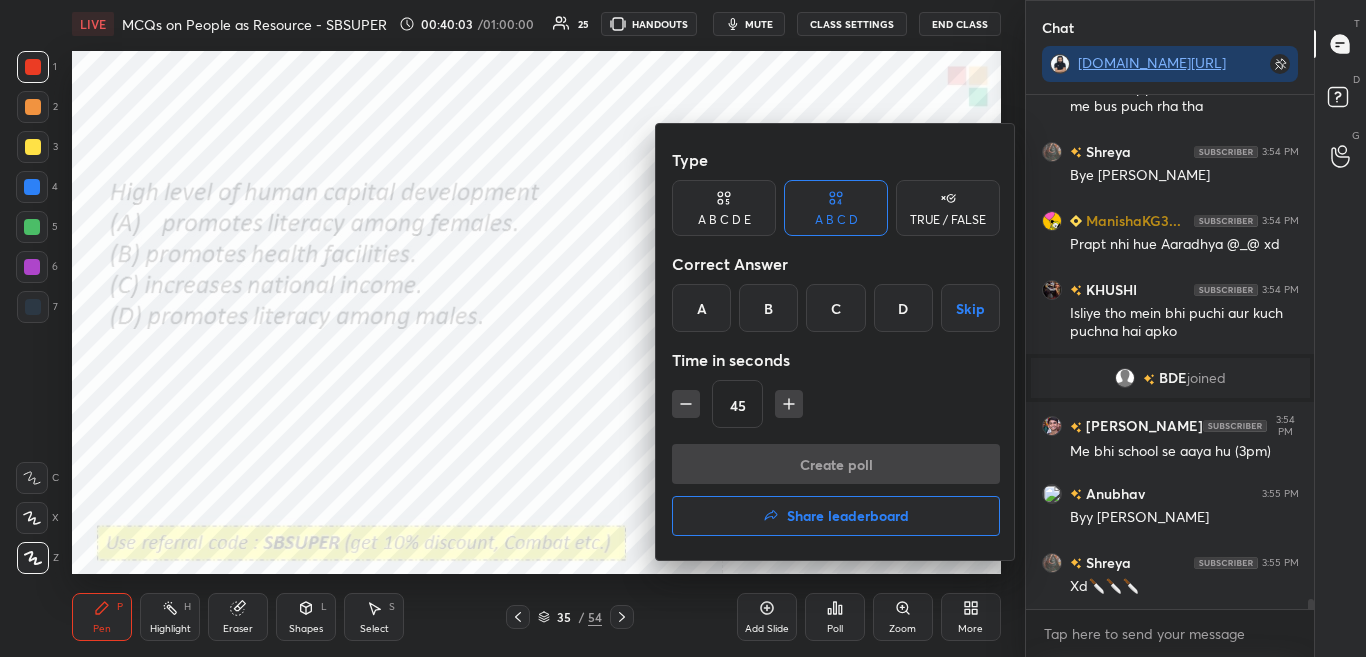 click on "C" at bounding box center [835, 308] 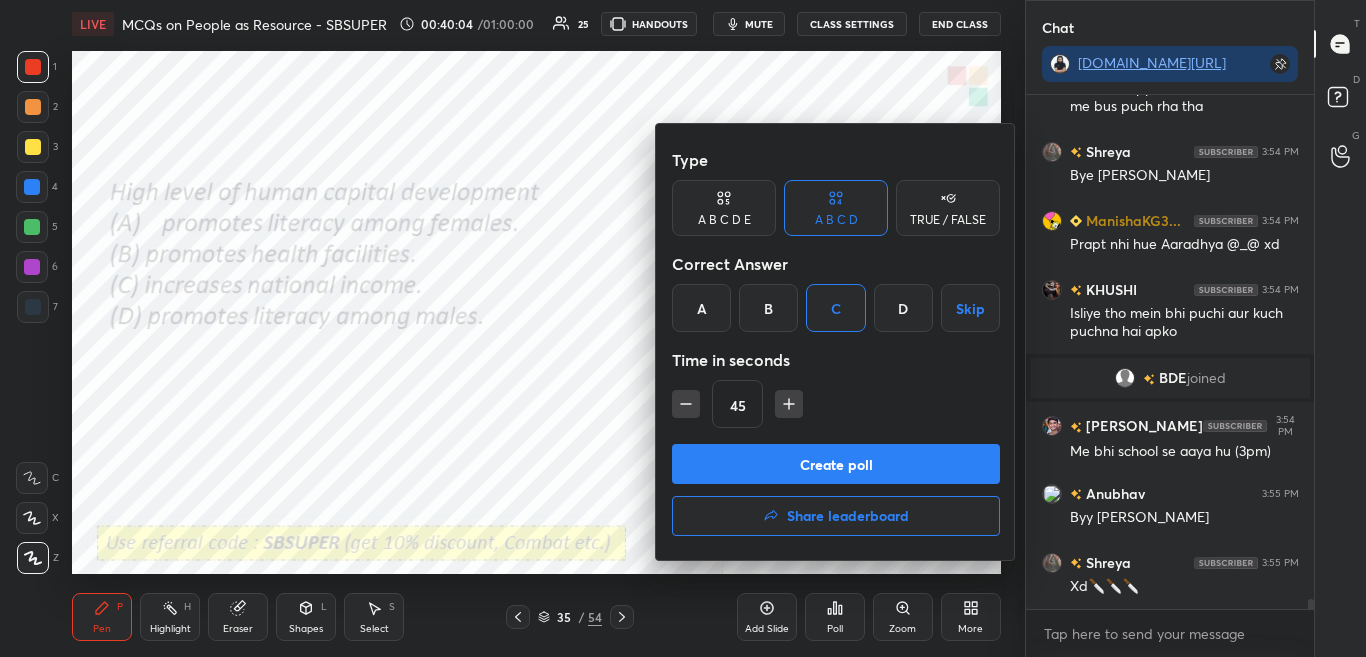 click on "Create poll" at bounding box center [836, 464] 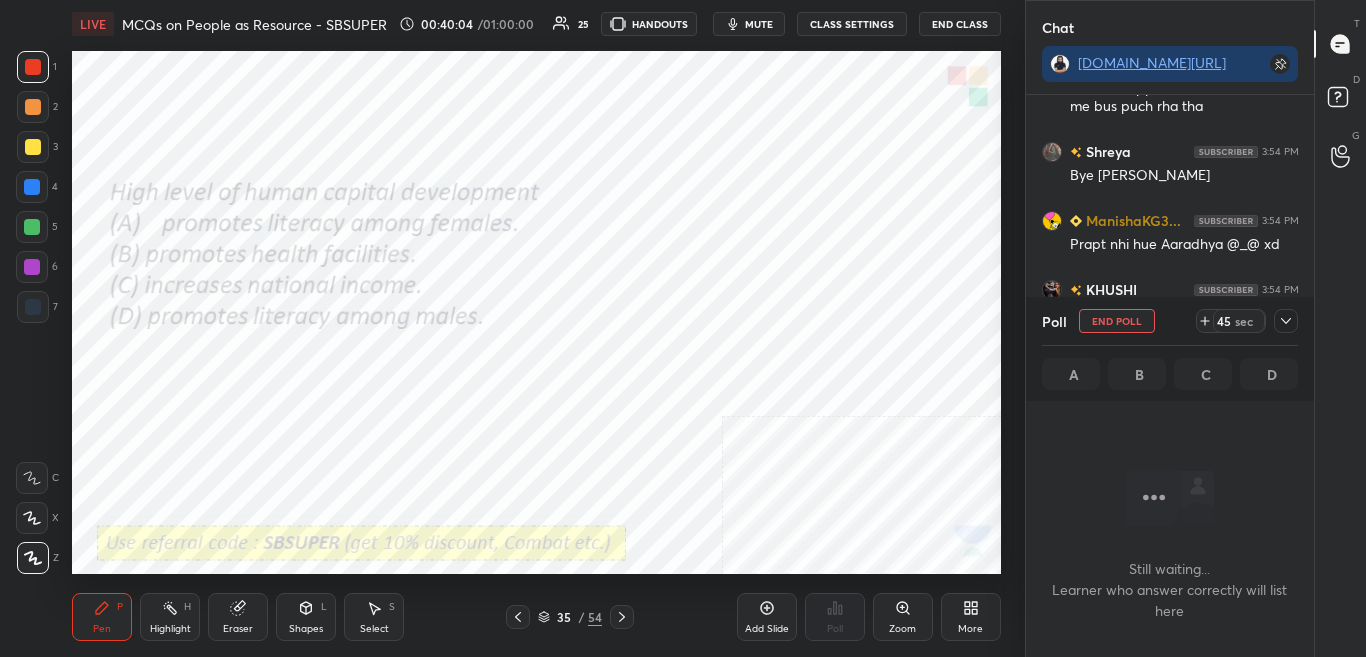 scroll, scrollTop: 299, scrollLeft: 282, axis: both 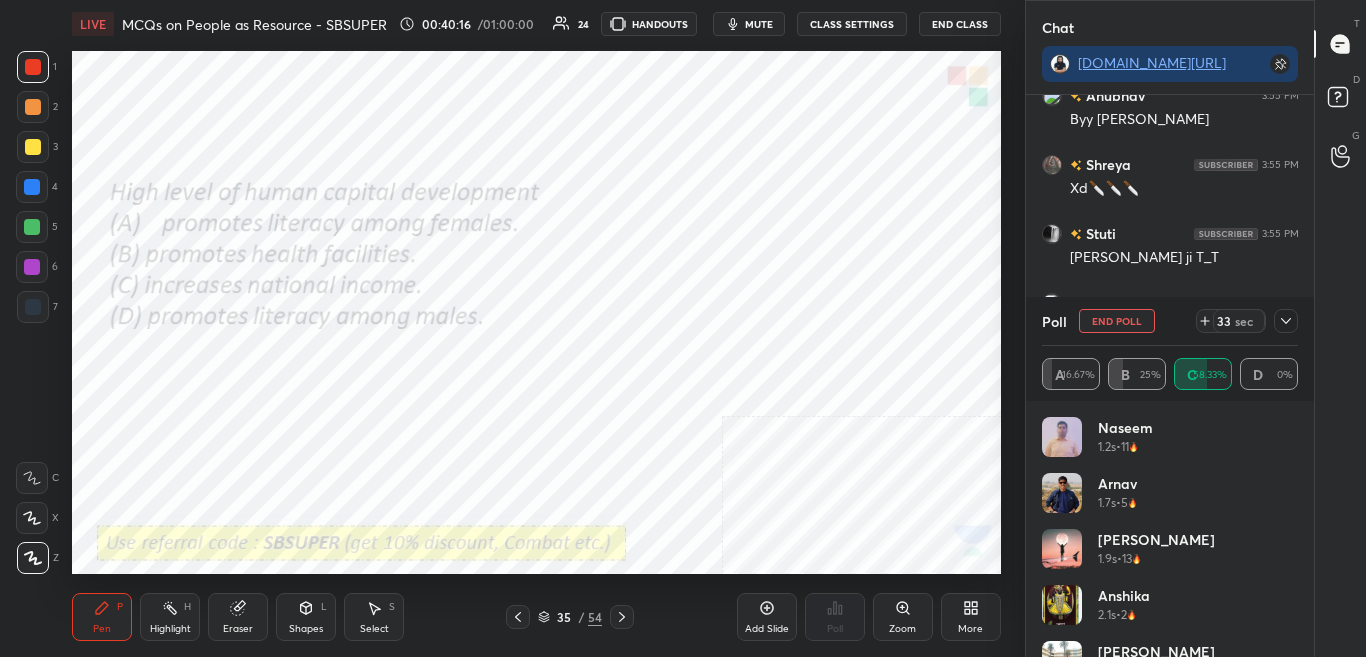 click 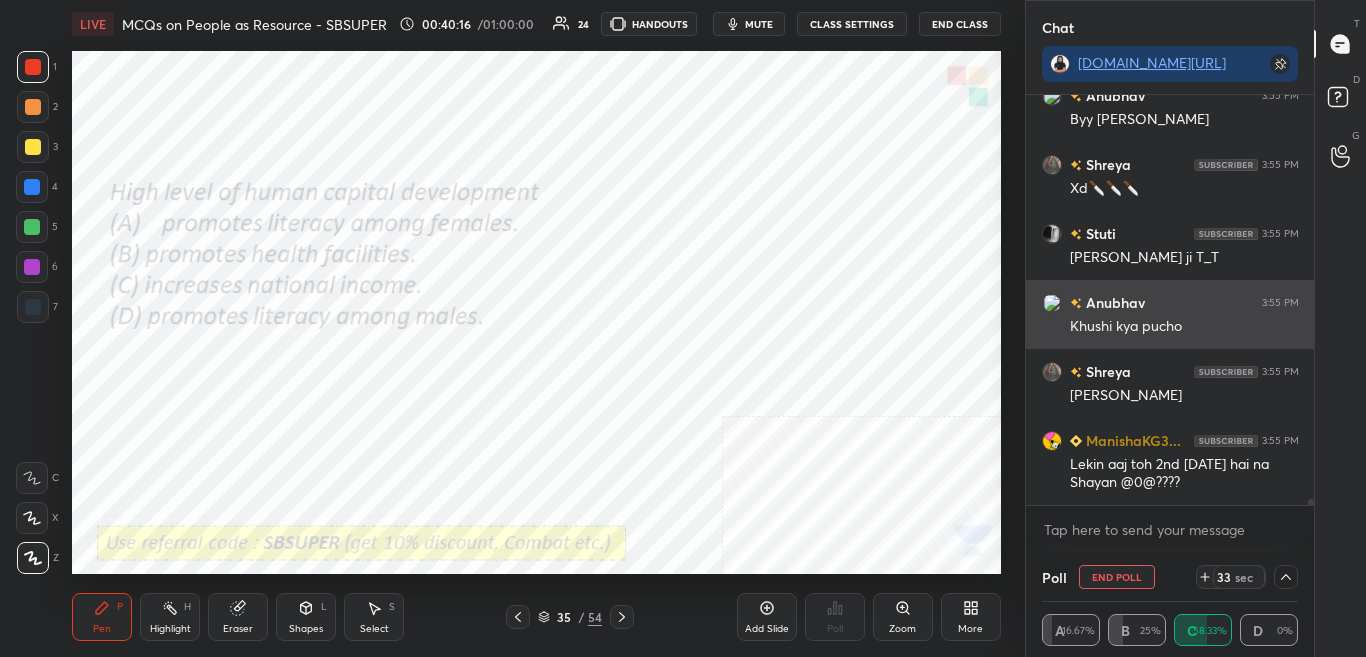 scroll, scrollTop: 0, scrollLeft: 0, axis: both 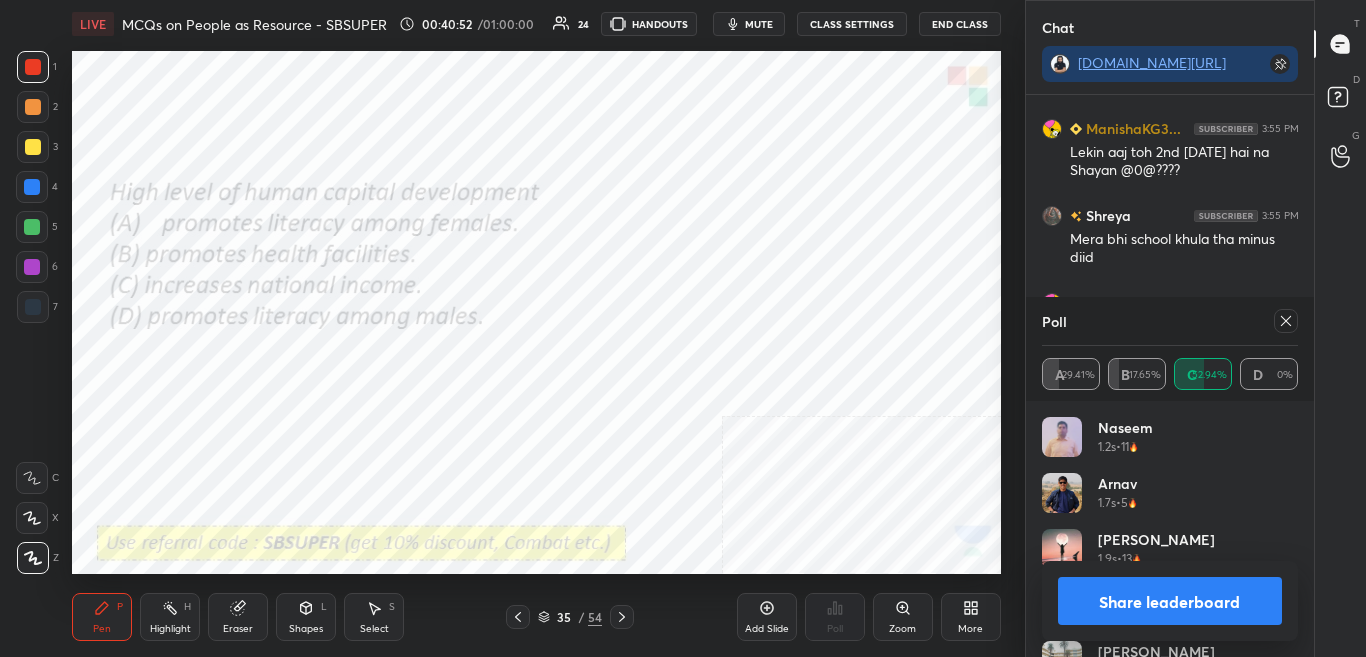 drag, startPoint x: 1221, startPoint y: 613, endPoint x: 1218, endPoint y: 601, distance: 12.369317 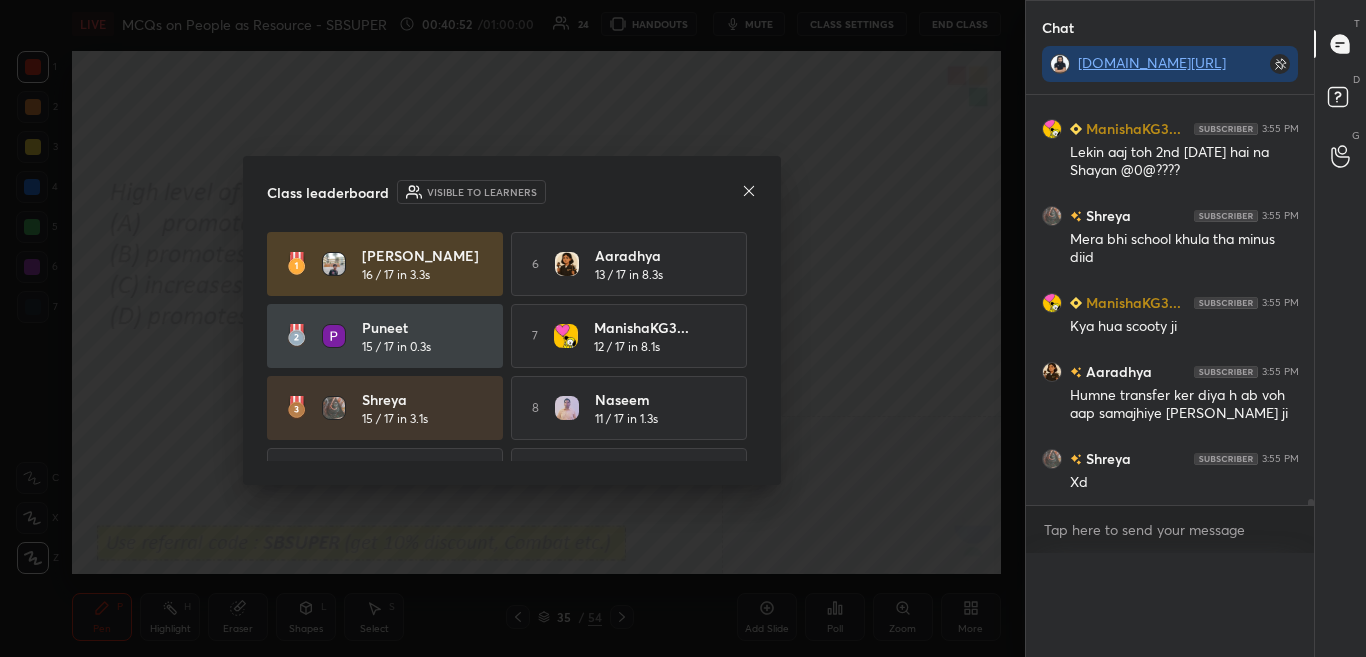 scroll, scrollTop: 0, scrollLeft: 0, axis: both 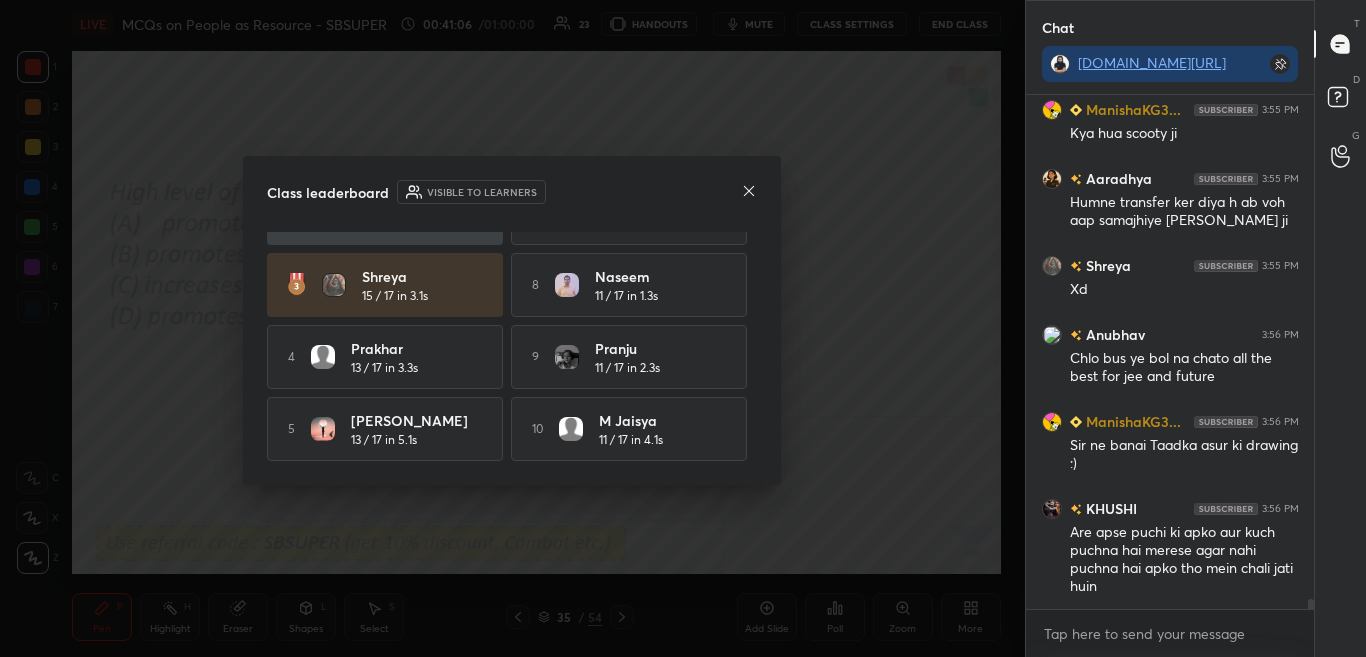 click 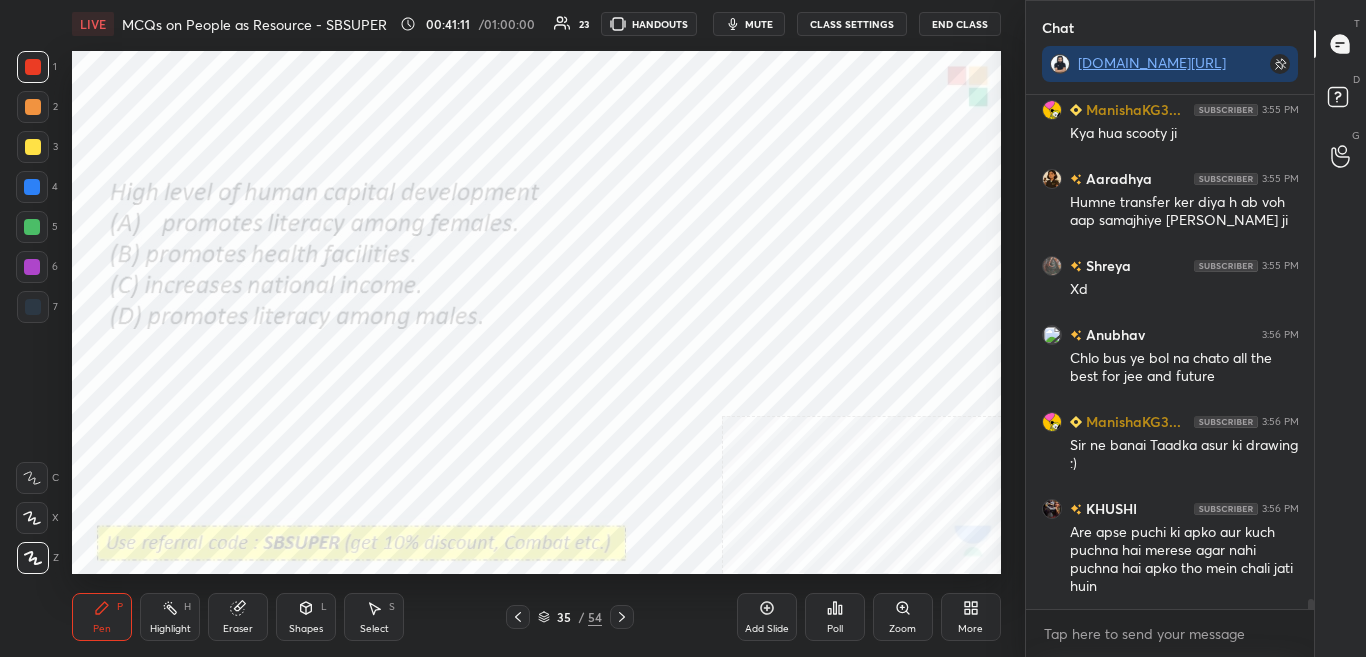 click 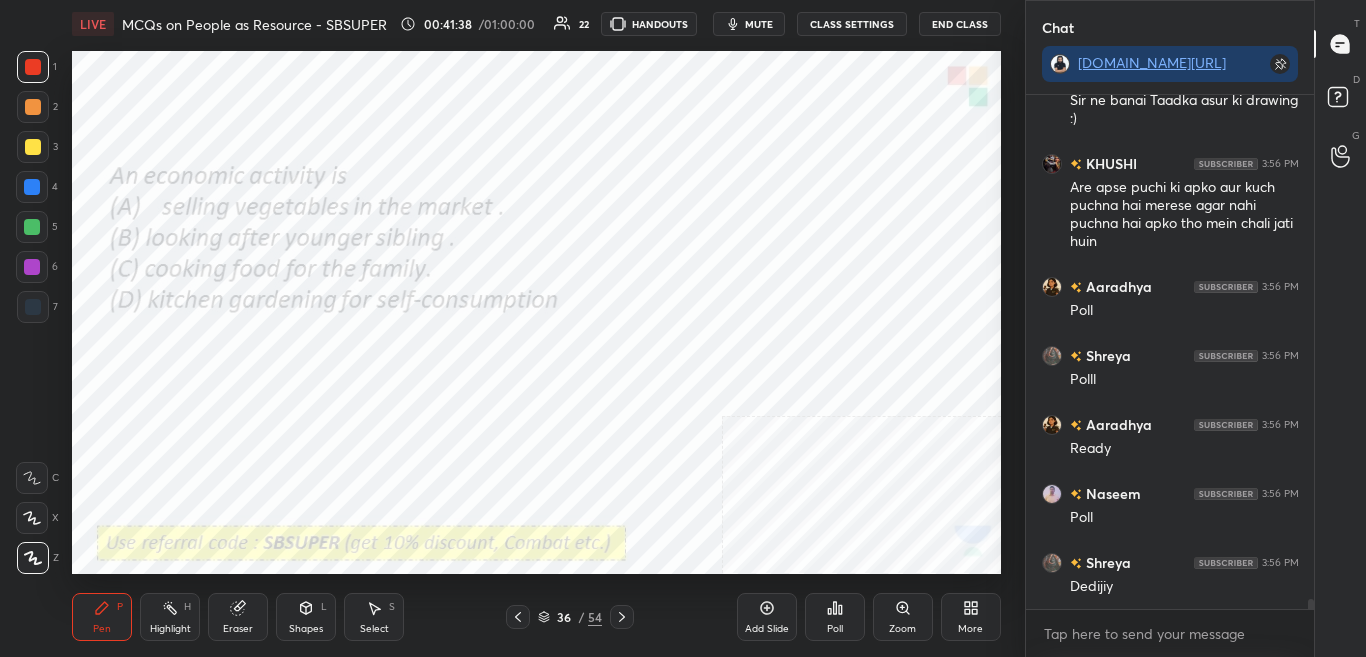 scroll, scrollTop: 26572, scrollLeft: 0, axis: vertical 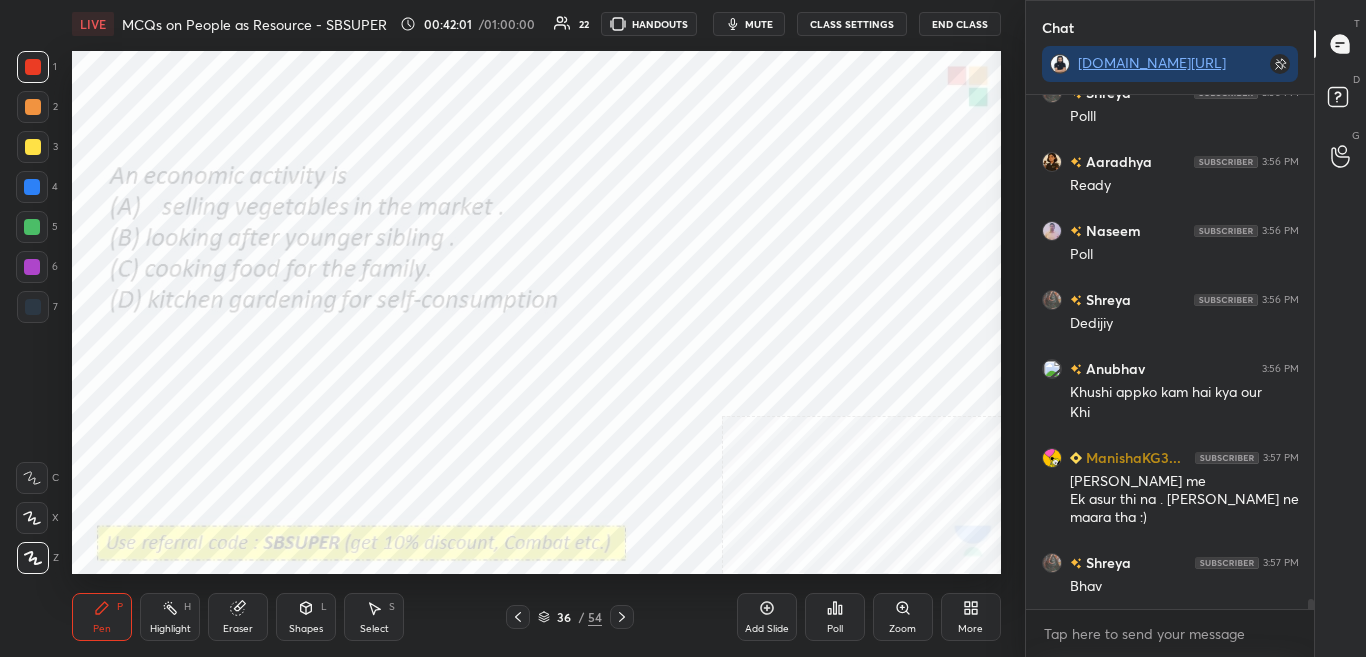 click on "Poll" at bounding box center (835, 617) 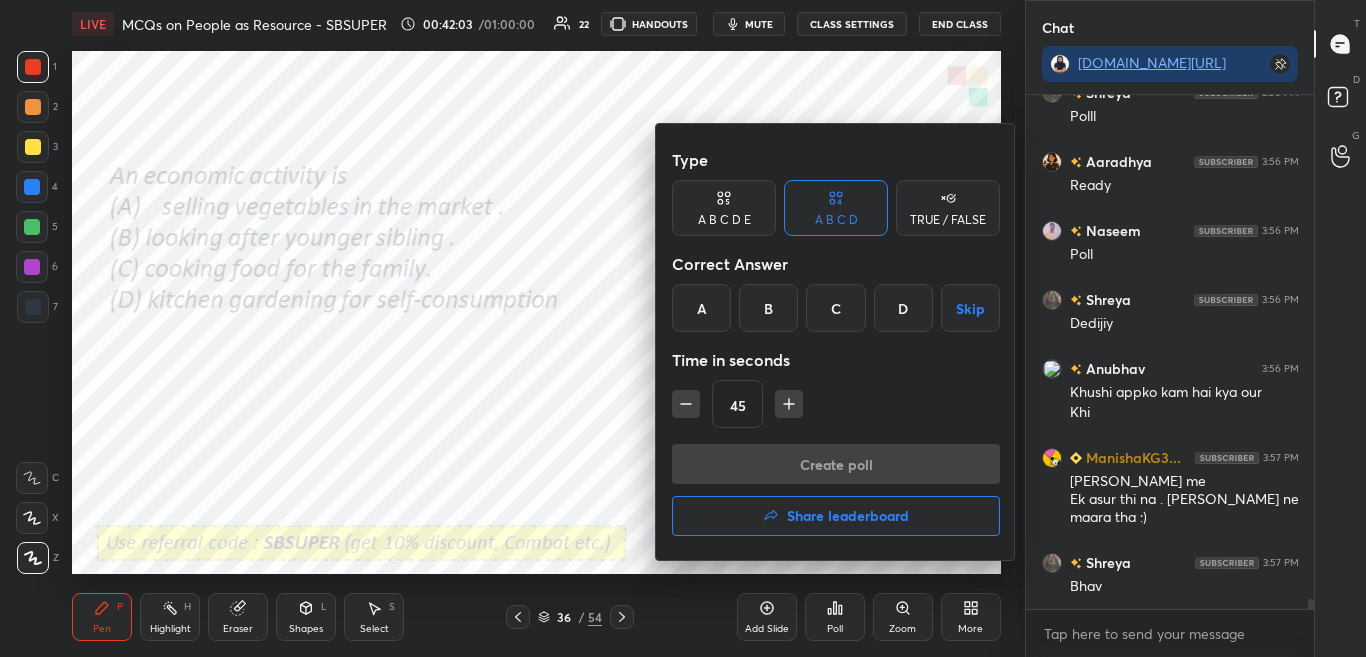 scroll, scrollTop: 26786, scrollLeft: 0, axis: vertical 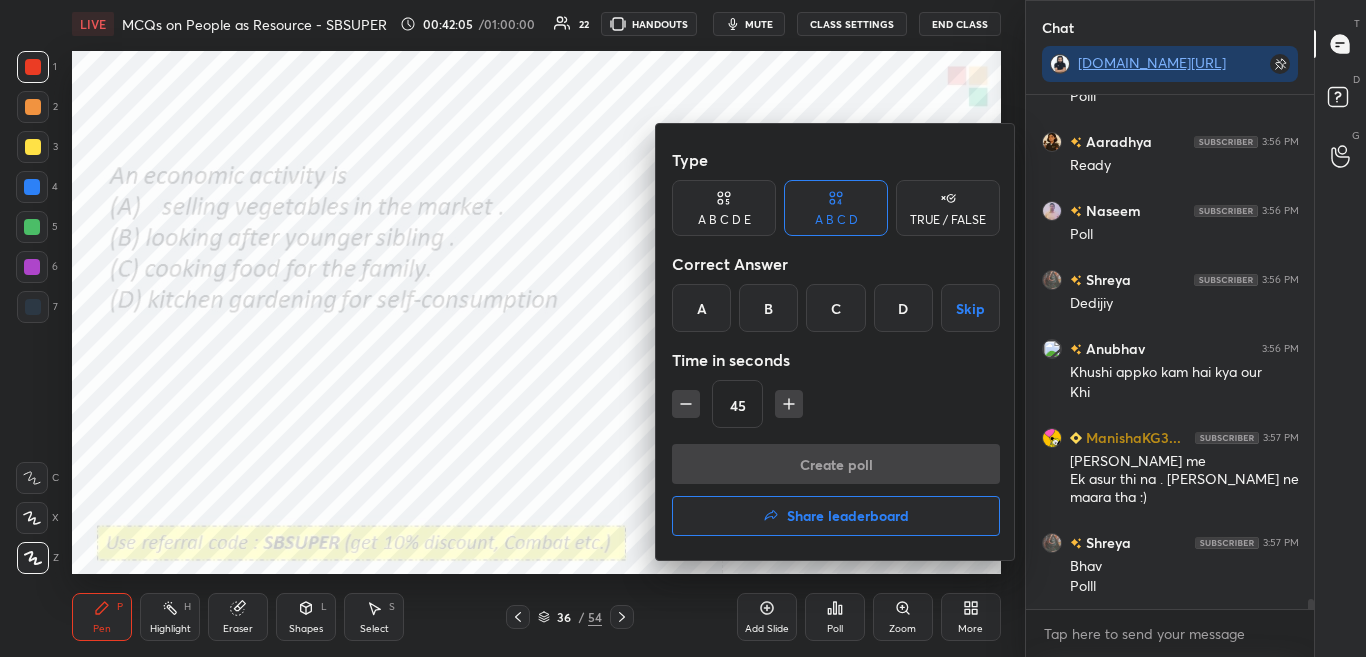 click at bounding box center (683, 328) 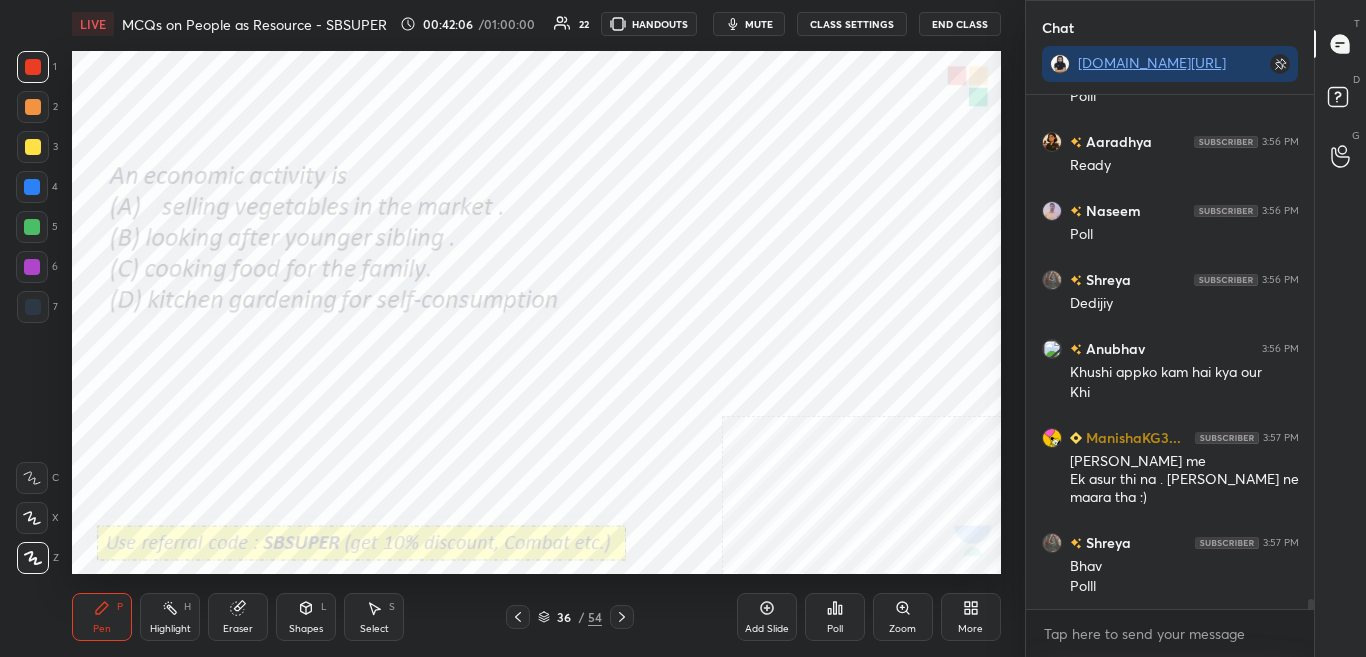 click 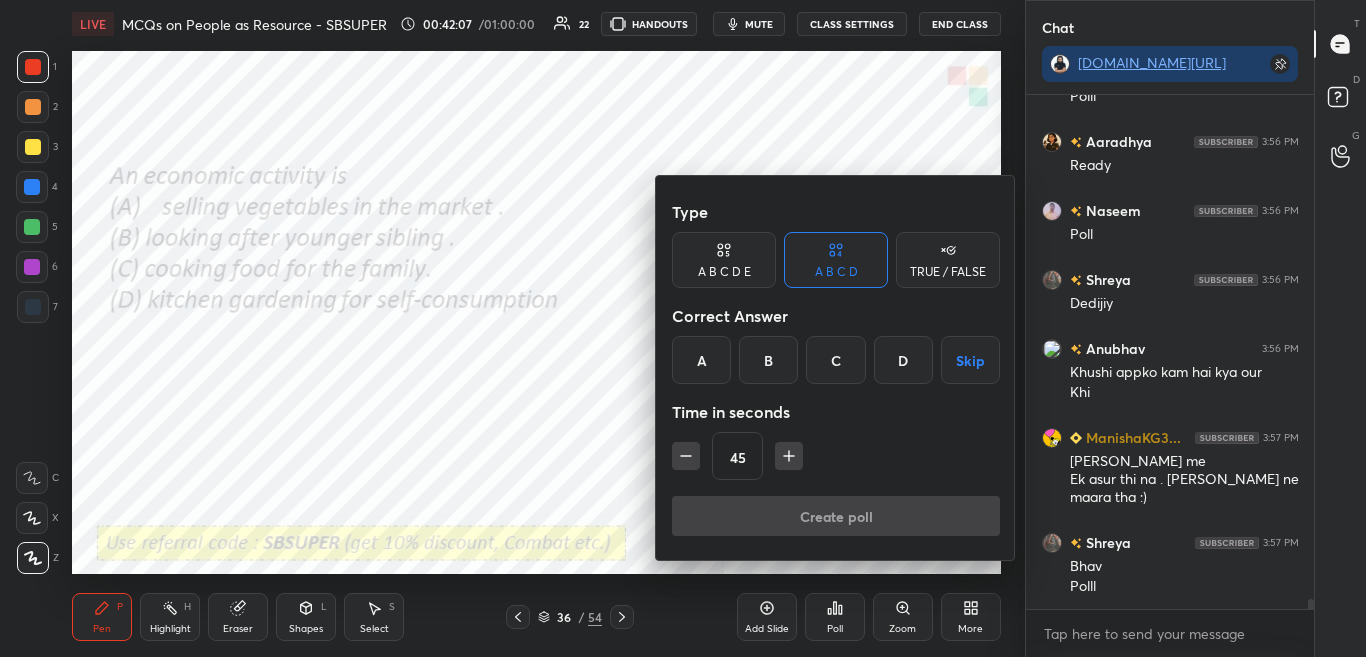 scroll, scrollTop: 26873, scrollLeft: 0, axis: vertical 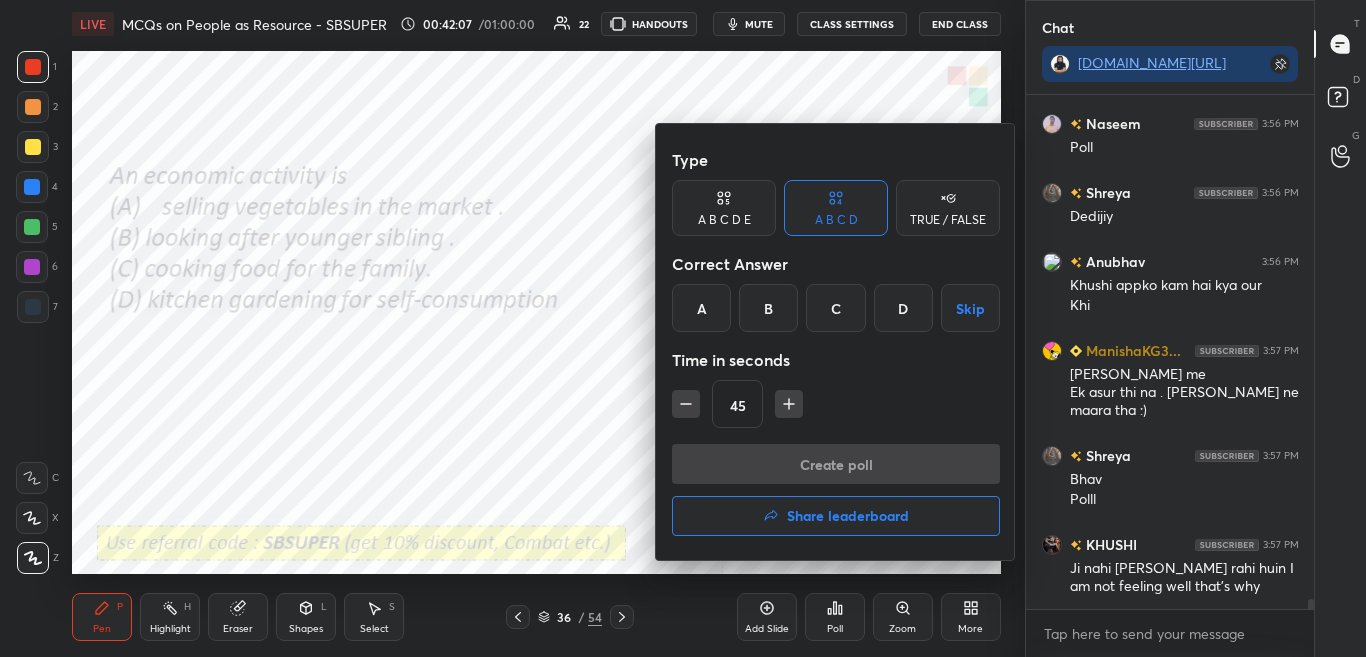 click on "A" at bounding box center [701, 308] 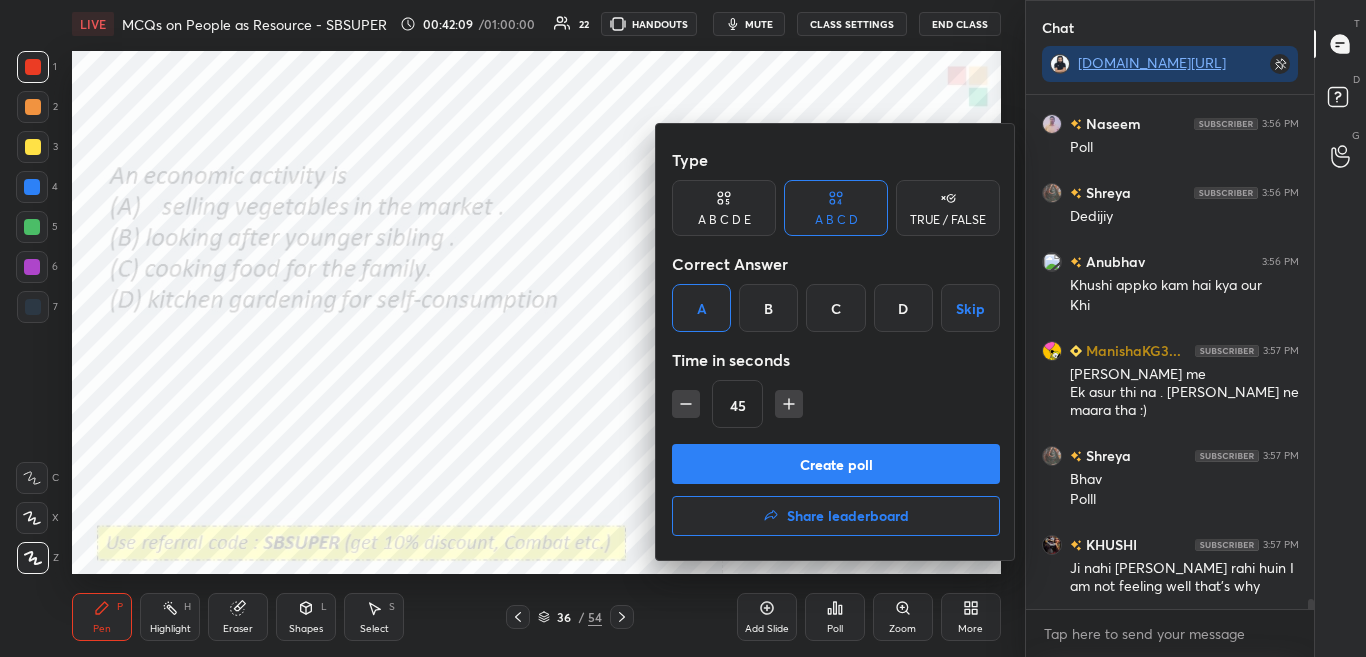 click on "Create poll" at bounding box center (836, 464) 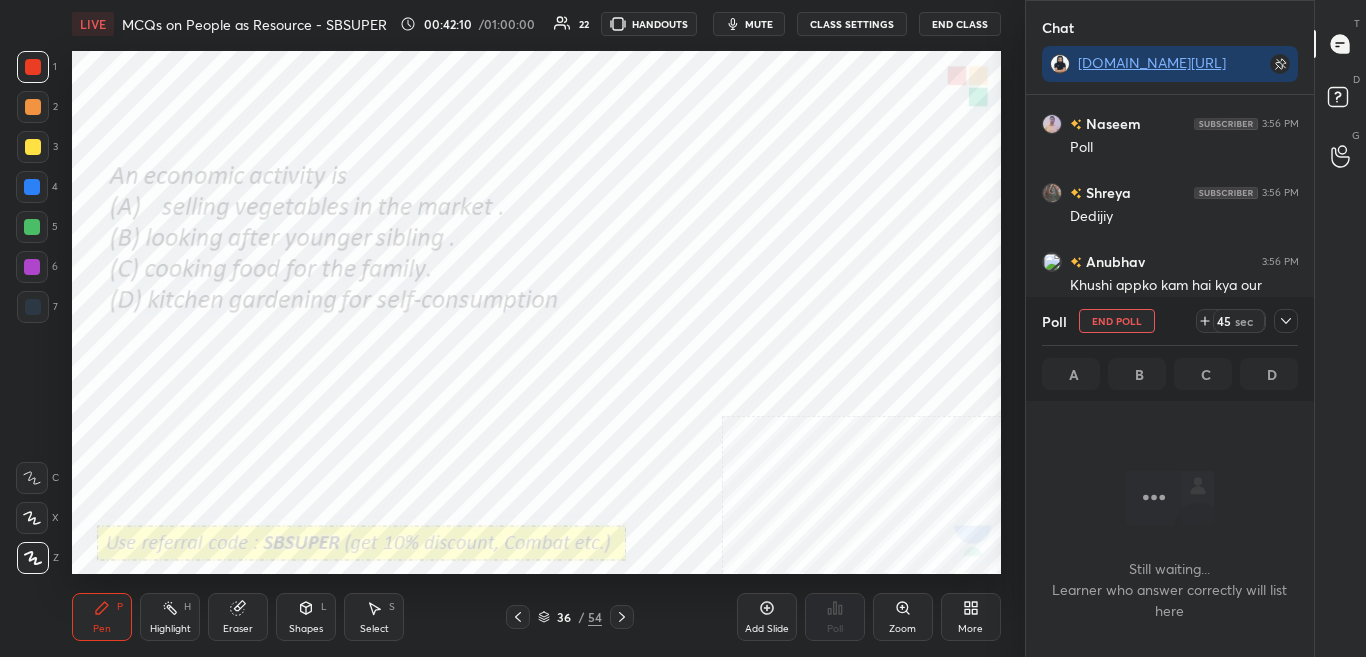 scroll, scrollTop: 238, scrollLeft: 282, axis: both 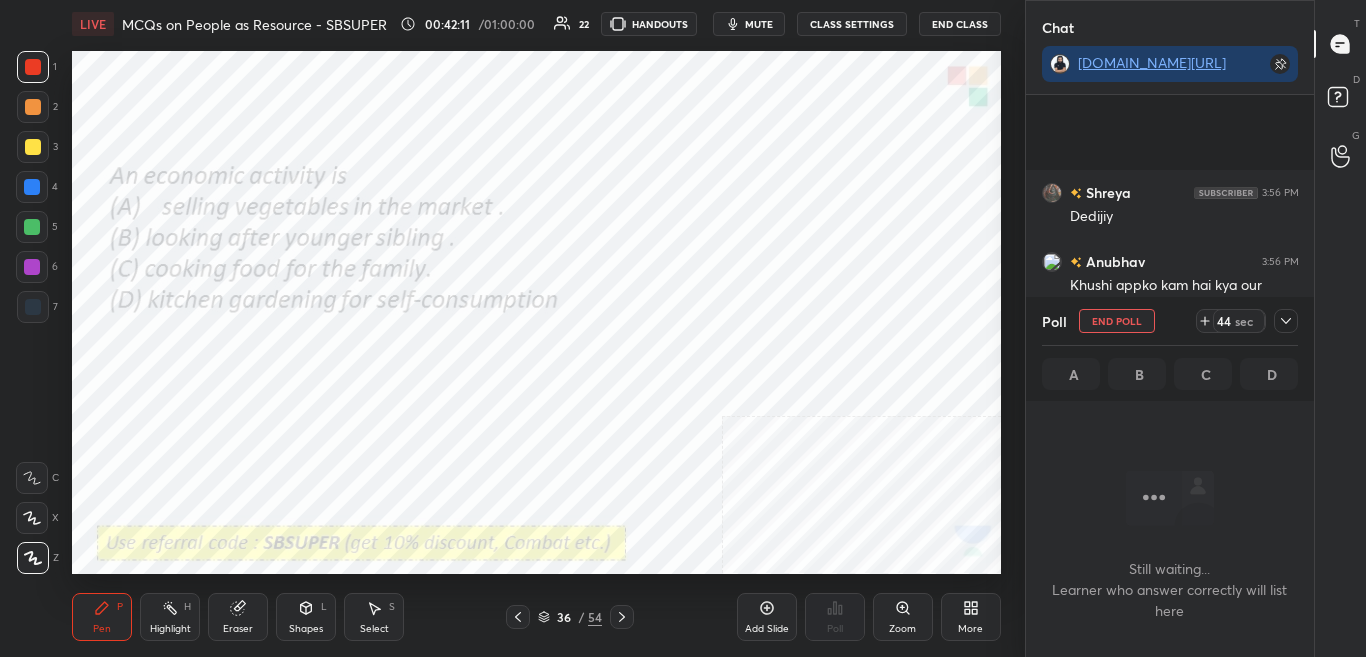 click 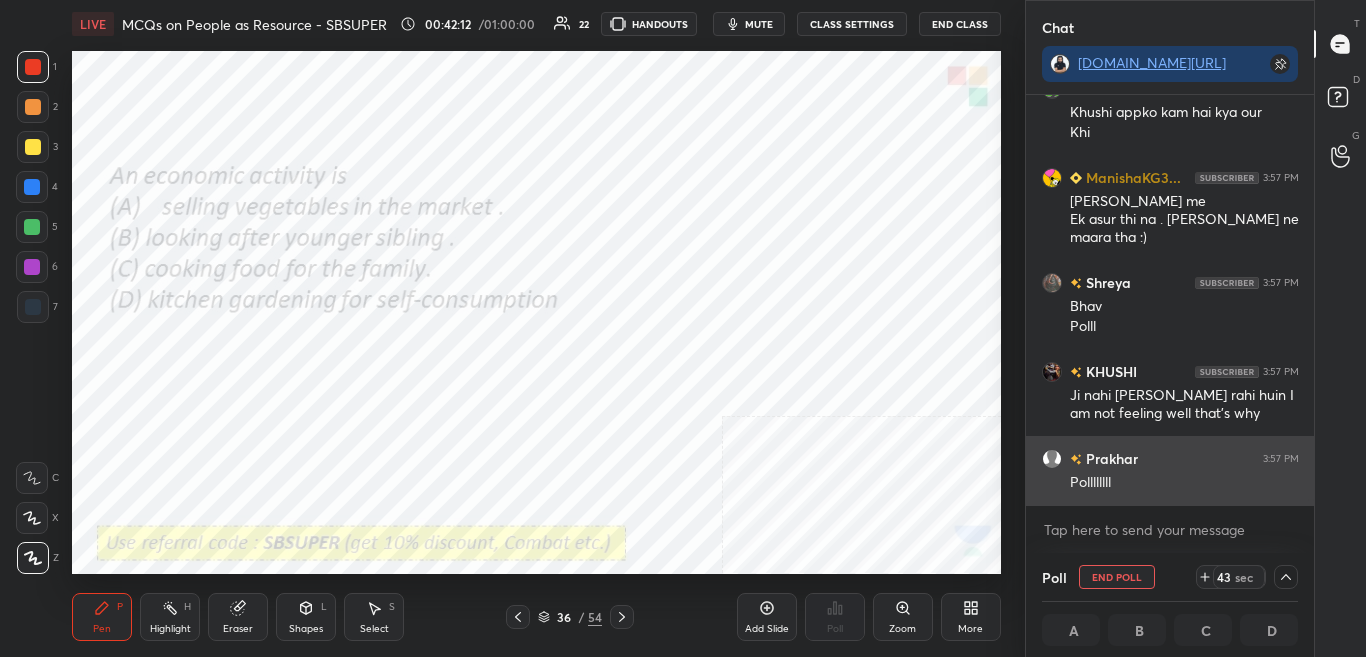 scroll, scrollTop: 1, scrollLeft: 7, axis: both 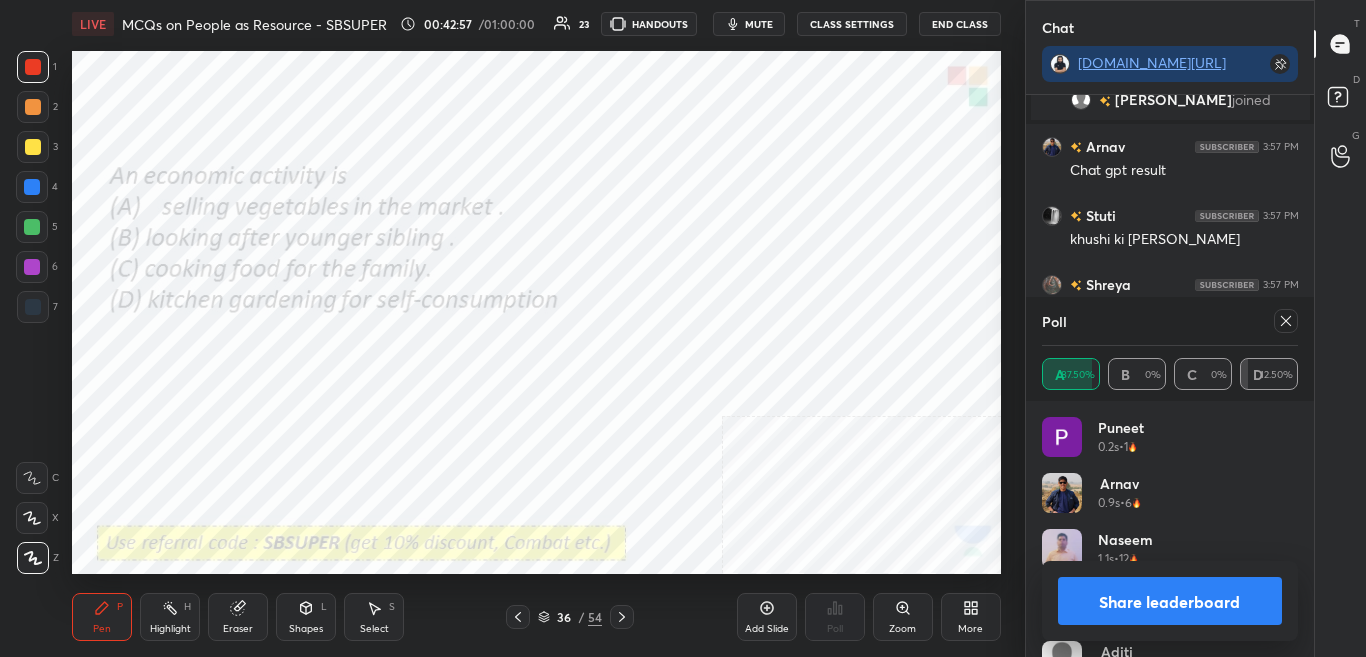 click 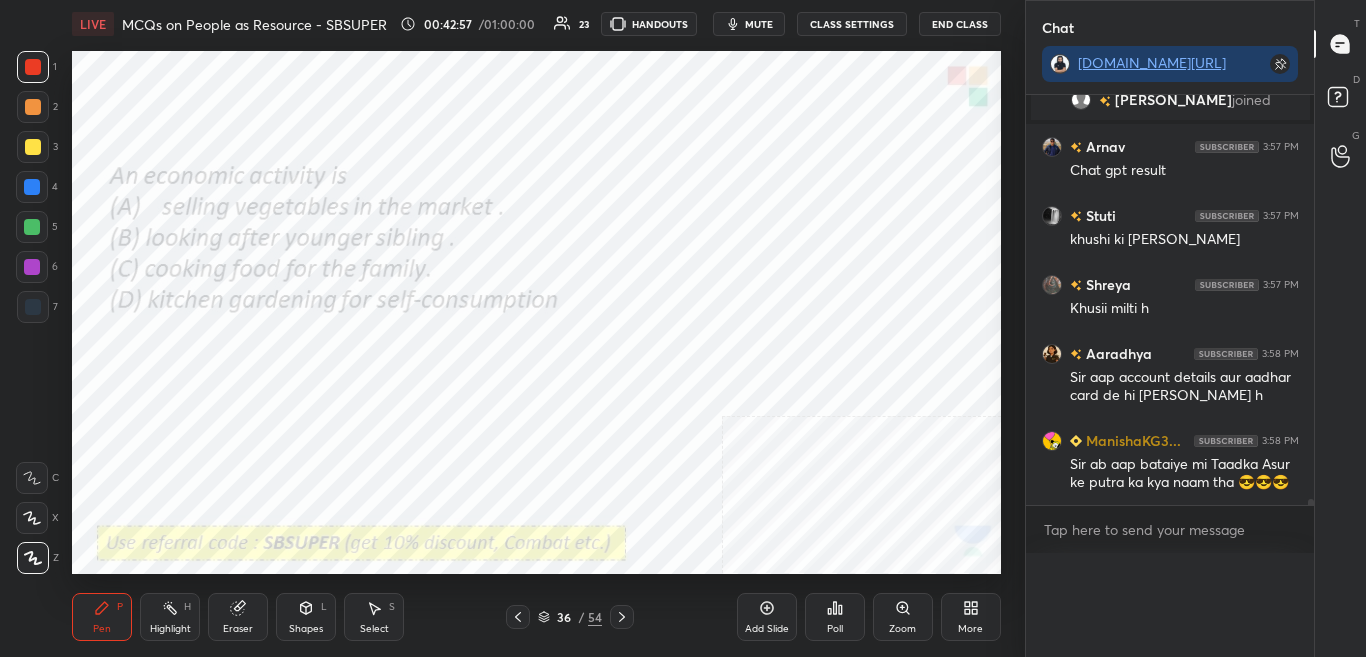 scroll, scrollTop: 0, scrollLeft: 0, axis: both 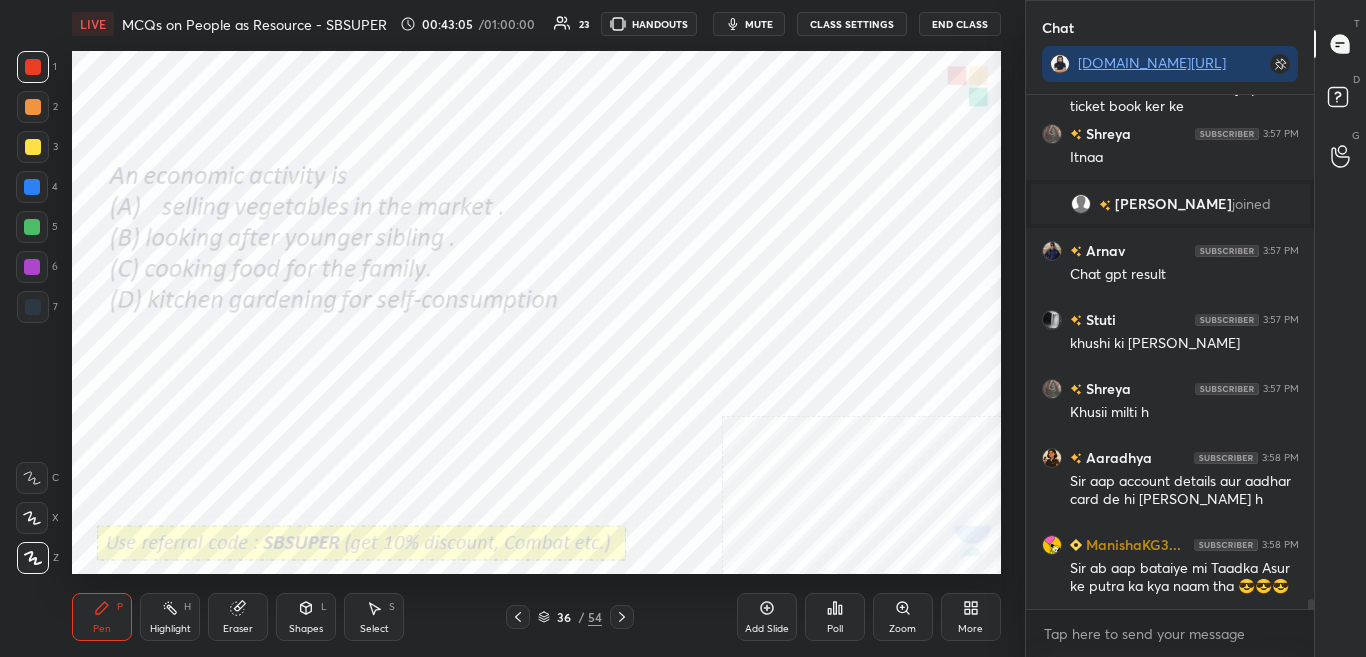 click at bounding box center [622, 617] 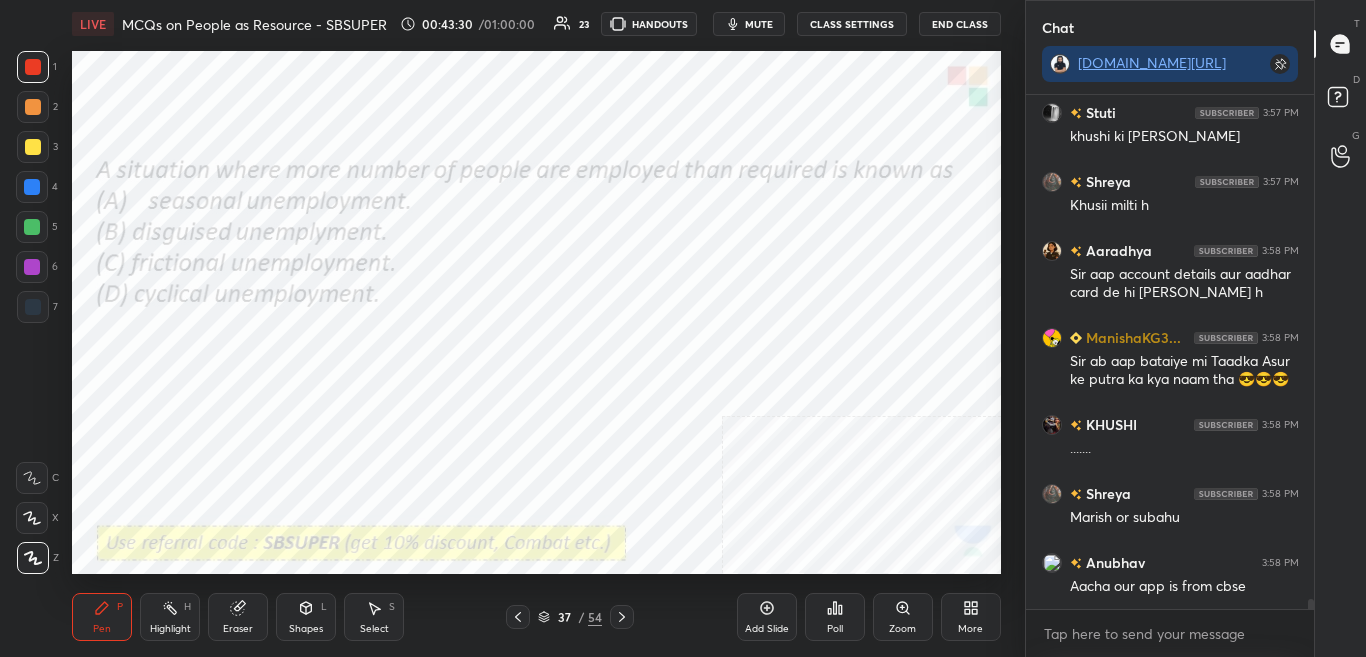 scroll, scrollTop: 27234, scrollLeft: 0, axis: vertical 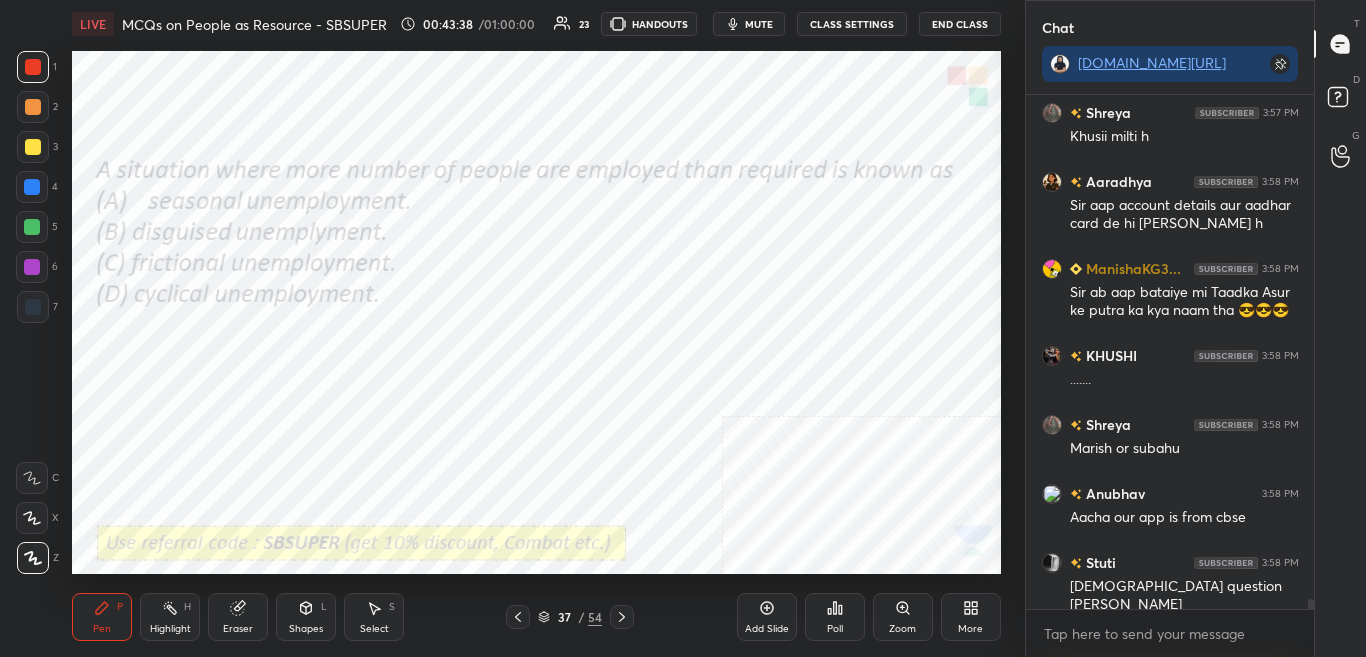 click on "Poll" at bounding box center [835, 629] 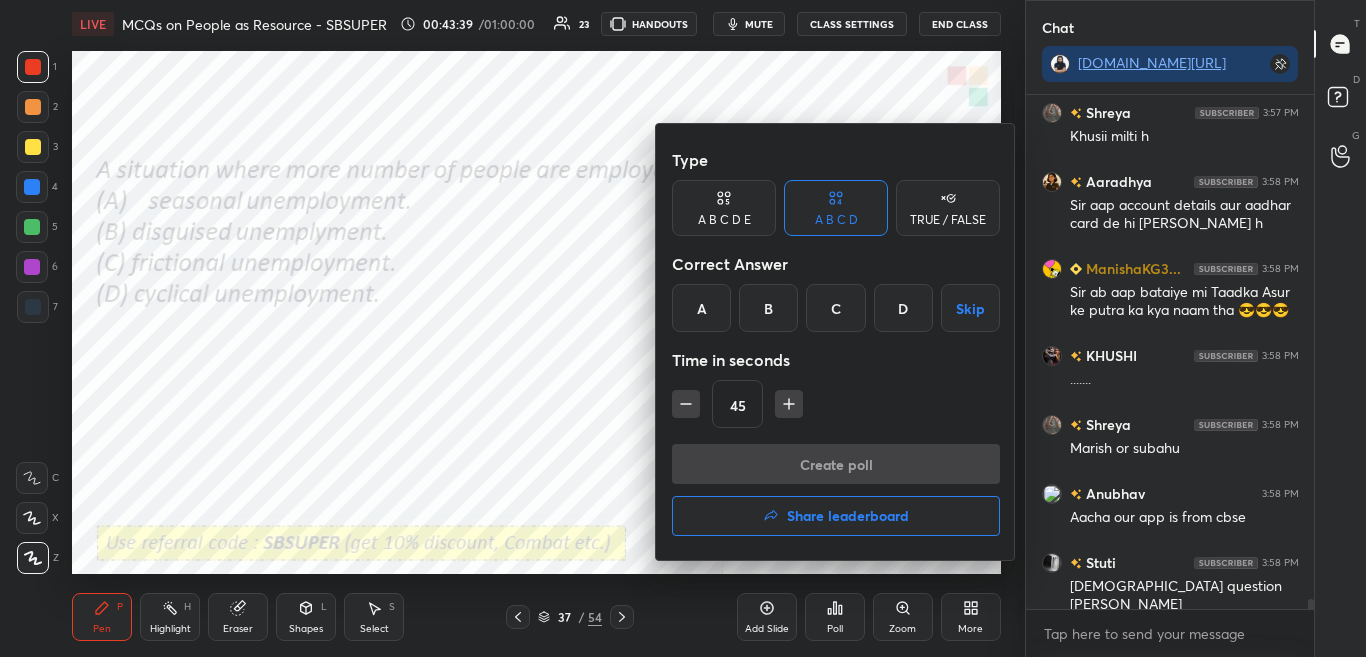 scroll, scrollTop: 27303, scrollLeft: 0, axis: vertical 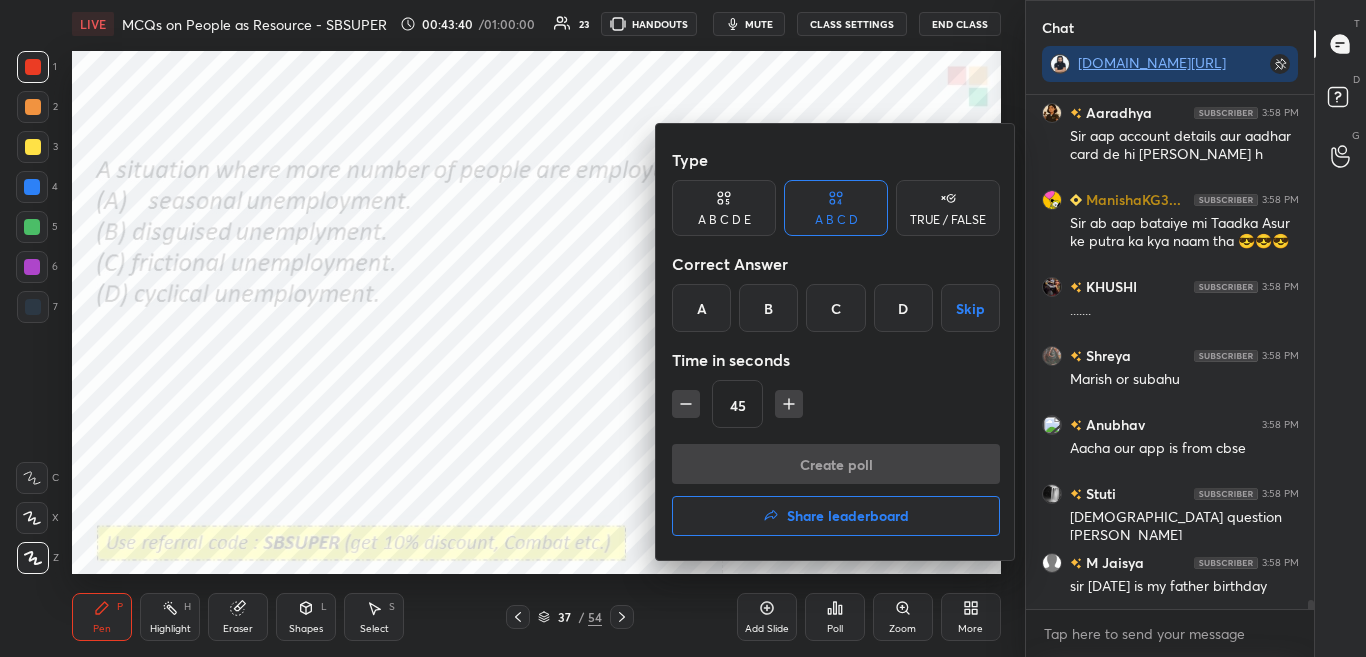 click on "B" at bounding box center (768, 308) 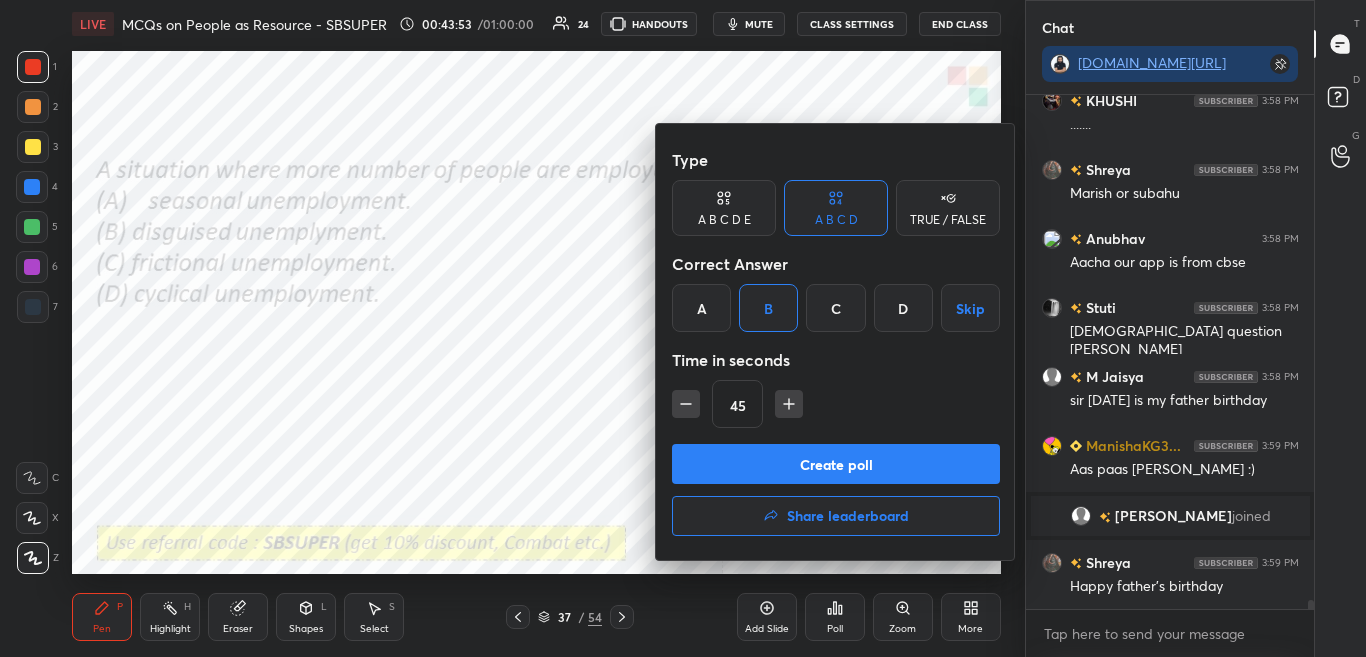 scroll, scrollTop: 27558, scrollLeft: 0, axis: vertical 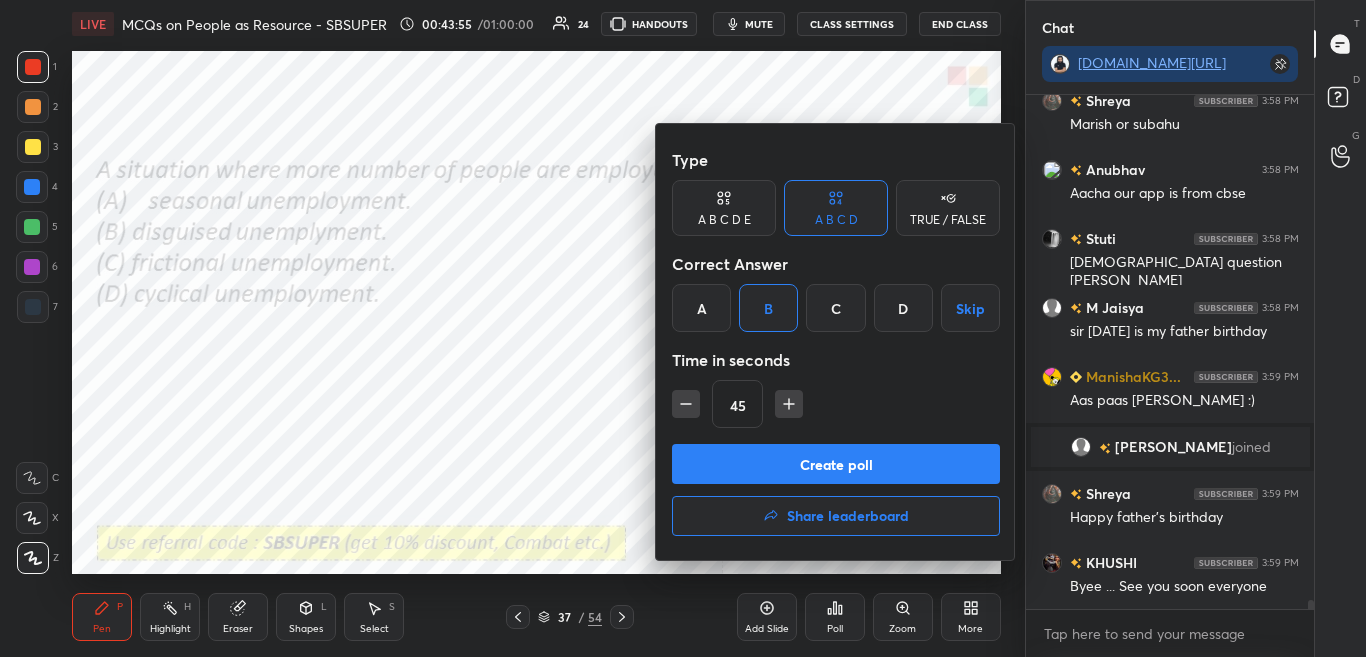 click on "Create poll" at bounding box center [836, 464] 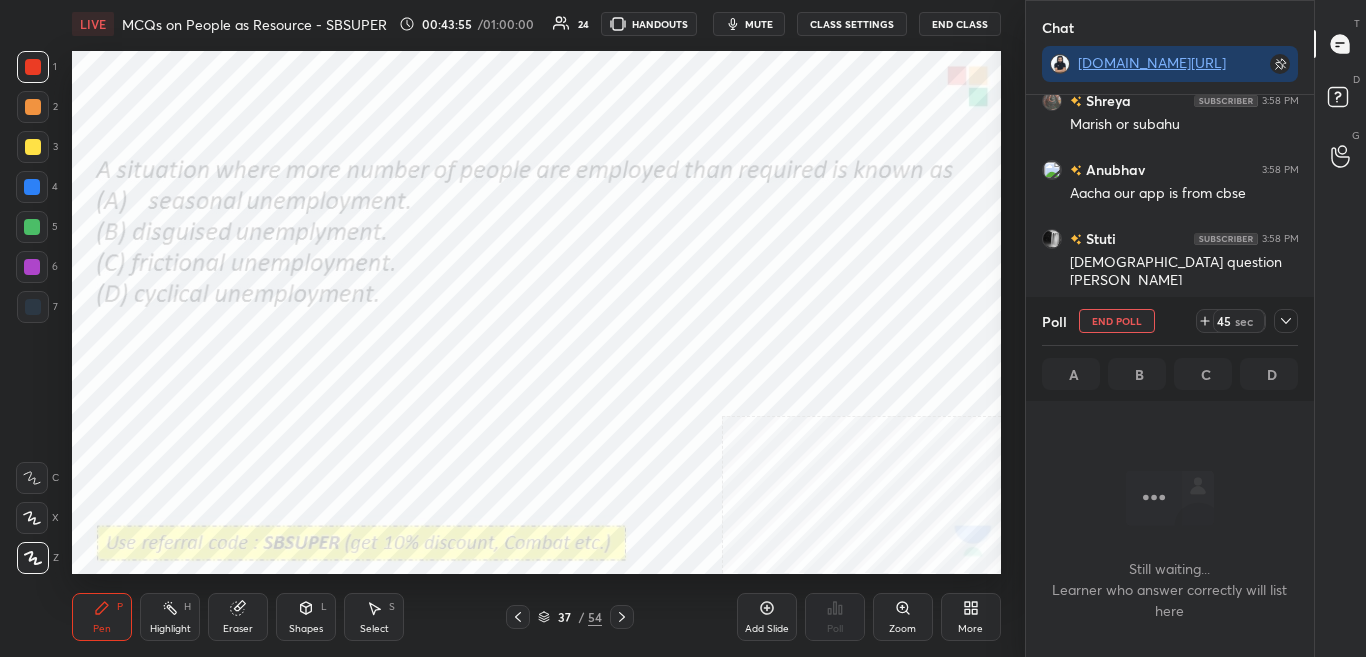 scroll, scrollTop: 299, scrollLeft: 282, axis: both 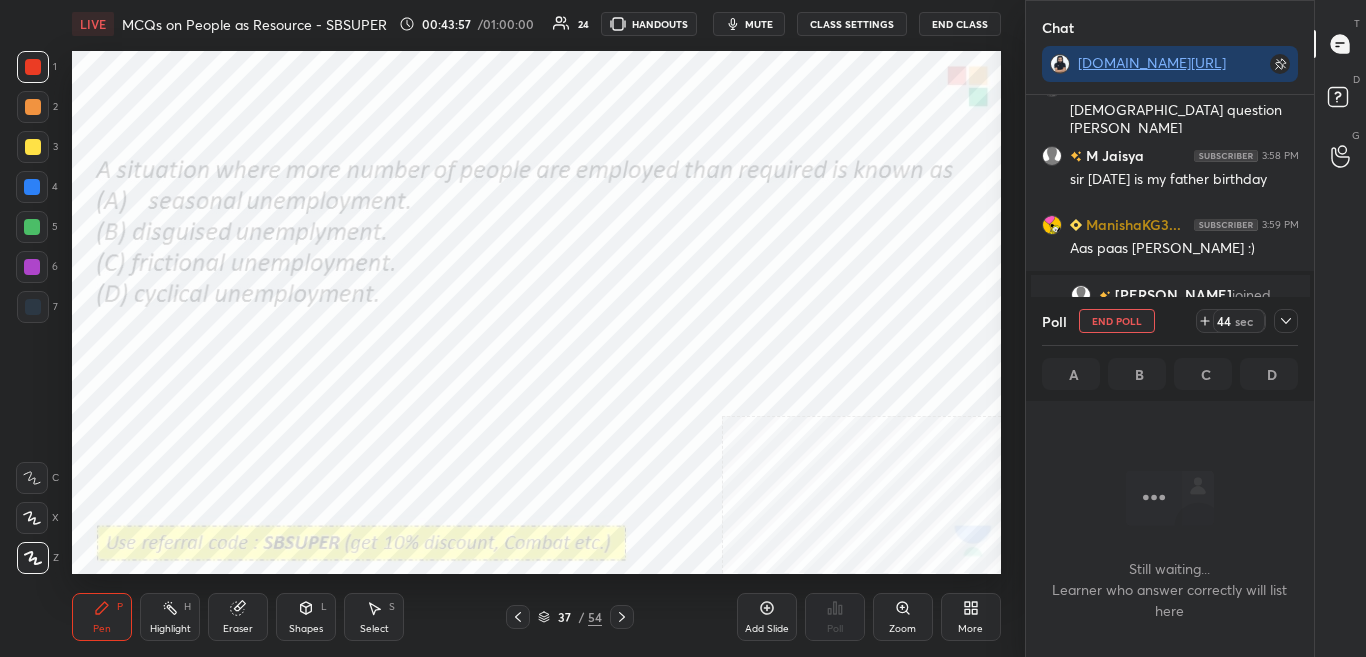 click at bounding box center (1286, 321) 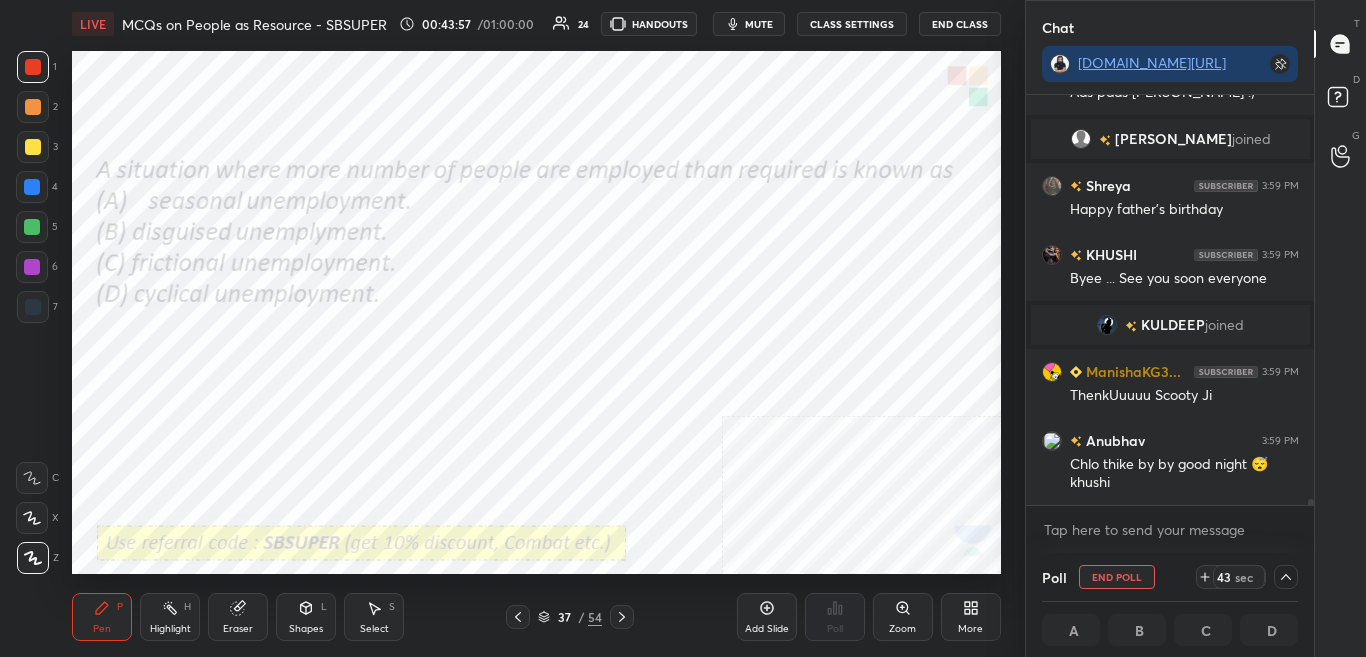 scroll, scrollTop: 27342, scrollLeft: 0, axis: vertical 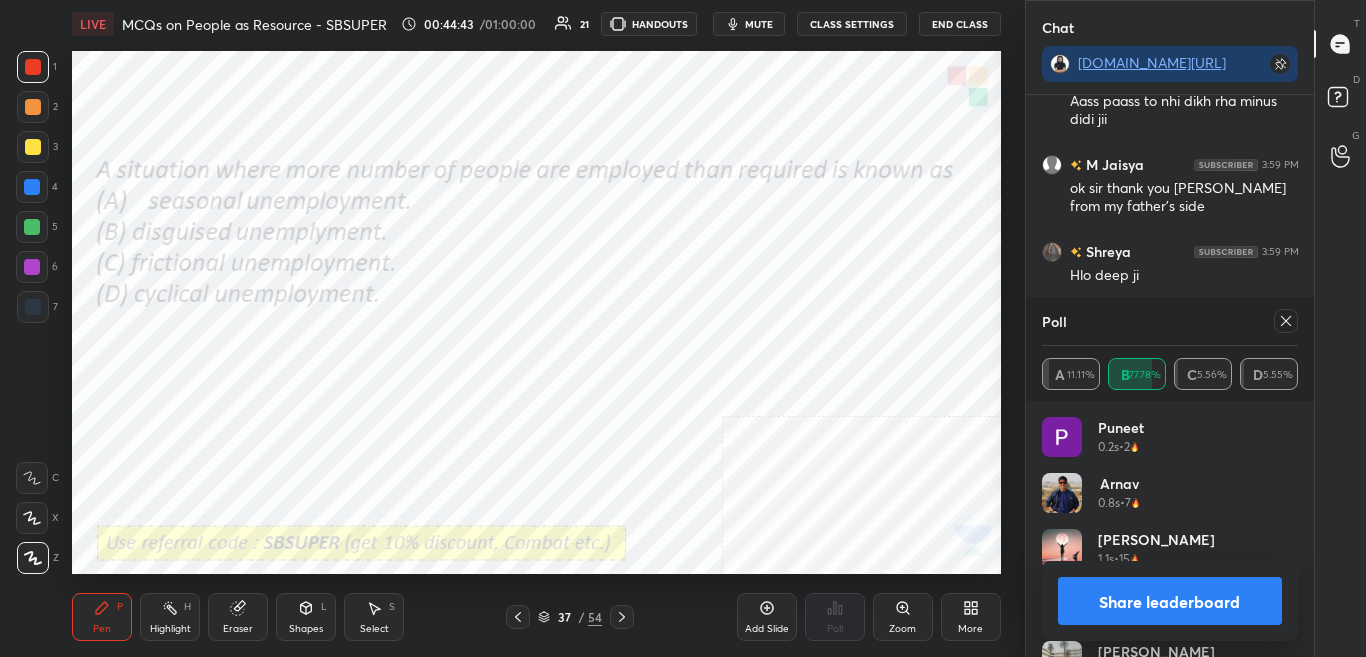 click on "Share leaderboard" at bounding box center [1170, 601] 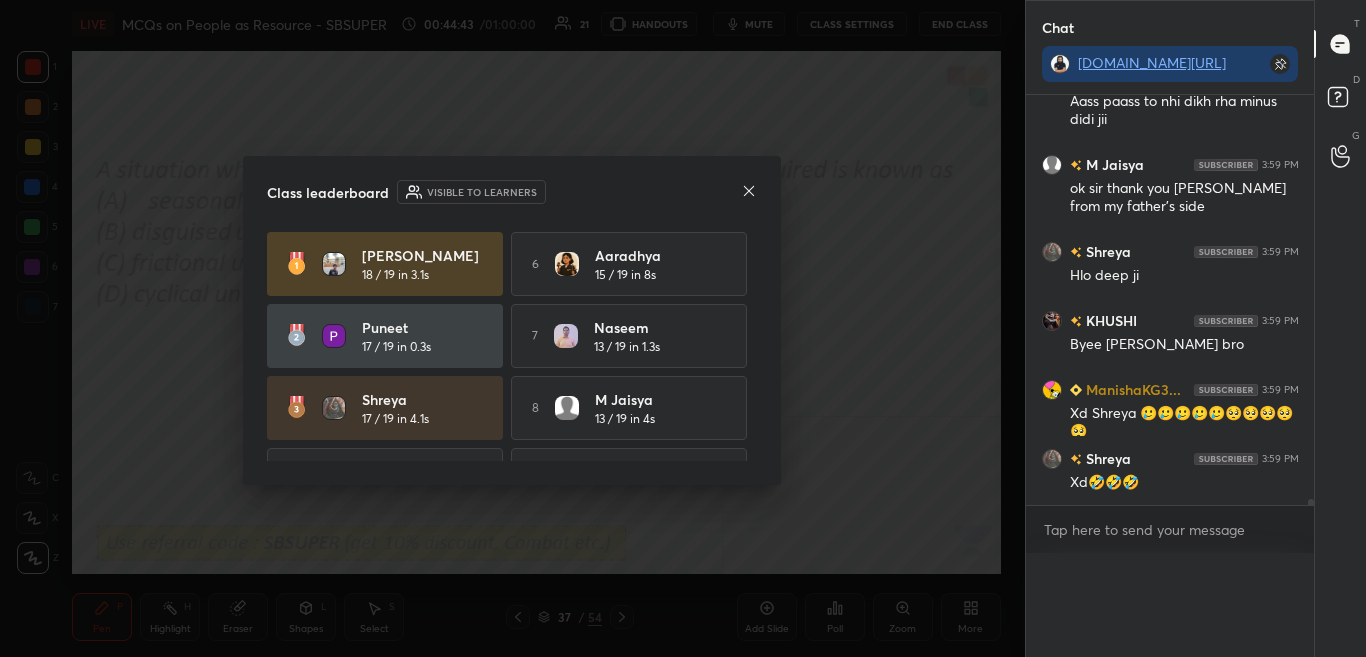 scroll, scrollTop: 0, scrollLeft: 0, axis: both 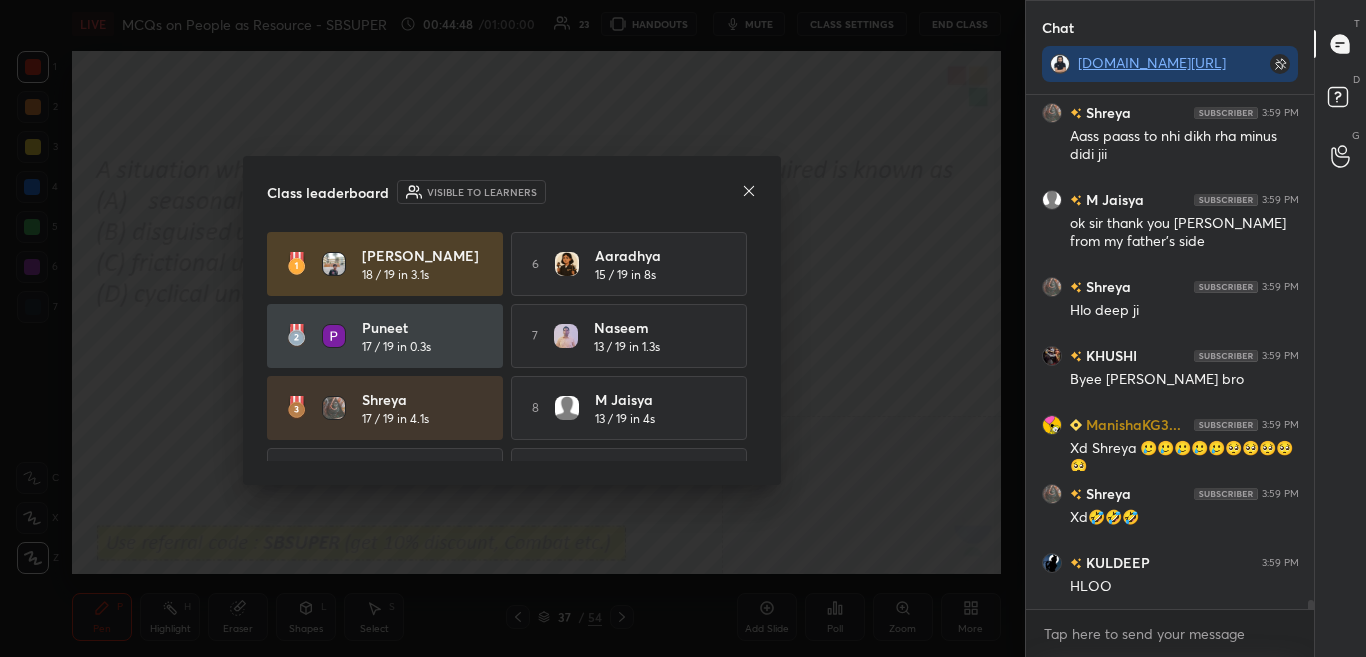 drag, startPoint x: 750, startPoint y: 313, endPoint x: 750, endPoint y: 360, distance: 47 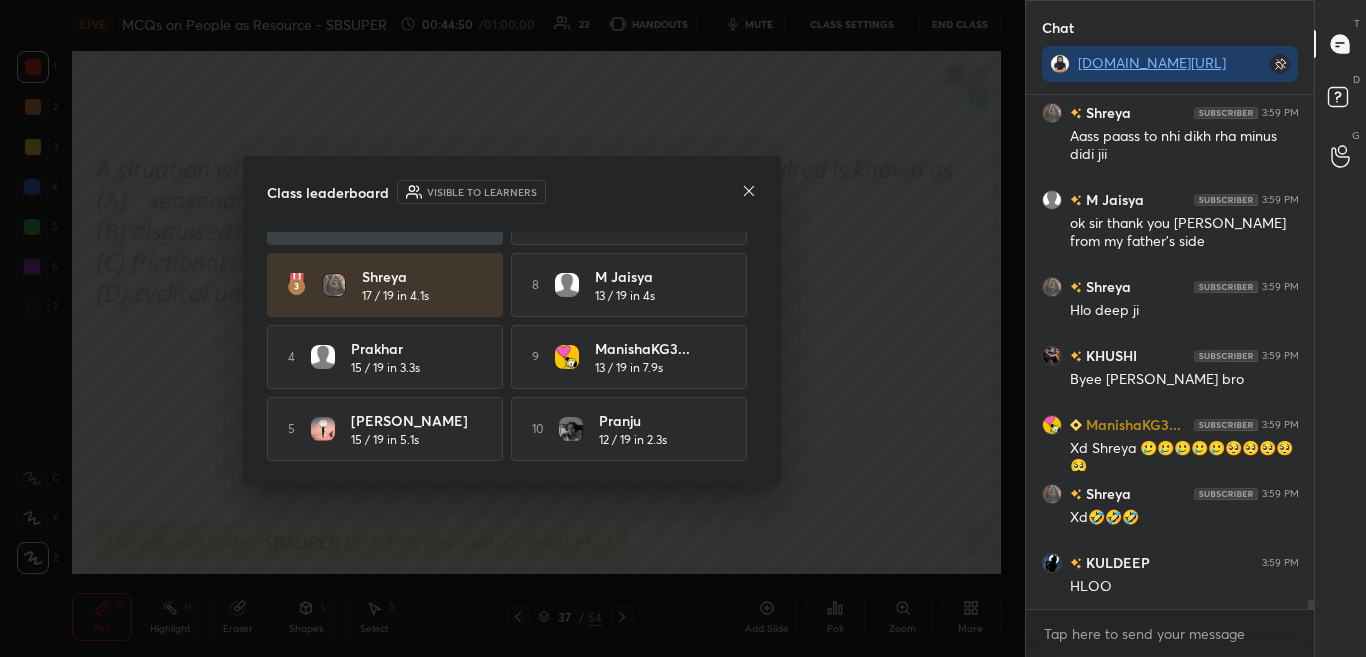 scroll, scrollTop: 21, scrollLeft: 0, axis: vertical 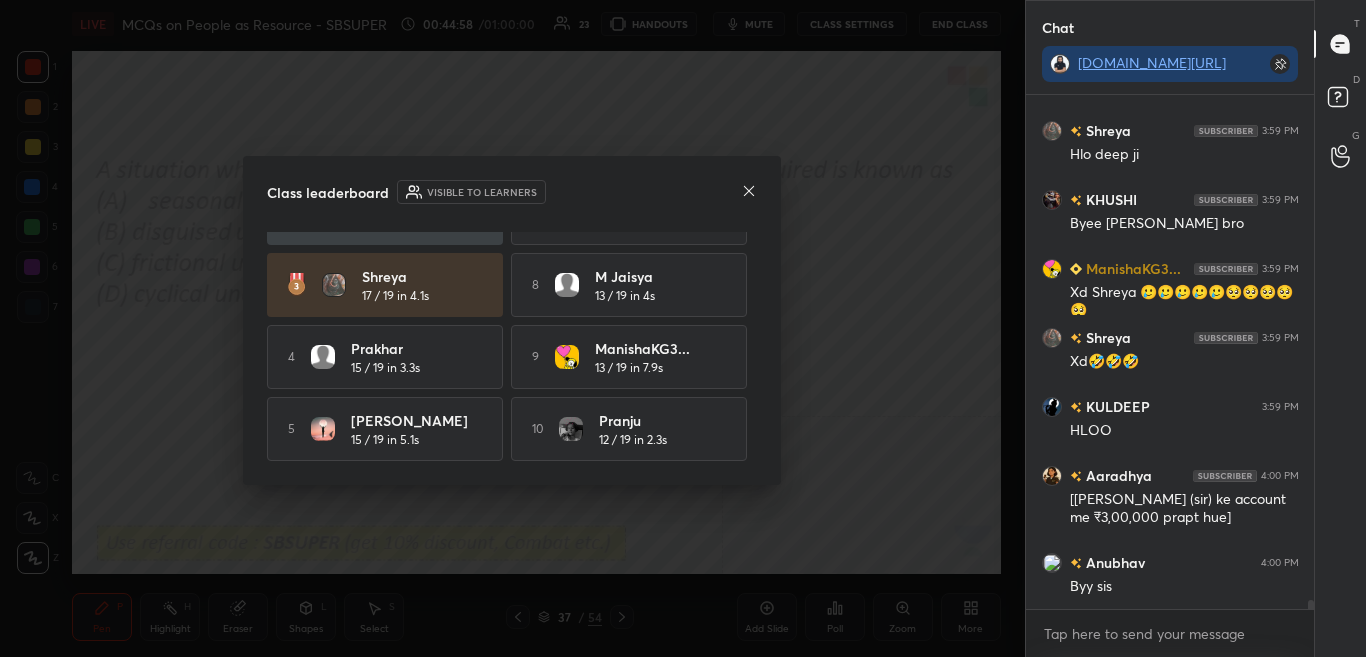 click on "Class leaderboard Visible to learners" at bounding box center (512, 192) 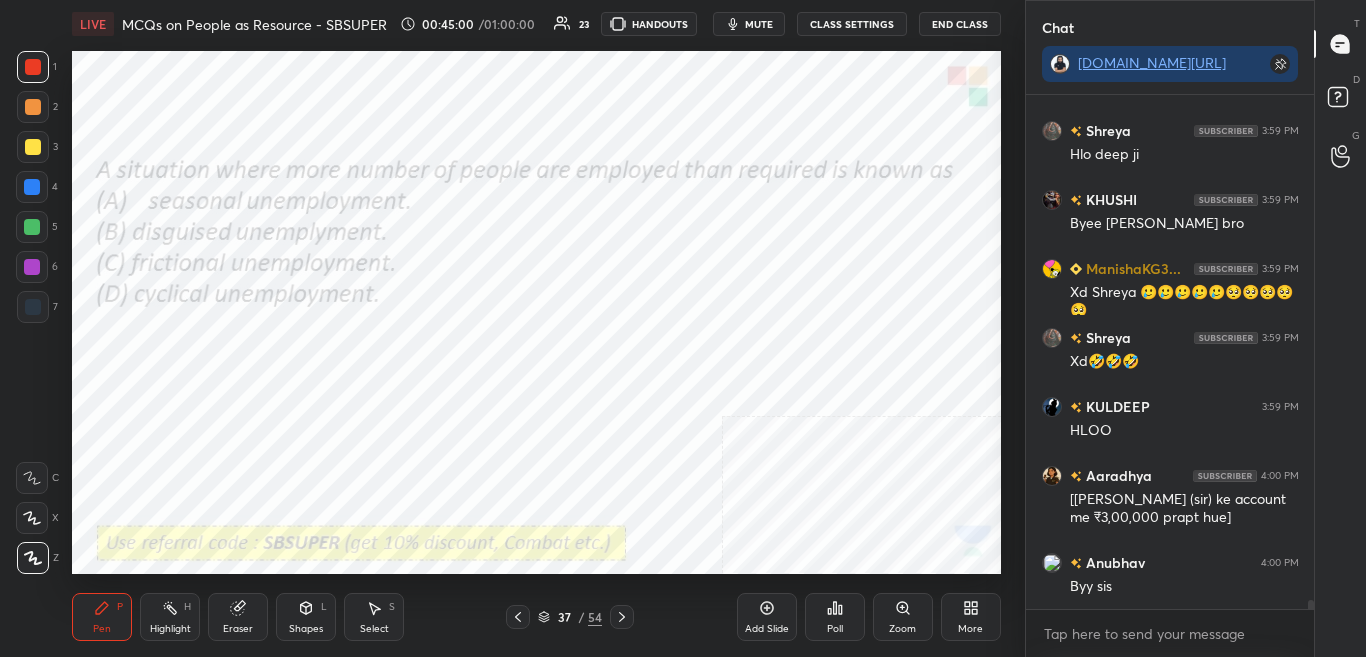click 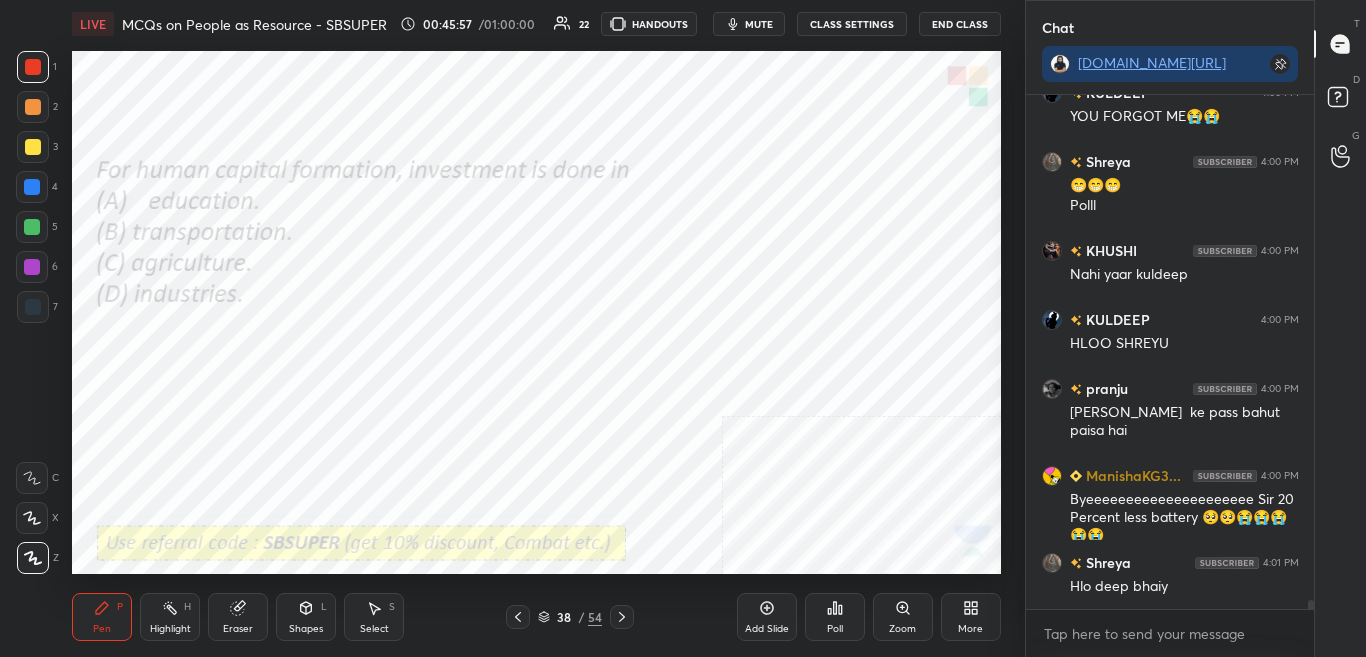scroll, scrollTop: 29004, scrollLeft: 0, axis: vertical 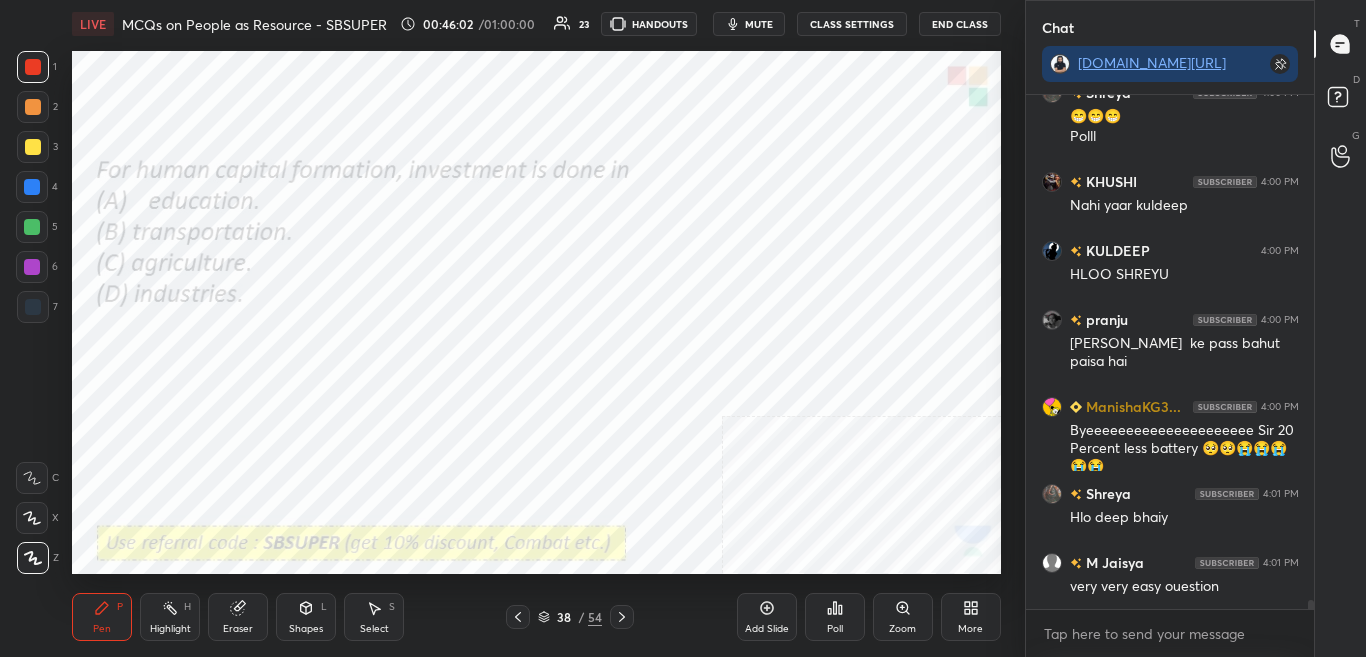 click 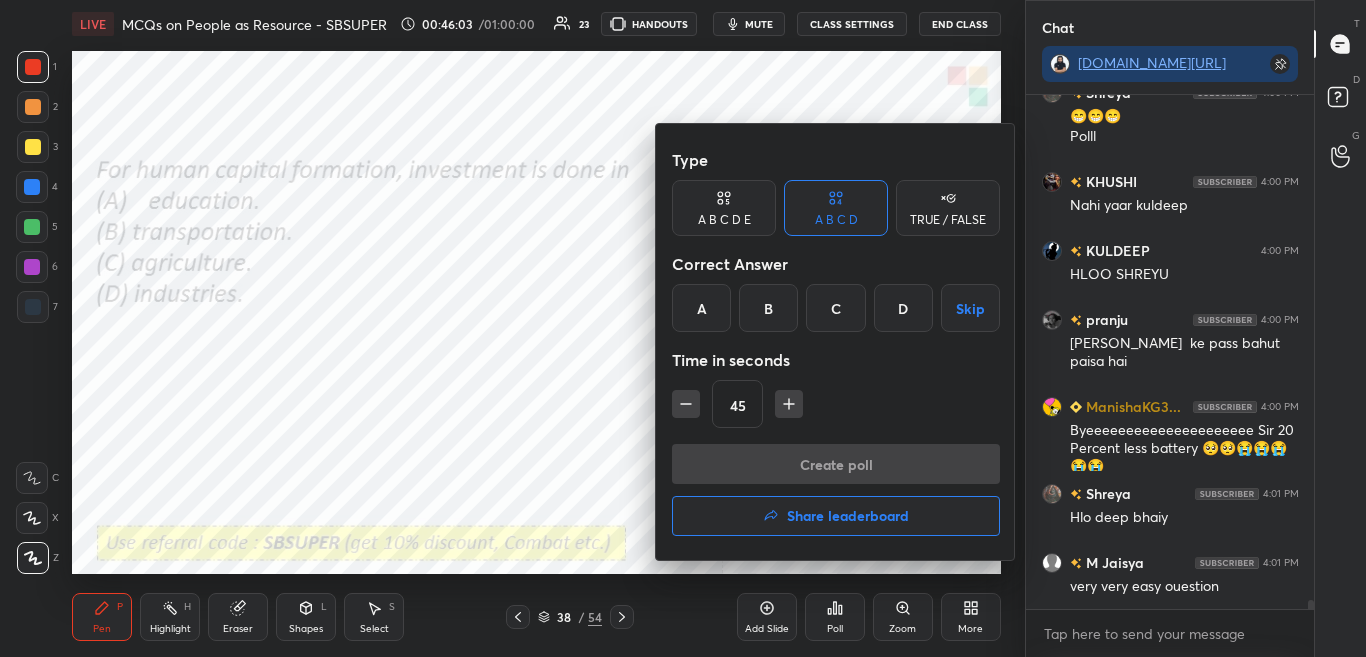 click on "A" at bounding box center [701, 308] 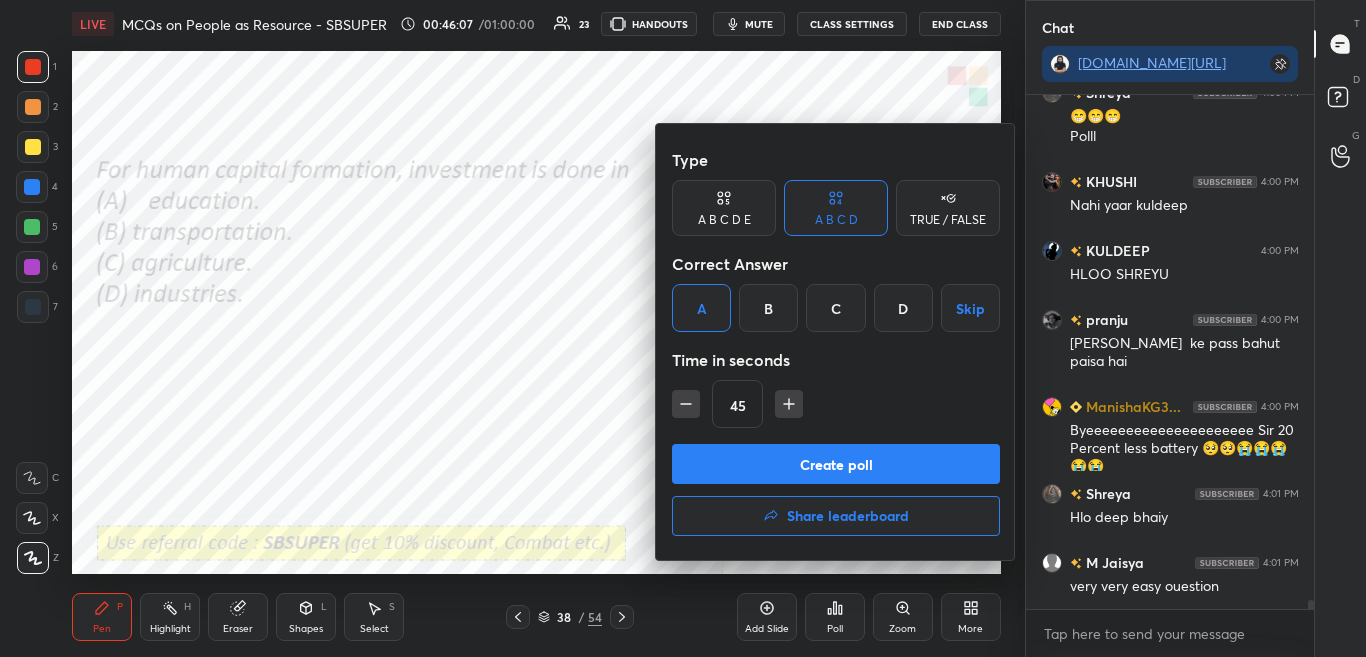 drag, startPoint x: 802, startPoint y: 473, endPoint x: 898, endPoint y: 387, distance: 128.88754 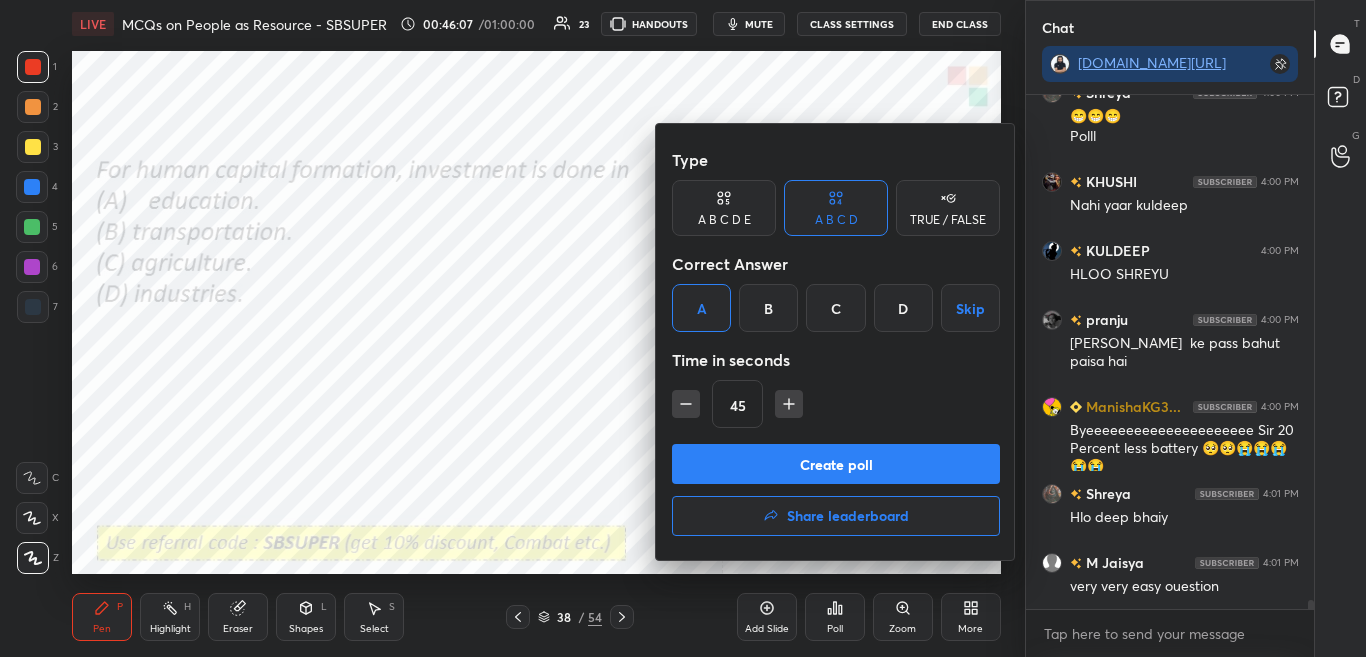 click on "Type A B C D E A B C D TRUE / FALSE Correct Answer A B C D Skip Time in seconds 45 Create poll Share leaderboard" at bounding box center (836, 342) 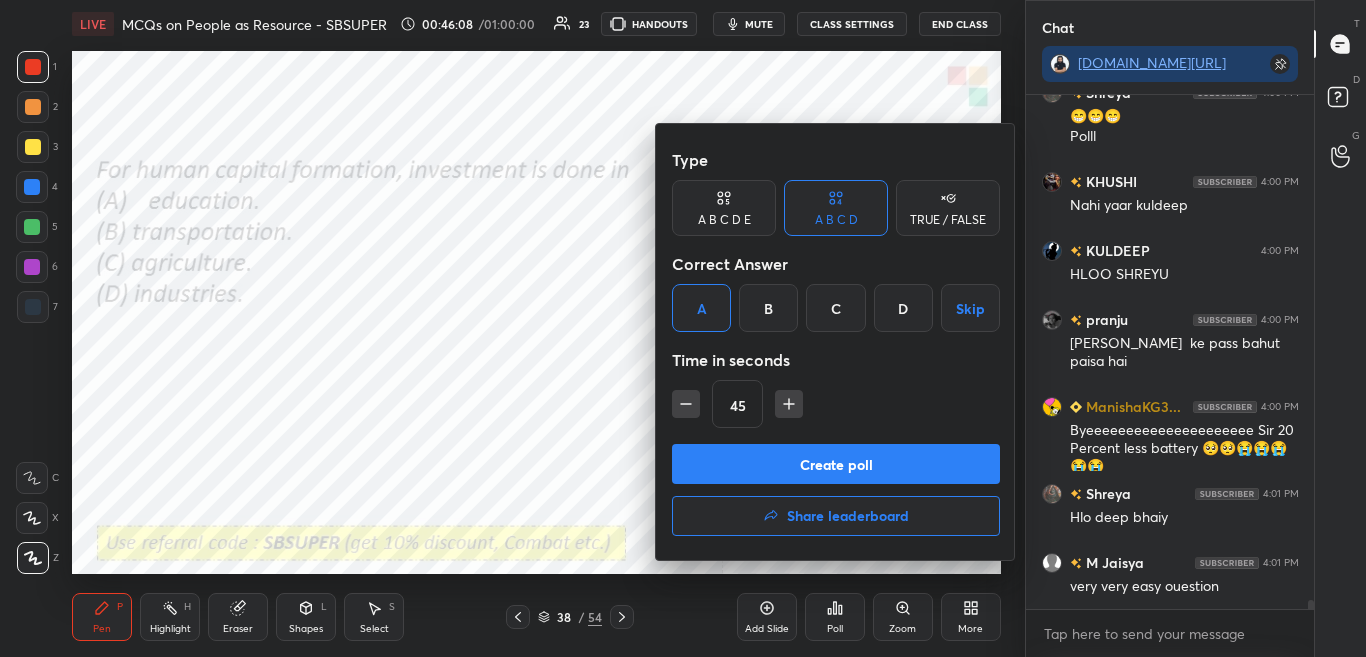 click at bounding box center (683, 328) 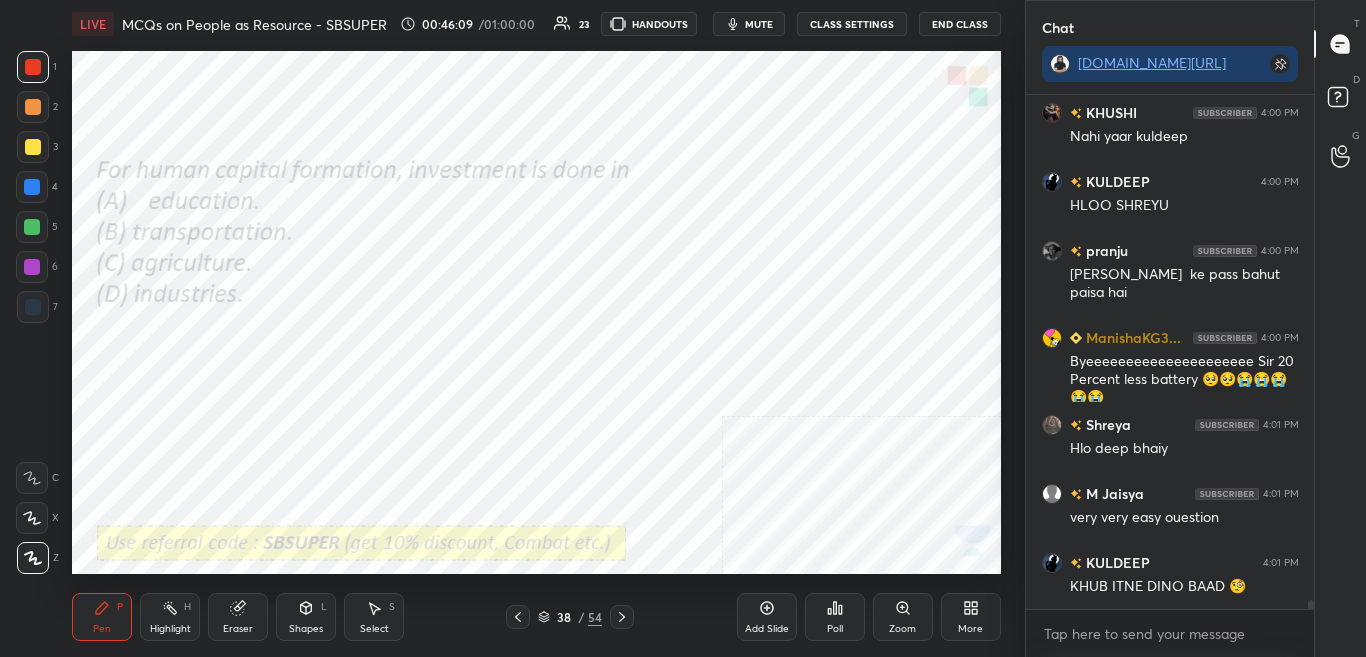 click on "Poll" at bounding box center (835, 629) 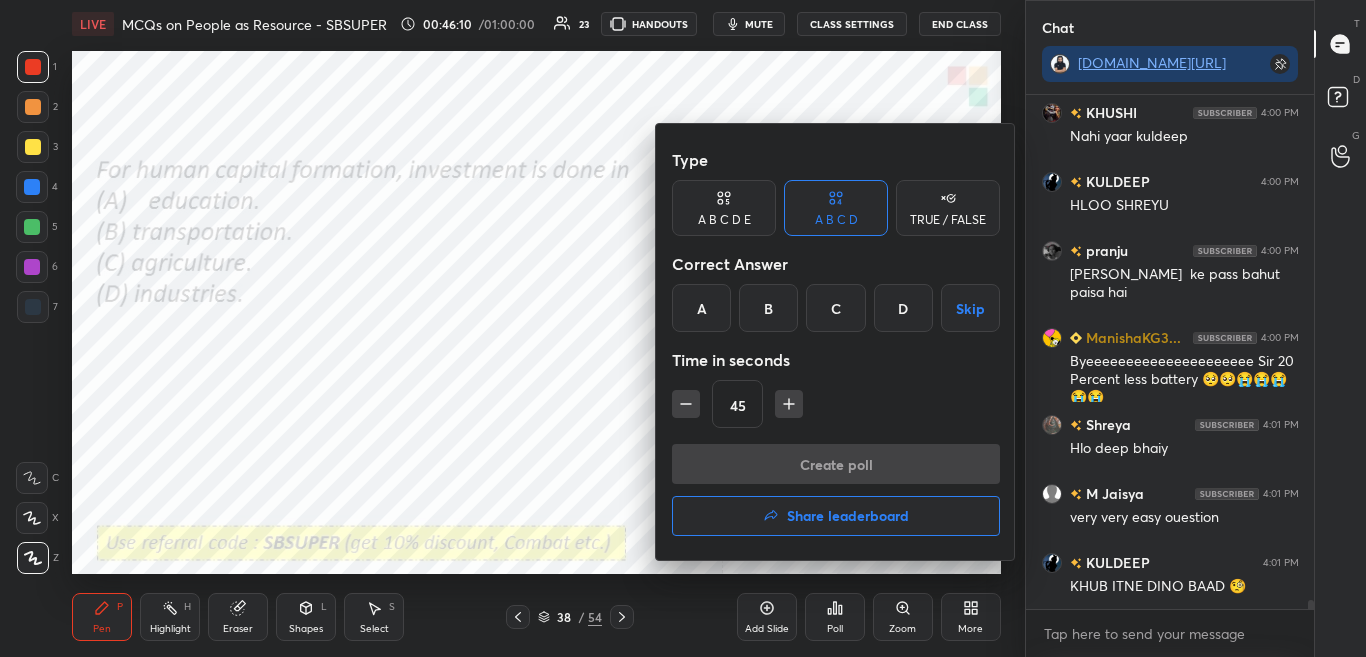 scroll, scrollTop: 29160, scrollLeft: 0, axis: vertical 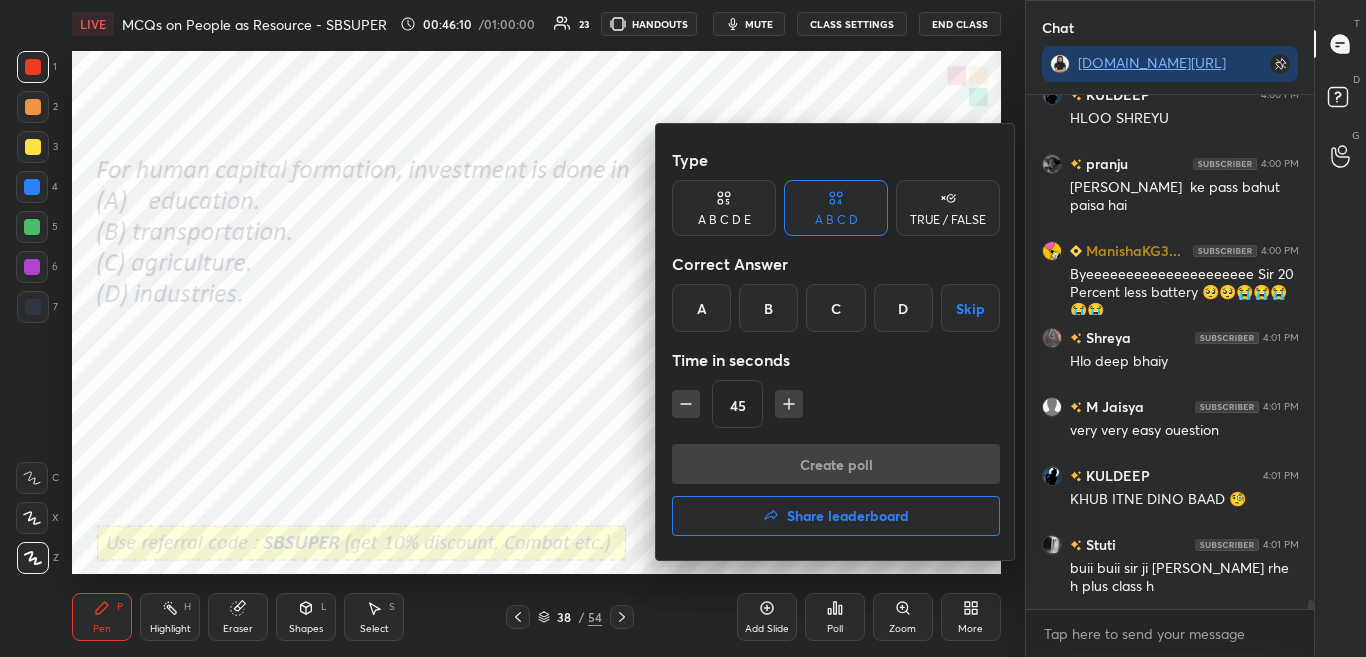 click on "A" at bounding box center (701, 308) 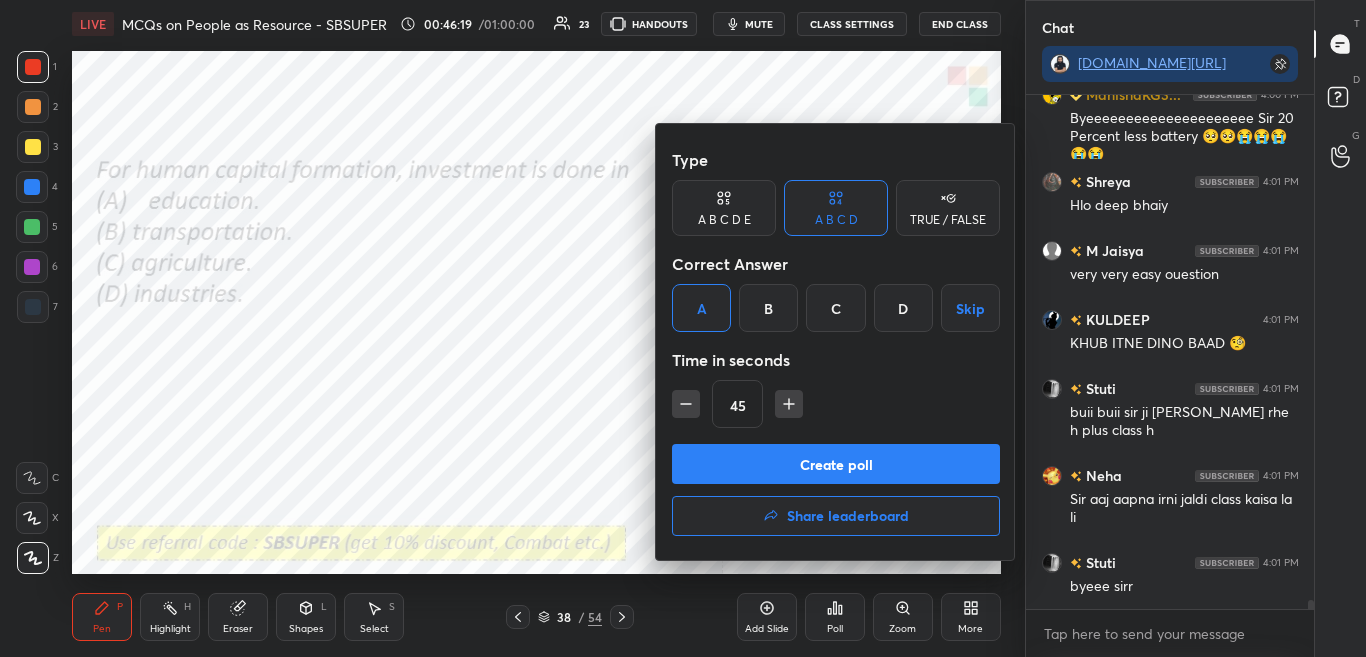 scroll, scrollTop: 29385, scrollLeft: 0, axis: vertical 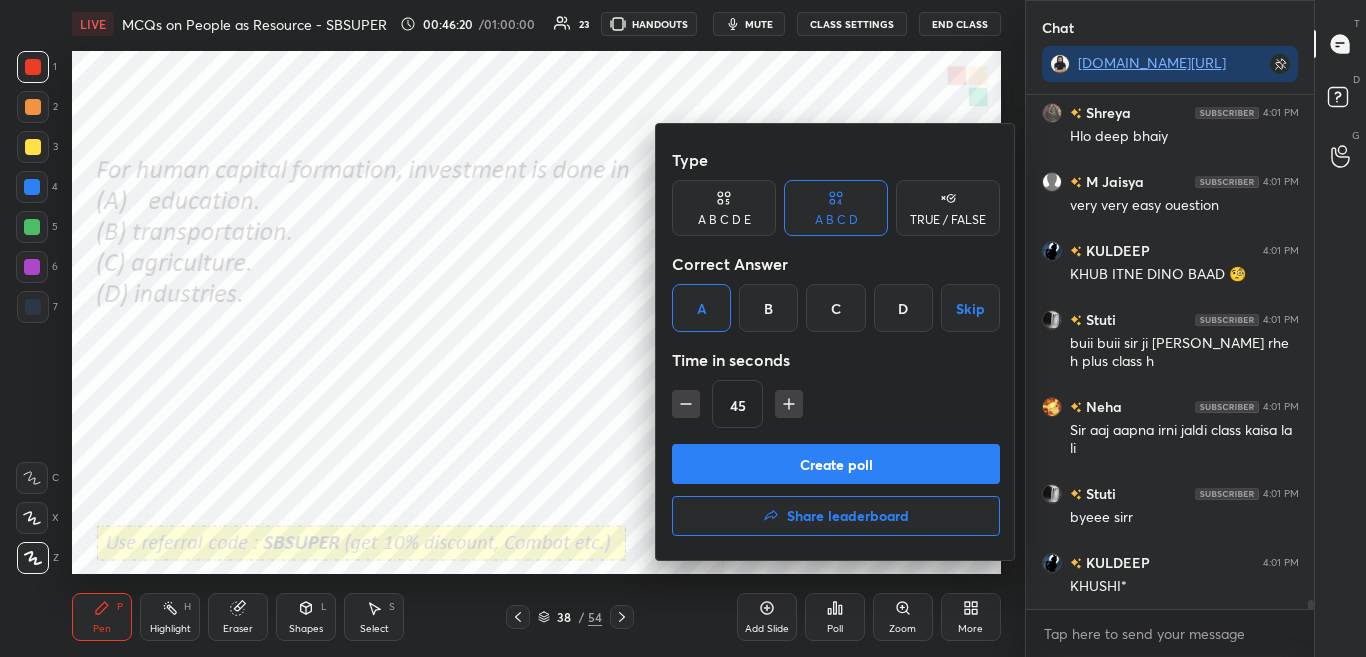 click on "Create poll" at bounding box center [836, 464] 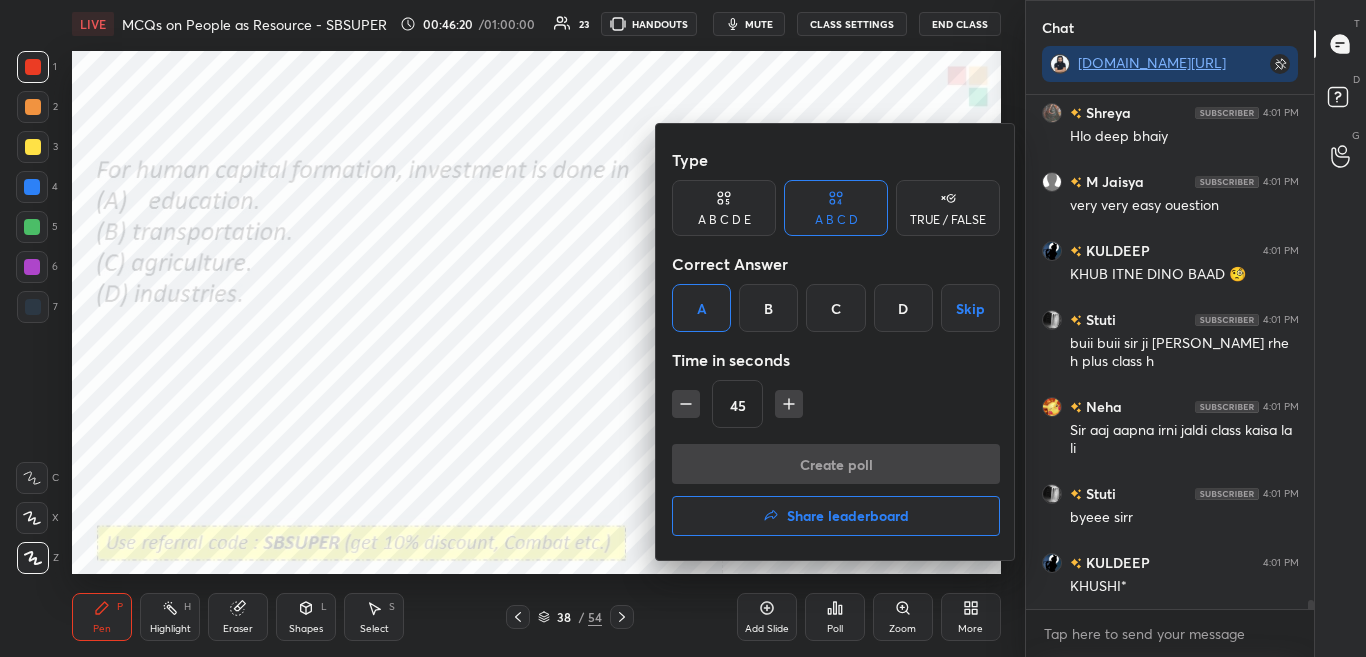scroll, scrollTop: 29472, scrollLeft: 0, axis: vertical 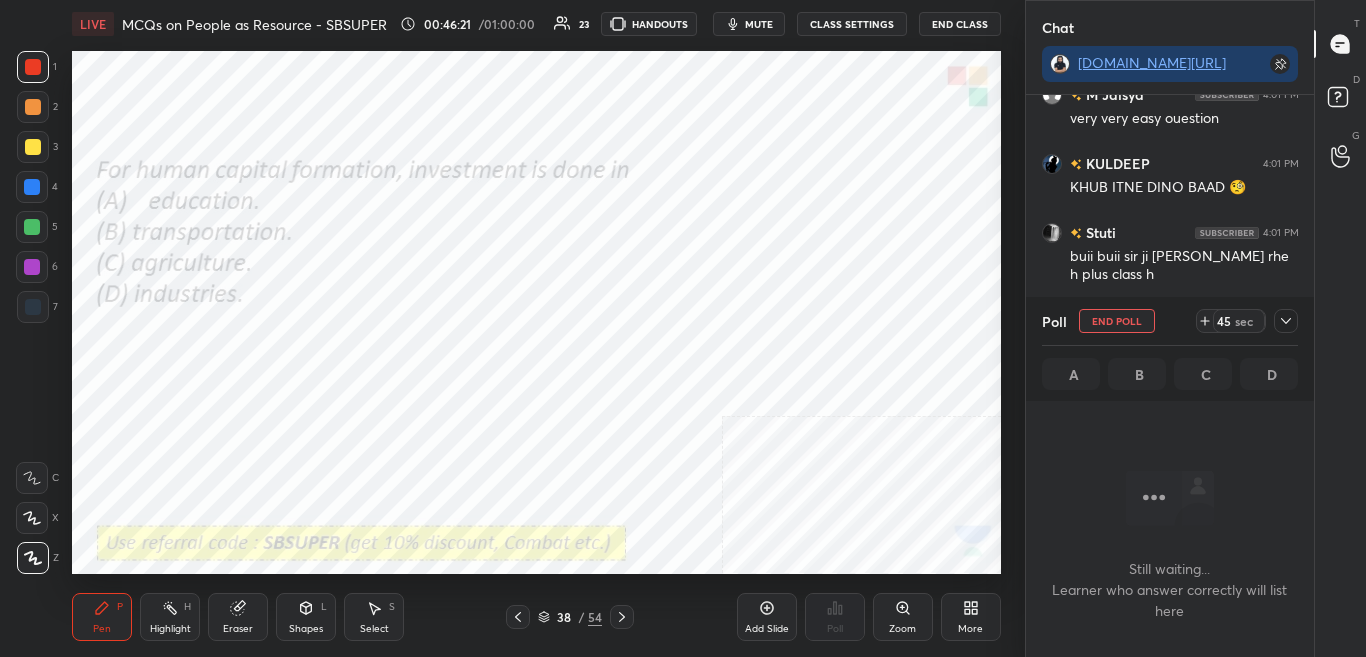 click 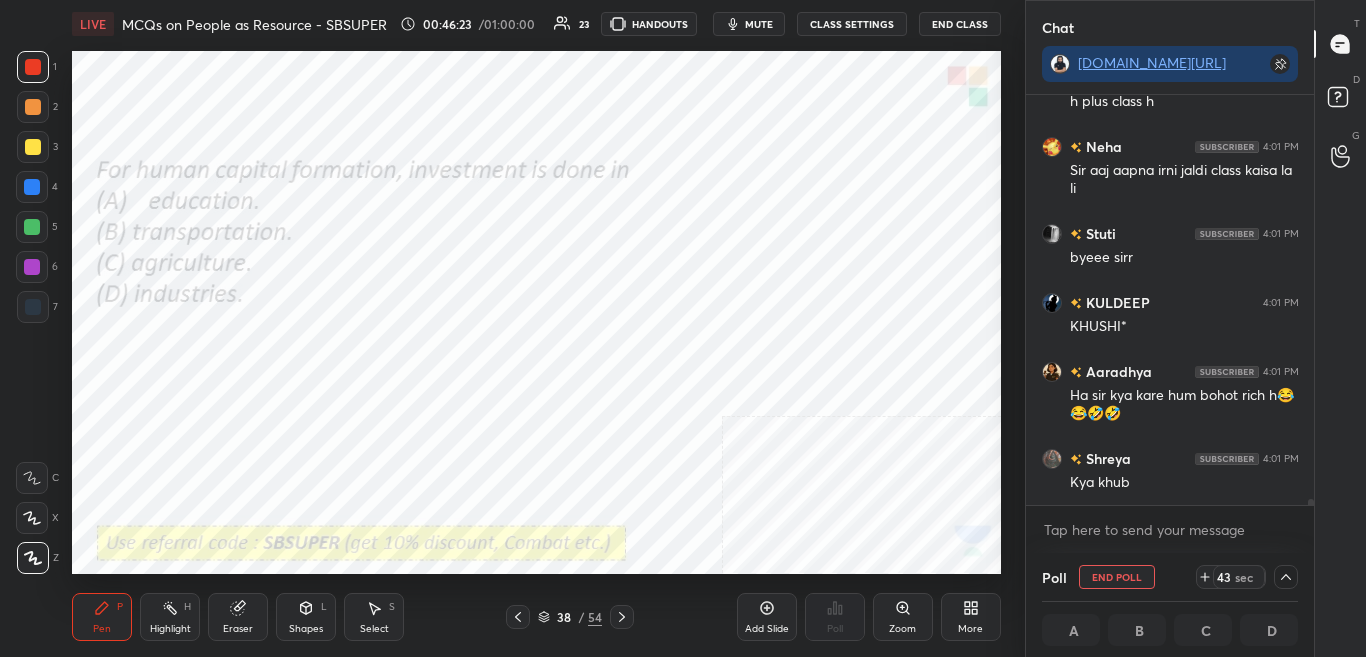 scroll, scrollTop: 29714, scrollLeft: 0, axis: vertical 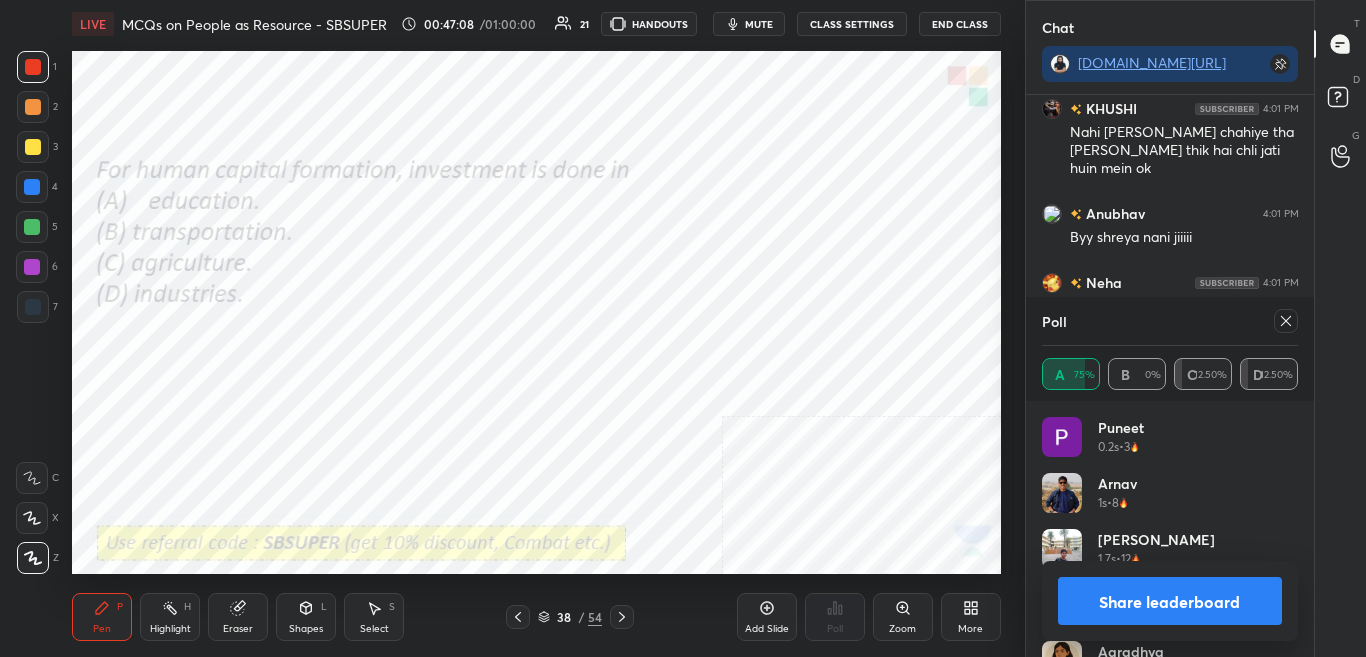 click on "Share leaderboard" at bounding box center (1170, 601) 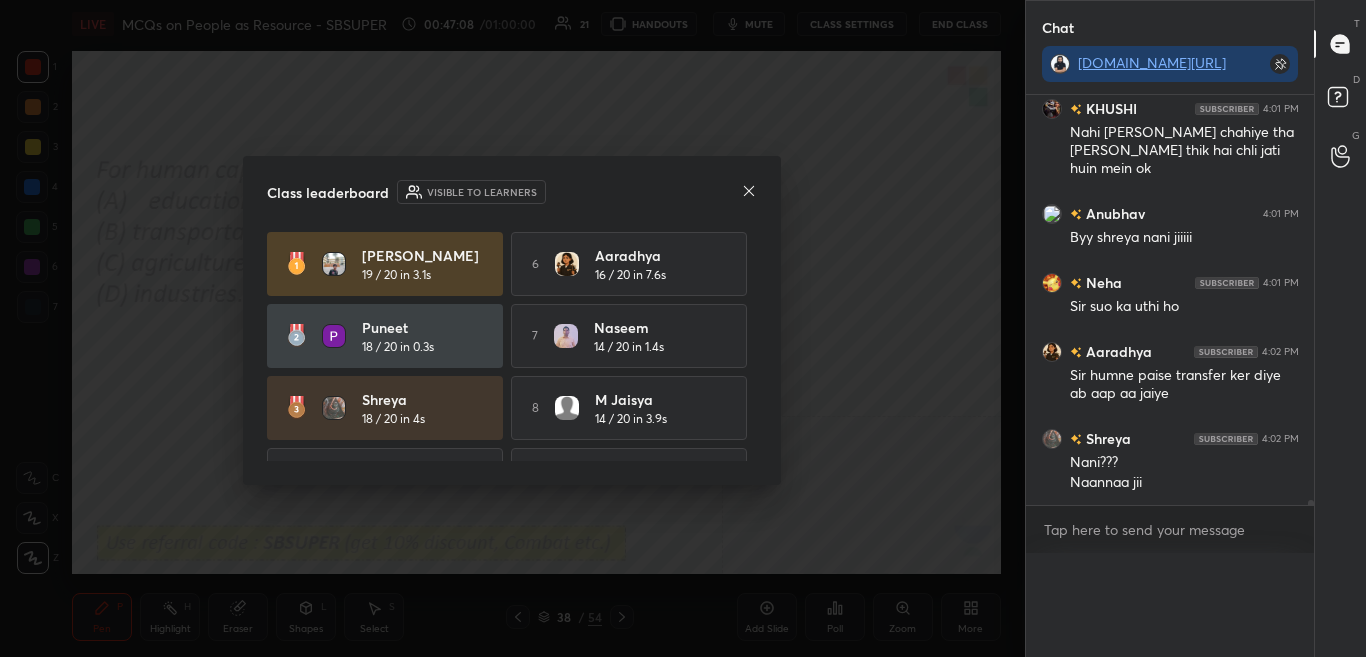 scroll, scrollTop: 0, scrollLeft: 0, axis: both 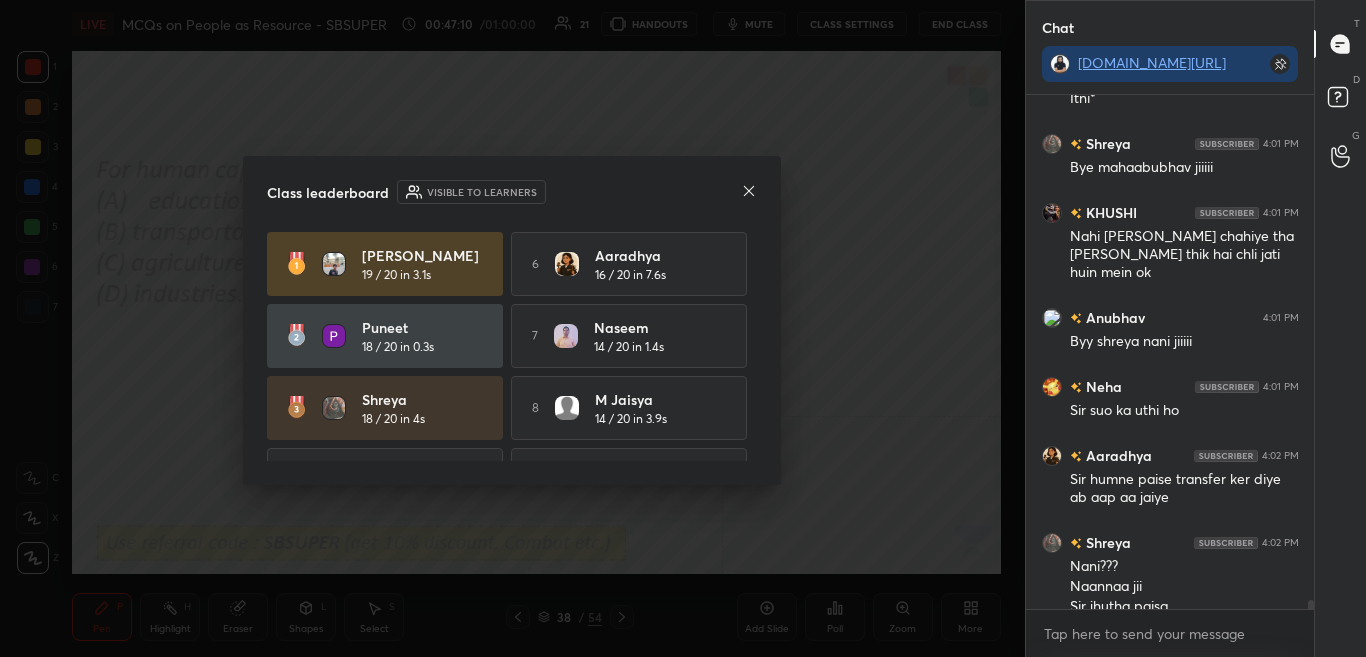 click 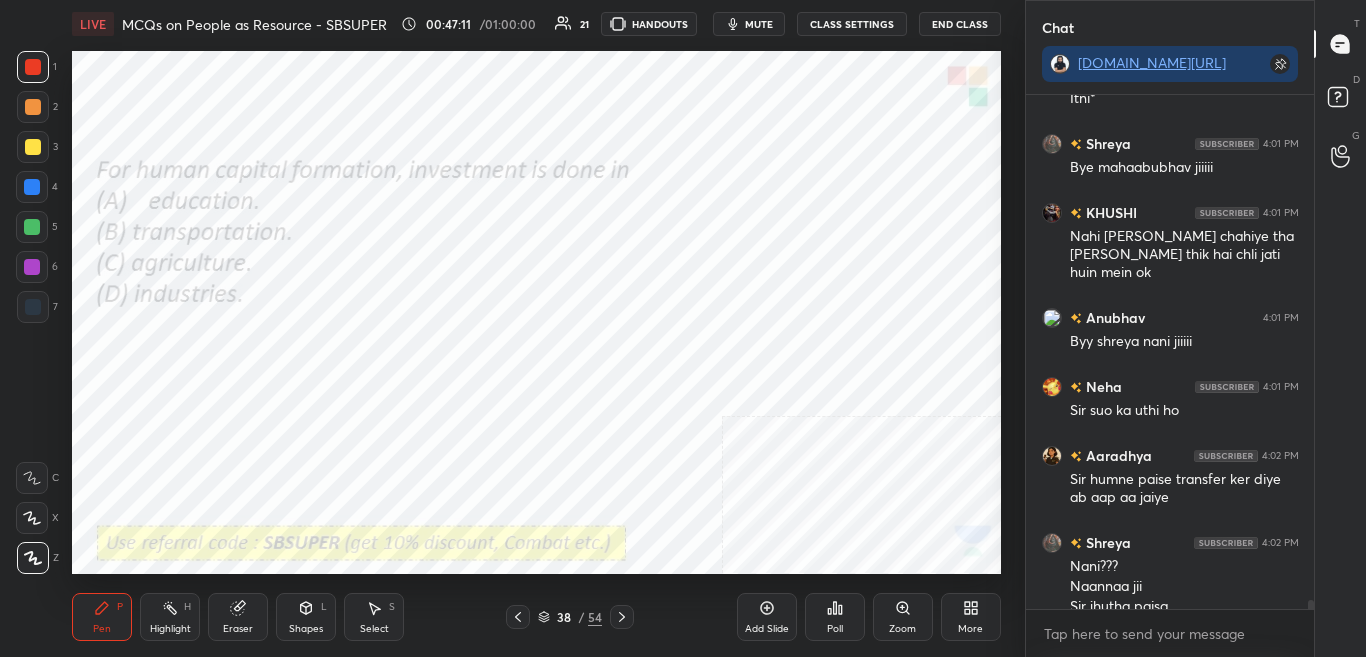 click at bounding box center (622, 617) 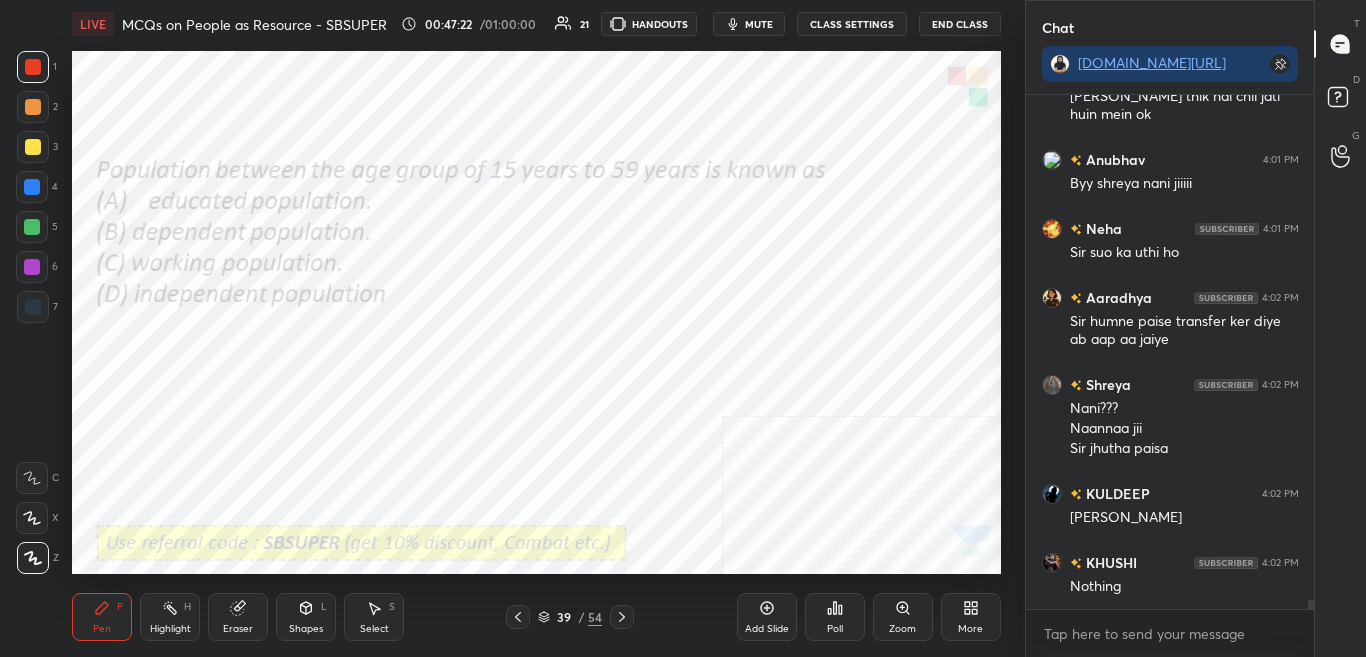 scroll, scrollTop: 30394, scrollLeft: 0, axis: vertical 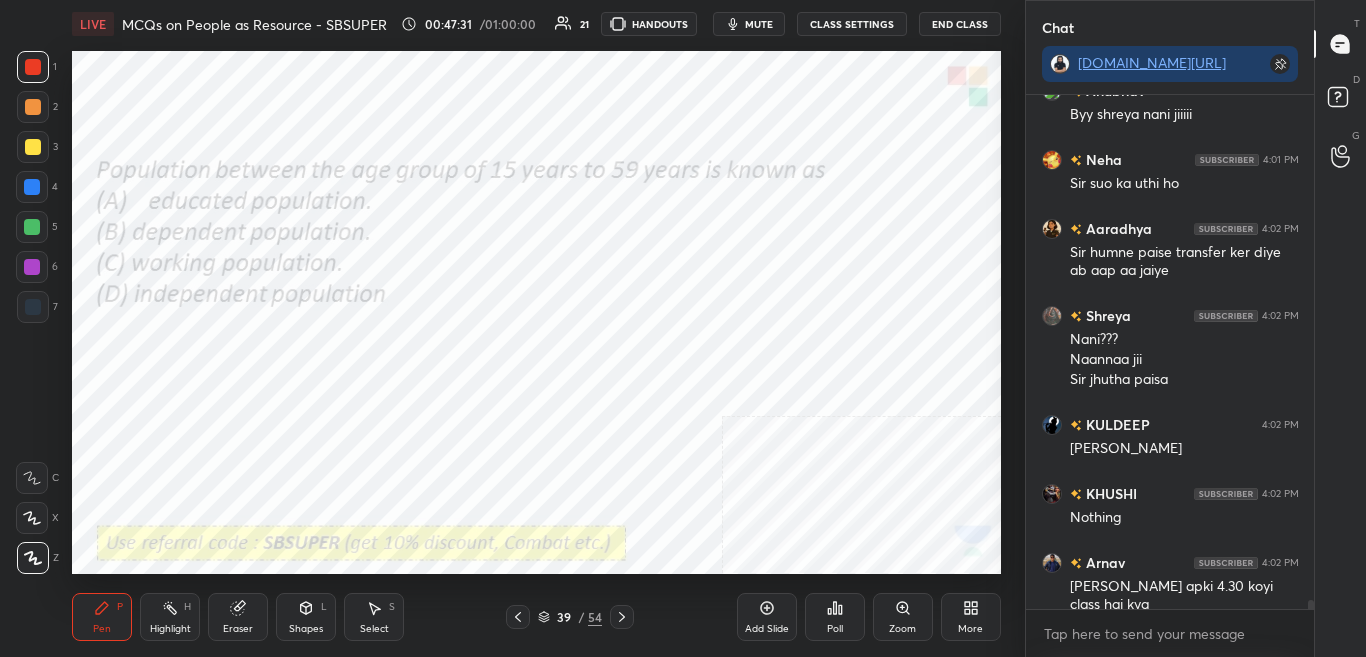 click on "Poll" at bounding box center [835, 629] 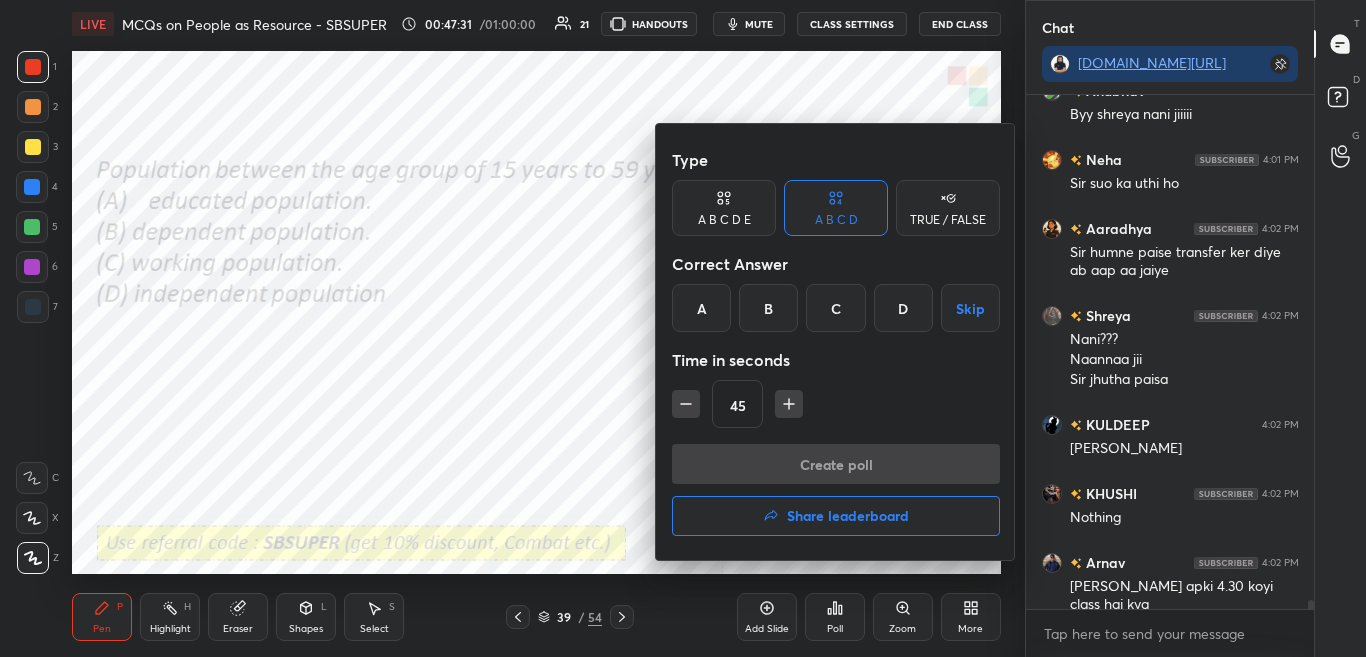 scroll, scrollTop: 30463, scrollLeft: 0, axis: vertical 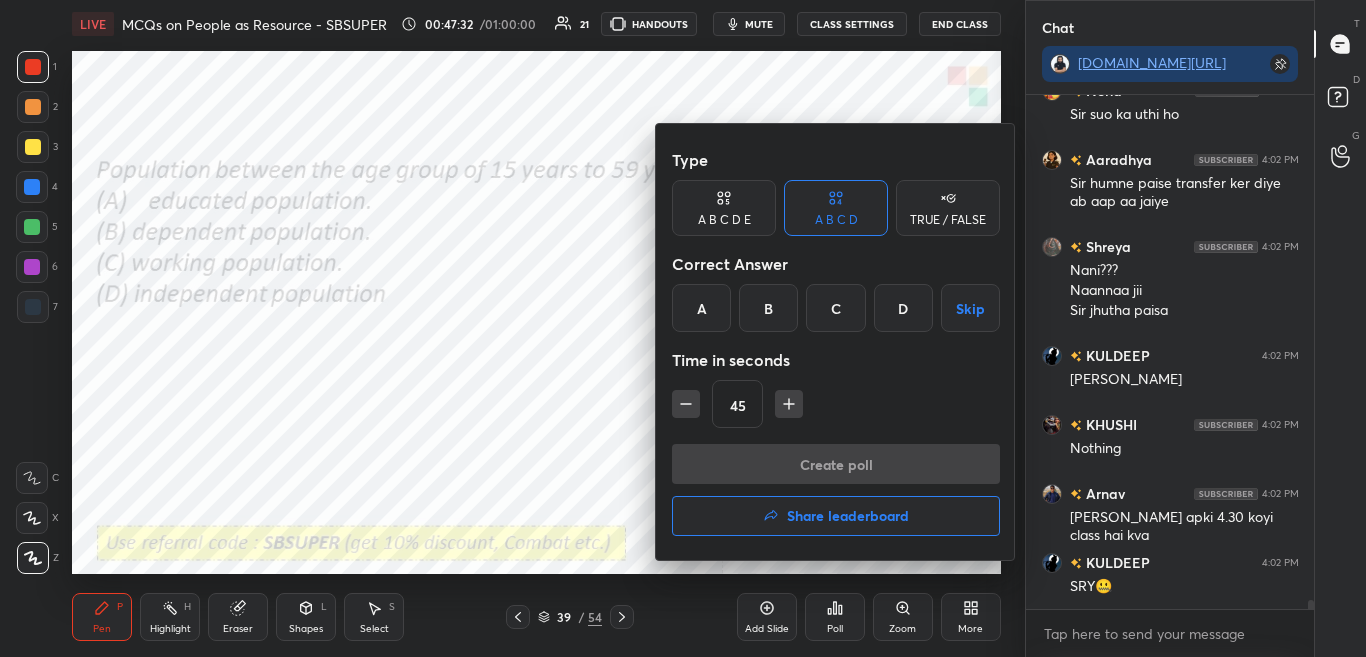 click on "C" at bounding box center [835, 308] 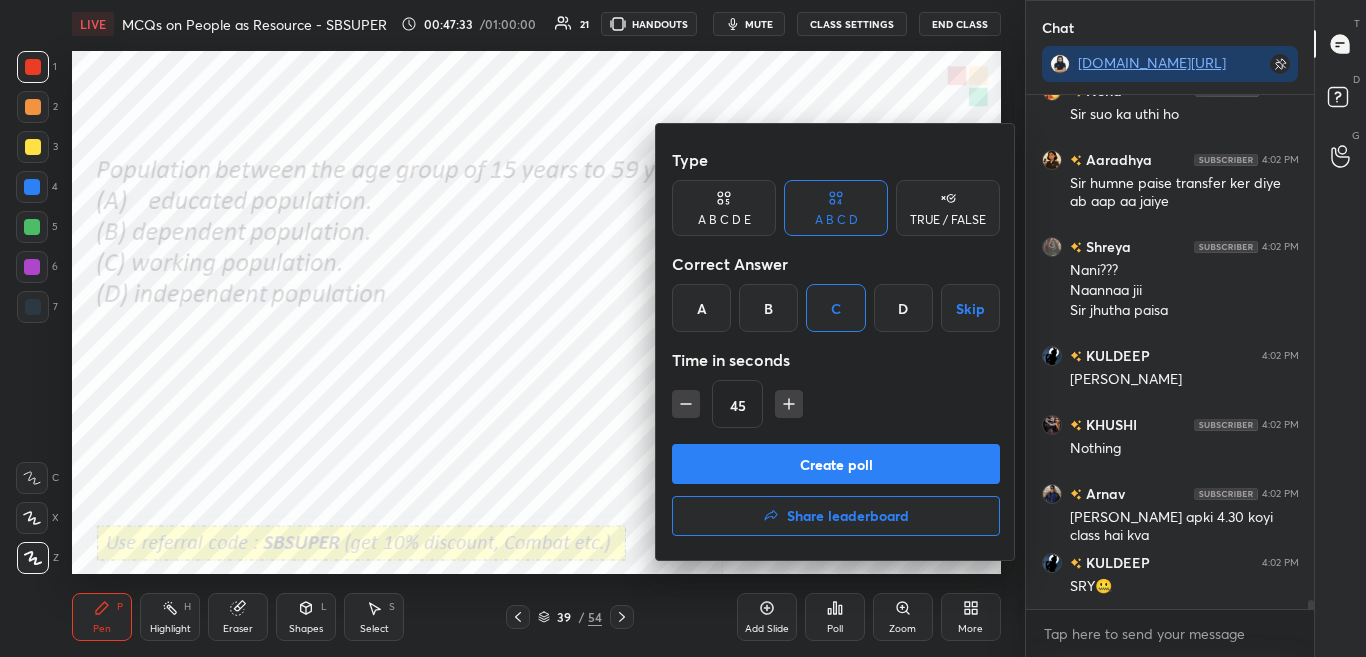 click on "Create poll" at bounding box center [836, 464] 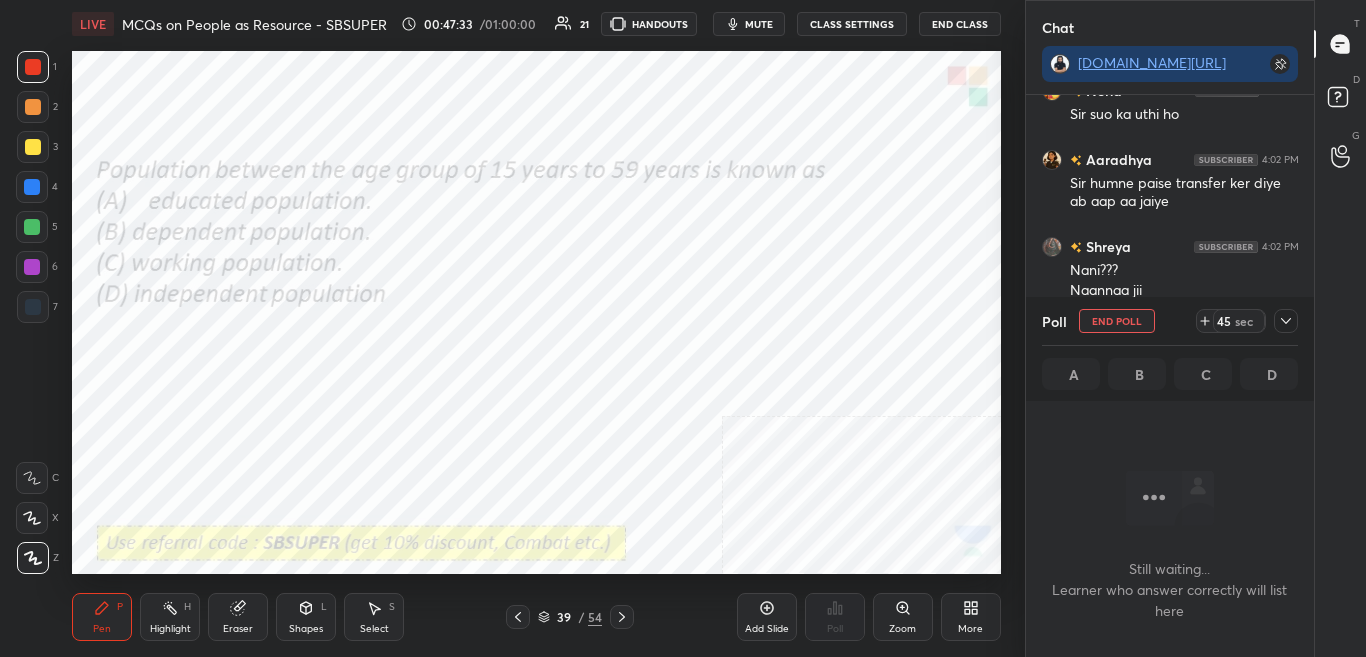 scroll, scrollTop: 290, scrollLeft: 282, axis: both 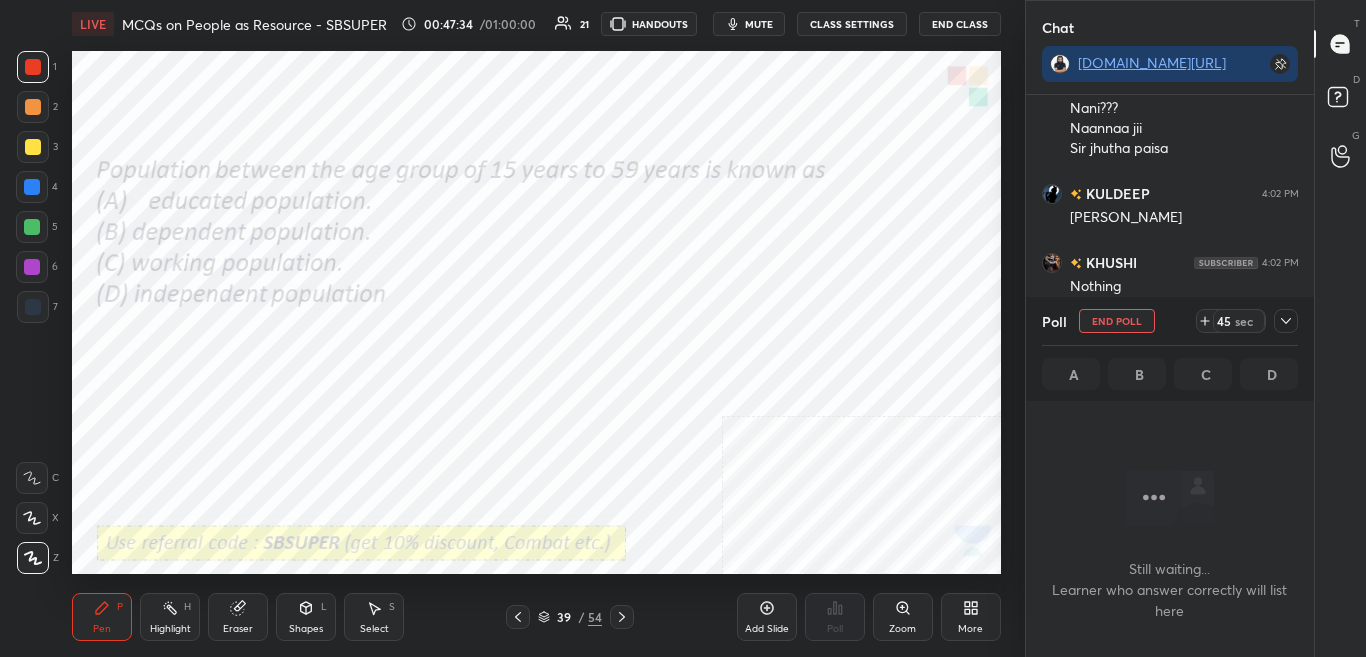 click 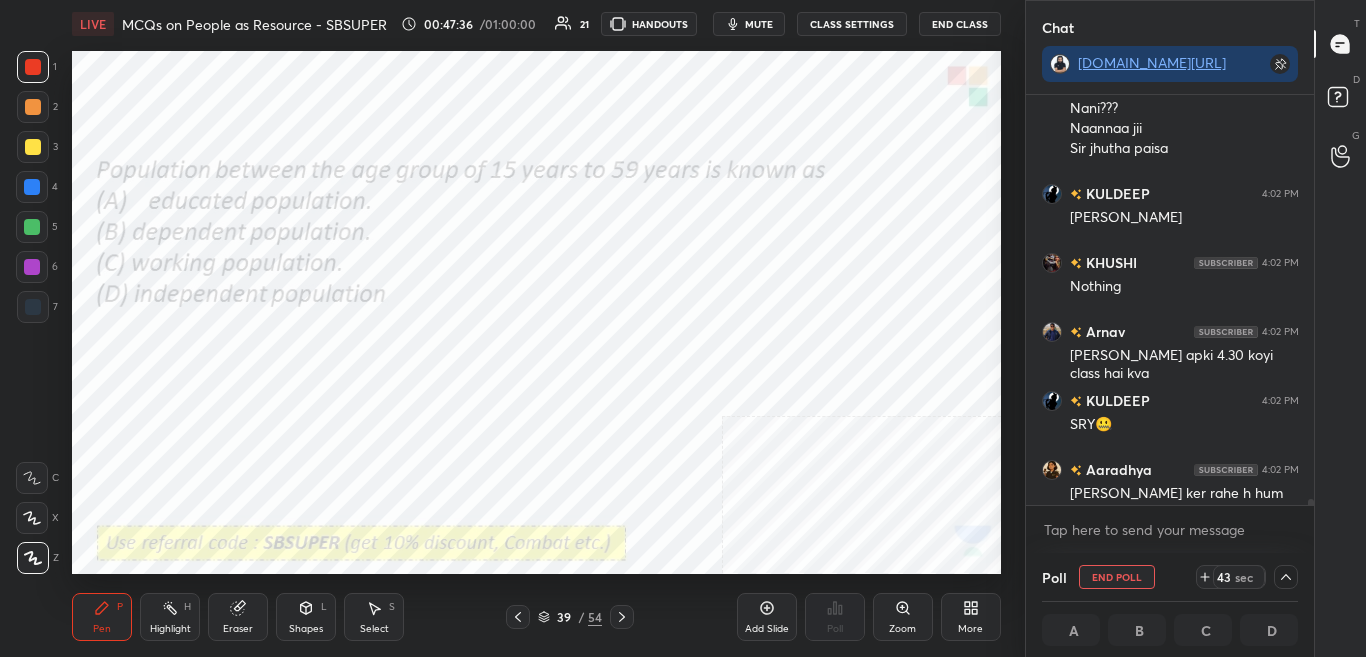 scroll, scrollTop: 1, scrollLeft: 7, axis: both 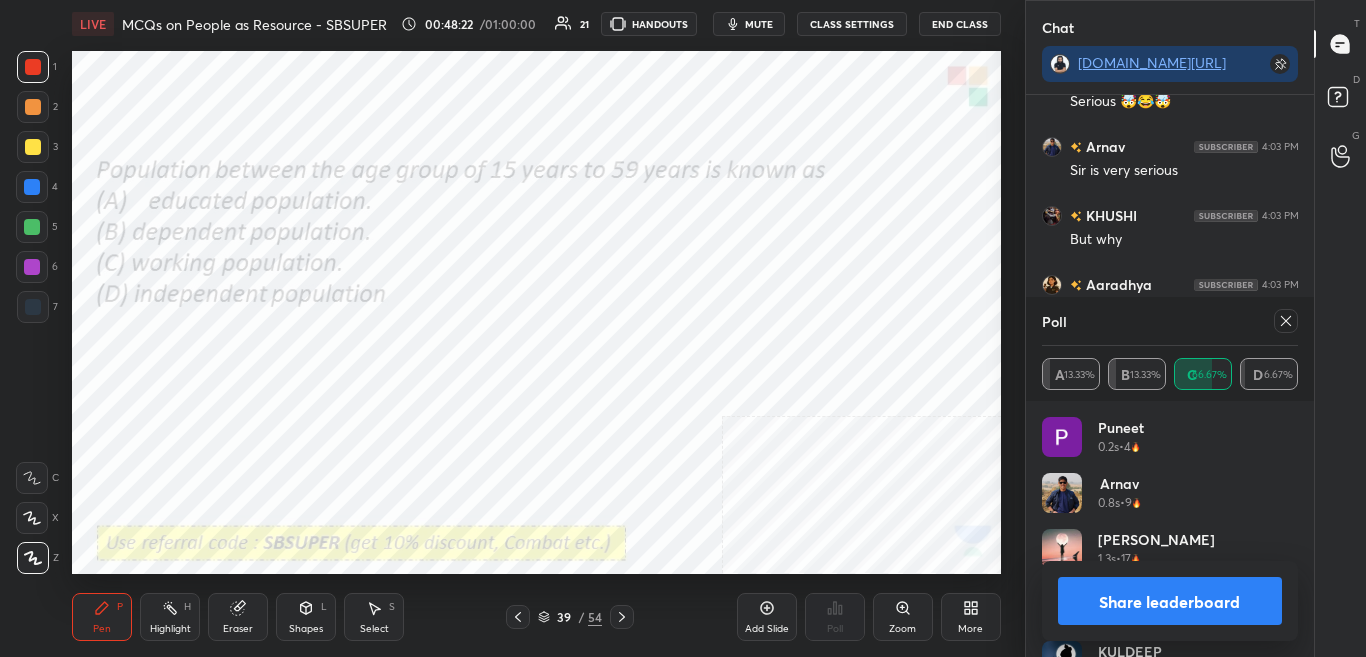 click on "Share leaderboard" at bounding box center [1170, 601] 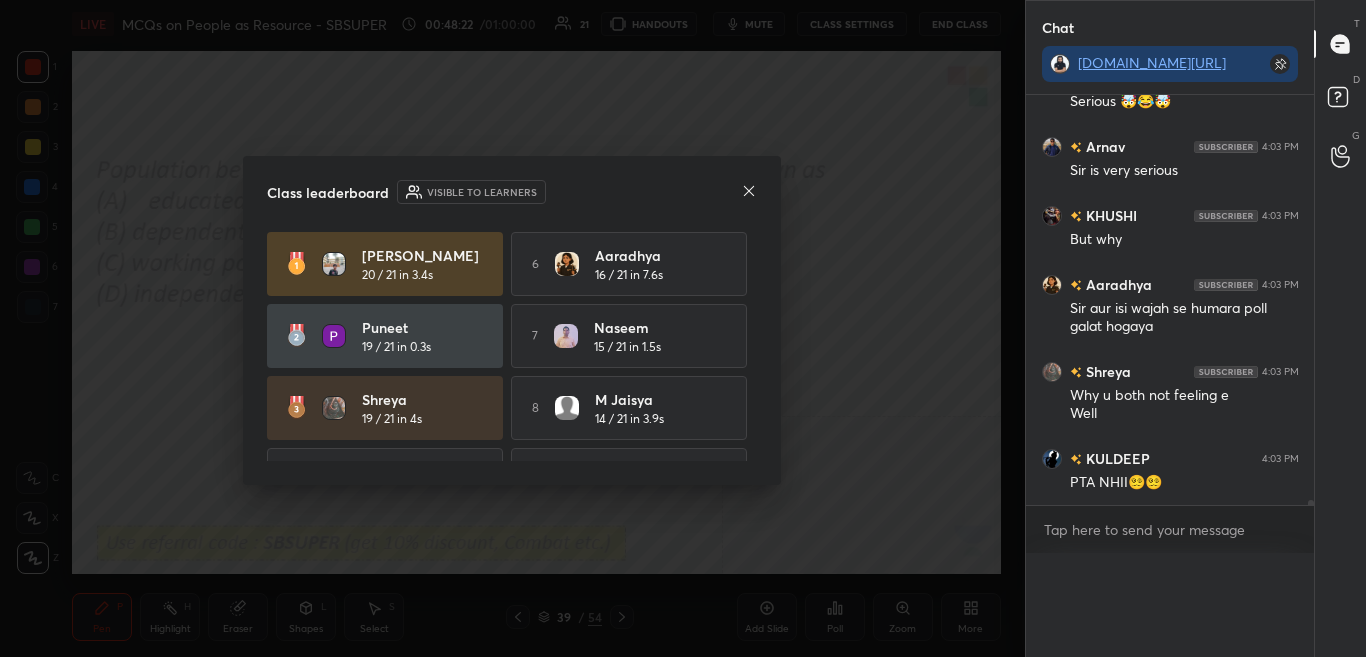 scroll, scrollTop: 0, scrollLeft: 0, axis: both 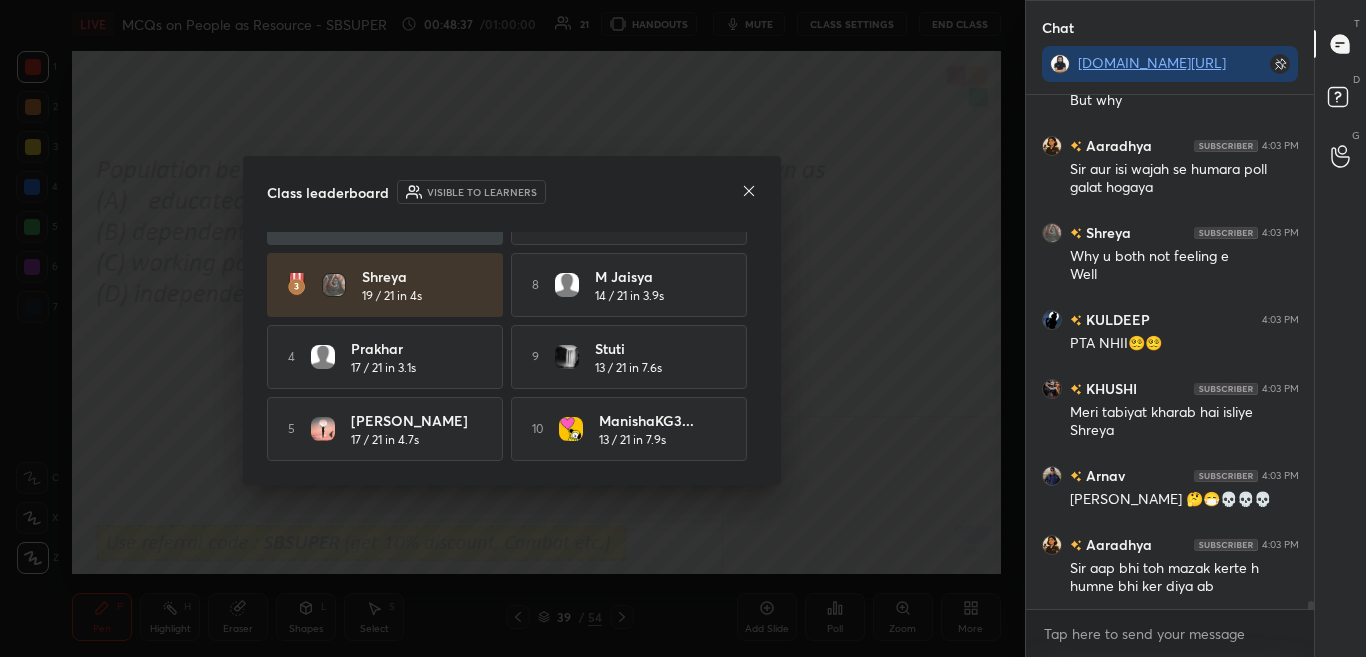 click at bounding box center [749, 192] 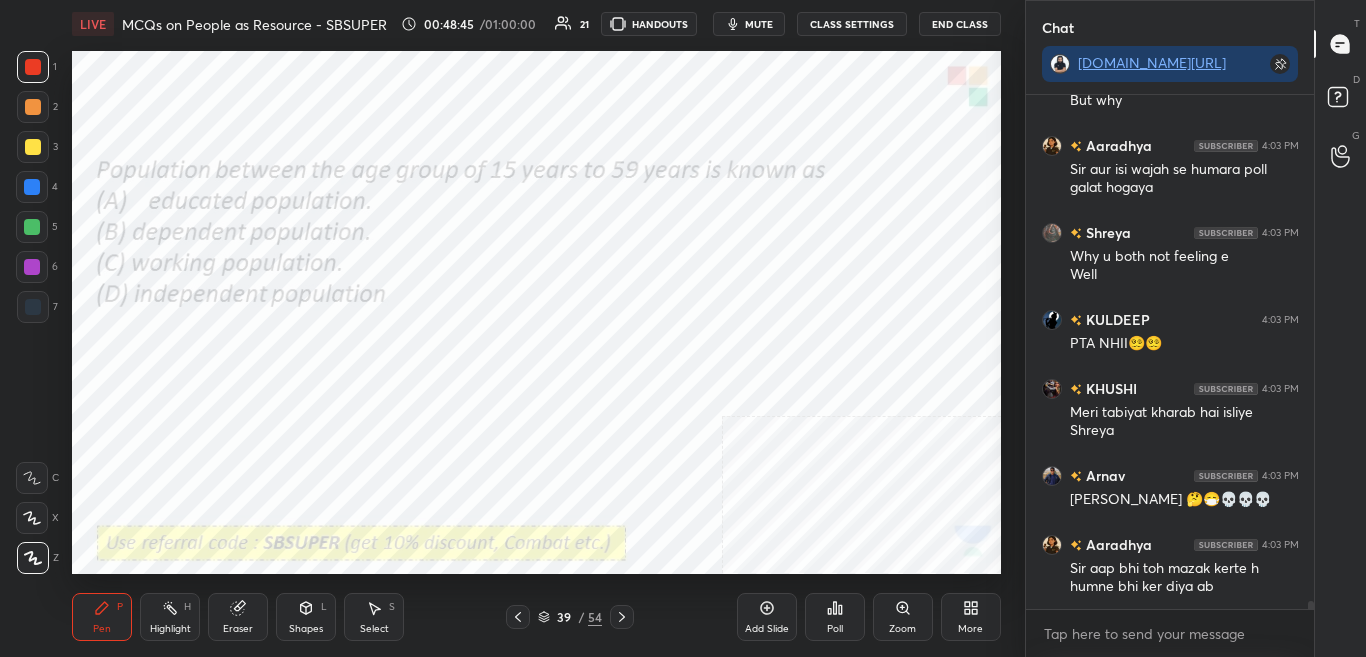 scroll, scrollTop: 31432, scrollLeft: 0, axis: vertical 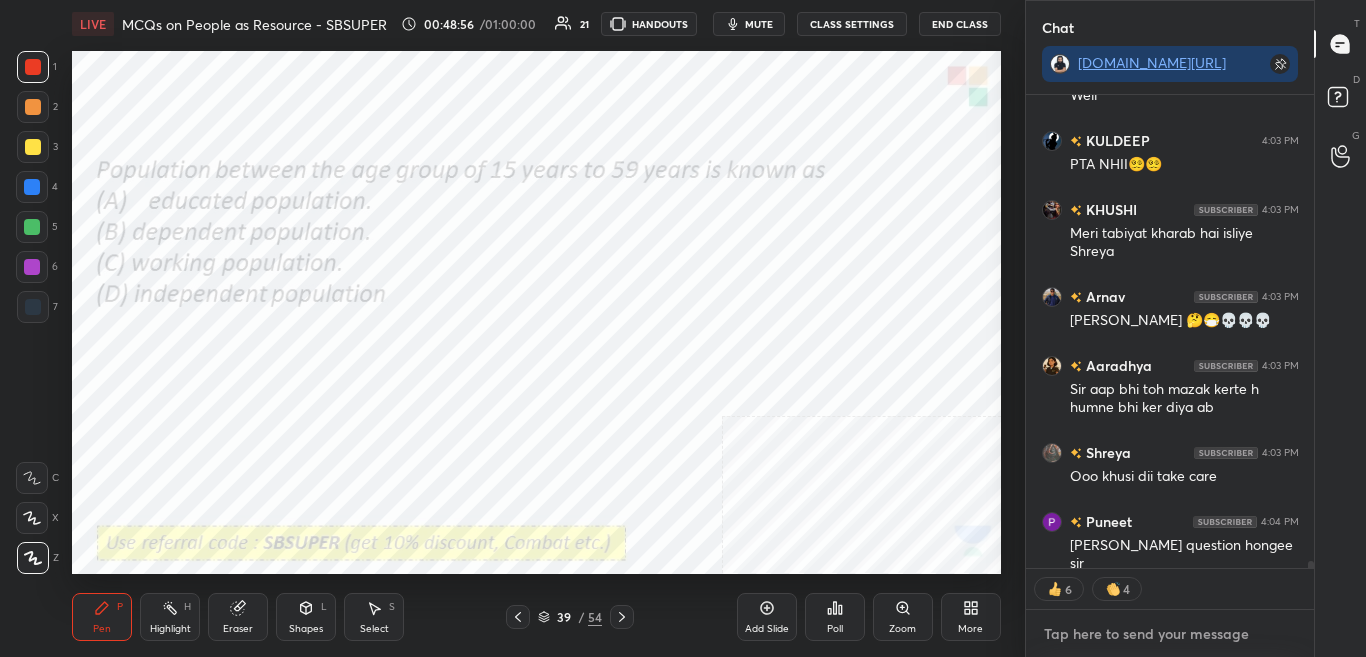 click at bounding box center (1170, 634) 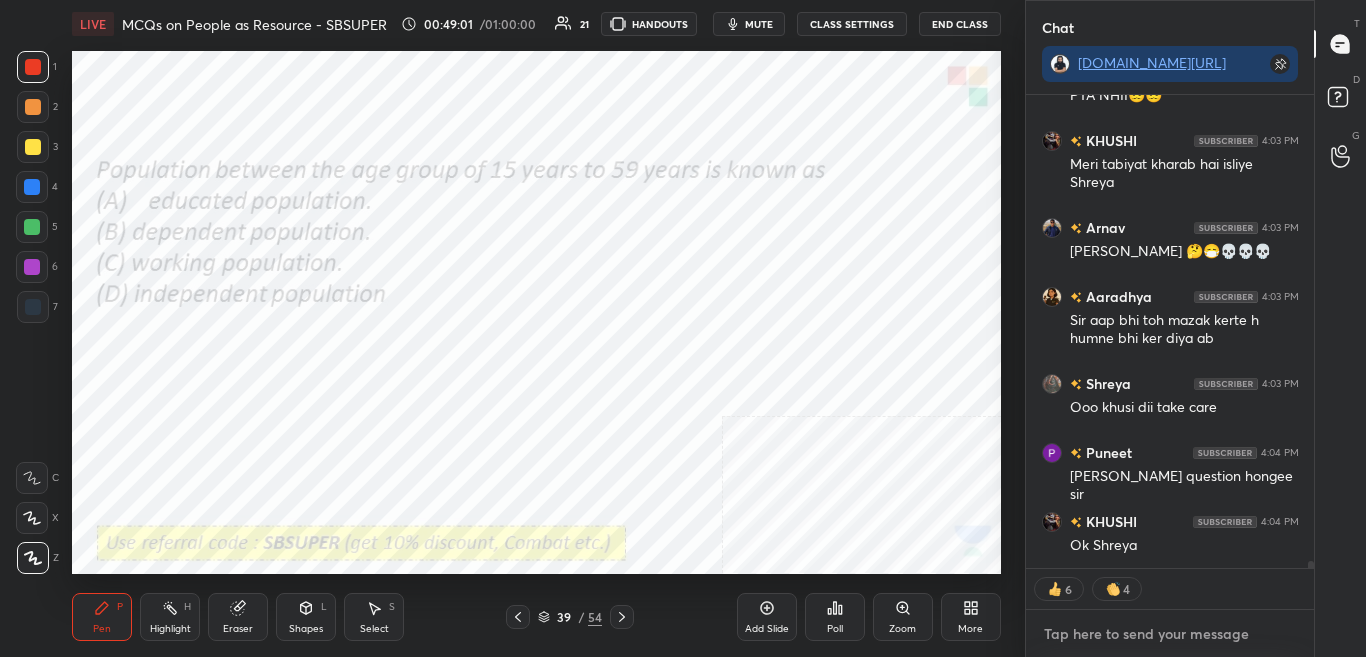 scroll, scrollTop: 31680, scrollLeft: 0, axis: vertical 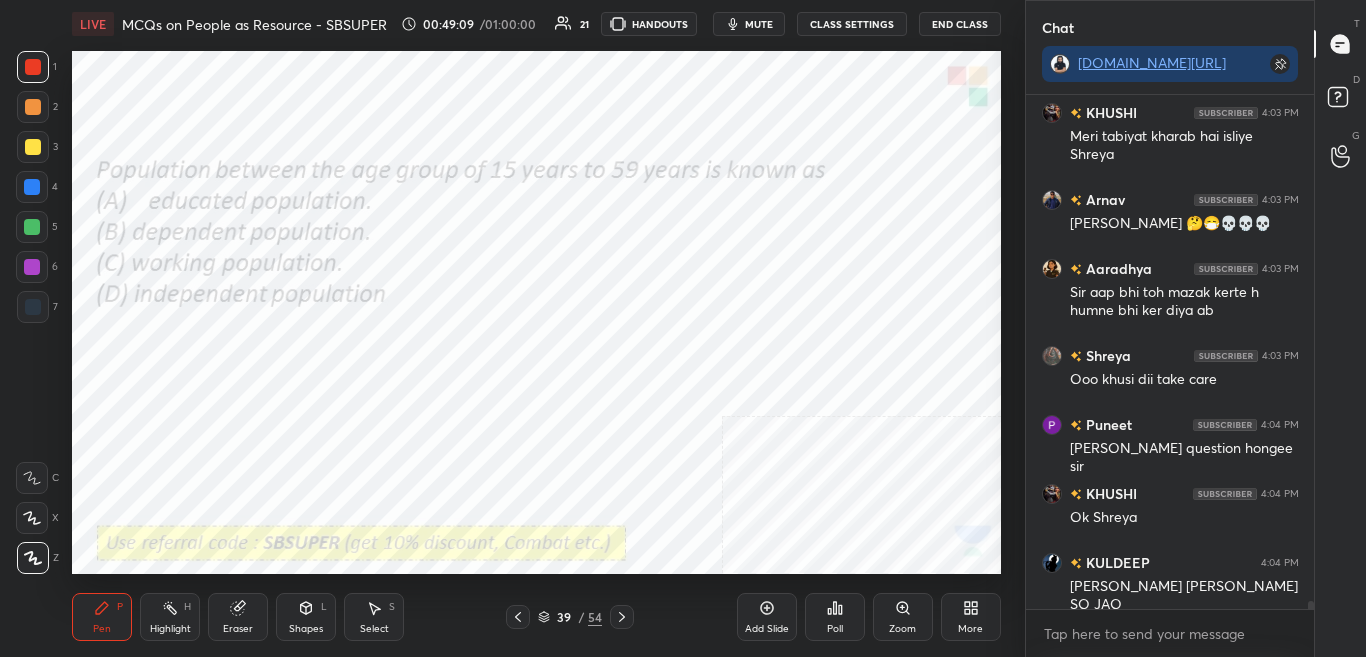 click on "Poll" at bounding box center (835, 617) 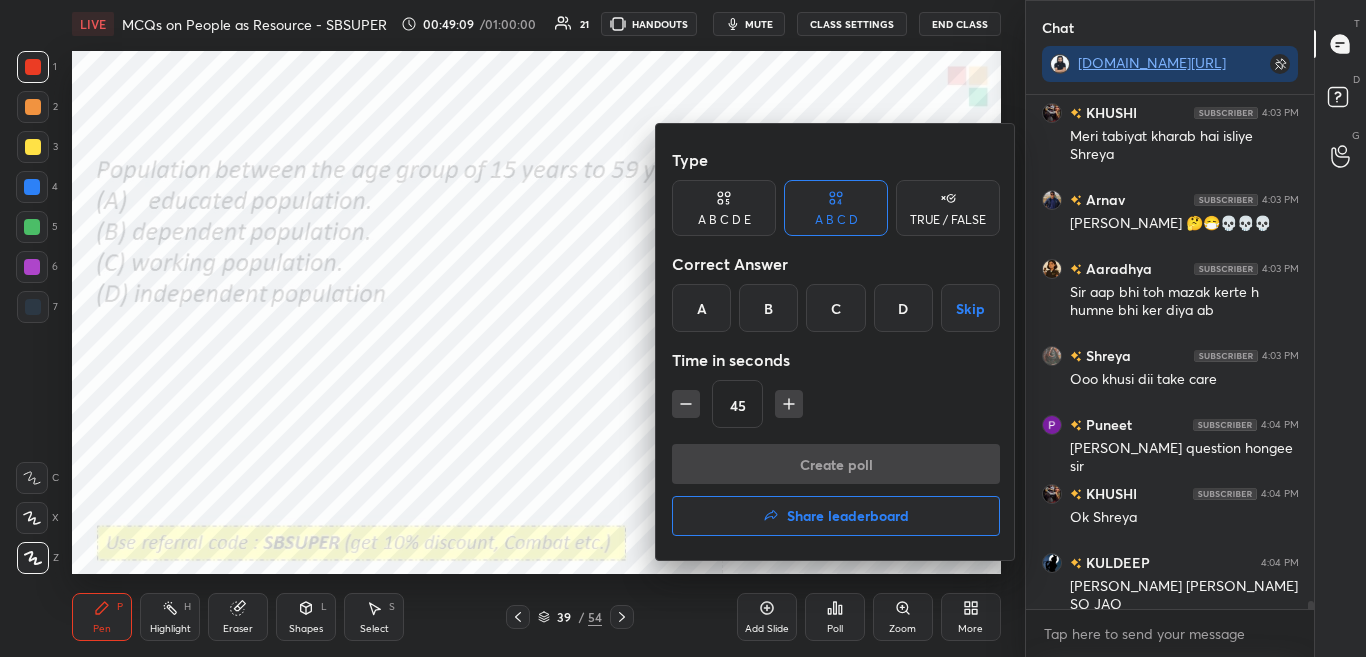 scroll, scrollTop: 31708, scrollLeft: 0, axis: vertical 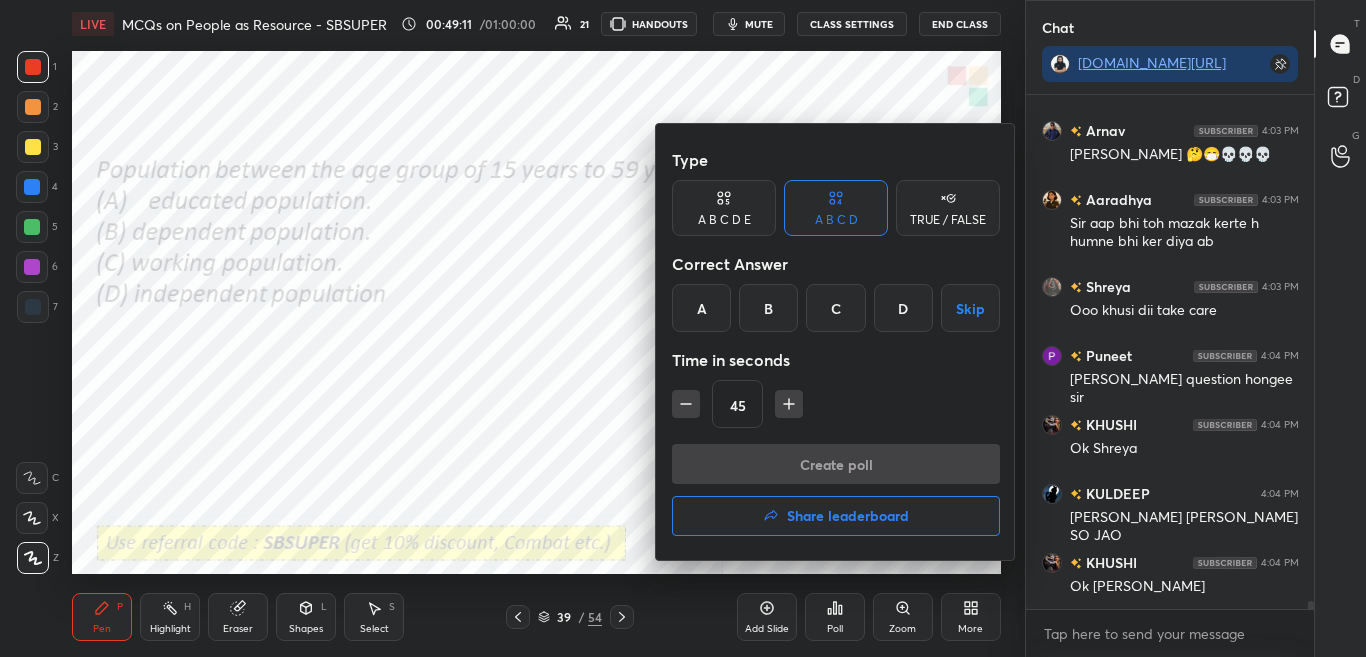 click at bounding box center [683, 328] 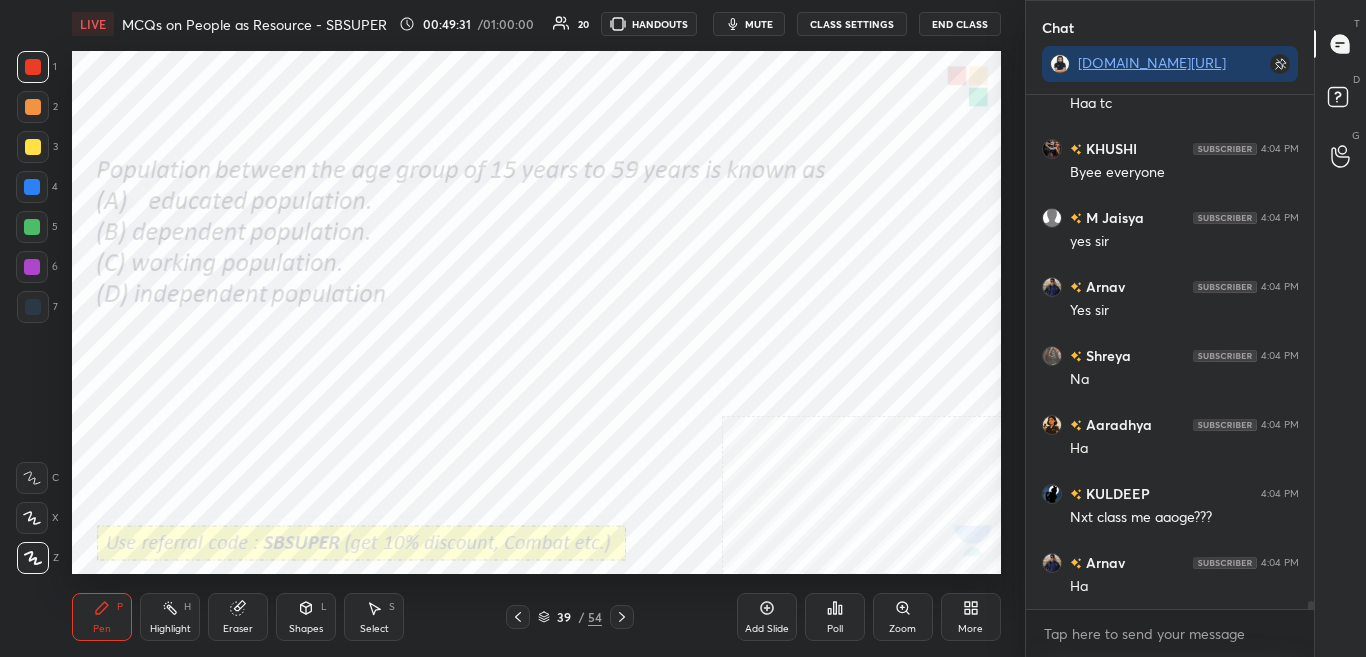 scroll, scrollTop: 32467, scrollLeft: 0, axis: vertical 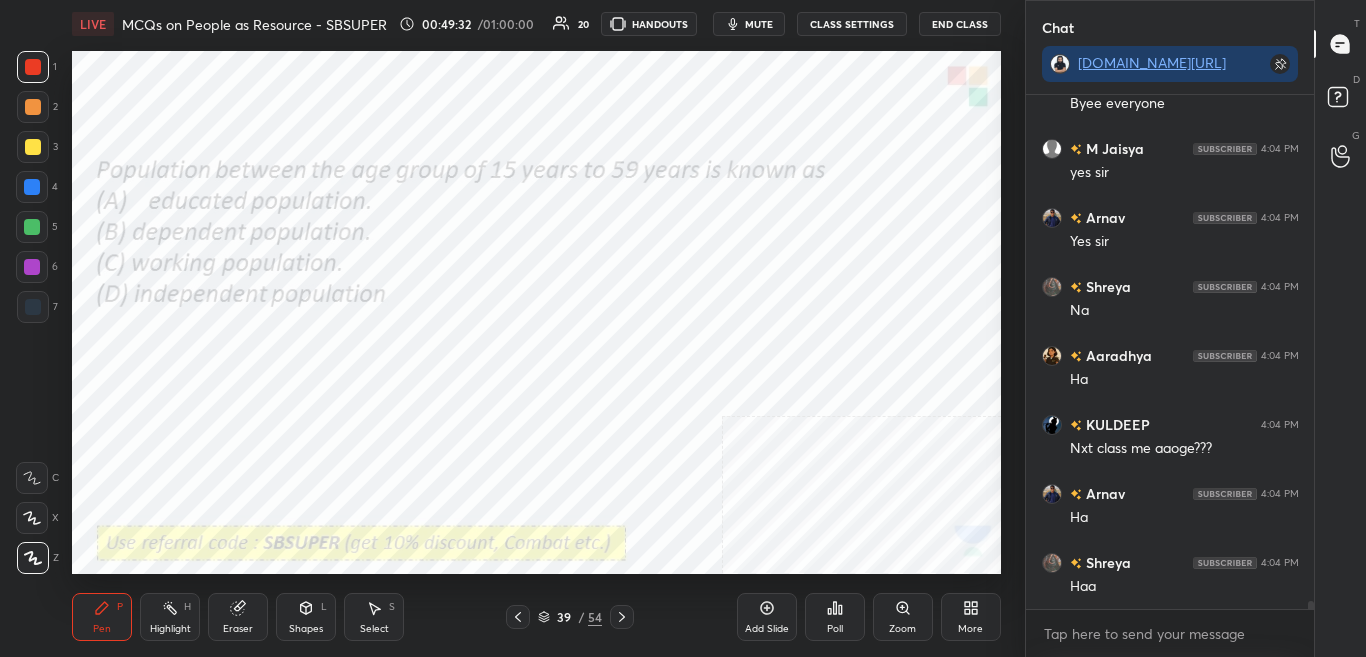 click 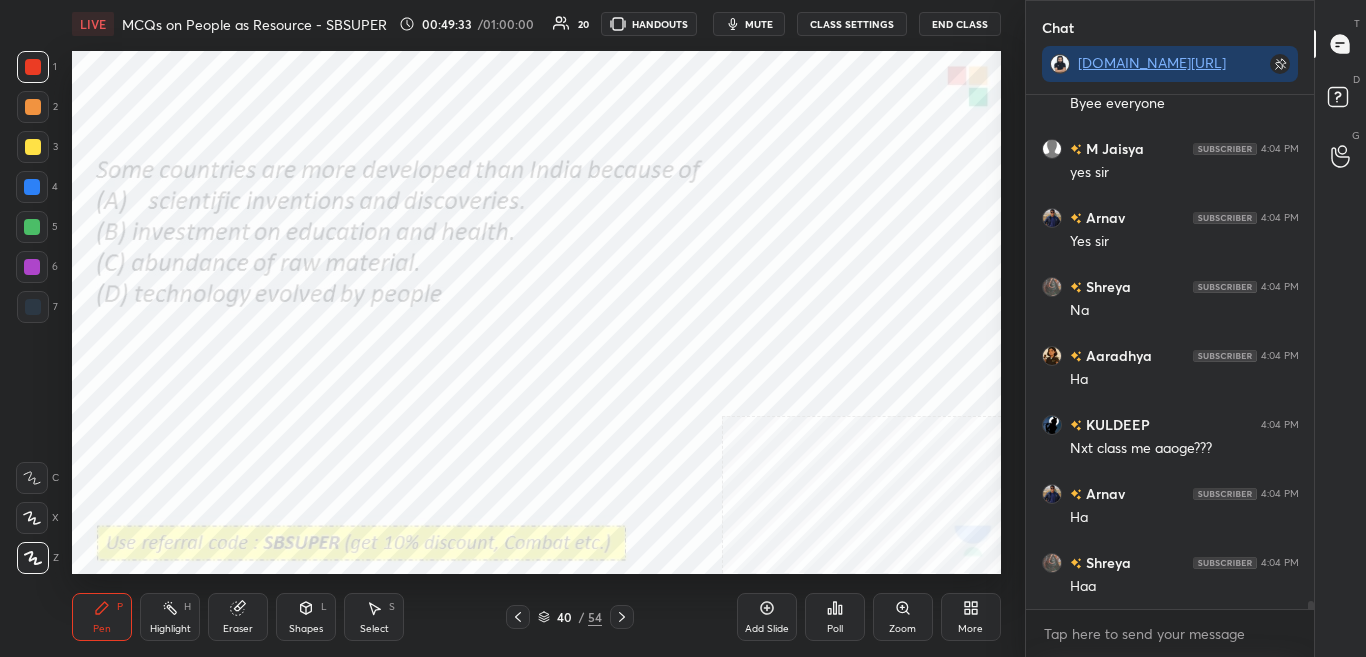 click on "Poll" at bounding box center [835, 629] 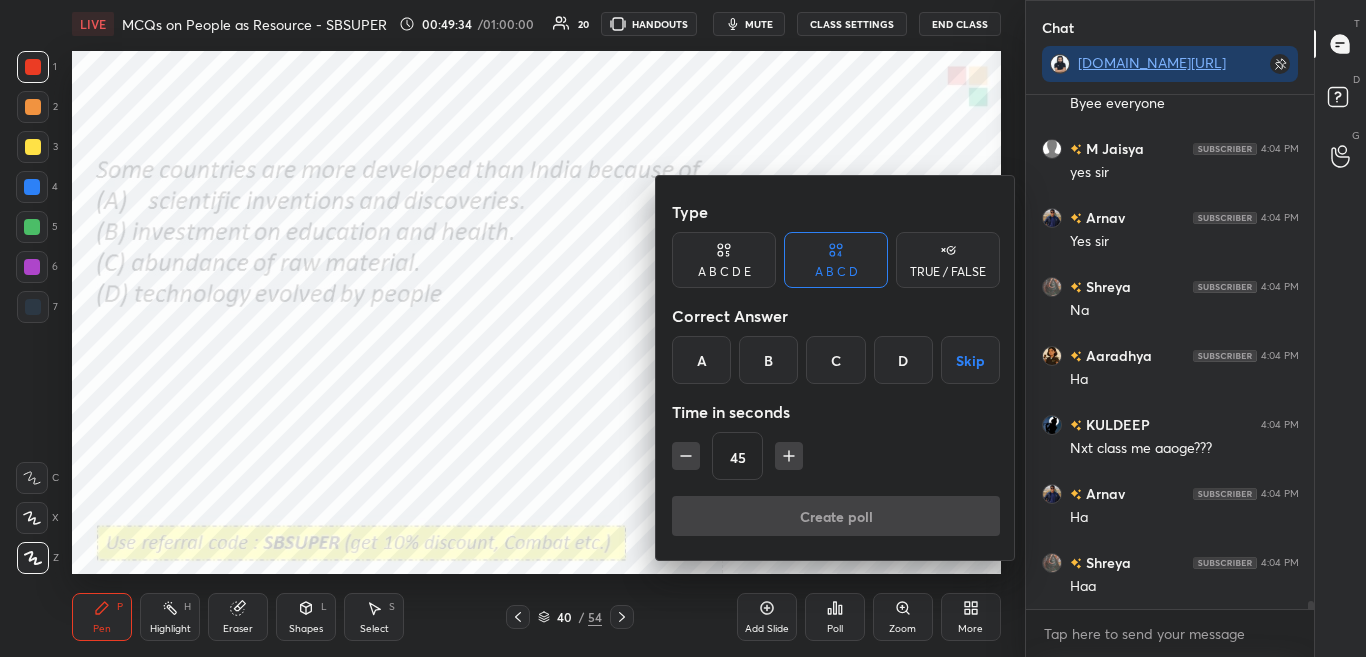 scroll, scrollTop: 32536, scrollLeft: 0, axis: vertical 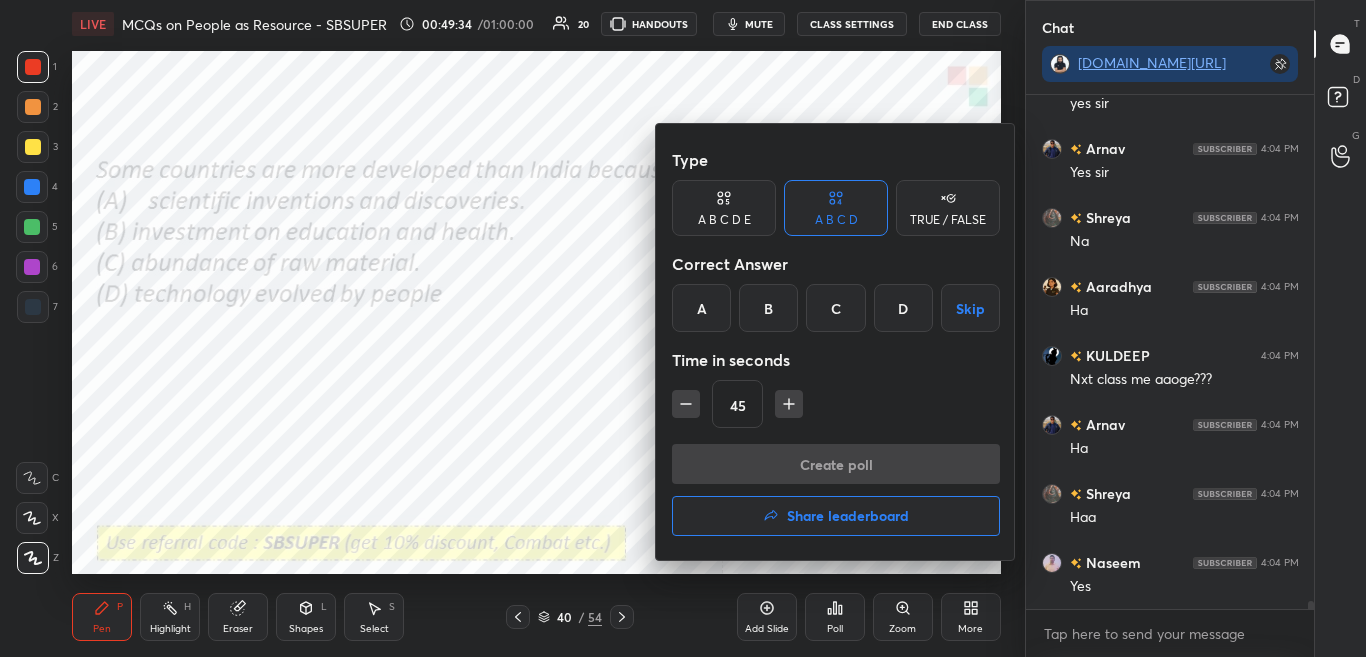 click on "B" at bounding box center [768, 308] 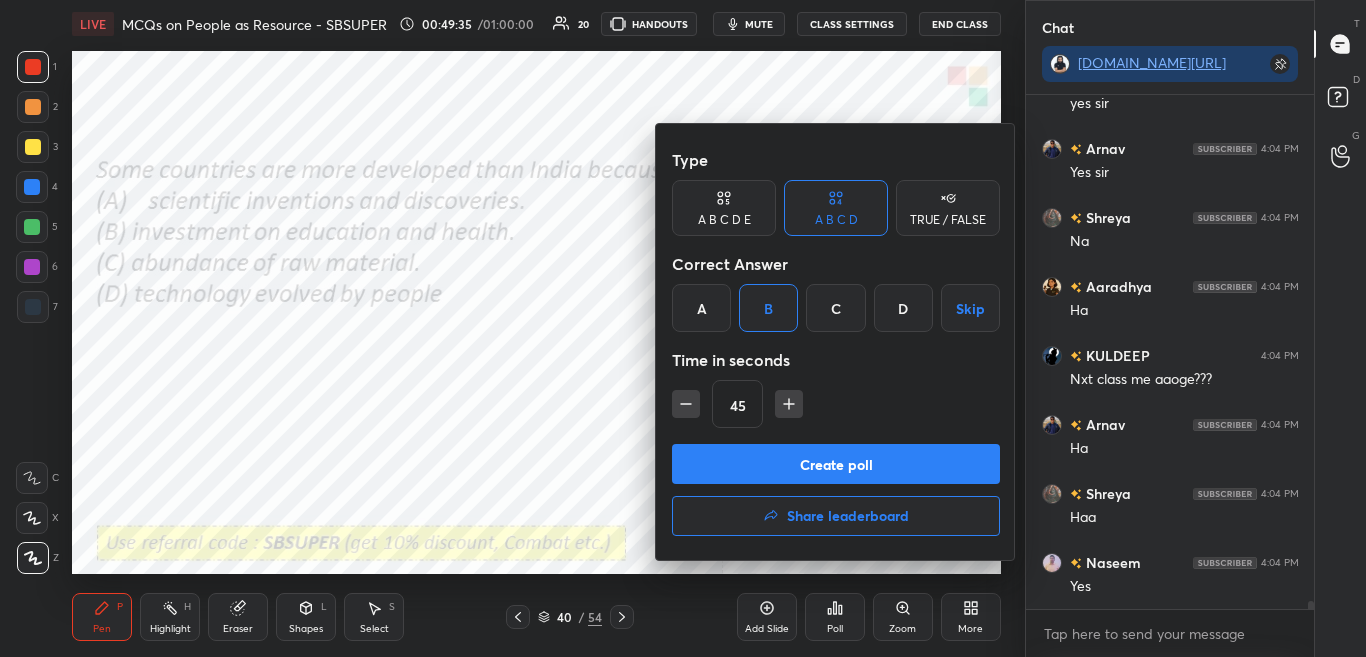 click on "Create poll" at bounding box center [836, 464] 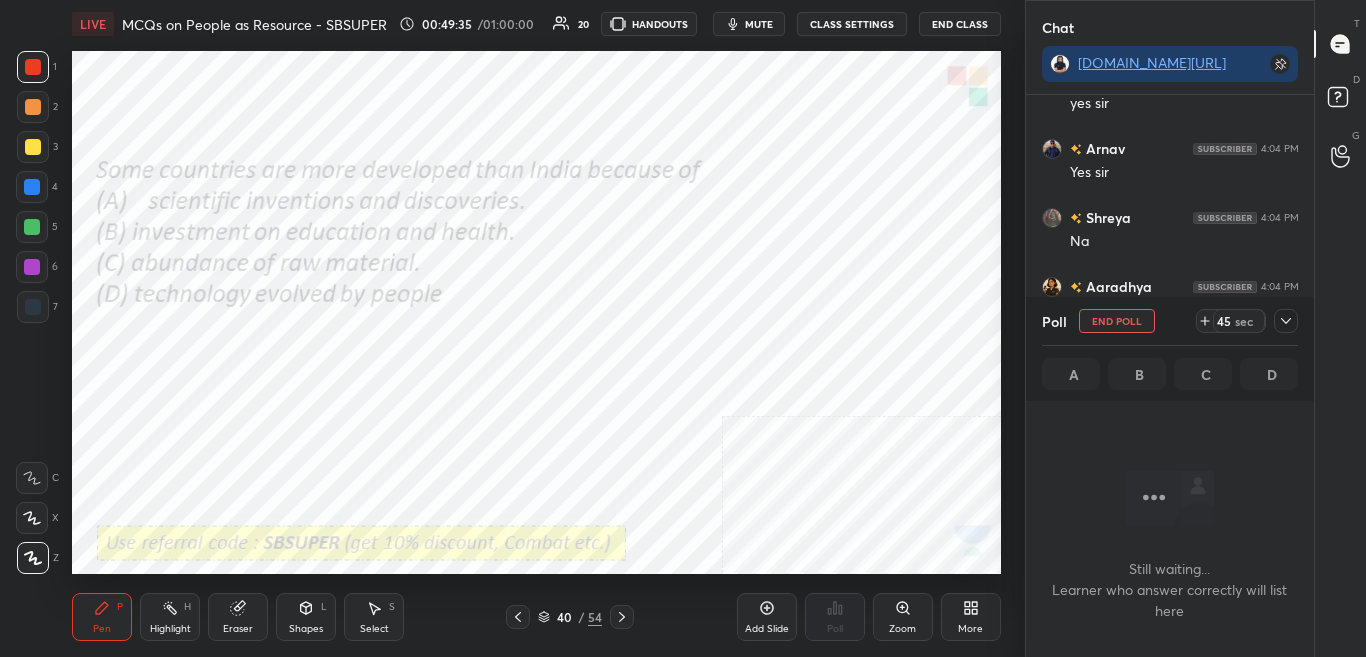scroll, scrollTop: 249, scrollLeft: 282, axis: both 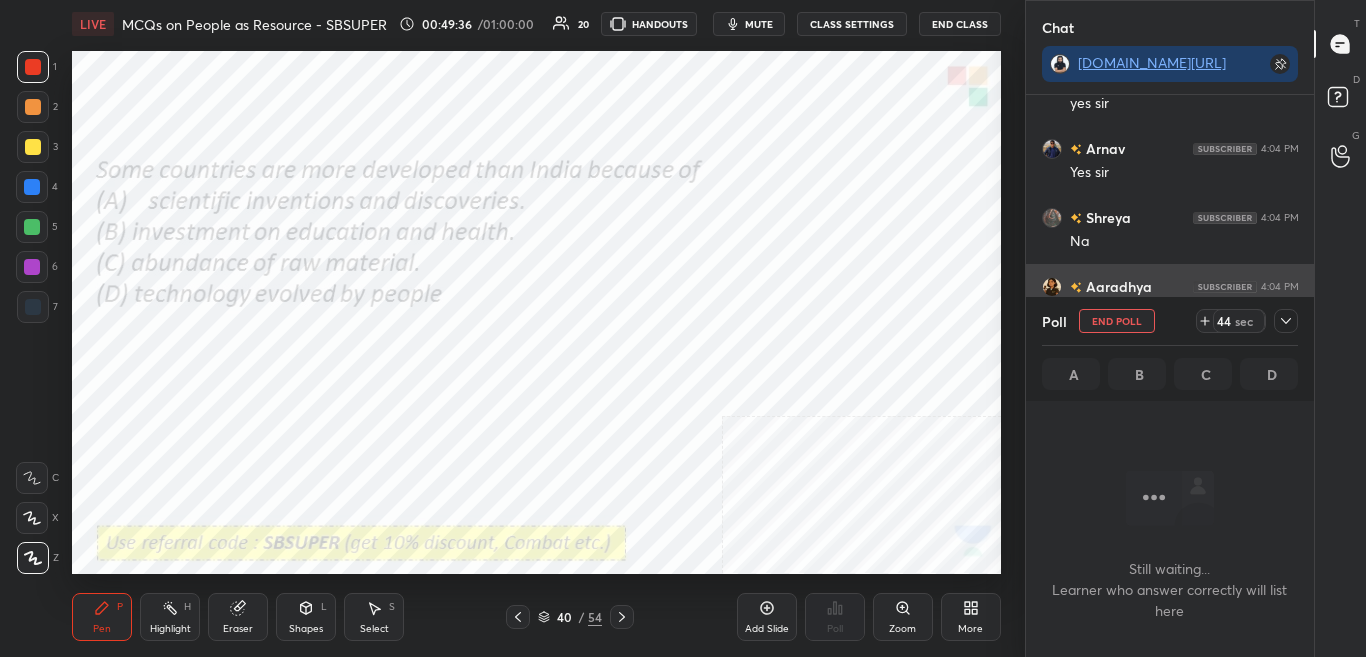 click 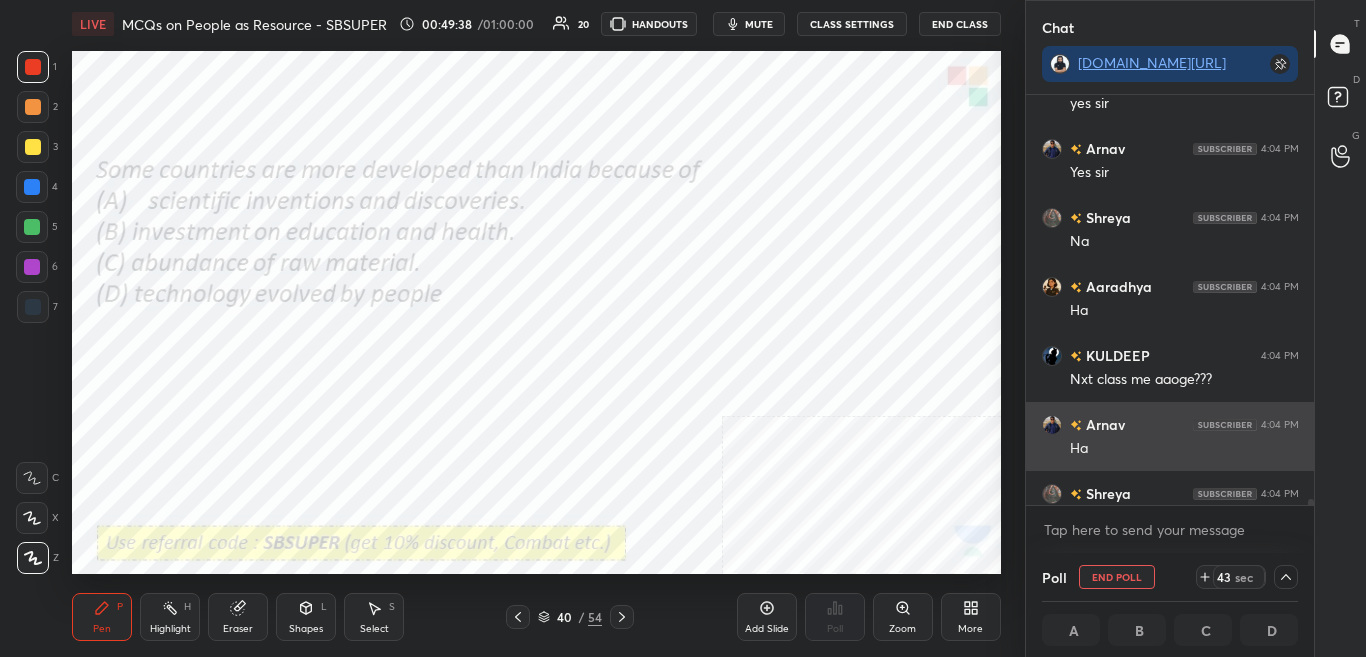 scroll, scrollTop: 1, scrollLeft: 7, axis: both 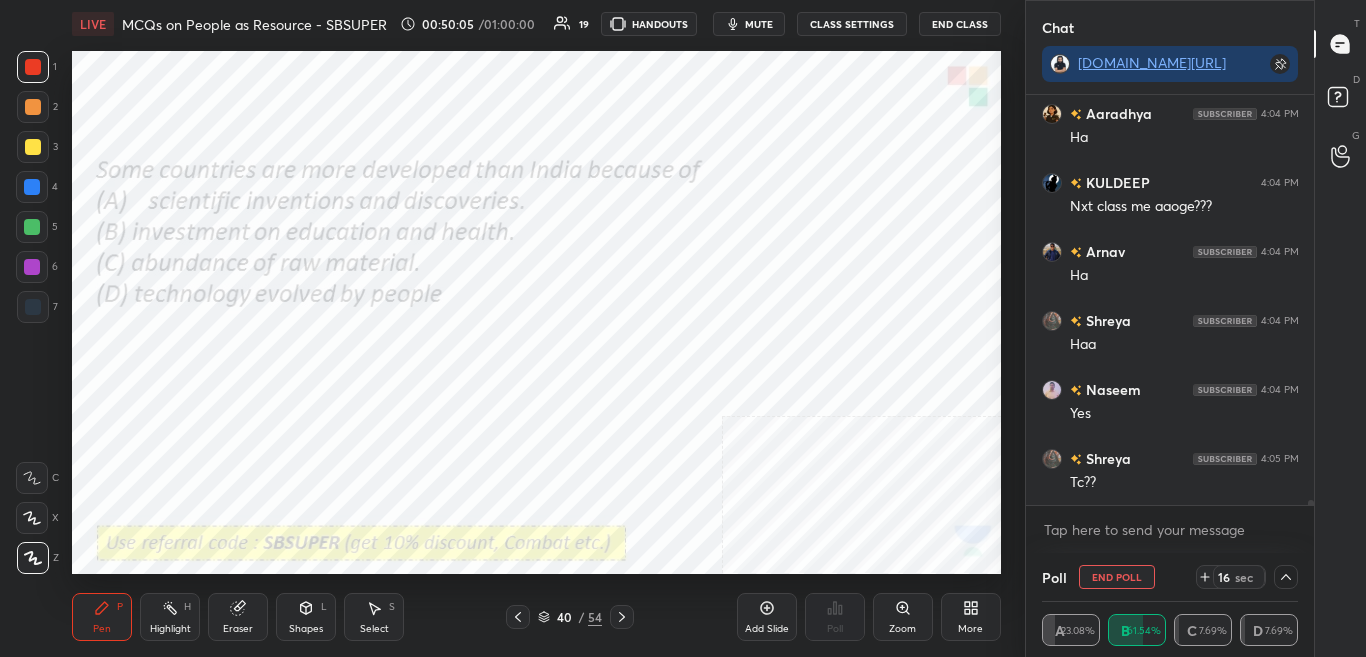 click at bounding box center (1311, 508) 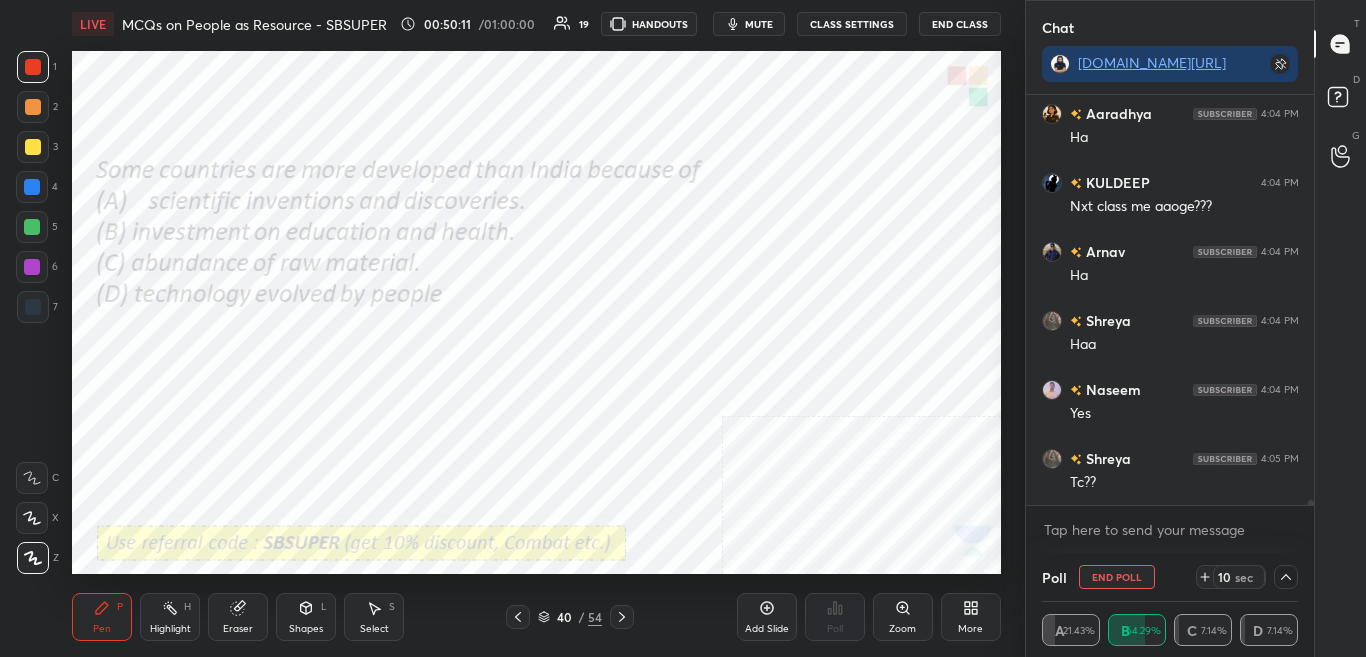 scroll, scrollTop: 32757, scrollLeft: 0, axis: vertical 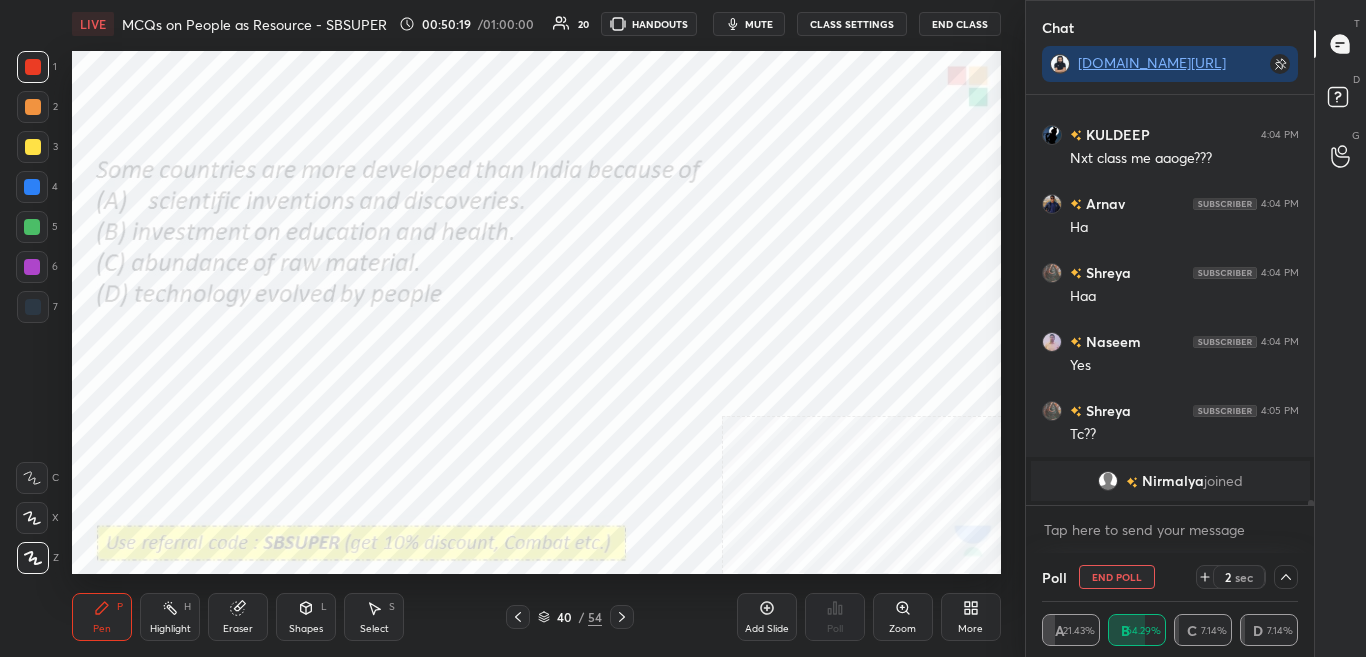 click 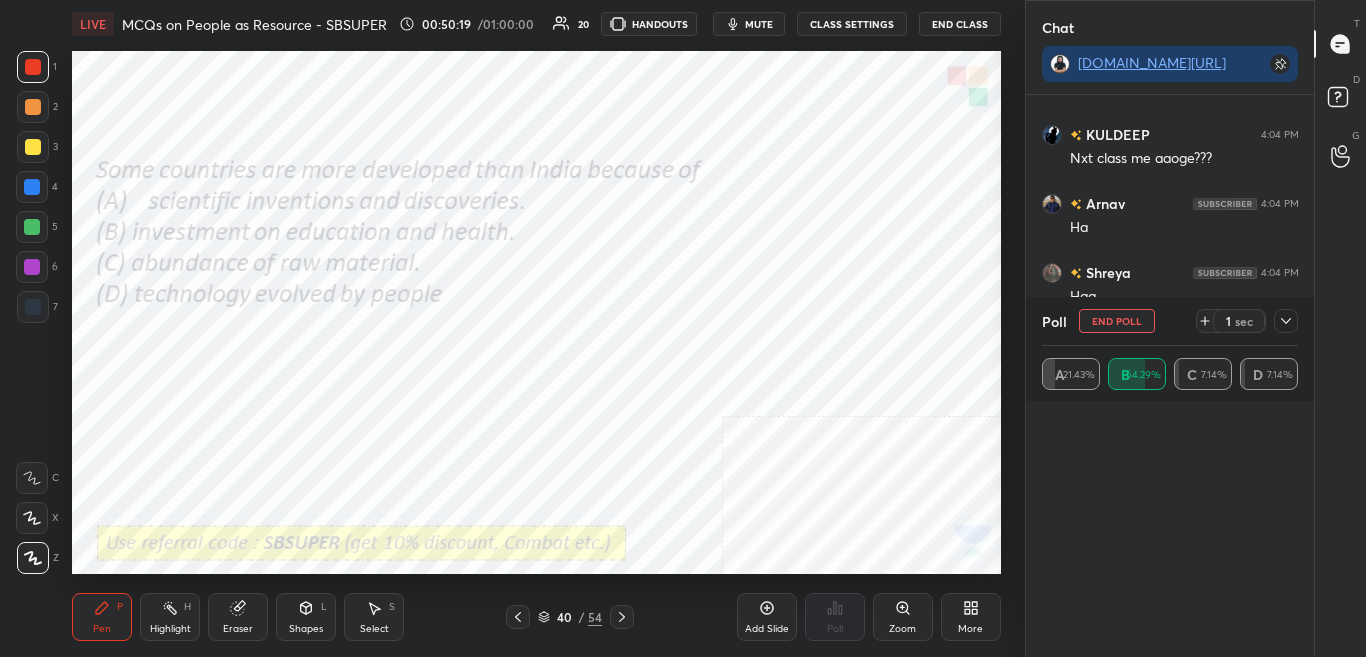 scroll, scrollTop: 7, scrollLeft: 7, axis: both 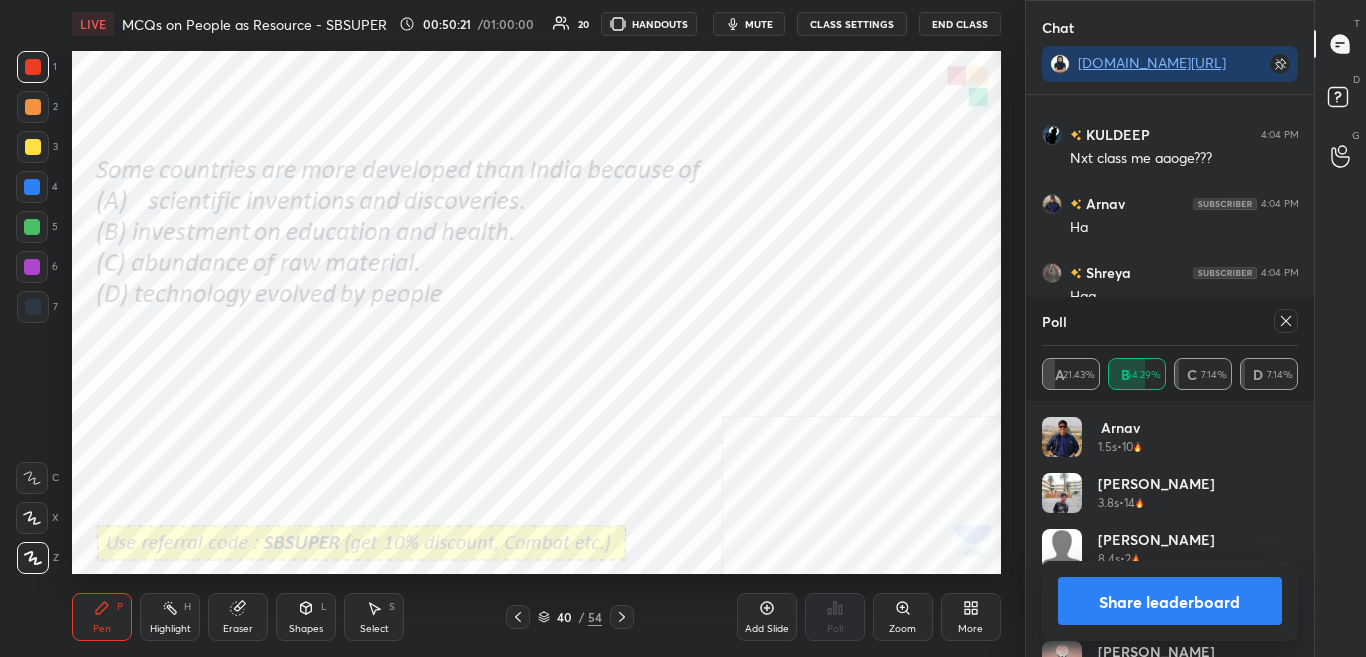 click on "Share leaderboard" at bounding box center (1170, 601) 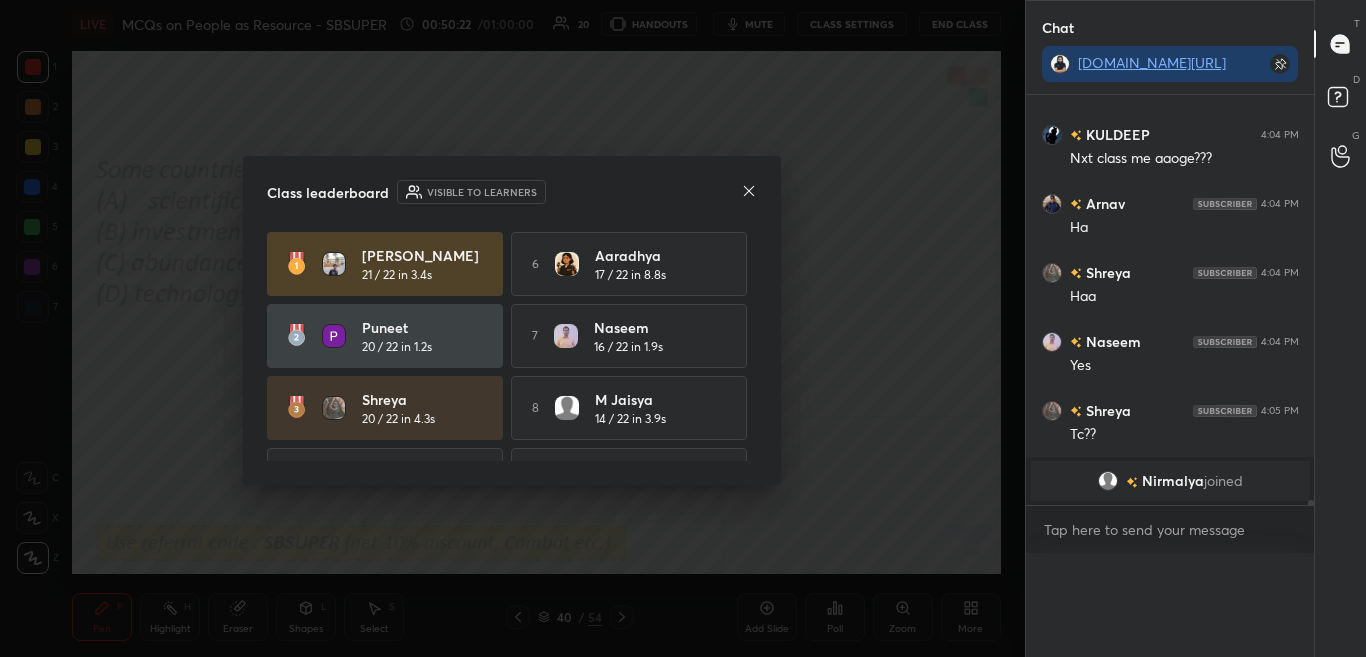 scroll, scrollTop: 0, scrollLeft: 0, axis: both 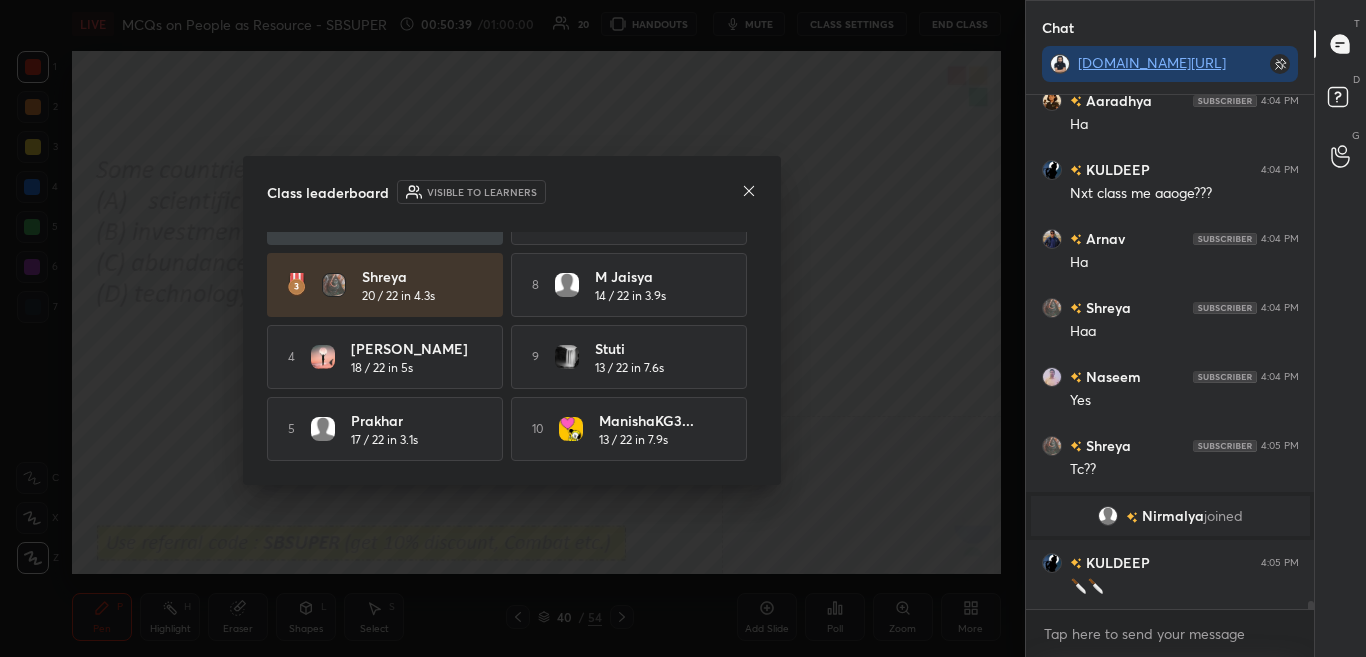 click 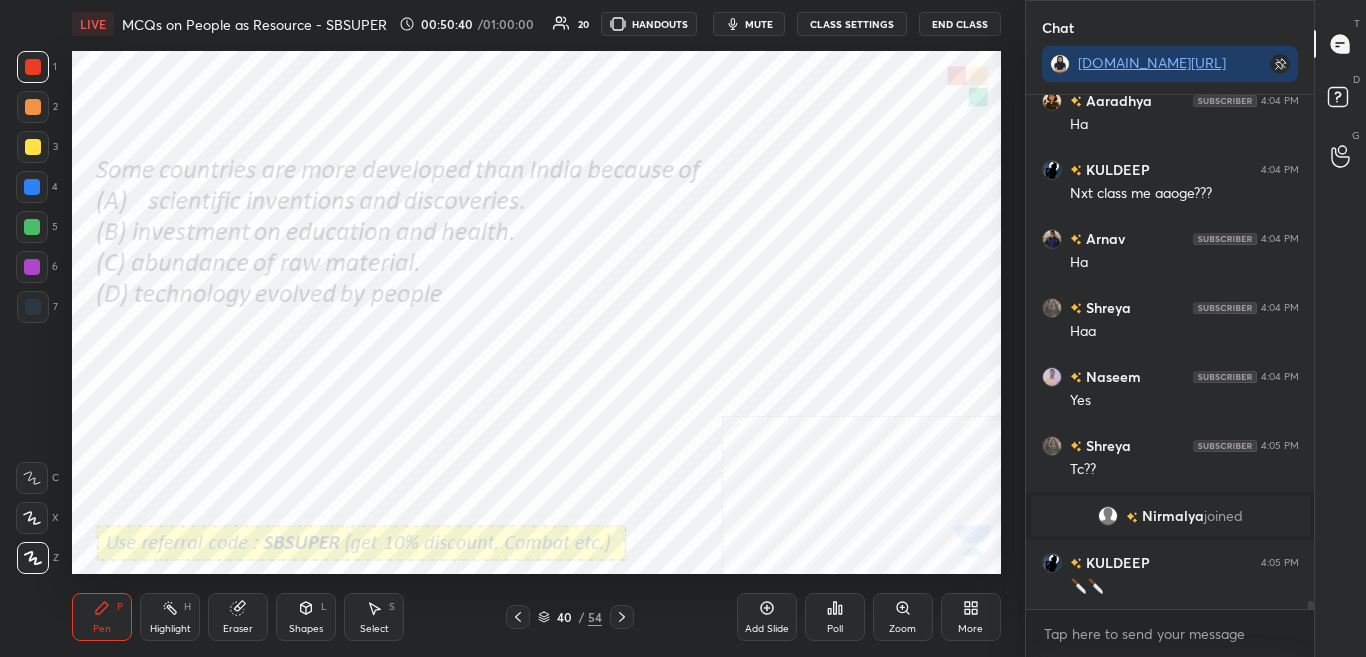 scroll, scrollTop: 31045, scrollLeft: 0, axis: vertical 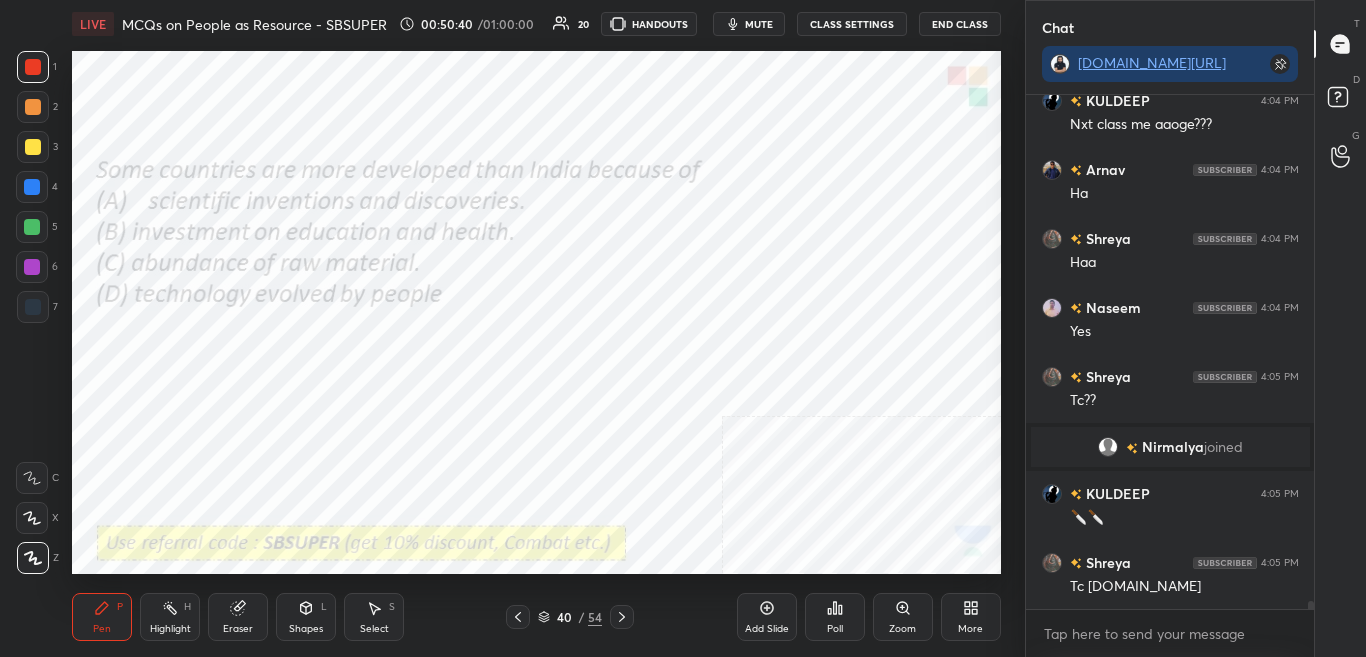 click 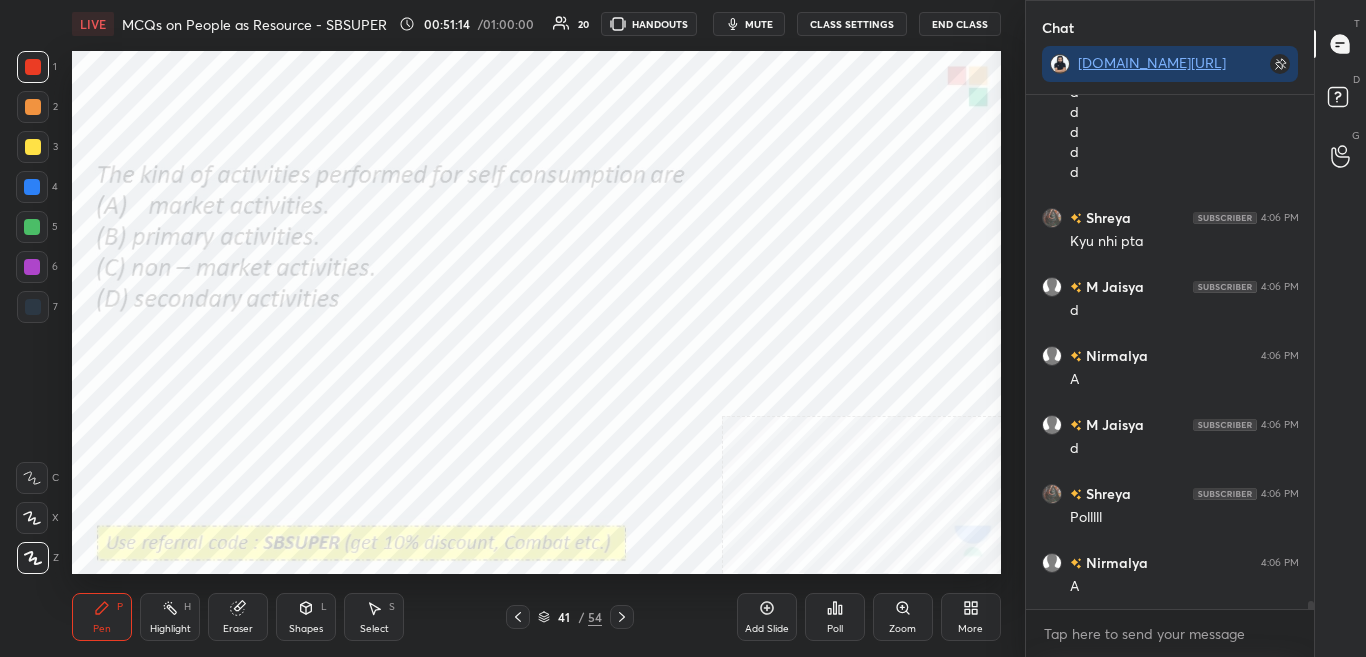 scroll, scrollTop: 32011, scrollLeft: 0, axis: vertical 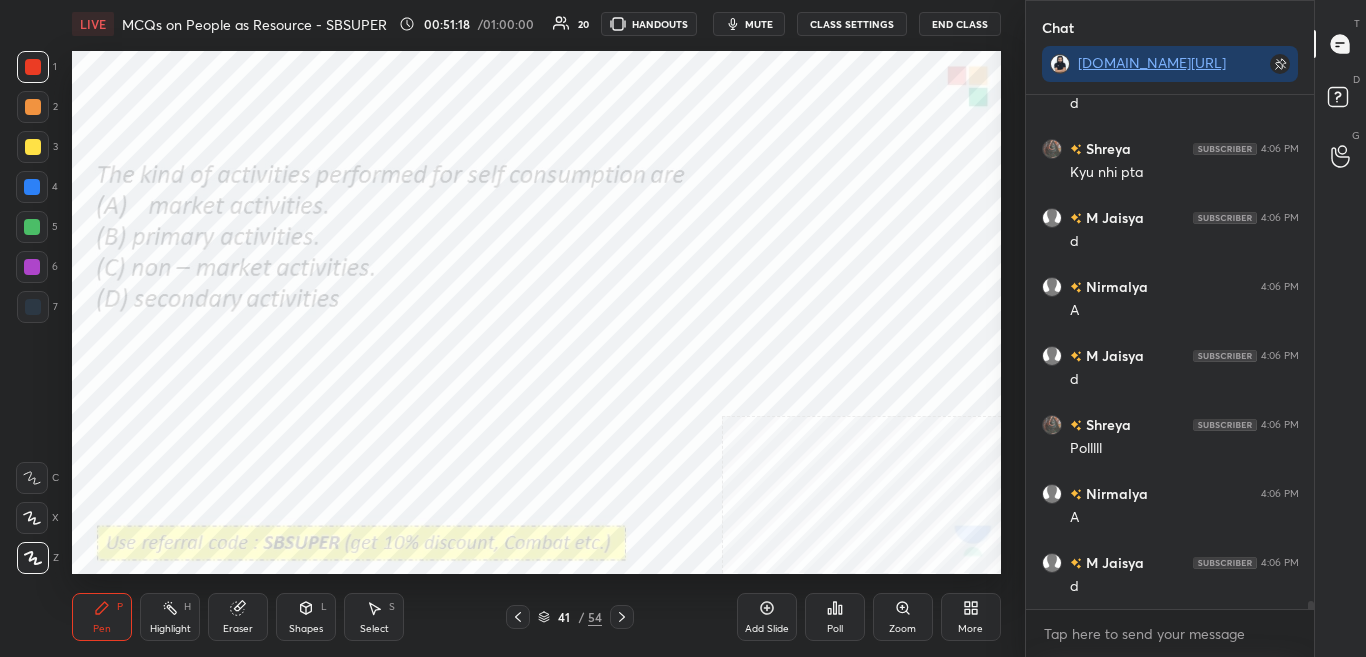 click on "Poll" at bounding box center (835, 617) 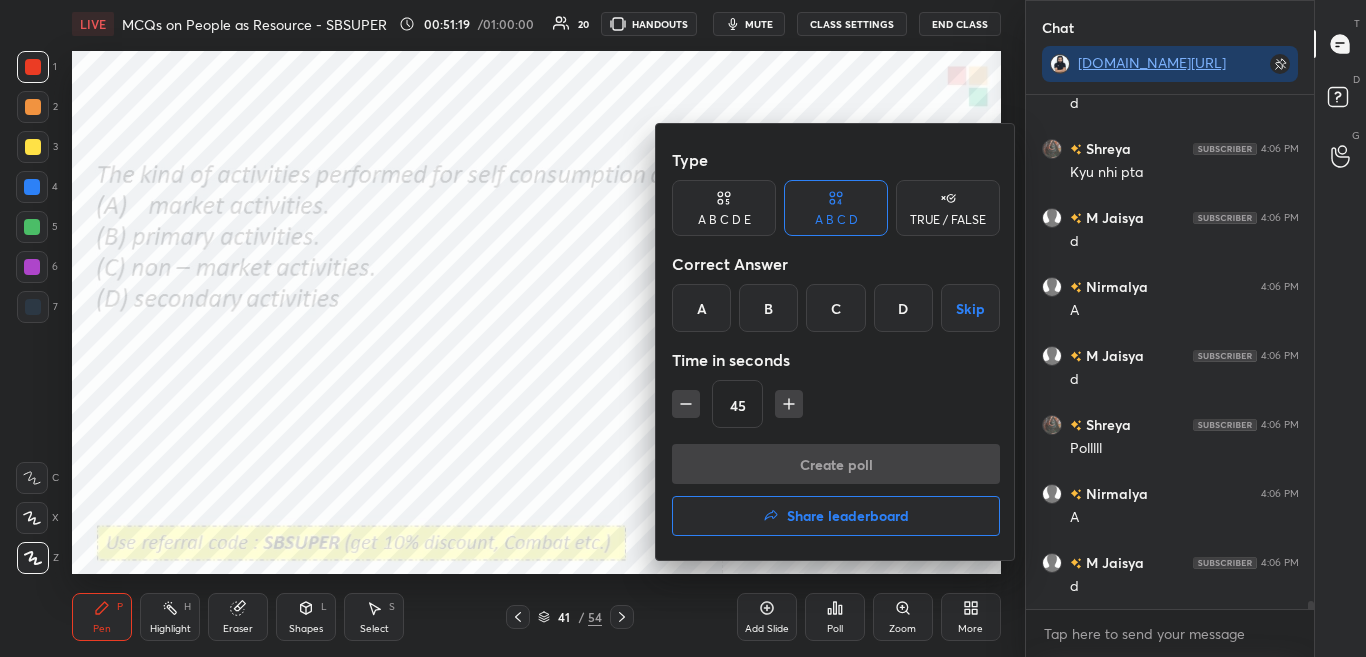 scroll, scrollTop: 32080, scrollLeft: 0, axis: vertical 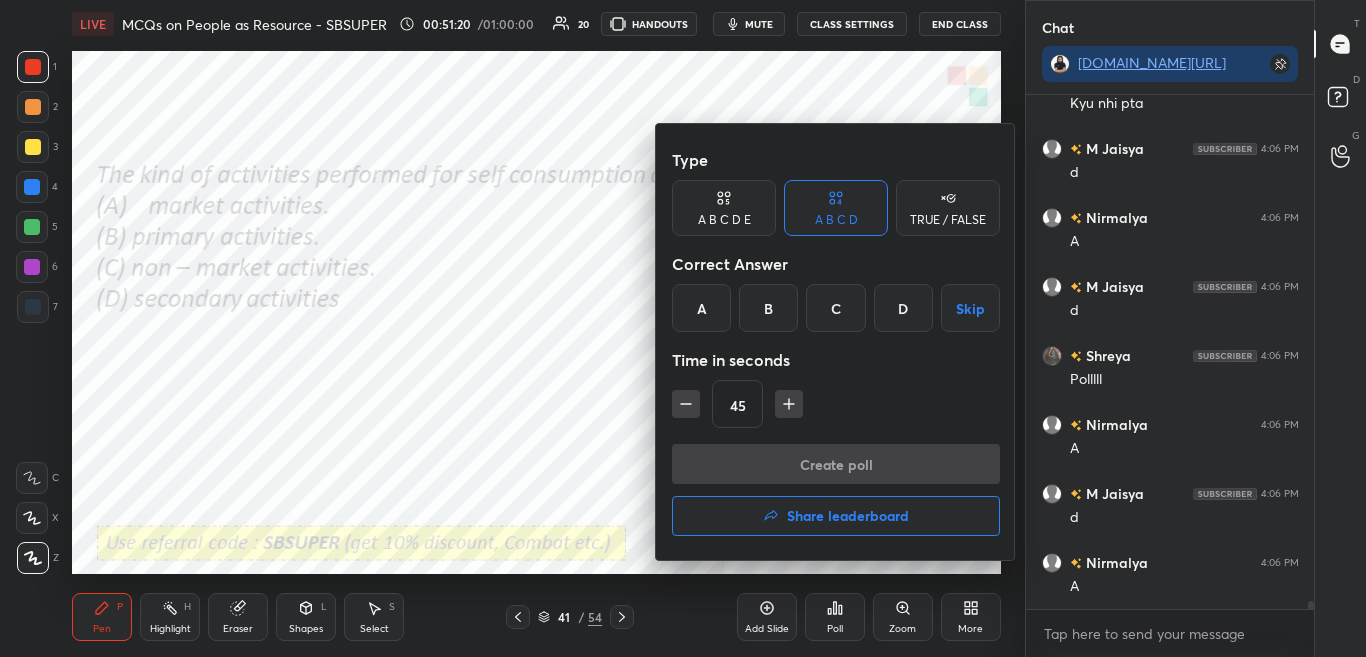 click at bounding box center (683, 328) 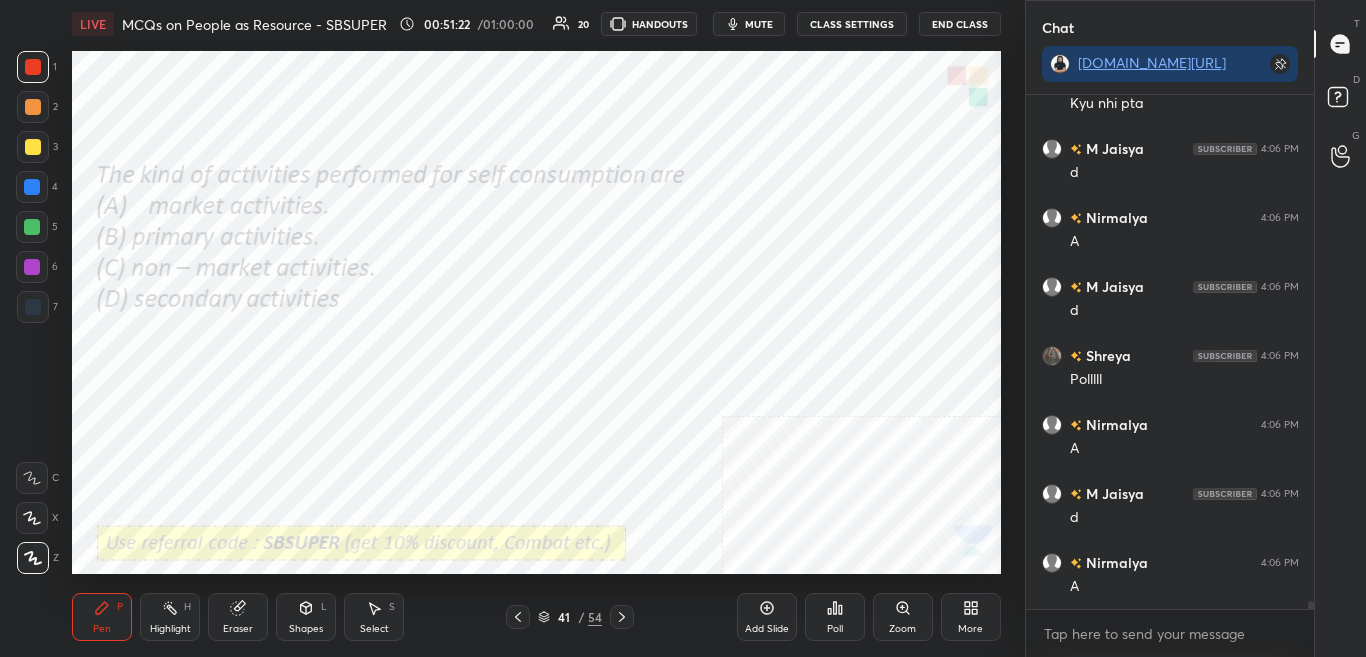 click on "Poll" at bounding box center [835, 629] 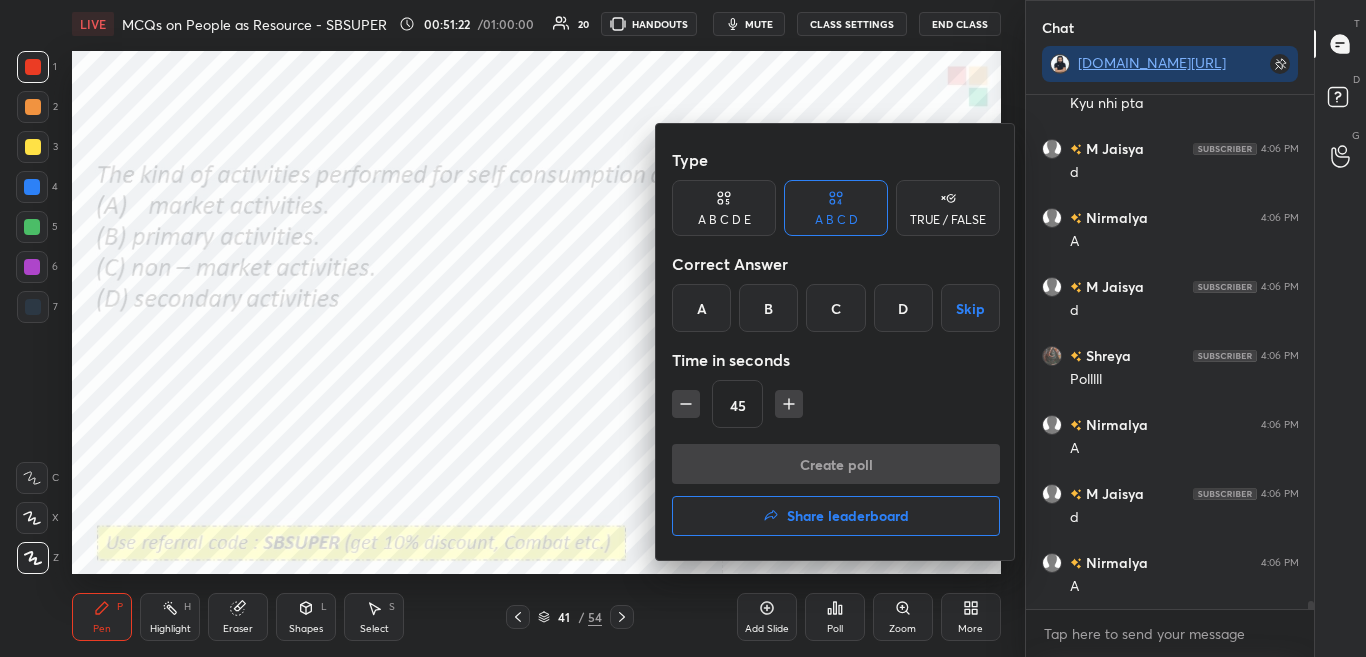 click at bounding box center [683, 328] 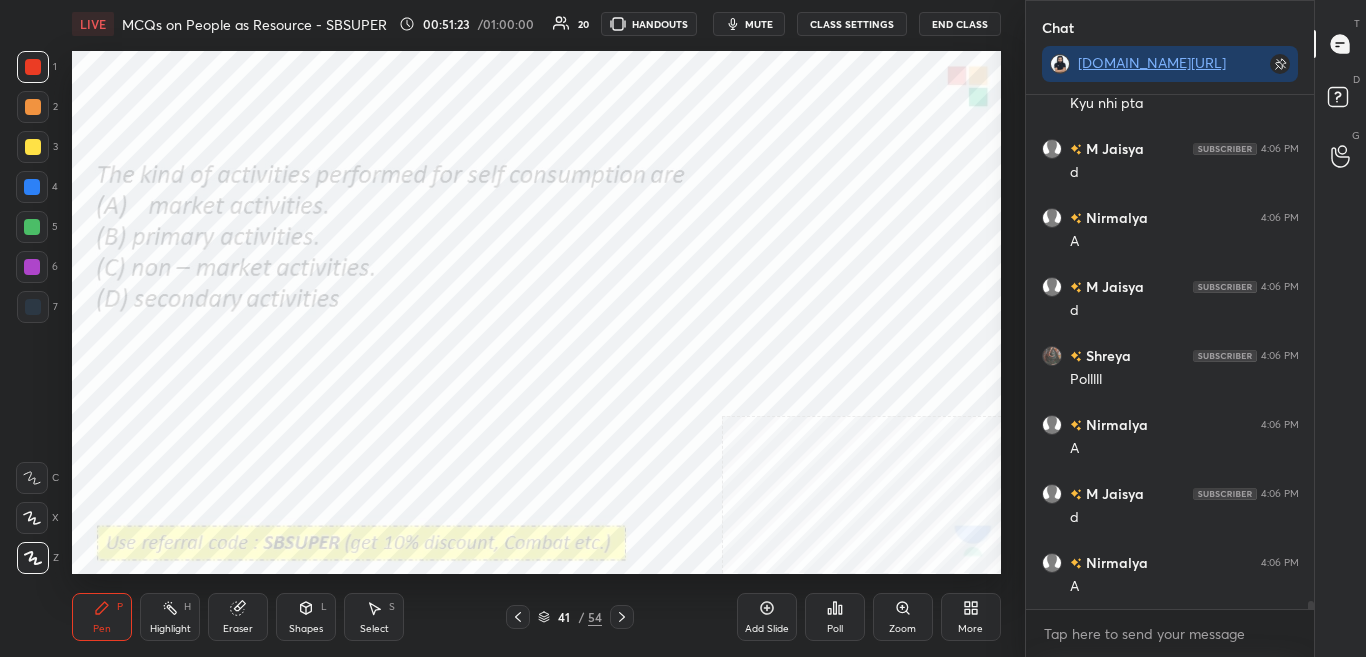 click on "Poll" at bounding box center (835, 617) 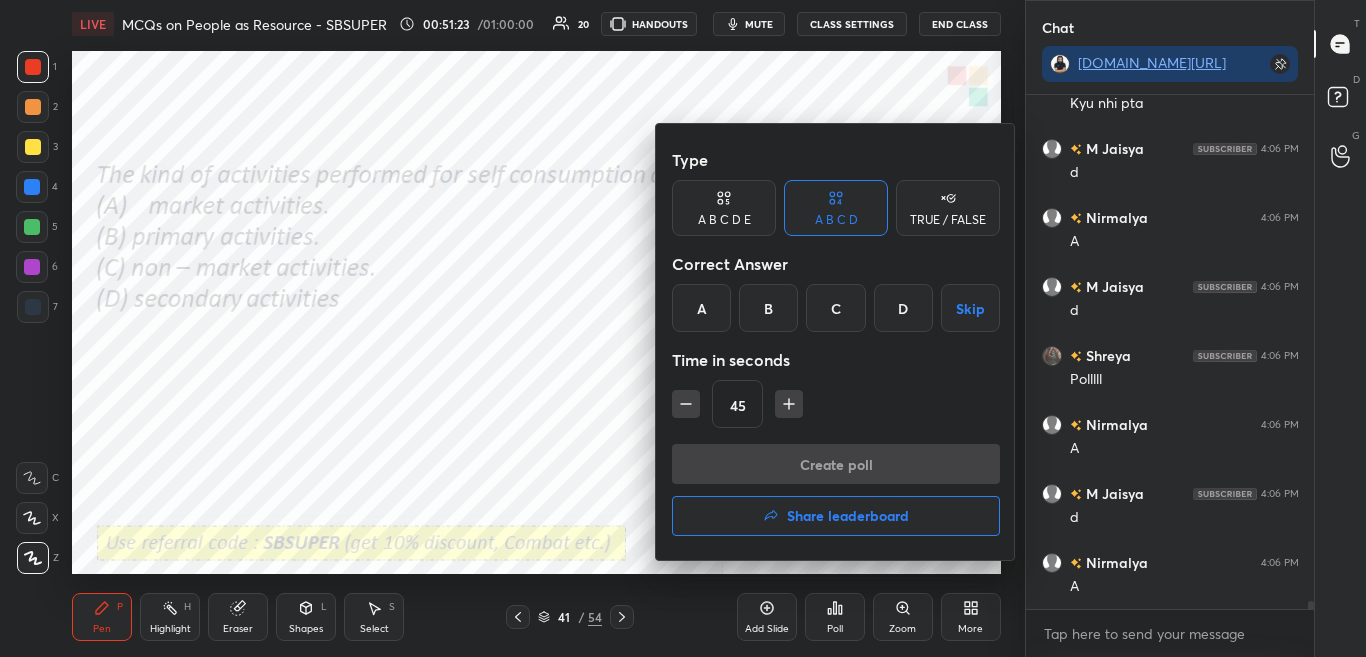 click at bounding box center (683, 328) 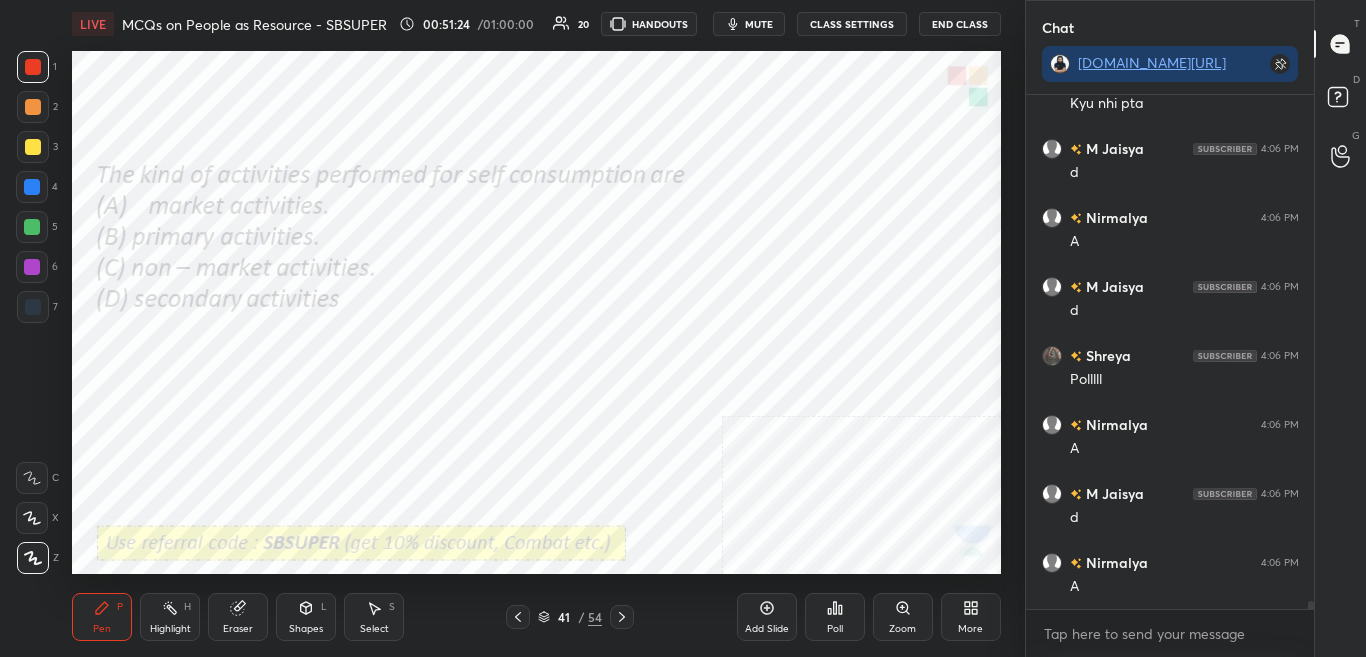 click on "Poll" at bounding box center (835, 629) 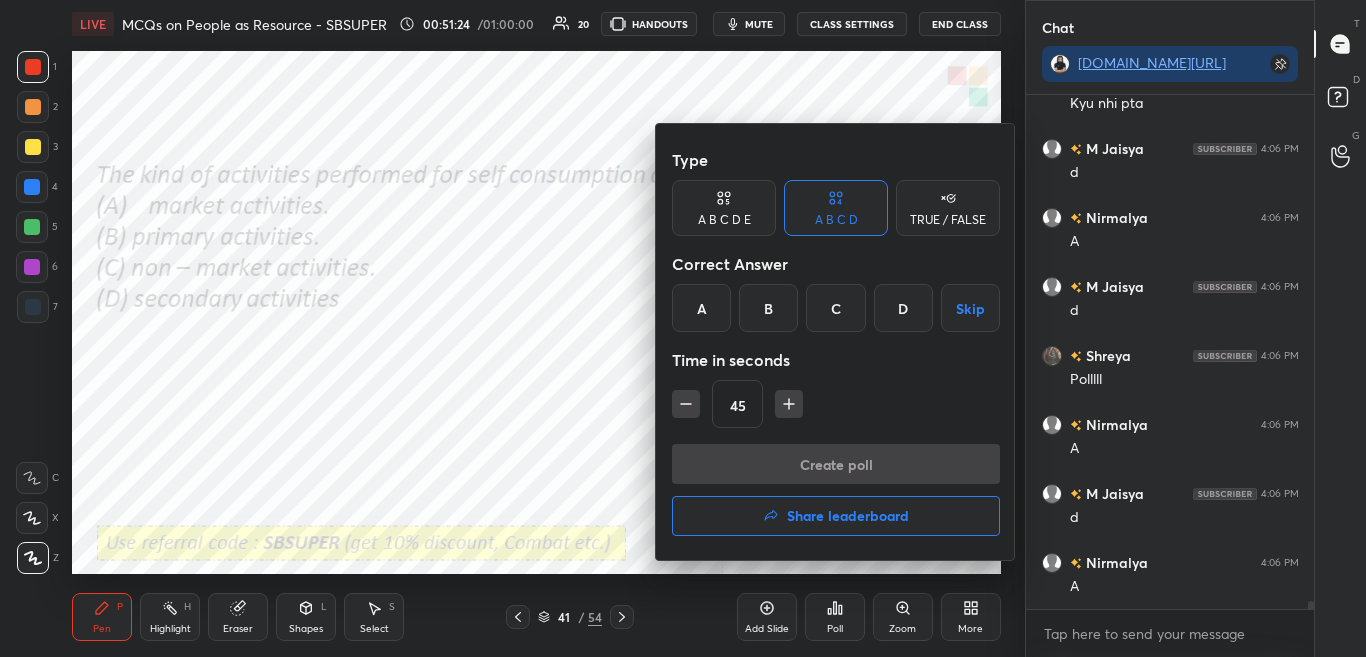 click at bounding box center (683, 328) 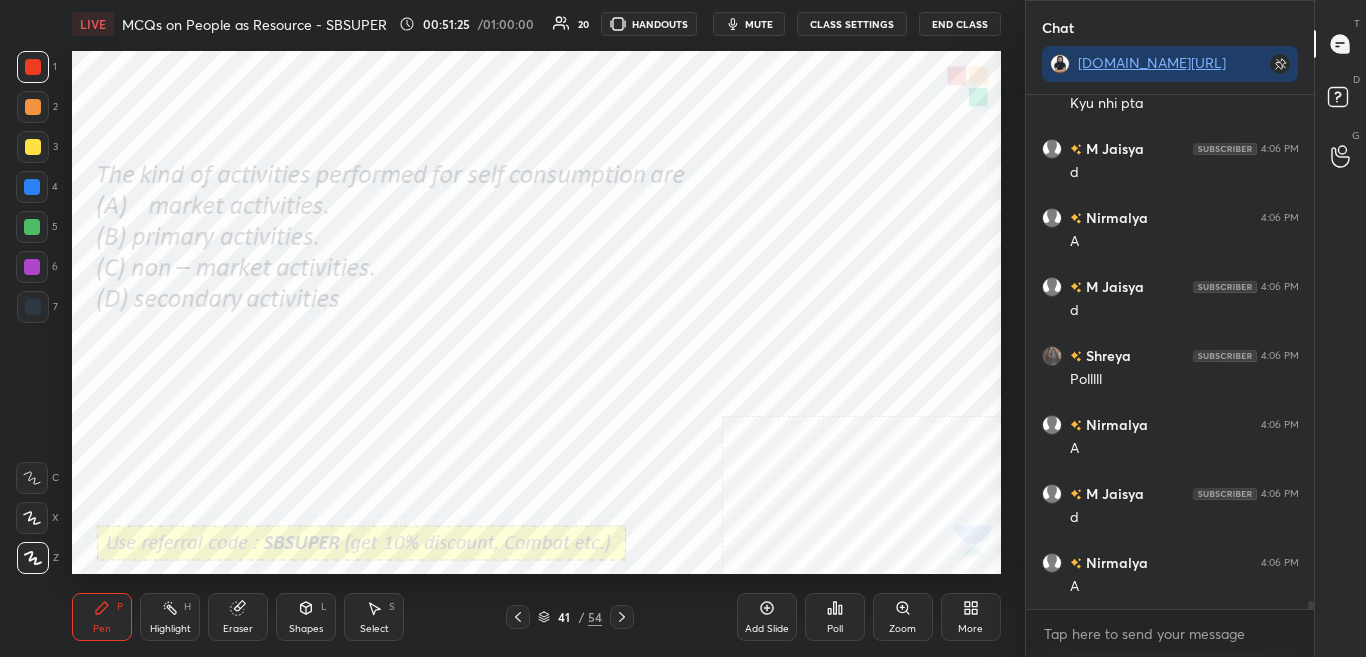 click on "Poll" at bounding box center (835, 617) 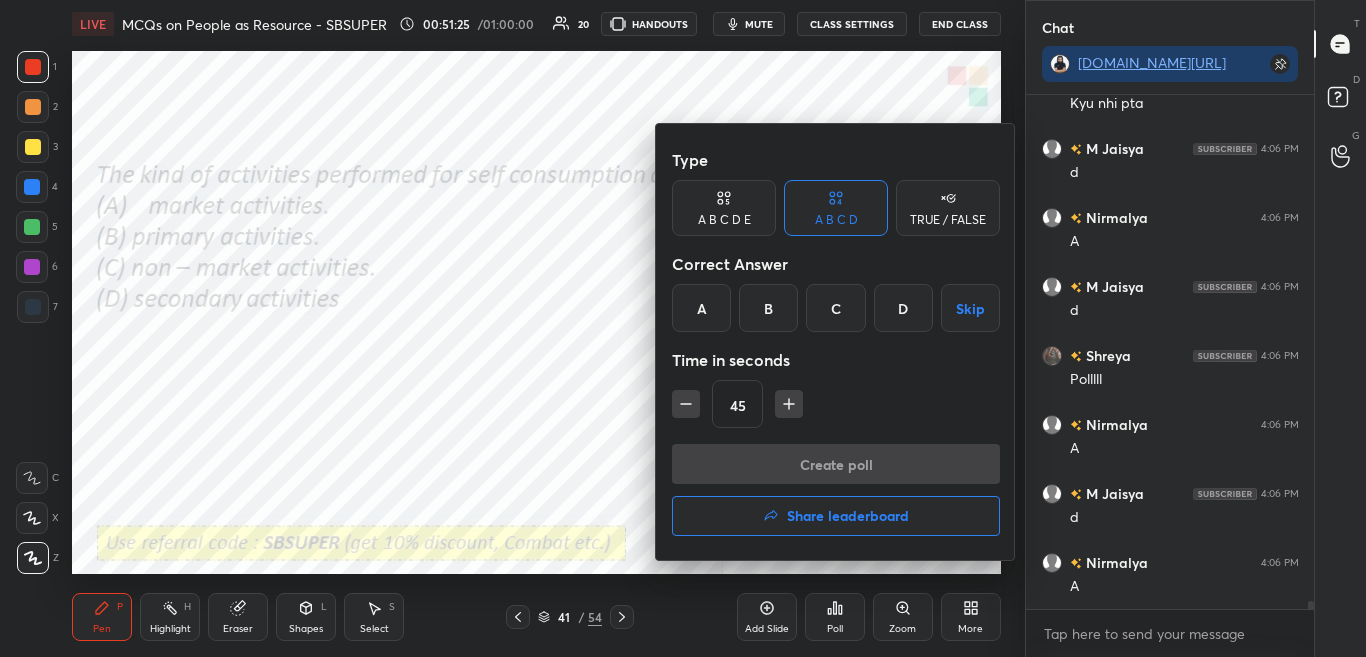 click at bounding box center [683, 328] 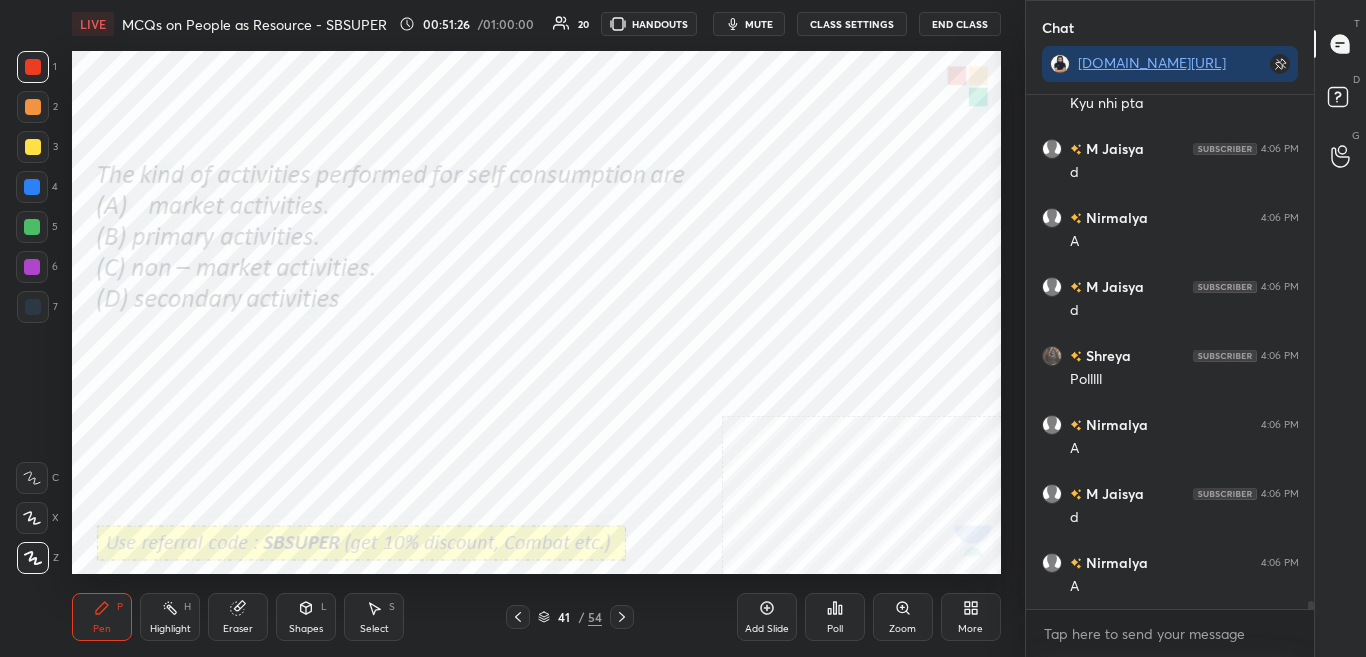 click on "Poll" at bounding box center [835, 617] 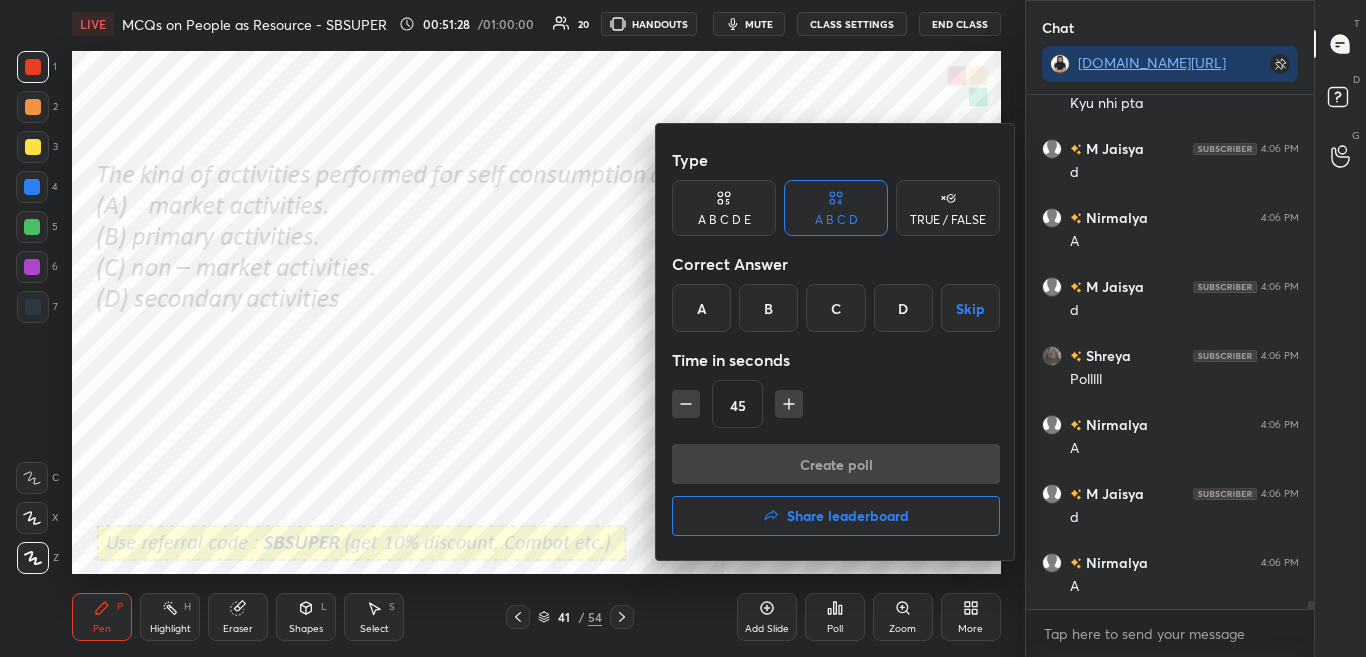click on "A" at bounding box center [701, 308] 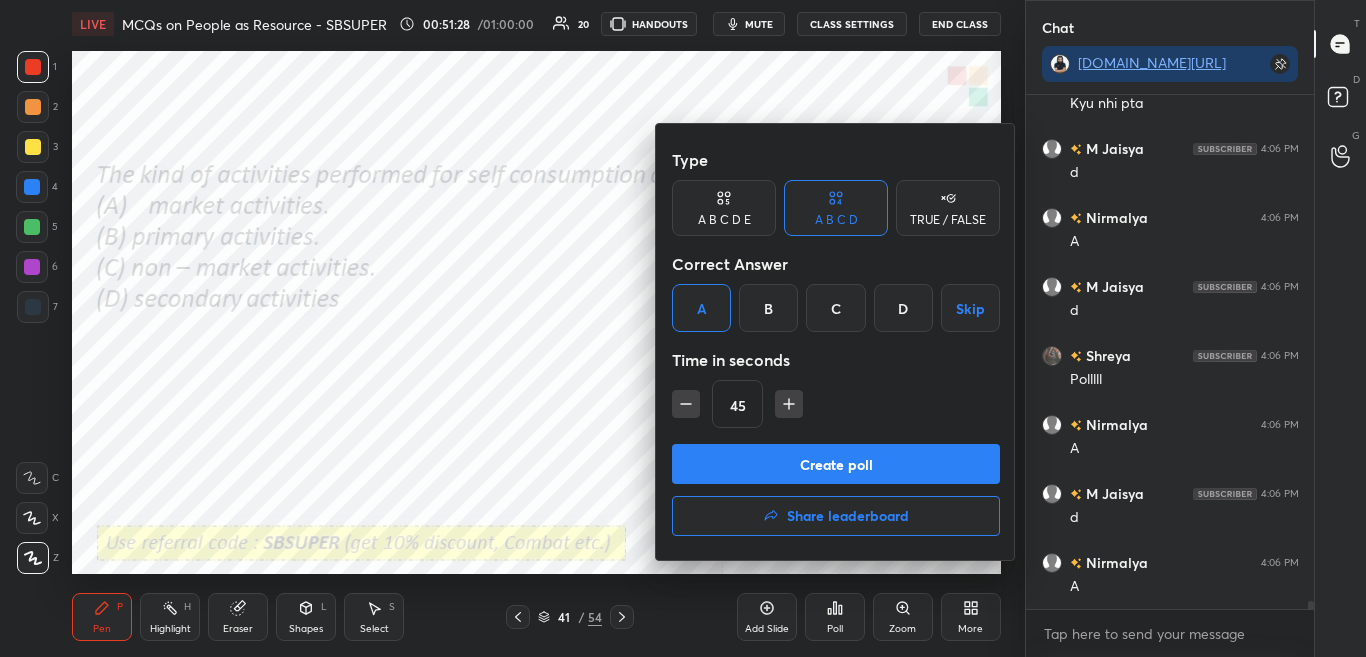 click on "A" at bounding box center (701, 308) 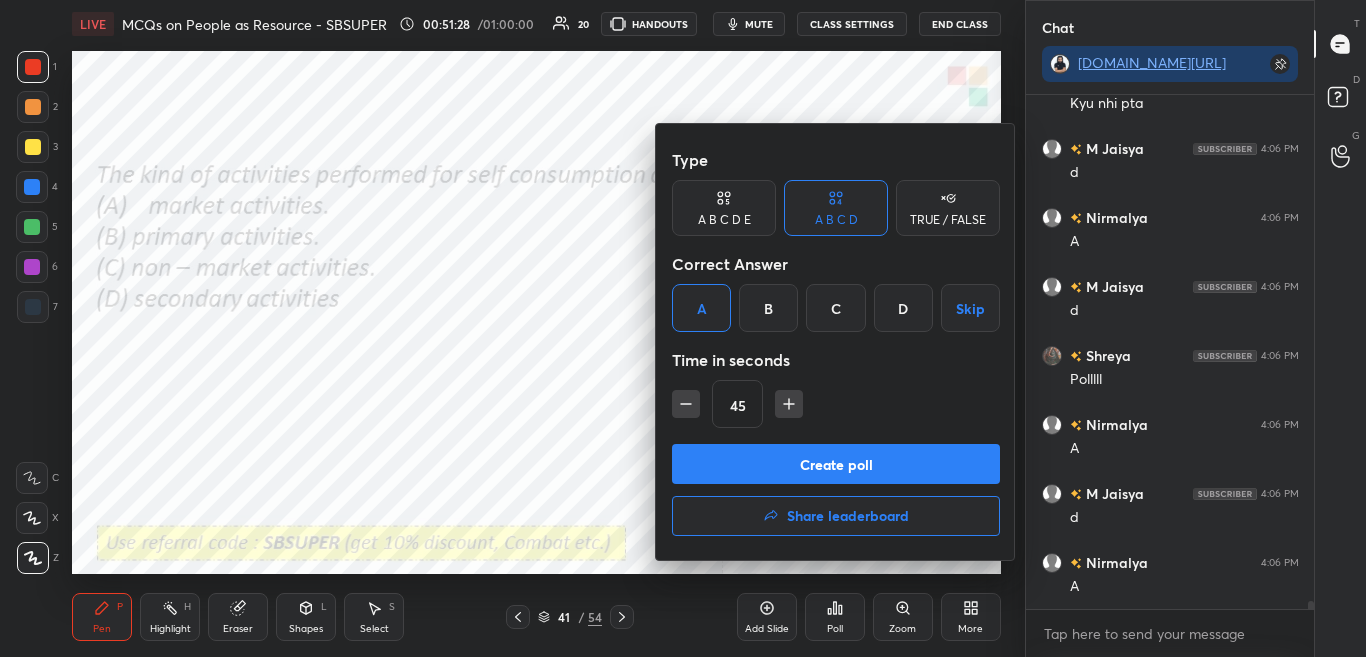 scroll, scrollTop: 32149, scrollLeft: 0, axis: vertical 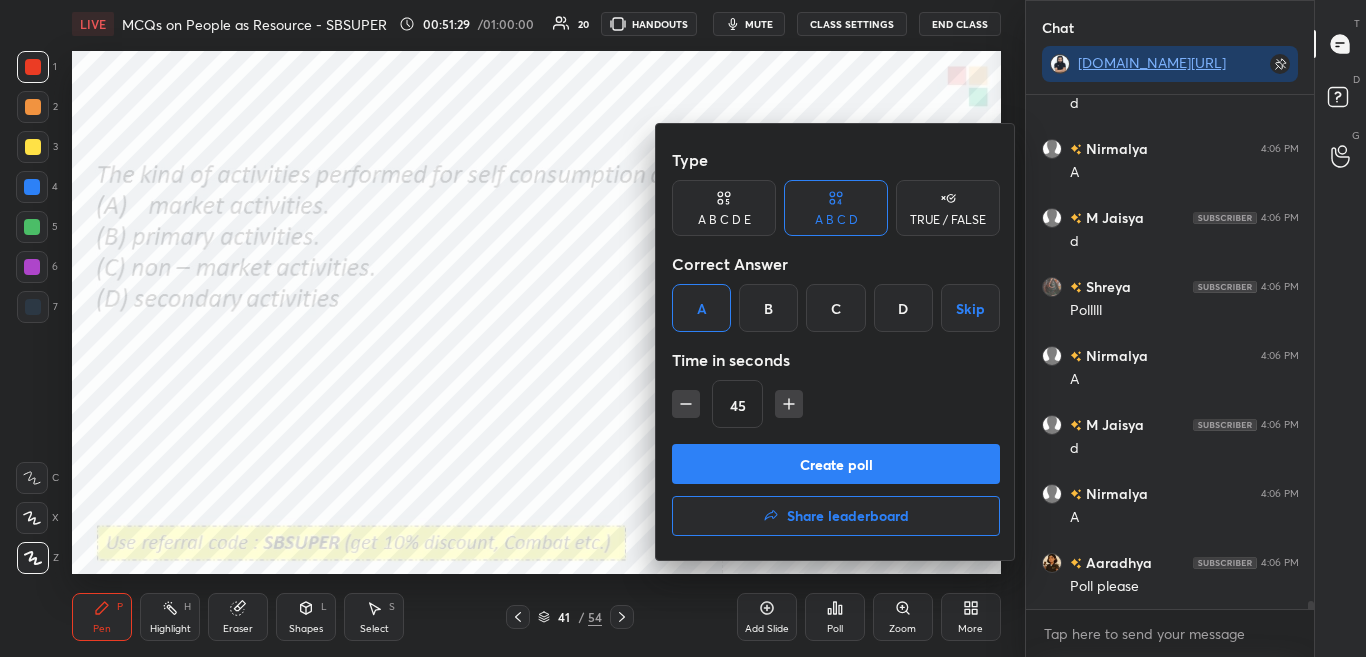 click at bounding box center [683, 328] 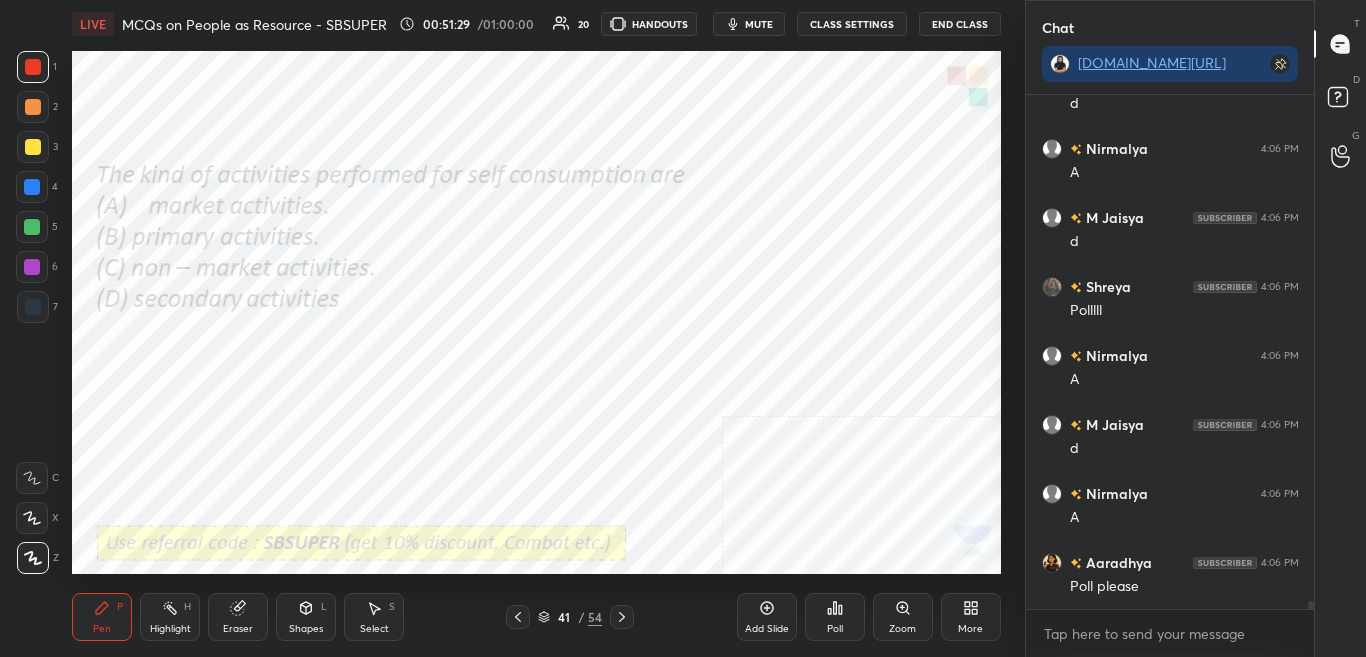 click on "Poll" at bounding box center (835, 617) 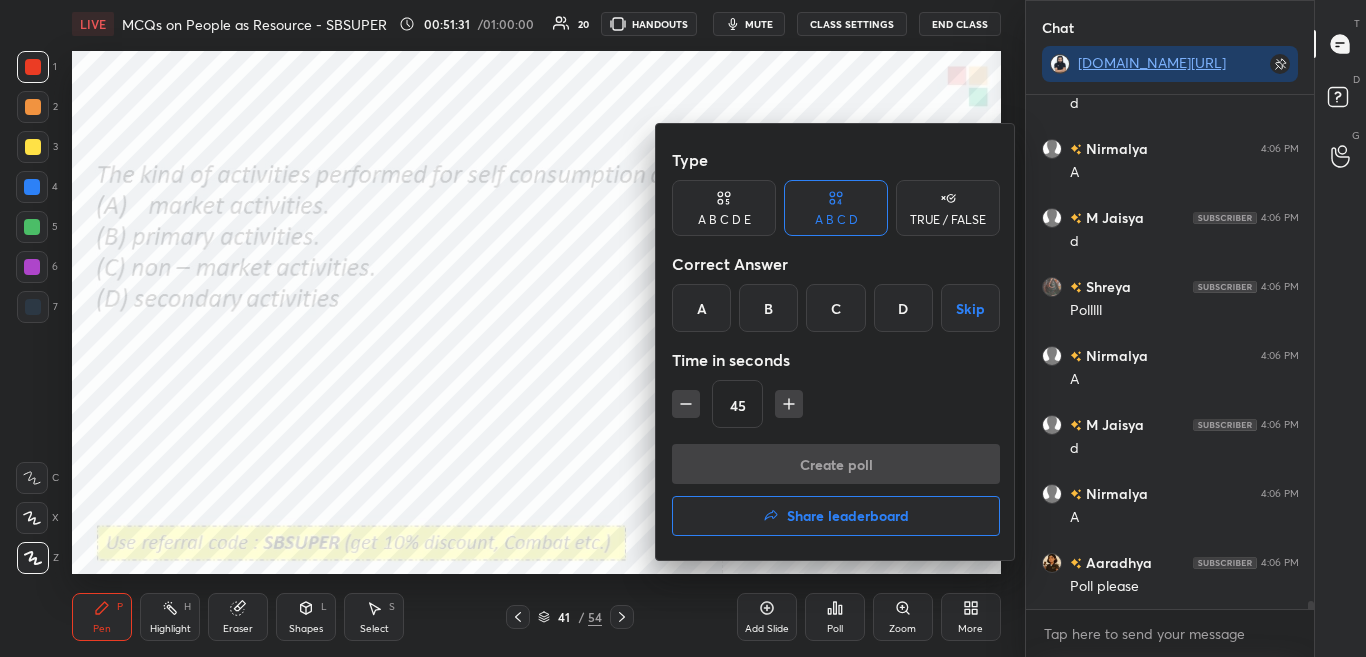 click on "A" at bounding box center (701, 308) 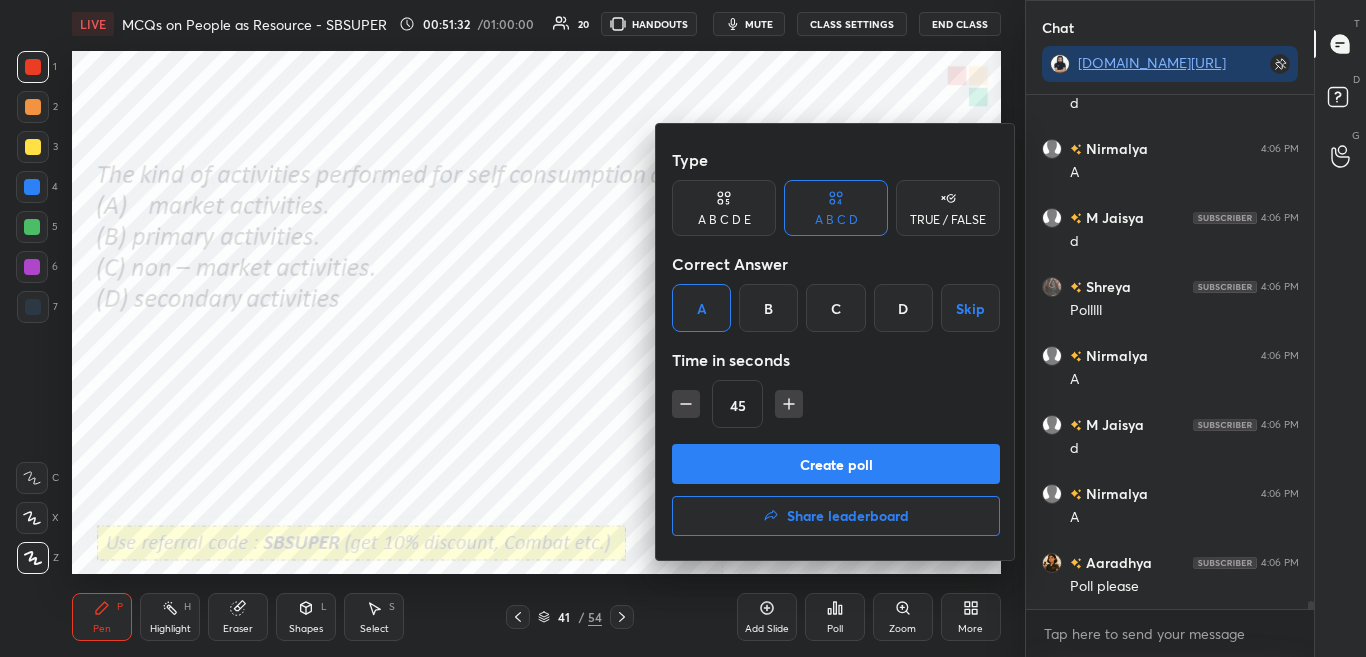 click on "B" at bounding box center [768, 308] 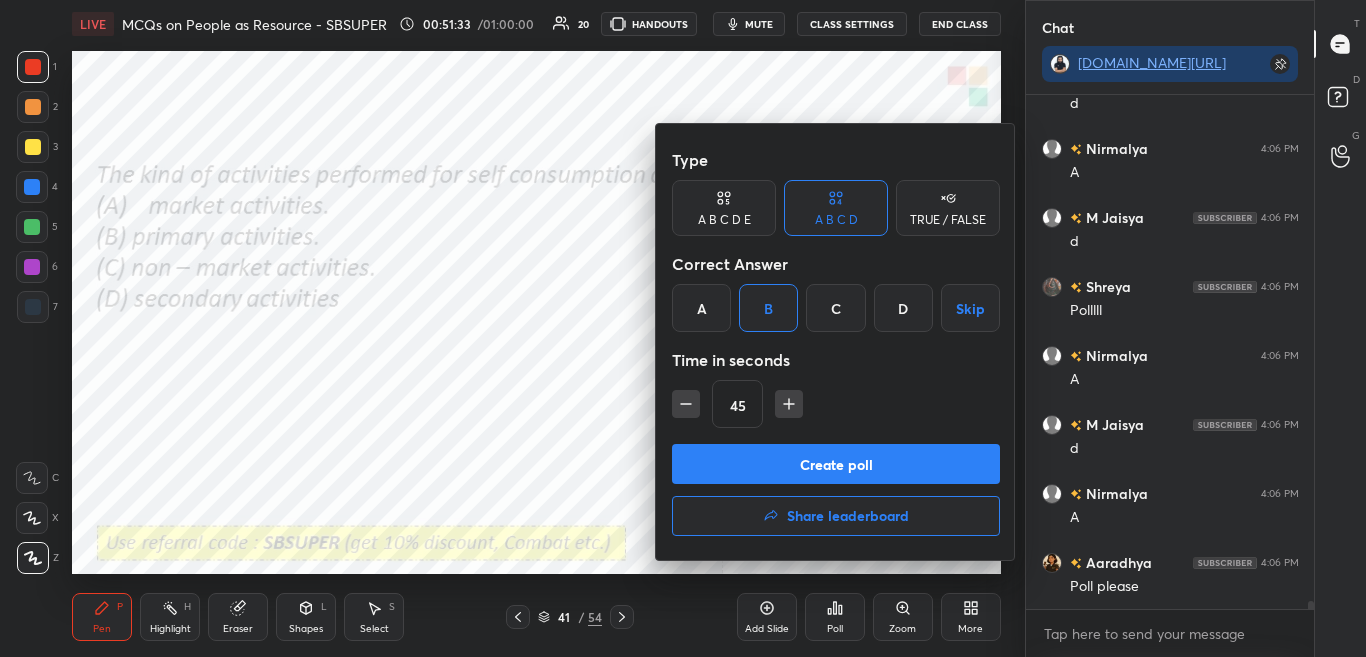 click on "A" at bounding box center [701, 308] 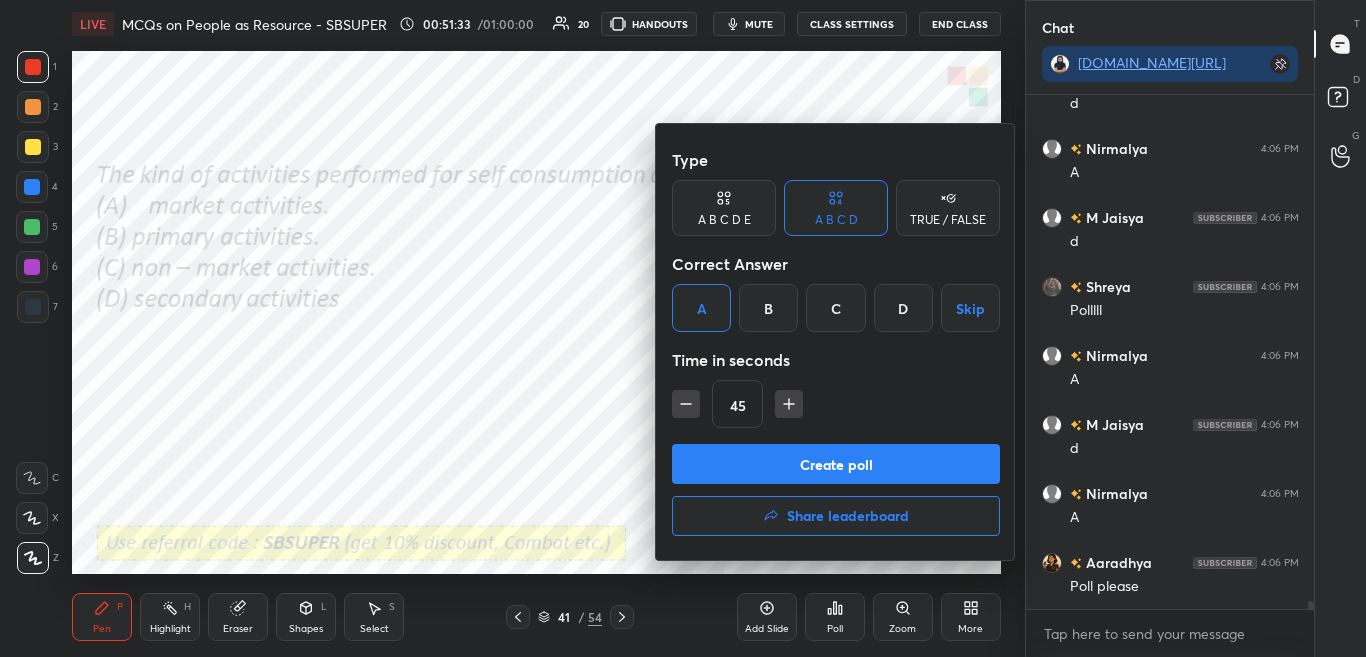 click on "B" at bounding box center [768, 308] 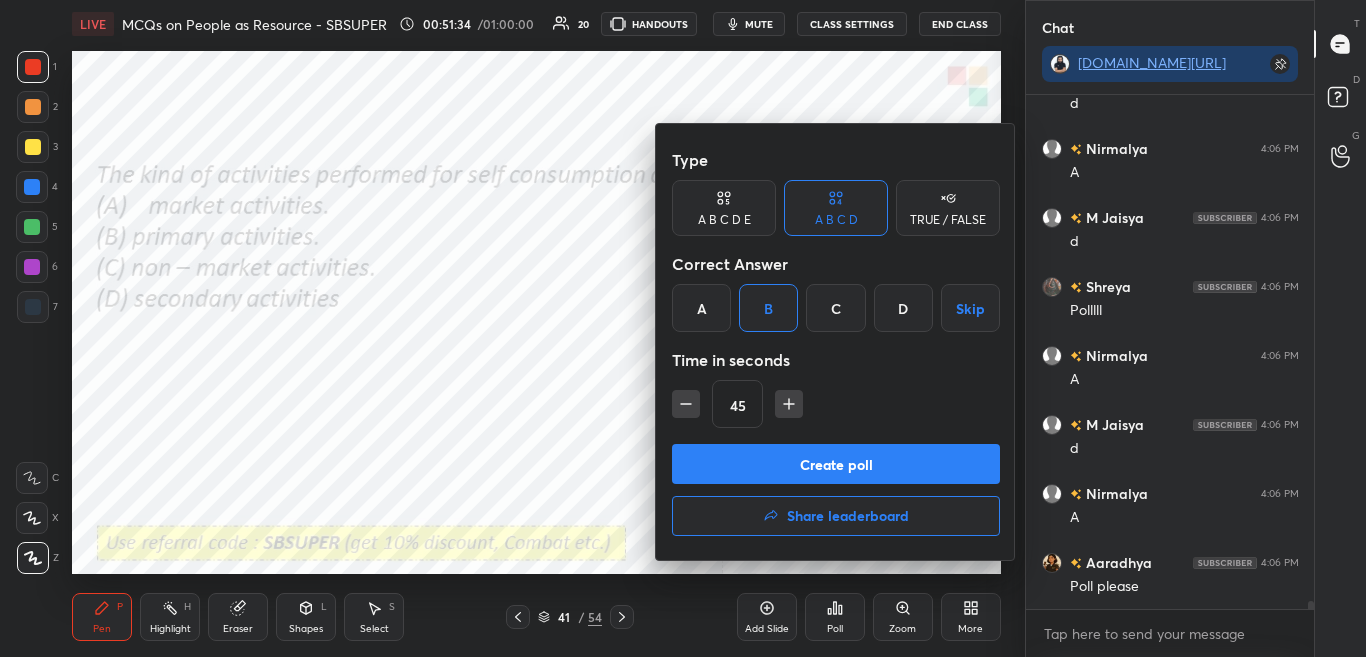 click on "A" at bounding box center (701, 308) 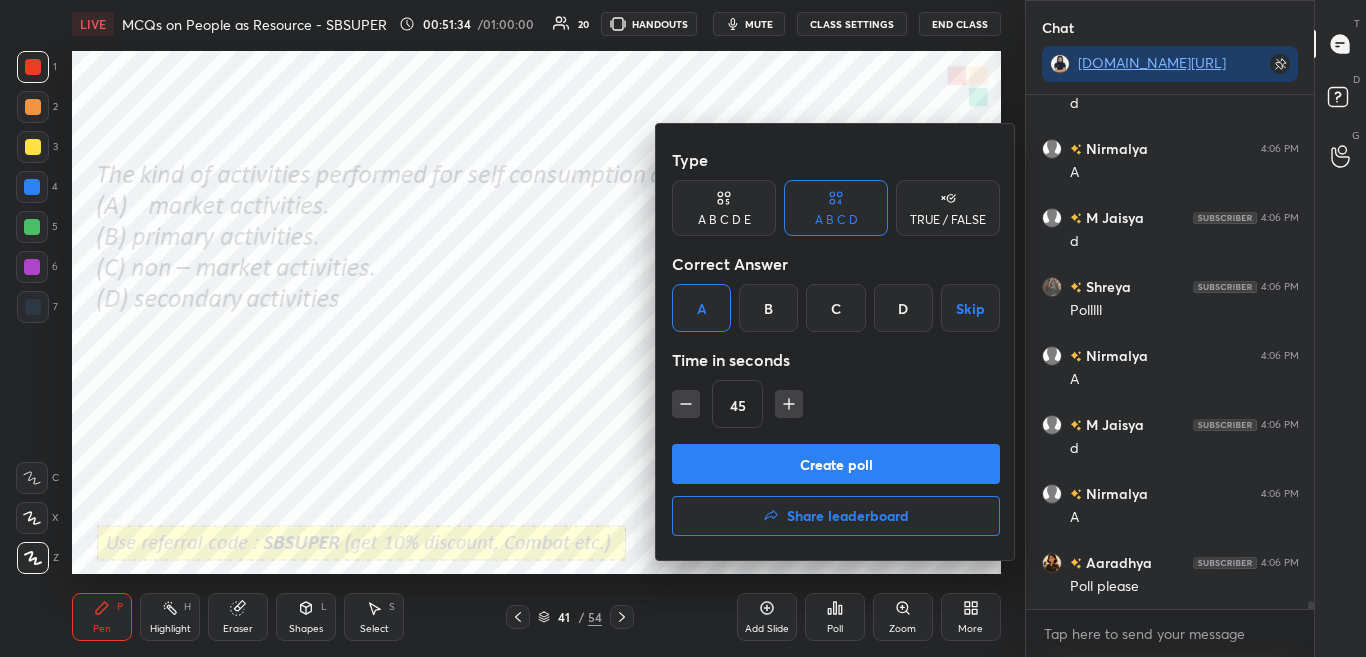 click on "B" at bounding box center (768, 308) 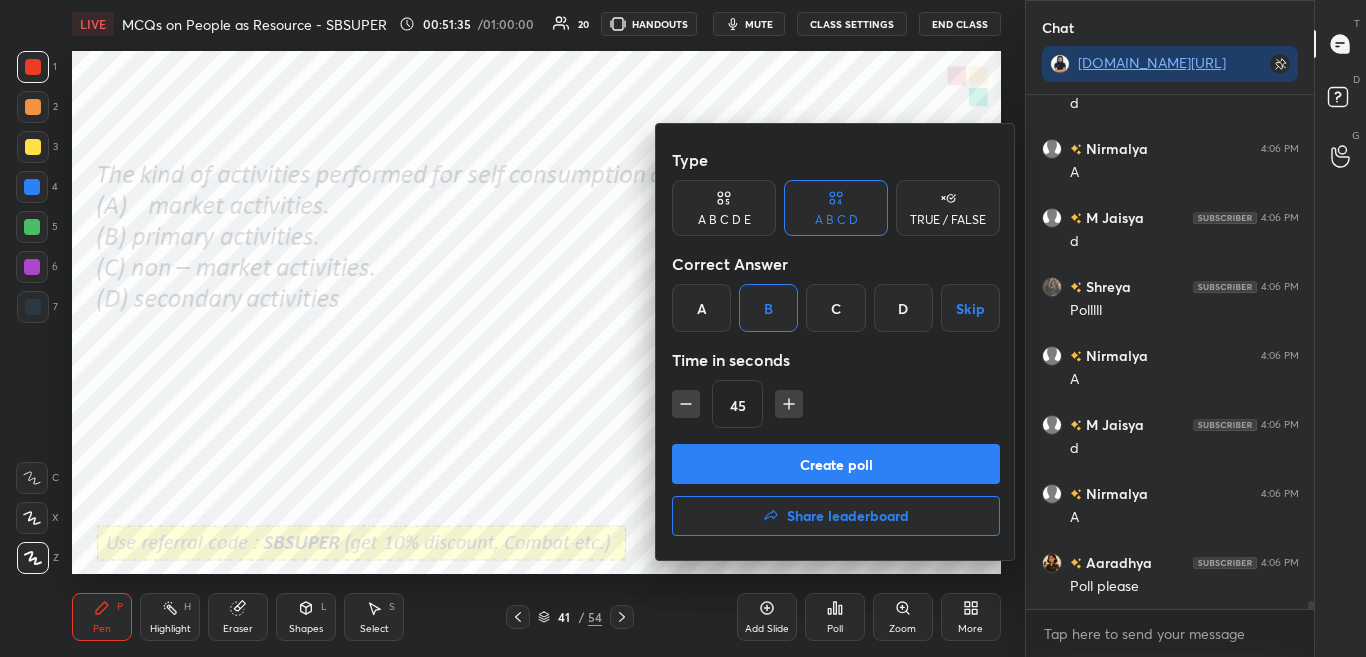 click at bounding box center (683, 328) 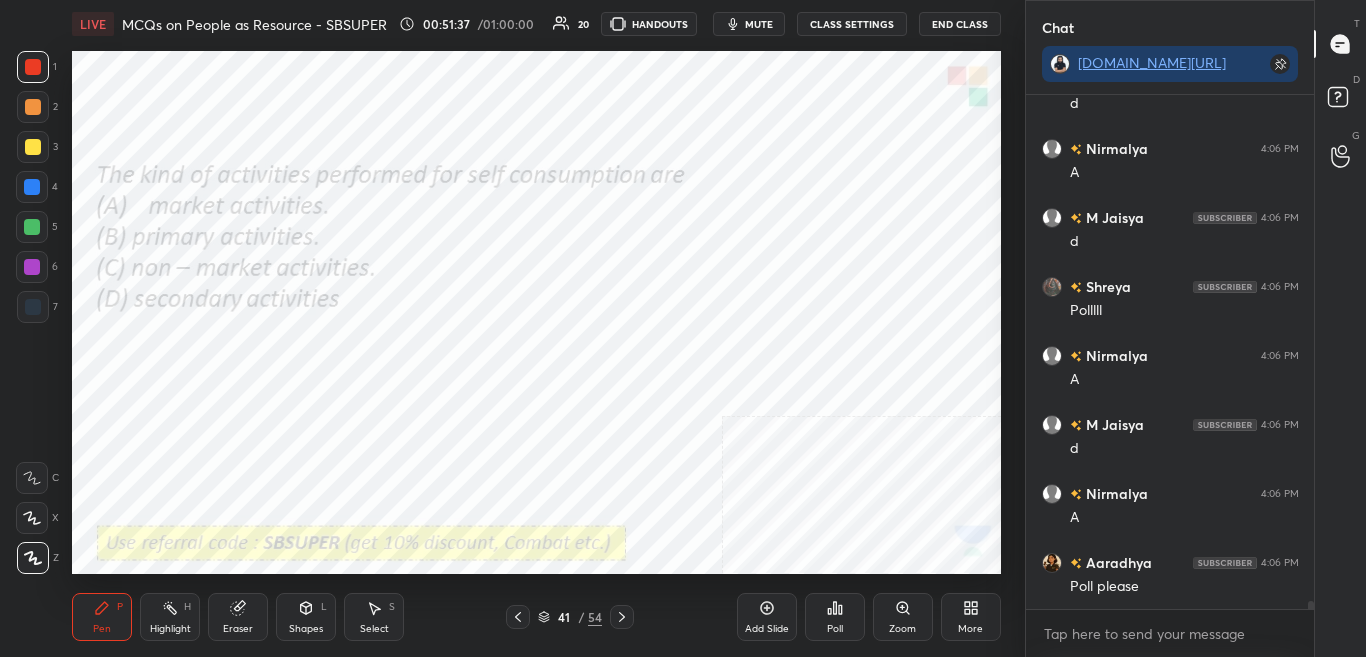 click on "Poll" at bounding box center (835, 617) 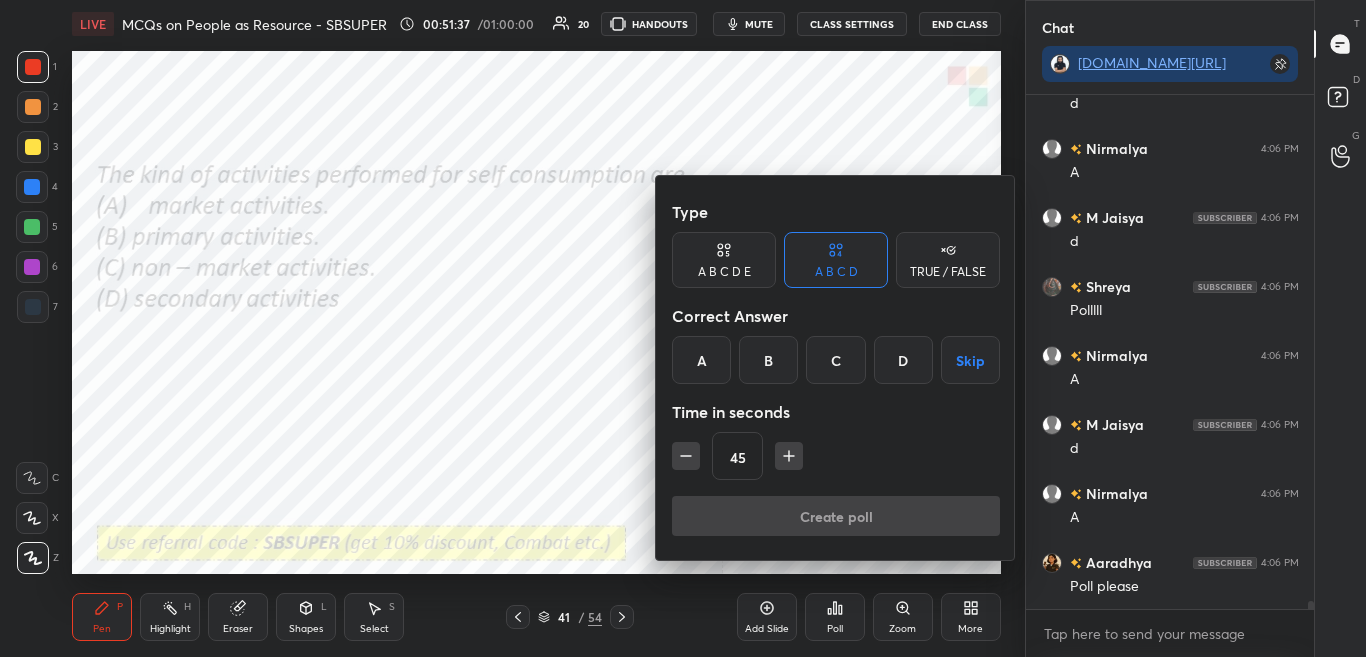 scroll, scrollTop: 32236, scrollLeft: 0, axis: vertical 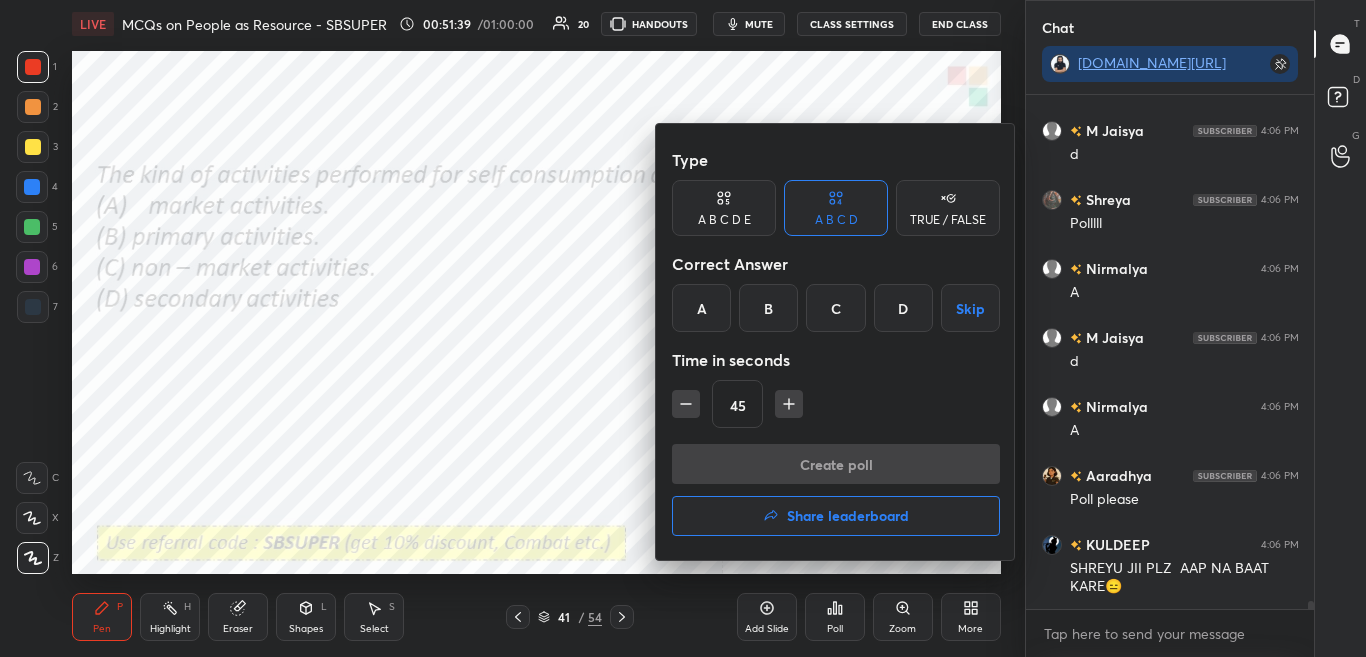 click at bounding box center (683, 328) 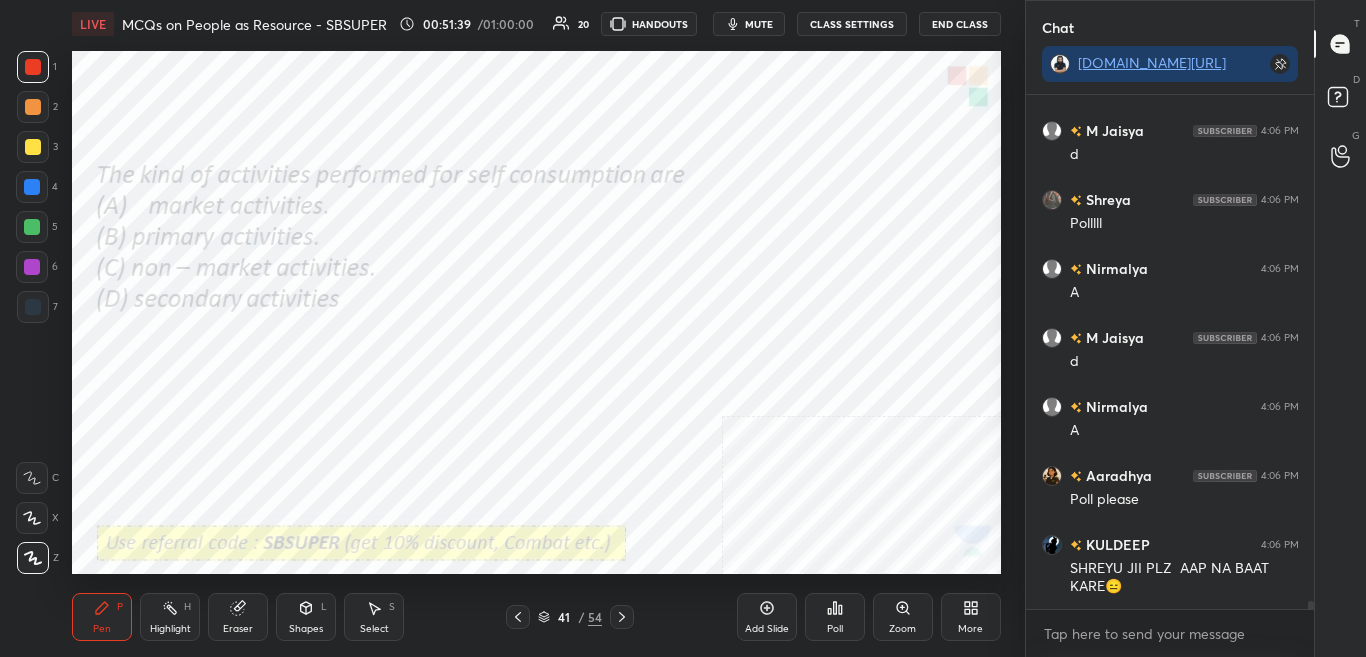 click on "Poll" at bounding box center [835, 617] 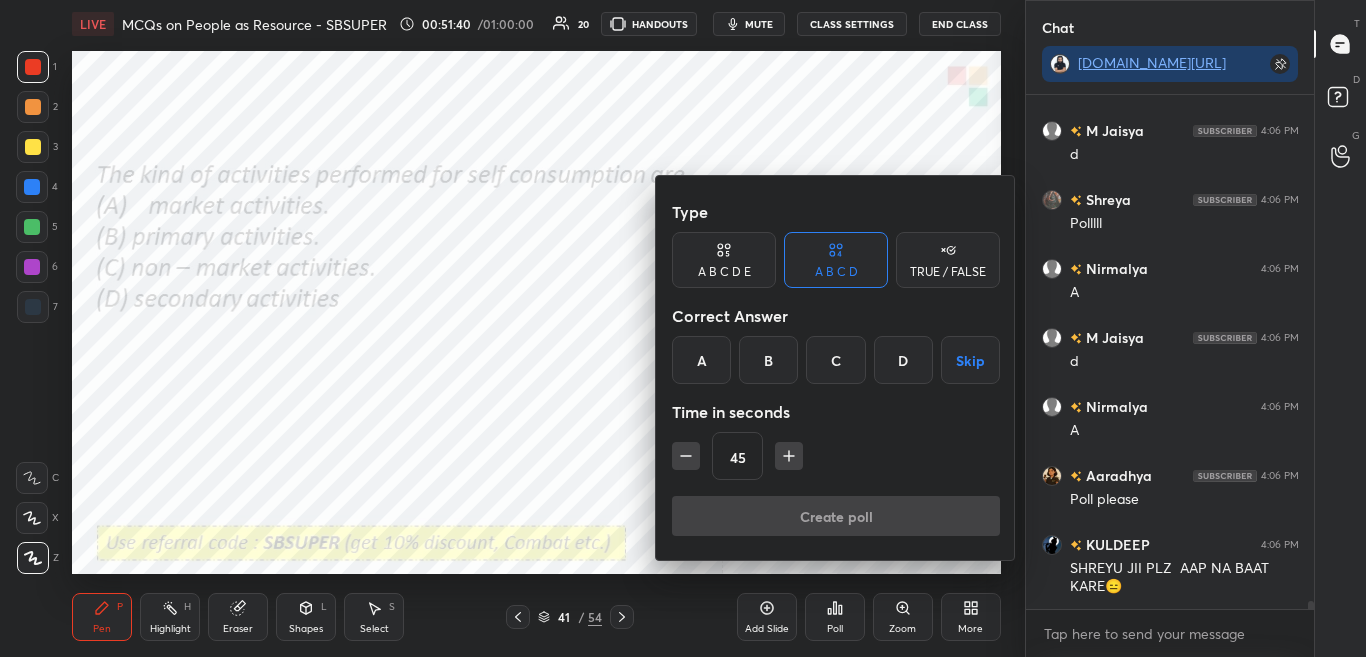 click at bounding box center (683, 328) 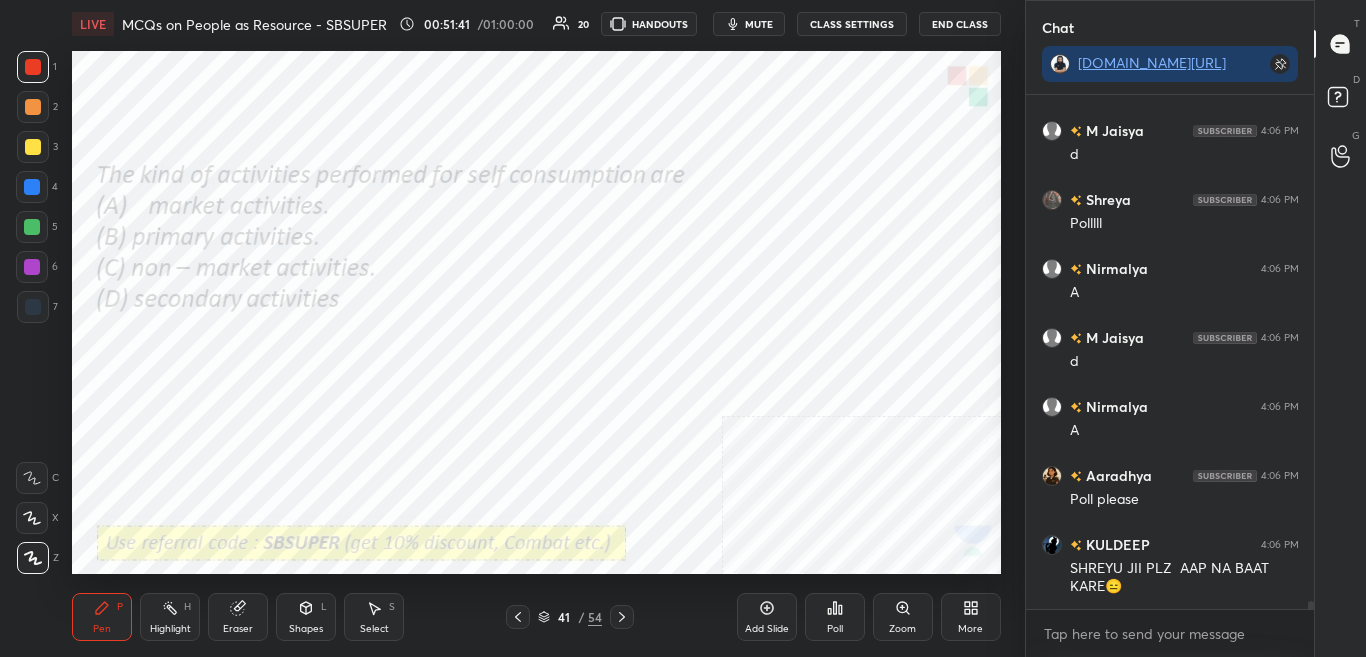 click on "Poll" at bounding box center [835, 617] 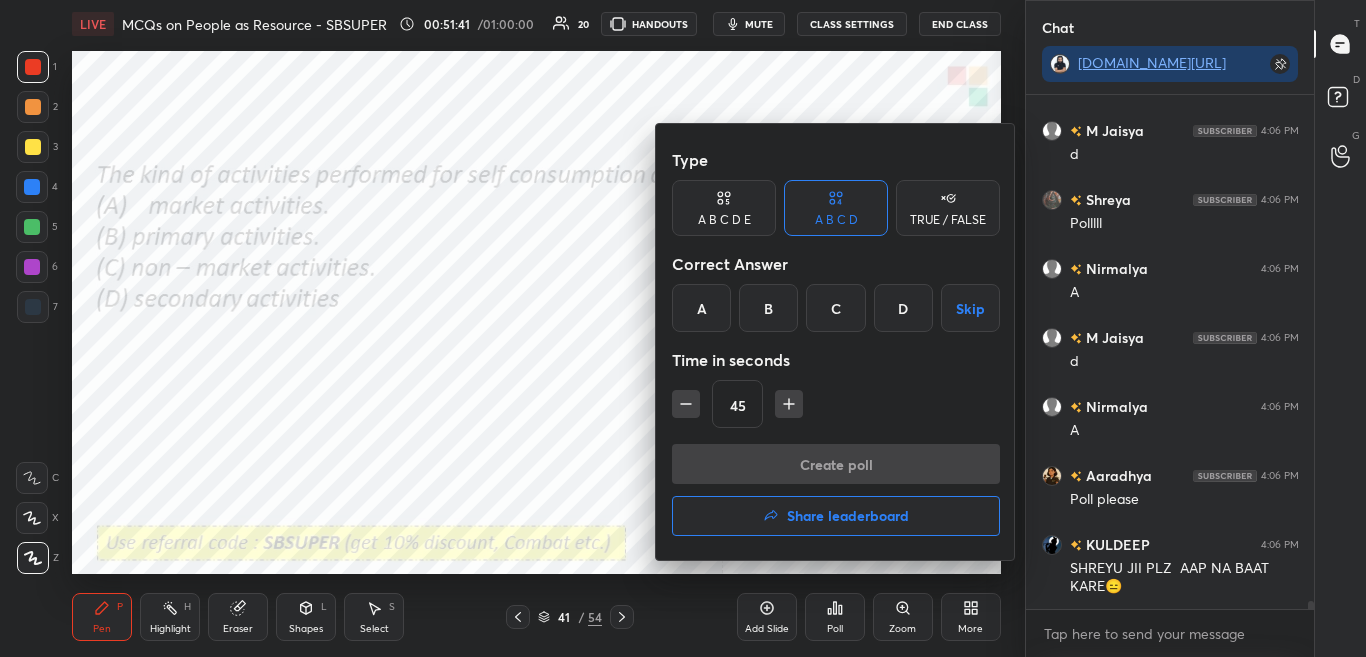 click at bounding box center [683, 328] 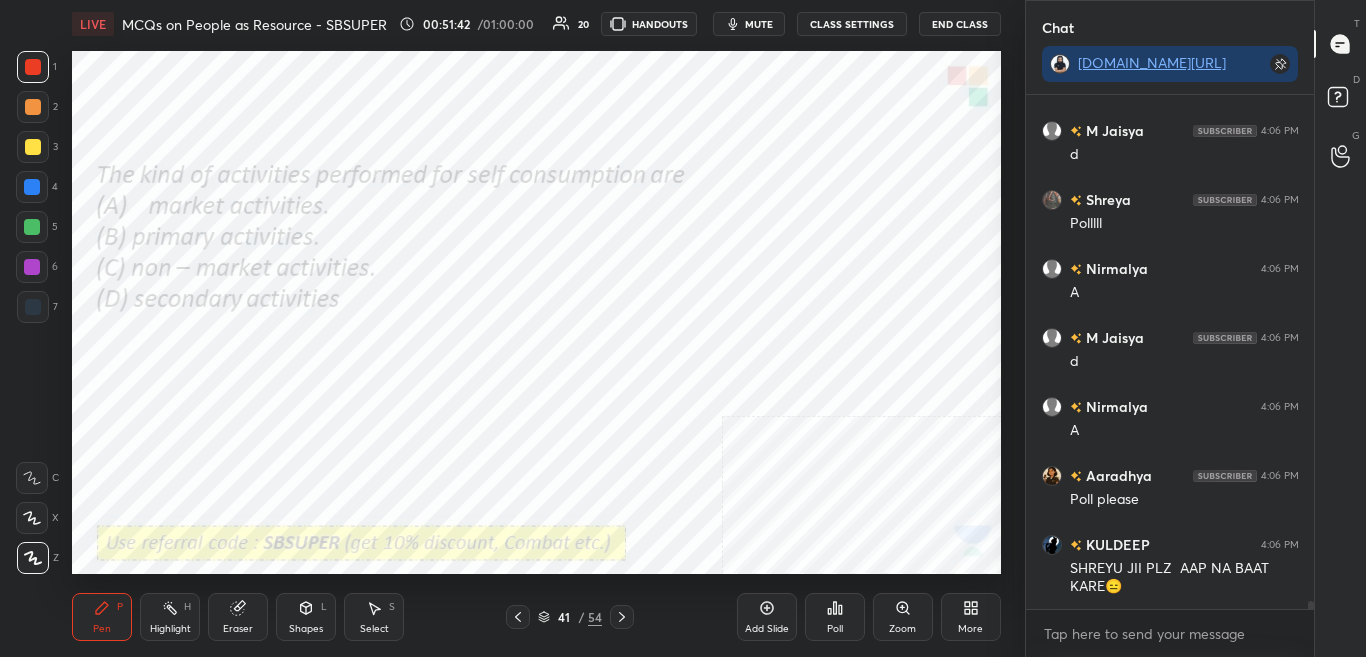 click 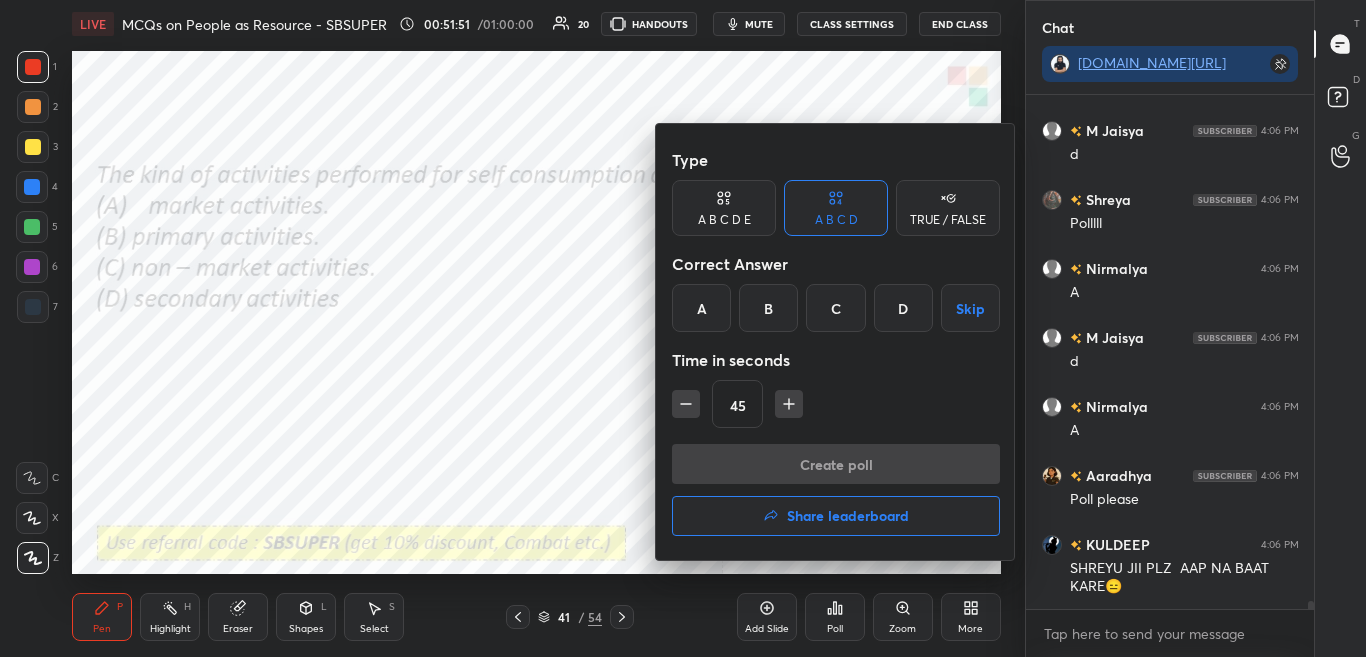 click on "A" at bounding box center (701, 308) 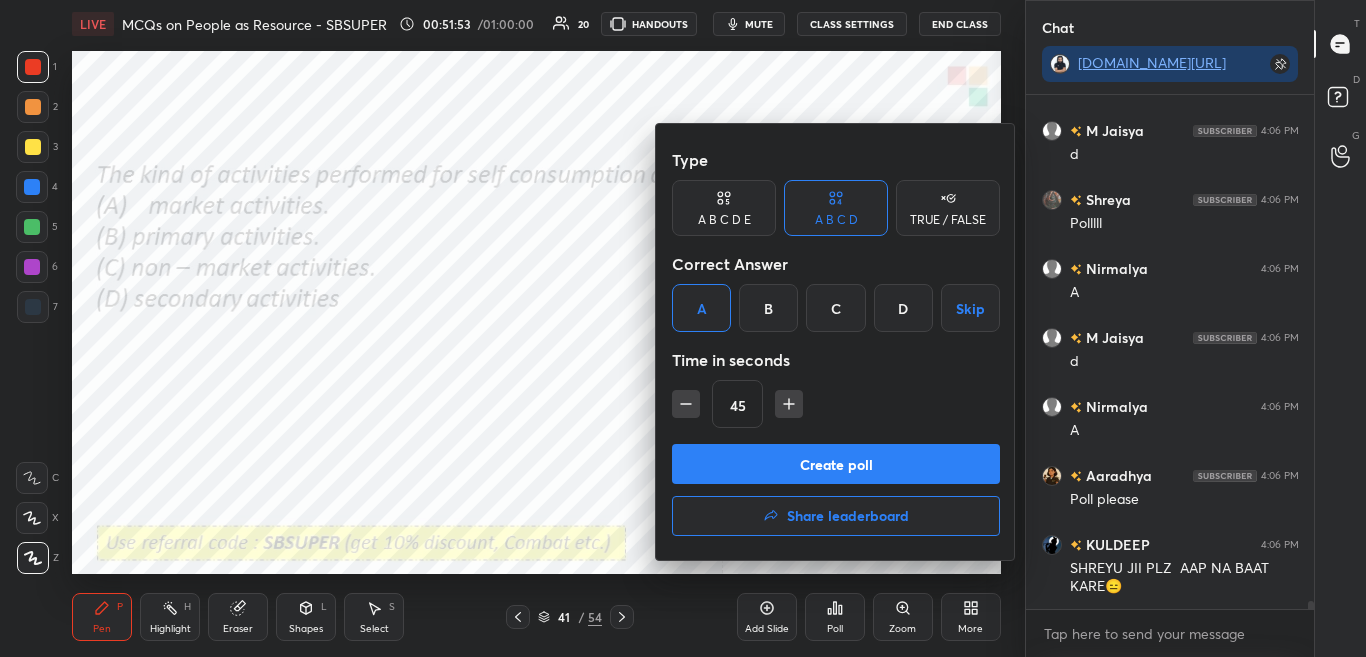 scroll, scrollTop: 32305, scrollLeft: 0, axis: vertical 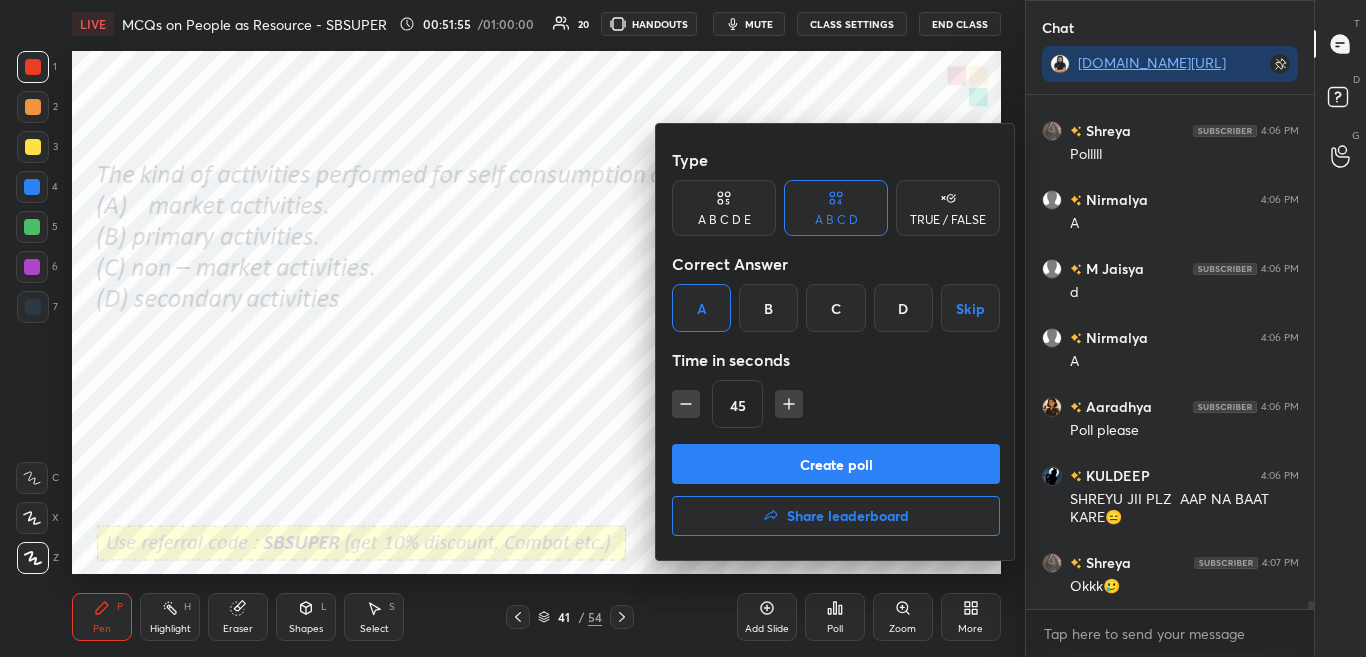 click on "C" at bounding box center (835, 308) 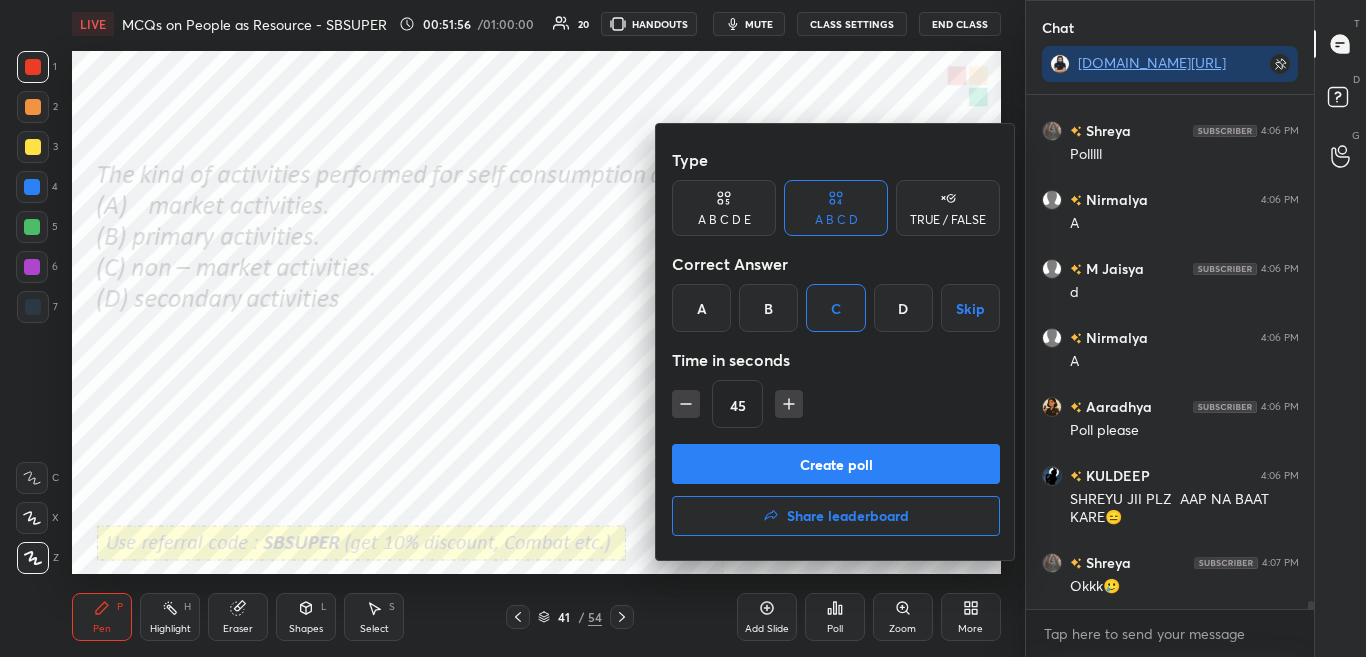 click on "Create poll" at bounding box center (836, 464) 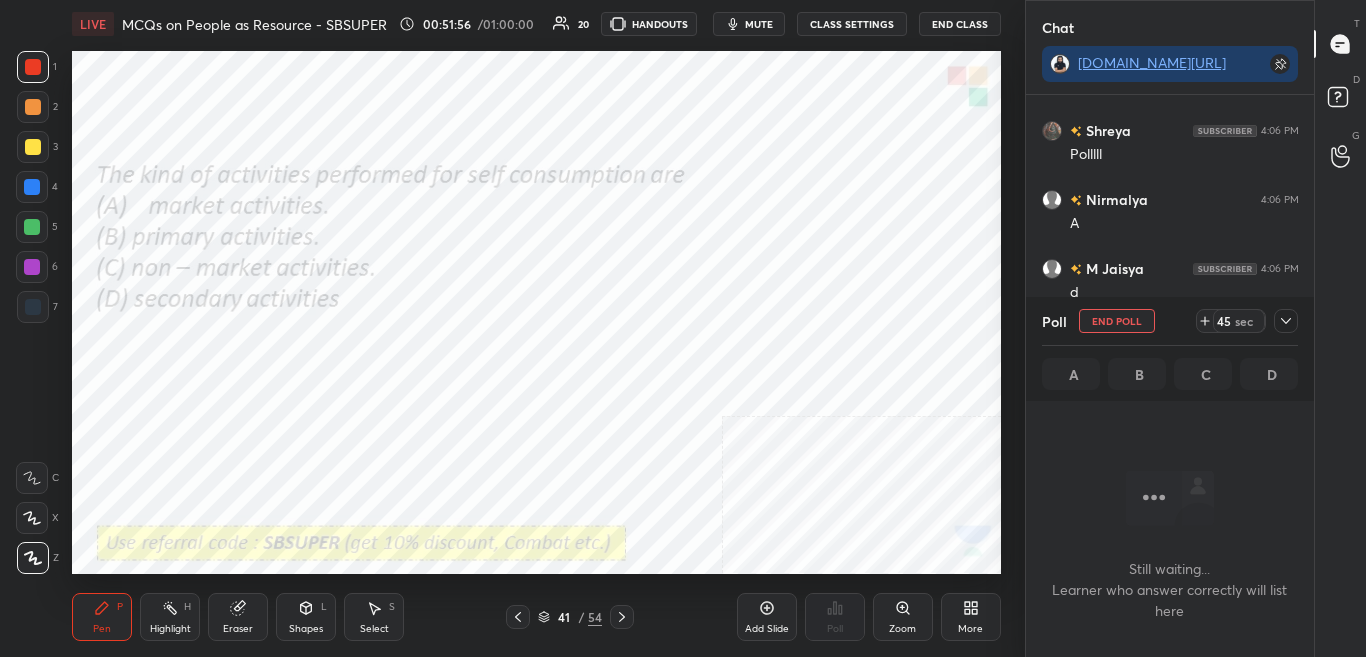 scroll, scrollTop: 309, scrollLeft: 282, axis: both 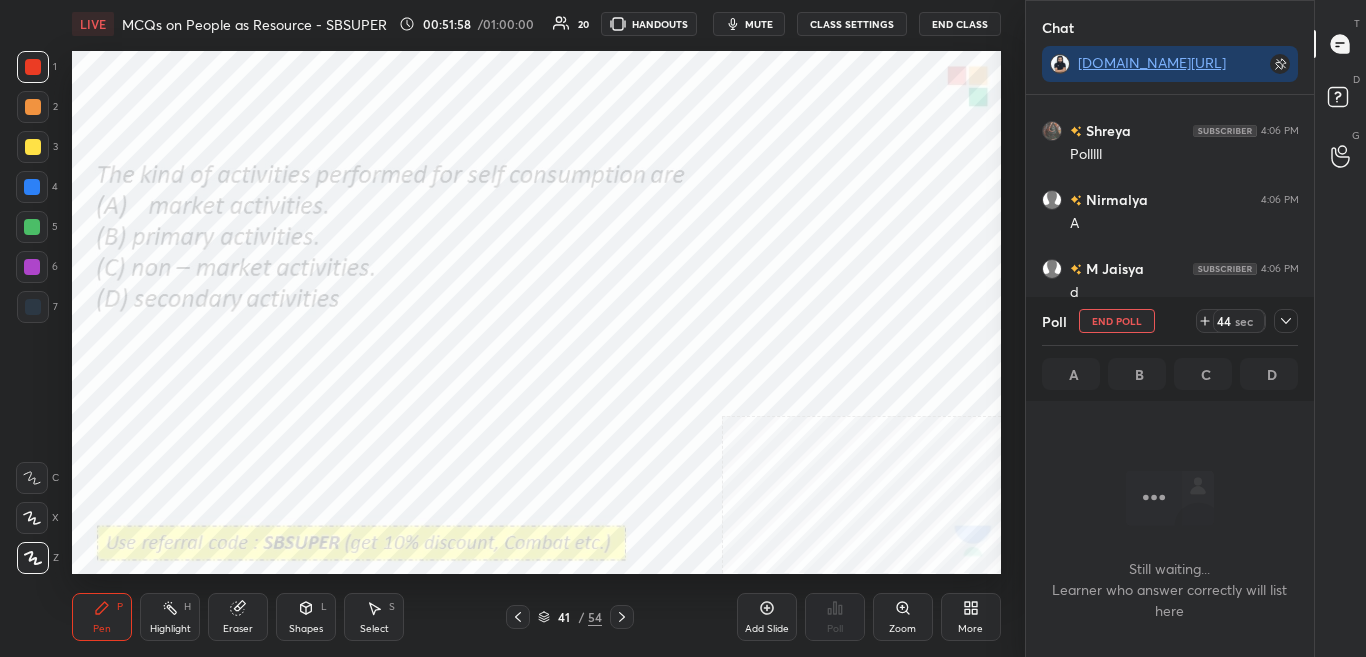 click 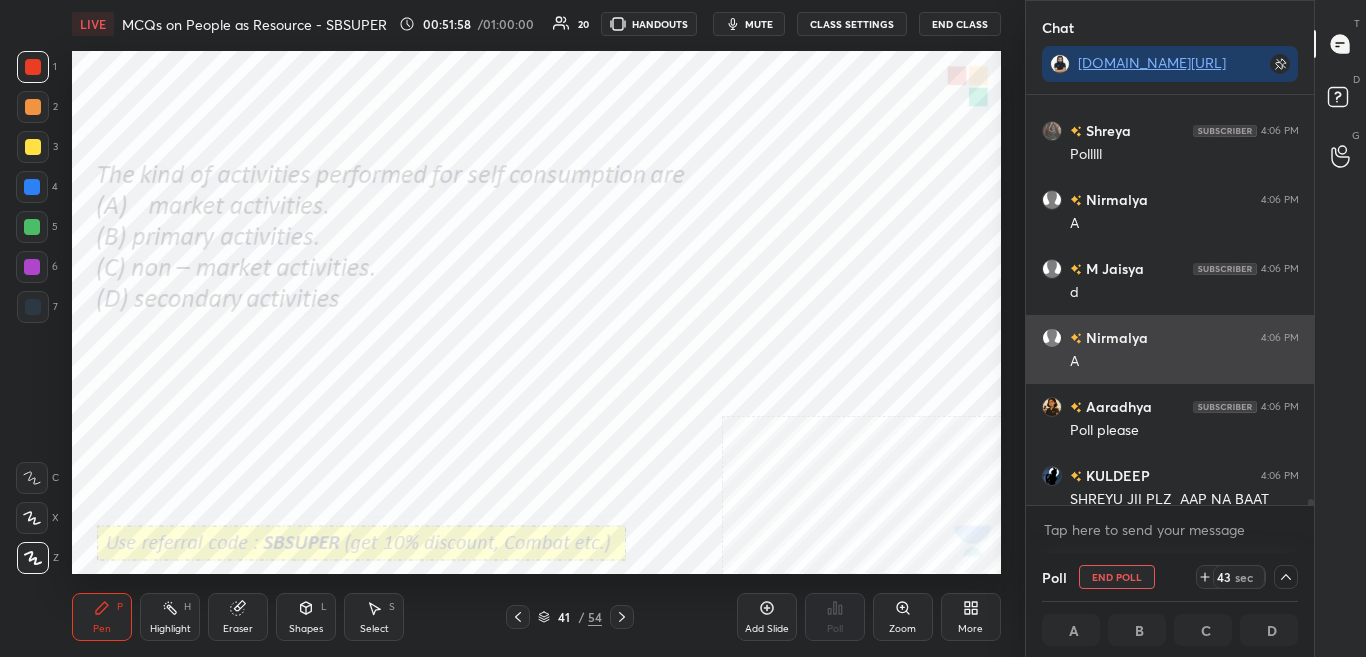 scroll, scrollTop: 1, scrollLeft: 7, axis: both 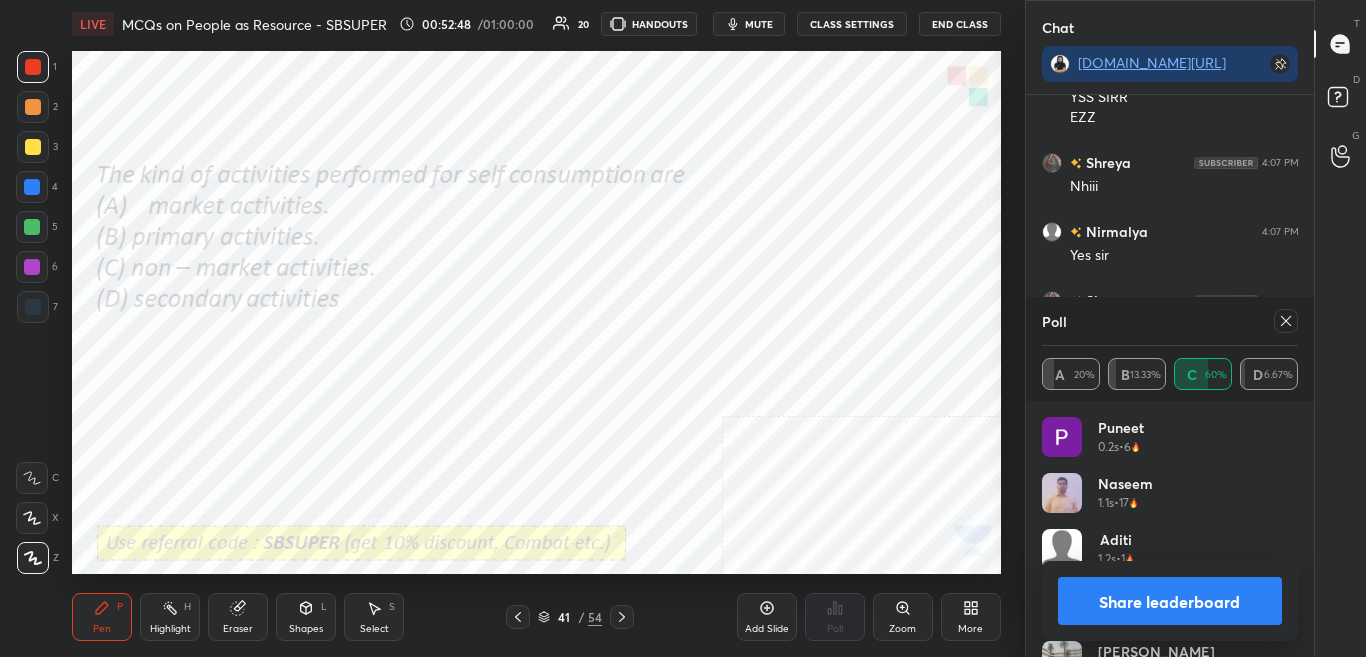 click 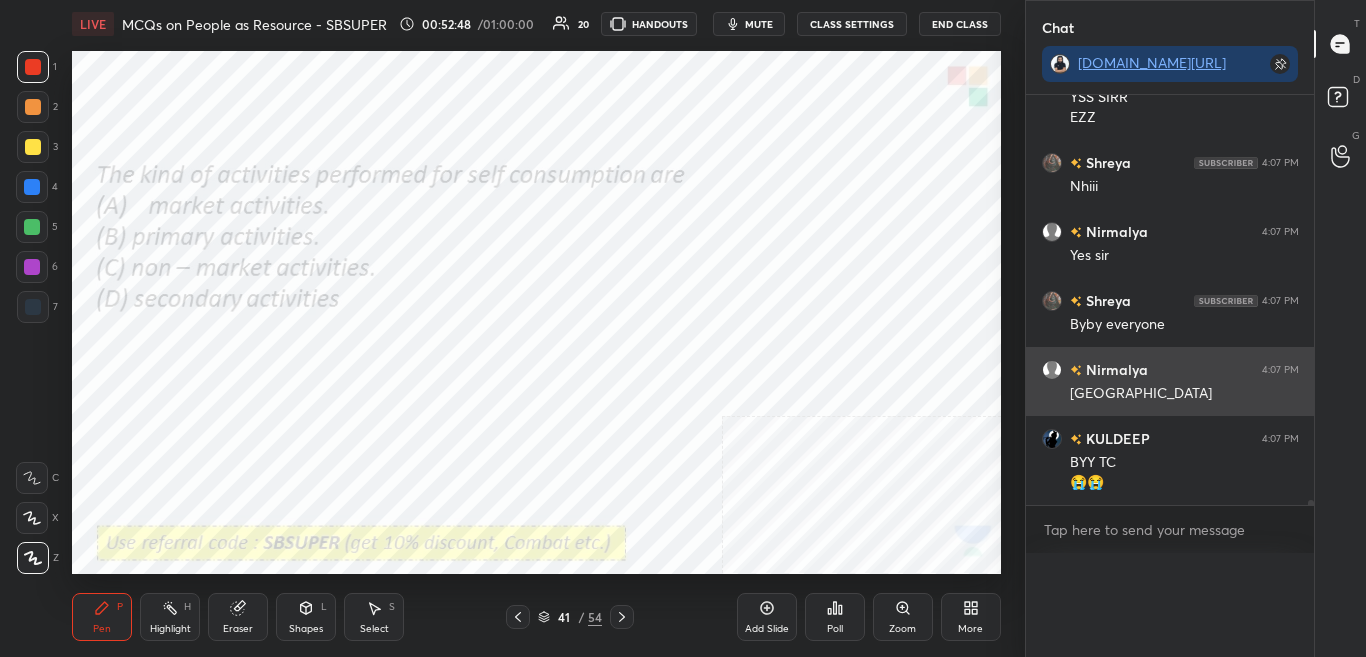 scroll, scrollTop: 0, scrollLeft: 0, axis: both 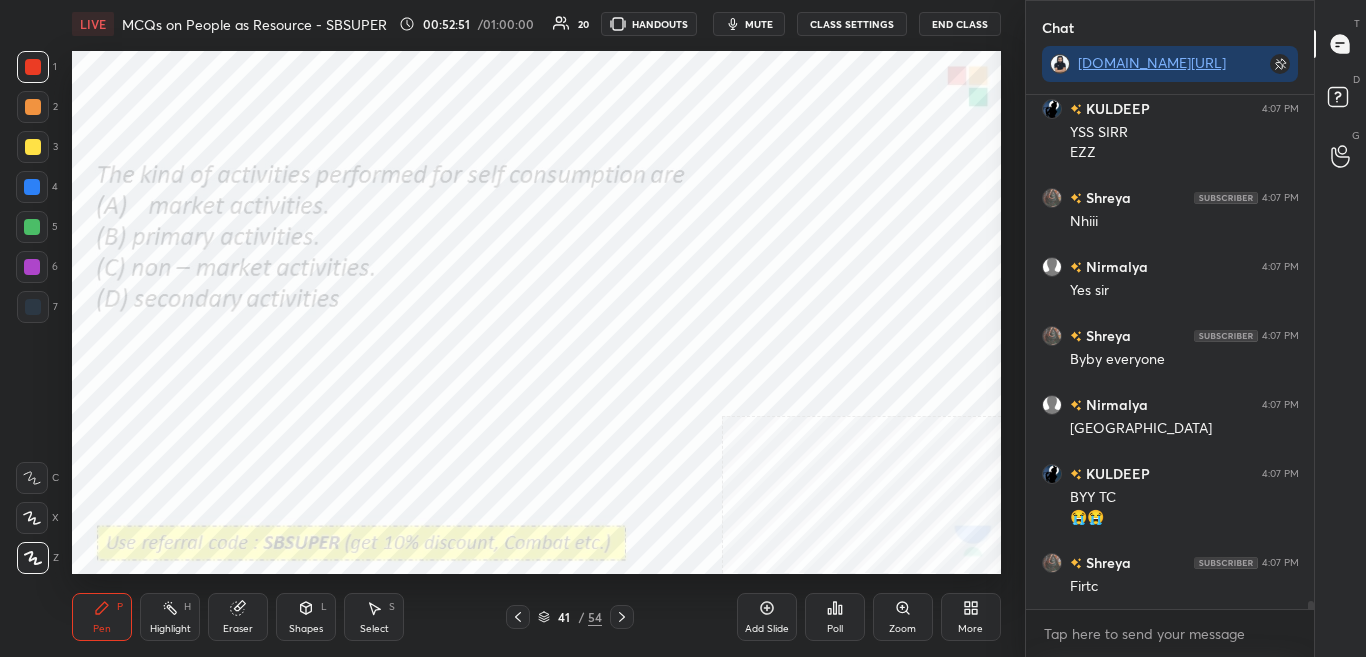 click 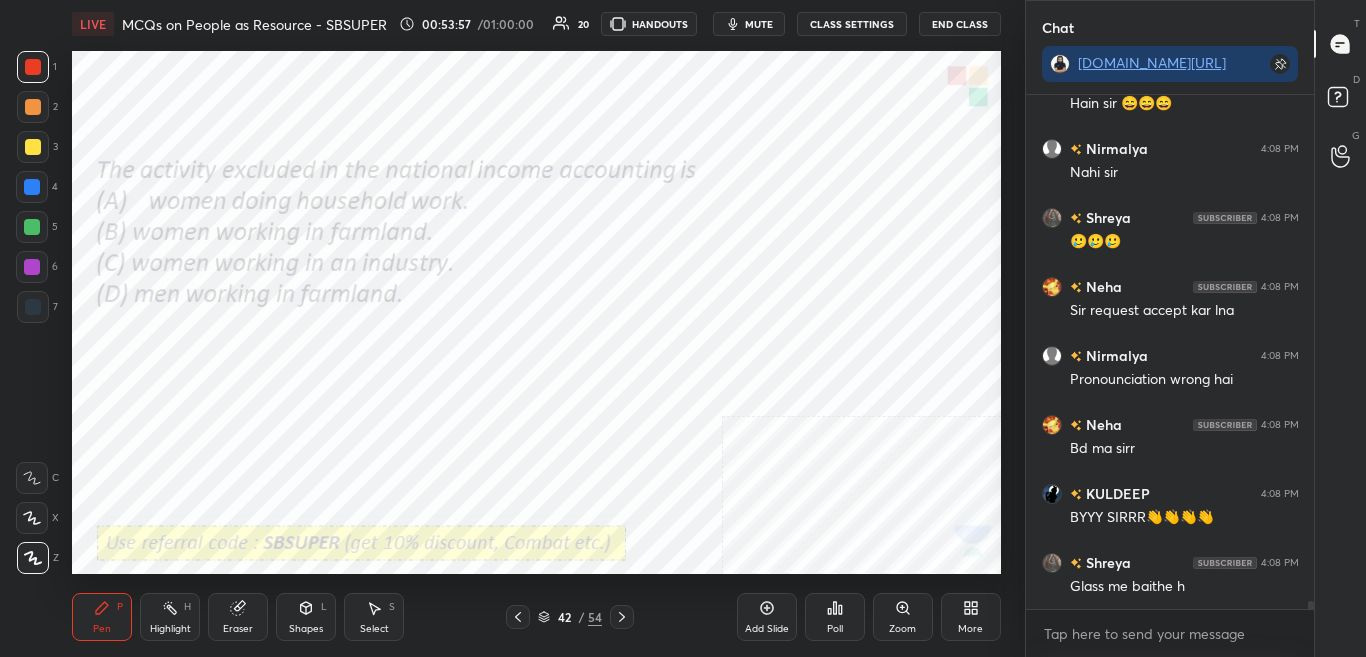 scroll, scrollTop: 33832, scrollLeft: 0, axis: vertical 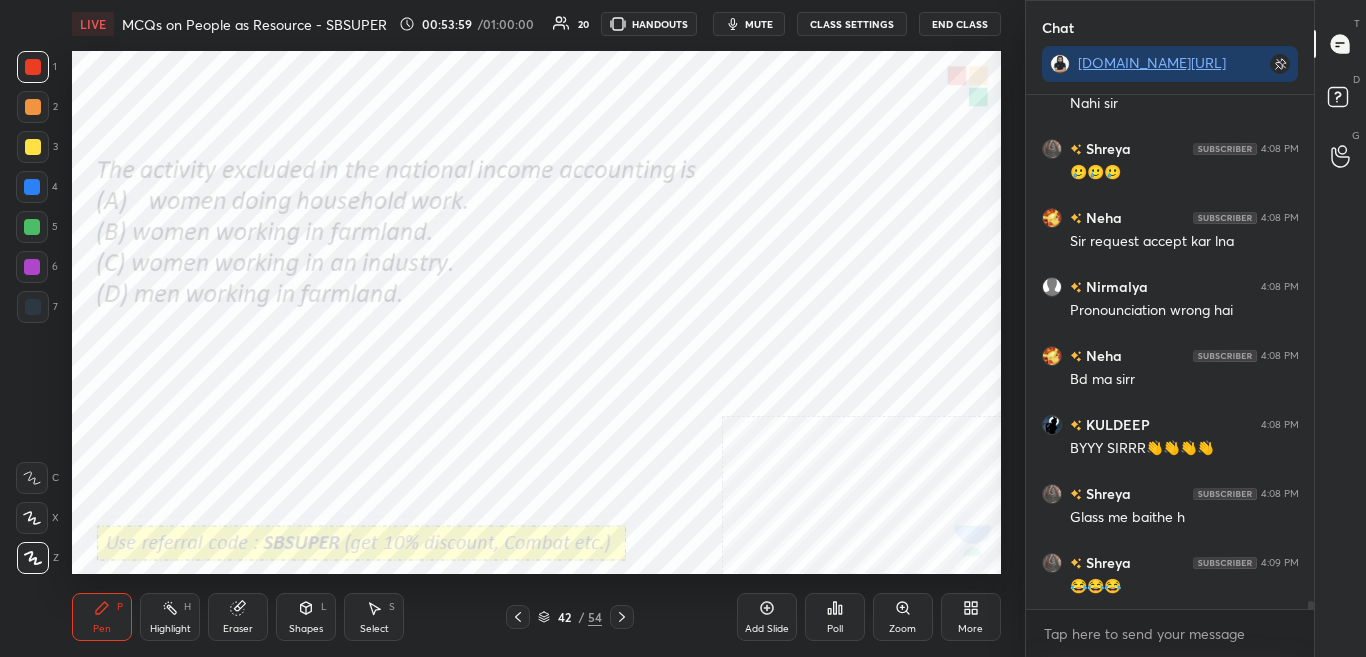 click on "Poll" at bounding box center (835, 617) 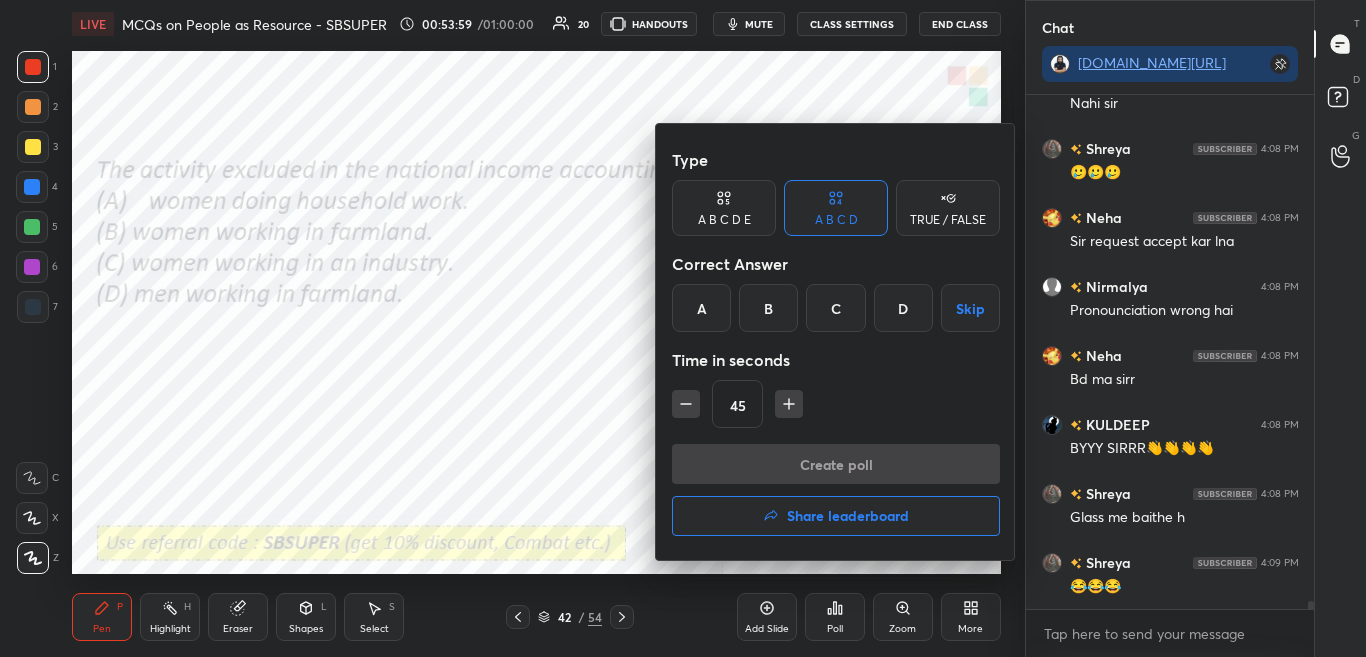 click at bounding box center (683, 328) 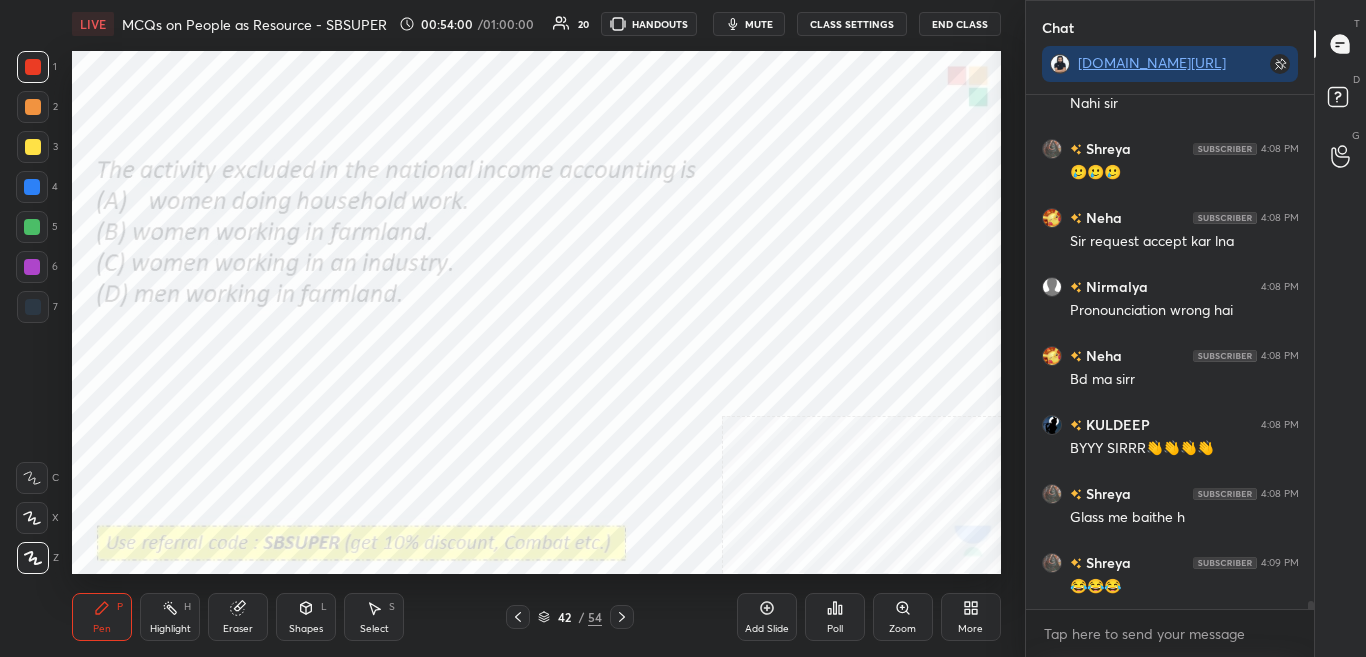 click on "Poll" at bounding box center [835, 629] 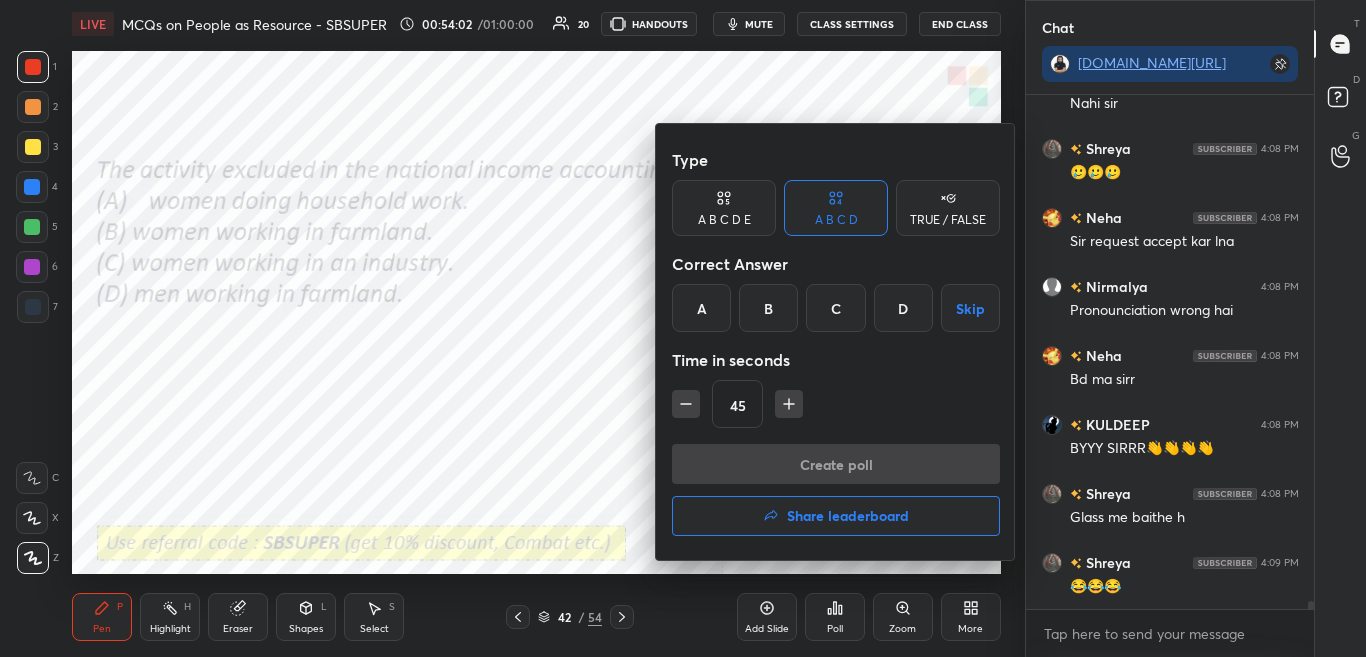 click on "A" at bounding box center (701, 308) 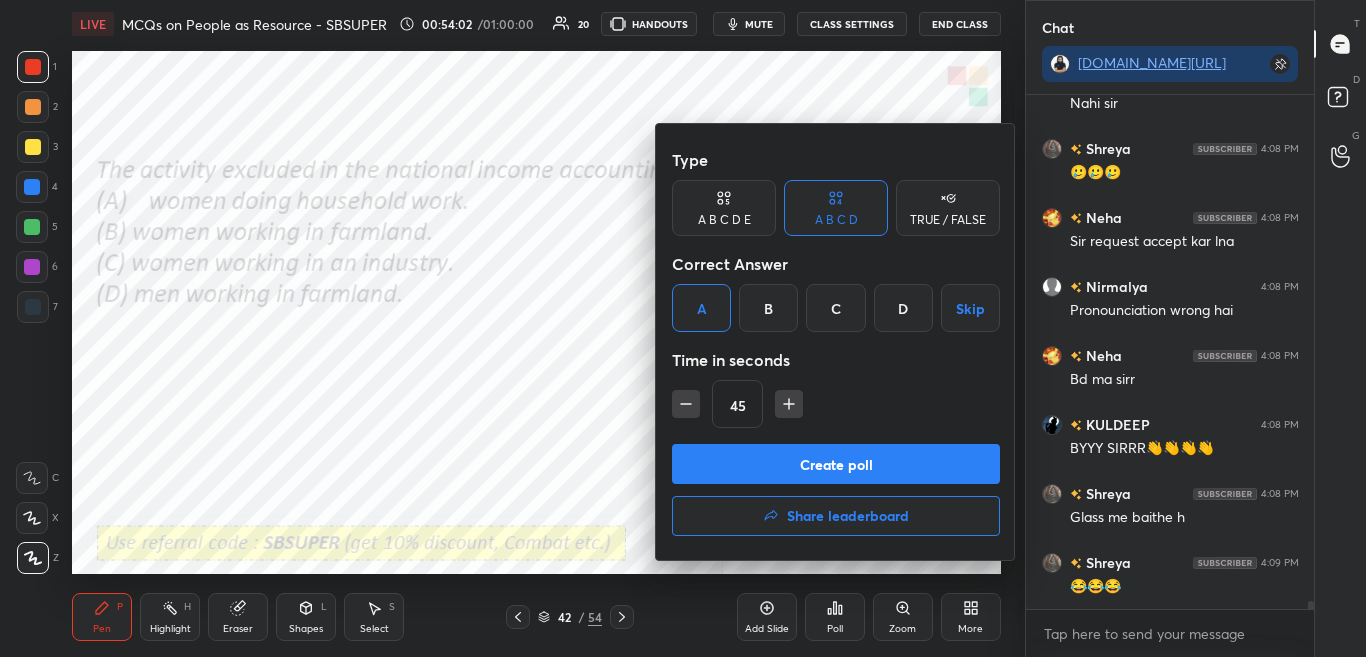click at bounding box center (683, 328) 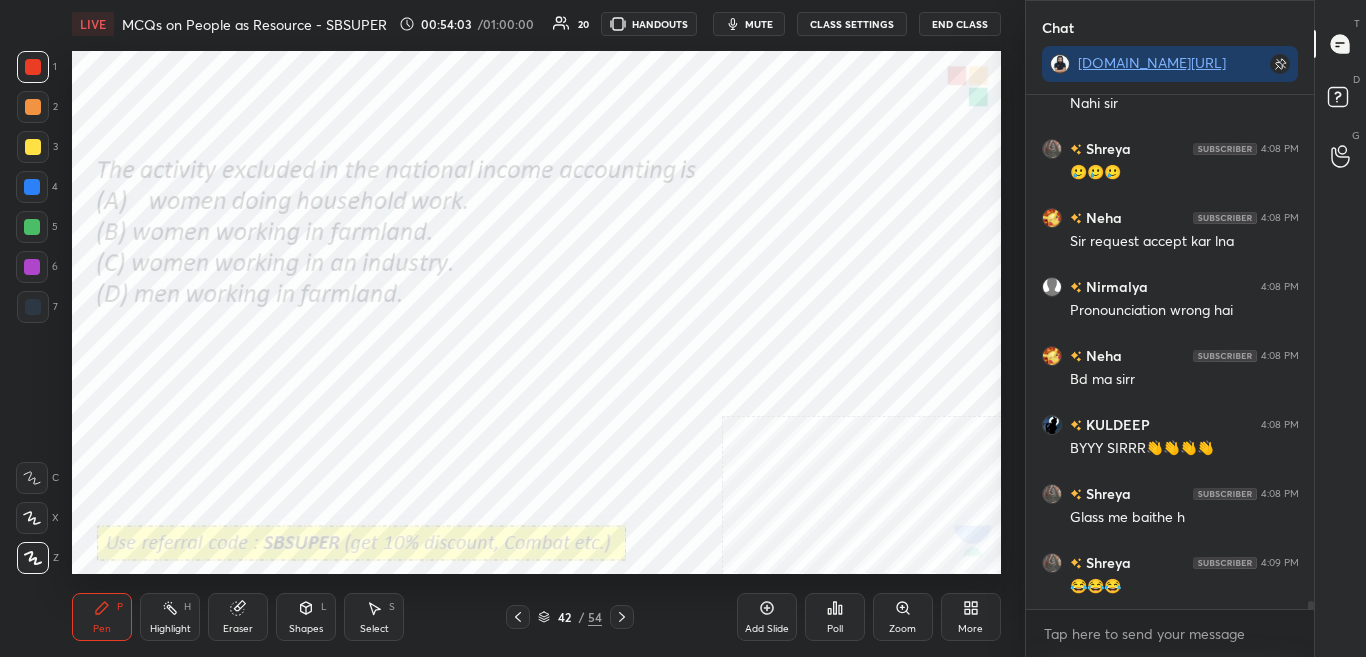 click on "Poll" at bounding box center [835, 617] 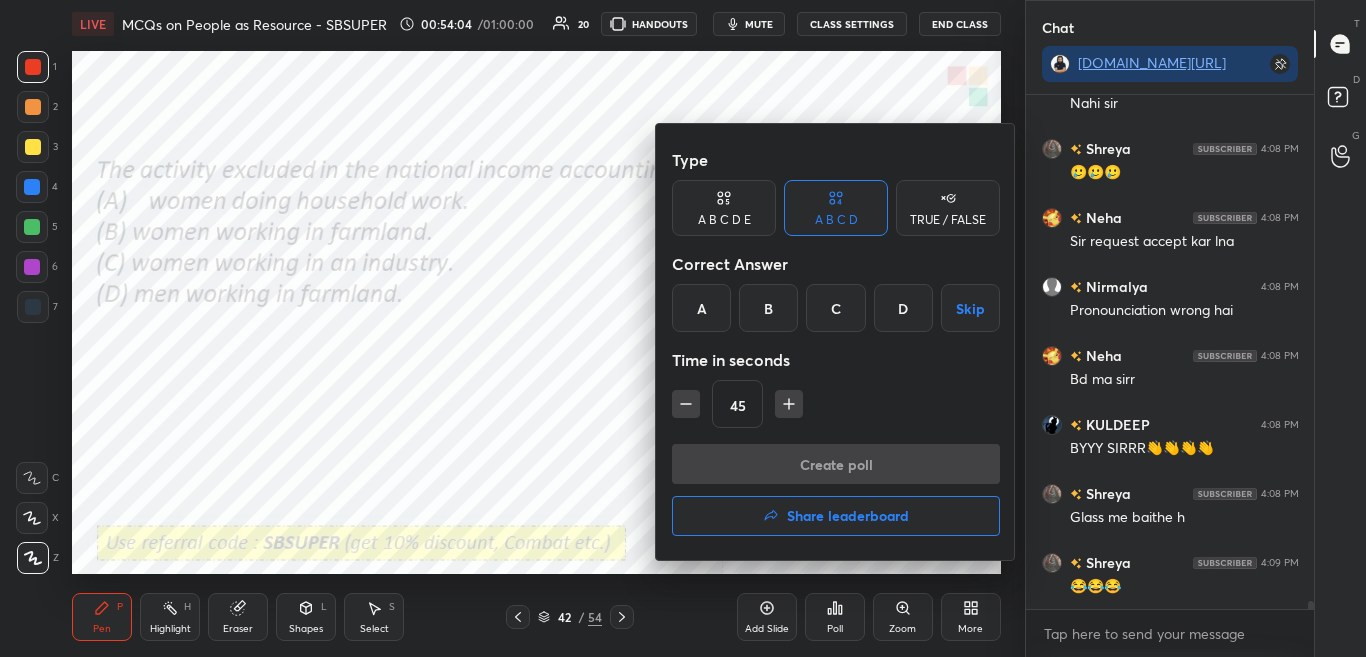 click on "A" at bounding box center [701, 308] 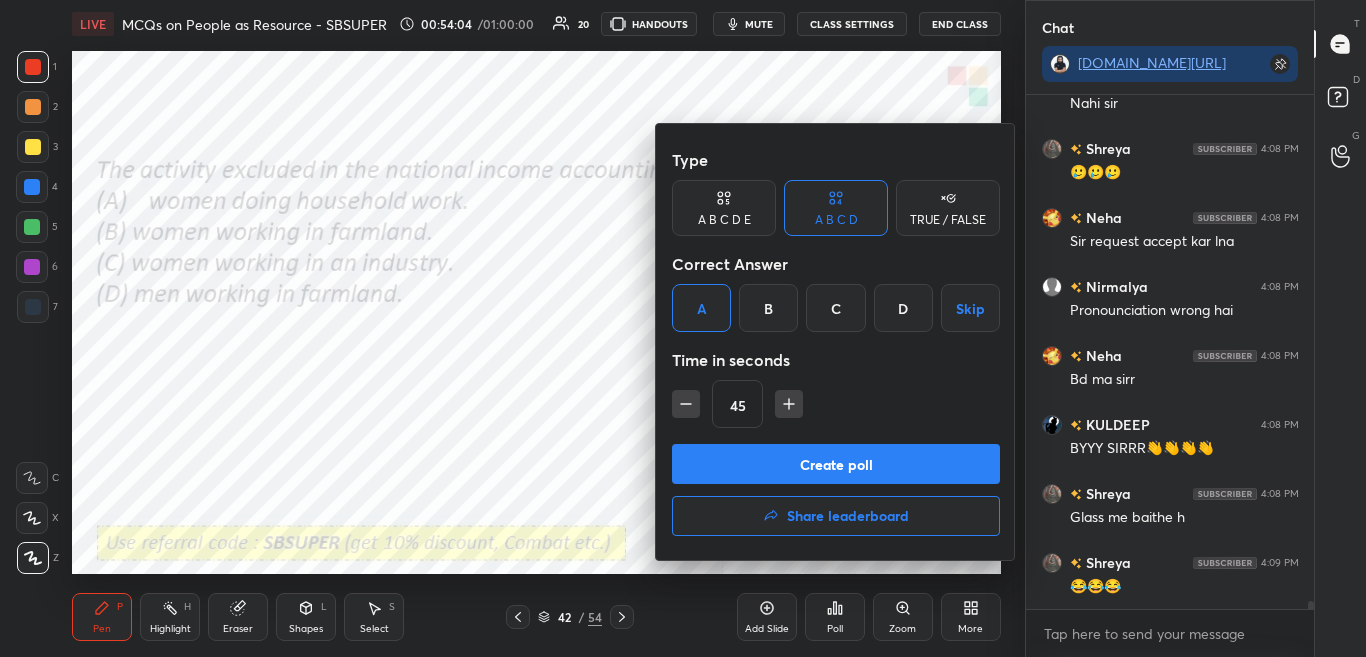 click on "Create poll" at bounding box center (836, 464) 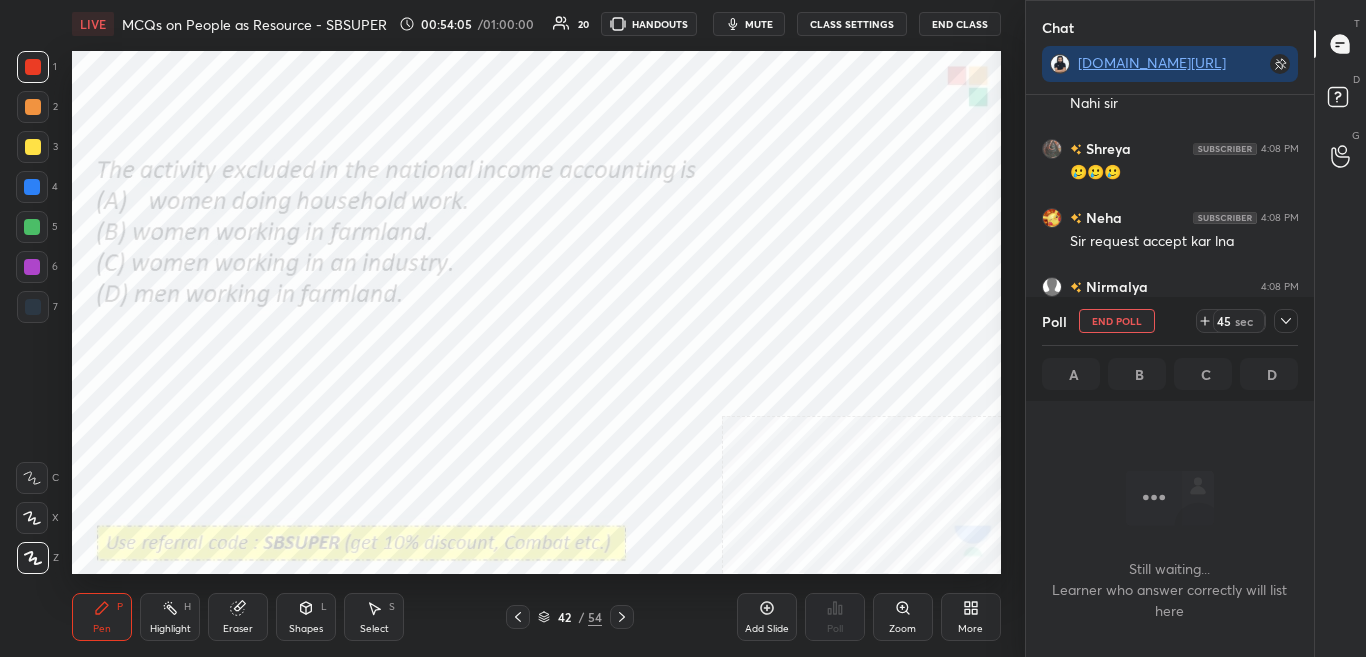 scroll, scrollTop: 289, scrollLeft: 282, axis: both 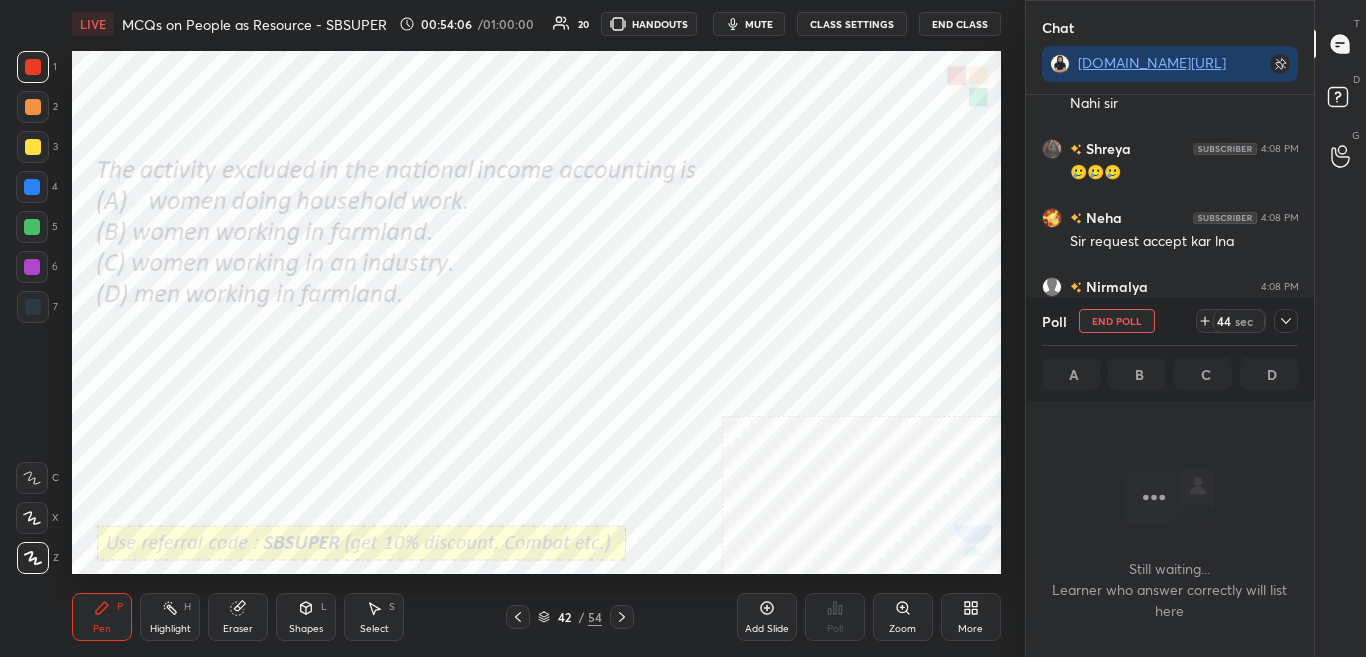 click 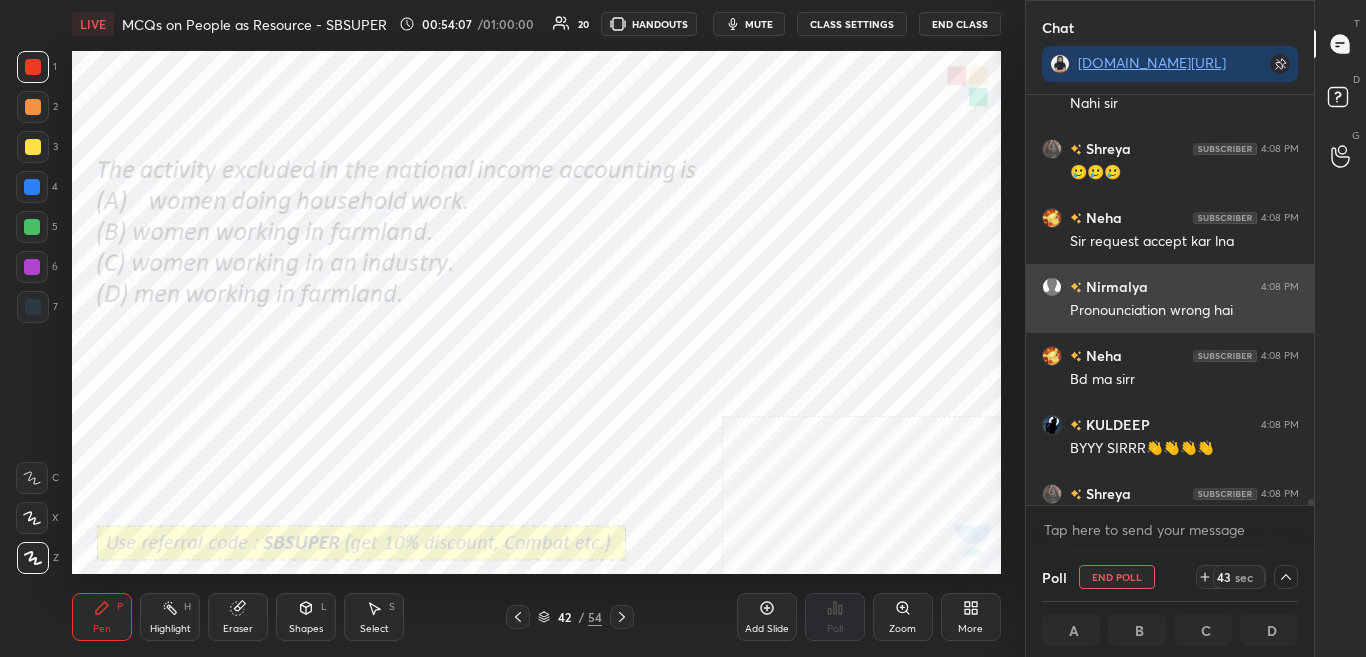 scroll, scrollTop: 1, scrollLeft: 7, axis: both 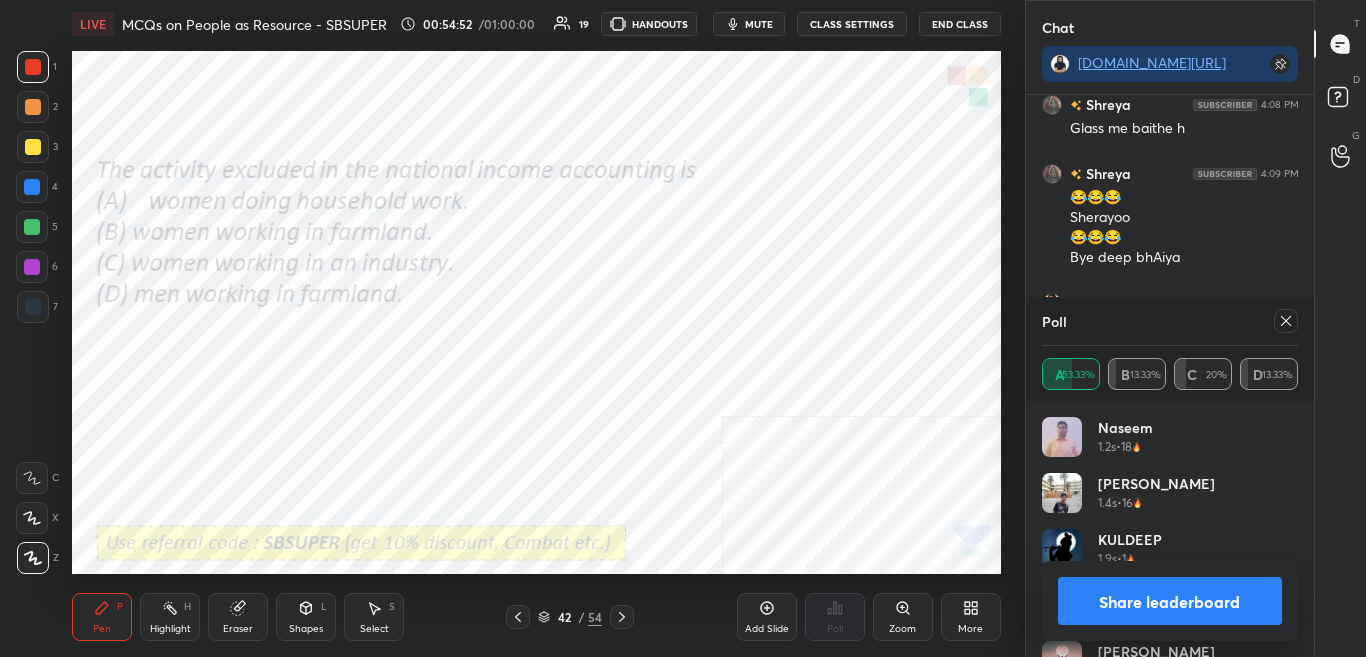 click on "Share leaderboard" at bounding box center [1170, 601] 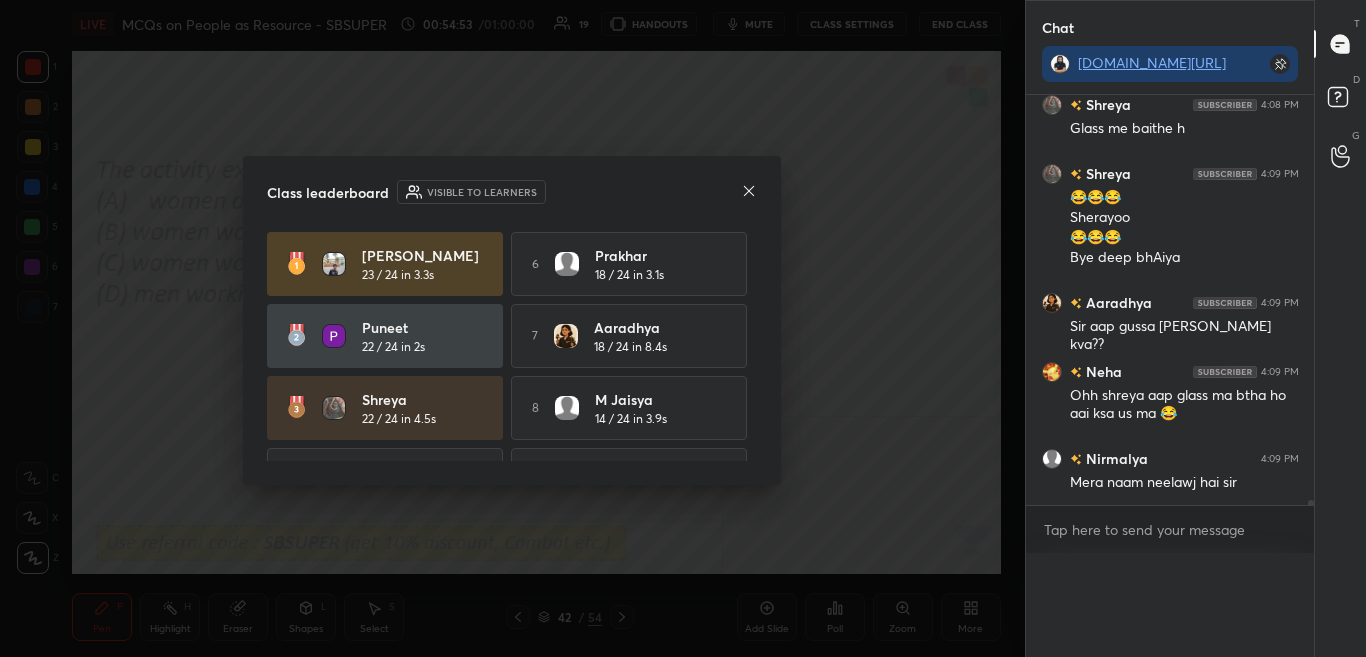 scroll, scrollTop: 0, scrollLeft: 0, axis: both 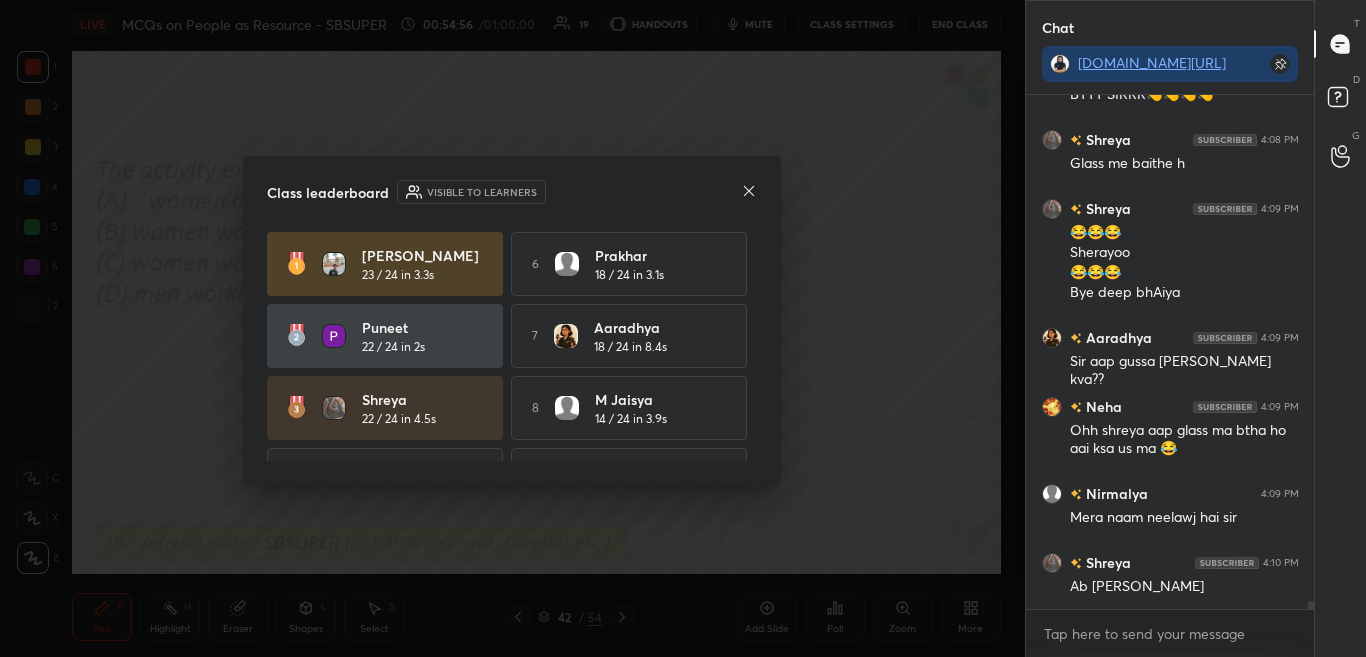 click on "Class leaderboard Visible to learners" at bounding box center (512, 192) 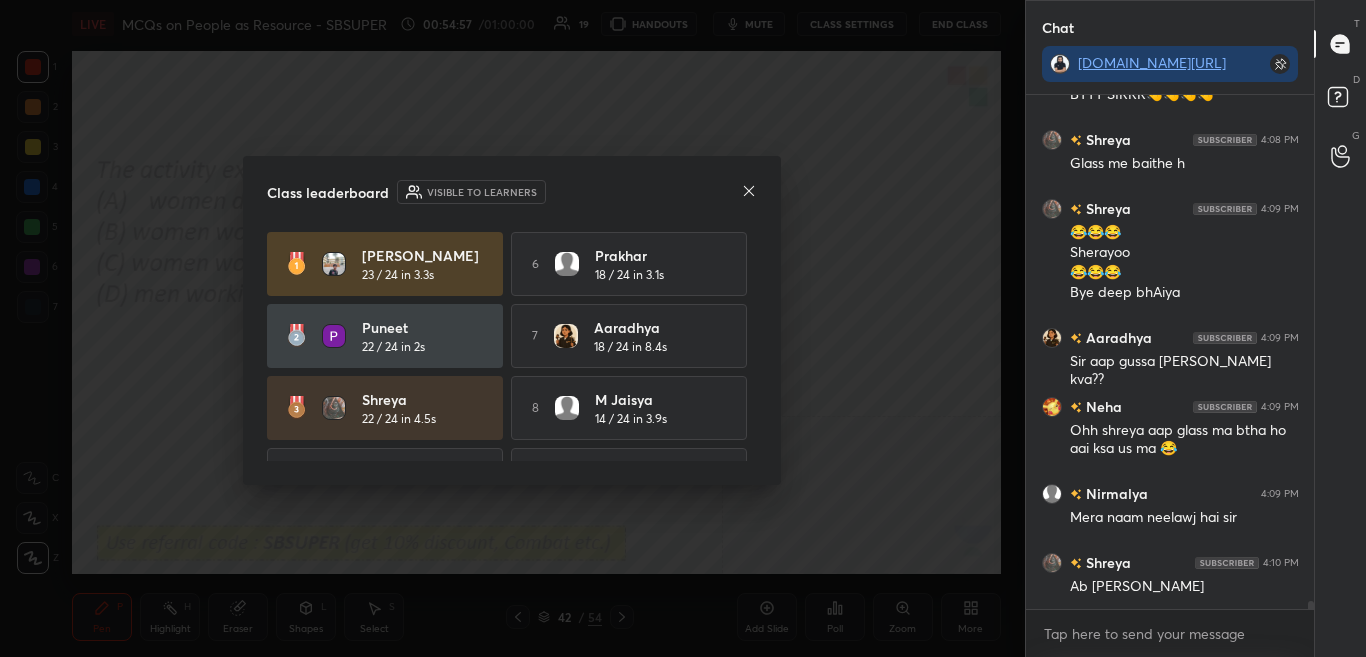 click 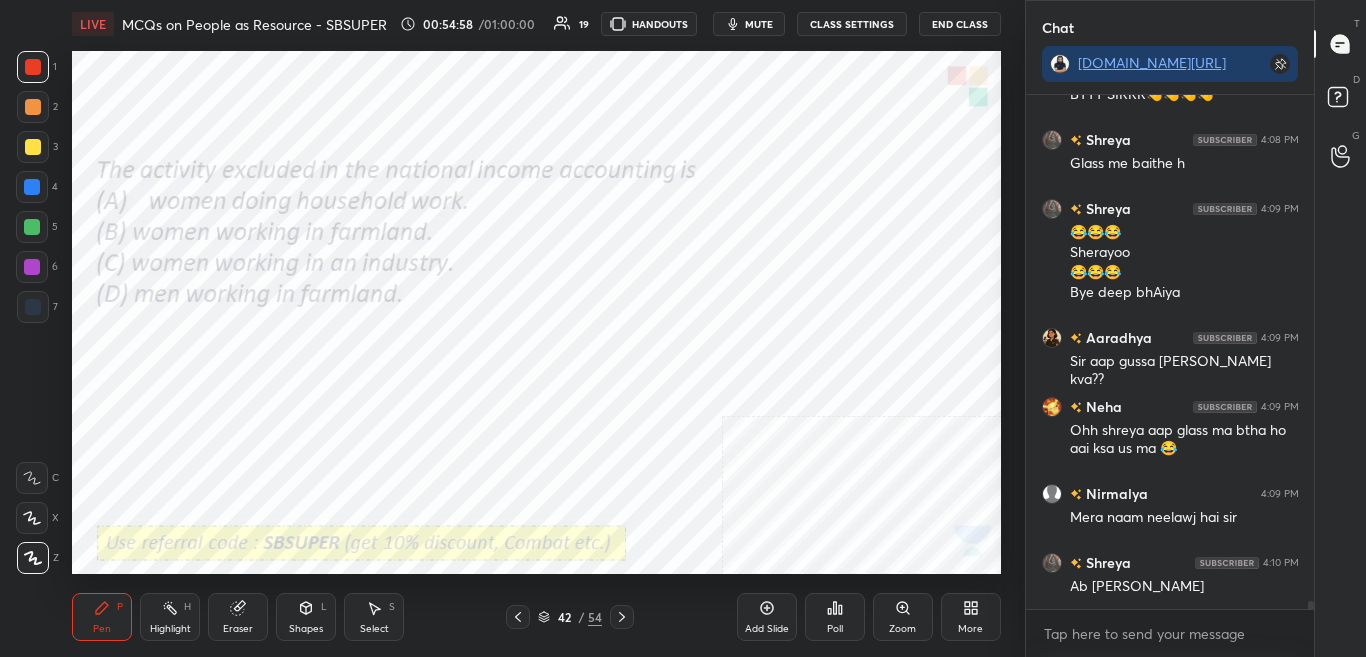 scroll, scrollTop: 34255, scrollLeft: 0, axis: vertical 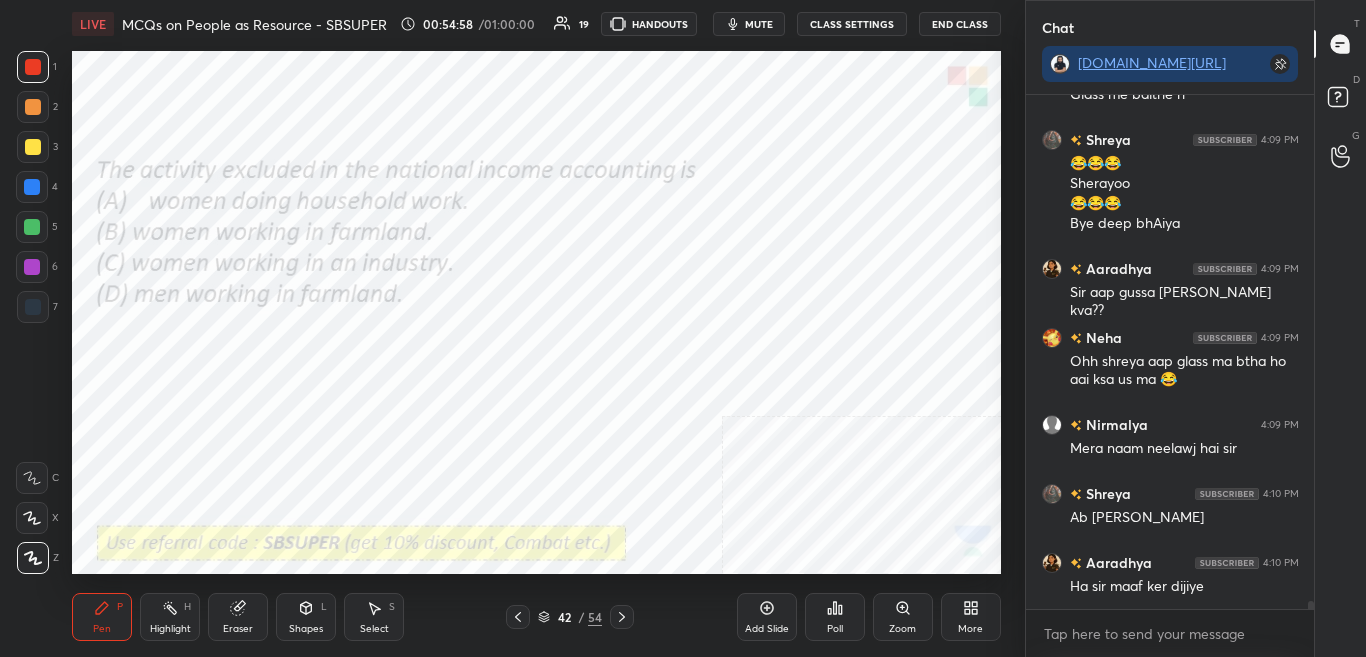 click on "Pen P Highlight H Eraser Shapes L Select S 42 / 54 Add Slide Poll Zoom More" at bounding box center (536, 617) 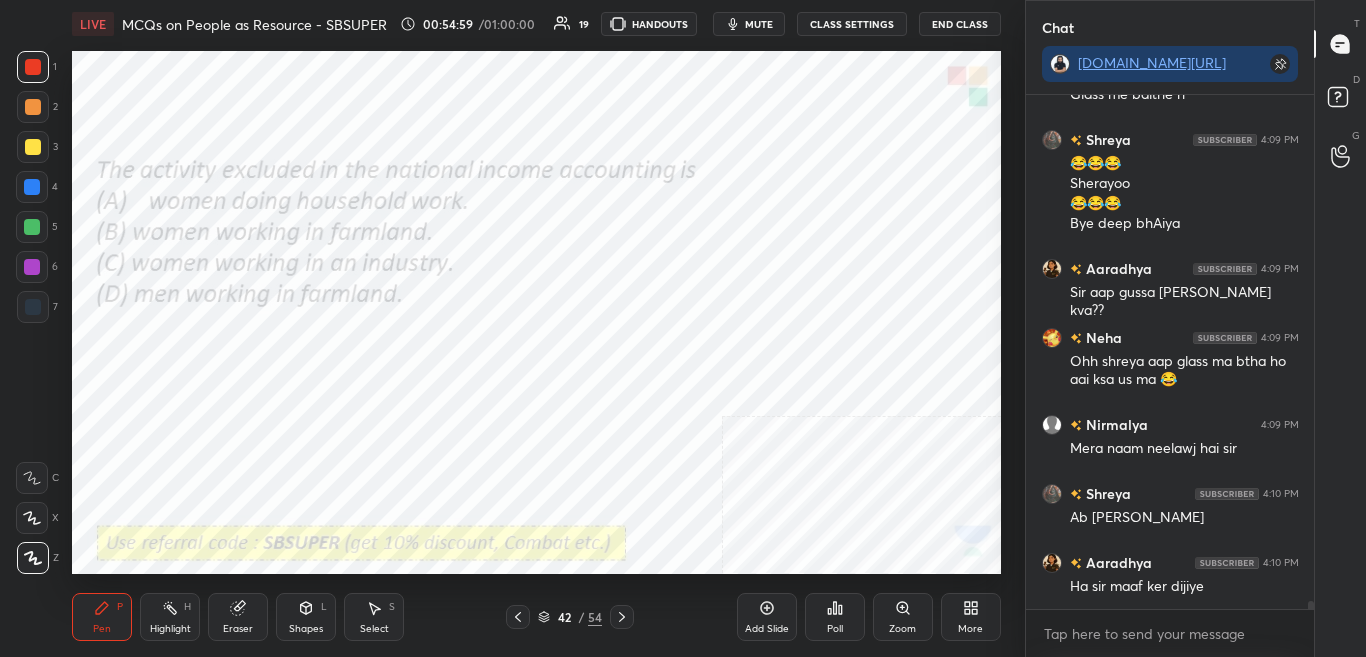 click 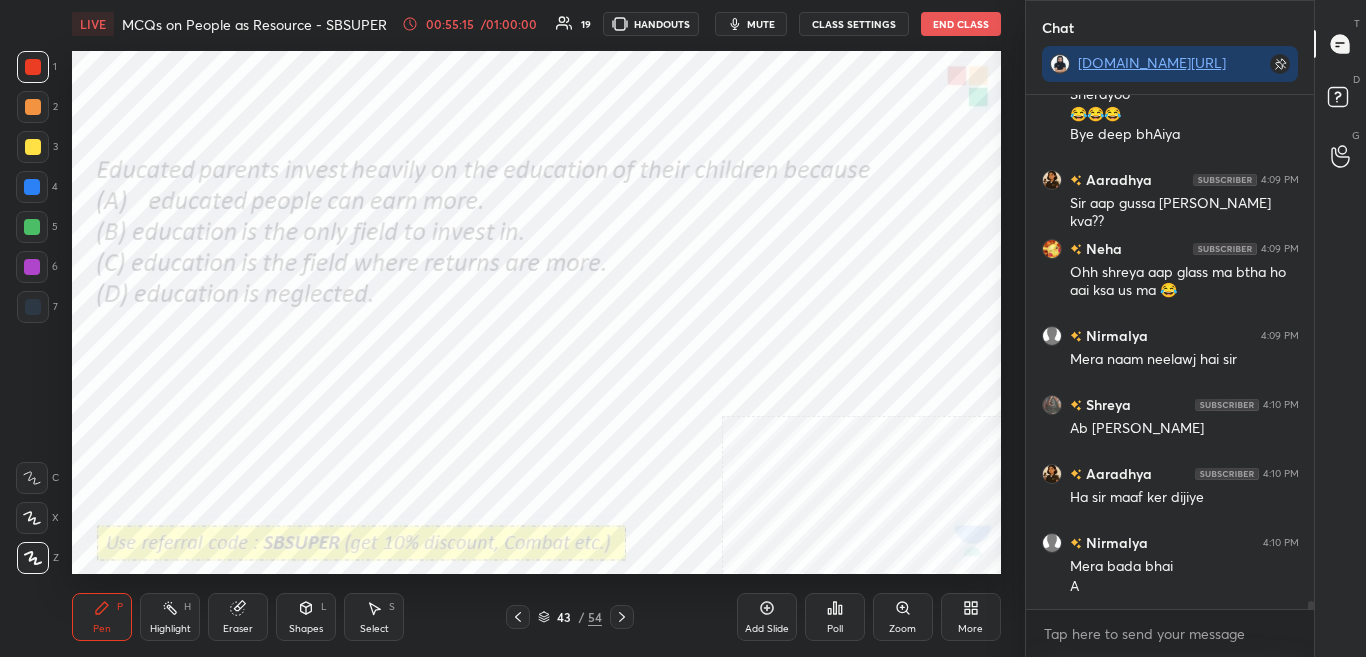 scroll, scrollTop: 34413, scrollLeft: 0, axis: vertical 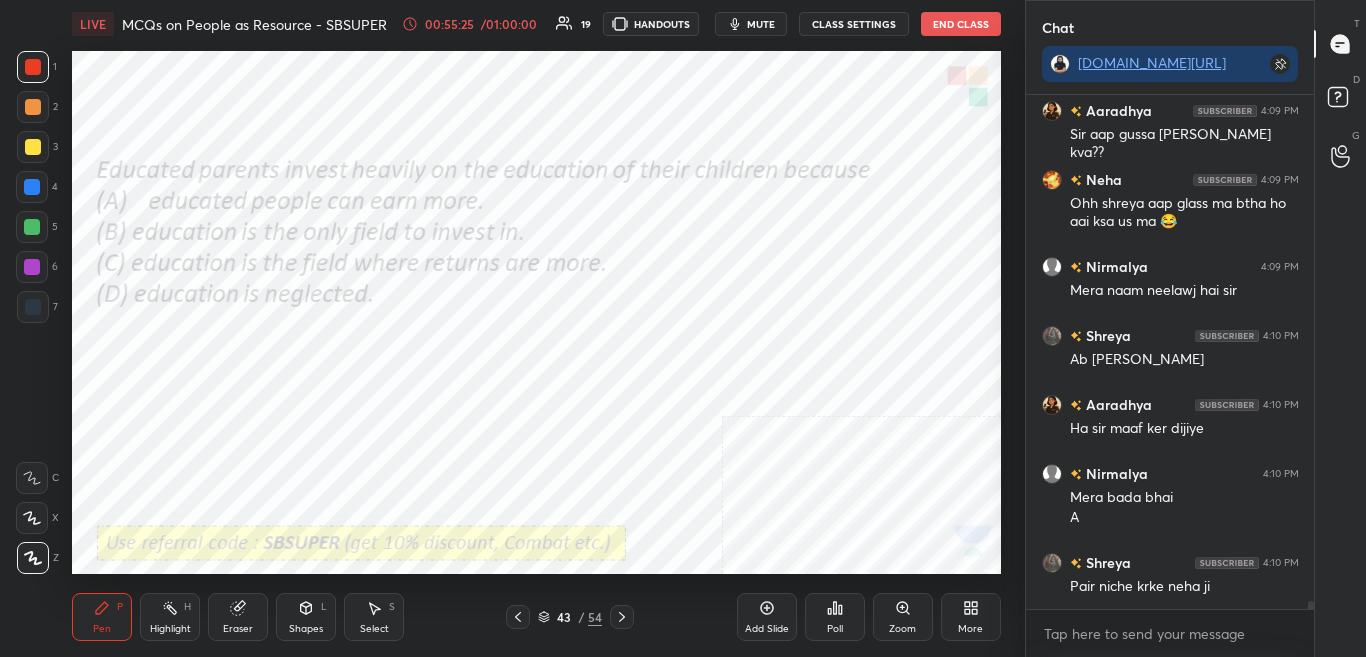 click 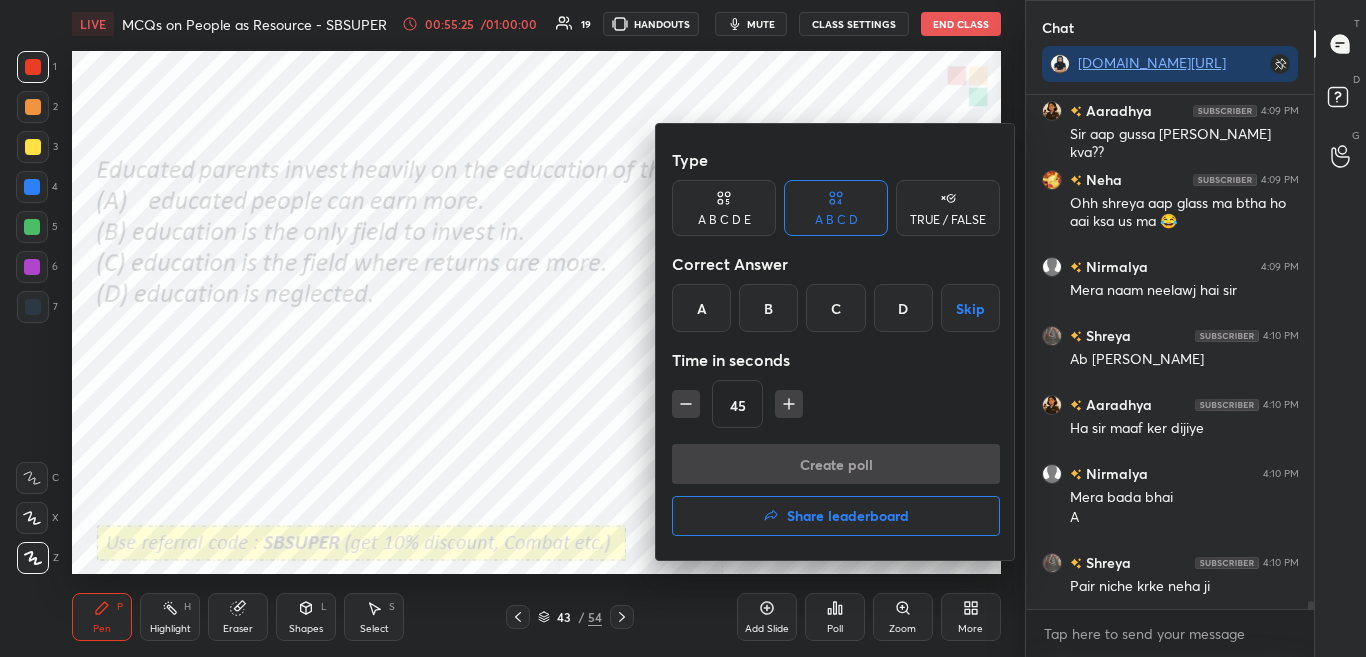 click at bounding box center (683, 328) 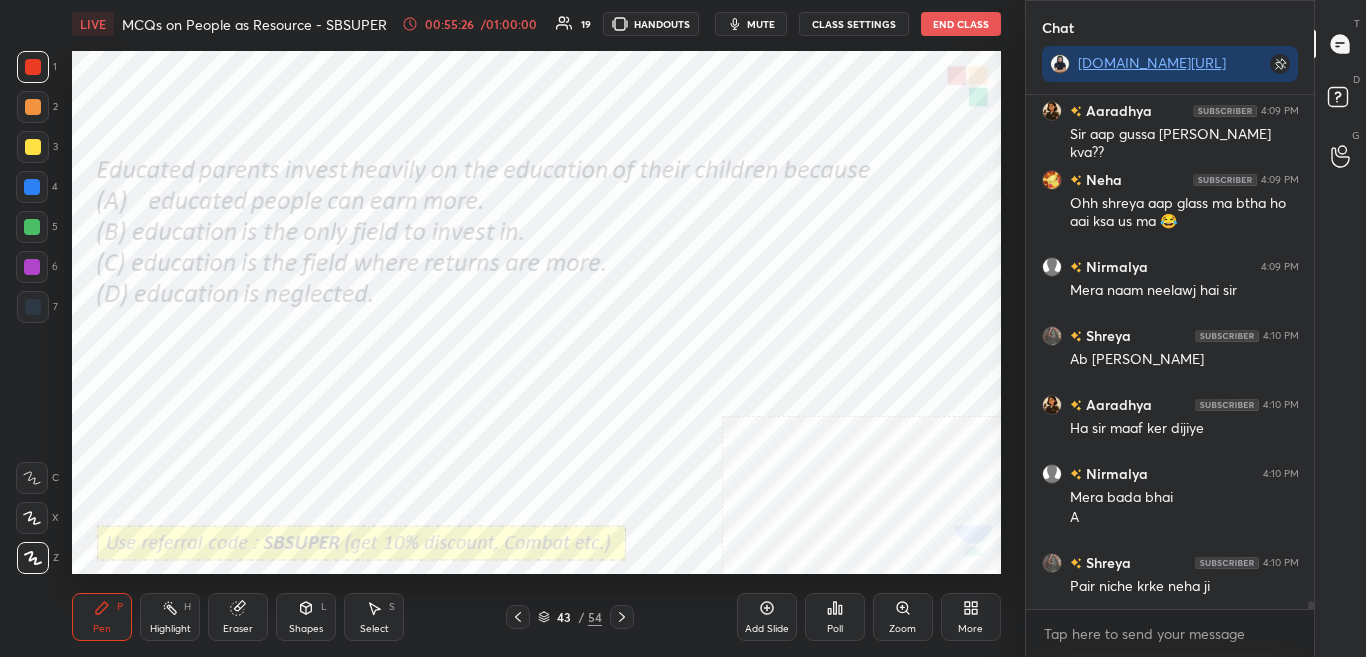 click on "Poll" at bounding box center (835, 617) 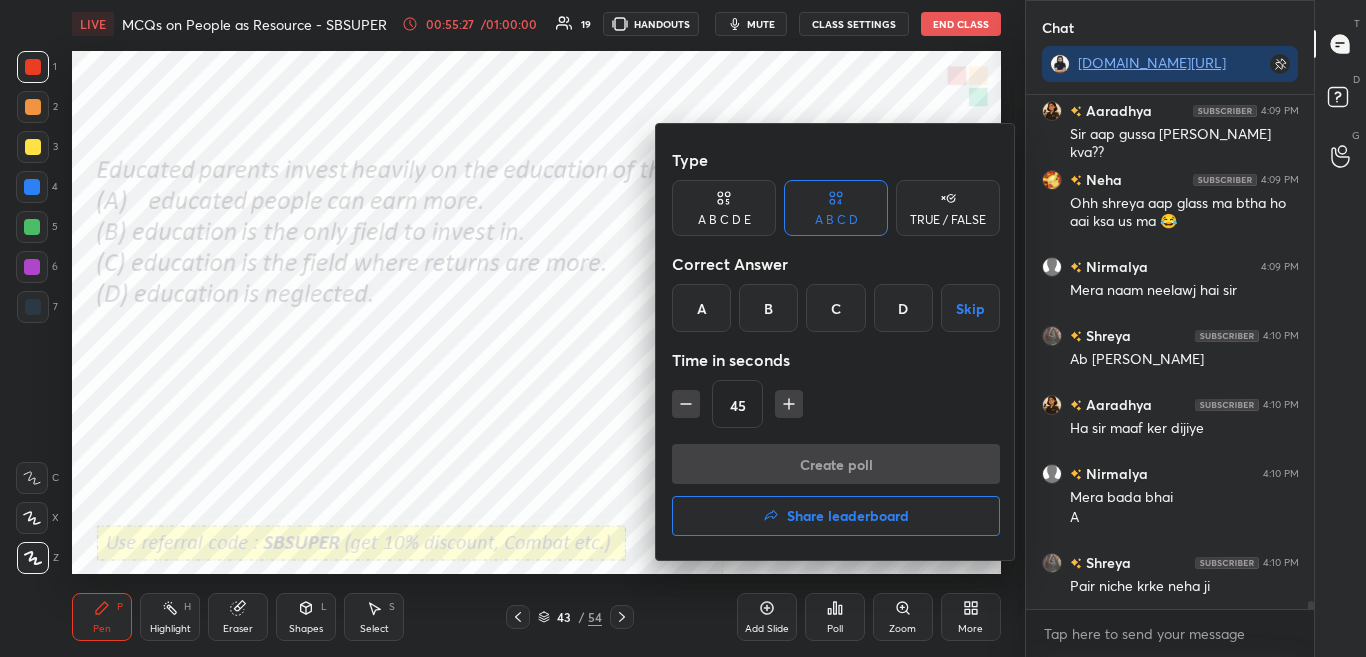 drag, startPoint x: 833, startPoint y: 324, endPoint x: 834, endPoint y: 336, distance: 12.0415945 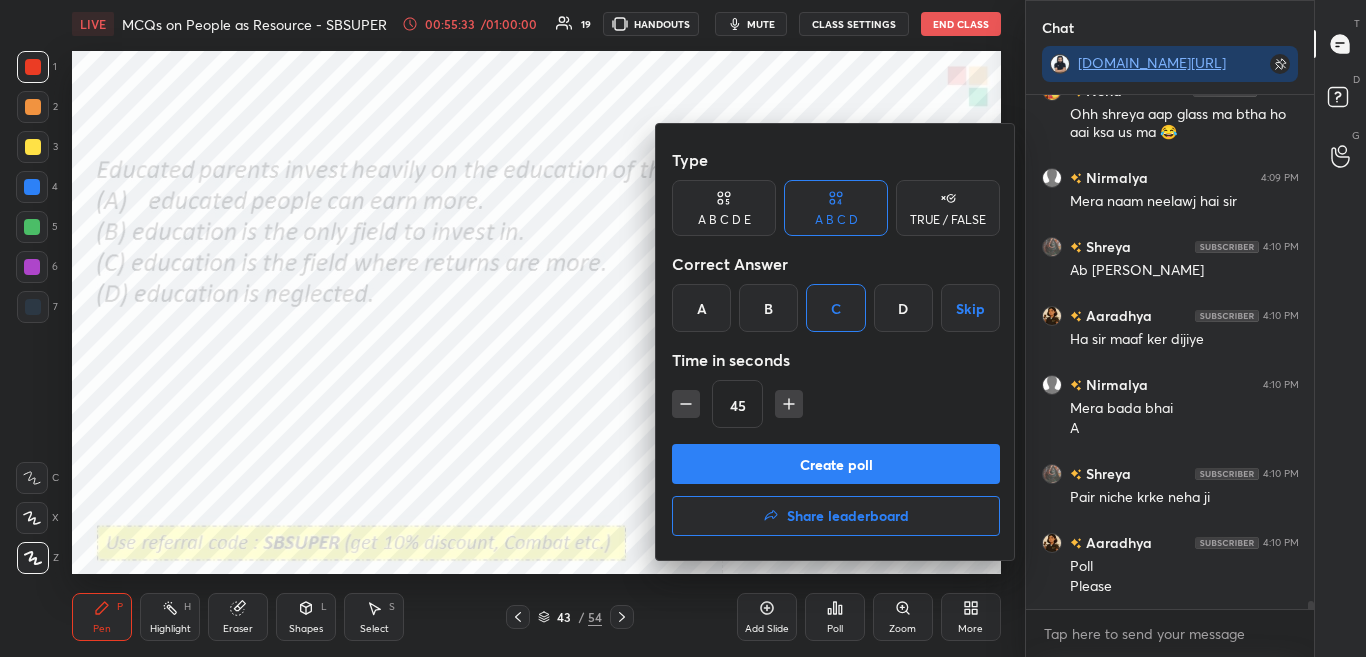 scroll, scrollTop: 34571, scrollLeft: 0, axis: vertical 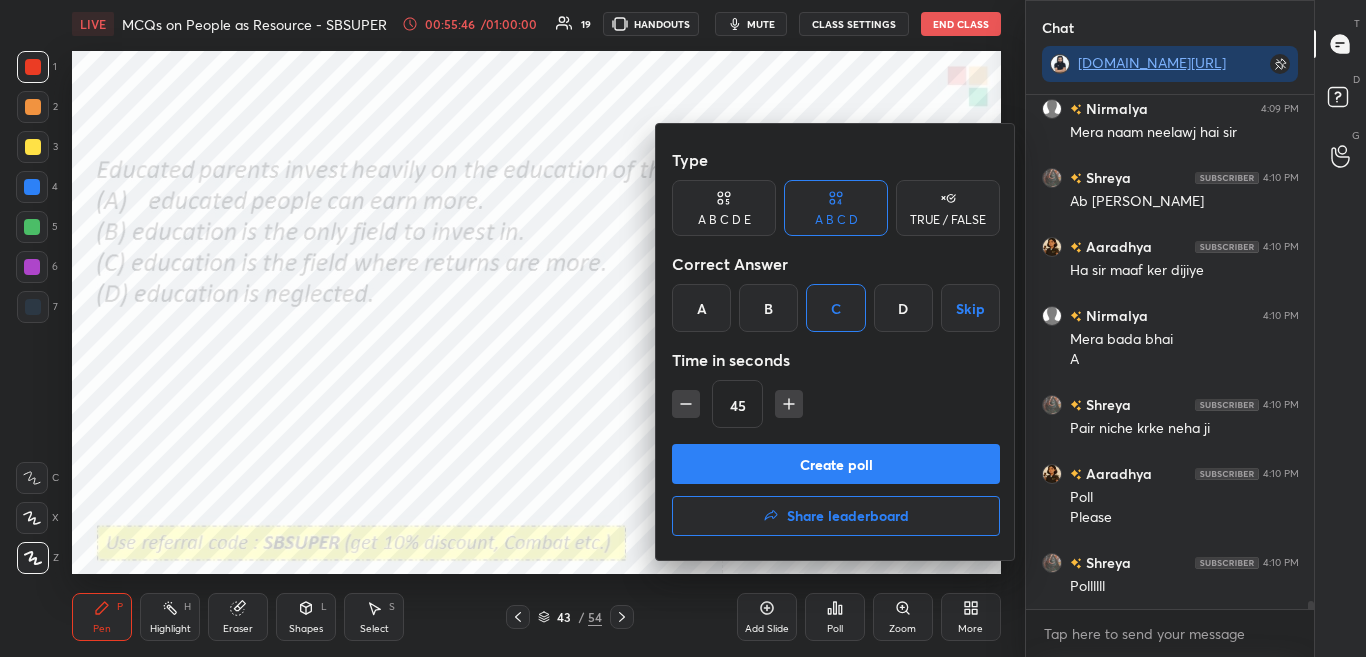 click on "Create poll" at bounding box center [836, 464] 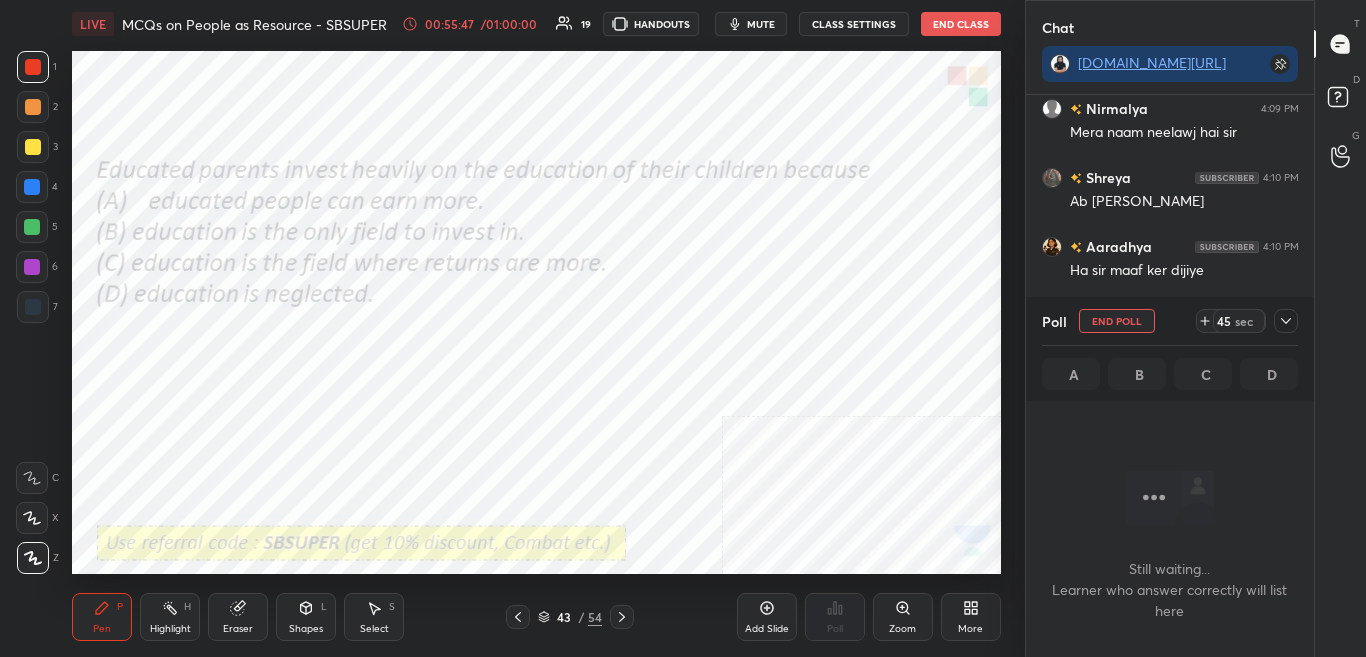 scroll, scrollTop: 404, scrollLeft: 282, axis: both 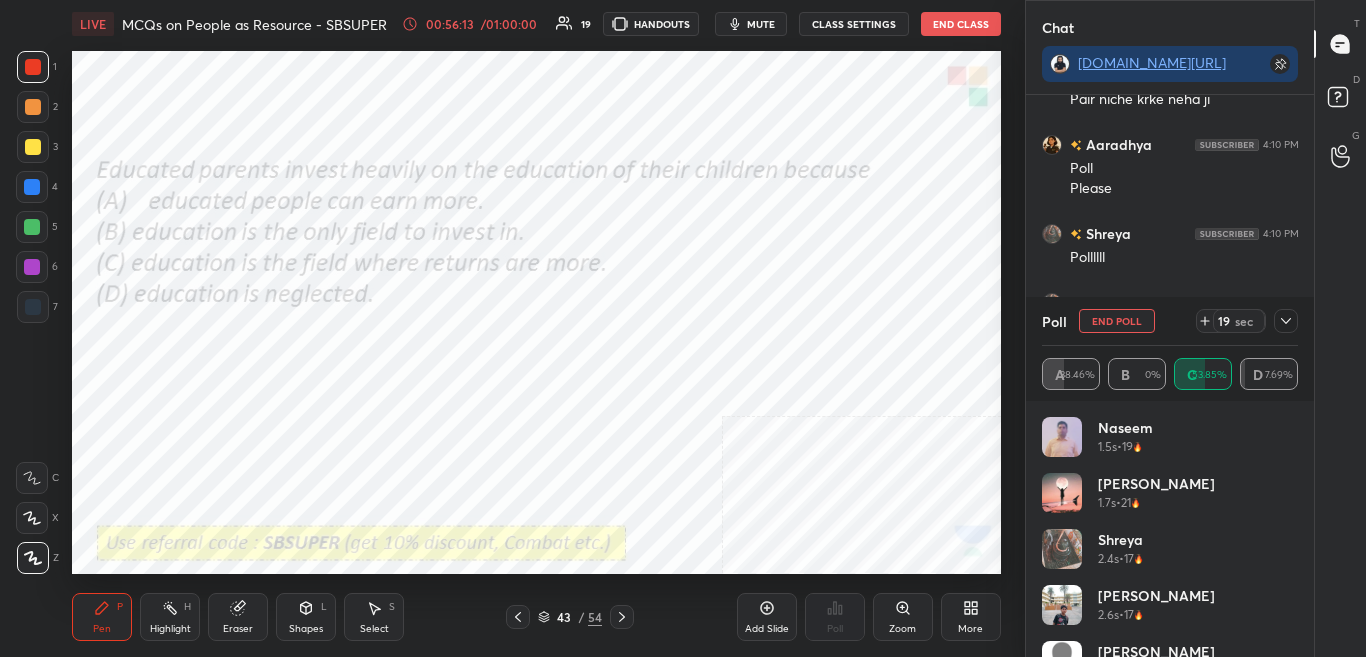 click 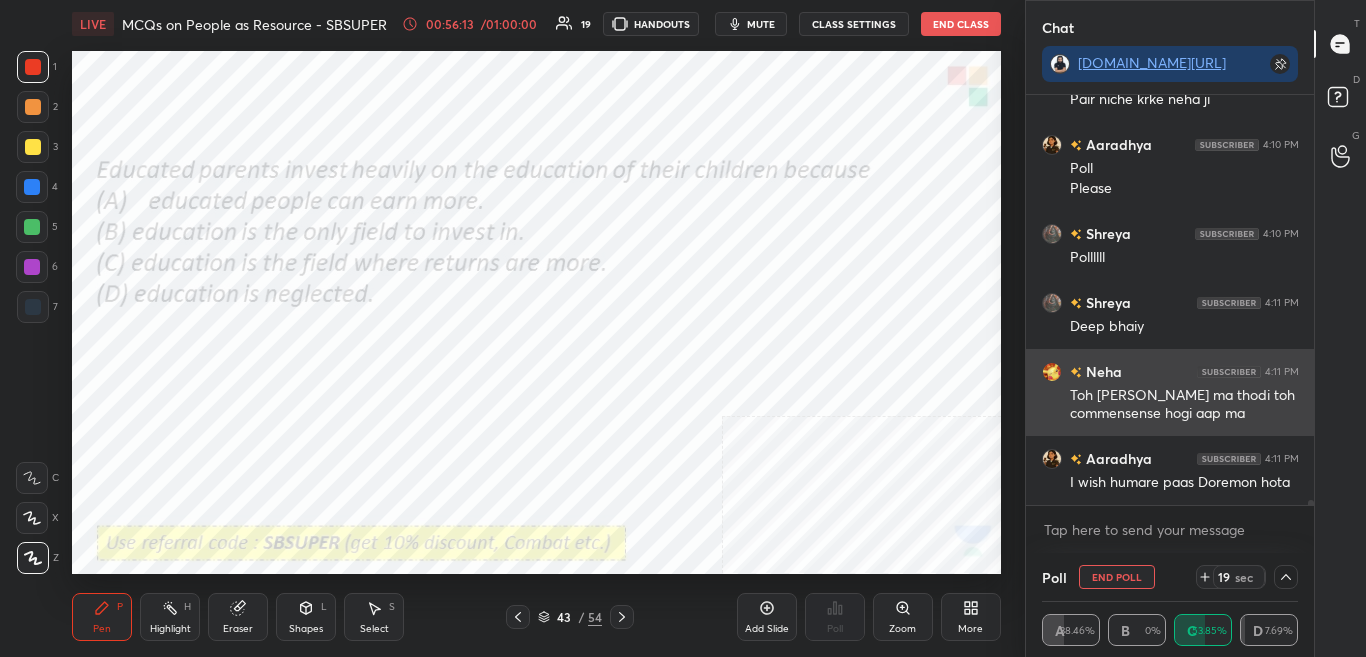 scroll, scrollTop: 0, scrollLeft: 0, axis: both 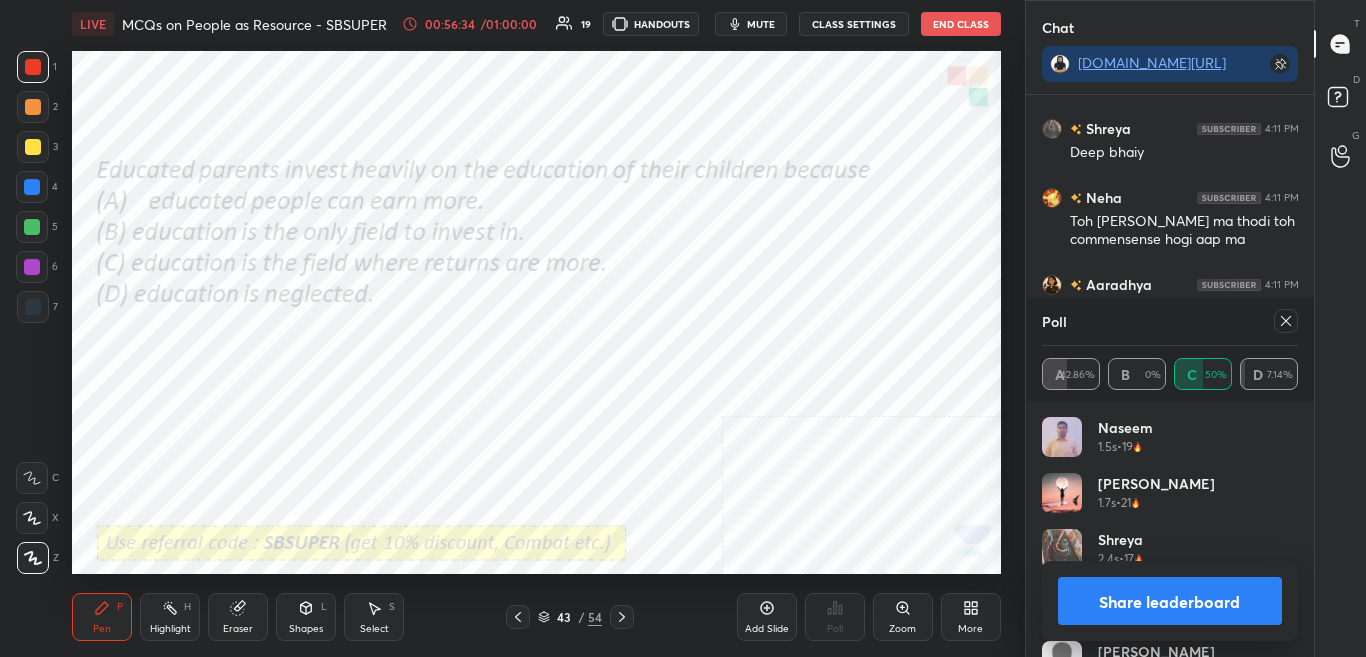 click on "Share leaderboard" at bounding box center [1170, 601] 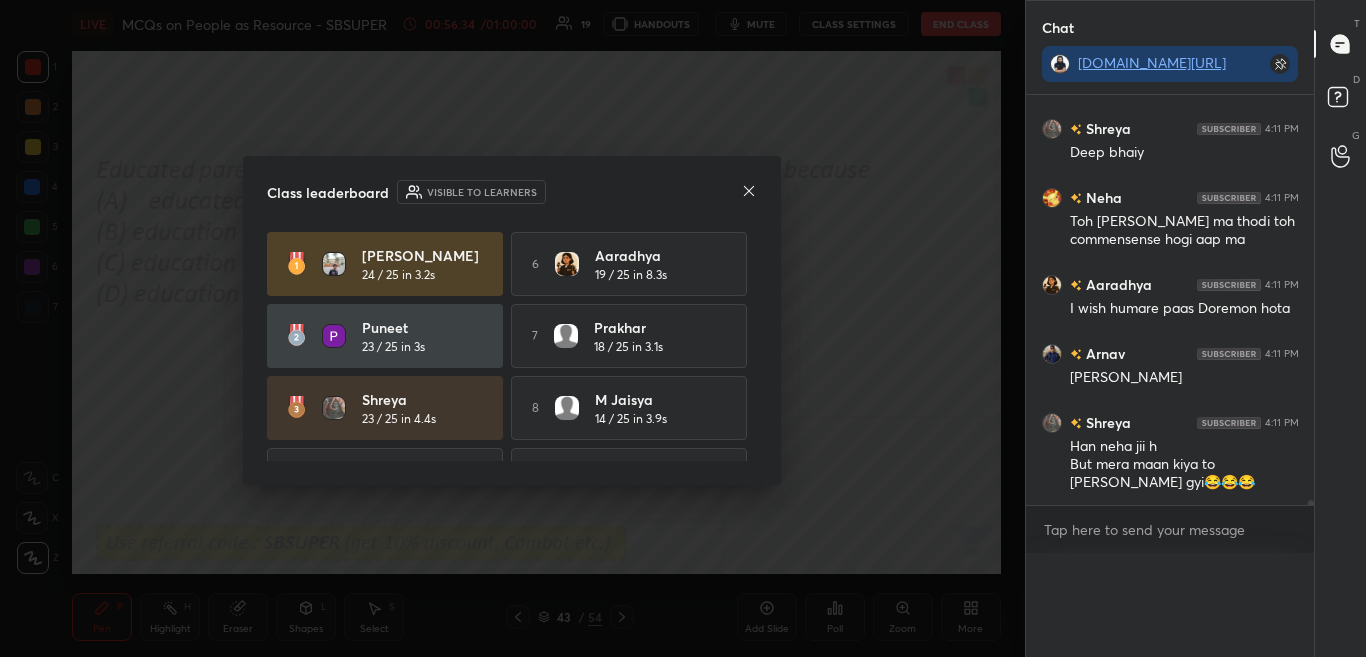 scroll, scrollTop: 0, scrollLeft: 0, axis: both 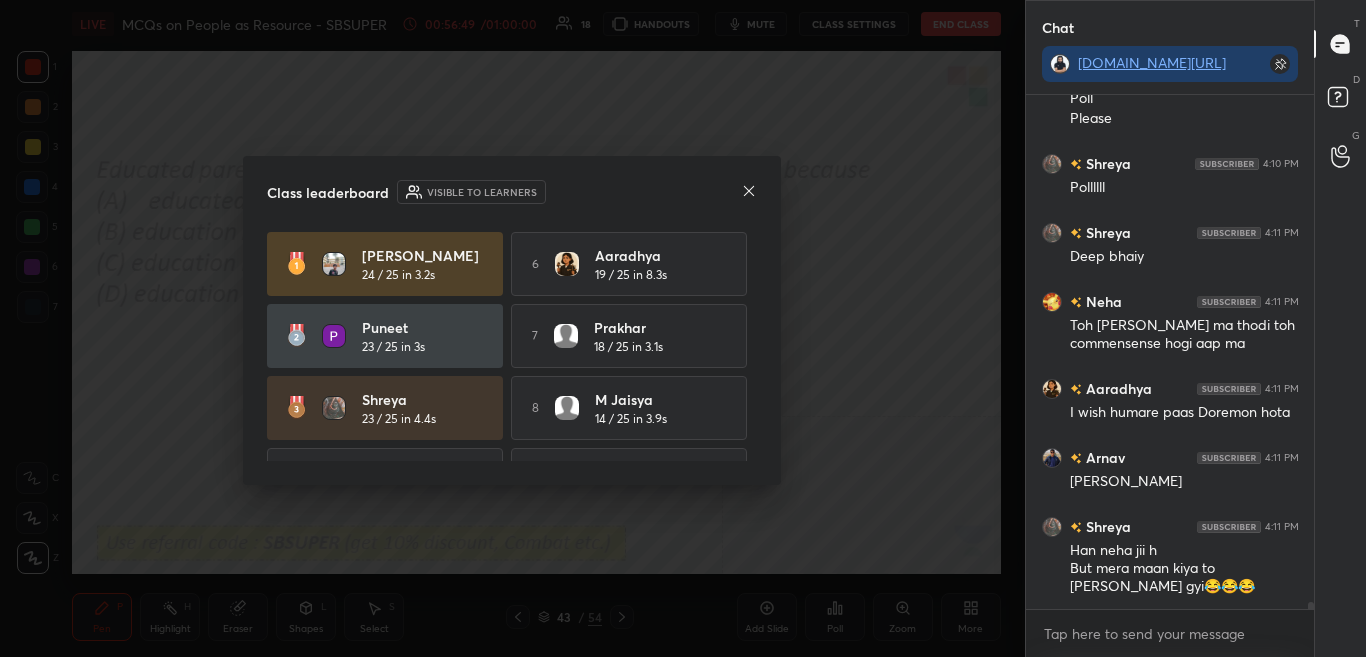 drag, startPoint x: 757, startPoint y: 277, endPoint x: 766, endPoint y: 343, distance: 66.61081 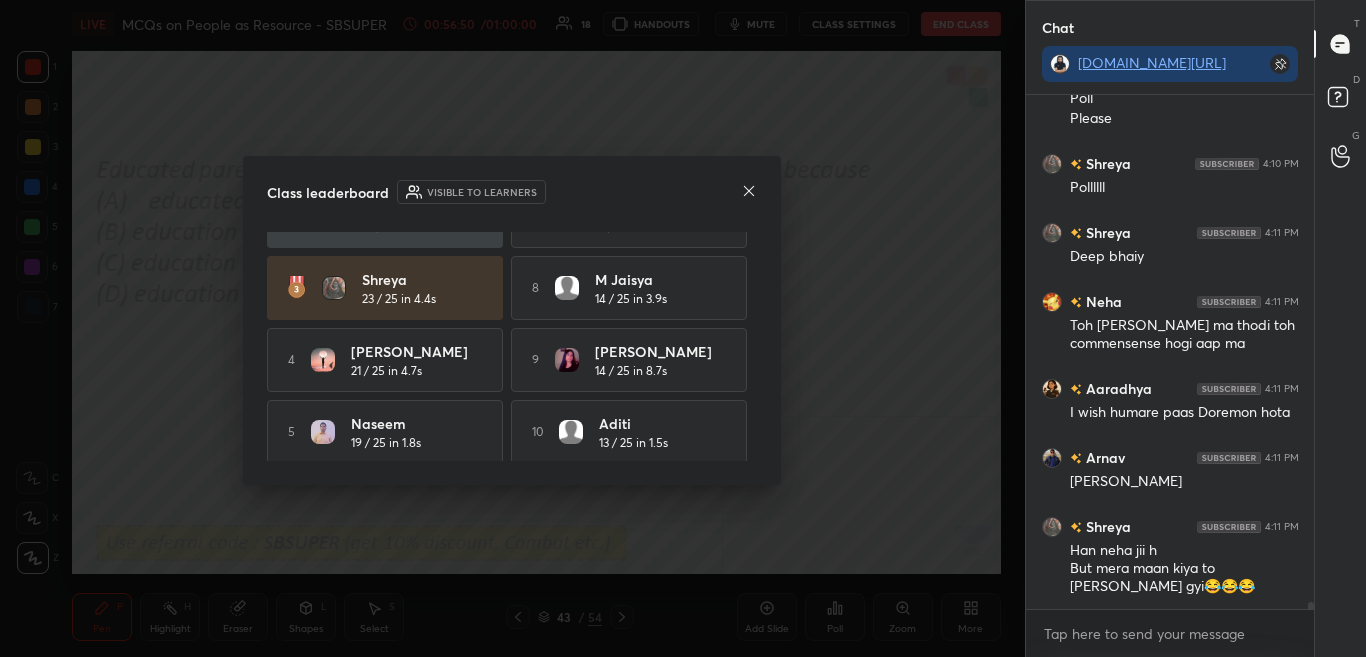 scroll, scrollTop: 127, scrollLeft: 0, axis: vertical 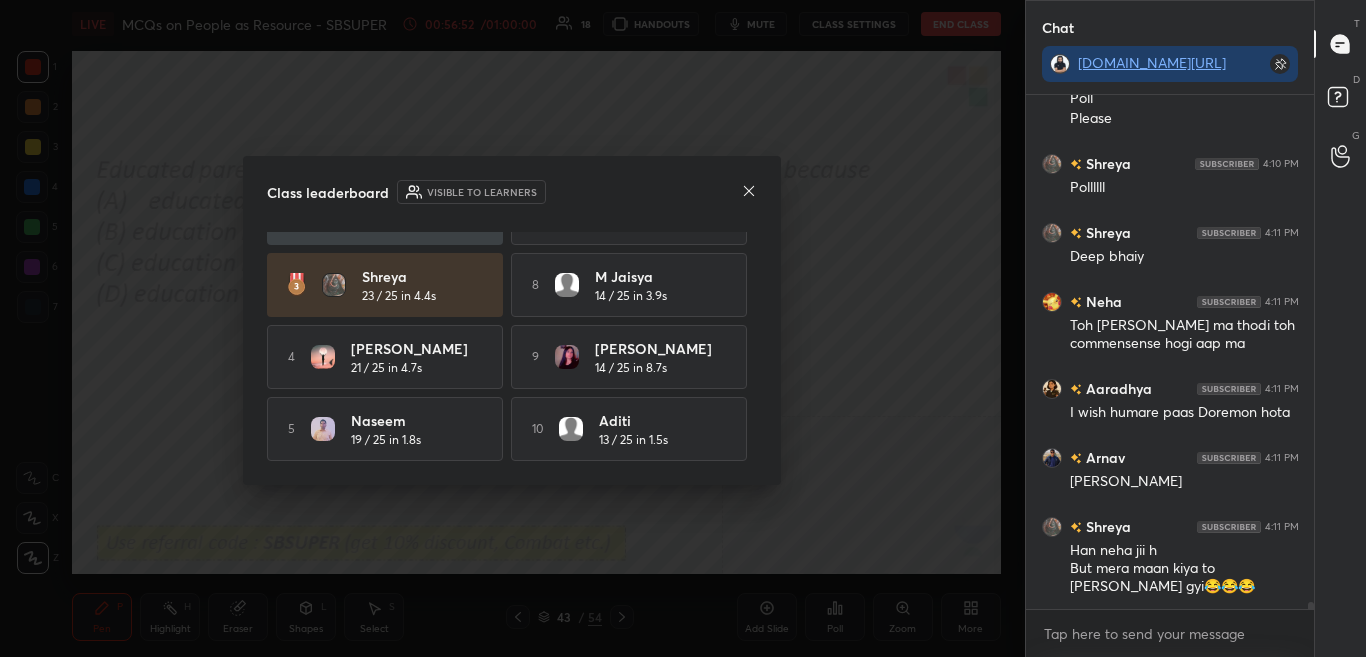 click at bounding box center (749, 192) 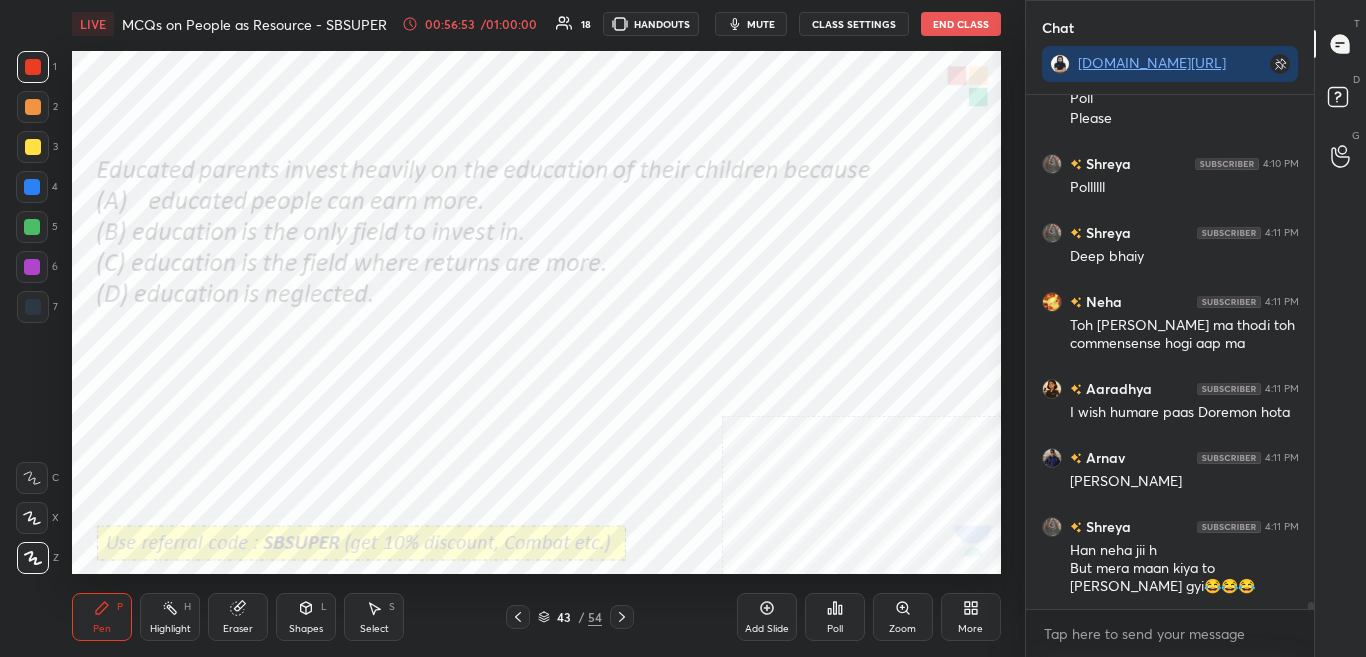 click 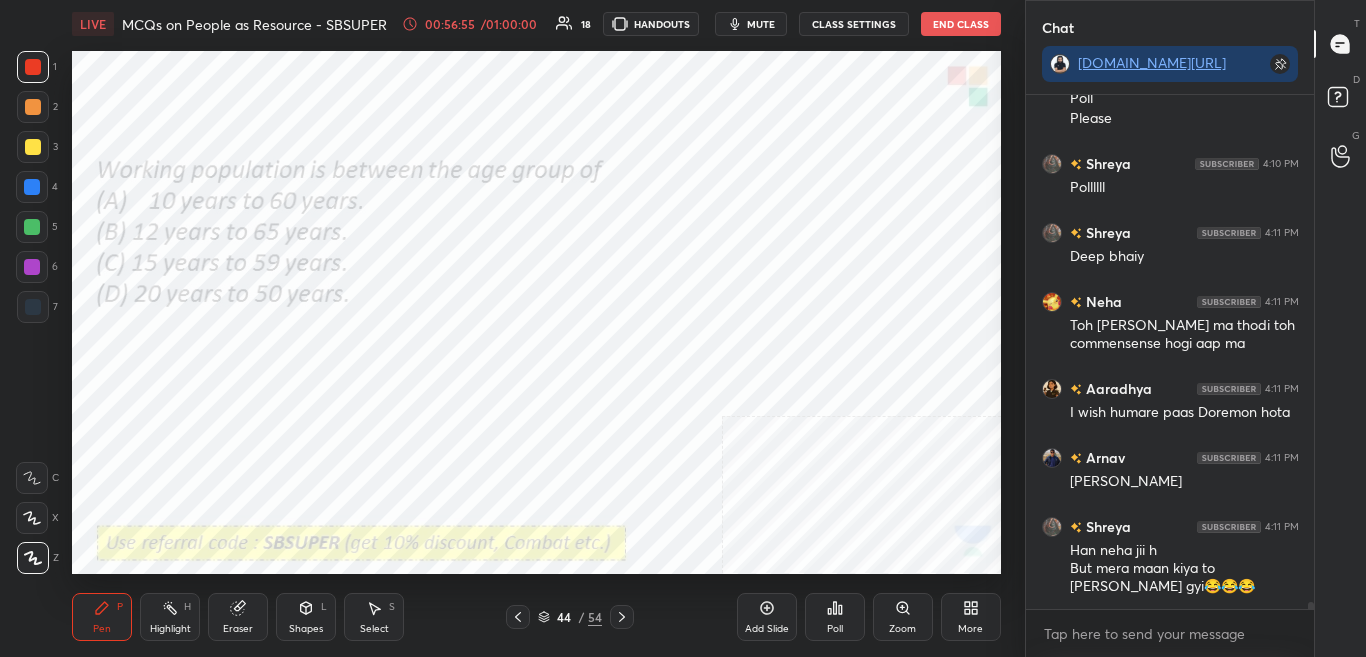 click 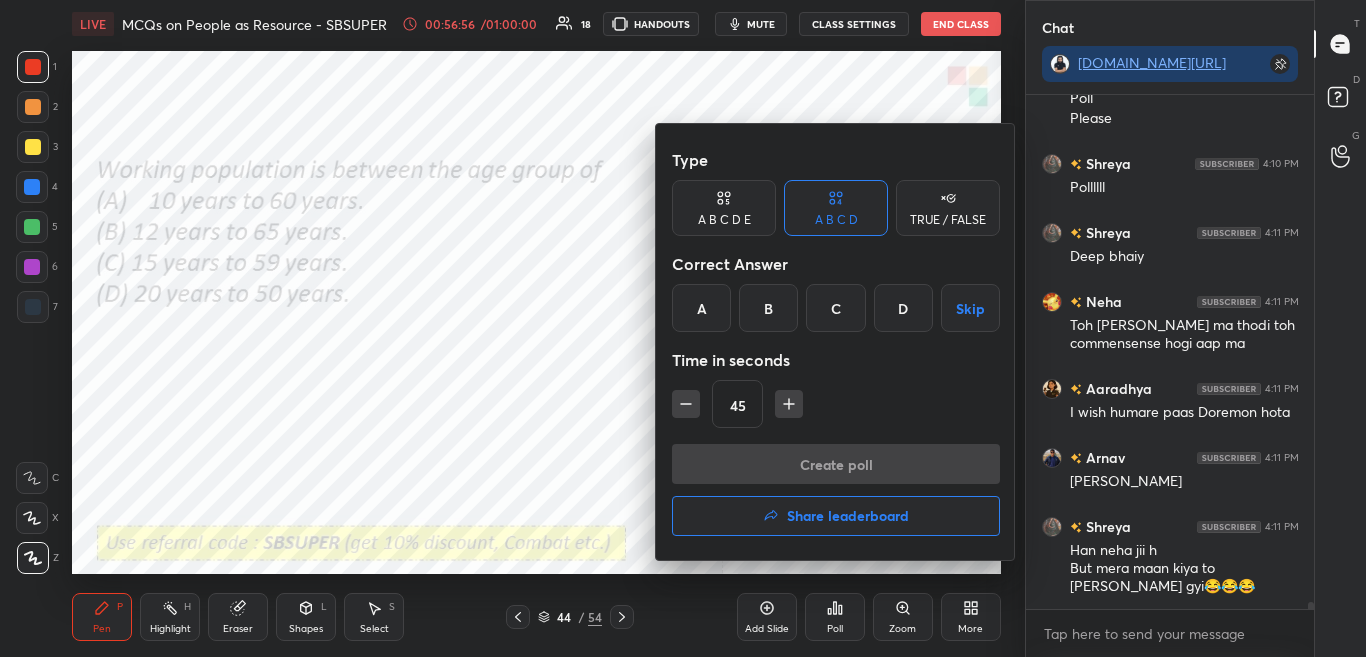 drag, startPoint x: 826, startPoint y: 320, endPoint x: 827, endPoint y: 336, distance: 16.03122 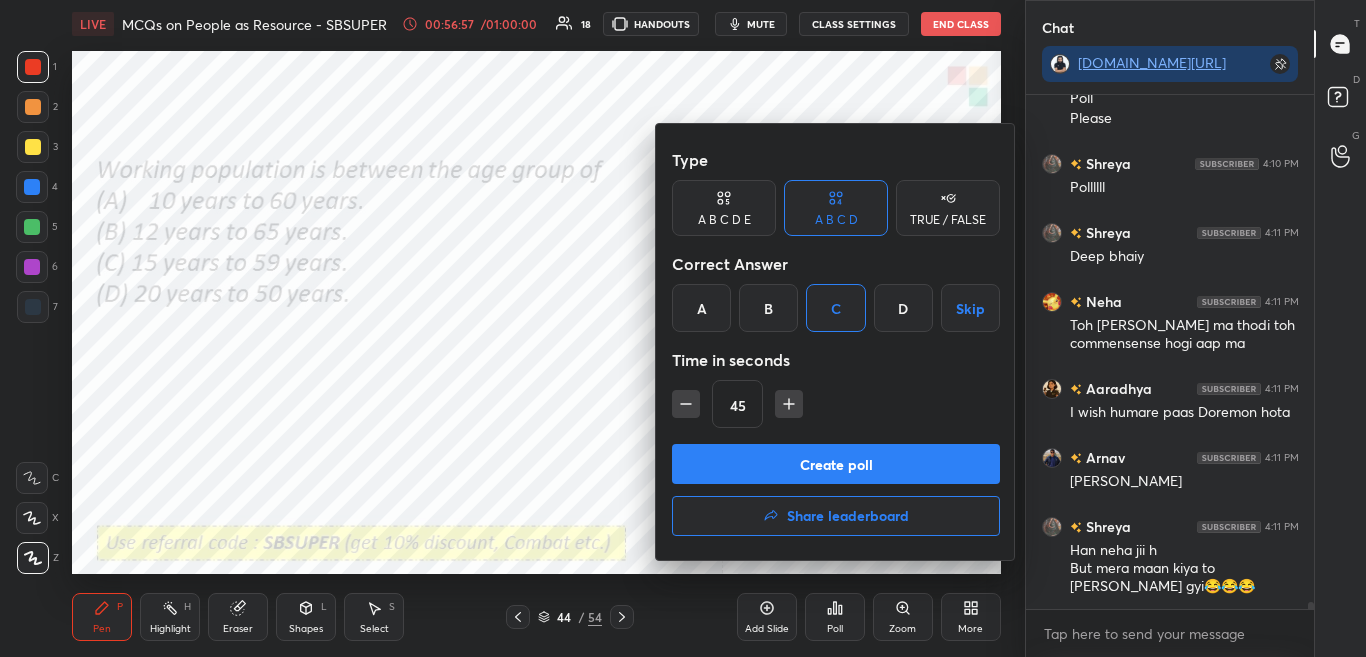 click on "Create poll" at bounding box center [836, 464] 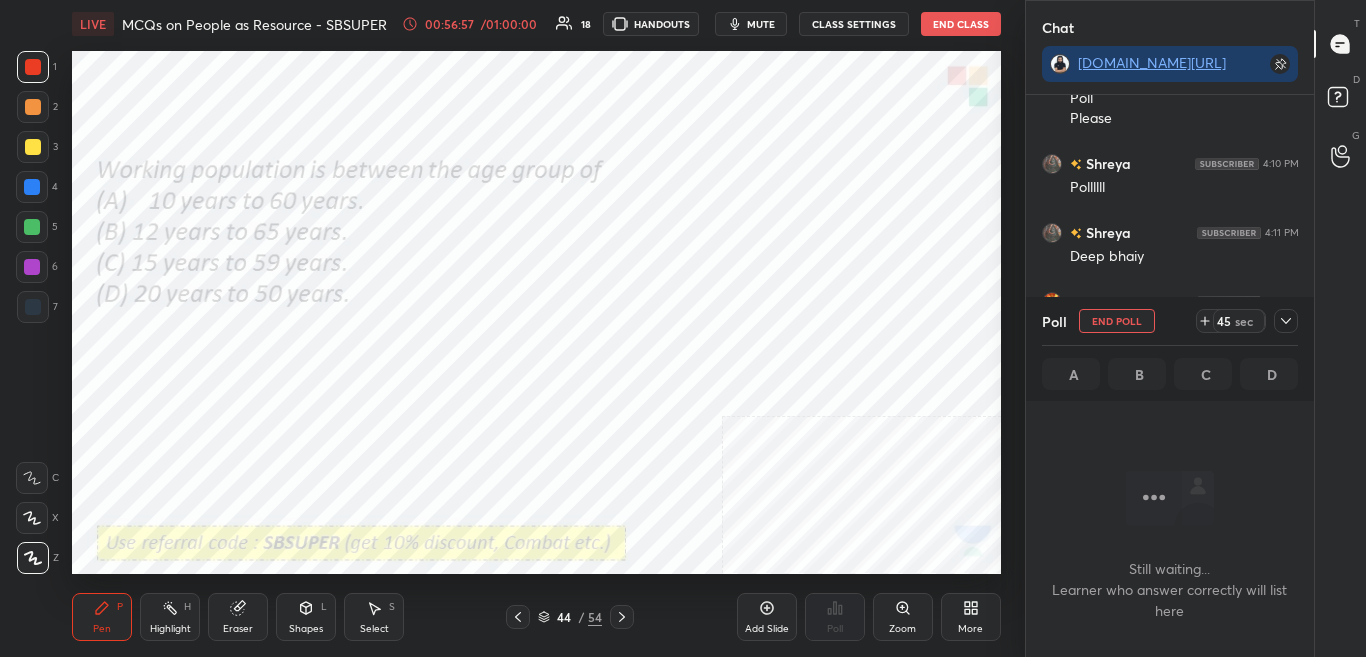 scroll, scrollTop: 290, scrollLeft: 282, axis: both 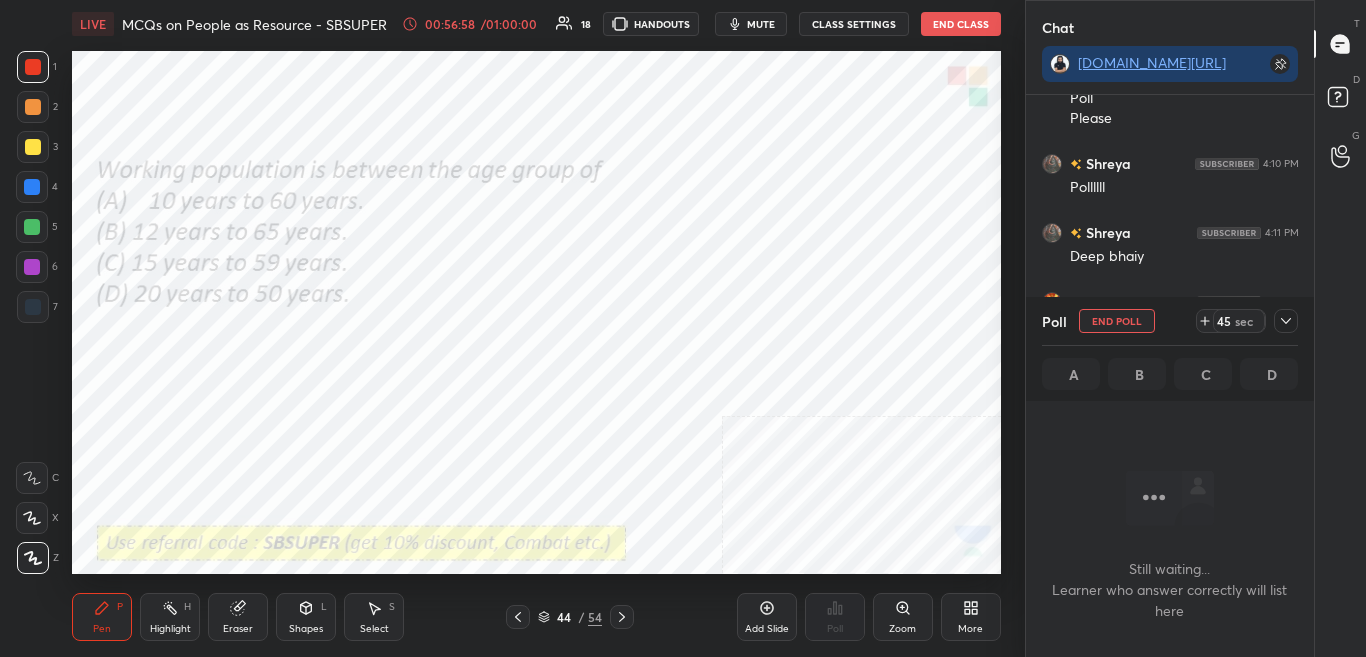 click 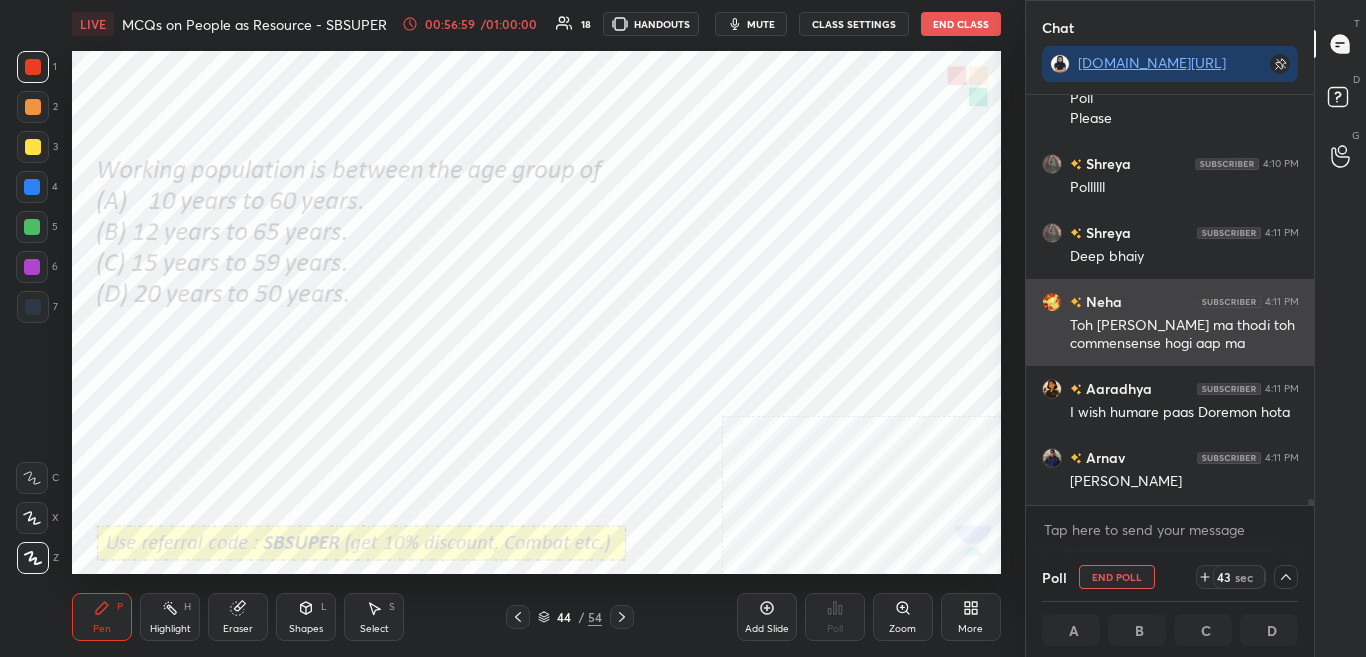scroll, scrollTop: 1, scrollLeft: 7, axis: both 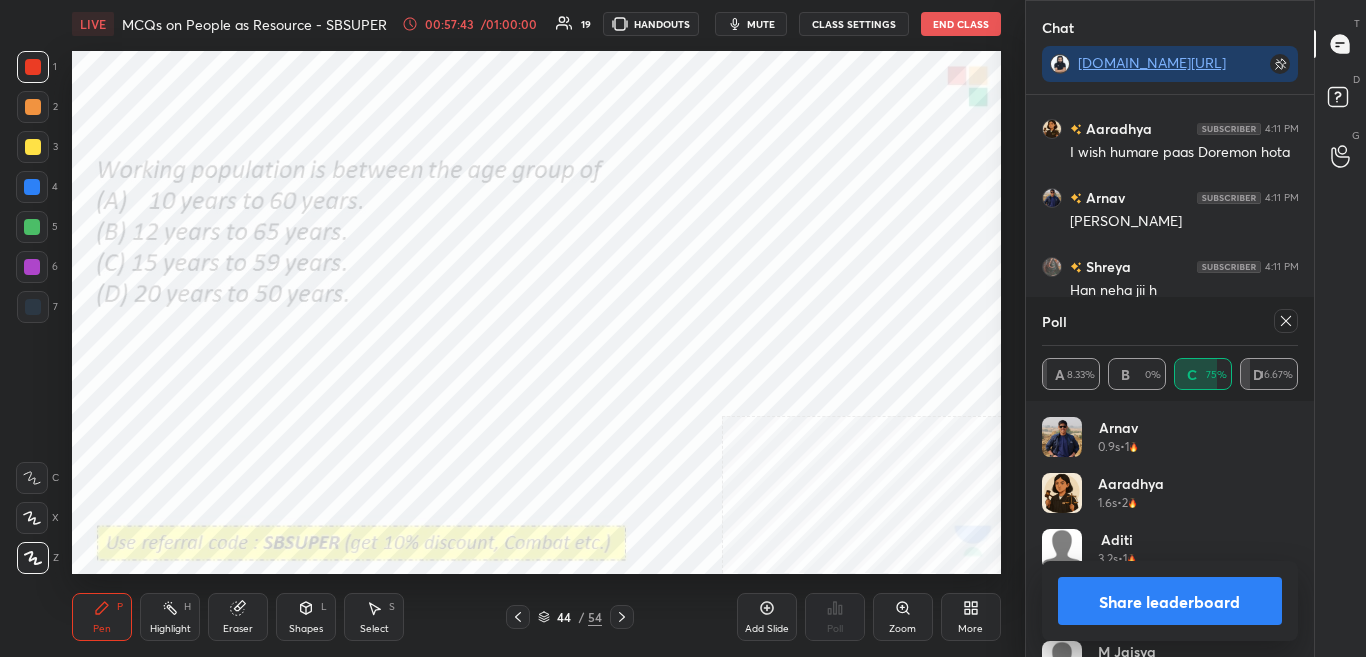 click on "Share leaderboard" at bounding box center [1170, 601] 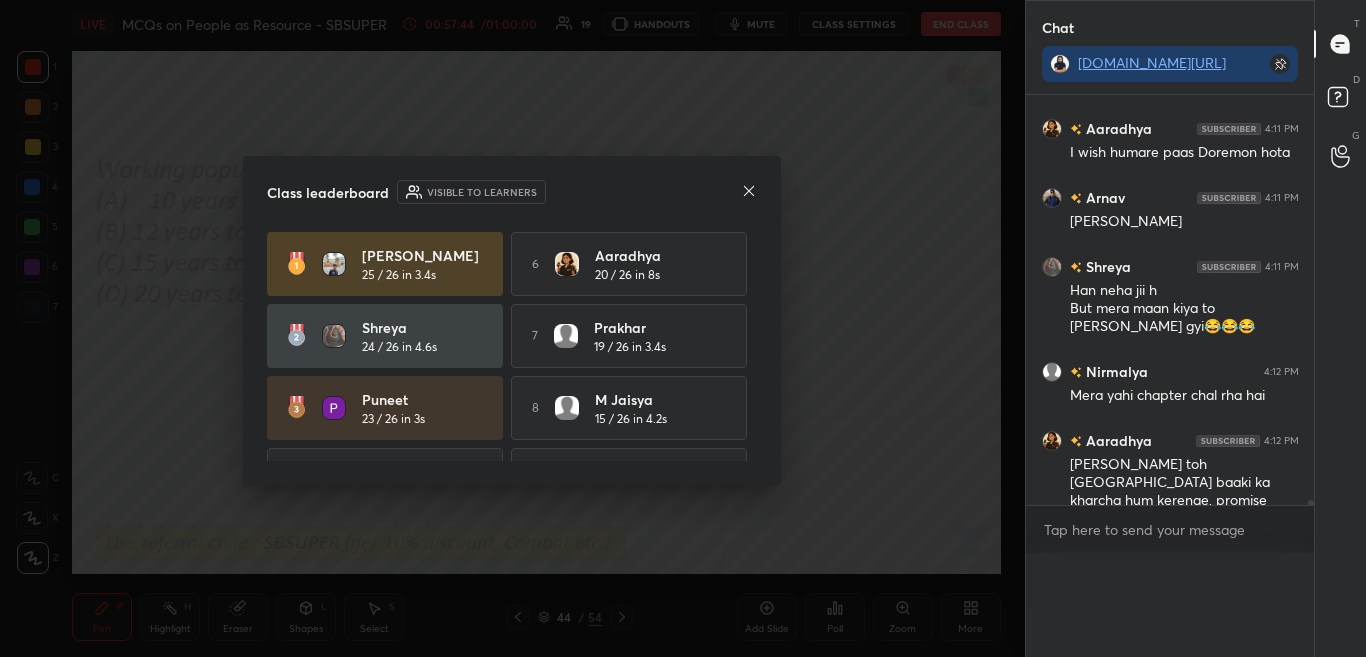 scroll, scrollTop: 0, scrollLeft: 0, axis: both 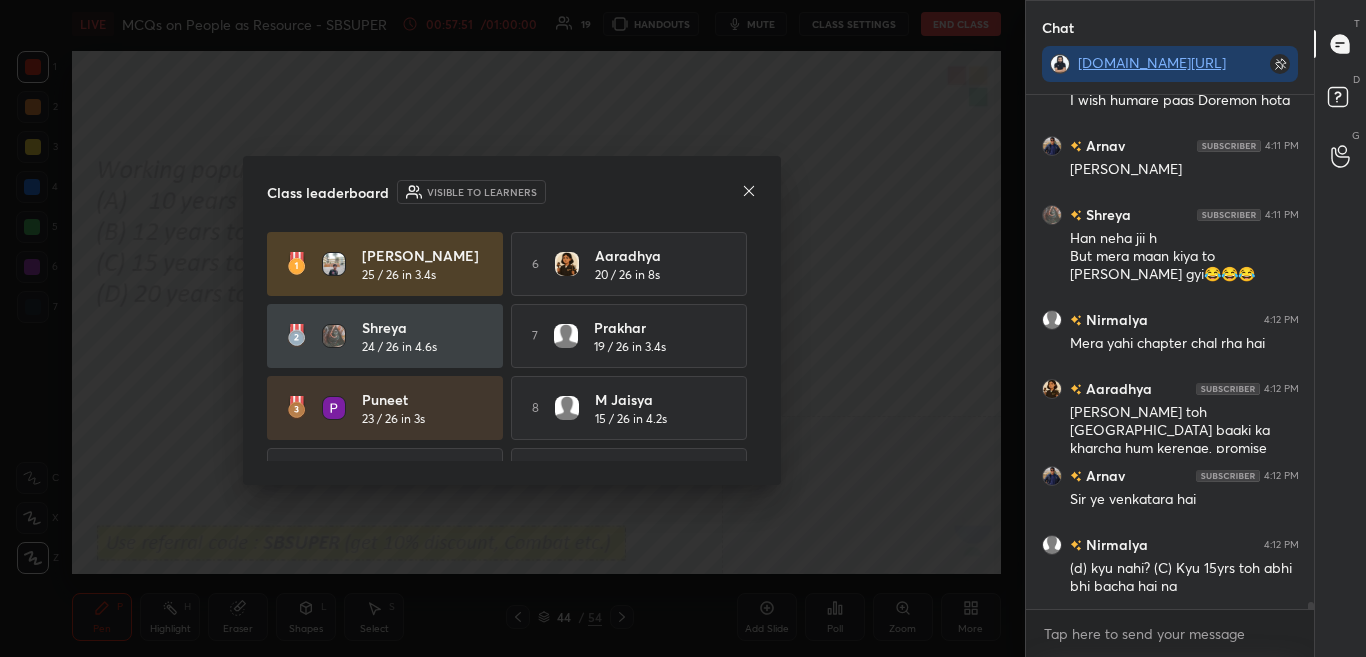 click 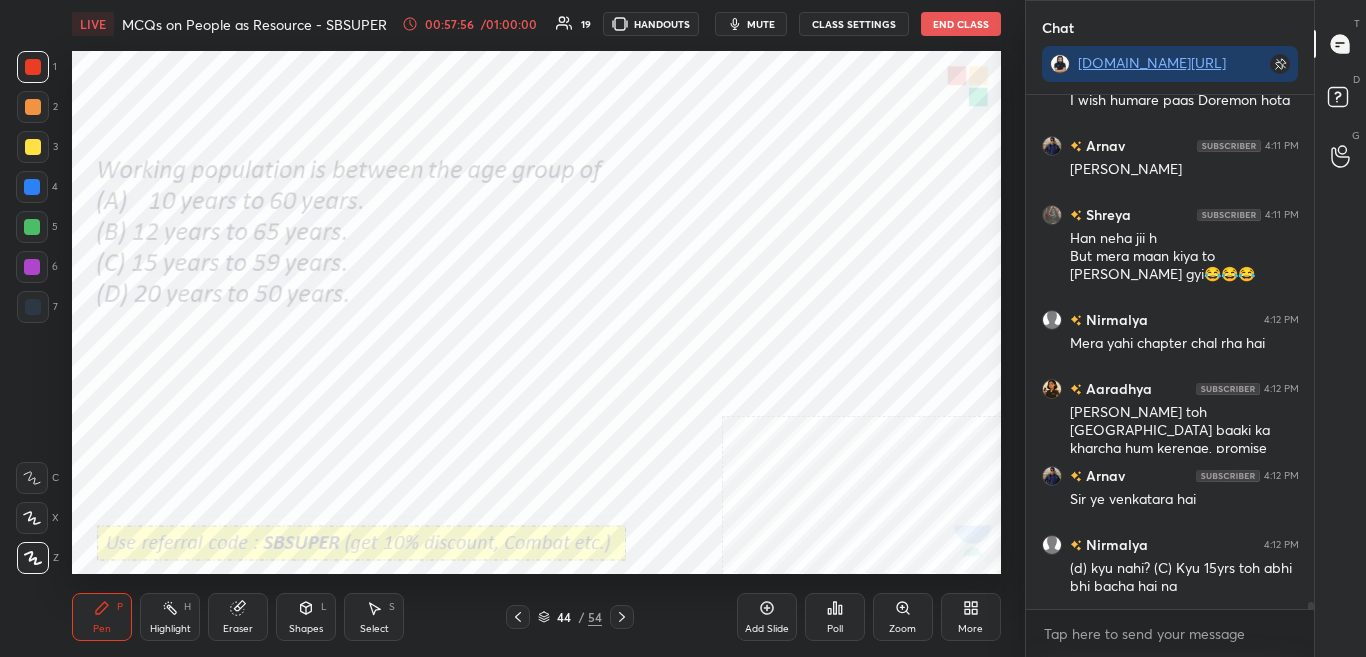 click on "Pen P Highlight H Eraser Shapes L Select S 44 / 54 Add Slide Poll Zoom More" at bounding box center (536, 617) 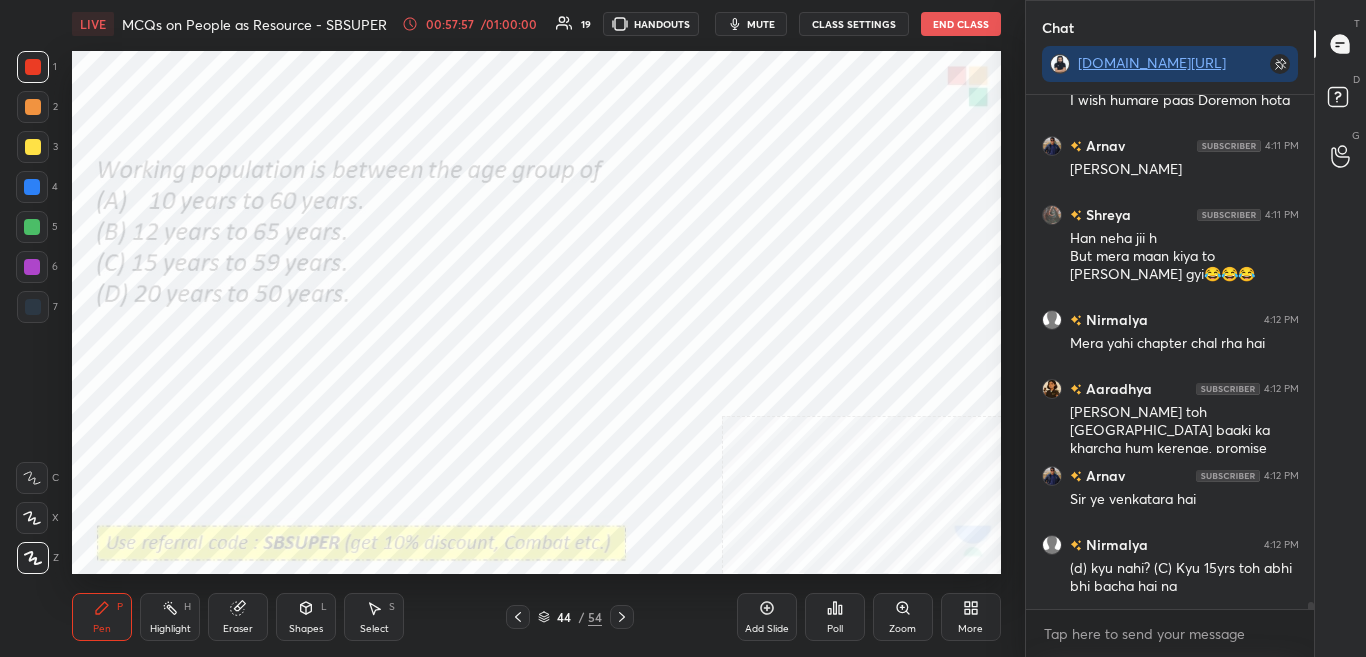 drag, startPoint x: 624, startPoint y: 618, endPoint x: 631, endPoint y: 626, distance: 10.630146 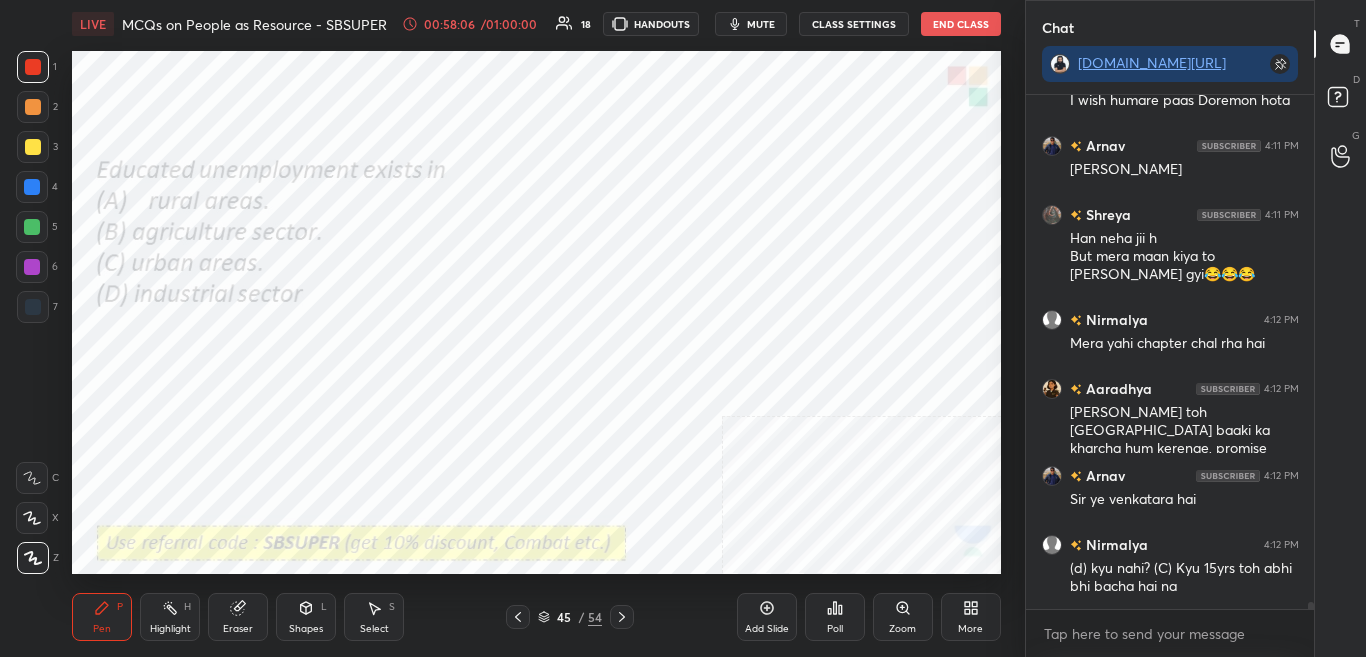 click at bounding box center (518, 617) 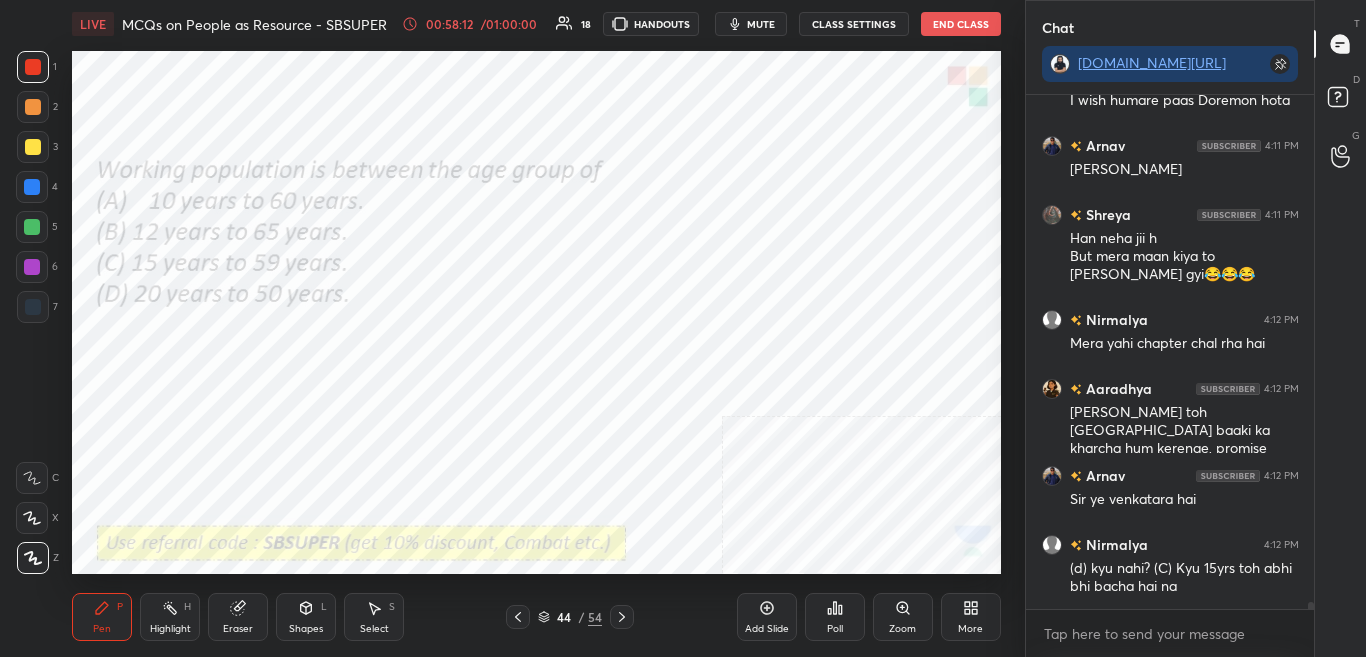 scroll, scrollTop: 35351, scrollLeft: 0, axis: vertical 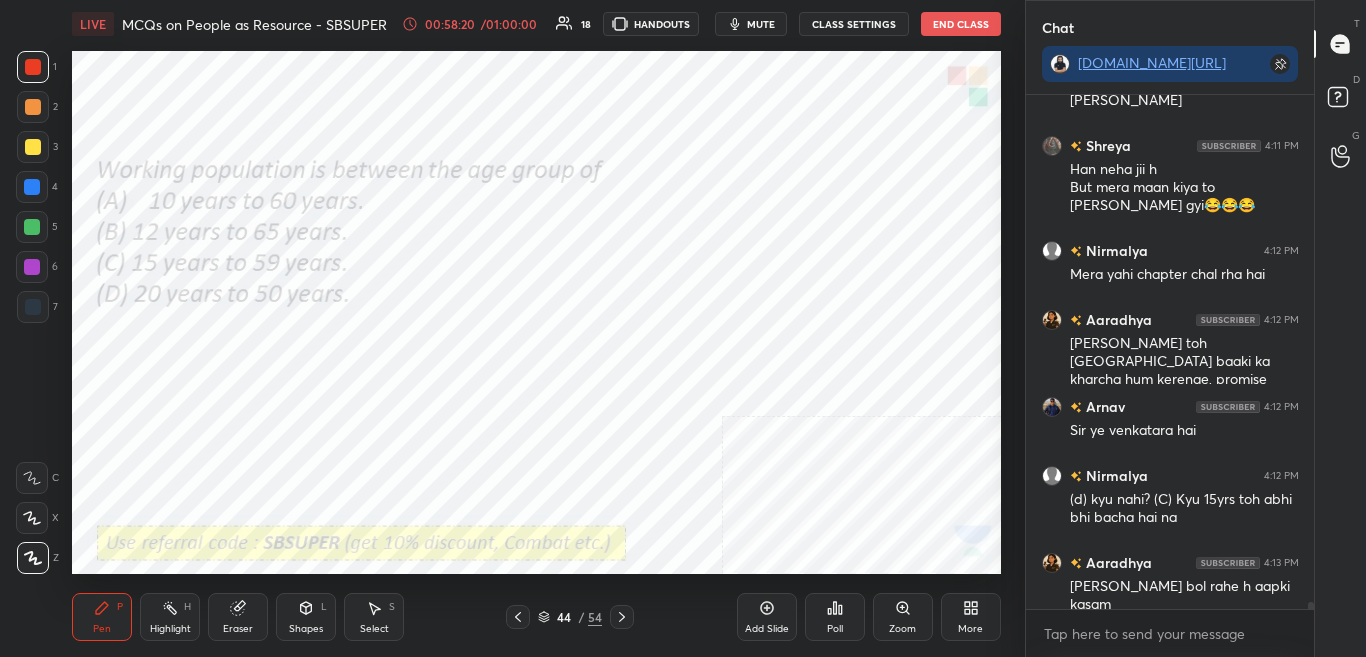 click 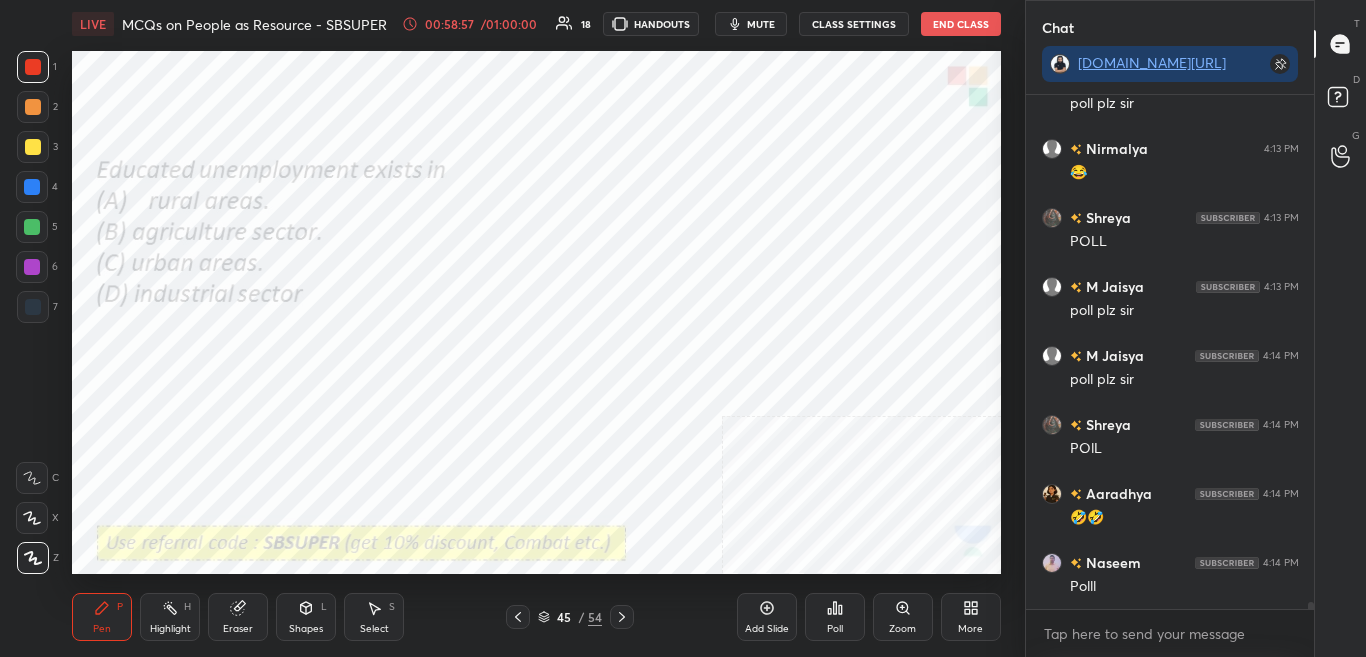 scroll, scrollTop: 36146, scrollLeft: 0, axis: vertical 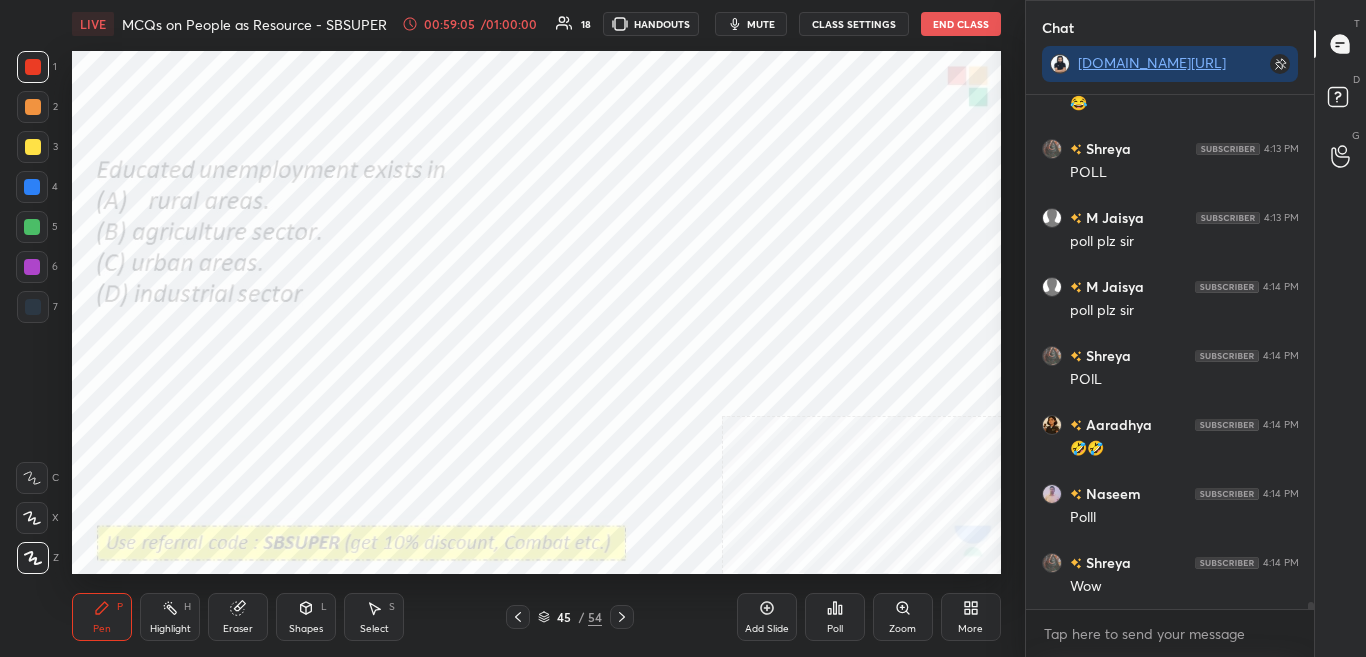 click on "Poll" at bounding box center (835, 617) 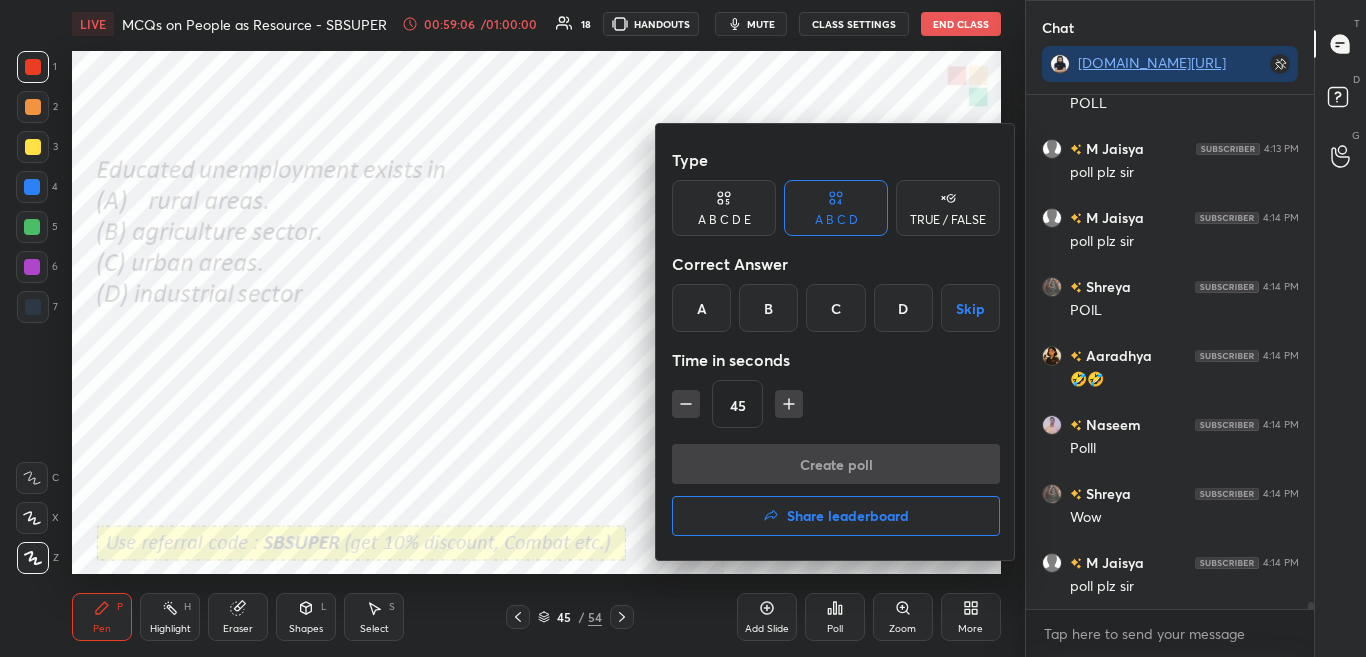 click at bounding box center [683, 328] 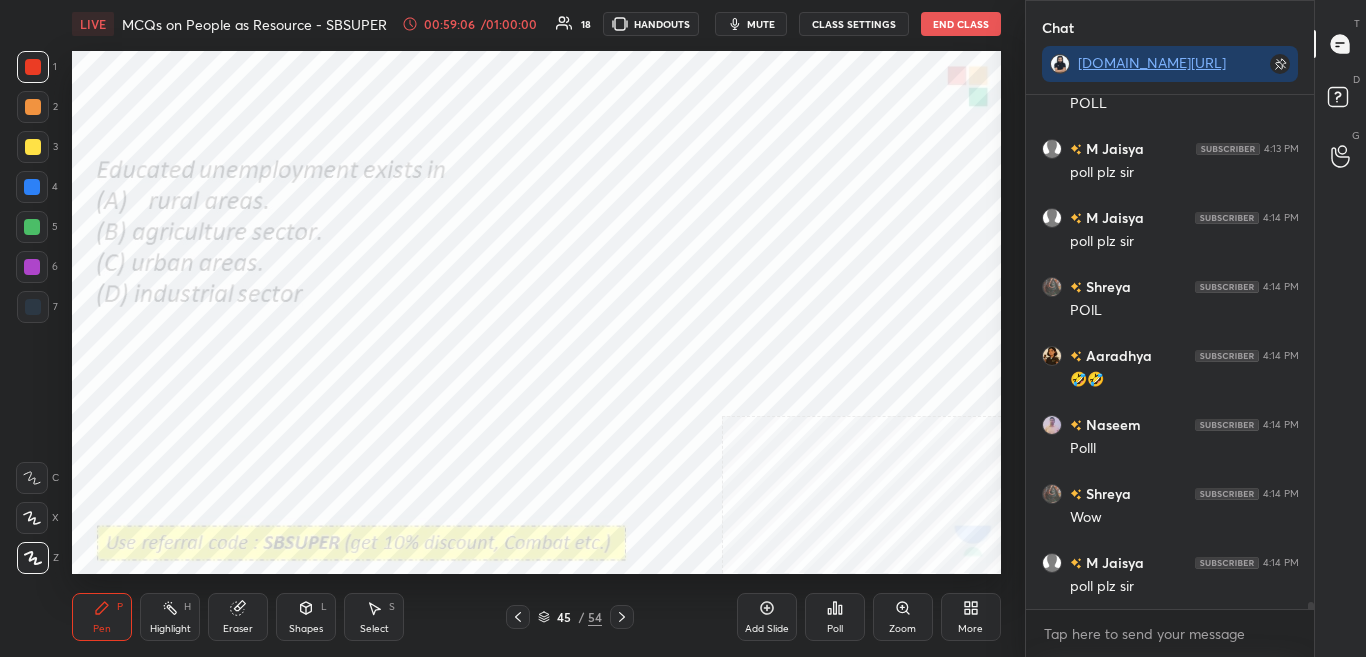 scroll, scrollTop: 36284, scrollLeft: 0, axis: vertical 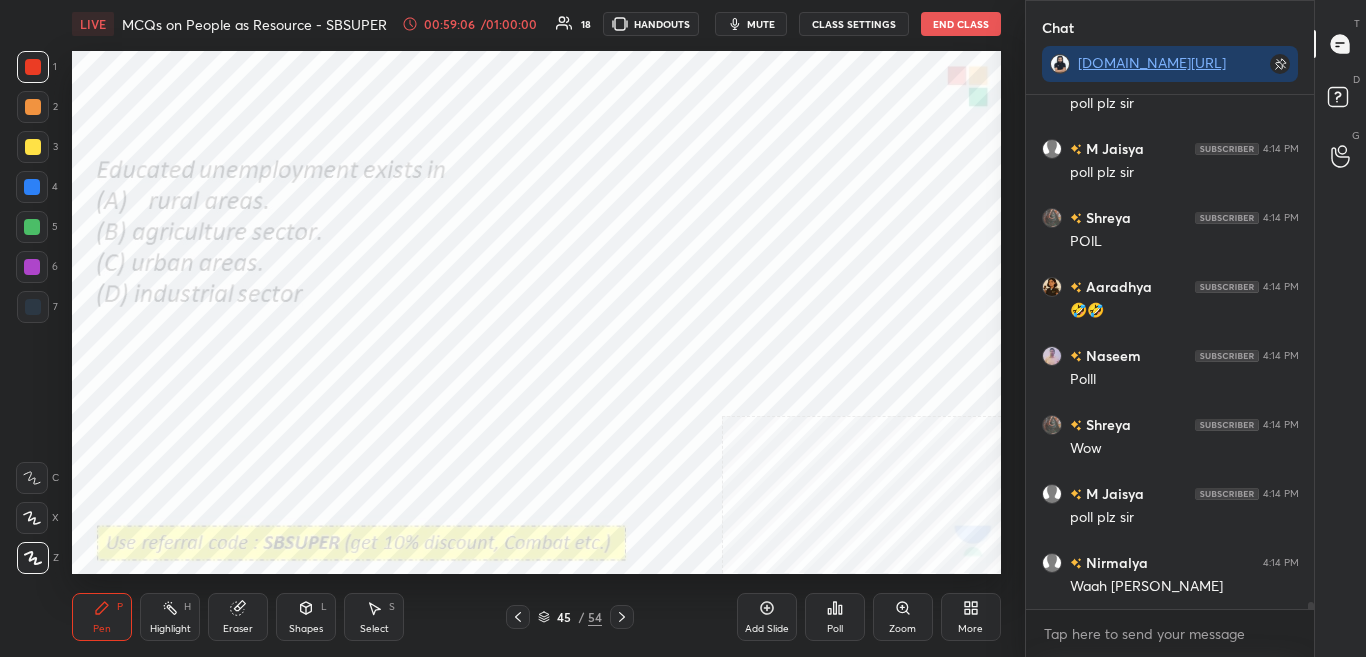 click on "Poll" at bounding box center (835, 629) 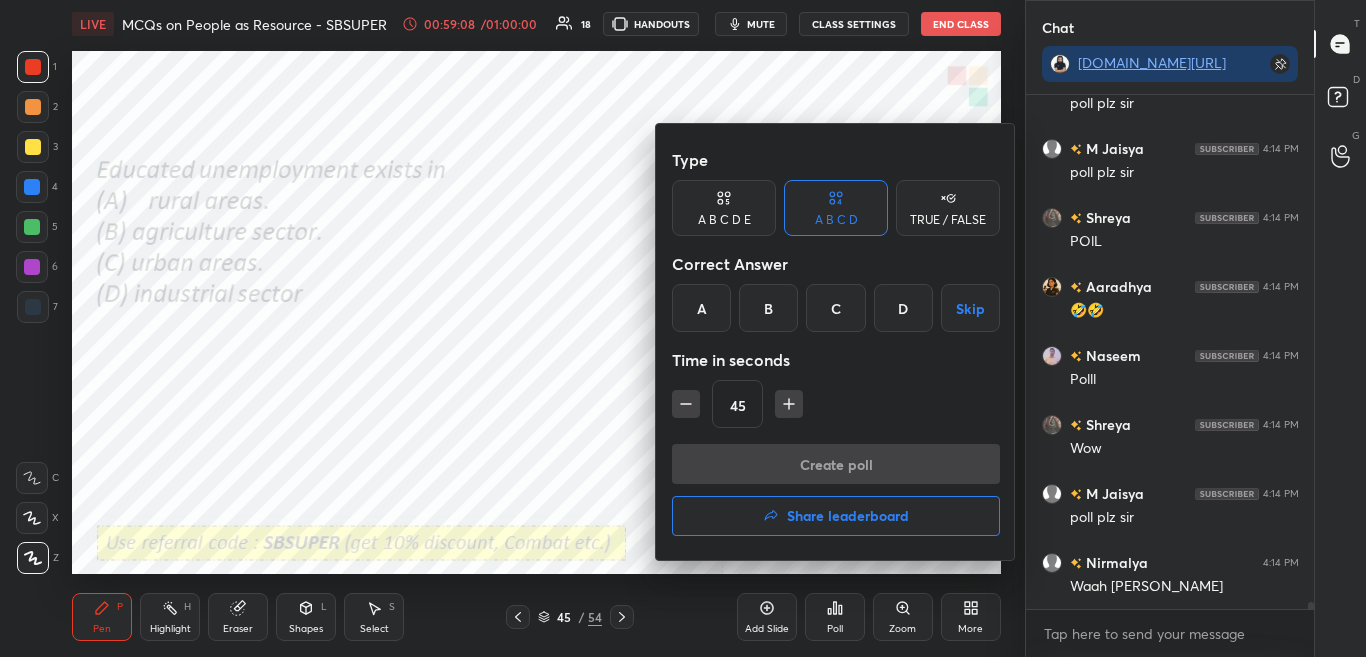 click at bounding box center [683, 328] 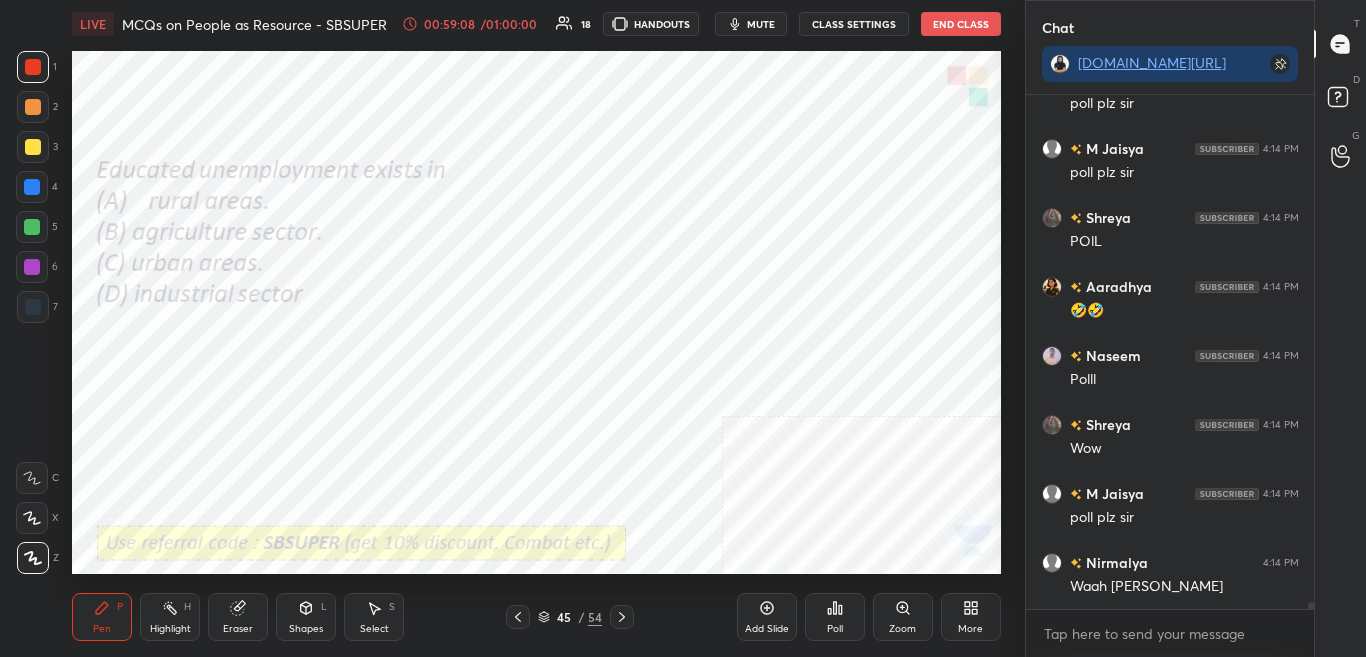 click on "Poll" at bounding box center [835, 629] 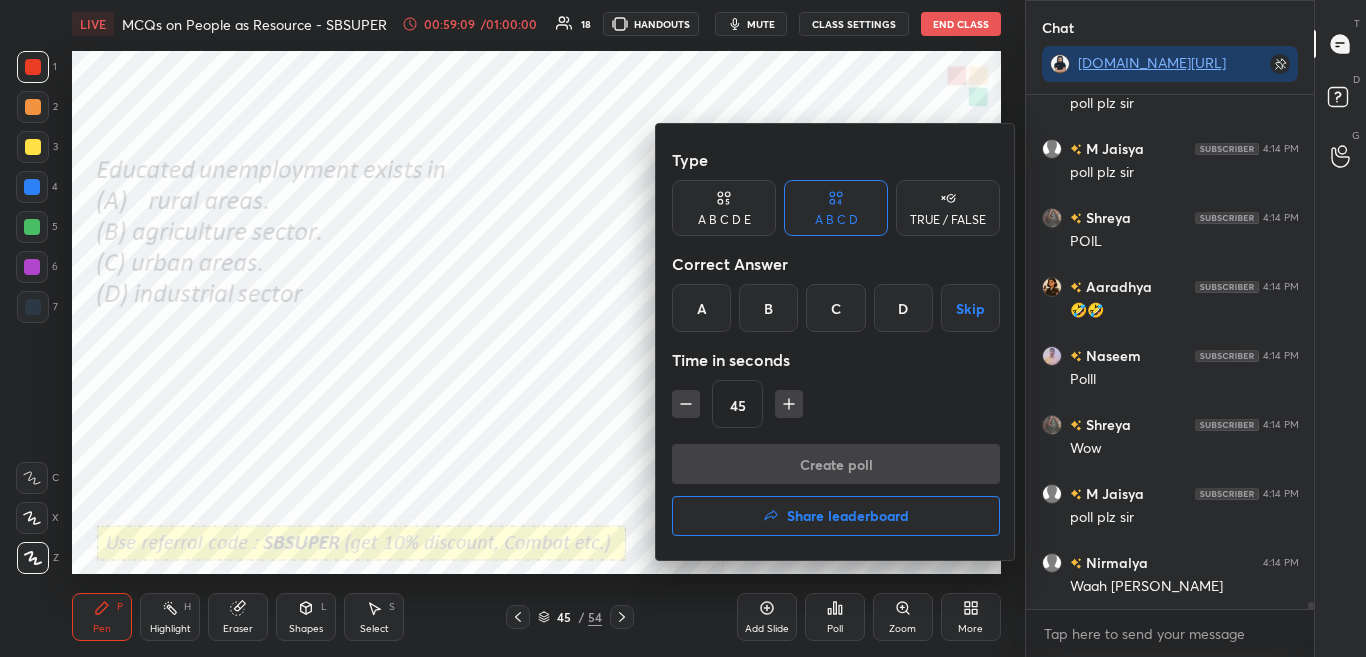 scroll, scrollTop: 36353, scrollLeft: 0, axis: vertical 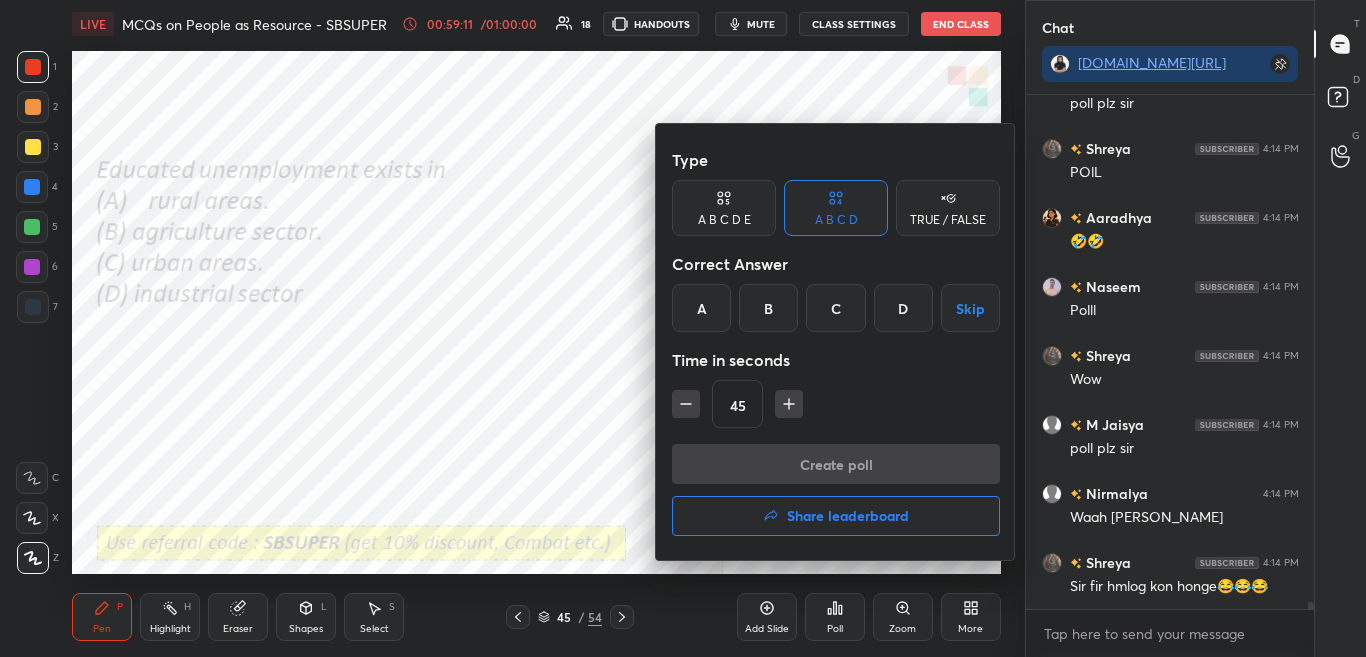 click on "A" at bounding box center [701, 308] 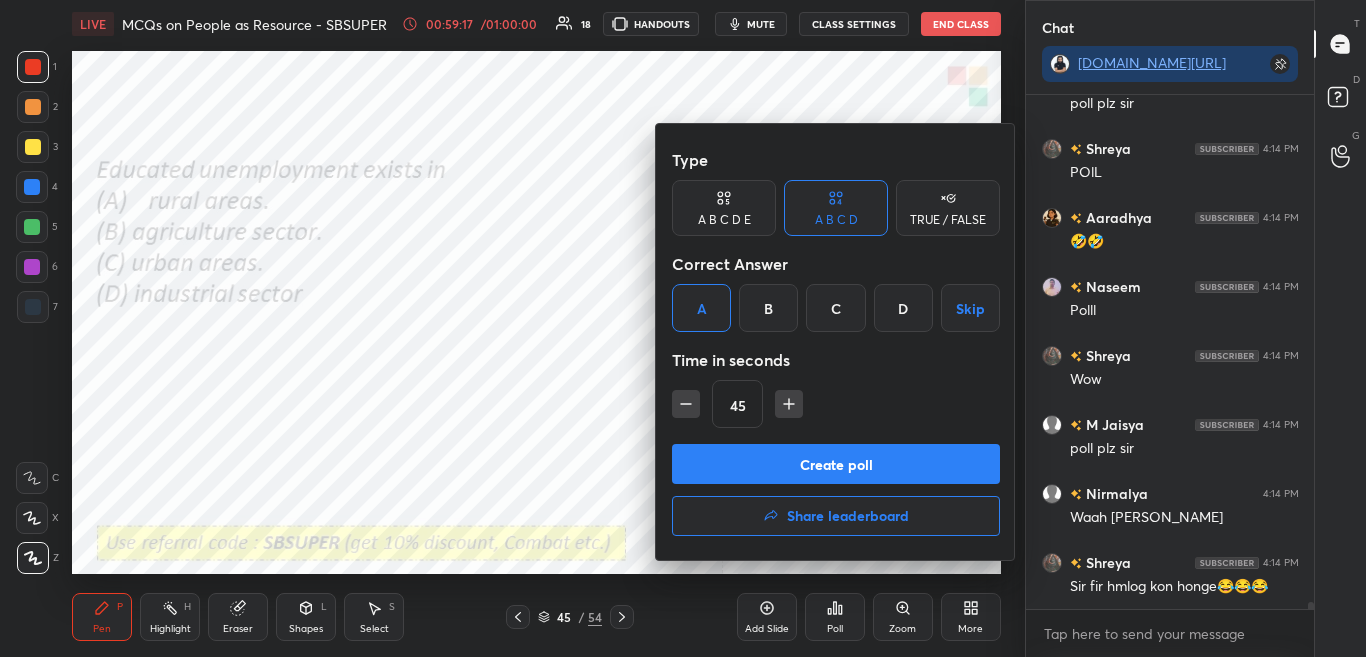 click on "C" at bounding box center (835, 308) 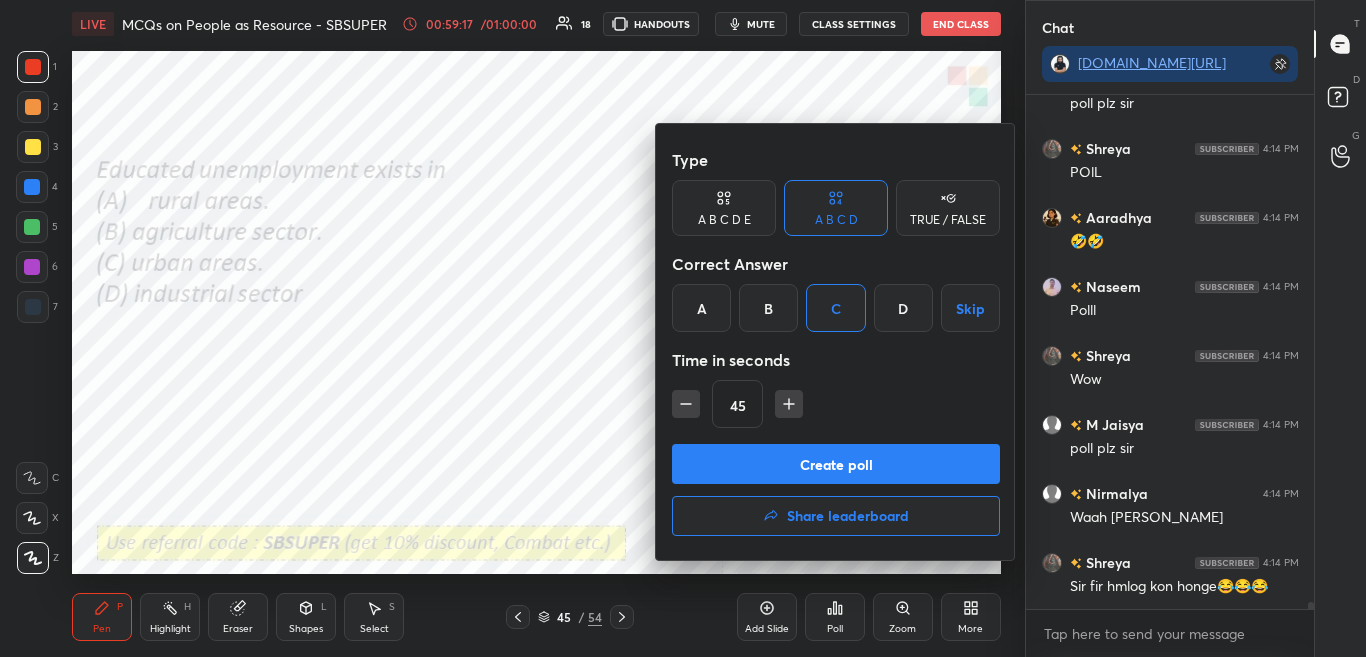 click on "Create poll" at bounding box center [836, 464] 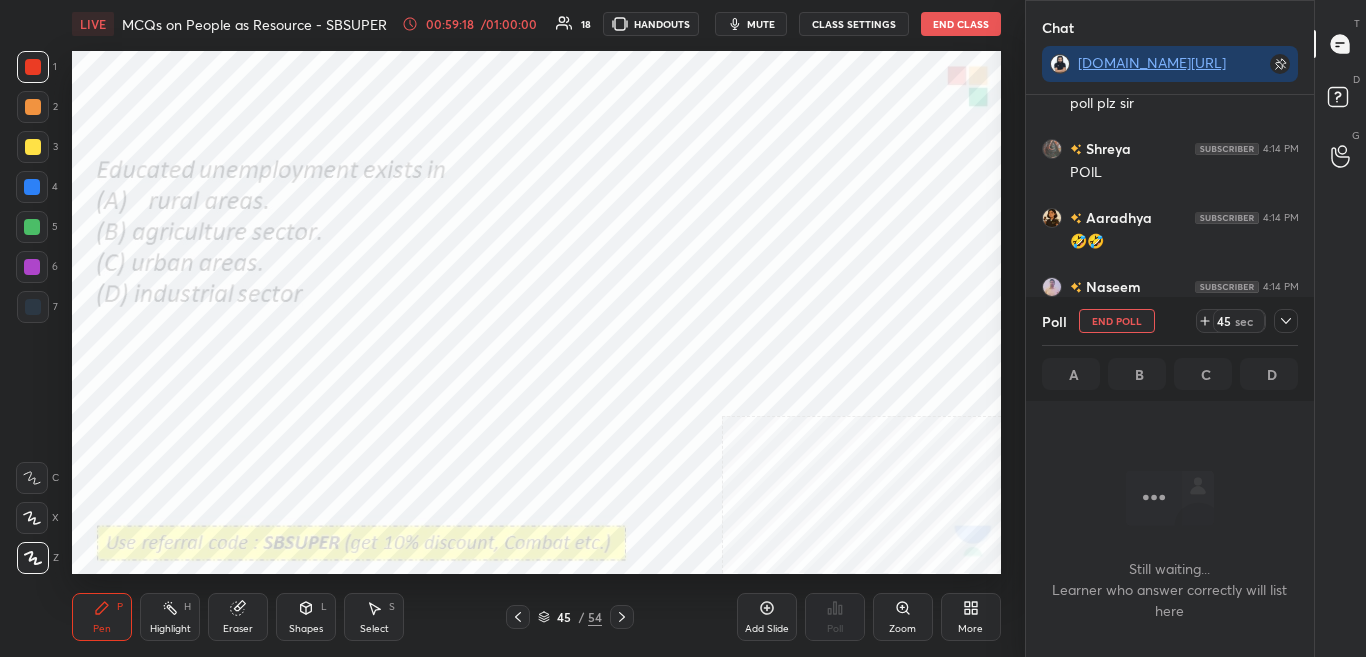 scroll, scrollTop: 239, scrollLeft: 282, axis: both 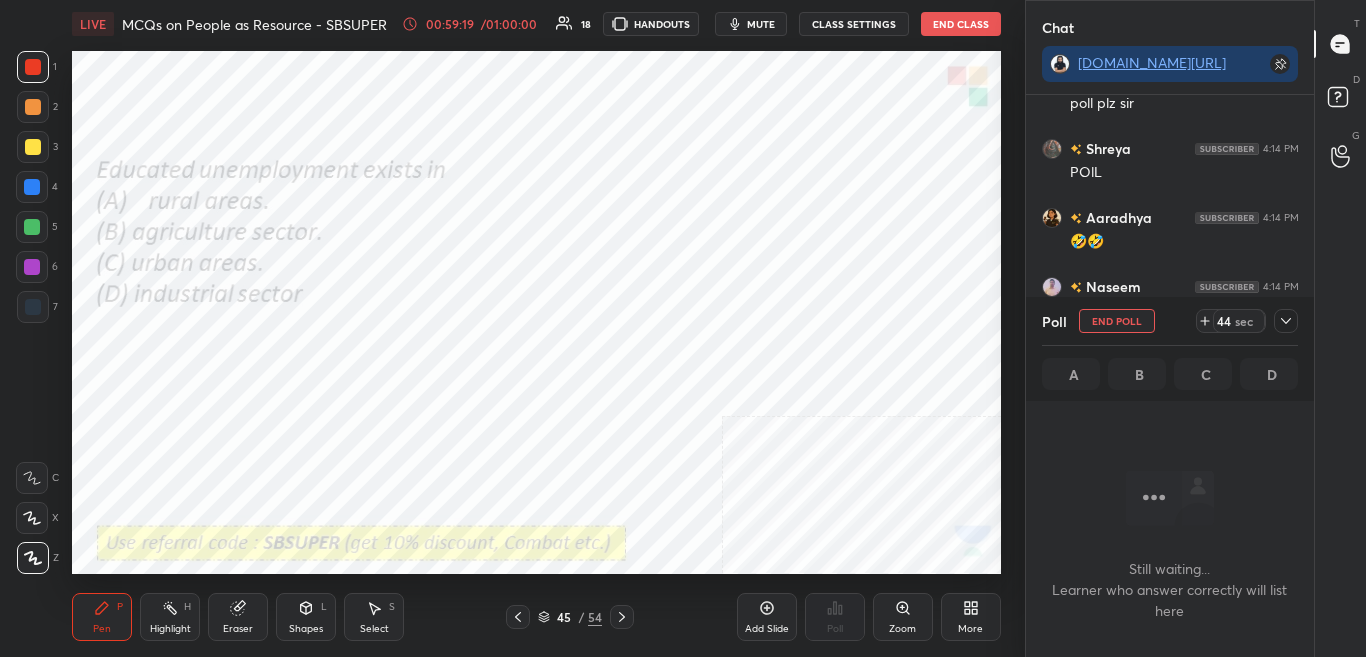 click 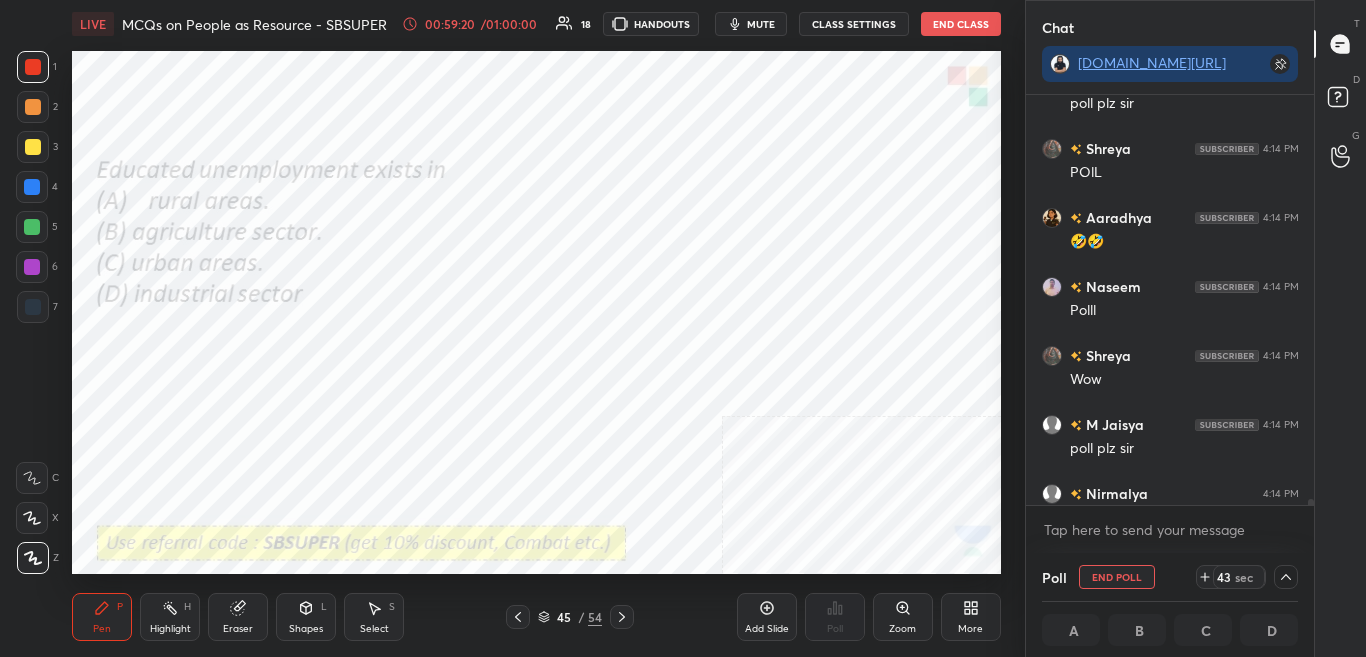 scroll, scrollTop: 1, scrollLeft: 7, axis: both 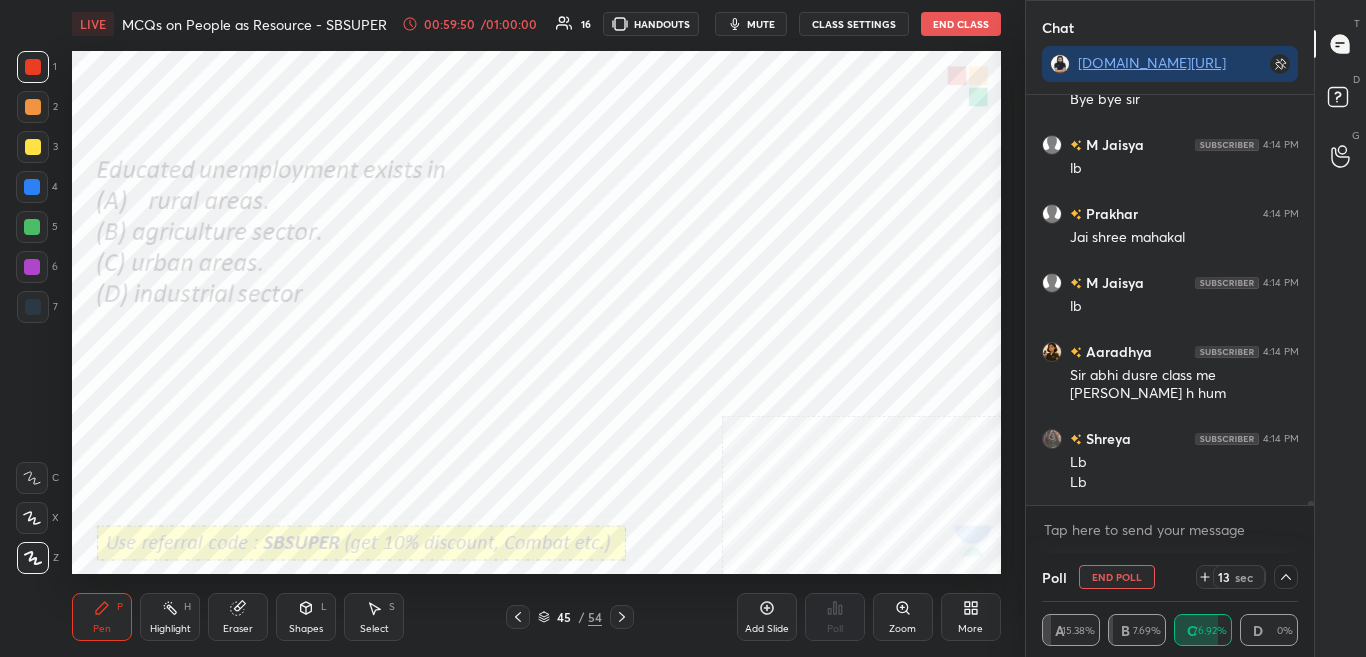 click on "Poll End Poll 13  sec" at bounding box center (1170, 577) 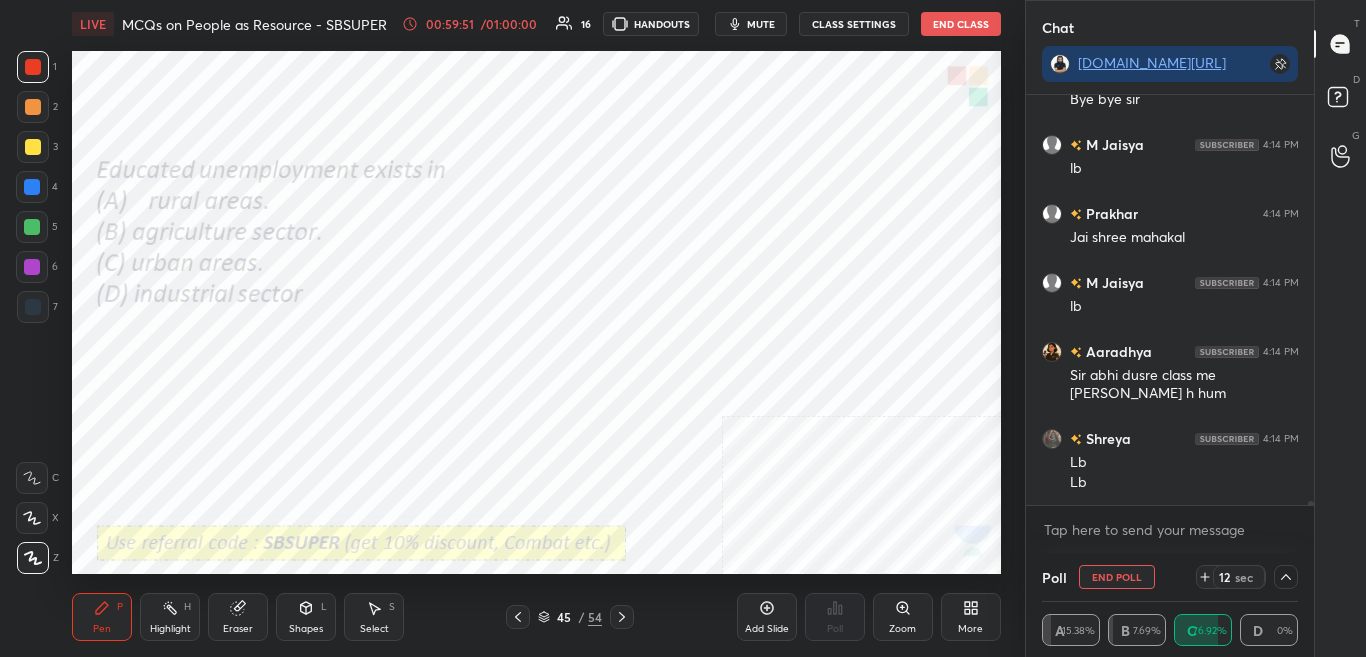 scroll, scrollTop: 37136, scrollLeft: 0, axis: vertical 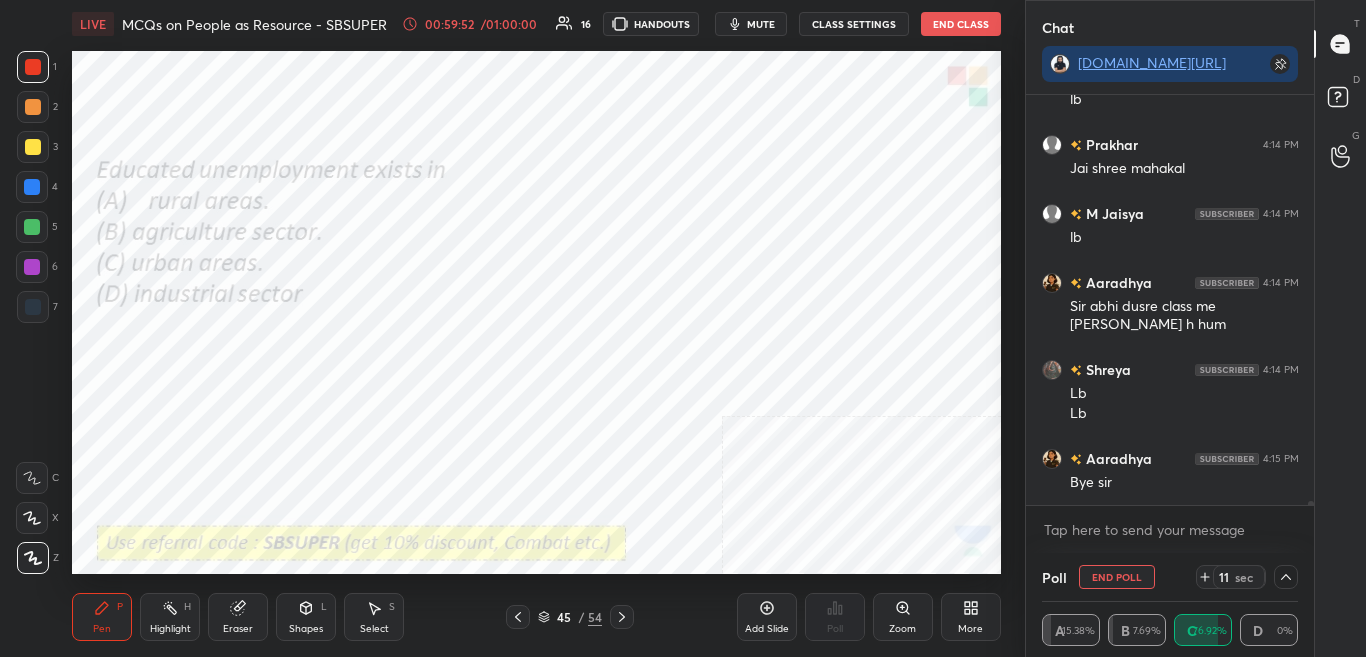 click on "End Poll" at bounding box center (1117, 577) 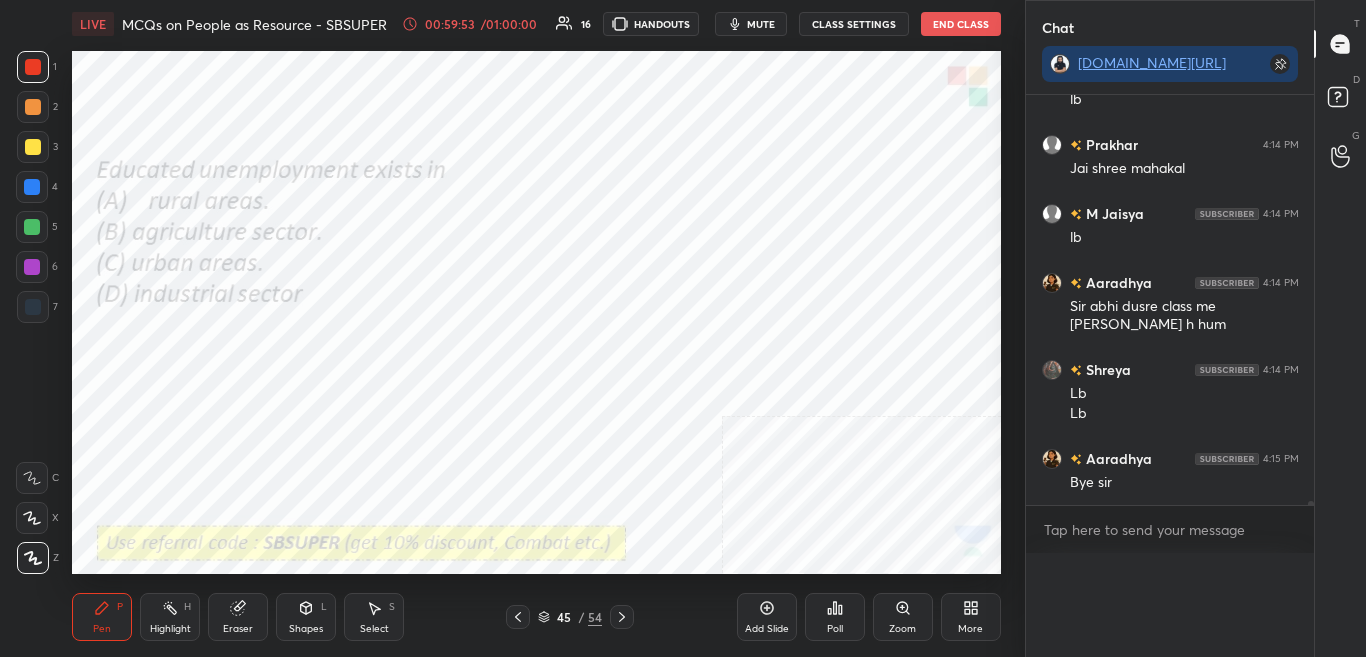 scroll, scrollTop: 7, scrollLeft: 7, axis: both 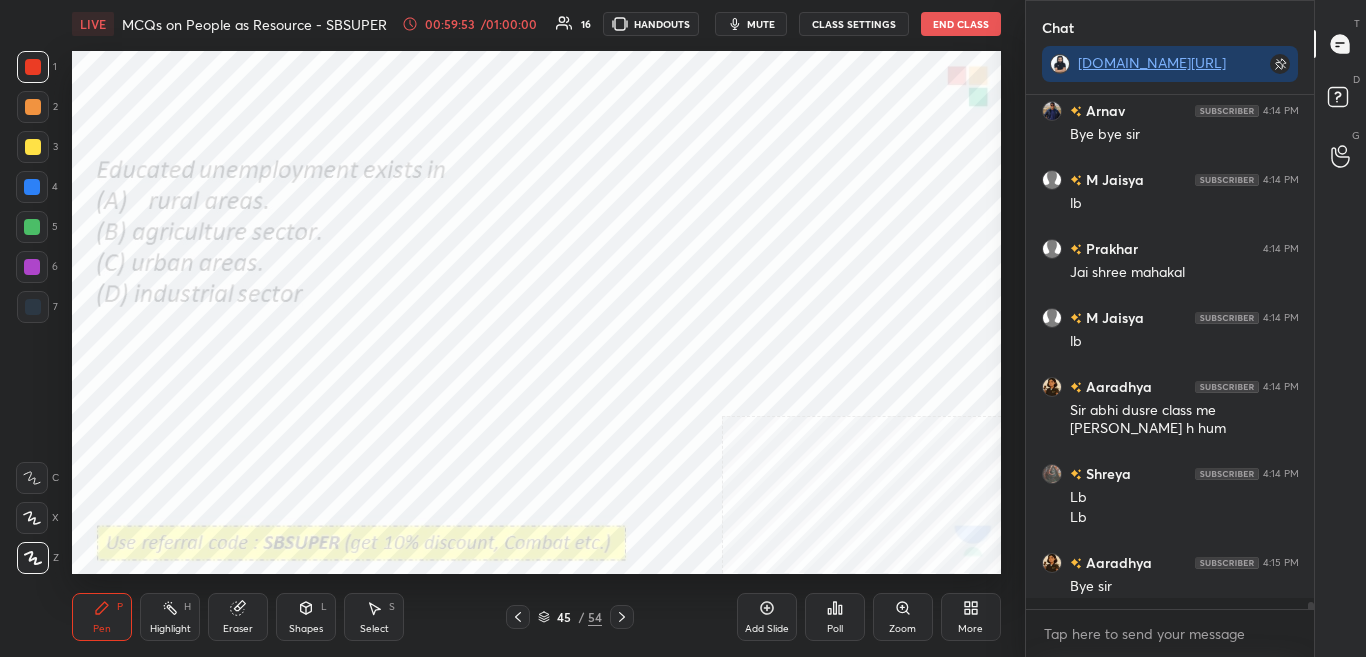 click on "Poll" at bounding box center [835, 617] 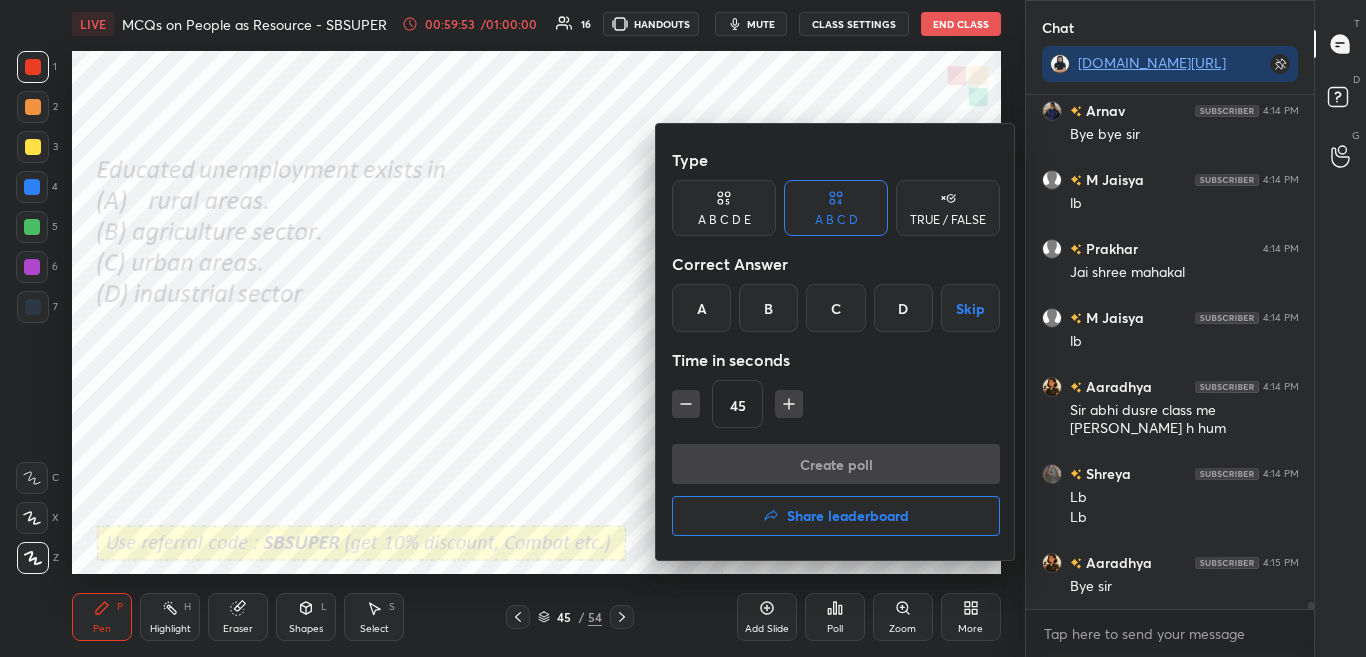 click on "Share leaderboard" at bounding box center [836, 516] 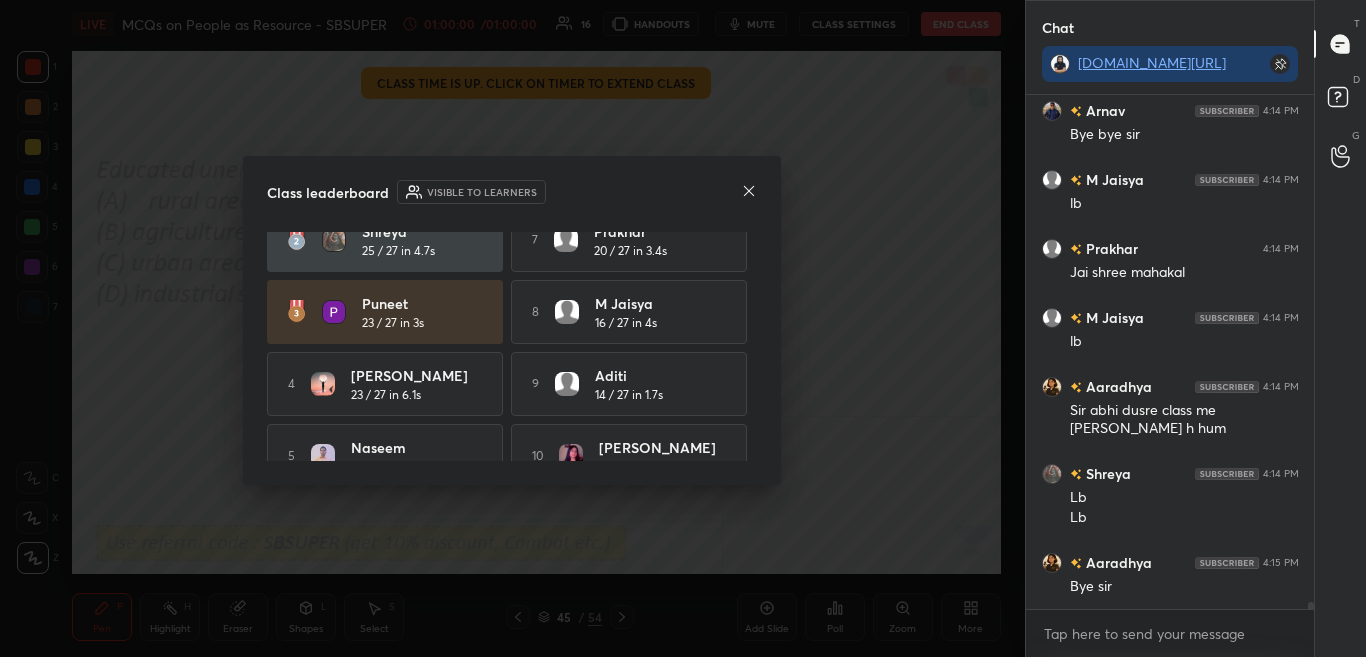 scroll, scrollTop: 110, scrollLeft: 0, axis: vertical 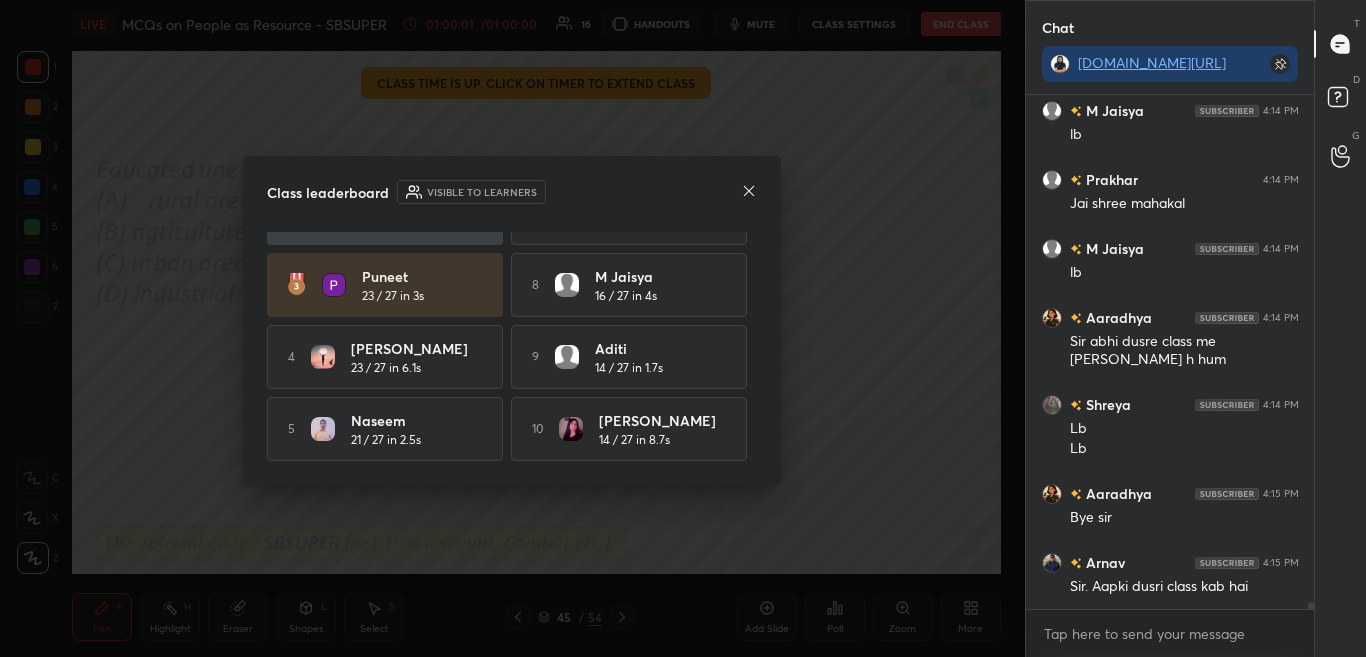 click 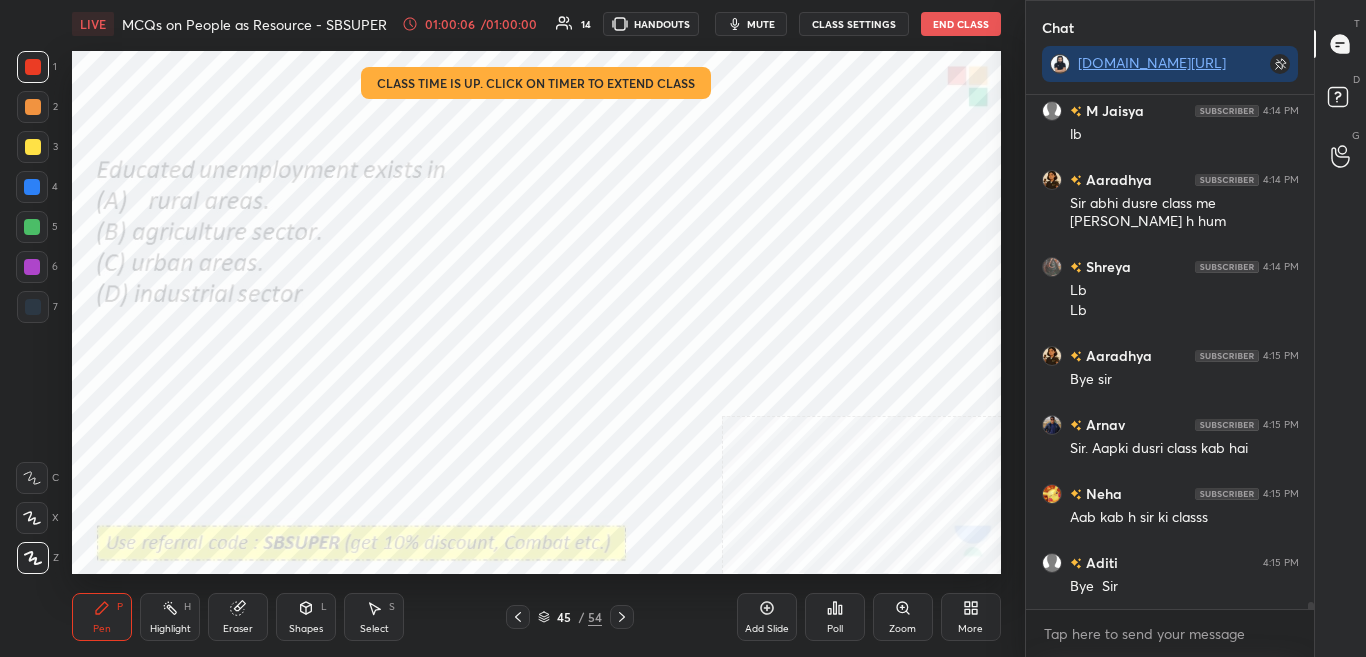 scroll, scrollTop: 37308, scrollLeft: 0, axis: vertical 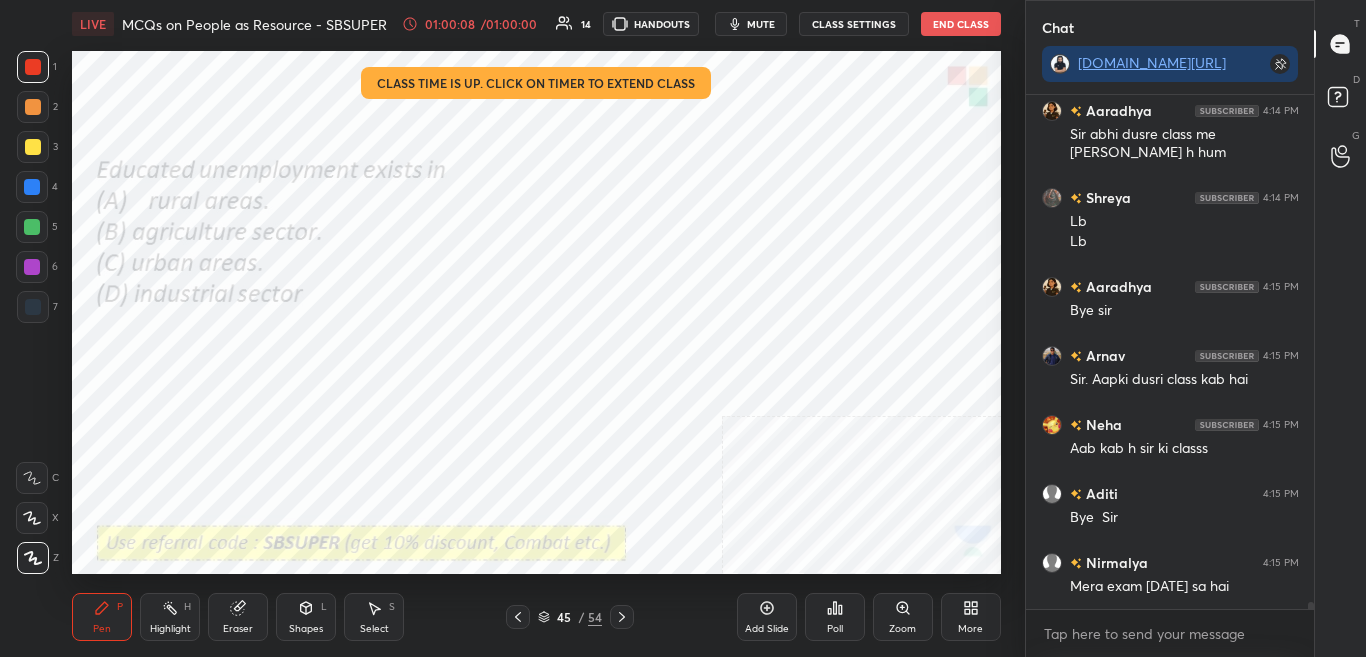 click on "End Class" at bounding box center [961, 24] 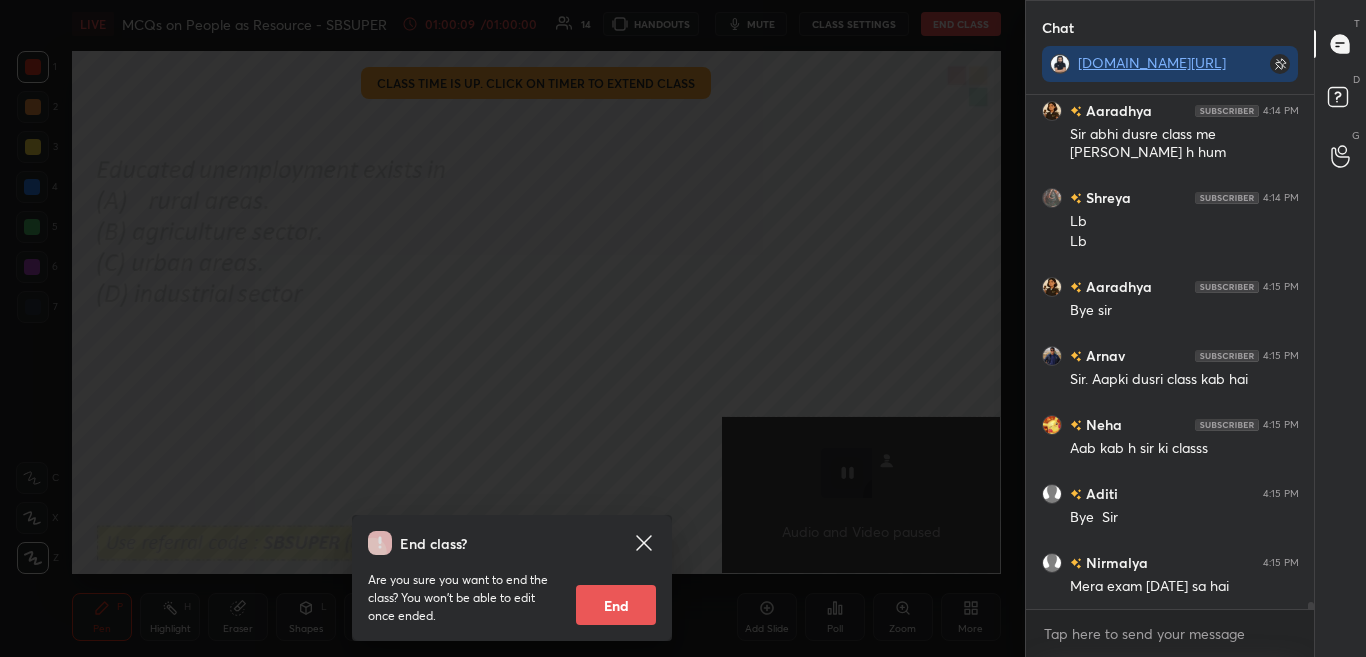 drag, startPoint x: 663, startPoint y: 581, endPoint x: 649, endPoint y: 593, distance: 18.439089 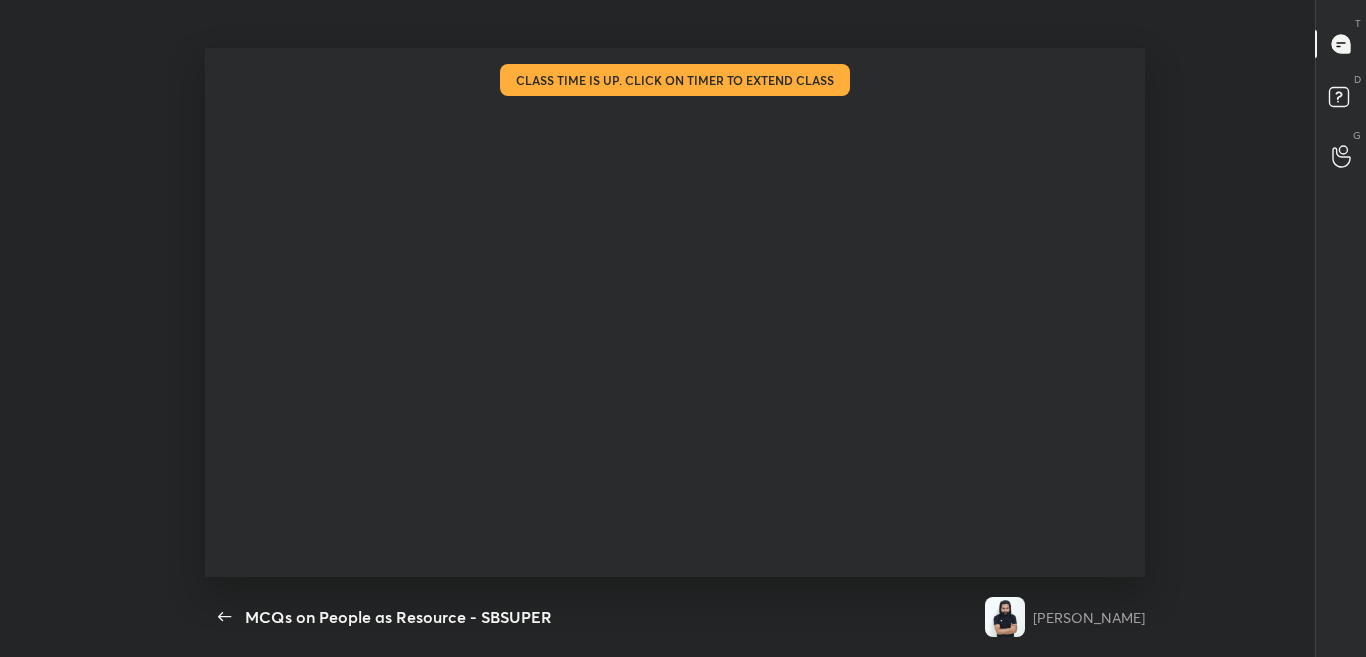 click on "Pen P Highlight H Eraser Shapes L Select S 45 / 54 Add Slide Poll Zoom More" at bounding box center [675, 617] 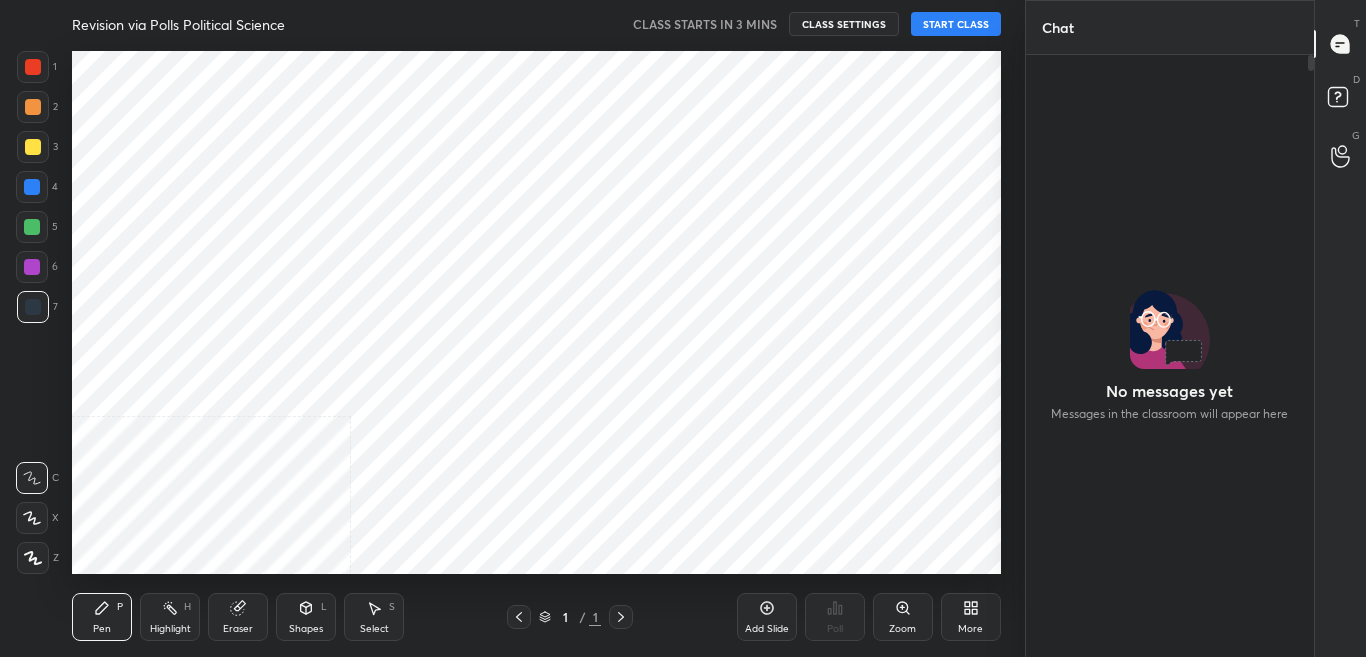 scroll, scrollTop: 0, scrollLeft: 0, axis: both 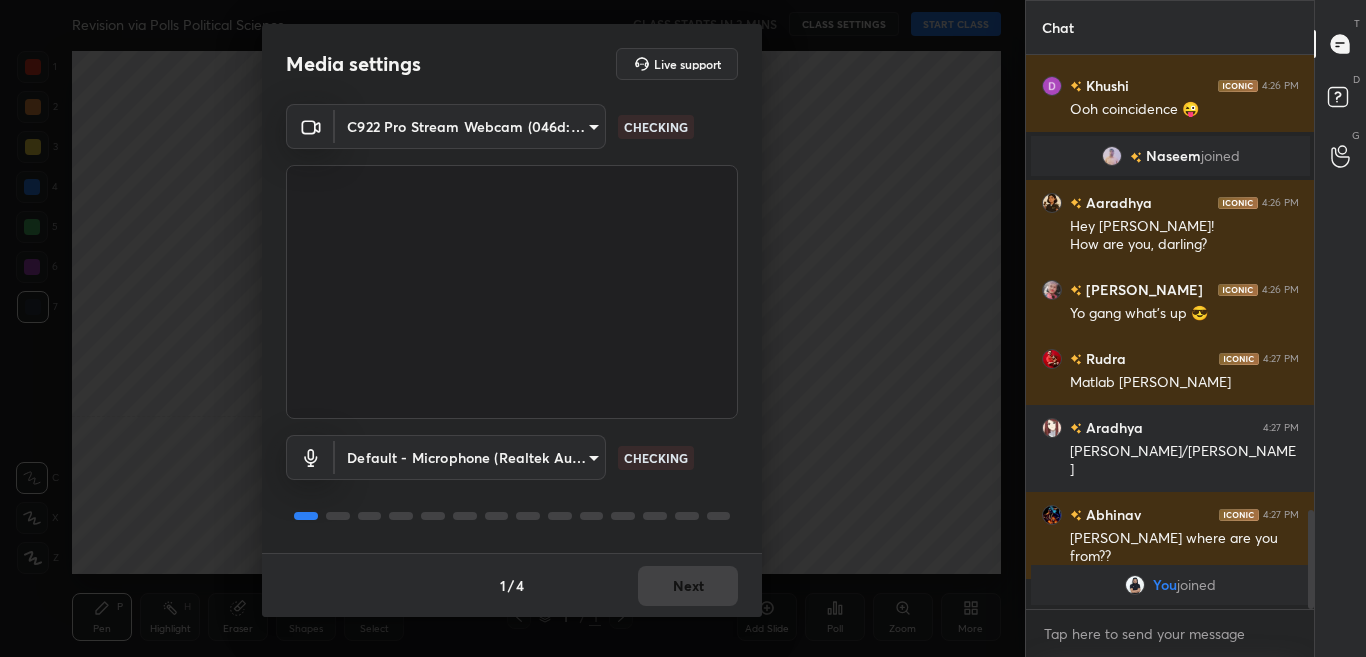 click on "1 / 4 Next" at bounding box center [512, 585] 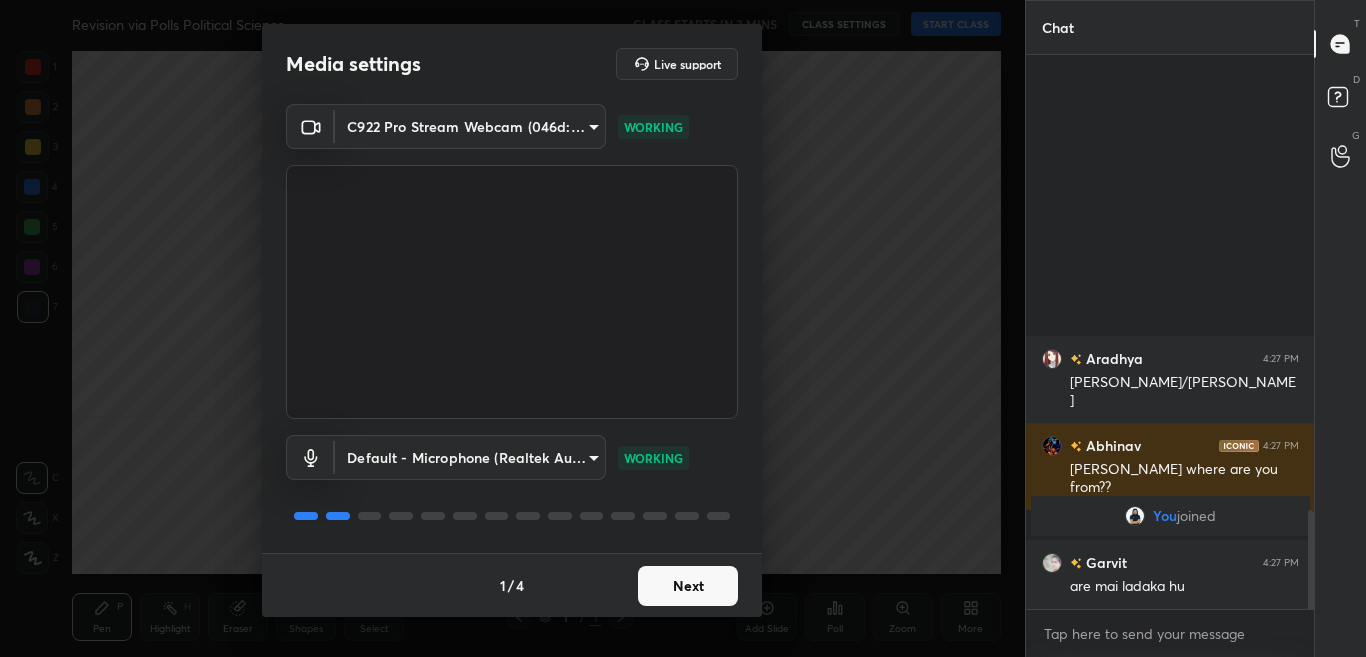 click on "Next" at bounding box center [688, 586] 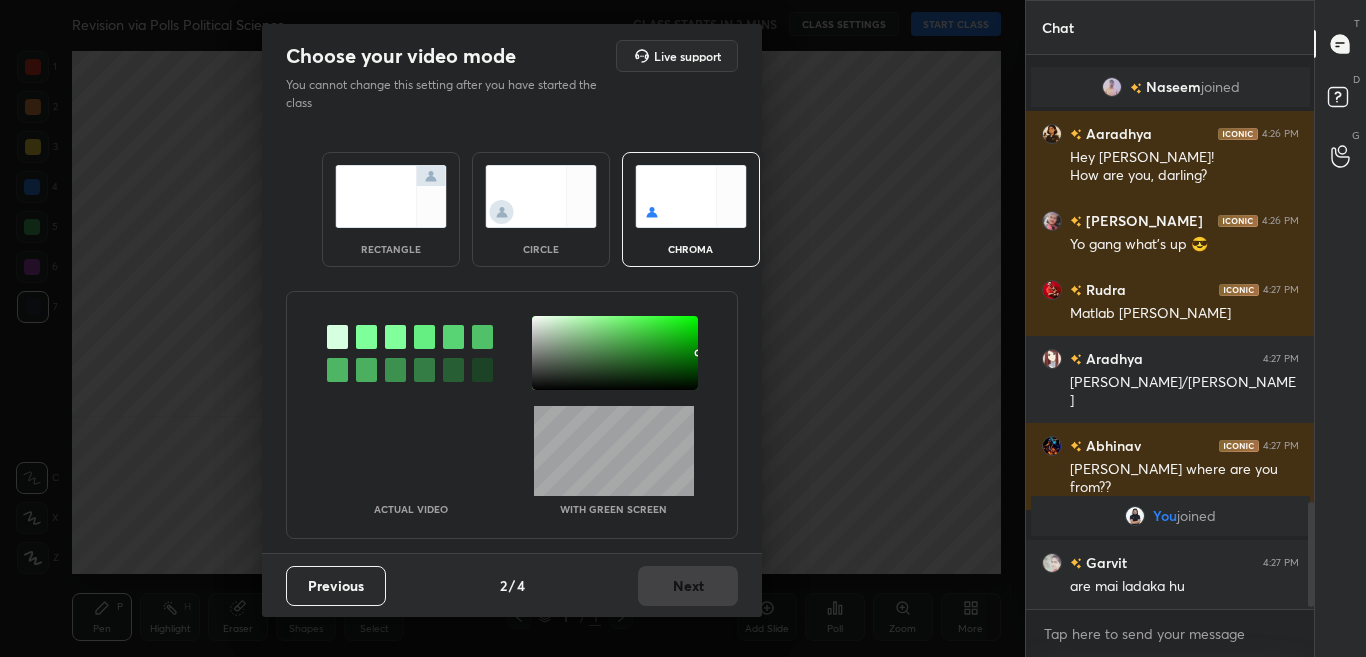 scroll, scrollTop: 2381, scrollLeft: 0, axis: vertical 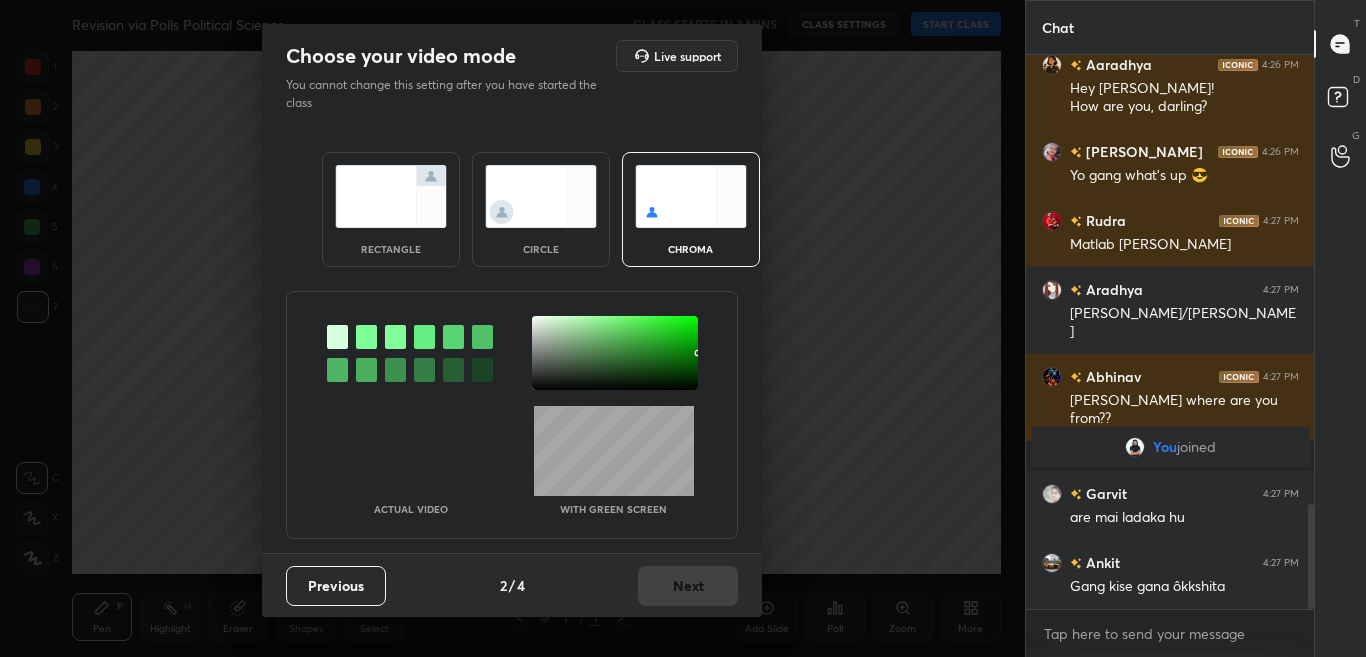 click at bounding box center (366, 337) 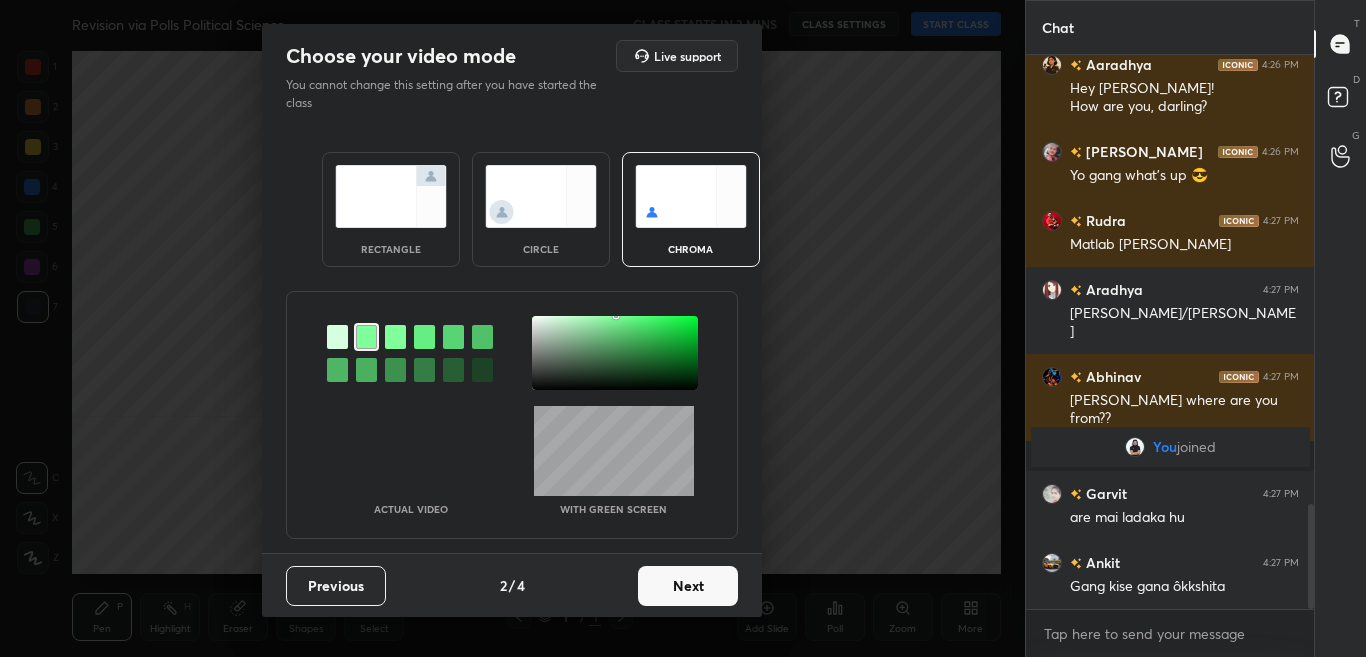 scroll, scrollTop: 2450, scrollLeft: 0, axis: vertical 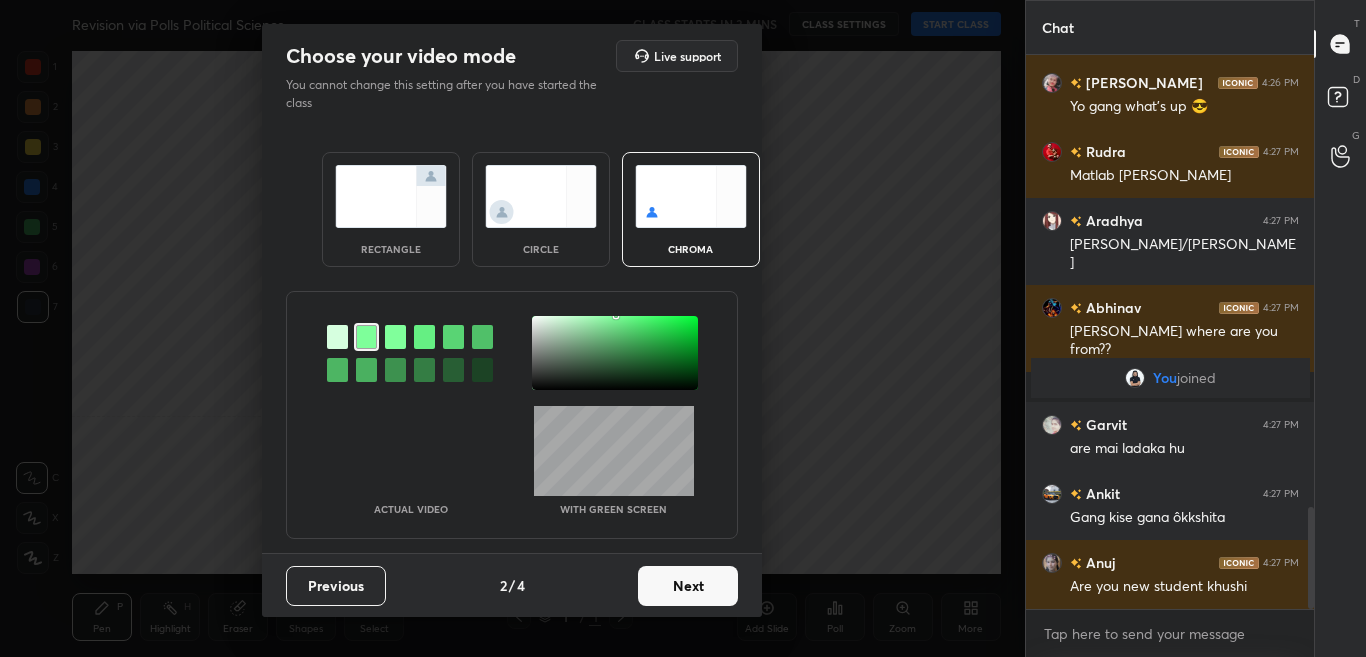 click at bounding box center (615, 353) 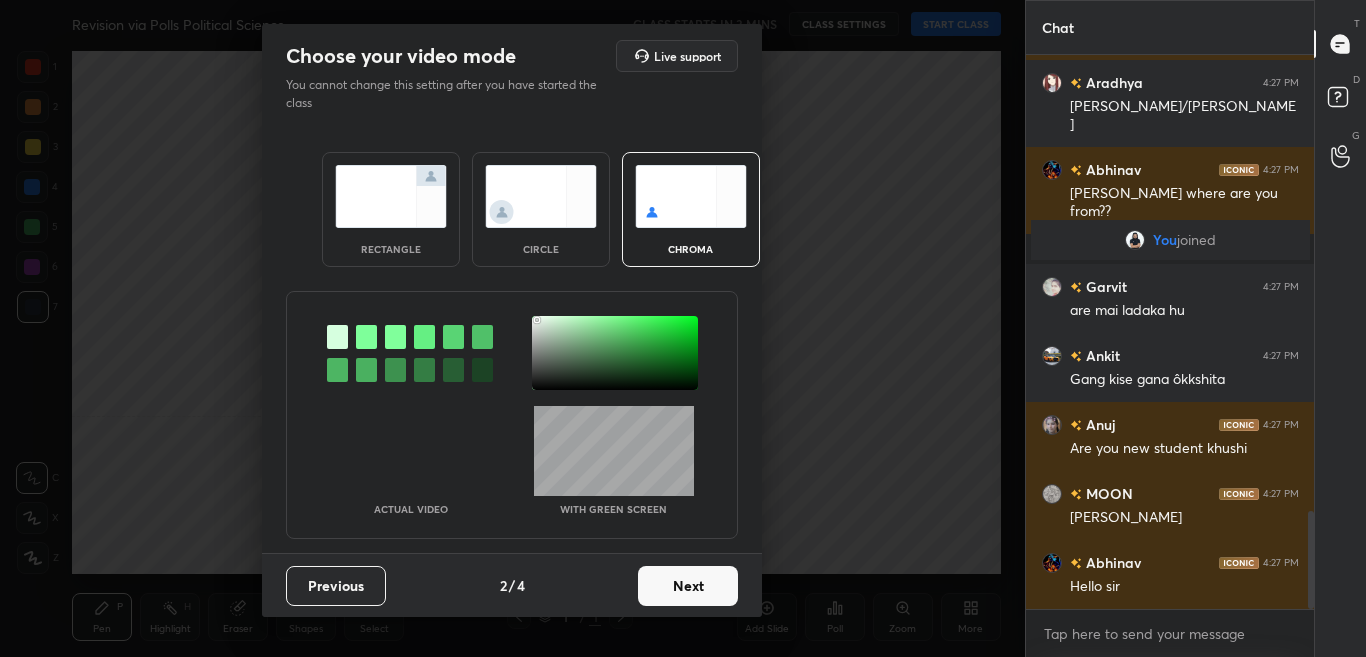 scroll, scrollTop: 2675, scrollLeft: 0, axis: vertical 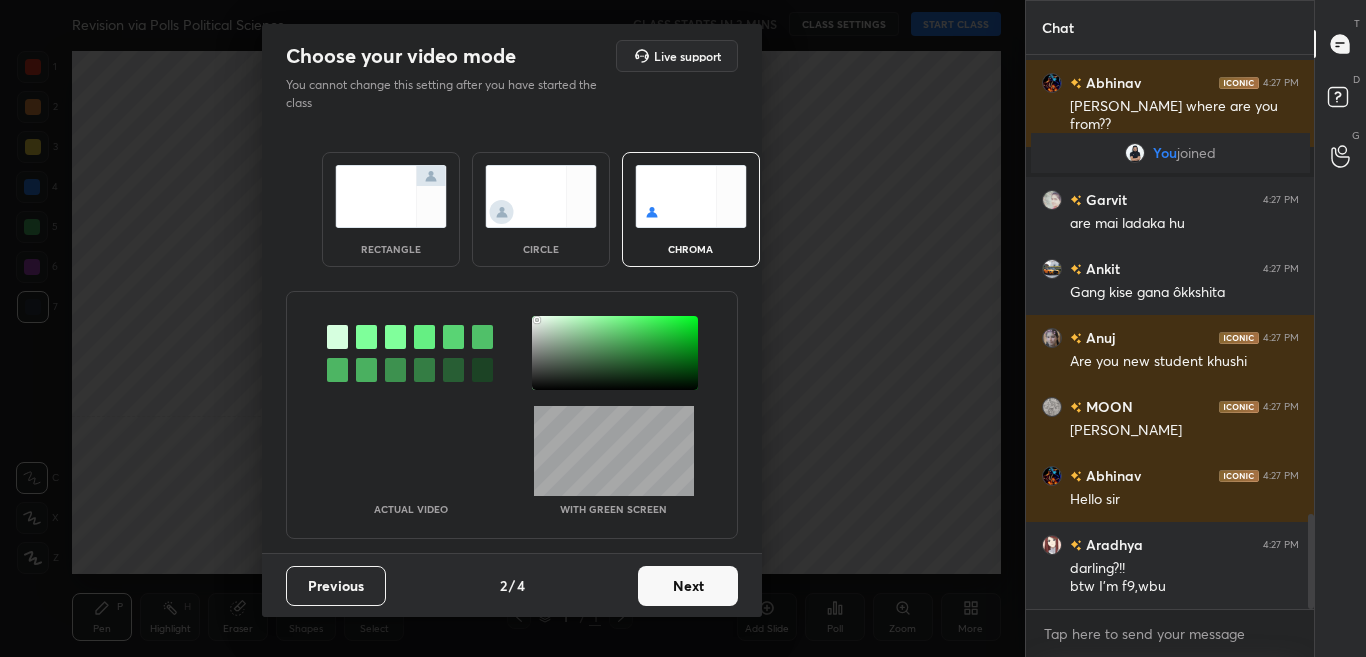 click at bounding box center [366, 337] 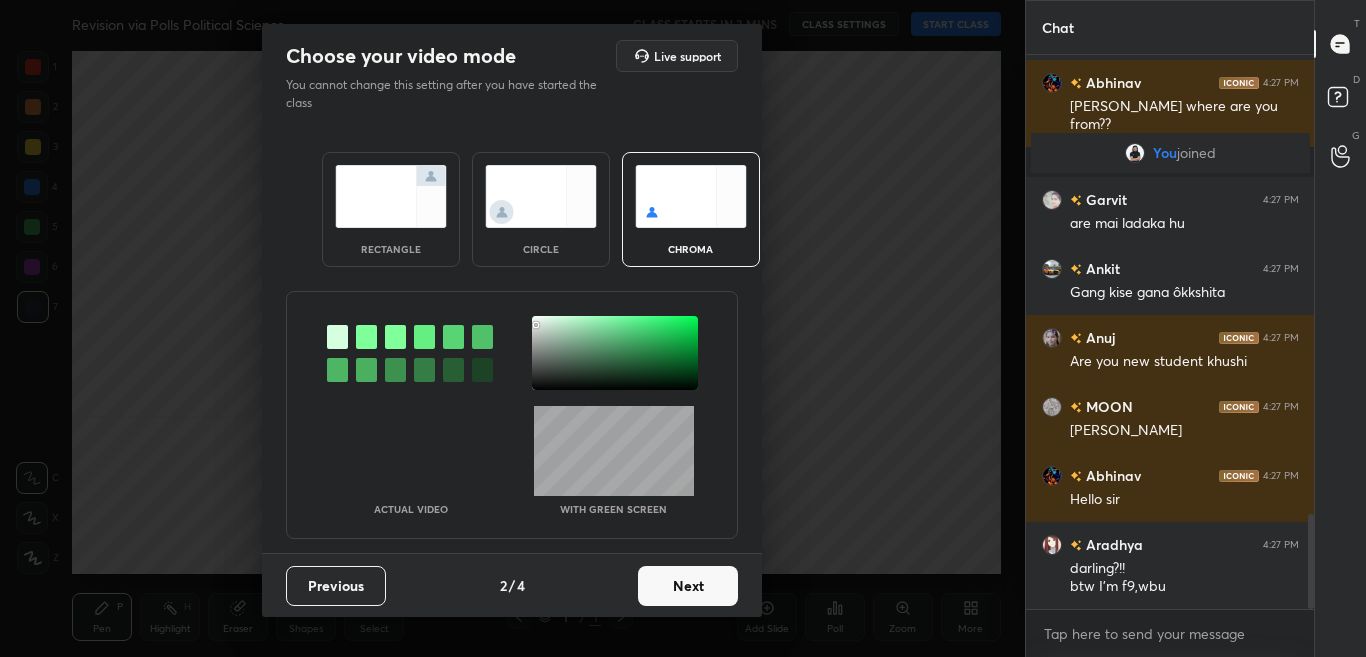 click at bounding box center (615, 353) 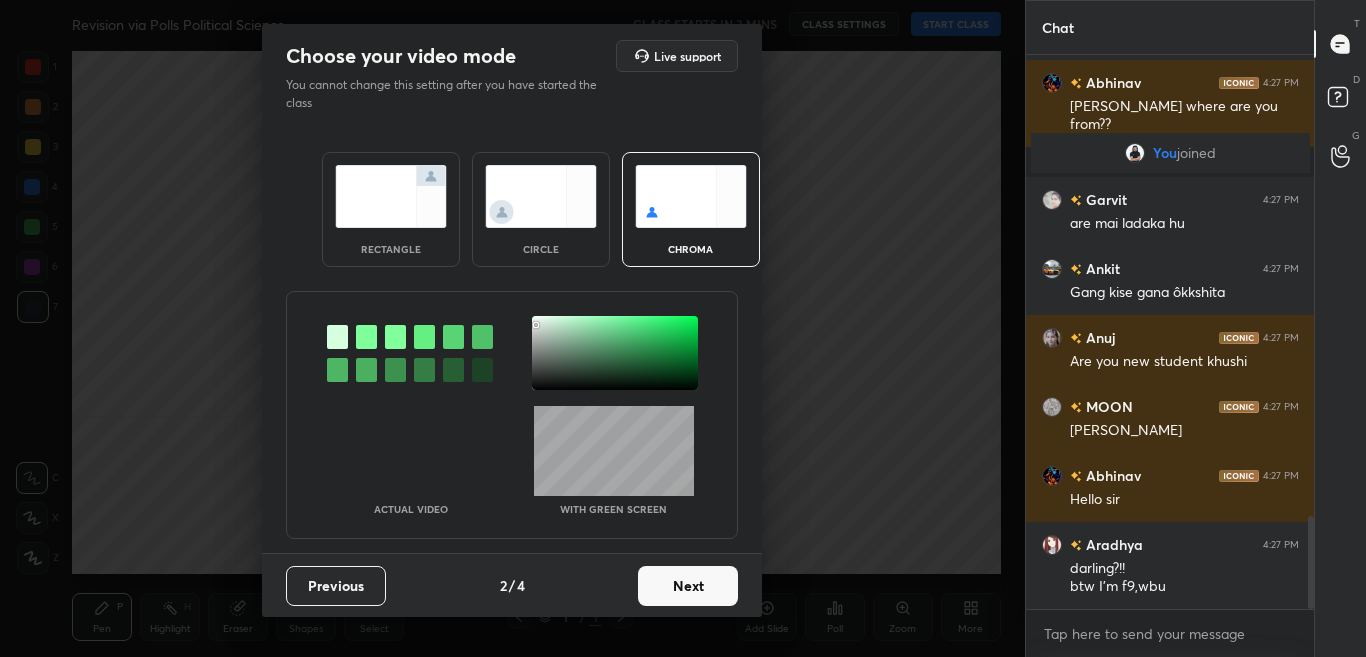 scroll, scrollTop: 2744, scrollLeft: 0, axis: vertical 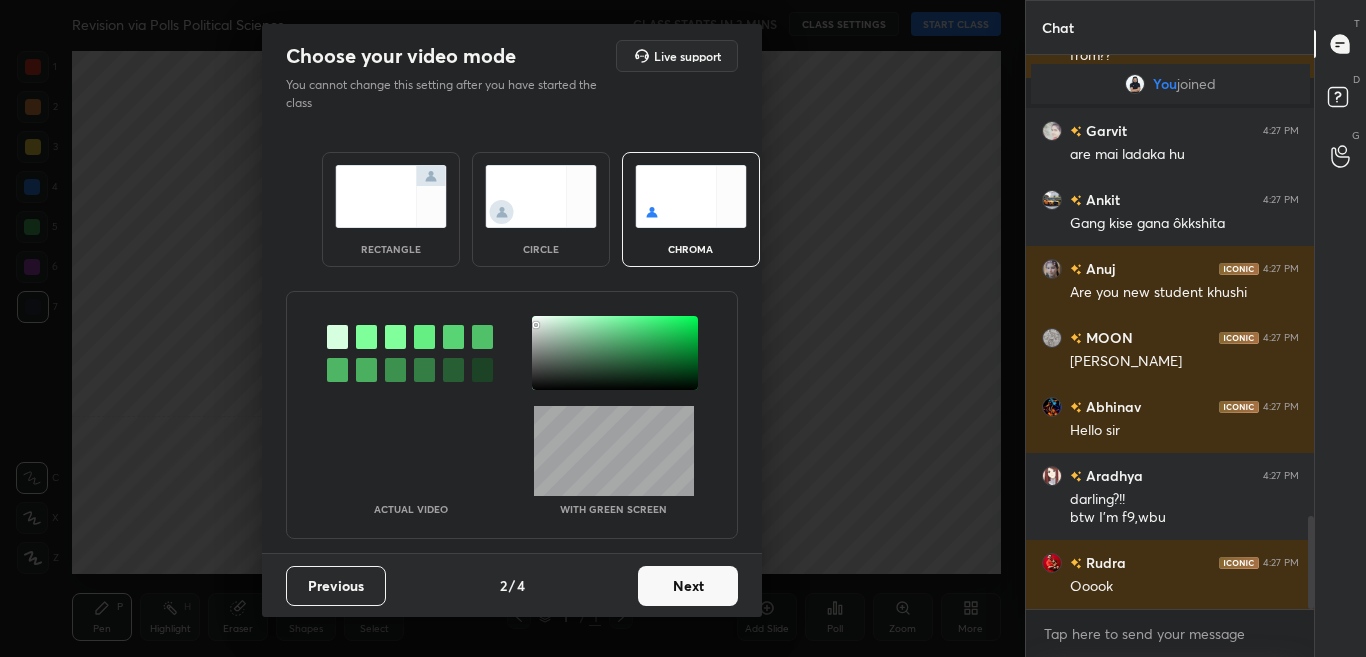 click on "Next" at bounding box center [688, 586] 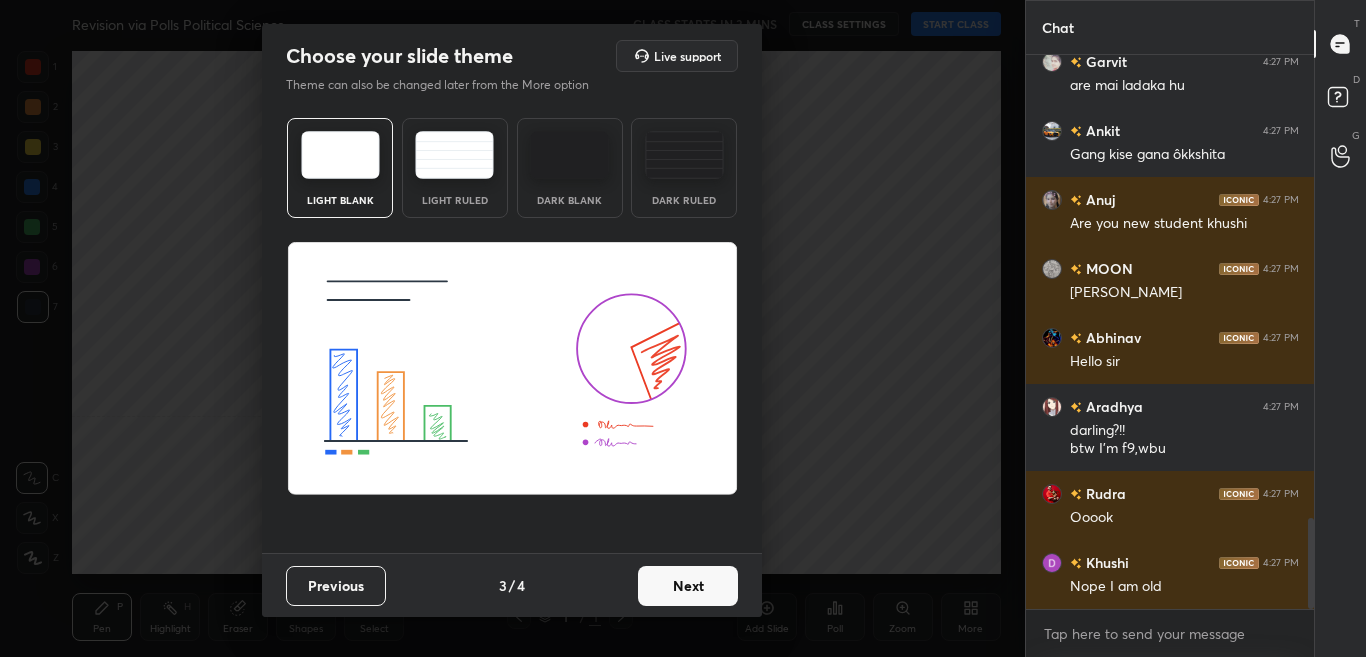 click on "Next" at bounding box center (688, 586) 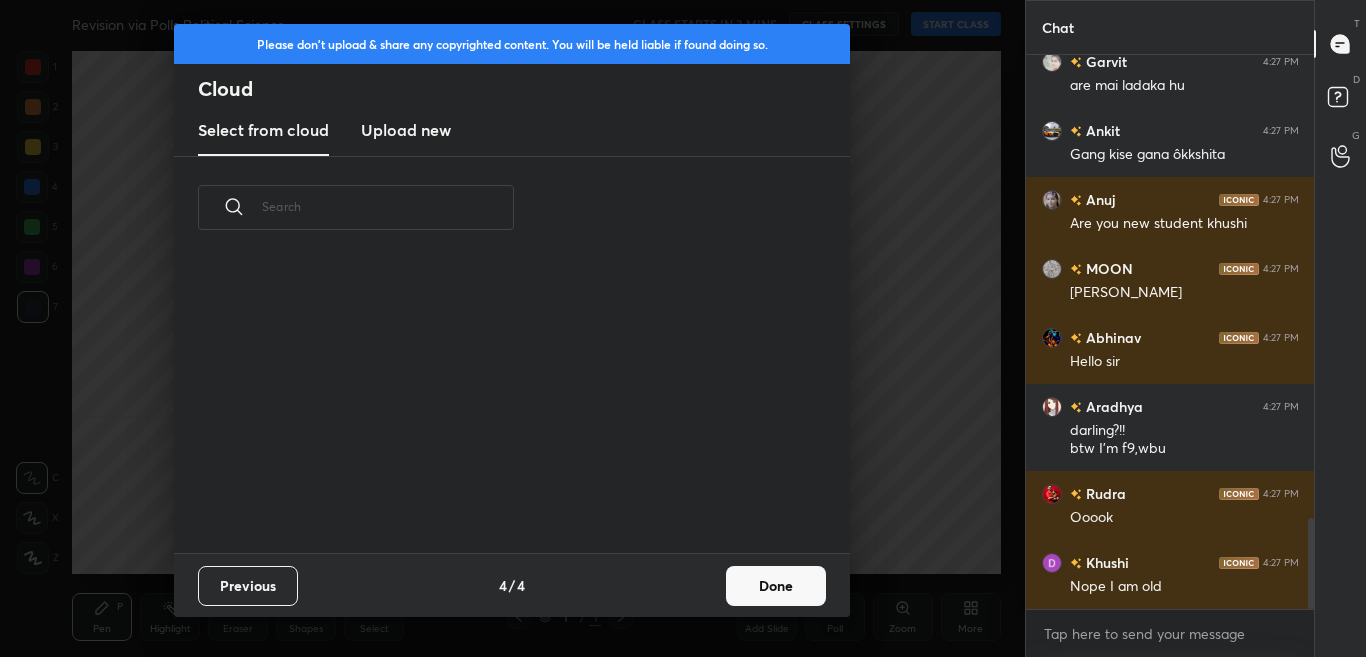 click on "Done" at bounding box center [776, 586] 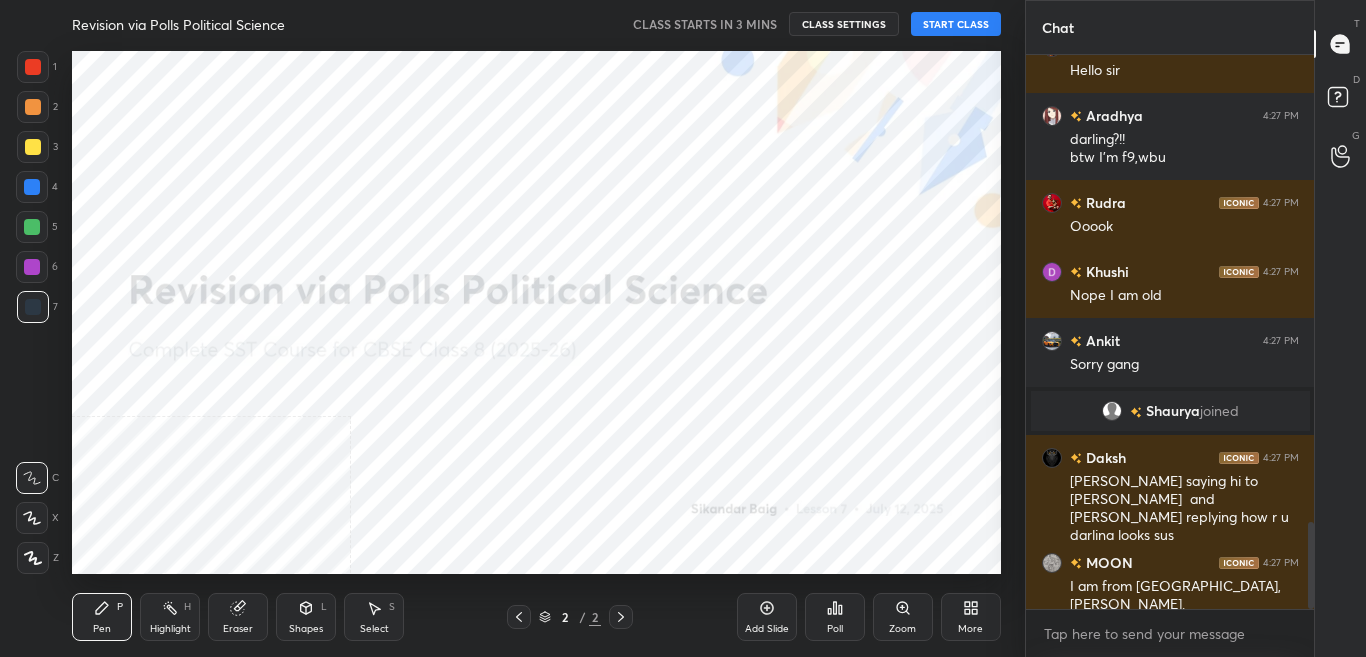 scroll, scrollTop: 2972, scrollLeft: 0, axis: vertical 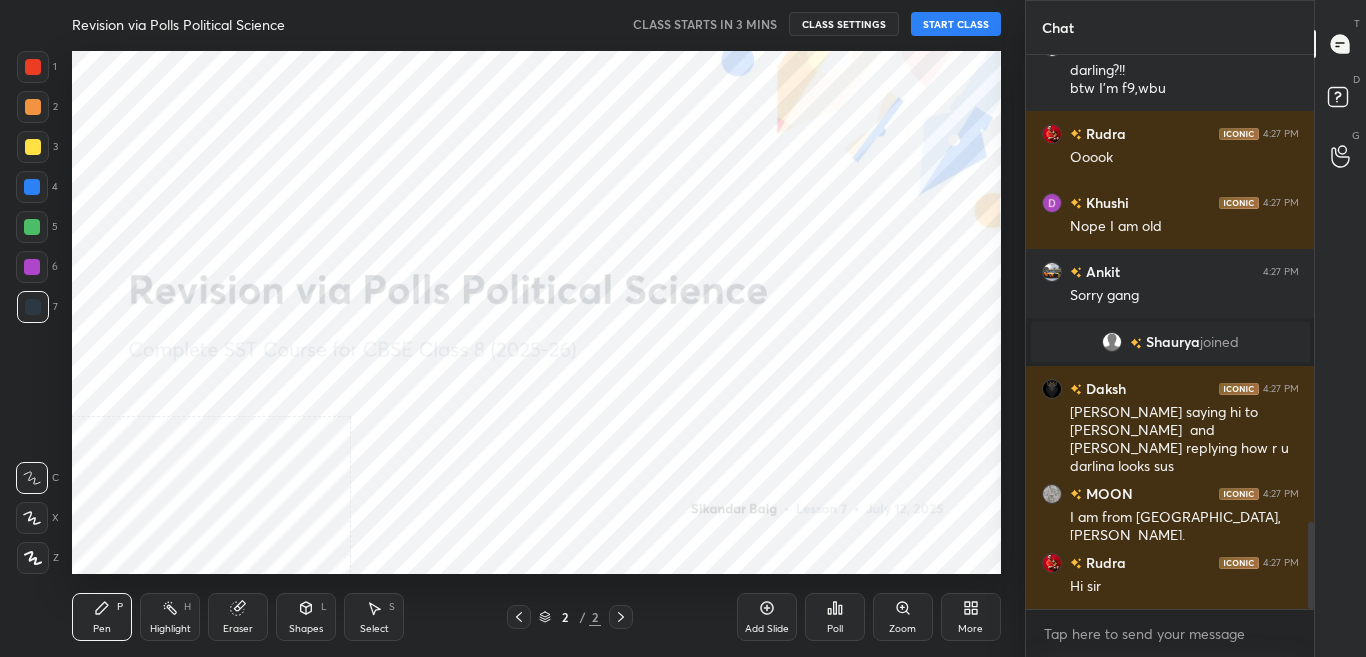 click on "More" at bounding box center (970, 629) 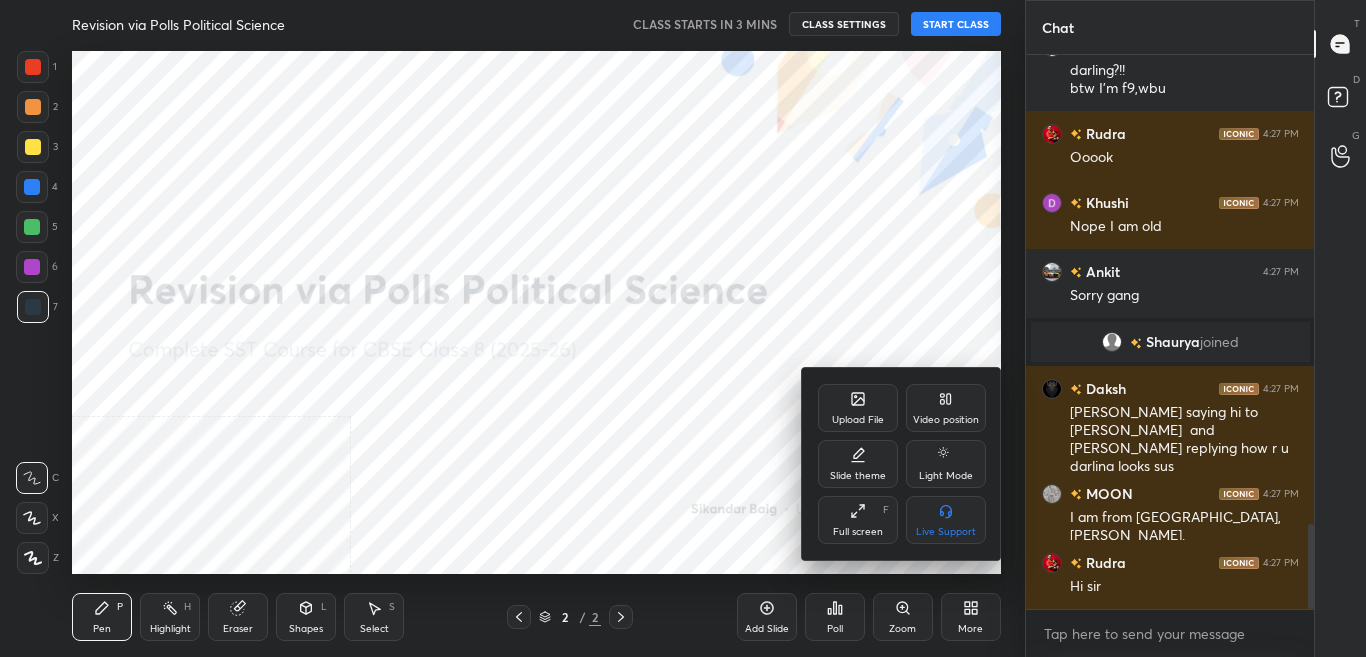 scroll, scrollTop: 3041, scrollLeft: 0, axis: vertical 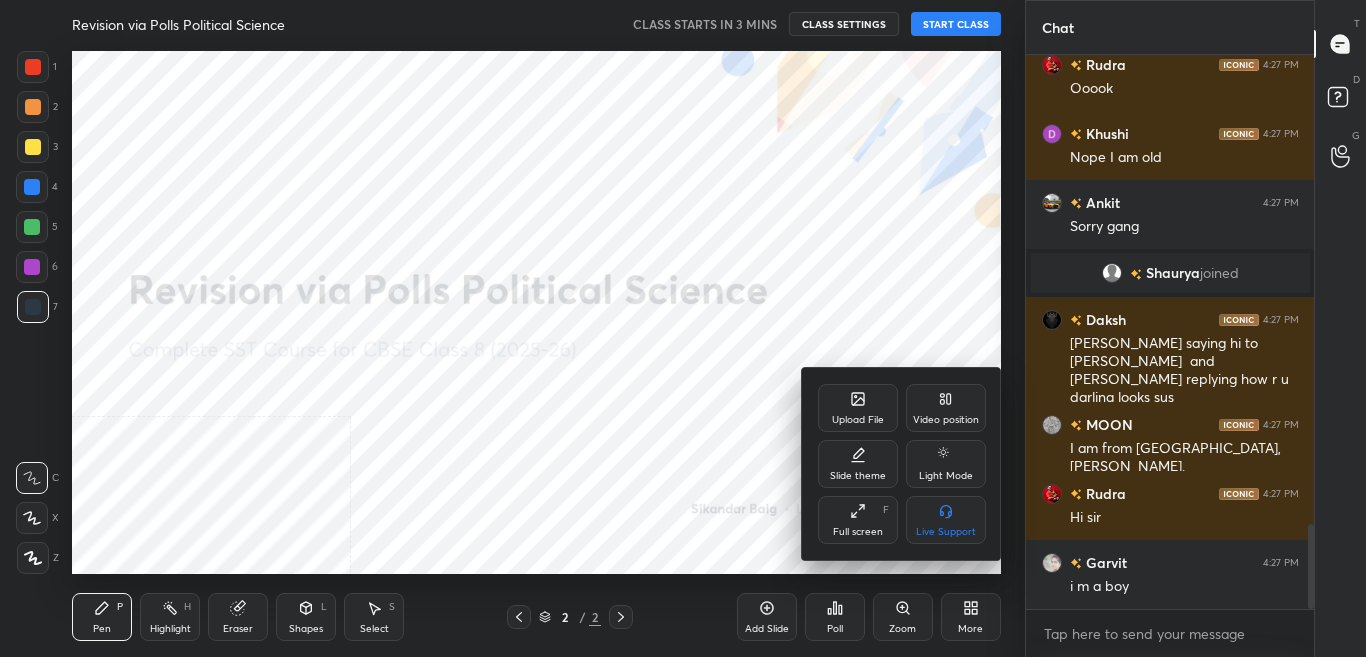 click on "Video position" at bounding box center (946, 420) 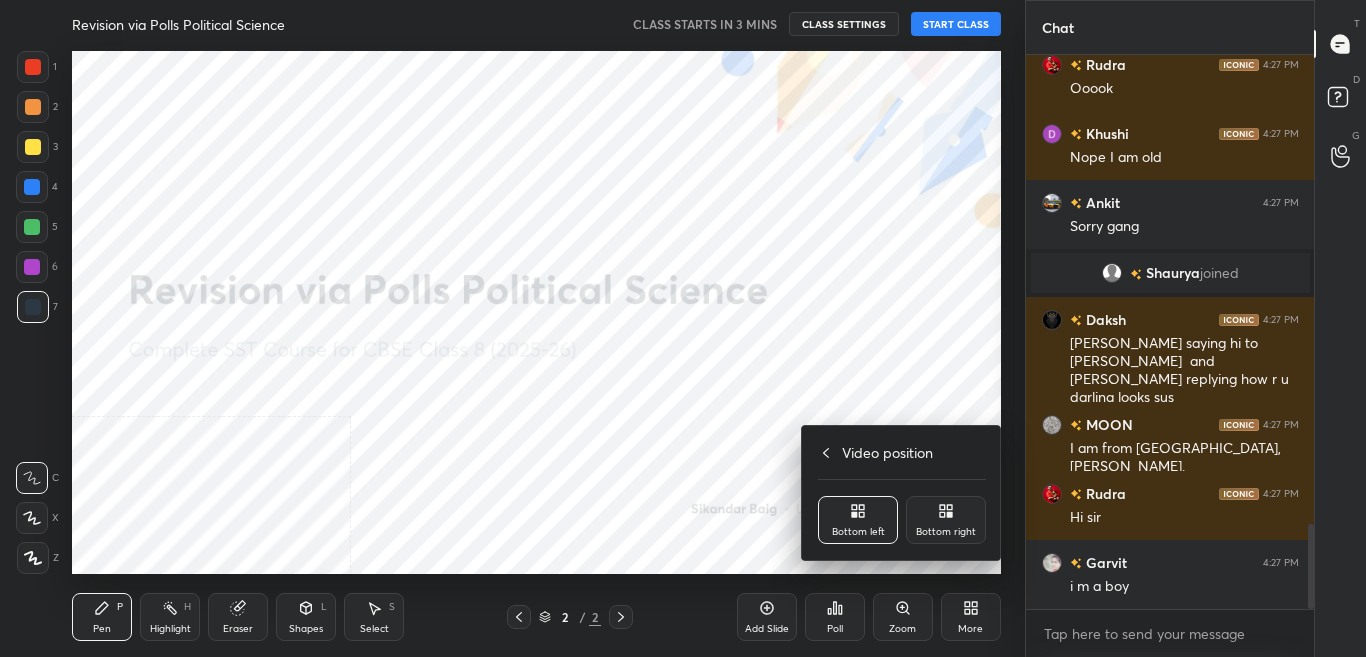 click on "Bottom right" at bounding box center [946, 520] 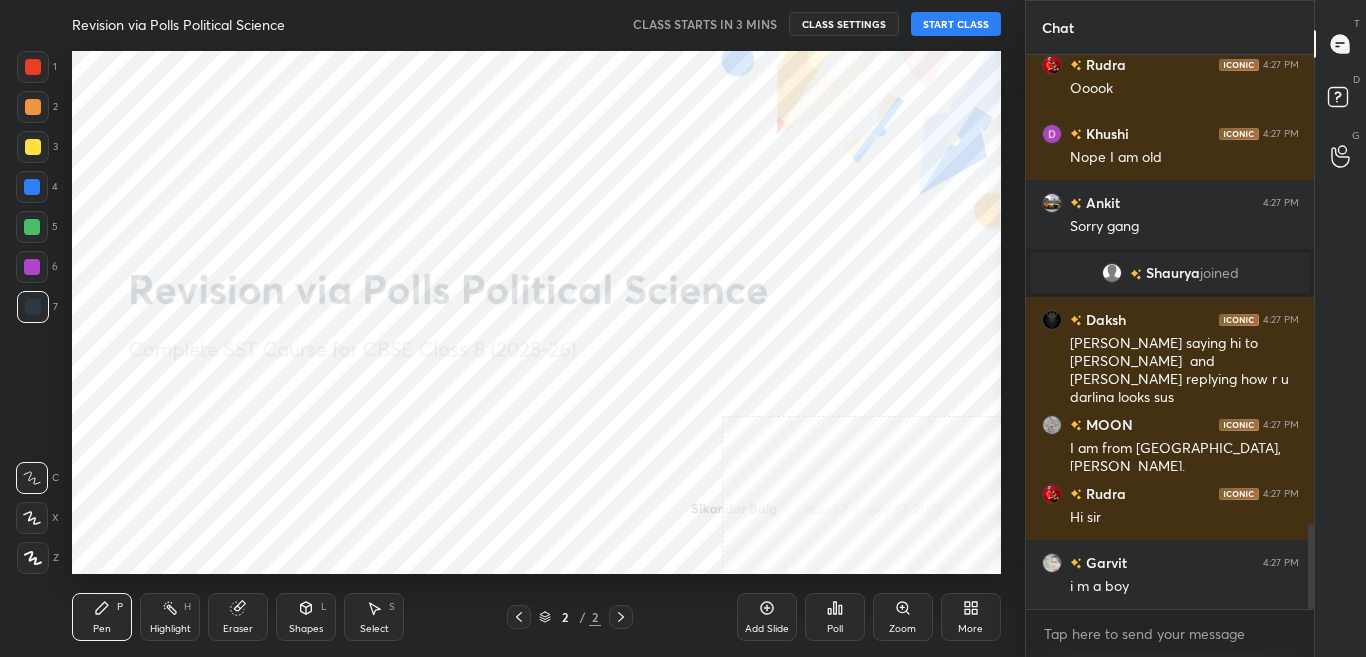 click 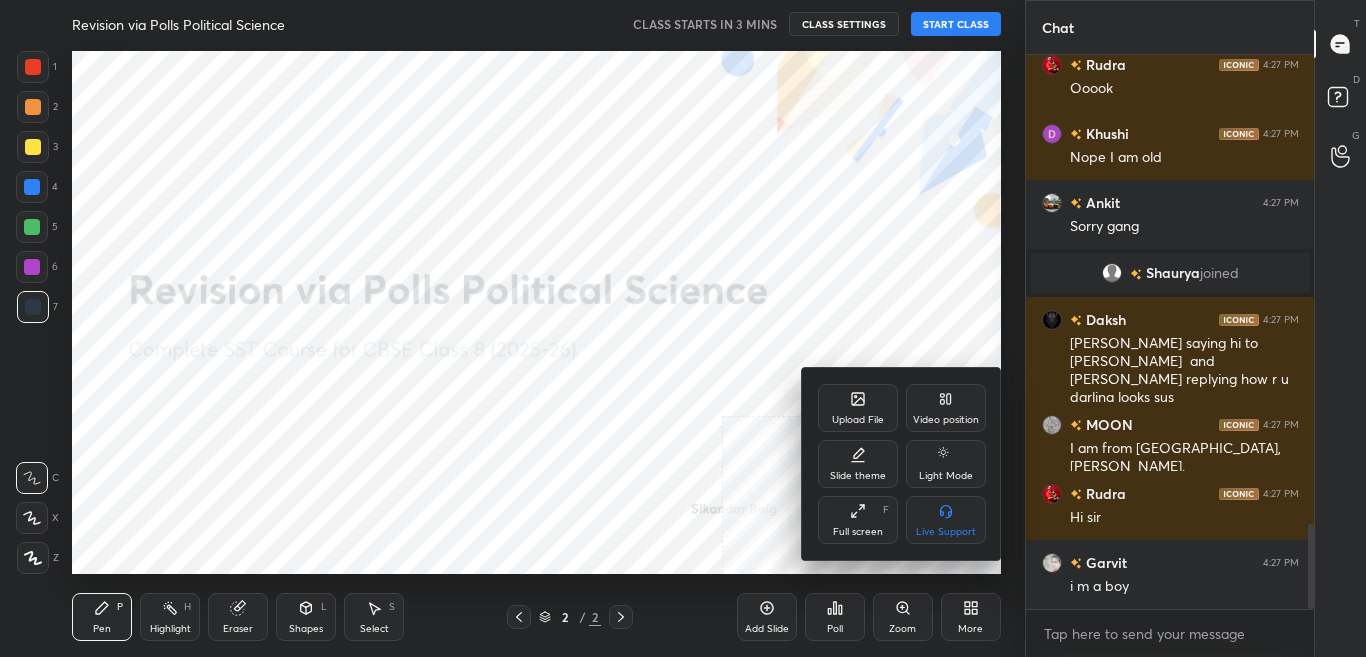 click on "Upload File" at bounding box center (858, 408) 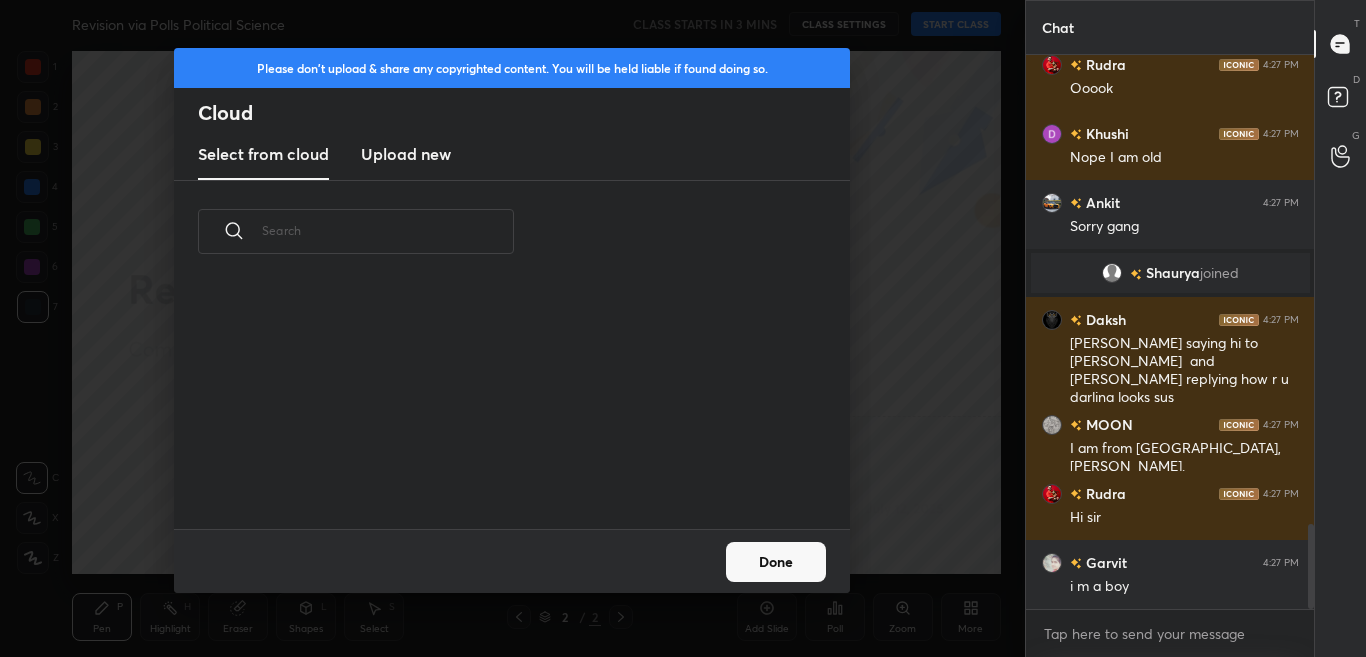 scroll, scrollTop: 7, scrollLeft: 11, axis: both 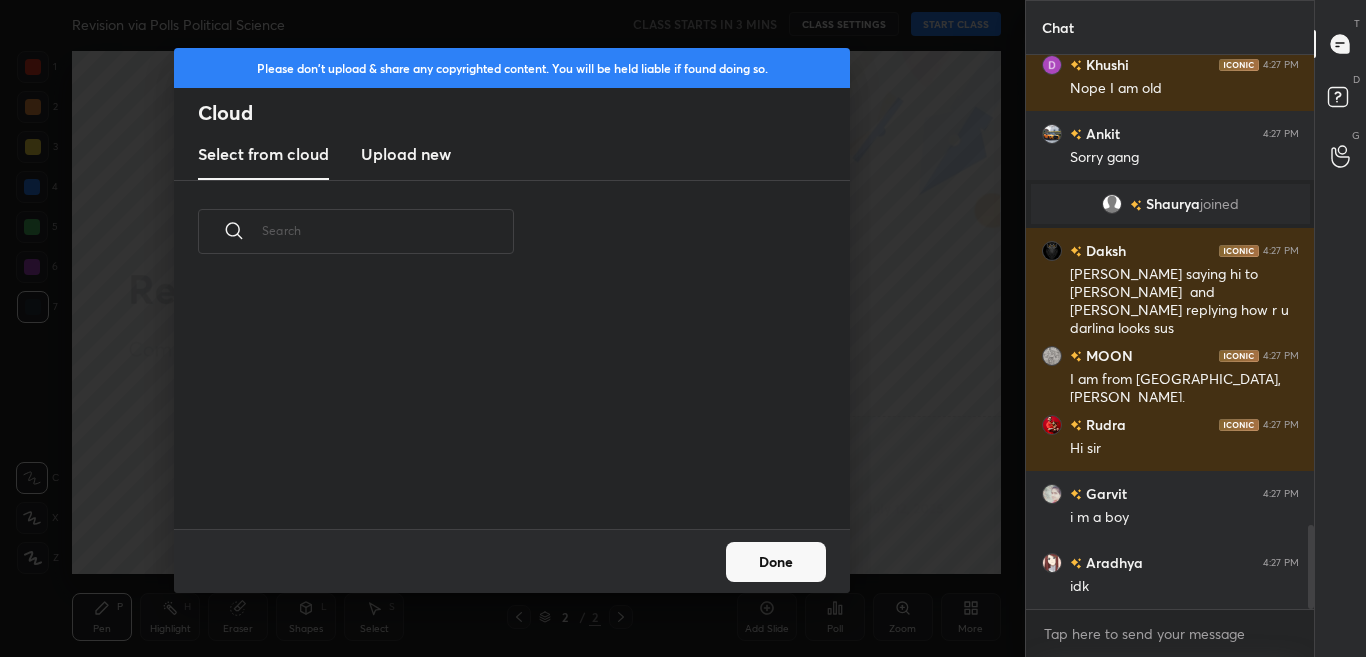 click on "Upload new" at bounding box center (406, 154) 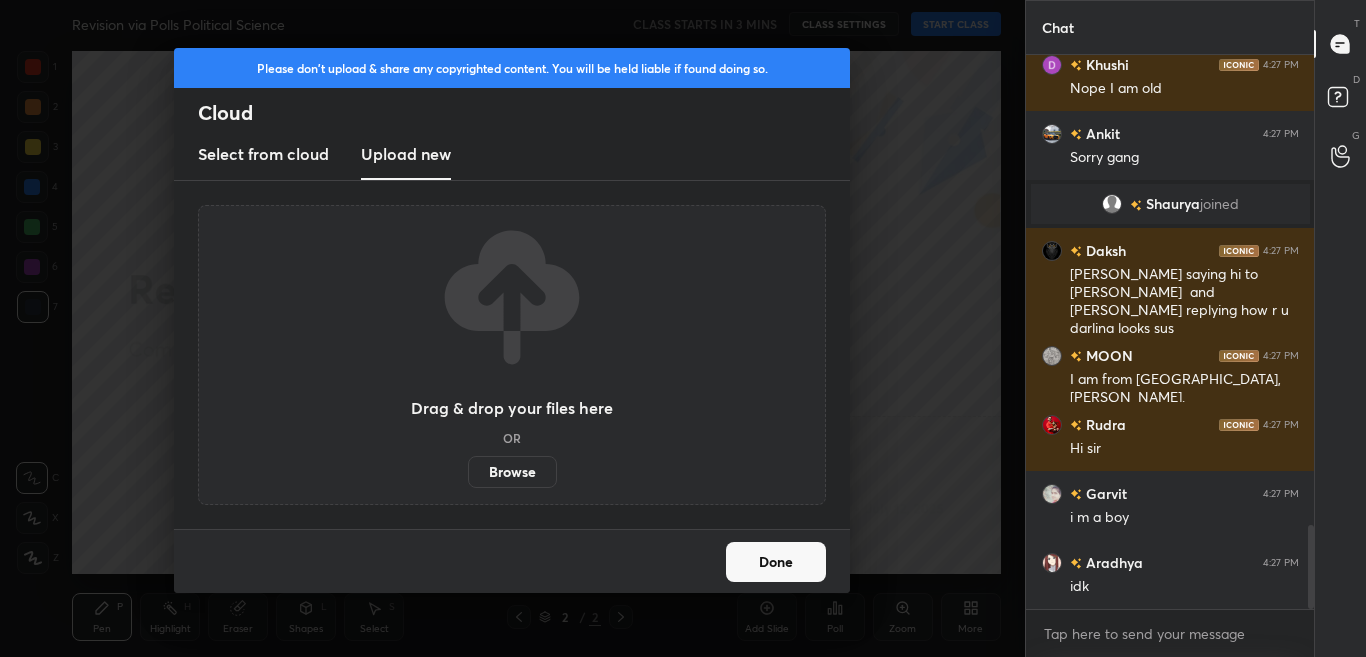 click on "Browse" at bounding box center [512, 472] 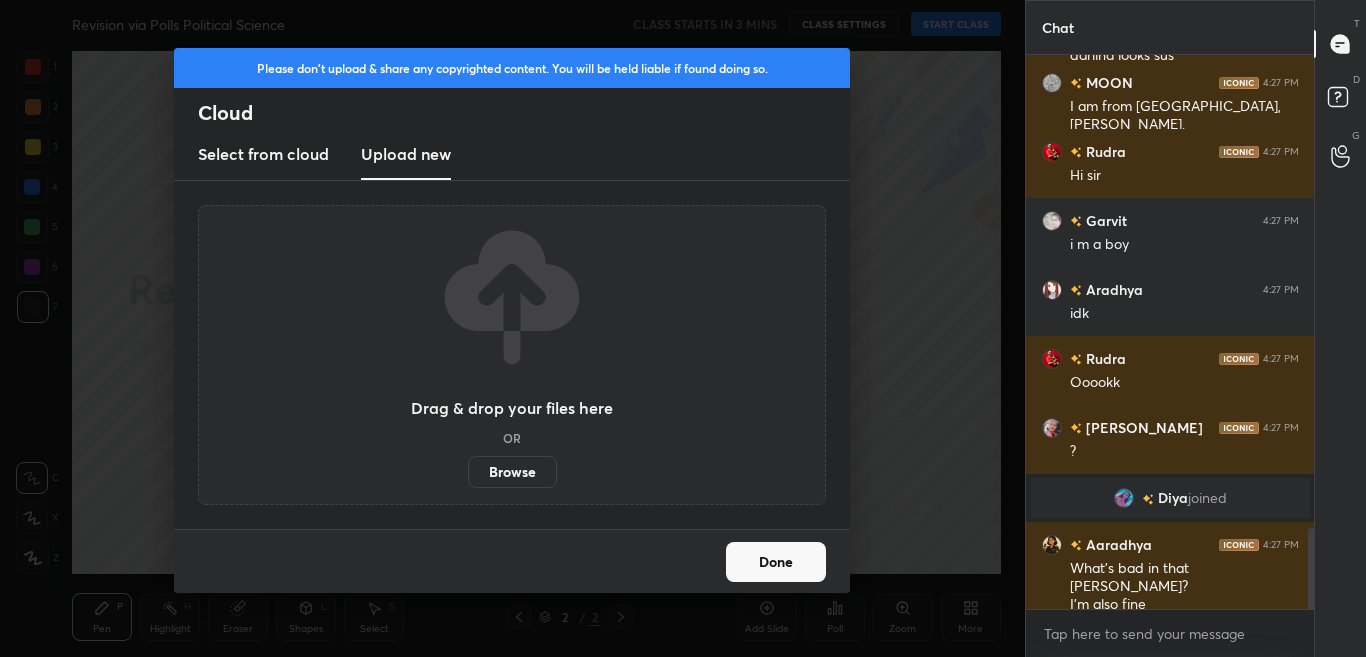 scroll, scrollTop: 3302, scrollLeft: 0, axis: vertical 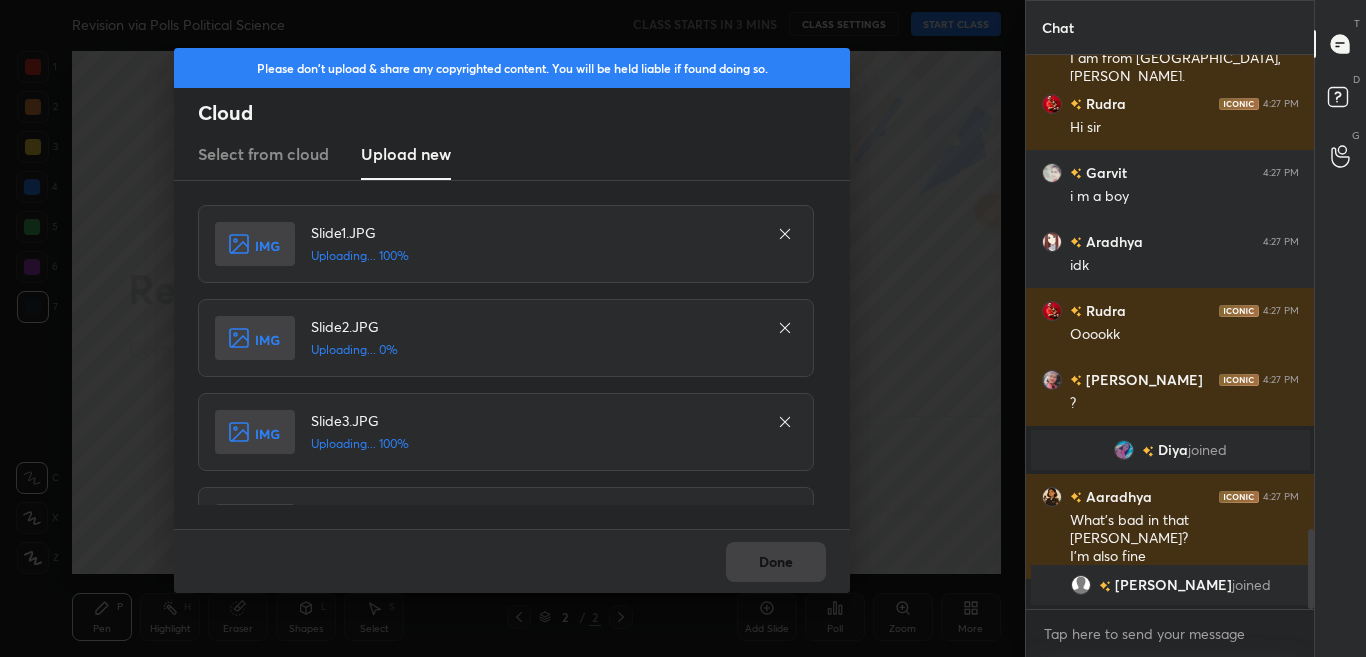 click on "Done" at bounding box center (512, 561) 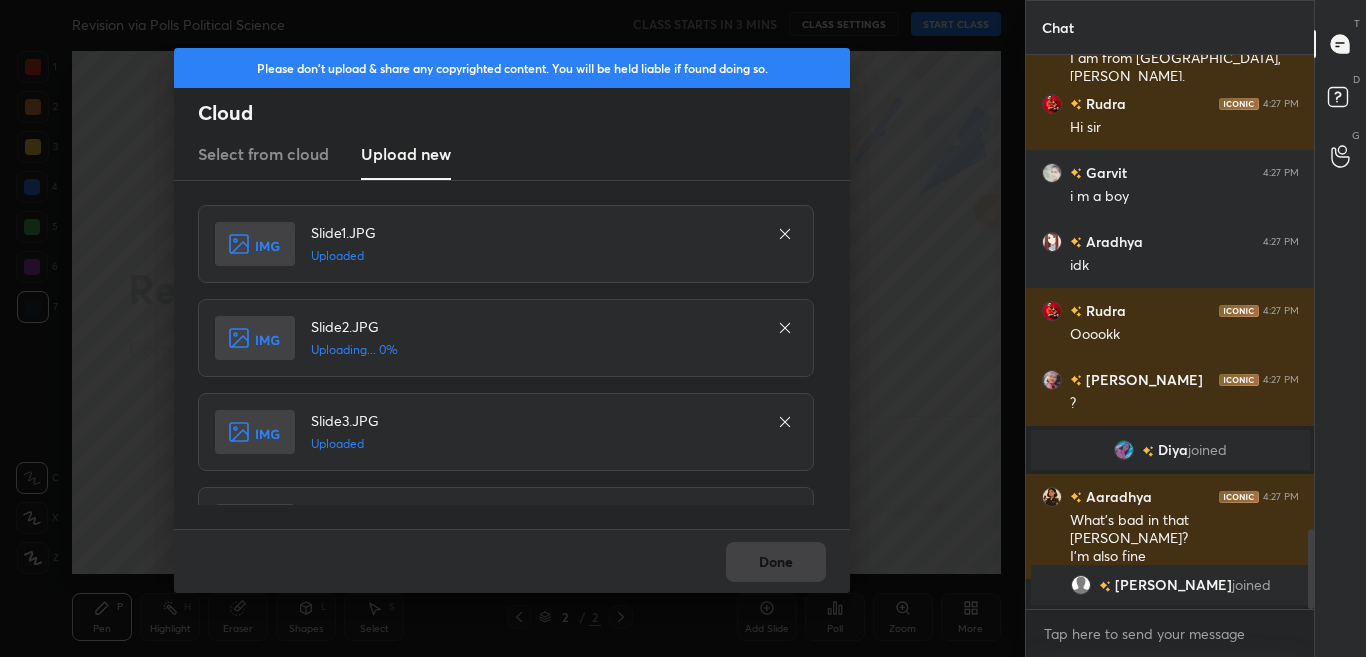 click on "Done" at bounding box center (512, 561) 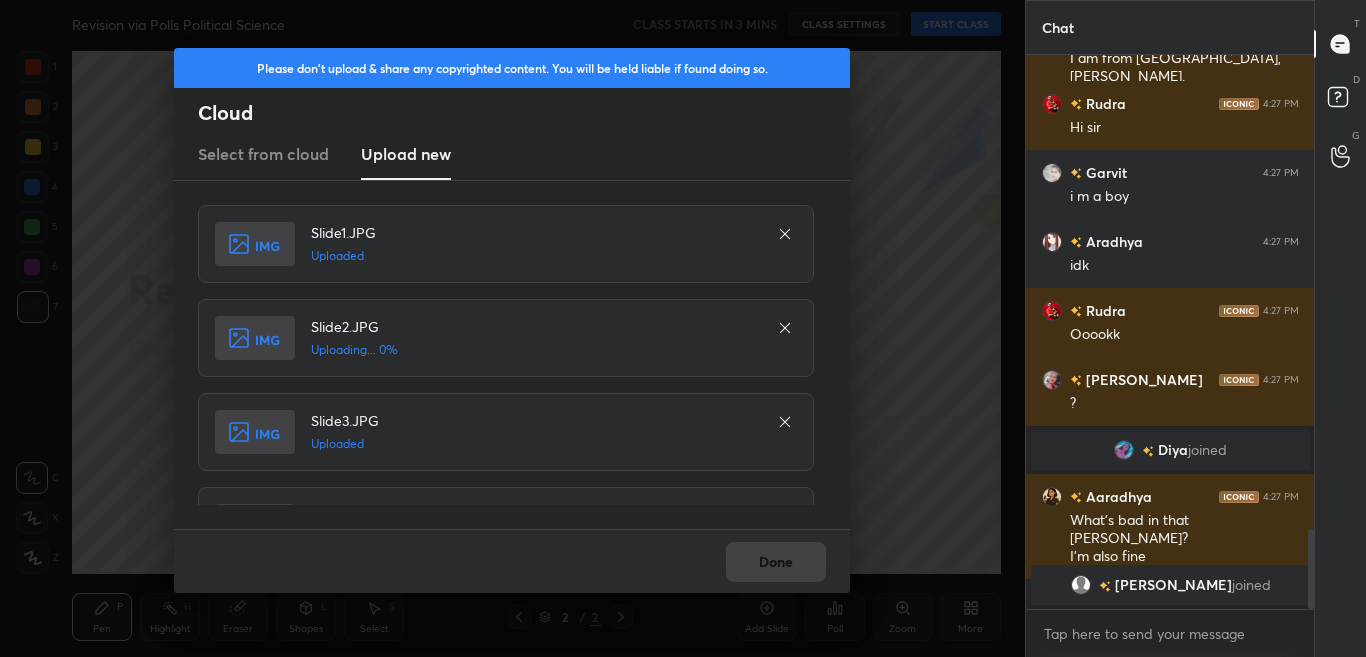 click on "Done" at bounding box center [512, 561] 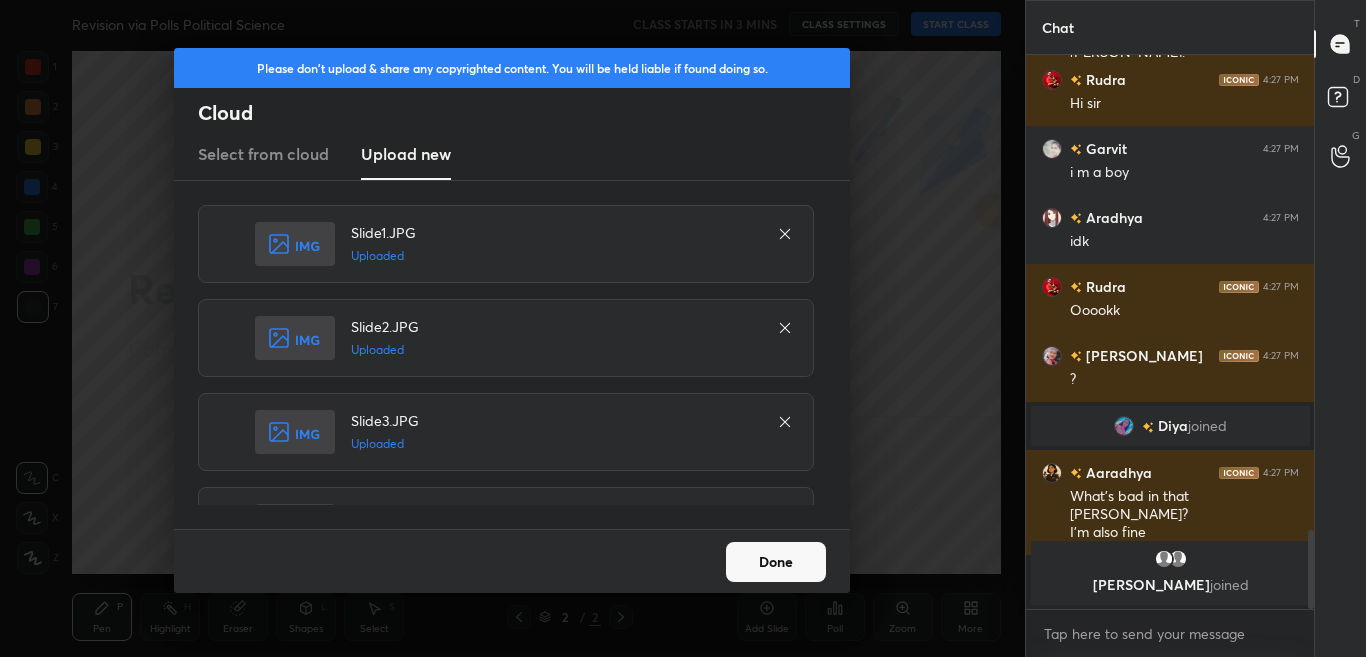 click on "Done" at bounding box center [776, 562] 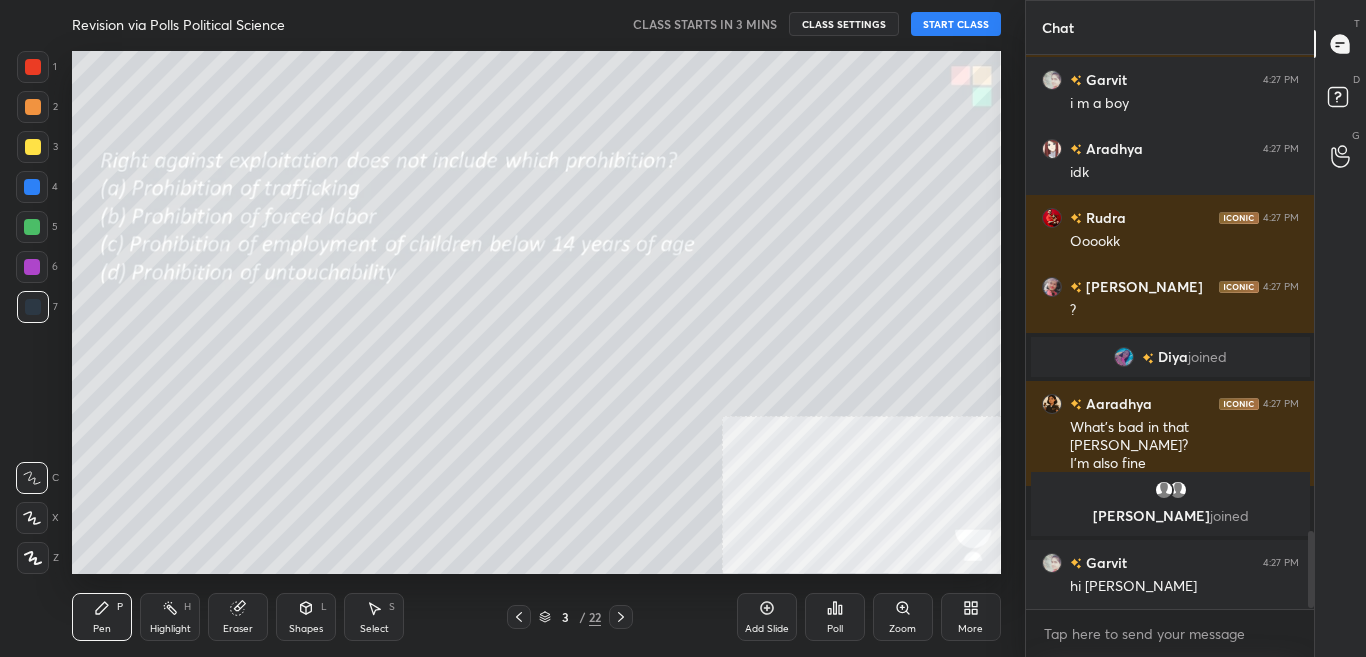 scroll, scrollTop: 3447, scrollLeft: 0, axis: vertical 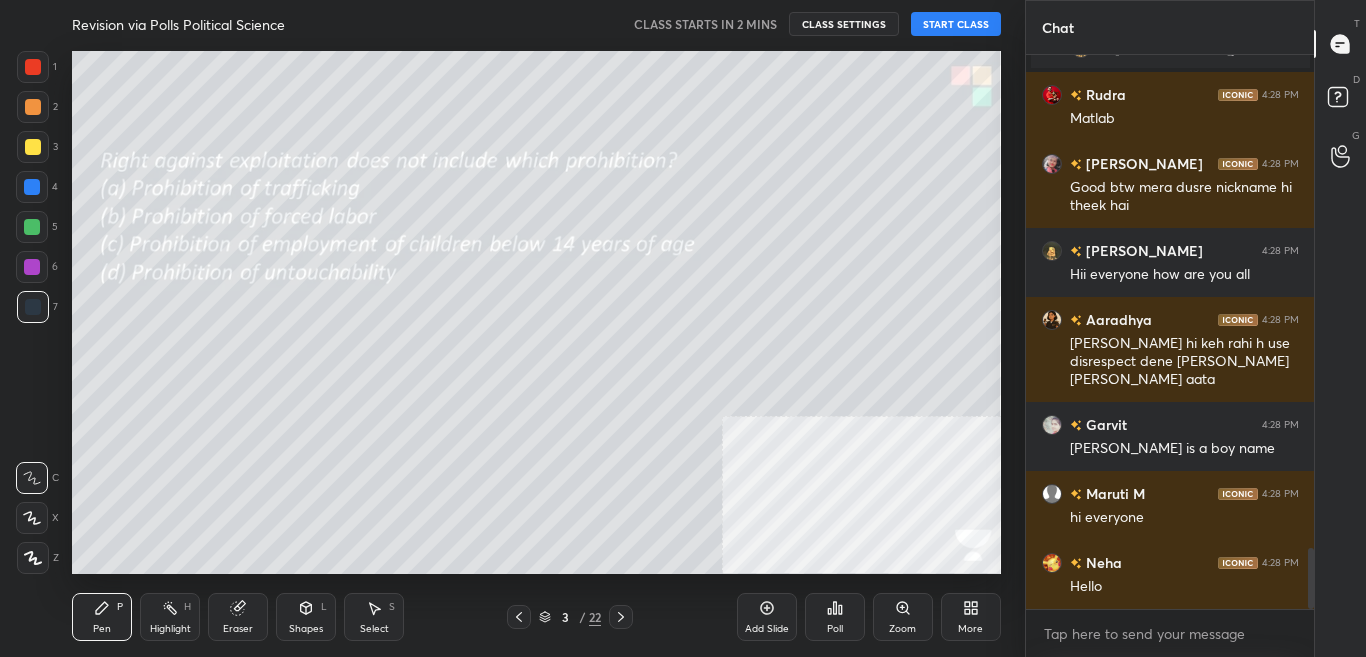 click 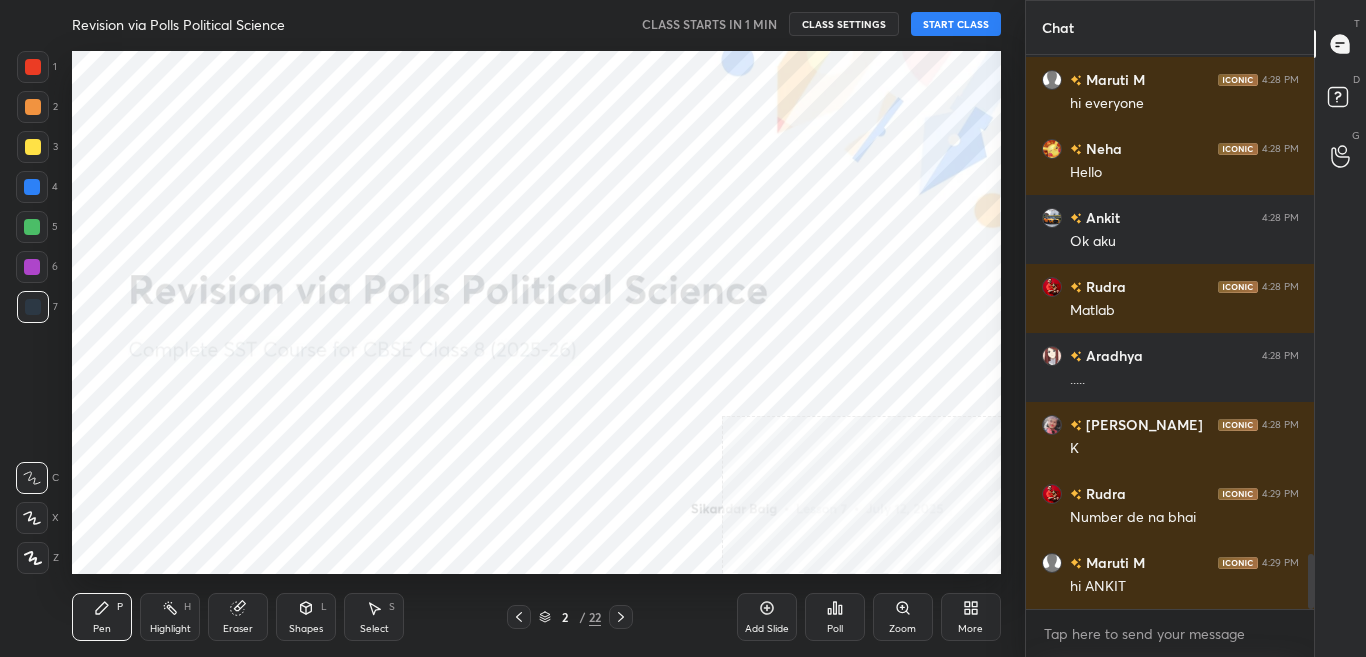 scroll, scrollTop: 4984, scrollLeft: 0, axis: vertical 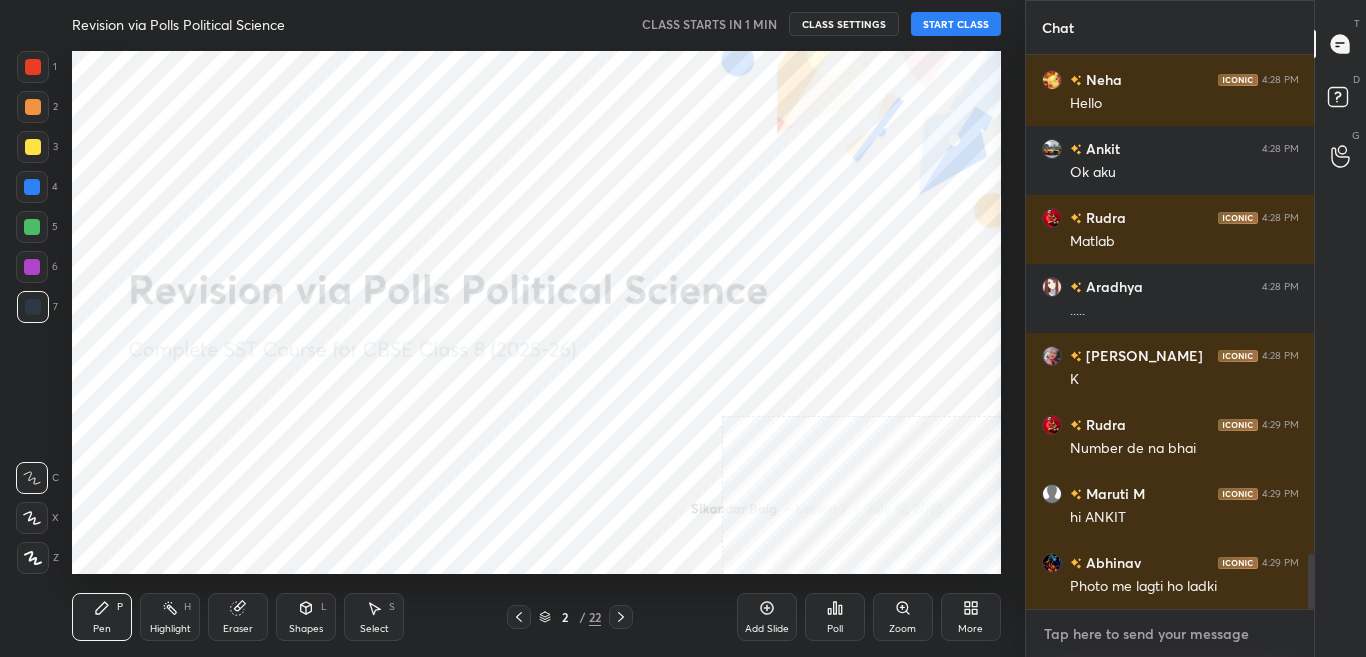 type on "x" 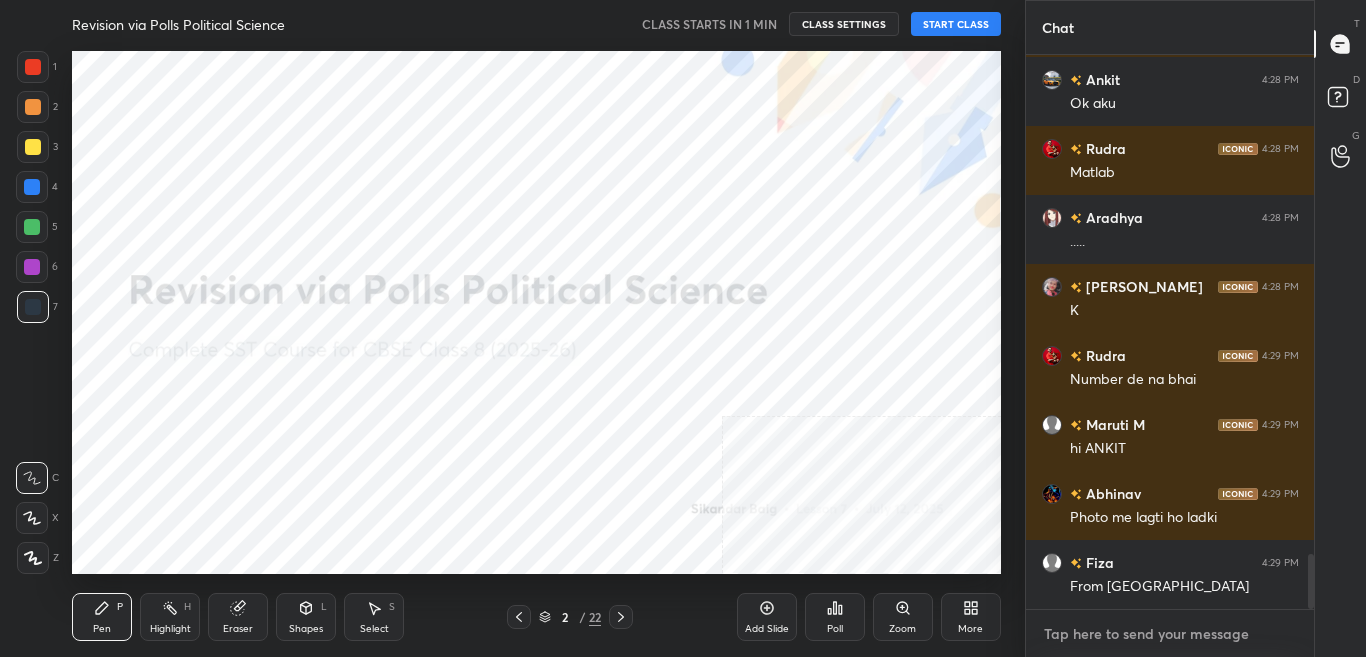 click at bounding box center [1170, 634] 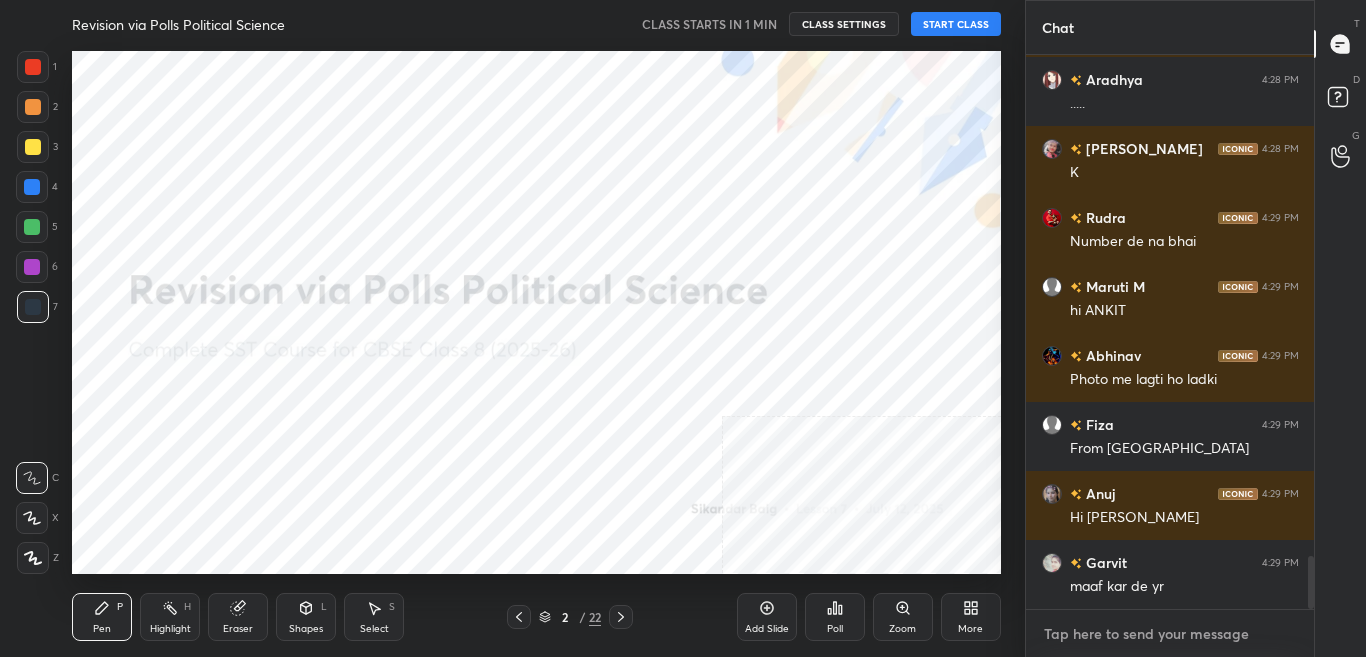 type on "t" 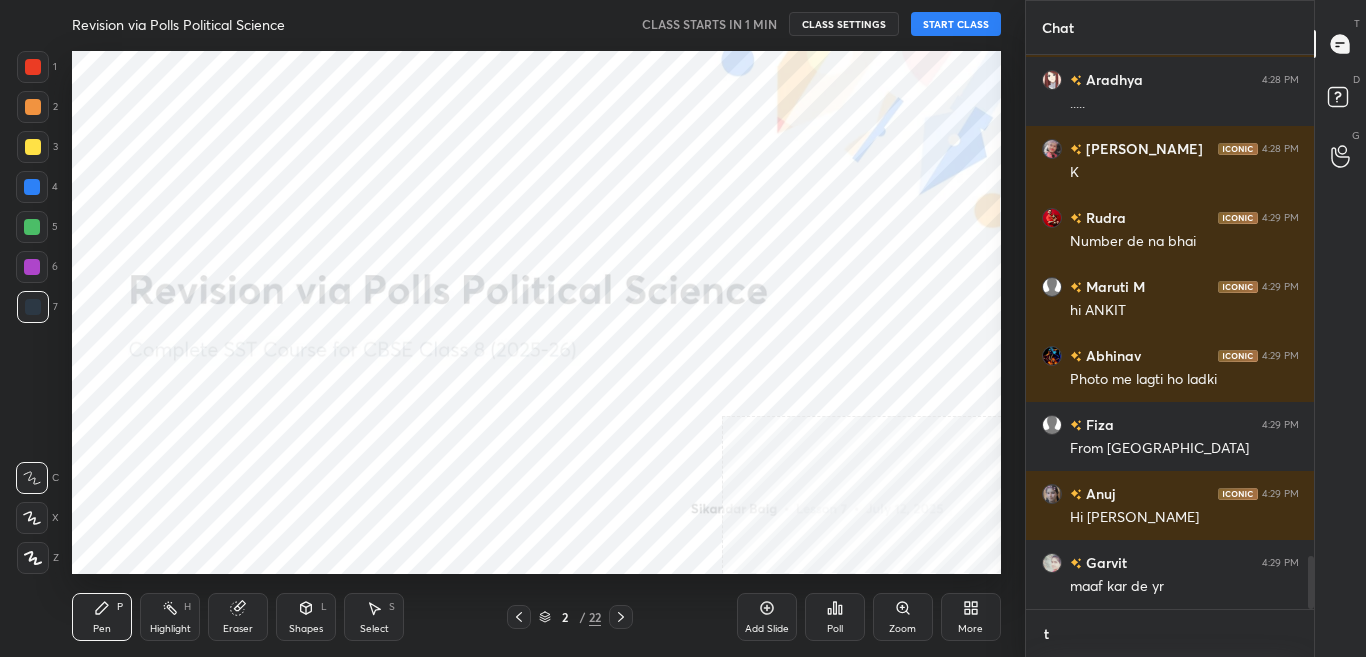 type on "x" 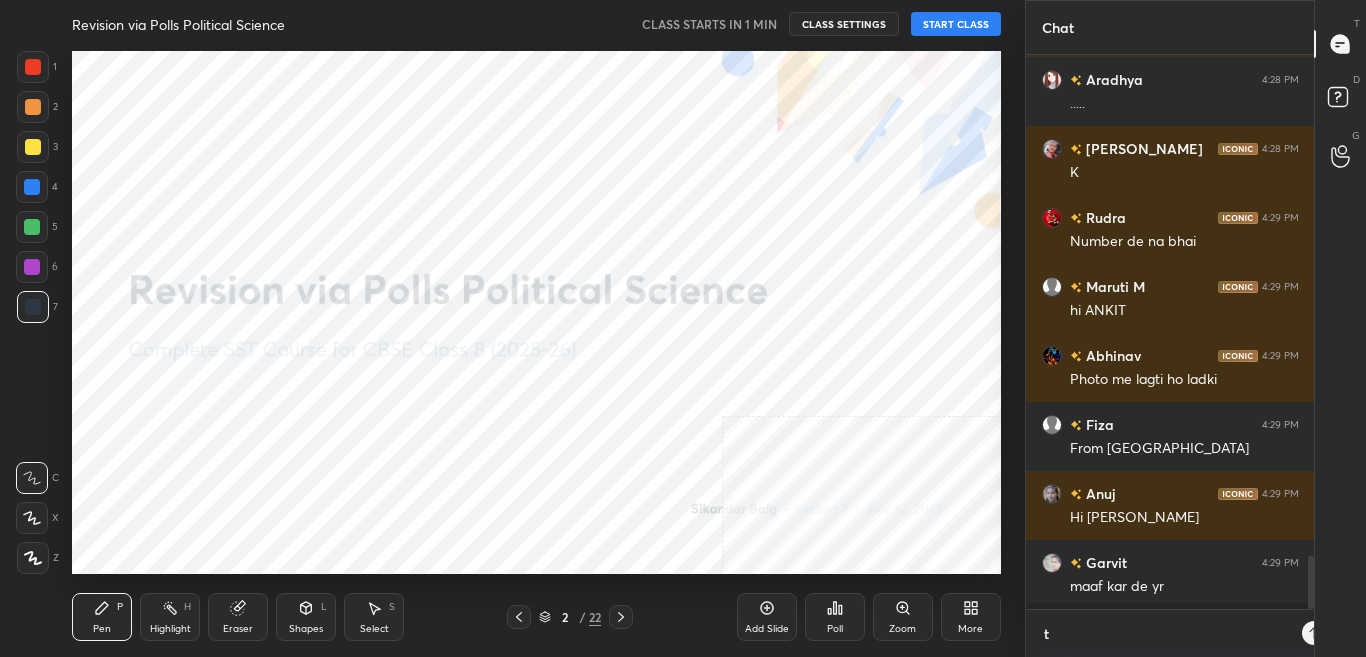 scroll, scrollTop: 542, scrollLeft: 282, axis: both 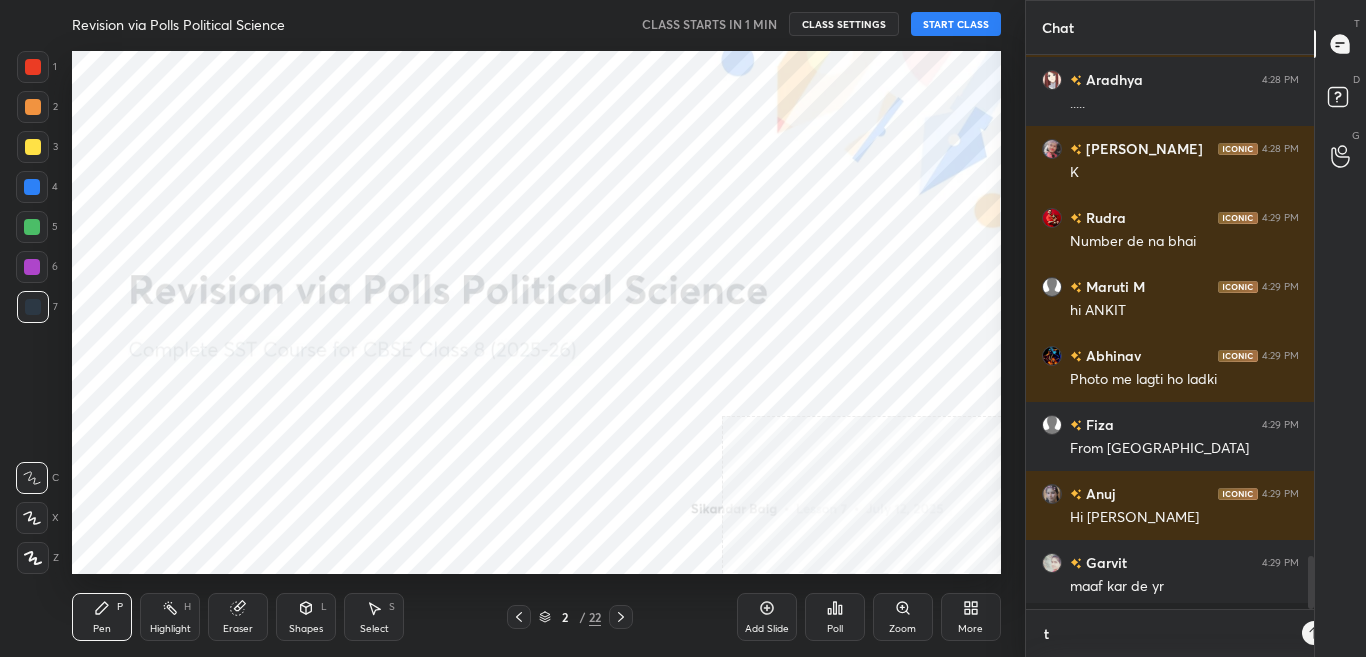 type on "t." 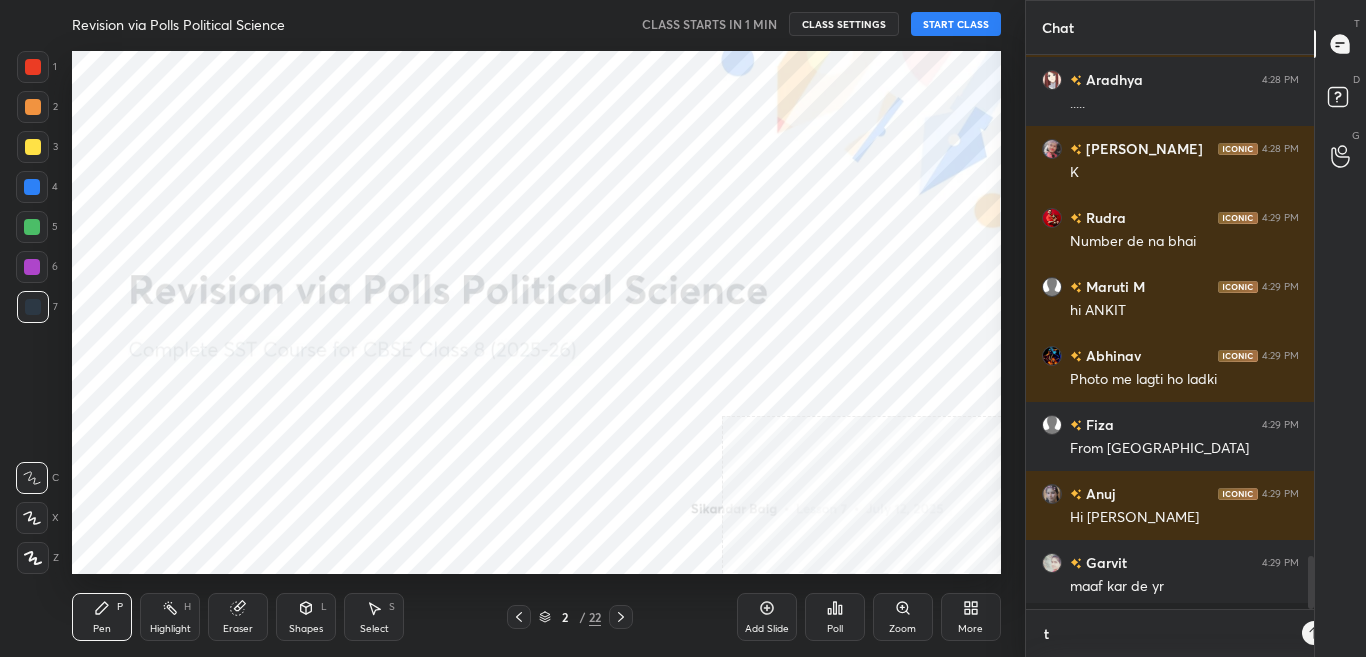 type on "x" 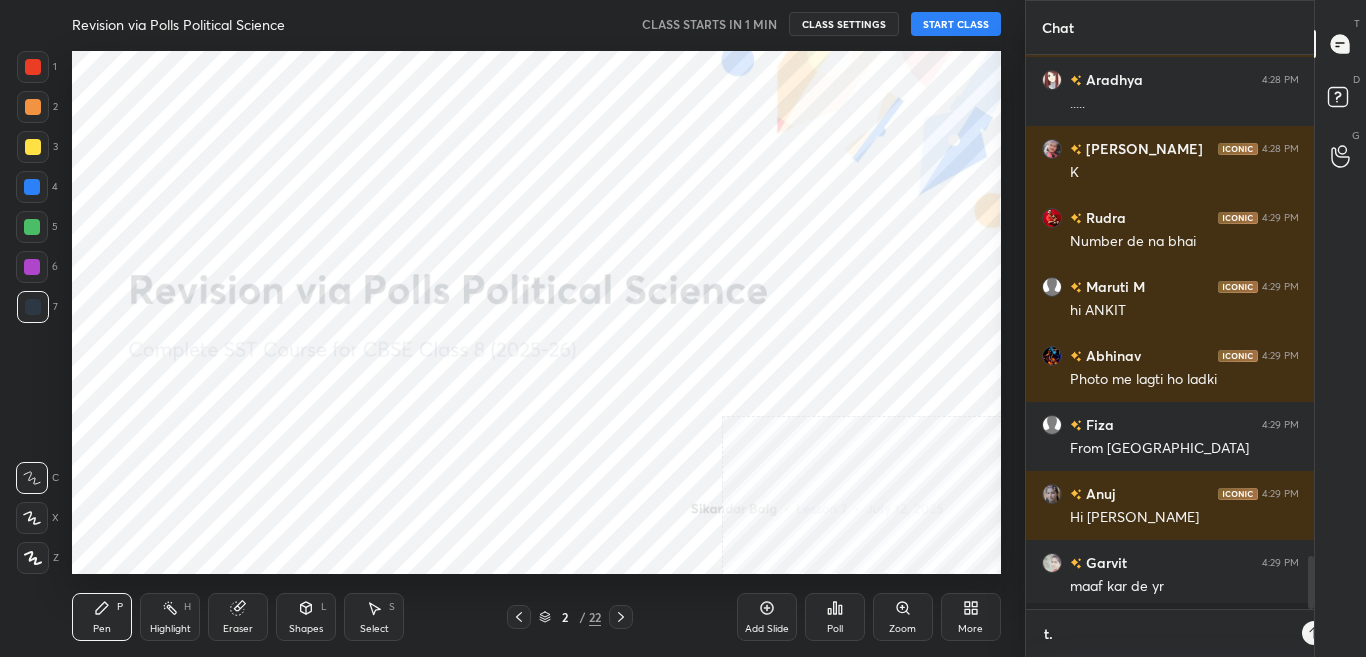 scroll, scrollTop: 7, scrollLeft: 7, axis: both 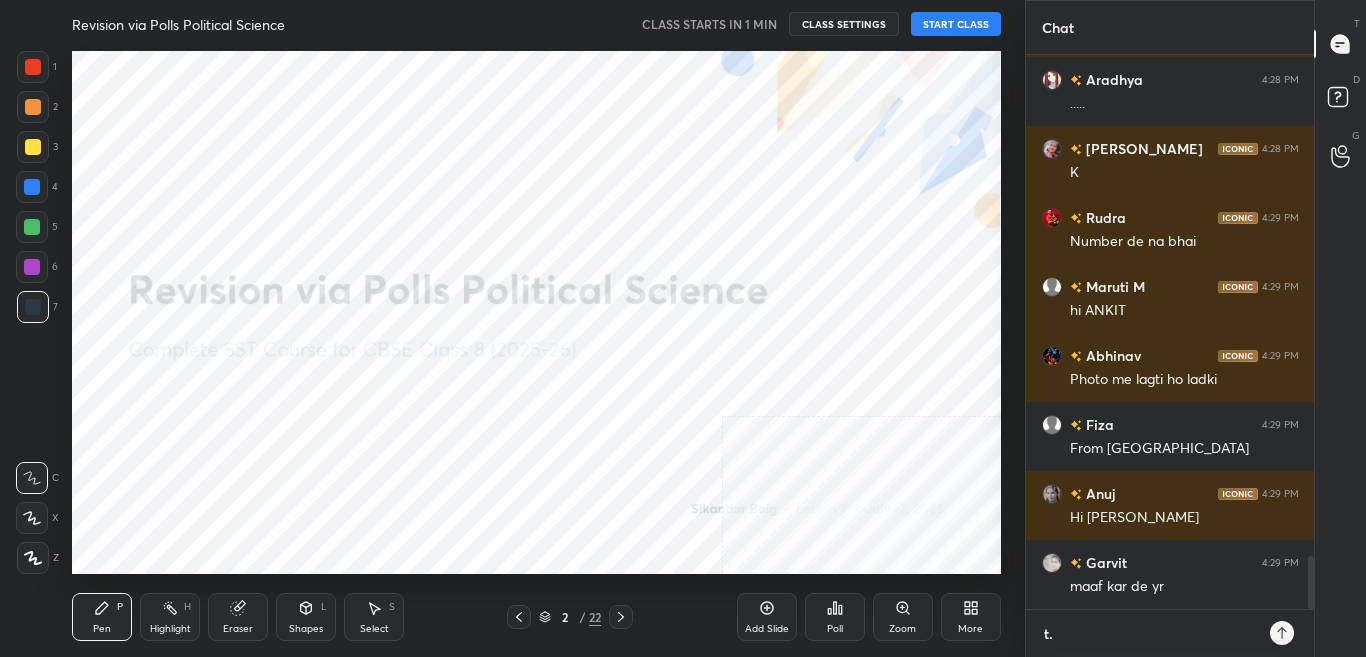 type on "t.m" 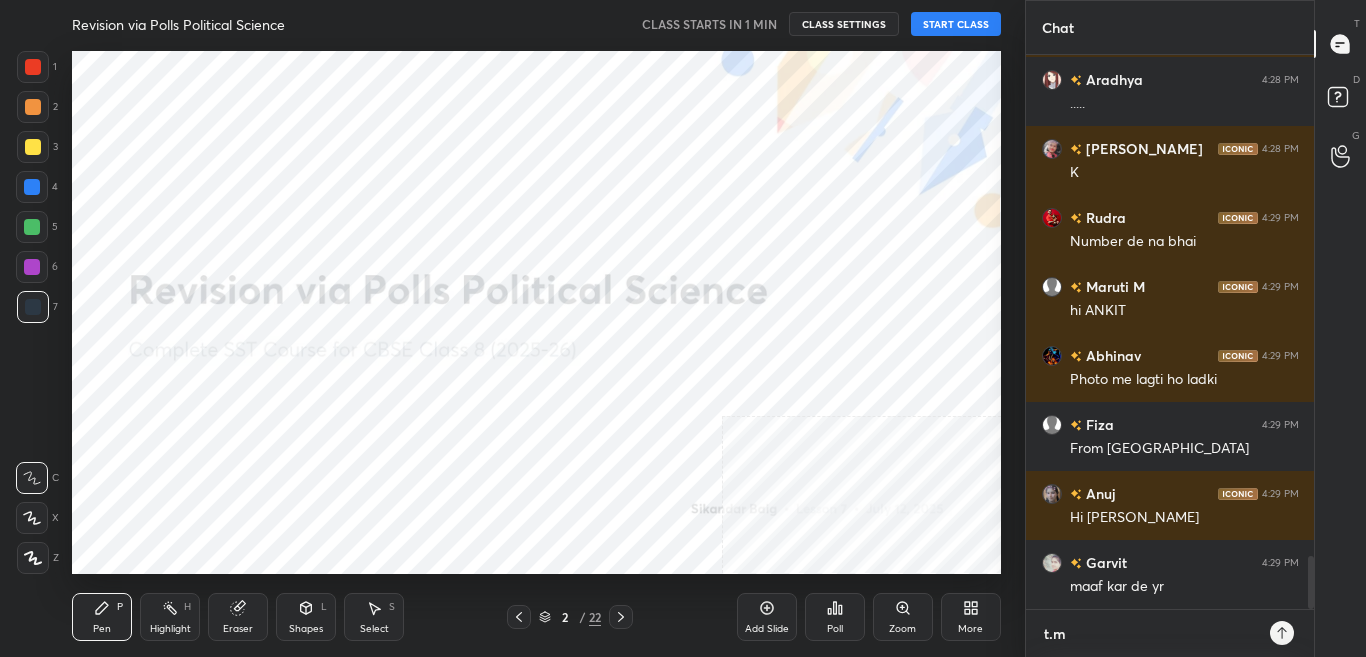 type on "x" 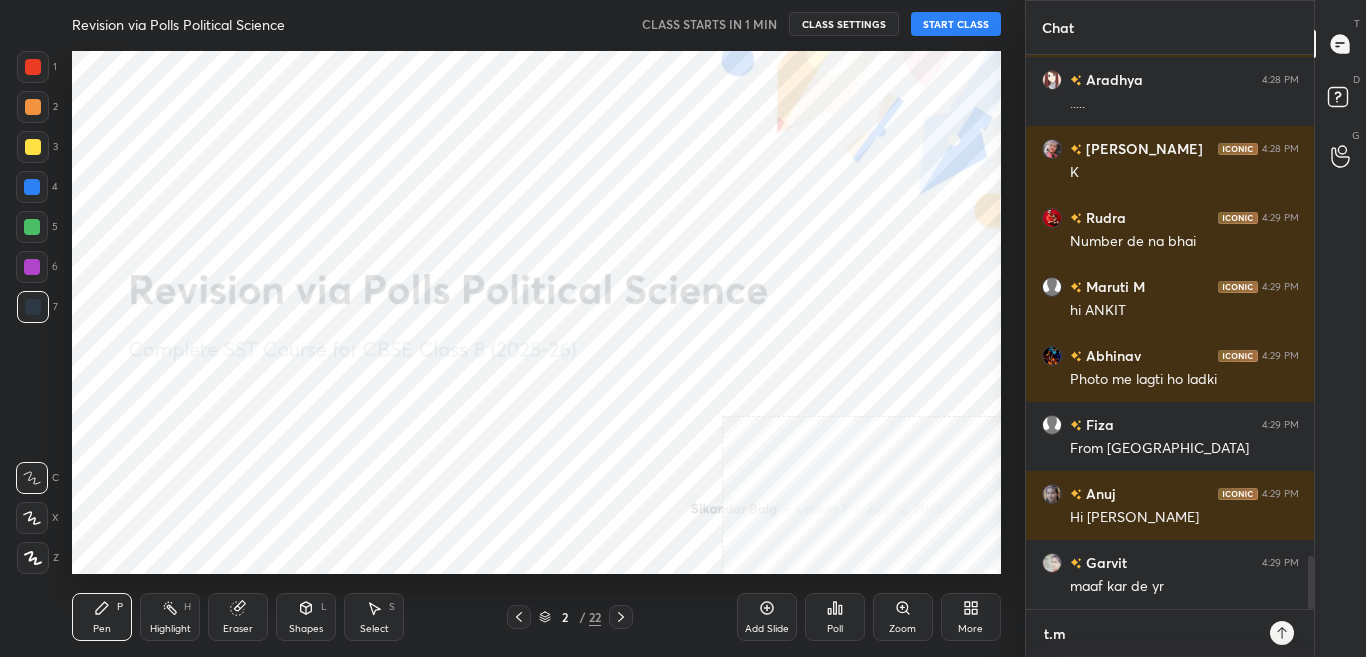 type on "t.me" 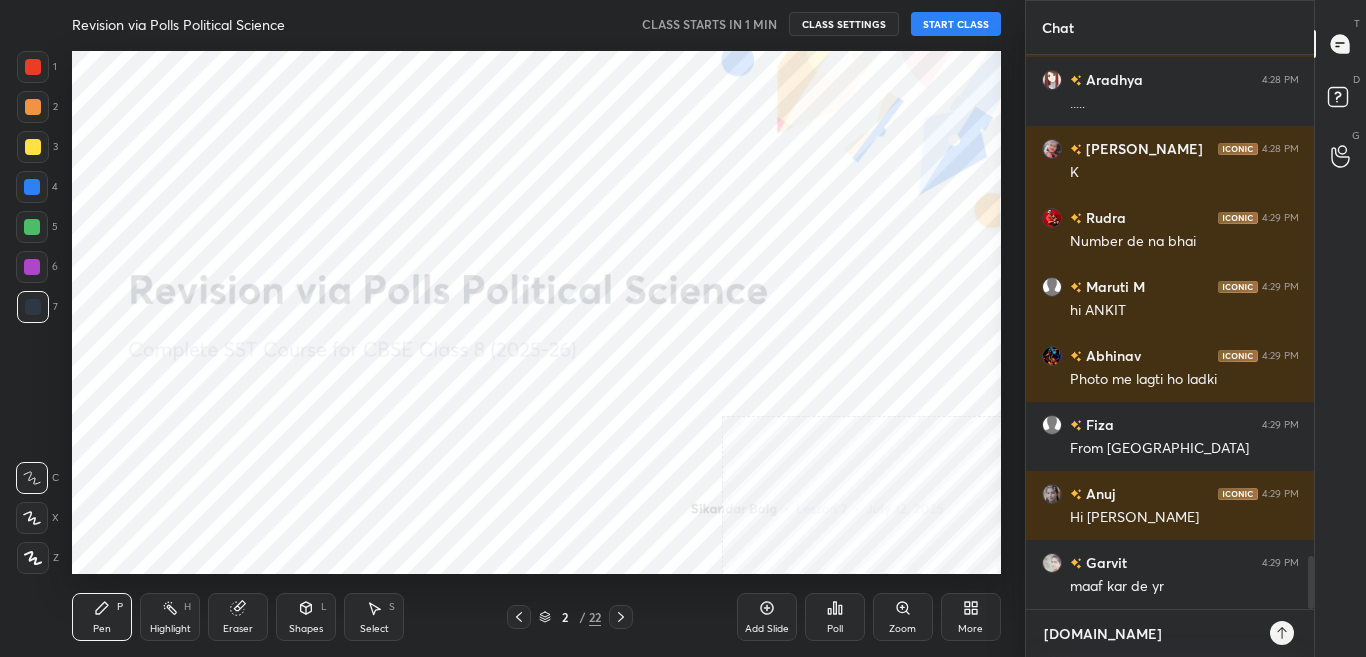 type on "t.me/" 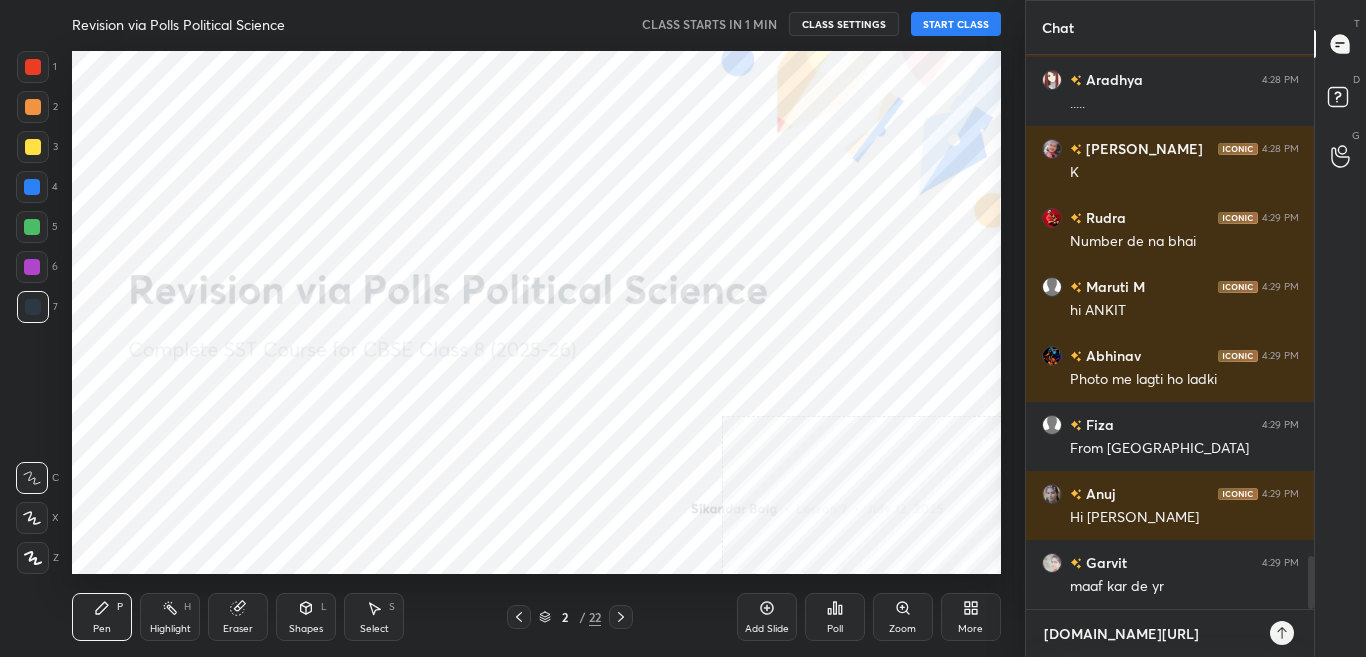 type on "t.me/s" 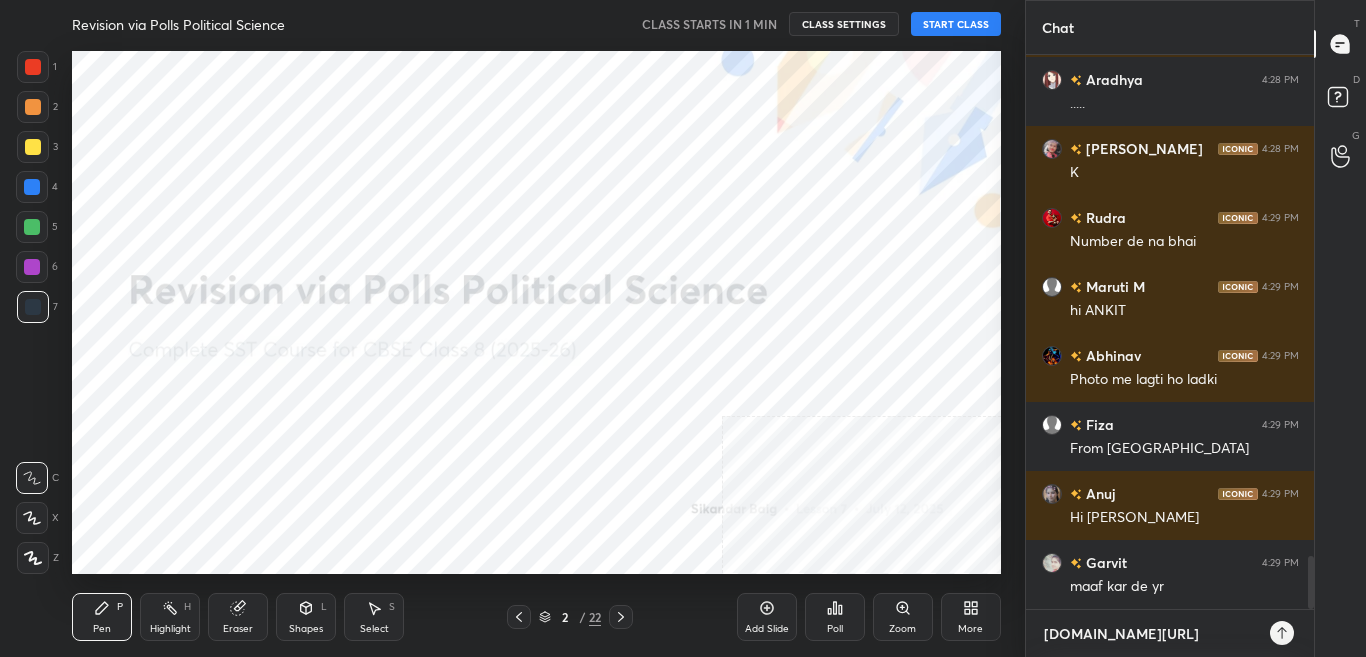 type on "x" 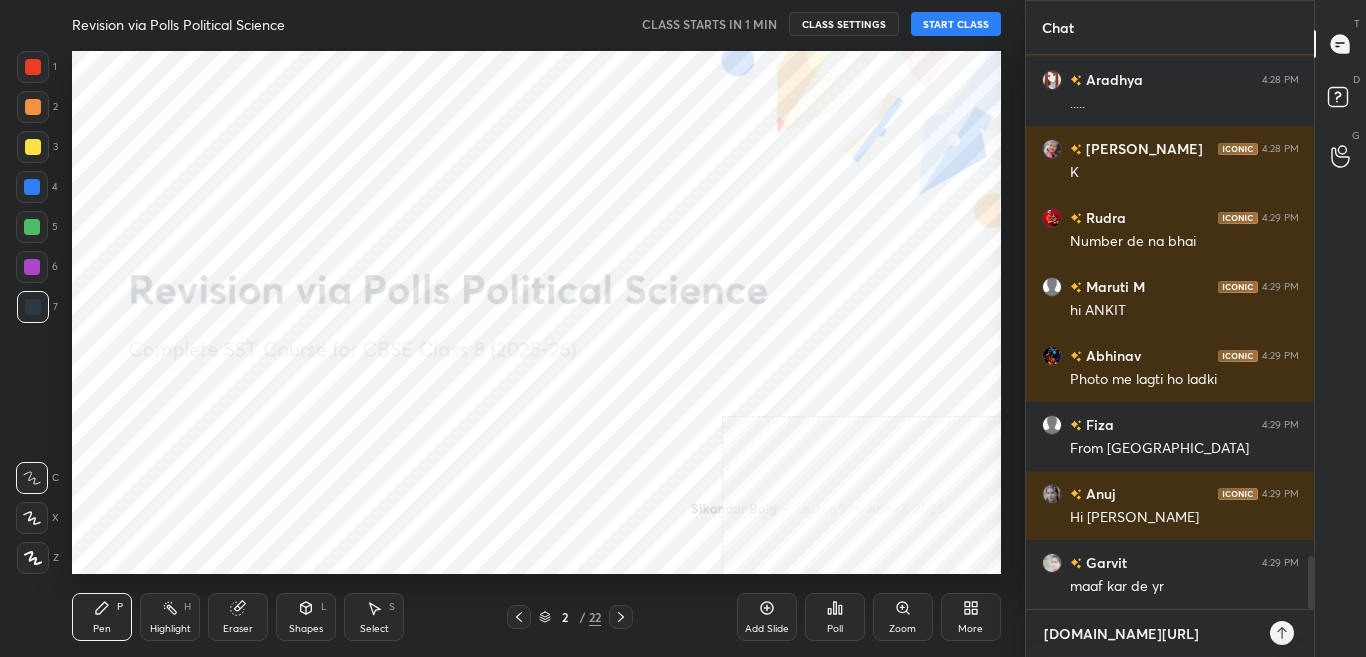 type on "[DOMAIN_NAME][URL][PERSON_NAME]" 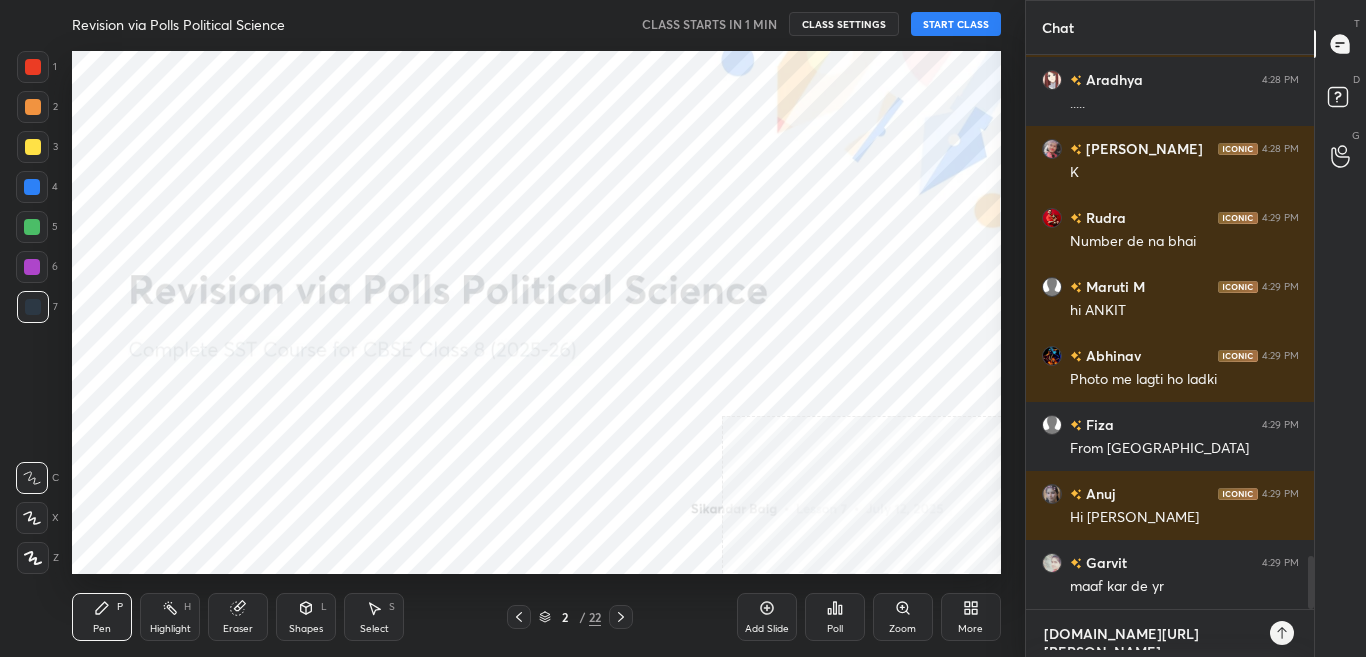 type on "[DOMAIN_NAME][URL]" 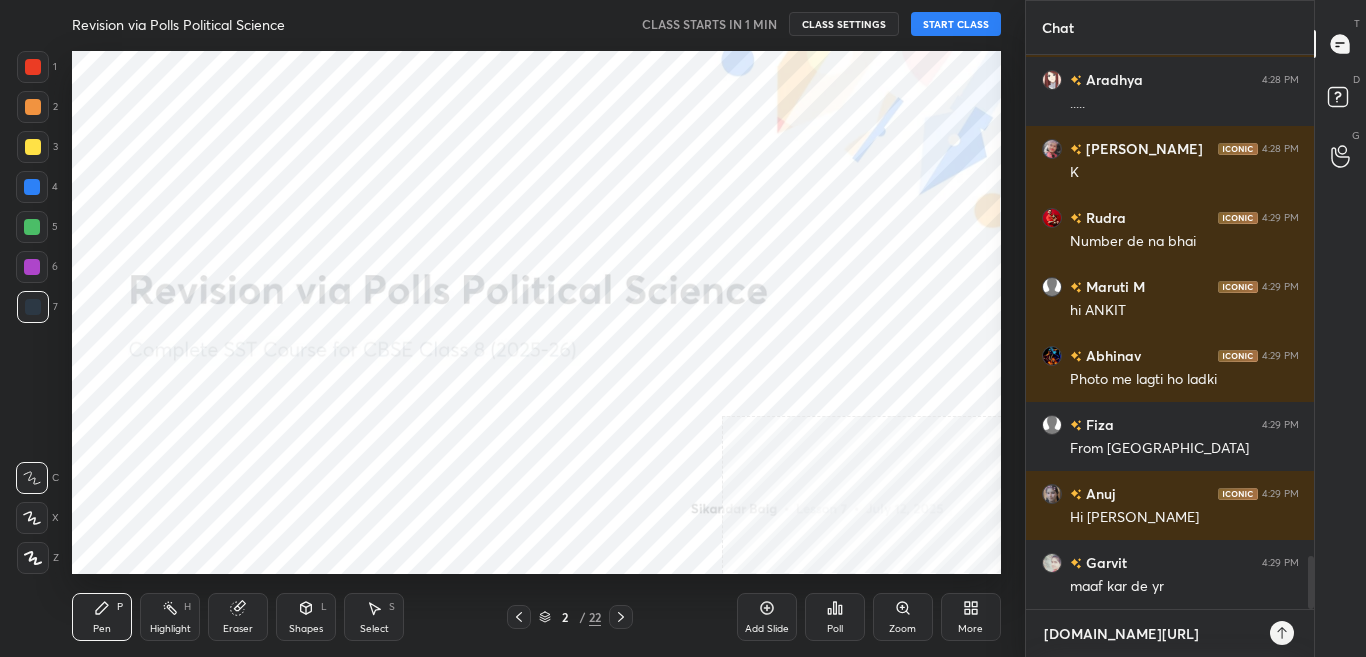 type on "[DOMAIN_NAME][URL]" 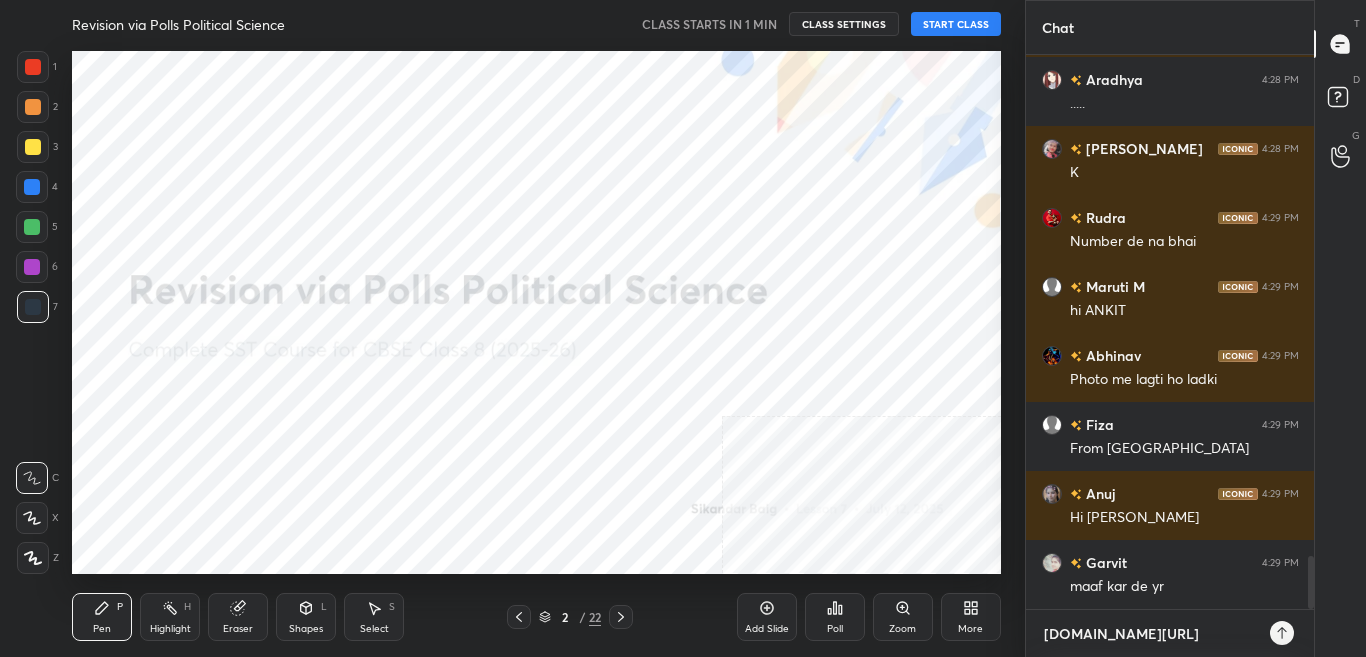type on "[DOMAIN_NAME][URL]" 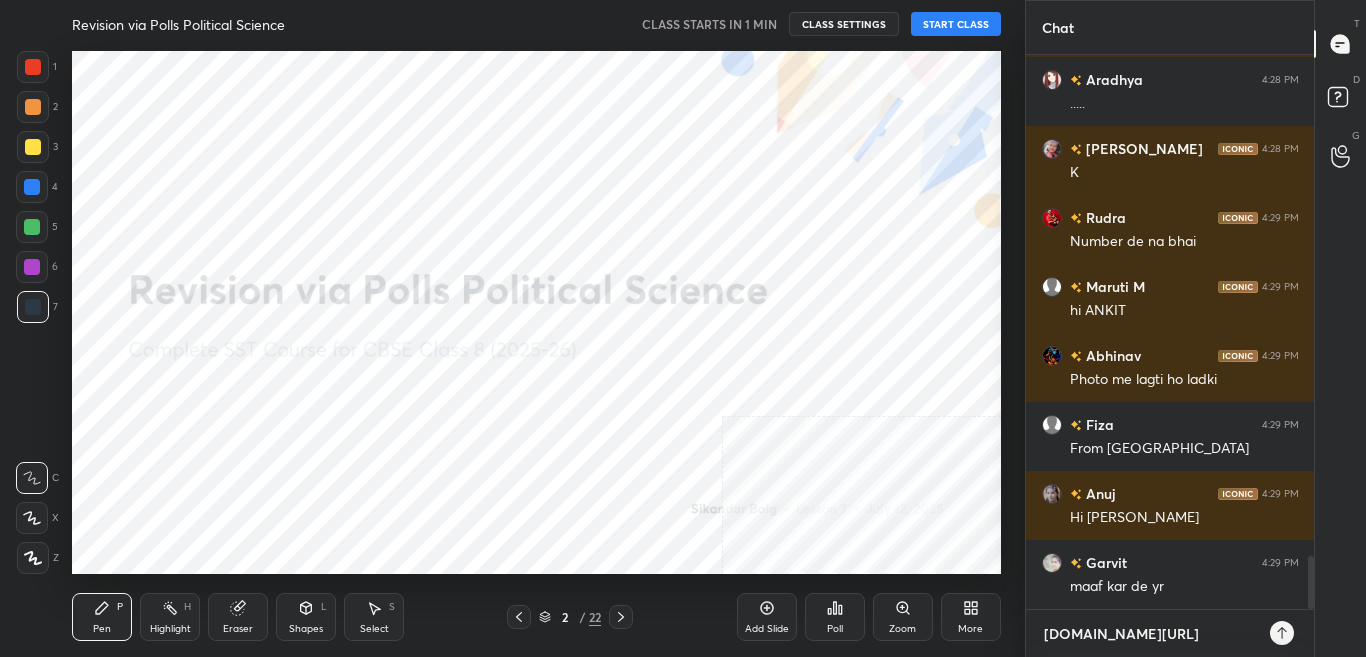 type on "x" 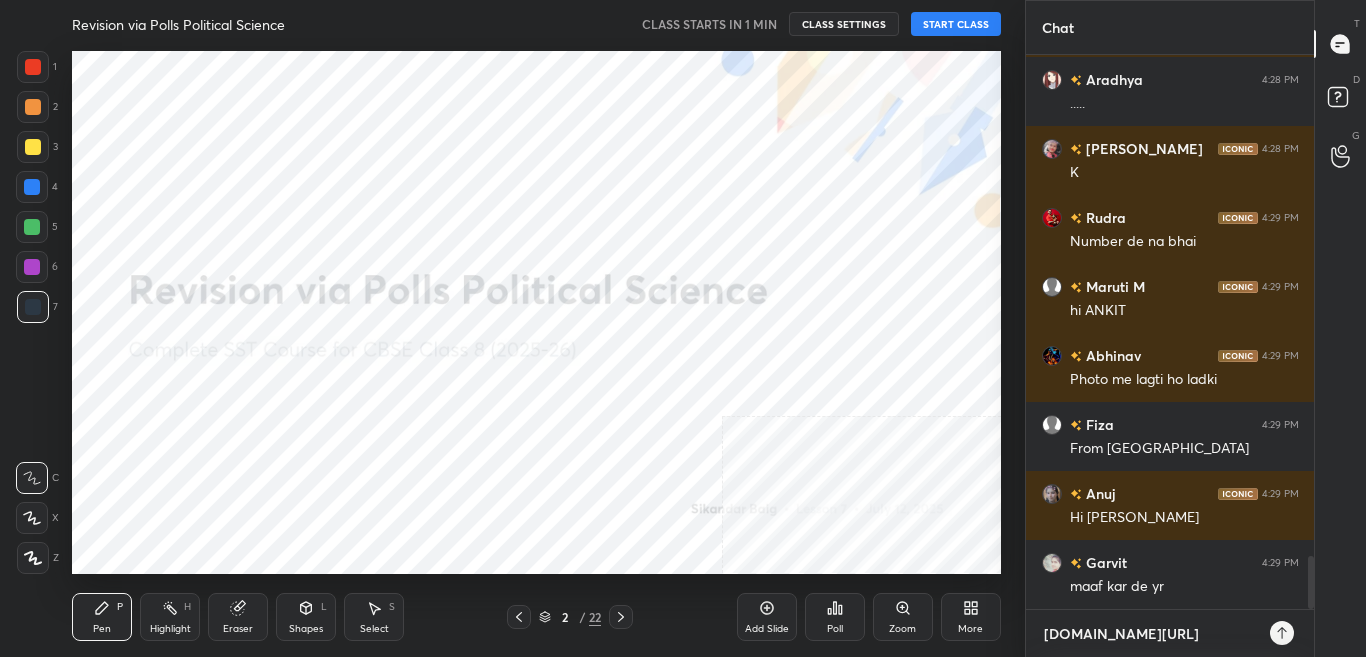 type on "[DOMAIN_NAME][URL]" 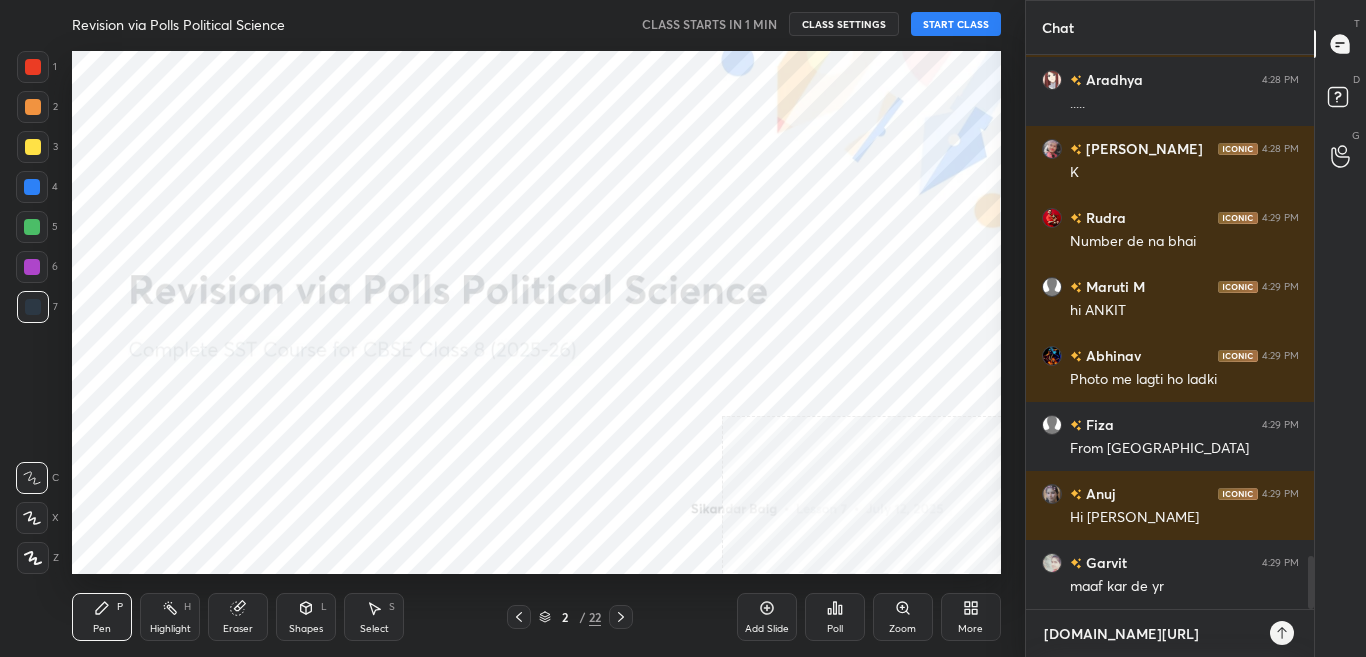 scroll, scrollTop: 5260, scrollLeft: 0, axis: vertical 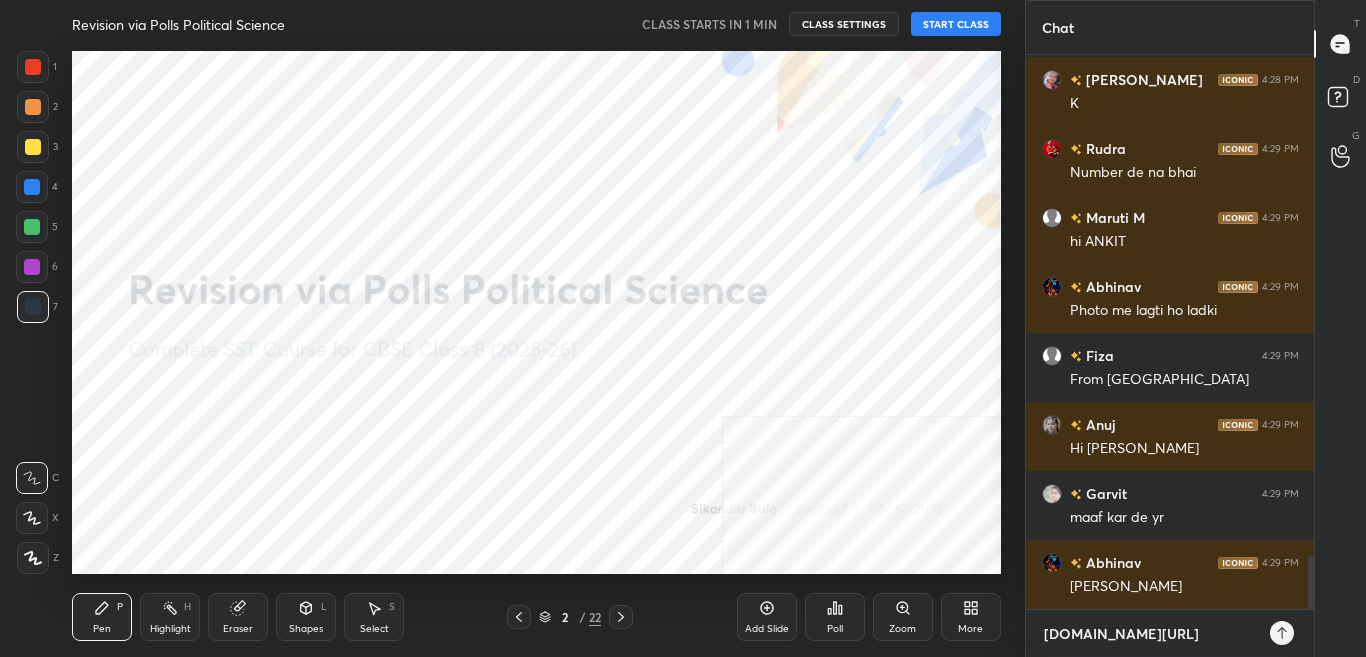 type on "[DOMAIN_NAME][URL]" 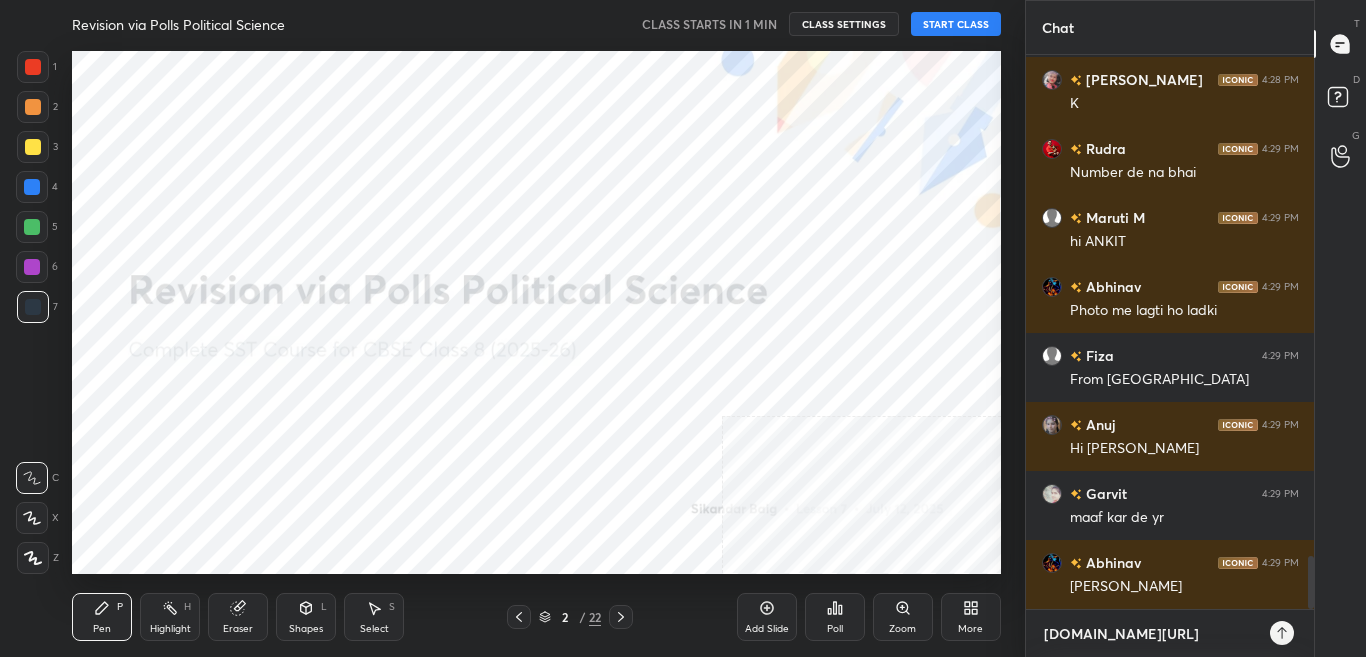type on "x" 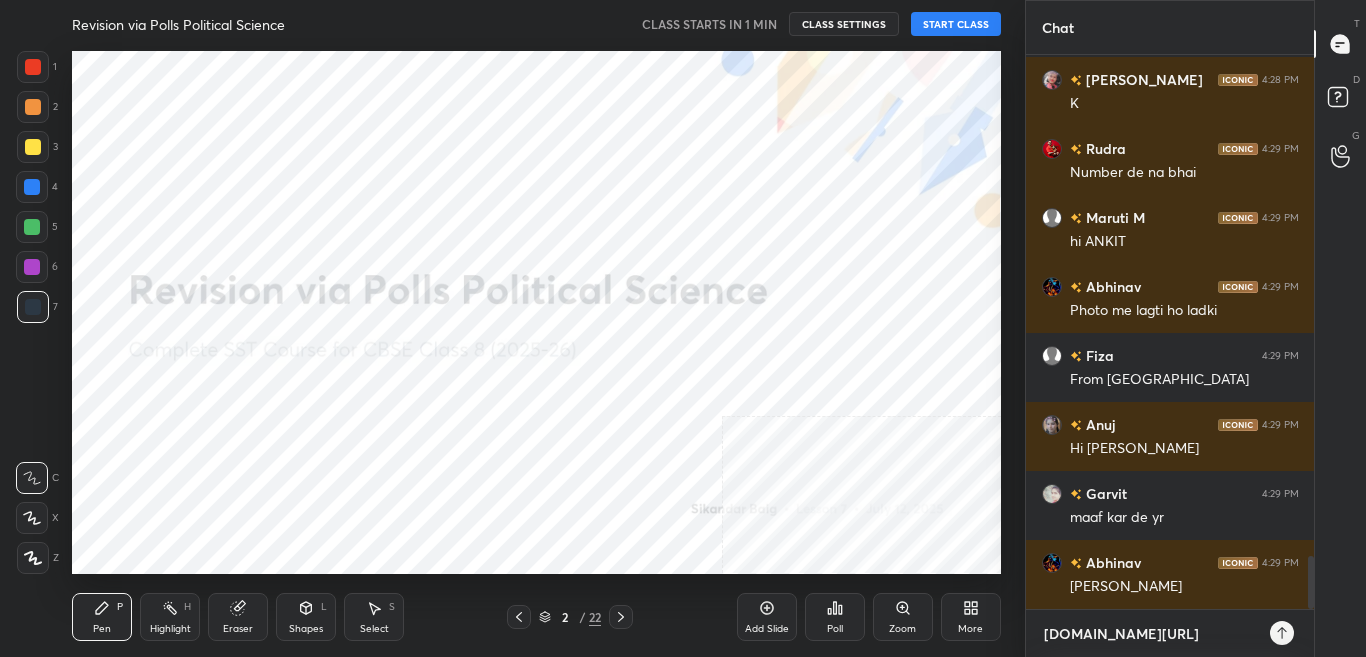 type on "[DOMAIN_NAME][URL]" 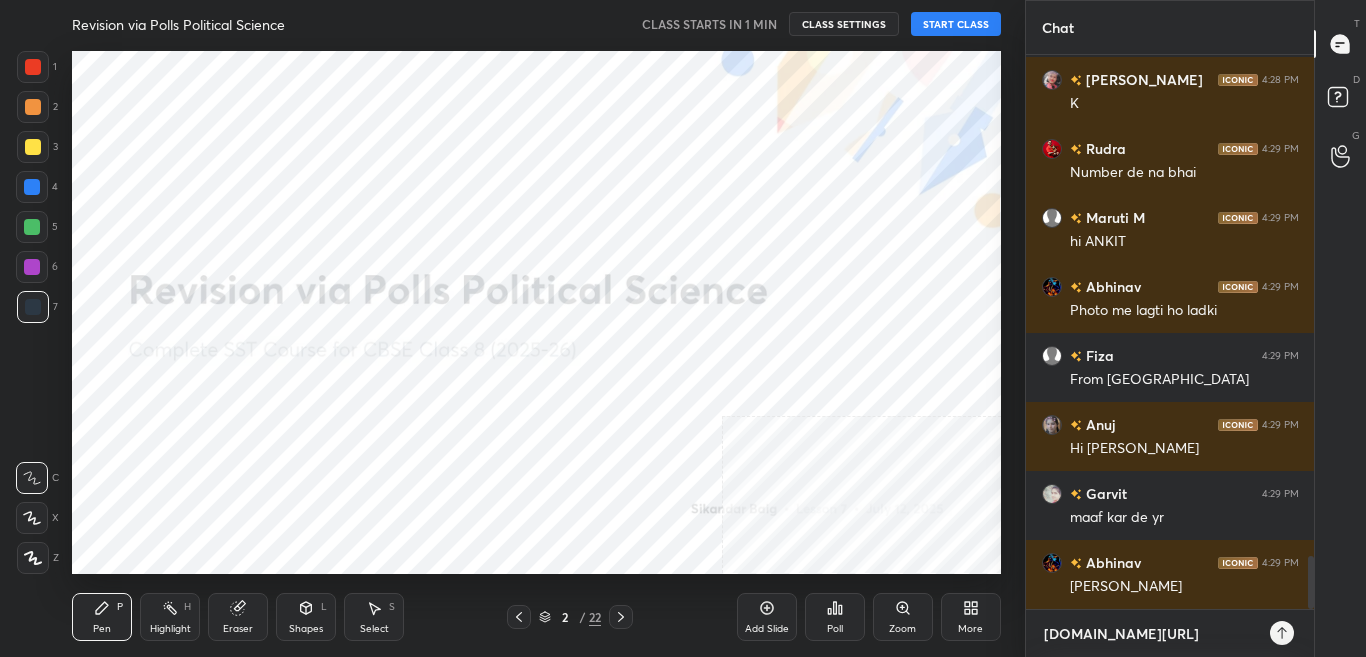 type on "[DOMAIN_NAME][URL]" 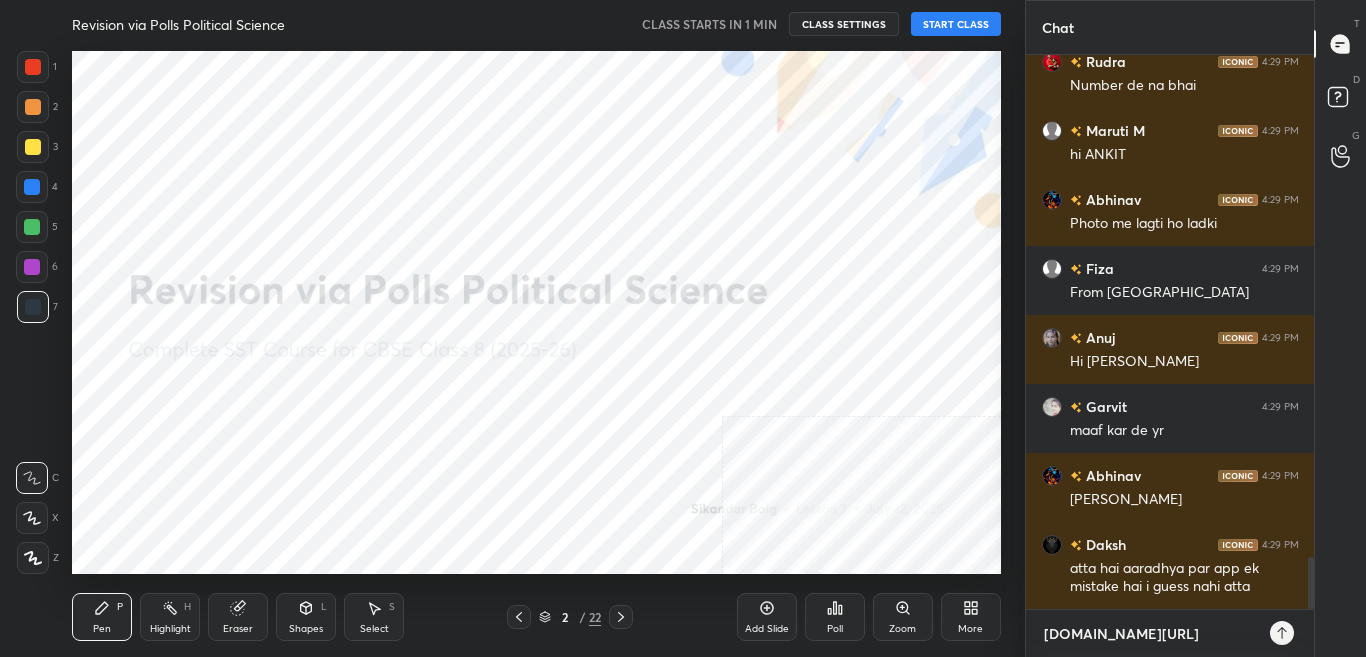 type on "[DOMAIN_NAME][URL]" 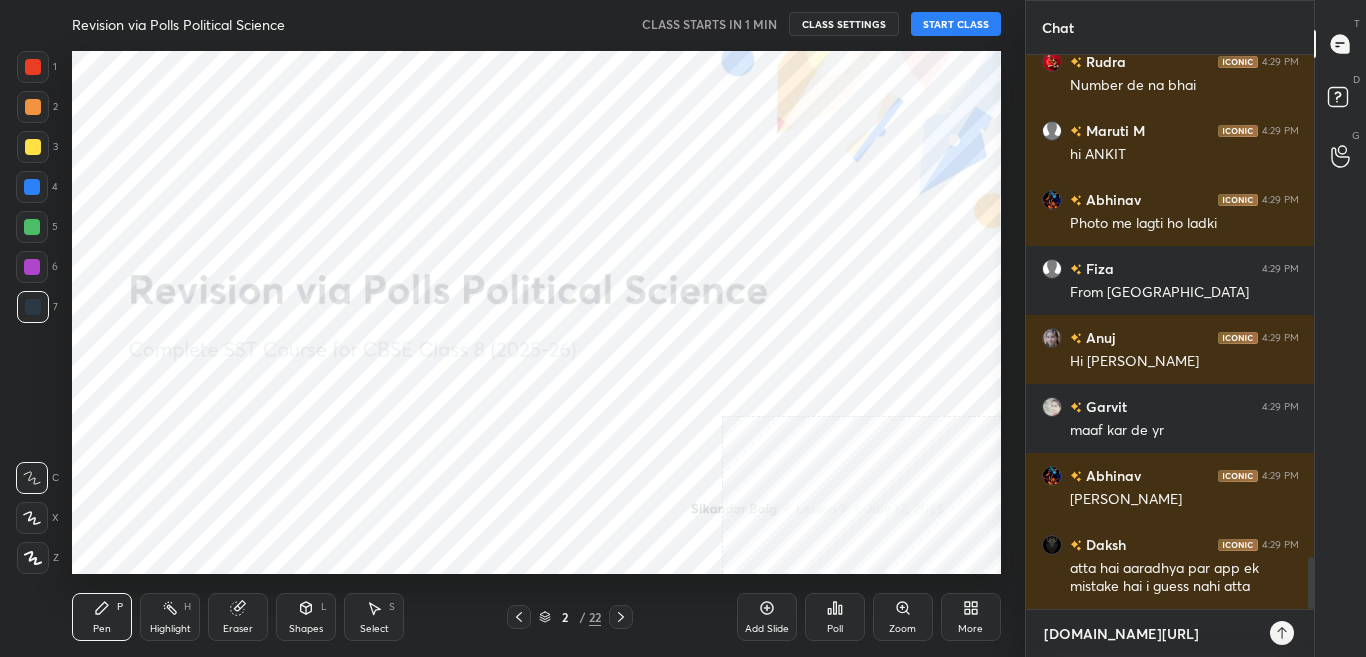 scroll, scrollTop: 5590, scrollLeft: 0, axis: vertical 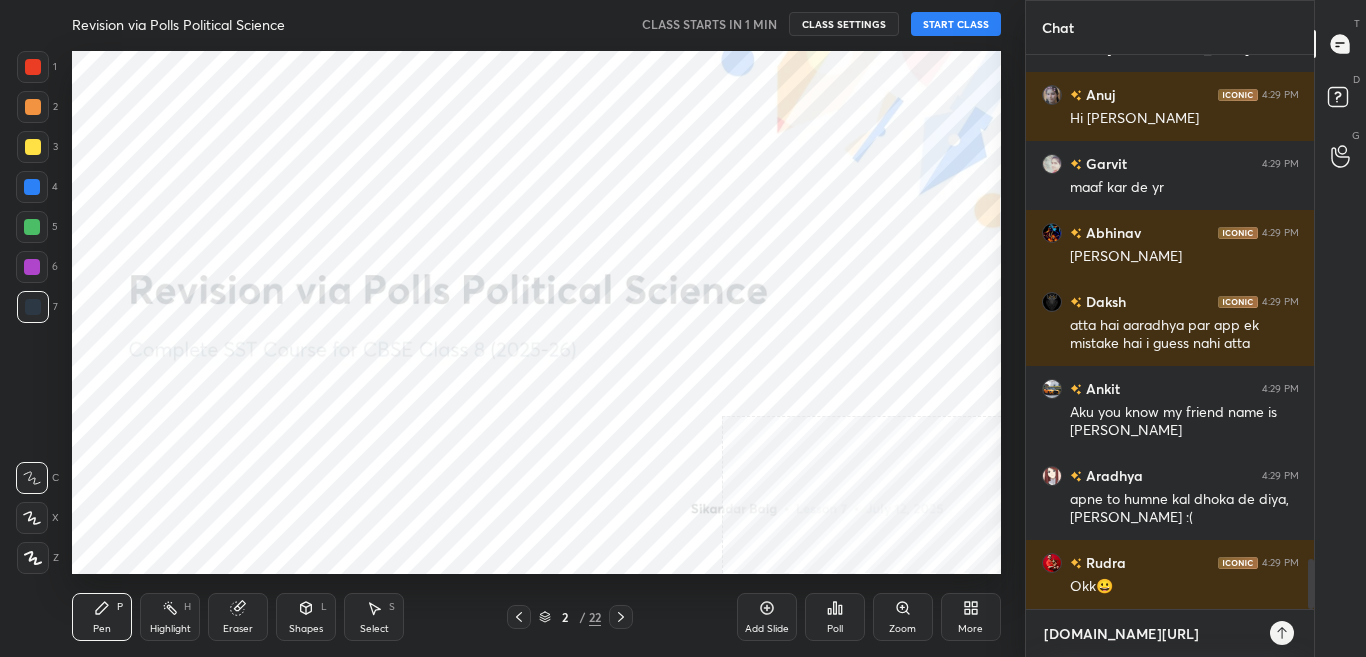 type on "t.me/sikandarcbse8" 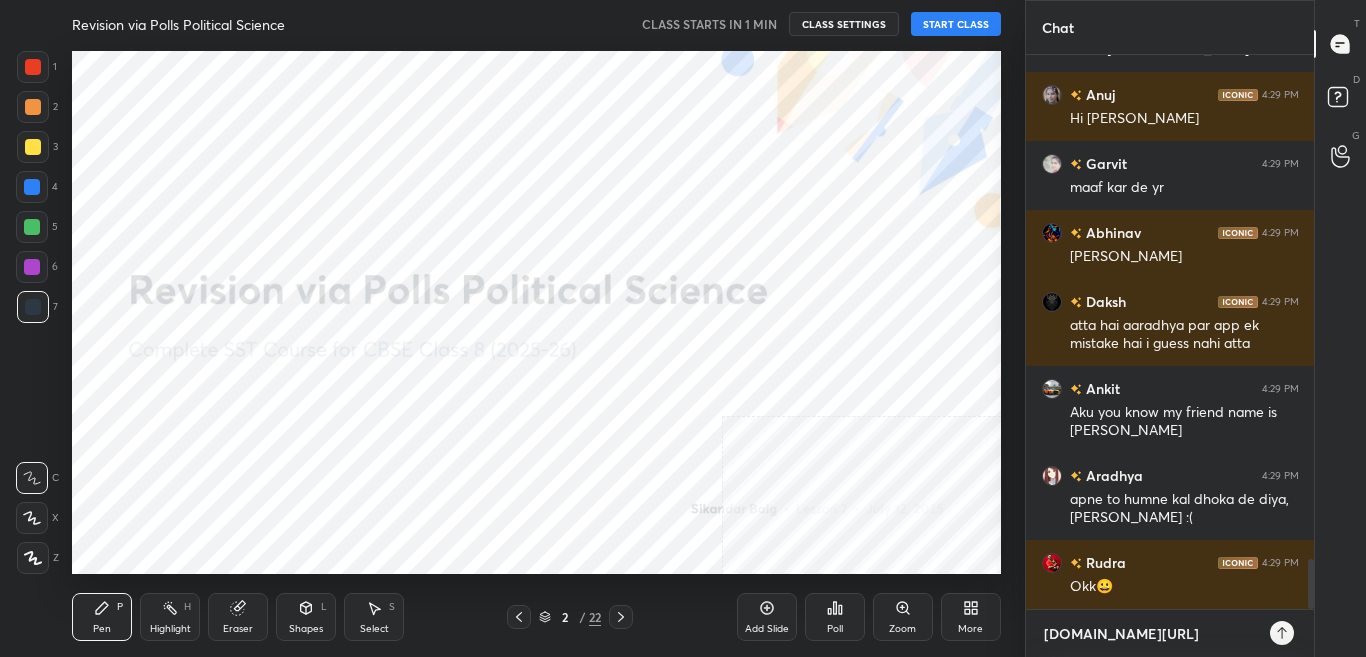 type on "x" 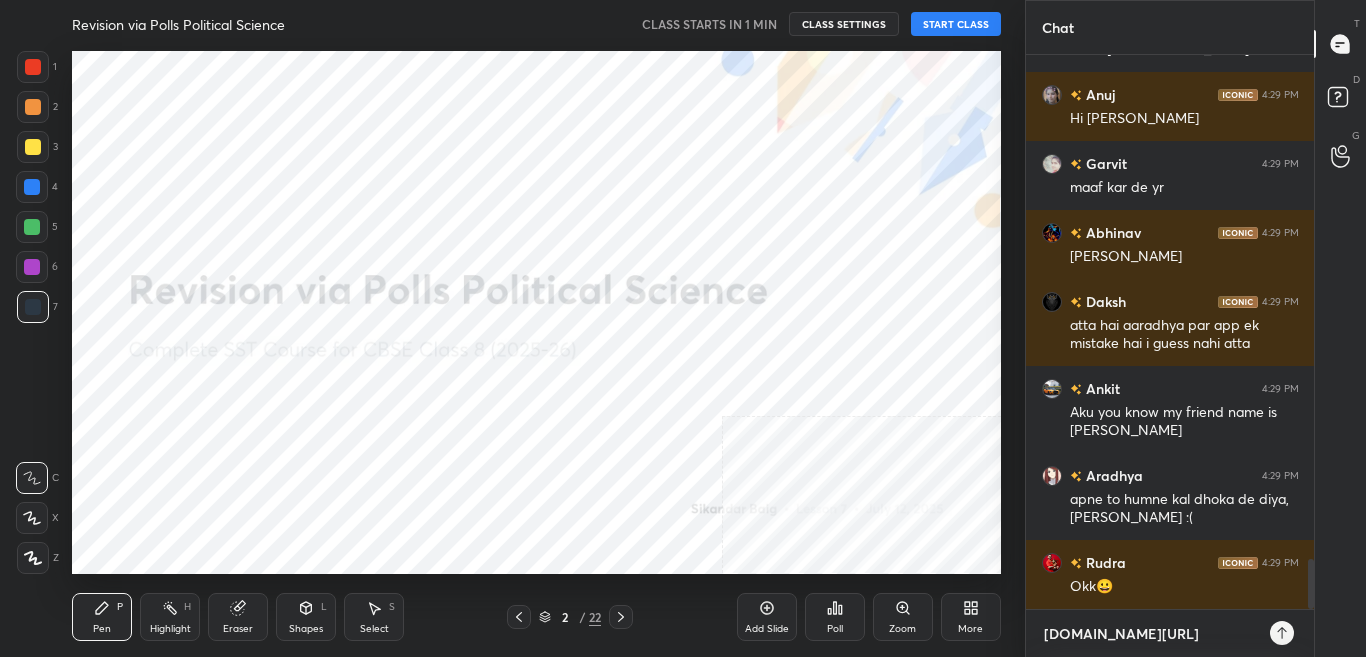 type on "x" 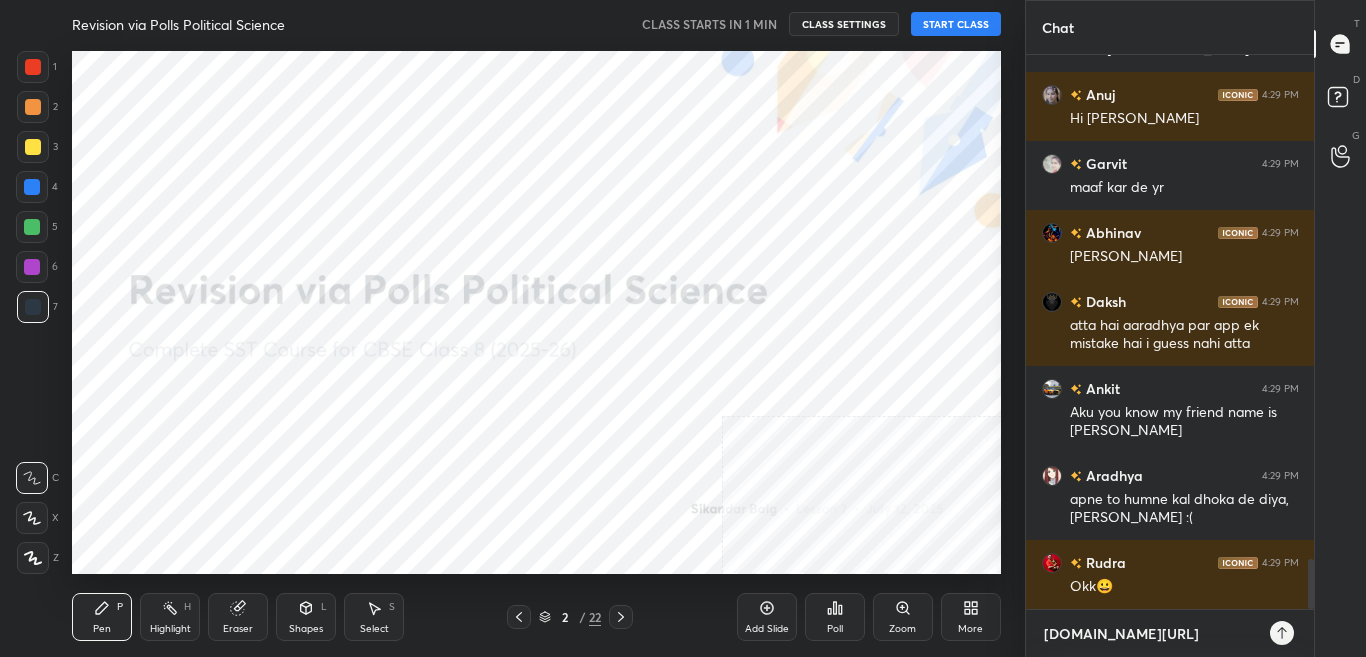 type on "t.me/sikandarcbse8th" 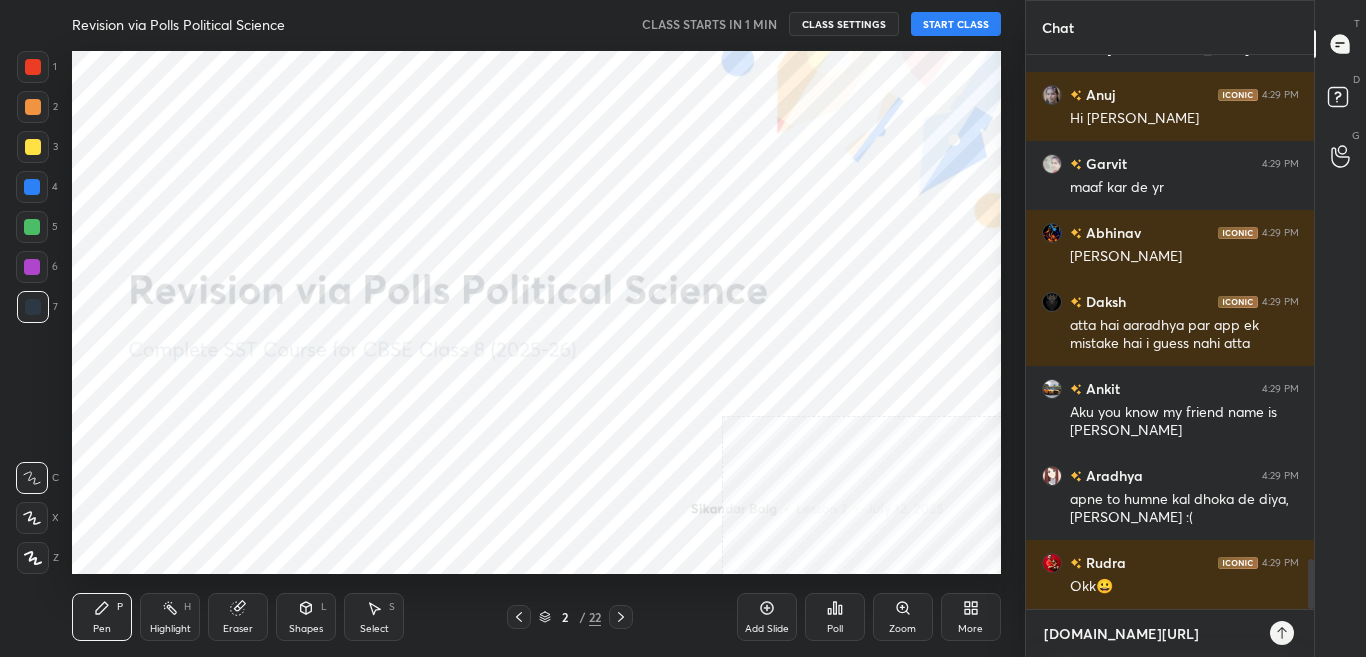 type 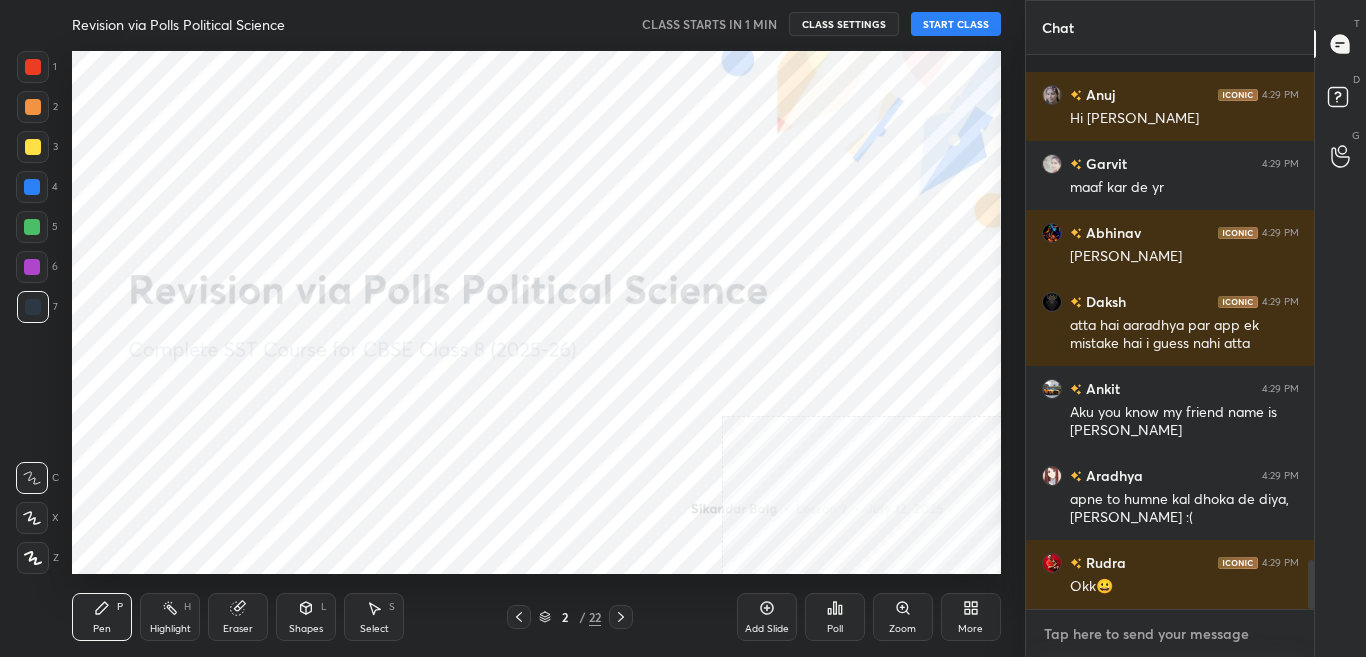 scroll, scrollTop: 5702, scrollLeft: 0, axis: vertical 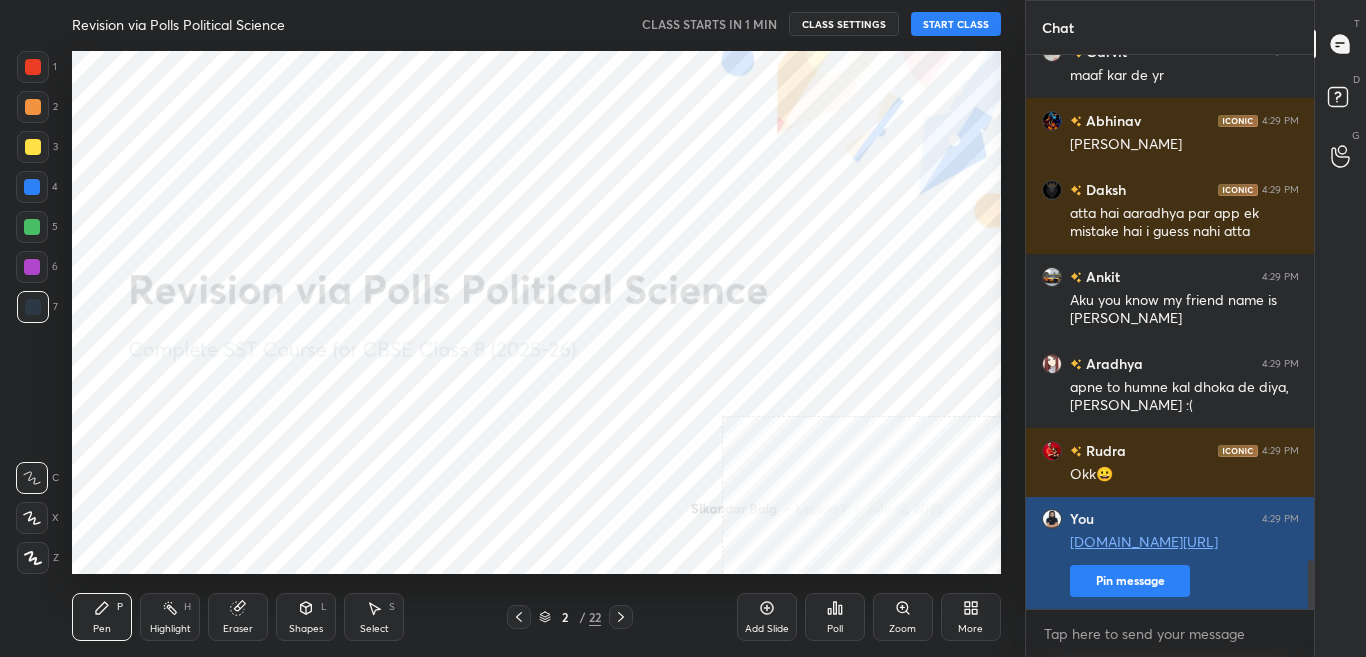 click on "Pin message" at bounding box center (1130, 581) 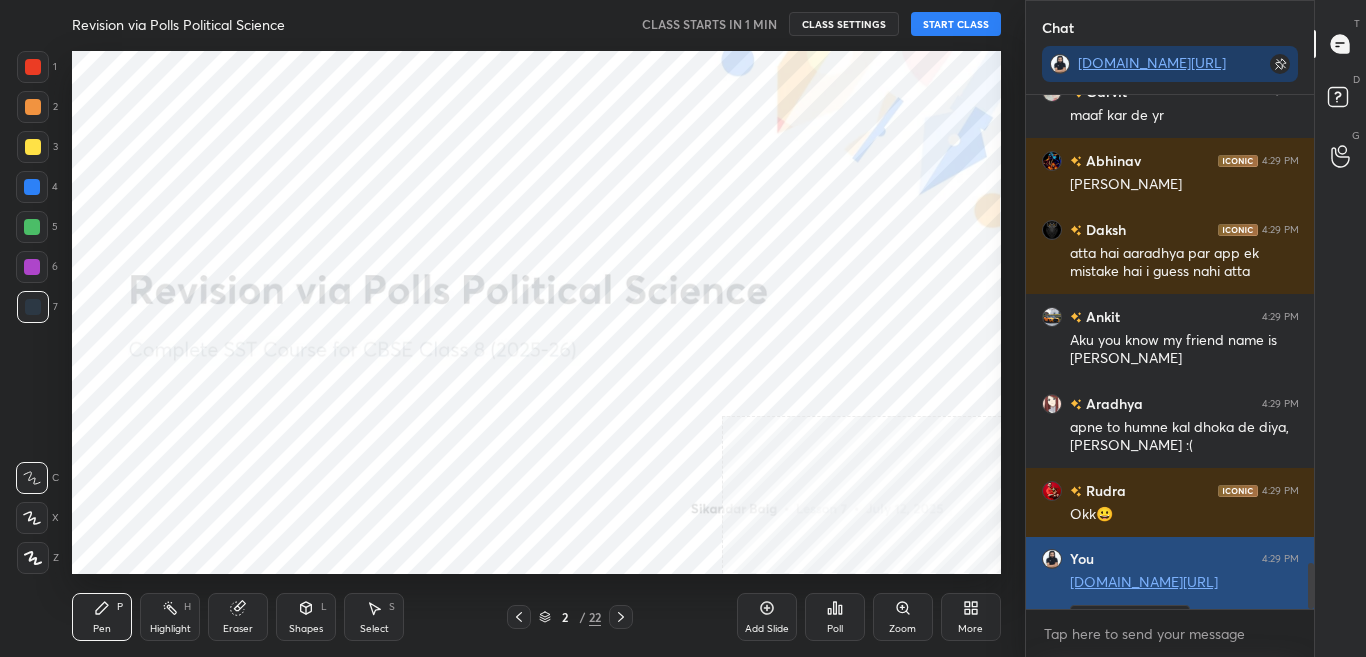 scroll, scrollTop: 508, scrollLeft: 282, axis: both 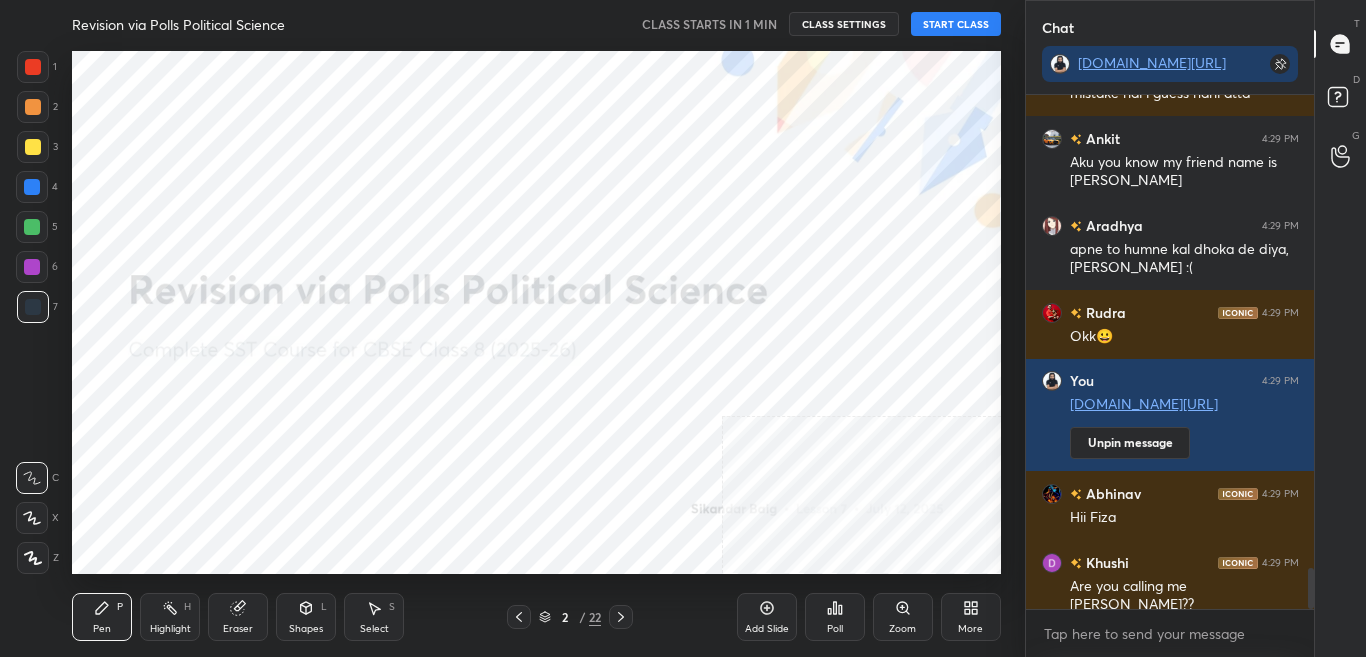 click on "START CLASS" at bounding box center (956, 24) 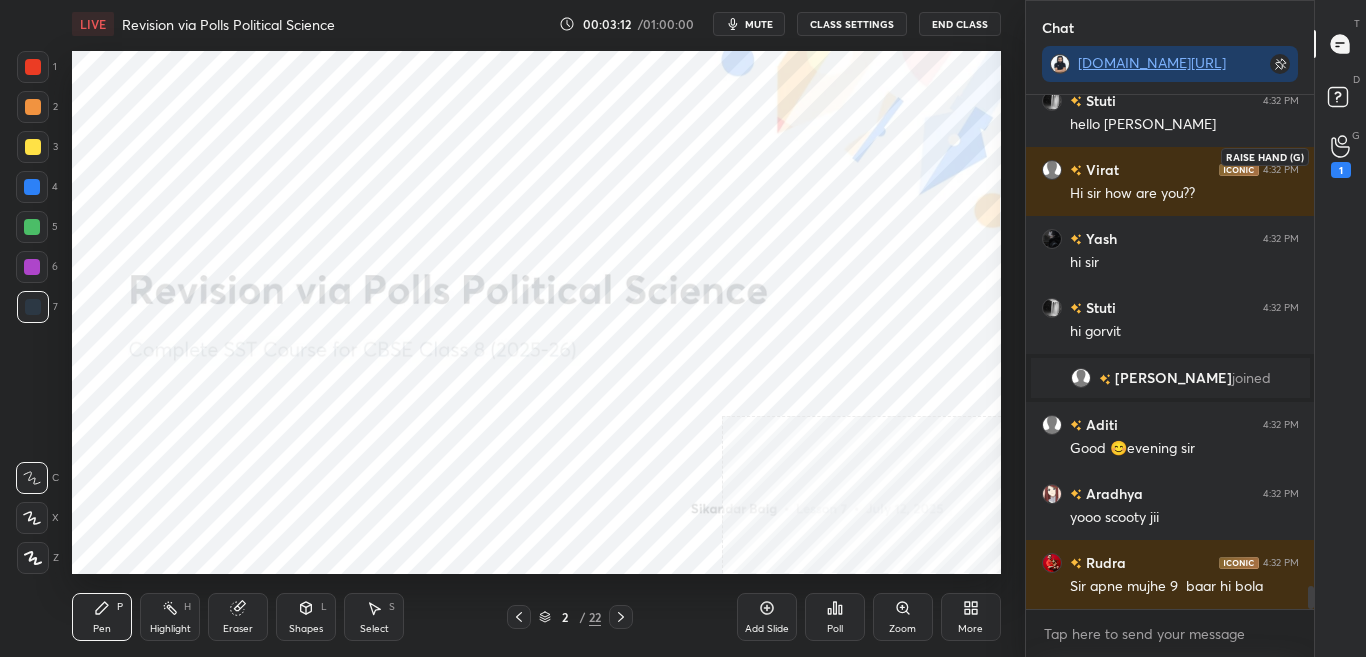 scroll, scrollTop: 11275, scrollLeft: 0, axis: vertical 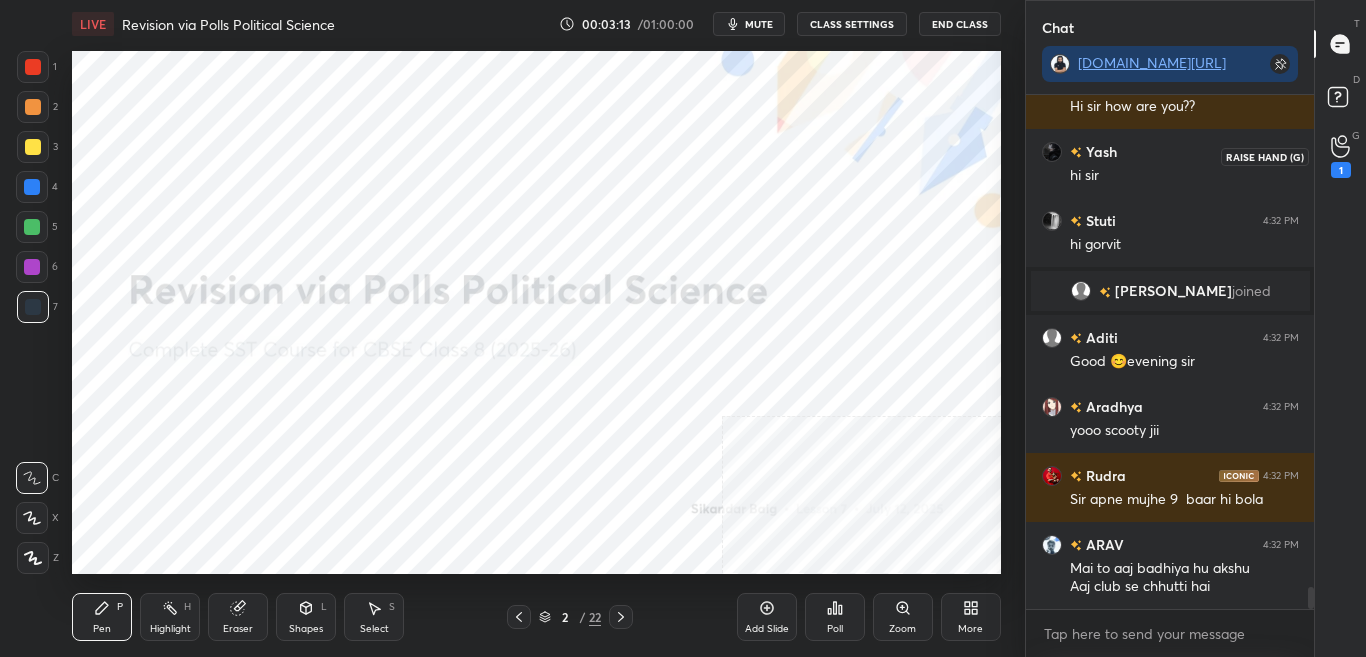 click on "1" at bounding box center (1341, 170) 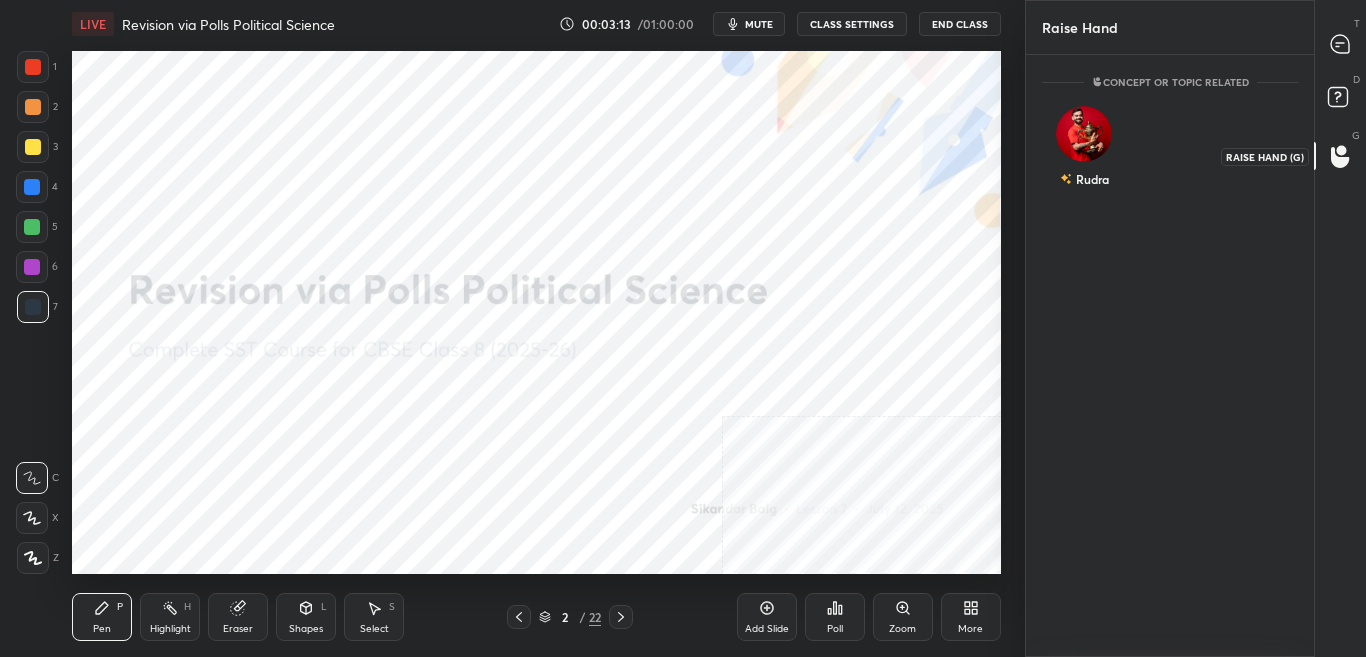 scroll, scrollTop: 596, scrollLeft: 282, axis: both 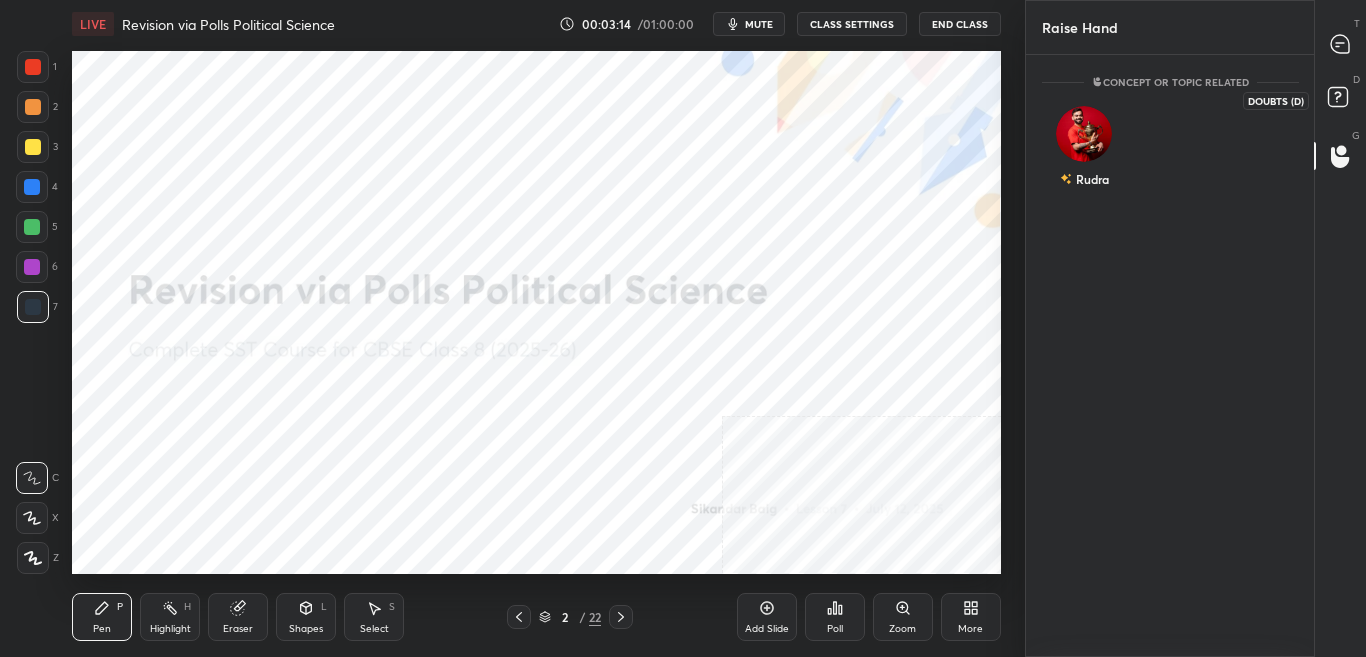 click 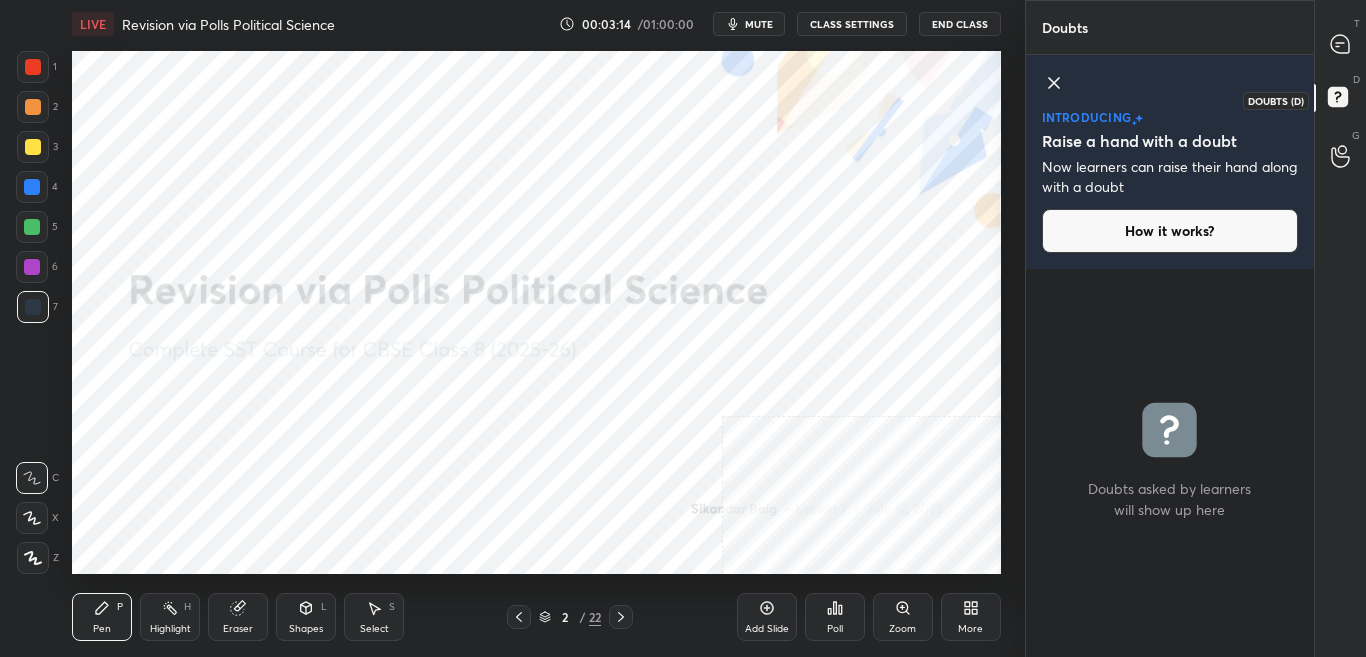 scroll, scrollTop: 7, scrollLeft: 7, axis: both 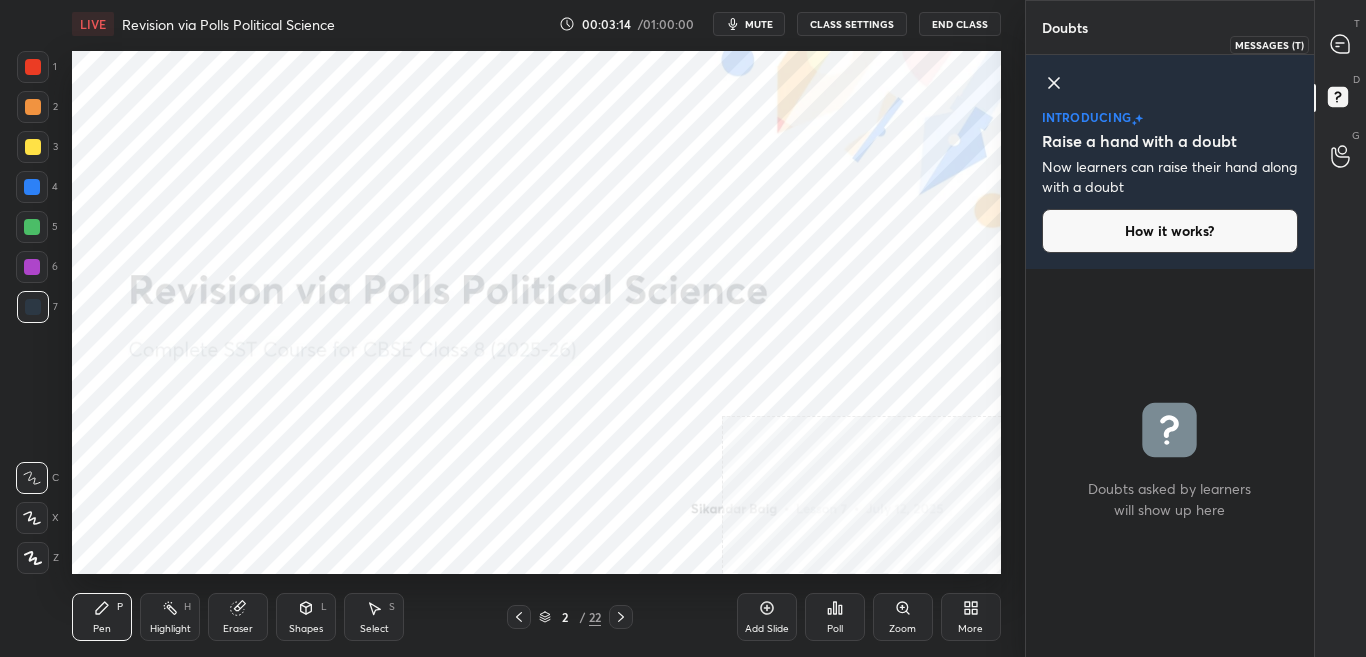 click 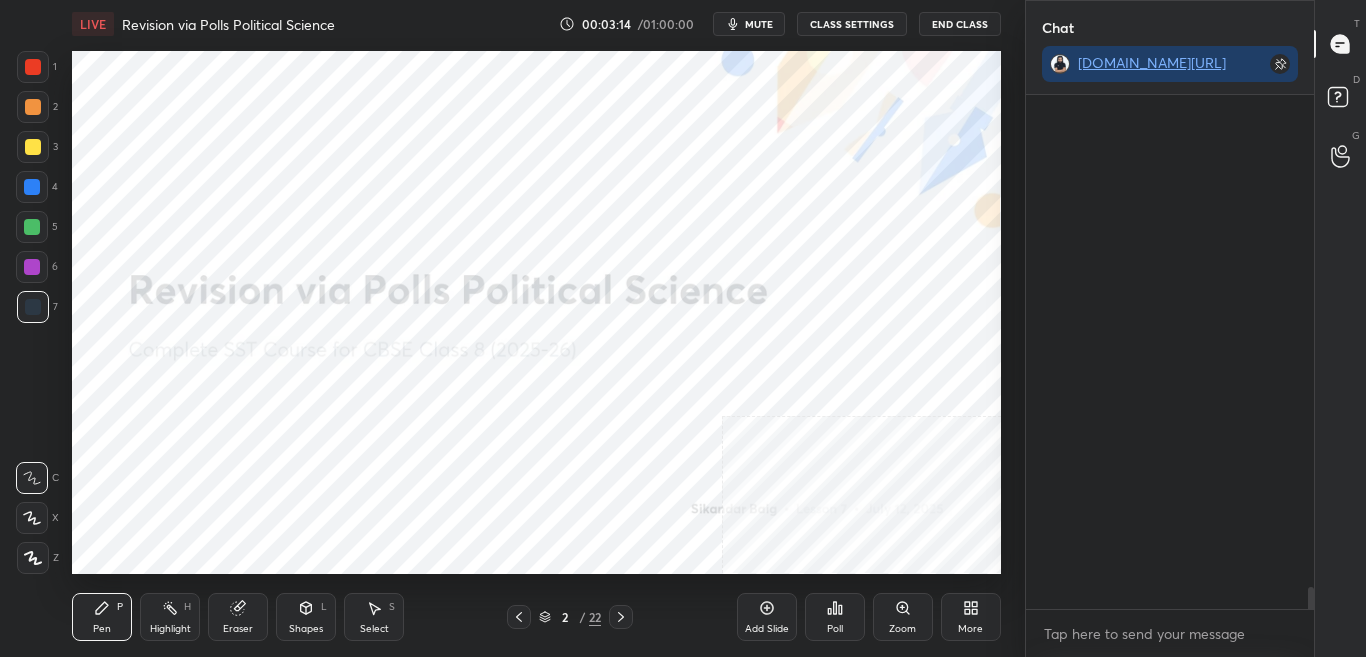 scroll, scrollTop: 342, scrollLeft: 282, axis: both 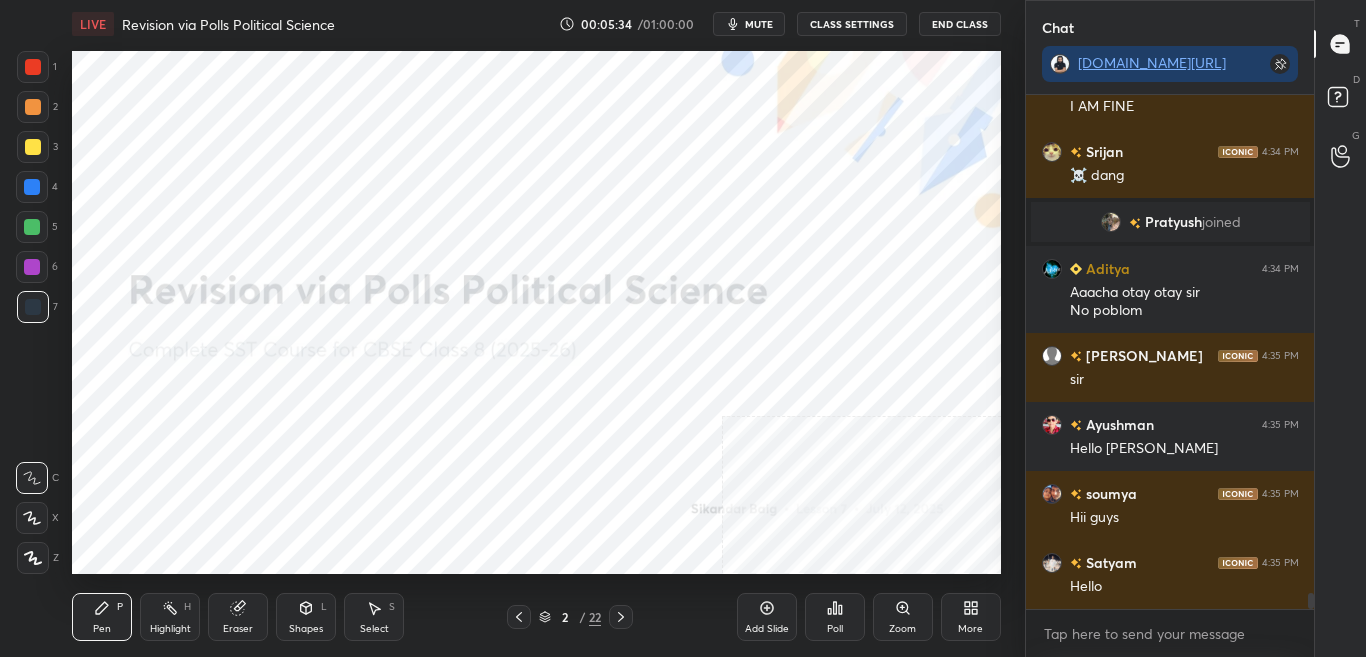 click 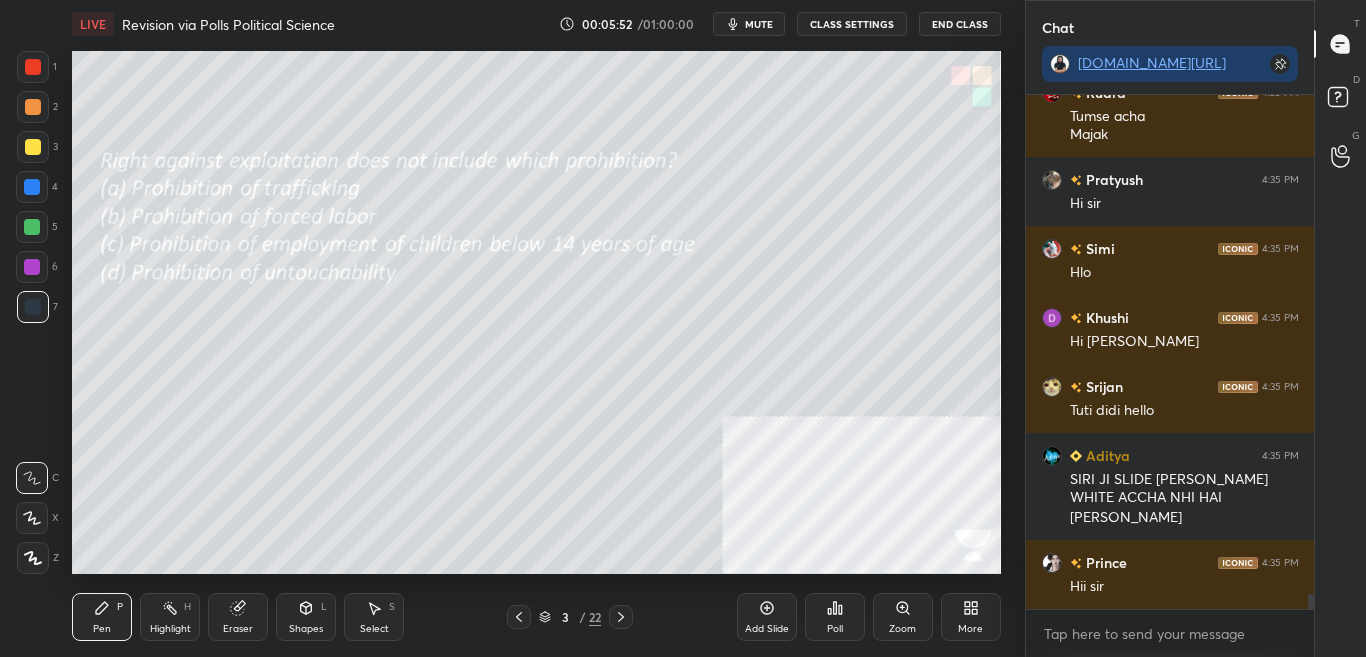 scroll, scrollTop: 17218, scrollLeft: 0, axis: vertical 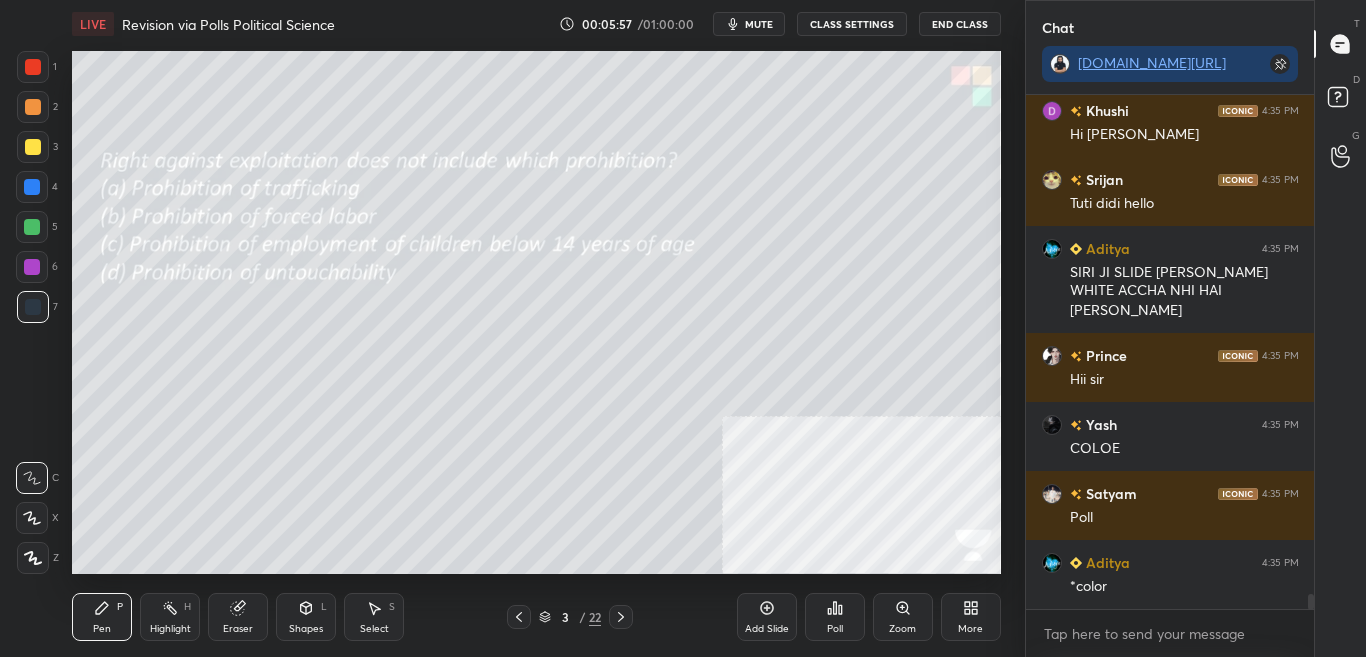 click on "Poll" at bounding box center (835, 617) 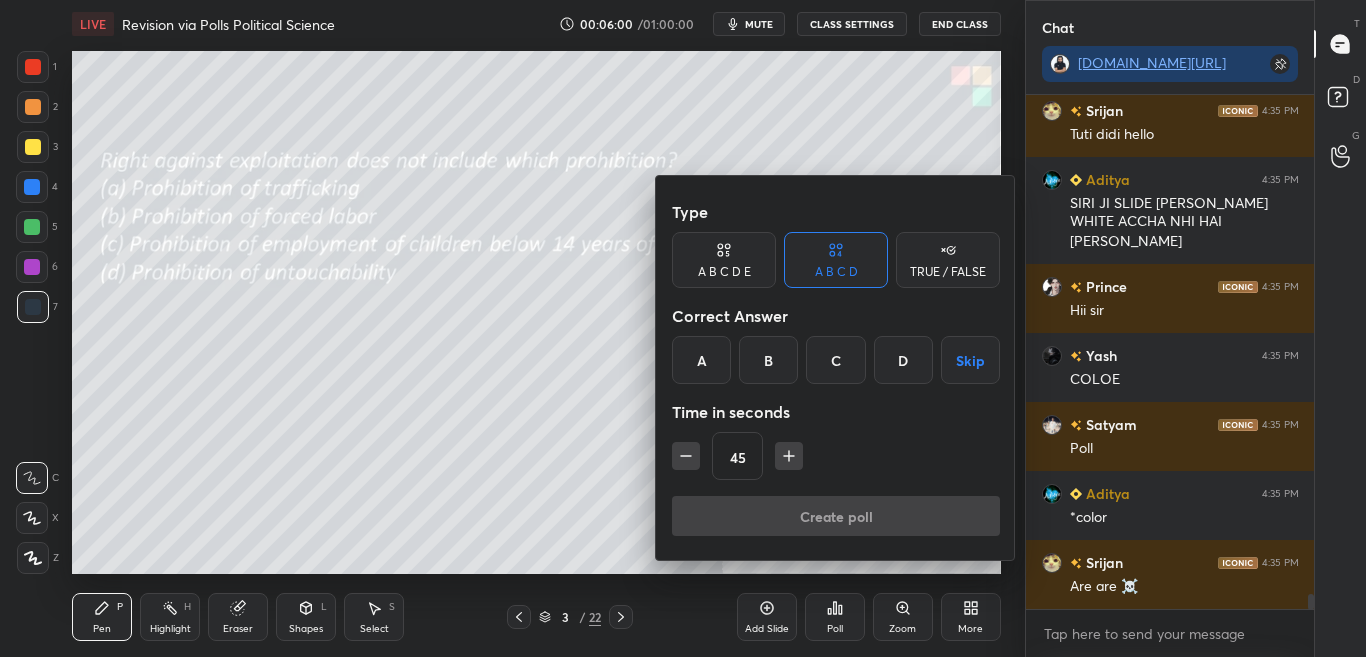 drag, startPoint x: 847, startPoint y: 368, endPoint x: 848, endPoint y: 393, distance: 25.019993 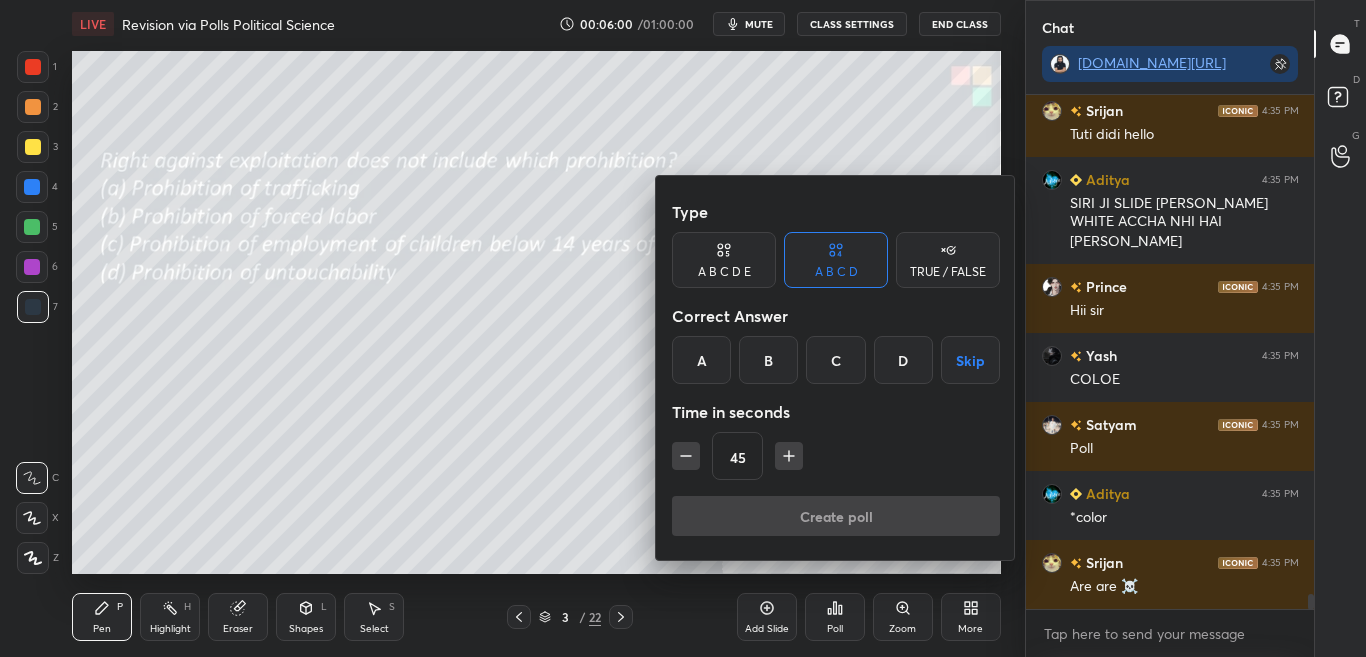 click on "C" at bounding box center [835, 360] 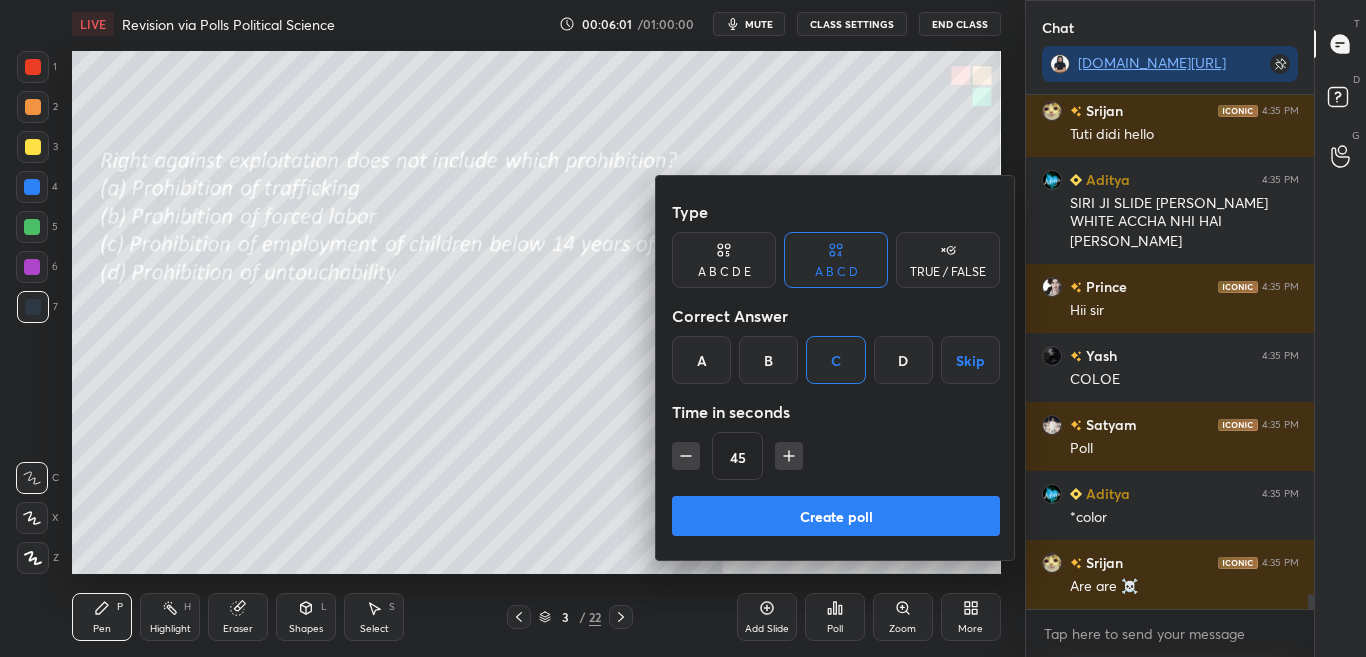 click on "D" at bounding box center (903, 360) 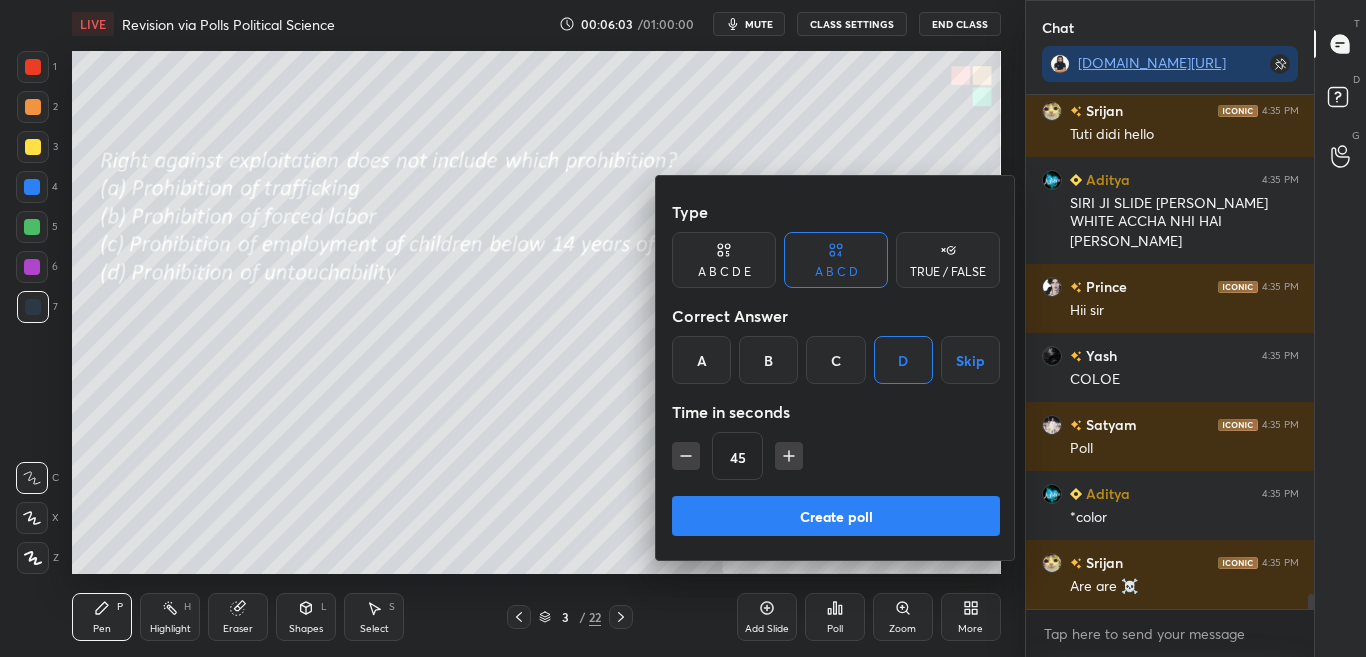 click on "Create poll" at bounding box center (836, 516) 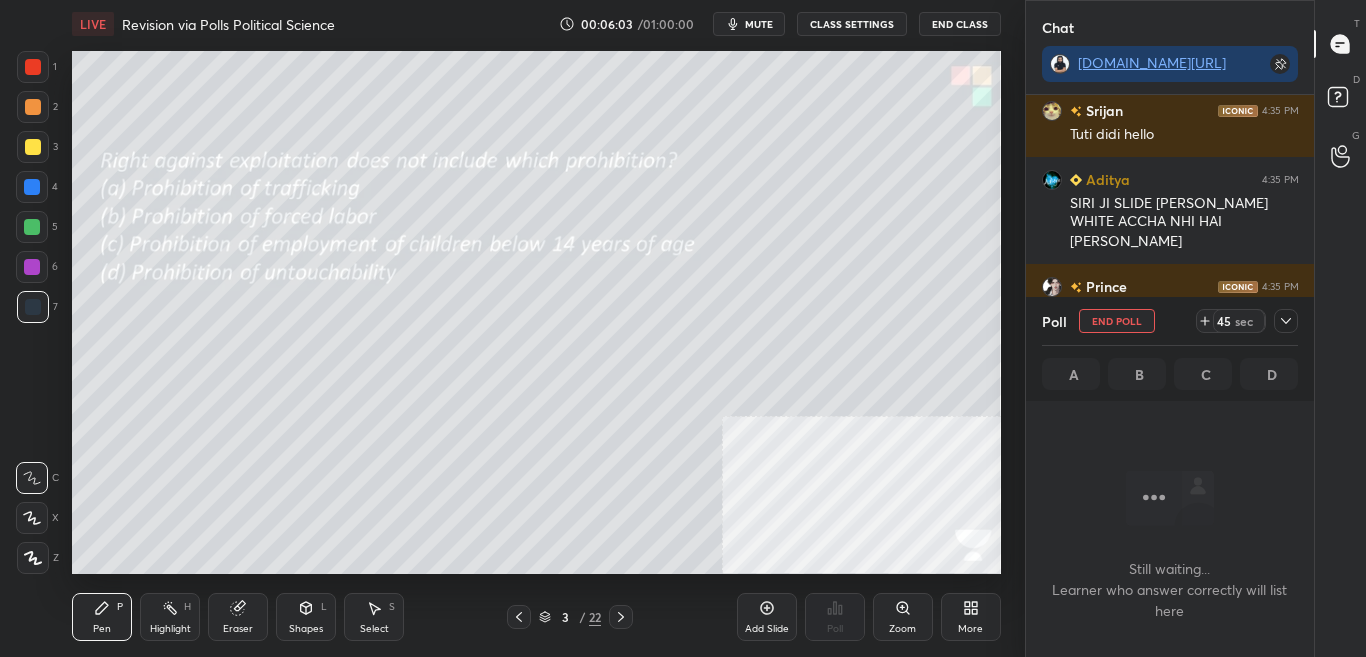 scroll, scrollTop: 249, scrollLeft: 282, axis: both 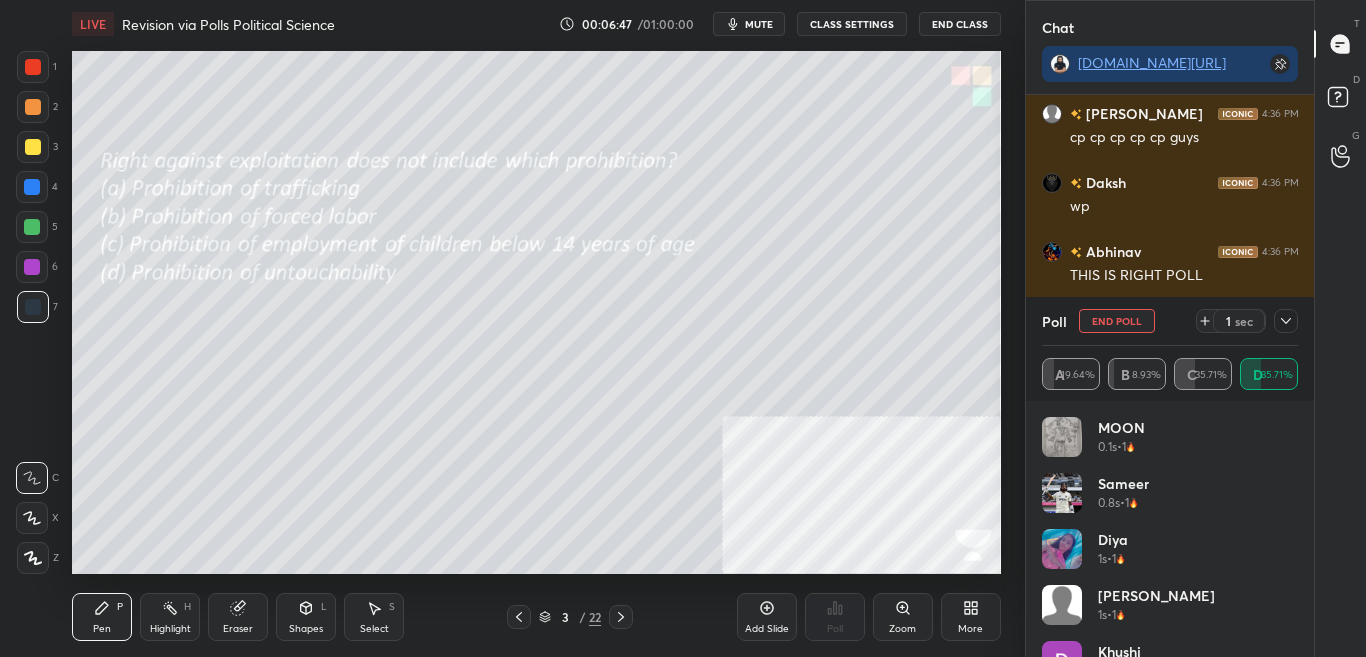 click 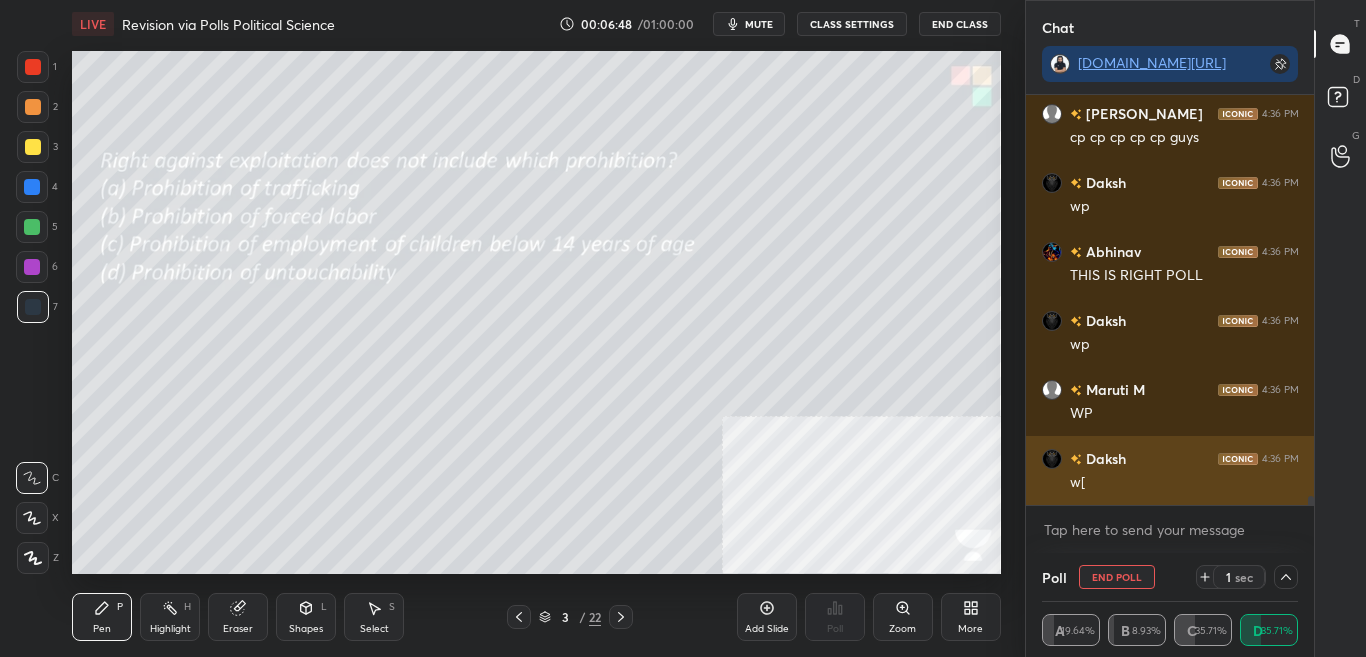 scroll, scrollTop: 0, scrollLeft: 0, axis: both 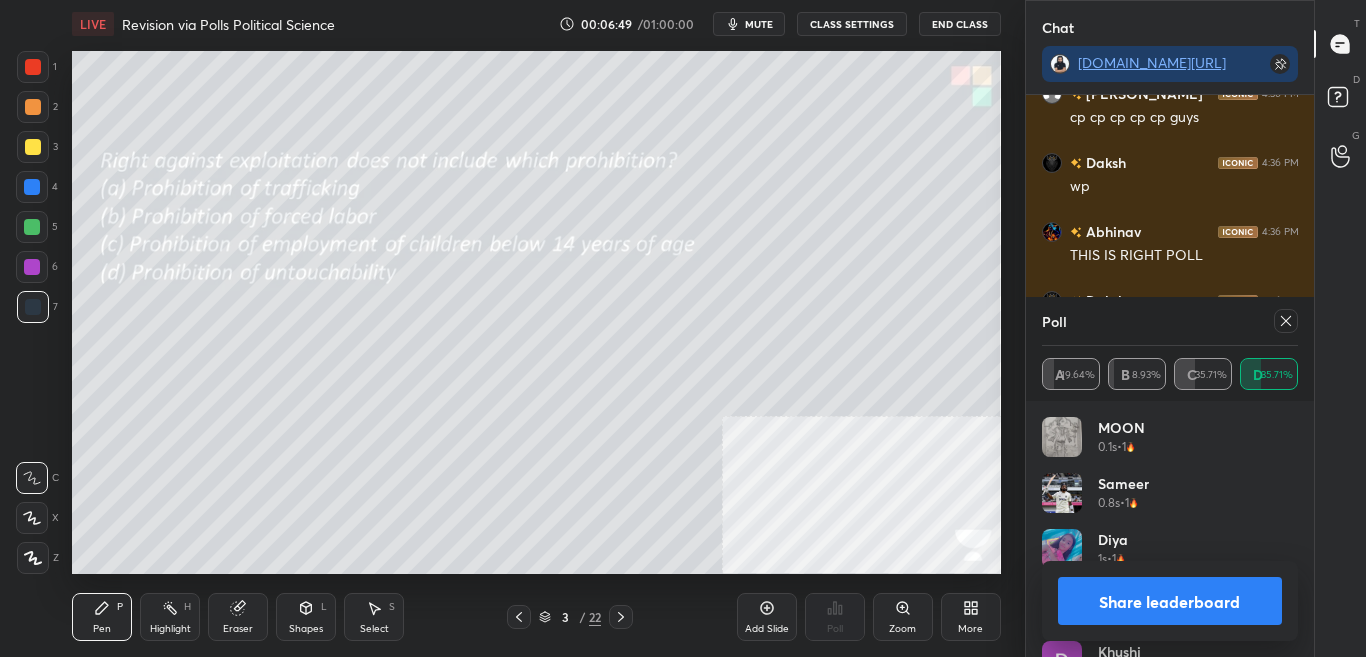 click on "Share leaderboard" at bounding box center (1170, 601) 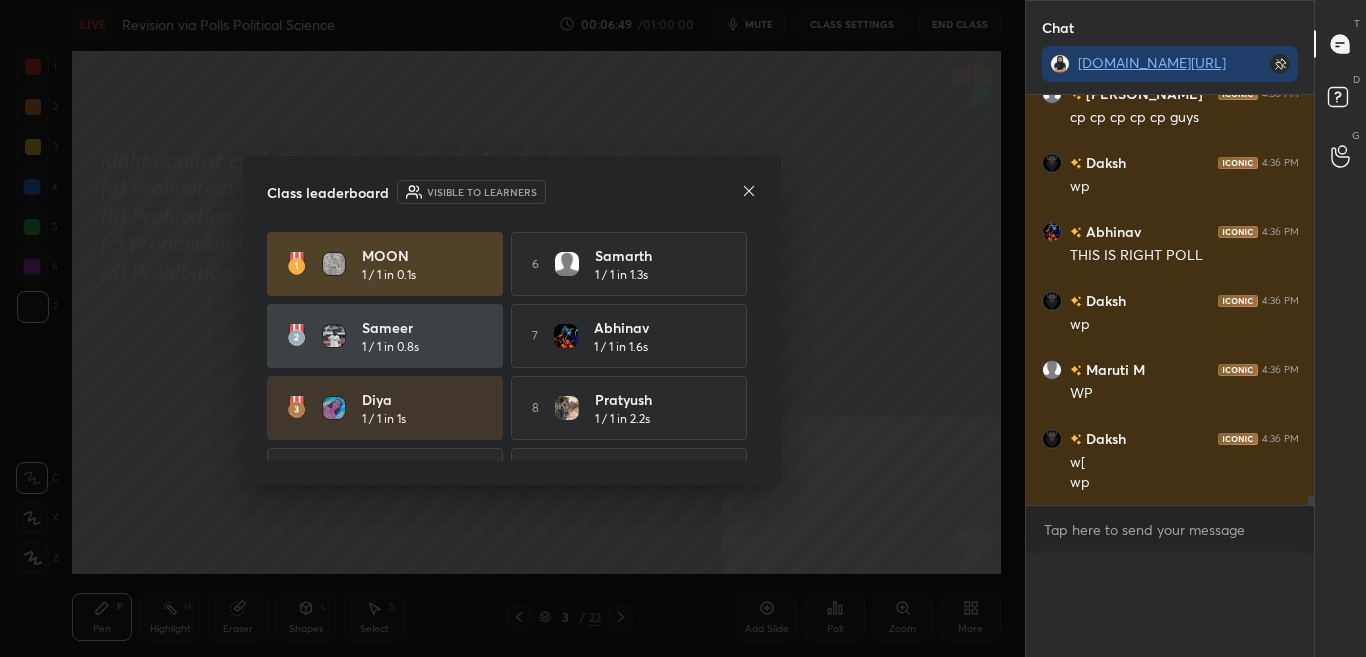 scroll, scrollTop: 0, scrollLeft: 0, axis: both 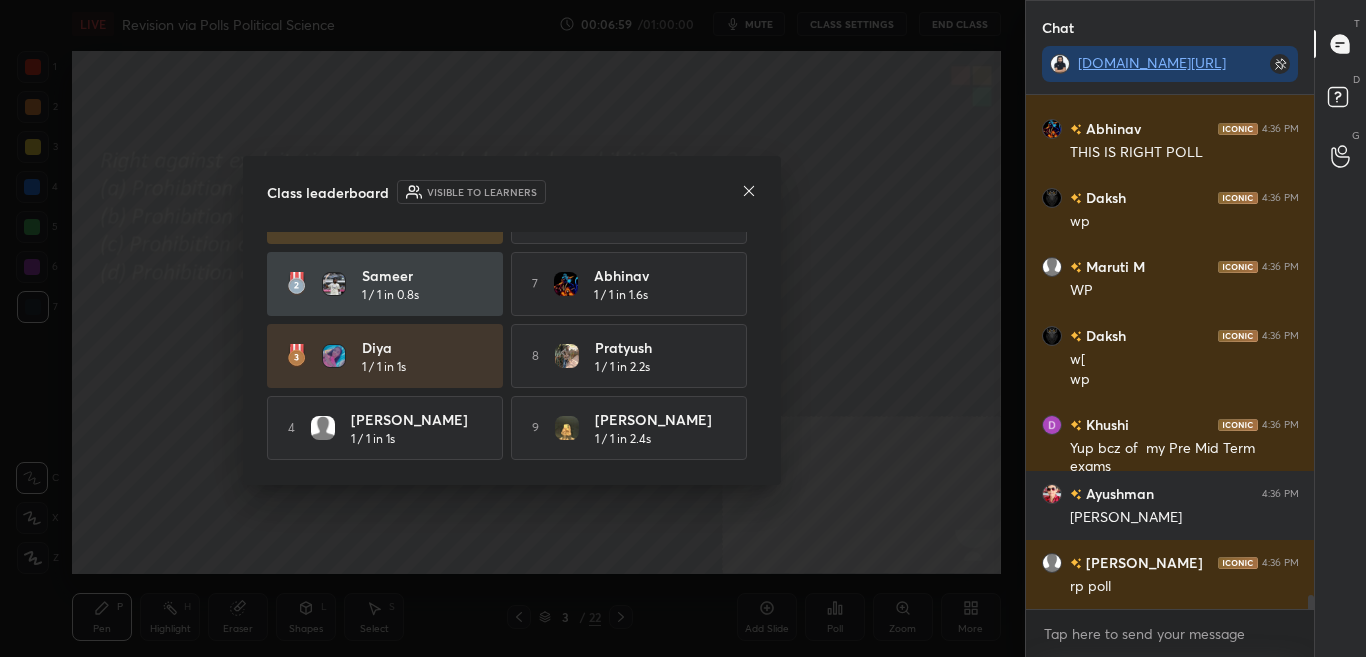 click 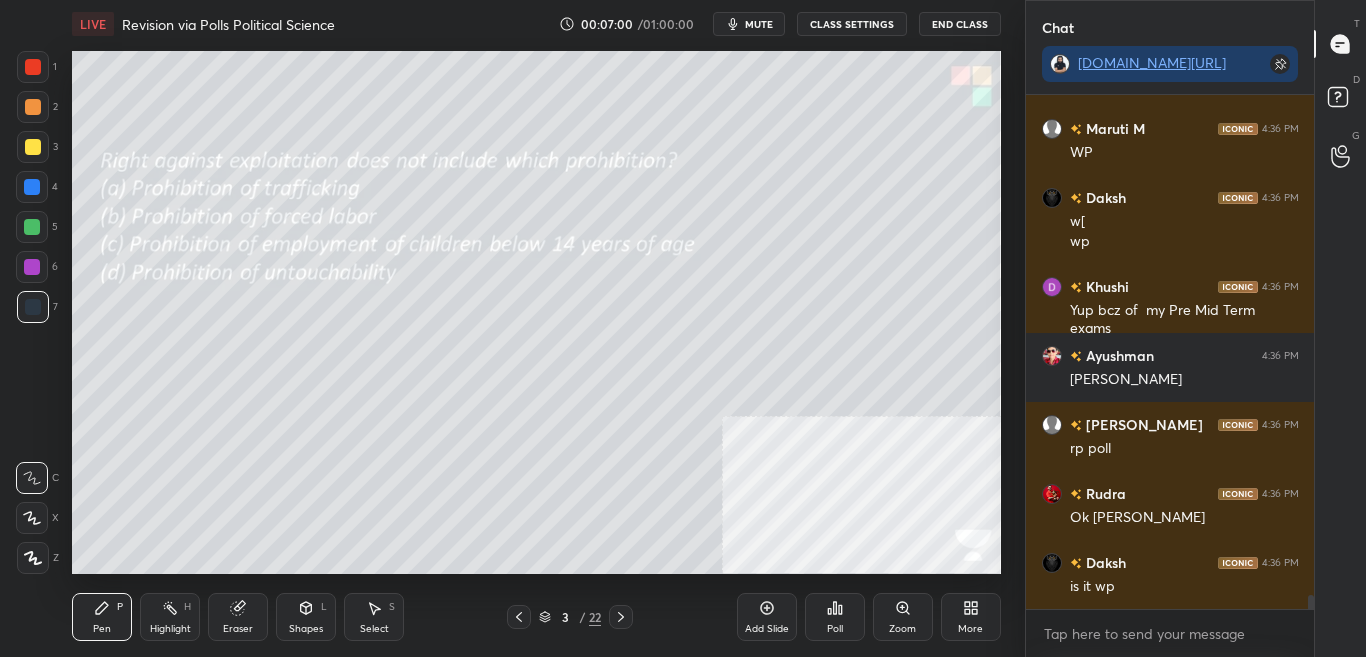 click on "Poll" at bounding box center (835, 617) 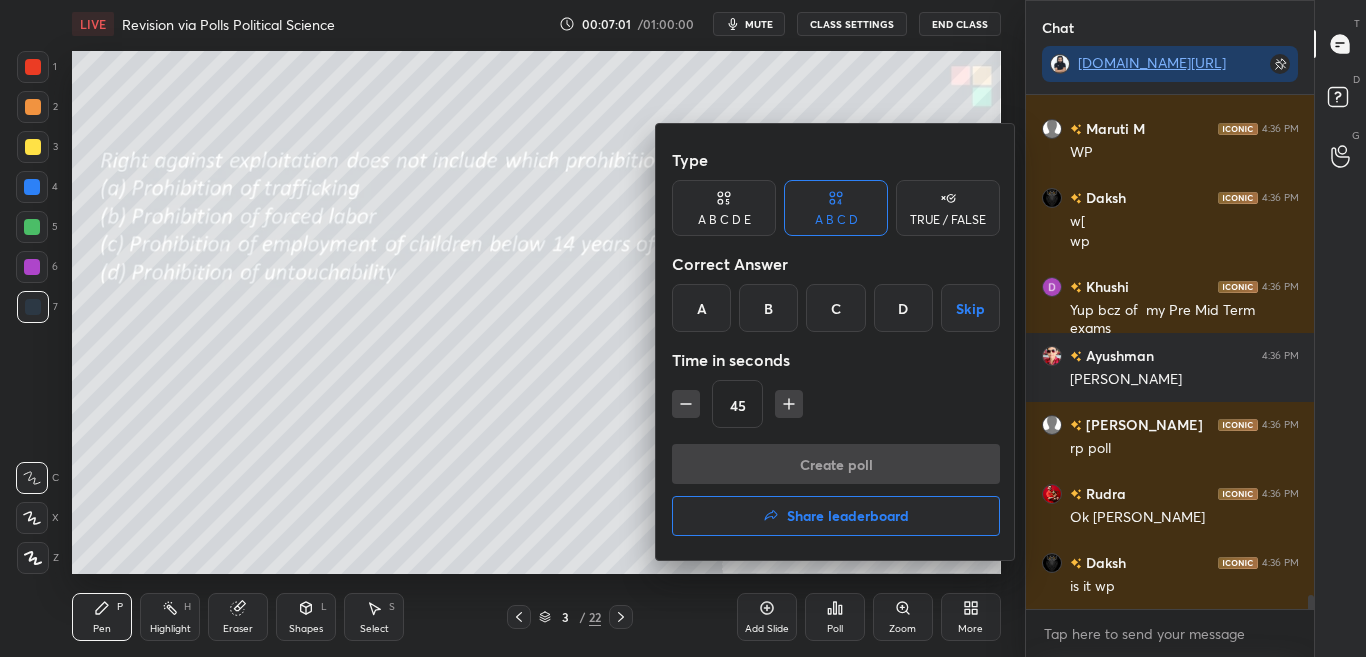 click on "Share leaderboard" at bounding box center [848, 516] 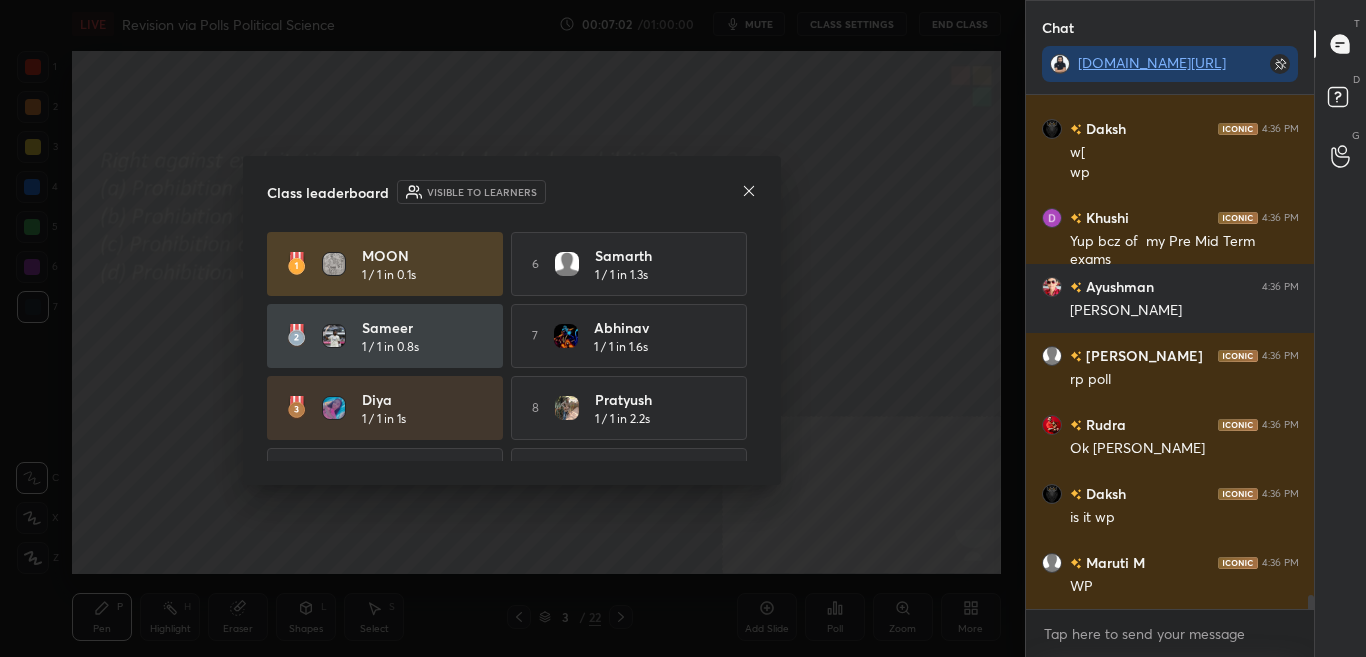 click on "MOON 1 / 1 in 0.1s 6 Samarth 1 / 1 in 1.3s Sameer 1 / 1 in 0.8s 7 Abhinav 1 / 1 in 1.6s Diya 1 / 1 in 1s 8 Pratyush 1 / 1 in 2.2s 4 Akkshat 1 / 1 in 1s 9 tabish 1 / 1 in 2.4s 5 Khushi 1 / 1 in 1.2s 10 Naseem 1 / 1 in 2.5s" at bounding box center (512, 346) 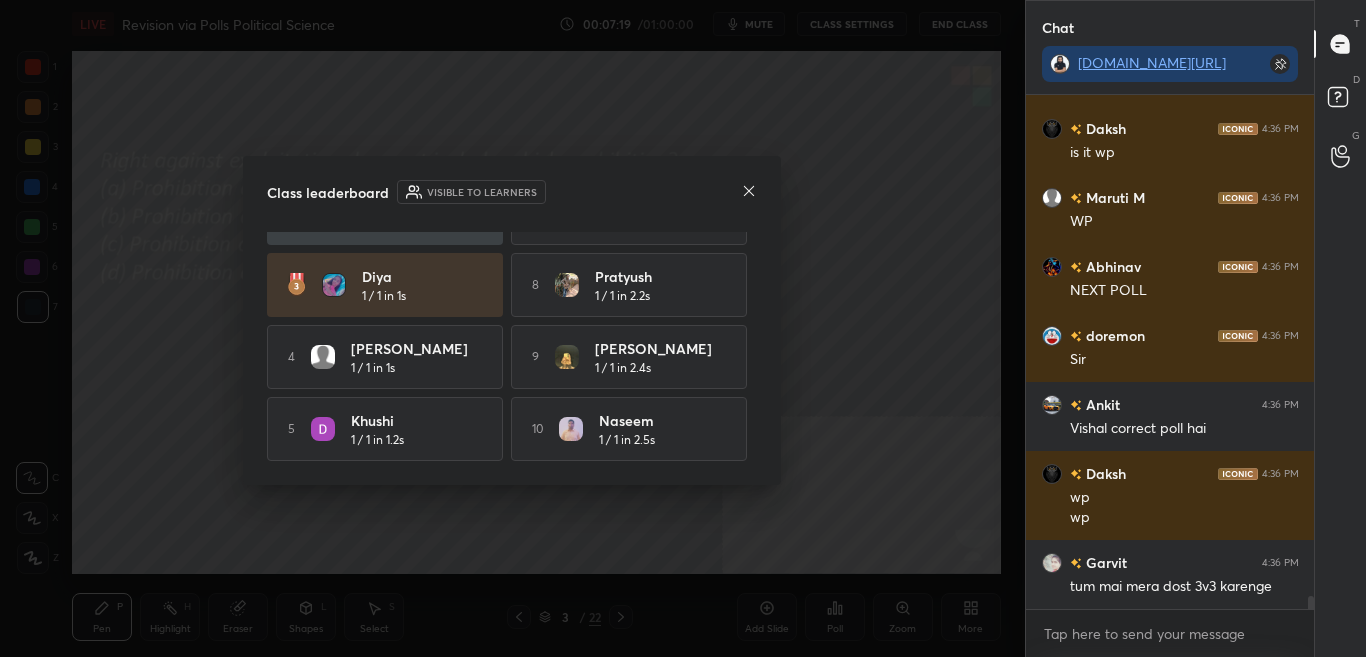click 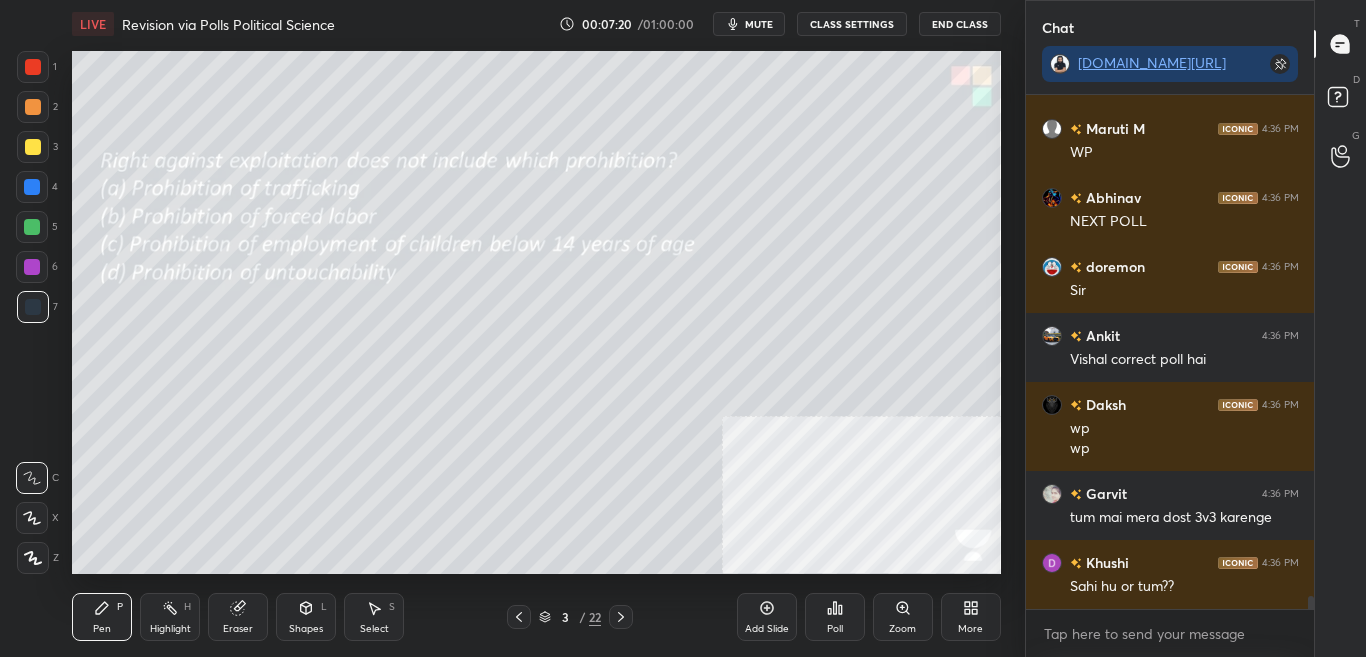 click at bounding box center [621, 617] 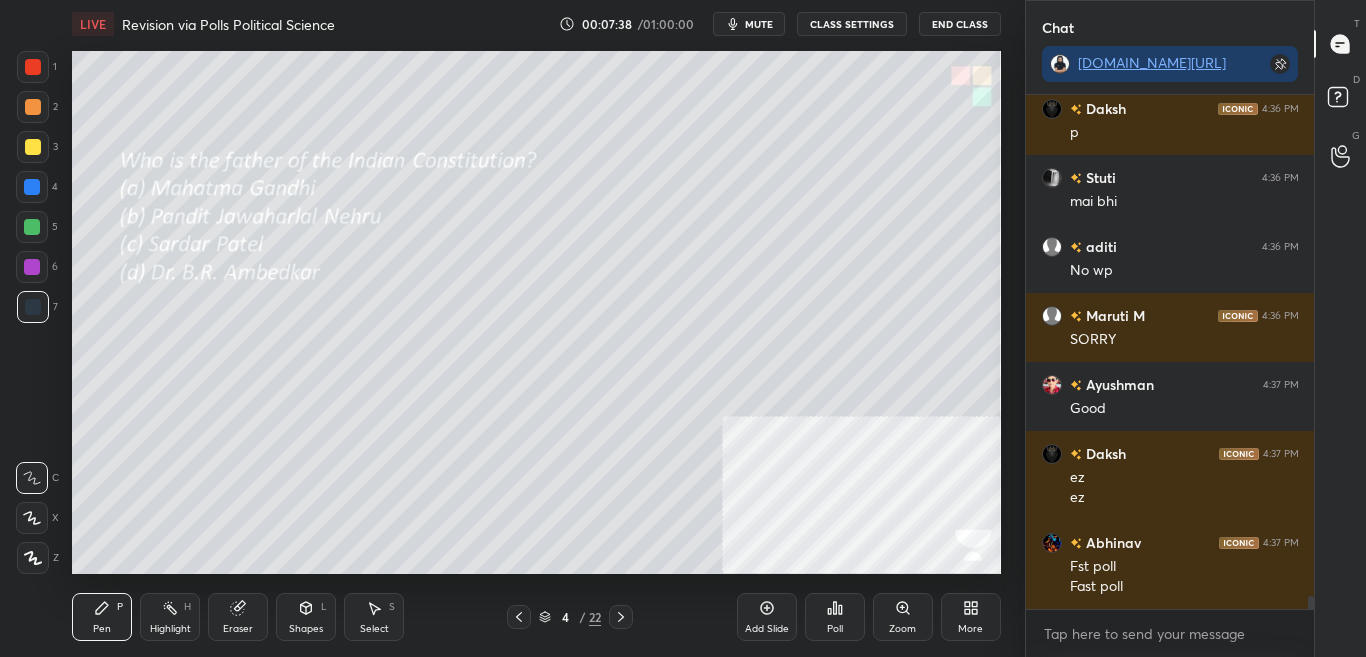 click on "Poll" at bounding box center (835, 629) 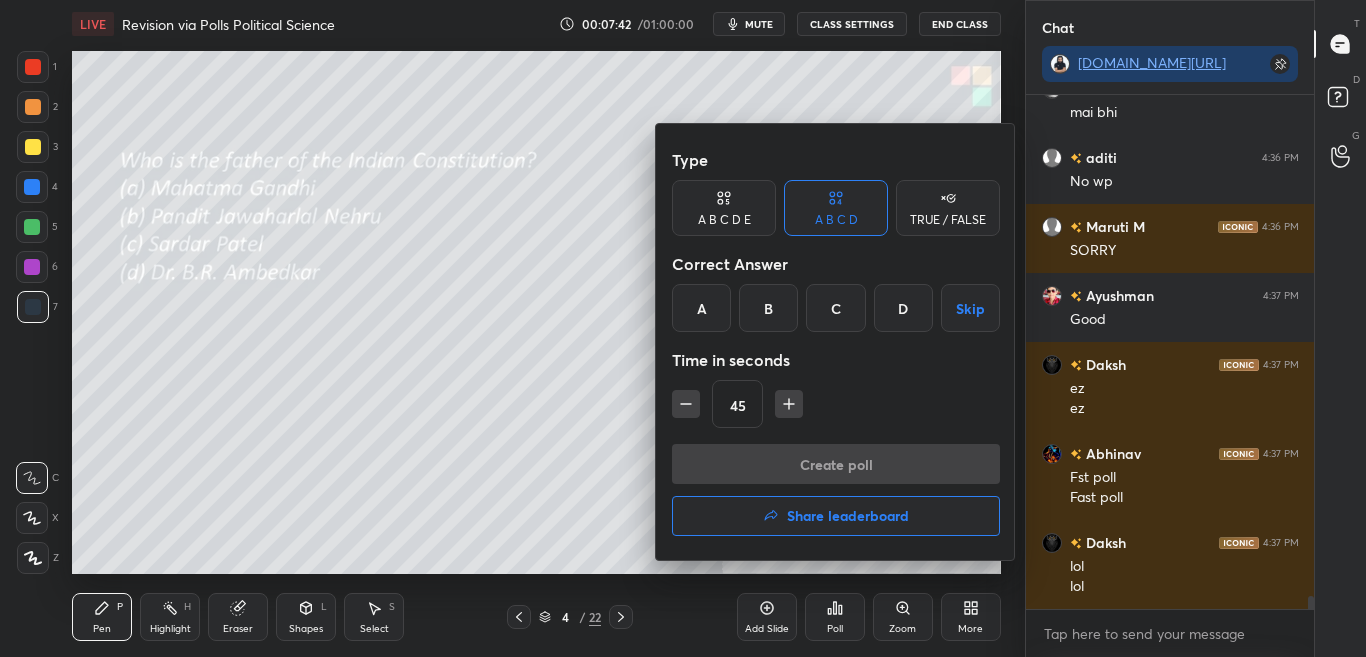 click on "D" at bounding box center (903, 308) 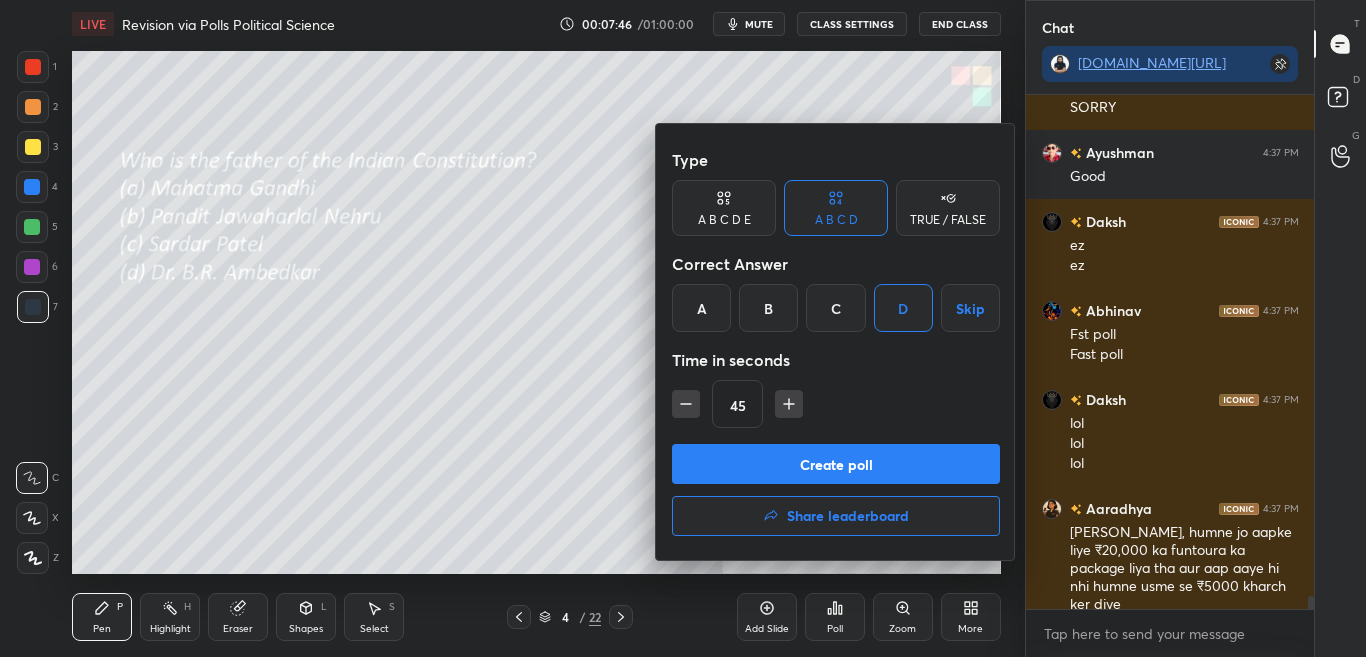 click on "Create poll" at bounding box center (836, 464) 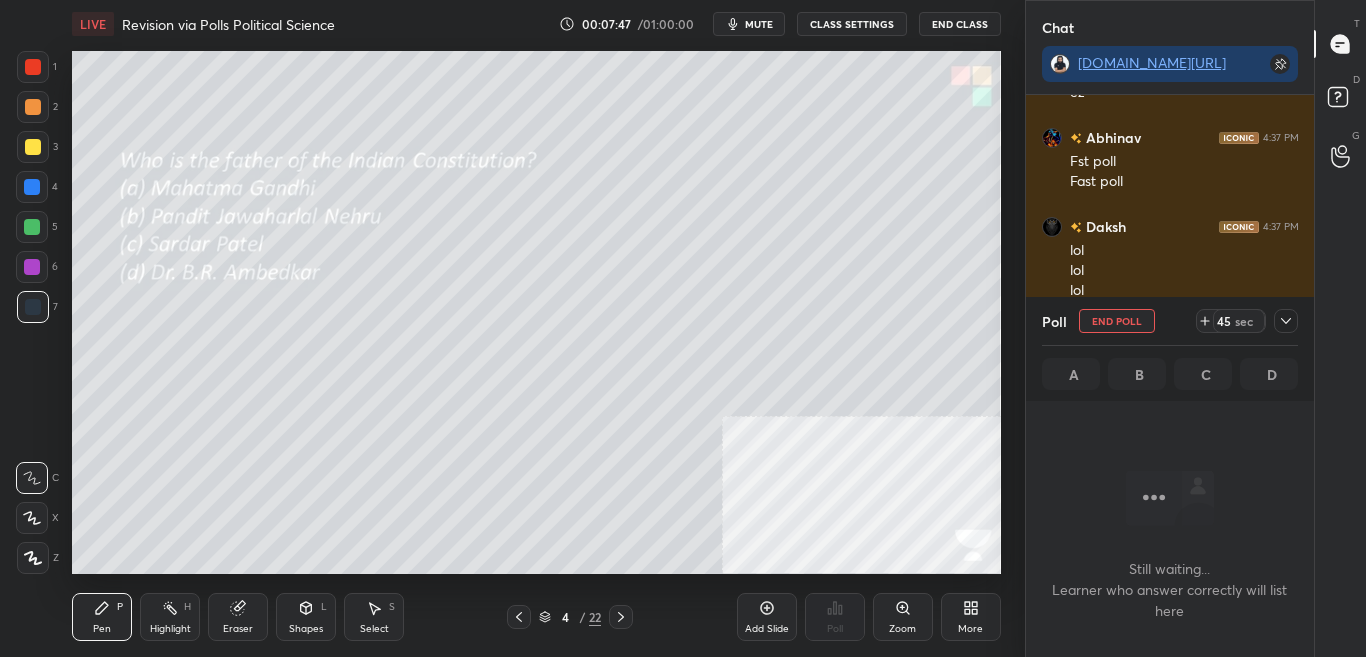 click 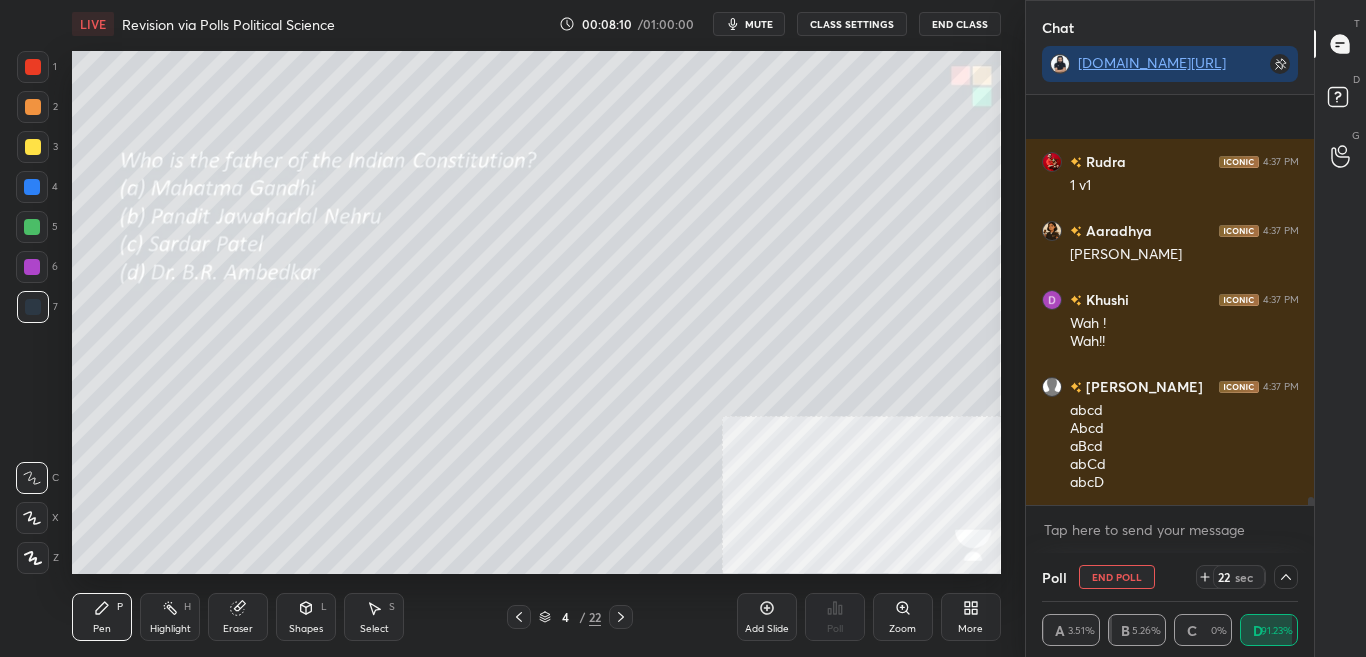 scroll, scrollTop: 21030, scrollLeft: 0, axis: vertical 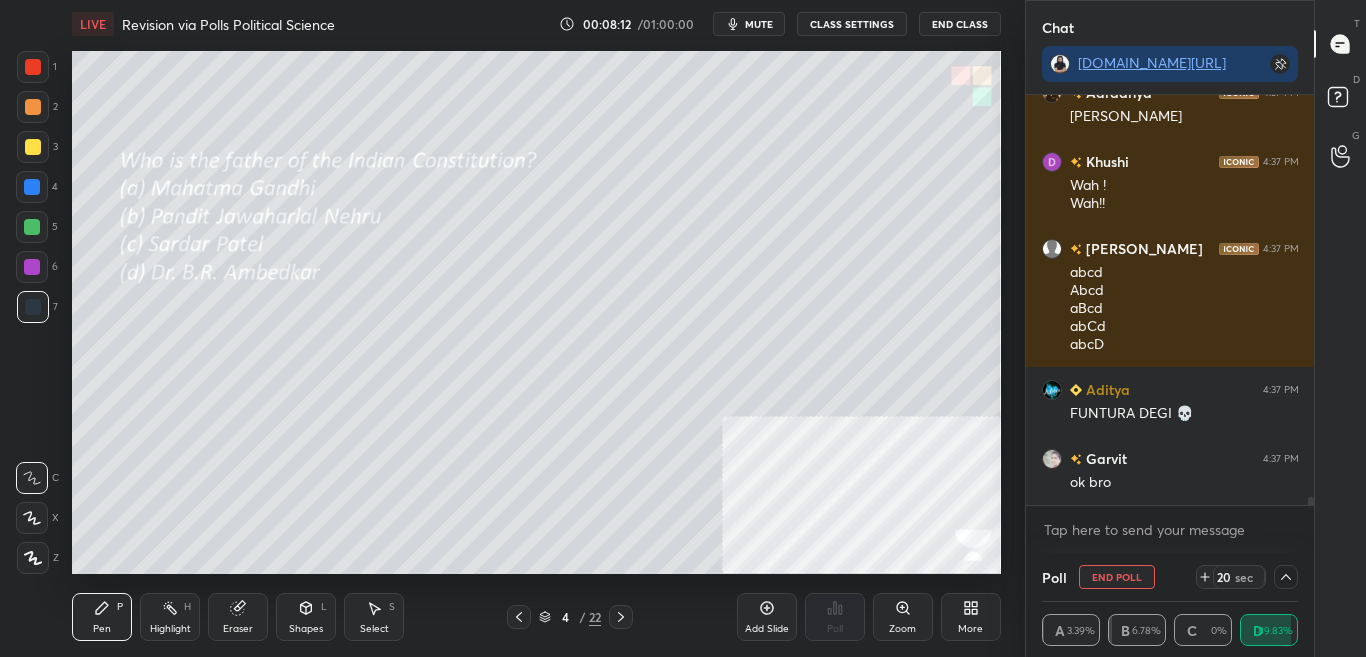 click 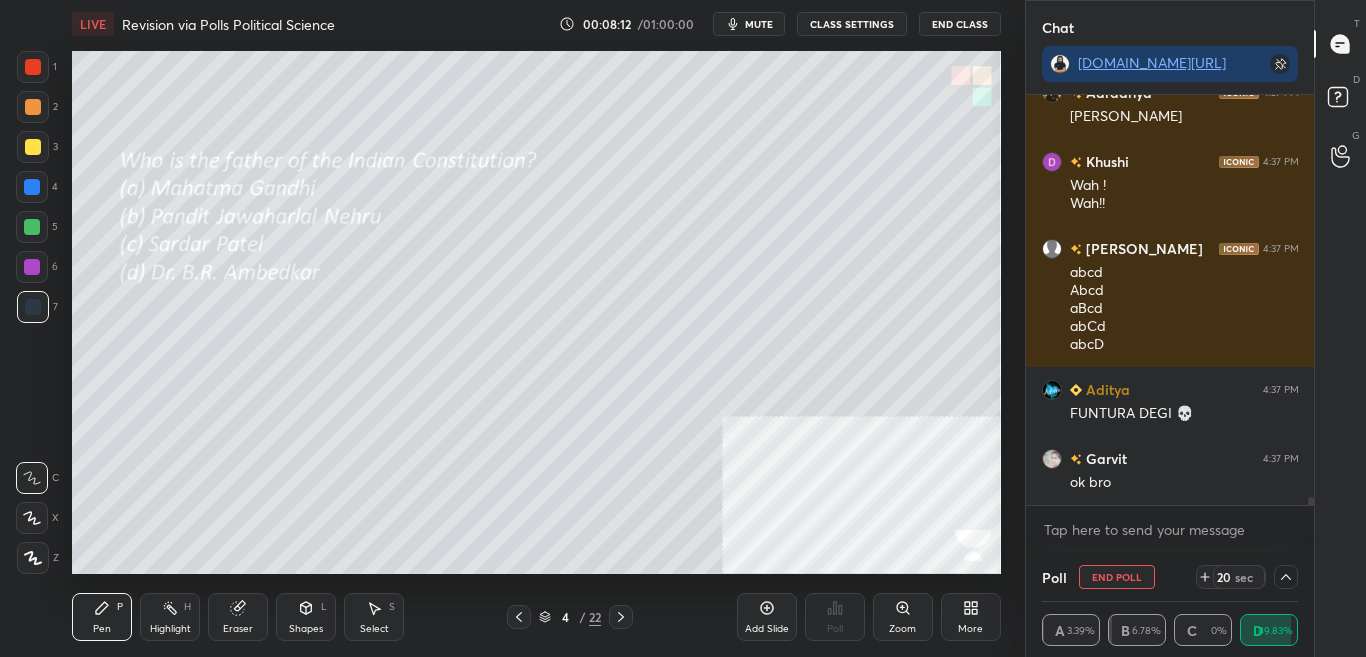 scroll, scrollTop: 21099, scrollLeft: 0, axis: vertical 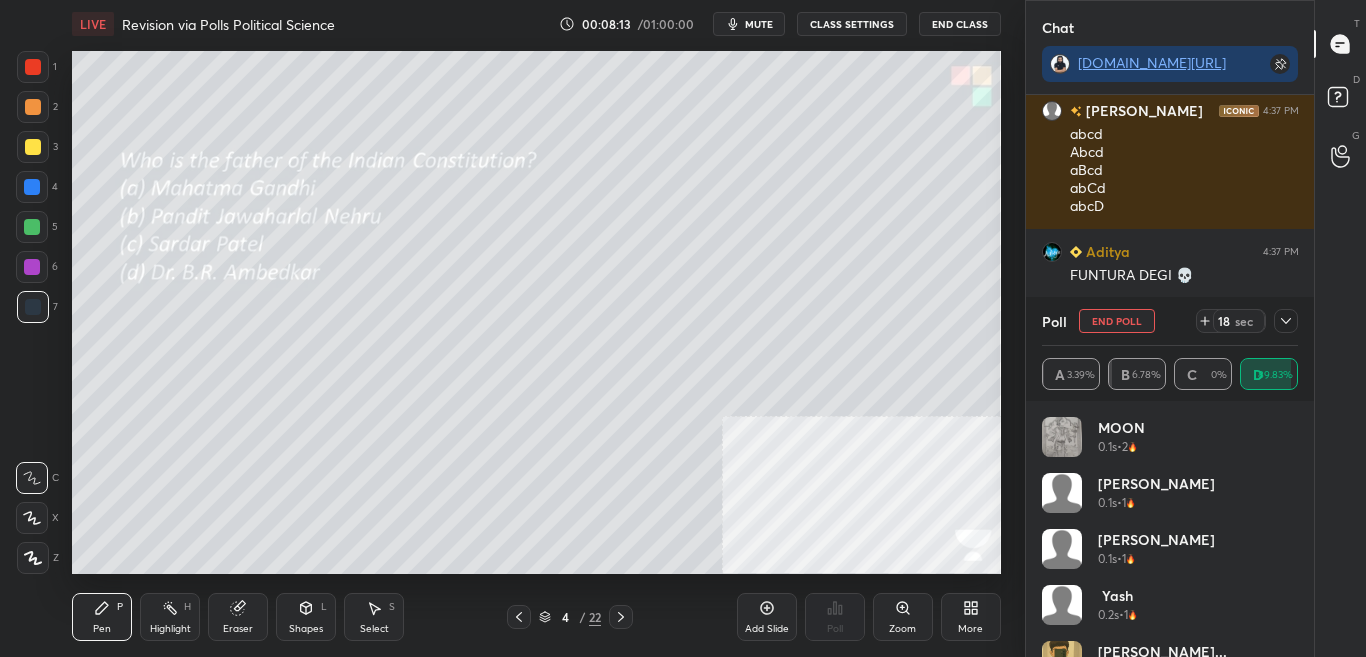 click 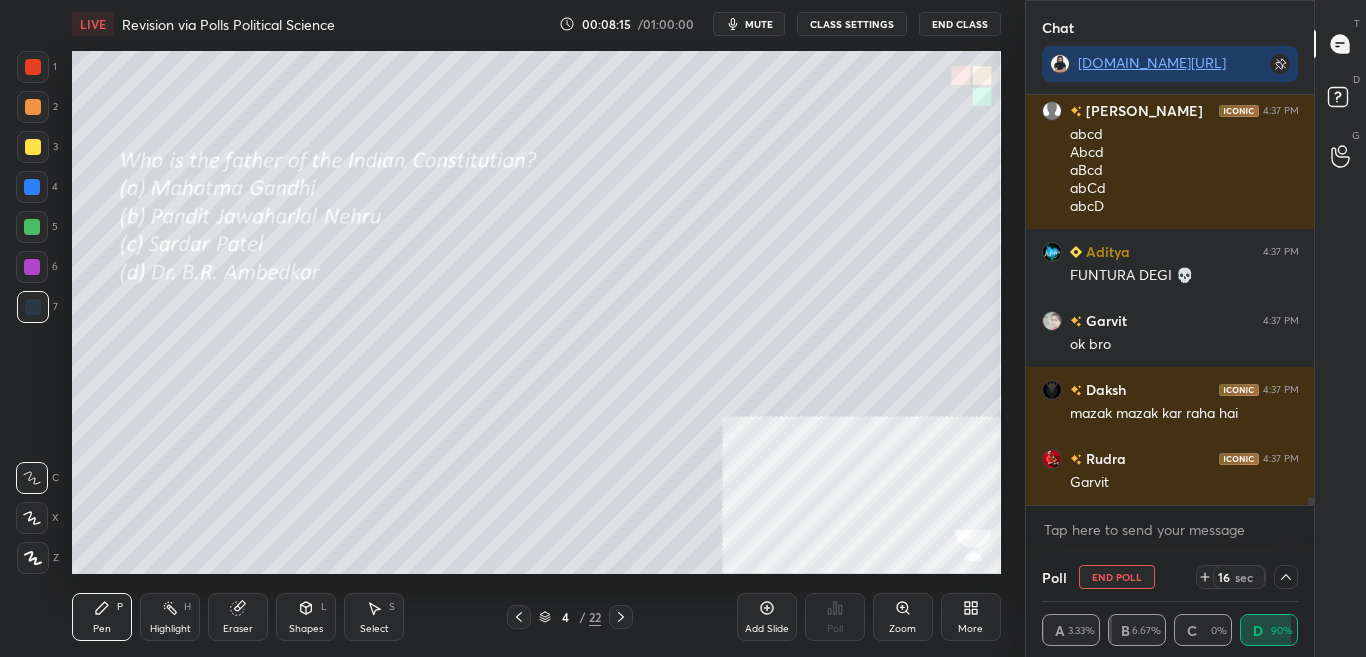 click 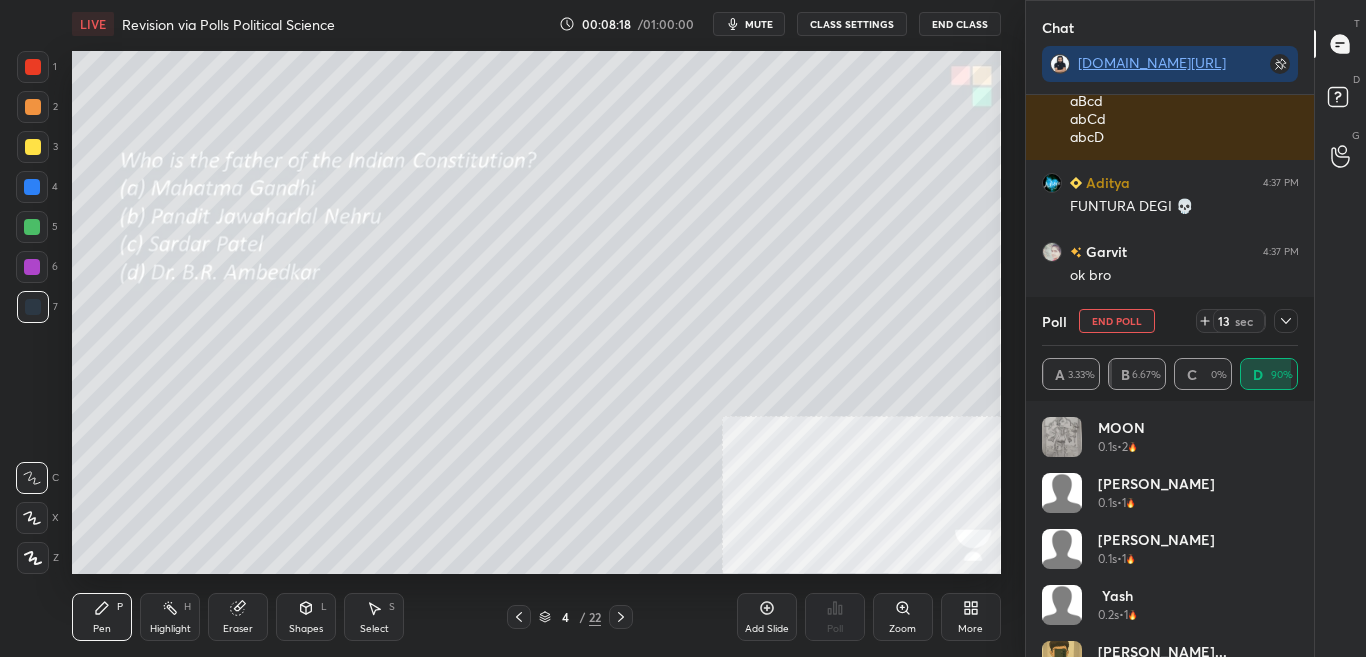 click at bounding box center [1286, 321] 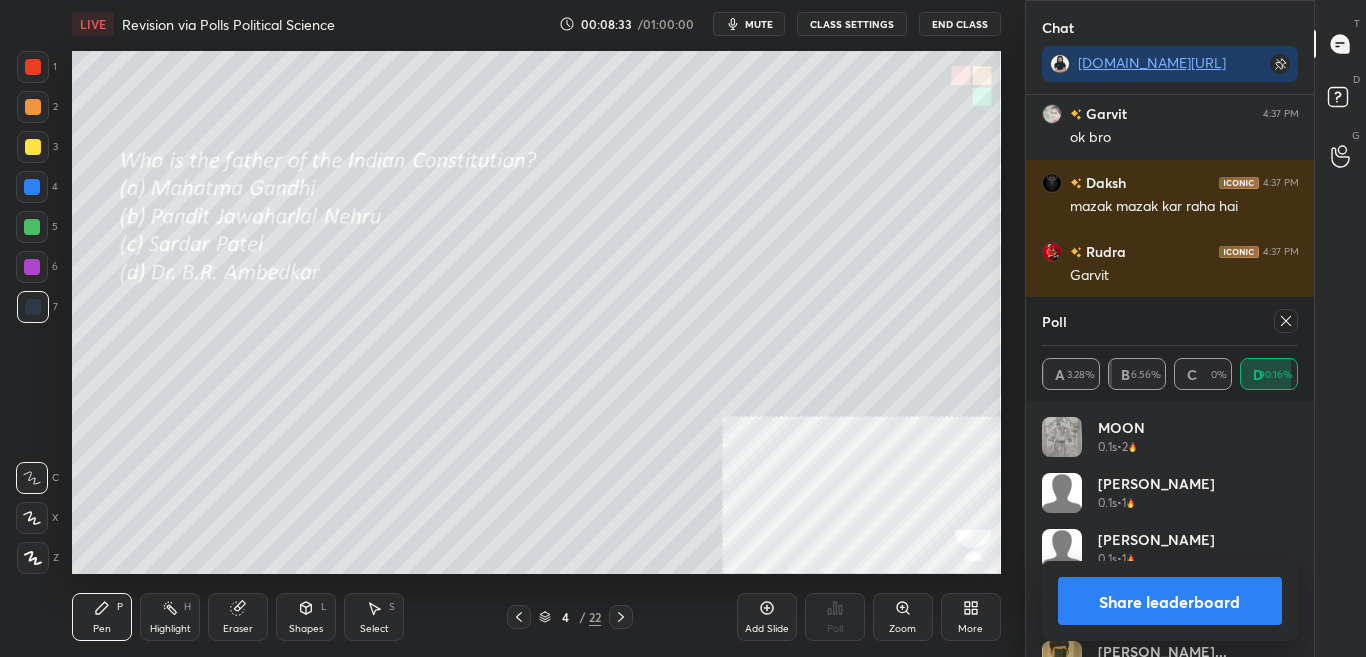 click on "Share leaderboard" at bounding box center [1170, 601] 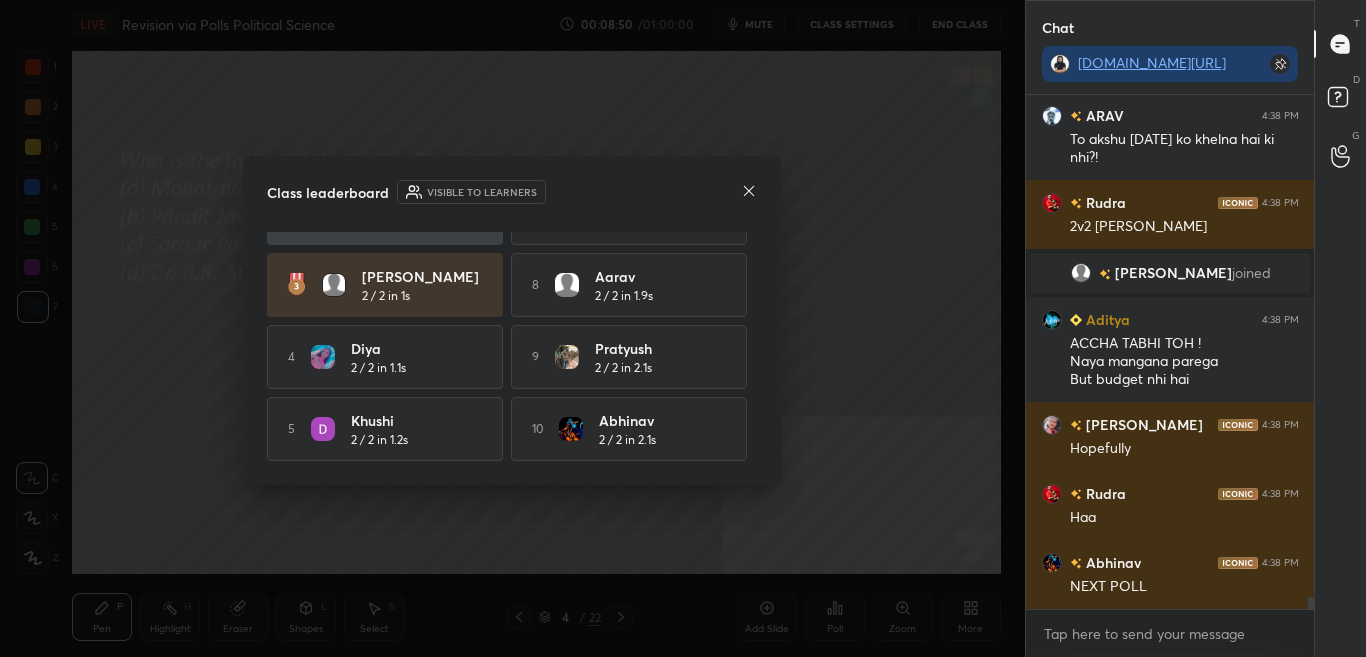click 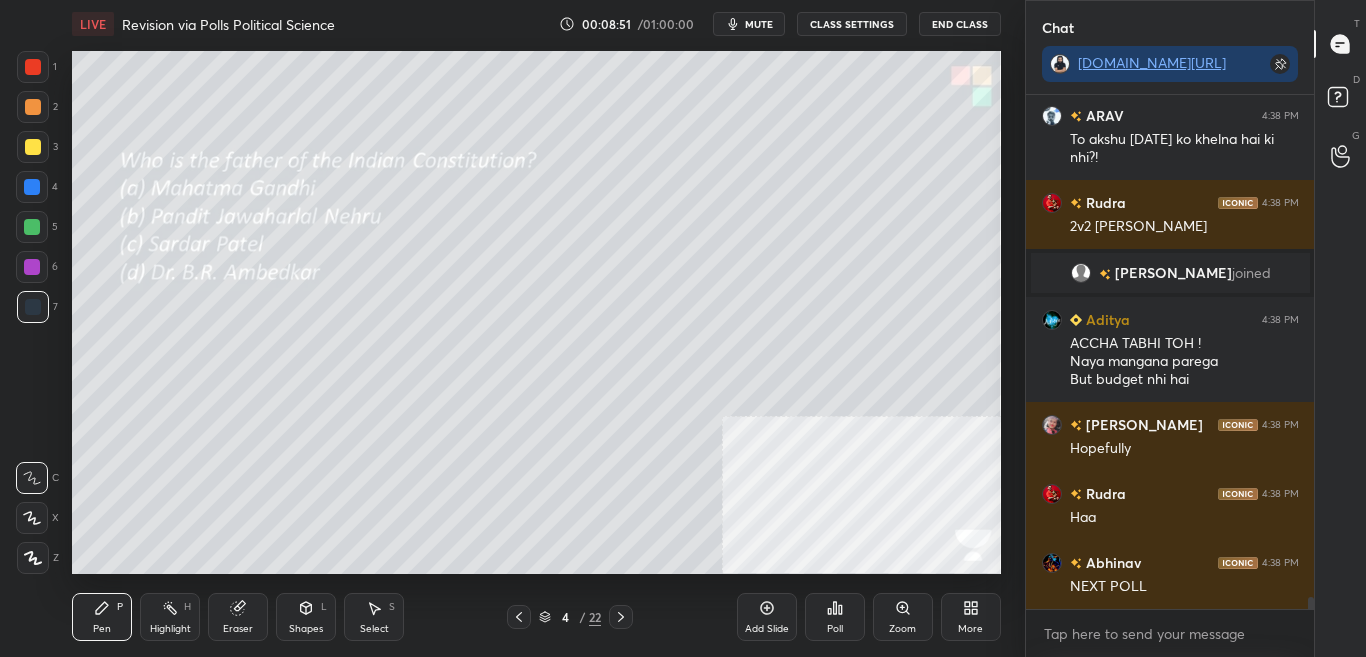 click 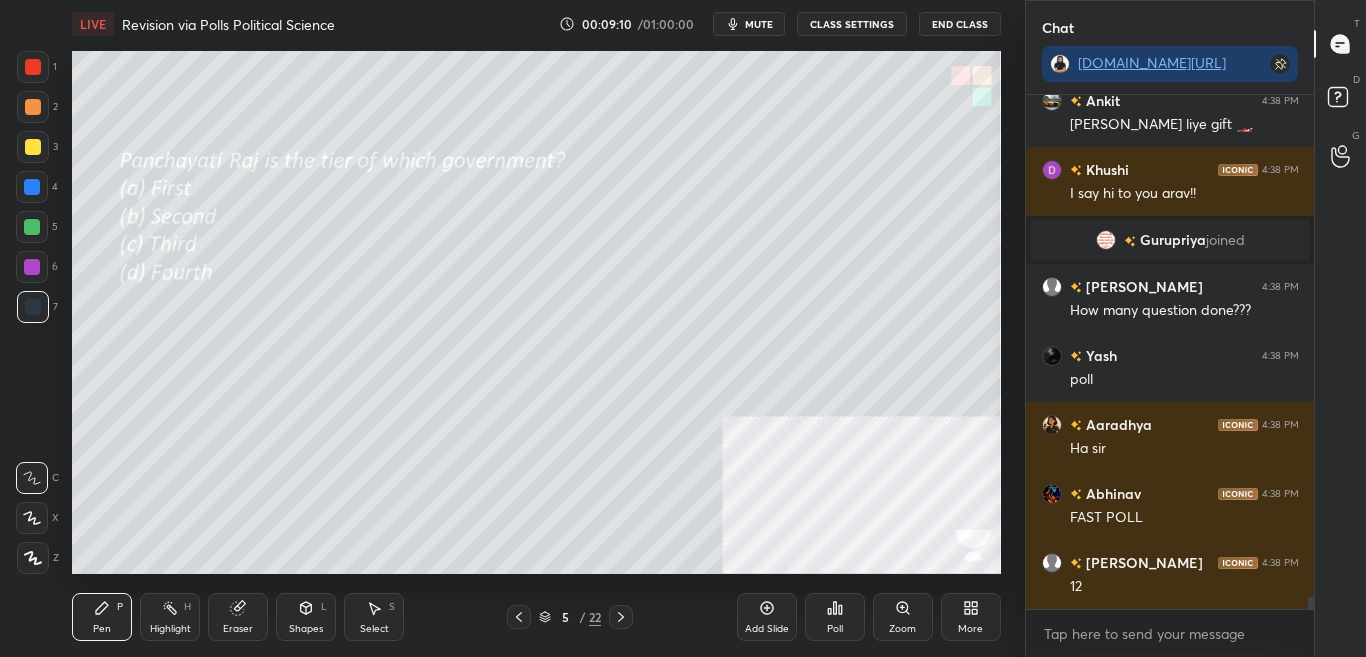 click on "Poll" at bounding box center (835, 629) 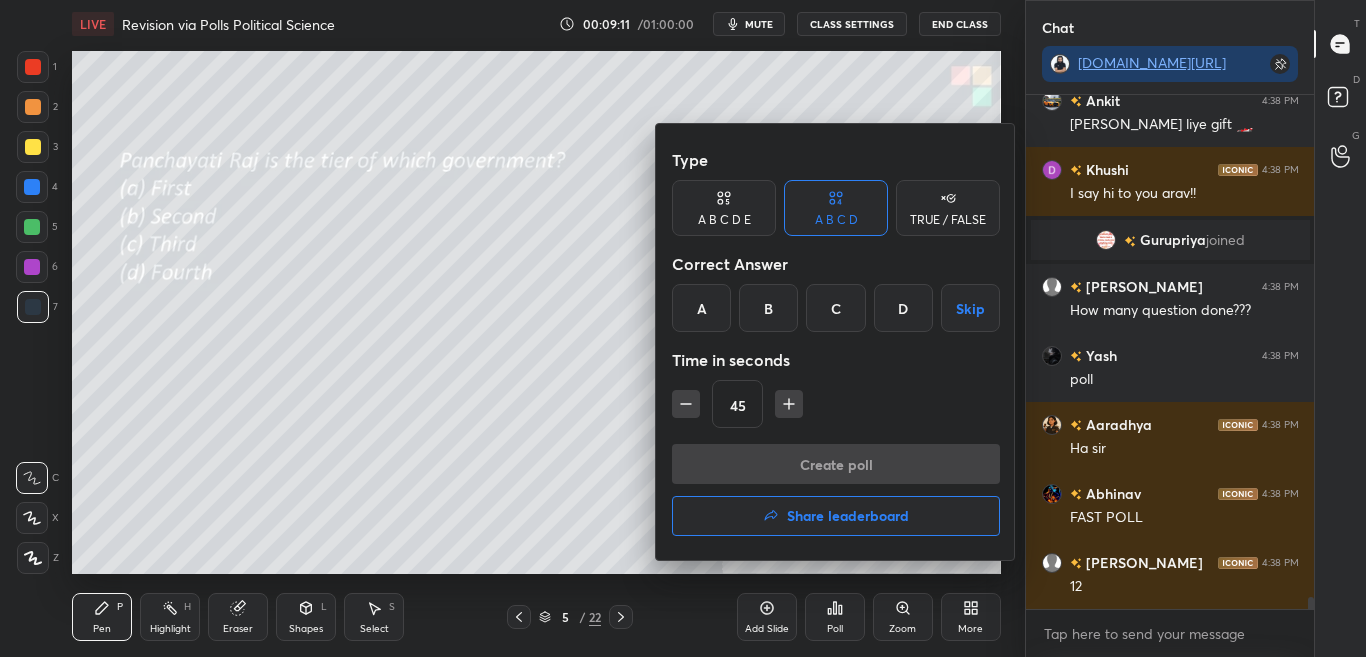 drag, startPoint x: 834, startPoint y: 323, endPoint x: 838, endPoint y: 353, distance: 30.265491 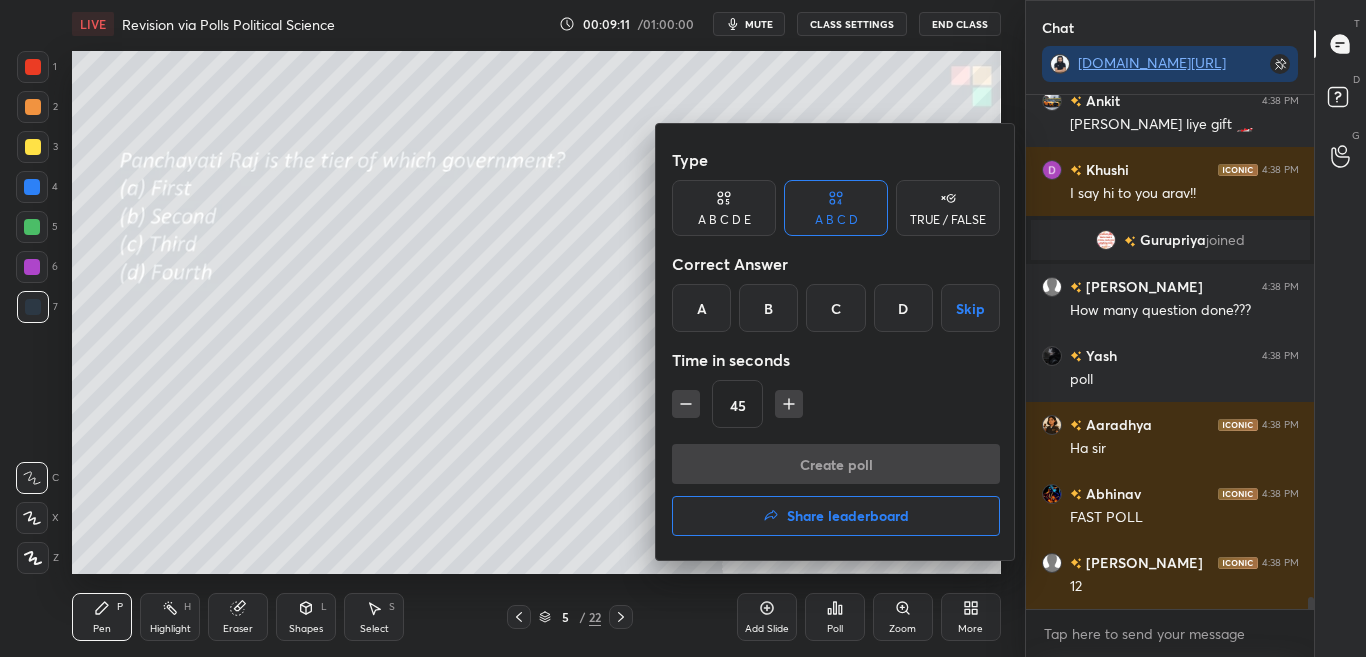 click on "C" at bounding box center (835, 308) 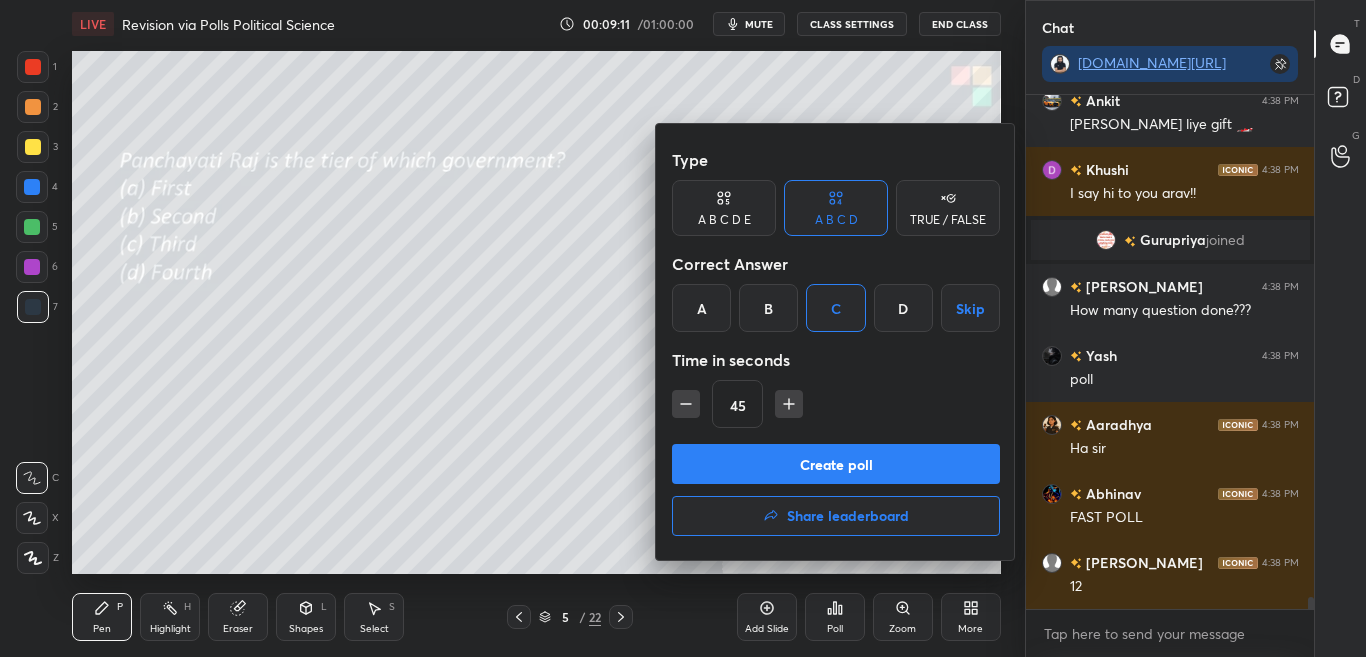 click on "Create poll" at bounding box center (836, 464) 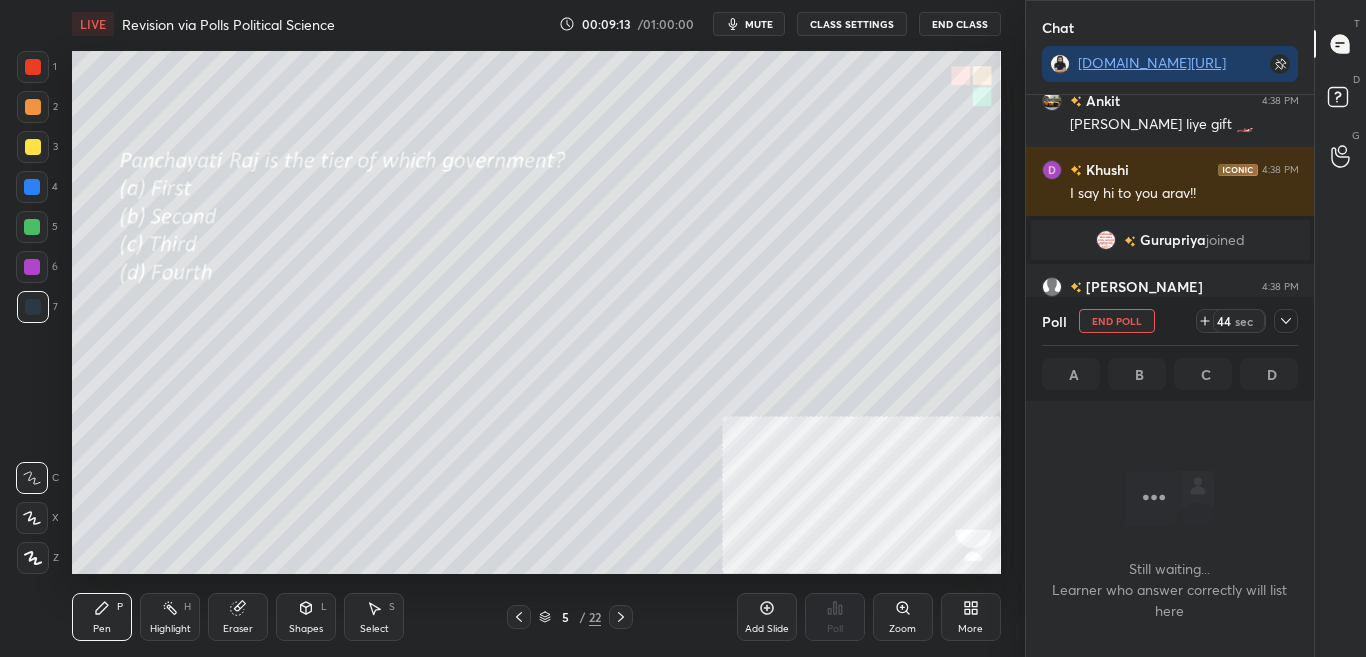 click 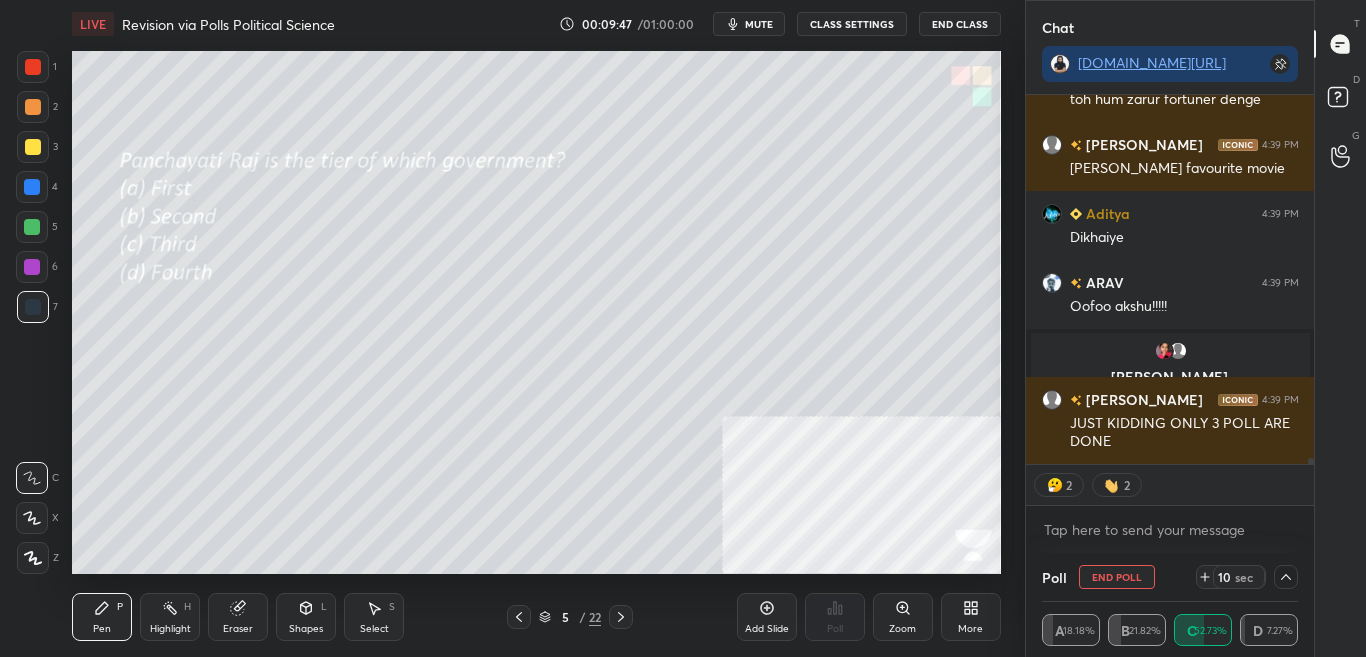 scroll, scrollTop: 21729, scrollLeft: 0, axis: vertical 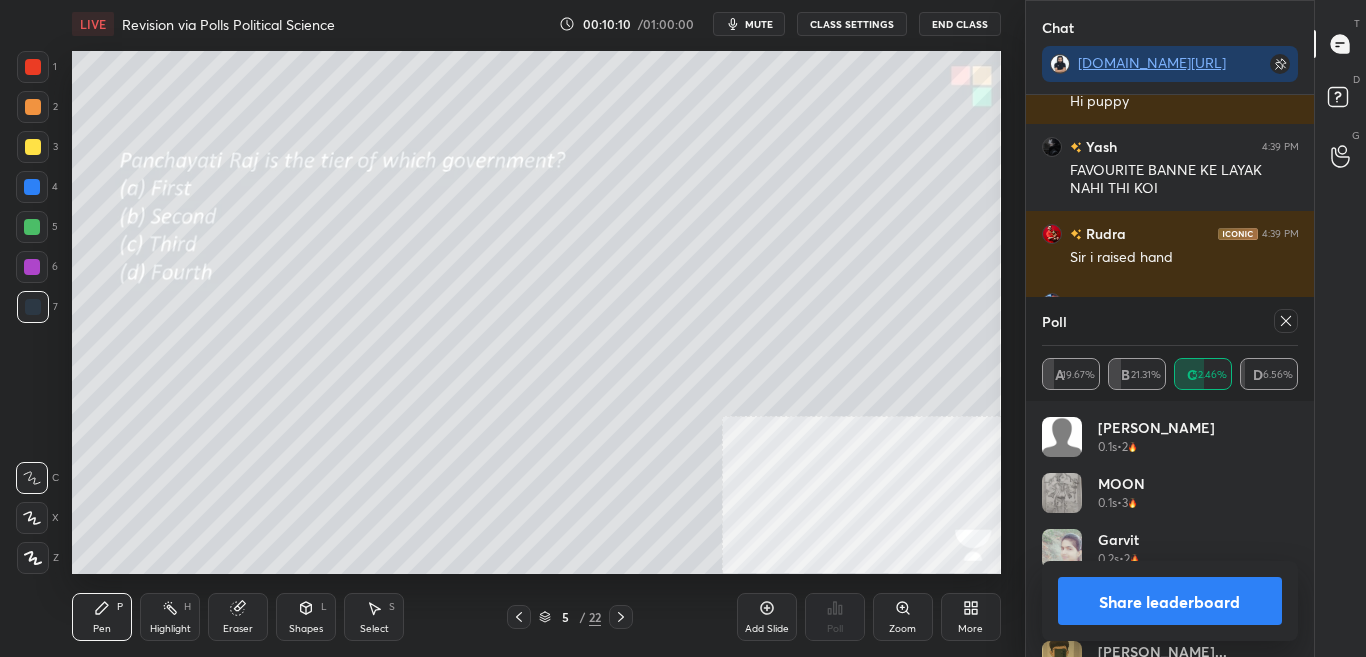 drag, startPoint x: 1290, startPoint y: 317, endPoint x: 1287, endPoint y: 327, distance: 10.440307 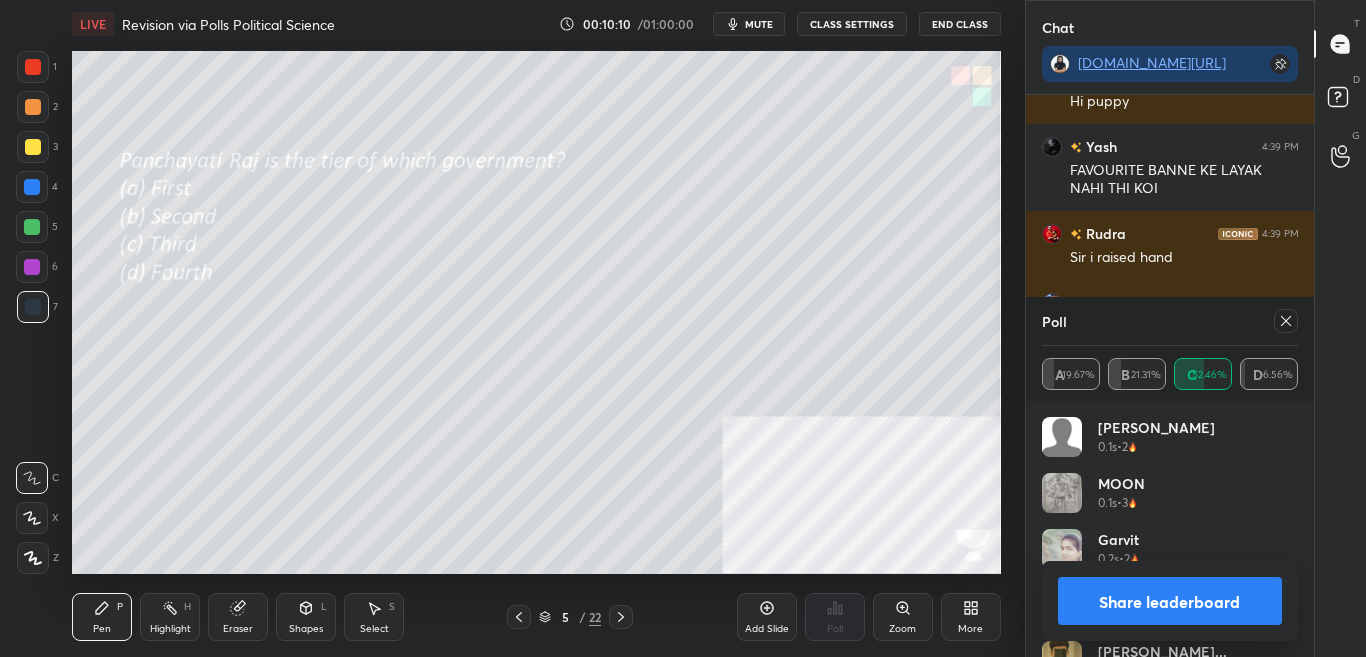 click 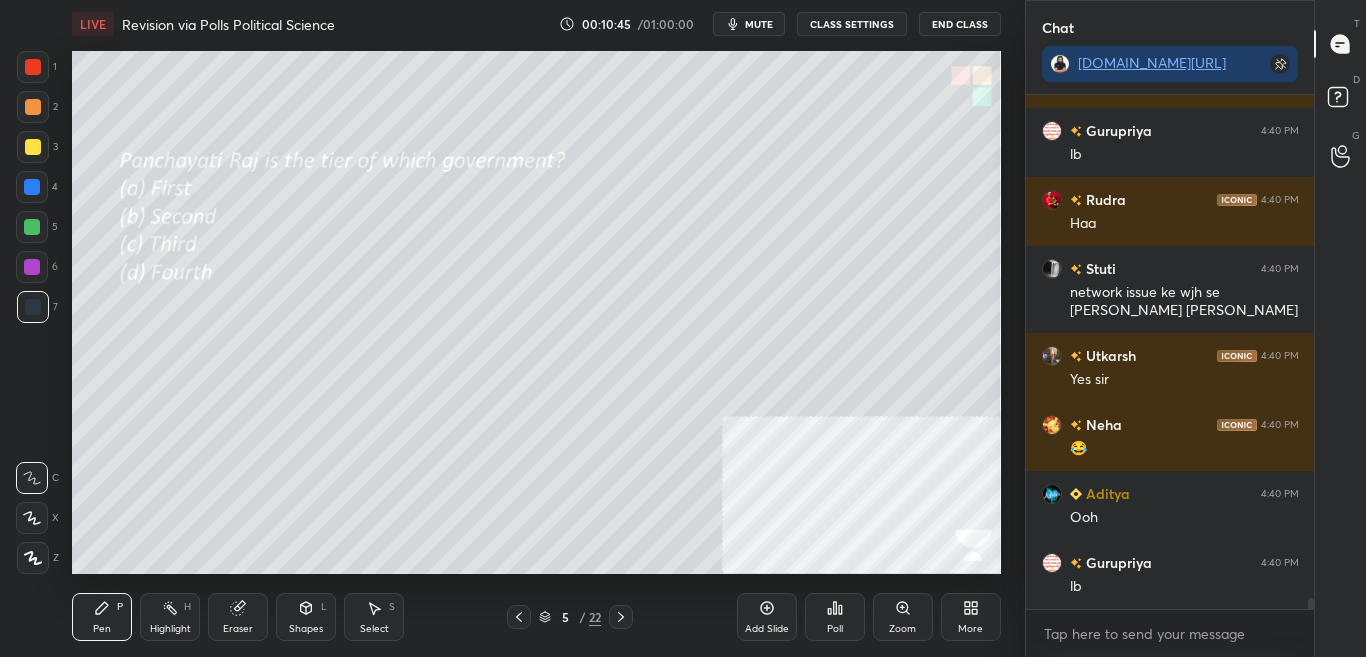 click 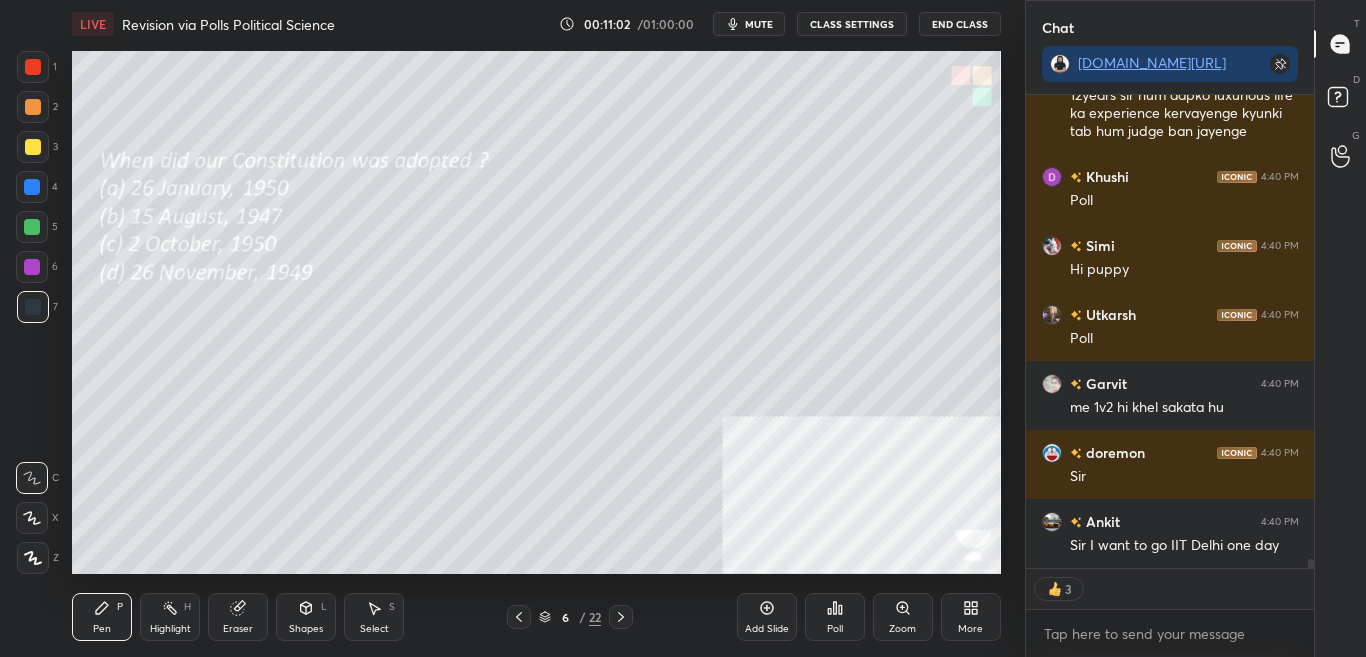 click on "Poll" at bounding box center (835, 617) 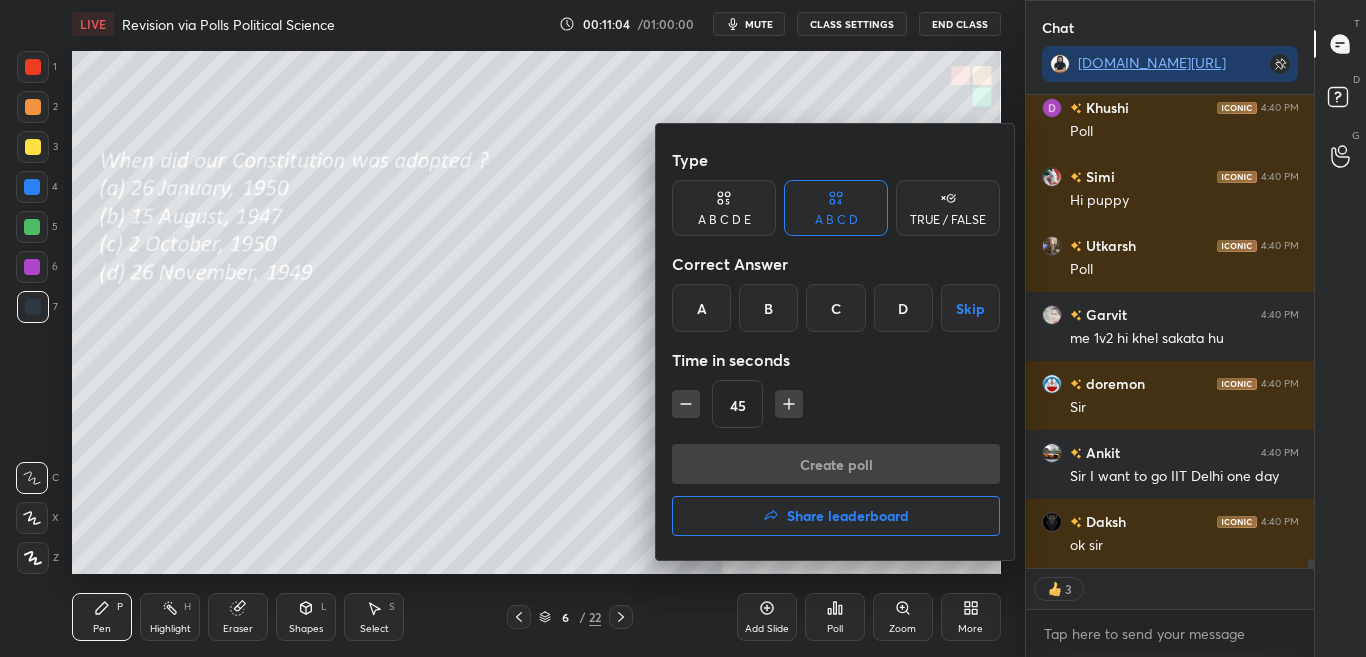 click on "A" at bounding box center (701, 308) 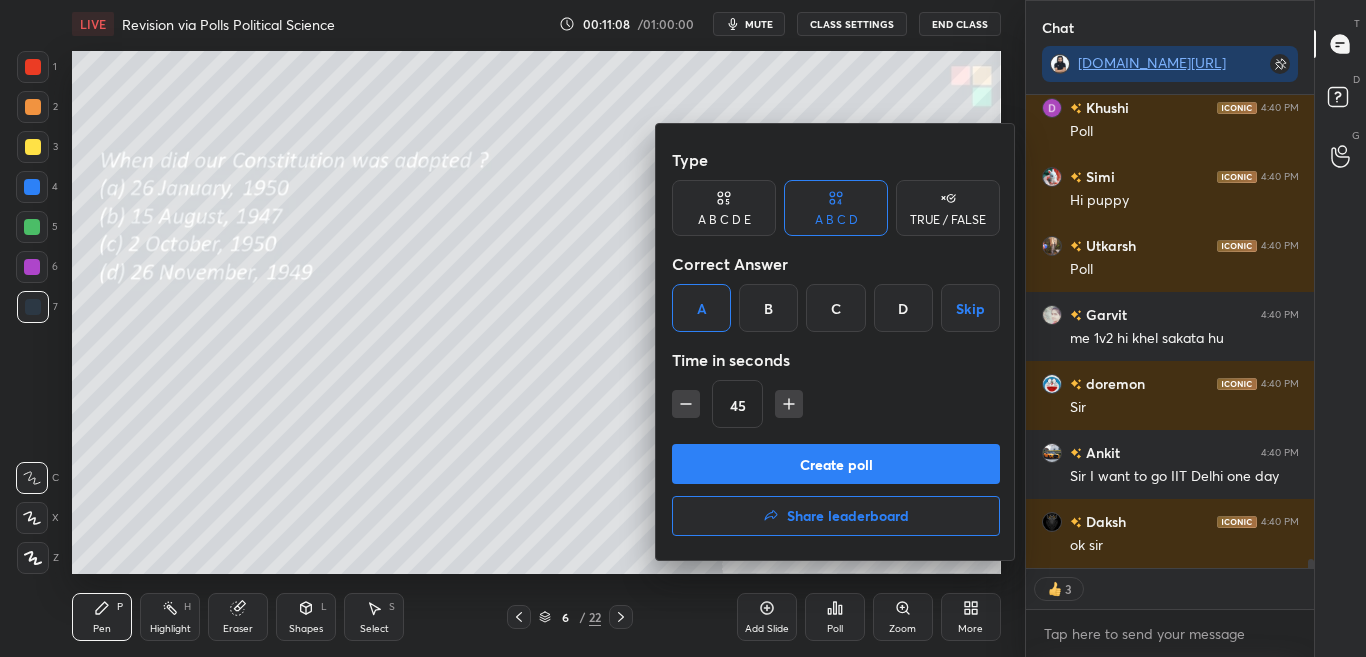 click on "D" at bounding box center [903, 308] 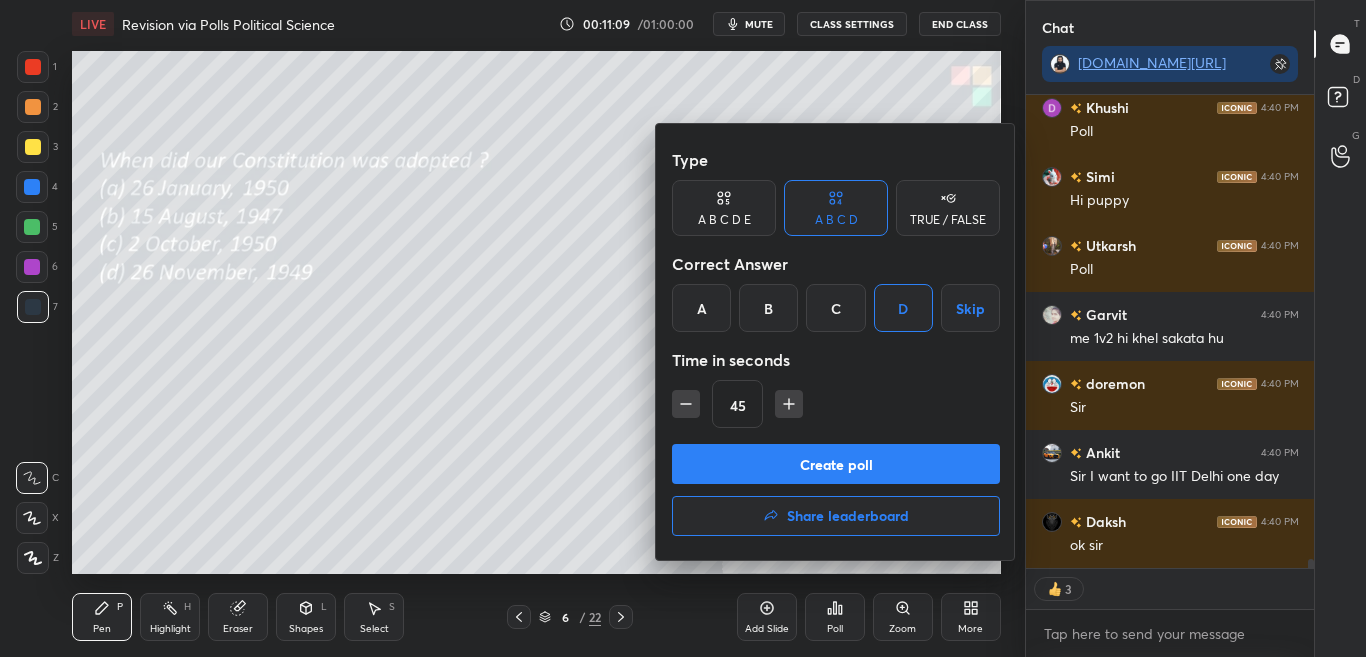 click on "Create poll" at bounding box center [836, 464] 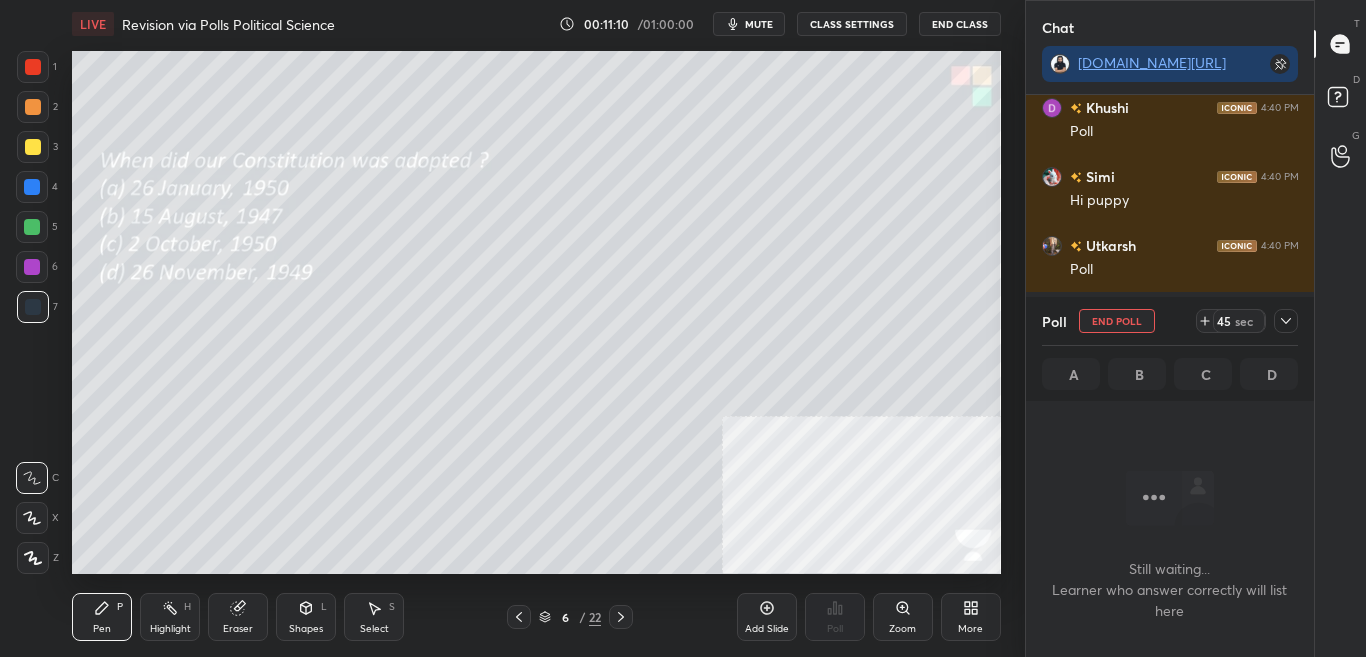 scroll, scrollTop: 255, scrollLeft: 282, axis: both 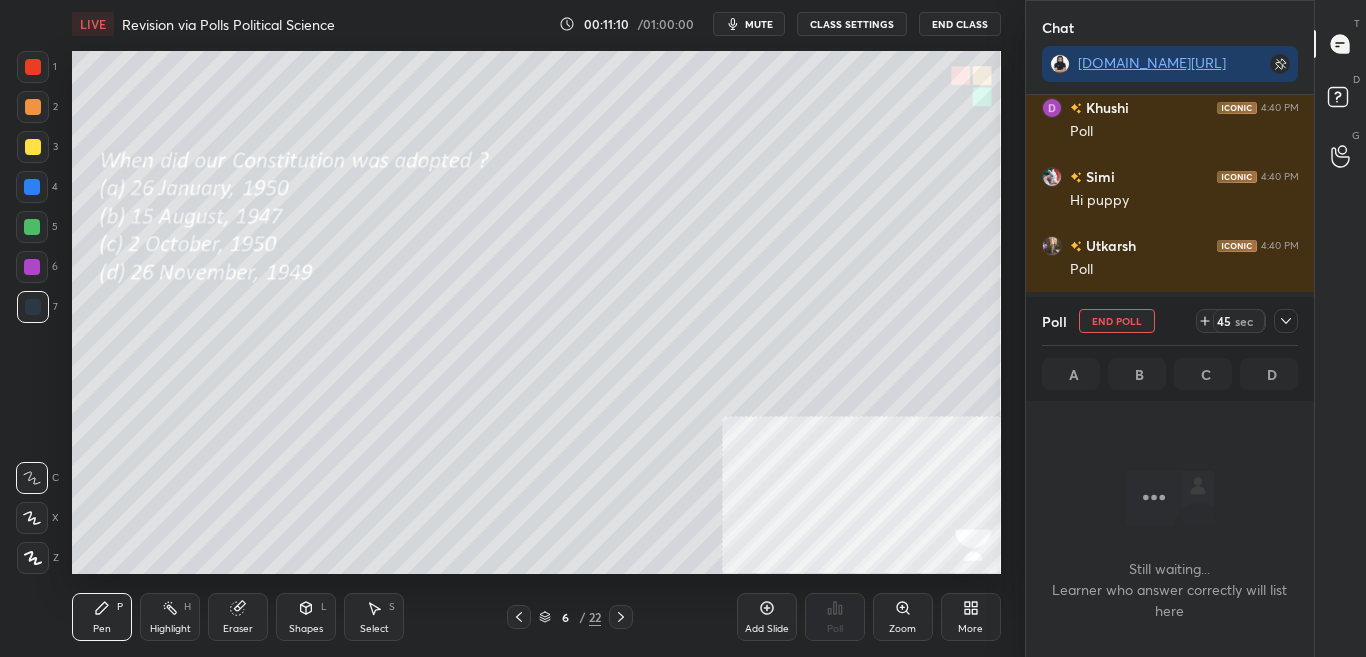 click 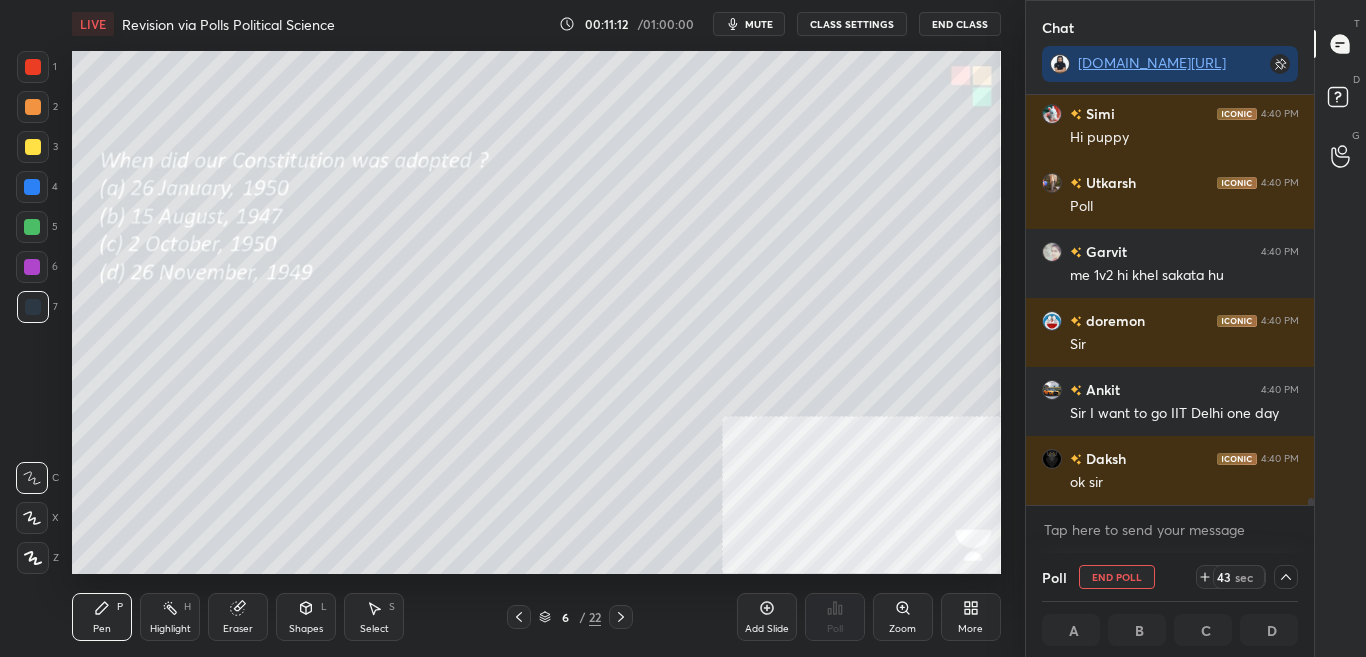 scroll, scrollTop: 24317, scrollLeft: 0, axis: vertical 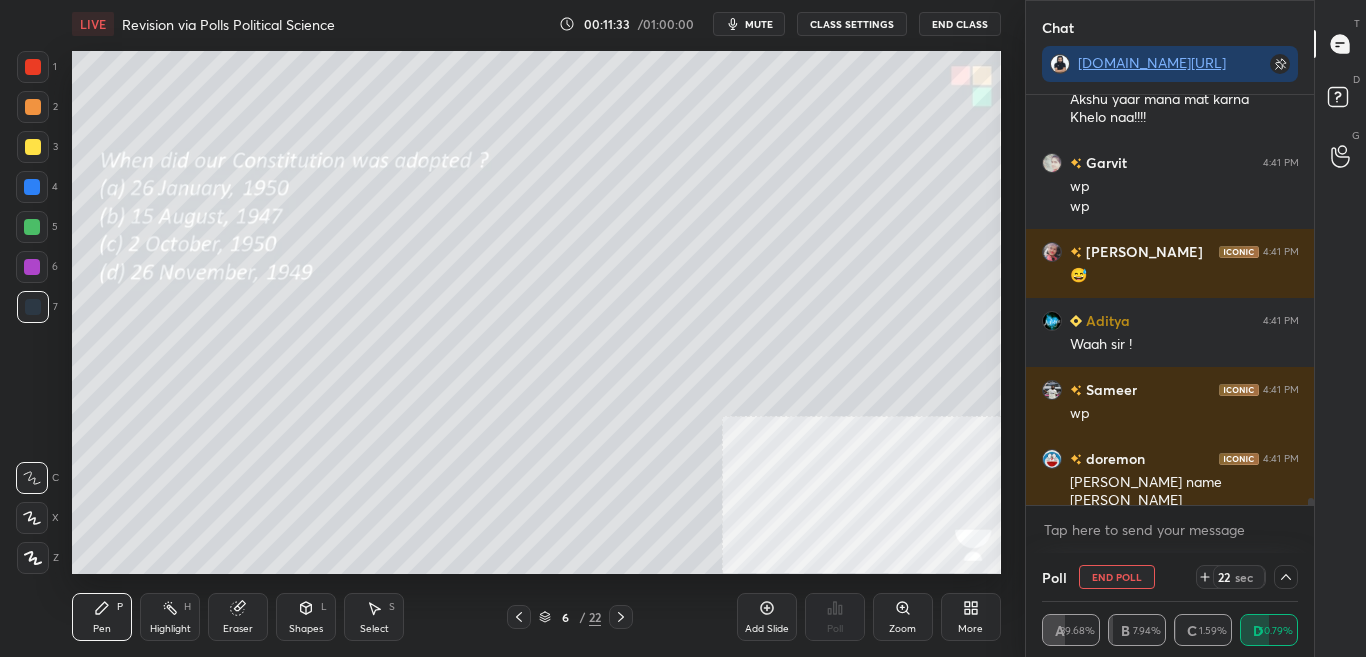 drag, startPoint x: 1309, startPoint y: 502, endPoint x: 1315, endPoint y: 528, distance: 26.683329 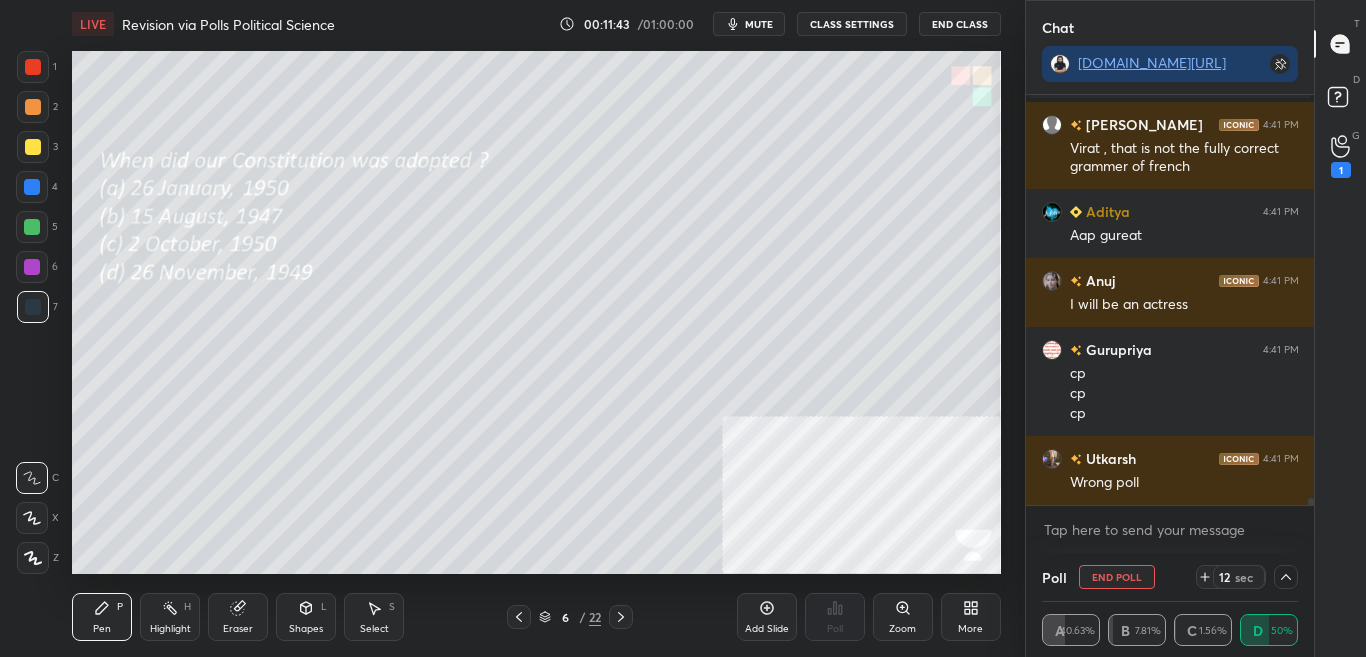scroll, scrollTop: 24429, scrollLeft: 0, axis: vertical 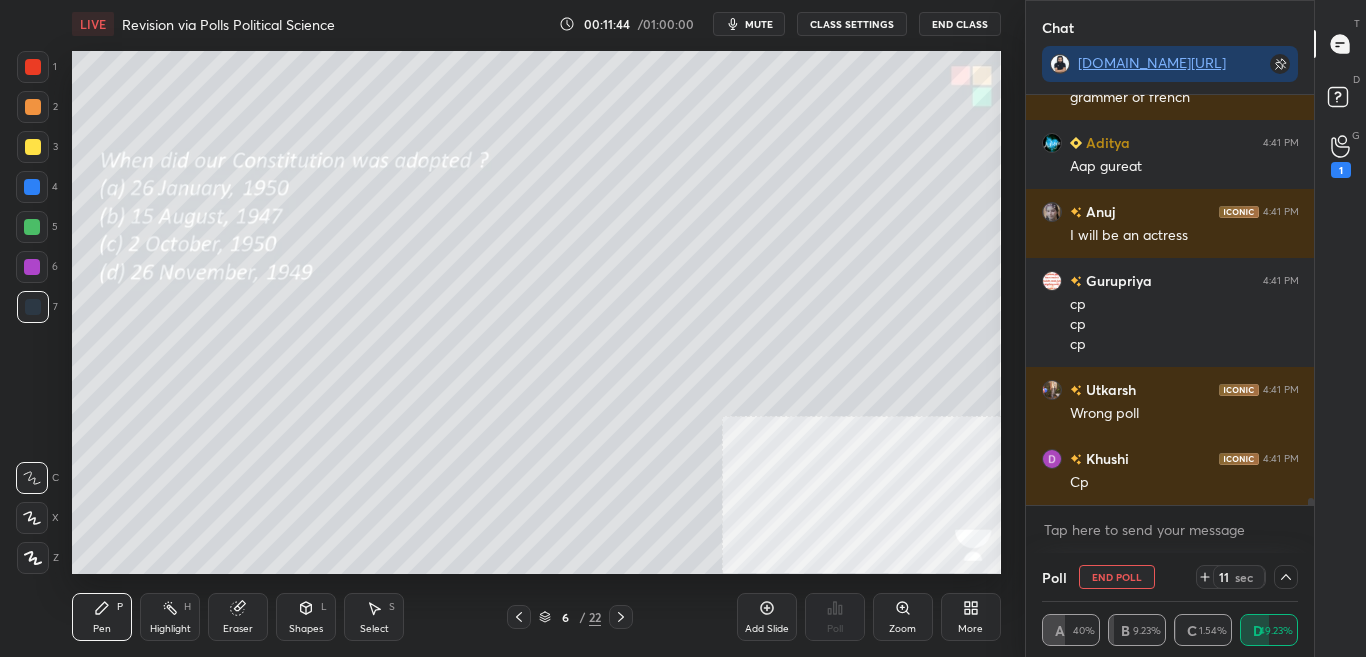 click 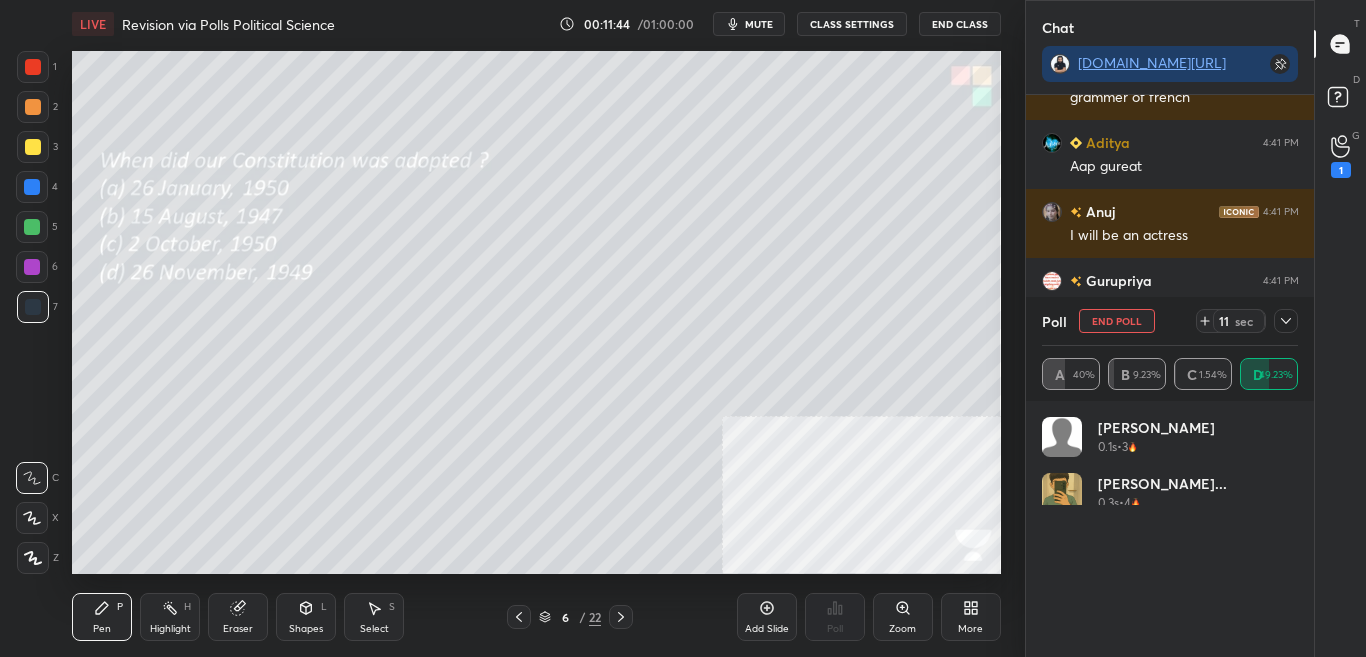 scroll, scrollTop: 7, scrollLeft: 7, axis: both 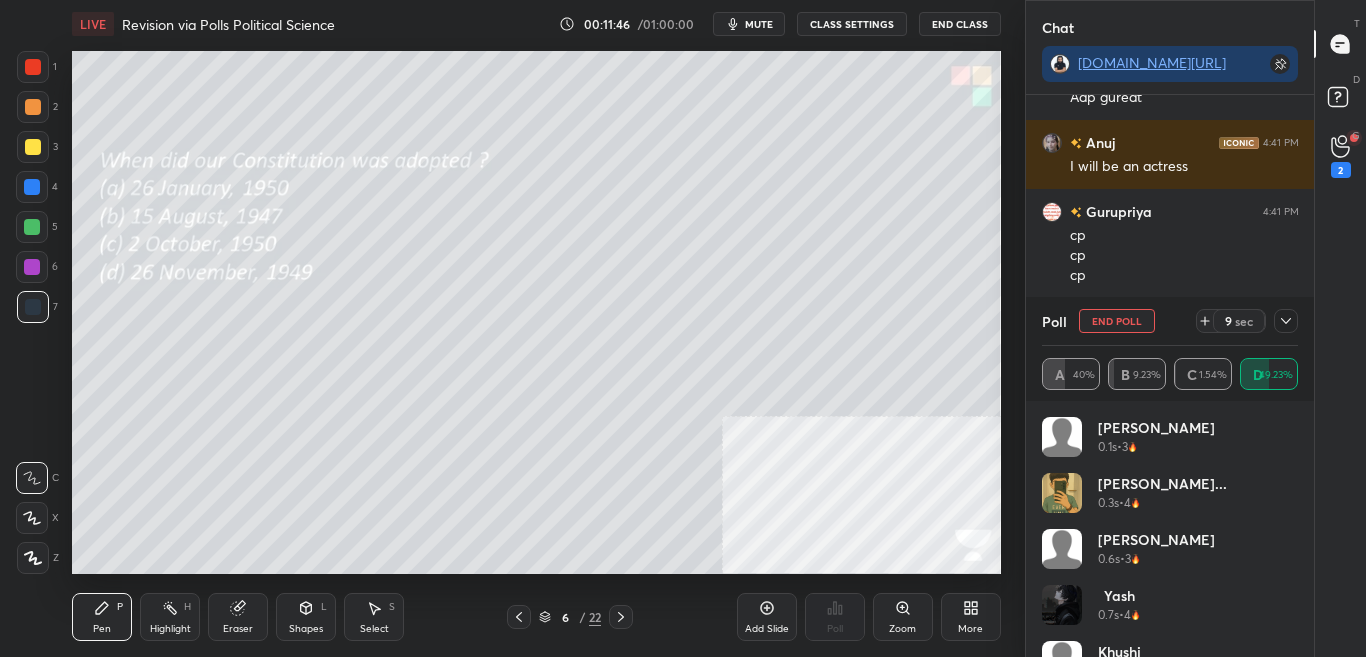 click at bounding box center (1286, 321) 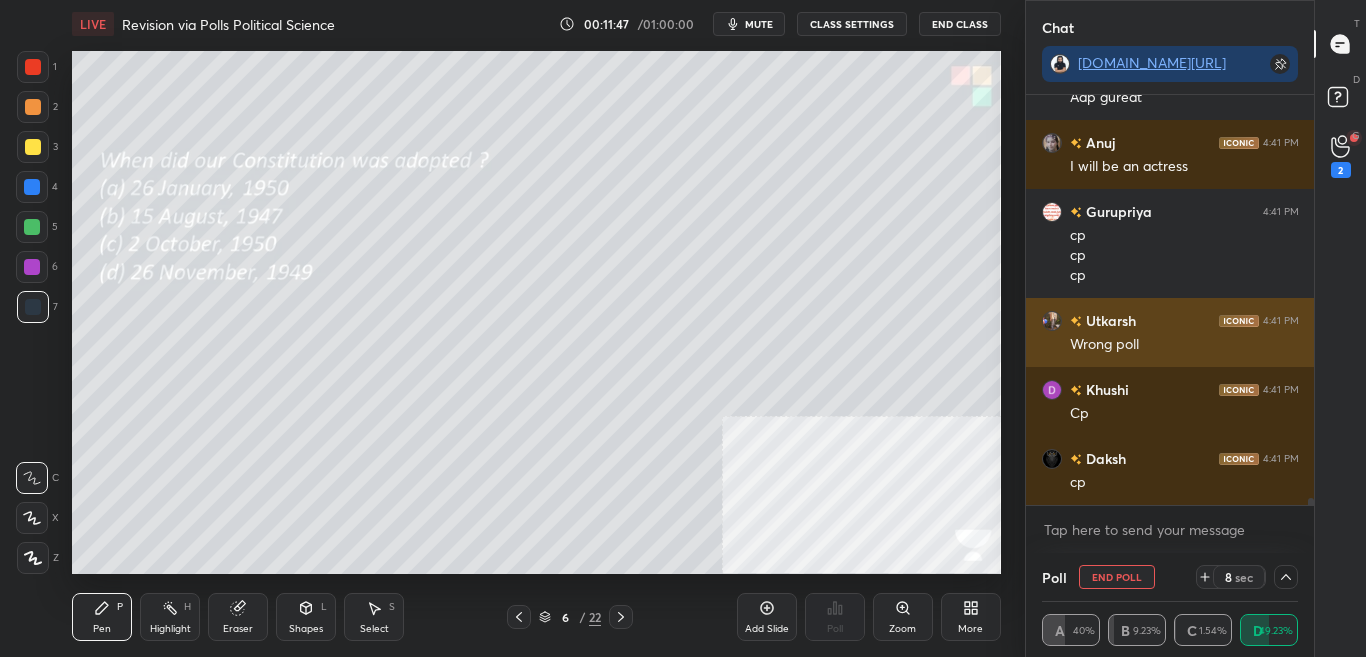 scroll, scrollTop: 0, scrollLeft: 0, axis: both 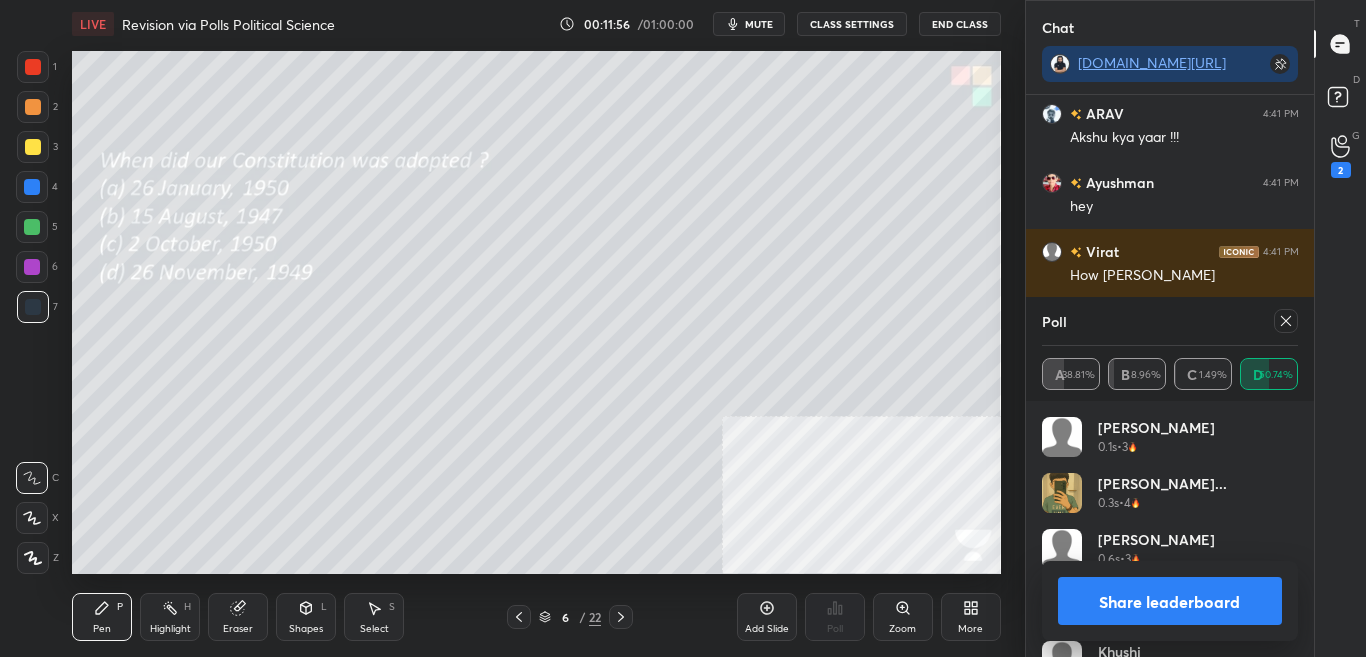 click on "Share leaderboard" at bounding box center (1170, 601) 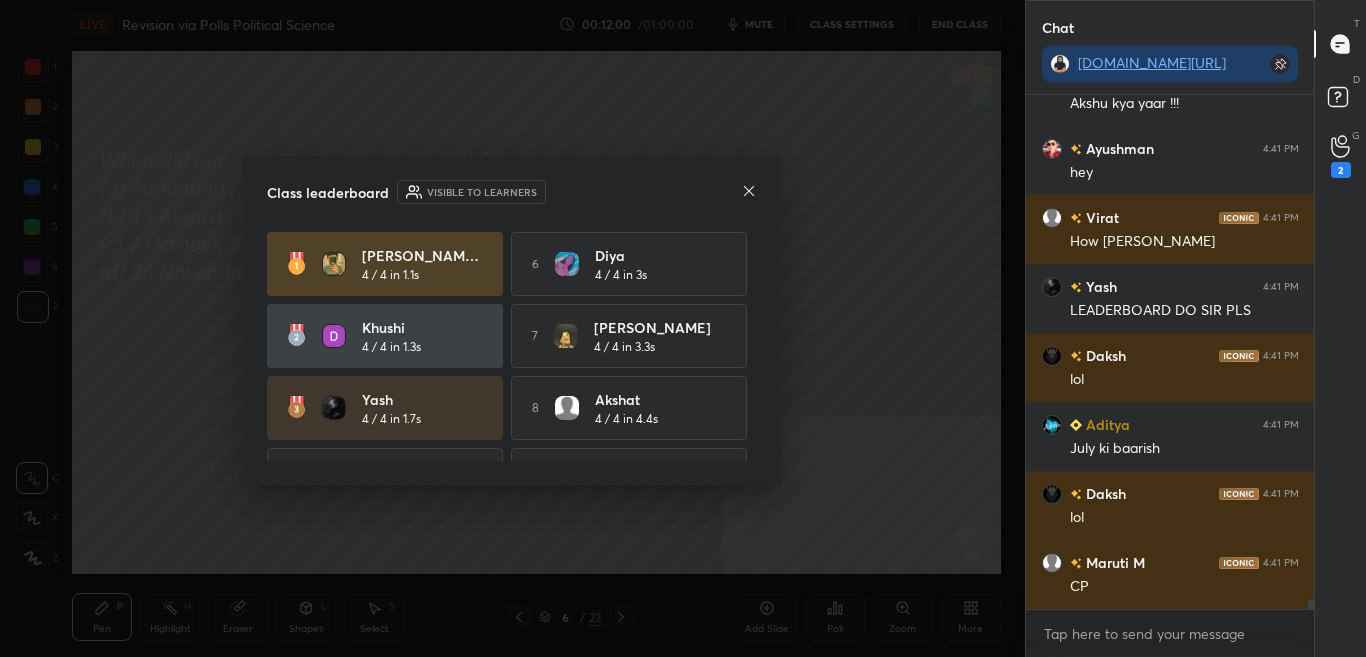click 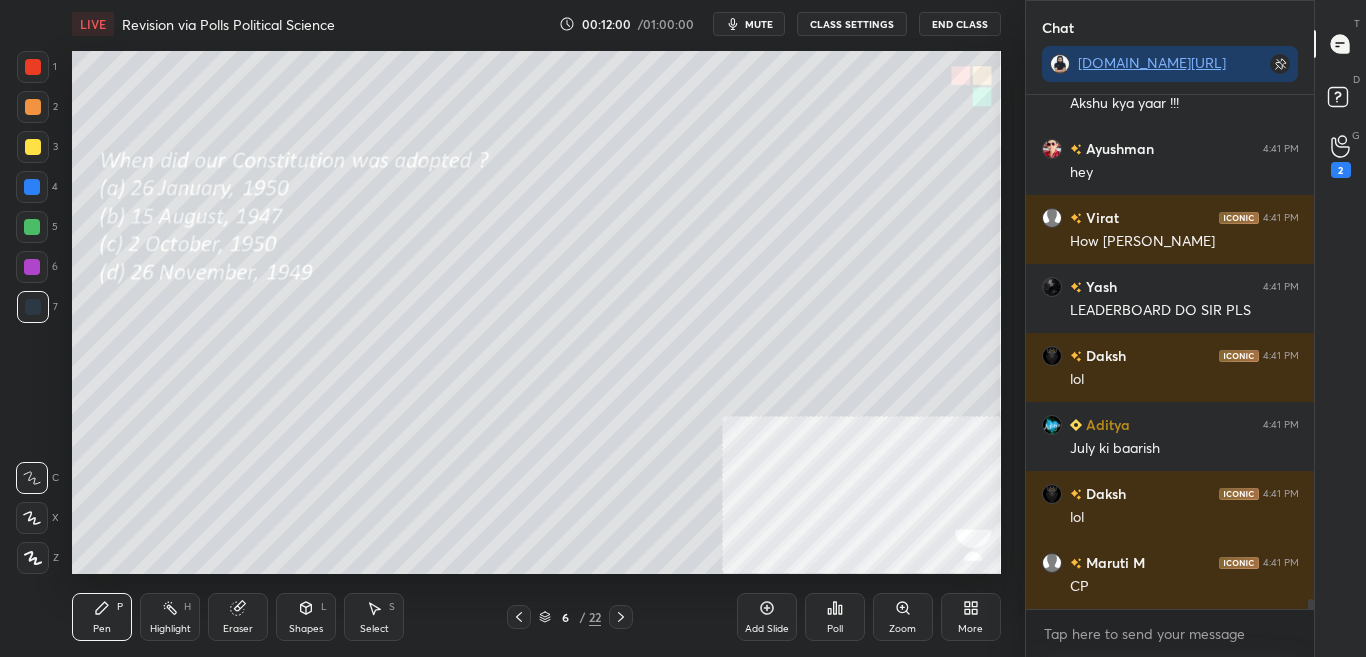 click on "Poll" at bounding box center (835, 617) 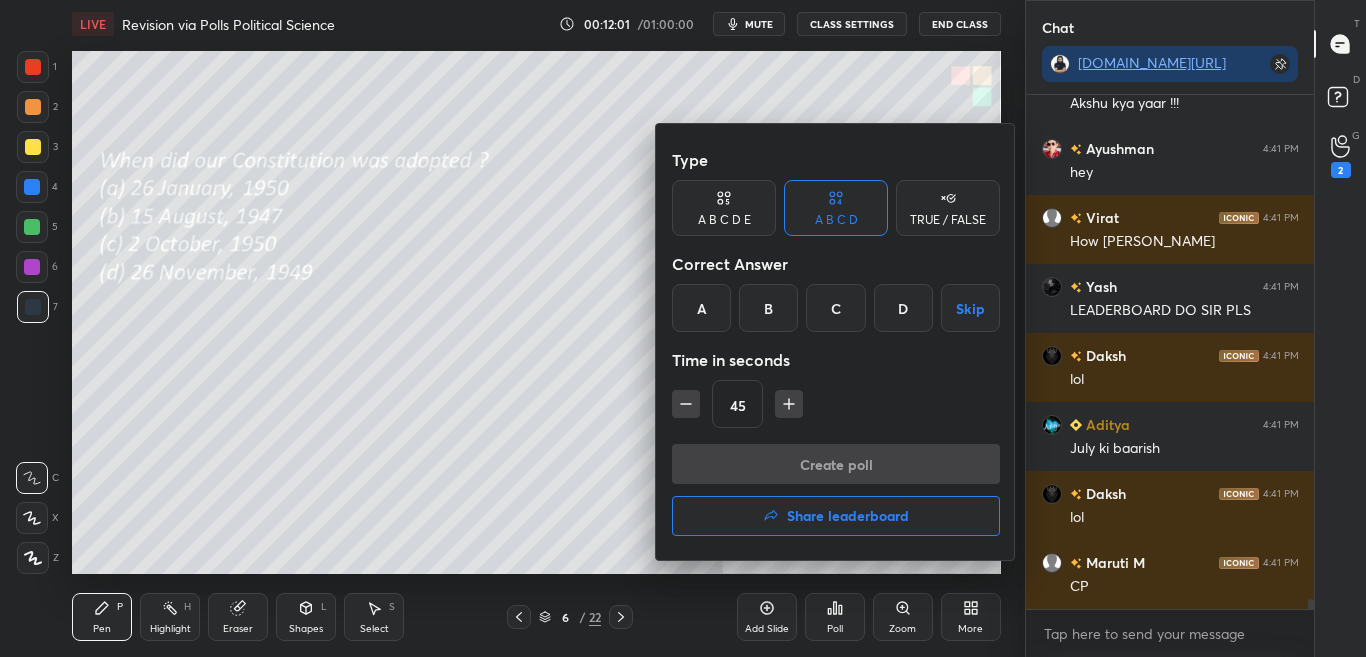 click on "Share leaderboard" at bounding box center (848, 516) 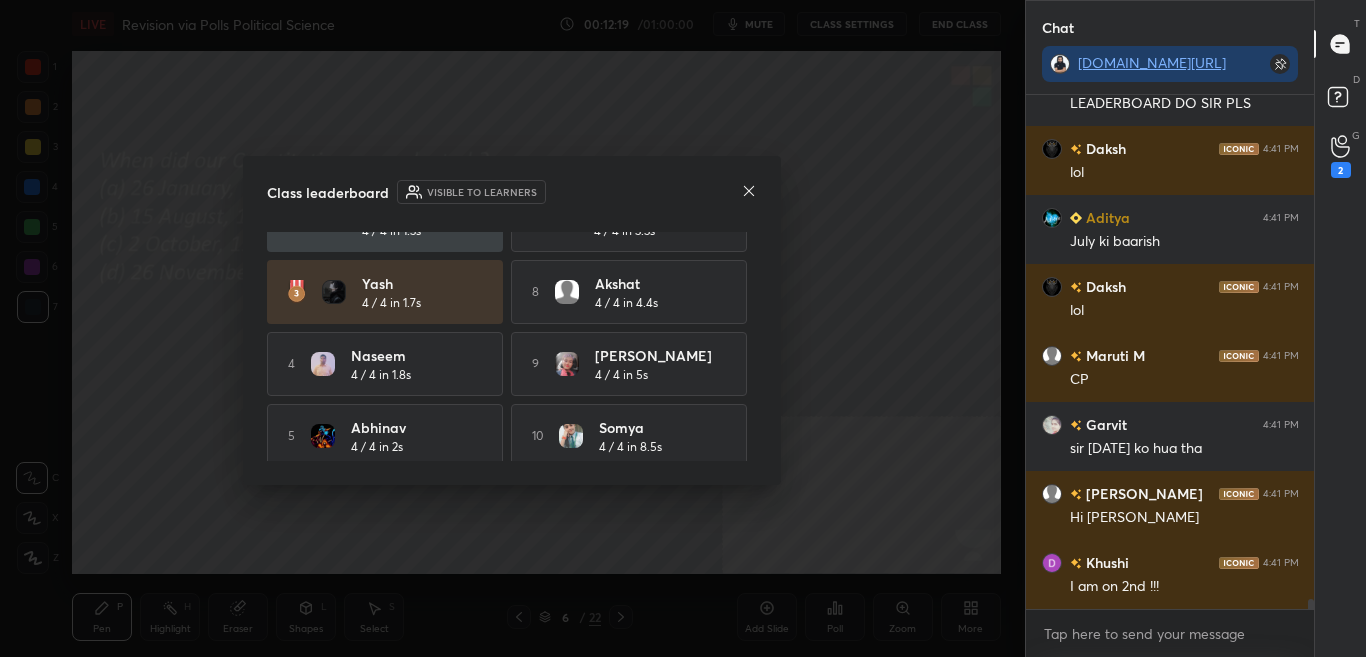 drag, startPoint x: 757, startPoint y: 374, endPoint x: 761, endPoint y: 389, distance: 15.524175 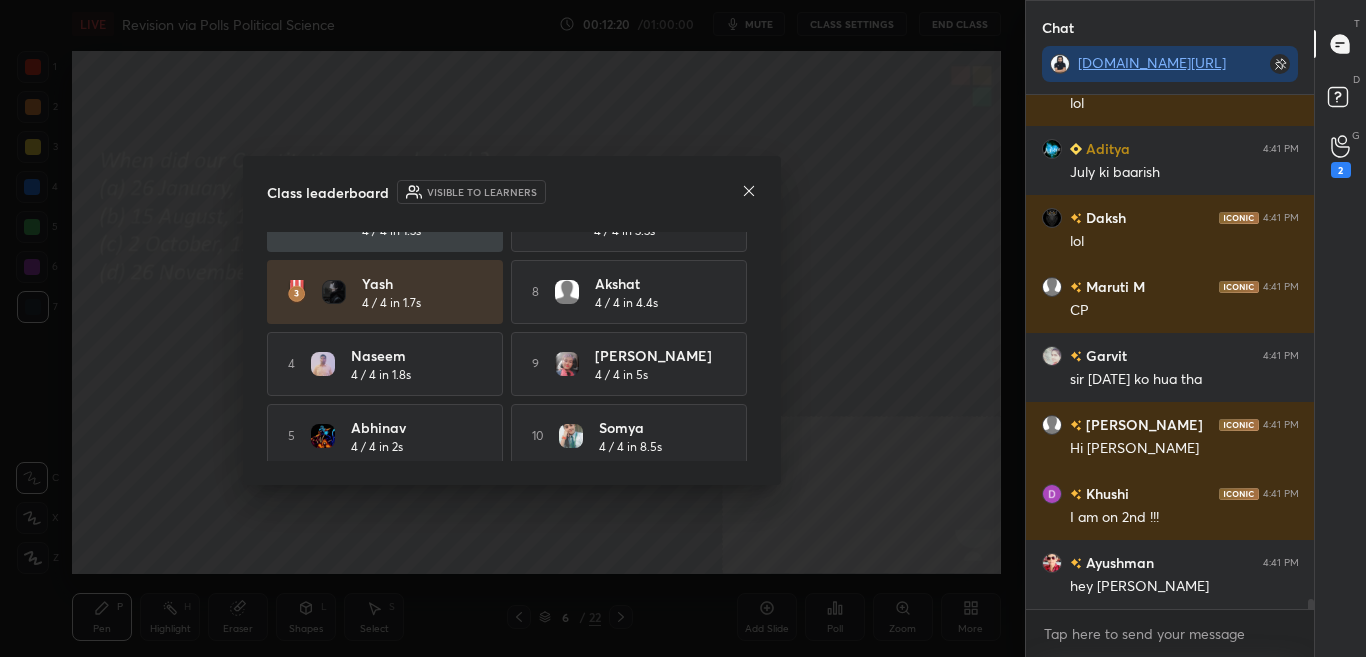 click 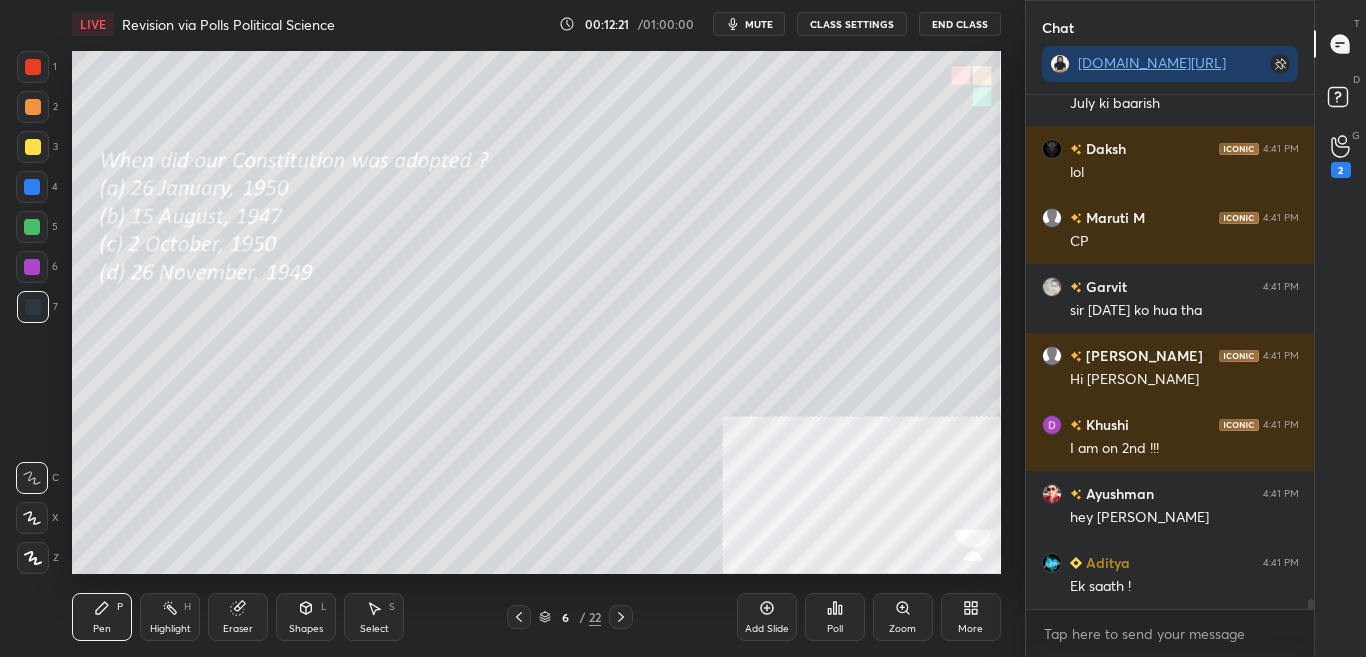 click 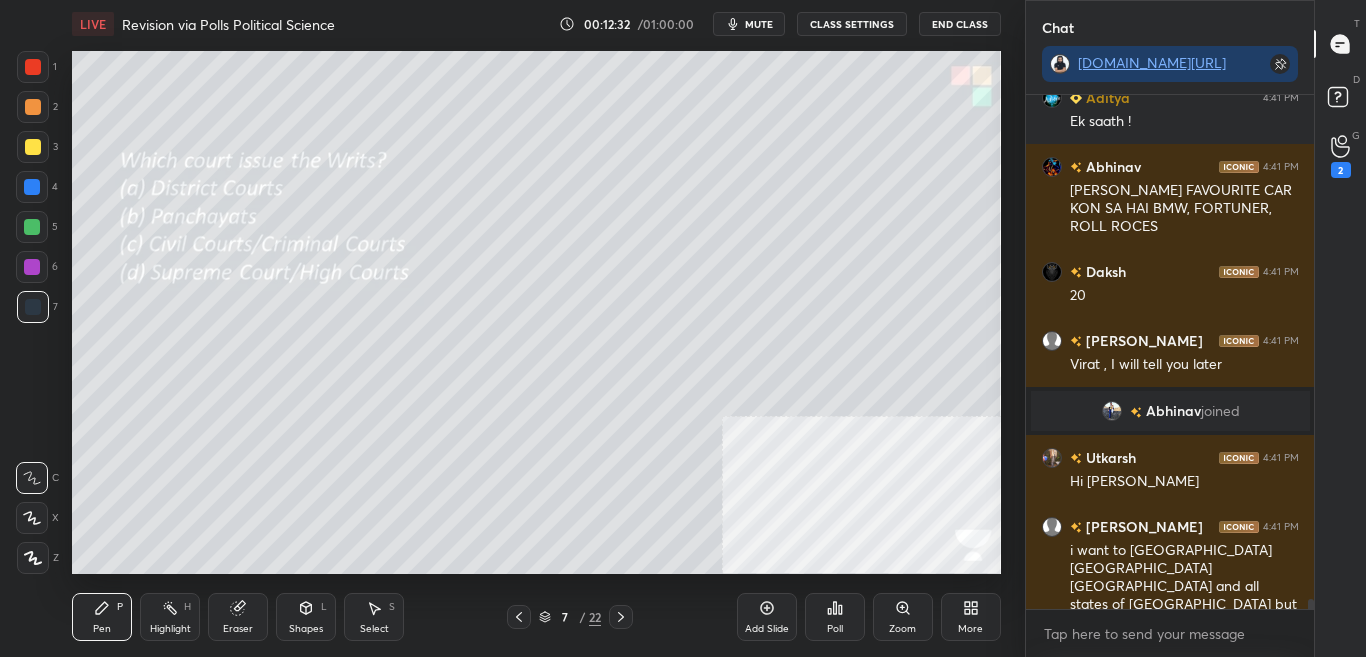 click on "Poll" at bounding box center (835, 629) 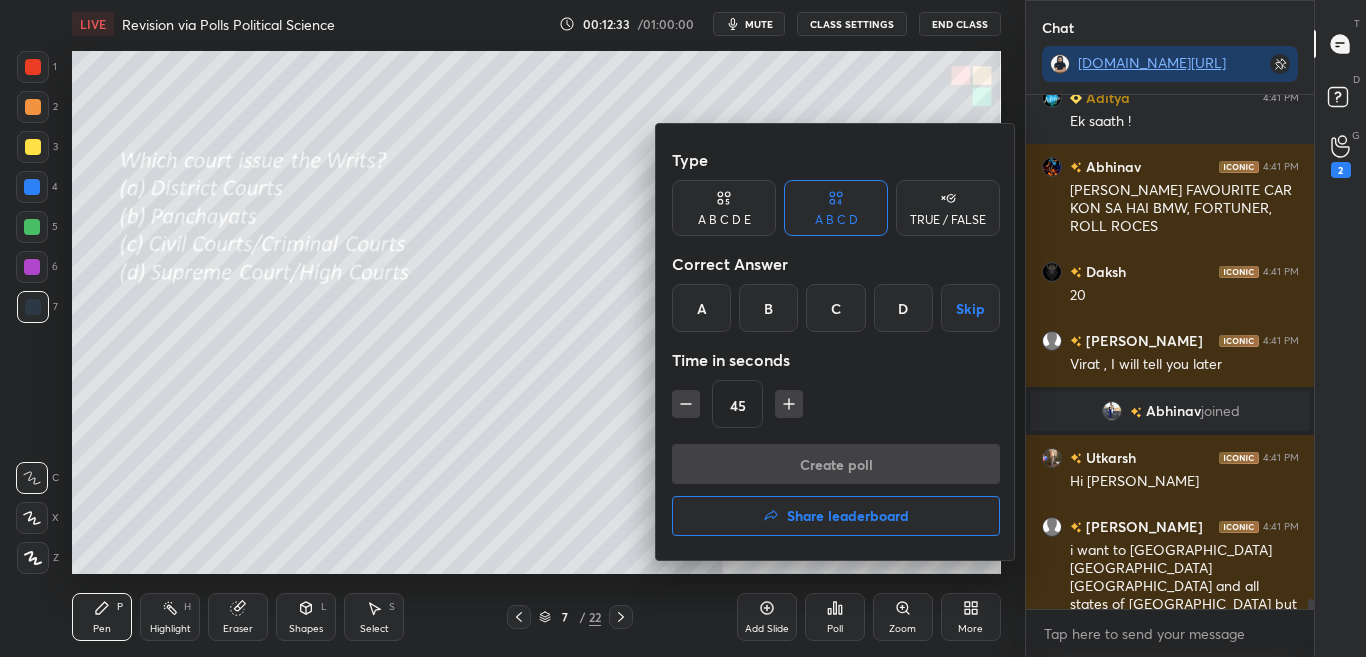 click on "D" at bounding box center [903, 308] 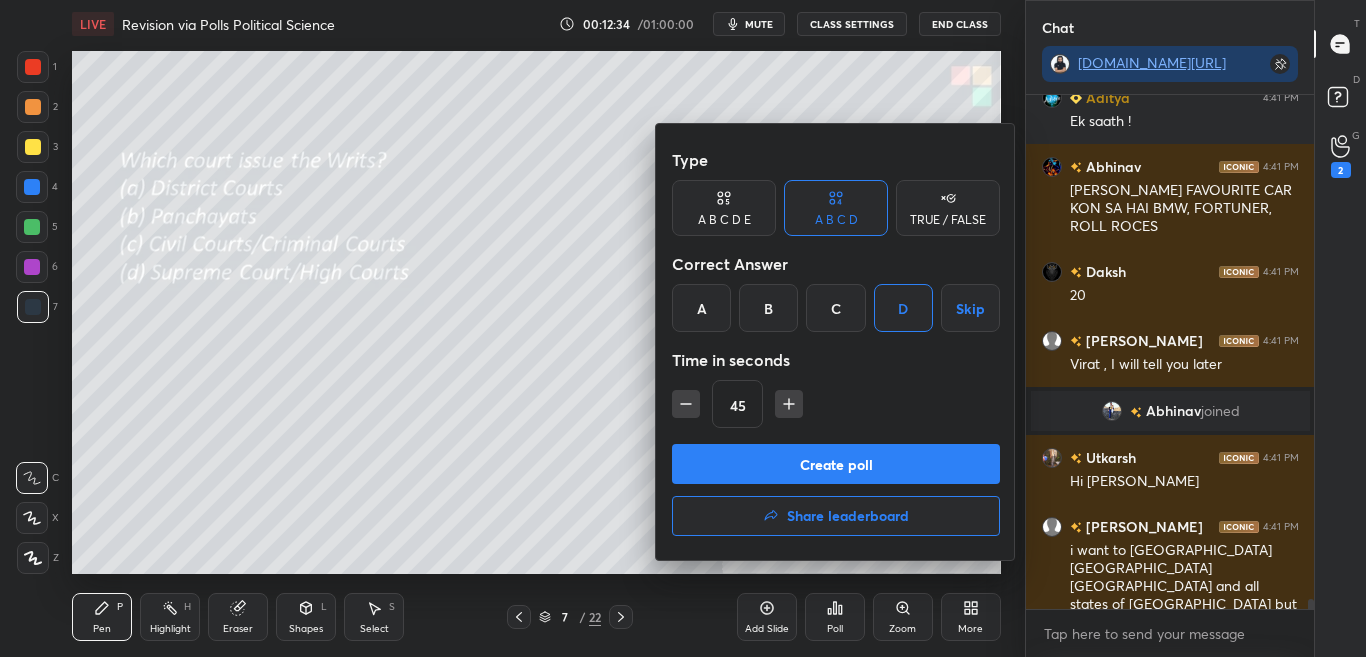 click on "Create poll" at bounding box center [836, 464] 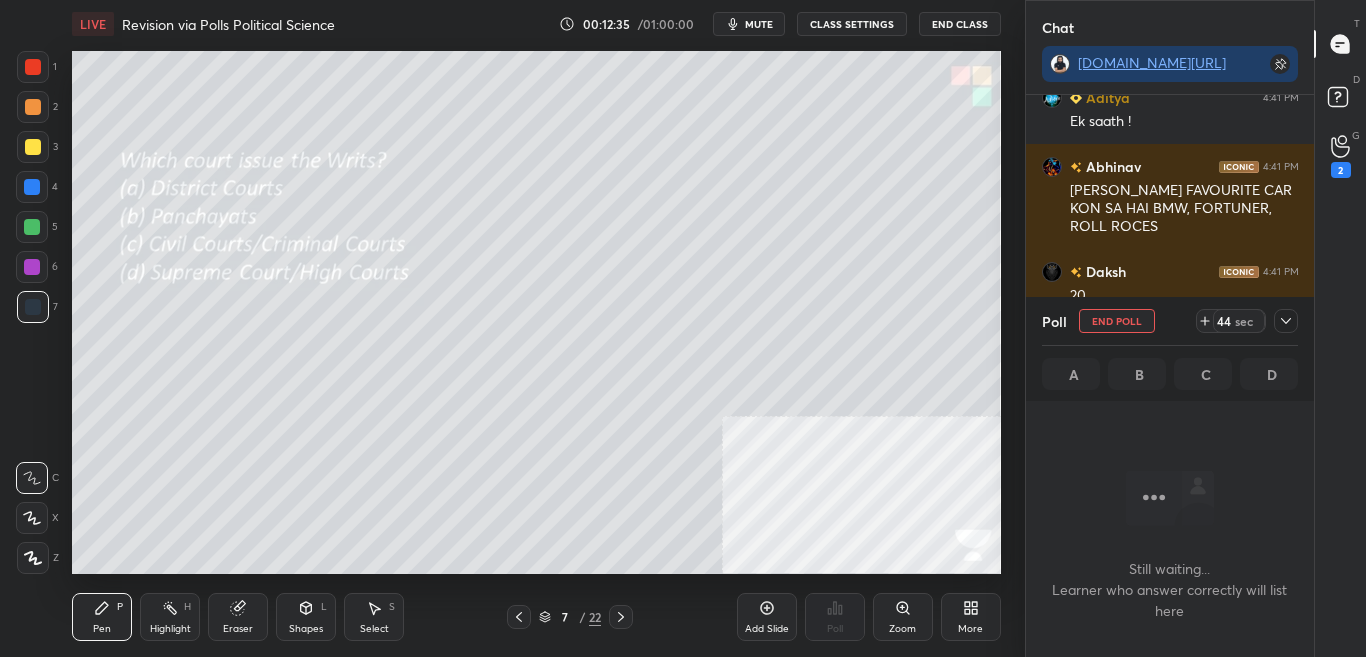 click 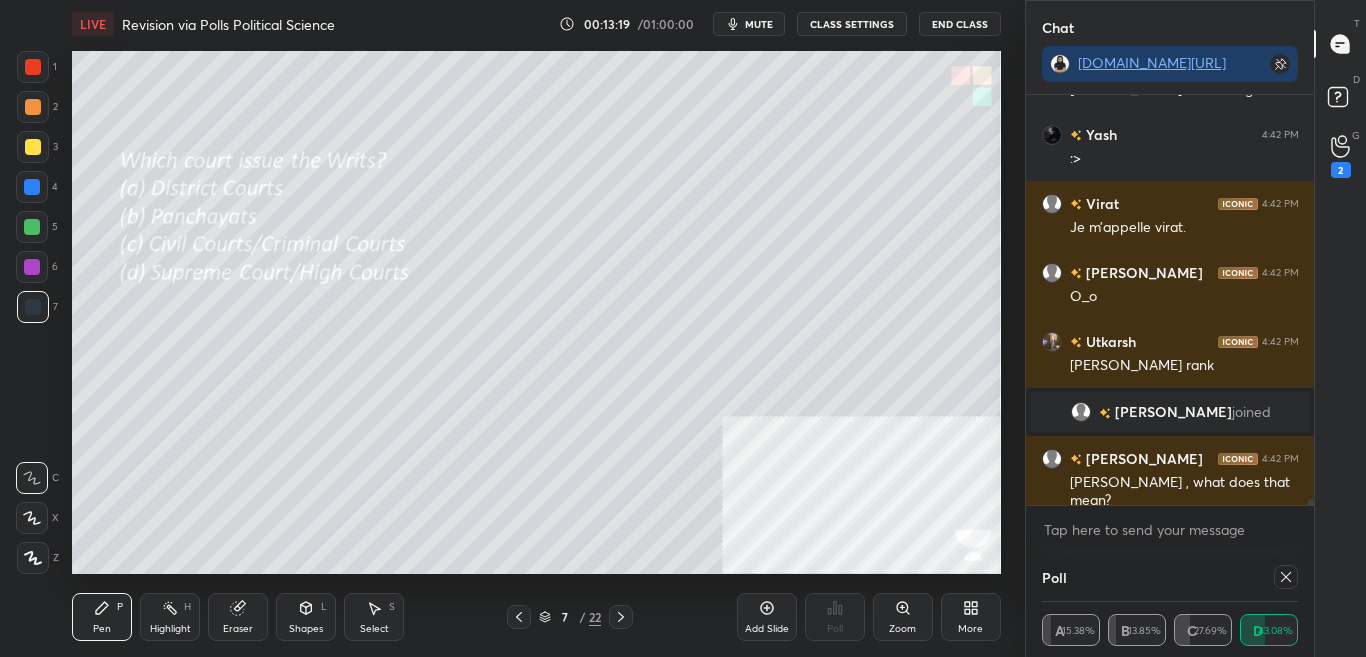 scroll, scrollTop: 26556, scrollLeft: 0, axis: vertical 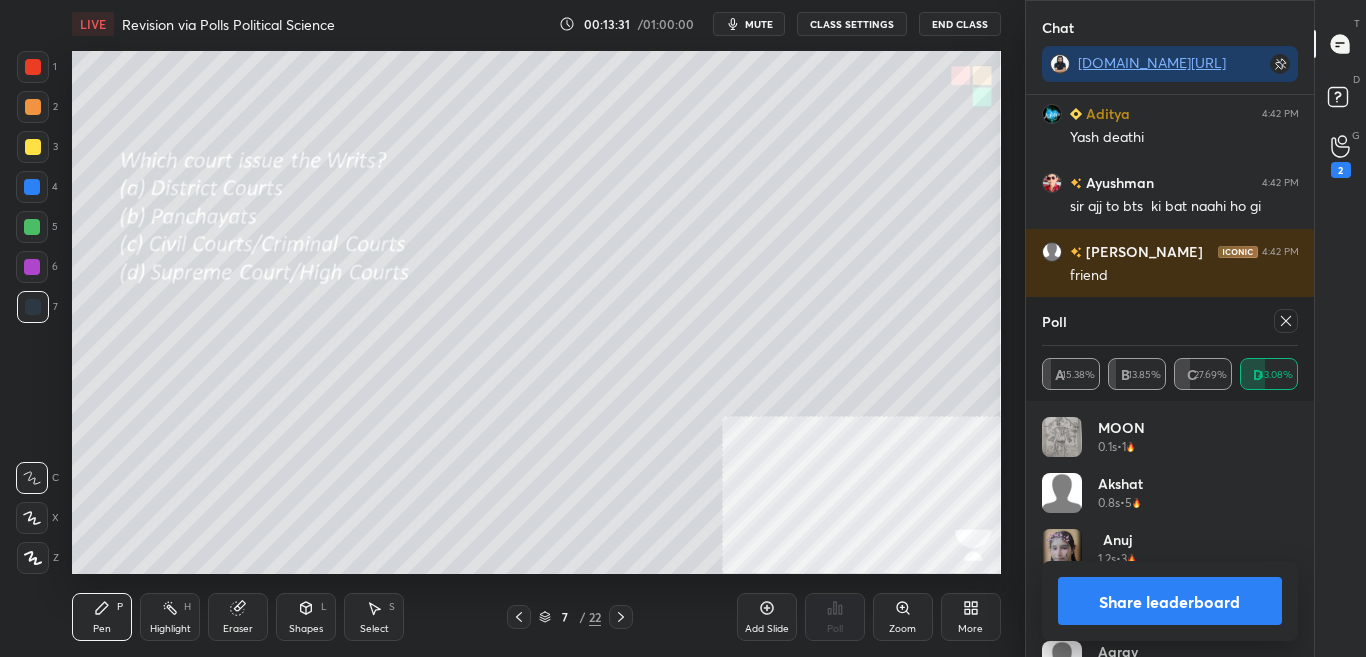 click 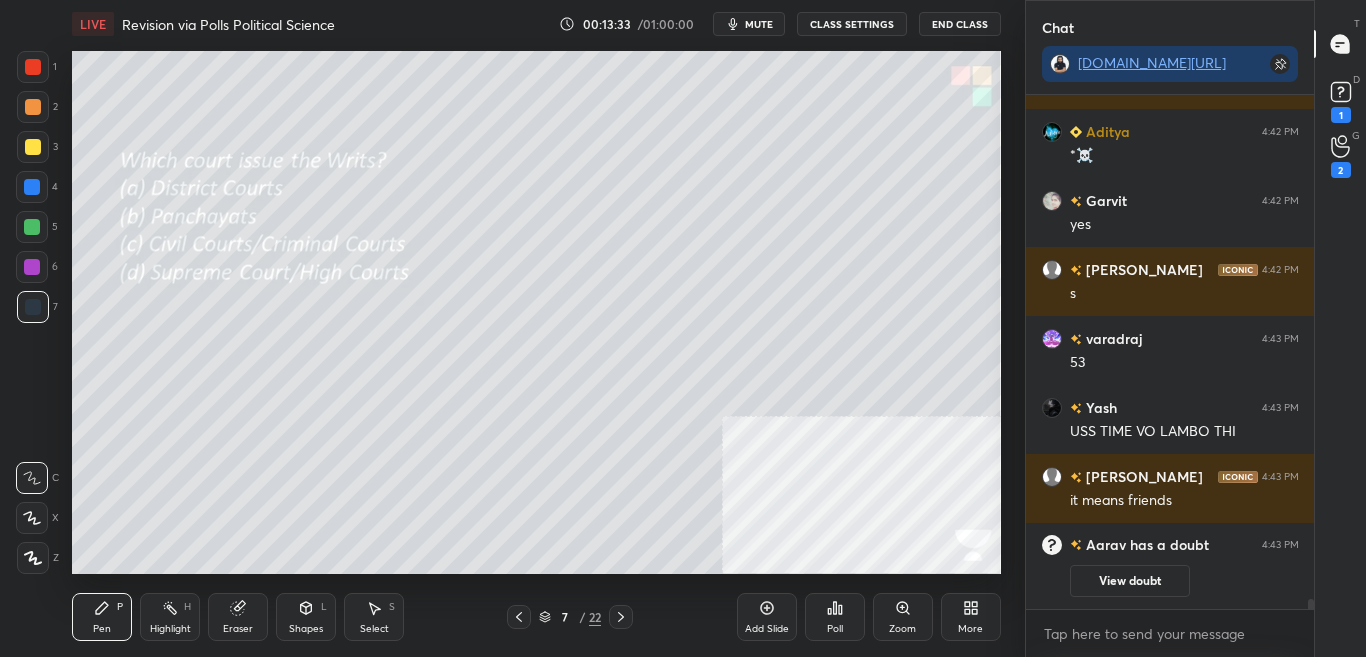 click 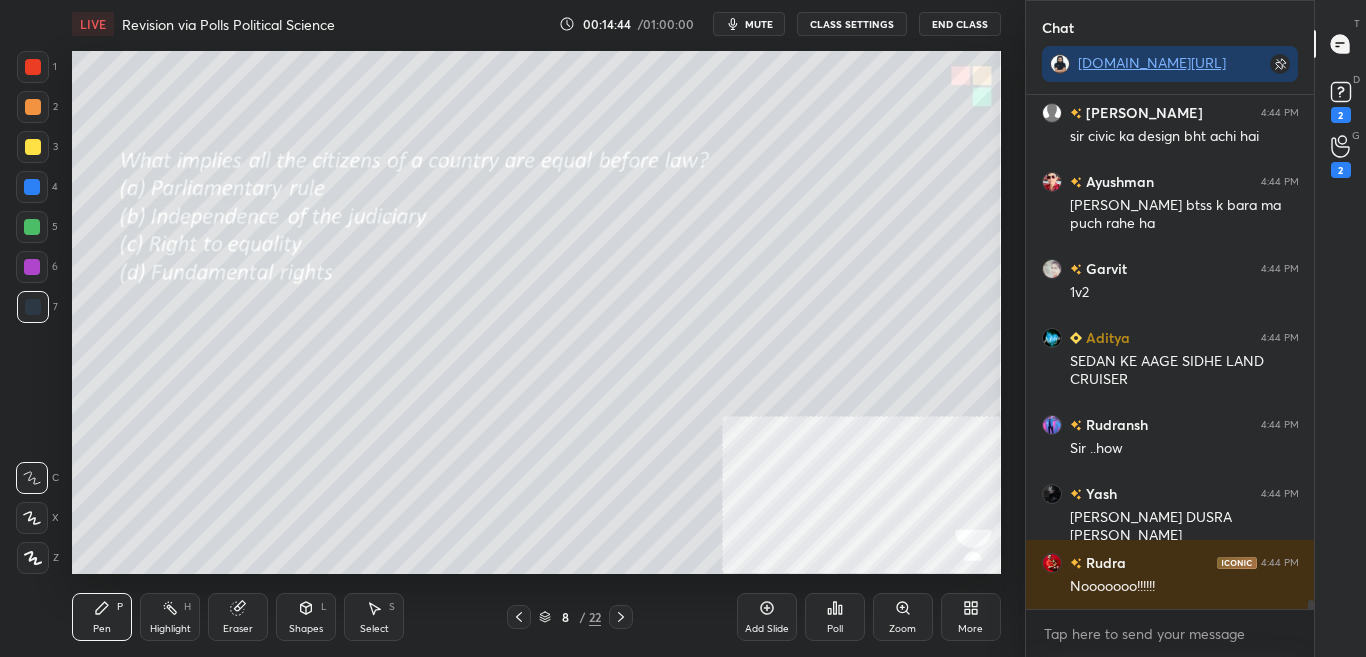scroll, scrollTop: 28628, scrollLeft: 0, axis: vertical 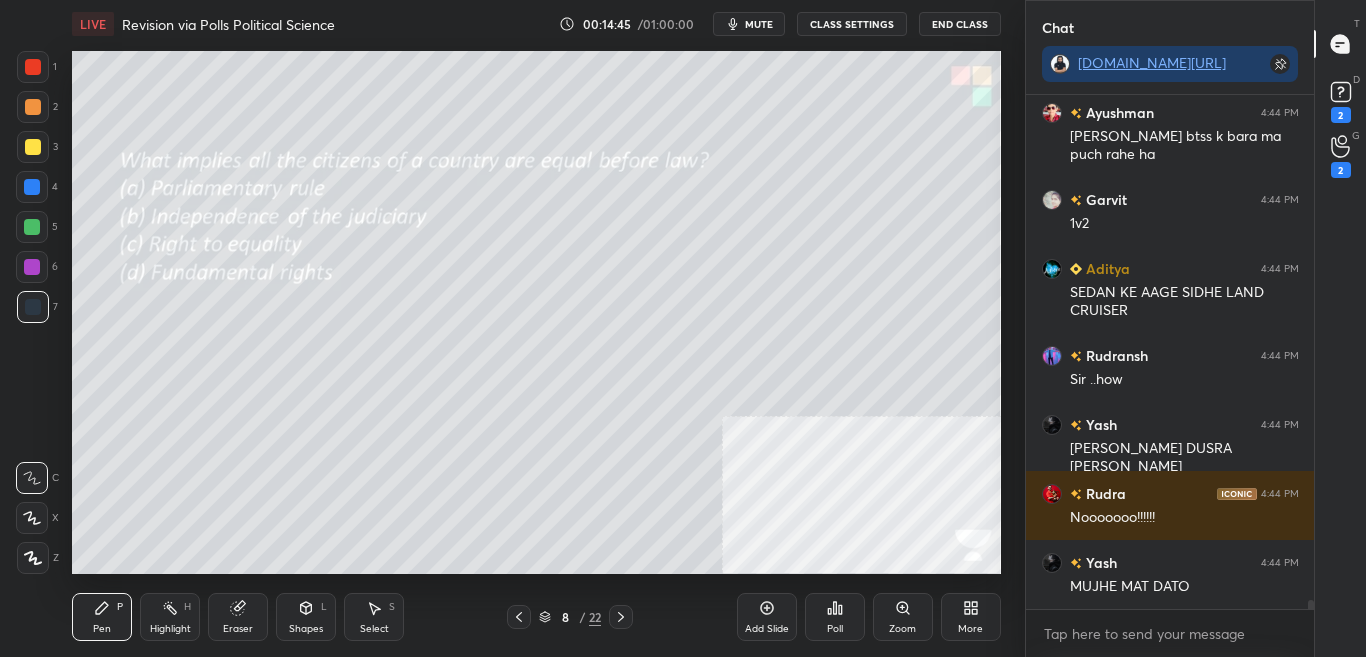 click on "Poll" at bounding box center [835, 629] 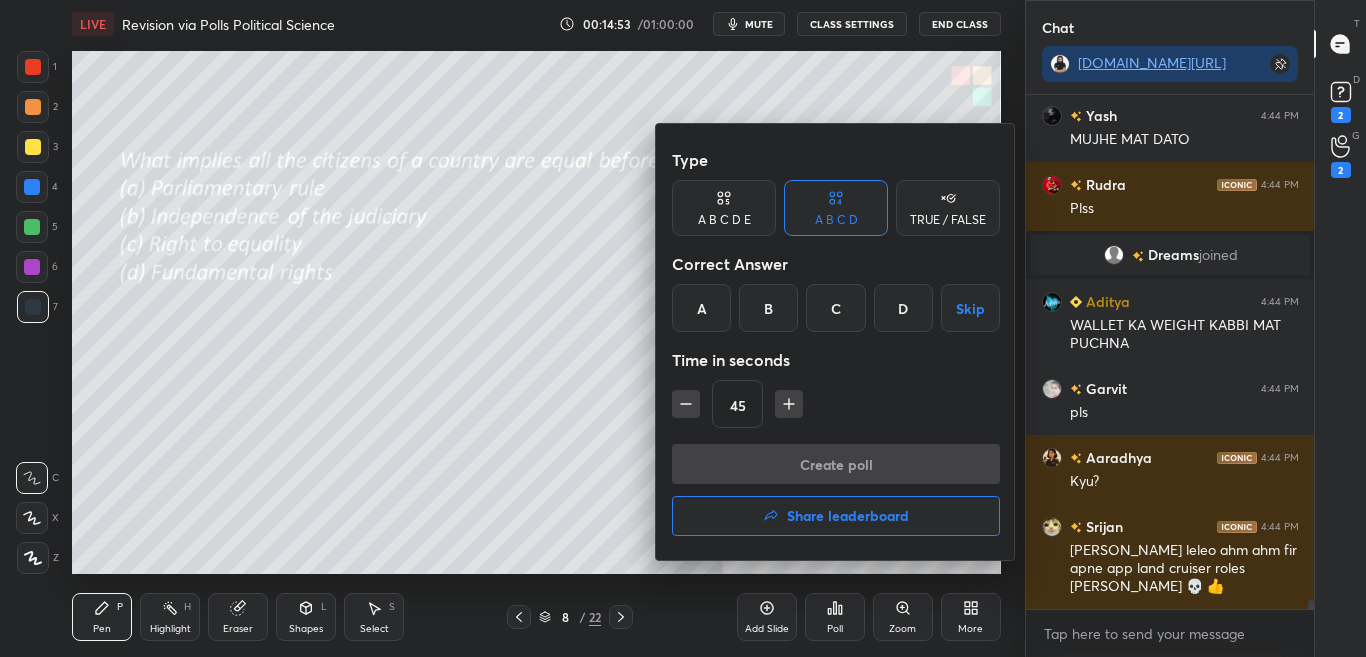 scroll, scrollTop: 29144, scrollLeft: 0, axis: vertical 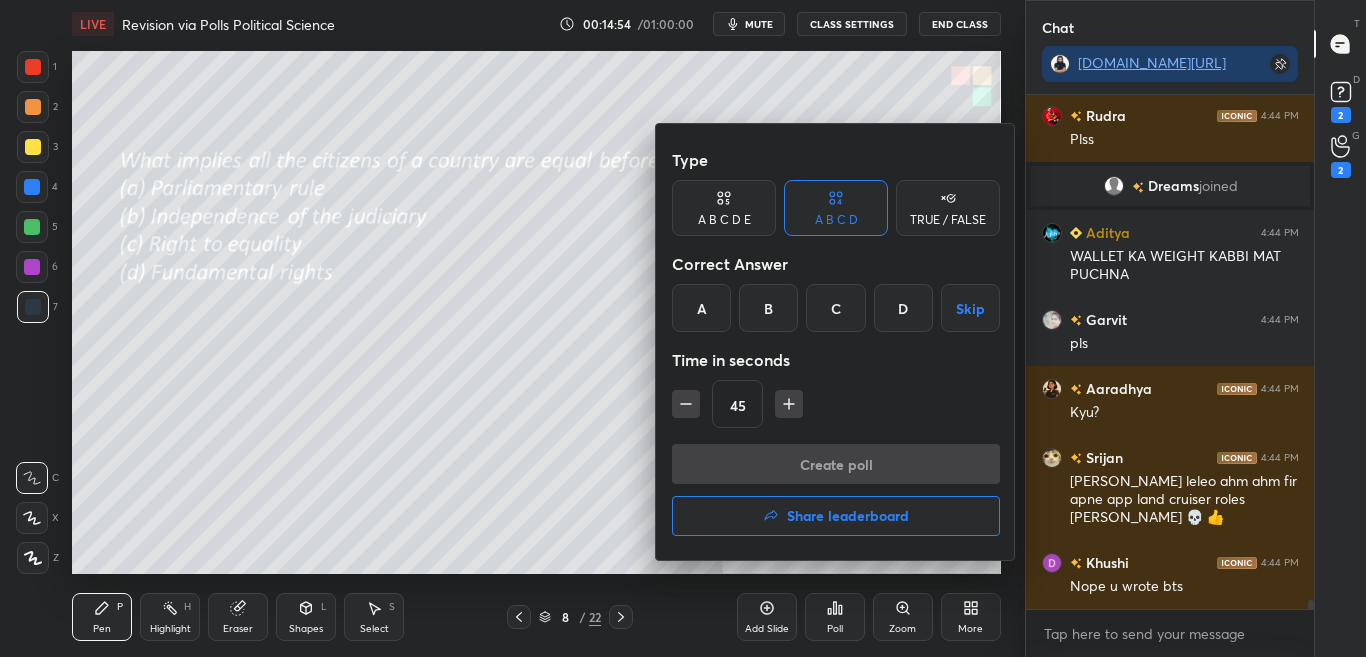click at bounding box center [683, 328] 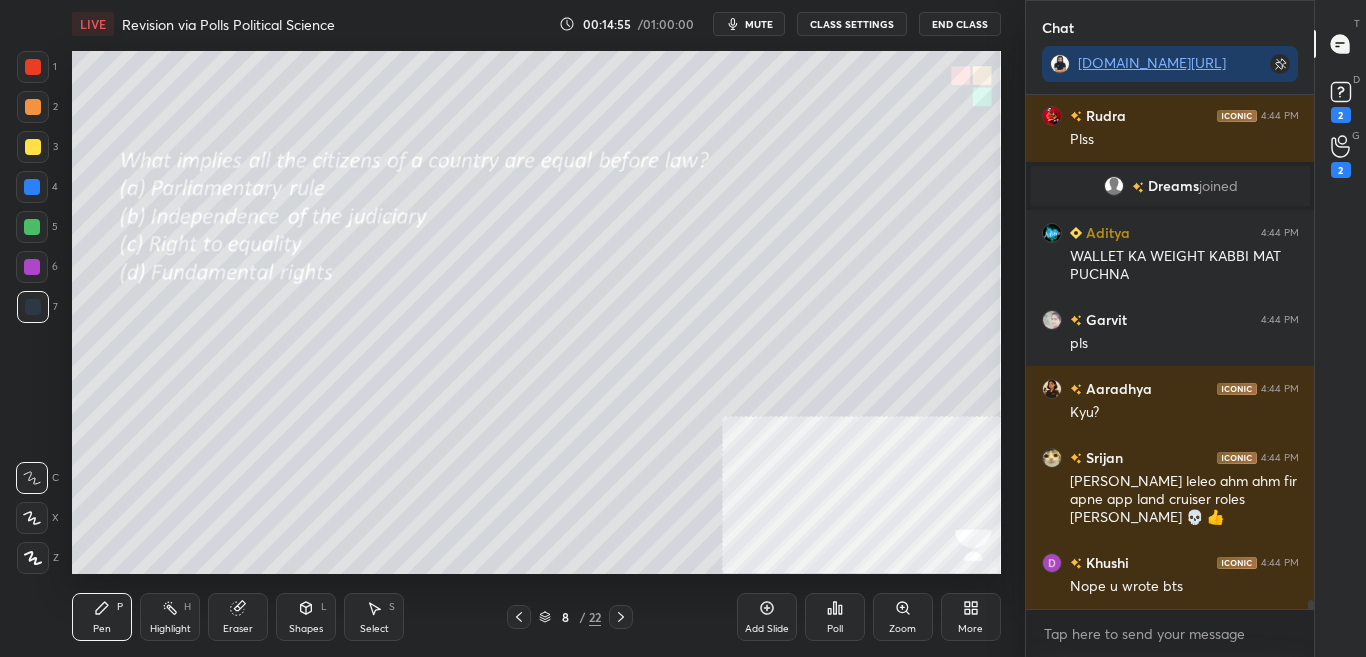 scroll, scrollTop: 29213, scrollLeft: 0, axis: vertical 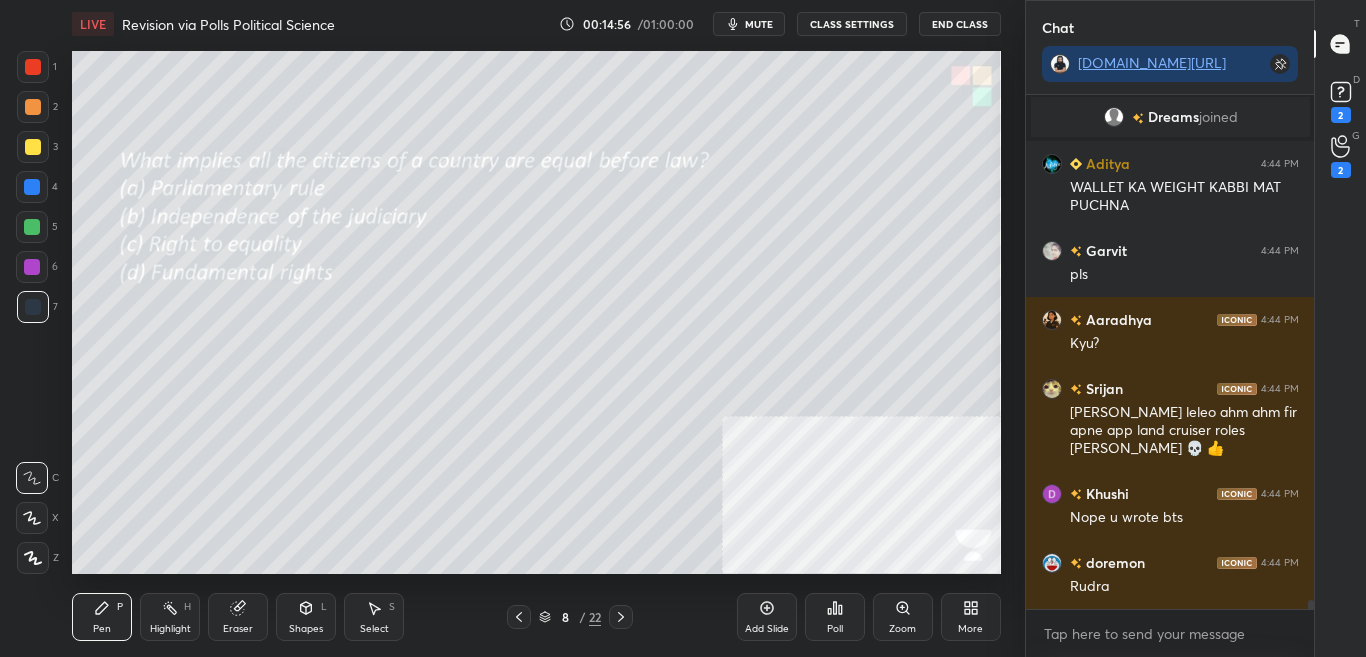 click 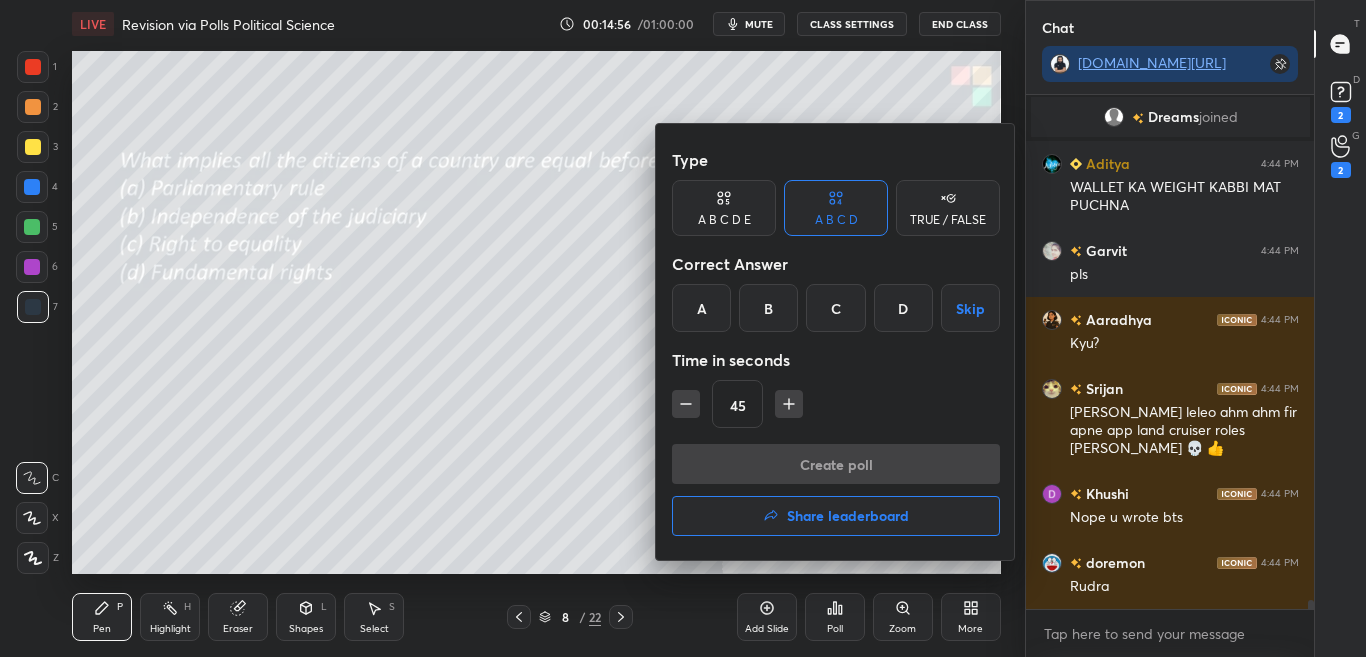 scroll, scrollTop: 29282, scrollLeft: 0, axis: vertical 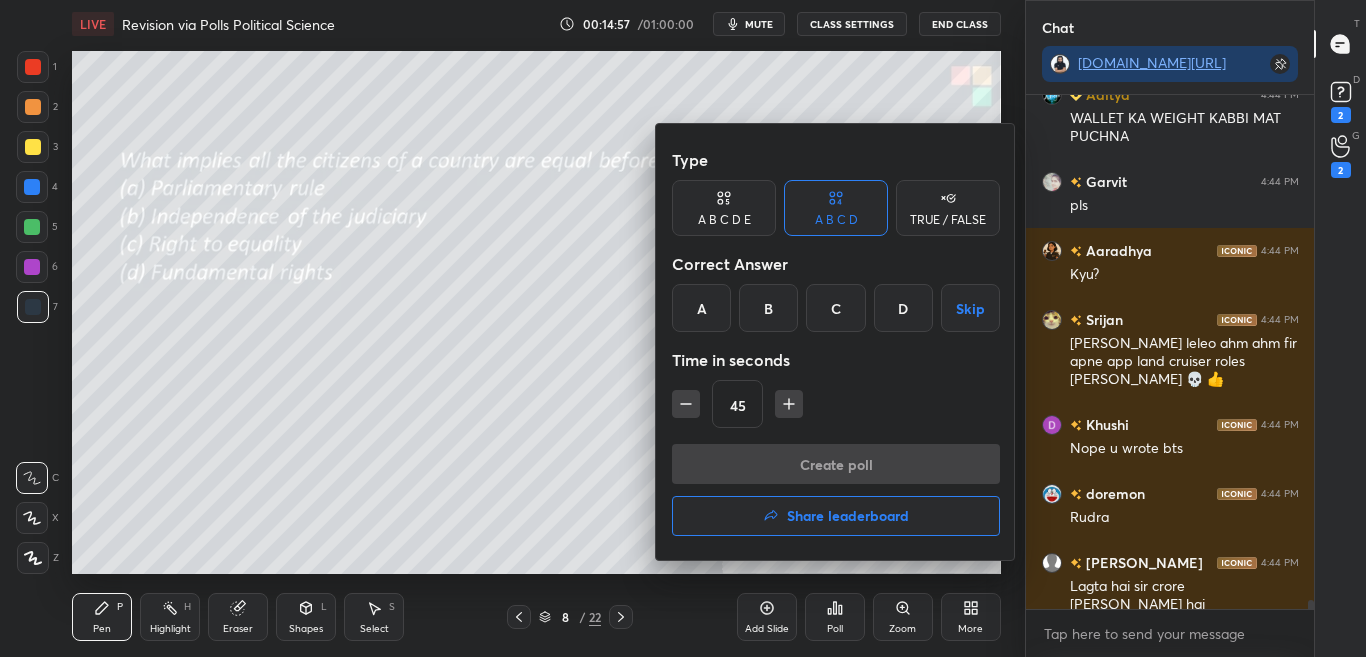 click at bounding box center (683, 328) 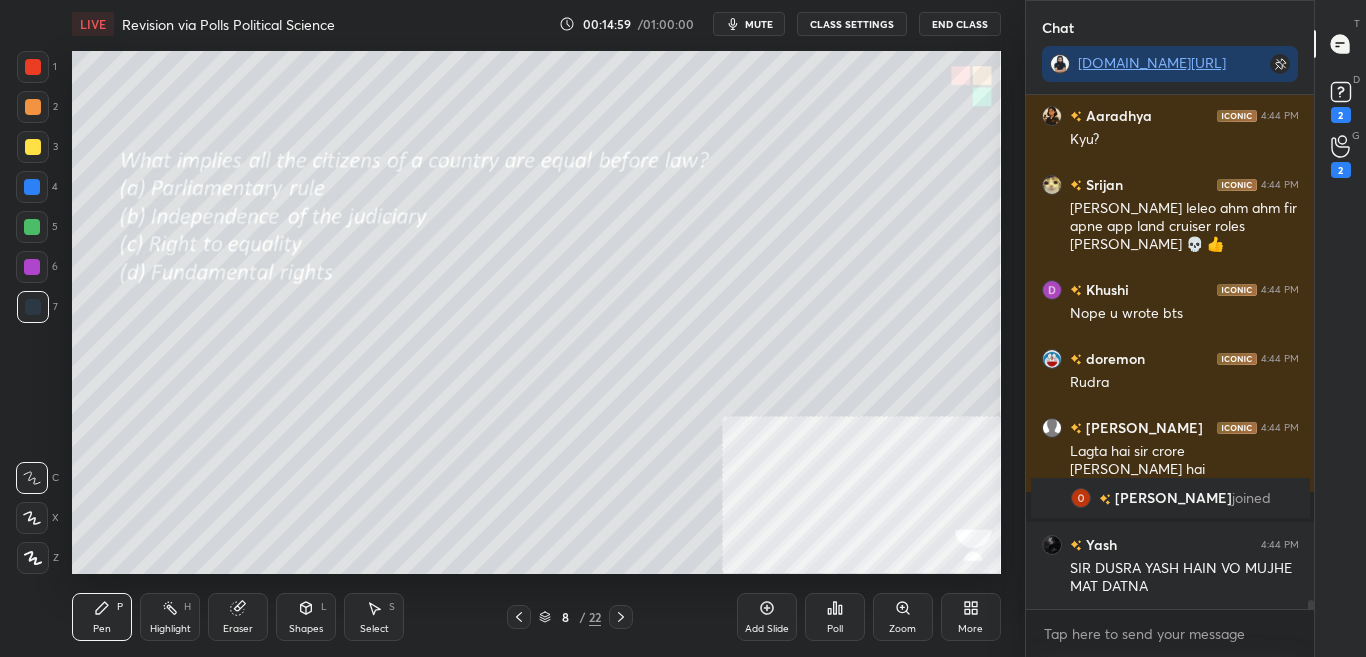 scroll, scrollTop: 28951, scrollLeft: 0, axis: vertical 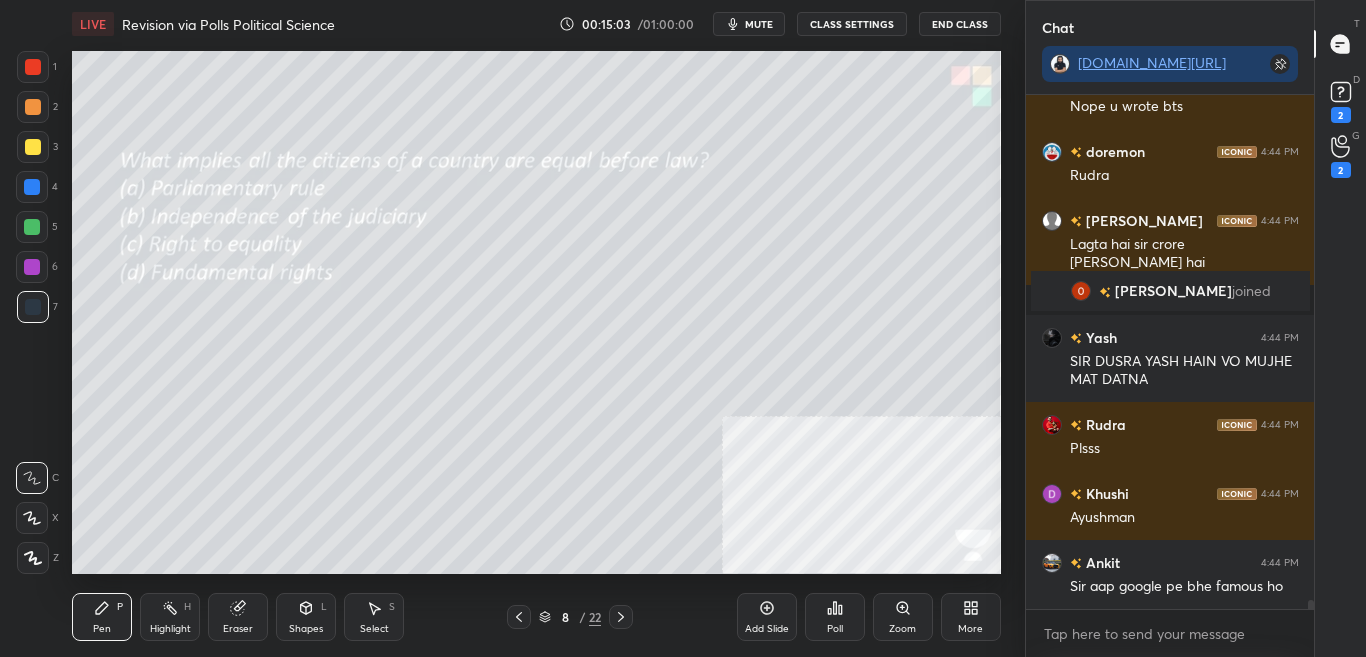 click on "Poll" at bounding box center [835, 629] 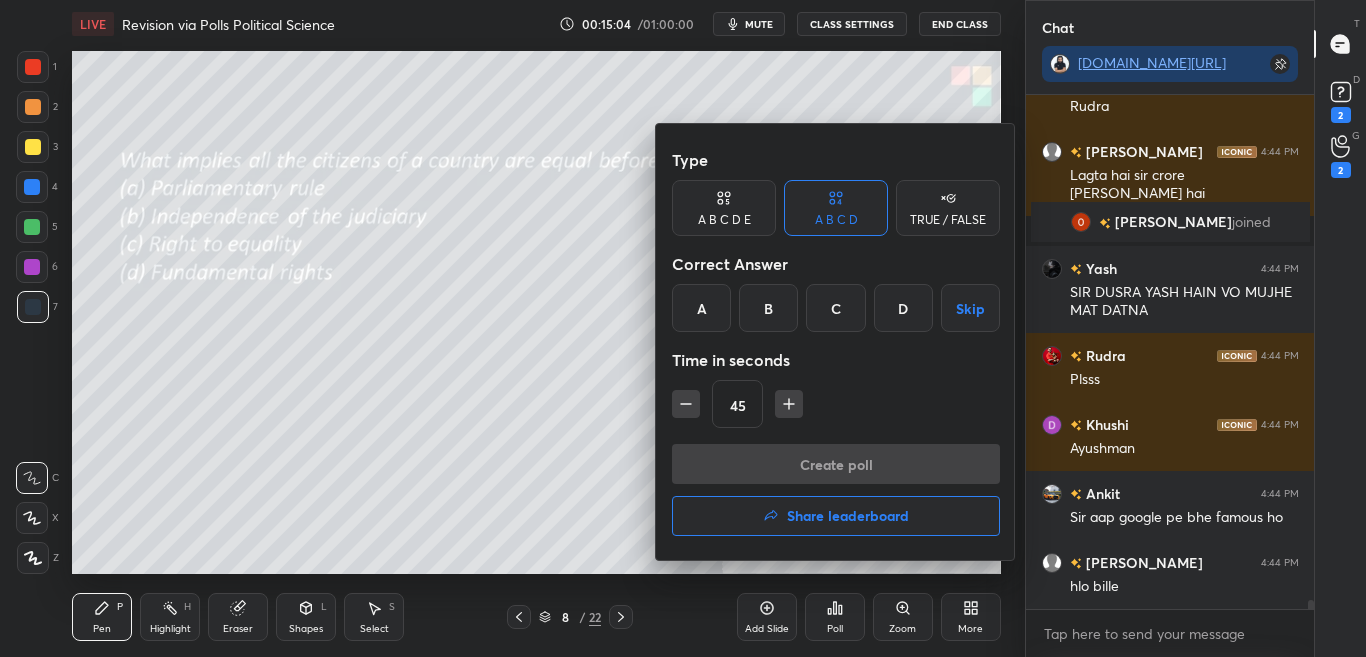 scroll, scrollTop: 29365, scrollLeft: 0, axis: vertical 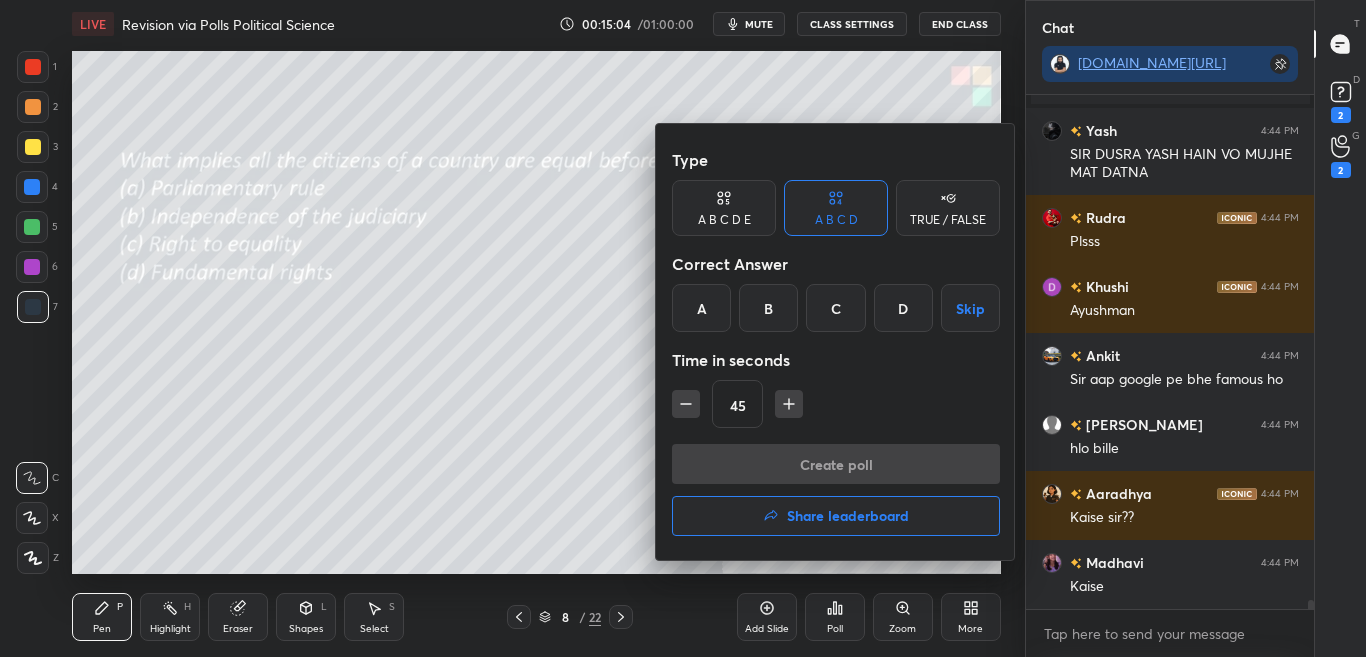 click on "C" at bounding box center [835, 308] 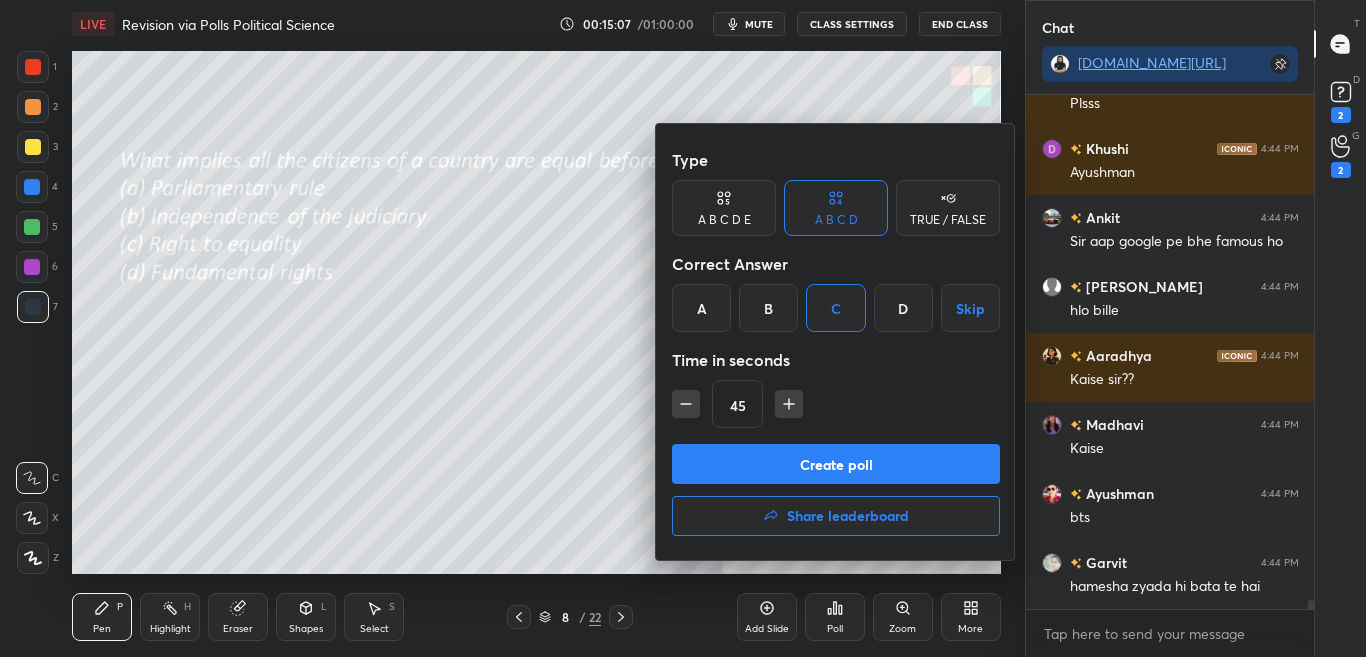 scroll, scrollTop: 29641, scrollLeft: 0, axis: vertical 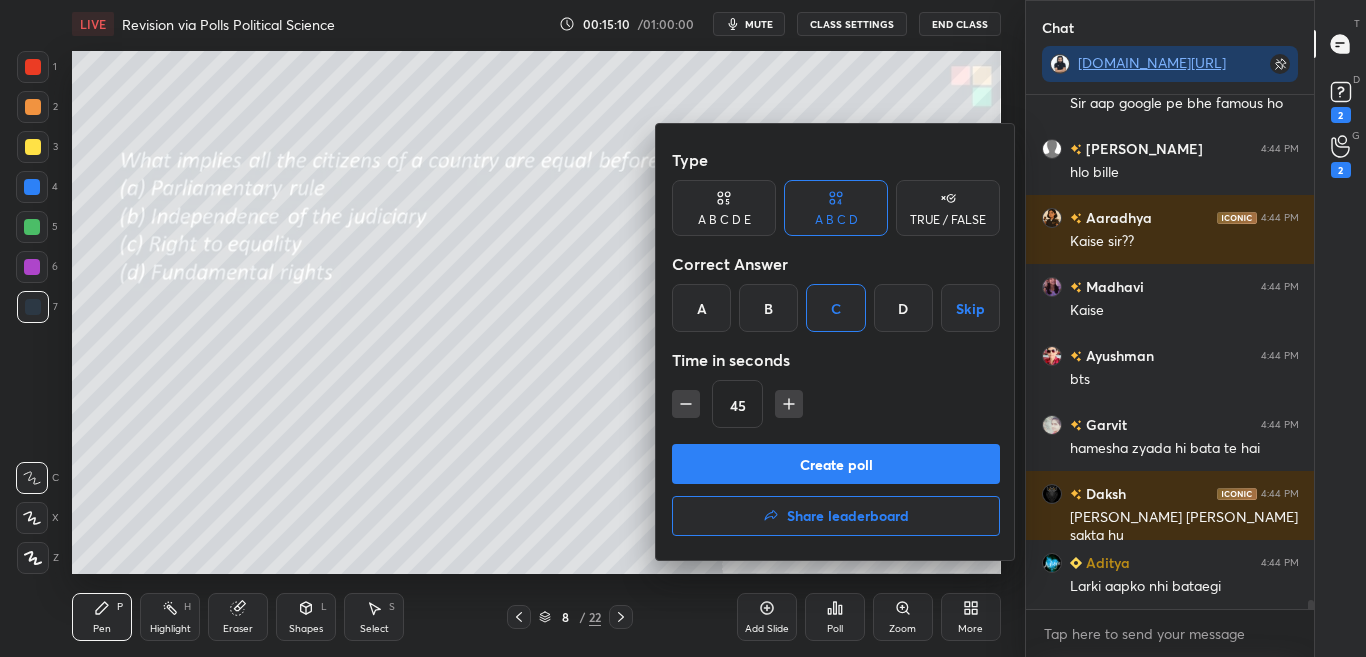 click on "Create poll" at bounding box center [836, 464] 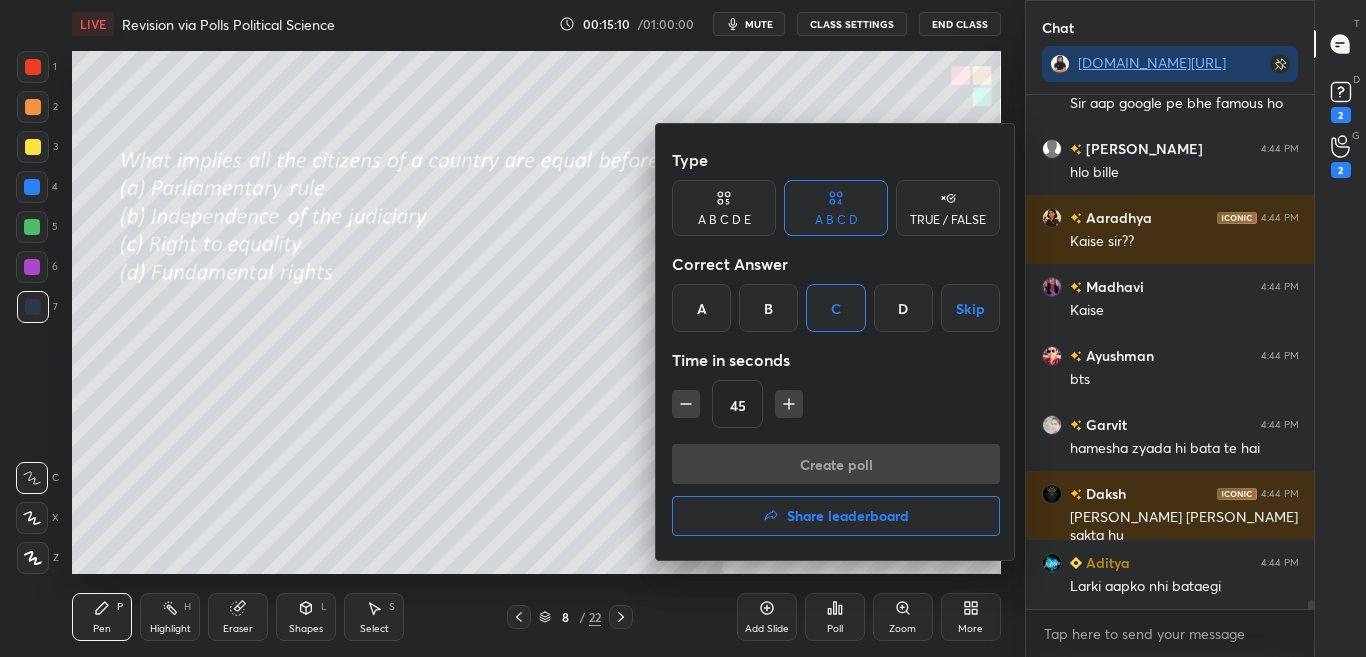 type on "x" 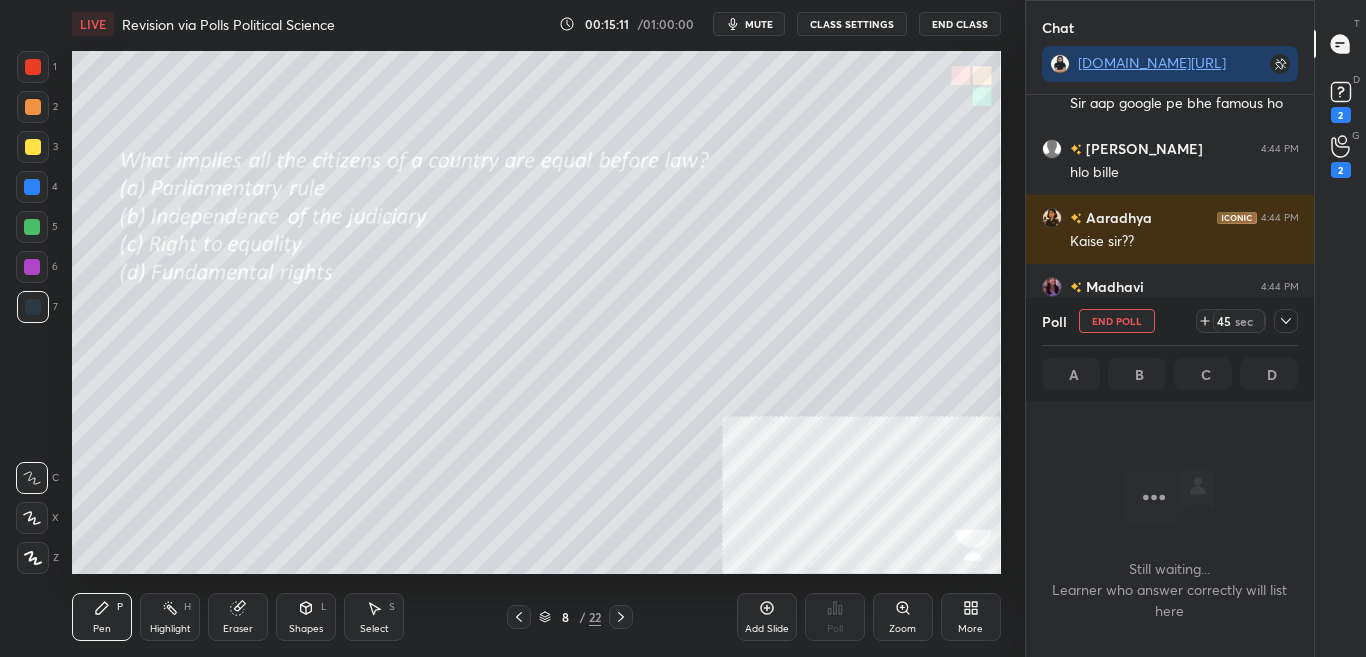 scroll, scrollTop: 238, scrollLeft: 282, axis: both 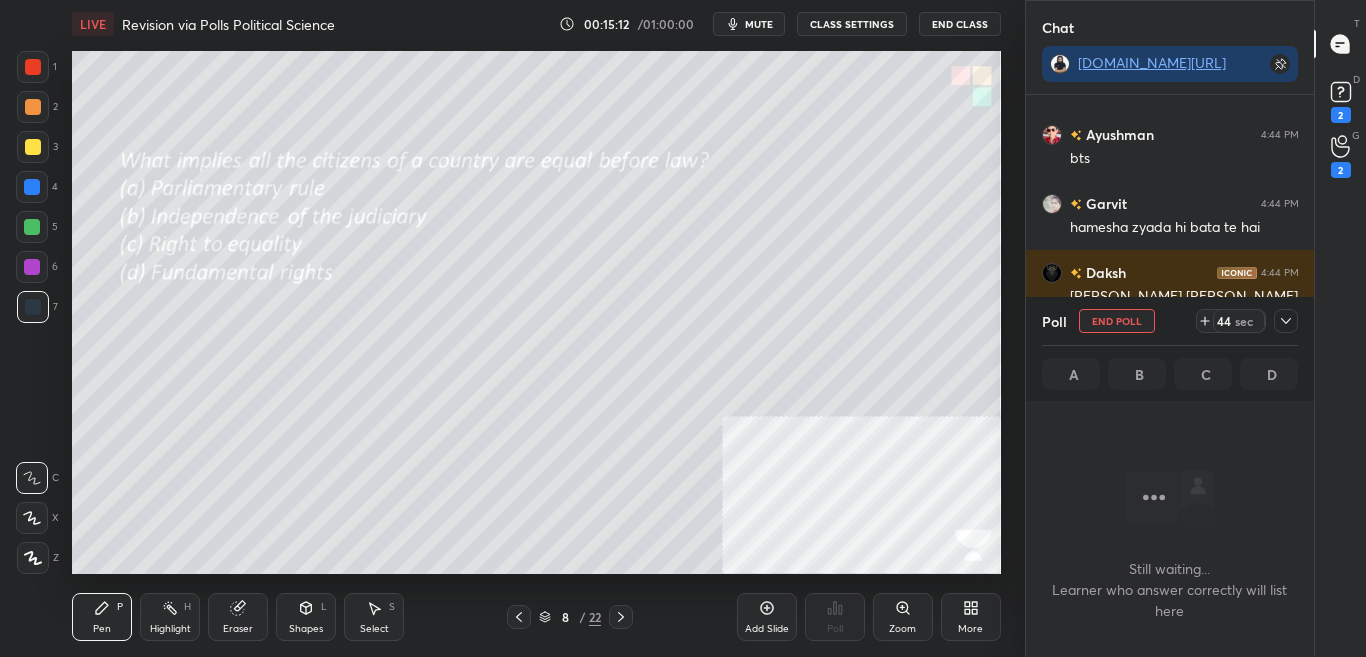 click 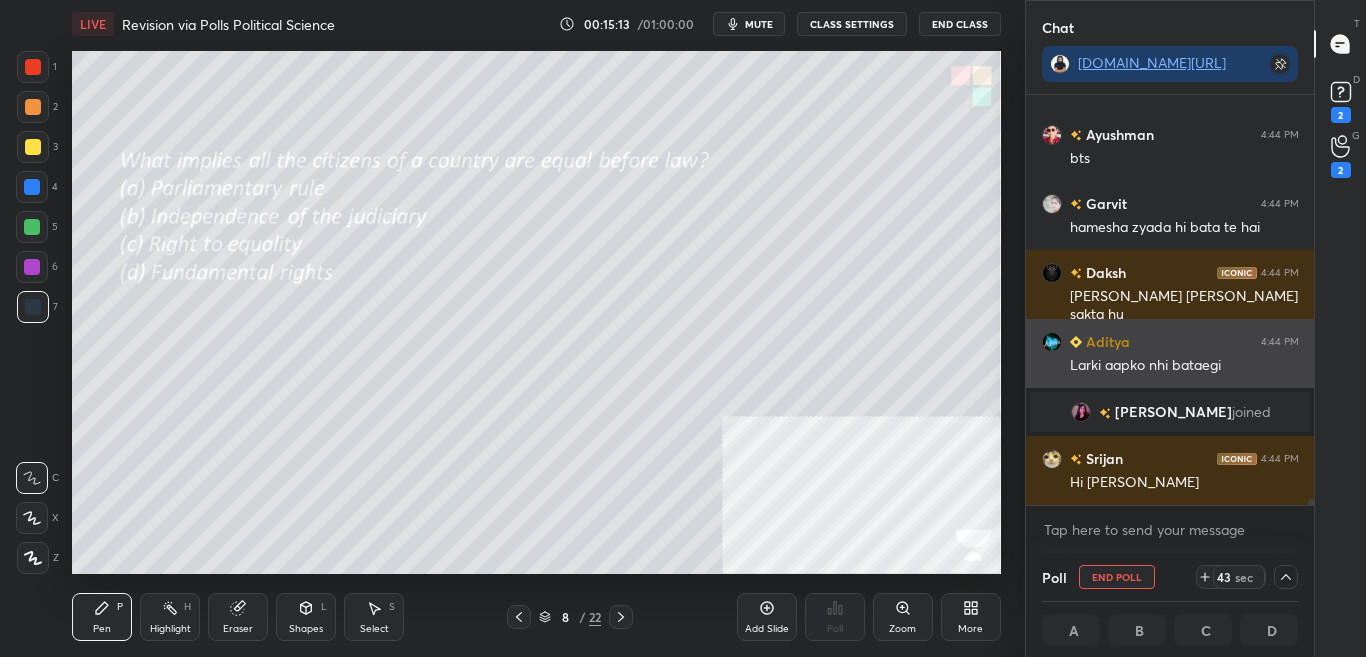 scroll, scrollTop: 0, scrollLeft: 0, axis: both 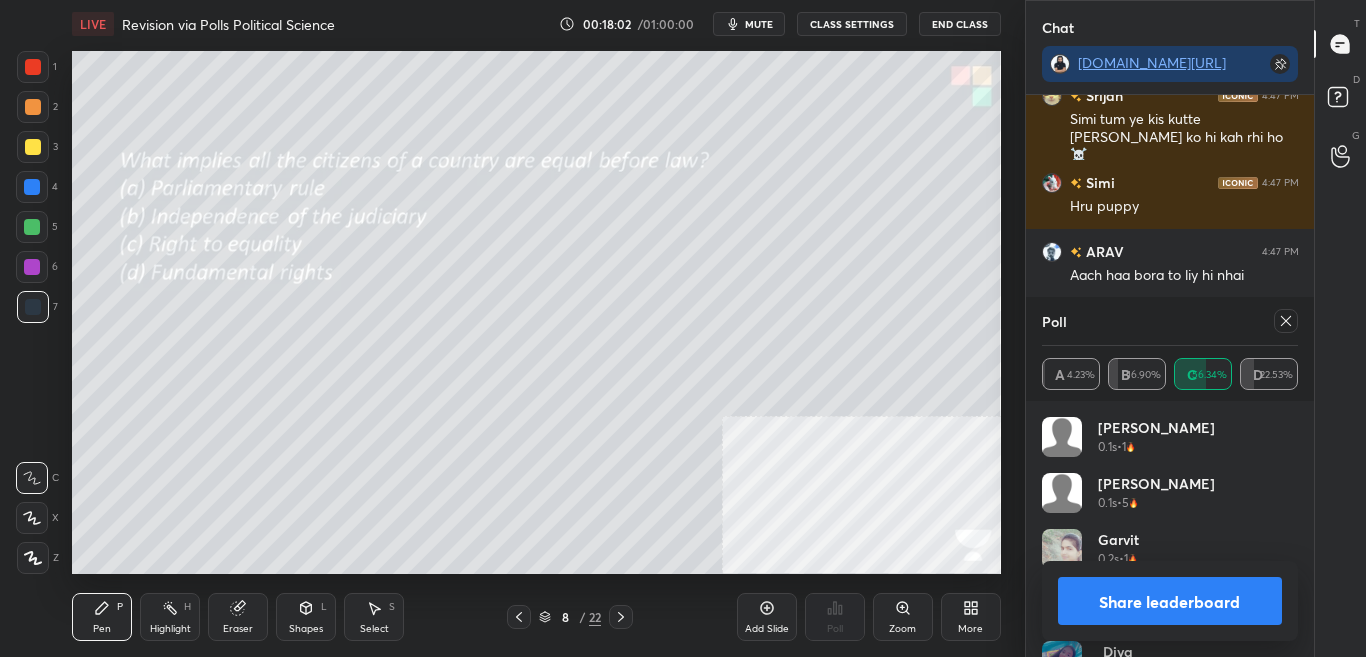 click 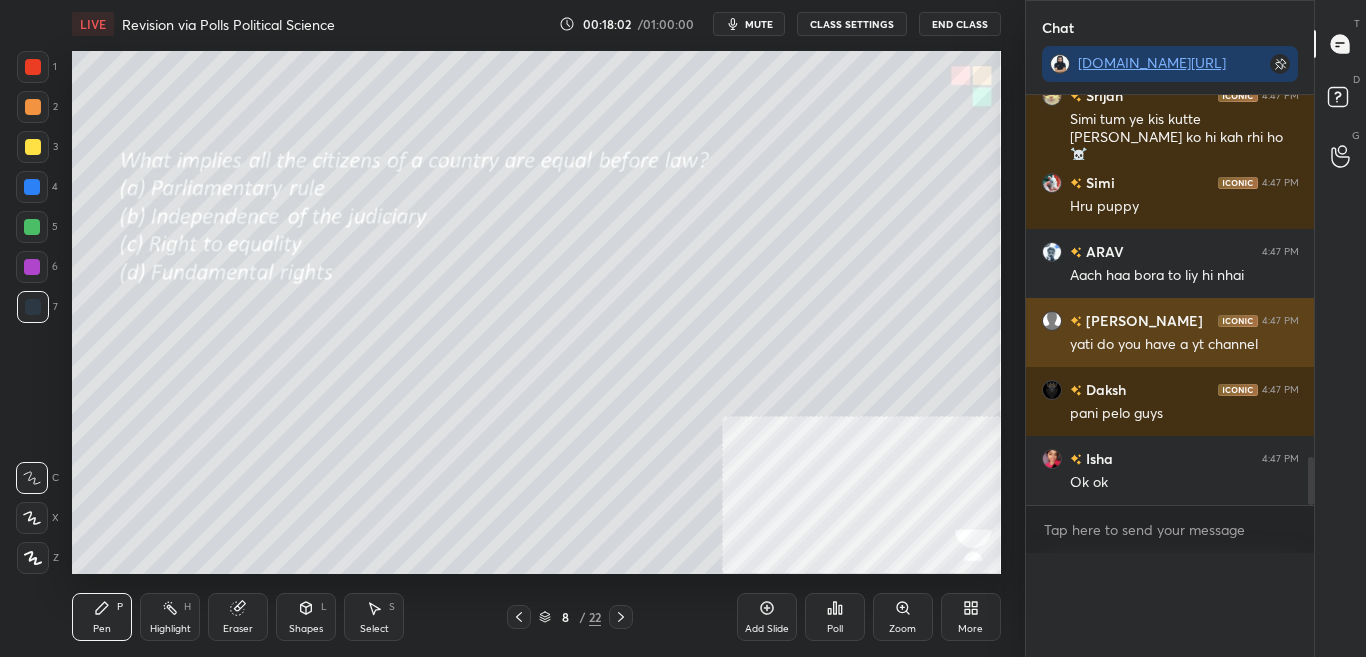 scroll, scrollTop: 0, scrollLeft: 0, axis: both 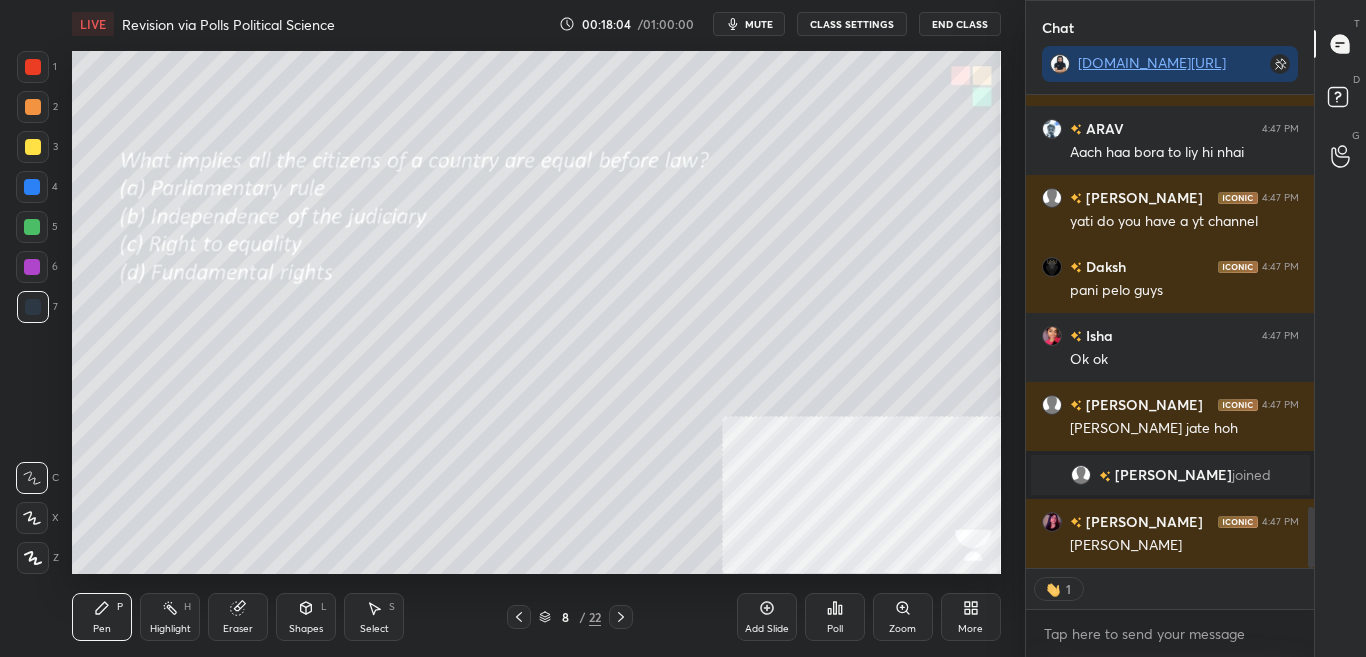 click 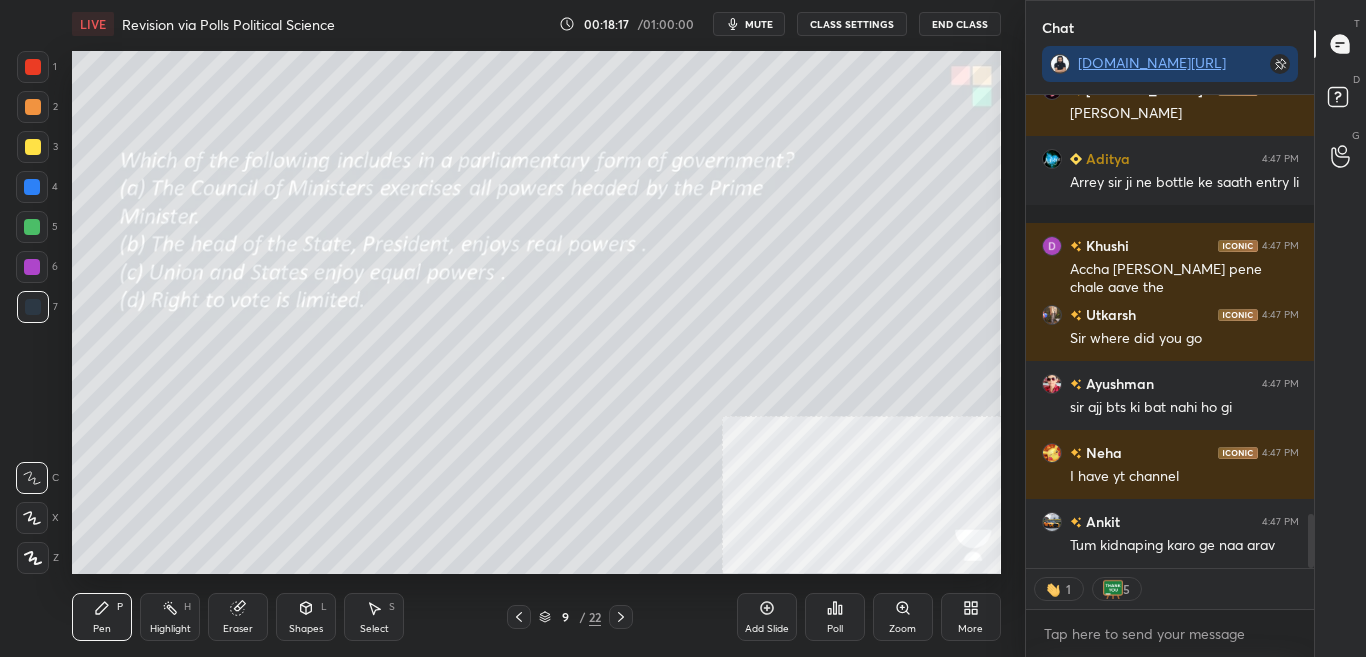 click on "Poll" at bounding box center [835, 617] 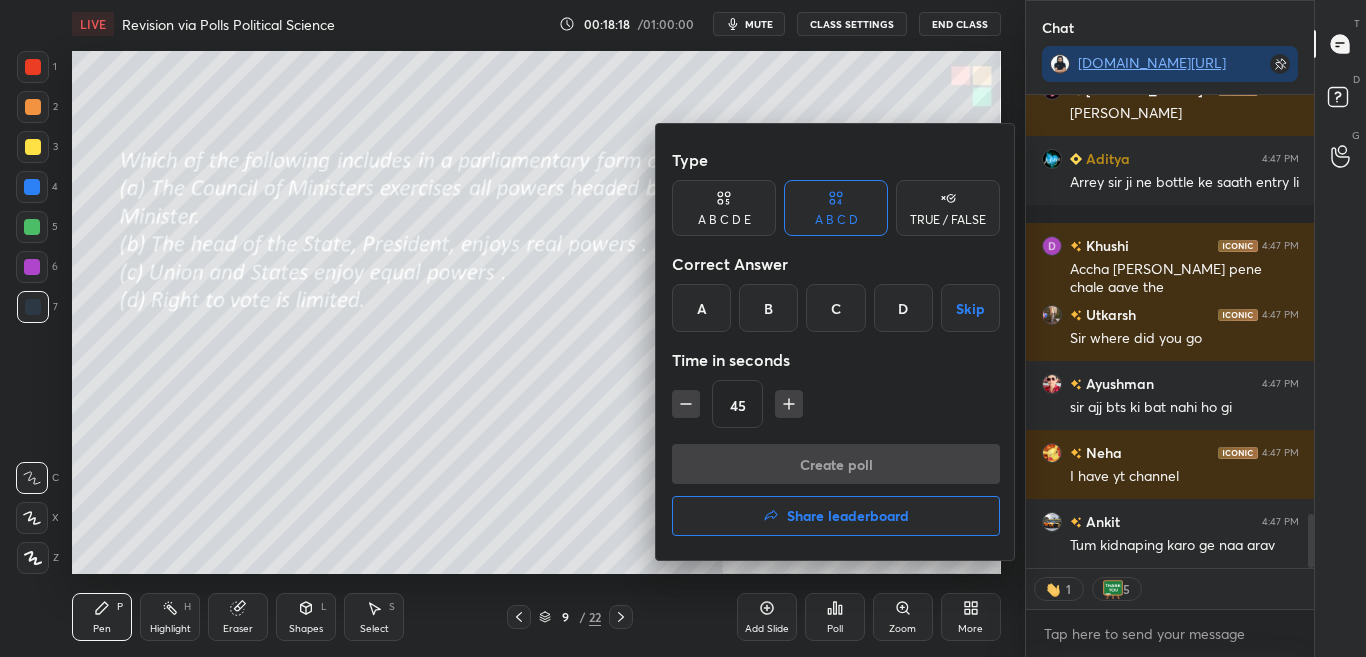 click on "A" at bounding box center [701, 308] 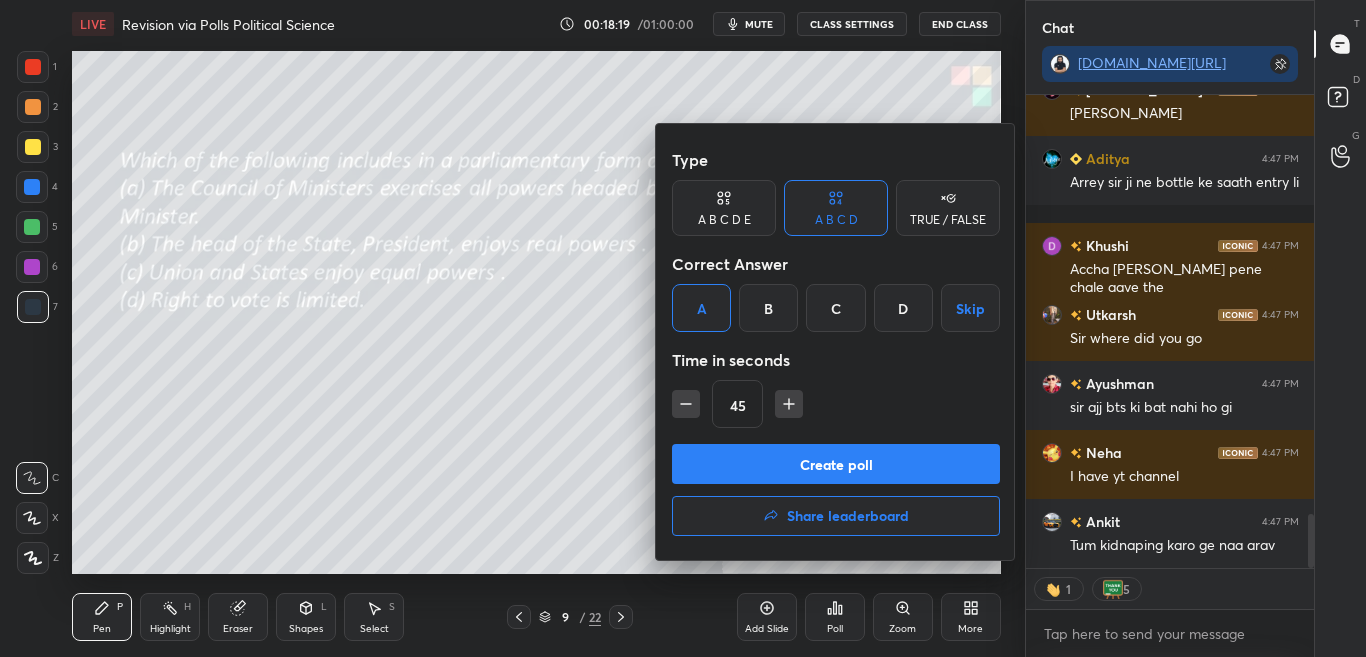 click on "Create poll" at bounding box center (836, 464) 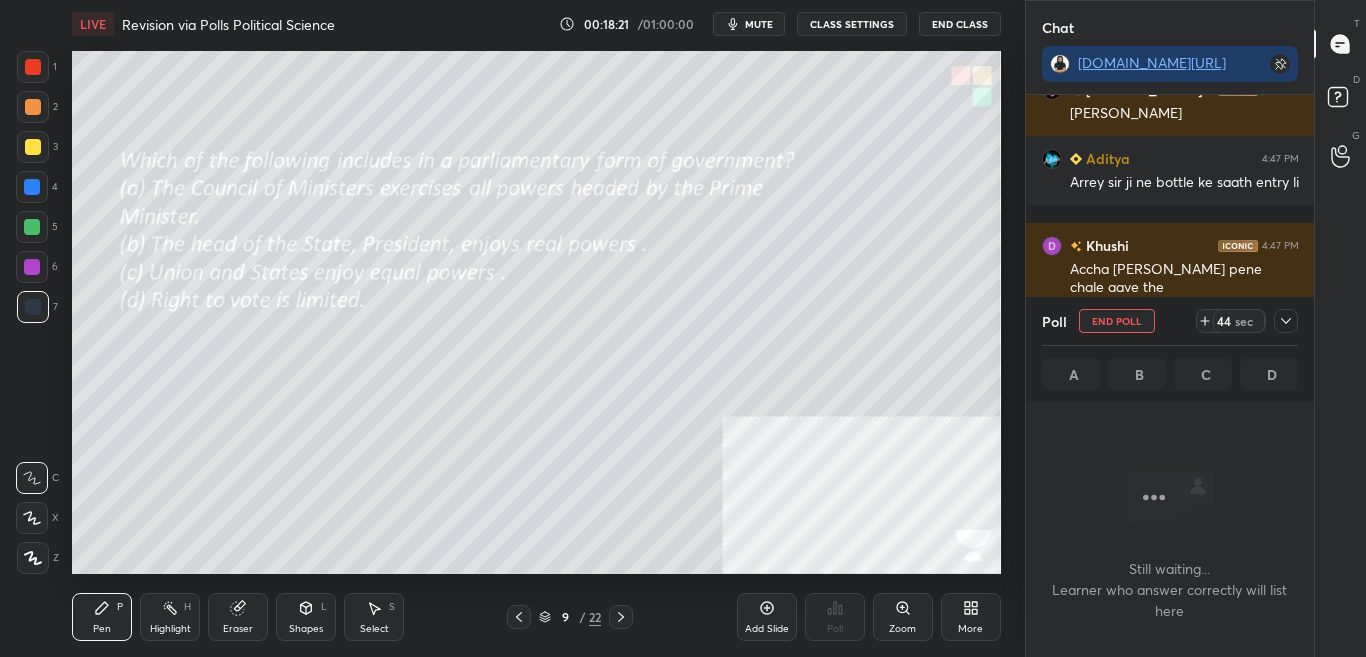click 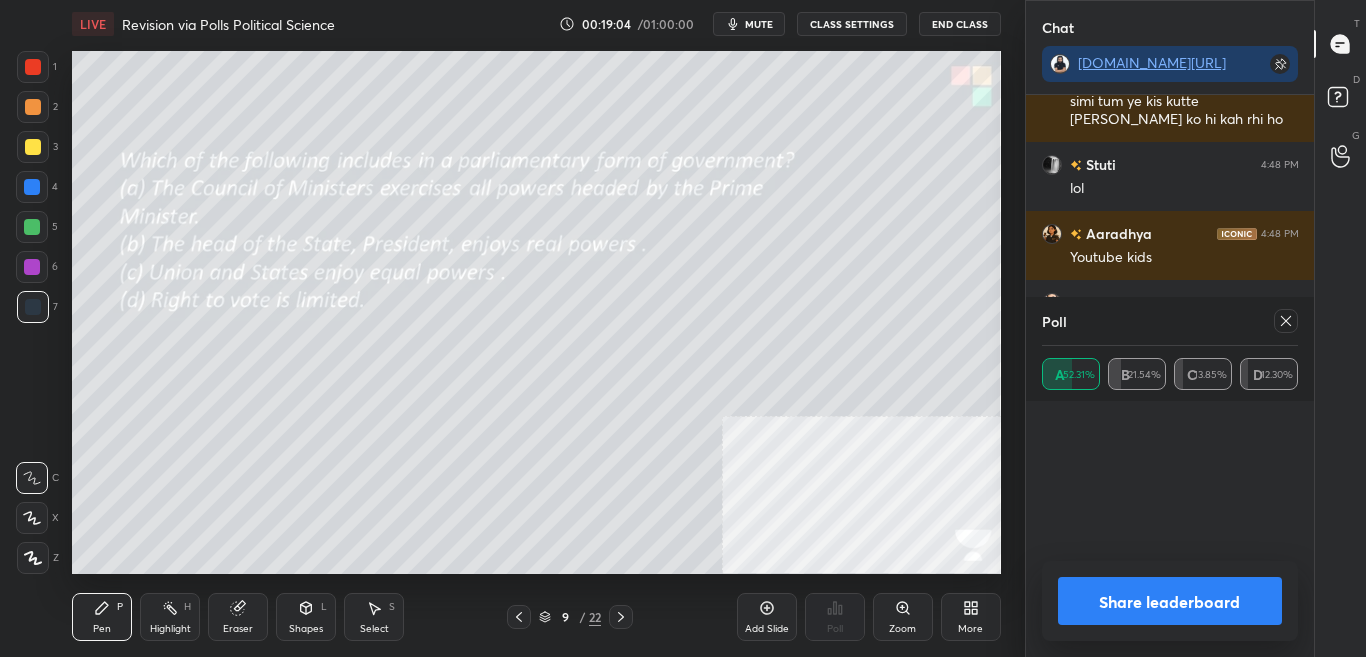 scroll, scrollTop: 7, scrollLeft: 7, axis: both 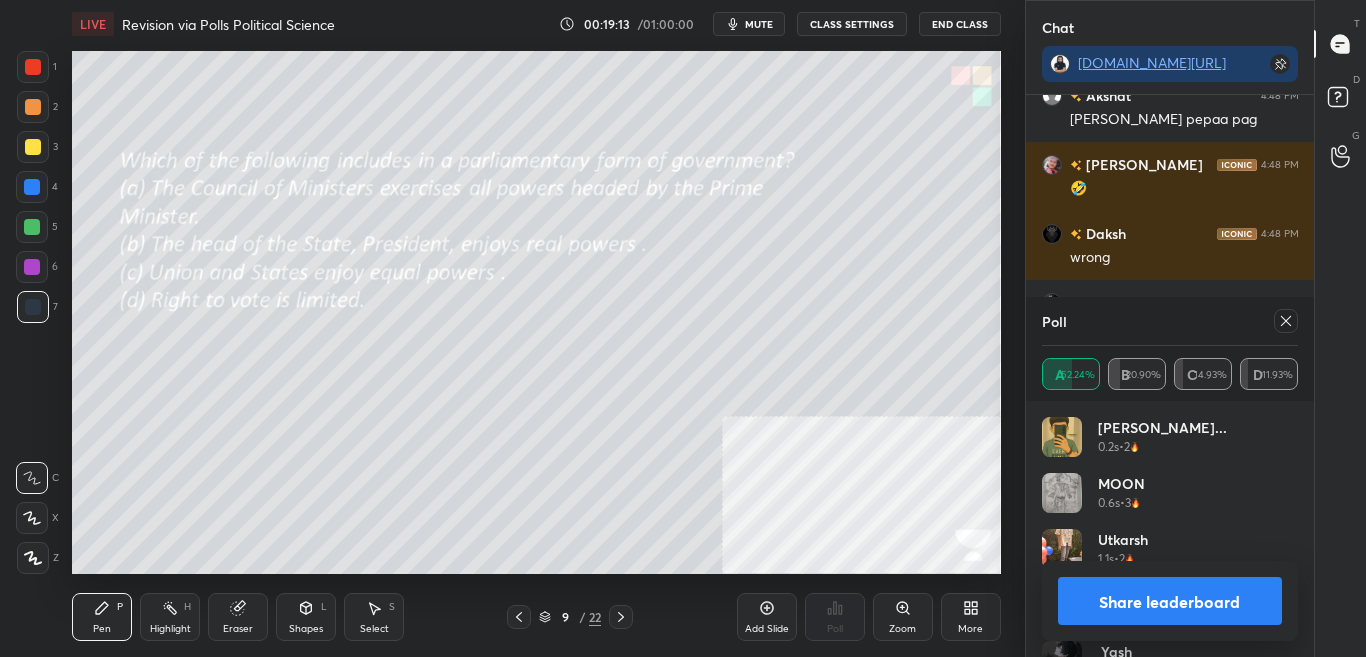 click 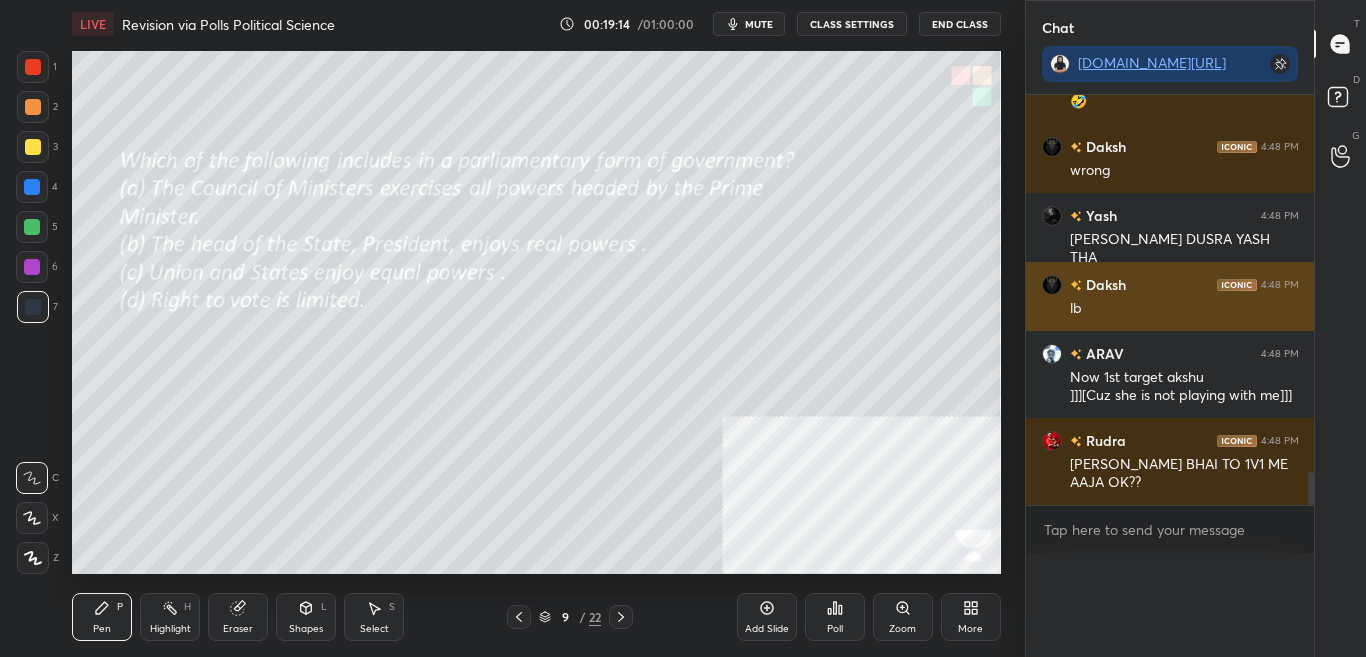 scroll, scrollTop: 0, scrollLeft: 0, axis: both 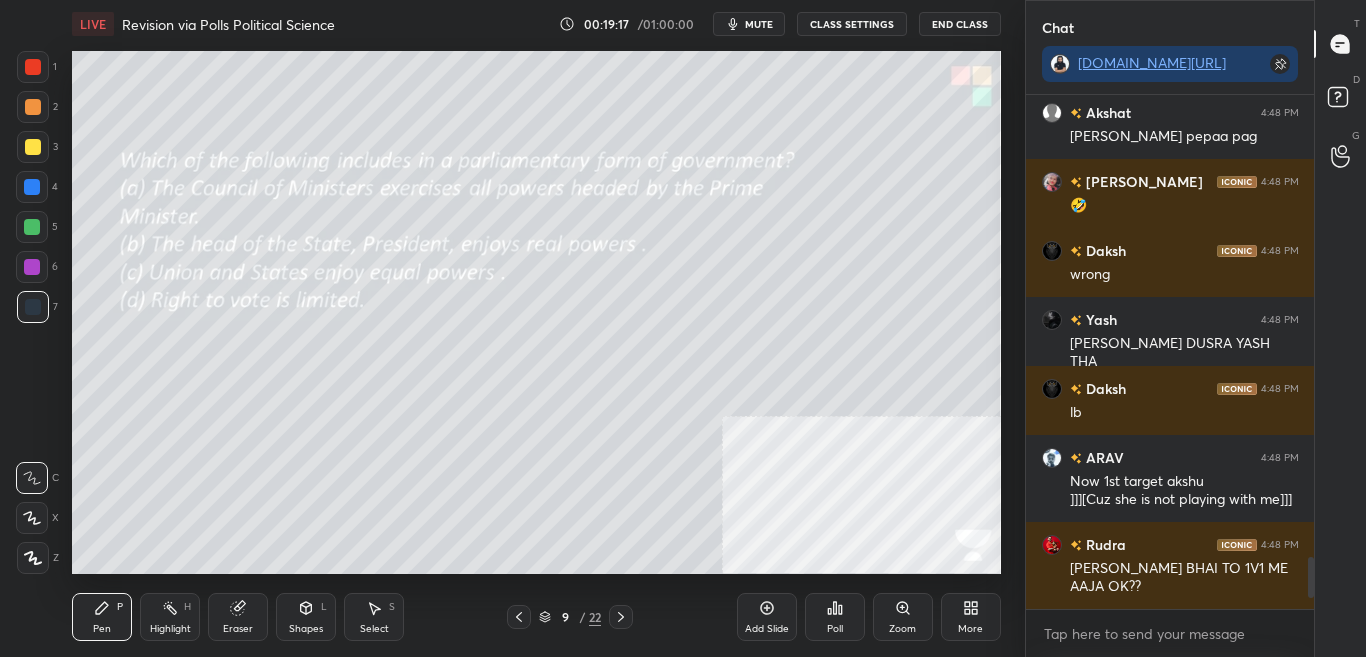 click 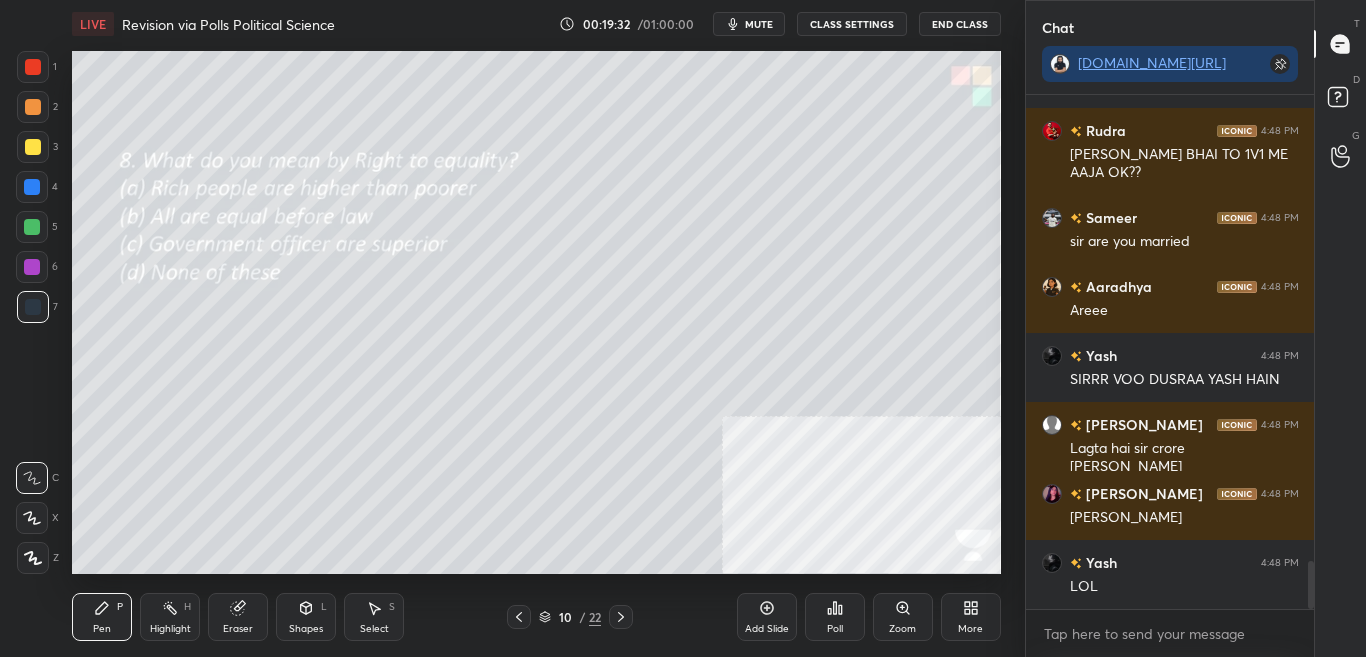 scroll, scrollTop: 5056, scrollLeft: 0, axis: vertical 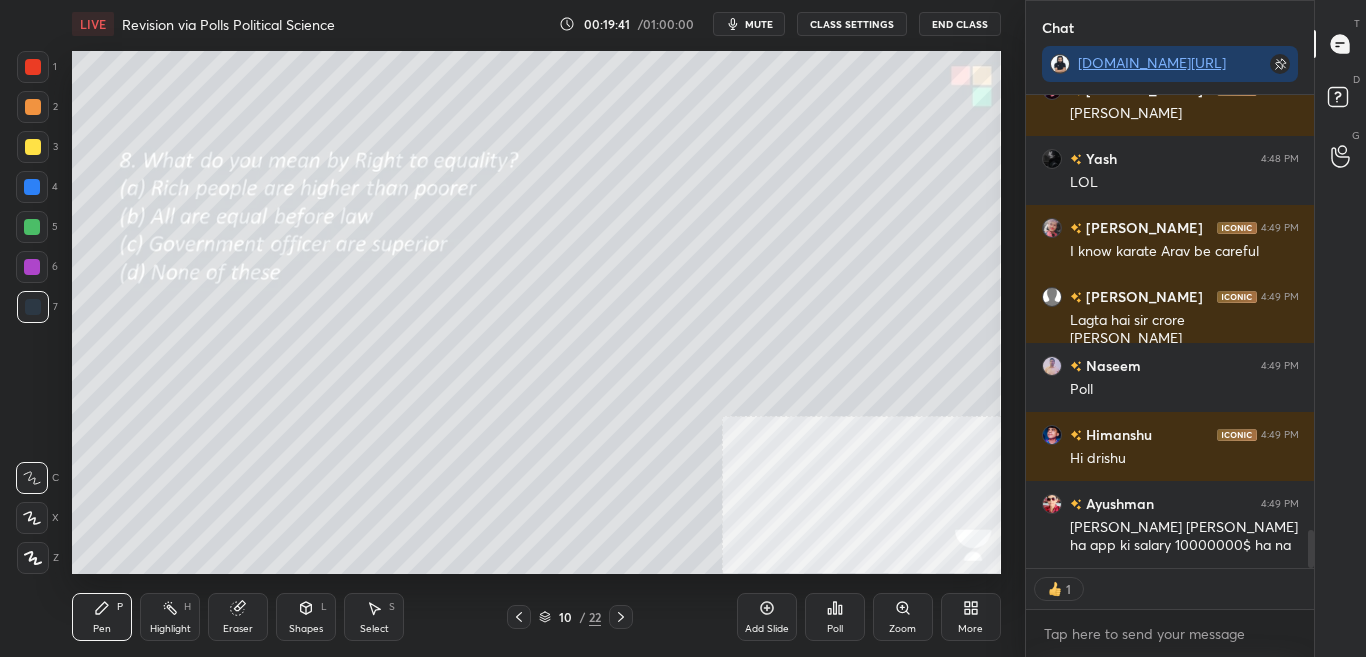 click on "Poll" at bounding box center [835, 629] 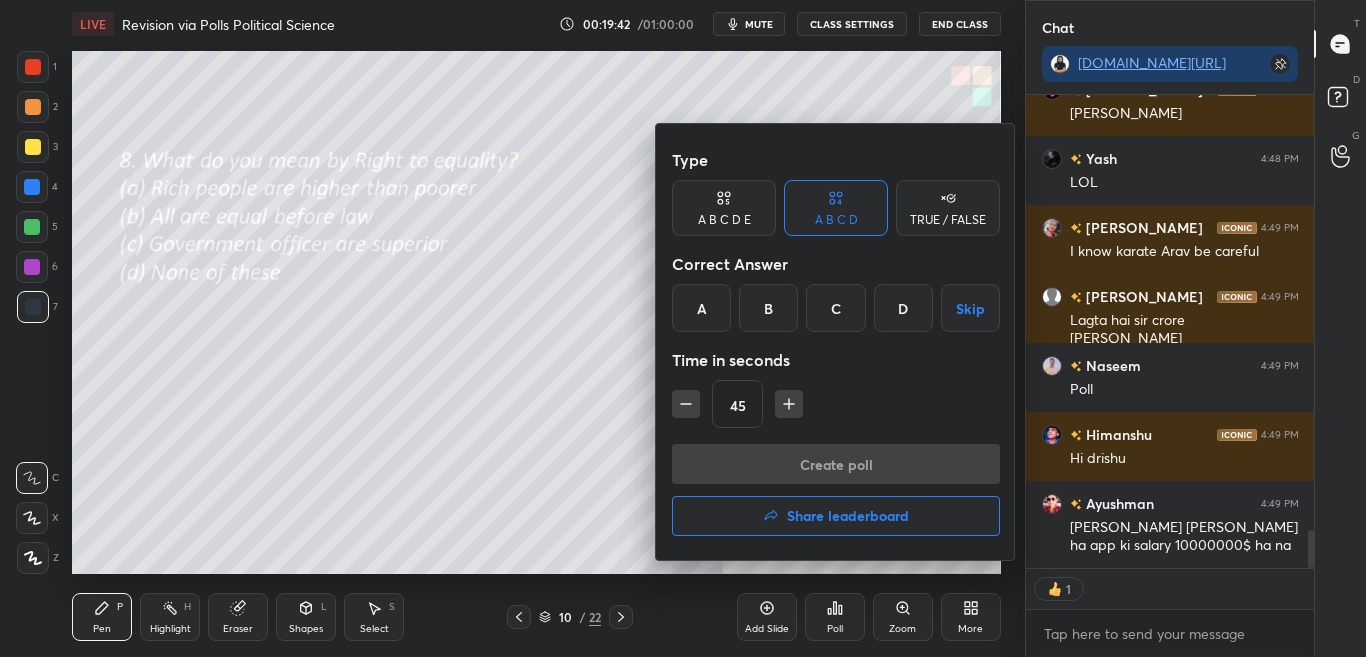 click on "B" at bounding box center (768, 308) 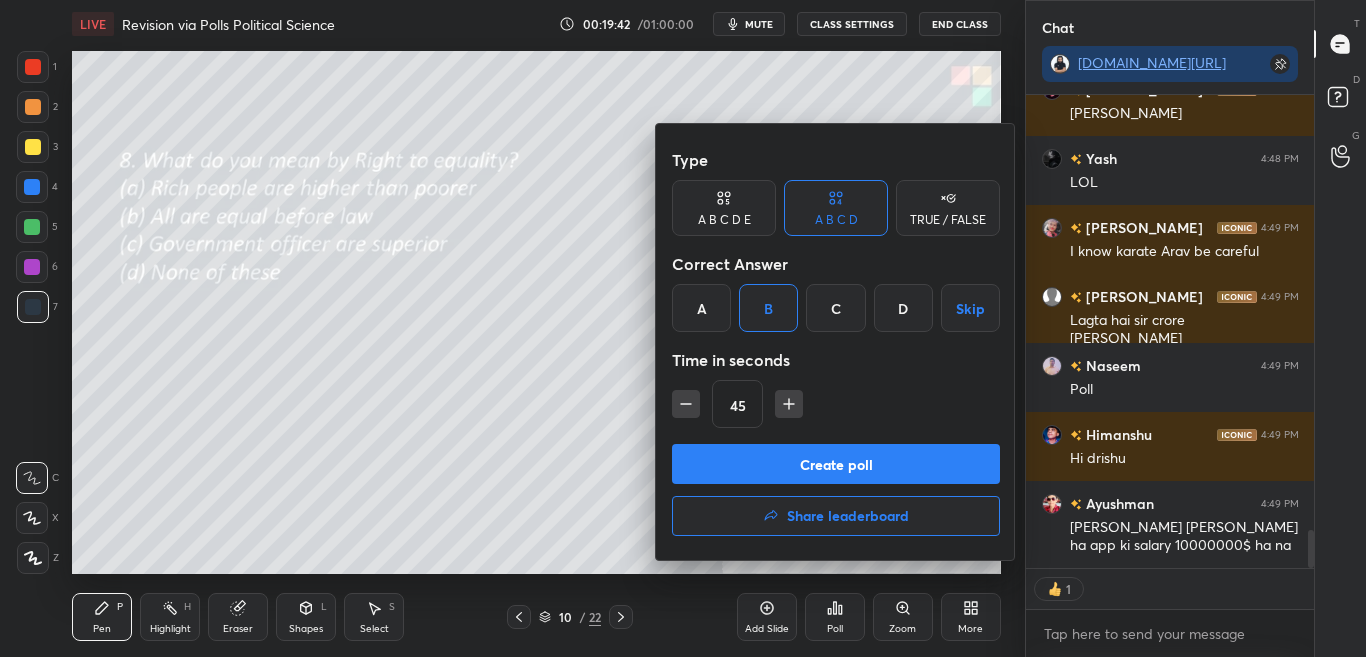 scroll, scrollTop: 5460, scrollLeft: 0, axis: vertical 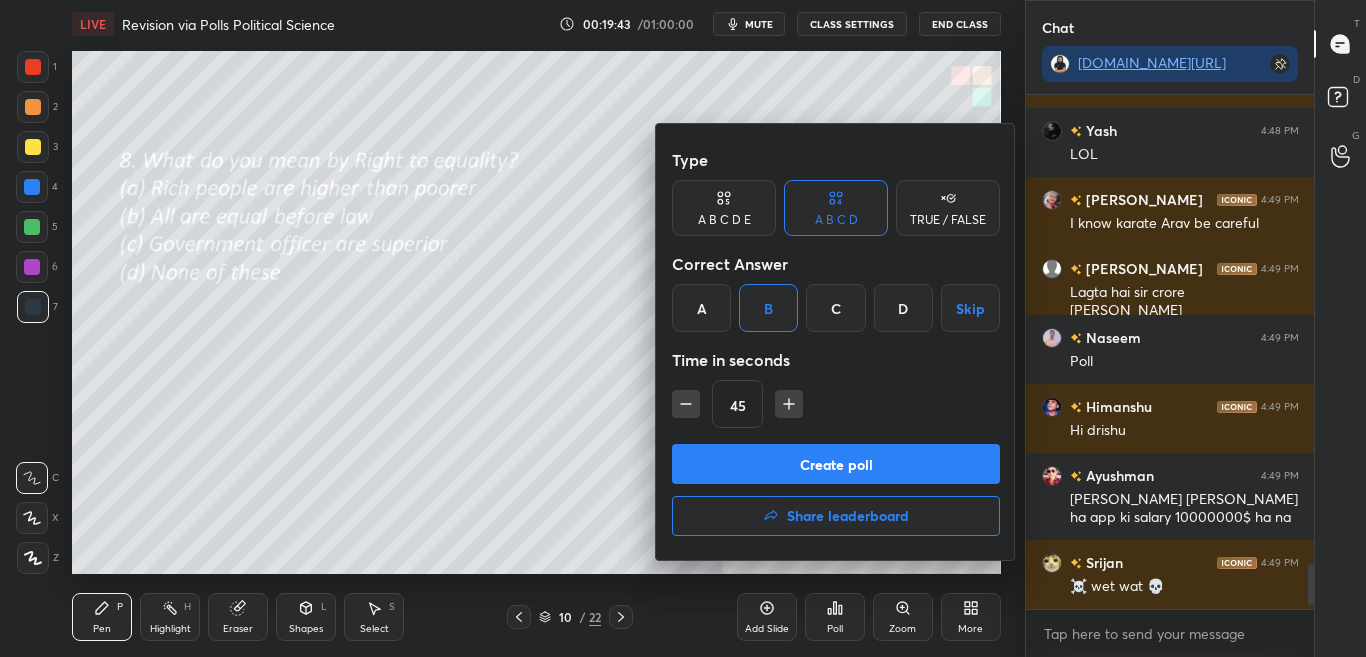 click on "Create poll" at bounding box center [836, 464] 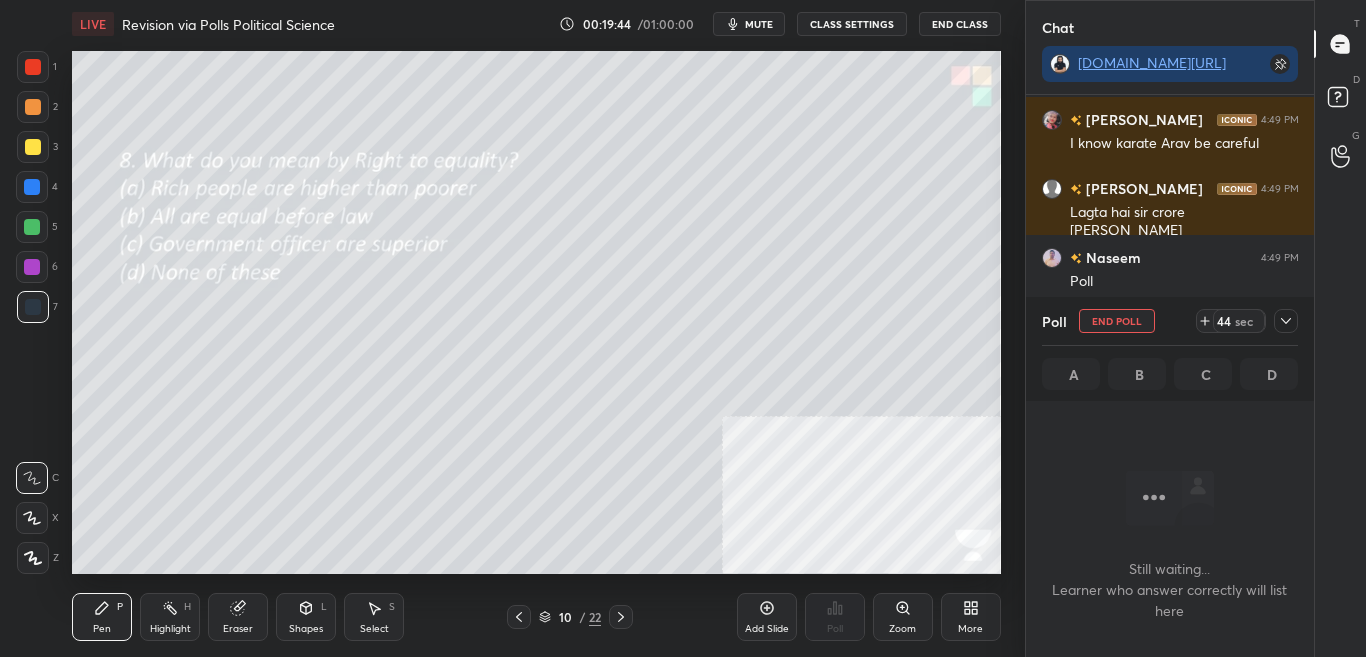 click 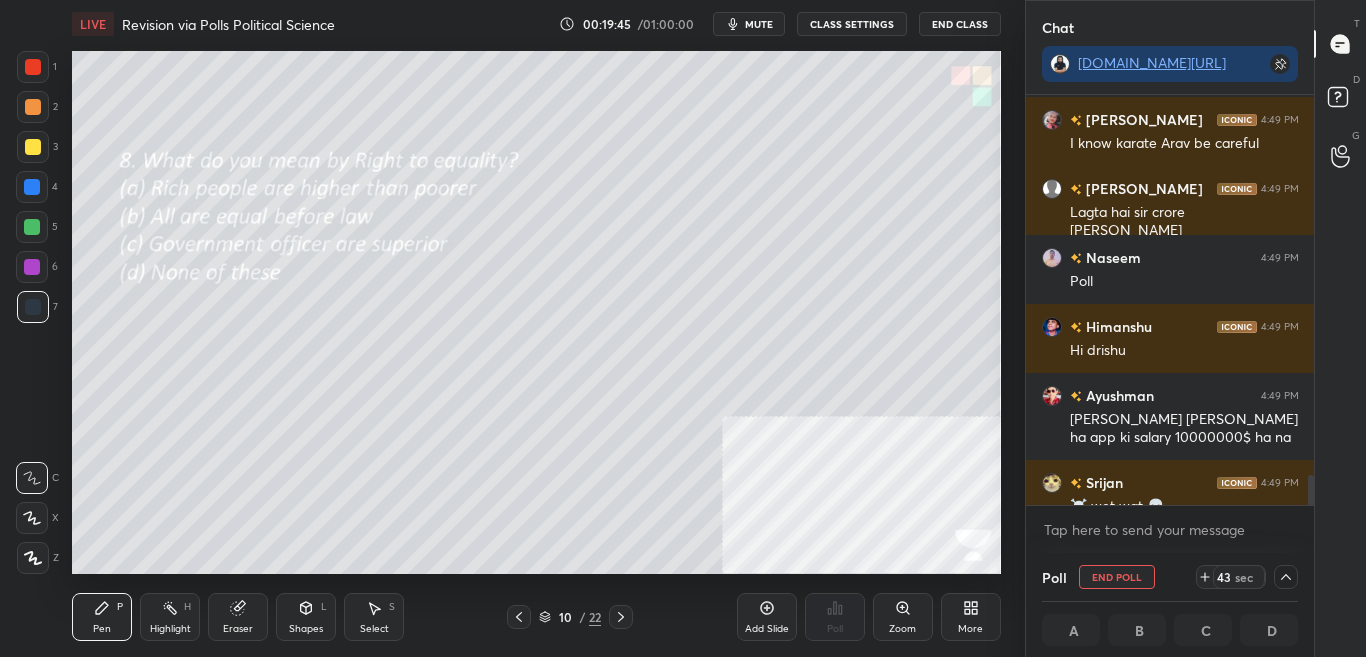 click on "mute" at bounding box center (759, 24) 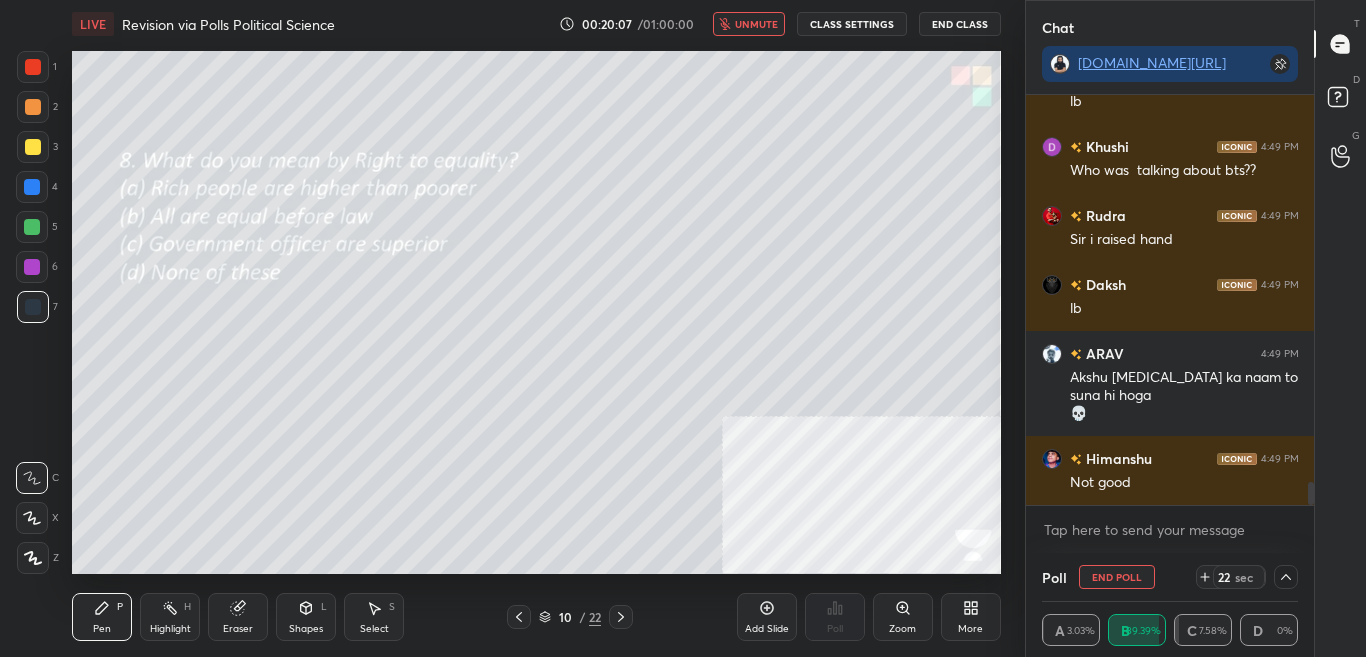 click on "LIVE Revision via Polls Political Science 00:20:07 /  01:00:00 unmute CLASS SETTINGS End Class" at bounding box center [536, 24] 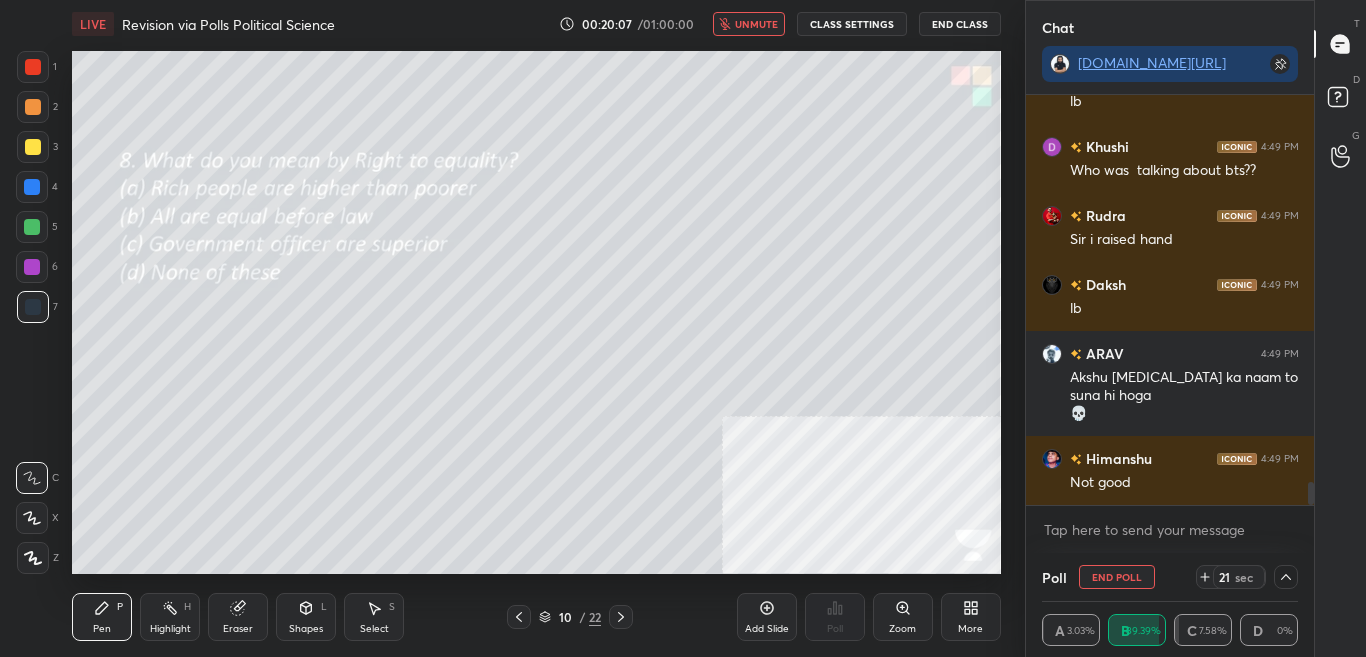 click on "unmute" at bounding box center [756, 24] 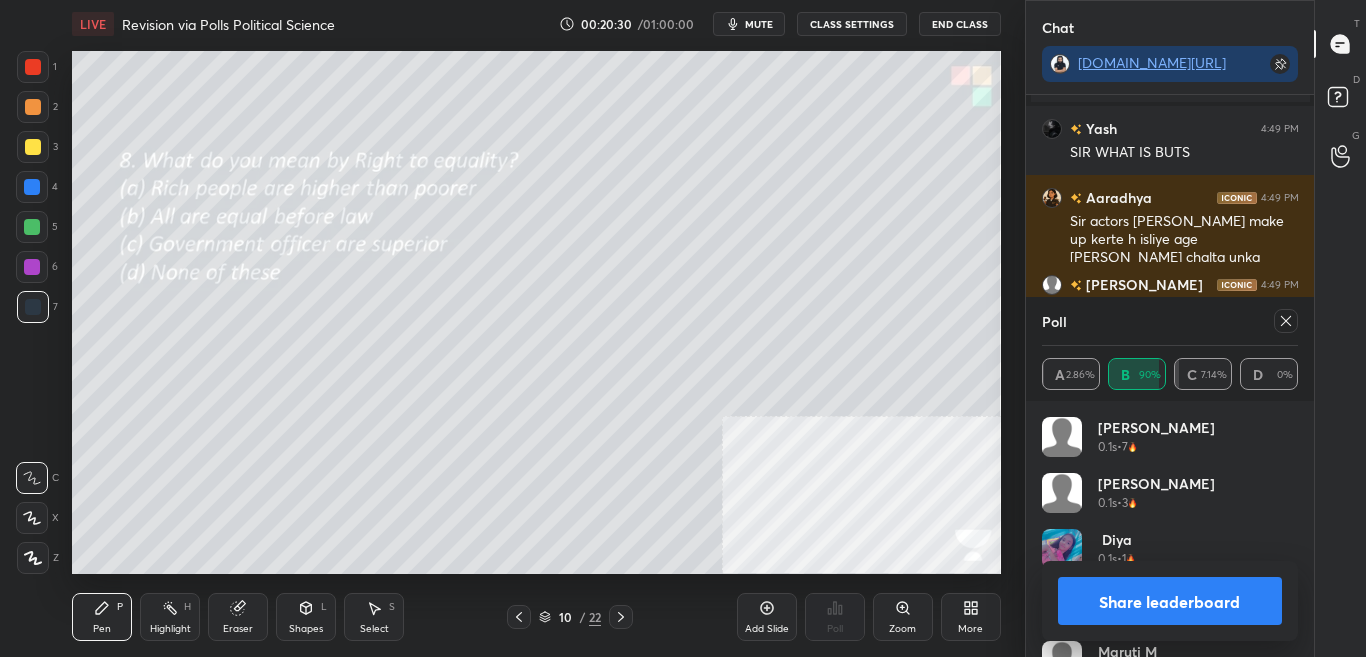 click 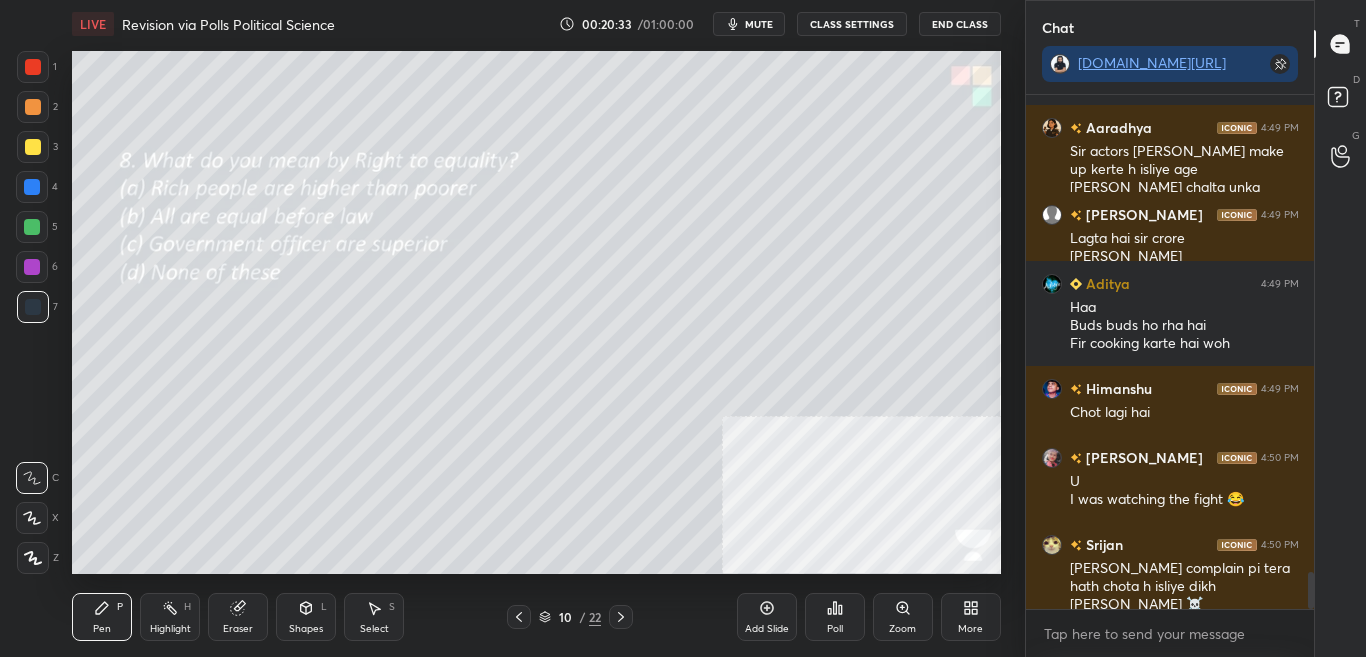 click 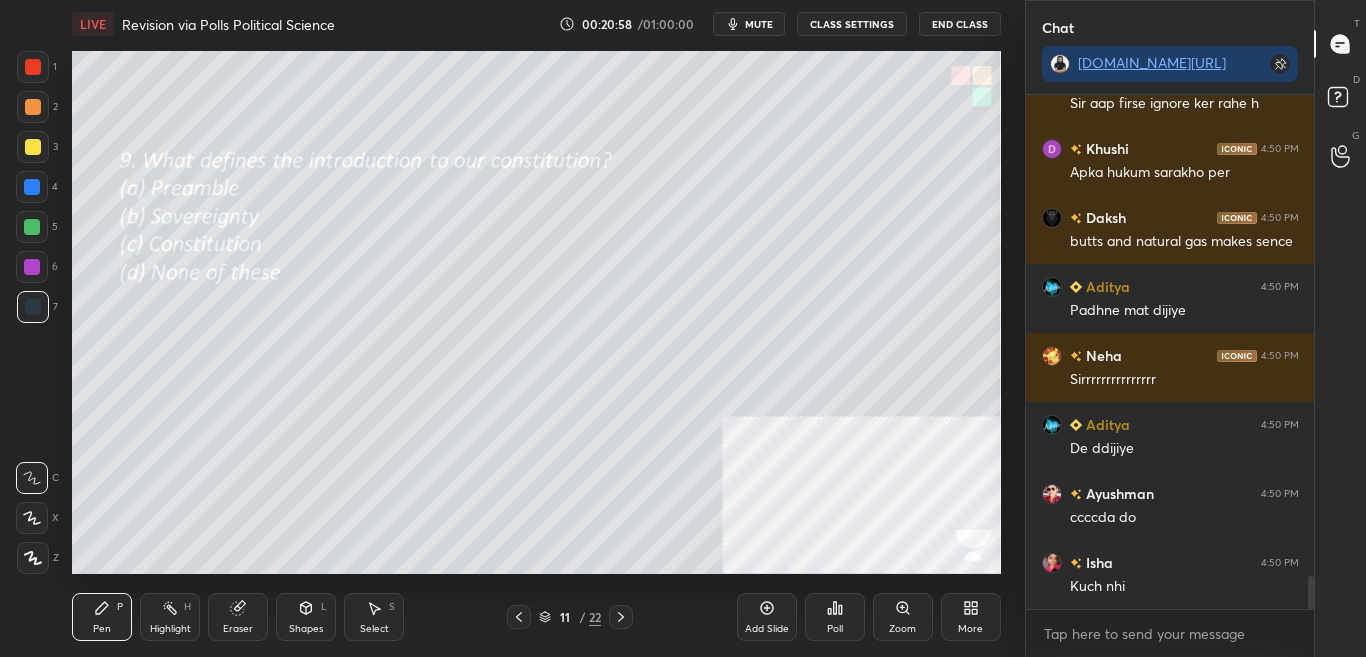 click on "Poll" at bounding box center (835, 617) 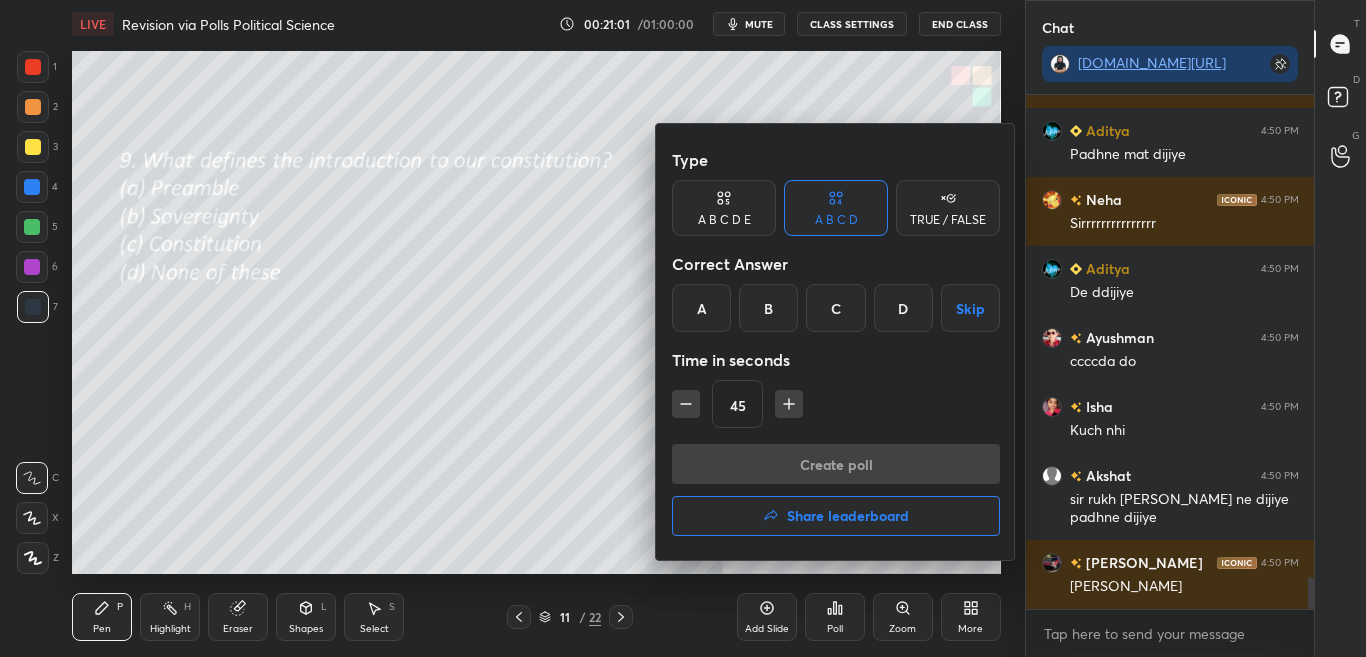 click on "A" at bounding box center (701, 308) 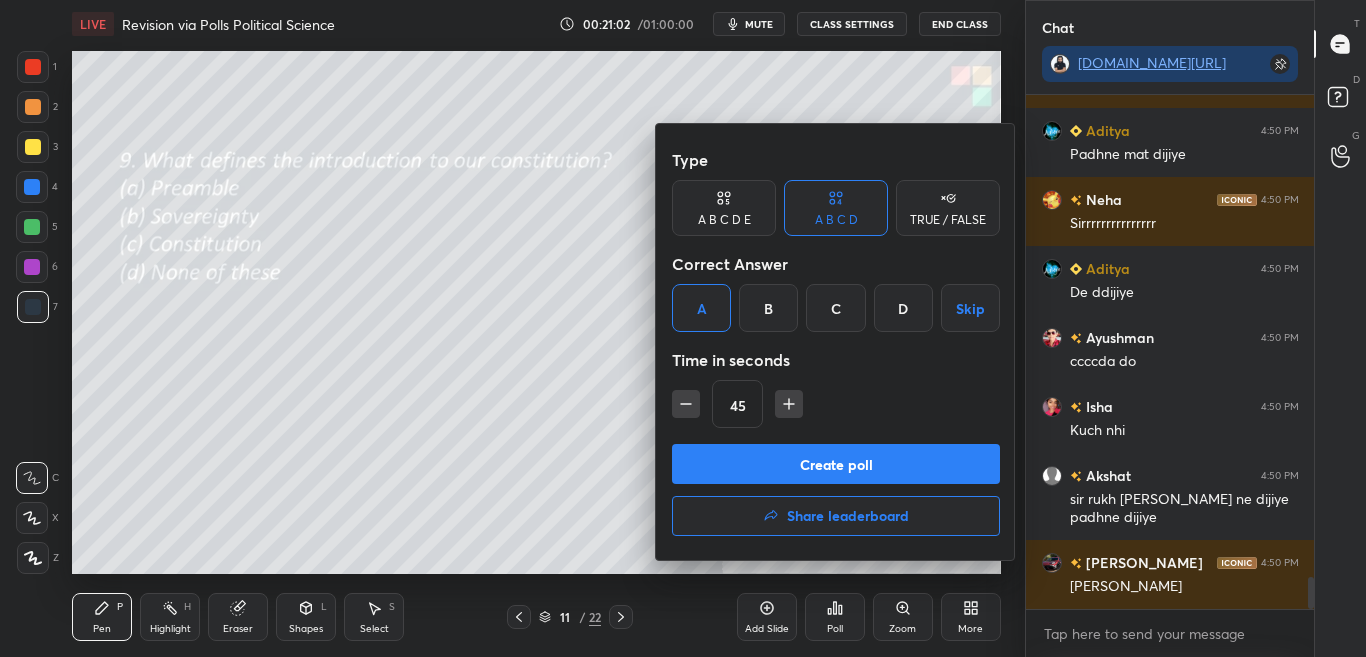 click on "Create poll" at bounding box center [836, 464] 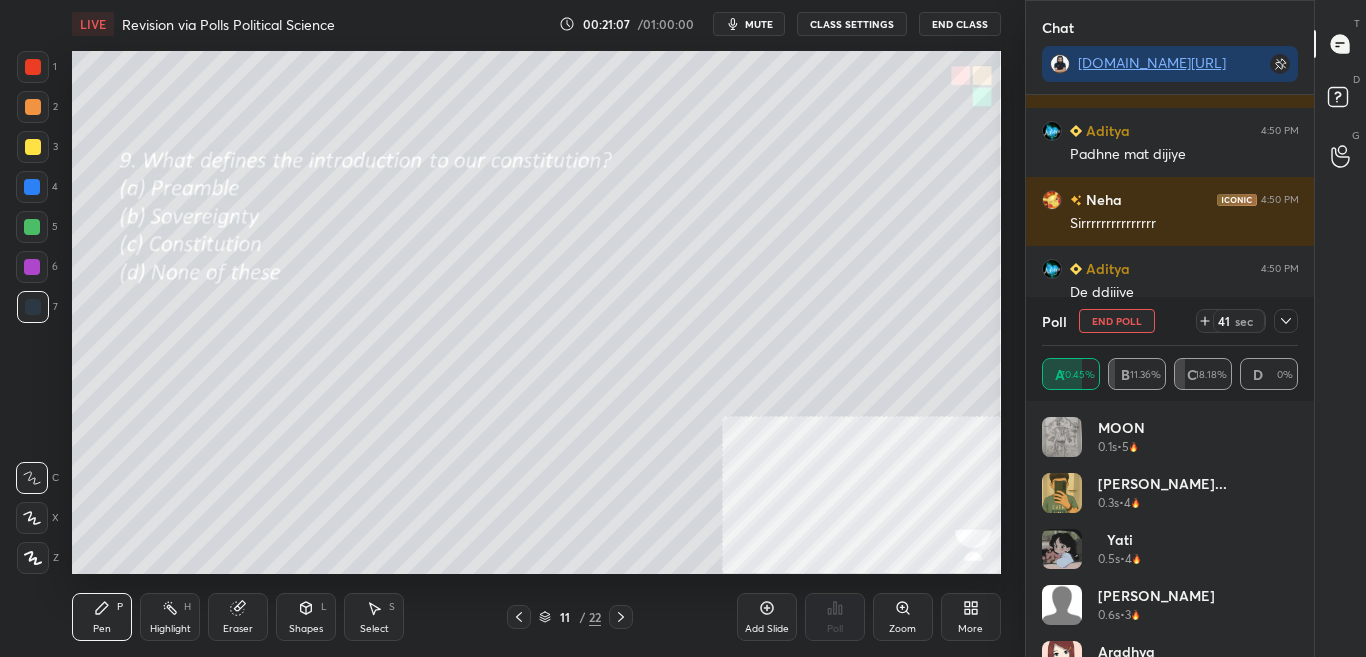 click at bounding box center [1286, 321] 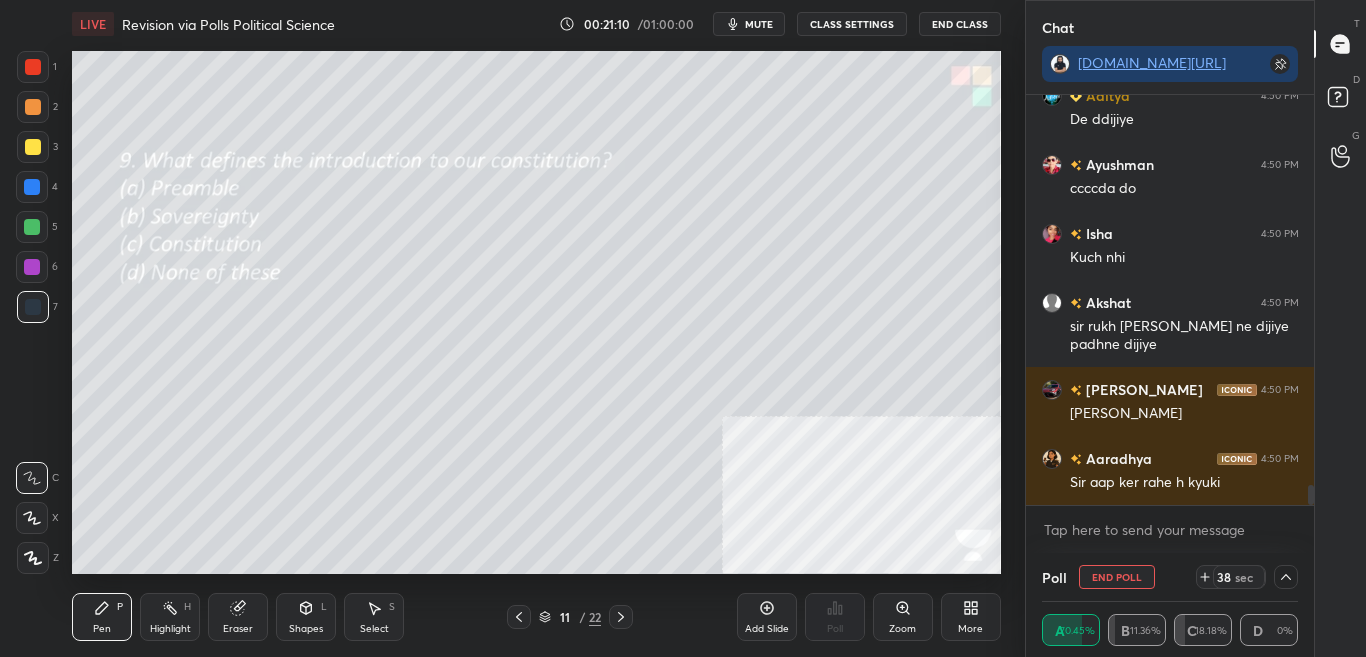 drag, startPoint x: 1311, startPoint y: 491, endPoint x: 1313, endPoint y: 513, distance: 22.090721 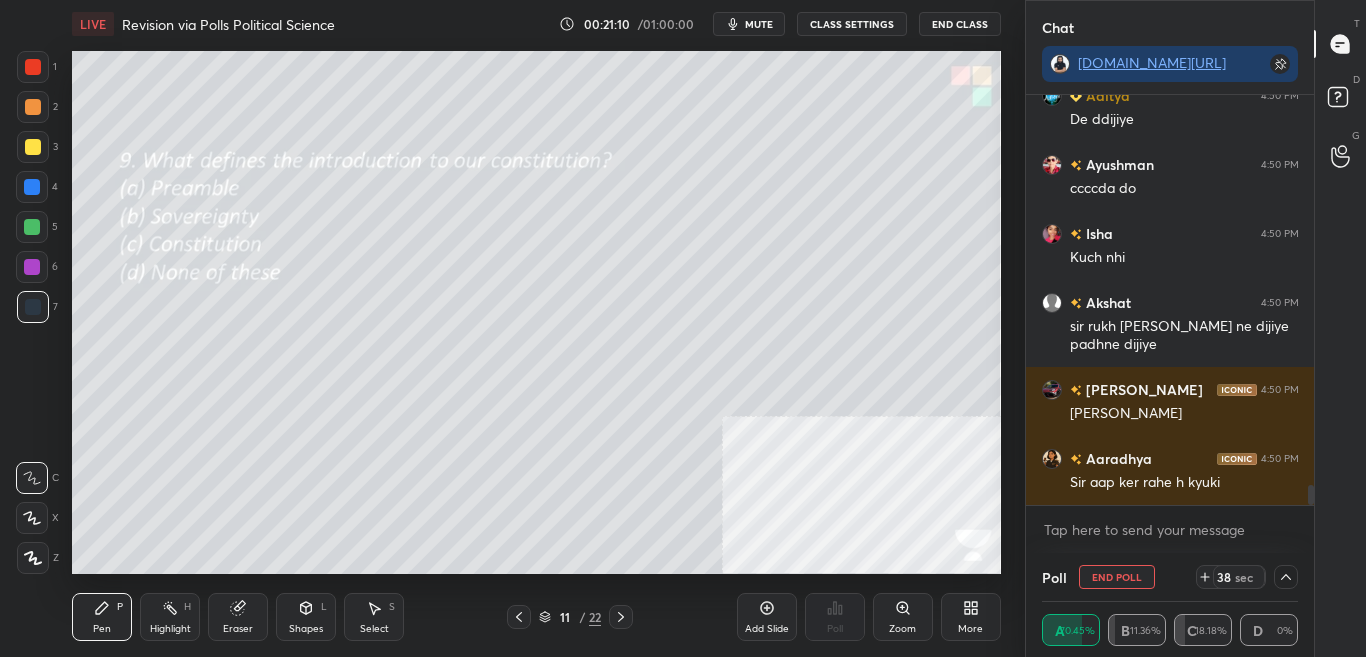 click on "Neha 4:50 PM Sirrrrrrrrrrrrrrr Aditya 4:50 PM De ddijiye Ayushman 4:50 PM ccccda do Isha 4:50 PM Kuch [PERSON_NAME] 4:50 PM sir rukh [PERSON_NAME] ne dijiye padhne dijiye [PERSON_NAME] 4:50 PM sir poll Aaradhya 4:50 PM Sir aap ker rahe h kyuki JUMP TO LATEST Enable hand raising Enable raise hand to speak to learners. Once enabled, chat will be turned off temporarily. Enable x" at bounding box center (1170, 324) 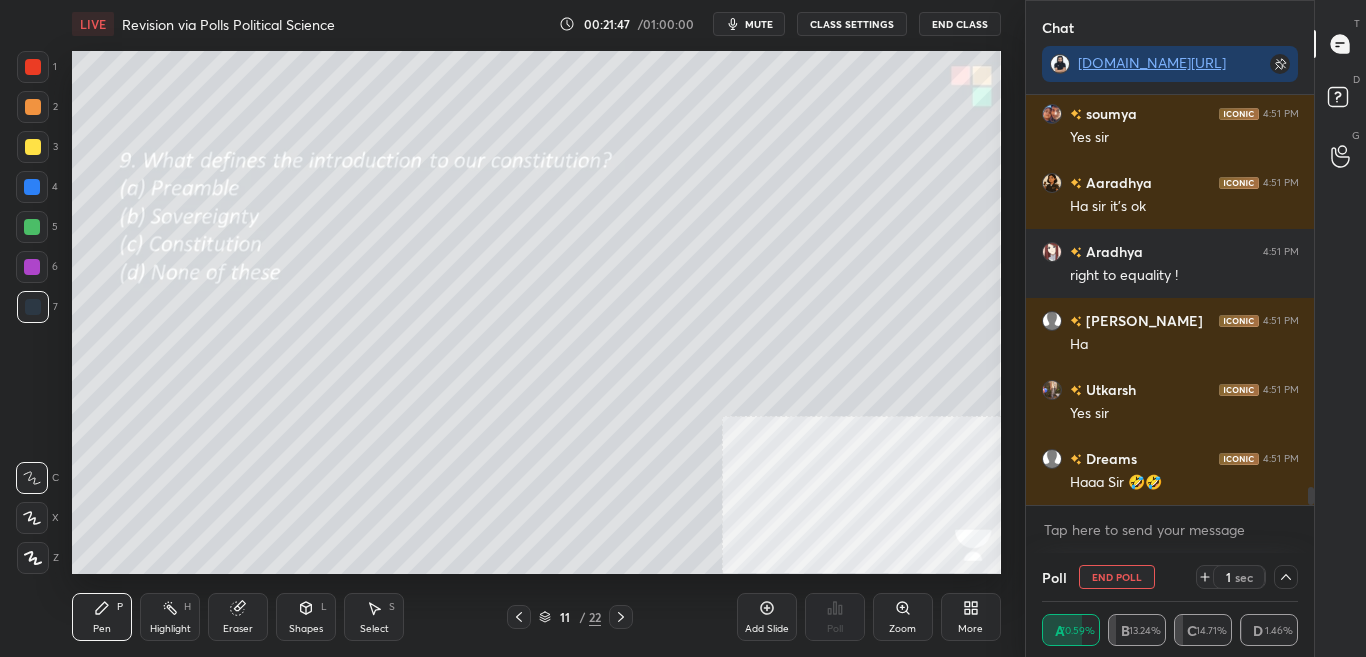 scroll, scrollTop: 9116, scrollLeft: 0, axis: vertical 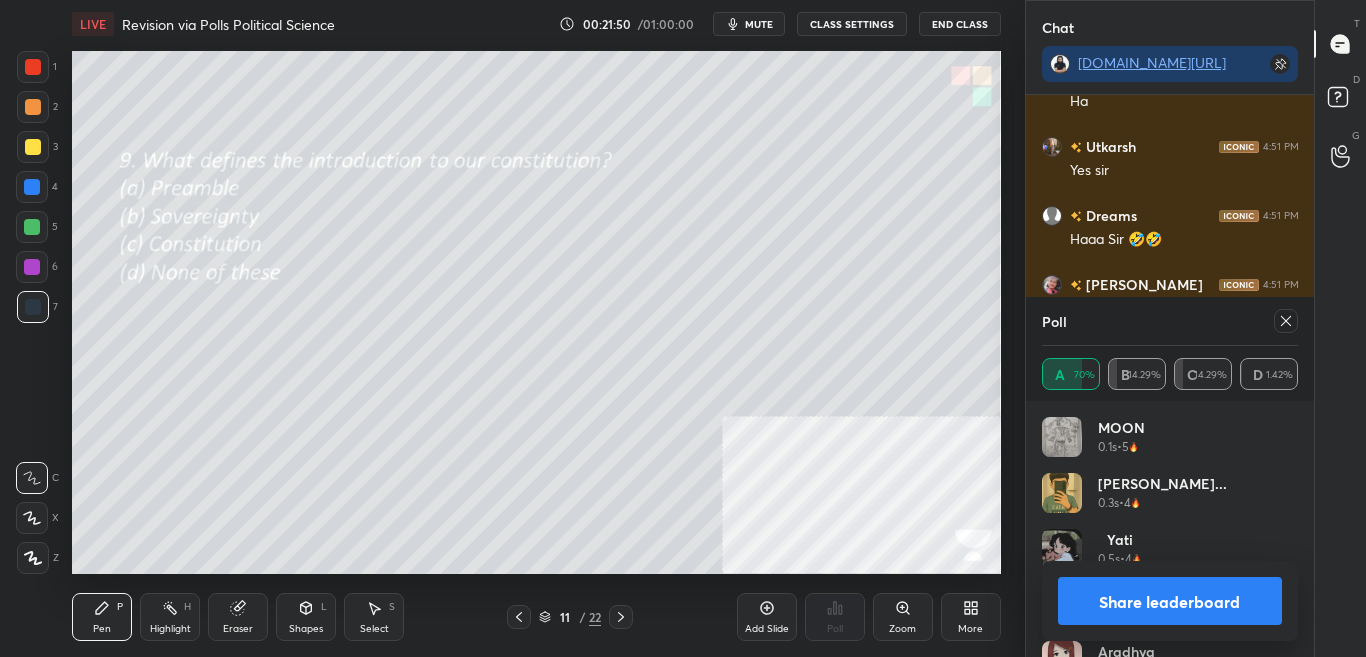 click on "Share leaderboard" at bounding box center (1170, 601) 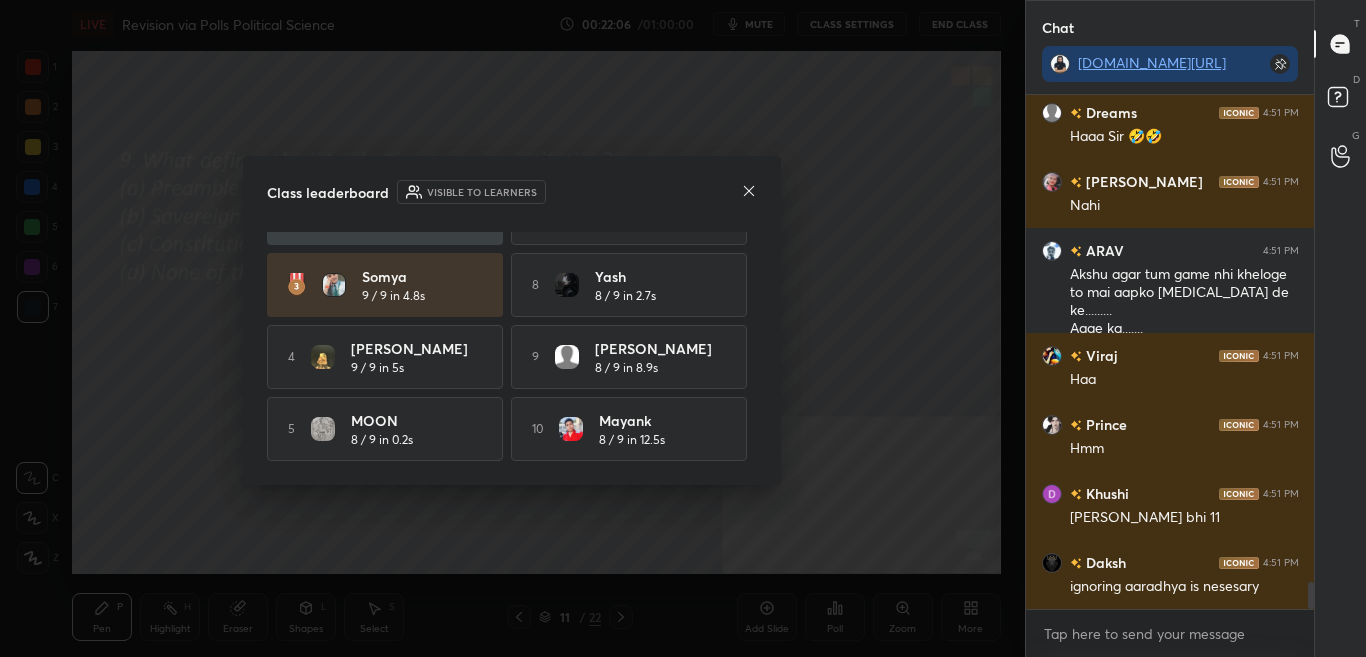 click 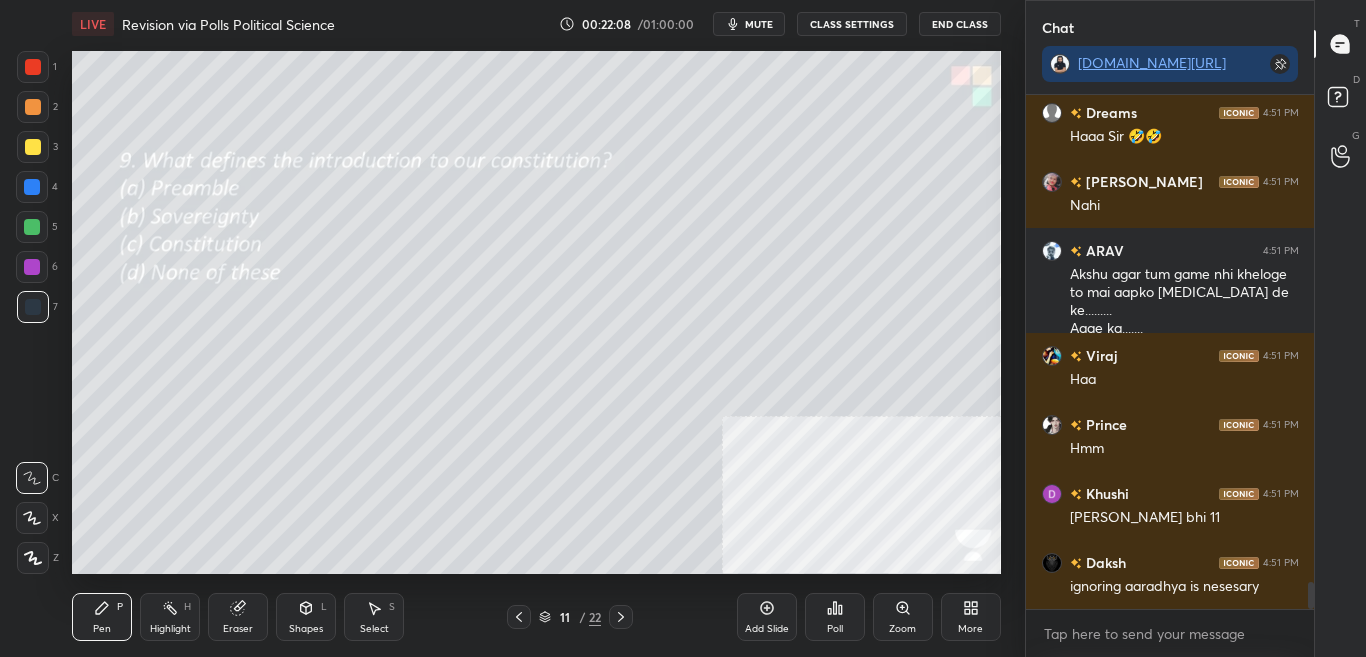 click 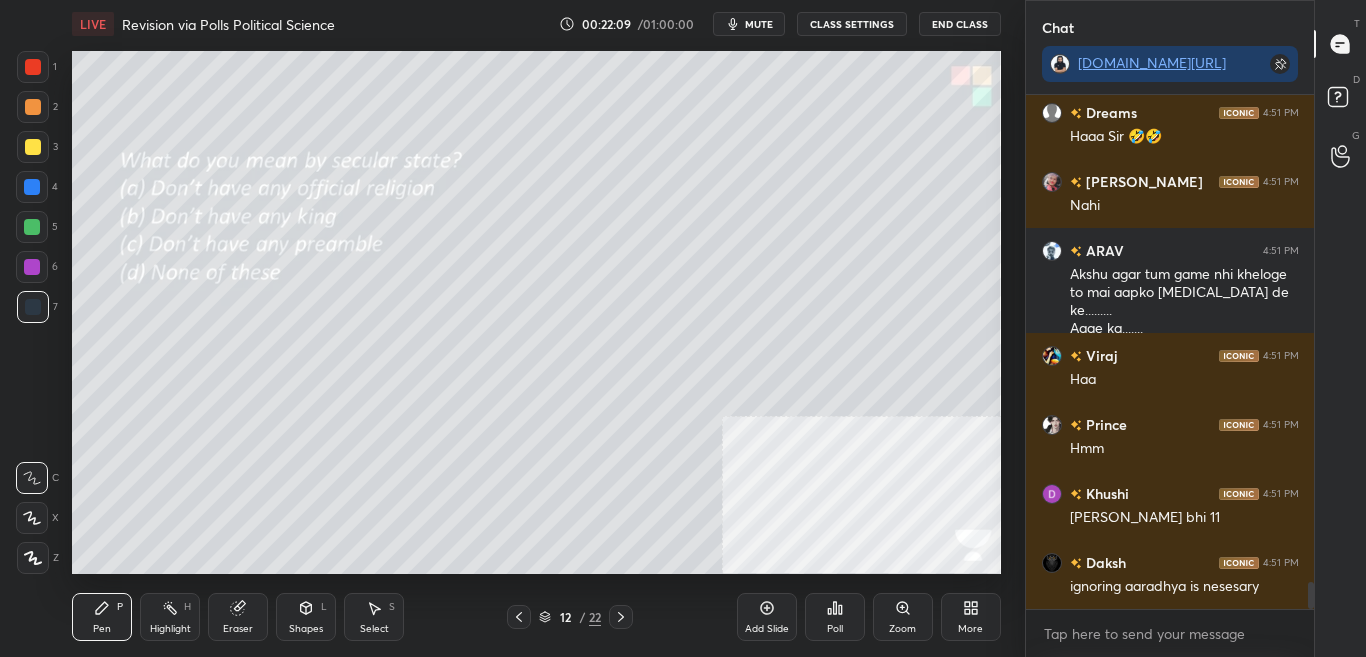 click 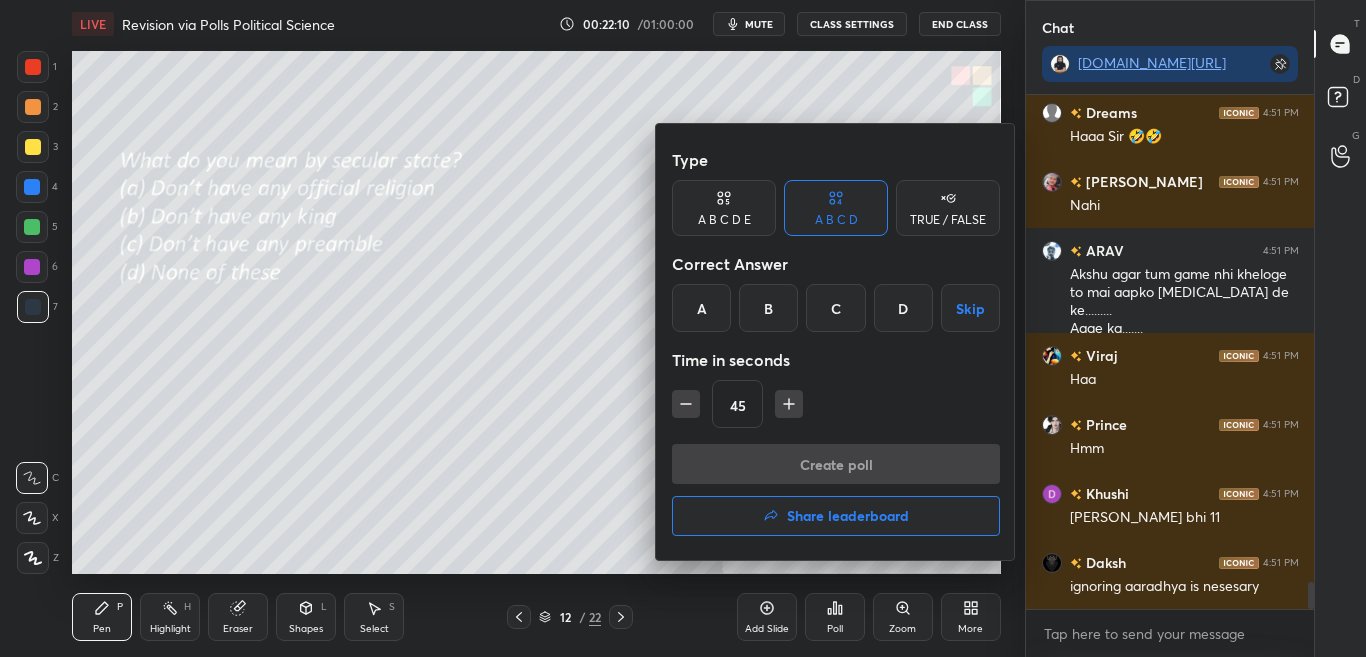 click on "A" at bounding box center [701, 308] 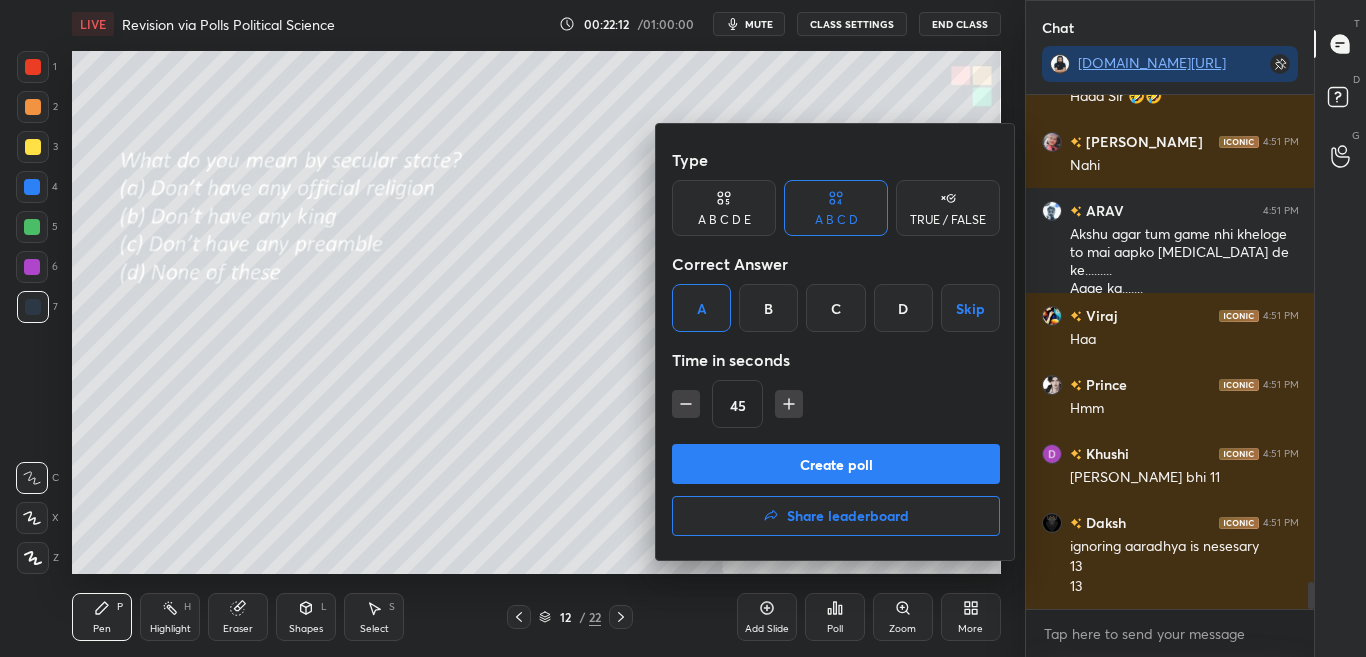 click on "Create poll" at bounding box center [836, 464] 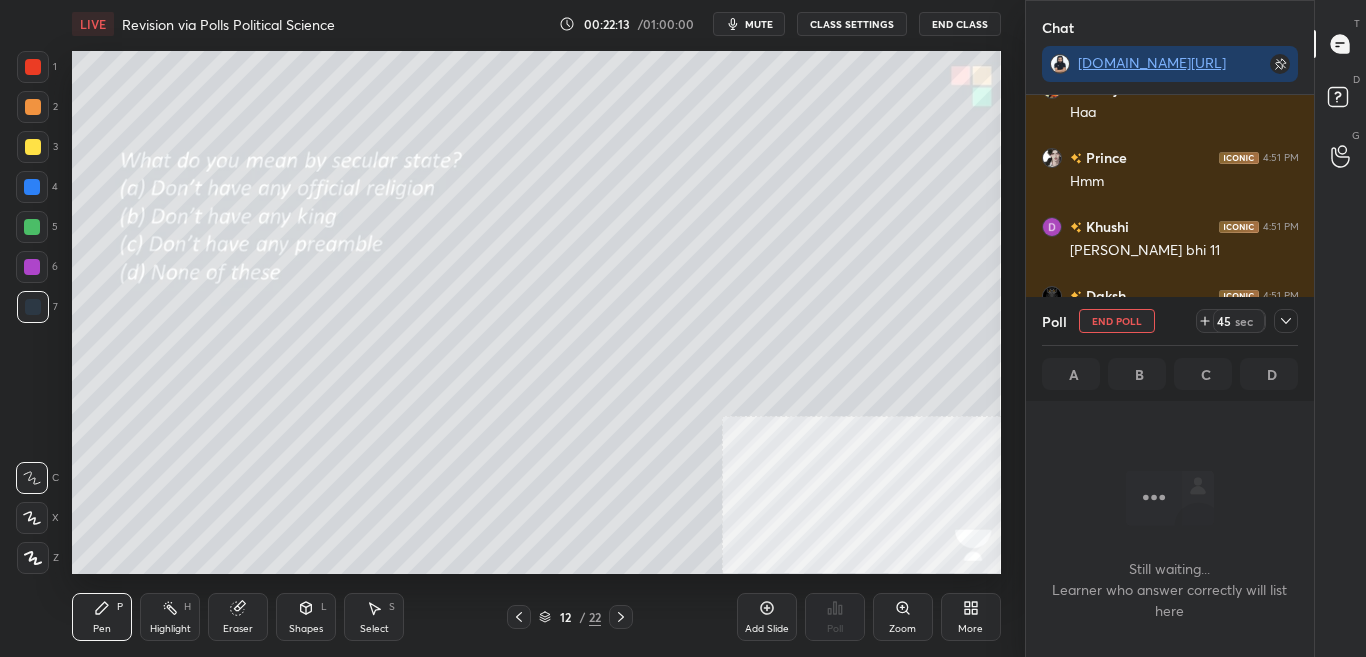 click at bounding box center (1286, 321) 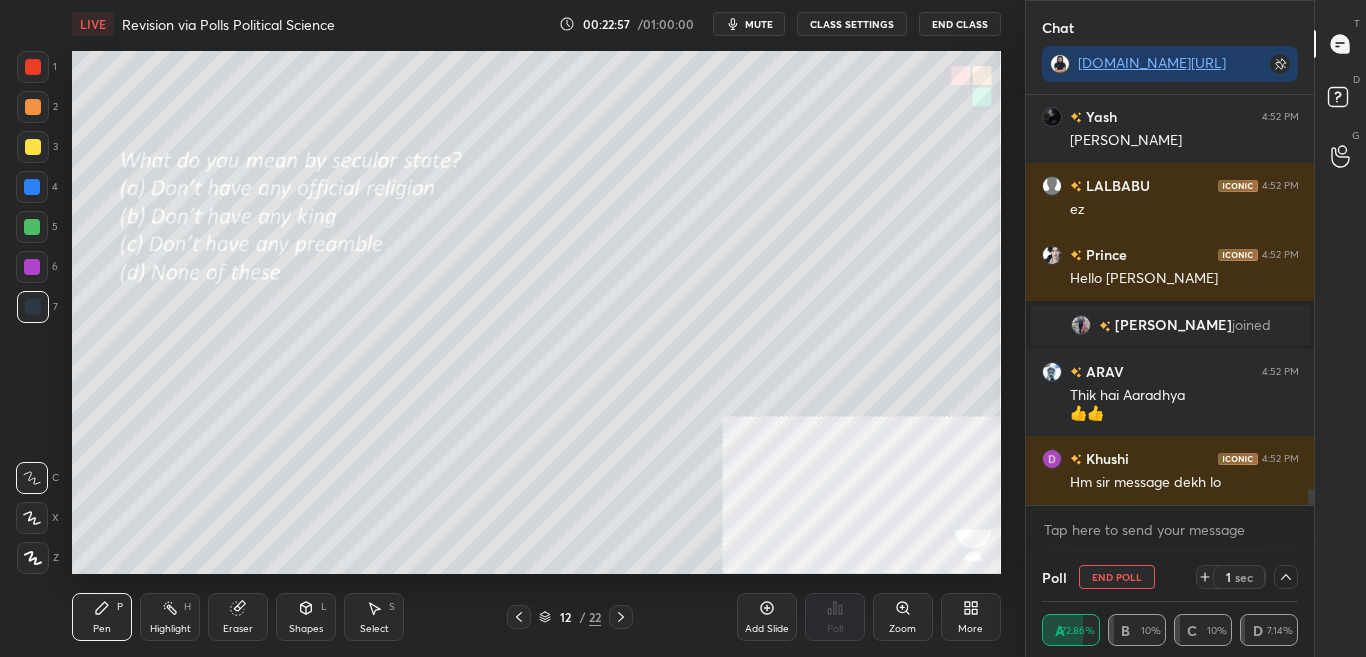 scroll, scrollTop: 9947, scrollLeft: 0, axis: vertical 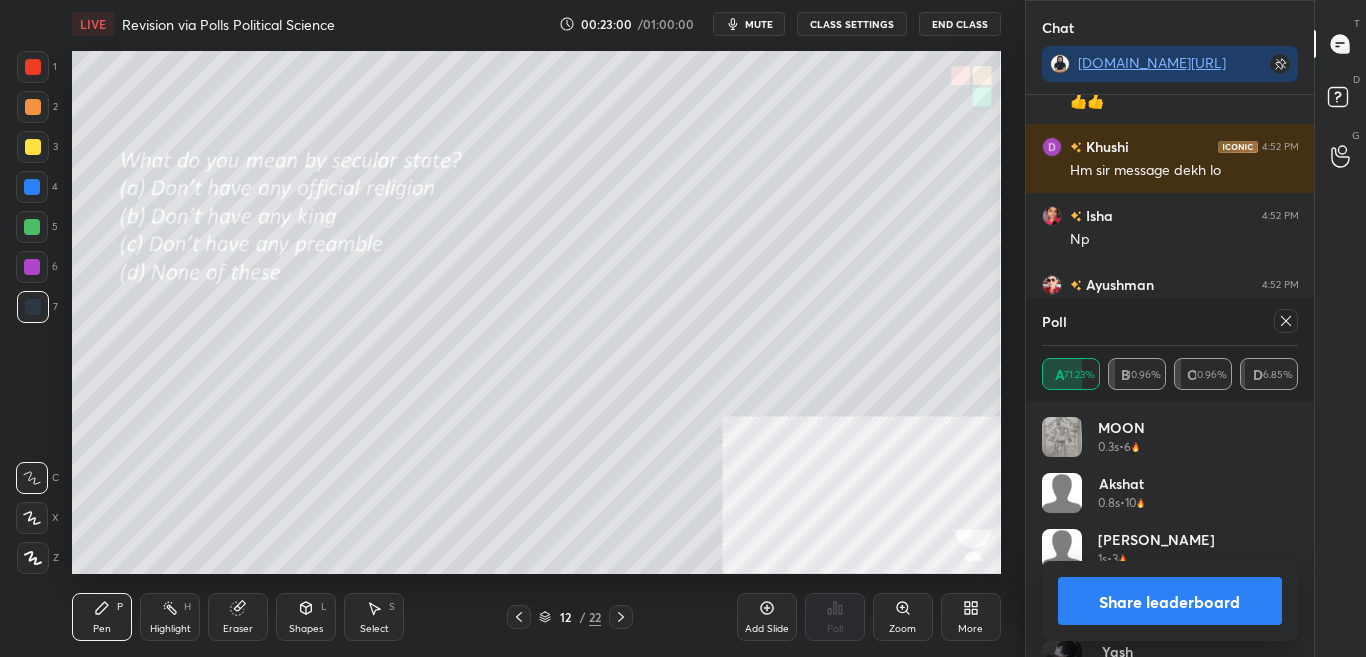 click on "Share leaderboard" at bounding box center [1170, 601] 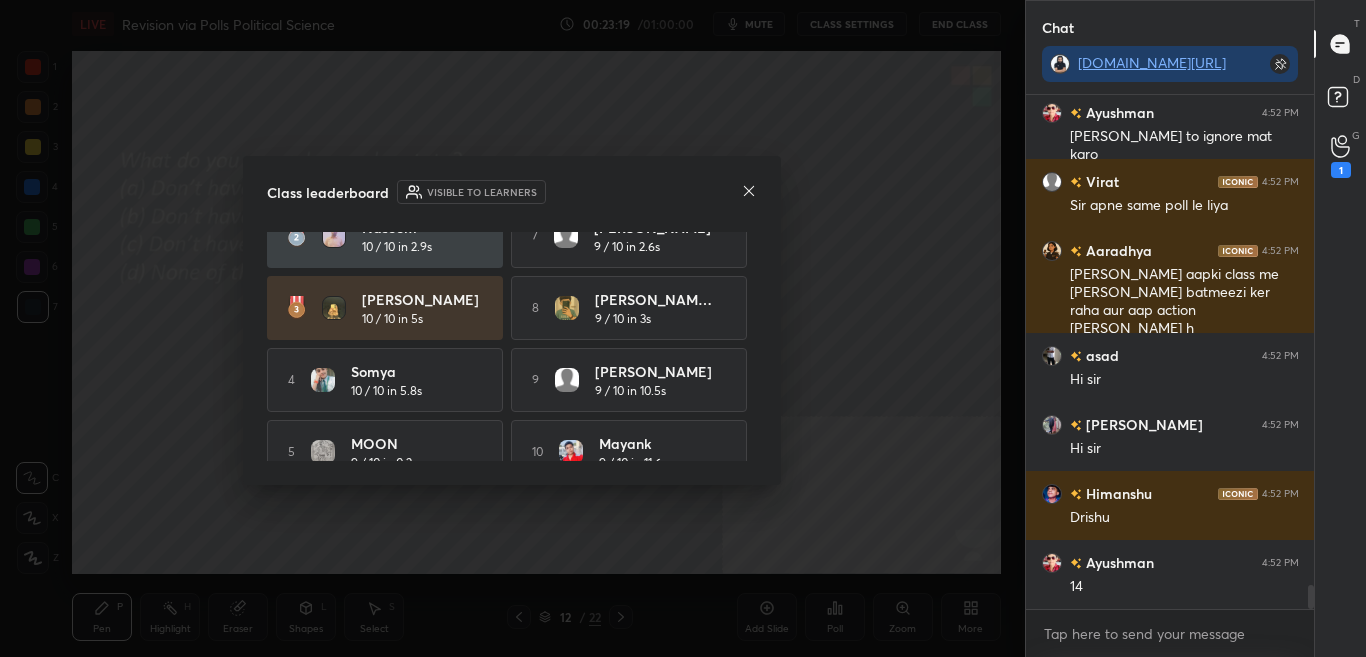 click 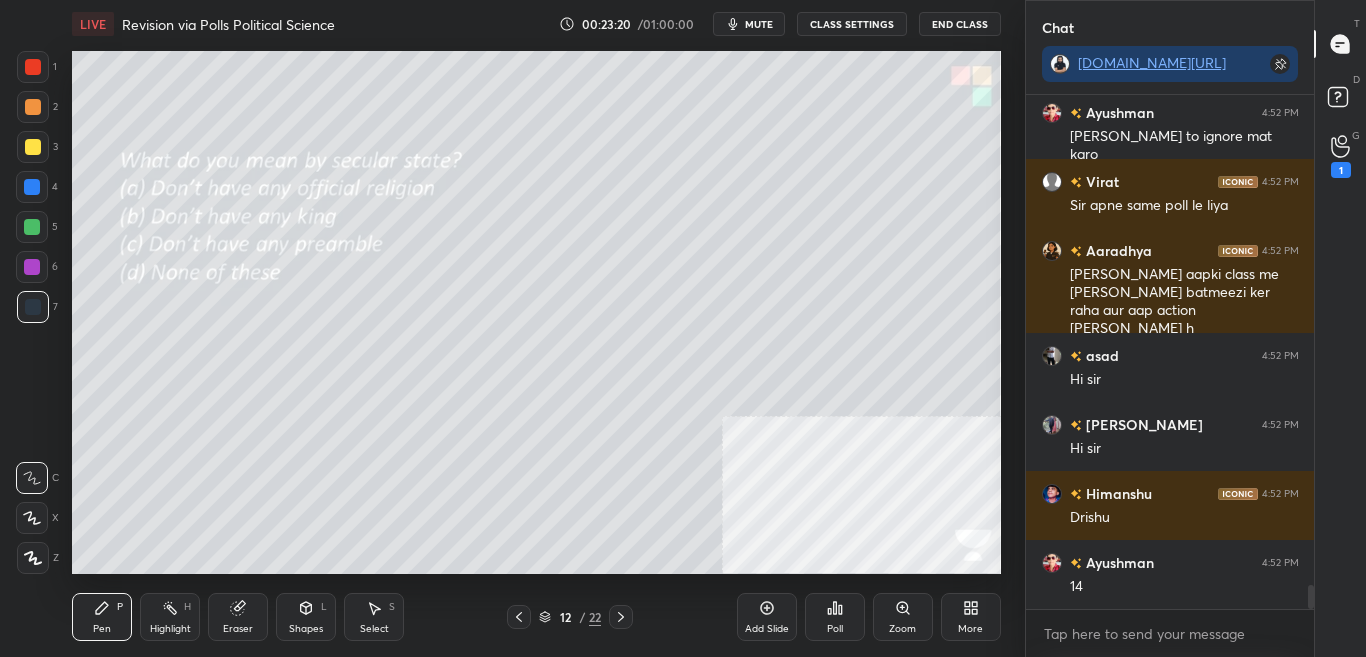 click on "More" at bounding box center [971, 617] 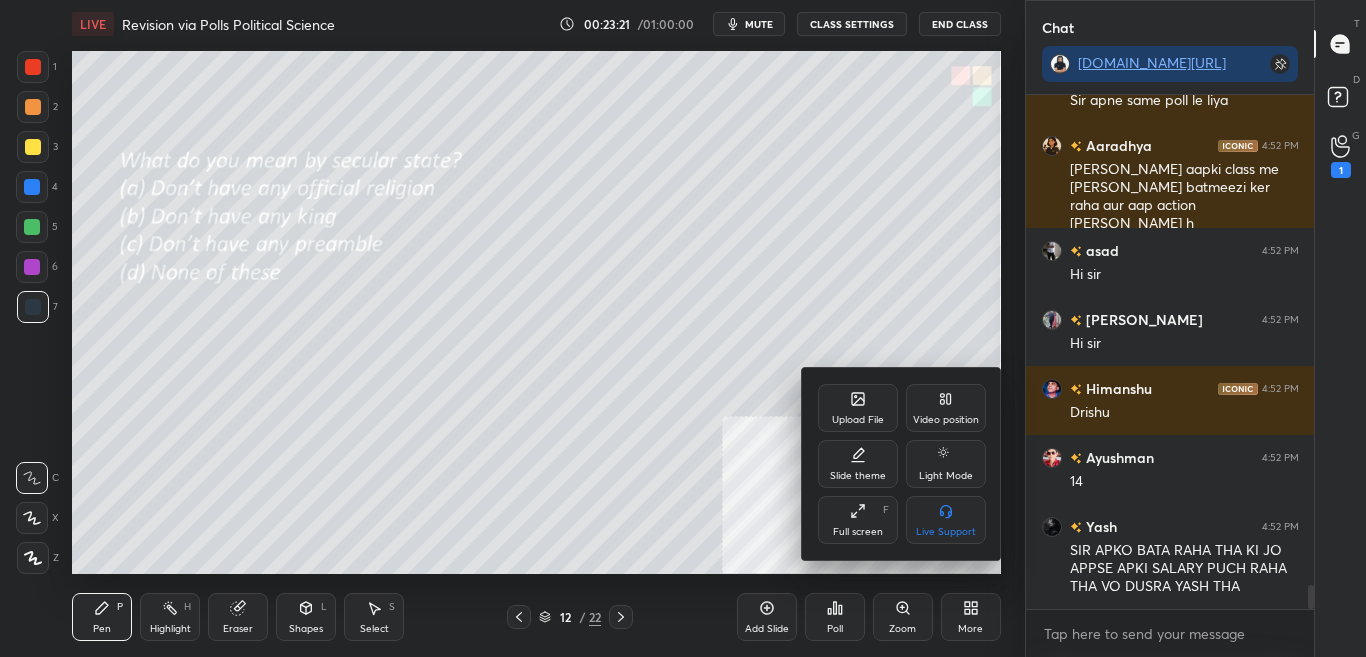 click on "Upload File" at bounding box center (858, 408) 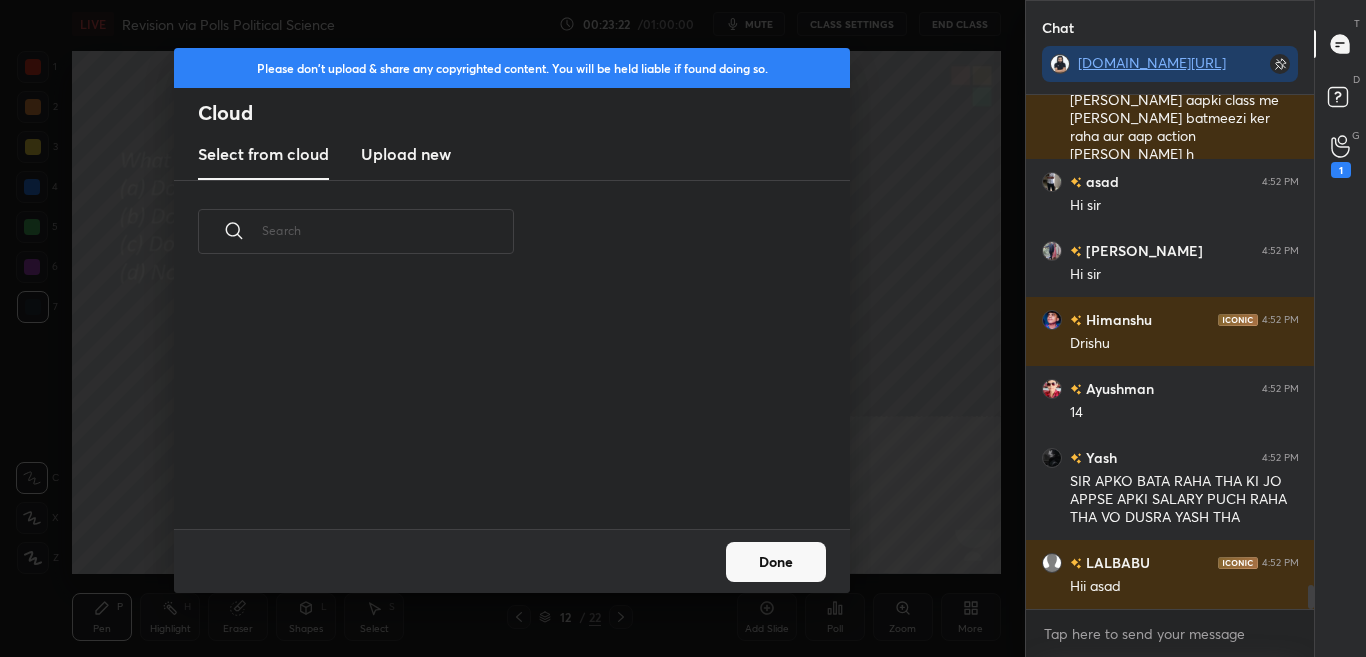 click on "Upload new" at bounding box center (406, 154) 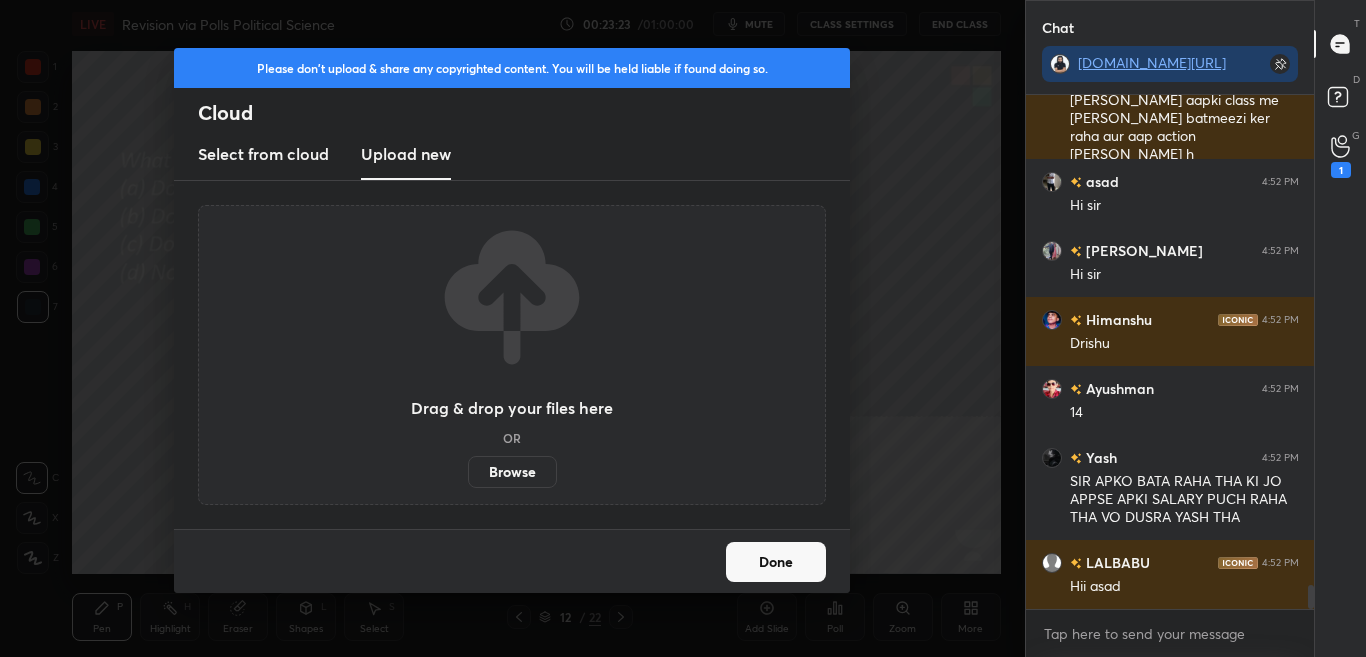 click on "Browse" at bounding box center [512, 472] 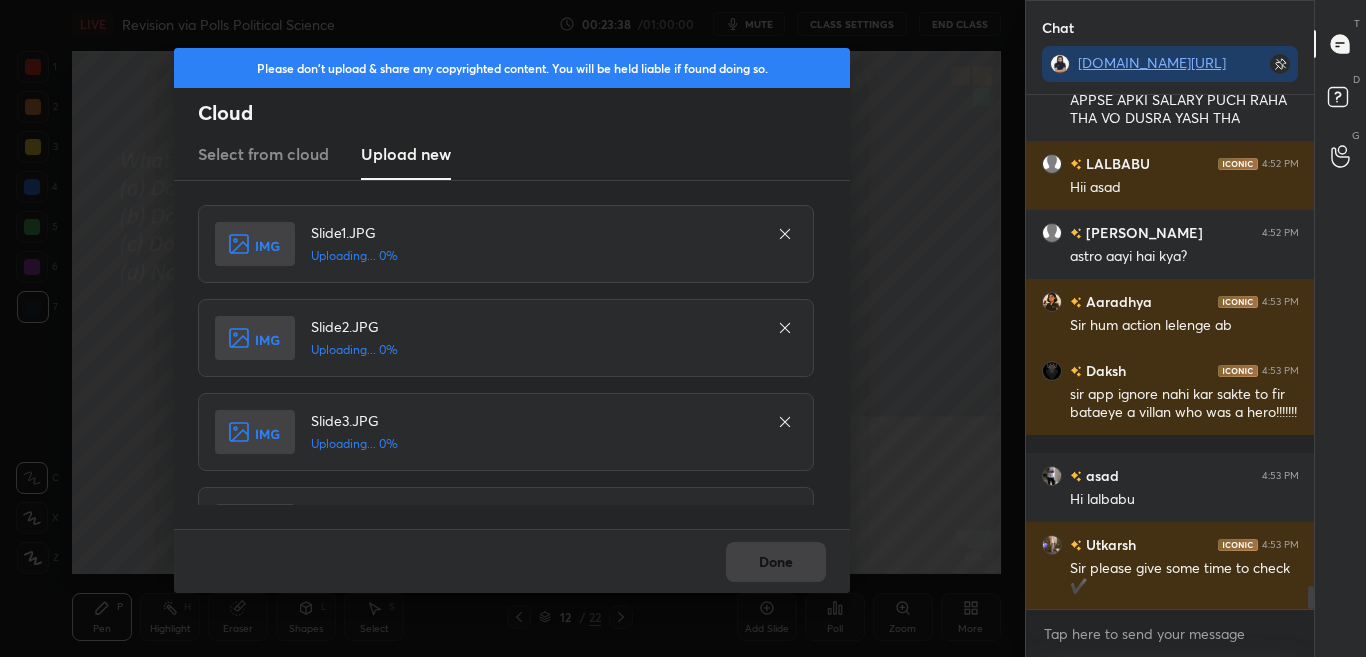 click on "Done" at bounding box center [512, 561] 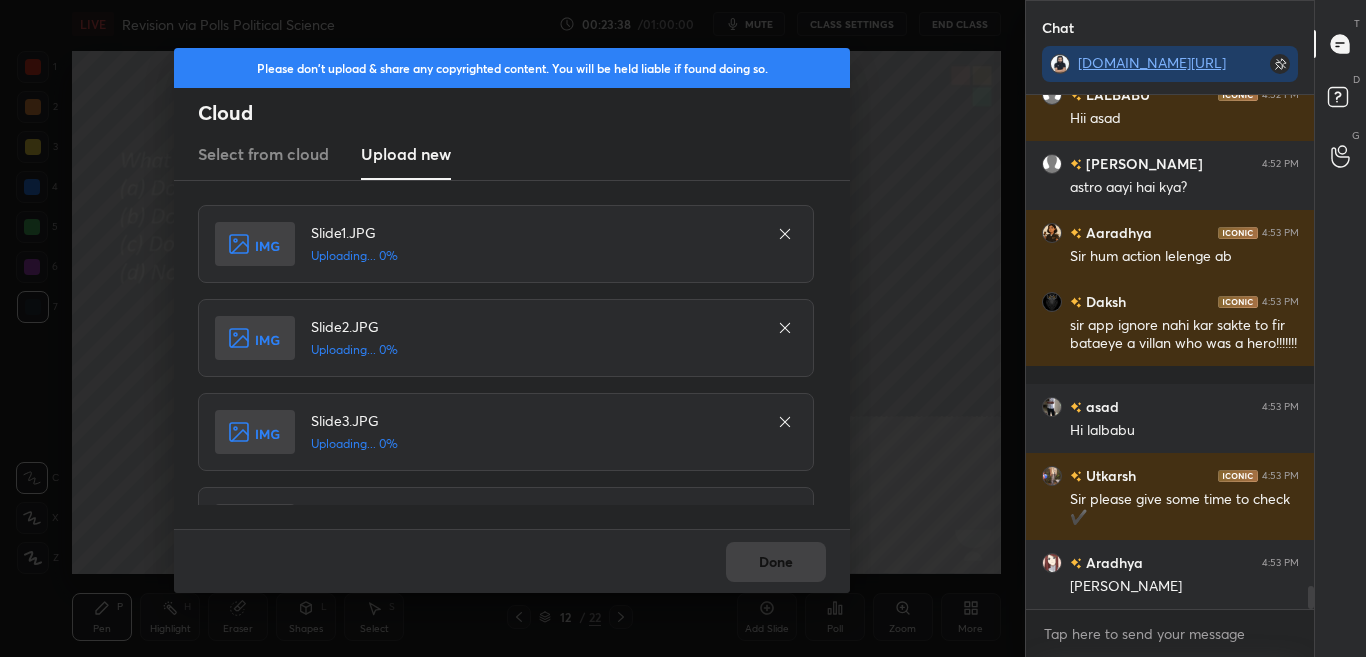click on "Done" at bounding box center [512, 561] 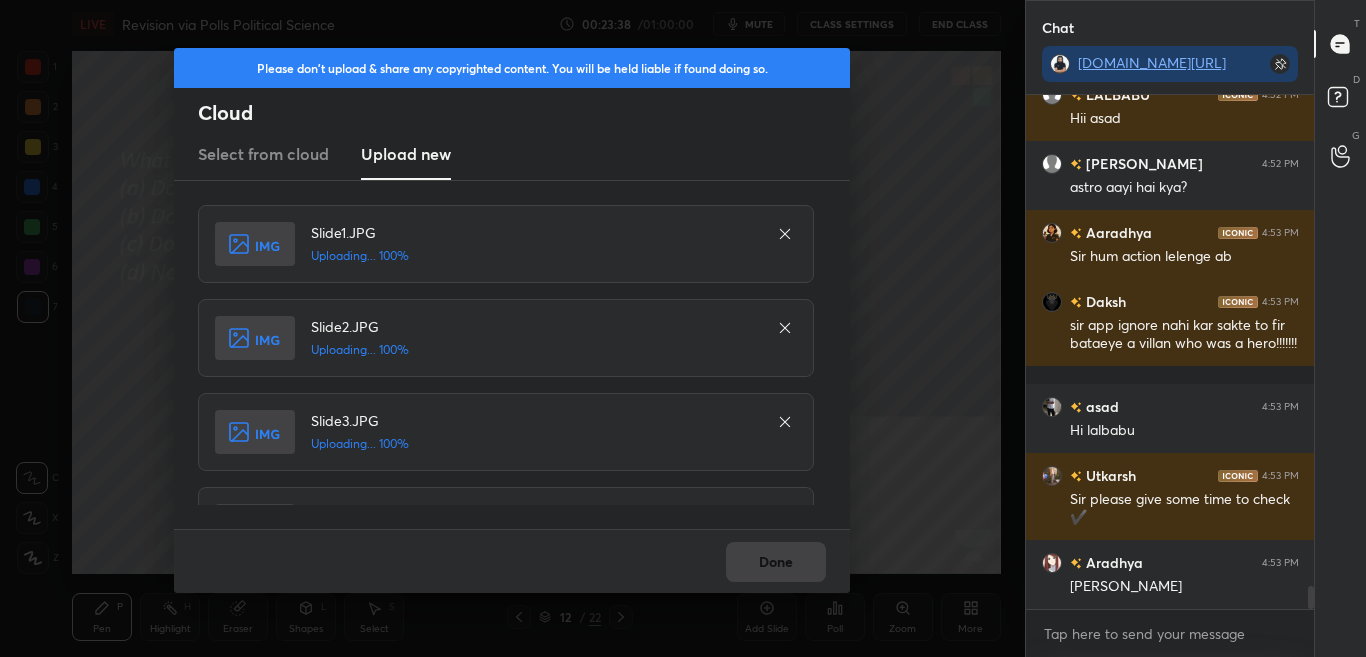 click on "Done" at bounding box center (512, 561) 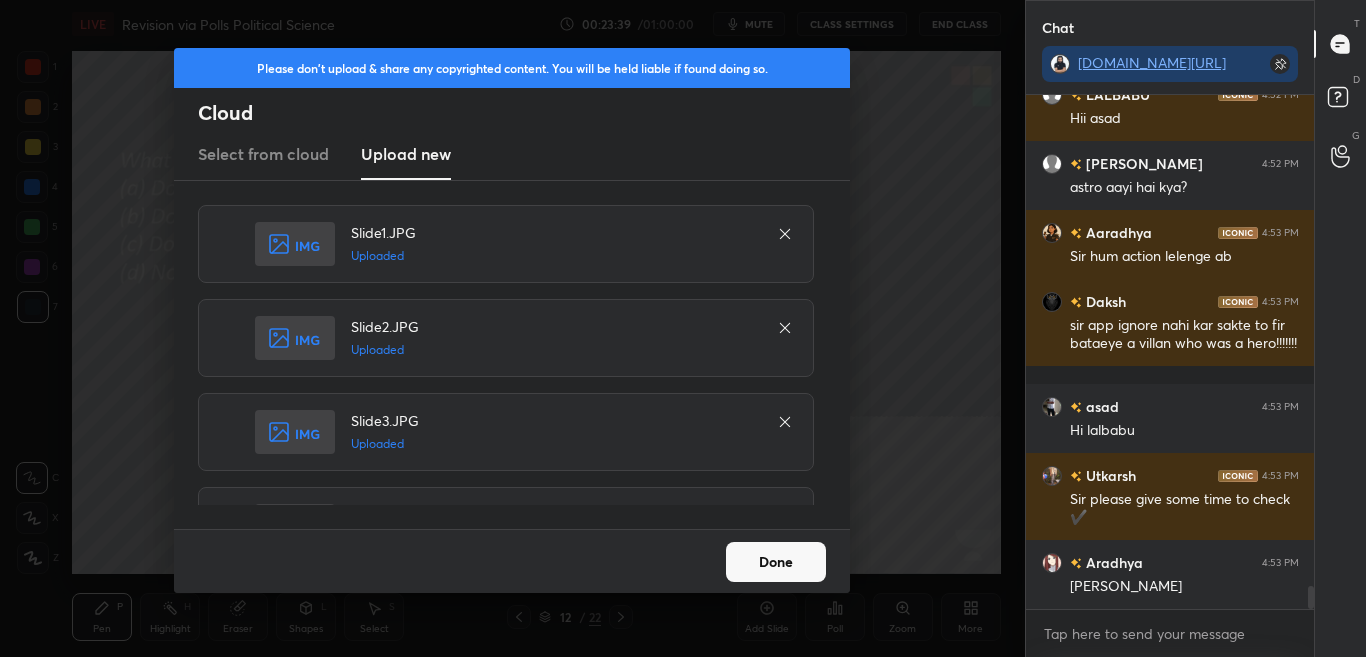 click on "Done" at bounding box center [776, 562] 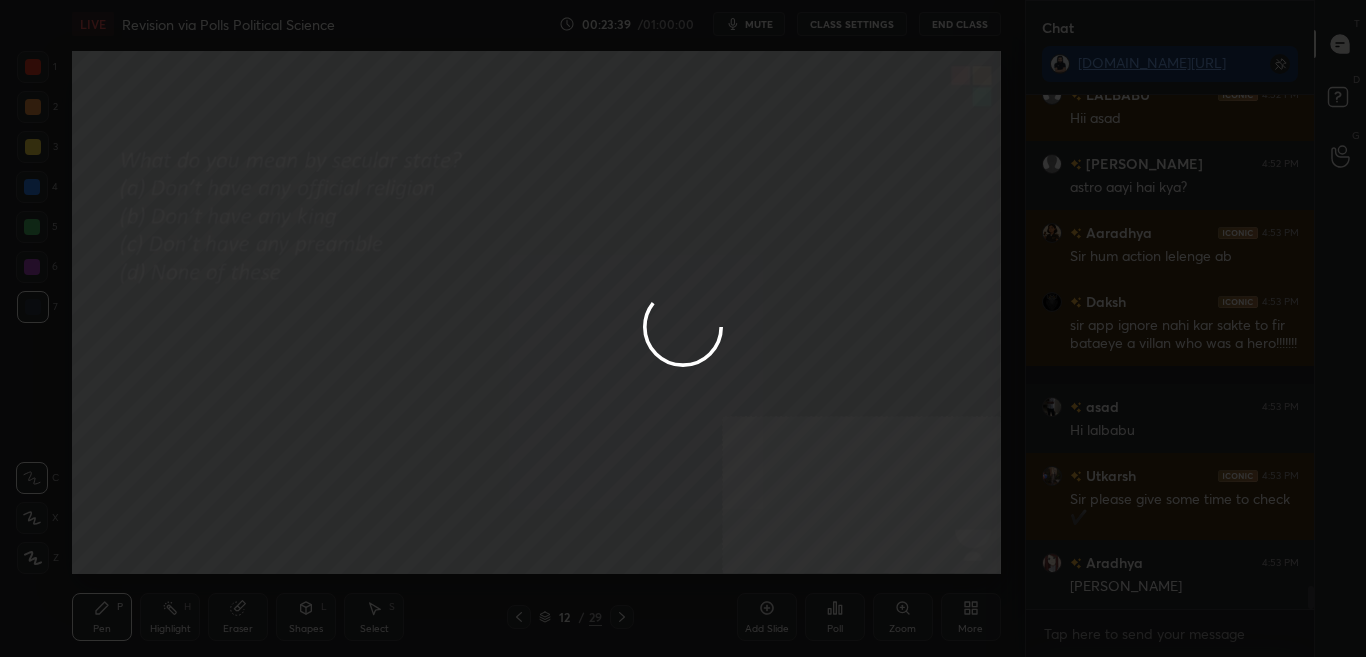 click at bounding box center [683, 328] 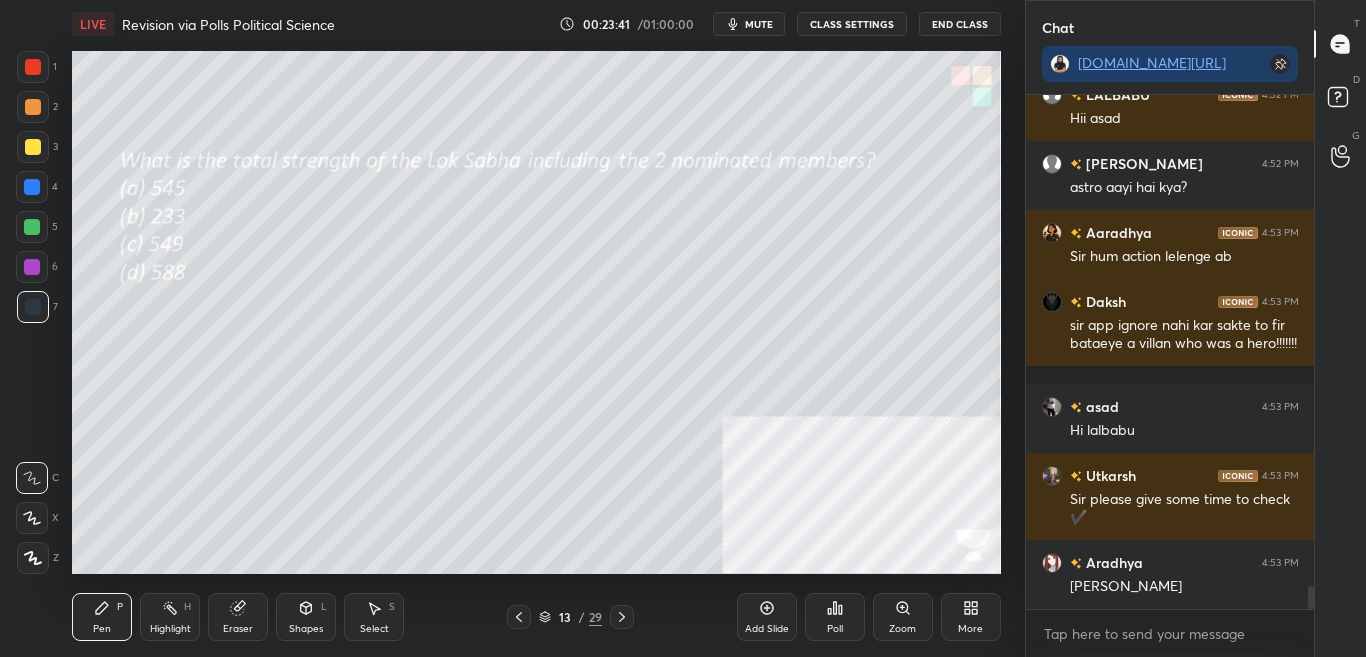 click on "Poll" at bounding box center [835, 629] 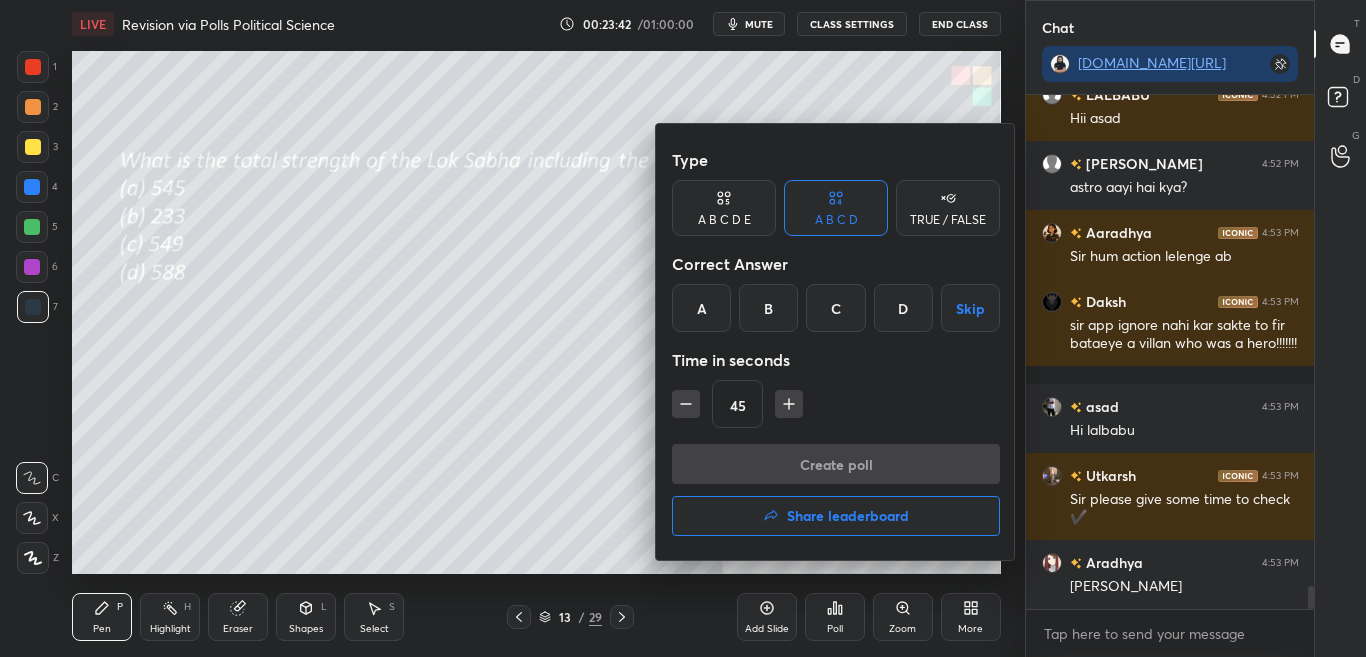 click on "A" at bounding box center [701, 308] 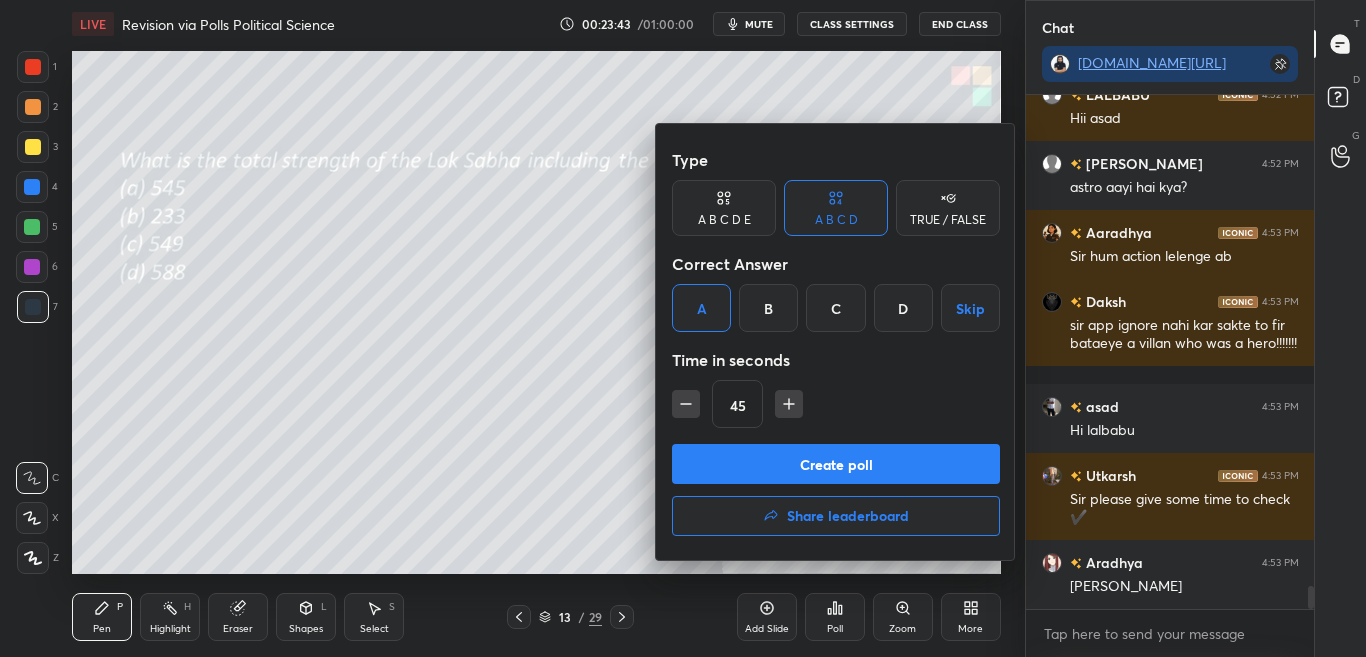 click on "Create poll" at bounding box center (836, 464) 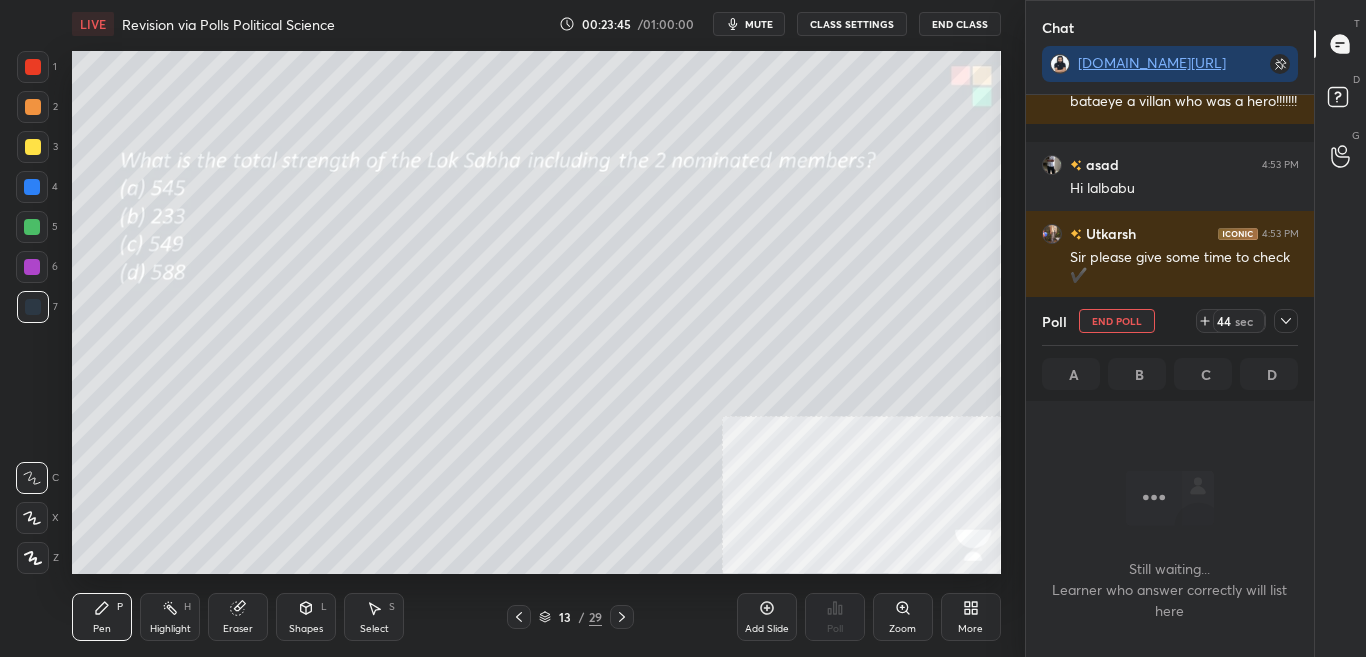 click at bounding box center (1286, 321) 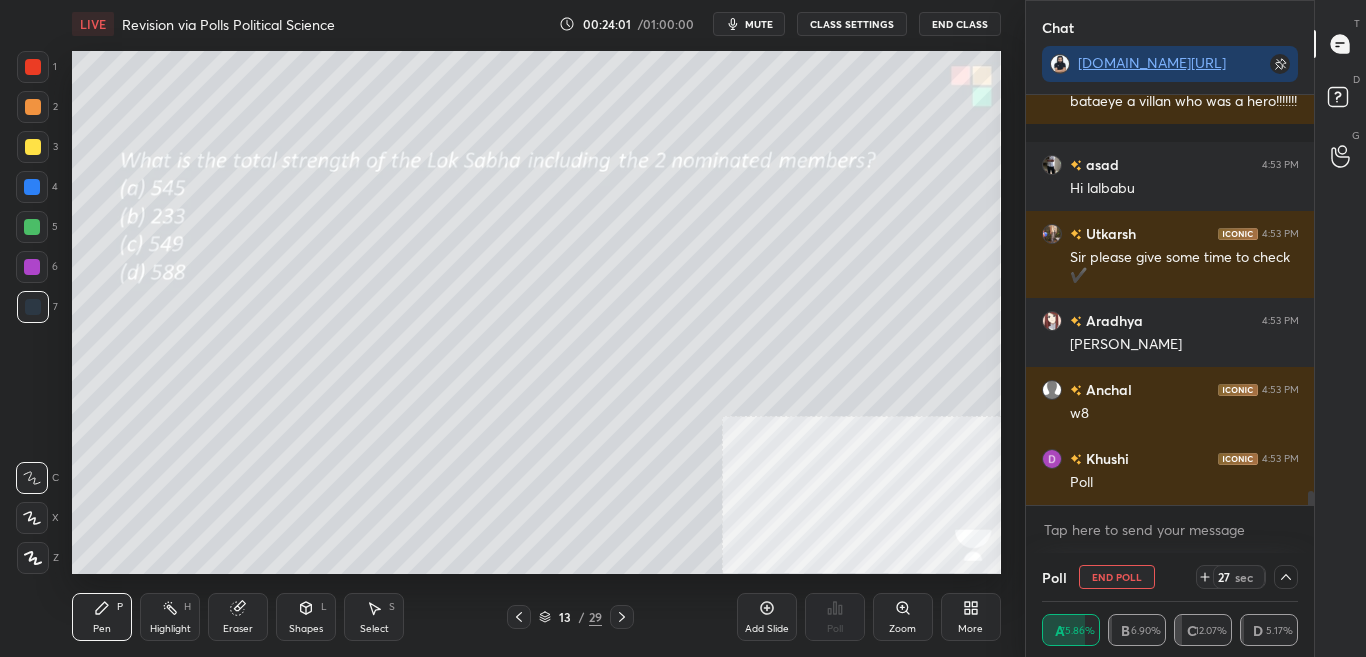scroll, scrollTop: 11315, scrollLeft: 0, axis: vertical 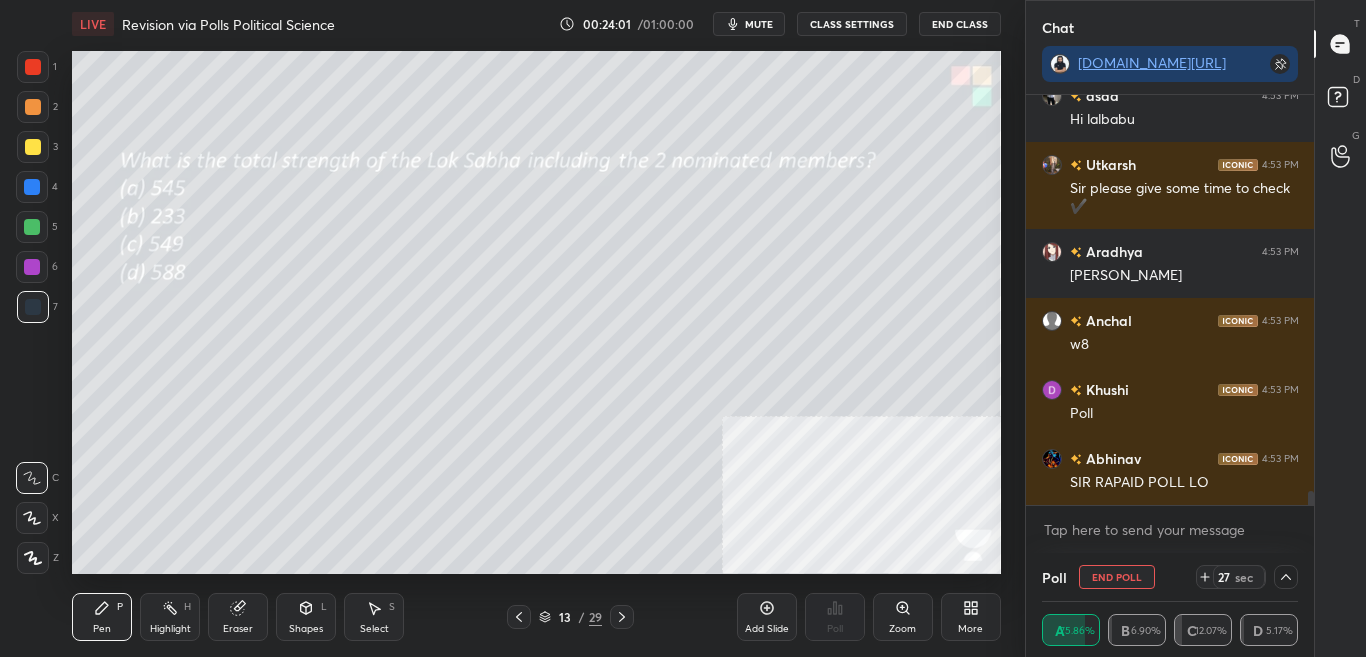 drag, startPoint x: 1311, startPoint y: 497, endPoint x: 1316, endPoint y: 533, distance: 36.345562 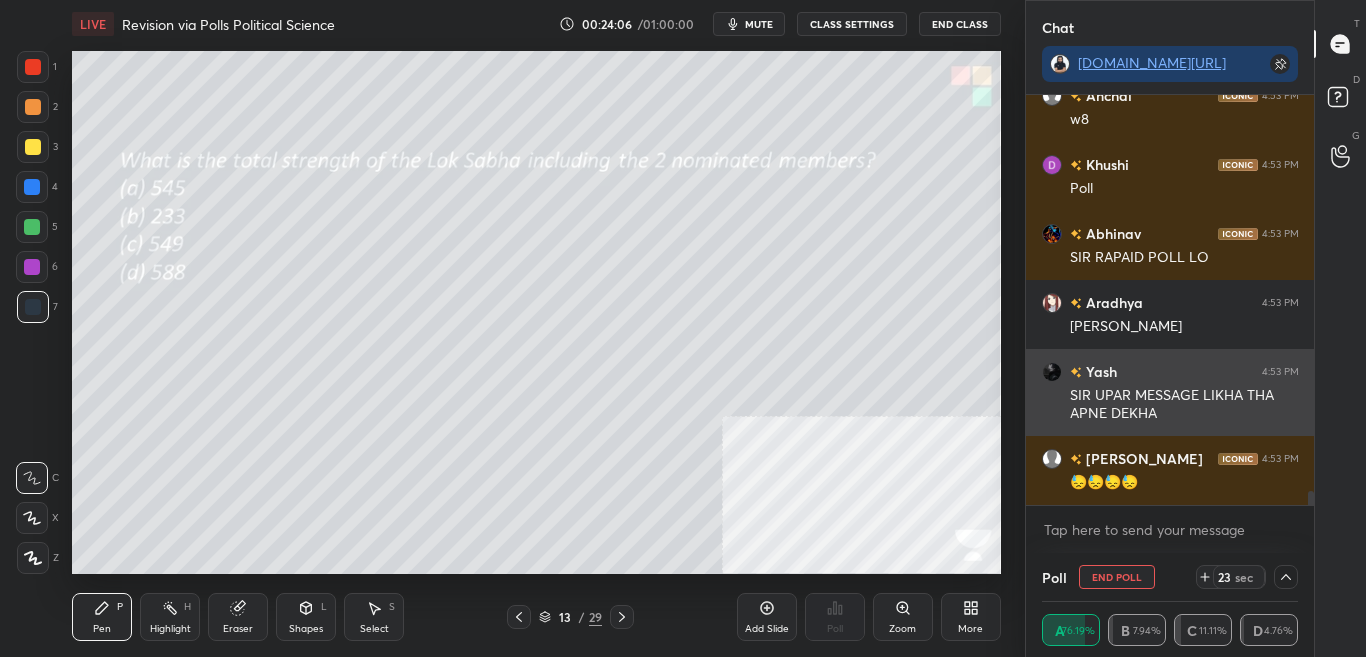 scroll, scrollTop: 11609, scrollLeft: 0, axis: vertical 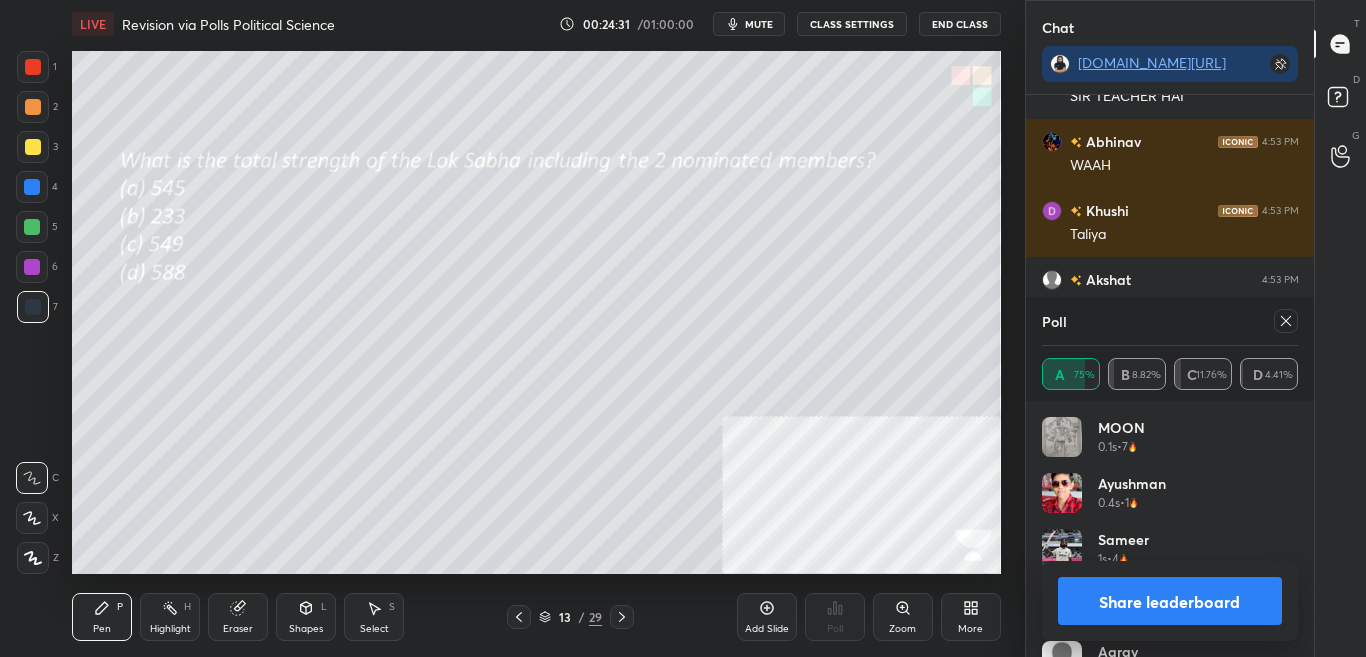 click on "Share leaderboard" at bounding box center (1170, 601) 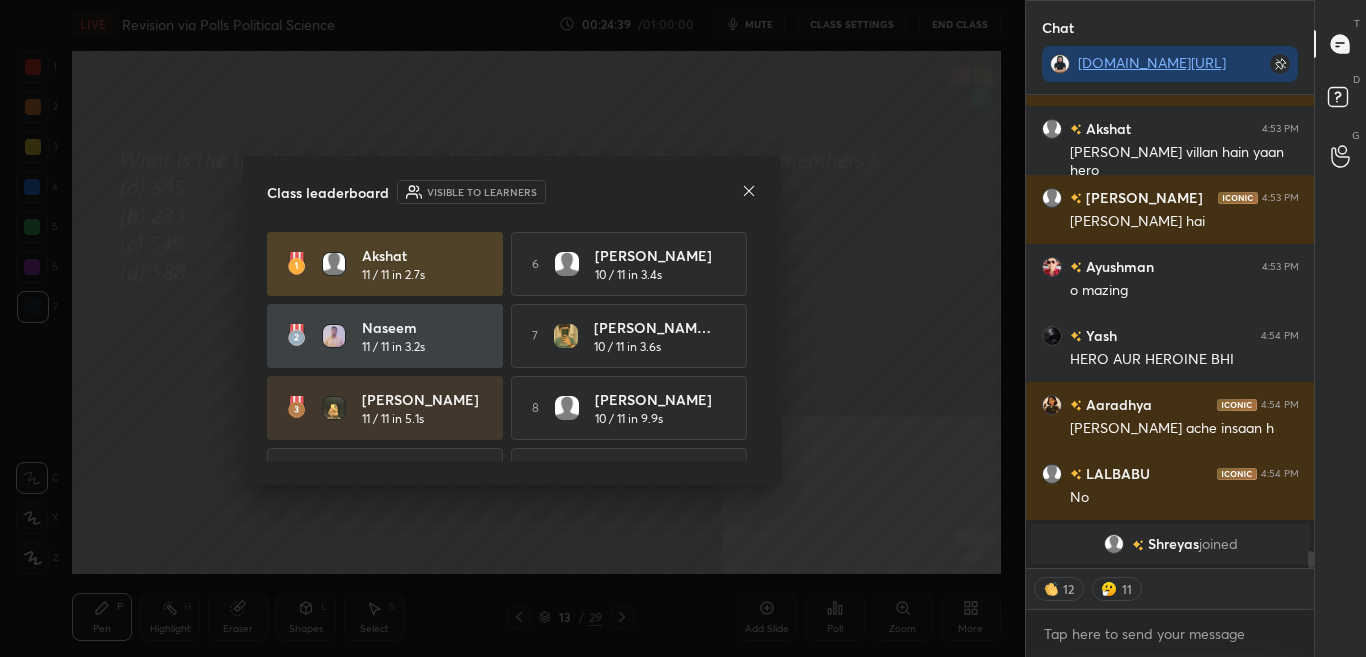 click 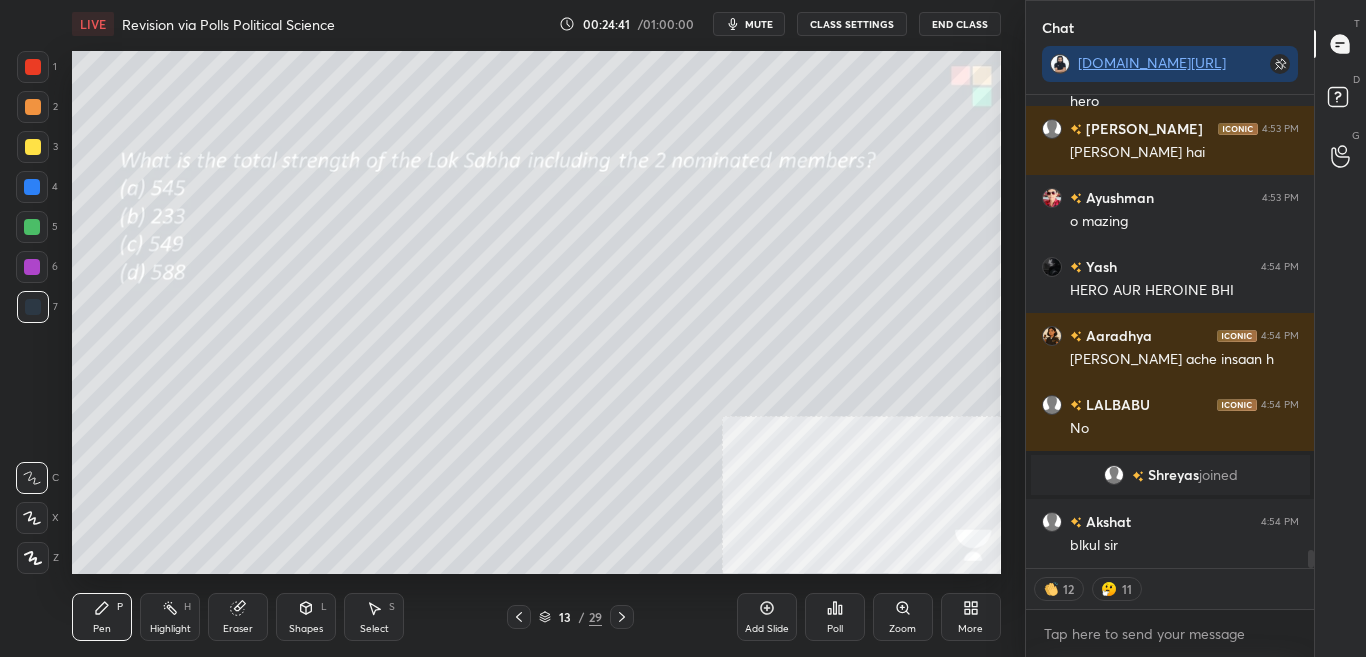 click 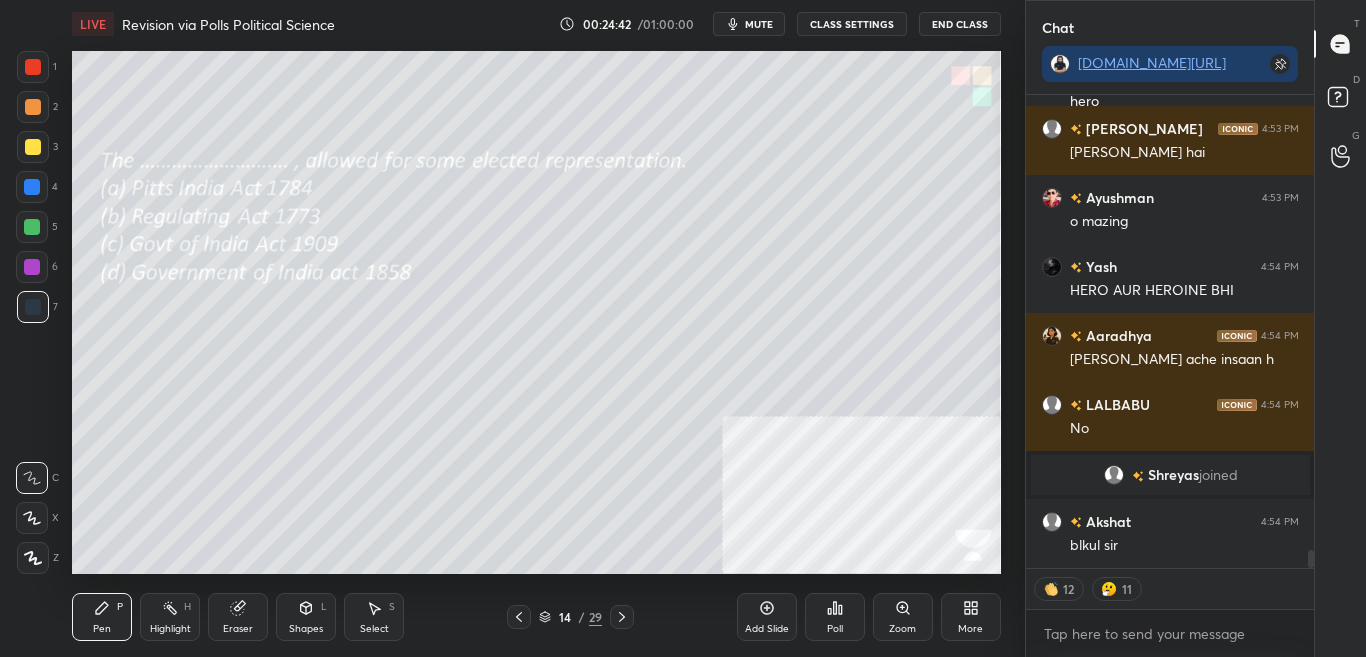 click 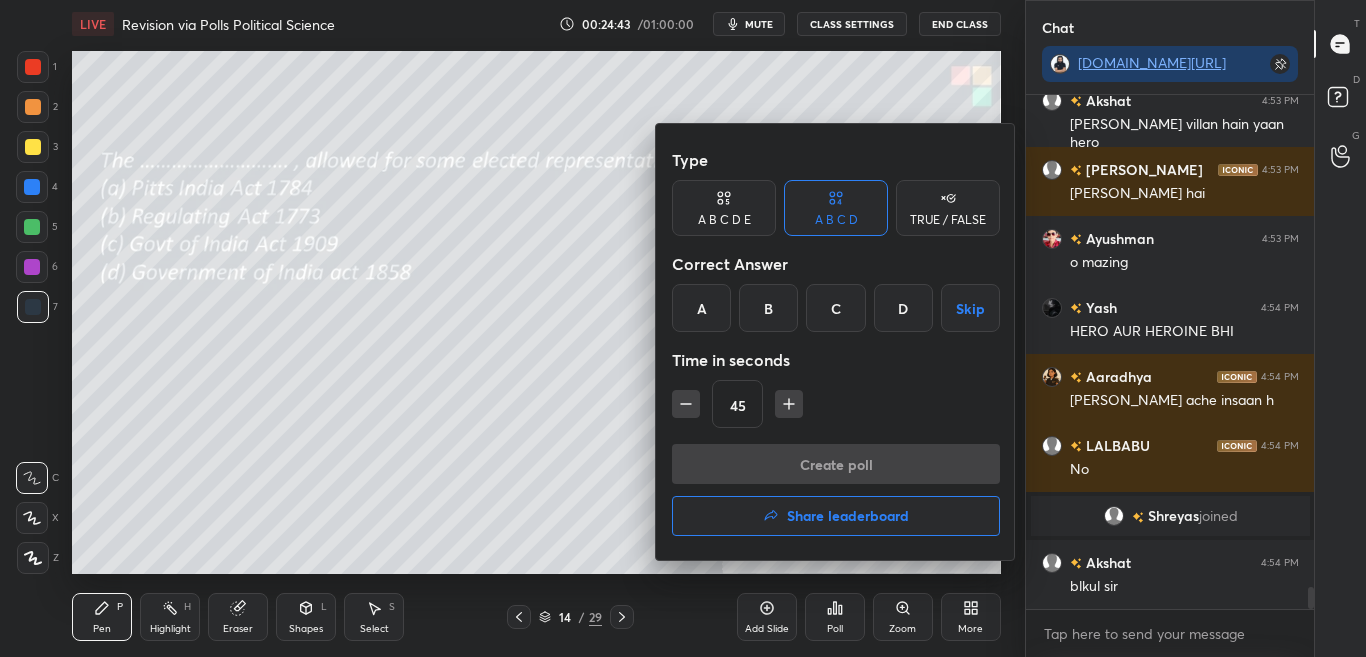 click on "C" at bounding box center (835, 308) 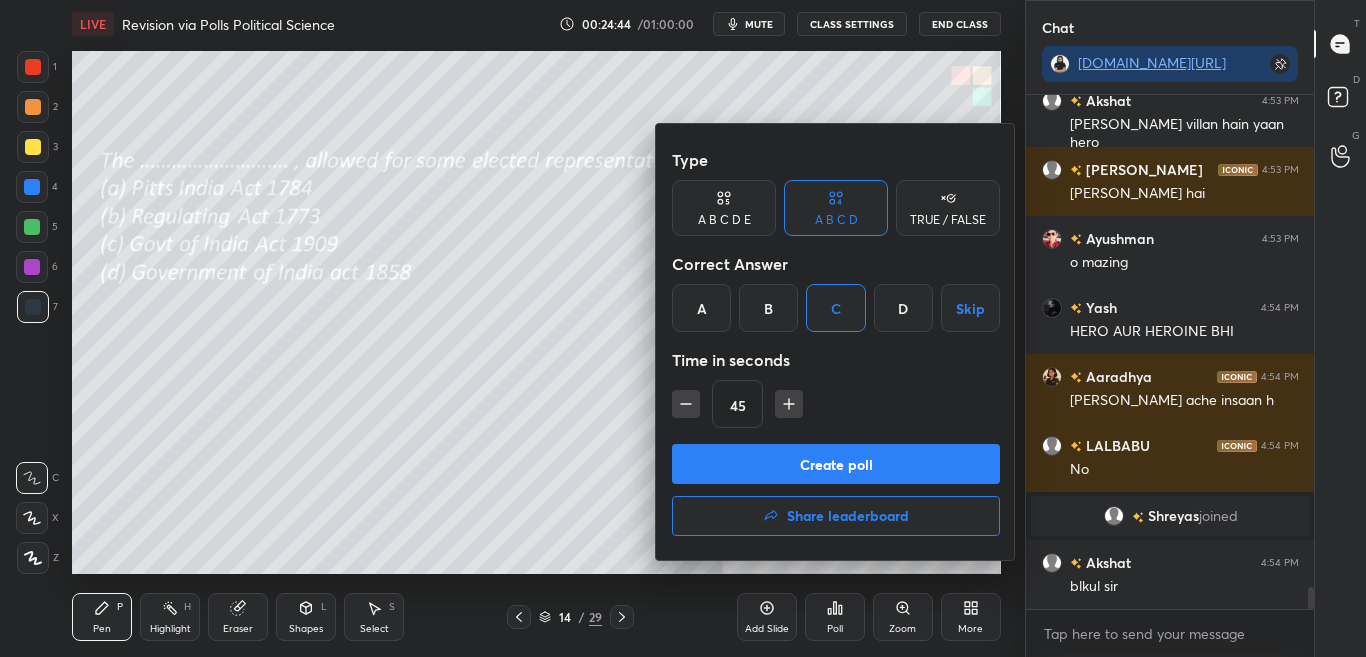 click on "Create poll" at bounding box center [836, 464] 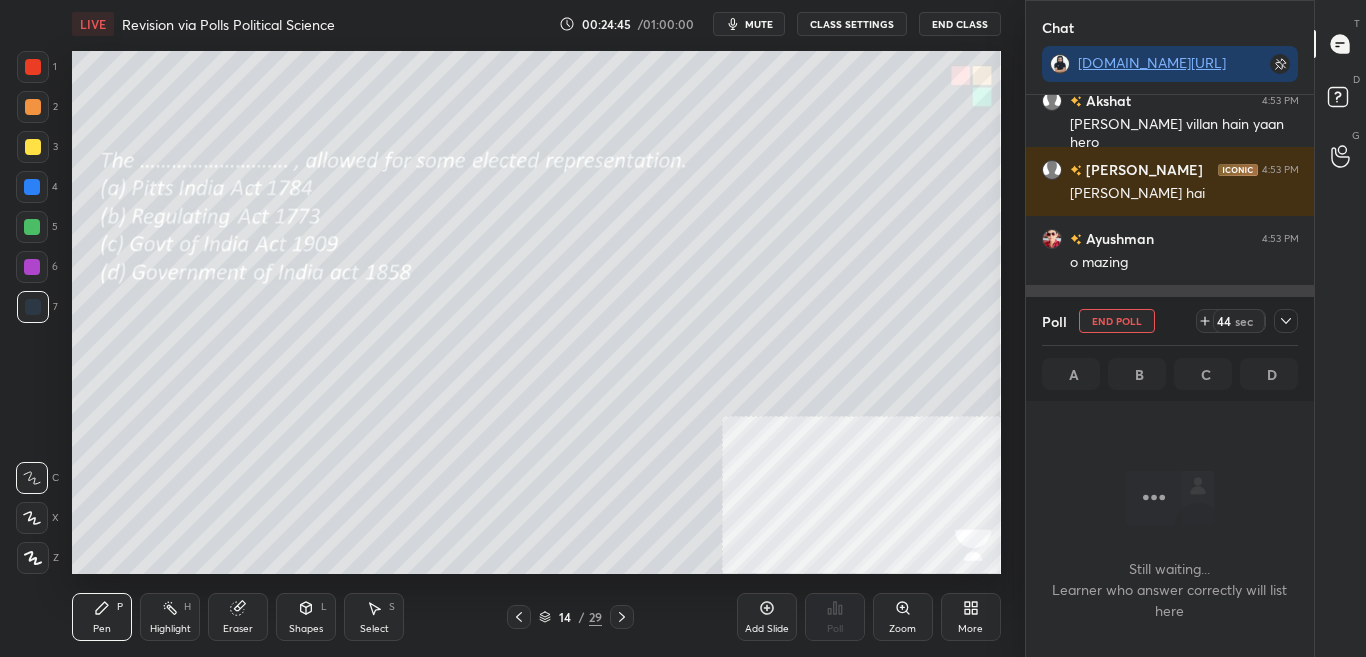 click 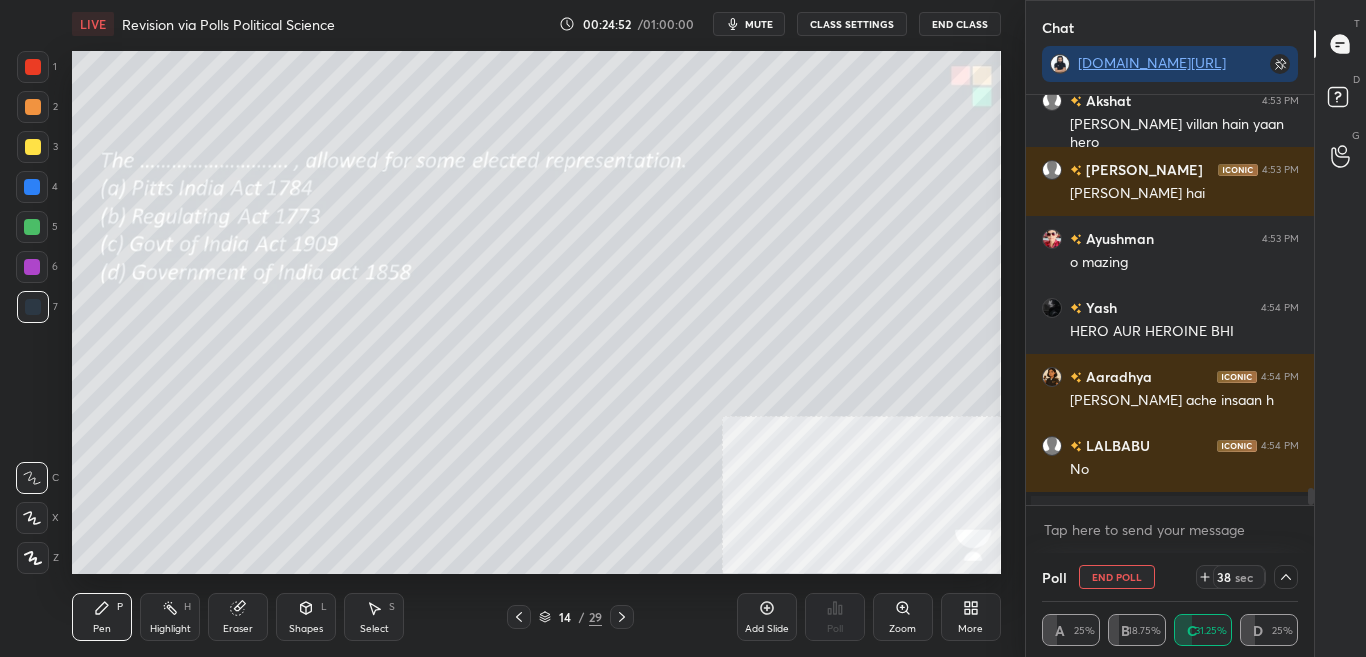 click 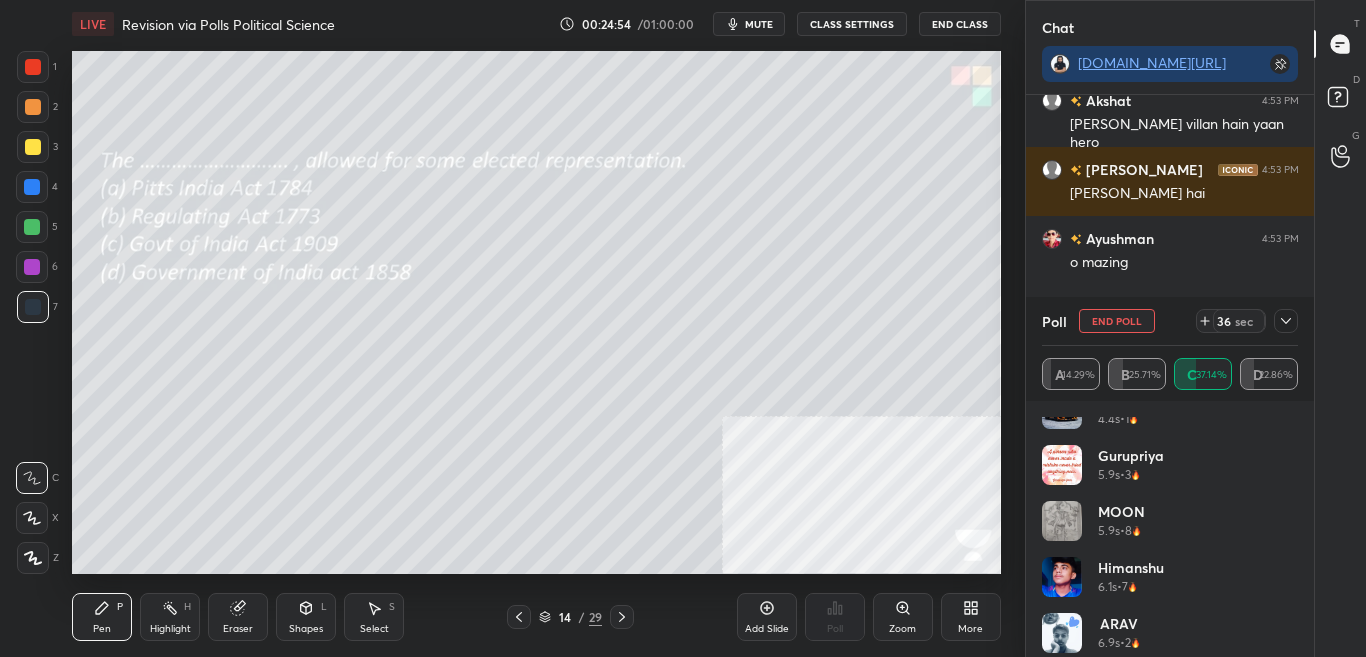 click on "Dreams 4.1s  •  2 Ankit 4.4s  •  1 Gurupriya 5.9s  •  3 MOON 5.9s  •  8 Himanshu 6.1s  •  7 ARAV 6.9s  •  2 Utkarsh Ku... 7.2s  •  7" at bounding box center (1170, 529) 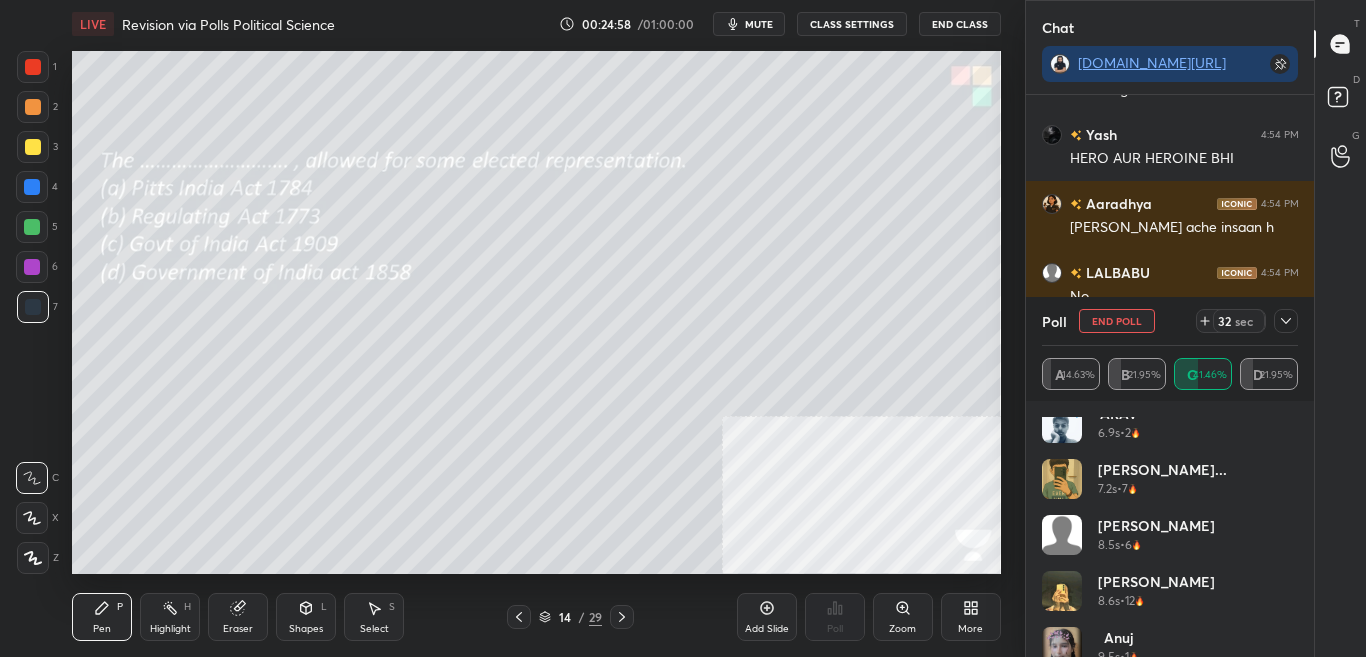 drag, startPoint x: 1292, startPoint y: 313, endPoint x: 1293, endPoint y: 327, distance: 14.035668 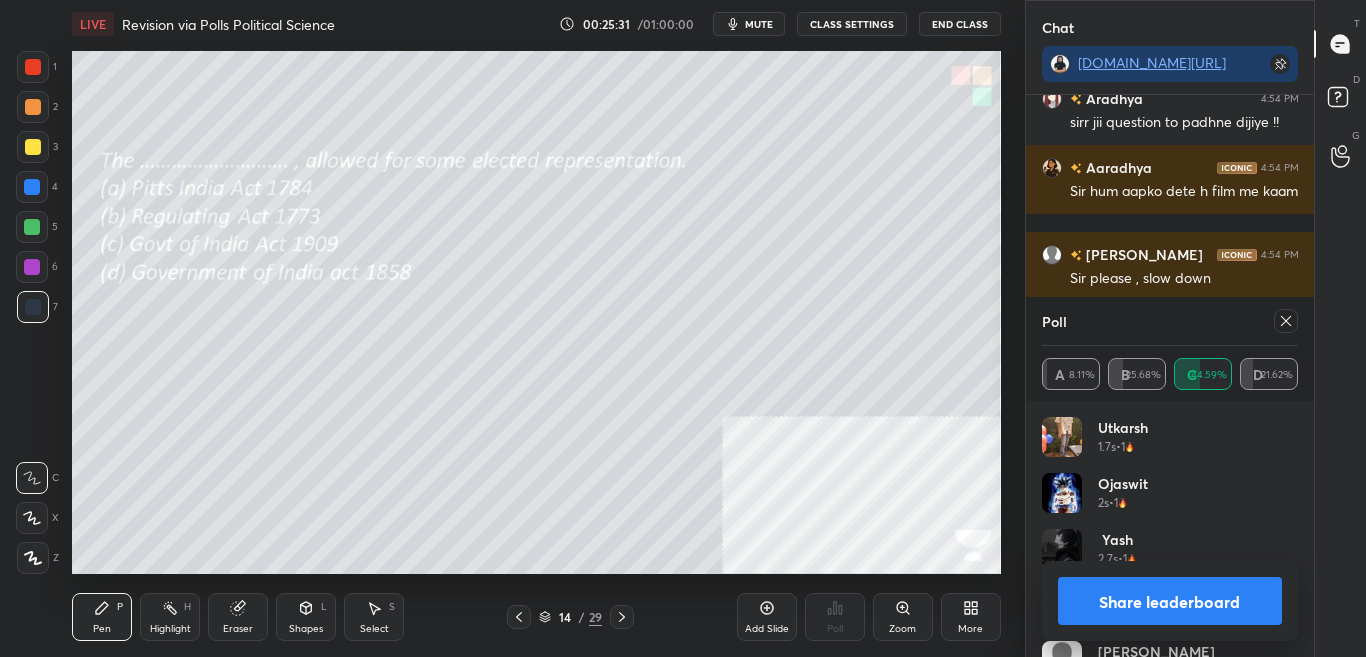 click on "Share leaderboard" at bounding box center (1170, 601) 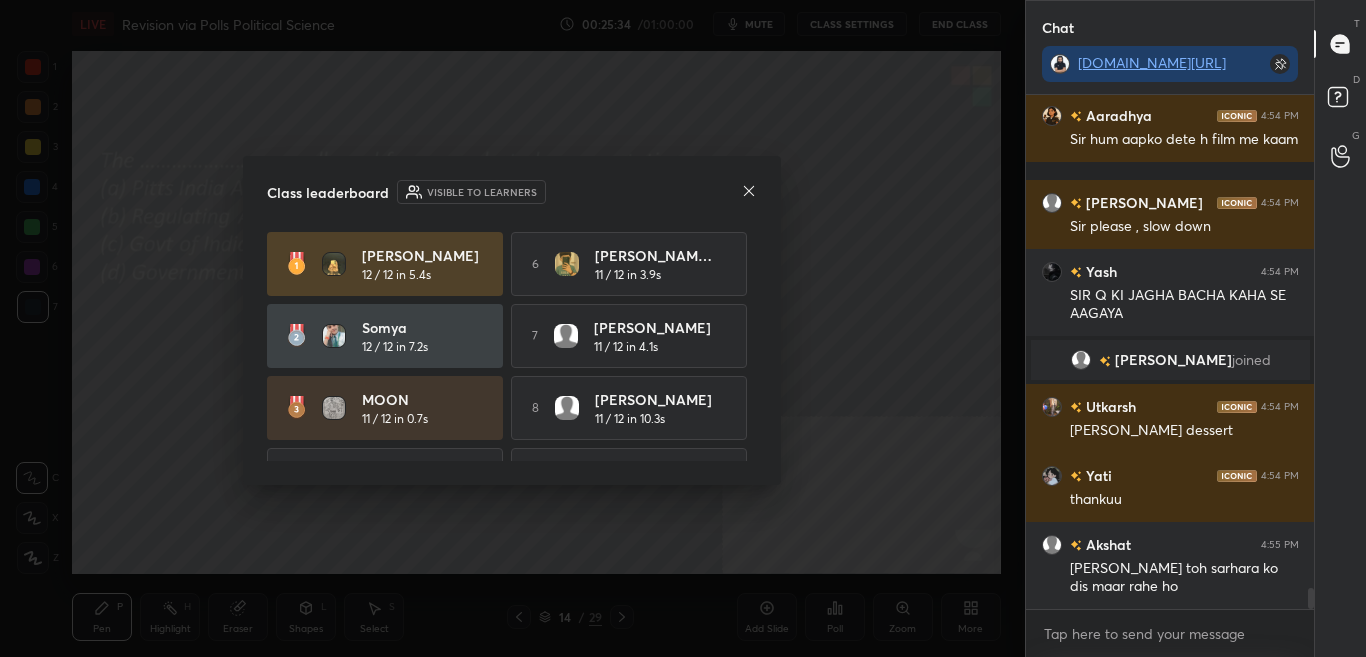 click on "Class leaderboard Visible to learners" at bounding box center [512, 192] 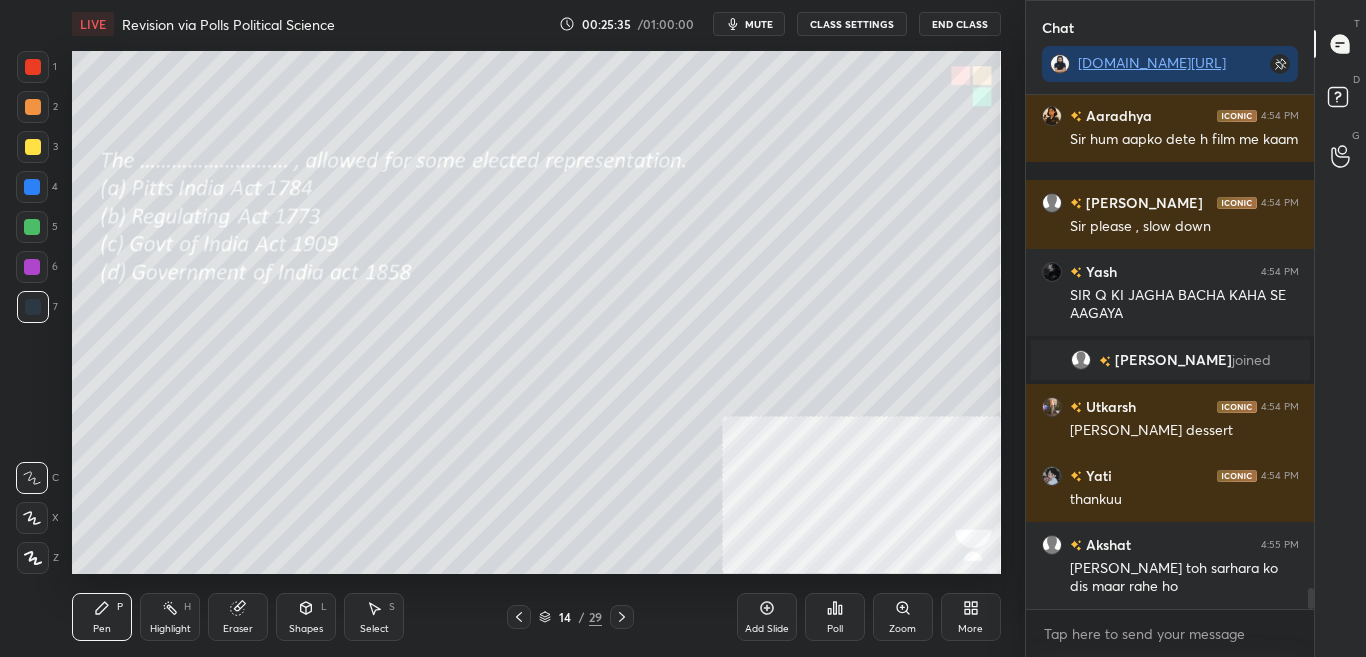 click on "Poll" at bounding box center (835, 617) 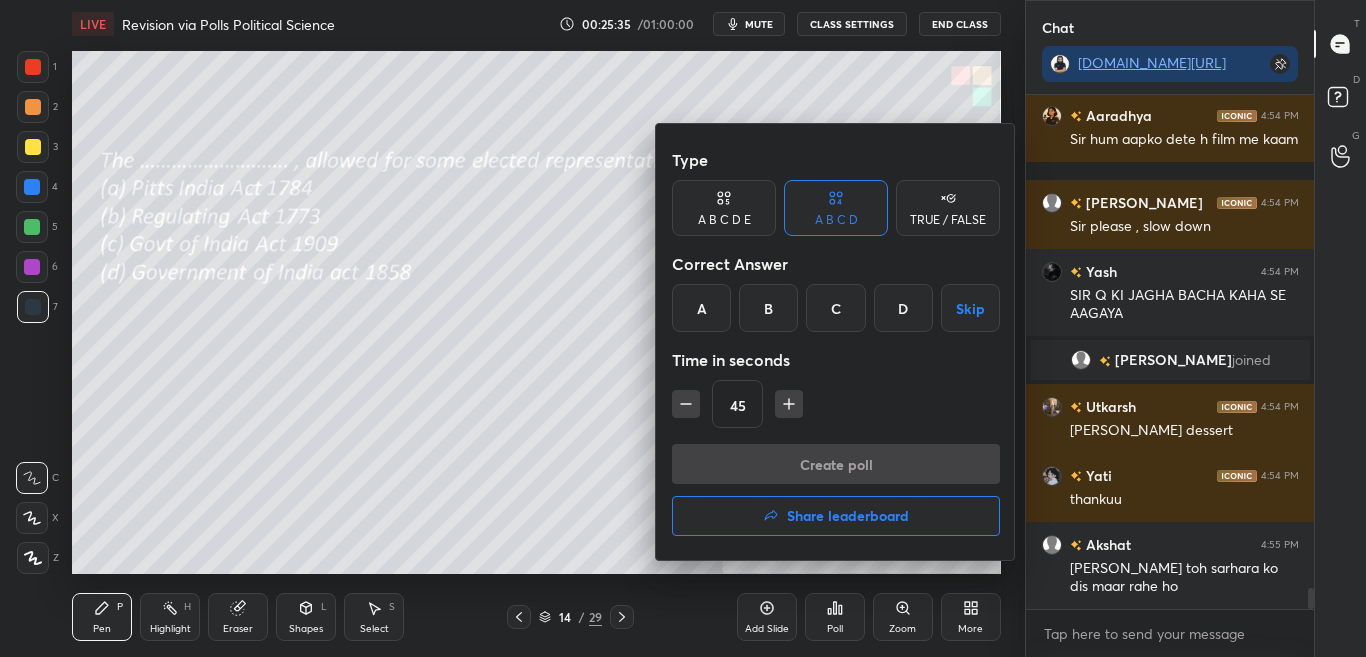 click on "Share leaderboard" at bounding box center (836, 516) 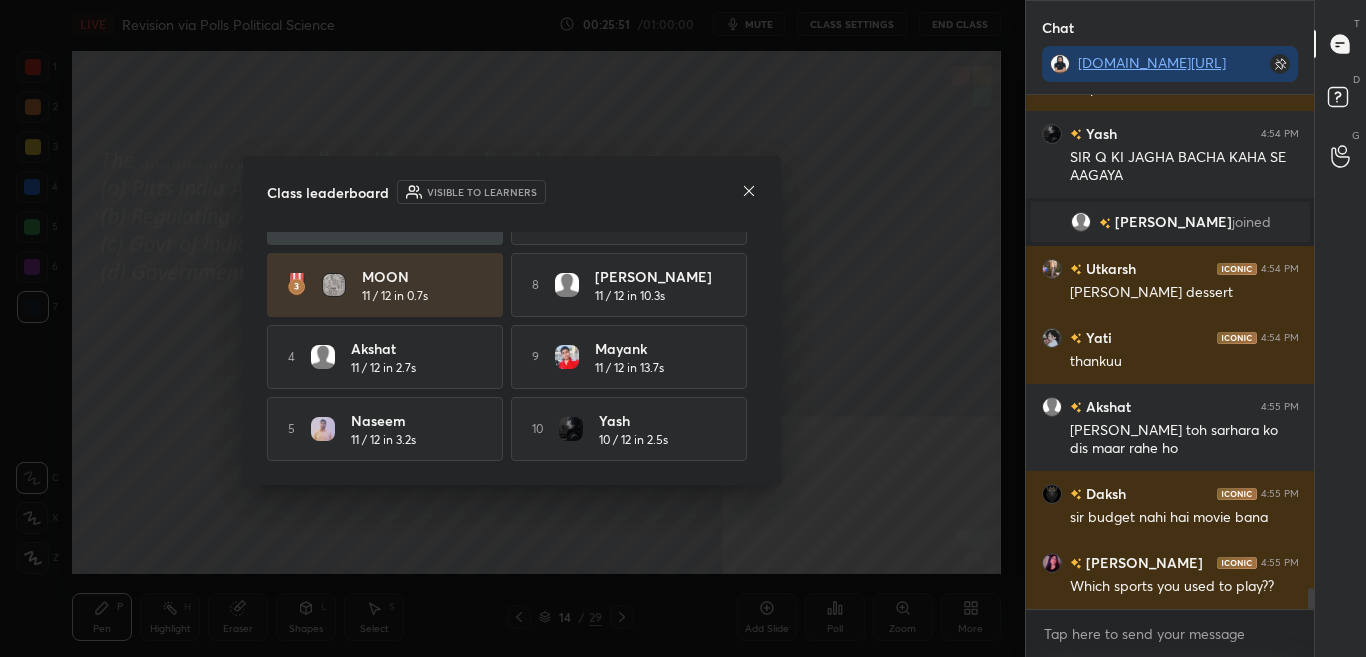 click 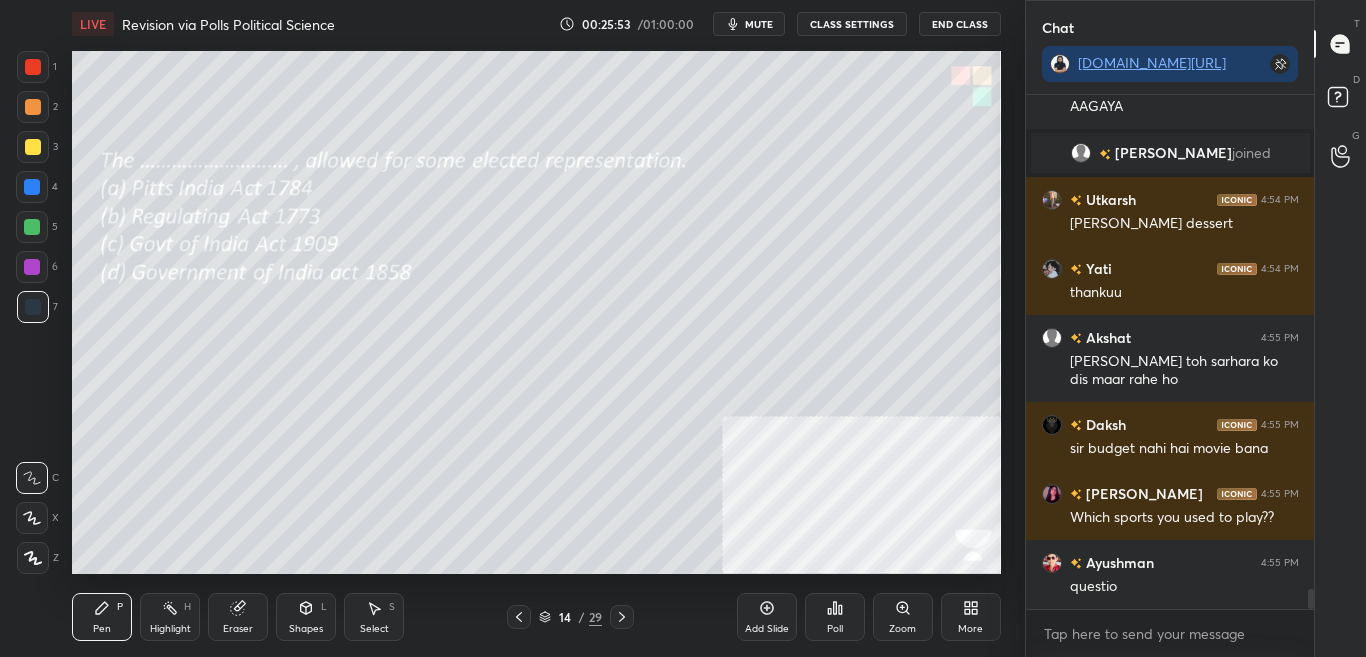 click 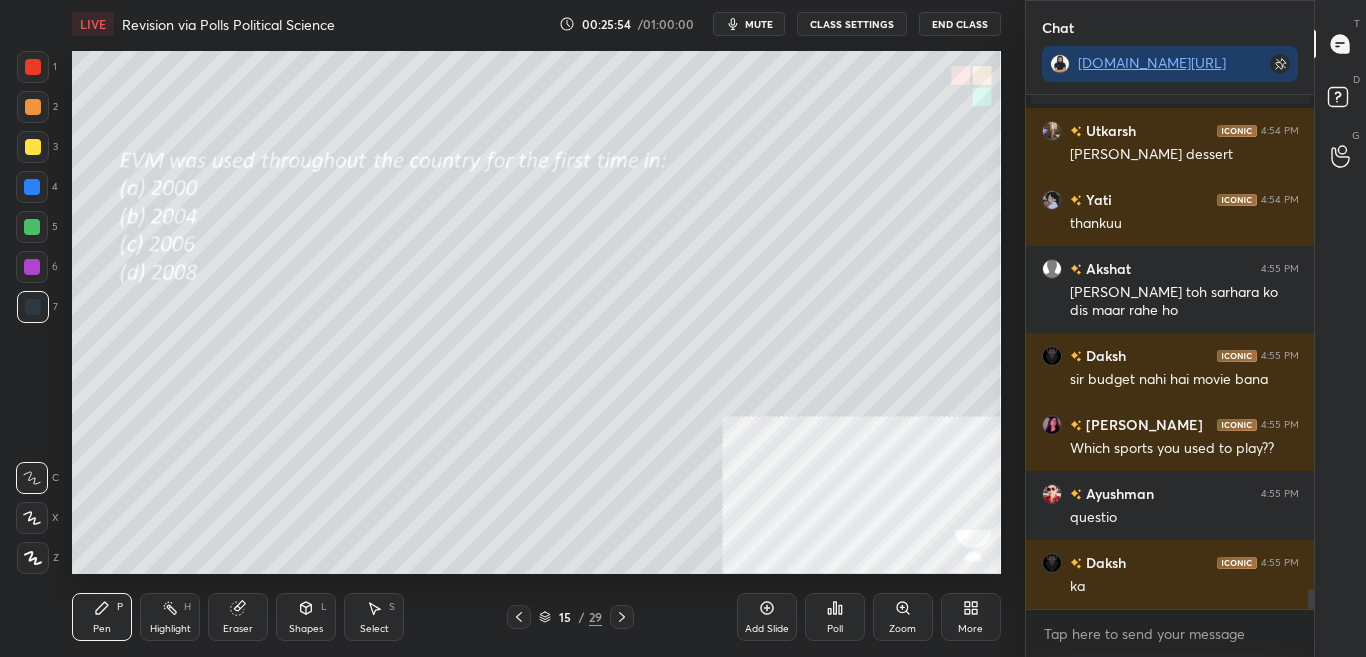 click at bounding box center [622, 617] 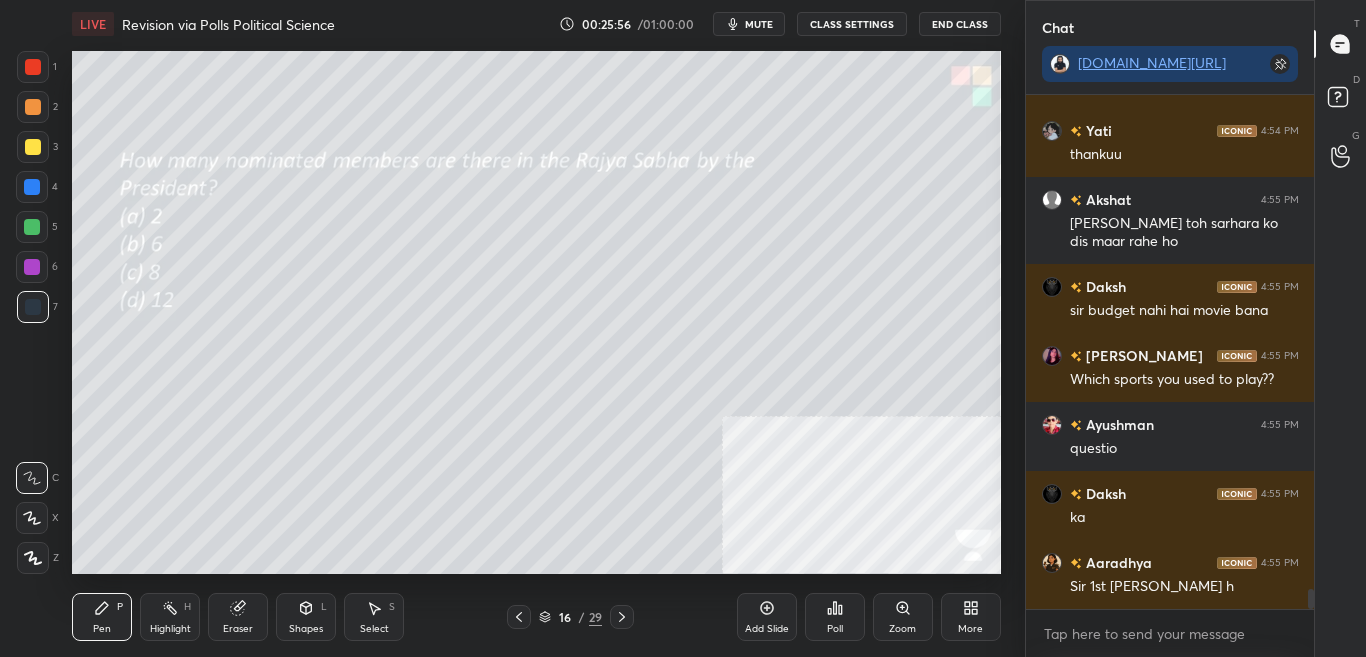 click on "Poll" at bounding box center (835, 617) 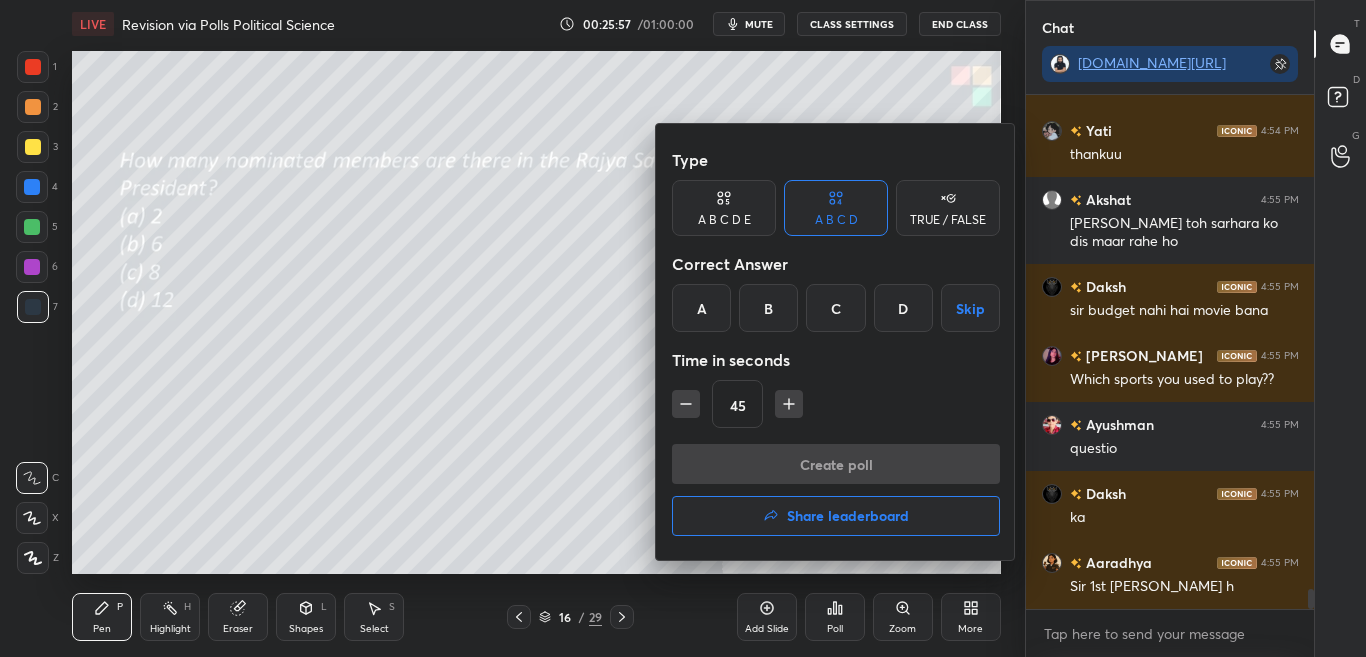 click on "D" at bounding box center [903, 308] 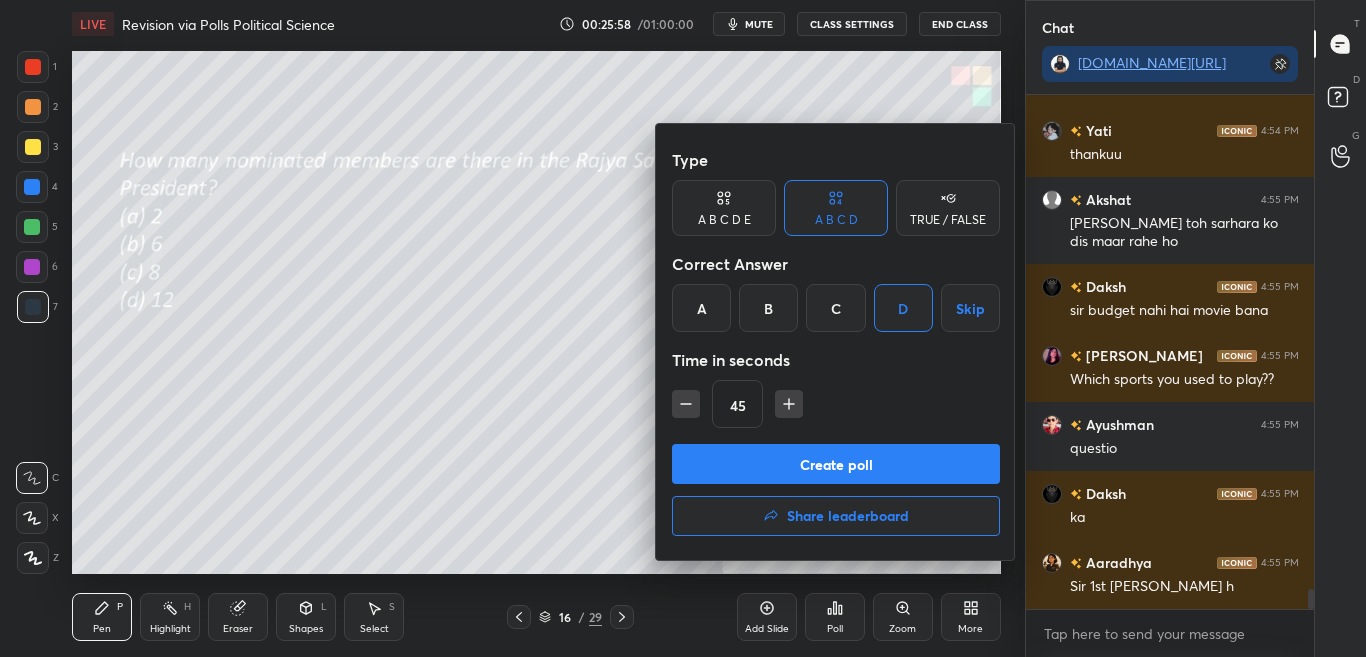 click on "Create poll" at bounding box center [836, 464] 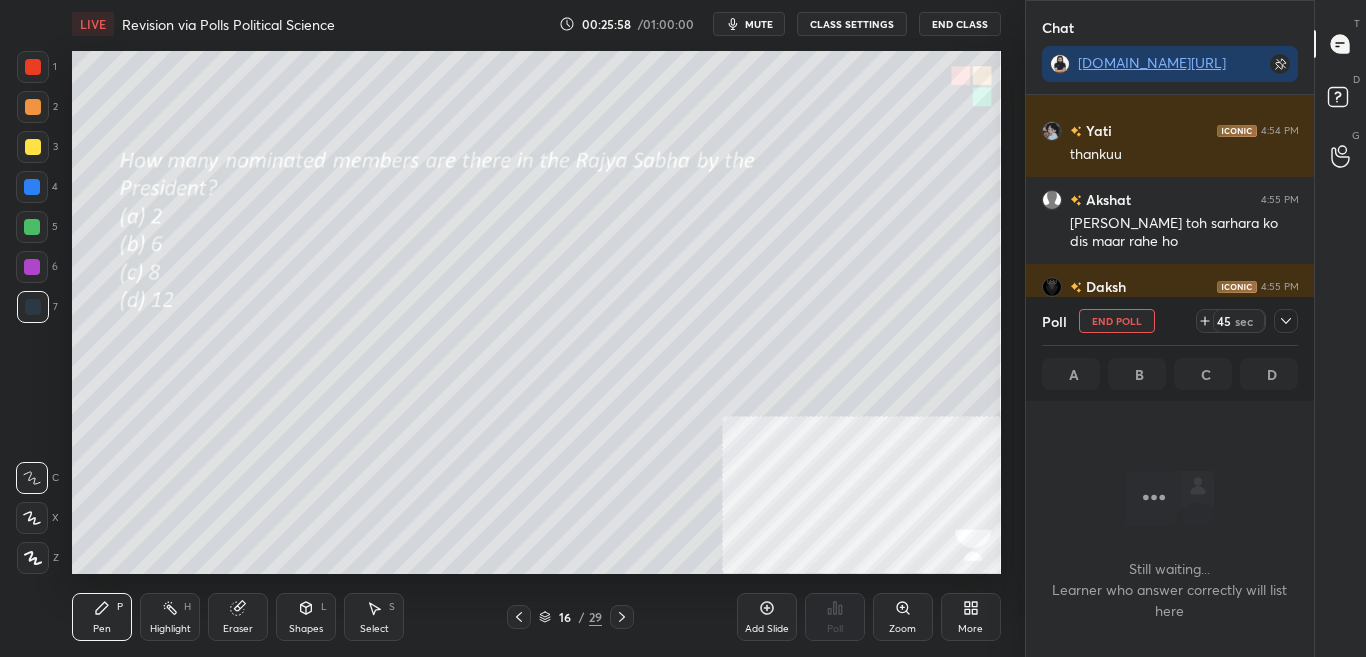 scroll, scrollTop: 280, scrollLeft: 282, axis: both 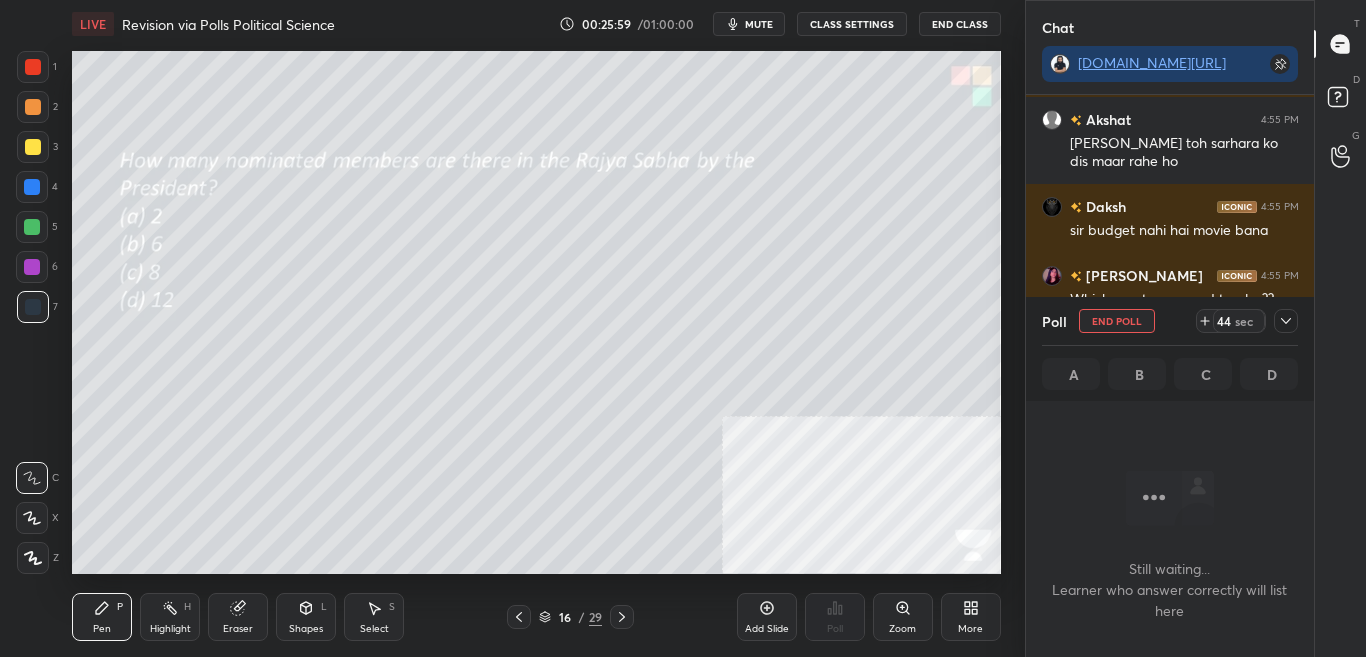 click 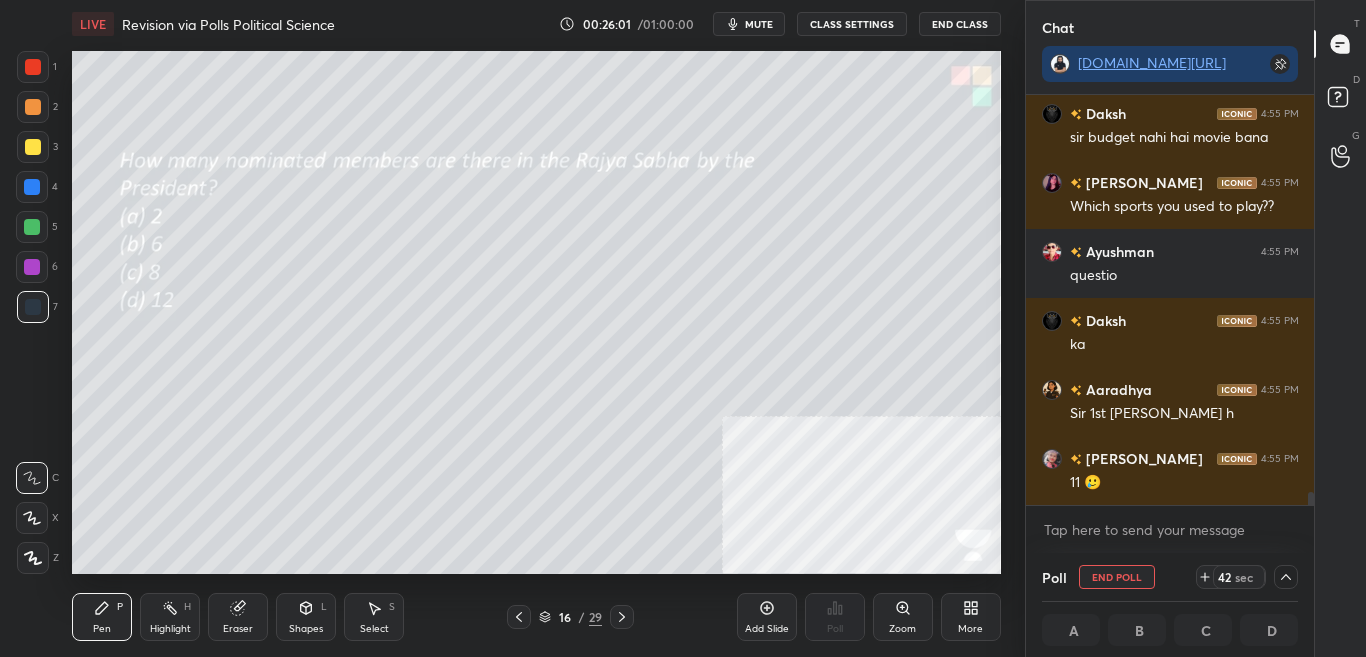 drag, startPoint x: 1309, startPoint y: 494, endPoint x: 1311, endPoint y: 506, distance: 12.165525 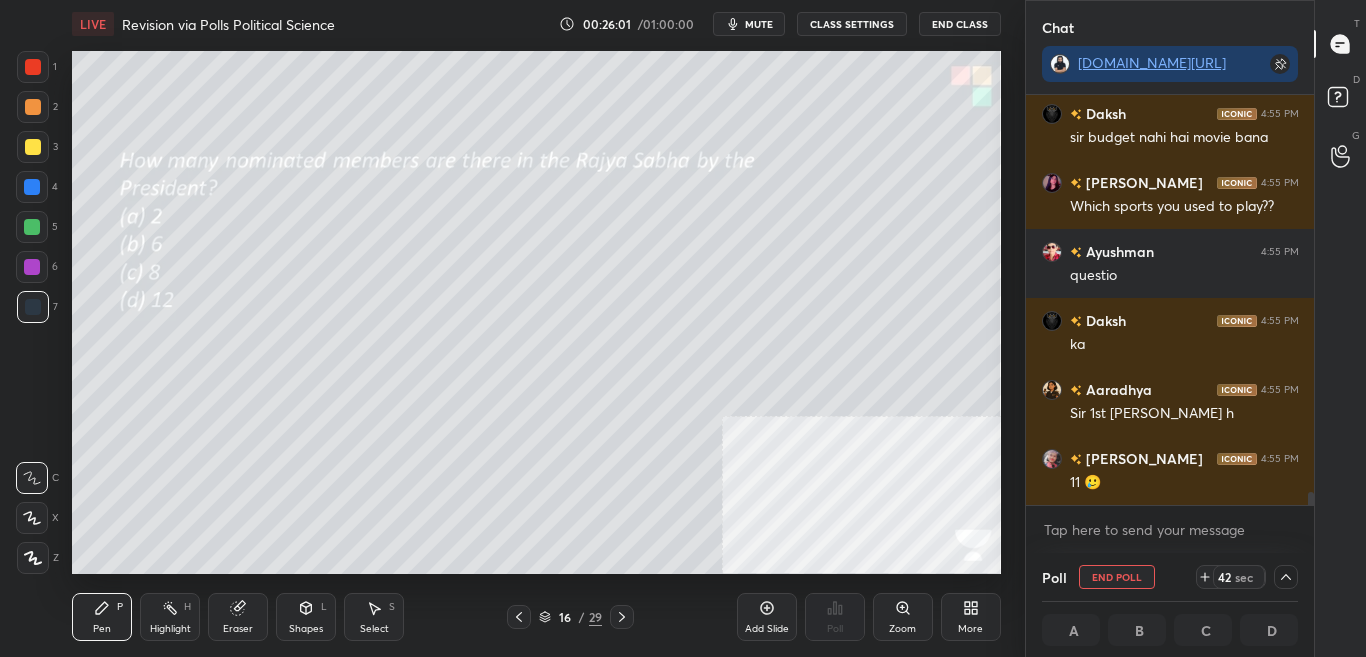 click on "Akshat 4:55 PM sir aap toh sarhara ko dis maar rahe ho Daksh 4:55 PM sir budget nahi hai movie bana Dristi 4:55 PM Which sports you used to play?? Ayushman 4:55 PM questio Daksh 4:55 PM ka Aaradhya 4:55 PM Sir 1st pe Tabish h Akshita 4:55 PM 11 🥲 JUMP TO LATEST Enable hand raising Enable raise hand to speak to learners. Once enabled, chat will be turned off temporarily. Enable x" at bounding box center [1170, 324] 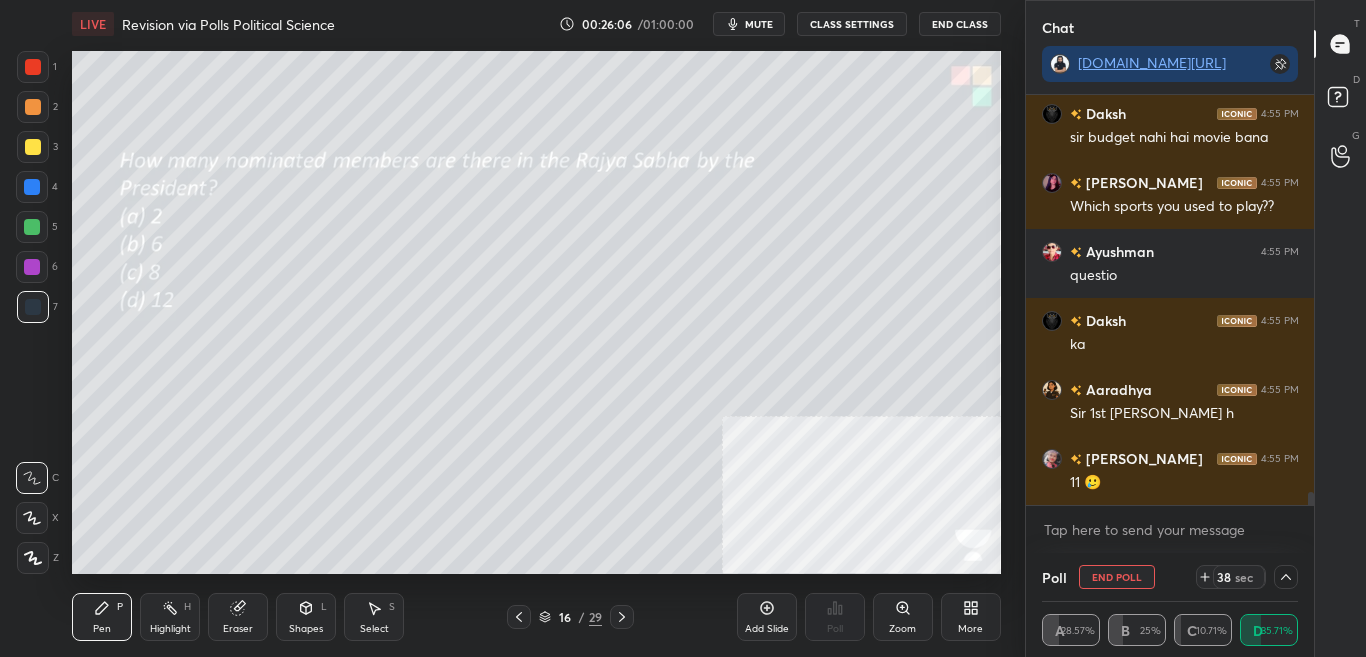 click 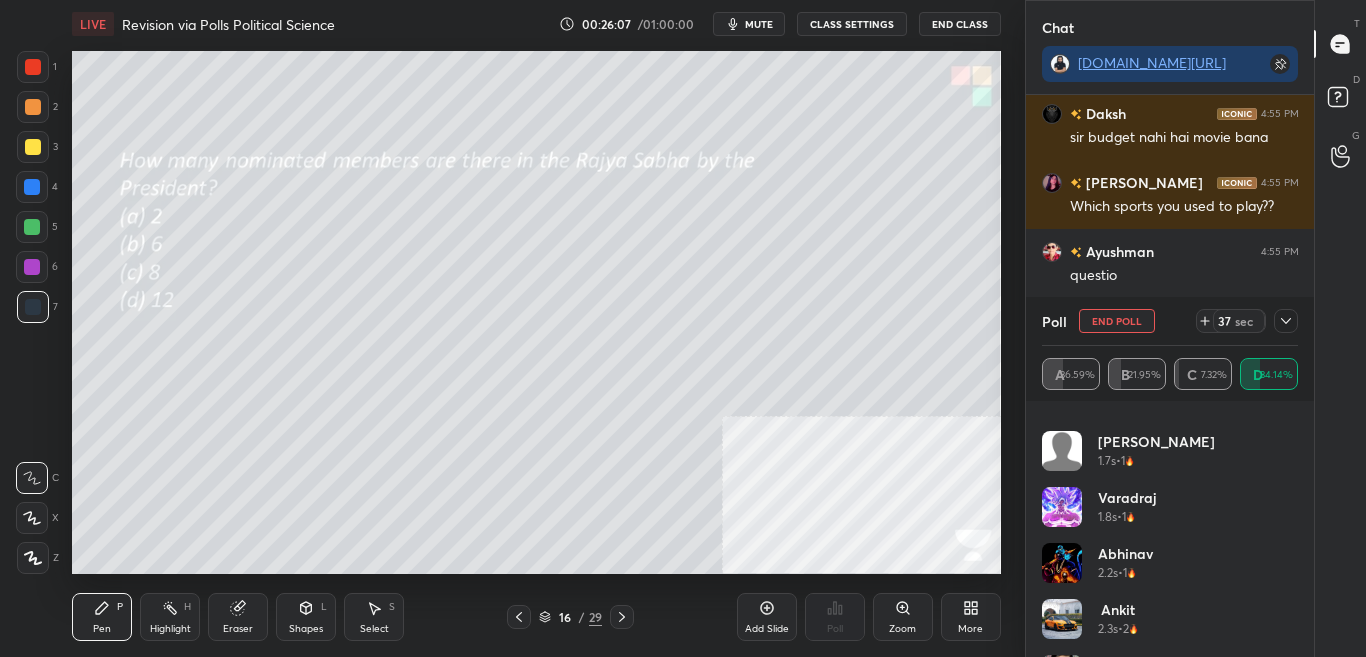 click on "Aarav 1.1s  •  1 Akshat 1.3s  •  1 Avnit 1.7s  •  1 varadraj 1.8s  •  1 Abhinav 2.2s  •  1 Ankit 2.3s  •  2 Ayushman 2.4s  •  1 Srinjani 2.5s  •  1 Sanvi 4s  •  1 Dristi 5.1s  •  3" at bounding box center (1170, 529) 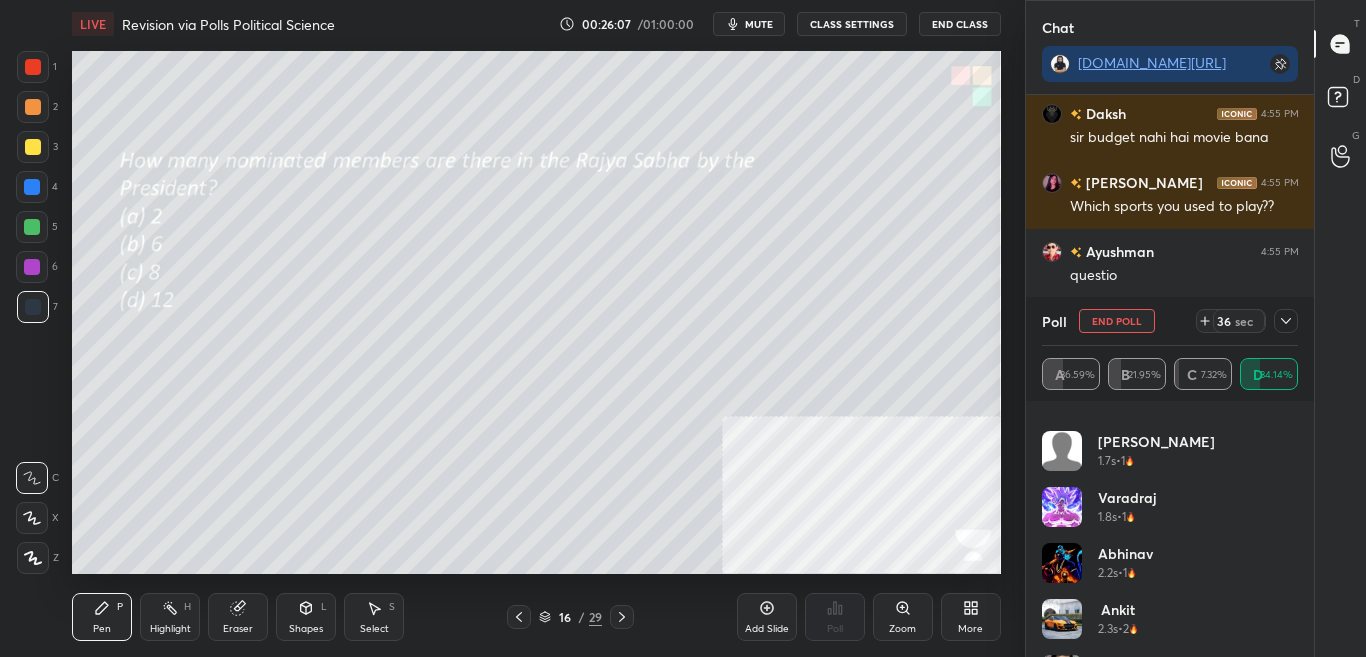 click on "Aarav 1.1s  •  1 Akshat 1.3s  •  1 Avnit 1.7s  •  1 varadraj 1.8s  •  1 Abhinav 2.2s  •  1 Ankit 2.3s  •  2 Ayushman 2.4s  •  1 Srinjani 2.5s  •  1 Sanvi 4s  •  1 Dristi 5.1s  •  3" at bounding box center (1170, 529) 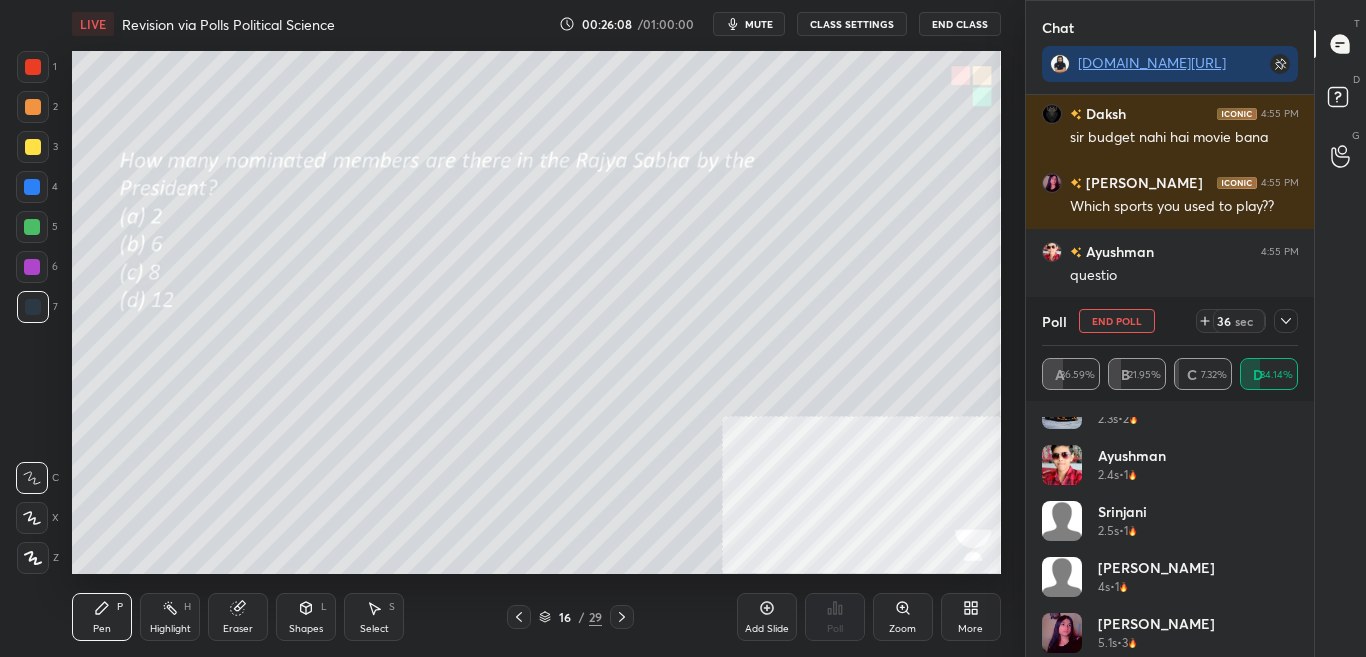 click on "Abhinav 2.2s  •  1 Ankit 2.3s  •  2 Ayushman 2.4s  •  1 Srinjani 2.5s  •  1 Sanvi 4s  •  1 Dristi 5.1s  •  3 Utkarsh Ku... 5.6s  •  8 Akshita 6.2s  •  7 palak 6.5s  •  1" at bounding box center [1170, 529] 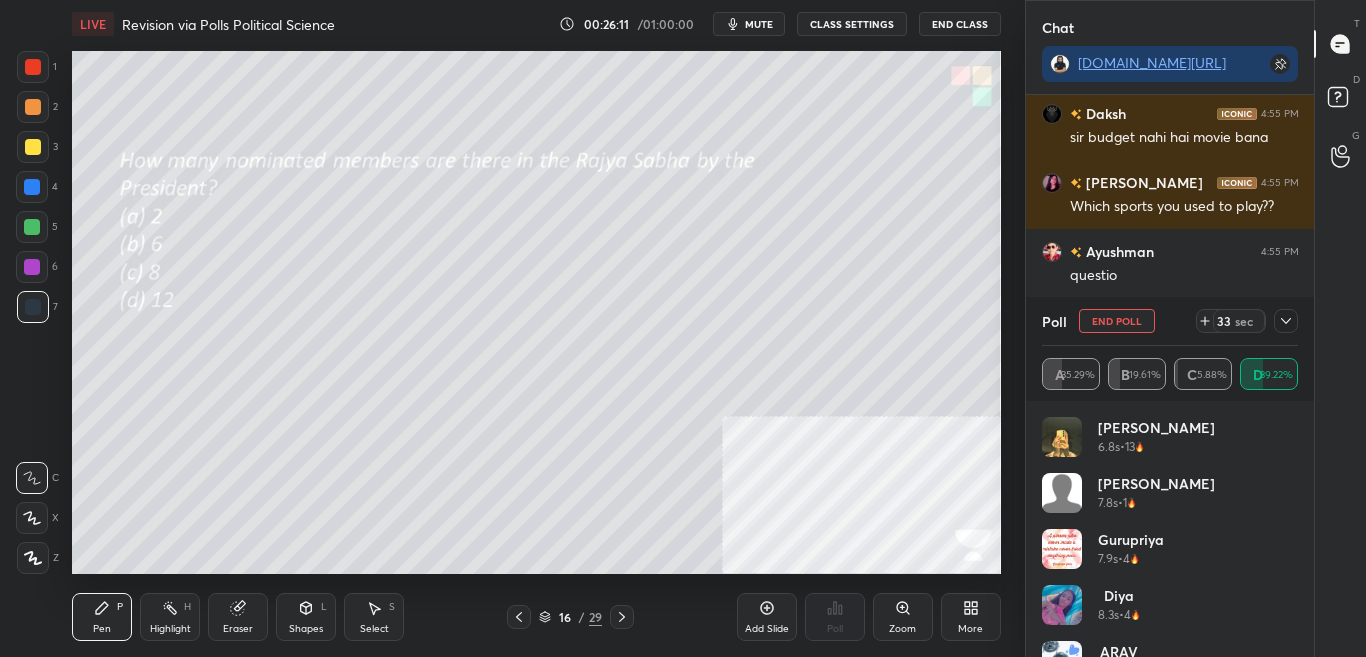 click 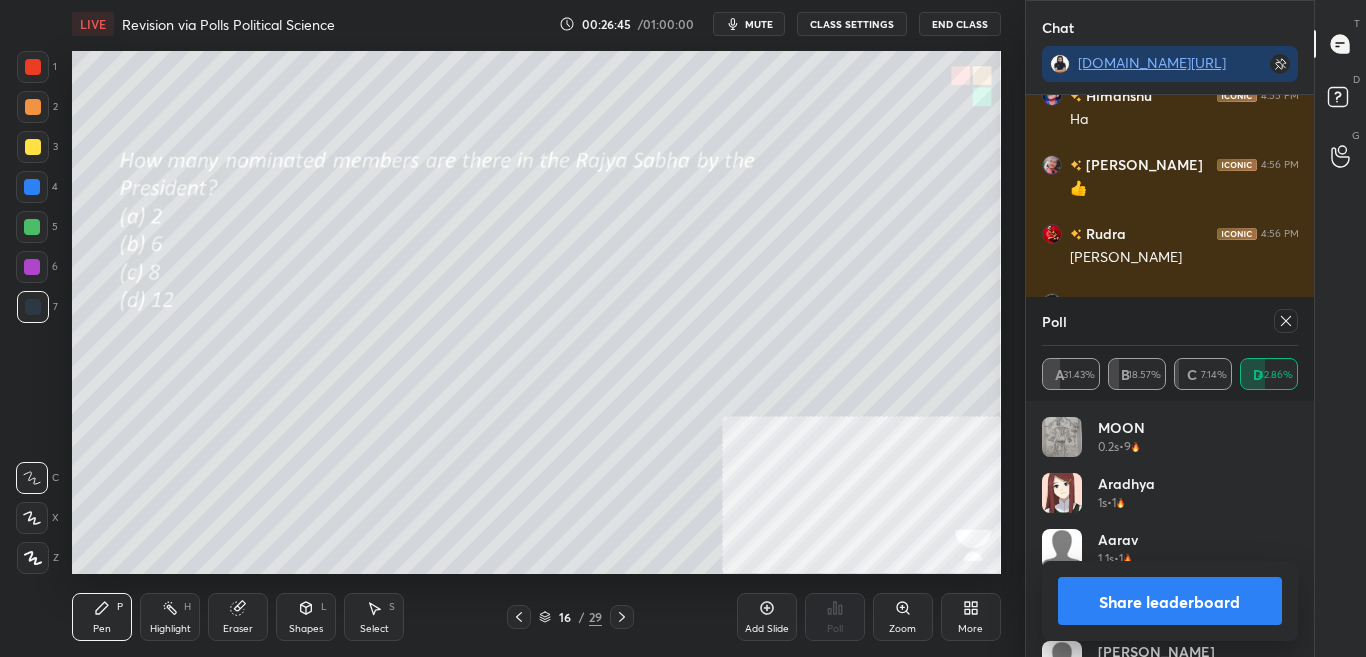click on "Share leaderboard" at bounding box center (1170, 601) 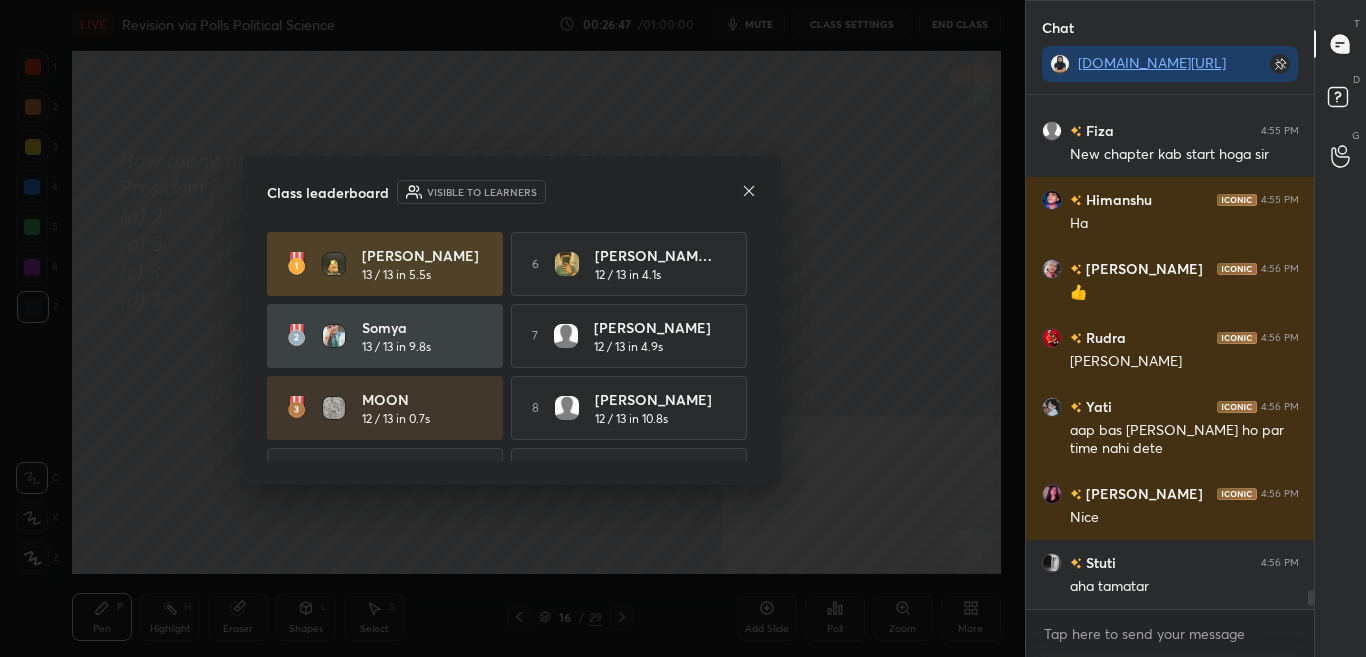 click 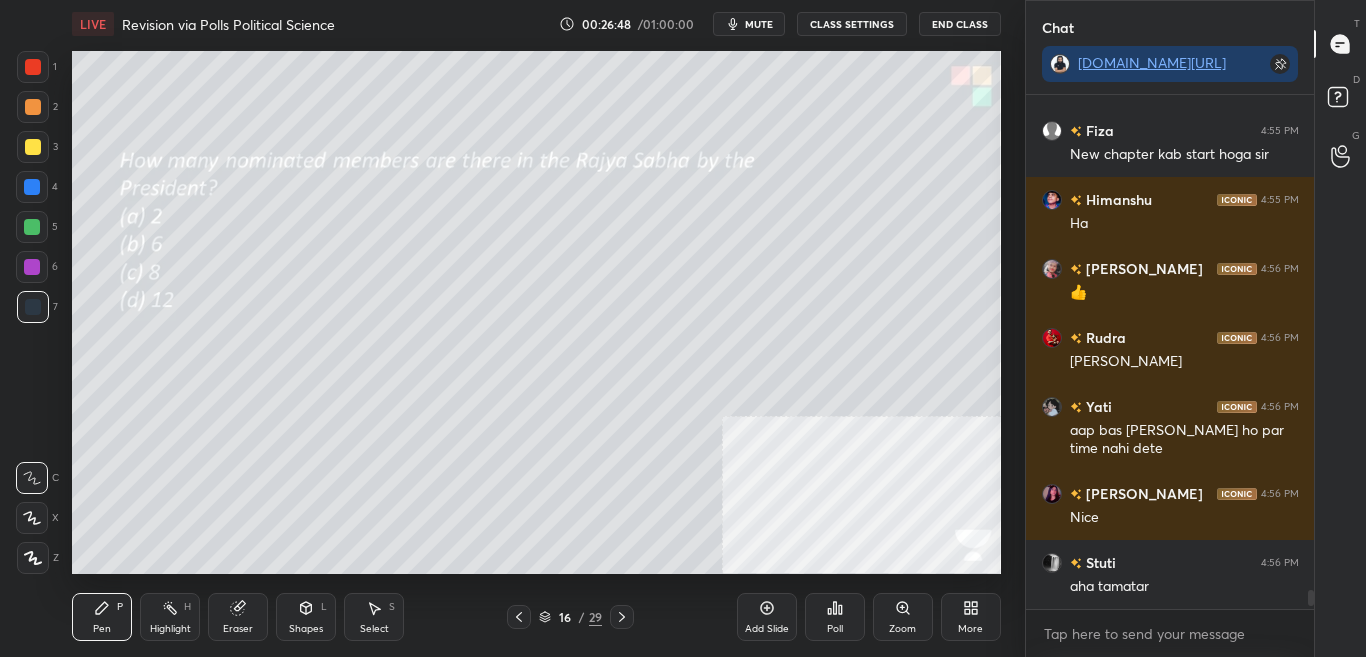 click on "16 / 29" at bounding box center [570, 617] 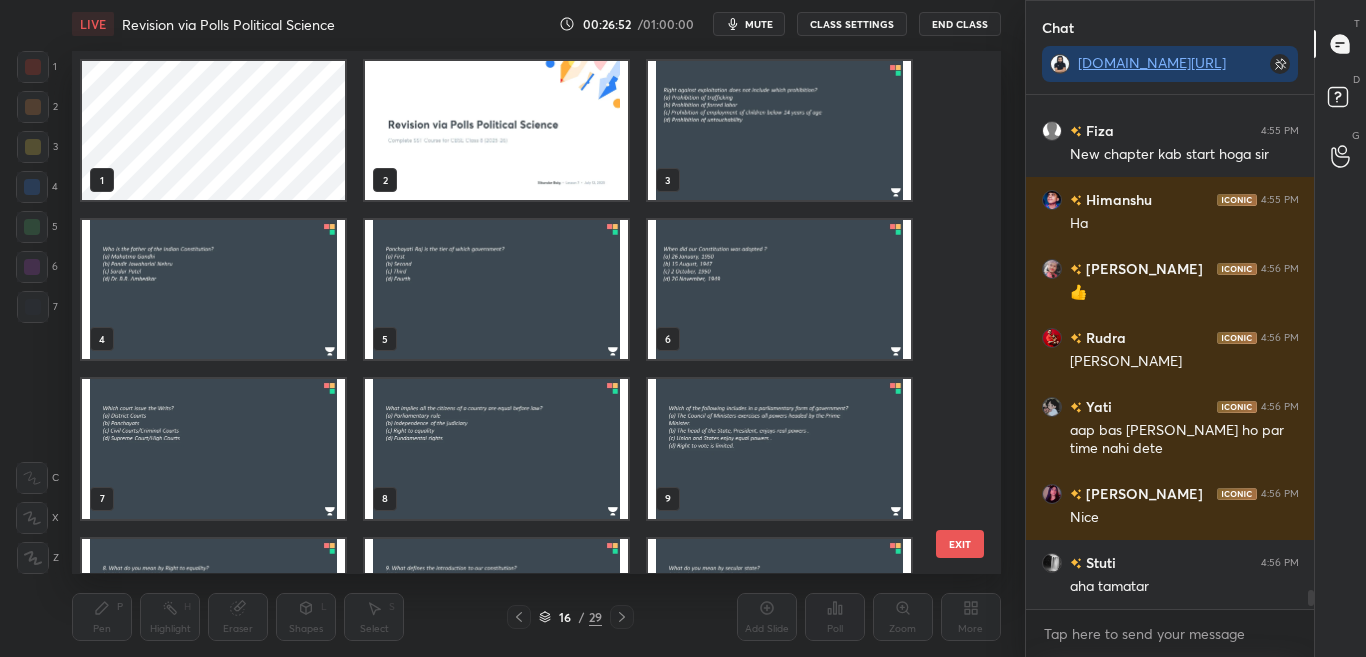 click on "EXIT" at bounding box center [960, 544] 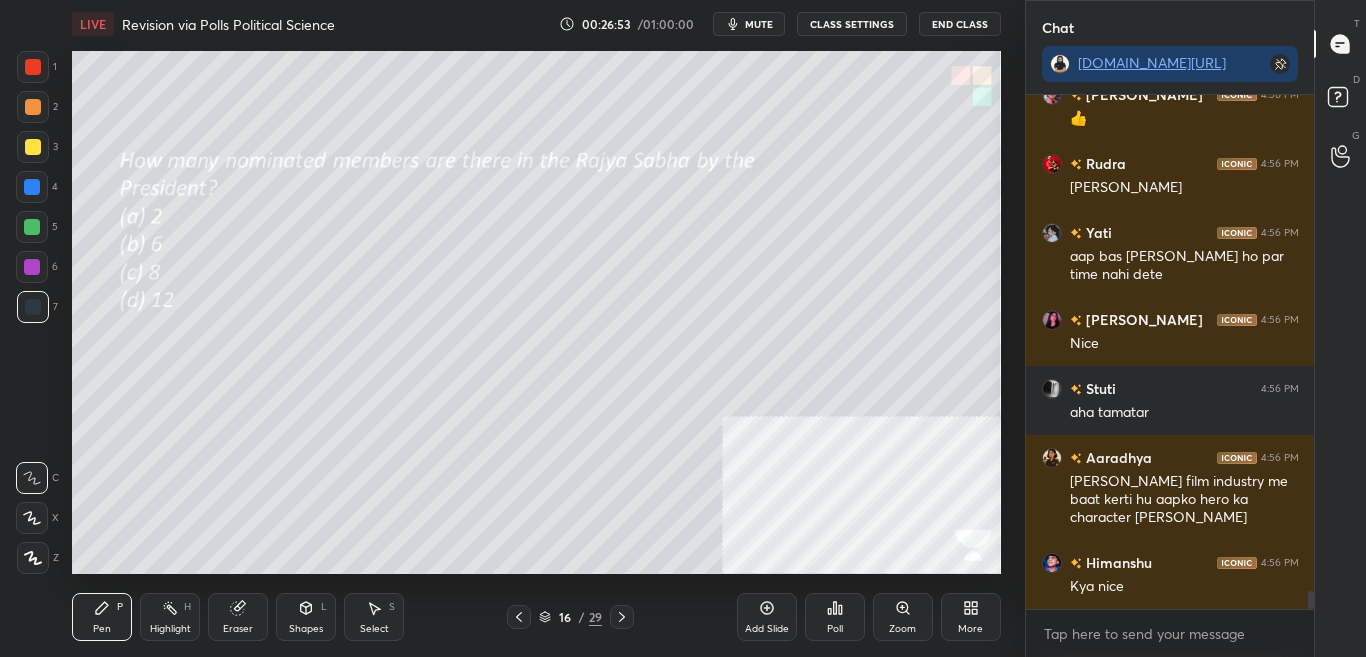 click 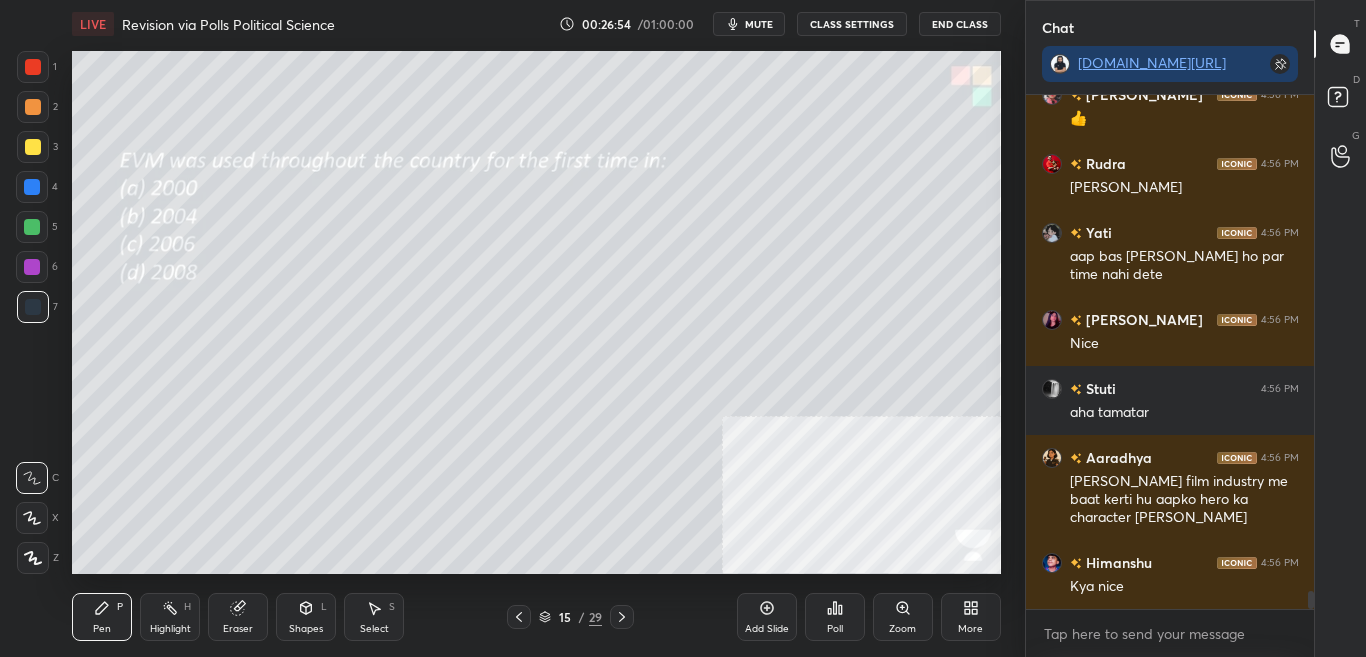click at bounding box center [519, 617] 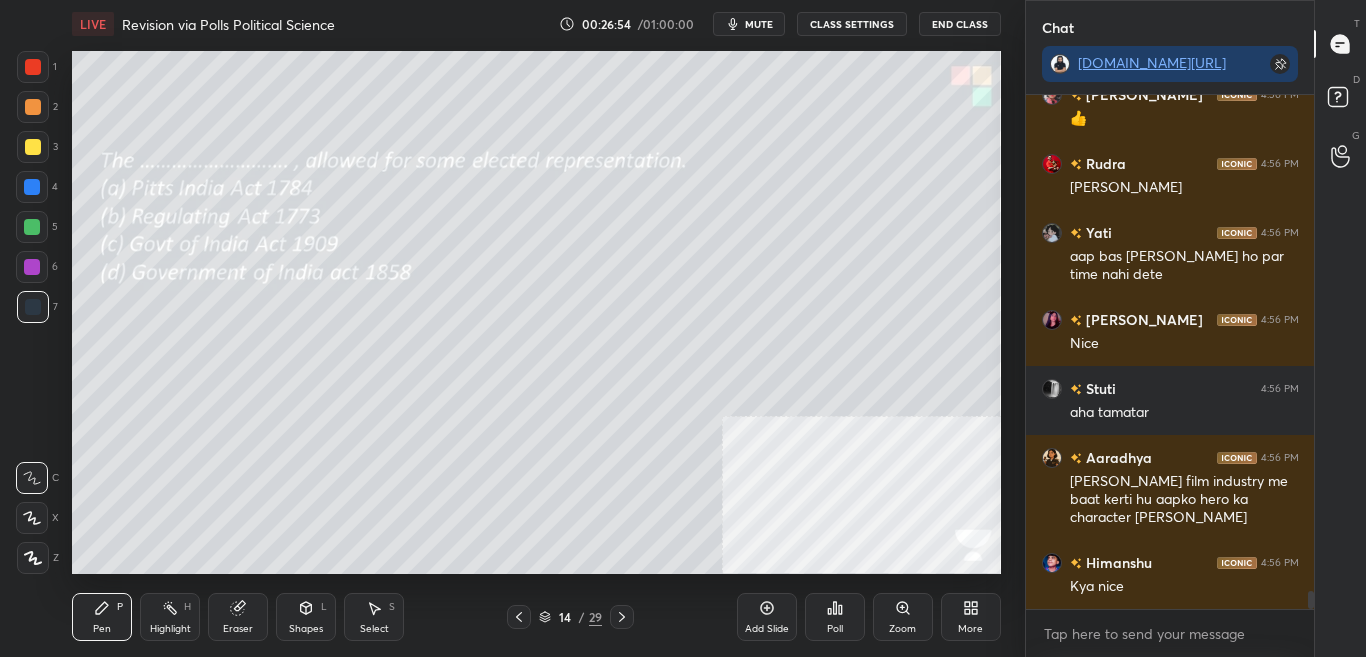 click on "Pen P Highlight H Eraser Shapes L Select S 14 / 29 Add Slide Poll Zoom More" at bounding box center (536, 617) 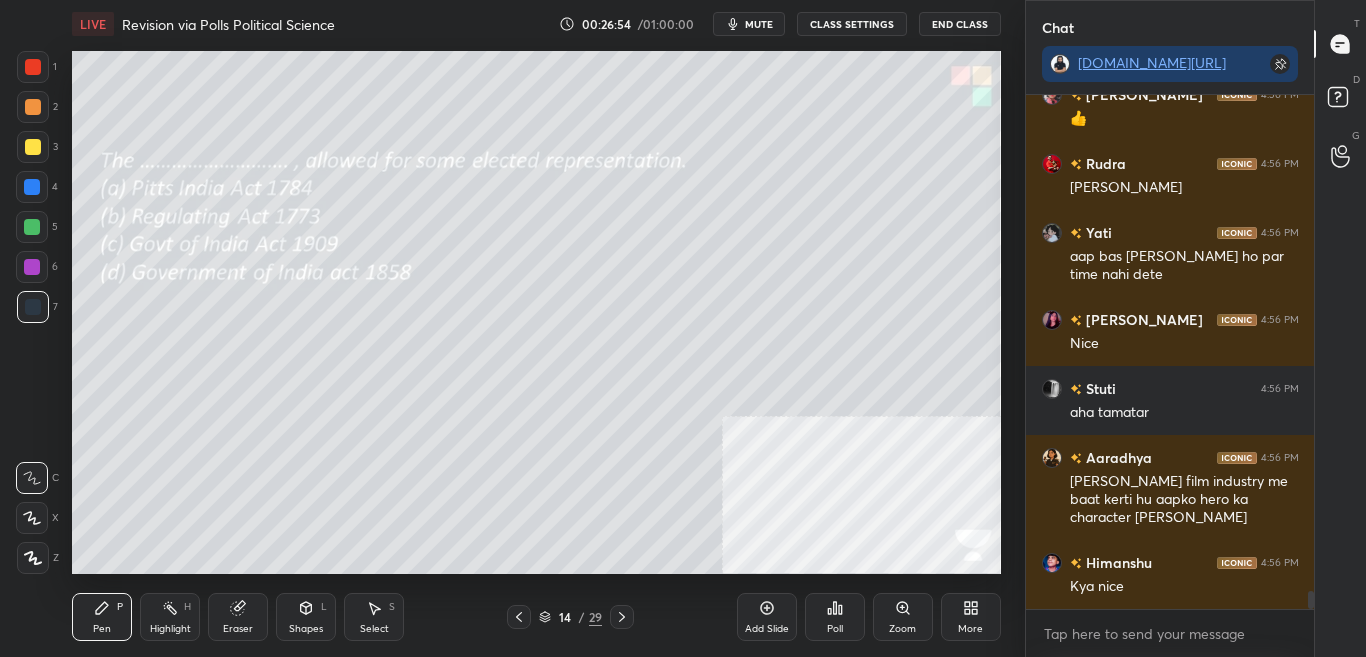 click on "Pen P Highlight H Eraser Shapes L Select S 14 / 29 Add Slide Poll Zoom More" at bounding box center (536, 617) 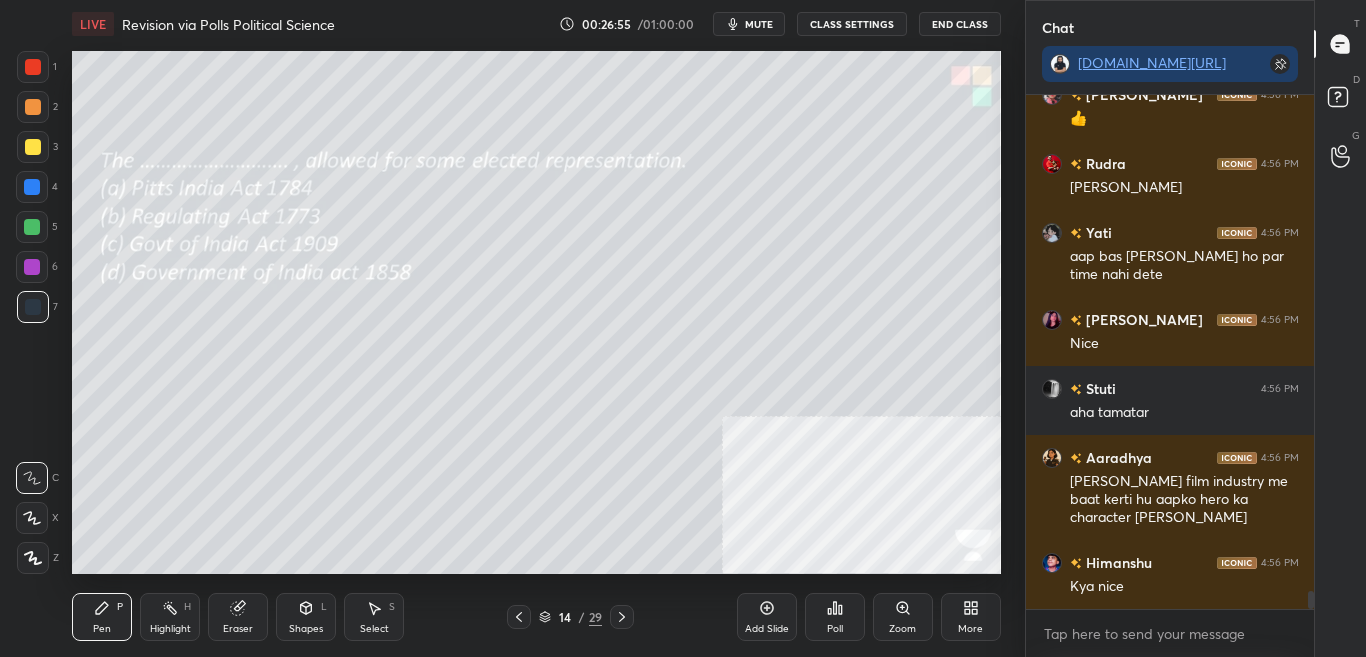 click on "Pen P Highlight H Eraser Shapes L Select S 14 / 29 Add Slide Poll Zoom More" at bounding box center [536, 617] 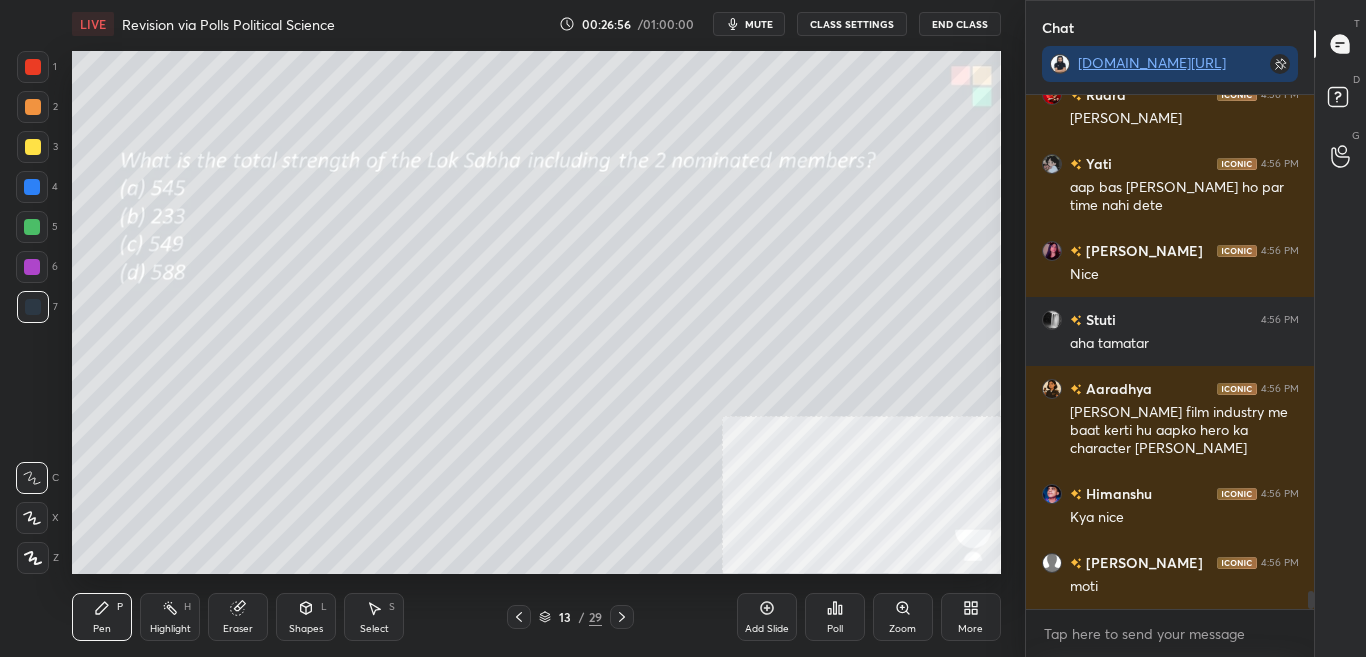 click 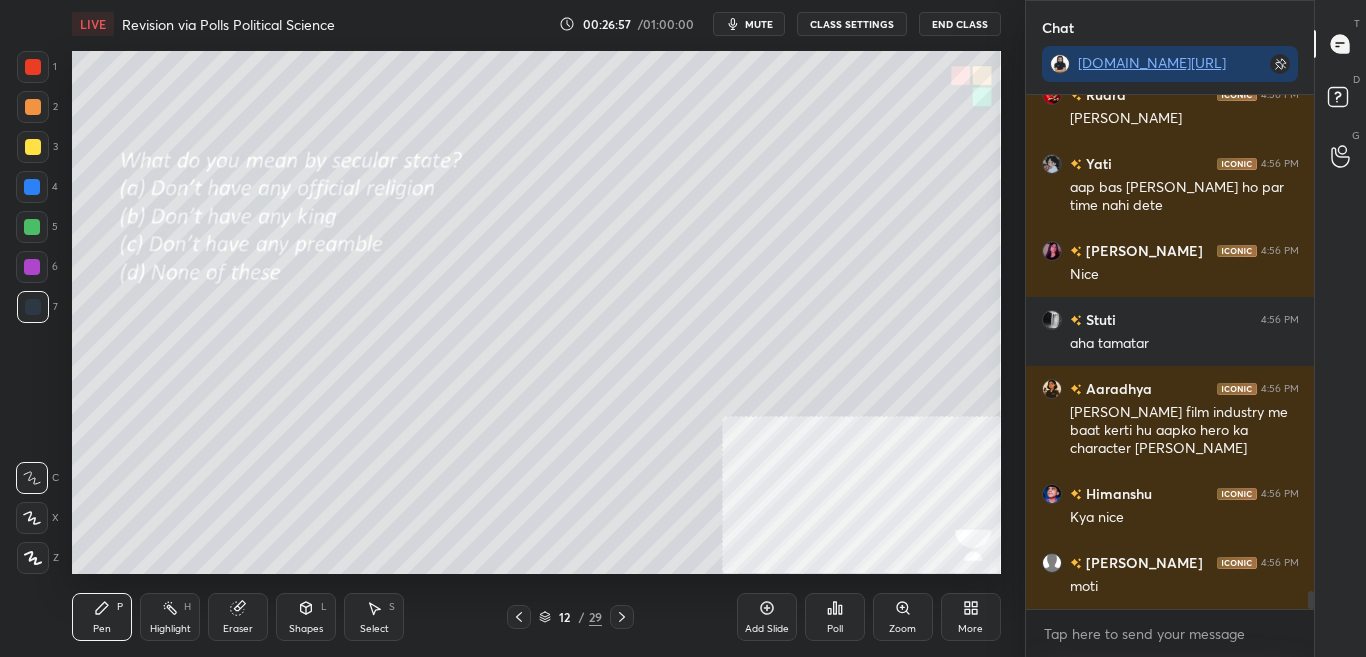 click on "More" at bounding box center (971, 617) 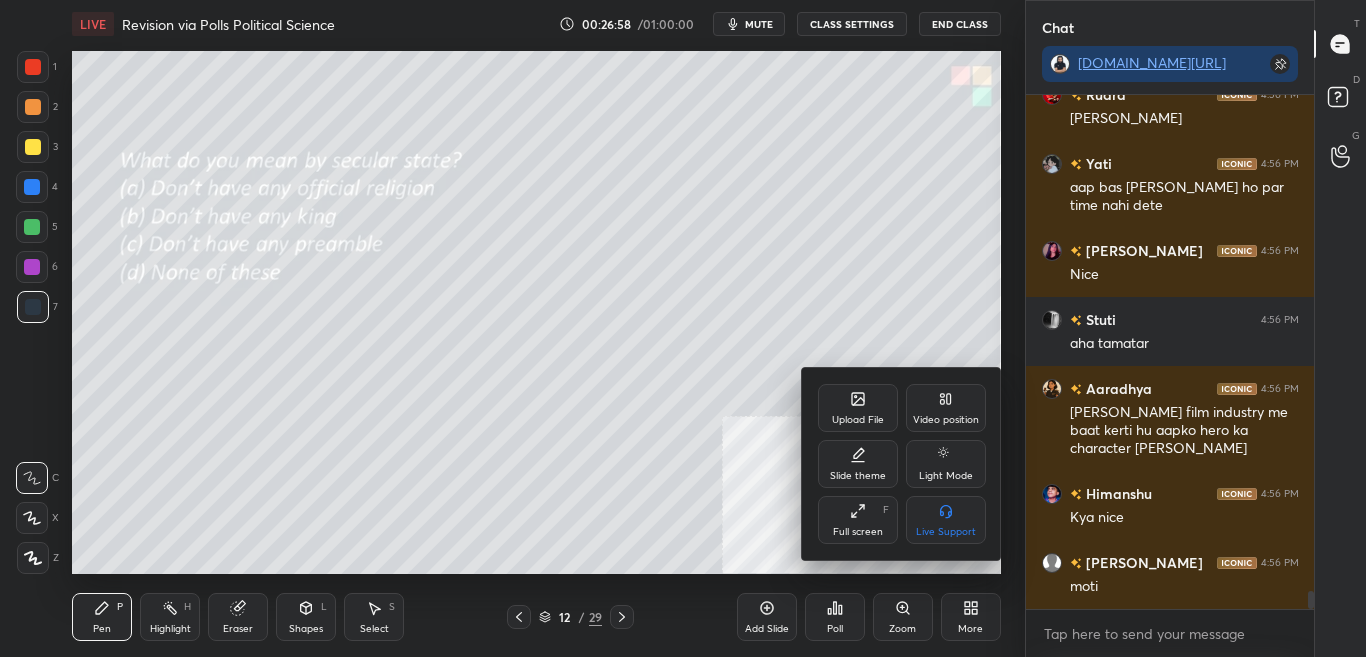 click on "Upload File" at bounding box center (858, 408) 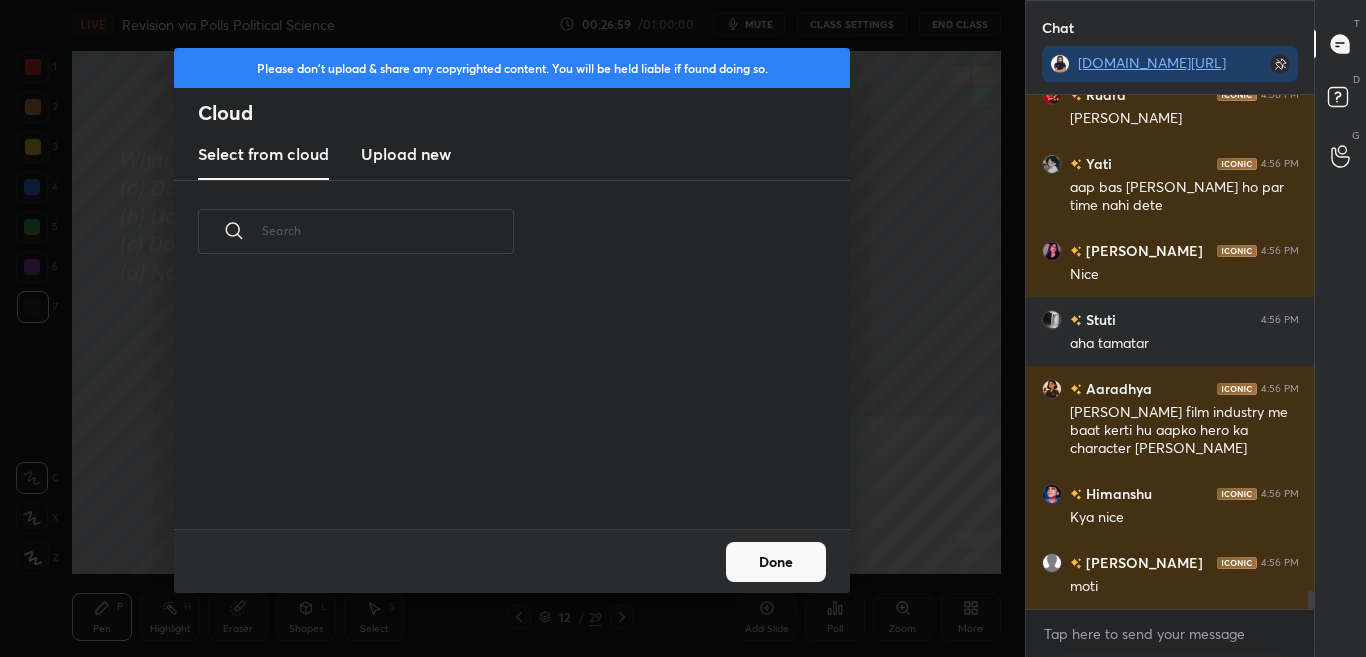 drag, startPoint x: 419, startPoint y: 164, endPoint x: 426, endPoint y: 174, distance: 12.206555 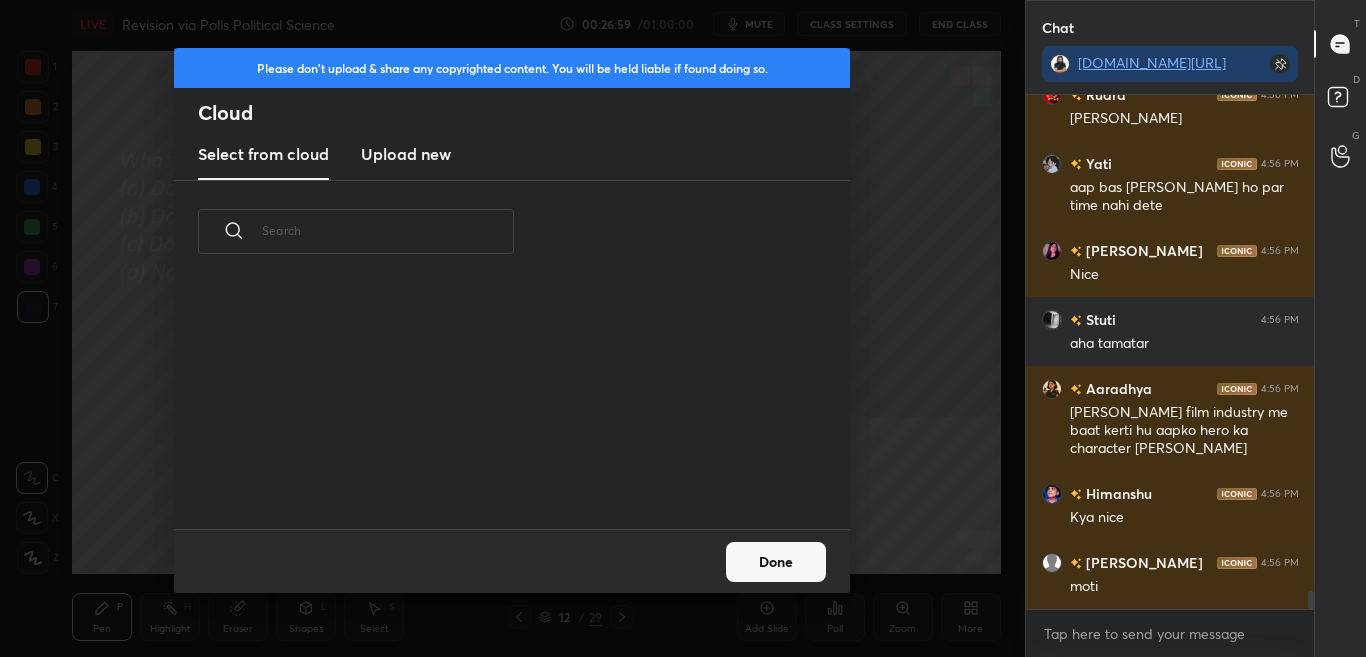 click on "Upload new" at bounding box center (406, 154) 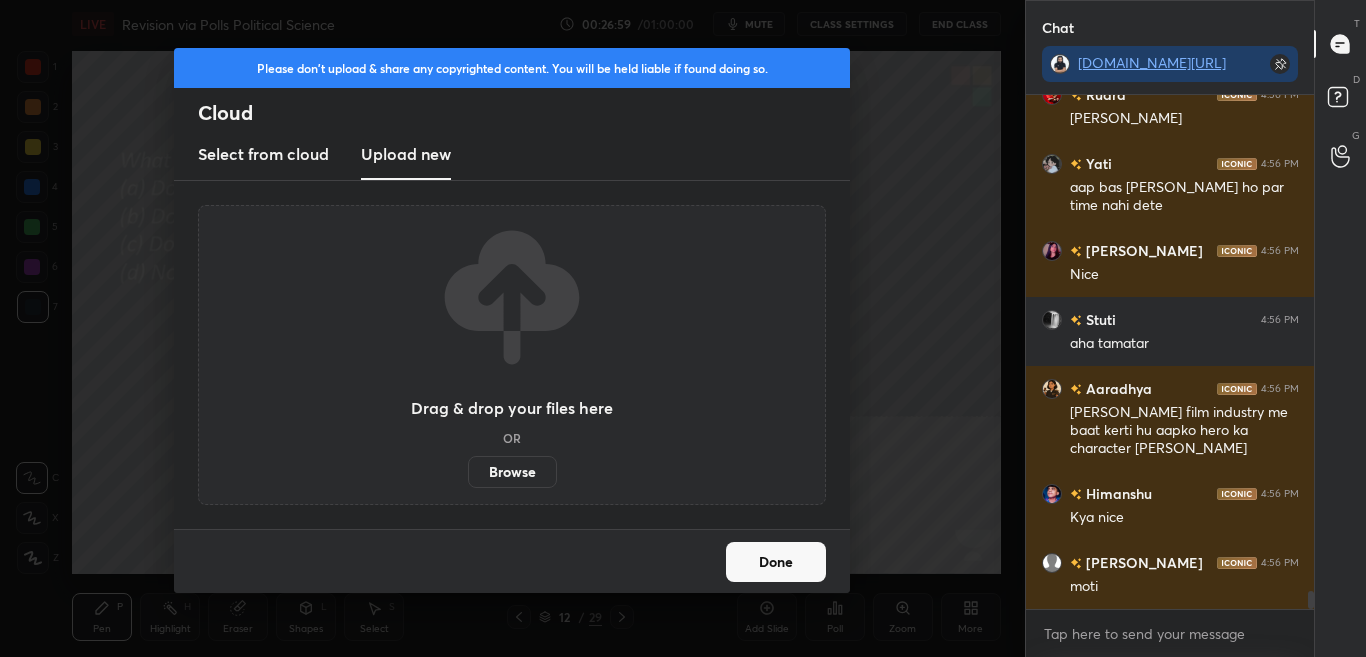 click on "Browse" at bounding box center (512, 472) 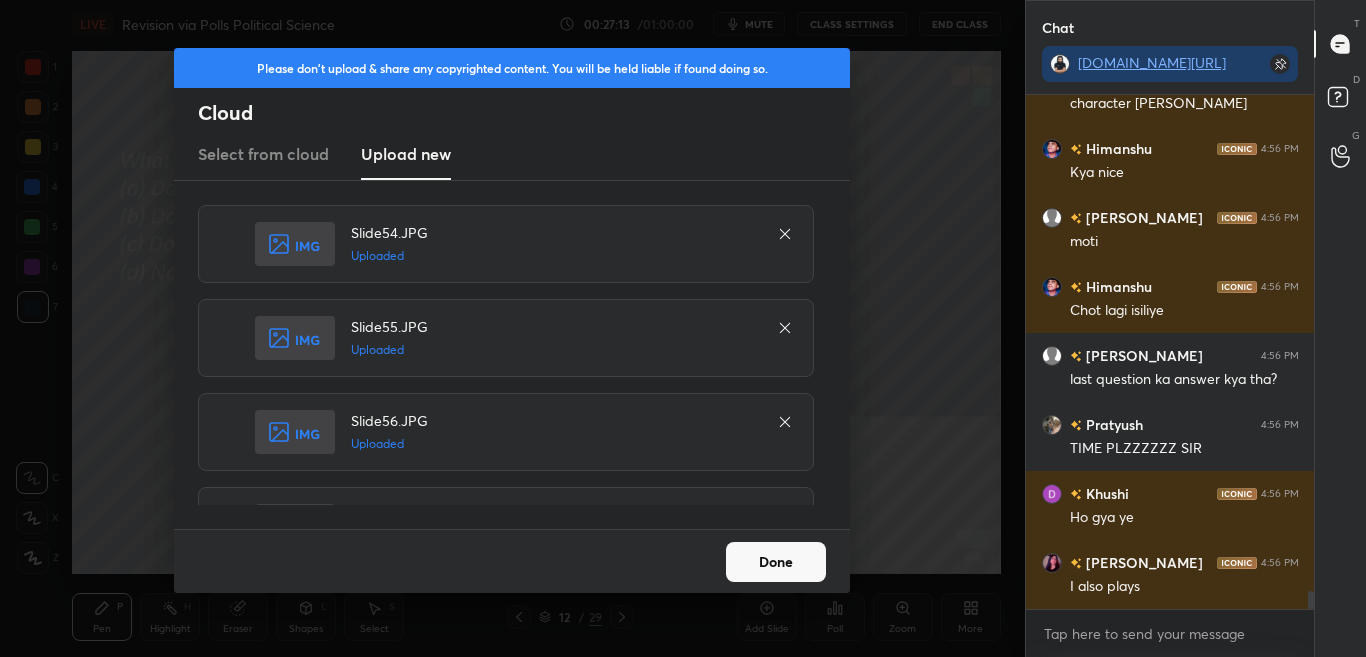 click on "Done" at bounding box center [776, 562] 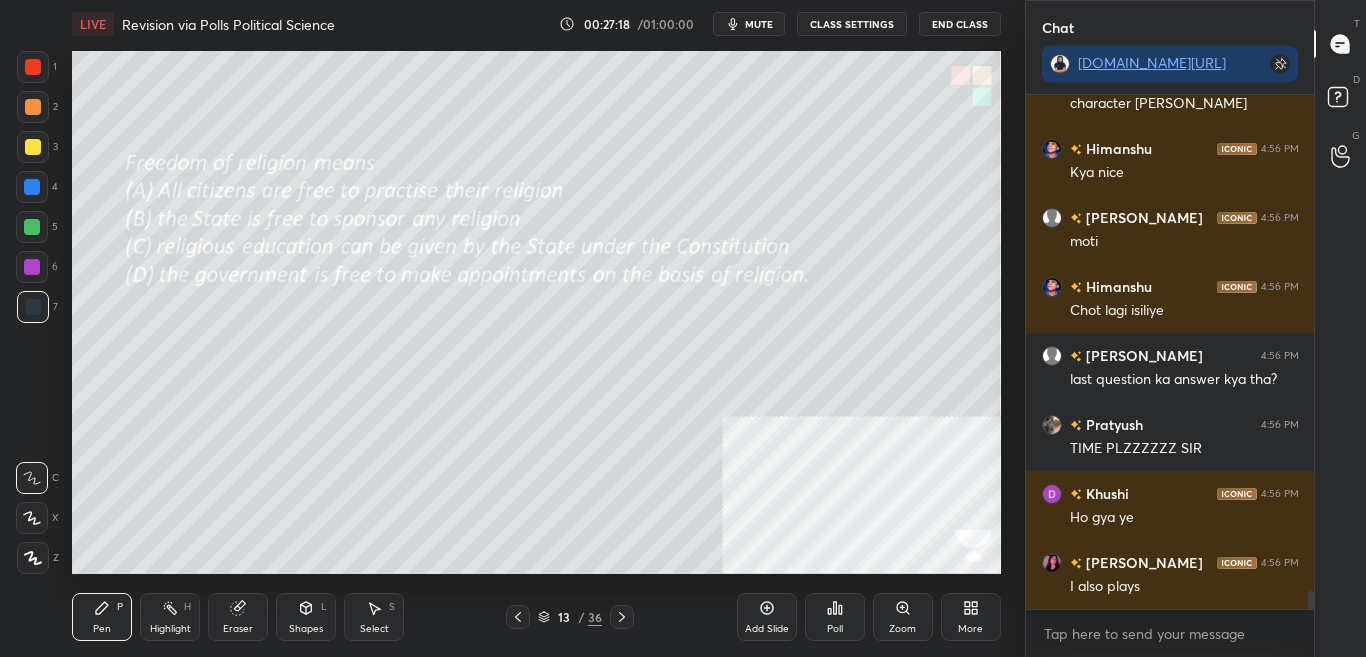 click on "Poll" at bounding box center (835, 617) 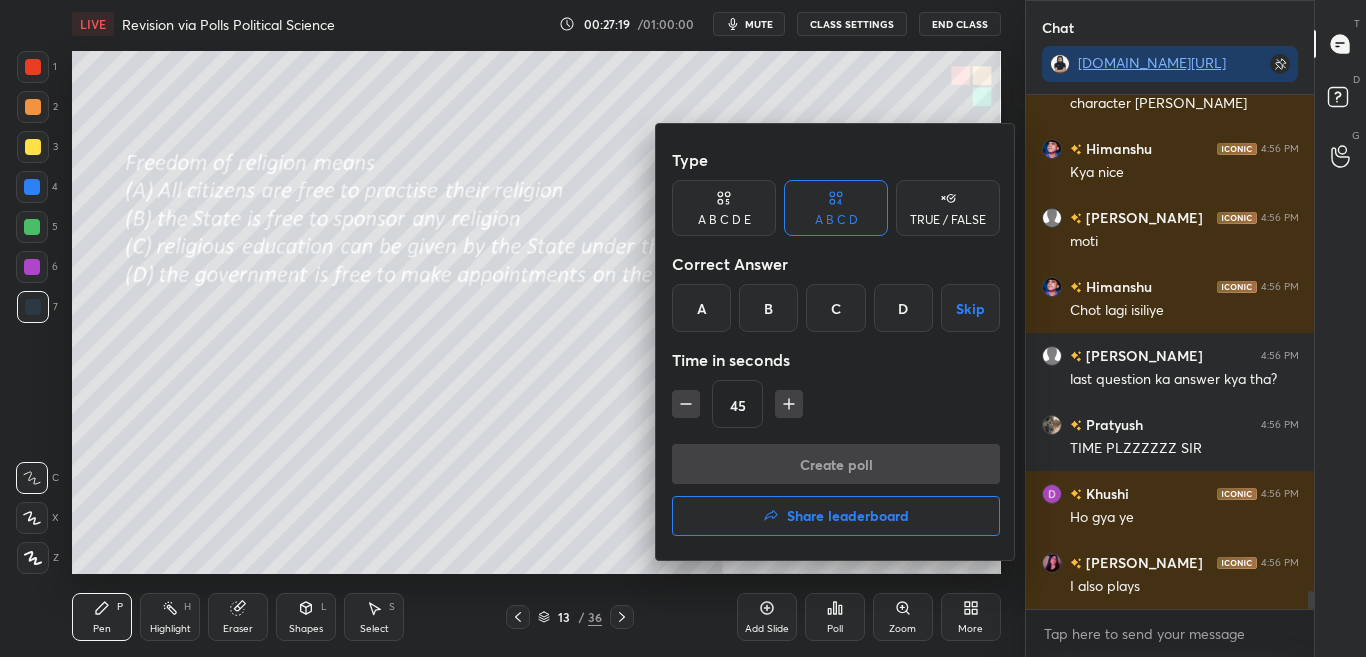 click at bounding box center (683, 328) 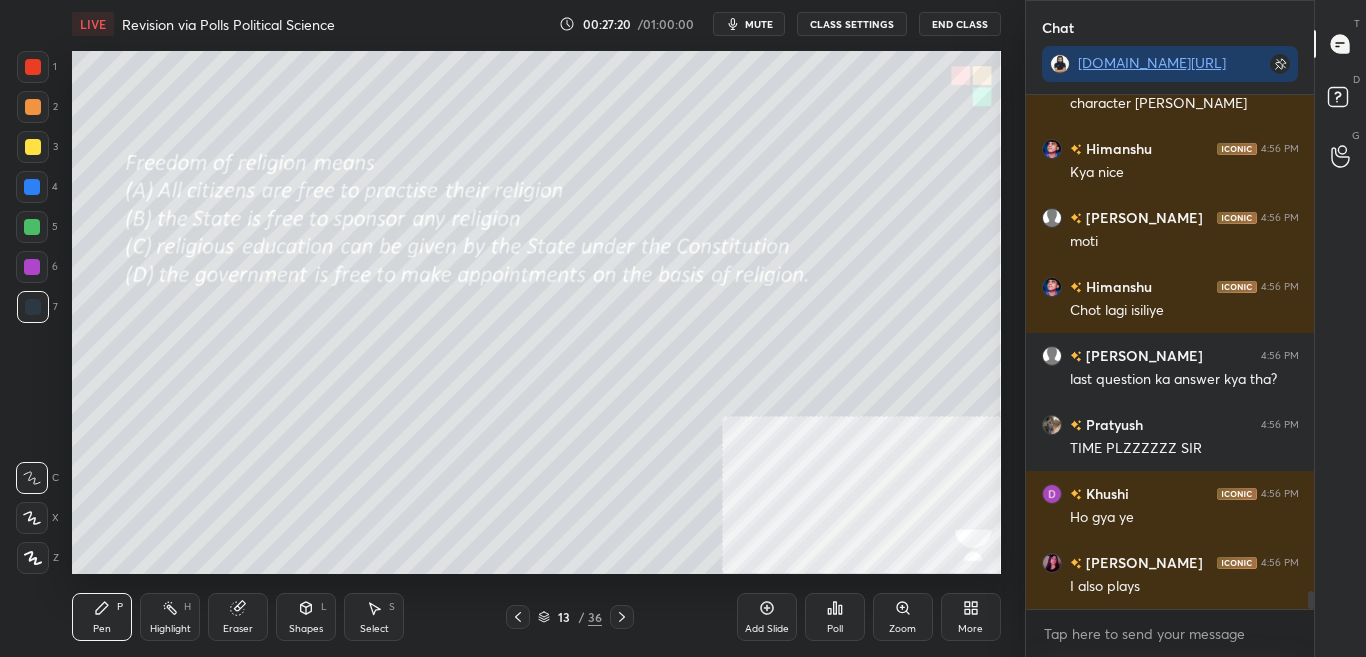 scroll, scrollTop: 14340, scrollLeft: 0, axis: vertical 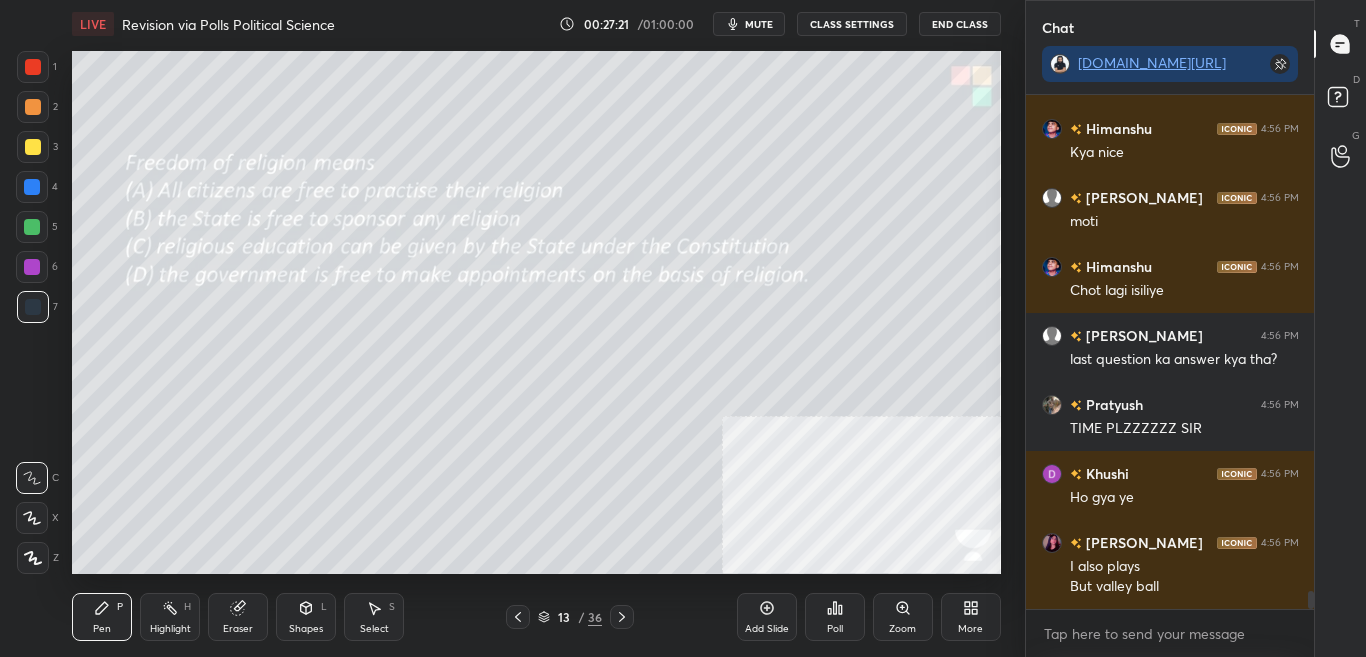 click on "mute" at bounding box center [759, 24] 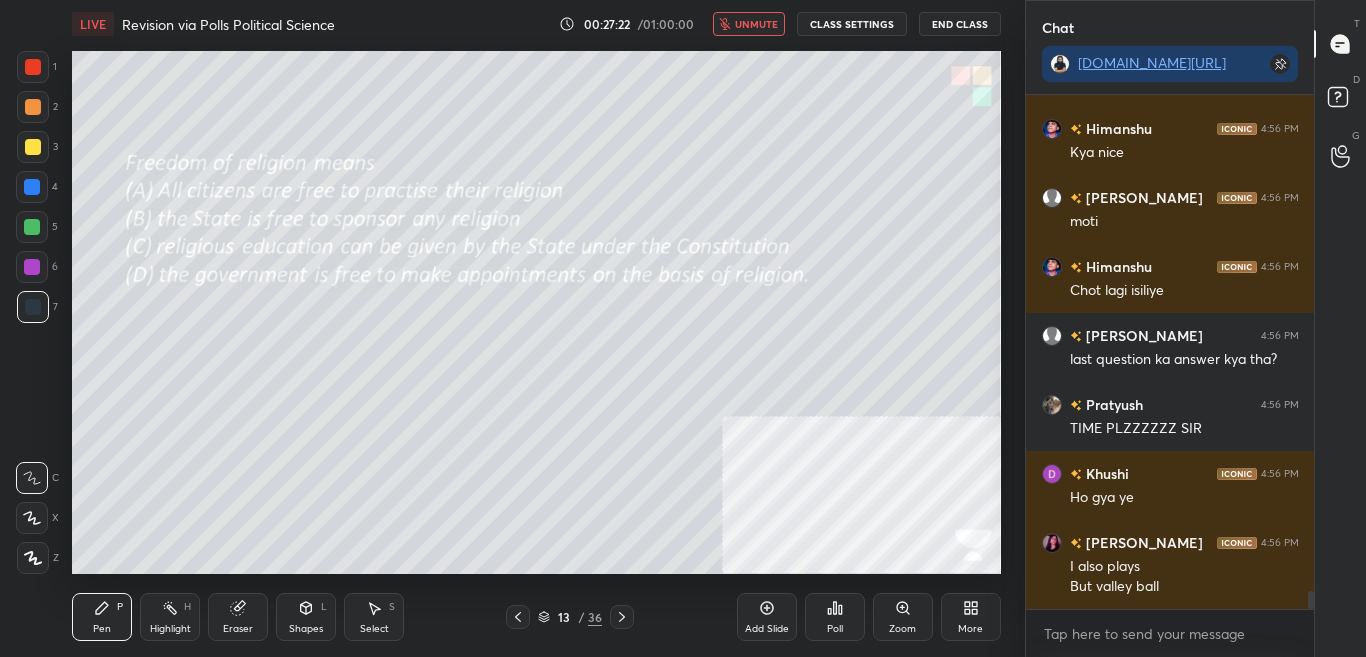 scroll, scrollTop: 14409, scrollLeft: 0, axis: vertical 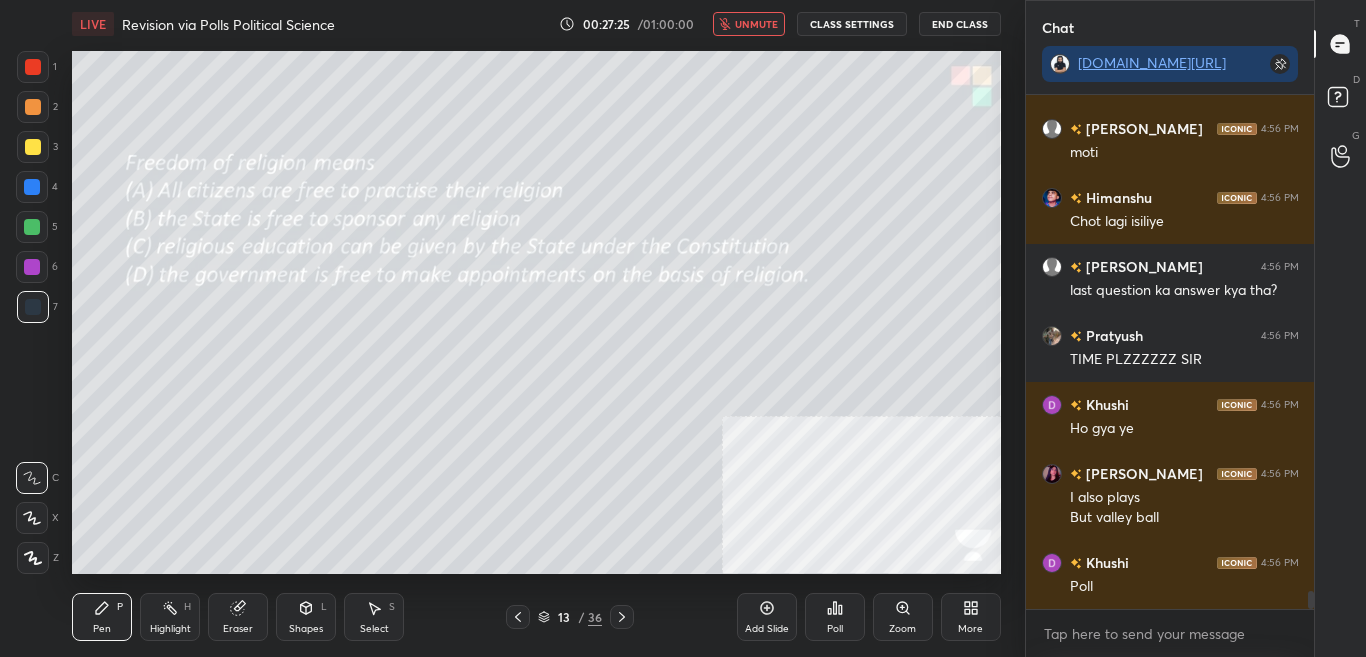 click on "unmute" at bounding box center [756, 24] 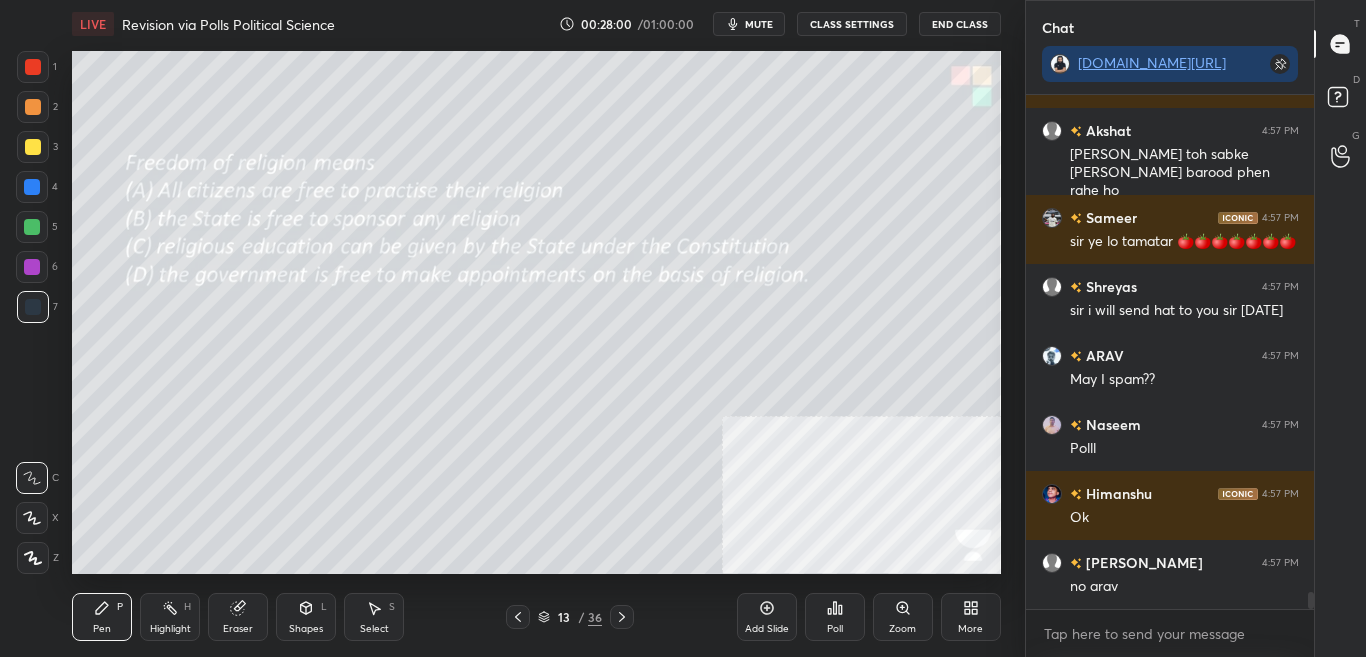 scroll, scrollTop: 15117, scrollLeft: 0, axis: vertical 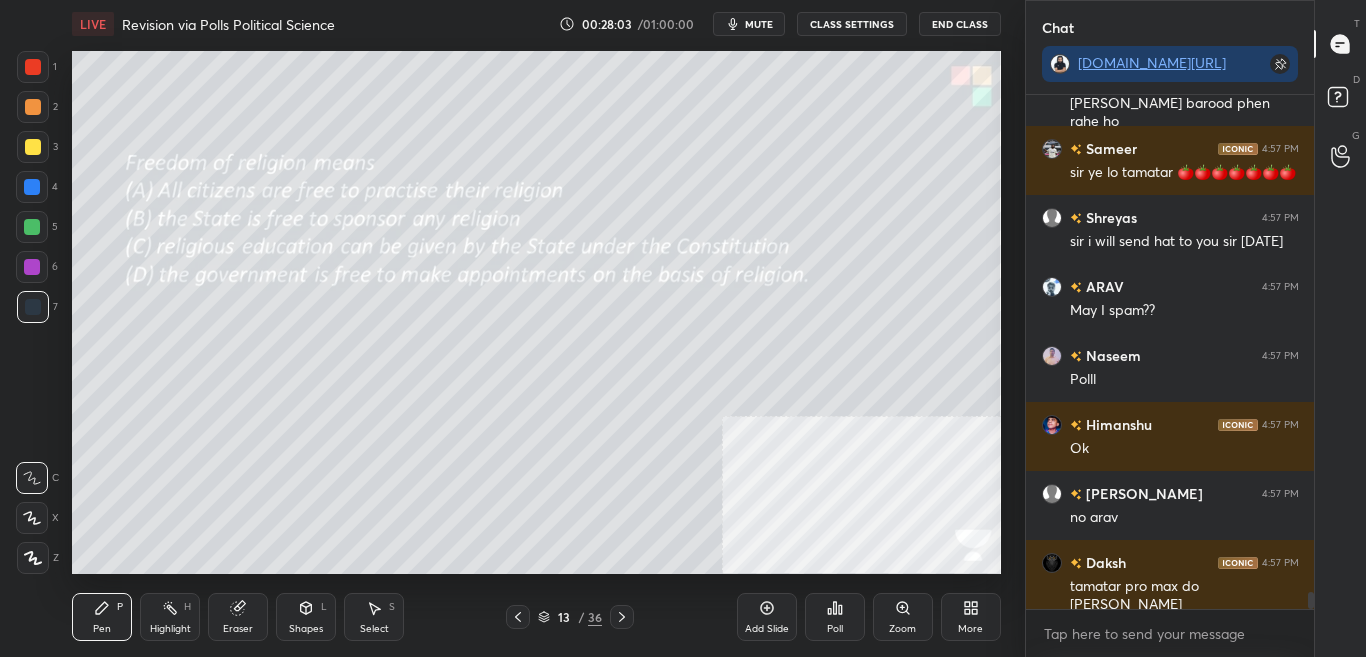 click on "Poll" at bounding box center (835, 617) 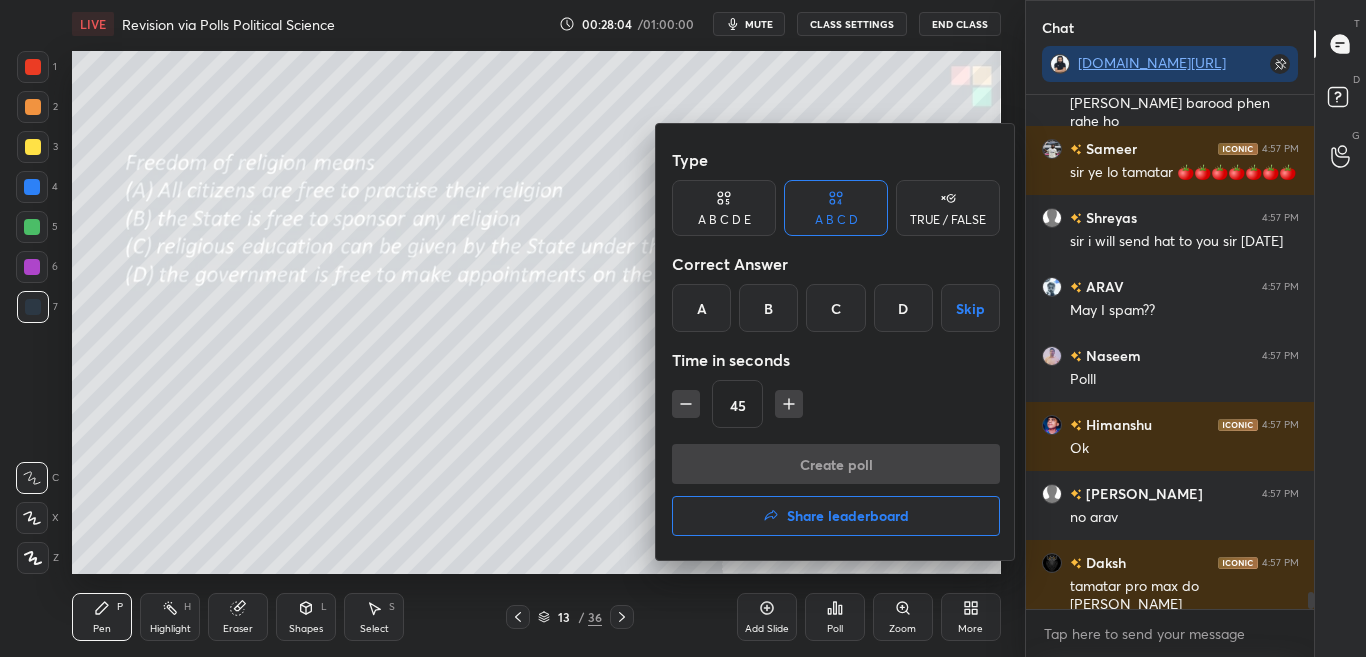 click at bounding box center (683, 328) 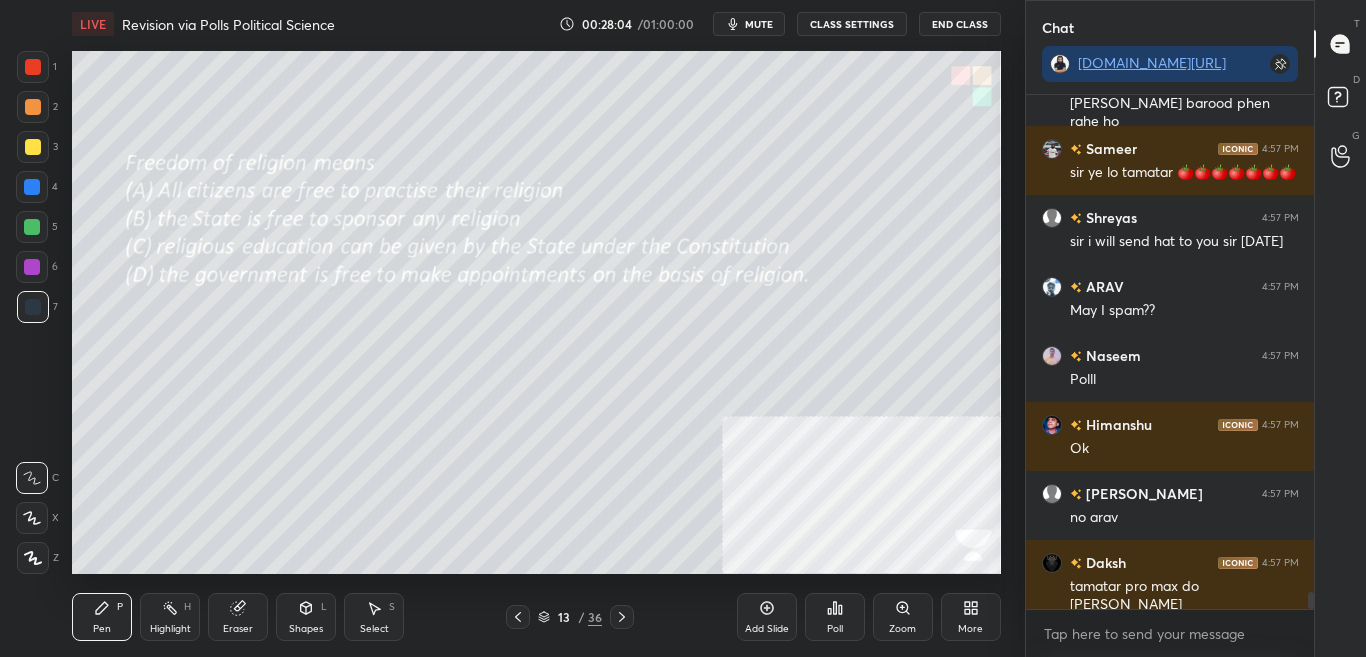 click on "Poll" at bounding box center (835, 617) 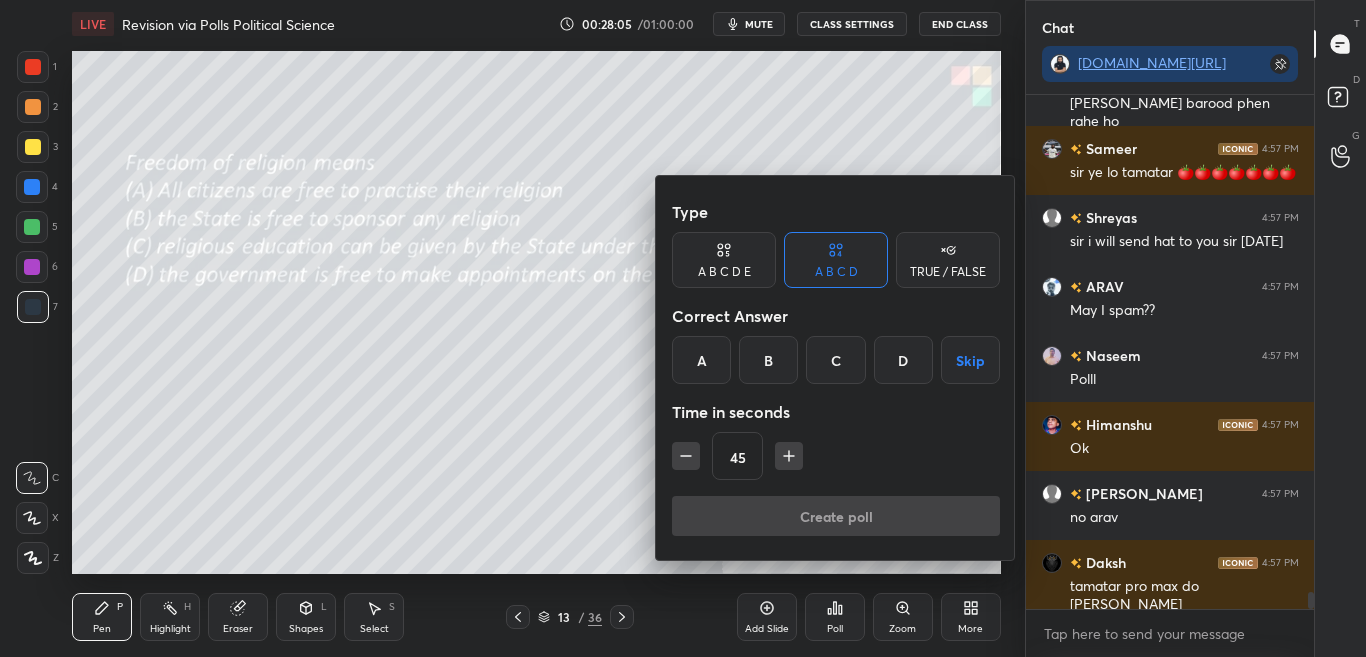 scroll, scrollTop: 15186, scrollLeft: 0, axis: vertical 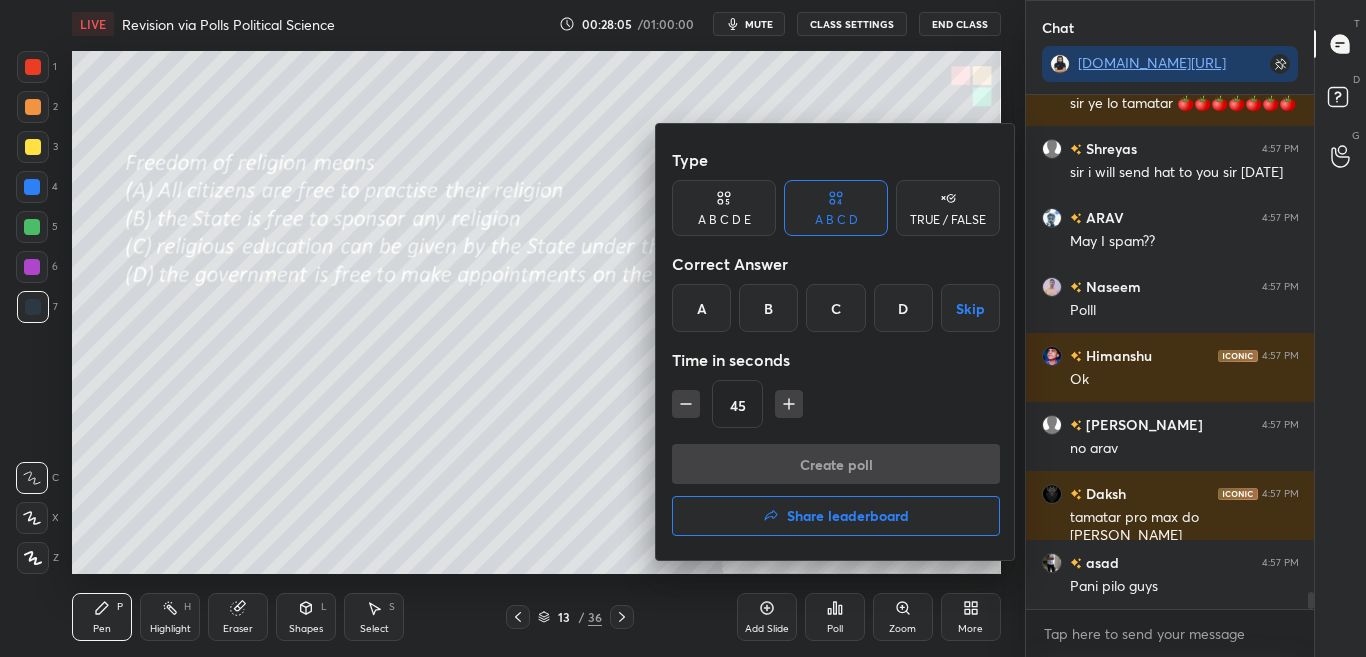 click at bounding box center [683, 328] 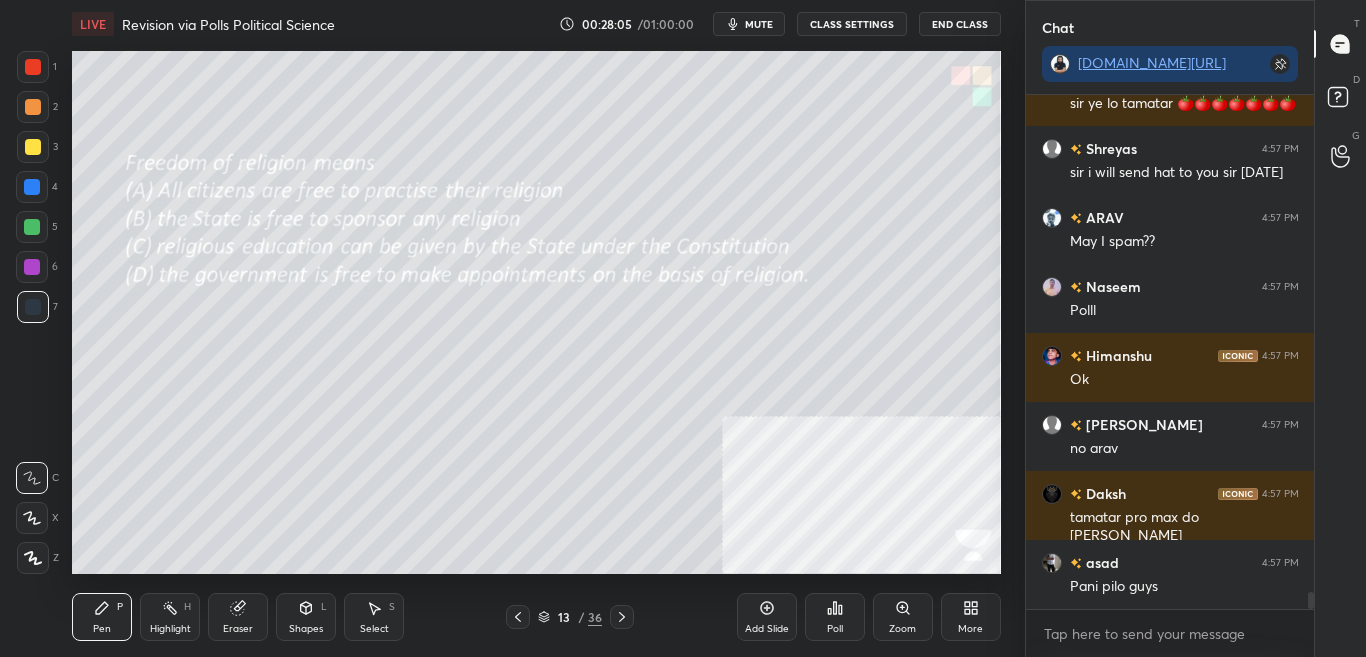 click on "Poll" at bounding box center (835, 617) 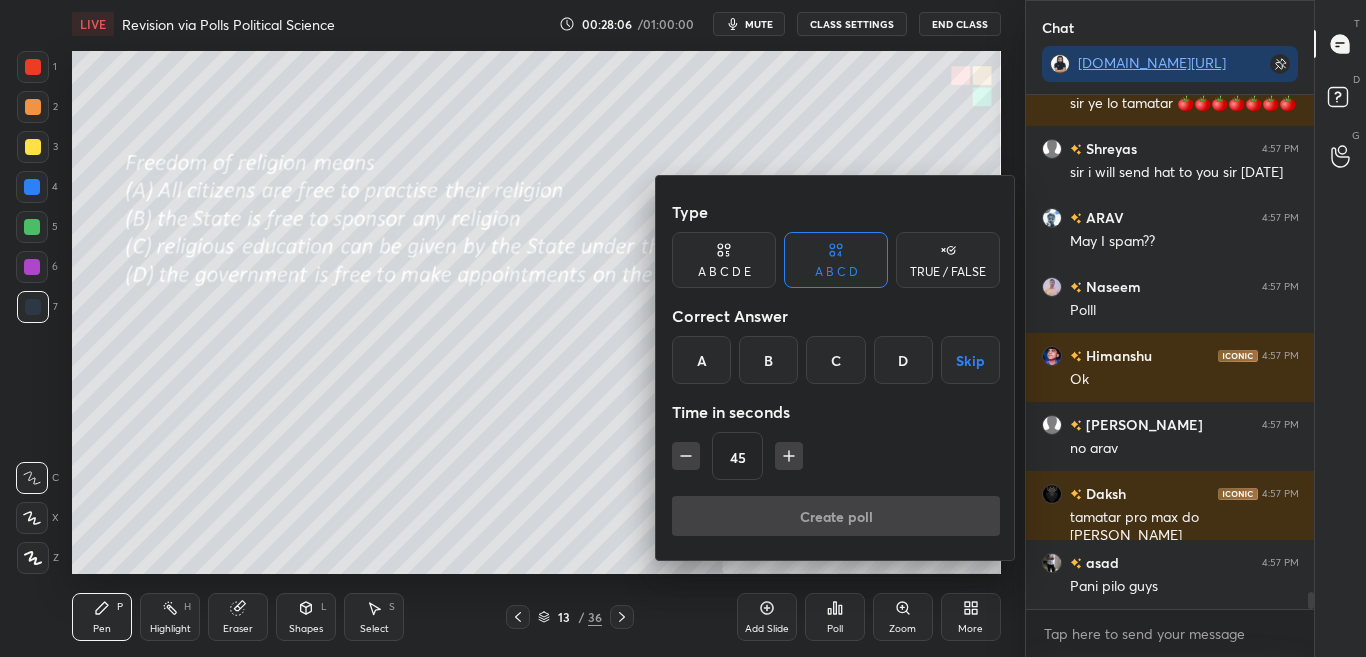 scroll, scrollTop: 15255, scrollLeft: 0, axis: vertical 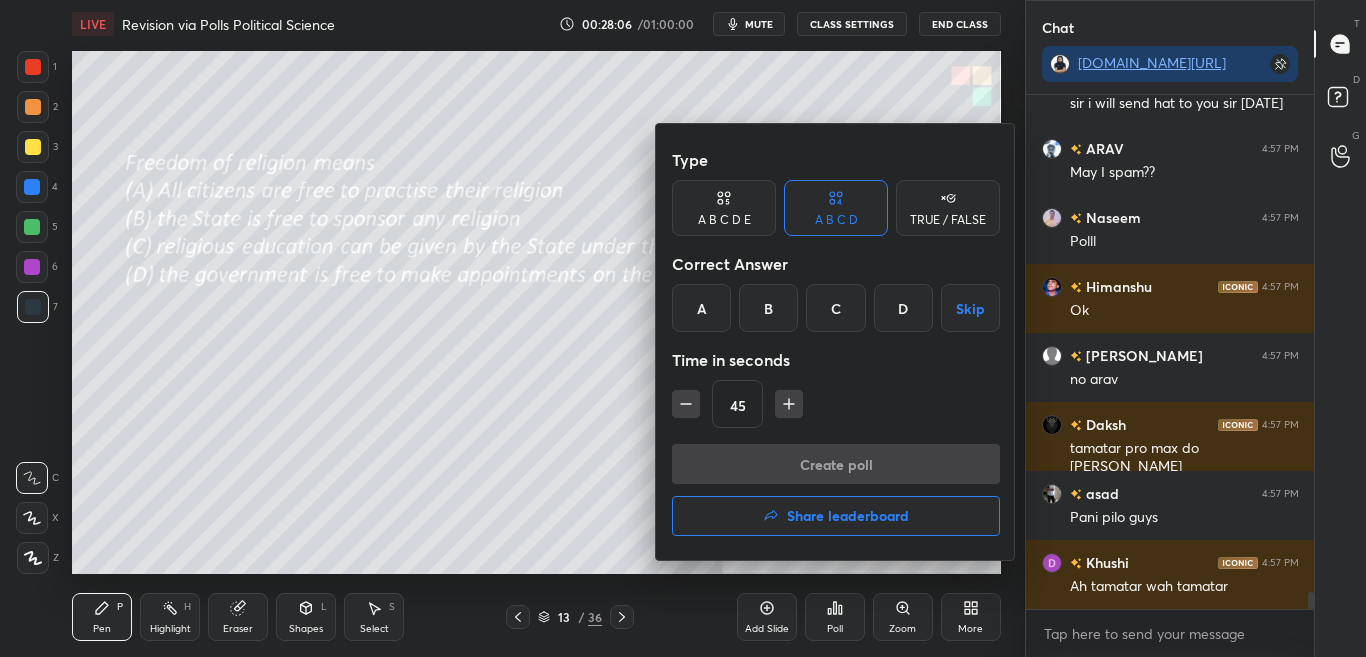 click at bounding box center [683, 328] 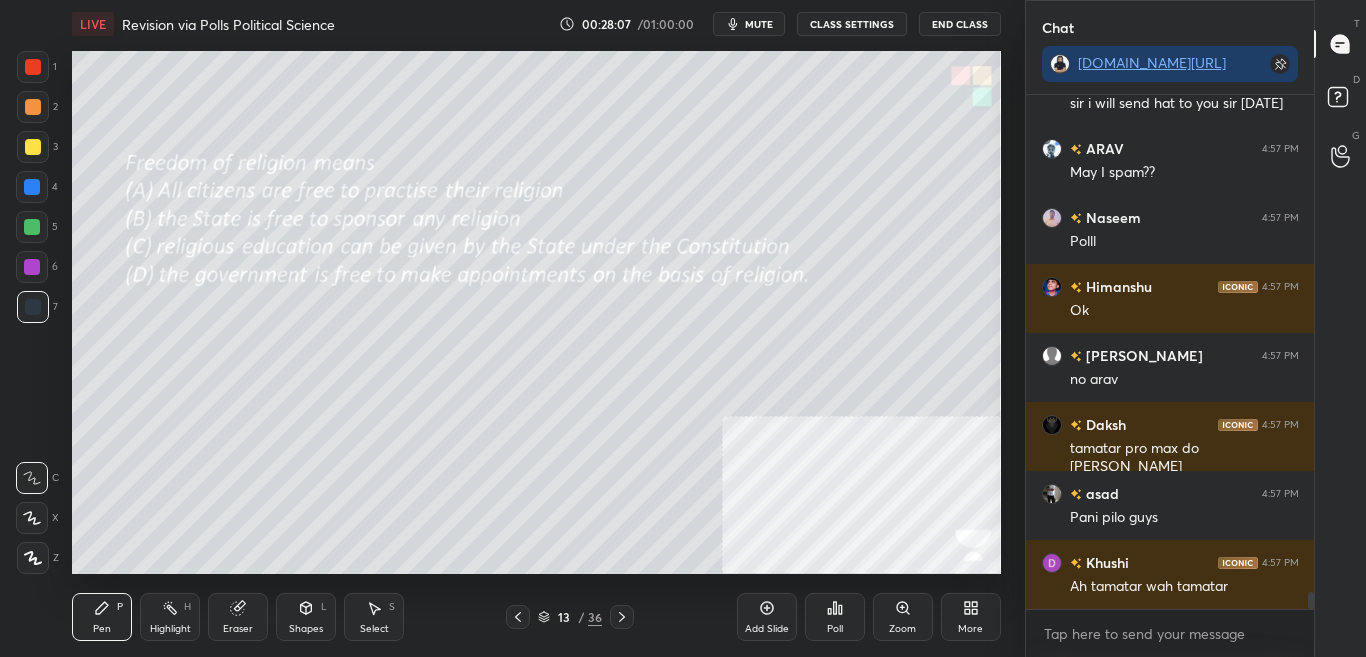 click 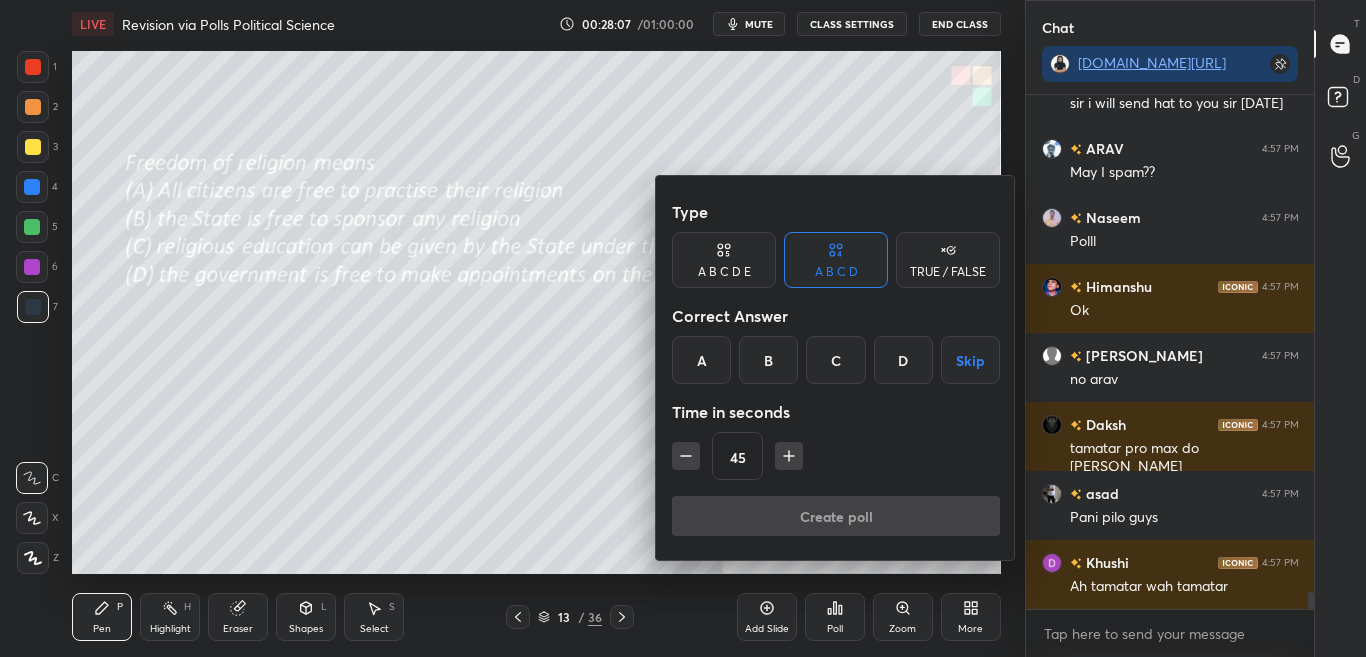 scroll, scrollTop: 15324, scrollLeft: 0, axis: vertical 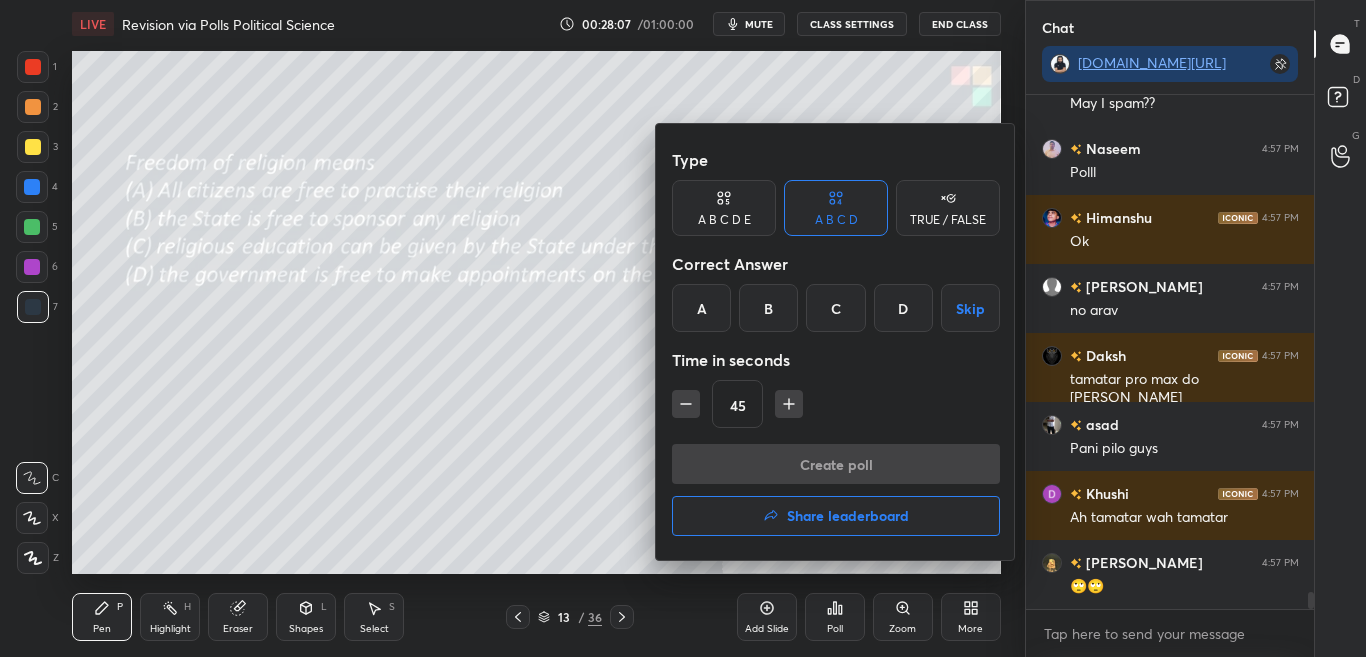 click at bounding box center [683, 328] 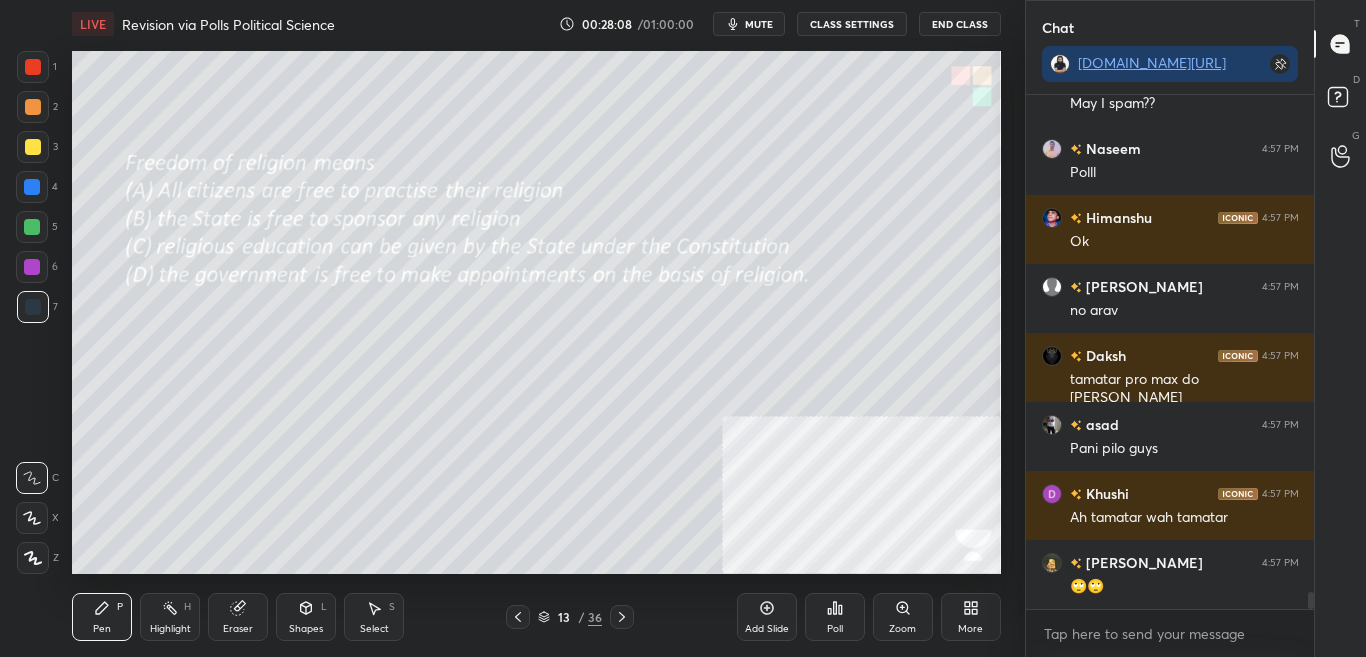 click 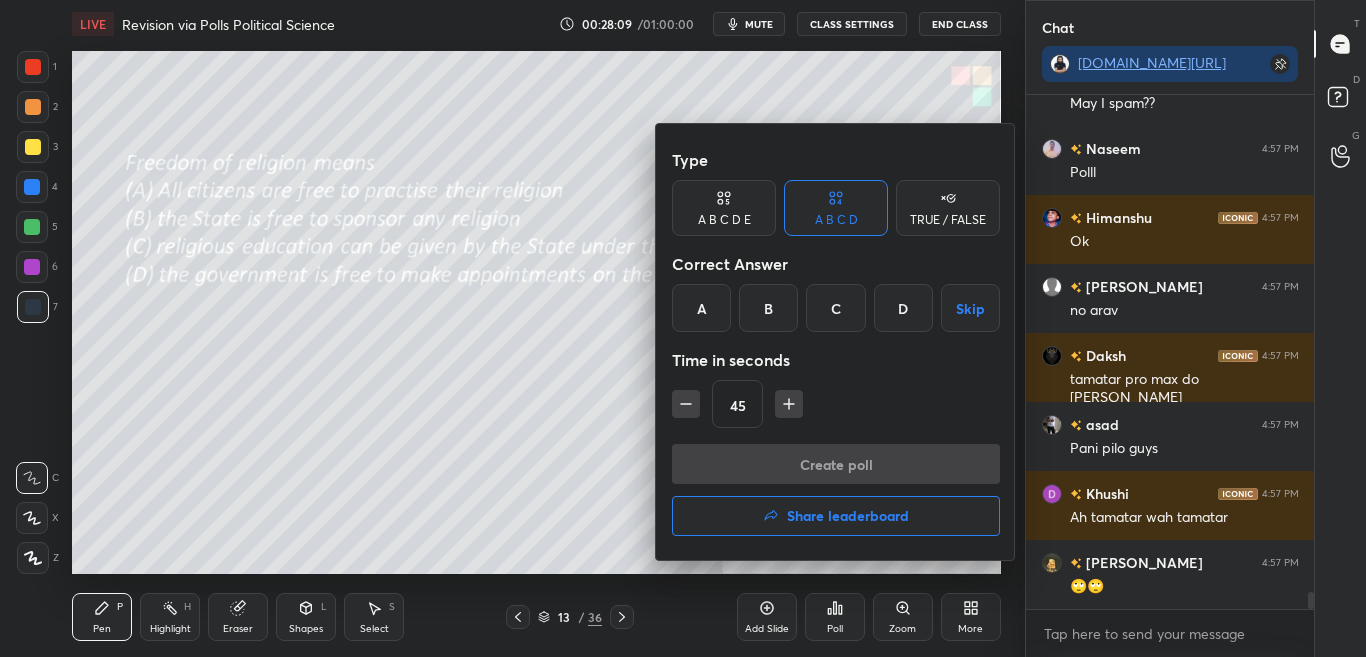 click at bounding box center (683, 328) 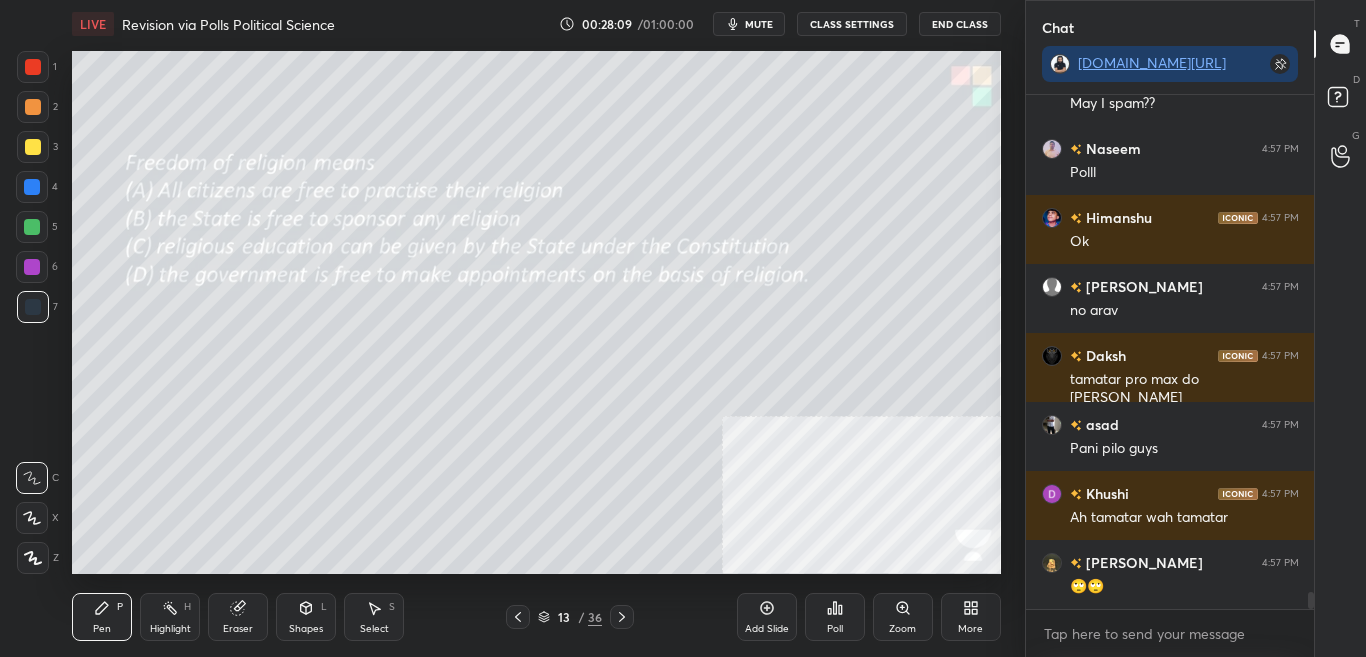 click on "Poll" at bounding box center (835, 617) 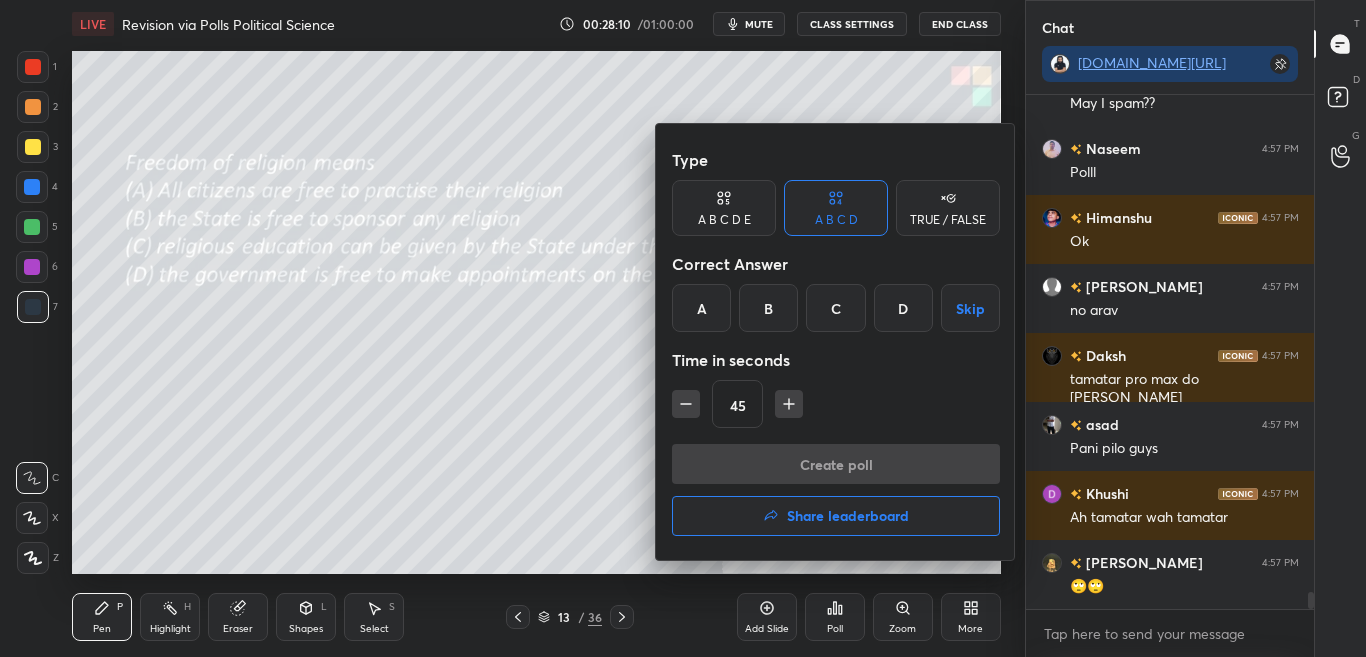 click at bounding box center (683, 328) 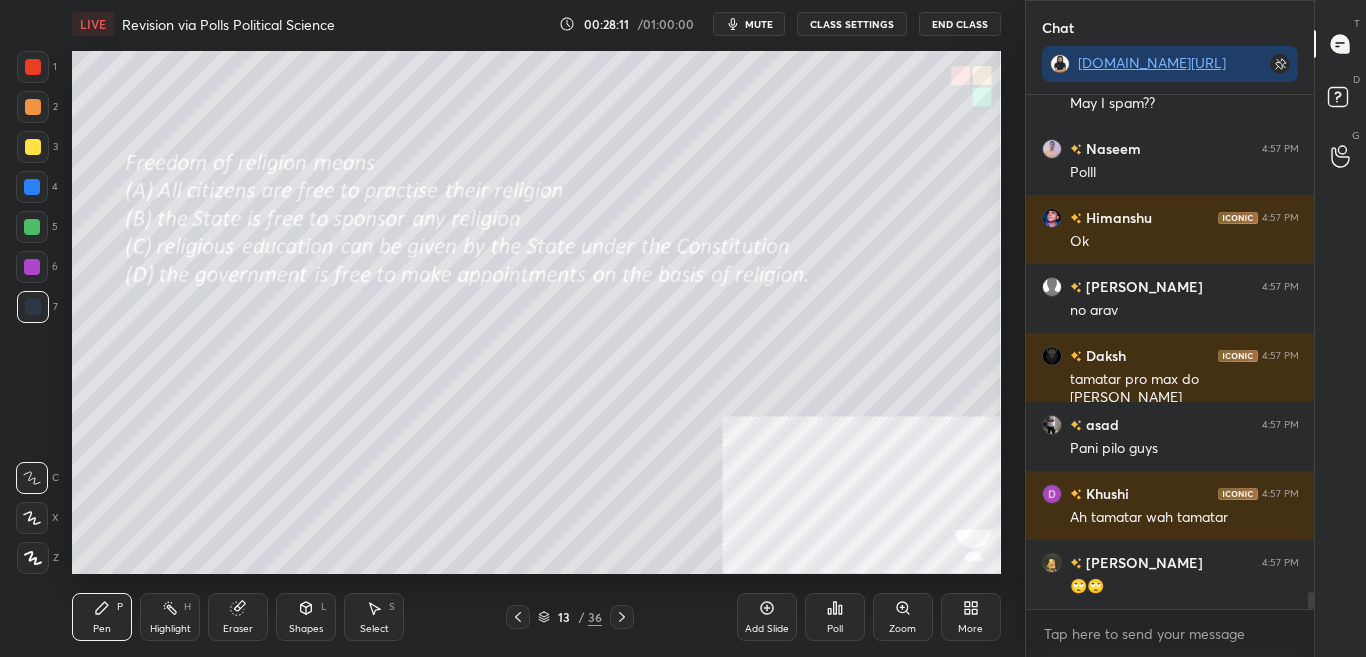click on "Poll" at bounding box center (835, 617) 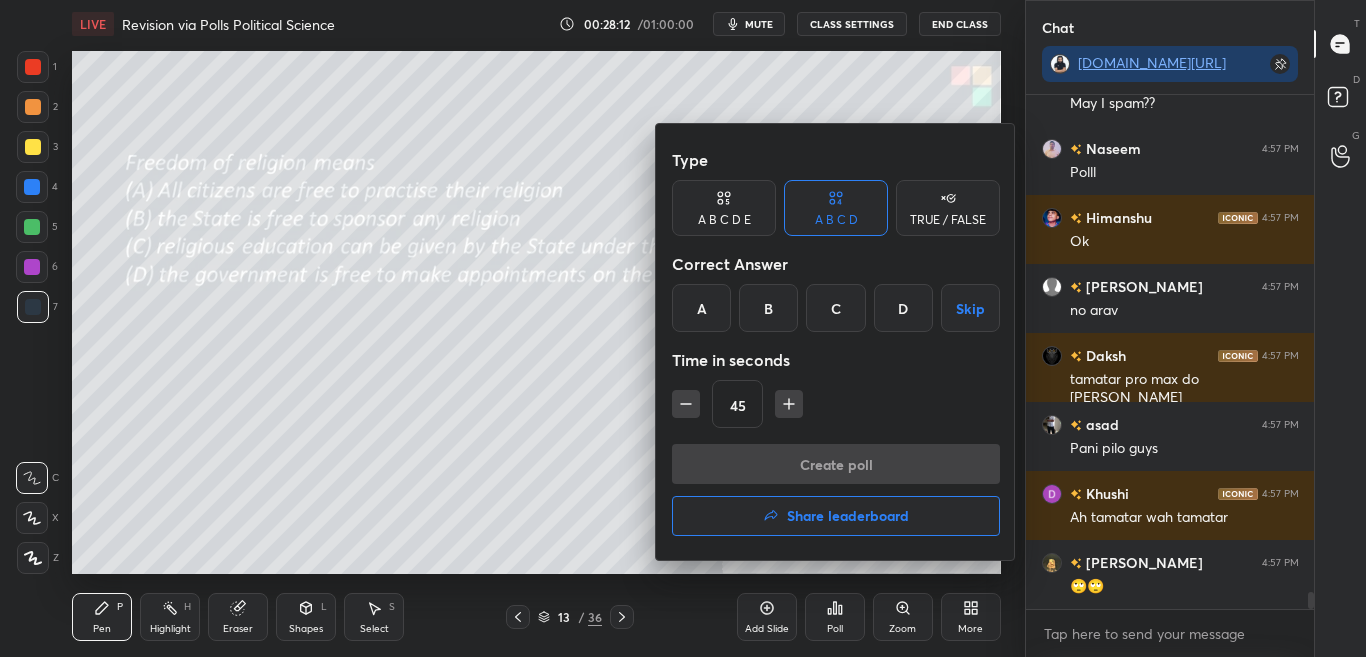 scroll, scrollTop: 15393, scrollLeft: 0, axis: vertical 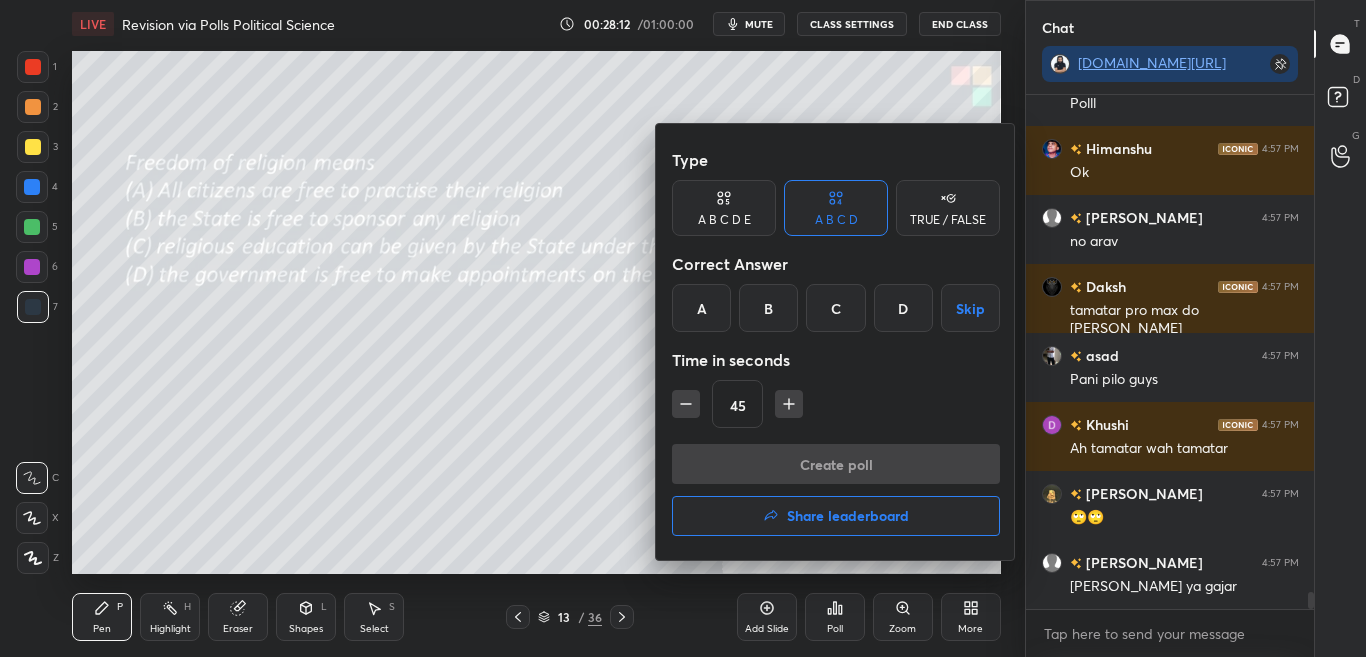 click at bounding box center [683, 328] 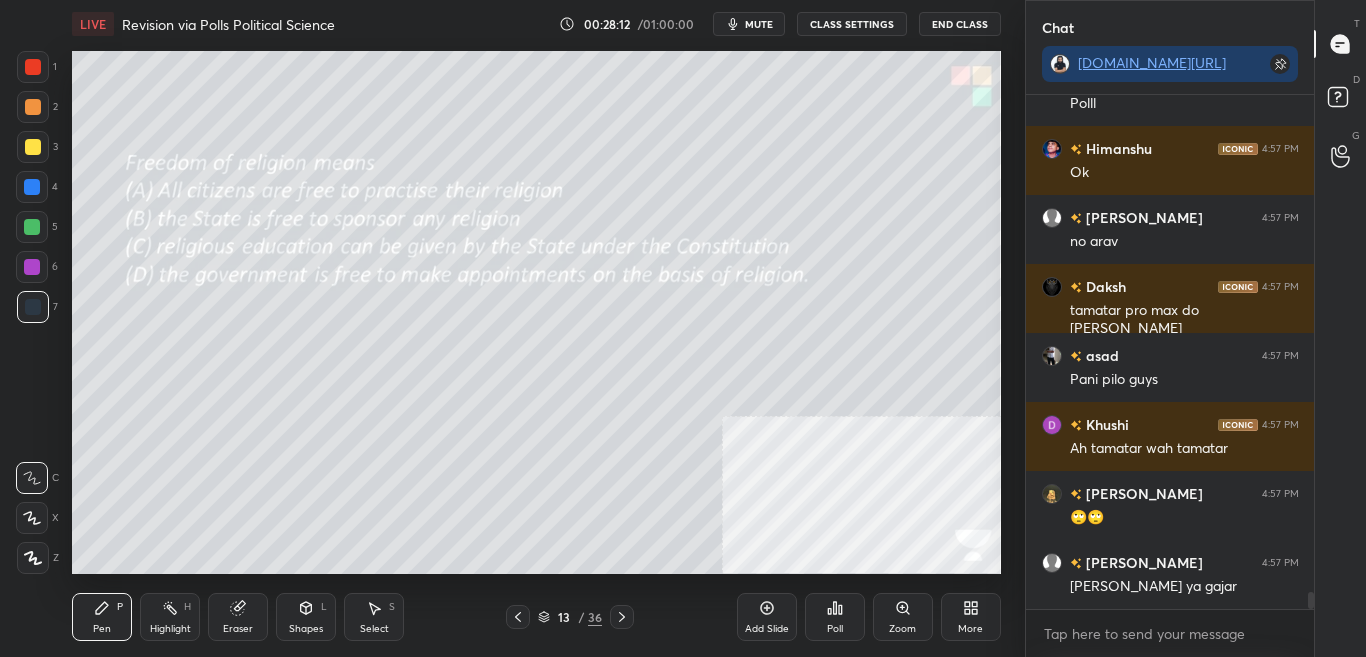 click on "Poll" at bounding box center (835, 617) 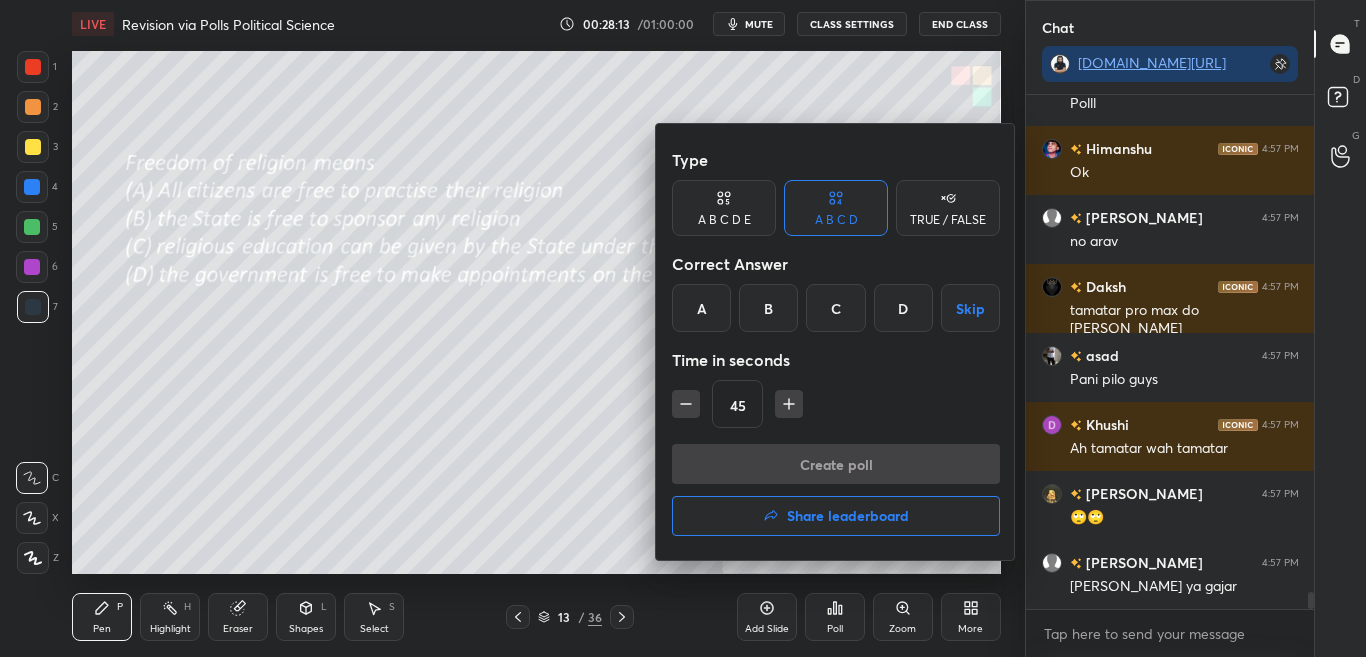 scroll, scrollTop: 15462, scrollLeft: 0, axis: vertical 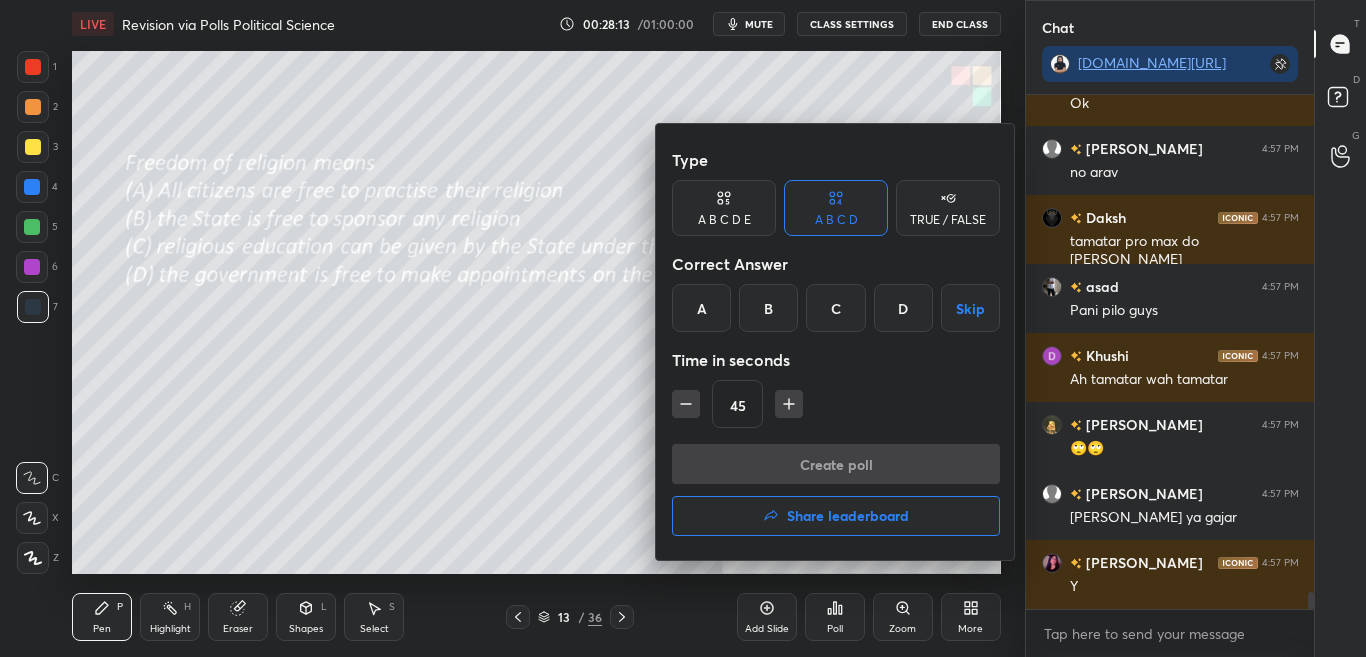 click at bounding box center (683, 328) 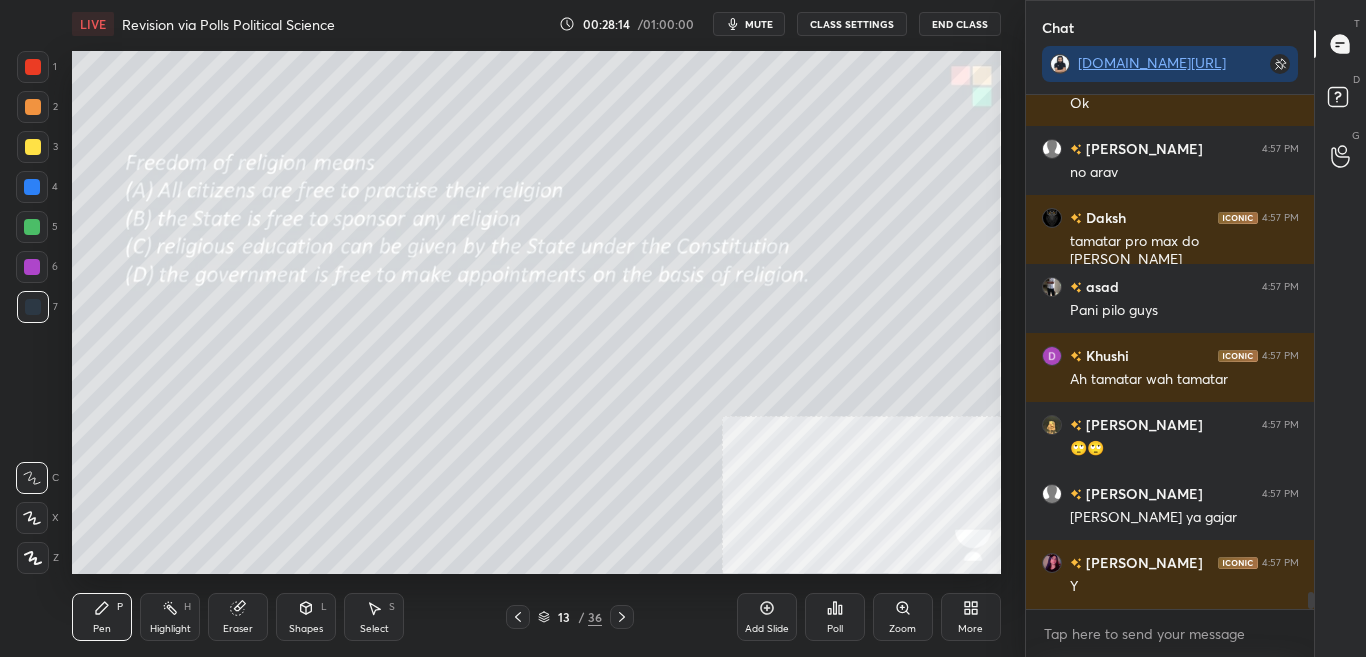 click on "Poll" at bounding box center (835, 617) 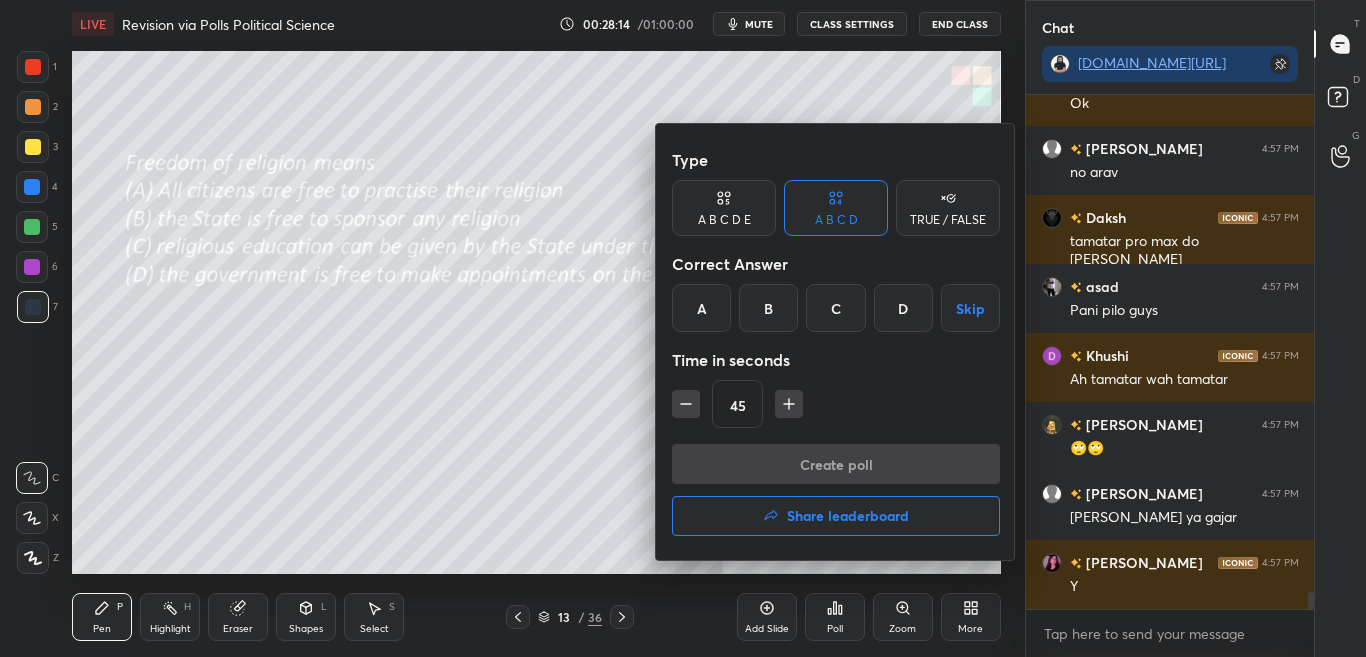 click at bounding box center (683, 328) 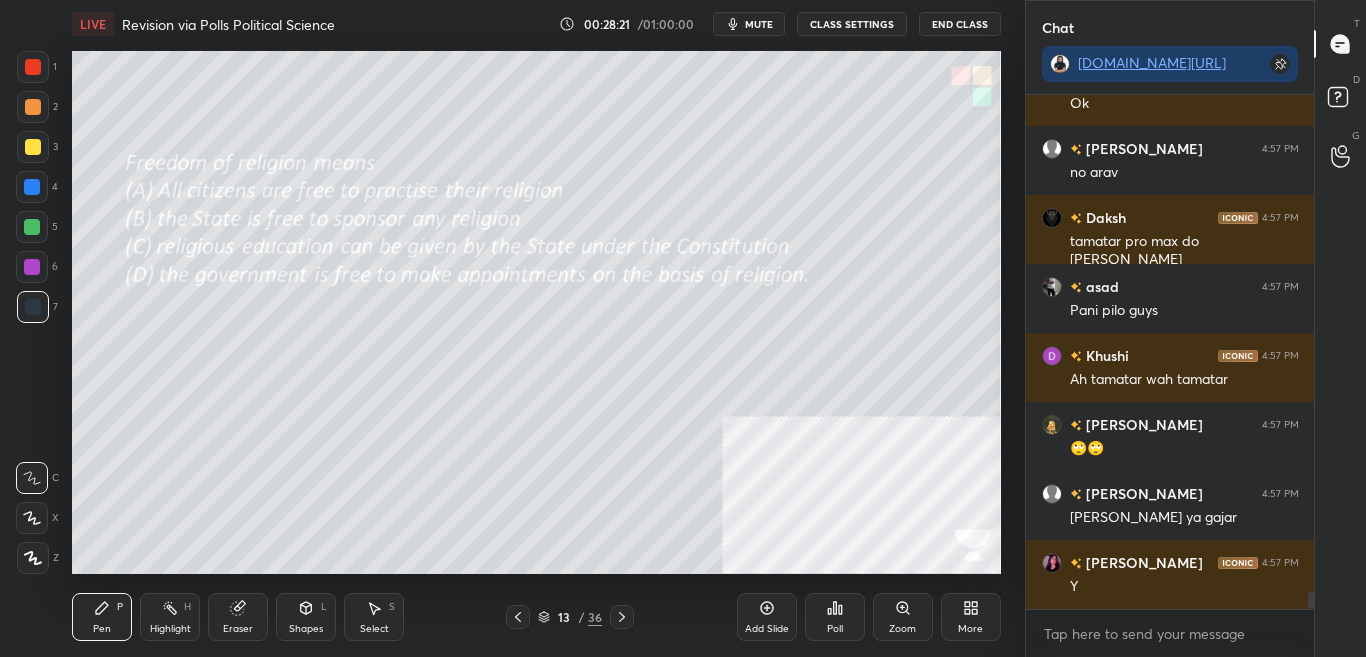 click on "Poll" at bounding box center [835, 617] 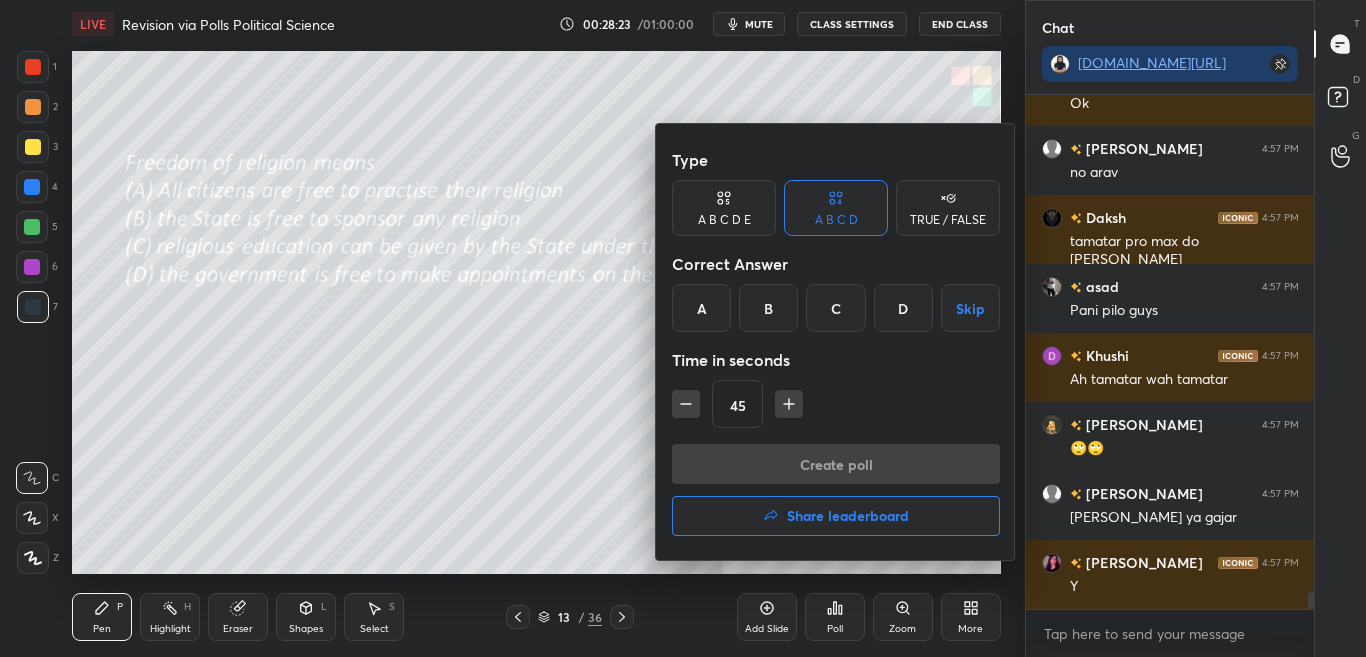 click on "A" at bounding box center (701, 308) 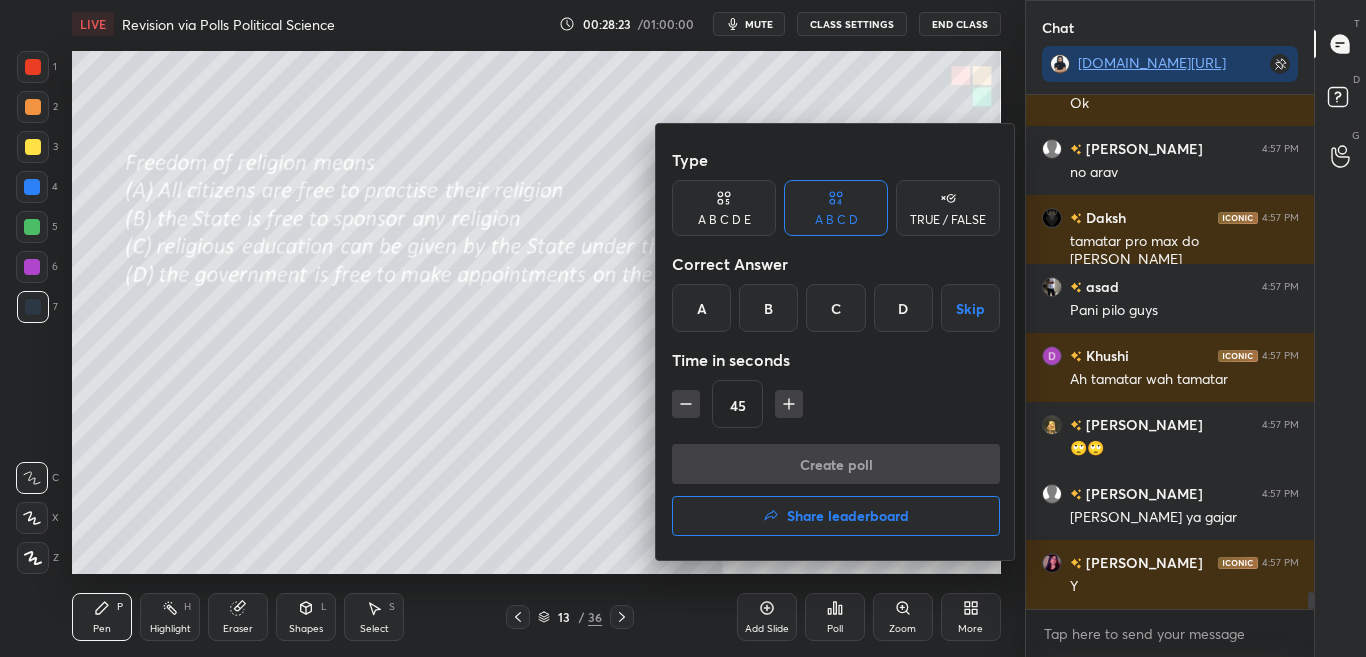 scroll, scrollTop: 15531, scrollLeft: 0, axis: vertical 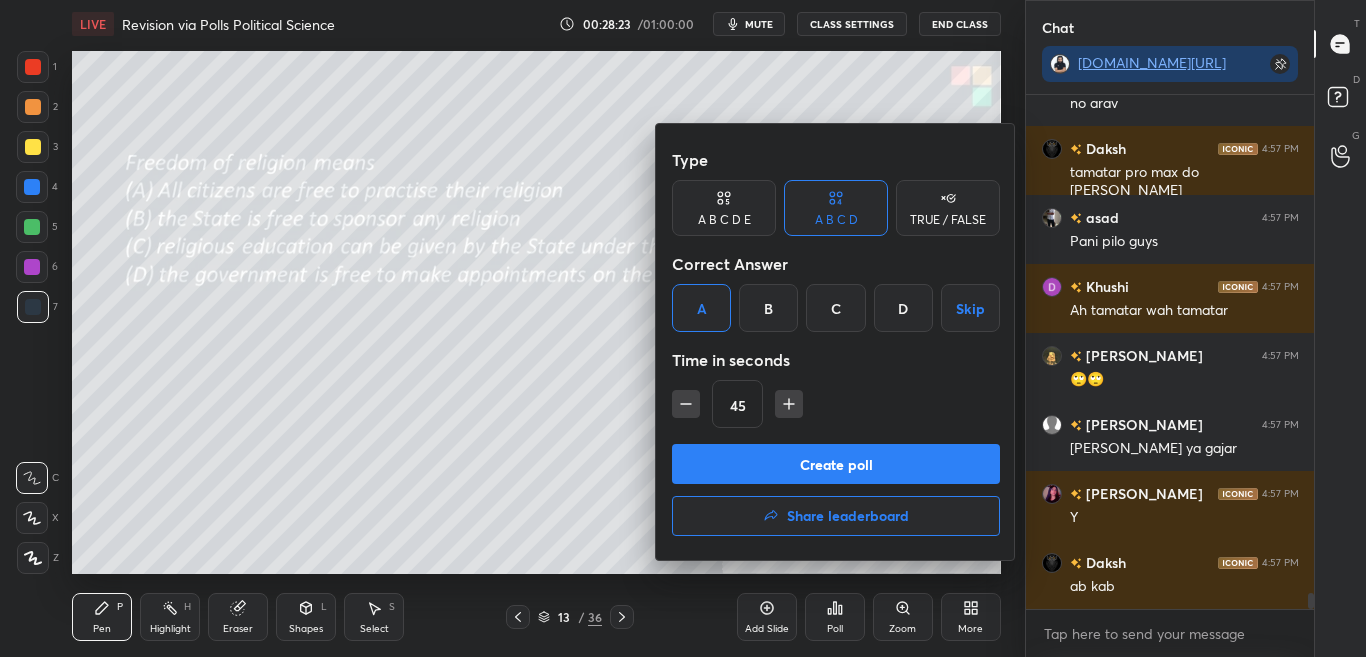 click on "Create poll" at bounding box center (836, 464) 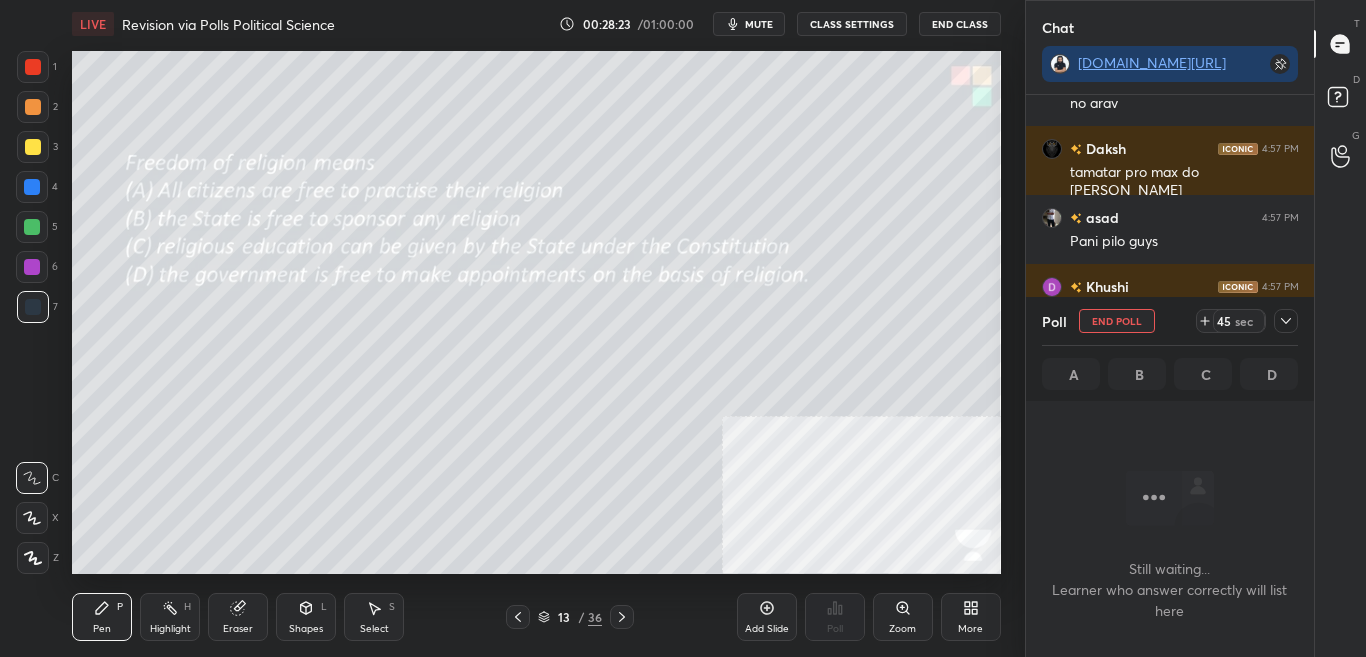 scroll, scrollTop: 299, scrollLeft: 282, axis: both 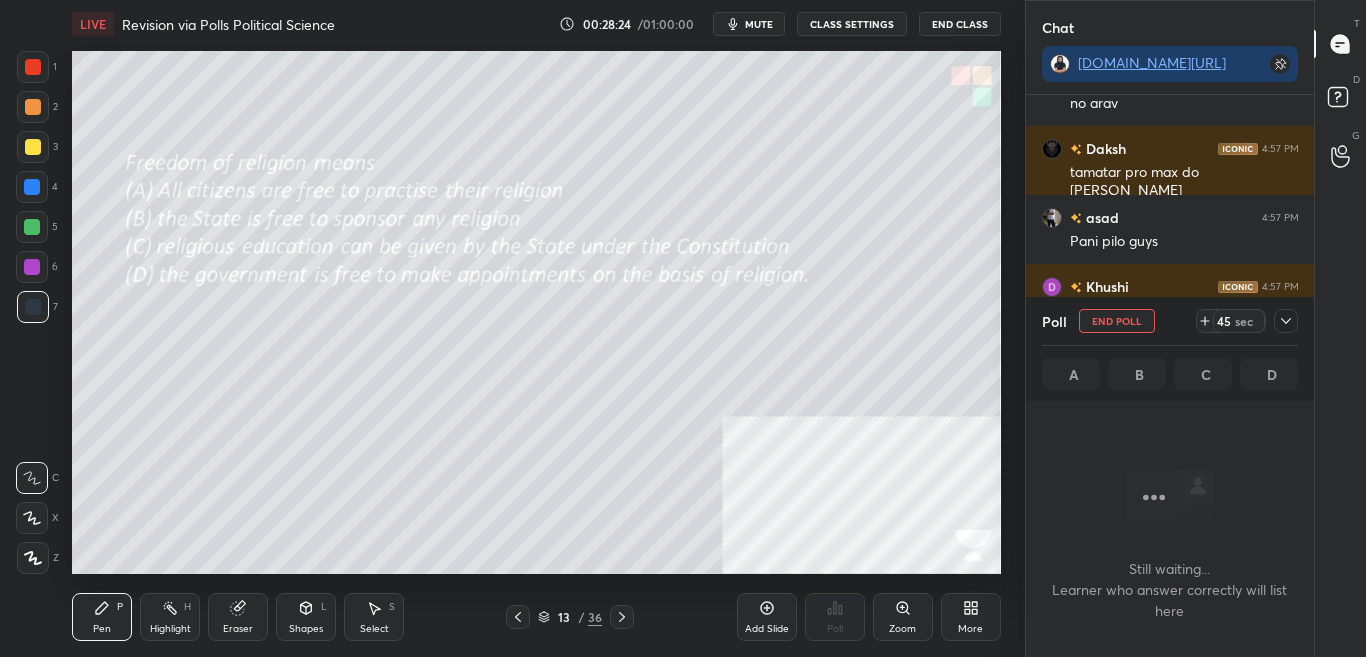 click 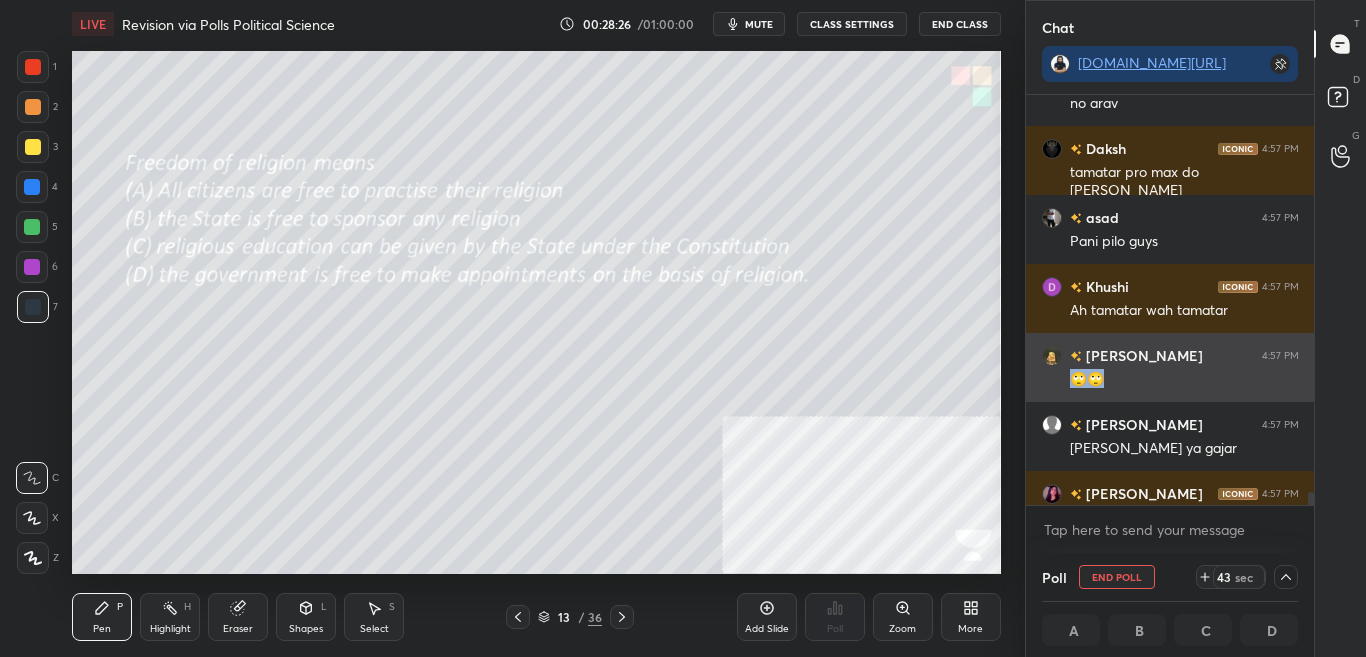scroll, scrollTop: 1, scrollLeft: 7, axis: both 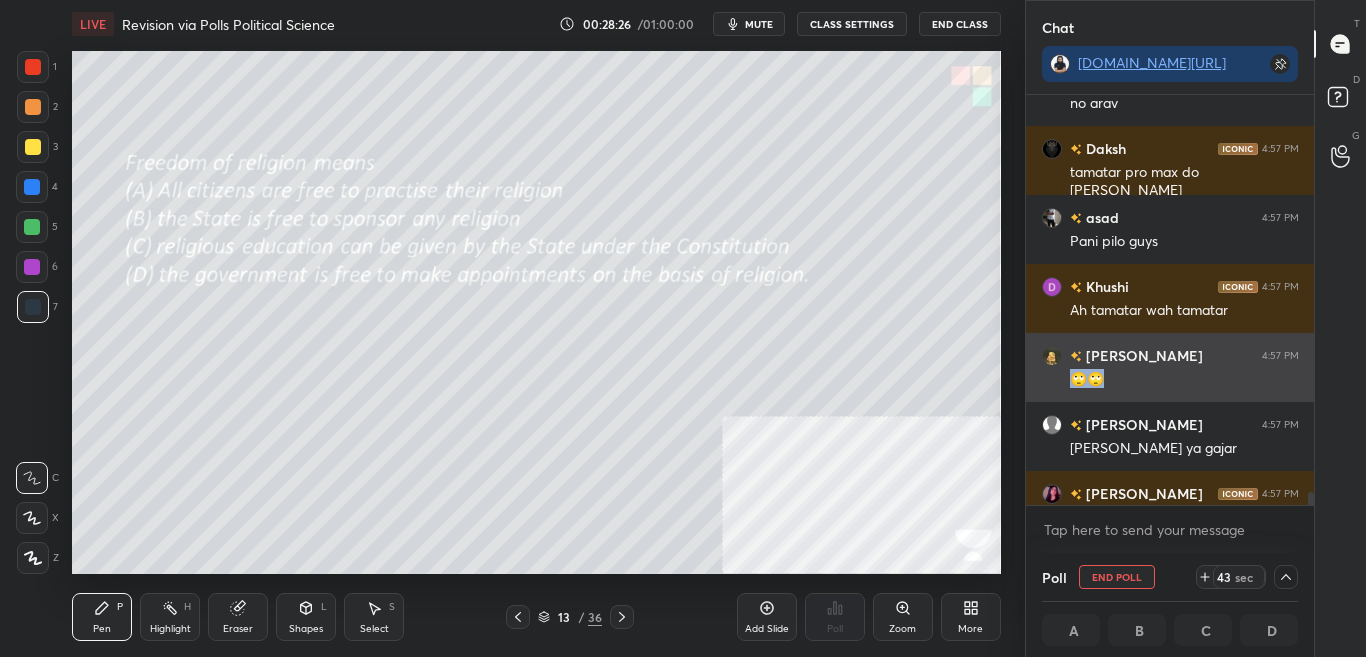 drag, startPoint x: 1071, startPoint y: 378, endPoint x: 1087, endPoint y: 379, distance: 16.03122 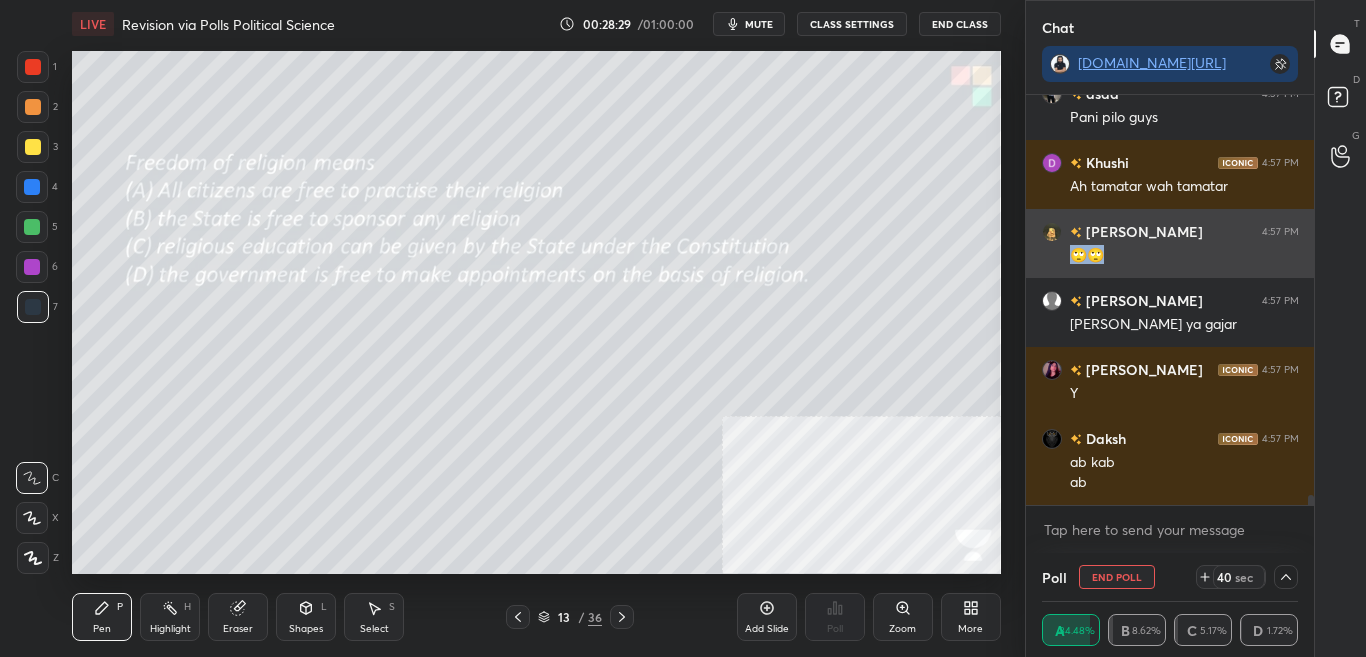 copy on "🙄🙄" 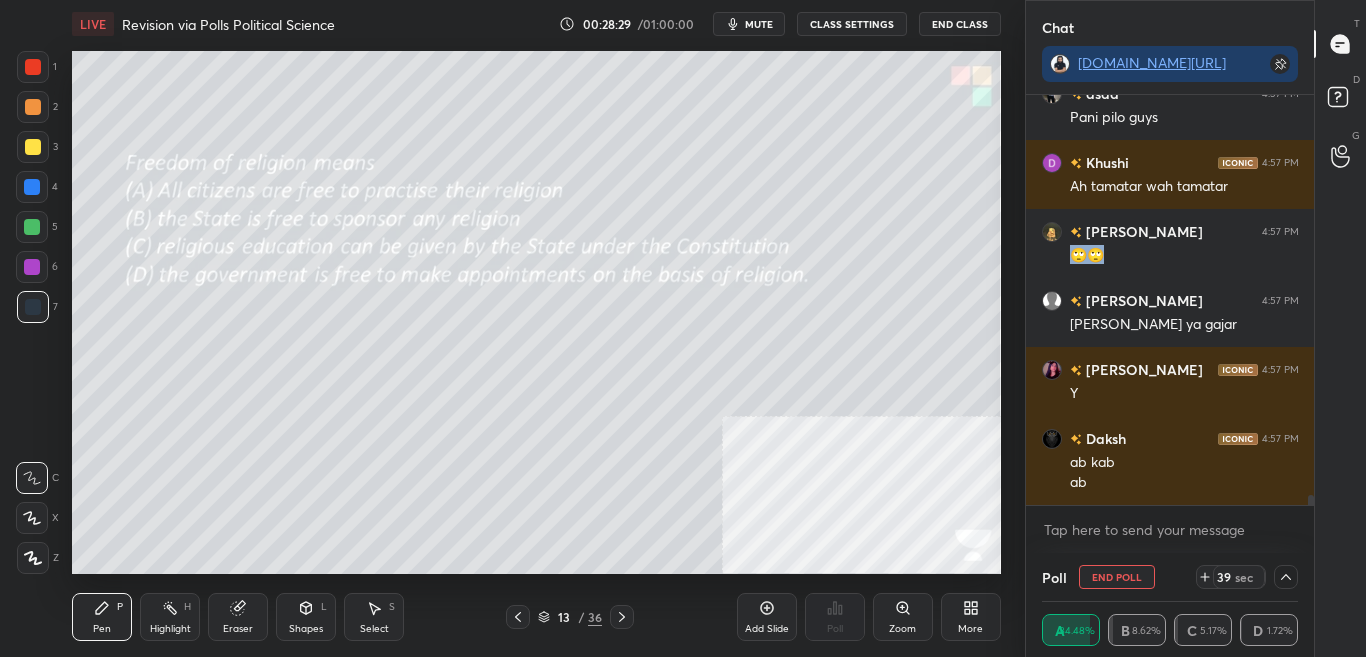 scroll, scrollTop: 15724, scrollLeft: 0, axis: vertical 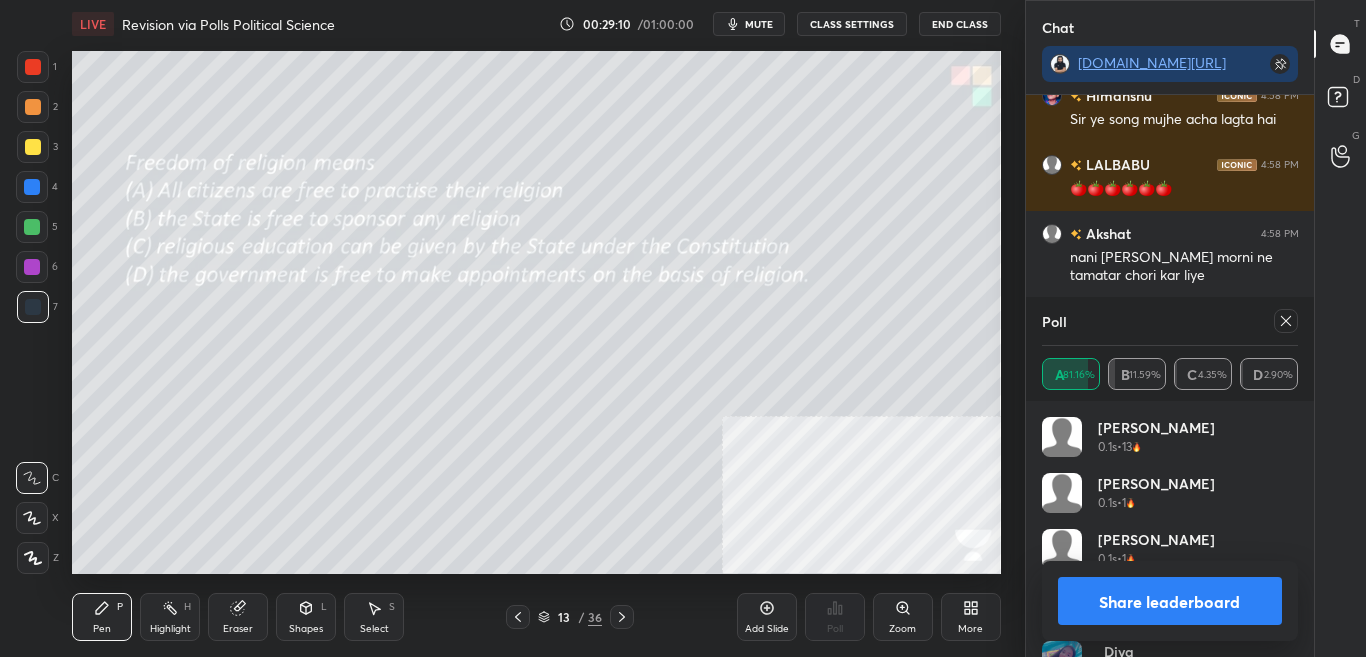 click on "Share leaderboard" at bounding box center (1170, 601) 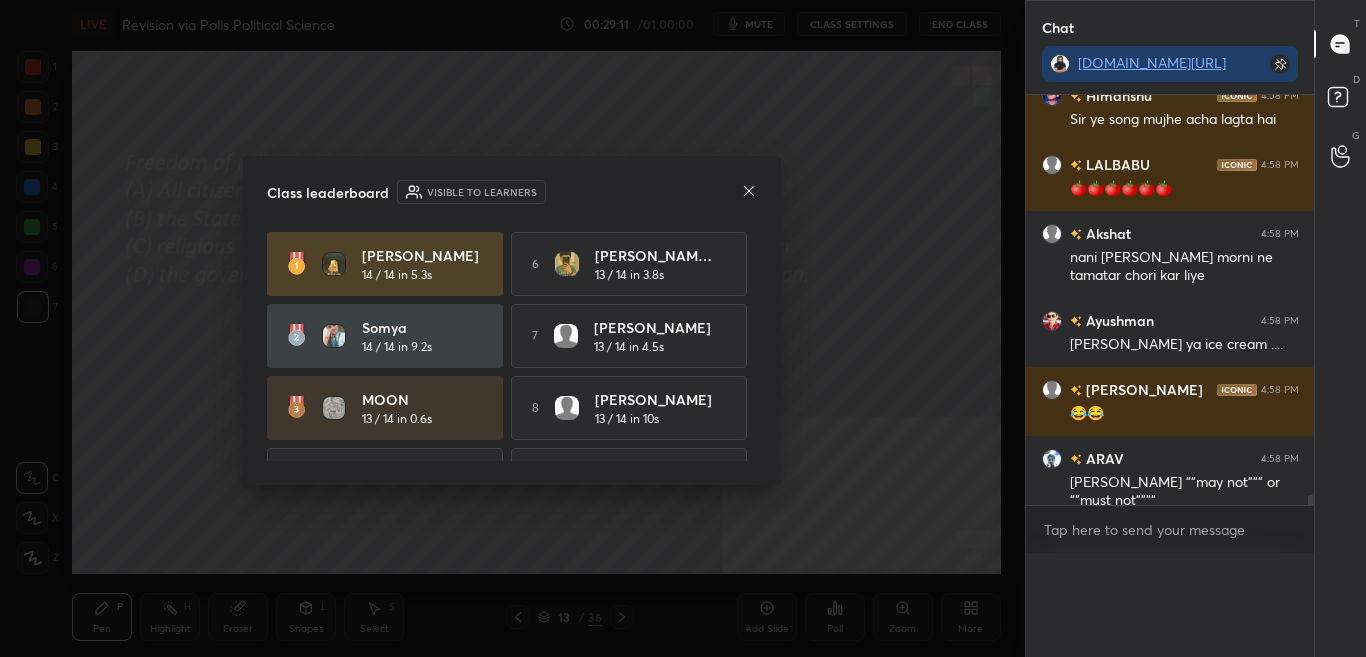 scroll, scrollTop: 0, scrollLeft: 0, axis: both 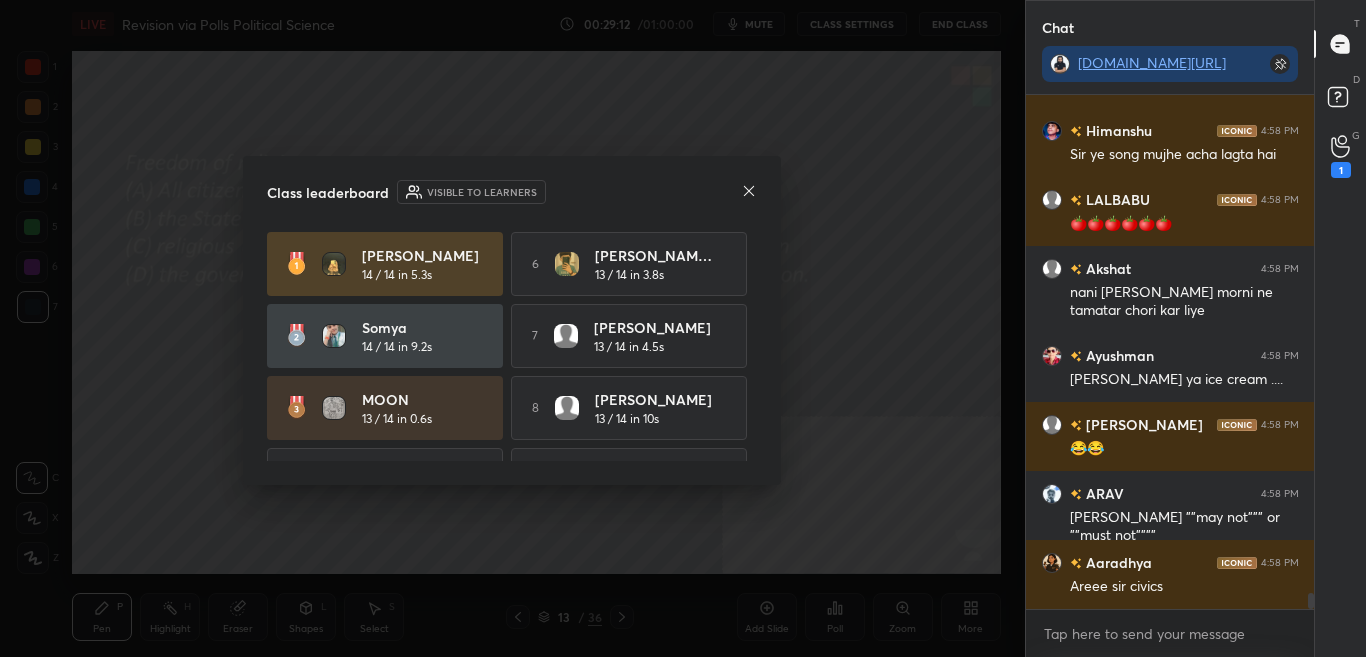 click 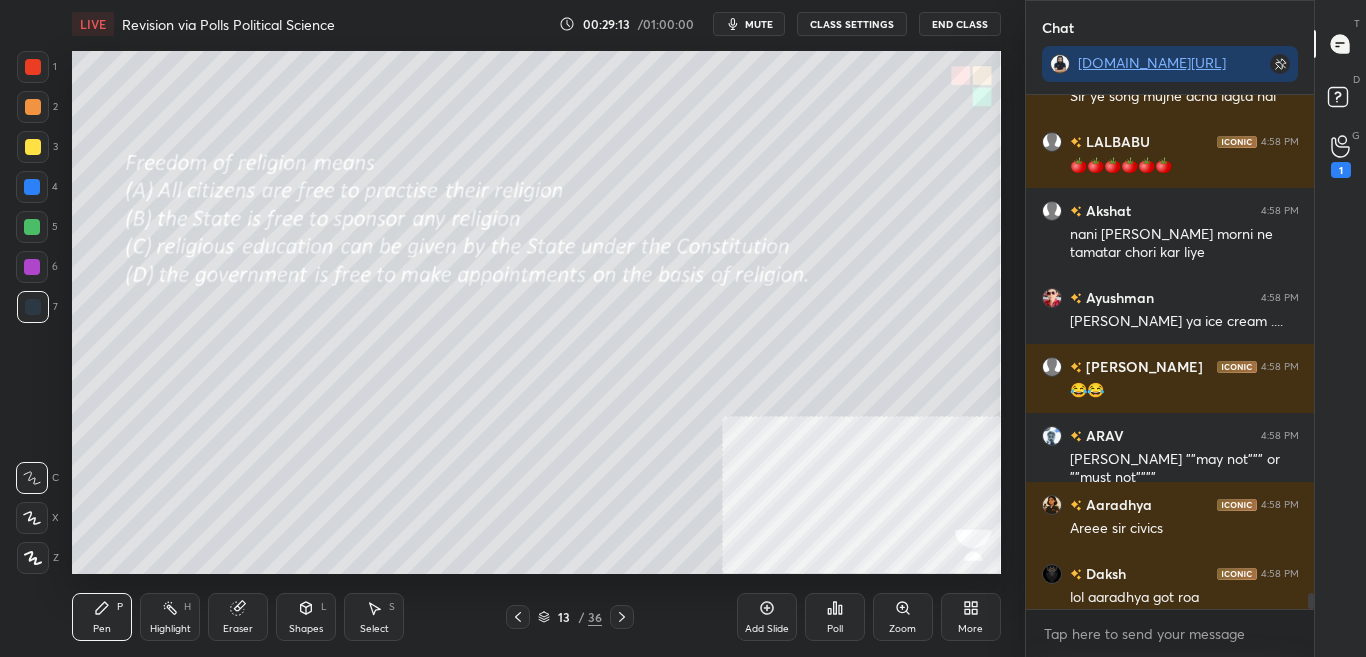 scroll, scrollTop: 15555, scrollLeft: 0, axis: vertical 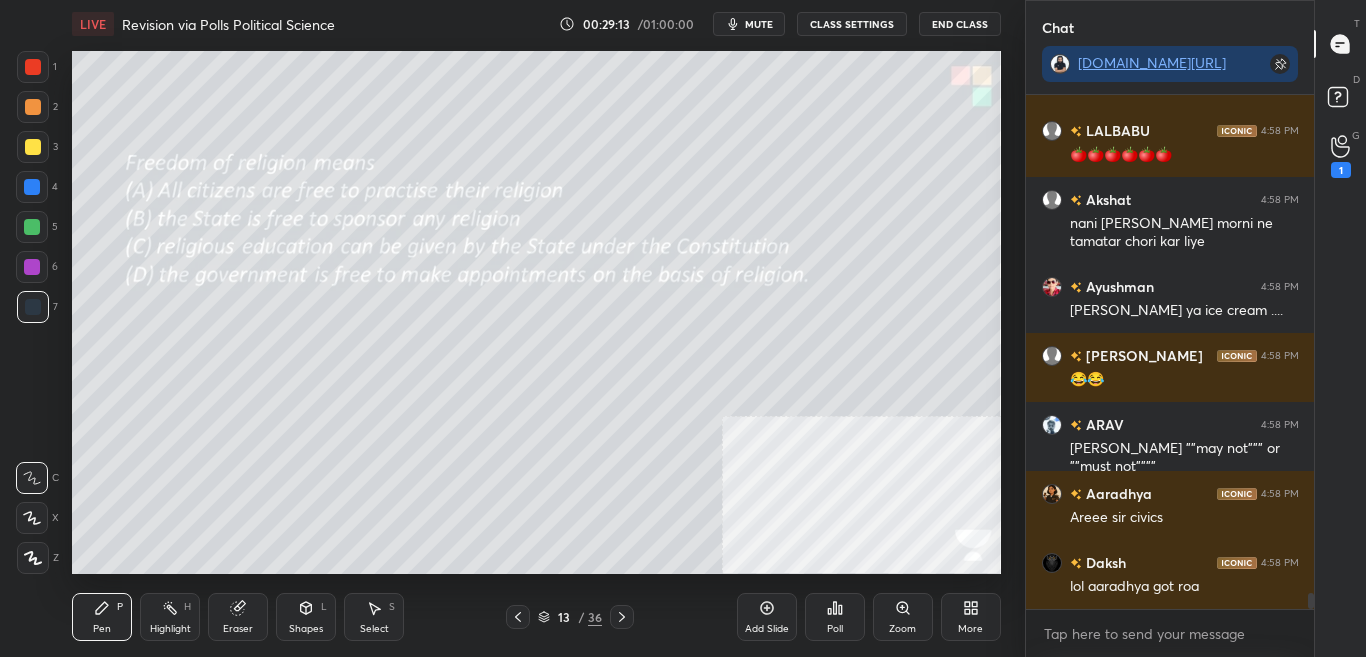 click 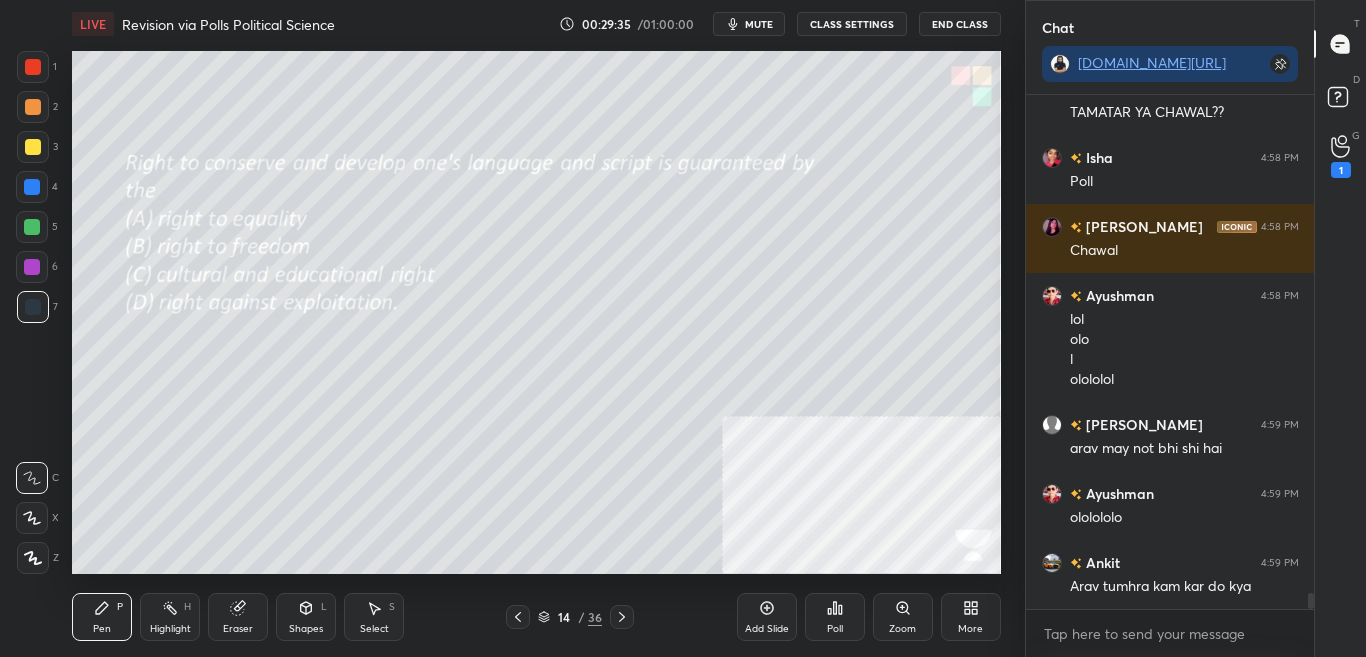 scroll, scrollTop: 16203, scrollLeft: 0, axis: vertical 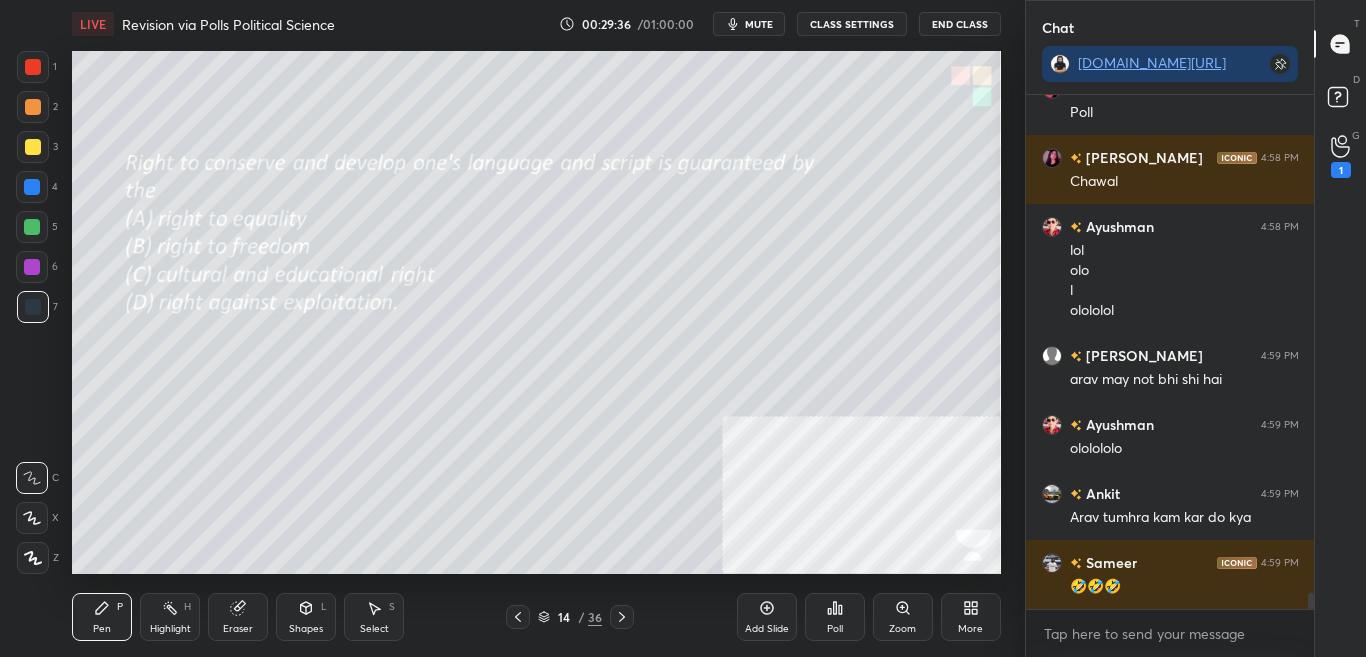 click 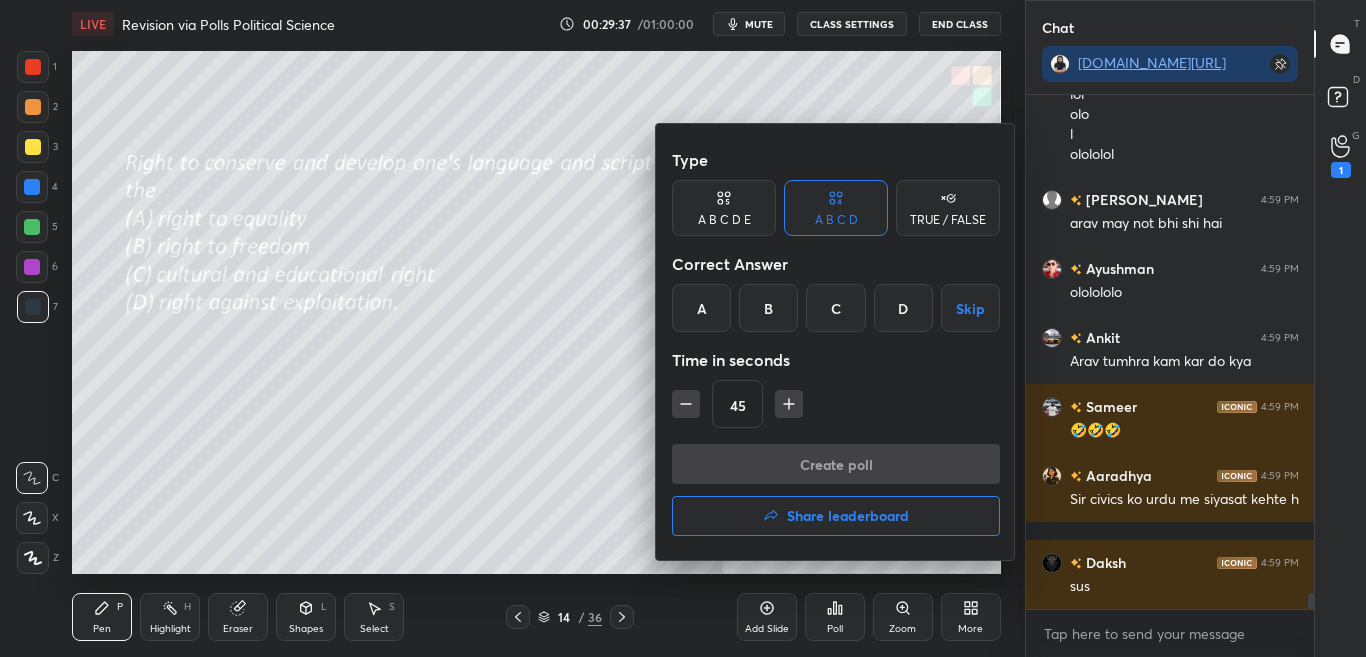 click at bounding box center (683, 328) 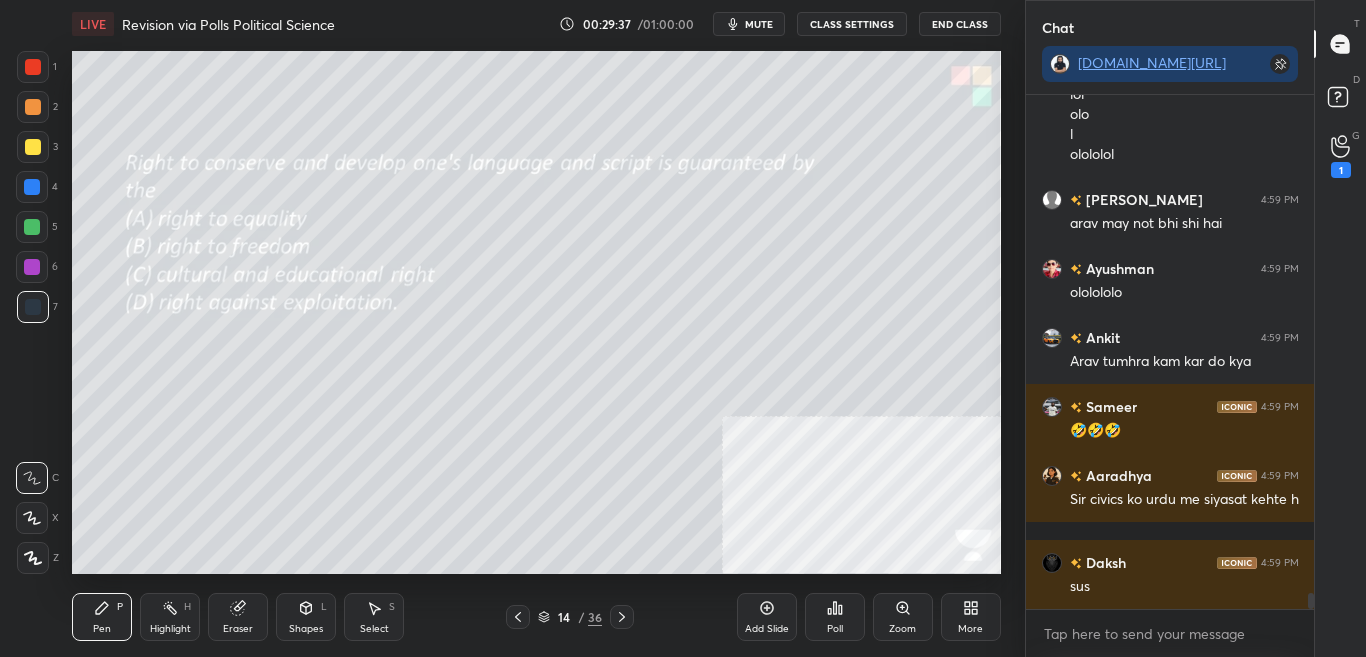 click 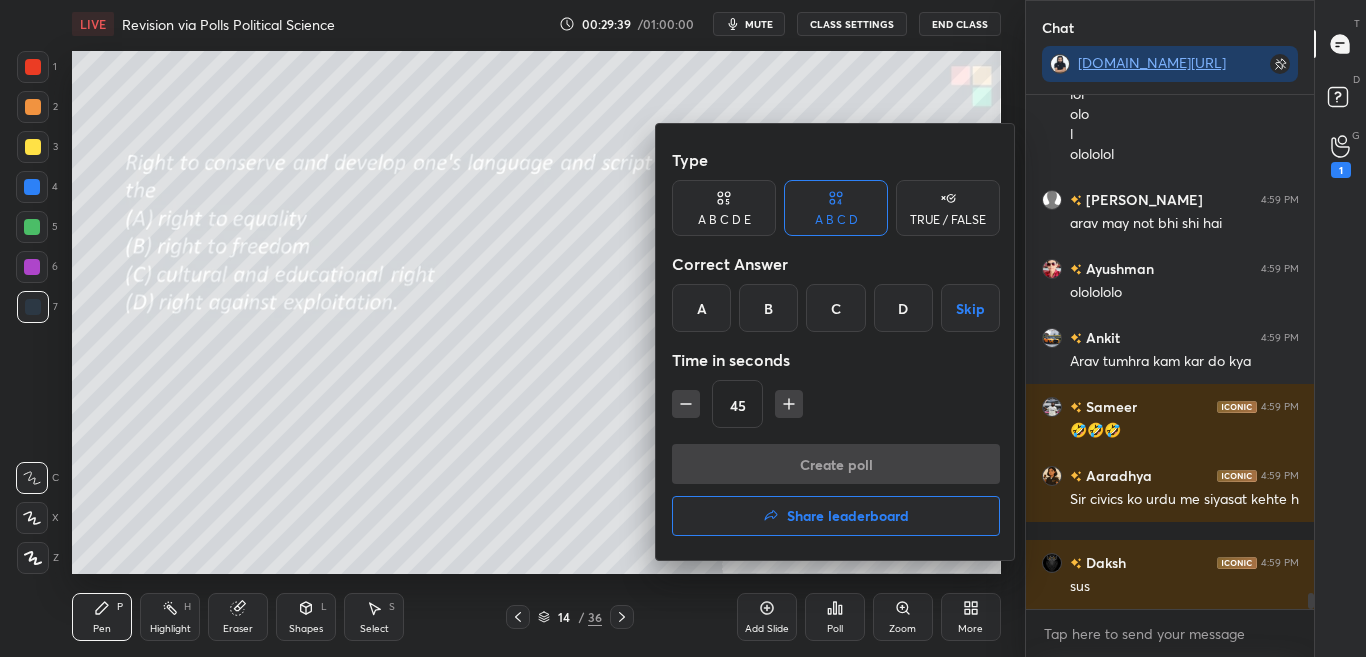 scroll, scrollTop: 16428, scrollLeft: 0, axis: vertical 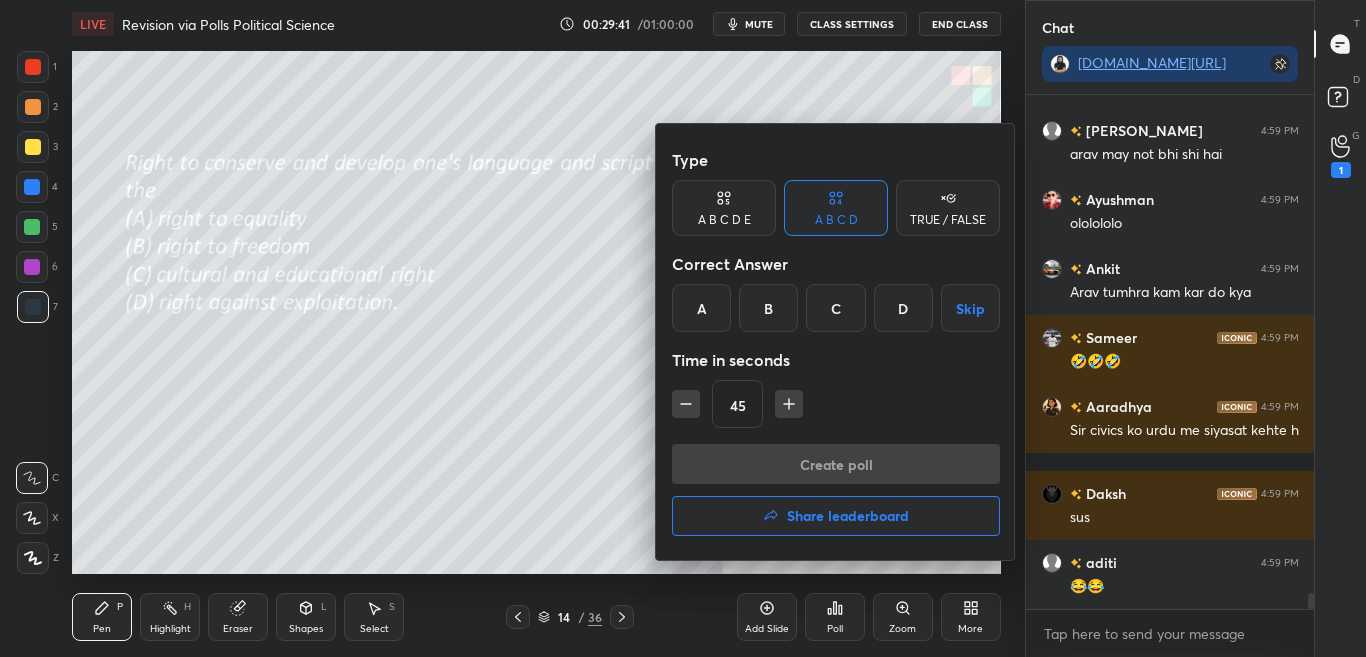 click on "C" at bounding box center (835, 308) 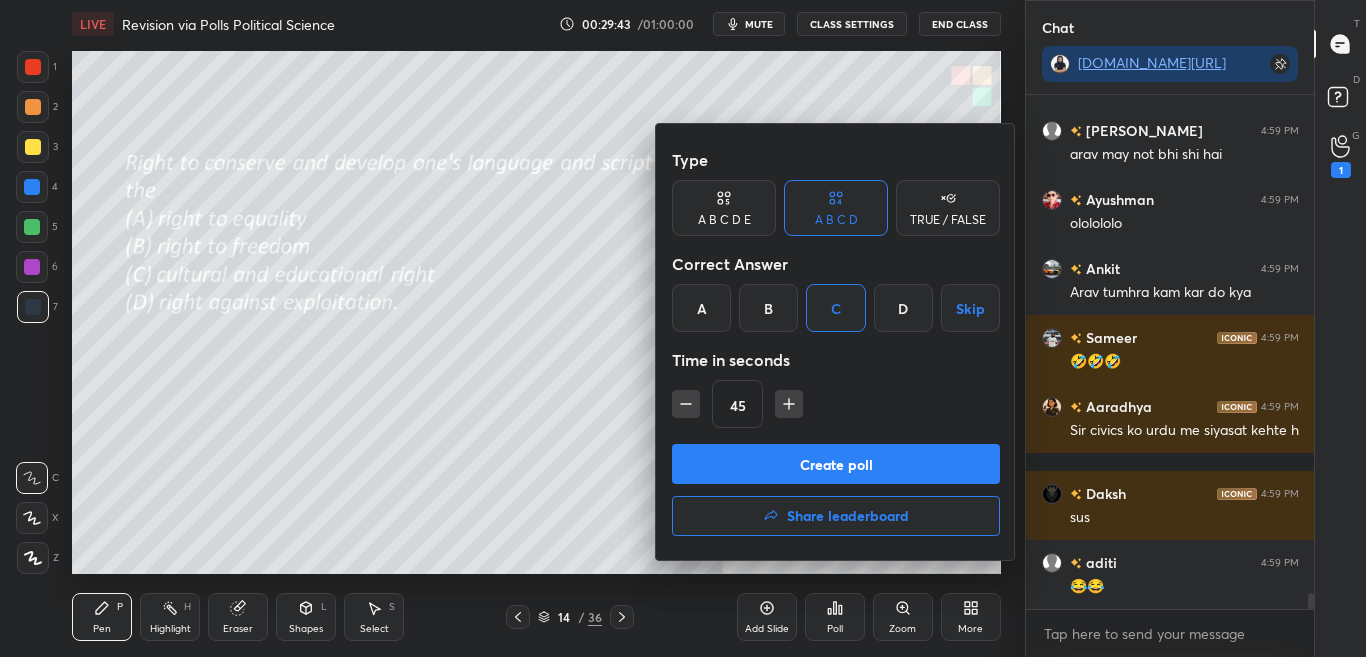 click on "Create poll" at bounding box center (836, 464) 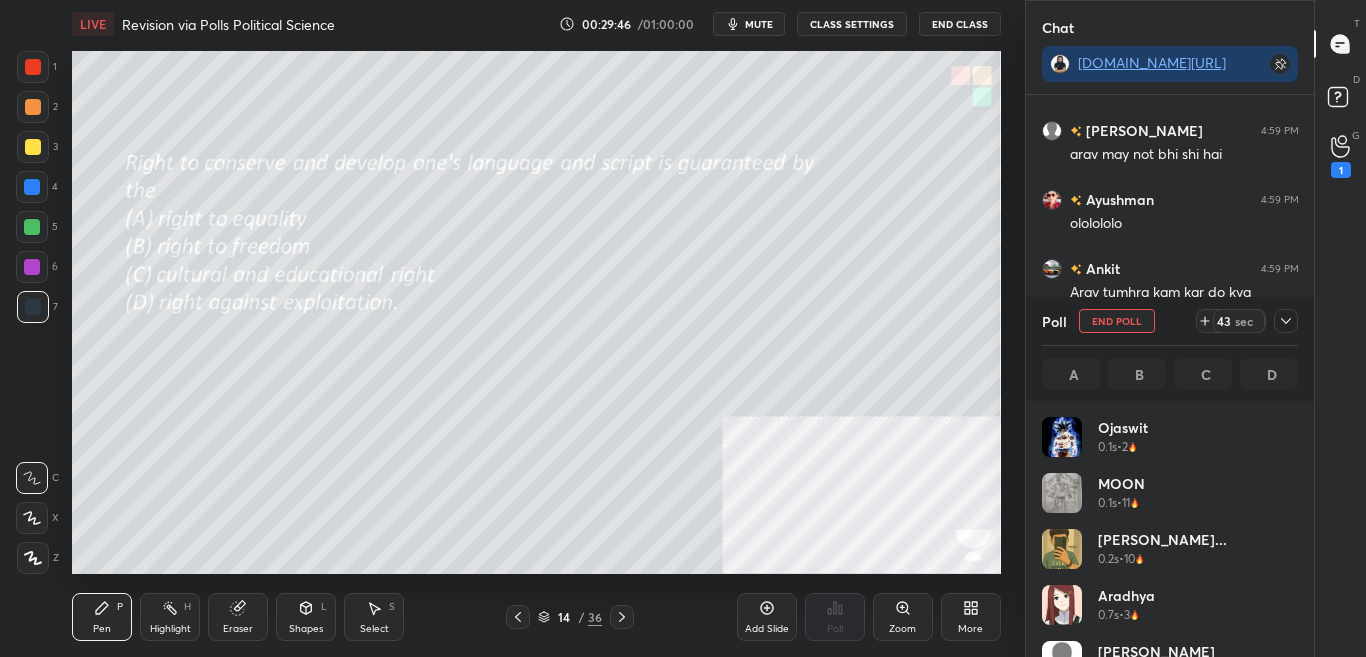click 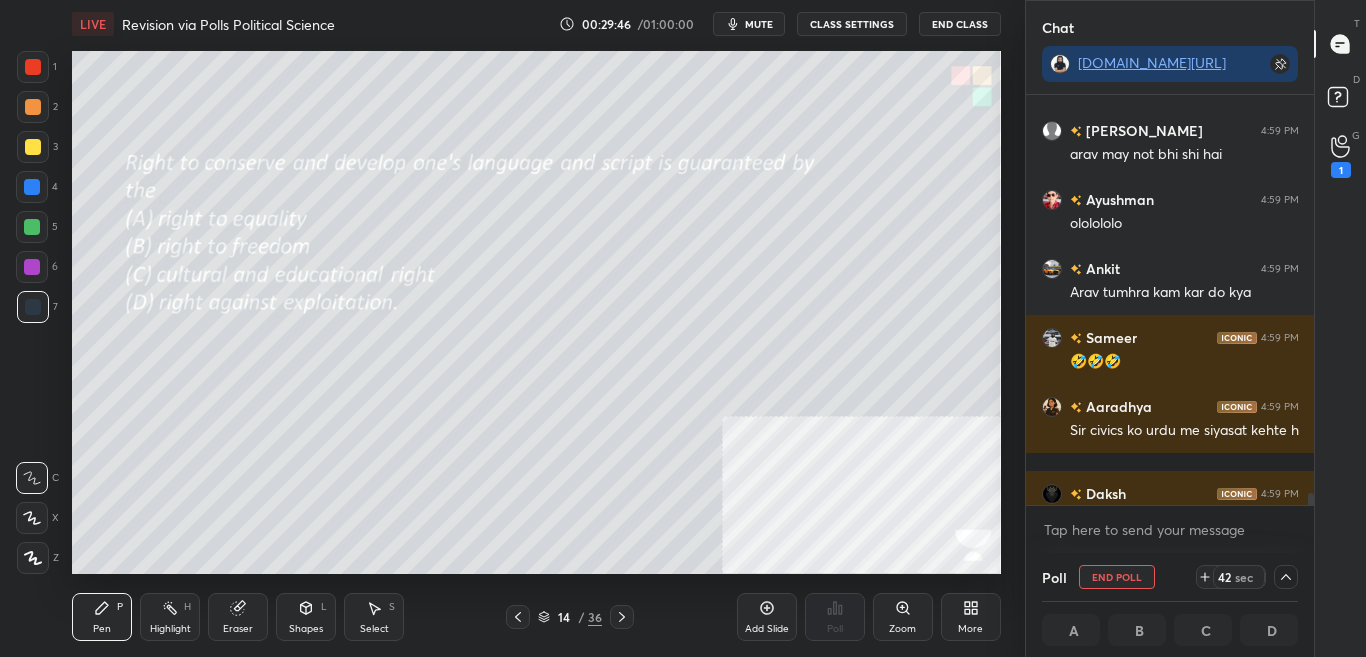click on "G Raise Hand (G) 1" at bounding box center (1340, 156) 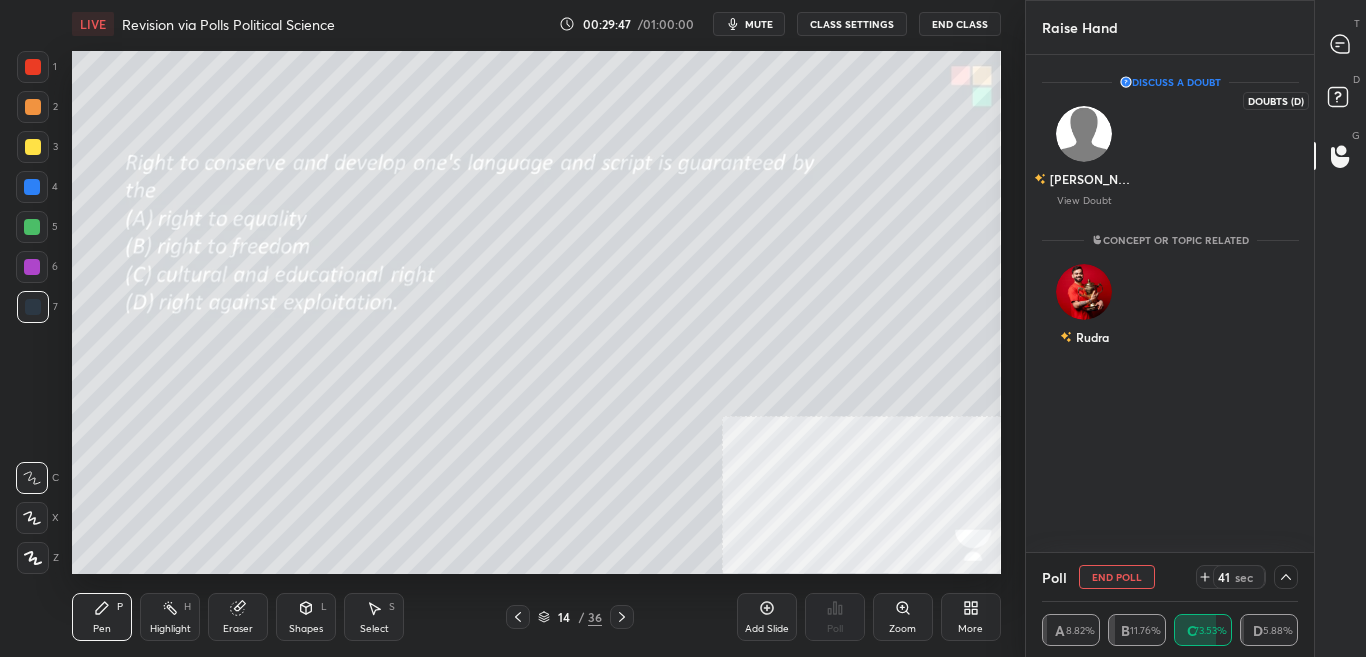 click 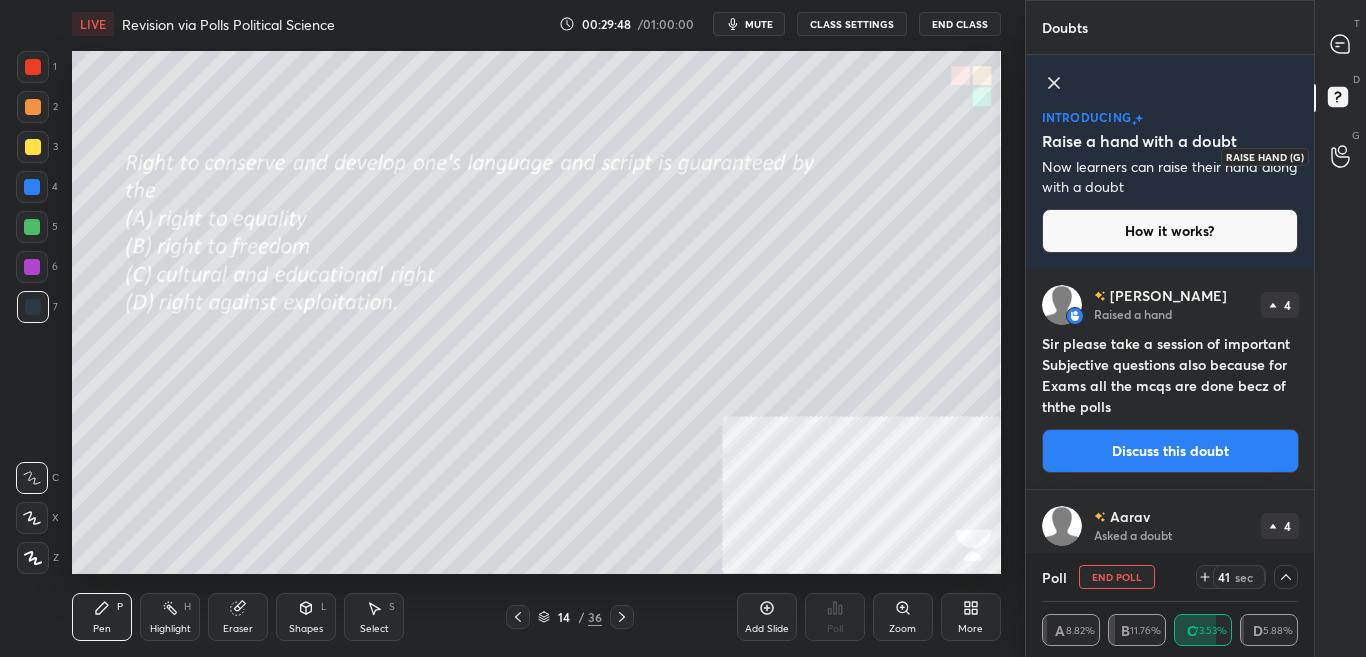 click 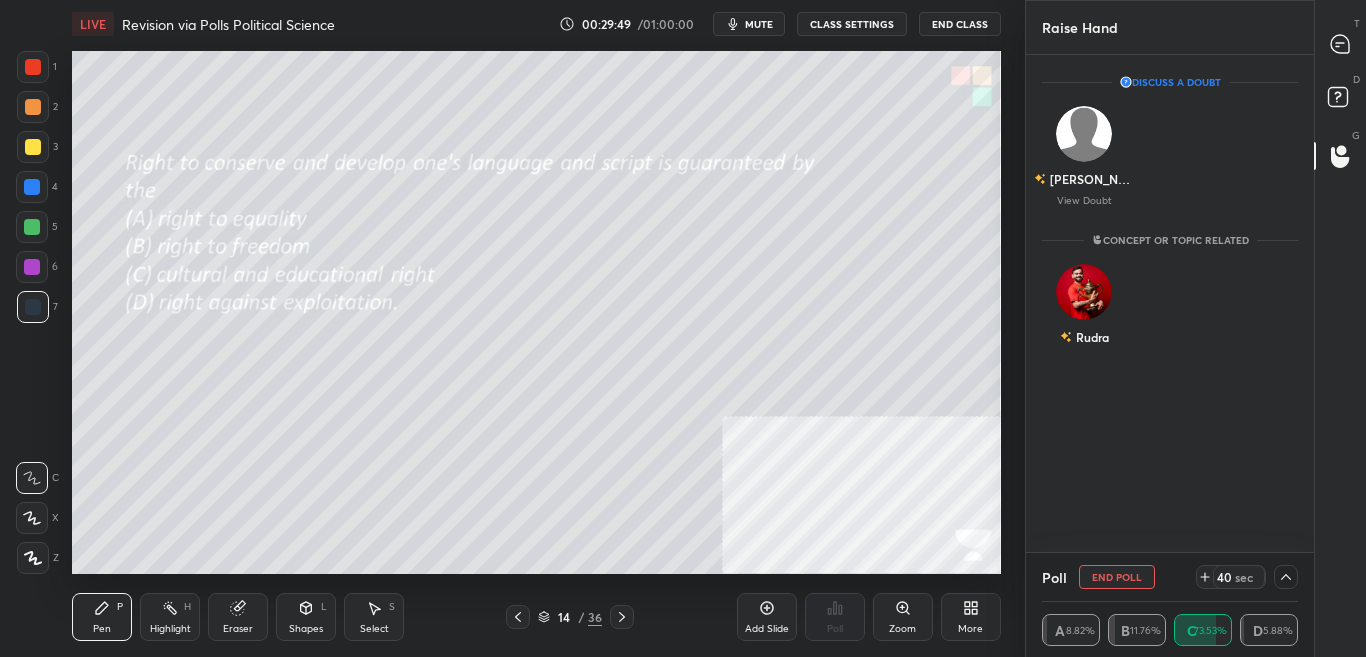 click 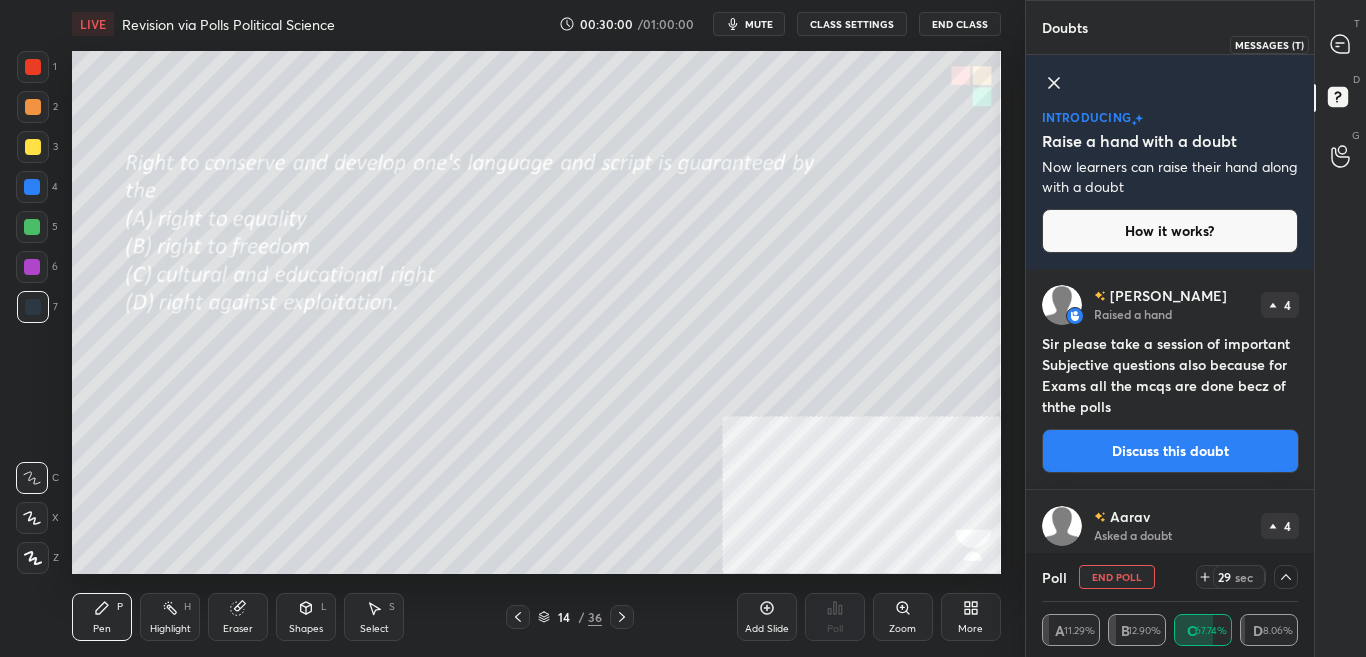 click at bounding box center (1341, 44) 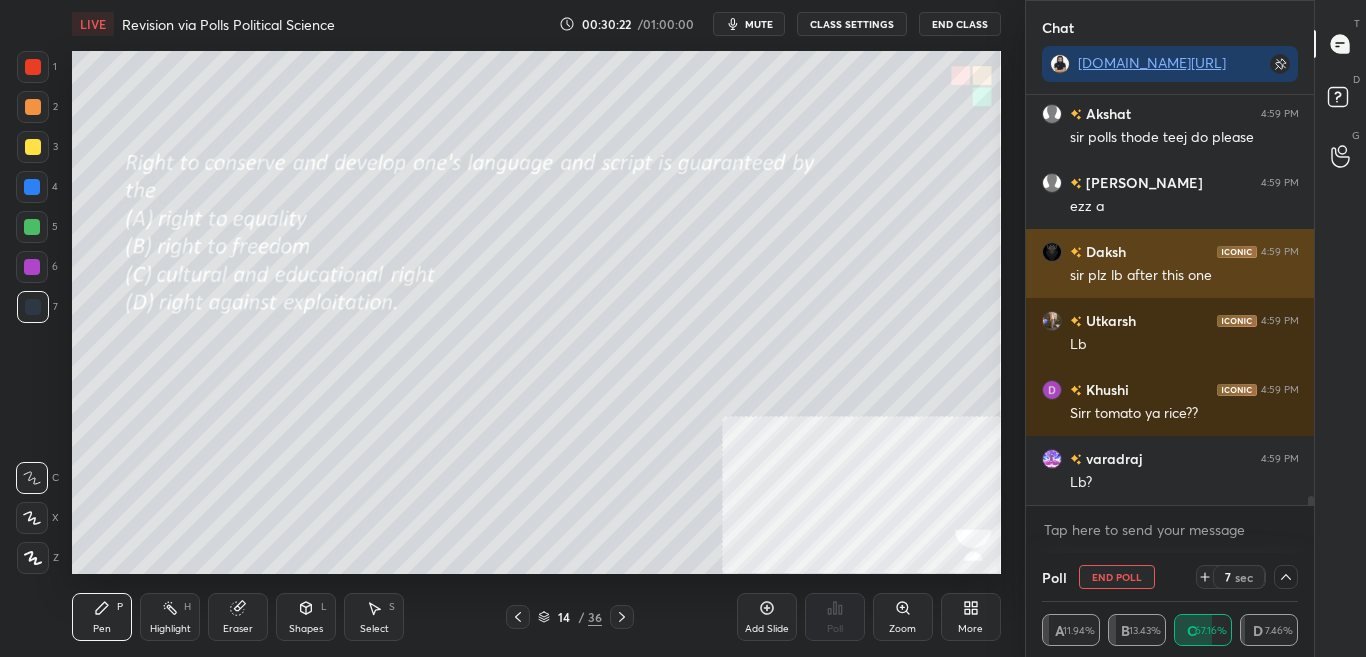 scroll, scrollTop: 17583, scrollLeft: 0, axis: vertical 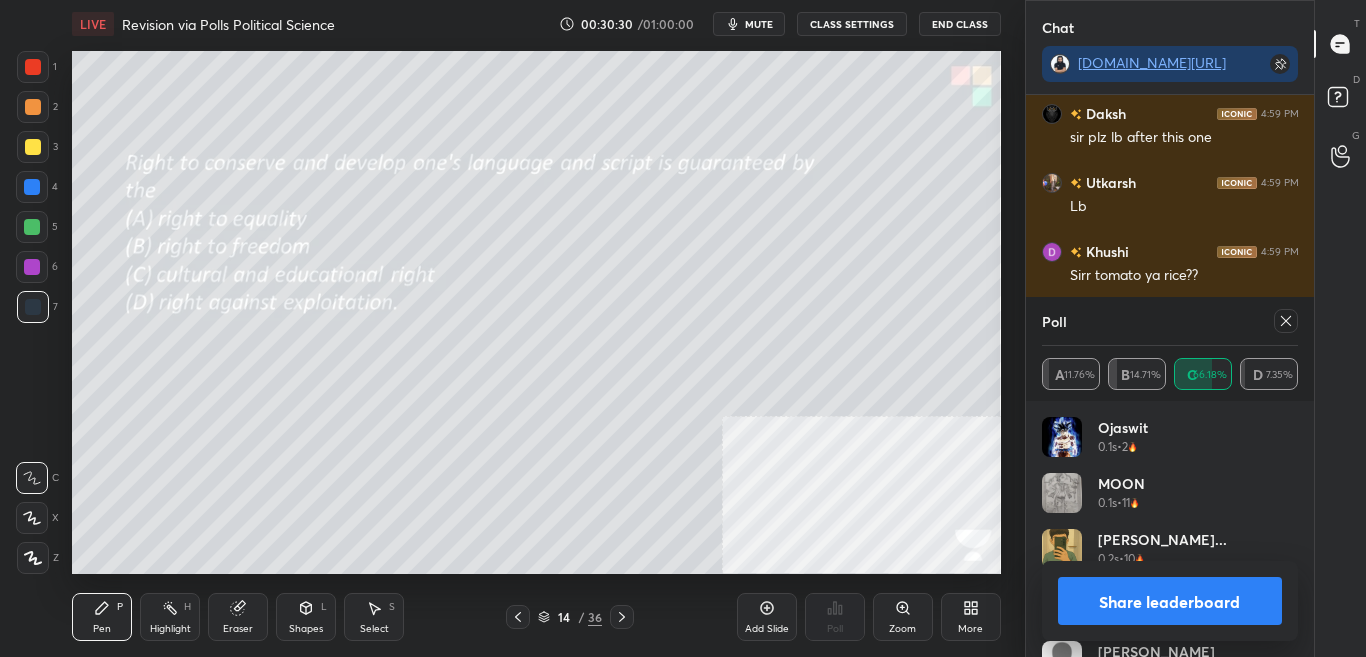 click 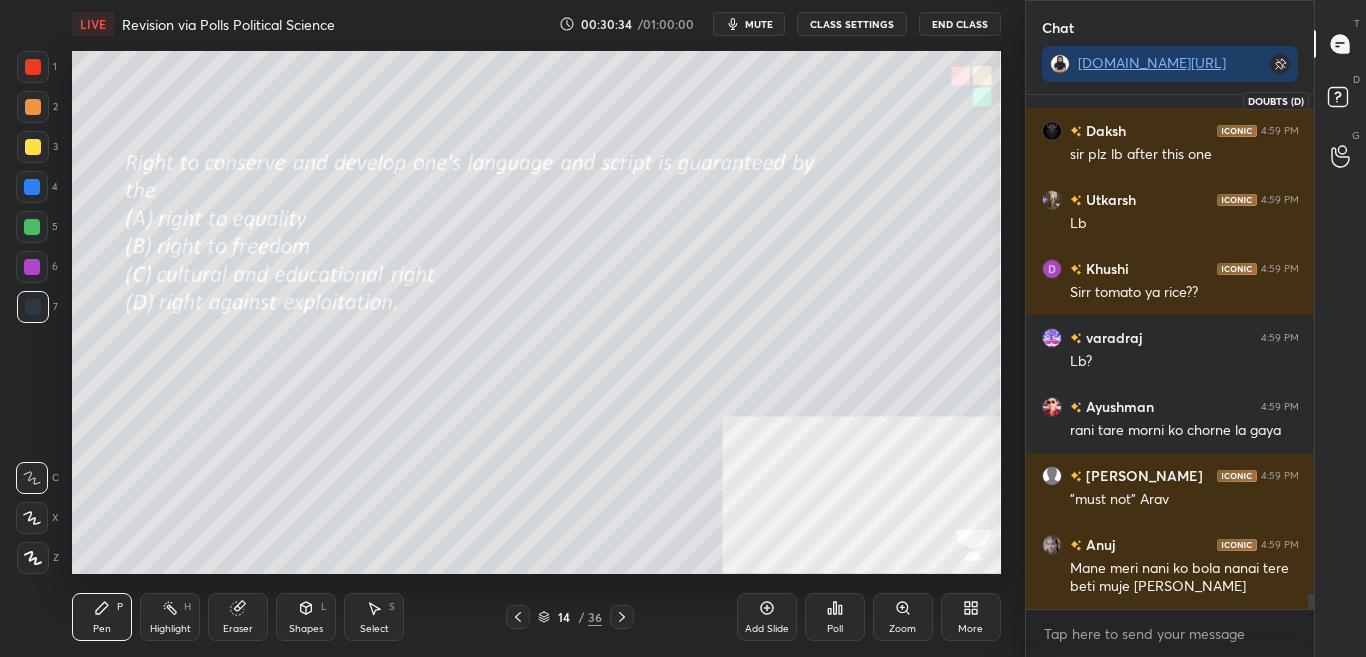 click 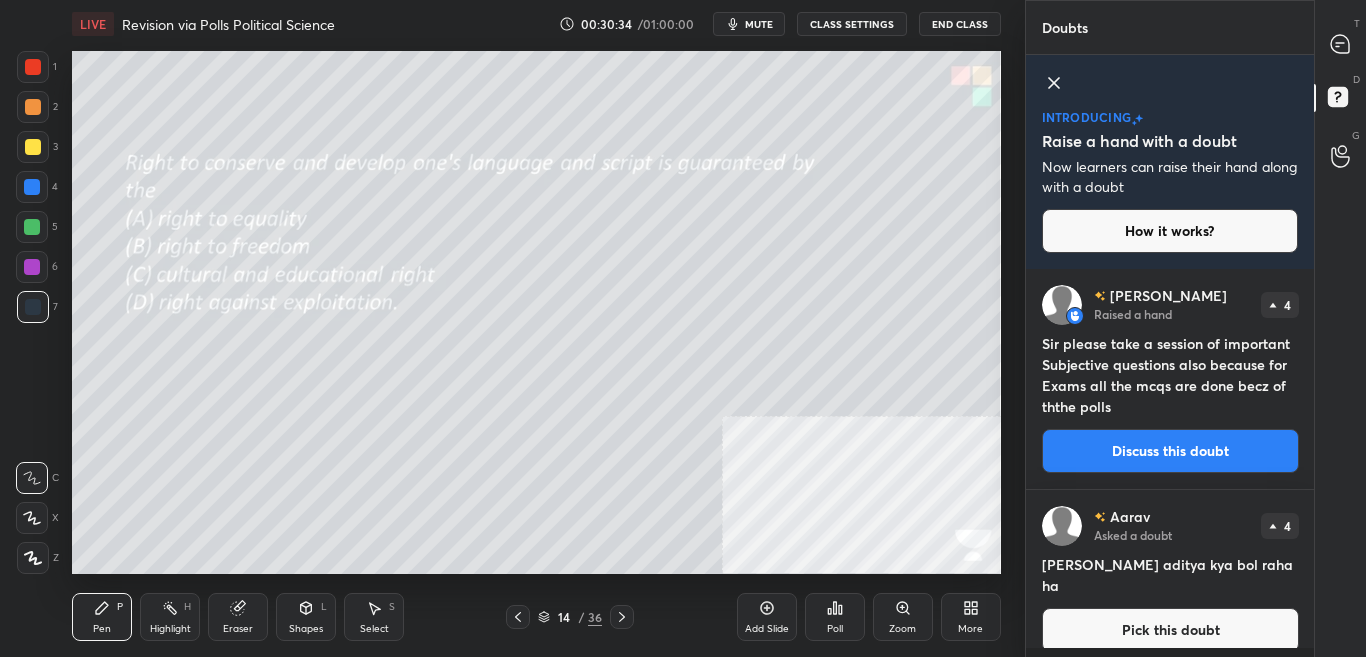 click on "Discuss this doubt" at bounding box center (1170, 451) 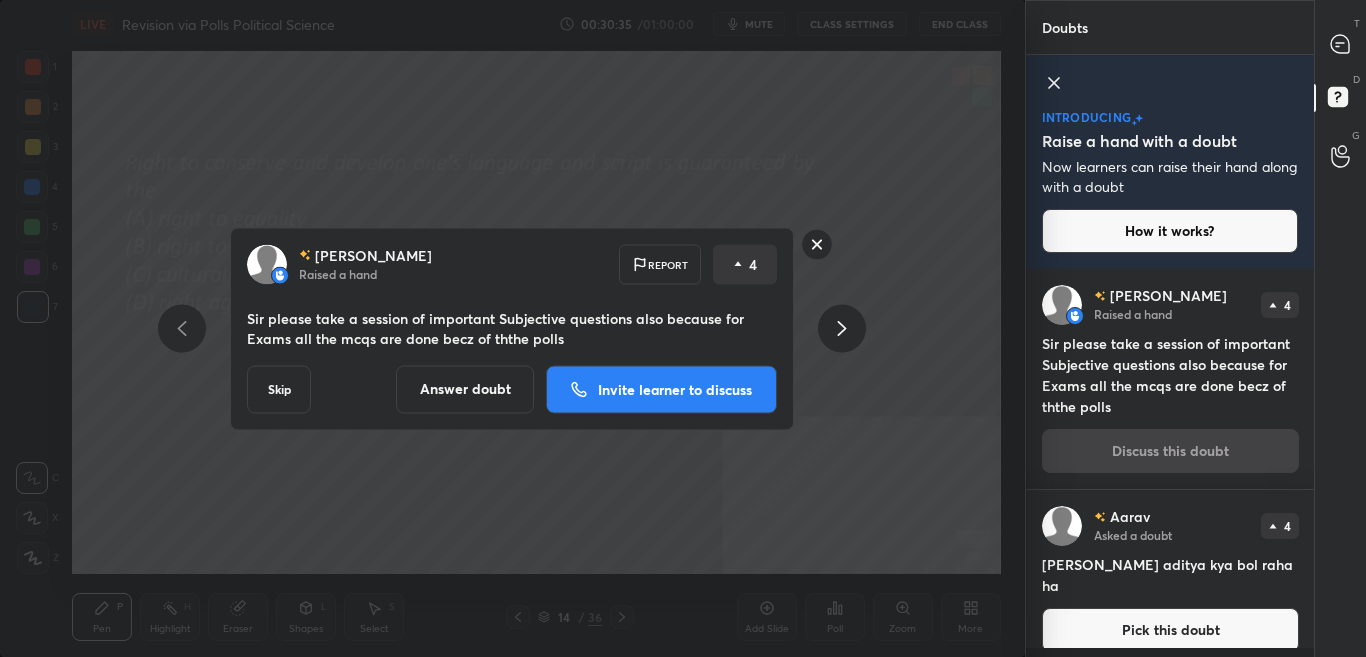 click on "Invite learner to discuss" at bounding box center (675, 389) 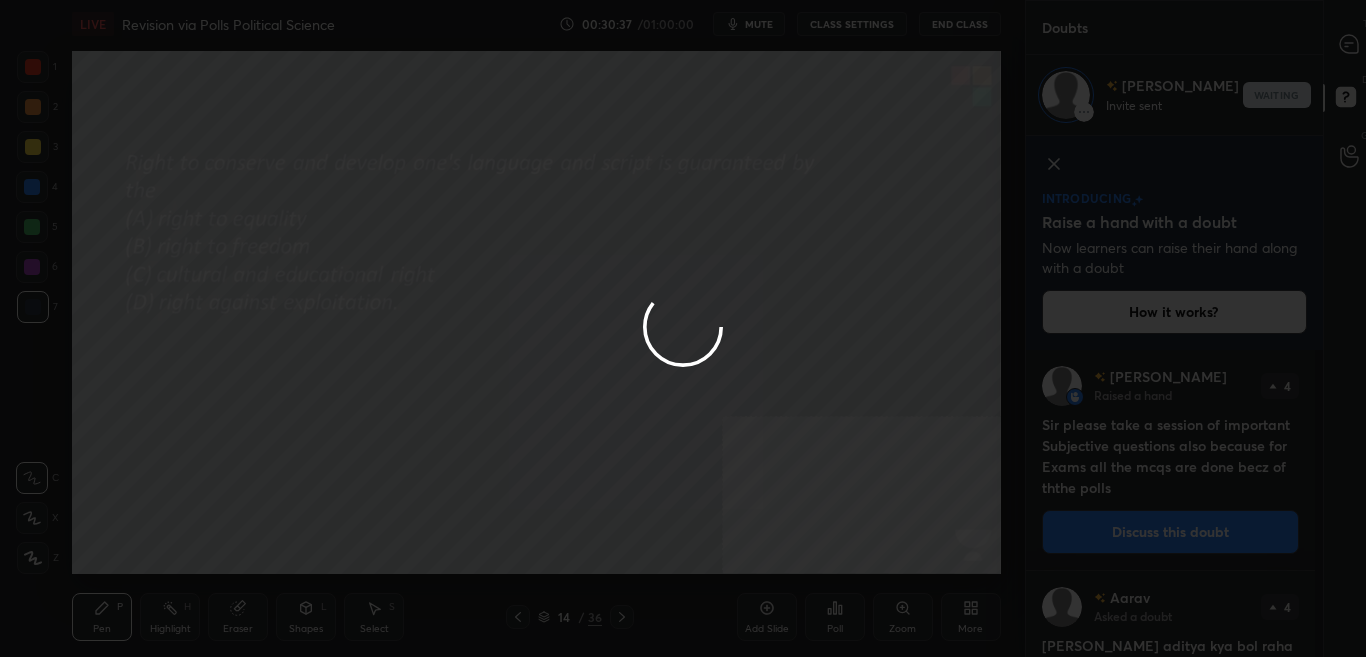 click at bounding box center [683, 328] 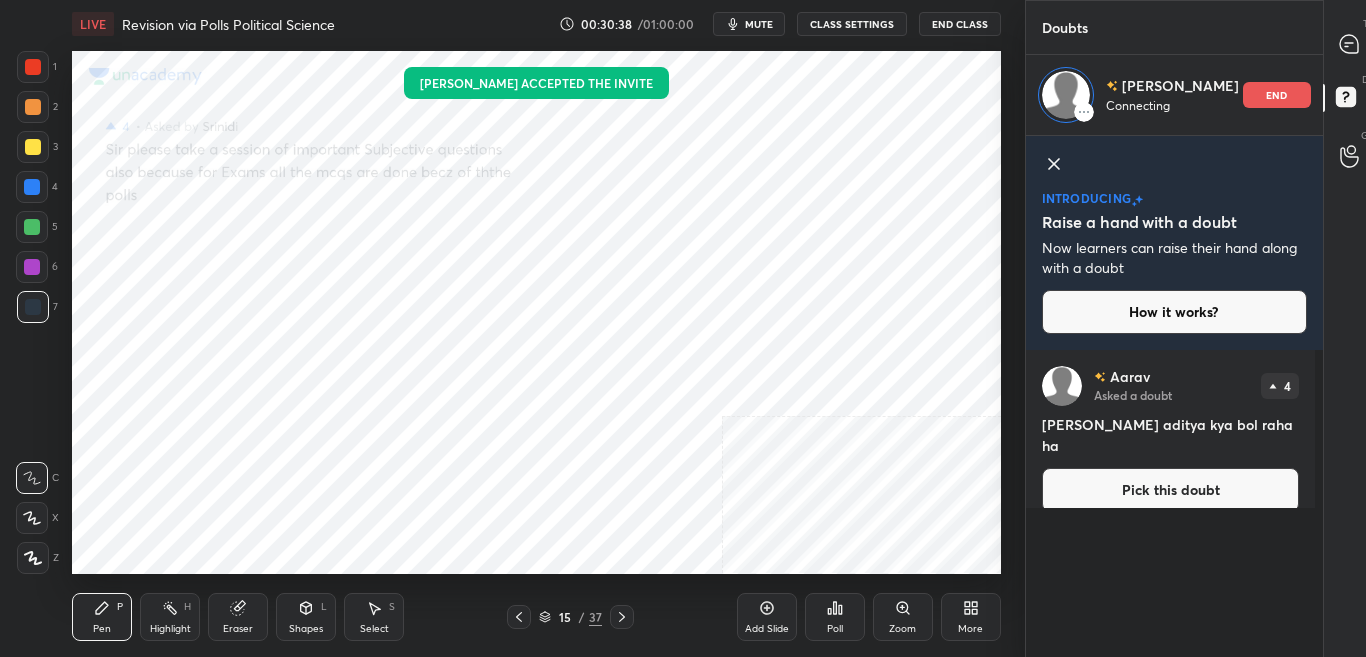 click 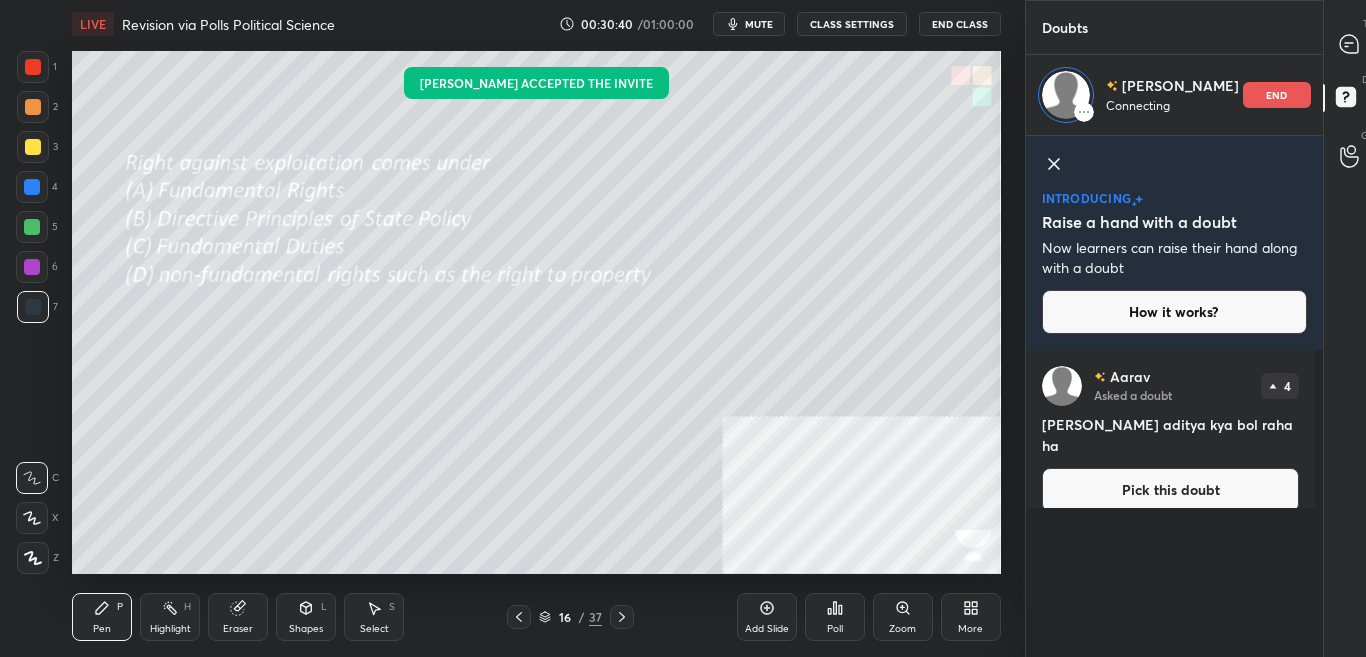 click on "T Messages (T)" at bounding box center [1349, 44] 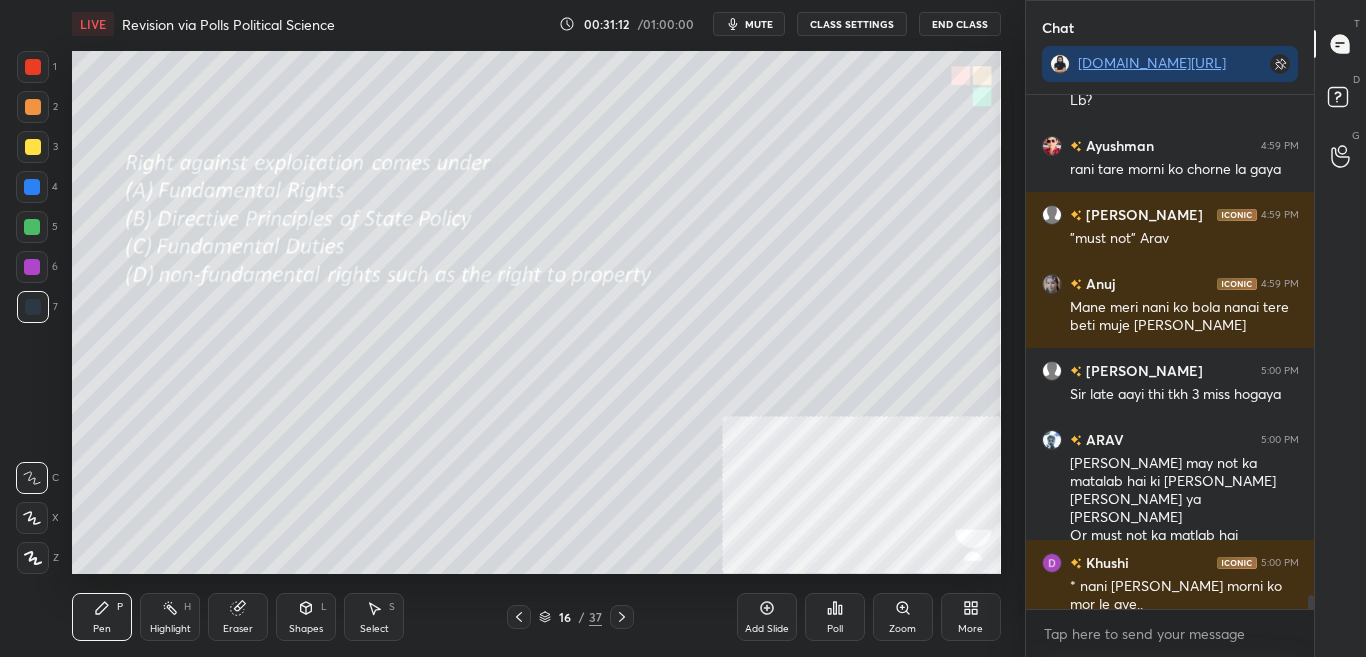 scroll, scrollTop: 7, scrollLeft: 7, axis: both 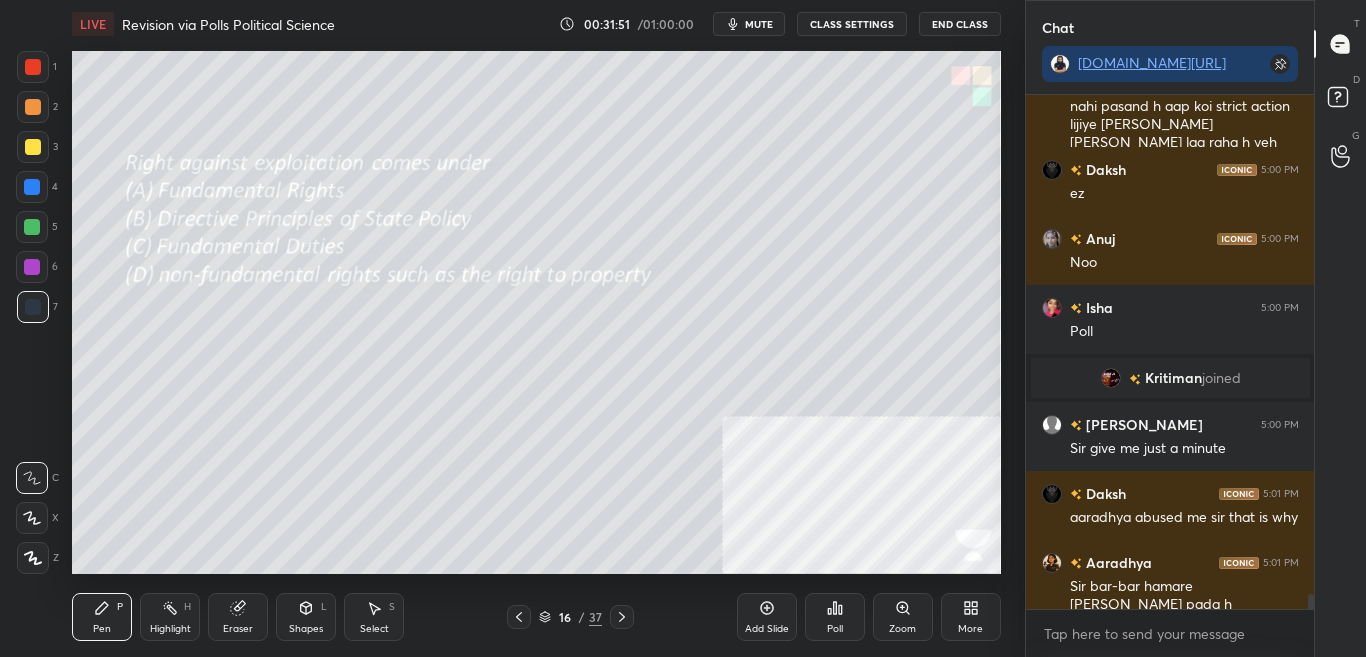 click 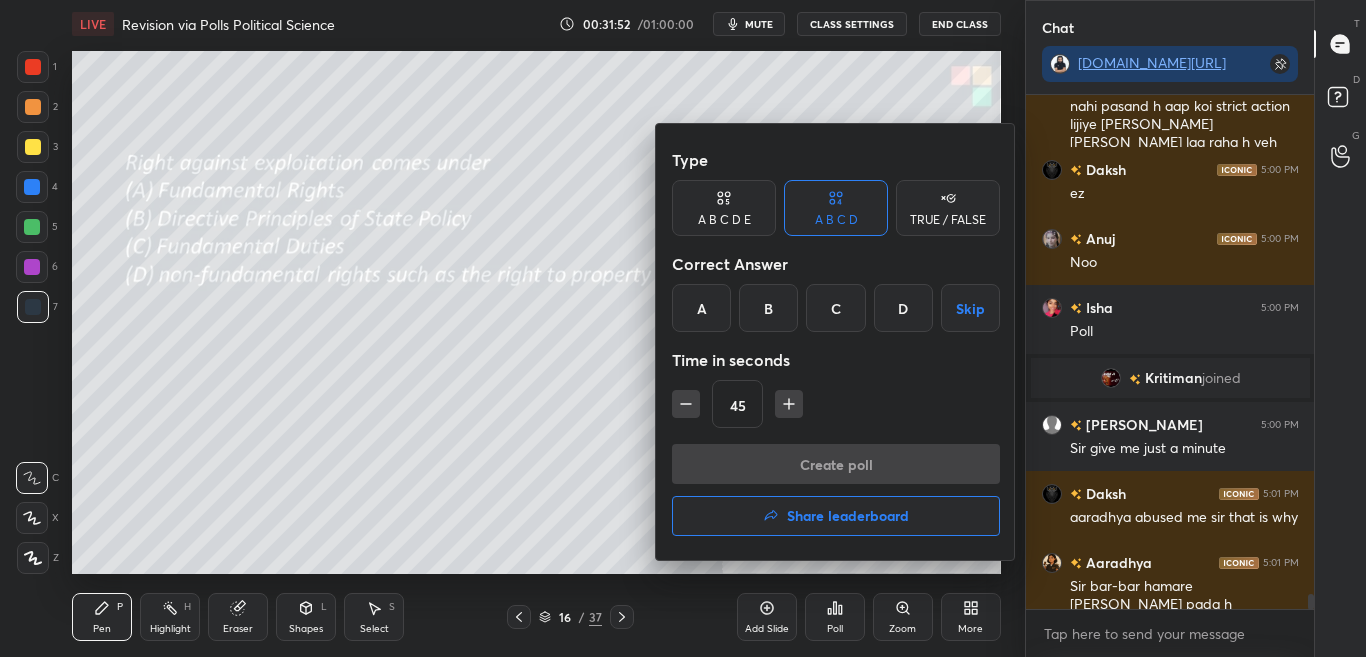click on "A" at bounding box center [701, 308] 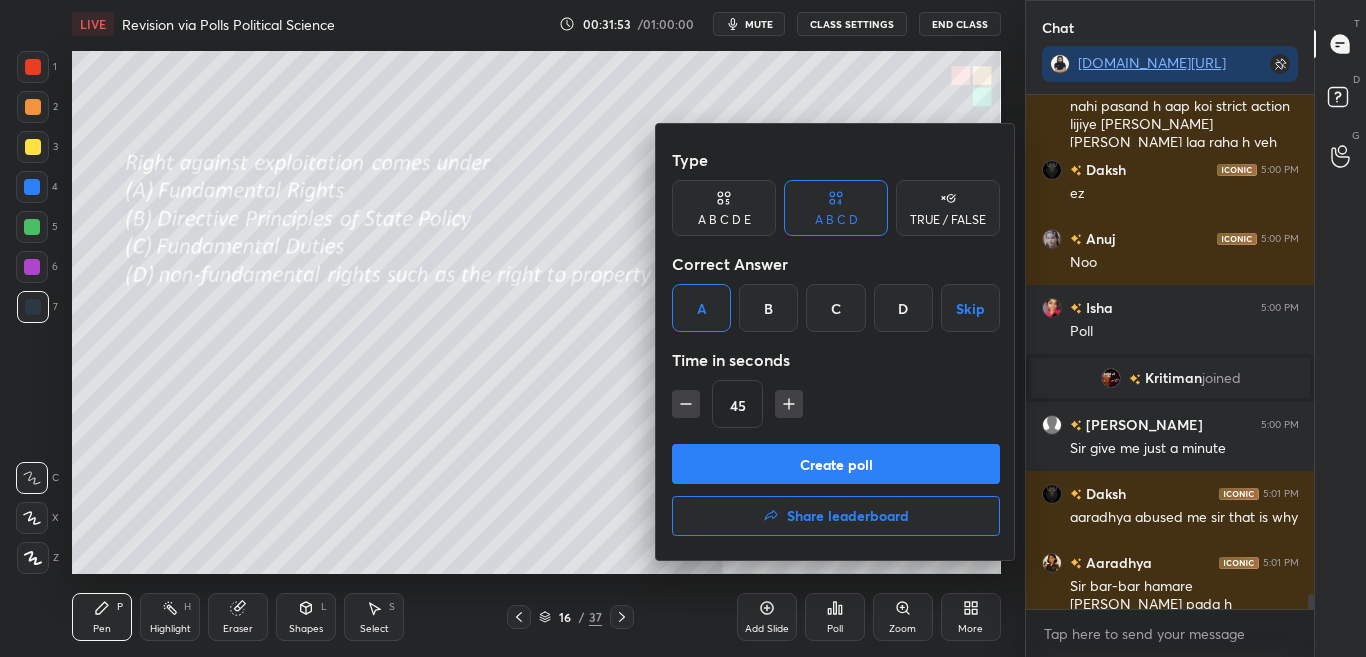 click on "Create poll" at bounding box center (836, 464) 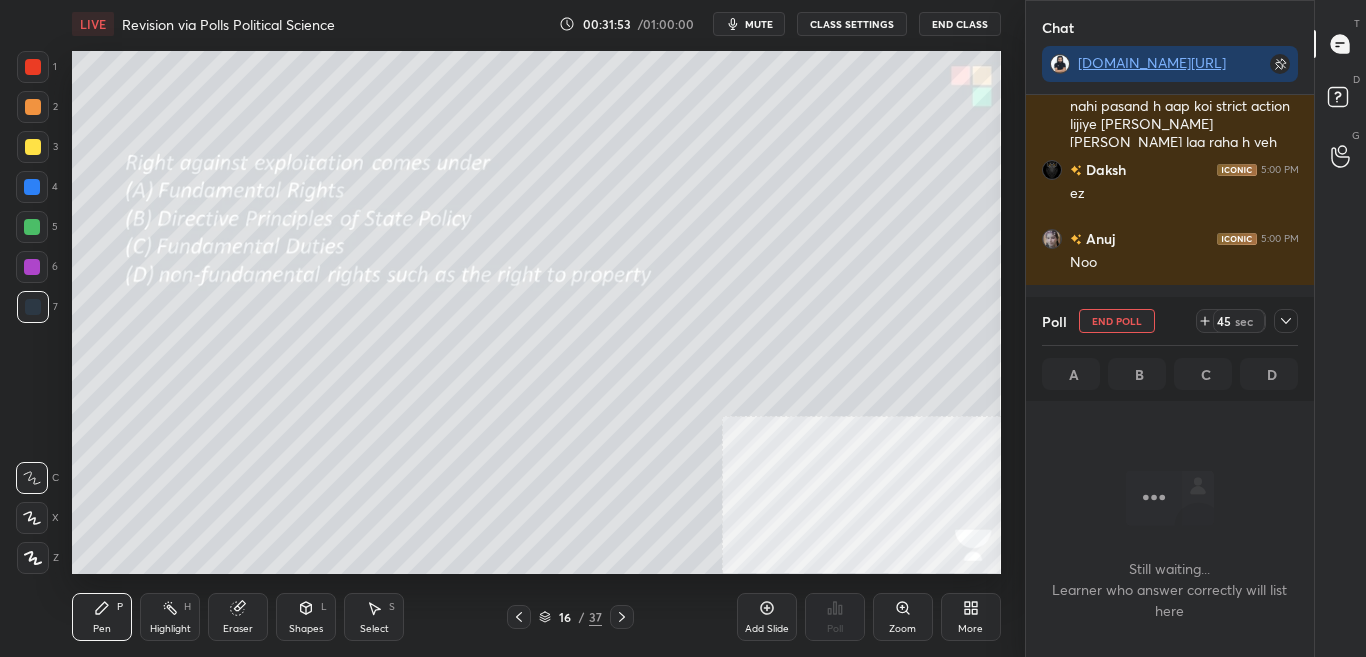 scroll, scrollTop: 299, scrollLeft: 282, axis: both 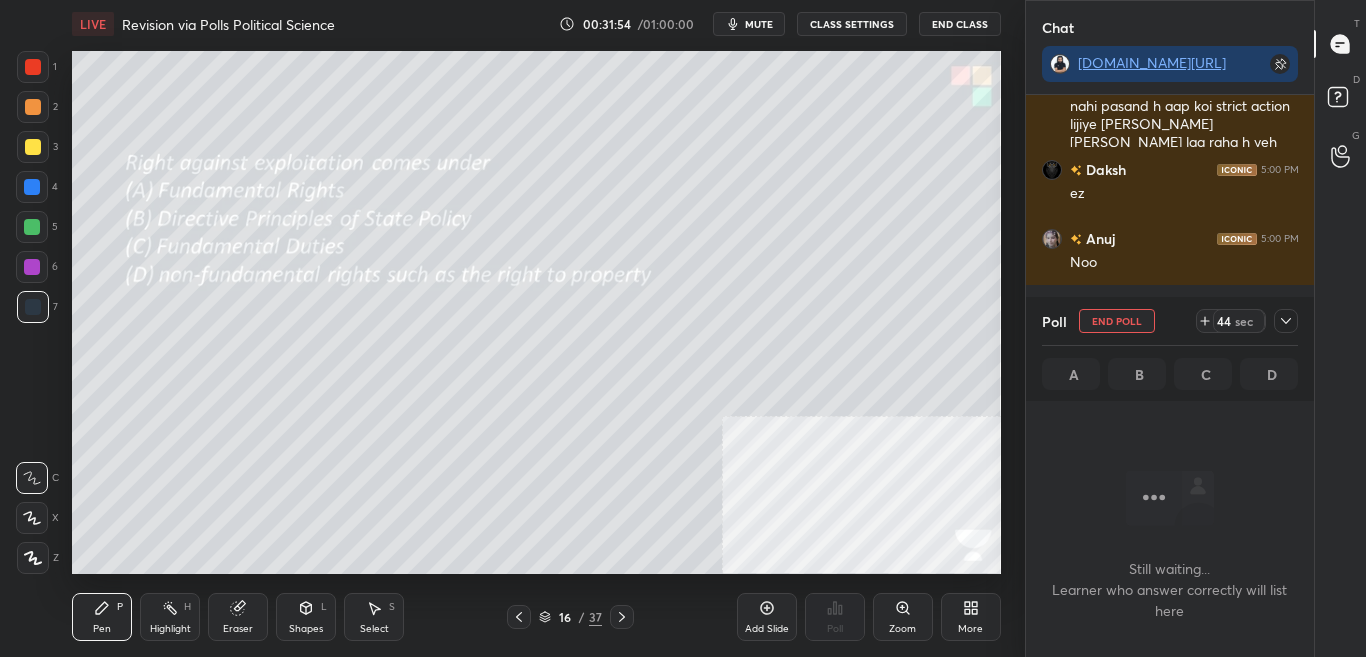 click 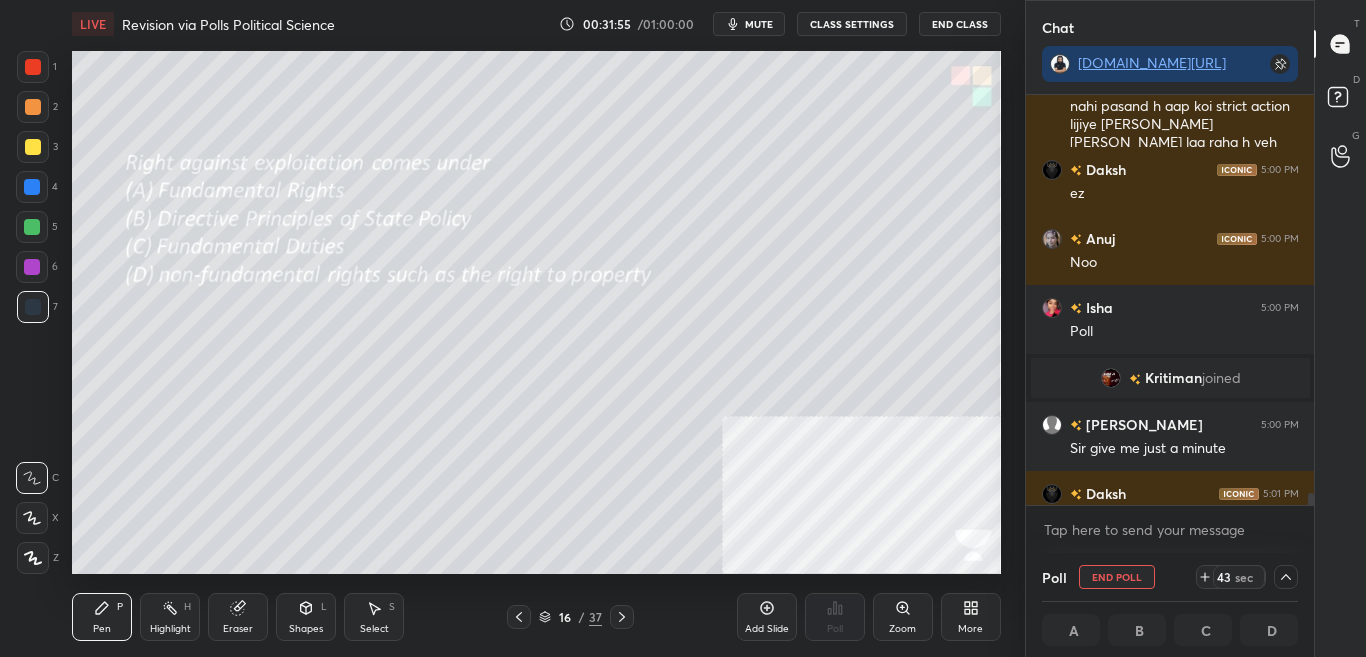 scroll, scrollTop: 1, scrollLeft: 7, axis: both 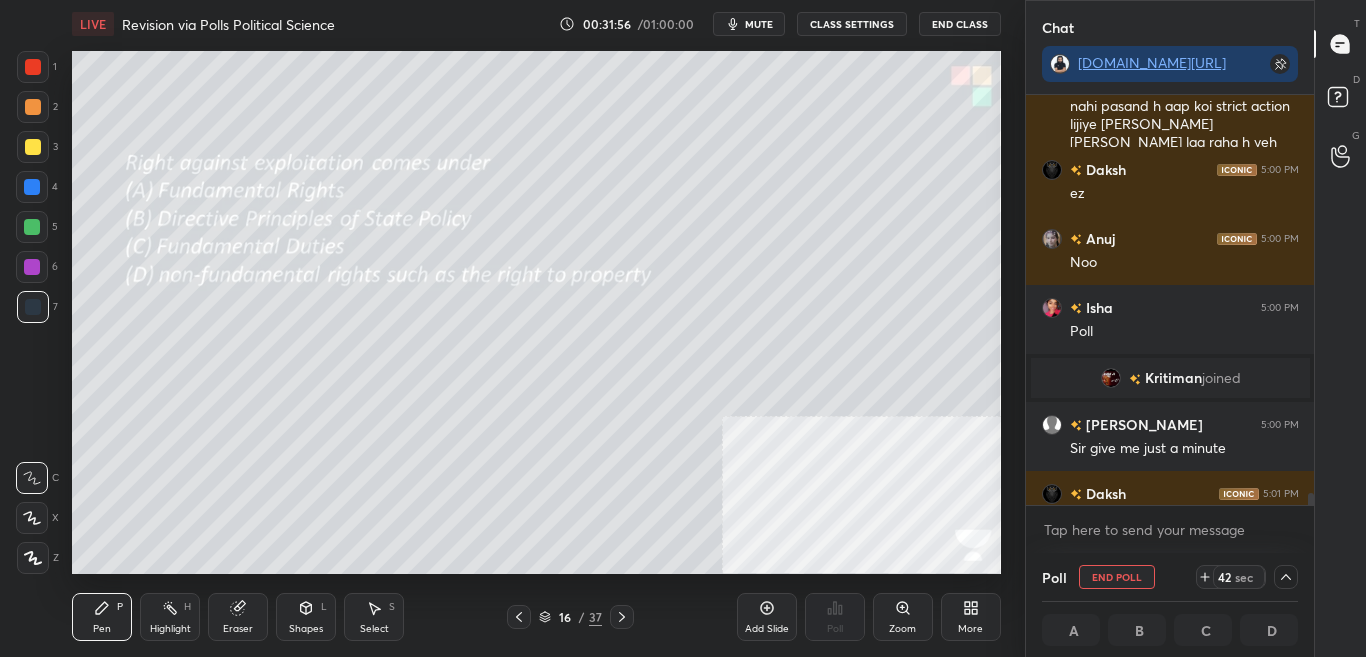 drag, startPoint x: 1310, startPoint y: 491, endPoint x: 1310, endPoint y: 502, distance: 11 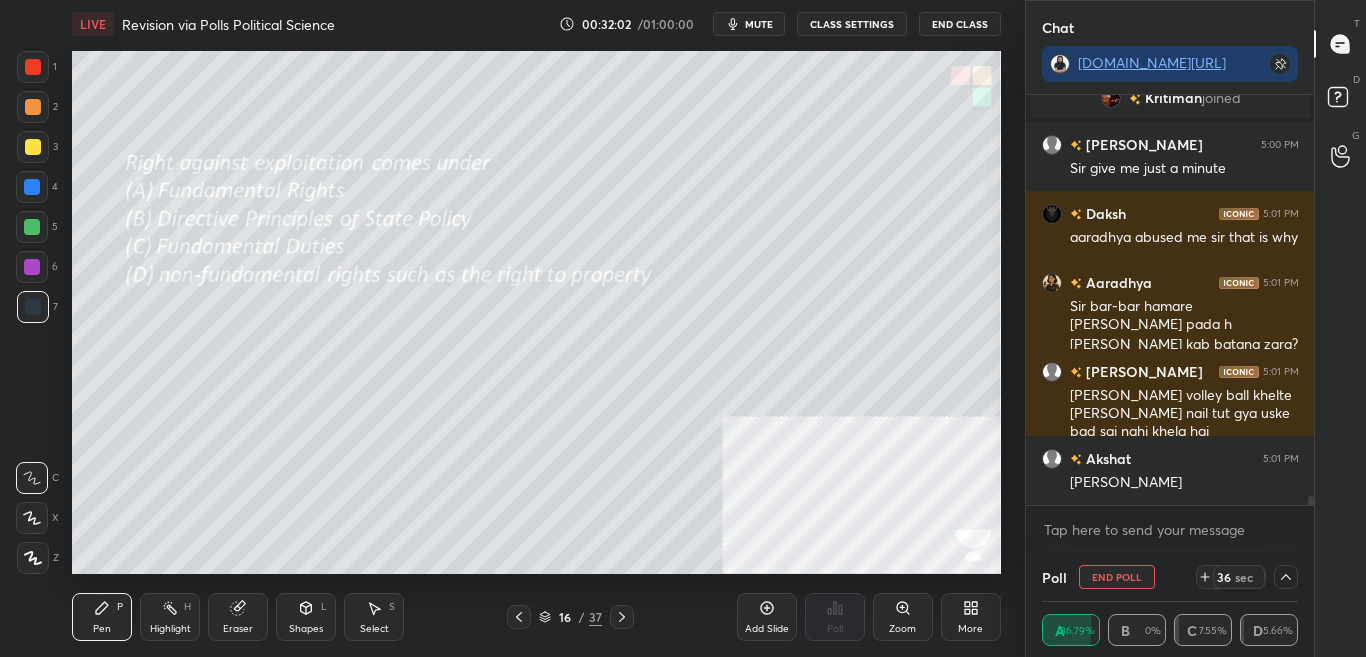 scroll, scrollTop: 17295, scrollLeft: 0, axis: vertical 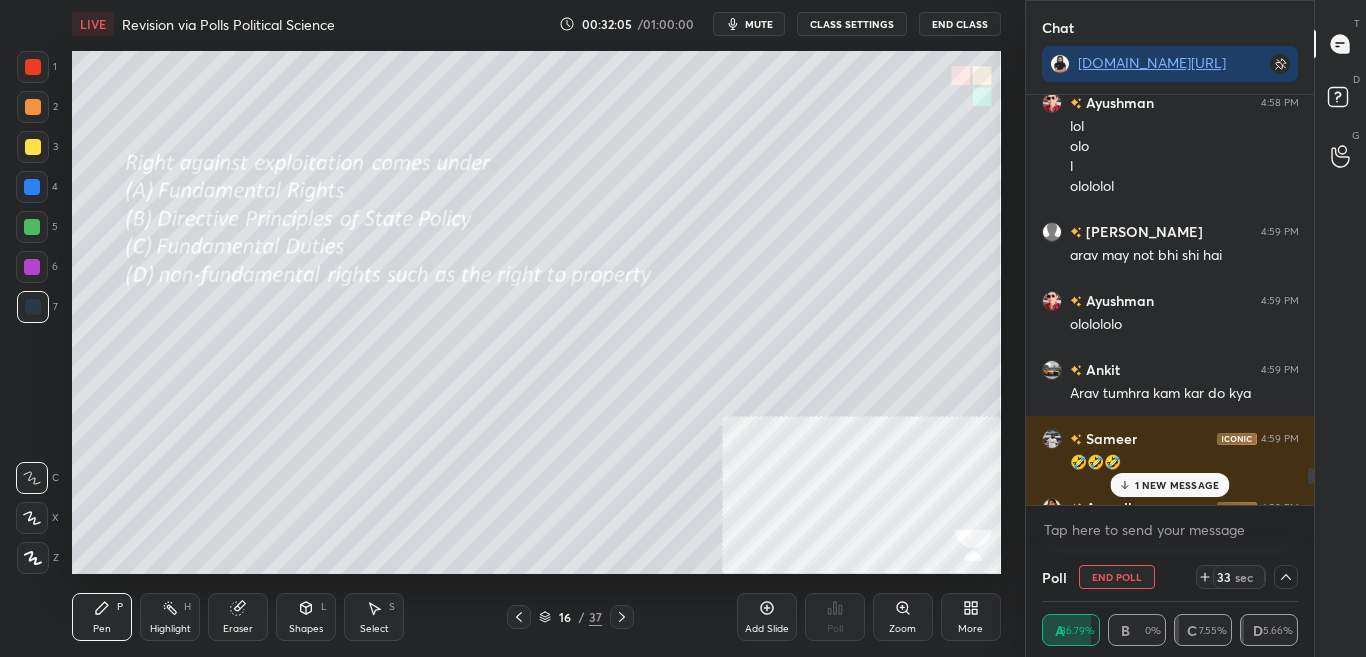 click on "1 NEW MESSAGE" at bounding box center (1177, 485) 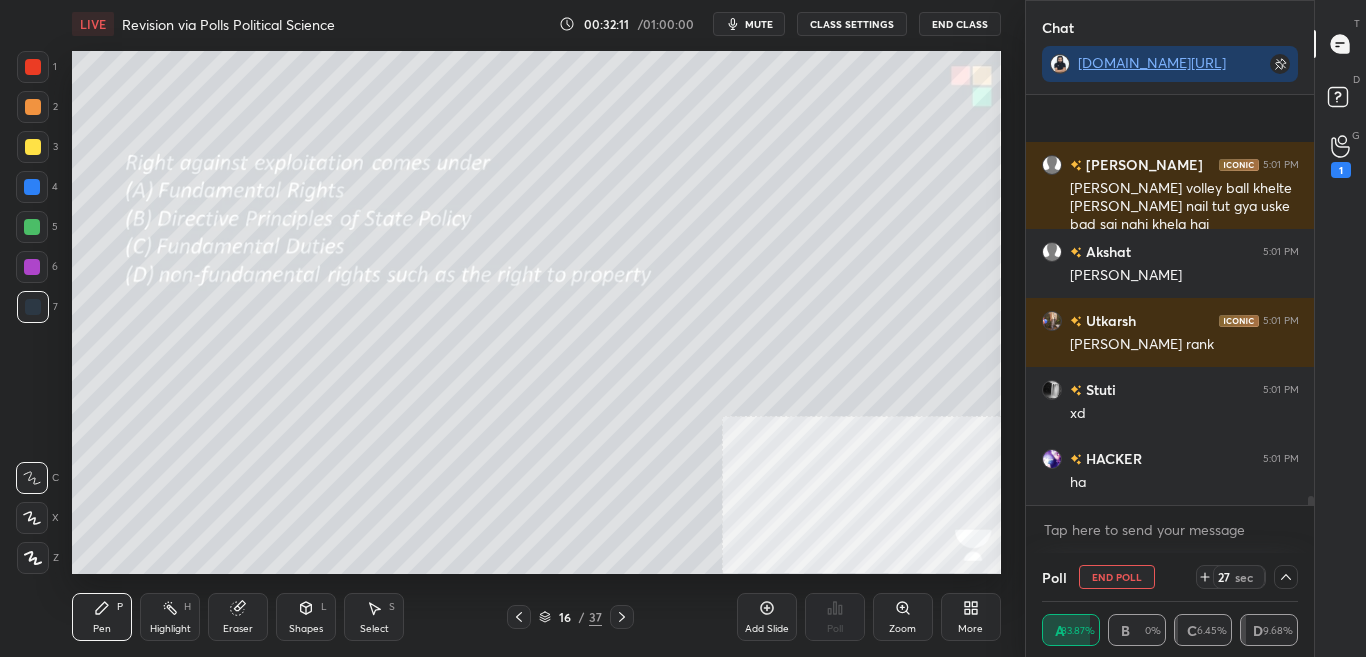 scroll, scrollTop: 18832, scrollLeft: 0, axis: vertical 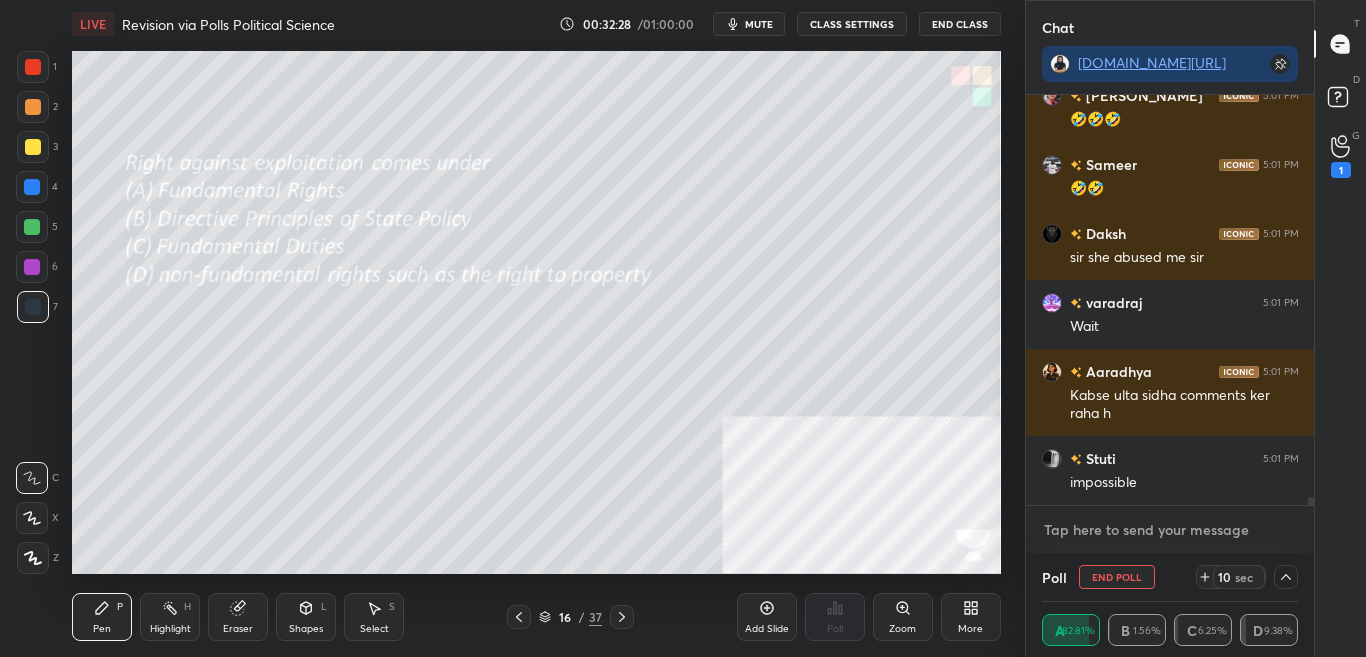 click at bounding box center (1170, 530) 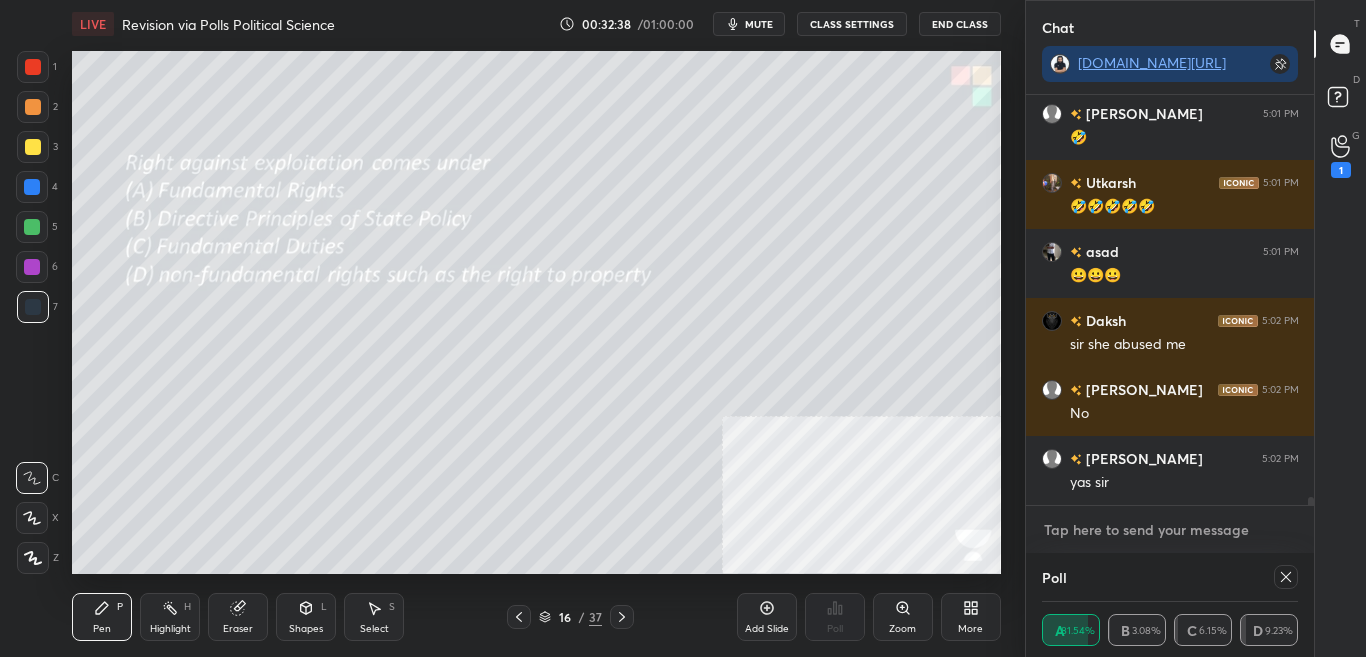 scroll, scrollTop: 20339, scrollLeft: 0, axis: vertical 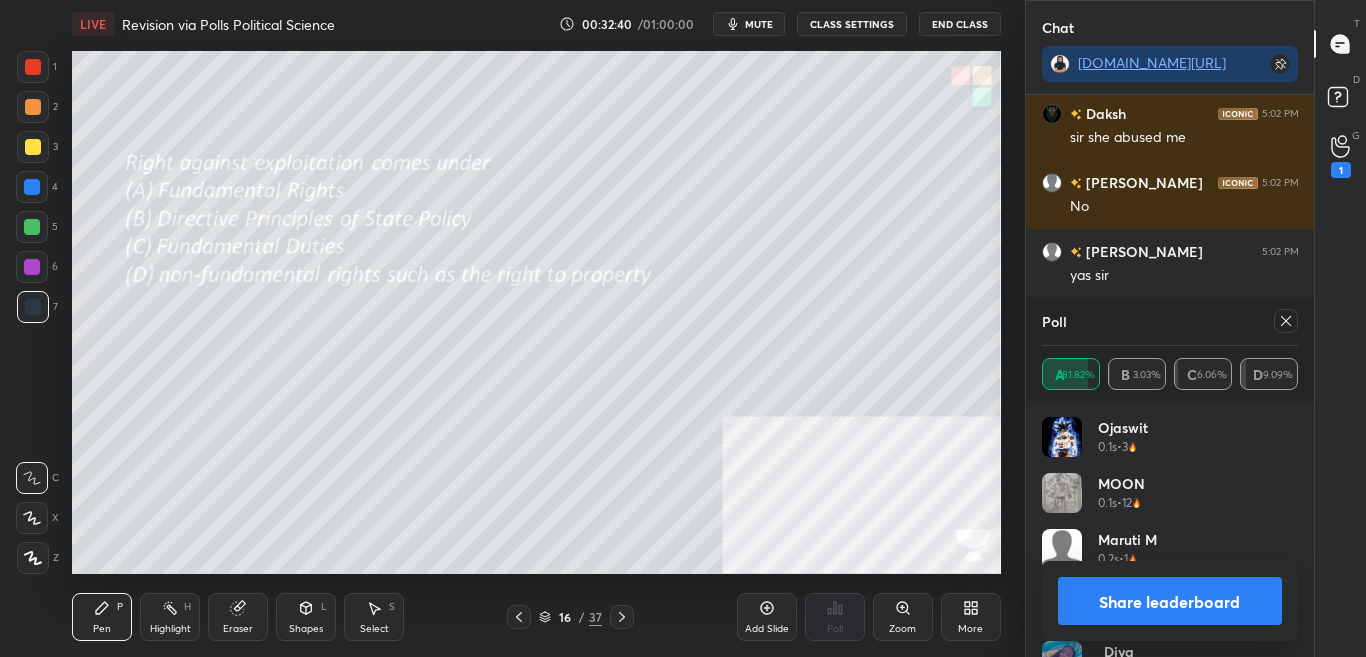 click 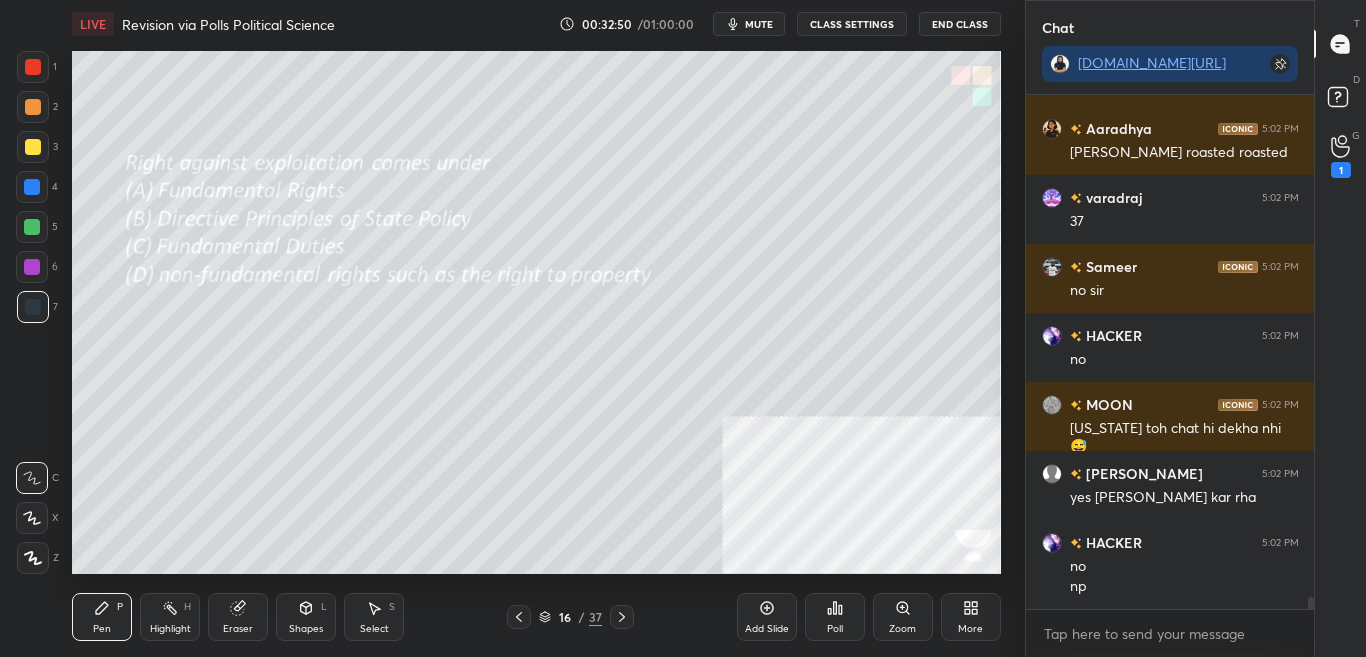 click 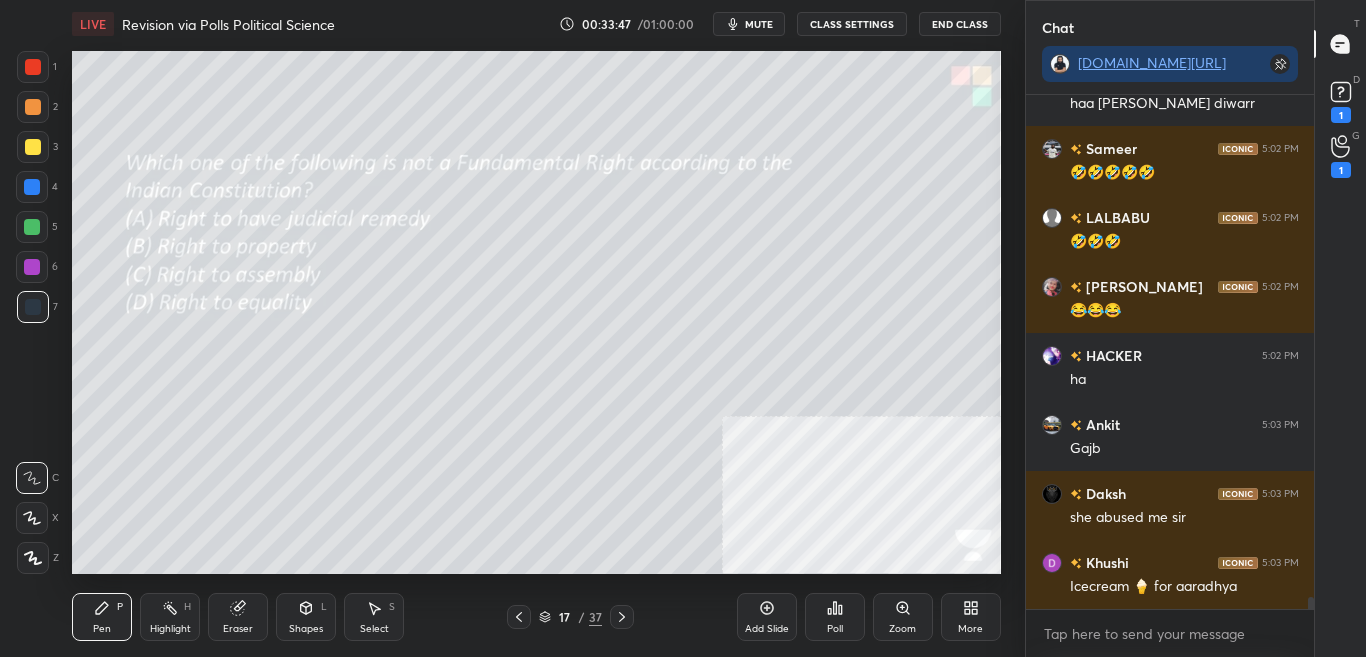 scroll, scrollTop: 21986, scrollLeft: 0, axis: vertical 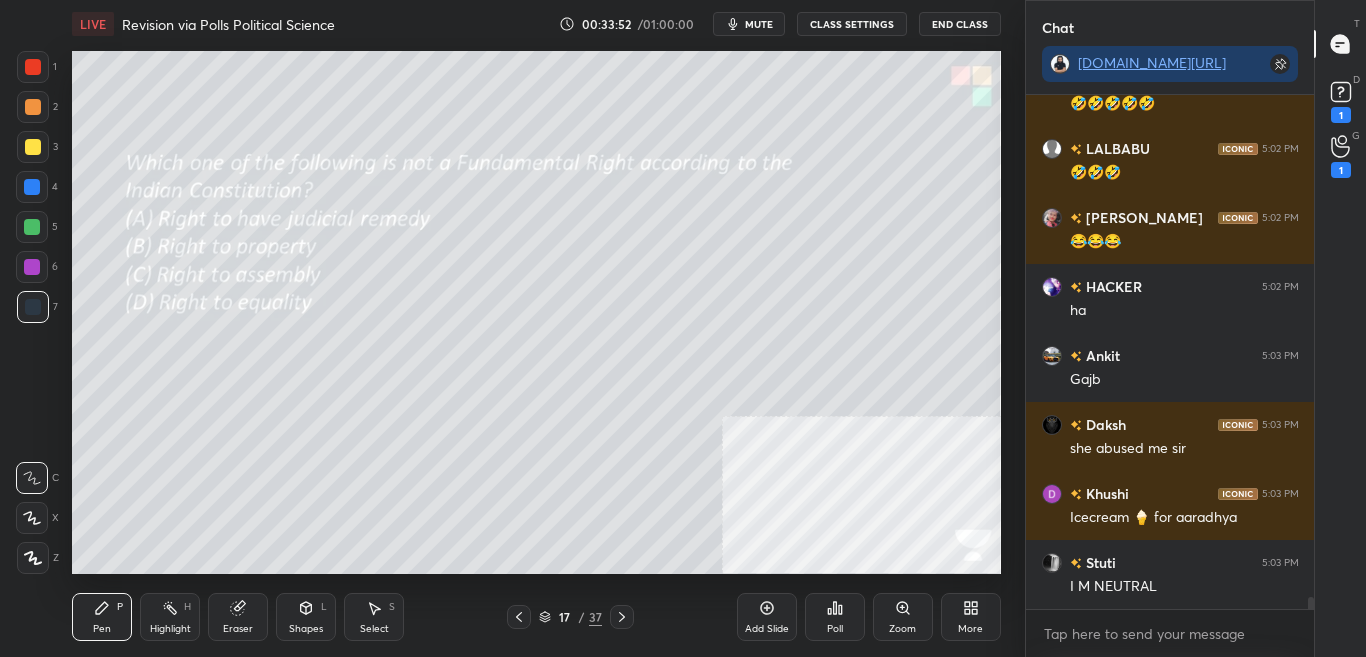 click on "Poll" at bounding box center (835, 629) 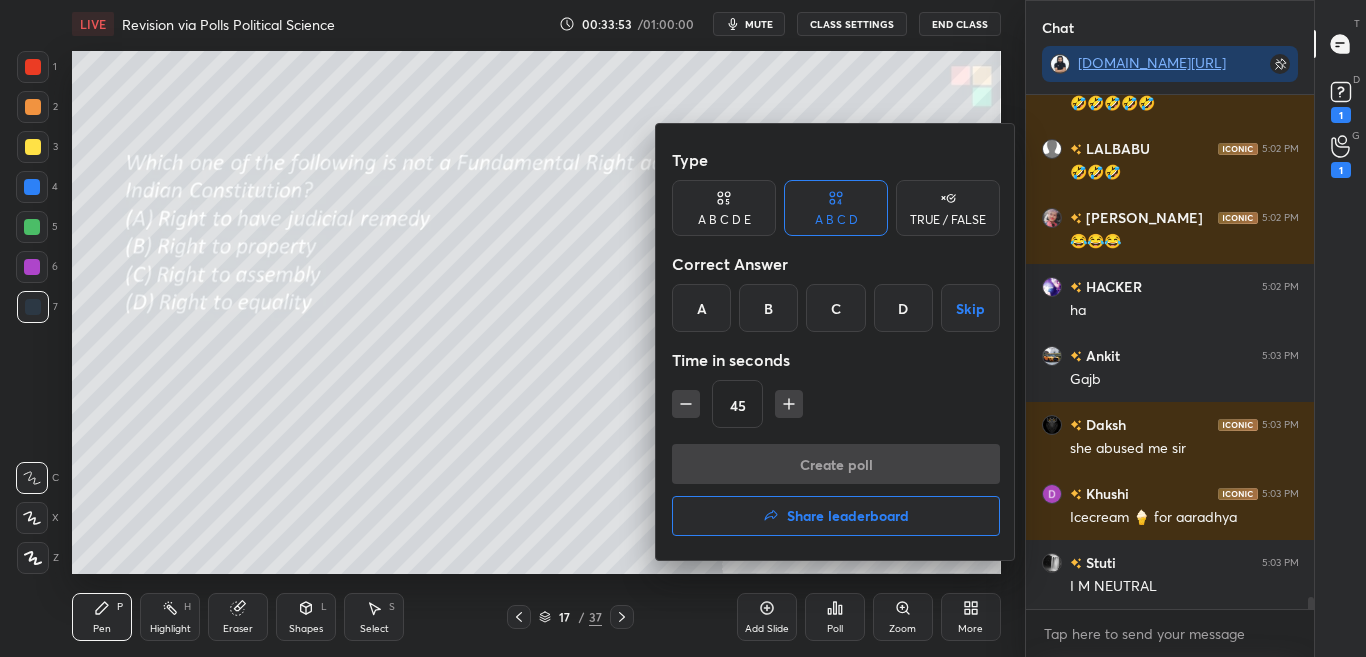 click on "B" at bounding box center (768, 308) 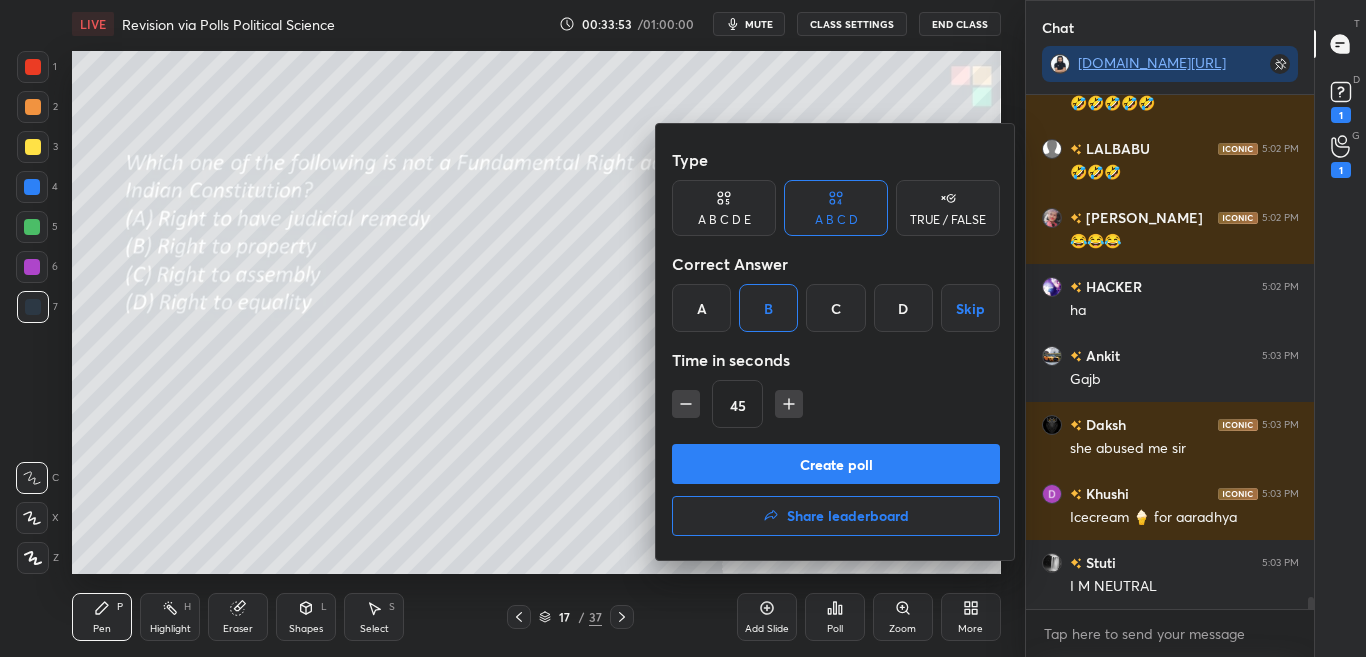 click on "Create poll" at bounding box center [836, 464] 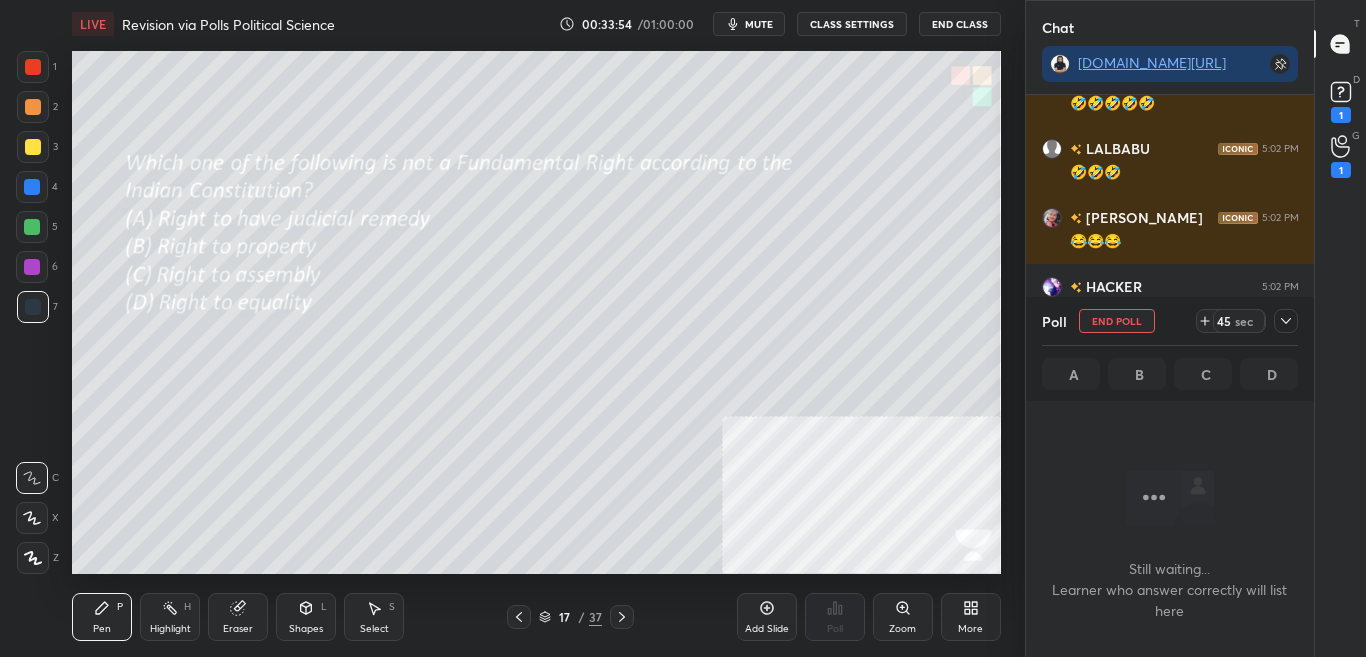 scroll, scrollTop: 238, scrollLeft: 282, axis: both 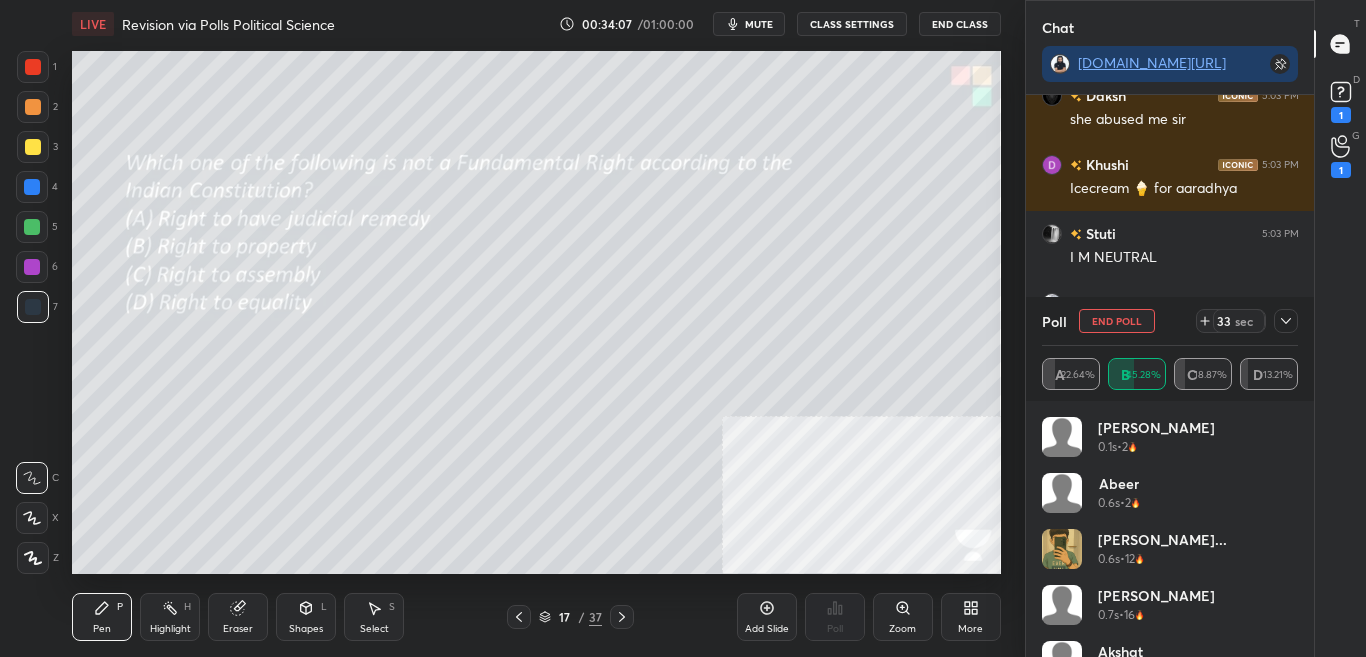 click 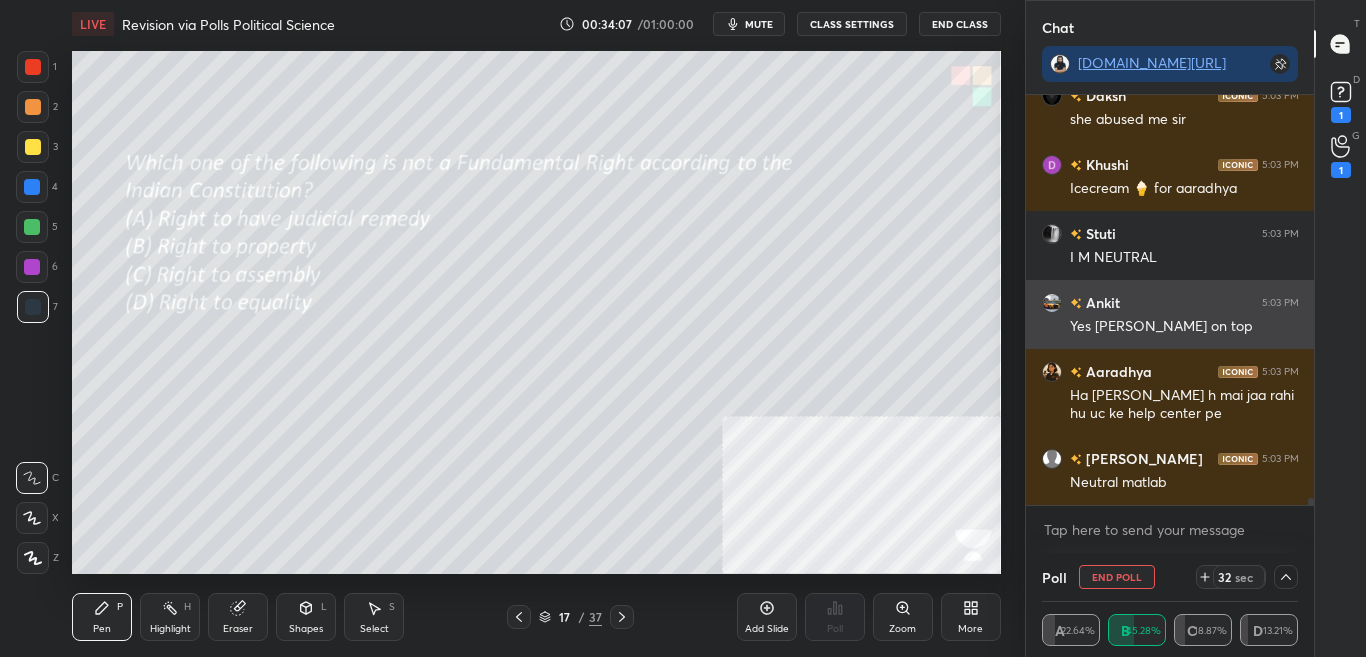 scroll, scrollTop: 0, scrollLeft: 0, axis: both 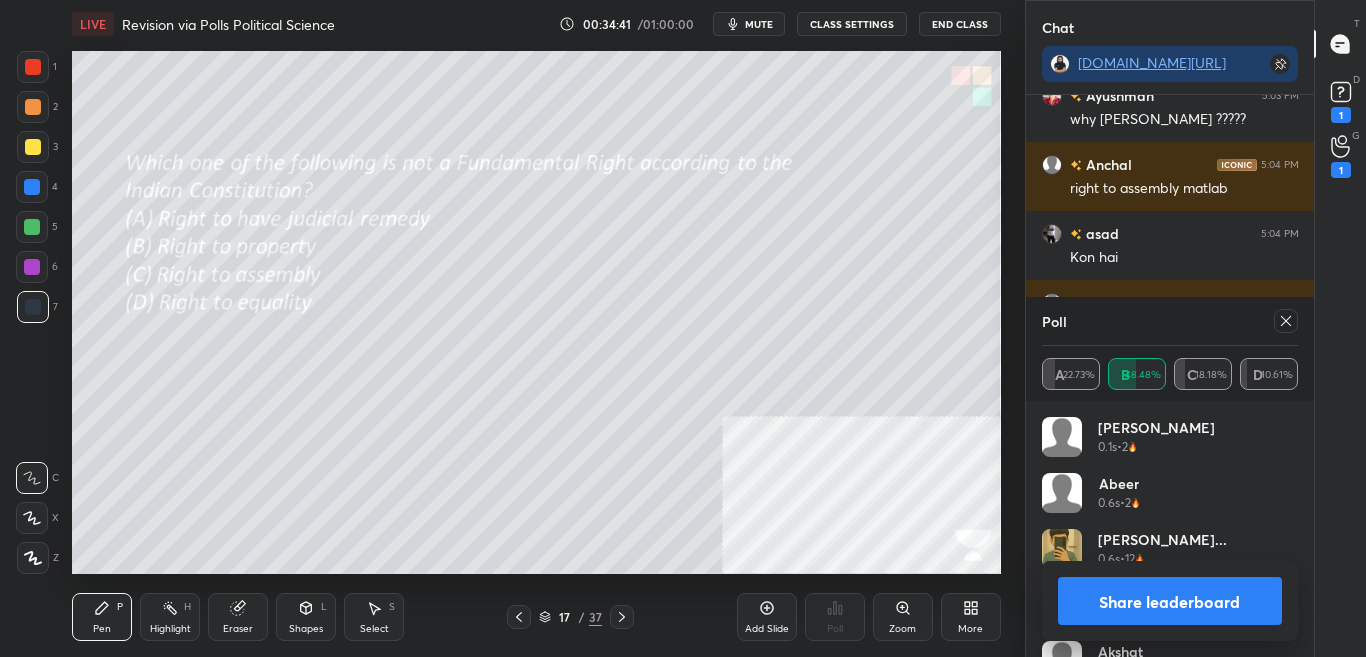 click on "Share leaderboard" at bounding box center (1170, 601) 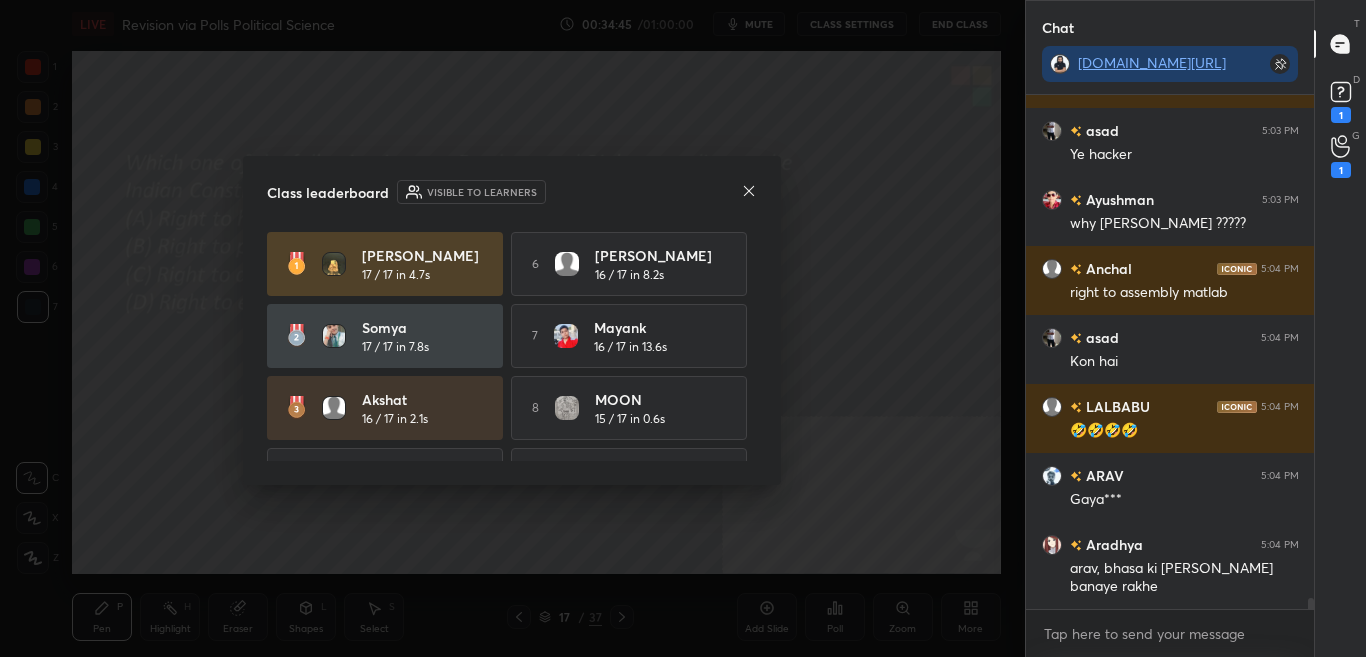 click 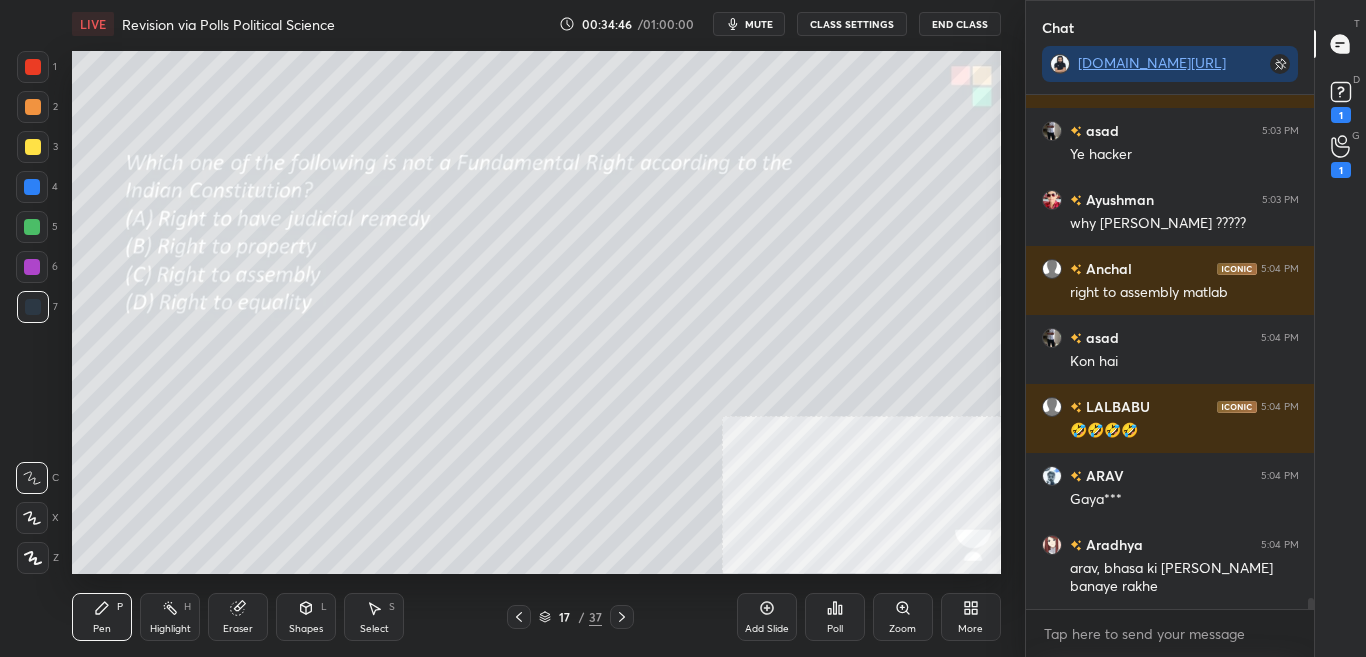 click at bounding box center (622, 617) 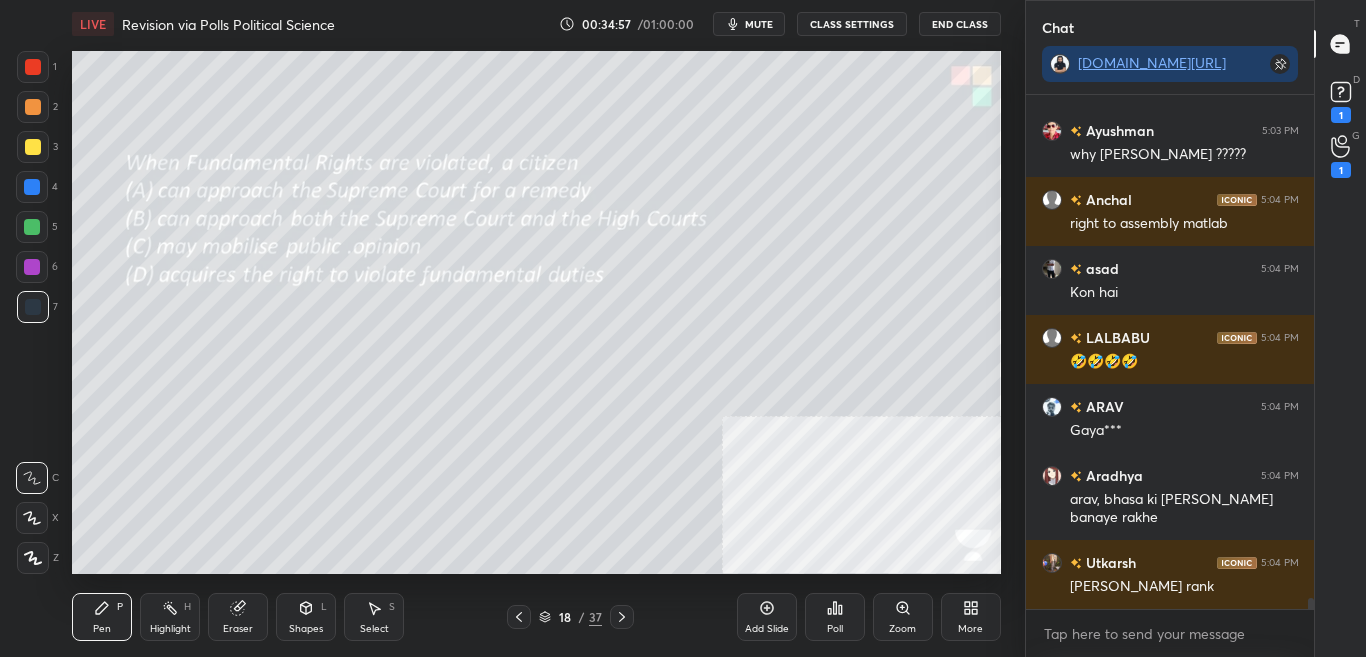 click on "Poll" at bounding box center [835, 617] 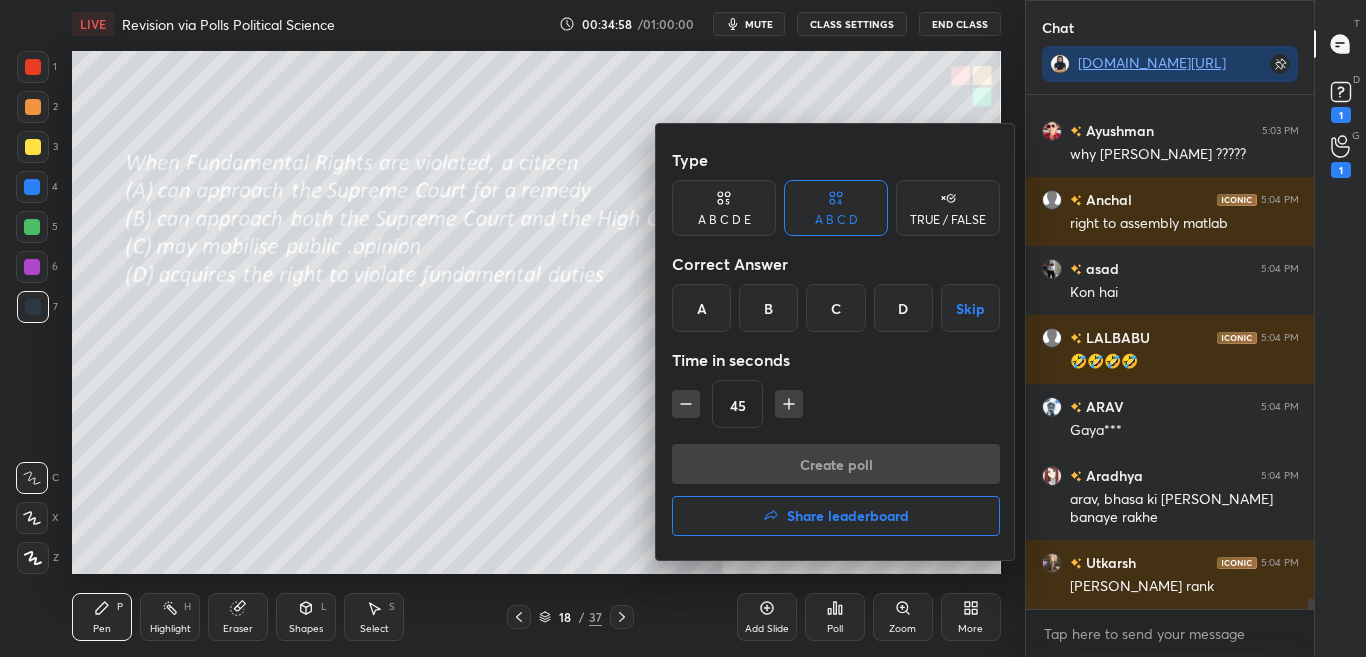 click on "B" at bounding box center [768, 308] 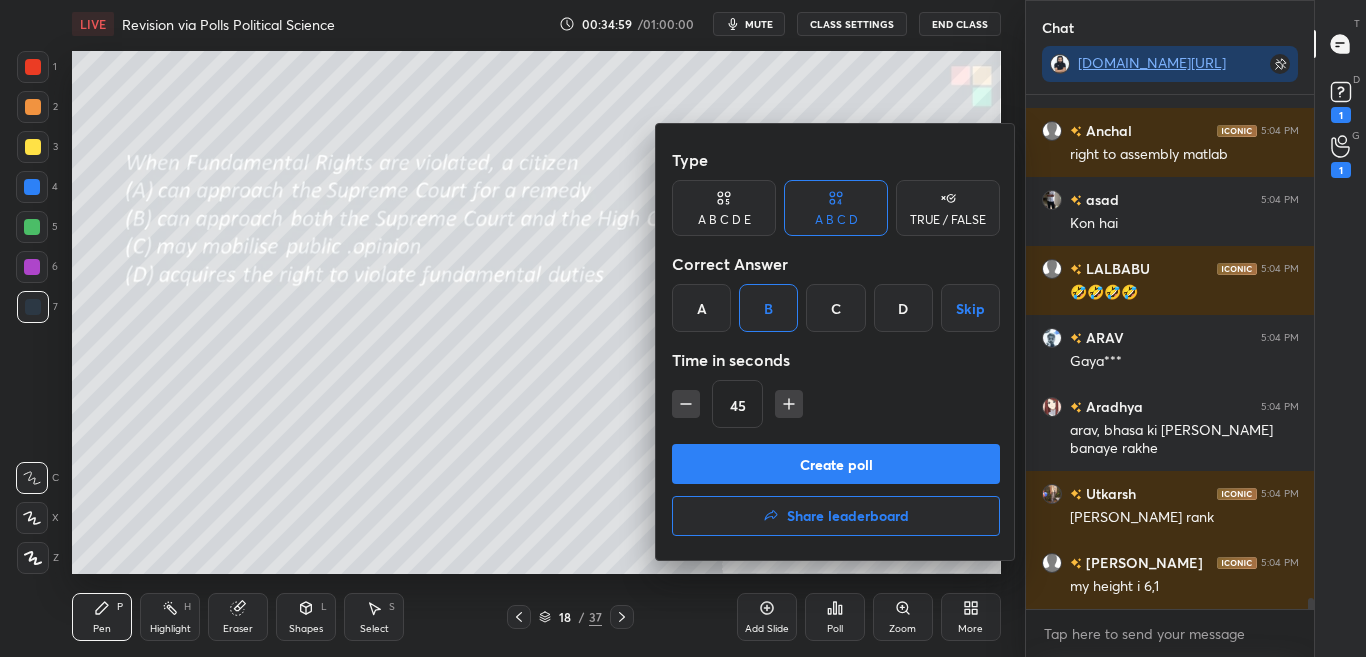 click on "Create poll" at bounding box center [836, 464] 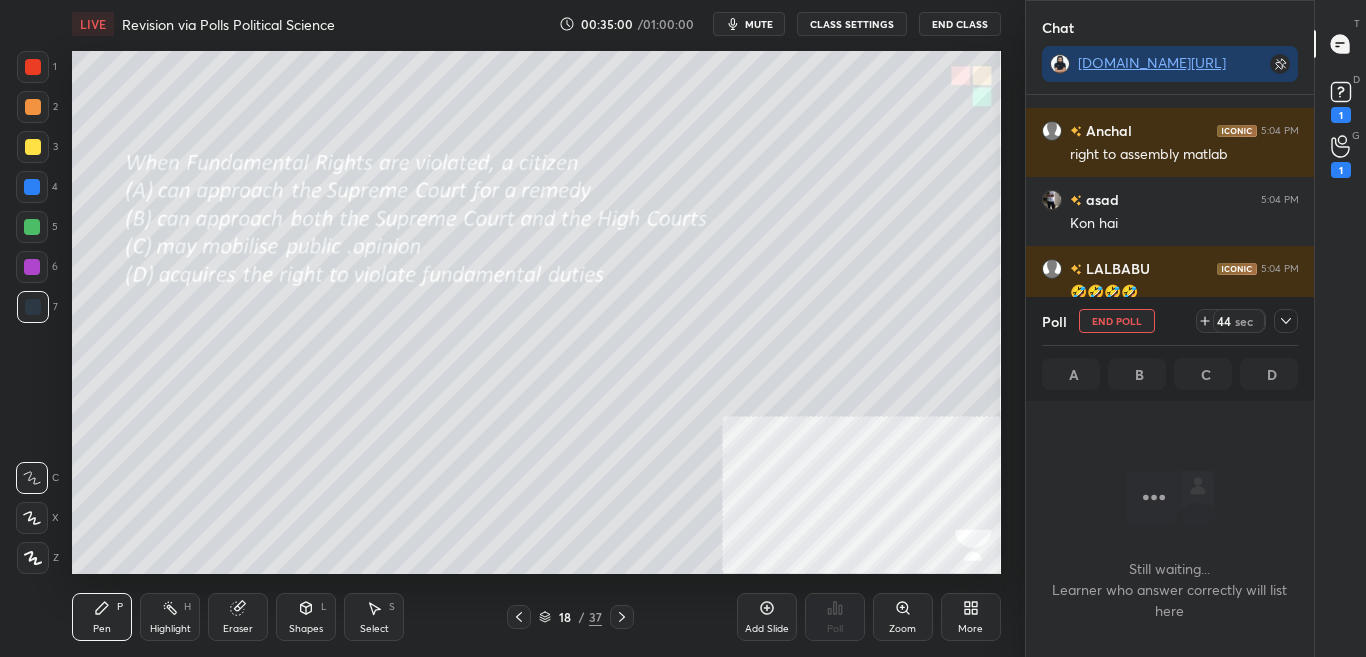 click 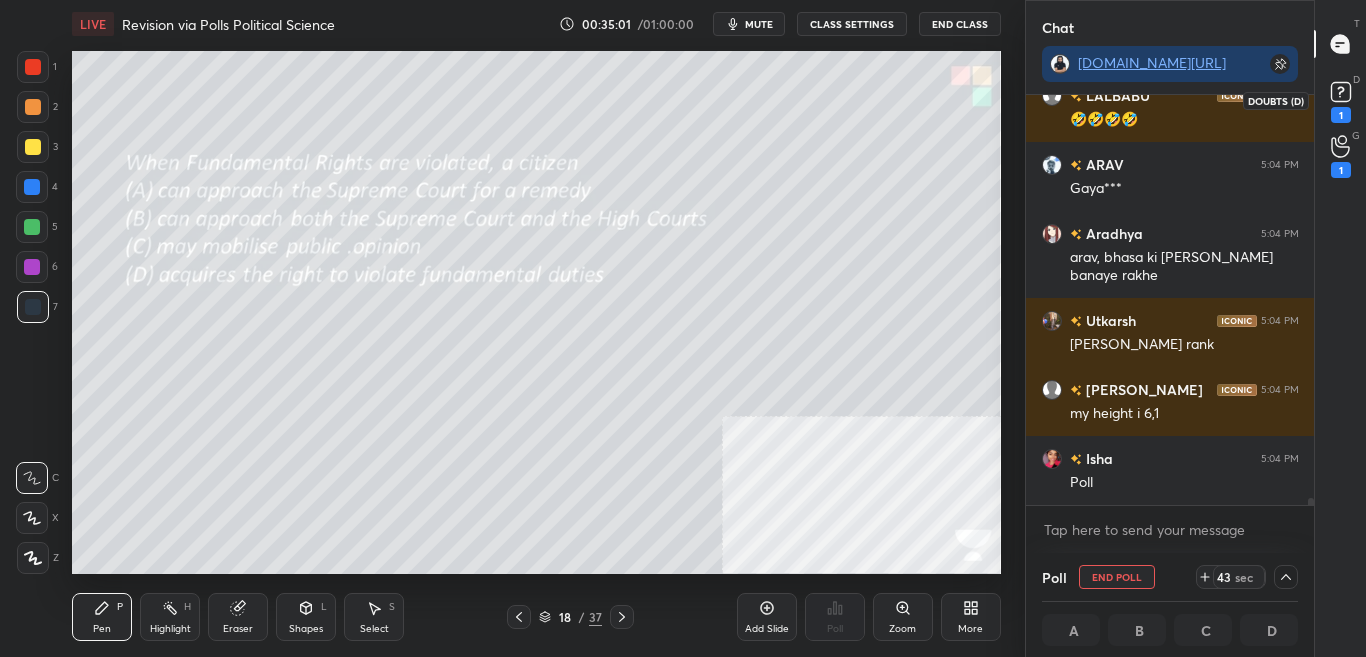 click on "1" at bounding box center (1341, 100) 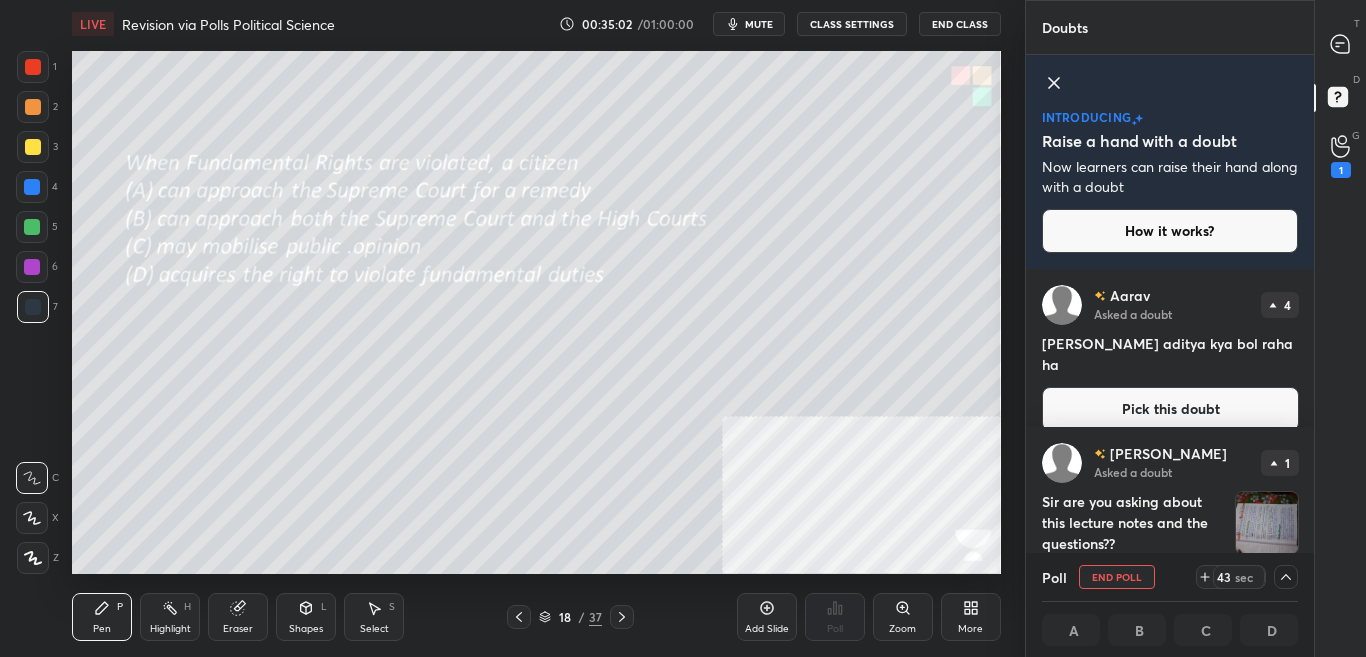 drag, startPoint x: 1362, startPoint y: 49, endPoint x: 1365, endPoint y: 64, distance: 15.297058 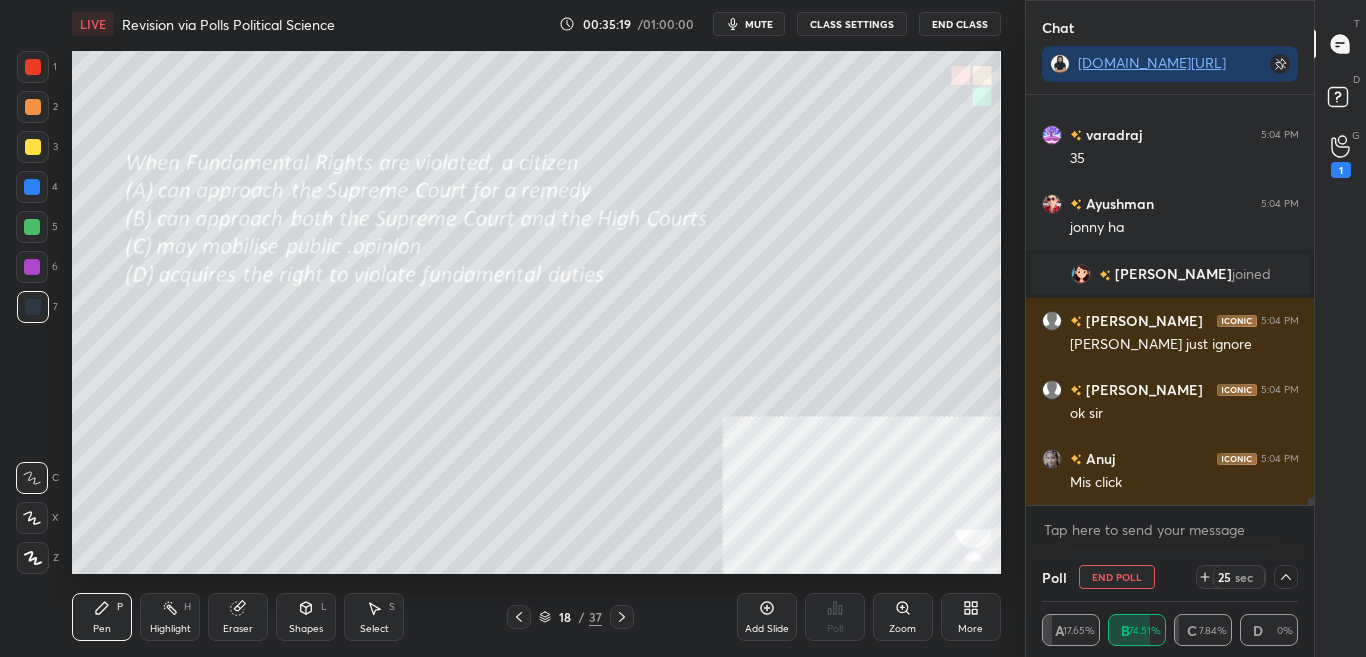 click on "T Messages (T) D Doubts (D) G Raise Hand (G) 1" at bounding box center (1340, 328) 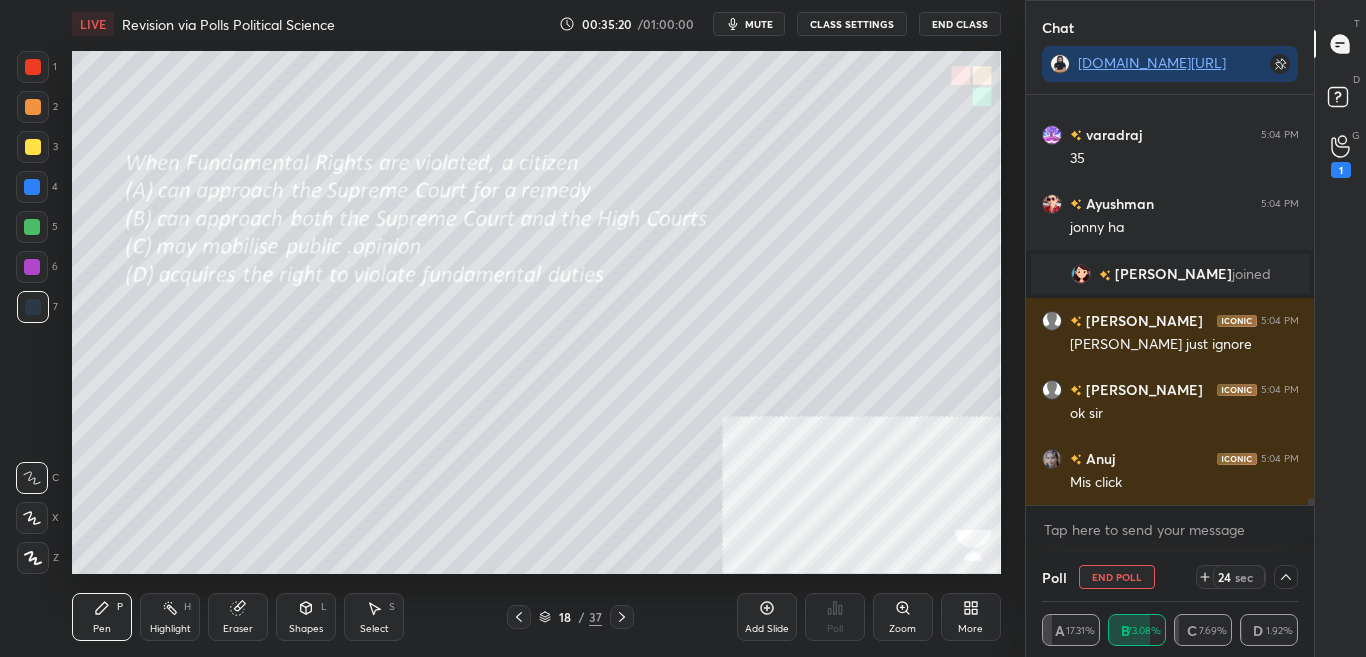 click on "T Messages (T) D Doubts (D) G Raise Hand (G) 1" at bounding box center [1340, 328] 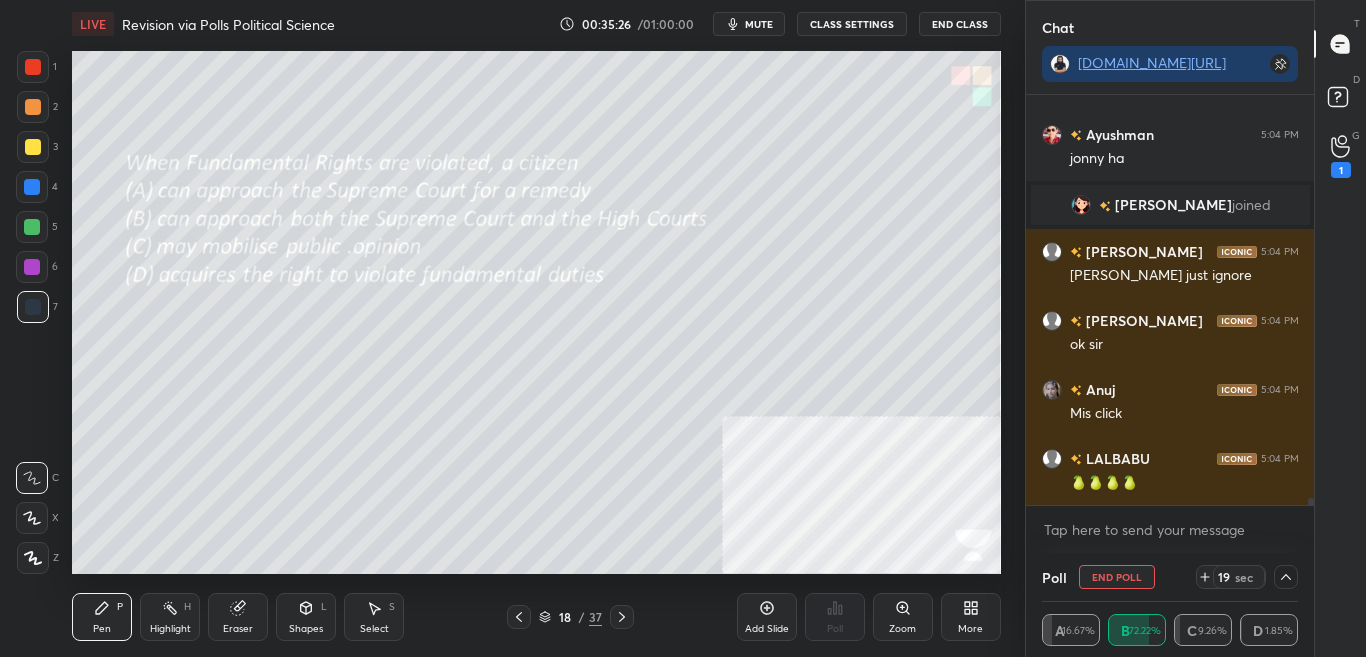 drag, startPoint x: 1308, startPoint y: 501, endPoint x: 1312, endPoint y: 517, distance: 16.492422 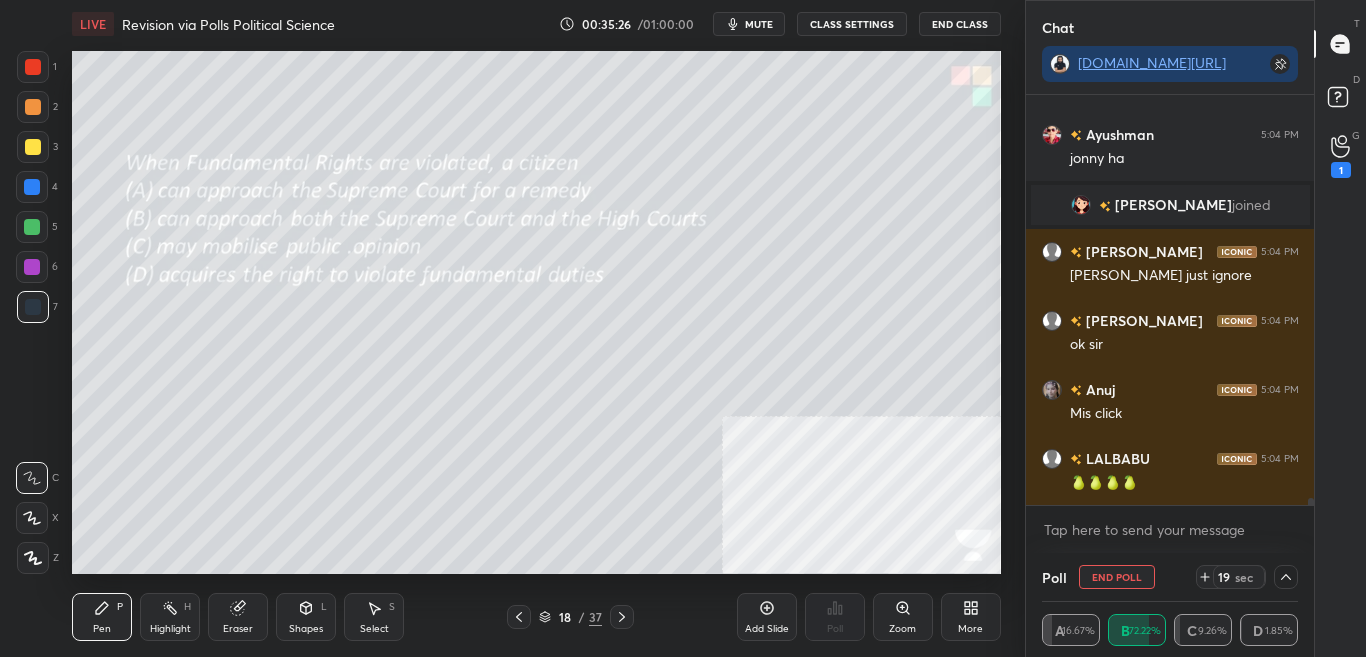 click on "Aradhya 5:04 PM ohh varadraj 5:04 PM 35 Ayushman 5:04 PM jonny ha charul  joined Akkshat 5:04 PM Daksh just ignore jonathan 5:04 PM ok sir Anuj 5:04 PM Mis click LALBABU 5:04 PM 🍐🍐🍐🍐 JUMP TO LATEST Enable hand raising Enable raise hand to speak to learners. Once enabled, chat will be turned off temporarily. Enable x" at bounding box center [1170, 324] 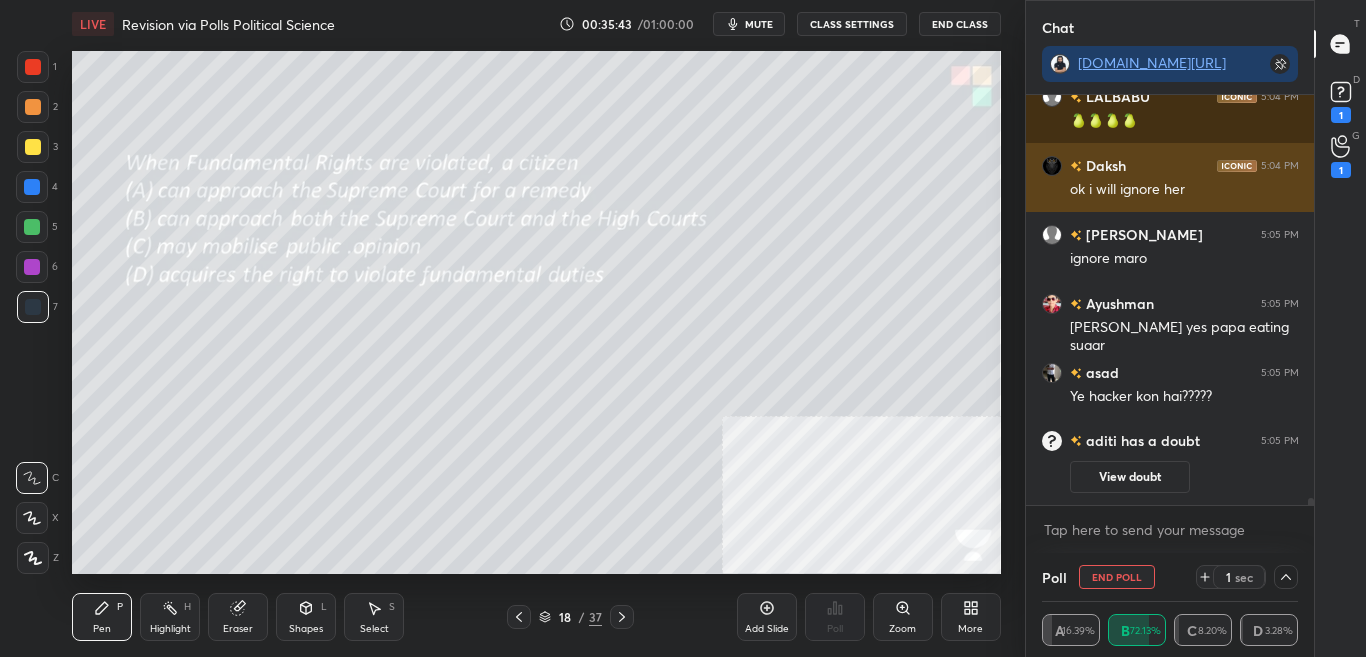 scroll, scrollTop: 23733, scrollLeft: 0, axis: vertical 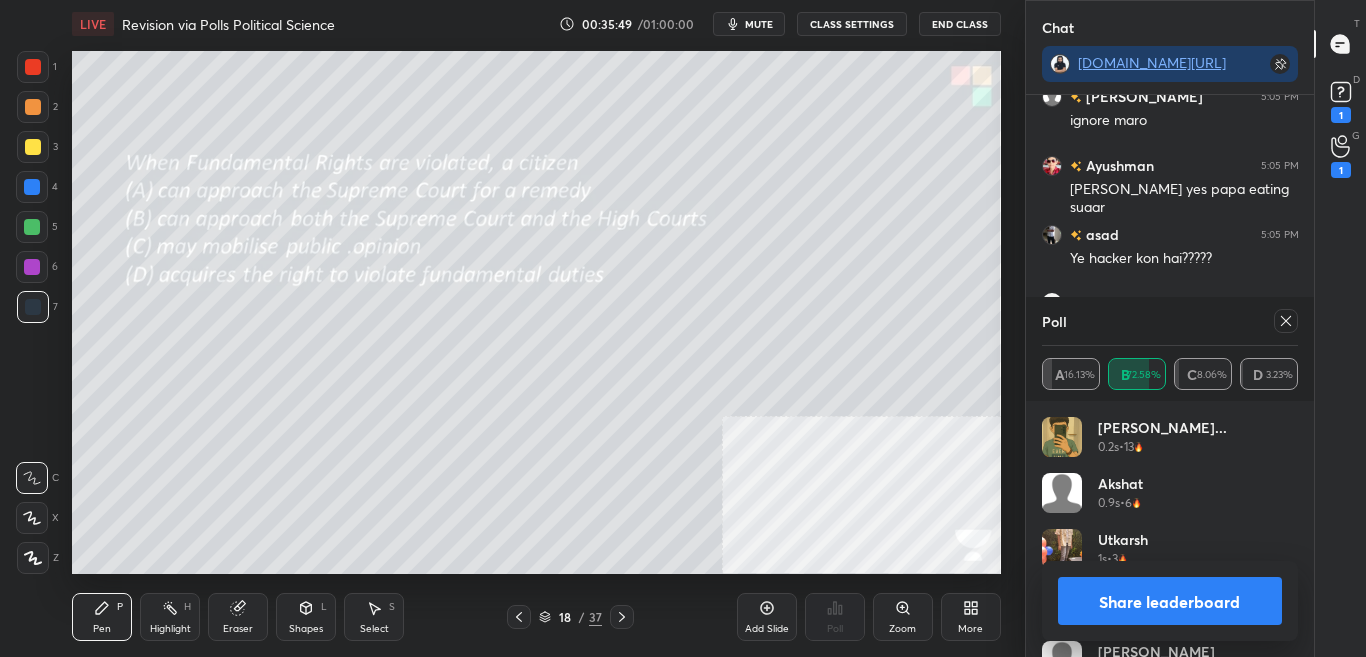 click on "Share leaderboard" at bounding box center [1170, 601] 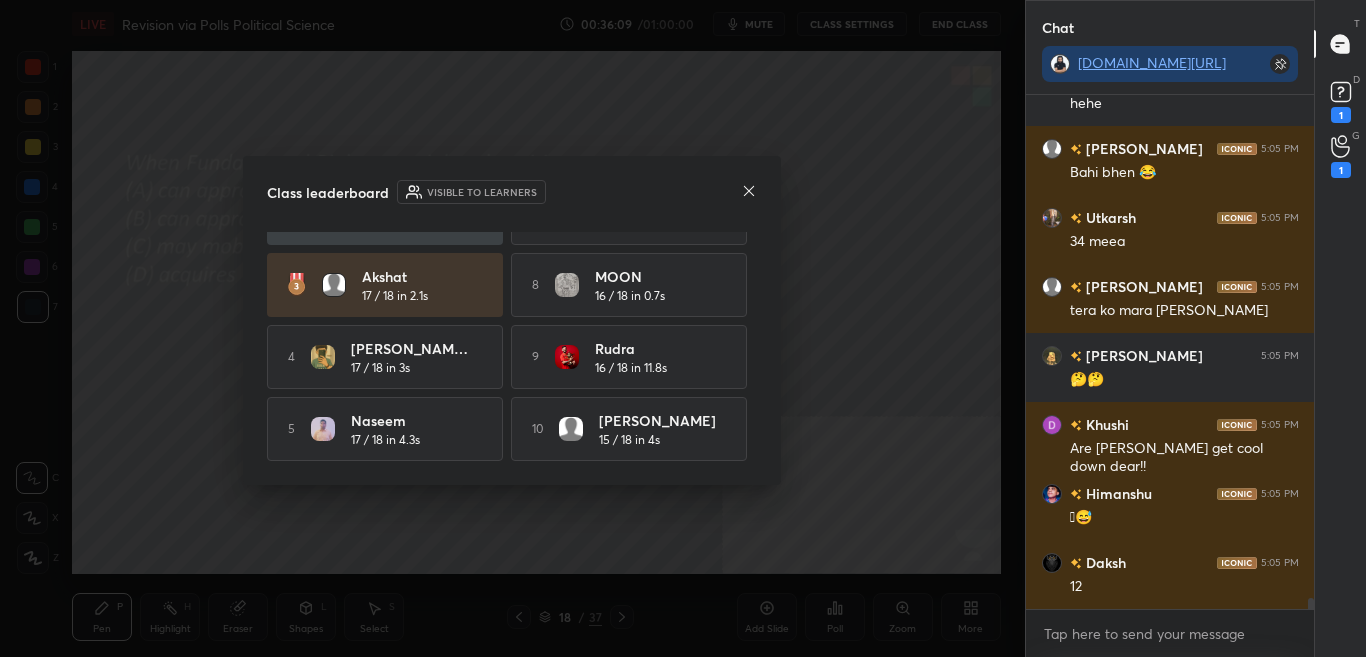 drag, startPoint x: 758, startPoint y: 417, endPoint x: 760, endPoint y: 435, distance: 18.110771 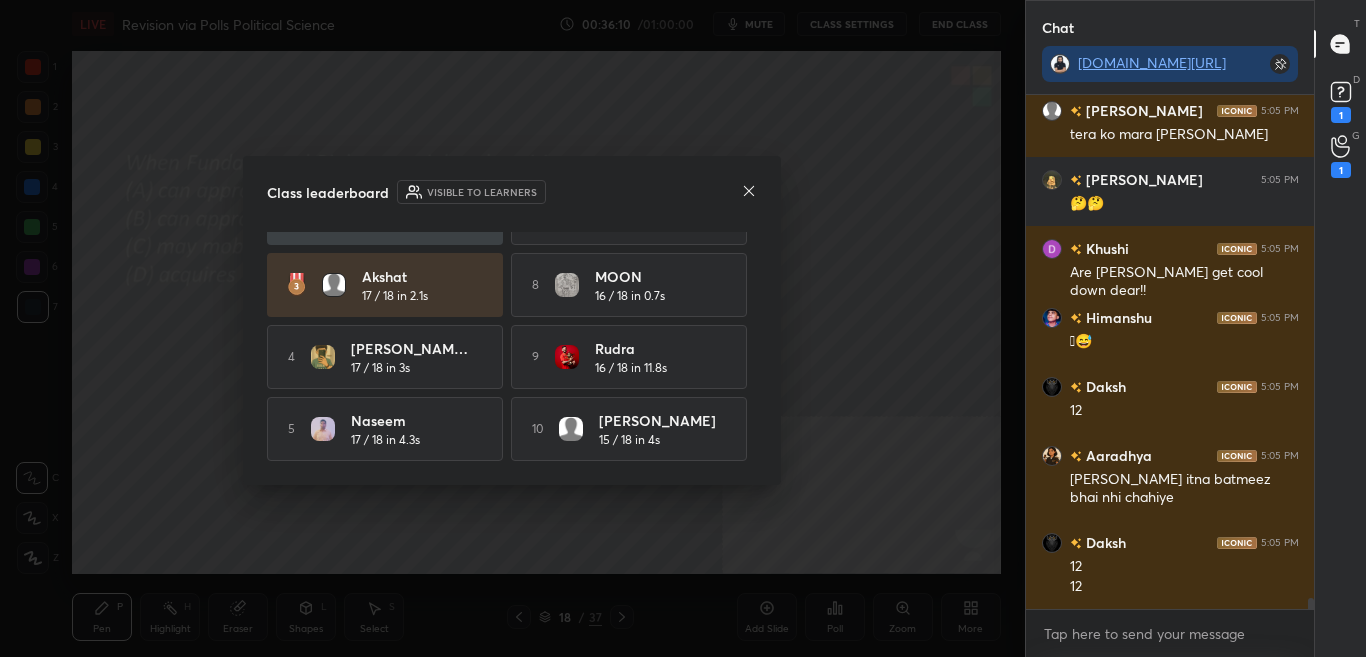 click 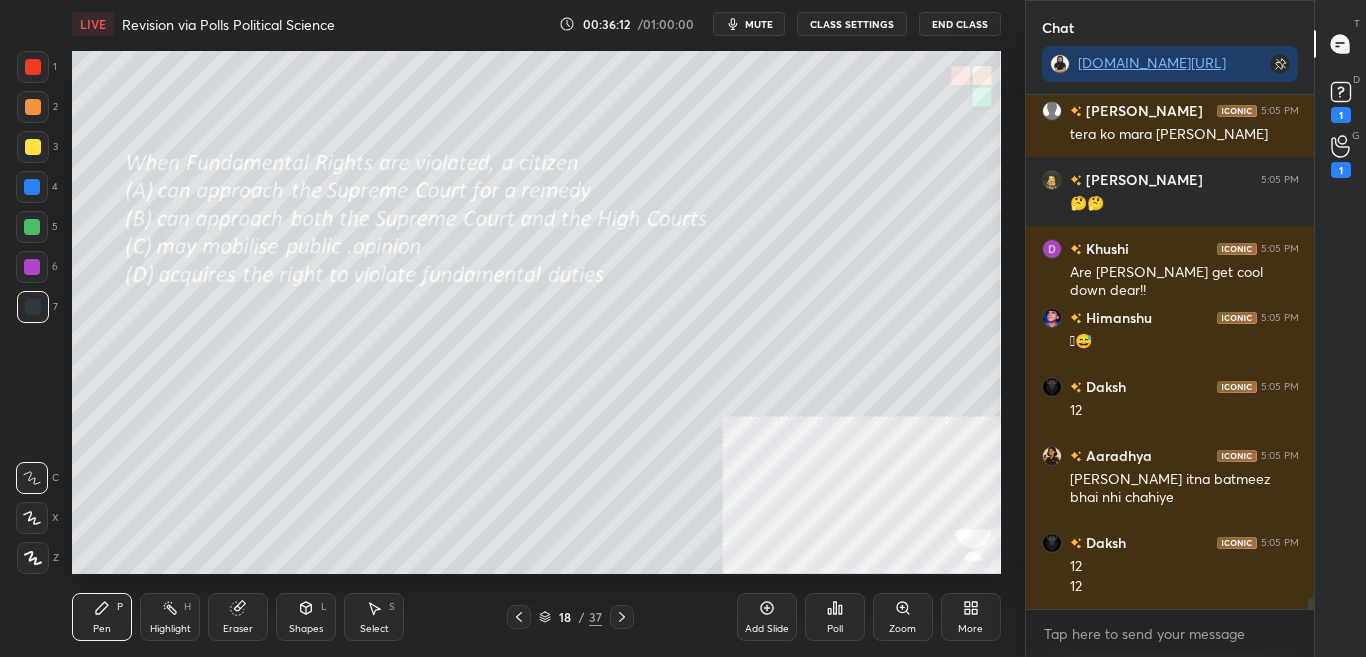 click 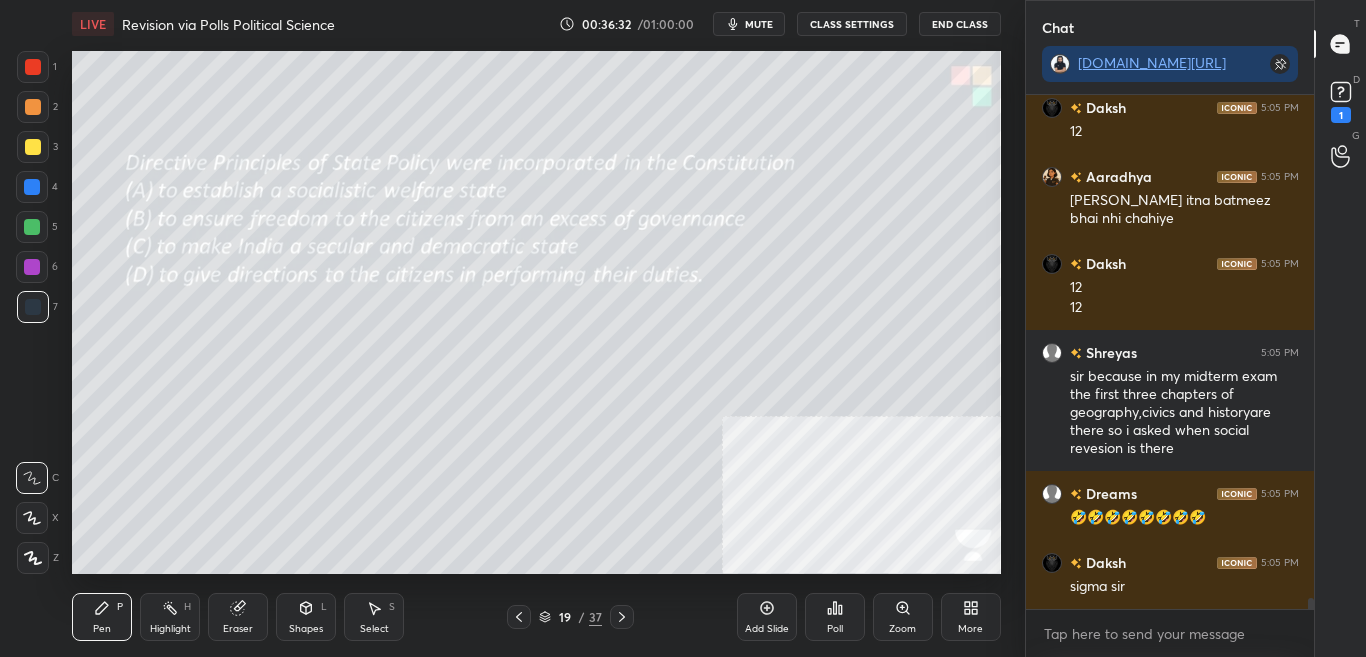 click on "Poll" at bounding box center [835, 629] 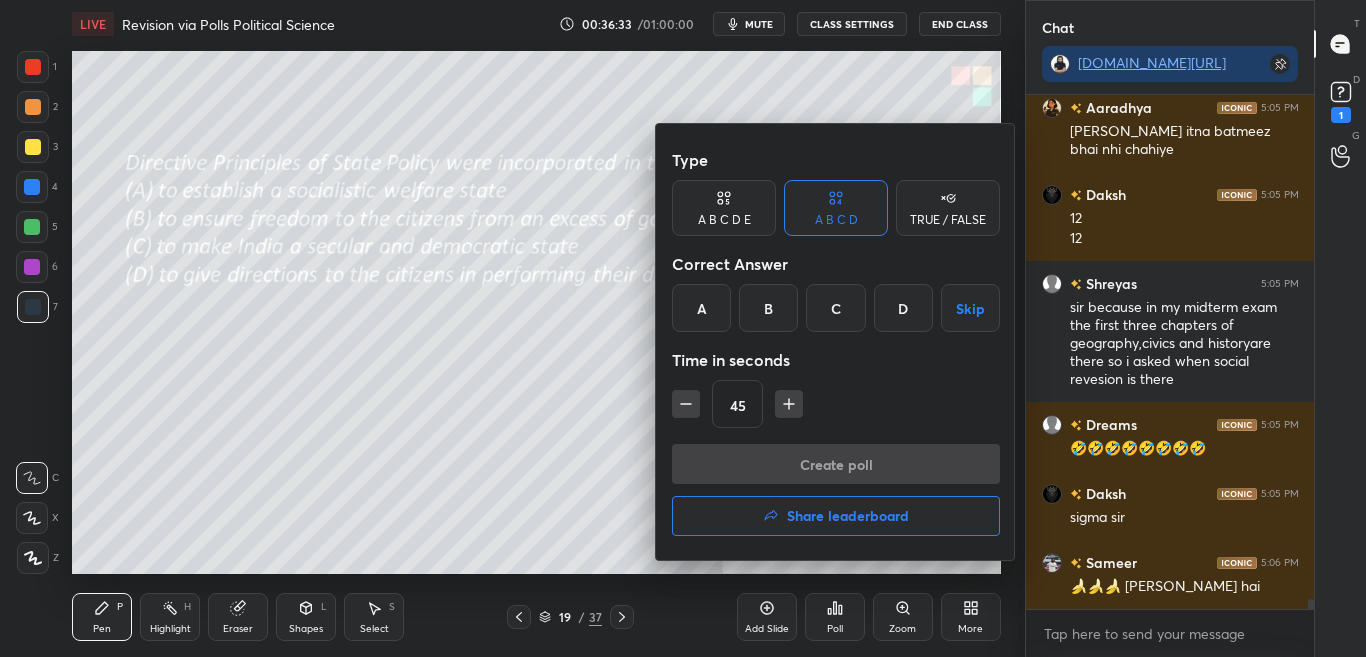 click at bounding box center [683, 328] 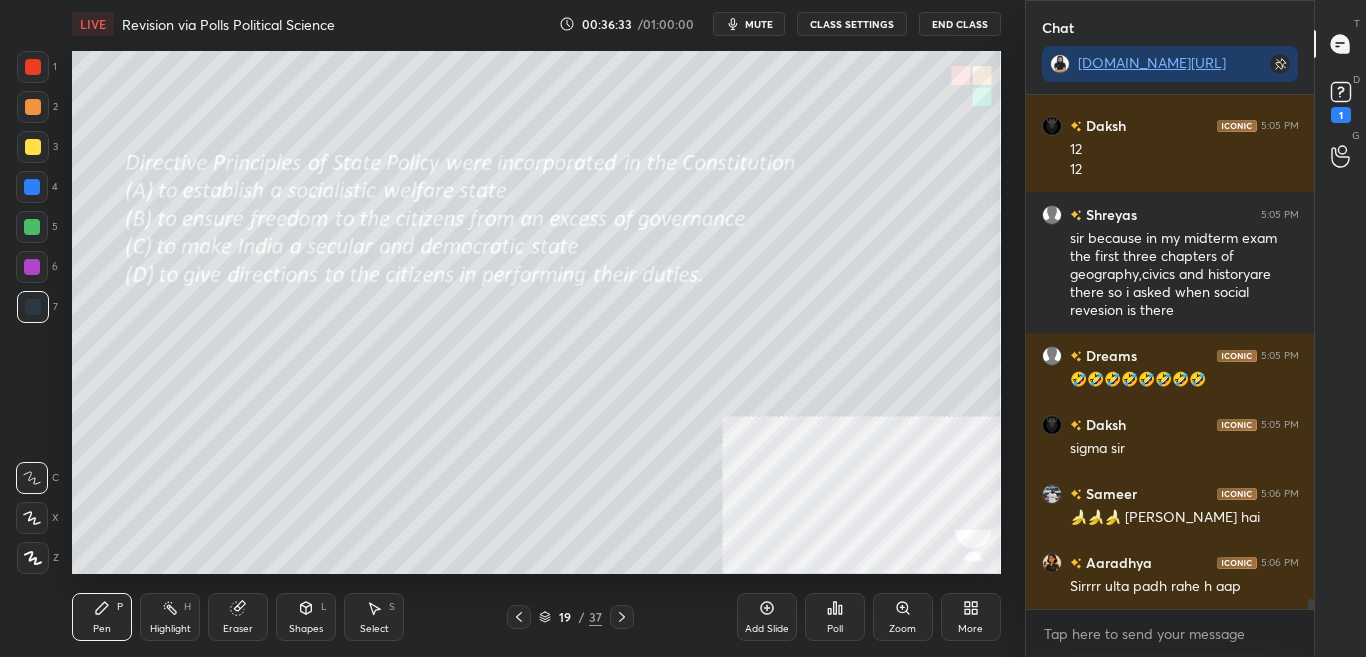 click on "Poll" at bounding box center (835, 629) 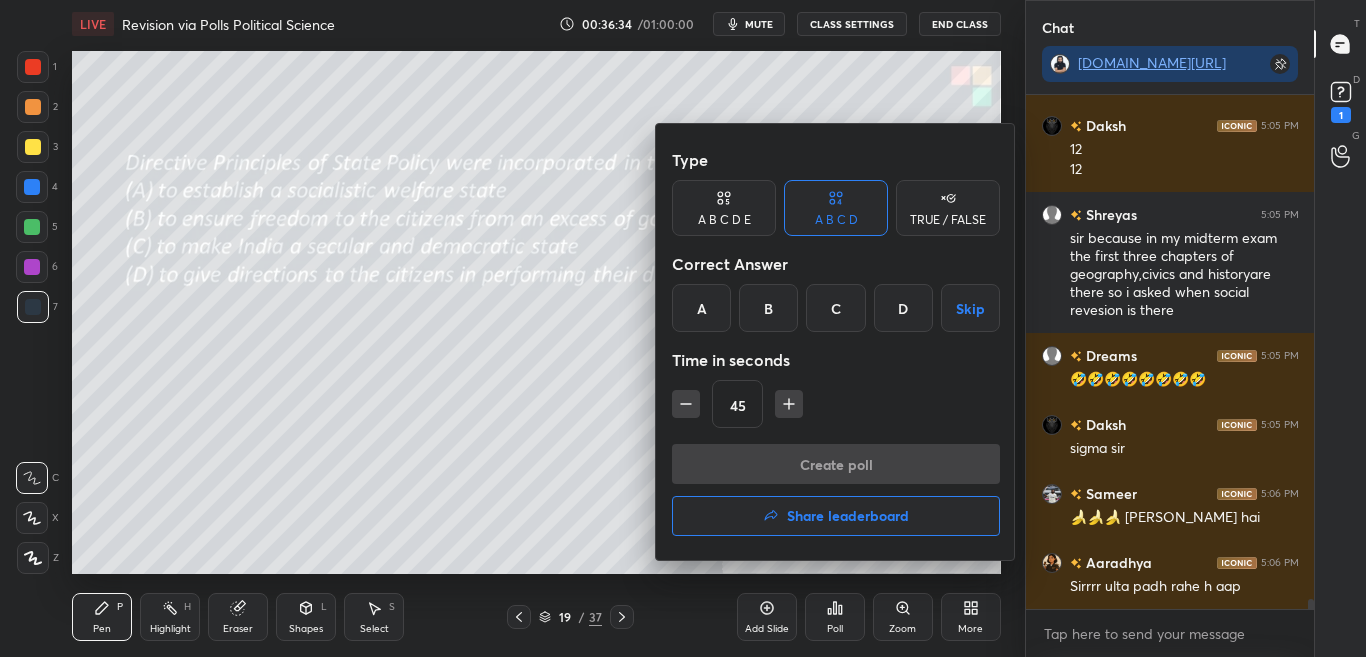 click at bounding box center (683, 328) 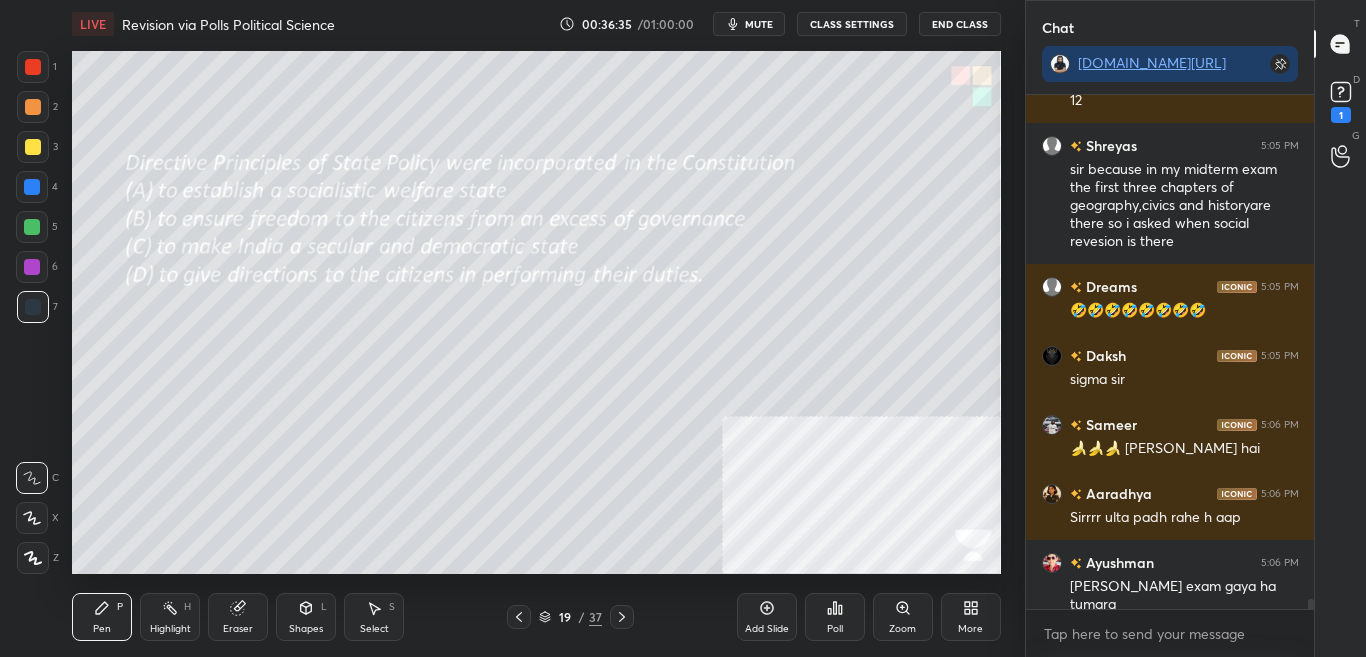 click on "Poll" at bounding box center (835, 617) 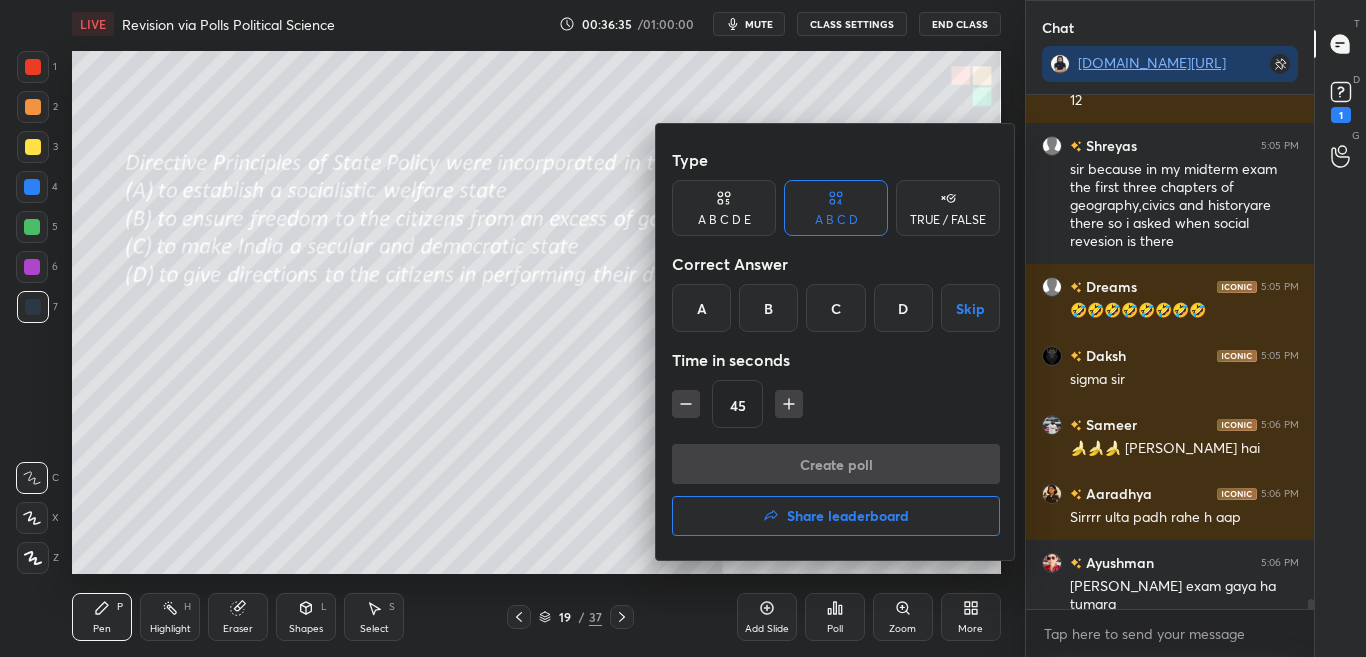 click at bounding box center (683, 328) 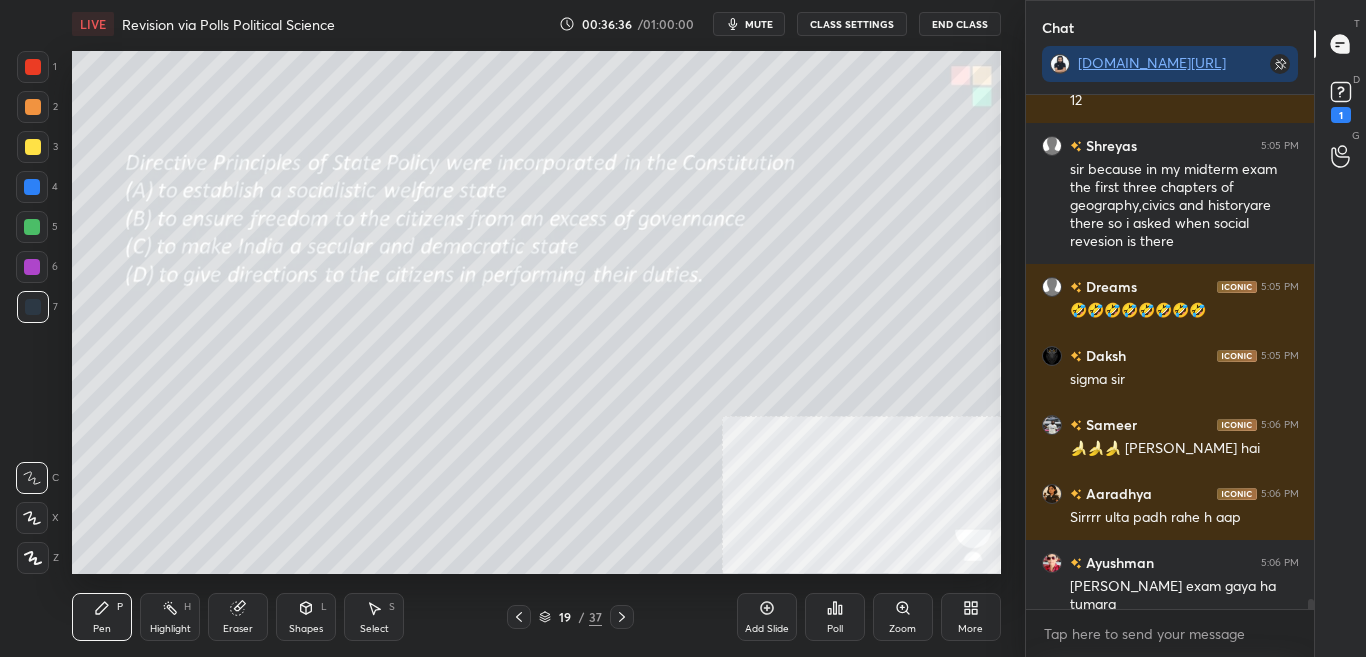 click 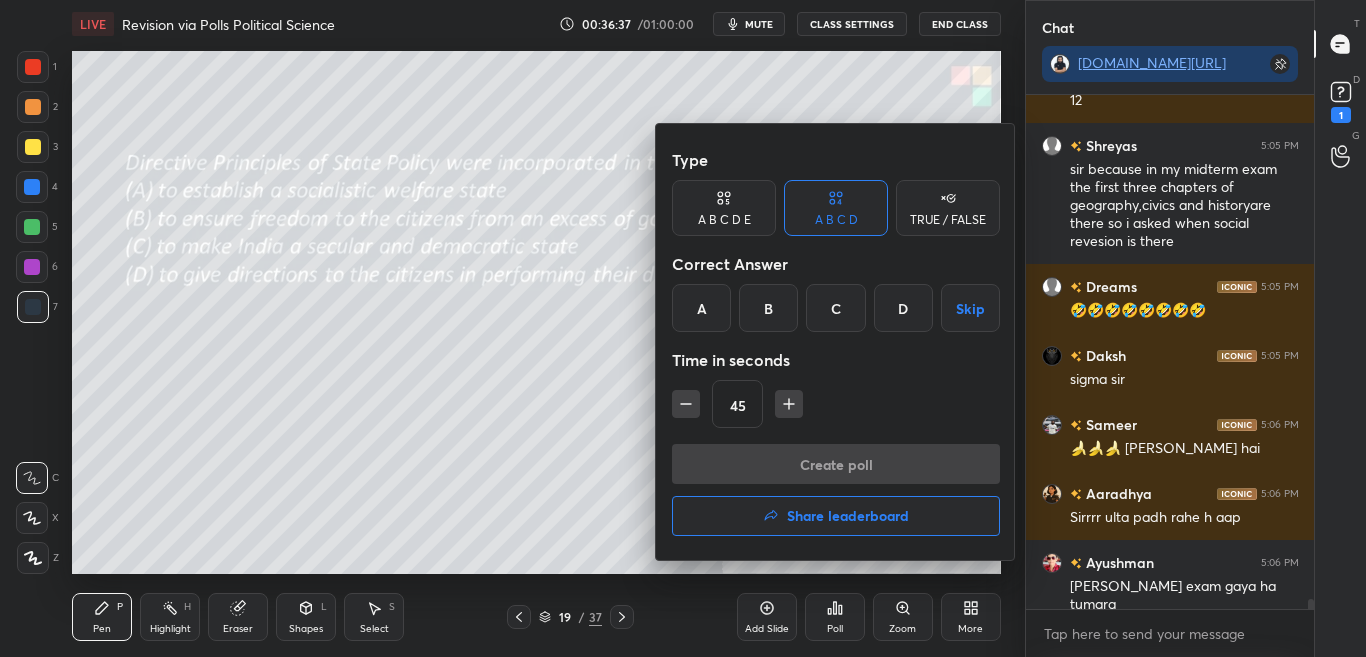 click at bounding box center (683, 328) 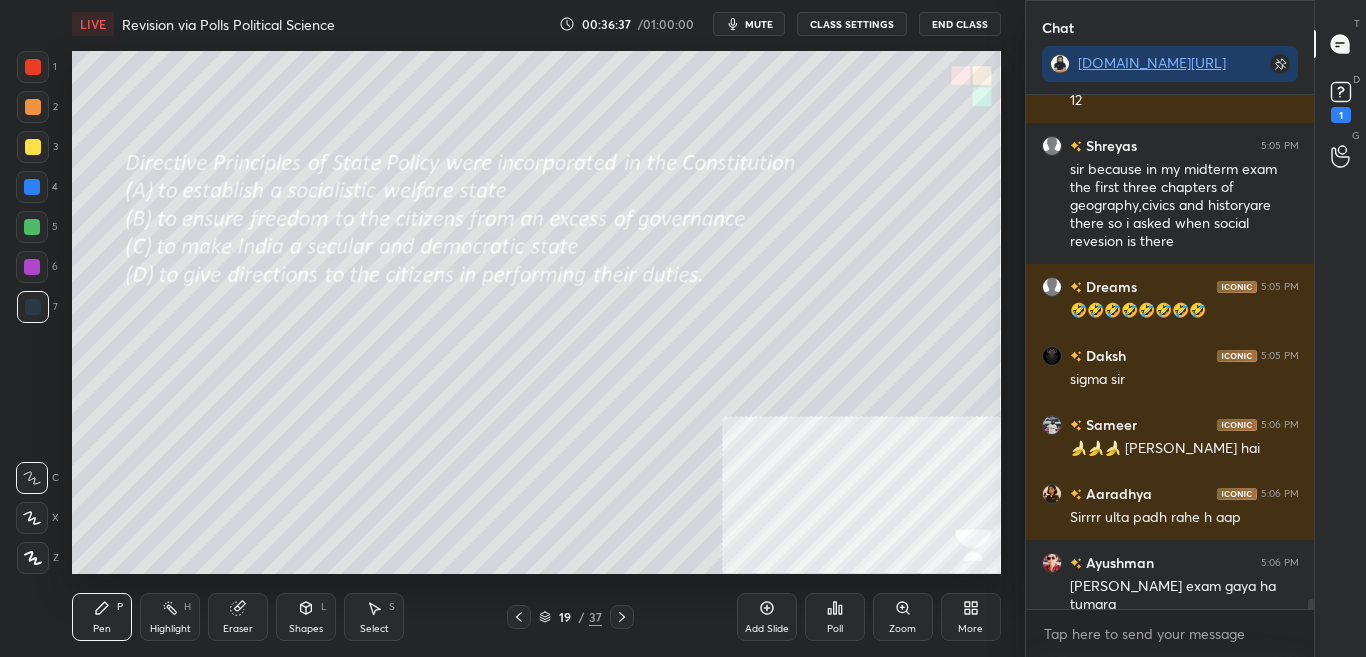 click 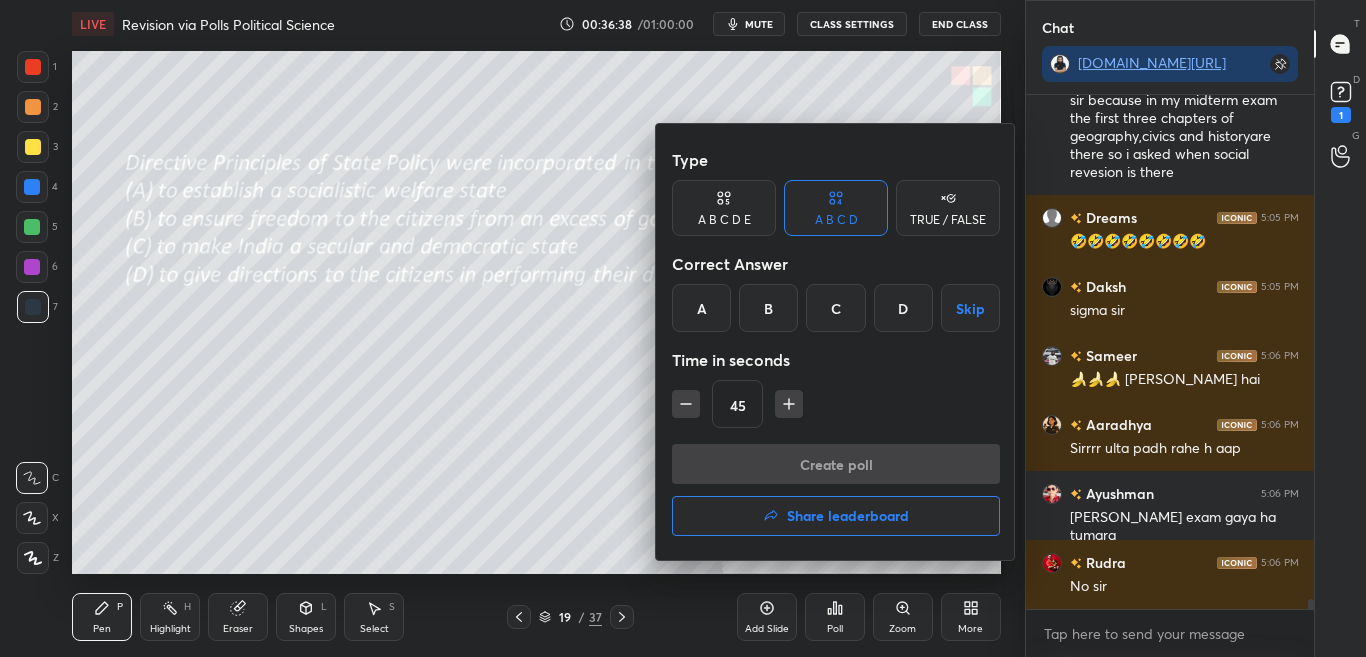 click at bounding box center [683, 328] 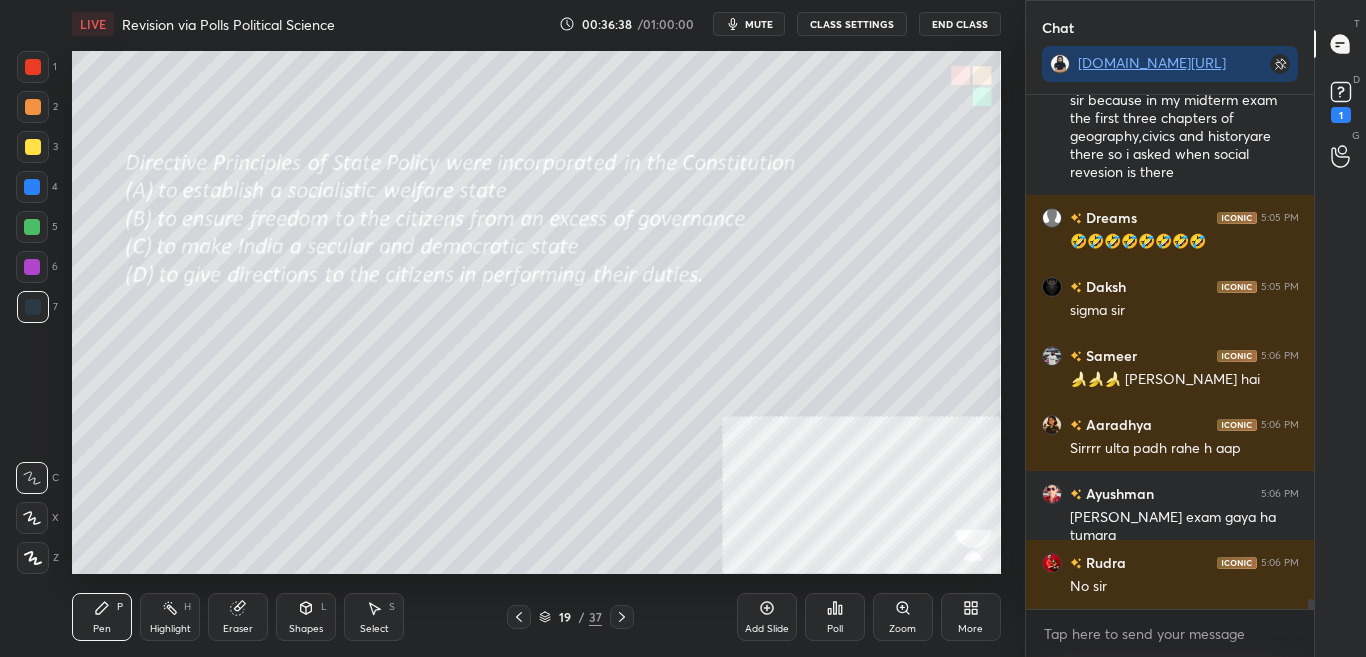 click 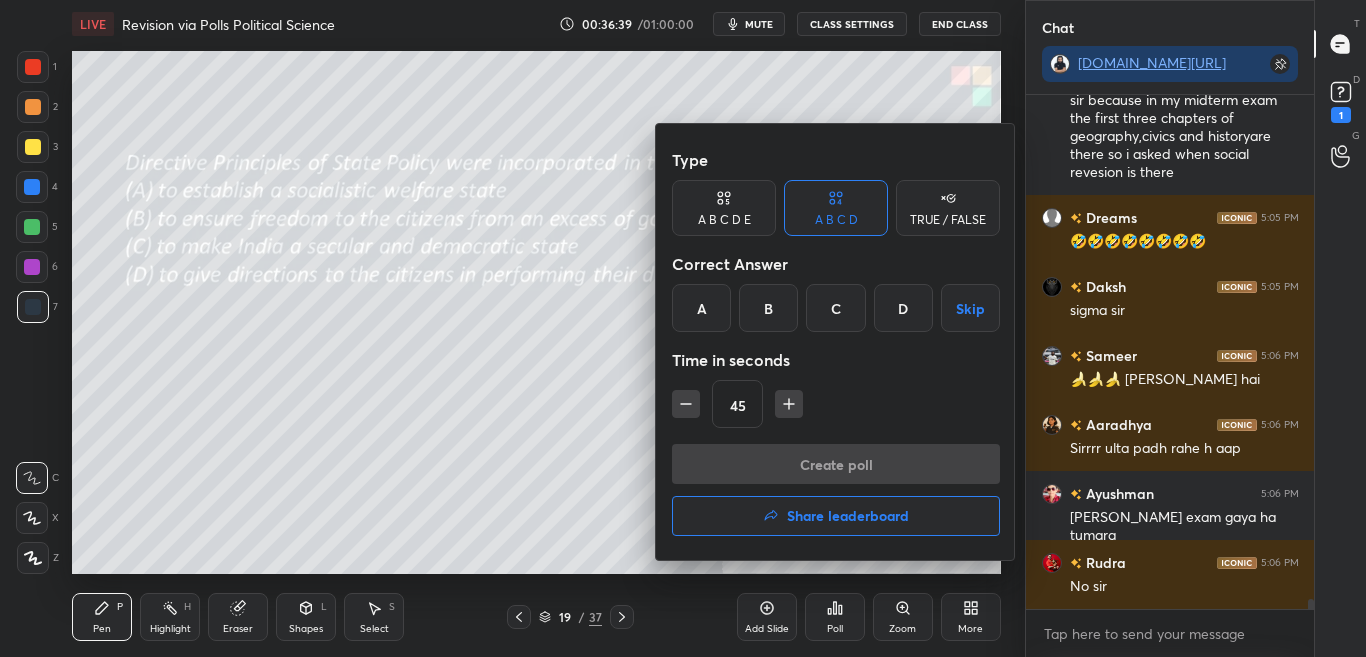click on "A" at bounding box center [701, 308] 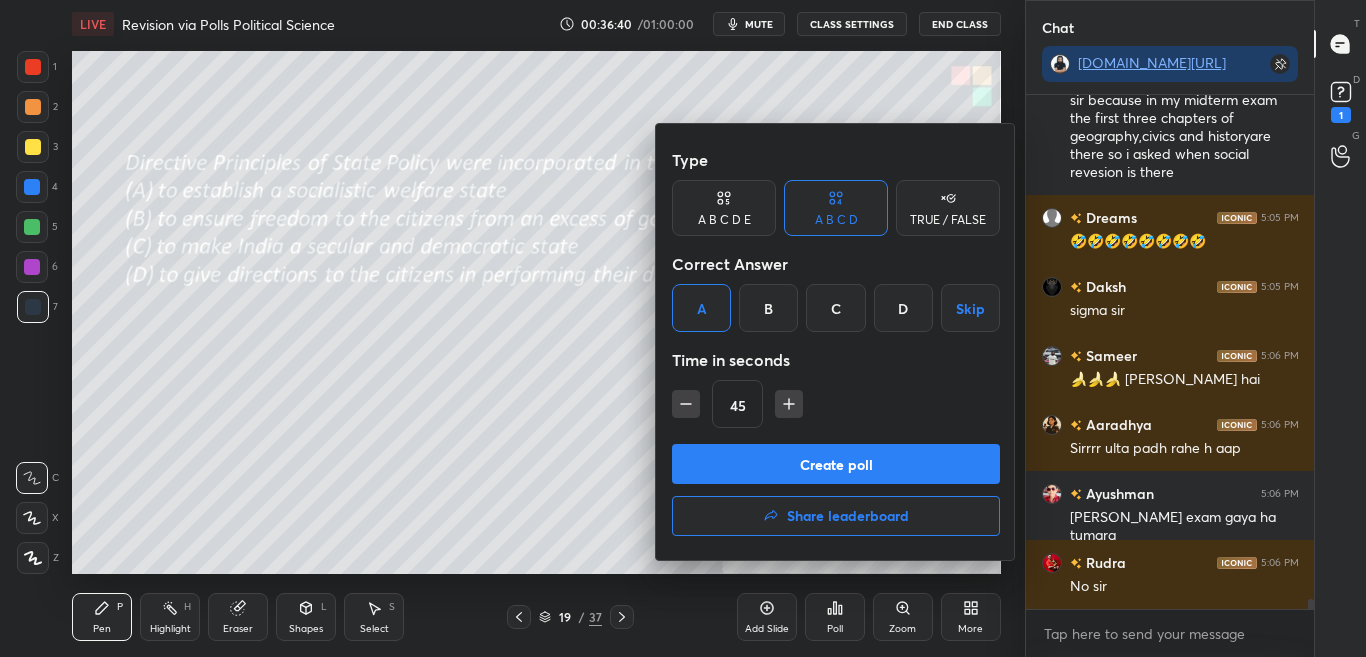 click on "Create poll" at bounding box center (836, 464) 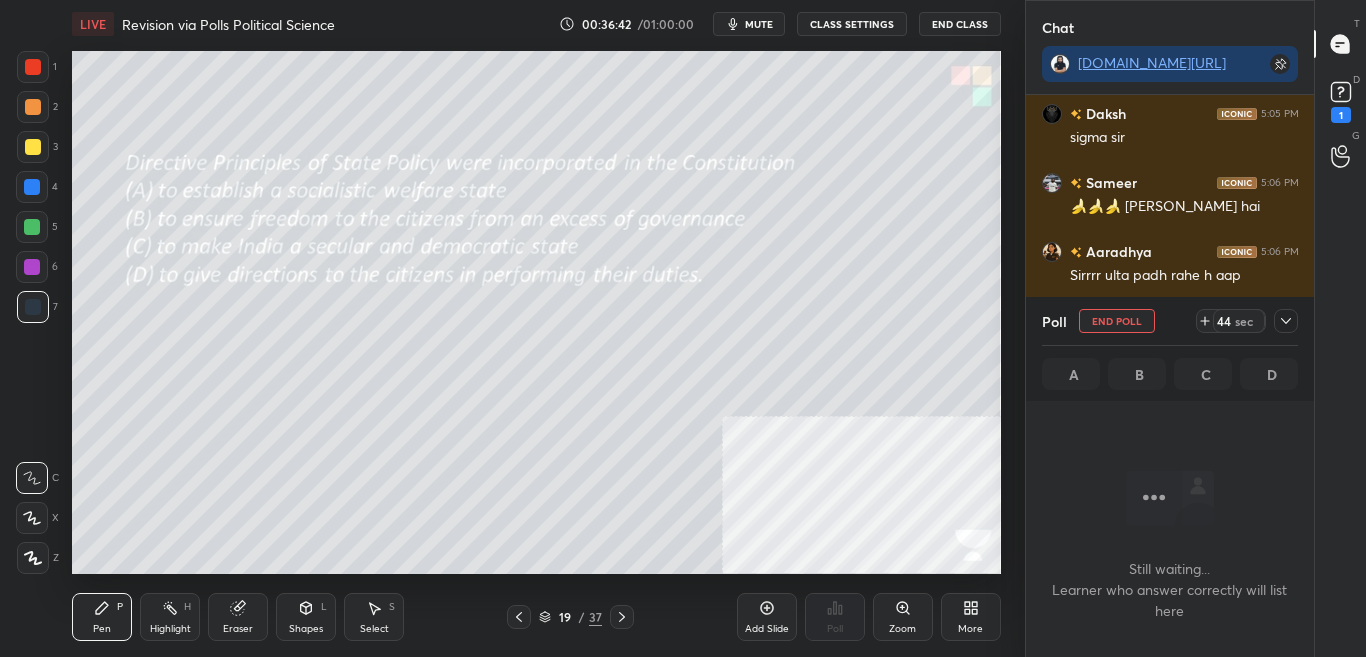 drag, startPoint x: 1291, startPoint y: 317, endPoint x: 1289, endPoint y: 354, distance: 37.054016 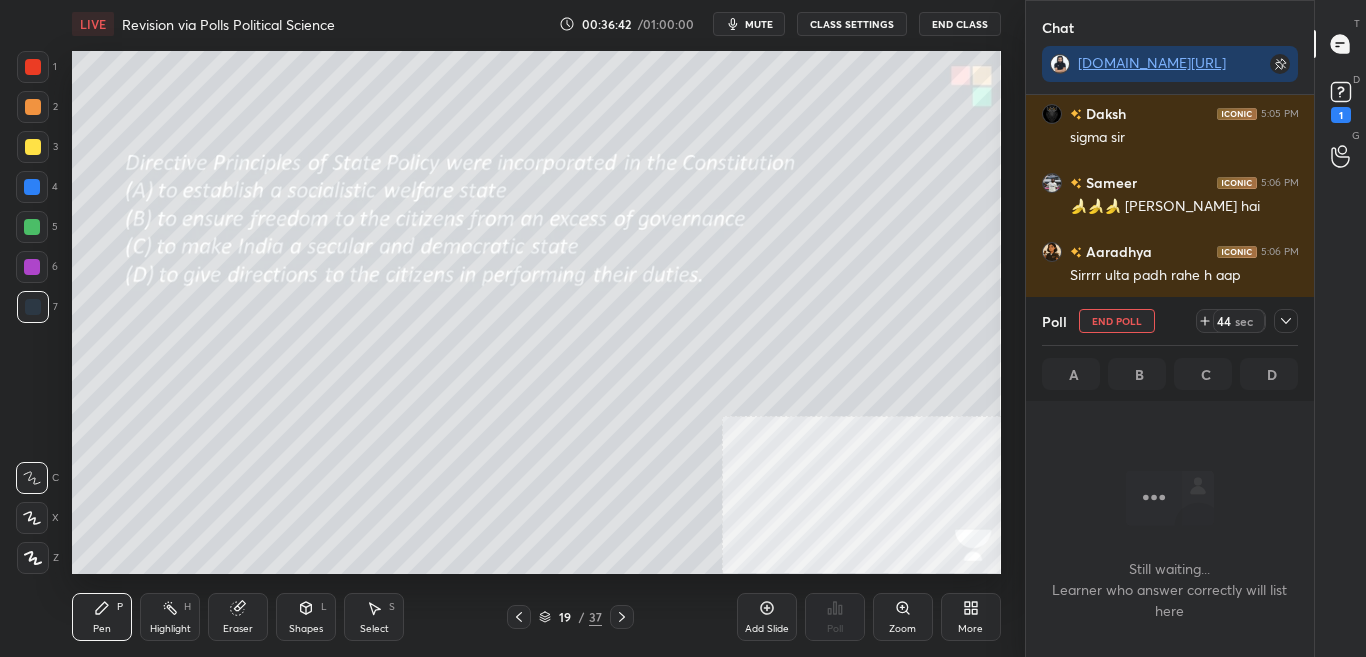 click 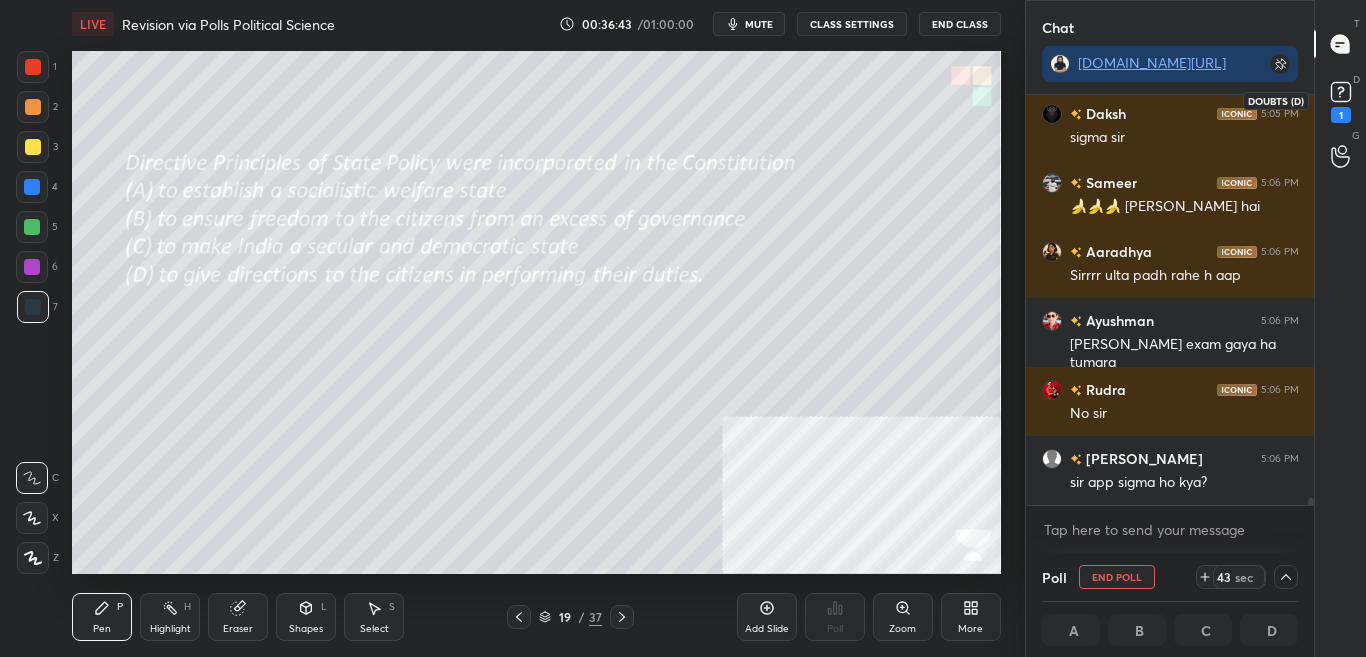 click on "1" at bounding box center (1341, 100) 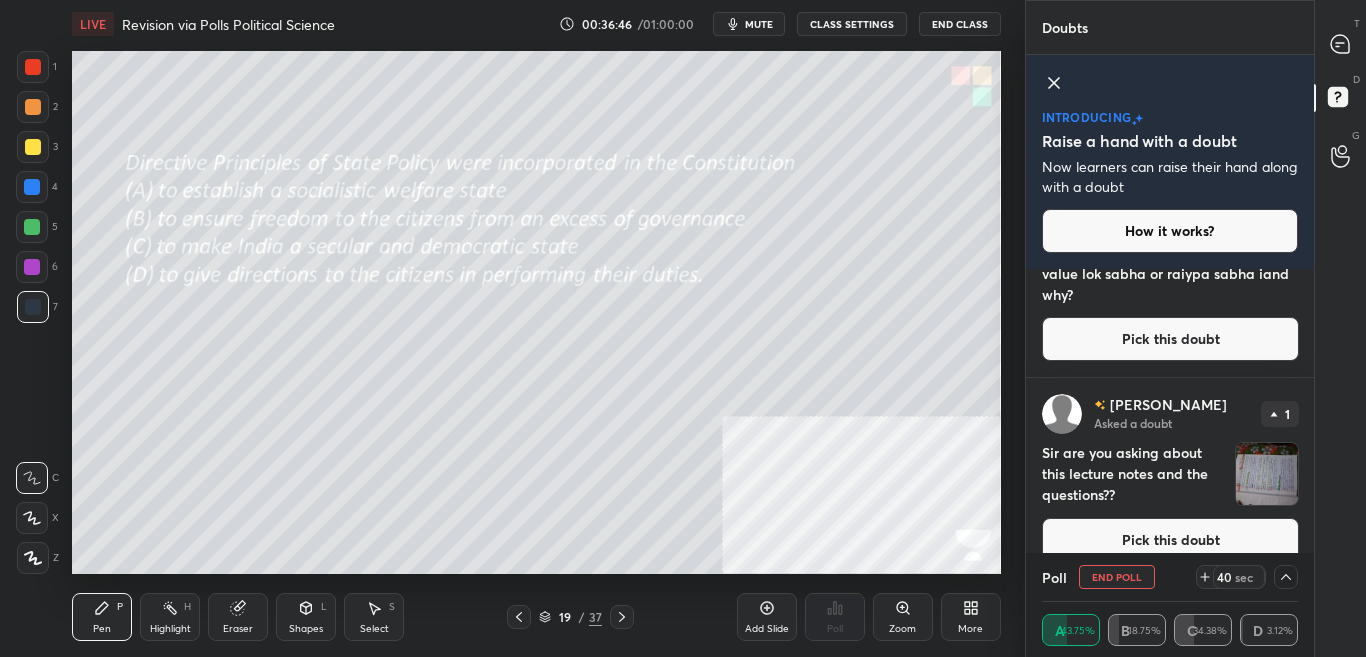 click on "Pick this doubt" at bounding box center [1170, 540] 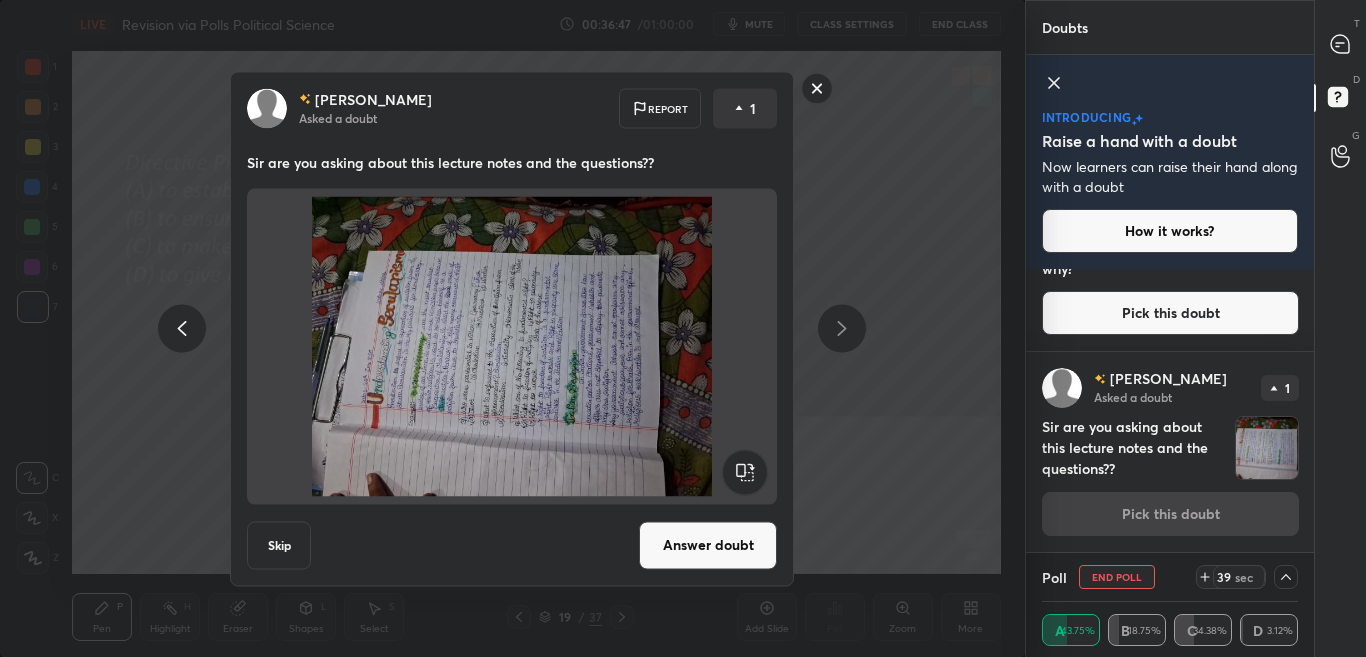 click 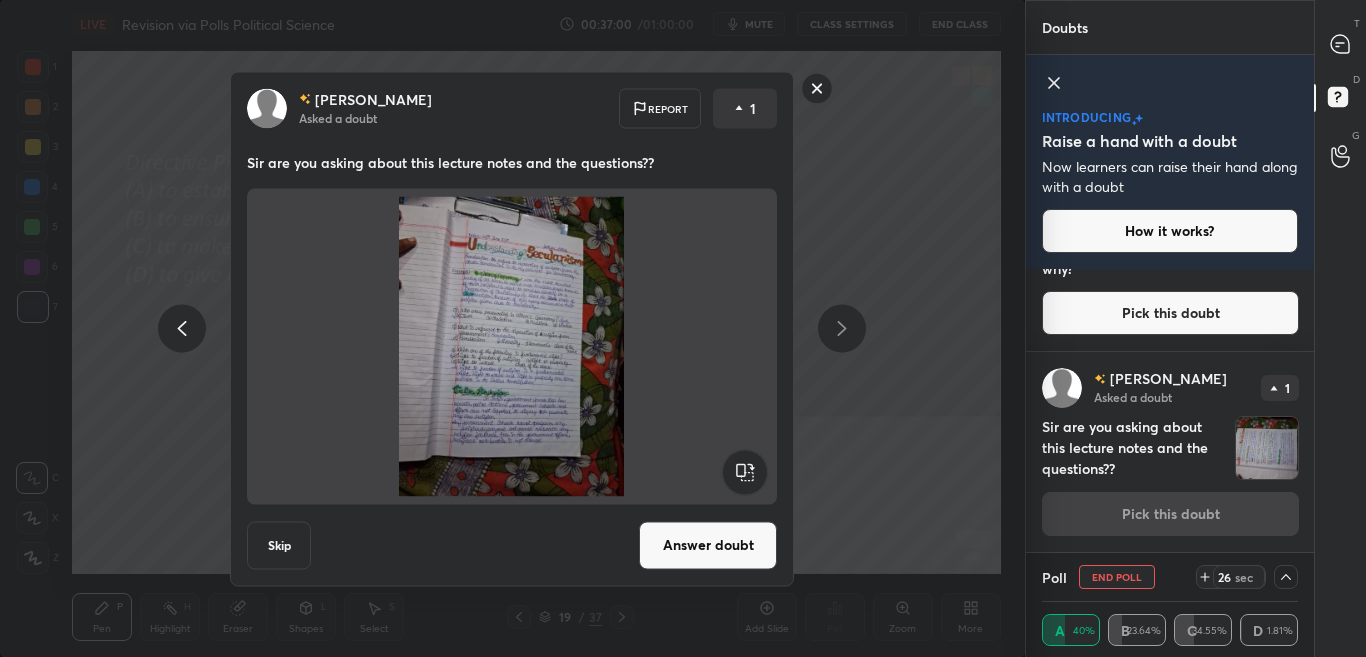 click on "Srinidi Asked a doubt Report 1 Sir are you asking about this lecture notes and the questions?? Skip Answer doubt" at bounding box center (512, 328) 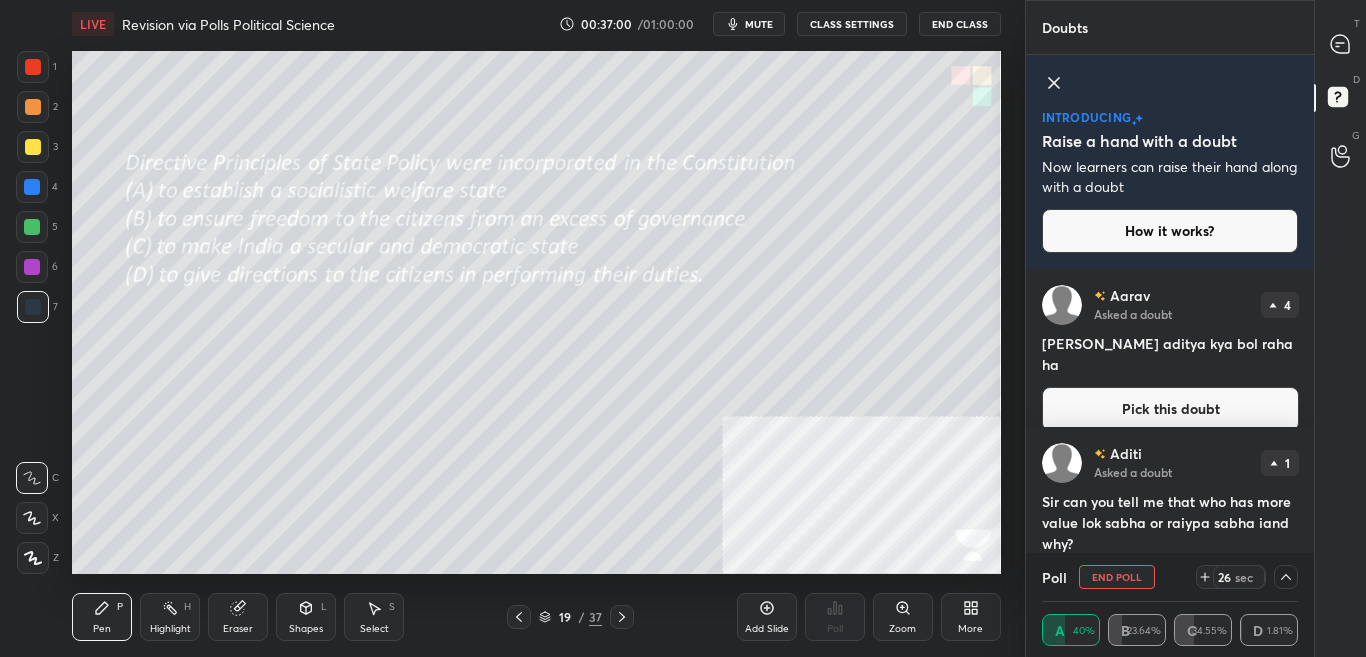 scroll, scrollTop: 1, scrollLeft: 0, axis: vertical 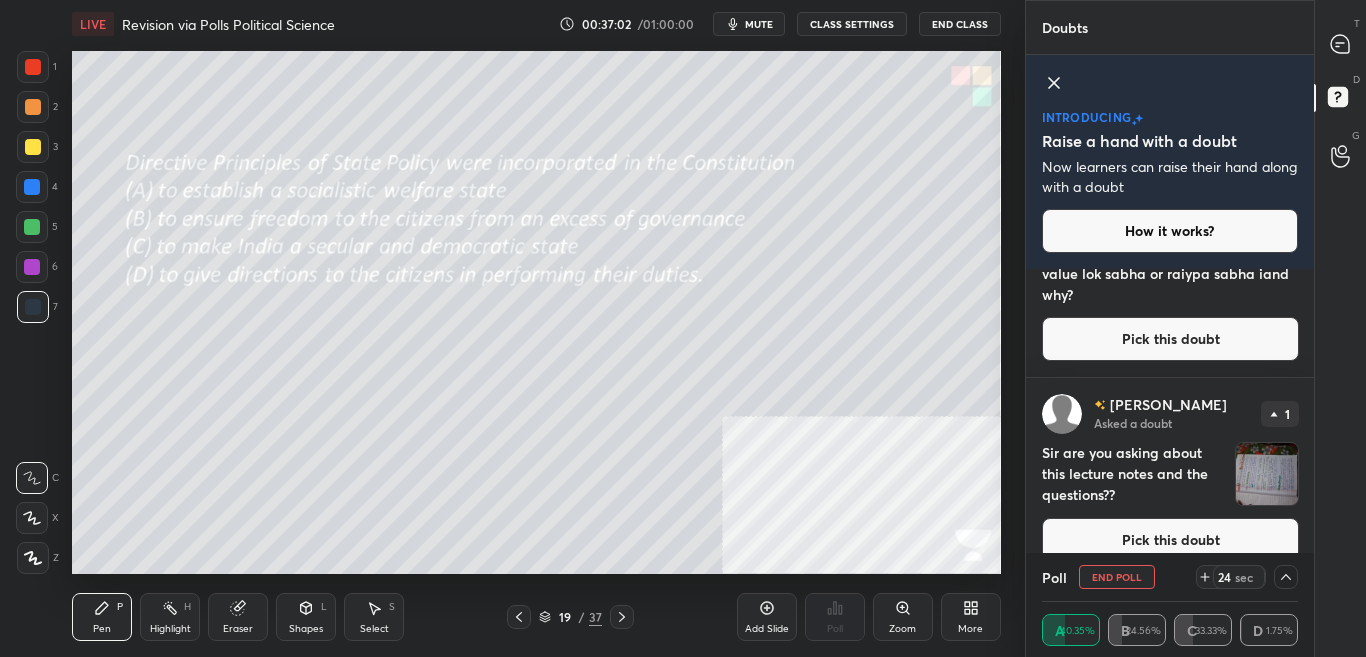 click on "T Messages (T) D Doubts (D) G Raise Hand (G)" at bounding box center [1340, 328] 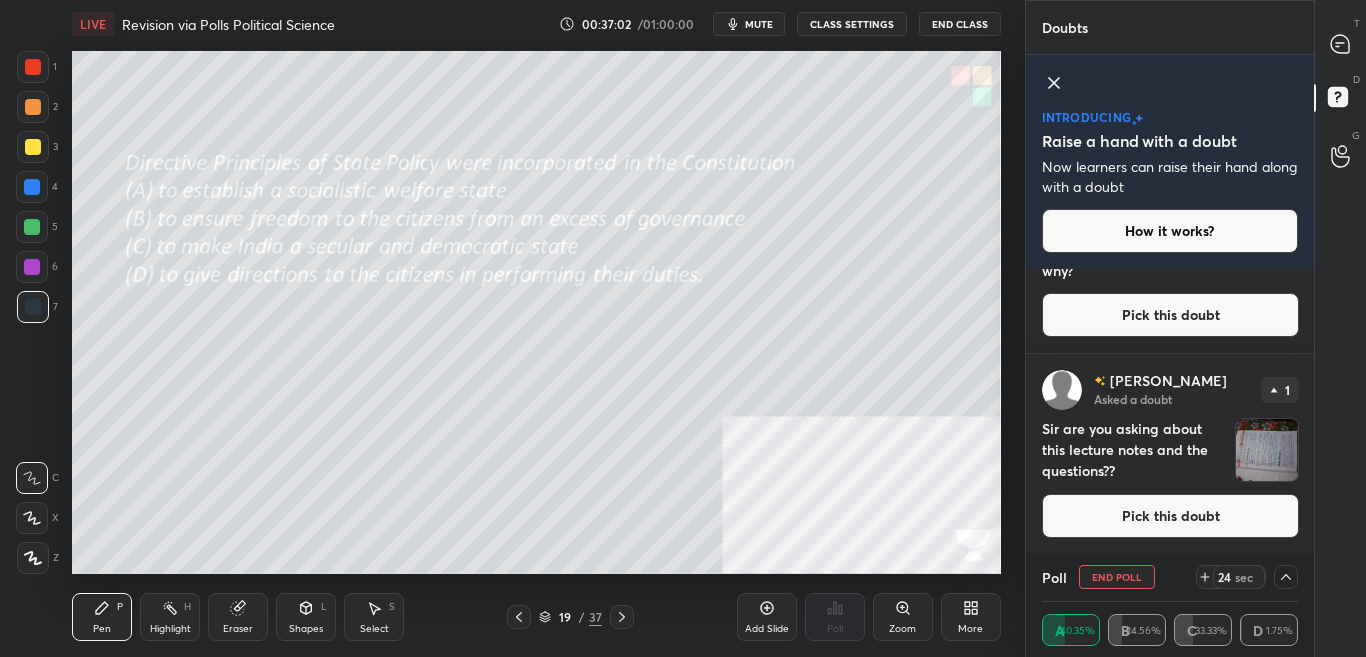 scroll, scrollTop: 275, scrollLeft: 0, axis: vertical 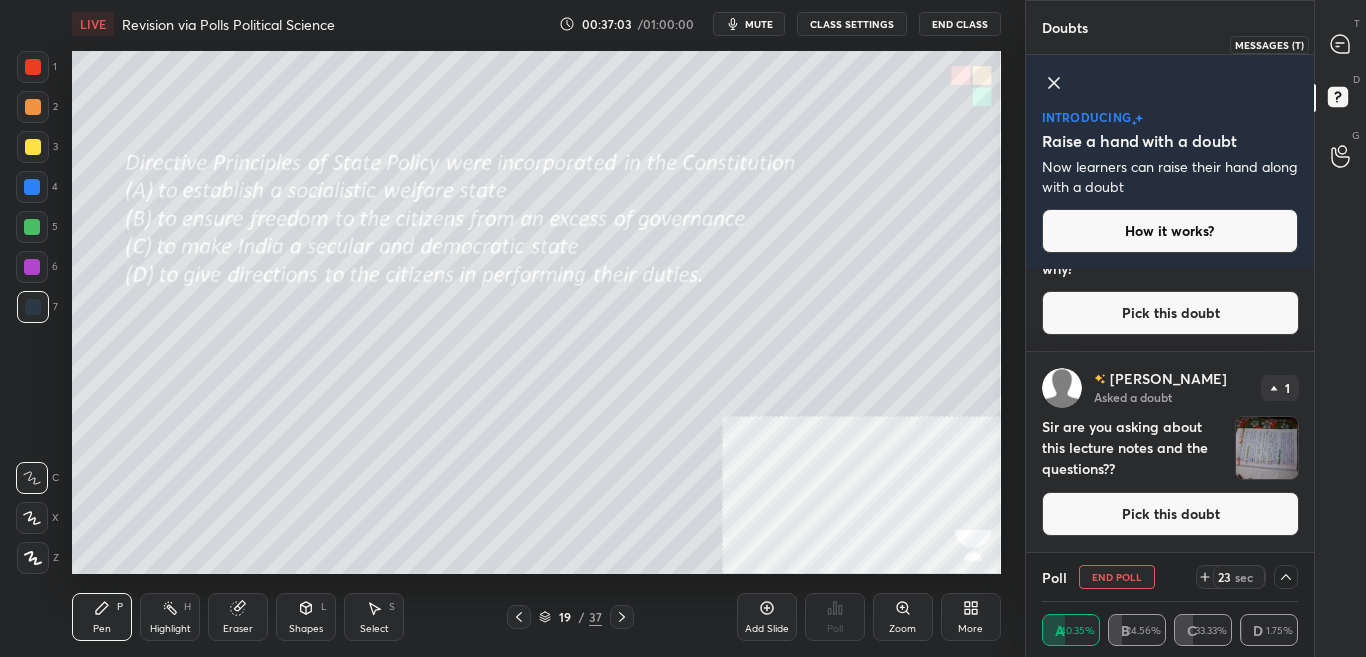 click at bounding box center (1341, 44) 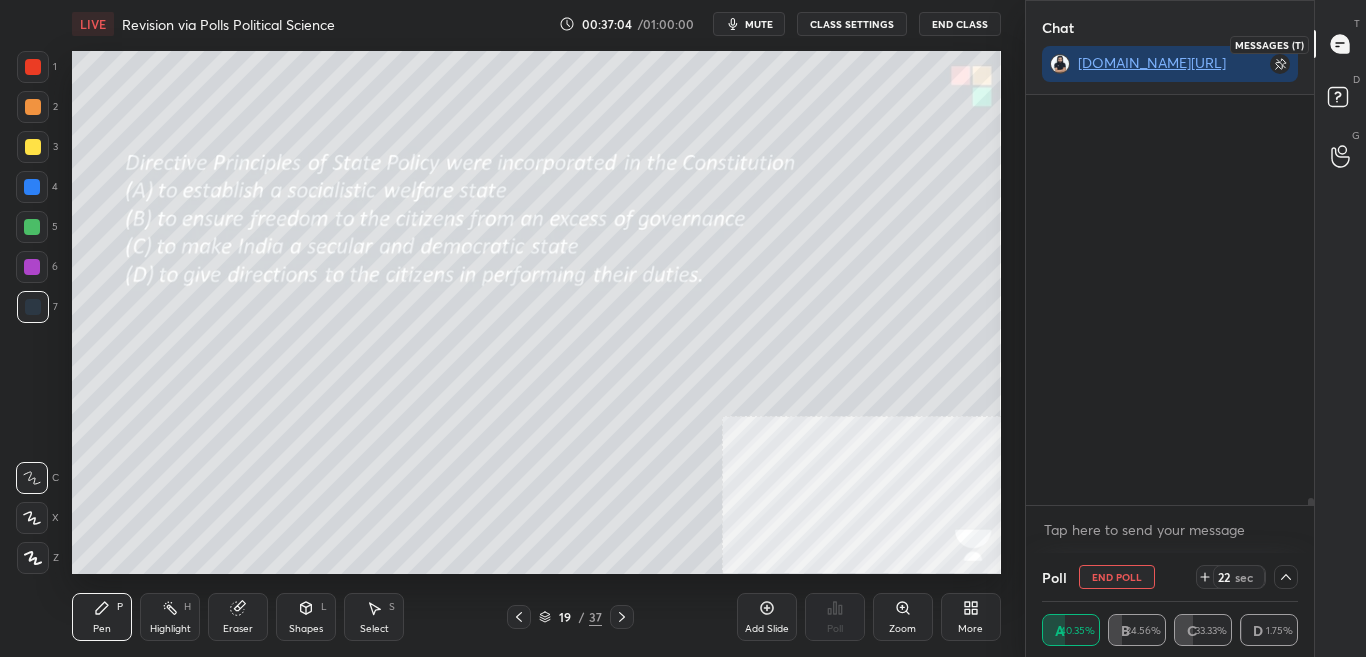scroll, scrollTop: 238, scrollLeft: 282, axis: both 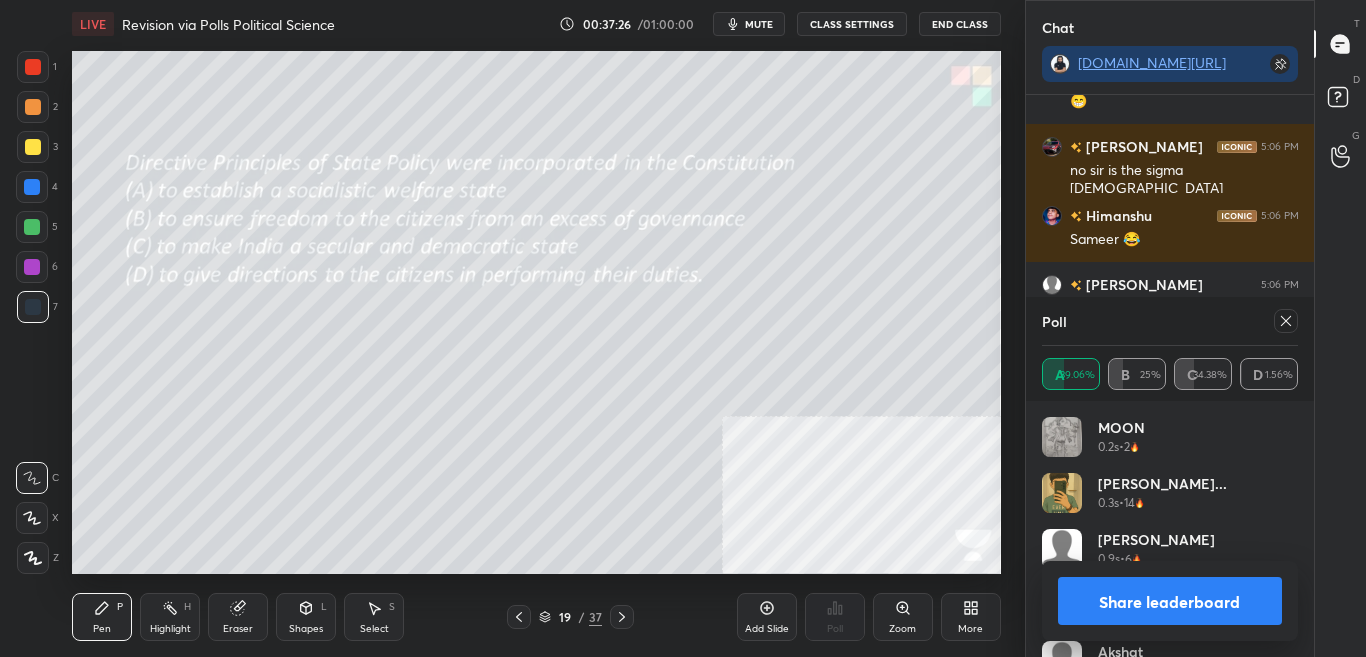 click on "Share leaderboard" at bounding box center [1170, 601] 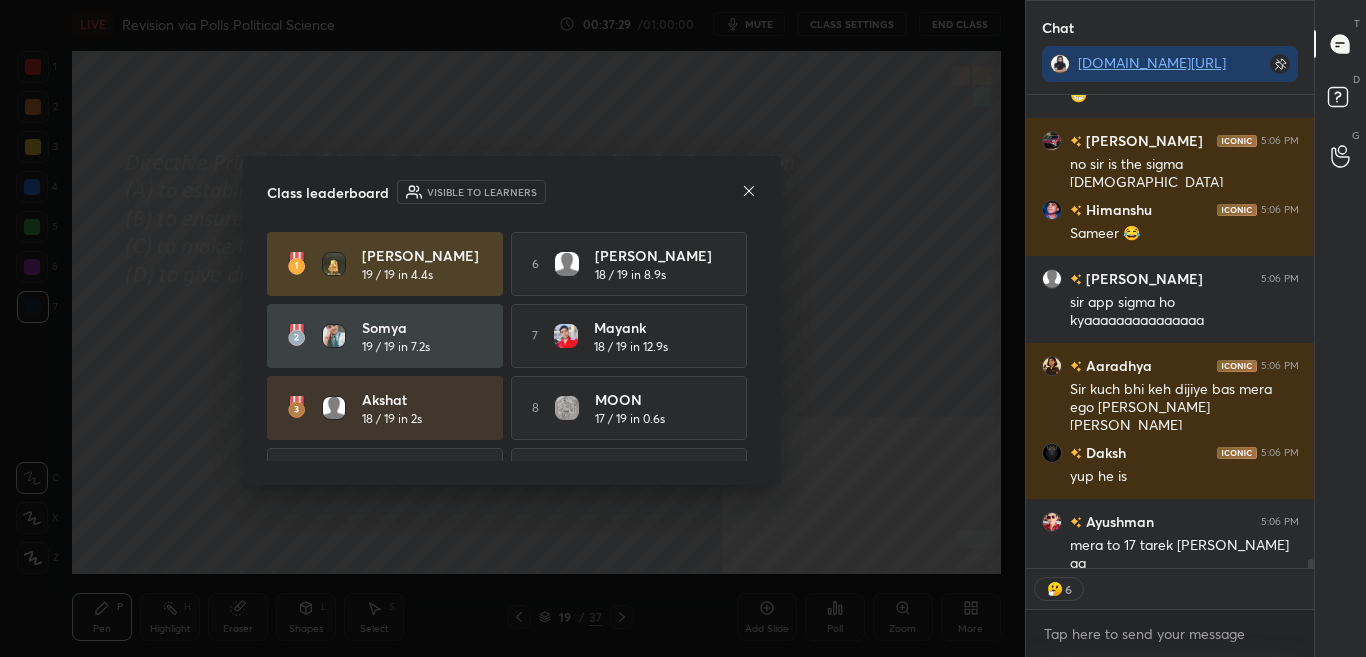 click 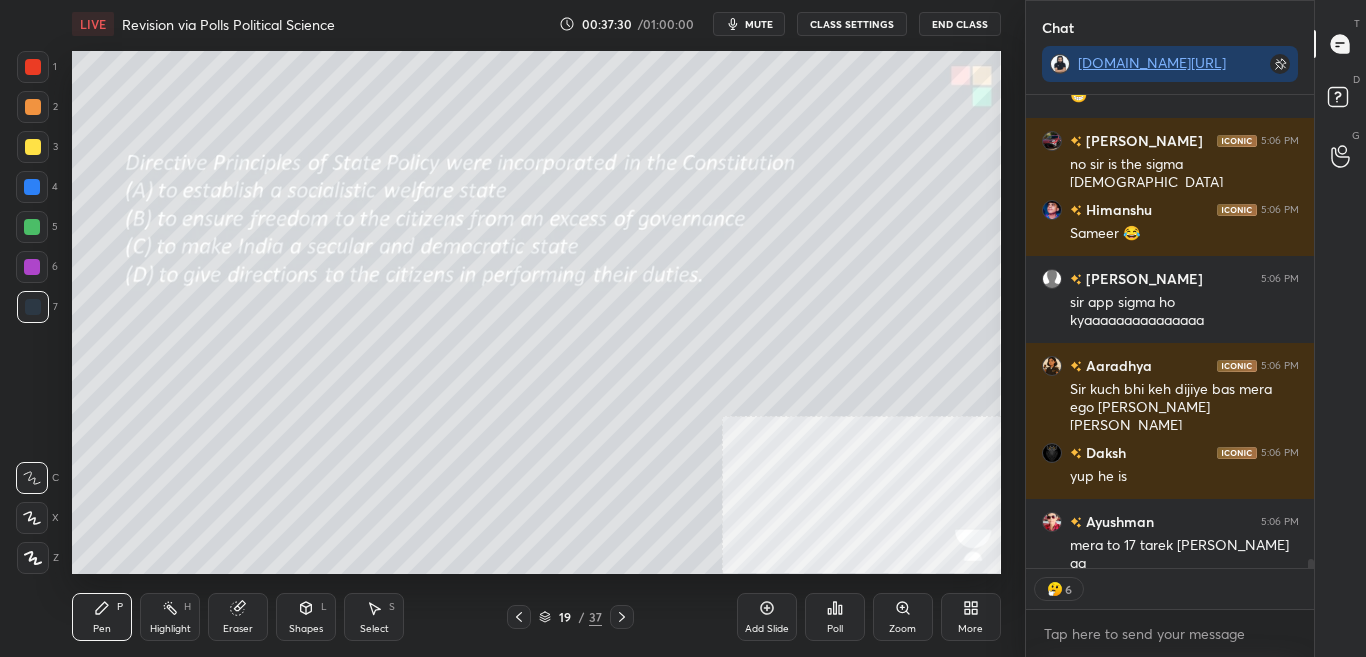 click 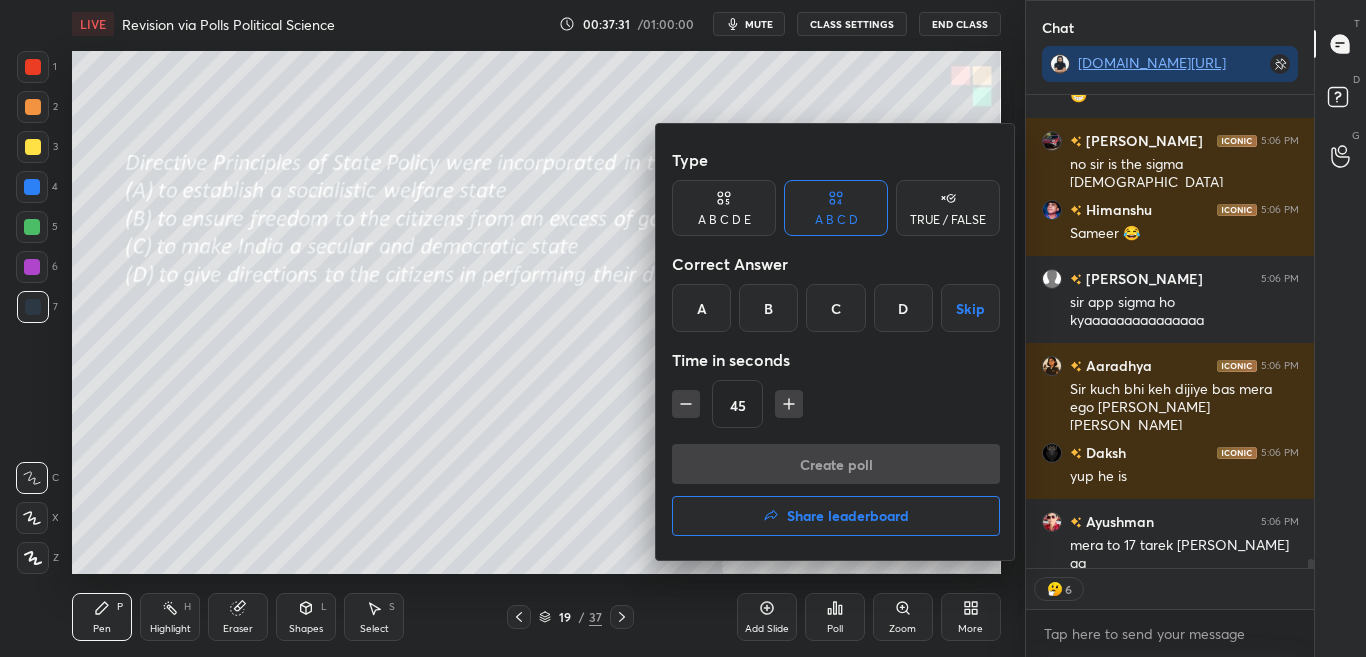 click on "Share leaderboard" at bounding box center [848, 516] 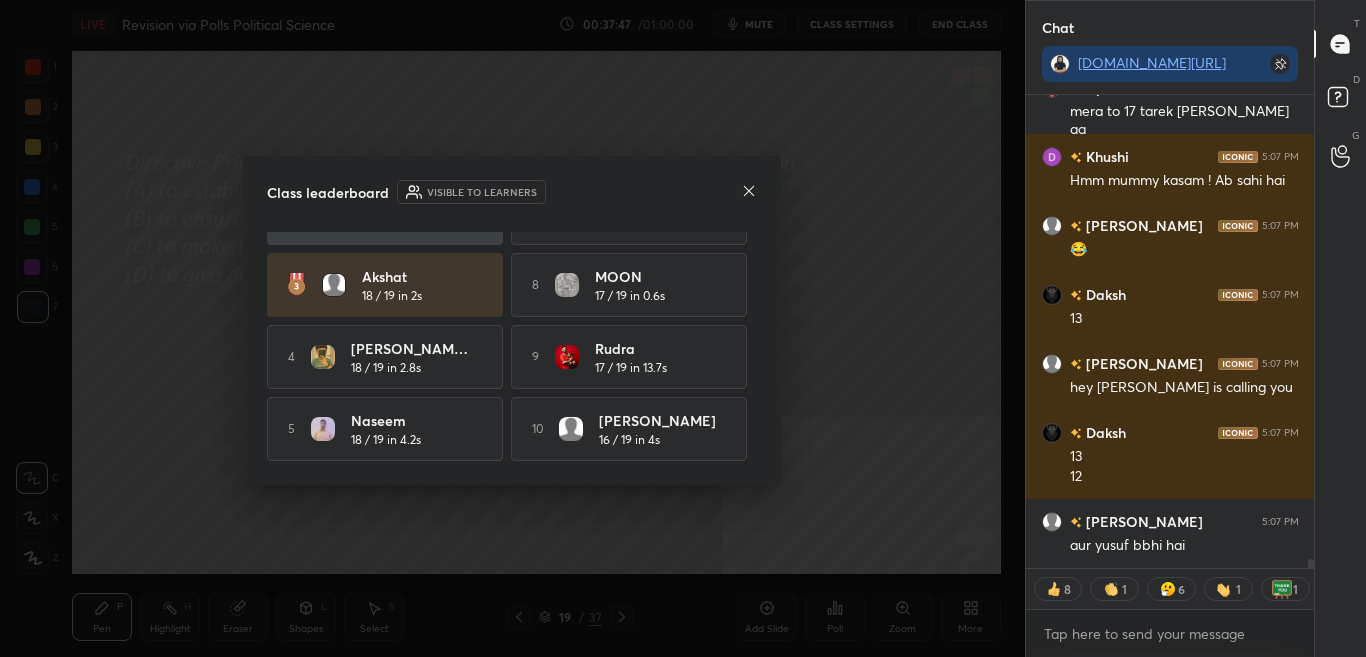 drag, startPoint x: 754, startPoint y: 187, endPoint x: 764, endPoint y: 208, distance: 23.259407 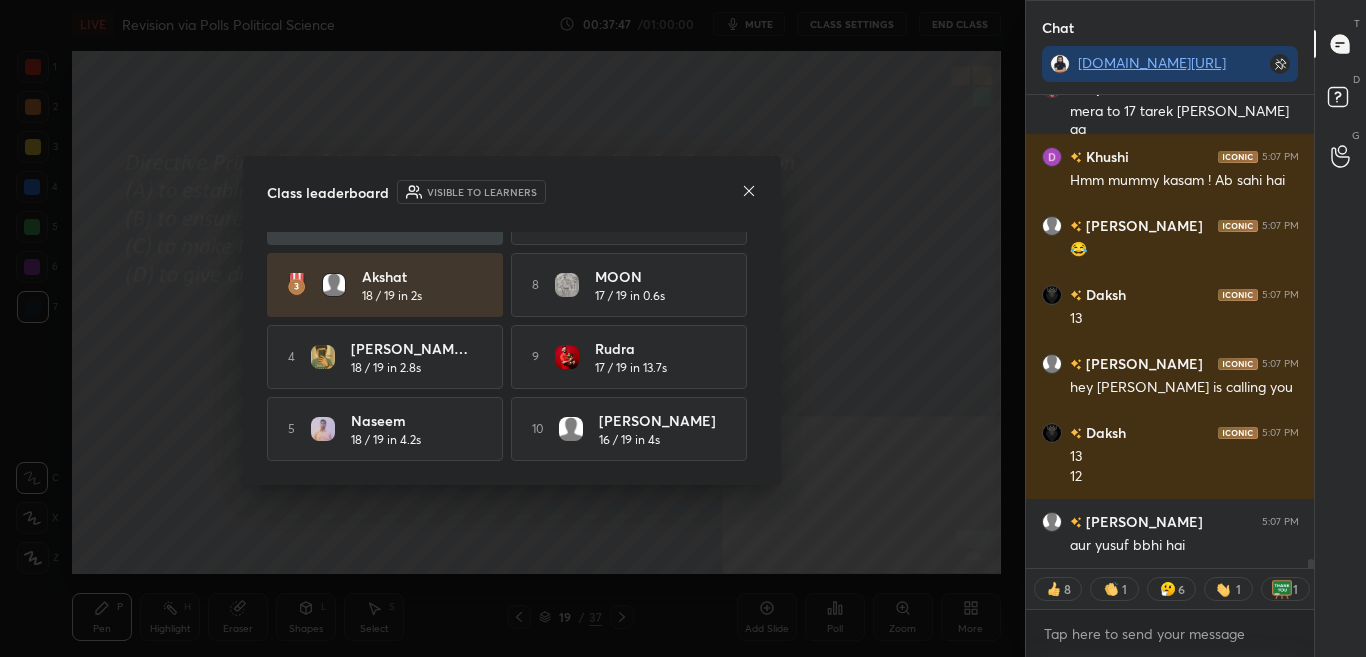 click on "Class leaderboard Visible to learners tabish 19 / 19 in 4.4s 6 Sara 18 / 19 in 8.9s Somya 19 / 19 in 7.2s 7 Mayank 18 / 19 in 12.9s Akshat 18 / 19 in 2s 8 MOON 17 / 19 in 0.6s 4 Utkarsh Ku... 18 / 19 in 2.8s 9 Rudra 17 / 19 in 13.7s 5 Naseem 18 / 19 in 4.2s 10 Aishwarya 16 / 19 in 4s" at bounding box center (512, 320) 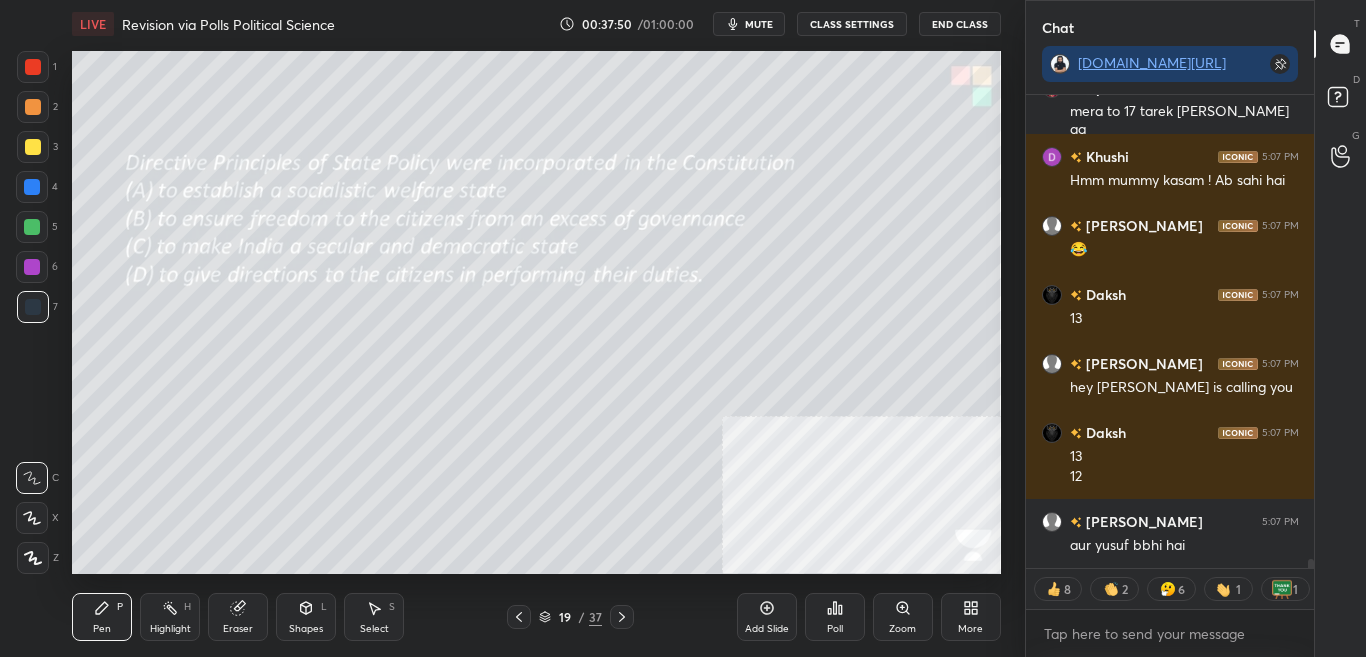 click 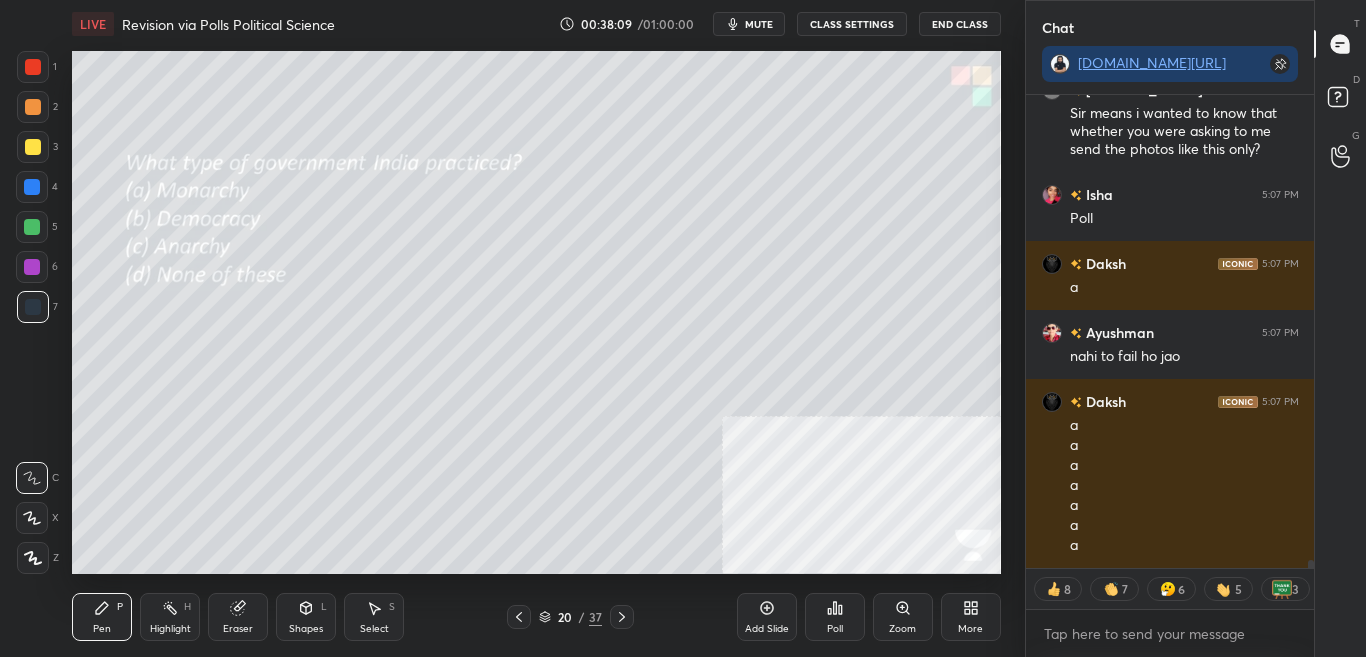 drag, startPoint x: 1310, startPoint y: 564, endPoint x: 1314, endPoint y: 611, distance: 47.169907 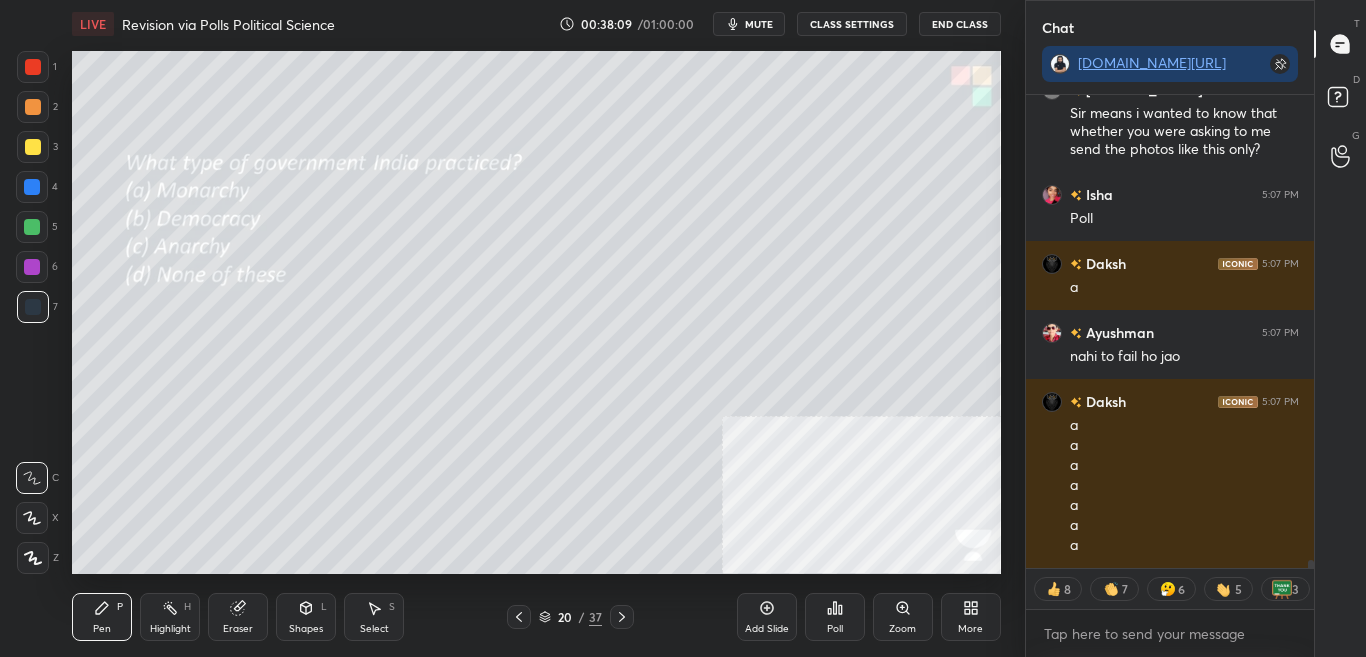 click on "Chat t.me/sikandarcbse8th Daksh 5:07 PM she is ignored jonny Srinidi 5:07 PM Sir means i wanted to know that whether you were asking to me send the photos like this only? Isha 5:07 PM Poll Daksh 5:07 PM a Ayushman 5:07 PM nahi to fail ho jao Daksh 5:07 PM a a a a a a a JUMP TO LATEST 8 7 6 5 3 Enable hand raising Enable raise hand to speak to learners. Once enabled, chat will be turned off temporarily. Enable x   introducing Raise a hand with a doubt Now learners can raise their hand along with a doubt  How it works? Aarav Asked a doubt 4 Sir dekho aditya kya bol raha ha Pick this doubt Aditi Asked a doubt 1 Sir can you tell me that who has more value lok sabha or raiypa sabha iand why? Pick this doubt Srinidi Asked a doubt 1 Sir are you asking about this lecture notes and the questions?? Pick this doubt NEW DOUBTS ASKED Concept or Topic related Rudra Can't raise hand Looks like educator just invited you to speak. Please wait before you can raise your hand again. Got it T Messages (T) D Doubts (D) G" at bounding box center [1196, 328] 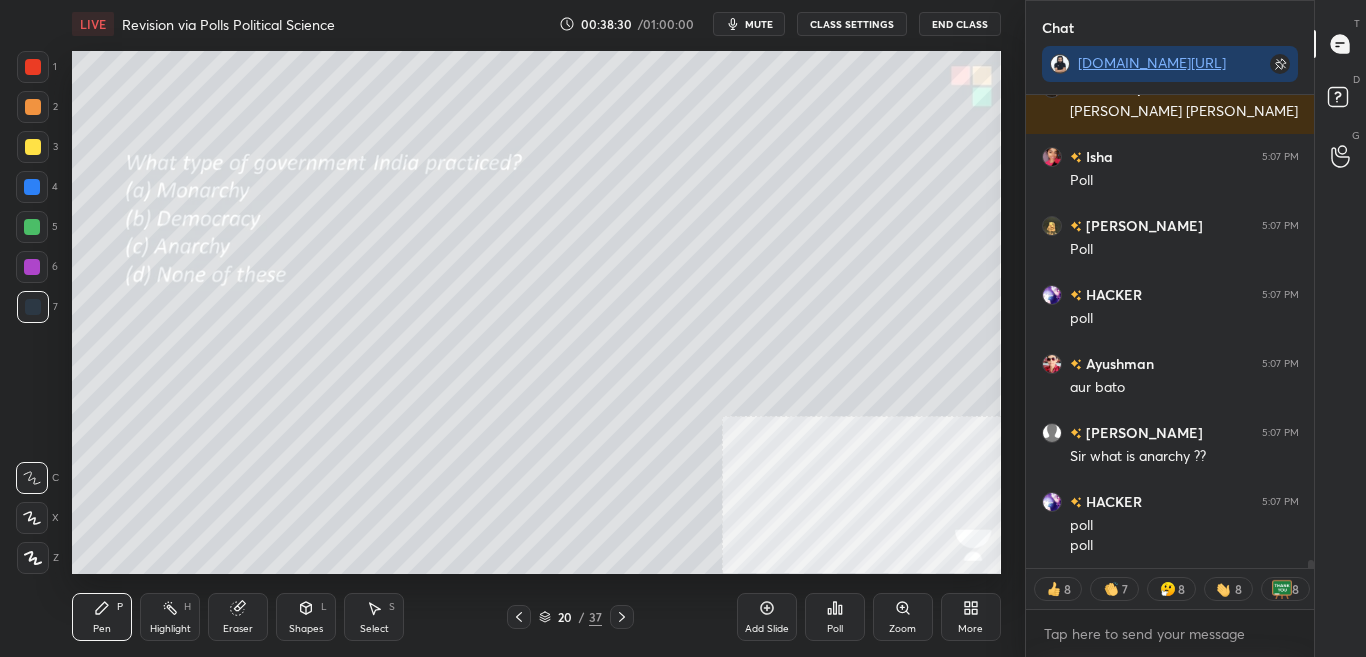 scroll, scrollTop: 27629, scrollLeft: 0, axis: vertical 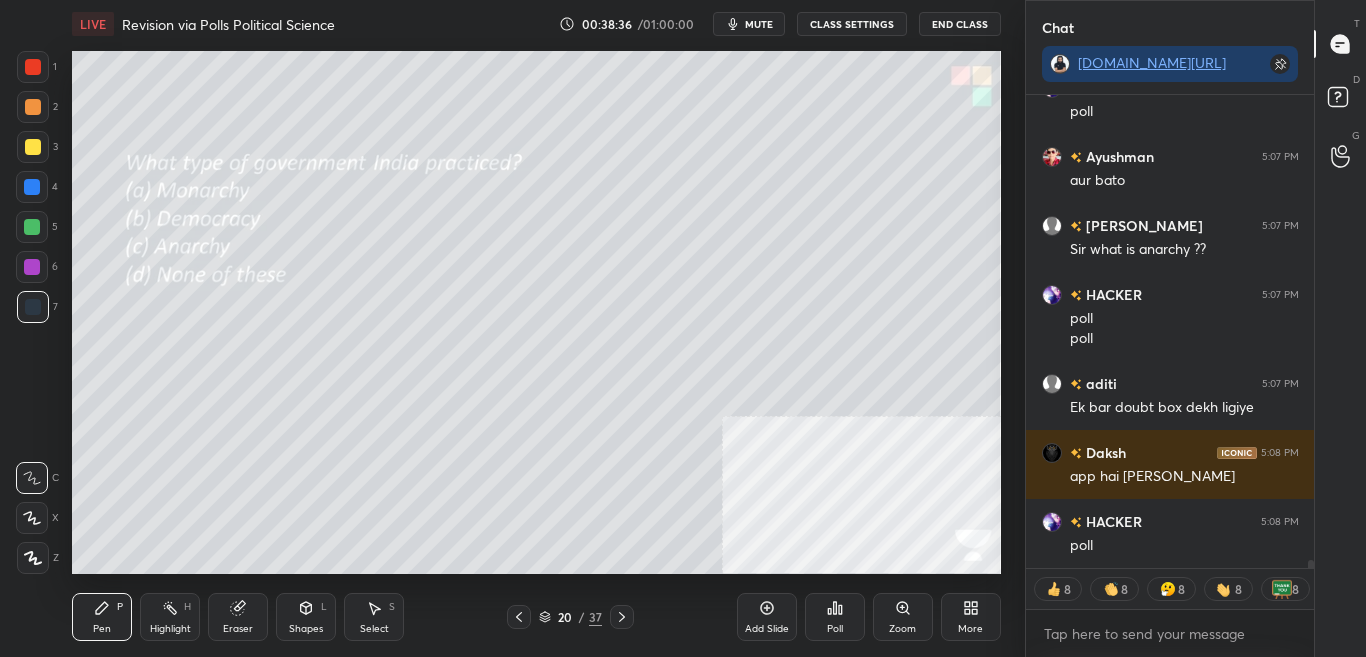 click on "Poll" at bounding box center [835, 629] 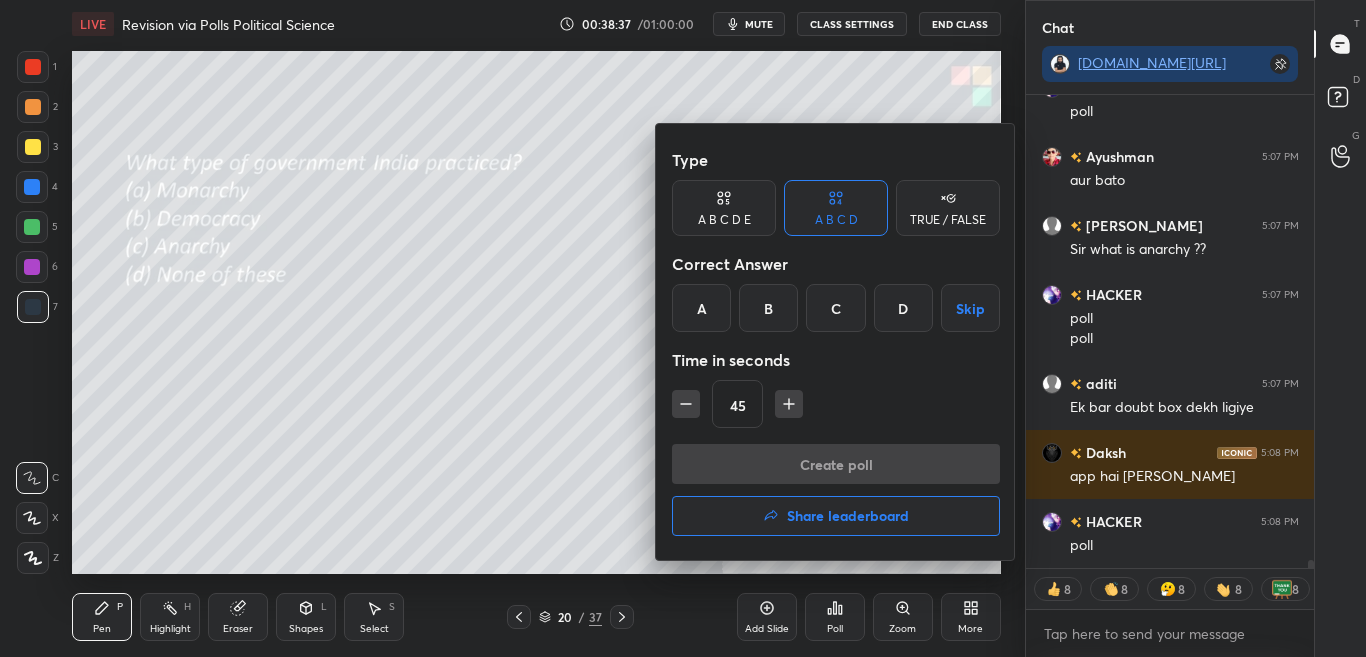 drag, startPoint x: 764, startPoint y: 308, endPoint x: 771, endPoint y: 321, distance: 14.764823 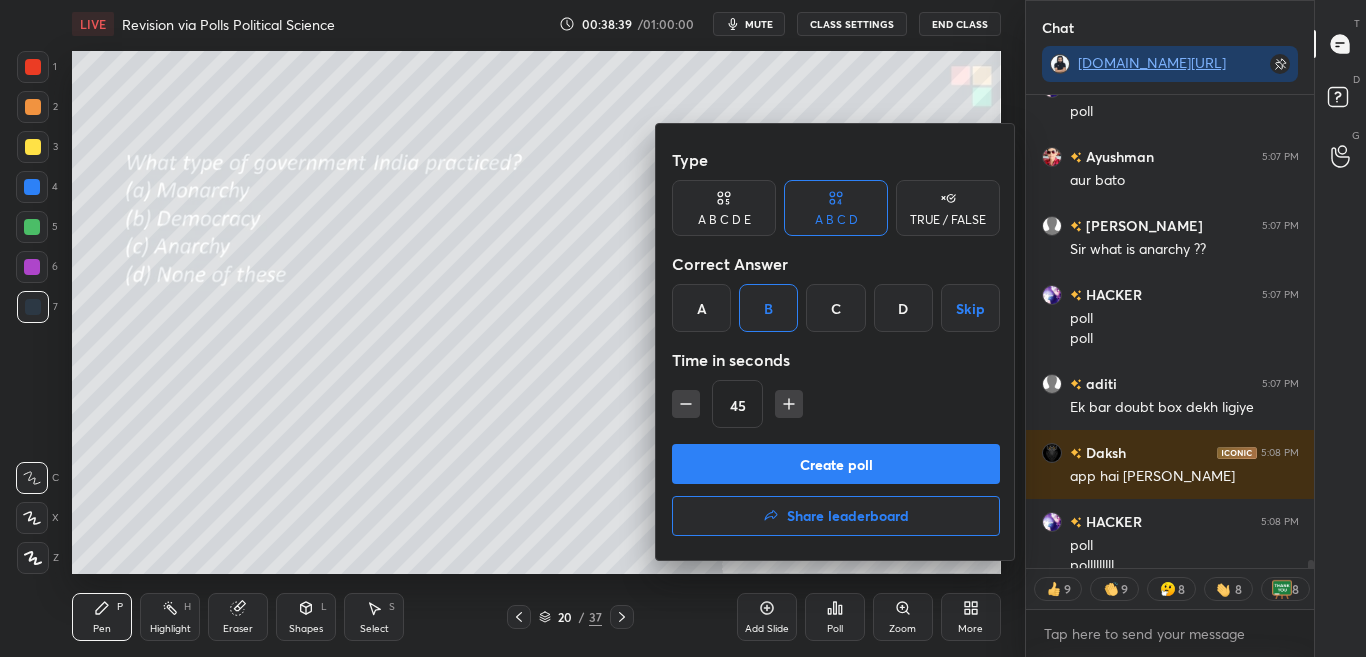 scroll, scrollTop: 27787, scrollLeft: 0, axis: vertical 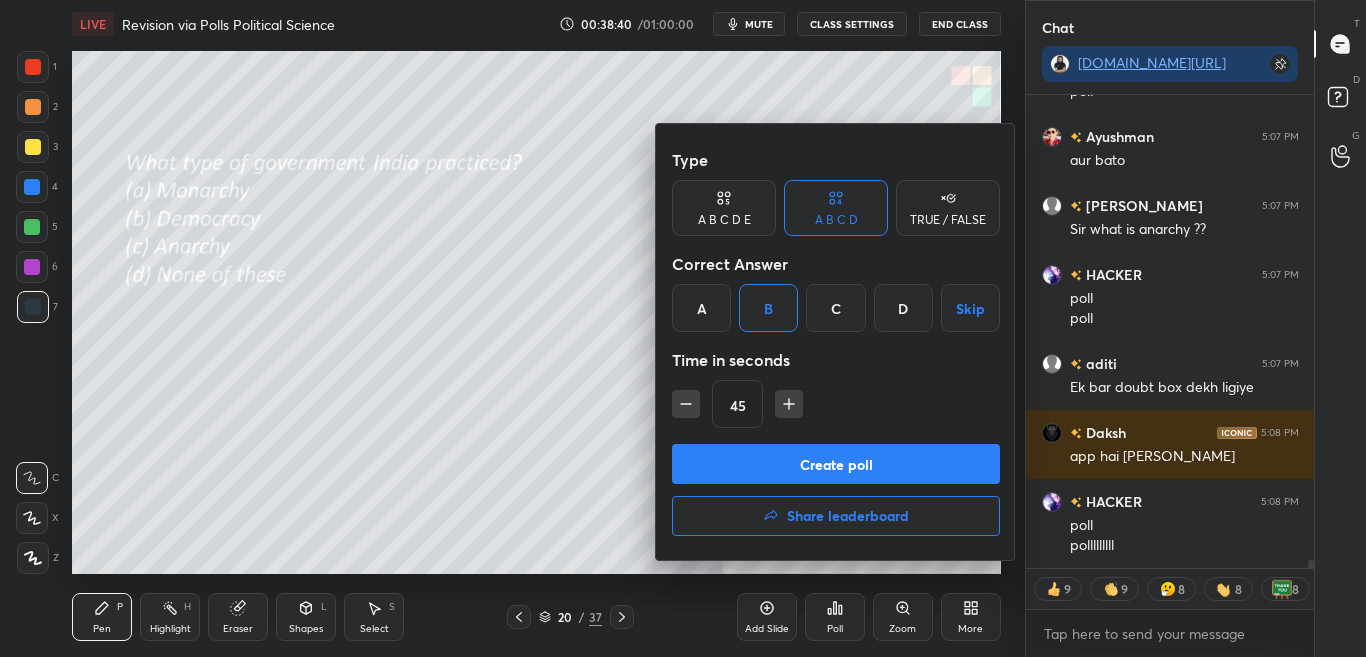 drag, startPoint x: 774, startPoint y: 457, endPoint x: 823, endPoint y: 380, distance: 91.26884 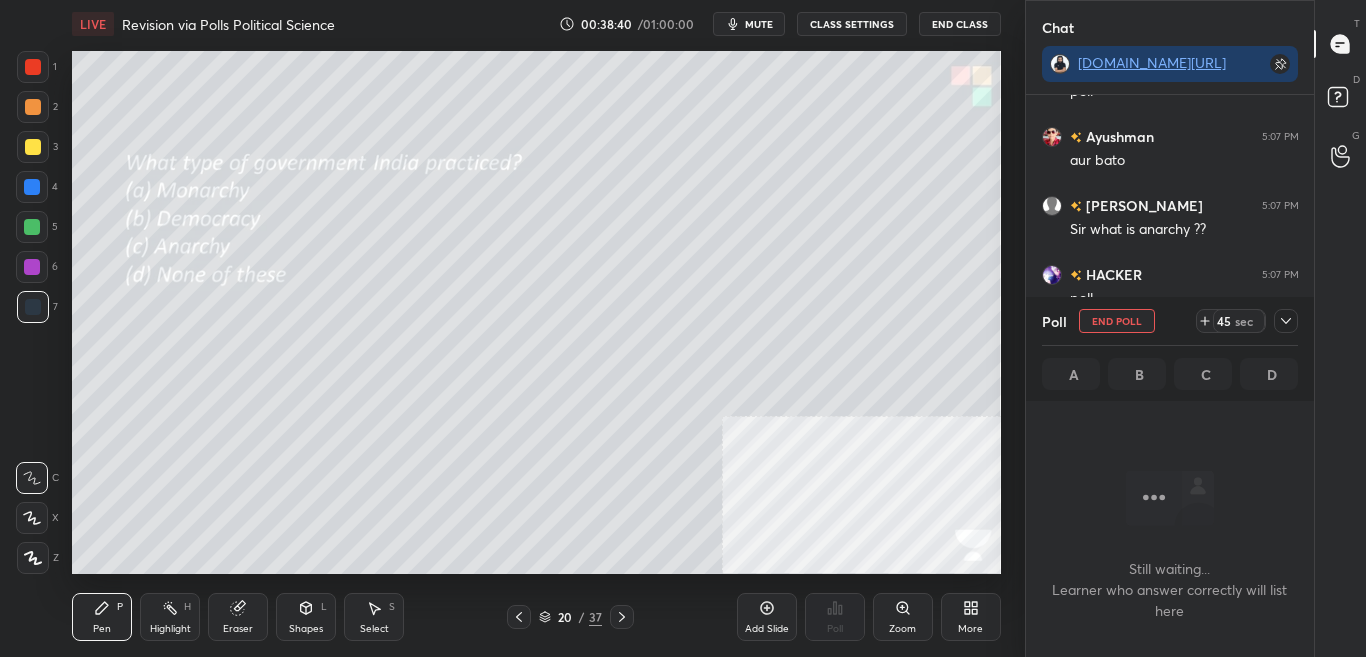 scroll, scrollTop: 309, scrollLeft: 282, axis: both 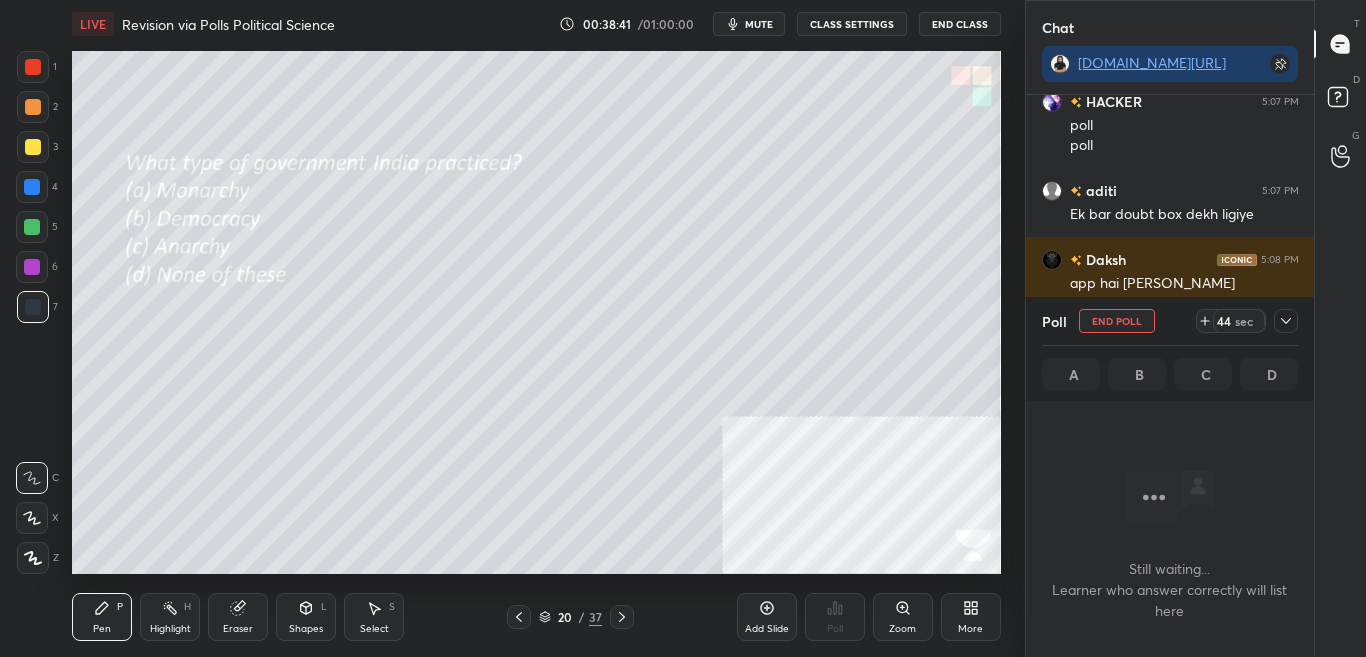 click 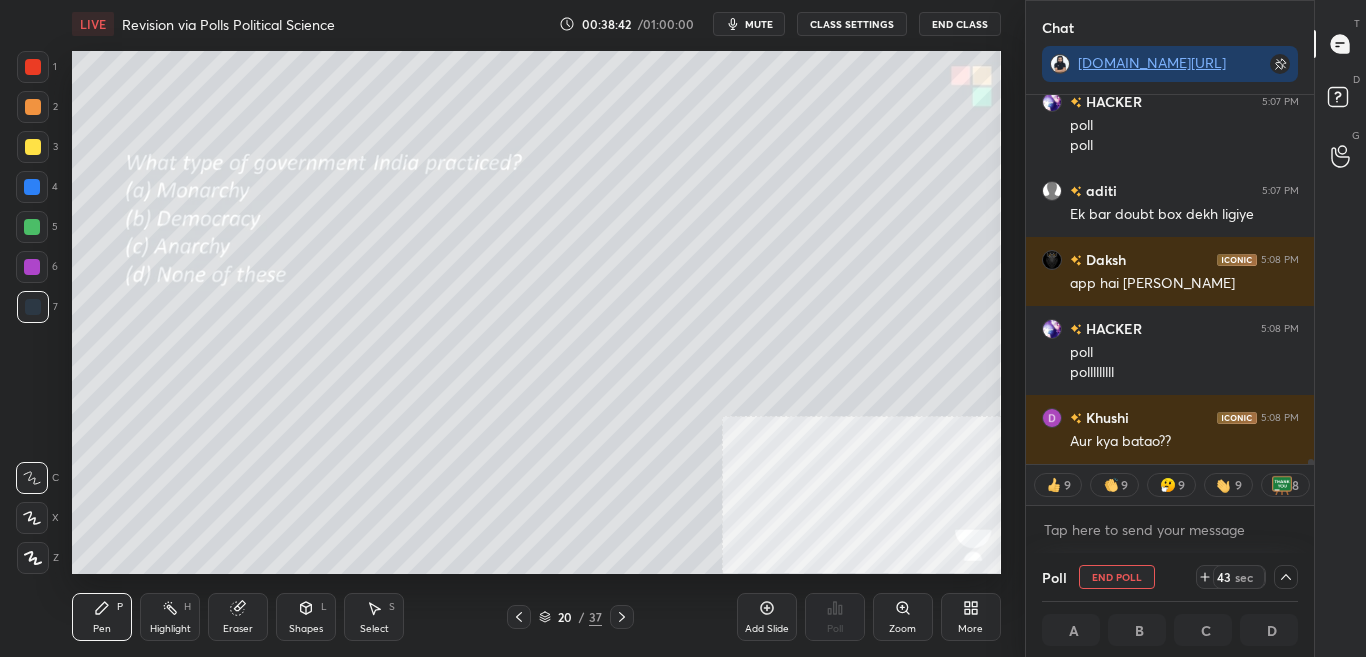 scroll, scrollTop: 1, scrollLeft: 7, axis: both 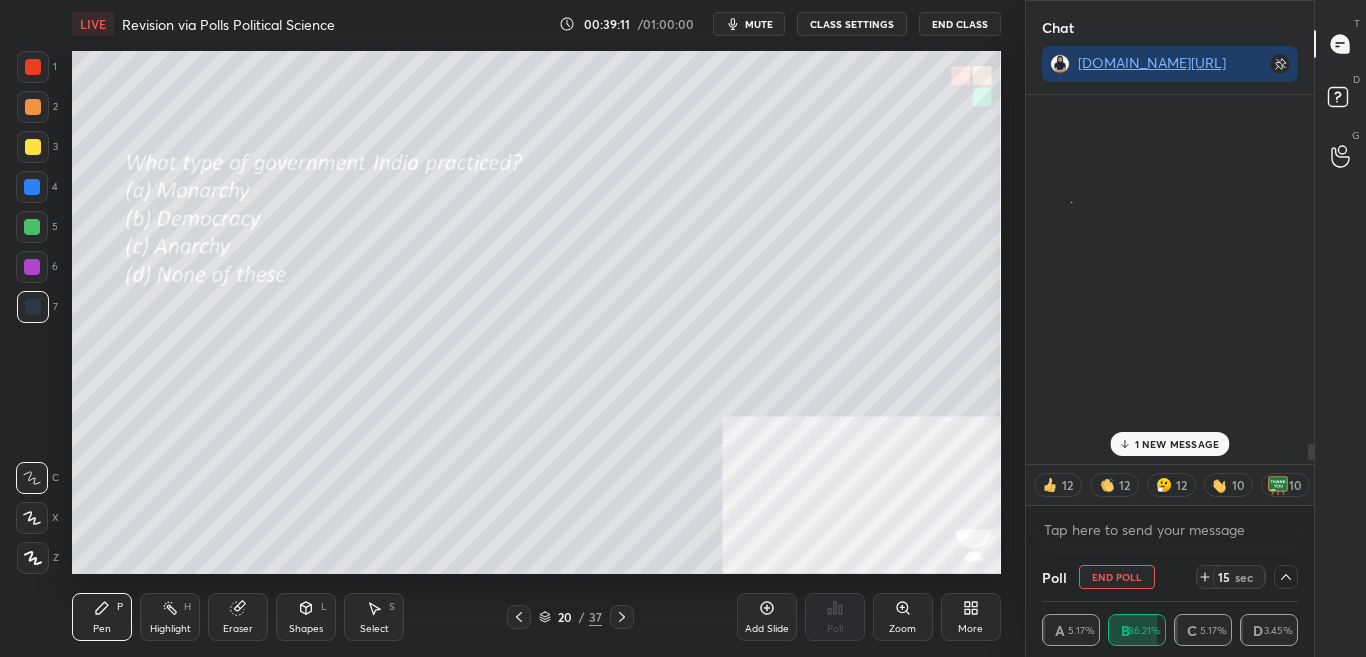 drag, startPoint x: 1311, startPoint y: 459, endPoint x: 1310, endPoint y: 449, distance: 10.049875 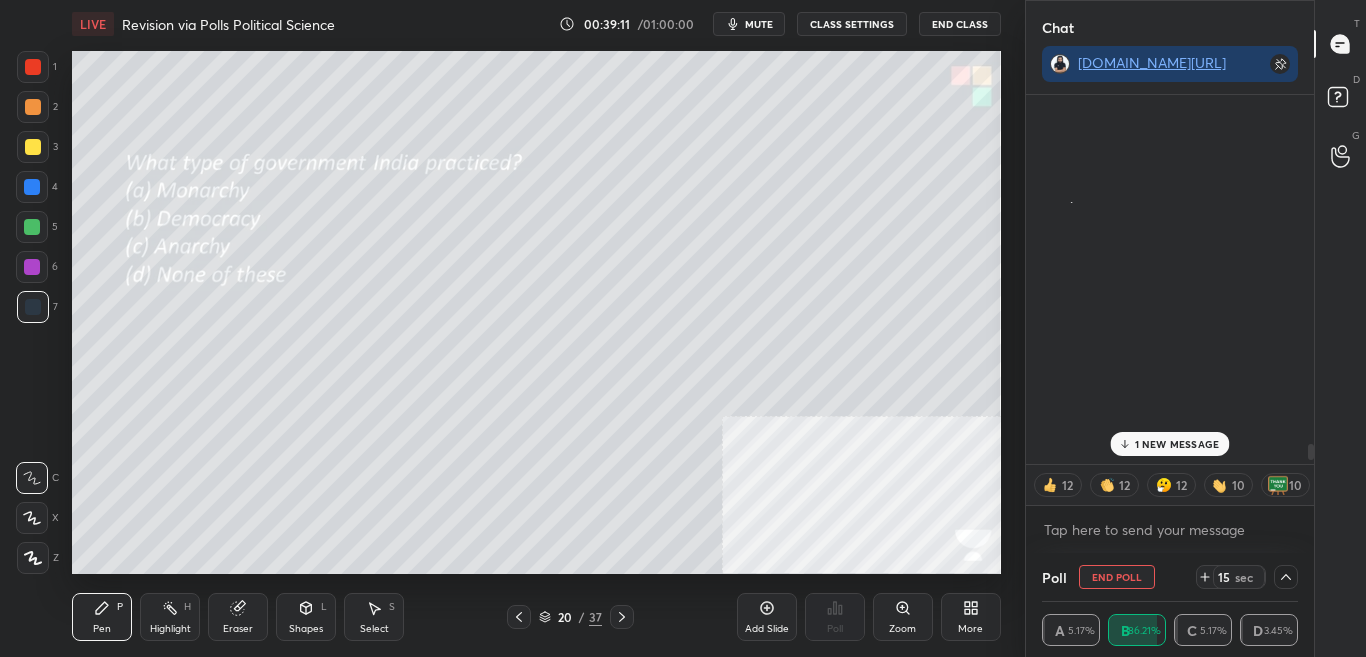 click at bounding box center (1311, 452) 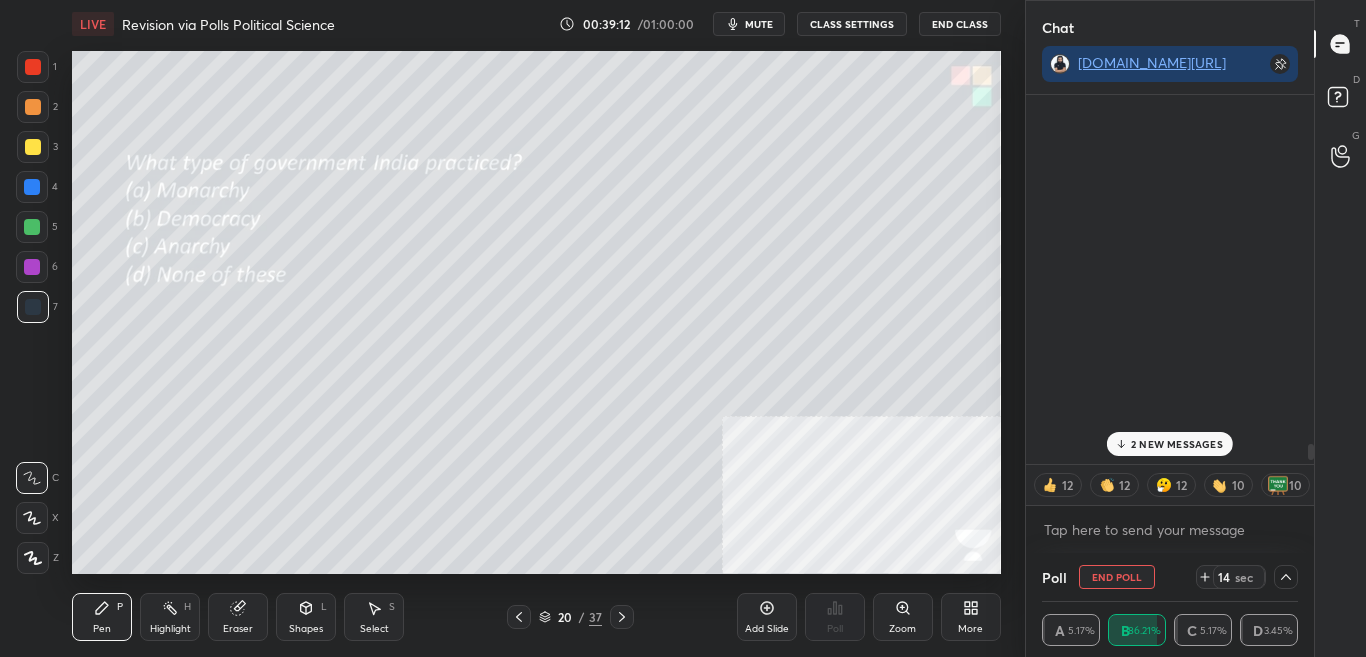 drag, startPoint x: 1206, startPoint y: 447, endPoint x: 1213, endPoint y: 456, distance: 11.401754 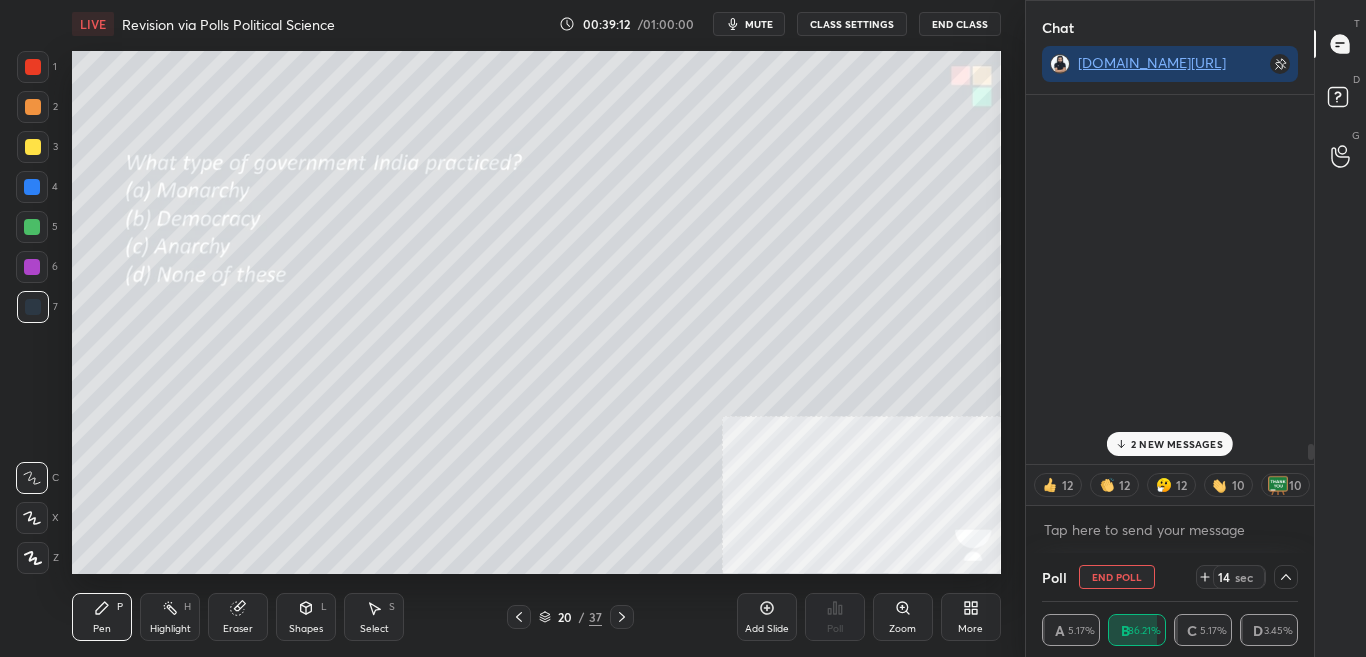 click on "2 NEW MESSAGES" at bounding box center [1177, 444] 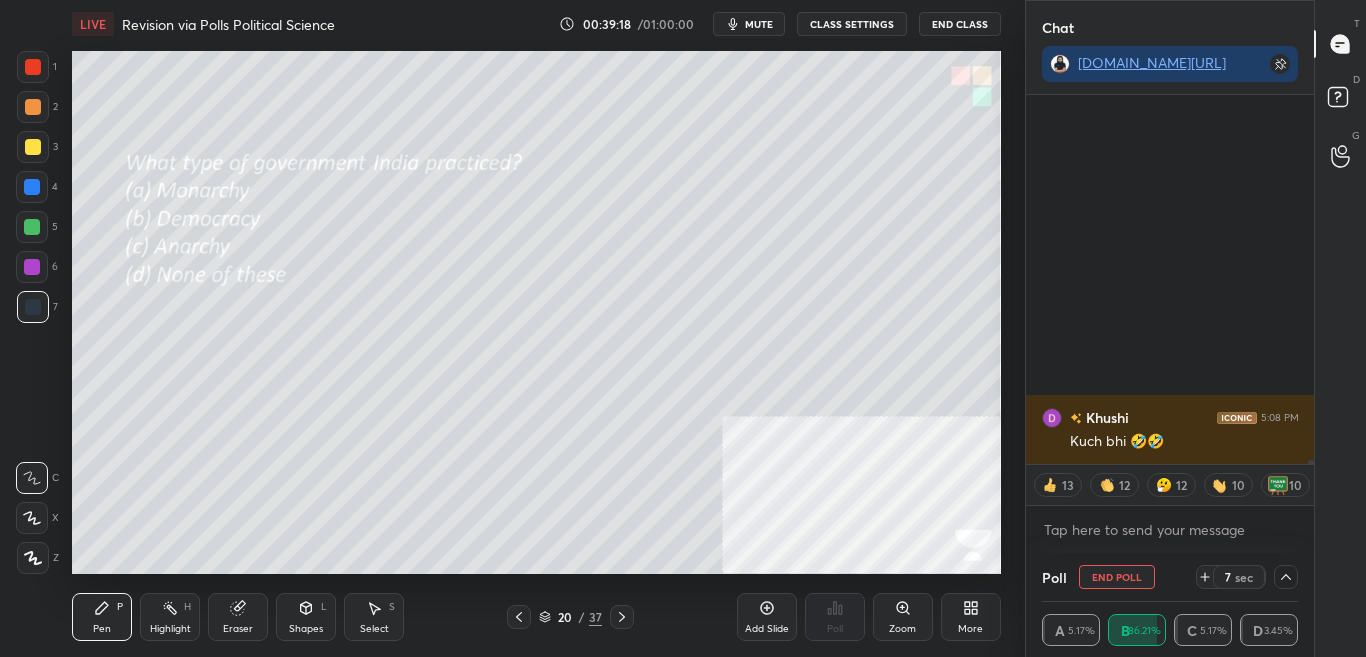 scroll, scrollTop: 32595, scrollLeft: 0, axis: vertical 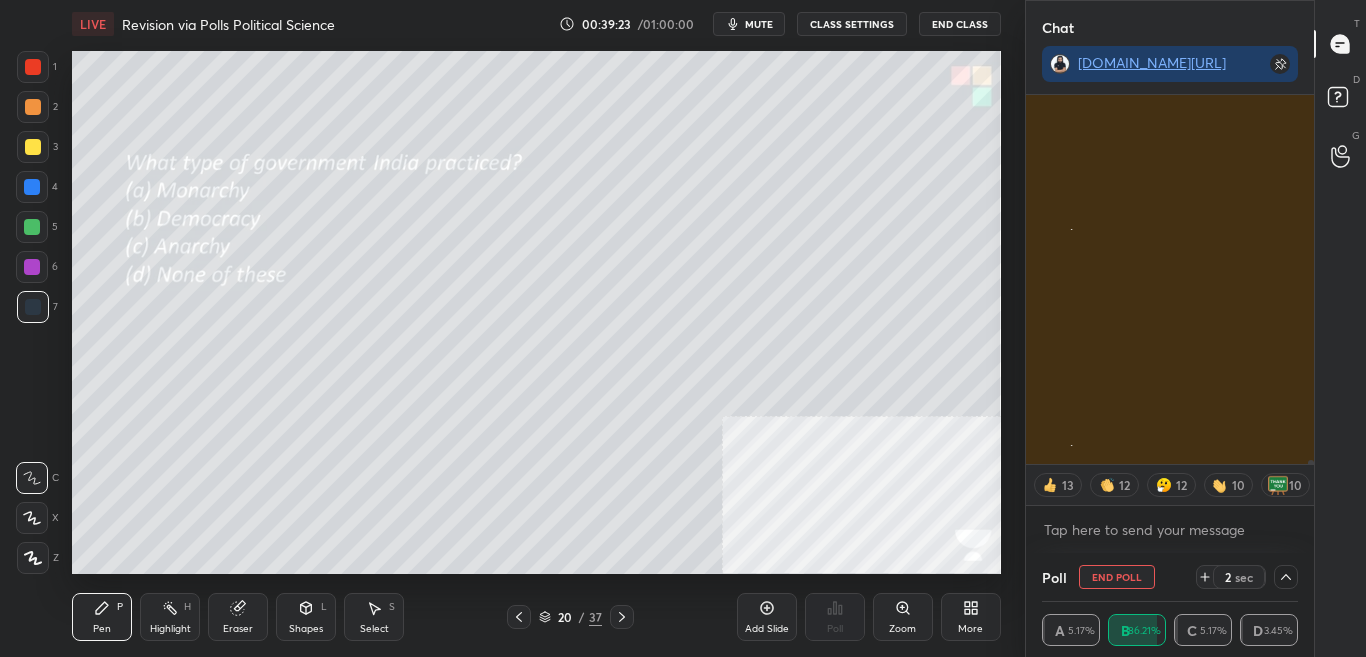 drag, startPoint x: 1310, startPoint y: 462, endPoint x: 1302, endPoint y: 500, distance: 38.832977 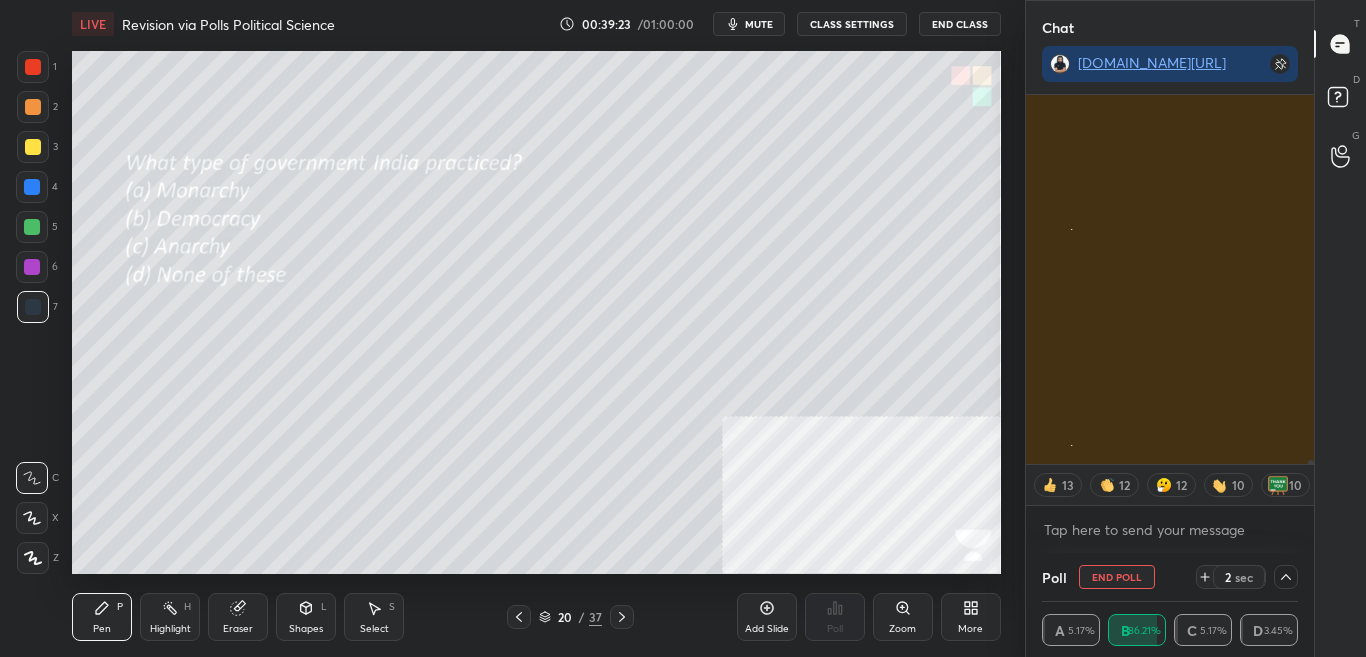 click on "Khushi 5:08 PM Kuch bhi 🤣🤣 Abhinav 5:08 PM .
.
. JUMP TO LATEST 13 12 12 10 10 Enable hand raising Enable raise hand to speak to learners. Once enabled, chat will be turned off temporarily. Enable x" at bounding box center (1170, 324) 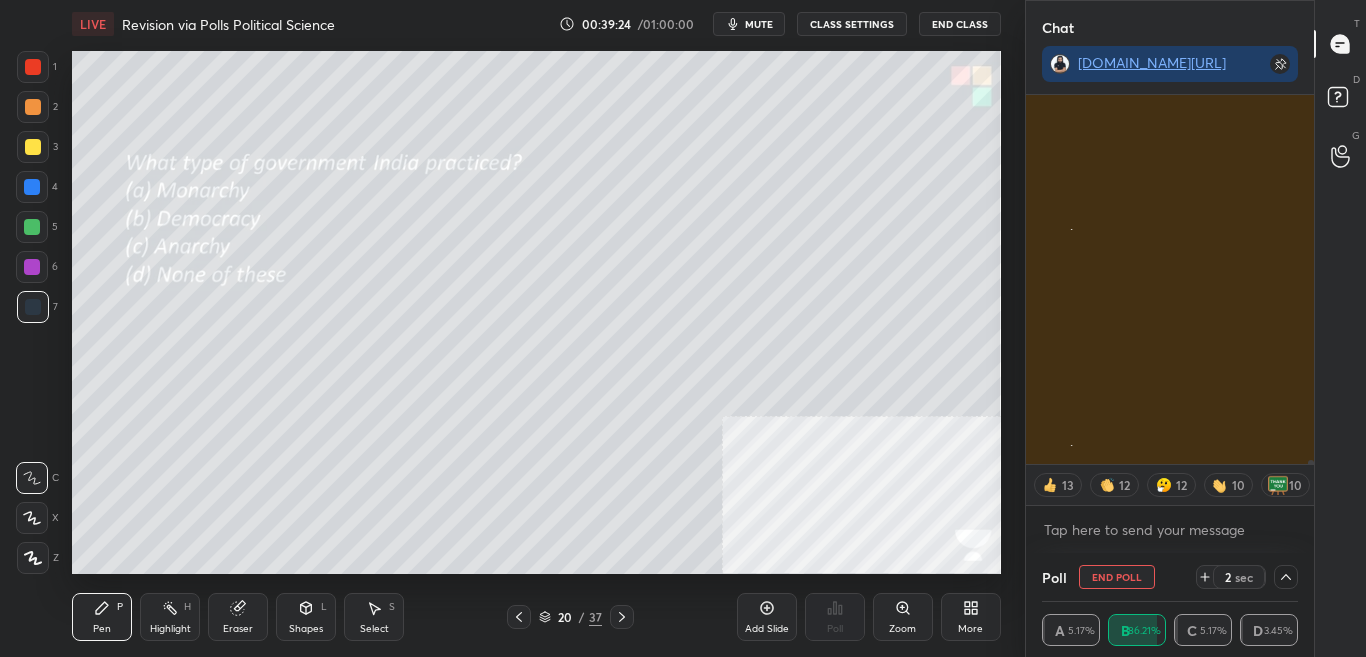scroll, scrollTop: 32664, scrollLeft: 0, axis: vertical 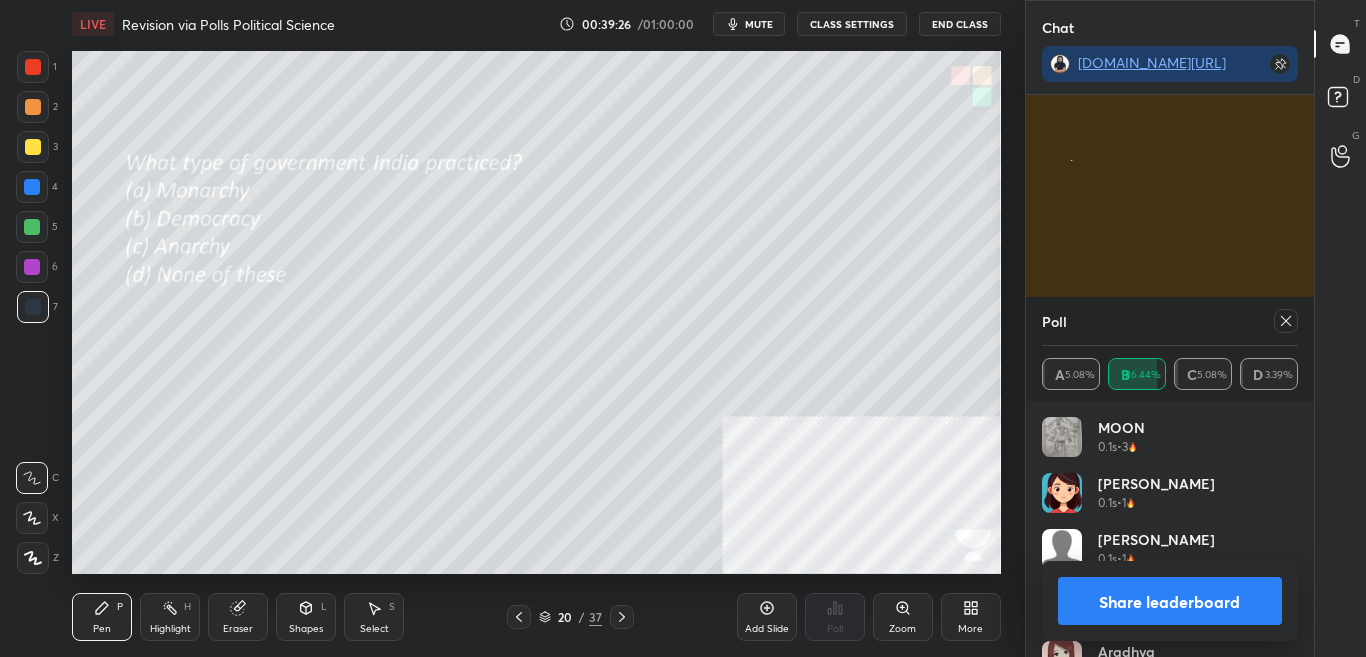click on "Share leaderboard" at bounding box center [1170, 601] 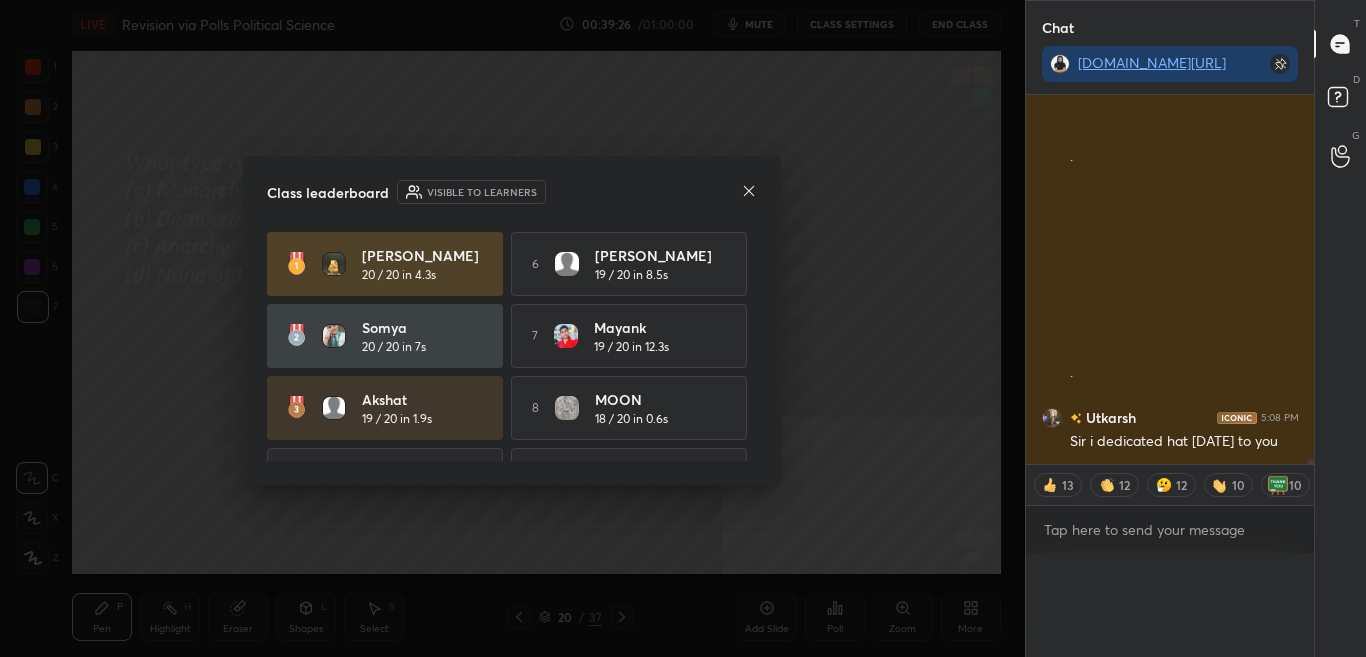 scroll, scrollTop: 0, scrollLeft: 0, axis: both 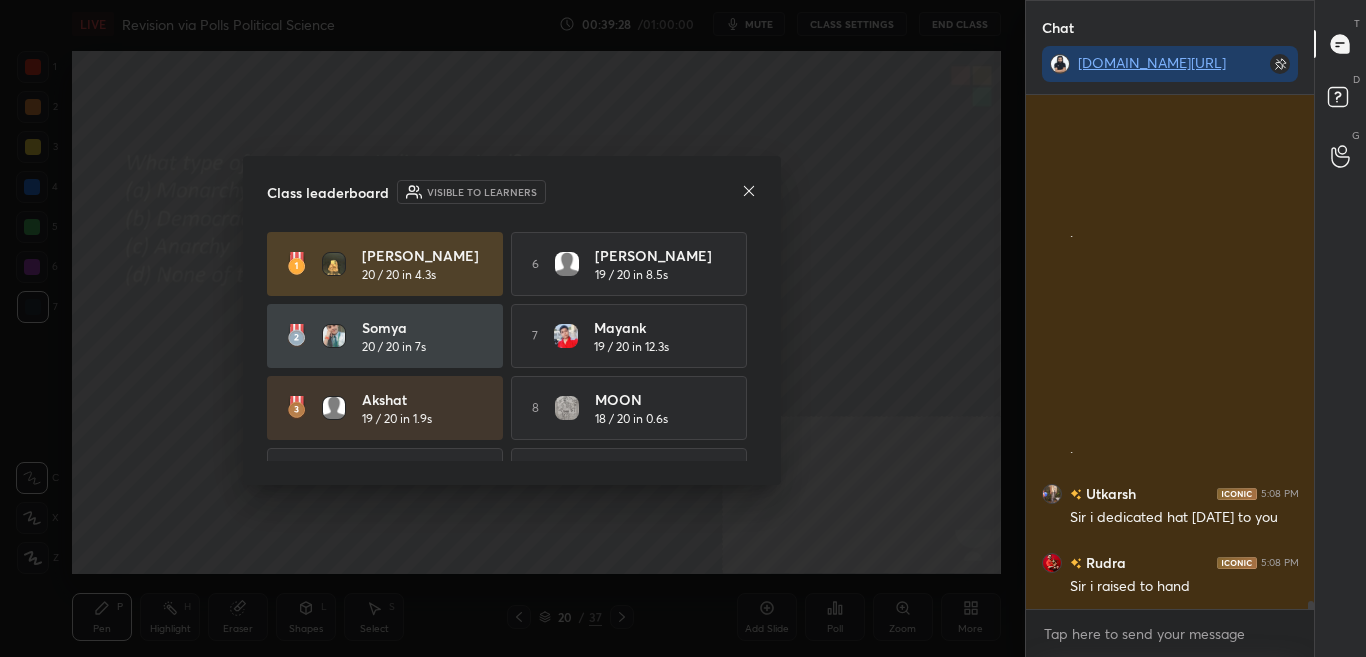 click 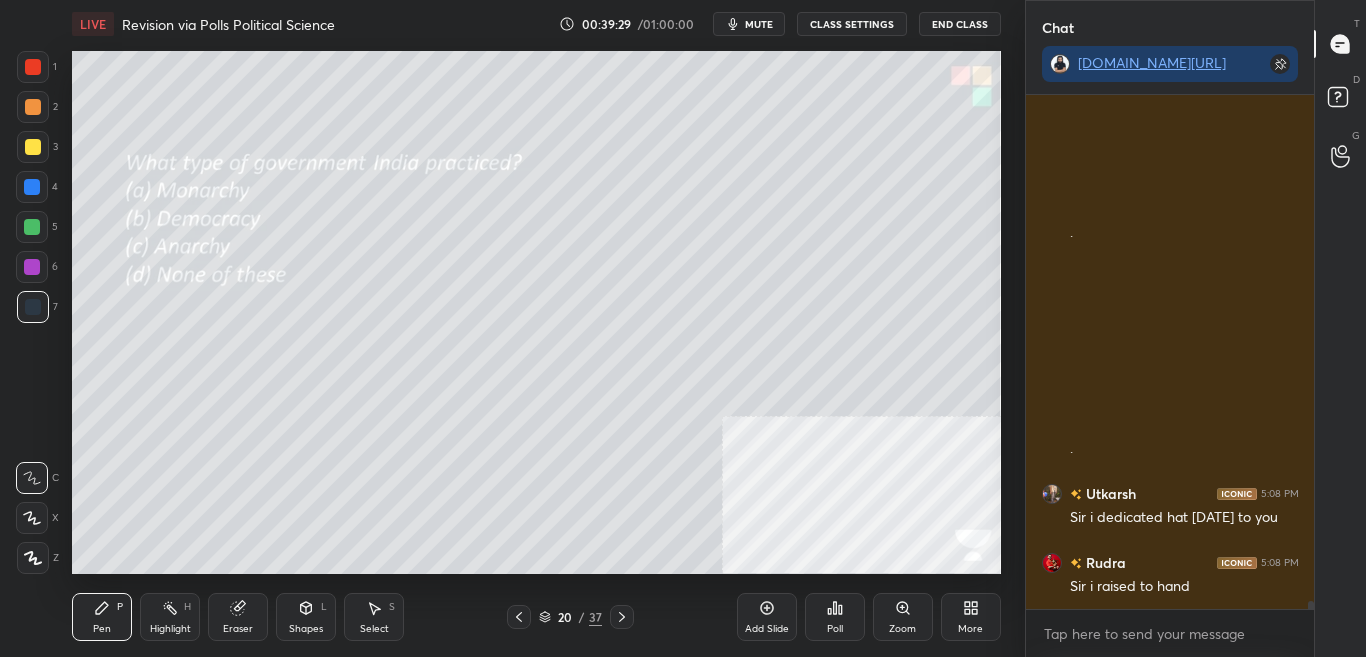 click 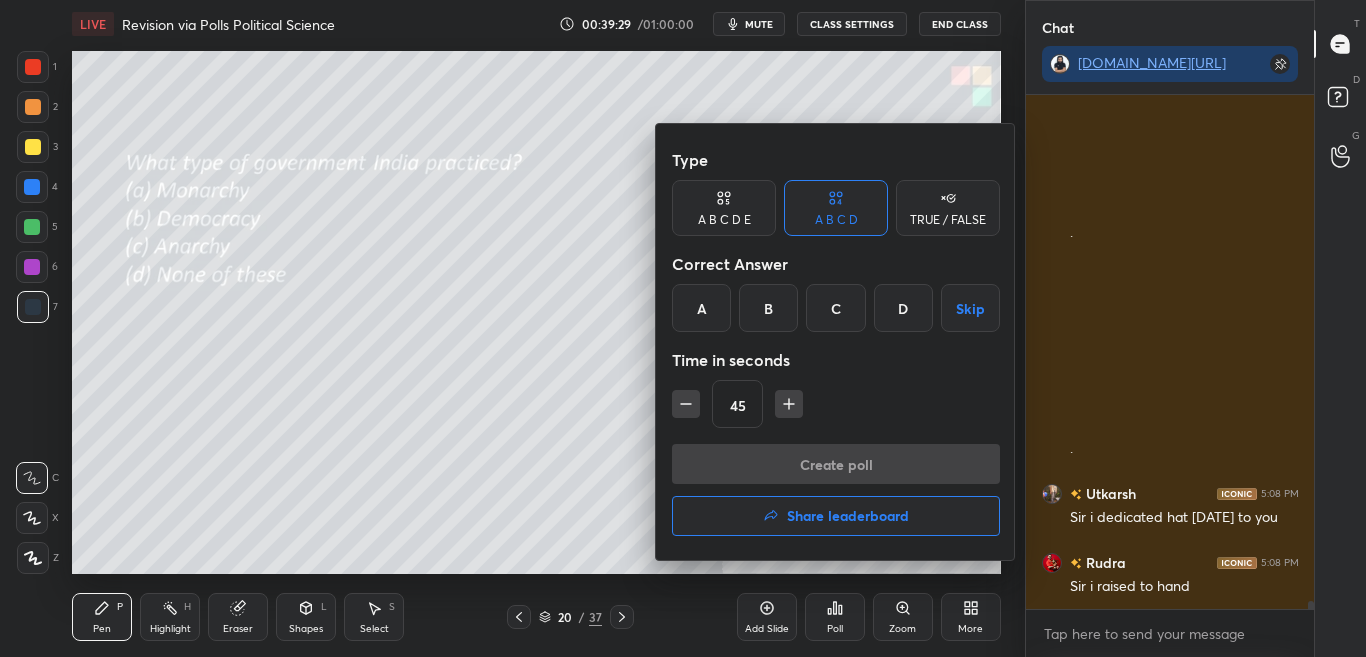 click on "Create poll Share leaderboard" at bounding box center [836, 494] 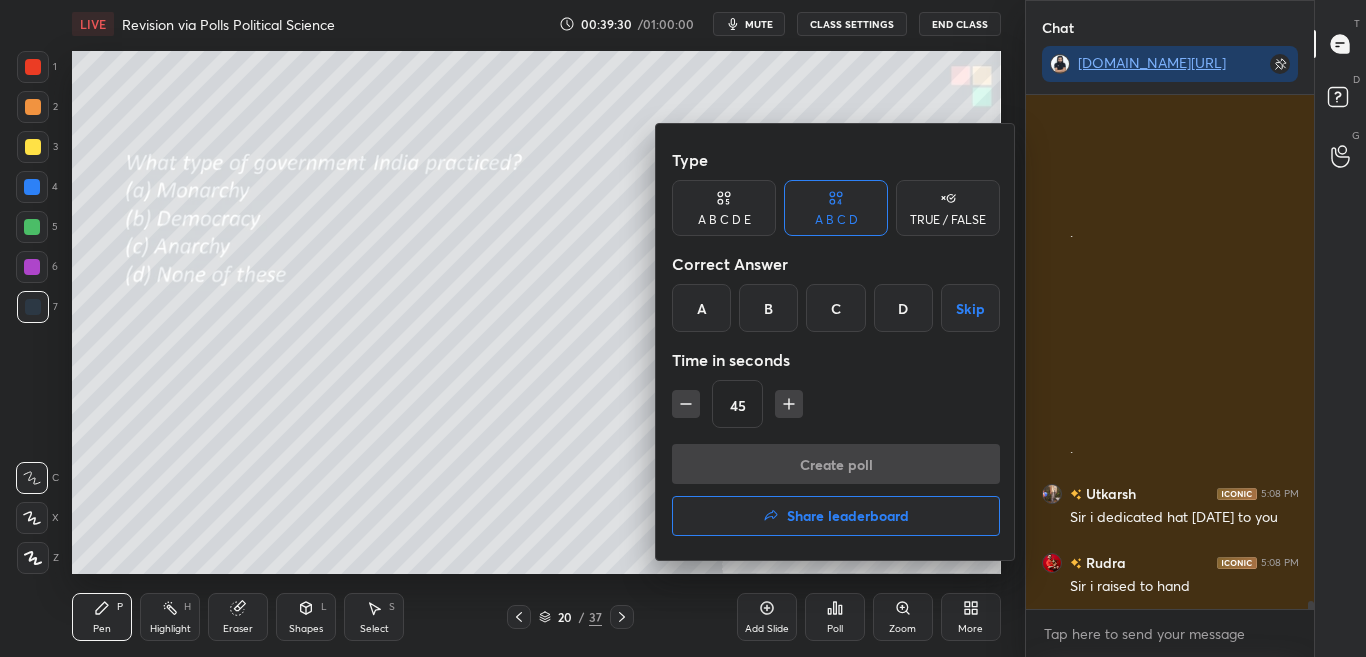 click on "Share leaderboard" at bounding box center [848, 516] 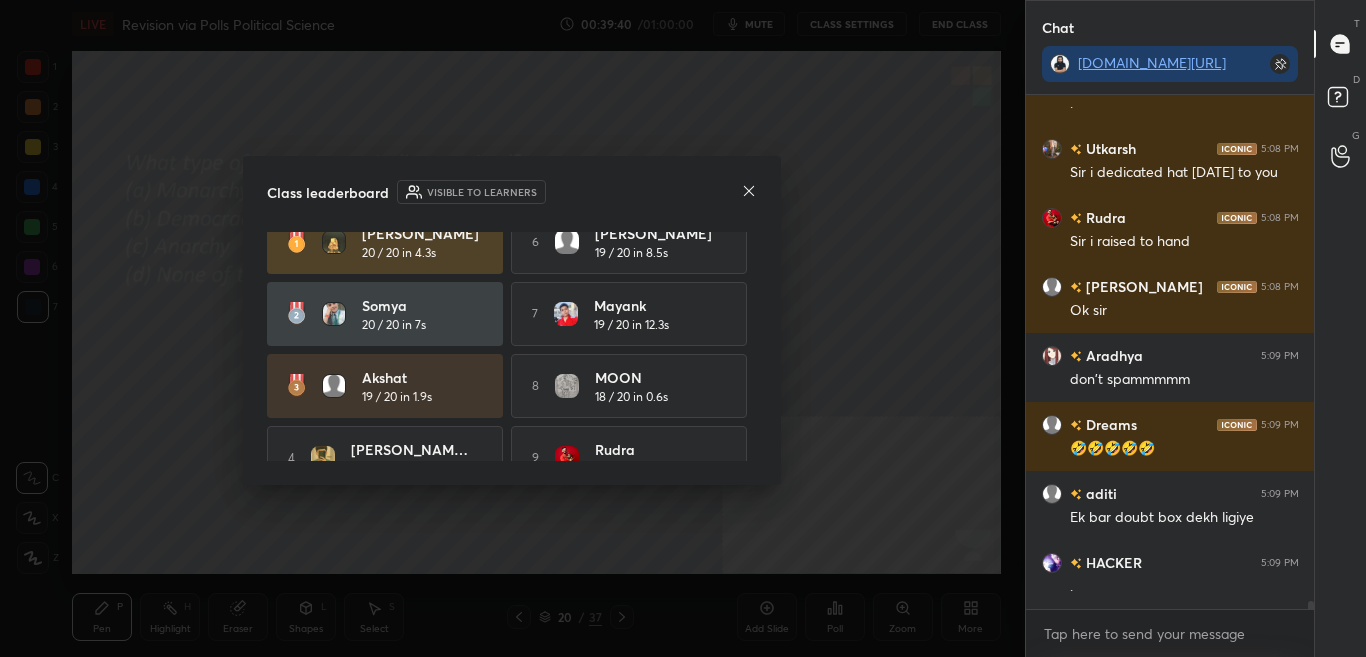 scroll, scrollTop: 33002, scrollLeft: 0, axis: vertical 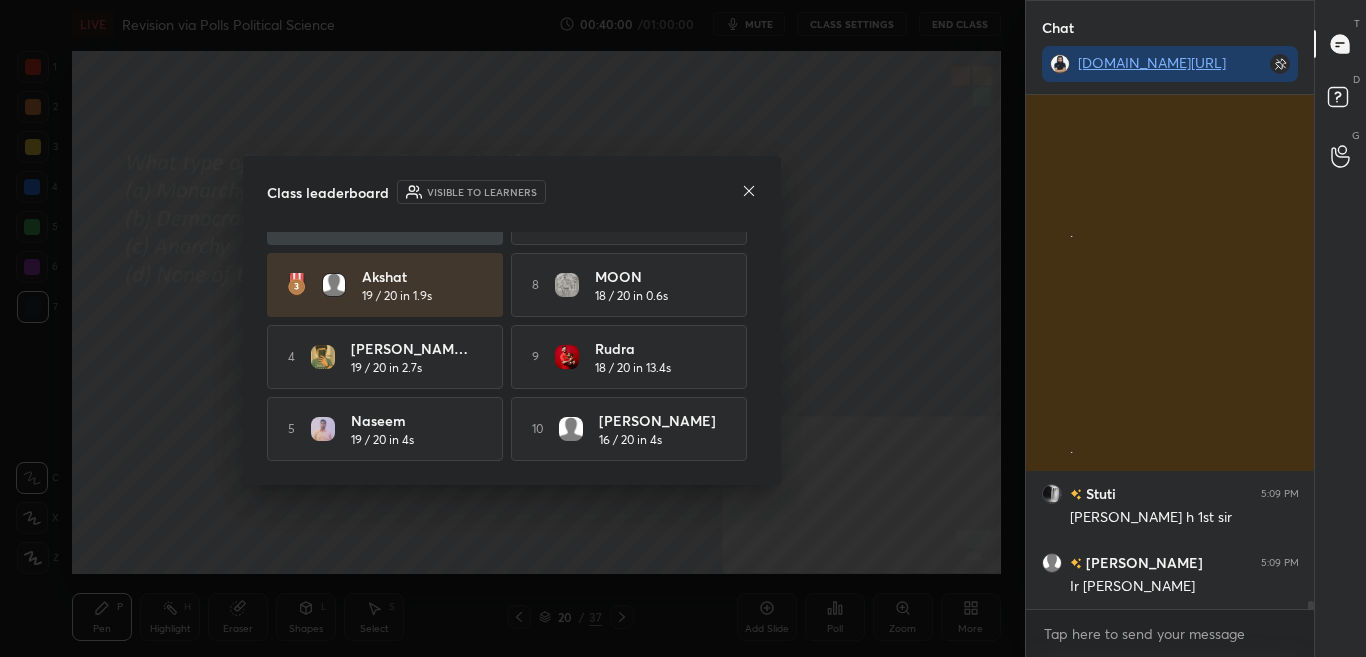 click 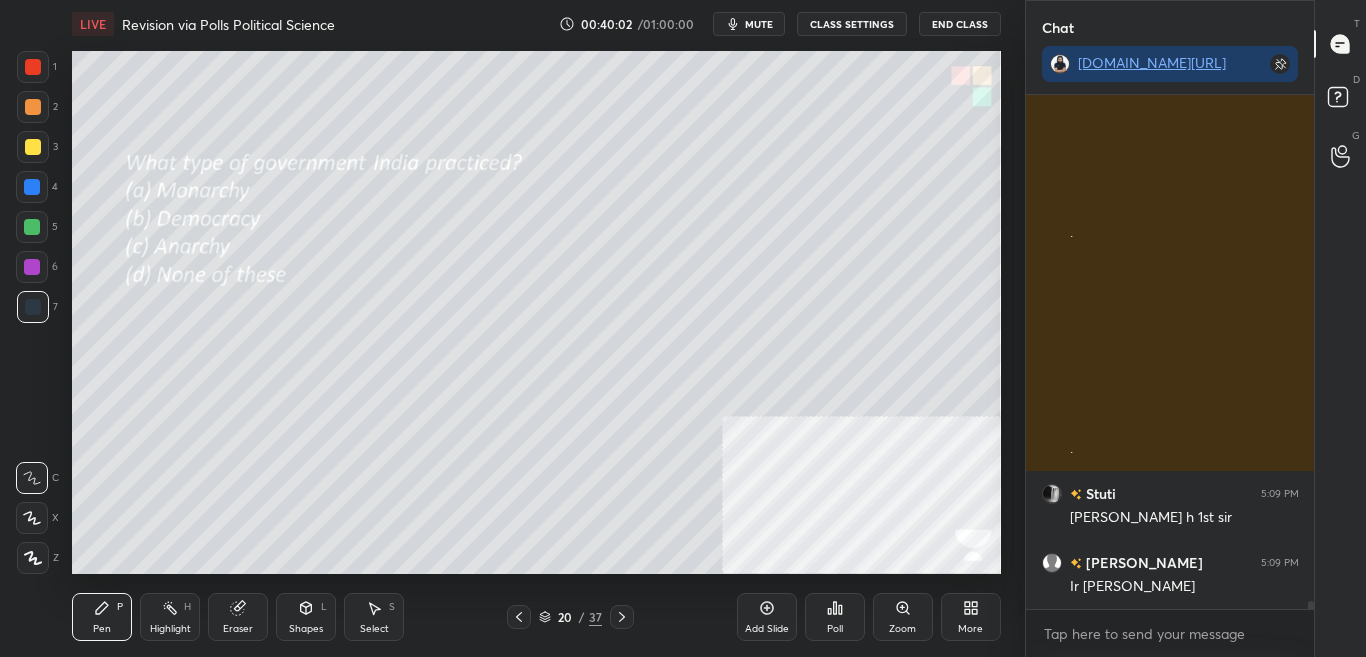 click 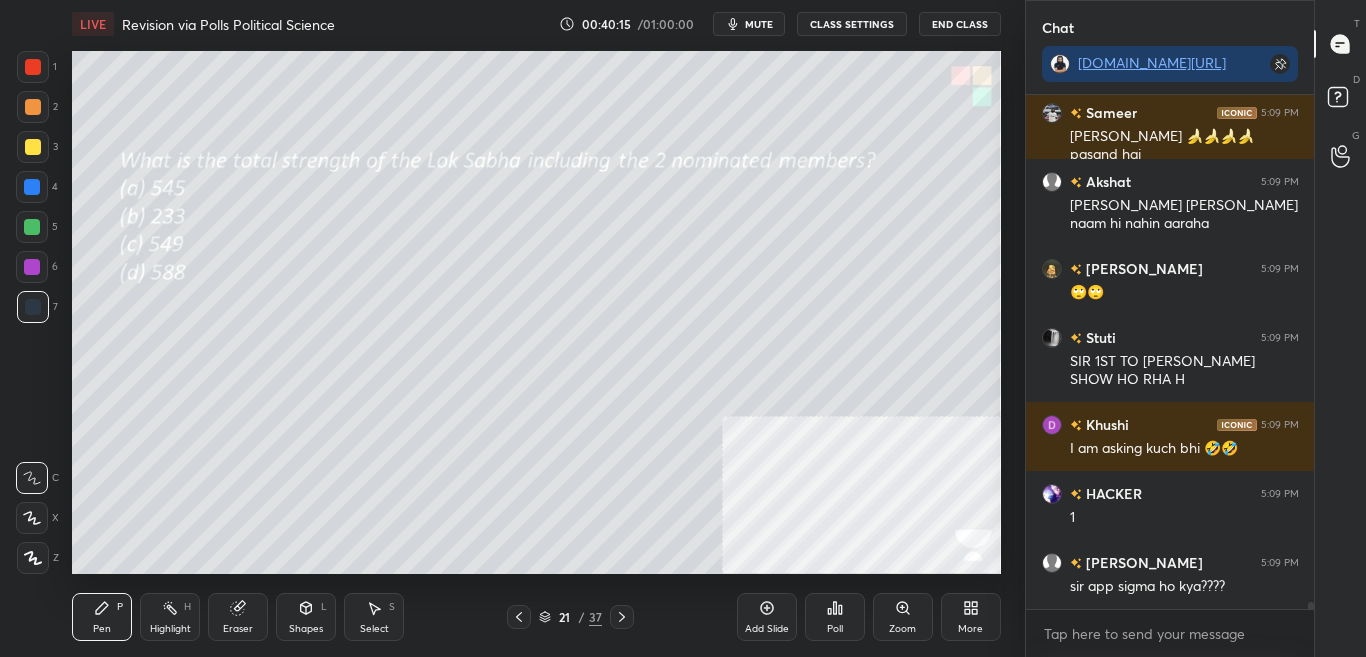 click at bounding box center (622, 617) 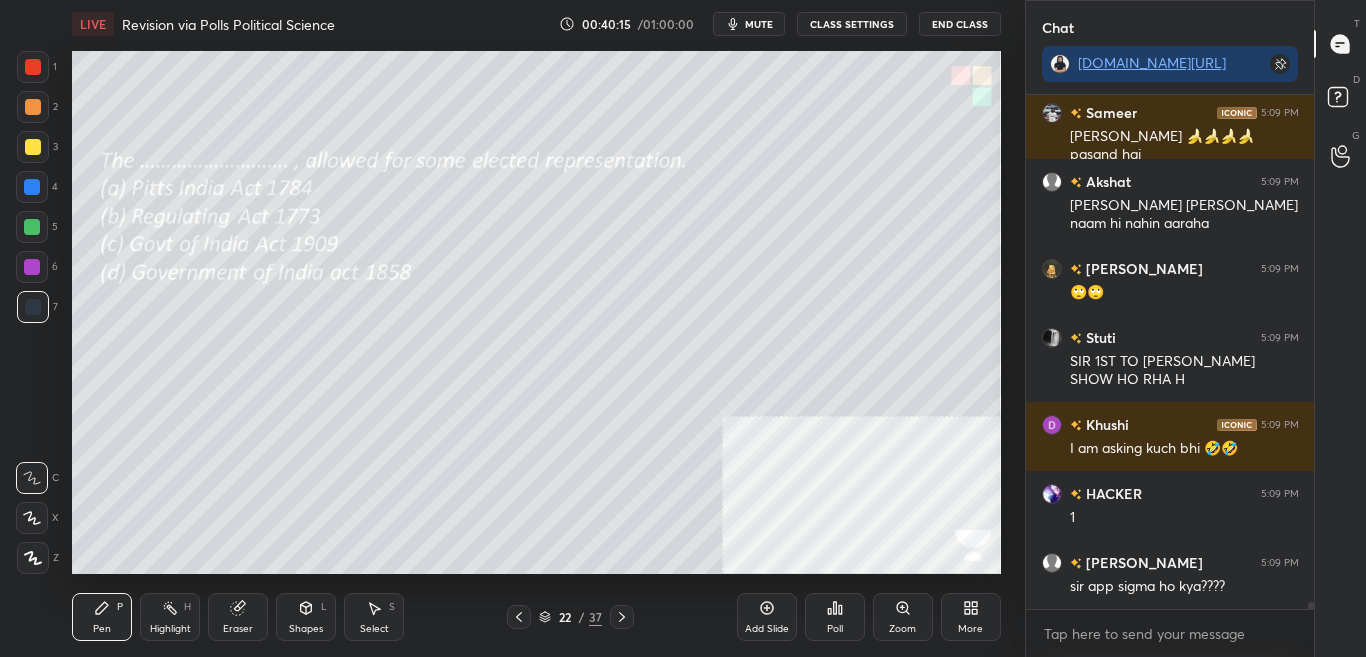 click at bounding box center (622, 617) 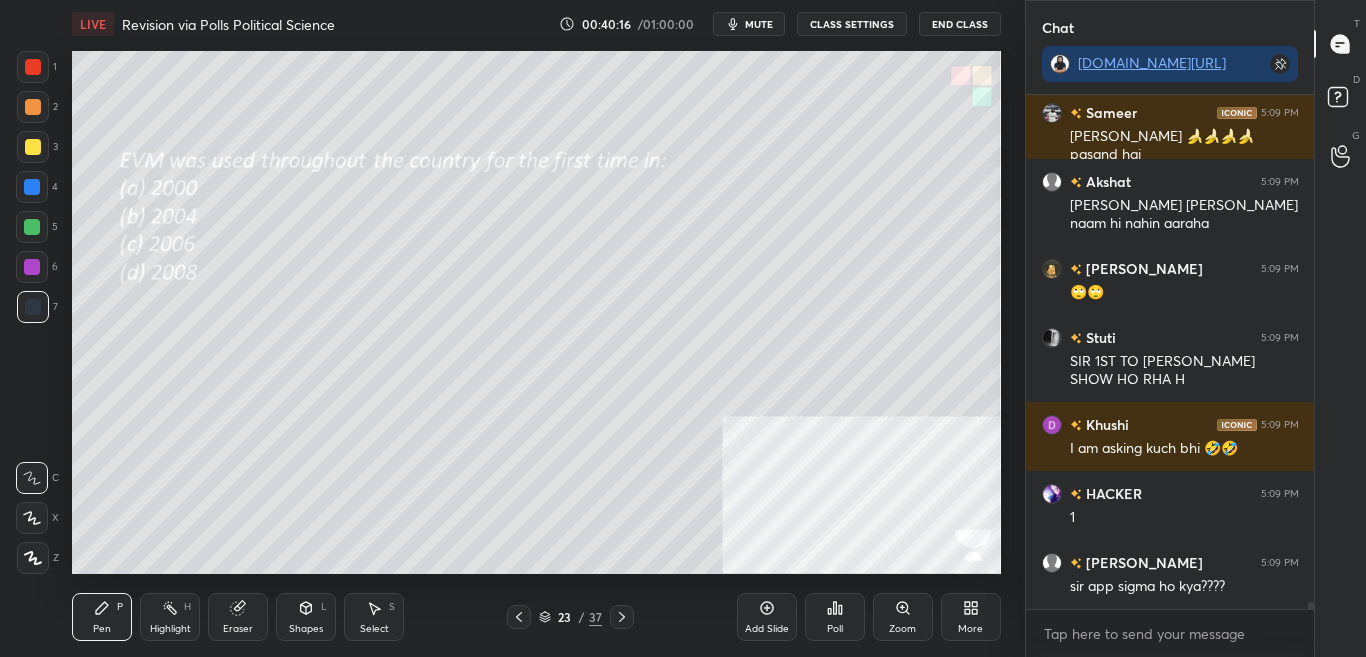 click 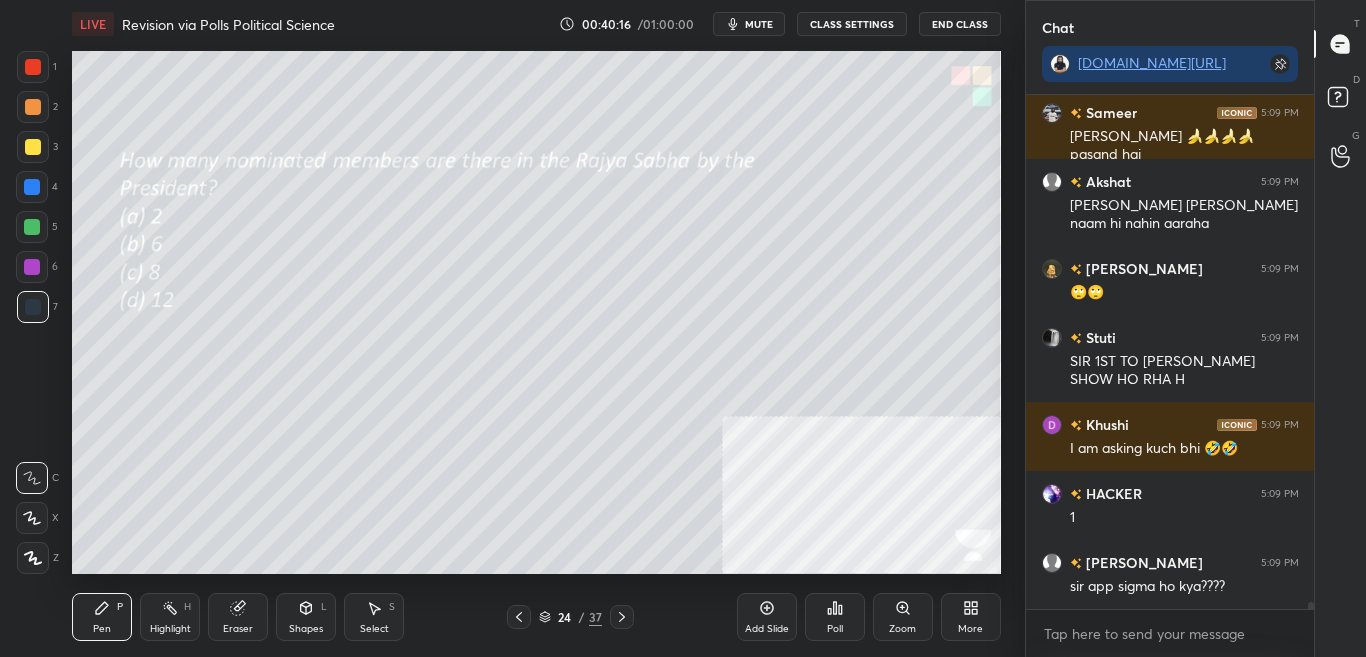 click 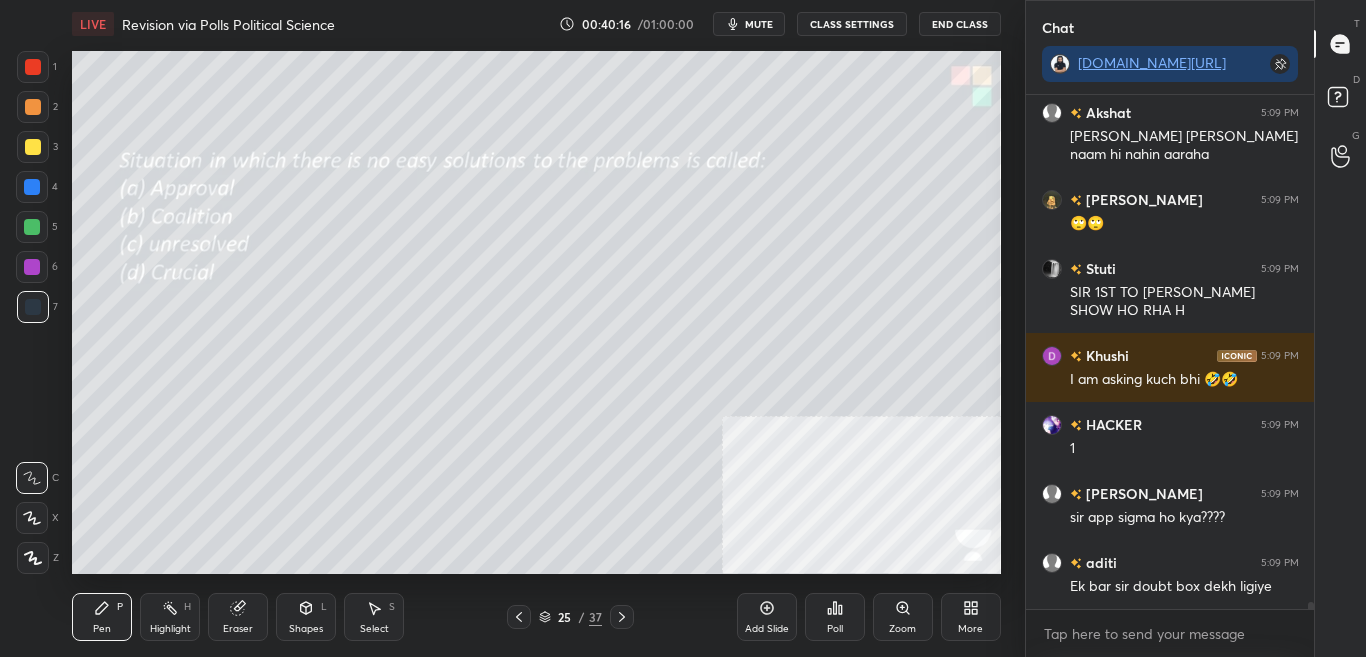 click 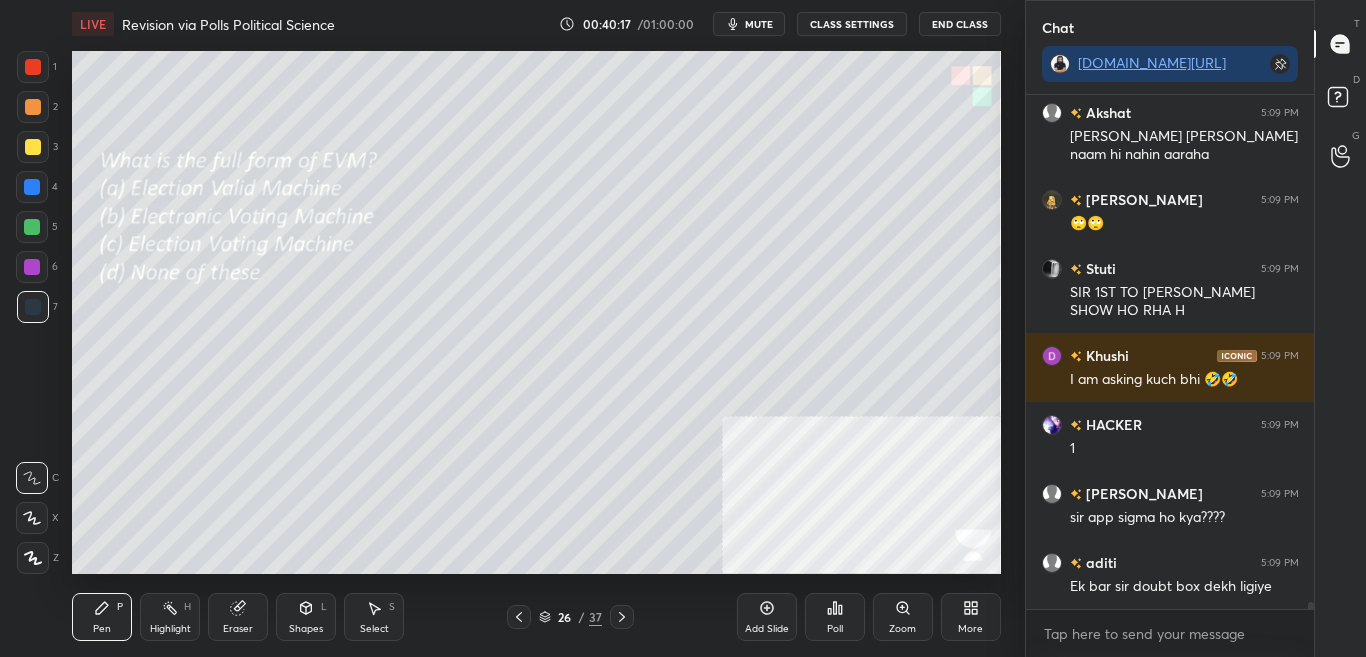 click 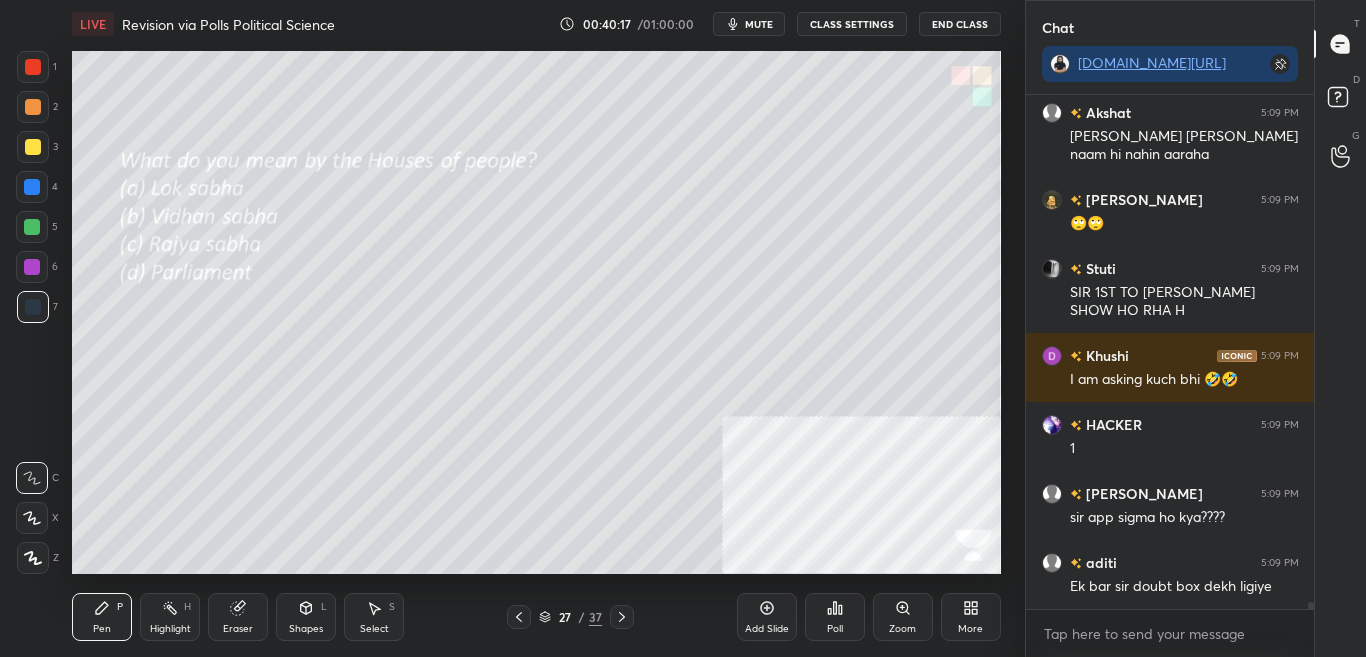 click 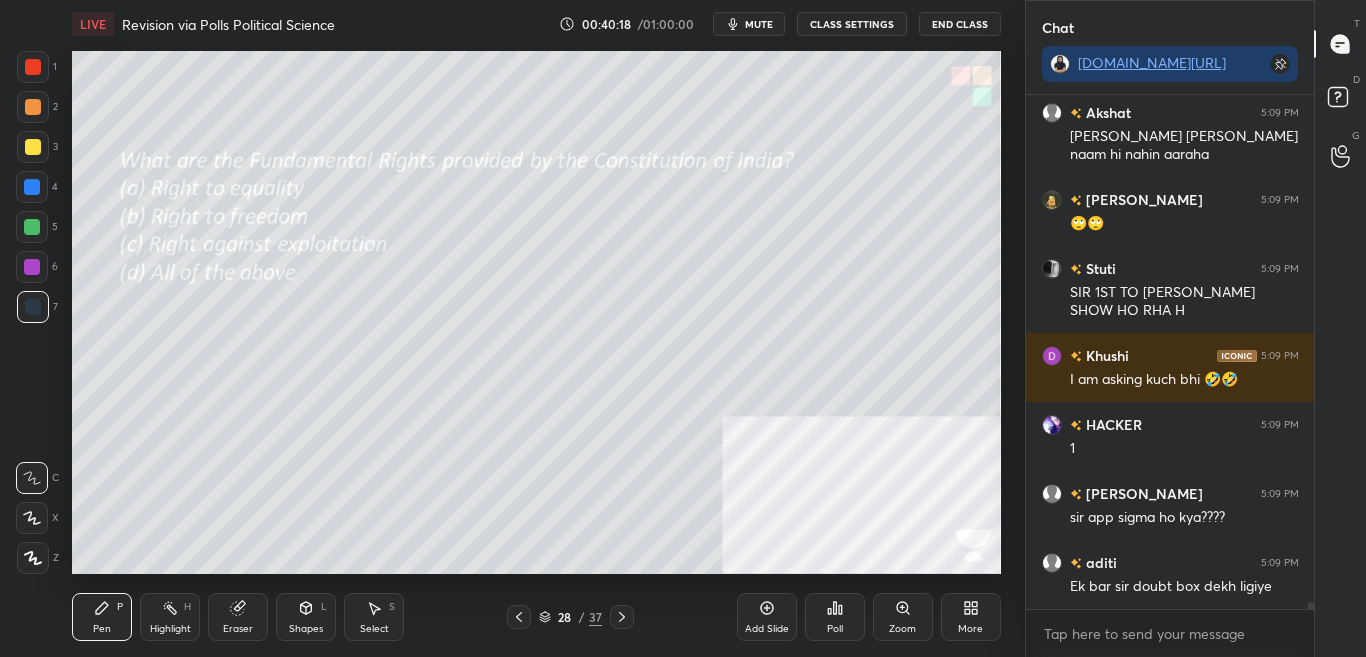 click 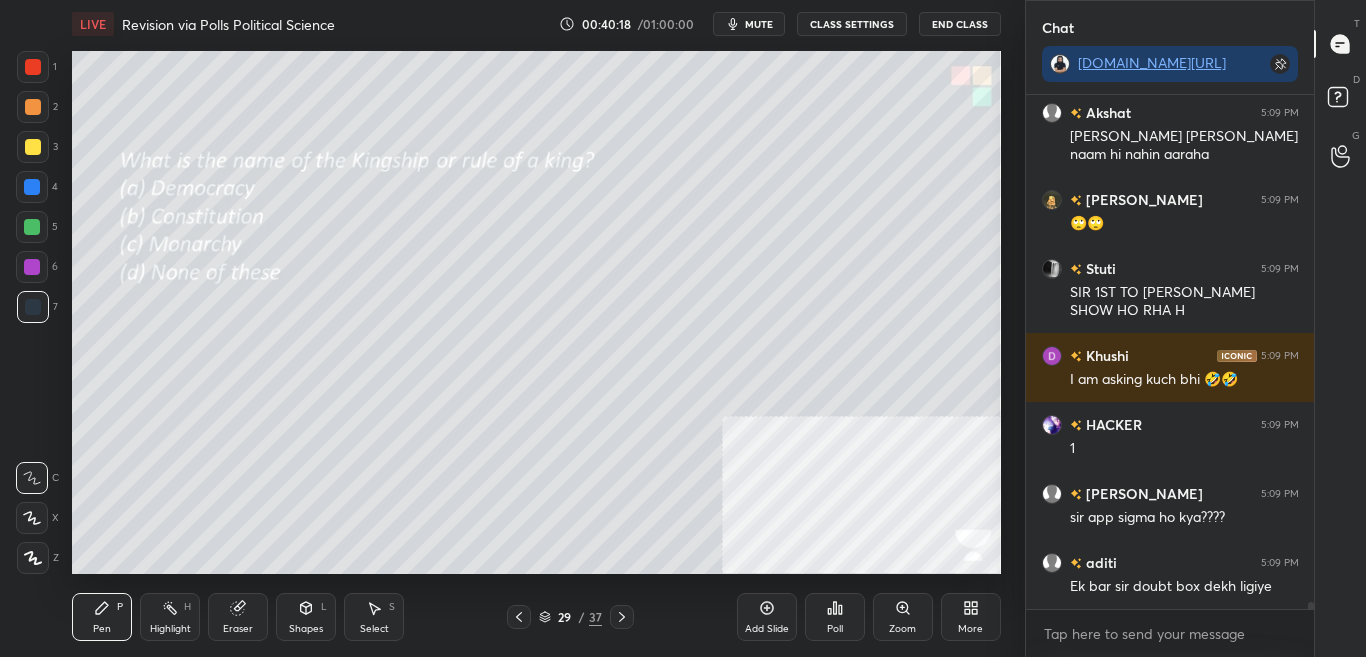 click at bounding box center [622, 617] 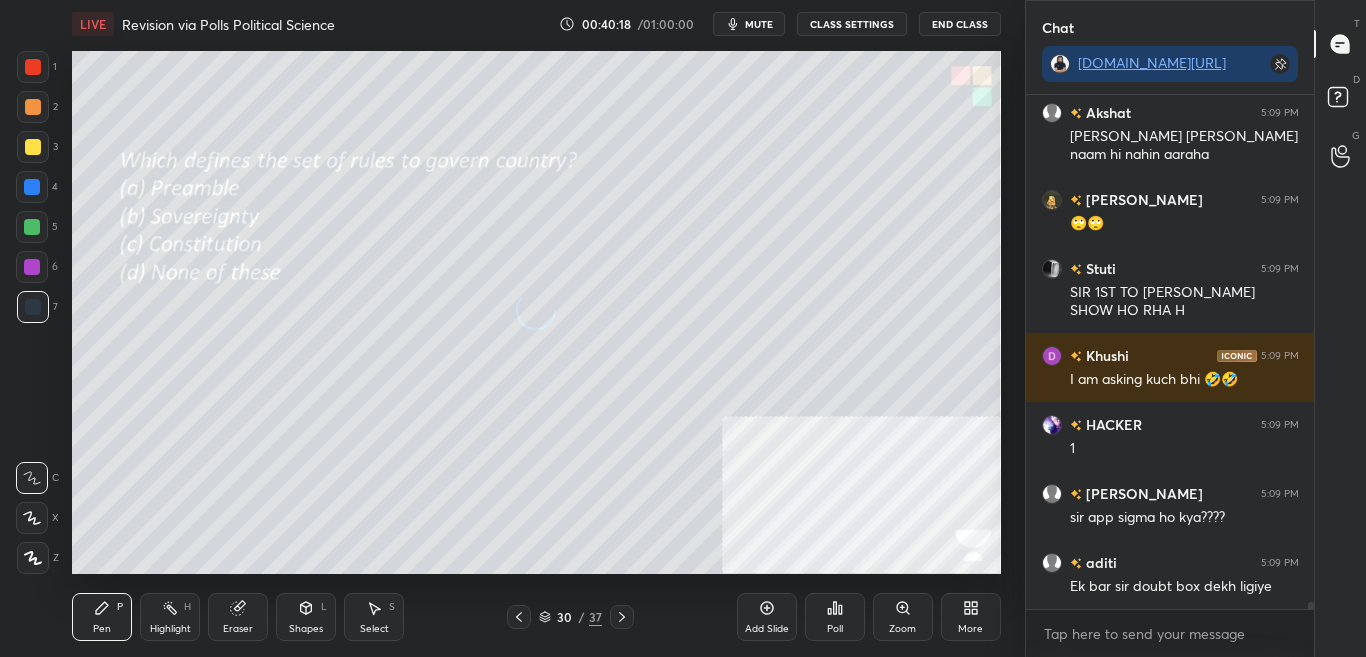 click at bounding box center [622, 617] 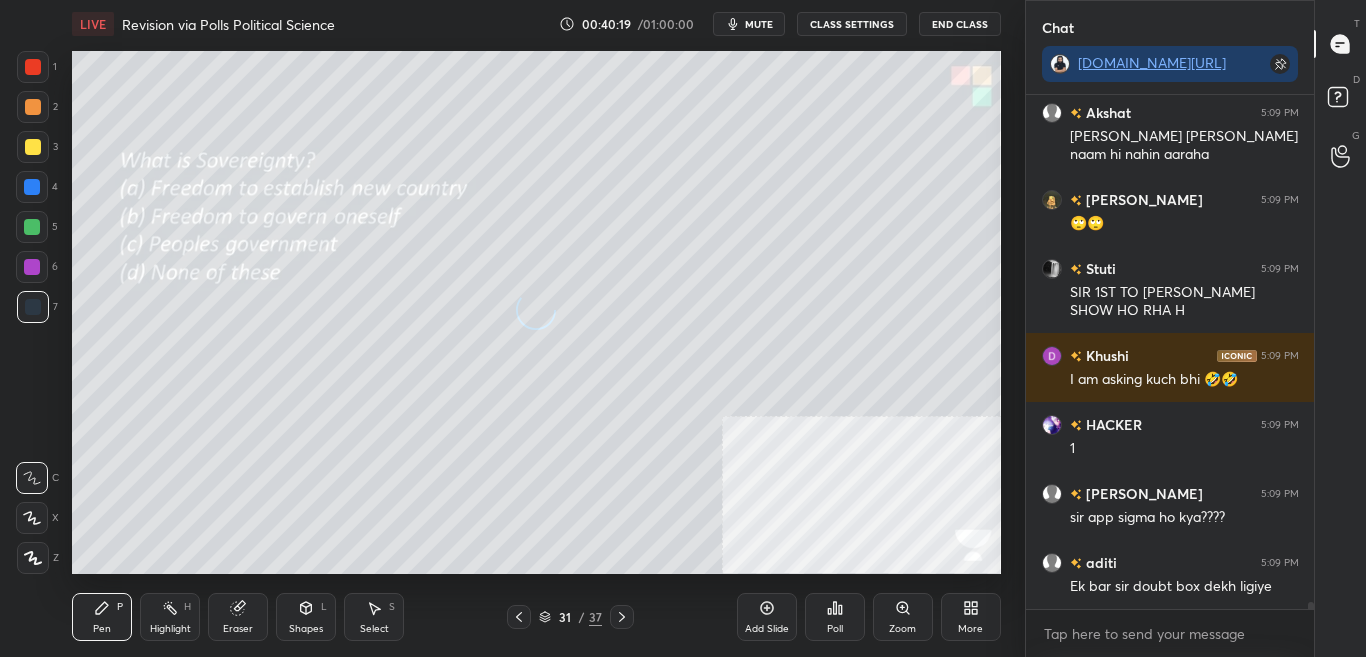 click at bounding box center (622, 617) 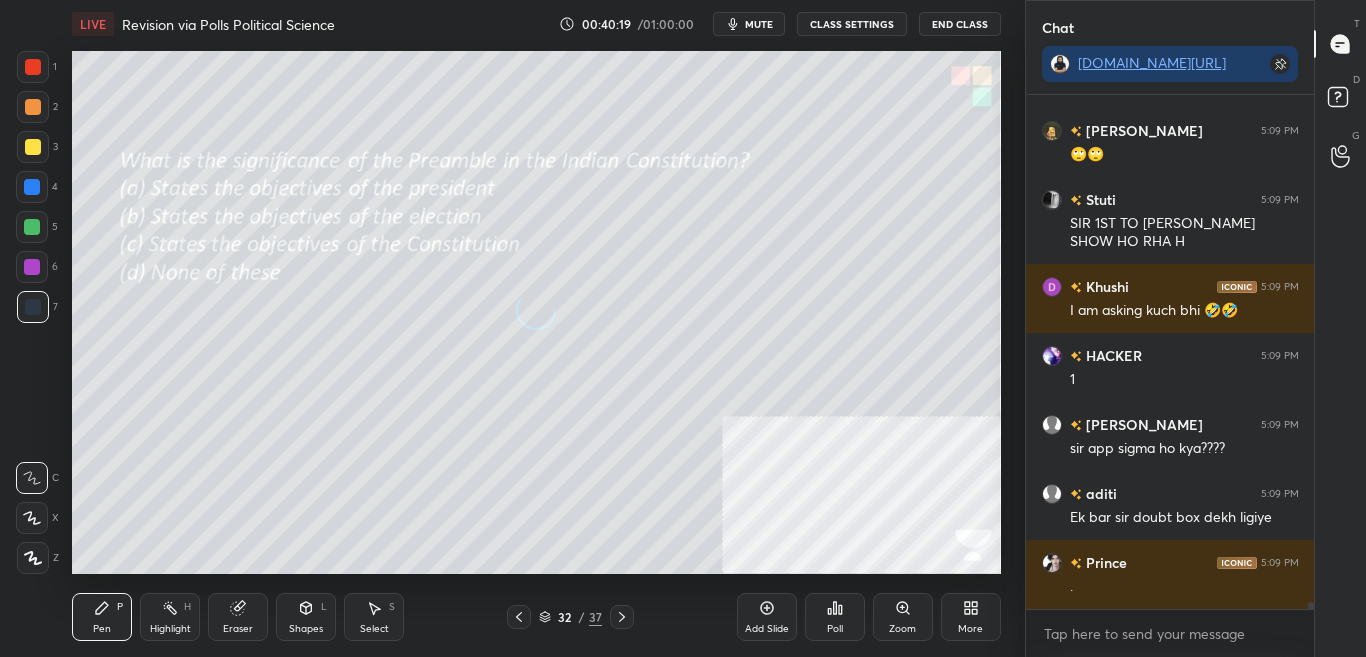 click at bounding box center (622, 617) 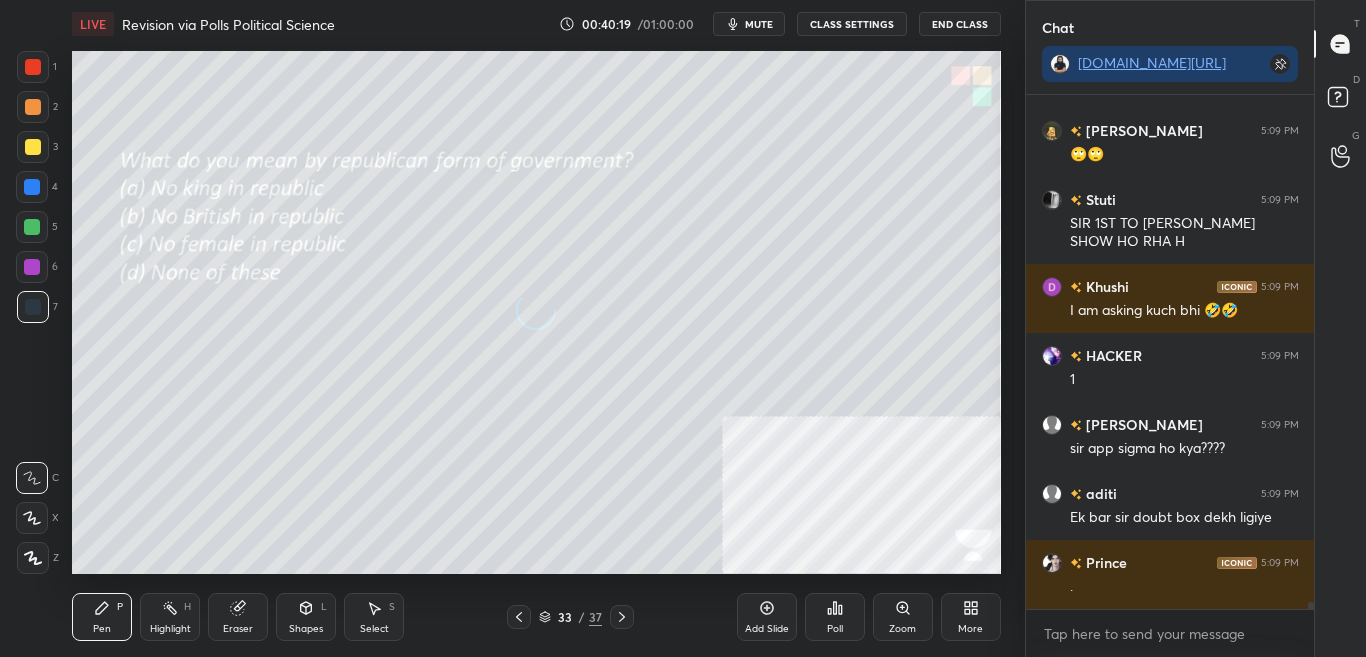 click on "Pen P Highlight H Eraser Shapes L Select S 33 / 37 Add Slide Poll Zoom More" at bounding box center (536, 617) 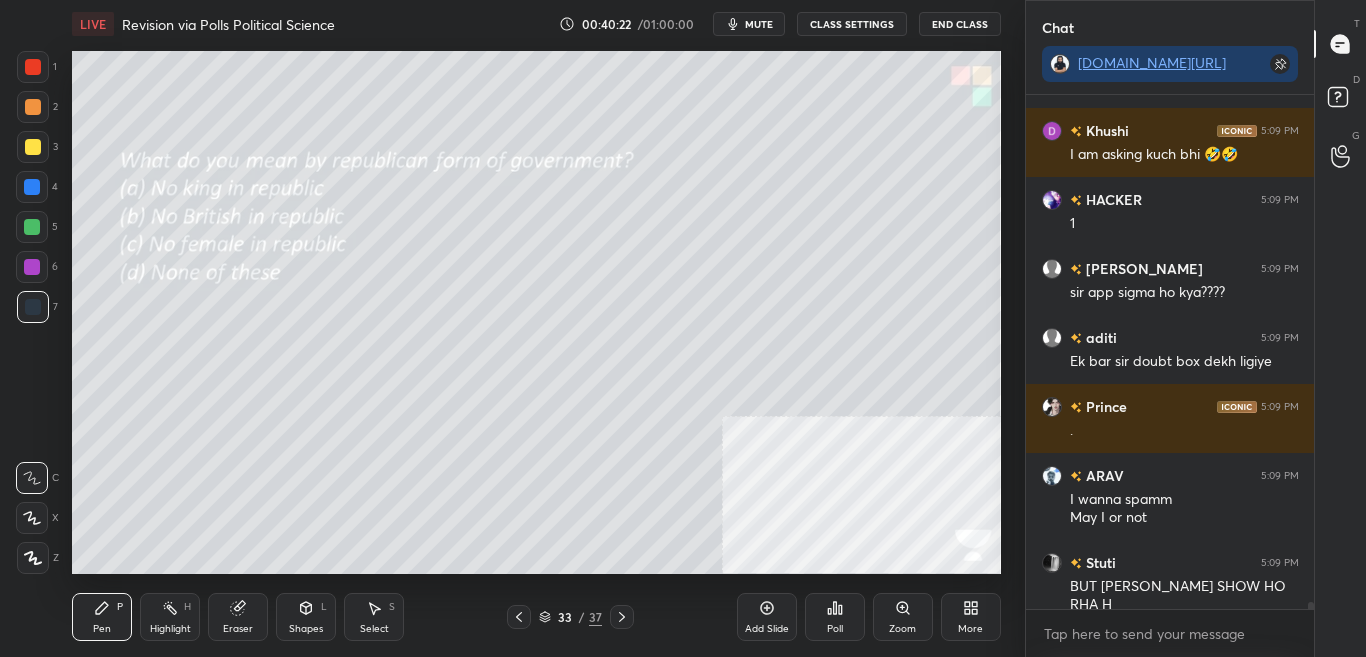 click 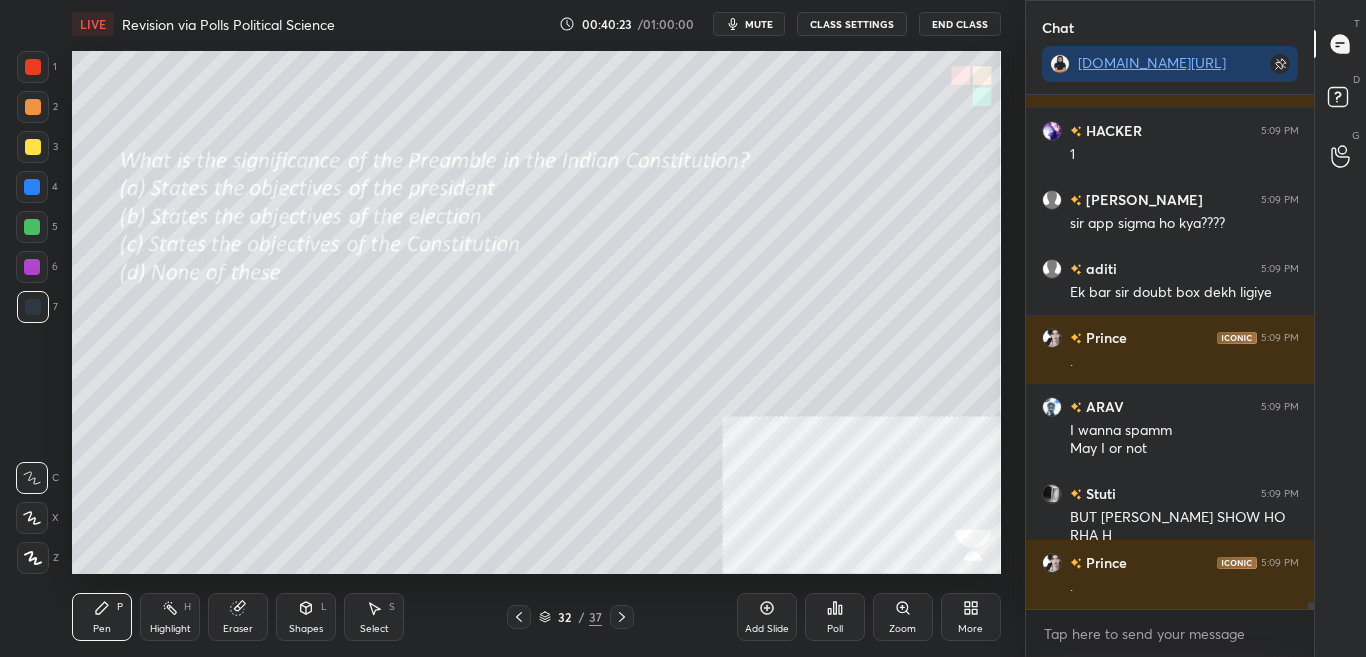 click at bounding box center [519, 617] 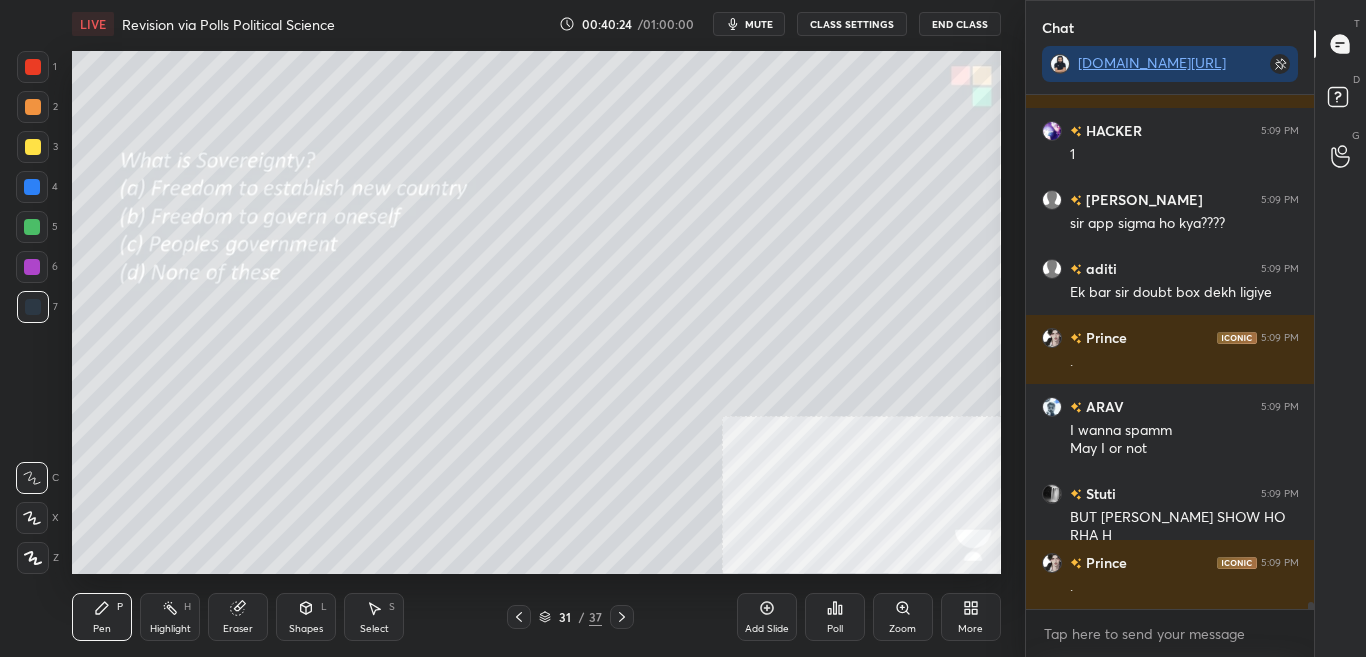 click at bounding box center (519, 617) 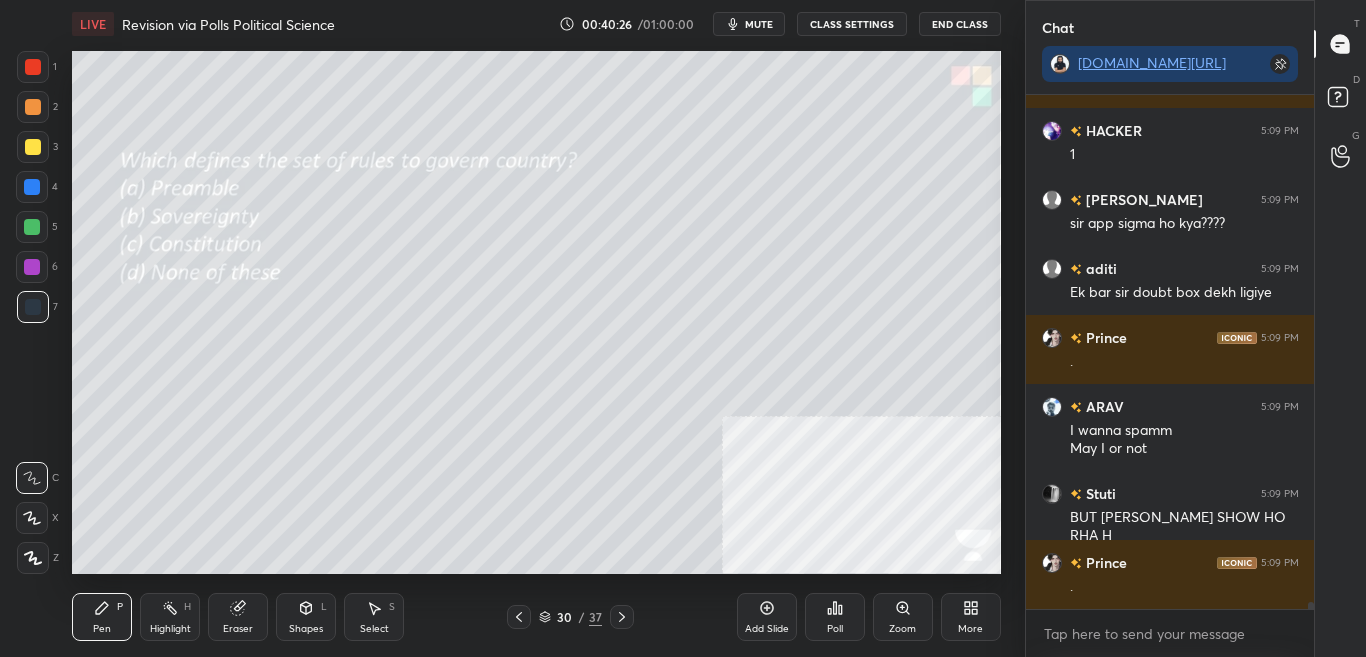 click at bounding box center (622, 617) 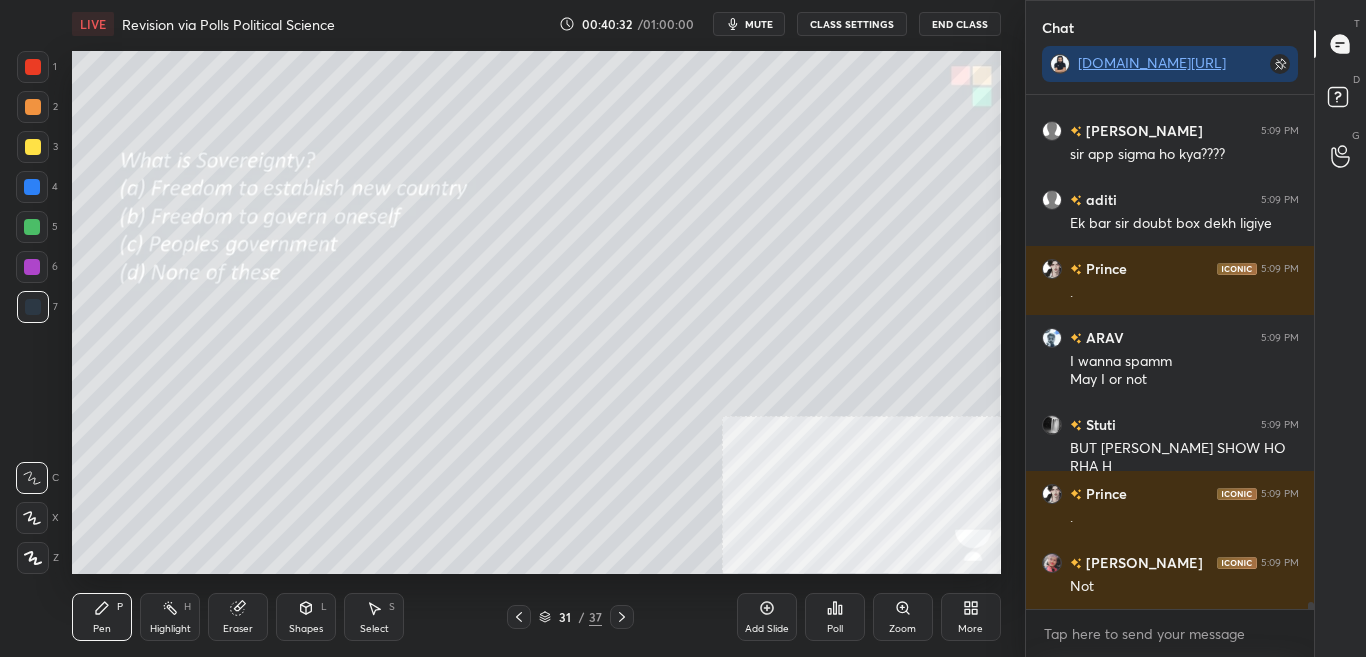 scroll, scrollTop: 35387, scrollLeft: 0, axis: vertical 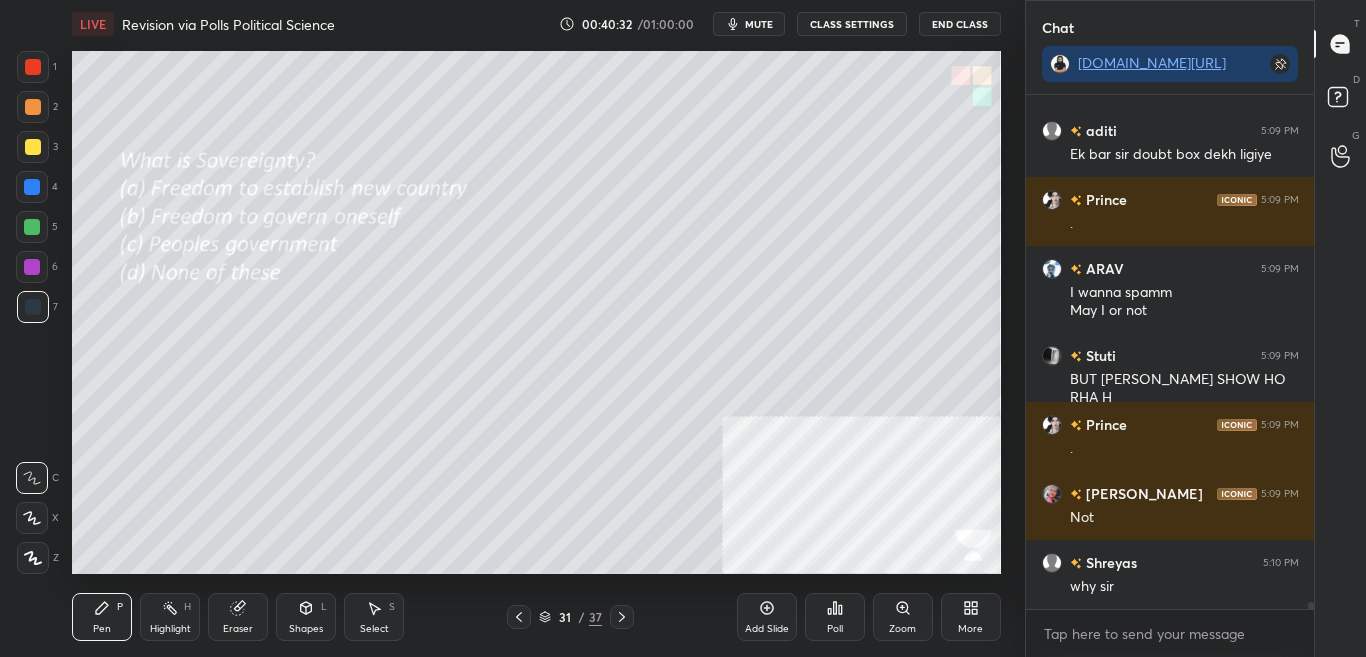 click on "Poll" at bounding box center [835, 629] 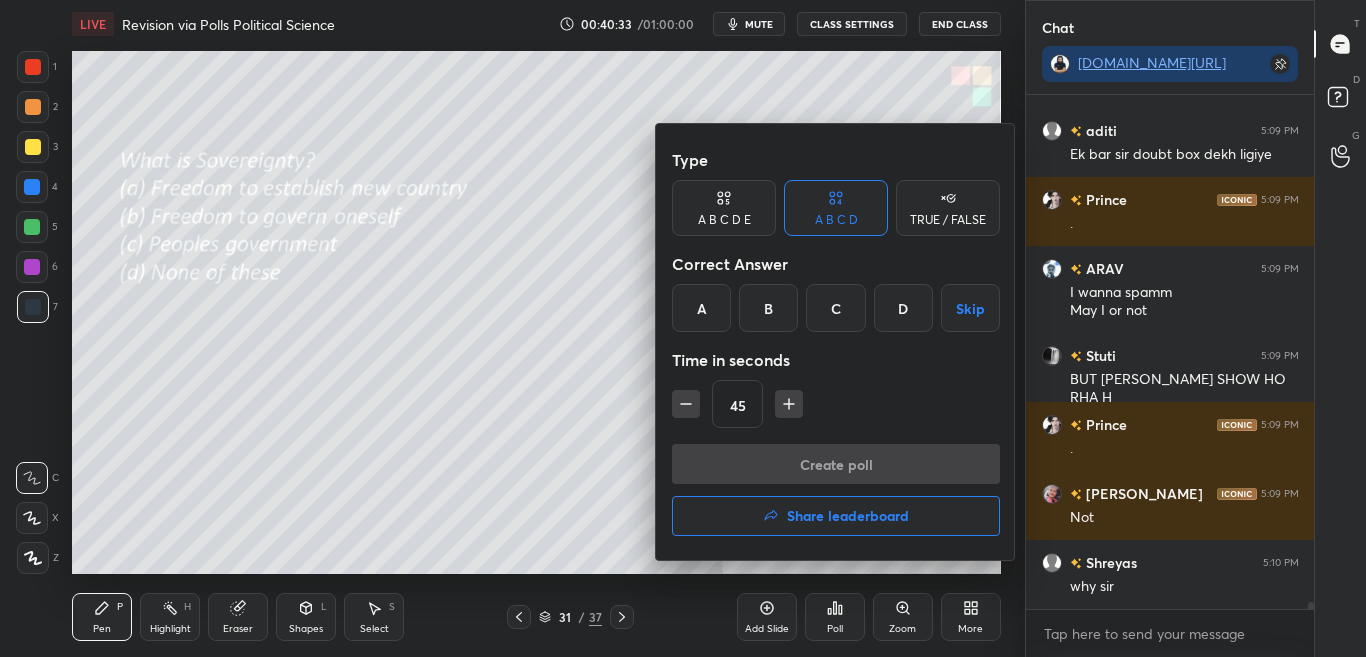 click on "B" at bounding box center [768, 308] 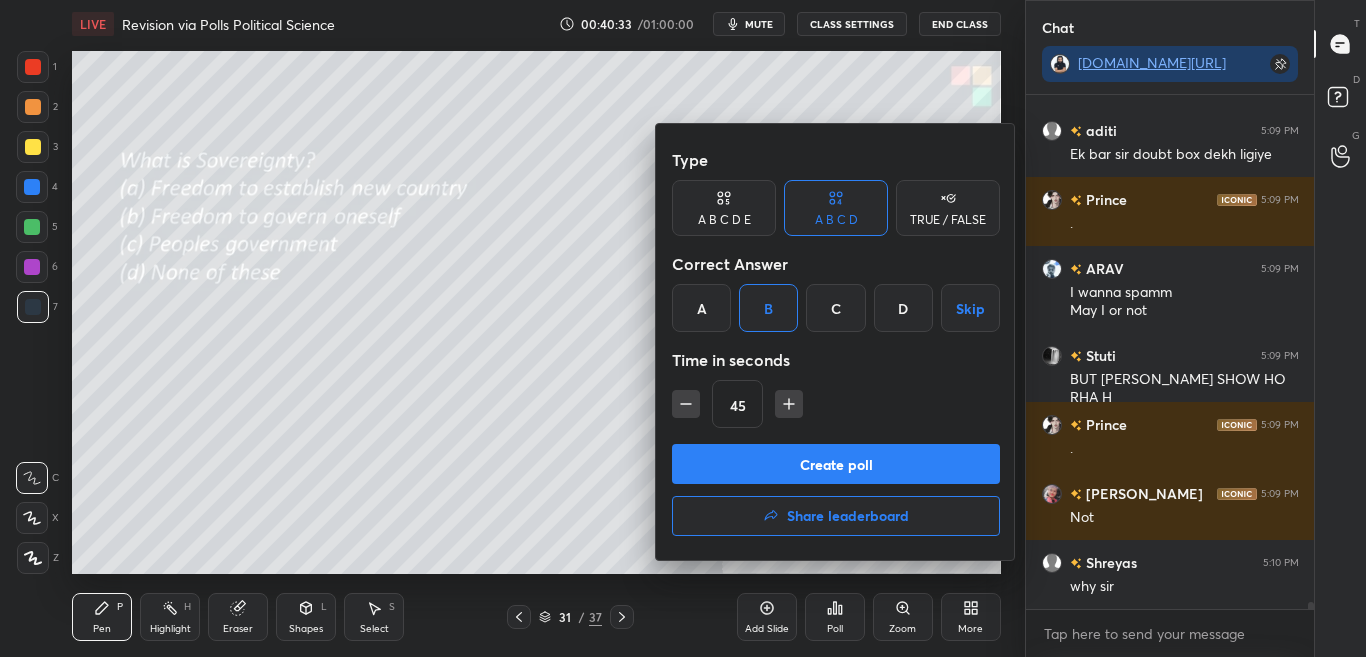 scroll, scrollTop: 35456, scrollLeft: 0, axis: vertical 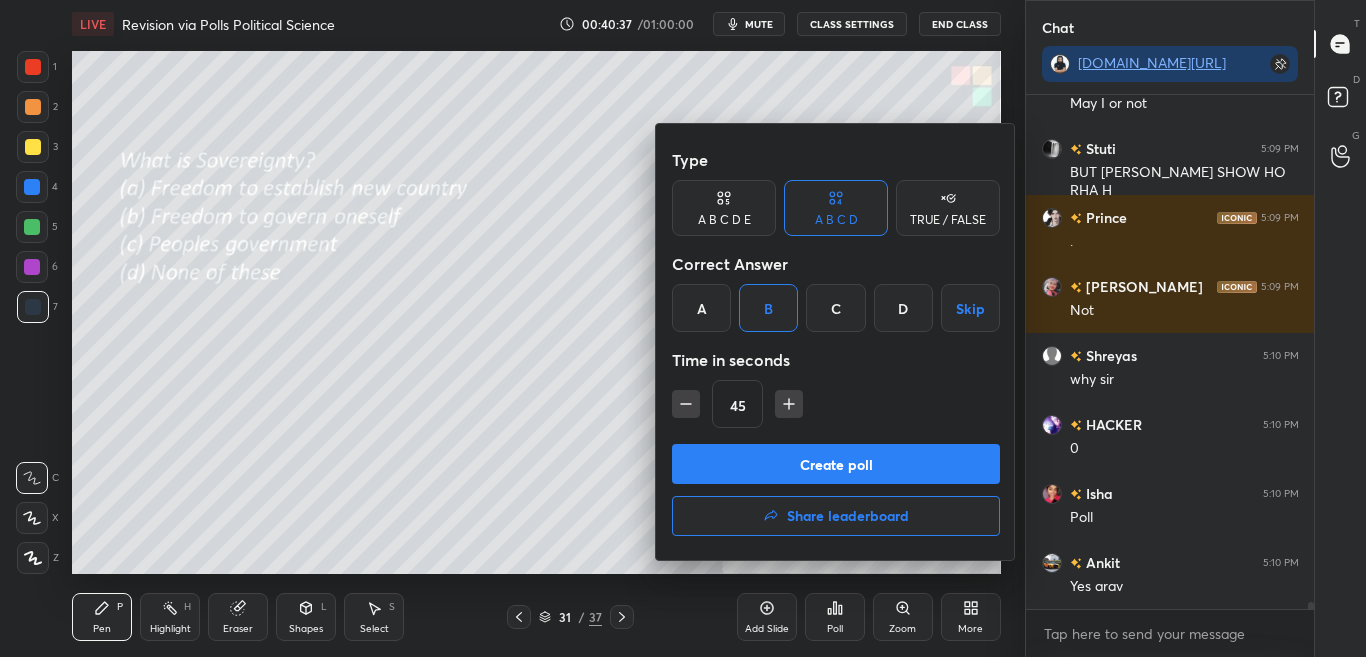 click on "Create poll" at bounding box center (836, 464) 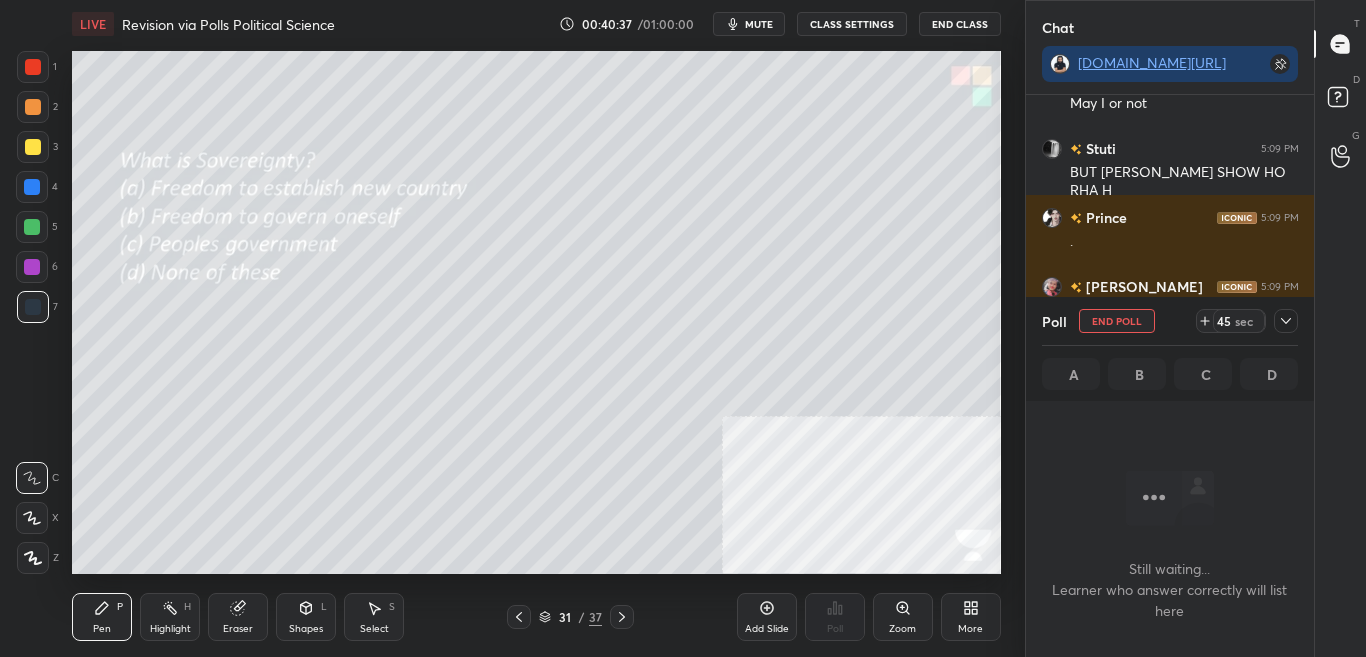 scroll, scrollTop: 325, scrollLeft: 282, axis: both 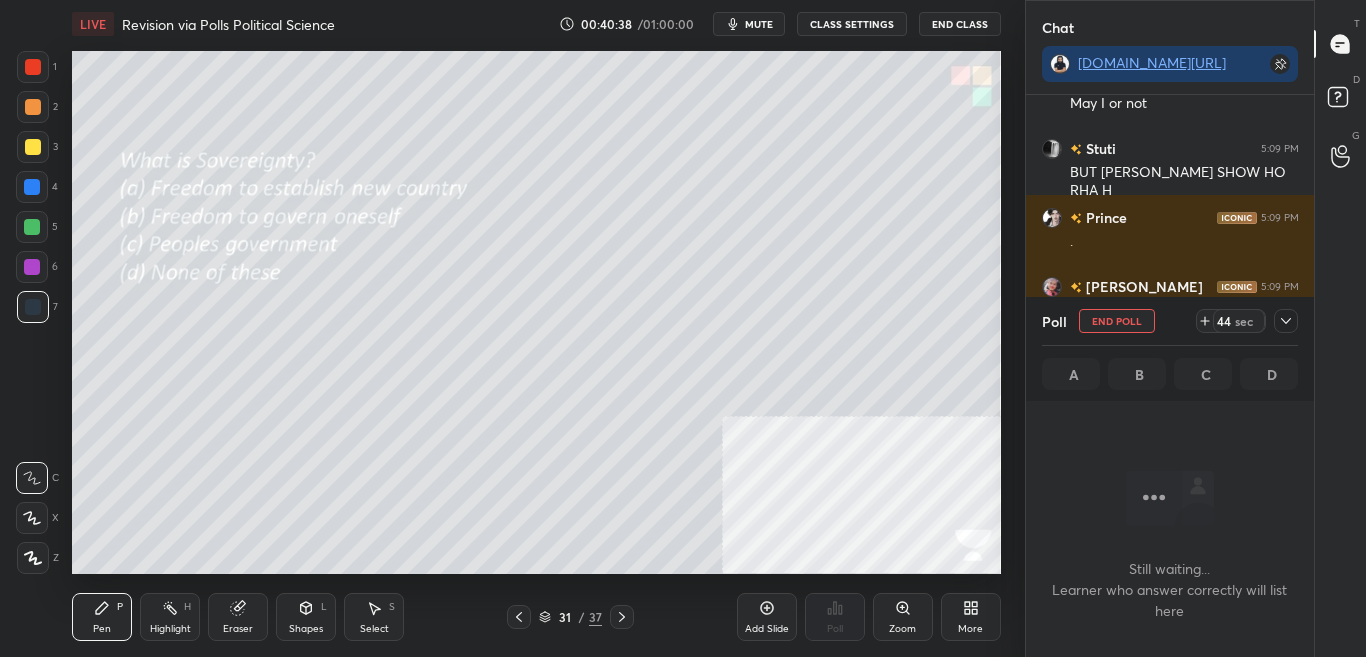 click 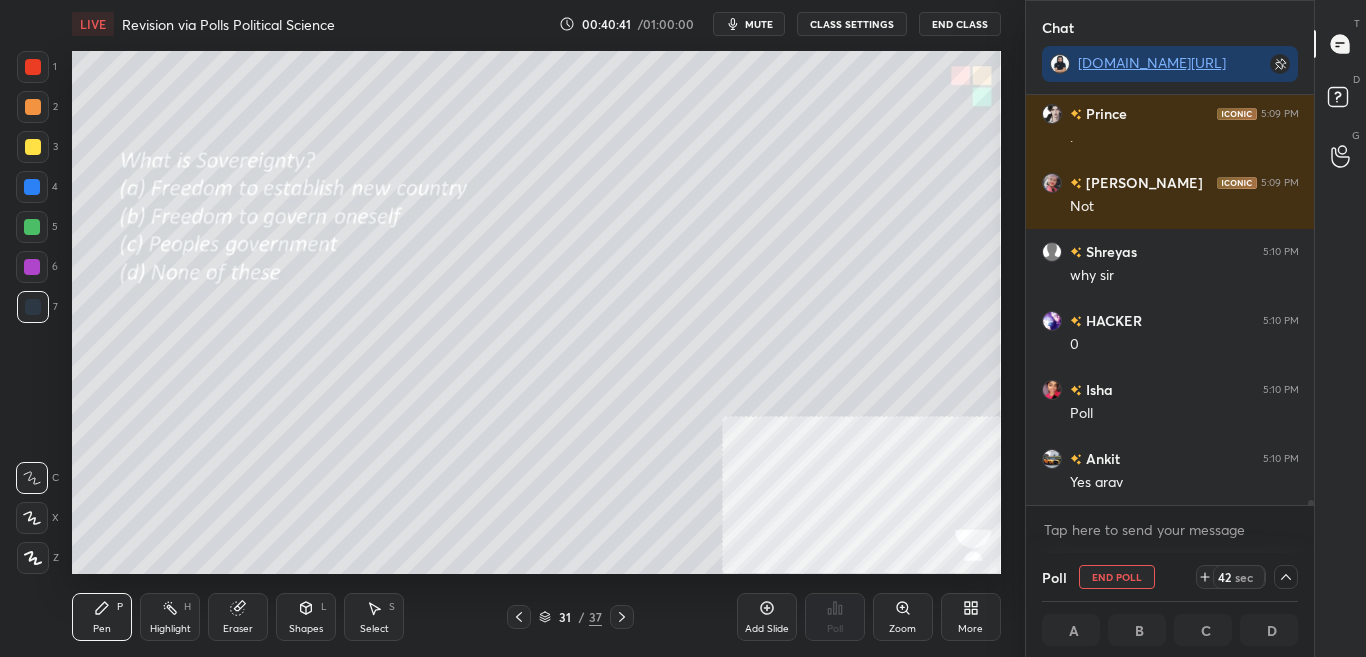 drag, startPoint x: 1309, startPoint y: 499, endPoint x: 1308, endPoint y: 511, distance: 12.0415945 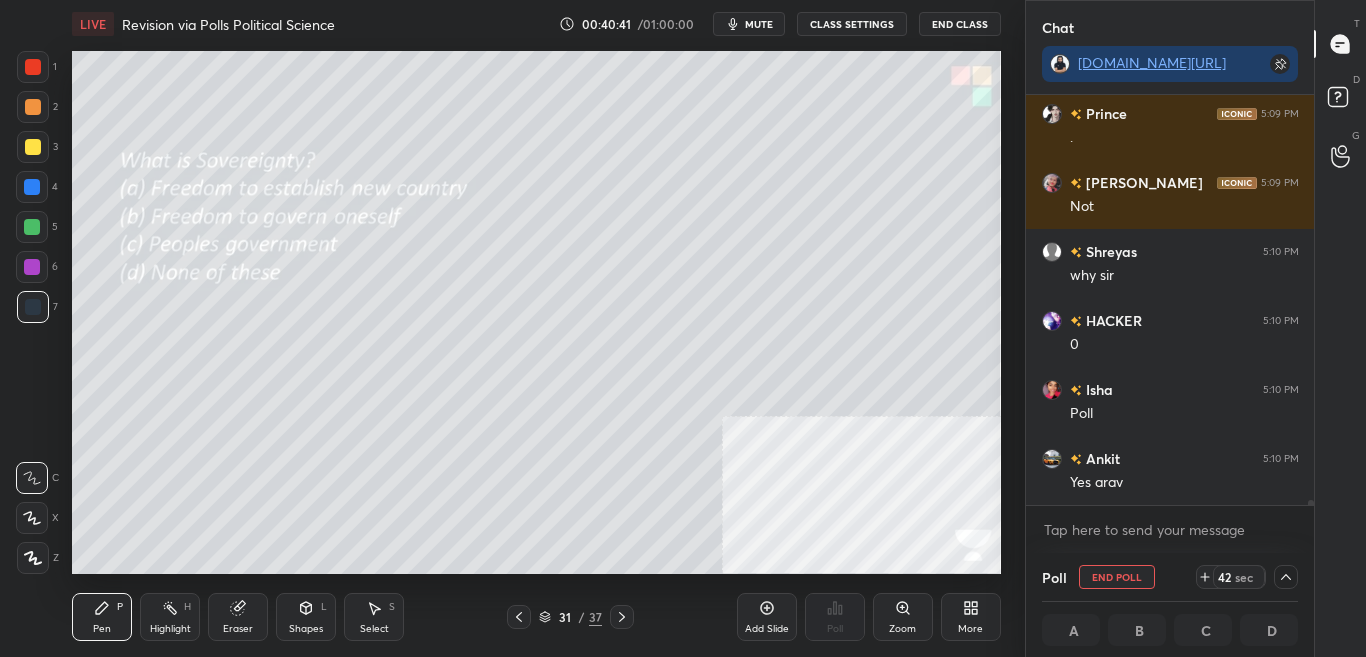 click on "Stuti 5:09 PM BUT TABISH SHOW HO RHA H Prince 5:09 PM . Akshita 5:09 PM Not Shreyas 5:10 PM why sir HACKER 5:10 PM 0 Isha 5:10 PM Poll Ankit 5:10 PM Yes arav JUMP TO LATEST Enable hand raising Enable raise hand to speak to learners. Once enabled, chat will be turned off temporarily. Enable x" at bounding box center [1170, 324] 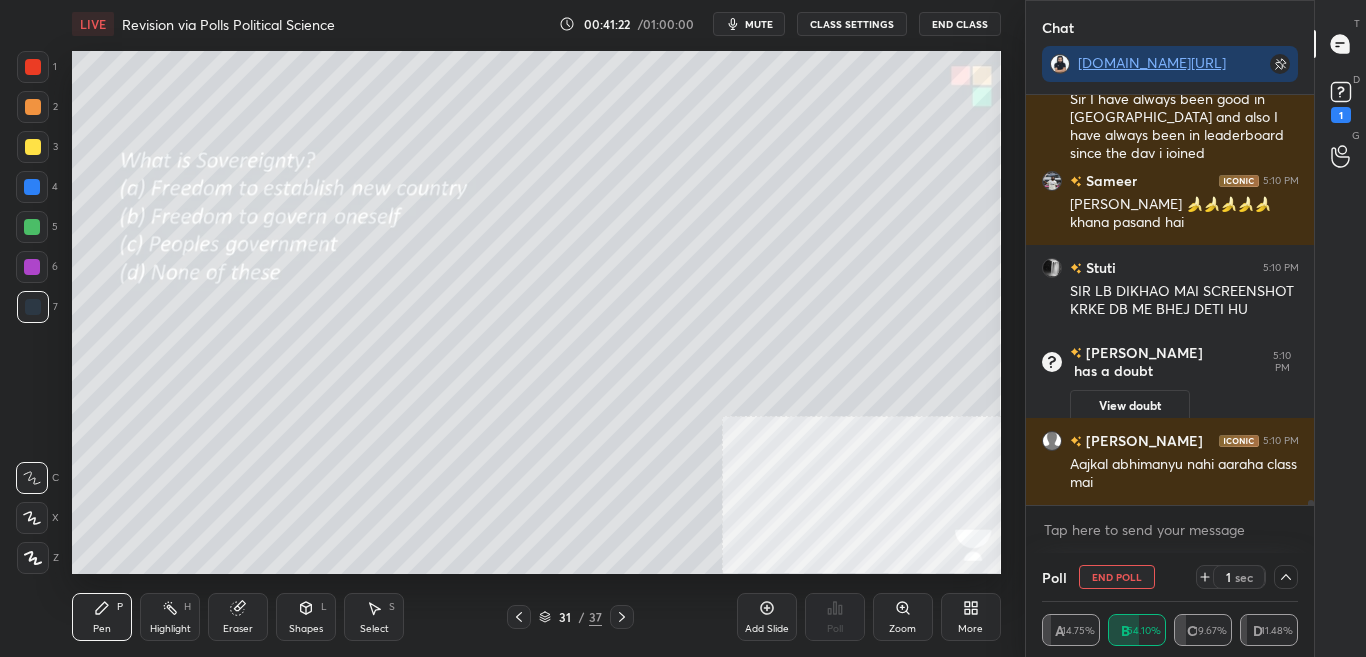 scroll, scrollTop: 30435, scrollLeft: 0, axis: vertical 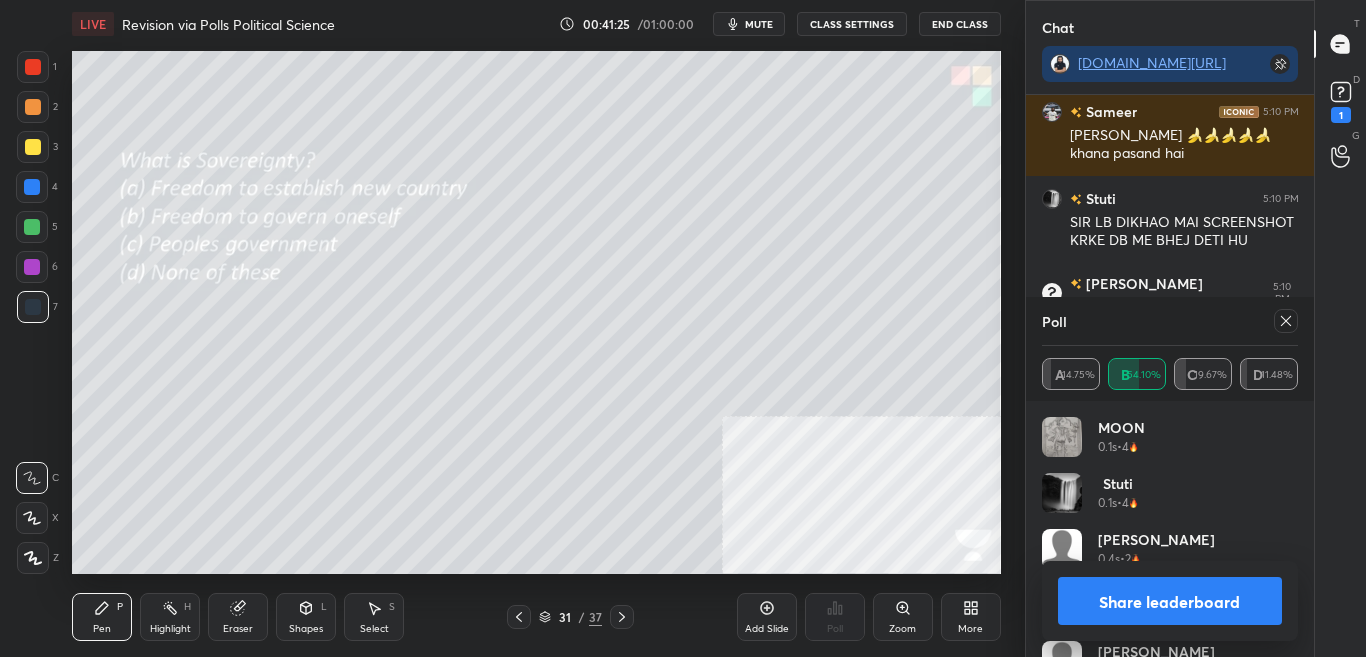 click on "Share leaderboard" at bounding box center (1170, 601) 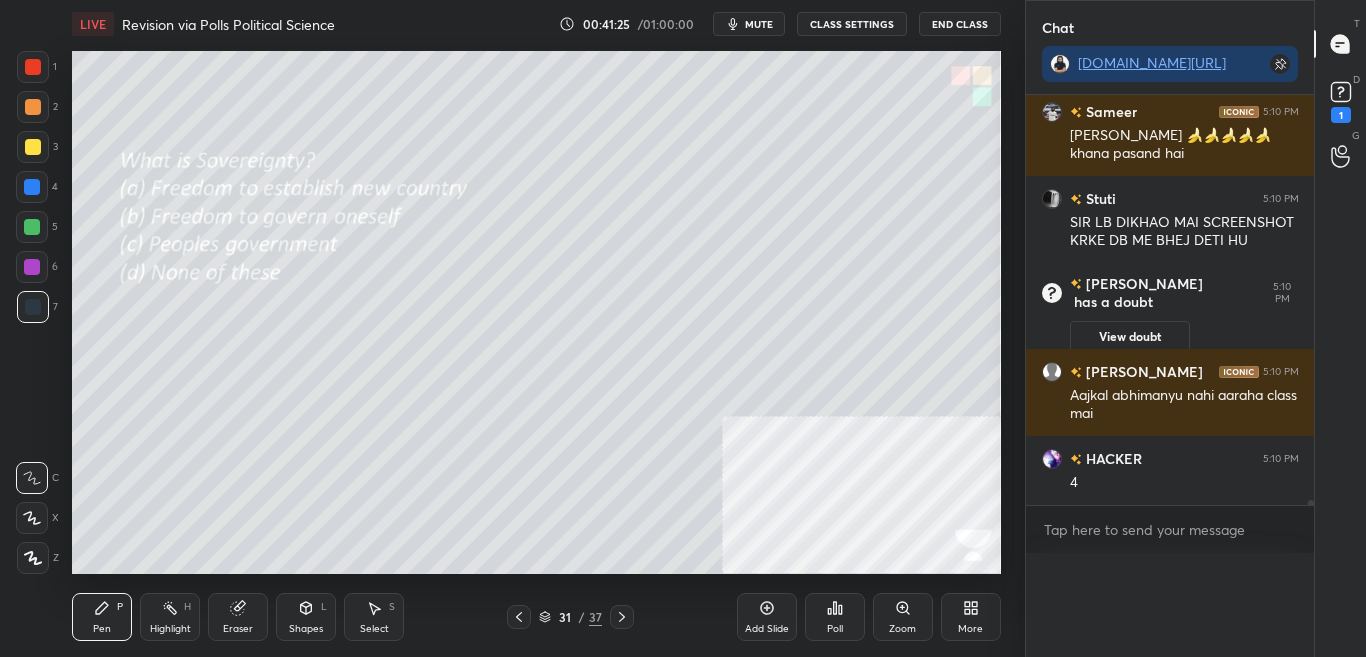 scroll, scrollTop: 150, scrollLeft: 250, axis: both 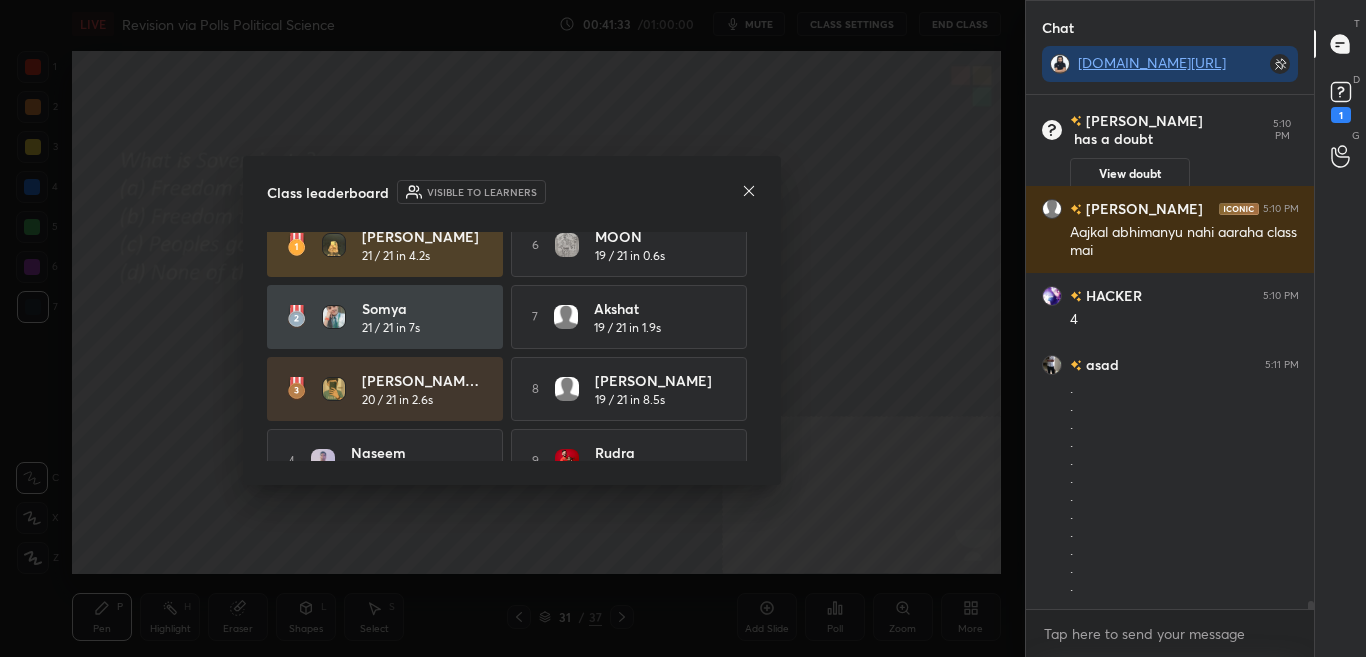 drag, startPoint x: 759, startPoint y: 341, endPoint x: 757, endPoint y: 369, distance: 28.071337 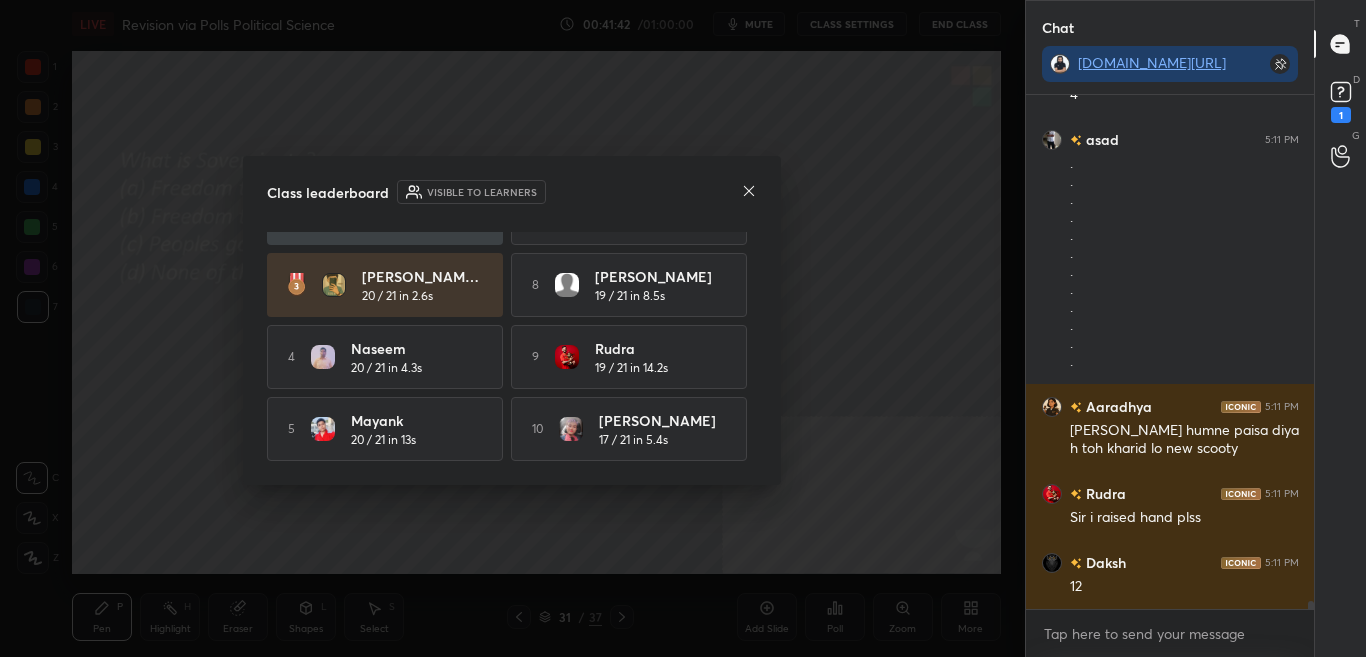 click 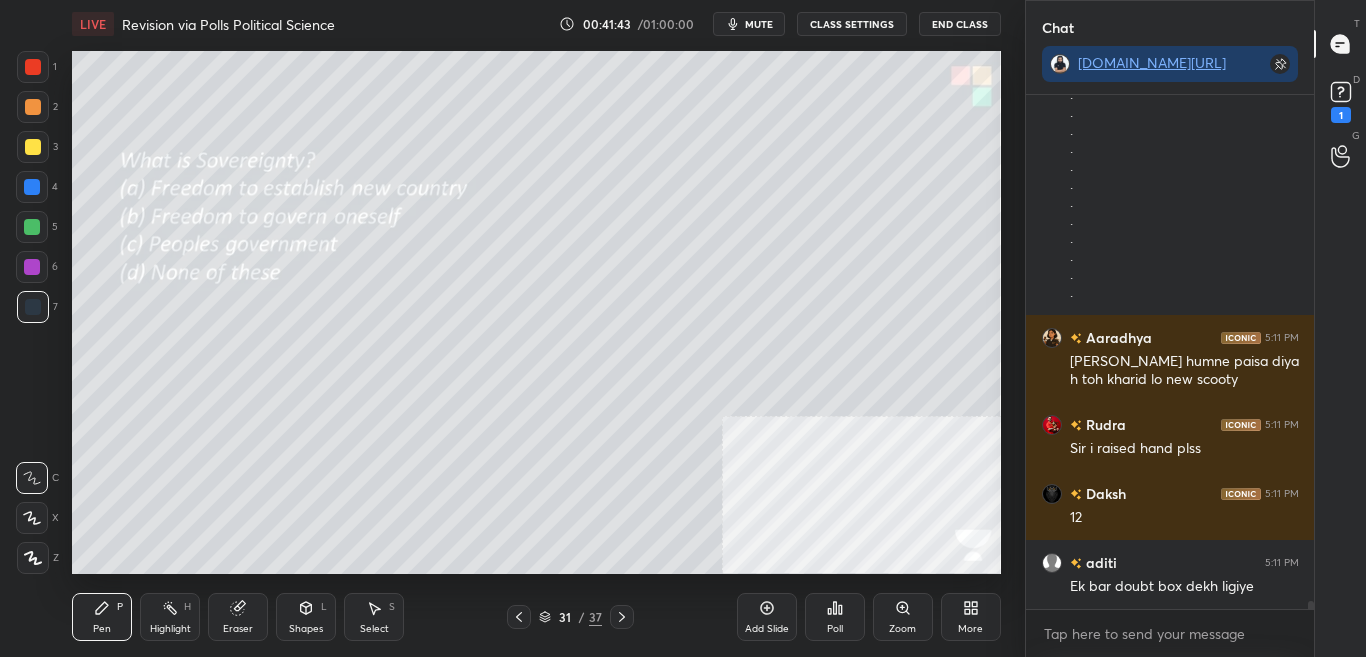 click 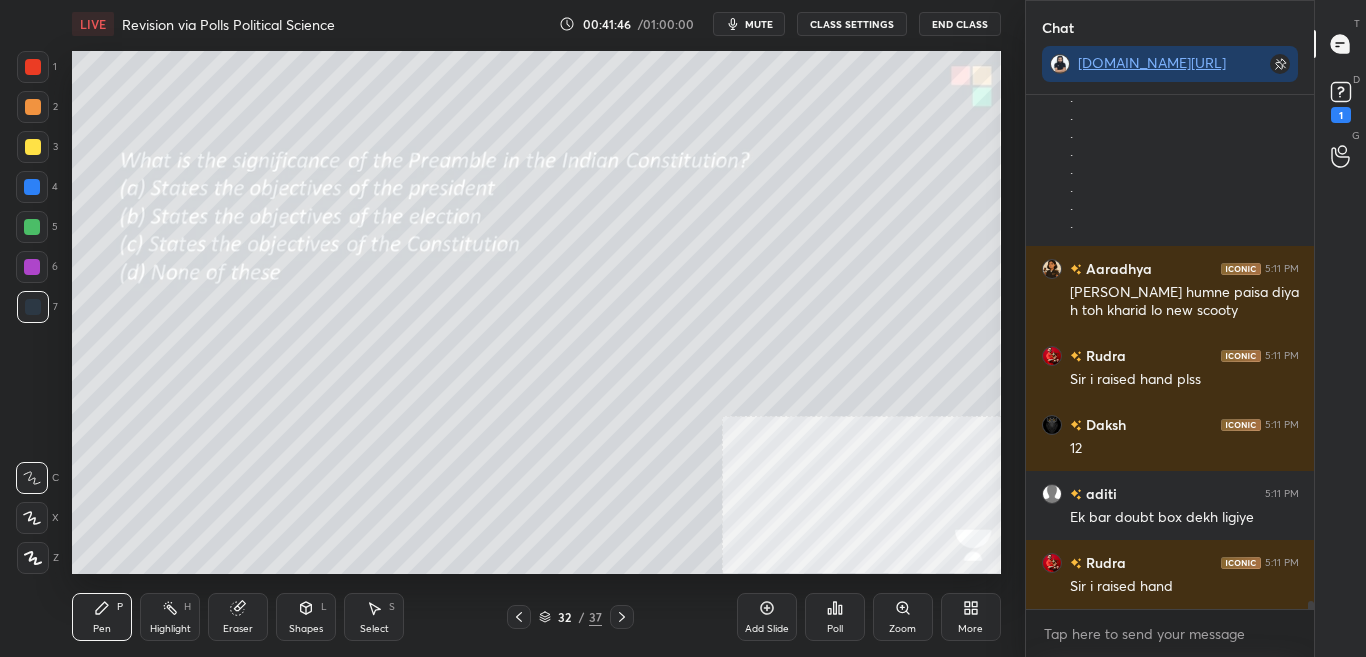 click on "D Doubts (D) 1" at bounding box center [1340, 100] 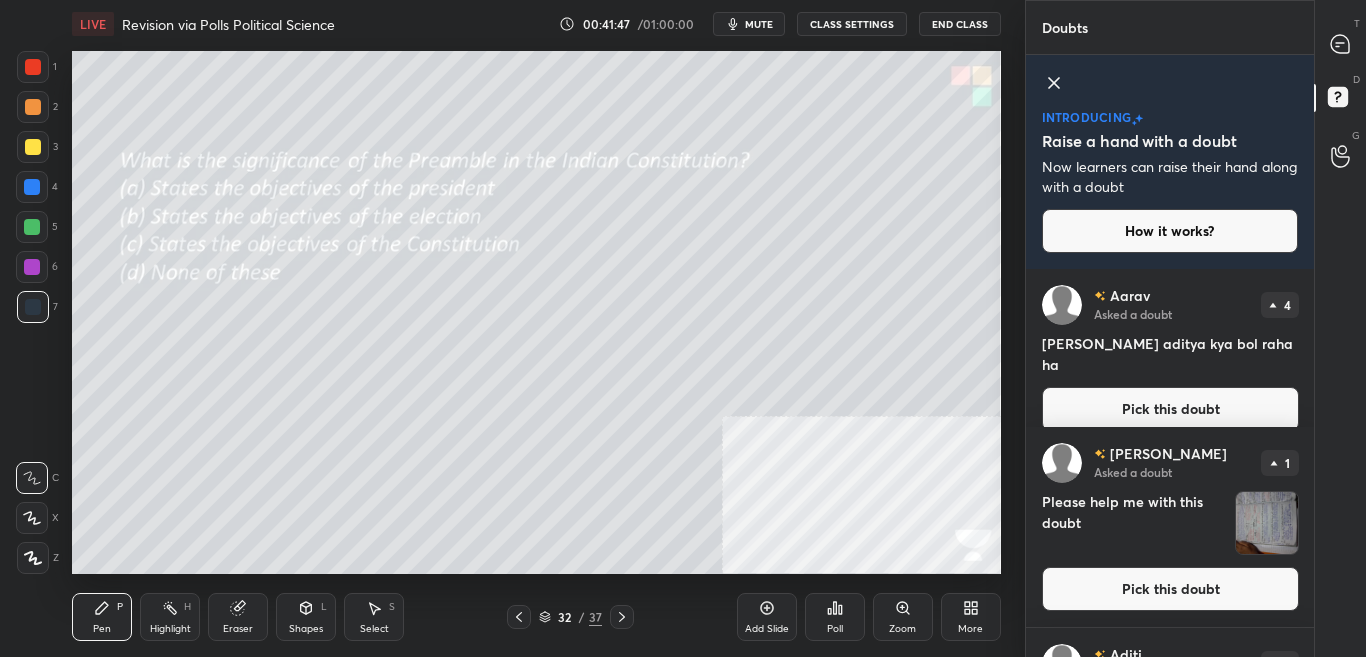 click on "Pick this doubt" at bounding box center [1170, 589] 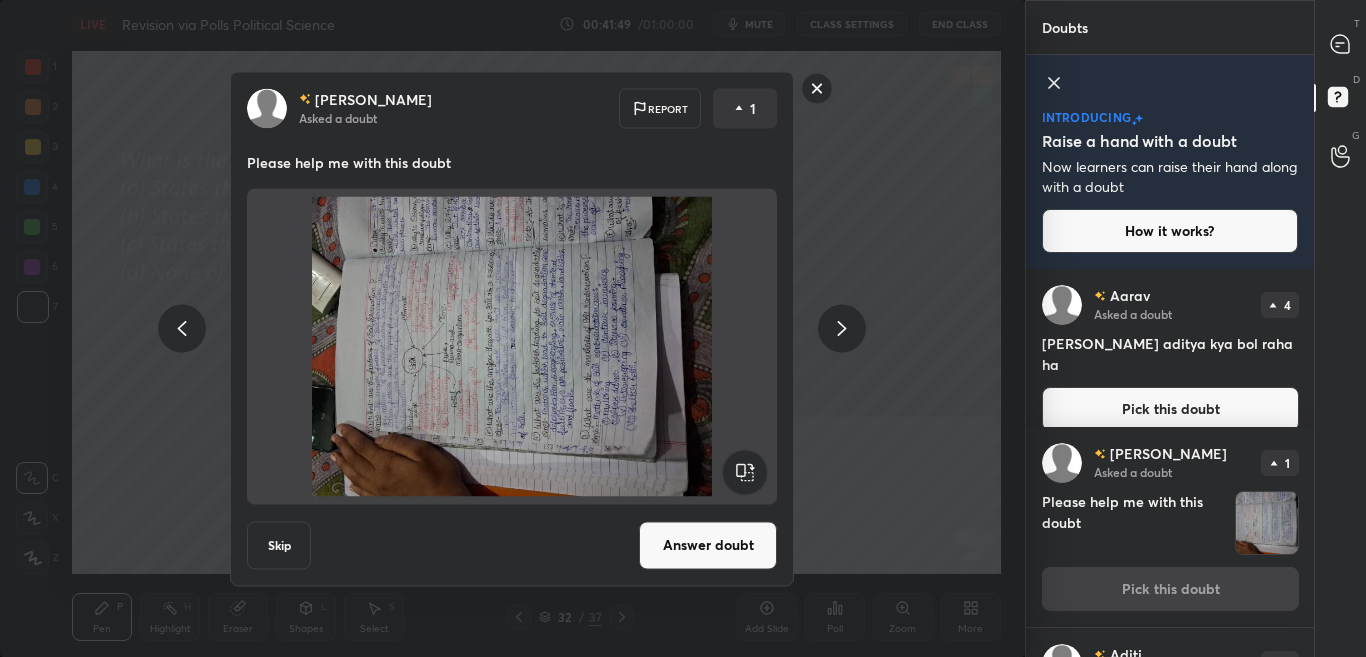 click 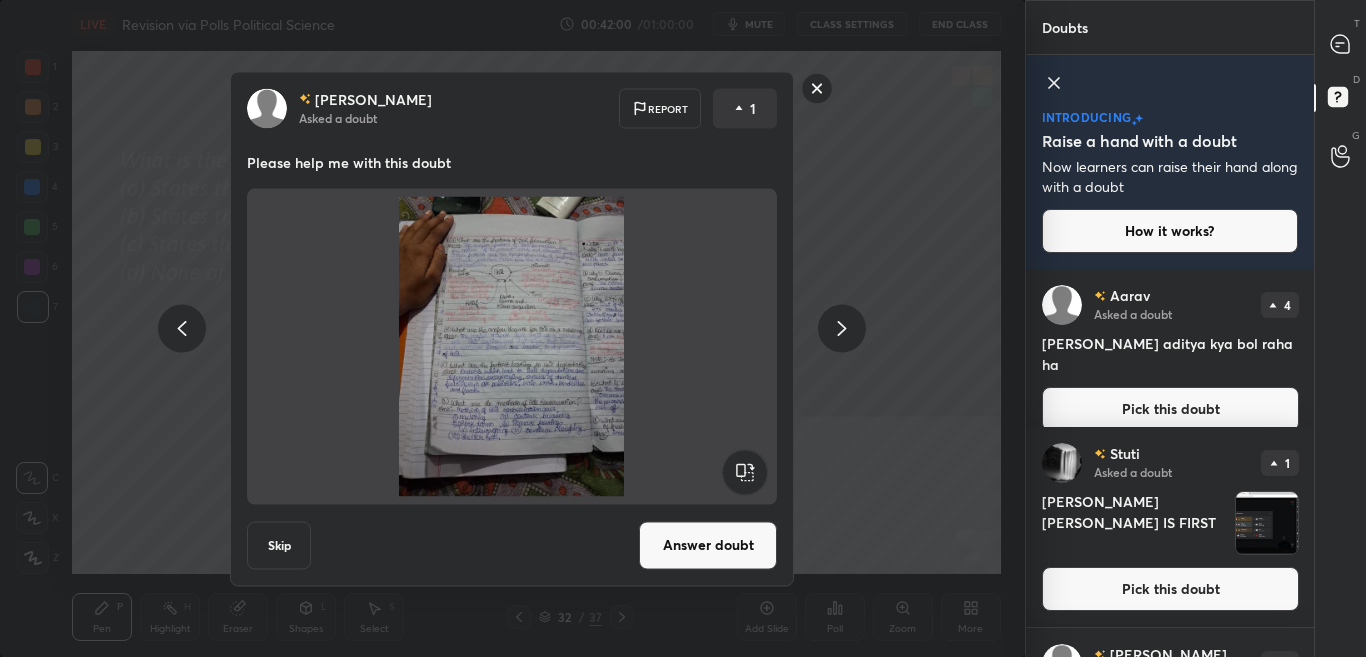 click on "Srinidi Asked a doubt Report 1 Please help me with this doubt Skip Answer doubt" at bounding box center [512, 328] 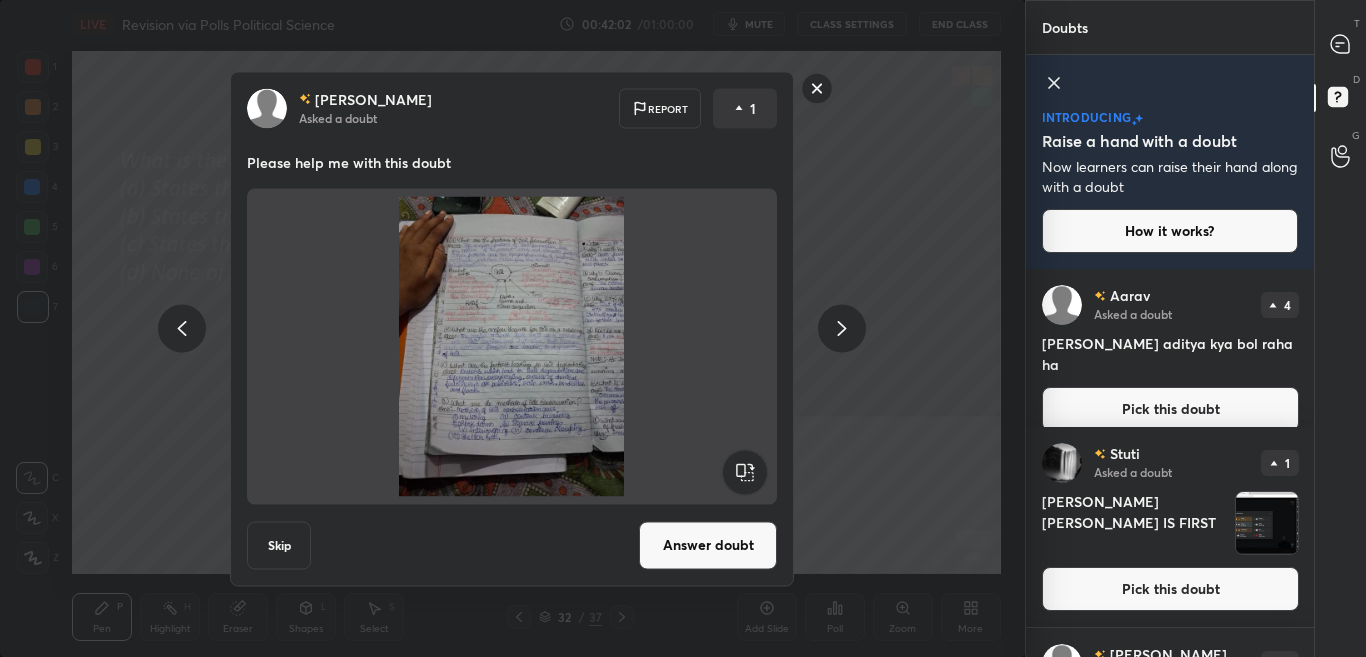 click 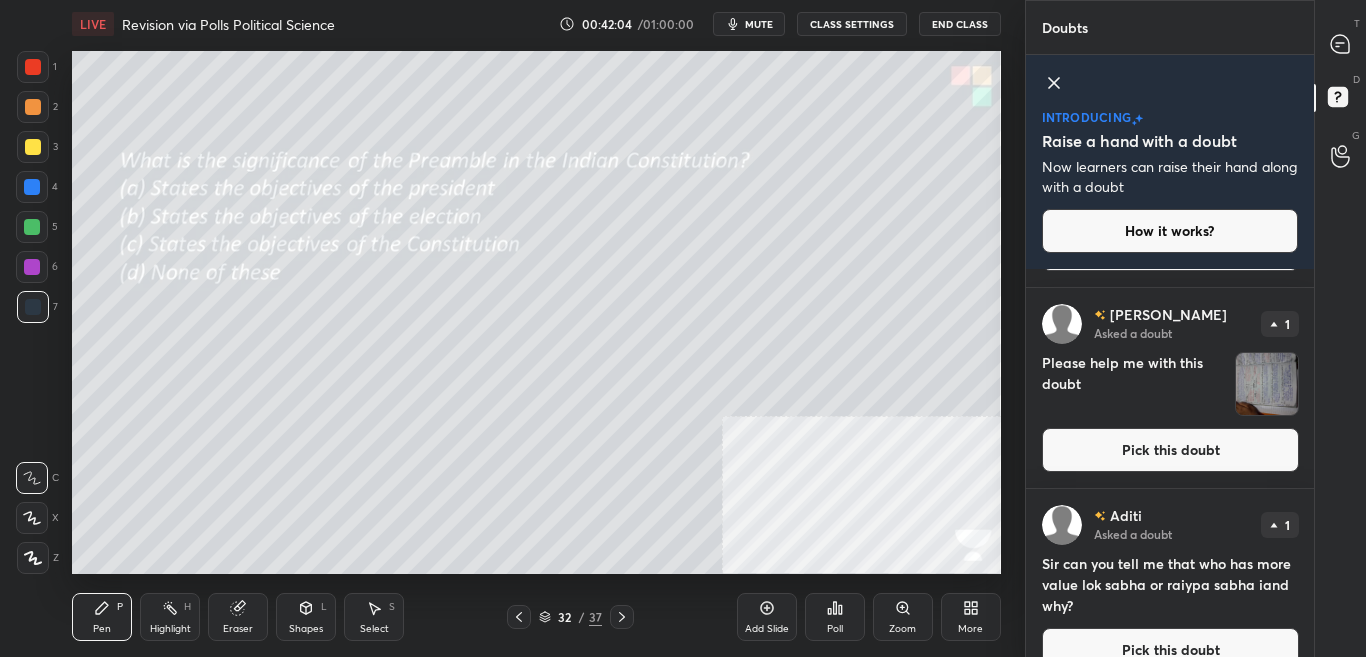 click on "Aditi Asked a doubt 1 Sir can you tell me that who has more value lok sabha or raiypa sabha iand why? Pick this doubt" at bounding box center [1170, 588] 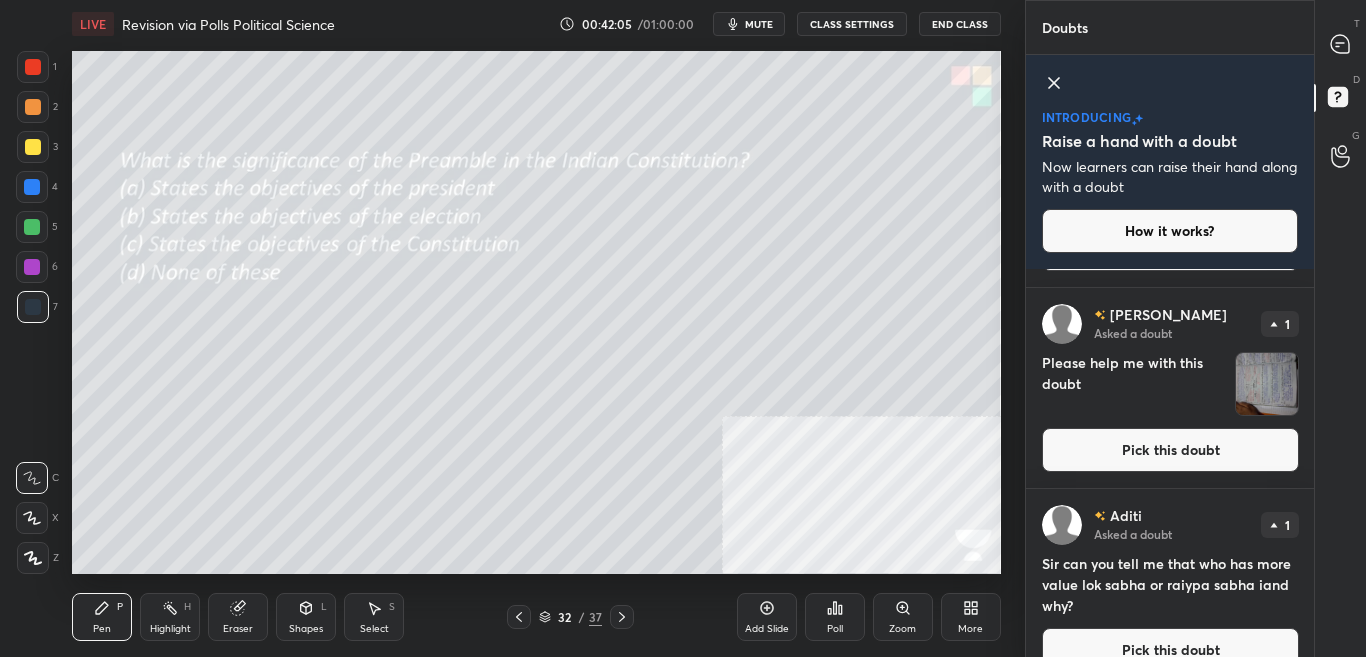 click on "Aditi Asked a doubt 1 Sir can you tell me that who has more value lok sabha or raiypa sabha iand why? Pick this doubt" at bounding box center [1170, 588] 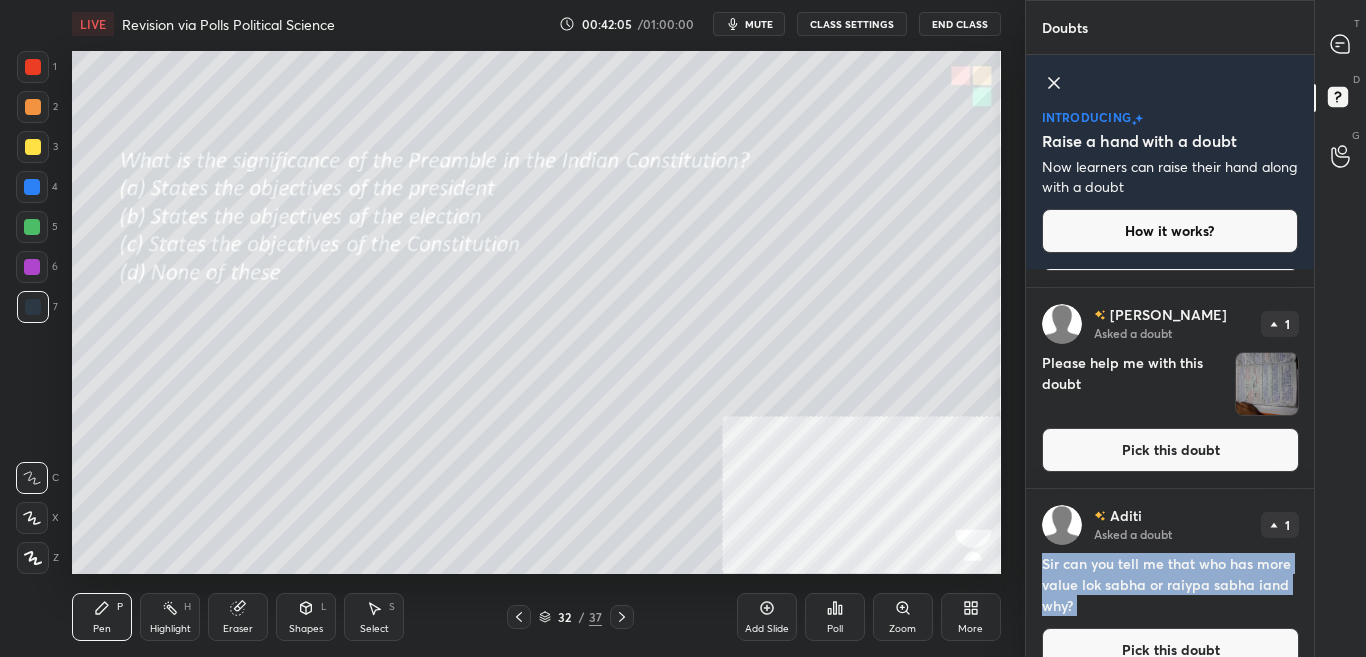 click on "Aditi Asked a doubt 1 Sir can you tell me that who has more value lok sabha or raiypa sabha iand why? Pick this doubt" at bounding box center (1170, 588) 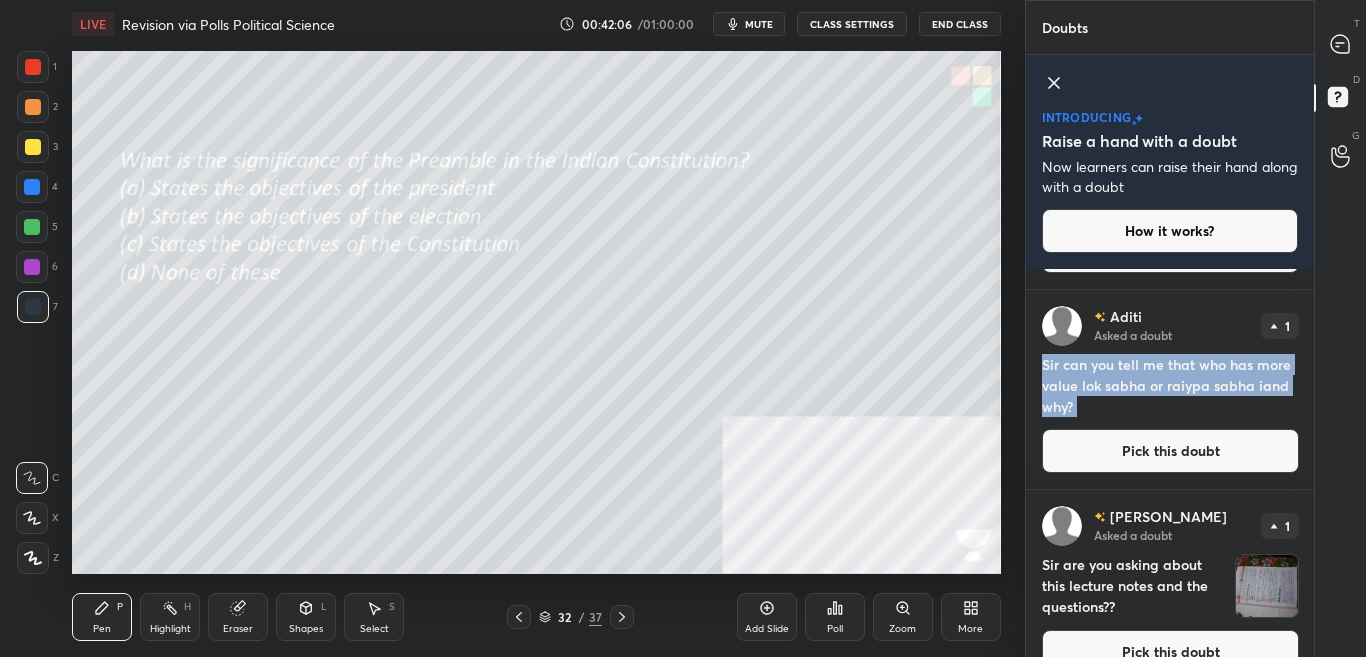 scroll, scrollTop: 573, scrollLeft: 0, axis: vertical 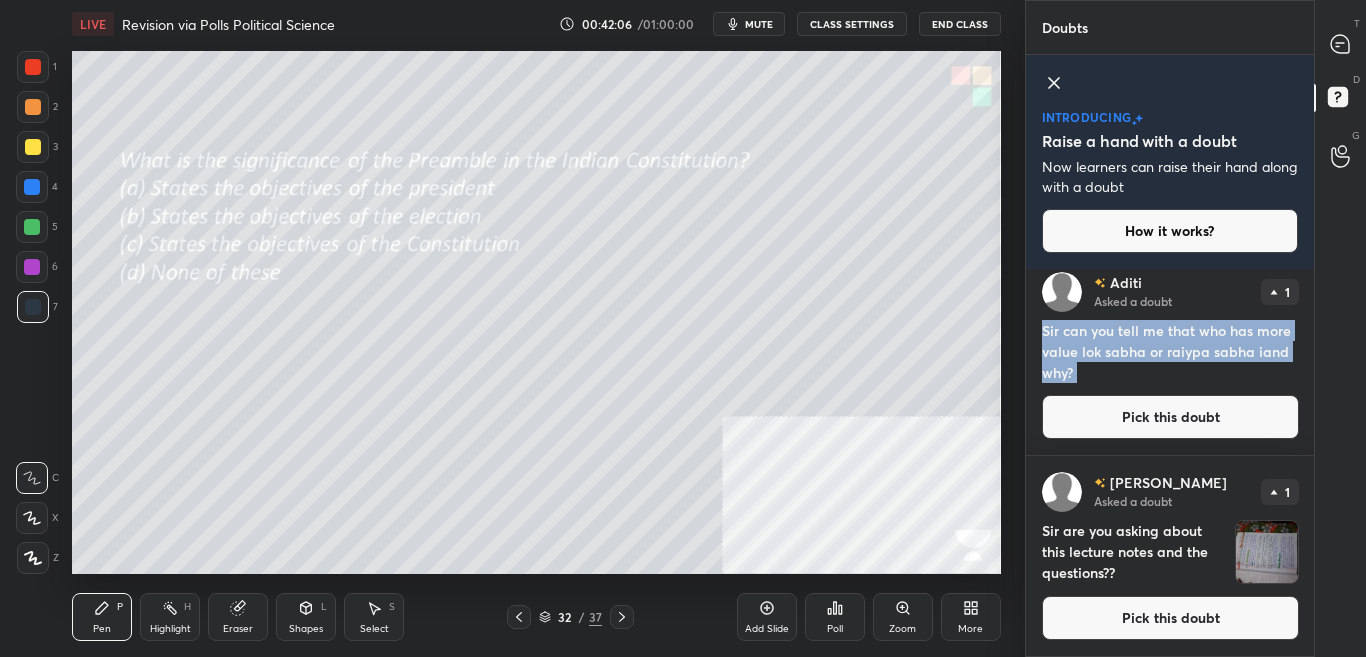 click on "Pick this doubt" at bounding box center (1170, 618) 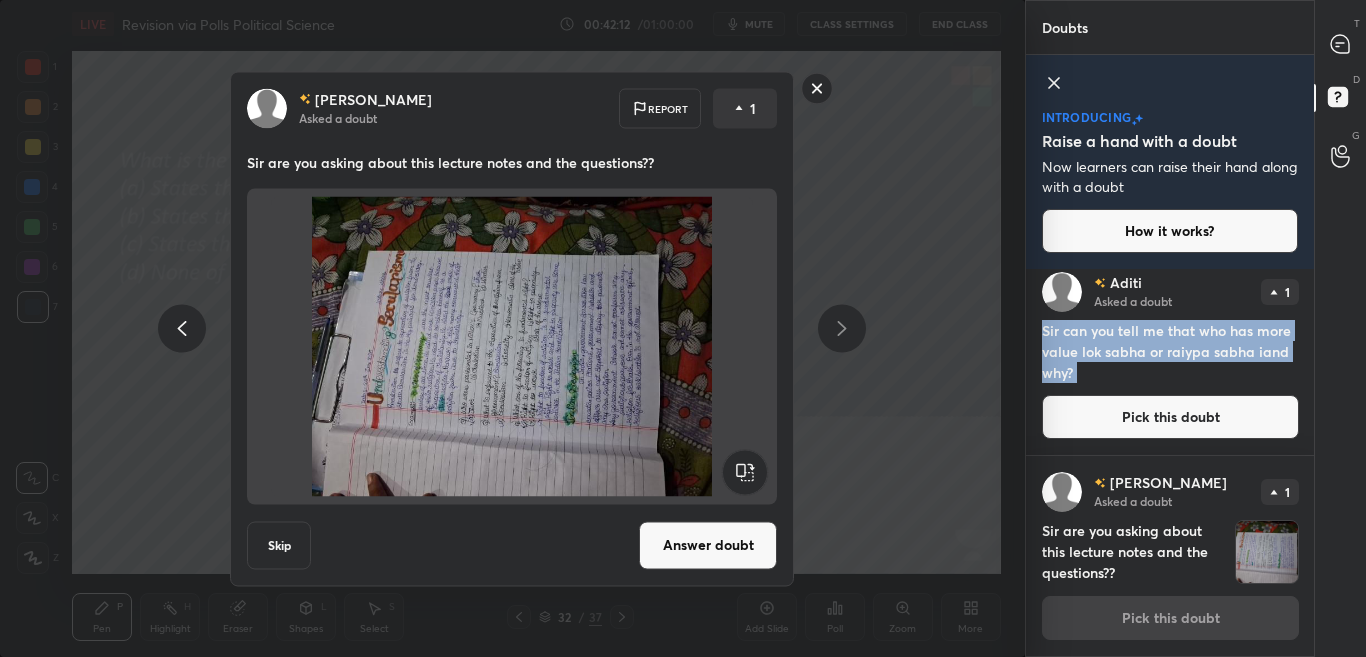 click on "Skip" at bounding box center (279, 545) 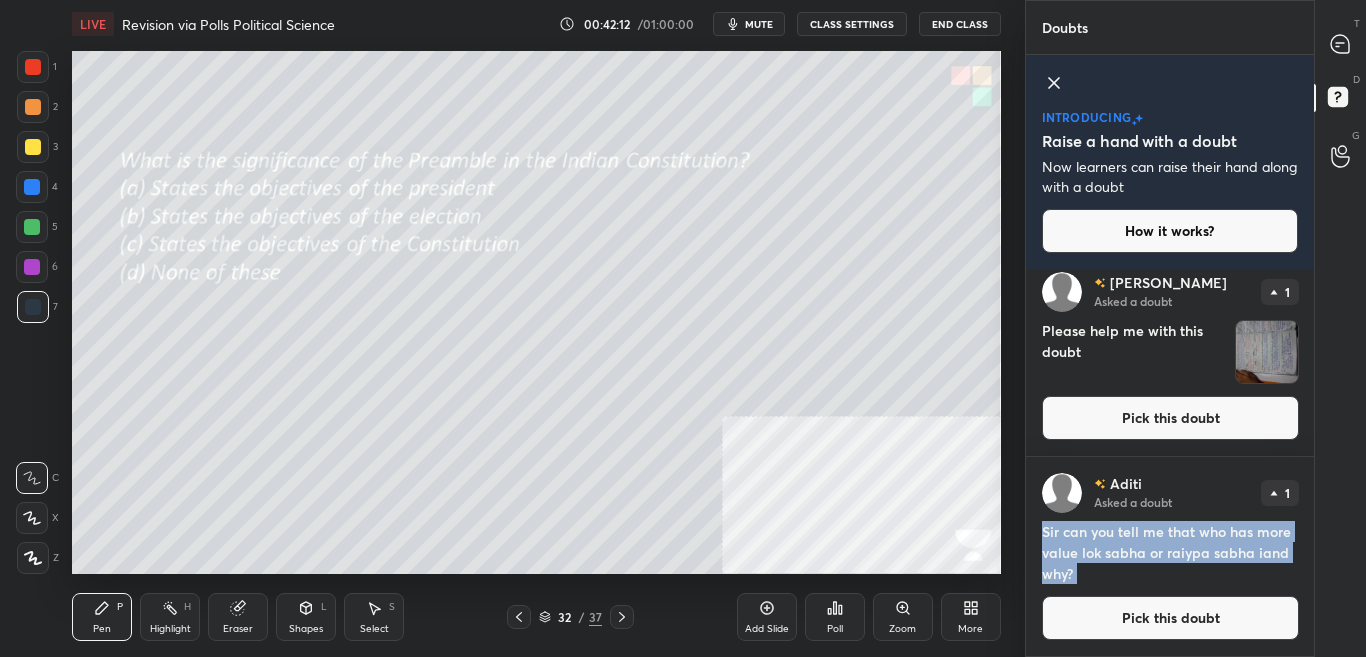 scroll, scrollTop: 0, scrollLeft: 0, axis: both 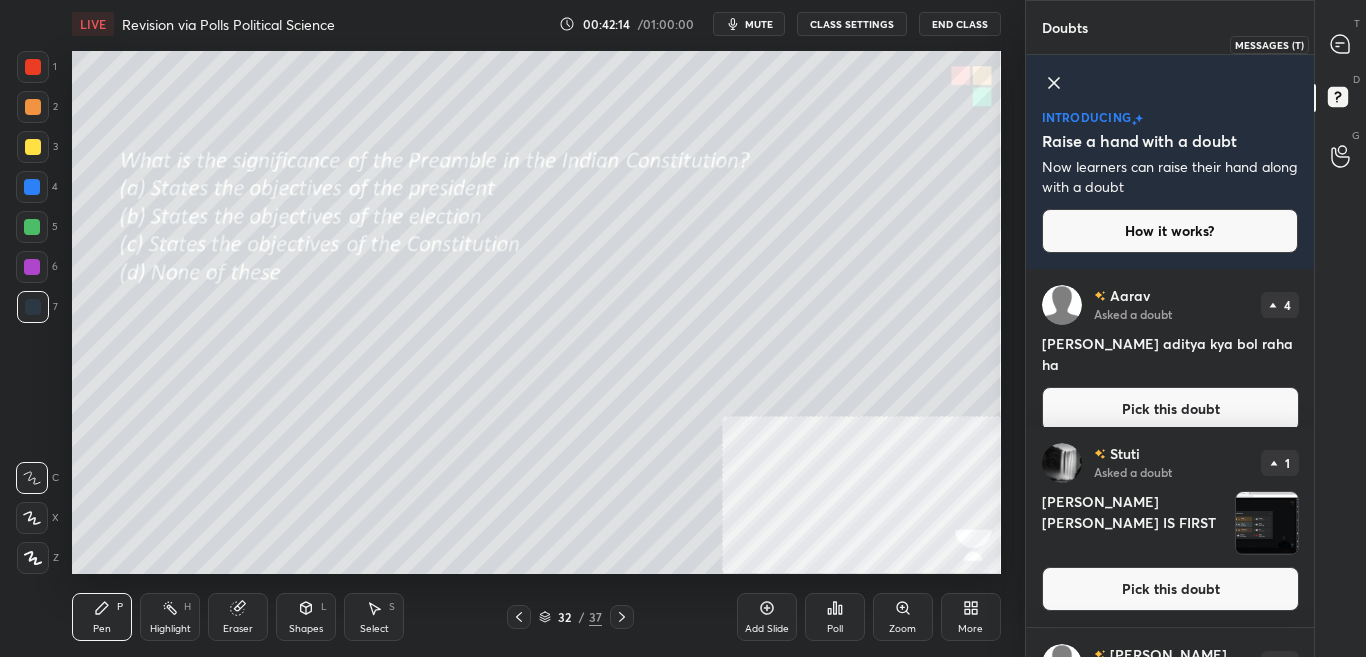 click on "T Messages (T)" at bounding box center [1340, 44] 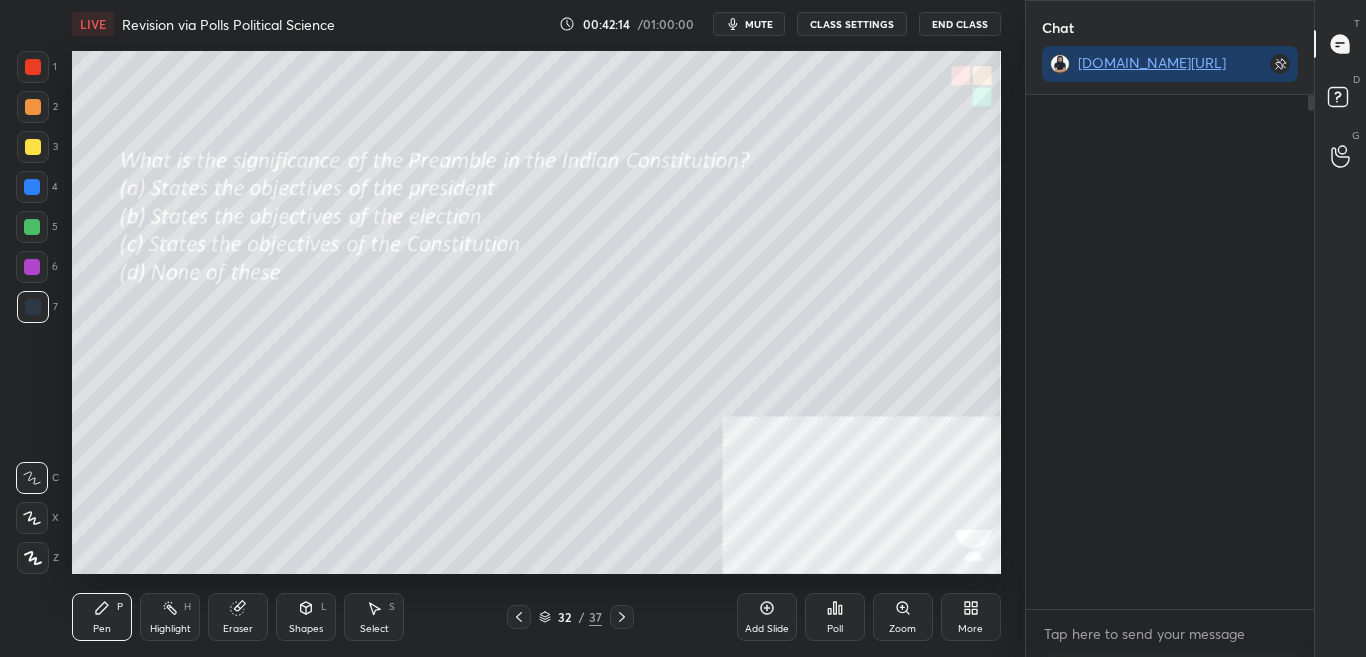 scroll, scrollTop: 342, scrollLeft: 282, axis: both 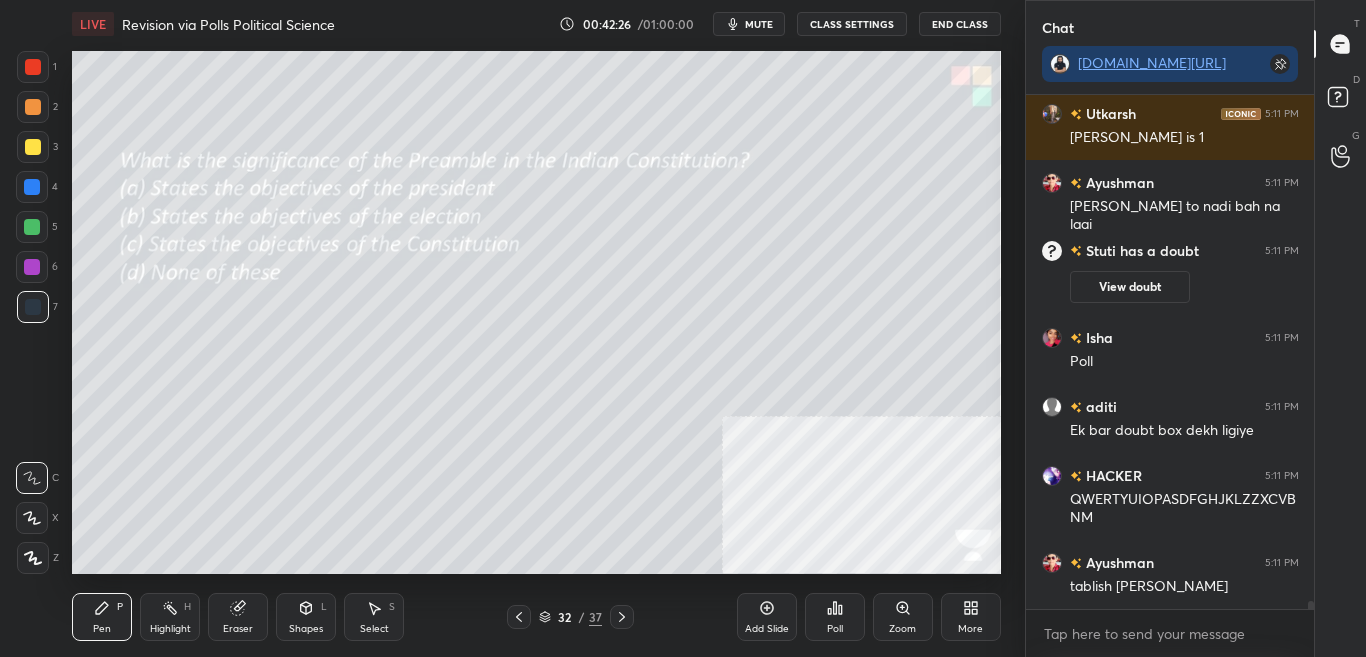 click on "ARAV 5:11 PM 18
Next 3 pols and top 10 Utkarsh 5:11 PM Sir tabish is 1 Ayushman 5:11 PM sir yaha to nadi bah na lagi Stuti   has a doubt 5:11 PM View doubt Isha 5:11 PM Poll aditi 5:11 PM Ek bar doubt box dekh ligiye HACKER 5:11 PM QWERTYUIOPASDFGHJKLZZXCVBNM Ayushman 5:11 PM tablish bachara JUMP TO LATEST Enable hand raising Enable raise hand to speak to learners. Once enabled, chat will be turned off temporarily. Enable x" at bounding box center (1170, 376) 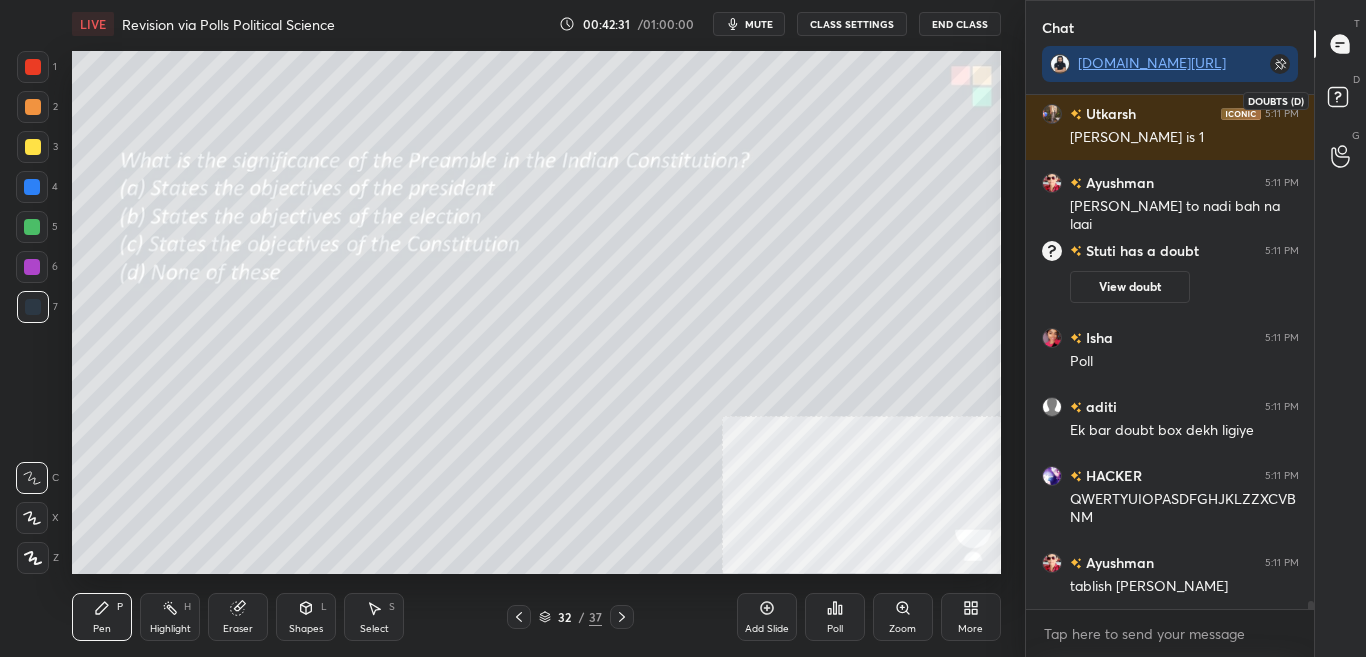 click 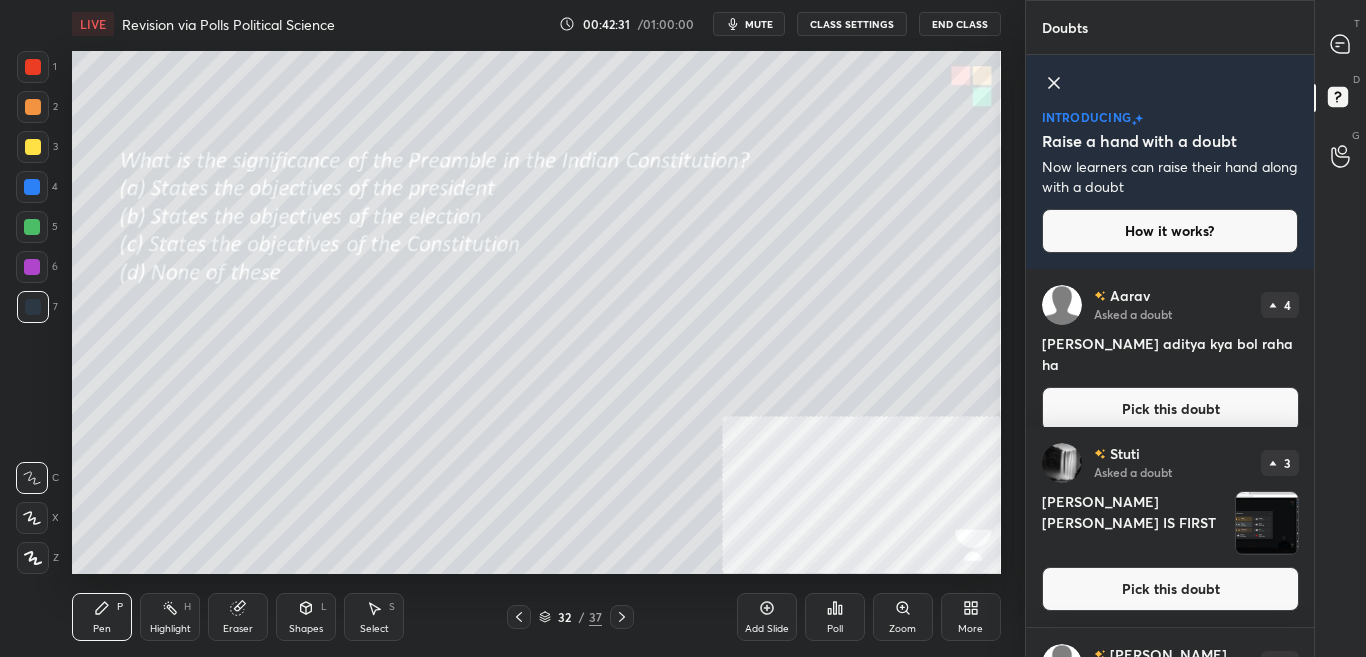 scroll, scrollTop: 7, scrollLeft: 7, axis: both 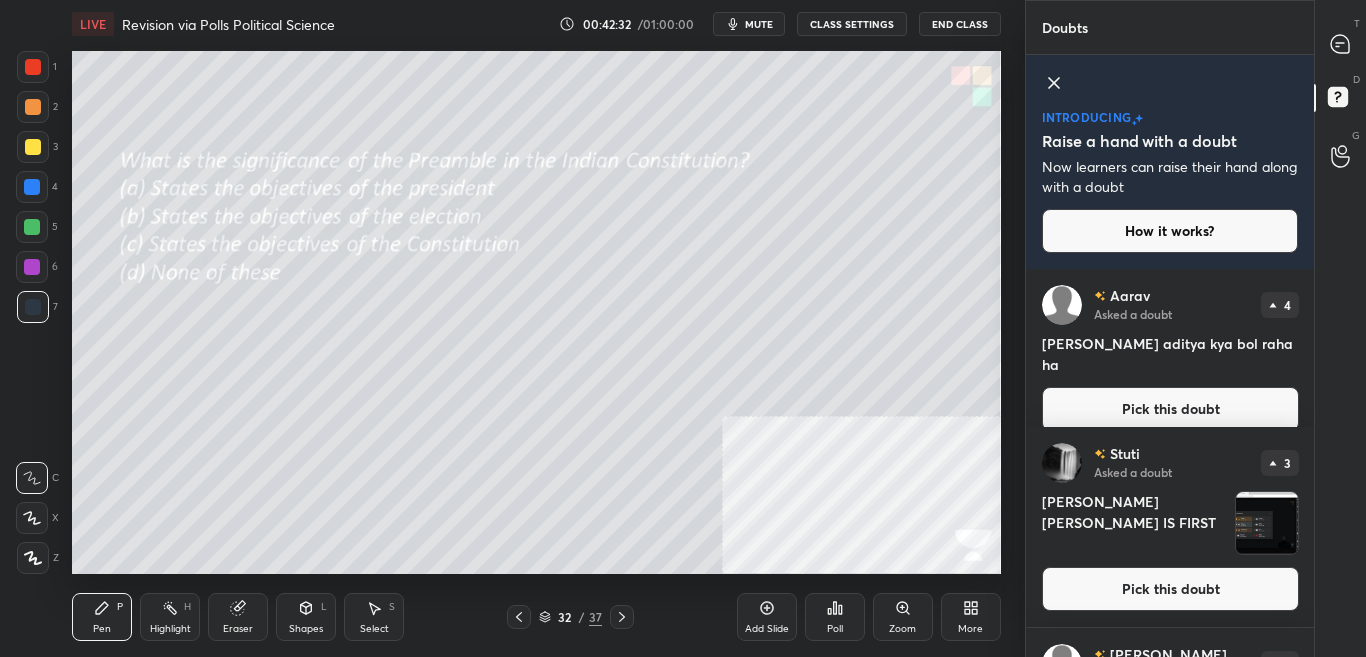 click on "T Messages (T) D Doubts (D) G Raise Hand (G)" at bounding box center (1340, 328) 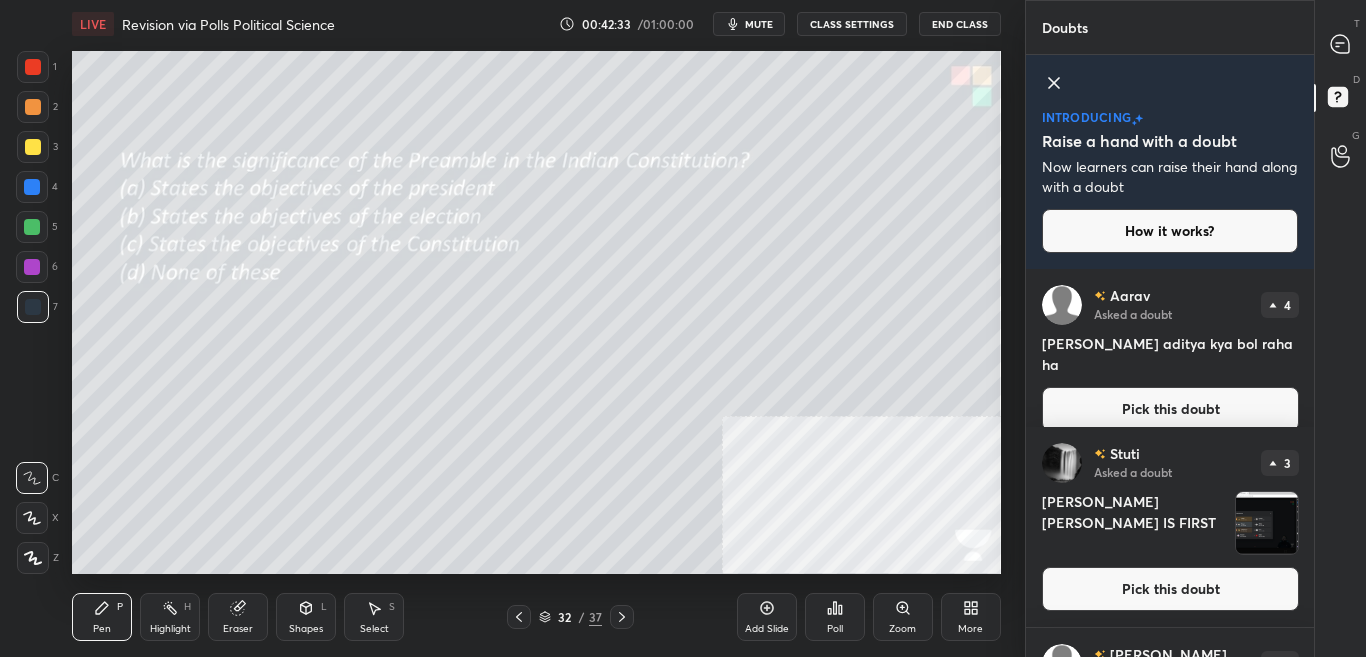 scroll, scrollTop: 340, scrollLeft: 0, axis: vertical 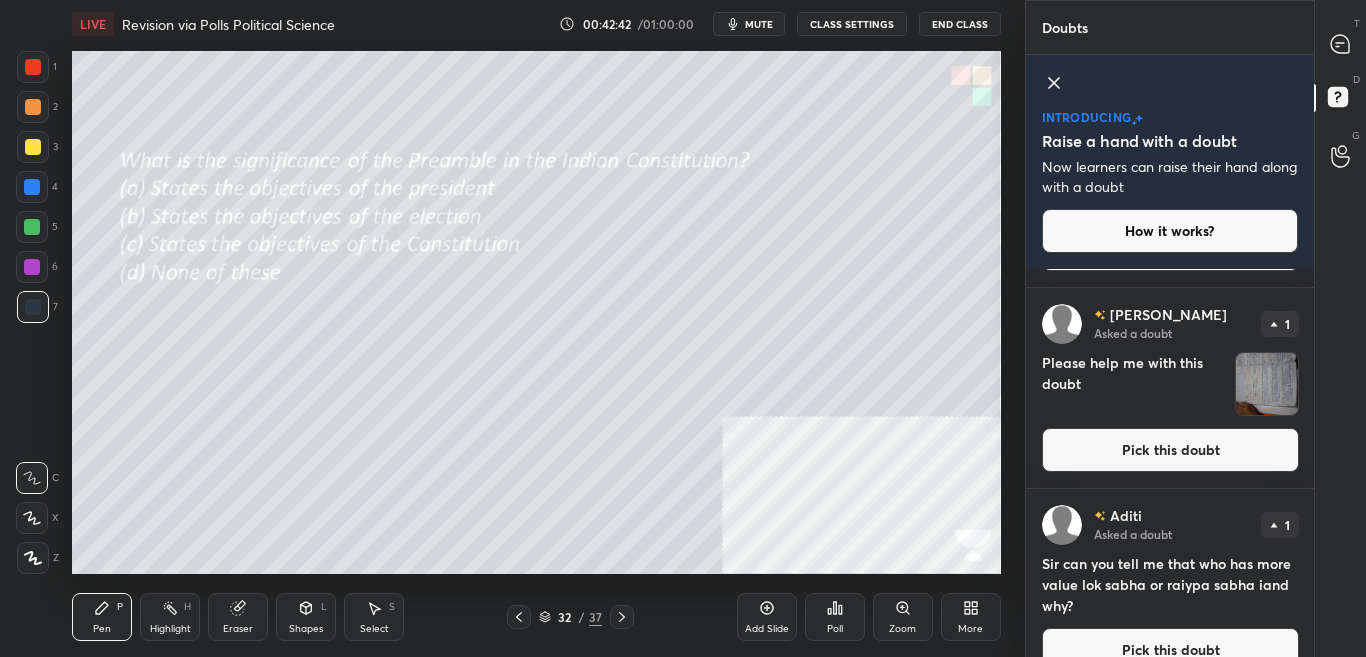 drag, startPoint x: 1092, startPoint y: 643, endPoint x: 1093, endPoint y: 632, distance: 11.045361 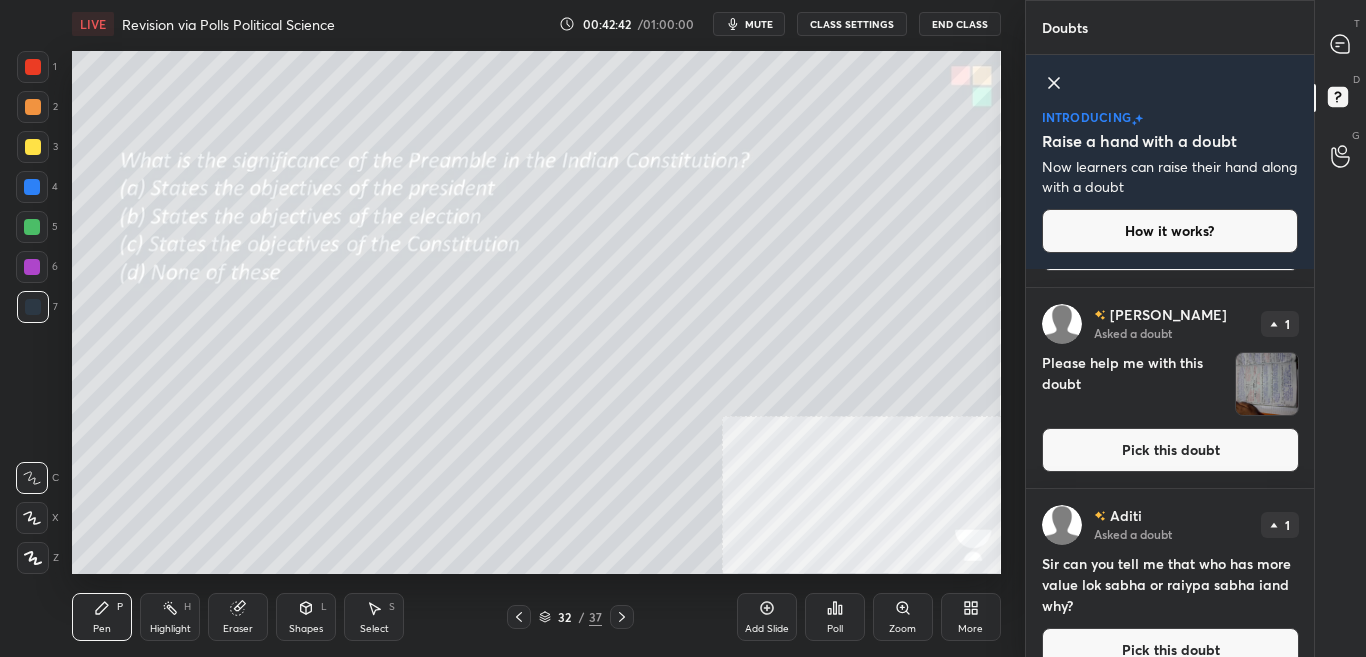 click on "Pick this doubt" at bounding box center [1170, 650] 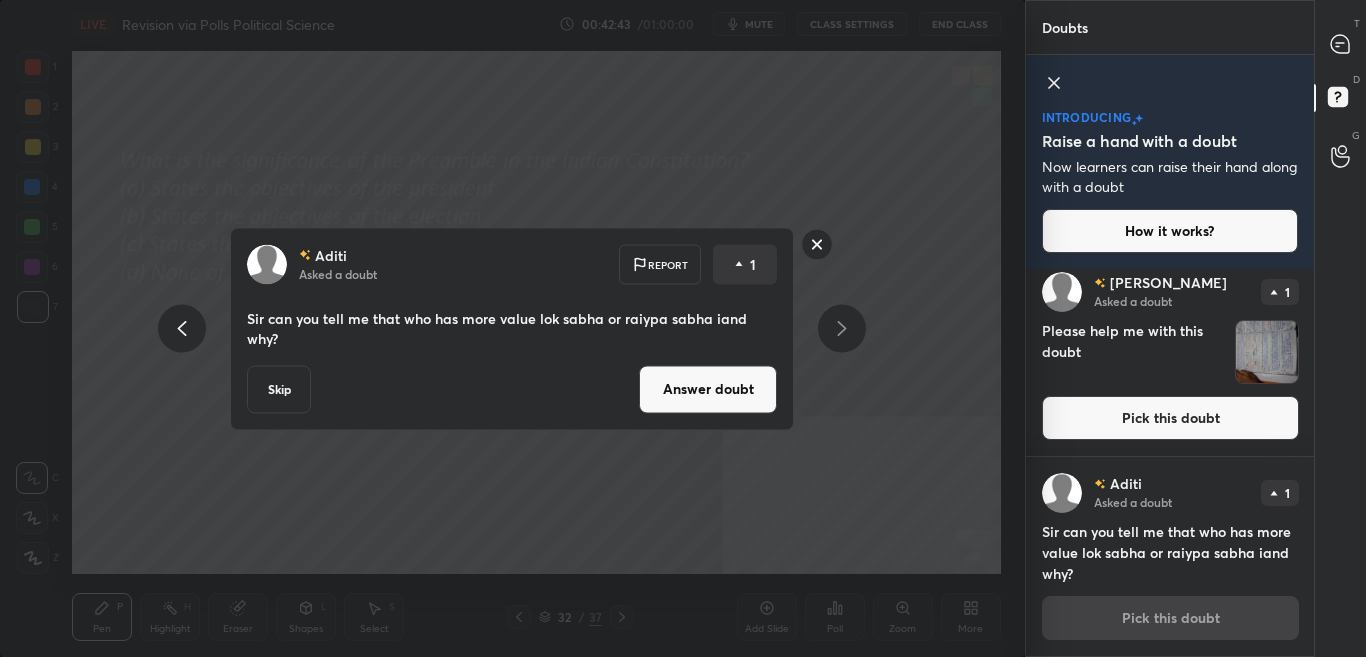 click 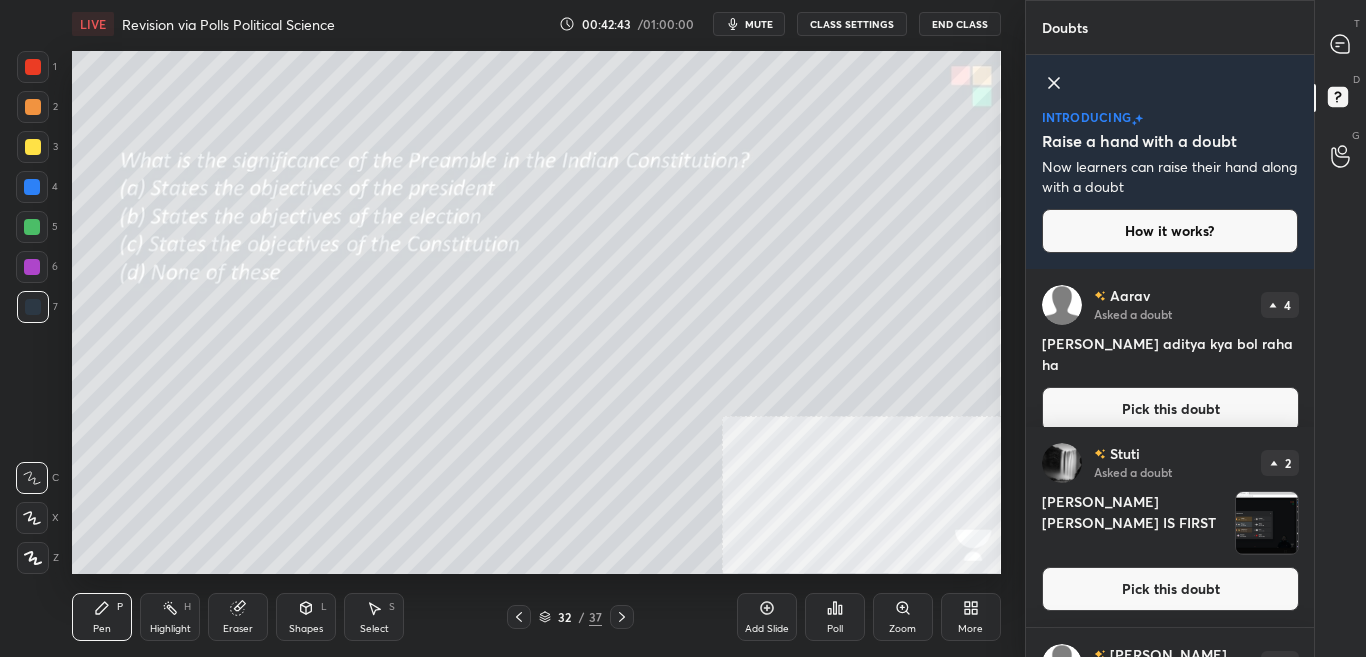 scroll, scrollTop: 1, scrollLeft: 0, axis: vertical 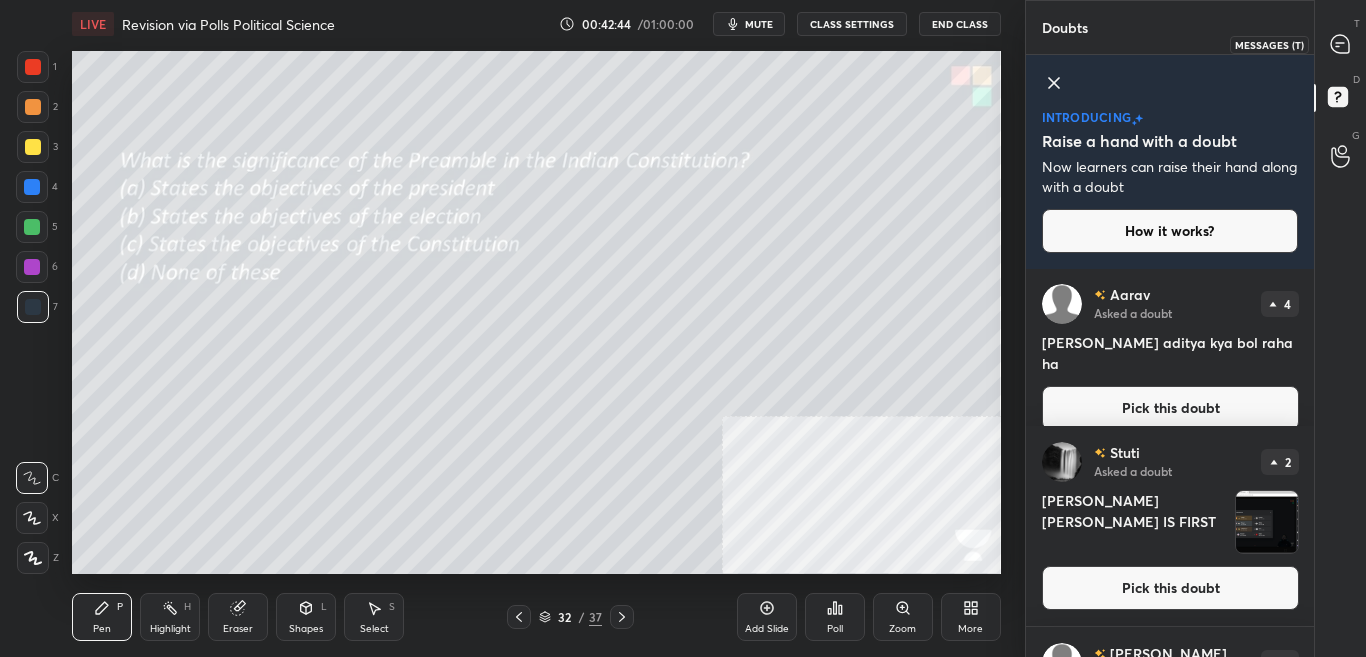 drag, startPoint x: 1354, startPoint y: 49, endPoint x: 1335, endPoint y: 70, distance: 28.319605 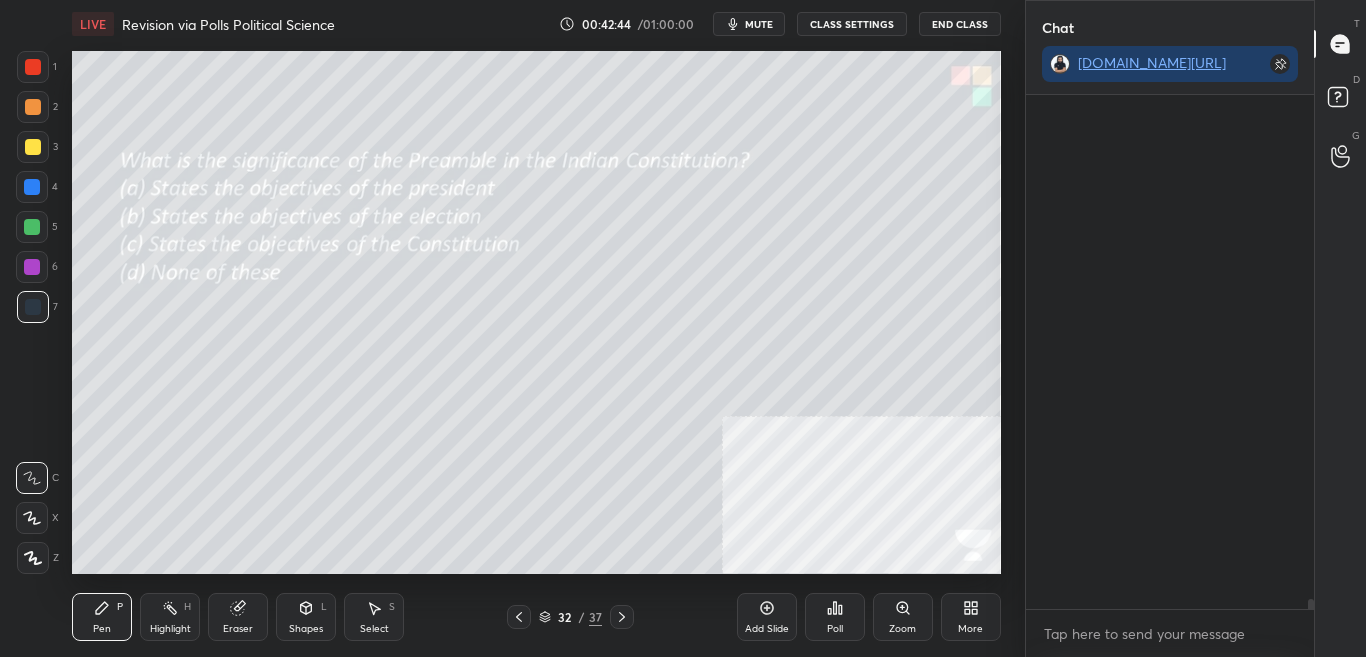 scroll, scrollTop: 342, scrollLeft: 282, axis: both 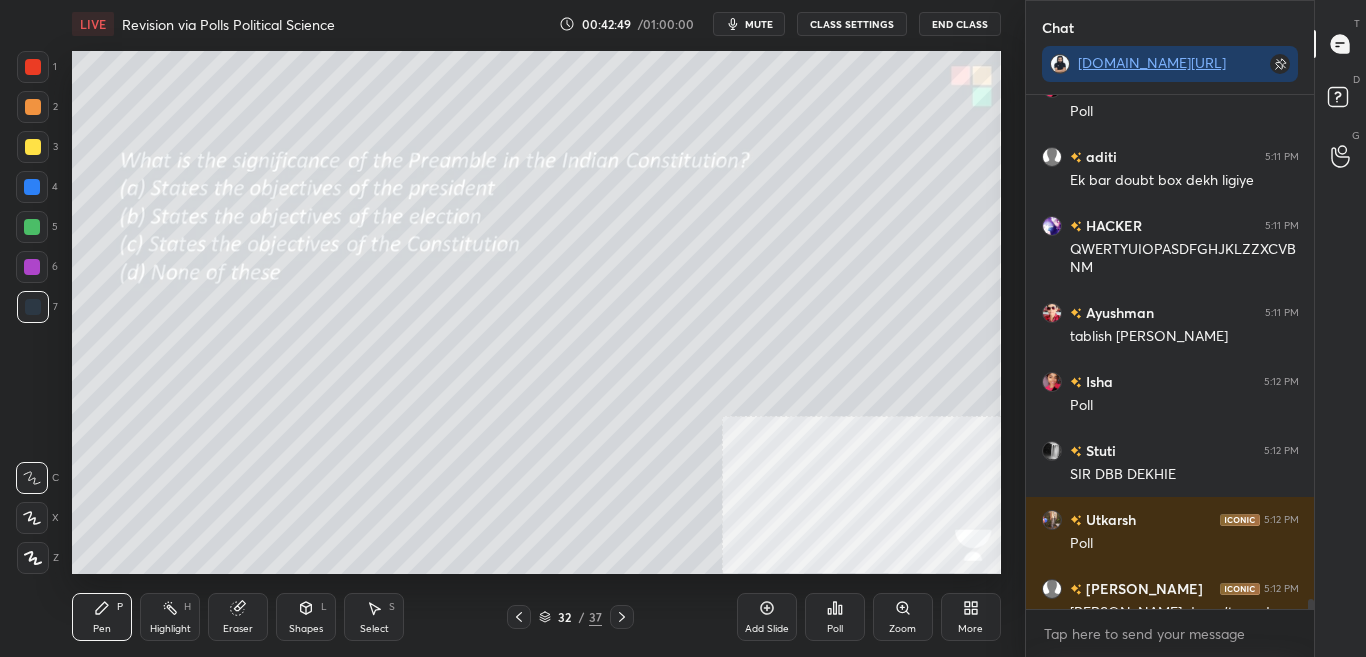 click on "Poll" at bounding box center (835, 629) 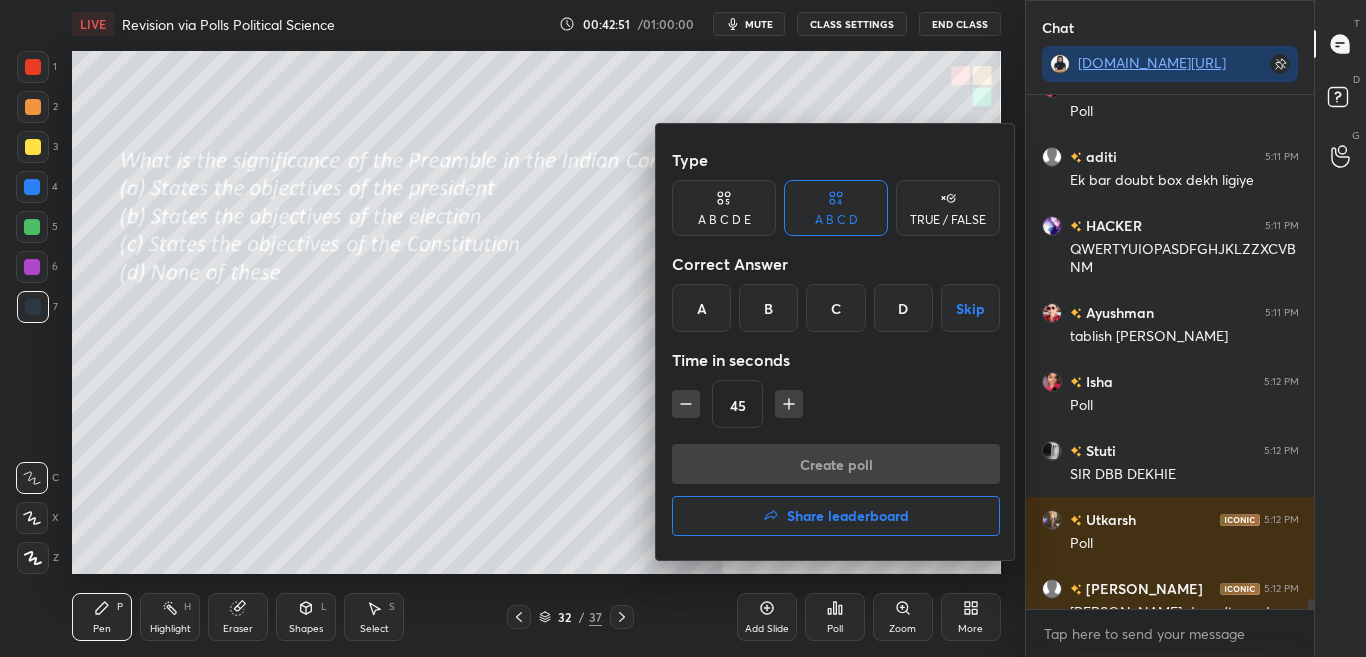 click at bounding box center (683, 328) 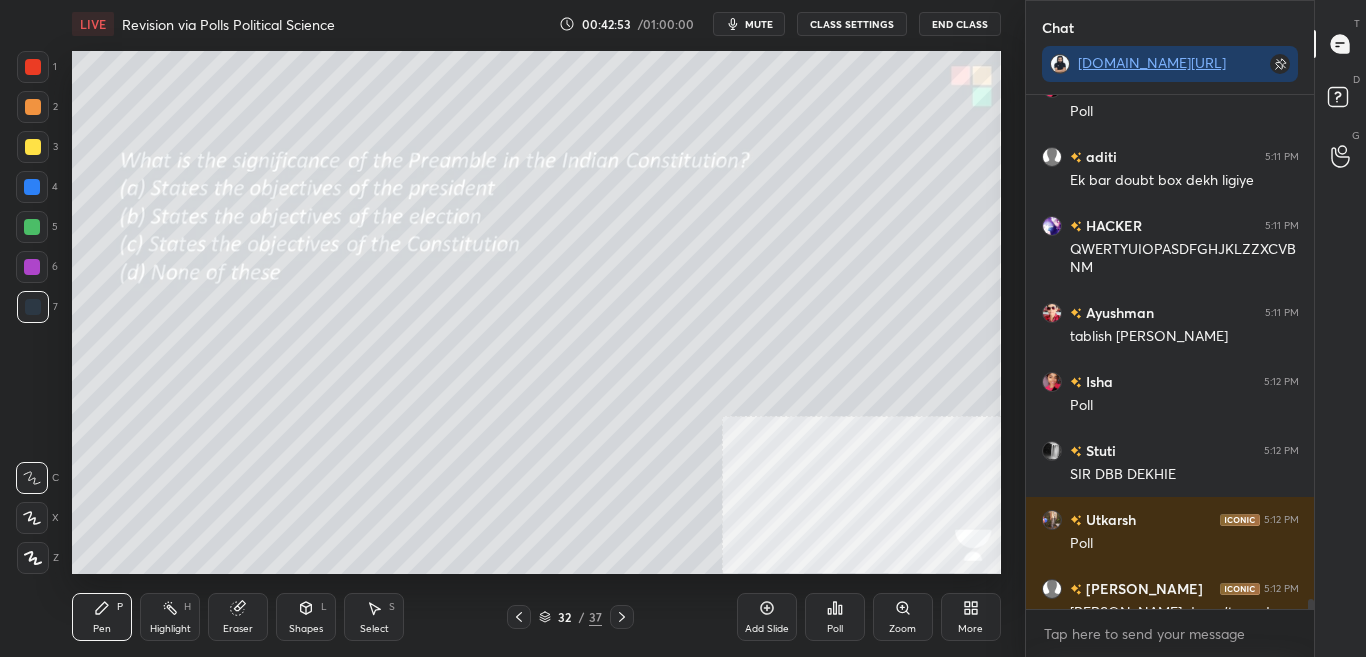 click on "Poll" at bounding box center [835, 617] 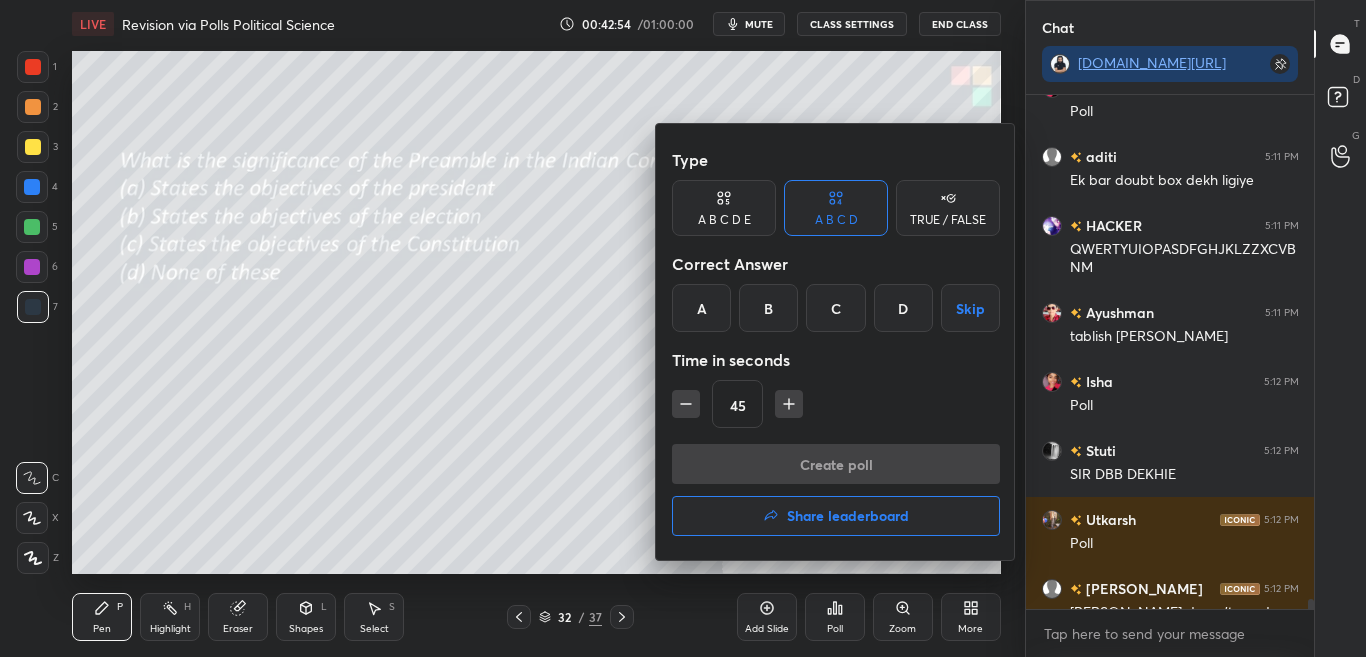 click on "C" at bounding box center [835, 308] 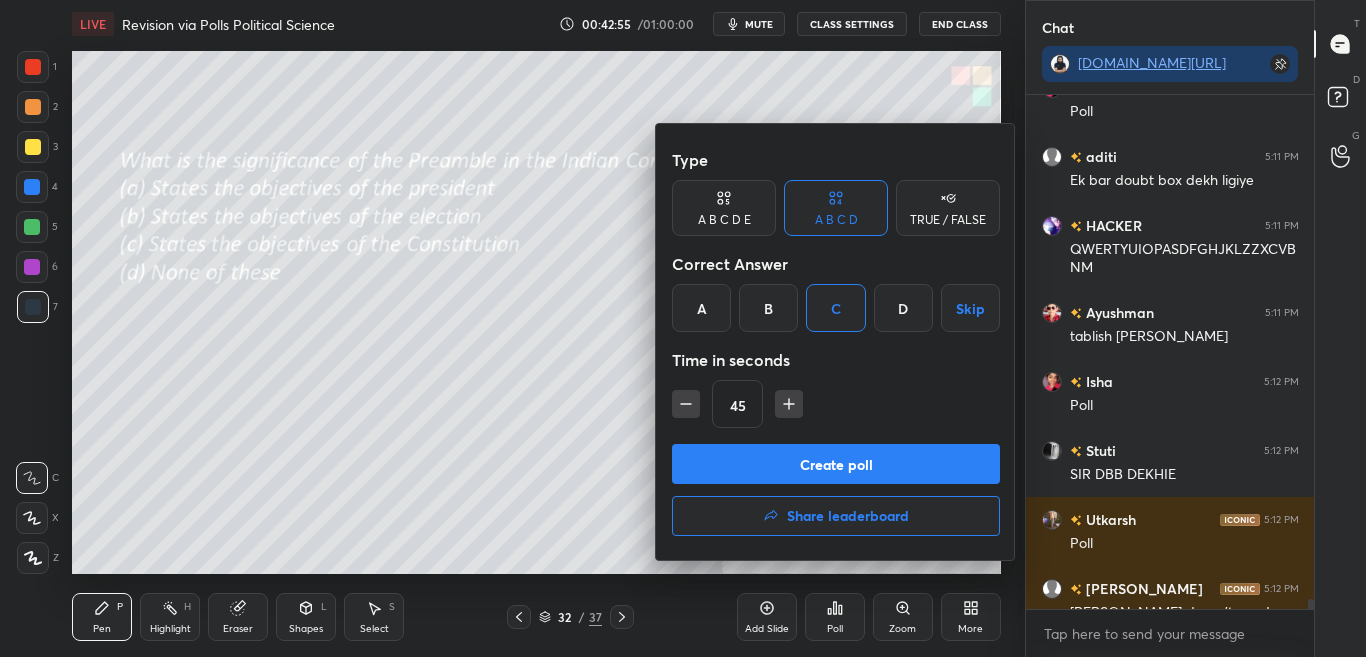click on "Create poll" at bounding box center [836, 464] 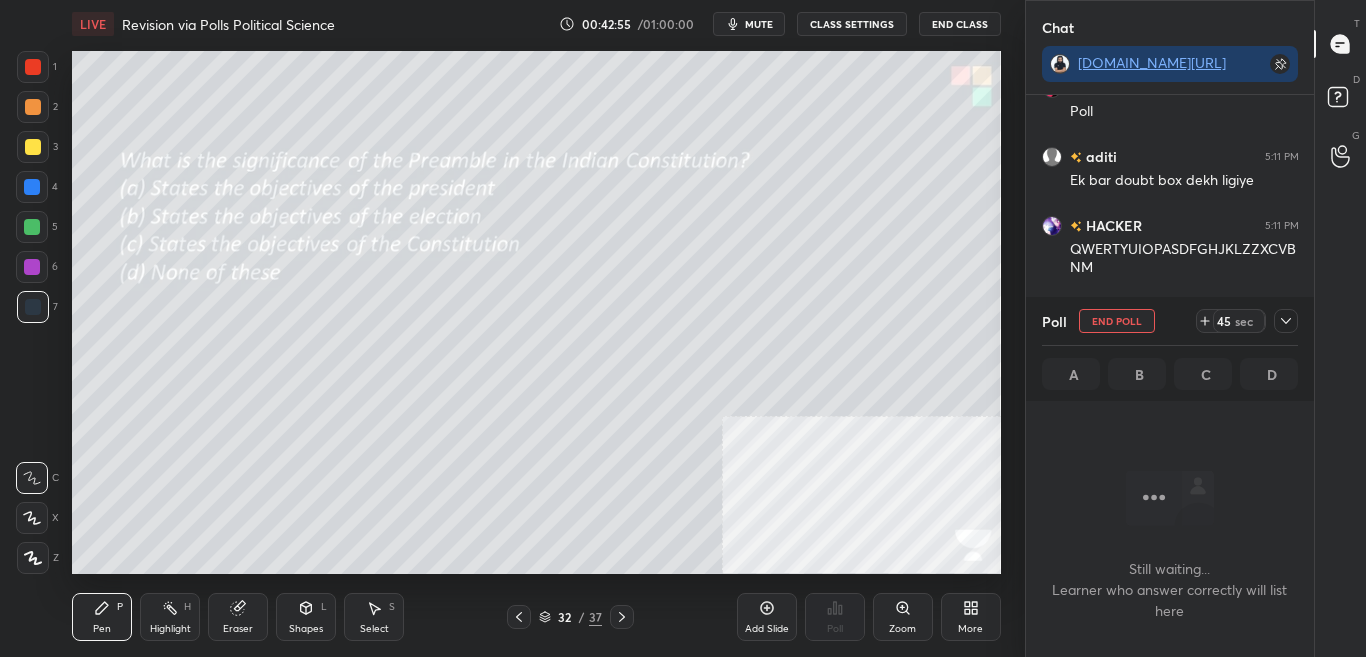 scroll, scrollTop: 317, scrollLeft: 282, axis: both 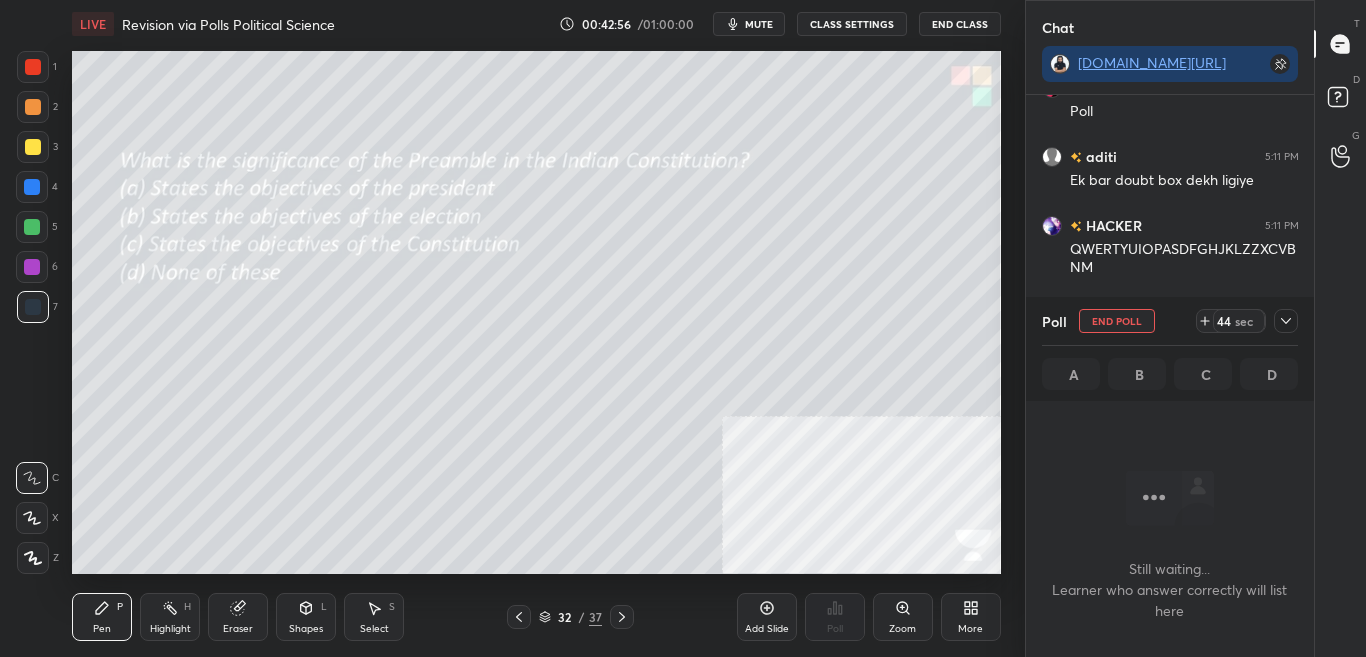 click 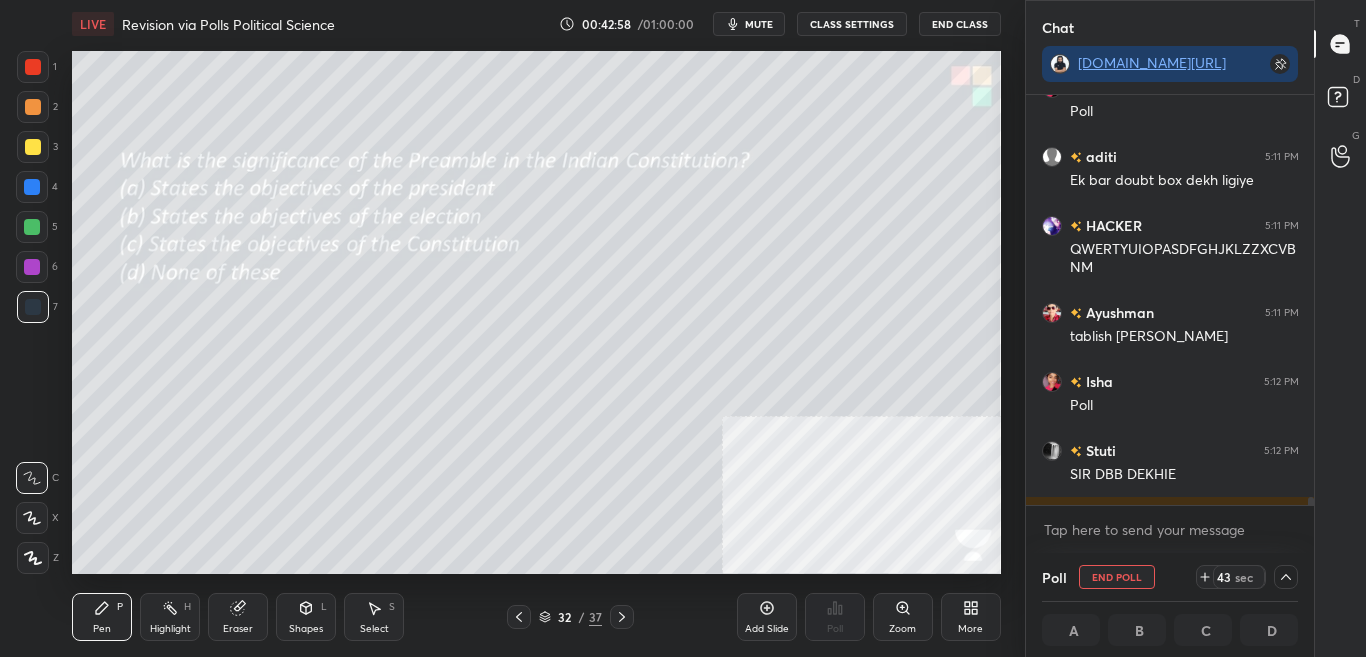 scroll, scrollTop: 1, scrollLeft: 7, axis: both 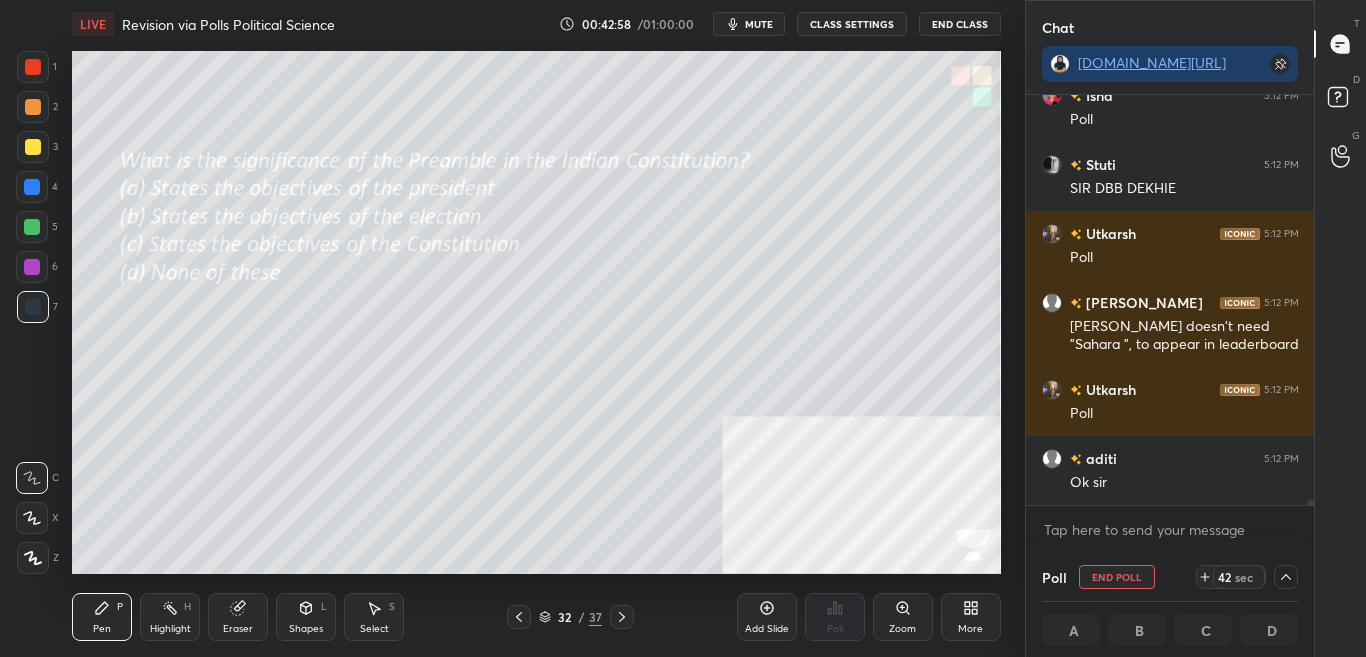 drag, startPoint x: 1308, startPoint y: 500, endPoint x: 1308, endPoint y: 512, distance: 12 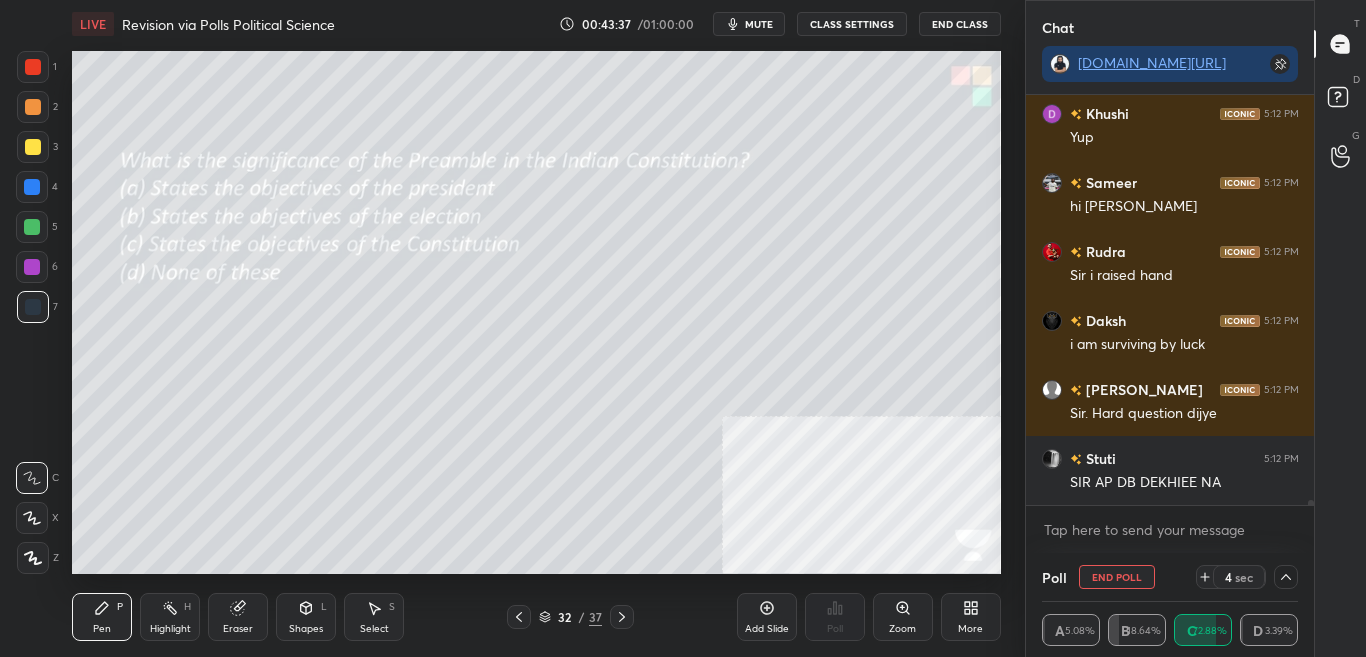 scroll, scrollTop: 31893, scrollLeft: 0, axis: vertical 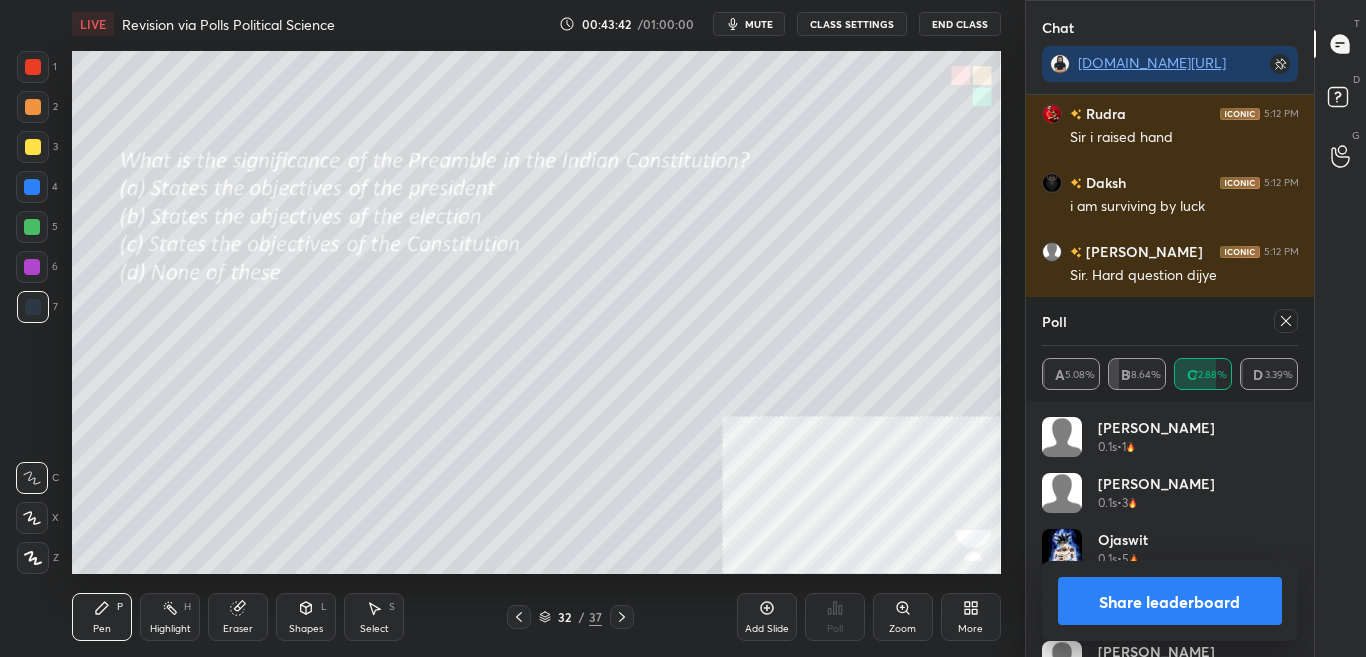 click 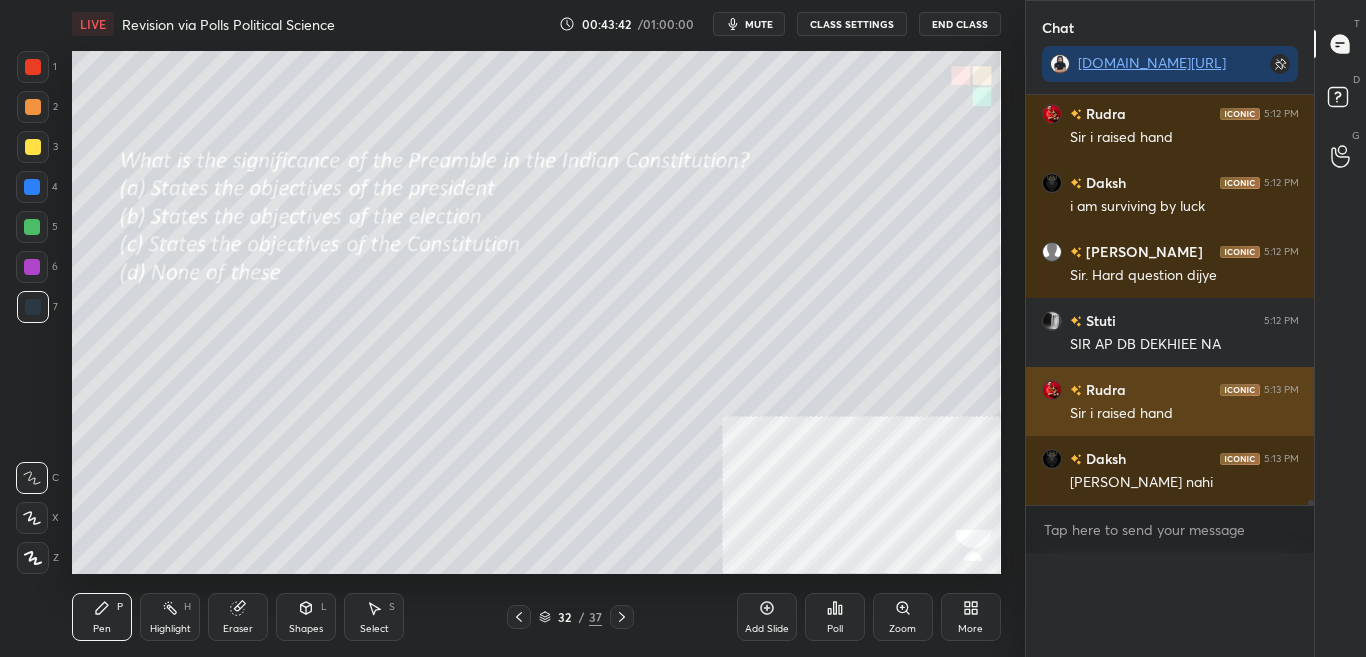 scroll, scrollTop: 0, scrollLeft: 0, axis: both 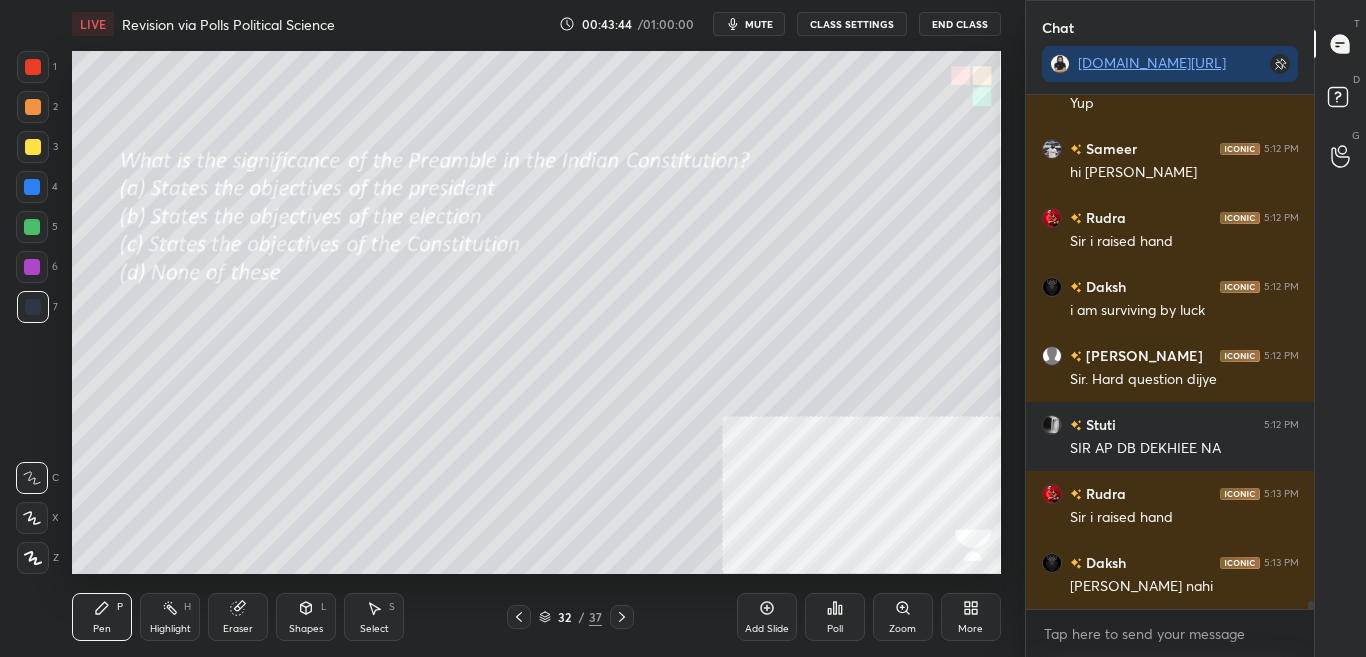 click on "Poll" at bounding box center (835, 617) 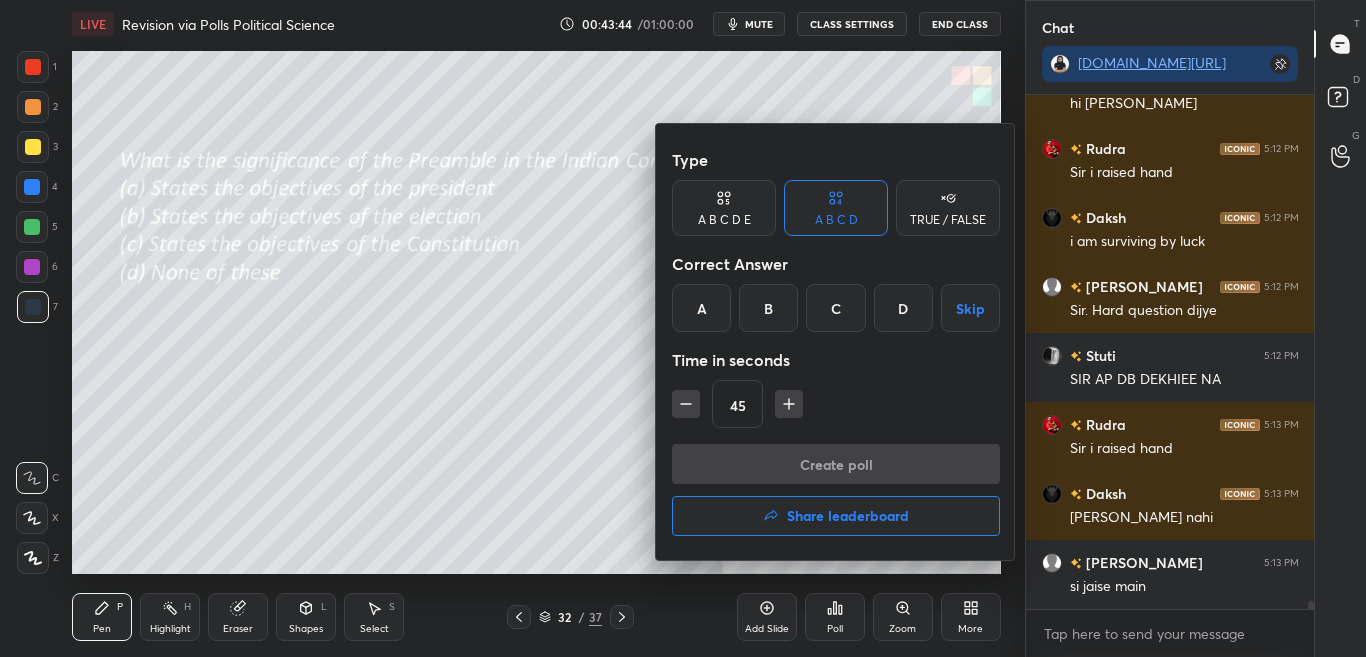 click on "Share leaderboard" at bounding box center (836, 516) 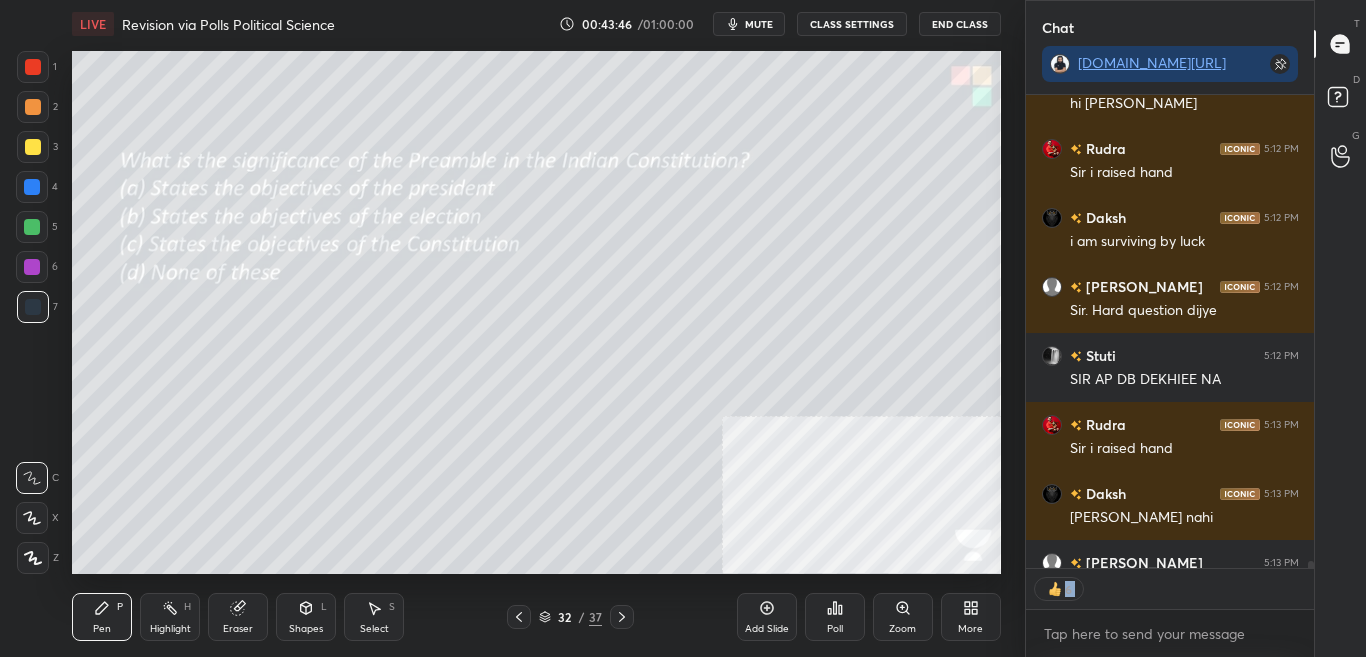 click on "Poll" at bounding box center (835, 617) 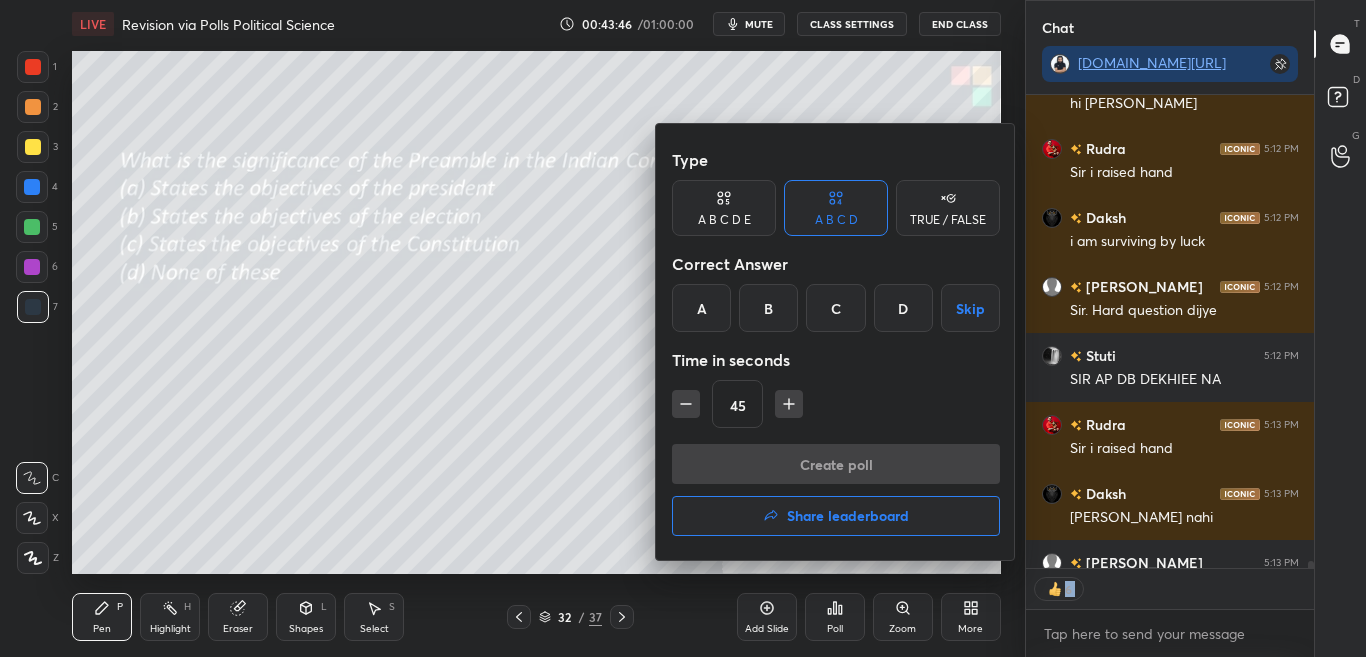 click on "Share leaderboard" at bounding box center [848, 516] 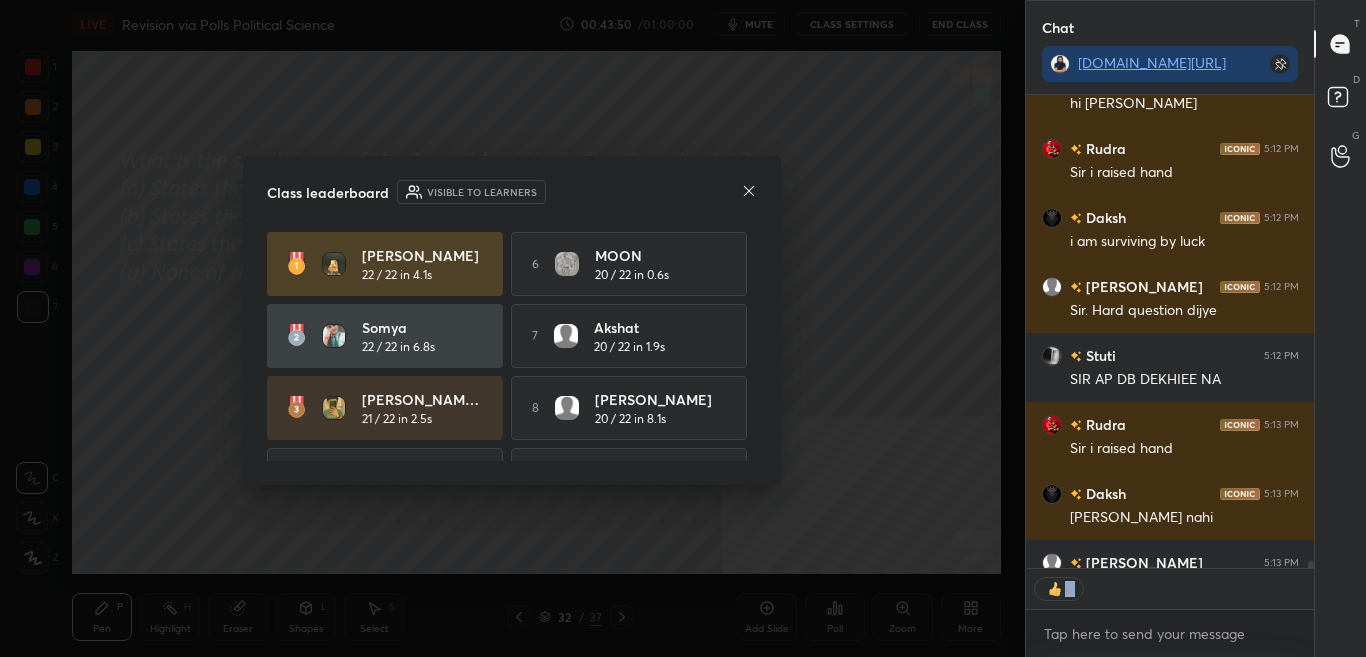 drag, startPoint x: 763, startPoint y: 356, endPoint x: 761, endPoint y: 389, distance: 33.06055 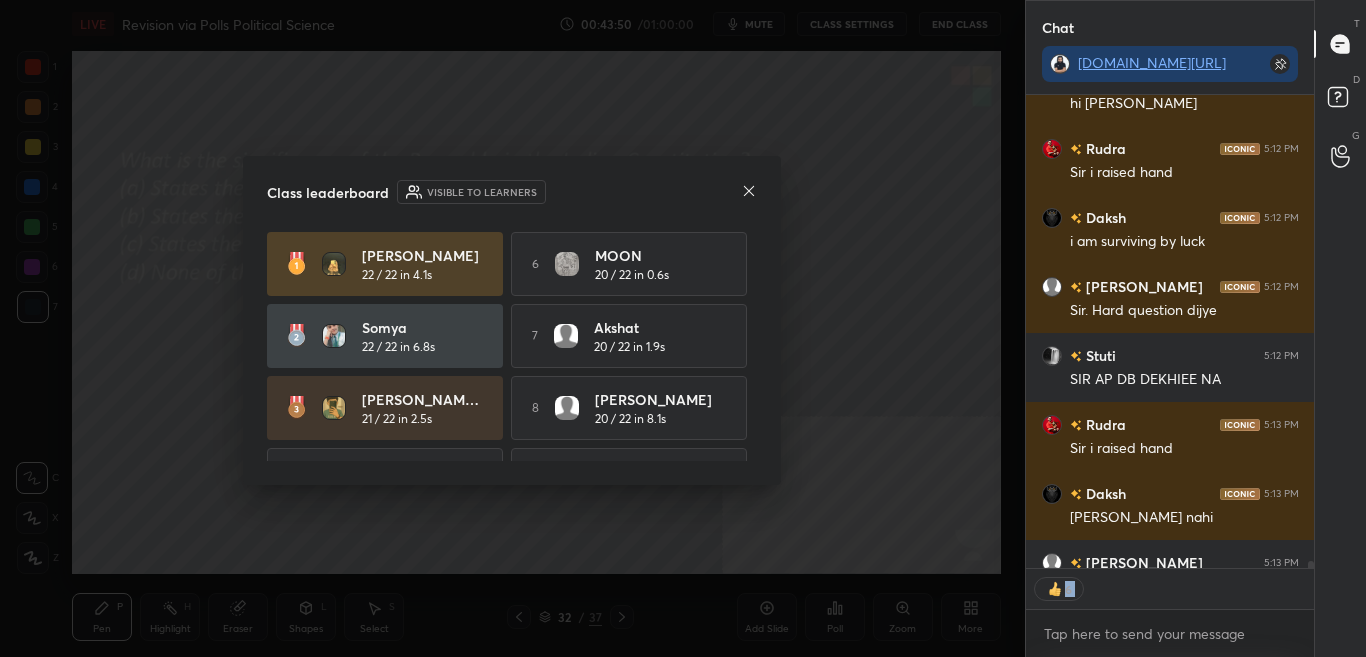 click on "Class leaderboard Visible to learners tabish 22 / 22 in 4.1s 6 MOON 20 / 22 in 0.6s Somya 22 / 22 in 6.8s 7 Akshat 20 / 22 in 1.9s Utkarsh Ku... 21 / 22 in 2.5s 8 Sara 20 / 22 in 8.1s 4 Naseem 21 / 22 in 4.1s 9 Rudra 20 / 22 in 13.8s 5 Mayank 21 / 22 in 12.4s 10 Akshita 18 / 22 in 5.2s" at bounding box center (512, 320) 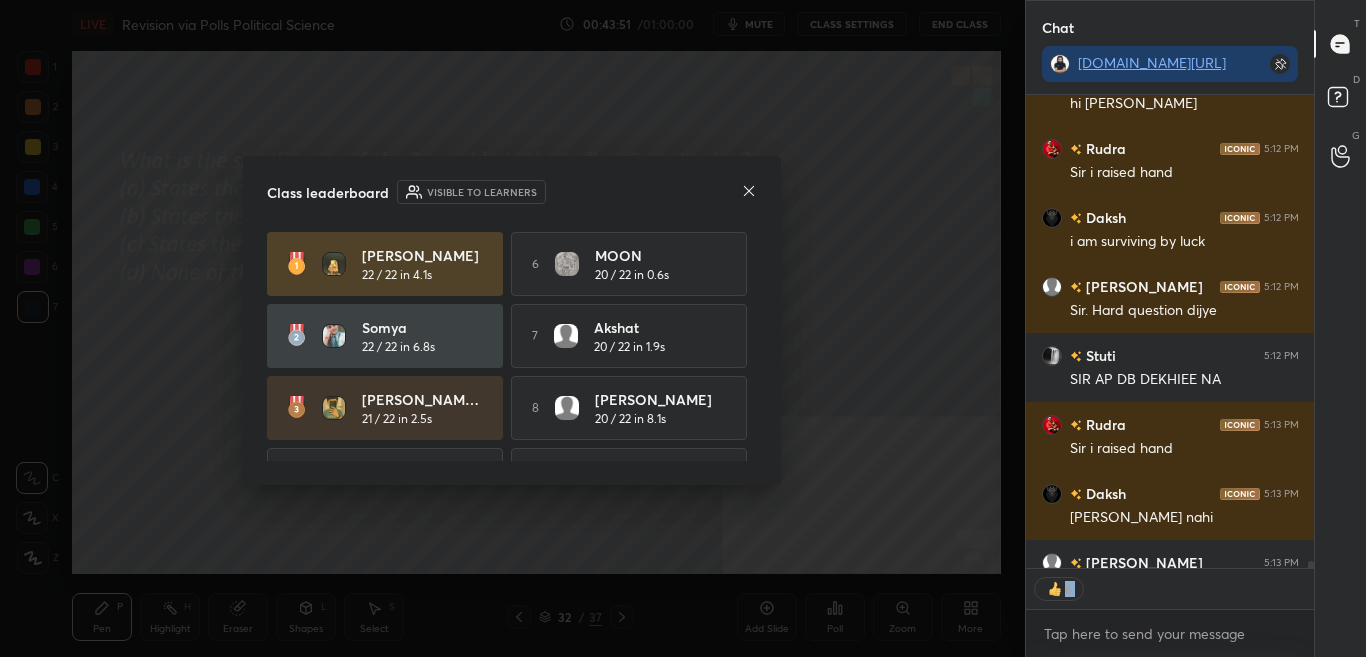 drag, startPoint x: 757, startPoint y: 358, endPoint x: 754, endPoint y: 392, distance: 34.132095 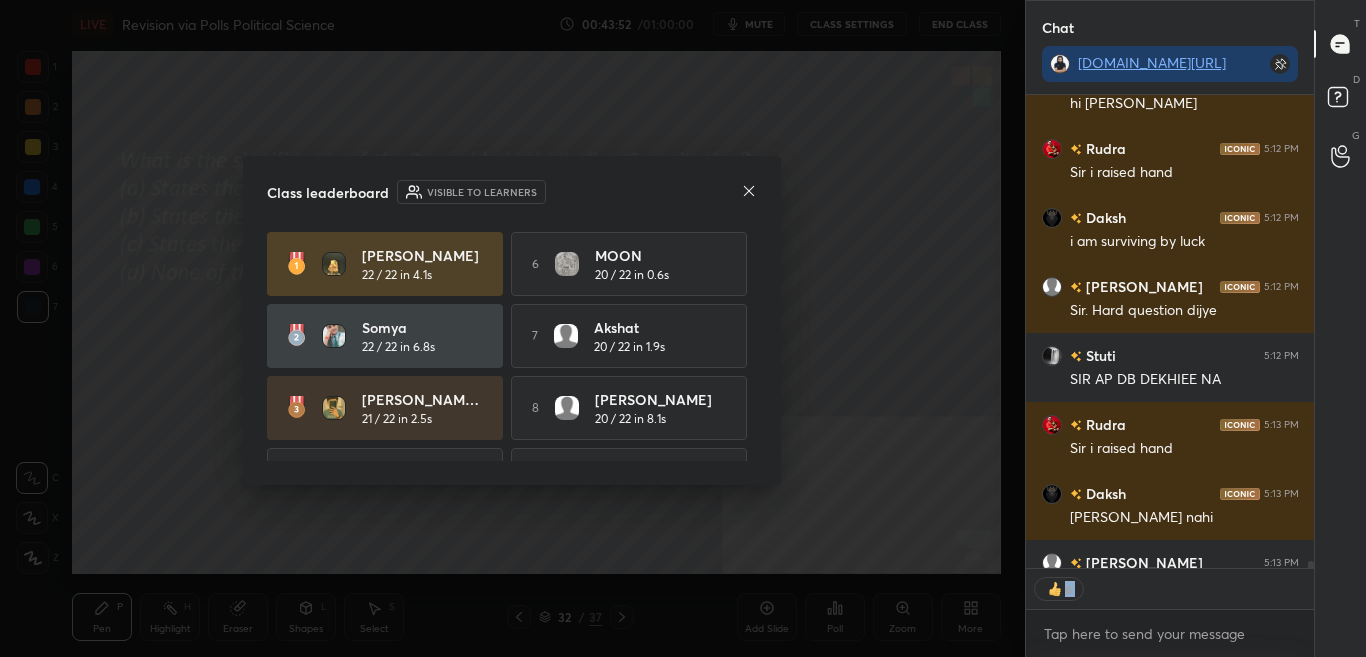 drag, startPoint x: 757, startPoint y: 366, endPoint x: 755, endPoint y: 391, distance: 25.079872 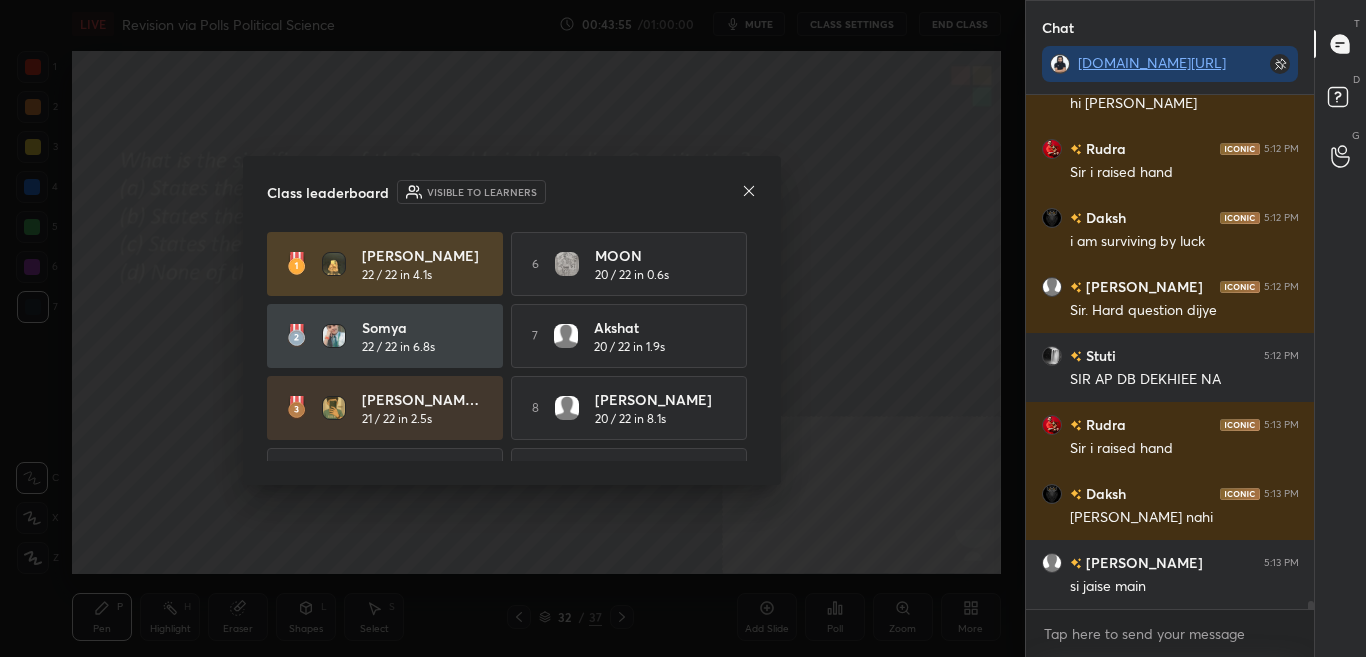 scroll, scrollTop: 7, scrollLeft: 7, axis: both 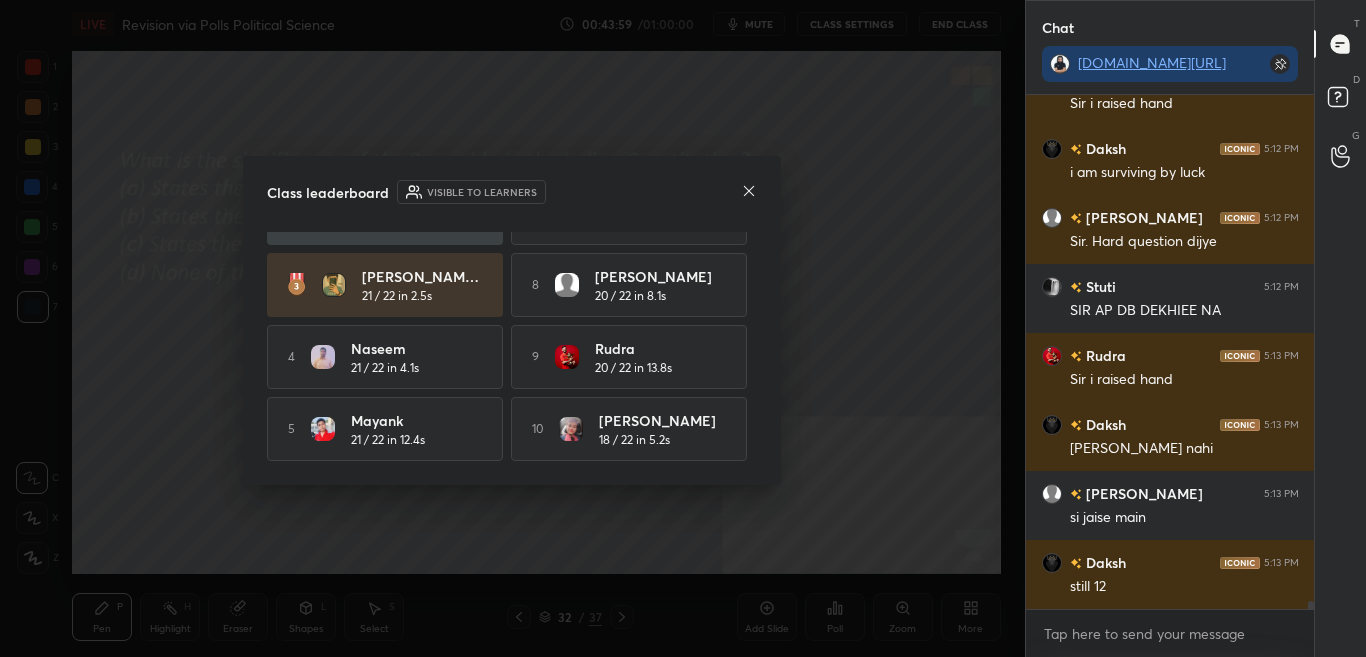 click 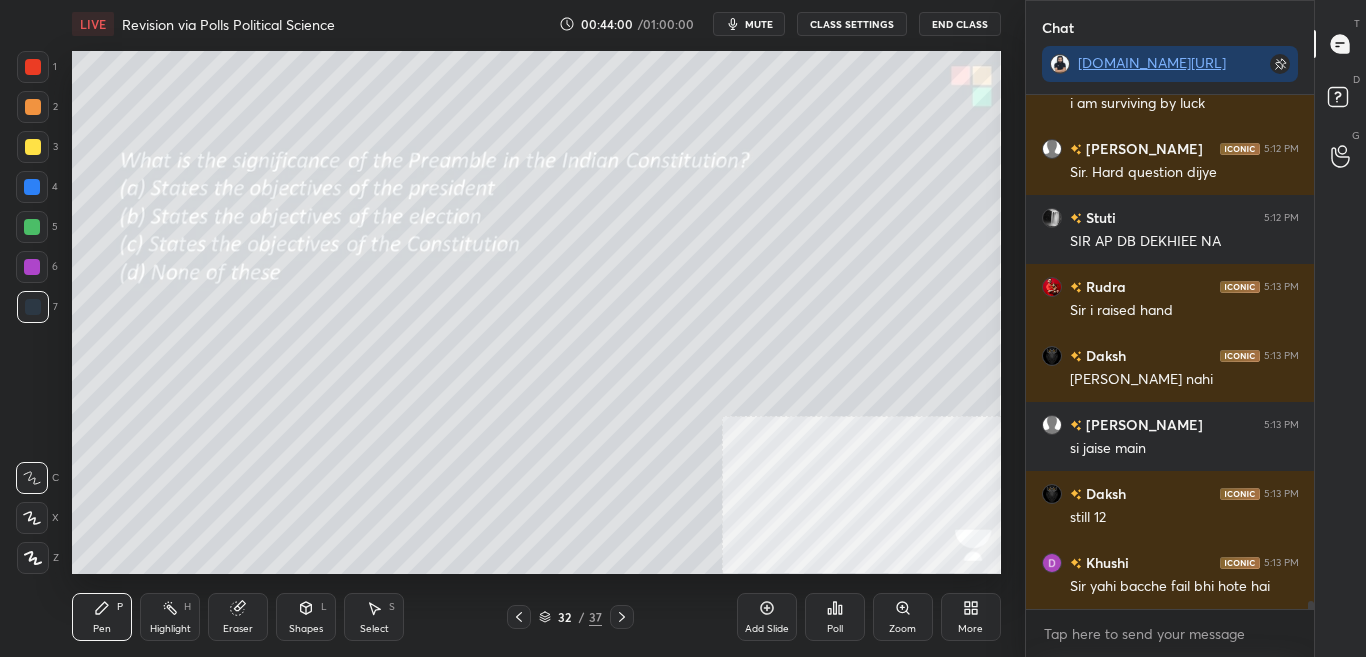 click on "Poll" at bounding box center [835, 629] 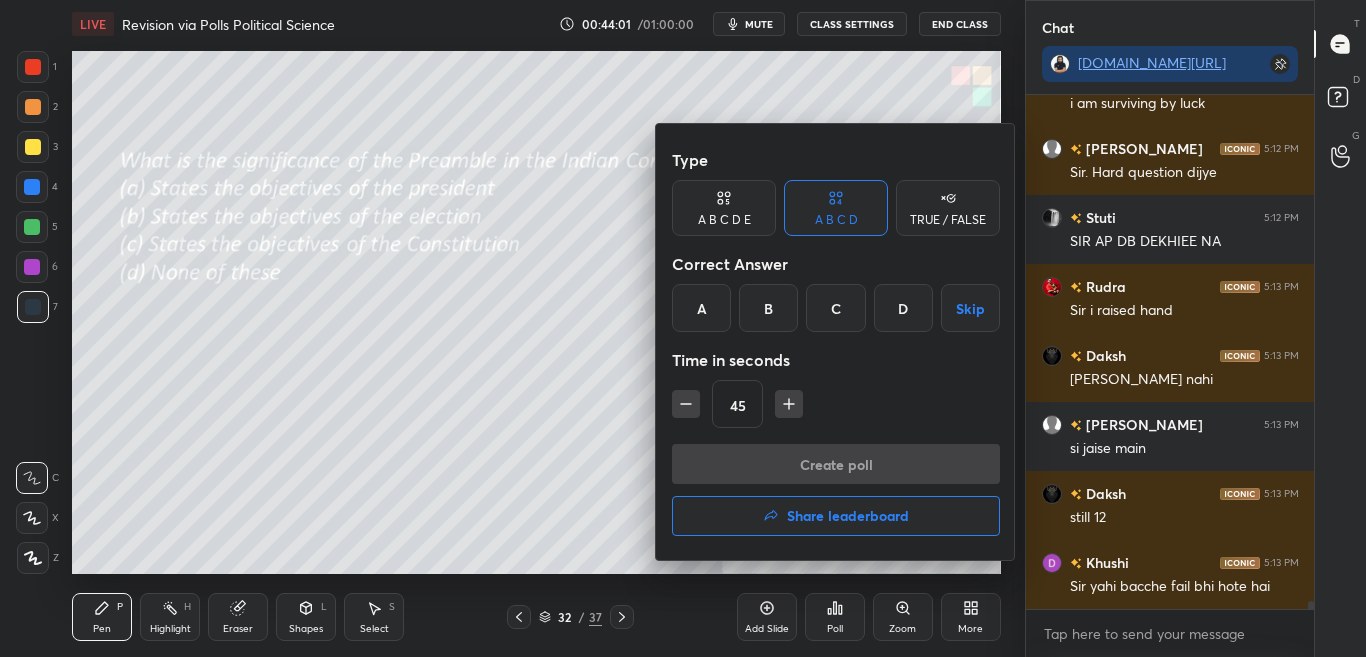 drag, startPoint x: 590, startPoint y: 472, endPoint x: 605, endPoint y: 470, distance: 15.132746 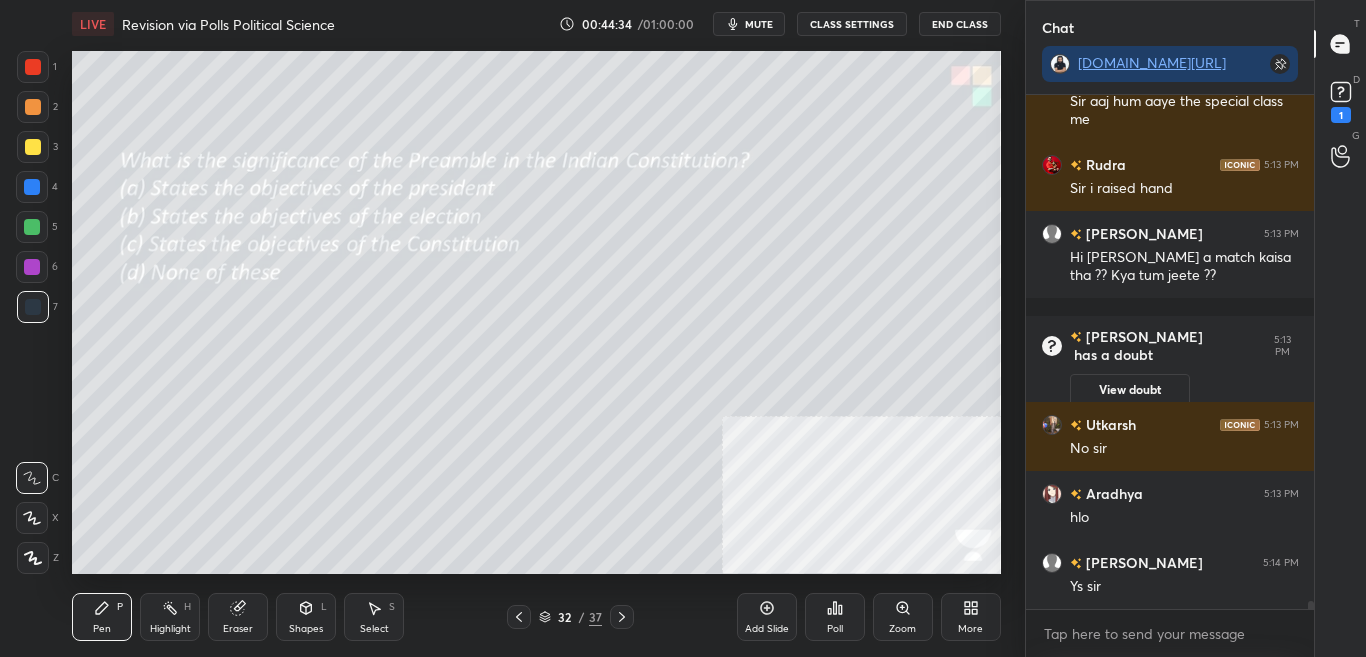 click 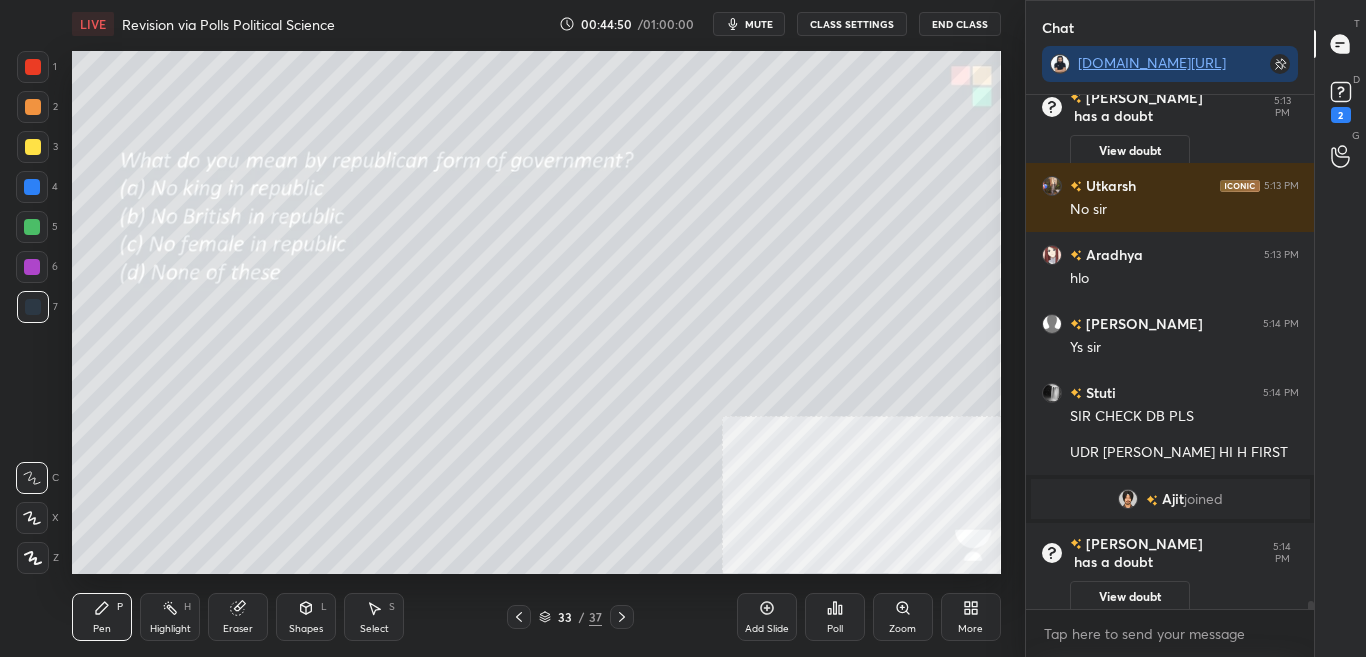scroll, scrollTop: 32469, scrollLeft: 0, axis: vertical 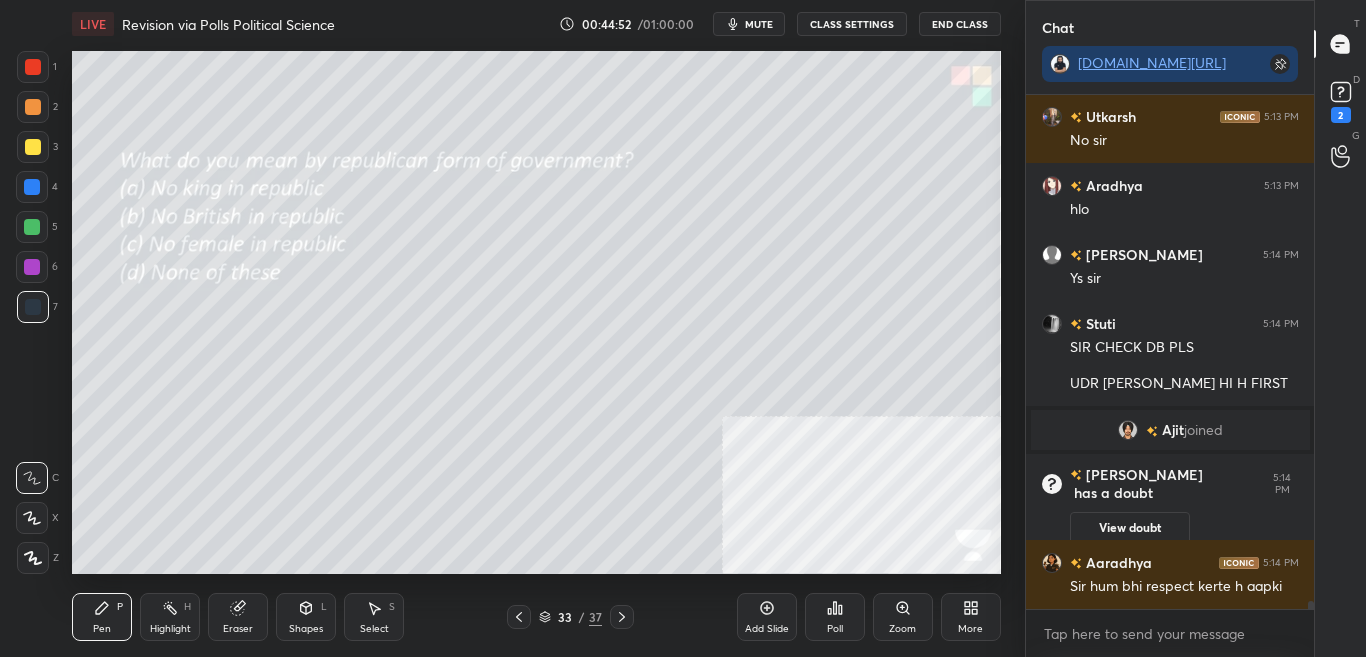 click on "Poll" at bounding box center (835, 629) 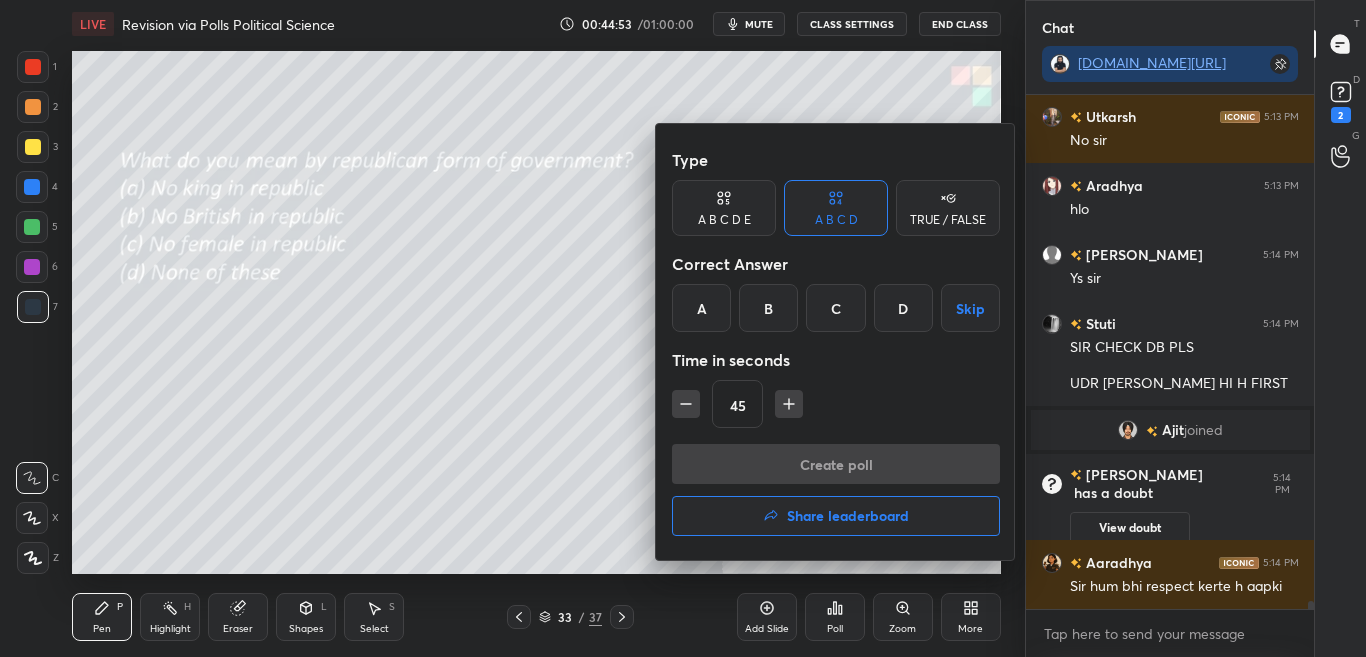 click on "Share leaderboard" at bounding box center (848, 516) 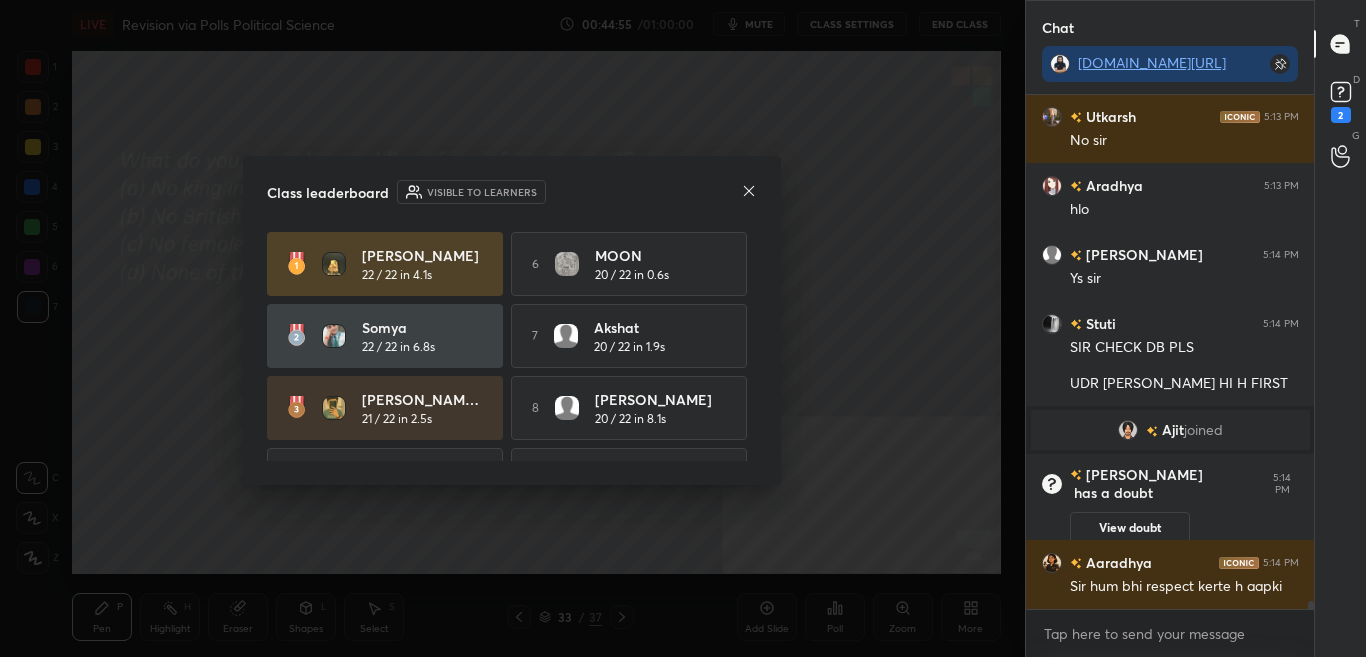 scroll, scrollTop: 32538, scrollLeft: 0, axis: vertical 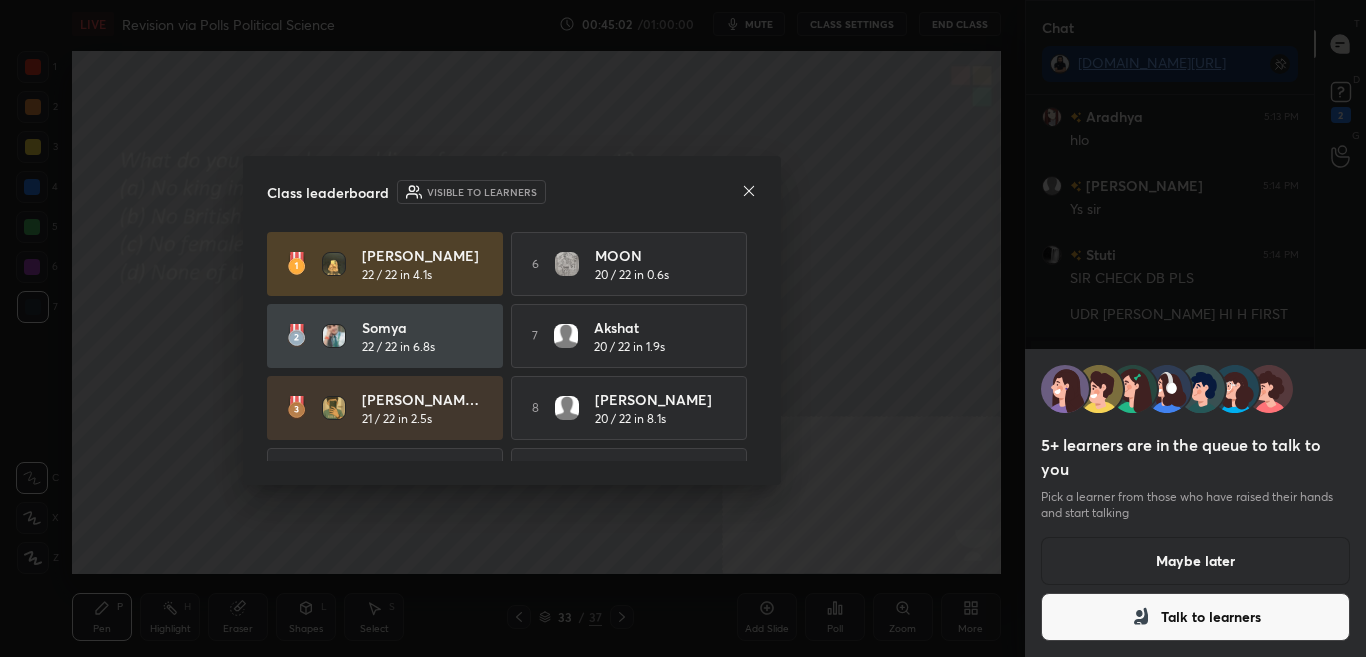 click on "Talk to learners" at bounding box center (1196, 617) 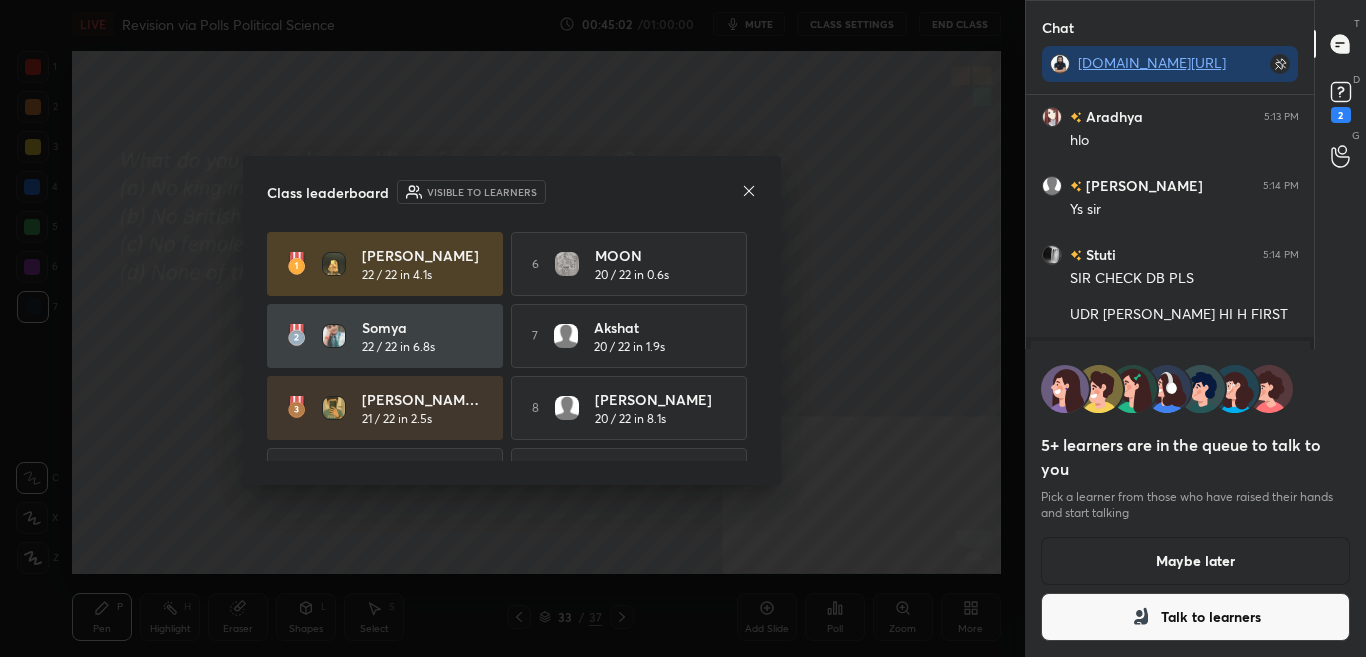 scroll, scrollTop: 7, scrollLeft: 7, axis: both 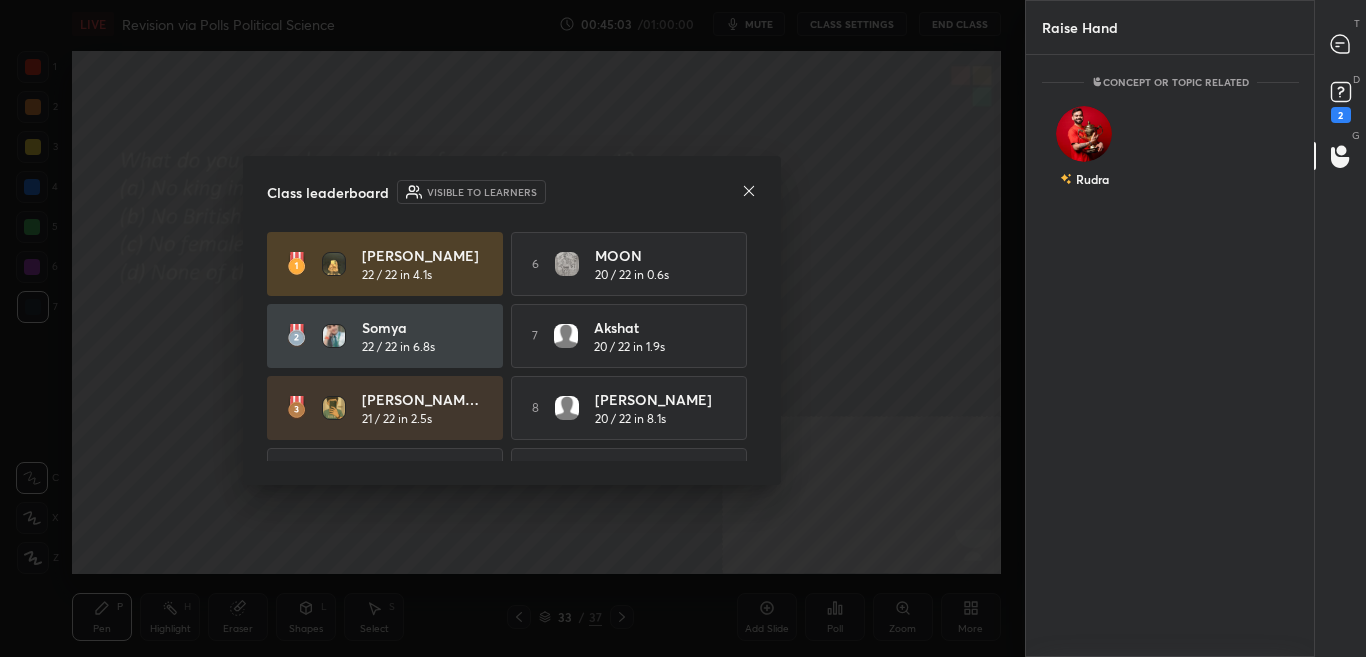 click on "T Messages (T)" at bounding box center [1340, 44] 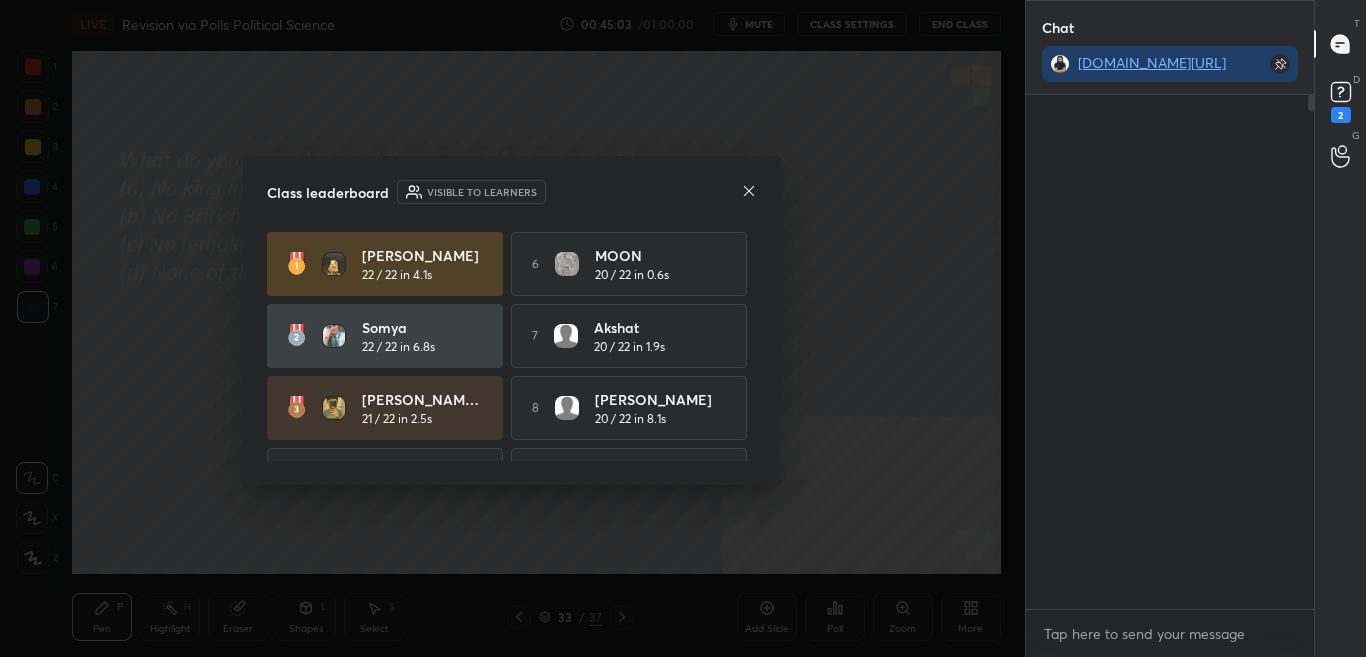scroll, scrollTop: 33006, scrollLeft: 0, axis: vertical 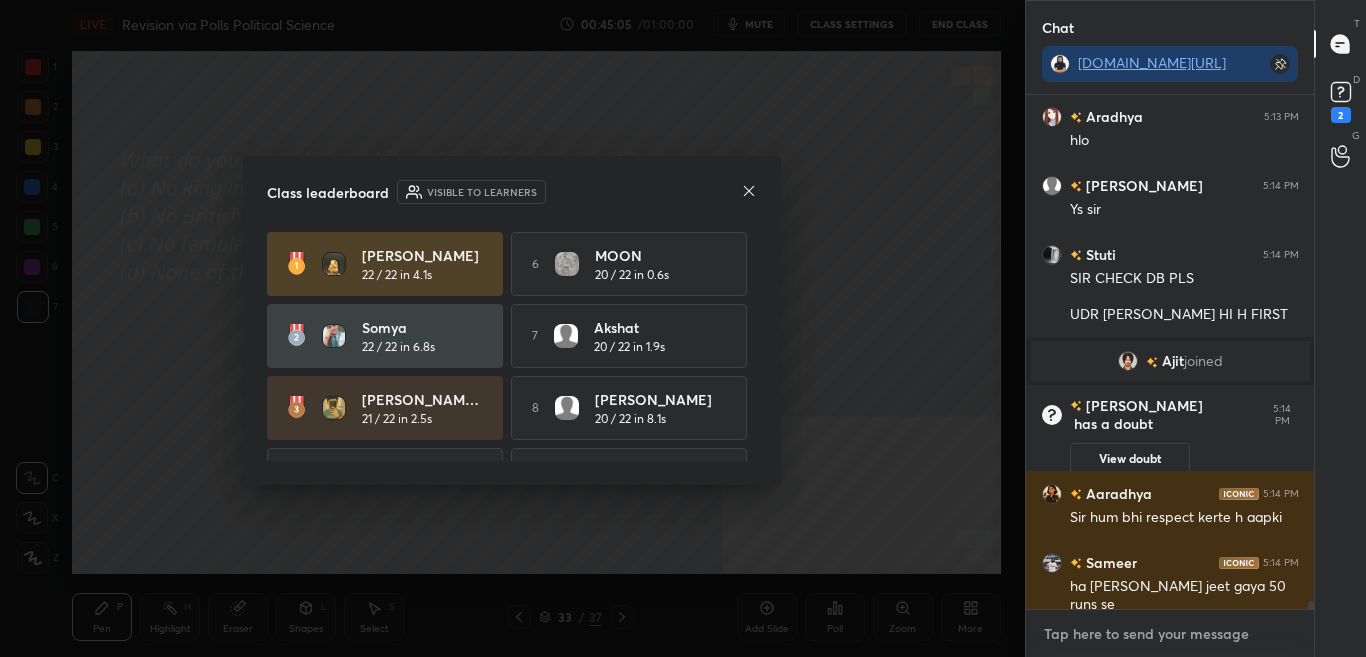 click at bounding box center [1170, 634] 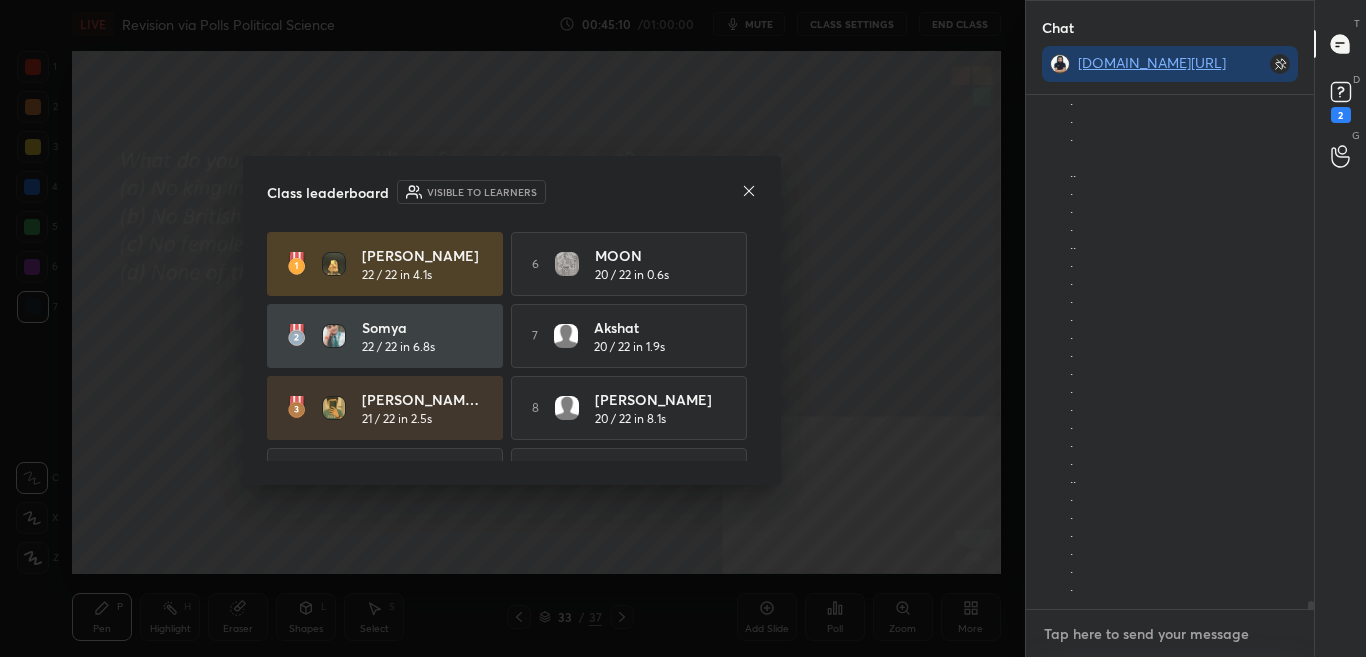 scroll, scrollTop: 33720, scrollLeft: 0, axis: vertical 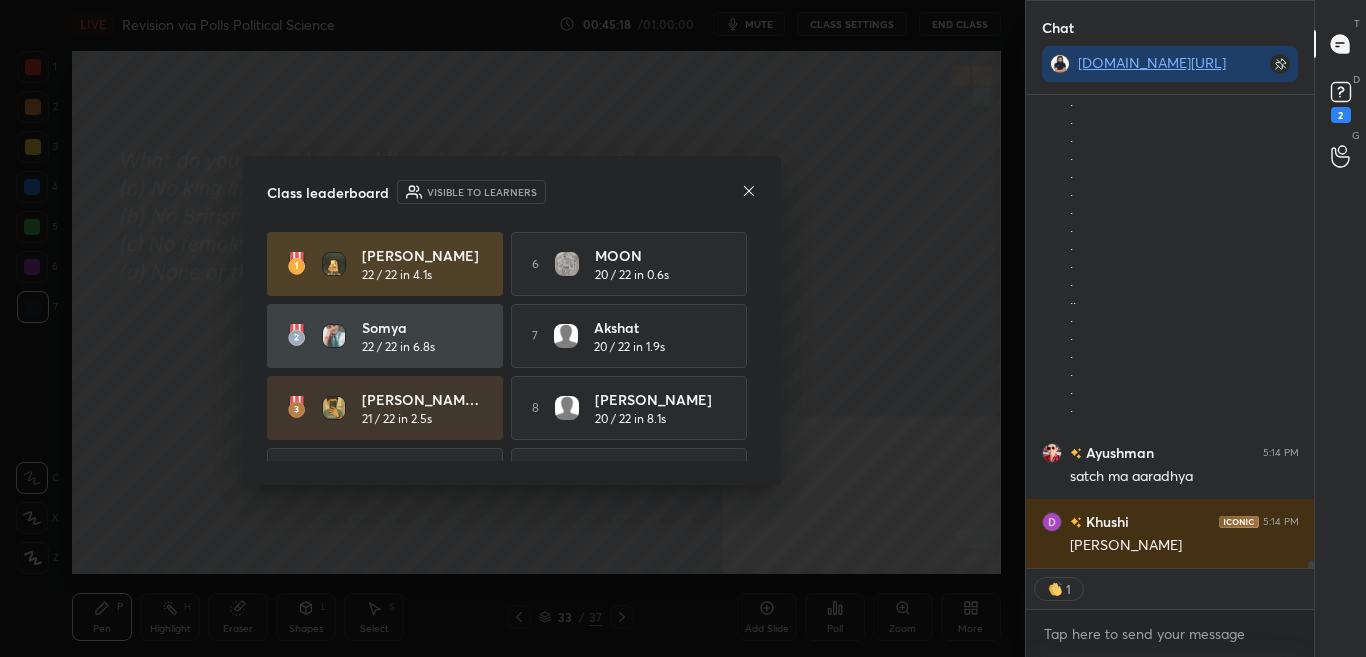 click 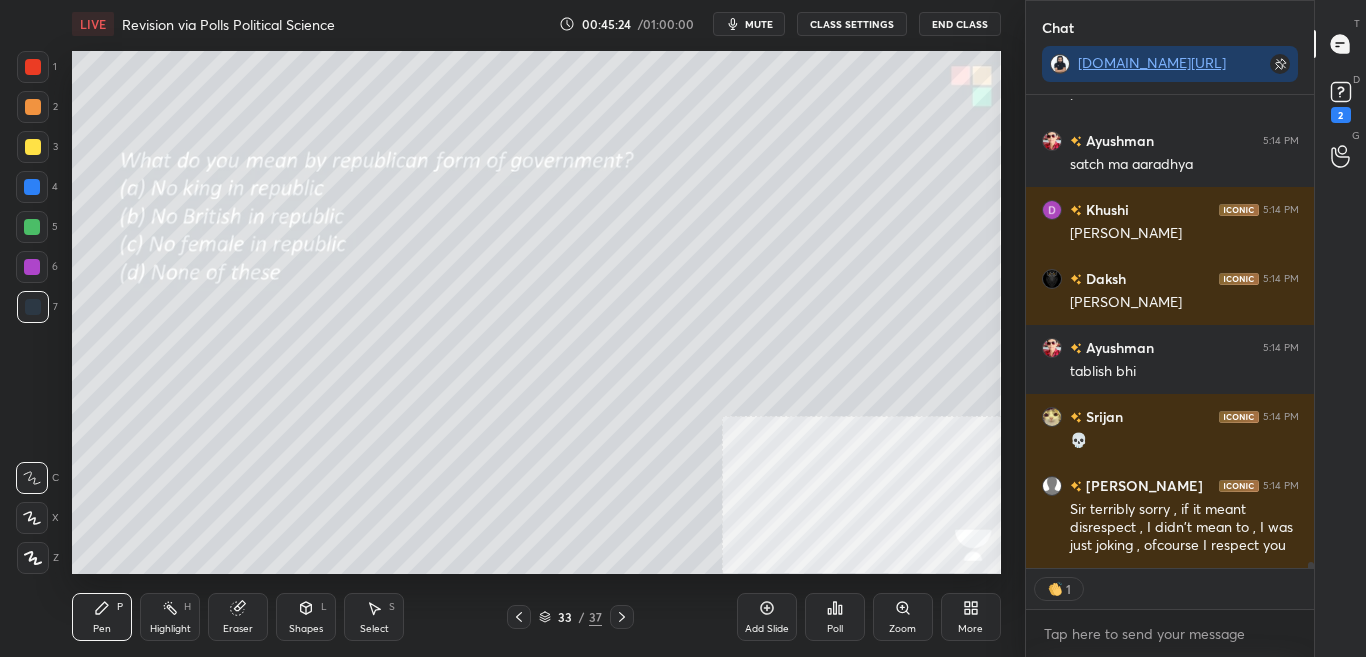 scroll, scrollTop: 34211, scrollLeft: 0, axis: vertical 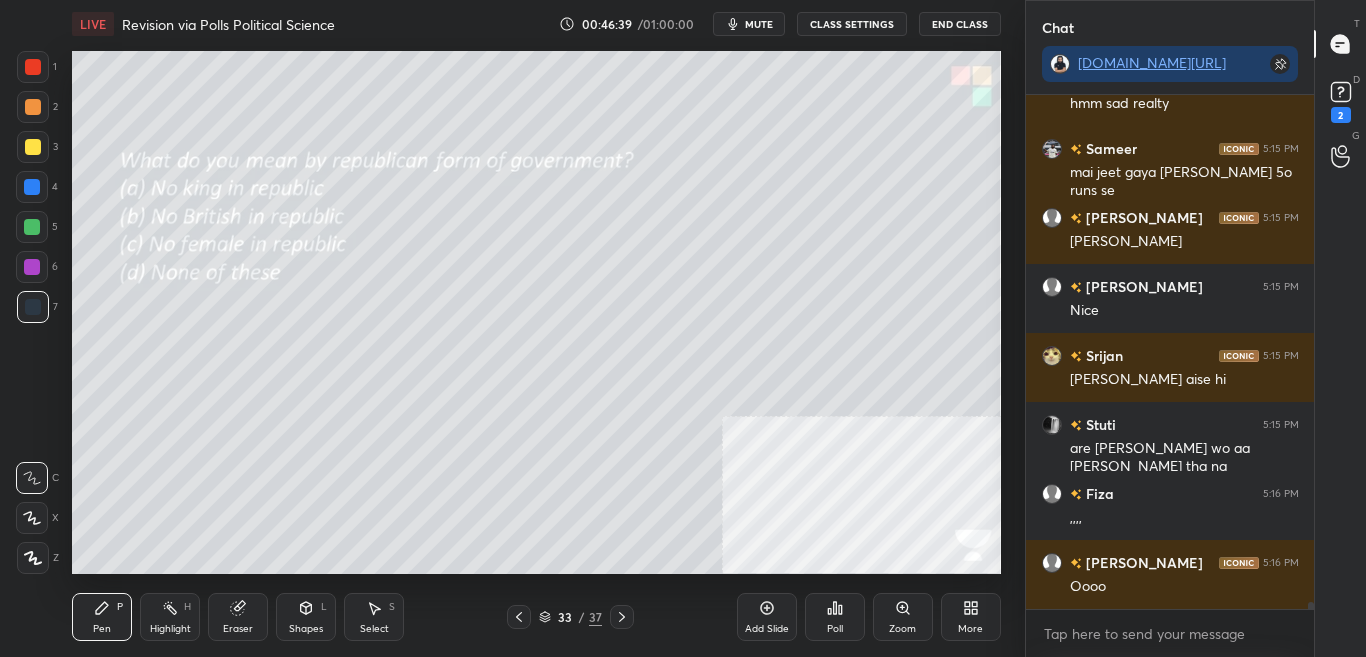 click at bounding box center [622, 617] 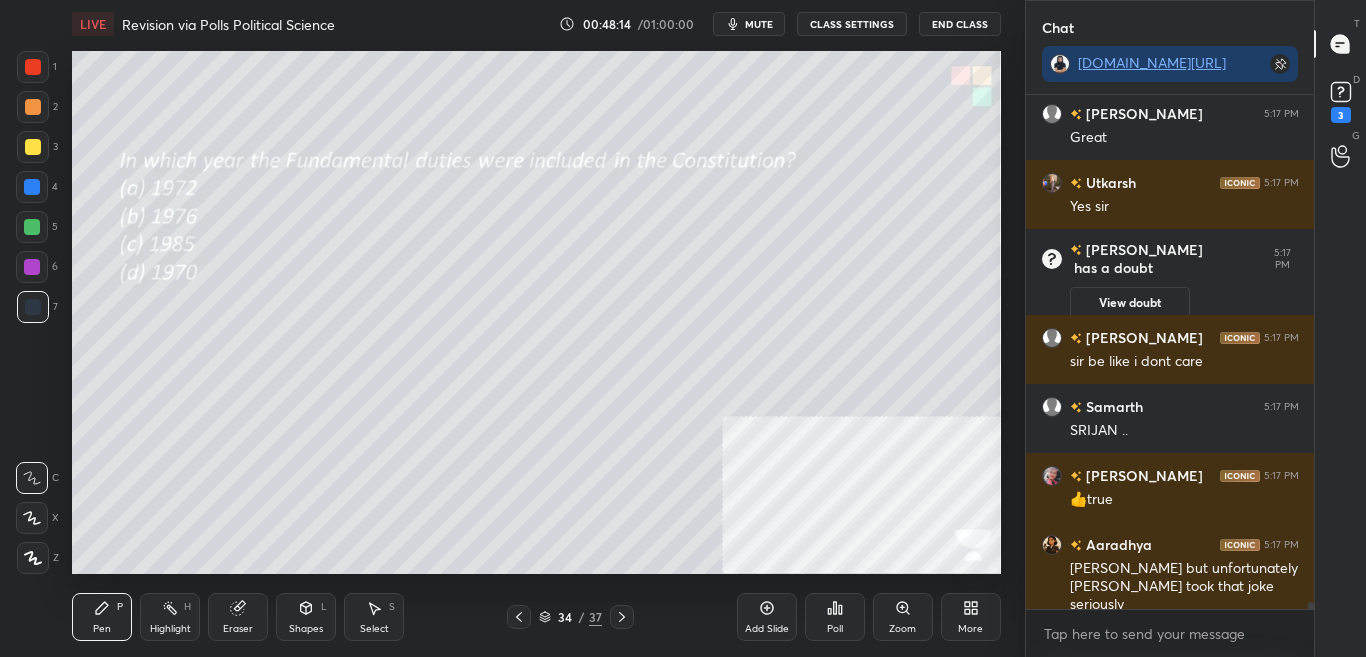 scroll, scrollTop: 36055, scrollLeft: 0, axis: vertical 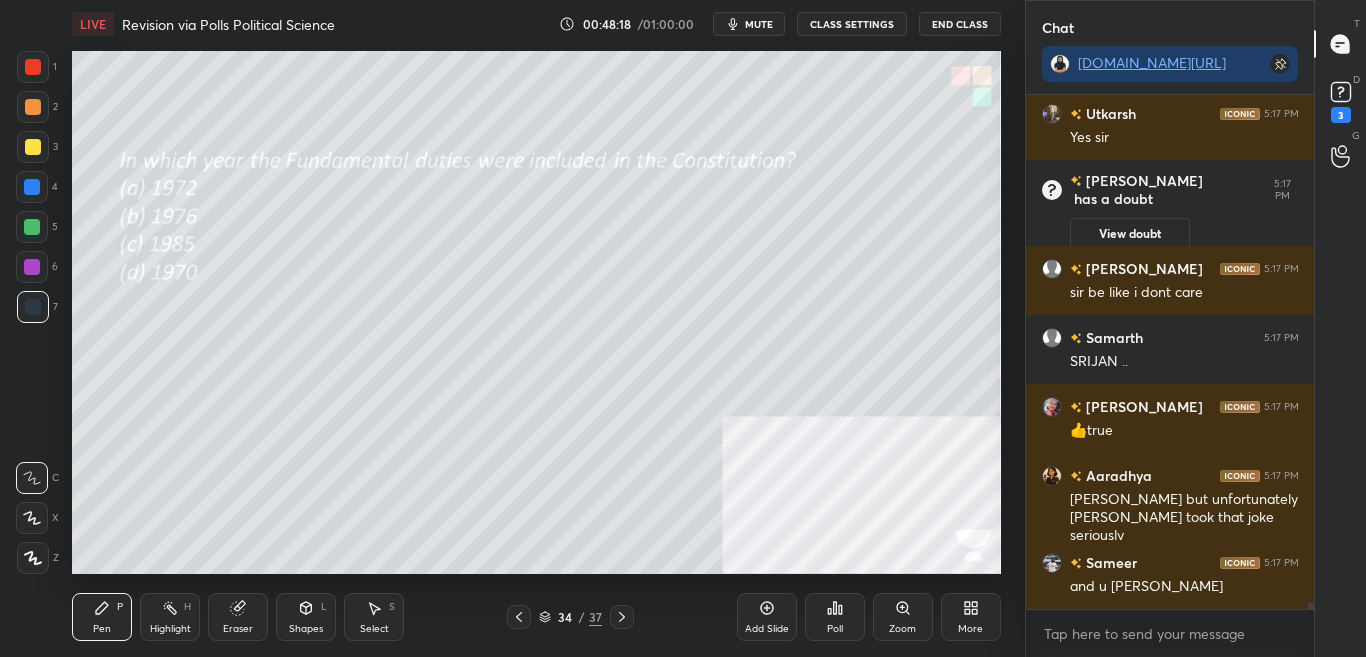 click 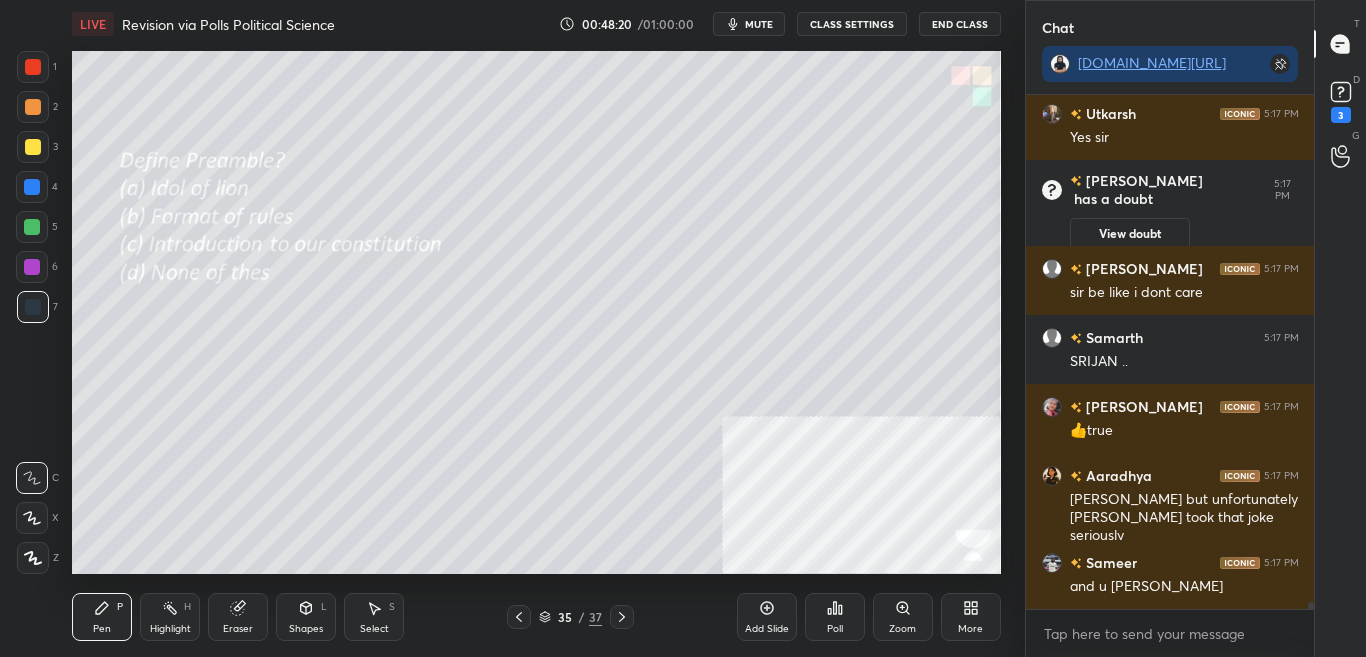 scroll, scrollTop: 36124, scrollLeft: 0, axis: vertical 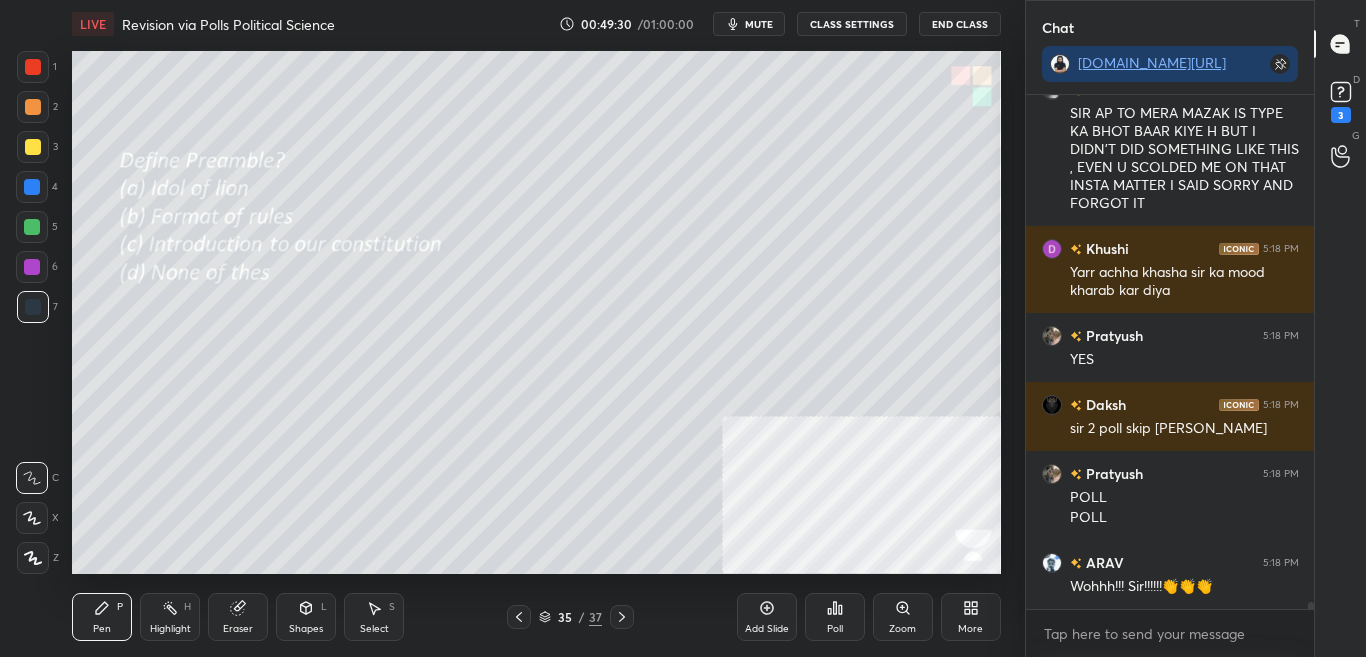 click on "Poll" at bounding box center [835, 629] 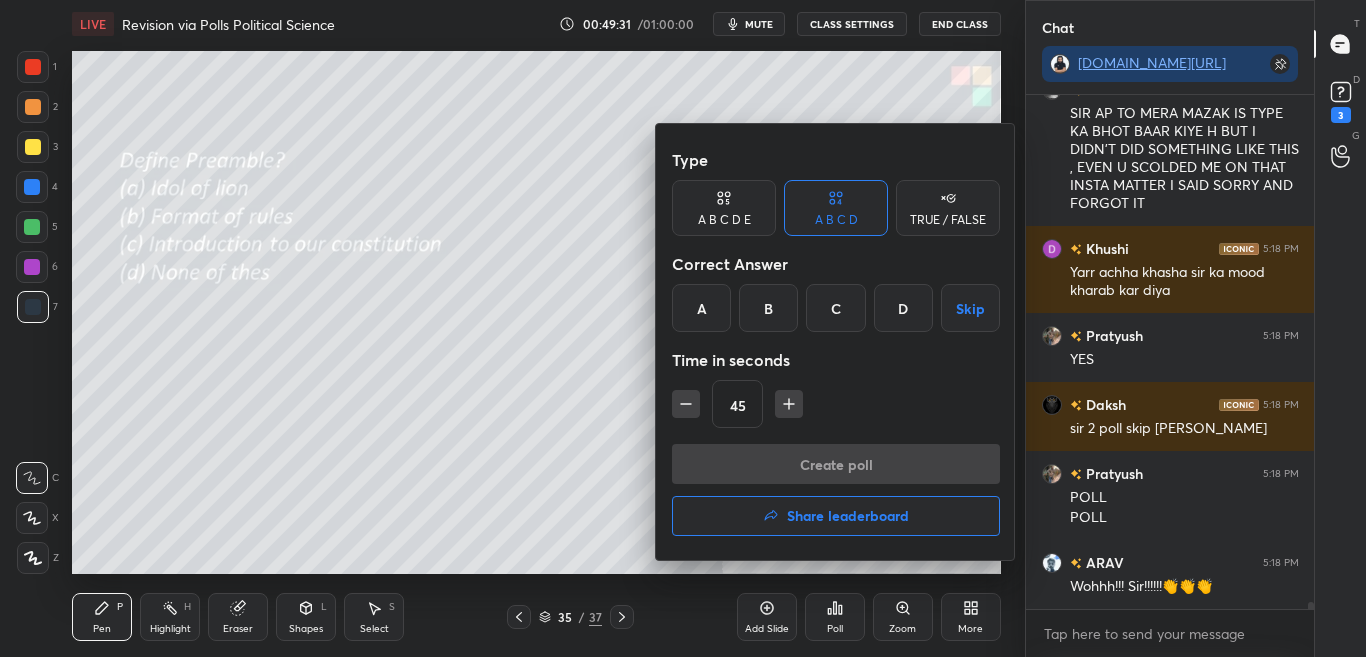 click on "C" at bounding box center [835, 308] 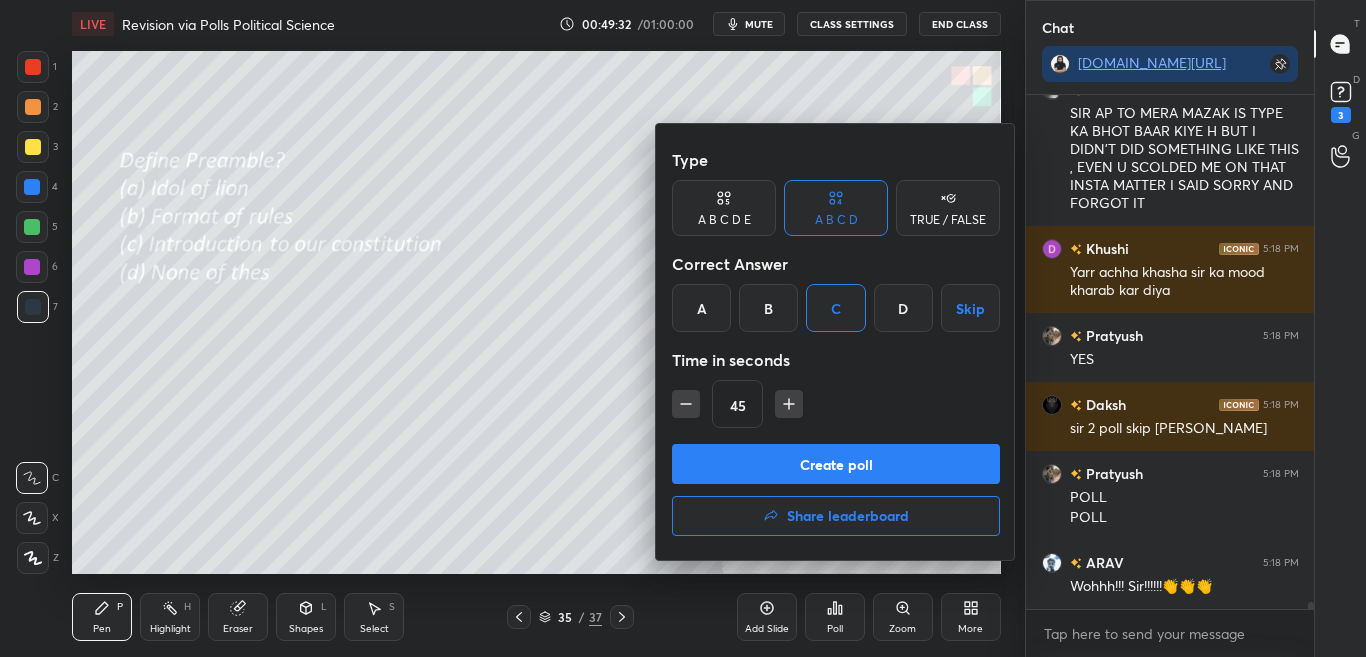 click at bounding box center [683, 328] 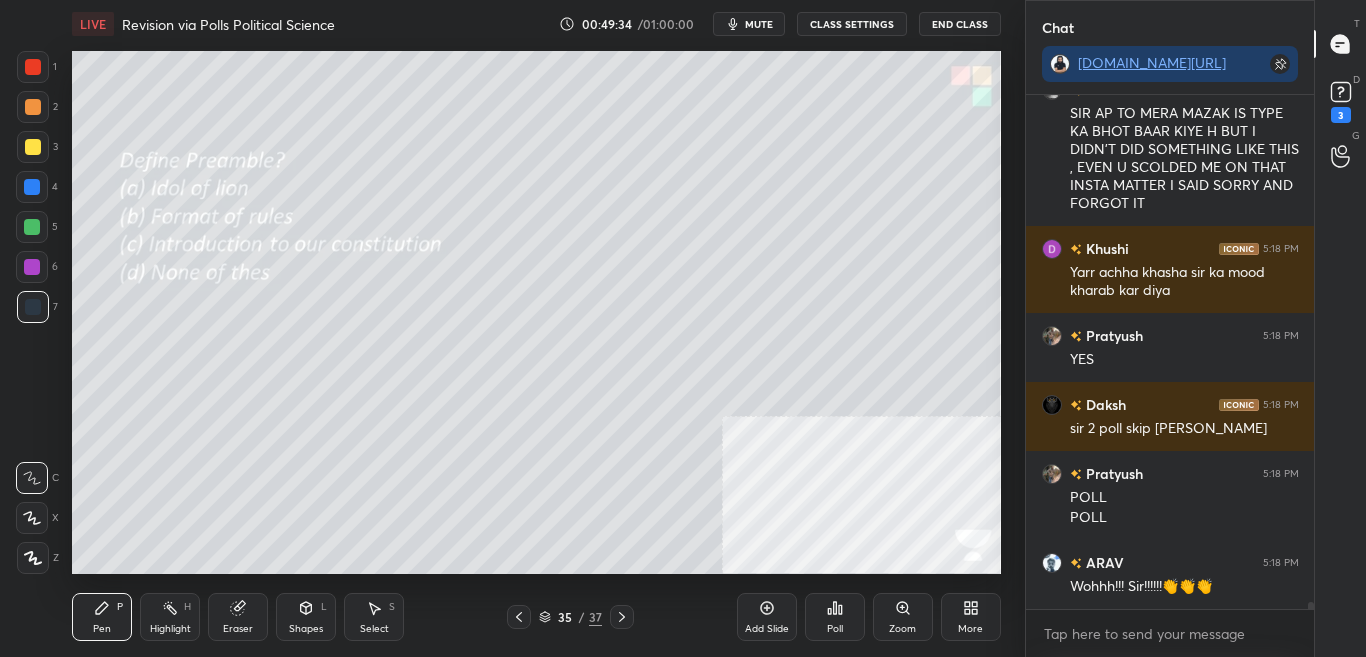click on "Poll" at bounding box center (835, 629) 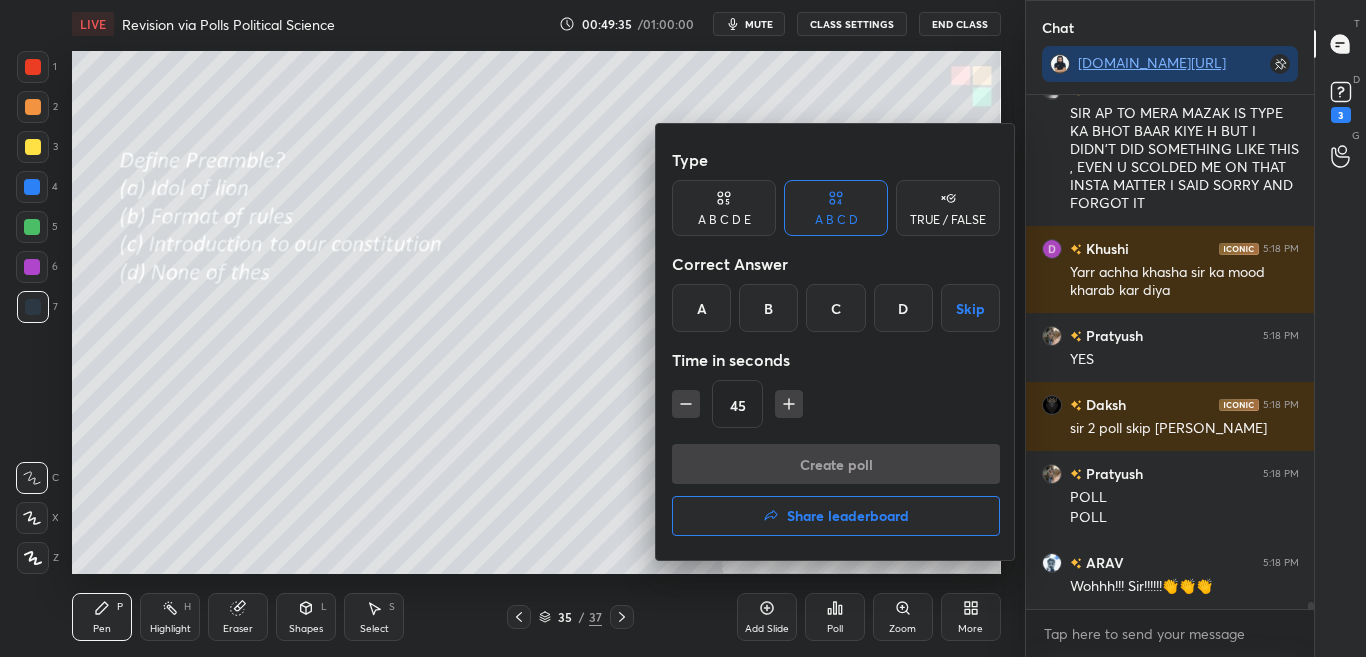 click on "C" at bounding box center (835, 308) 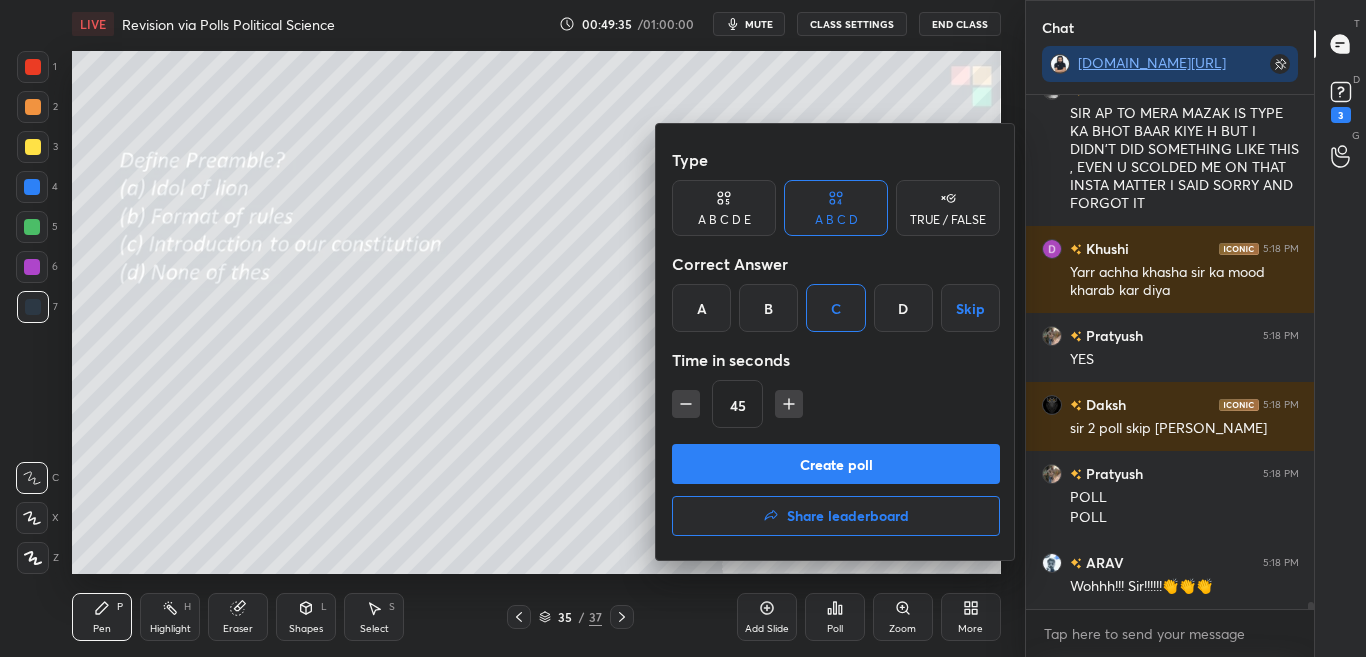 click on "Create poll" at bounding box center [836, 464] 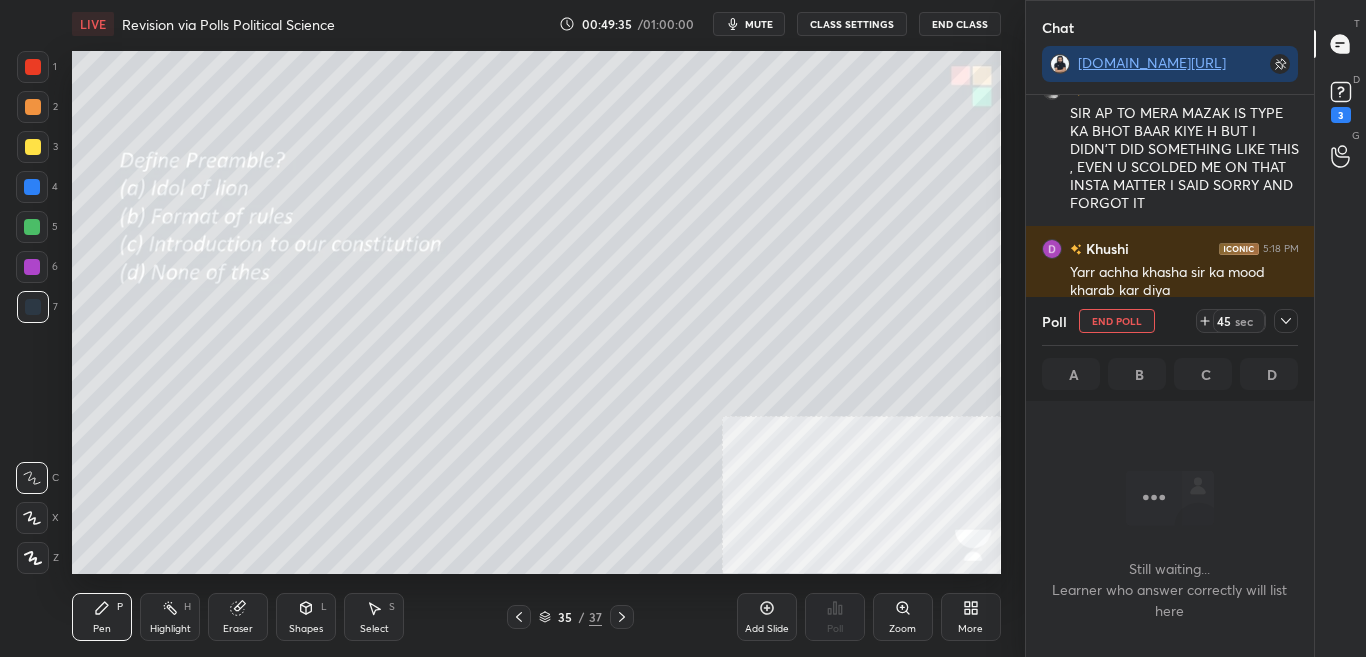 scroll, scrollTop: 290, scrollLeft: 282, axis: both 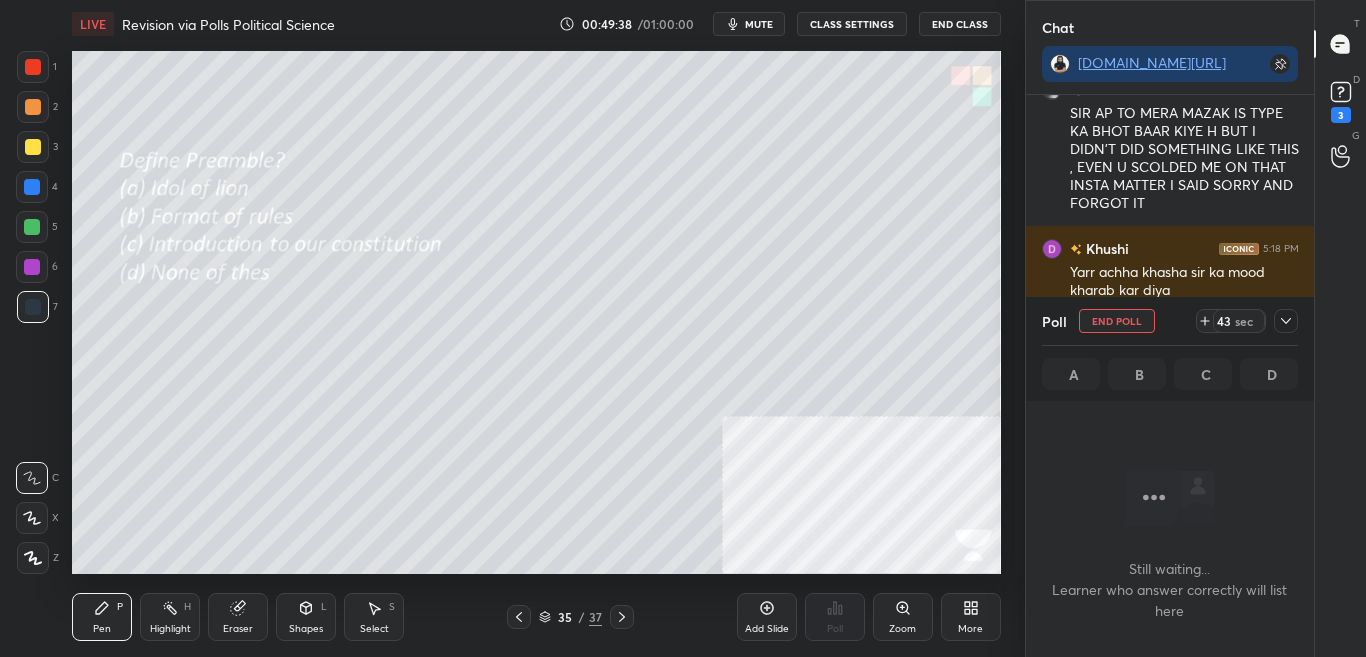 click on "Poll End Poll 43  sec A B C D" at bounding box center [1170, 349] 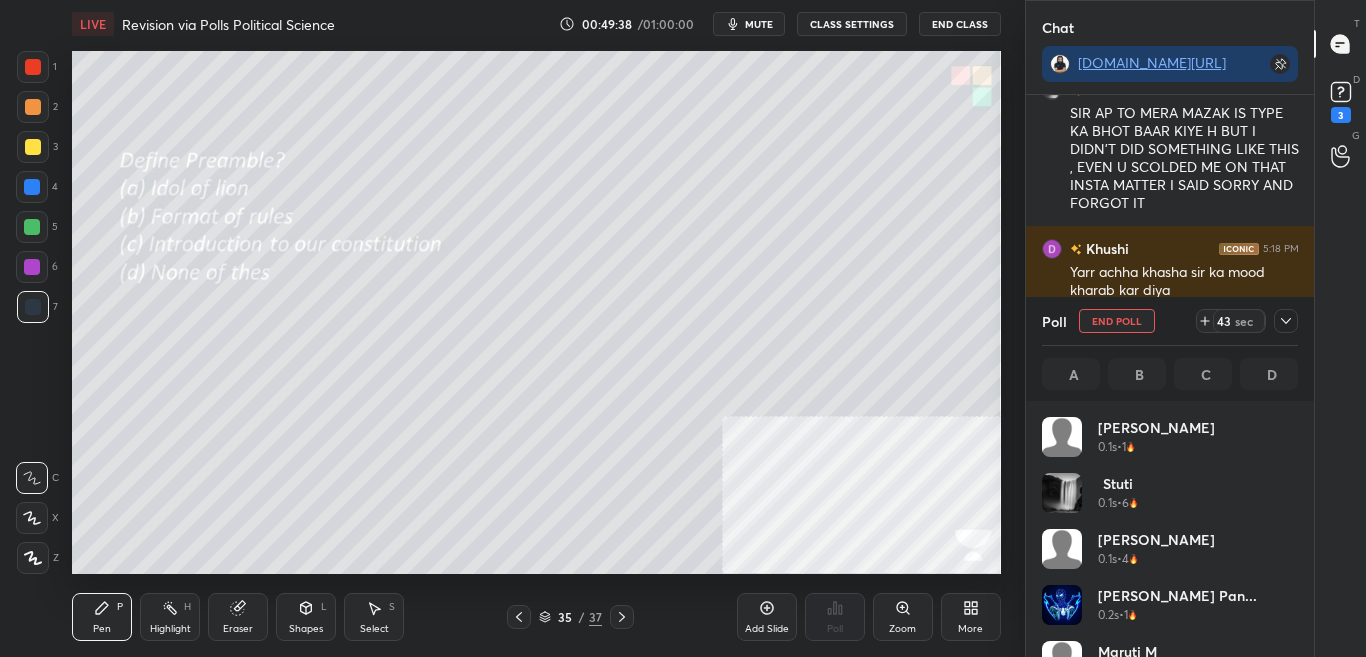 scroll, scrollTop: 7, scrollLeft: 7, axis: both 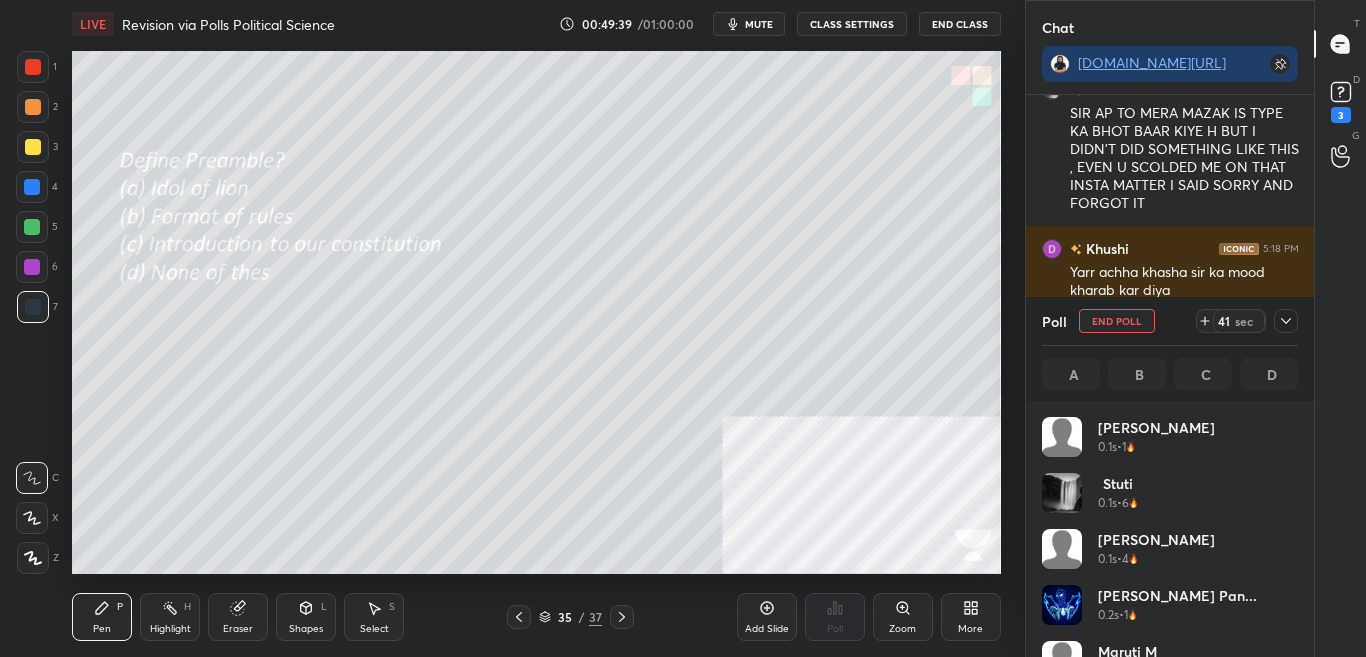 click at bounding box center (1286, 321) 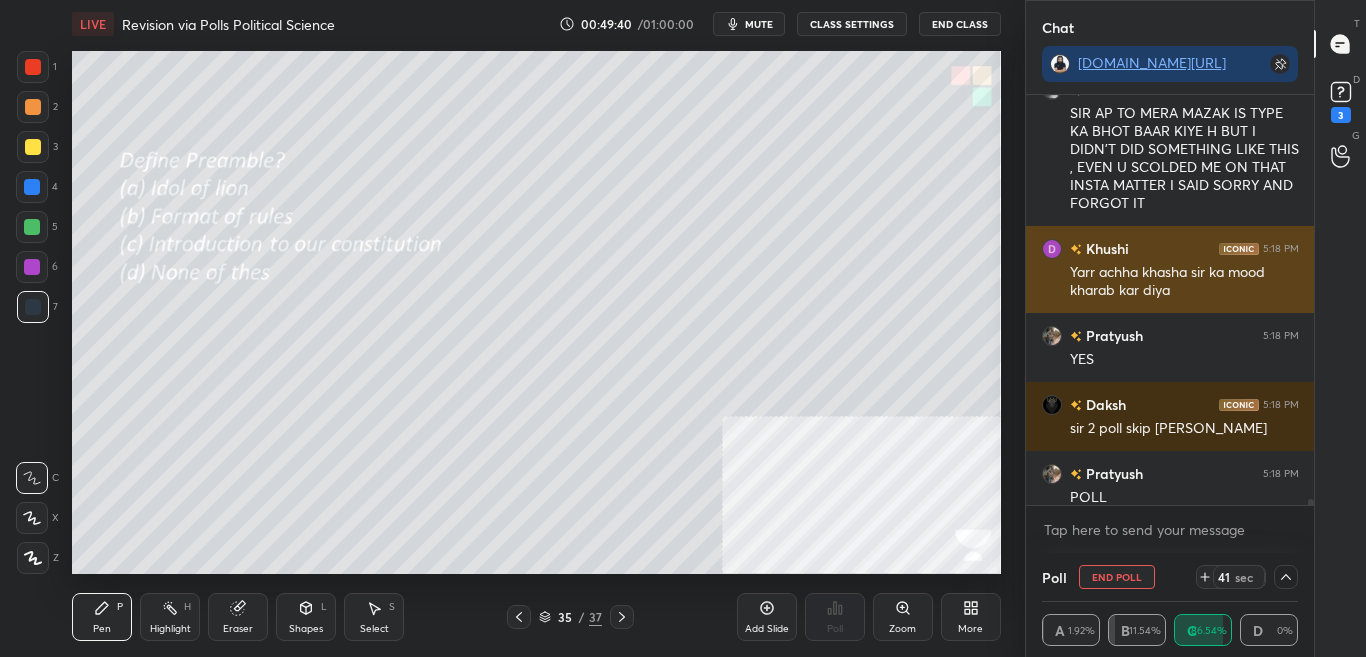scroll, scrollTop: 0, scrollLeft: 0, axis: both 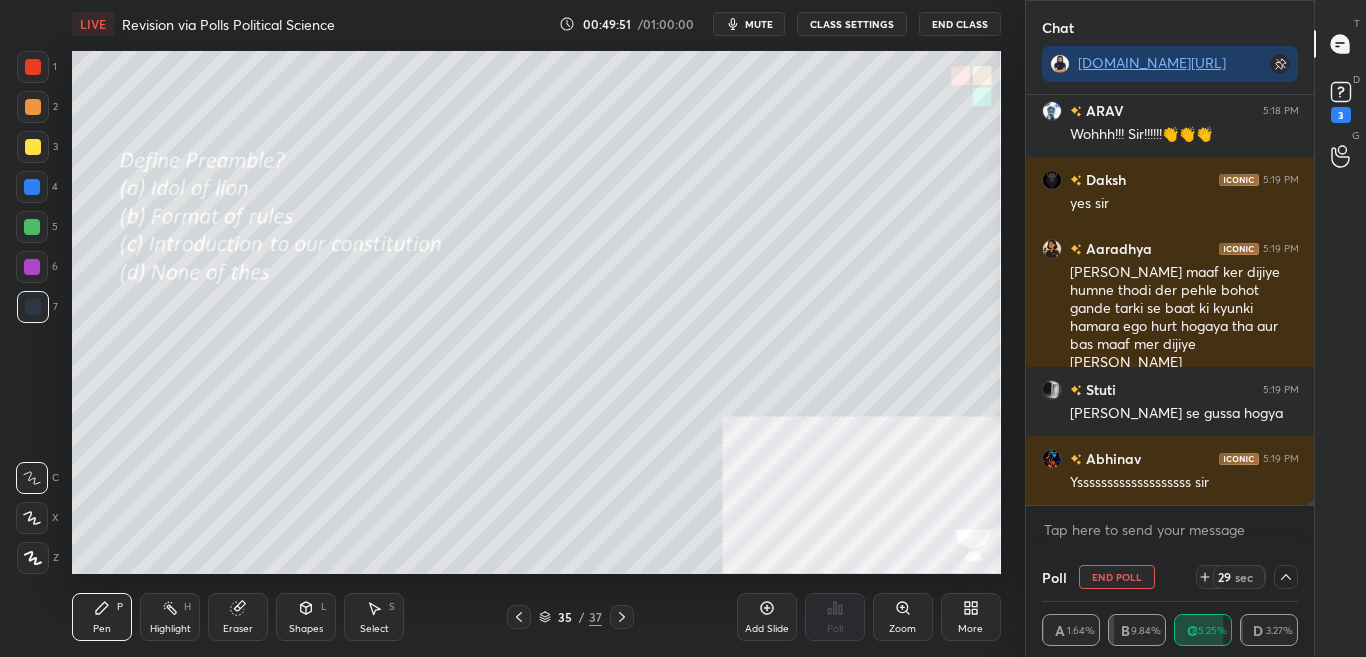 drag, startPoint x: 1310, startPoint y: 501, endPoint x: 1302, endPoint y: 532, distance: 32.01562 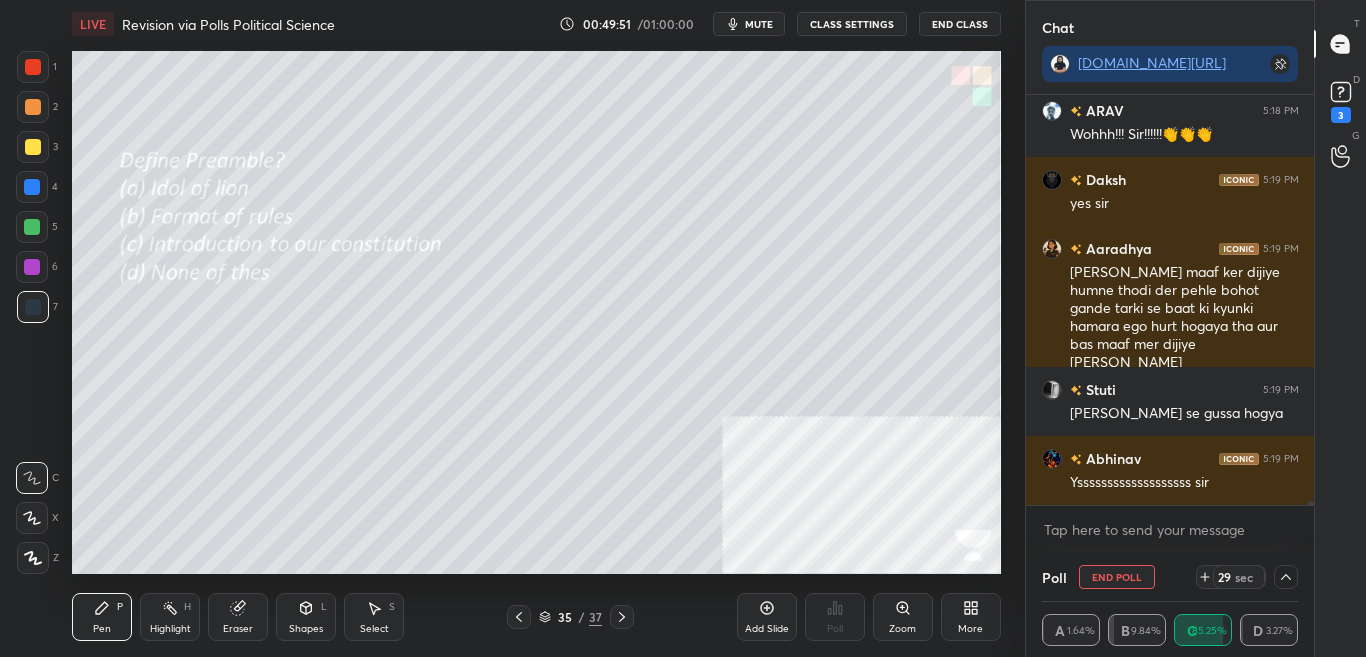 click on "Pratyush 5:18 PM POLL POLL ARAV 5:18 PM Wohhh!!! Sir!!!!!!👏👏👏 Daksh 5:19 PM yes sir Aaradhya 5:19 PM Sir hume maaf ker dijiye humne thodi der pehle bohot gande tarki se baat ki kyunki hamara ego hurt hogaya tha aur bas maaf mer dijiye hume Stuti 5:19 PM sir achanak se gussa hogya Abhinav 5:19 PM Ysssssssssssssssssss sir JUMP TO LATEST Enable hand raising Enable raise hand to speak to learners. Once enabled, chat will be turned off temporarily. Enable x" at bounding box center [1170, 324] 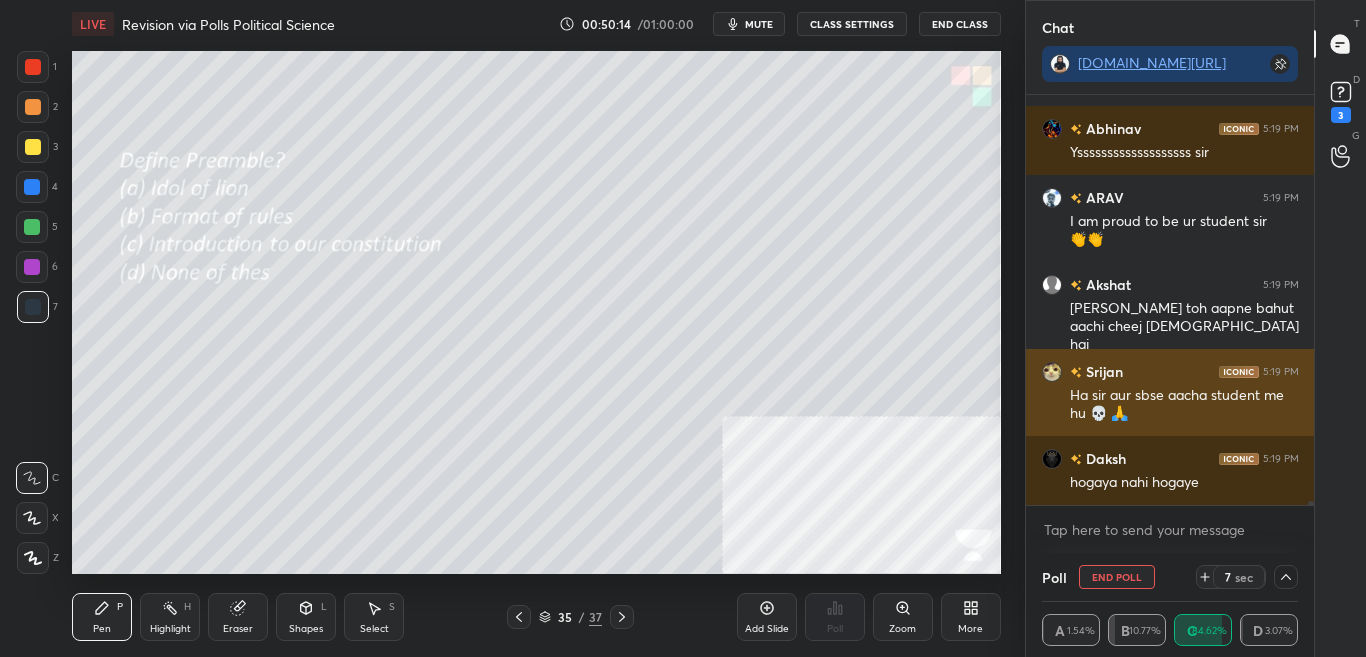 scroll, scrollTop: 37671, scrollLeft: 0, axis: vertical 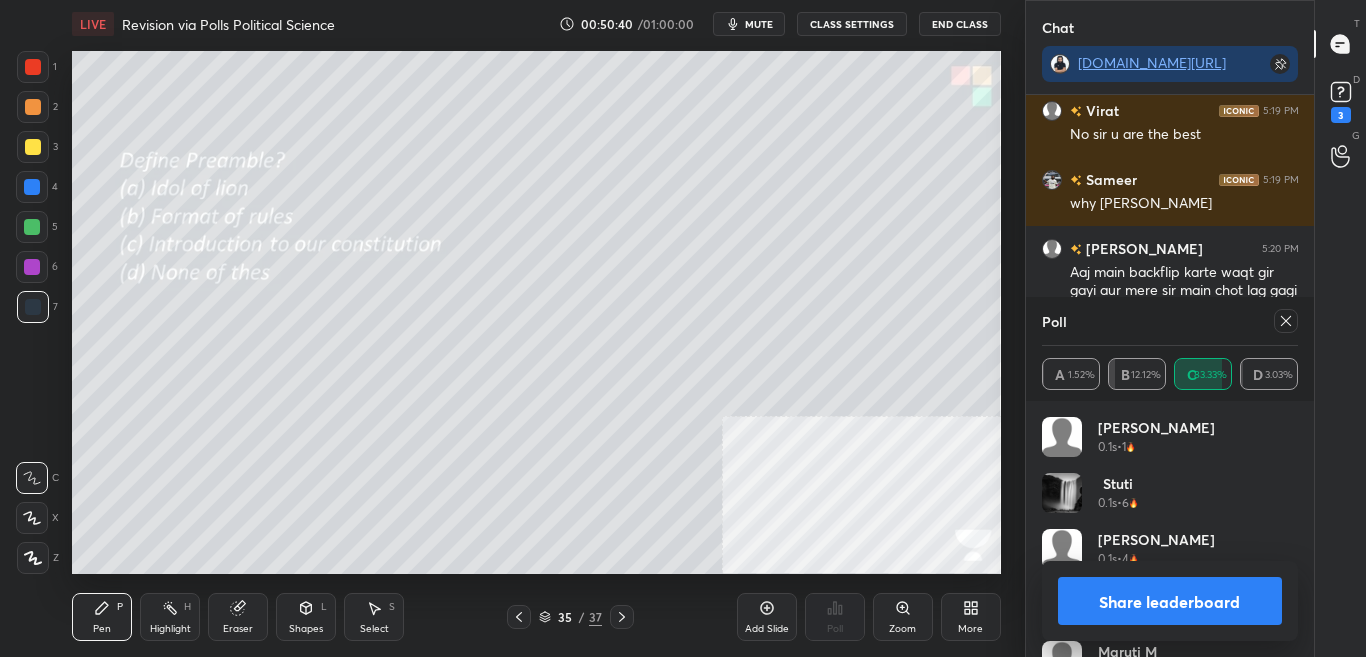 click at bounding box center [1286, 321] 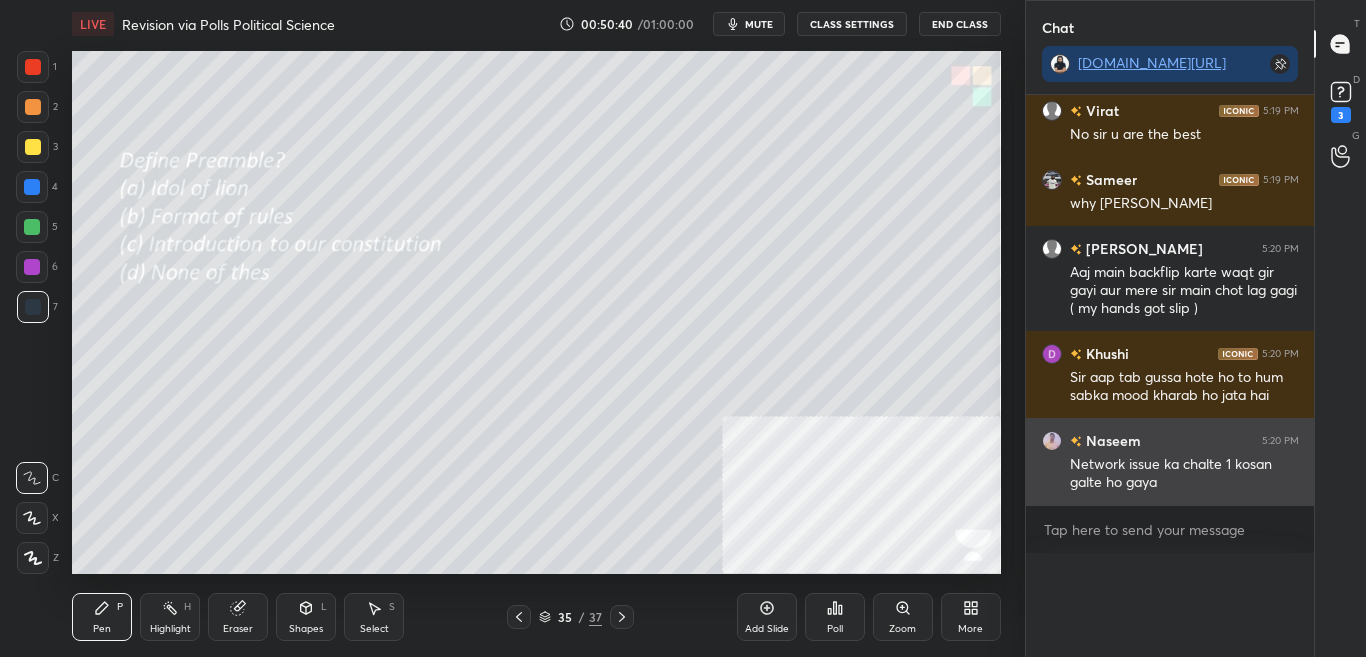 scroll, scrollTop: 0, scrollLeft: 0, axis: both 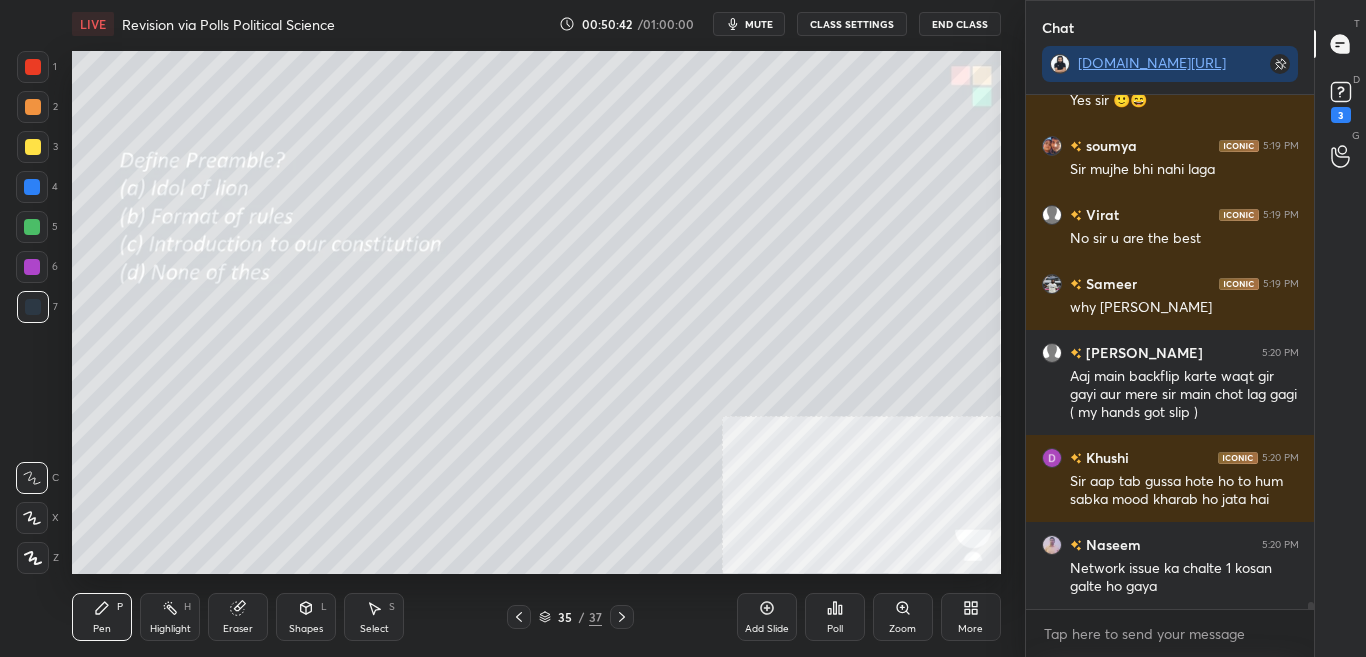 click 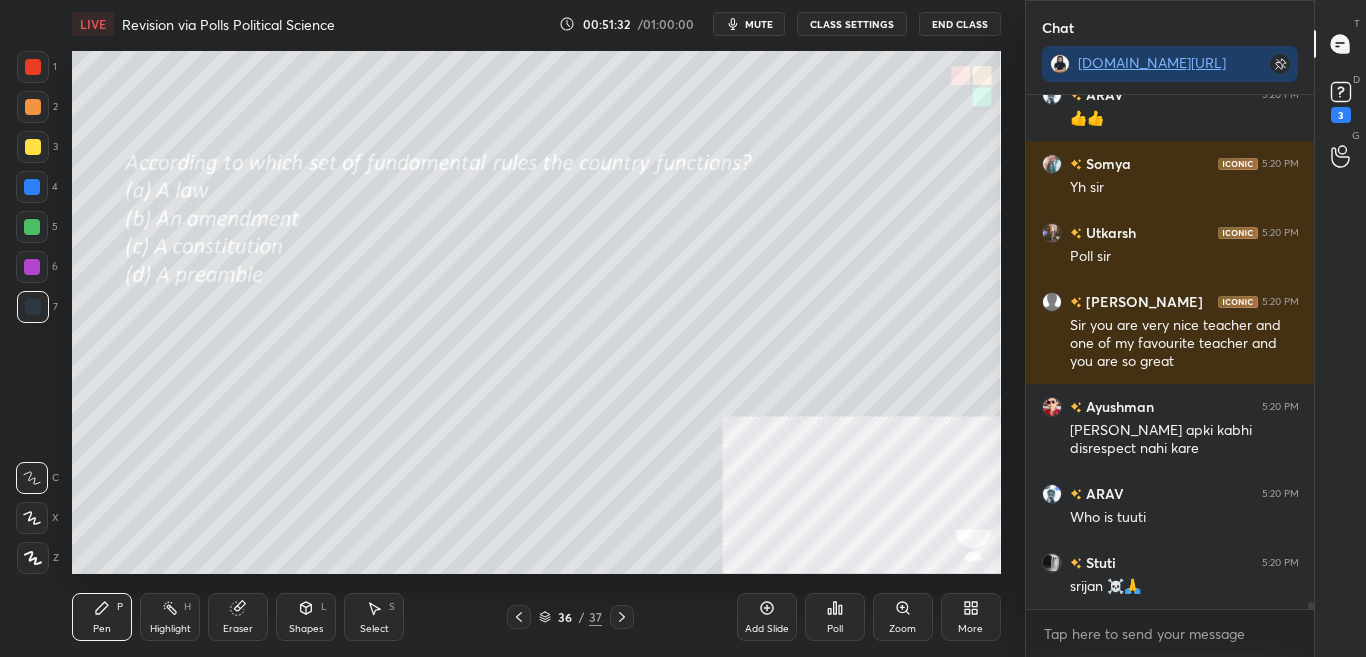 scroll, scrollTop: 38722, scrollLeft: 0, axis: vertical 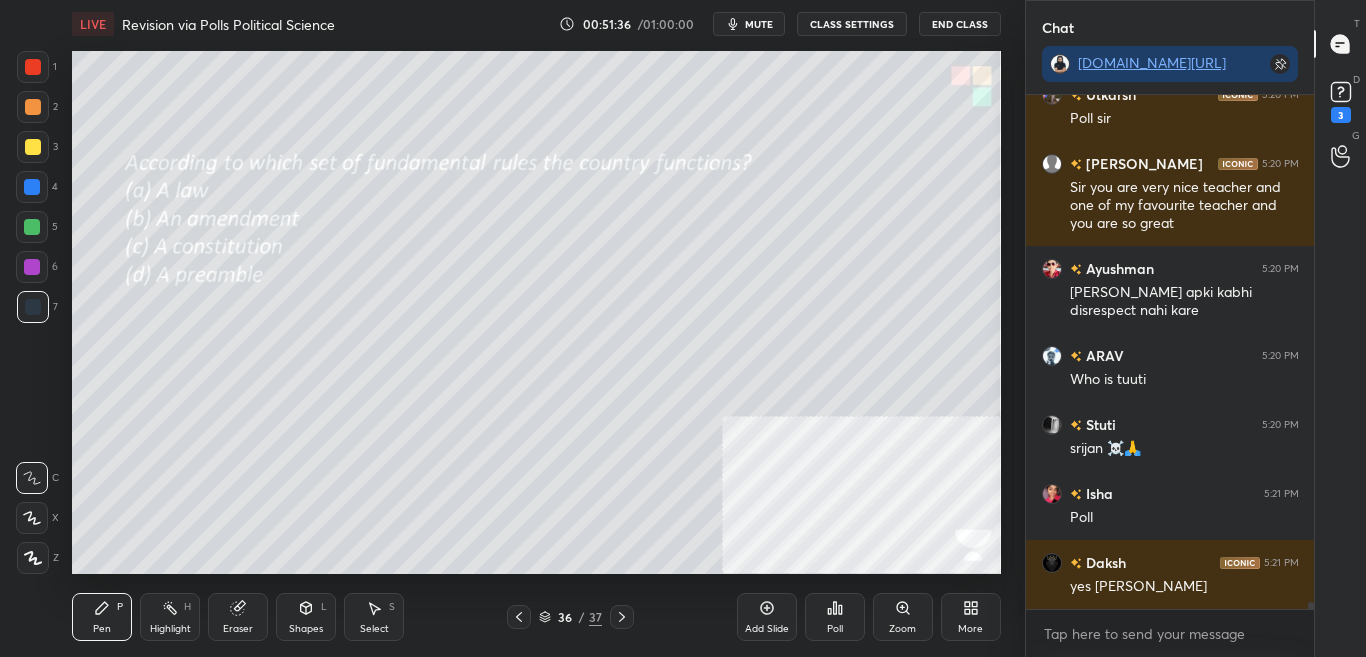 click on "Poll" at bounding box center (835, 629) 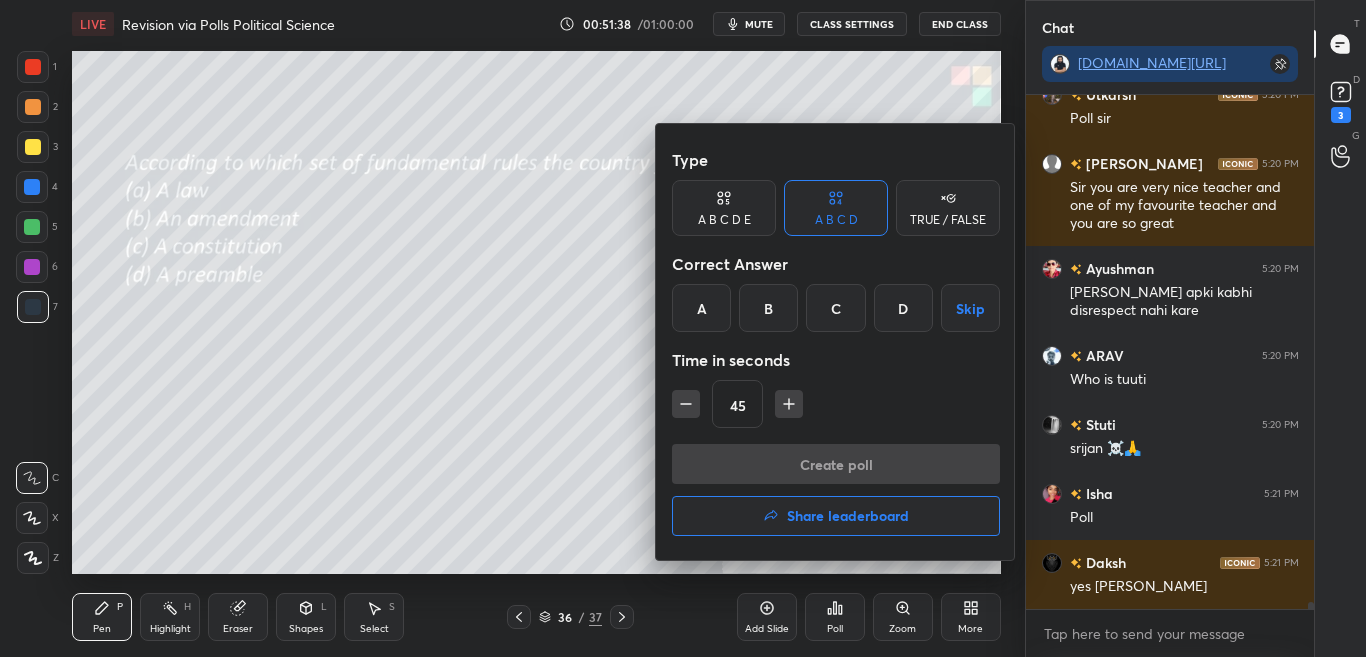 click on "C" at bounding box center (835, 308) 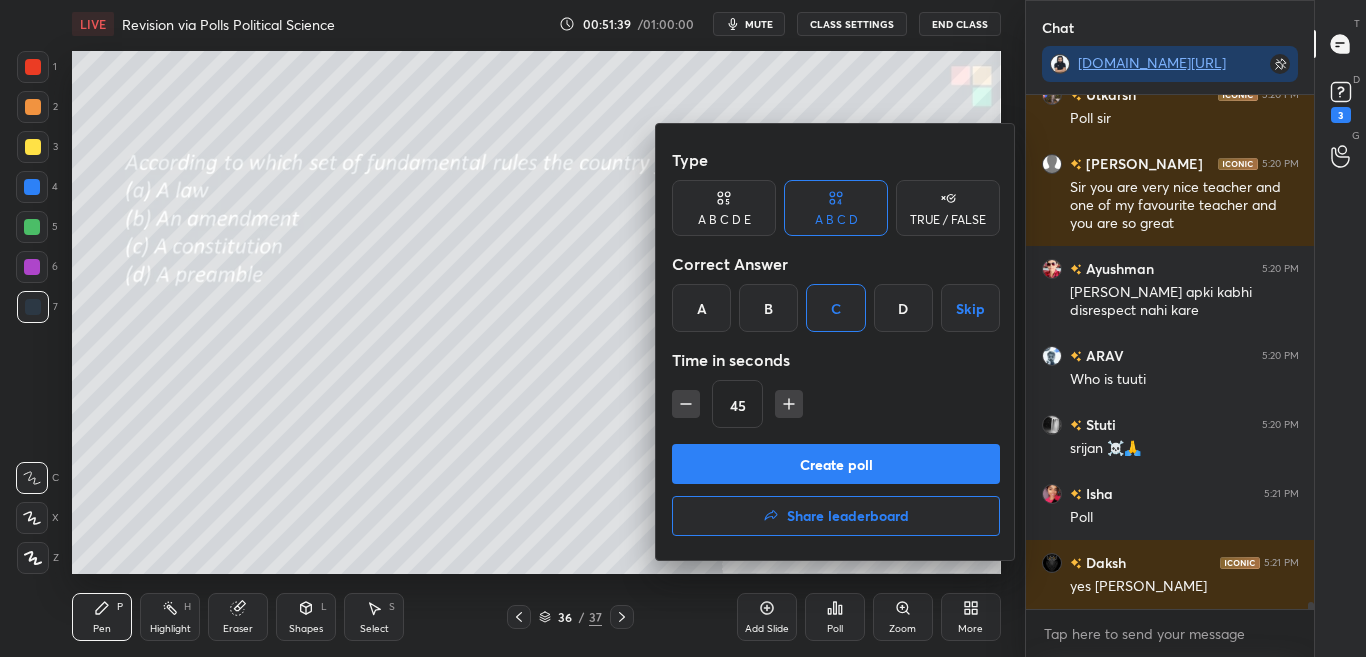 click at bounding box center (683, 328) 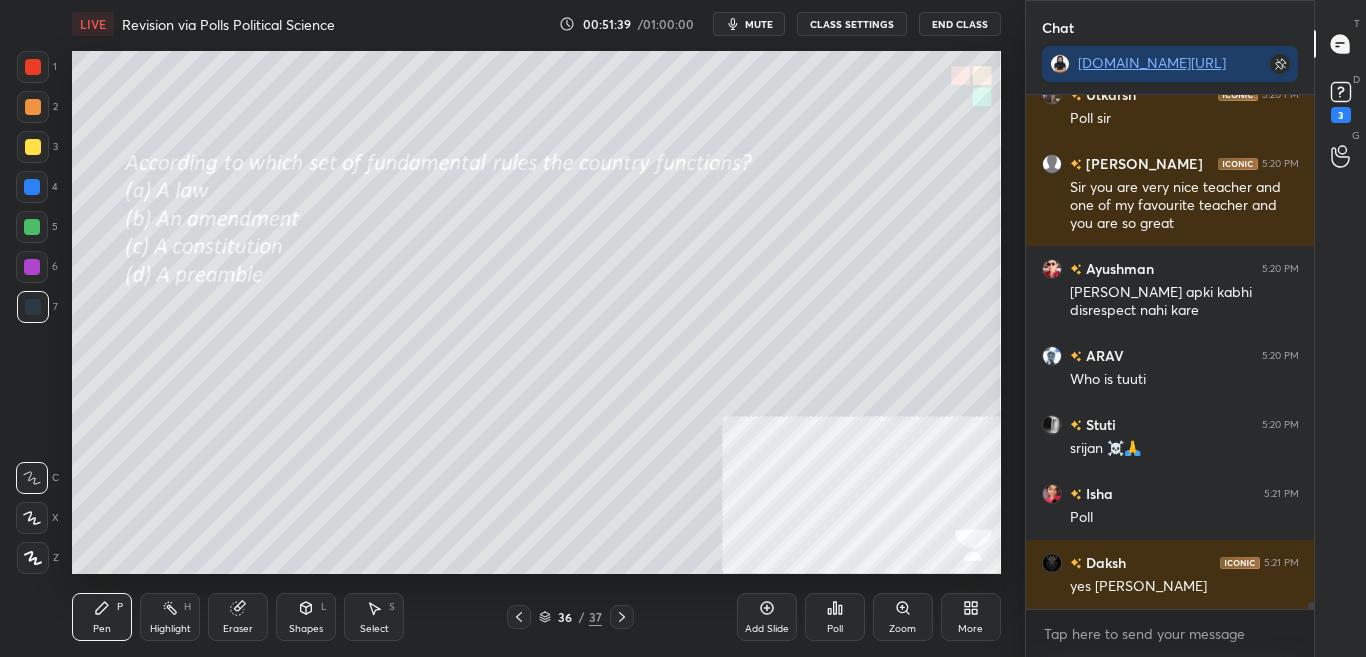 scroll, scrollTop: 38878, scrollLeft: 0, axis: vertical 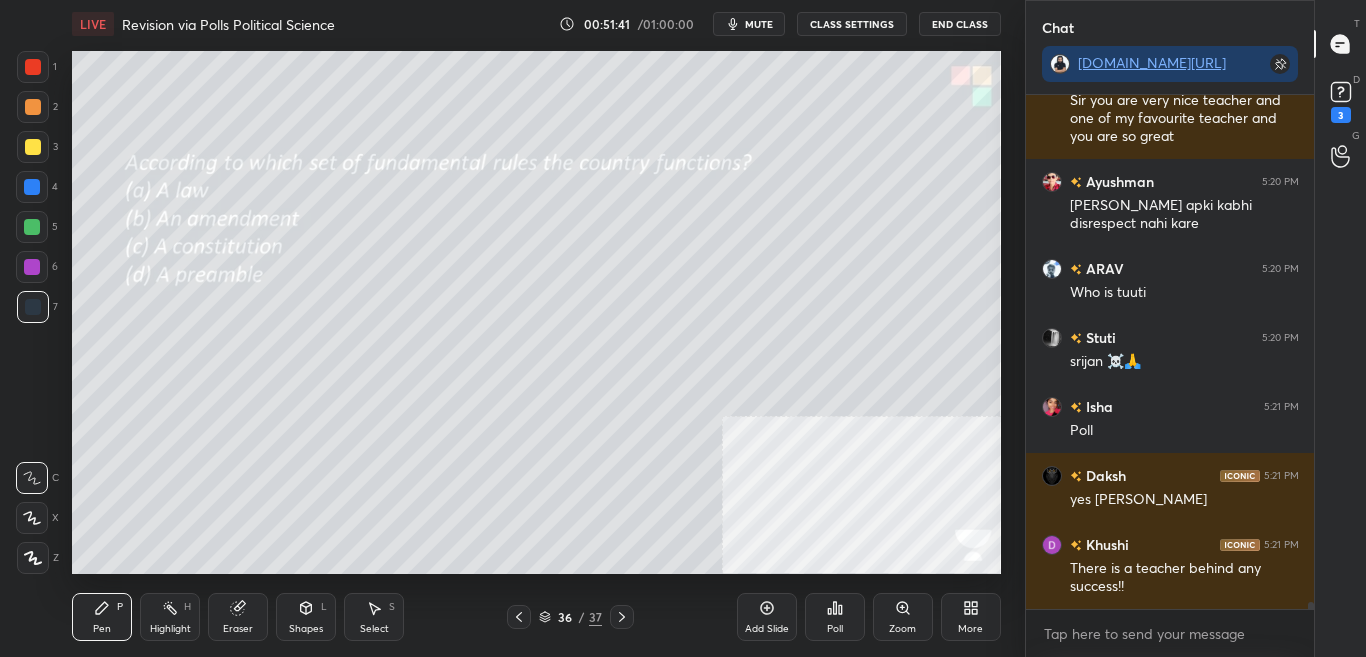 click on "Poll" at bounding box center (835, 617) 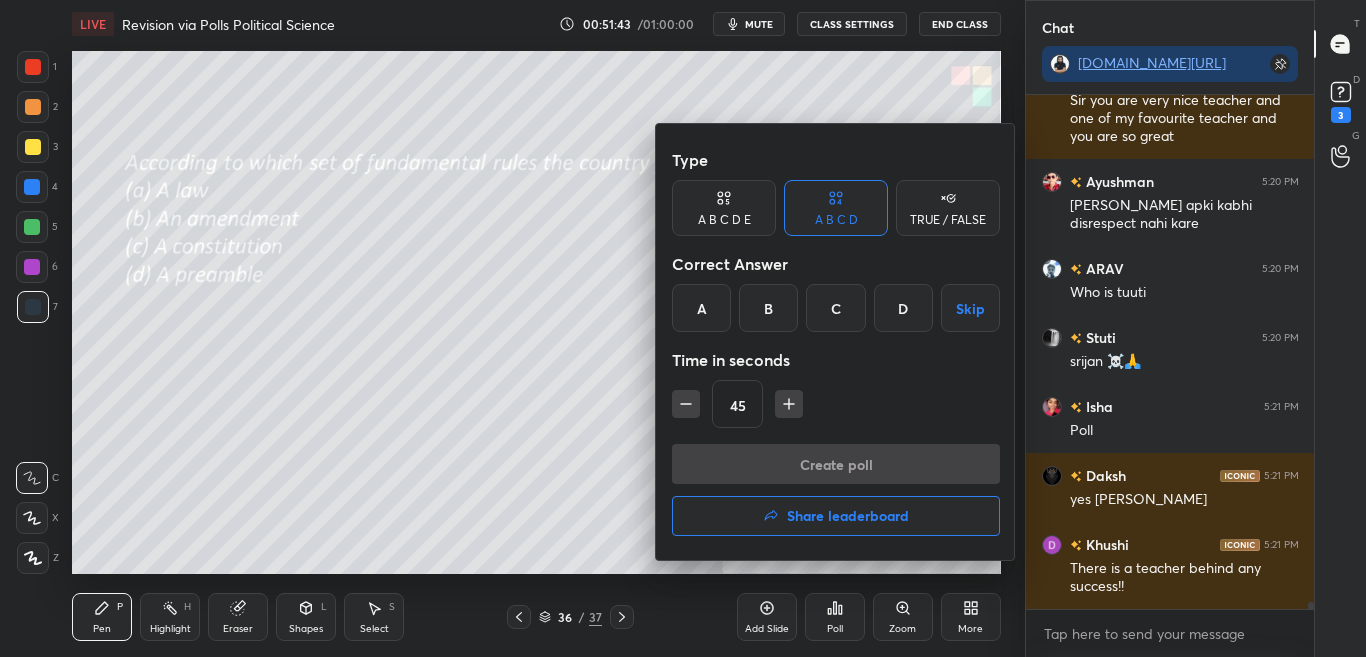 click on "C" at bounding box center (835, 308) 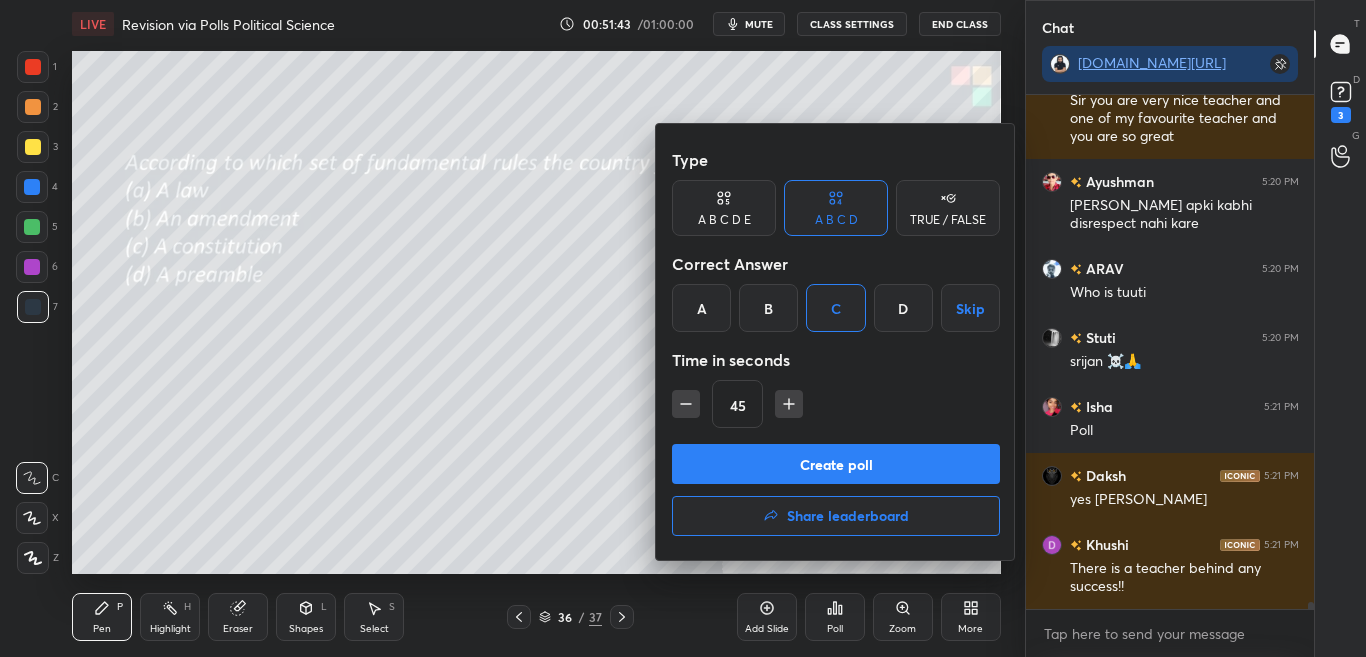 click on "Create poll" at bounding box center (836, 464) 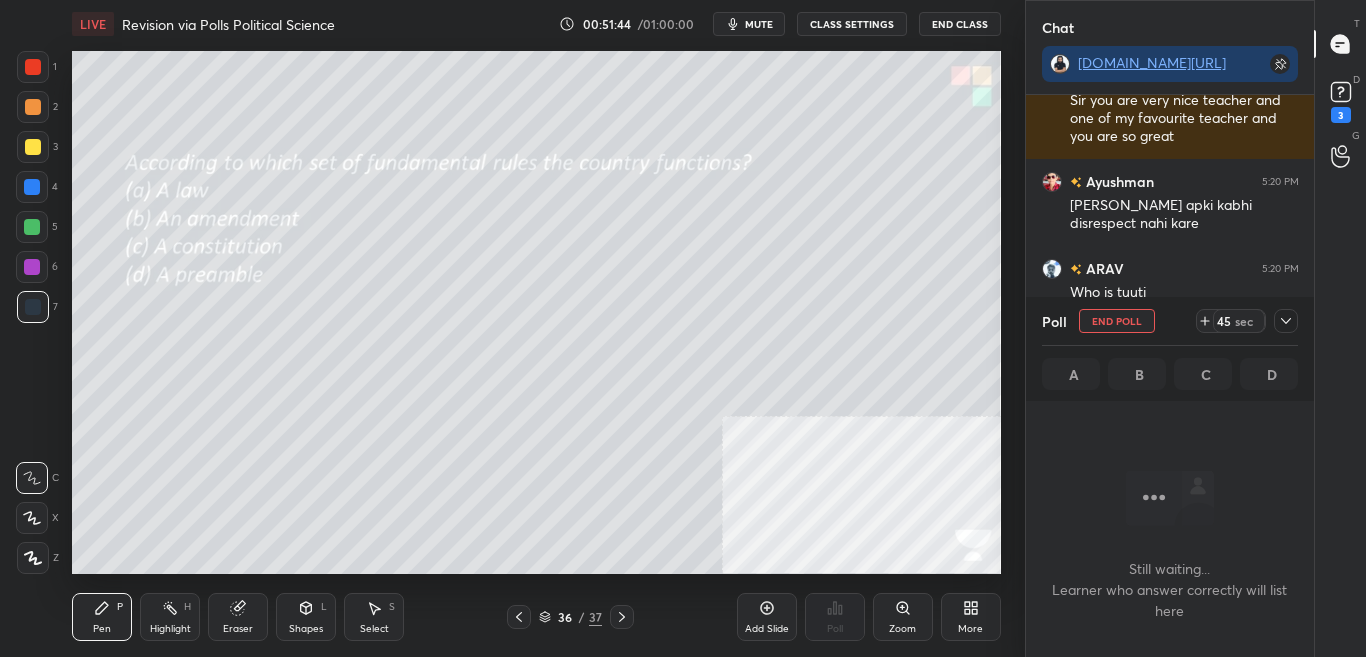 scroll, scrollTop: 290, scrollLeft: 282, axis: both 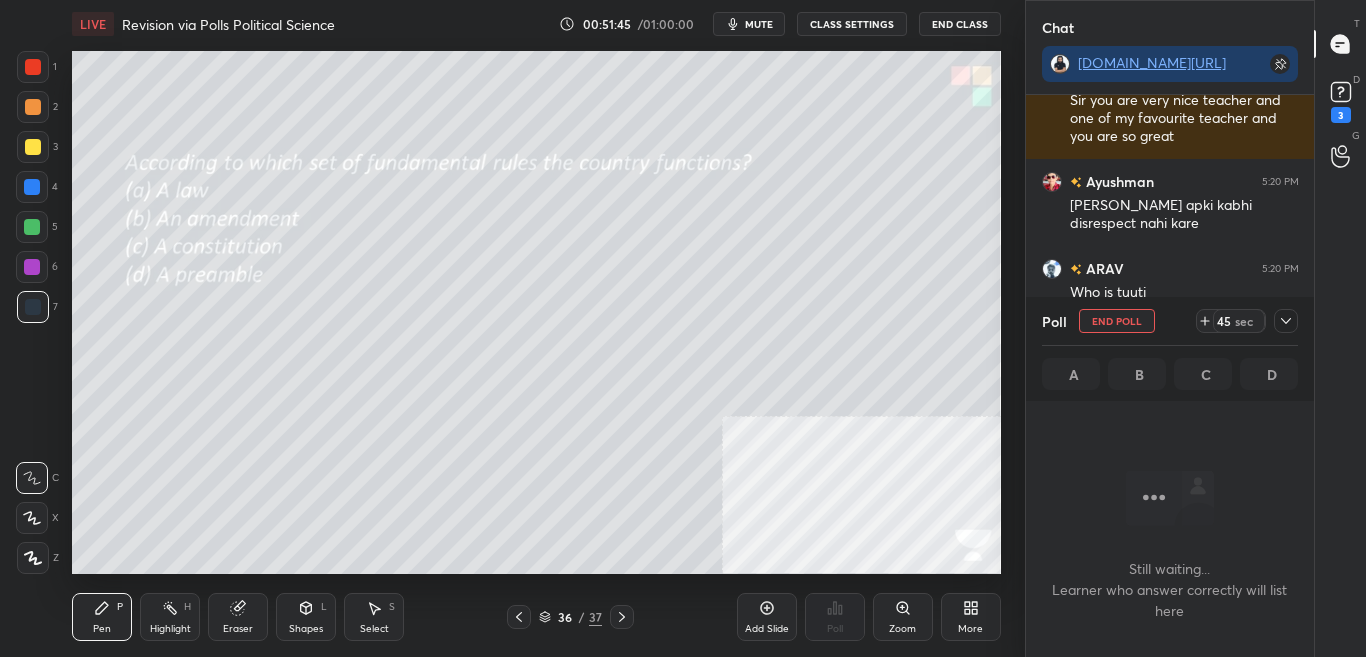 click 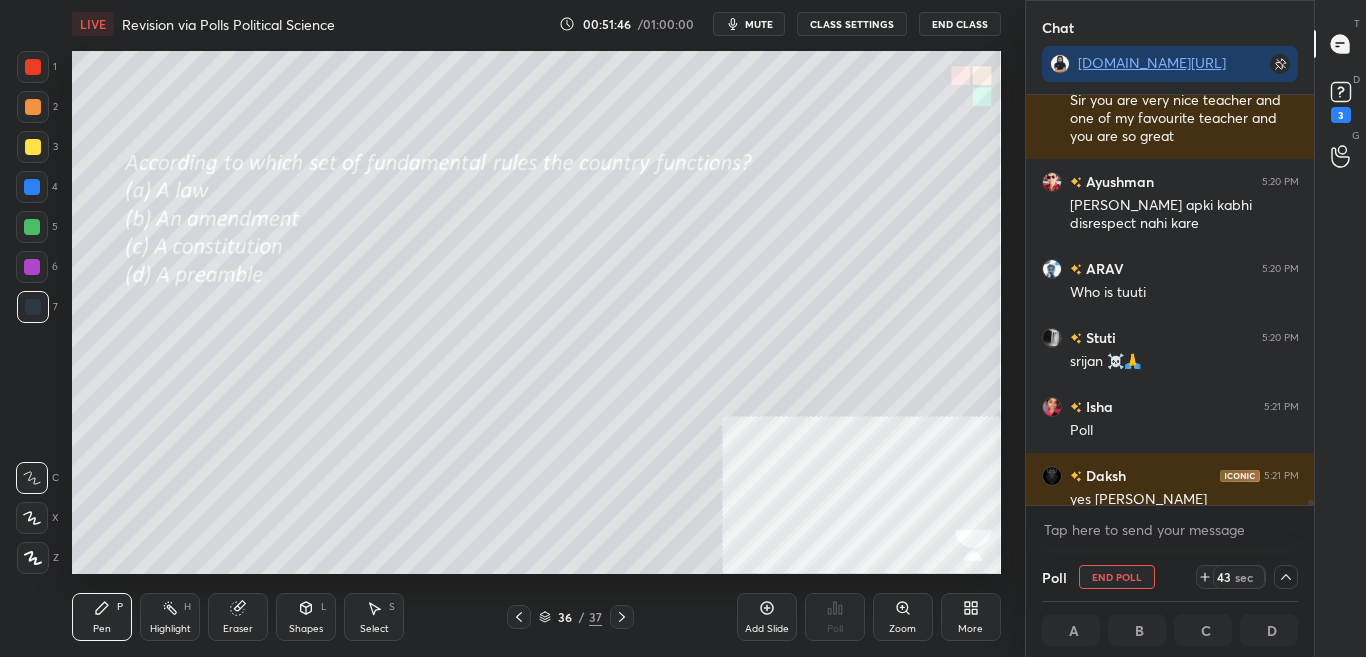 scroll, scrollTop: 1, scrollLeft: 7, axis: both 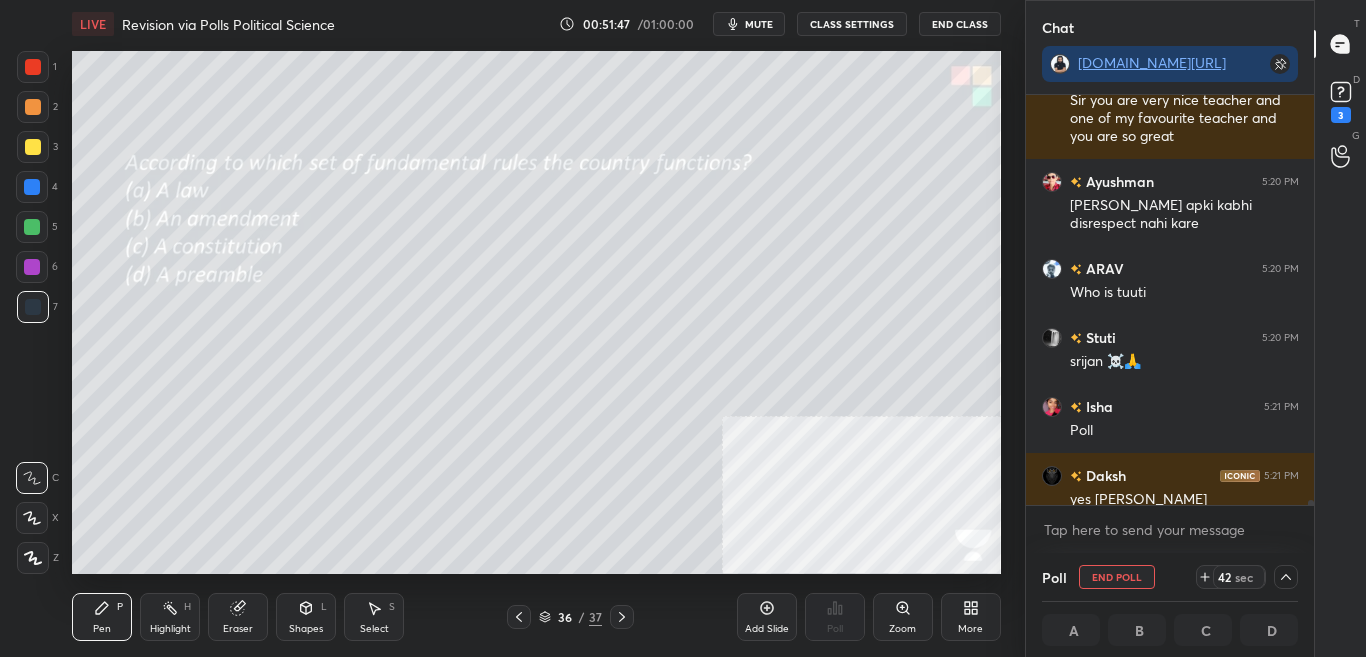 click at bounding box center (1308, 300) 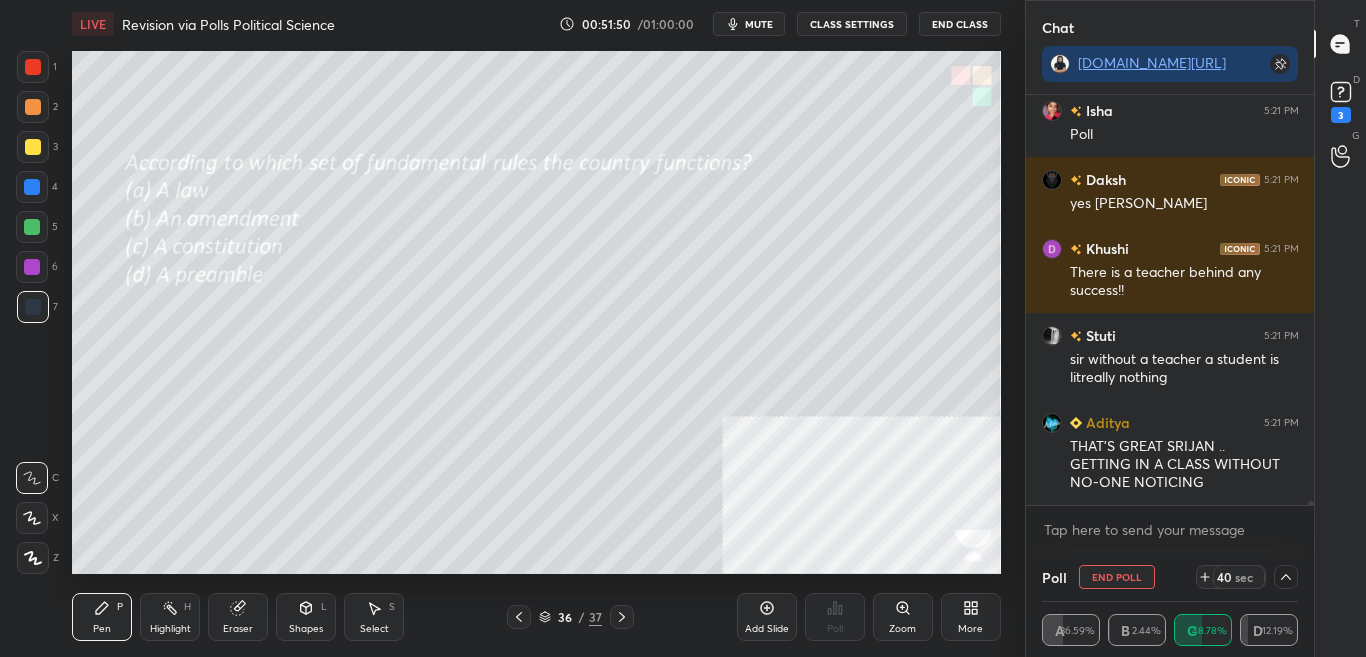 scroll, scrollTop: 39243, scrollLeft: 0, axis: vertical 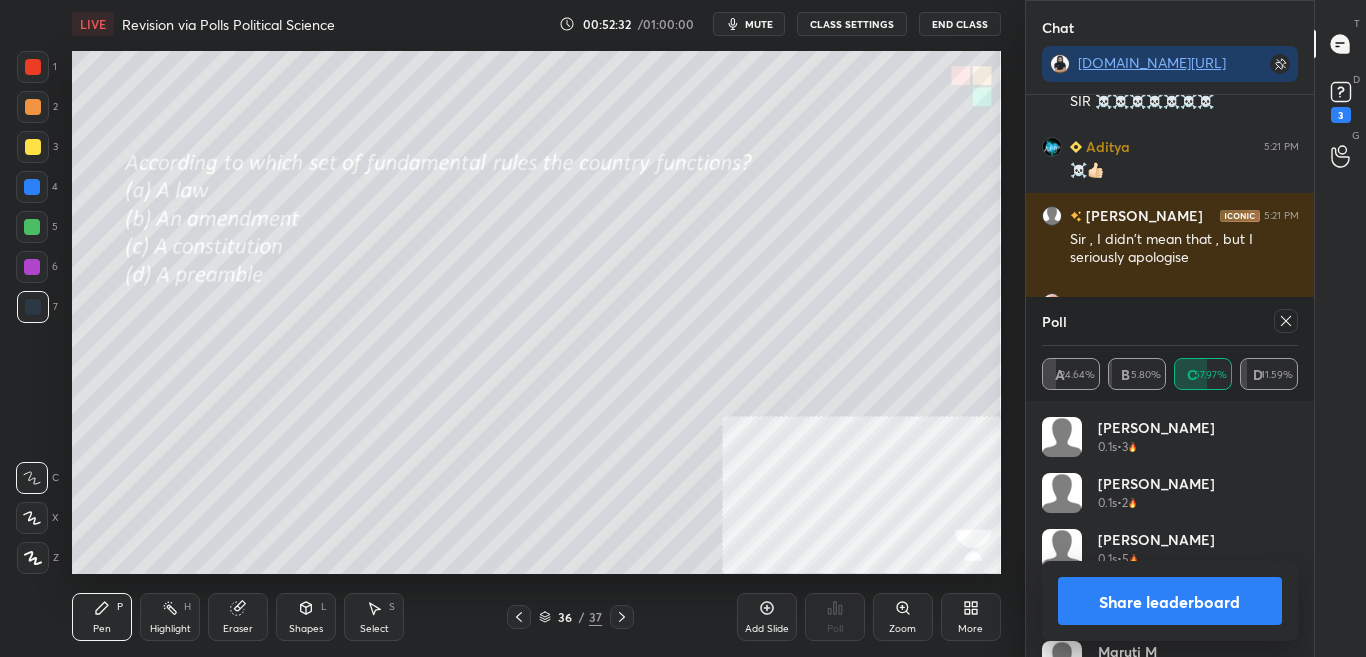 click on "Share leaderboard" at bounding box center [1170, 601] 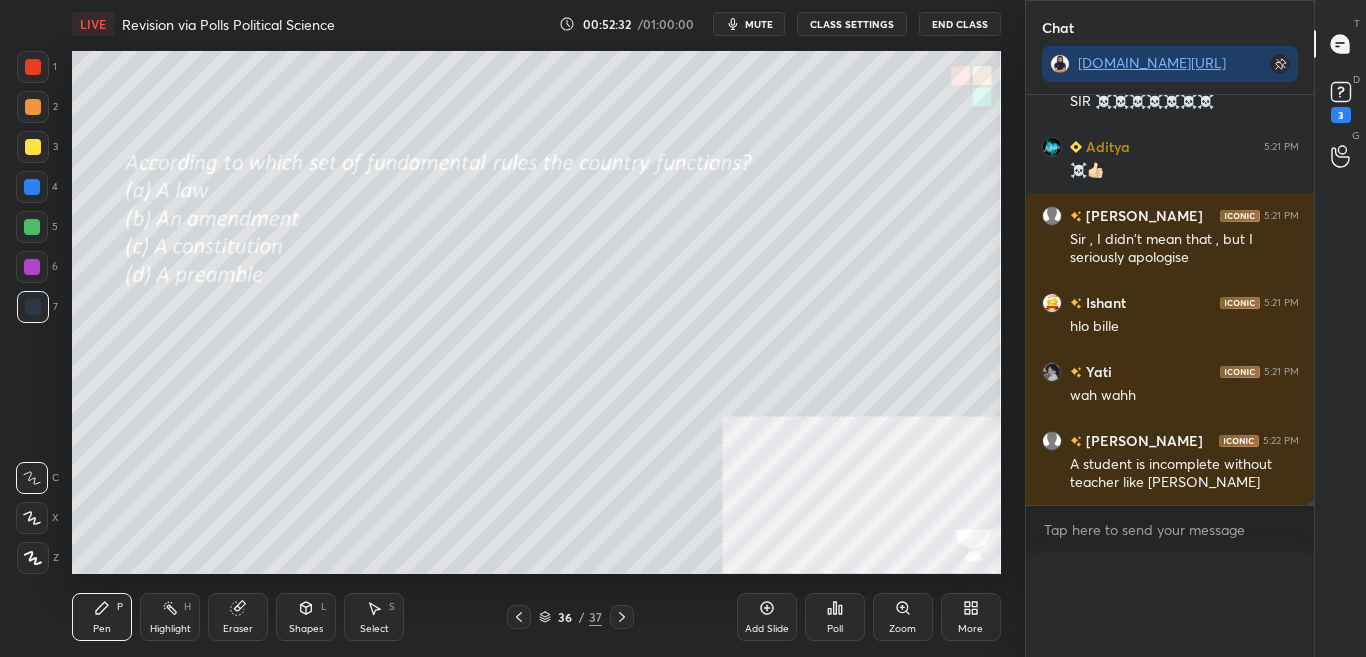 scroll, scrollTop: 0, scrollLeft: 0, axis: both 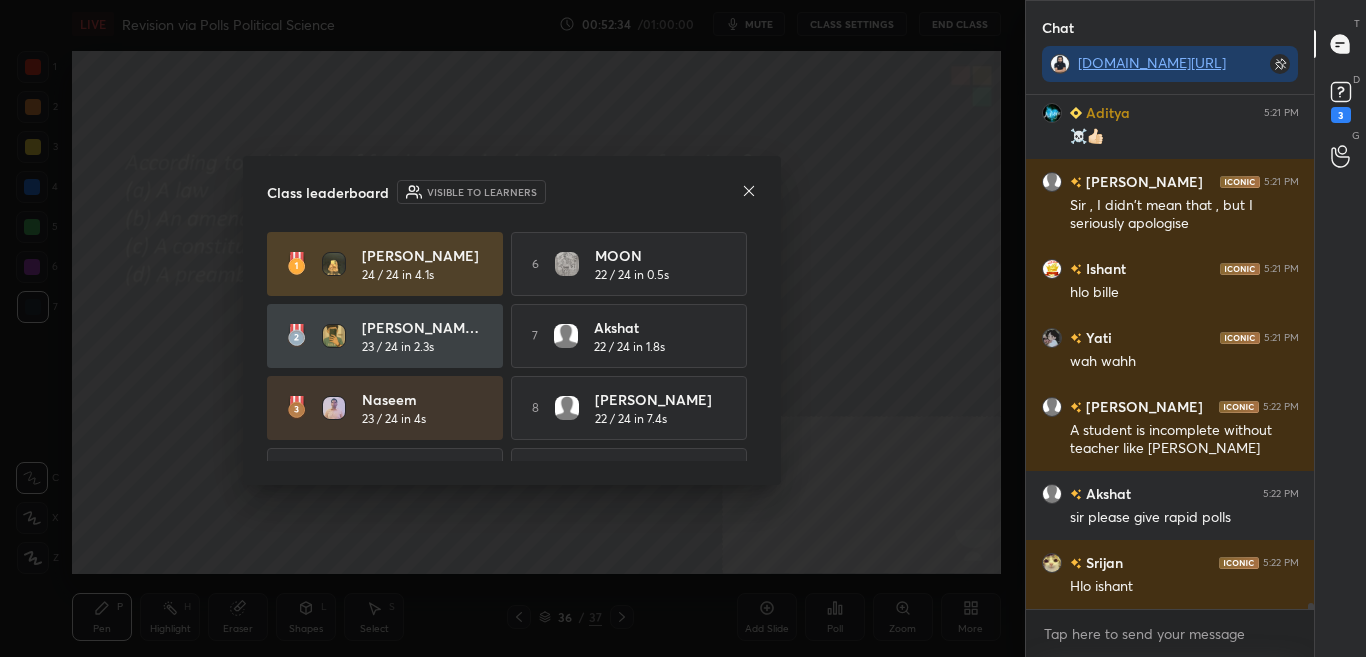click 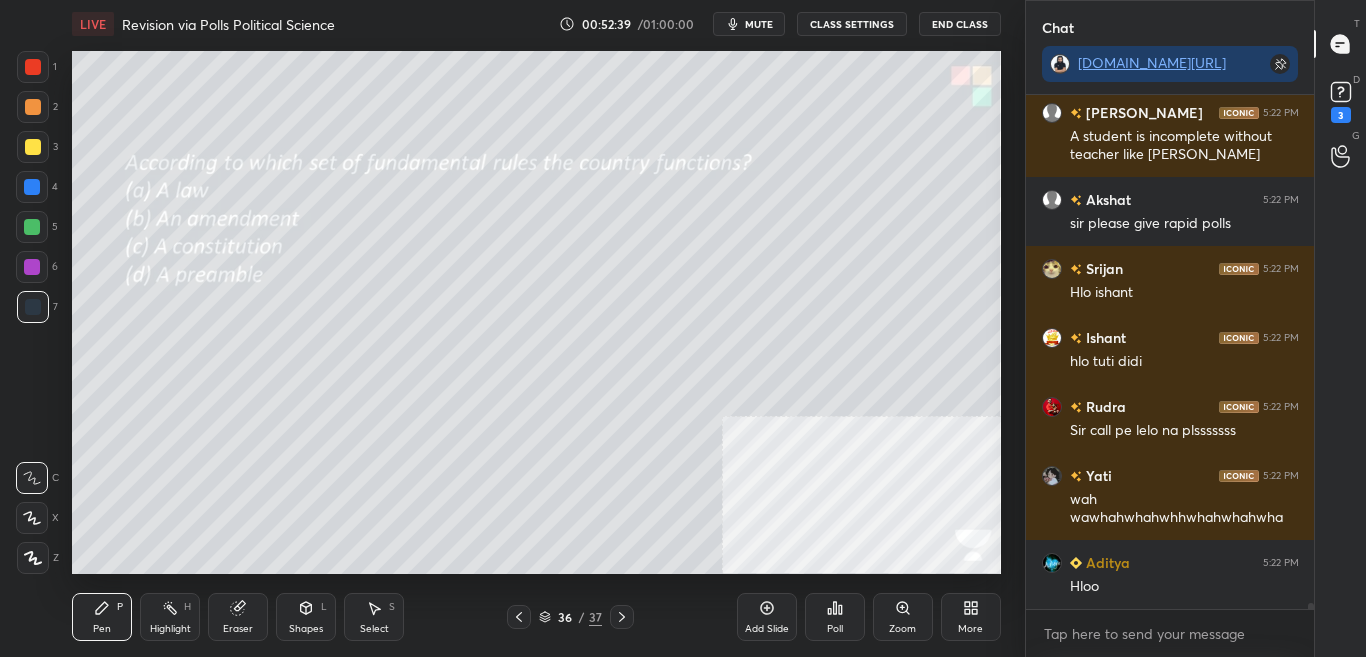 click 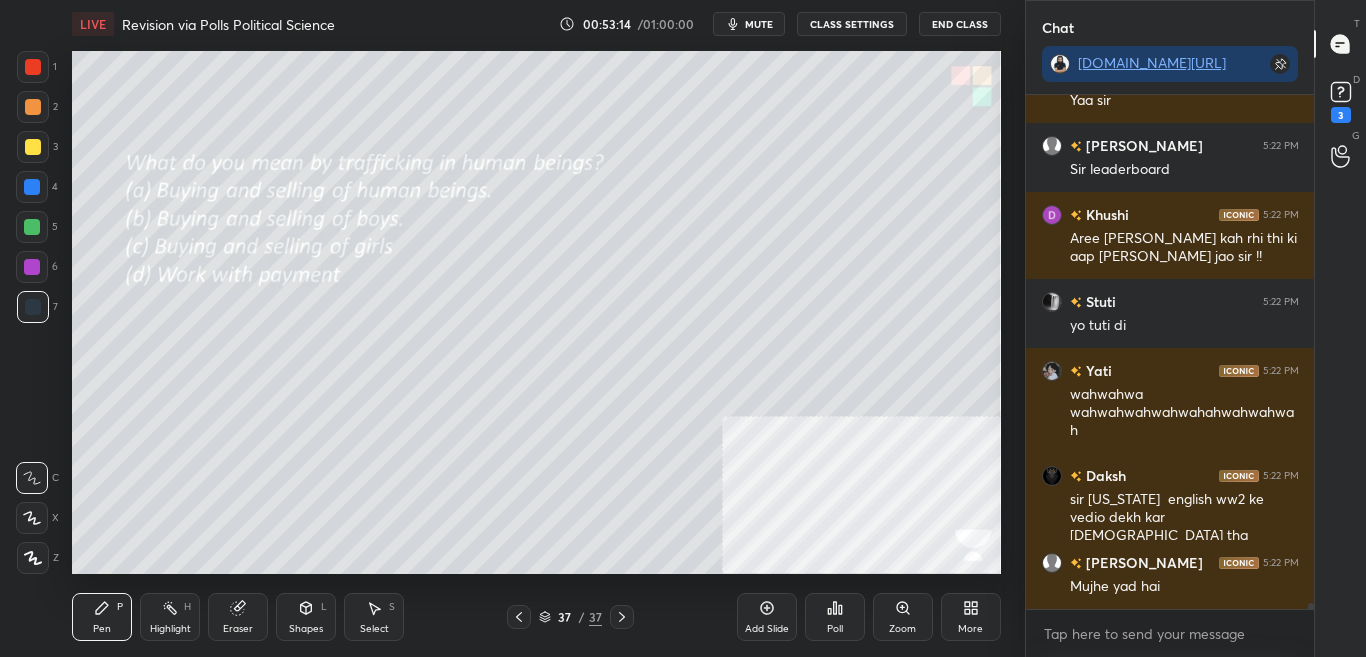 click 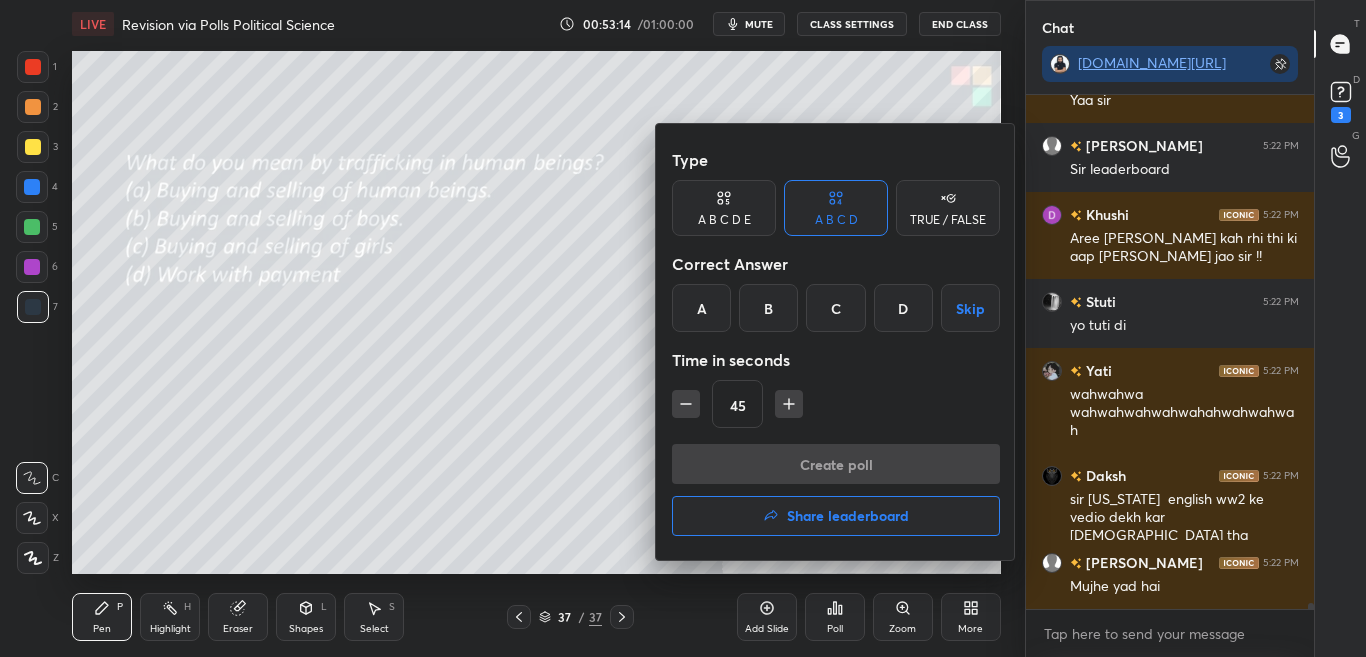 click at bounding box center (683, 328) 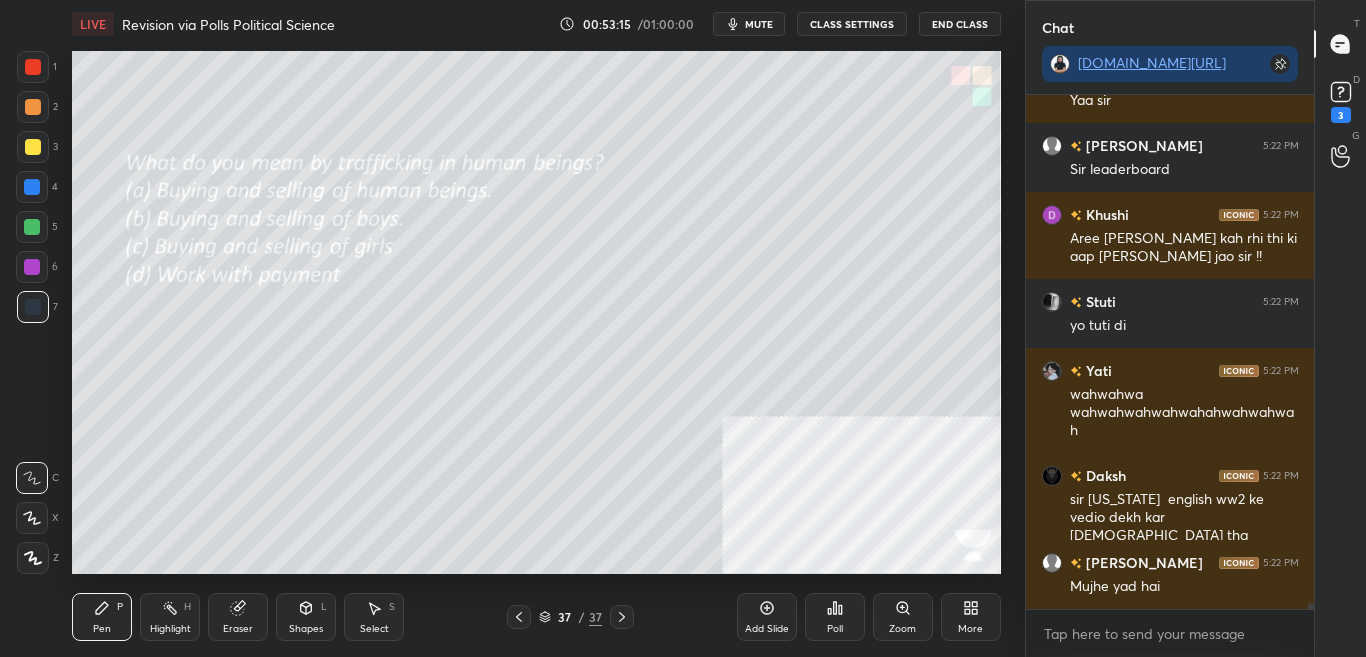click 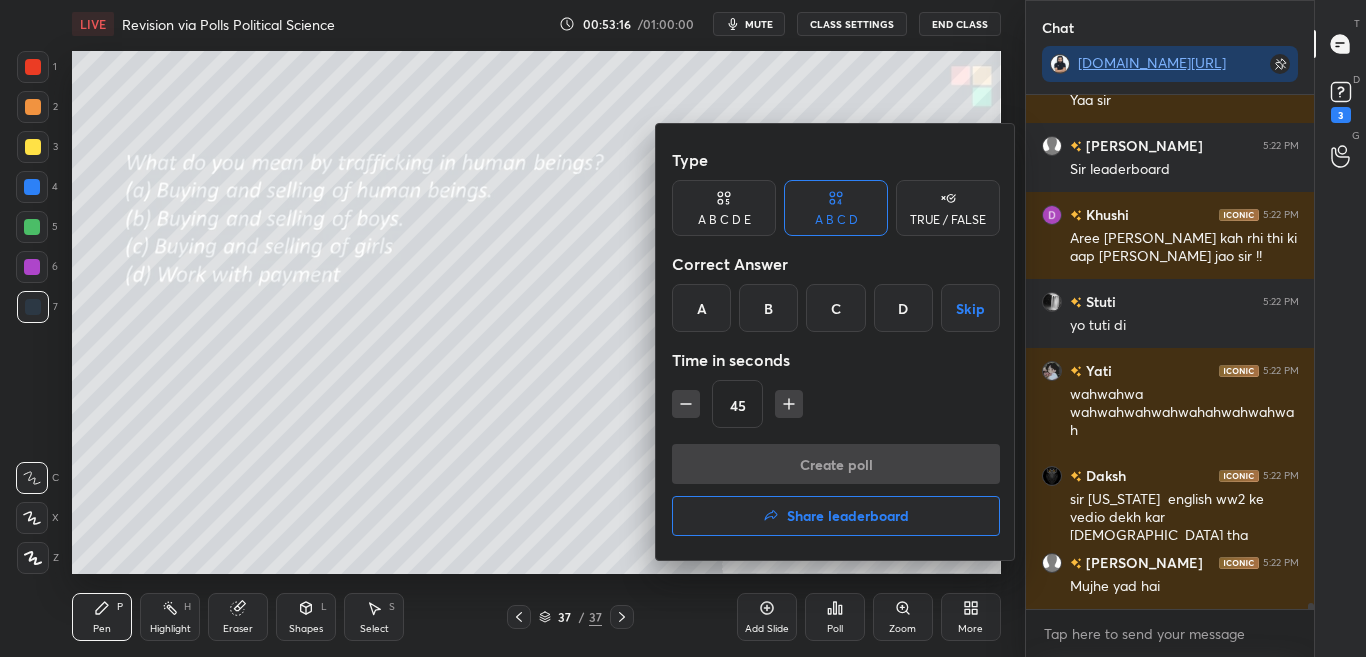 click at bounding box center [683, 328] 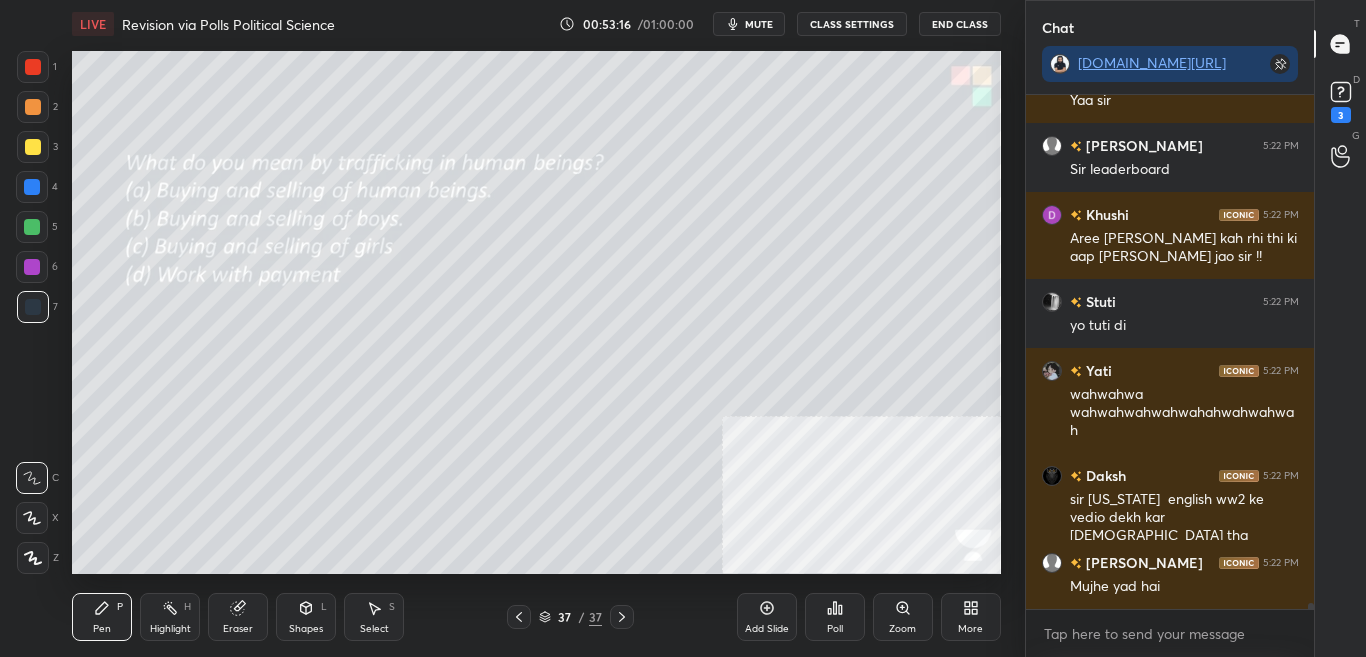 click 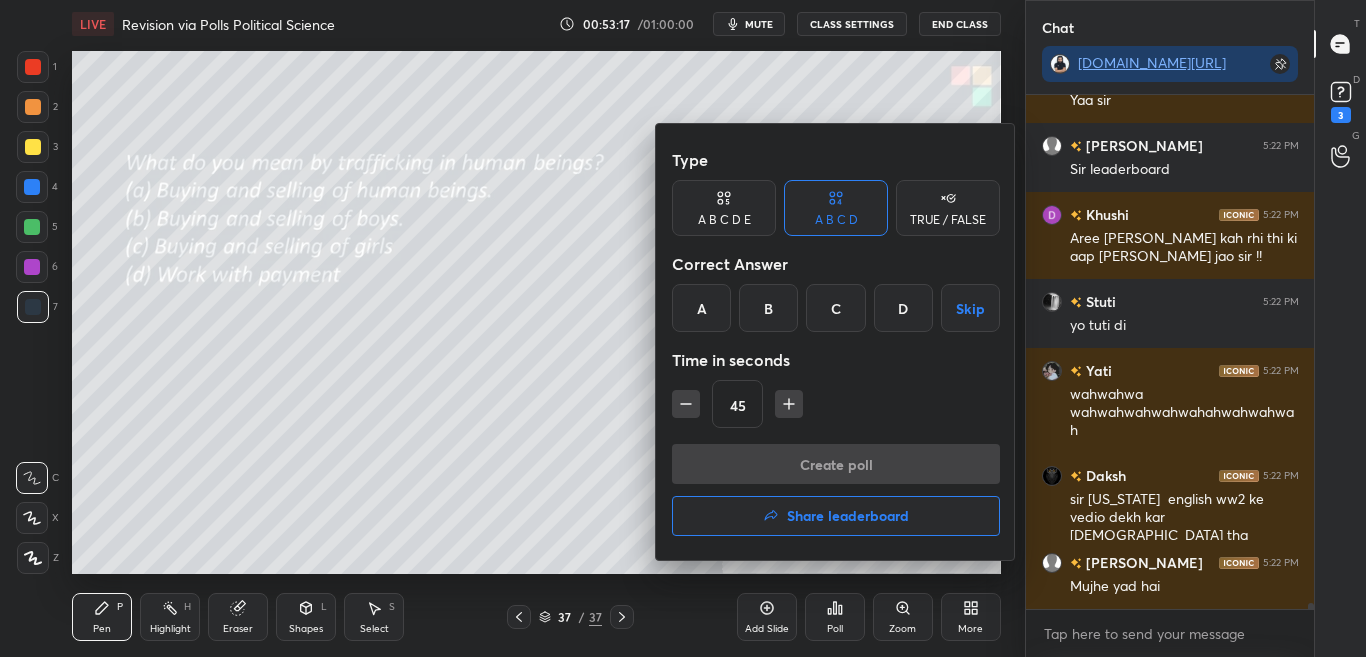 click at bounding box center [683, 328] 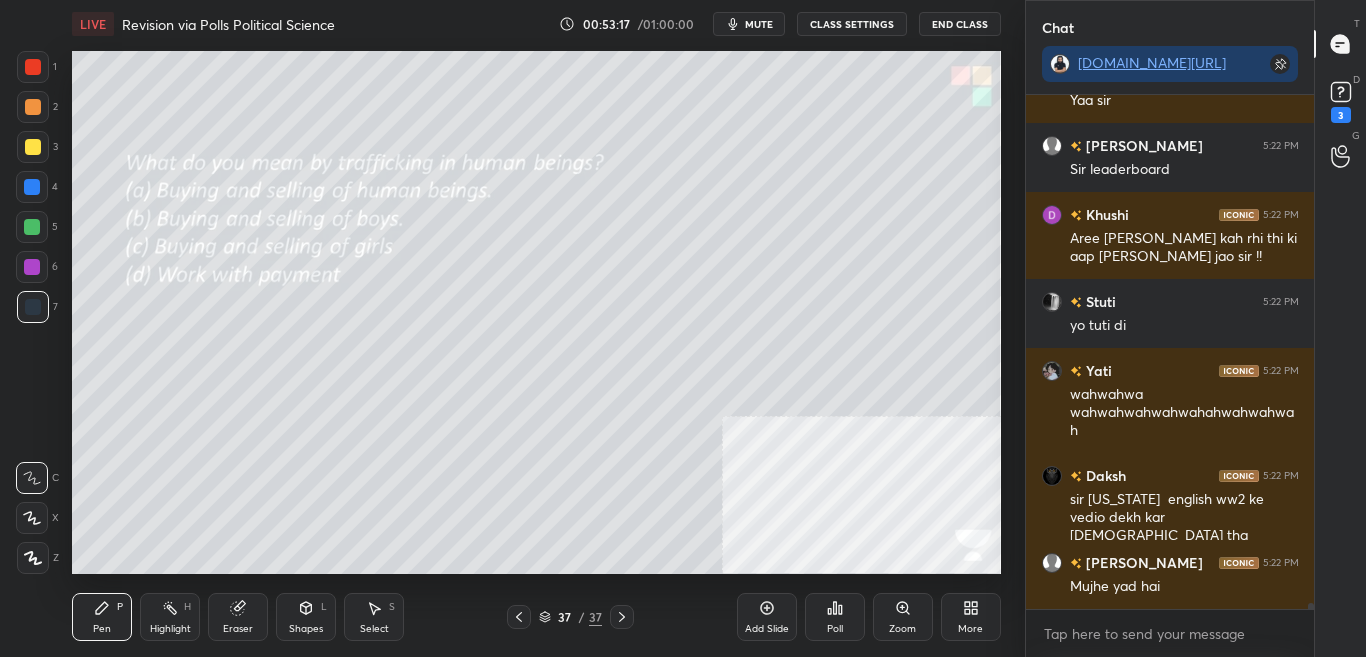 click 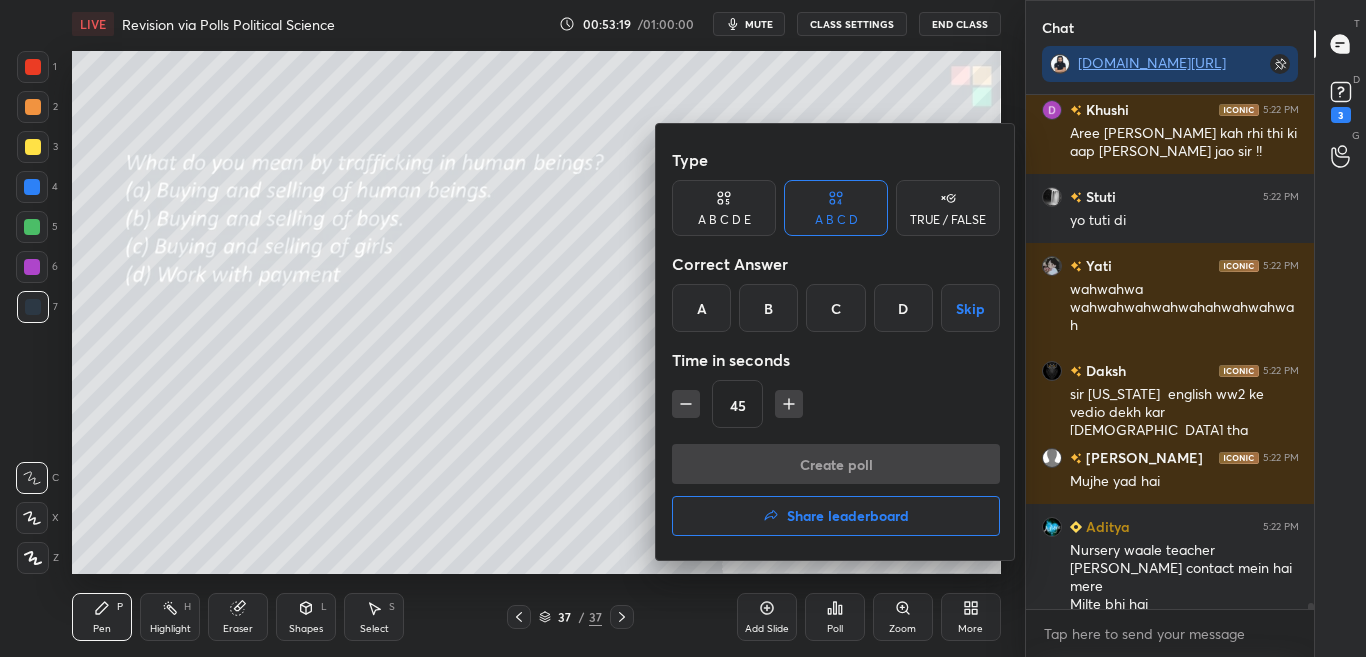 click on "A" at bounding box center [701, 308] 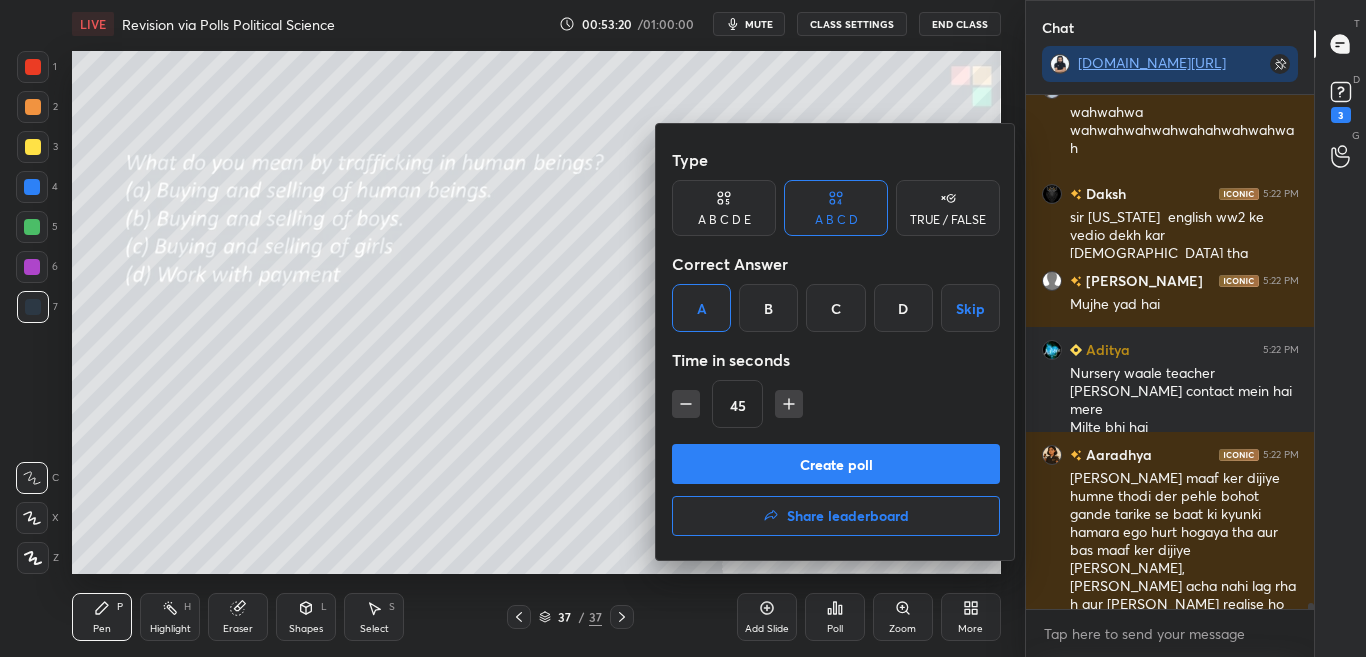 scroll, scrollTop: 41903, scrollLeft: 0, axis: vertical 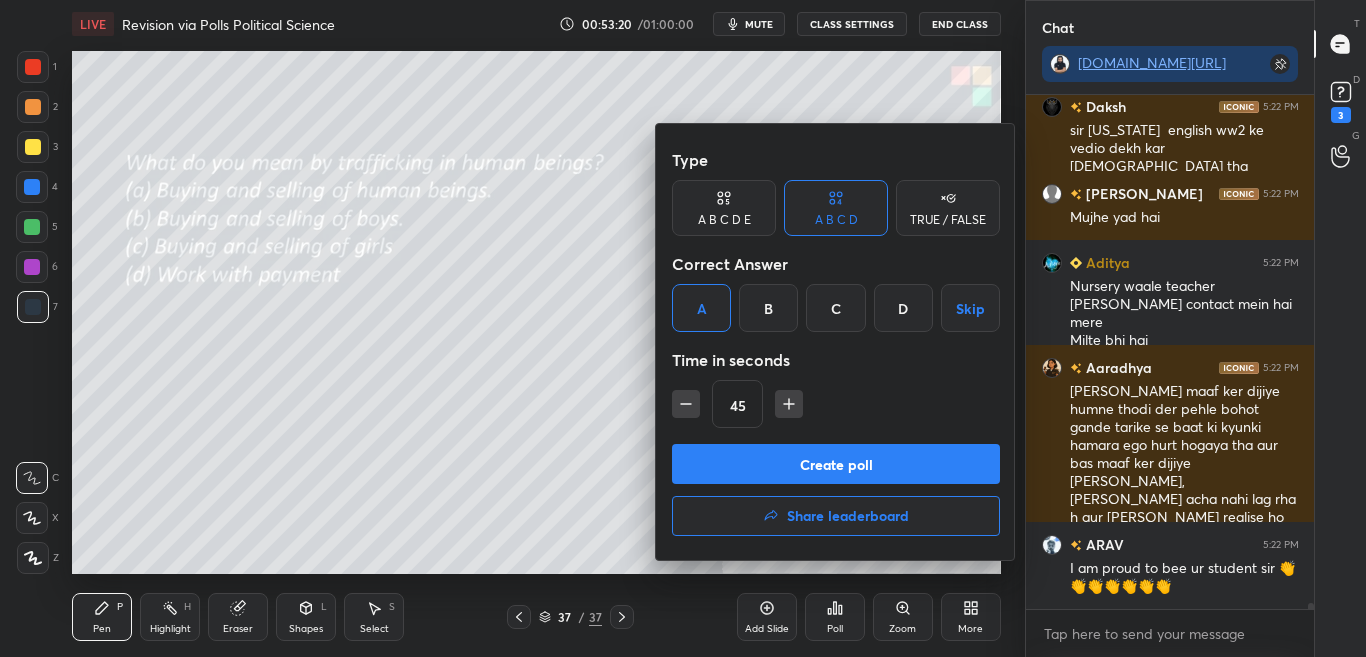 click at bounding box center (683, 328) 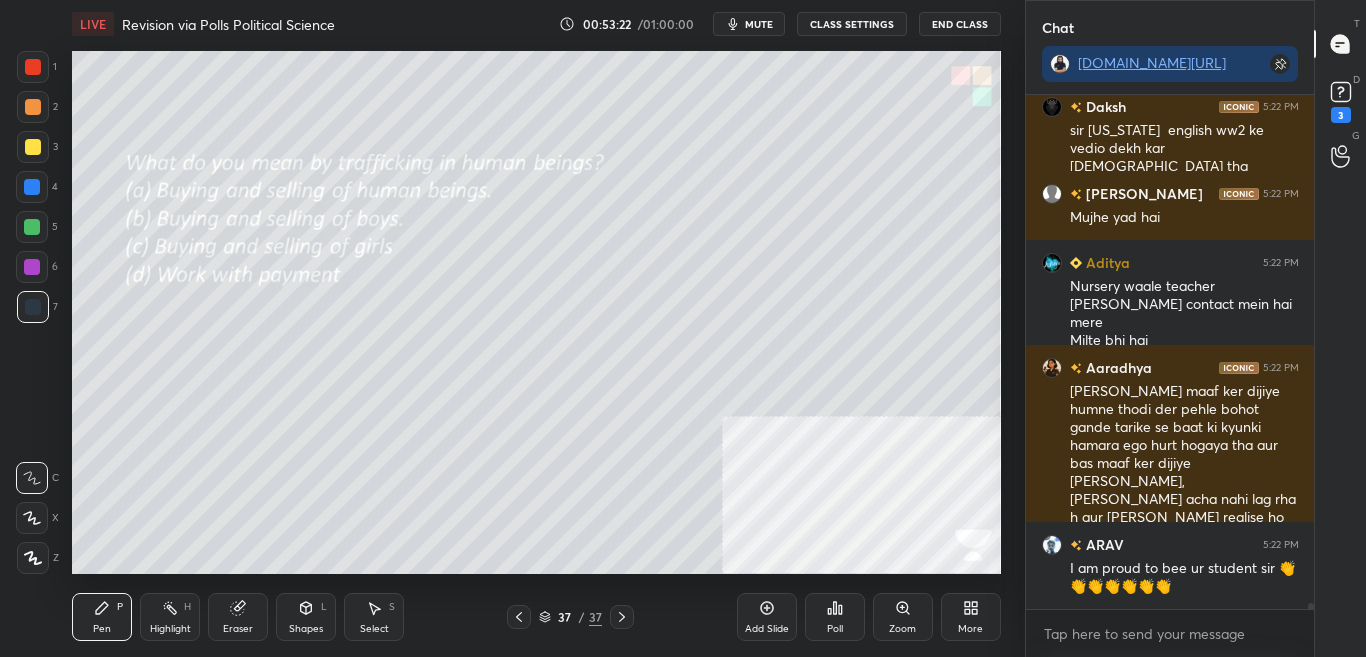 click 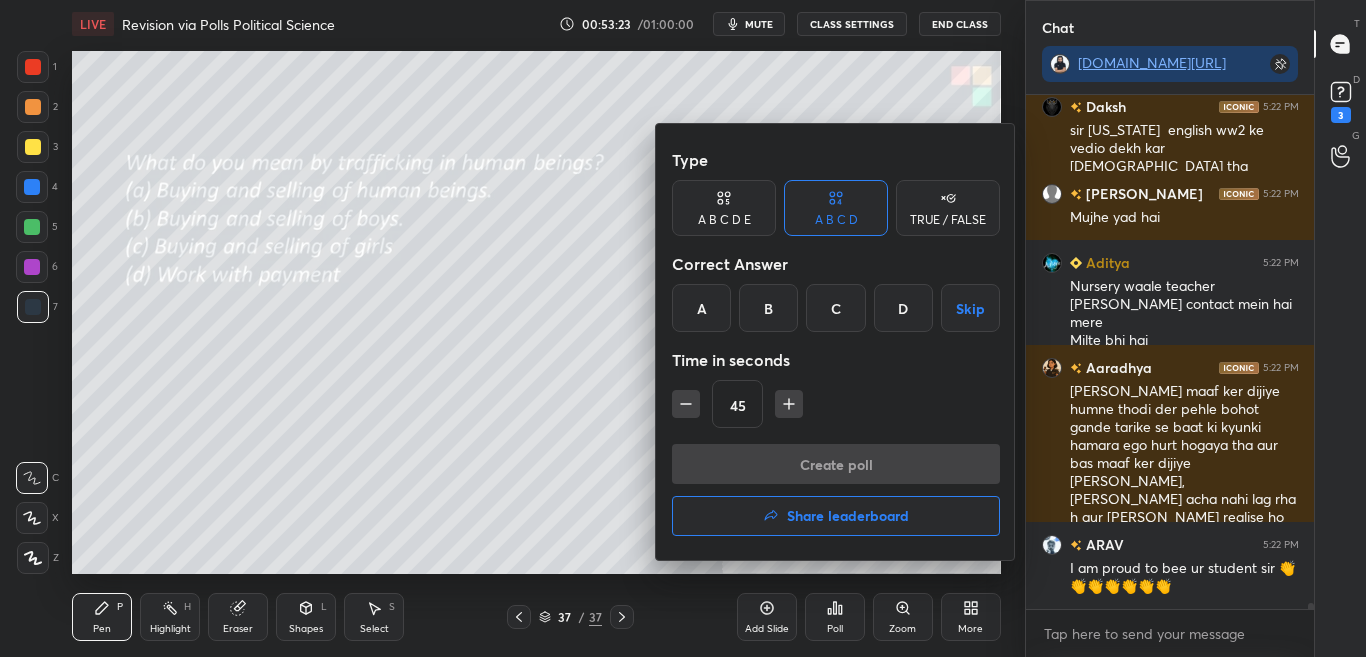 click on "A" at bounding box center (701, 308) 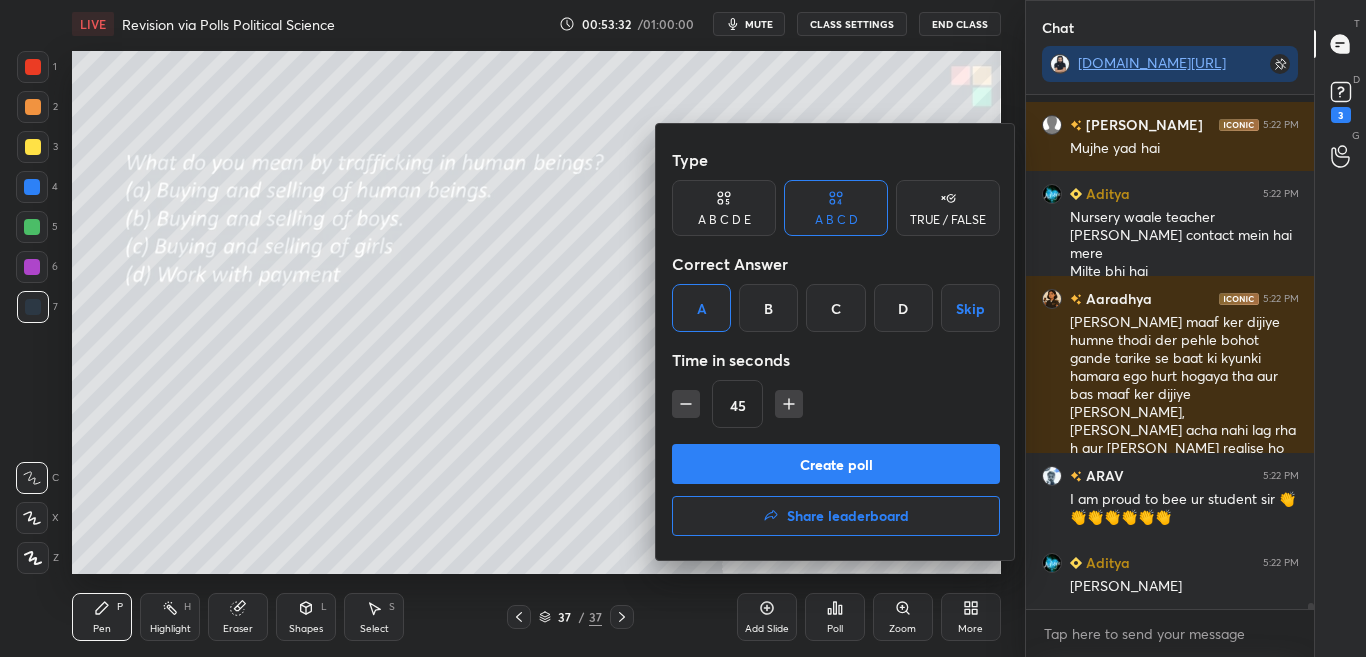 scroll, scrollTop: 42059, scrollLeft: 0, axis: vertical 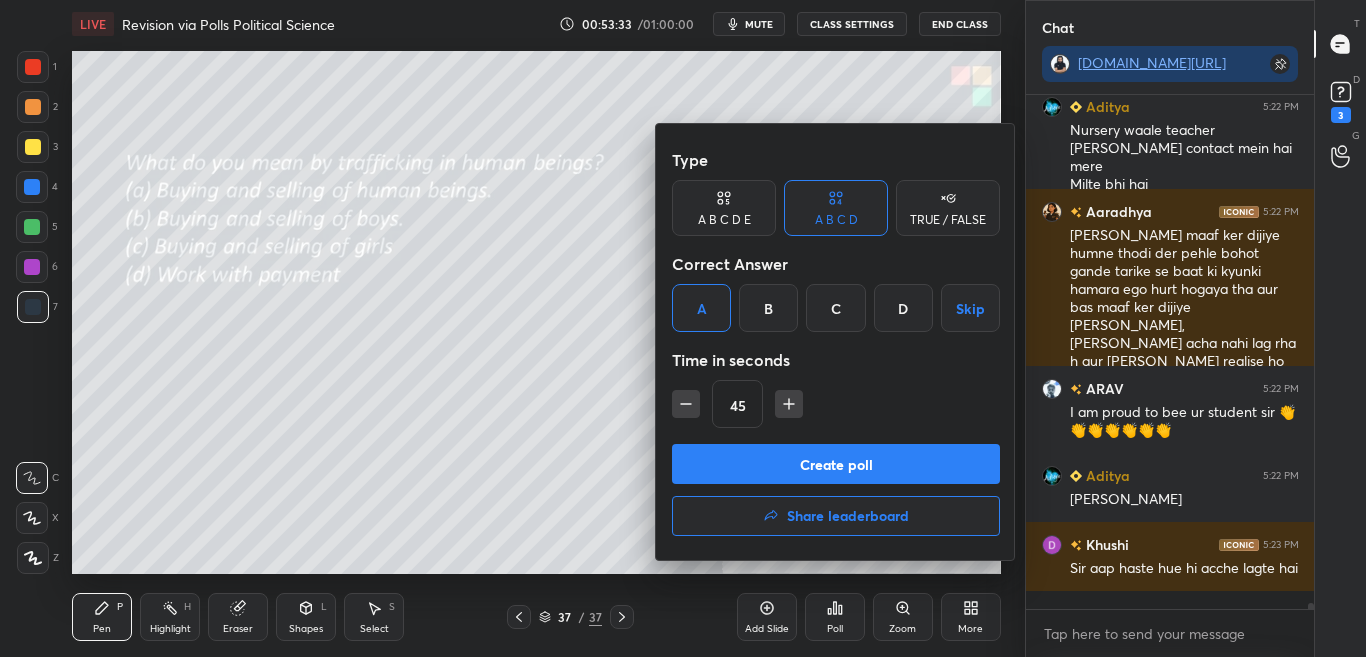 drag, startPoint x: 777, startPoint y: 462, endPoint x: 869, endPoint y: 401, distance: 110.38569 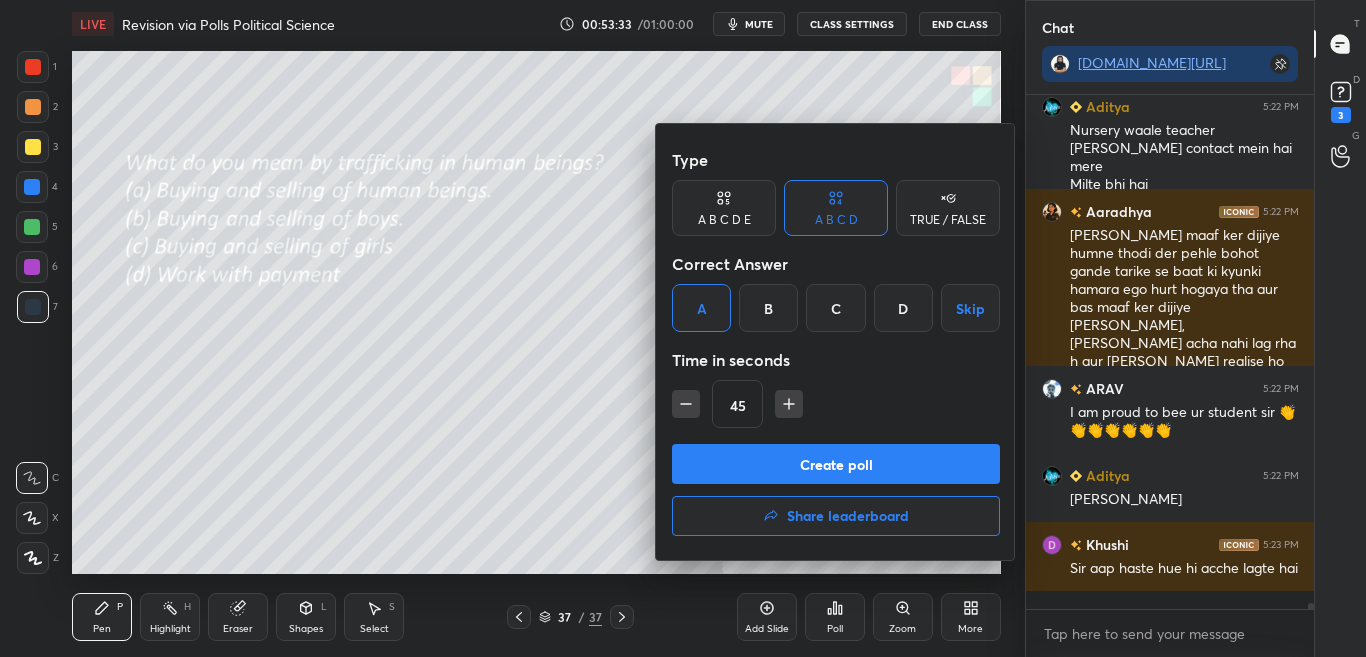 click on "Type A B C D E A B C D TRUE / FALSE Correct Answer A B C D Skip Time in seconds 45 Create poll Share leaderboard" at bounding box center (836, 342) 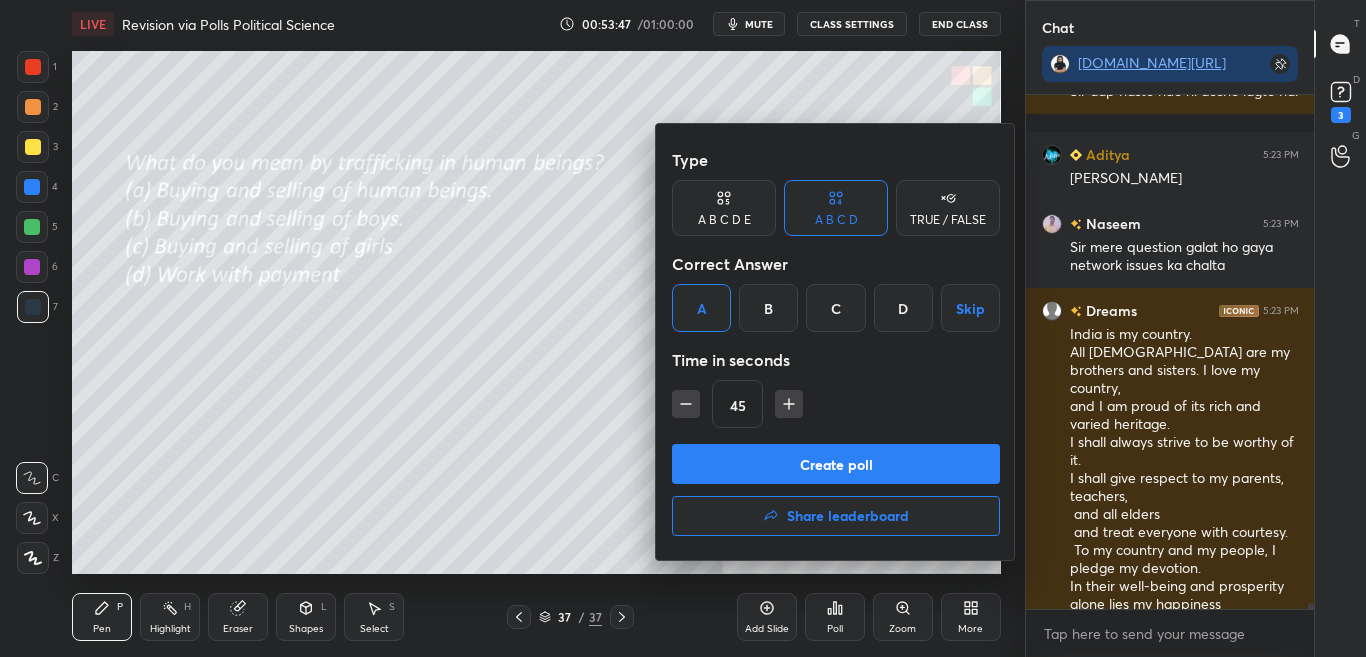scroll, scrollTop: 42623, scrollLeft: 0, axis: vertical 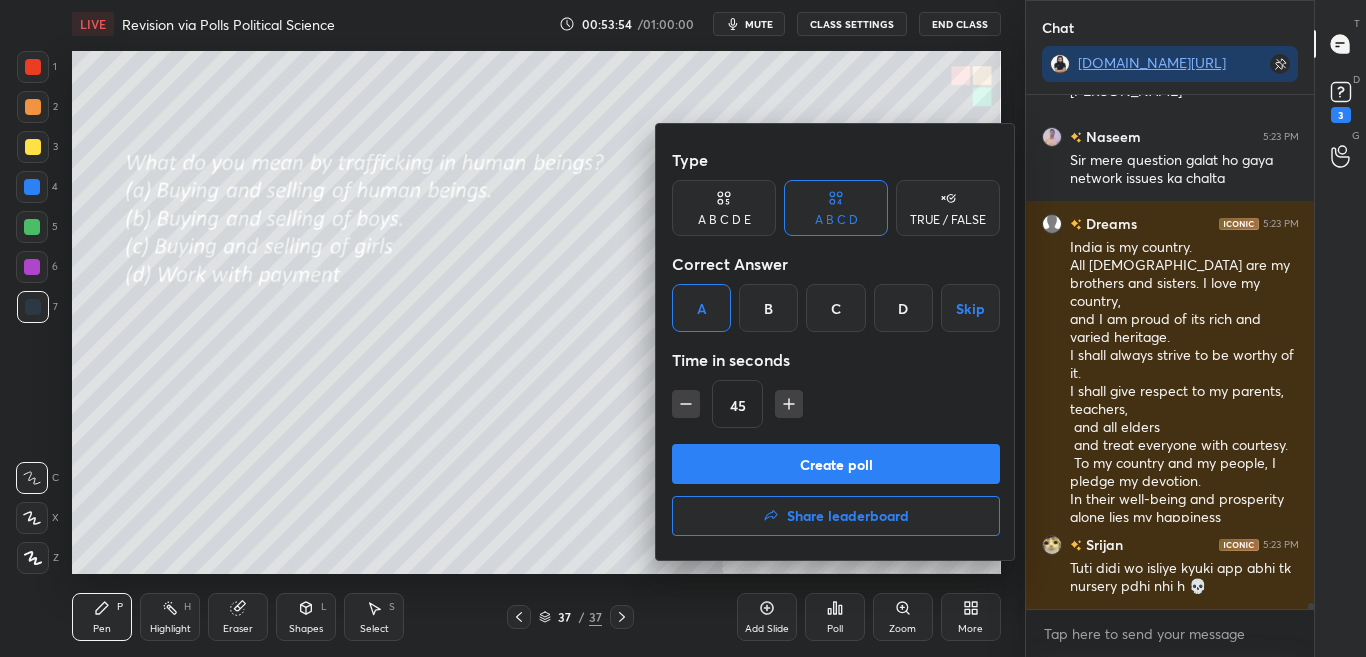 drag, startPoint x: 799, startPoint y: 467, endPoint x: 912, endPoint y: 374, distance: 146.34889 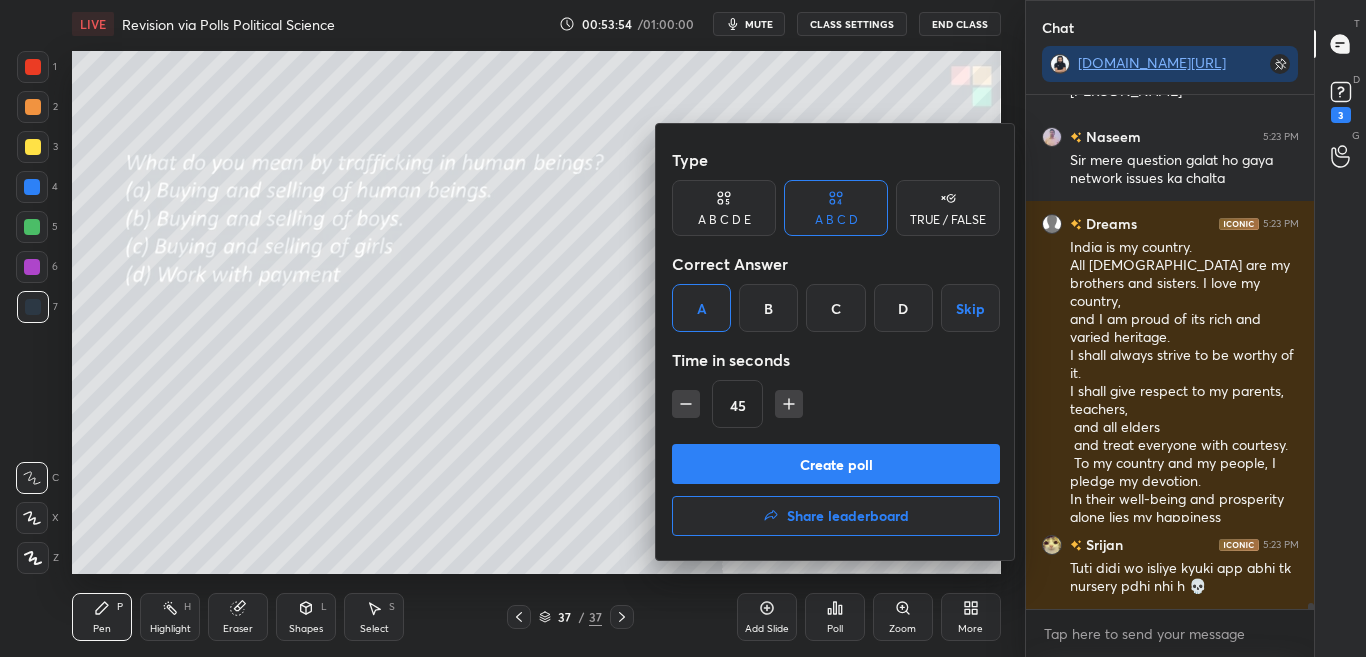 click on "Type A B C D E A B C D TRUE / FALSE Correct Answer A B C D Skip Time in seconds 45 Create poll Share leaderboard" at bounding box center [836, 342] 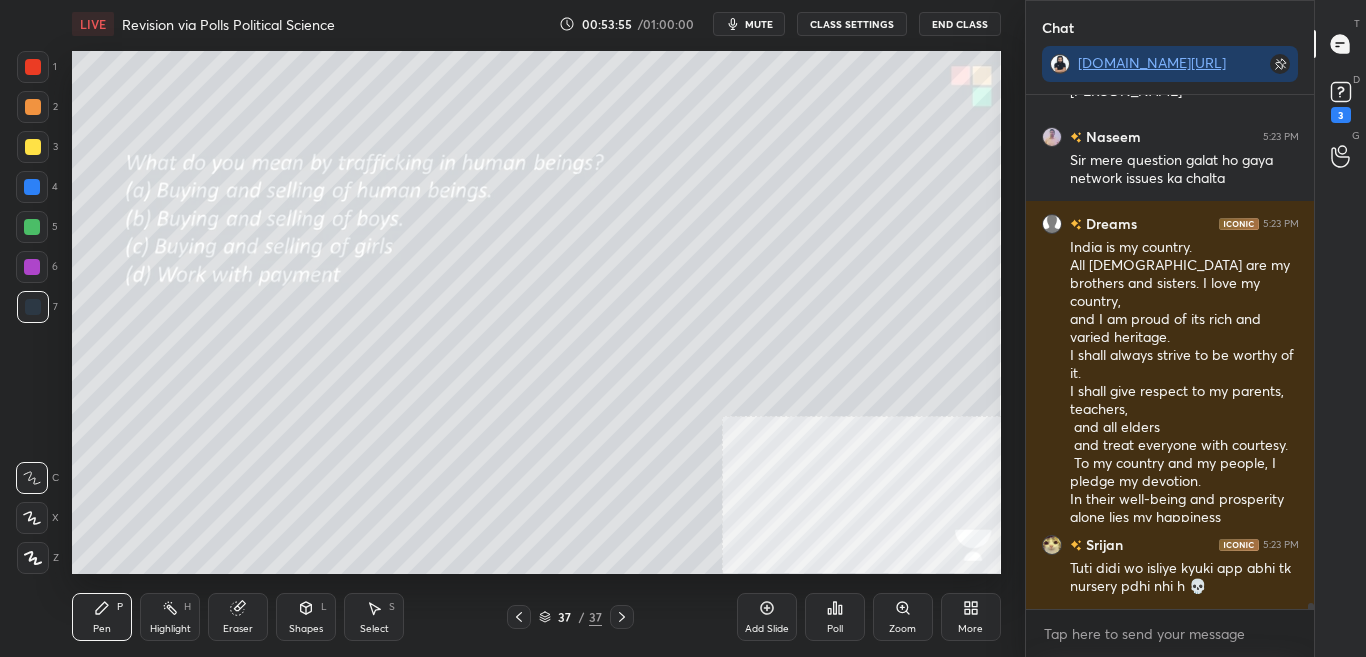 scroll, scrollTop: 42692, scrollLeft: 0, axis: vertical 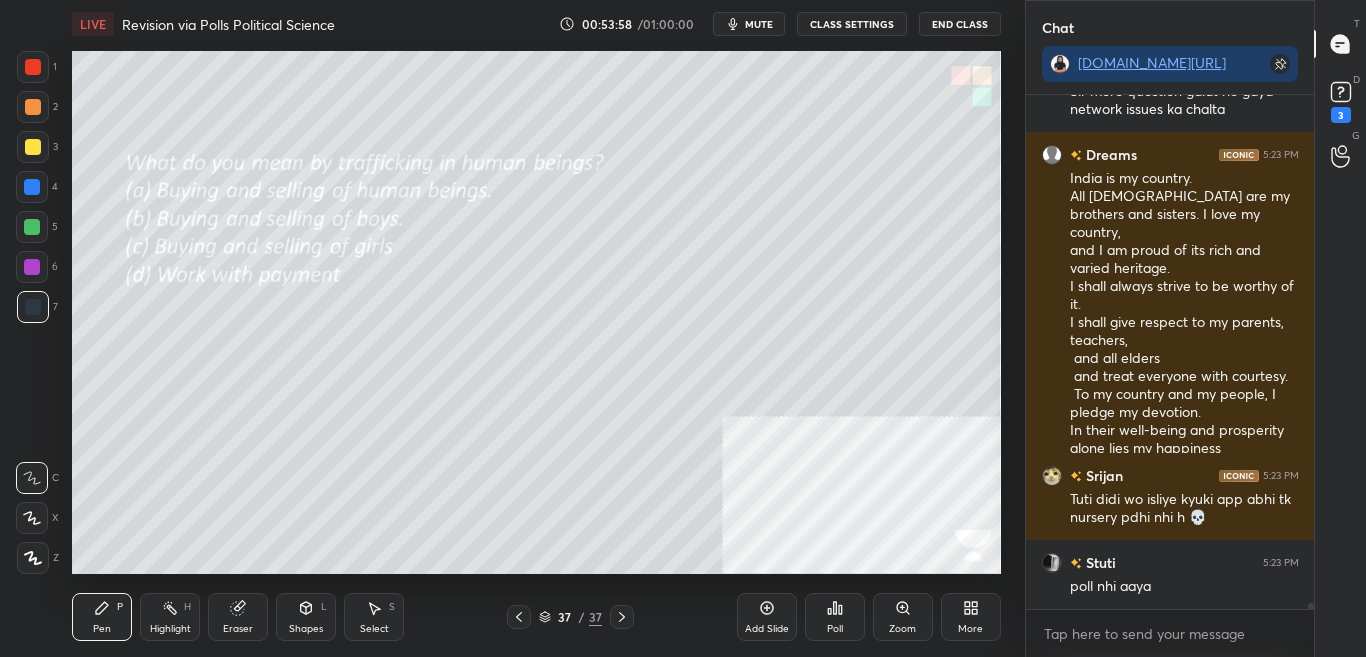 click on "Poll" at bounding box center (835, 617) 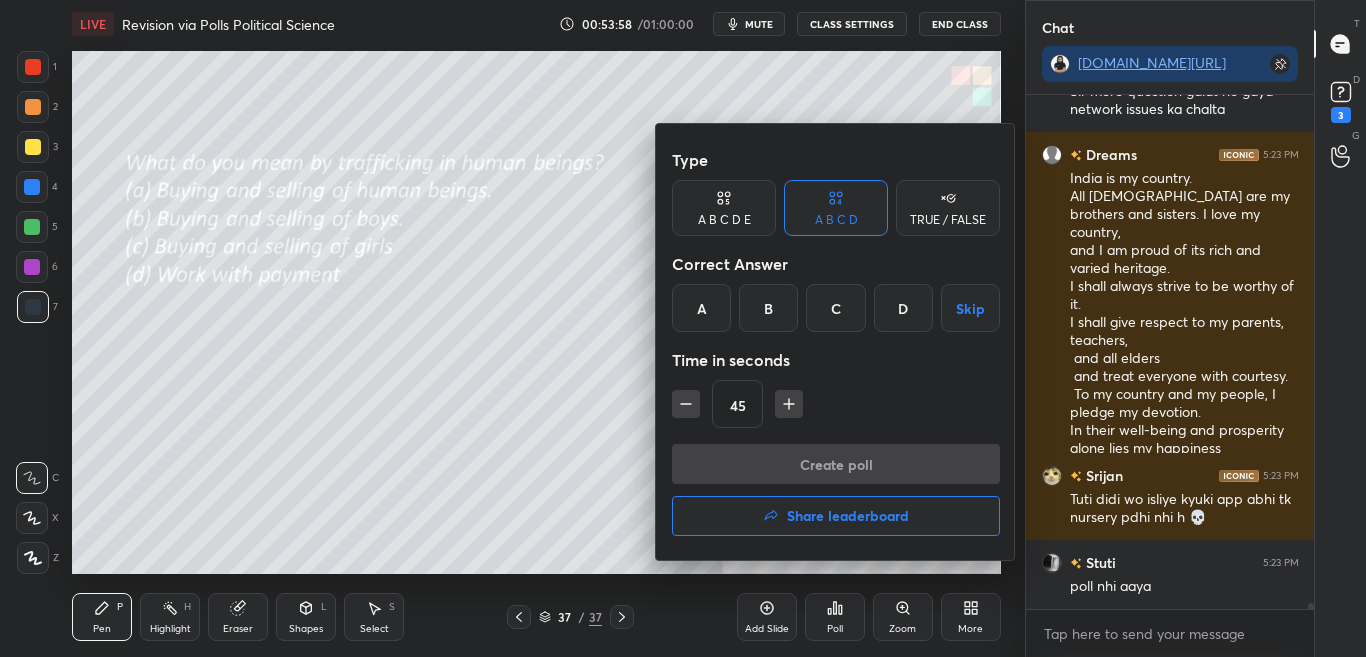 click at bounding box center (683, 328) 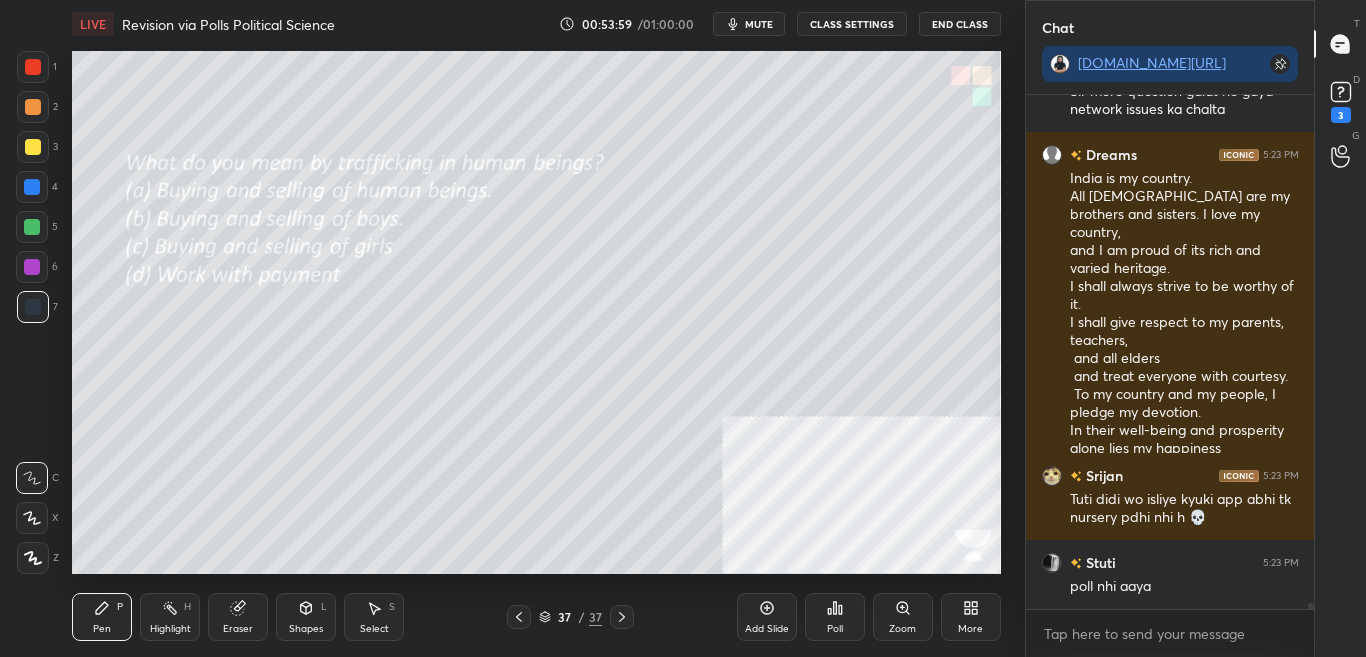 click on "Poll" at bounding box center (835, 617) 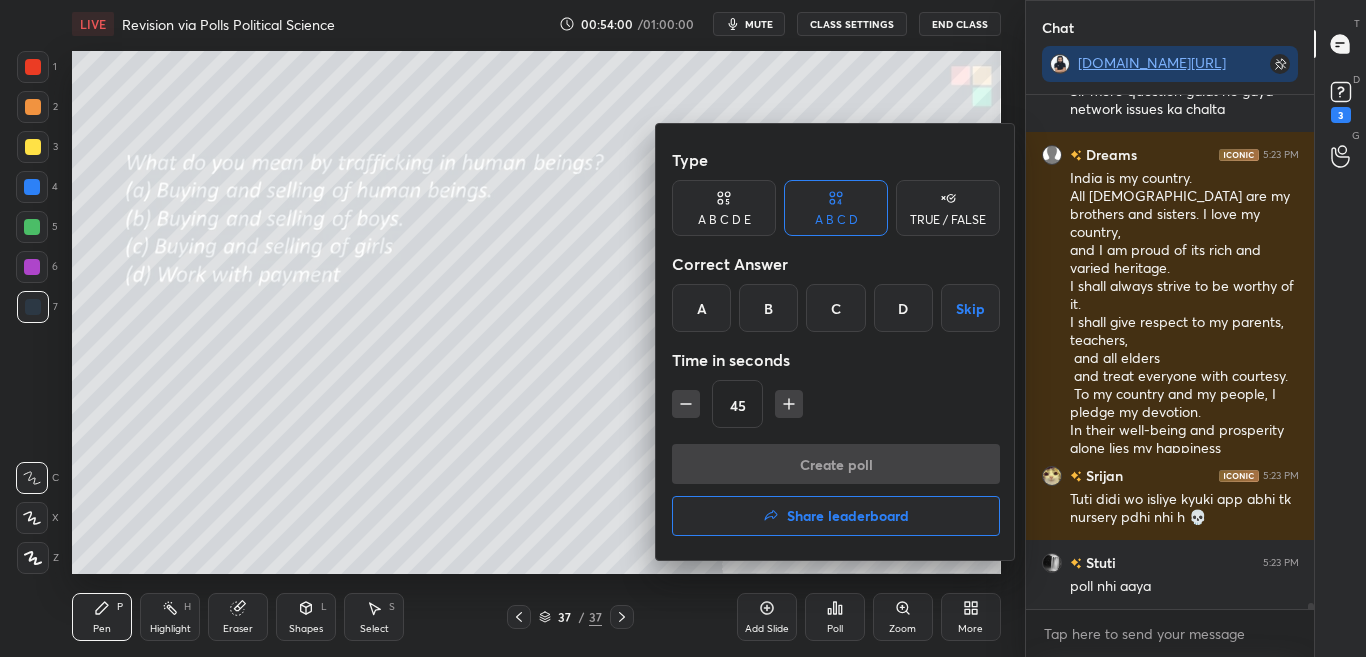 click at bounding box center (683, 328) 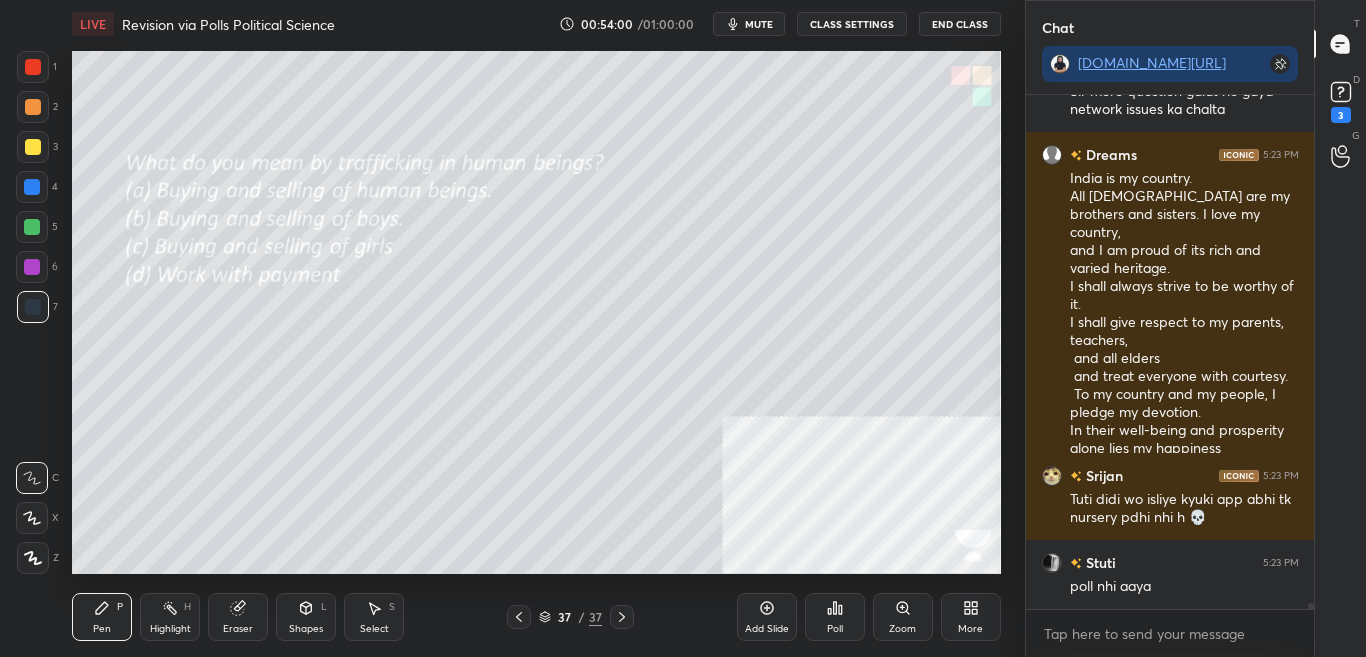 click on "Poll" at bounding box center (835, 617) 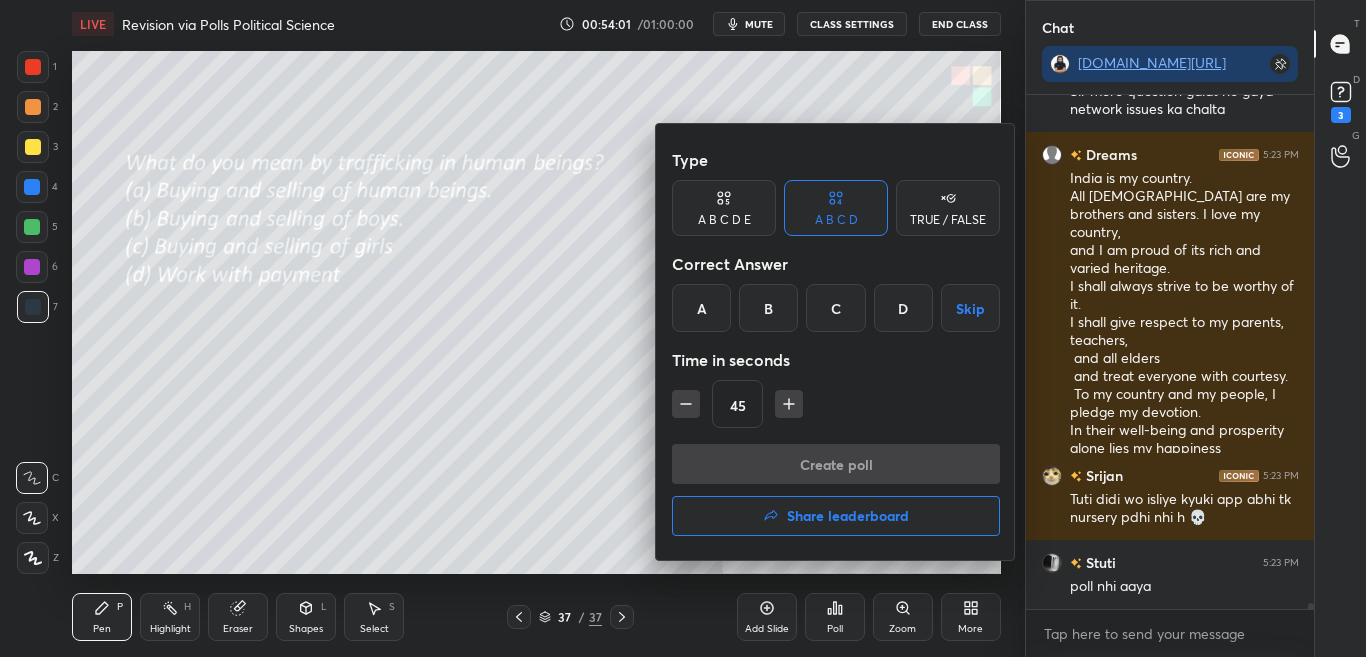 click at bounding box center [683, 328] 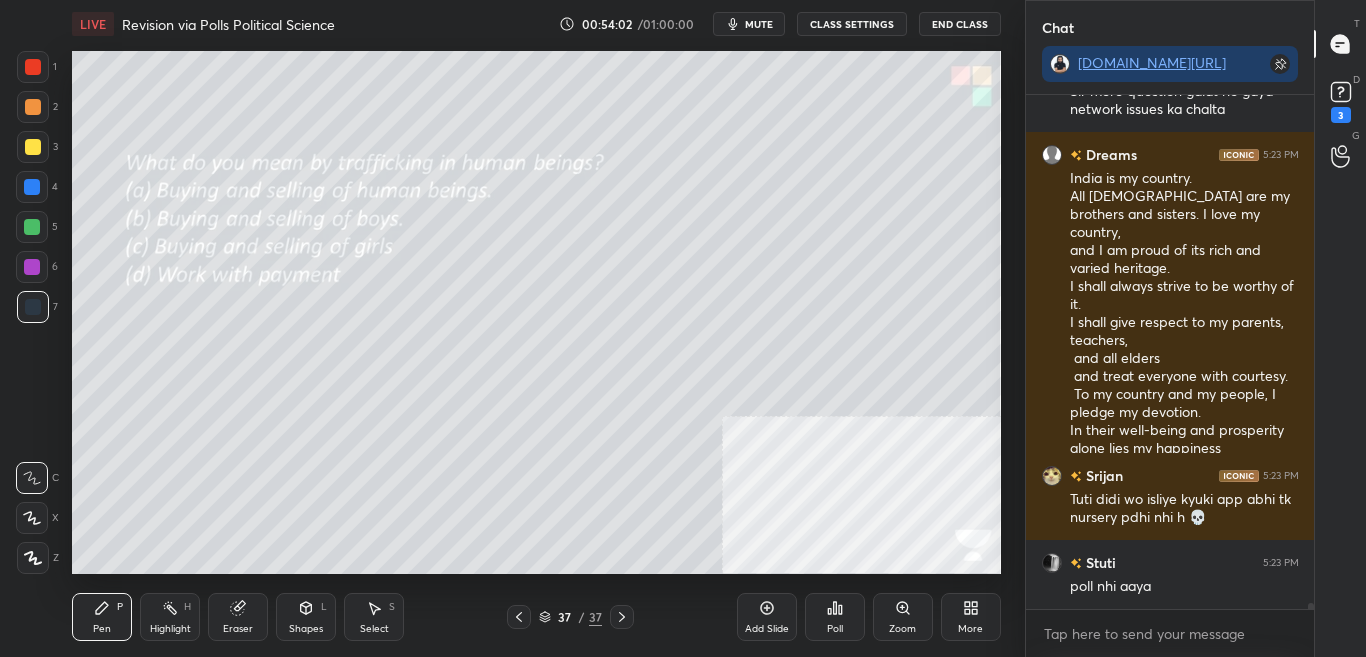 click on "Poll" at bounding box center (835, 617) 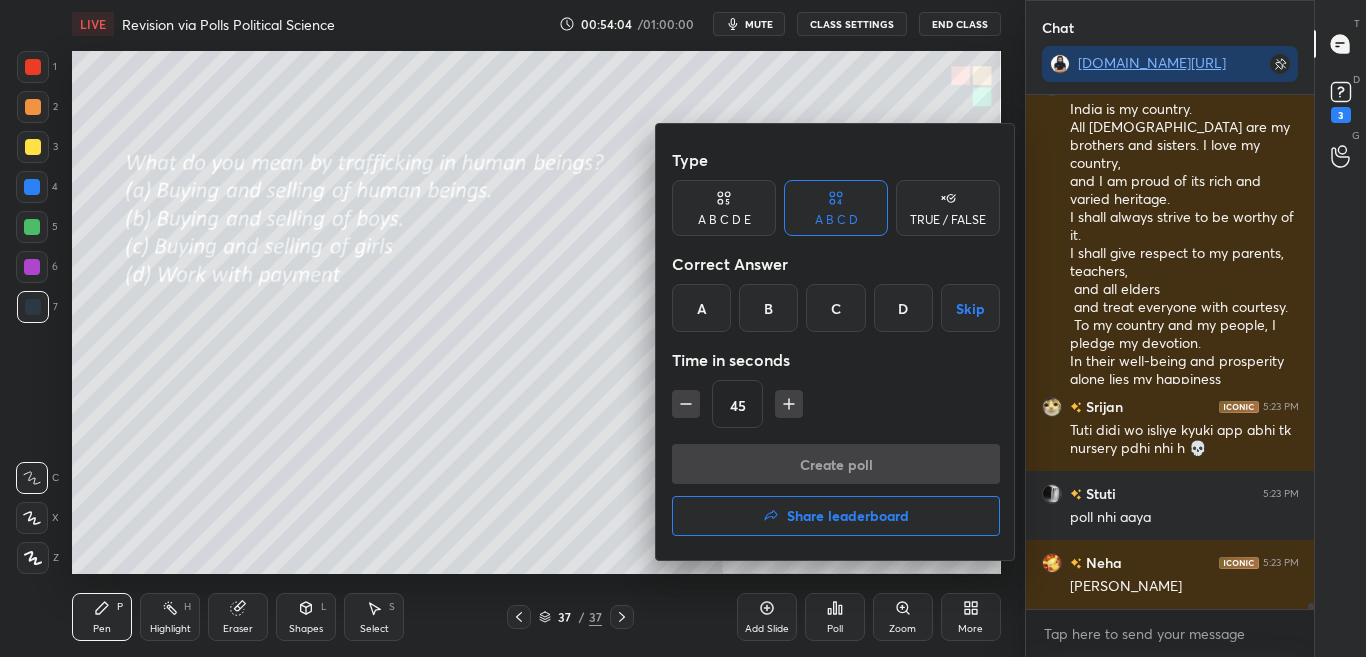 scroll, scrollTop: 42830, scrollLeft: 0, axis: vertical 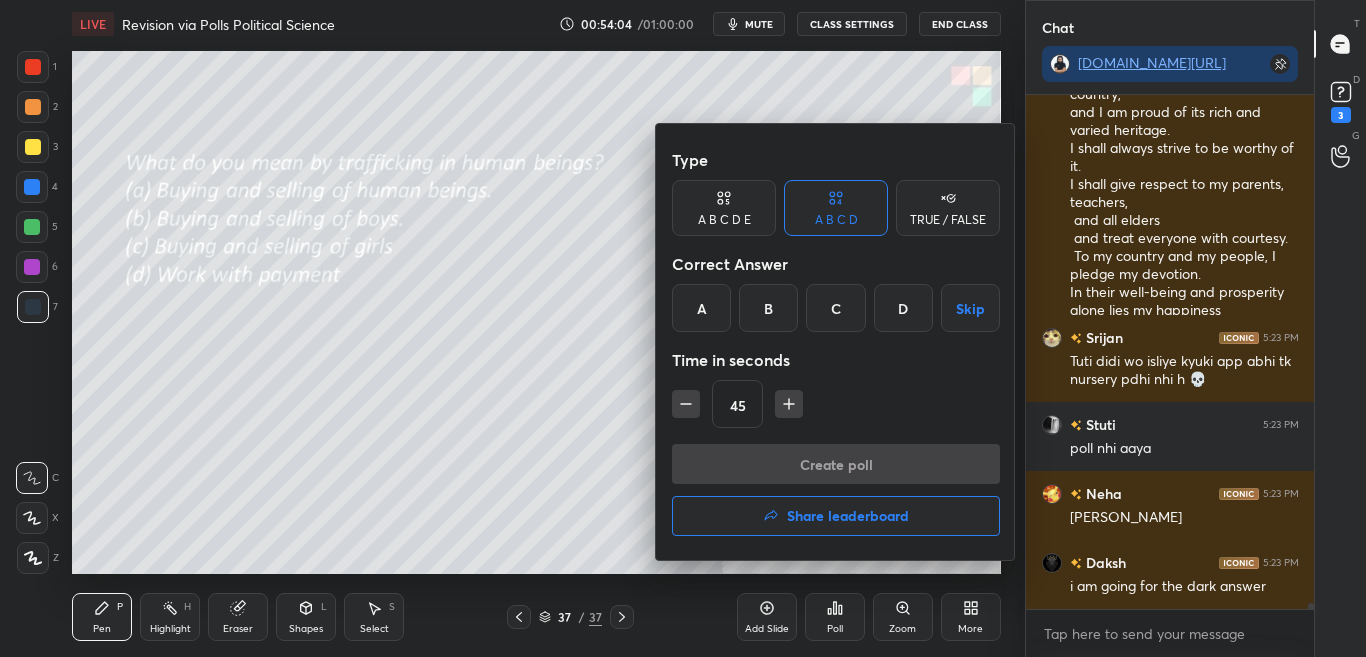 click at bounding box center [683, 328] 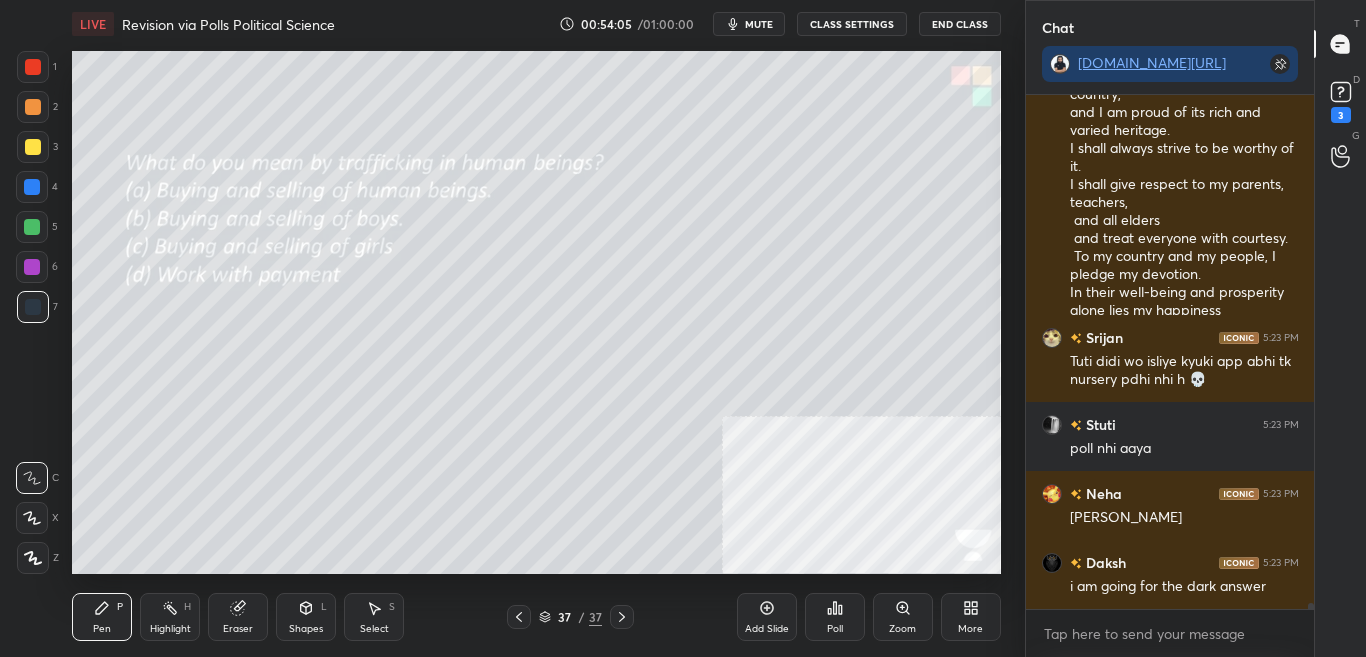scroll, scrollTop: 42899, scrollLeft: 0, axis: vertical 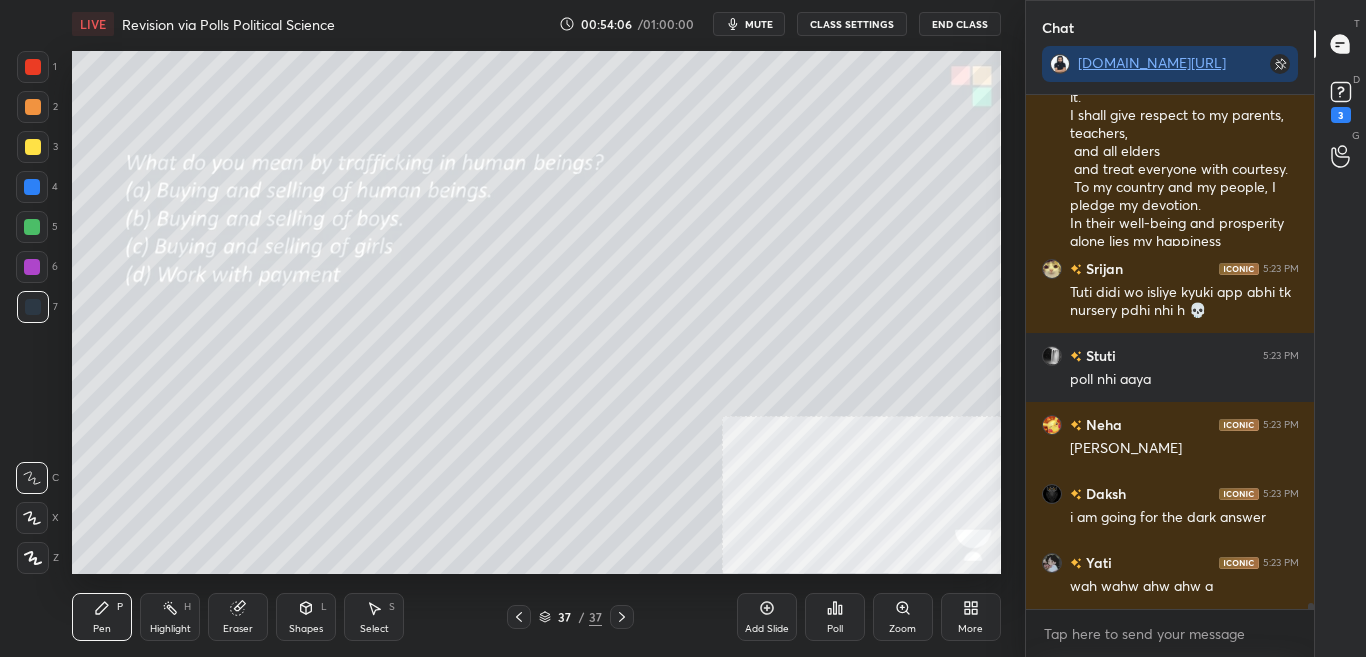 click on "Poll" at bounding box center [835, 617] 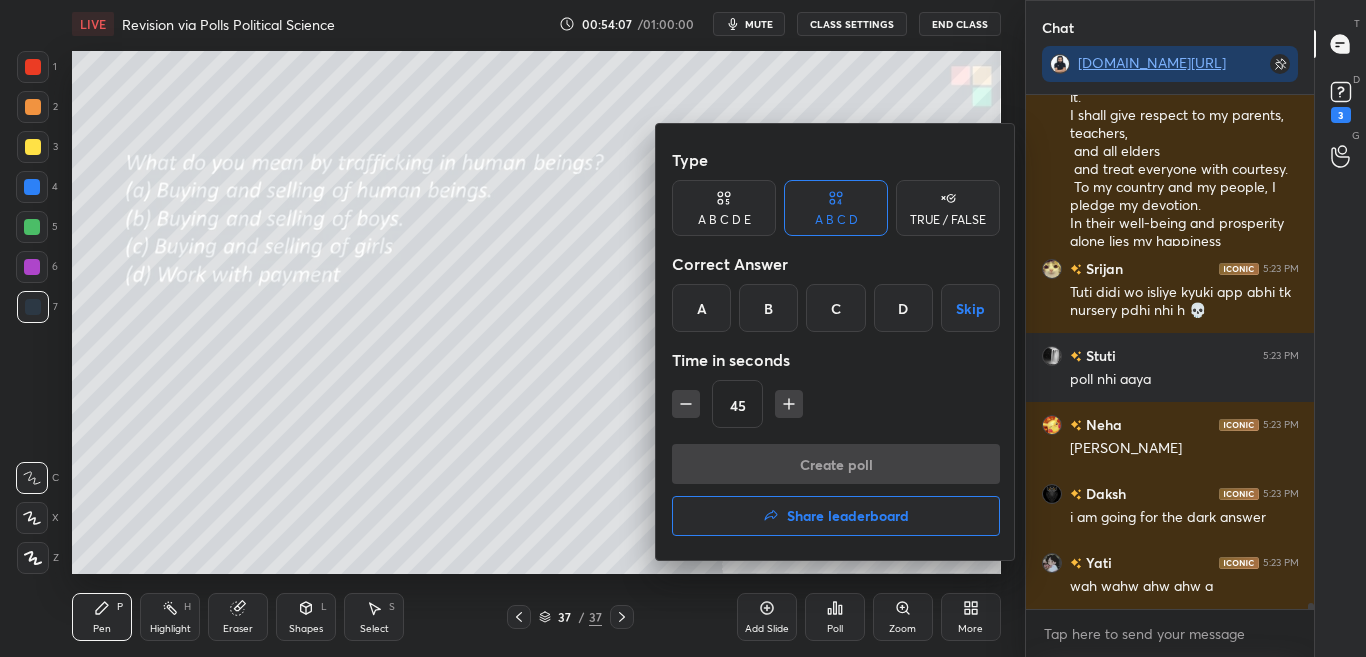 click at bounding box center [683, 328] 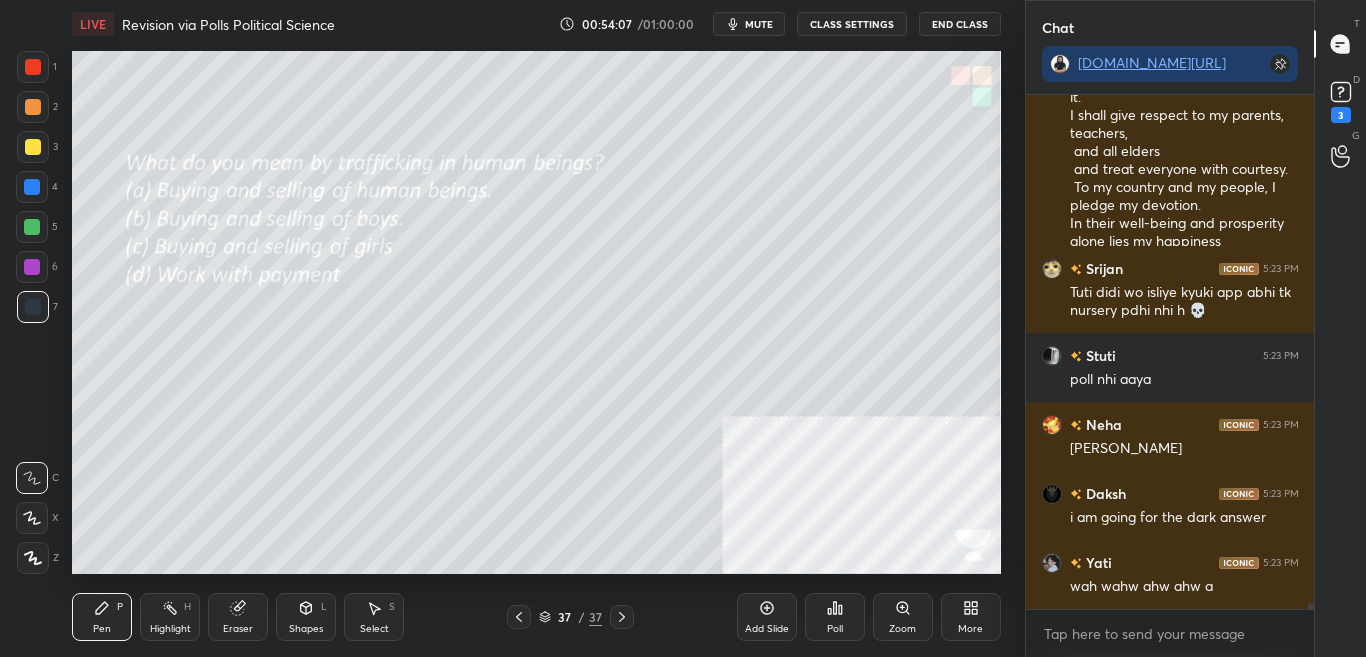 click 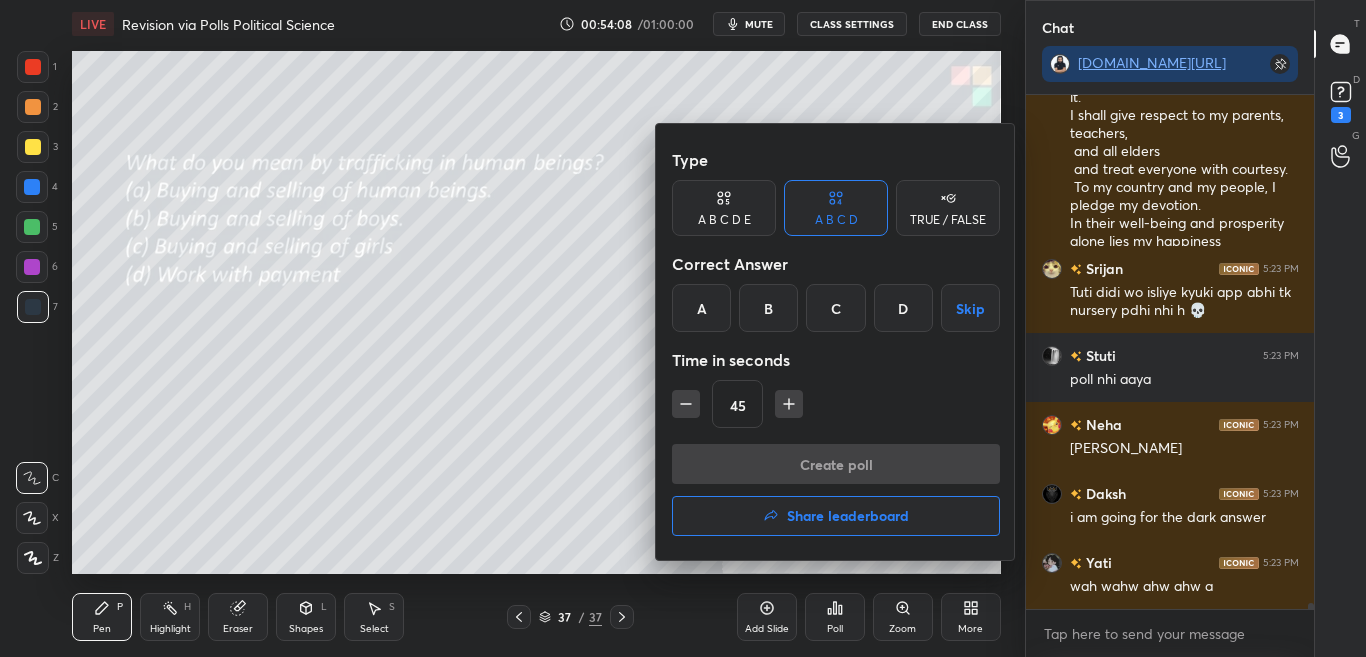 scroll, scrollTop: 42968, scrollLeft: 0, axis: vertical 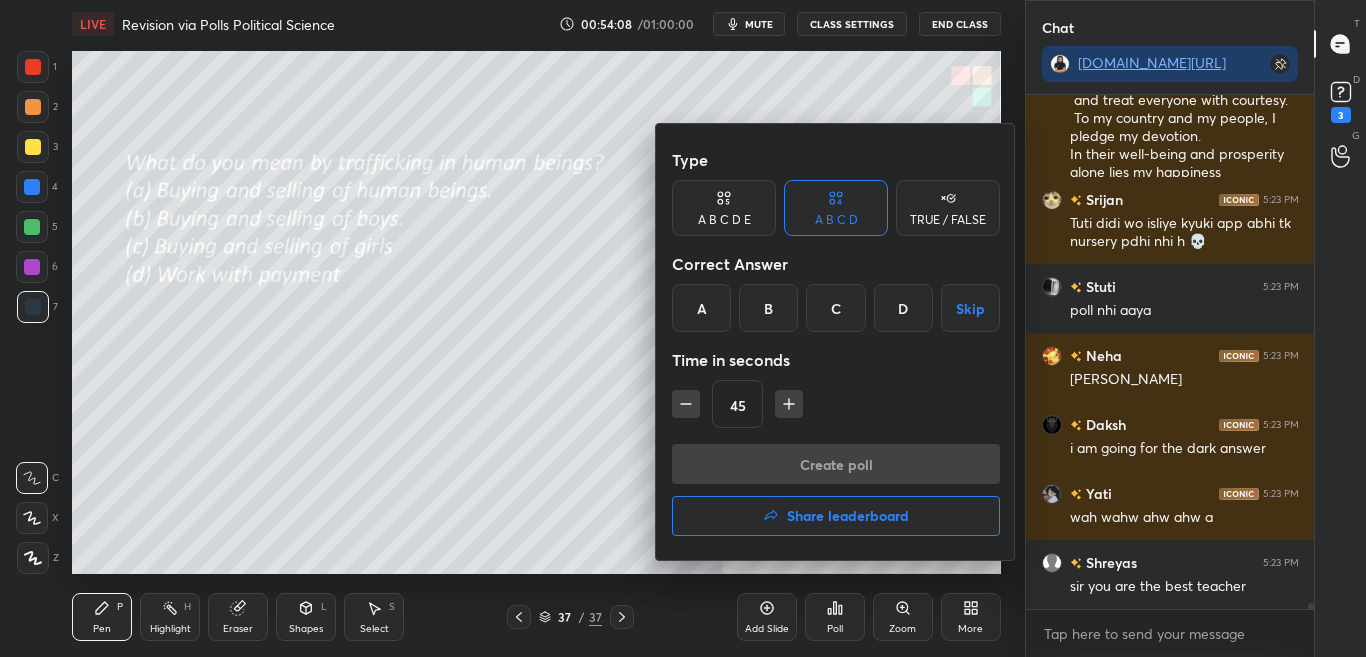 click at bounding box center (683, 328) 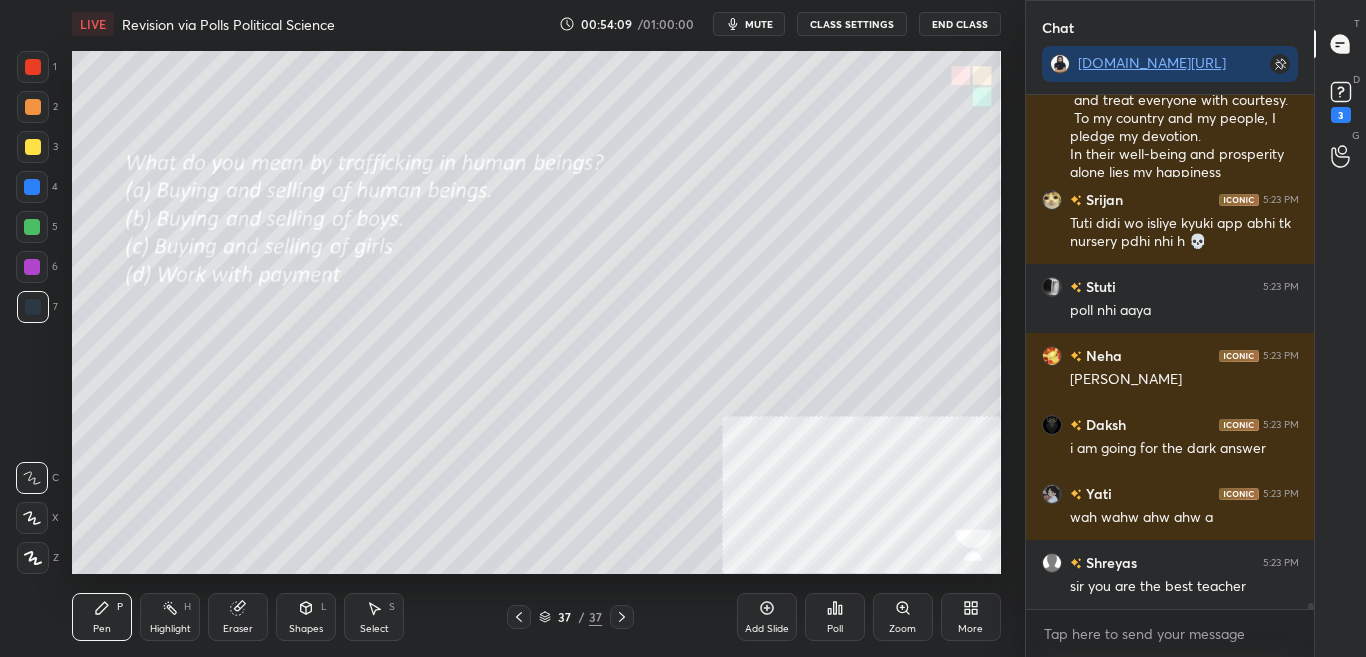click 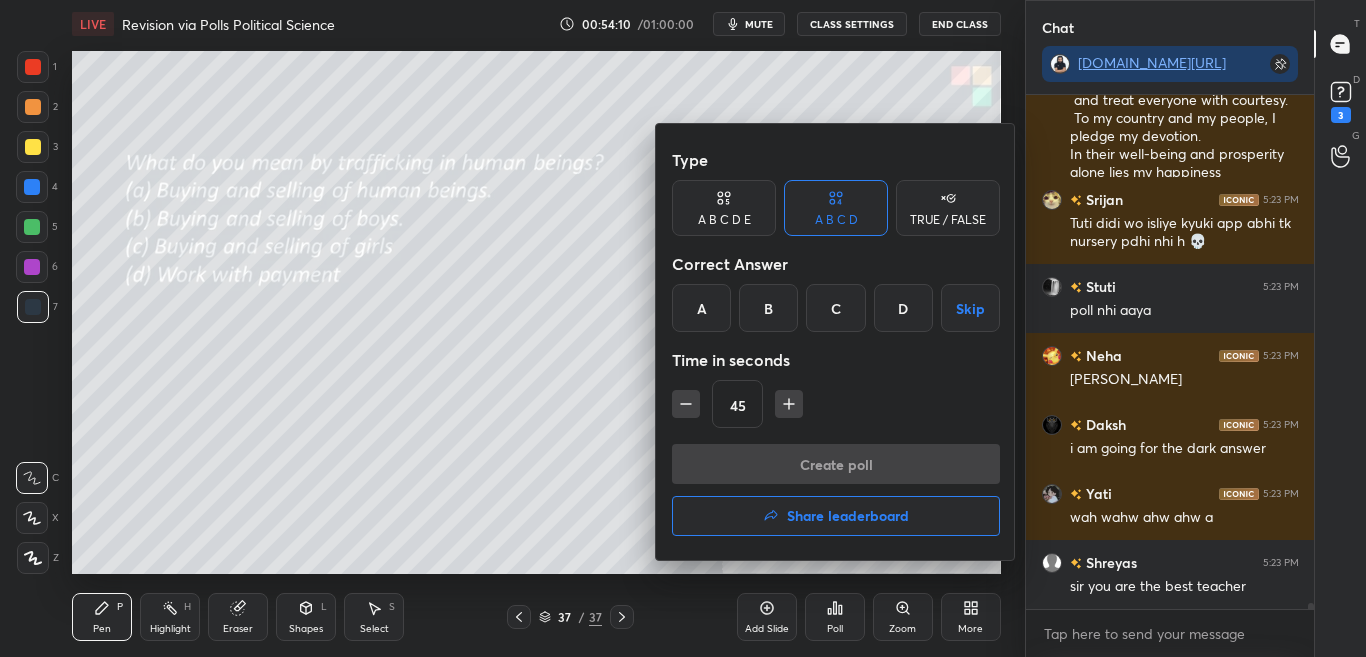 scroll, scrollTop: 43037, scrollLeft: 0, axis: vertical 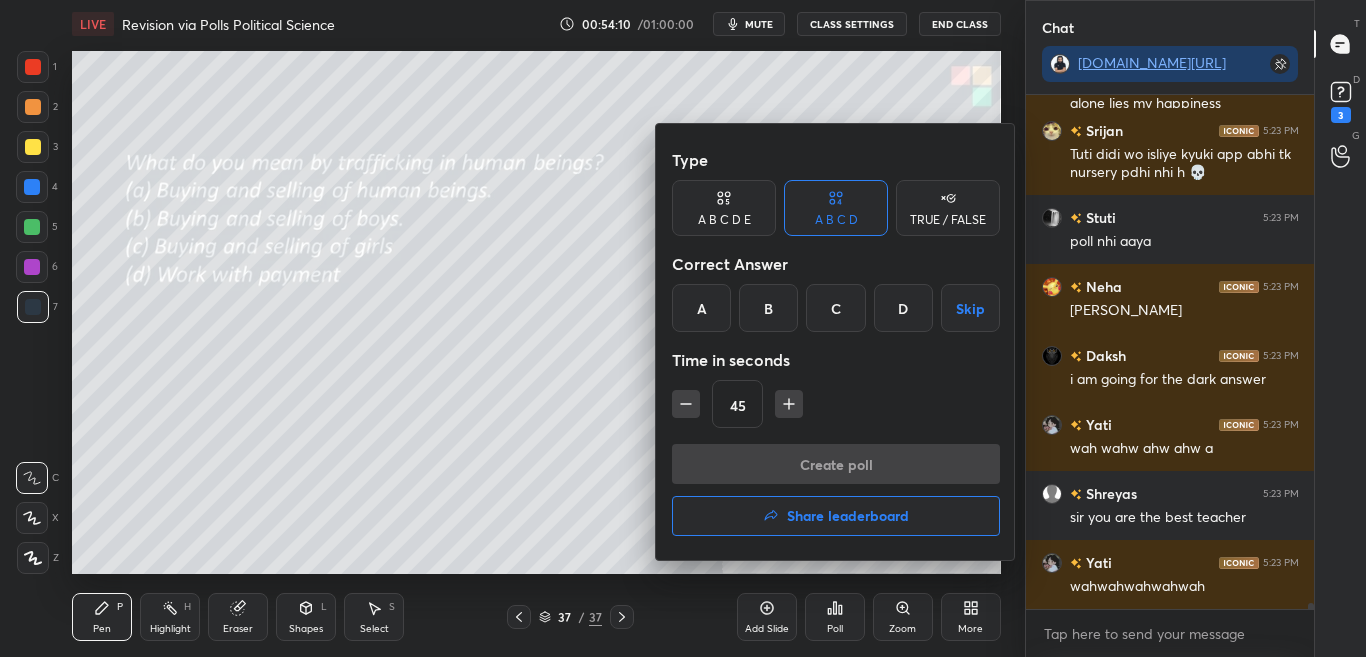 click on "A" at bounding box center (701, 308) 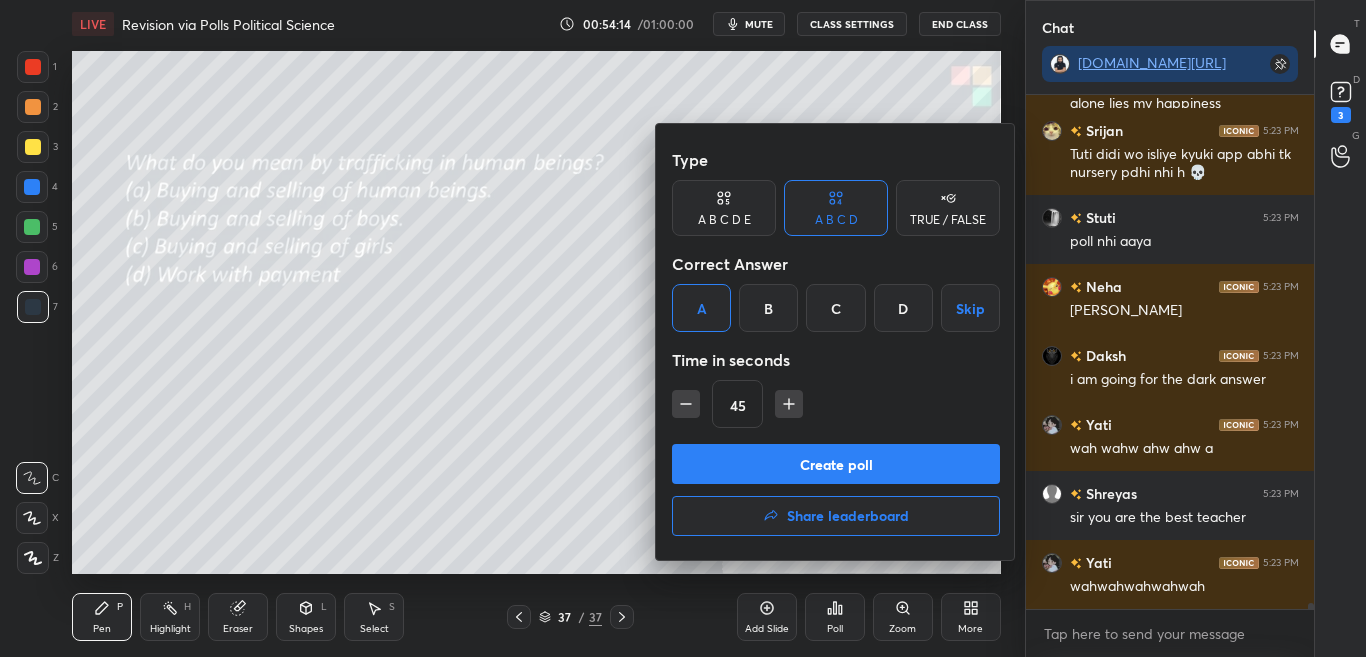 click at bounding box center (683, 328) 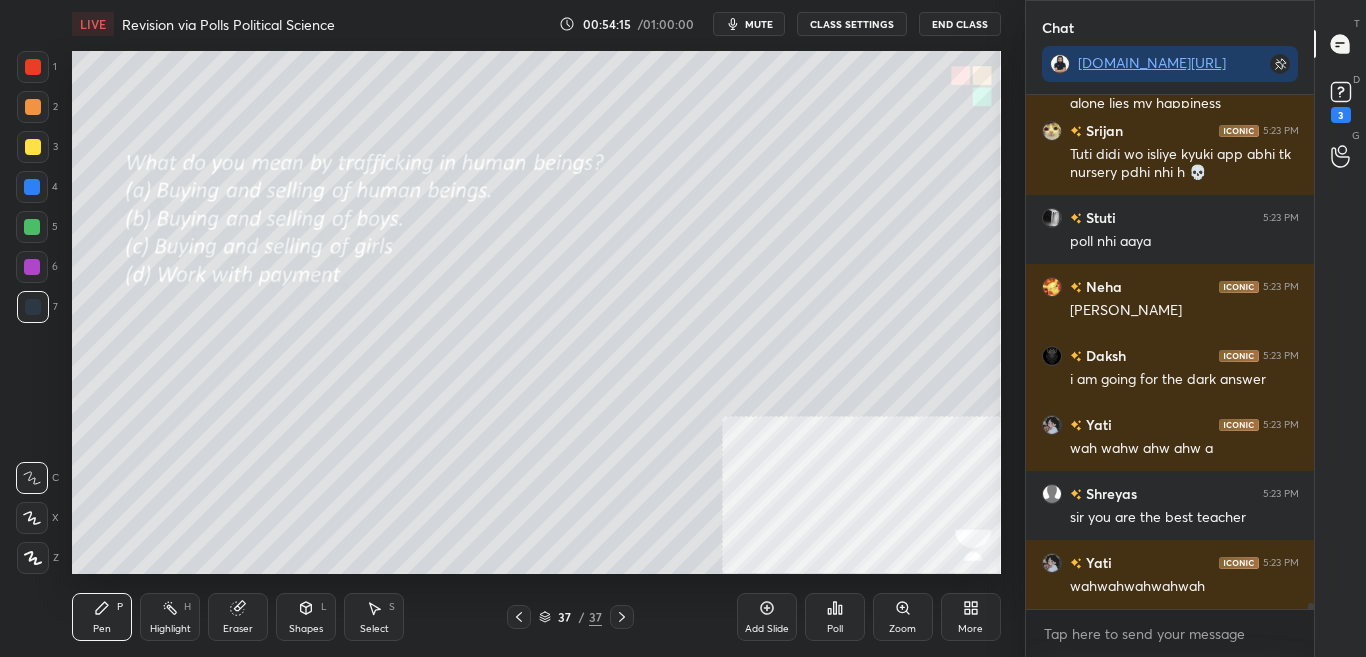 scroll, scrollTop: 43106, scrollLeft: 0, axis: vertical 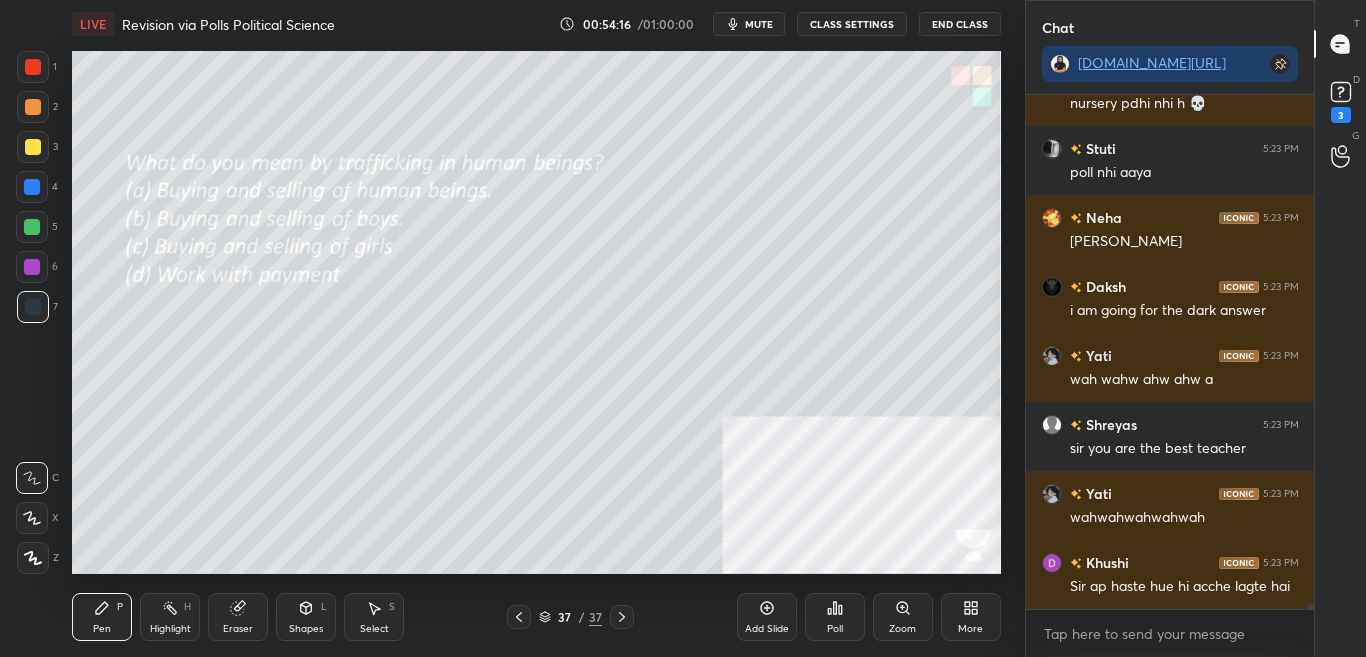 click 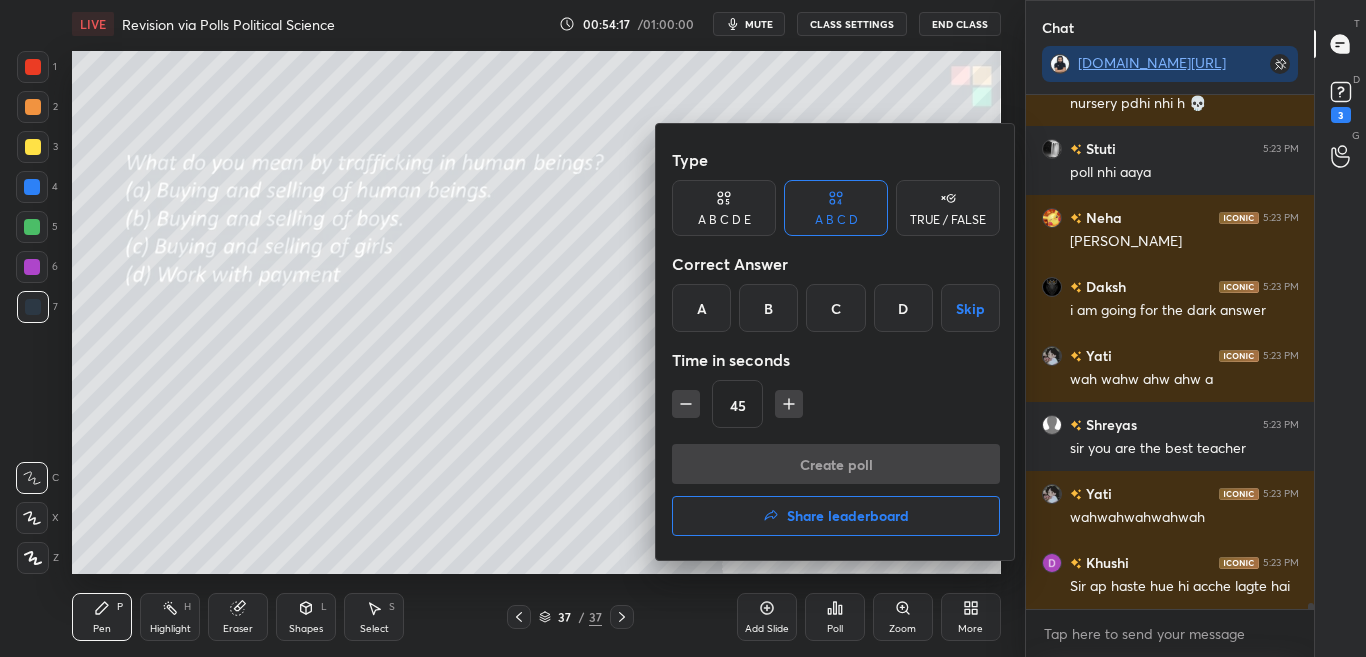 click on "A" at bounding box center [701, 308] 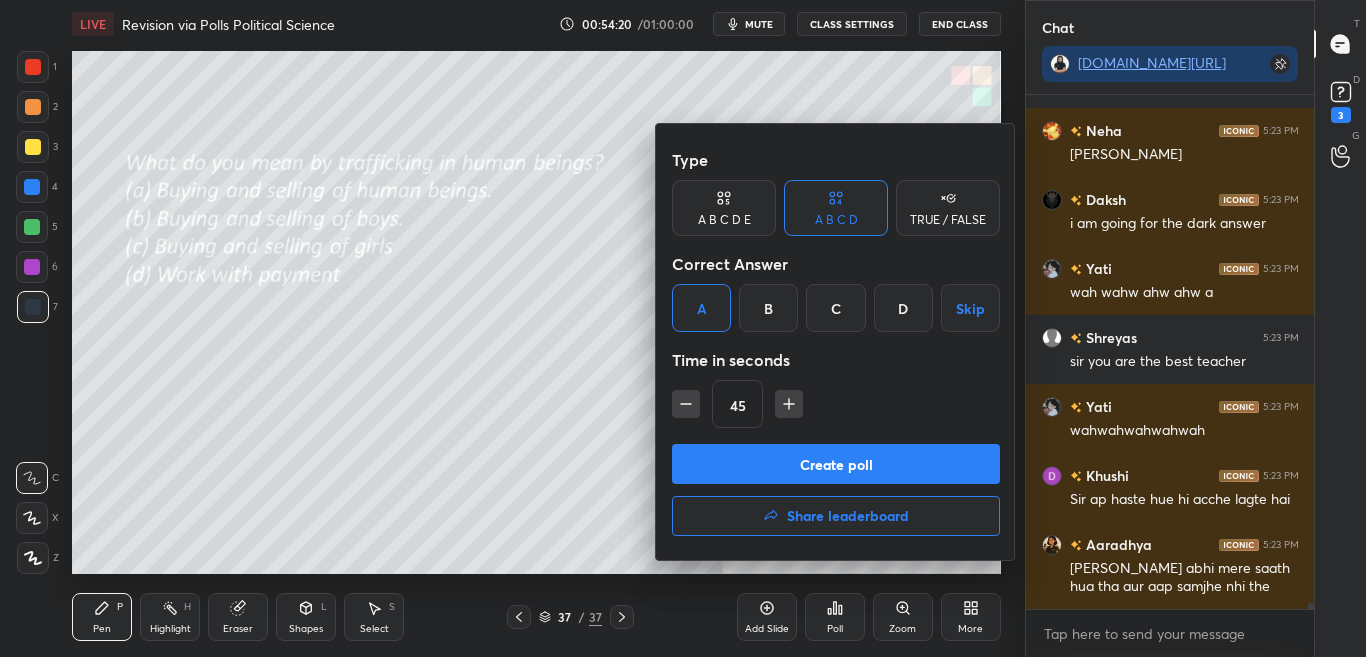 scroll, scrollTop: 43331, scrollLeft: 0, axis: vertical 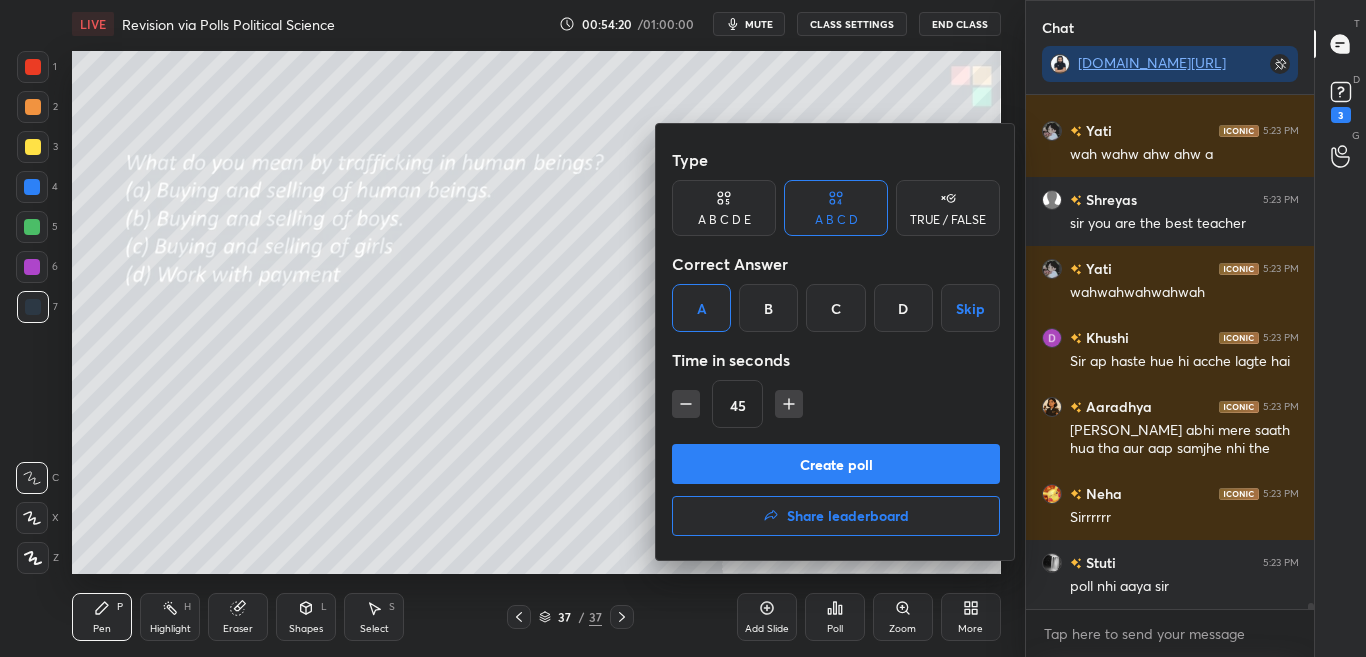 click on "Create poll" at bounding box center [836, 464] 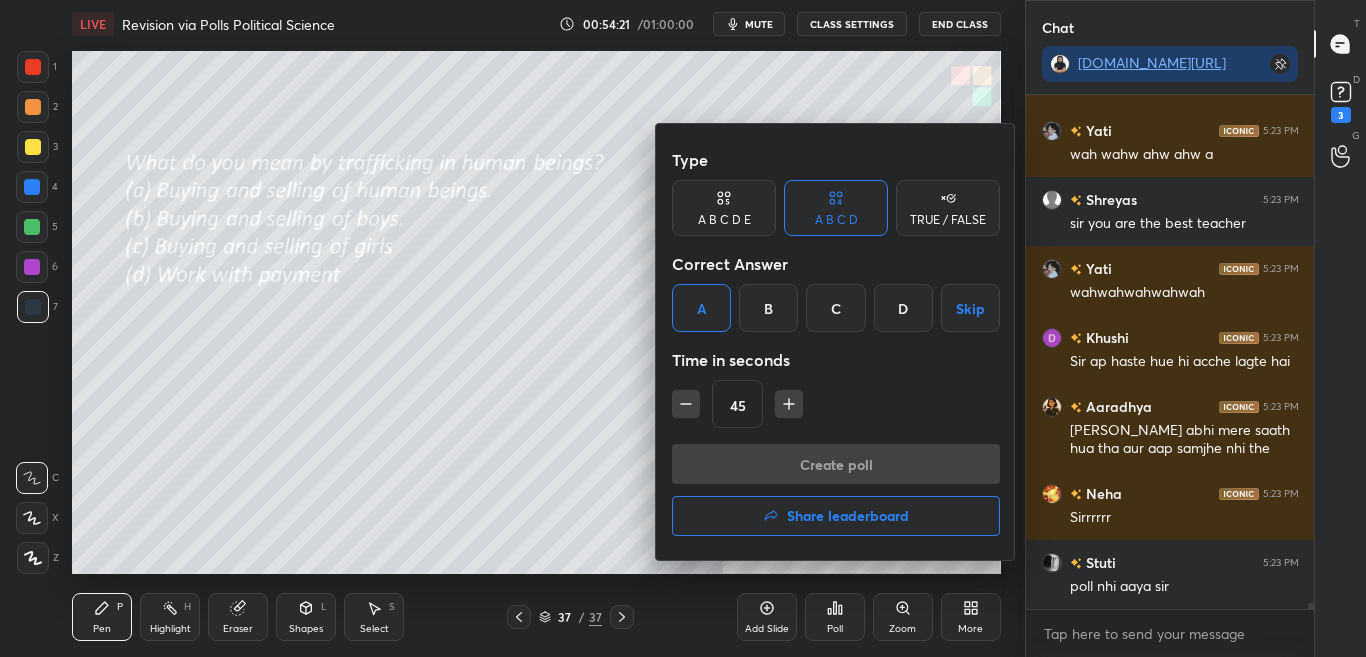 scroll, scrollTop: 299, scrollLeft: 282, axis: both 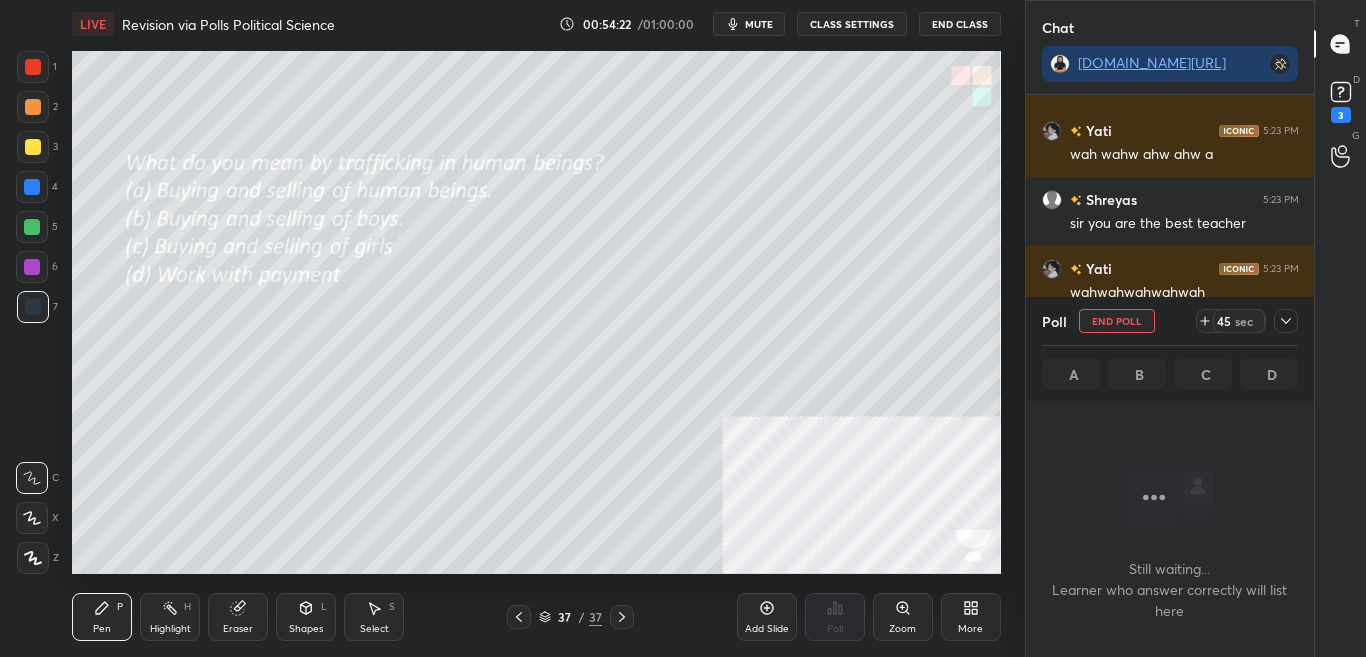 click at bounding box center (1286, 321) 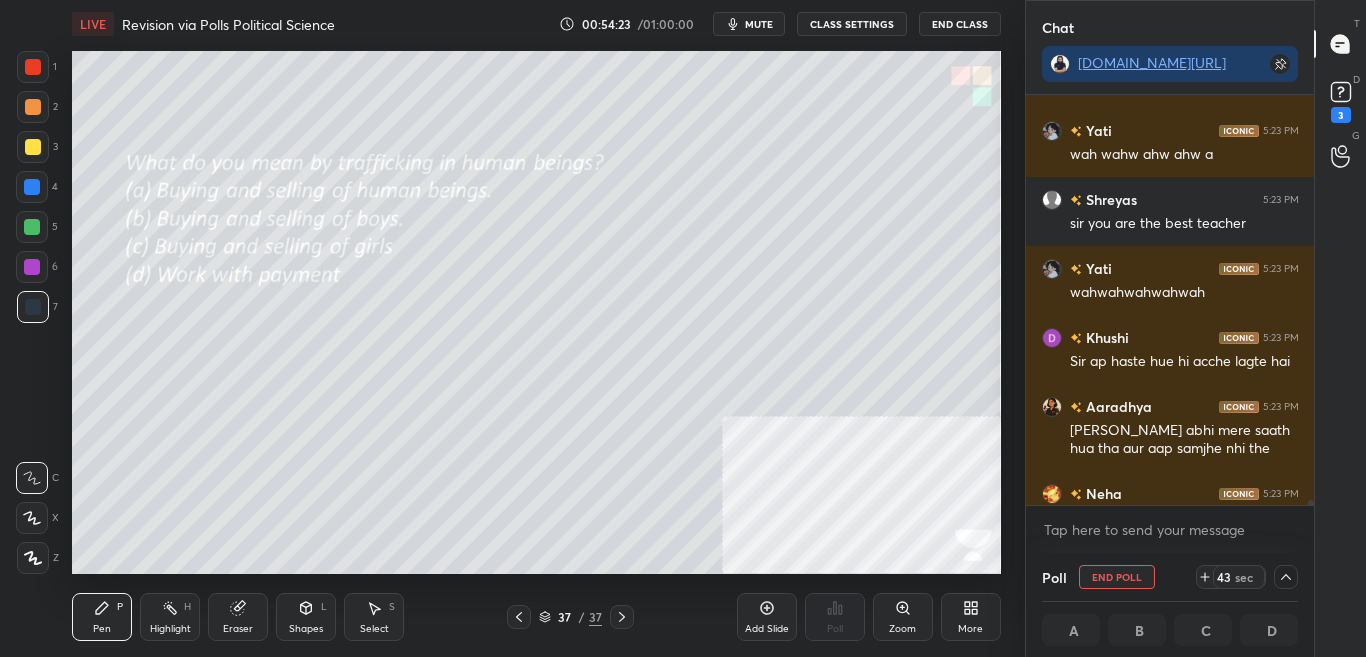 scroll, scrollTop: 1, scrollLeft: 7, axis: both 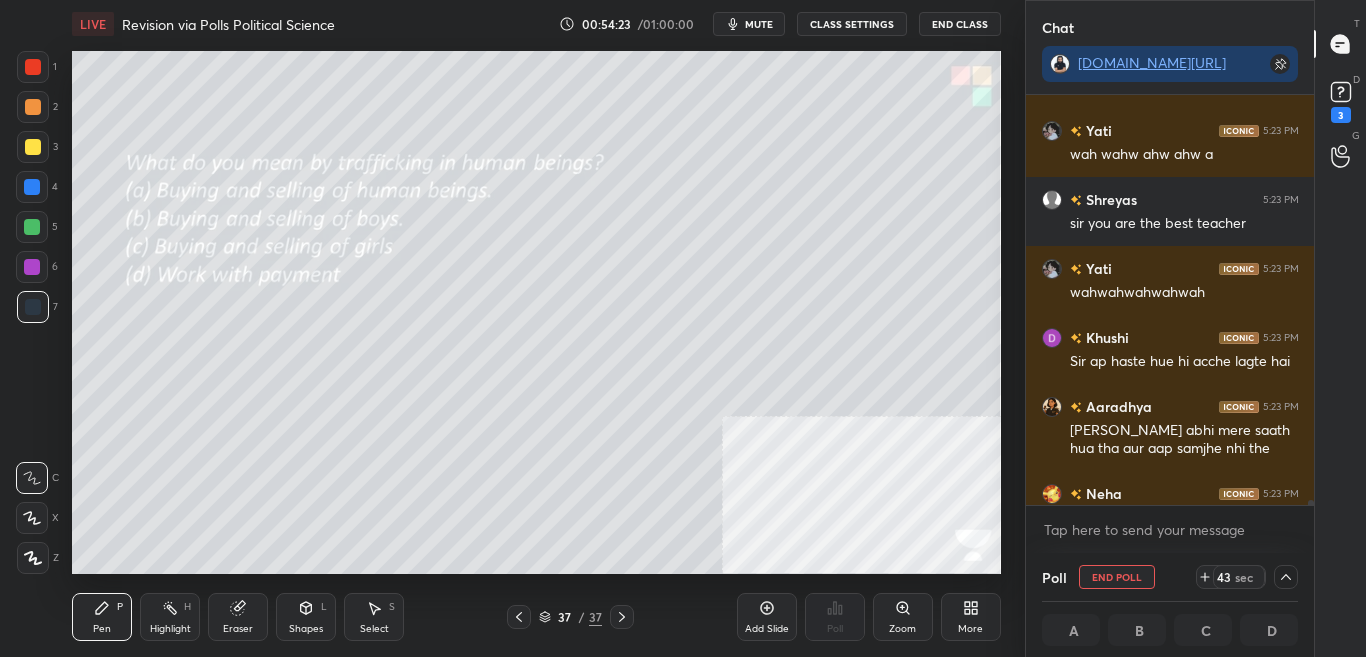 click 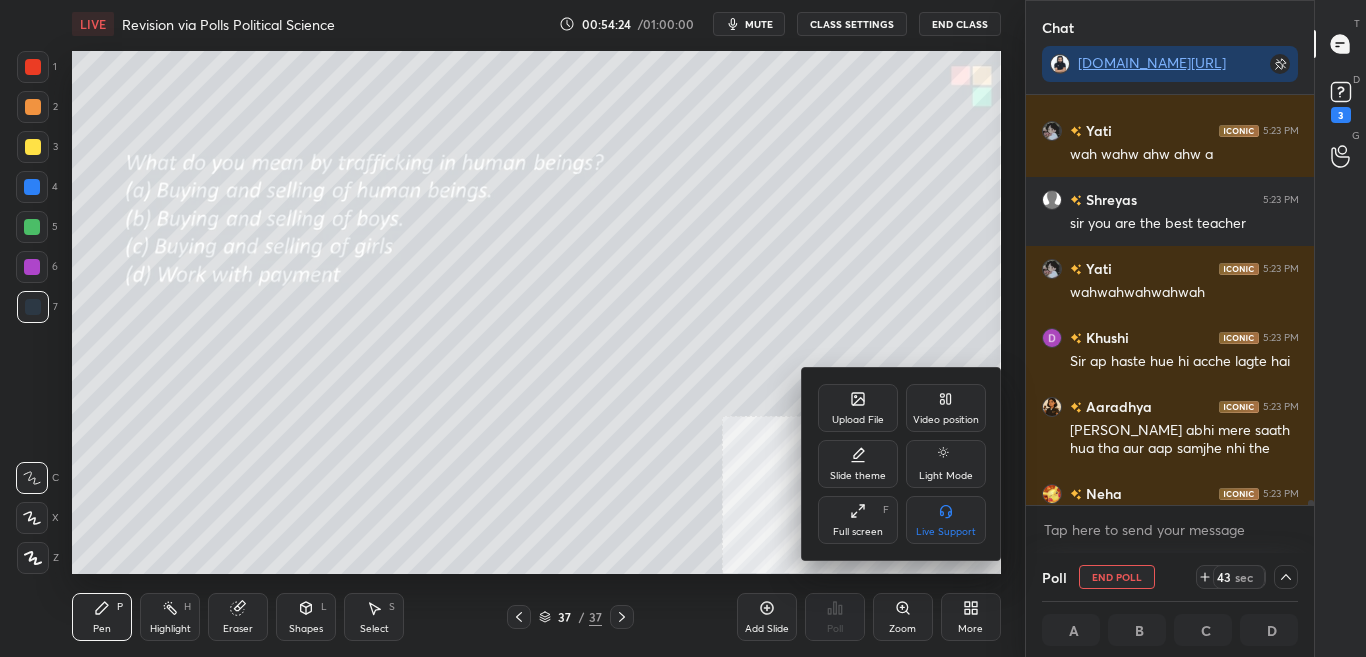 click on "Upload File Video position Slide theme Light Mode Full screen F Live Support" at bounding box center (902, 464) 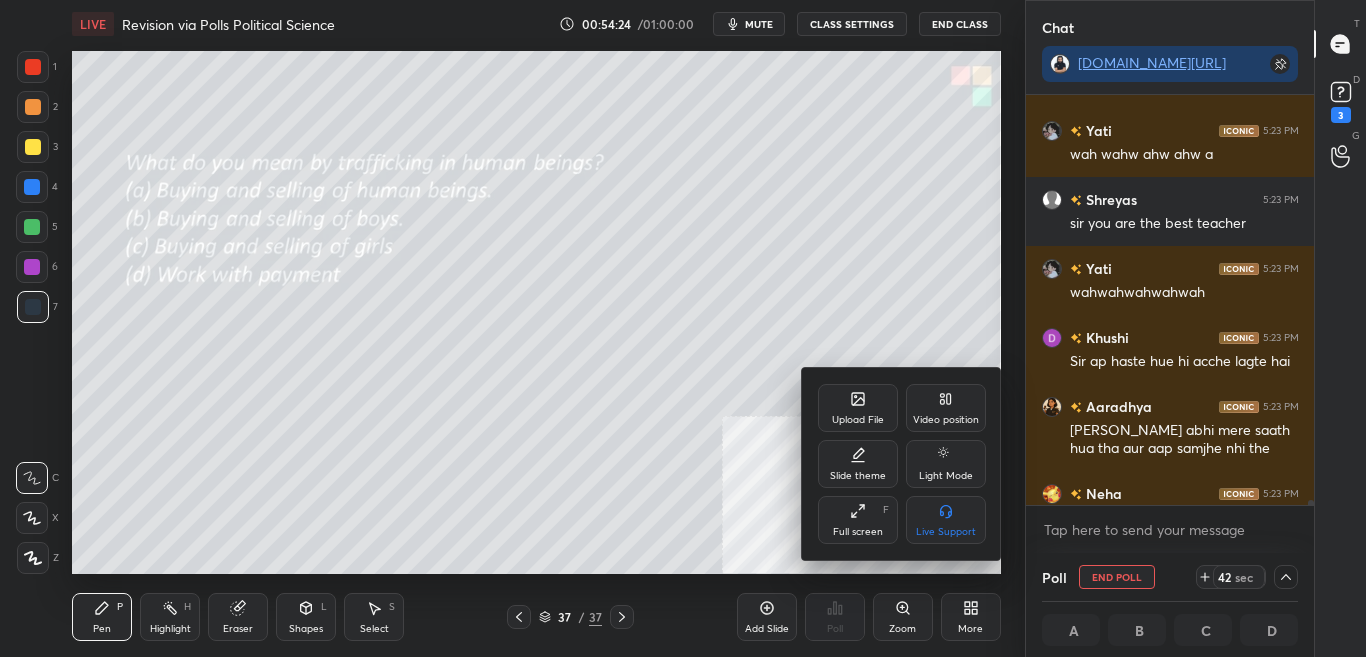 click on "Upload File" at bounding box center (858, 408) 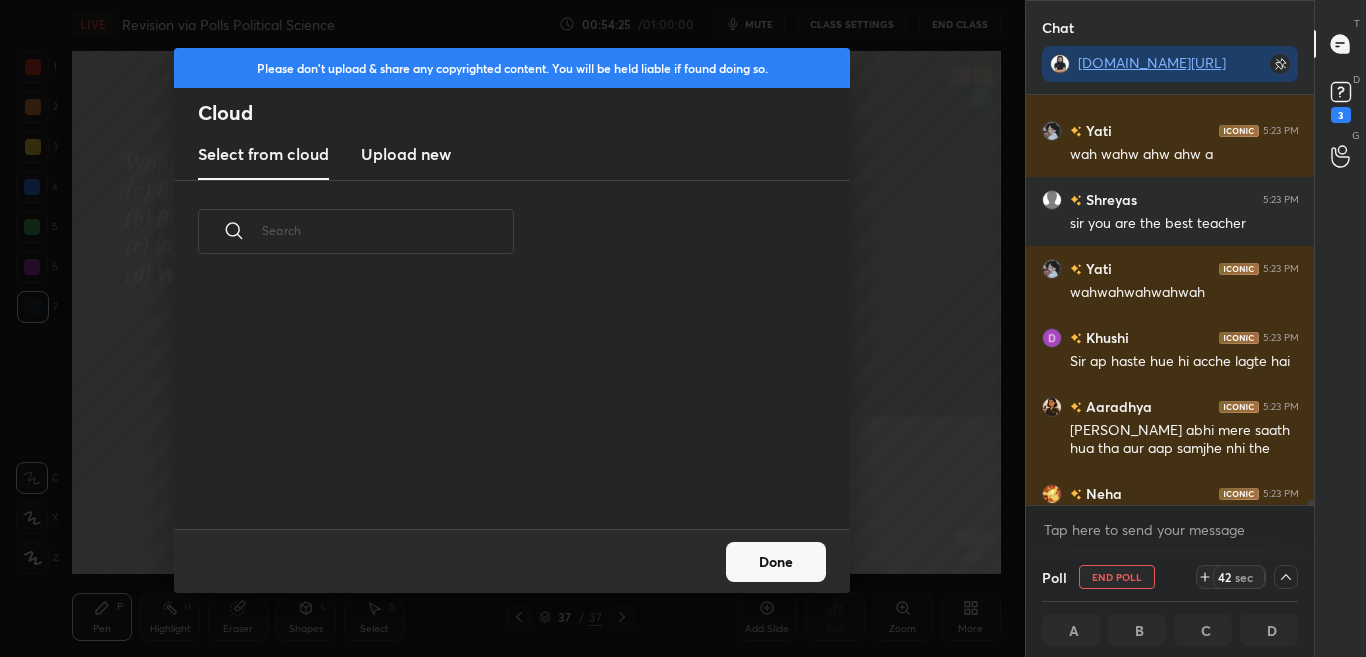 scroll, scrollTop: 7, scrollLeft: 11, axis: both 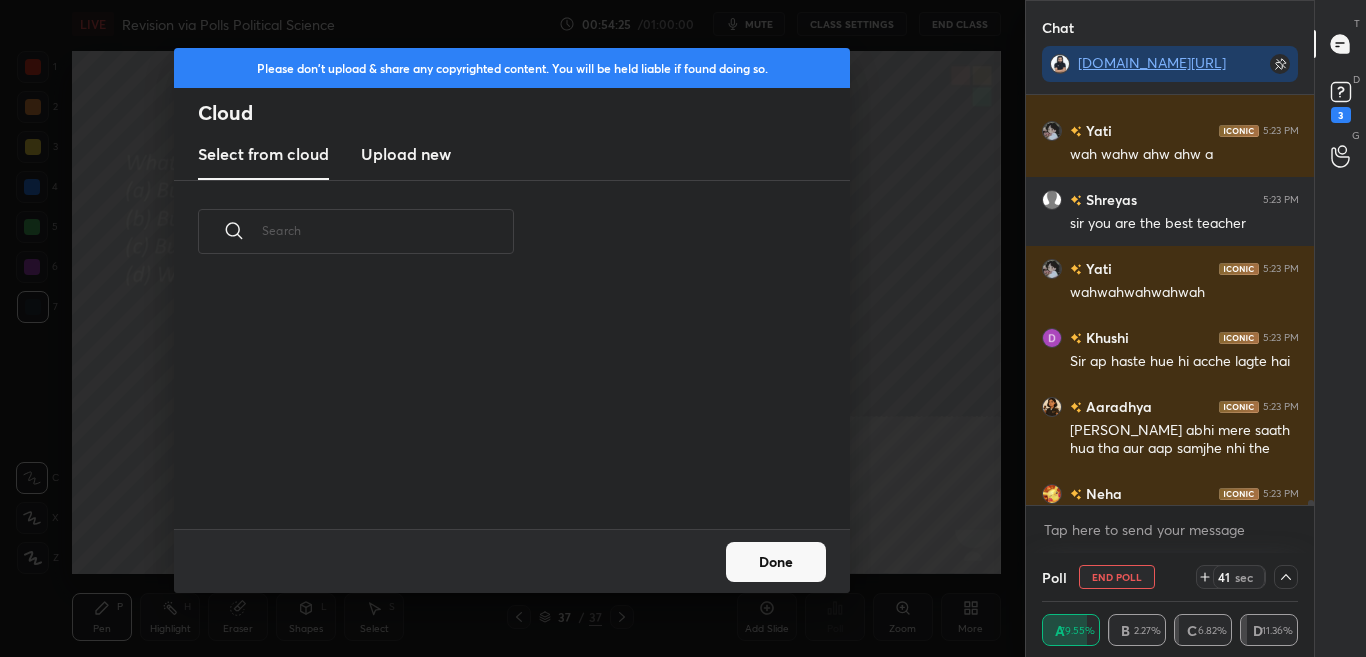 click on "Upload new" at bounding box center (406, 155) 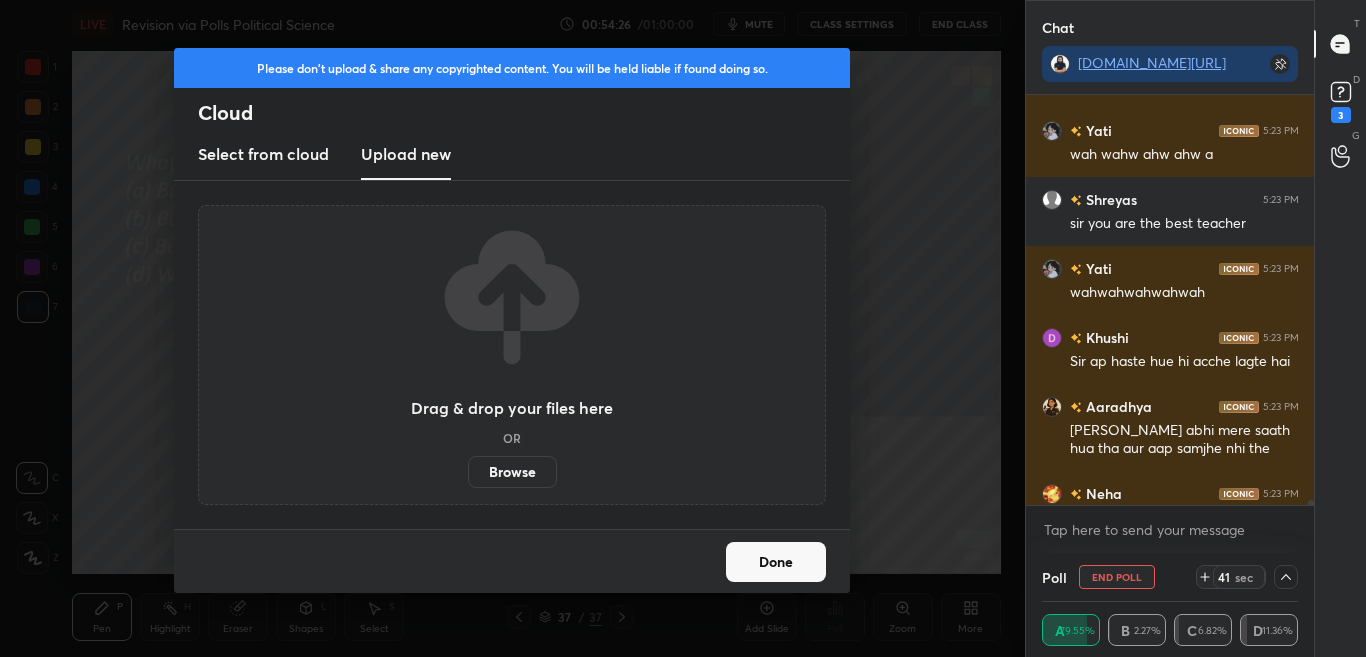 scroll, scrollTop: 43455, scrollLeft: 0, axis: vertical 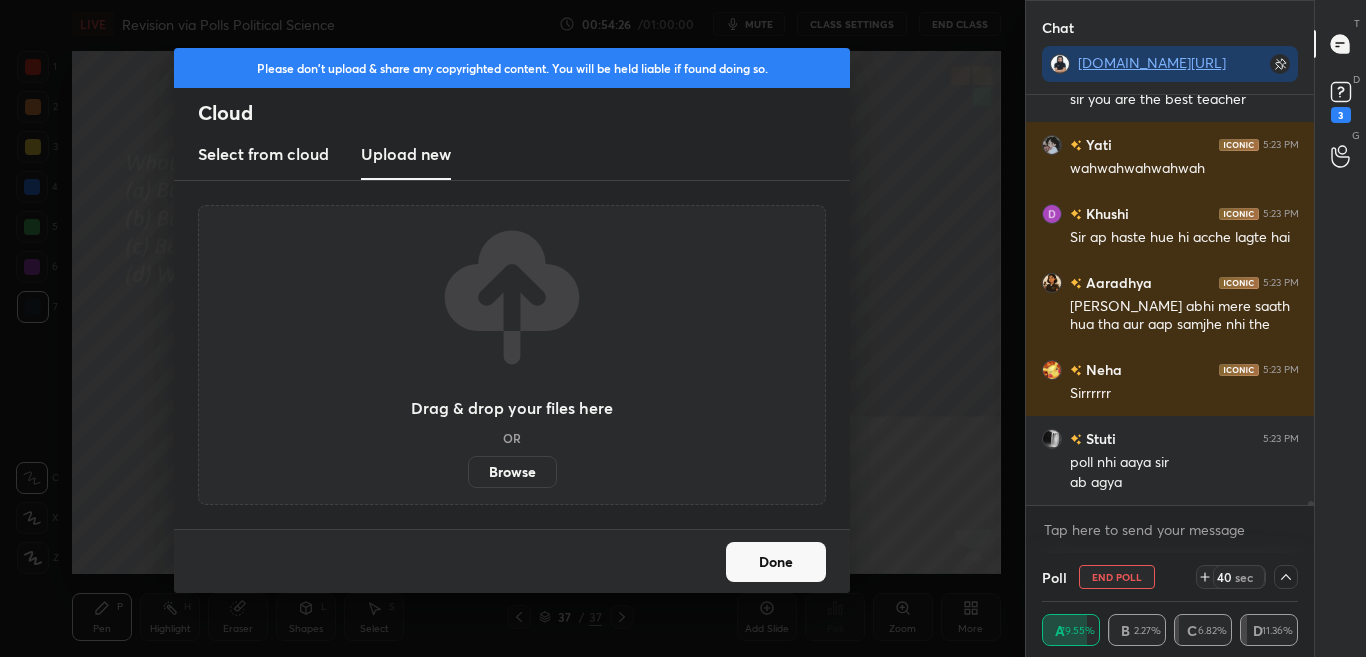 click on "Browse" at bounding box center (512, 472) 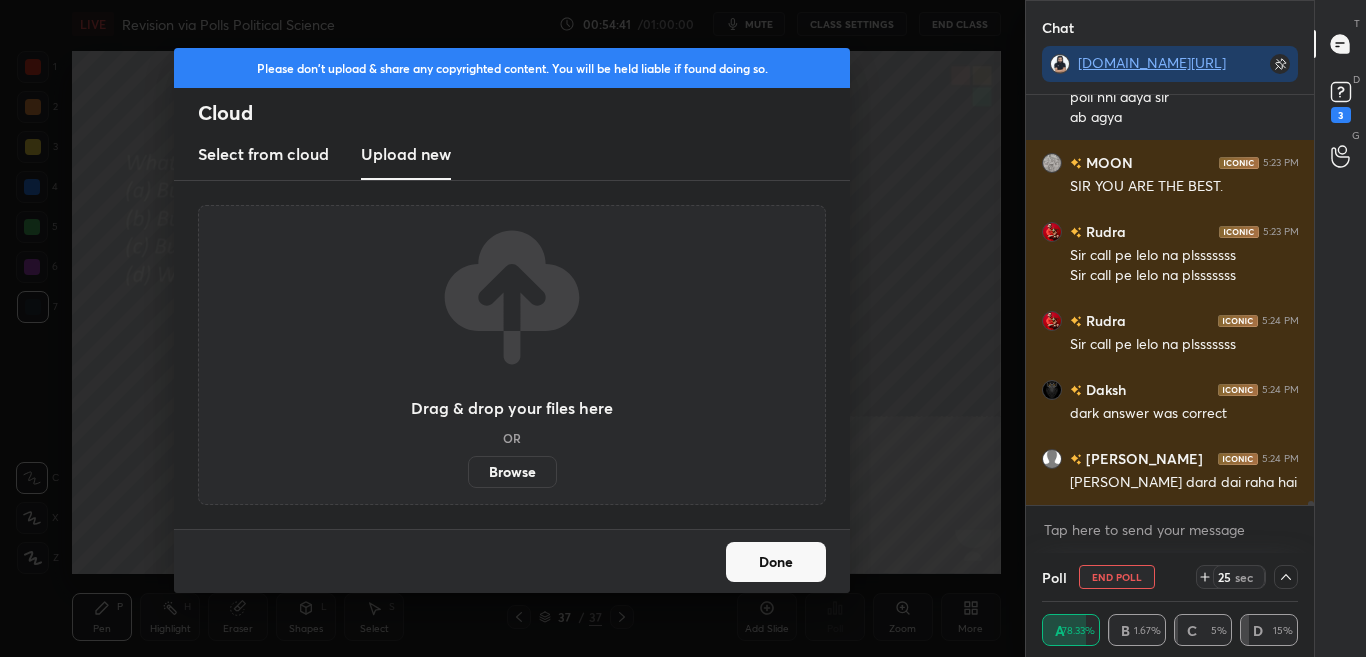 scroll, scrollTop: 43889, scrollLeft: 0, axis: vertical 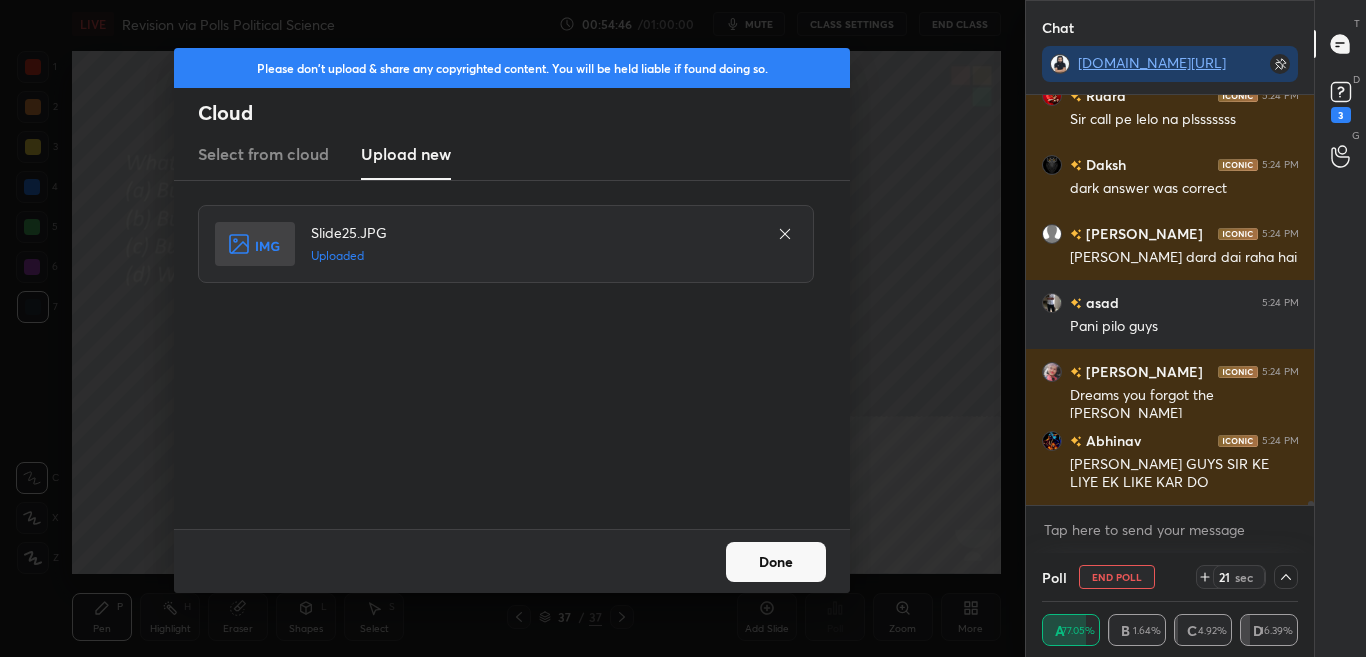 click on "Done" at bounding box center (776, 562) 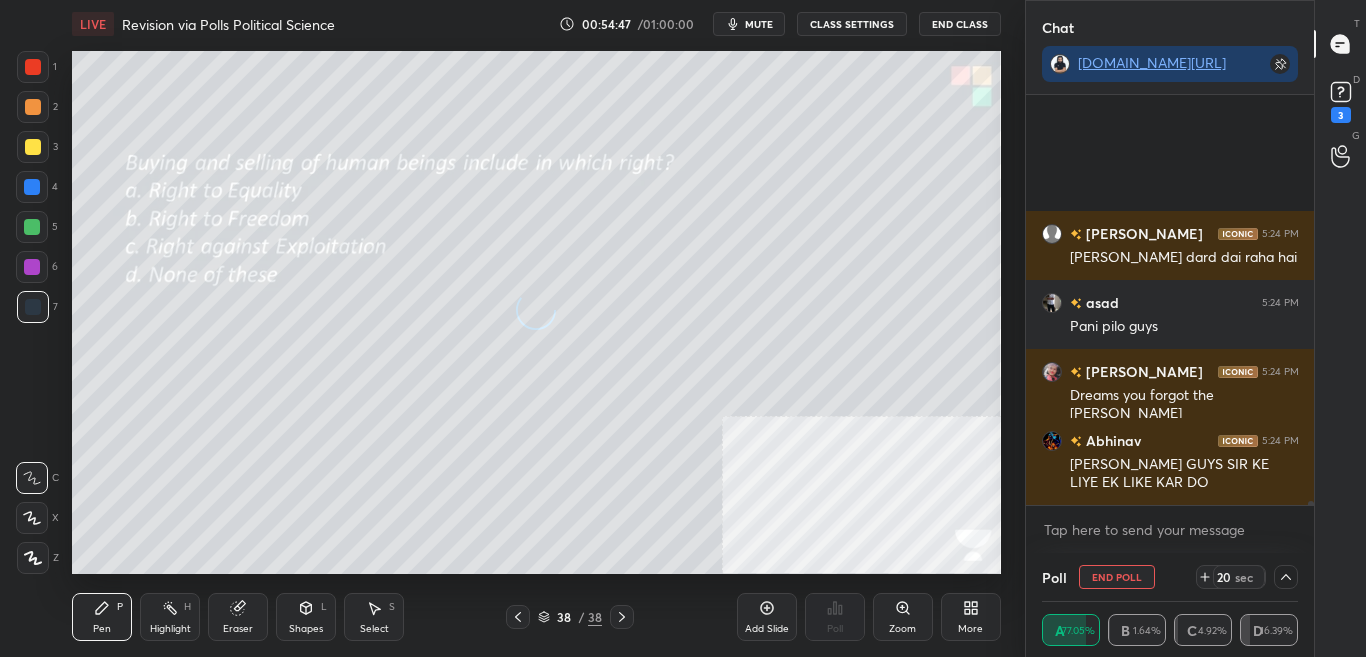 scroll, scrollTop: 44255, scrollLeft: 0, axis: vertical 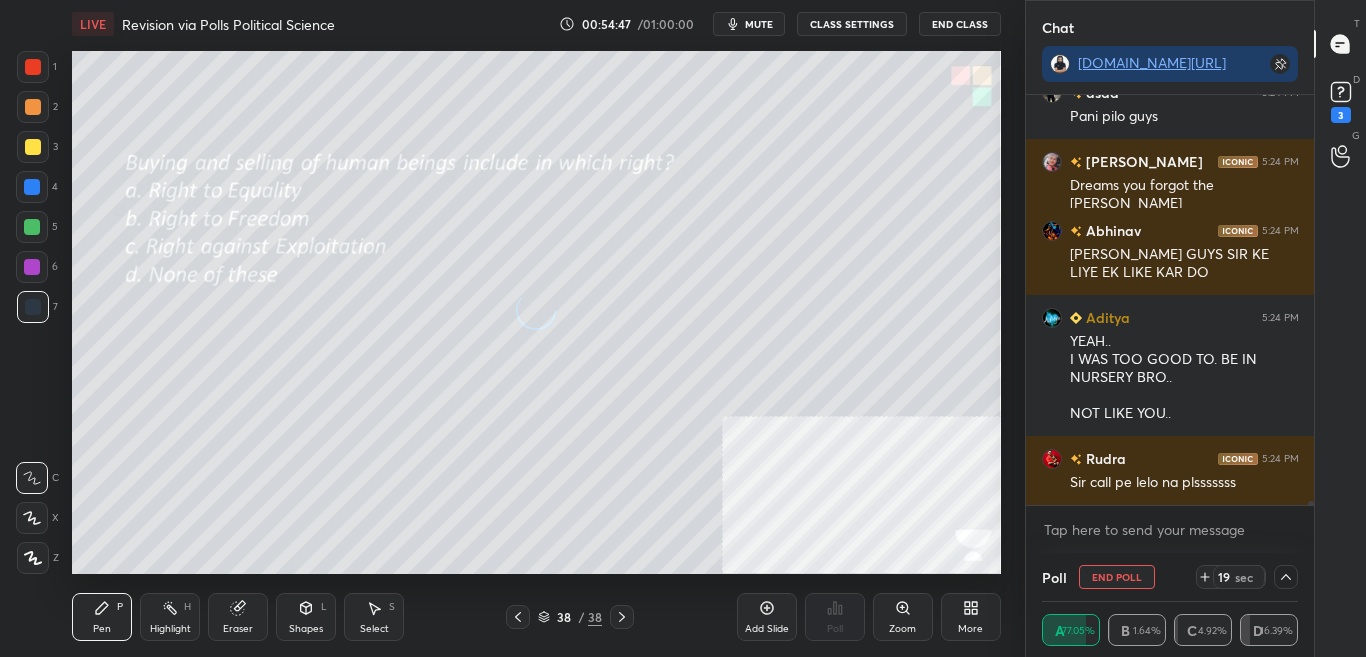 click 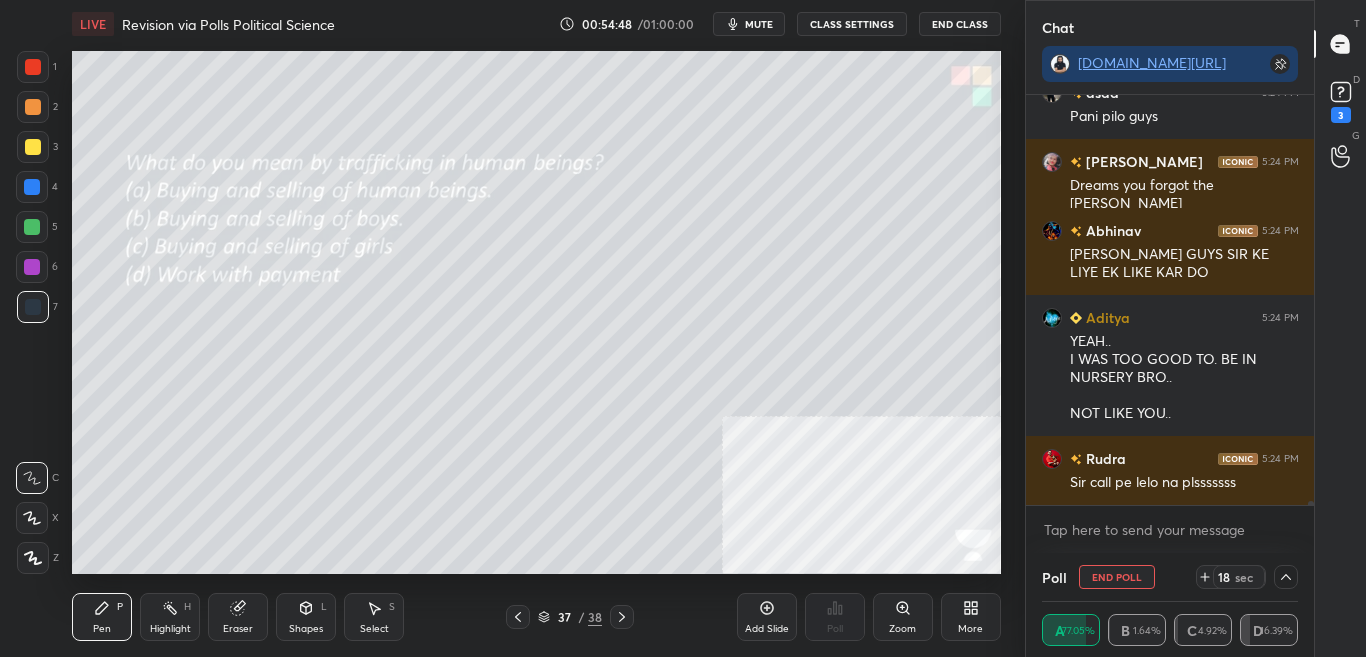 click on "G Raise Hand (G)" at bounding box center (1340, 156) 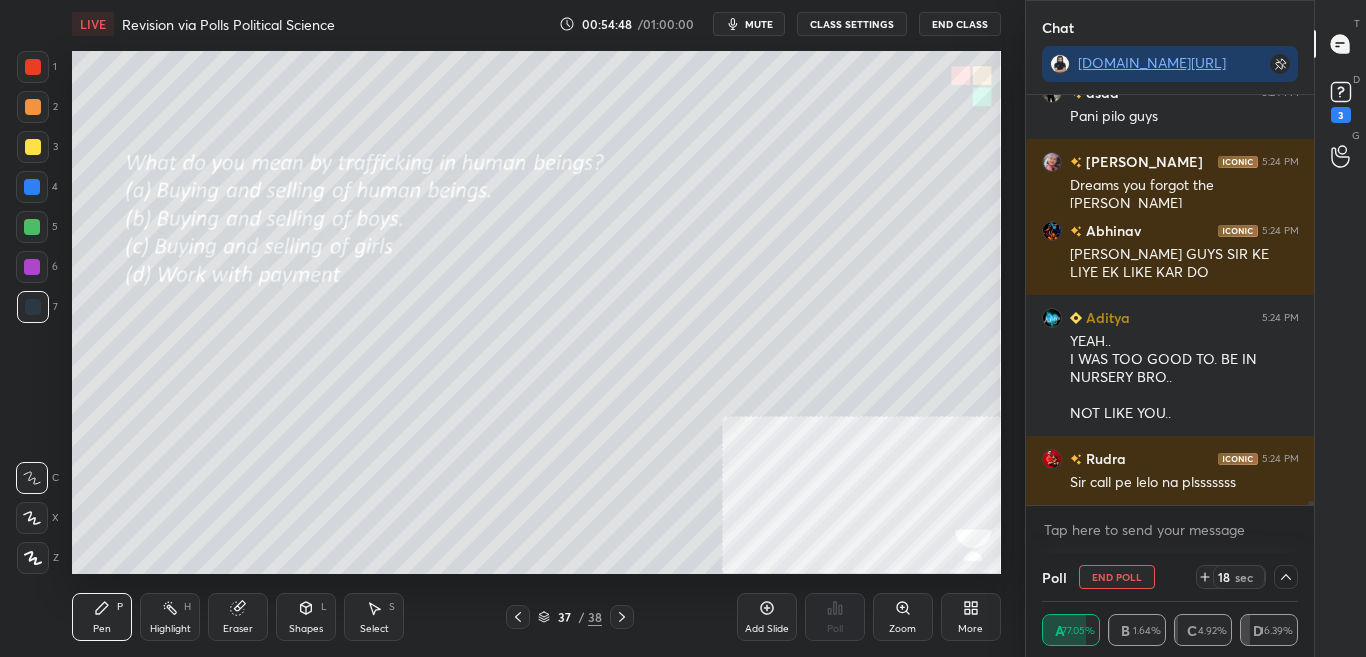 scroll, scrollTop: 492, scrollLeft: 282, axis: both 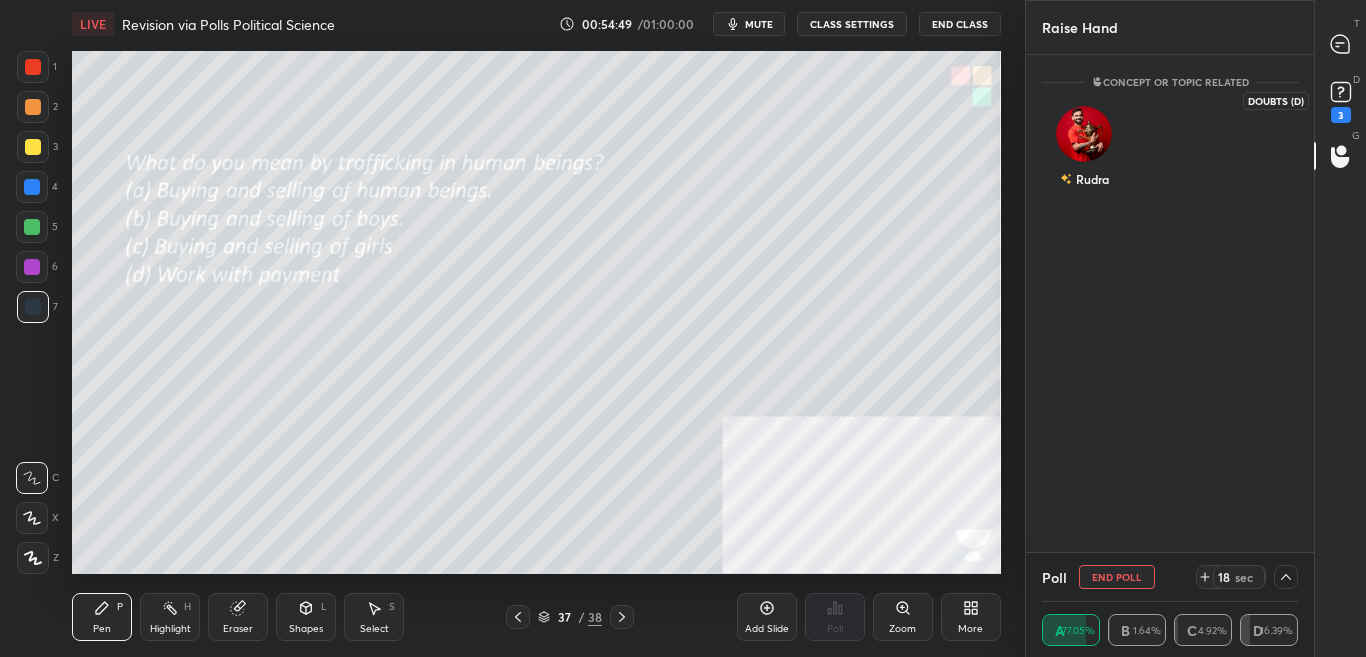 click on "3" at bounding box center [1341, 100] 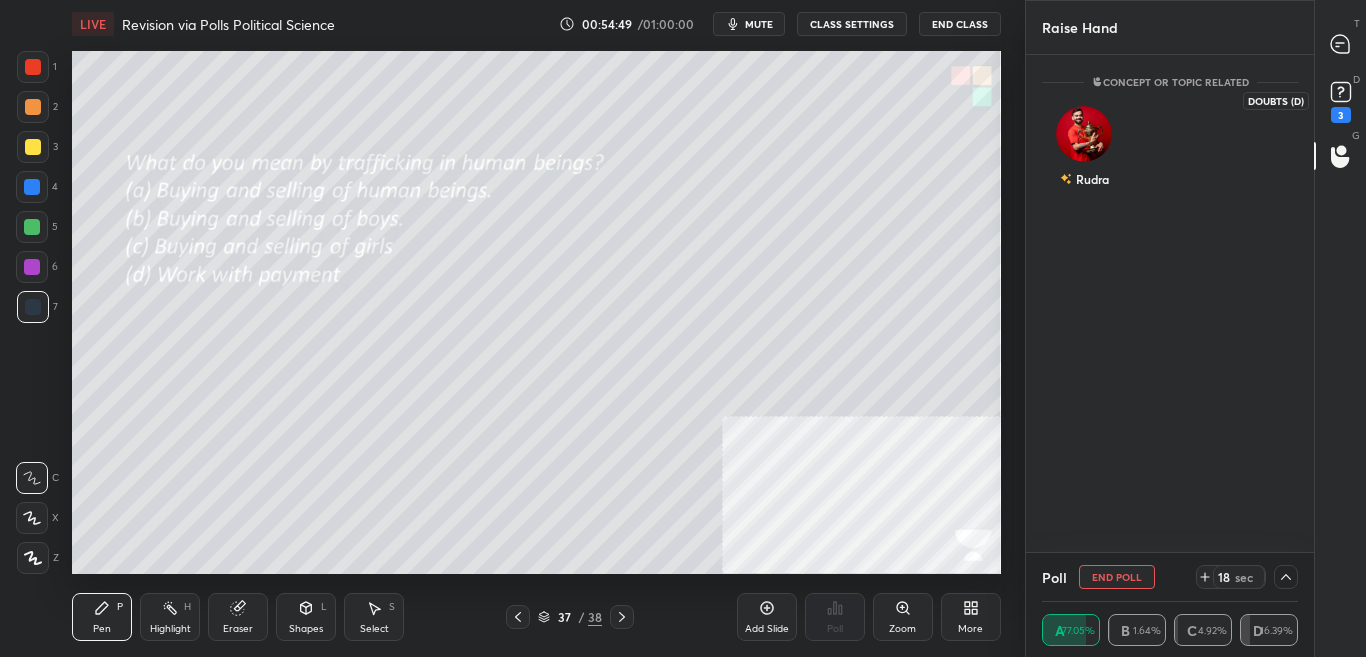 scroll, scrollTop: 0, scrollLeft: 0, axis: both 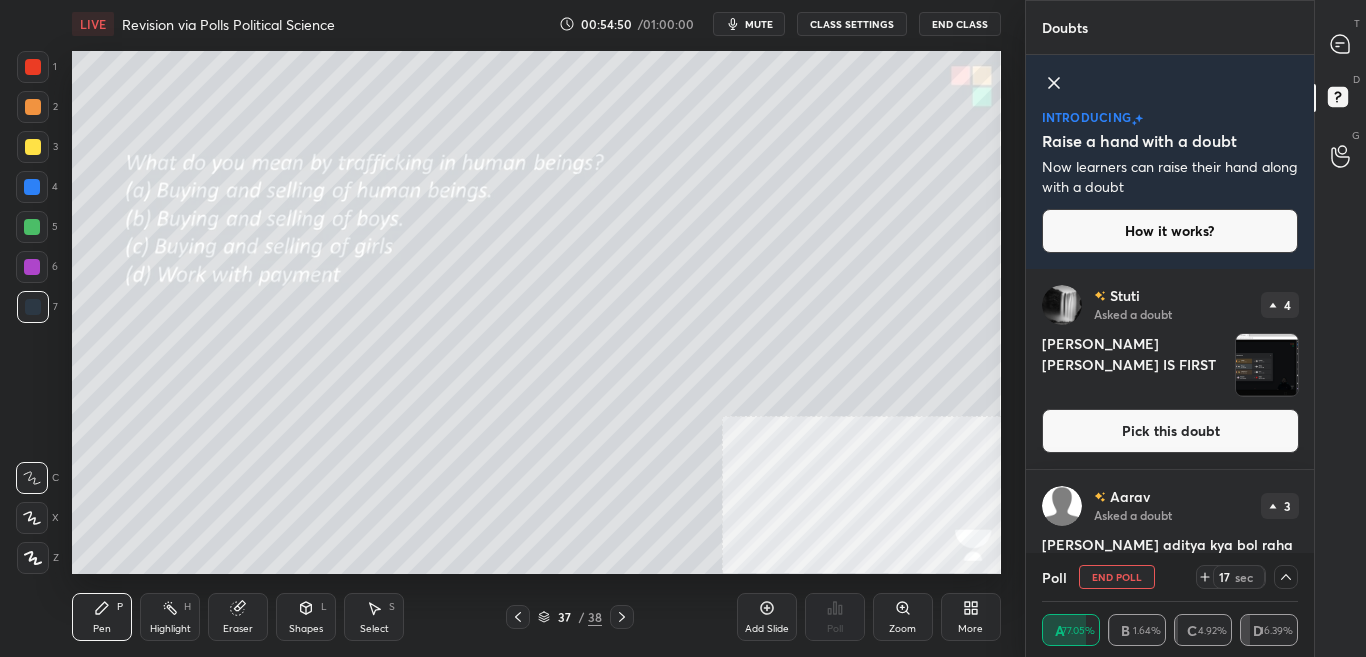 click on "T Messages (T) D Doubts (D) G Raise Hand (G)" at bounding box center [1340, 328] 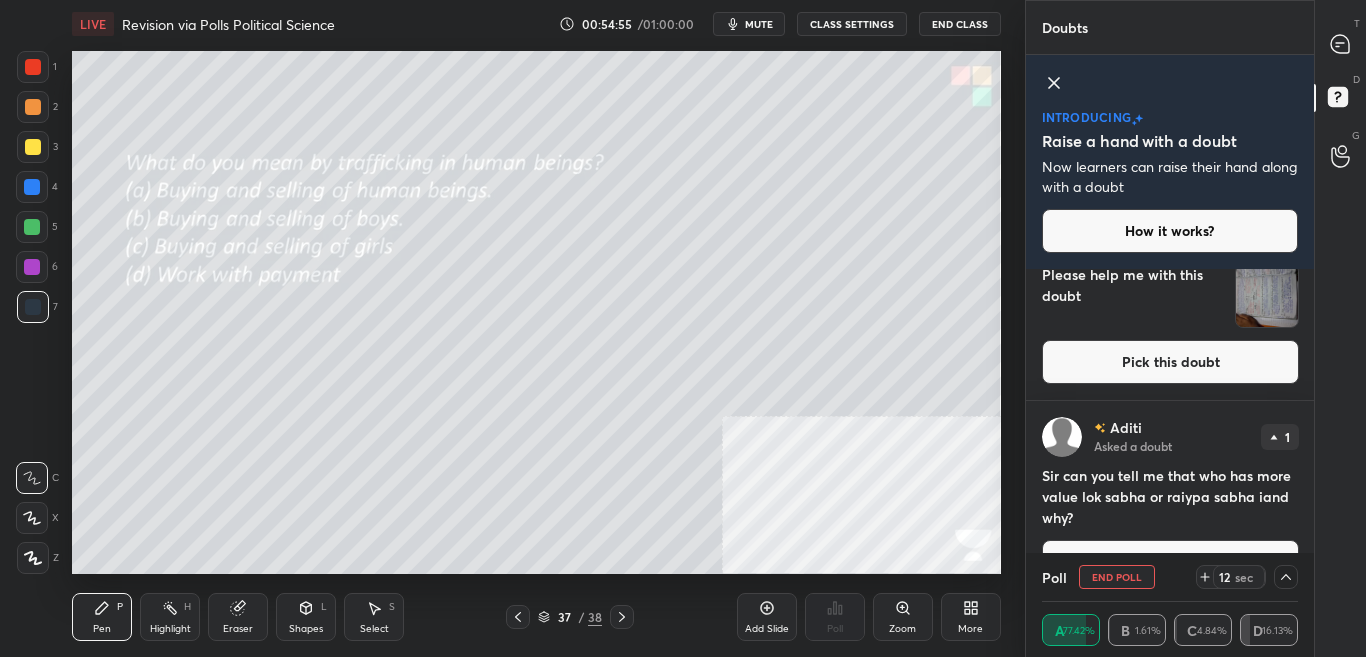 click 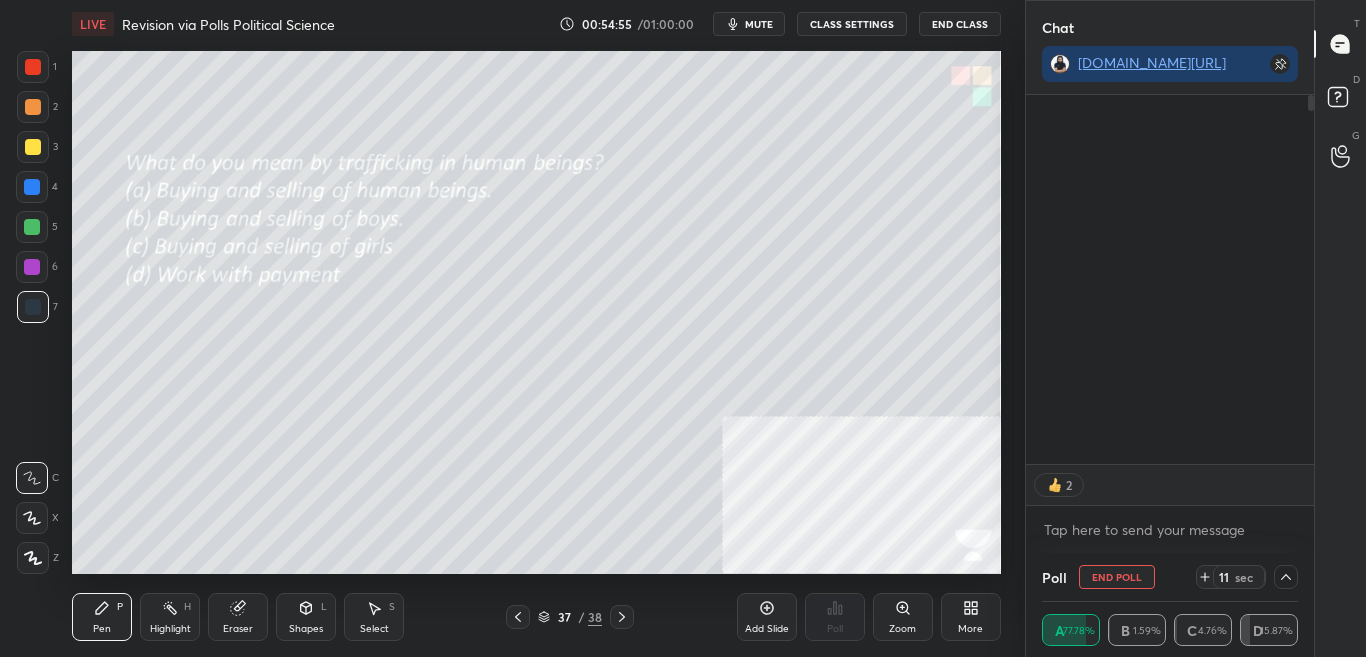 click at bounding box center [1341, 156] 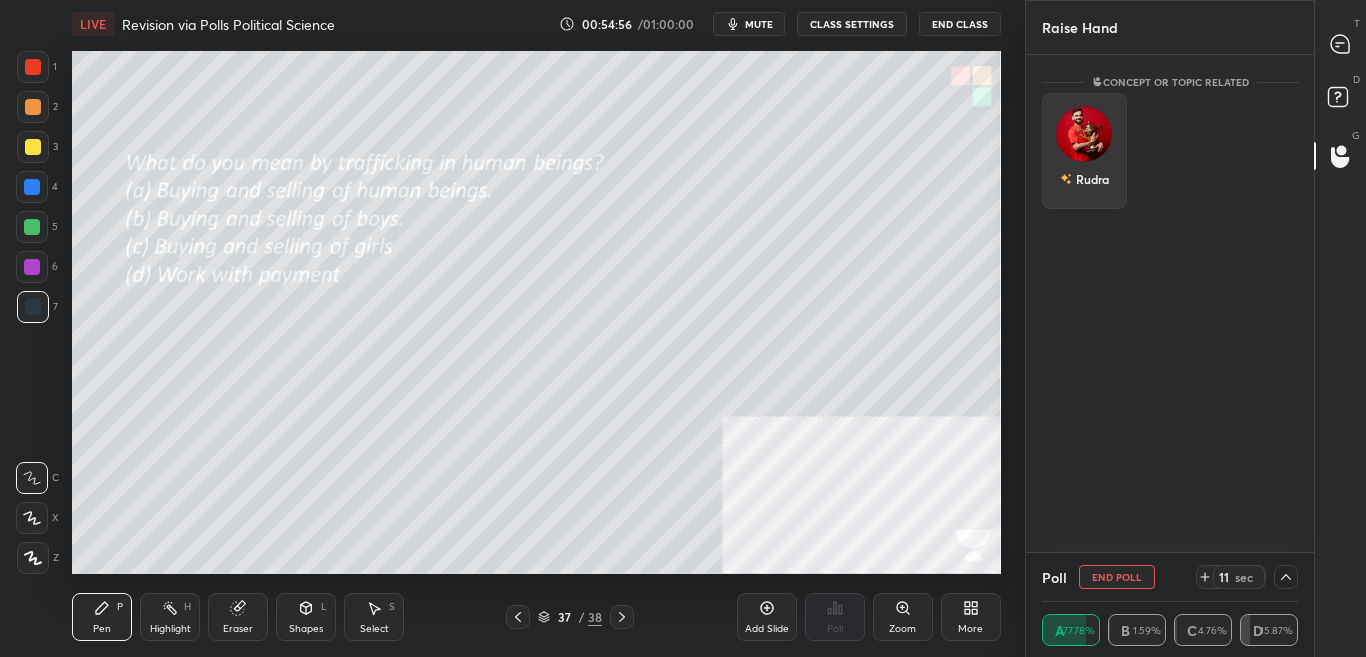 click on "Rudra" at bounding box center [1084, 151] 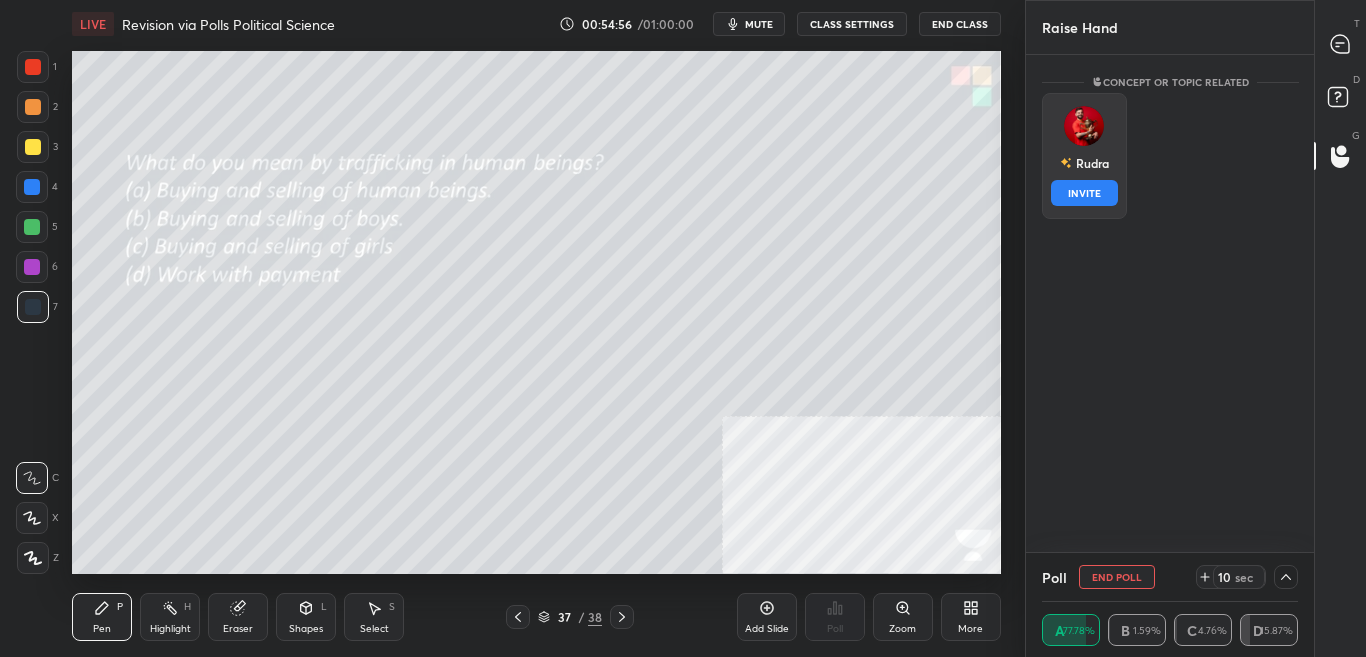 click on "Rudra INVITE" at bounding box center (1084, 156) 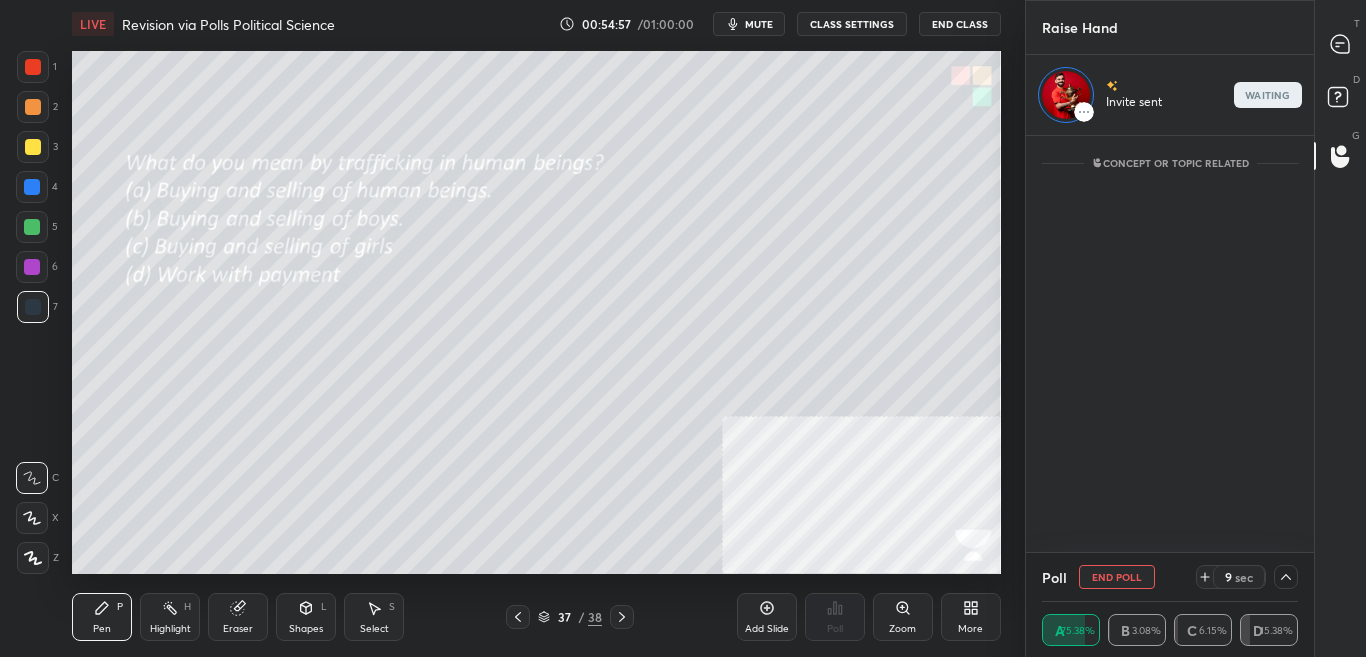 click on "T Messages (T)" at bounding box center [1340, 44] 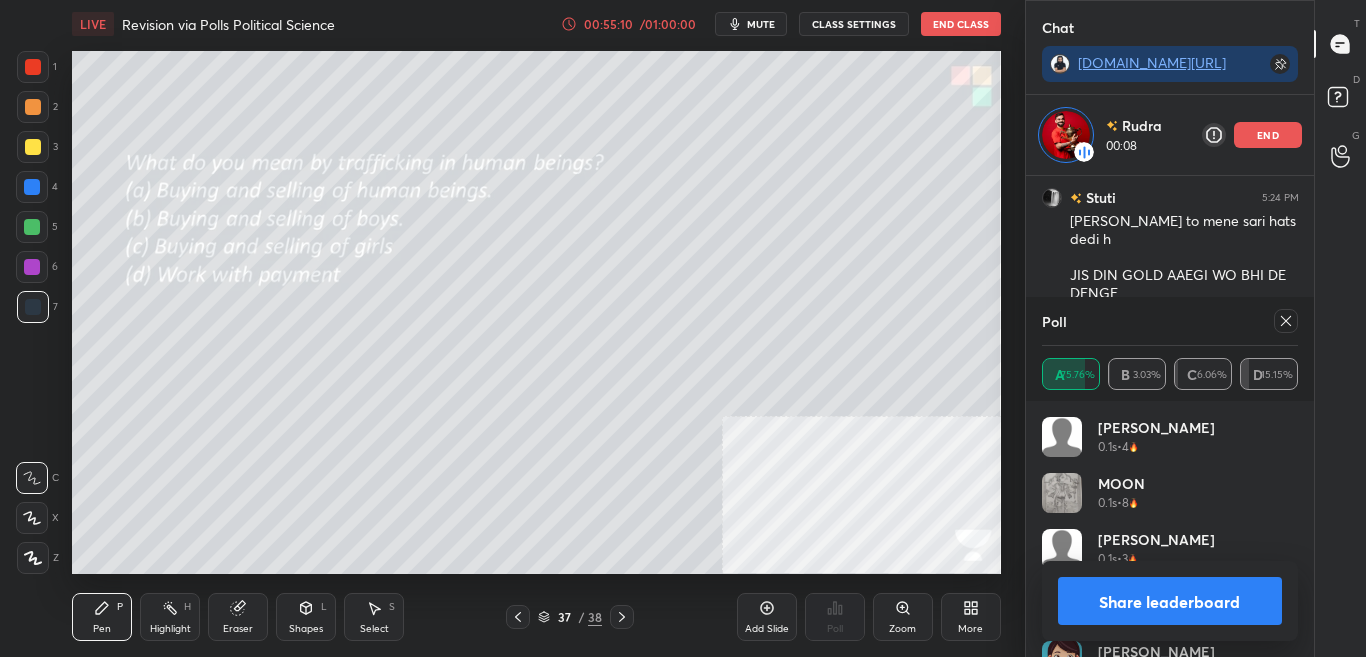 click on "Share leaderboard" at bounding box center (1170, 601) 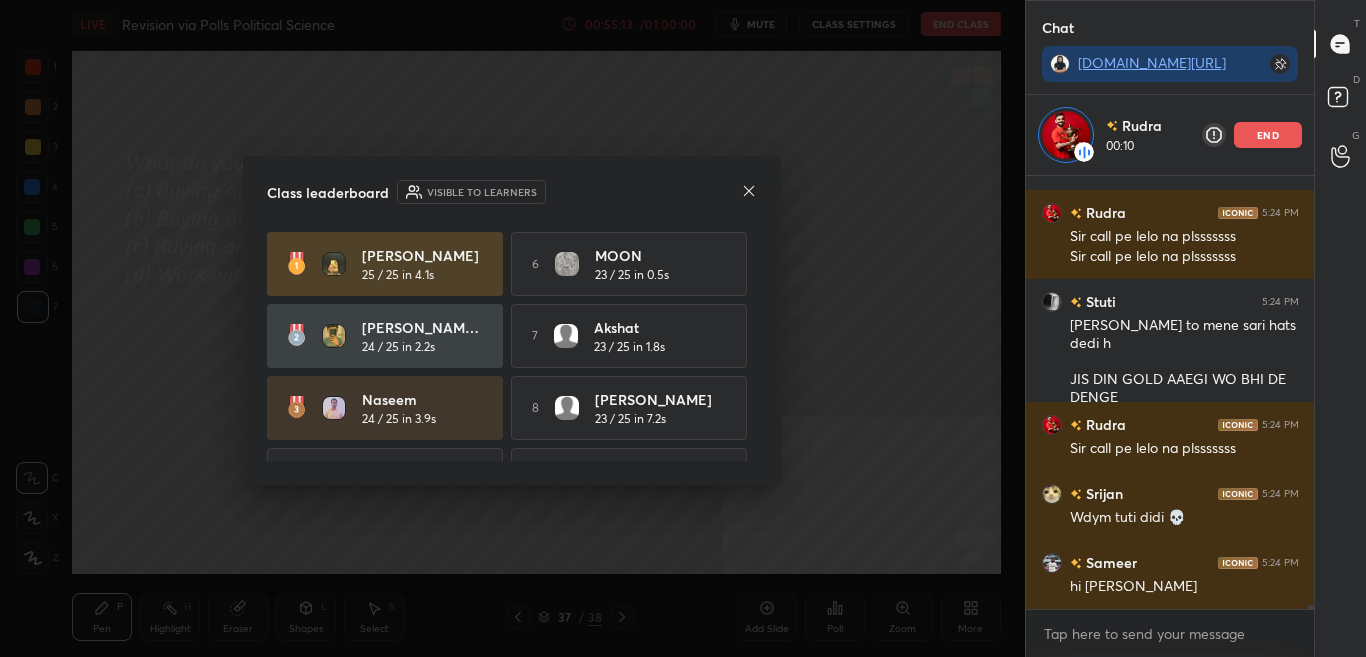 click 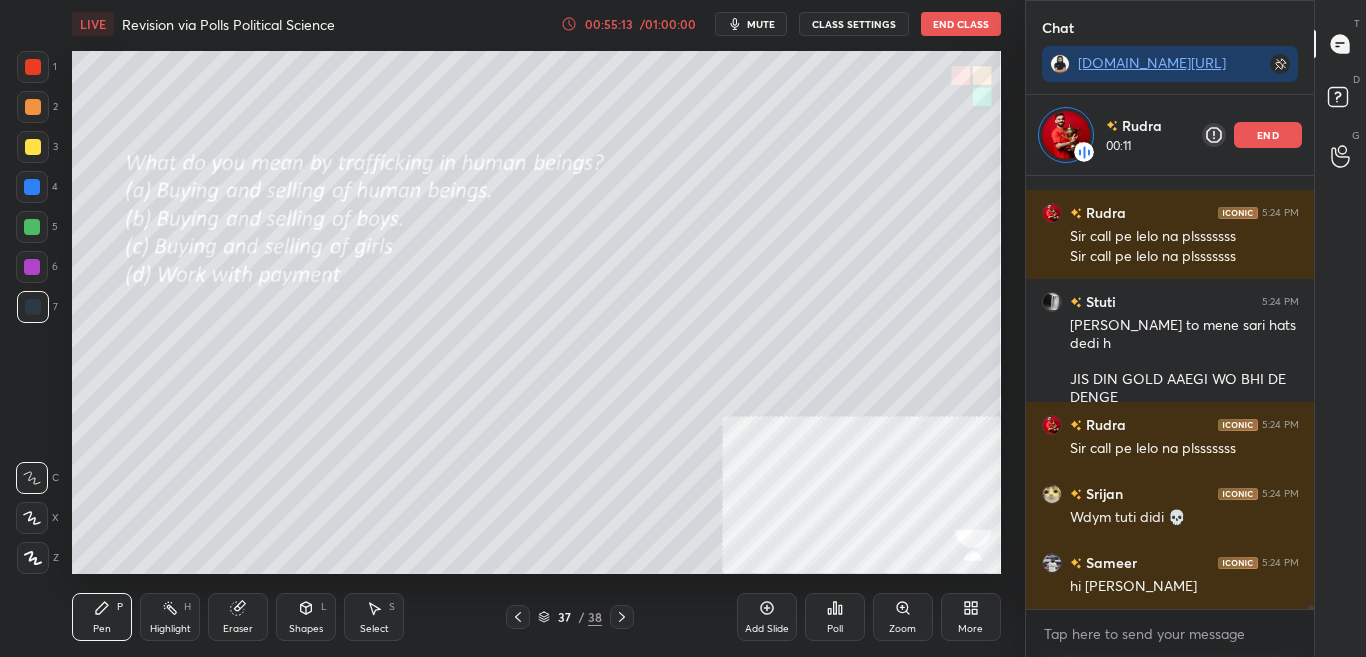 click 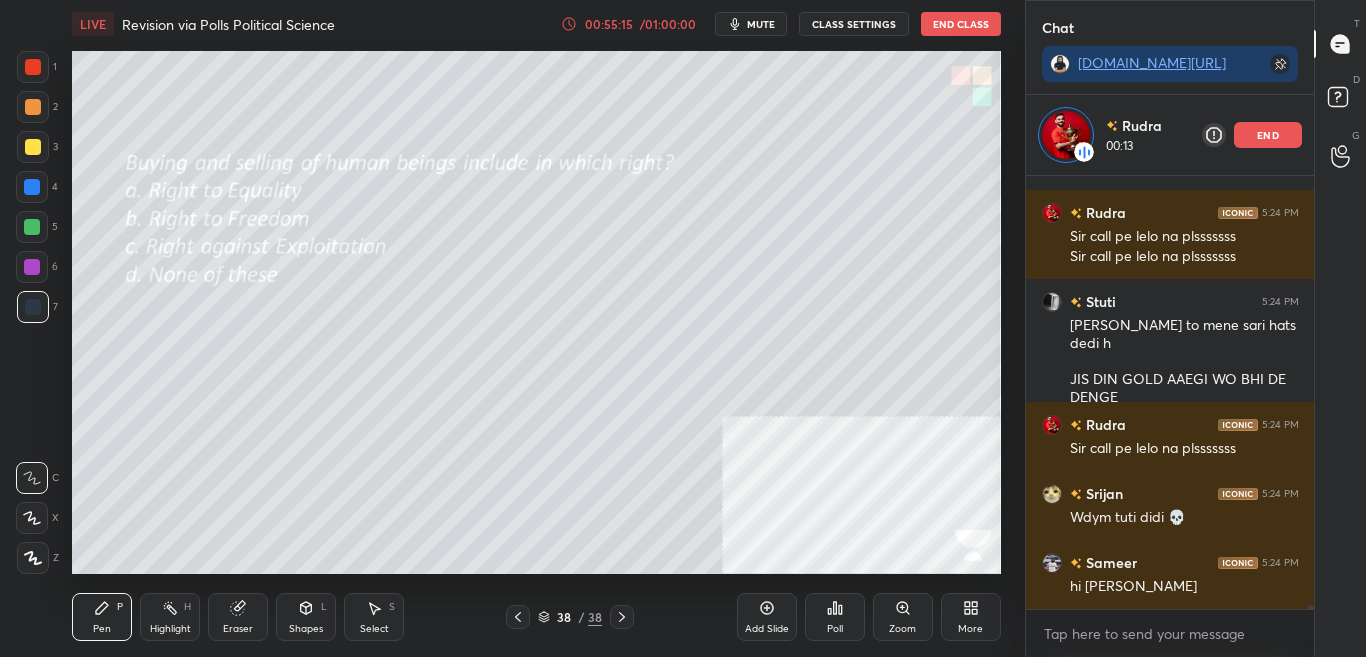 click 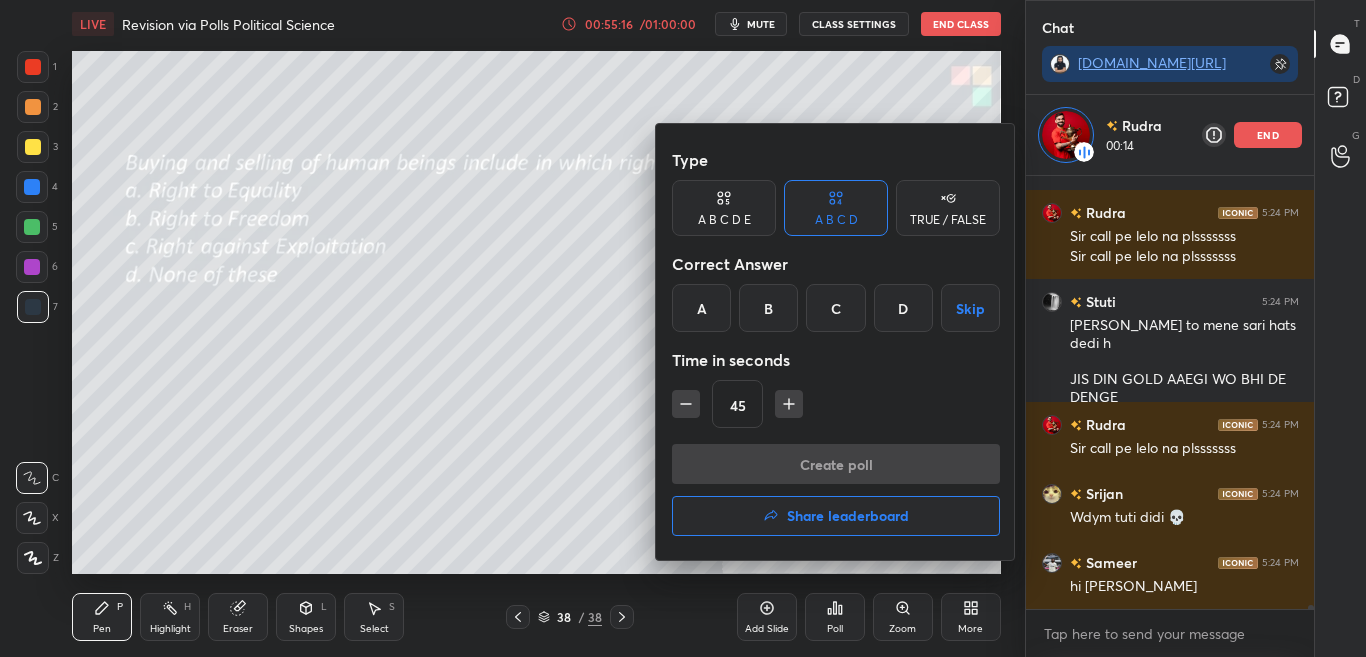 click on "D" at bounding box center [903, 308] 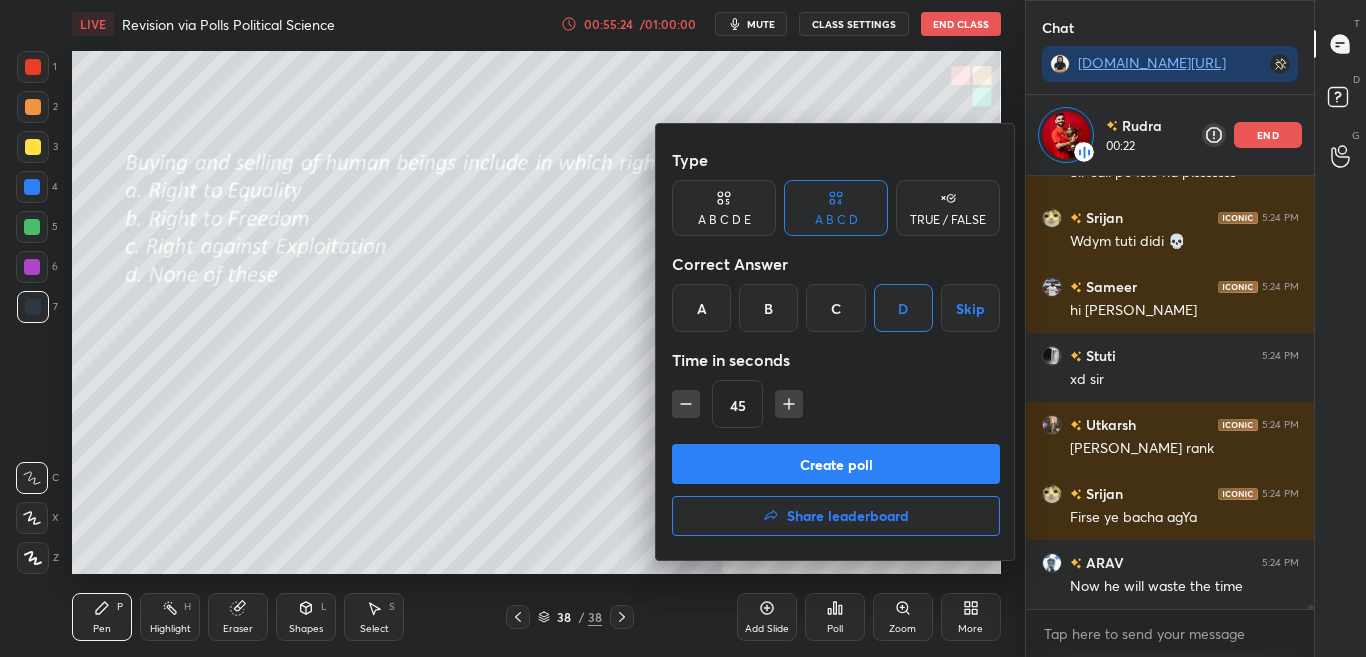 drag, startPoint x: 870, startPoint y: 464, endPoint x: 572, endPoint y: 462, distance: 298.0067 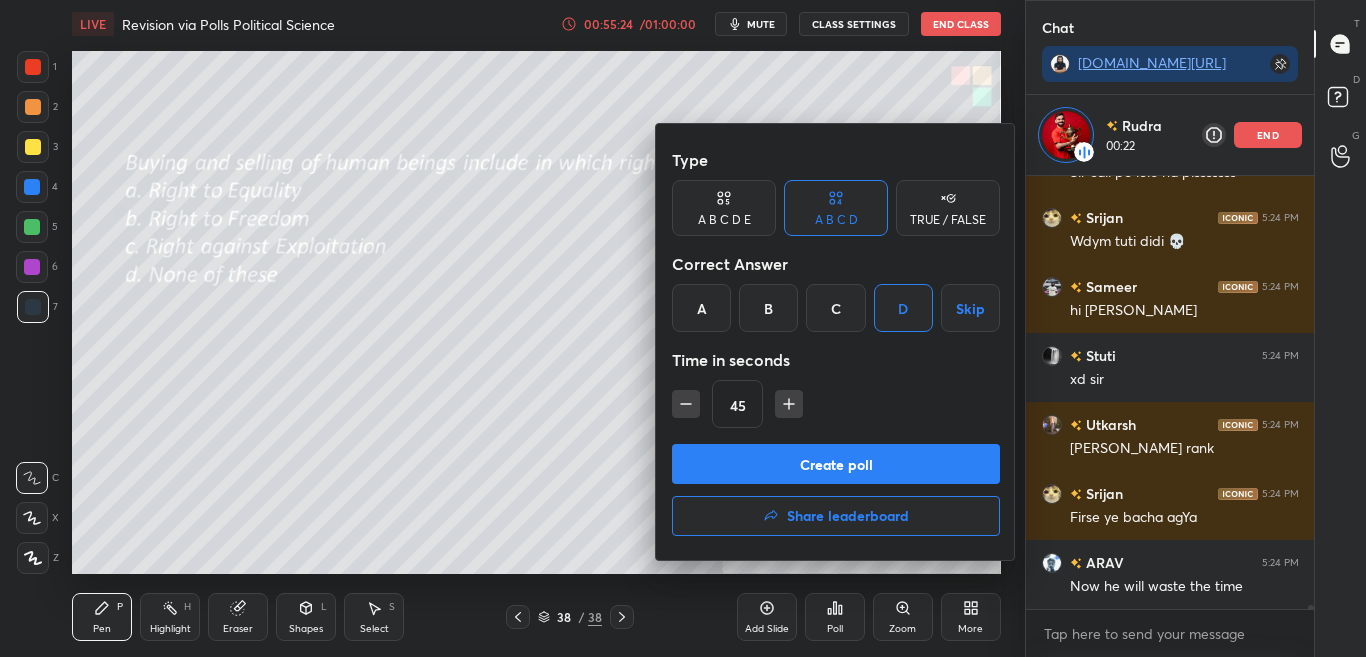 click on "Type A B C D E A B C D TRUE / FALSE Correct Answer A B C D Skip Time in seconds 45 Create poll Share leaderboard" at bounding box center [683, 328] 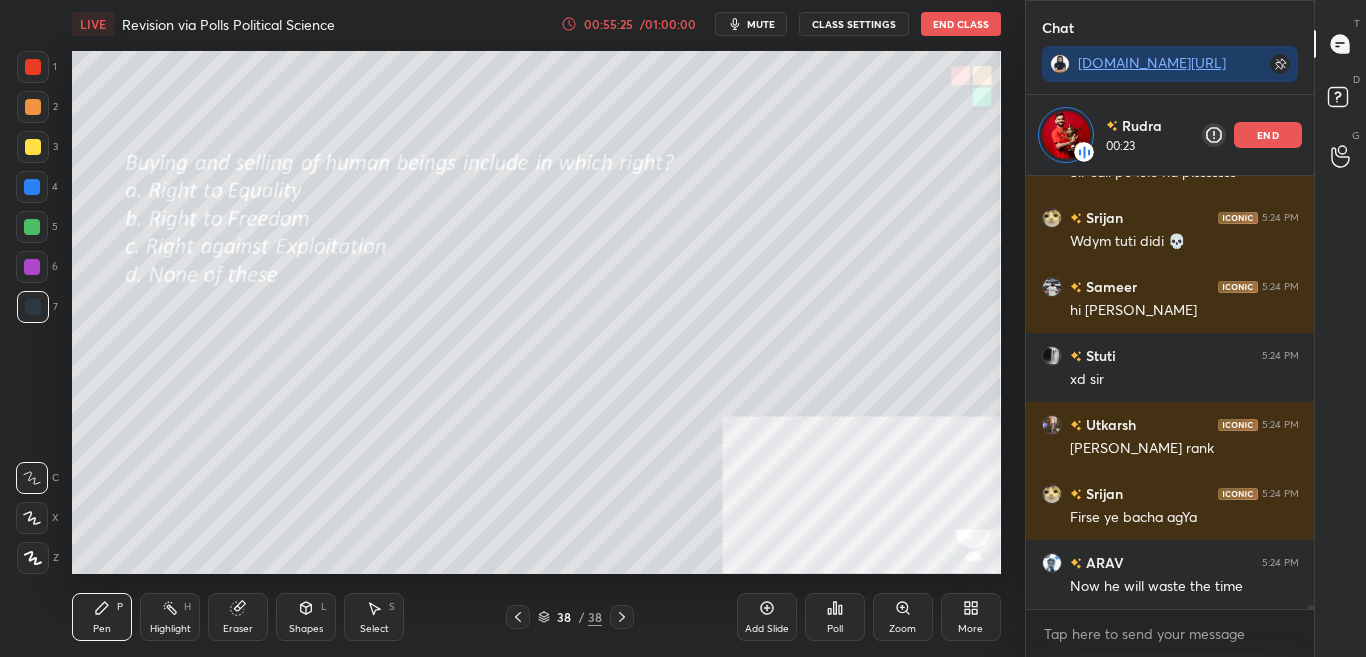 click 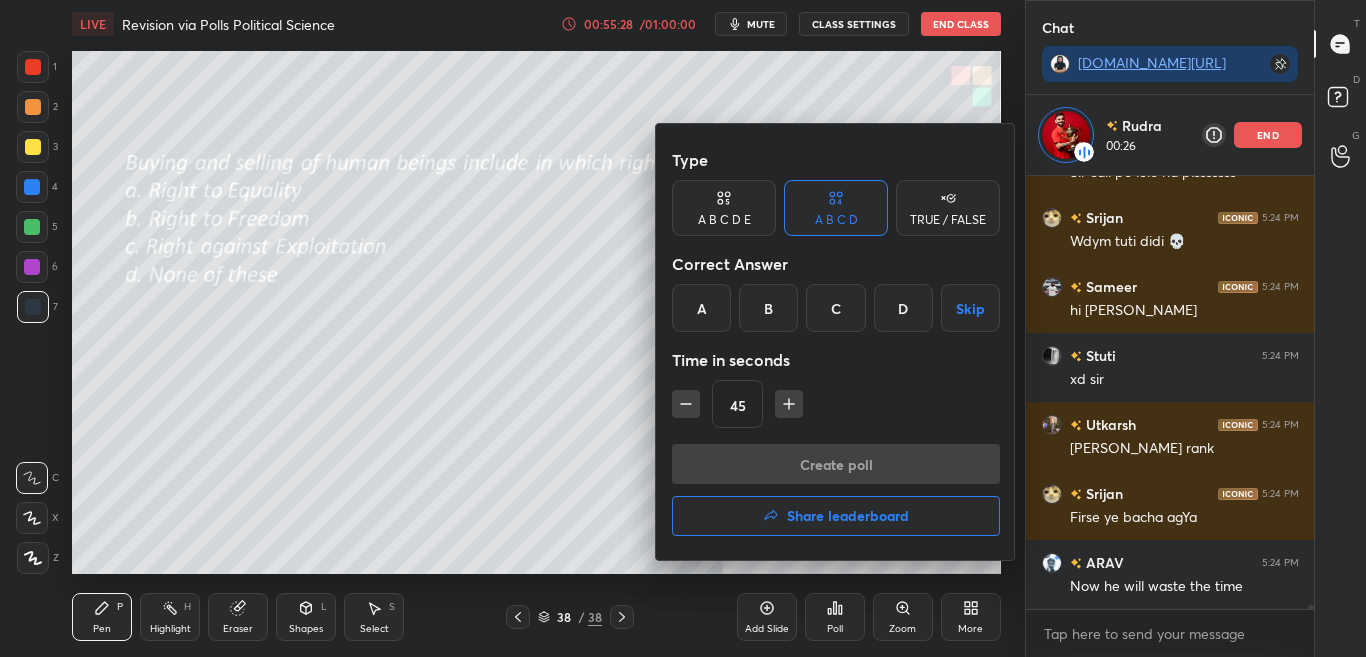 click at bounding box center [683, 328] 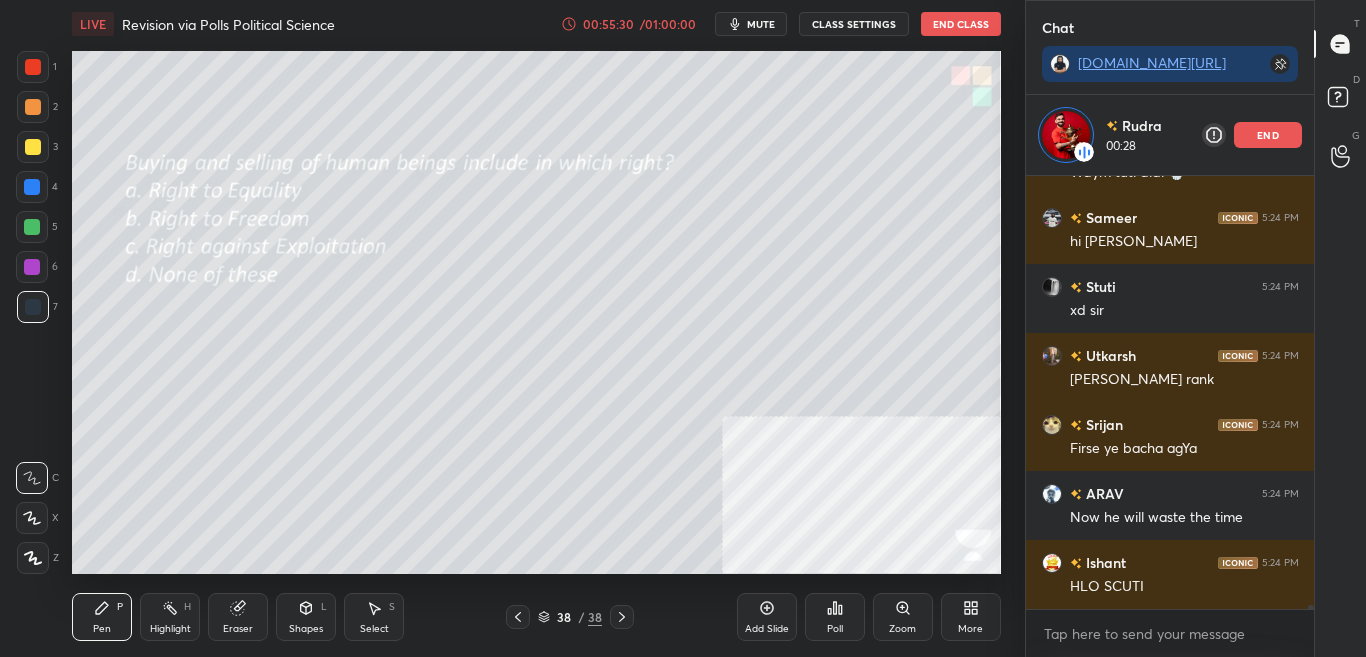 click on "Poll" at bounding box center (835, 617) 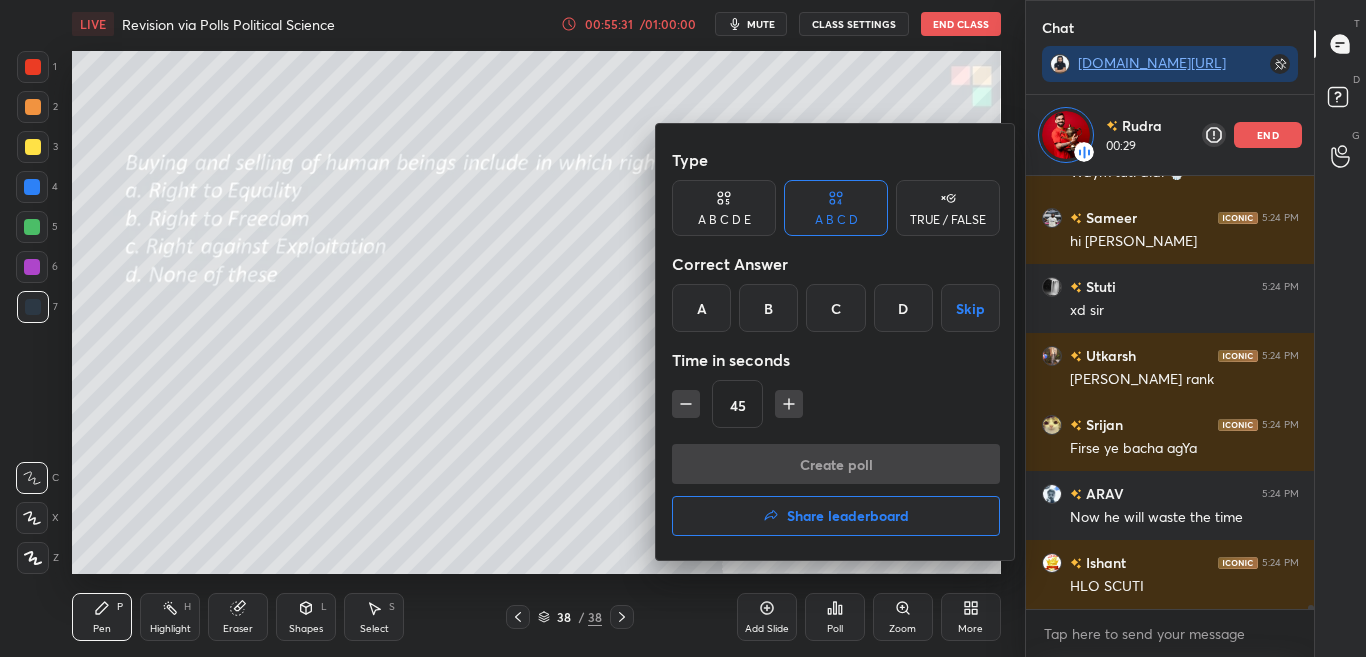 click on "D" at bounding box center [903, 308] 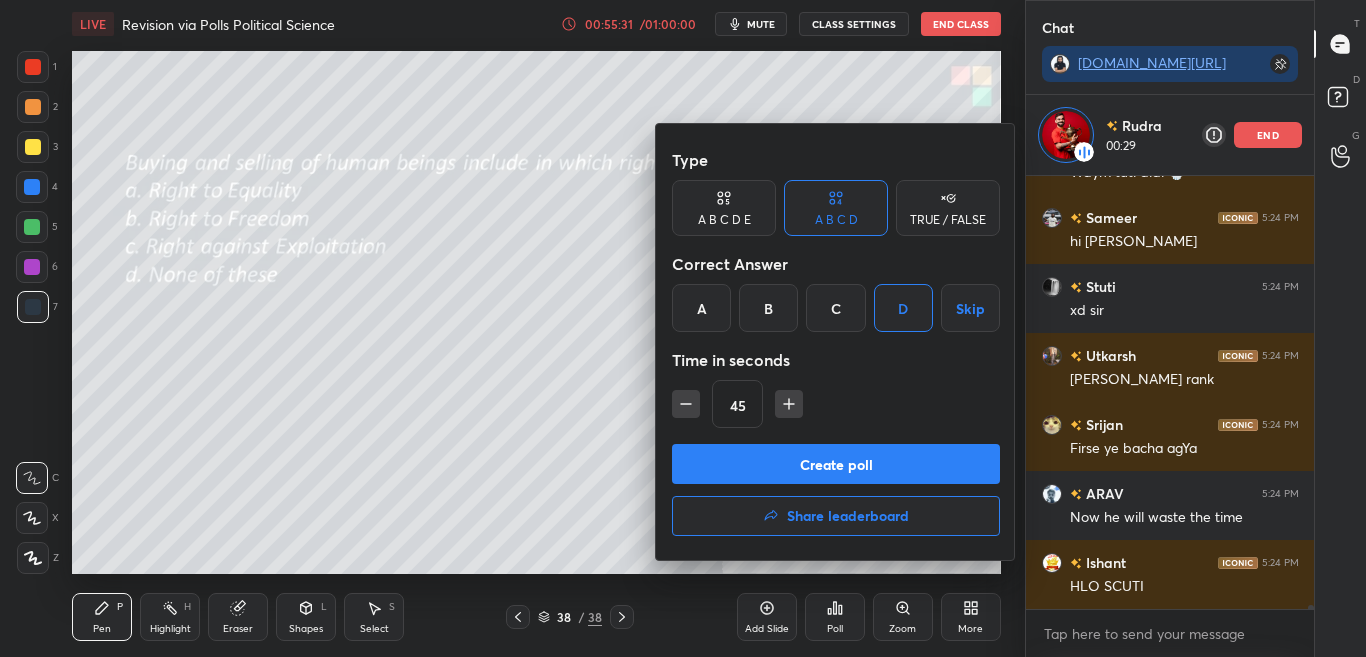 click on "Create poll" at bounding box center (836, 464) 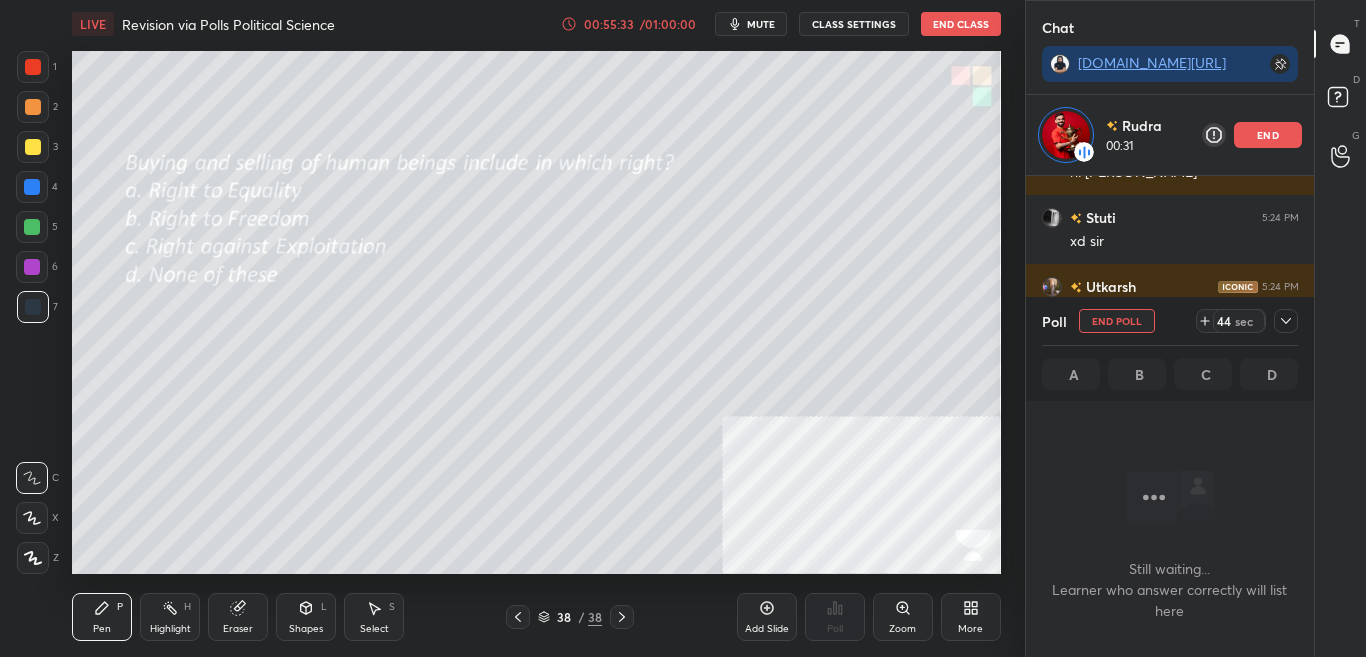 click 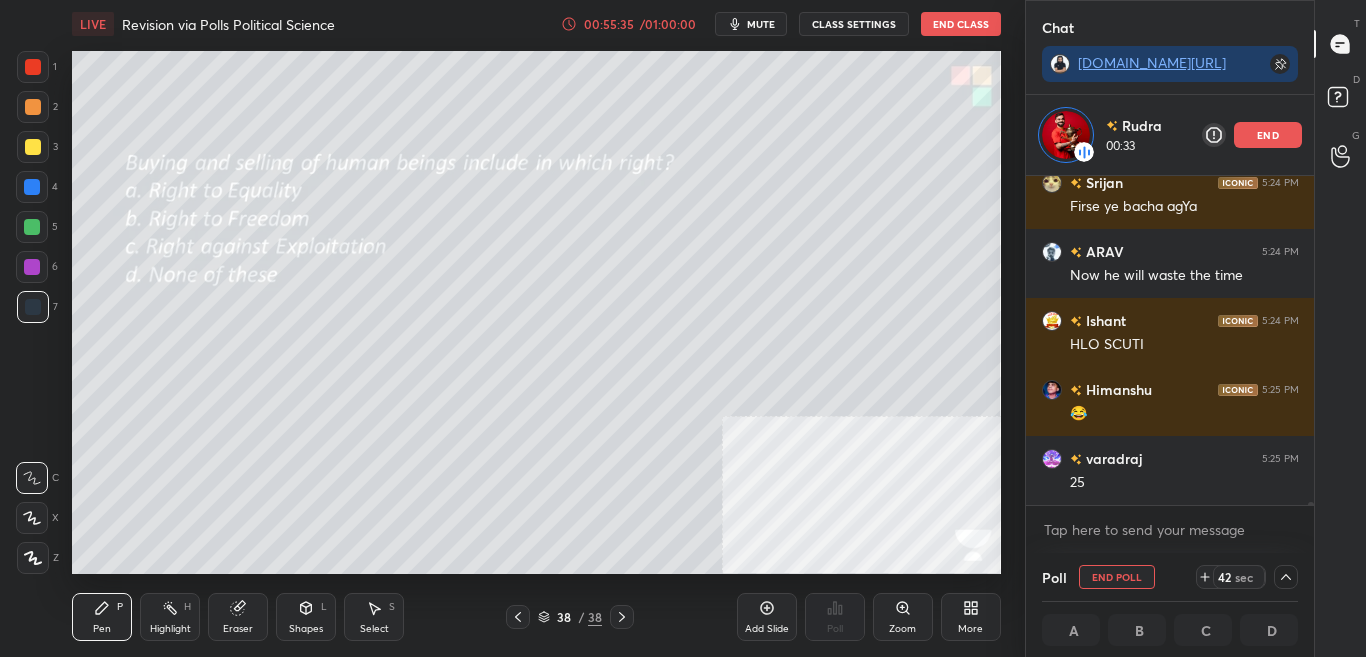 click 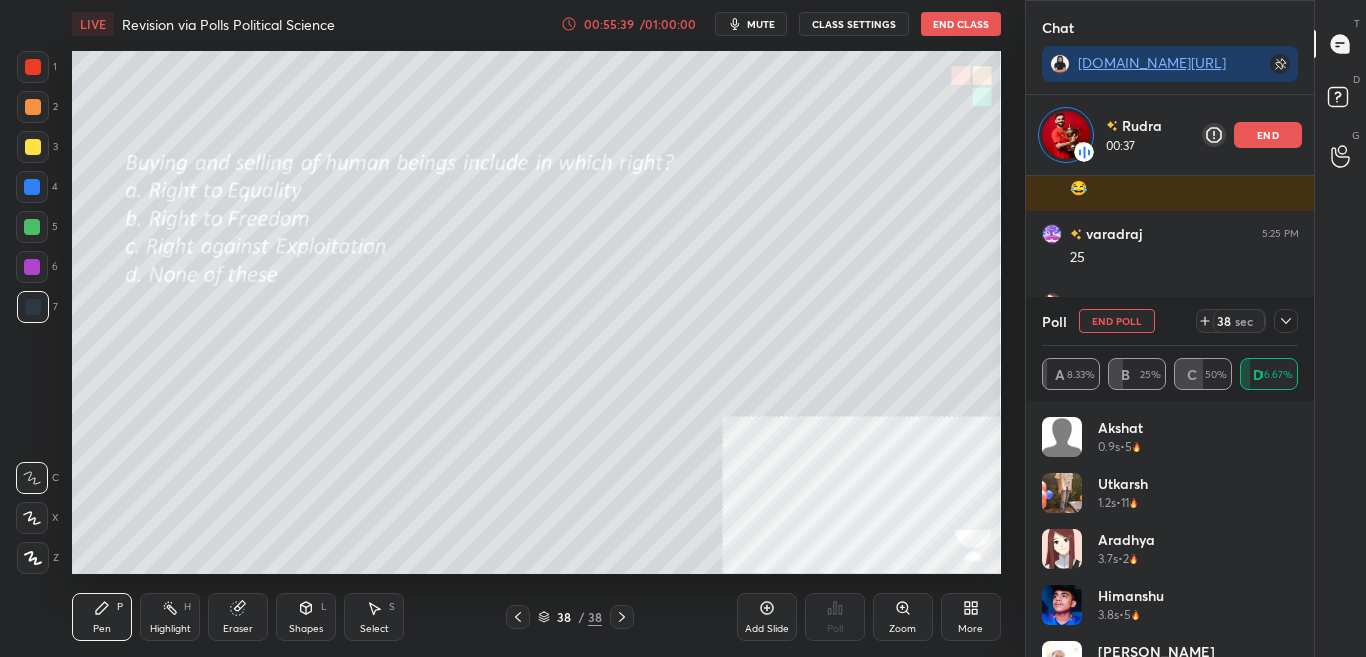 click on "Akshat 0.9s  •  5 Utkarsh 1.2s  •  11 Aradhya 3.7s  •  2 Himanshu 3.8s  •  5 PRATIK 4s  •  1" at bounding box center (1170, 529) 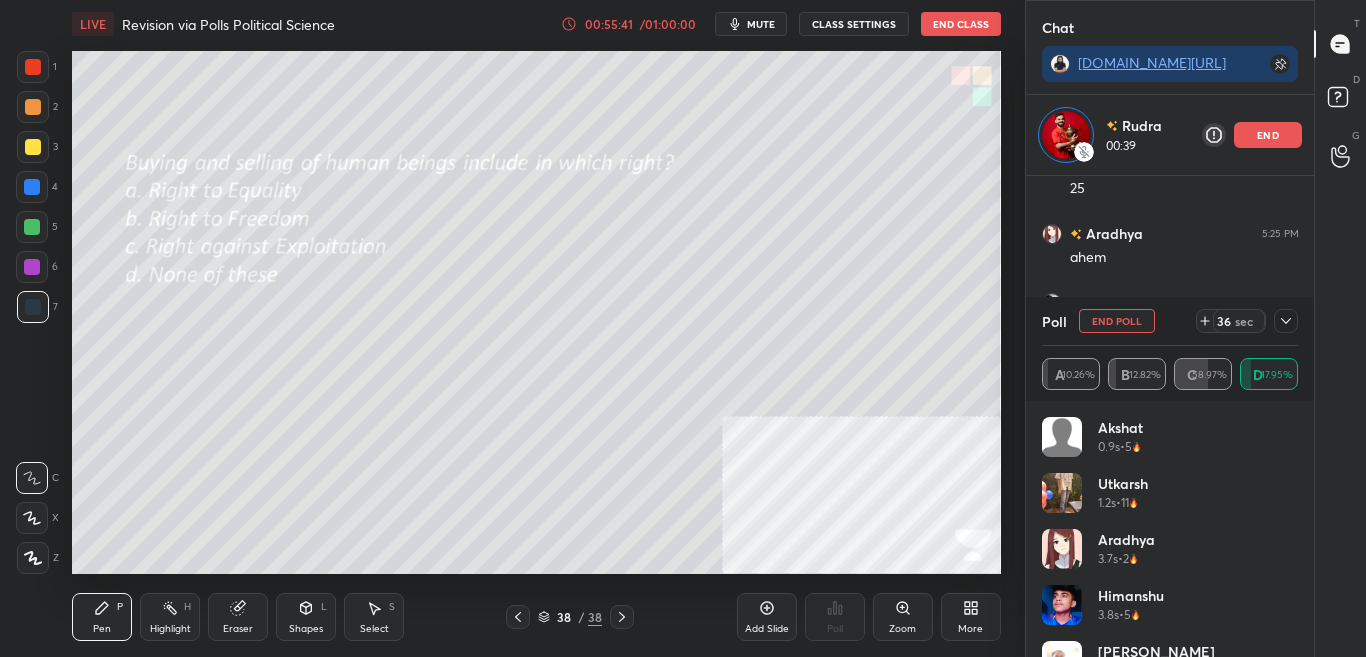 click on "Akshat 0.9s  •  5 Utkarsh 1.2s  •  11 Aradhya 3.7s  •  2 Himanshu 3.8s  •  5 PRATIK 4s  •  1 Isha 6.3s  •  9" at bounding box center (1170, 529) 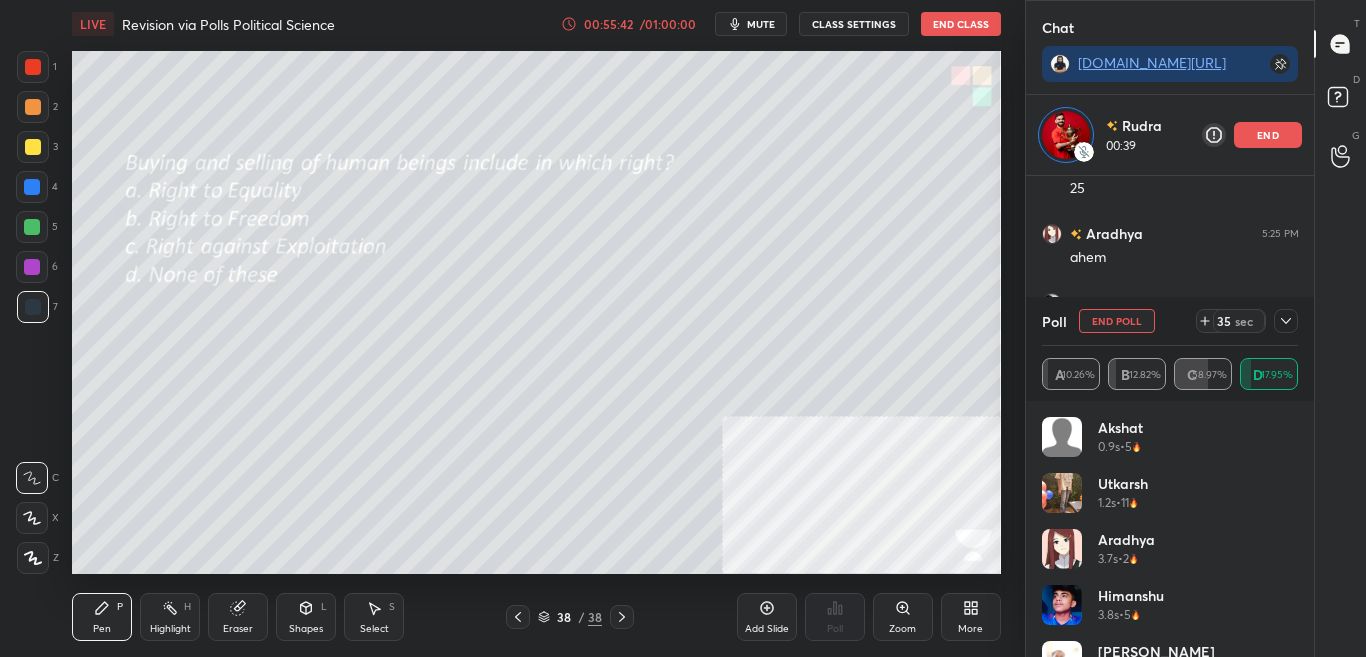 click on "Akshat 0.9s  •  5 Utkarsh 1.2s  •  11 Aradhya 3.7s  •  2 Himanshu 3.8s  •  5 PRATIK 4s  •  1 Isha 6.3s  •  9" at bounding box center [1170, 529] 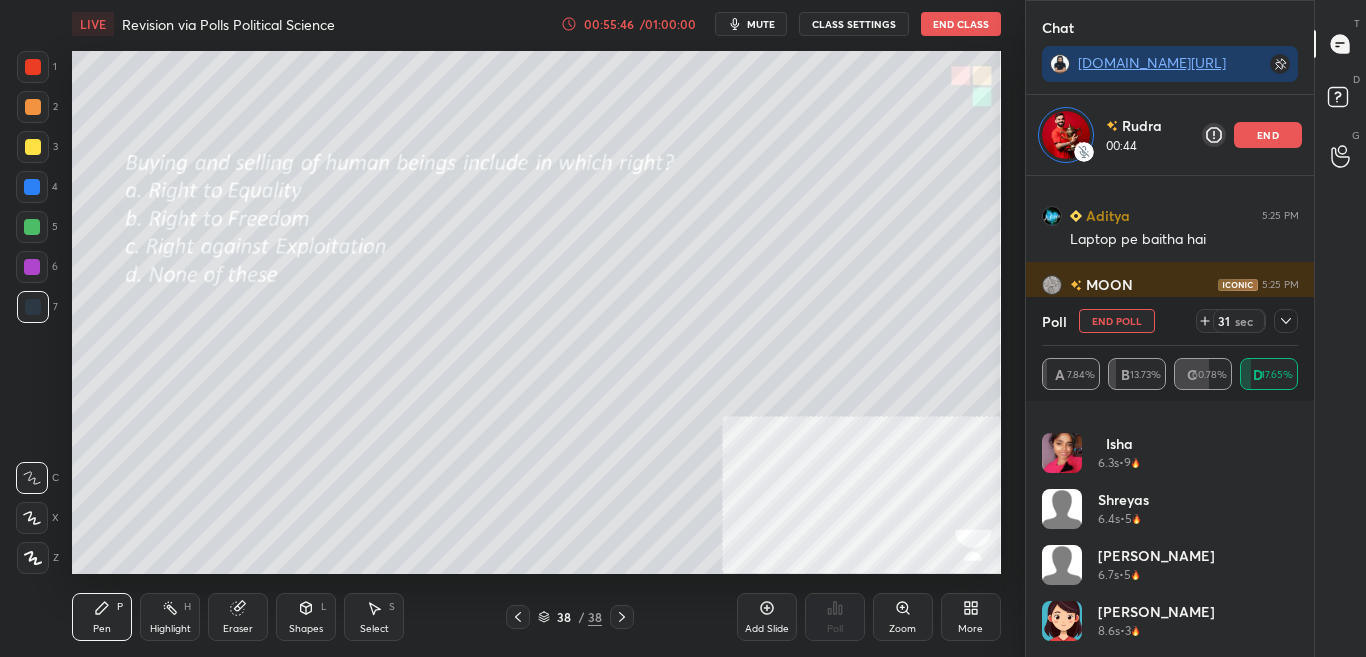click 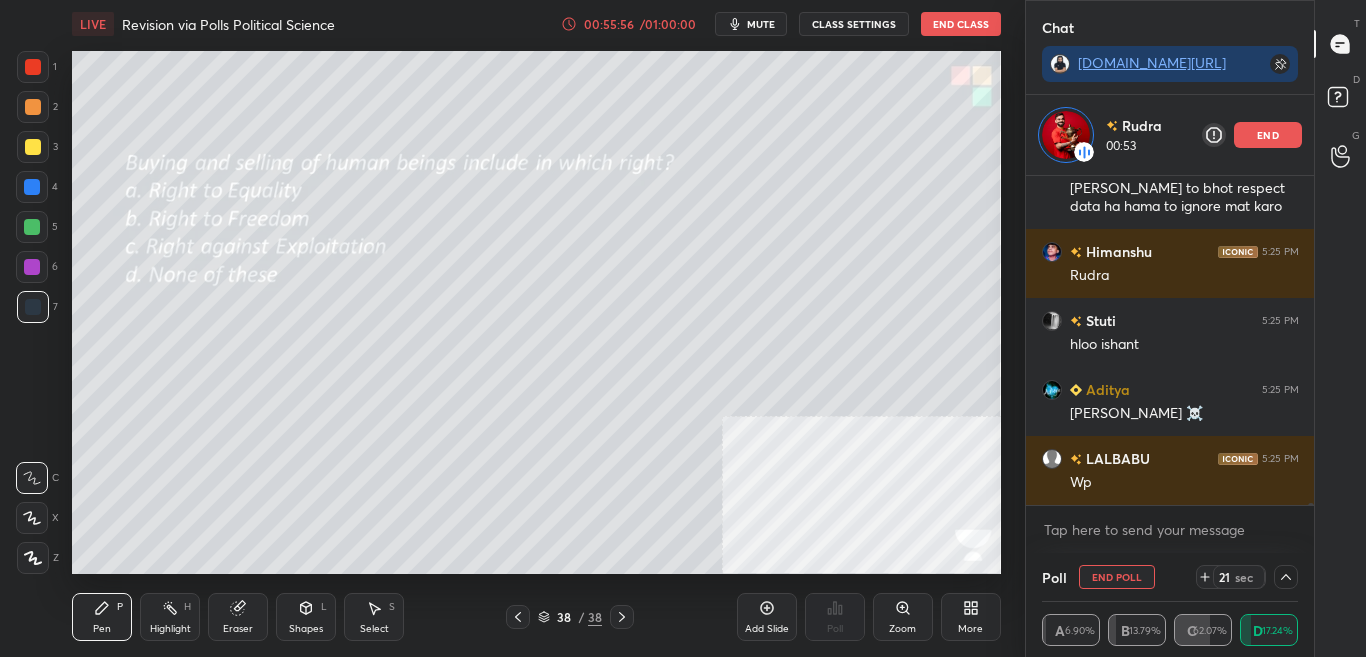 click at bounding box center (1286, 577) 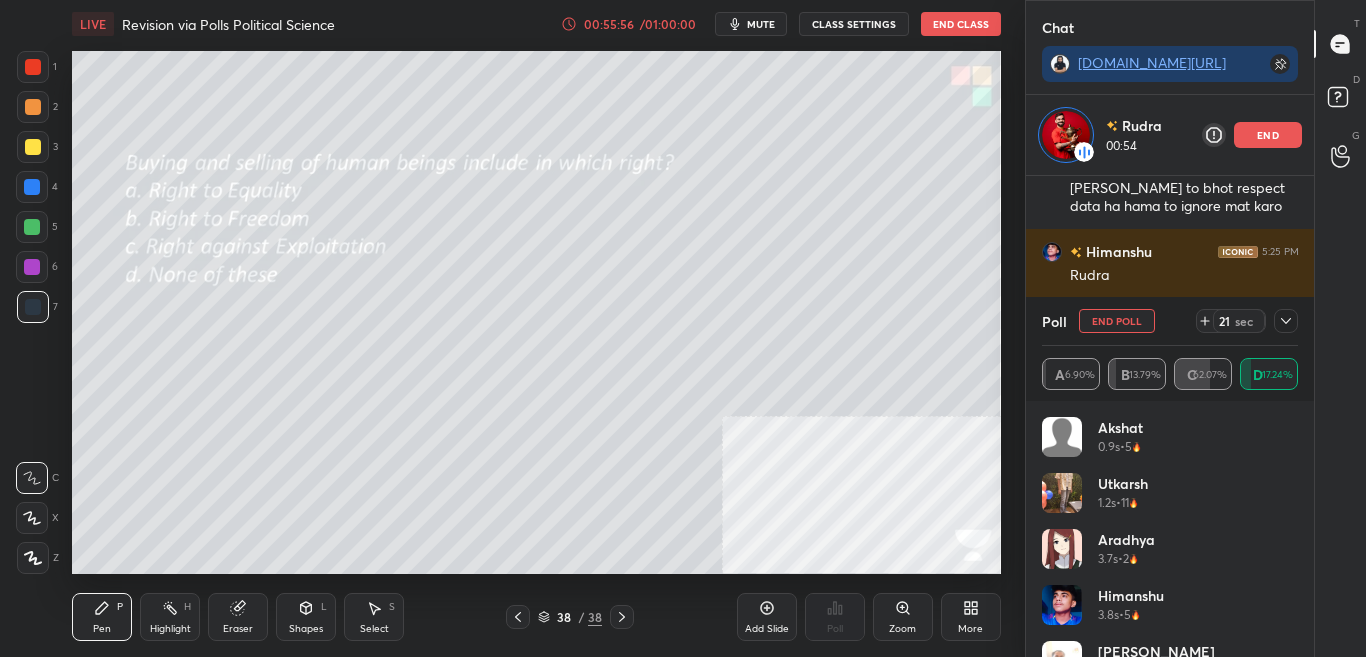 click on "Akshat 0.9s  •  5 Utkarsh 1.2s  •  11 Aradhya 3.7s  •  2 Himanshu 3.8s  •  5 PRATIK 4s  •  1 Isha 6.3s  •  9" at bounding box center [1170, 529] 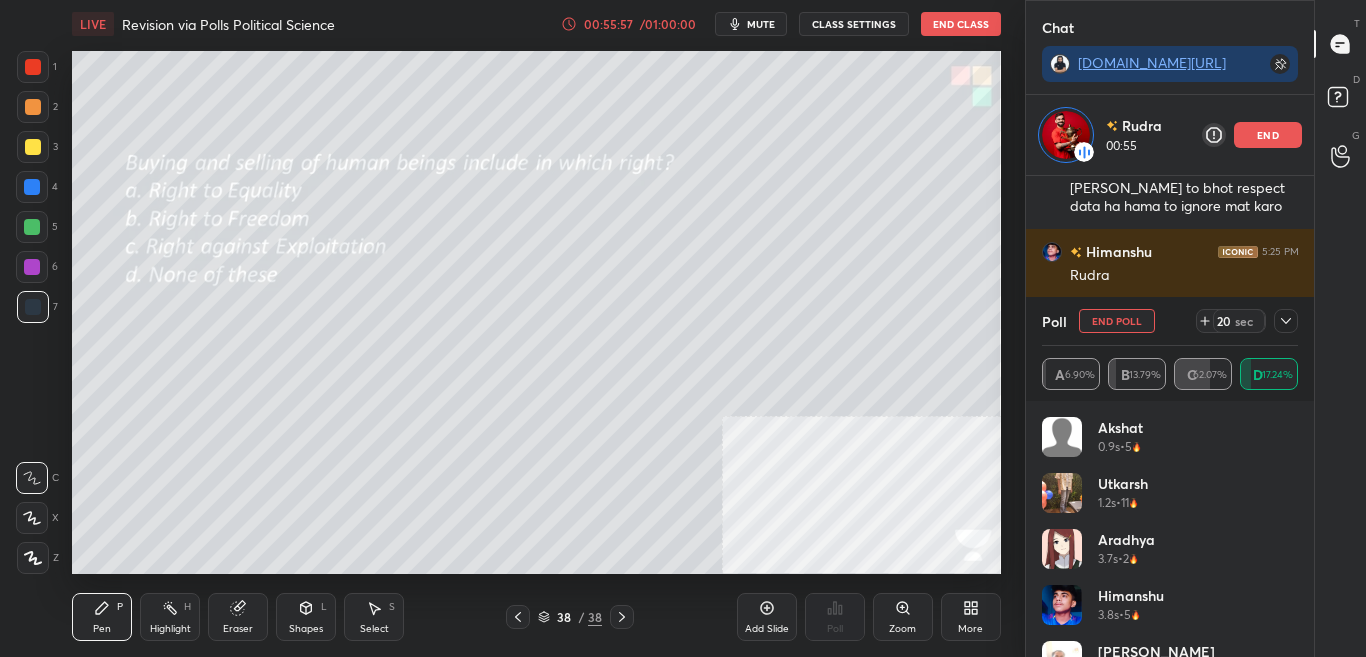 click on "Akshat 0.9s  •  5 Utkarsh 1.2s  •  11 Aradhya 3.7s  •  2 Himanshu 3.8s  •  5 PRATIK 4s  •  1 Isha 6.3s  •  9" at bounding box center [1170, 529] 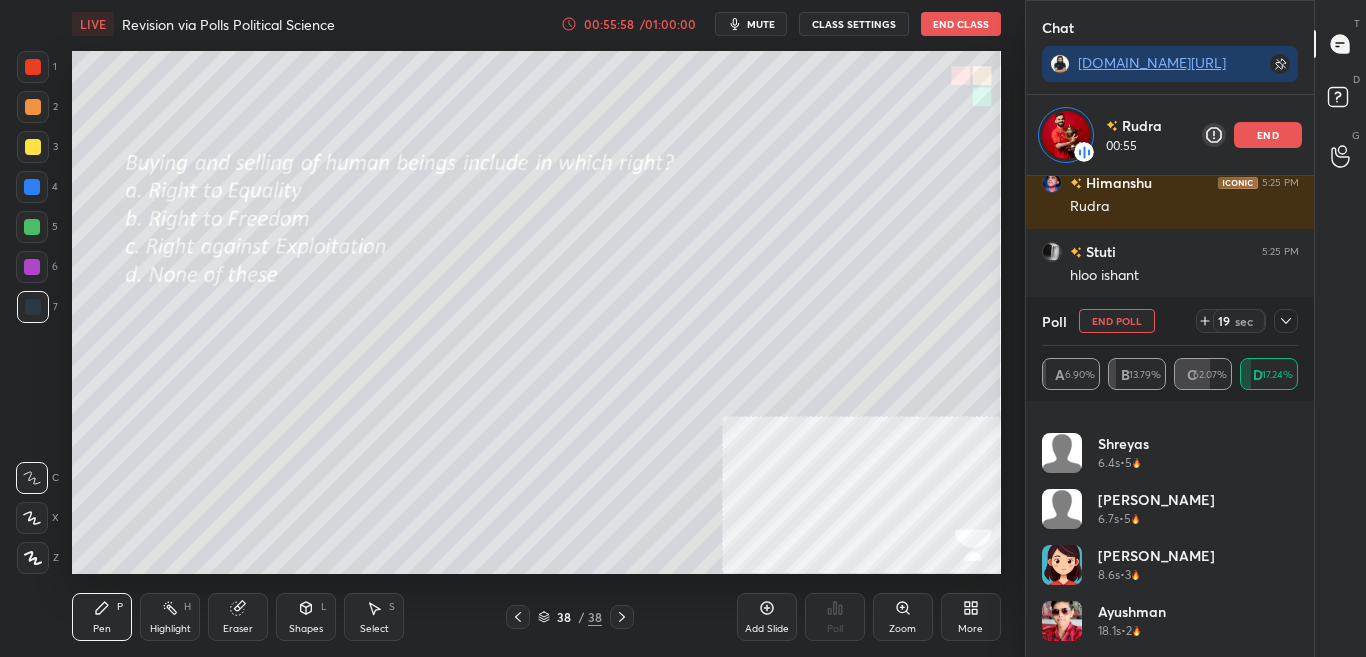 click on "PRATIK 4s  •  1 Isha 6.3s  •  9 Shreyas 6.4s  •  5 Amruta 6.7s  •  5 charul 8.6s  •  3 Ayushman 18.1s  •  2" at bounding box center (1170, 529) 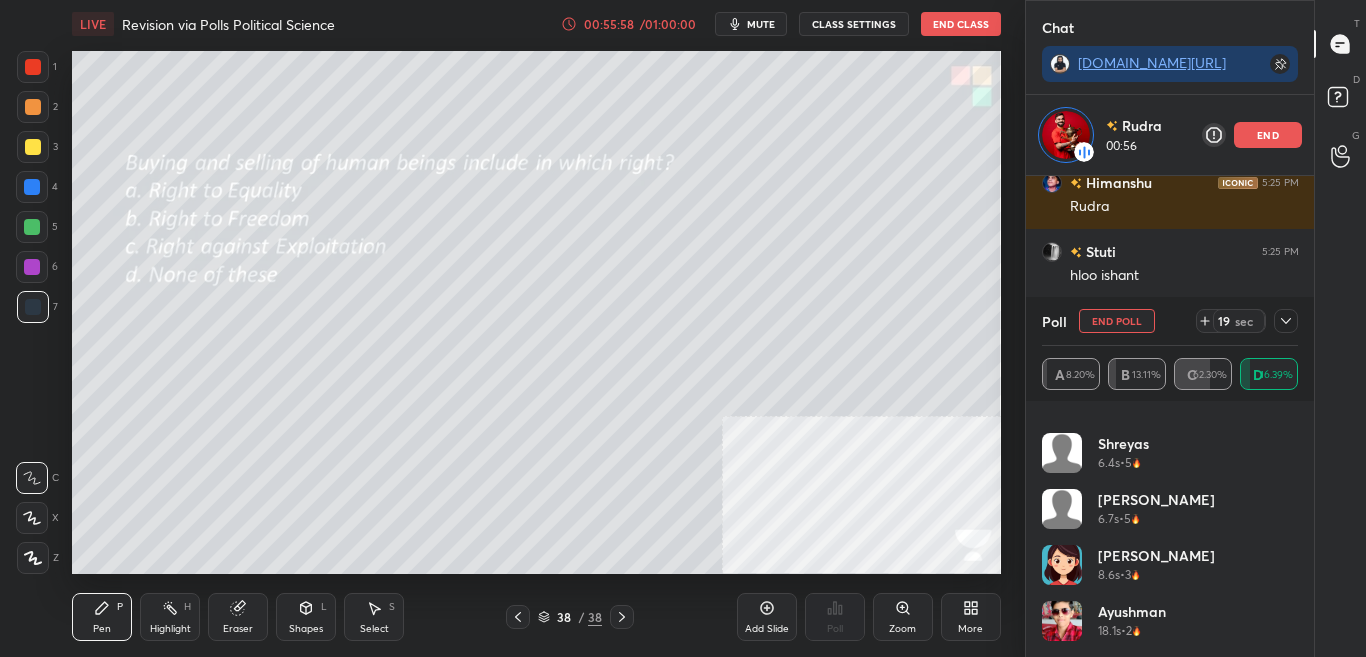 click on "PRATIK 4s  •  1 Isha 6.3s  •  9 Shreyas 6.4s  •  5 Amruta 6.7s  •  5 charul 8.6s  •  3 Ayushman 18.1s  •  2" at bounding box center [1170, 529] 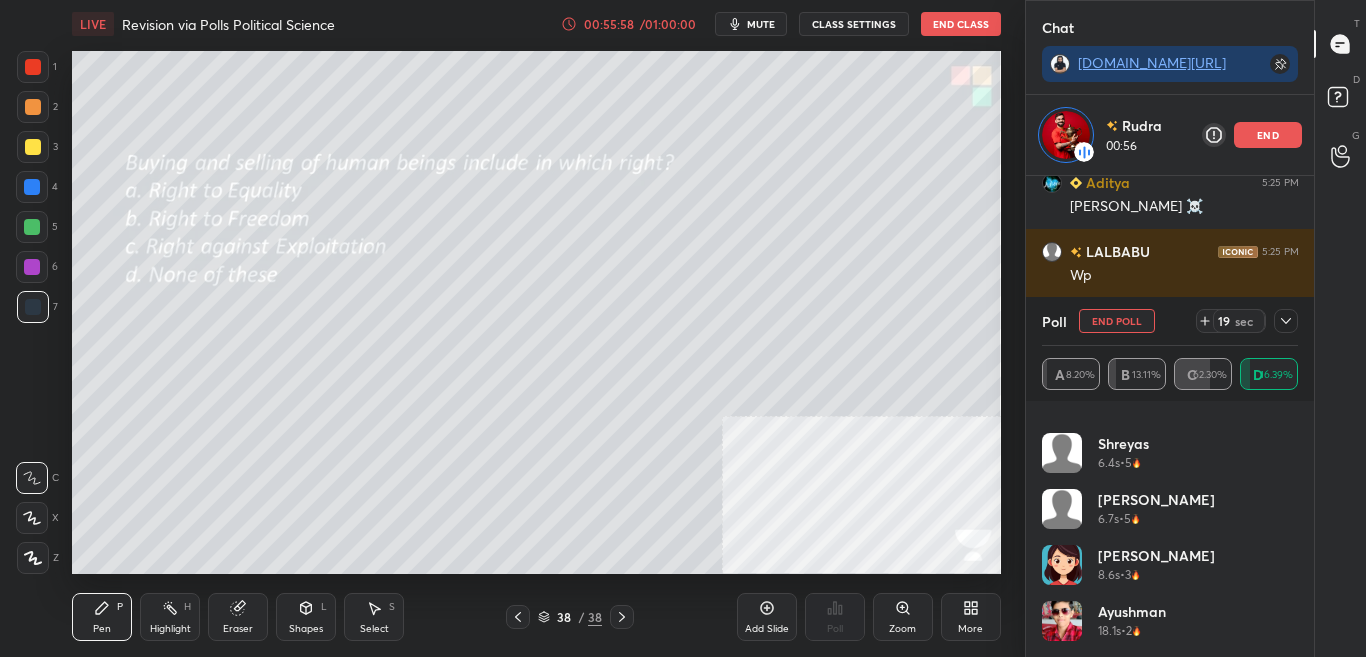 drag, startPoint x: 1299, startPoint y: 622, endPoint x: 1299, endPoint y: 633, distance: 11 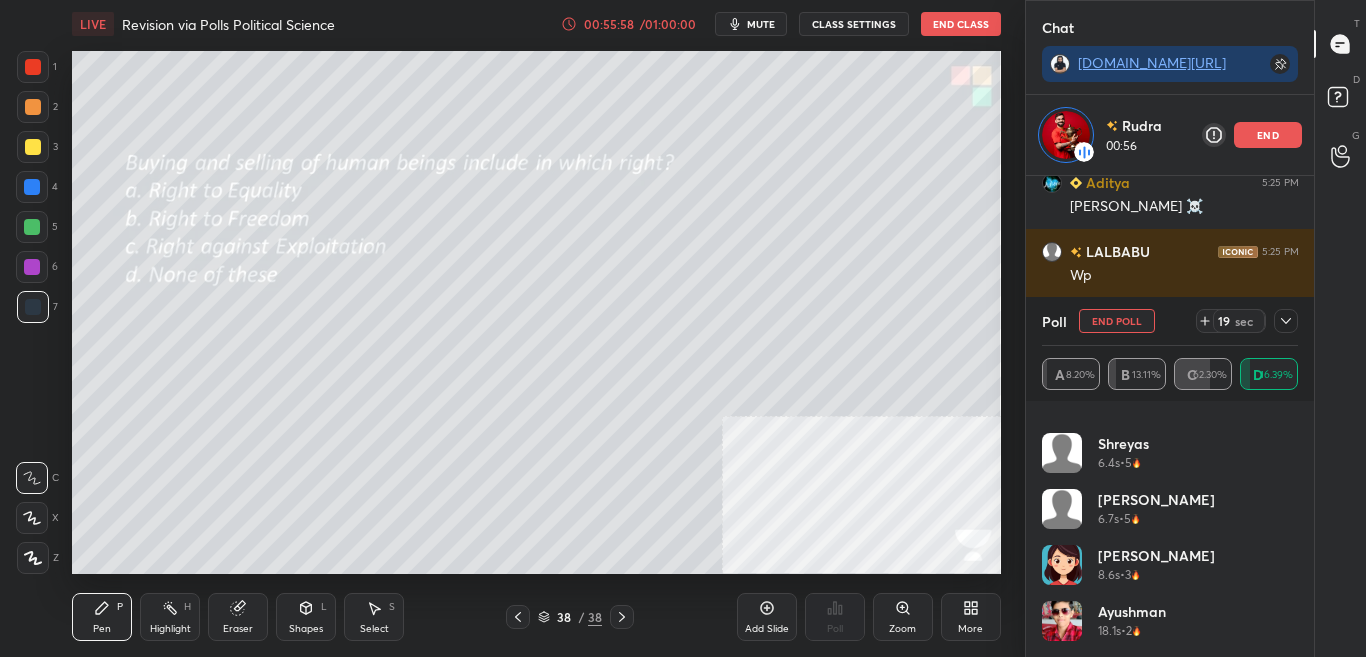click on "PRATIK 4s  •  1 Isha 6.3s  •  9 Shreyas 6.4s  •  5 Amruta 6.7s  •  5 charul 8.6s  •  3 Ayushman 18.1s  •  2" at bounding box center [1170, 529] 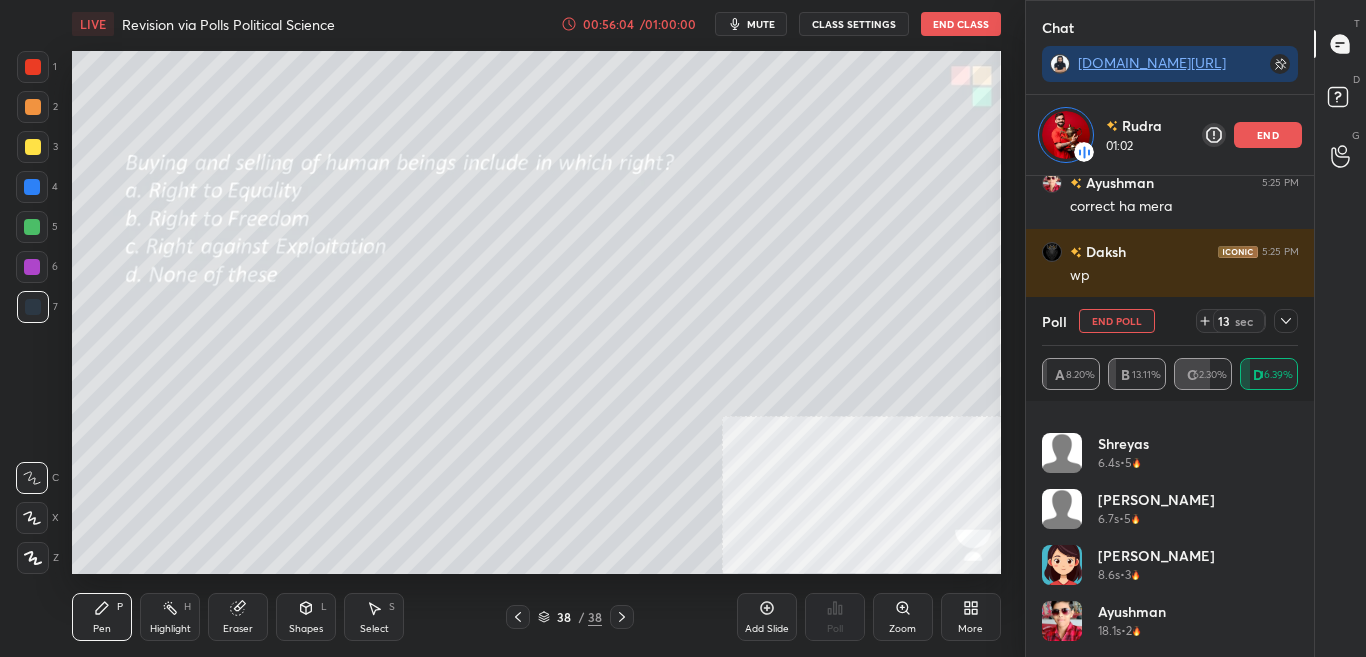 click at bounding box center [1286, 321] 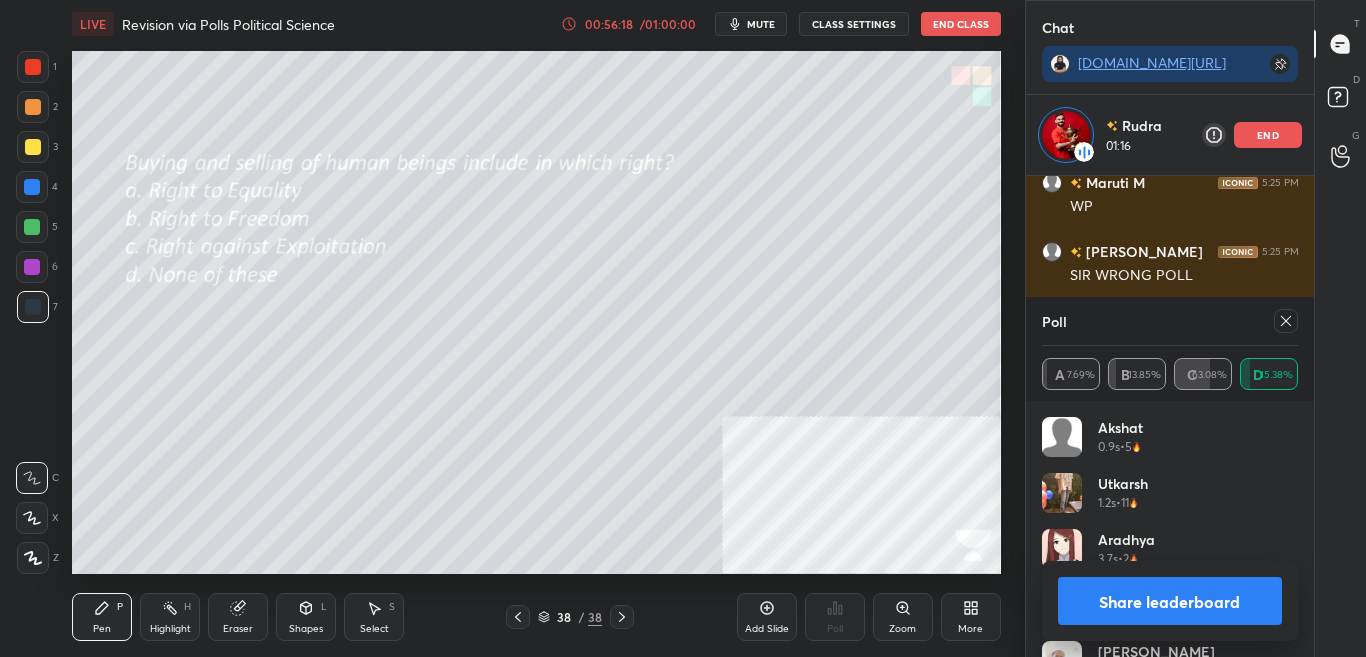 click on "Share leaderboard" at bounding box center [1170, 601] 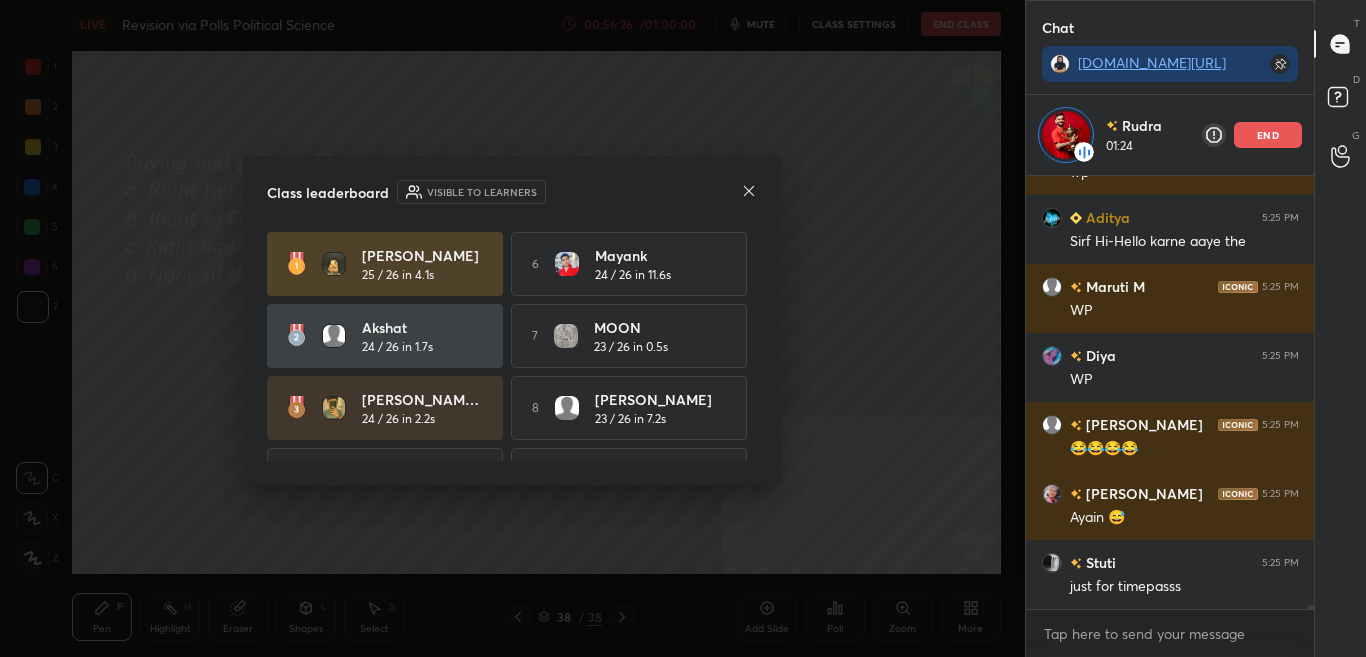 click 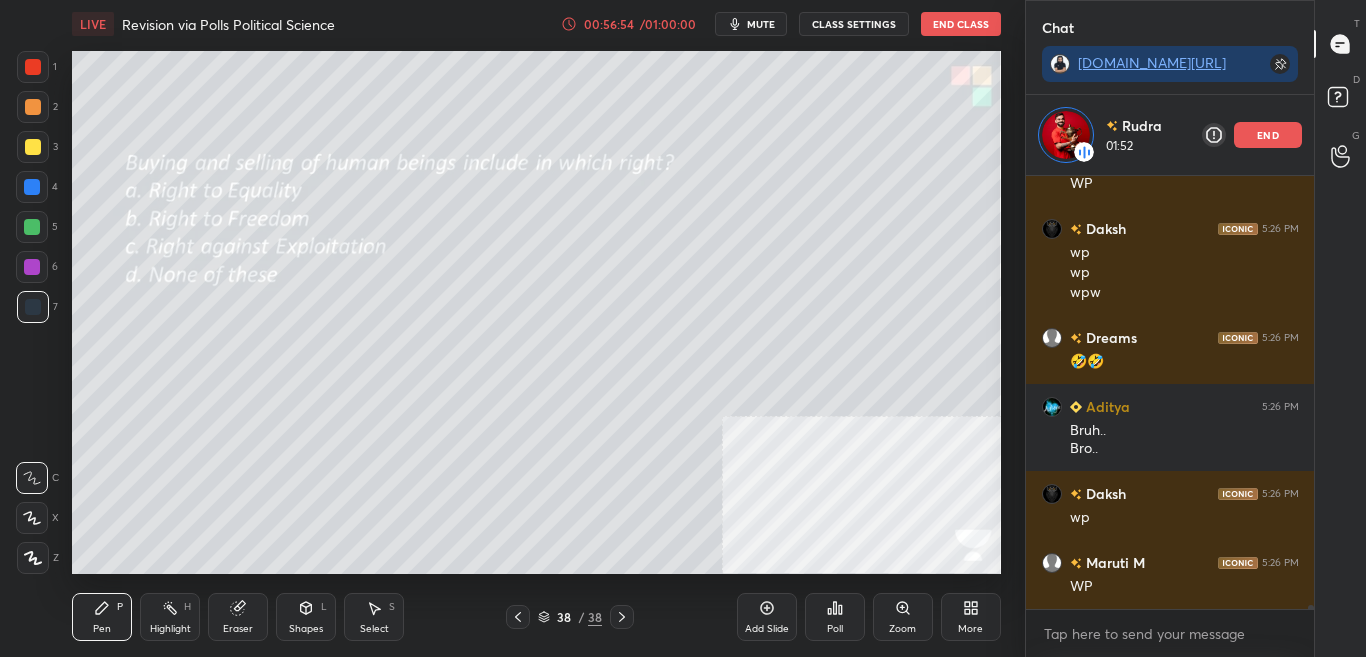 click at bounding box center (33, 67) 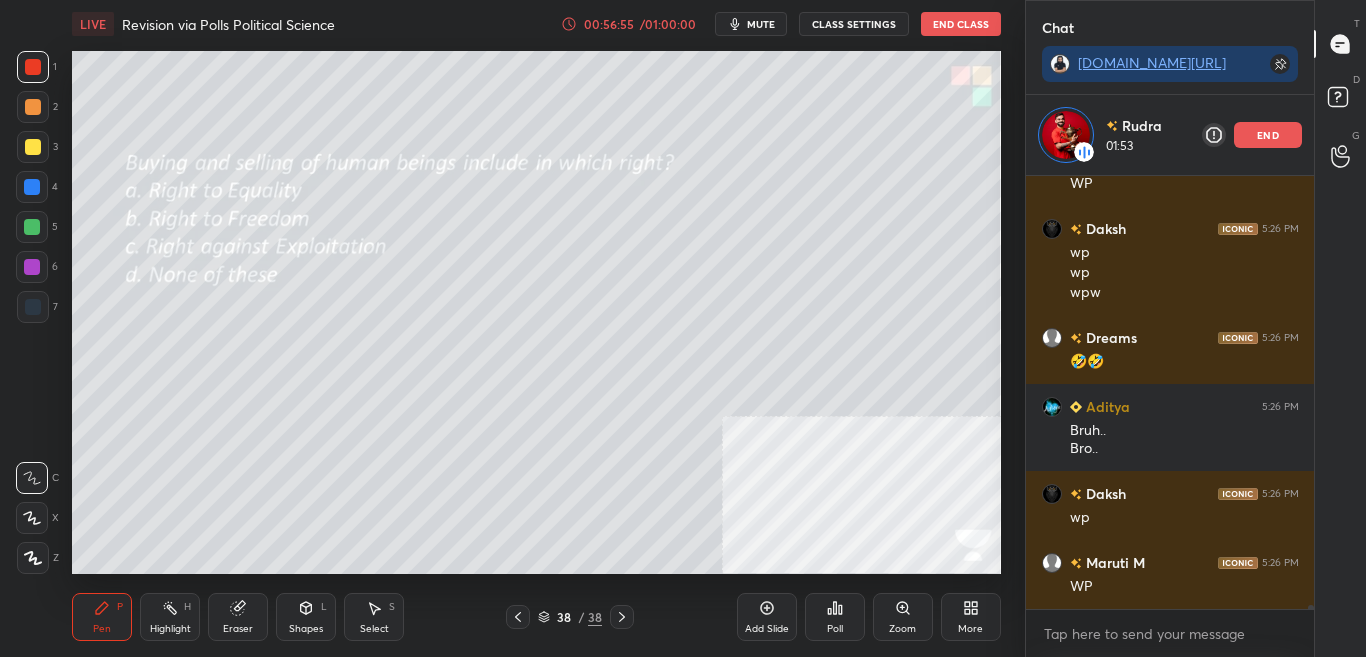 click 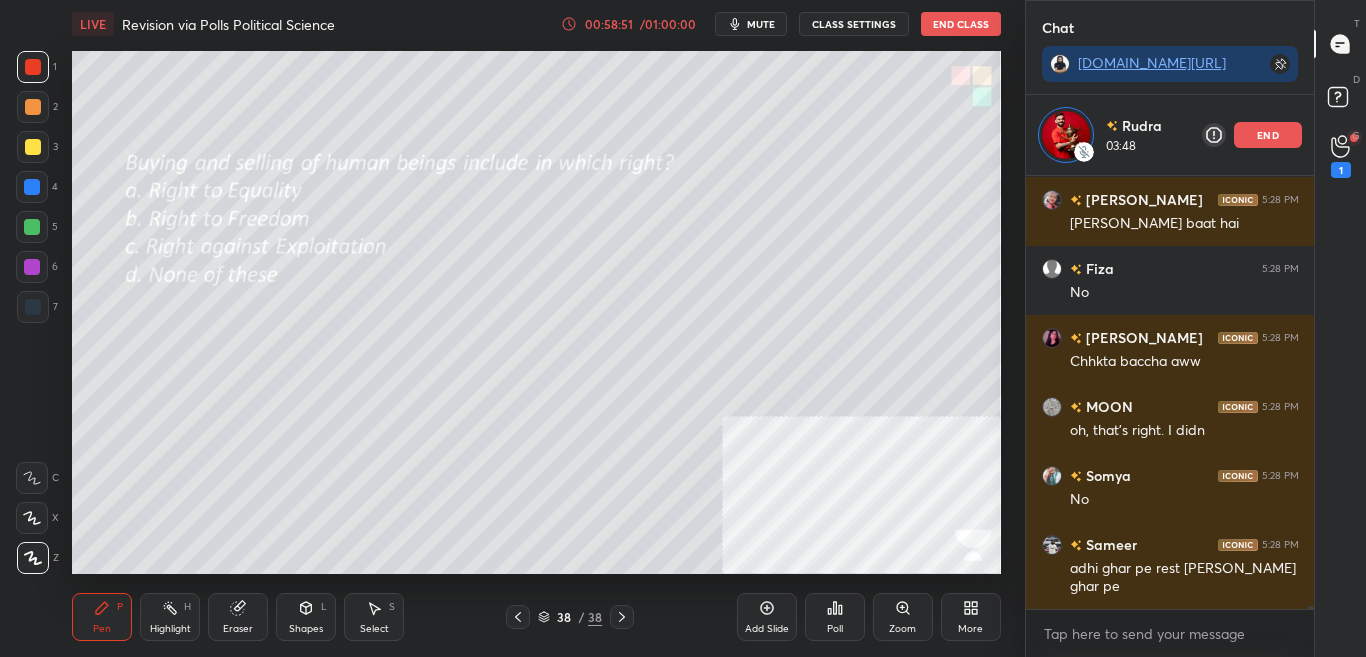scroll, scrollTop: 56259, scrollLeft: 0, axis: vertical 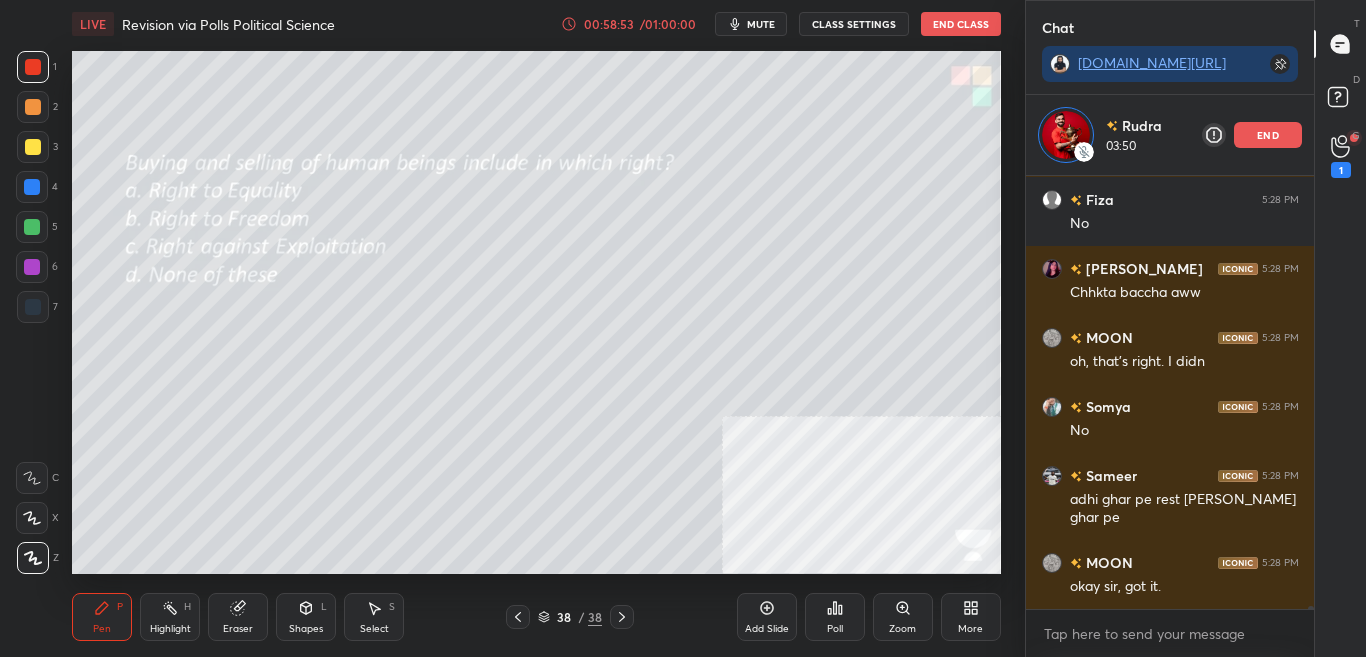 click 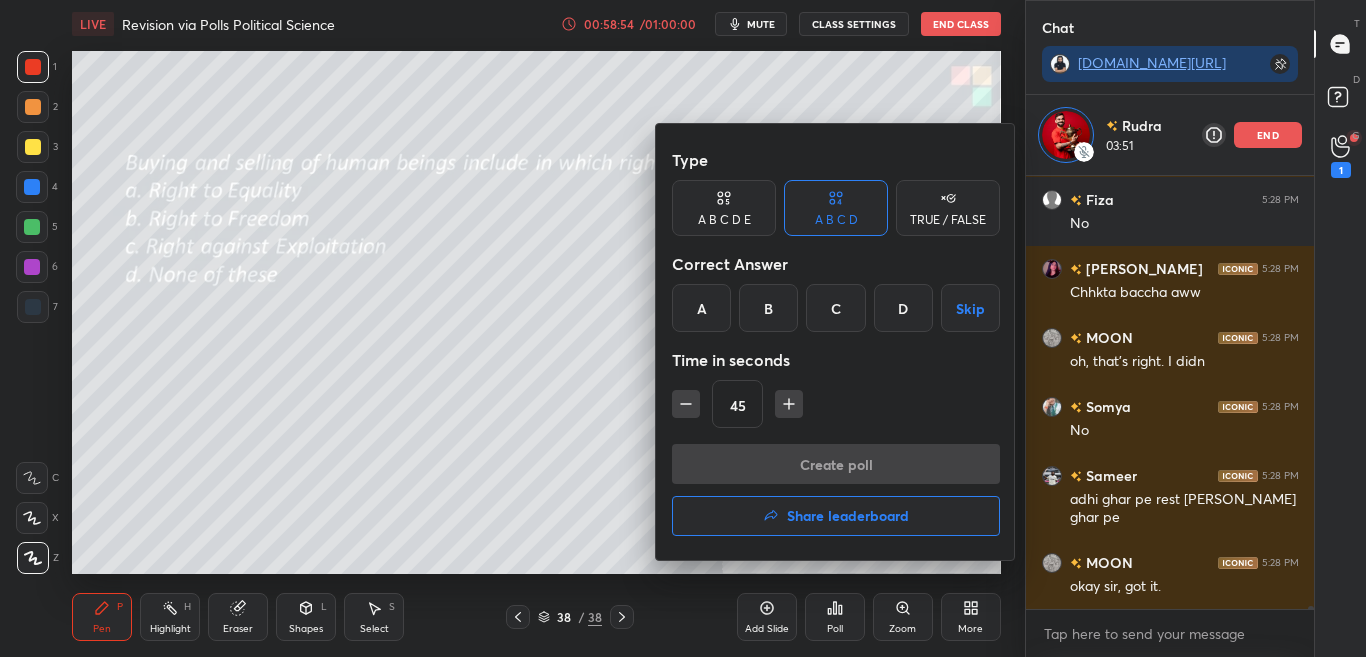 click on "Share leaderboard" at bounding box center [836, 516] 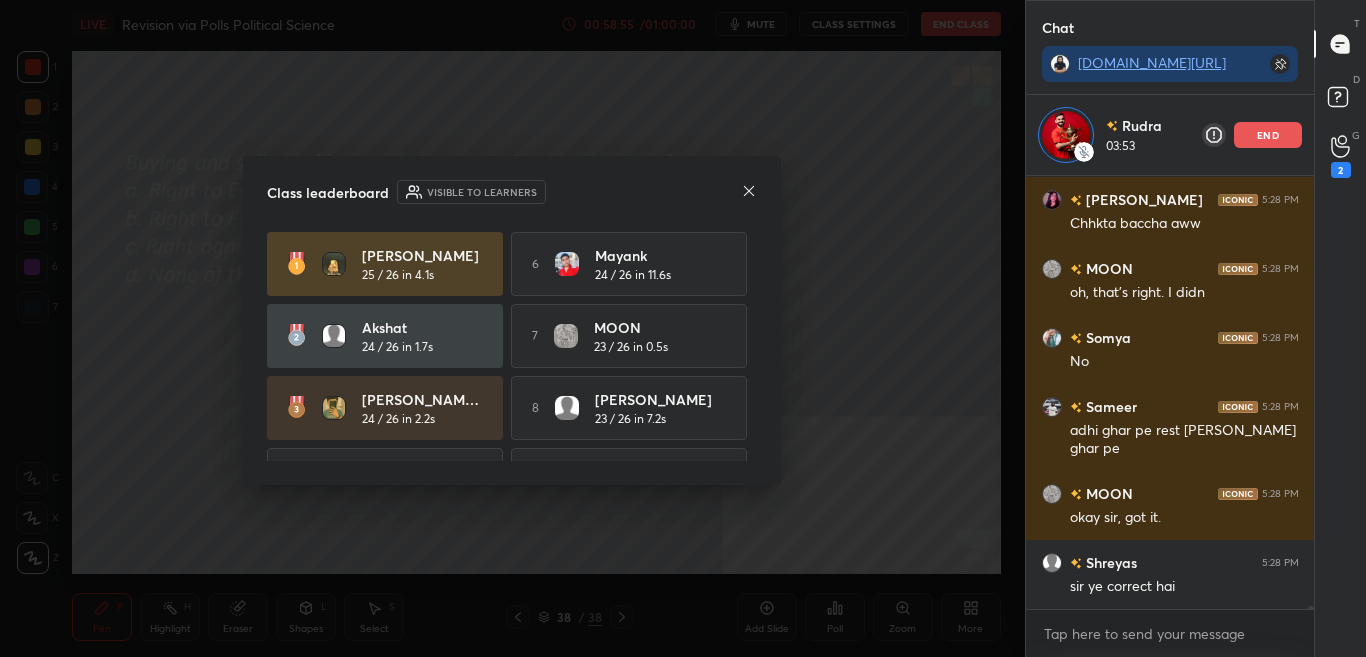 scroll, scrollTop: 56397, scrollLeft: 0, axis: vertical 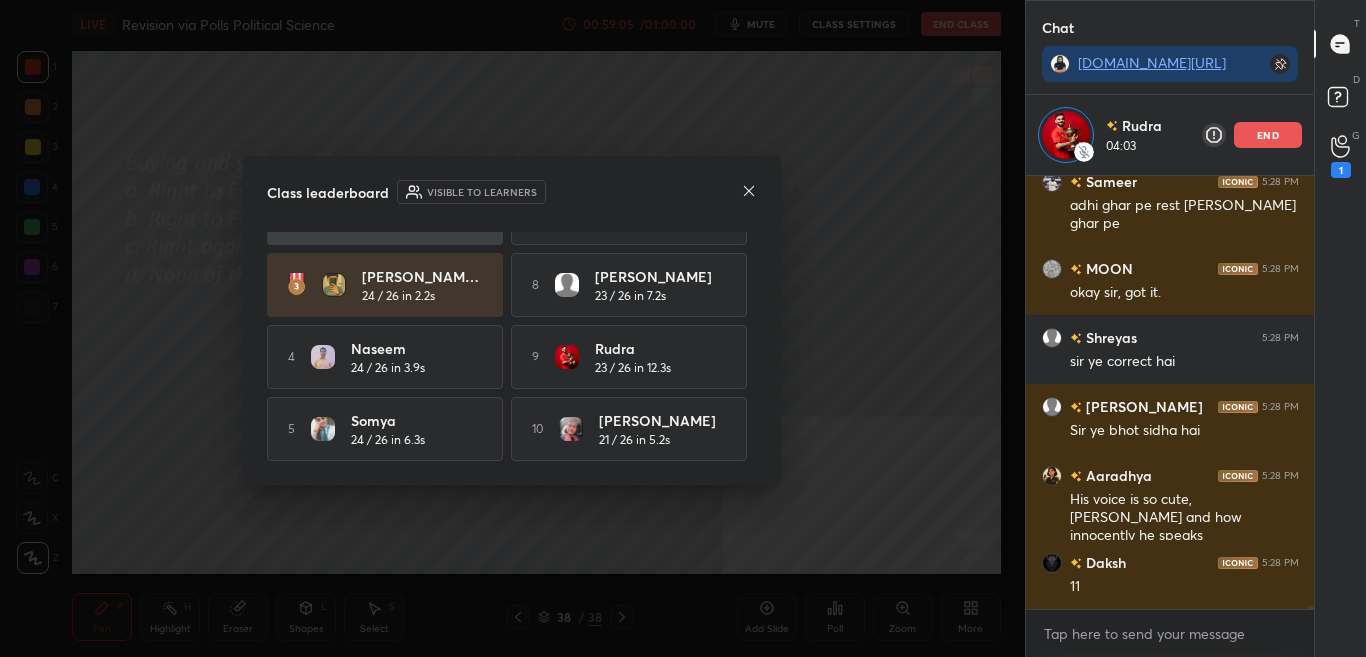 click 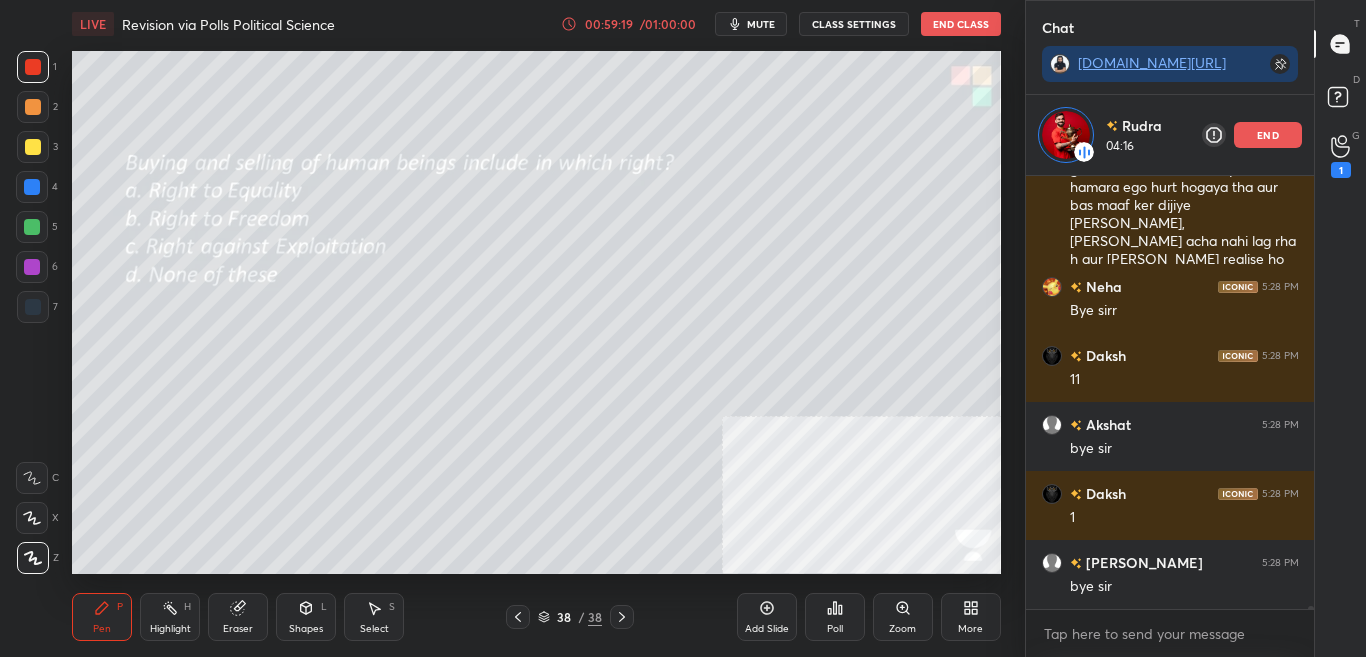 scroll, scrollTop: 57865, scrollLeft: 0, axis: vertical 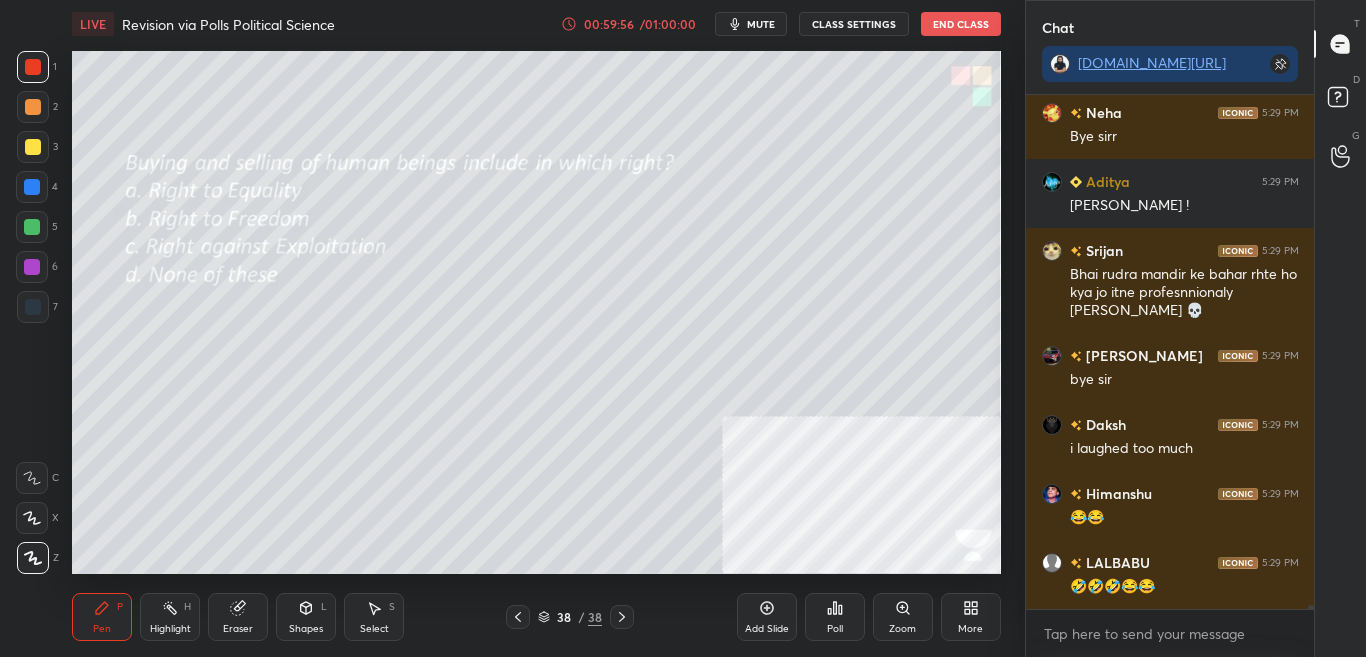 click on "Poll" at bounding box center [835, 617] 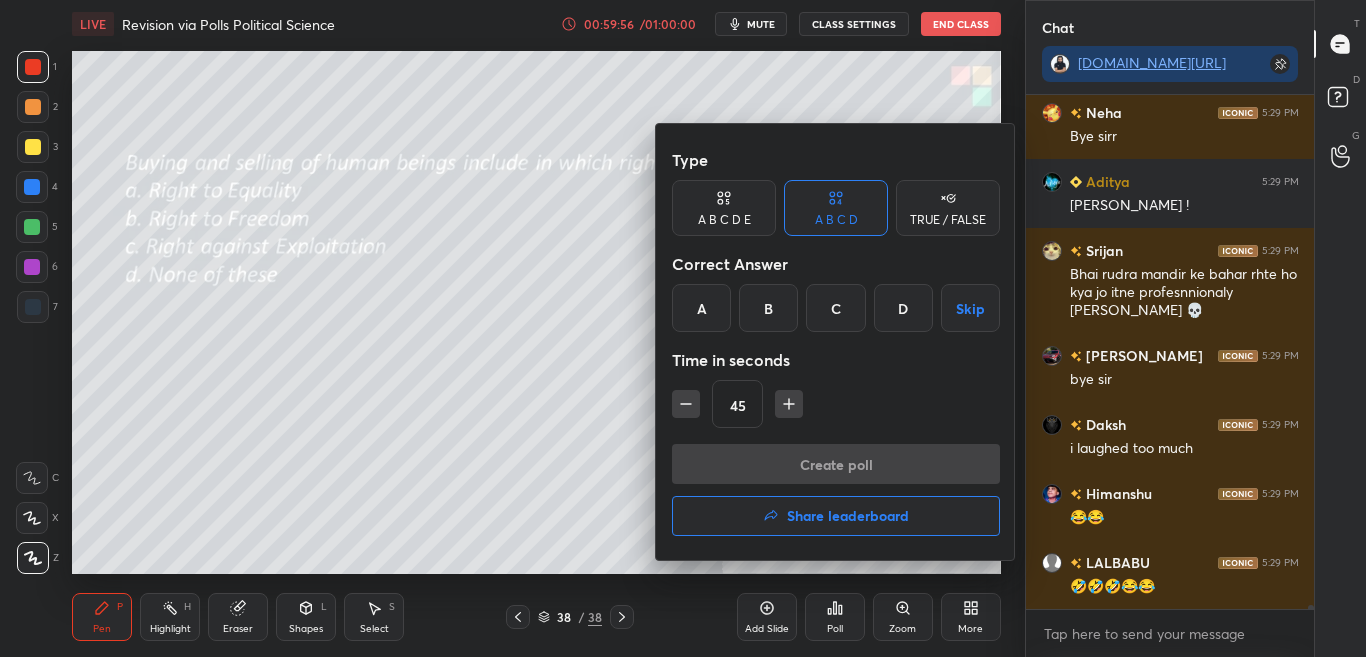 click on "Share leaderboard" at bounding box center (836, 516) 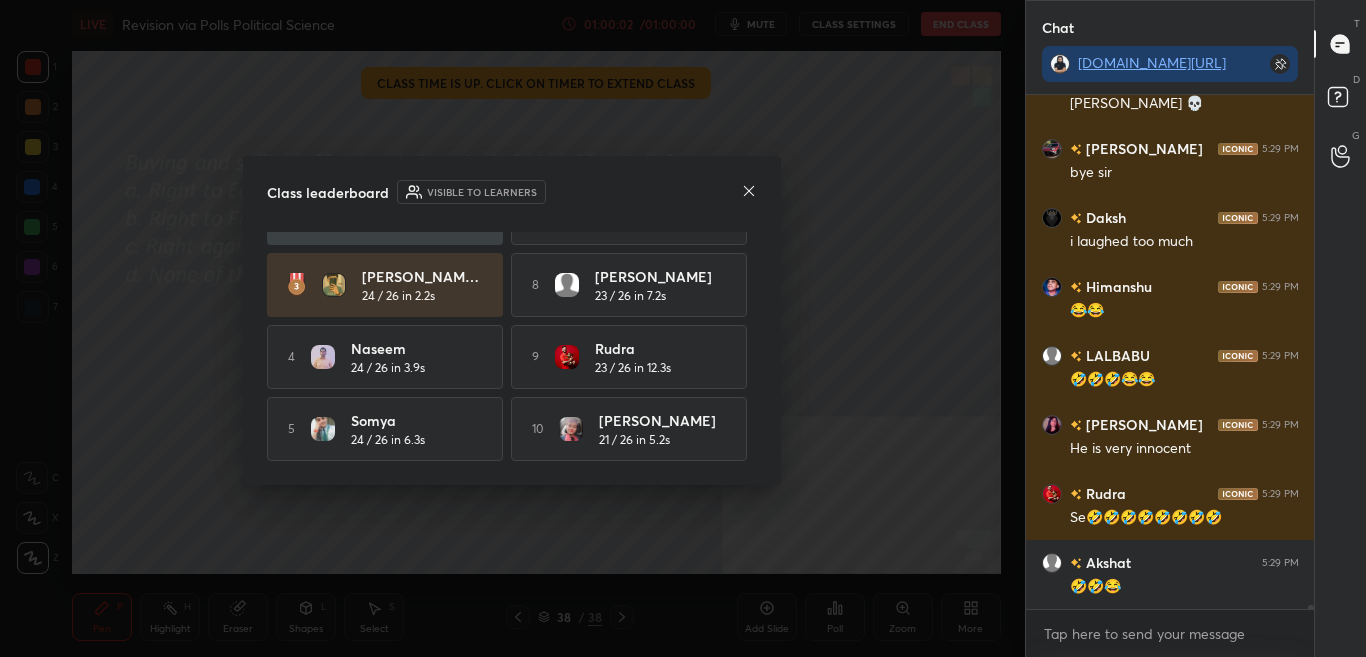 click 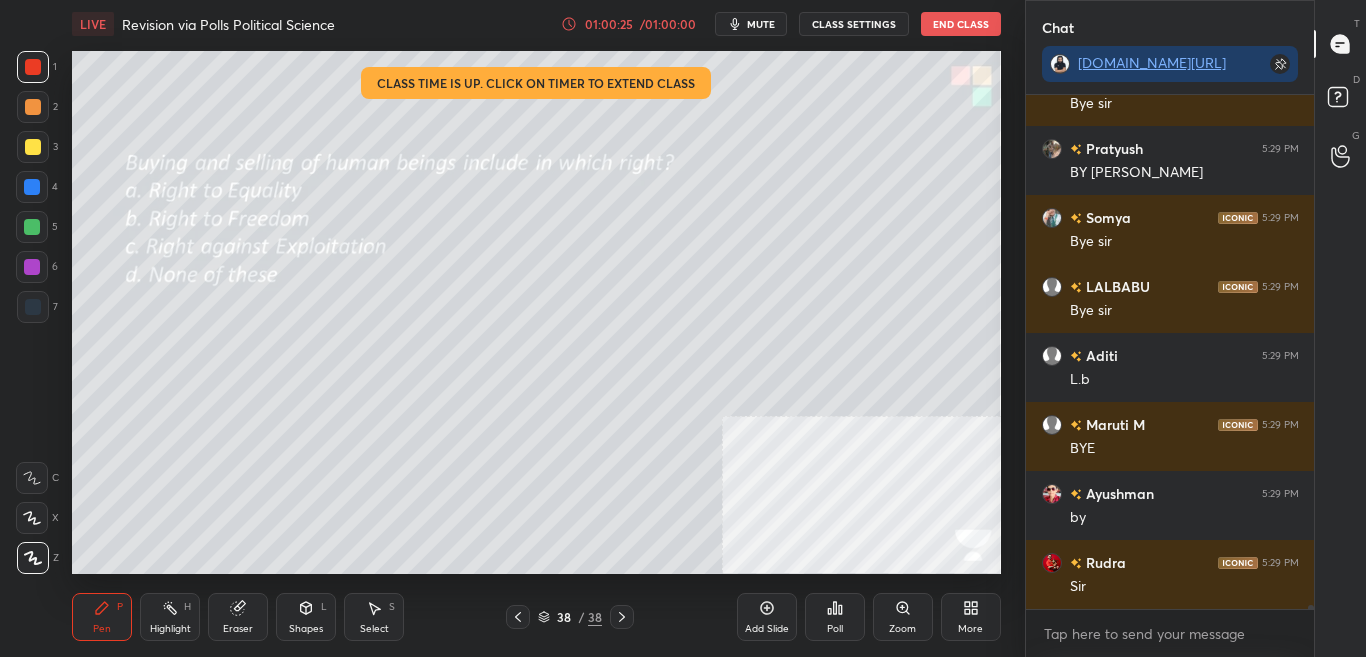 drag, startPoint x: 962, startPoint y: 13, endPoint x: 961, endPoint y: 24, distance: 11.045361 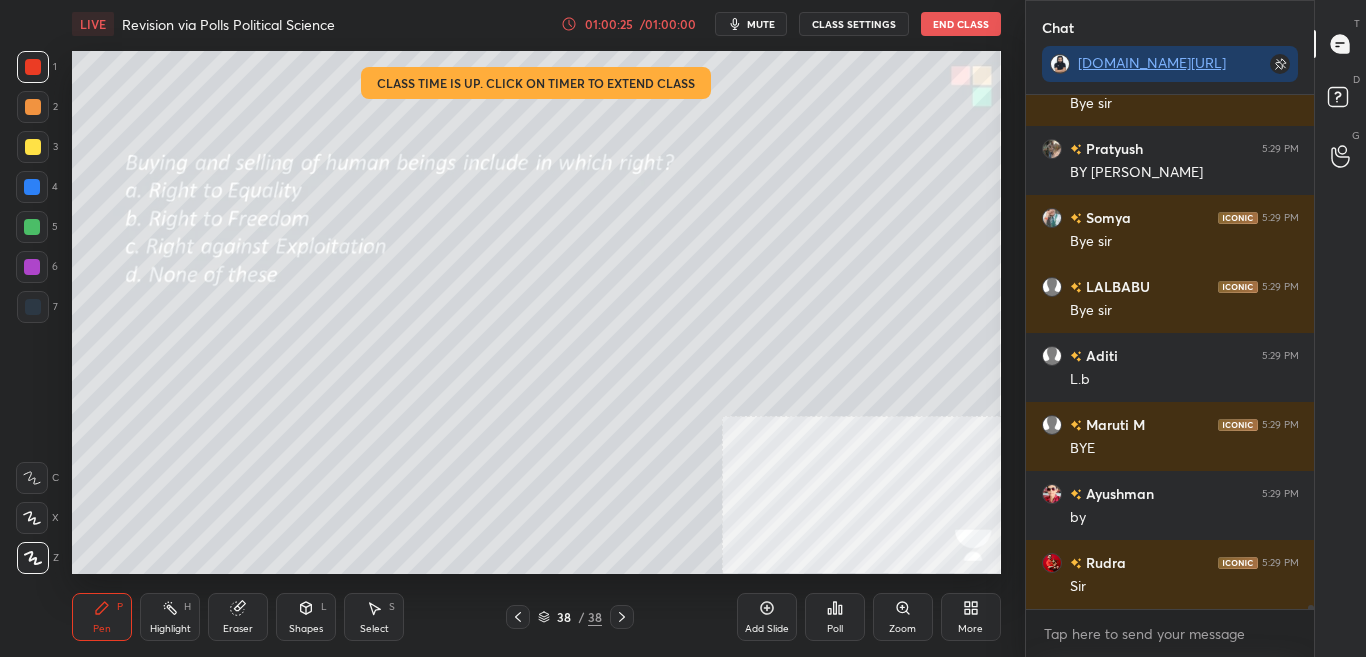 click on "LIVE Revision via Polls Political Science 01:00:25 /  01:00:00 mute CLASS SETTINGS End Class" at bounding box center [536, 24] 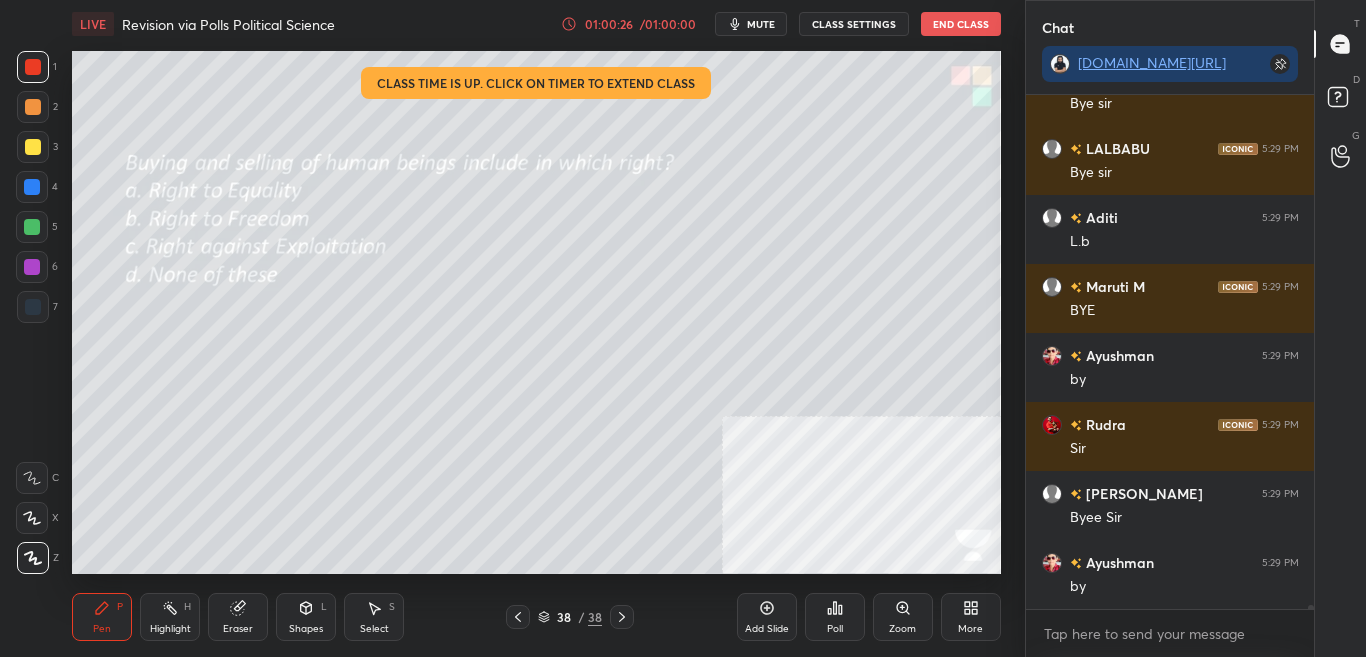 click on "End Class" at bounding box center [961, 24] 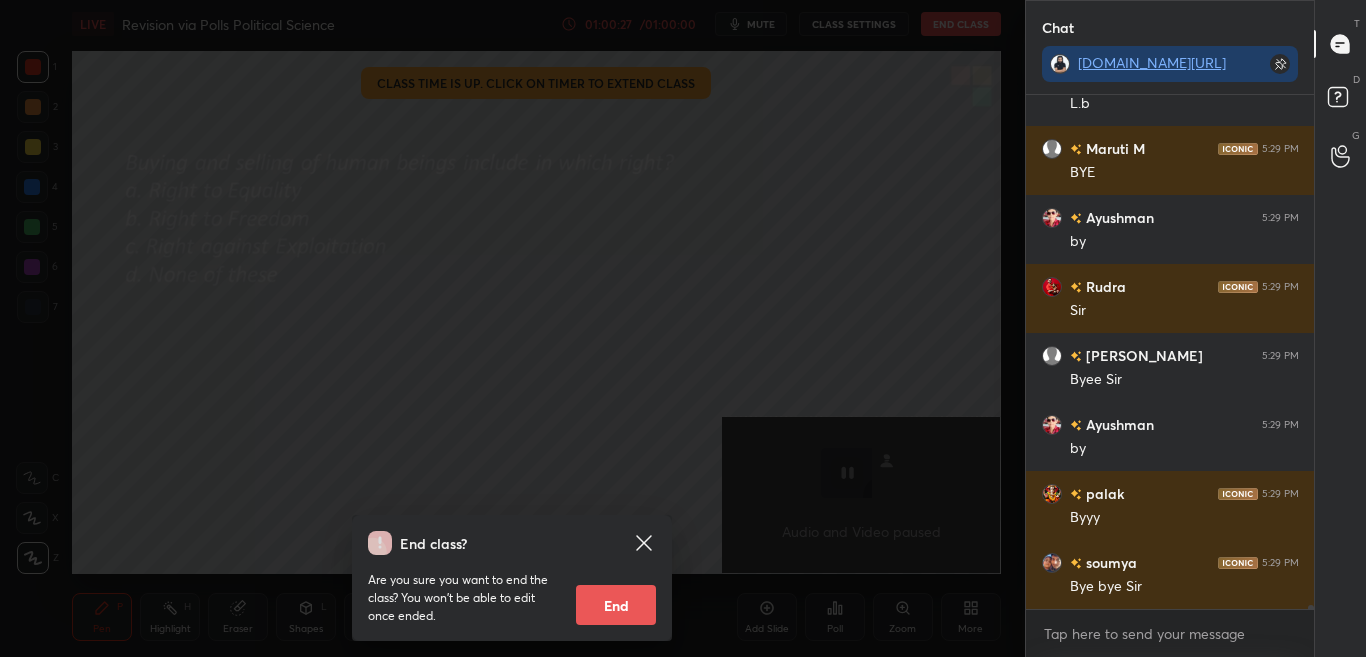 click on "End" at bounding box center [616, 605] 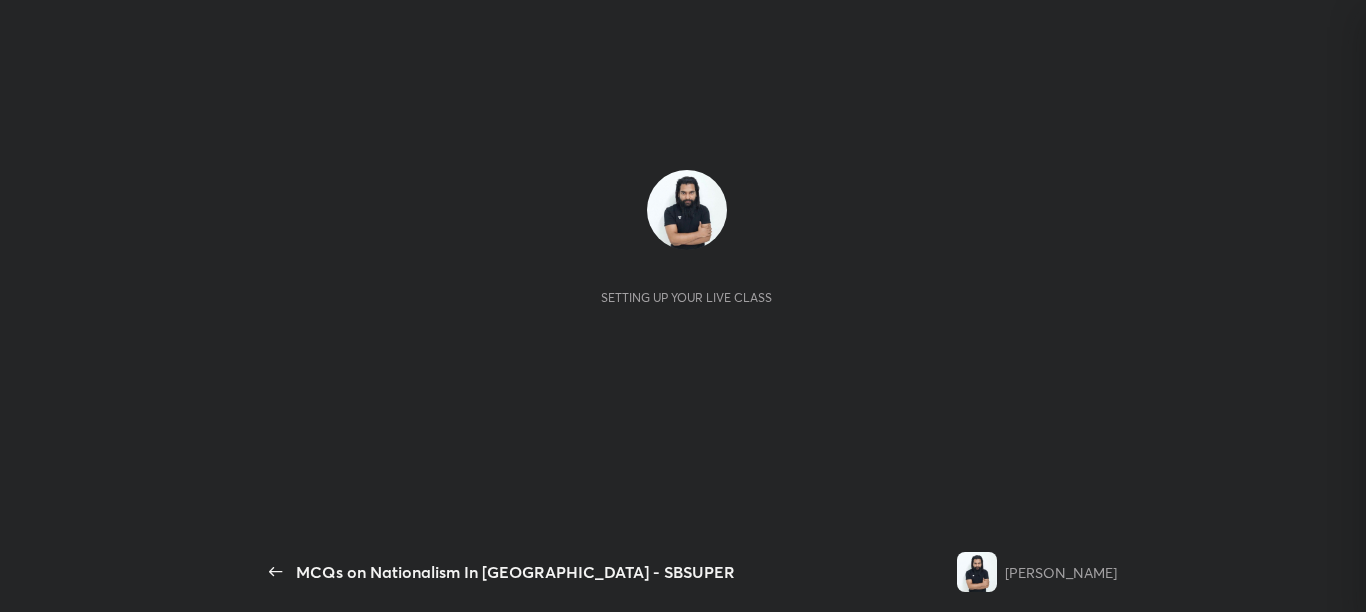 scroll, scrollTop: 0, scrollLeft: 0, axis: both 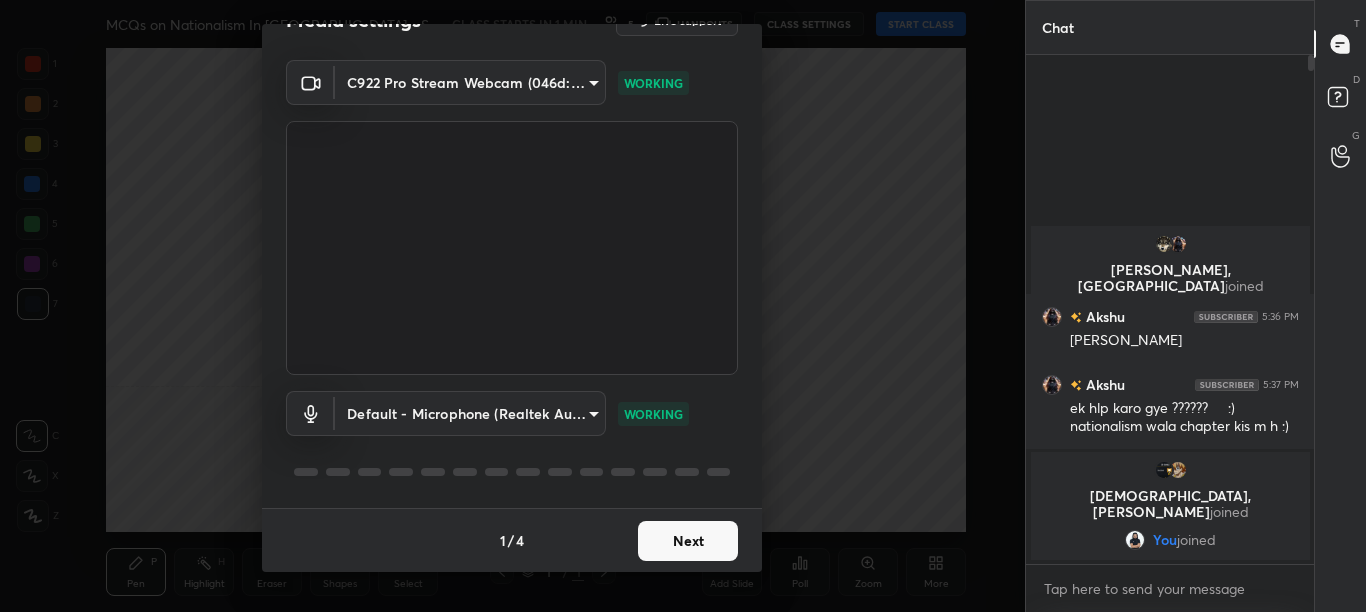 click on "Next" at bounding box center (688, 541) 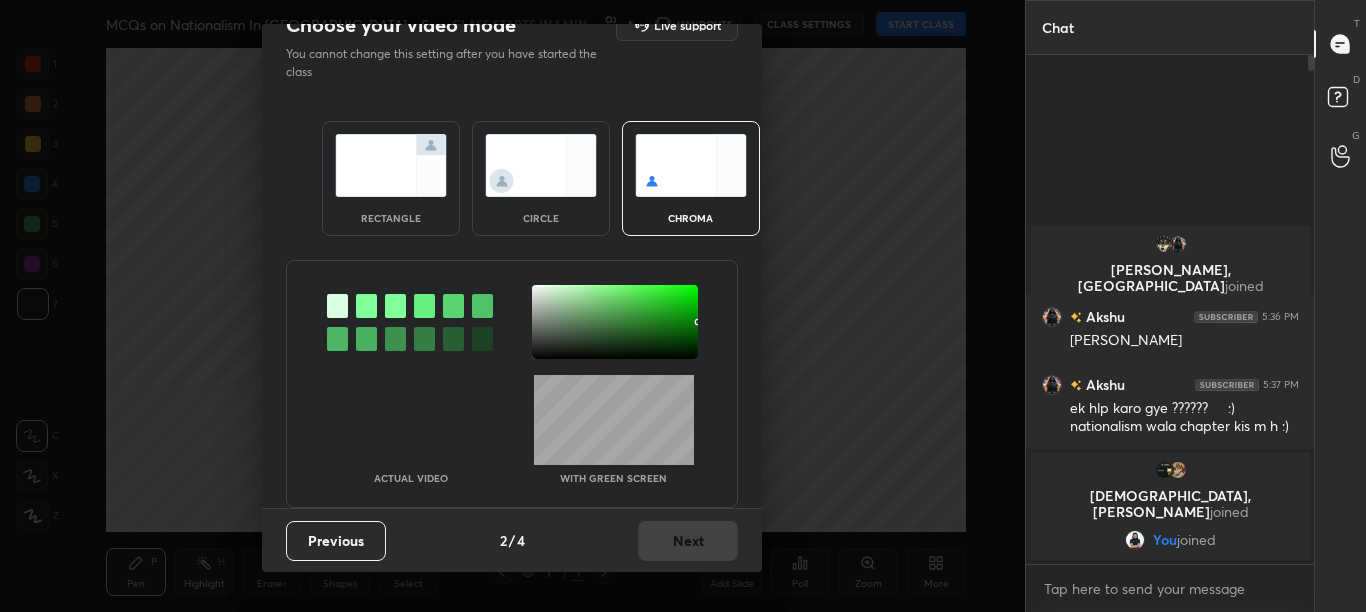 scroll, scrollTop: 0, scrollLeft: 0, axis: both 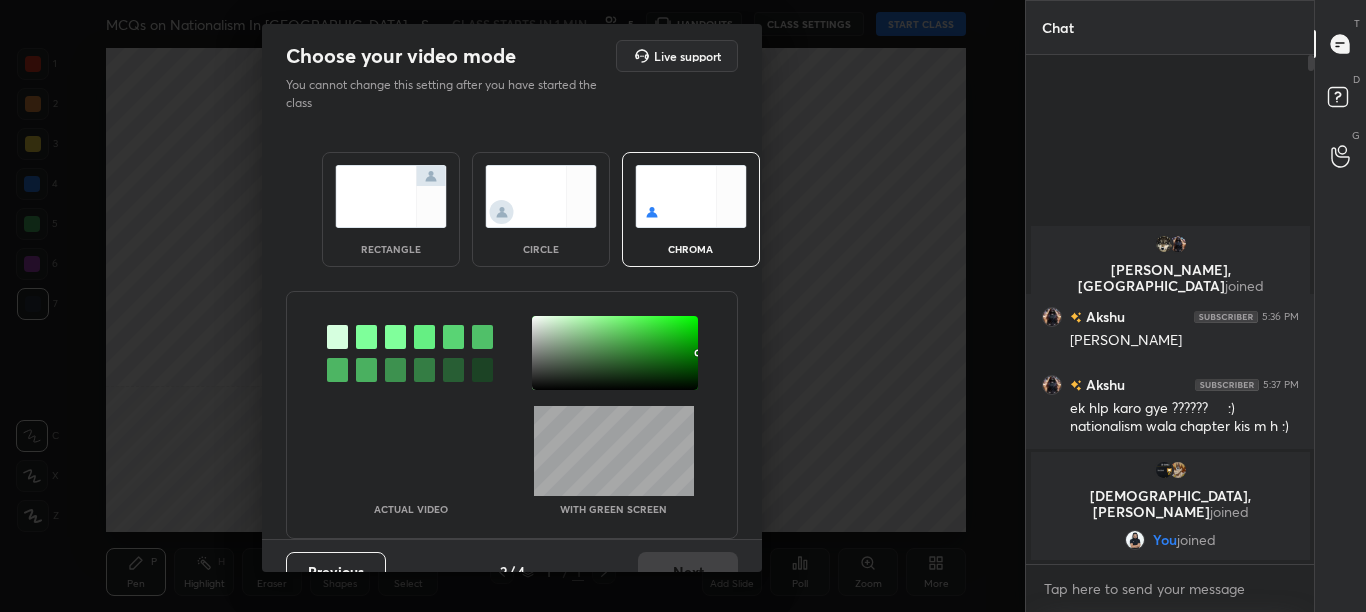 click at bounding box center [366, 337] 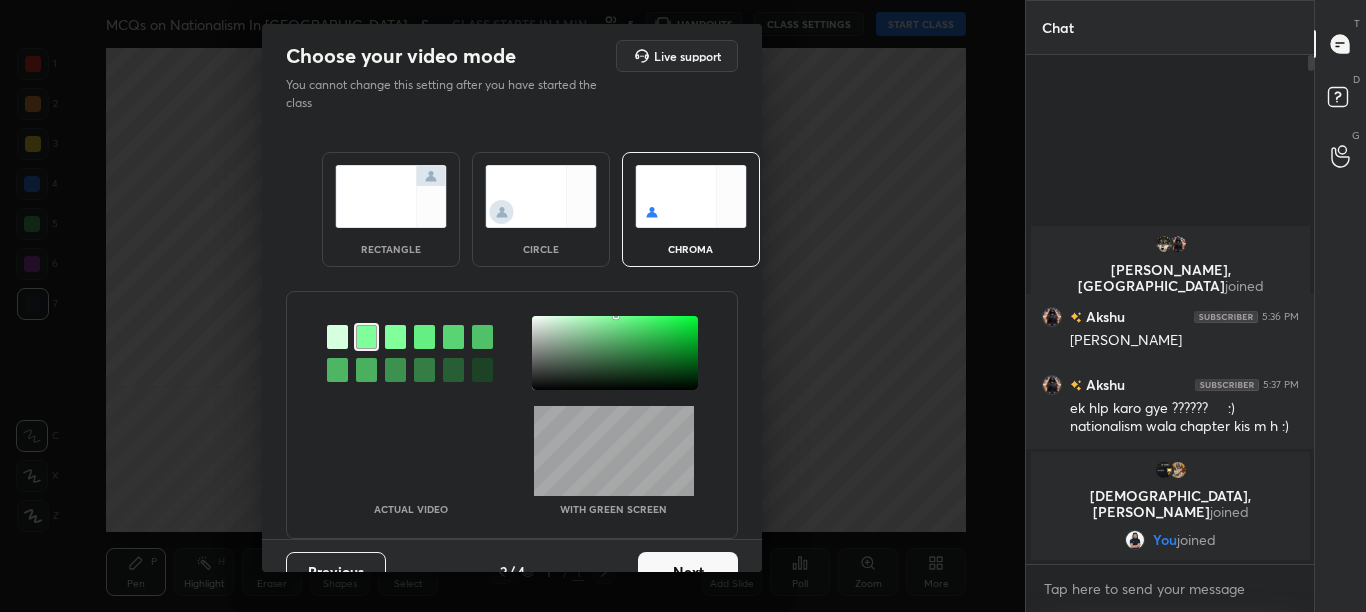 click at bounding box center (615, 353) 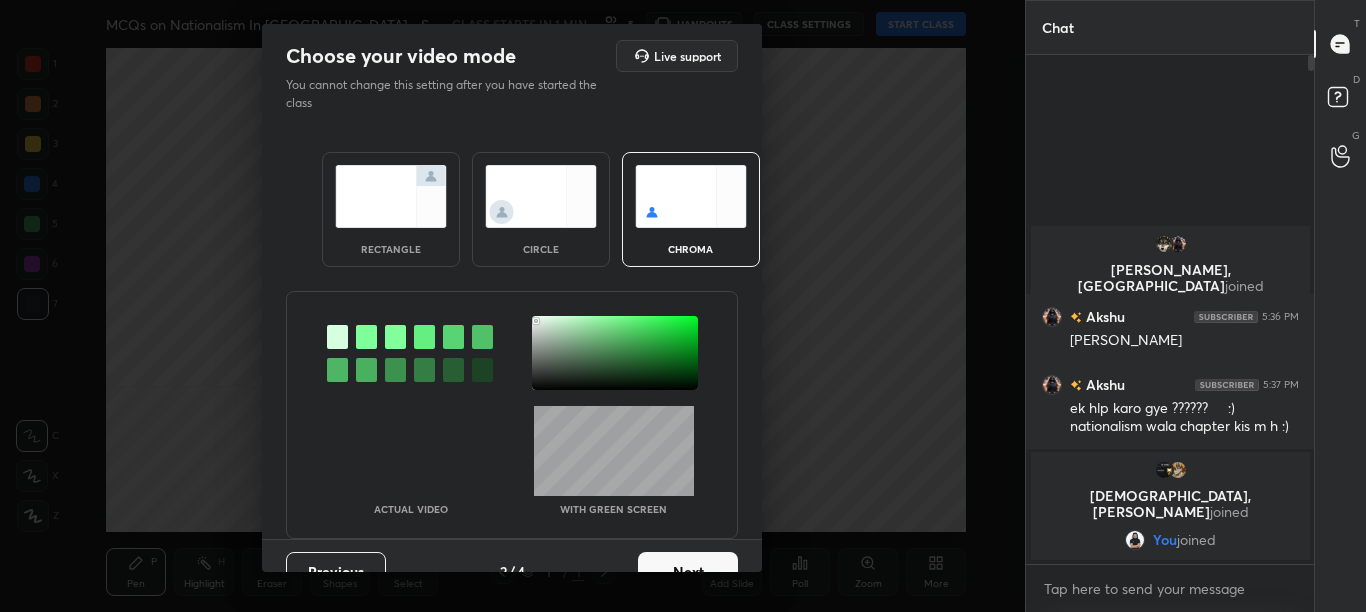 click on "Next" at bounding box center [688, 572] 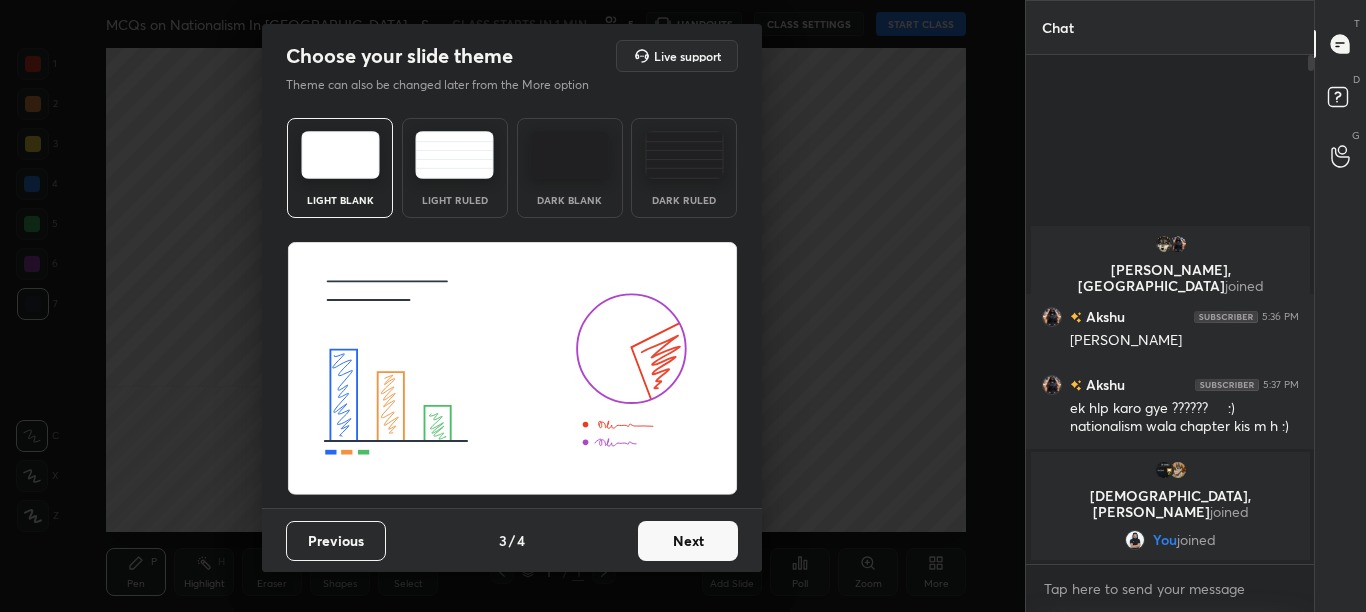 click on "Previous 3 / 4 Next" at bounding box center [512, 540] 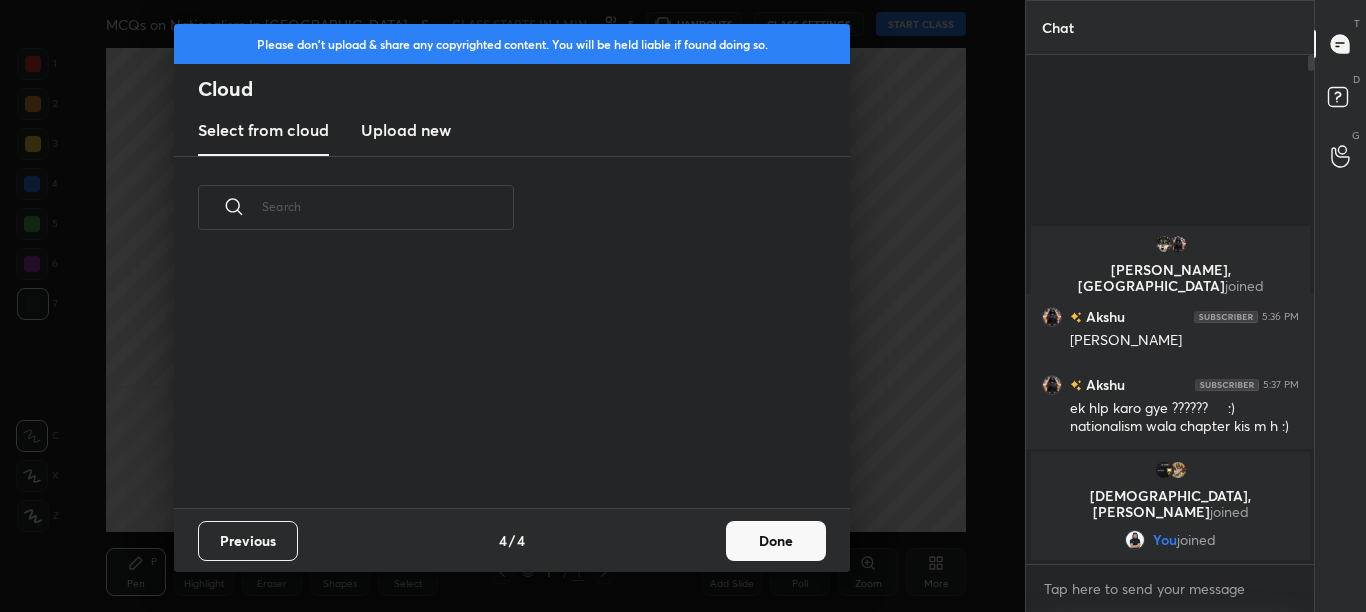click on "Previous 4 / 4 Done" at bounding box center [512, 540] 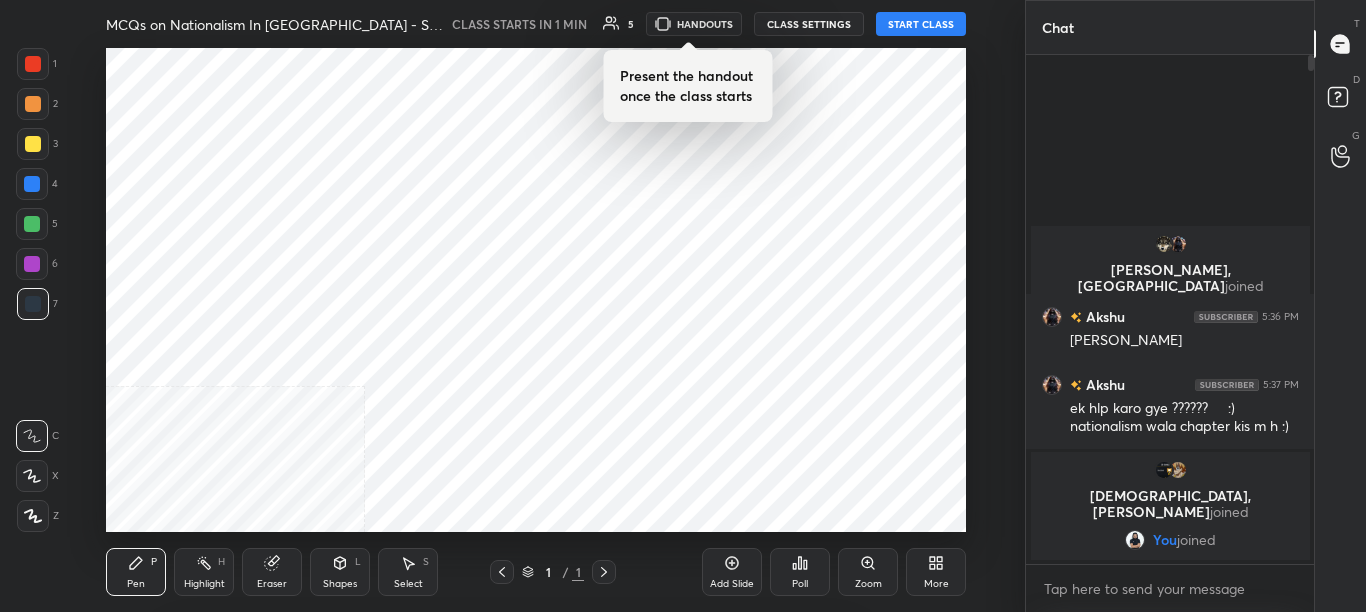 scroll, scrollTop: 7, scrollLeft: 11, axis: both 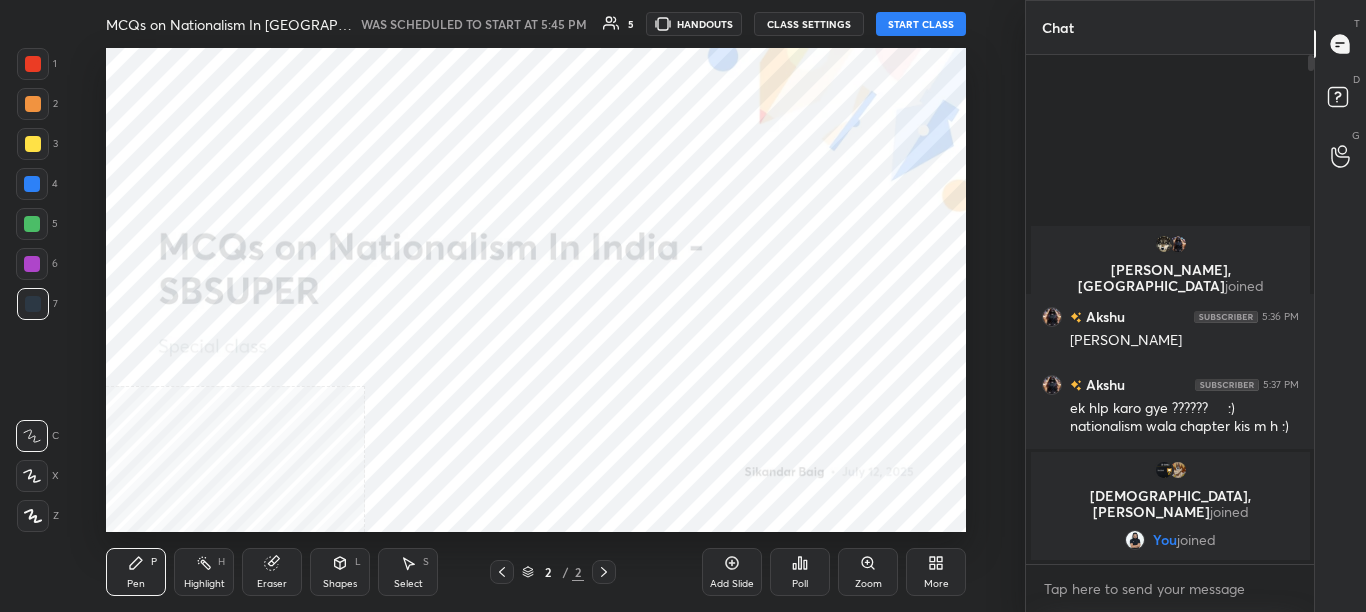 click on "More" at bounding box center (936, 584) 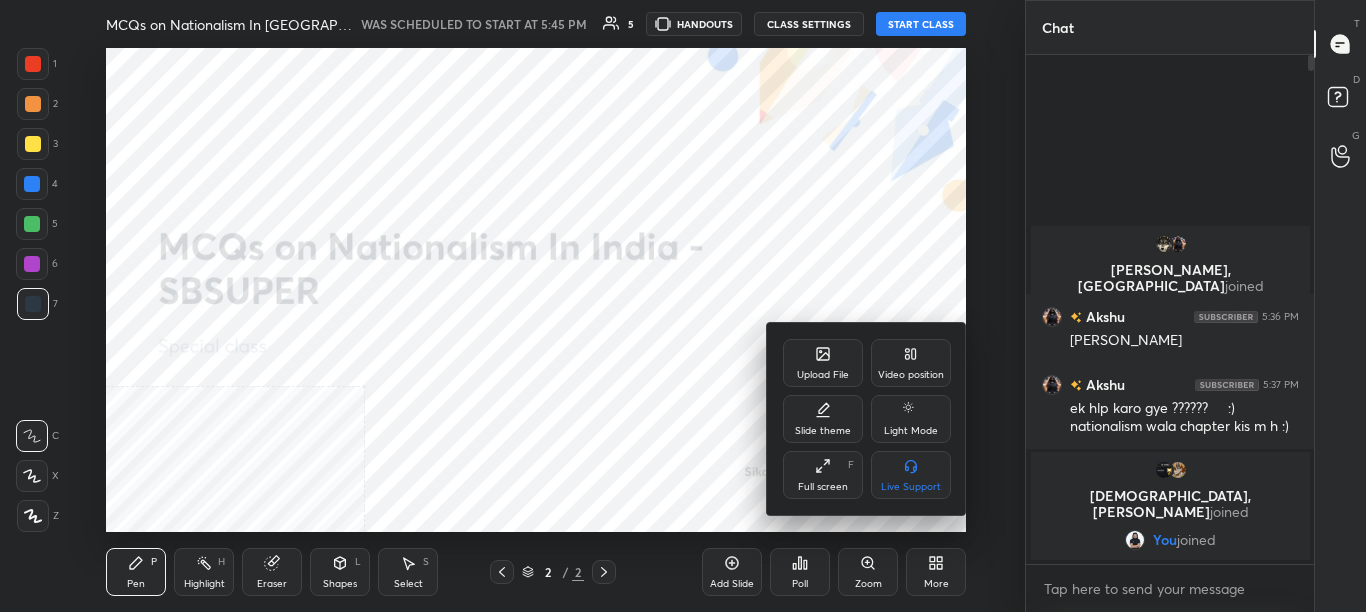 click on "Video position" at bounding box center (911, 363) 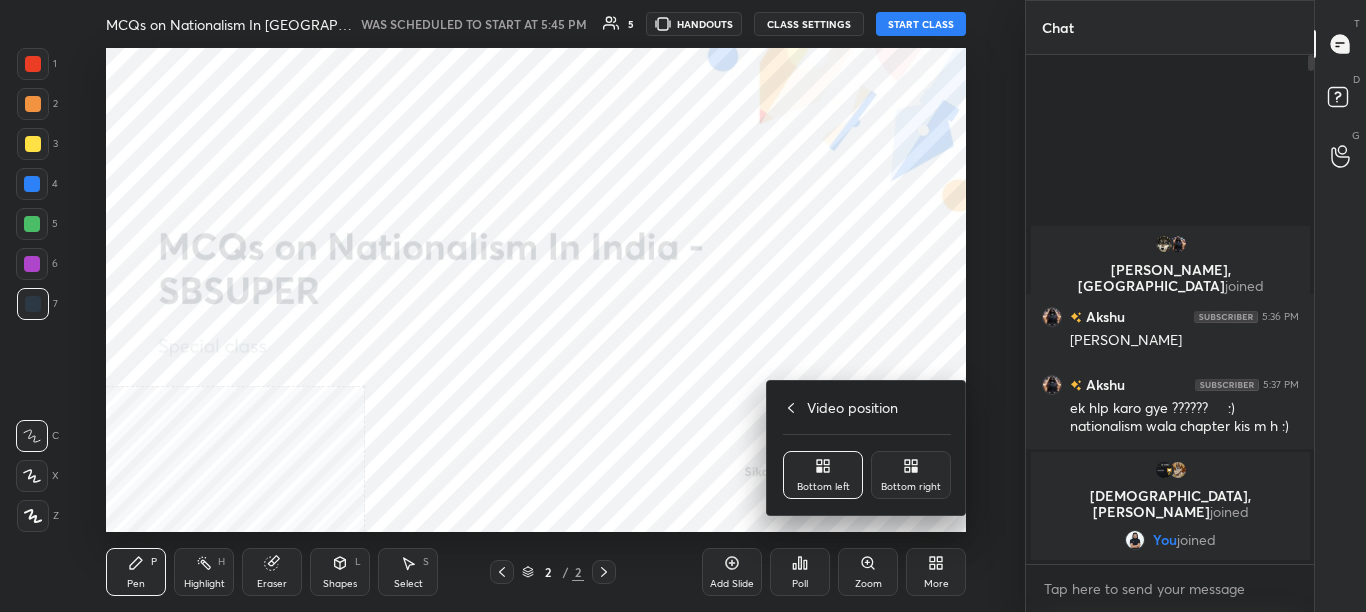 click on "Bottom right" at bounding box center (911, 475) 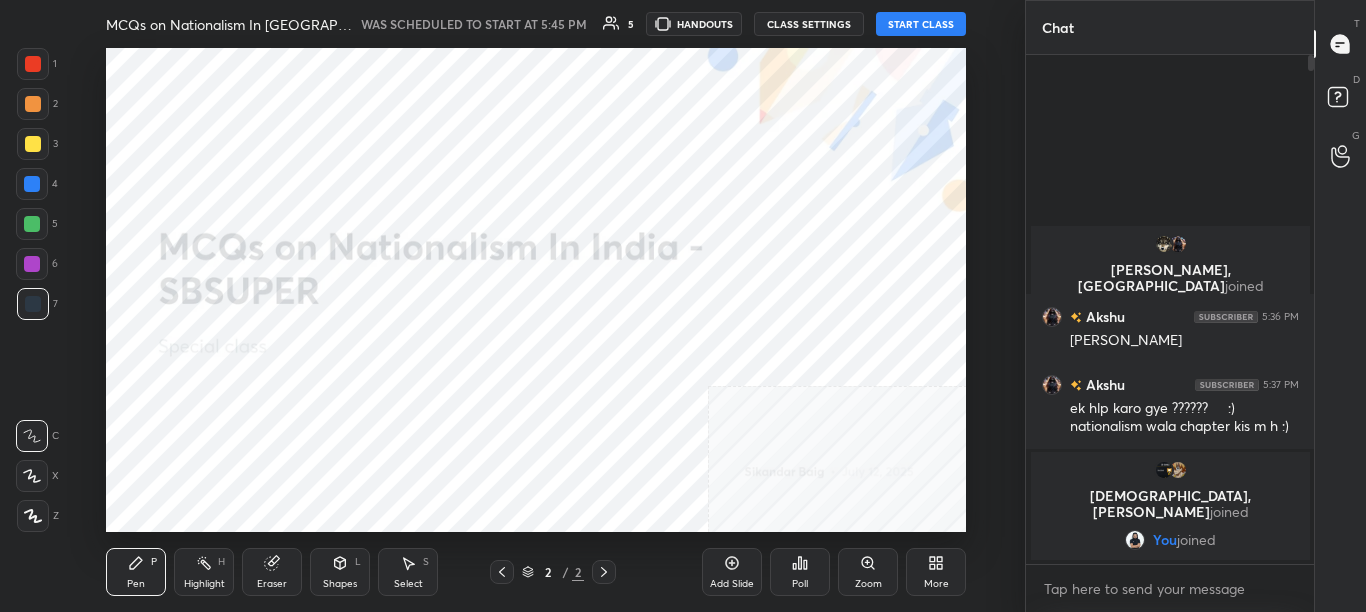 click on "START CLASS" at bounding box center (921, 24) 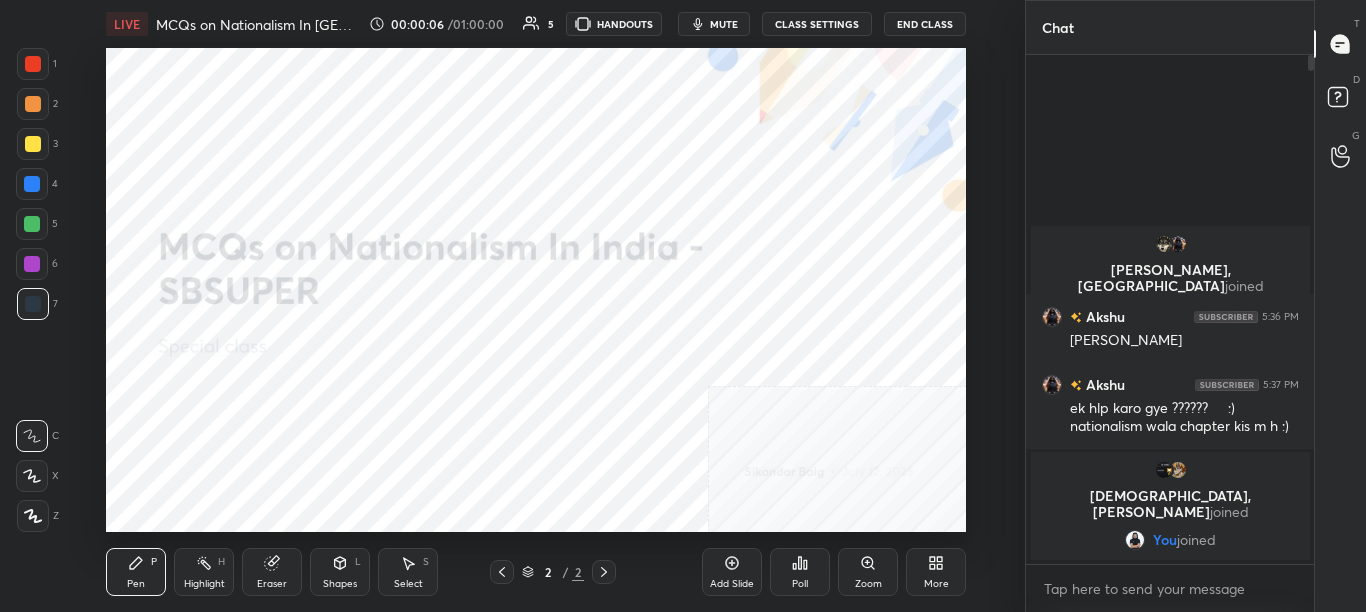 click on "More" at bounding box center [936, 572] 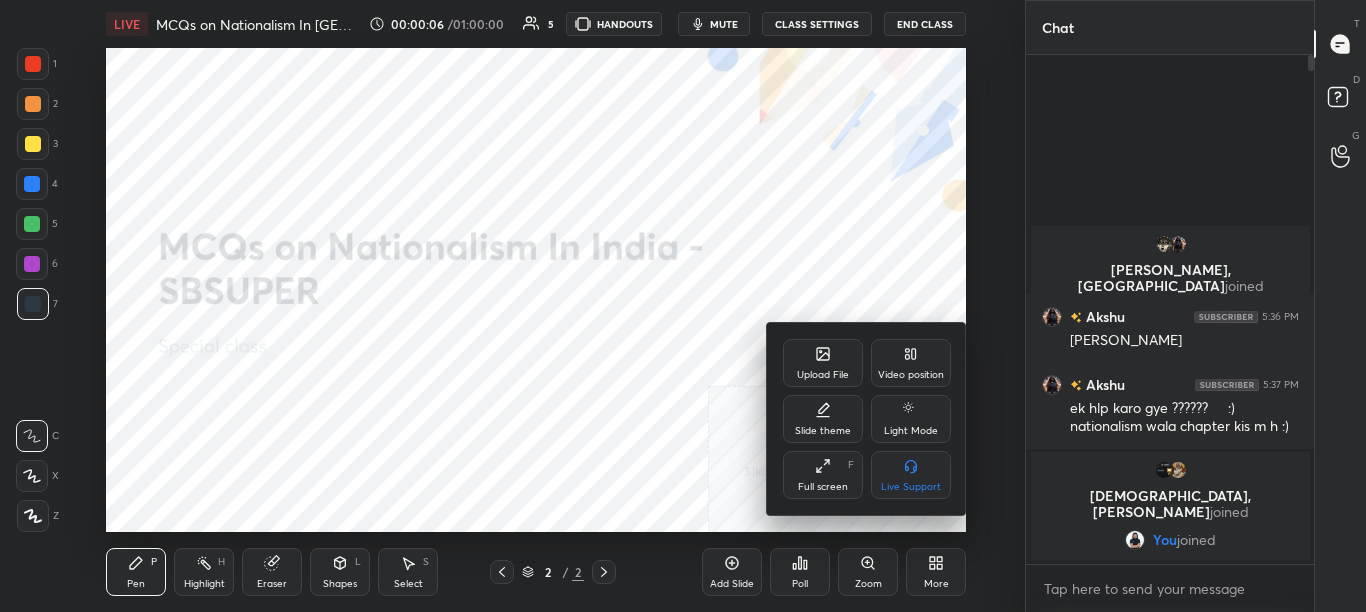 click on "Upload File" at bounding box center (823, 363) 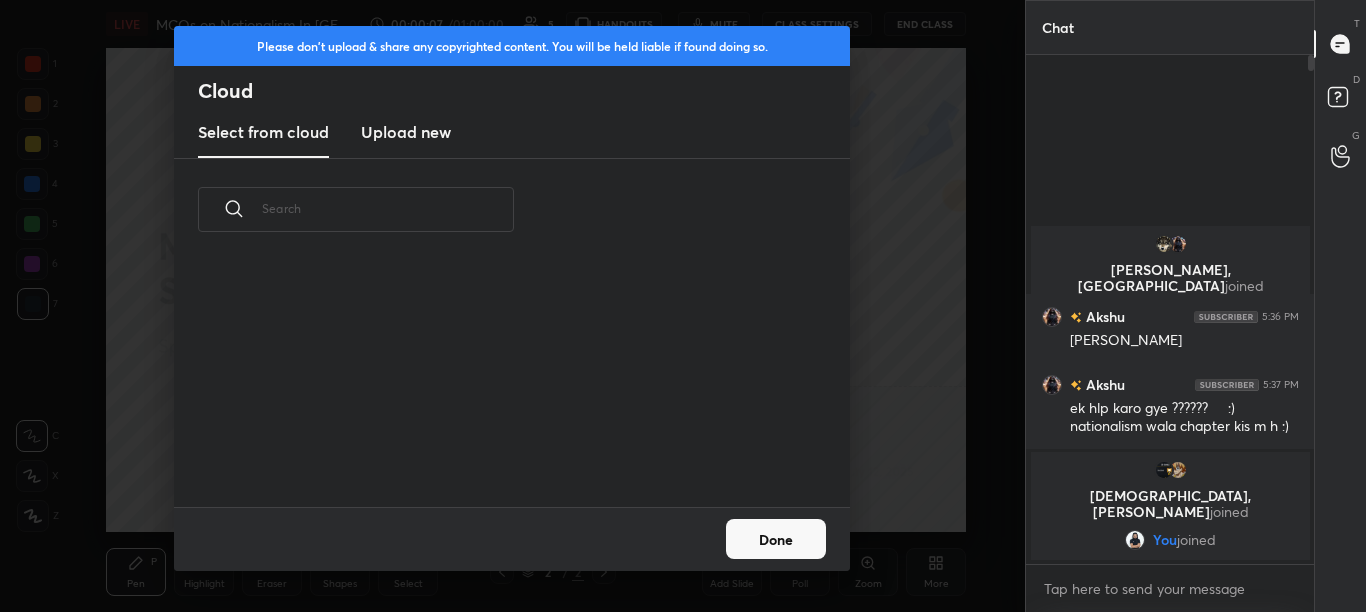 scroll, scrollTop: 7, scrollLeft: 11, axis: both 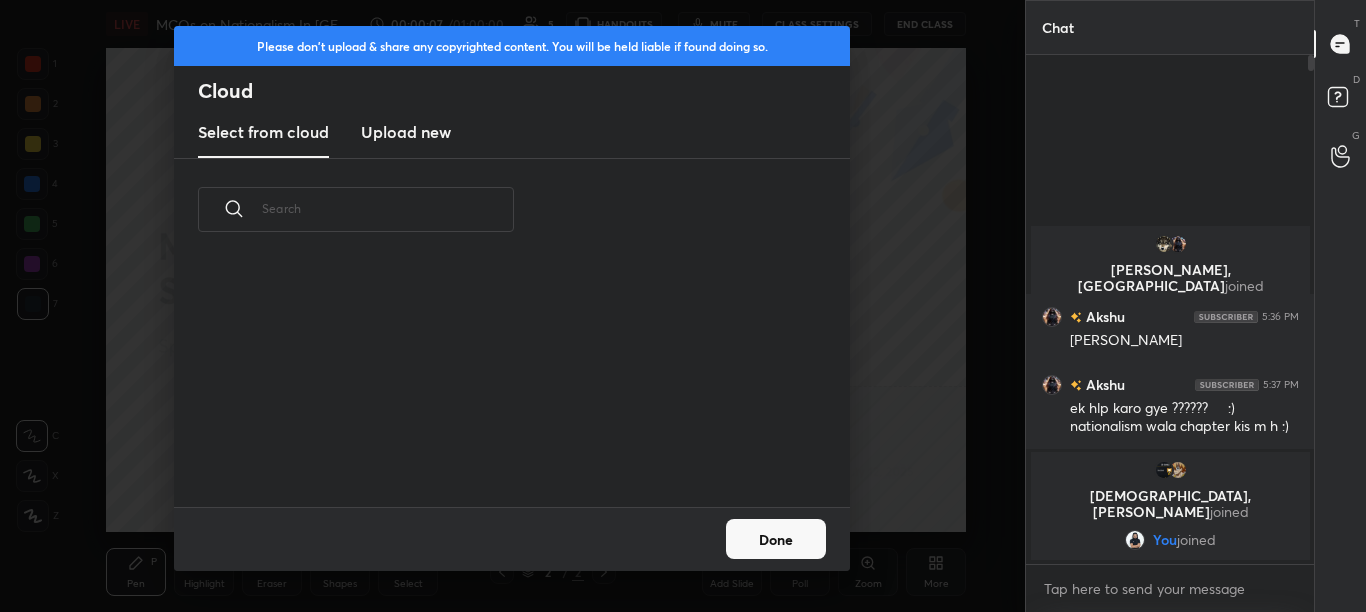 click on "Select from cloud Upload new" at bounding box center (512, 133) 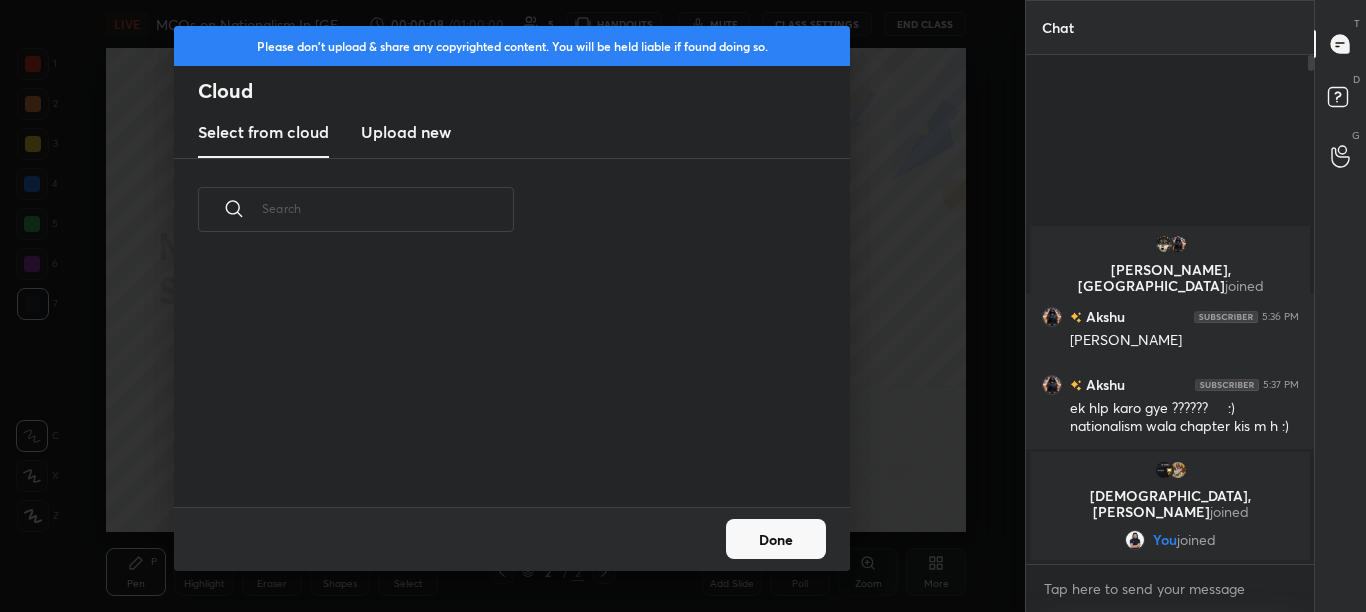 click on "Upload new" at bounding box center [406, 132] 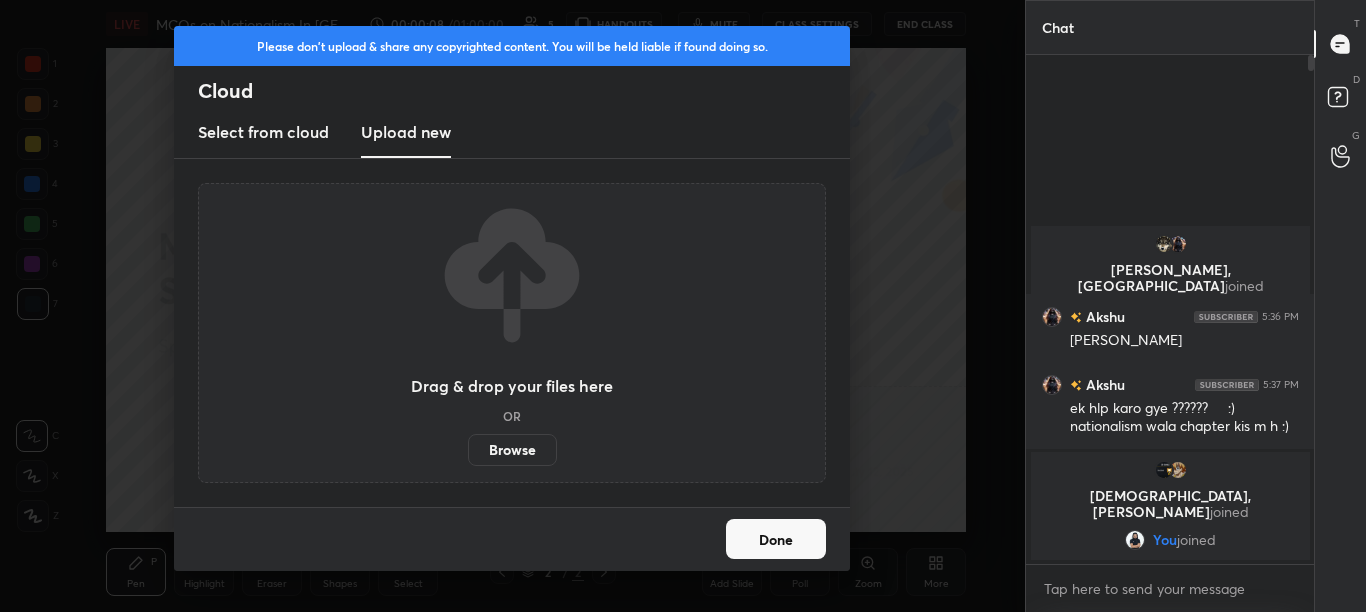click on "Browse" at bounding box center [512, 450] 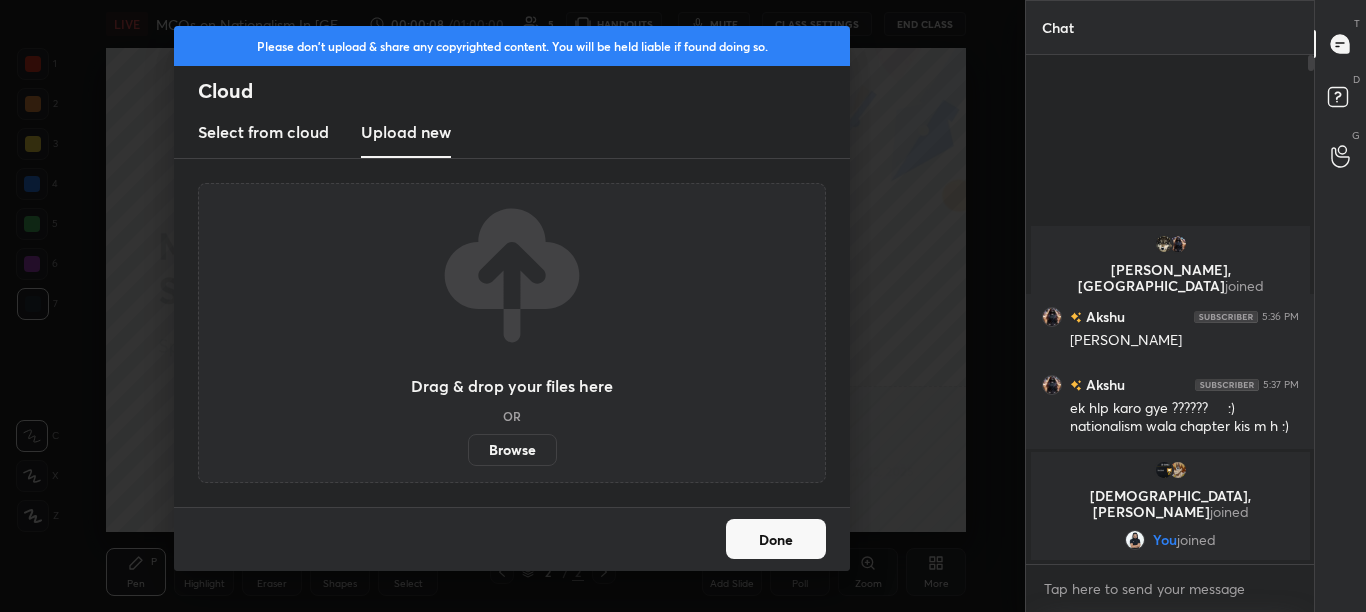 click on "Browse" at bounding box center [468, 450] 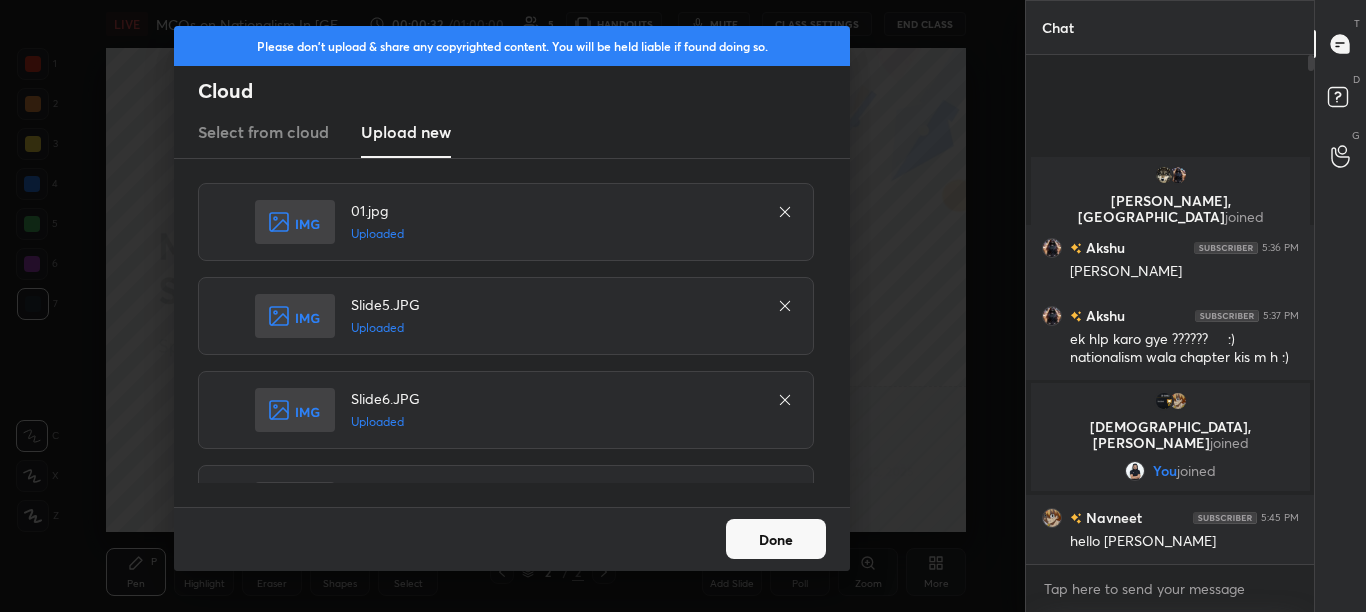 click on "Done" at bounding box center [776, 539] 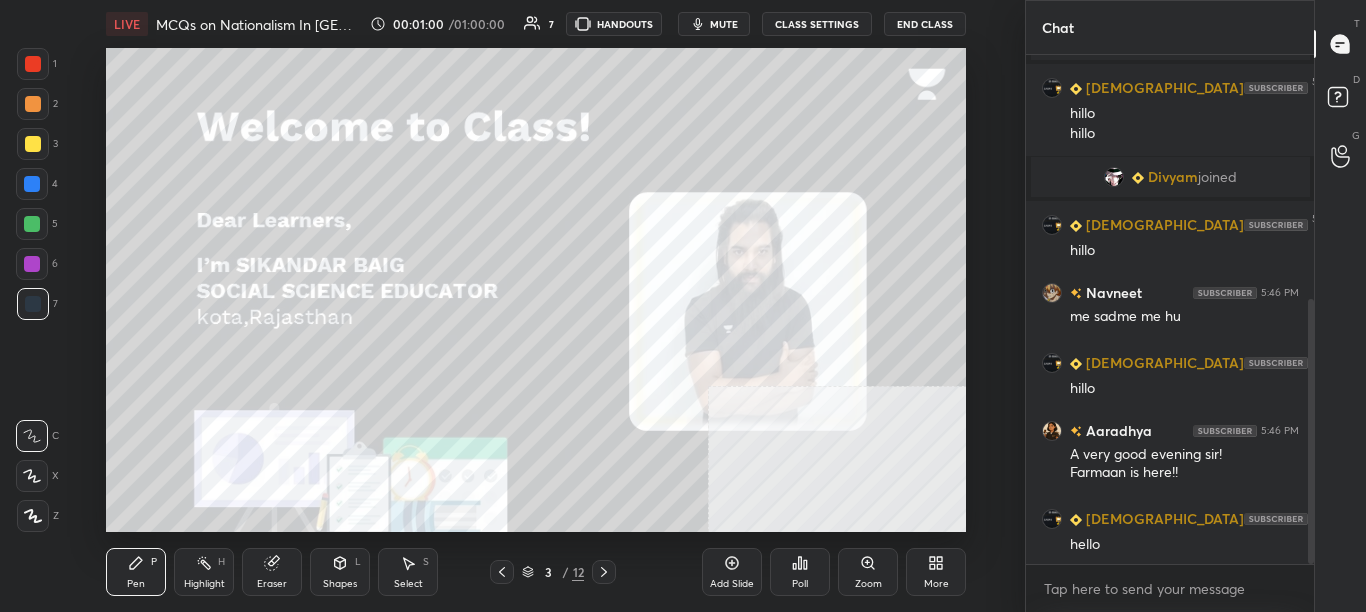 drag, startPoint x: 1313, startPoint y: 308, endPoint x: 1317, endPoint y: 403, distance: 95.084175 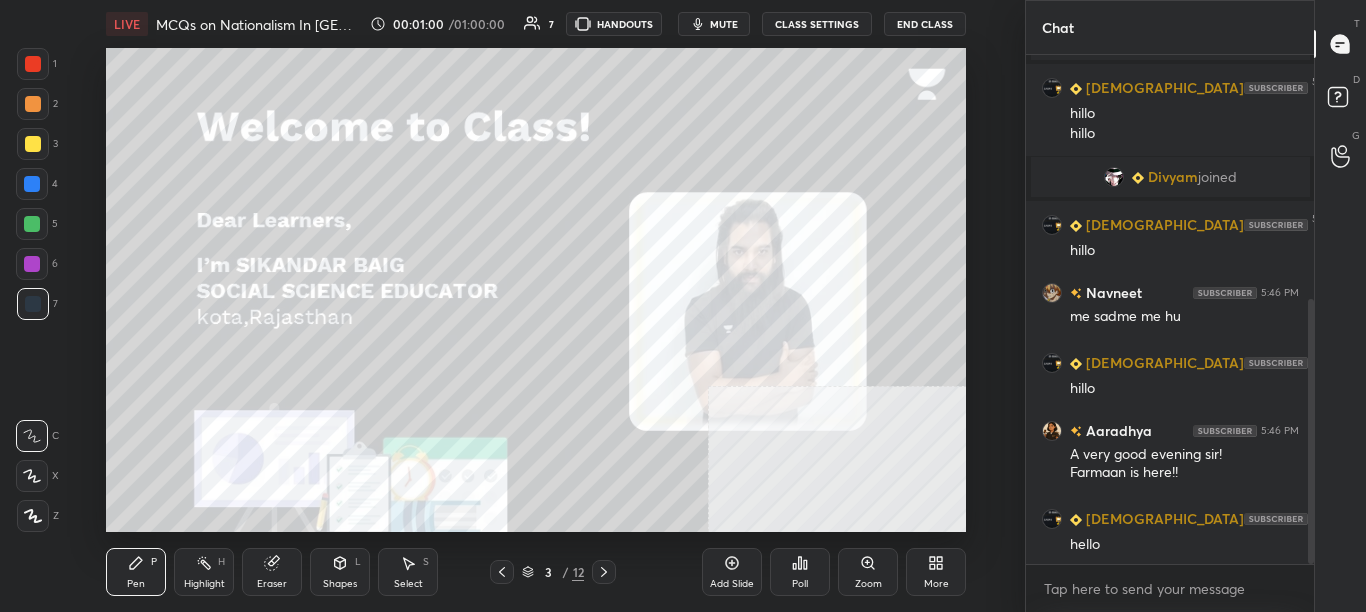 click on "Chat [PERSON_NAME] 5:45 PM hello sir me badhiya aap kese ho [PERSON_NAME]  joined Vaishu 5:45 PM hillo [PERSON_NAME]  joined Vaishu 5:45 PM [PERSON_NAME] 5:46 PM me sadme me hu Vaishu 5:46 PM [PERSON_NAME] 5:46 PM A very good evening sir!
Farmaan is here!! Vaishu 5:46 PM hello JUMP TO LATEST Enable hand raising Enable raise hand to speak to learners. Once enabled, chat will be turned off temporarily. Enable x   introducing Raise a hand with a doubt Now learners can raise their hand along with a doubt  How it works? Doubts asked by learners will show up here NEW DOUBTS ASKED No one has raised a hand yet Can't raise hand Looks like educator just invited you to speak. Please wait before you can raise your hand again. Got it T Messages (T) D Doubts (D) G Raise Hand (G)" at bounding box center (1196, 306) 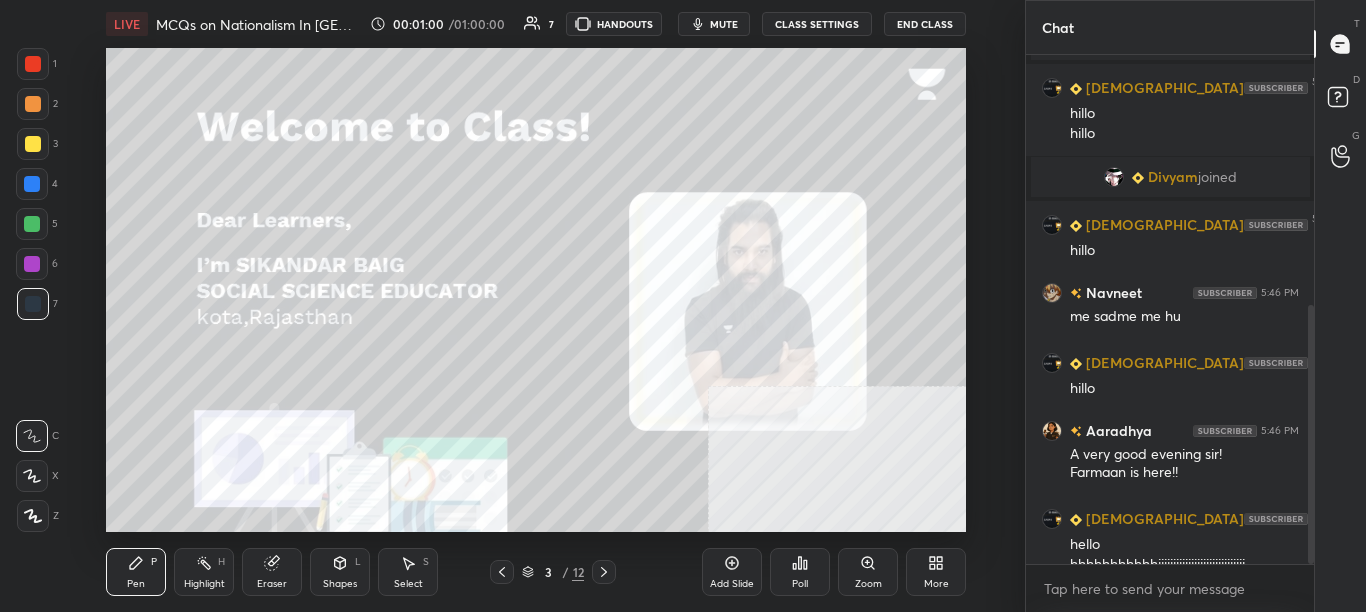 scroll, scrollTop: 490, scrollLeft: 0, axis: vertical 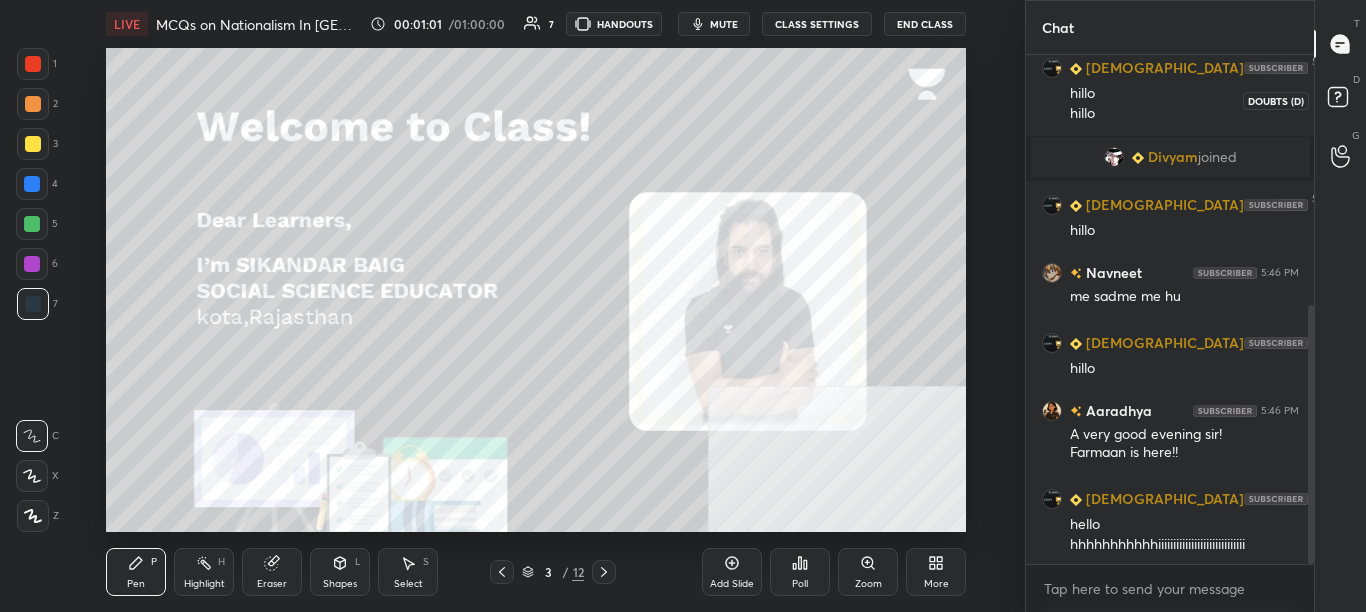 click 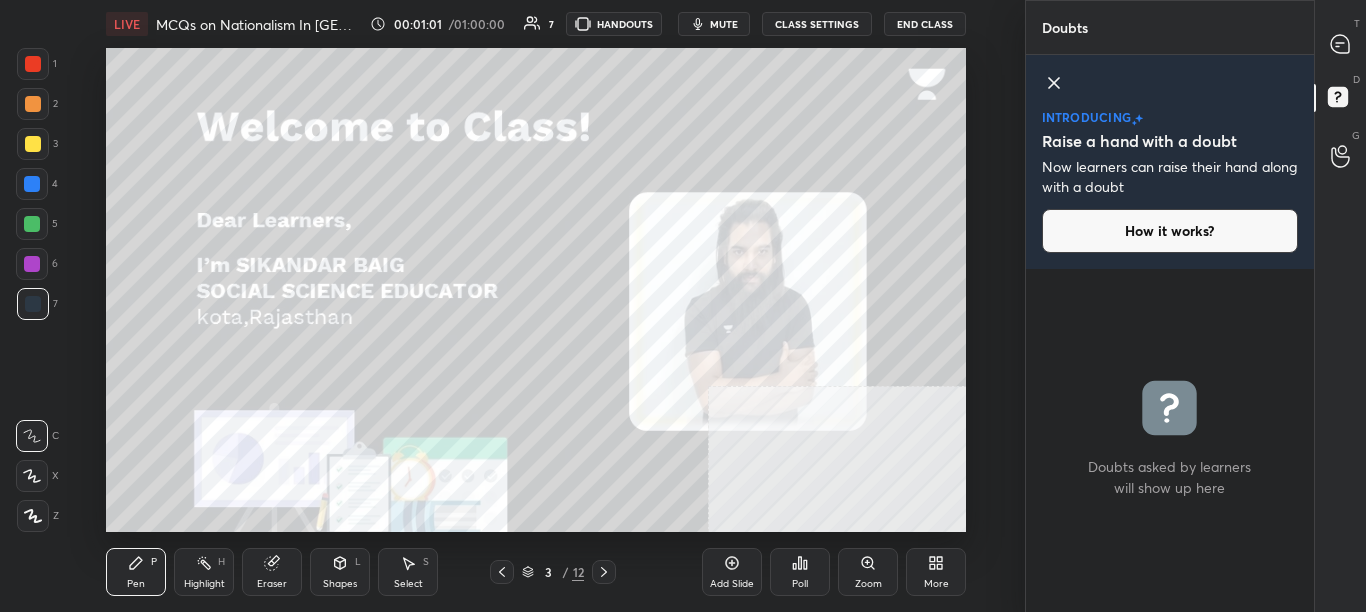 click at bounding box center [1341, 44] 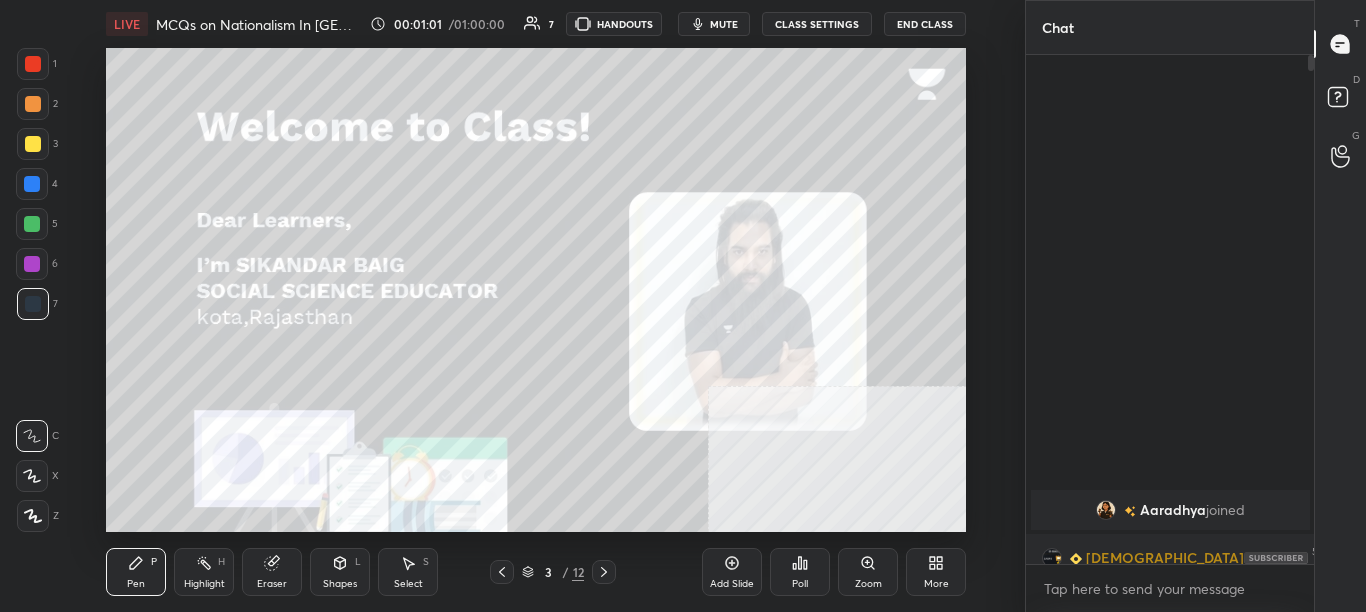 scroll, scrollTop: 490, scrollLeft: 0, axis: vertical 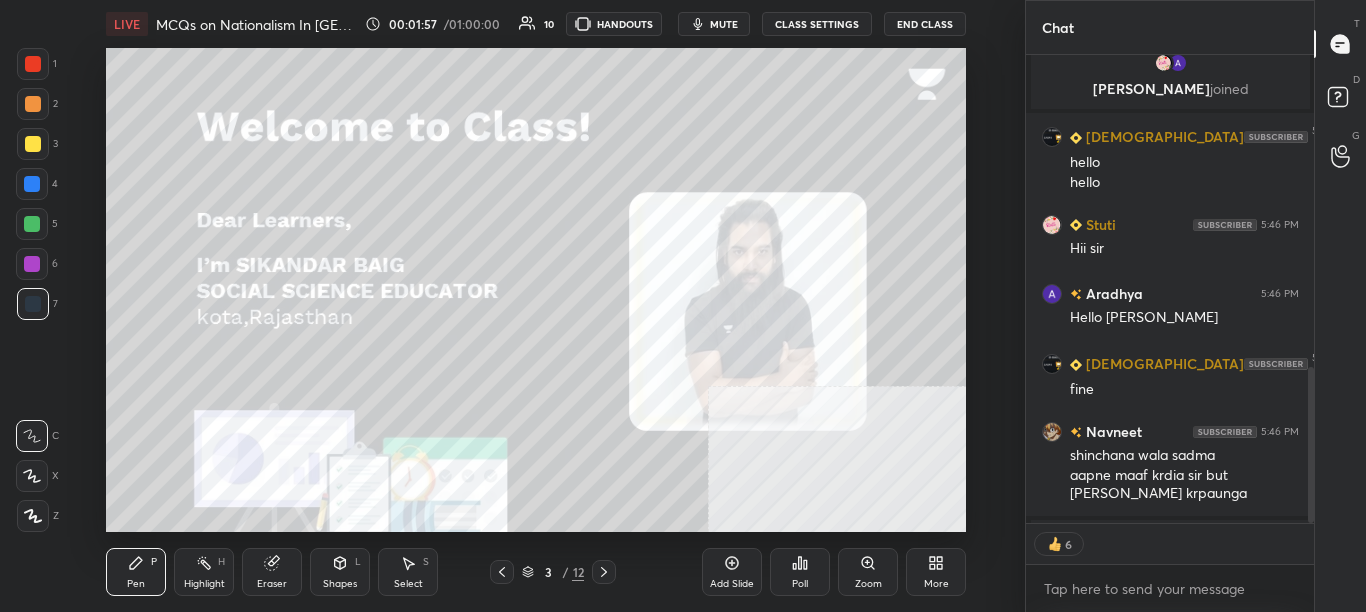 click on "1 2 3 4 5 6 7 C X Z C X Z E E Erase all   H H LIVE MCQs on Nationalism In [GEOGRAPHIC_DATA] - SBSUPER 00:01:57 /  01:00:00 10 HANDOUTS mute CLASS SETTINGS End Class Setting up your live class Poll for   secs No correct answer Start poll Back MCQs on Nationalism In [GEOGRAPHIC_DATA] - SBSUPER [PERSON_NAME] Pen P Highlight H Eraser Shapes L Select S 3 / 12 Add Slide Poll Zoom More Chat Vaishu 5:46 PM hello hhhhhhhhhhhiiiiiiiiiiiiiiiiiiiiiiiiiiiii [PERSON_NAME]  joined Vaishu 5:46 PM hello hello [PERSON_NAME] 5:46 PM Hii [PERSON_NAME] 5:46 PM Hello sir ji namaste Vaishu 5:46 PM fine [PERSON_NAME] 5:46 PM shinchana wala sadma aapne maaf krdia sir but [PERSON_NAME] krpaunga Kareena  joined JUMP TO LATEST 6 Enable hand raising Enable raise hand to speak to learners. Once enabled, chat will be turned off temporarily. Enable x   introducing Raise a hand with a doubt Now learners can raise their hand along with a doubt  How it works? Doubts asked by learners will show up here NEW DOUBTS ASKED No one has raised a hand yet Can't raise hand Got it T Messages (T) D" at bounding box center [683, 306] 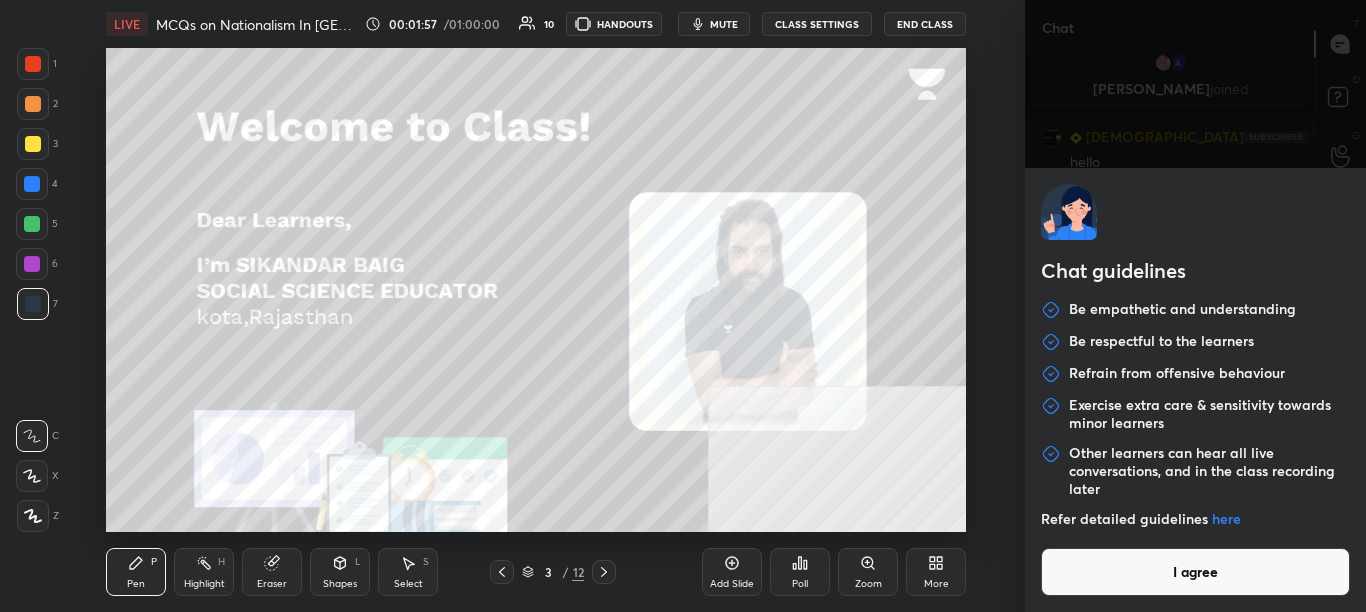 click on "I agree" at bounding box center (1196, 572) 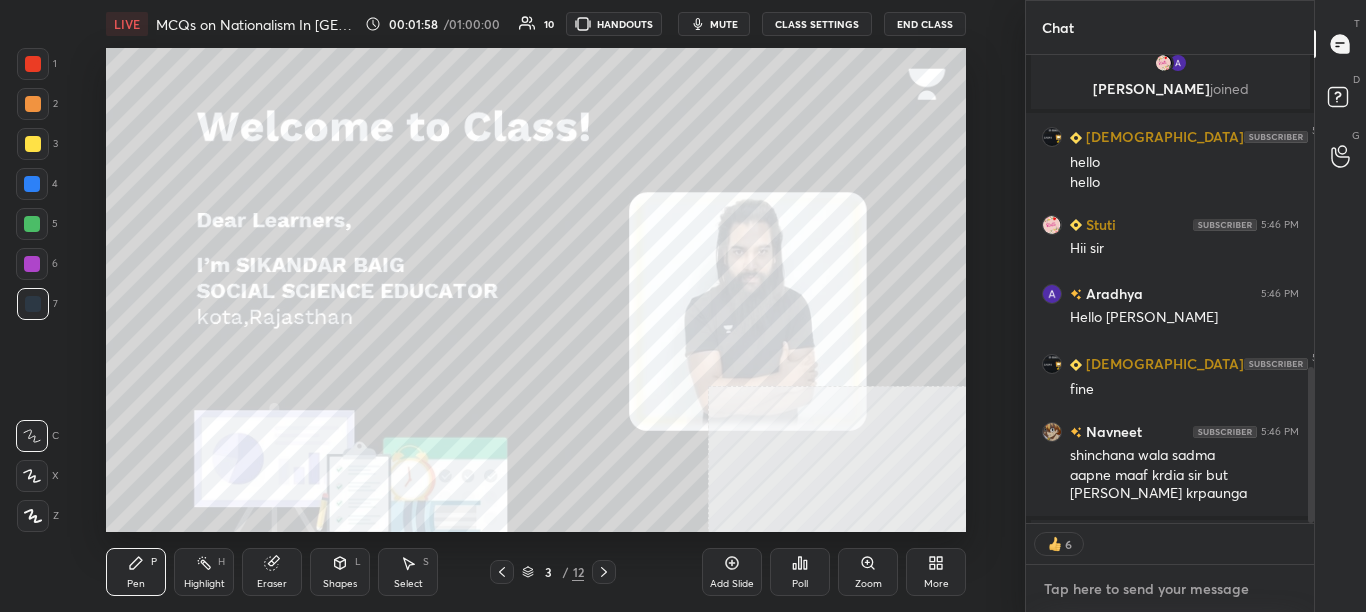 click at bounding box center (1170, 589) 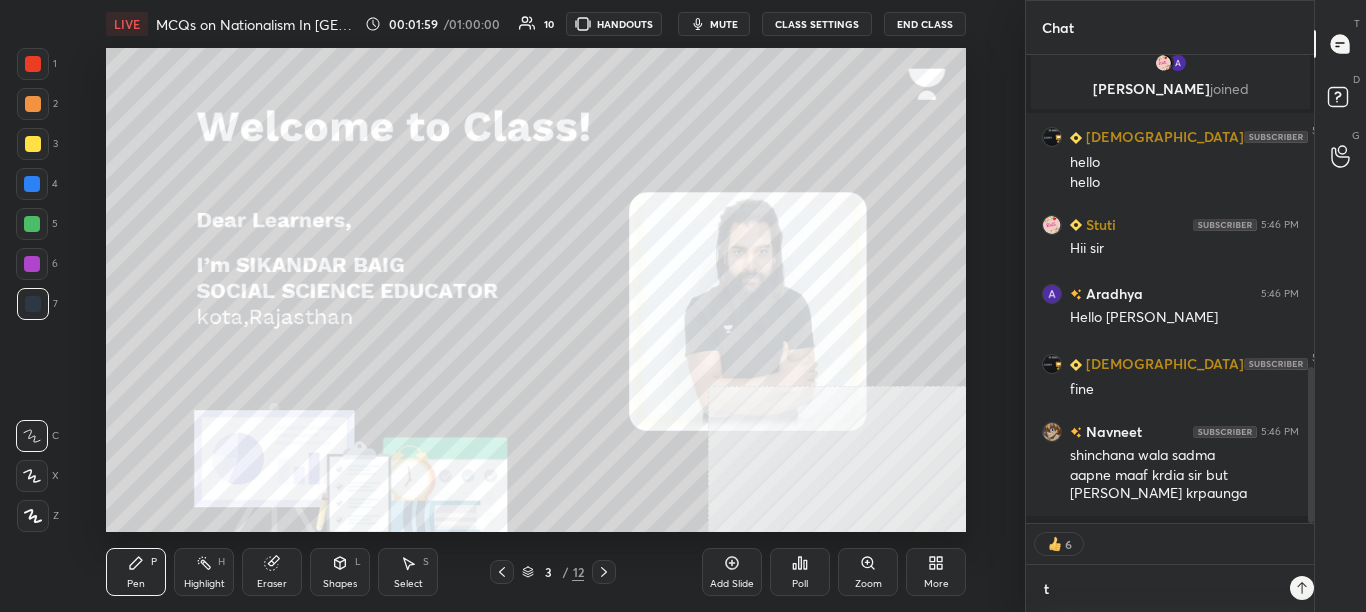 scroll, scrollTop: 456, scrollLeft: 282, axis: both 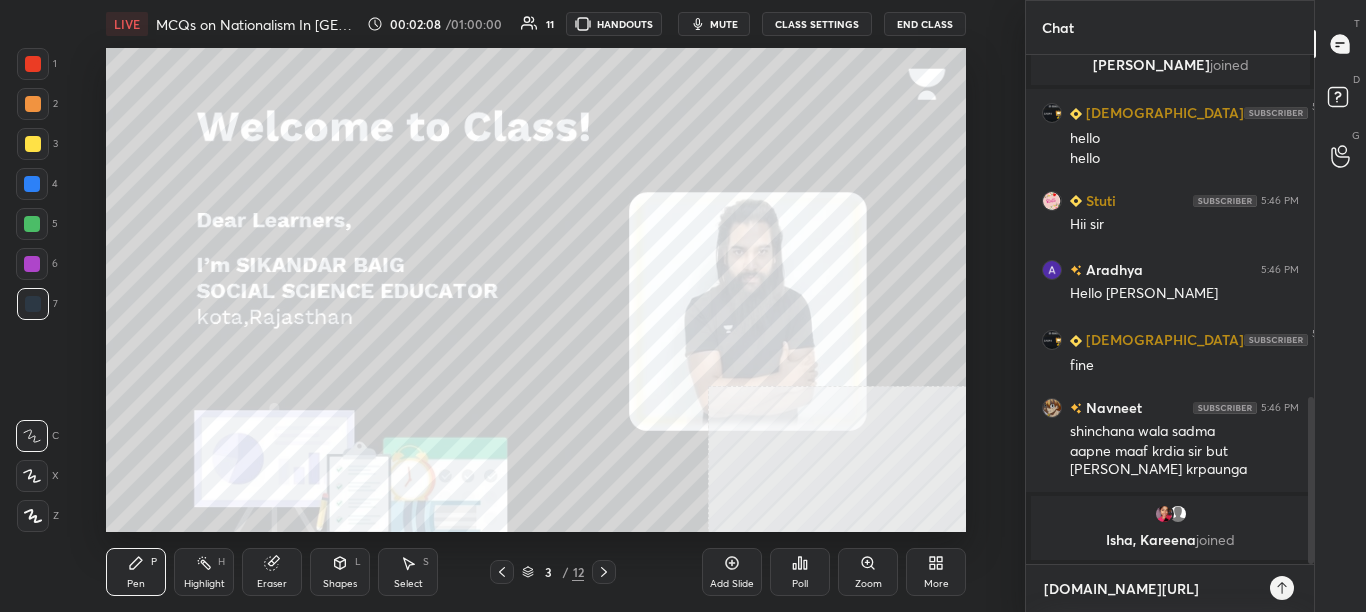 type on "[DOMAIN_NAME][URL]" 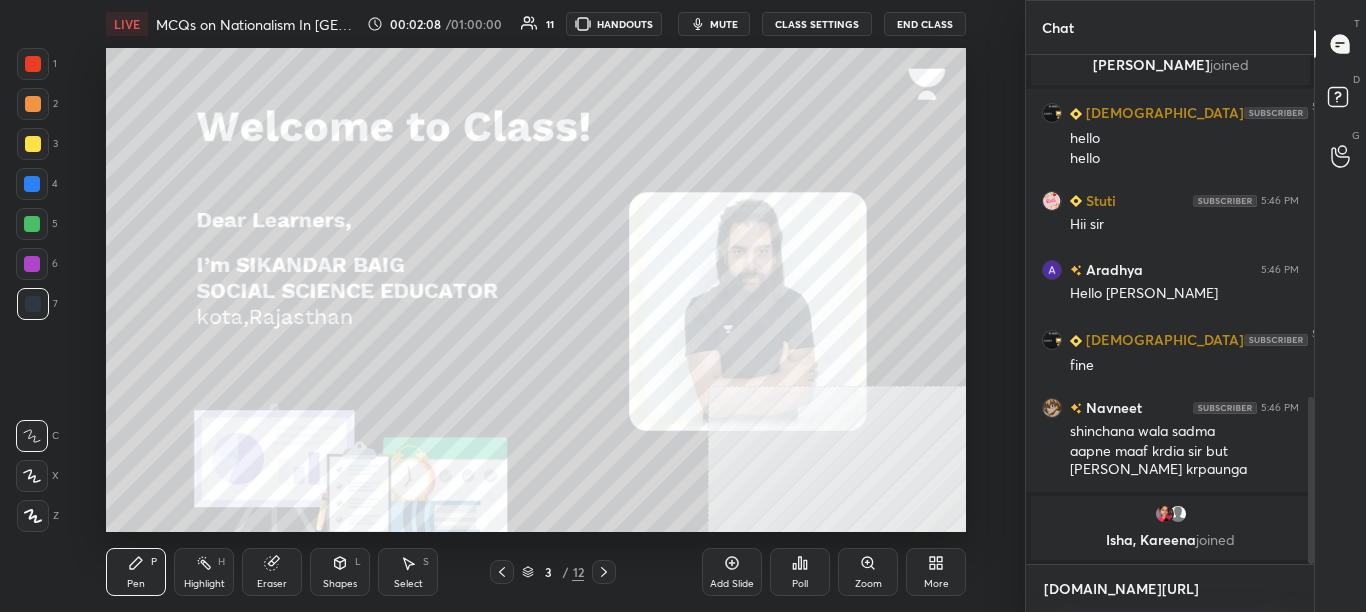 type 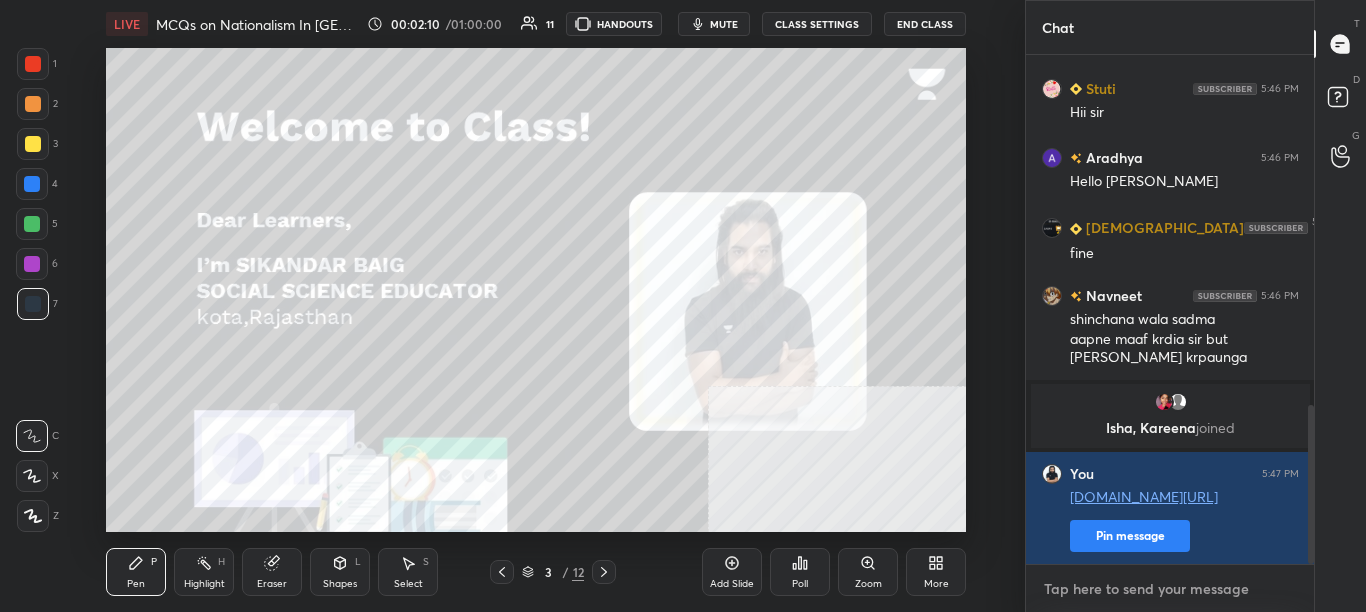 scroll, scrollTop: 1120, scrollLeft: 0, axis: vertical 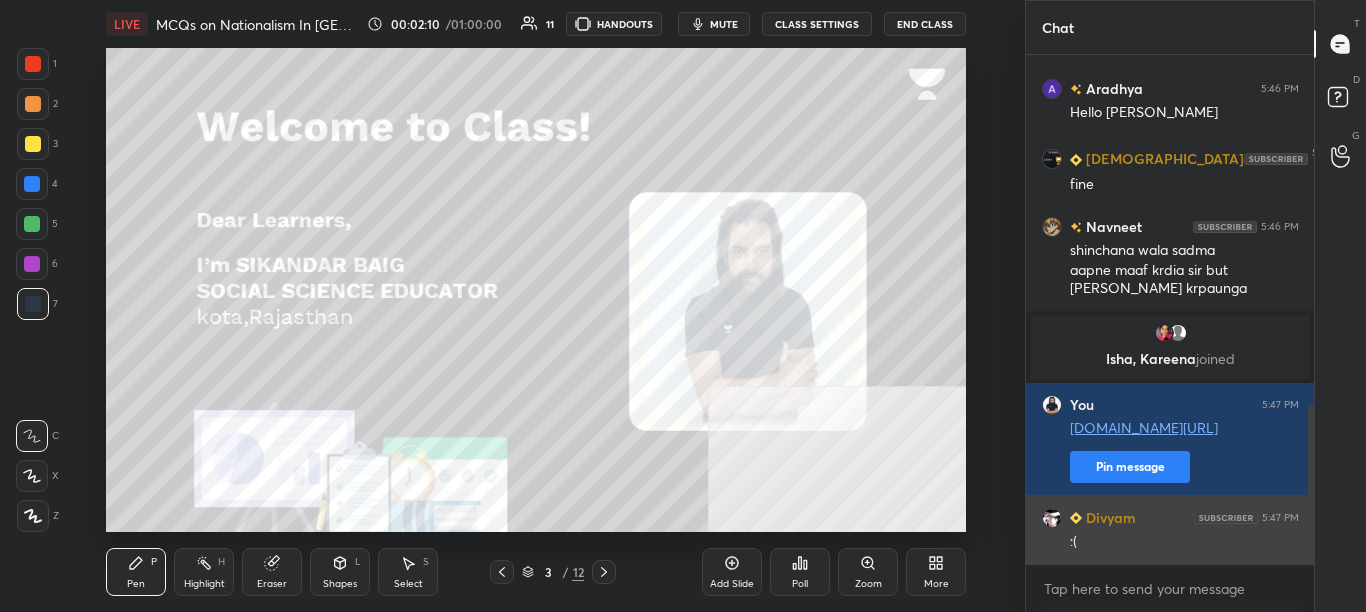 click on "[PERSON_NAME] 5:47 PM" at bounding box center [1170, 517] 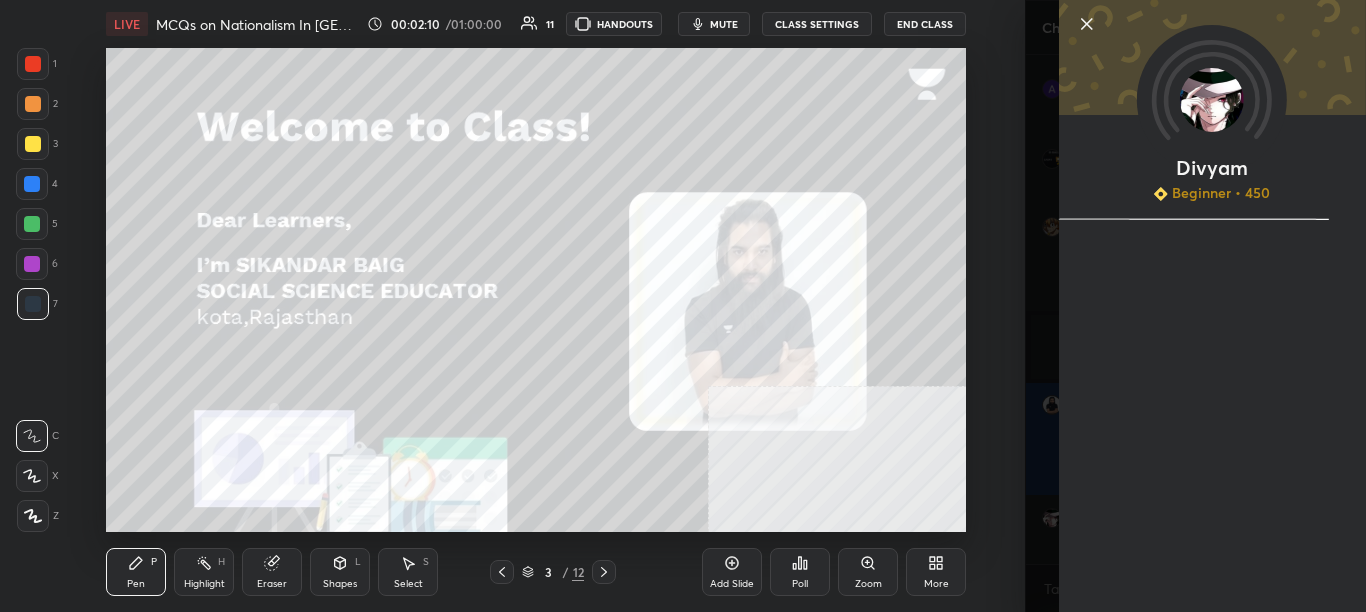 click on "[PERSON_NAME] Beginner   •   450" at bounding box center [1211, 306] 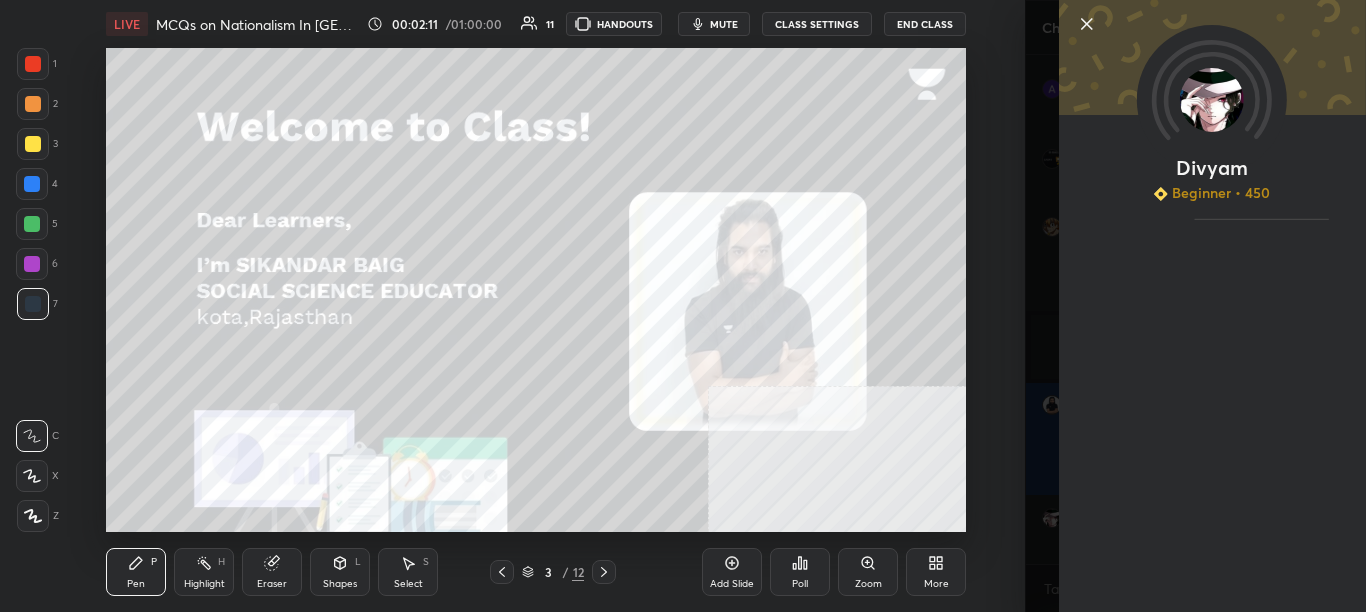 click on "[PERSON_NAME] Beginner   •   450" at bounding box center [1196, 306] 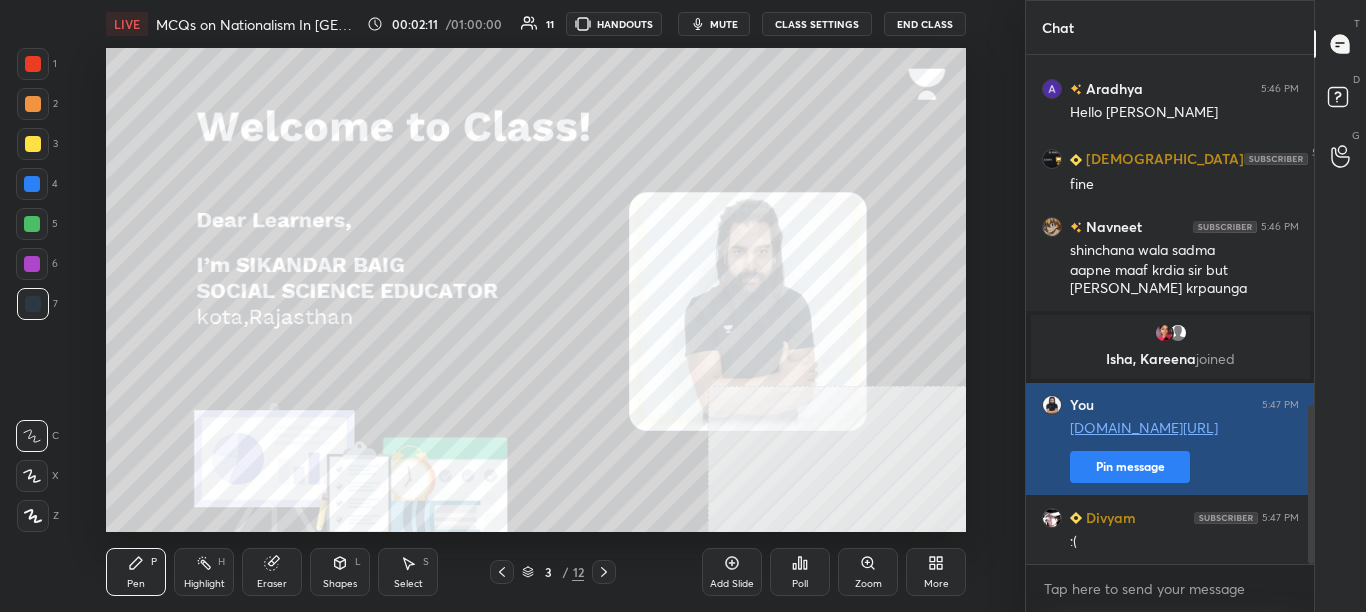click on "Pin message" at bounding box center (1130, 467) 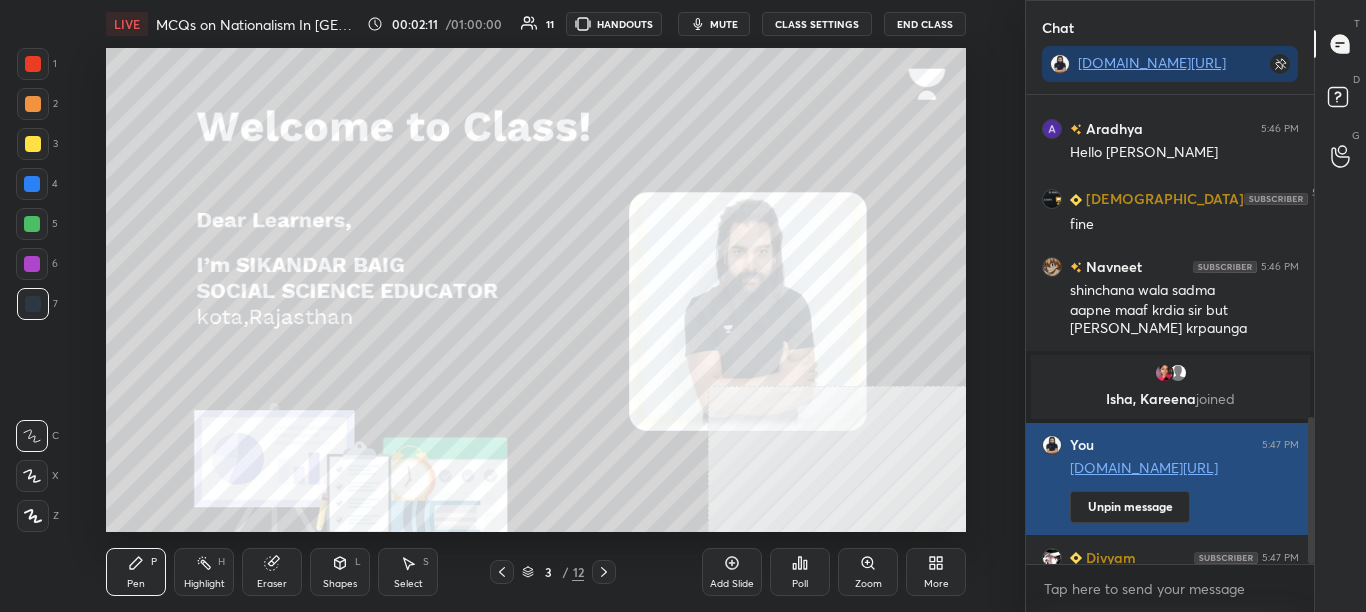 scroll, scrollTop: 463, scrollLeft: 282, axis: both 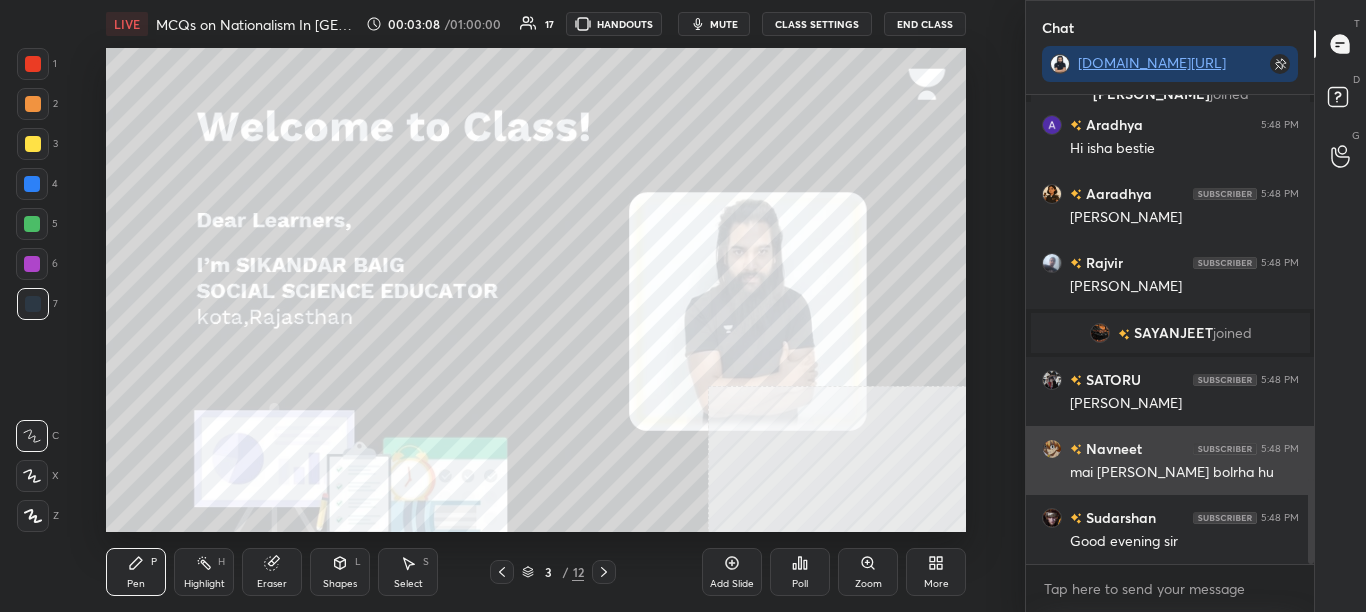 click at bounding box center (1056, 449) 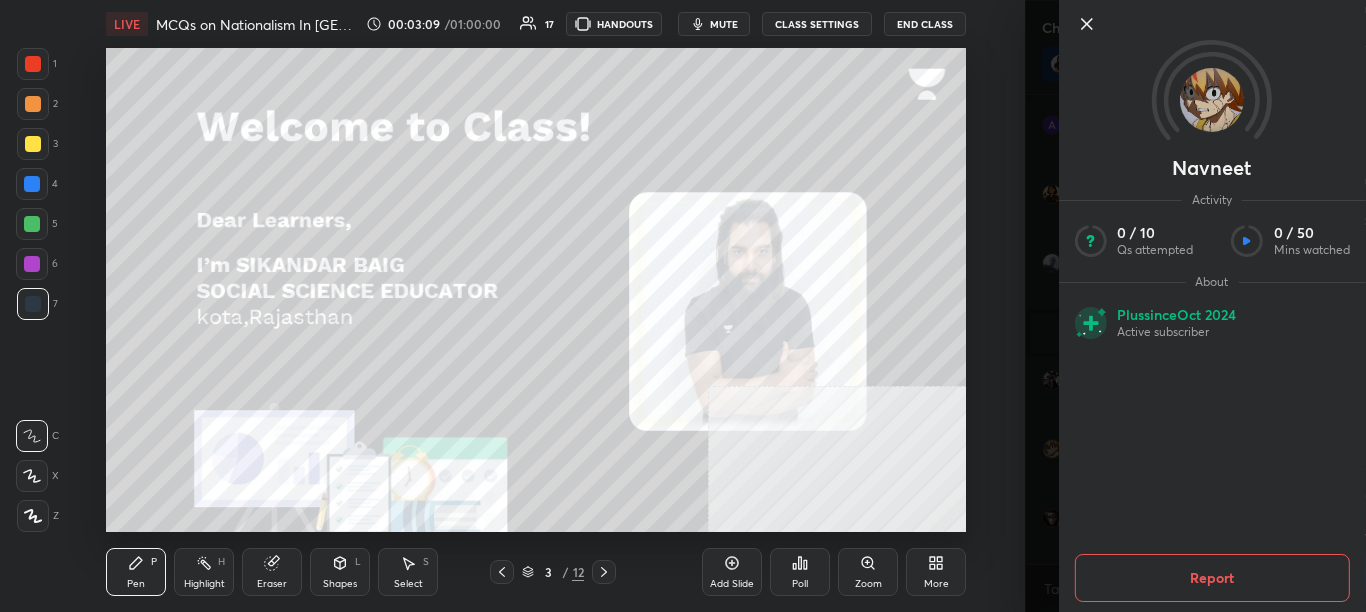 click on "1 2 3 4 5 6 7 C X Z C X Z E E Erase all   H H LIVE MCQs on Nationalism In [GEOGRAPHIC_DATA] - SBSUPER 00:03:09 /  01:00:00 17 HANDOUTS mute CLASS SETTINGS End Class Setting up your live class Poll for   secs No correct answer Start poll Back MCQs on Nationalism In [GEOGRAPHIC_DATA] - SBSUPER [PERSON_NAME] Pen P Highlight H Eraser Shapes L Select S 3 / 12 Add Slide Poll Zoom More" at bounding box center [512, 306] 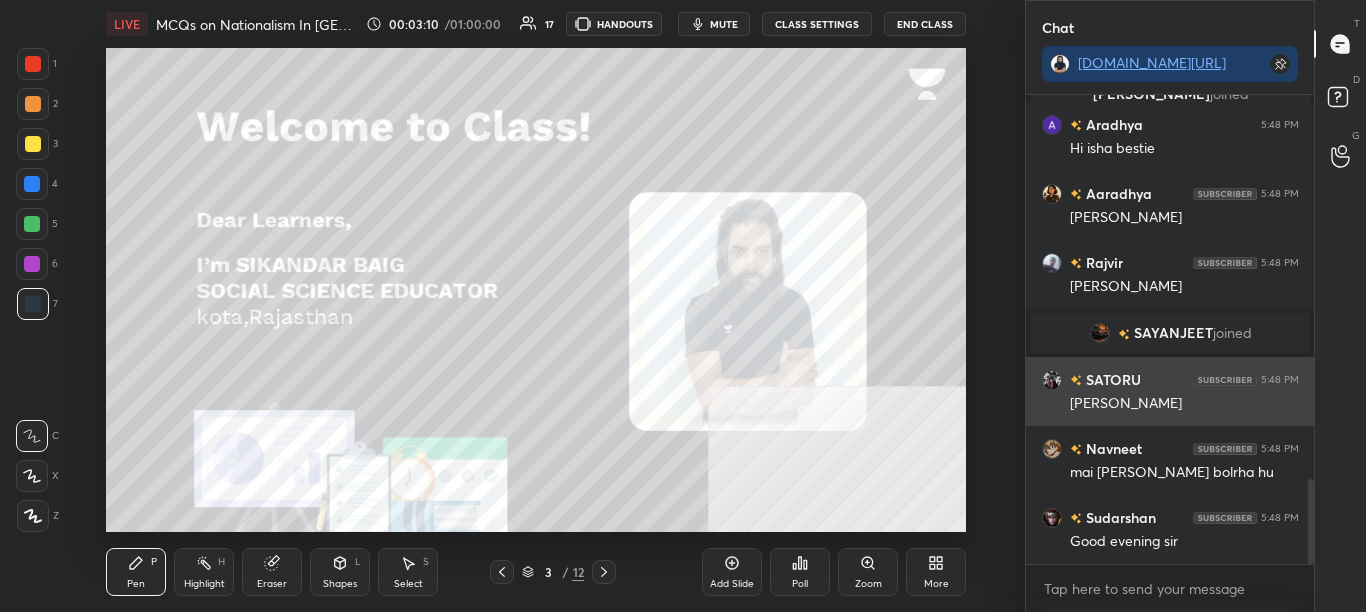 click at bounding box center [1076, 379] 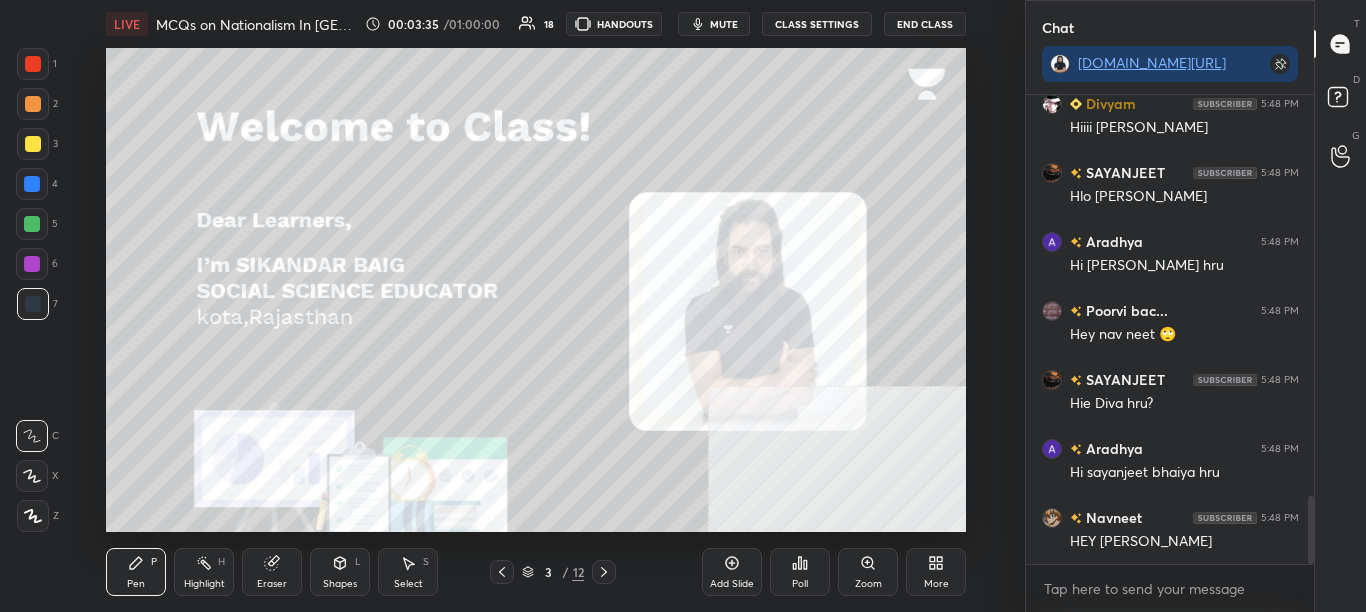 scroll, scrollTop: 2846, scrollLeft: 0, axis: vertical 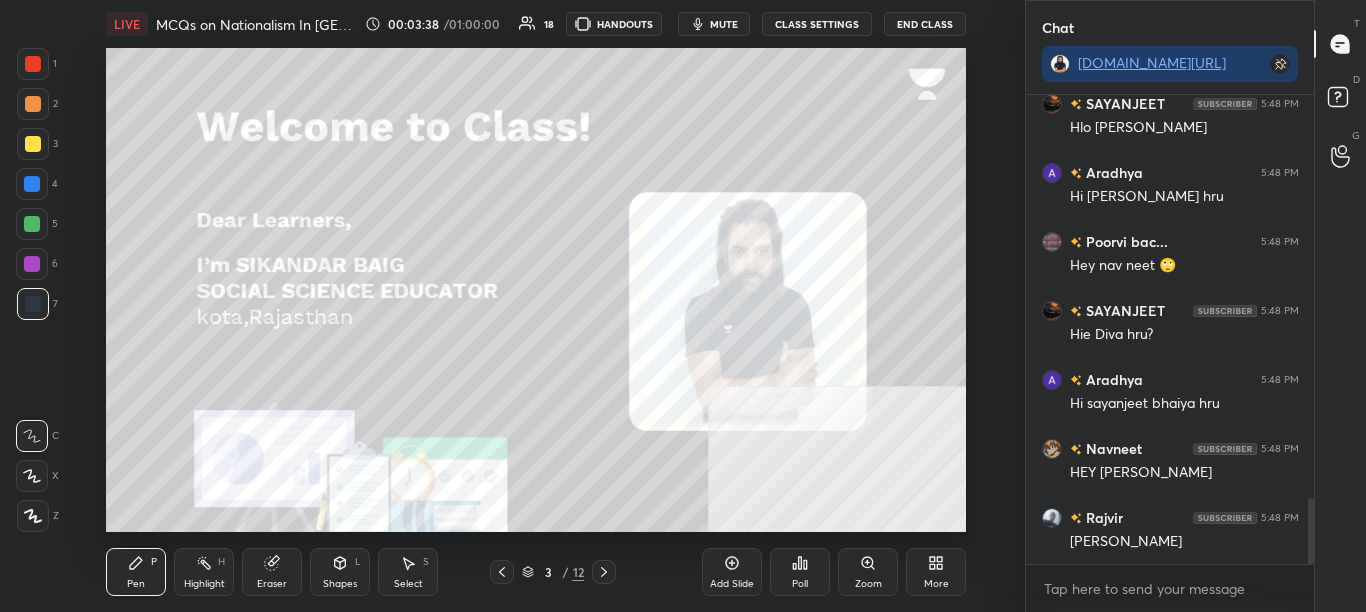 click 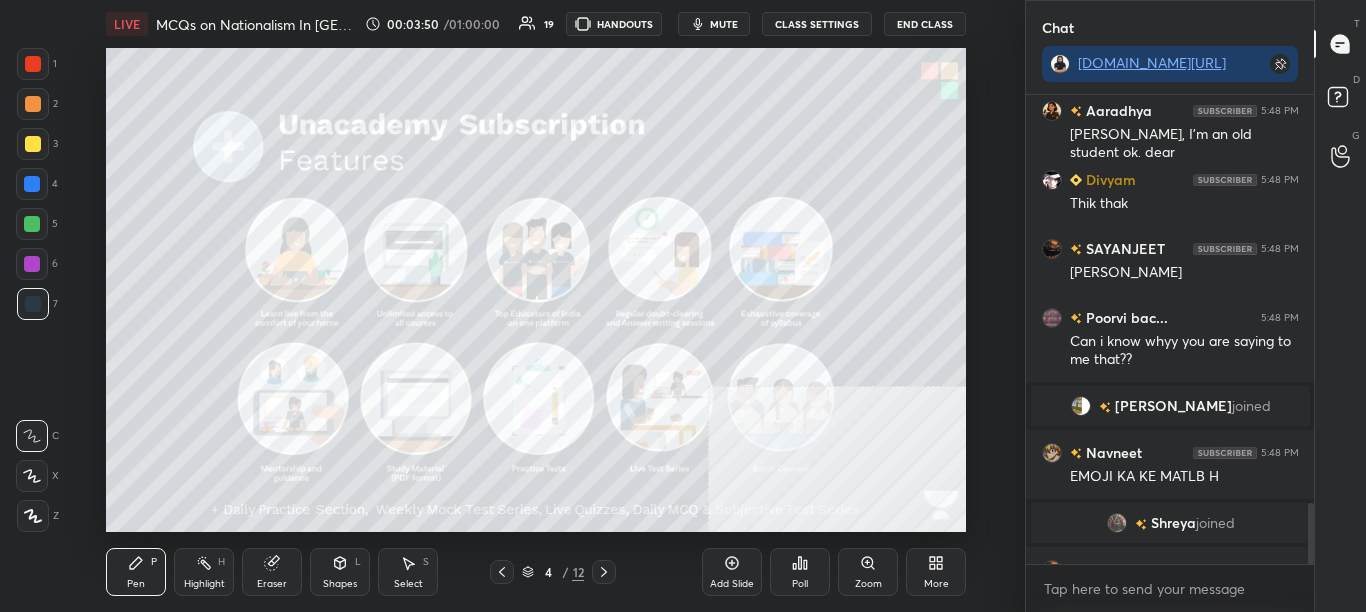 scroll, scrollTop: 3137, scrollLeft: 0, axis: vertical 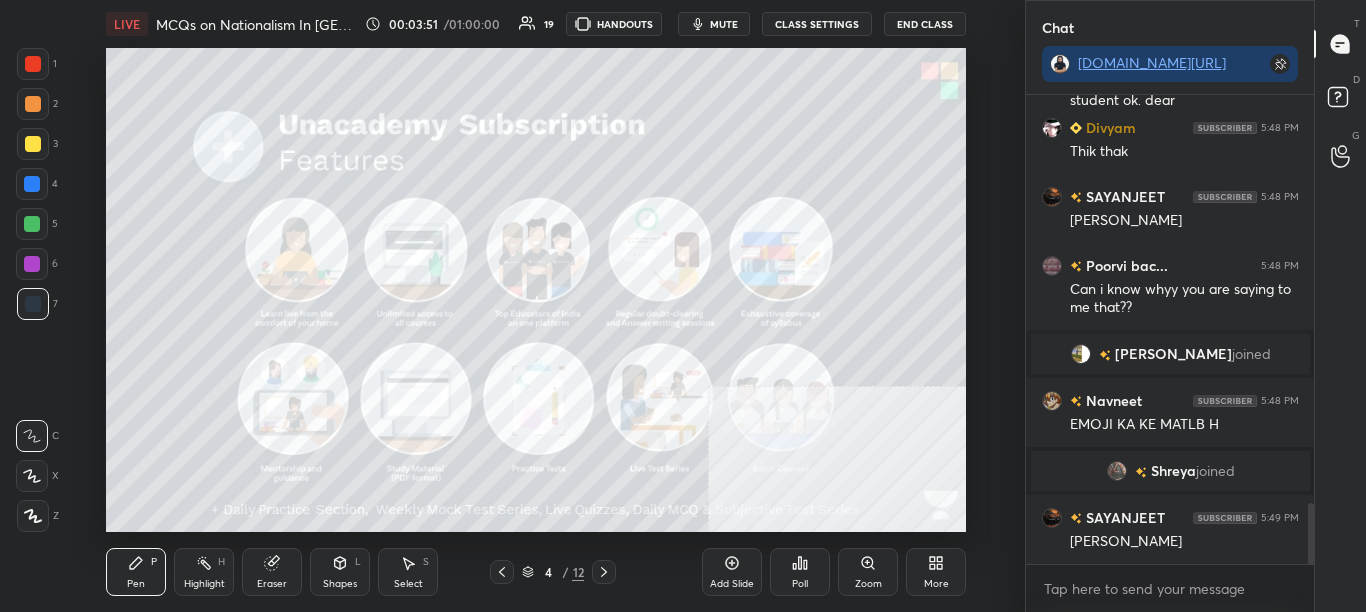 click 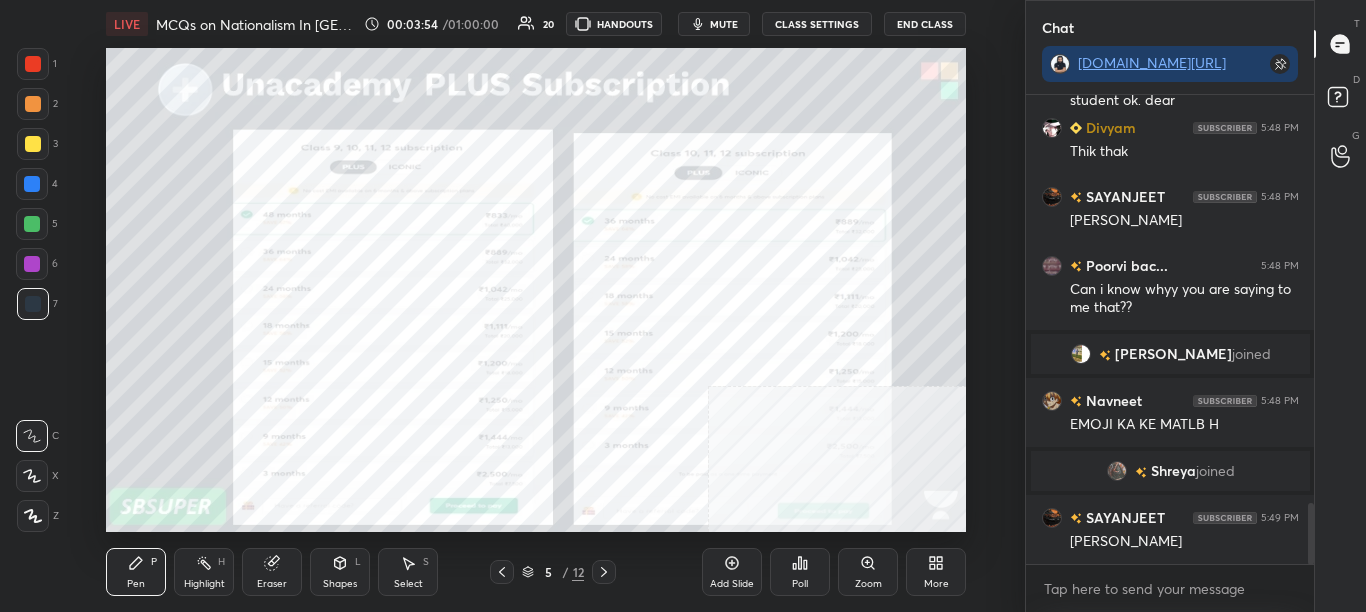 click at bounding box center [33, 64] 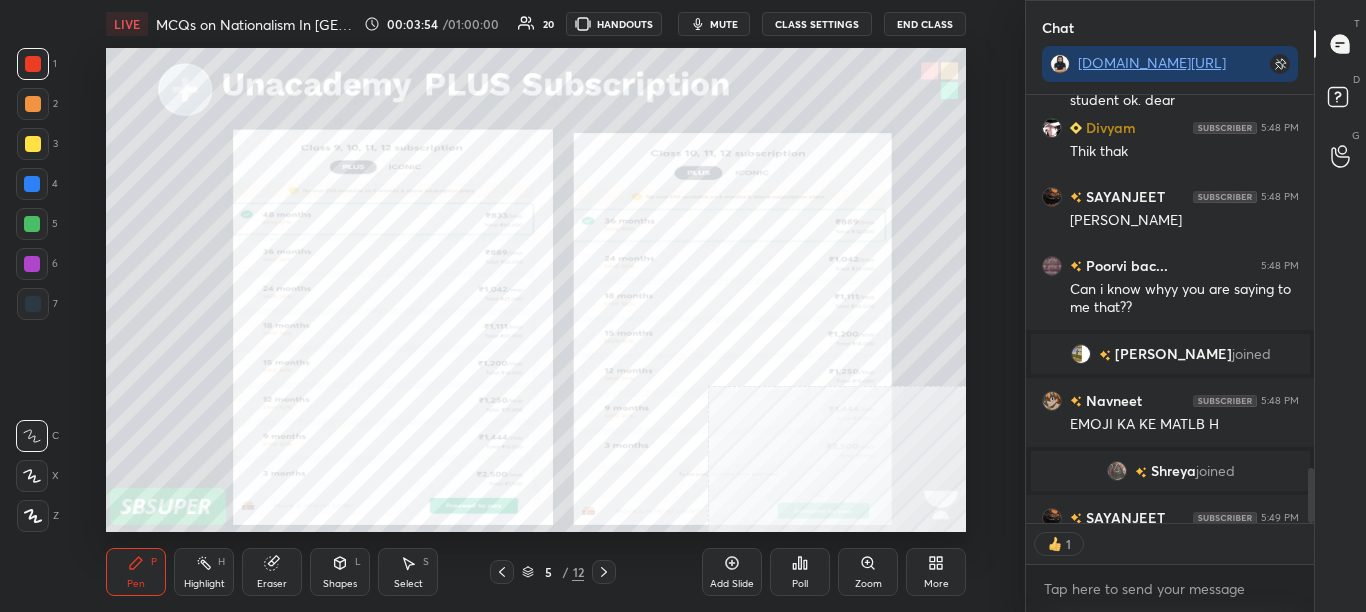 scroll, scrollTop: 422, scrollLeft: 282, axis: both 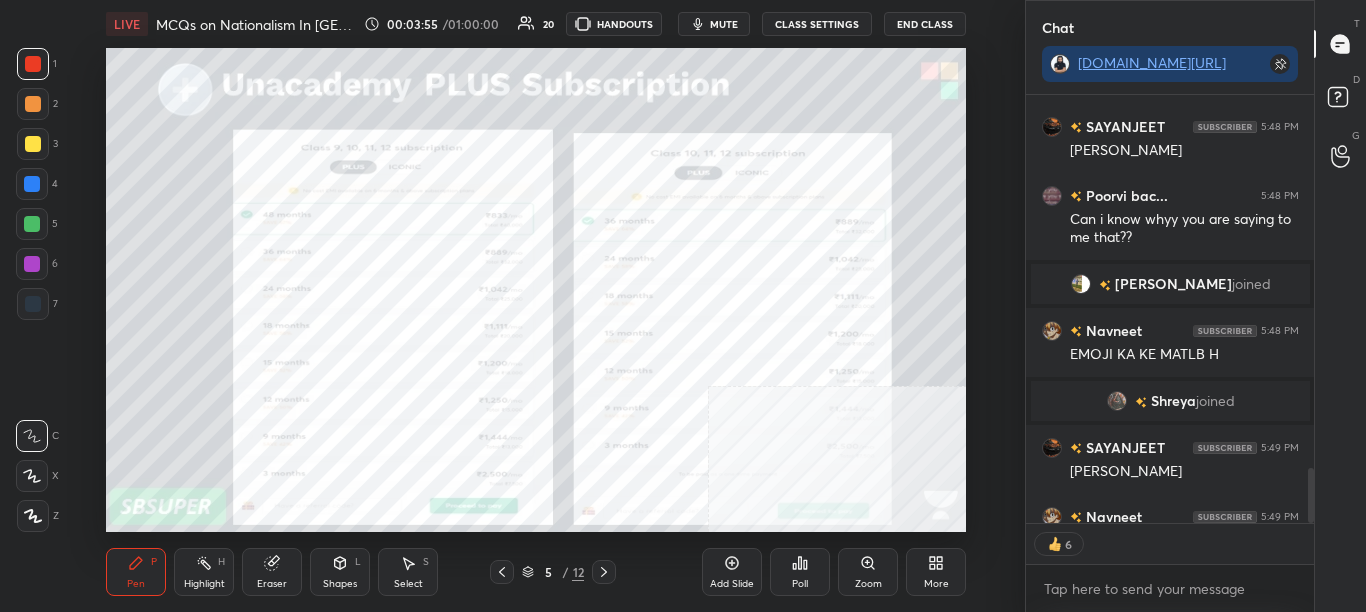 click at bounding box center (33, 516) 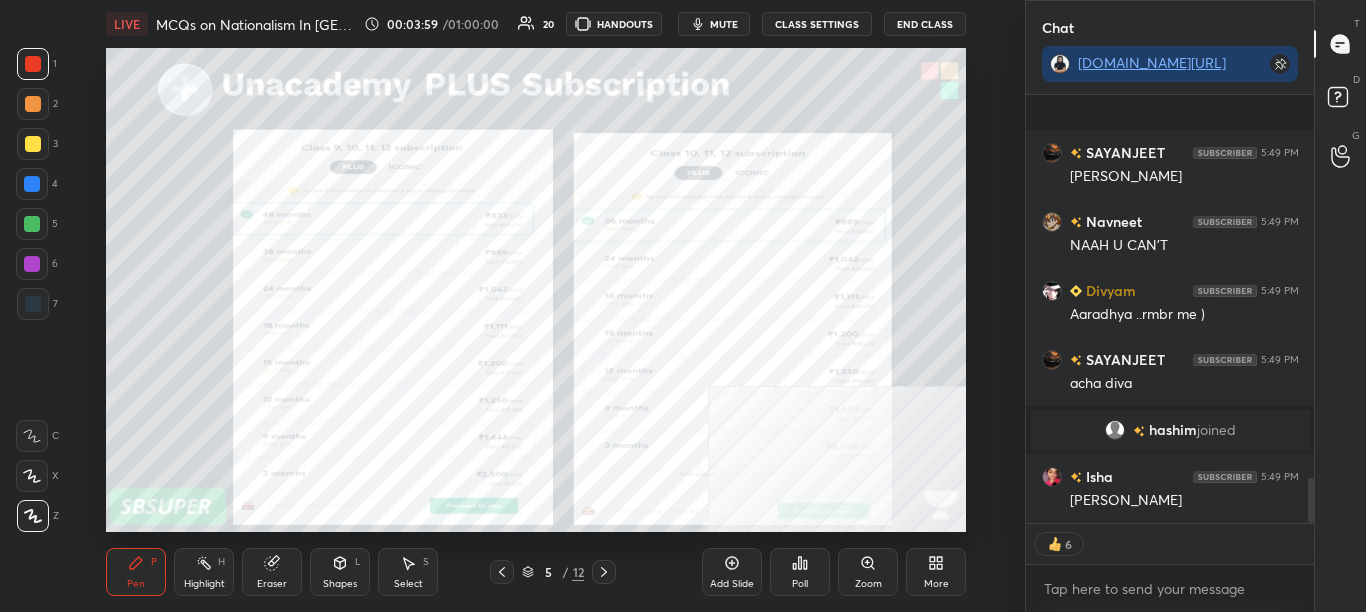 scroll, scrollTop: 3640, scrollLeft: 0, axis: vertical 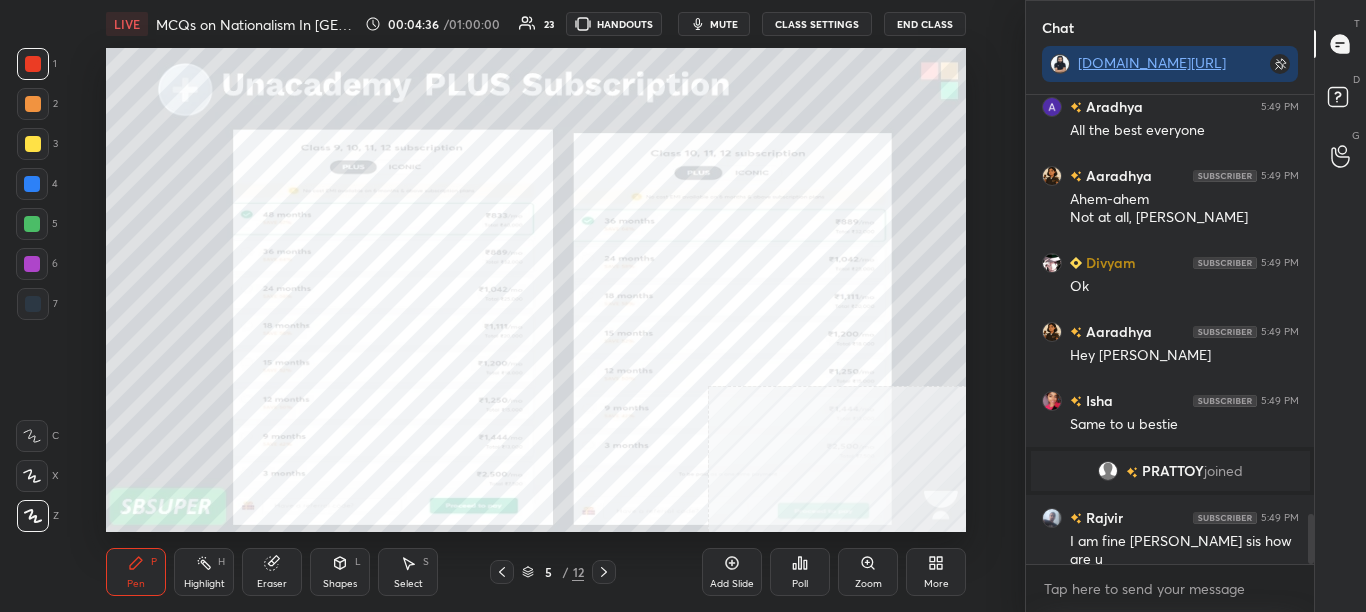 click 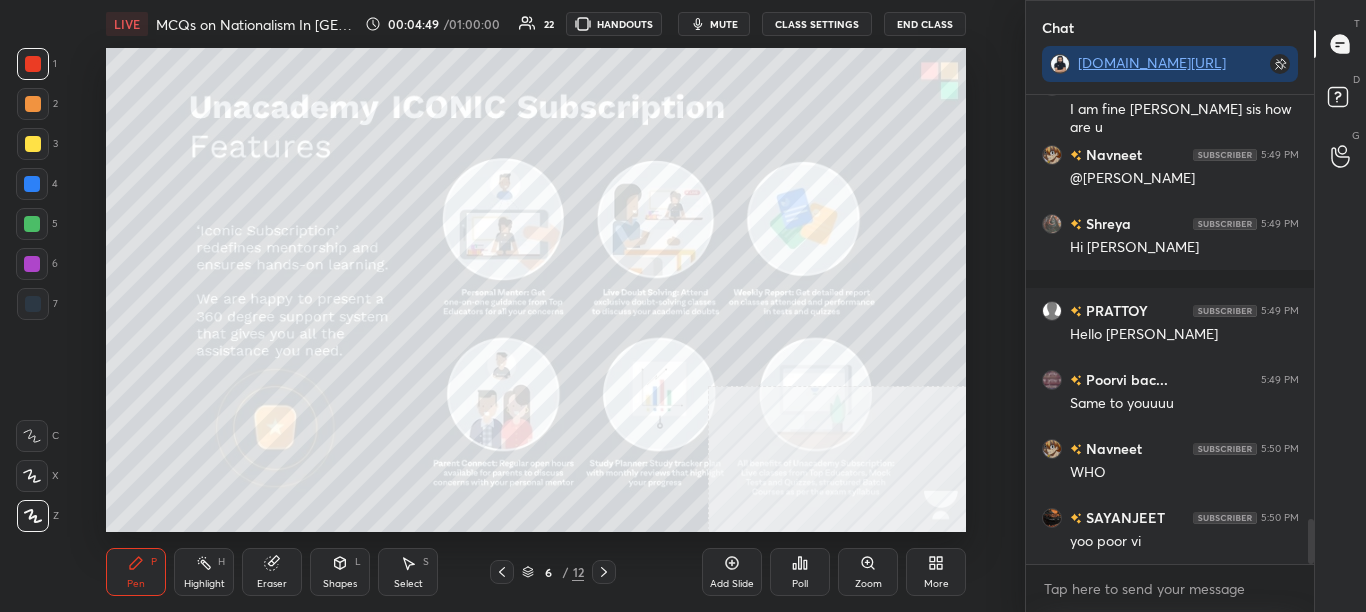 scroll, scrollTop: 4394, scrollLeft: 0, axis: vertical 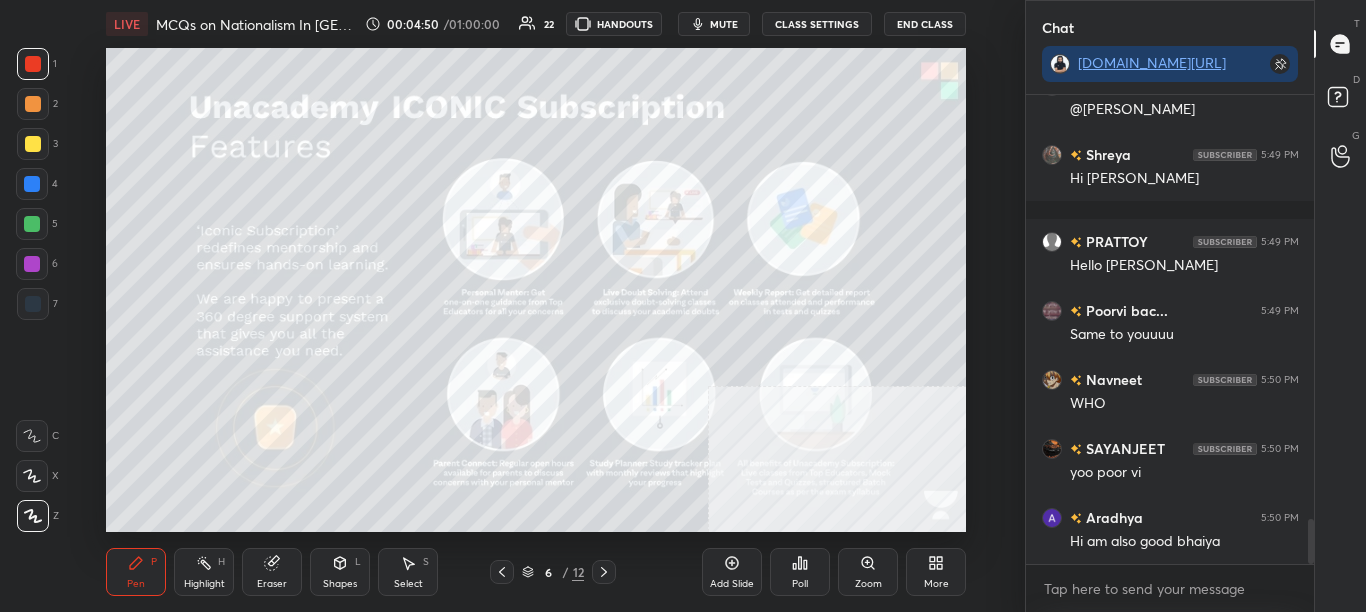 click 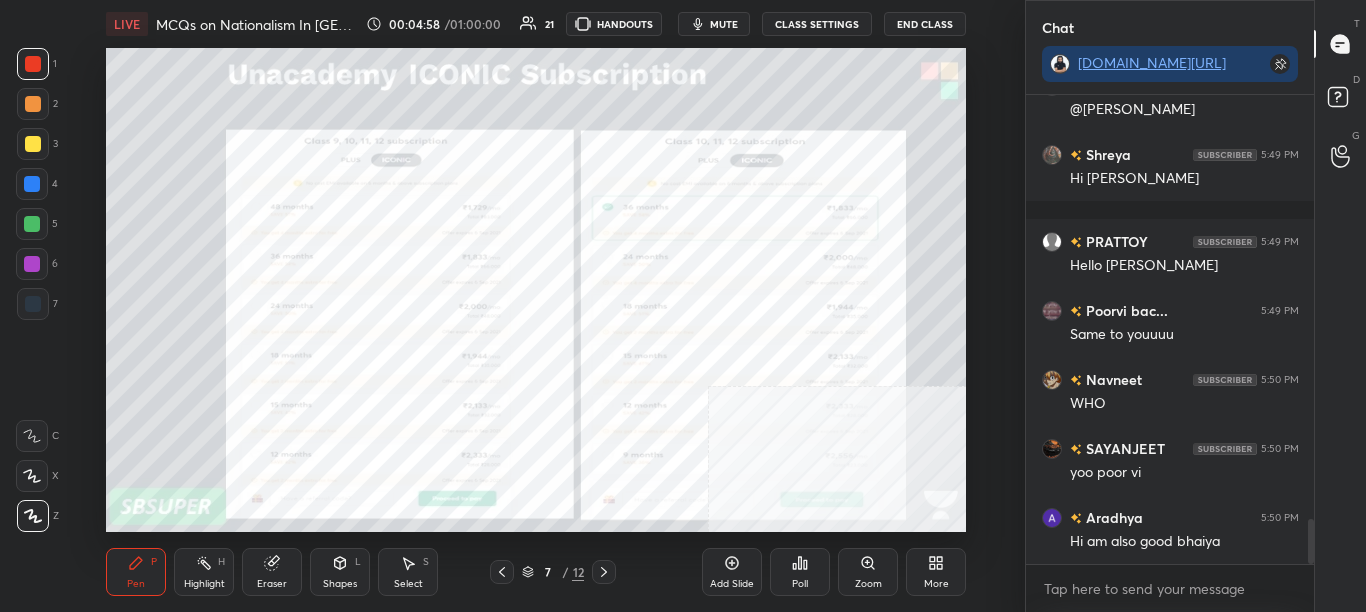 click 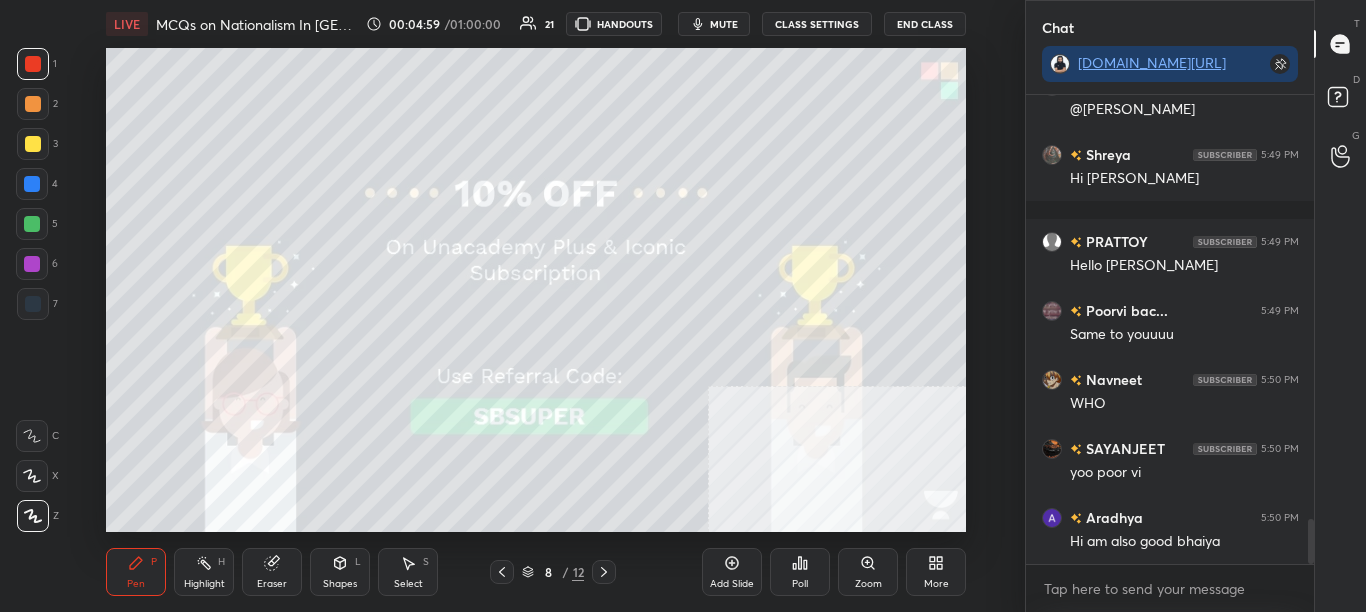 scroll, scrollTop: 4463, scrollLeft: 0, axis: vertical 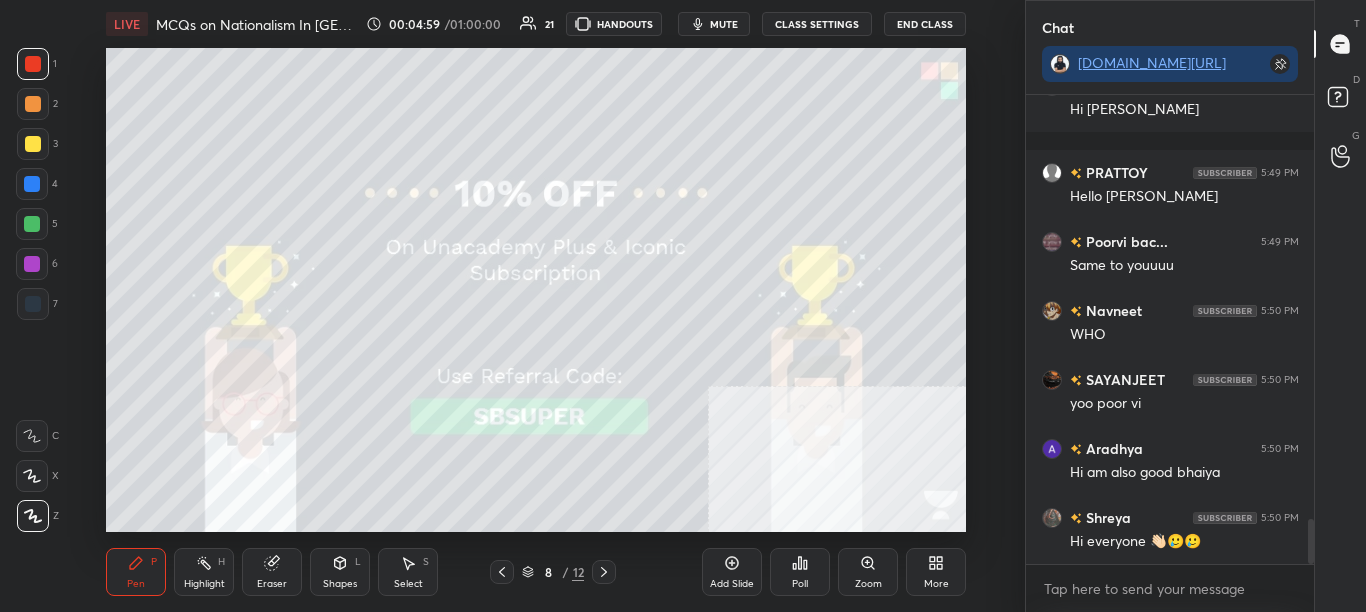 click 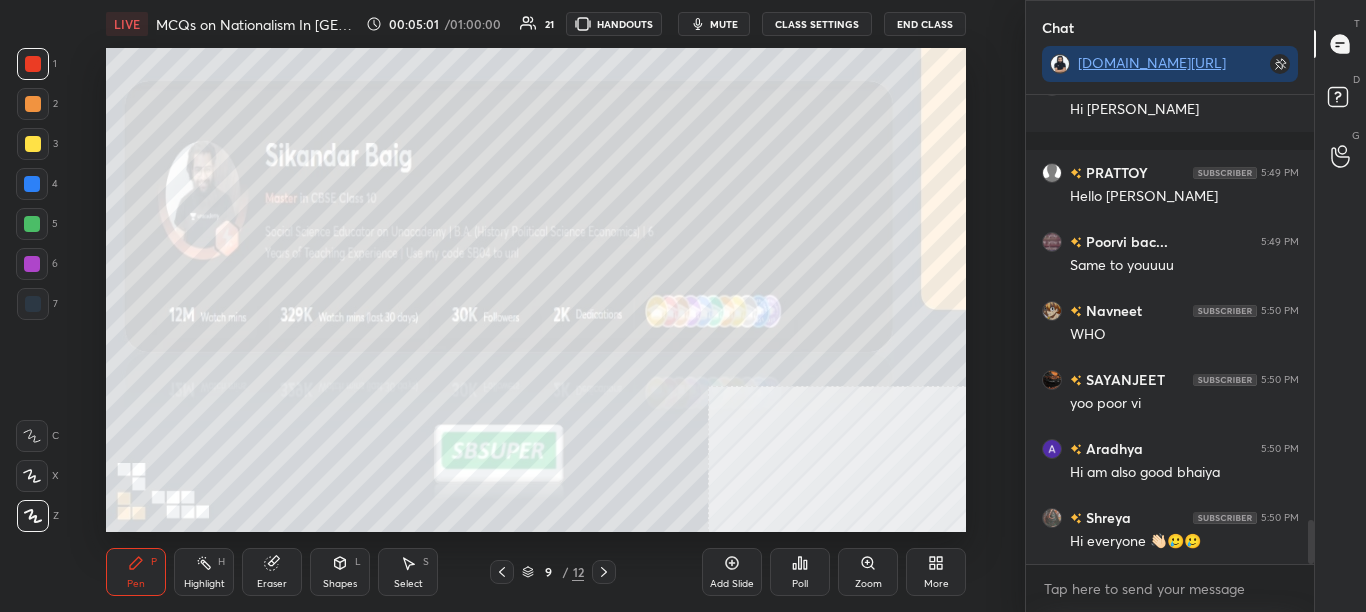 scroll, scrollTop: 4532, scrollLeft: 0, axis: vertical 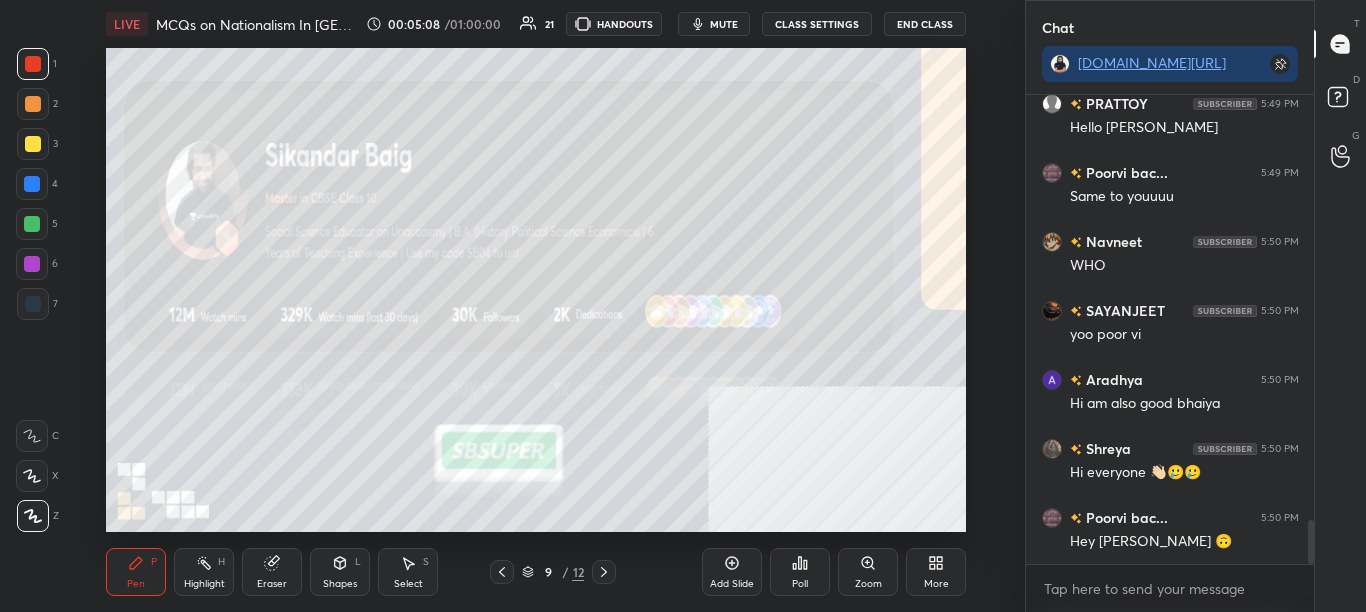 click 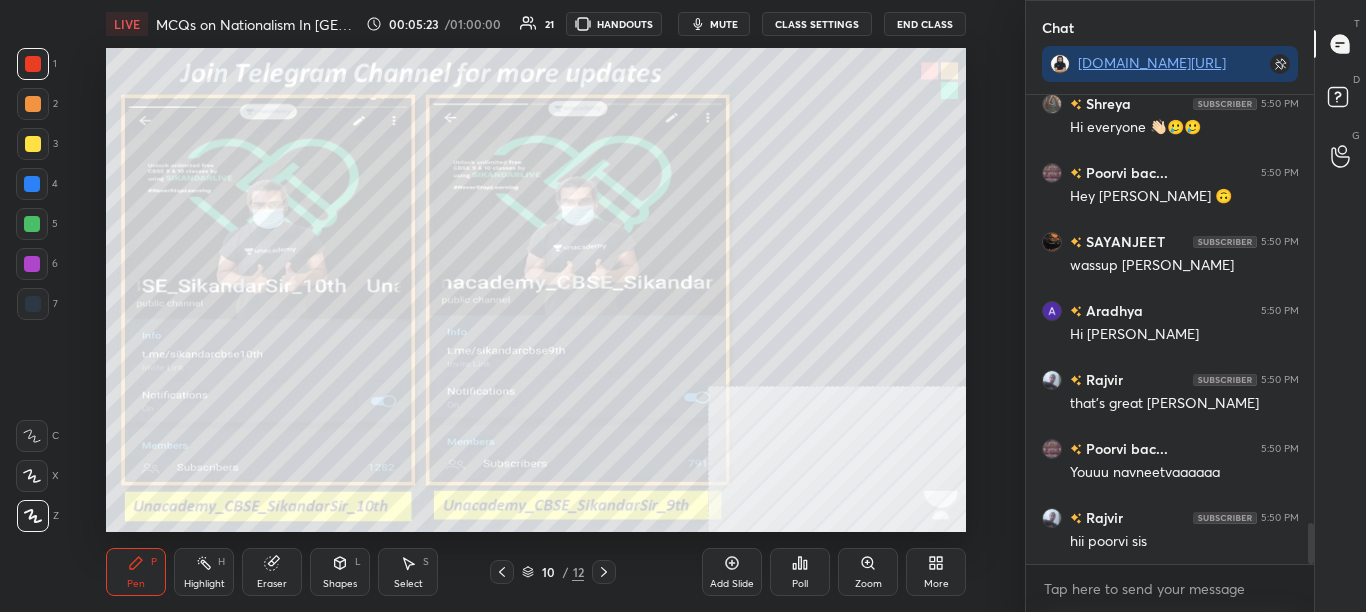 scroll, scrollTop: 4946, scrollLeft: 0, axis: vertical 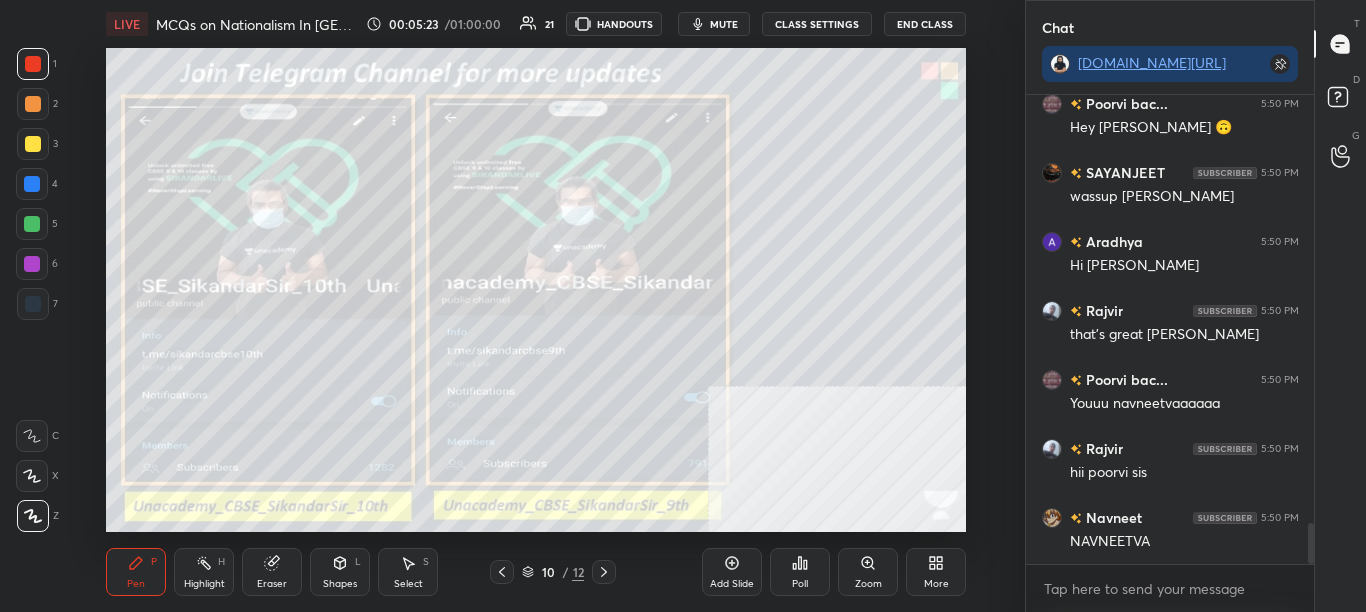 click 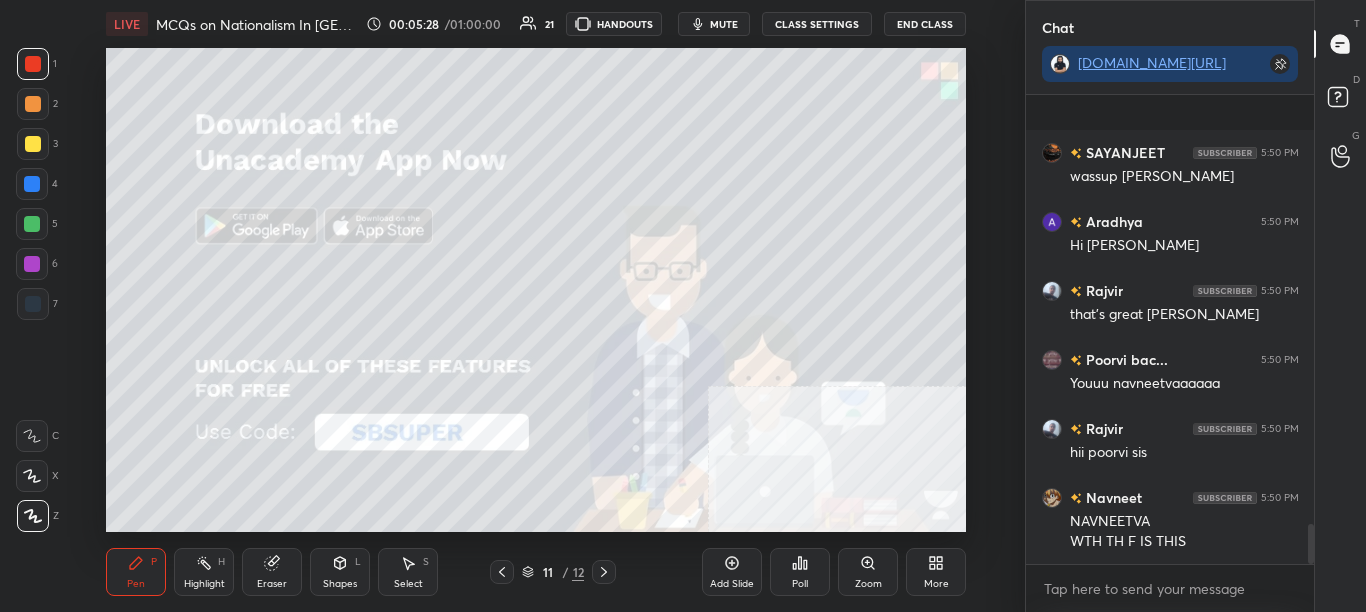 scroll, scrollTop: 5071, scrollLeft: 0, axis: vertical 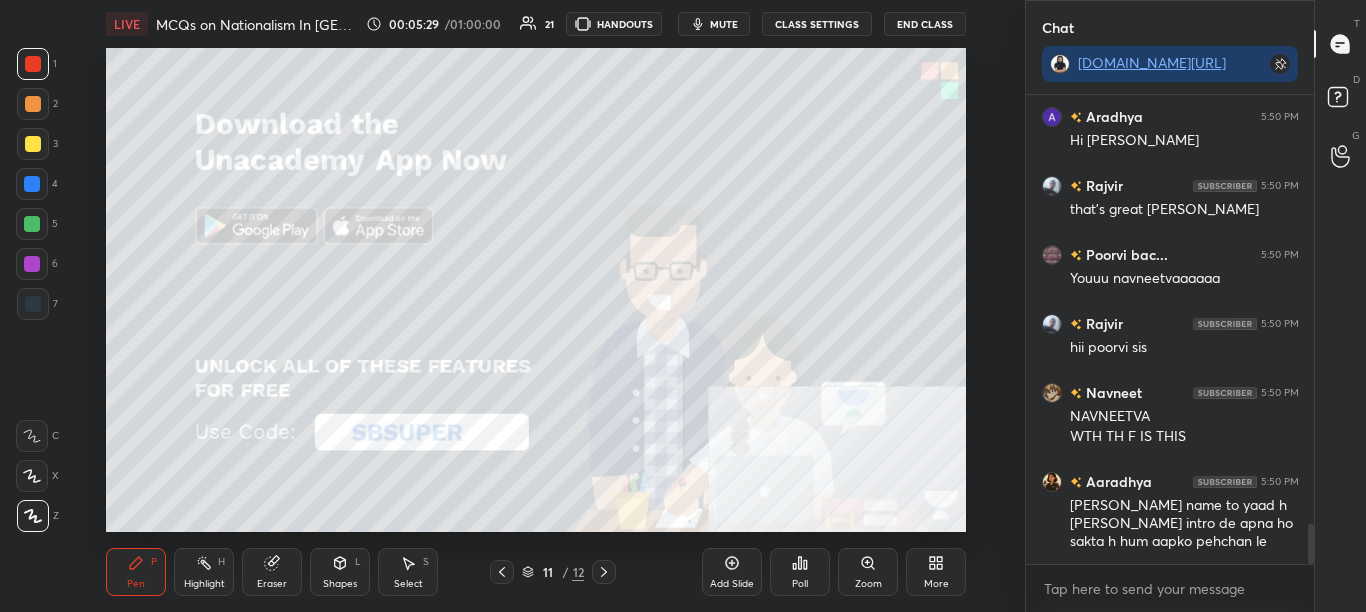 click 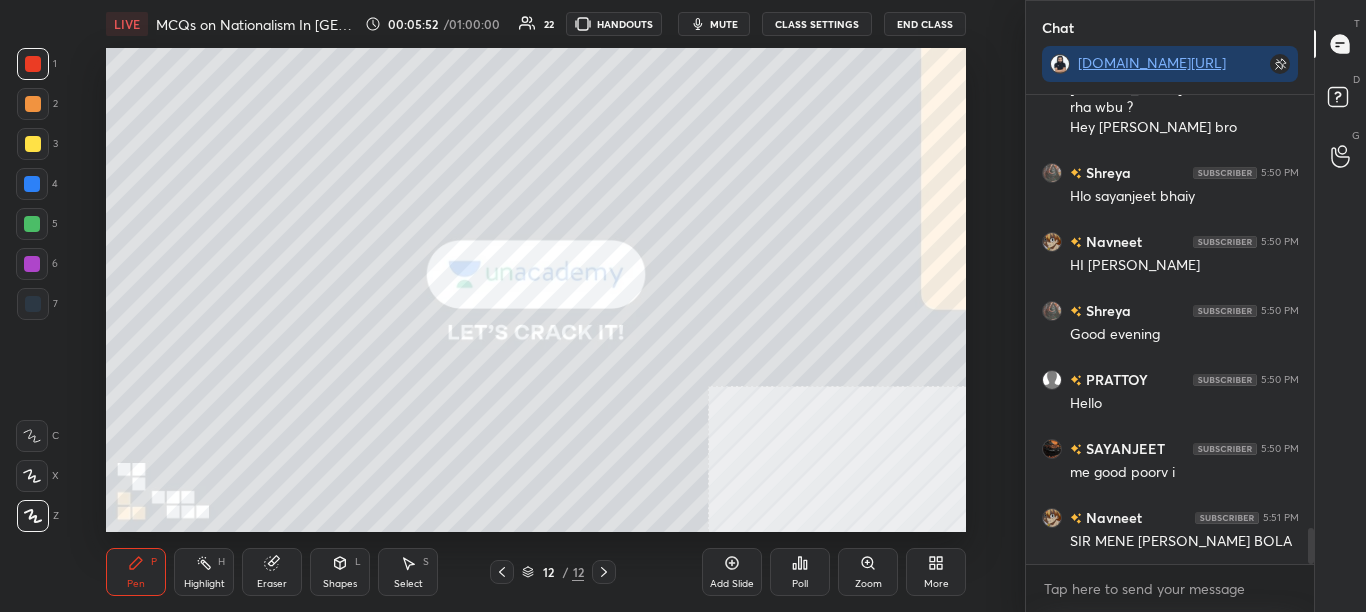 scroll, scrollTop: 5661, scrollLeft: 0, axis: vertical 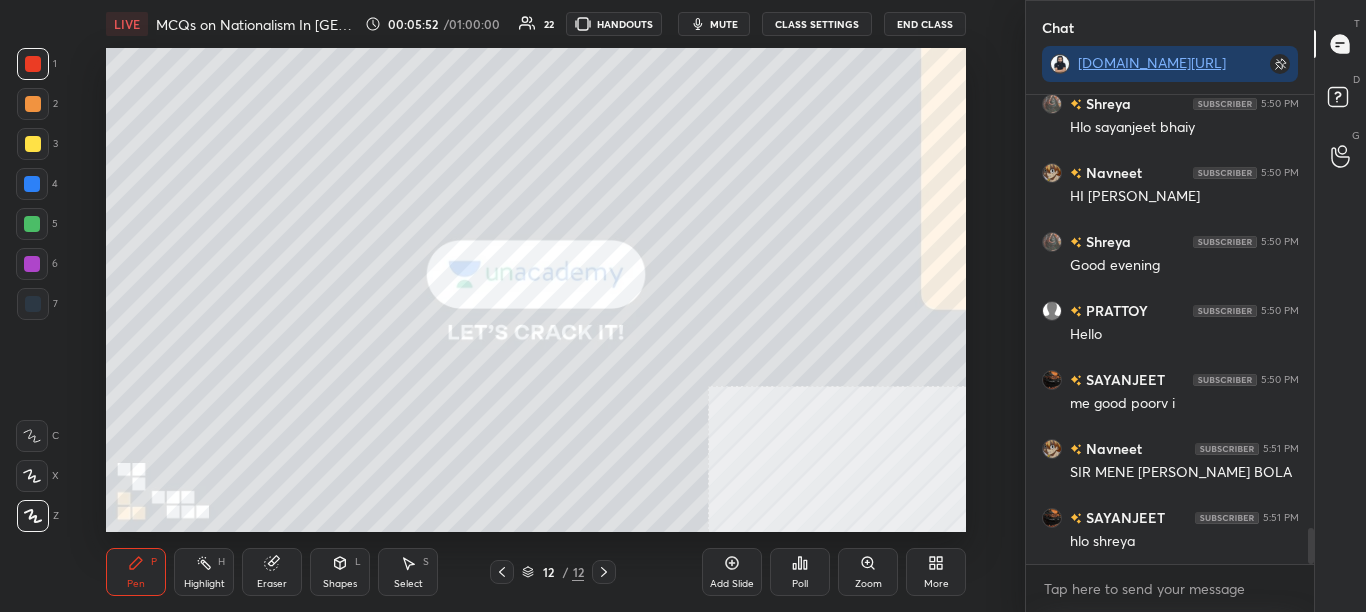 click on "More" at bounding box center (936, 572) 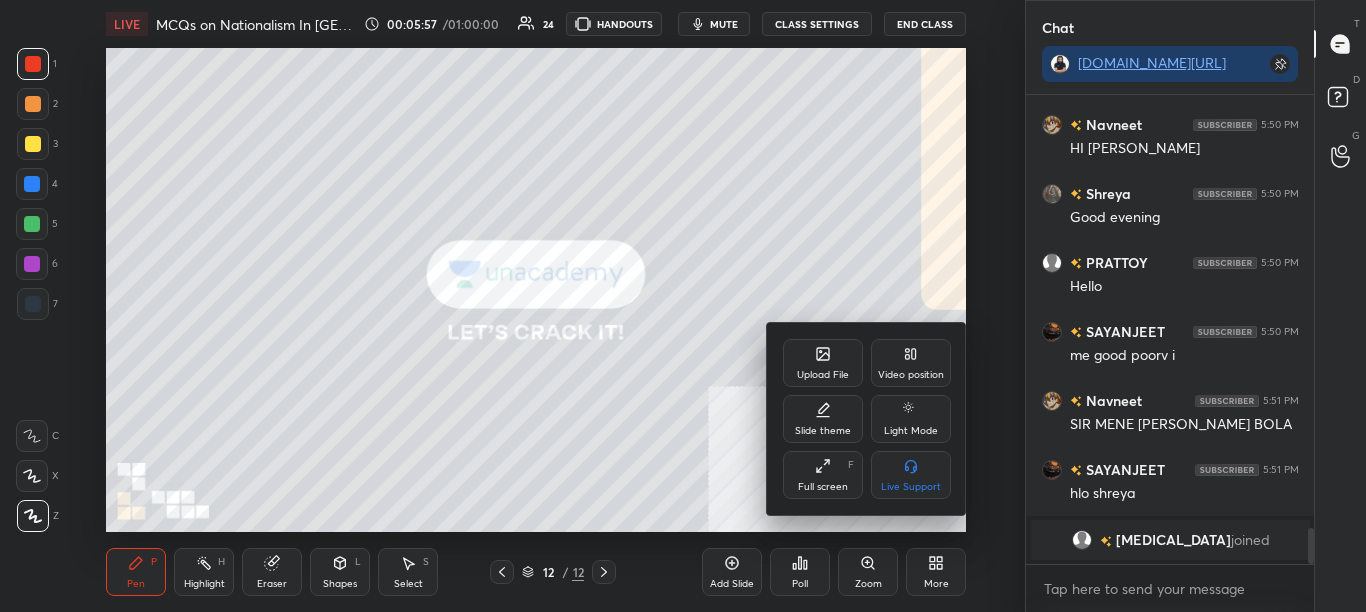 scroll, scrollTop: 5733, scrollLeft: 0, axis: vertical 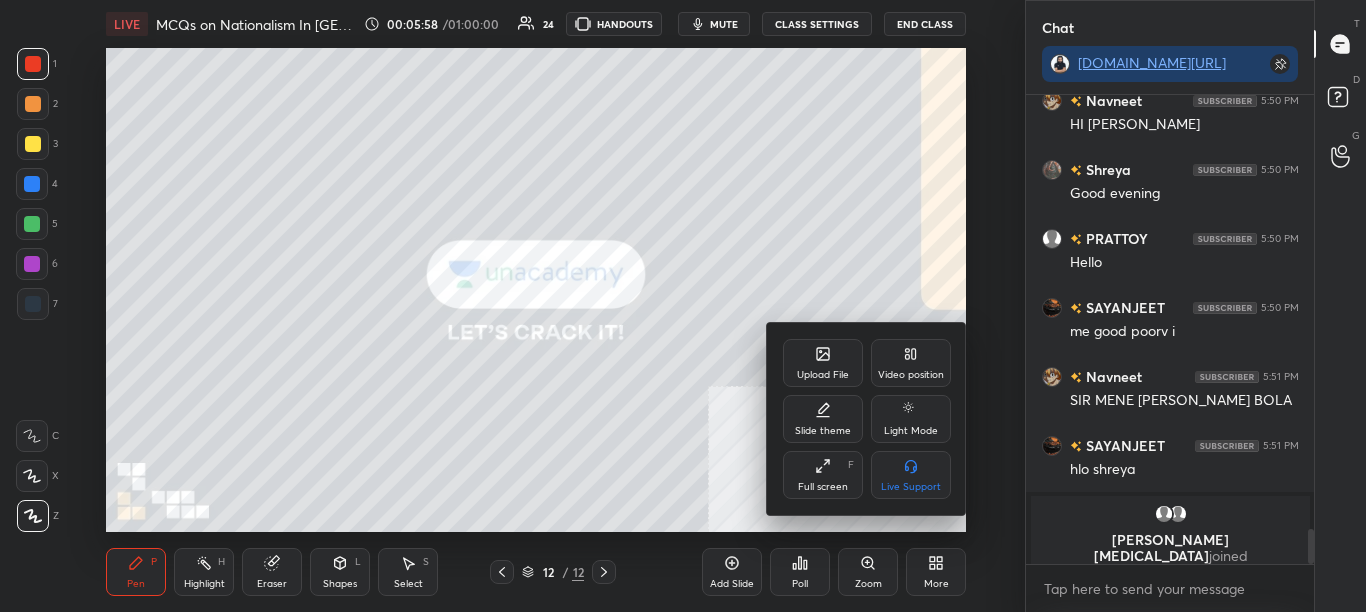 click on "Upload File" at bounding box center (823, 363) 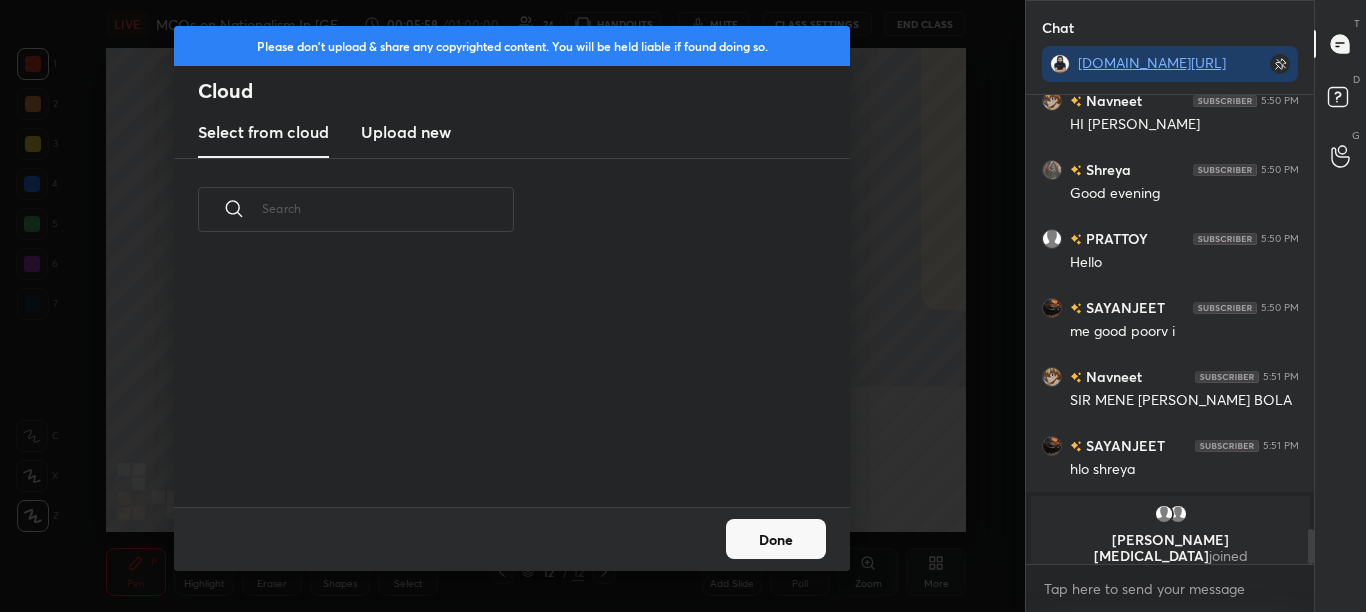 scroll, scrollTop: 7, scrollLeft: 11, axis: both 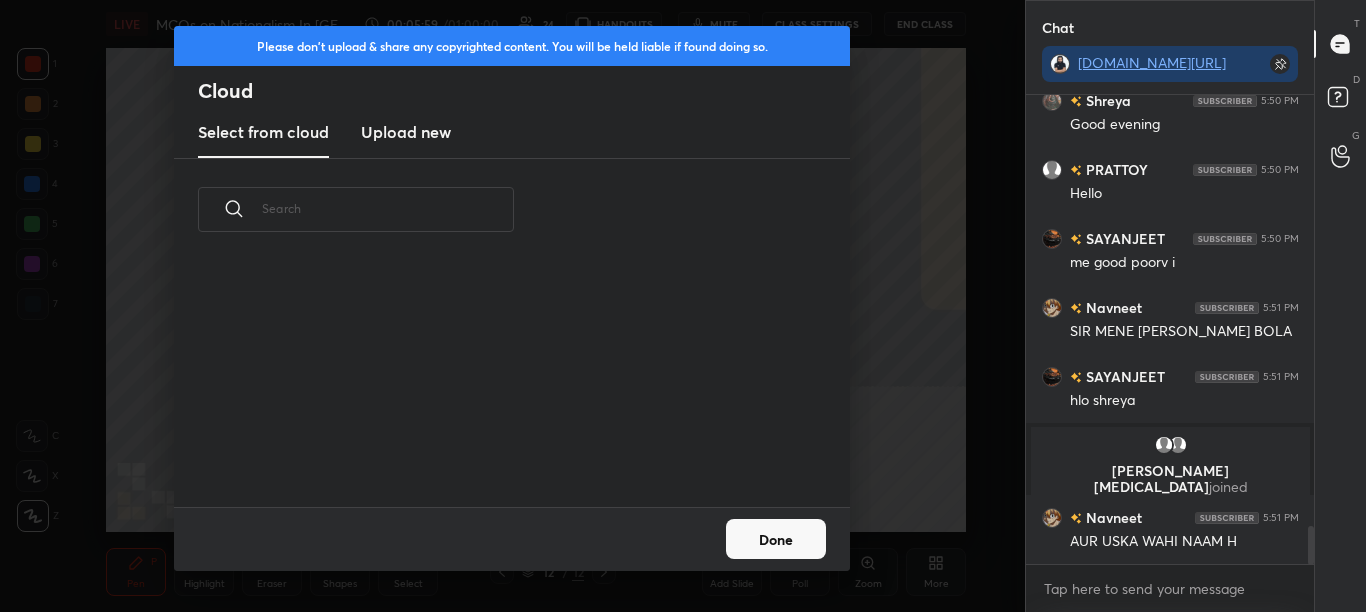 drag, startPoint x: 427, startPoint y: 130, endPoint x: 452, endPoint y: 117, distance: 28.178005 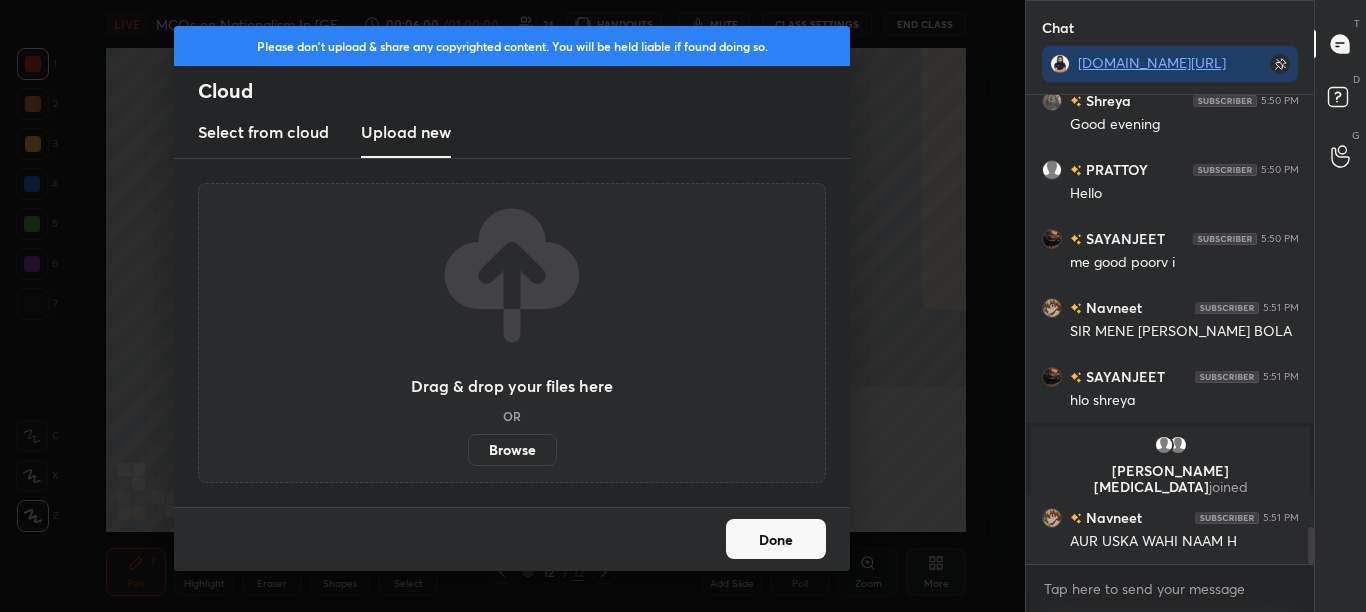 scroll, scrollTop: 5427, scrollLeft: 0, axis: vertical 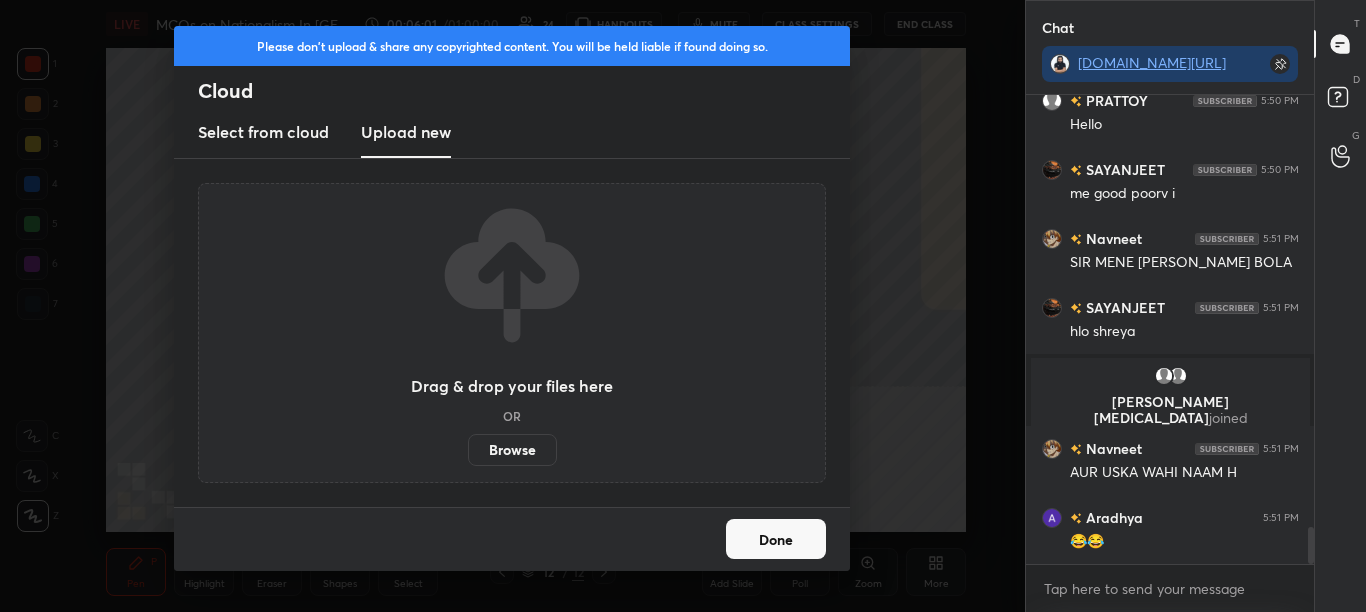 click on "Browse" at bounding box center [512, 450] 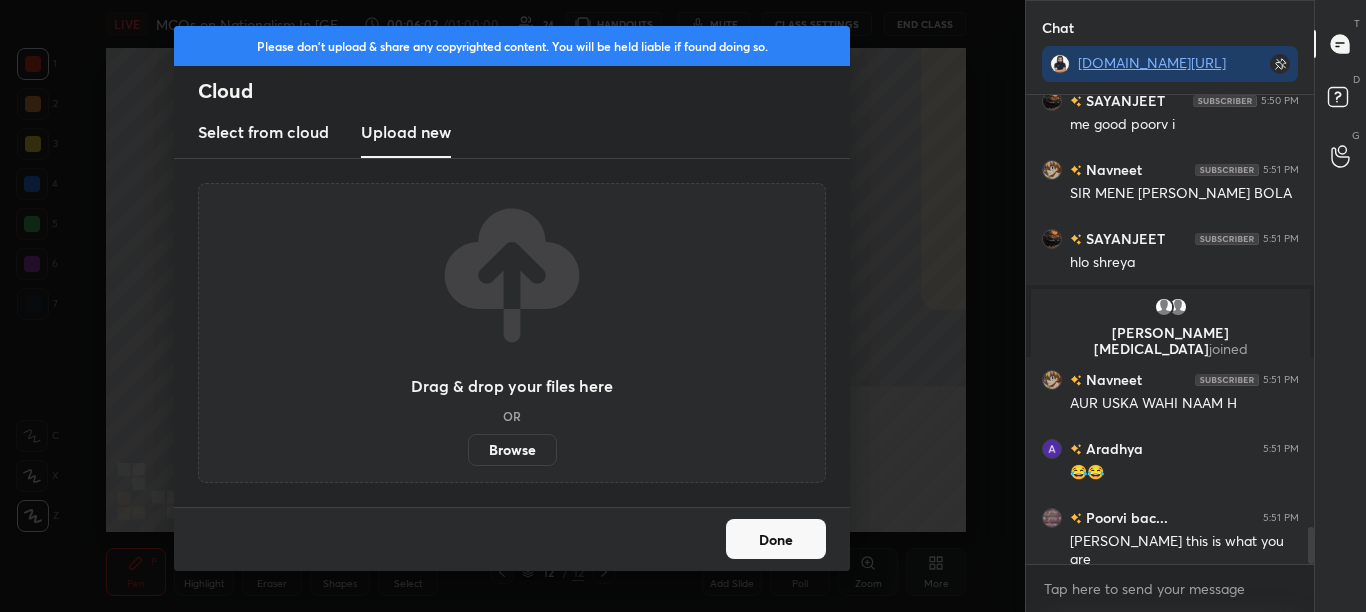 scroll, scrollTop: 5565, scrollLeft: 0, axis: vertical 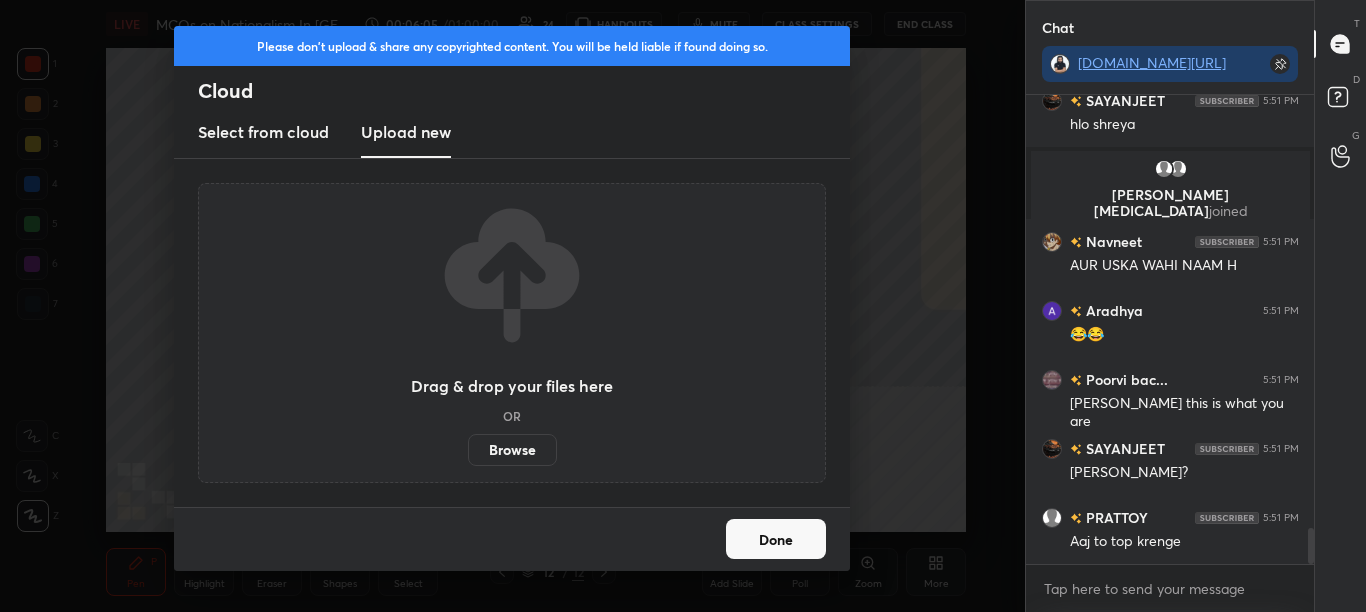 click on "Done" at bounding box center (776, 539) 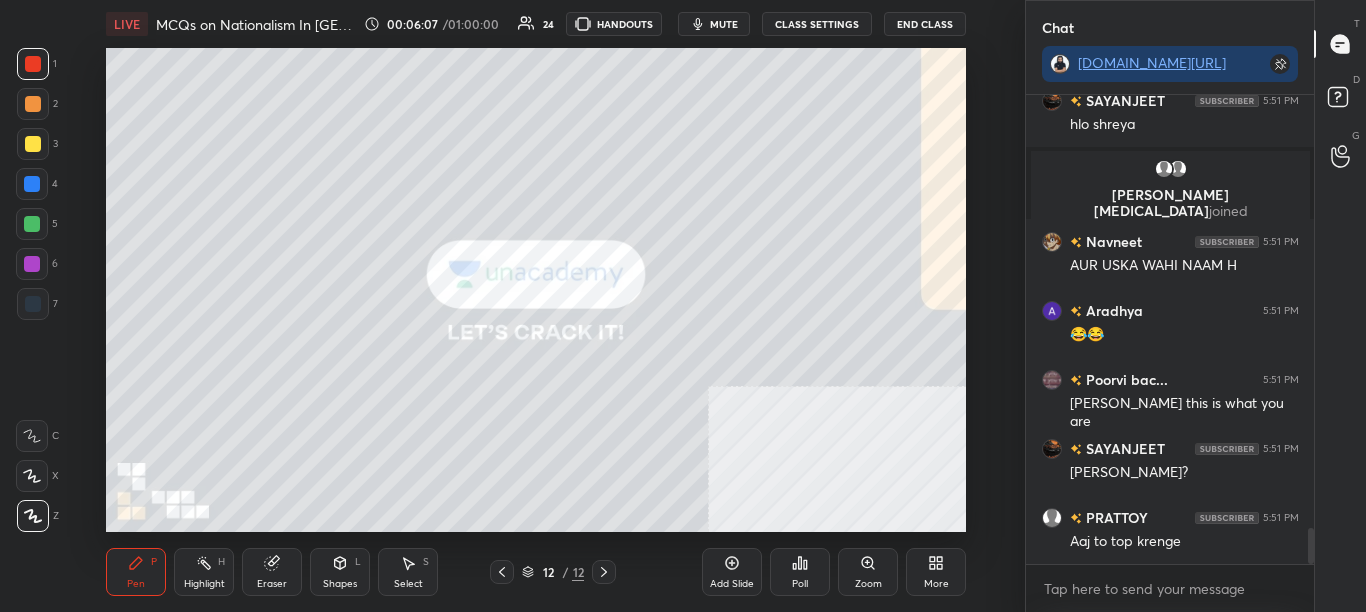 click on "More" at bounding box center (936, 584) 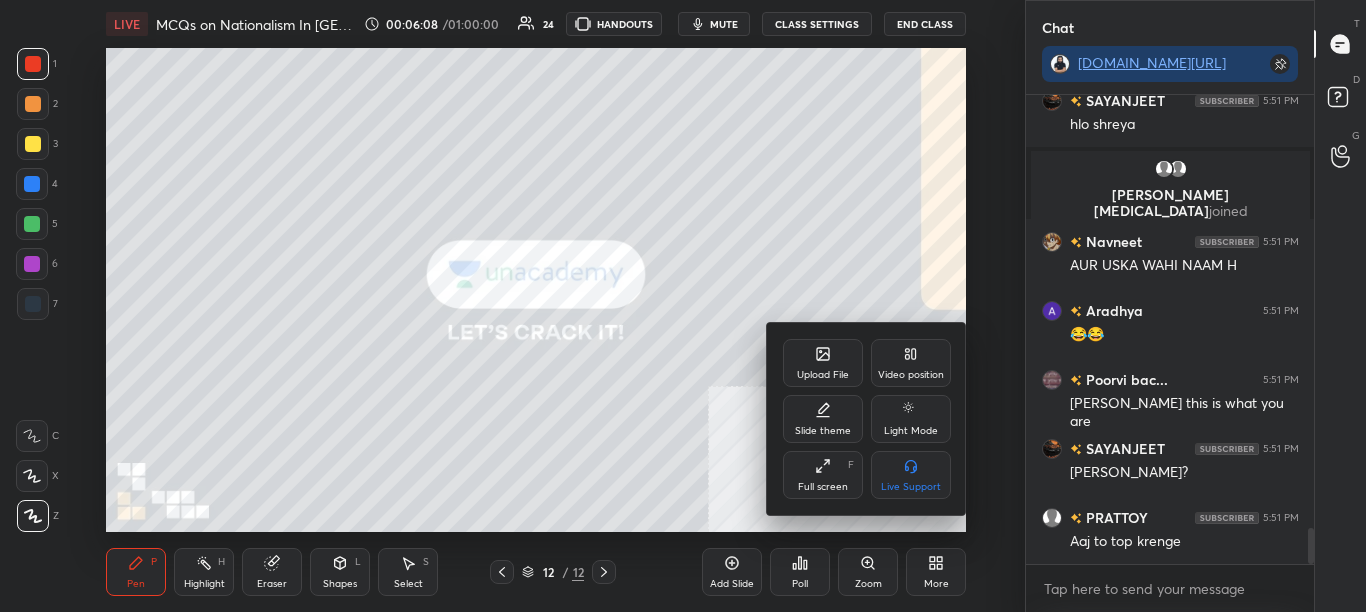 click on "Upload File" at bounding box center [823, 363] 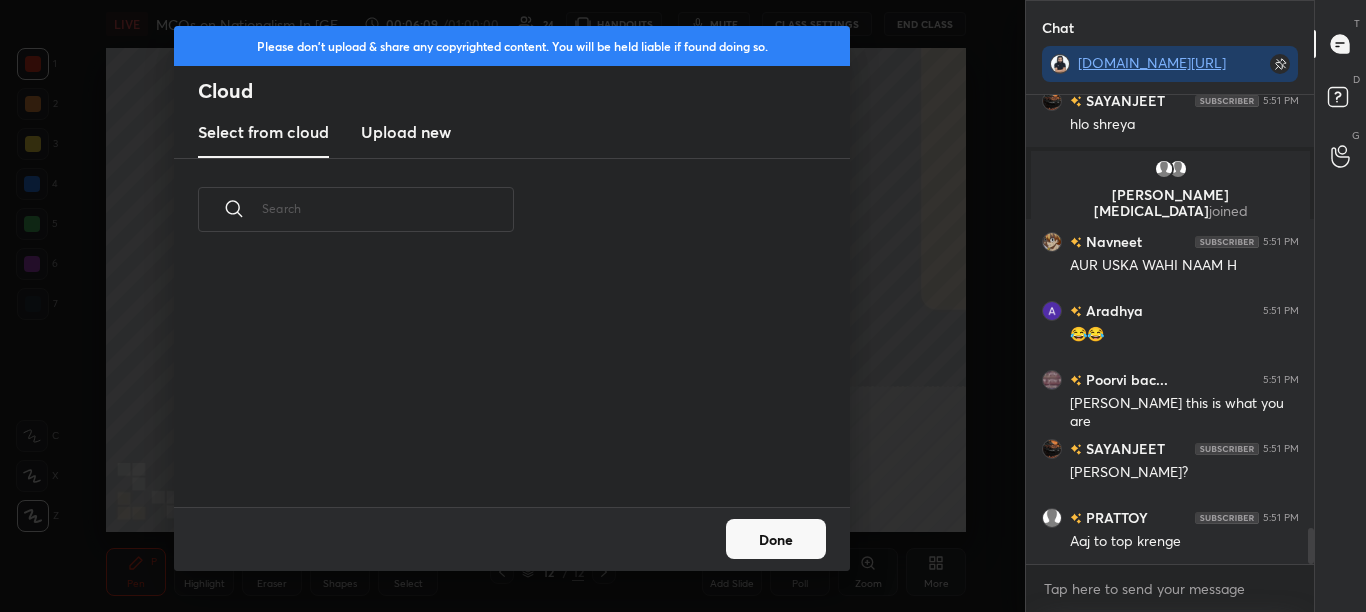 scroll, scrollTop: 7, scrollLeft: 11, axis: both 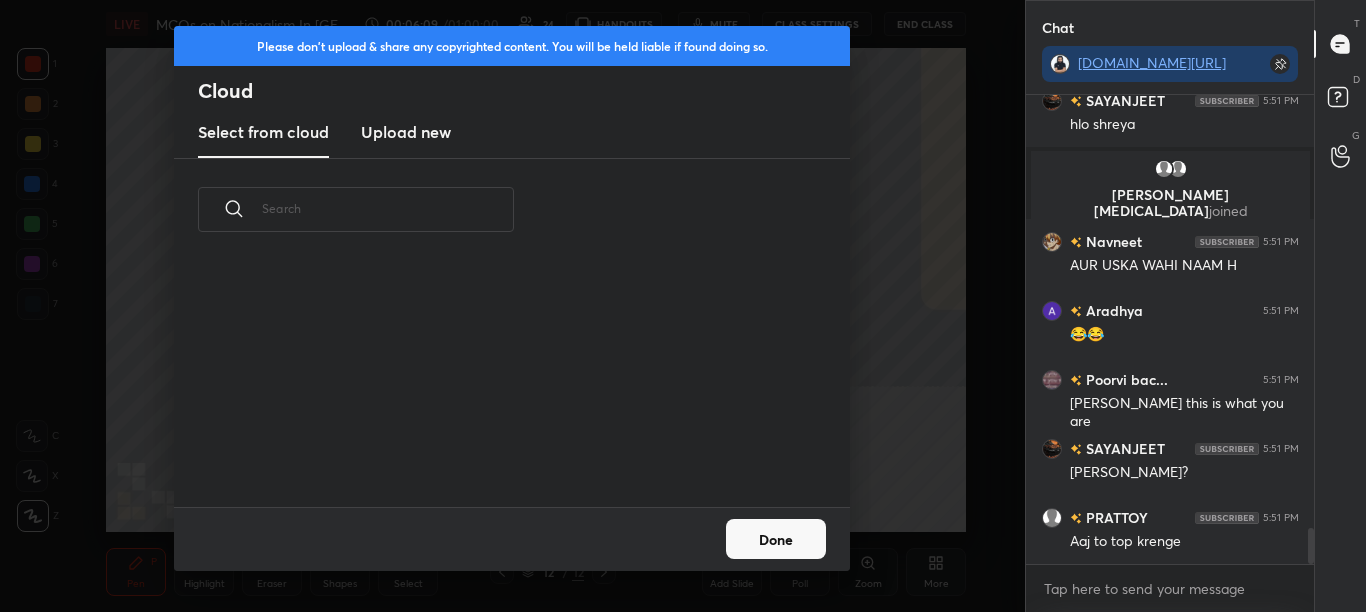 click on "Upload new" at bounding box center (406, 133) 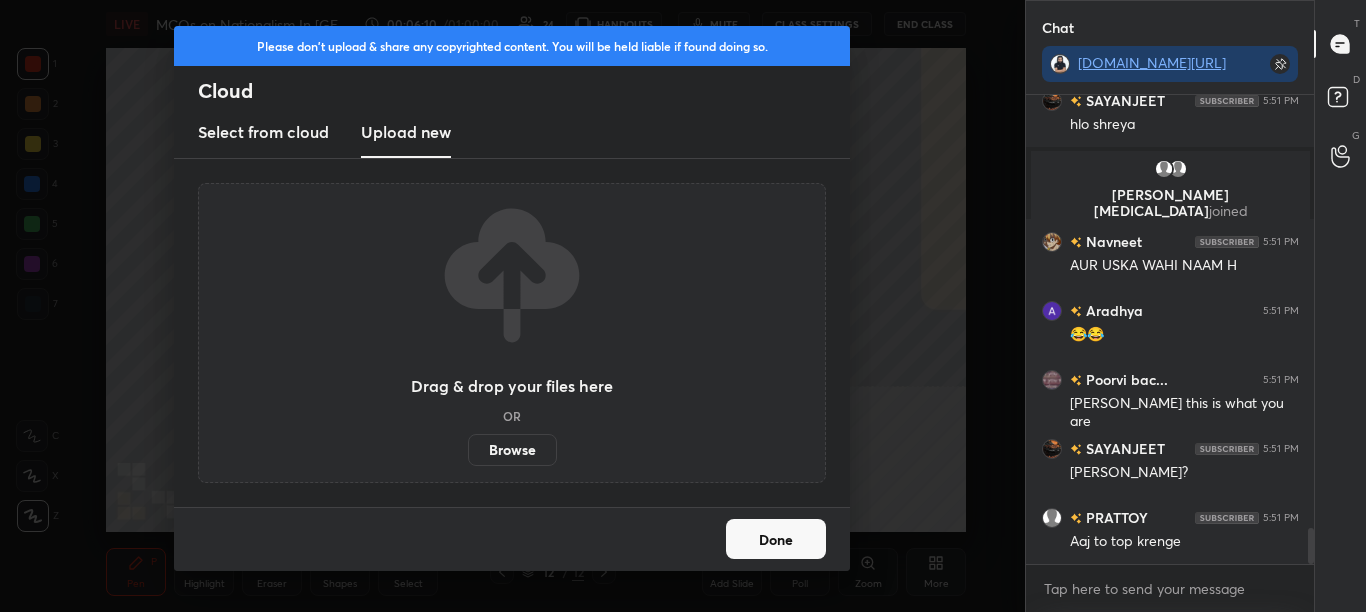 click on "Drag & drop your files here OR Browse" at bounding box center (512, 333) 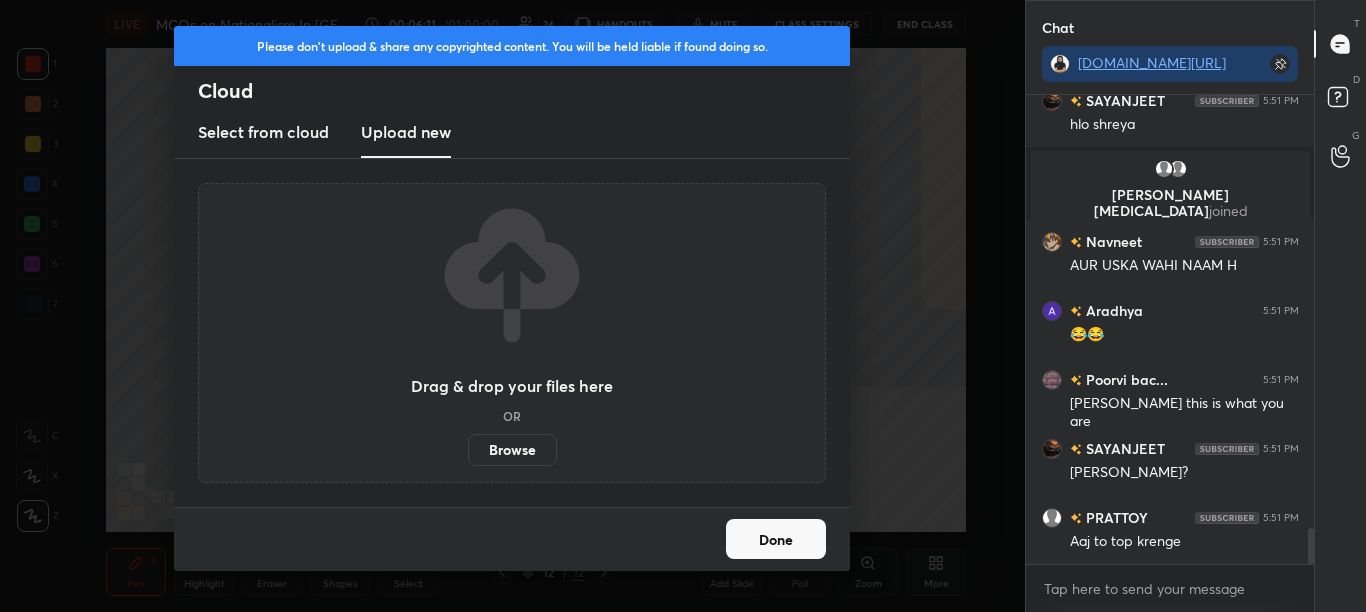 scroll, scrollTop: 5703, scrollLeft: 0, axis: vertical 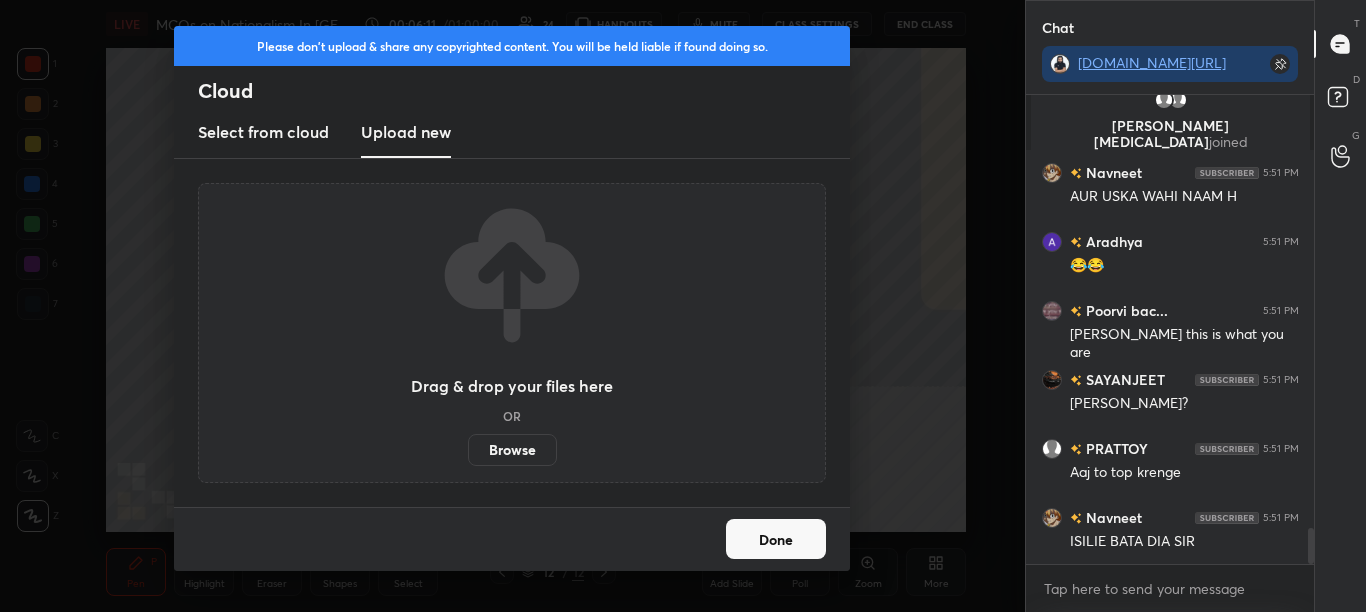 click on "Browse" at bounding box center (512, 450) 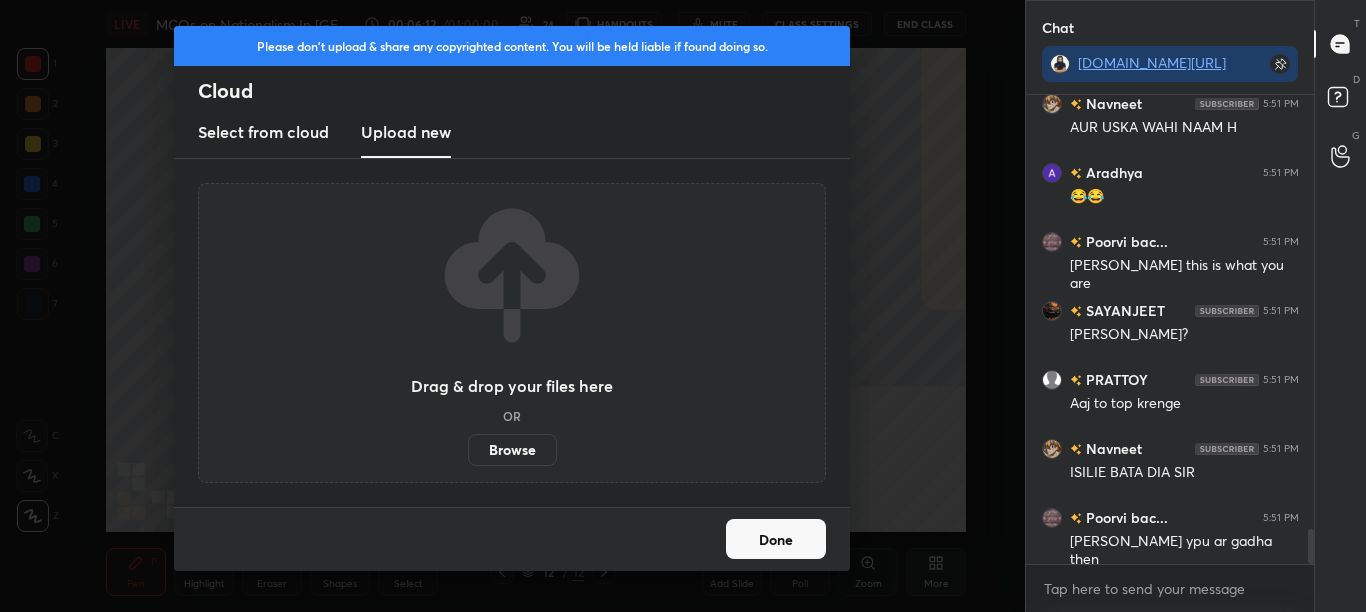 scroll, scrollTop: 5841, scrollLeft: 0, axis: vertical 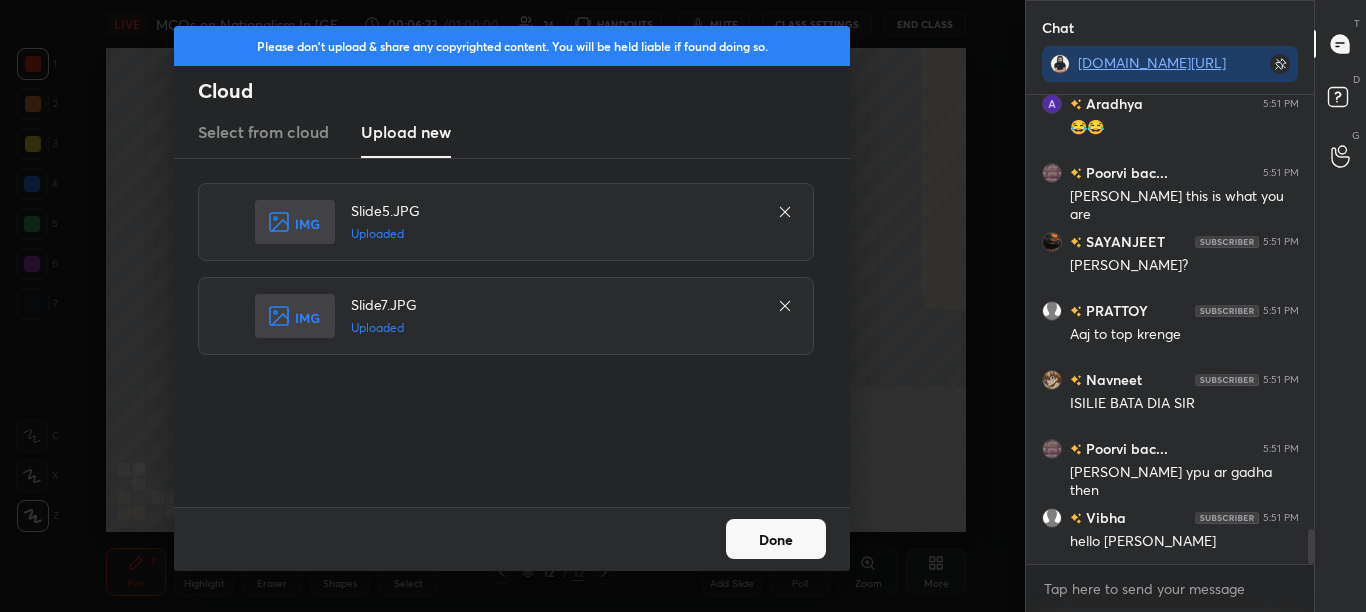 click on "Done" at bounding box center (776, 539) 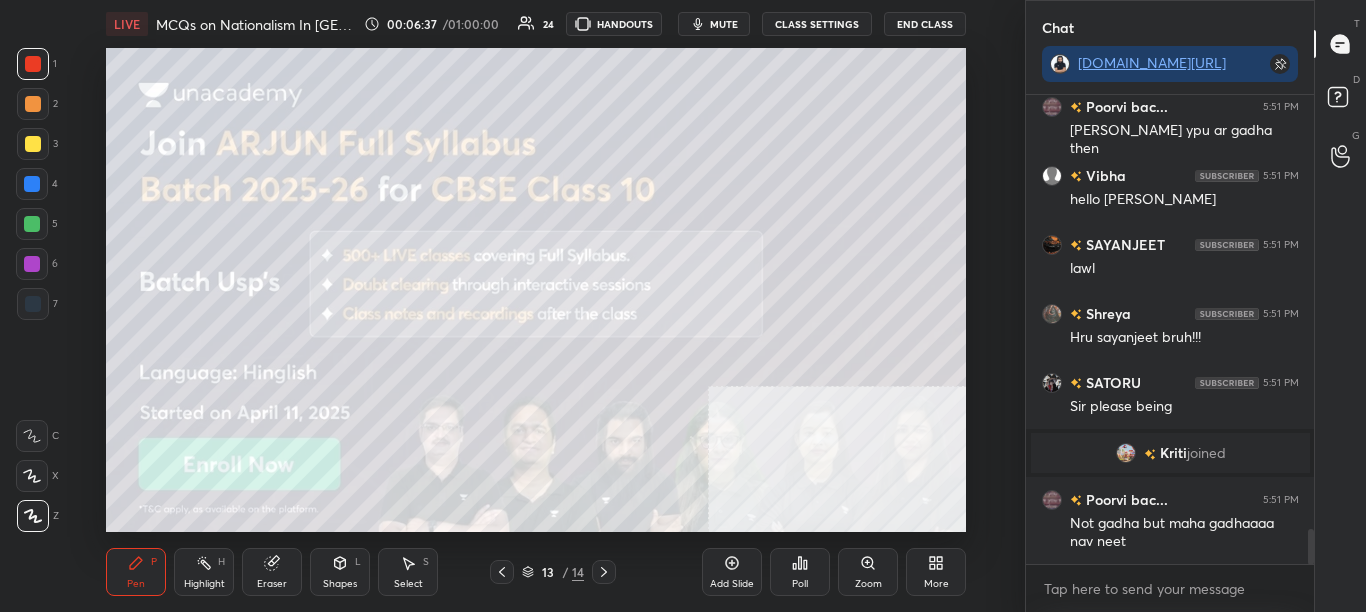 scroll, scrollTop: 5861, scrollLeft: 0, axis: vertical 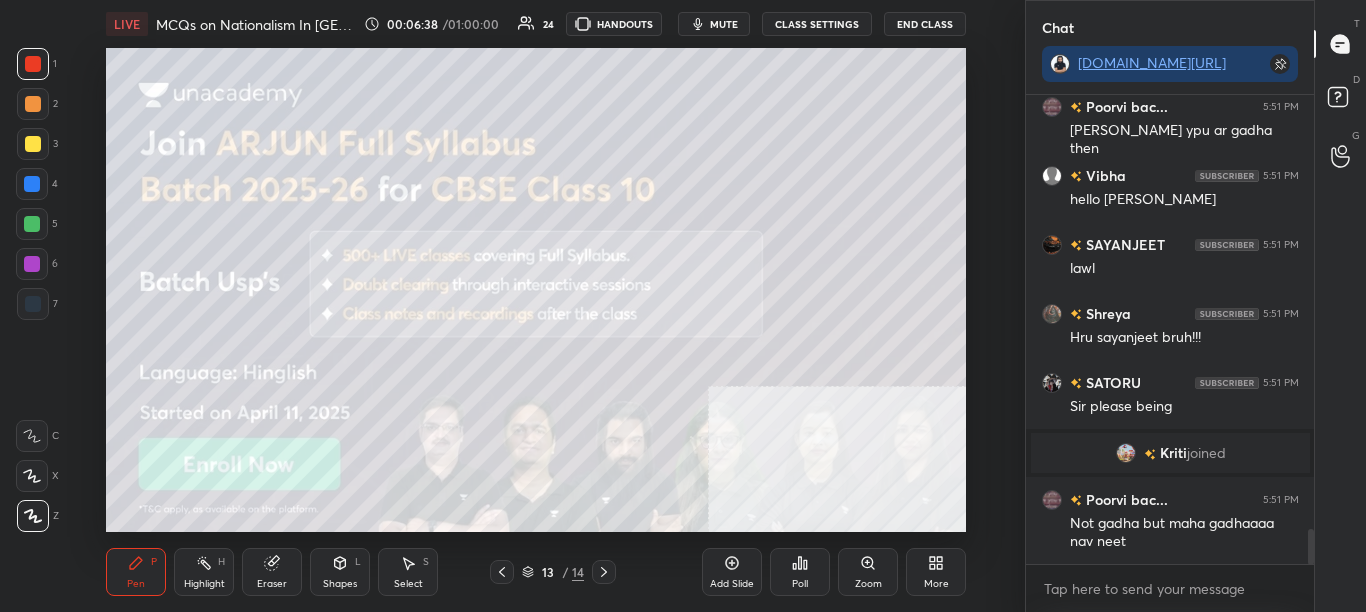 click 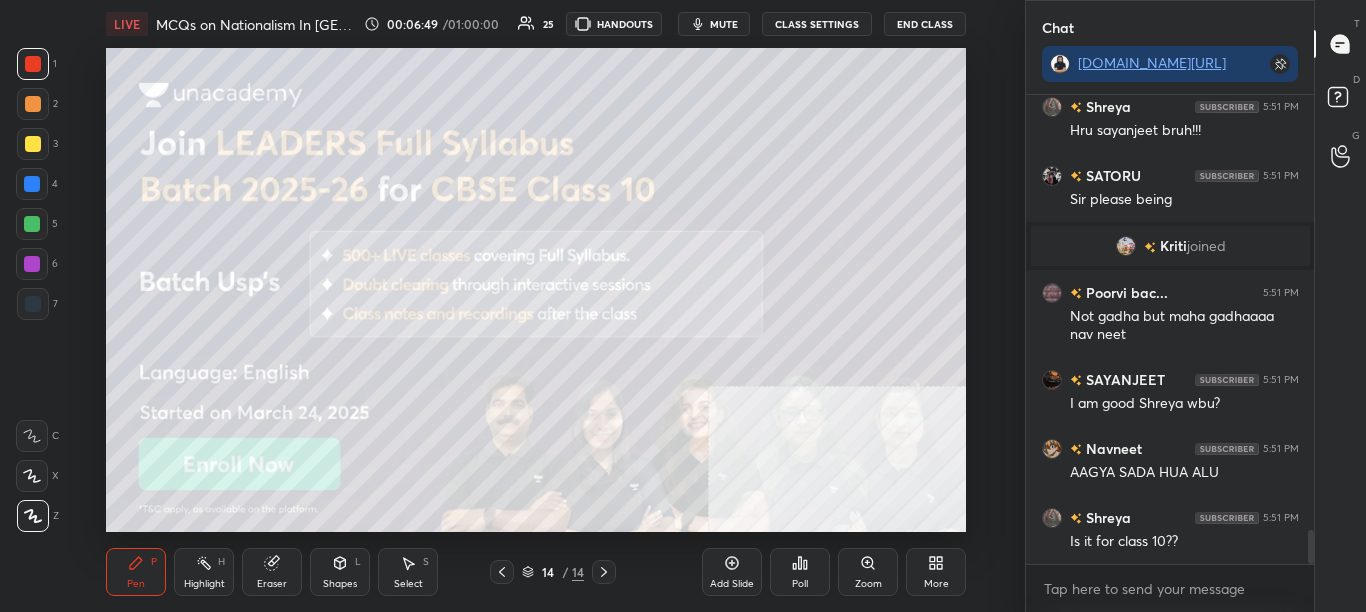 scroll, scrollTop: 6137, scrollLeft: 0, axis: vertical 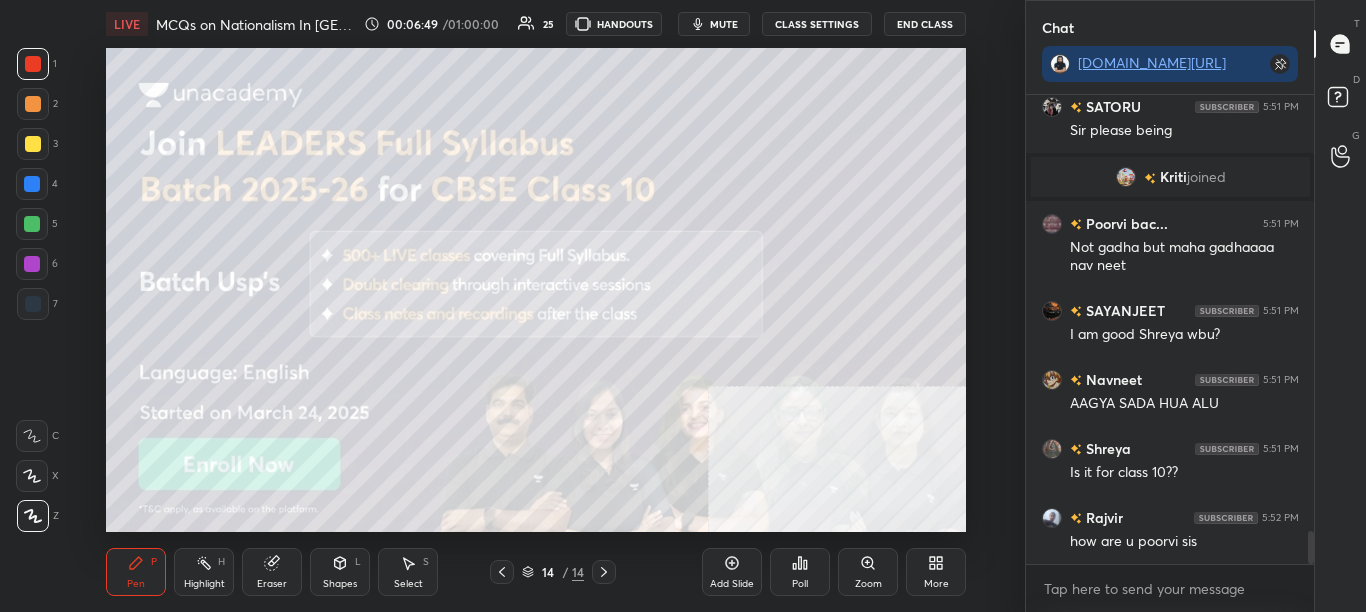 click on "More" at bounding box center [936, 584] 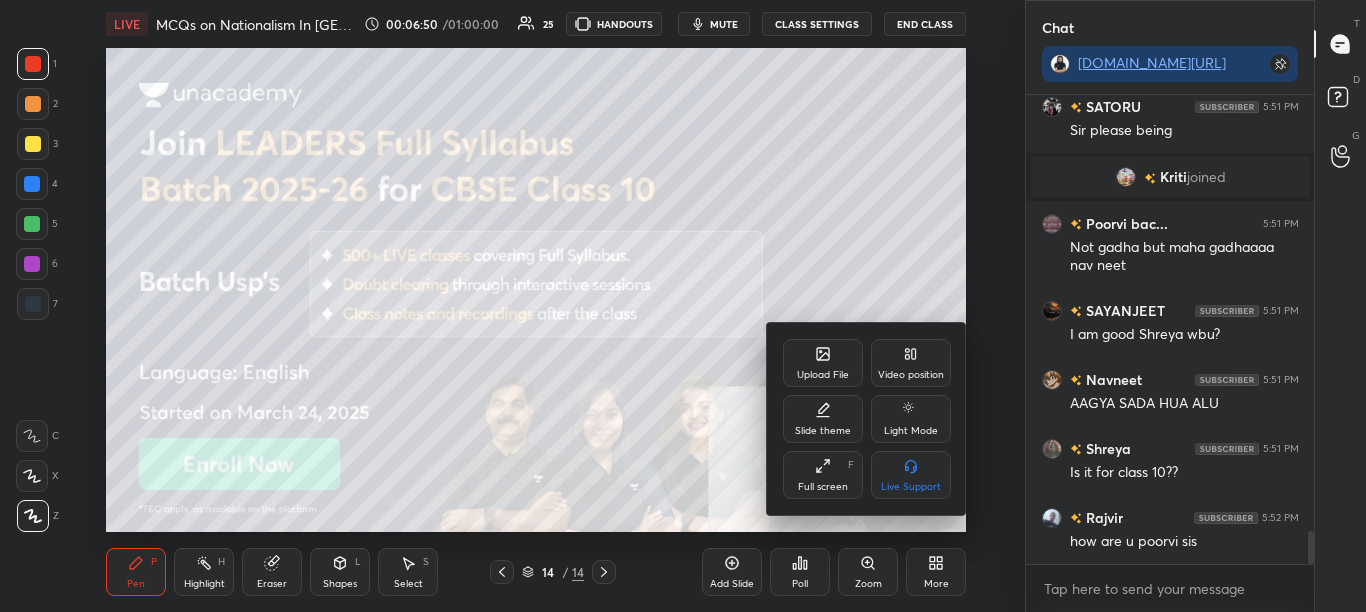 click on "Upload File" at bounding box center [823, 375] 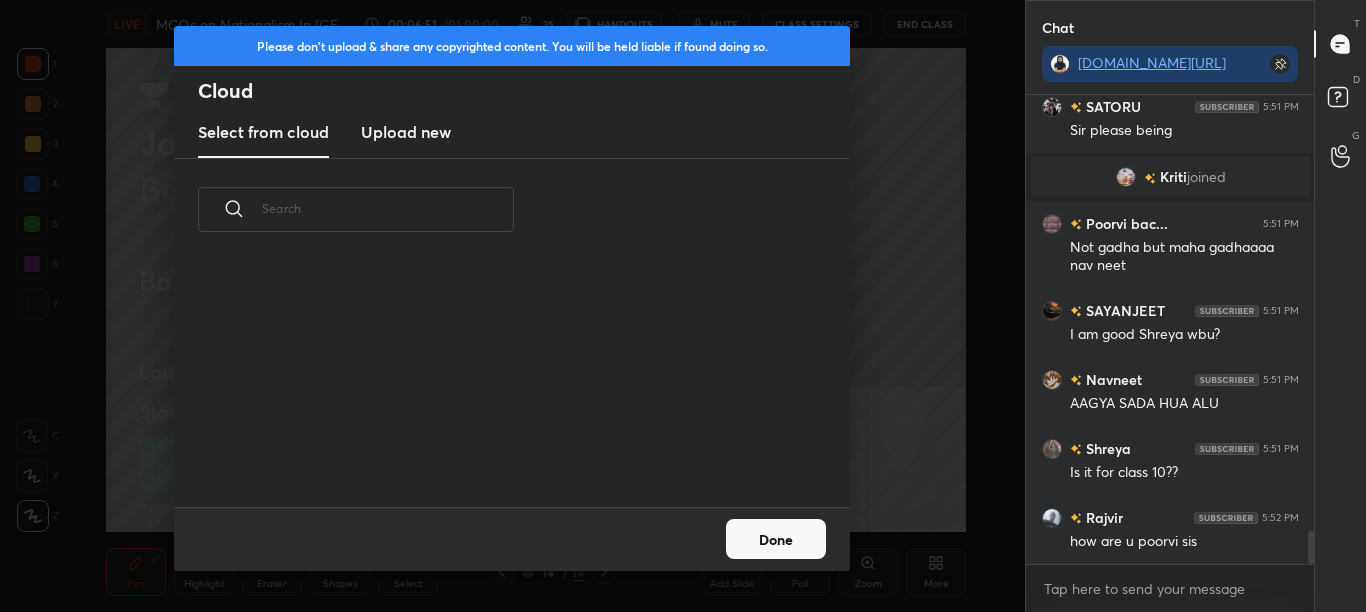 scroll, scrollTop: 6206, scrollLeft: 0, axis: vertical 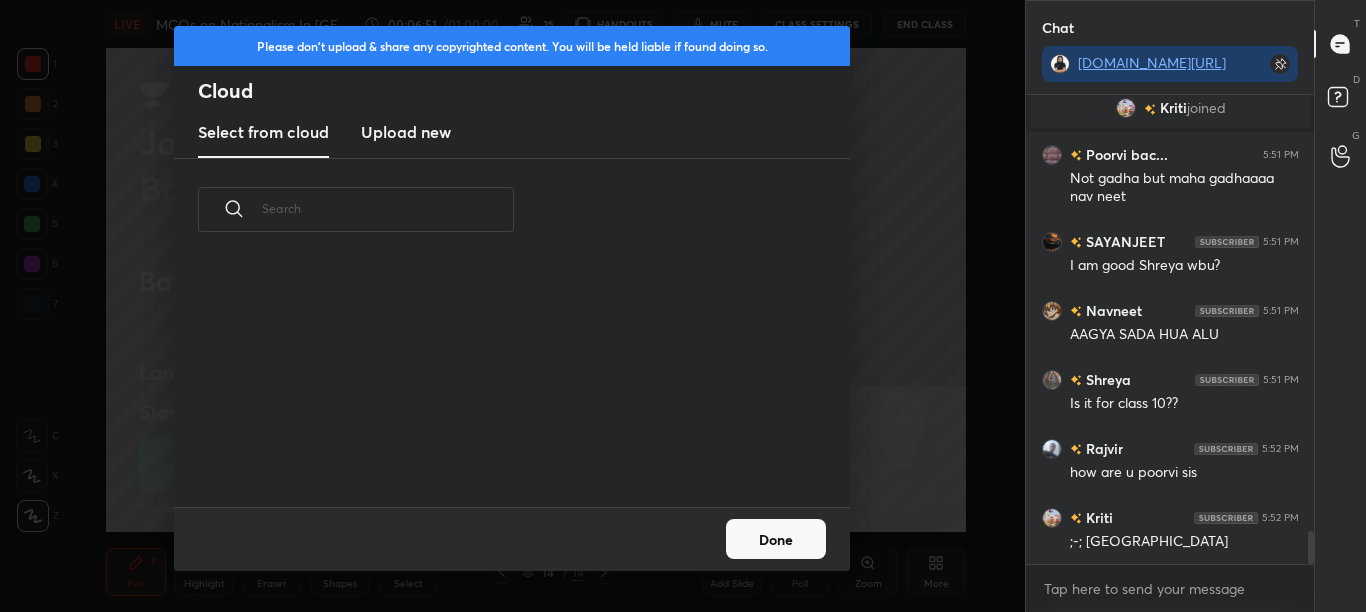 drag, startPoint x: 443, startPoint y: 129, endPoint x: 447, endPoint y: 146, distance: 17.464249 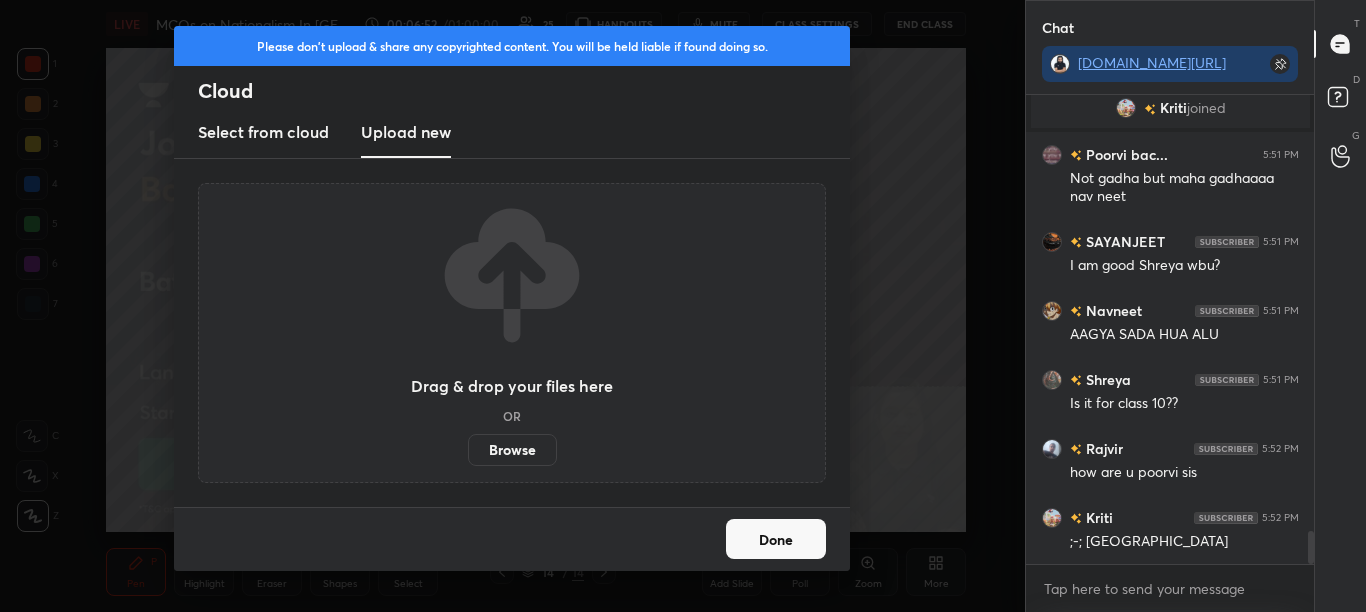 scroll, scrollTop: 6275, scrollLeft: 0, axis: vertical 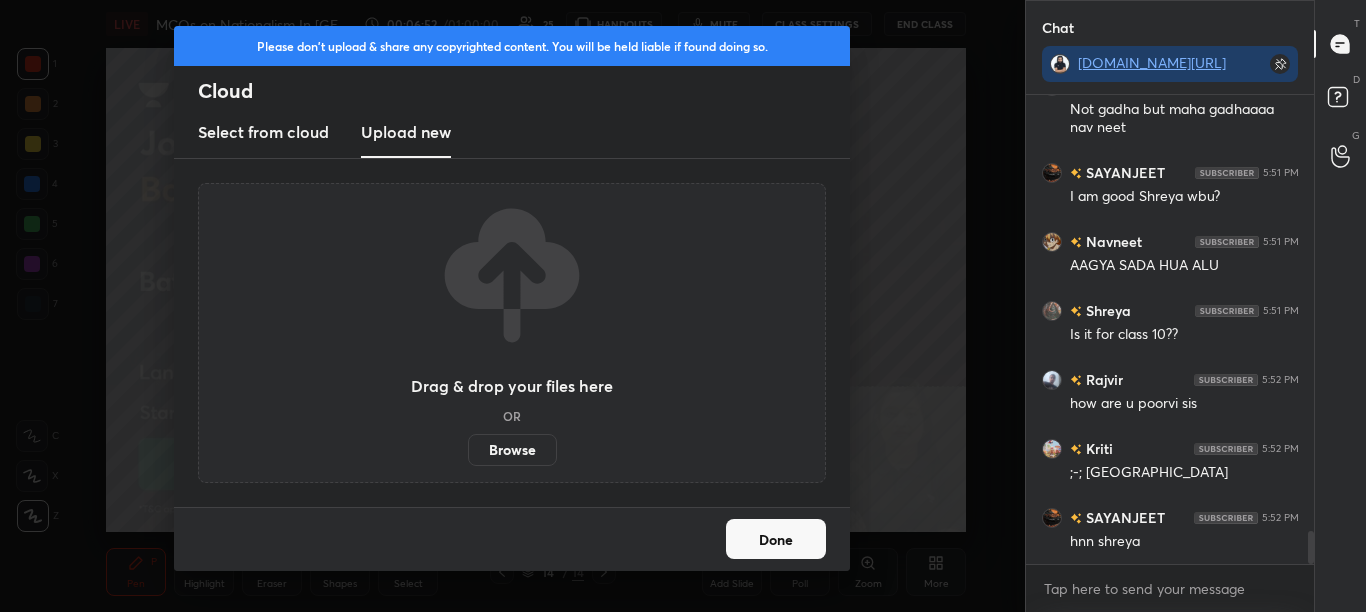 click on "Browse" at bounding box center [512, 450] 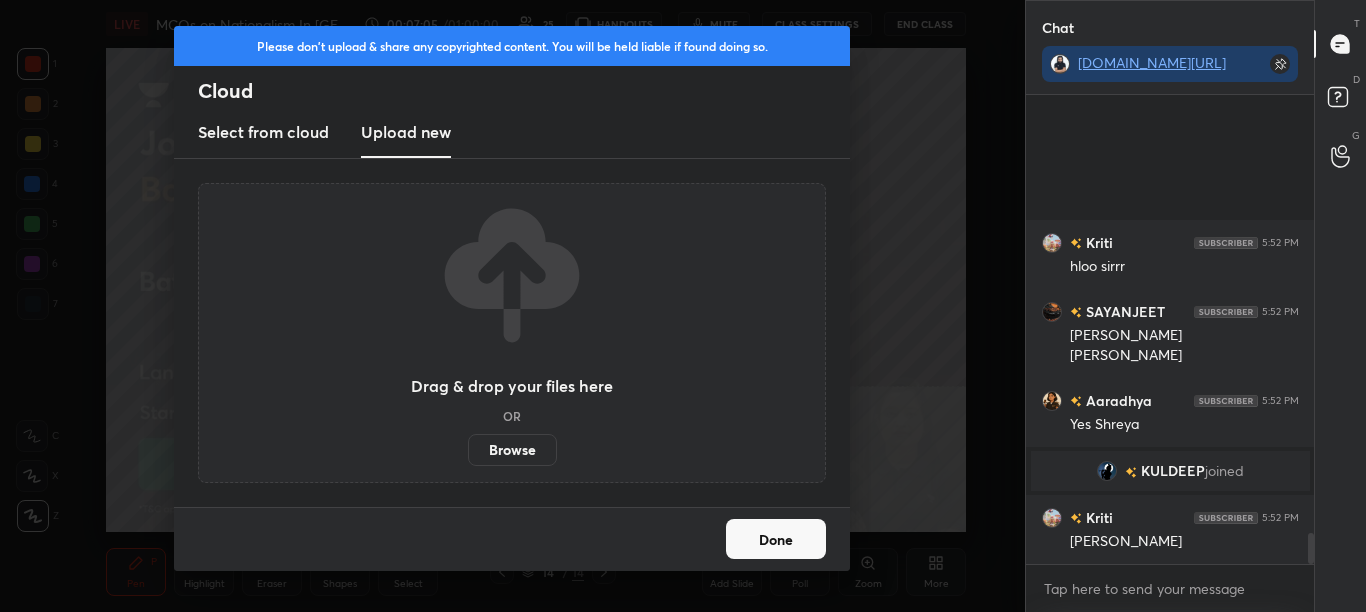 scroll, scrollTop: 6595, scrollLeft: 0, axis: vertical 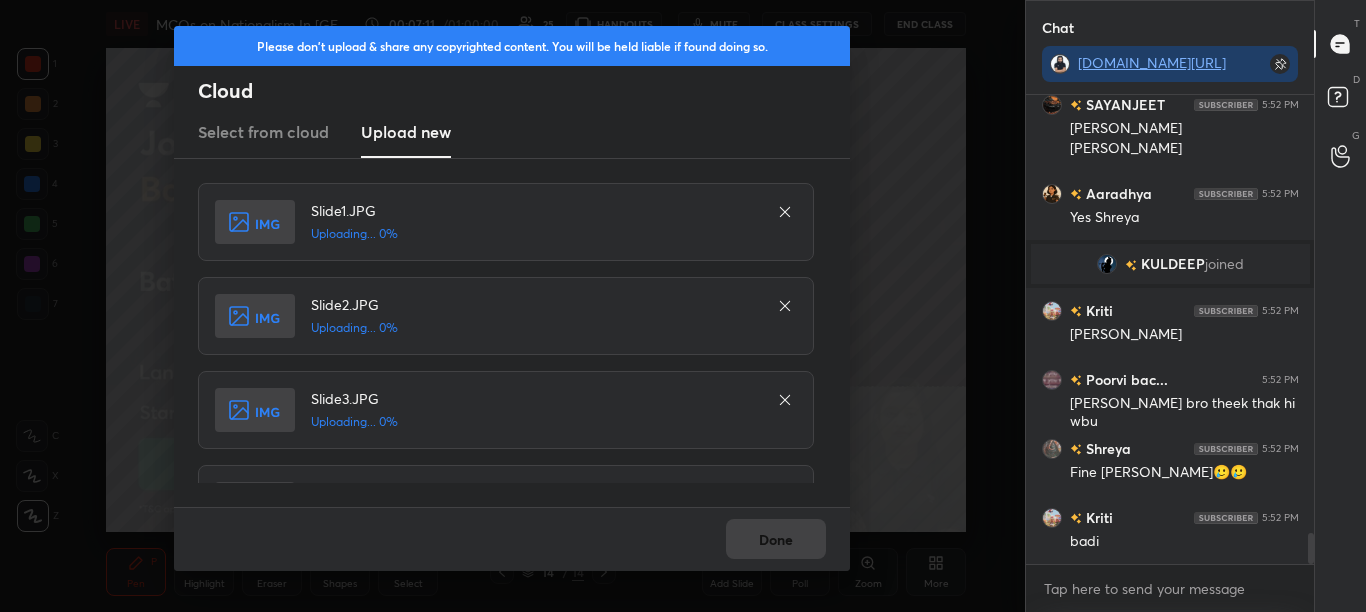 click on "Done" at bounding box center [512, 539] 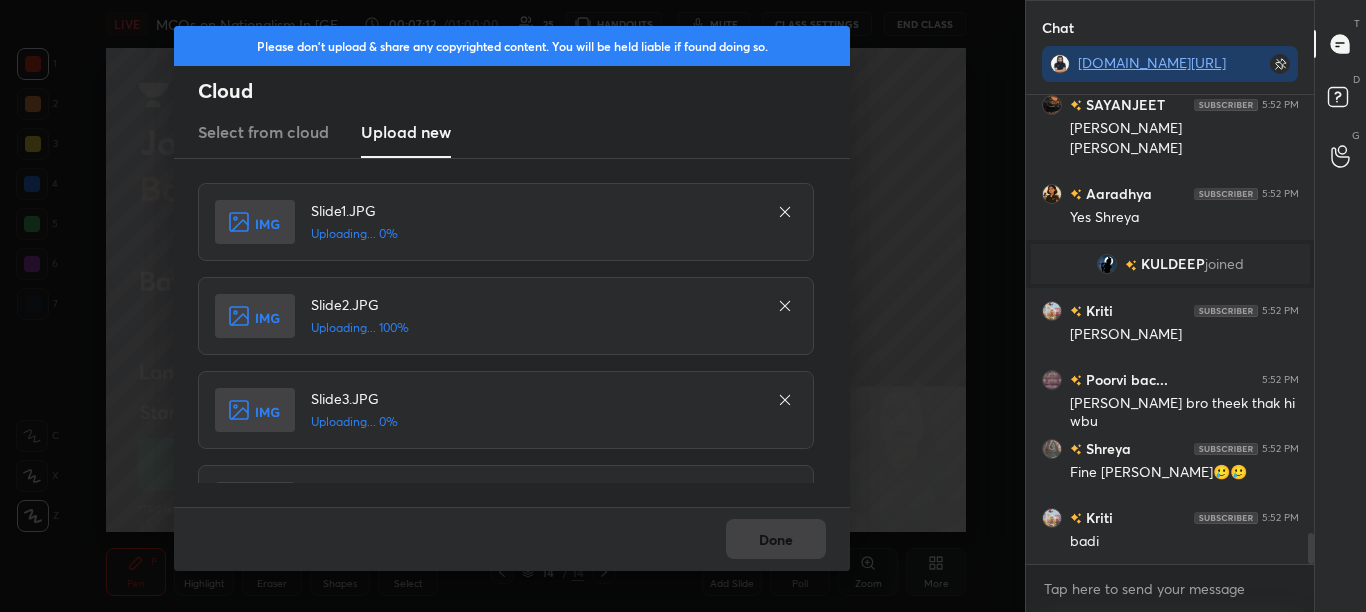 click on "Done" at bounding box center [512, 539] 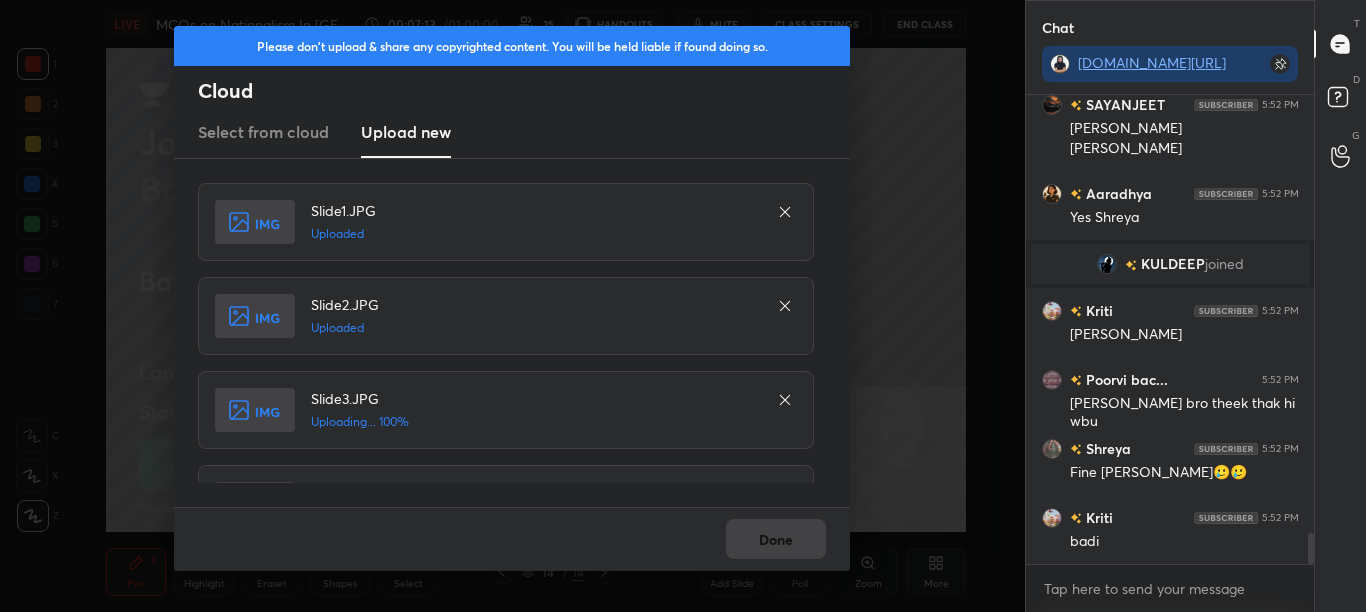 scroll, scrollTop: 6664, scrollLeft: 0, axis: vertical 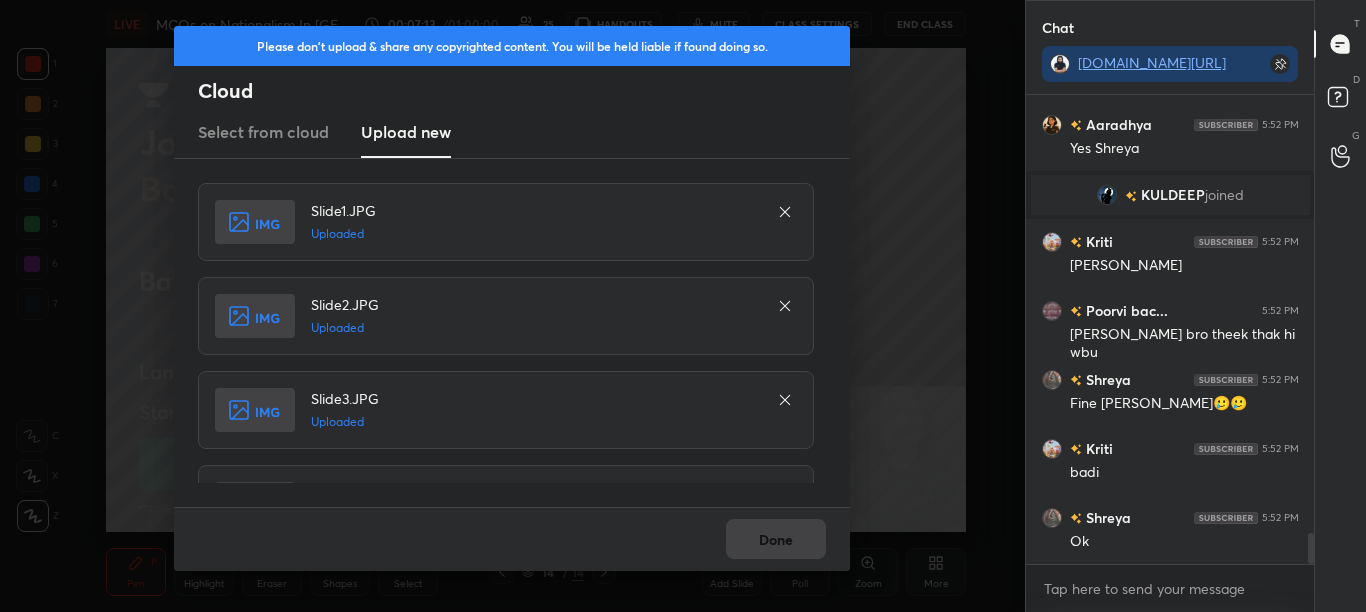 click on "Done" at bounding box center [512, 539] 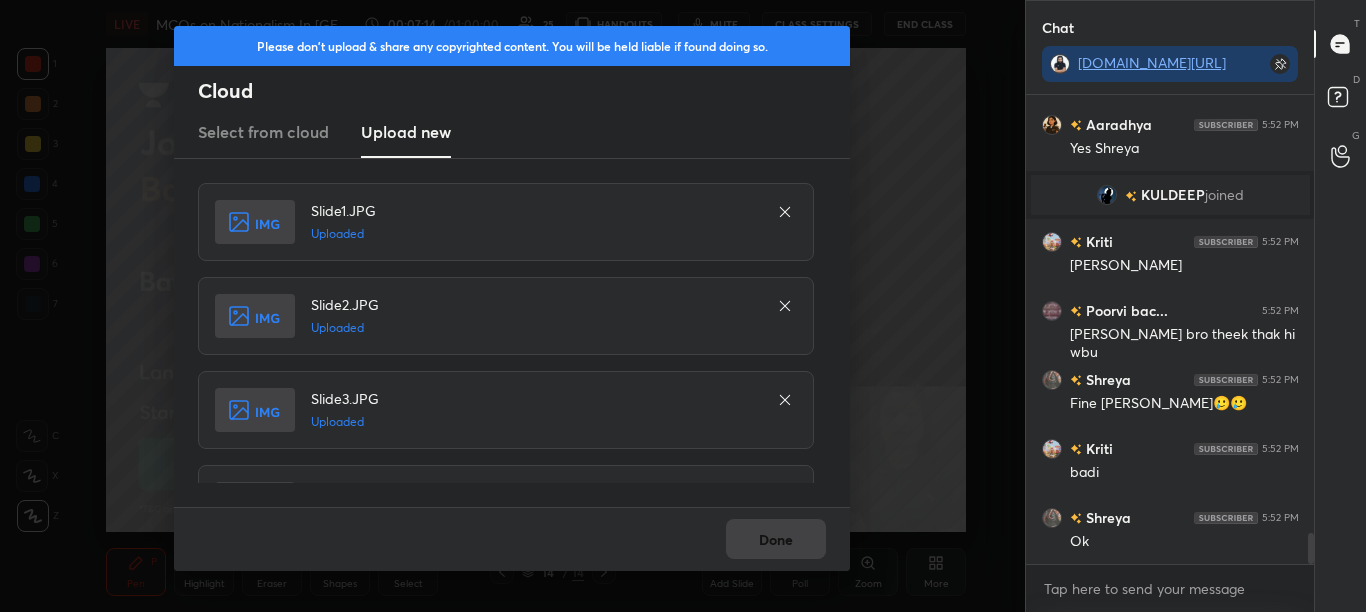click on "Done" at bounding box center (776, 539) 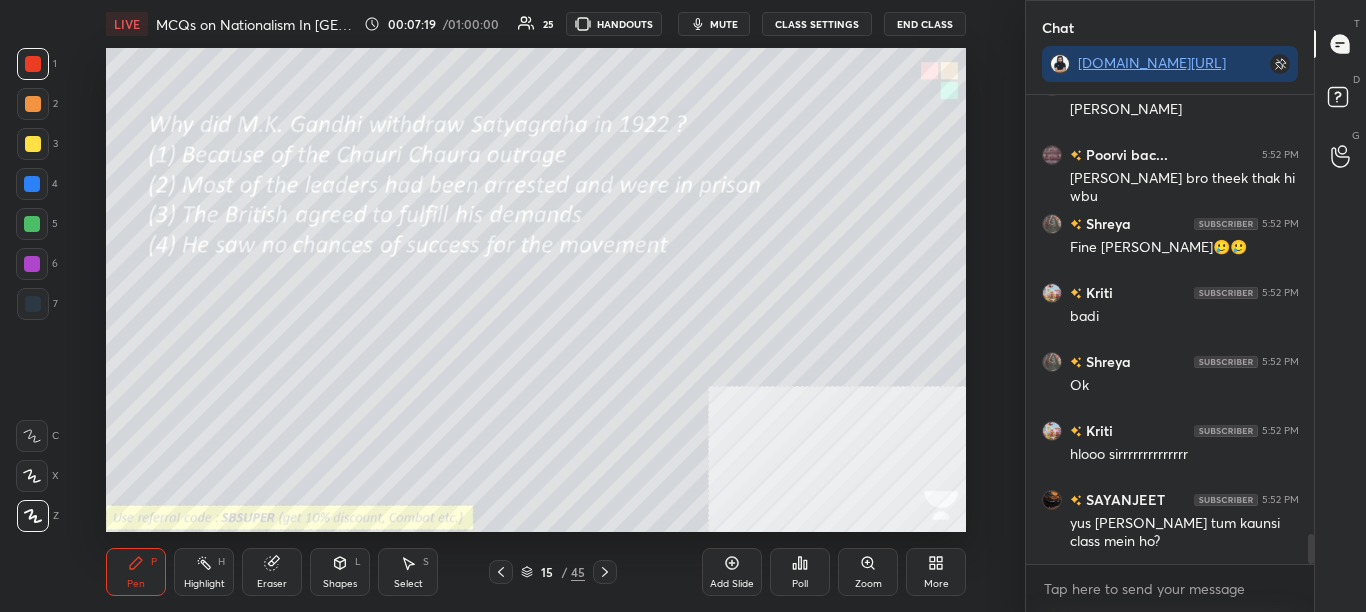 scroll, scrollTop: 6889, scrollLeft: 0, axis: vertical 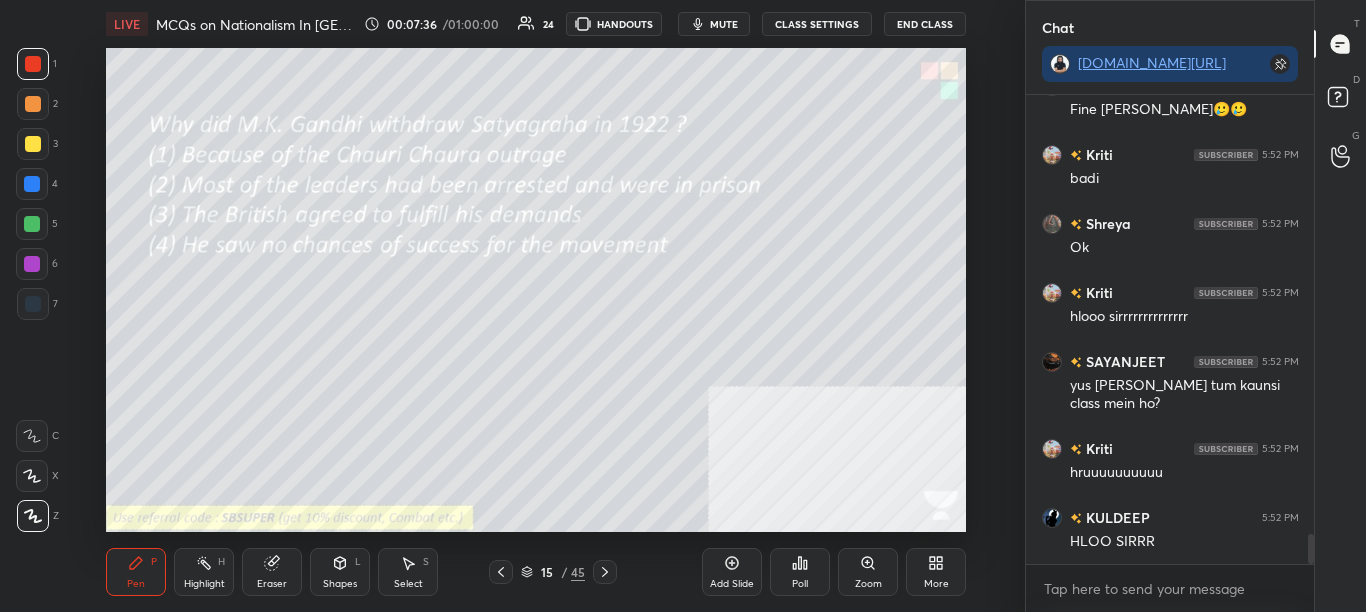 click on "Poll" at bounding box center (800, 572) 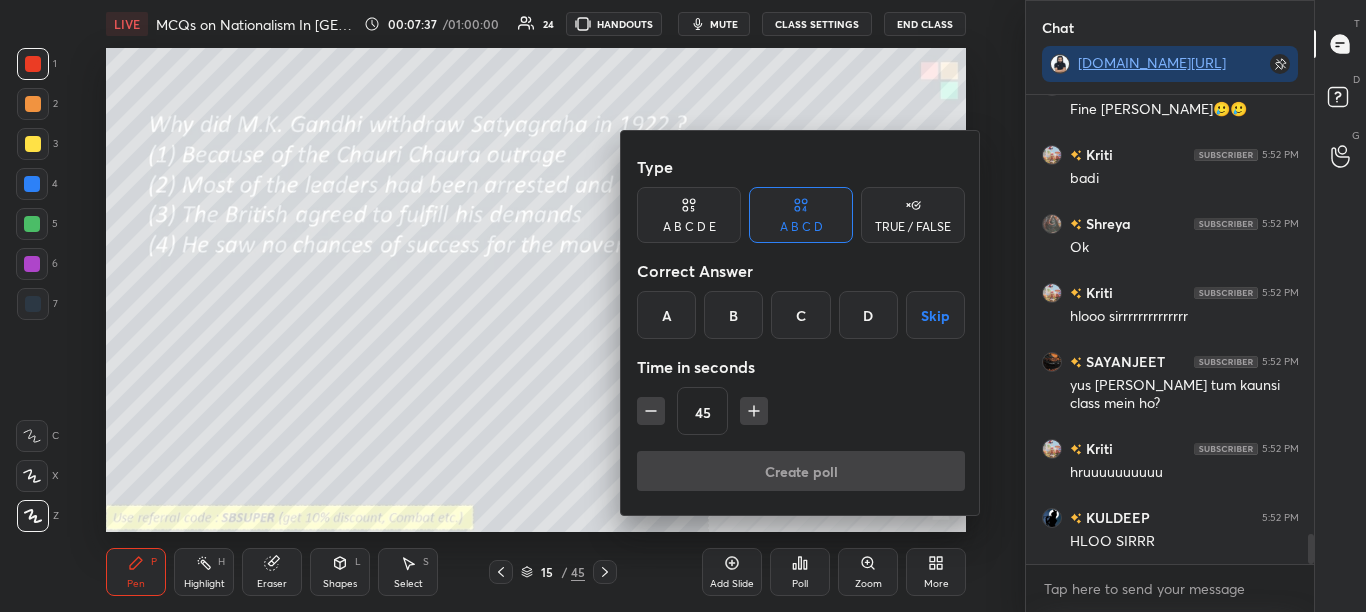 click on "A" at bounding box center [666, 315] 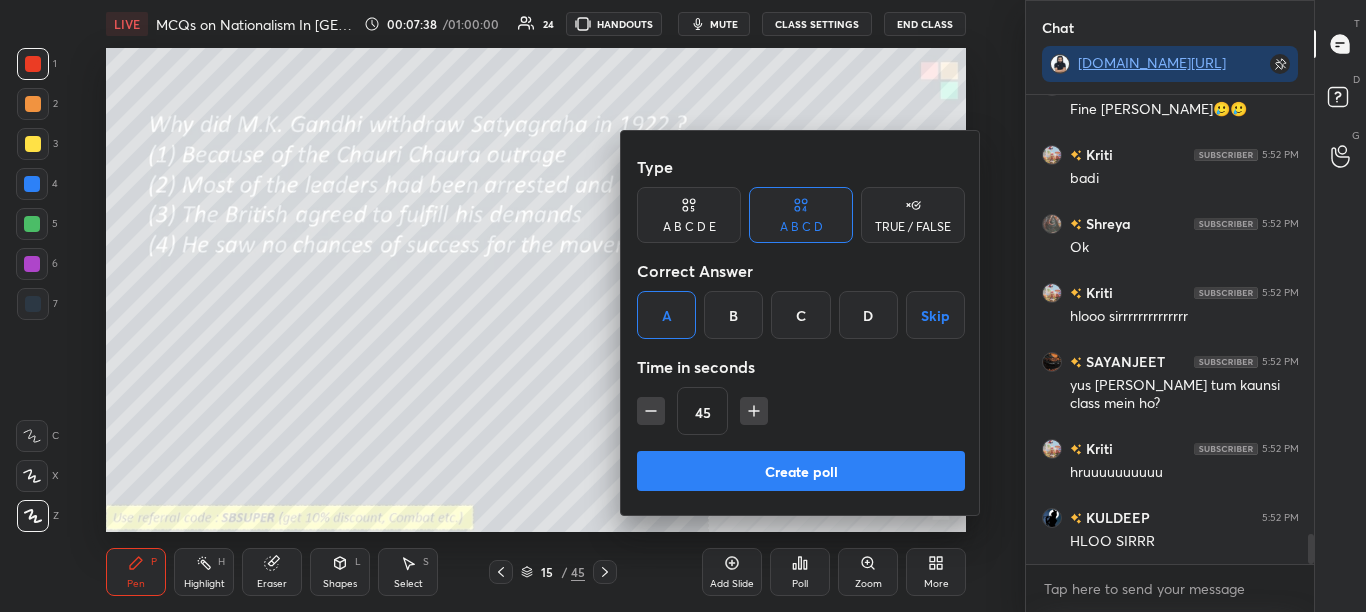 click on "Create poll" at bounding box center (801, 471) 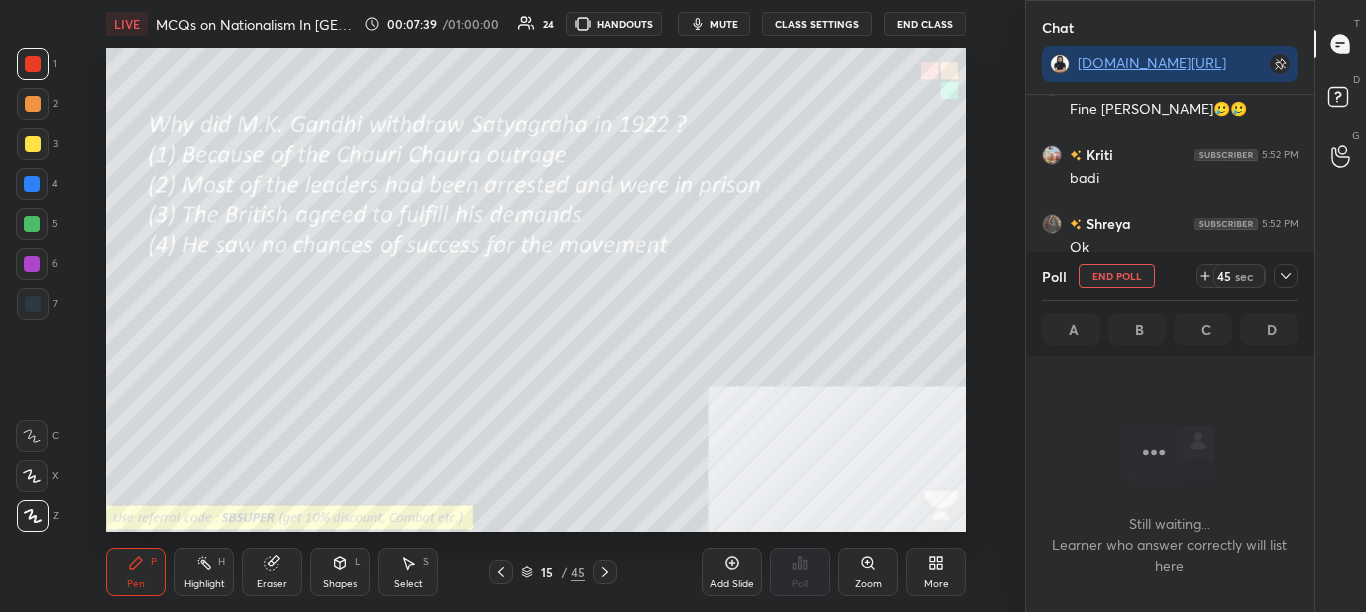scroll, scrollTop: 198, scrollLeft: 282, axis: both 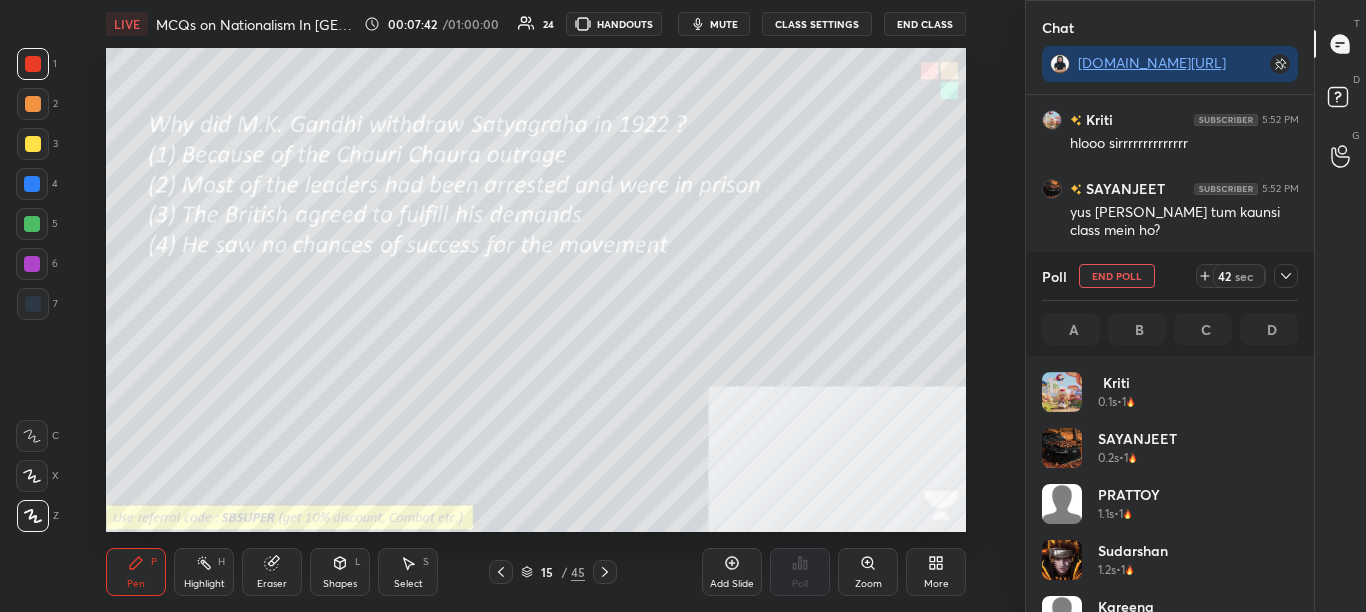 drag, startPoint x: 1287, startPoint y: 277, endPoint x: 1295, endPoint y: 290, distance: 15.264338 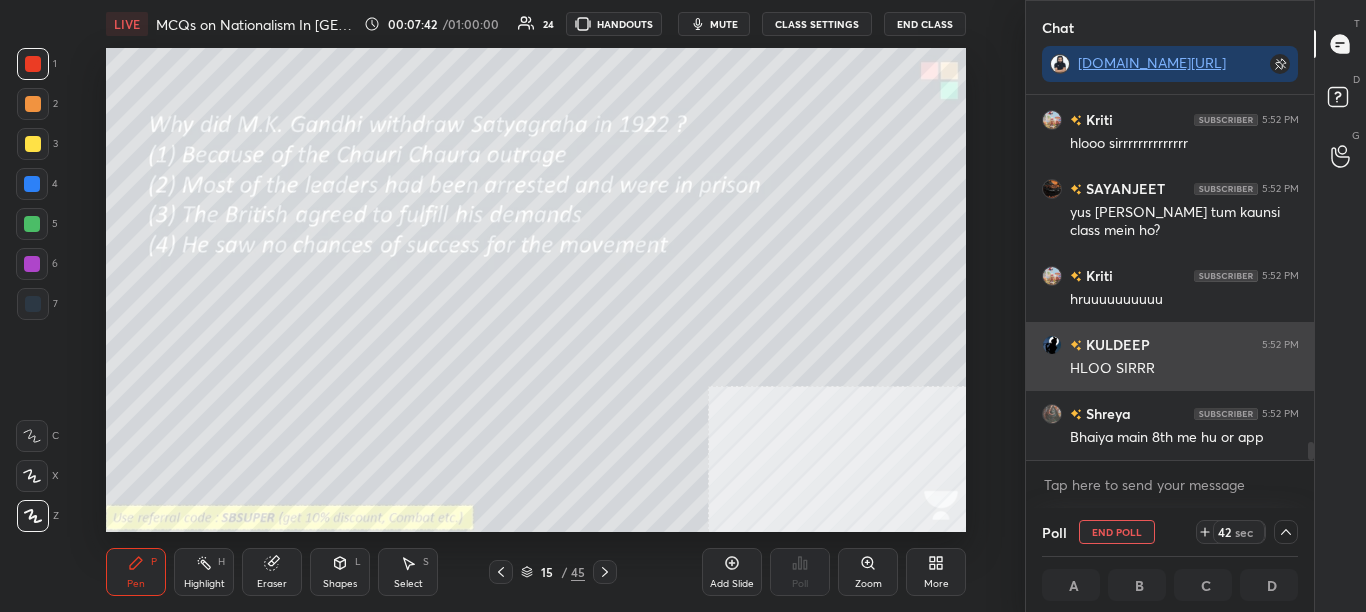 scroll, scrollTop: 0, scrollLeft: 0, axis: both 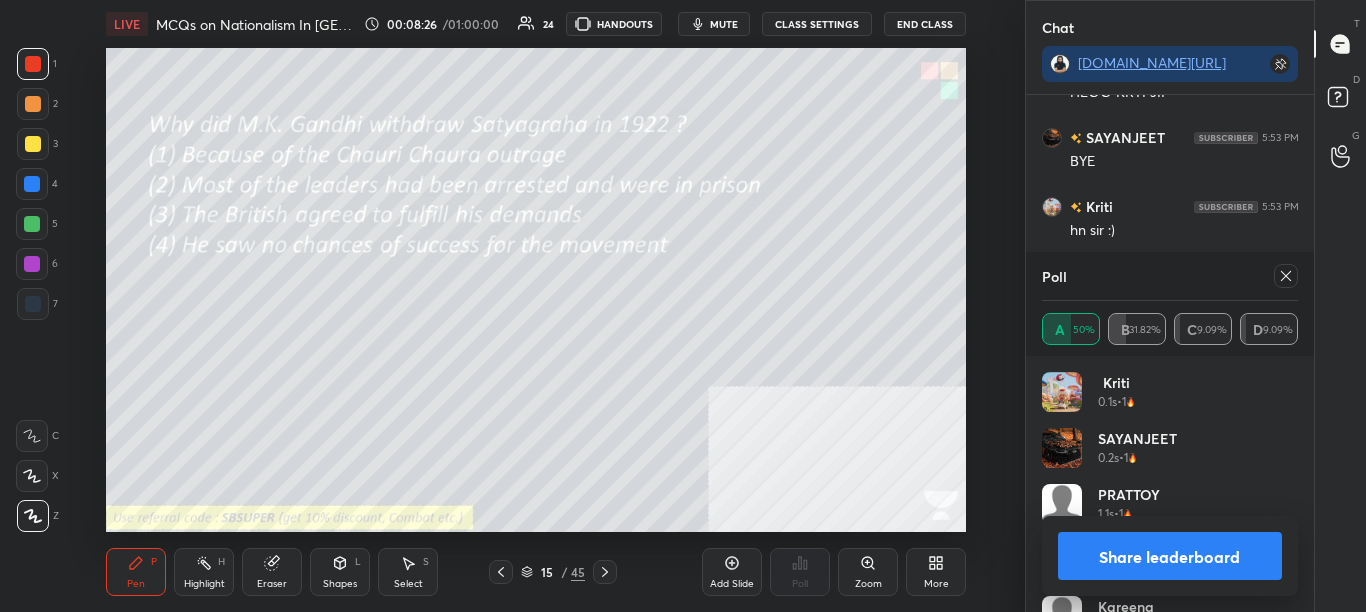 click on "Share leaderboard" at bounding box center [1170, 556] 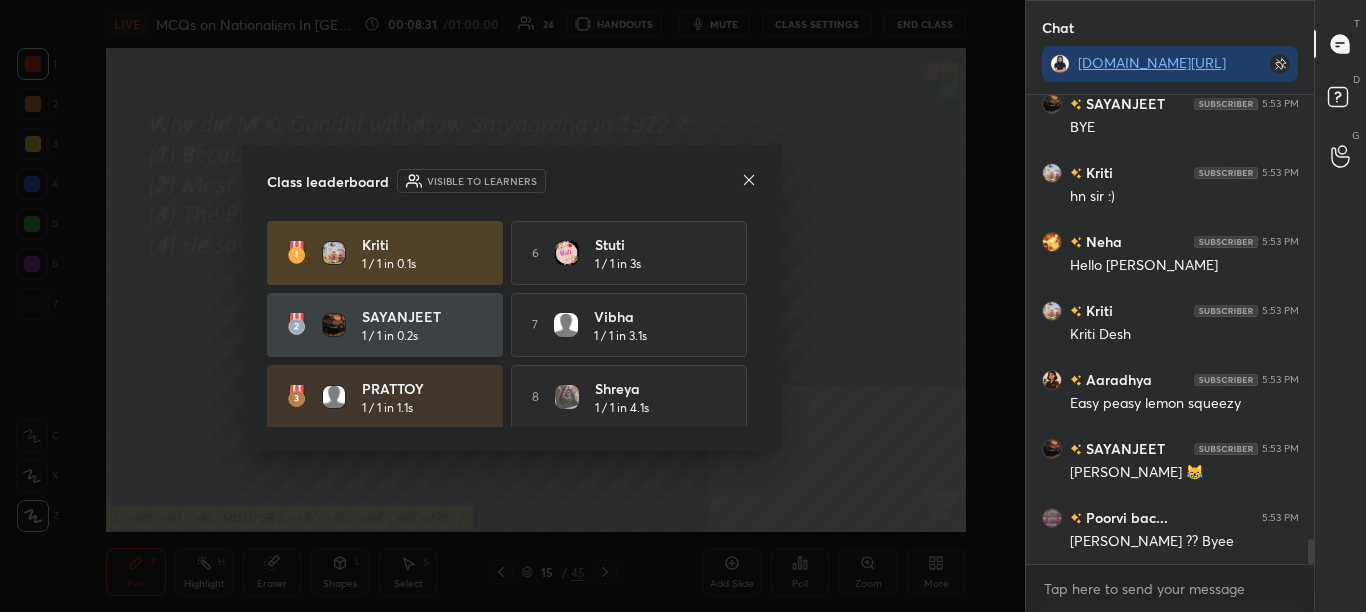 drag, startPoint x: 759, startPoint y: 319, endPoint x: 755, endPoint y: 340, distance: 21.377558 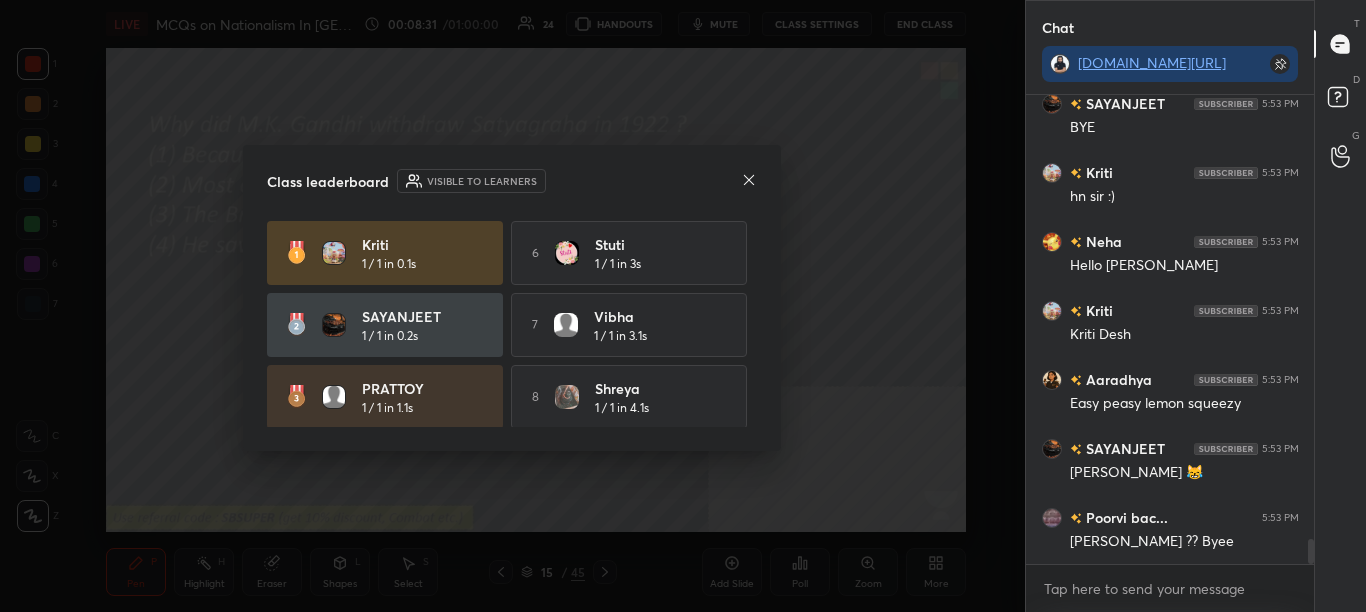 click on "Class leaderboard Visible to learners Kriti 1 / 1 in 0.1s 6 [PERSON_NAME] 1 / 1 in 3s SAYANJEET 1 / 1 in 0.2s 7 [PERSON_NAME] 1 / 1 in 3.1s PRATTOY 1 / 1 in 1.1s 8 Shreya 1 / 1 in 4.1s 4 Sudarshan 1 / 1 in 1.2s 9 [DEMOGRAPHIC_DATA] 1 / 1 in 9.7s 5 Kareena 1 / 1 in 1.8s 10 [PERSON_NAME] 1 / 1 in 27.4s" at bounding box center [512, 298] 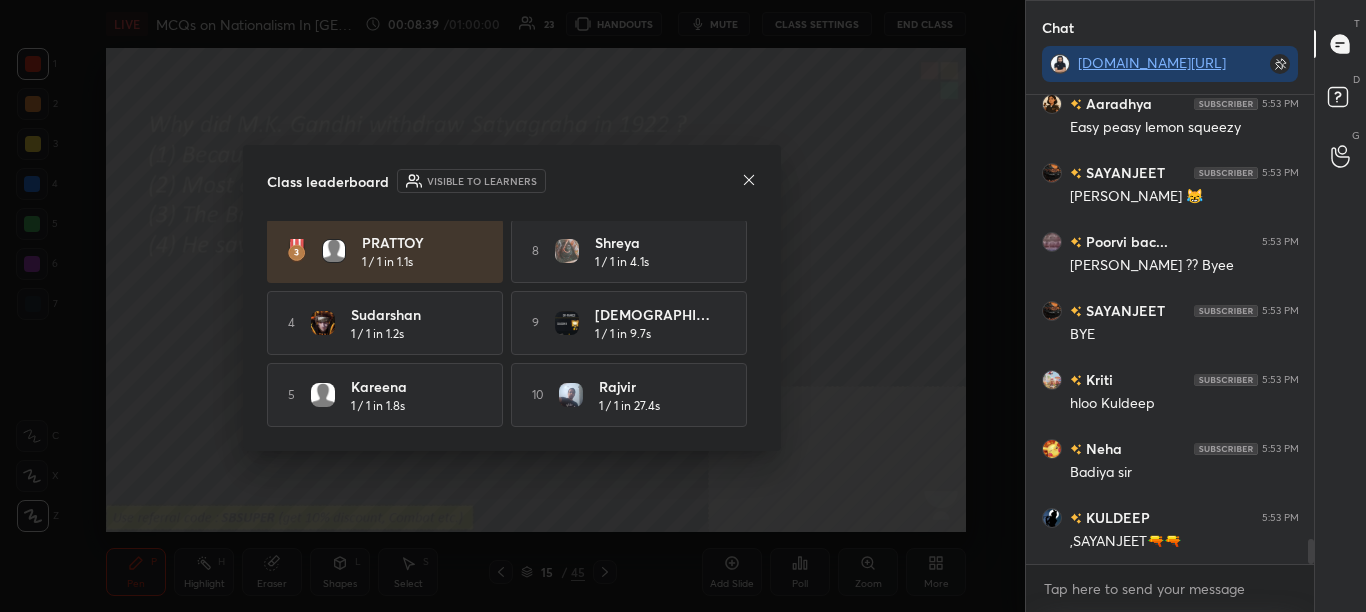 click 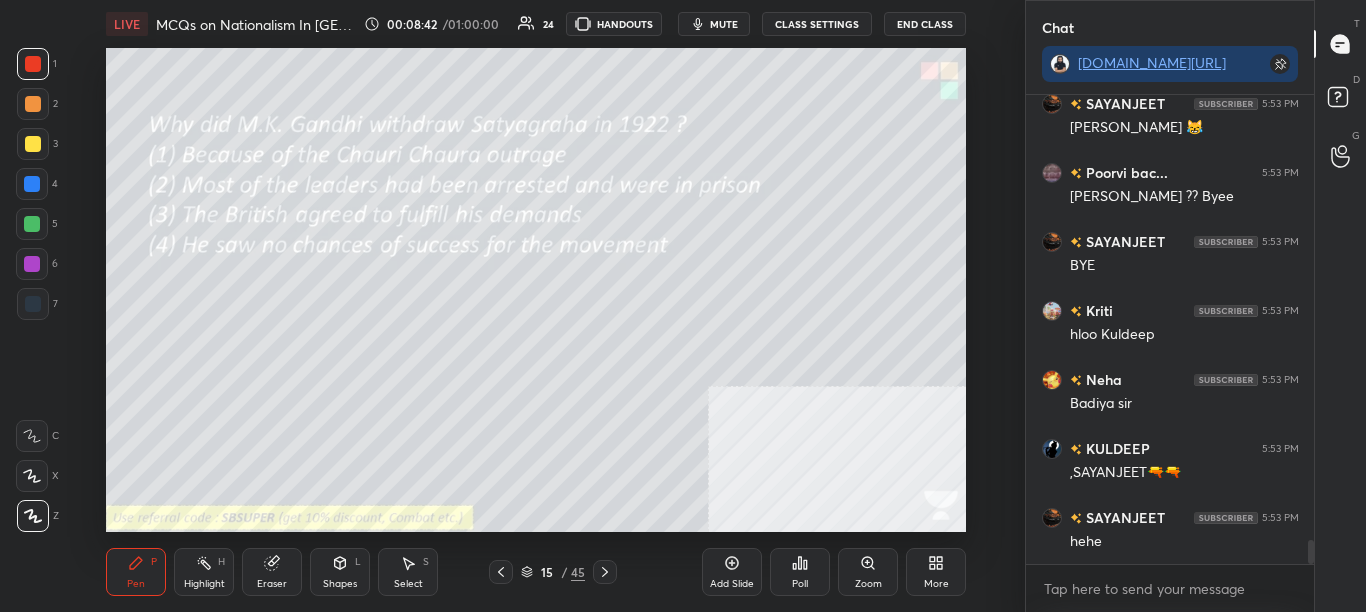 click 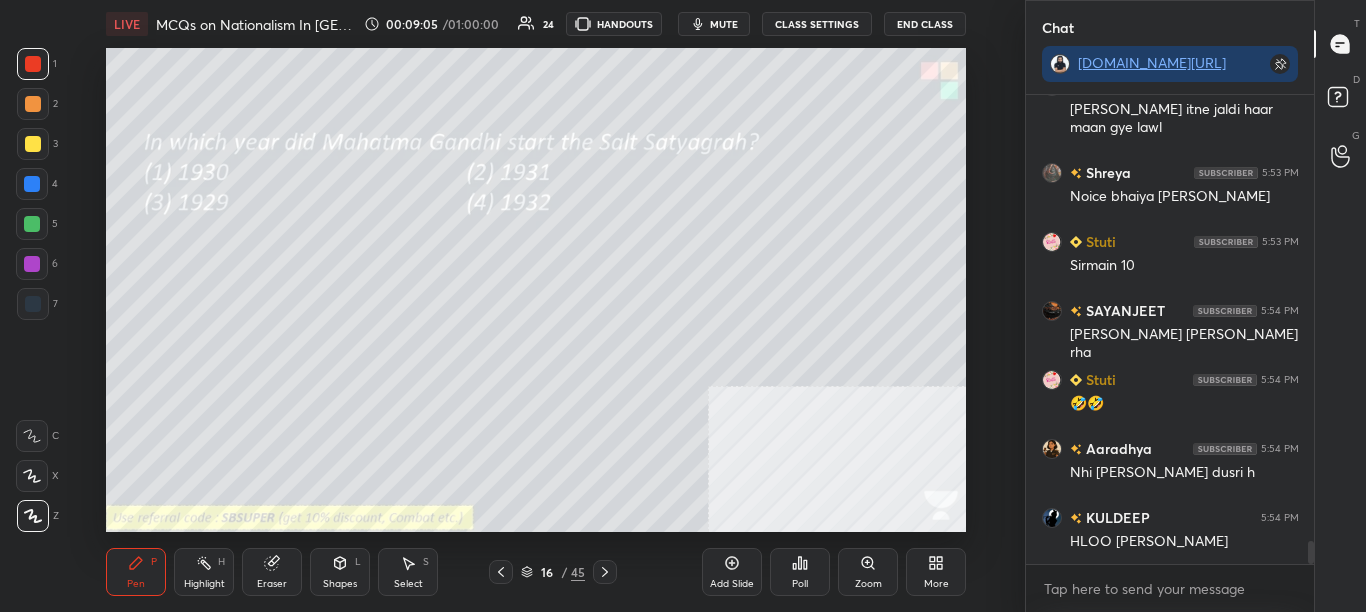 click on "Poll" at bounding box center [800, 584] 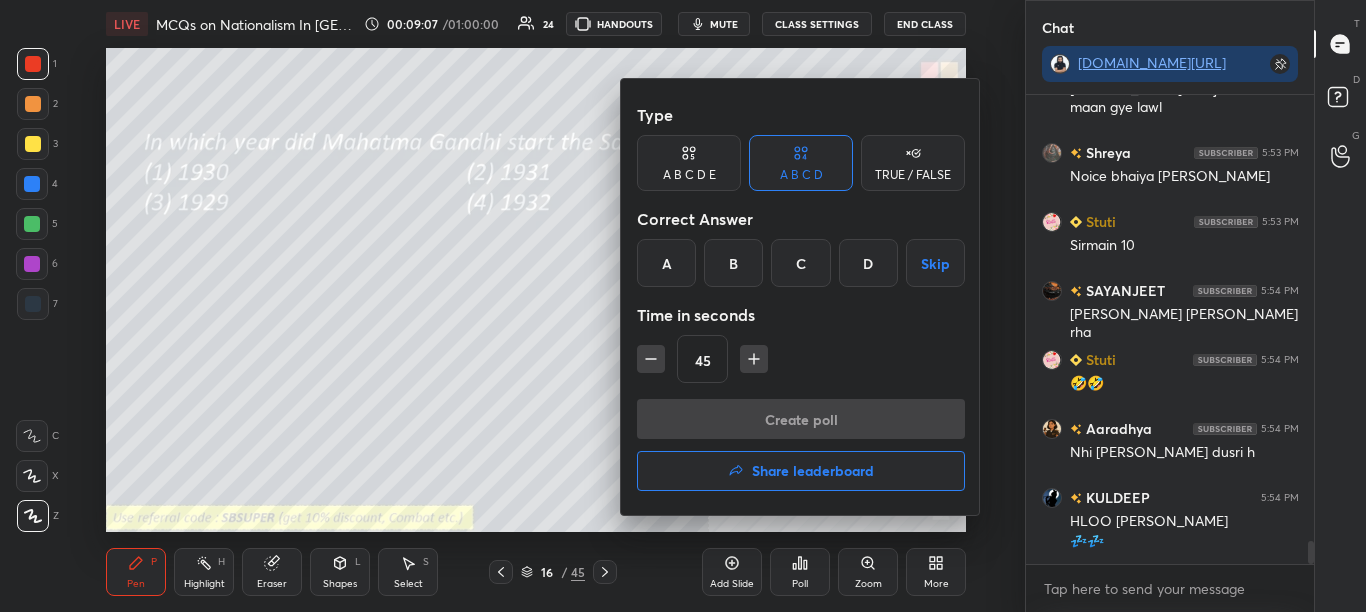 click on "B" at bounding box center (733, 263) 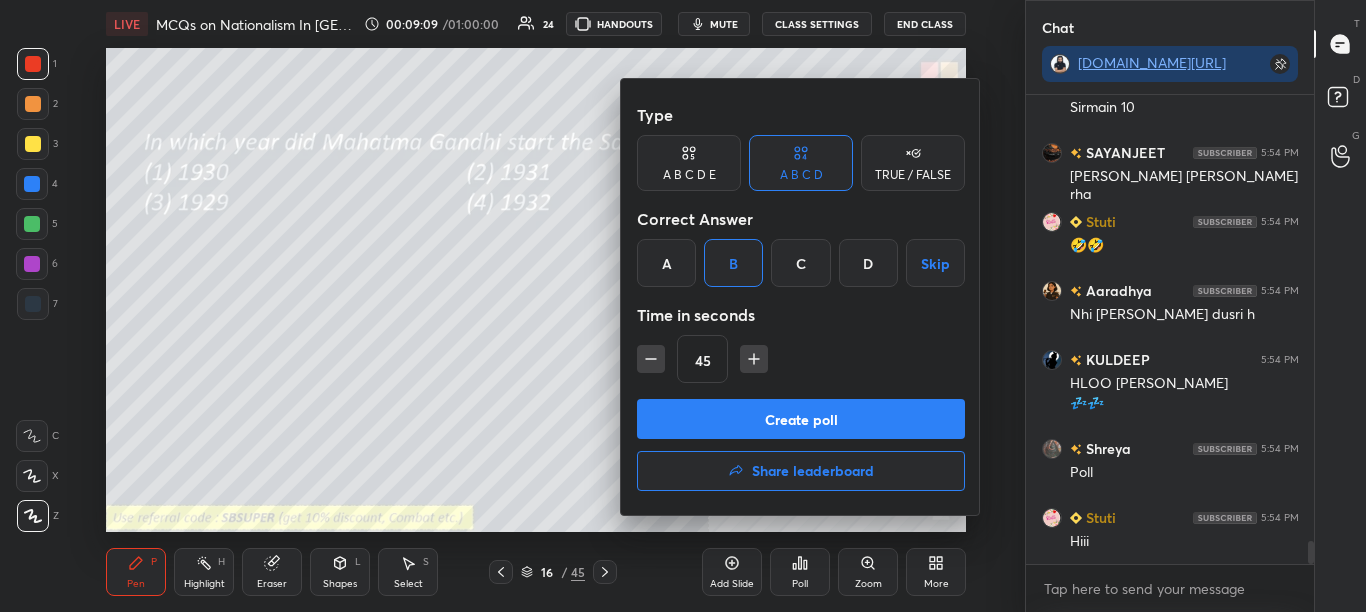 click on "Create poll" at bounding box center [801, 419] 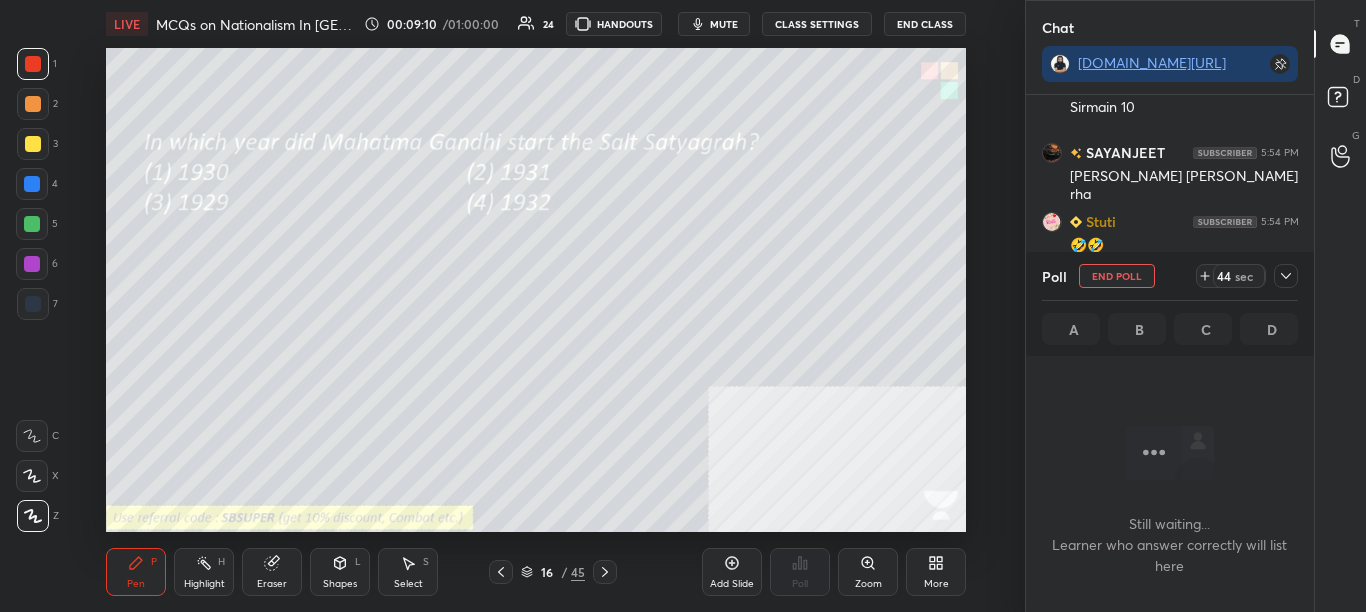 click 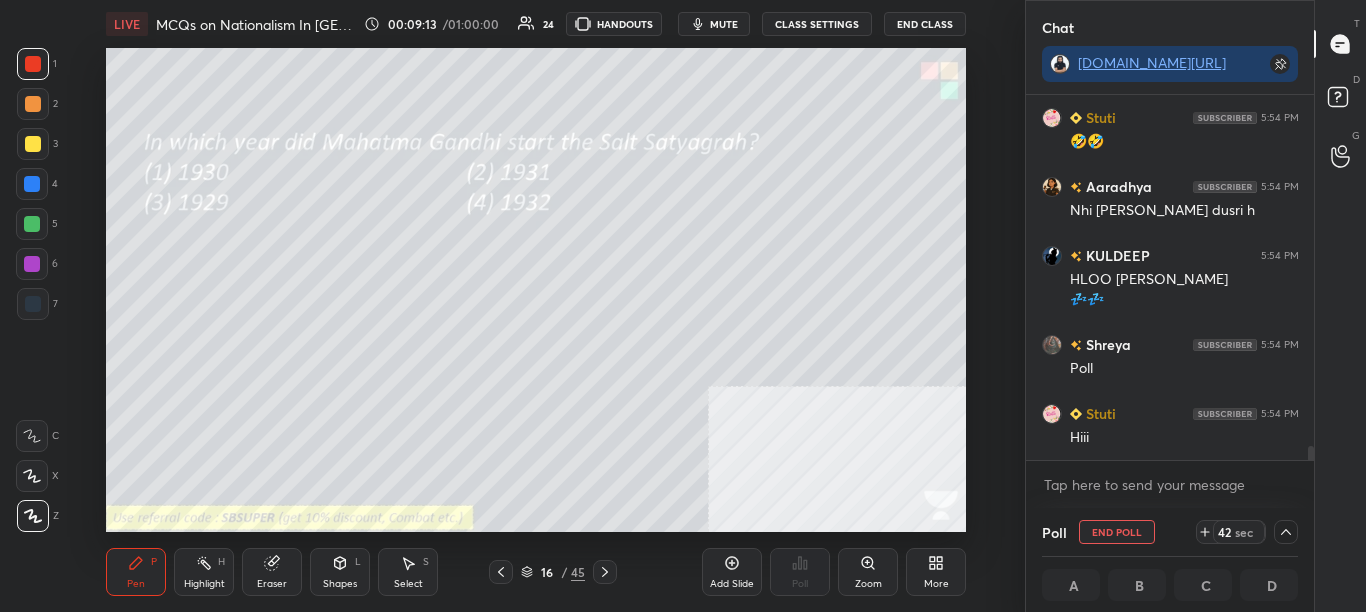 drag, startPoint x: 1313, startPoint y: 448, endPoint x: 1312, endPoint y: 460, distance: 12.0415945 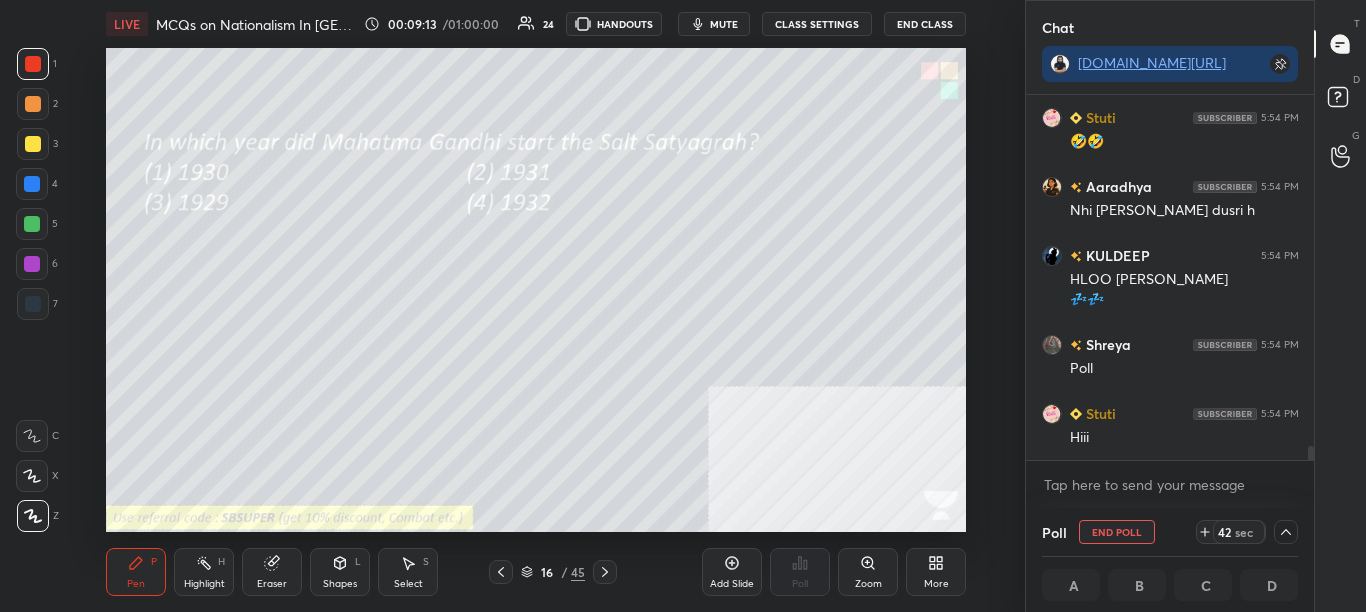 click on "SAYANJEET 5:54 PM [PERSON_NAME] [PERSON_NAME] [PERSON_NAME] 5:54 PM 🤣🤣 Aaradhya 5:54 PM Nhi [PERSON_NAME] dusri h KULDEEP 5:54 PM HLOO [PERSON_NAME] 💤💤 Shreya 5:54 PM Poll [PERSON_NAME] 5:54 PM Hiii JUMP TO LATEST Enable hand raising Enable raise hand to speak to learners. Once enabled, chat will be turned off temporarily. Enable x" at bounding box center (1170, 301) 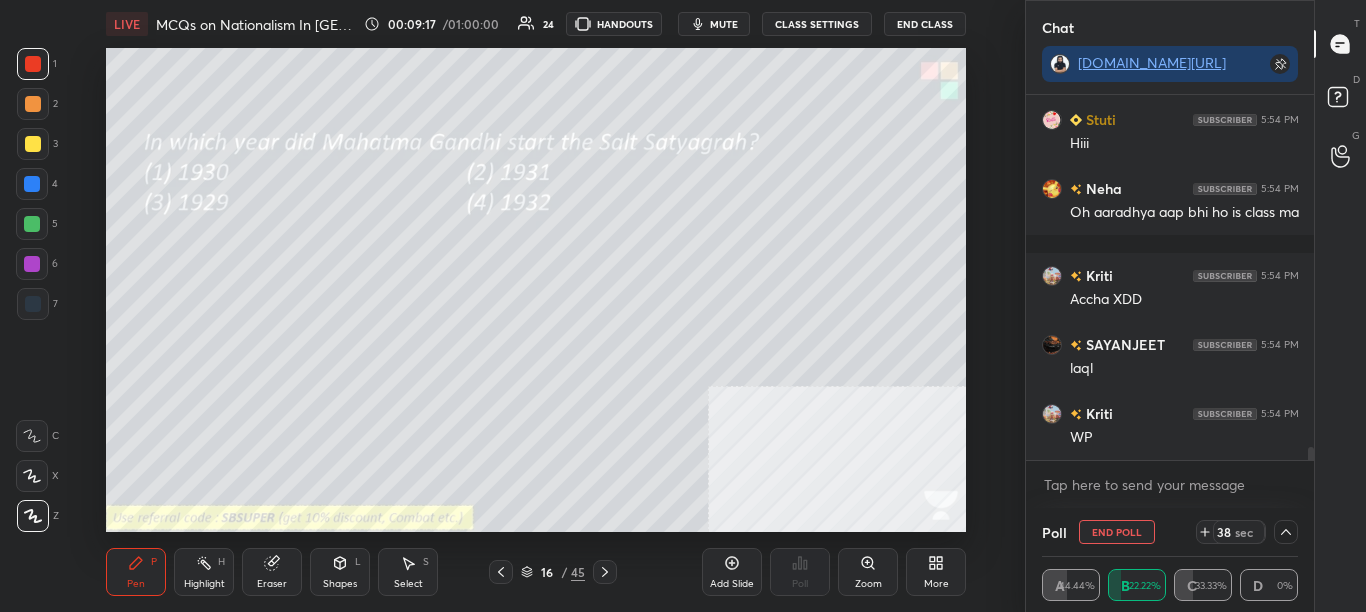 click on "End Poll" at bounding box center (1117, 532) 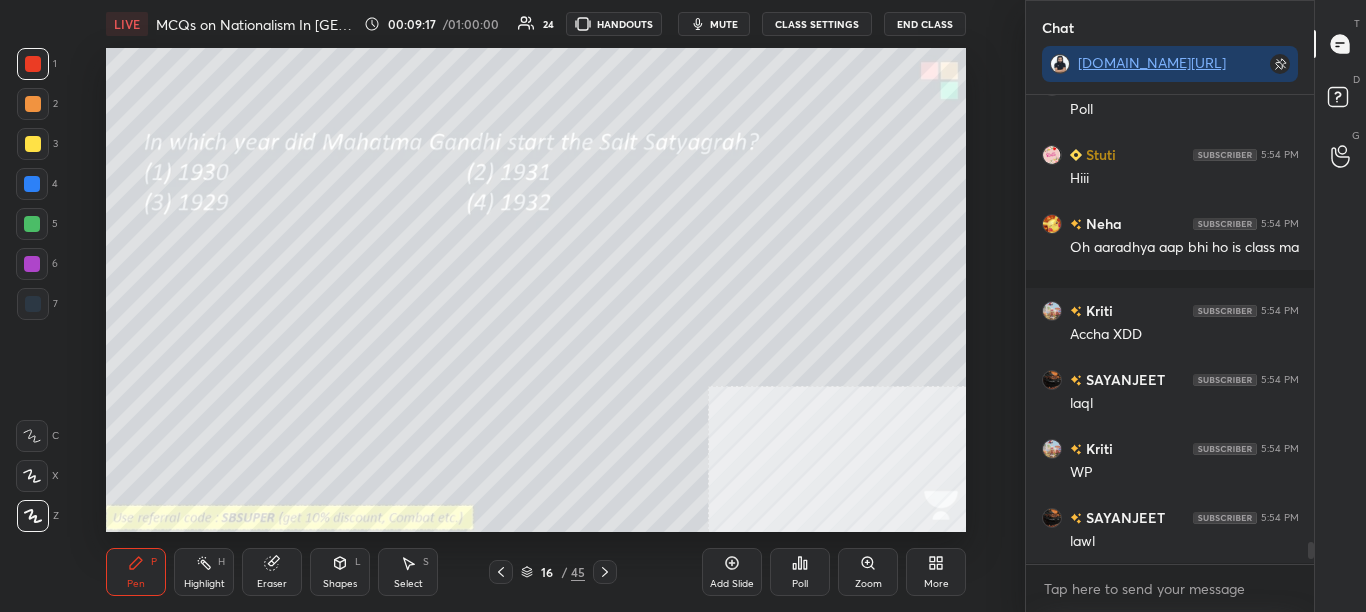 click 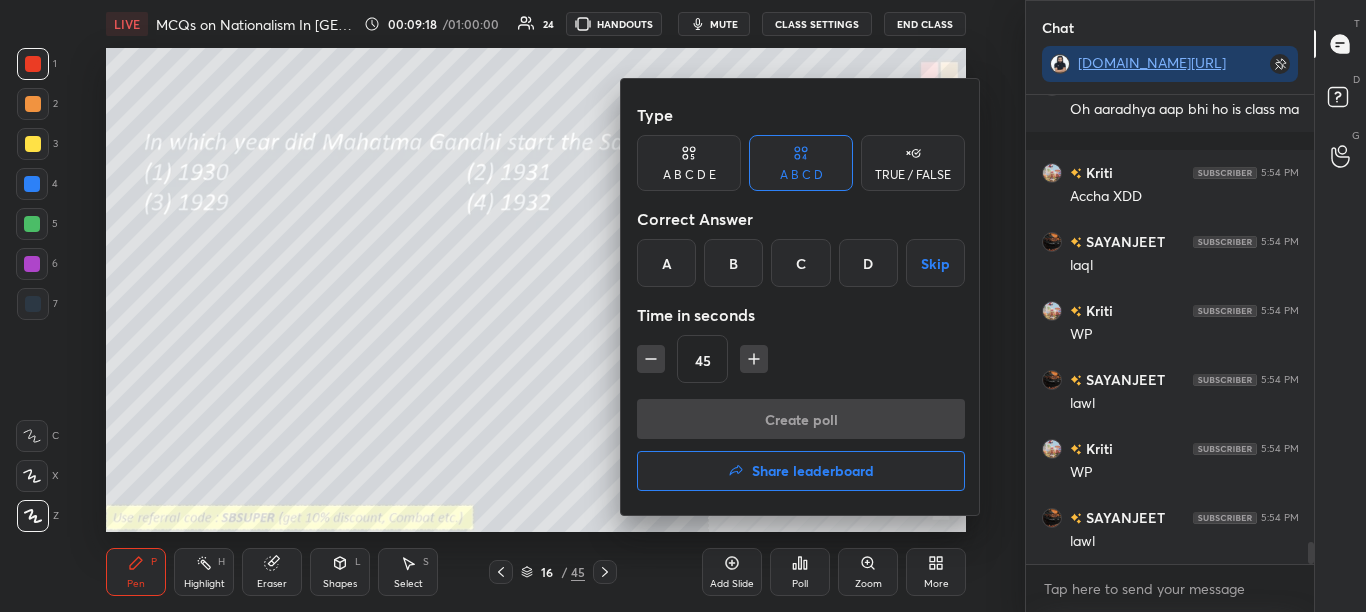 click on "A" at bounding box center (666, 263) 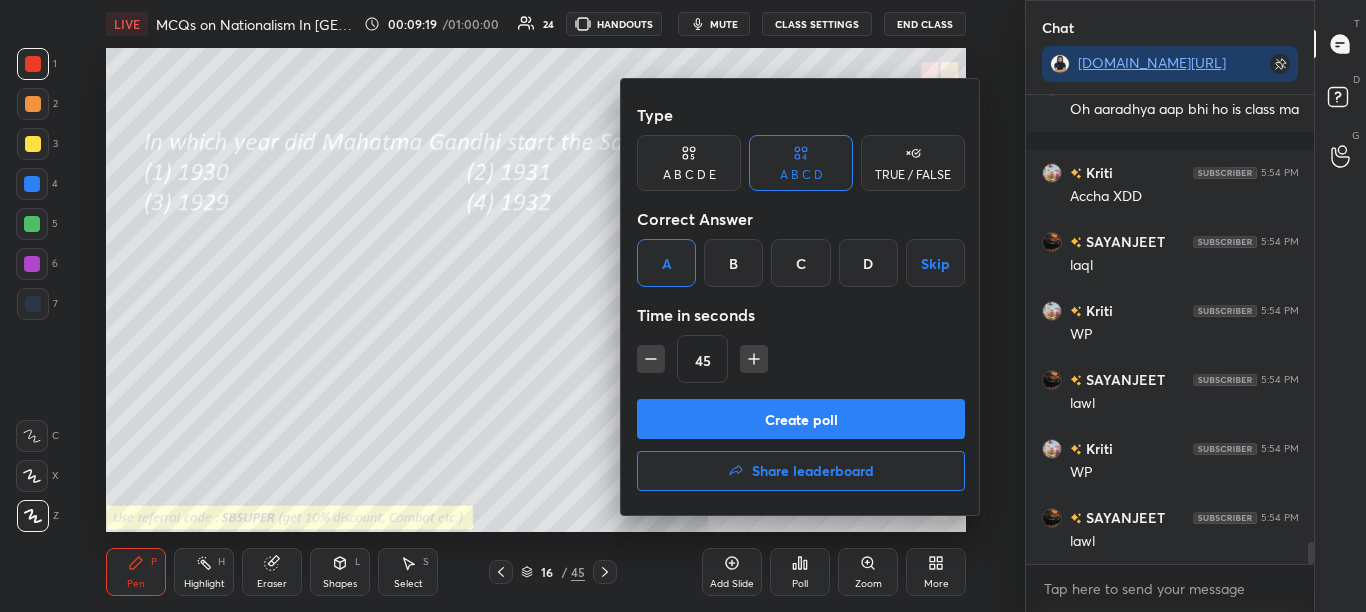 click on "Create poll" at bounding box center (801, 419) 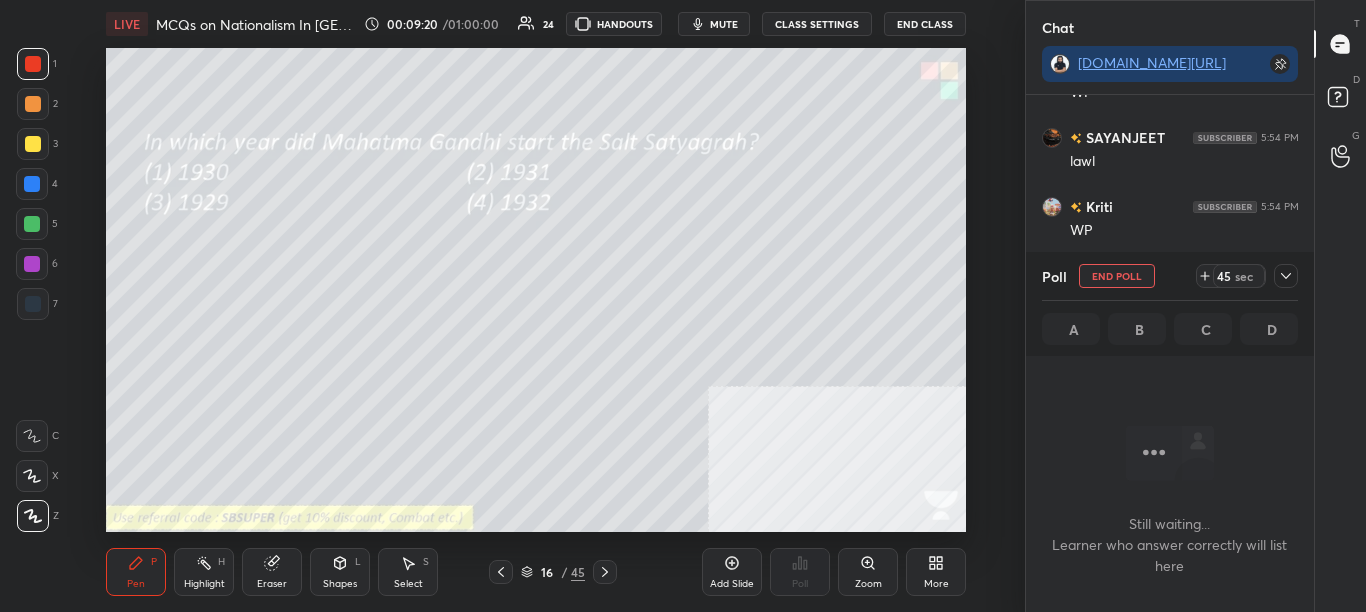 drag, startPoint x: 1284, startPoint y: 282, endPoint x: 1279, endPoint y: 302, distance: 20.615528 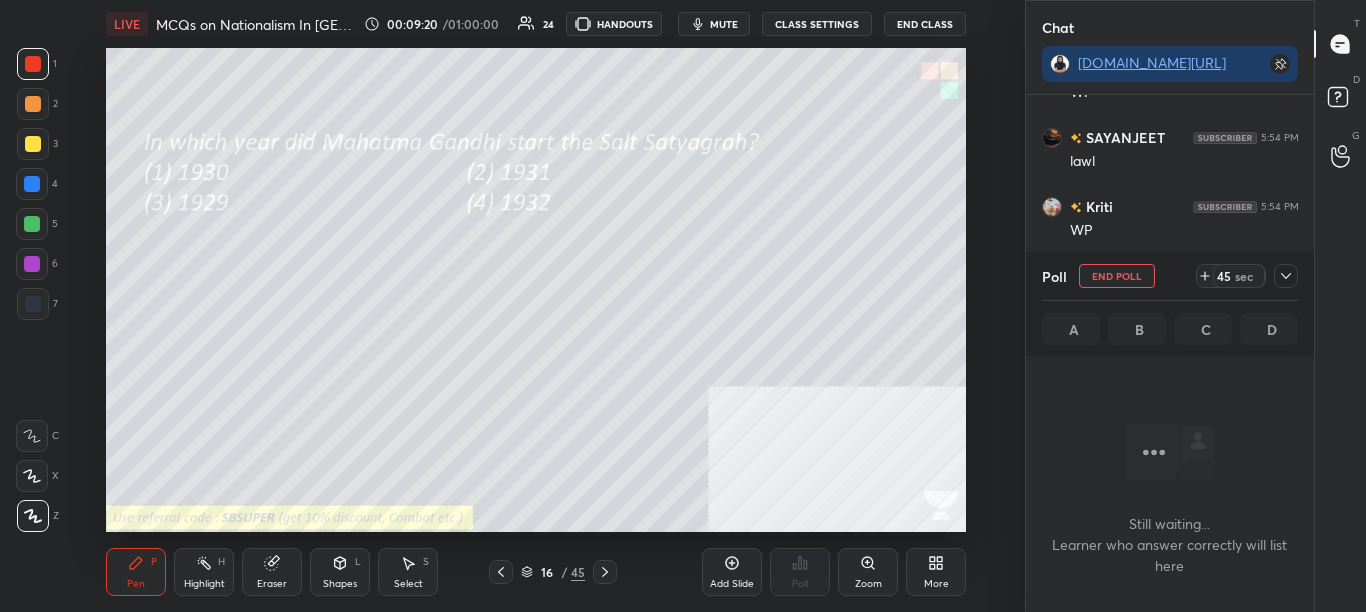 click 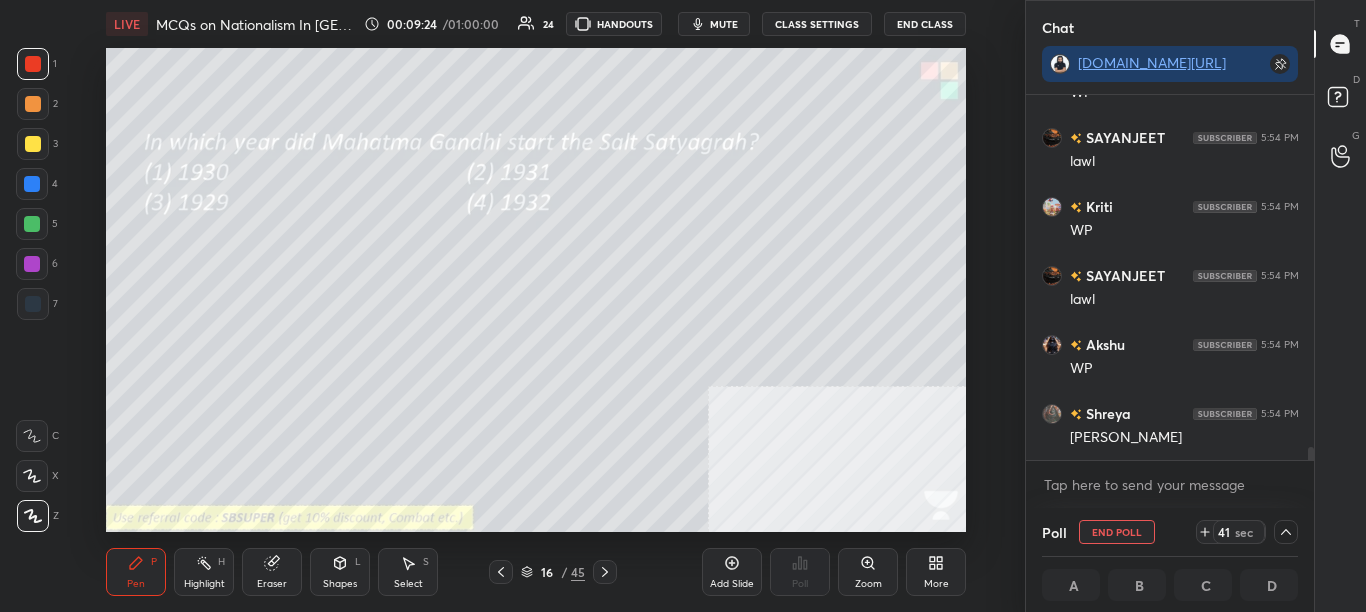 click 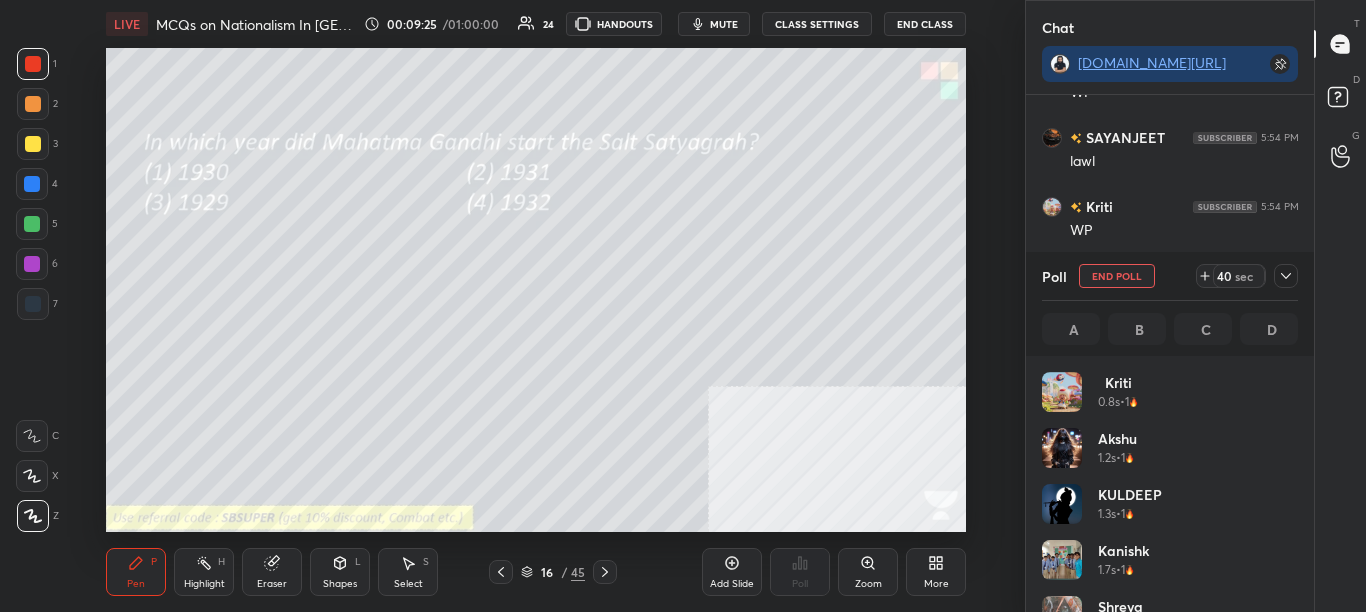 click at bounding box center [1286, 276] 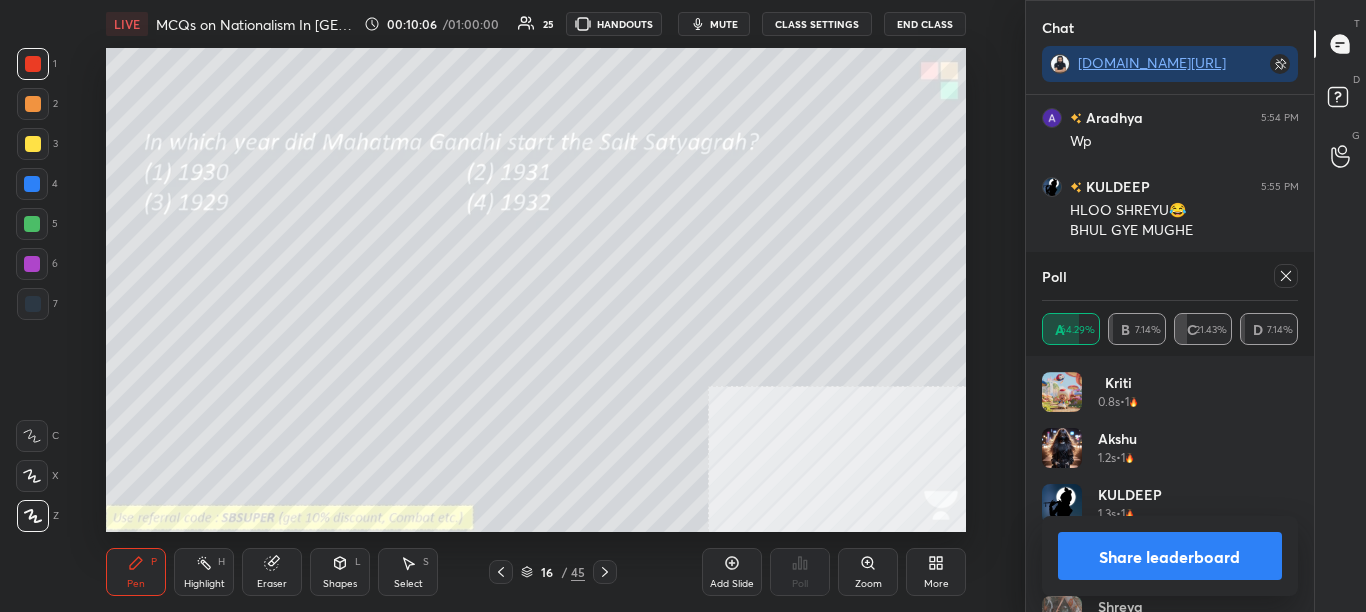 click on "Share leaderboard" at bounding box center (1170, 556) 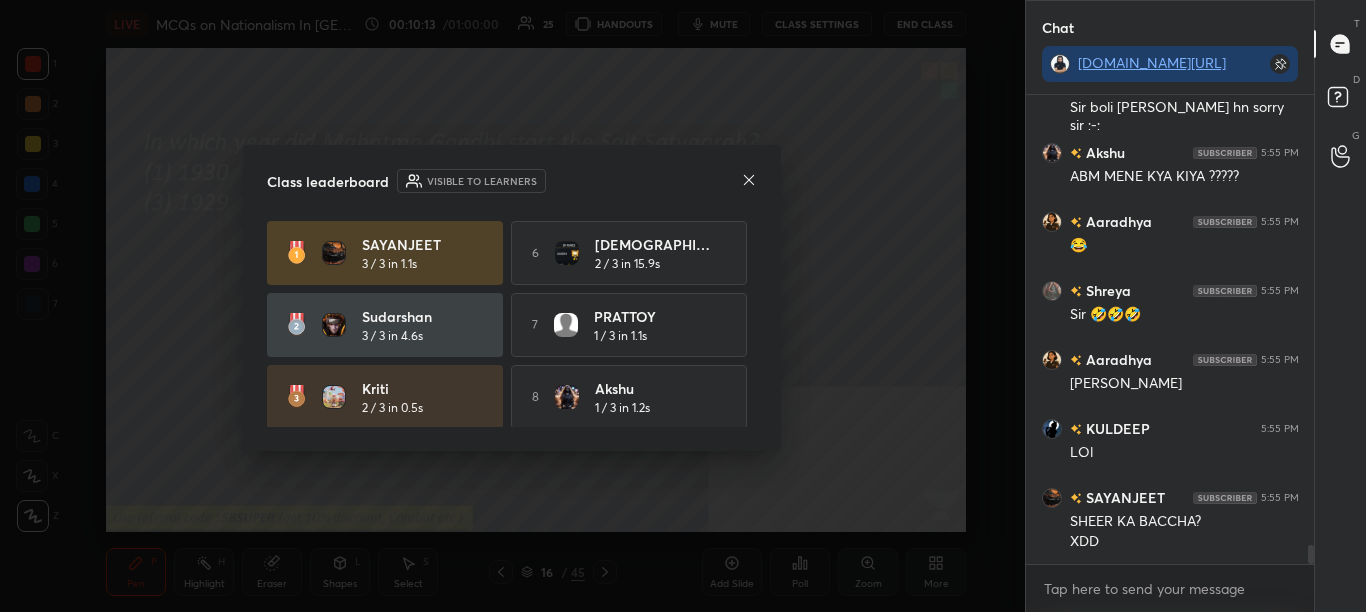 click 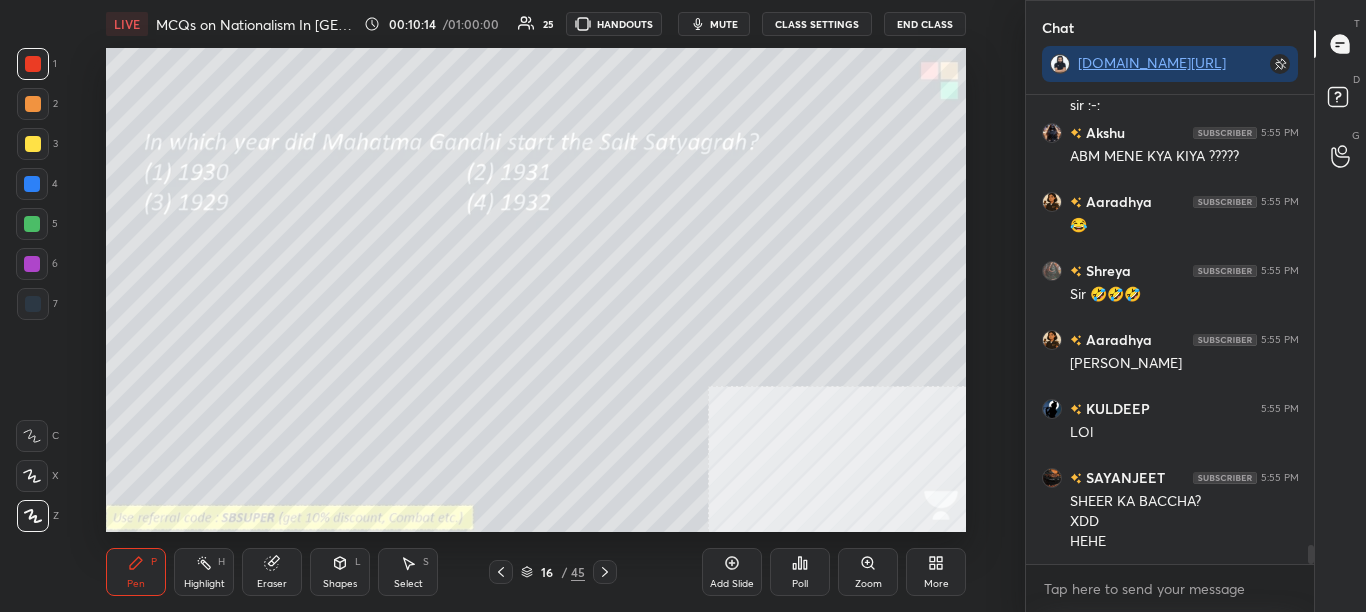 click on "Poll" at bounding box center (800, 572) 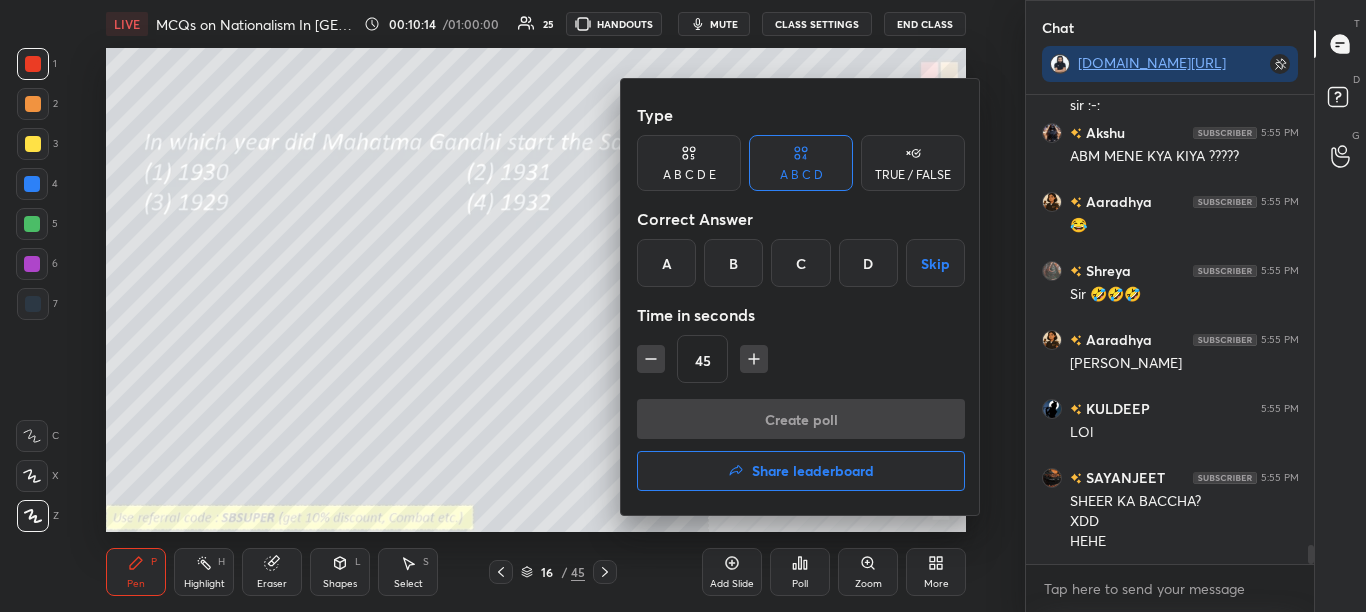 click on "Share leaderboard" at bounding box center [813, 471] 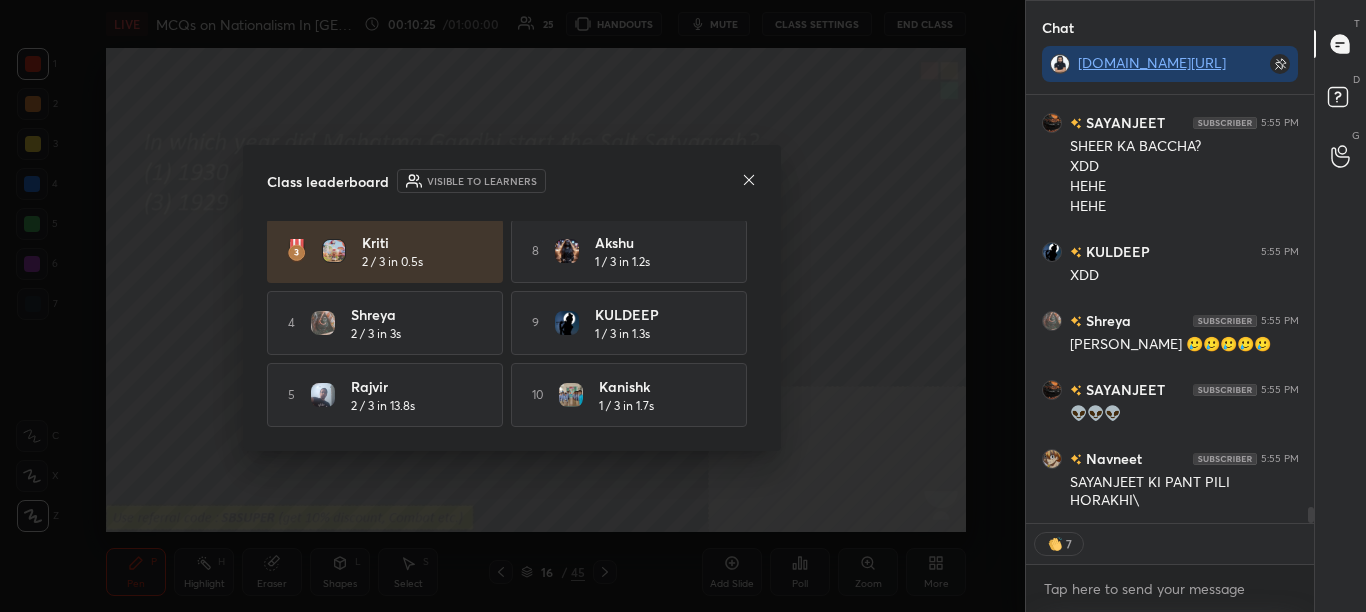 click 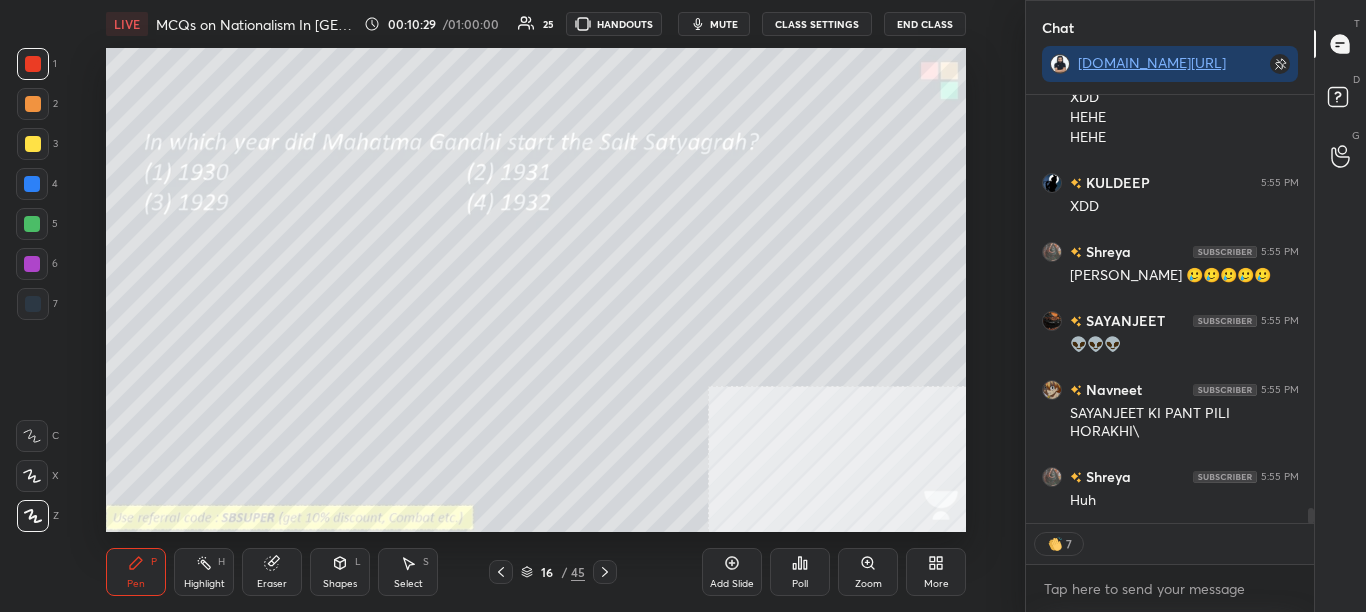 click on "Poll" at bounding box center [800, 584] 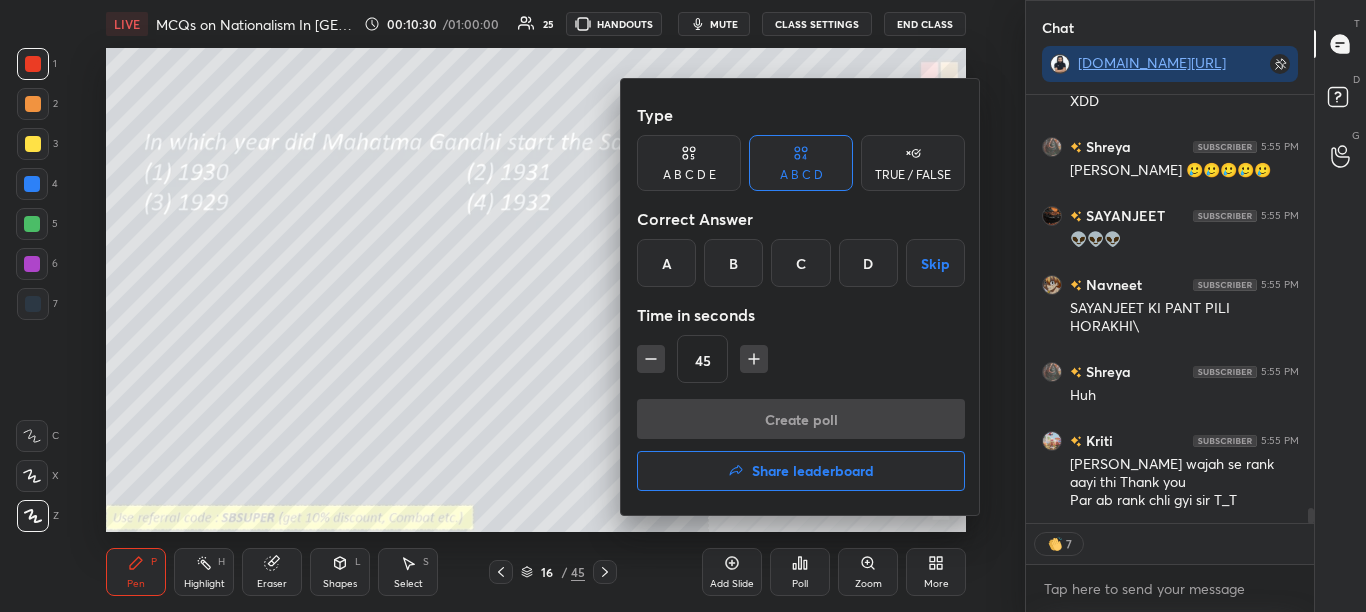 click at bounding box center [683, 306] 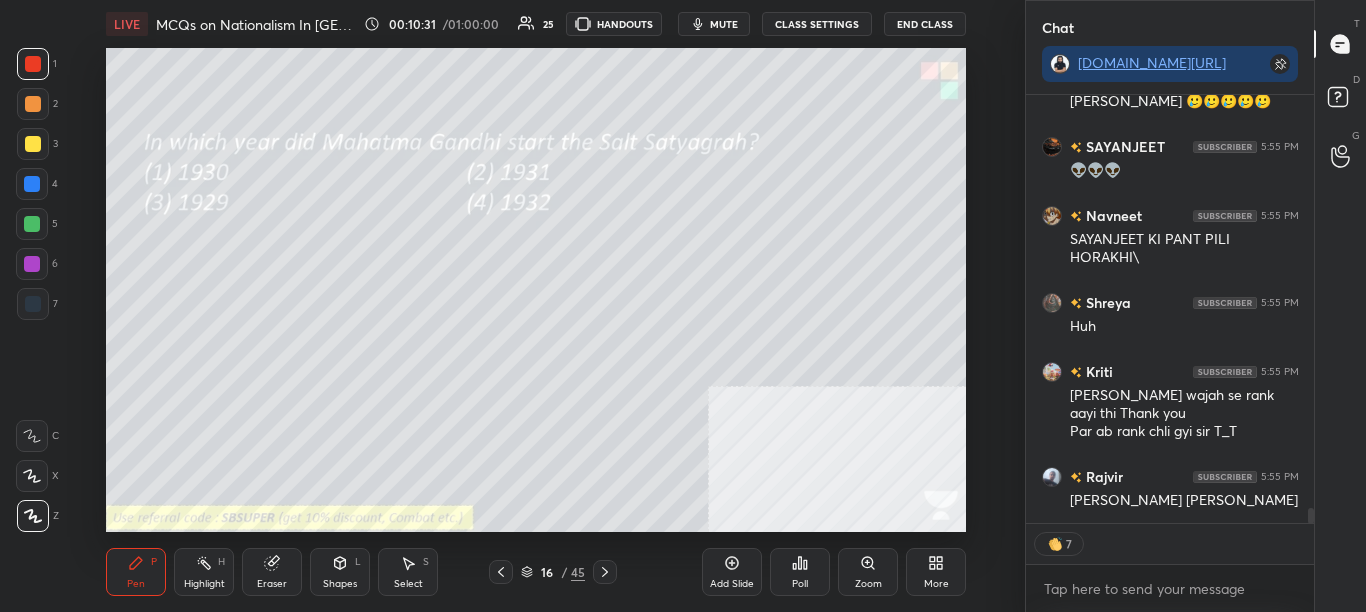 click 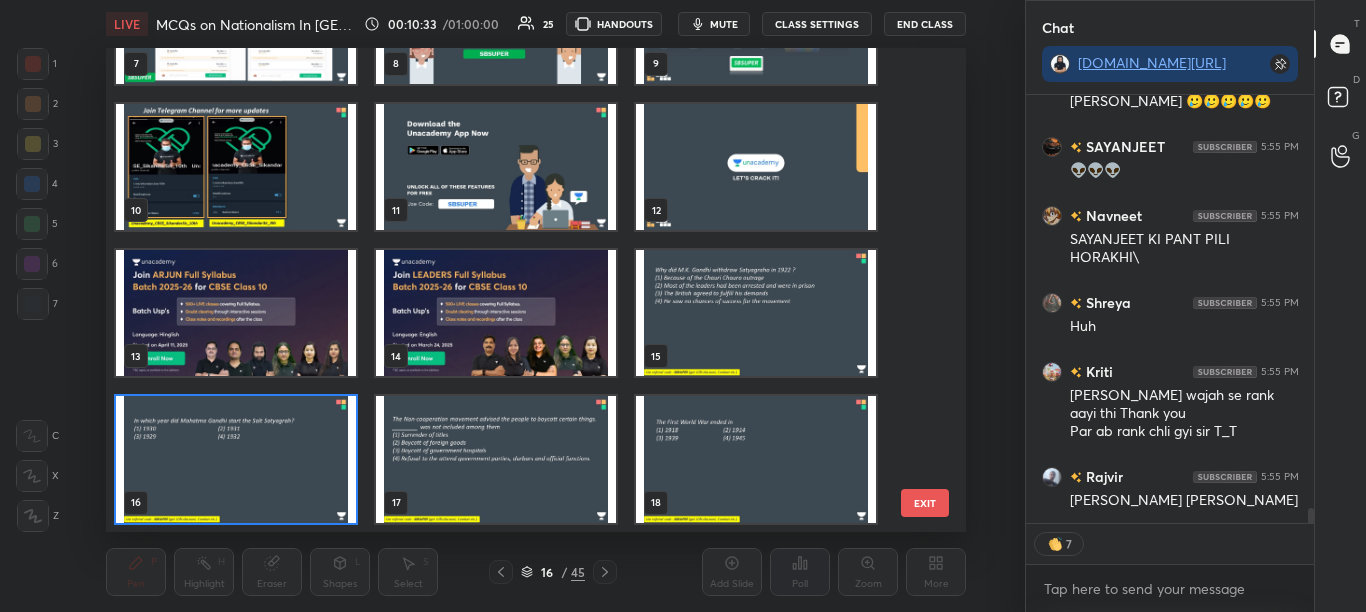 click on "4 5 6 7 8 9 10 11 12 13 14 15 16 17 18" at bounding box center (518, 290) 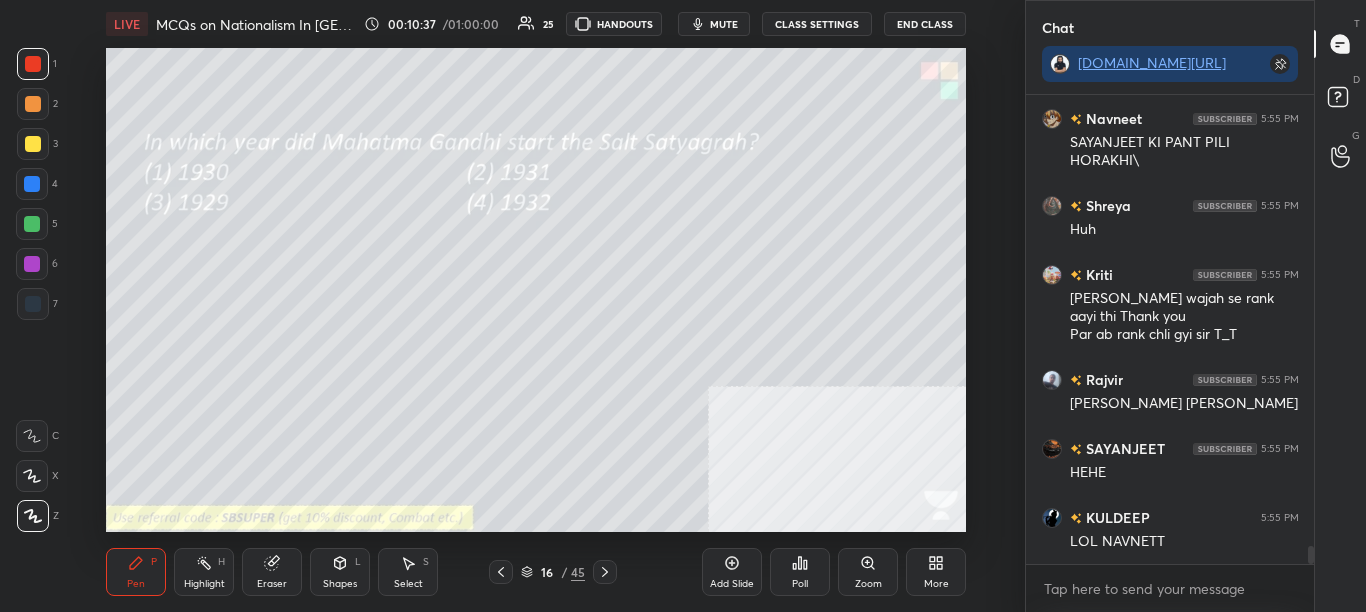 click 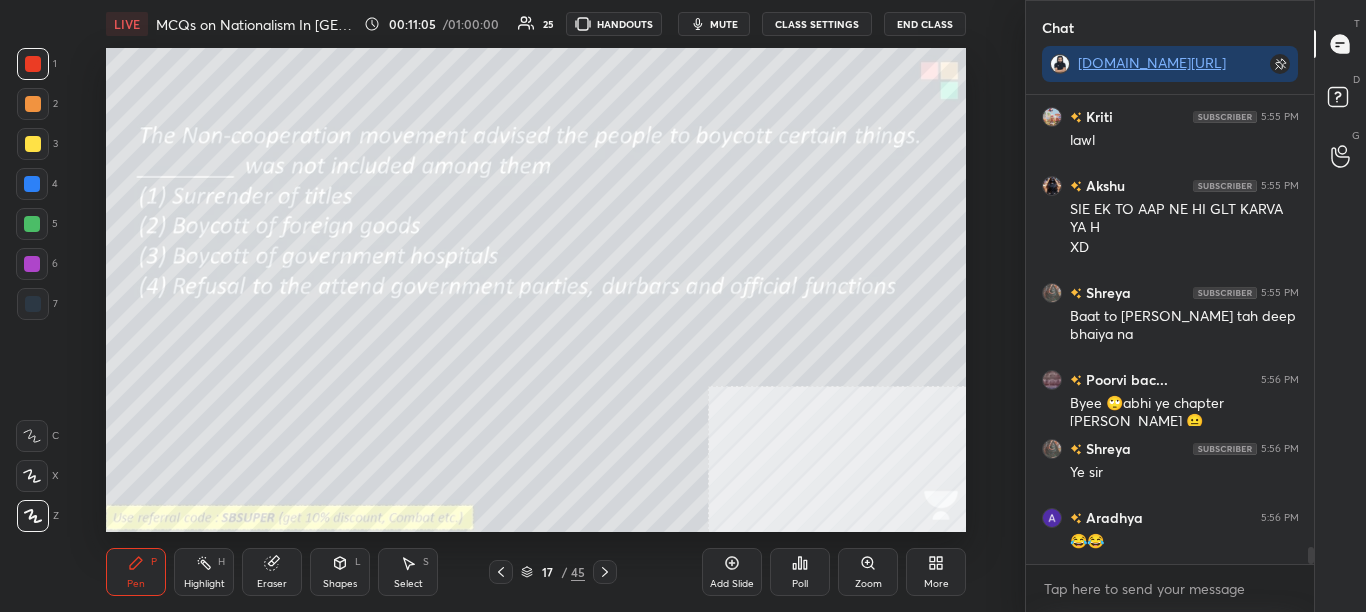 click on "Poll" at bounding box center [800, 584] 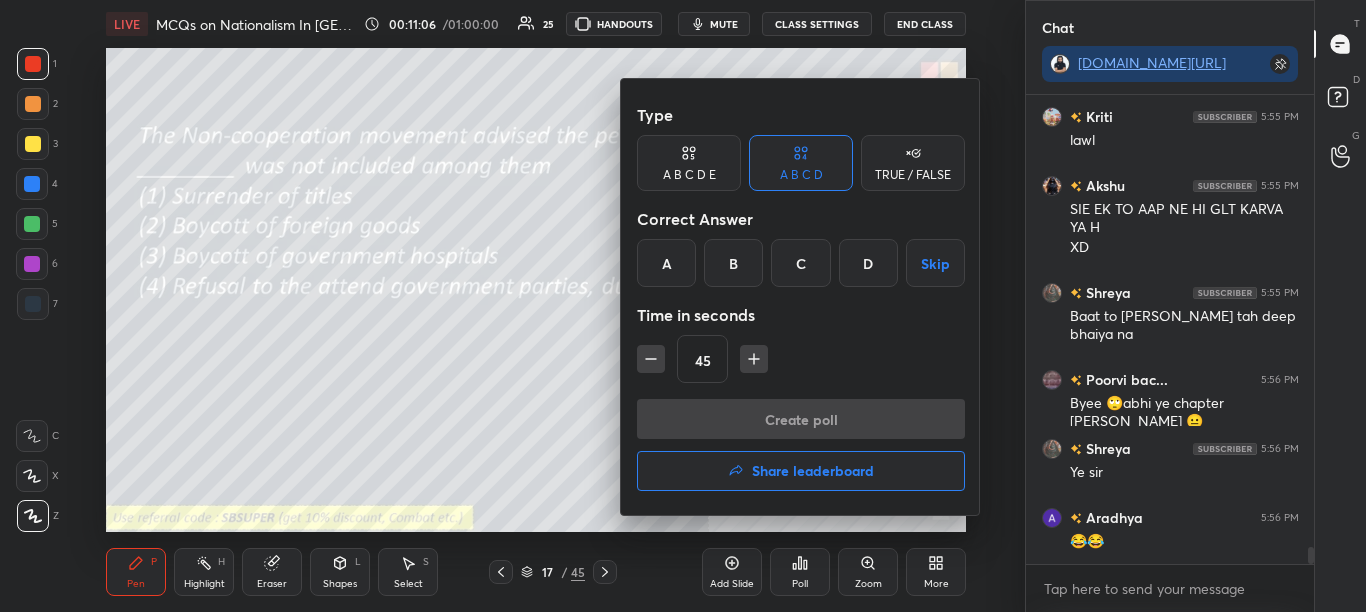 click on "C" at bounding box center (800, 263) 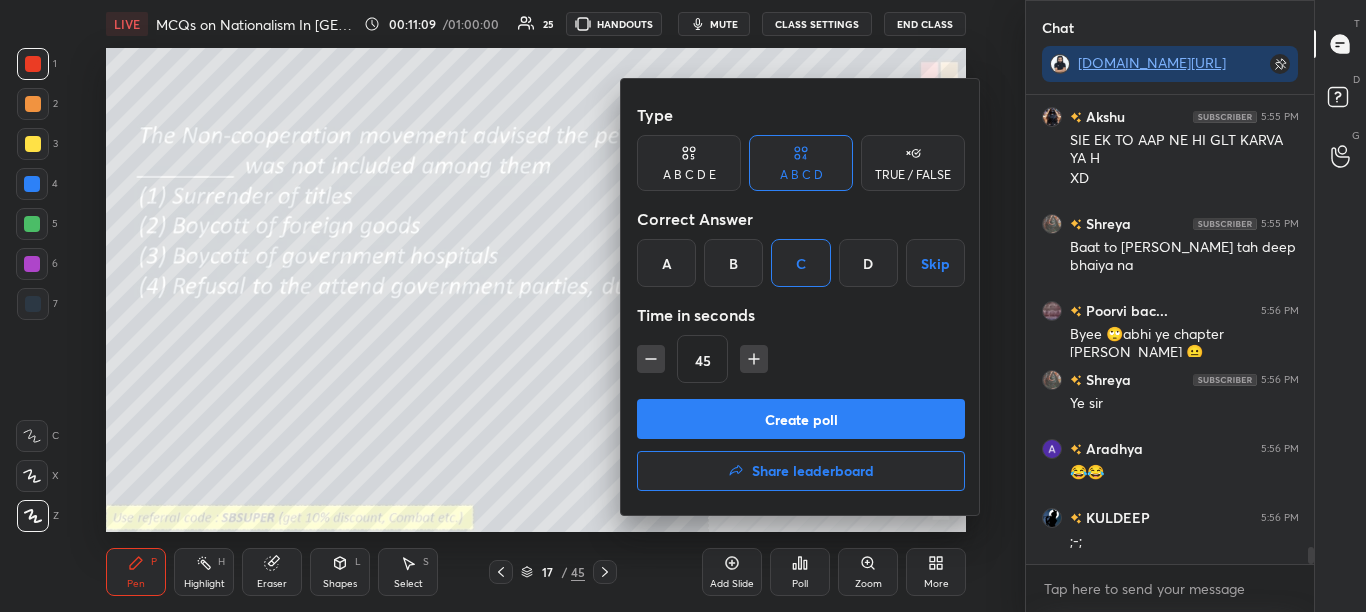 drag, startPoint x: 784, startPoint y: 416, endPoint x: 842, endPoint y: 355, distance: 84.17244 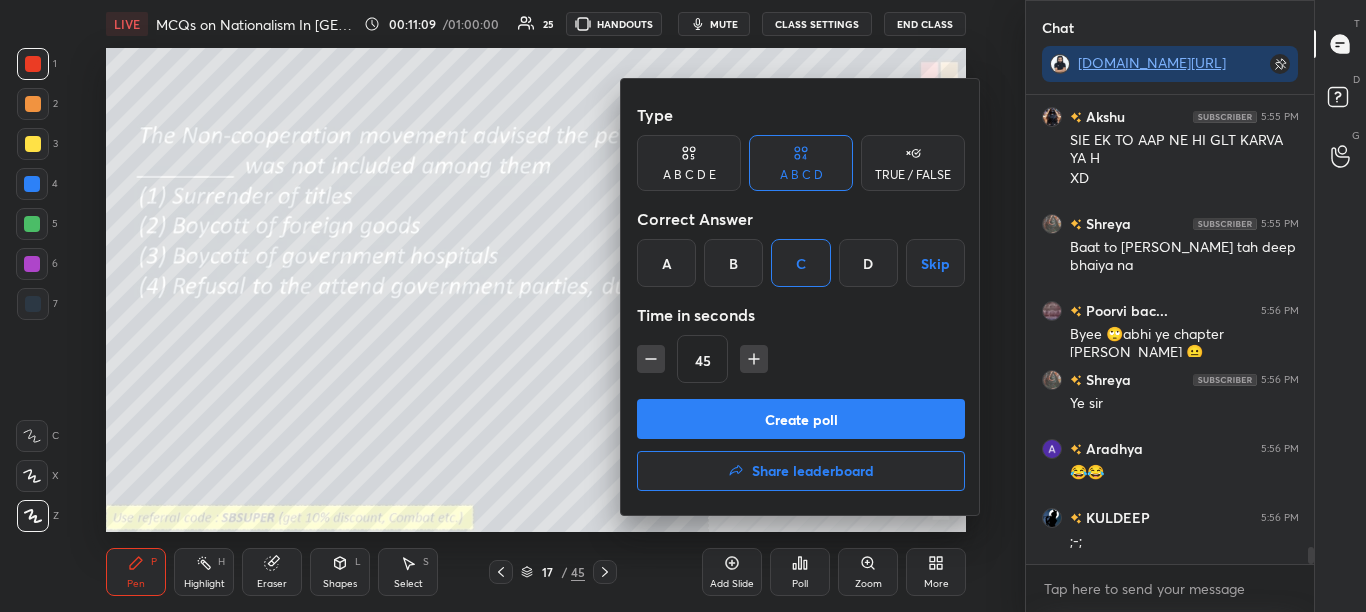 click on "Type A B C D E A B C D TRUE / FALSE Correct Answer A B C D Skip Time in seconds 45 Create poll Share leaderboard" at bounding box center (801, 297) 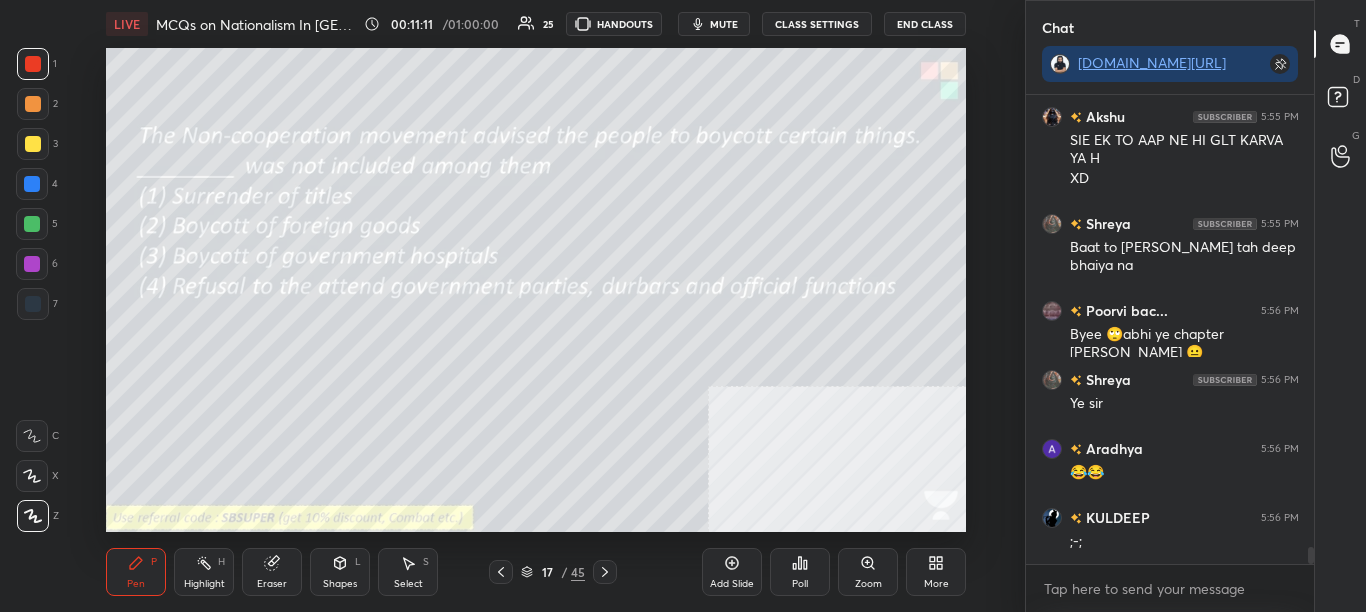 click on "Poll" at bounding box center [800, 584] 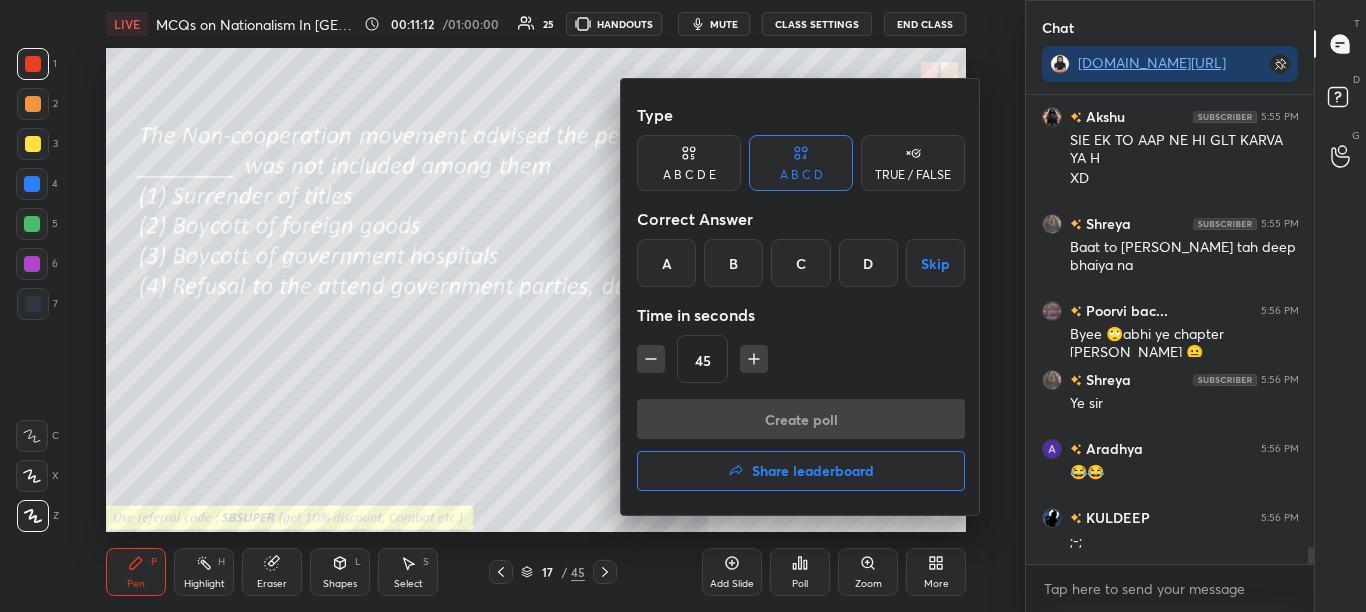 click on "C" at bounding box center [800, 263] 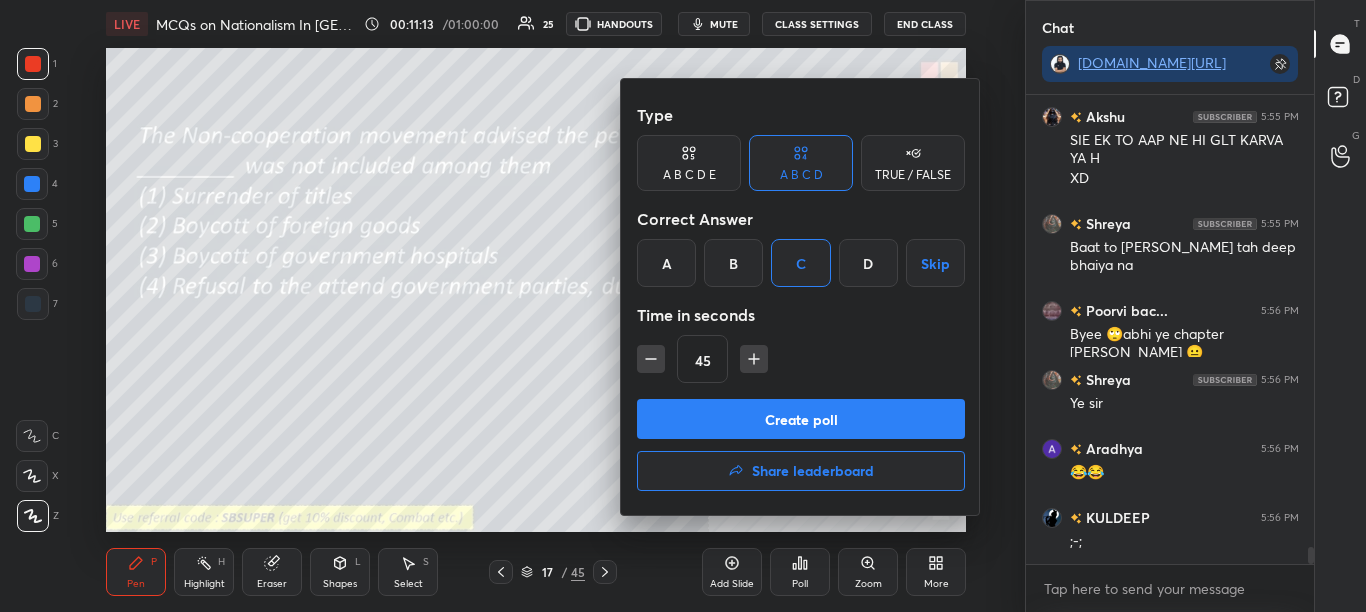 click on "Create poll" at bounding box center (801, 419) 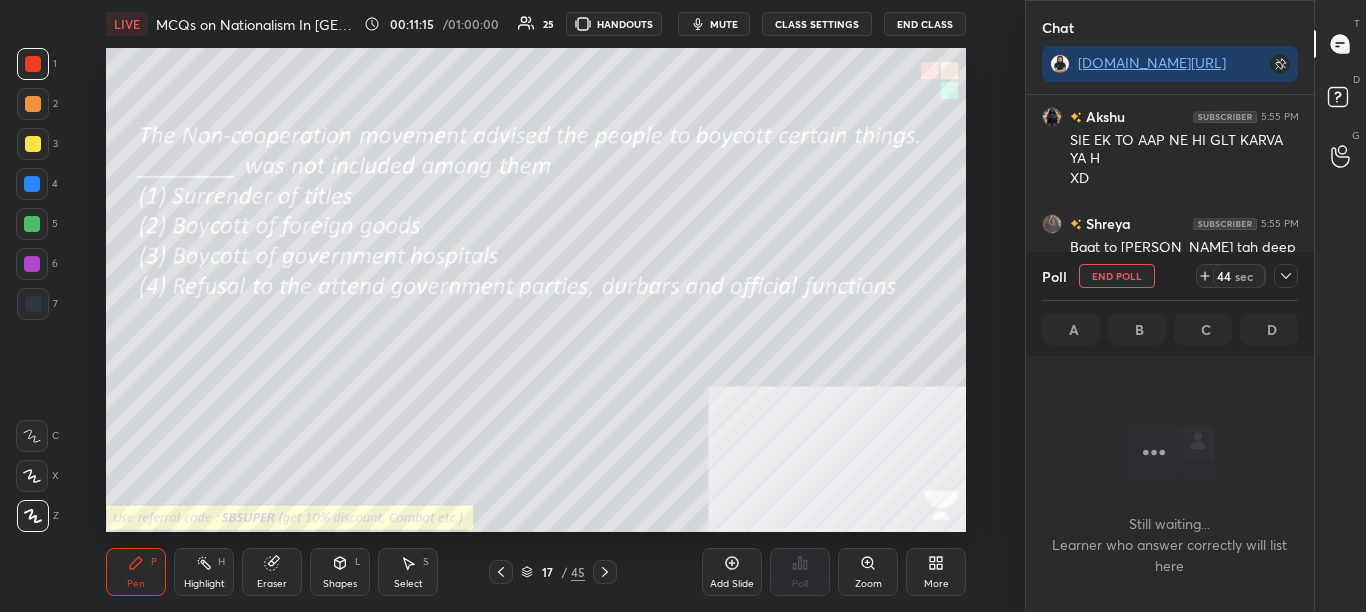 click 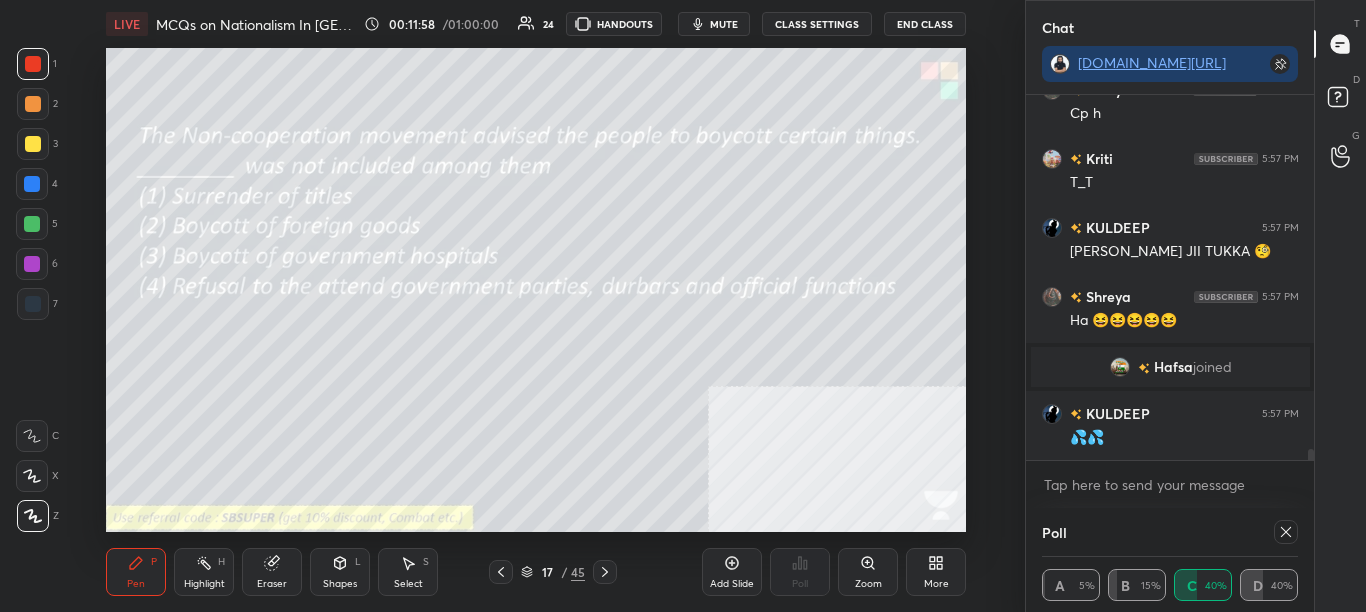scroll, scrollTop: 11738, scrollLeft: 0, axis: vertical 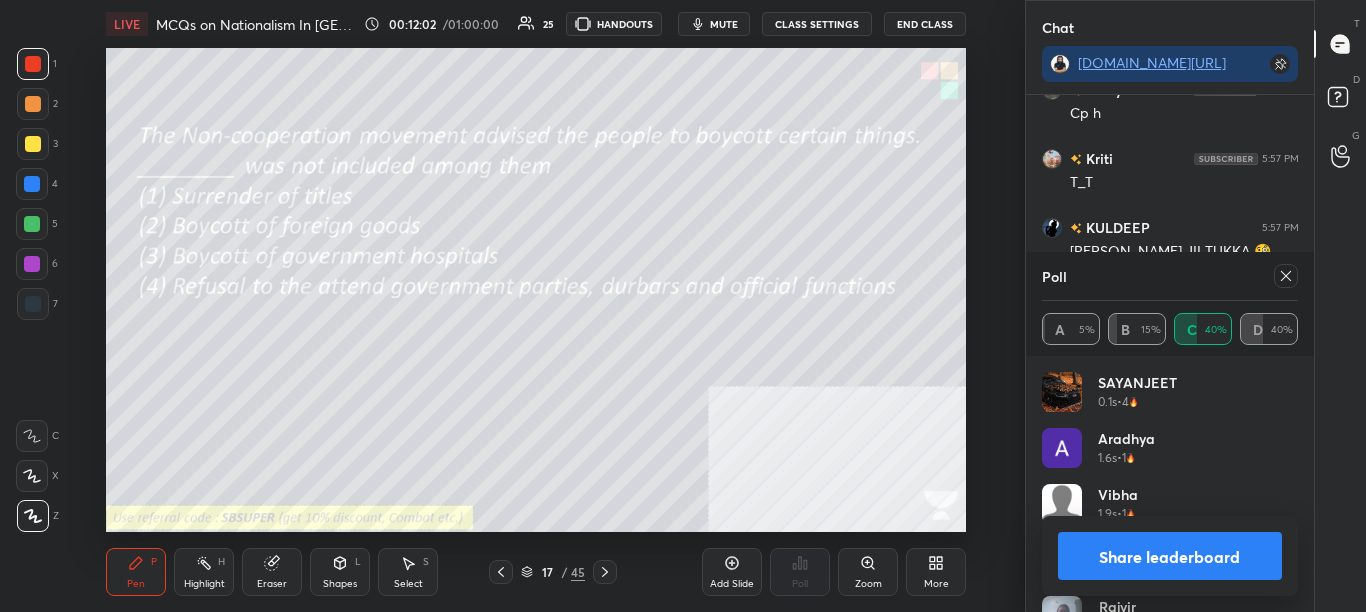 click 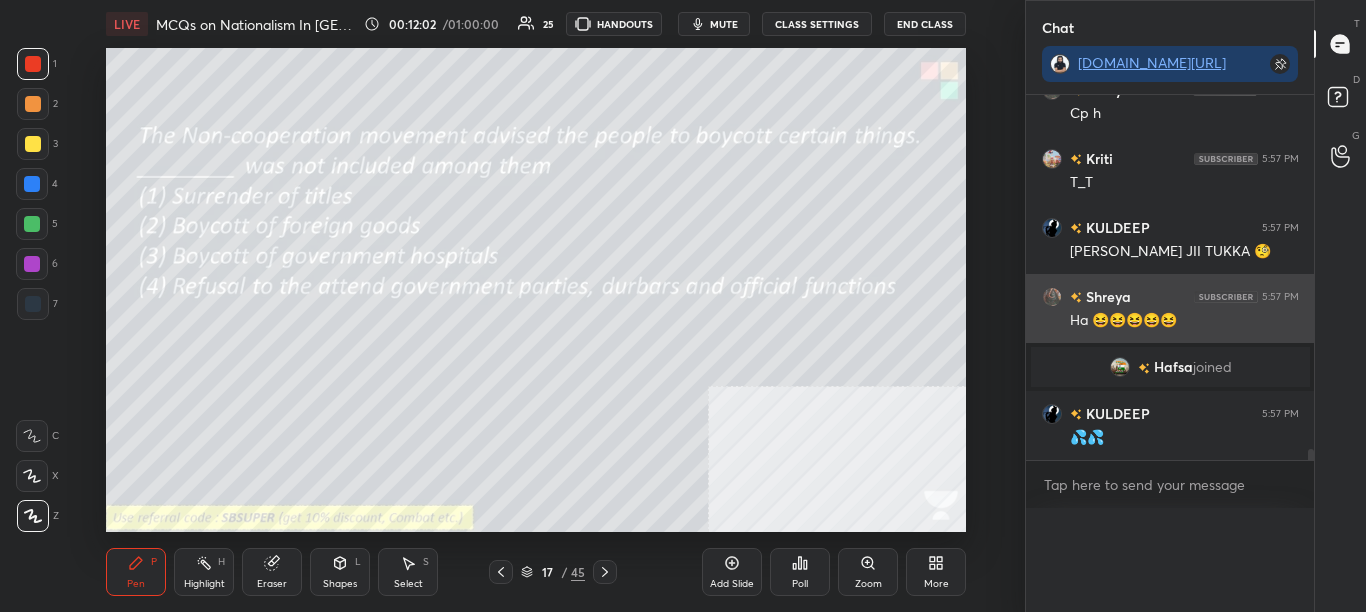 scroll, scrollTop: 0, scrollLeft: 0, axis: both 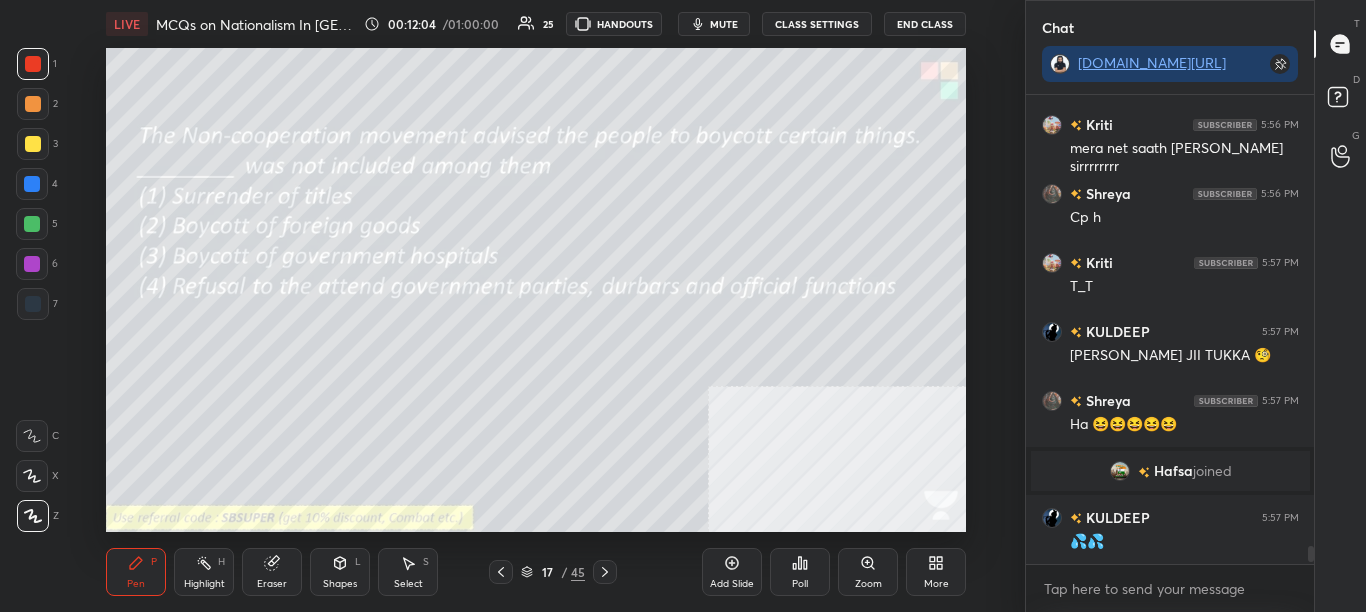 click 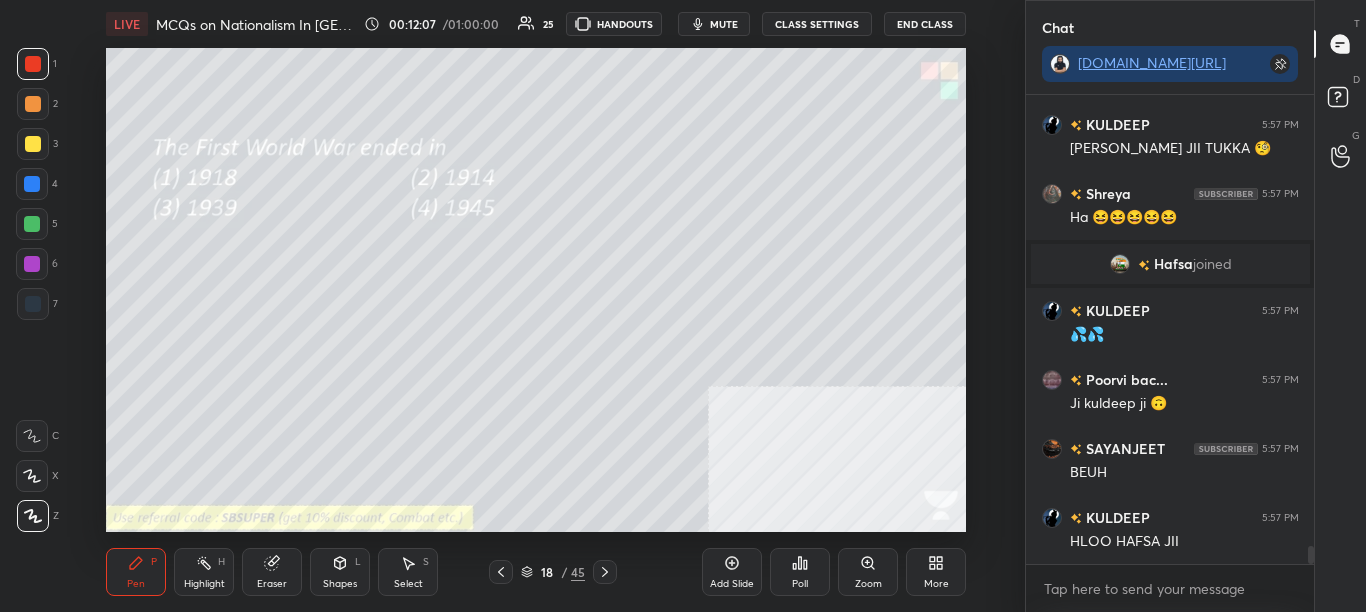 click on "Poll" at bounding box center (800, 572) 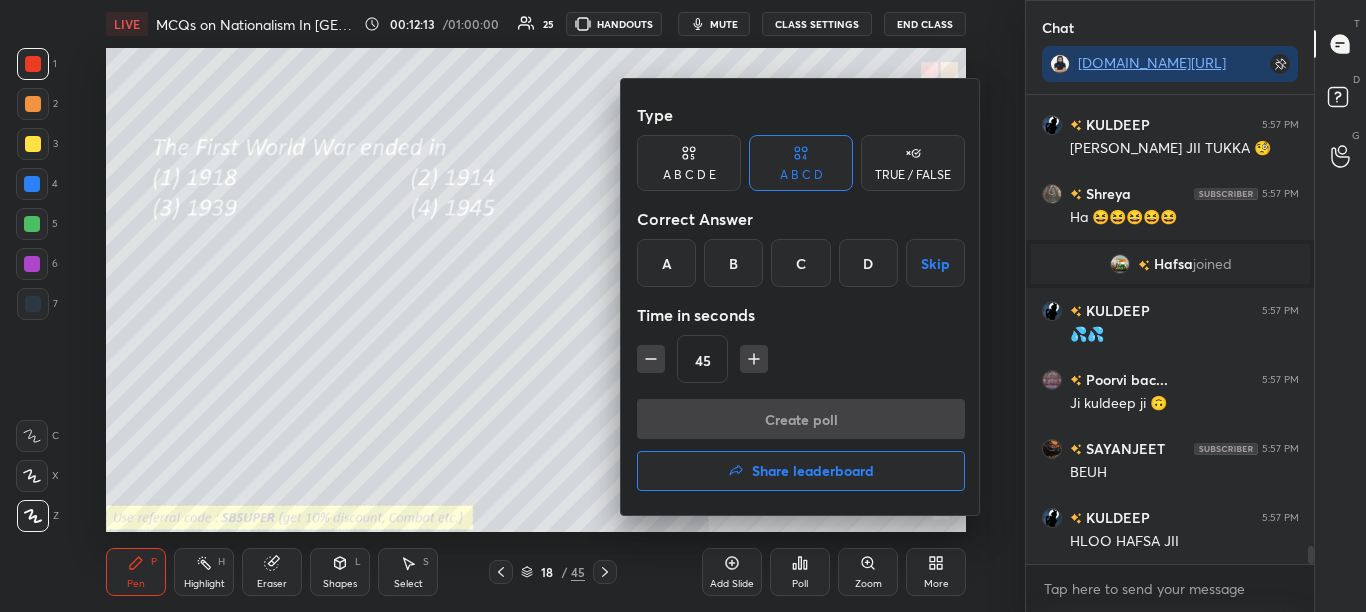 click on "A" at bounding box center (666, 263) 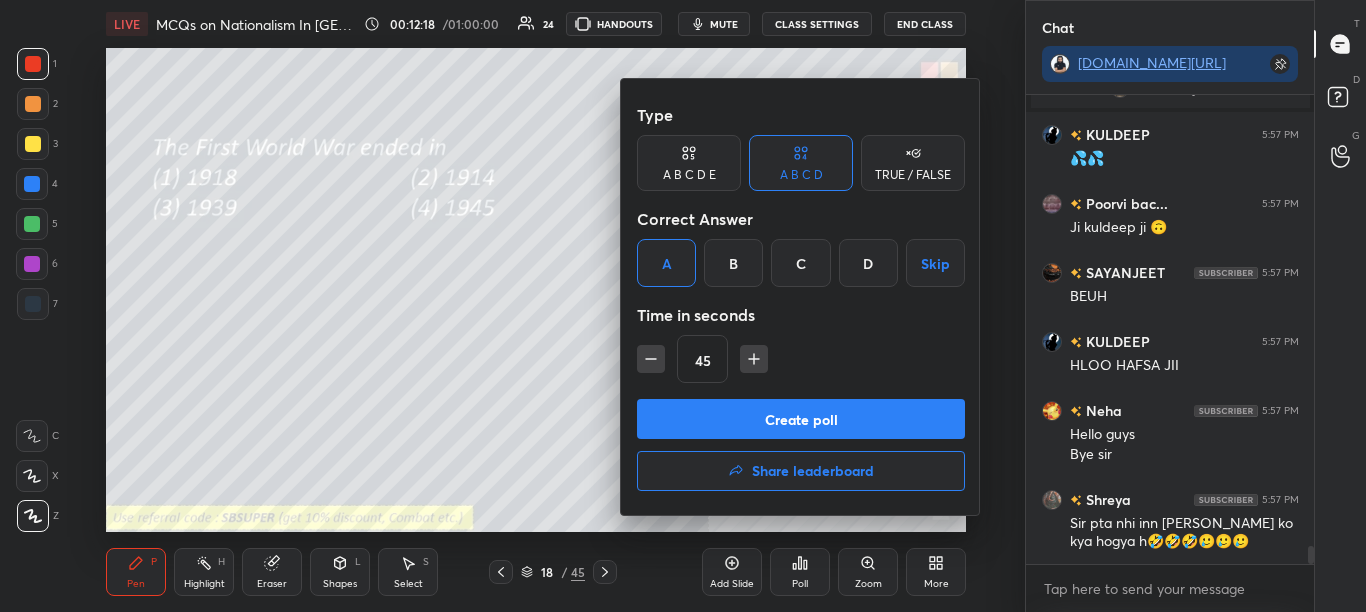 drag, startPoint x: 662, startPoint y: 418, endPoint x: 683, endPoint y: 370, distance: 52.392746 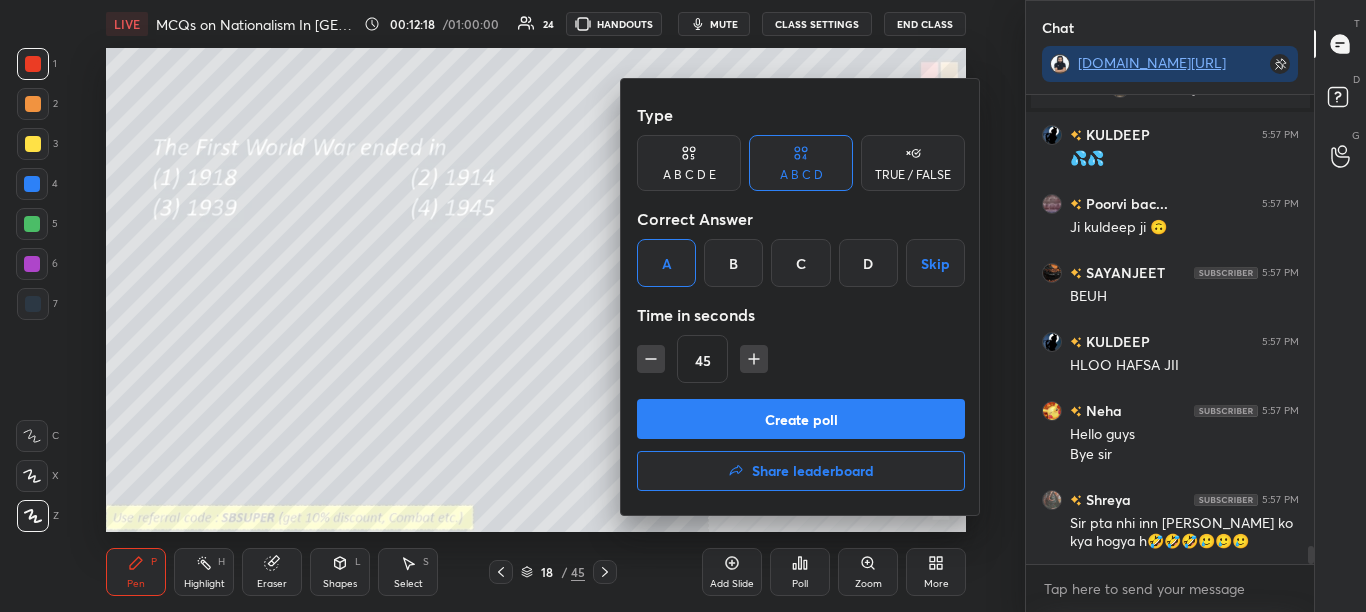 click on "Create poll" at bounding box center (801, 419) 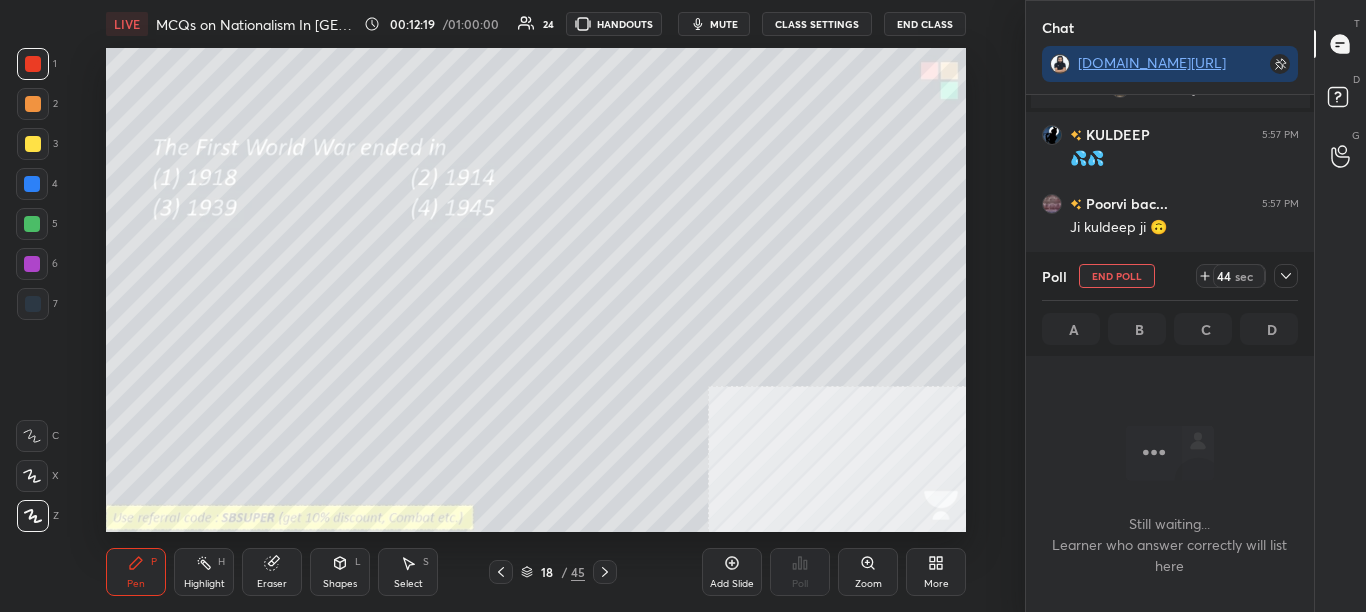 click 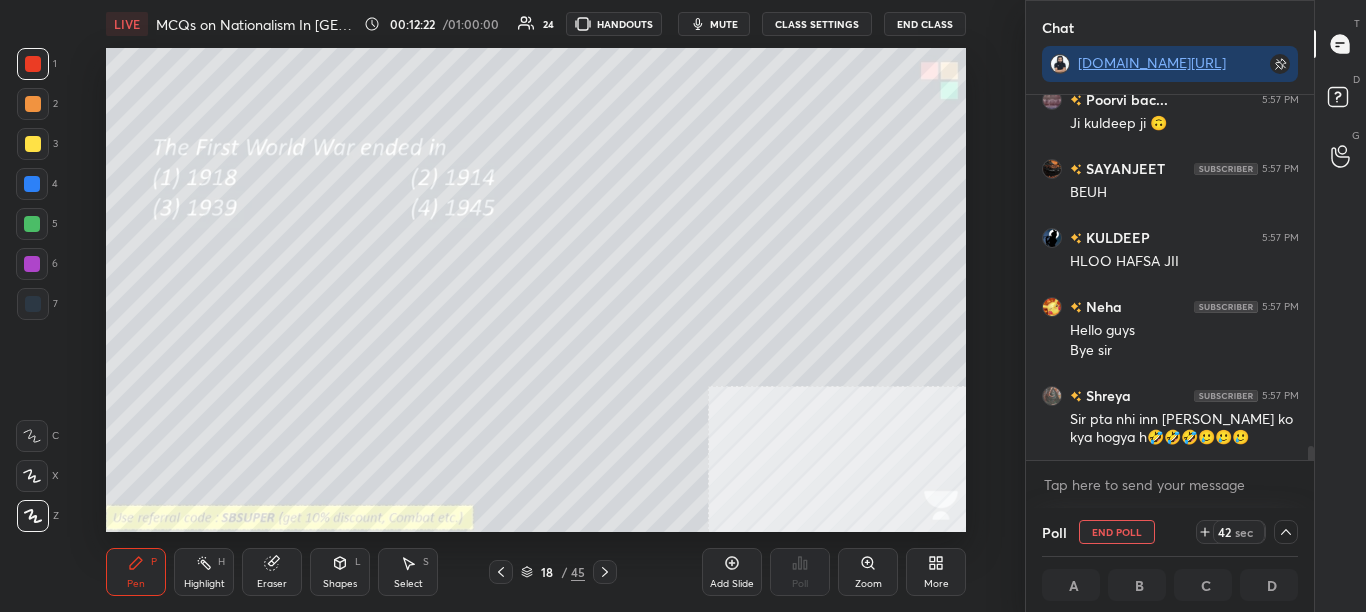 drag, startPoint x: 1313, startPoint y: 453, endPoint x: 1312, endPoint y: 467, distance: 14.035668 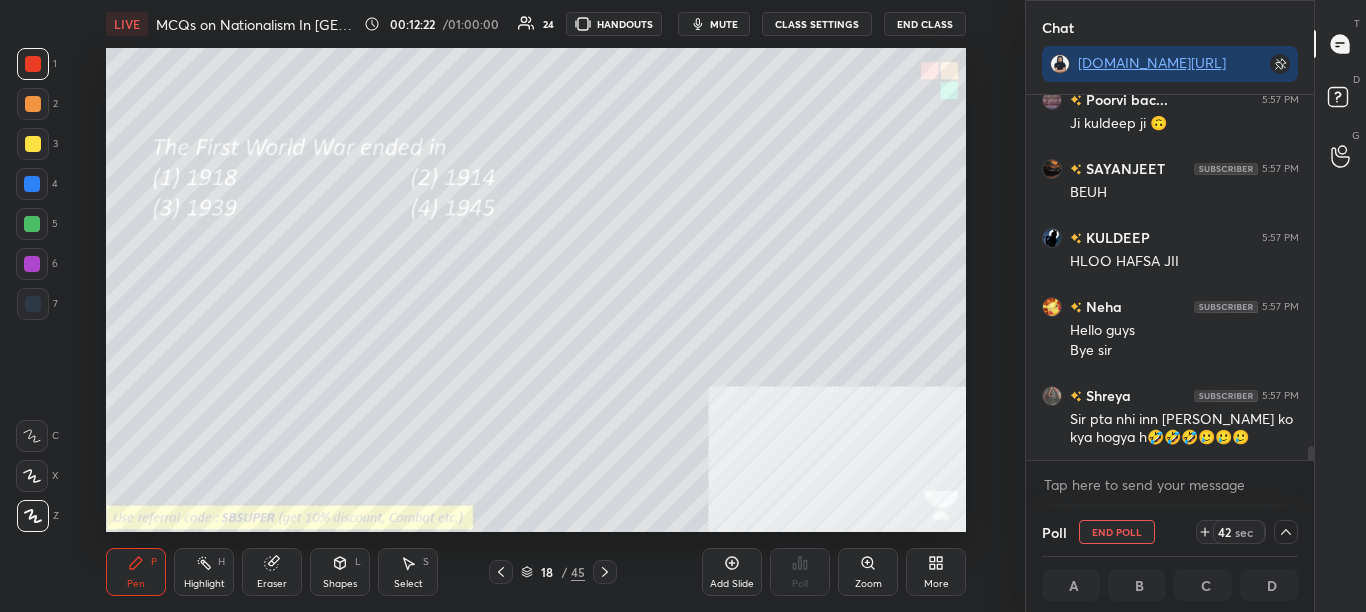 click on "Shreya 5:57 PM Ha 😆😆😆😆😆 Hafsa  joined KULDEEP 5:57 PM 💦💦 [PERSON_NAME] bac... 5:57 PM Ji kuldeep ji 🙃 SAYANJEET 5:57 PM BEUH KULDEEP 5:57 PM HLOO HAFSA JII Neha 5:57 PM Hello guys Bye [PERSON_NAME] 5:57 PM Sir pta nhi inn [PERSON_NAME] ko kya hogya h🤣🤣🤣🥲🥲🥲 JUMP TO LATEST Enable hand raising Enable raise hand to speak to learners. Once enabled, chat will be turned off temporarily. Enable x" at bounding box center (1170, 301) 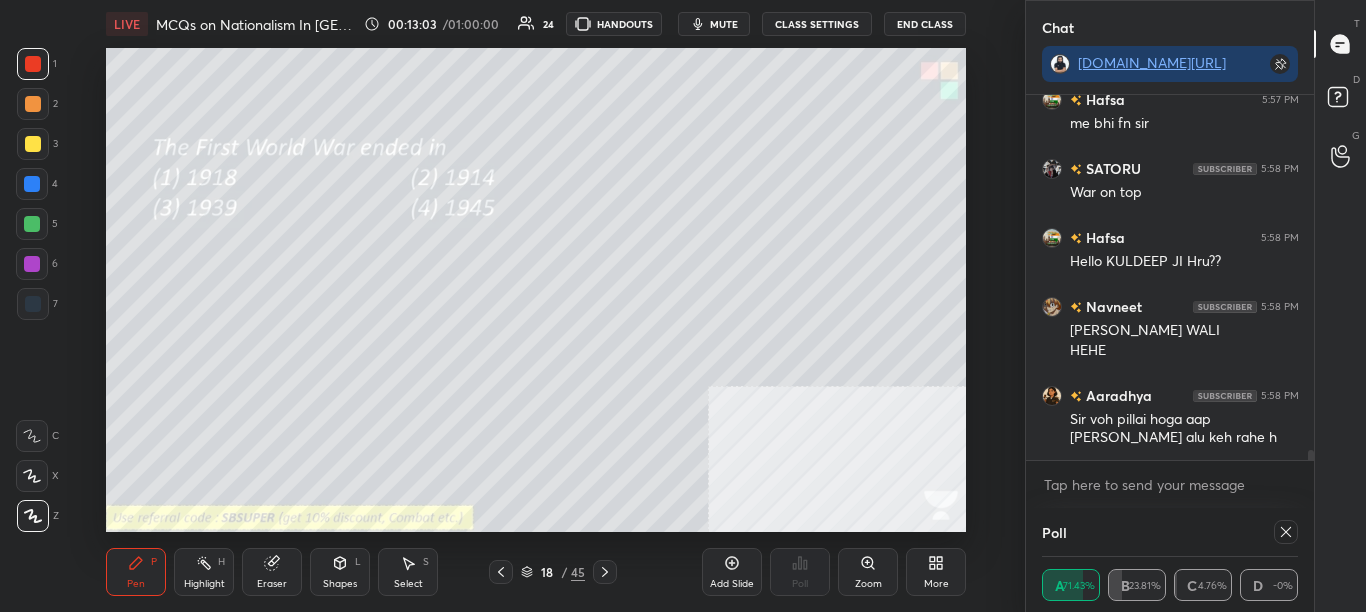 scroll, scrollTop: 12798, scrollLeft: 0, axis: vertical 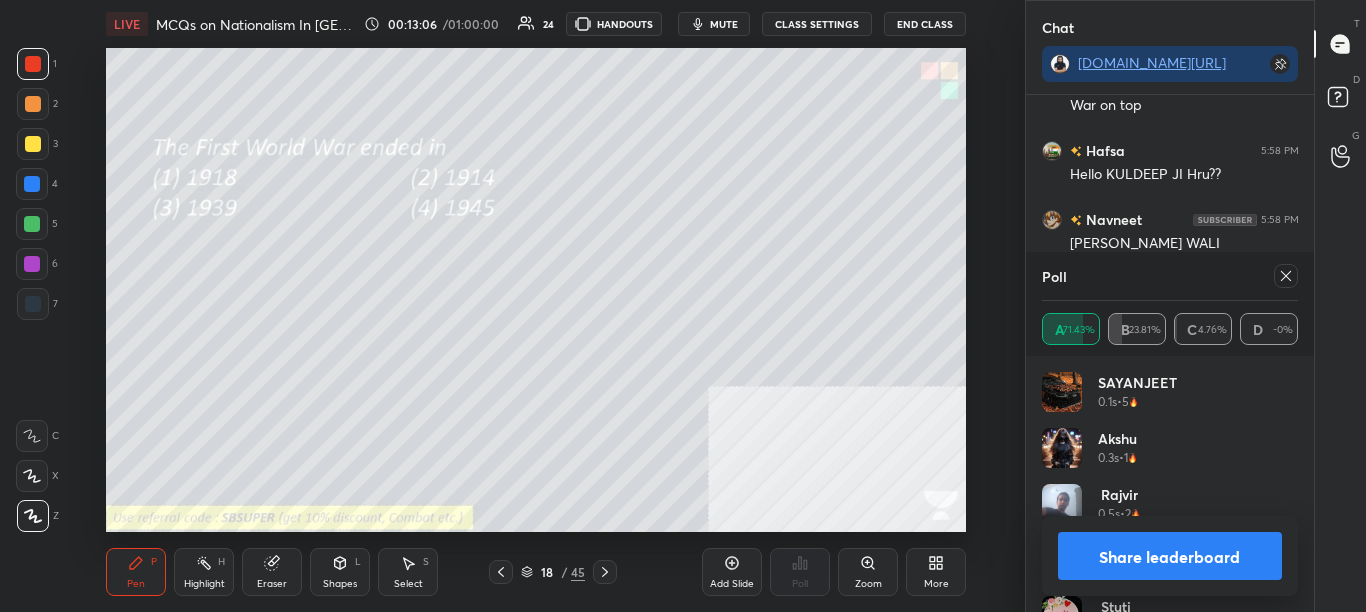 click on "Share leaderboard" at bounding box center (1170, 556) 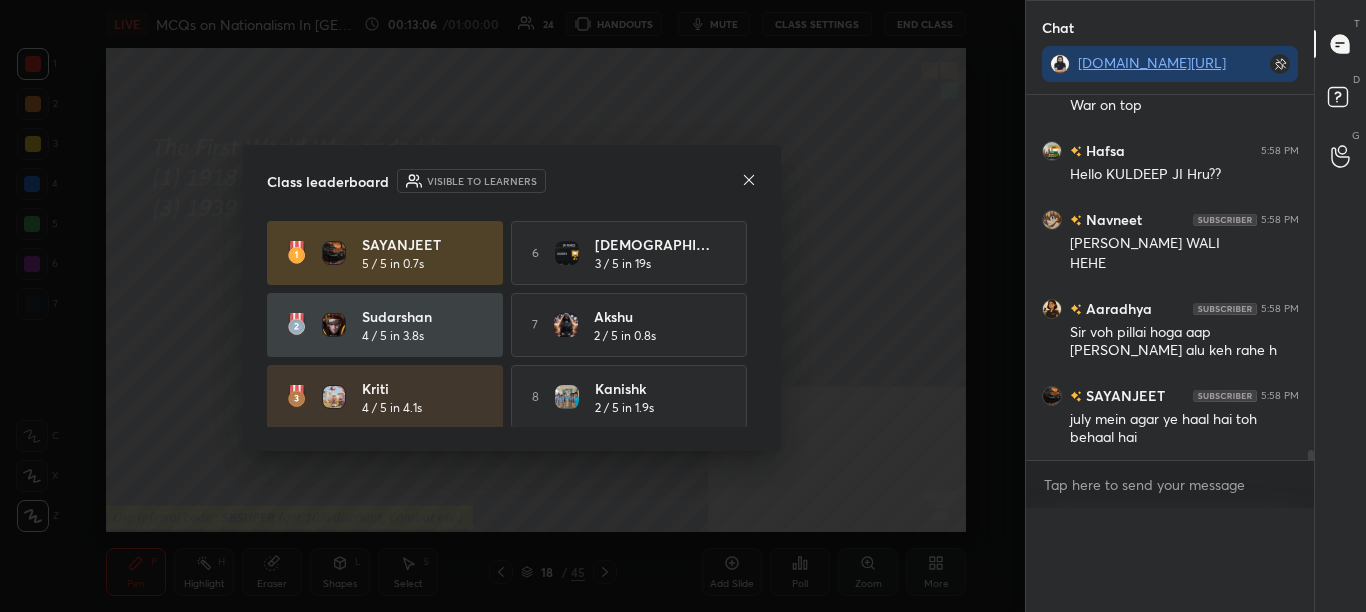 scroll, scrollTop: 0, scrollLeft: 0, axis: both 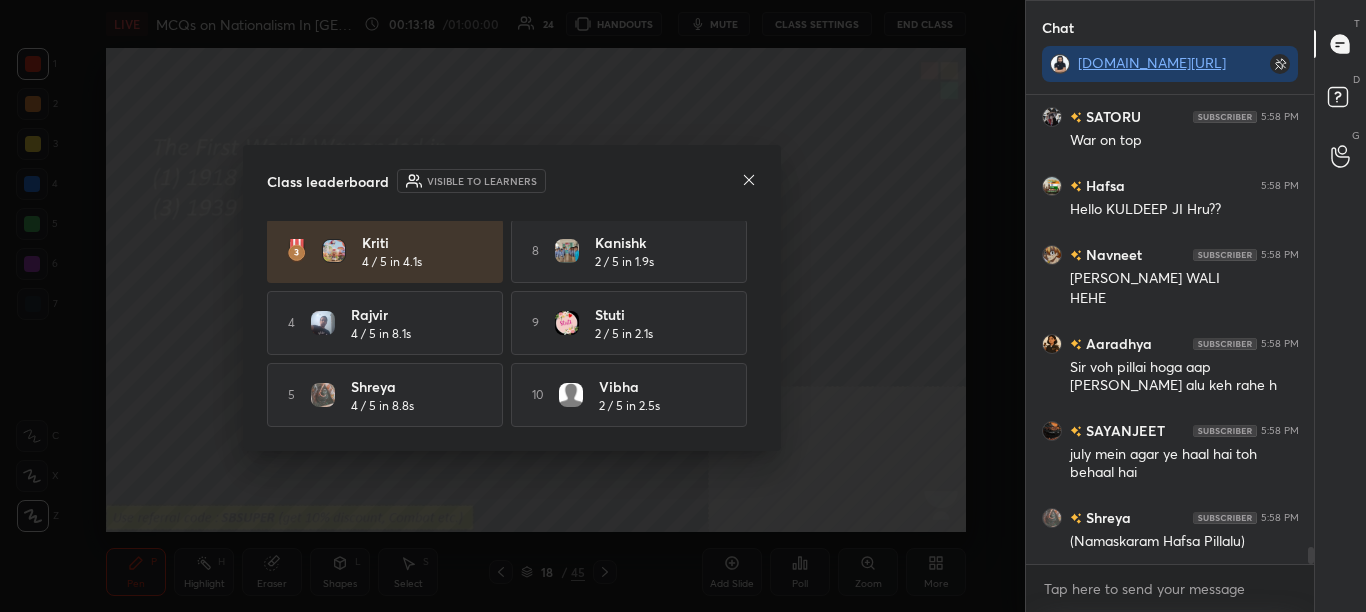 click 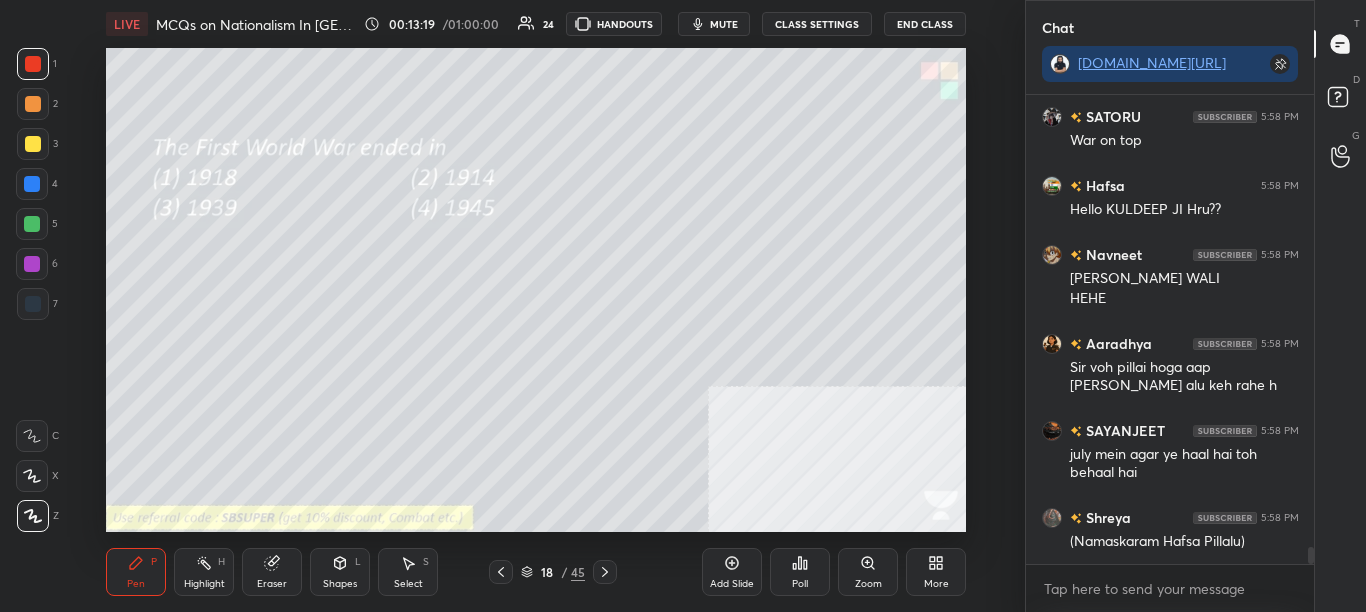 click 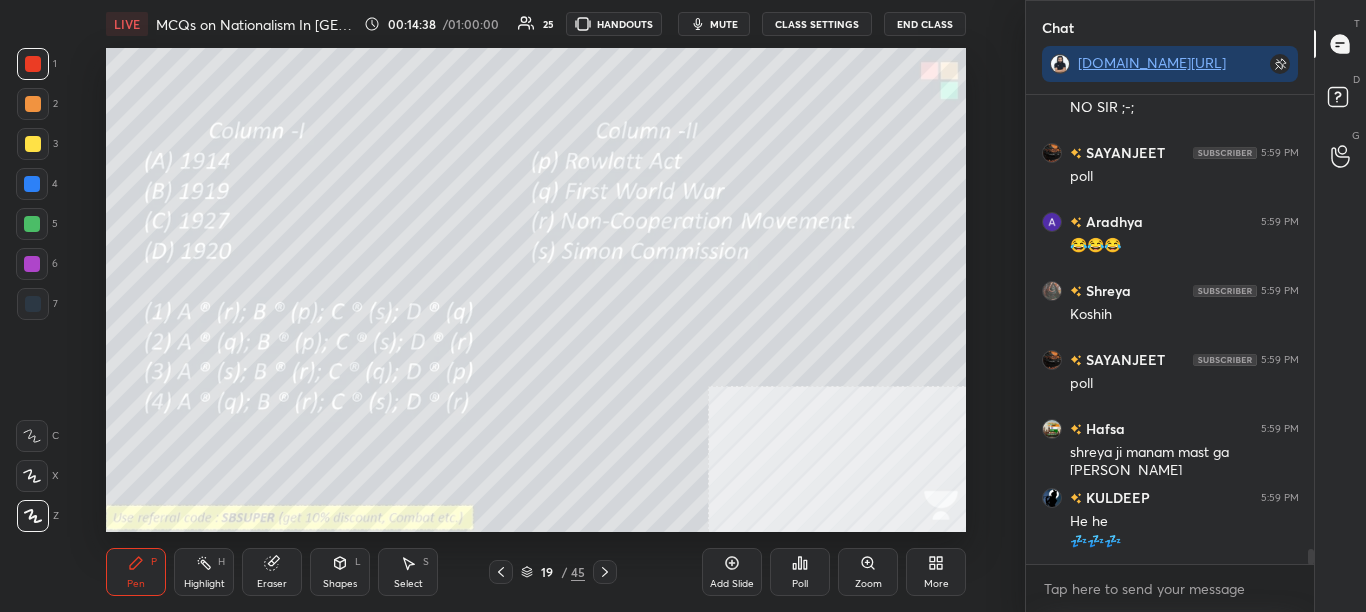 scroll, scrollTop: 14093, scrollLeft: 0, axis: vertical 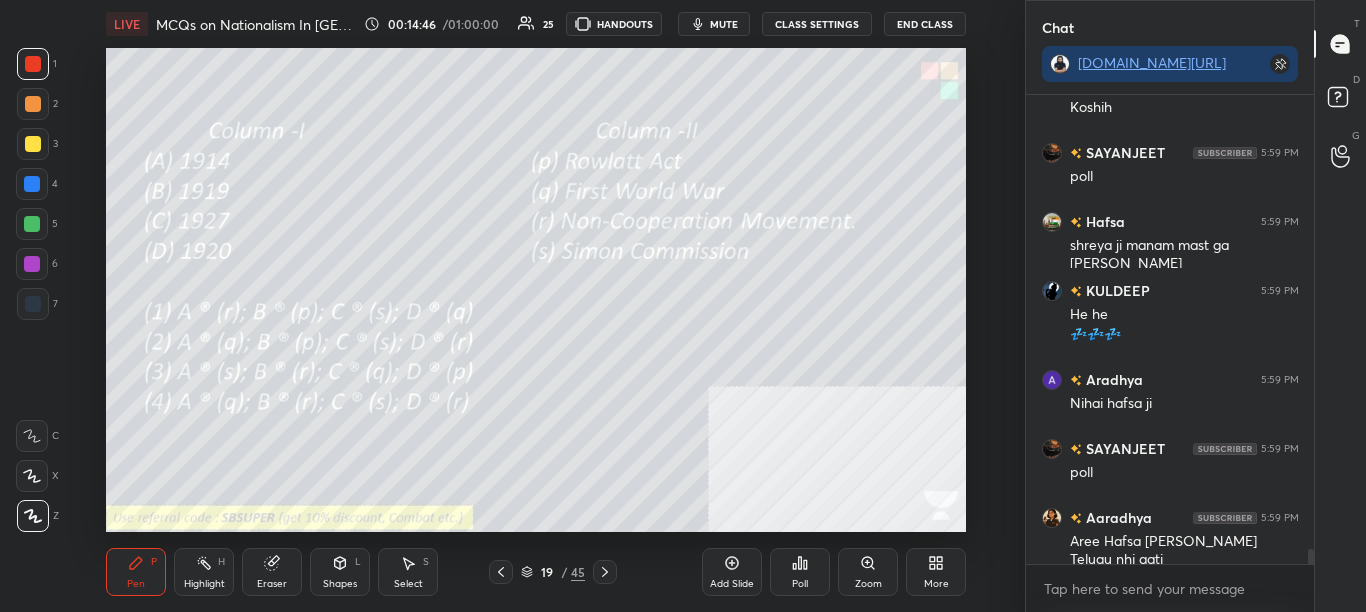 click on "Poll" at bounding box center [800, 572] 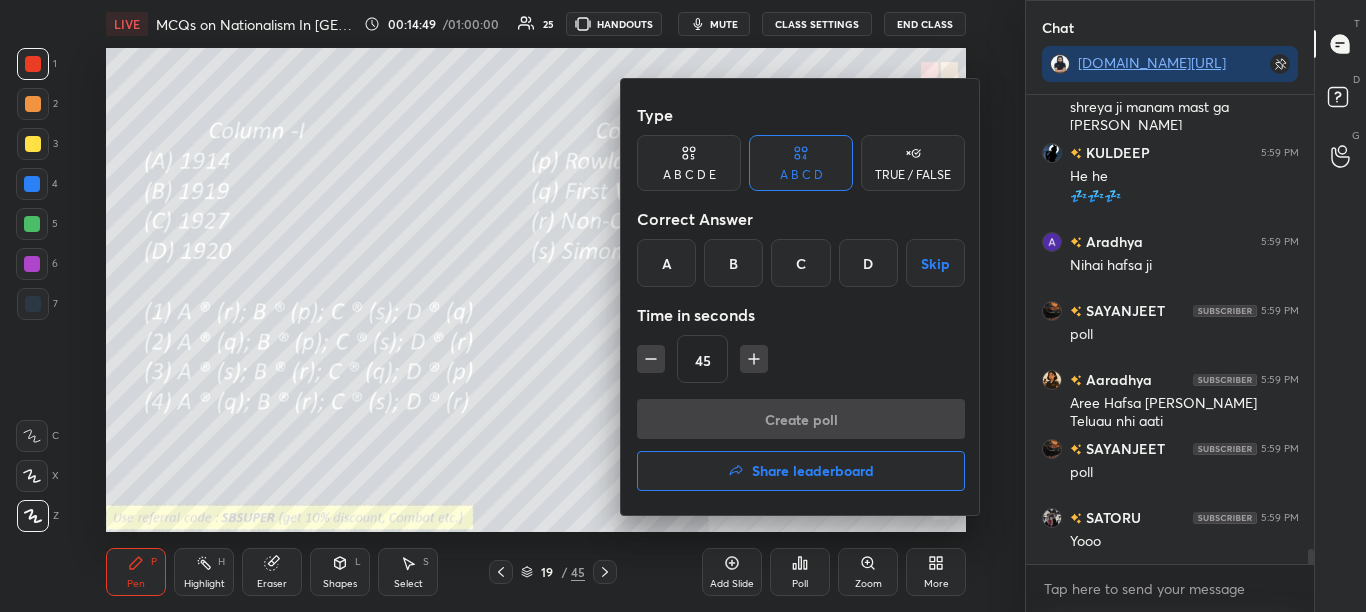 scroll, scrollTop: 14438, scrollLeft: 0, axis: vertical 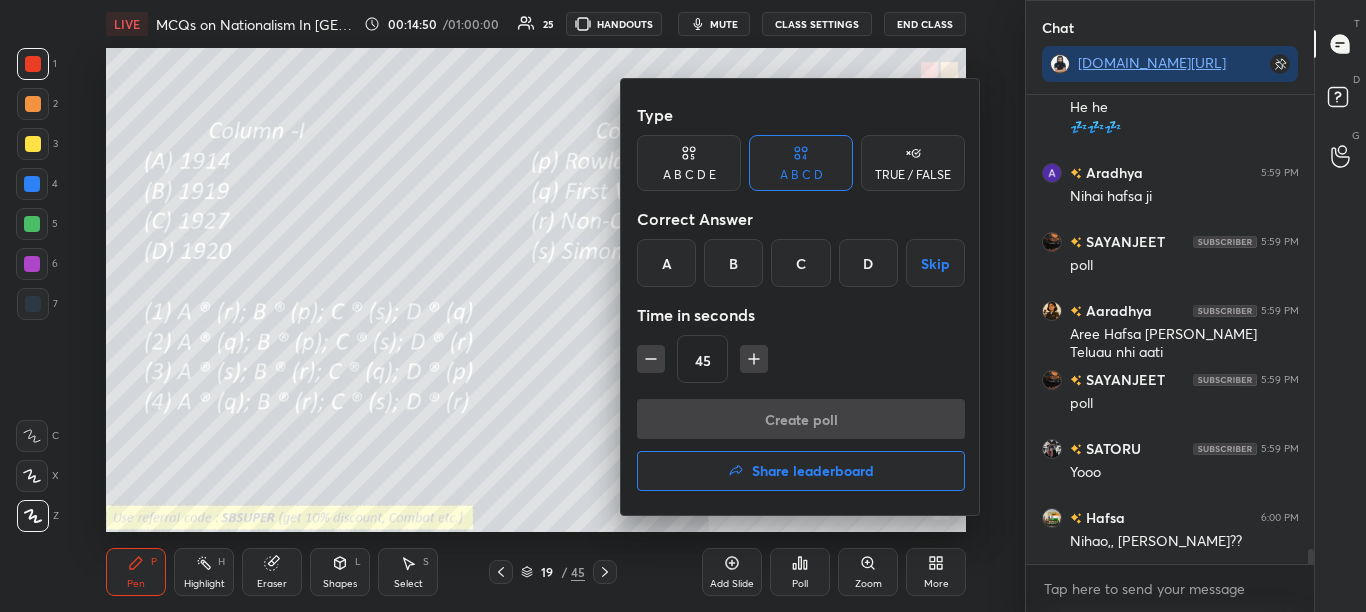 click at bounding box center [683, 306] 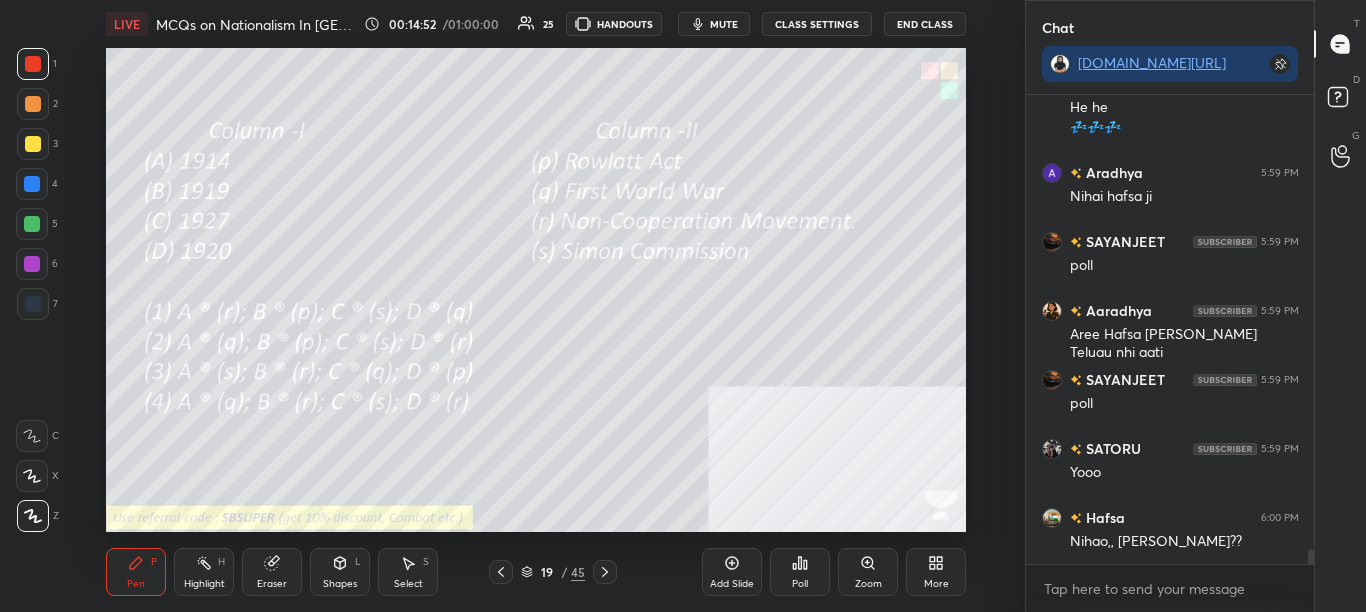 click on "Poll" at bounding box center (800, 572) 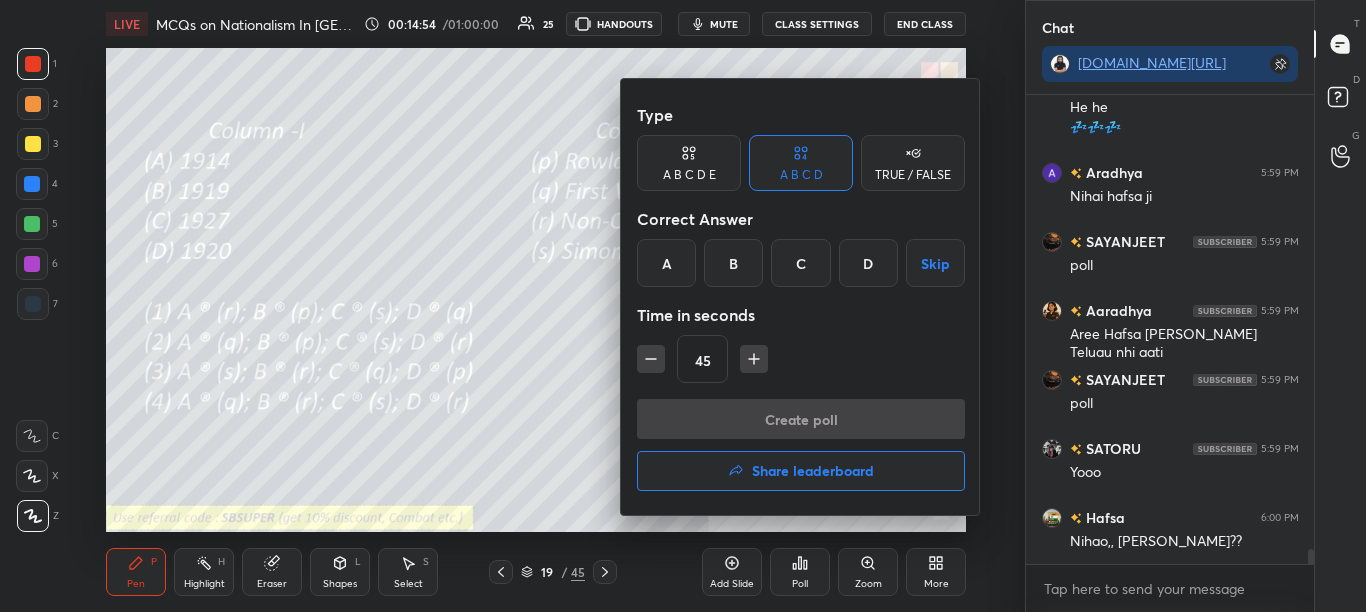 drag, startPoint x: 664, startPoint y: 265, endPoint x: 680, endPoint y: 307, distance: 44.94441 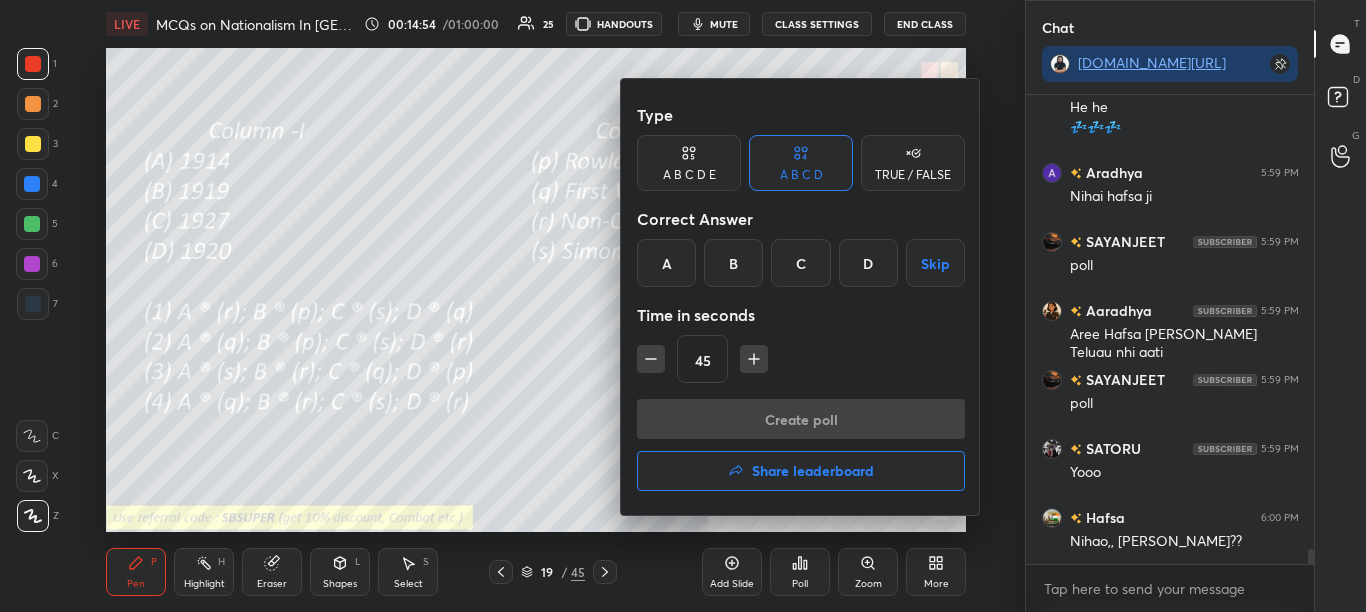 click on "A" at bounding box center [666, 263] 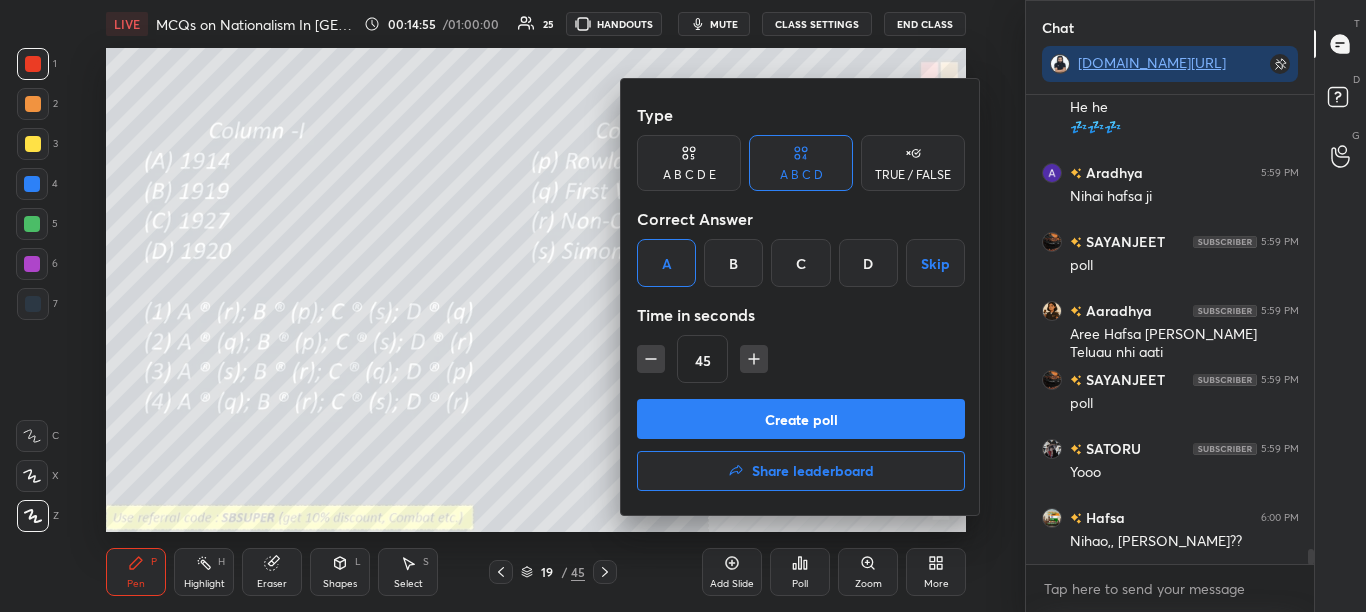click on "Create poll" at bounding box center [801, 419] 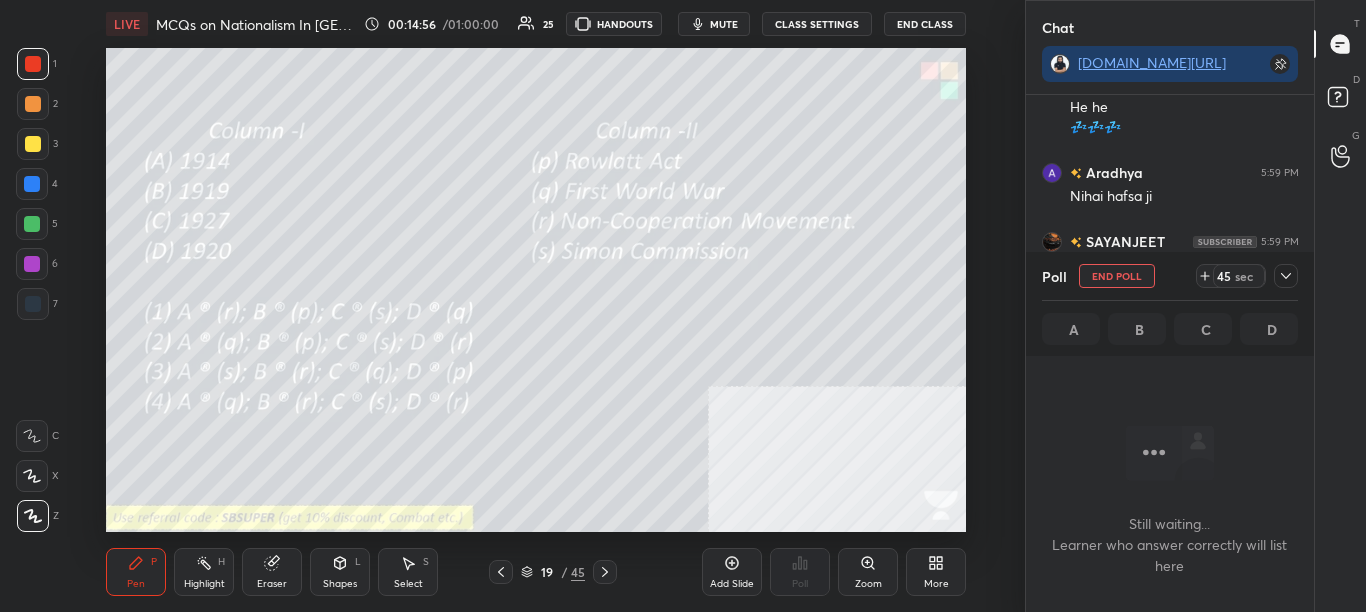 scroll, scrollTop: 204, scrollLeft: 282, axis: both 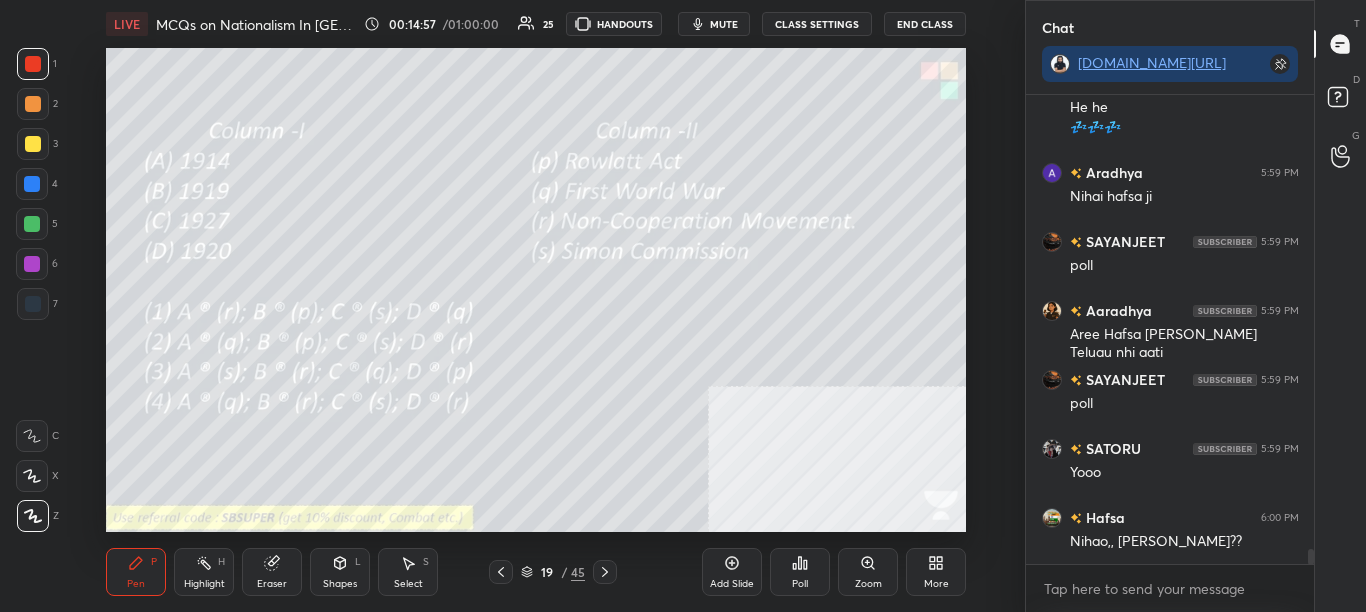 click on "Poll" at bounding box center (800, 572) 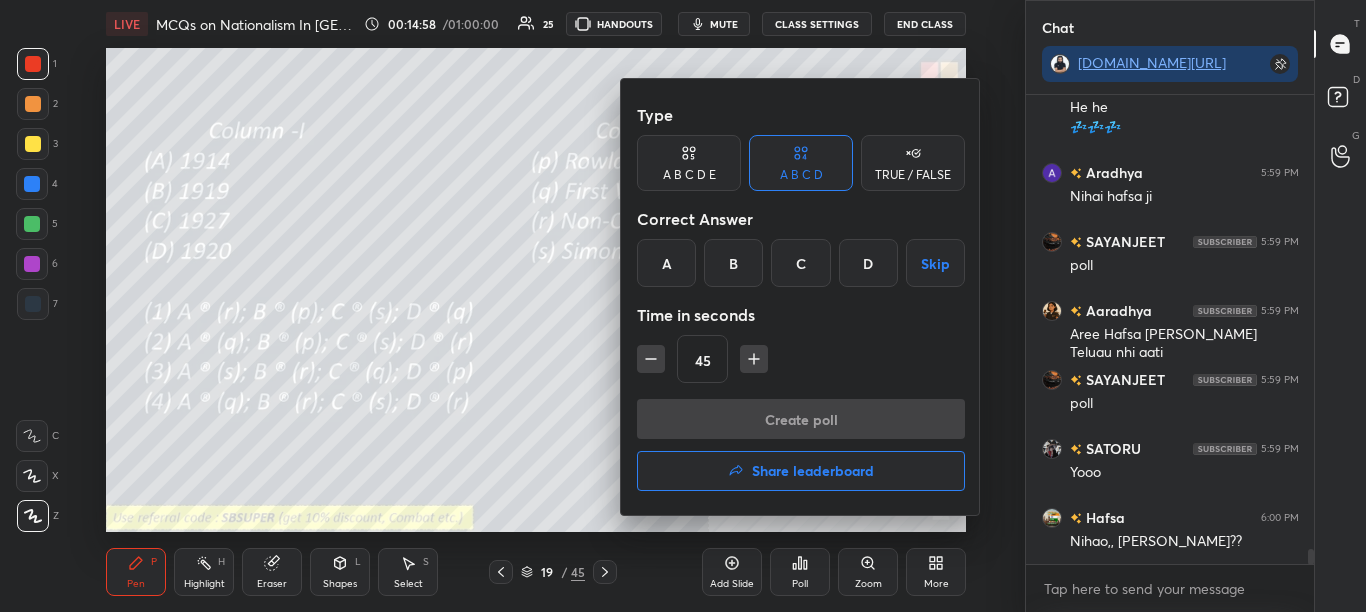 click on "B" at bounding box center [733, 263] 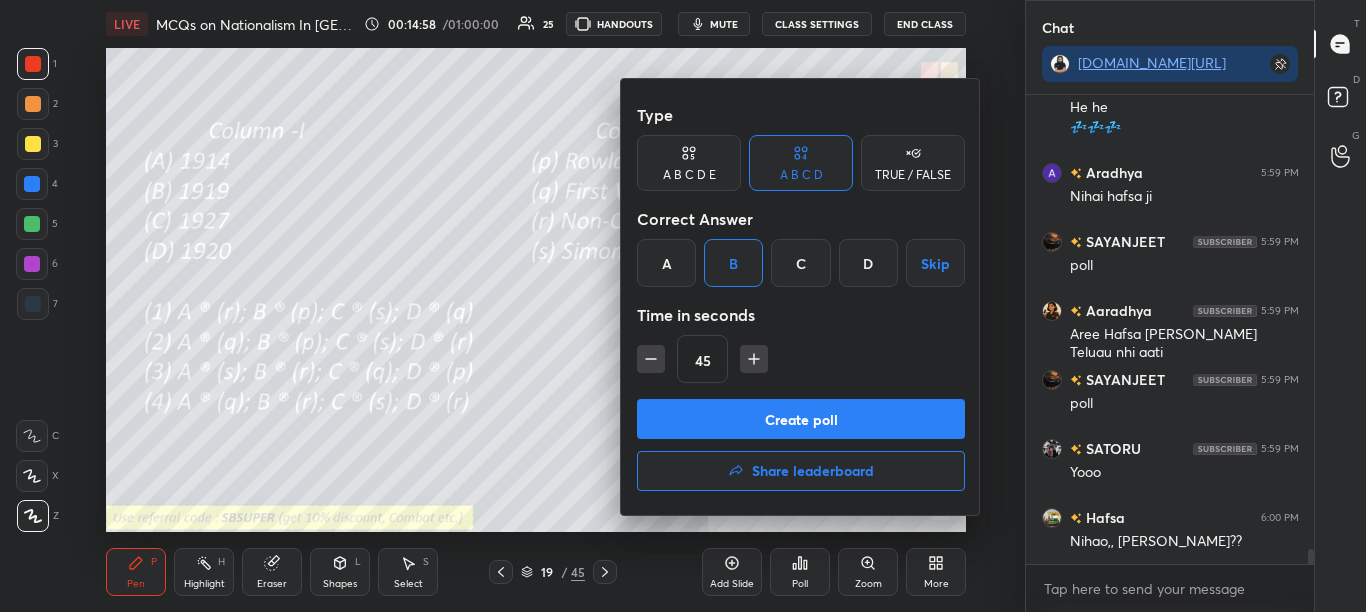 click on "Create poll" at bounding box center [801, 419] 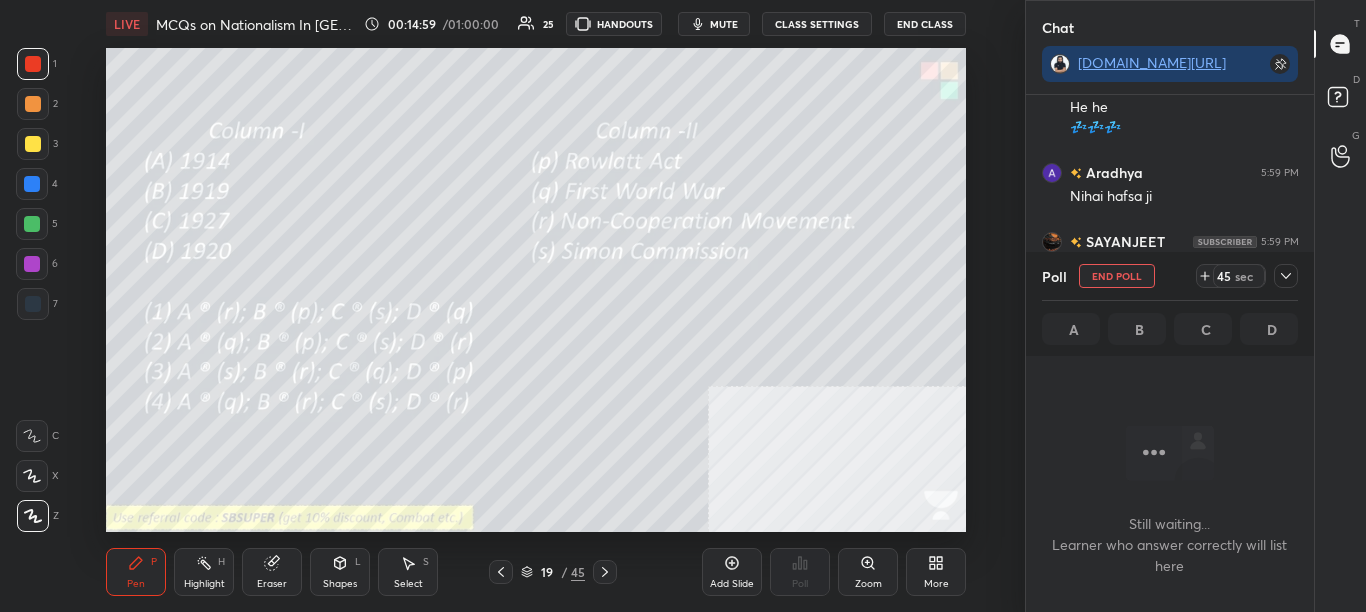 scroll, scrollTop: 196, scrollLeft: 282, axis: both 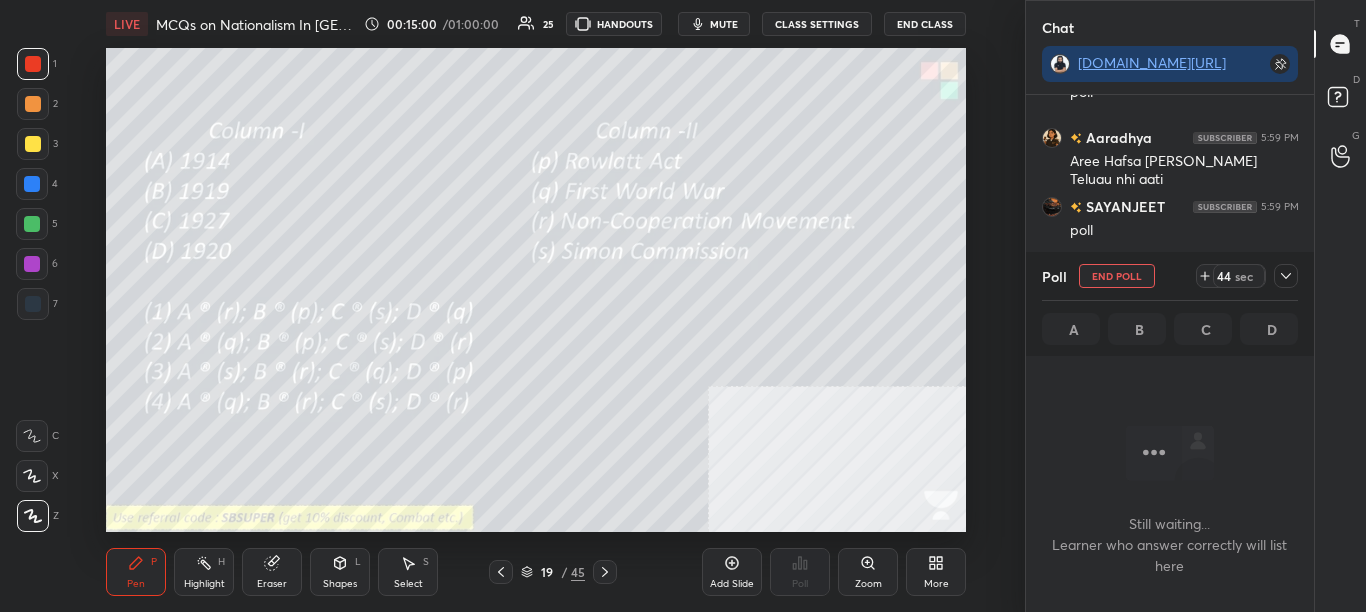 click at bounding box center (1286, 276) 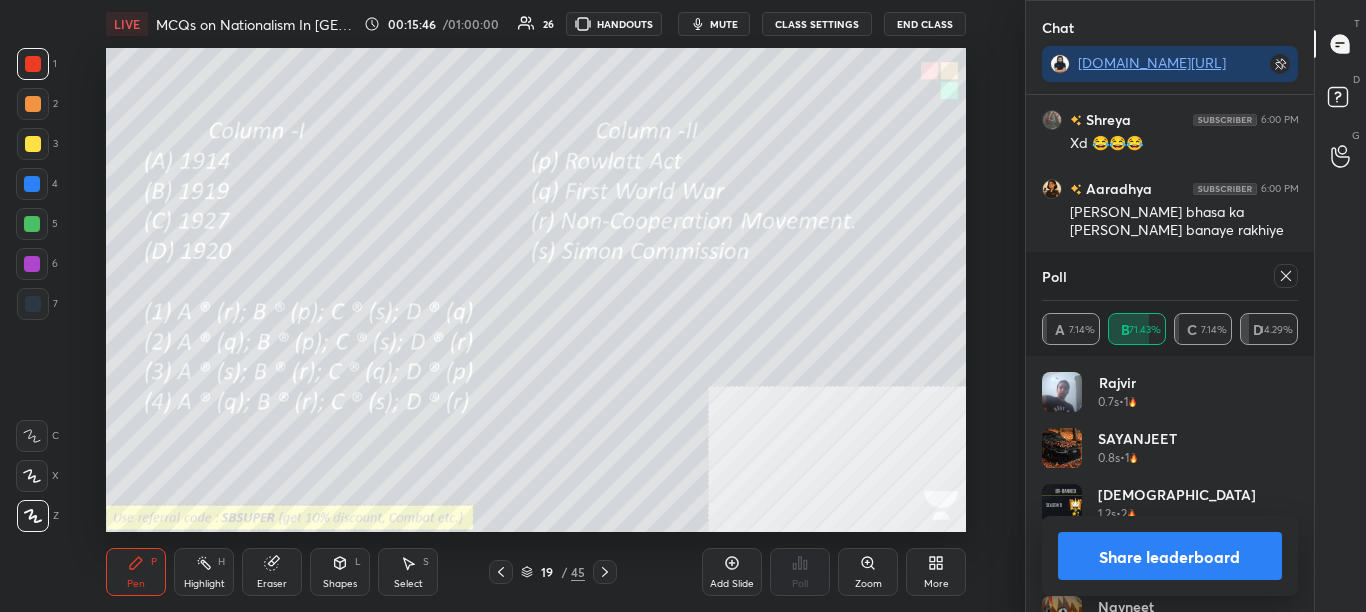 click on "Share leaderboard" at bounding box center [1170, 556] 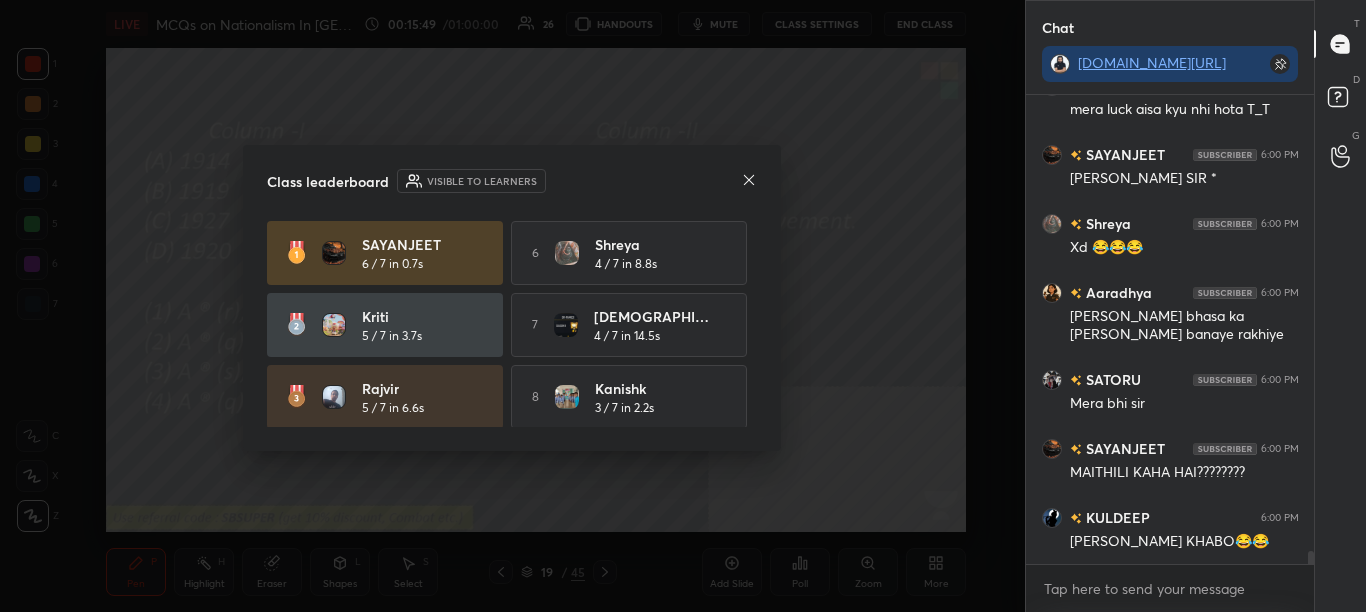 click 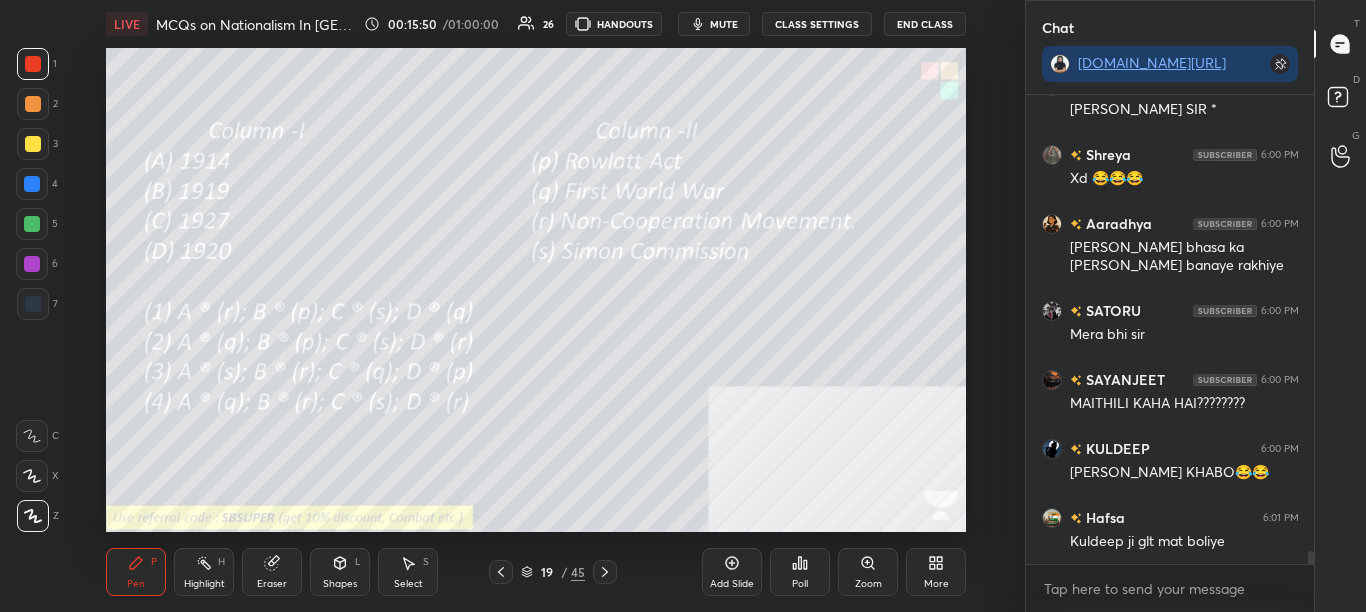 click 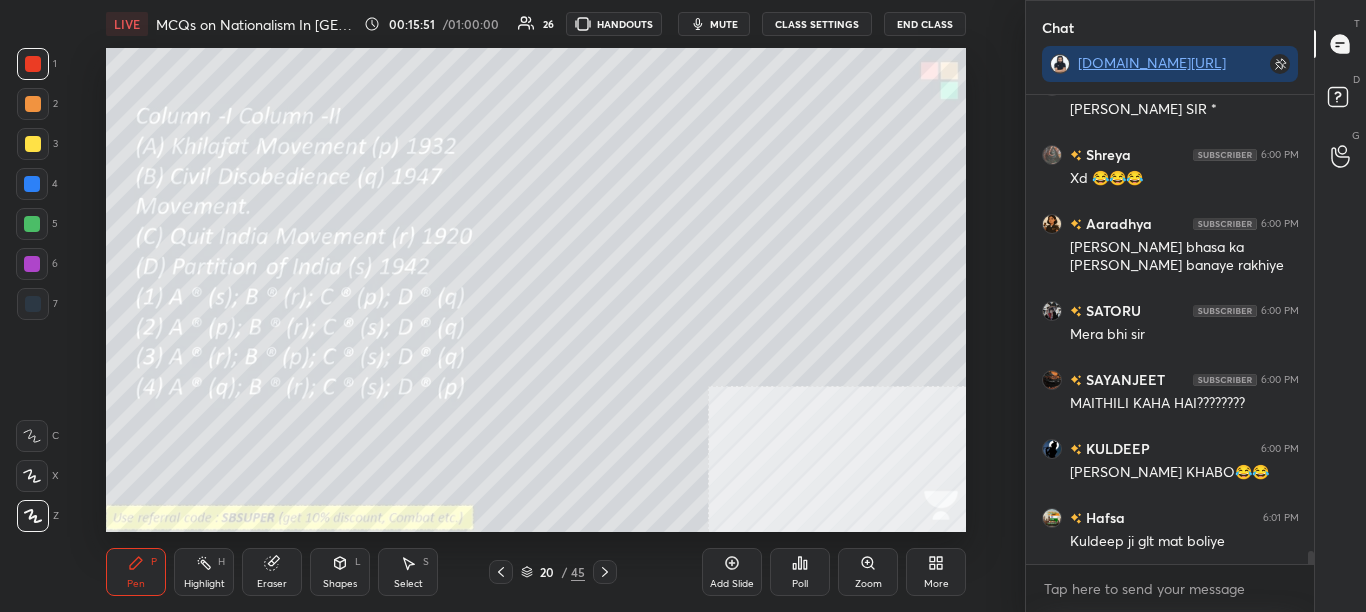 click 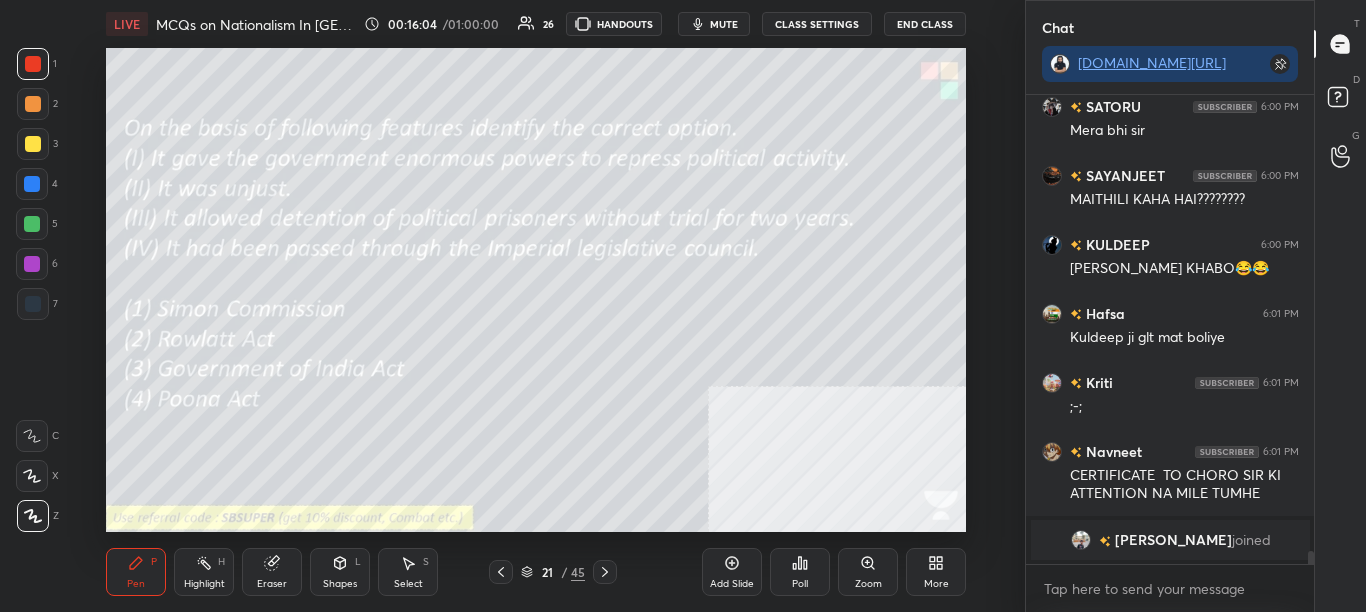 click 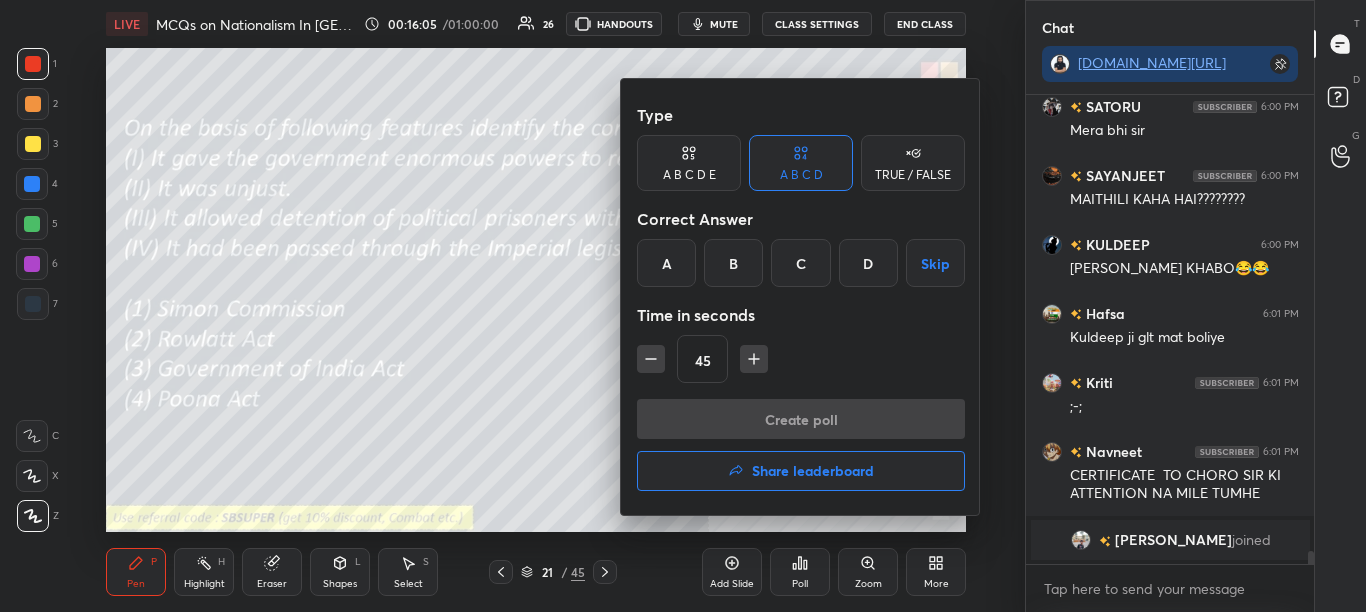 click on "B" at bounding box center (733, 263) 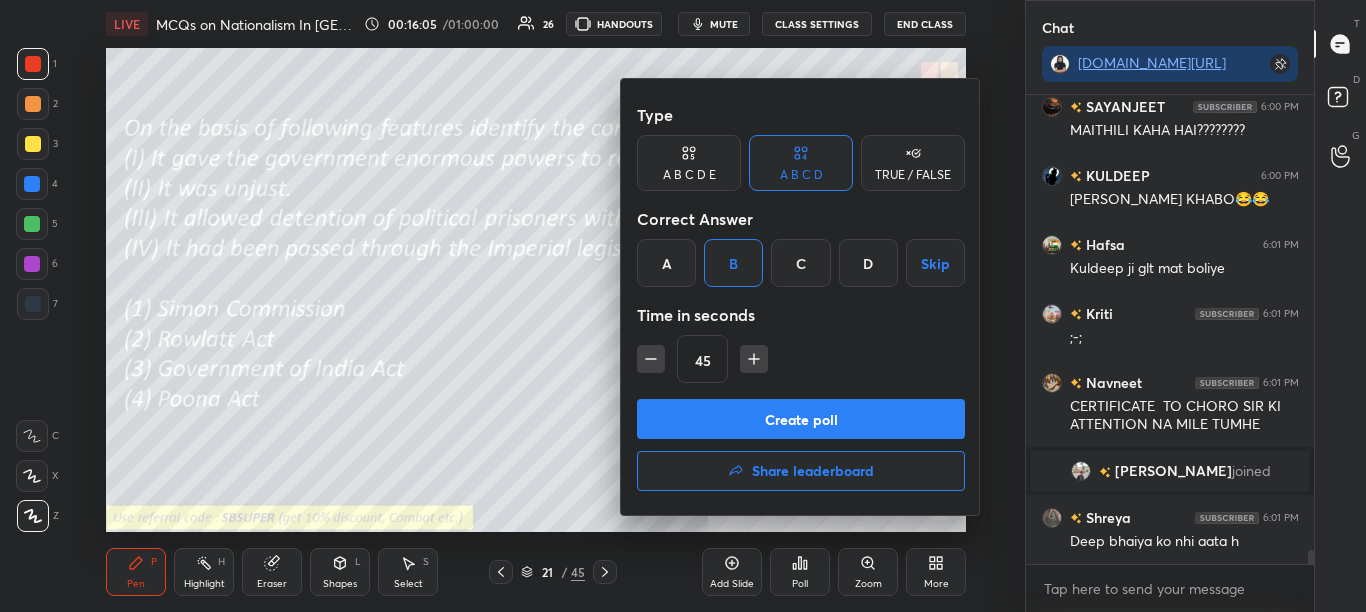 click on "Create poll" at bounding box center (801, 419) 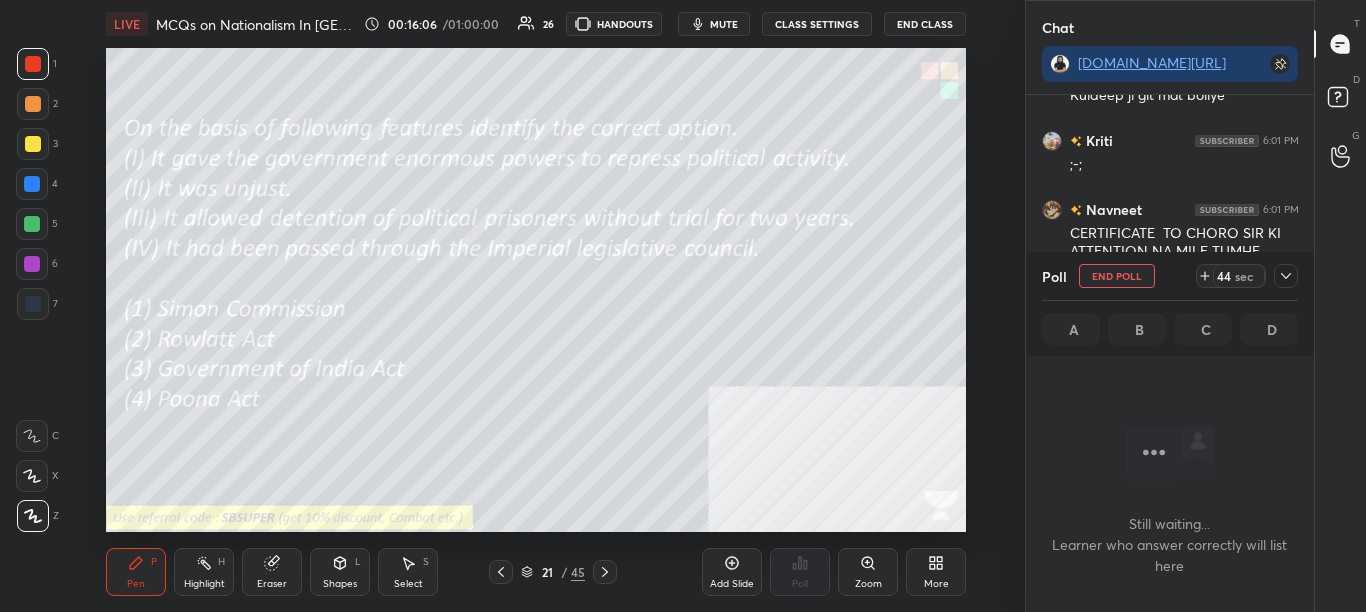 click at bounding box center (1286, 276) 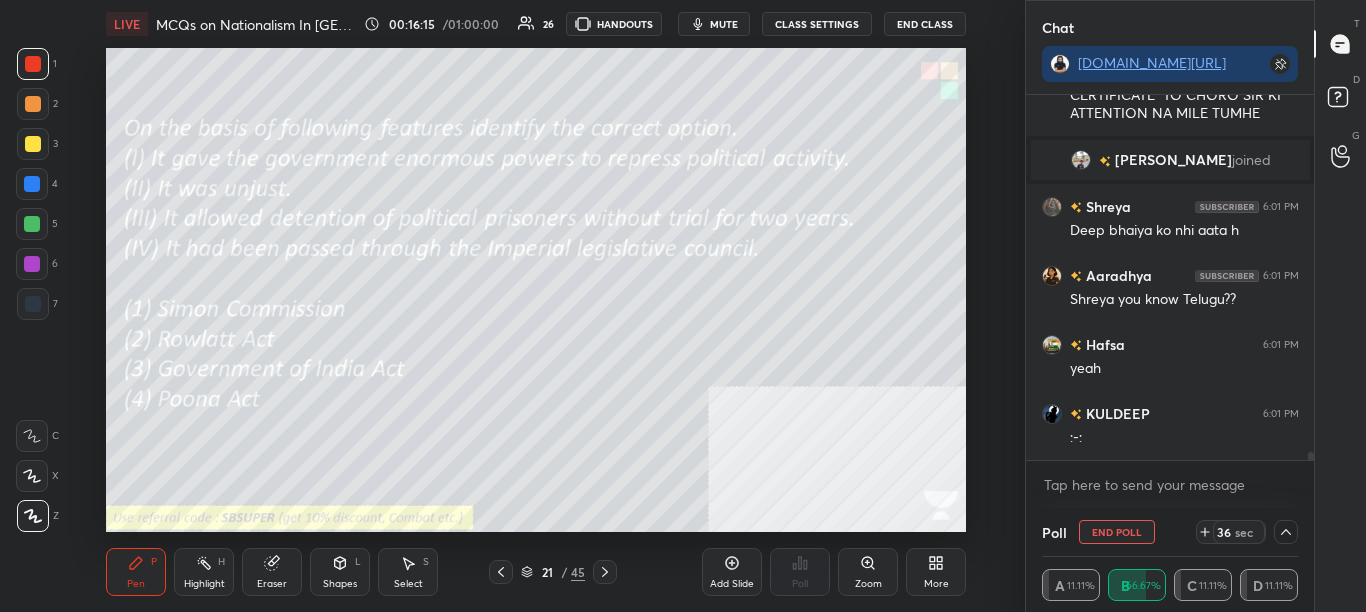 click at bounding box center [1308, 277] 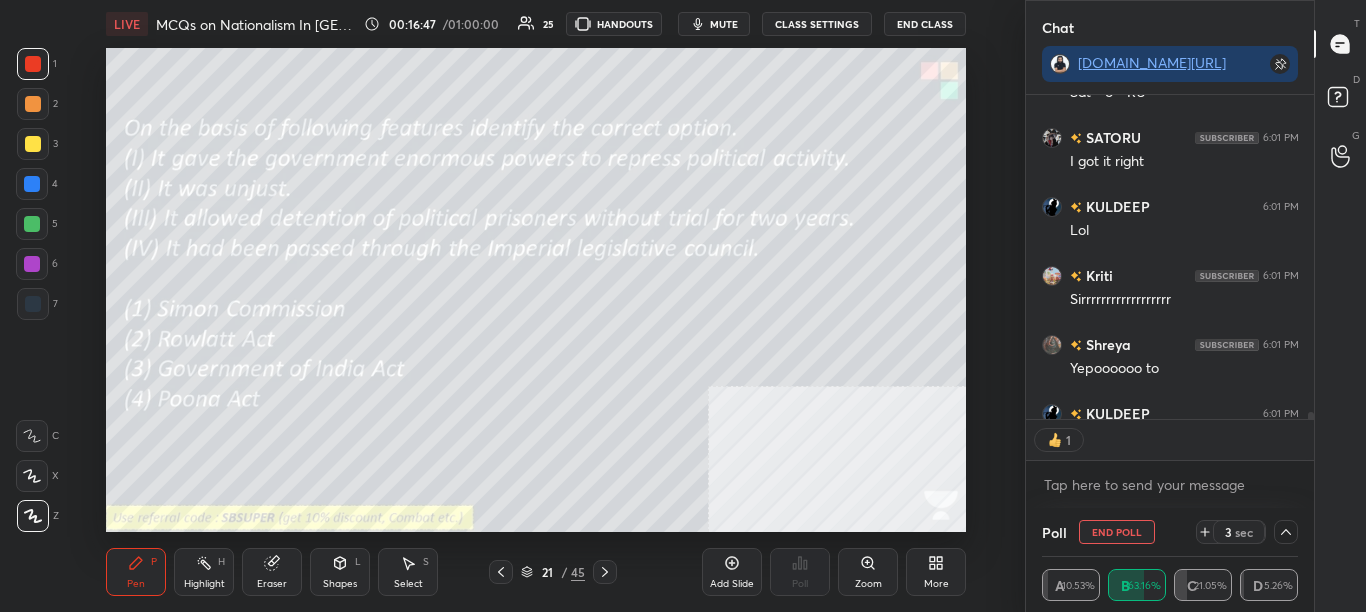 scroll, scrollTop: 318, scrollLeft: 282, axis: both 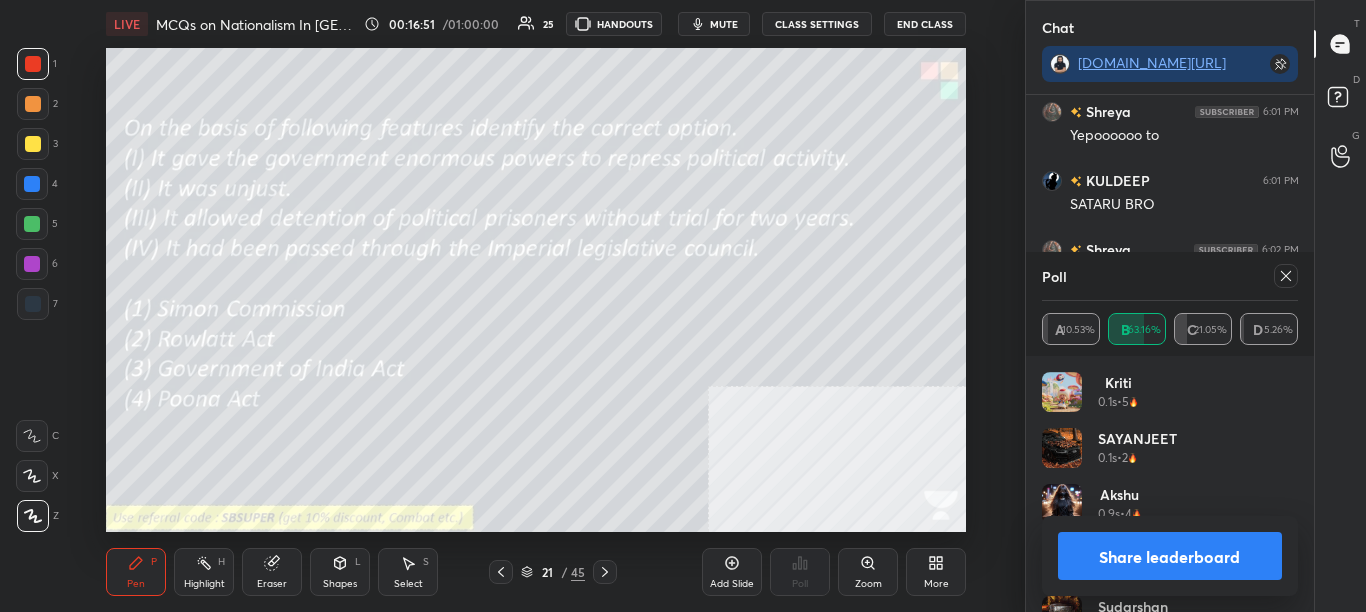click on "Share leaderboard" at bounding box center [1170, 556] 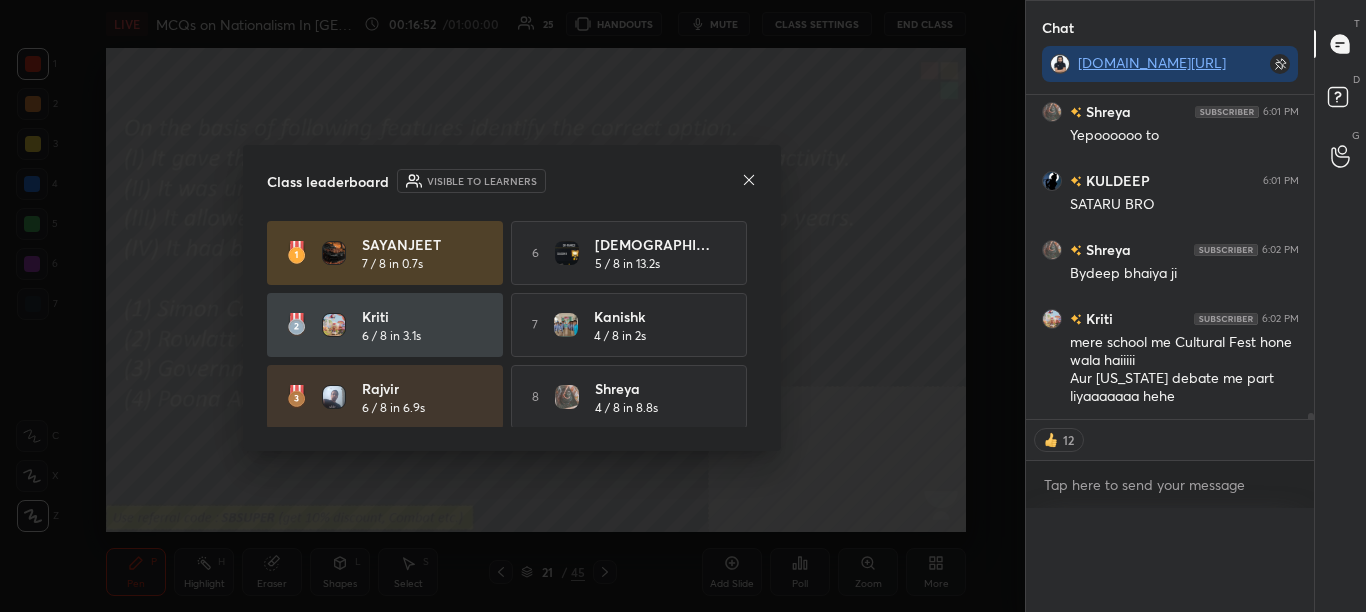 scroll, scrollTop: 0, scrollLeft: 0, axis: both 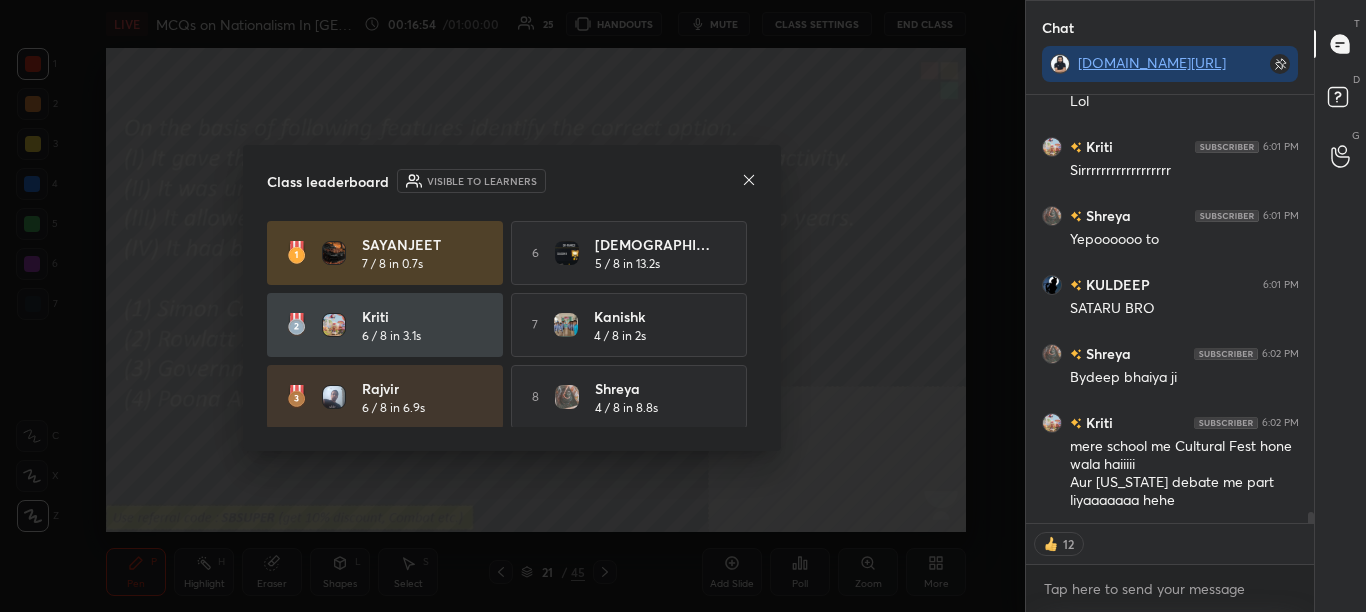 click on "Class leaderboard Visible to learners" at bounding box center (512, 181) 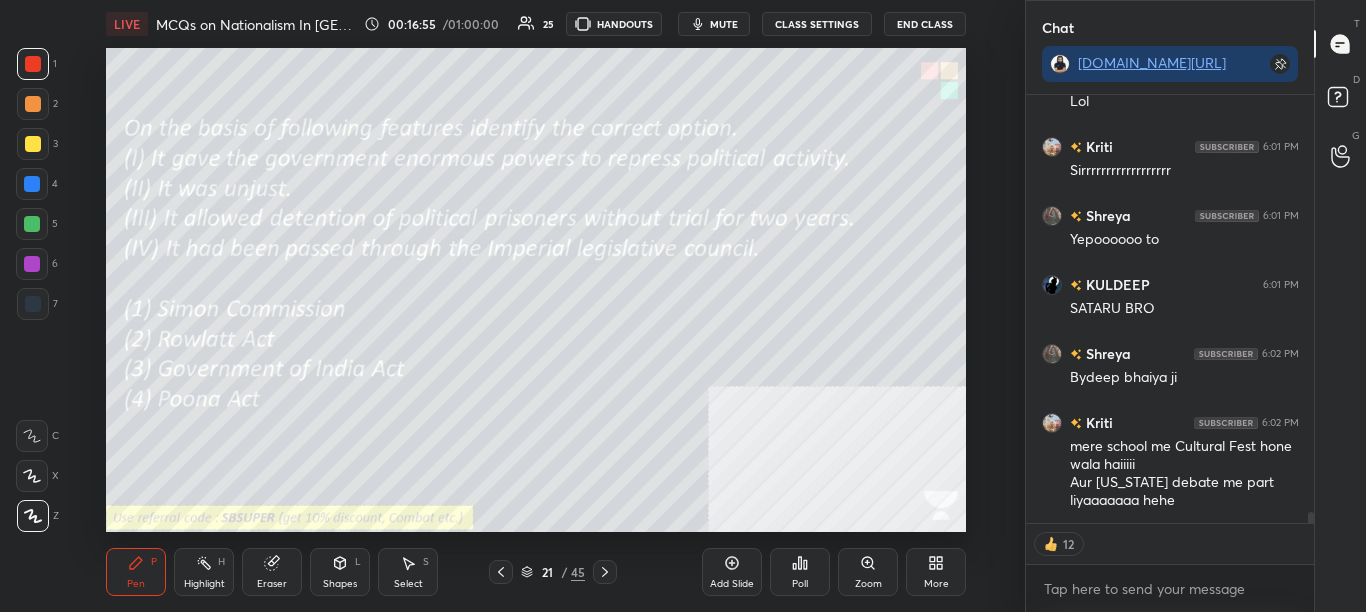 click 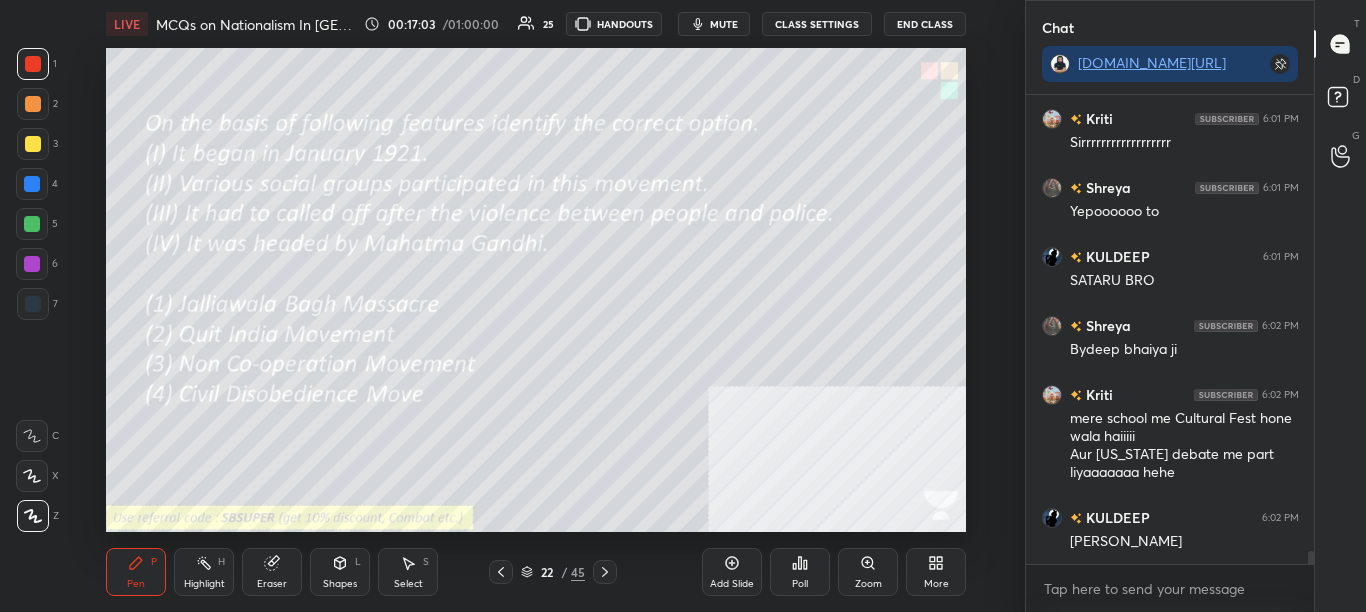 click on "Poll" at bounding box center [800, 572] 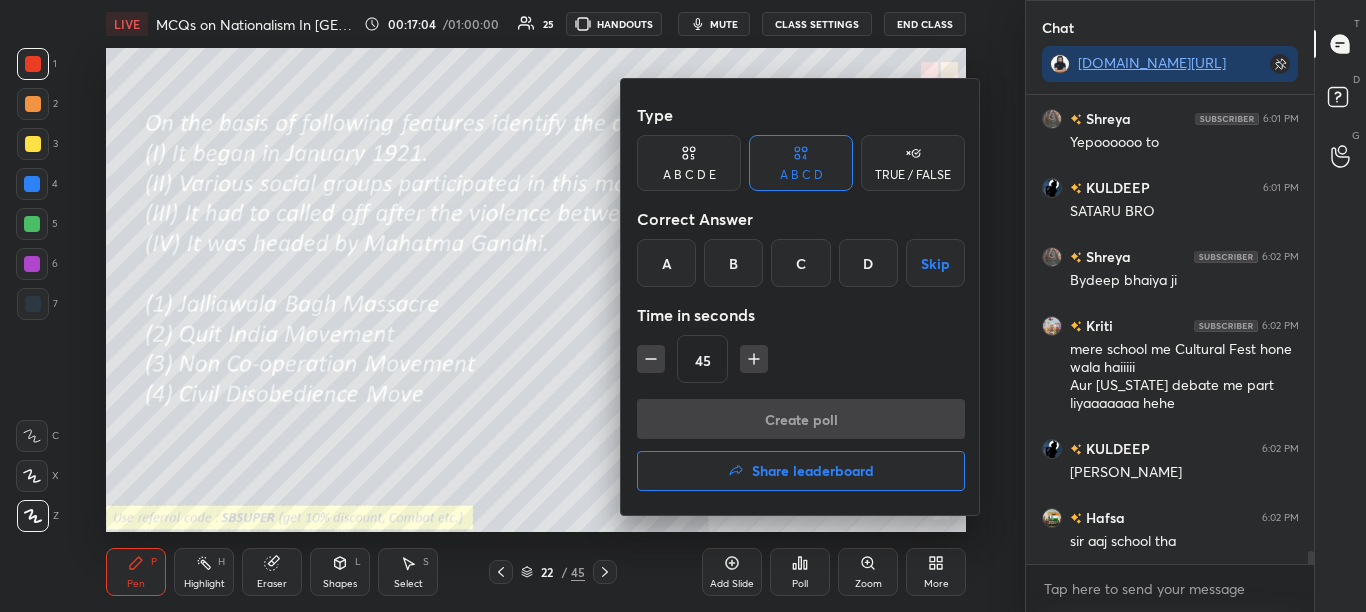click on "C" at bounding box center [800, 263] 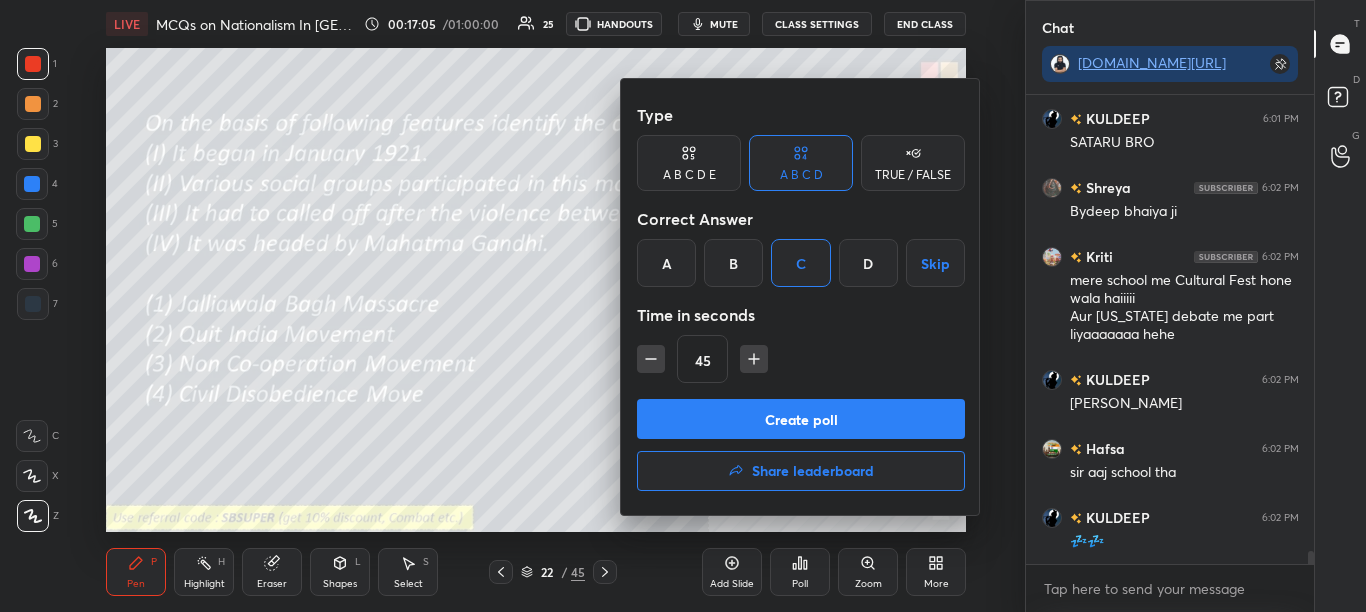 click on "Create poll" at bounding box center (801, 419) 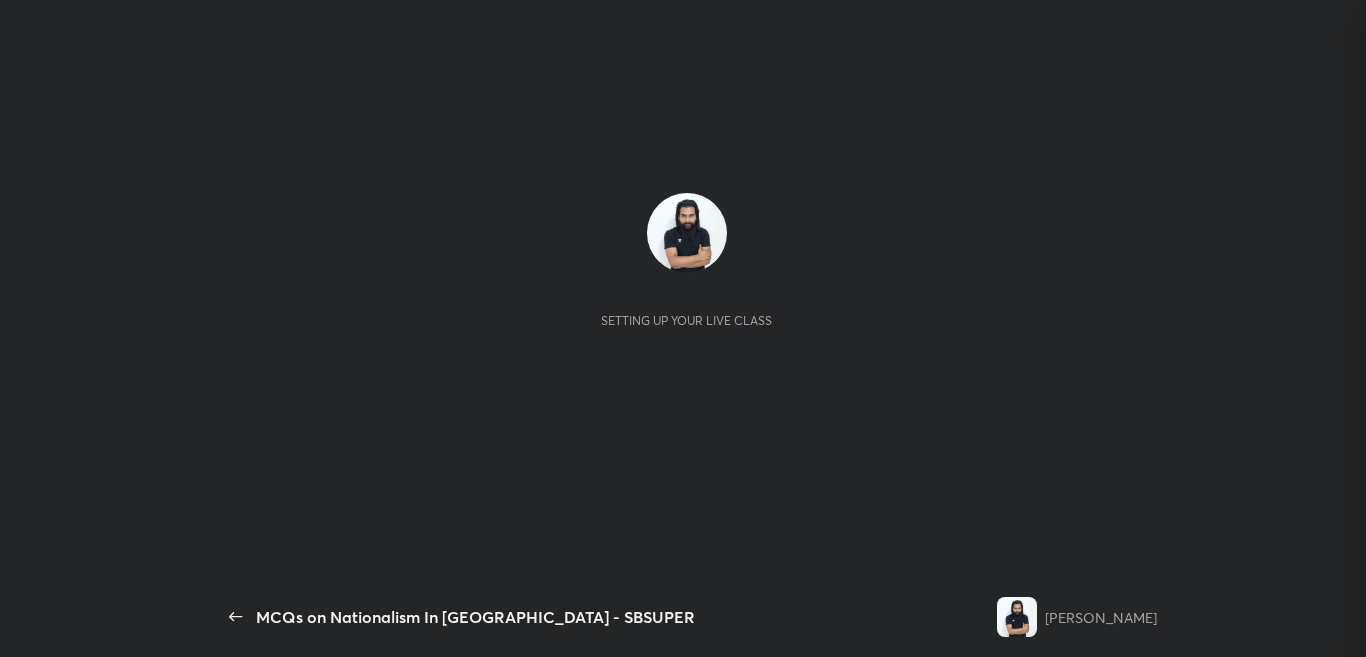 scroll, scrollTop: 0, scrollLeft: 0, axis: both 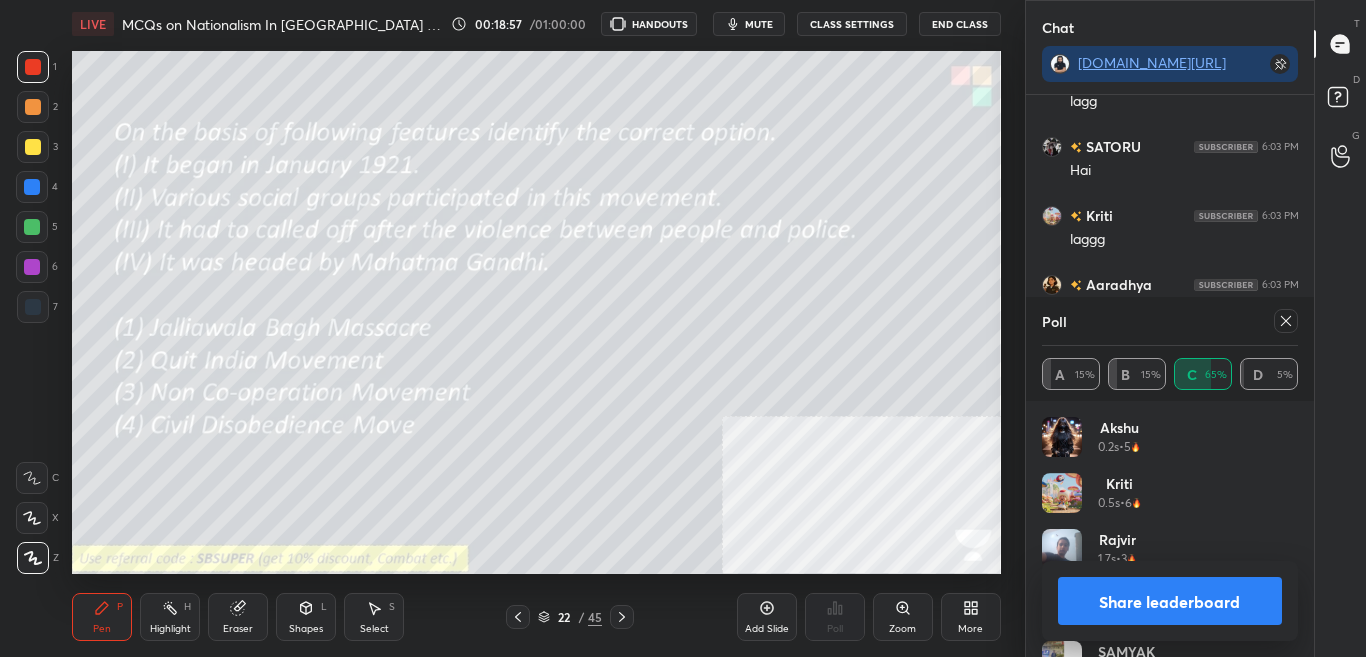 click at bounding box center (1286, 321) 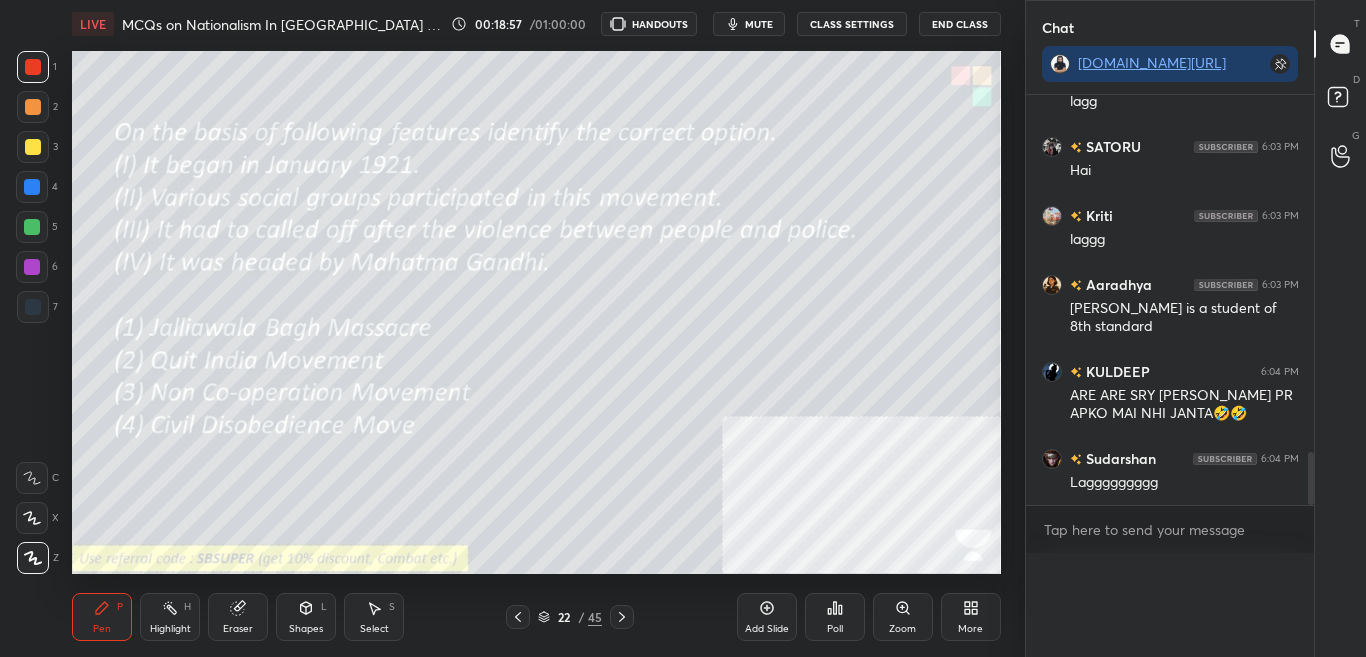 scroll, scrollTop: 0, scrollLeft: 0, axis: both 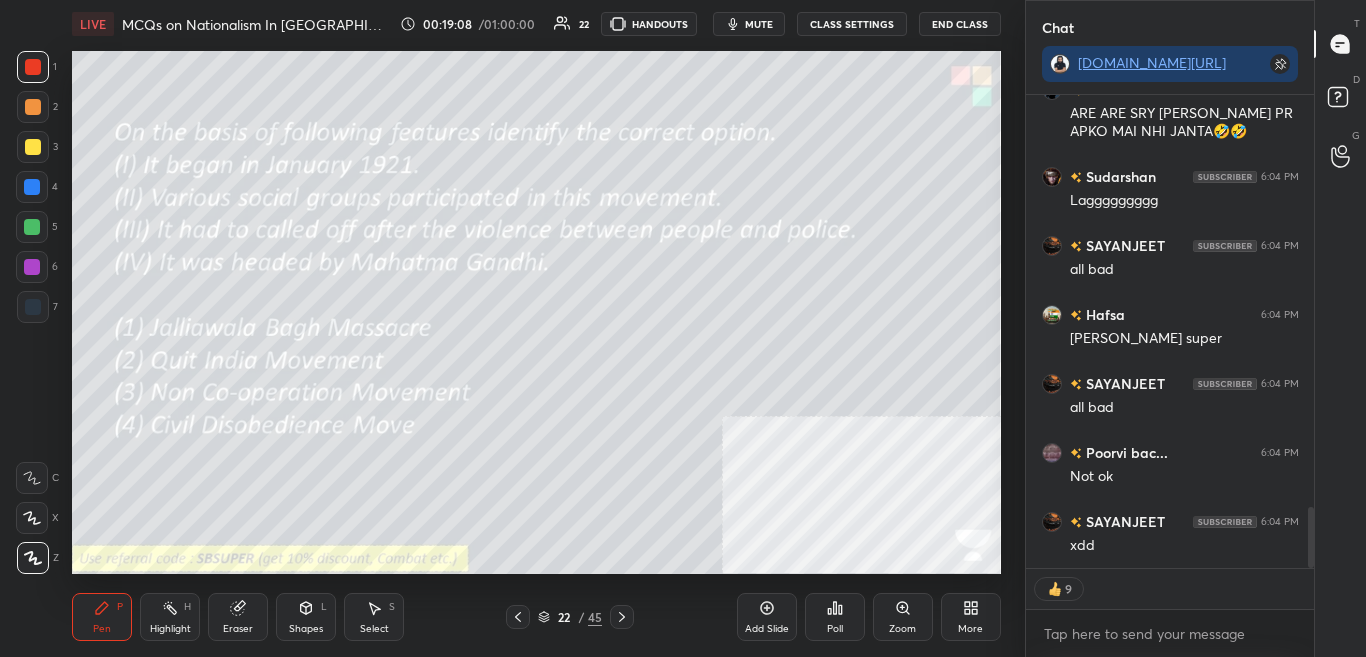 drag, startPoint x: 627, startPoint y: 614, endPoint x: 634, endPoint y: 600, distance: 15.652476 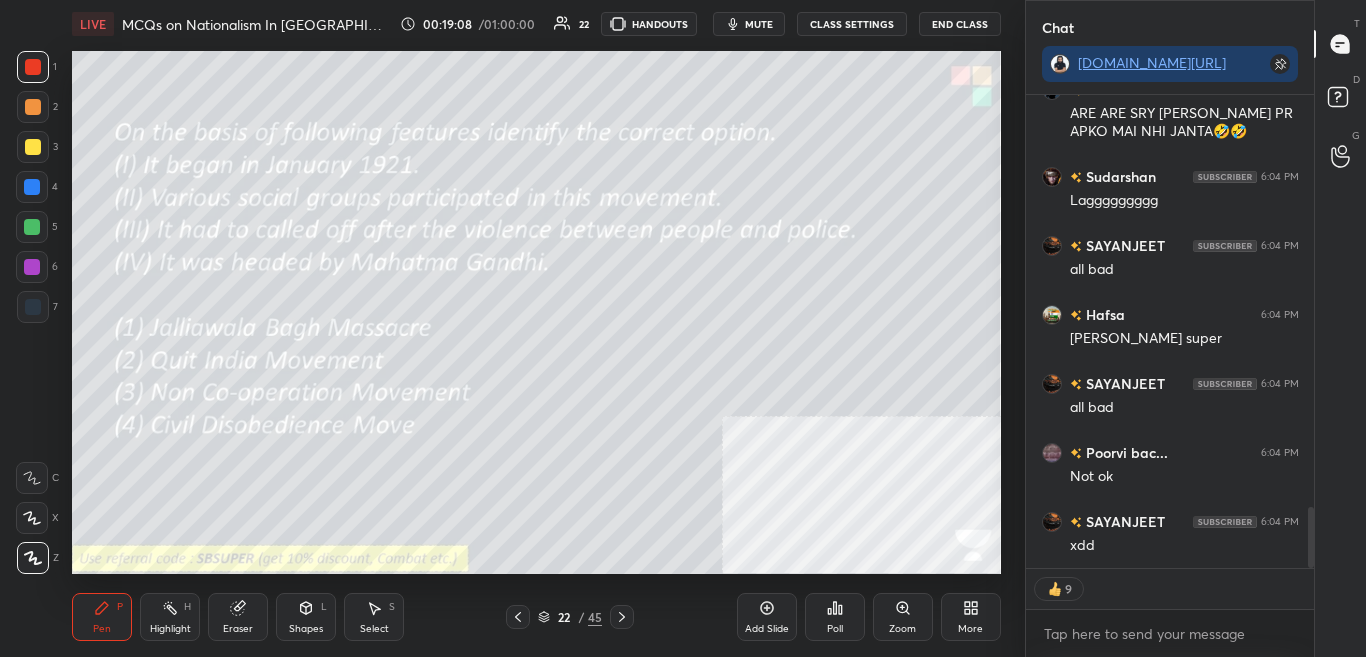 click 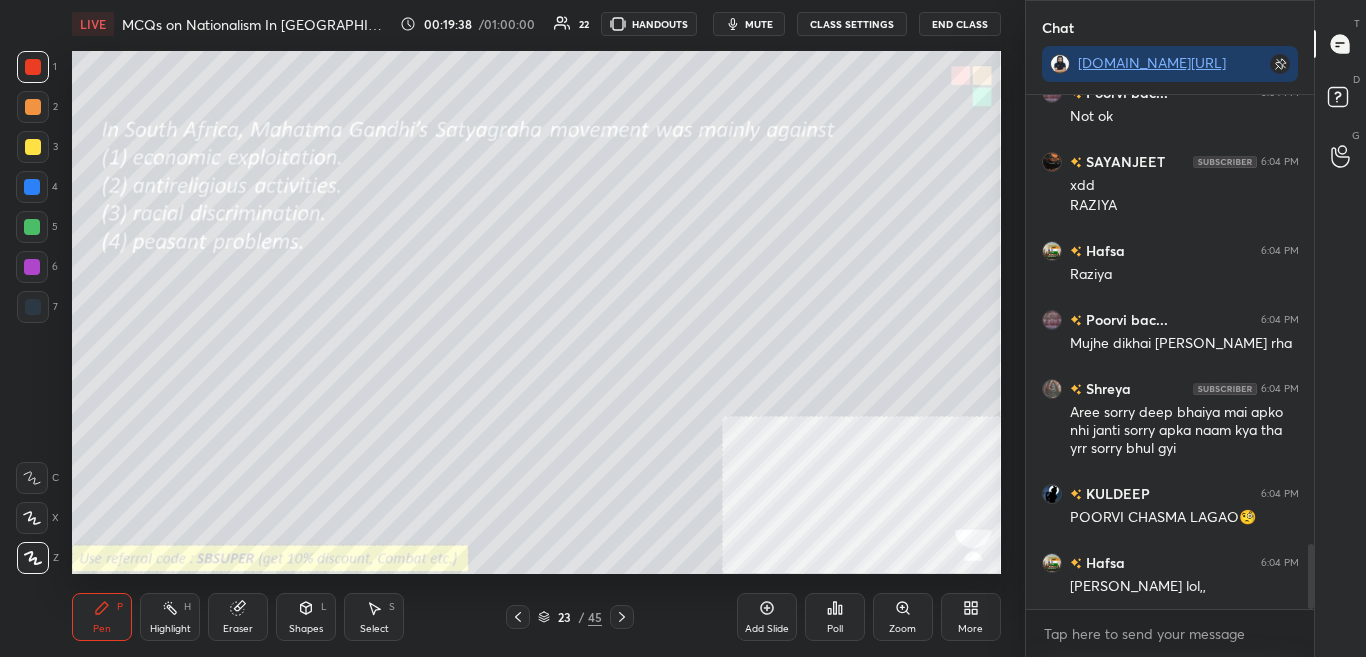 click on "Poll" at bounding box center [835, 617] 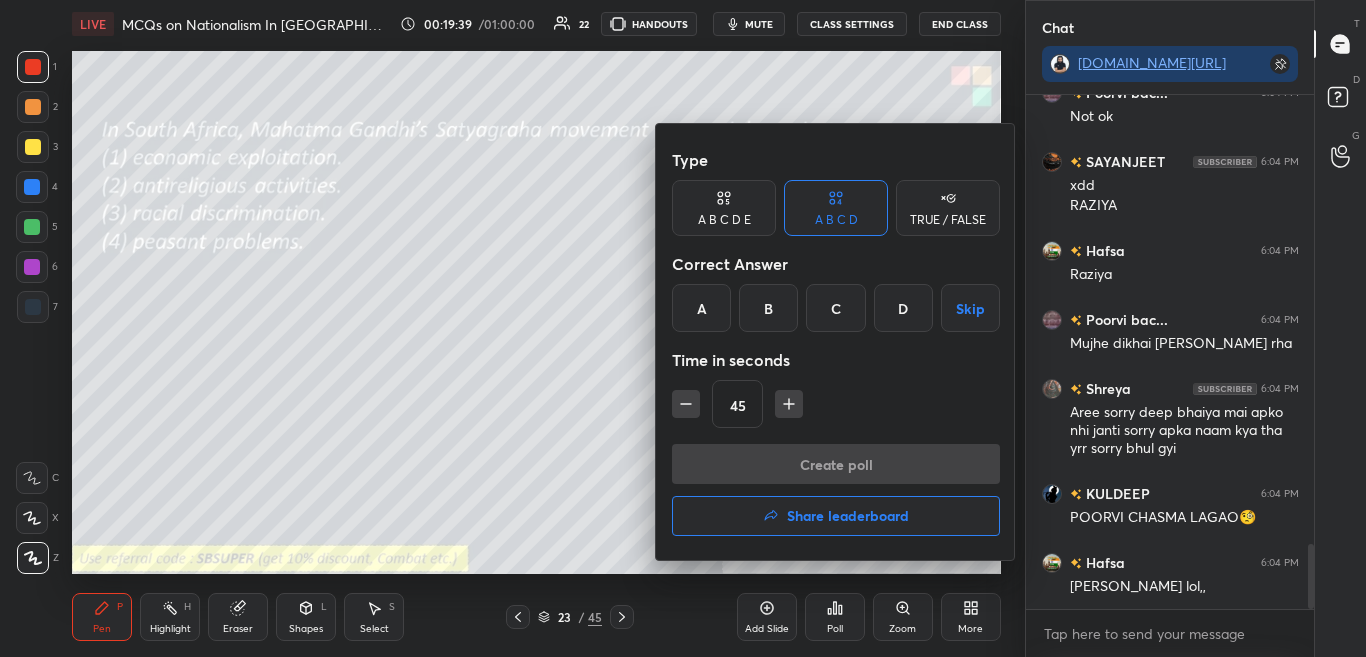 click on "C" at bounding box center (835, 308) 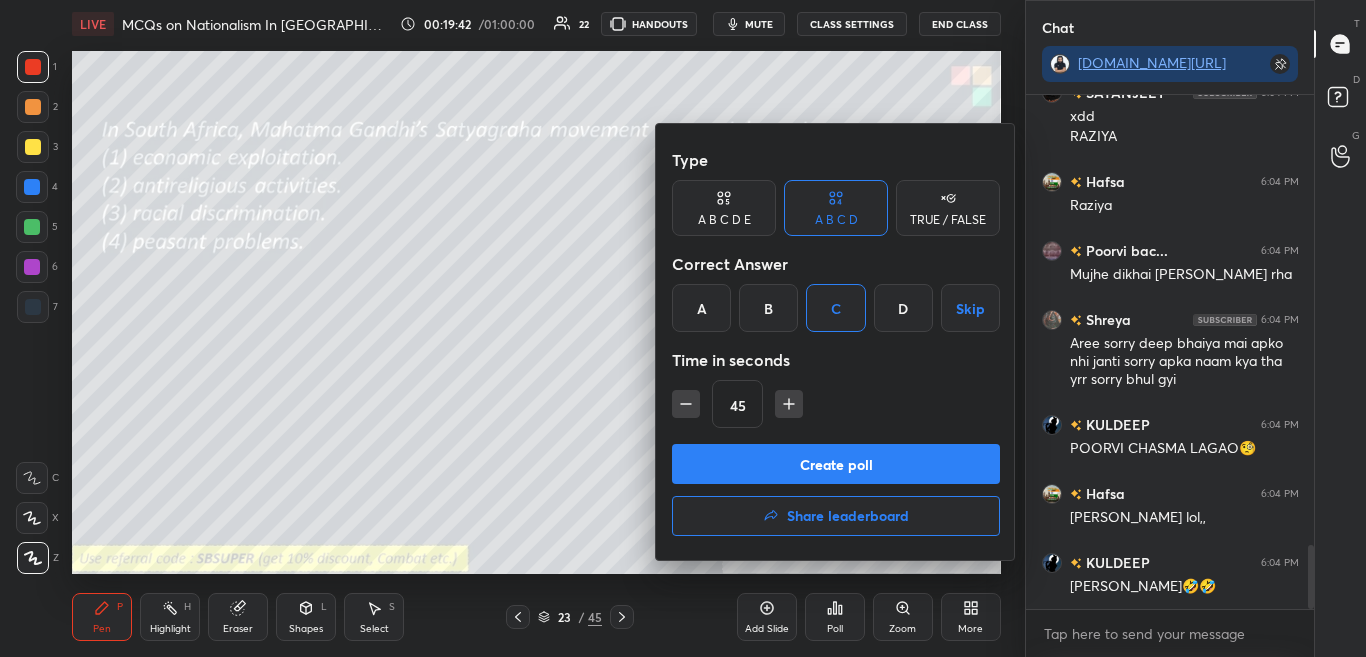click on "Create poll" at bounding box center [836, 464] 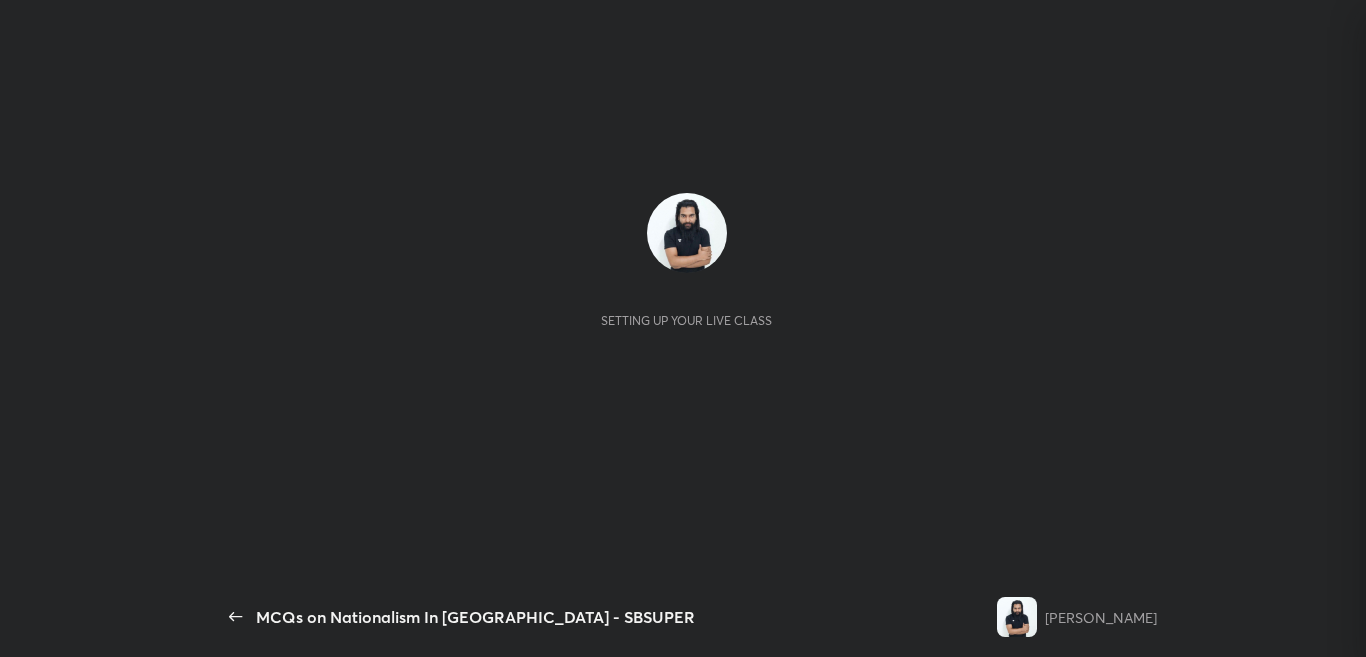 scroll, scrollTop: 0, scrollLeft: 0, axis: both 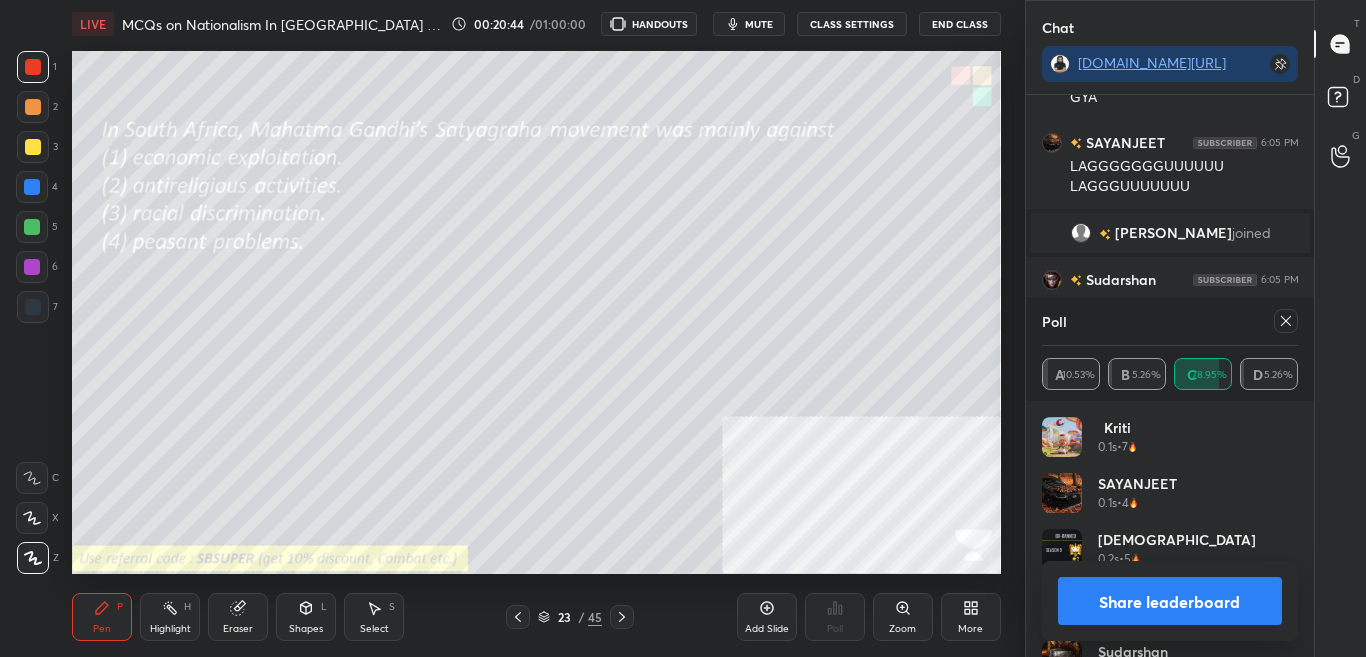click 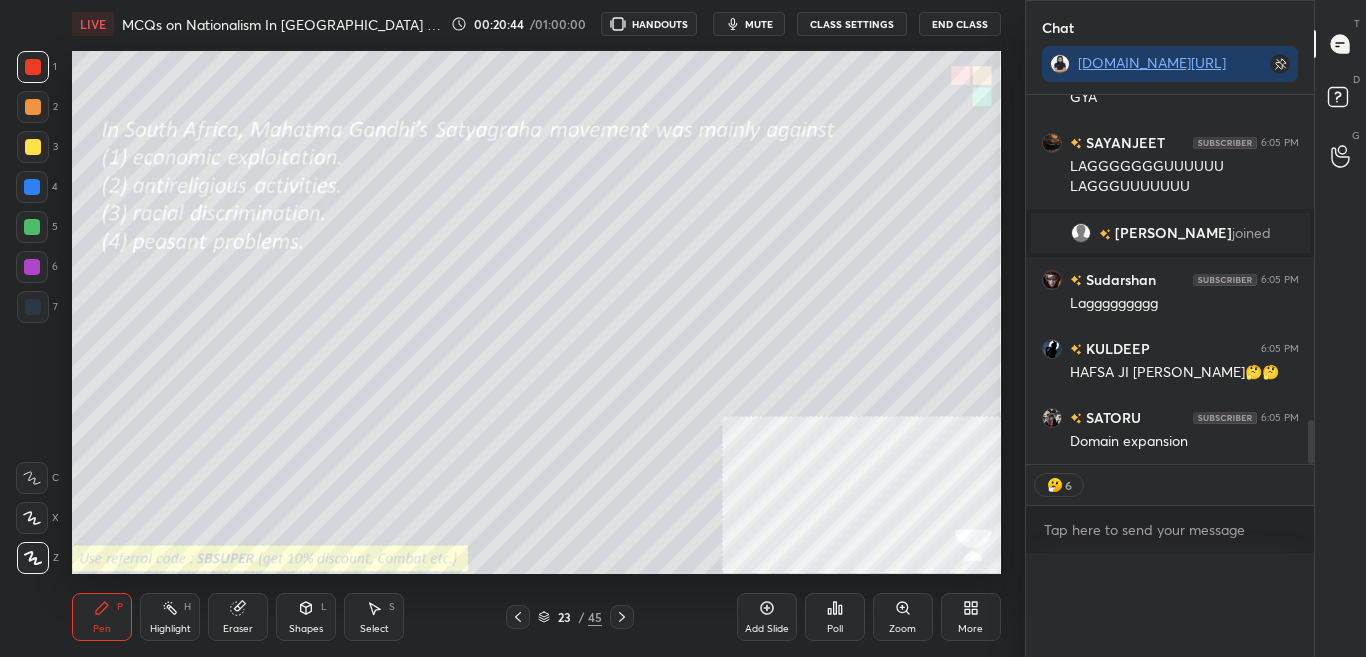 scroll, scrollTop: 0, scrollLeft: 0, axis: both 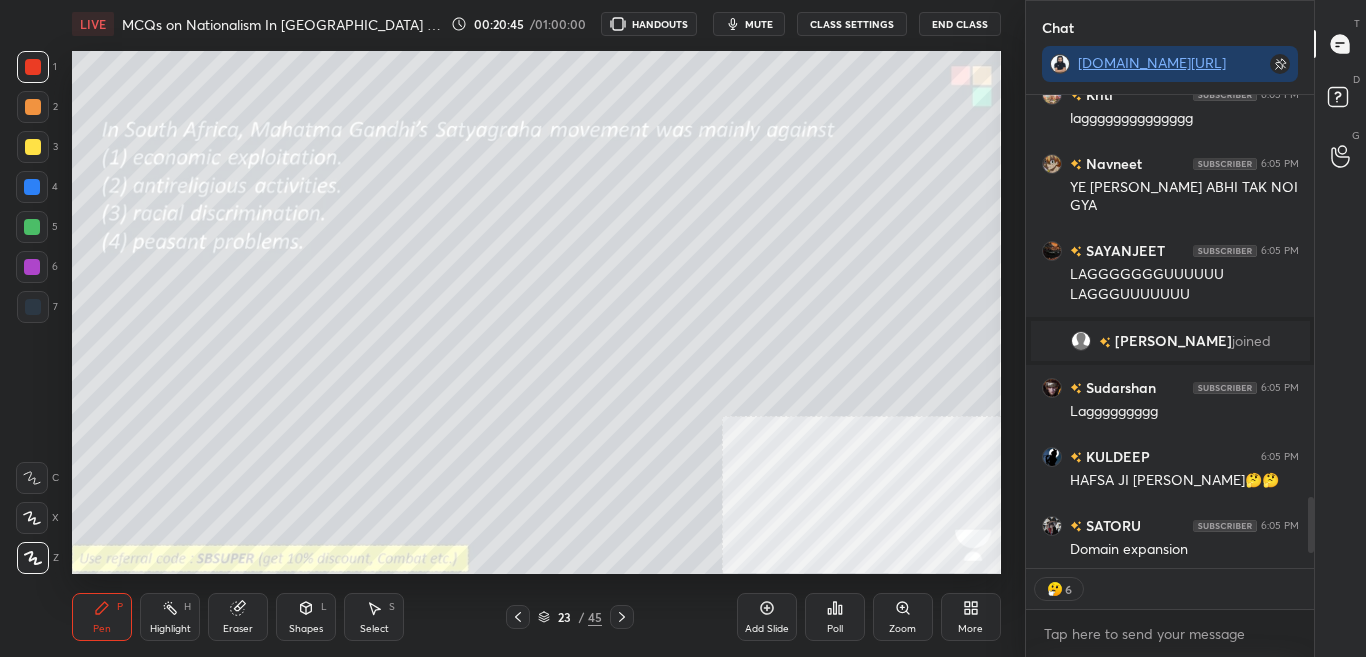 click 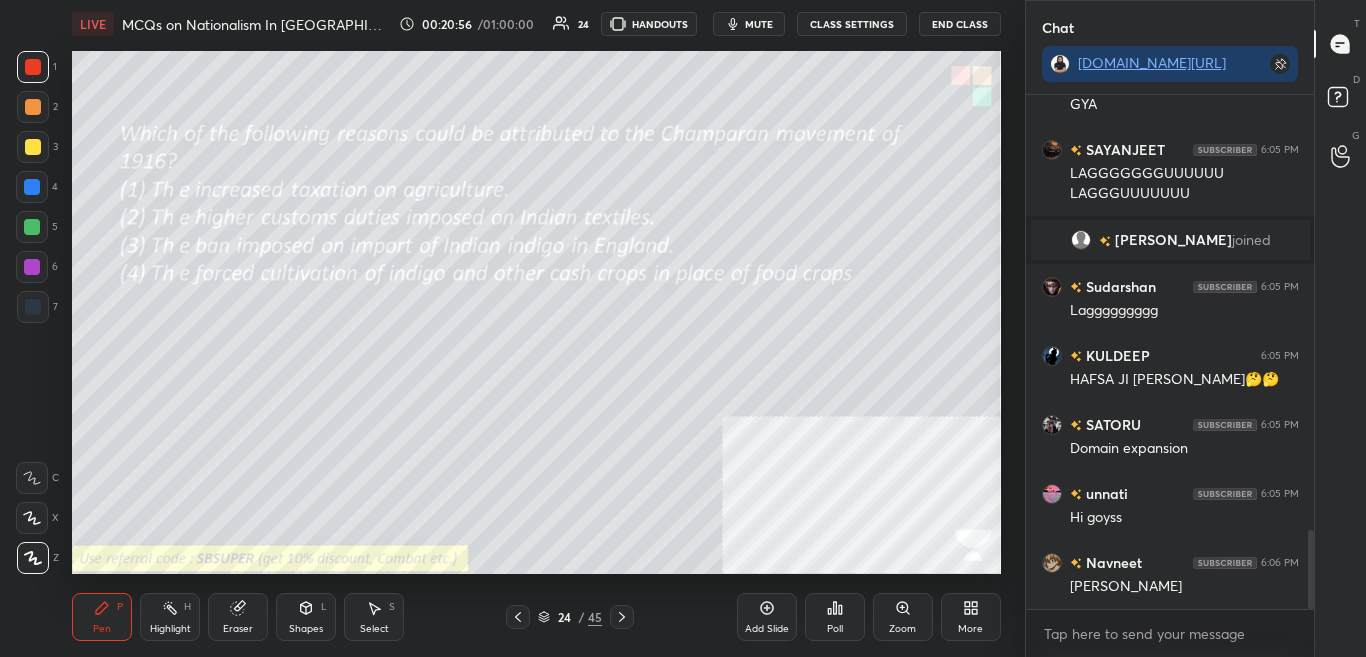 drag, startPoint x: 1310, startPoint y: 587, endPoint x: 1303, endPoint y: 626, distance: 39.623226 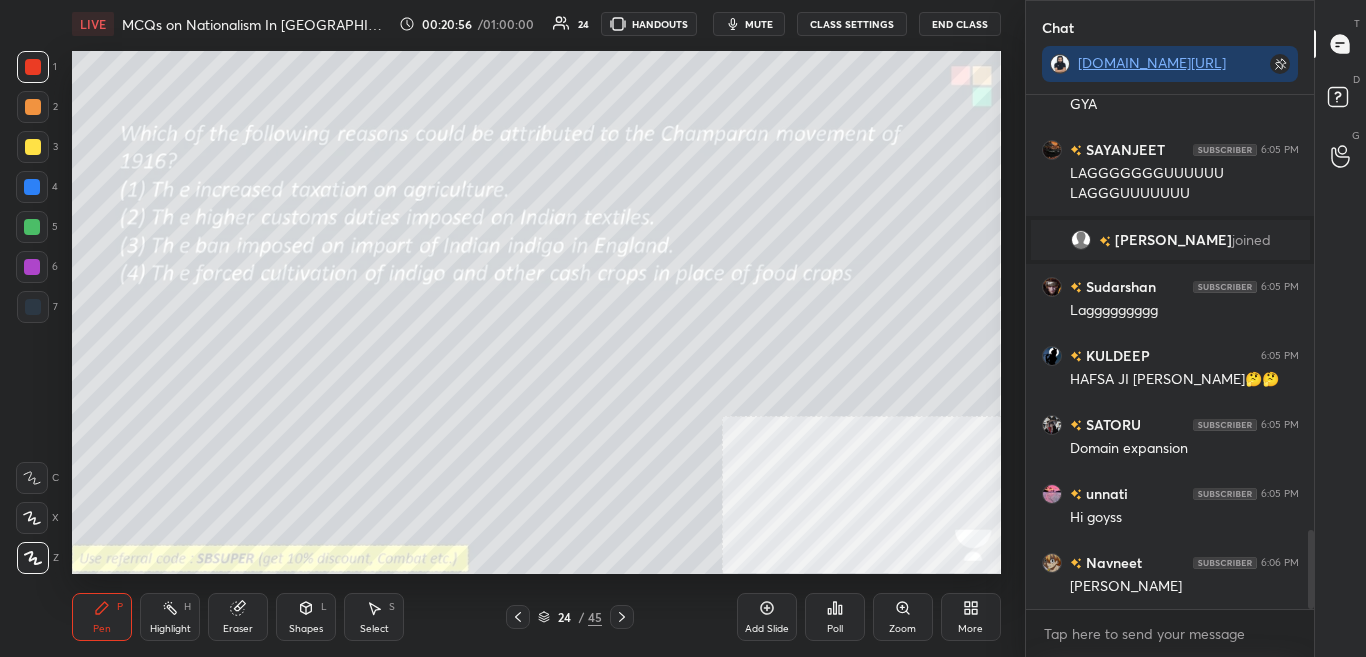 click on "Kriti 6:05 PM lagggggggggggggg [PERSON_NAME] 6:05 PM YE [PERSON_NAME] ABHI TAK NOI GYA SAYANJEET 6:05 PM LAGGGGGGGUUUUUU LAGGGUUUUUUU [PERSON_NAME]  joined Sudarshan 6:05 PM Laggggggggg KULDEEP 6:05 PM HAFSA JI KIDHAR GYE🤔🤔 SATORU 6:05 PM Domain expansion [PERSON_NAME] 6:05 PM Hi goyss [PERSON_NAME] 6:06 PM [PERSON_NAME] JUMP TO LATEST Enable hand raising Enable raise hand to speak to learners. Once enabled, chat will be turned off temporarily. Enable x" at bounding box center [1170, 376] 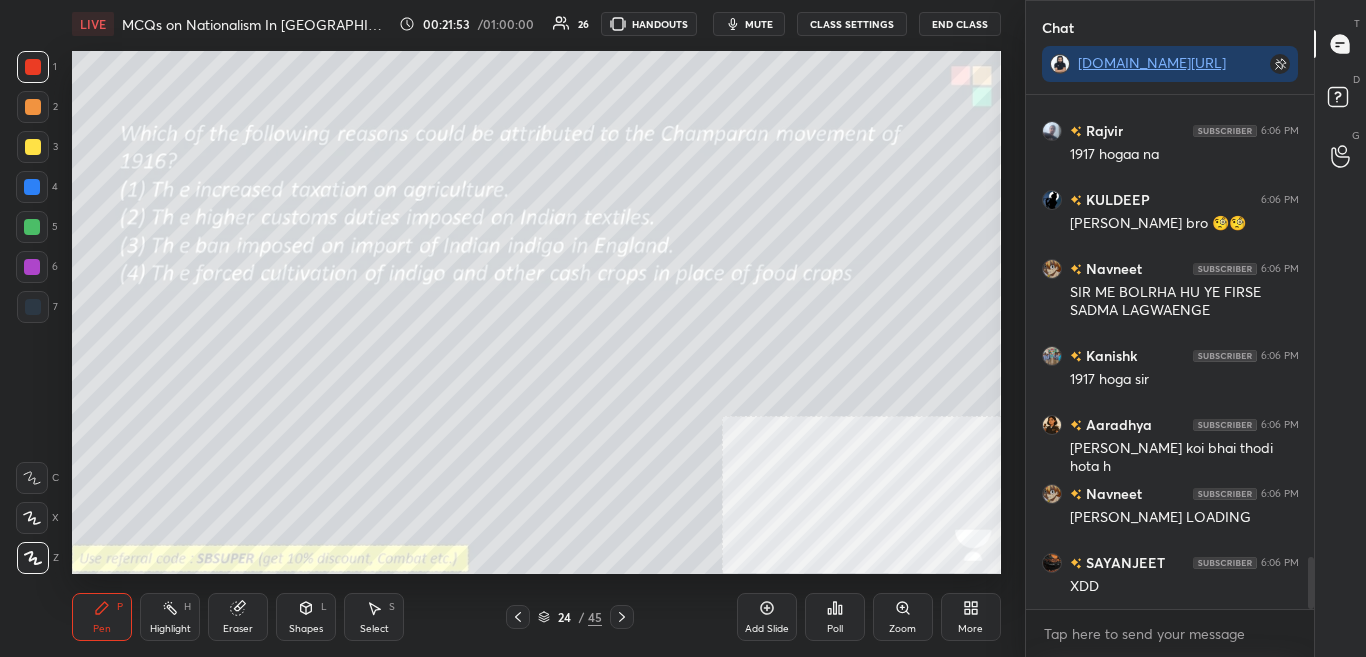 scroll, scrollTop: 4597, scrollLeft: 0, axis: vertical 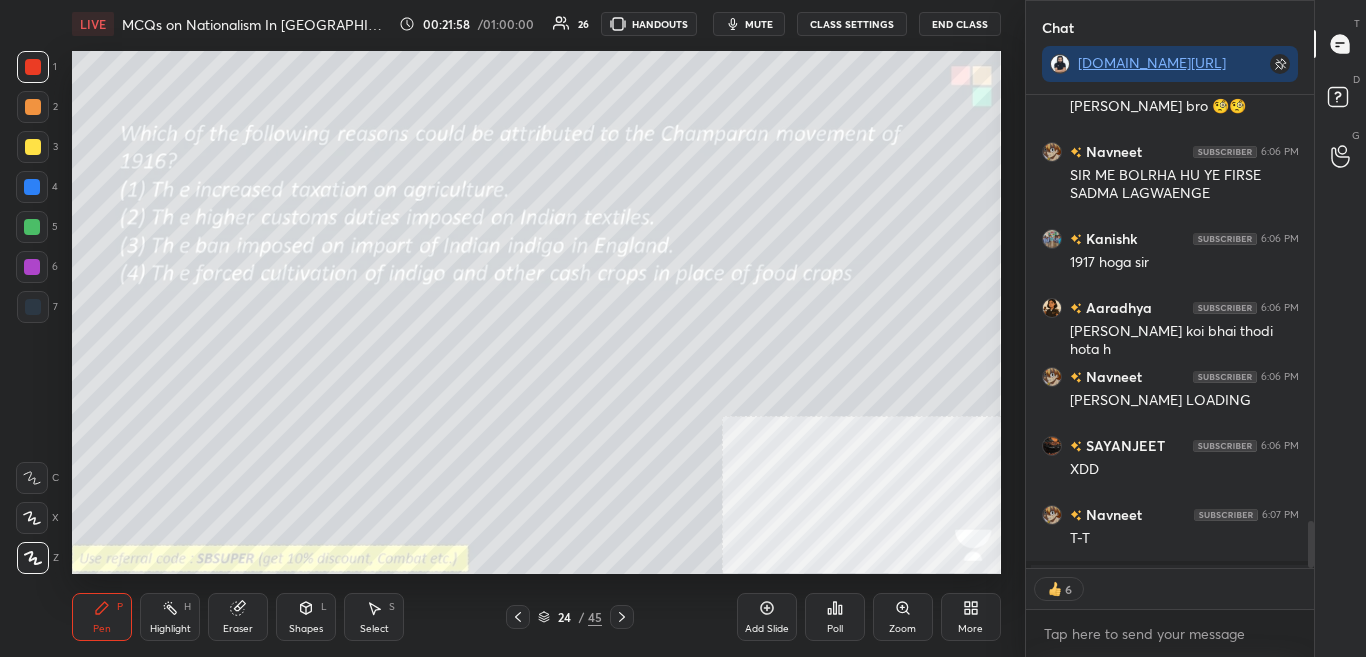 click on "Poll" at bounding box center [835, 629] 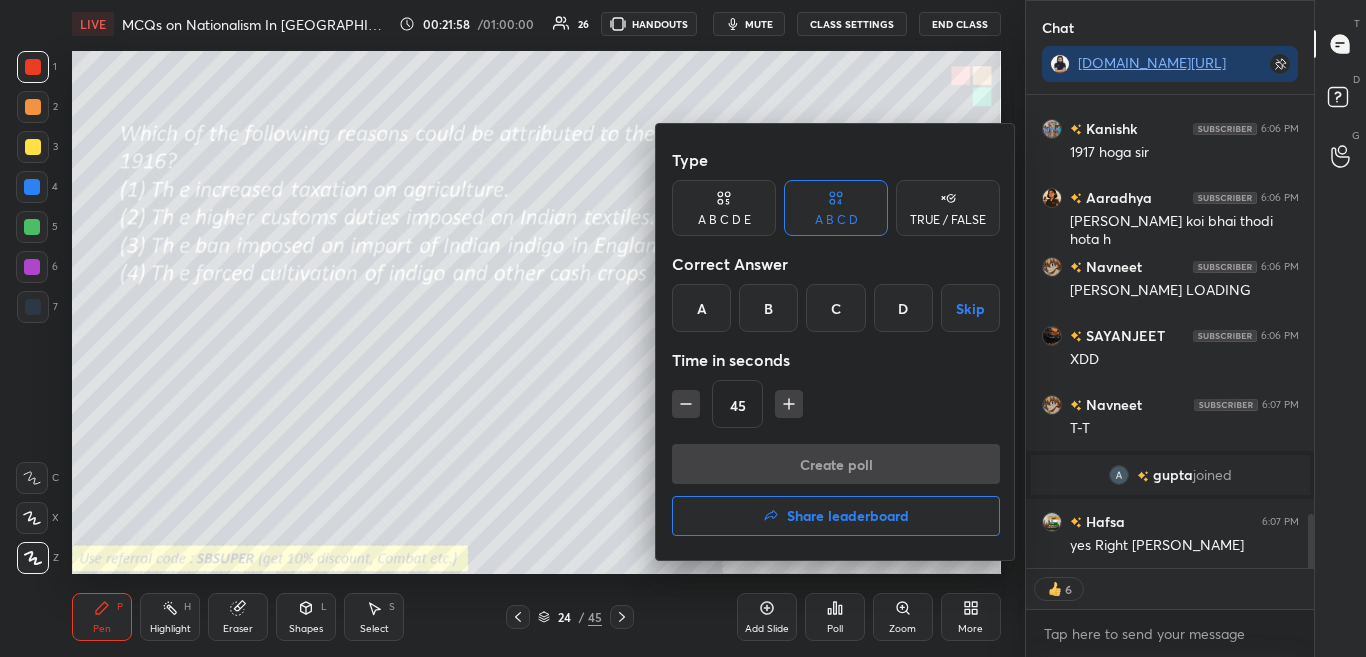 scroll, scrollTop: 3654, scrollLeft: 0, axis: vertical 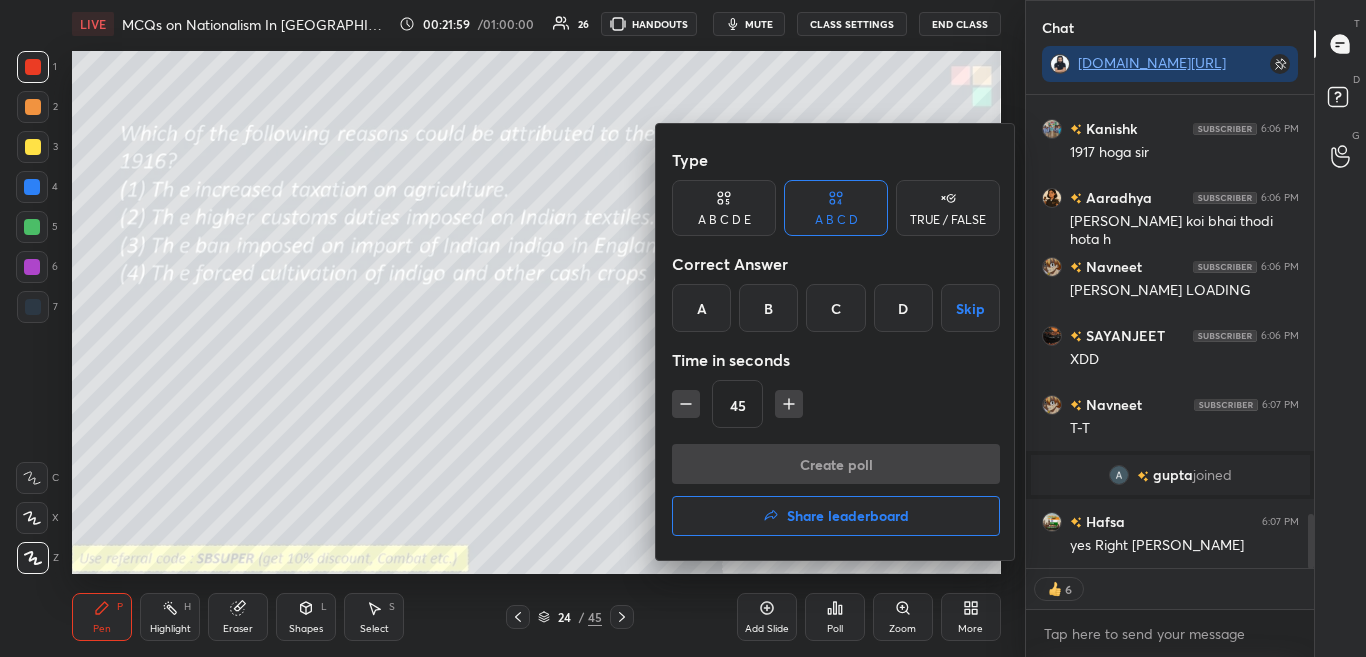 click on "D" at bounding box center [903, 308] 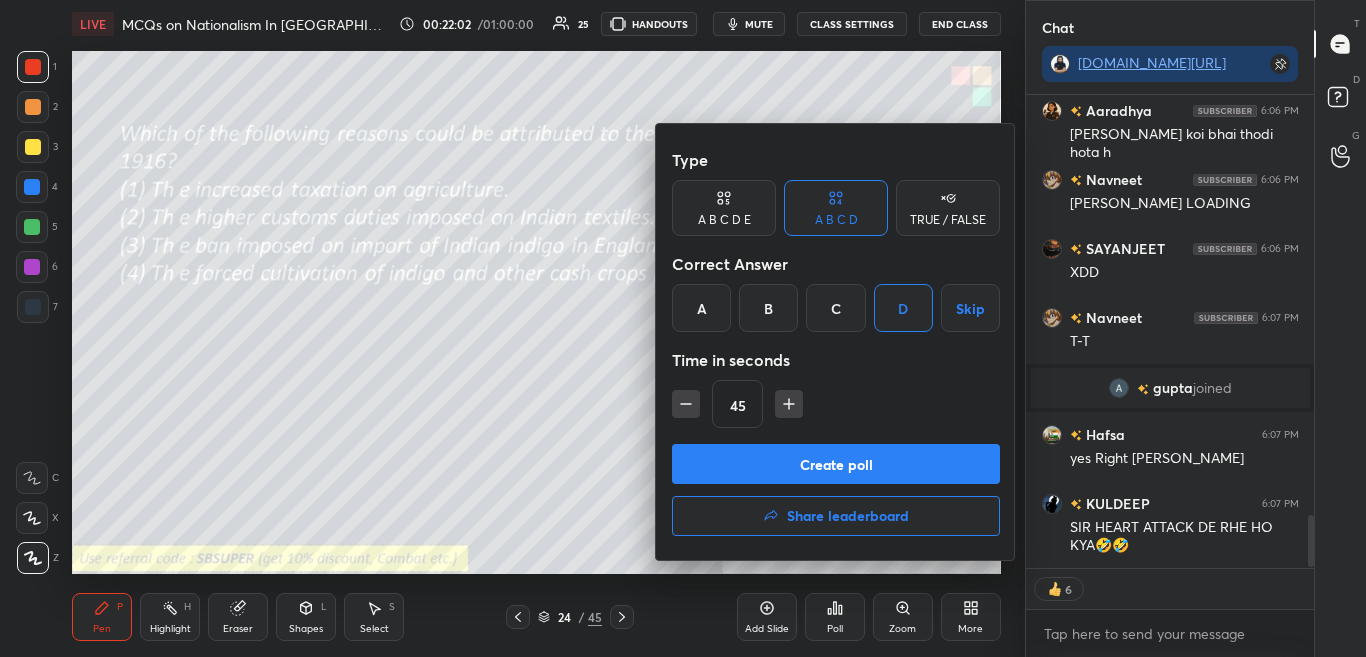 scroll, scrollTop: 3810, scrollLeft: 0, axis: vertical 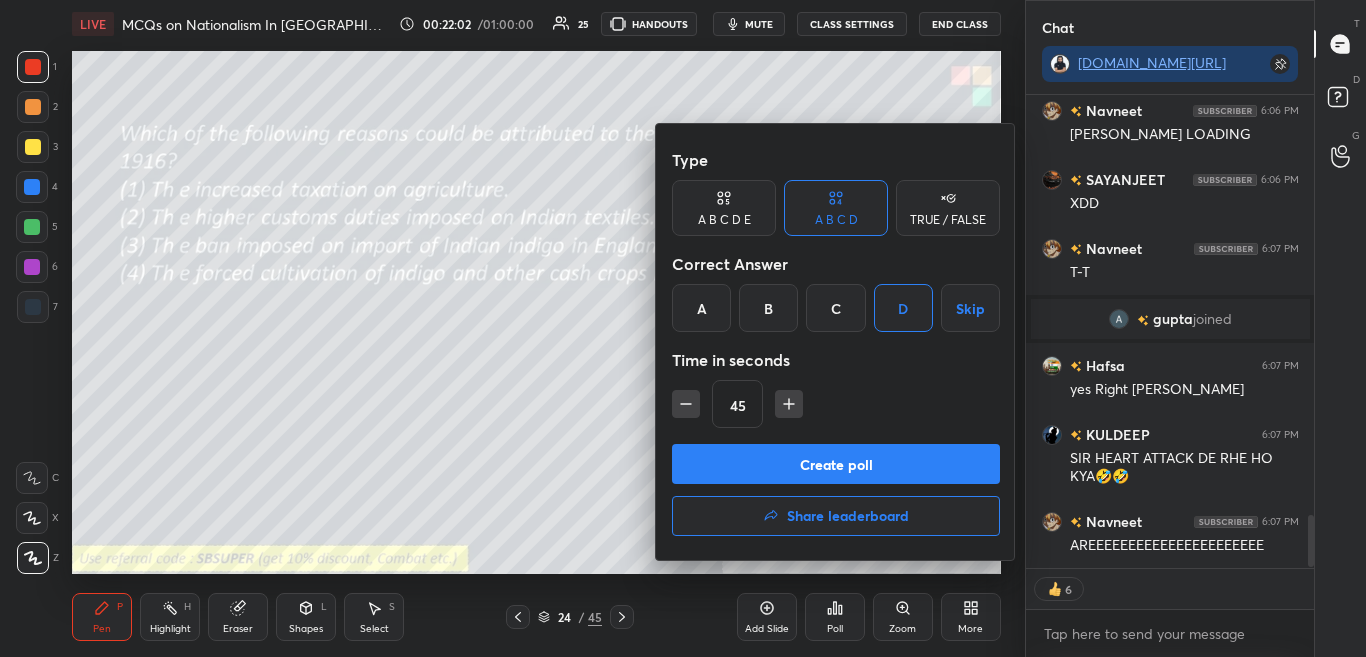 click on "Create poll" at bounding box center (836, 464) 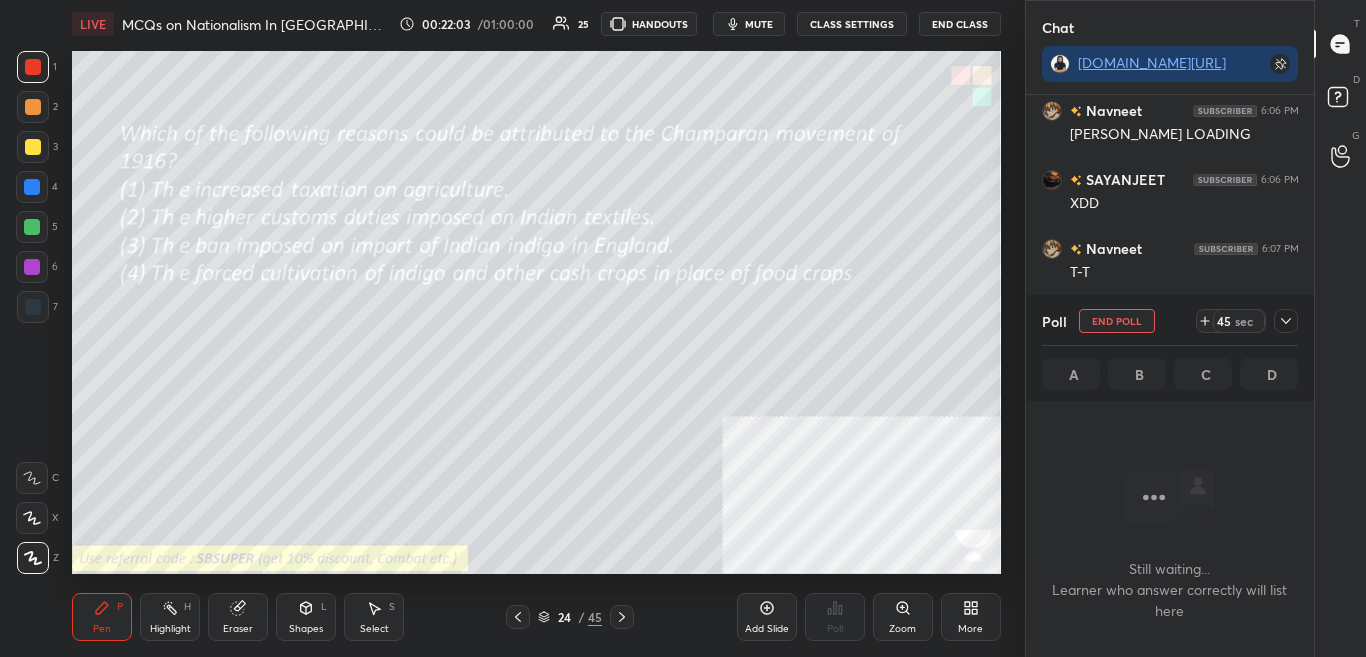 scroll, scrollTop: 262, scrollLeft: 282, axis: both 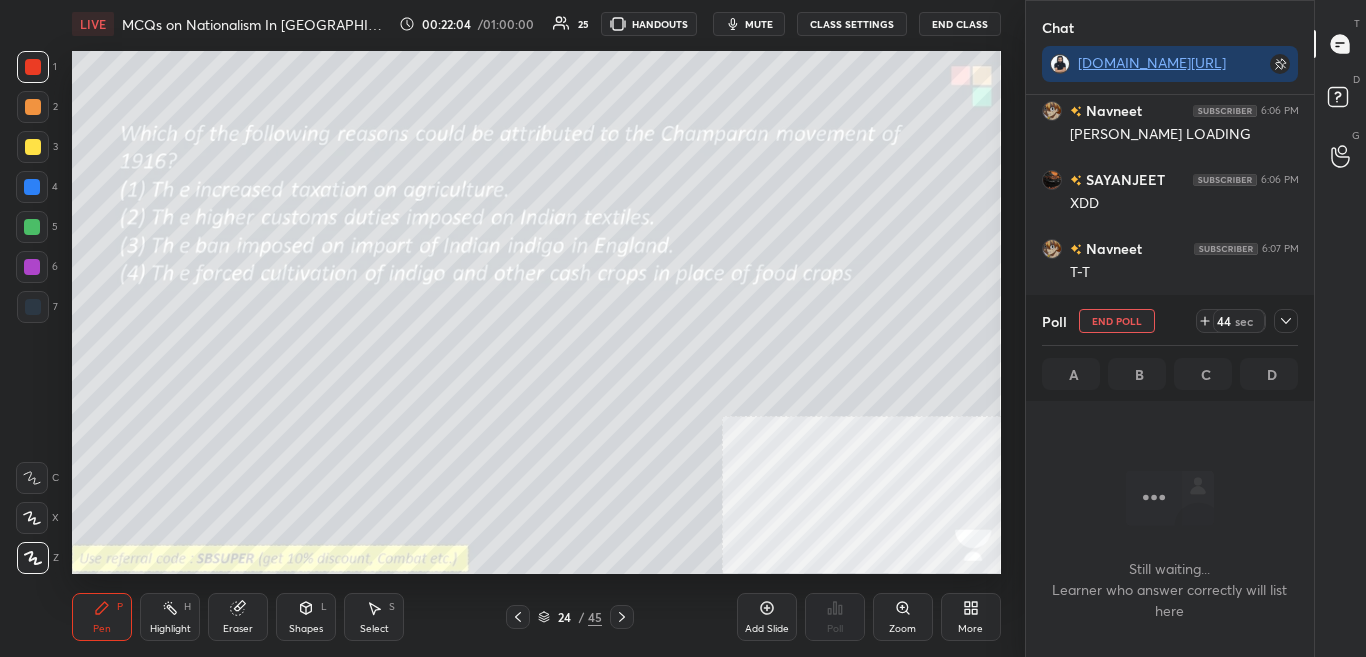click 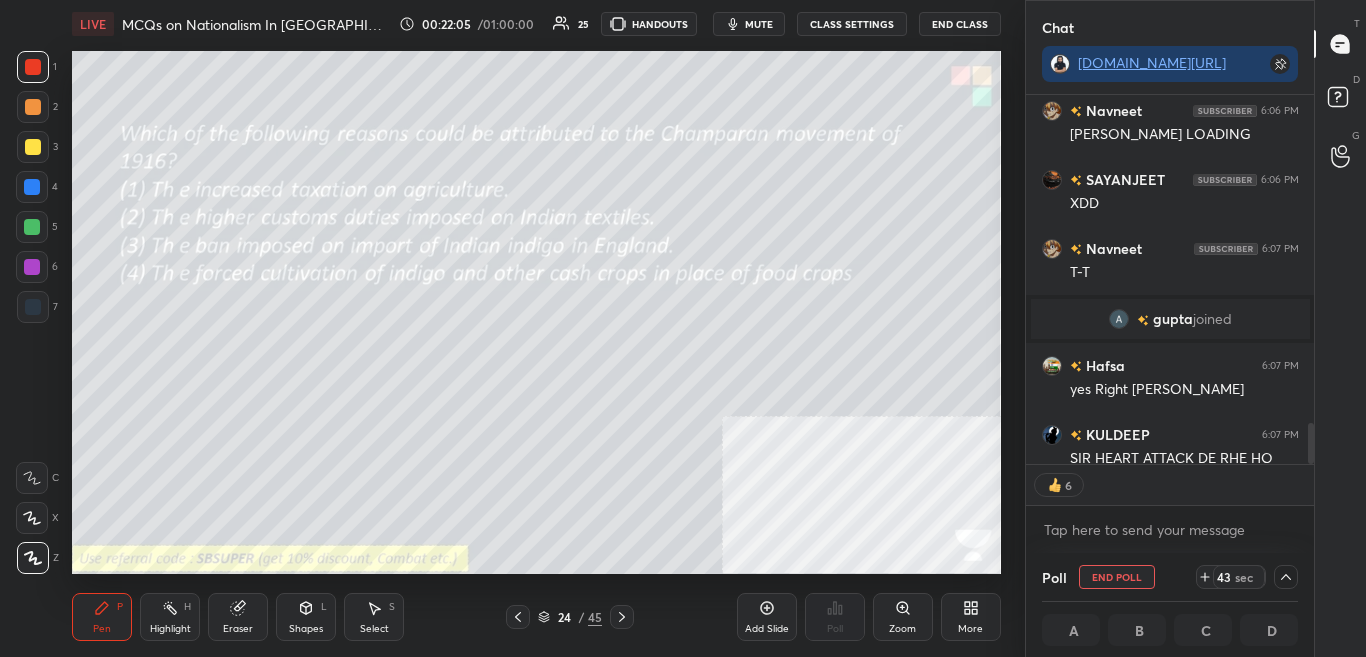 scroll, scrollTop: 1, scrollLeft: 7, axis: both 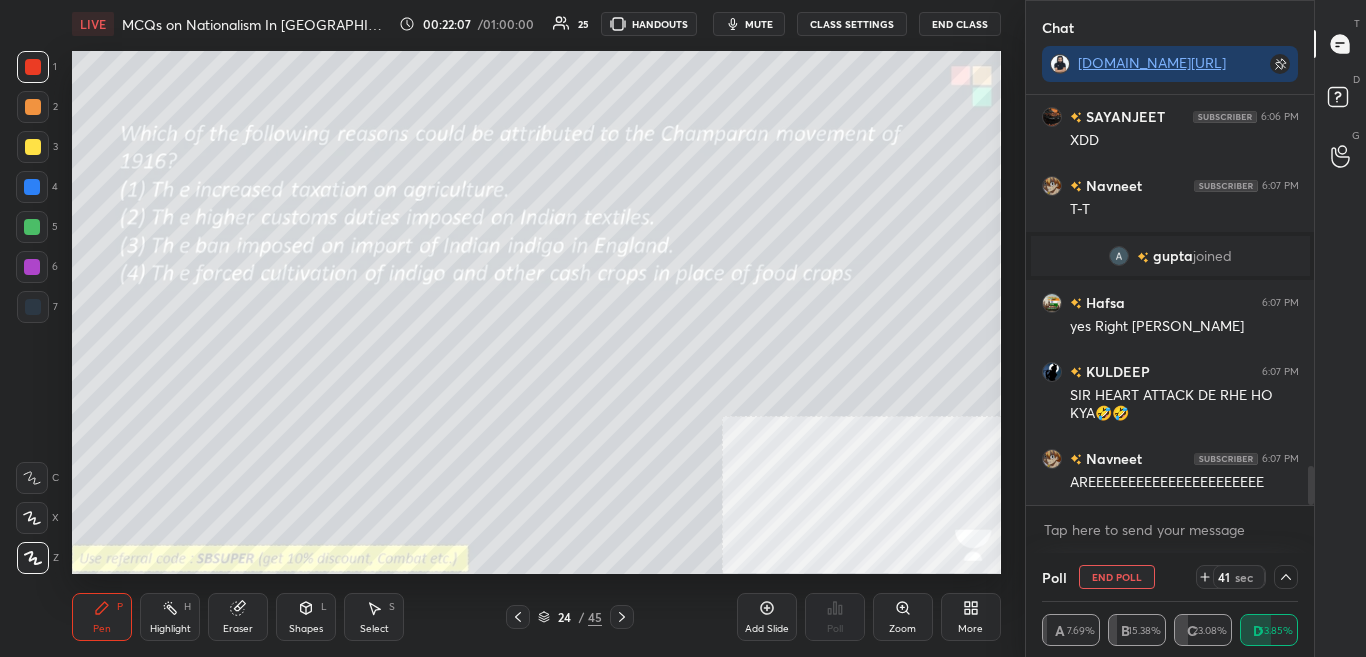 drag, startPoint x: 1311, startPoint y: 452, endPoint x: 1311, endPoint y: 476, distance: 24 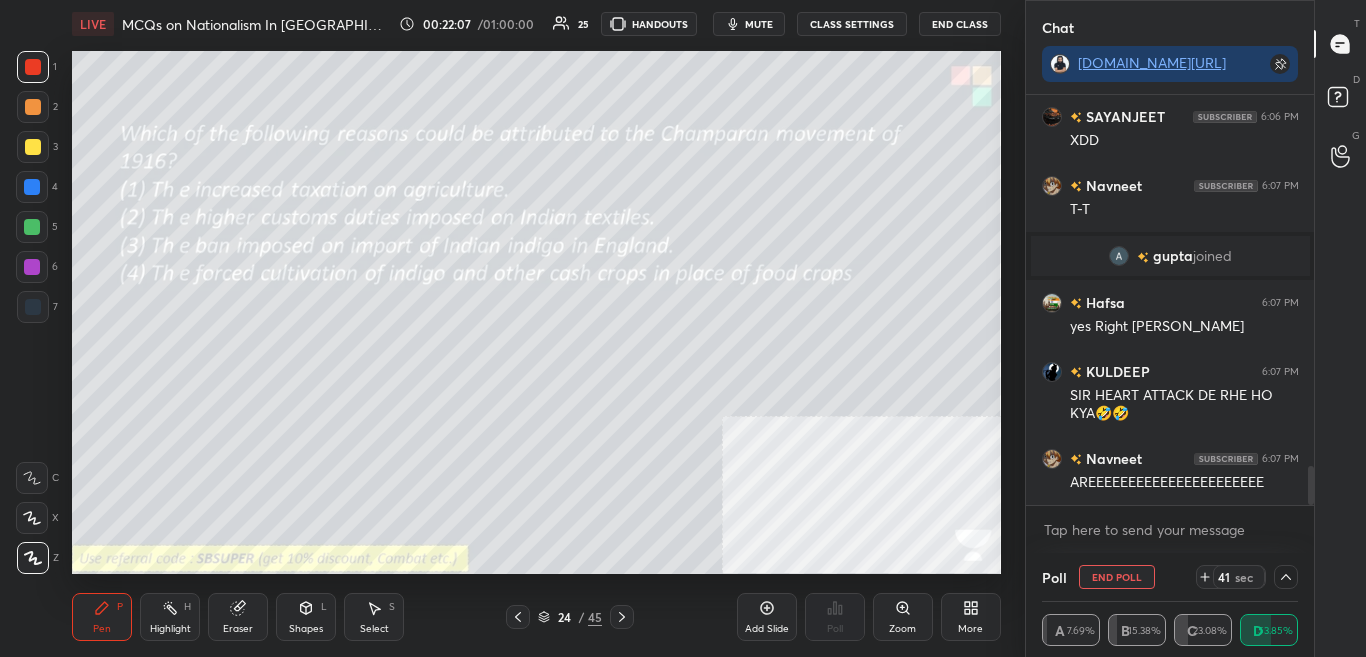 click at bounding box center [1311, 485] 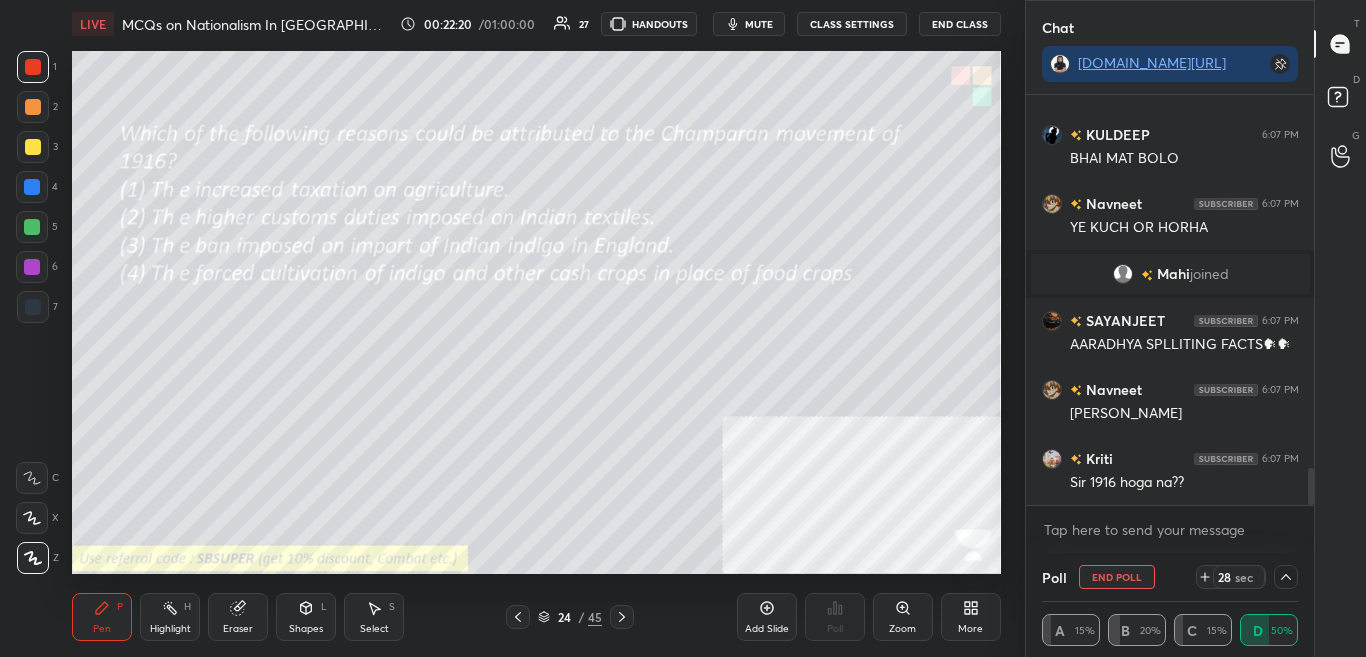 drag, startPoint x: 1311, startPoint y: 490, endPoint x: 1311, endPoint y: 501, distance: 11 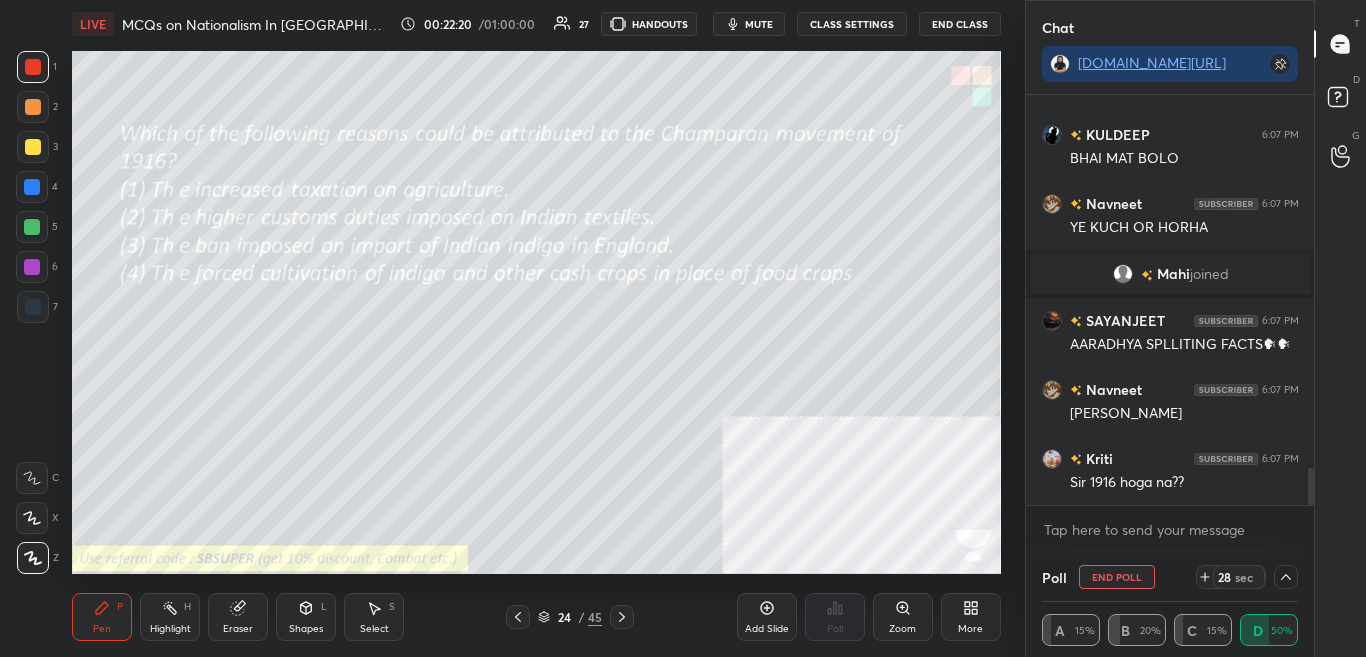 click at bounding box center (1311, 486) 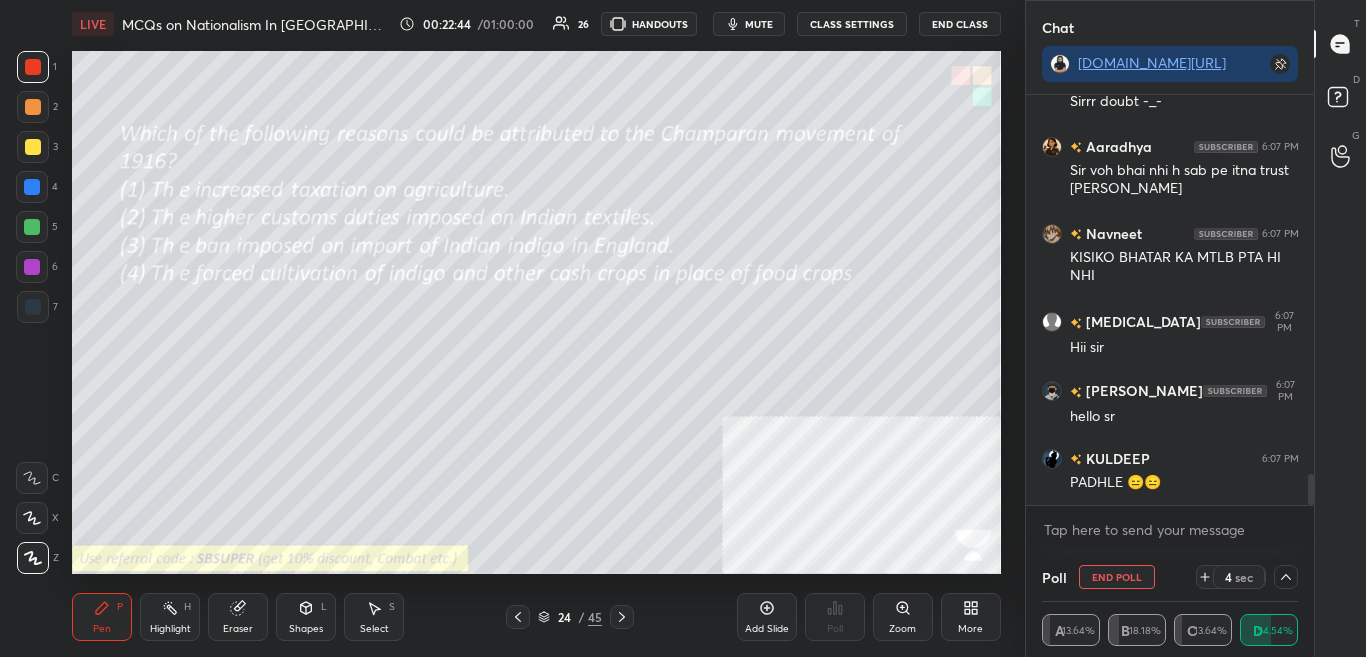 scroll, scrollTop: 5154, scrollLeft: 0, axis: vertical 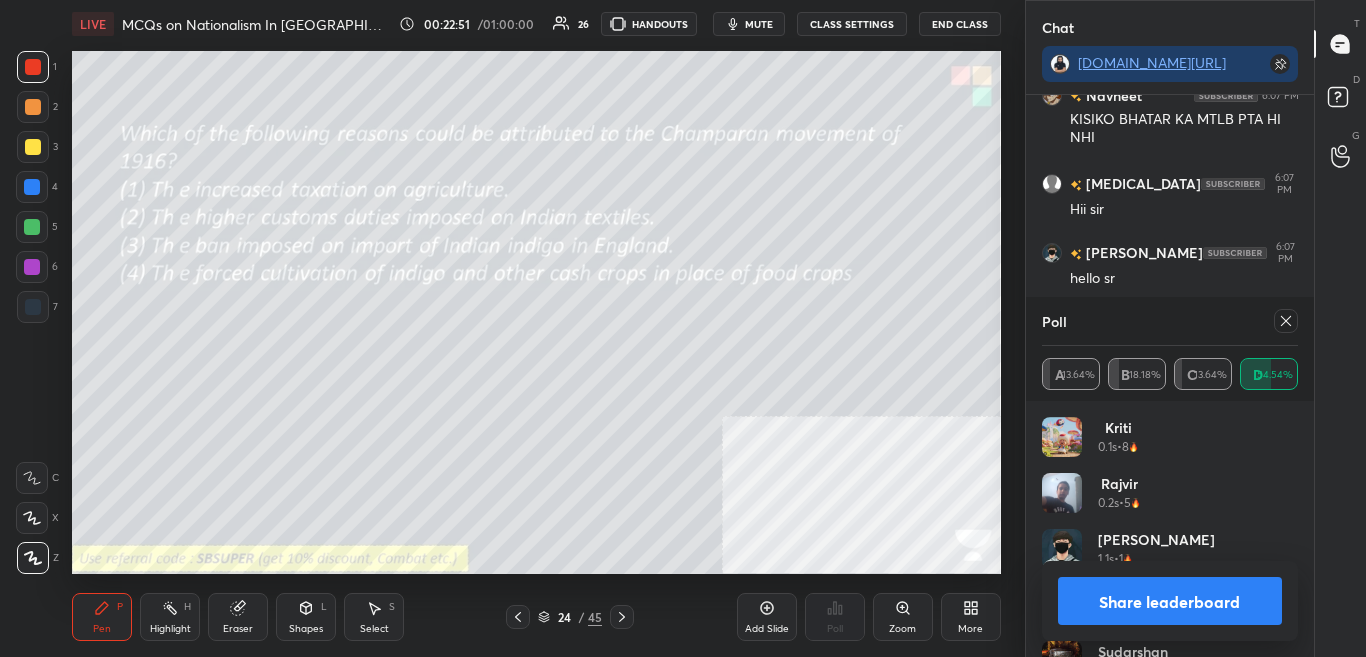 click on "Share leaderboard" at bounding box center (1170, 601) 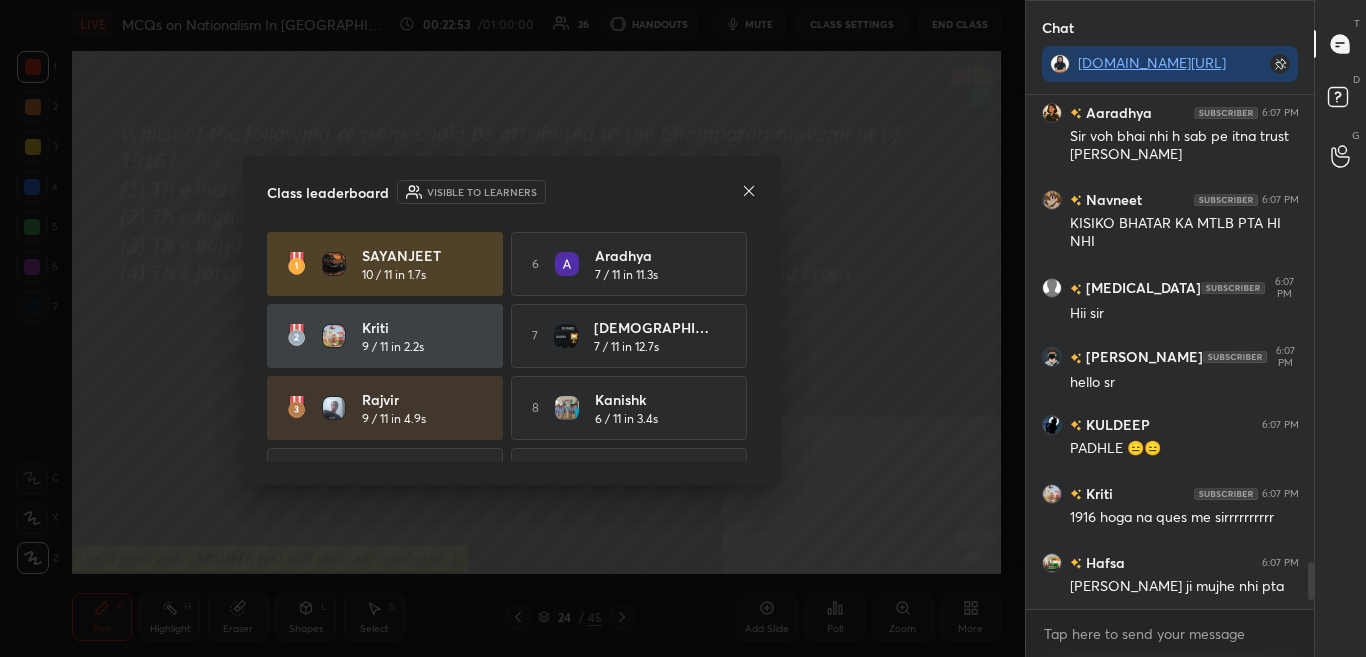 click 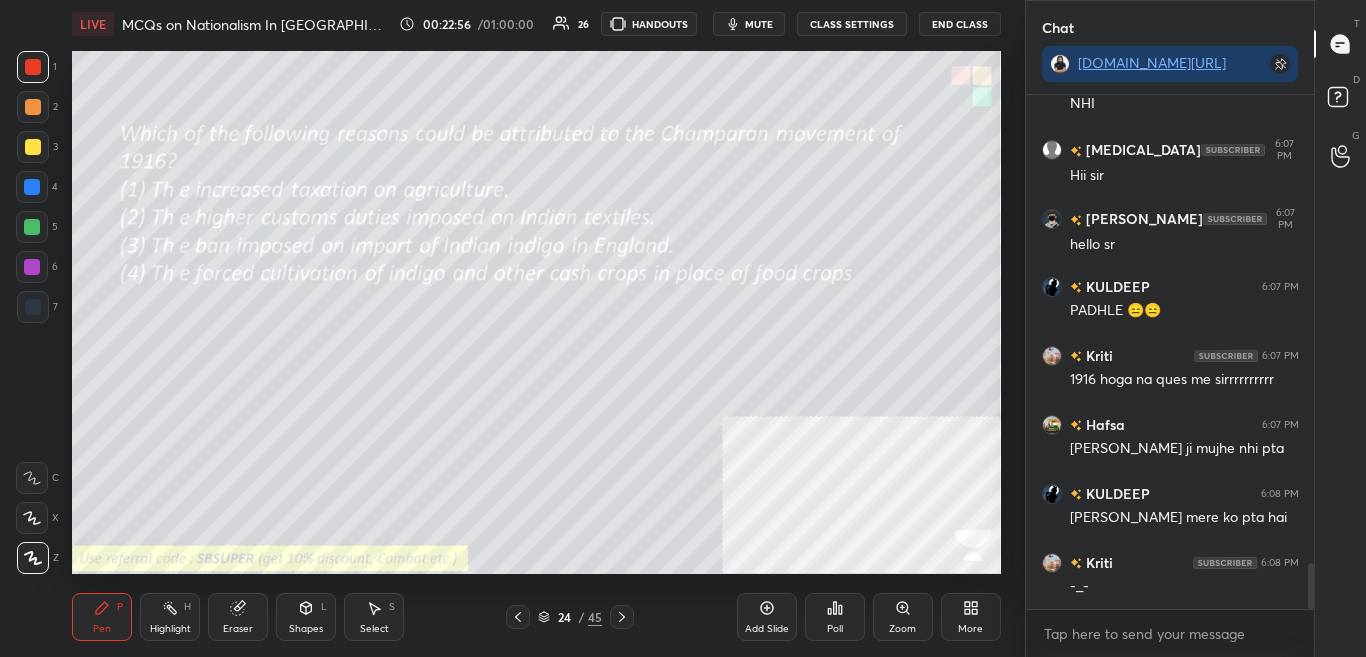 click 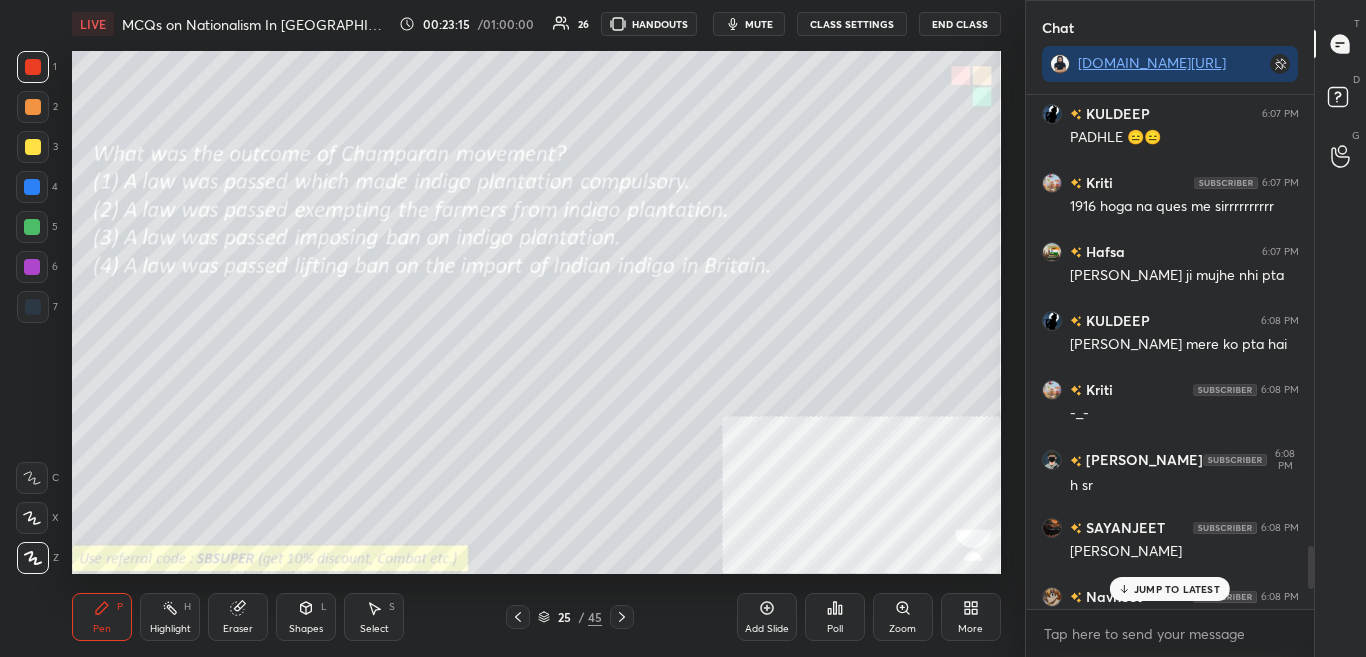 drag, startPoint x: 1312, startPoint y: 595, endPoint x: 1315, endPoint y: 582, distance: 13.341664 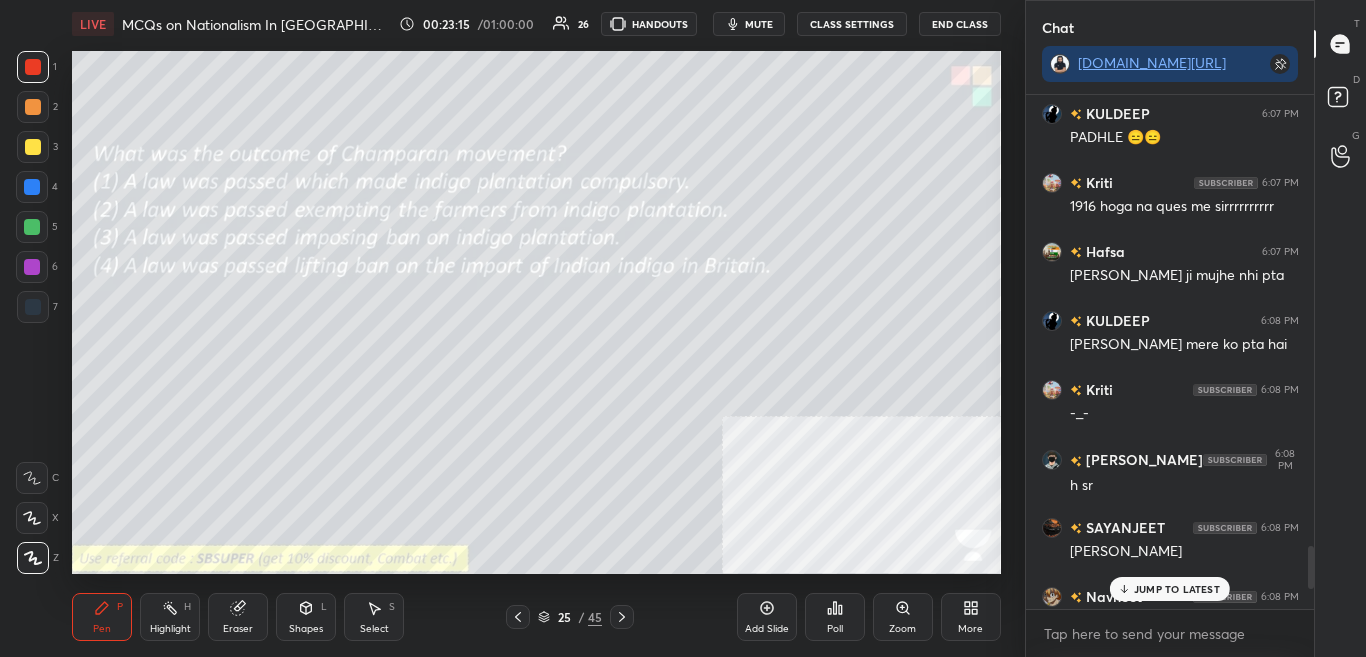 click on "Chat [DOMAIN_NAME][URL] SAYANJEET 6:07 PM AARADHYA SPLLITING FACTS🗣🗣 [PERSON_NAME] 6:07 PM Something is sus SATORU 6:07 PM Sir is right [PERSON_NAME] bac... 6:07 PM Why e is so far from th🥲😂😂 [PERSON_NAME] 6:07 PM h [PERSON_NAME] 6:07 PM Sirrr doubt -_- Aaradhya 6:07 PM Sir voh bhai nhi h sab pe itna trust [PERSON_NAME] chahiye [PERSON_NAME] 6:07 PM KISIKO BHATAR KA MTLB PTA HI NHI [MEDICAL_DATA] 6:07 PM Hii sir DIVESH 6:07 PM hello sr KULDEEP 6:07 PM PADHLE 😑😑 Kriti 6:07 PM 1916 hoga na ques me sirrrrrrrrrr Hafsa 6:07 PM [PERSON_NAME] ji mujhe nhi pta KULDEEP 6:08 PM [PERSON_NAME] mere ko pta hai Kriti 6:08 PM -_- [PERSON_NAME] 6:08 PM h sr [PERSON_NAME] 6:08 PM [PERSON_NAME] [PERSON_NAME] 6:08 PM PTA CHLNA BHI NHI CHAHIE [PERSON_NAME] 6:08 PM yo sayn JUMP TO LATEST Enable hand raising Enable raise hand to speak to learners. Once enabled, chat will be turned off temporarily. Enable x   introducing Raise a hand with a doubt Now learners can raise their hand along with a doubt  How it works? Doubts asked by learners will show up here NEW DOUBTS ASKED [PERSON_NAME]n't raise hand" at bounding box center [1196, 328] 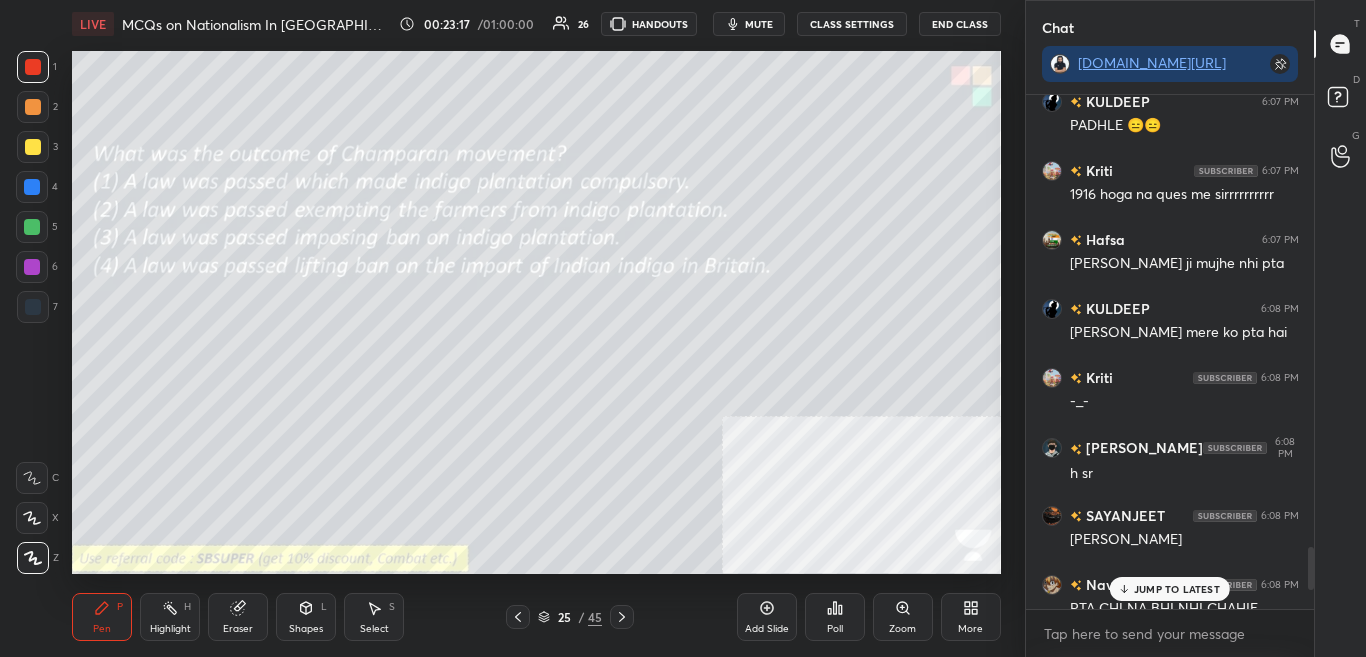 click on "JUMP TO LATEST" at bounding box center [1177, 589] 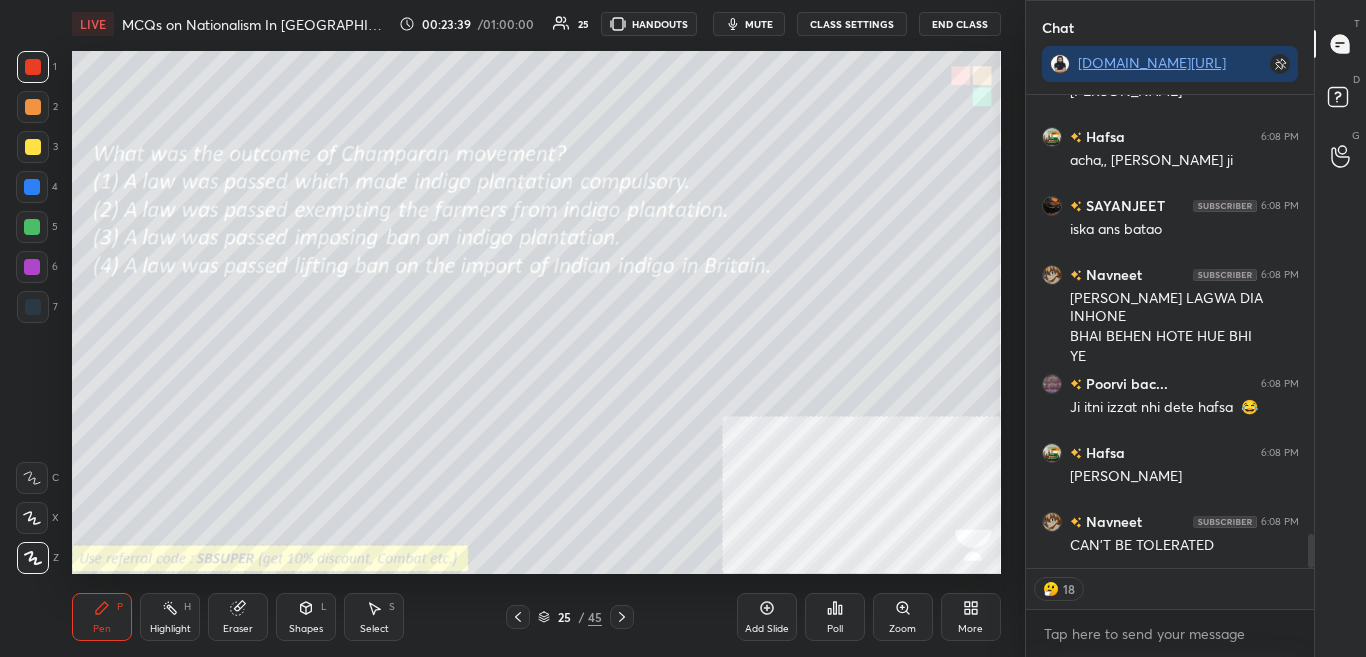 scroll, scrollTop: 6166, scrollLeft: 0, axis: vertical 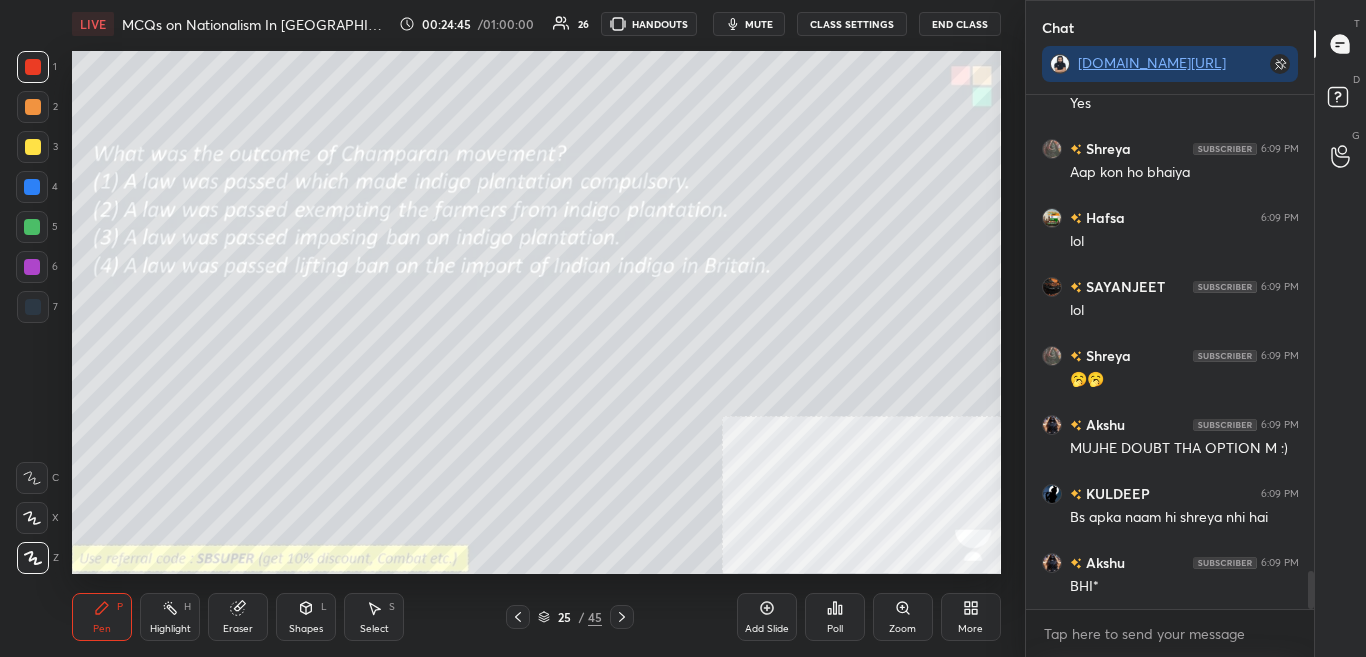 click 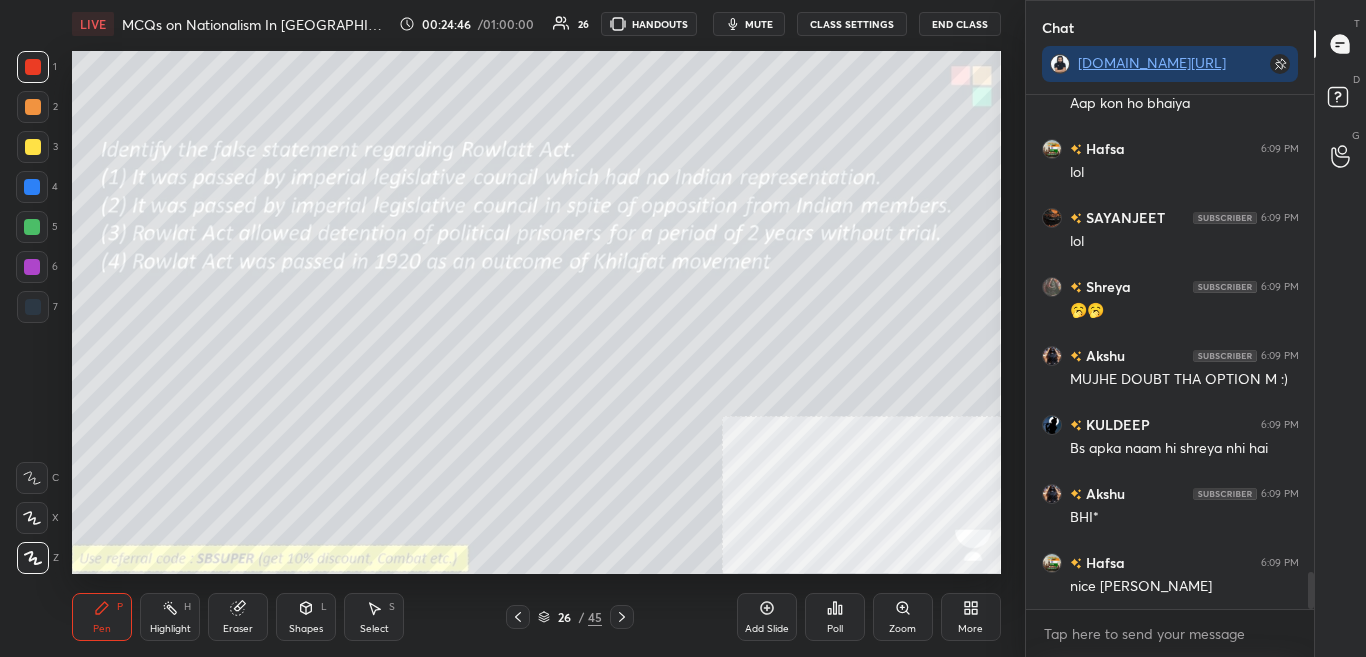 scroll, scrollTop: 6632, scrollLeft: 0, axis: vertical 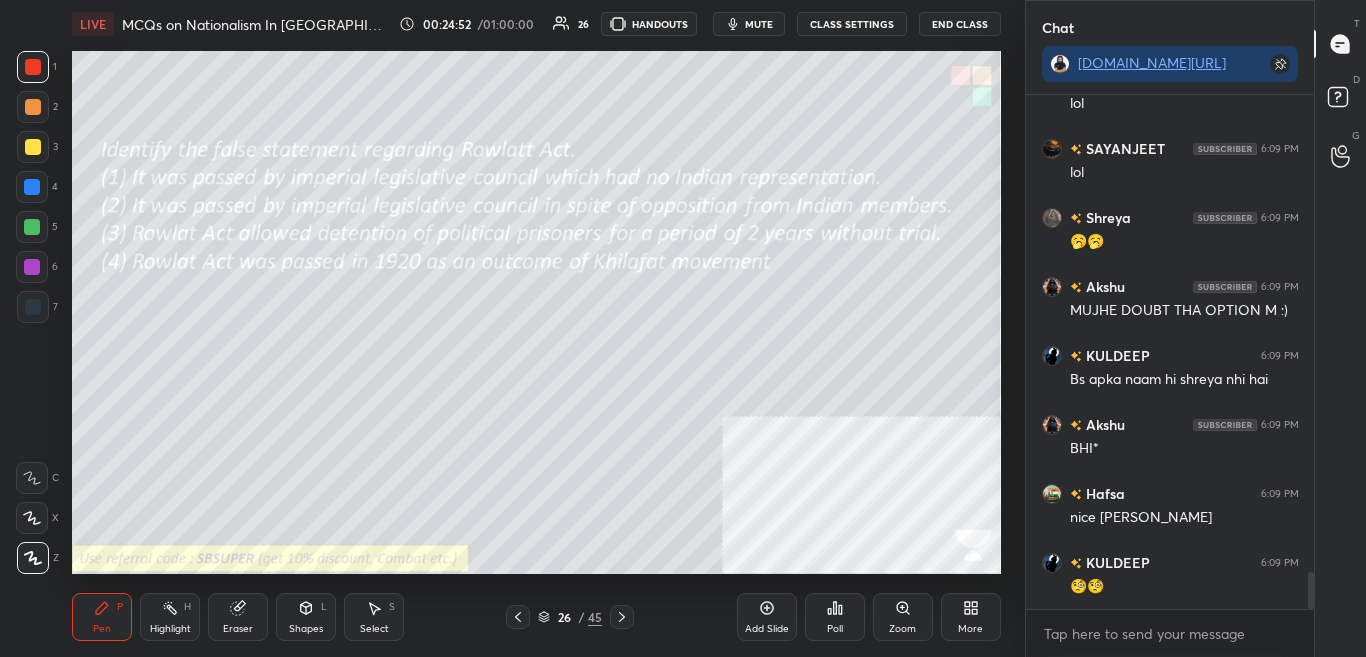 click on "Poll" at bounding box center (835, 617) 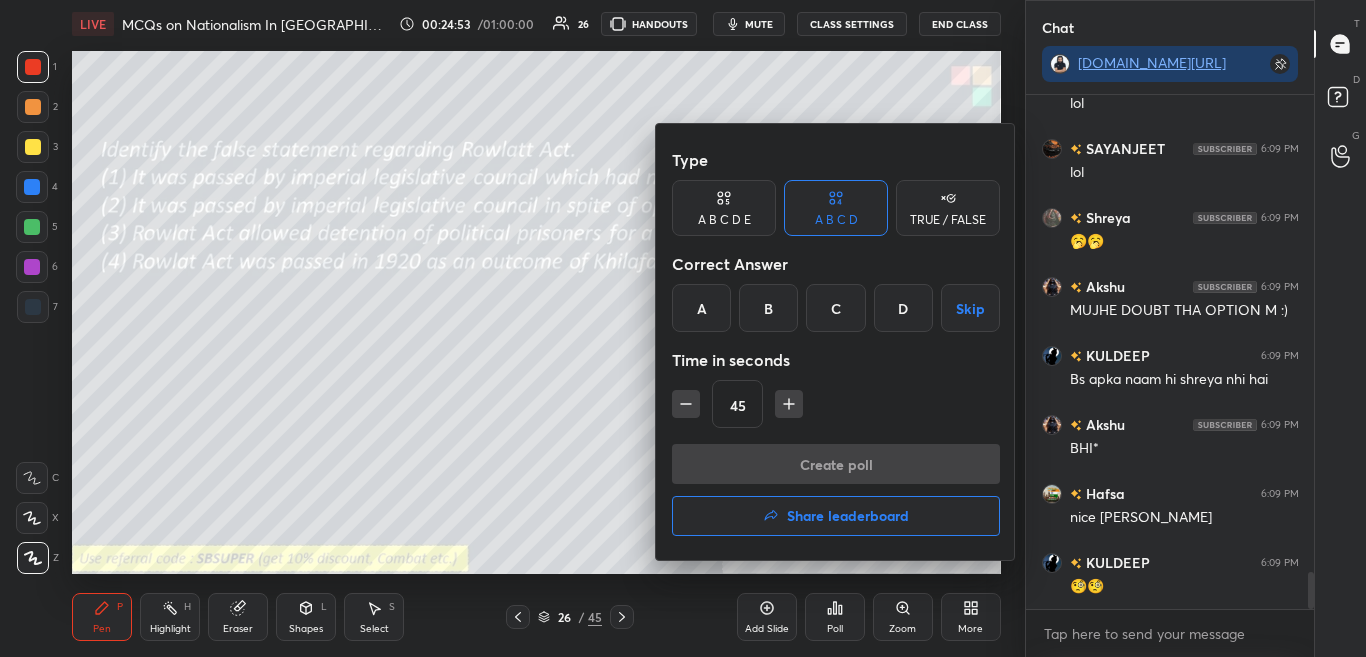 click on "D" at bounding box center (903, 308) 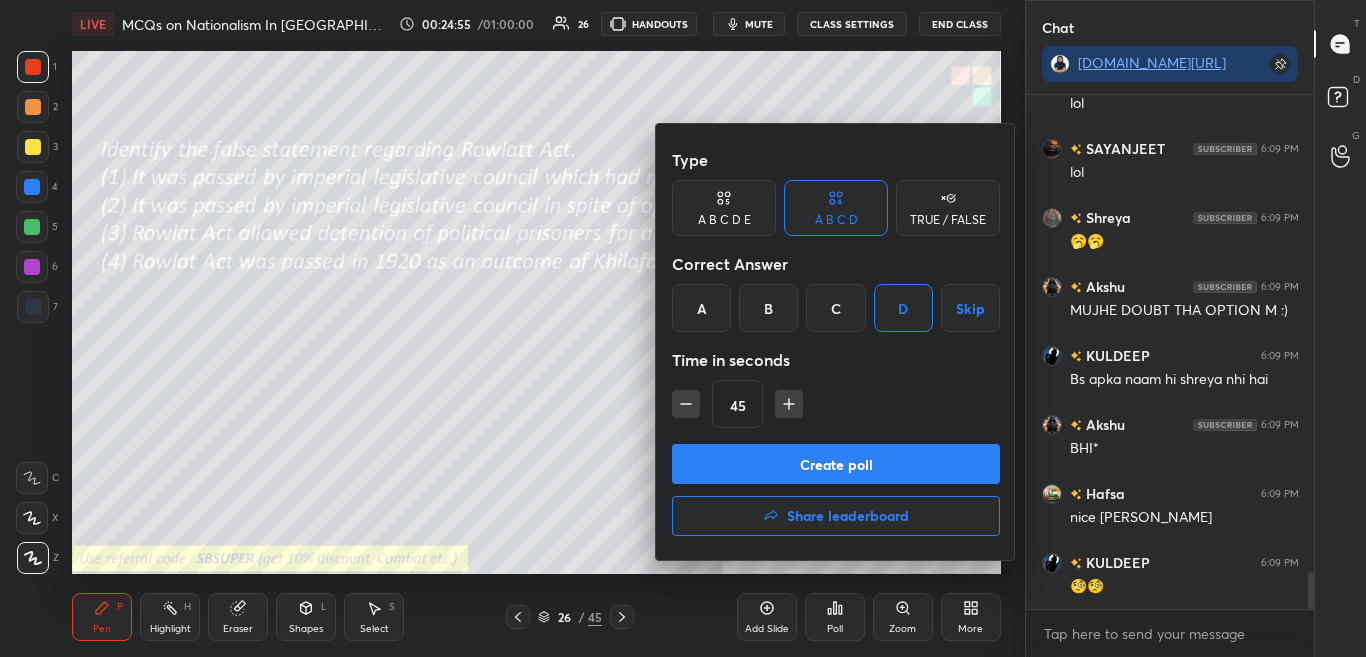 click on "Create poll" at bounding box center (836, 464) 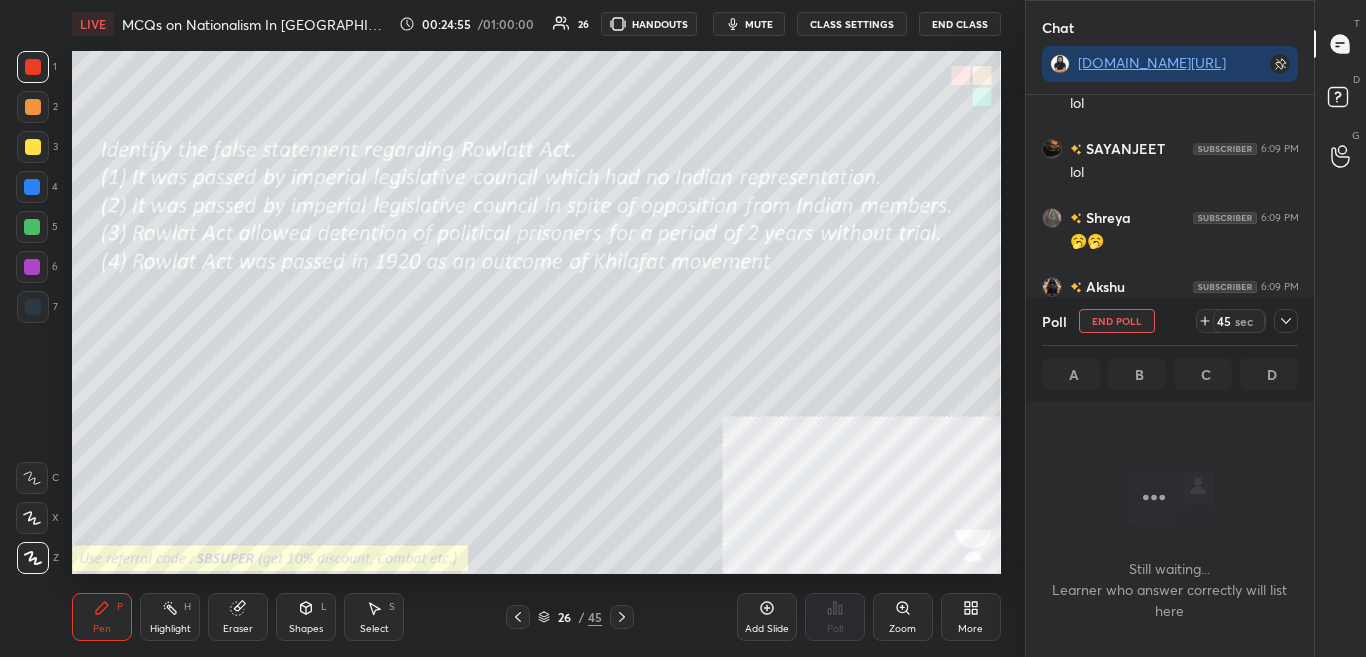 scroll, scrollTop: 290, scrollLeft: 282, axis: both 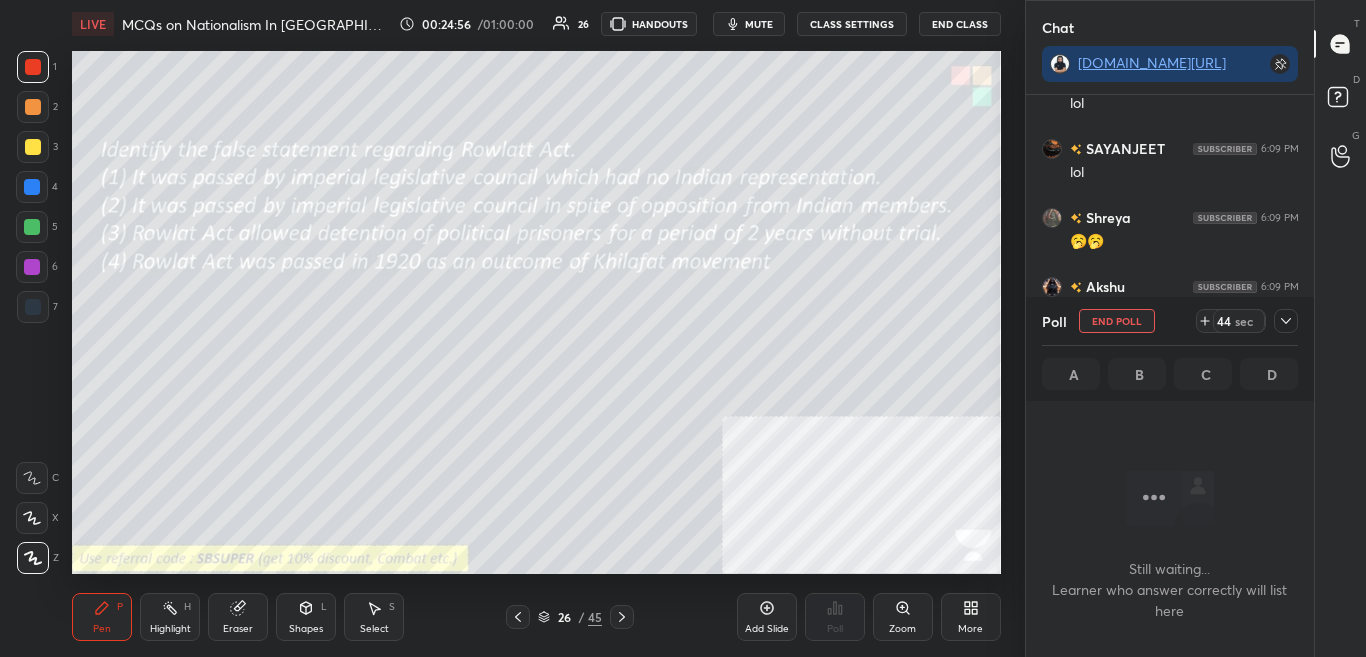 click 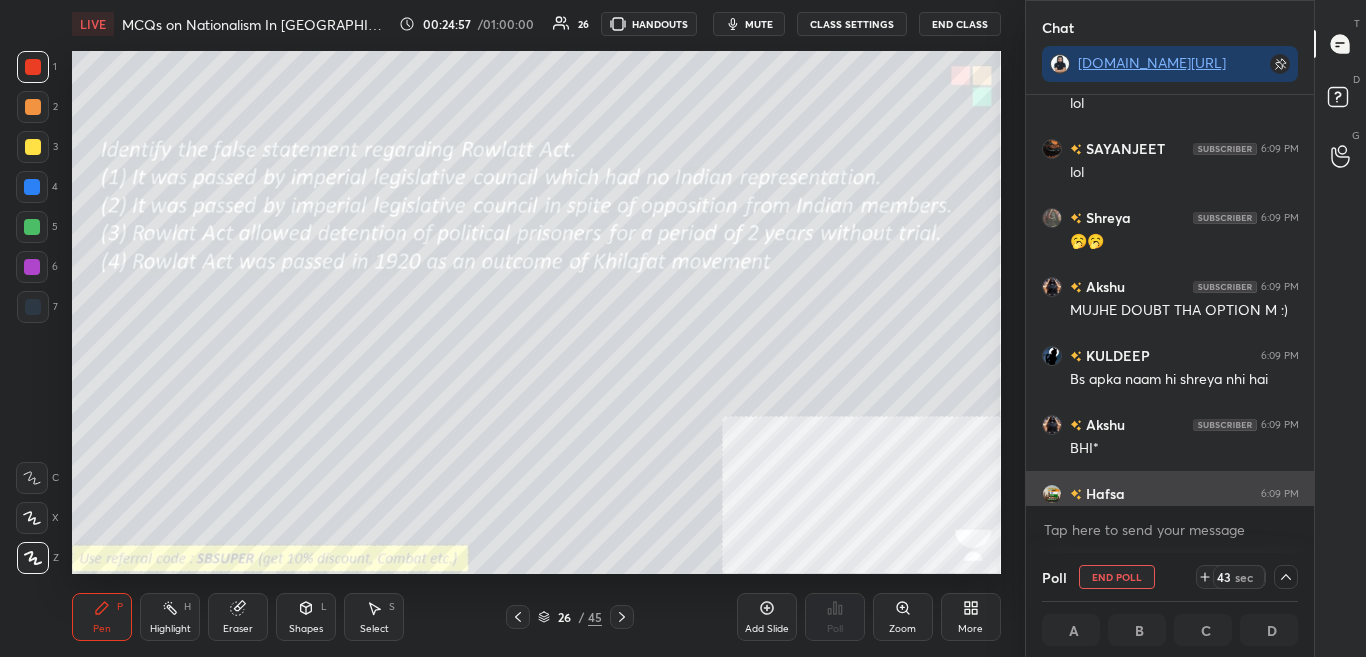 scroll, scrollTop: 1, scrollLeft: 7, axis: both 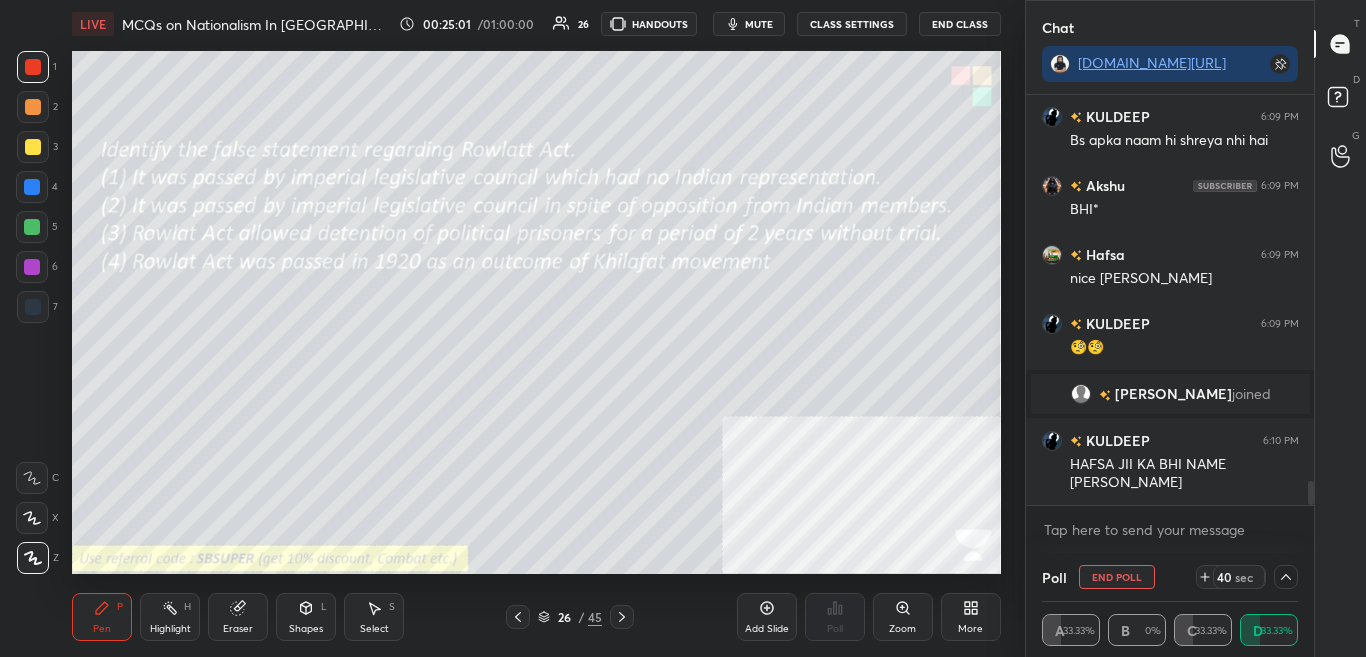 click 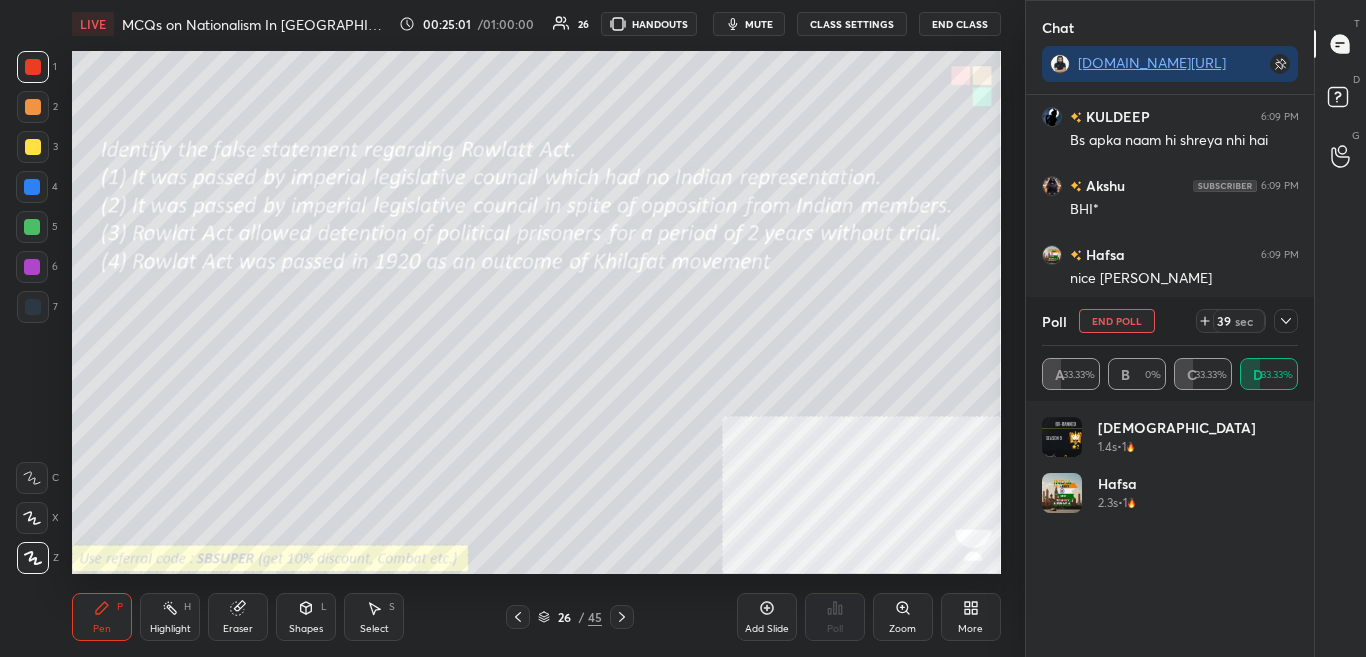 scroll, scrollTop: 7, scrollLeft: 7, axis: both 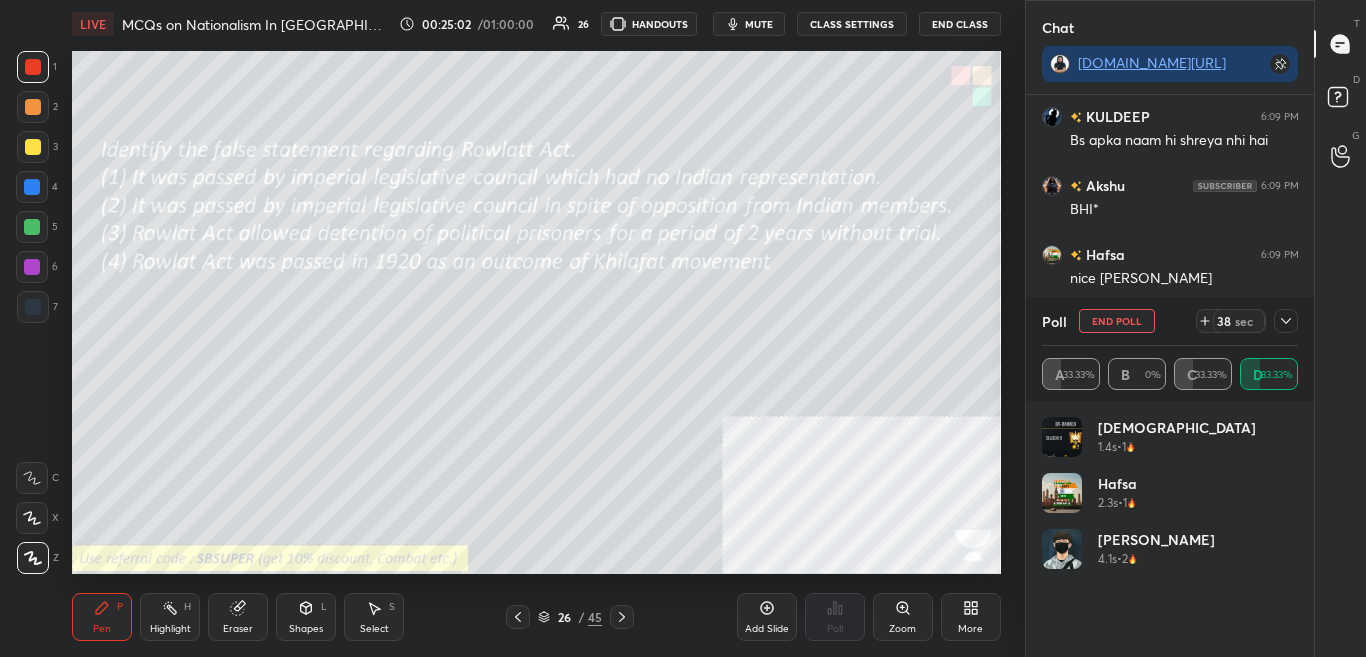 click 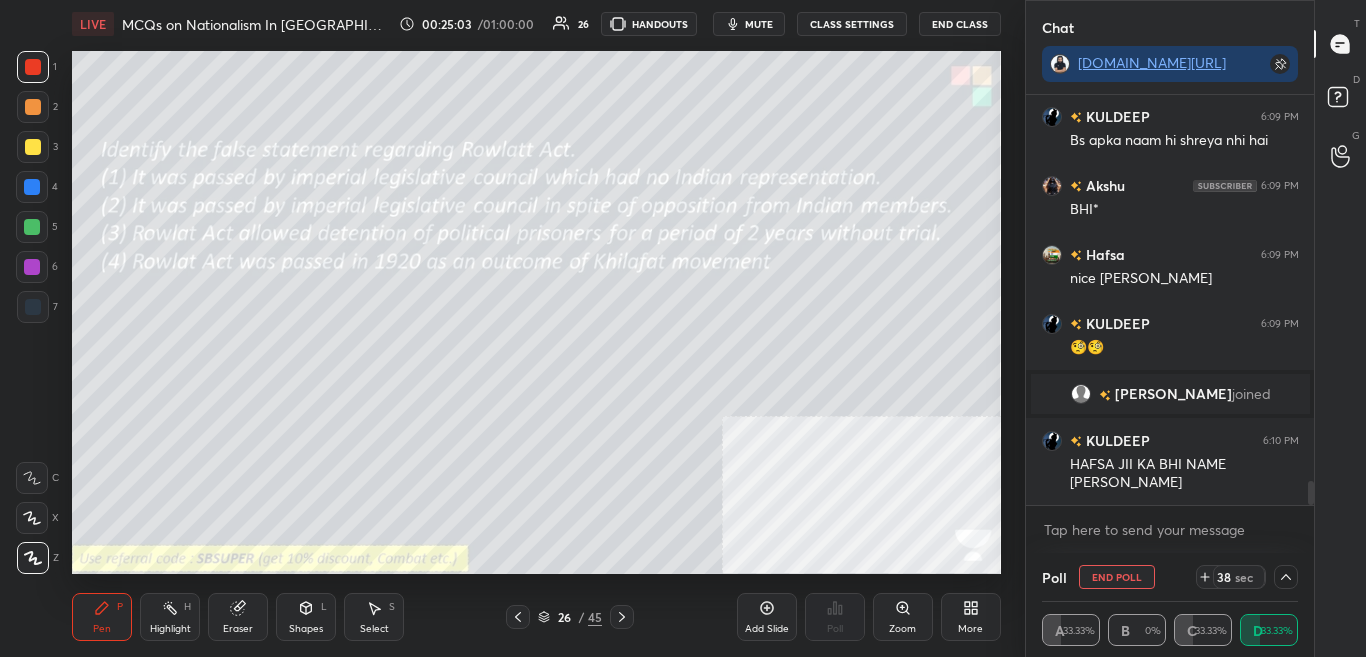 scroll, scrollTop: 0, scrollLeft: 0, axis: both 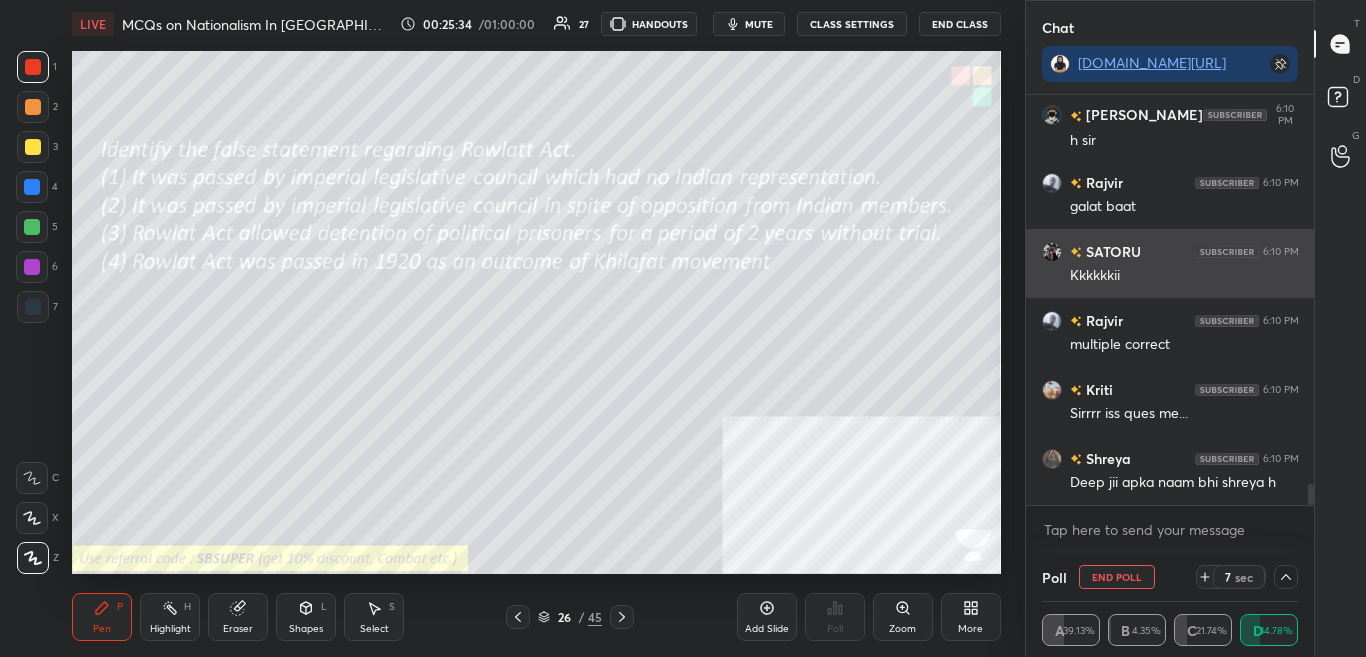 click on "SATORU 6:10 PM" at bounding box center [1170, 251] 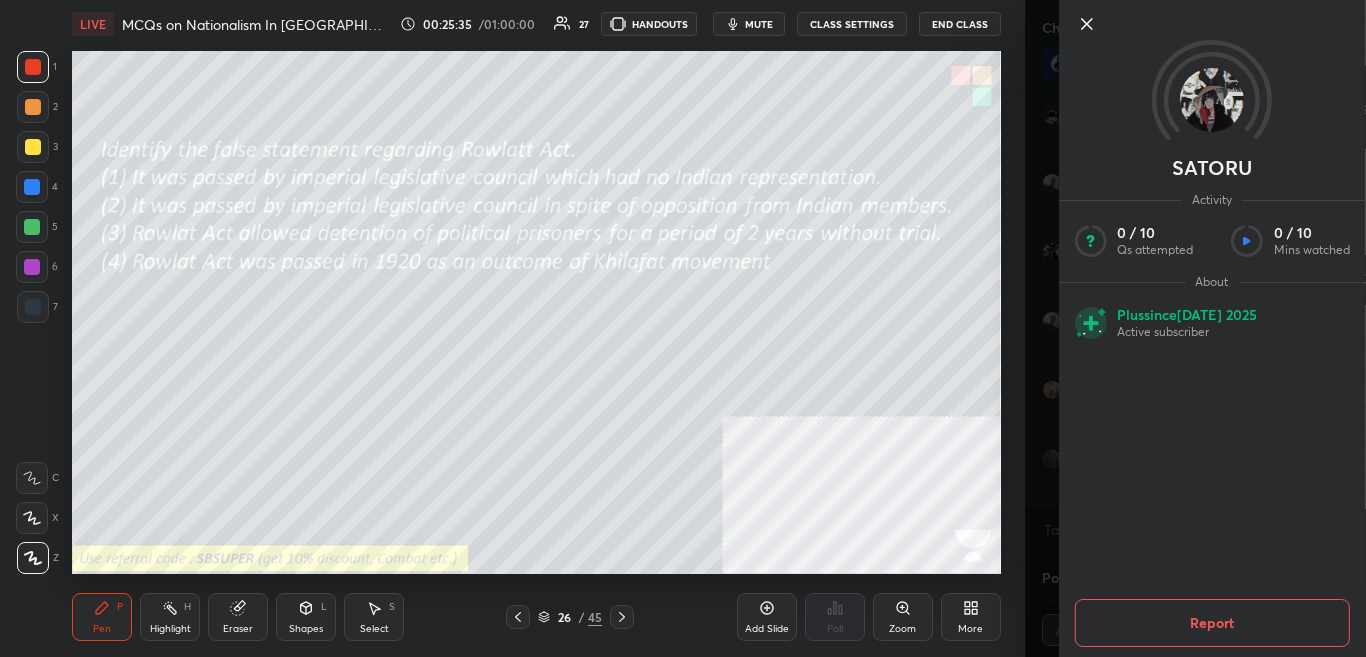 scroll, scrollTop: 7619, scrollLeft: 0, axis: vertical 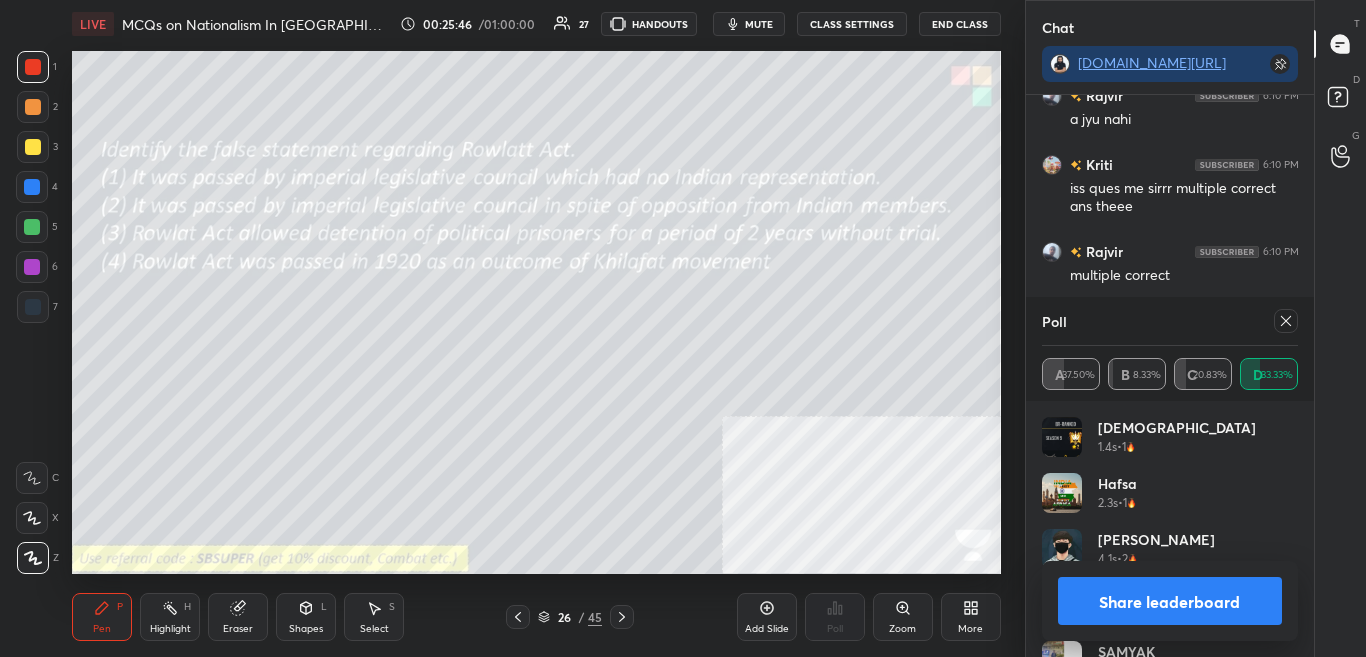 click 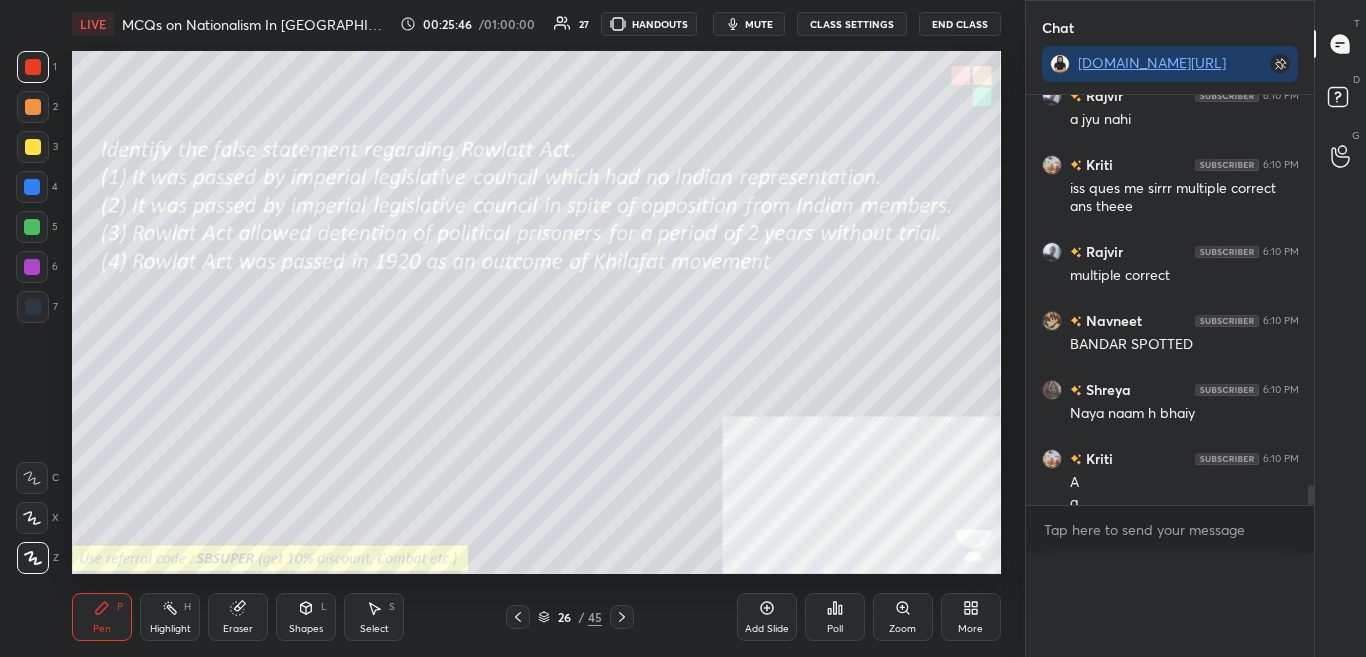 scroll, scrollTop: 8071, scrollLeft: 0, axis: vertical 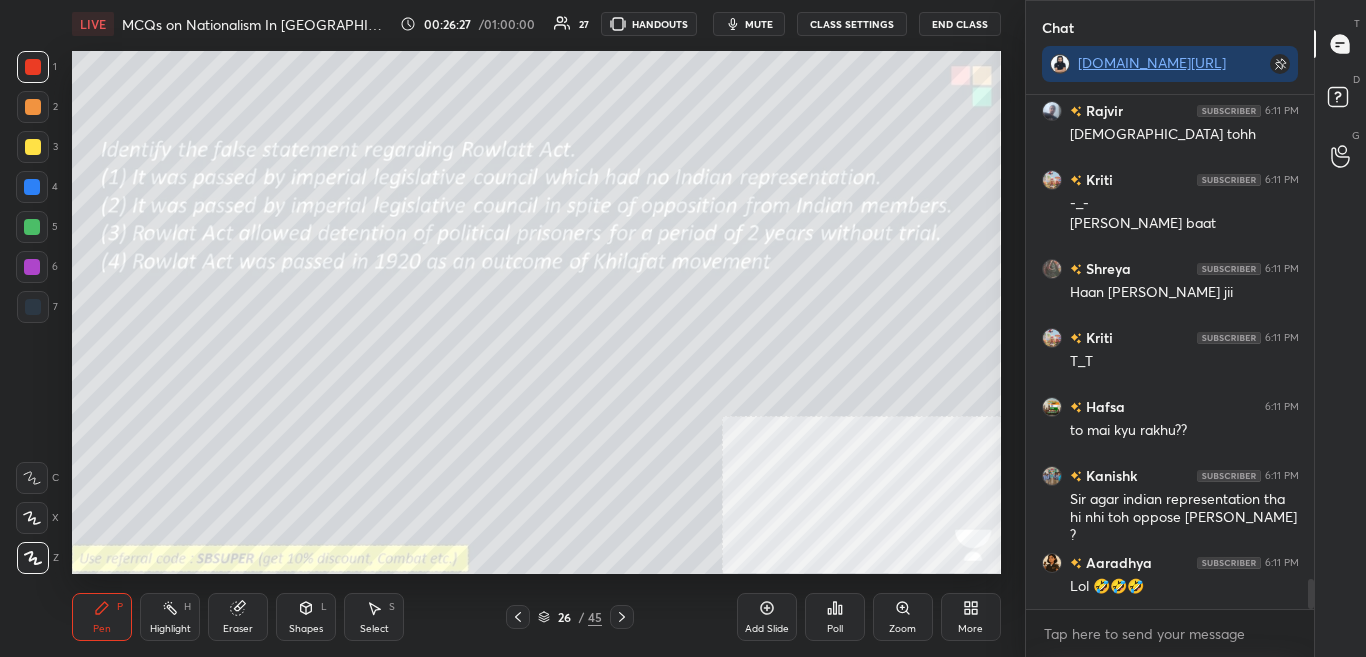 click 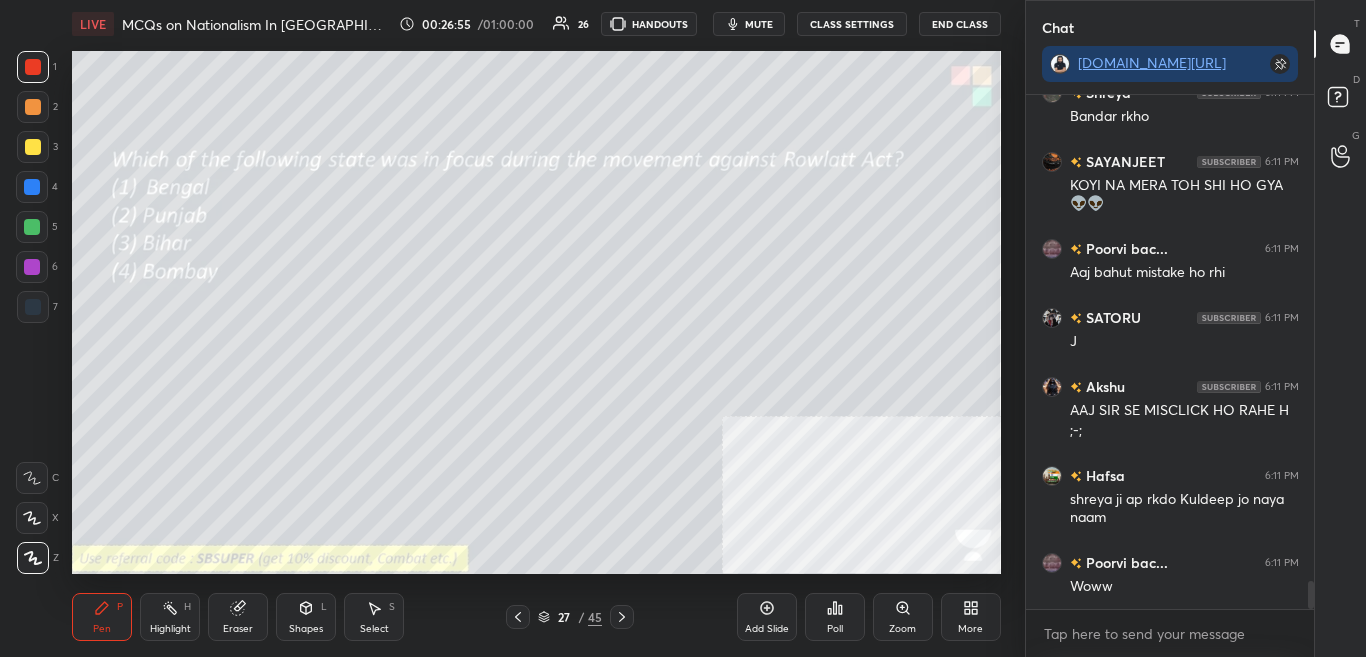 scroll, scrollTop: 9017, scrollLeft: 0, axis: vertical 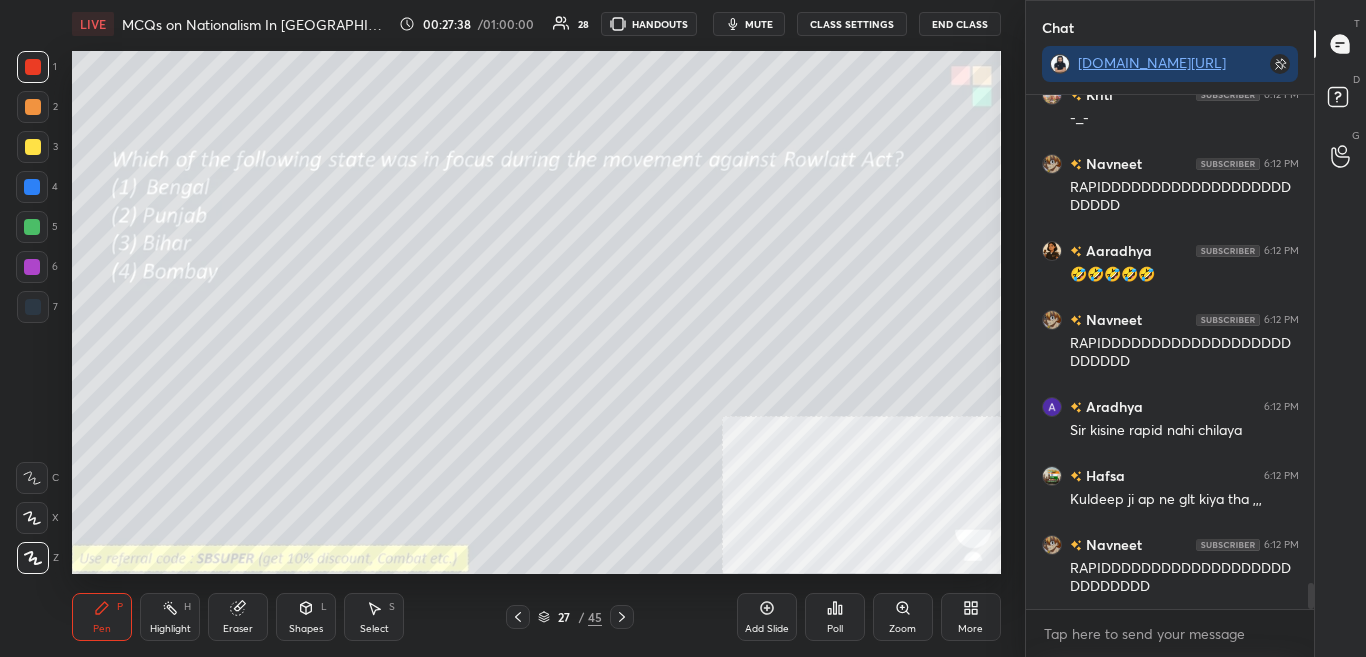 click on "Poll" at bounding box center (835, 617) 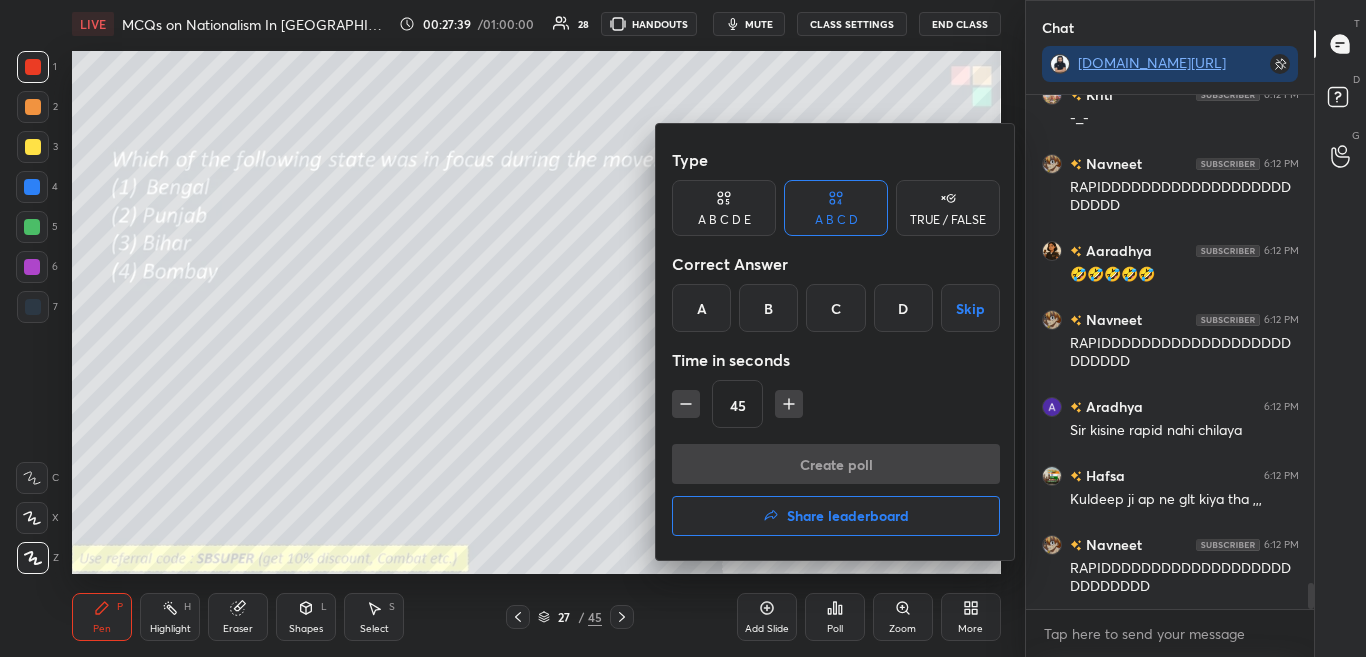 click on "B" at bounding box center (768, 308) 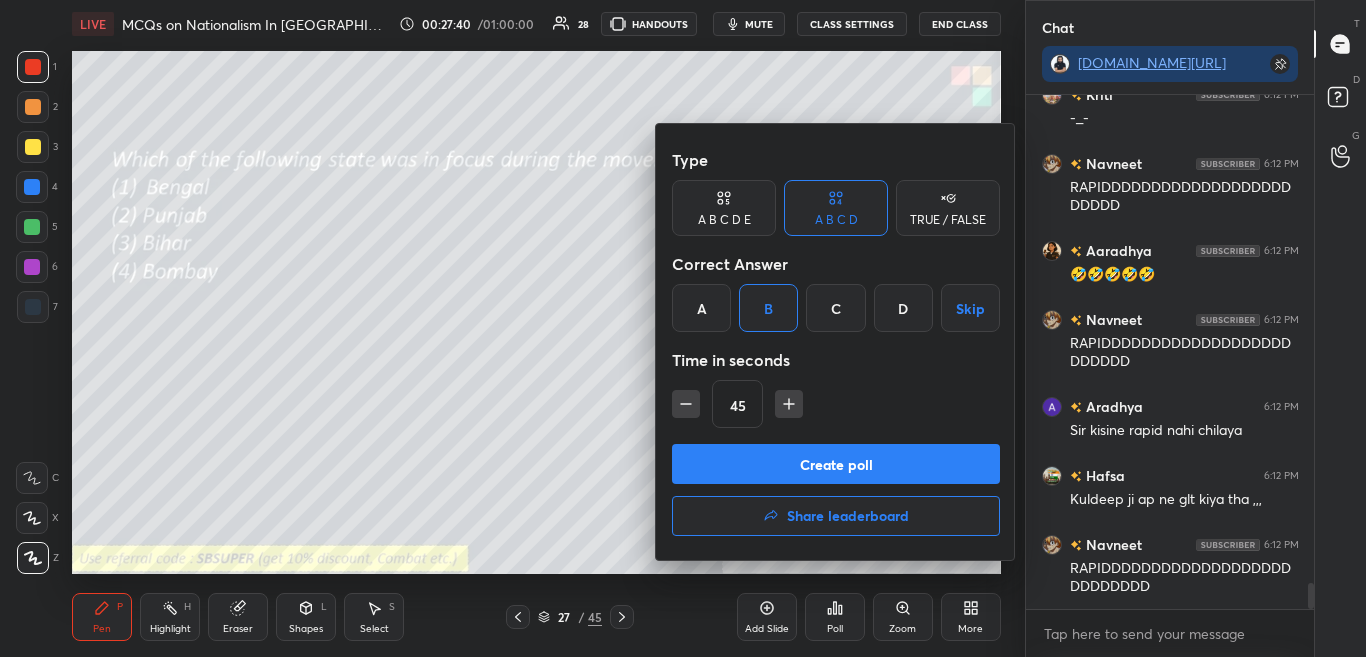 click on "Create poll" at bounding box center [836, 464] 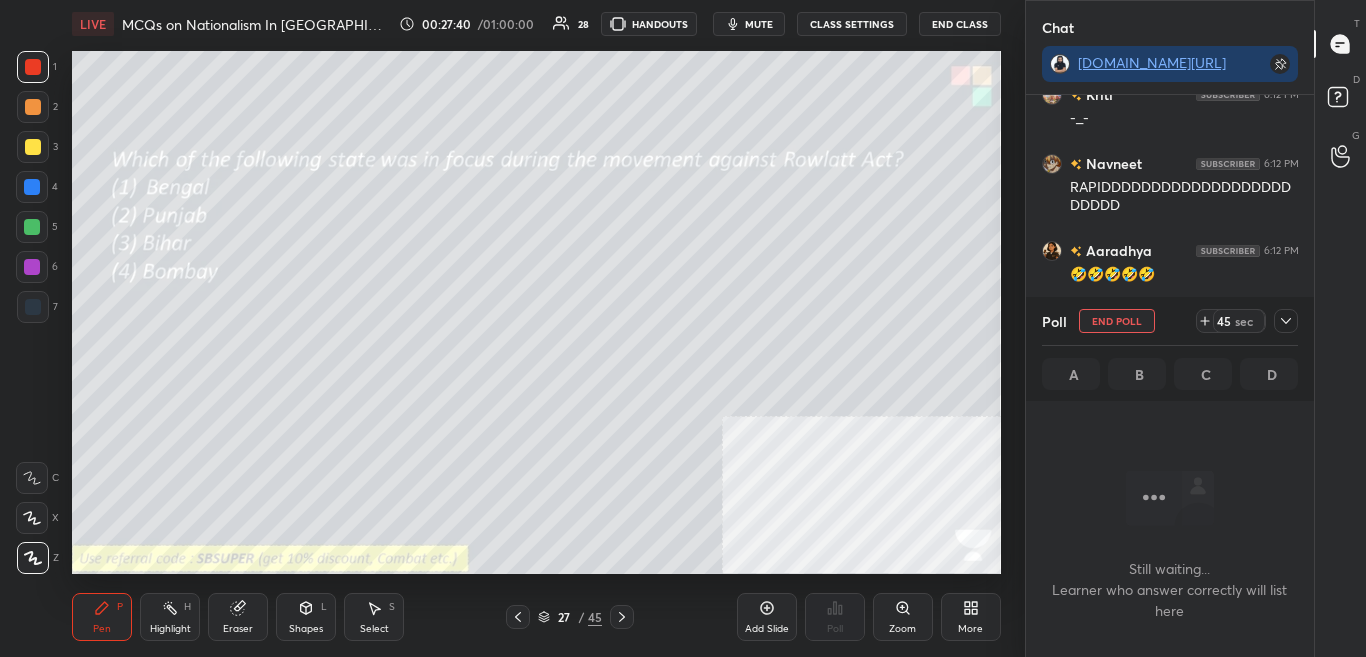 scroll, scrollTop: 280, scrollLeft: 282, axis: both 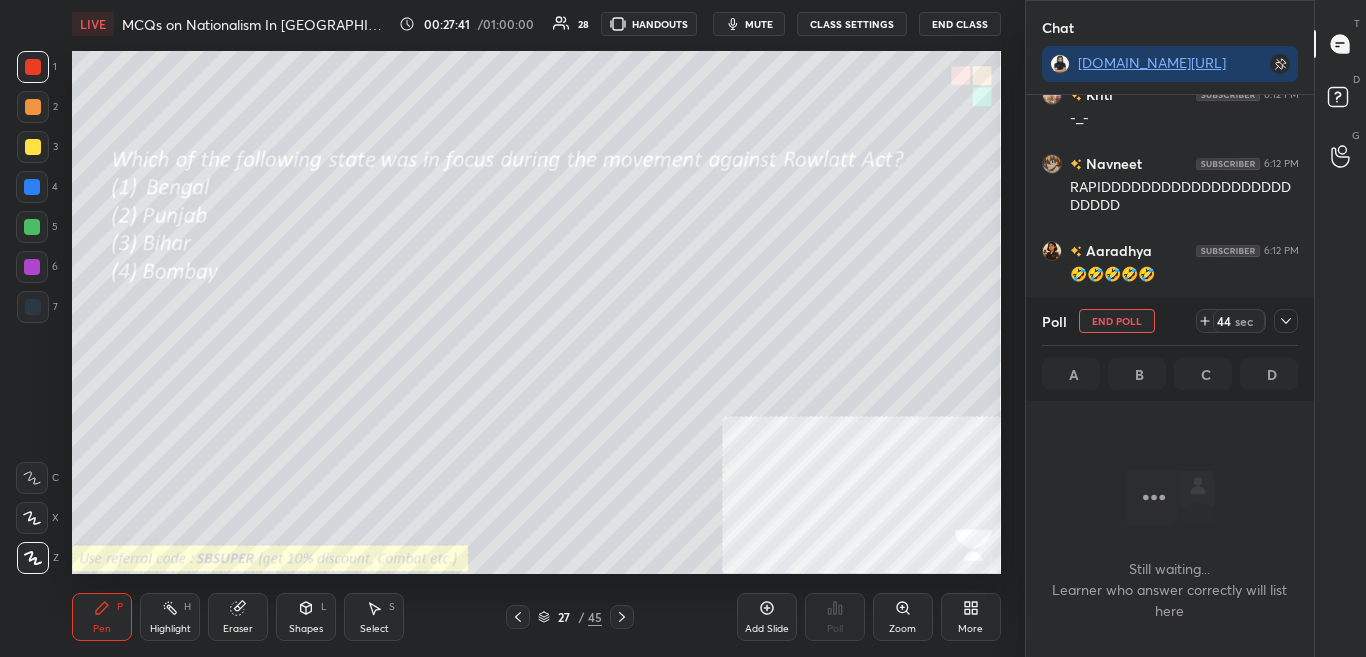 click 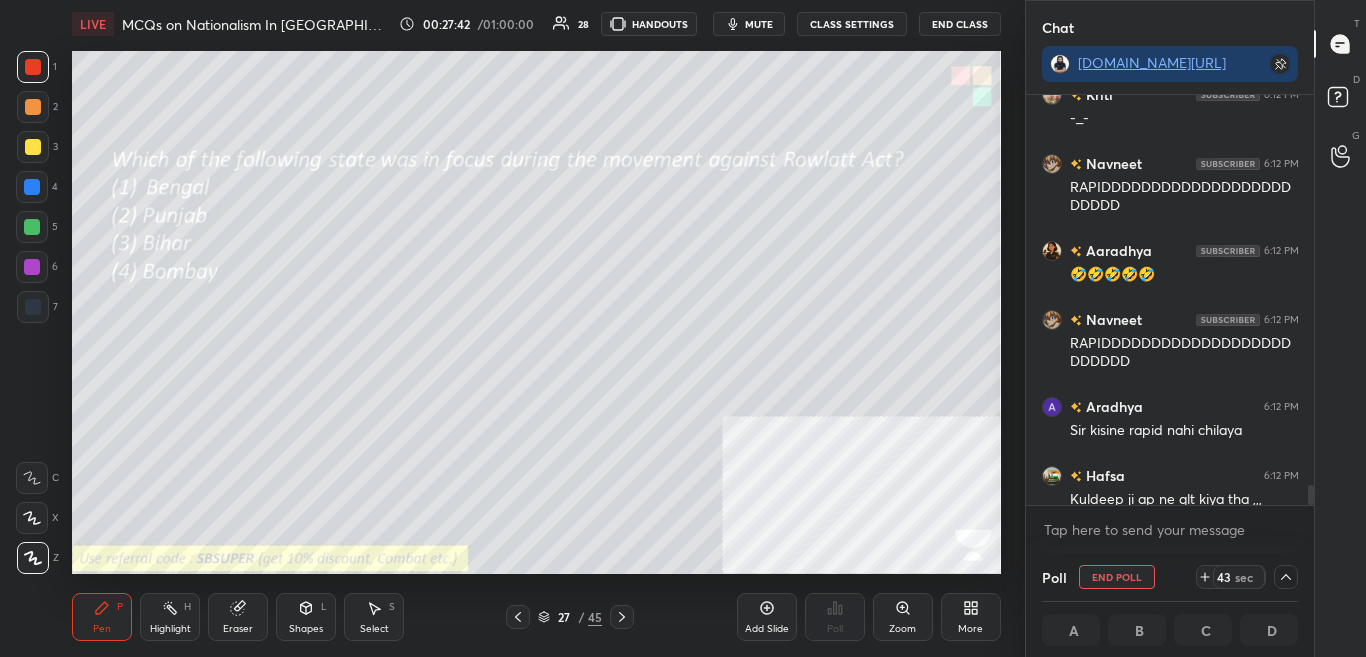 scroll, scrollTop: 1, scrollLeft: 7, axis: both 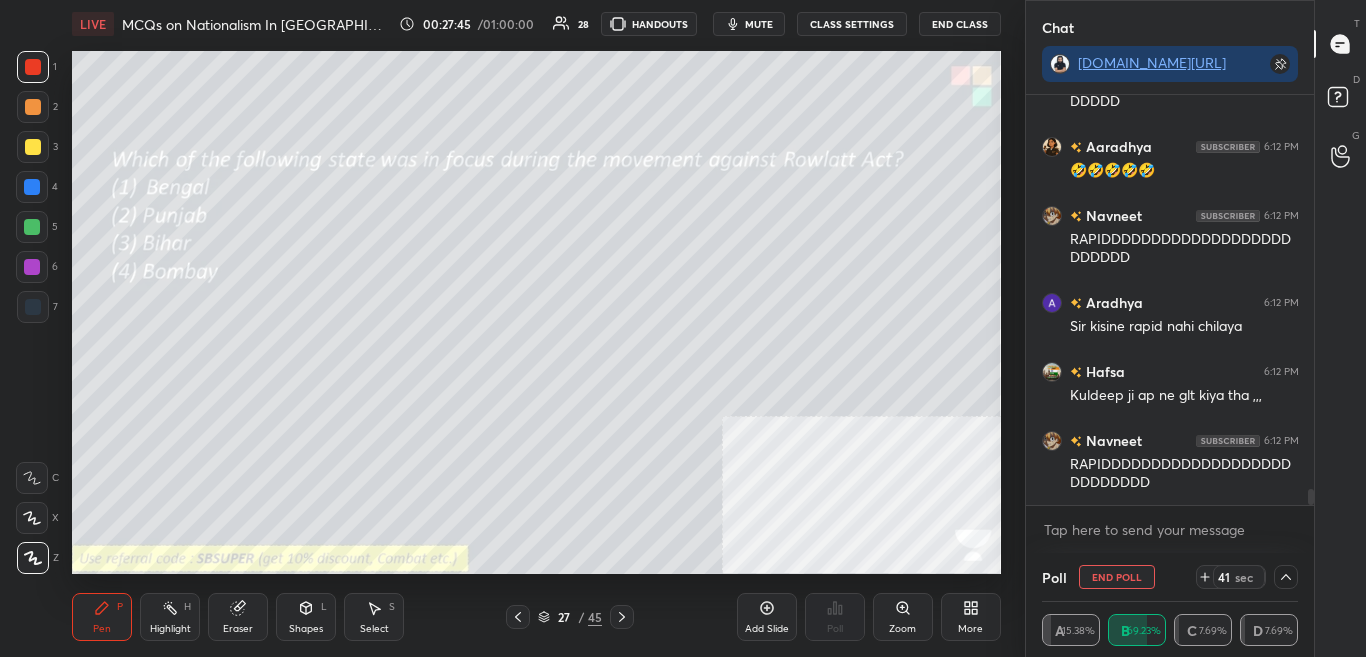 drag, startPoint x: 1309, startPoint y: 494, endPoint x: 1309, endPoint y: 509, distance: 15 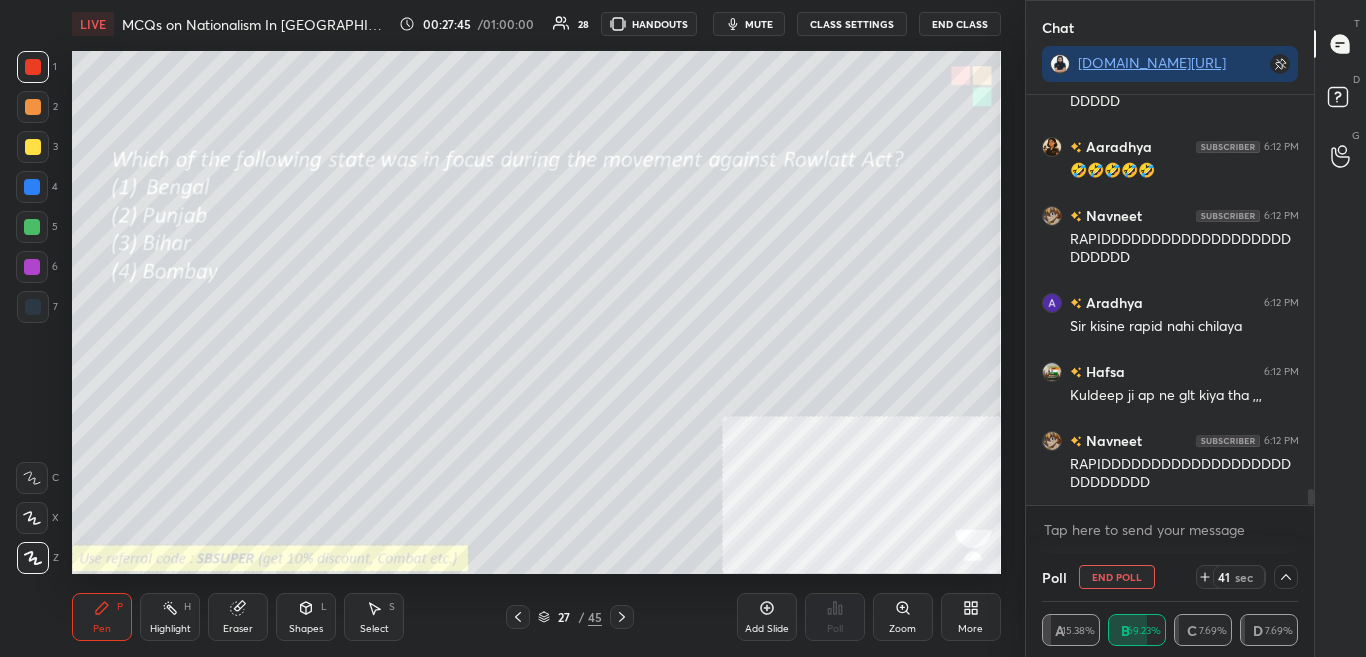 click on "Kriti 6:12 PM -_- [PERSON_NAME] 6:12 PM RAPIDDDDDDDDDDDDDDDDDDDDDDDD Aaradhya 6:12 PM 🤣🤣🤣🤣🤣 [PERSON_NAME] 6:12 PM RAPIDDDDDDDDDDDDDDDDDDDDDDDDD [PERSON_NAME] 6:12 PM Sir kisine rapid nahi chilaya Hafsa 6:12 PM Kuldeep ji ap ne glt kiya tha ,,, [PERSON_NAME] 6:12 PM RAPIDDDDDDDDDDDDDDDDDDDDDDDDDDD JUMP TO LATEST Enable hand raising Enable raise hand to speak to learners. Once enabled, chat will be turned off temporarily. Enable x" at bounding box center [1170, 324] 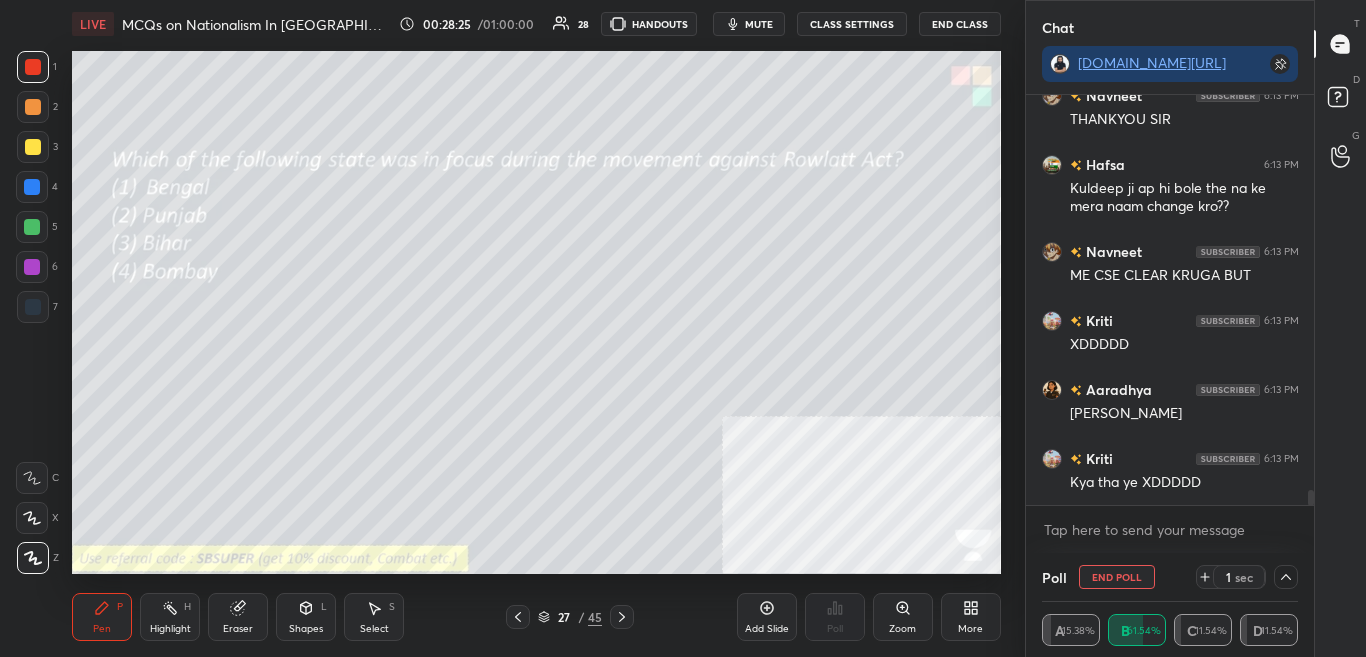 scroll, scrollTop: 10826, scrollLeft: 0, axis: vertical 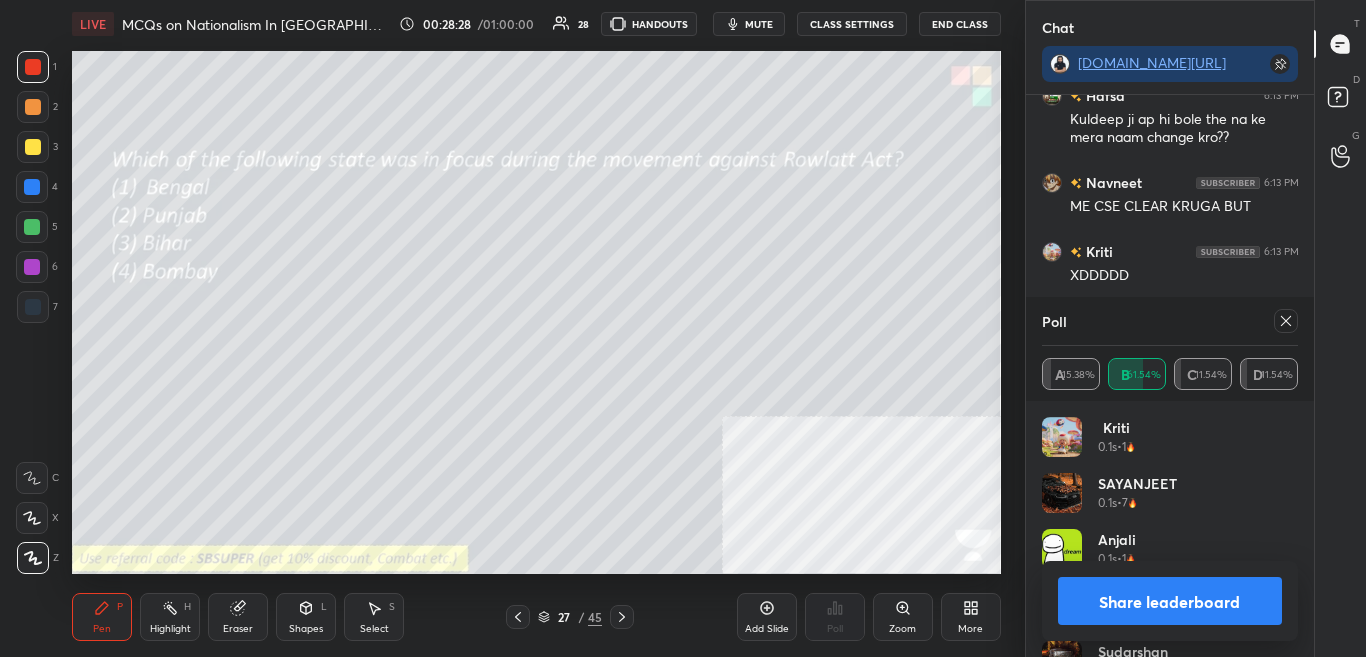 click on "Share leaderboard" at bounding box center [1170, 601] 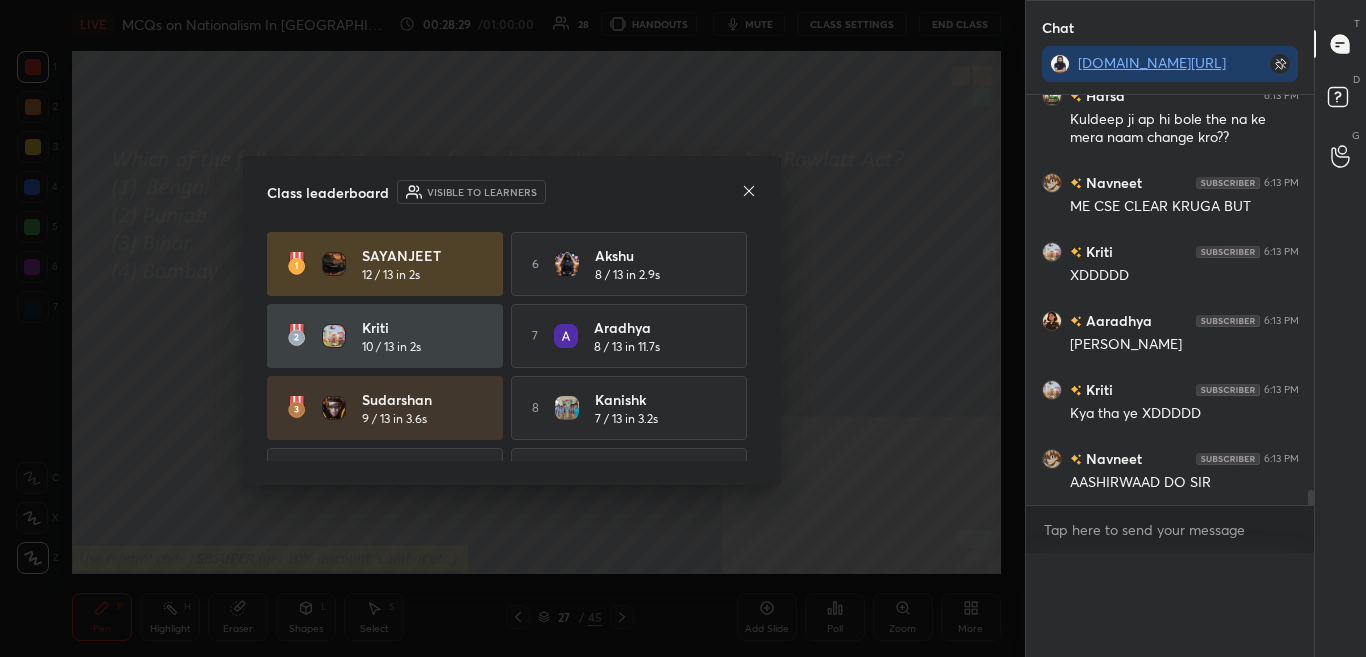 scroll, scrollTop: 0, scrollLeft: 0, axis: both 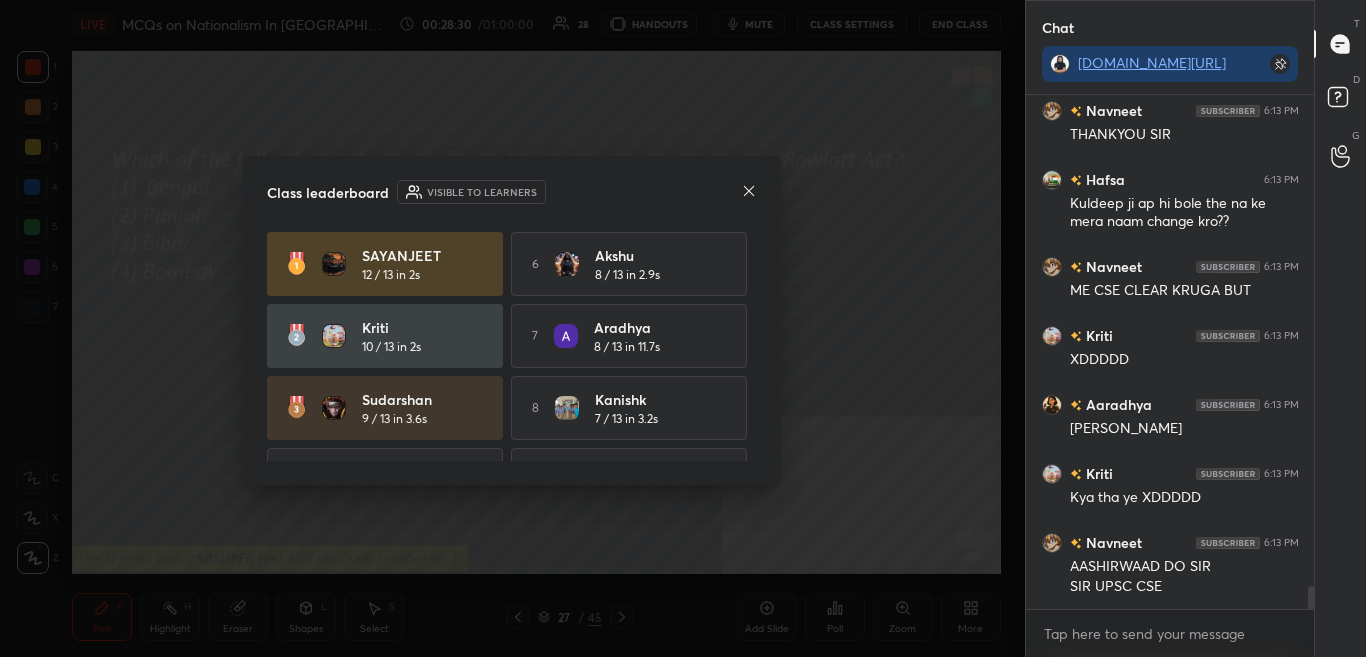 click 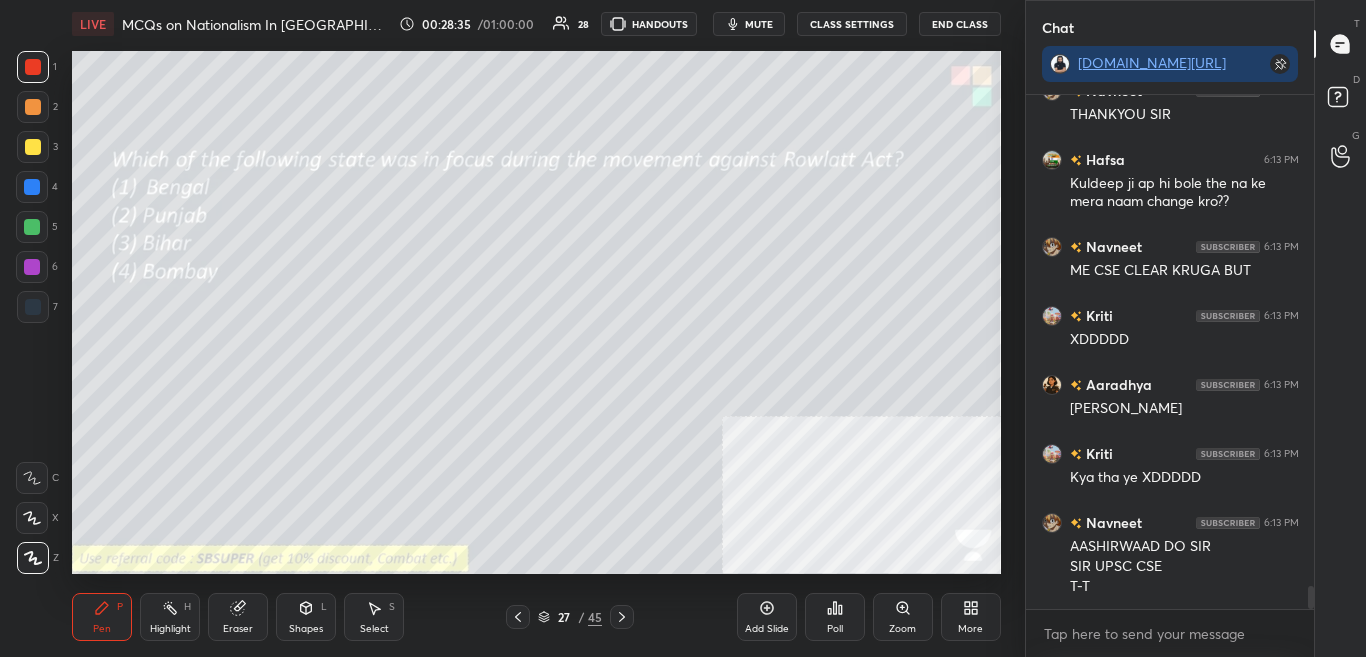 drag, startPoint x: 625, startPoint y: 625, endPoint x: 622, endPoint y: 615, distance: 10.440307 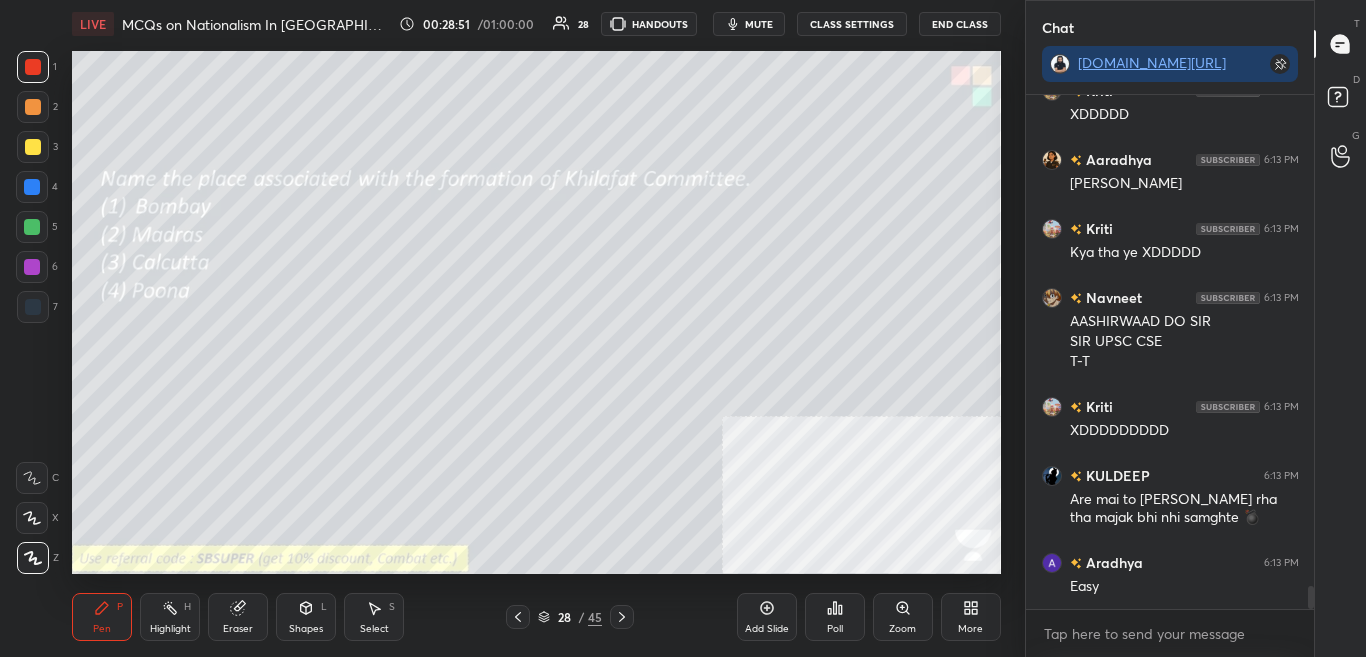 scroll, scrollTop: 11074, scrollLeft: 0, axis: vertical 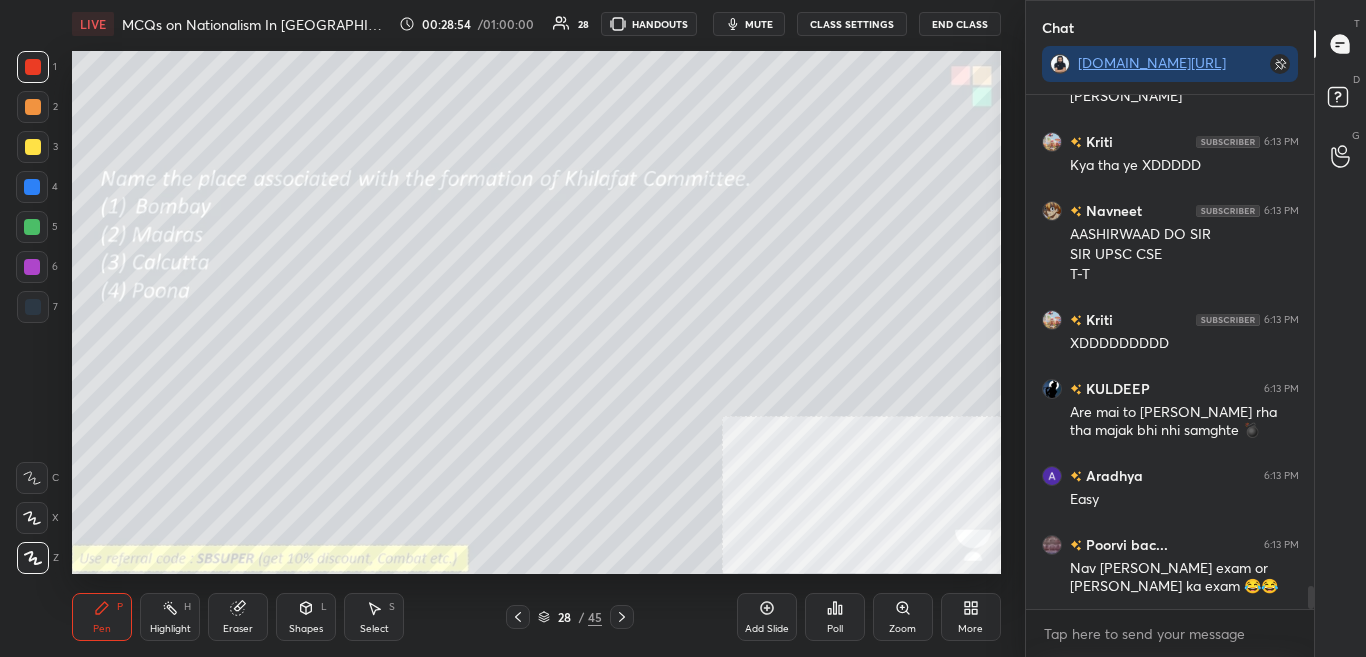 click on "Poll" at bounding box center (835, 629) 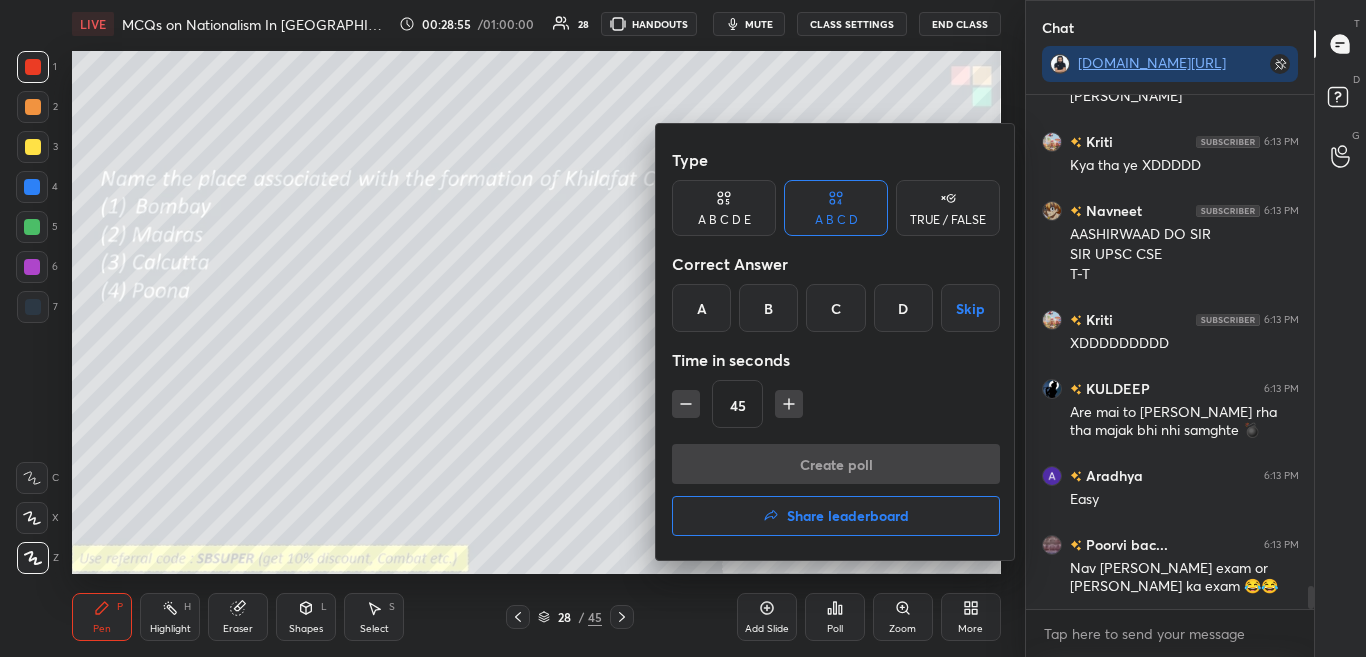 click on "A" at bounding box center [701, 308] 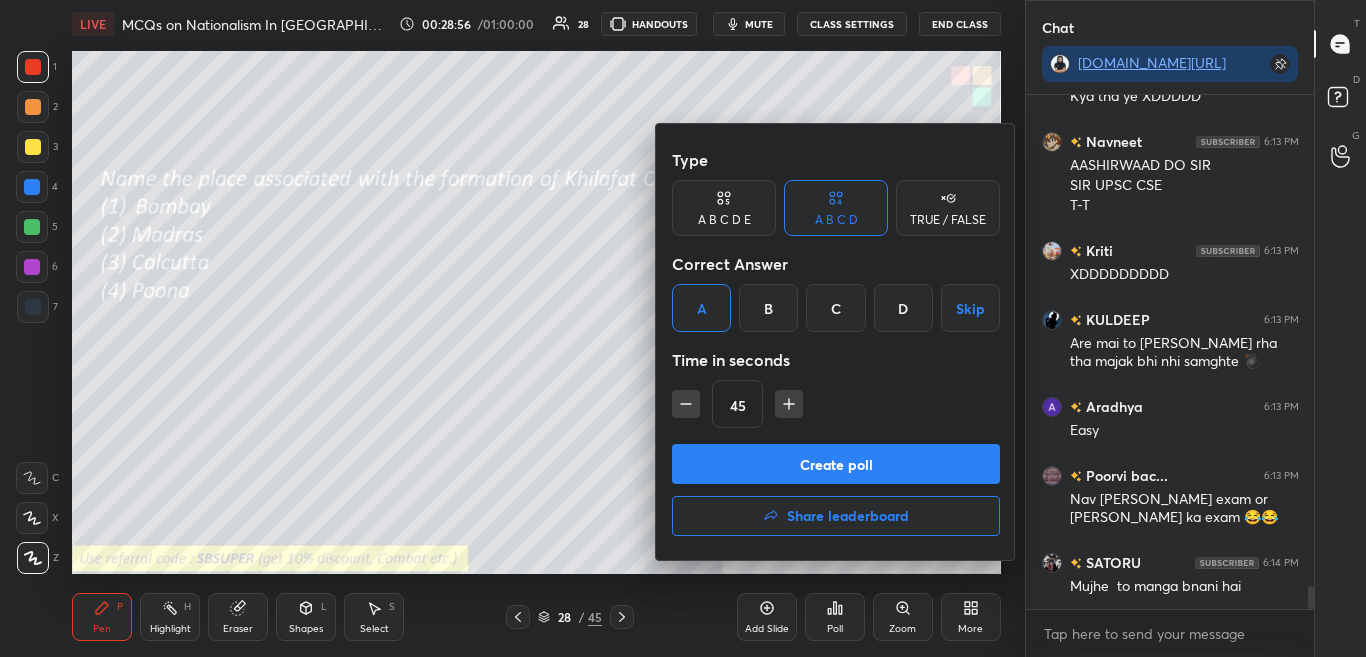 click on "Create poll" at bounding box center (836, 464) 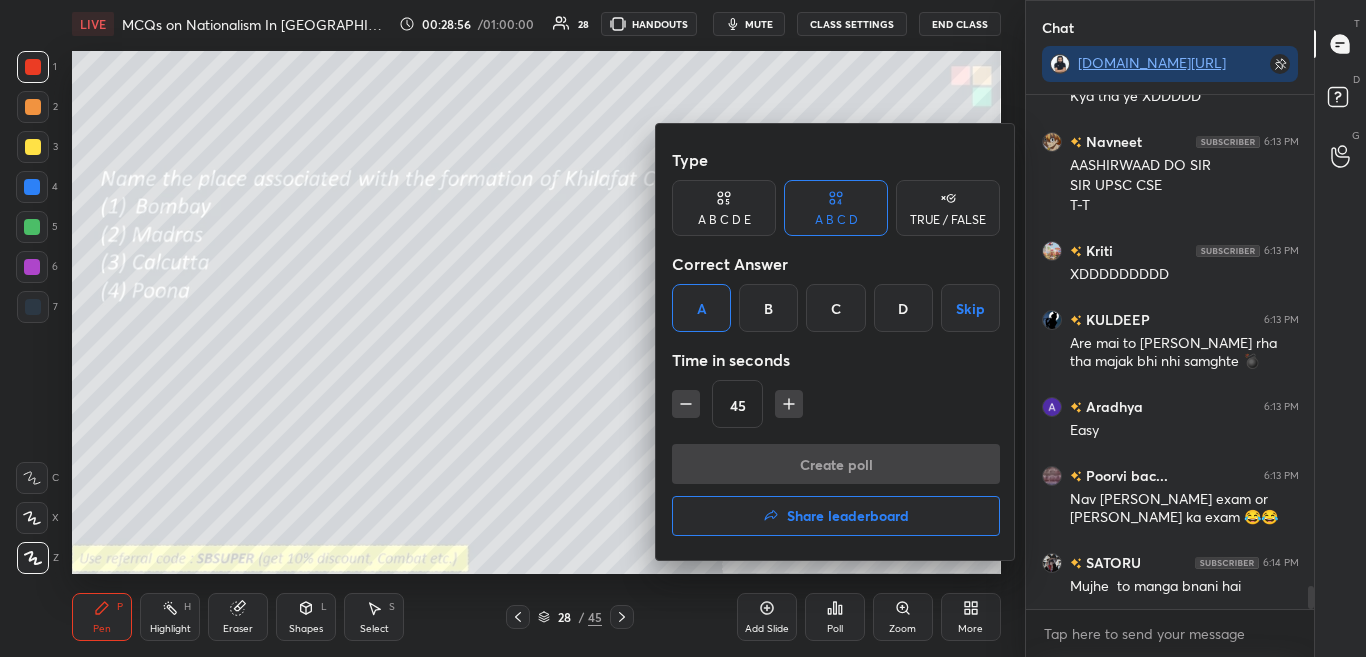 scroll, scrollTop: 290, scrollLeft: 282, axis: both 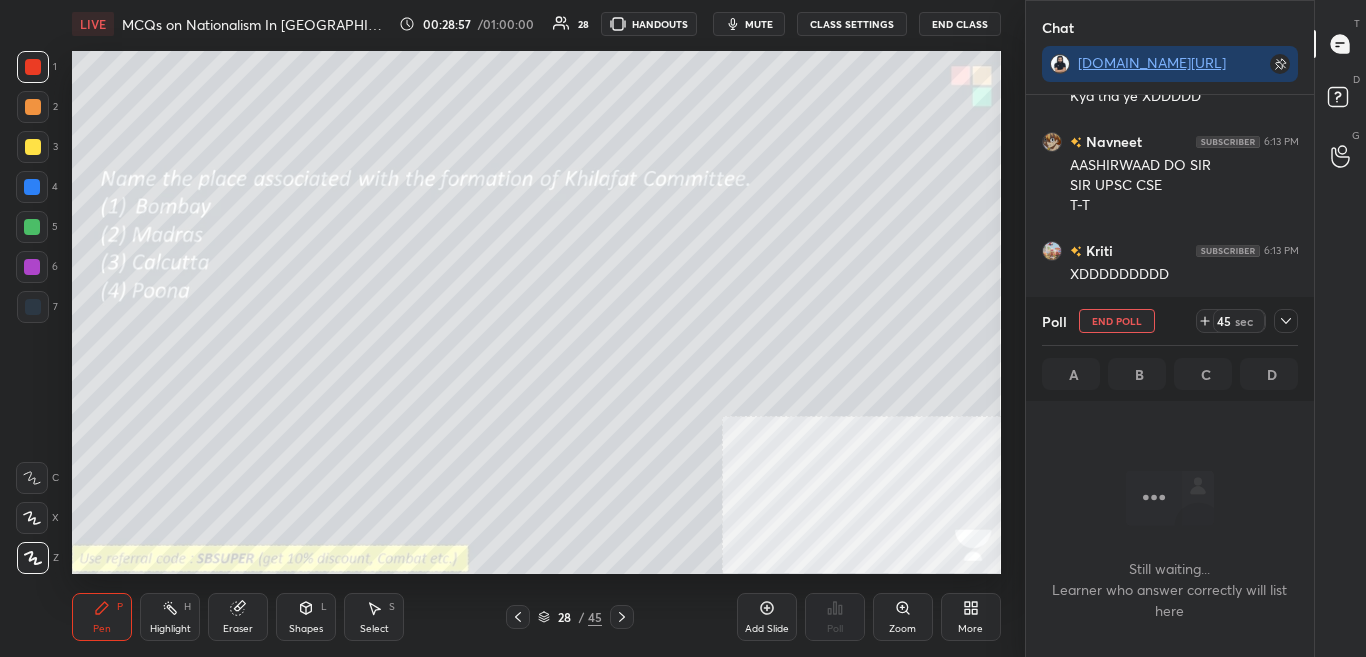 click 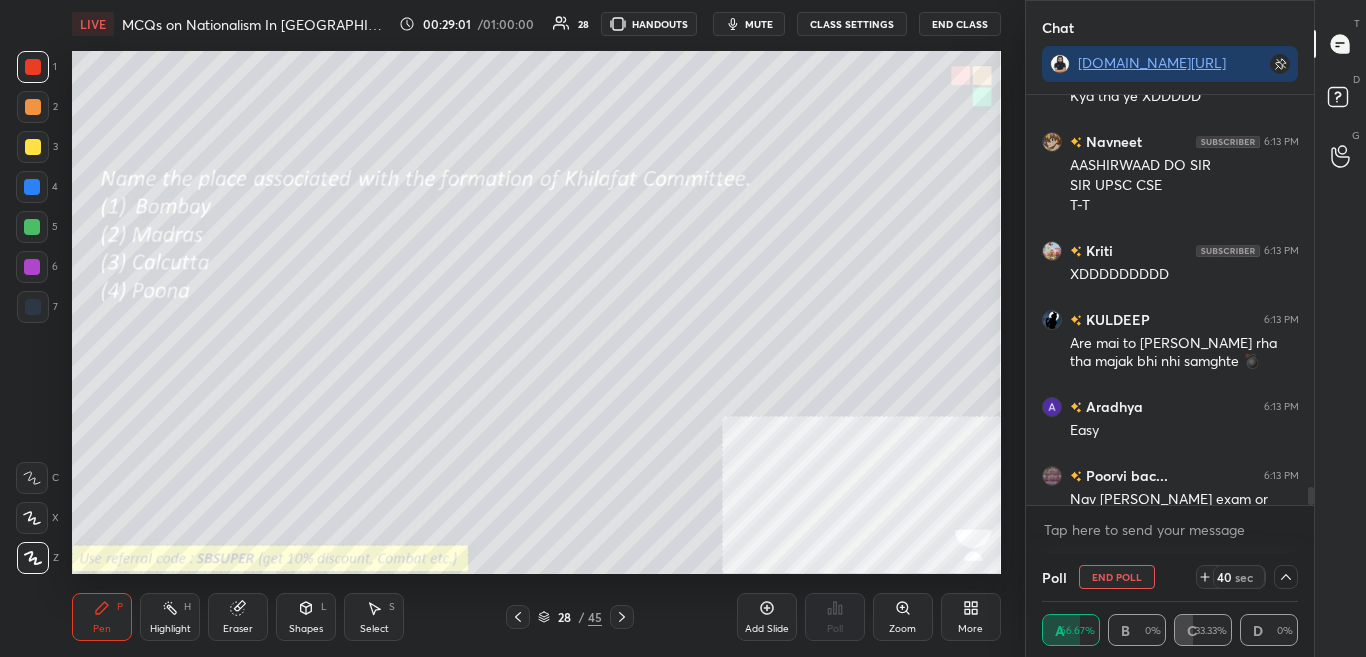 click 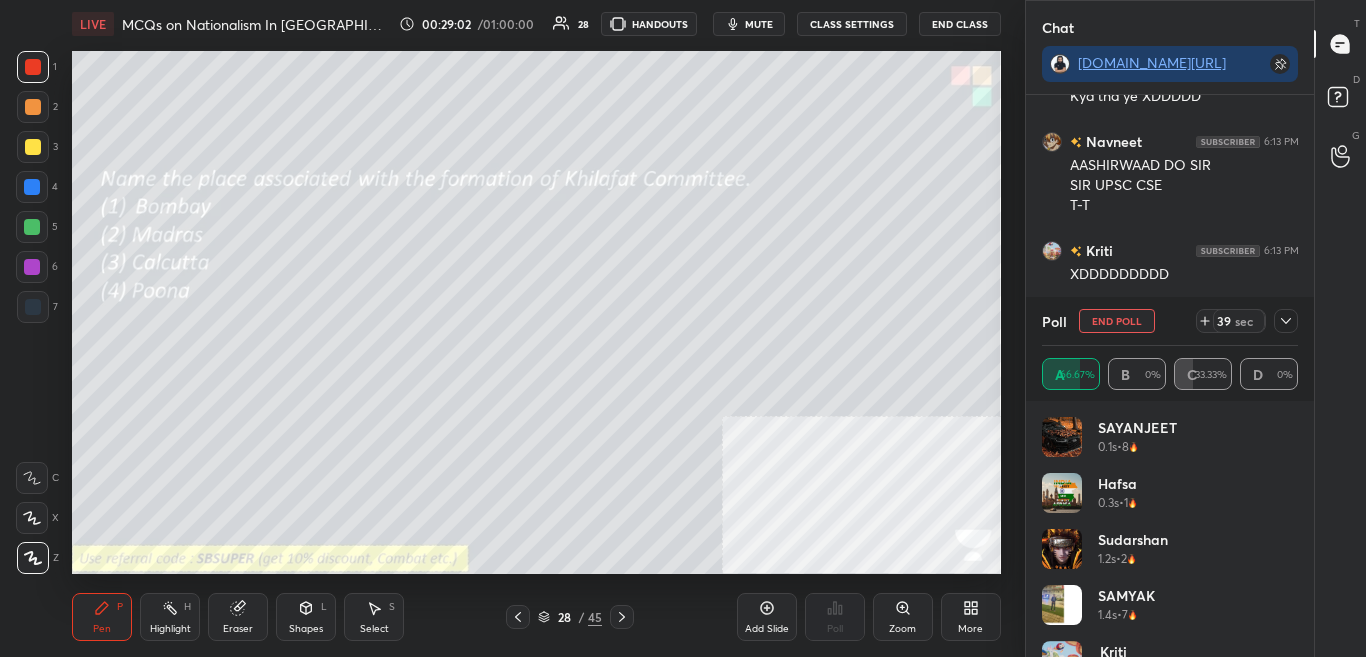 click on "Sudarshan 1.2s  •  2" at bounding box center (1170, 557) 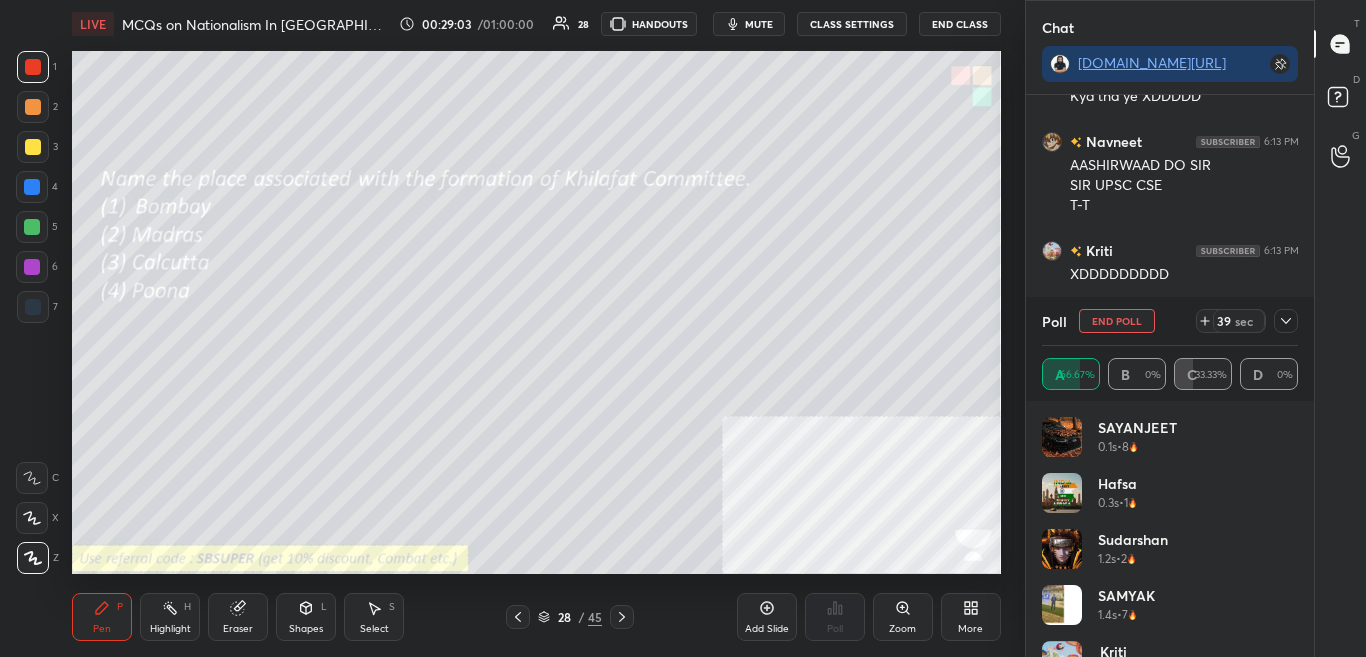 click on "[PERSON_NAME] 1.4s  •  7" at bounding box center [1170, 613] 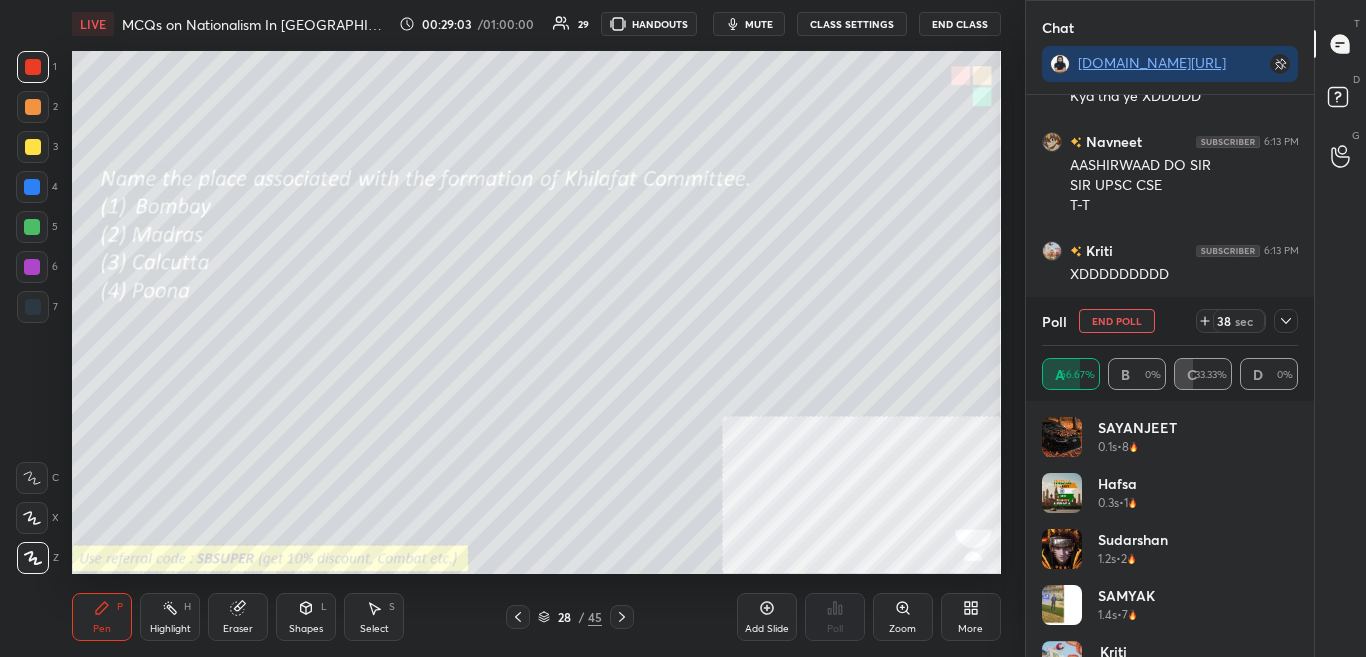 click on "[PERSON_NAME] 1.4s  •  7" at bounding box center [1170, 613] 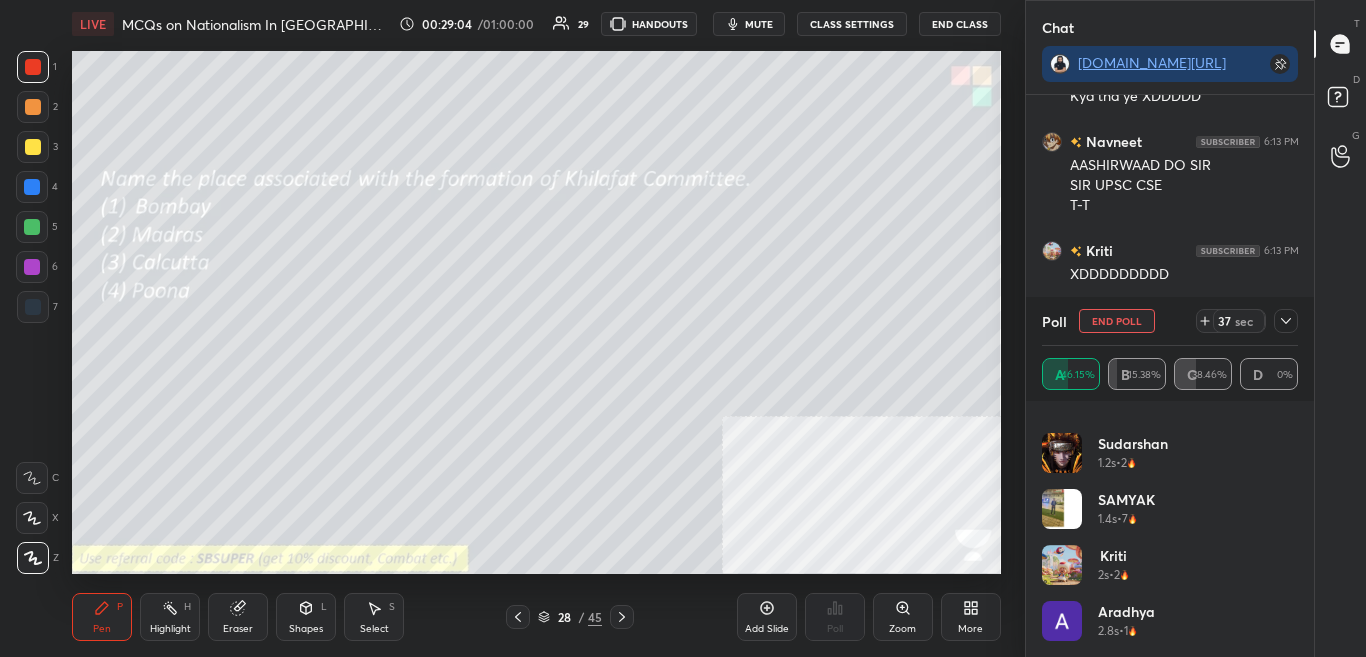 click 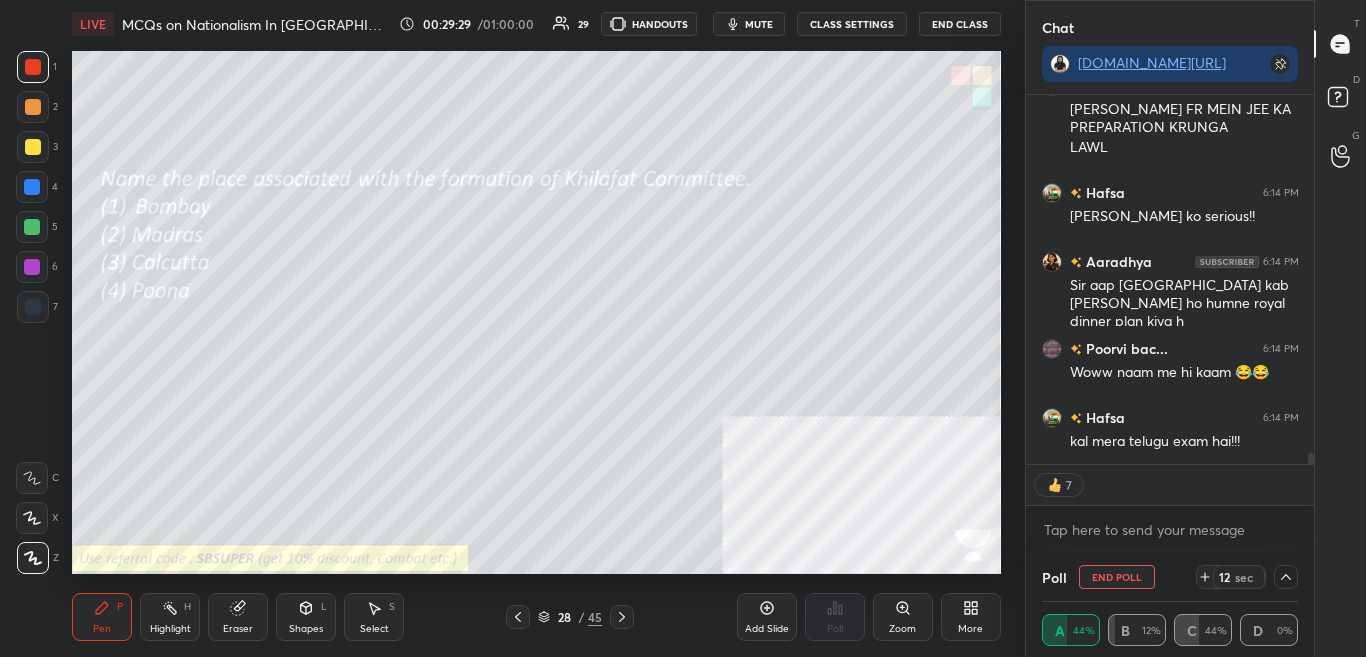 scroll, scrollTop: 11758, scrollLeft: 0, axis: vertical 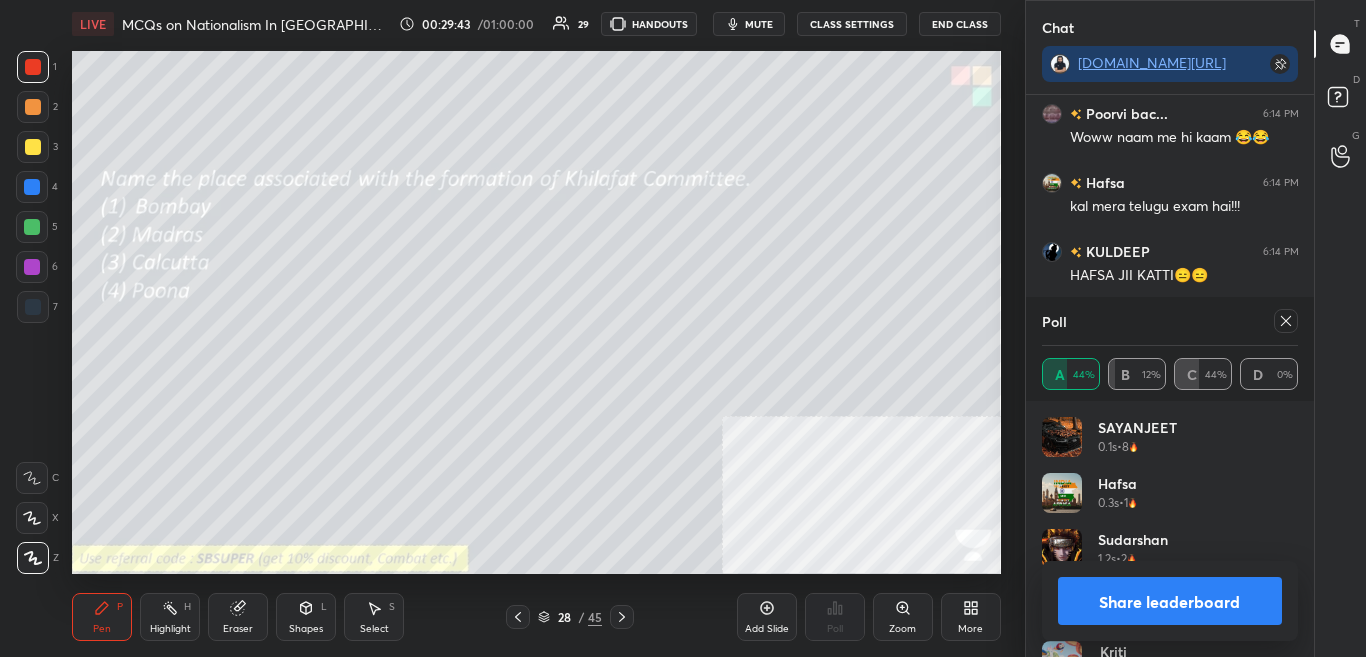 click on "Share leaderboard" at bounding box center (1170, 601) 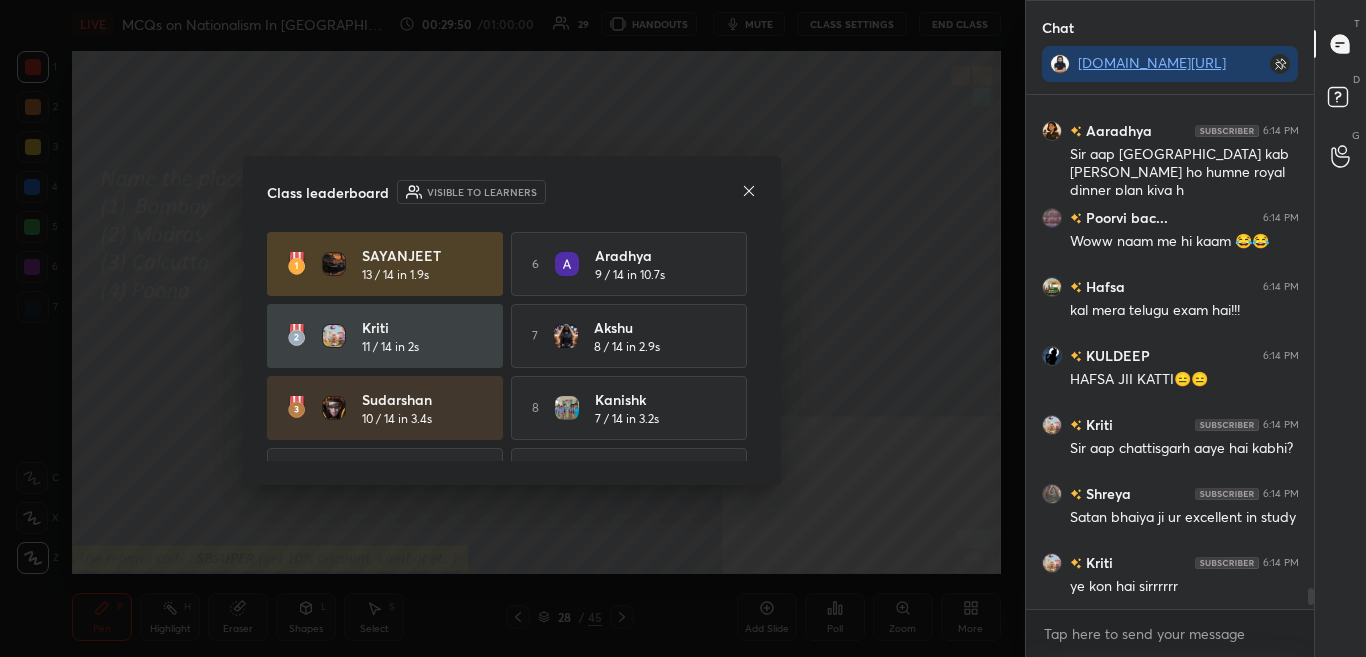 click 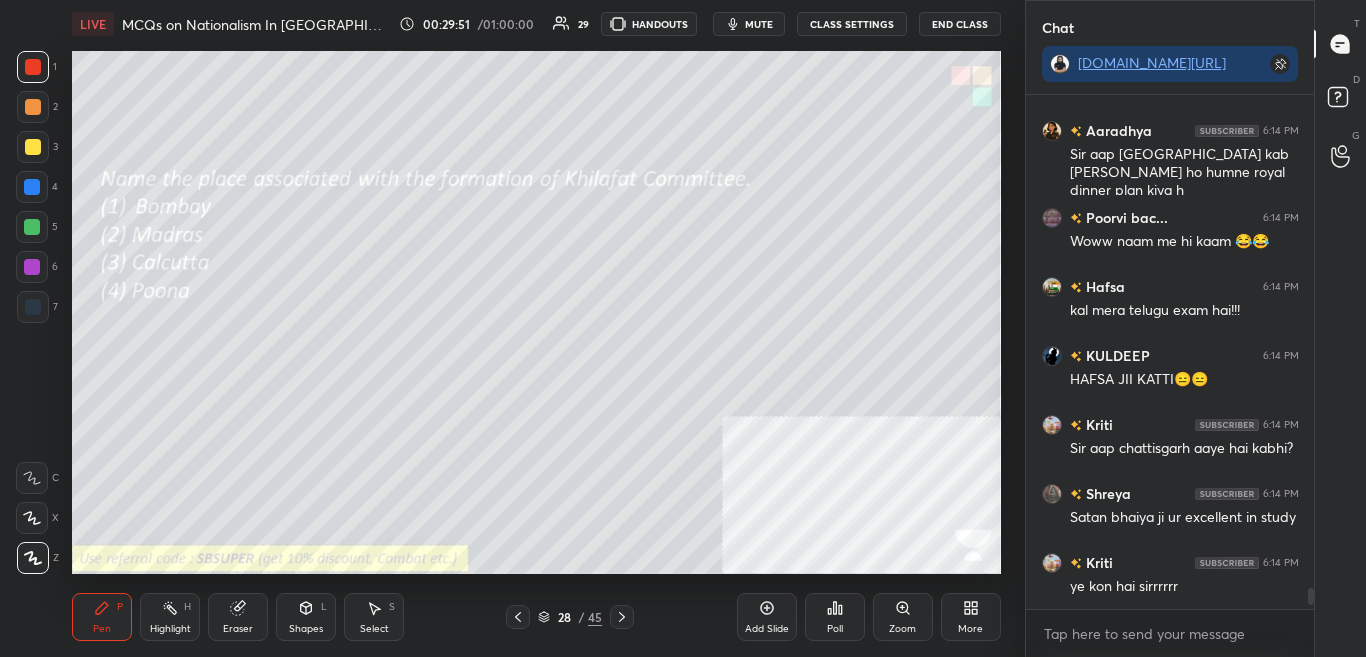 click 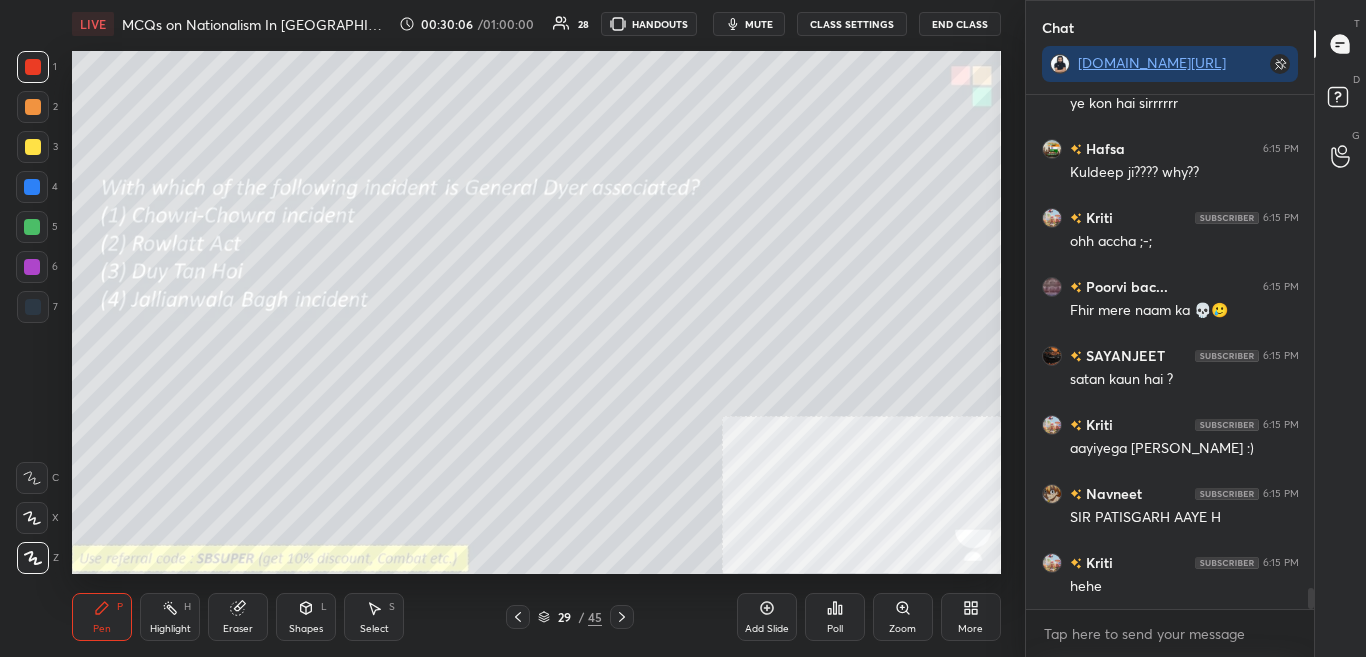 click 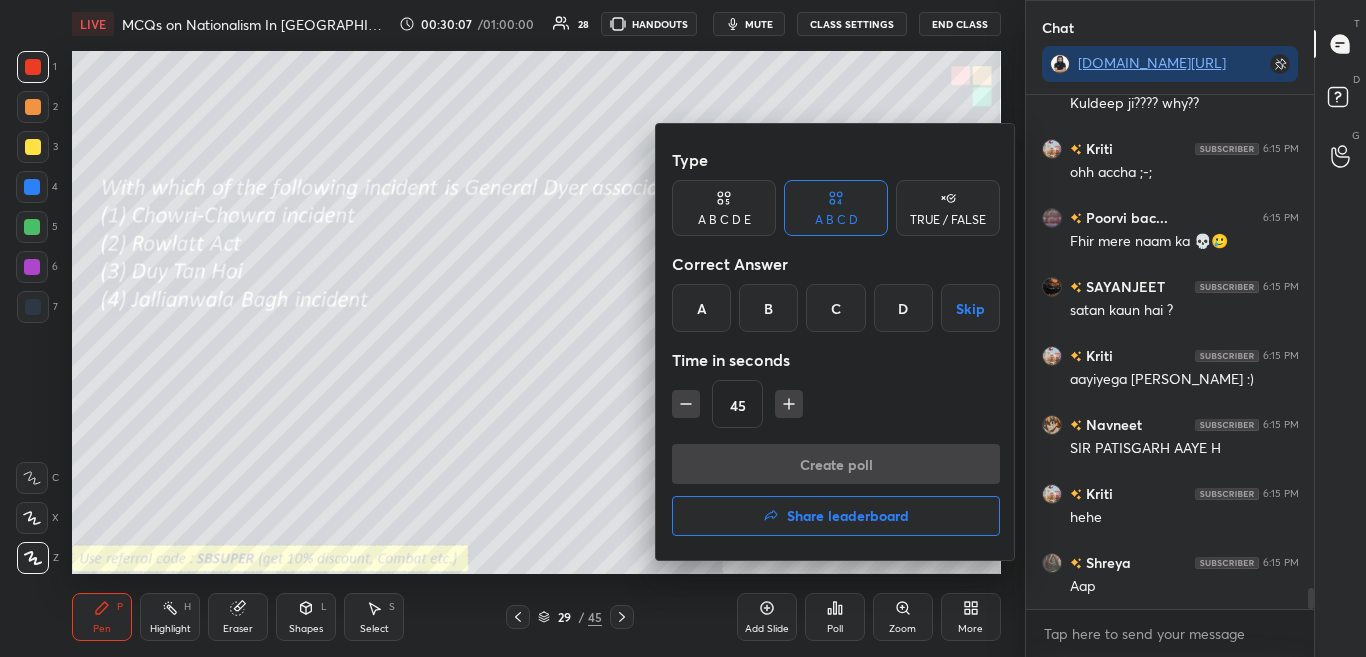click at bounding box center [683, 328] 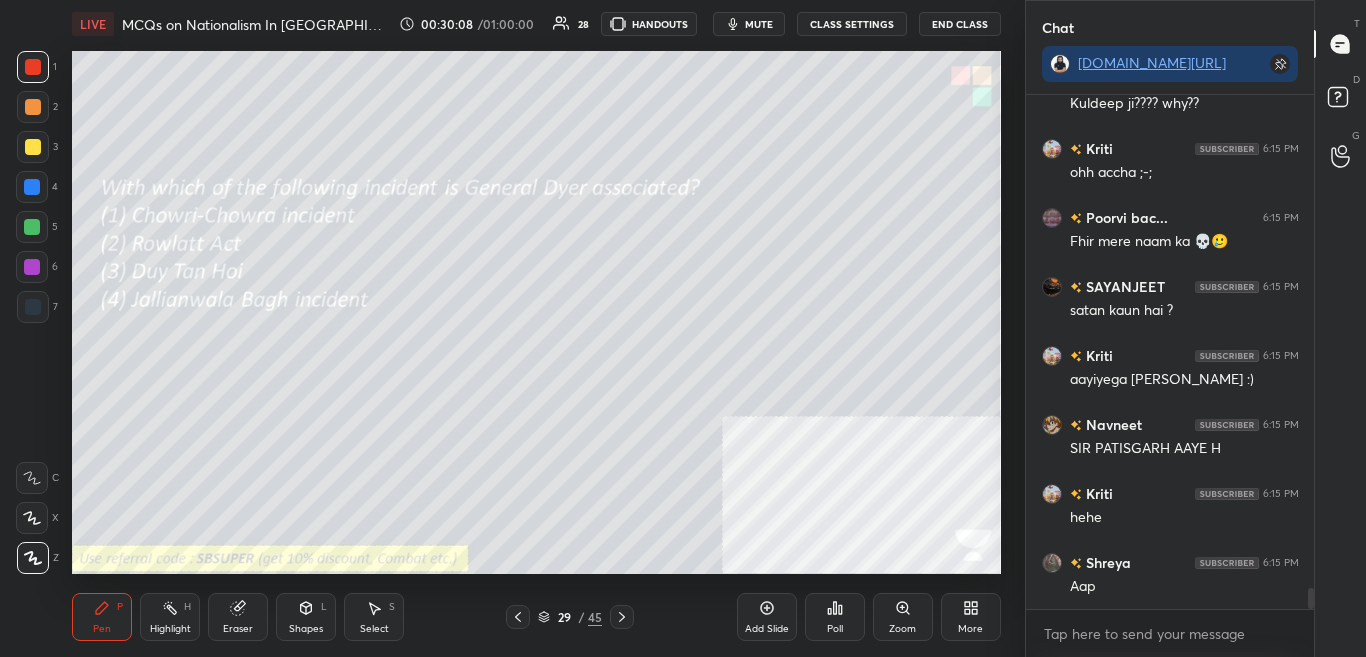 click on "Poll" at bounding box center (835, 617) 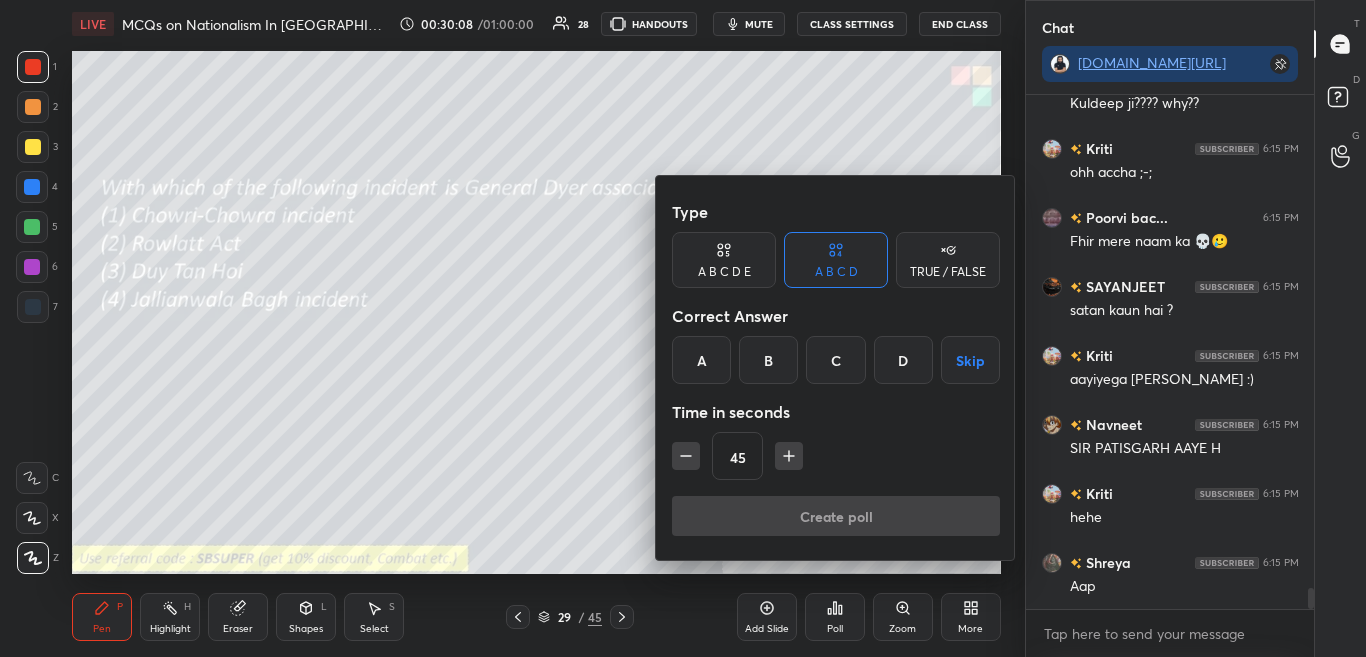 click at bounding box center [683, 328] 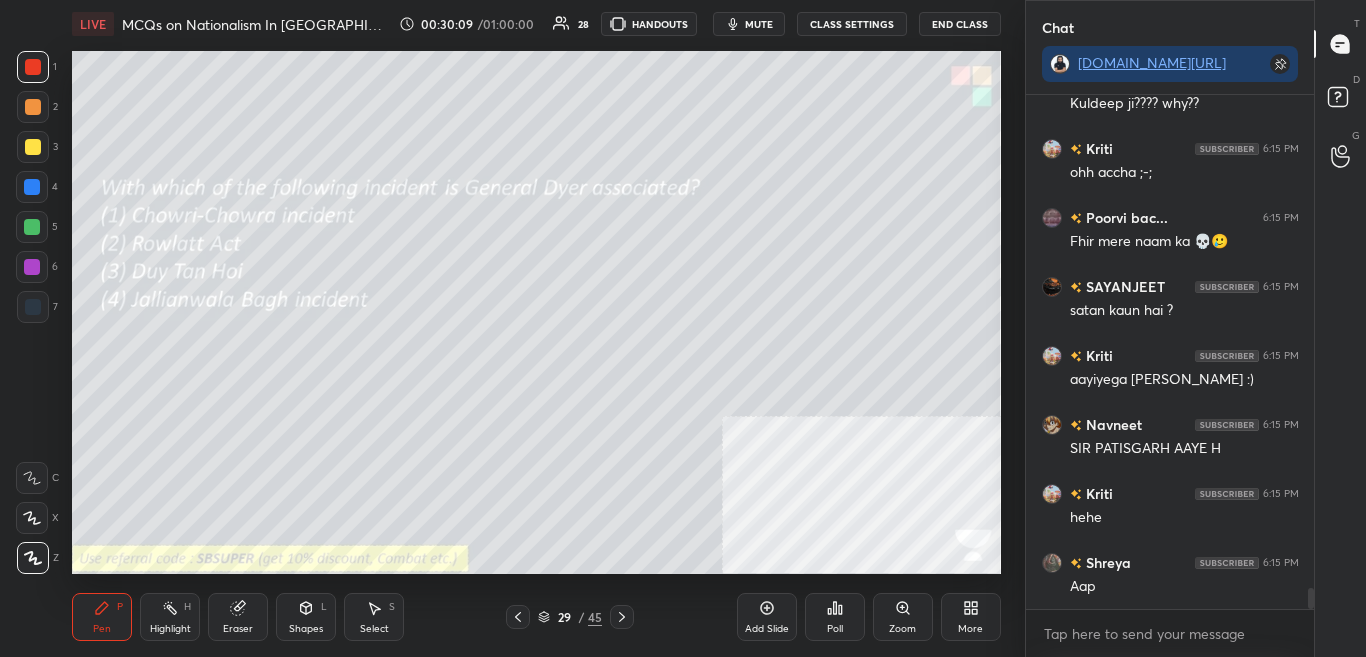 click on "Poll" at bounding box center (835, 617) 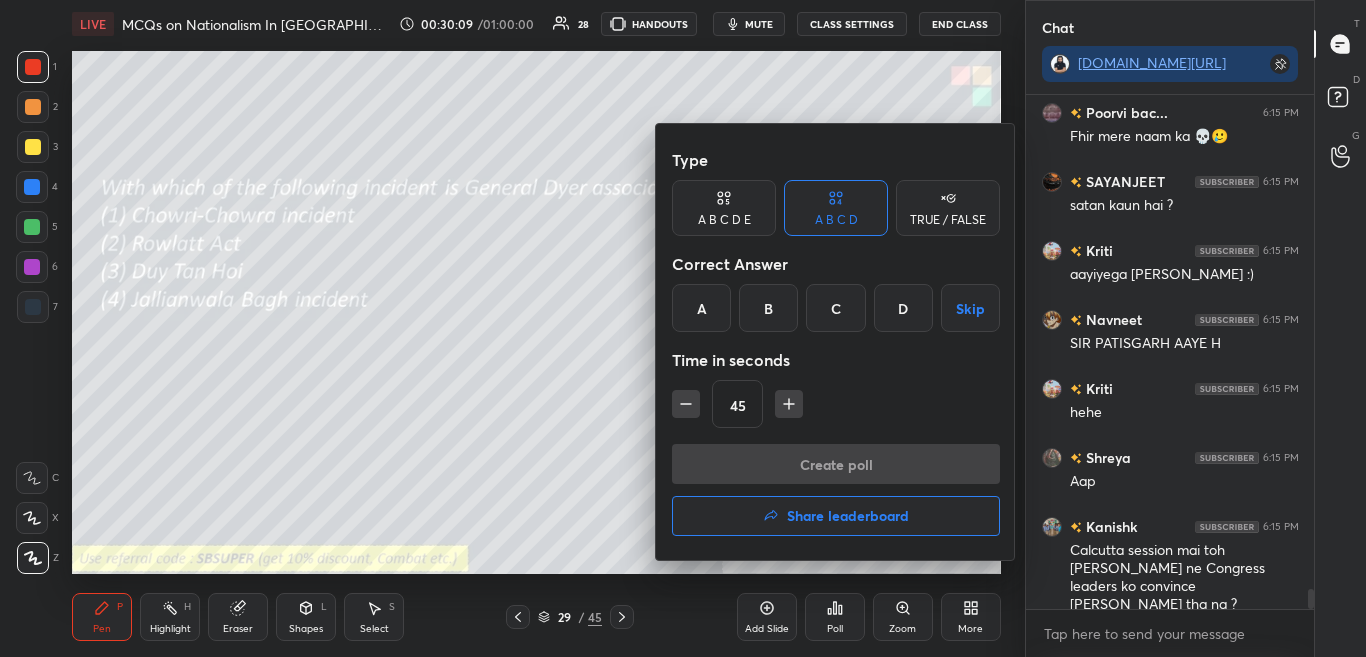 click at bounding box center (683, 328) 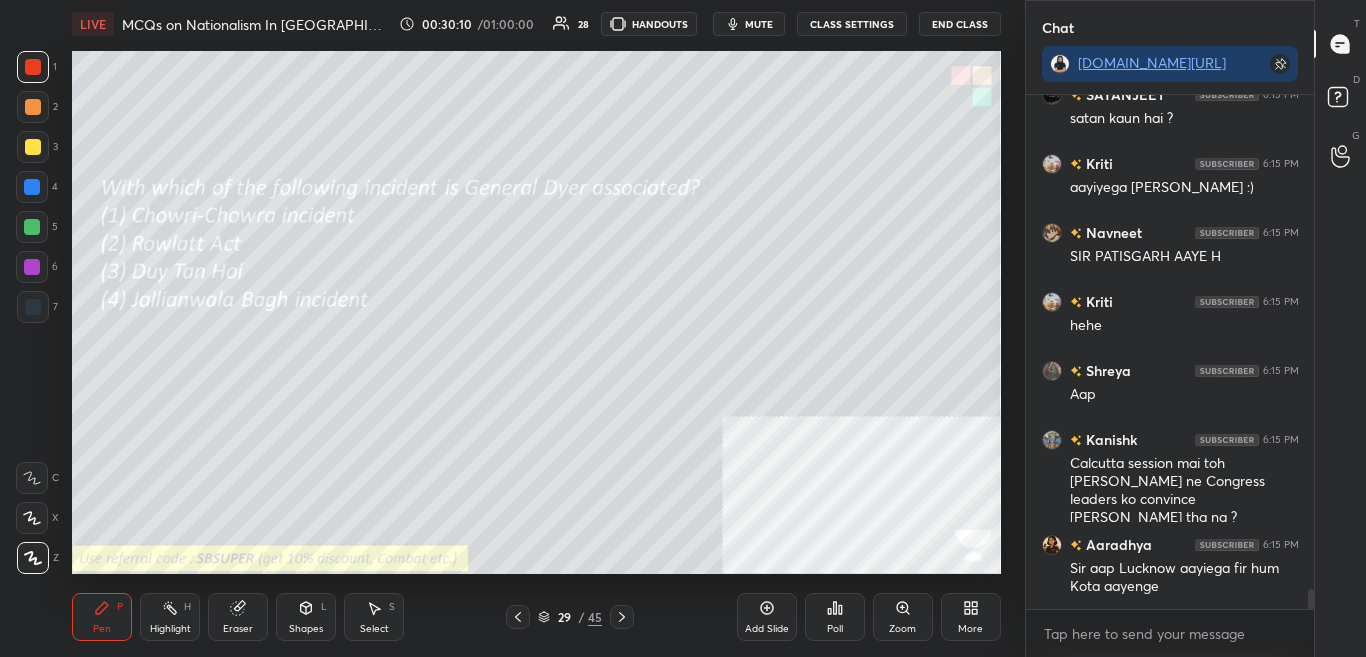 click on "Poll" at bounding box center (835, 617) 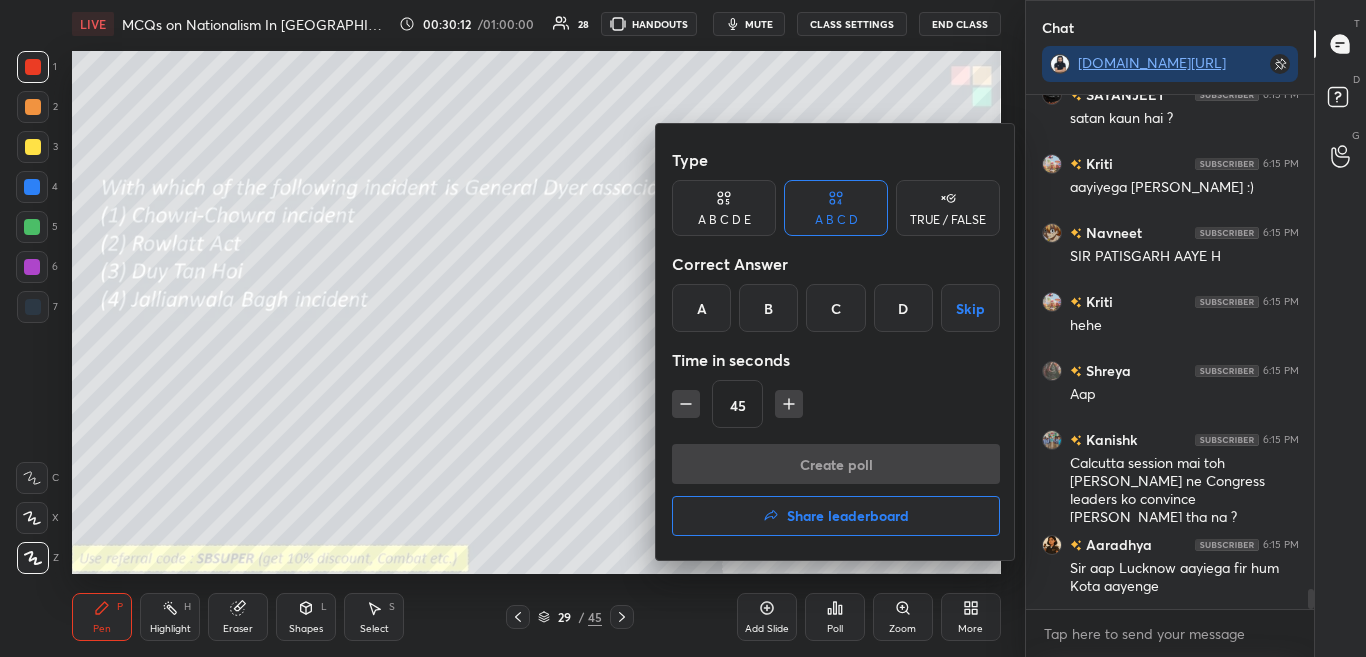 click at bounding box center [683, 328] 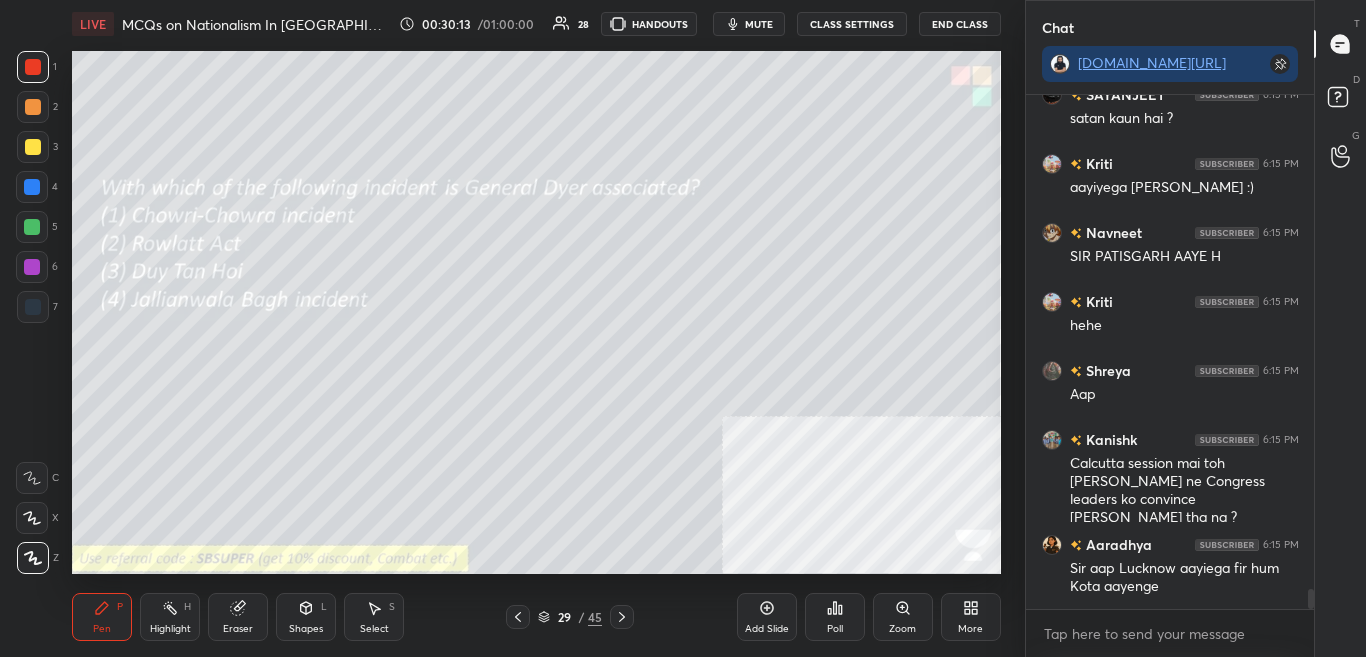 click on "Poll" at bounding box center (835, 617) 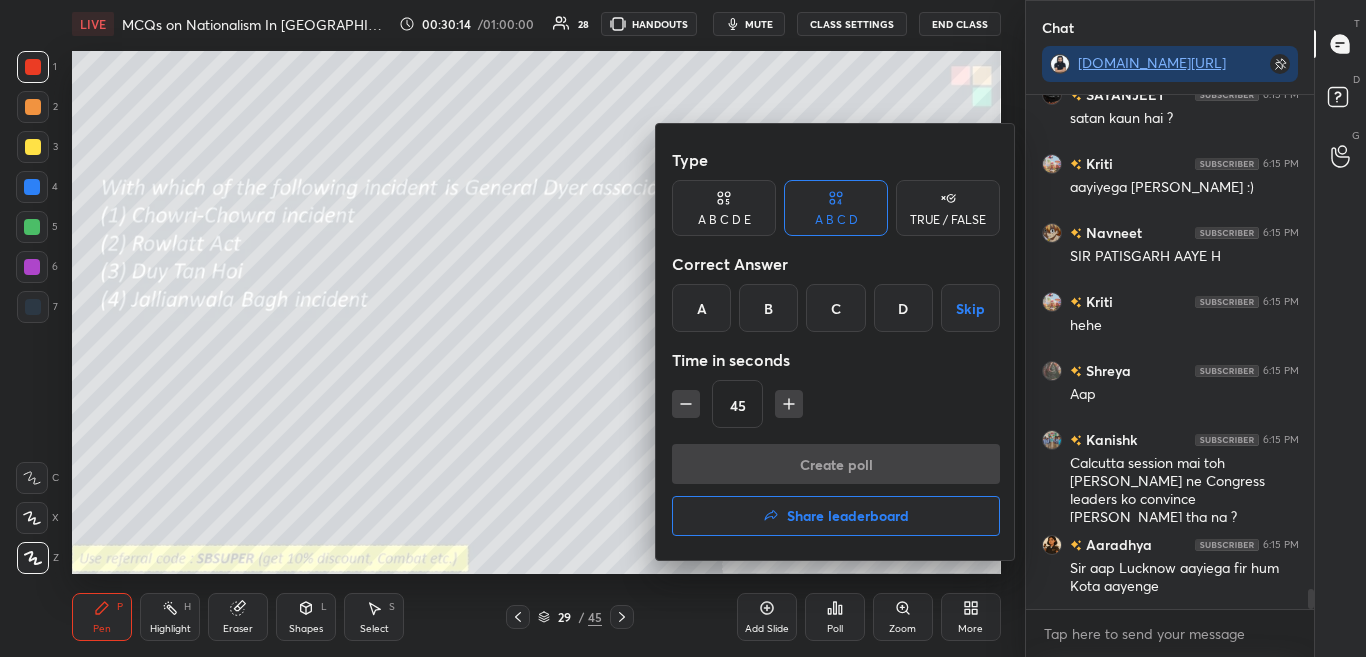 click at bounding box center [683, 328] 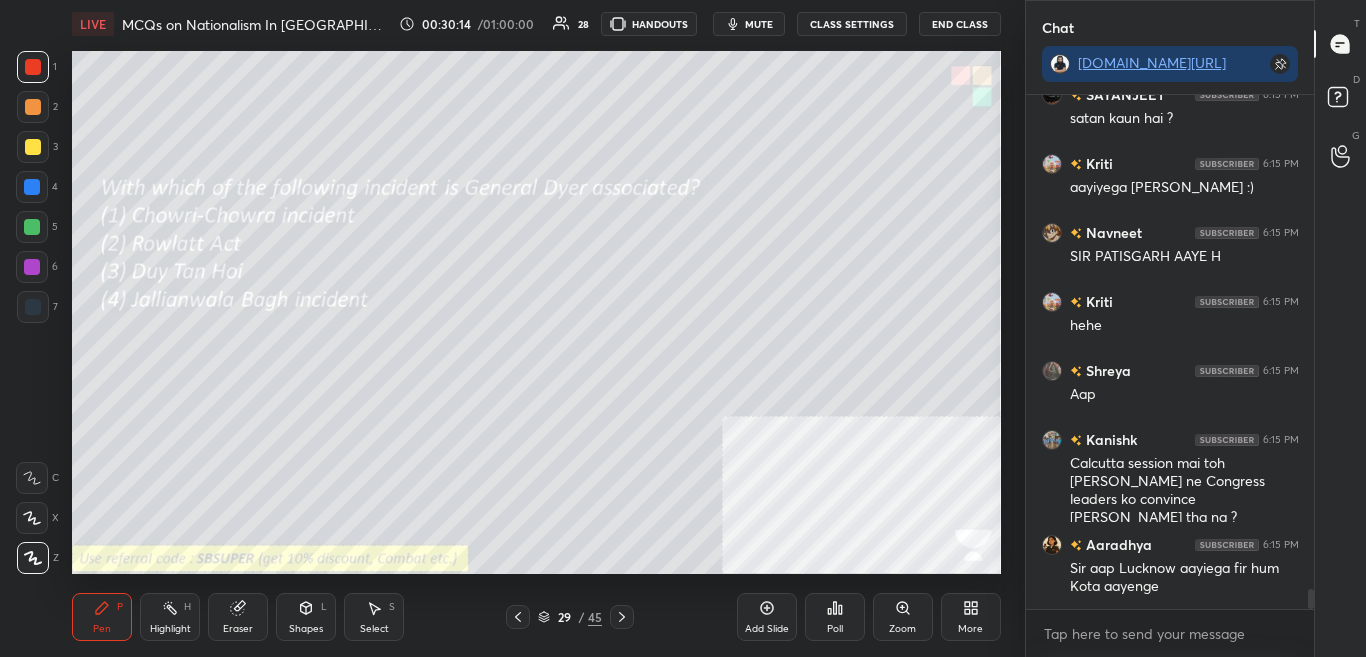 click 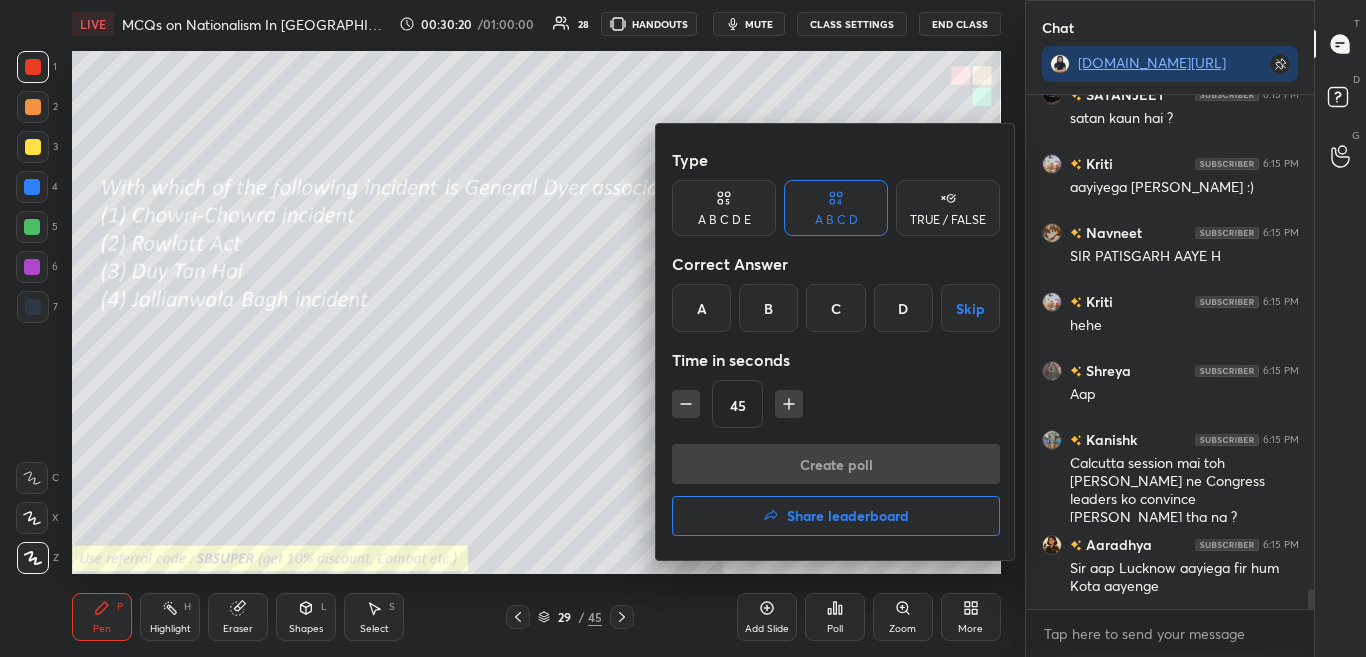 click at bounding box center [683, 328] 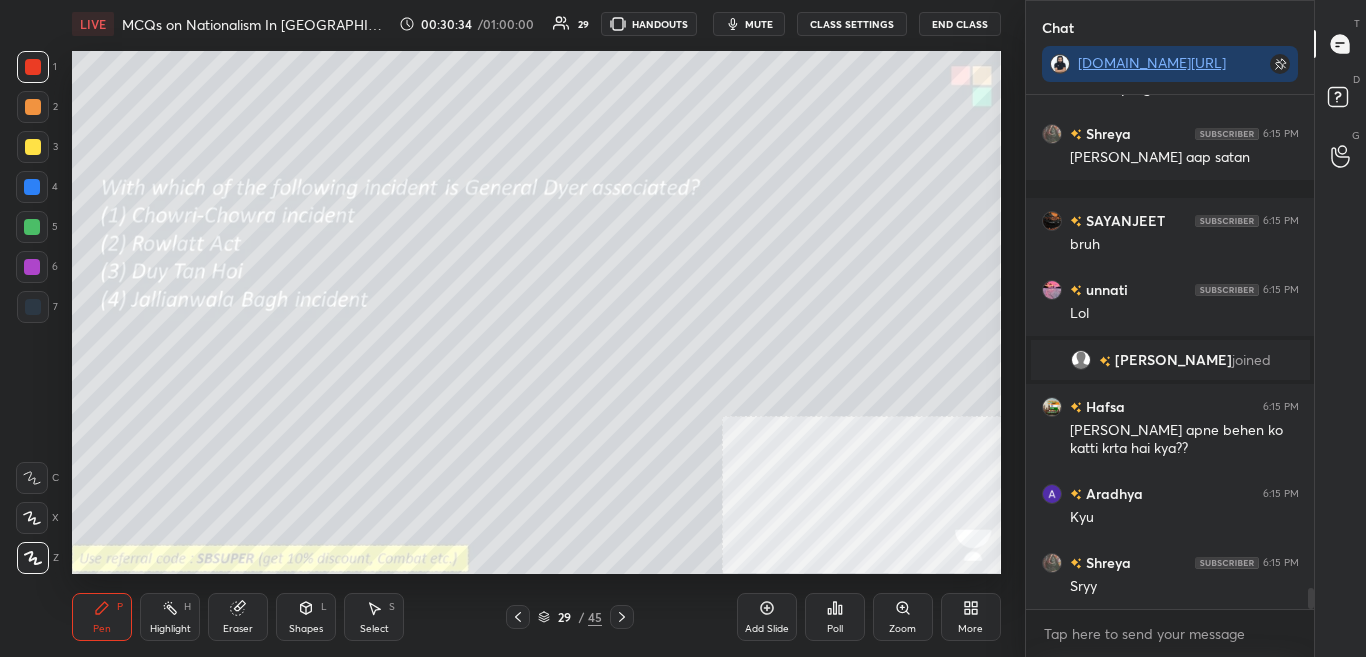 click on "Poll" at bounding box center [835, 617] 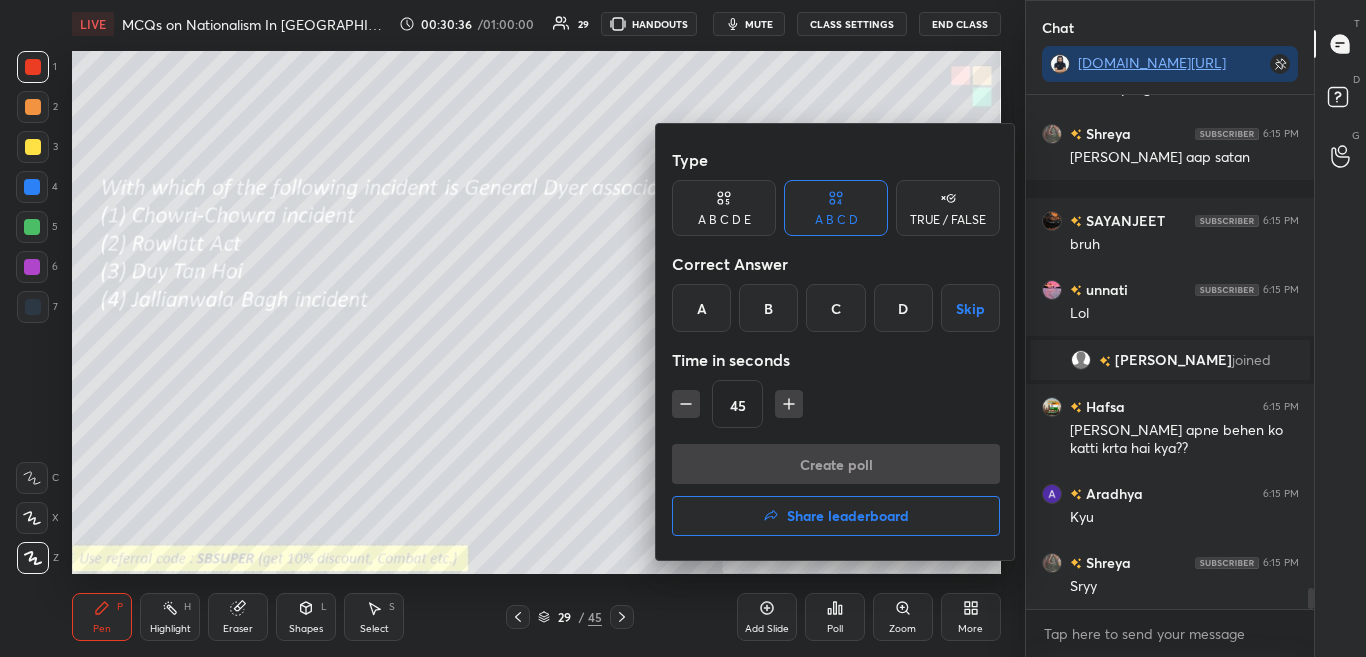 click on "B" at bounding box center [768, 308] 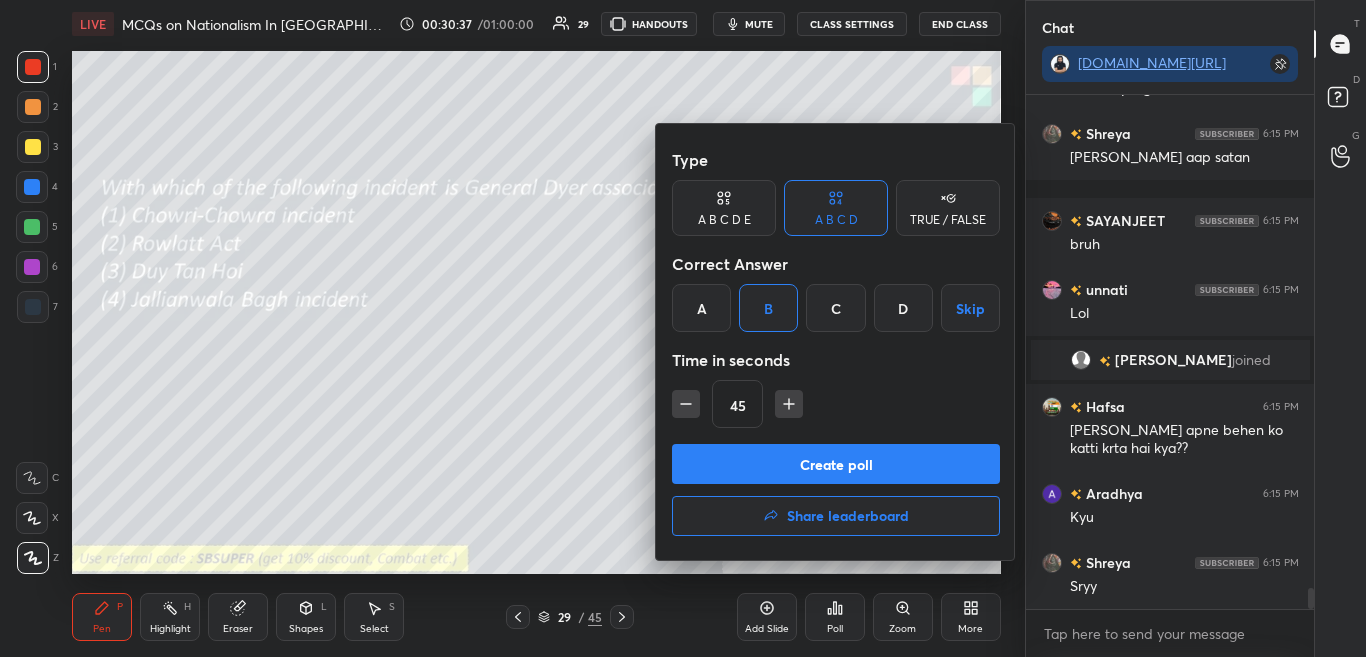 click on "D" at bounding box center [903, 308] 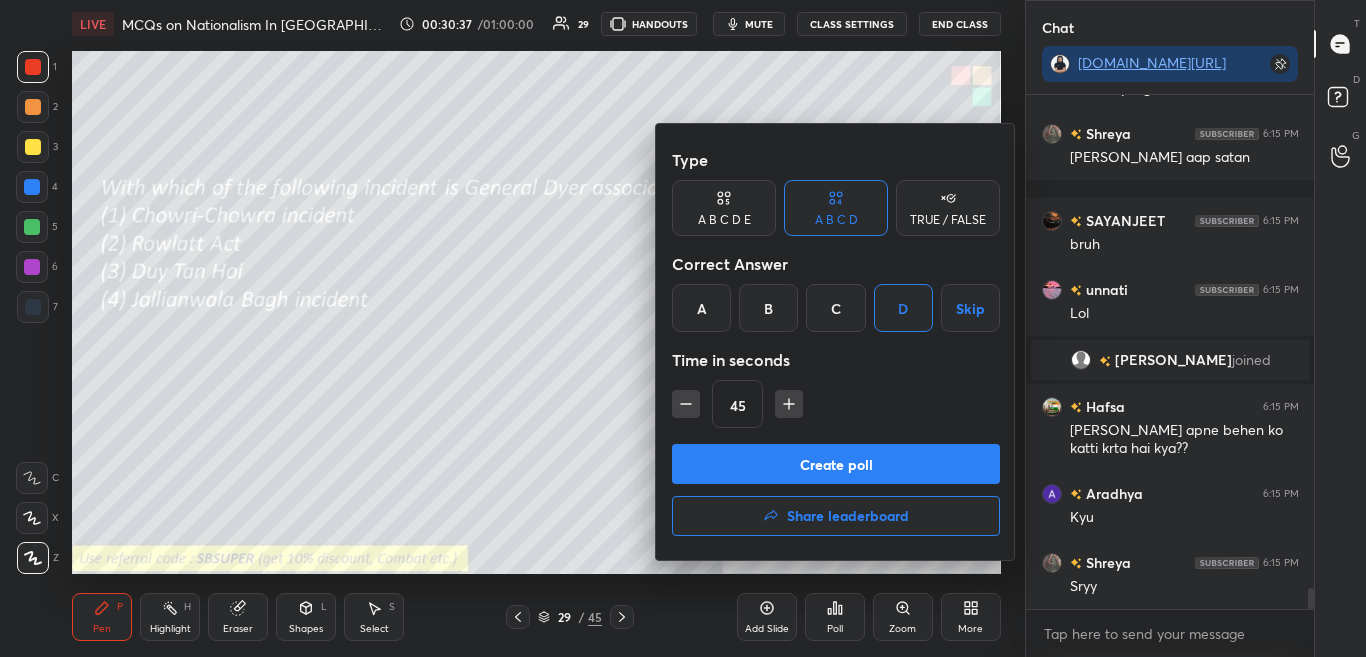 click on "Create poll" at bounding box center [836, 464] 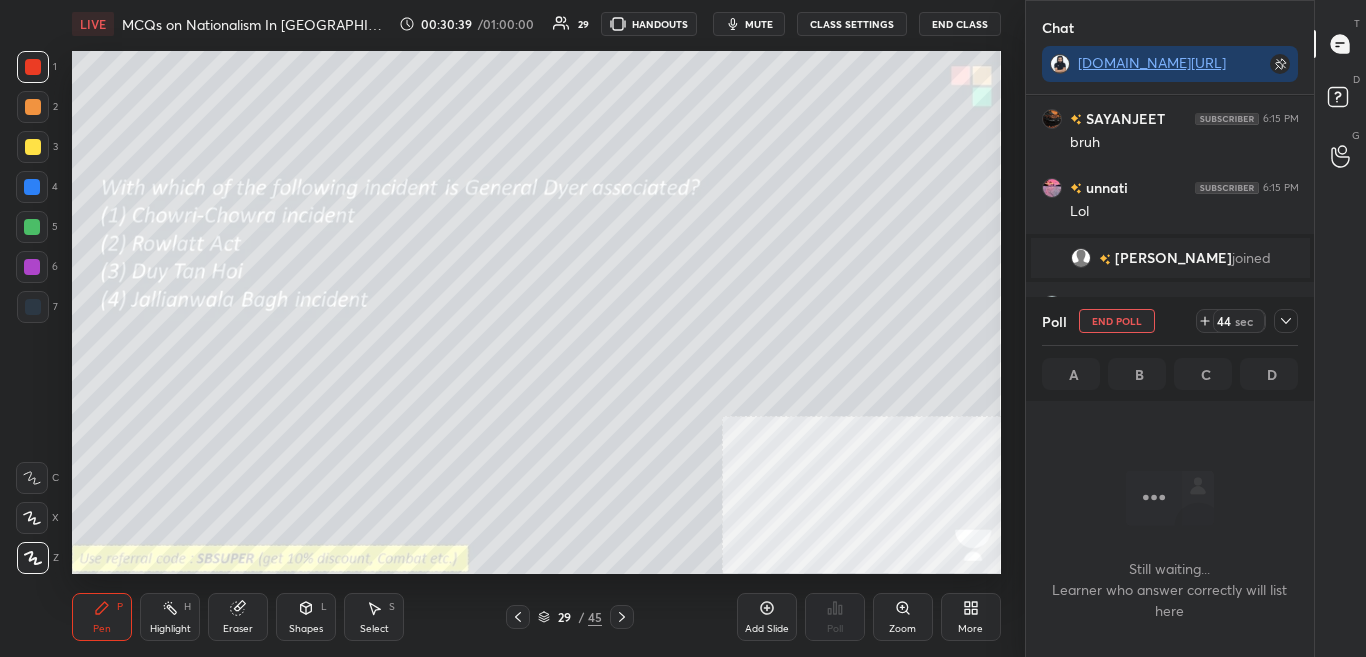 click 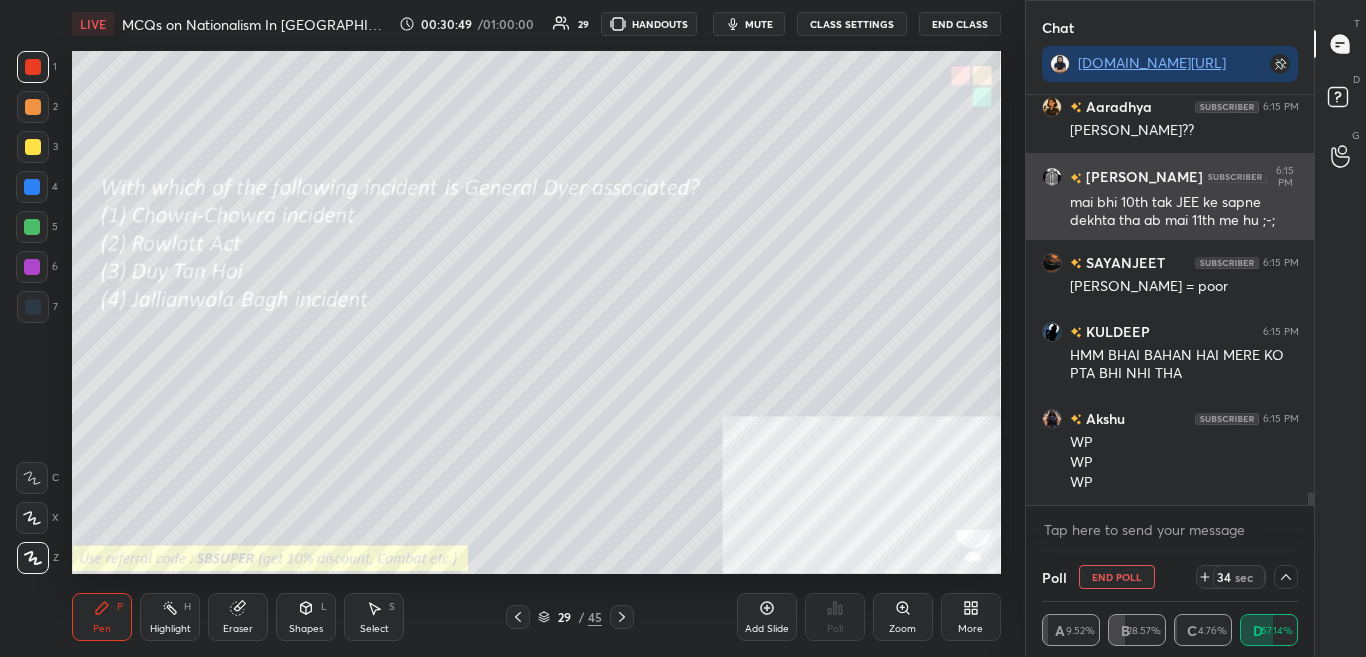 scroll, scrollTop: 12667, scrollLeft: 0, axis: vertical 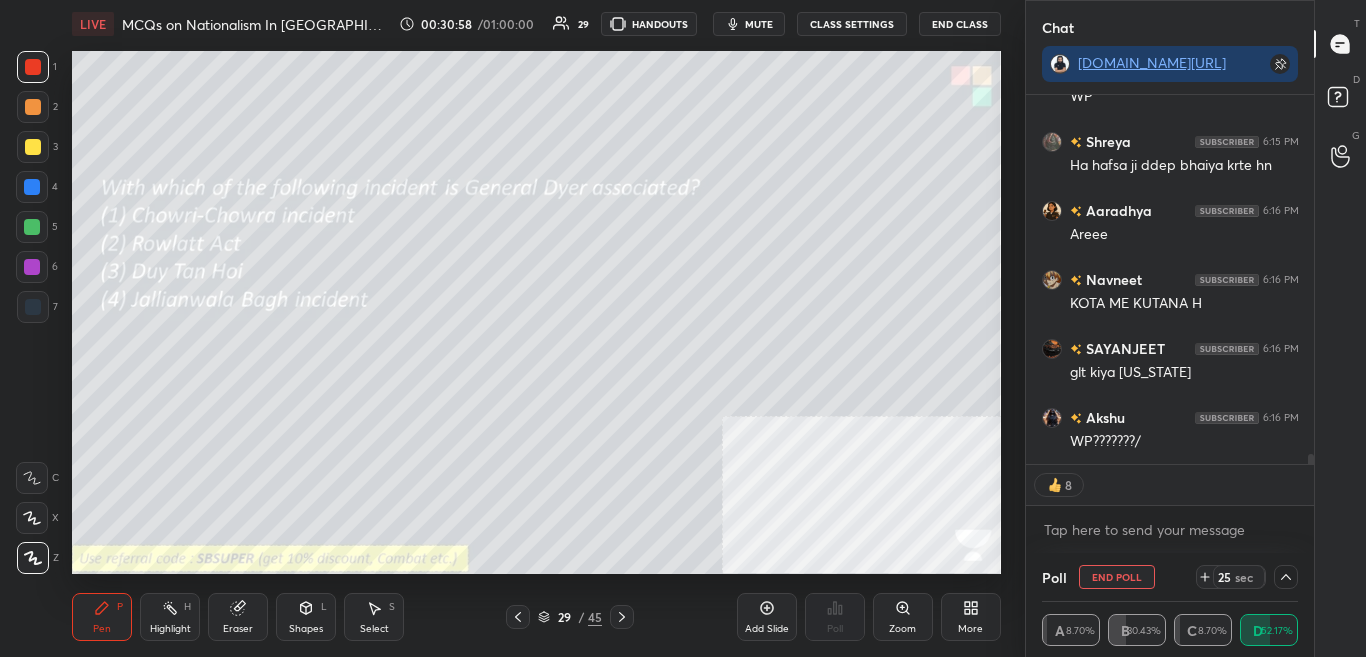 click 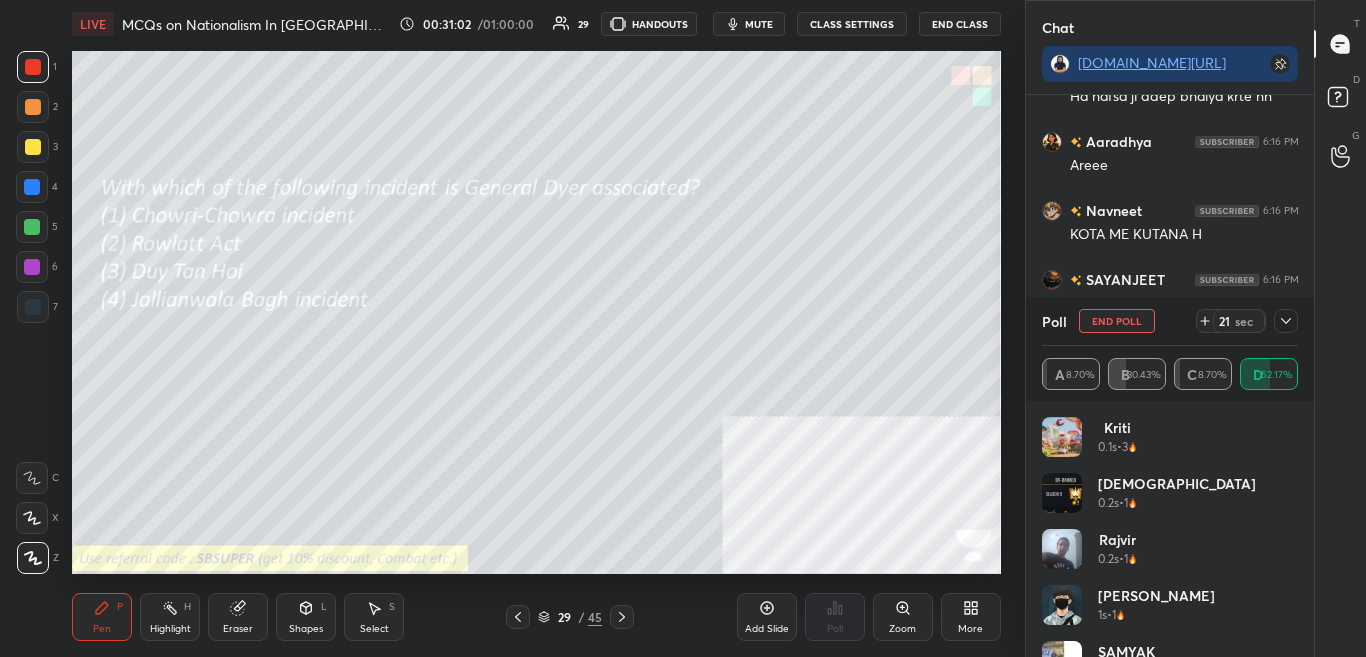 click 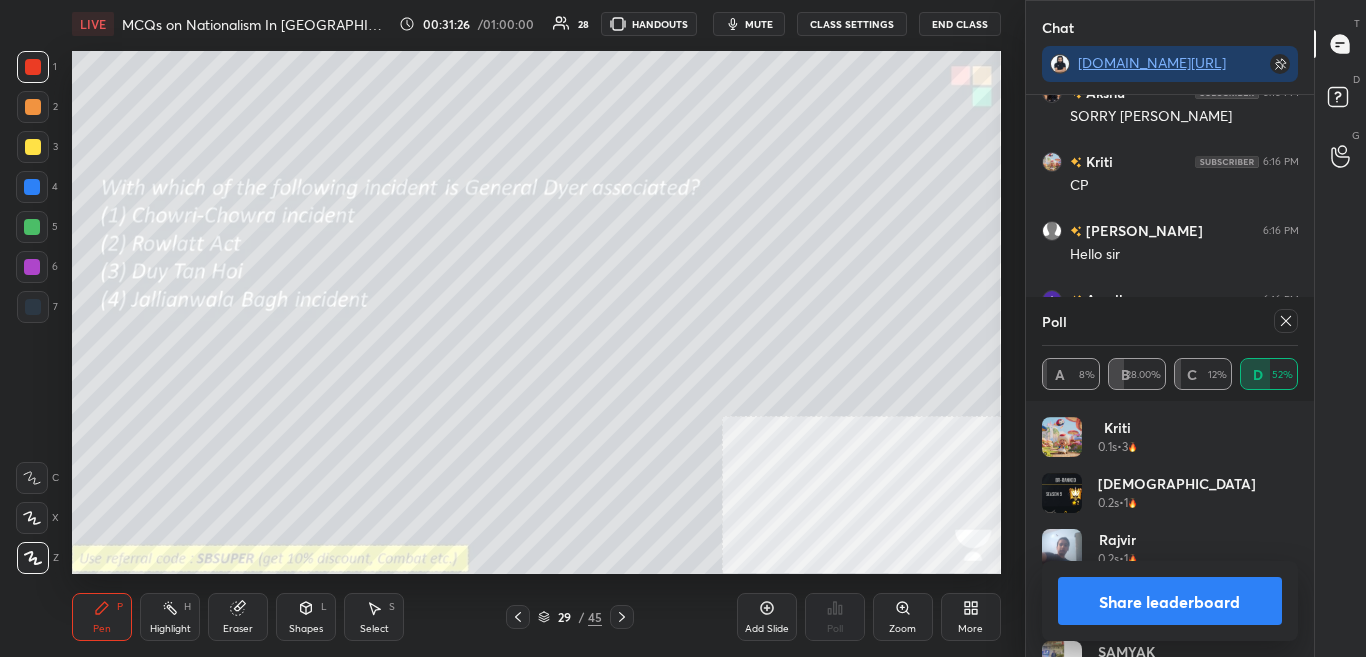 click on "Share leaderboard" at bounding box center [1170, 601] 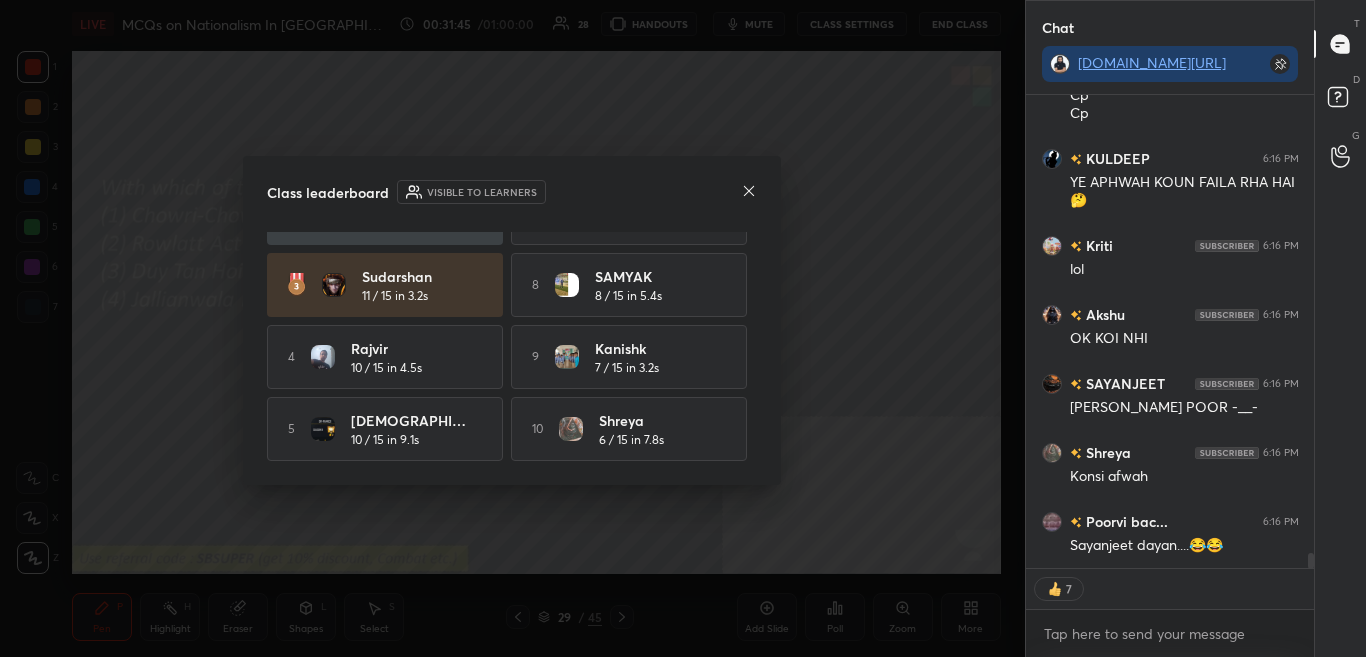 click 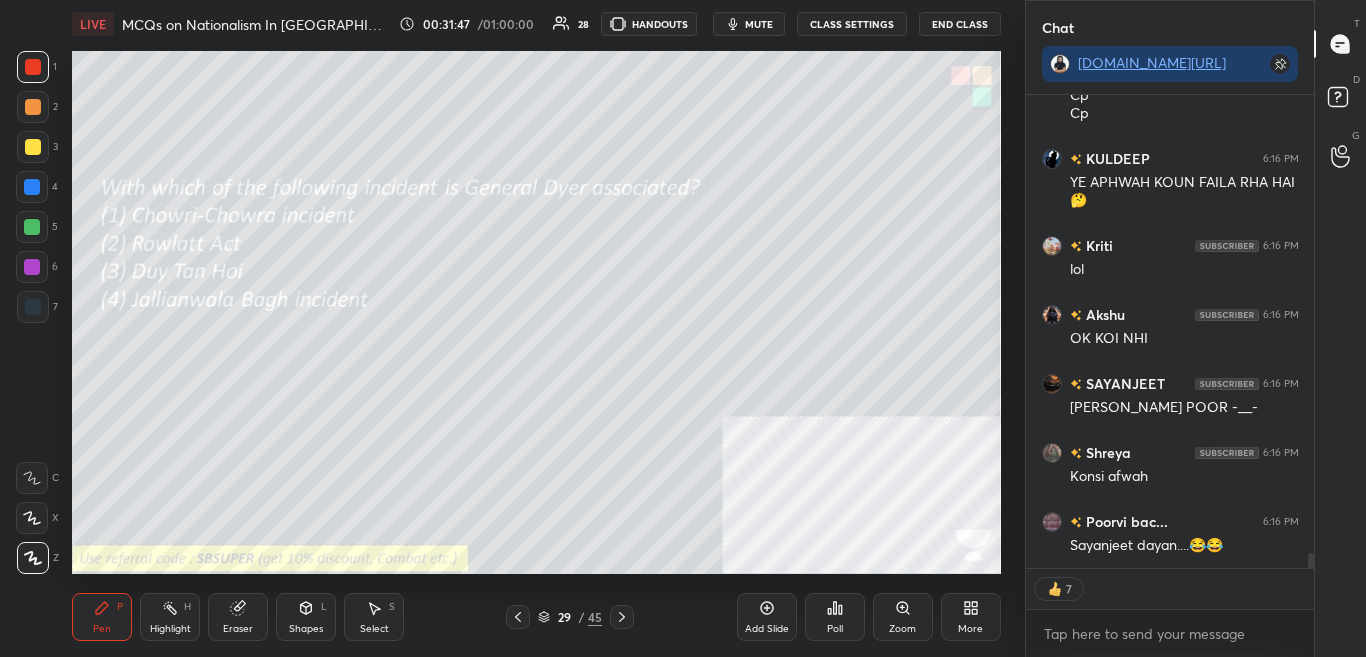 click 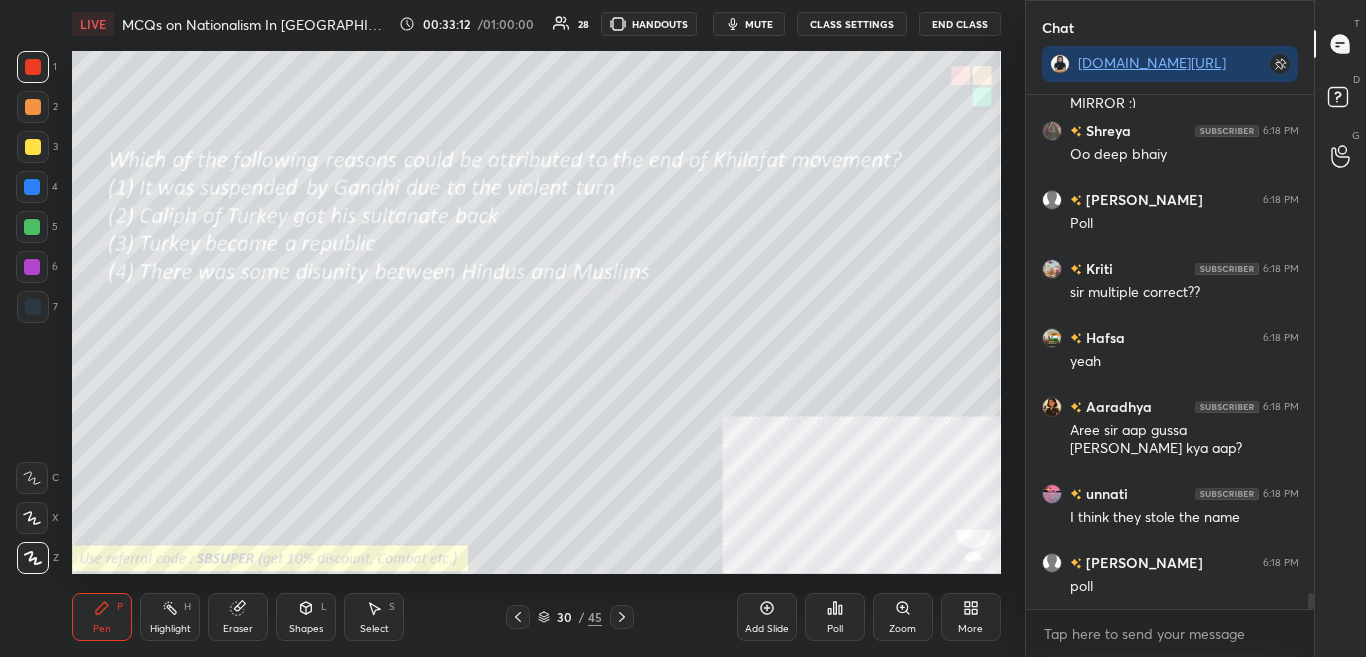 scroll, scrollTop: 16218, scrollLeft: 0, axis: vertical 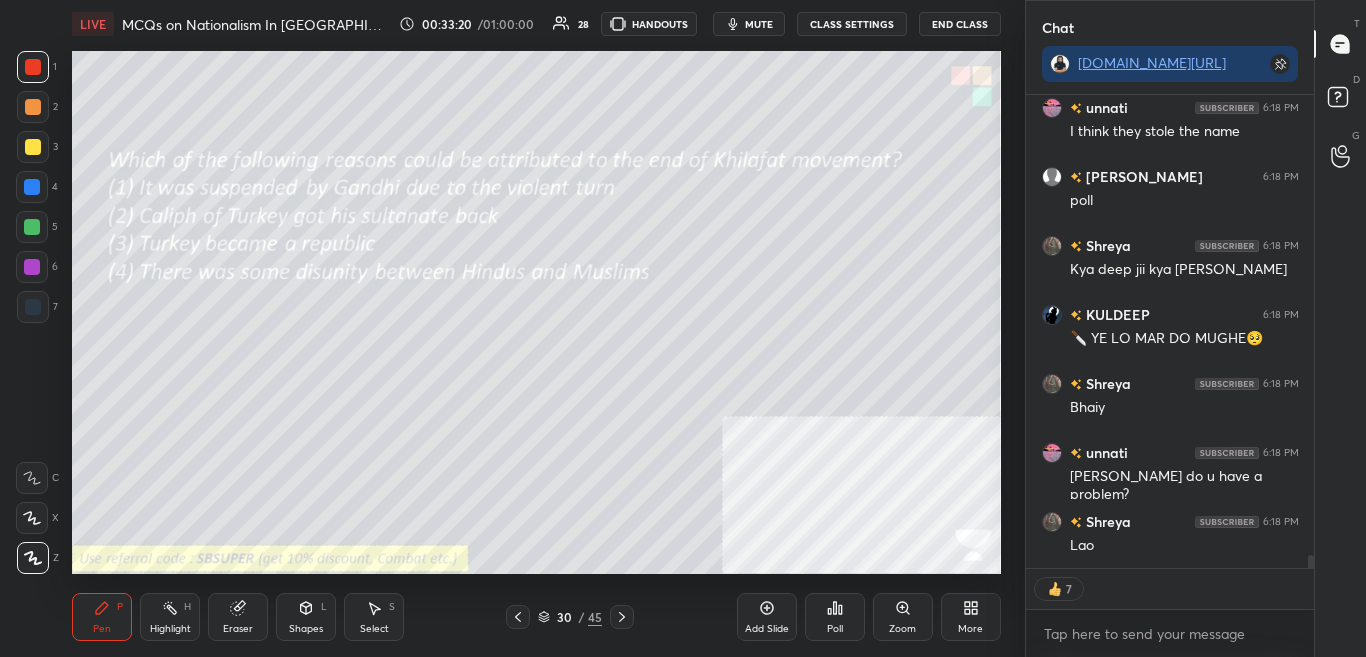 click on "Poll" at bounding box center [835, 617] 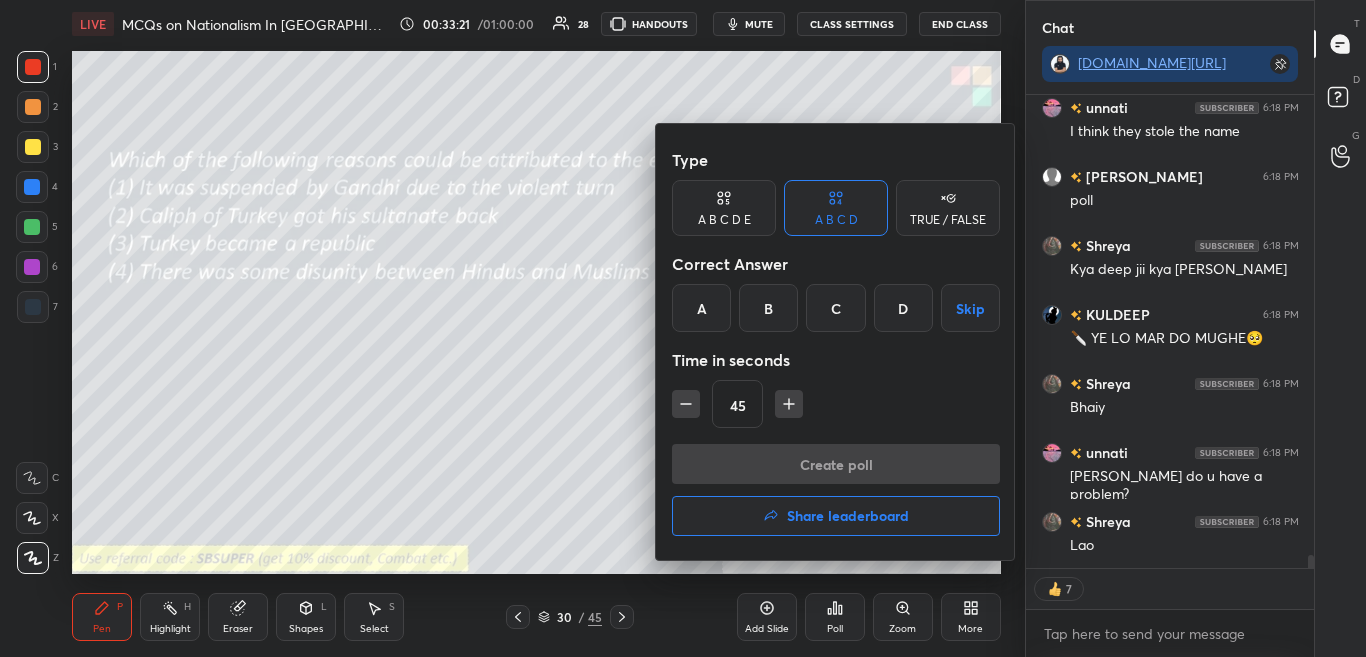 drag, startPoint x: 701, startPoint y: 317, endPoint x: 702, endPoint y: 327, distance: 10.049875 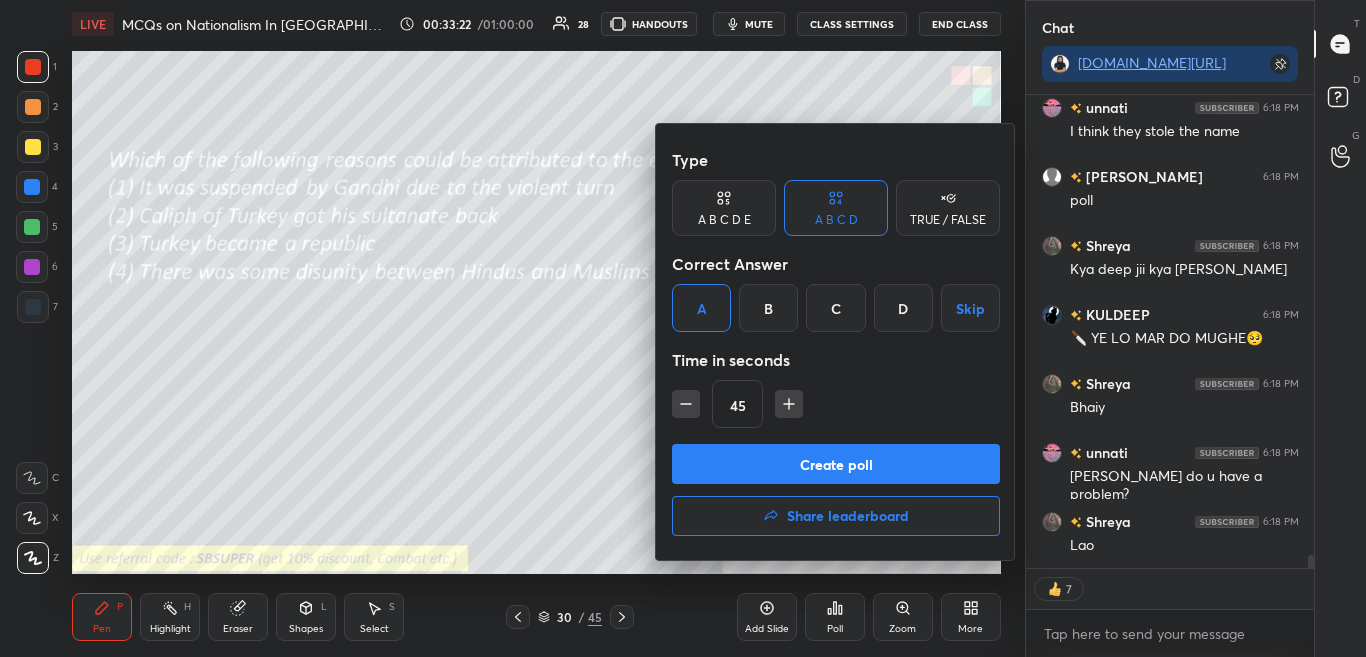 click on "Create poll" at bounding box center (836, 464) 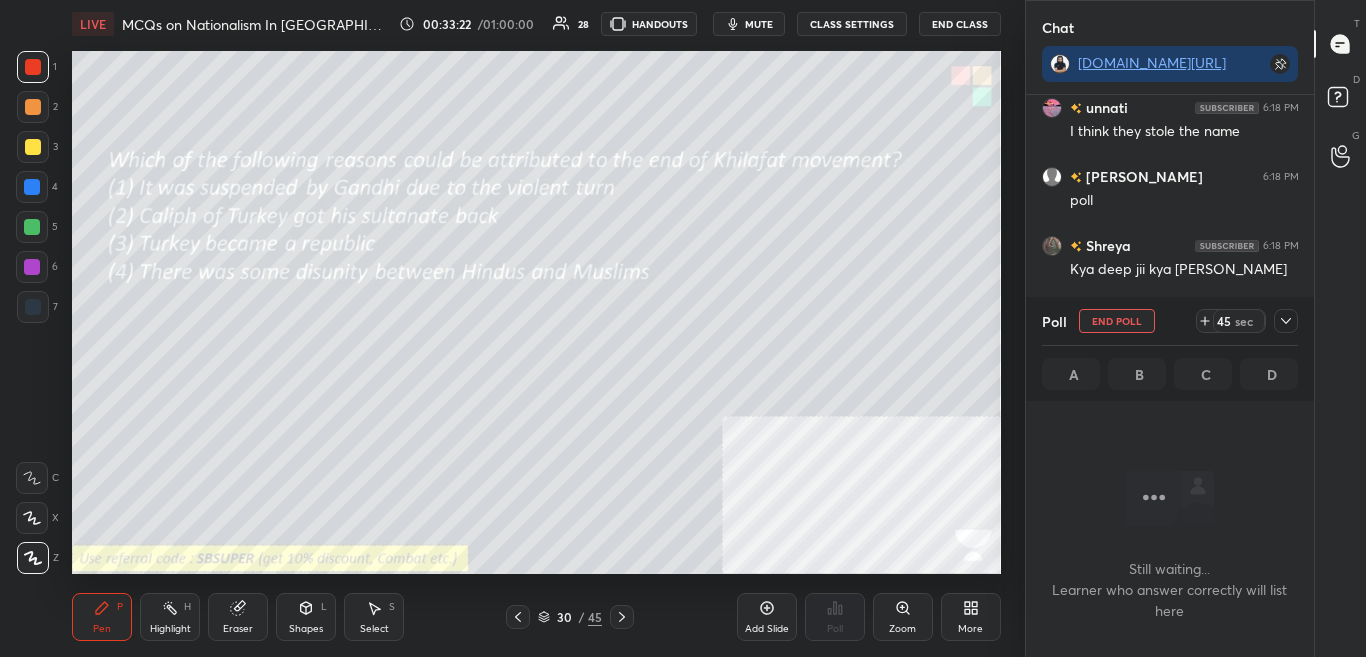 scroll, scrollTop: 290, scrollLeft: 282, axis: both 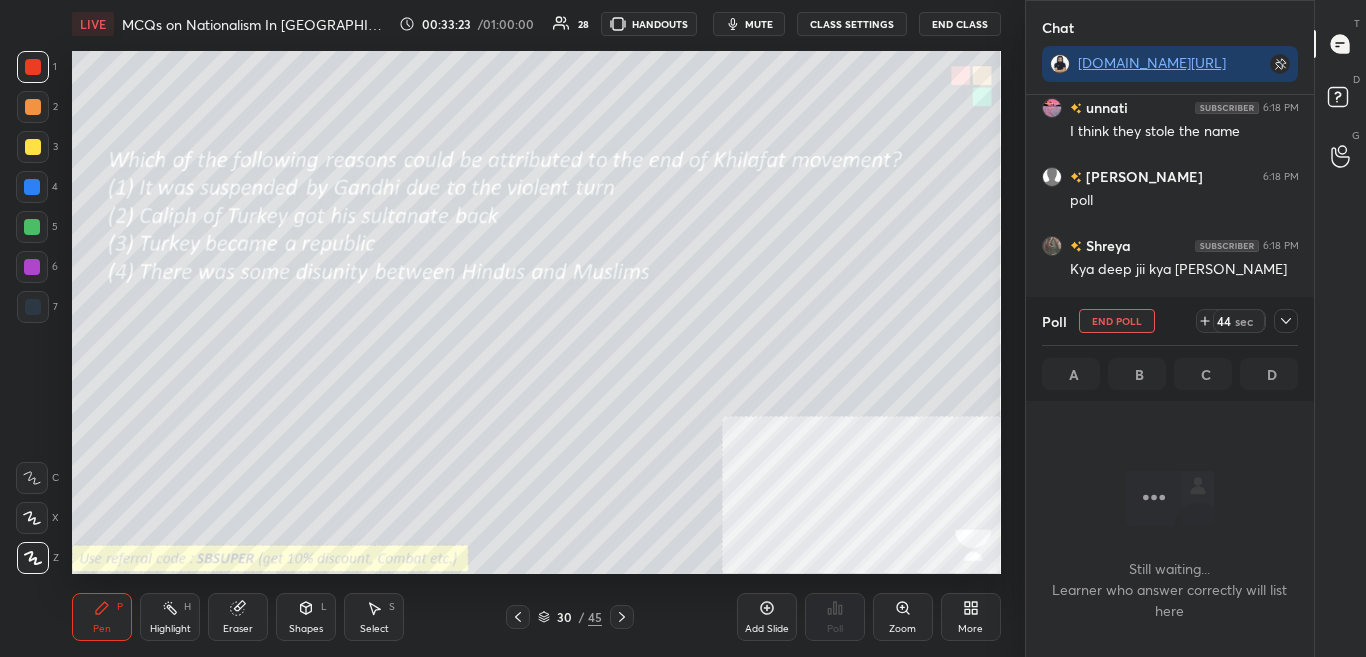 click 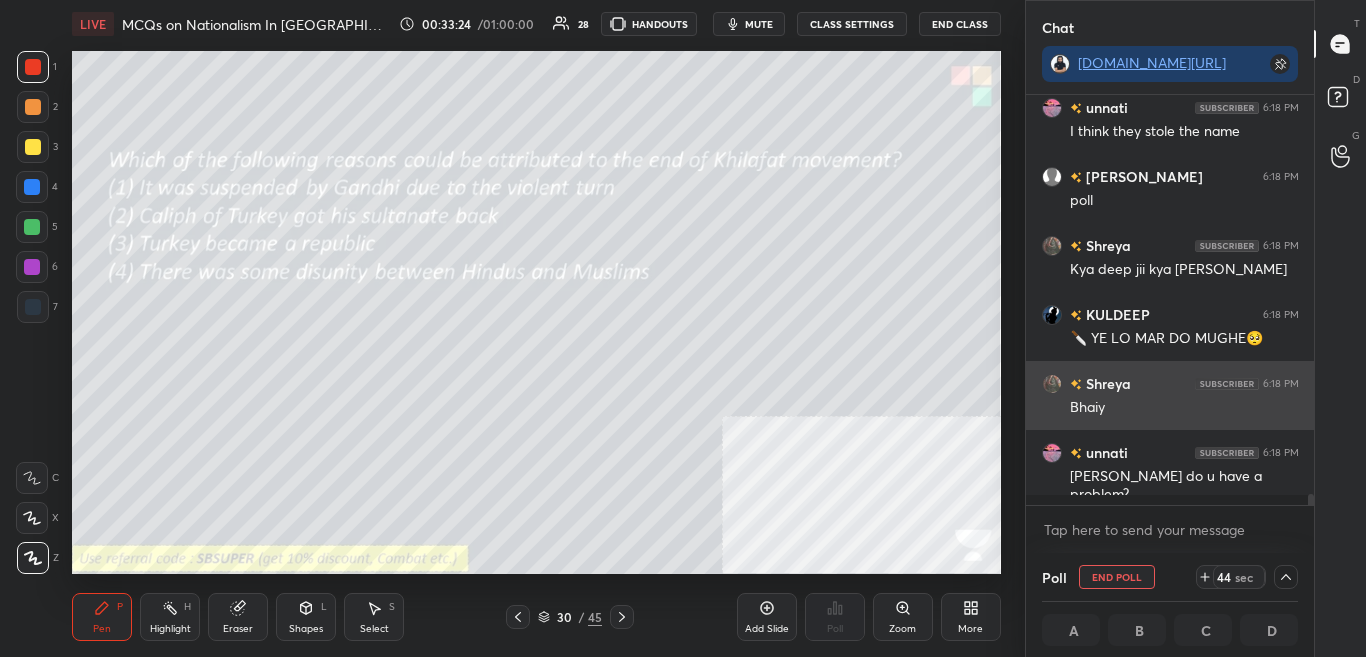 scroll, scrollTop: 7, scrollLeft: 7, axis: both 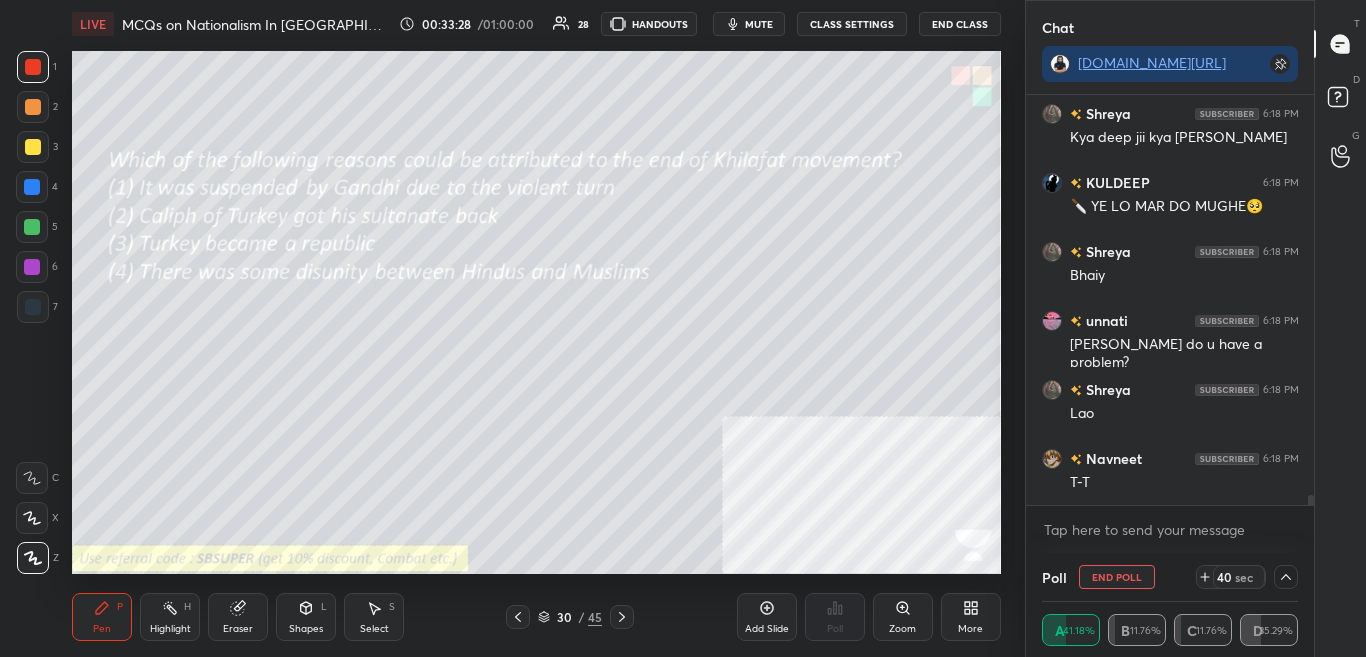 click 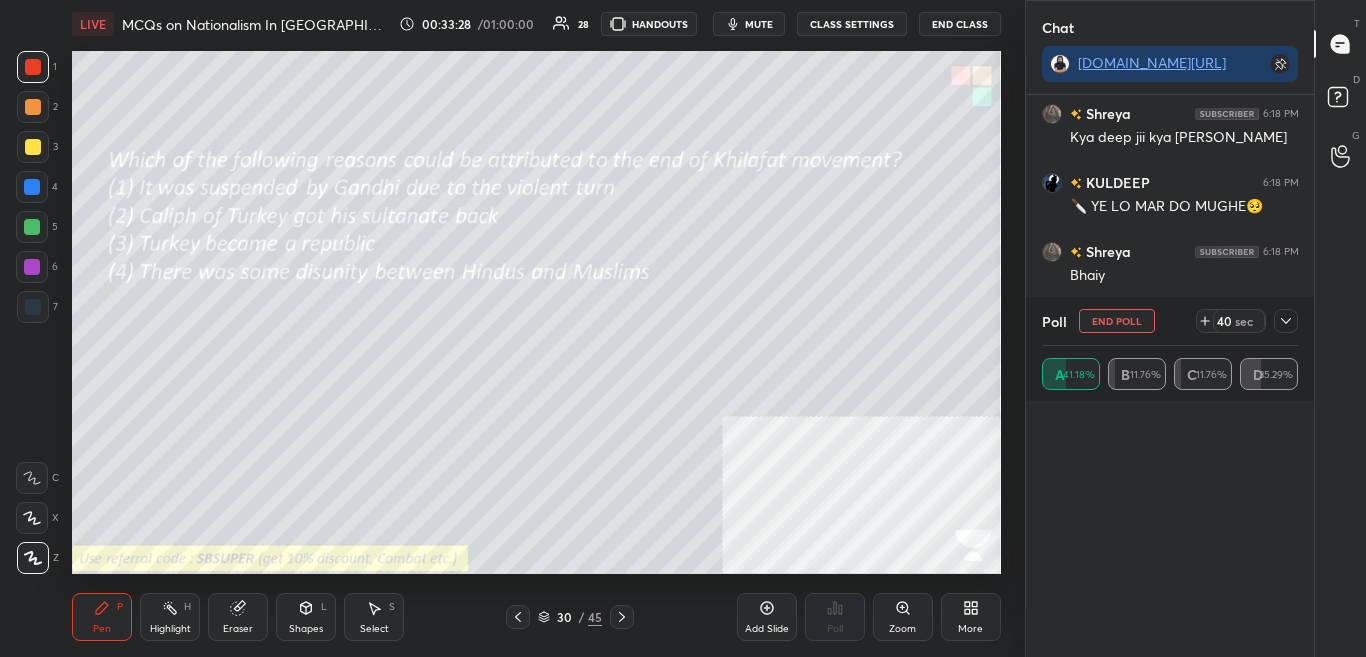scroll, scrollTop: 7, scrollLeft: 7, axis: both 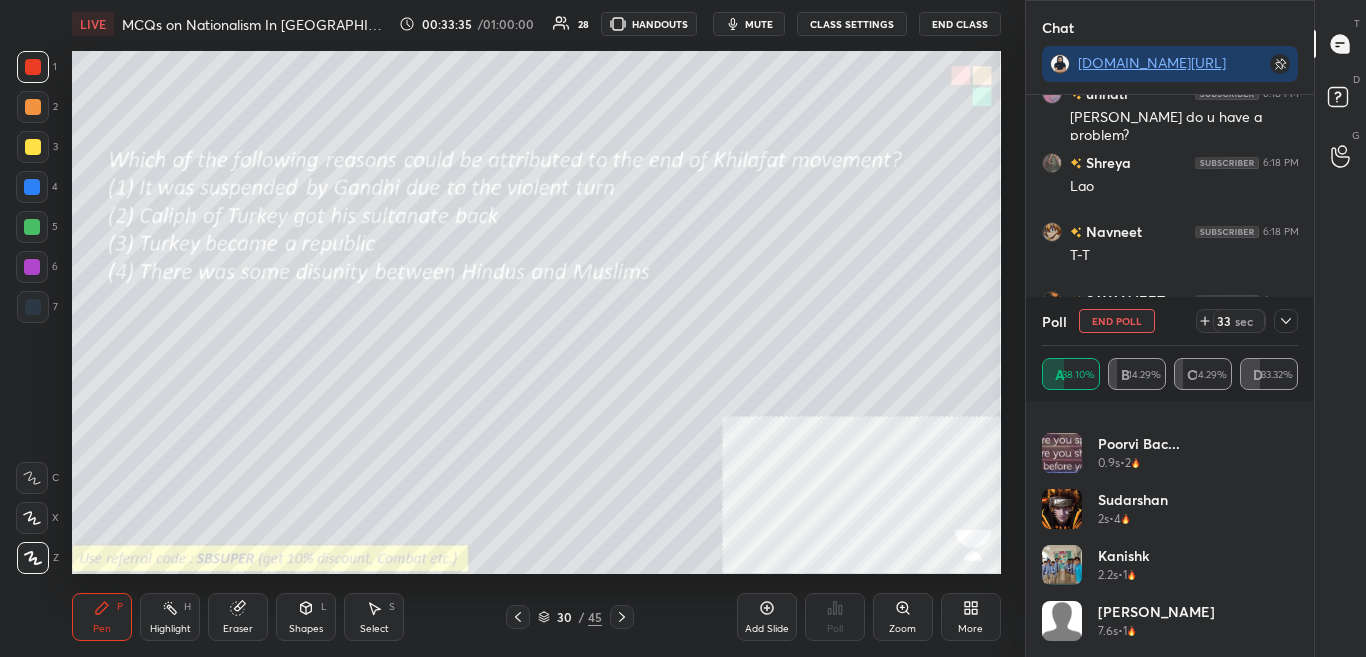 click on "Kriti 0.2s  •  4 [PERSON_NAME] 0.6s  •  2 [PERSON_NAME] bac... 0.9s  •  2 Sudarshan 2s  •  4 [PERSON_NAME] 2.2s  •  1 [PERSON_NAME] 7.6s  •  1" at bounding box center [1170, 529] 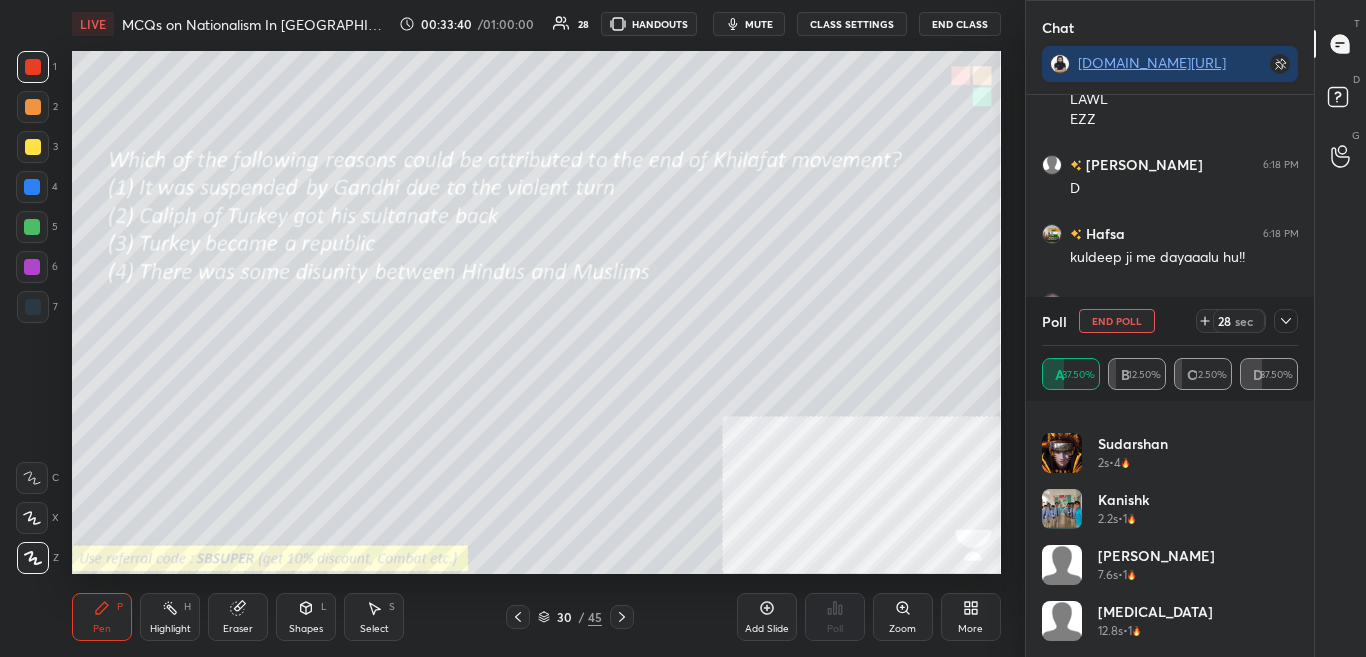 click 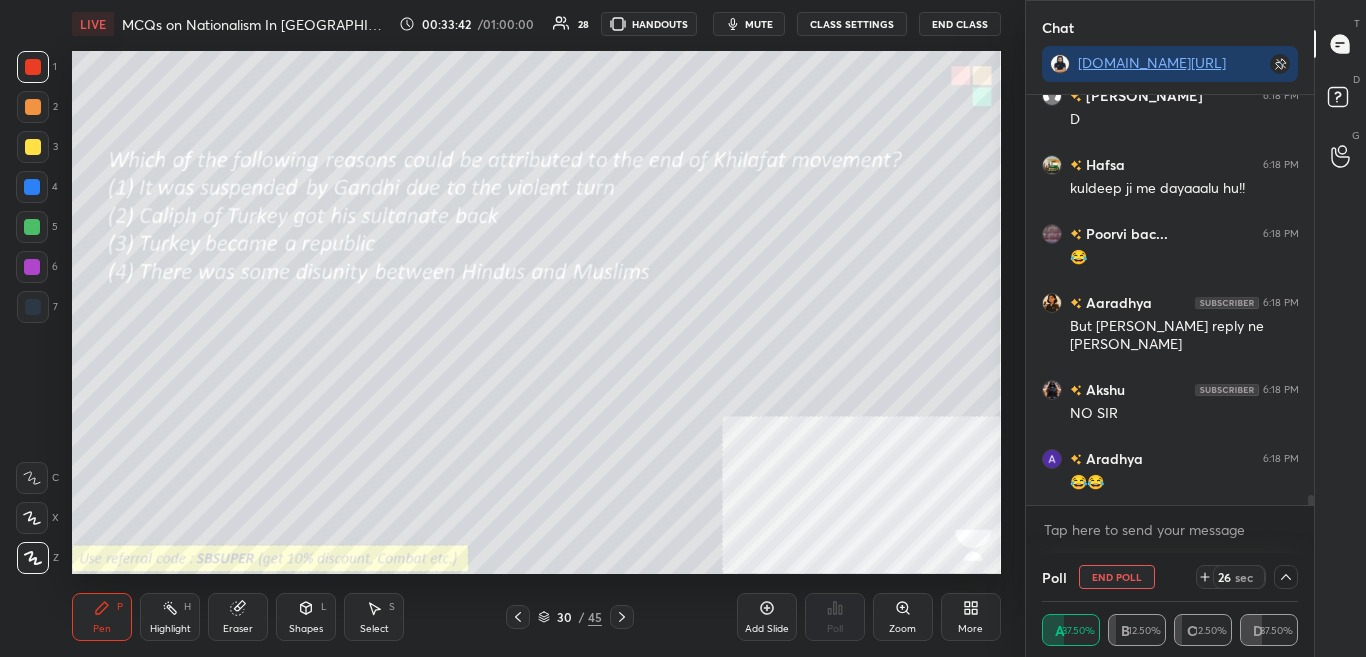 click 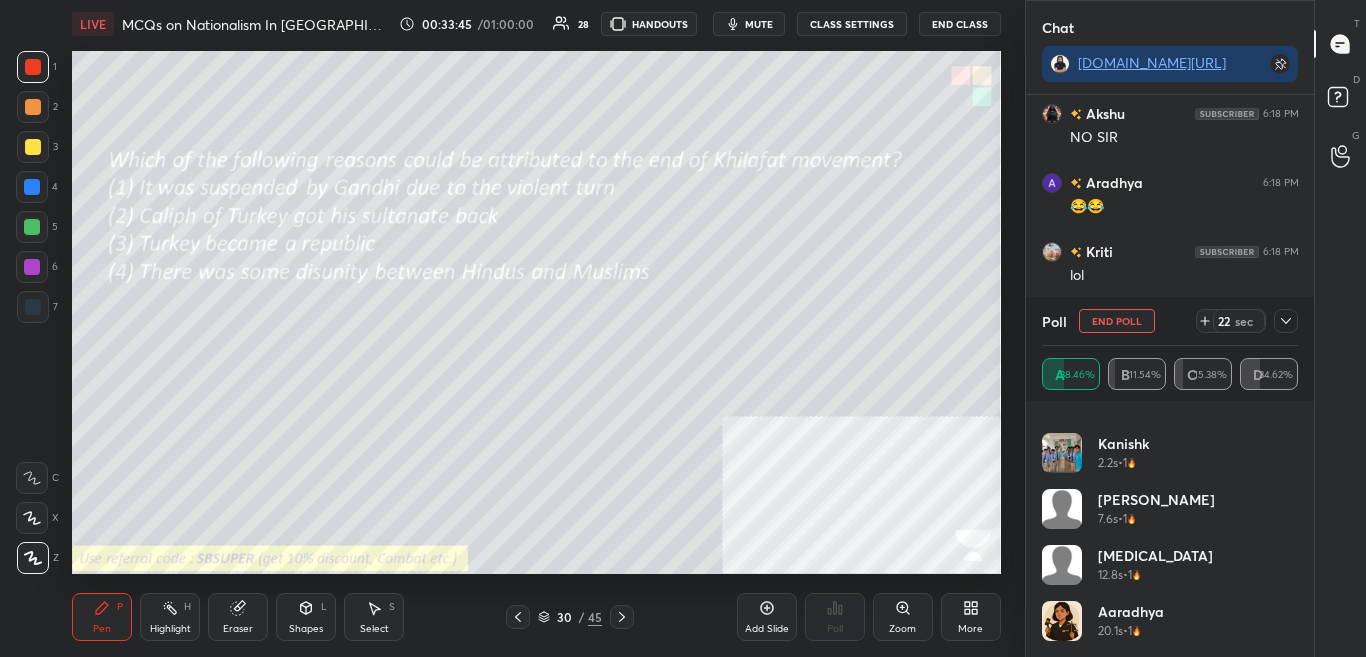 click on "[PERSON_NAME] bac... 0.9s  •  2 Sudarshan 2s  •  4 [PERSON_NAME] 2.2s  •  1 [PERSON_NAME] 7.6s  •  1 [MEDICAL_DATA] 12.8s  •  1 Aaradhya 20.1s  •  1" at bounding box center [1170, 529] 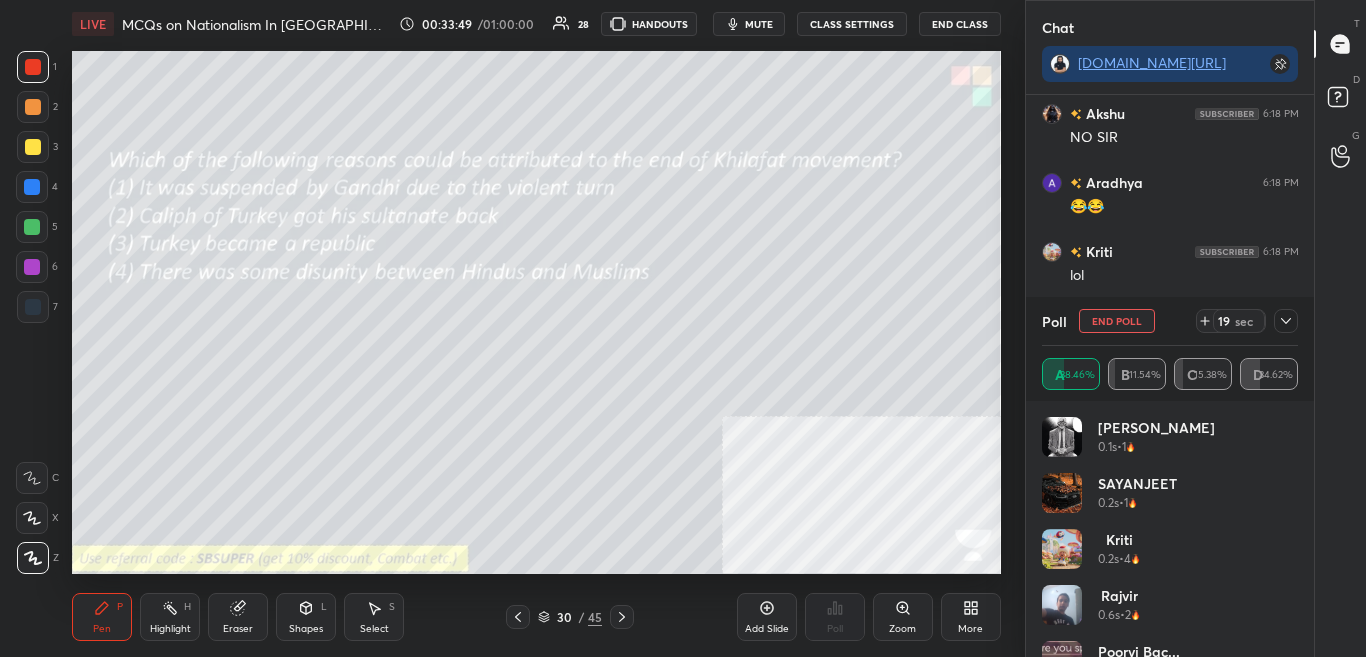 click 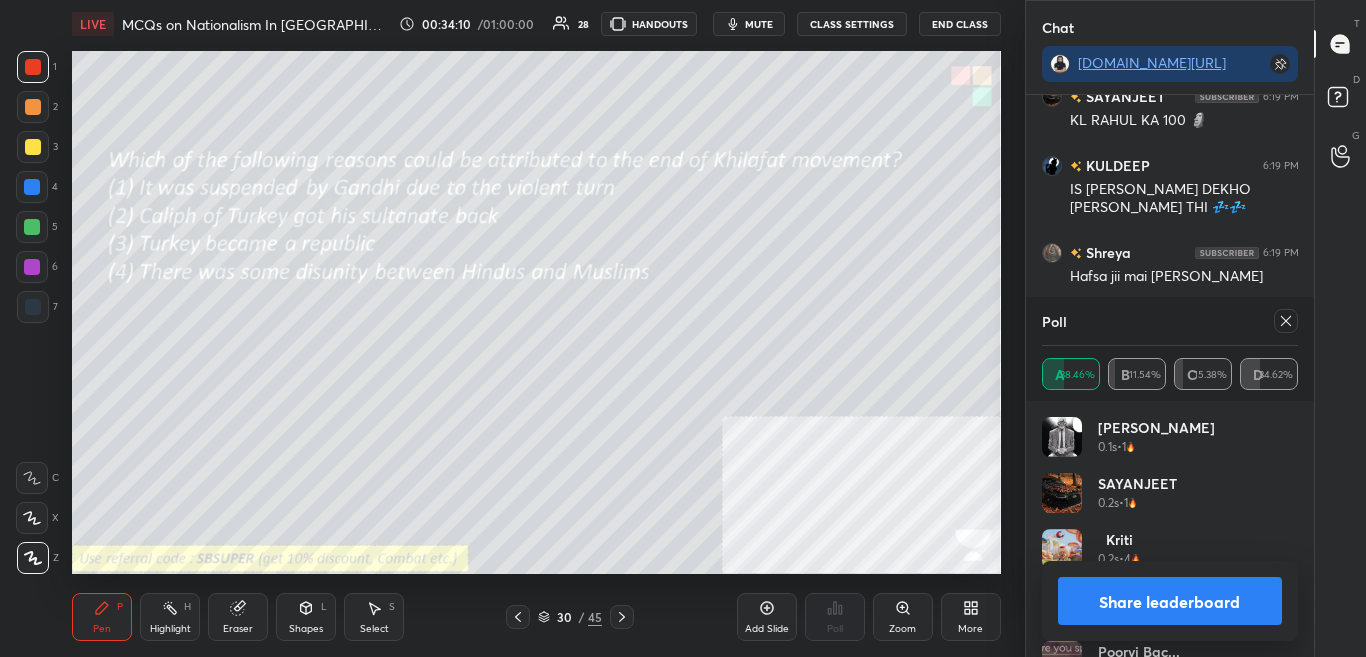 click on "Share leaderboard" at bounding box center (1170, 601) 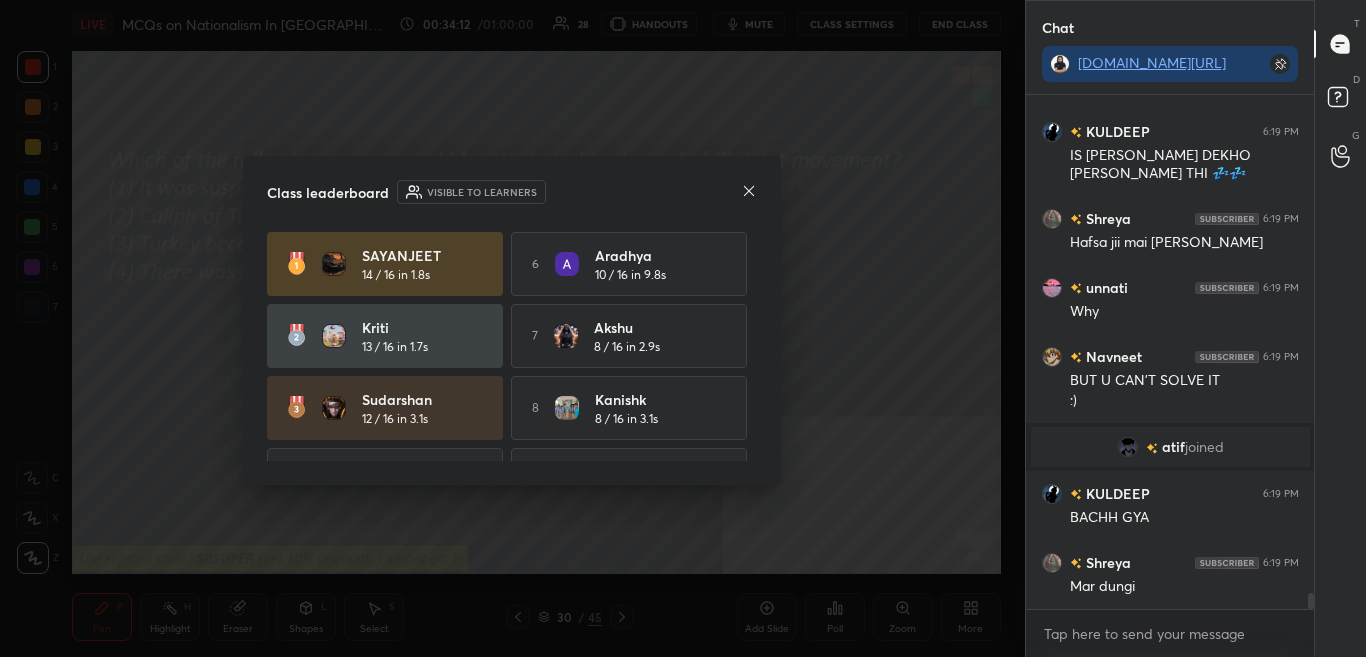 click 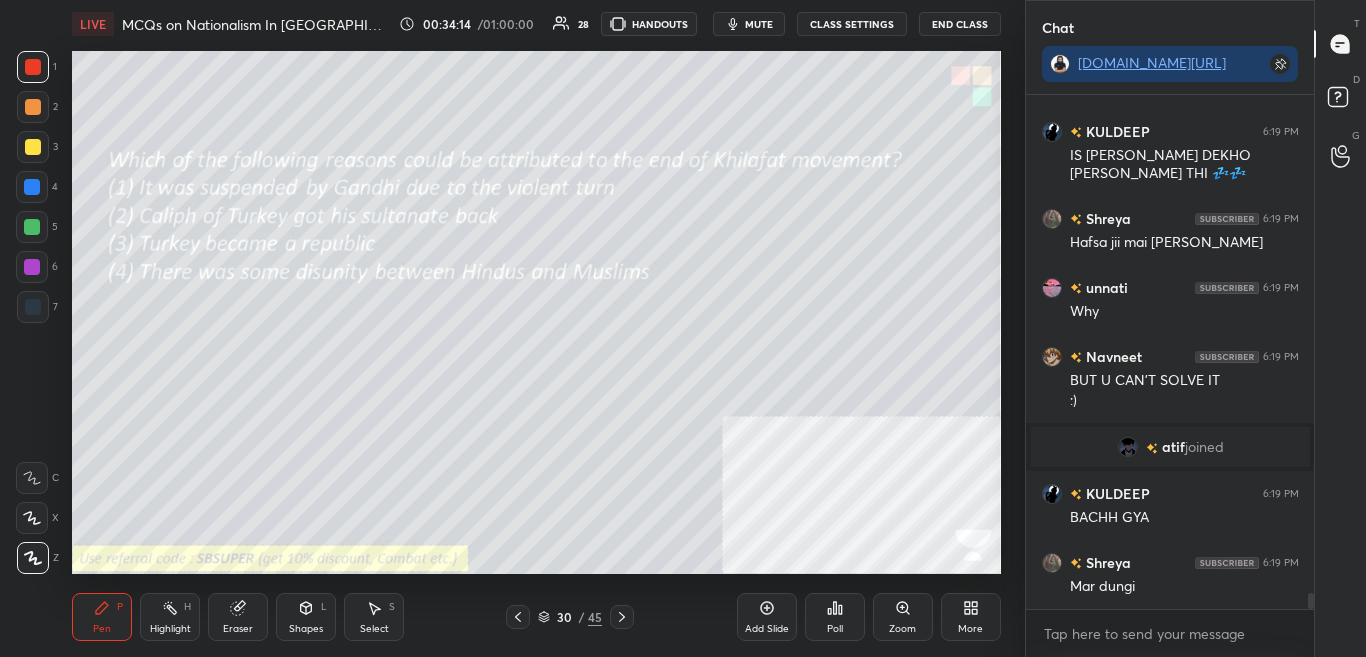 click 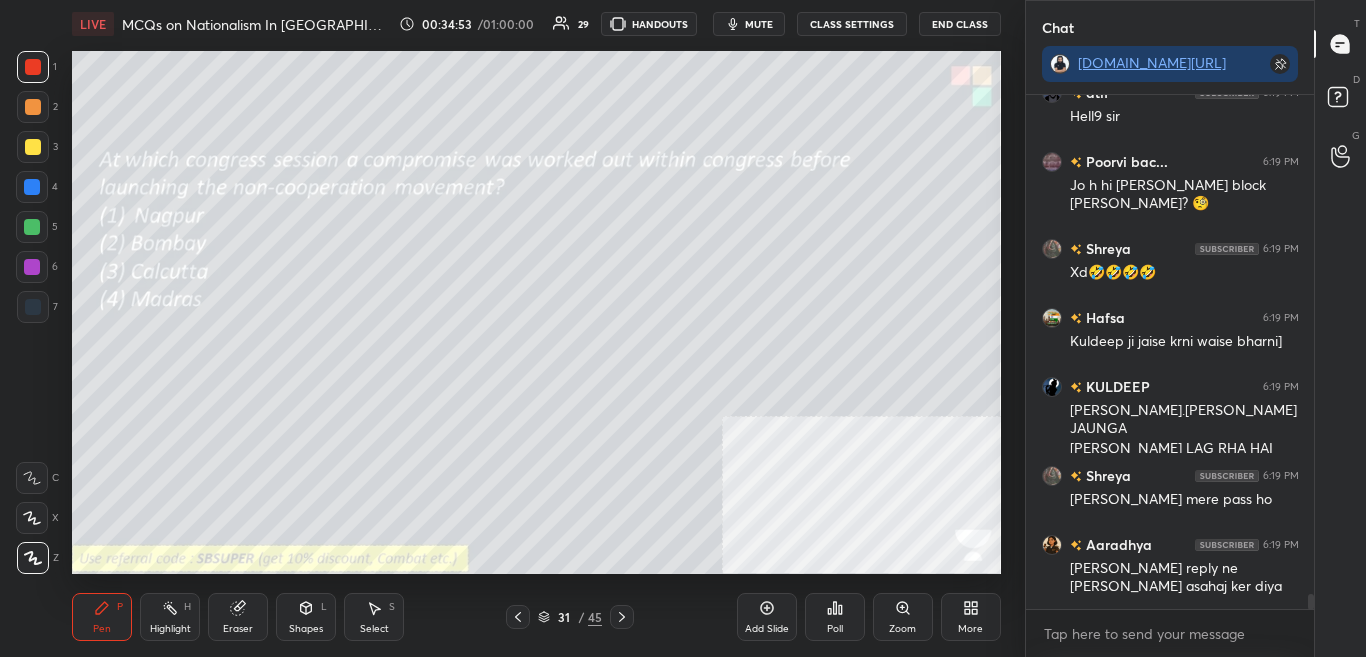 click on "Poll" at bounding box center (835, 617) 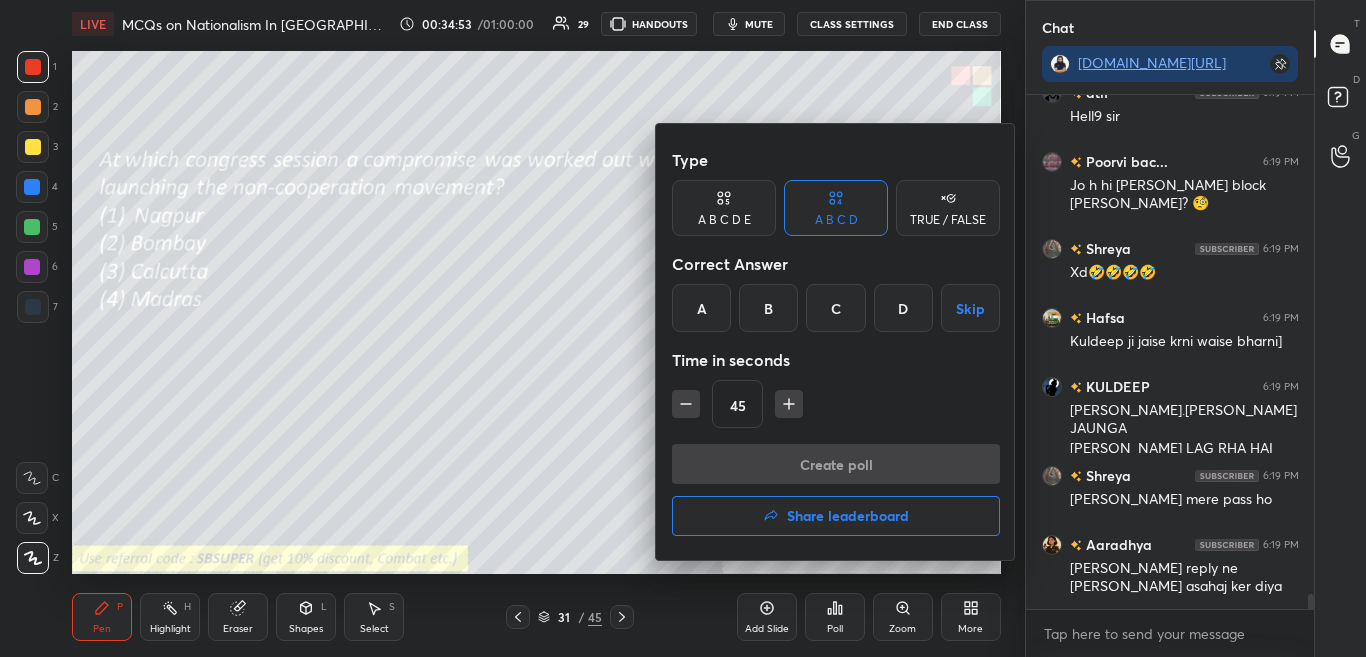 scroll, scrollTop: 16809, scrollLeft: 0, axis: vertical 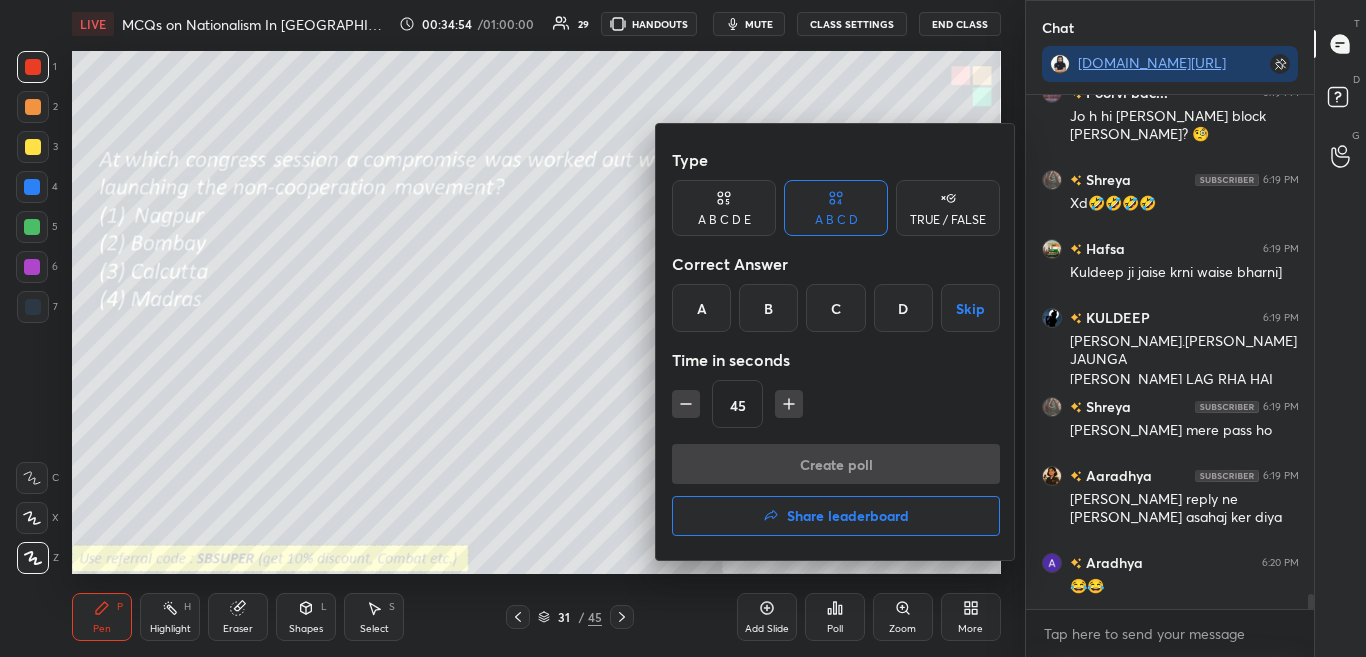click at bounding box center (683, 328) 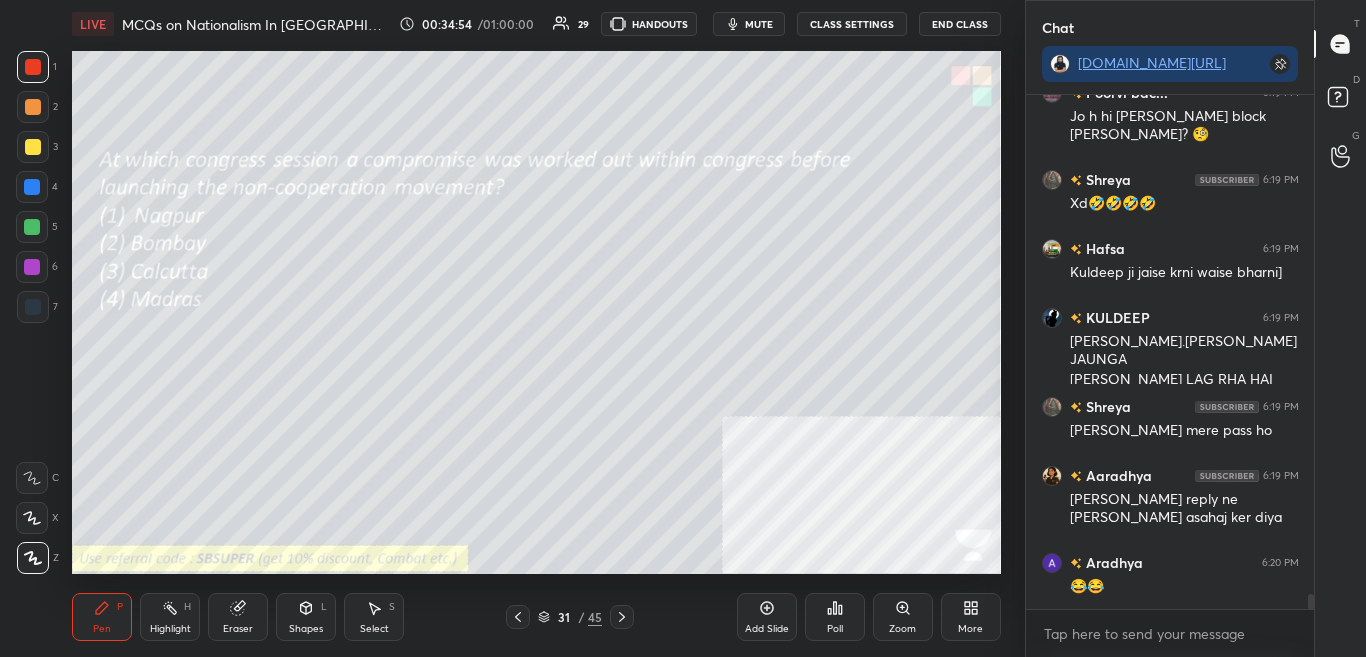 click on "Poll" at bounding box center [835, 617] 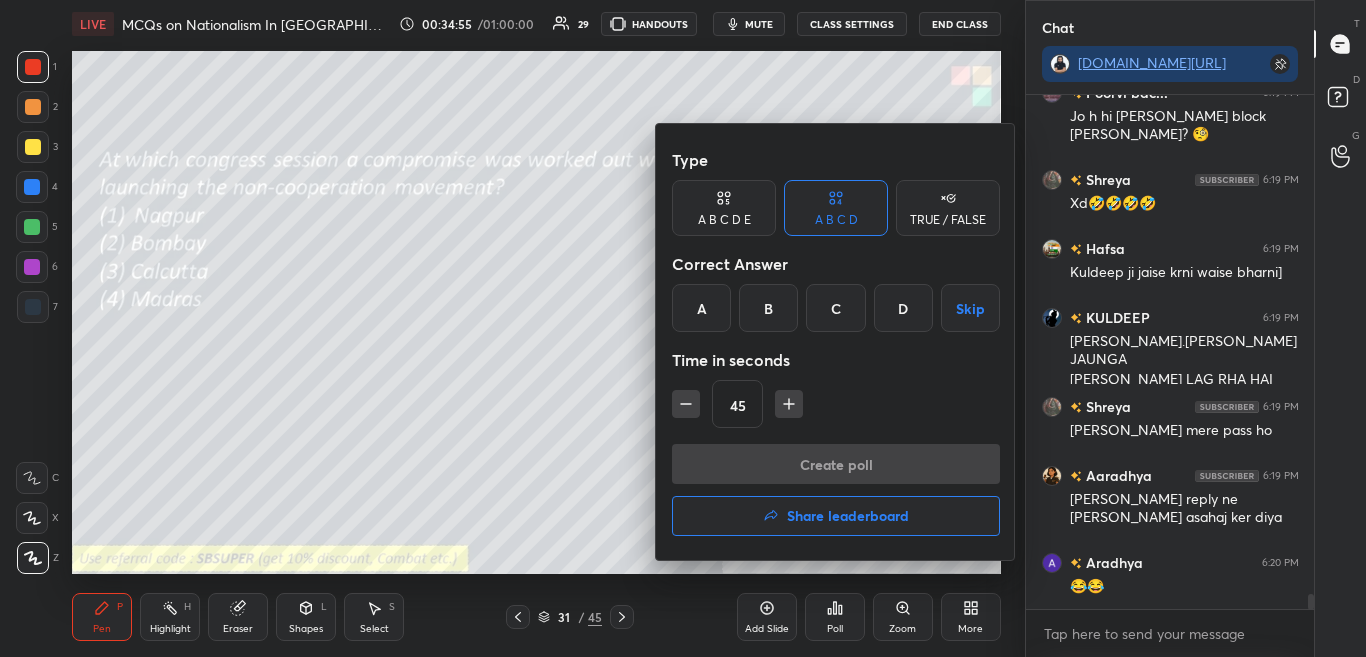 click at bounding box center (683, 328) 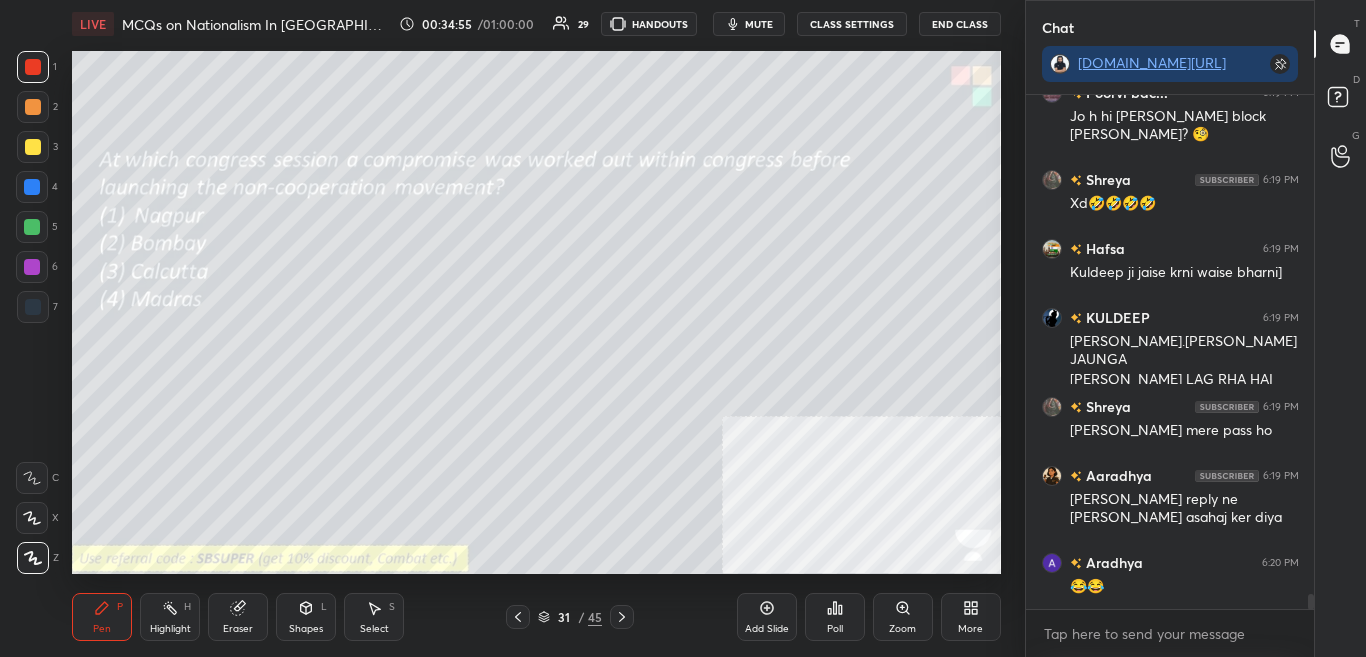 click 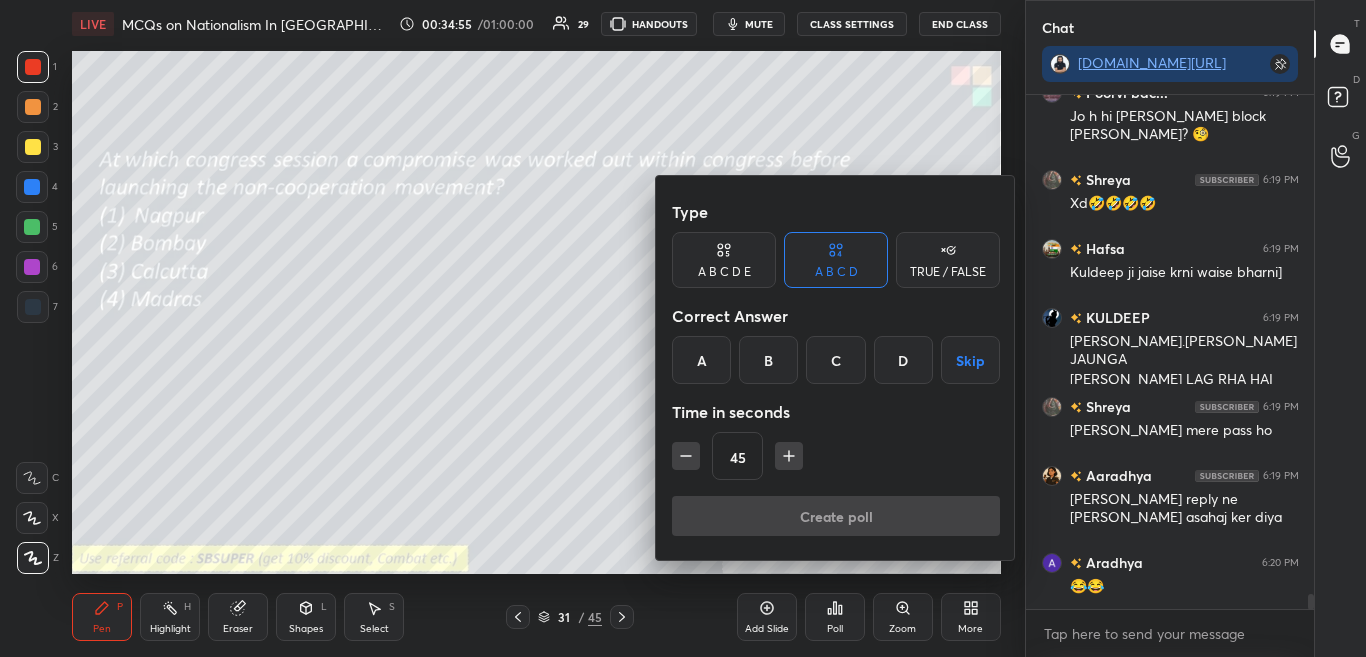 scroll, scrollTop: 16878, scrollLeft: 0, axis: vertical 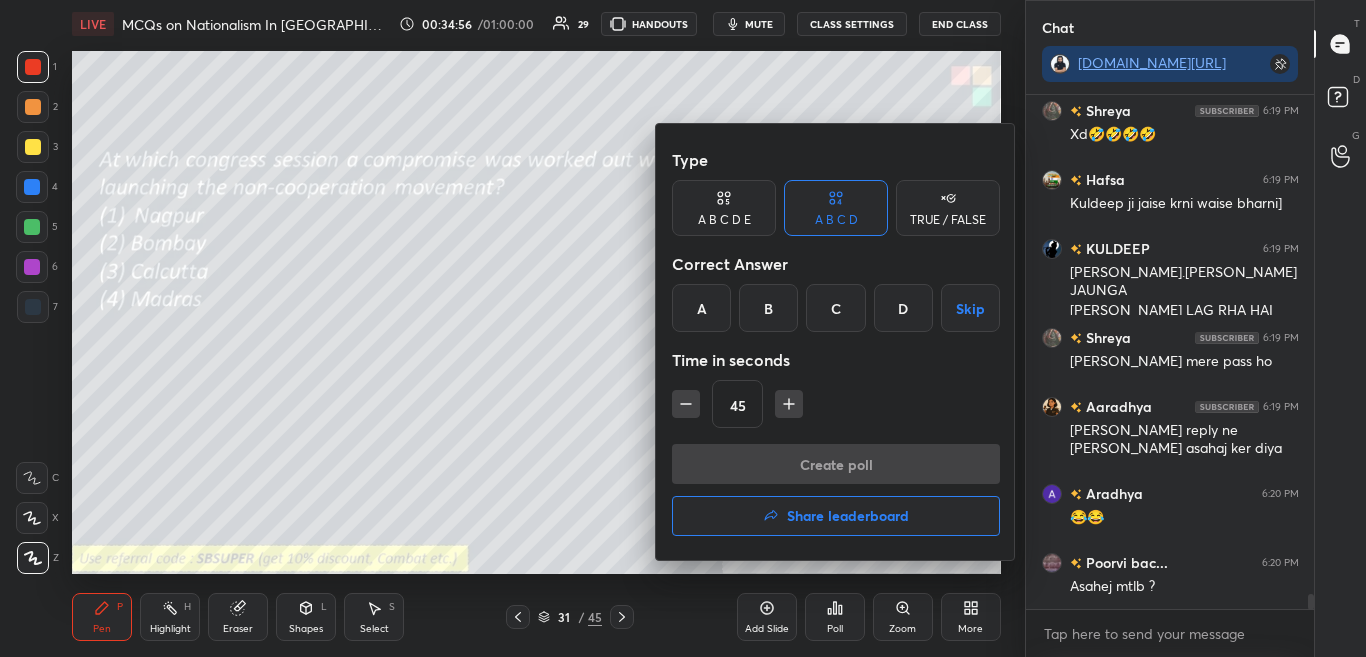 click at bounding box center [683, 328] 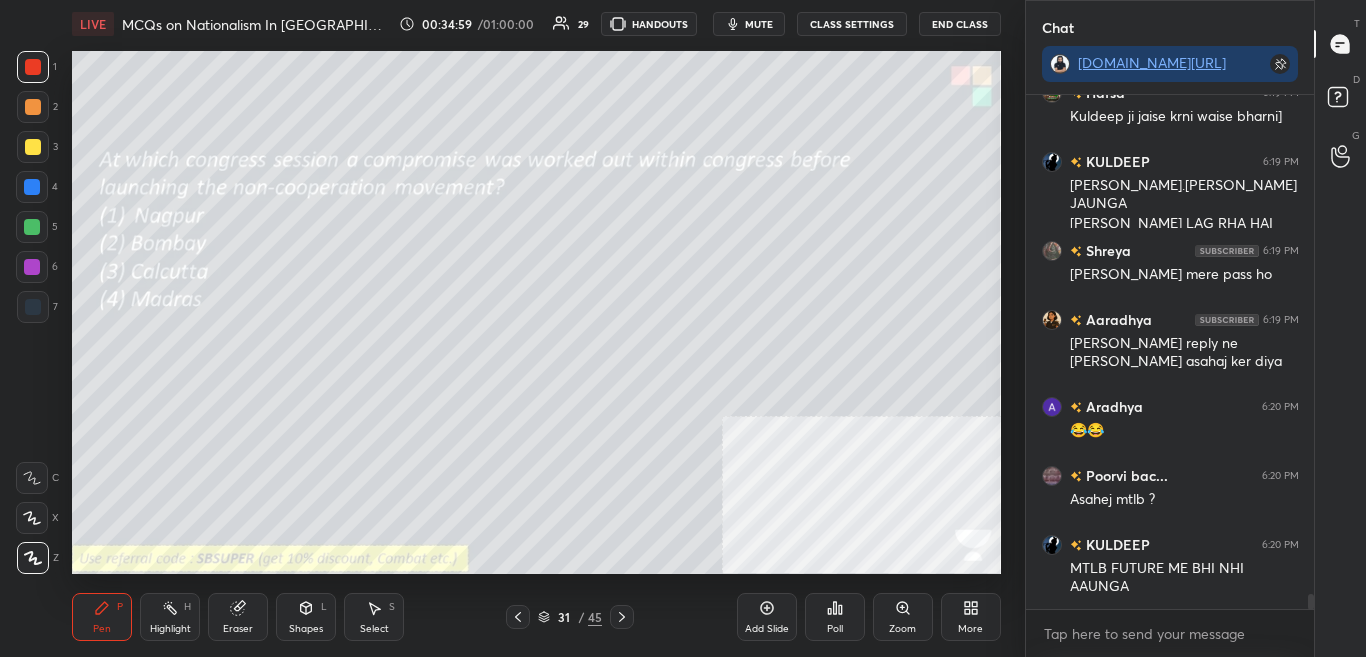 scroll, scrollTop: 17052, scrollLeft: 0, axis: vertical 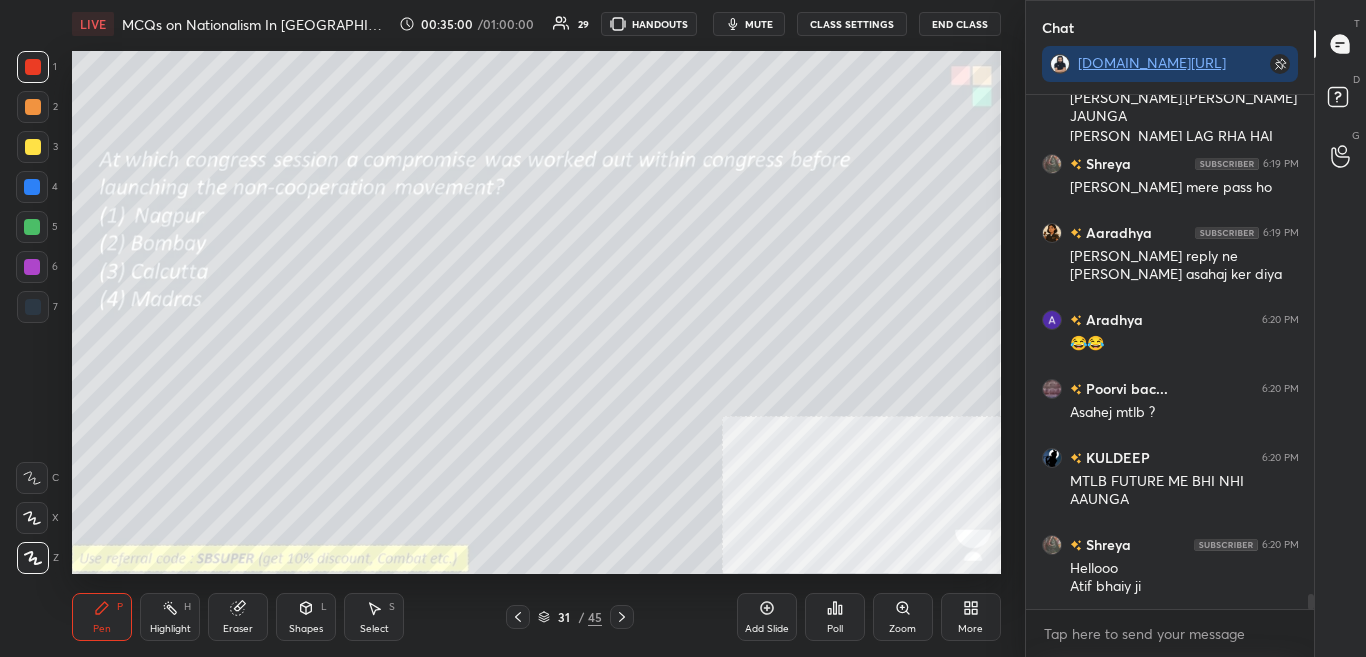 click 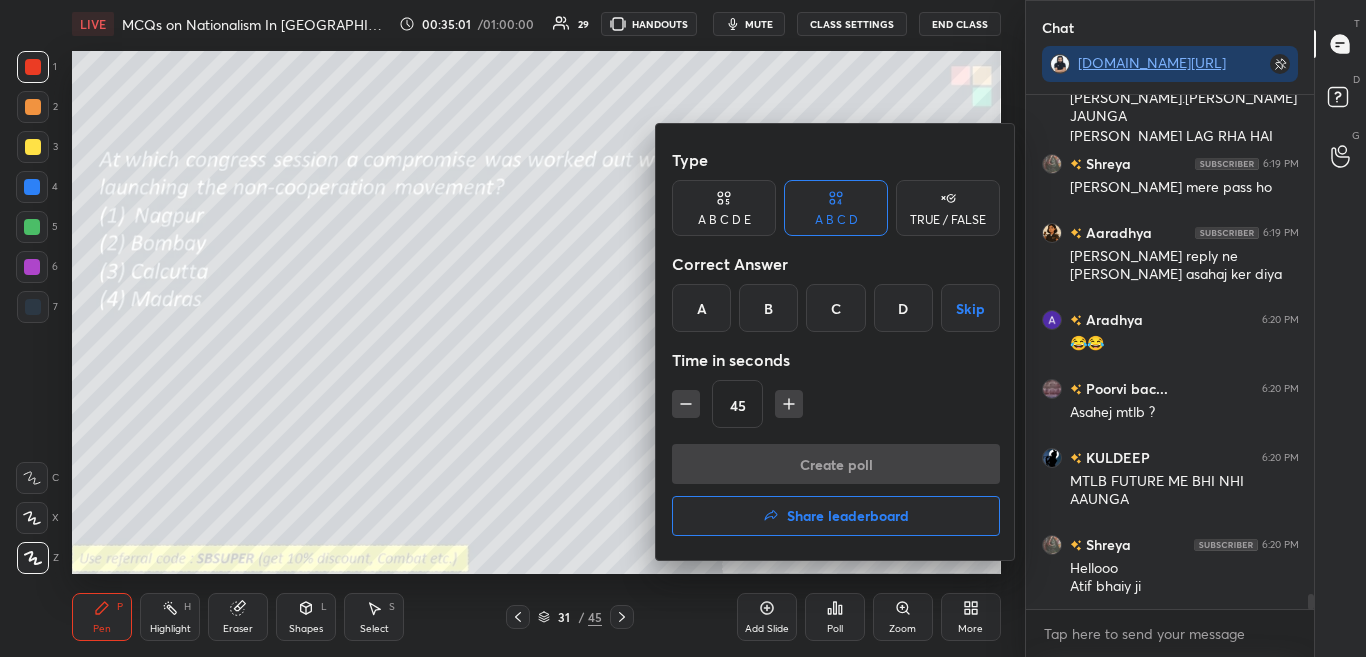 scroll, scrollTop: 17121, scrollLeft: 0, axis: vertical 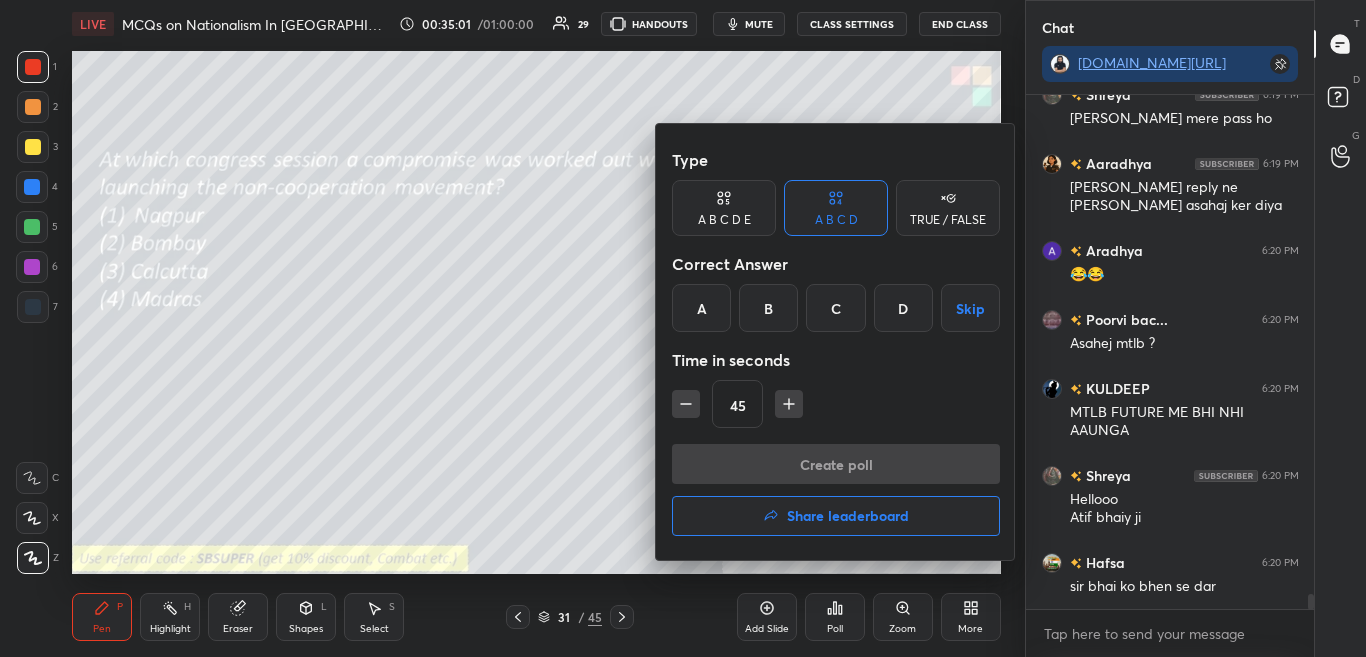 click on "C" at bounding box center (835, 308) 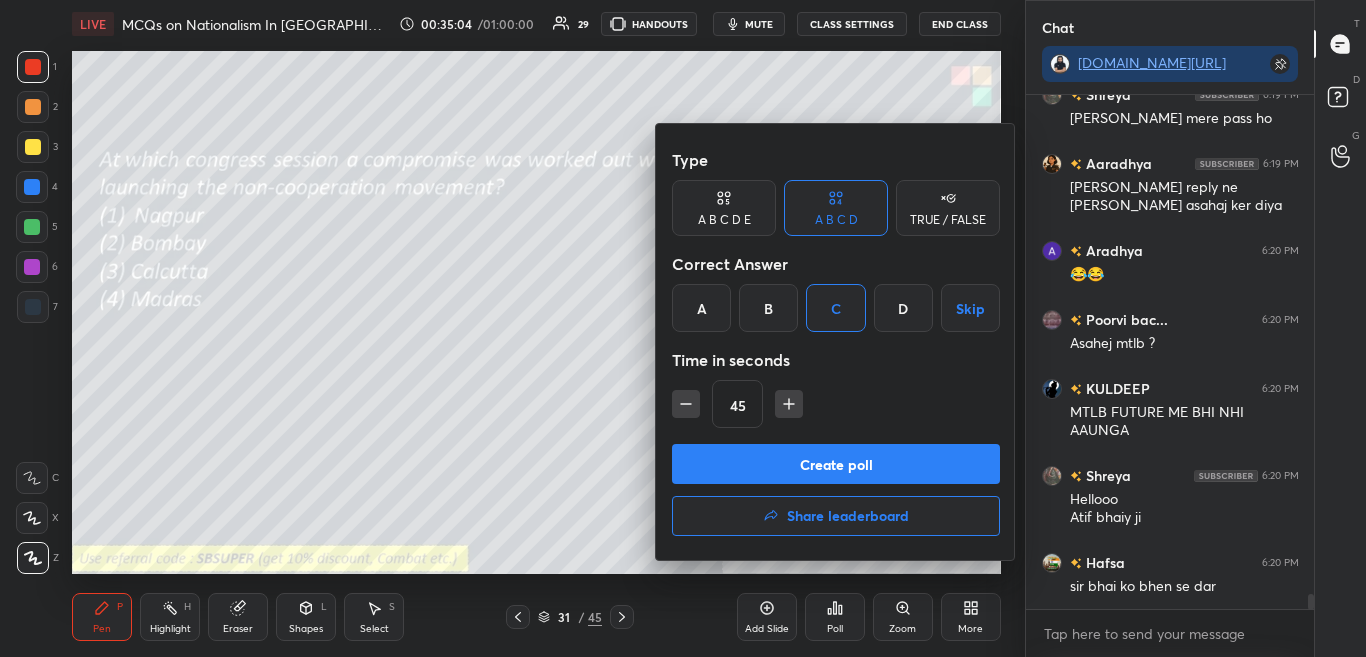 click on "Create poll" at bounding box center [836, 464] 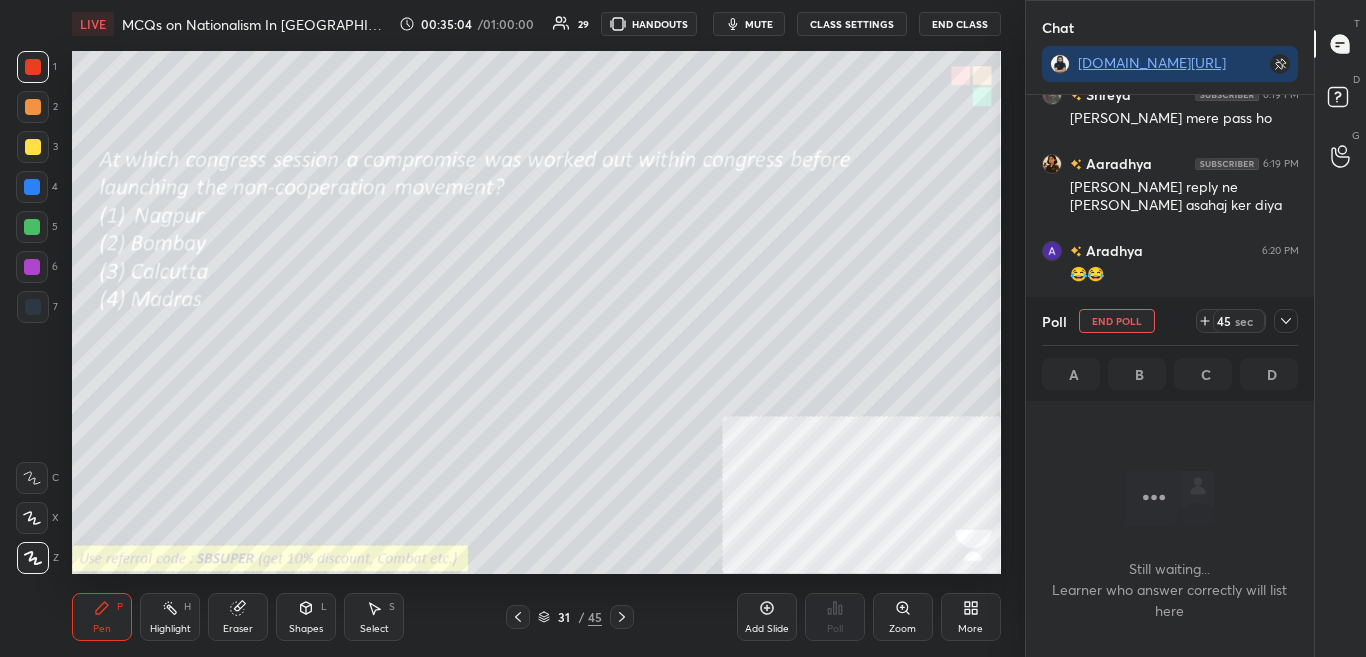 scroll, scrollTop: 17226, scrollLeft: 0, axis: vertical 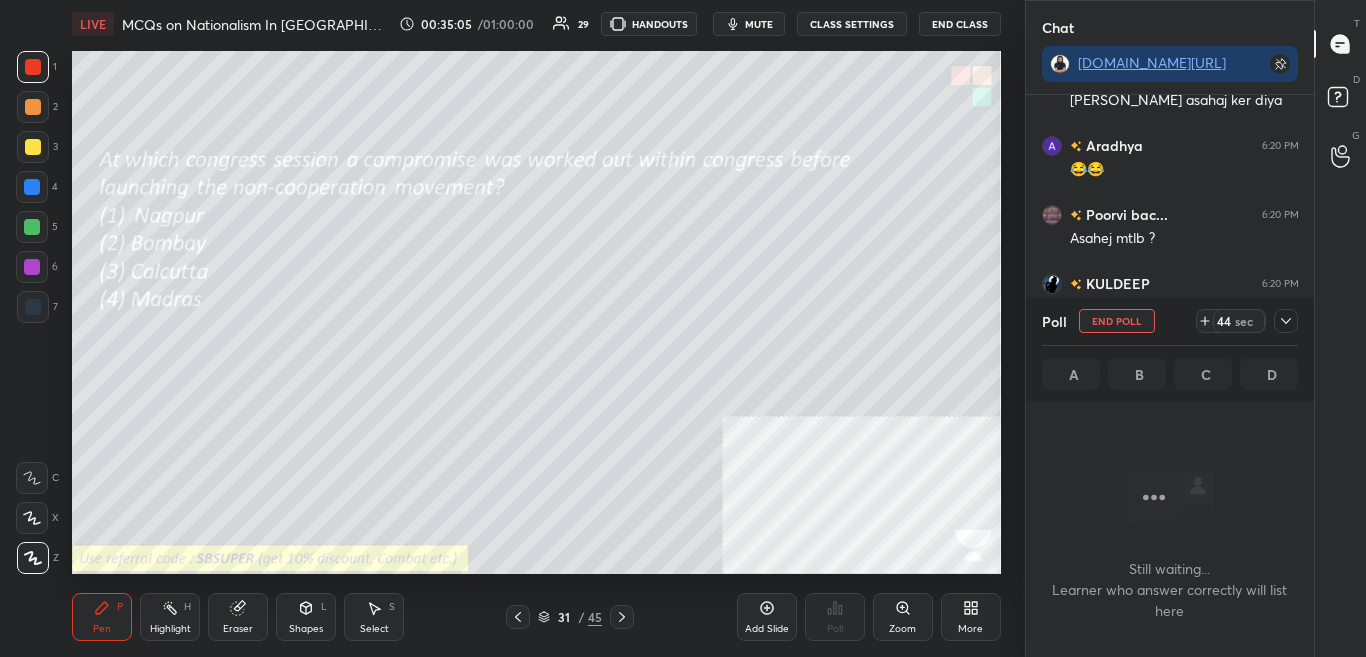 click 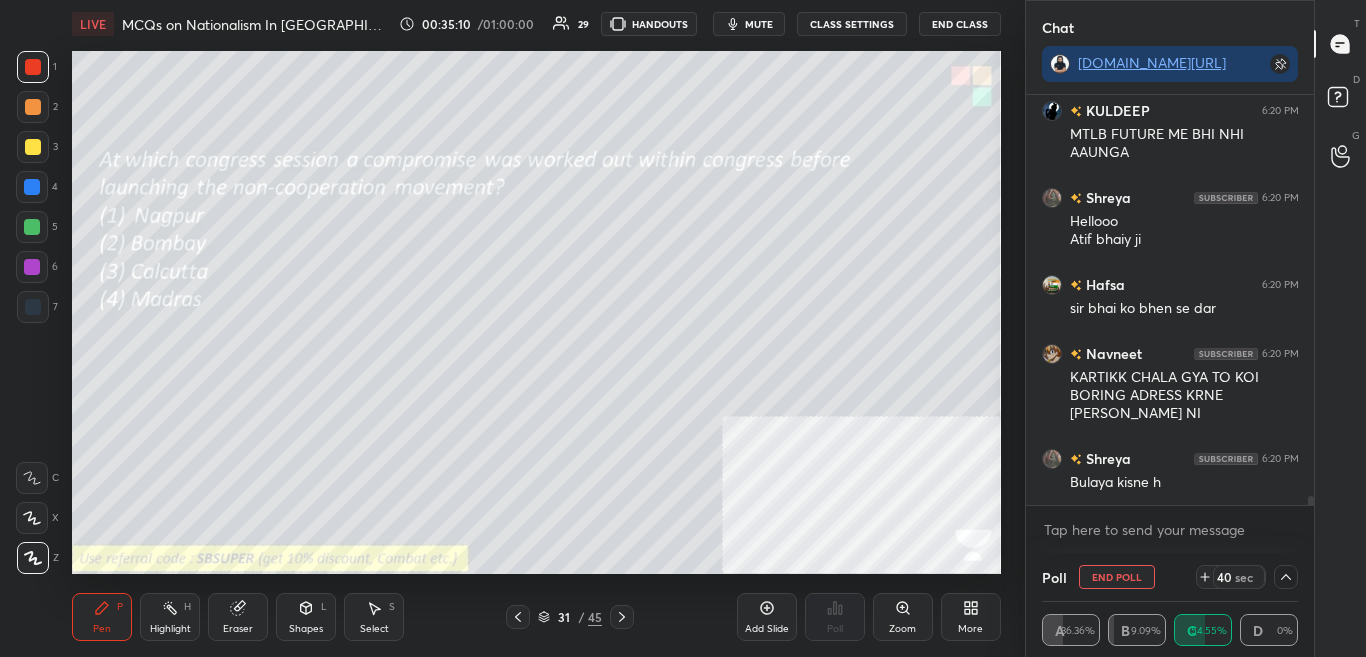 click 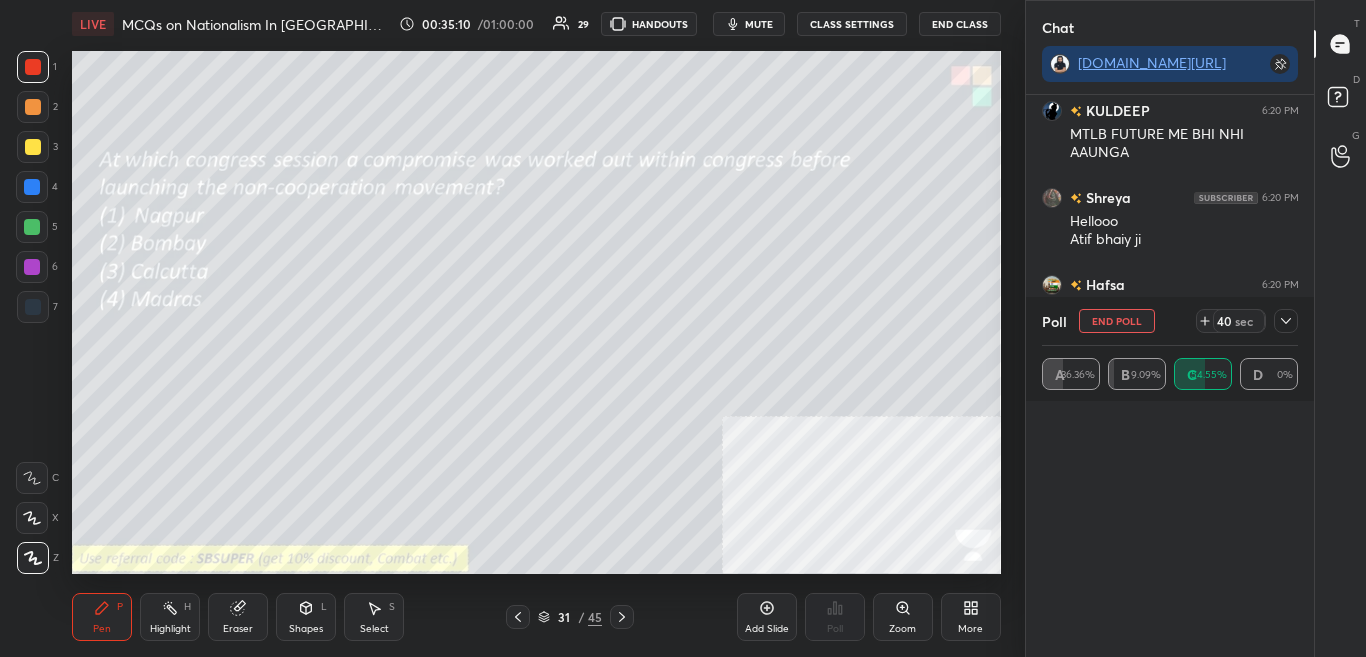 scroll, scrollTop: 7, scrollLeft: 7, axis: both 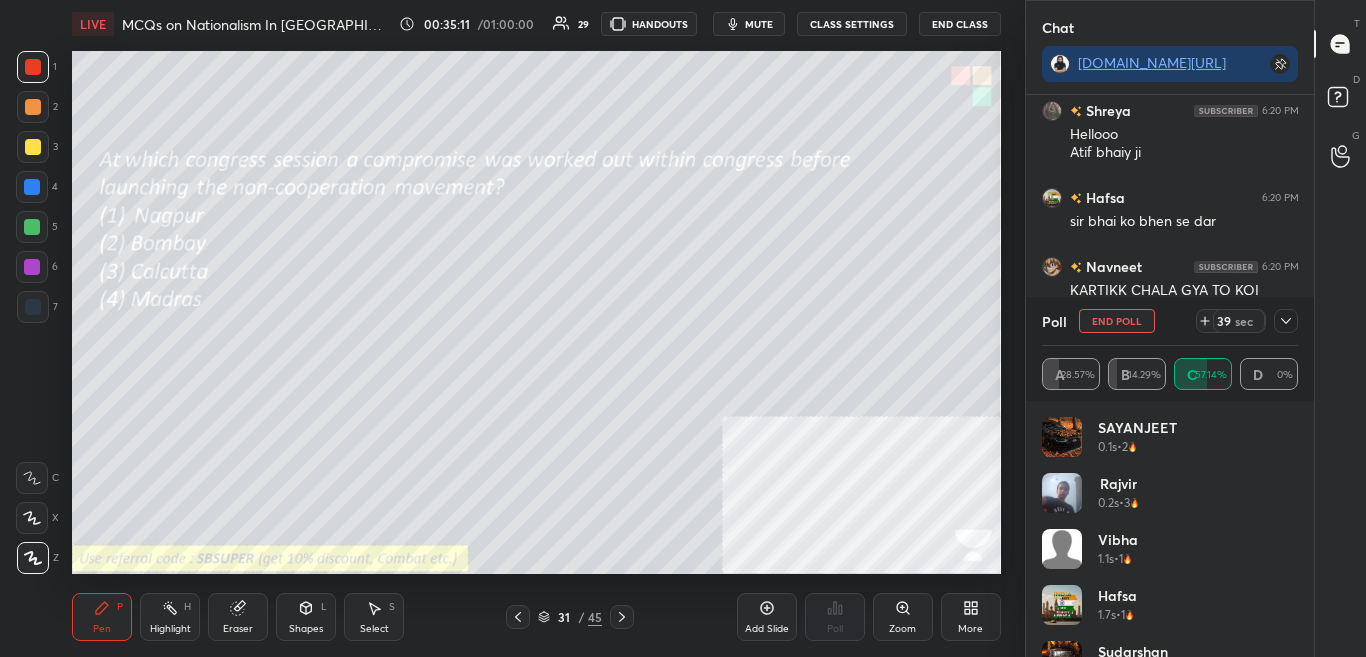 click on "Hafsa 1.7s  •  1" at bounding box center (1170, 613) 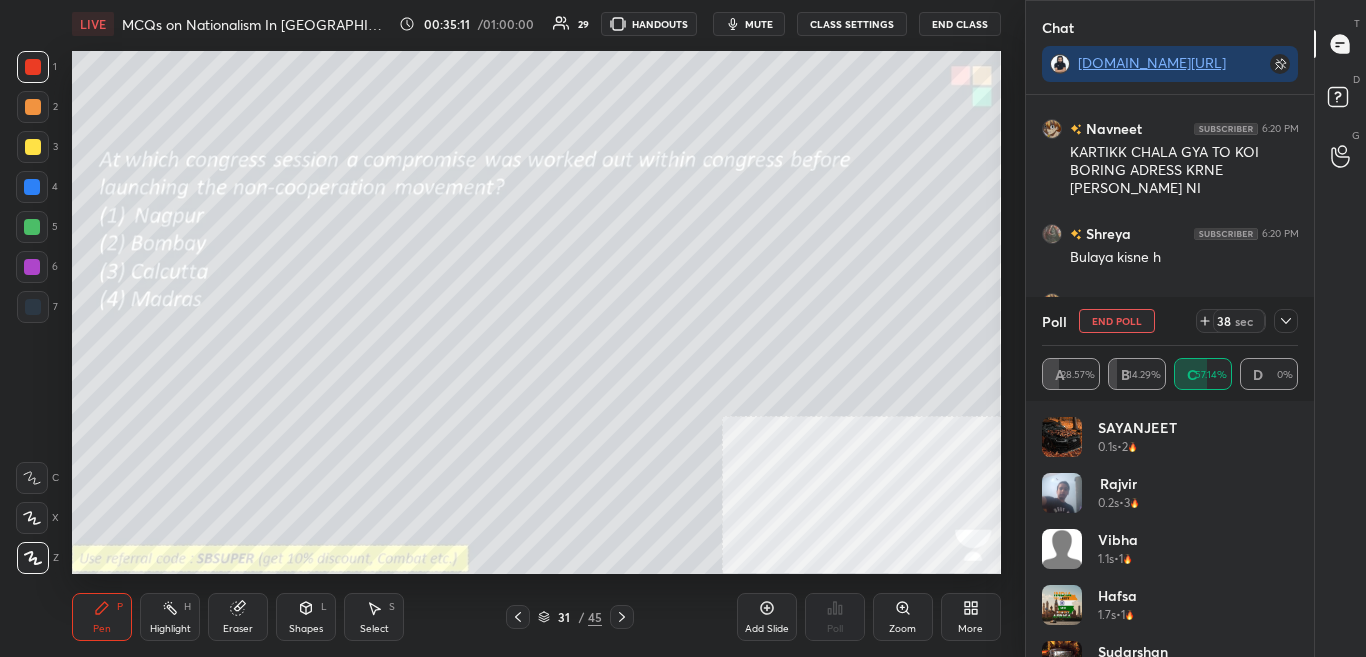 click on "Hafsa 1.7s  •  1" at bounding box center (1170, 613) 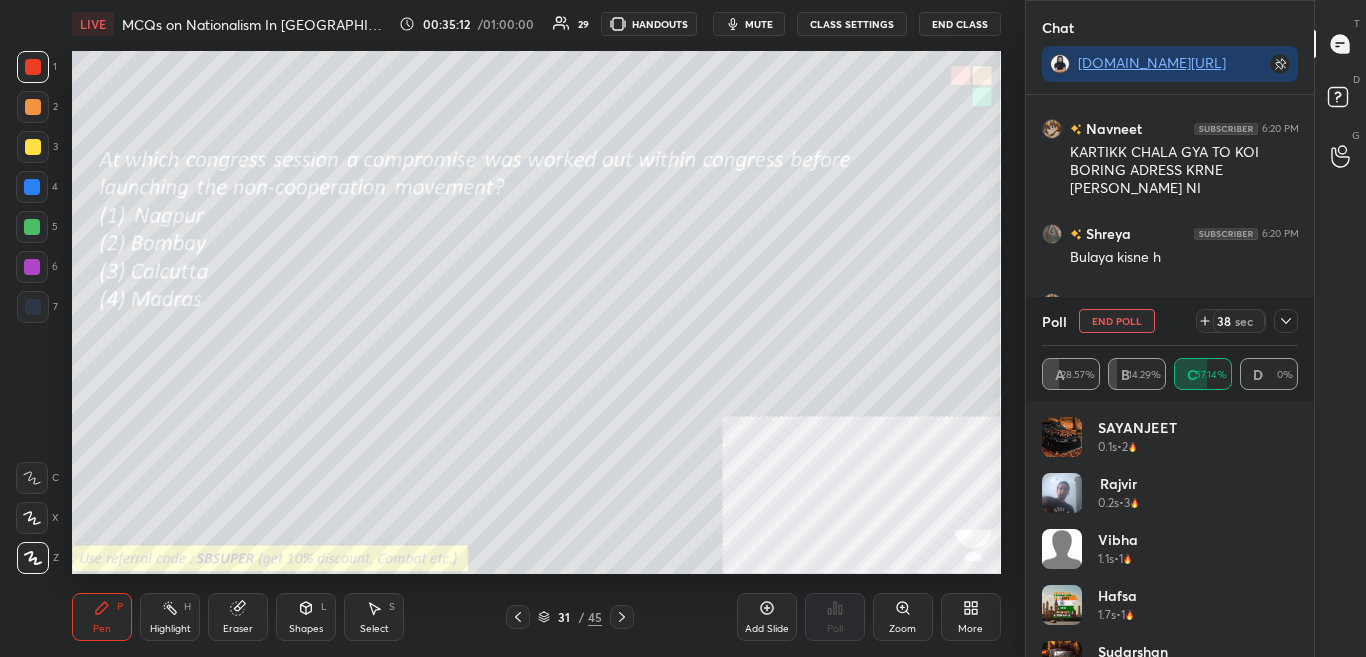 click on "Hafsa 1.7s  •  1" at bounding box center (1170, 613) 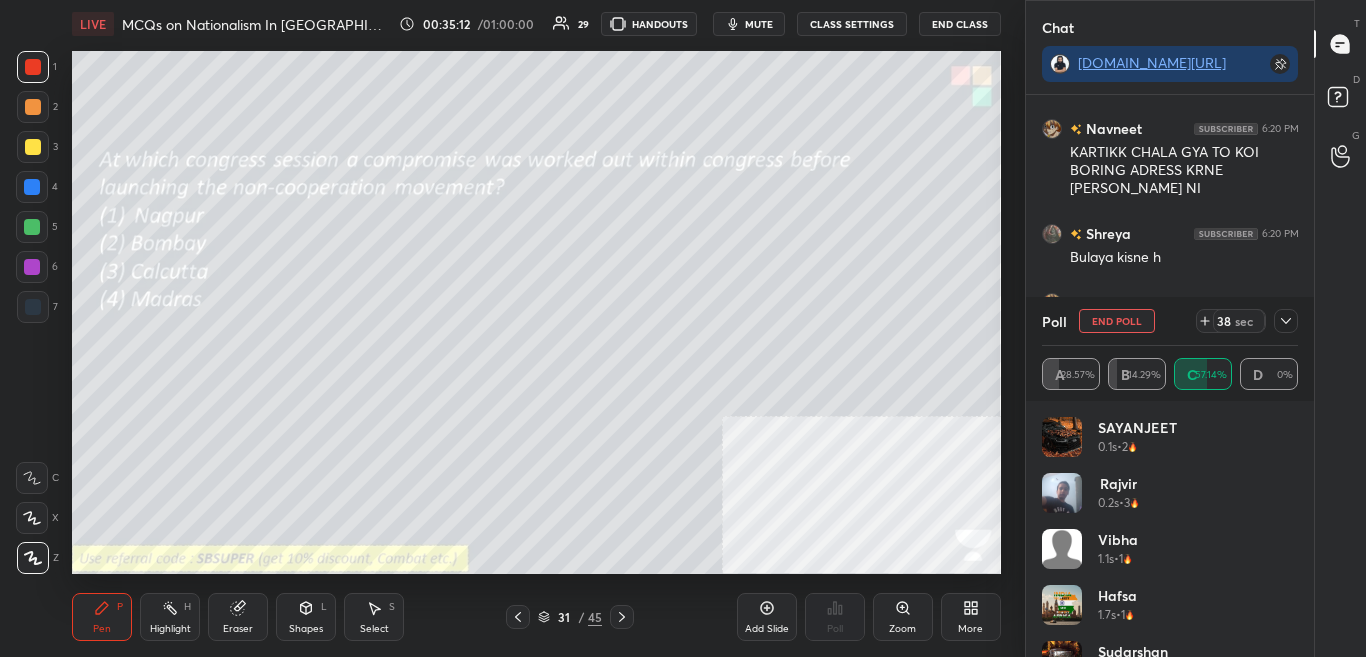 scroll, scrollTop: 17693, scrollLeft: 0, axis: vertical 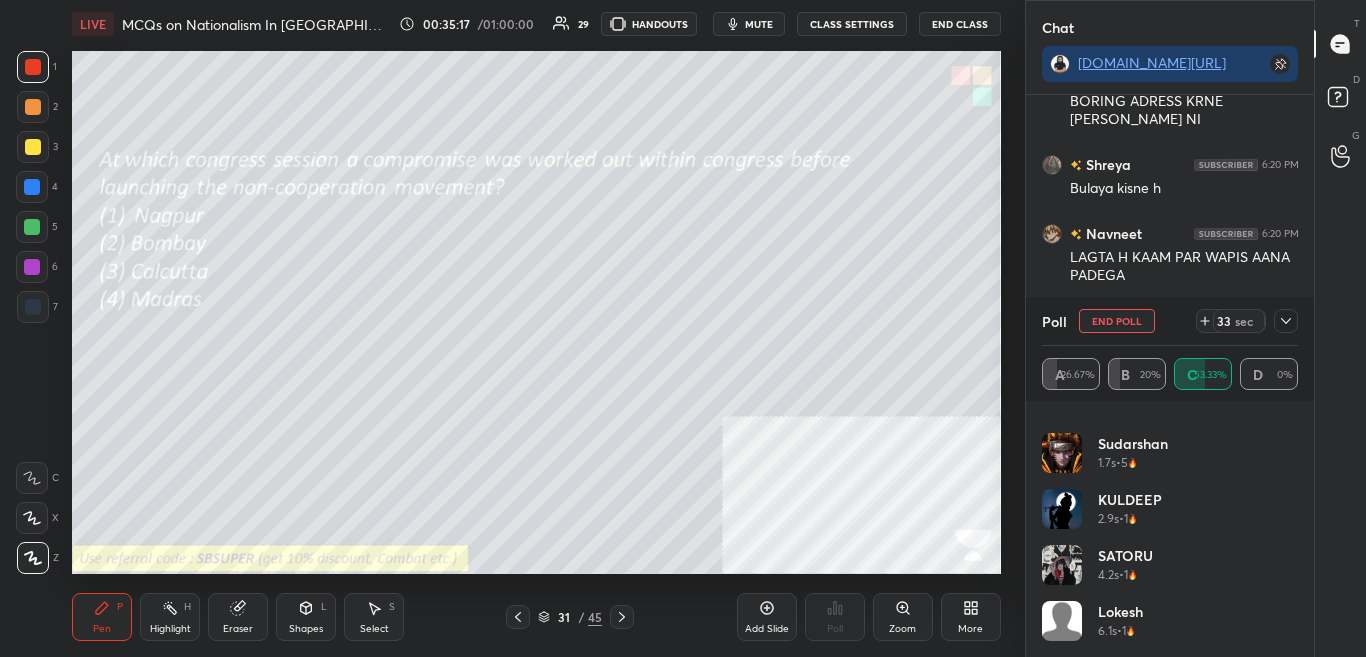 drag, startPoint x: 1301, startPoint y: 607, endPoint x: 1301, endPoint y: 497, distance: 110 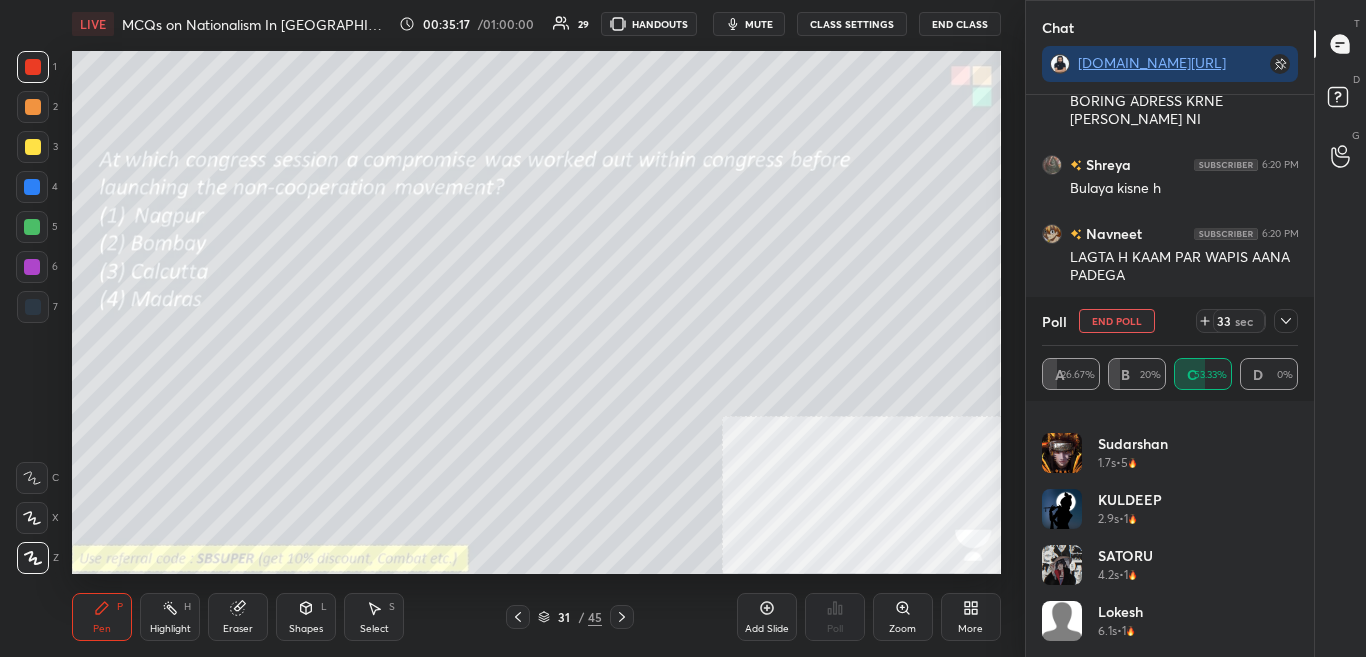 click on "[PERSON_NAME] 1.1s  •  1 Hafsa 1.7s  •  1 Sudarshan 1.7s  •  5 KULDEEP 2.9s  •  1 [PERSON_NAME] 4.2s  •  1 [PERSON_NAME] 6.1s  •  1 Aaradhya 11.8s  •  2" at bounding box center [1170, 529] 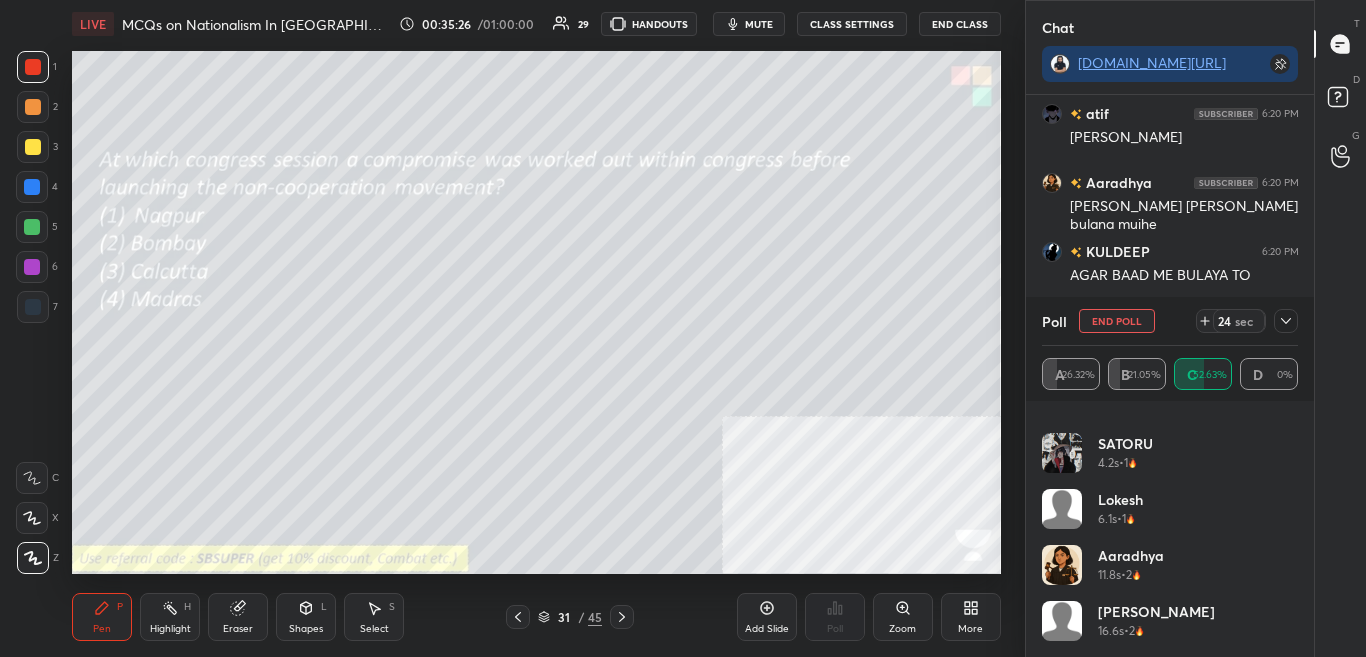 click 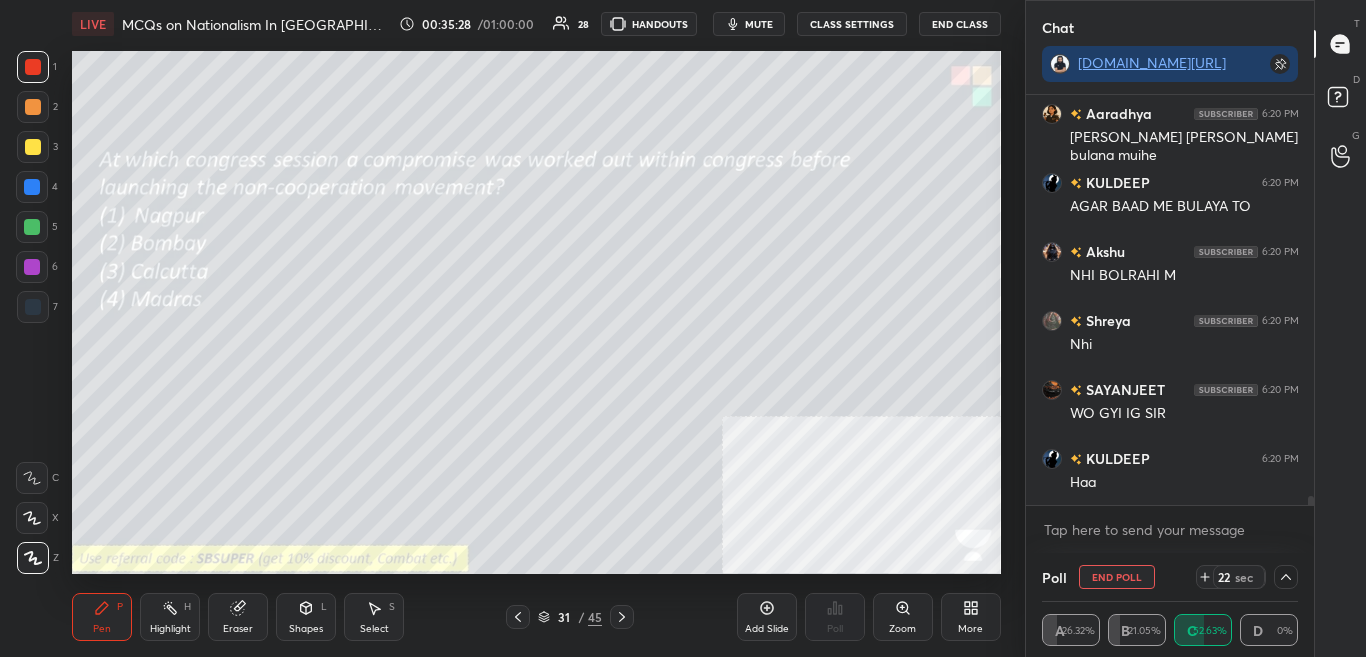 click on "Poll End Poll 22  sec" at bounding box center [1170, 577] 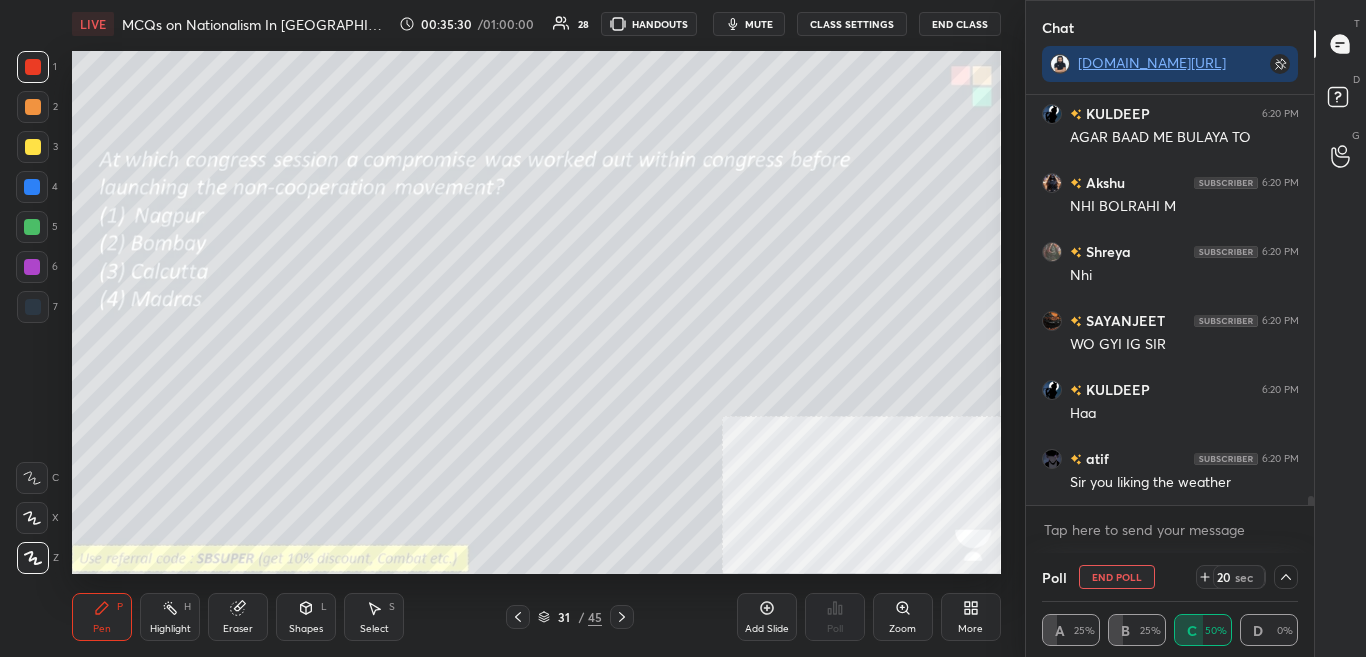 click 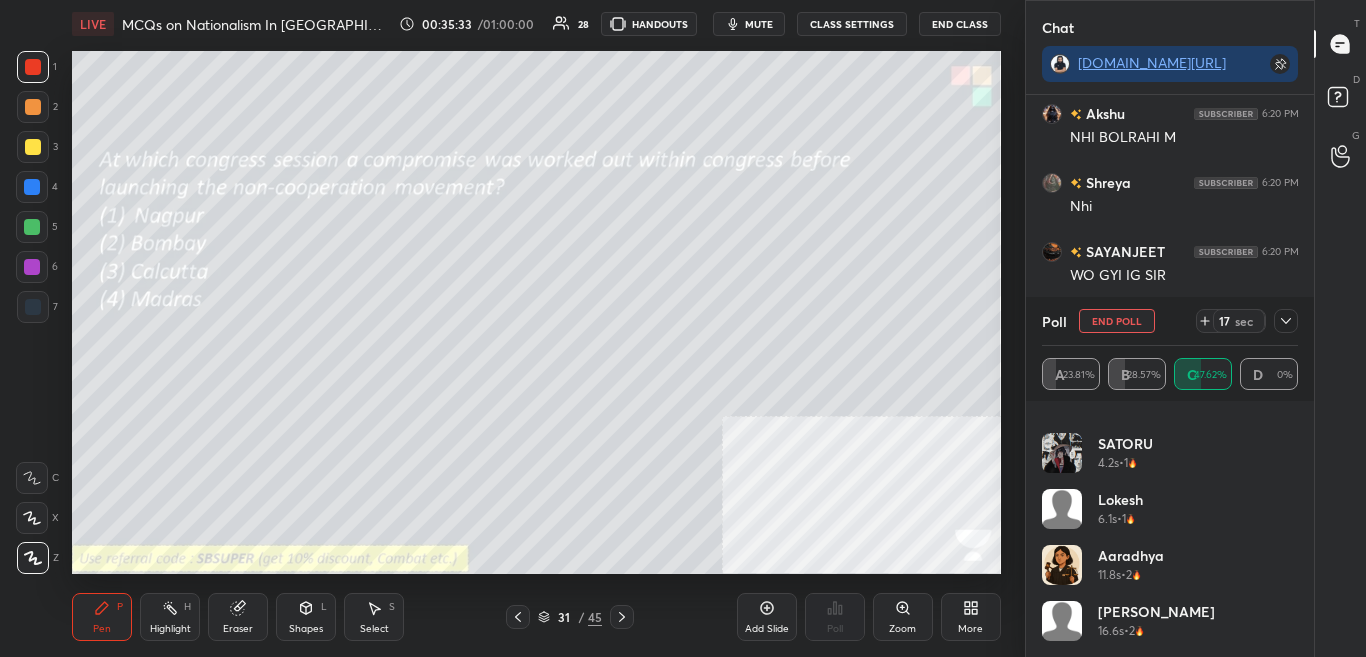click 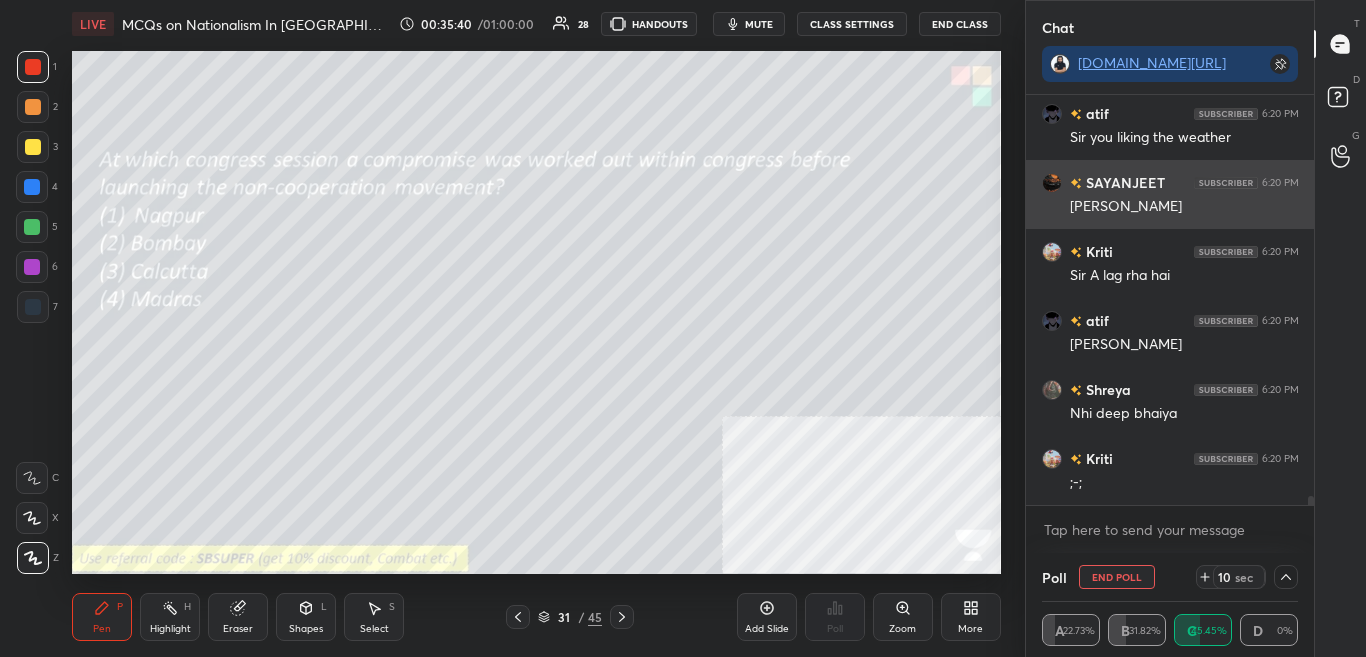 click on "SAYANJEET" at bounding box center [1123, 182] 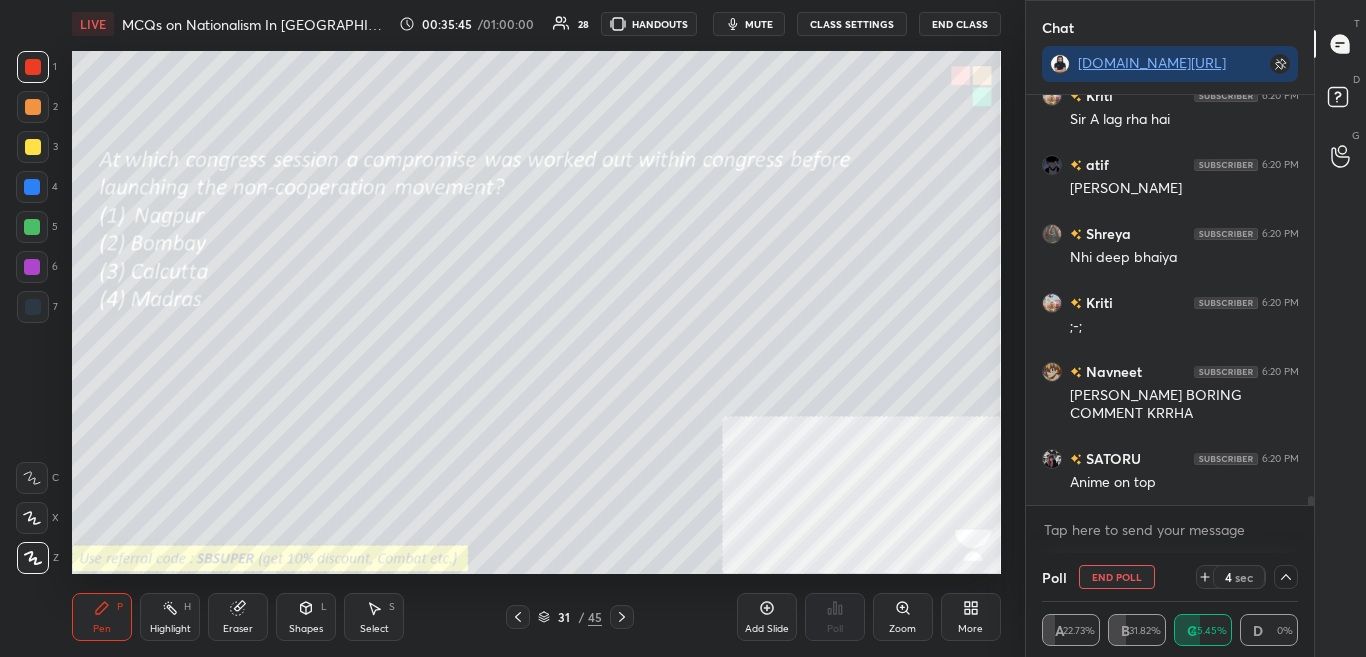click at bounding box center (1311, 504) 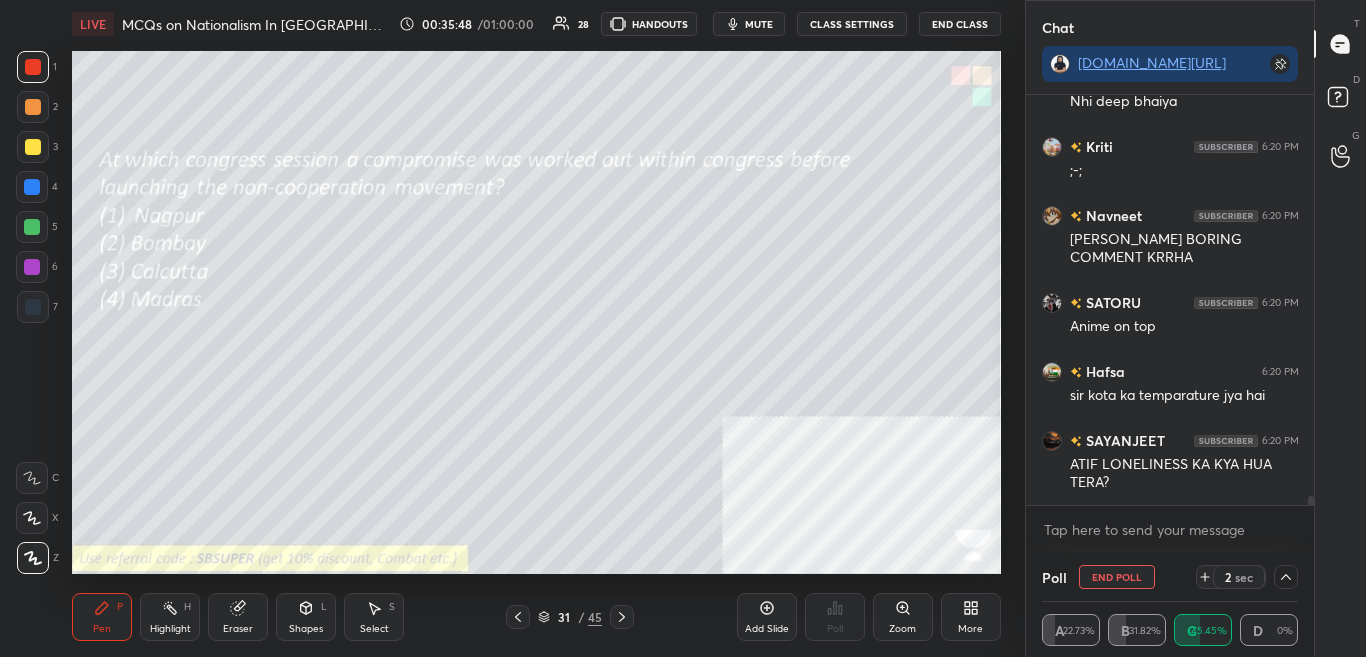drag, startPoint x: 1308, startPoint y: 502, endPoint x: 1307, endPoint y: 536, distance: 34.0147 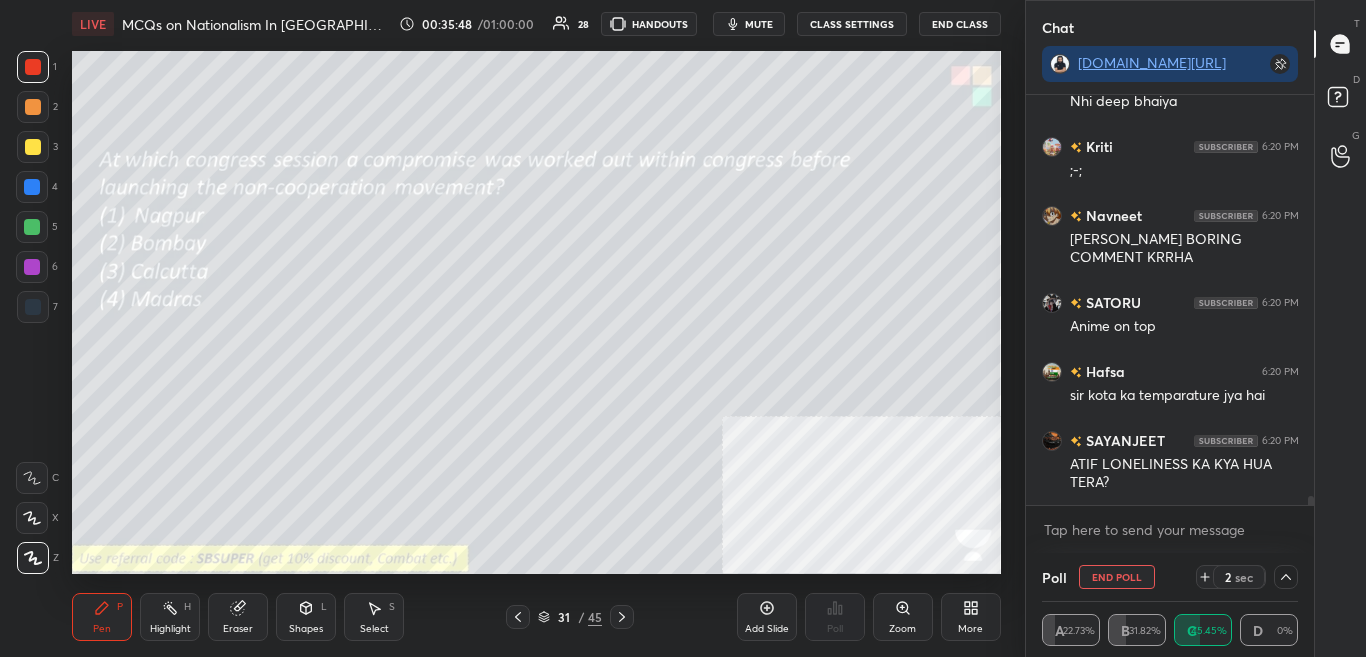 click on "atif 6:20 PM [PERSON_NAME] [PERSON_NAME] 6:20 PM Nhi deep bhaiya Kriti 6:20 PM ;-; [PERSON_NAME] 6:20 PM [PERSON_NAME] BORING COMMENT KRRHA SATORU 6:20 PM Anime on top Hafsa 6:20 PM sir kota ka temparature jya hai SAYANJEET 6:20 PM ATIF LONELINESS KA KYA HUA TERA? JUMP TO LATEST Enable hand raising Enable raise hand to speak to learners. Once enabled, chat will be turned off temporarily. Enable x" at bounding box center [1170, 324] 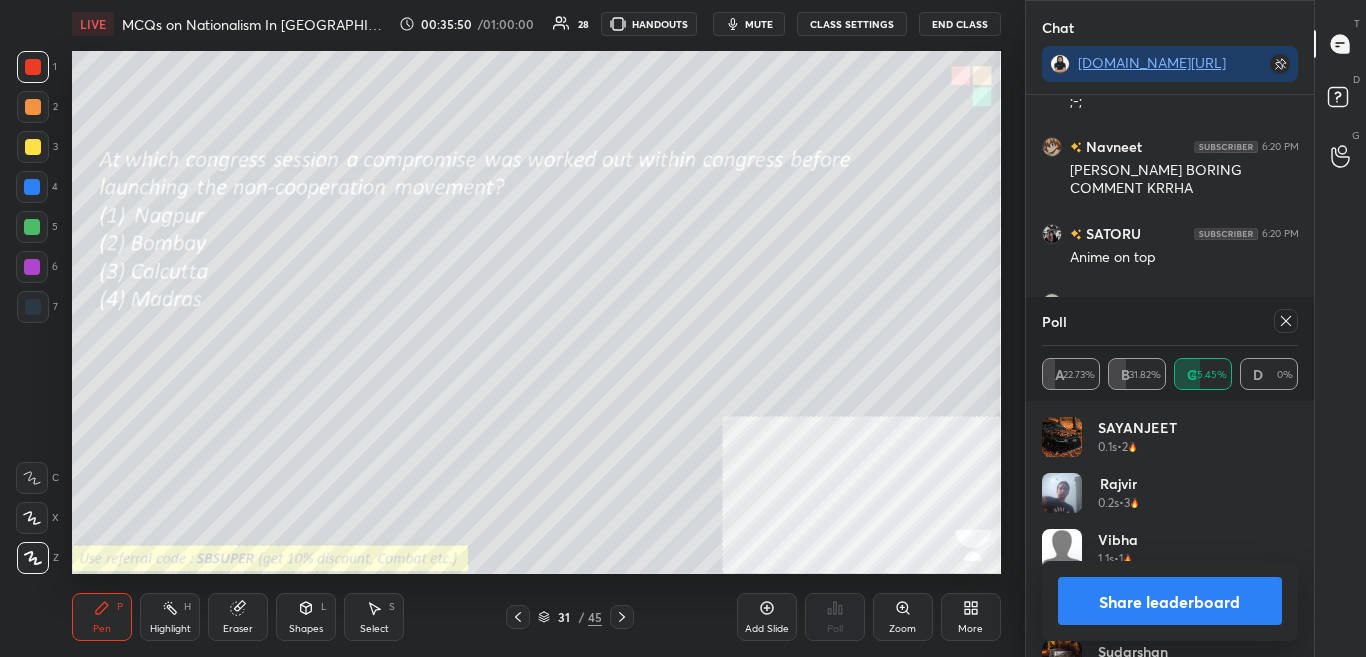 click on "Share leaderboard" at bounding box center [1170, 601] 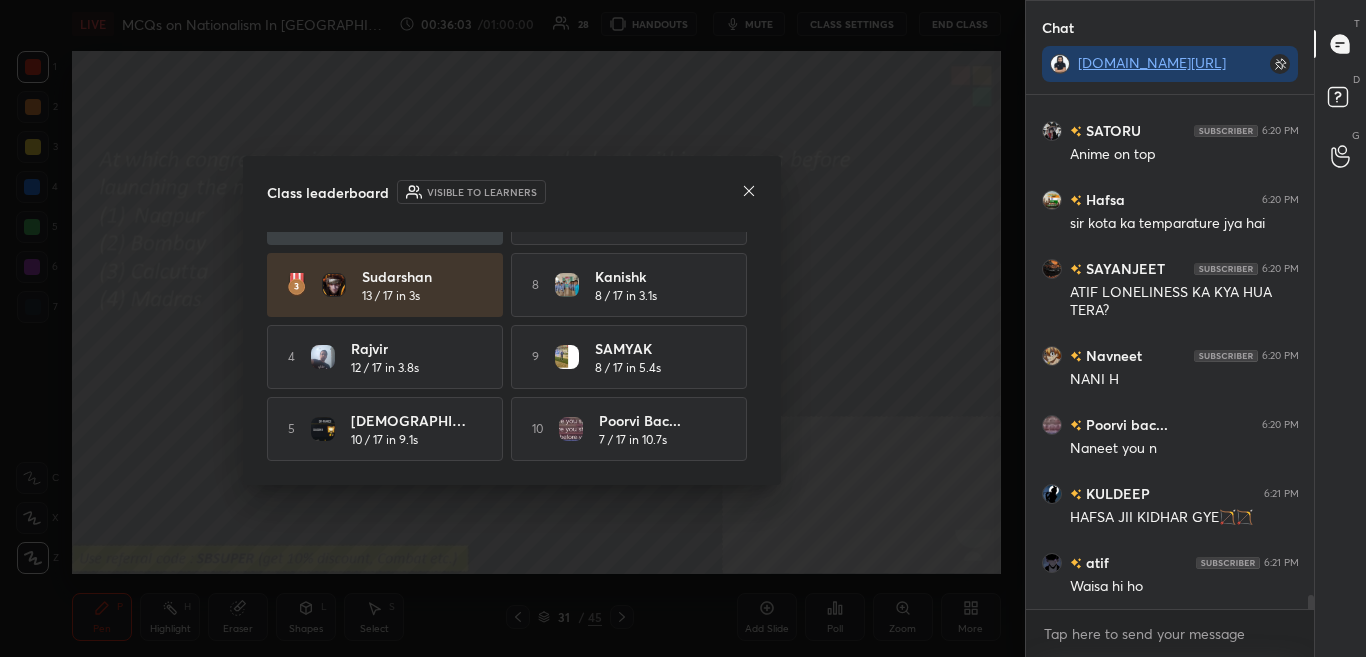 click 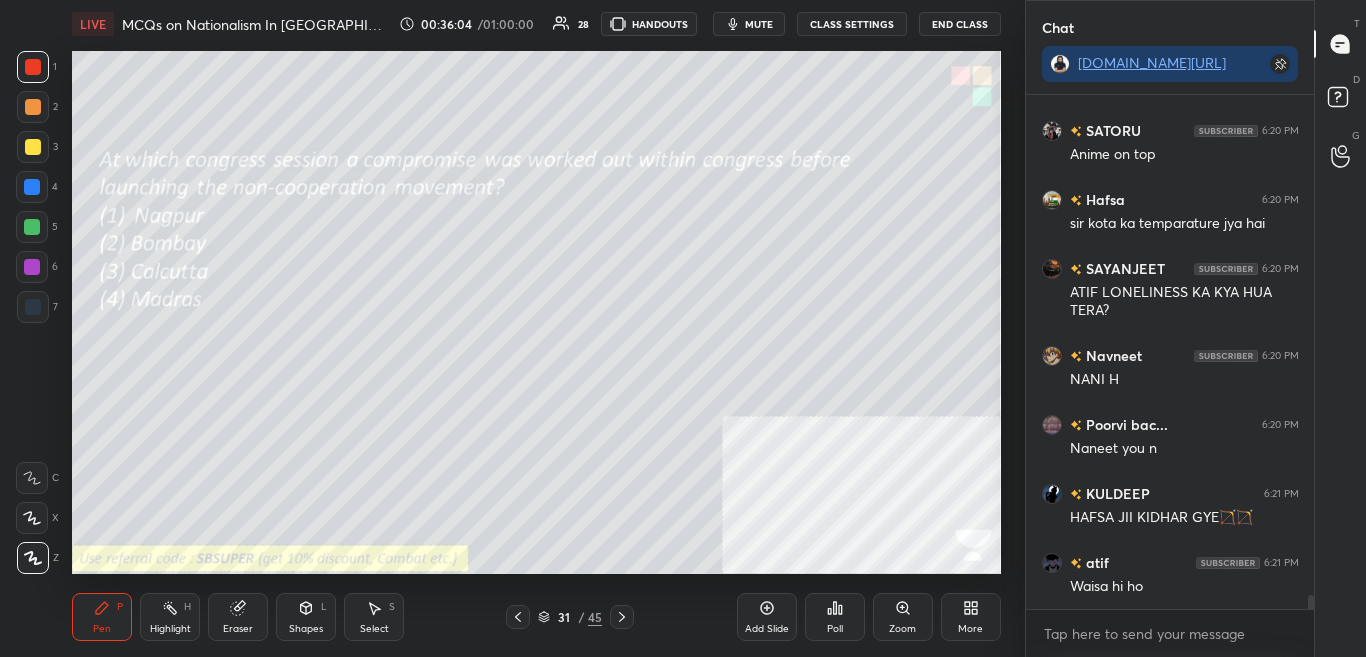 click 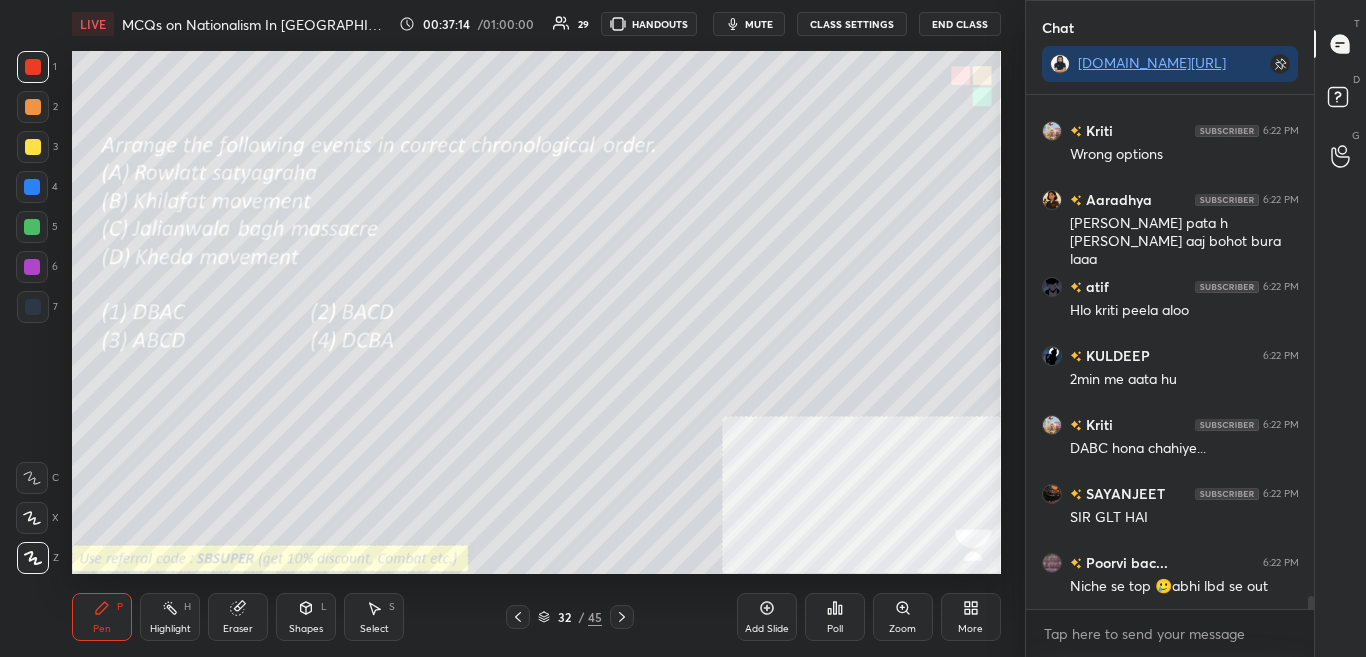 scroll, scrollTop: 19342, scrollLeft: 0, axis: vertical 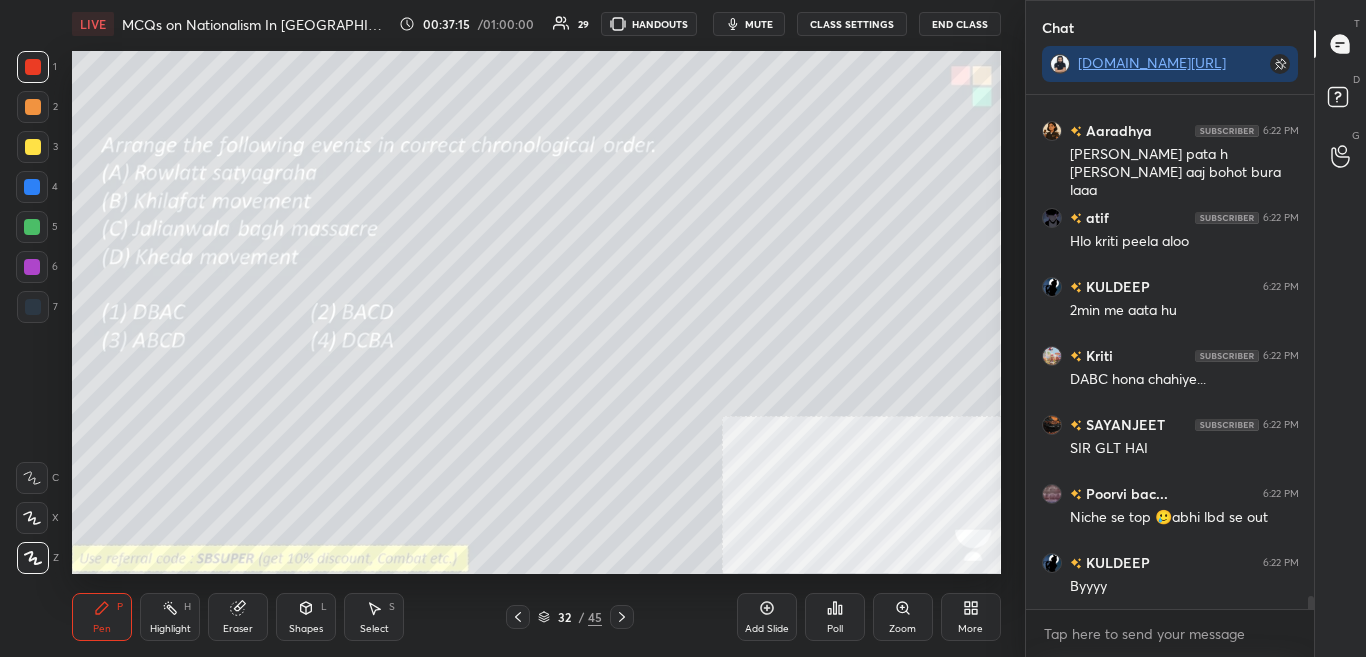 click 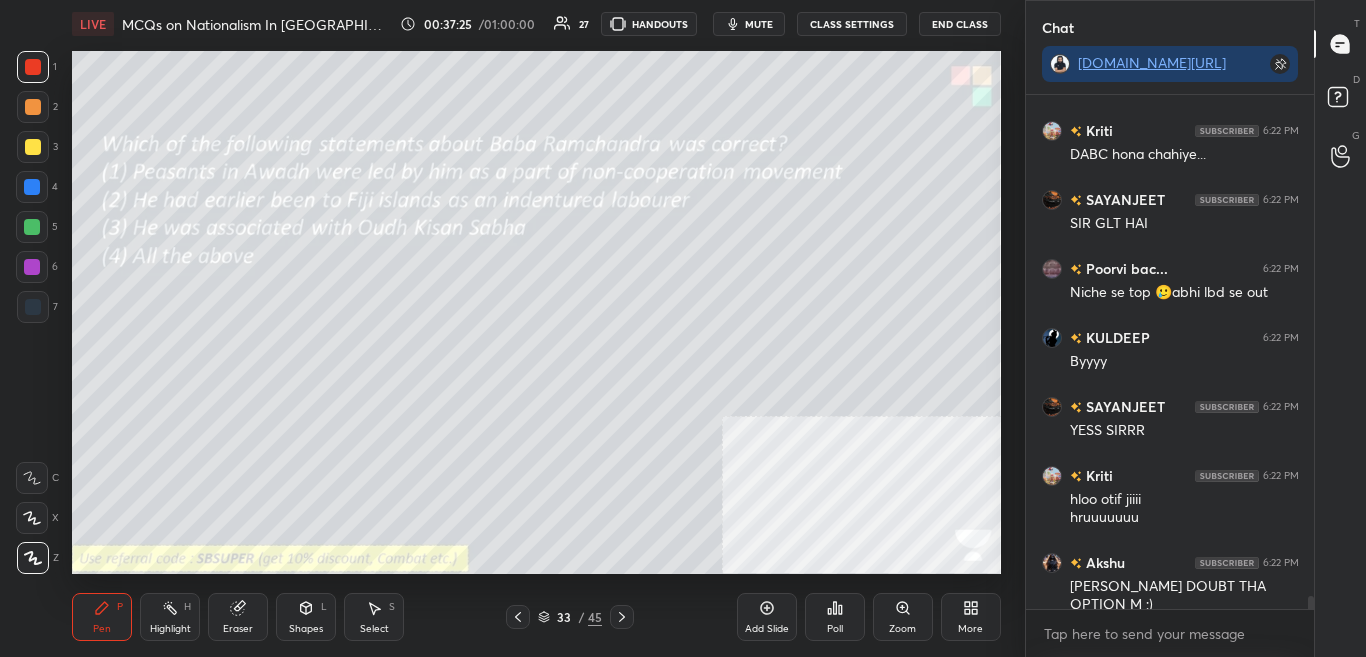 scroll, scrollTop: 19636, scrollLeft: 0, axis: vertical 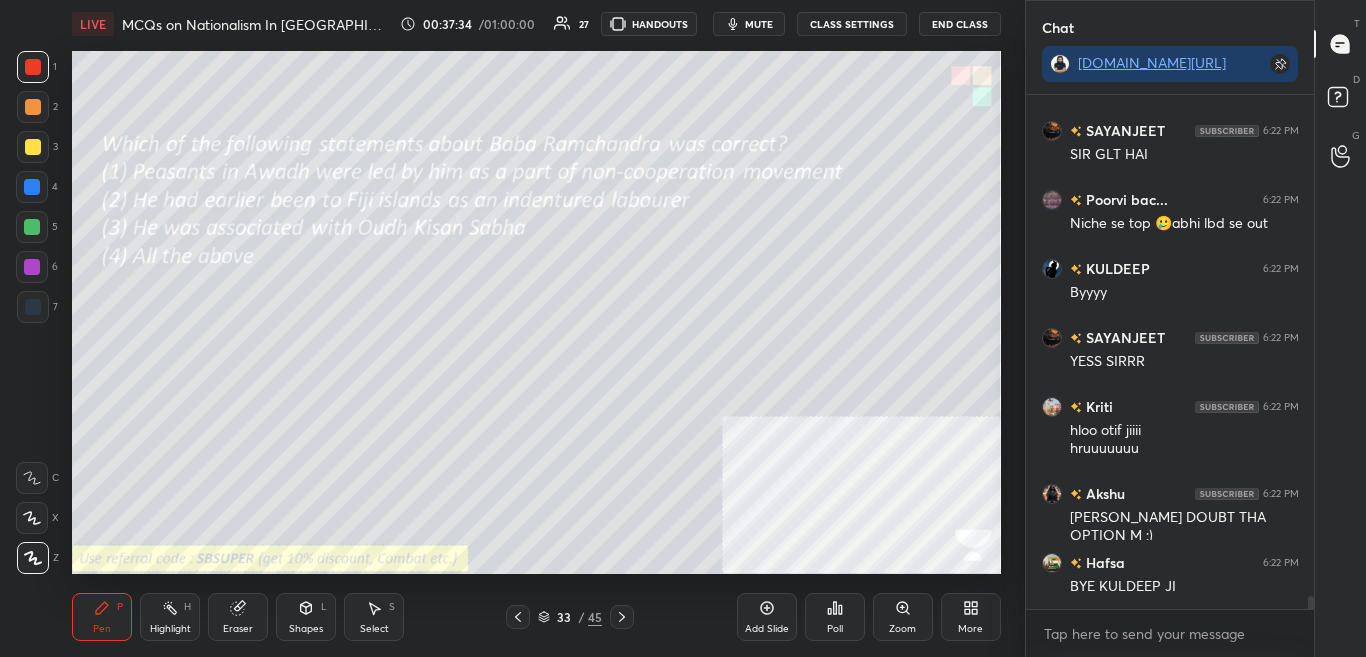 click on "Poll" at bounding box center [835, 617] 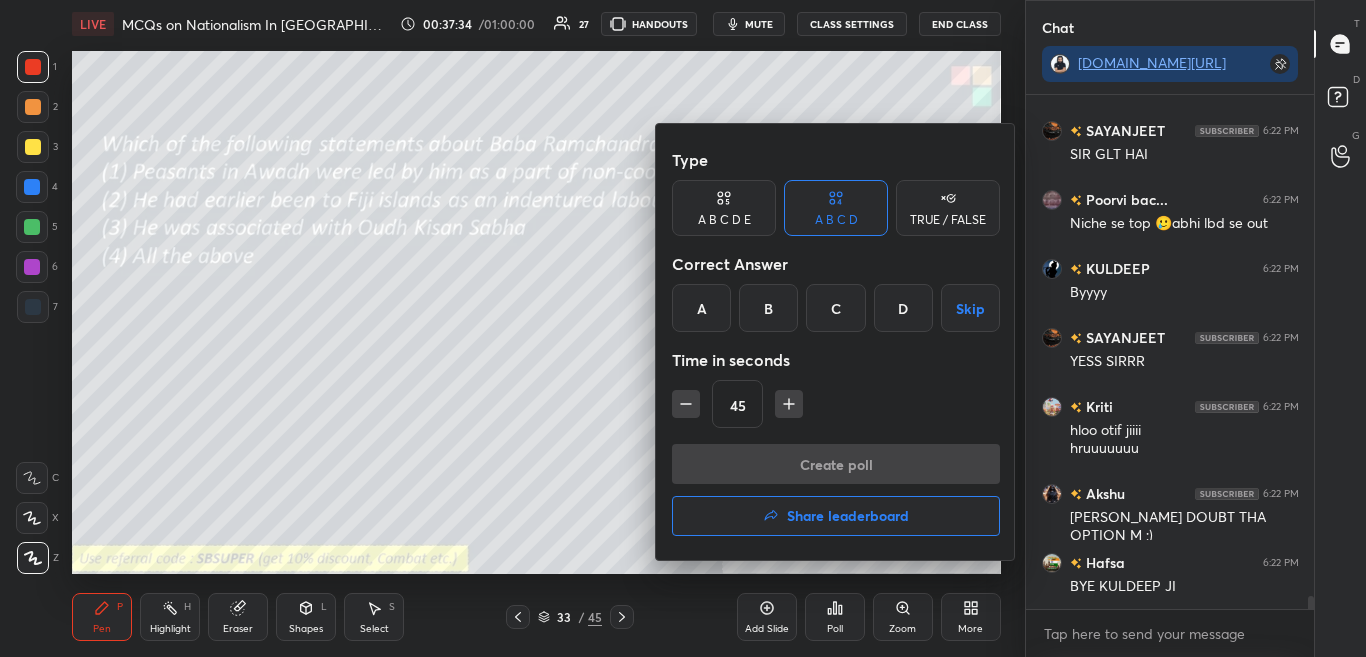 scroll, scrollTop: 19705, scrollLeft: 0, axis: vertical 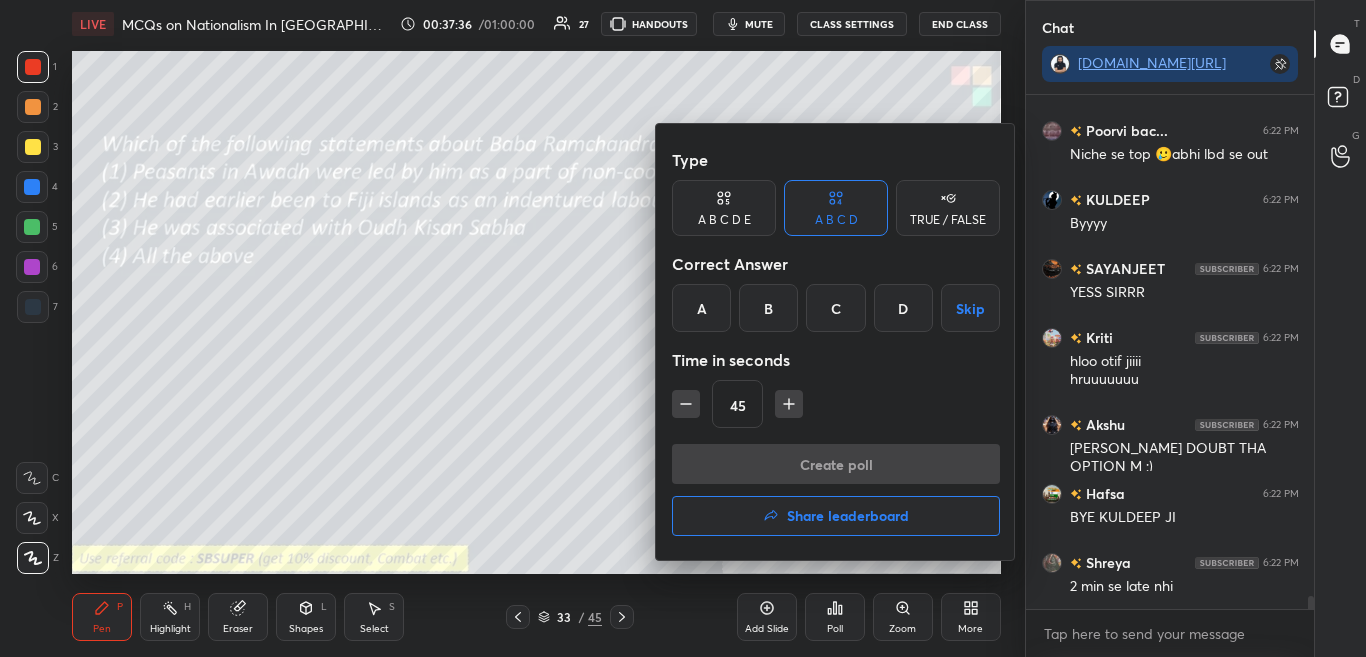 click on "D" at bounding box center [903, 308] 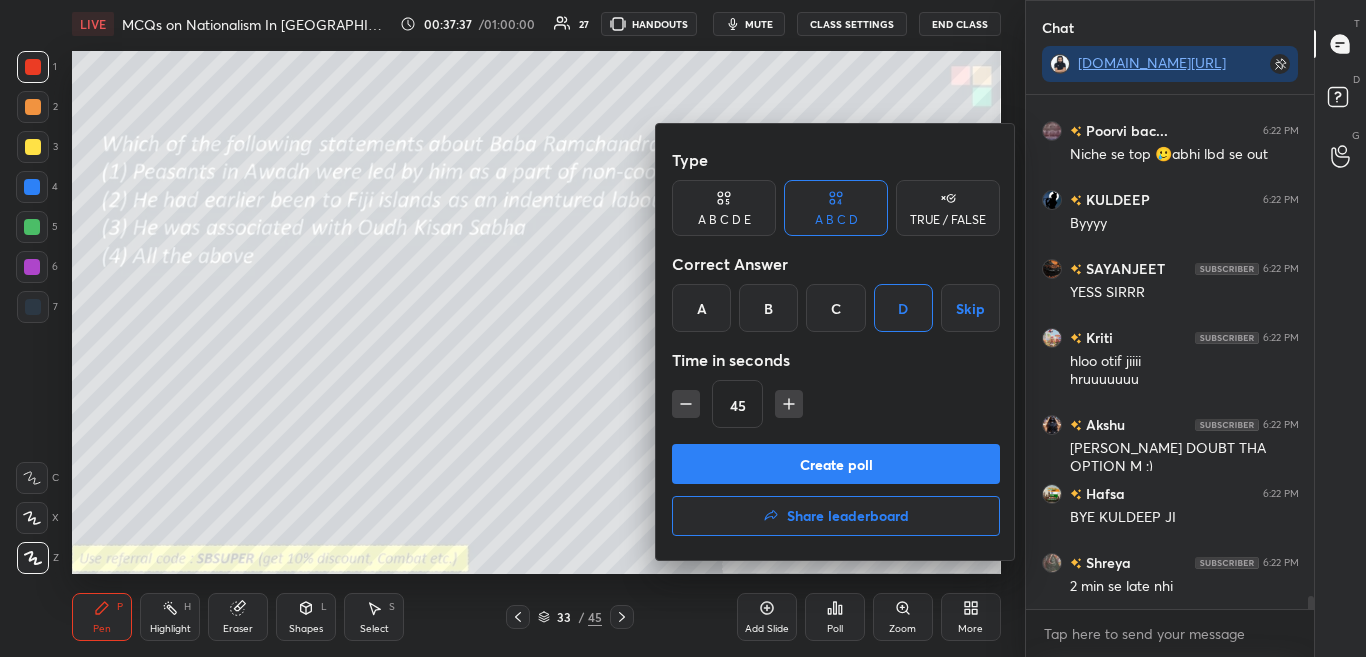 click on "Create poll" at bounding box center (836, 464) 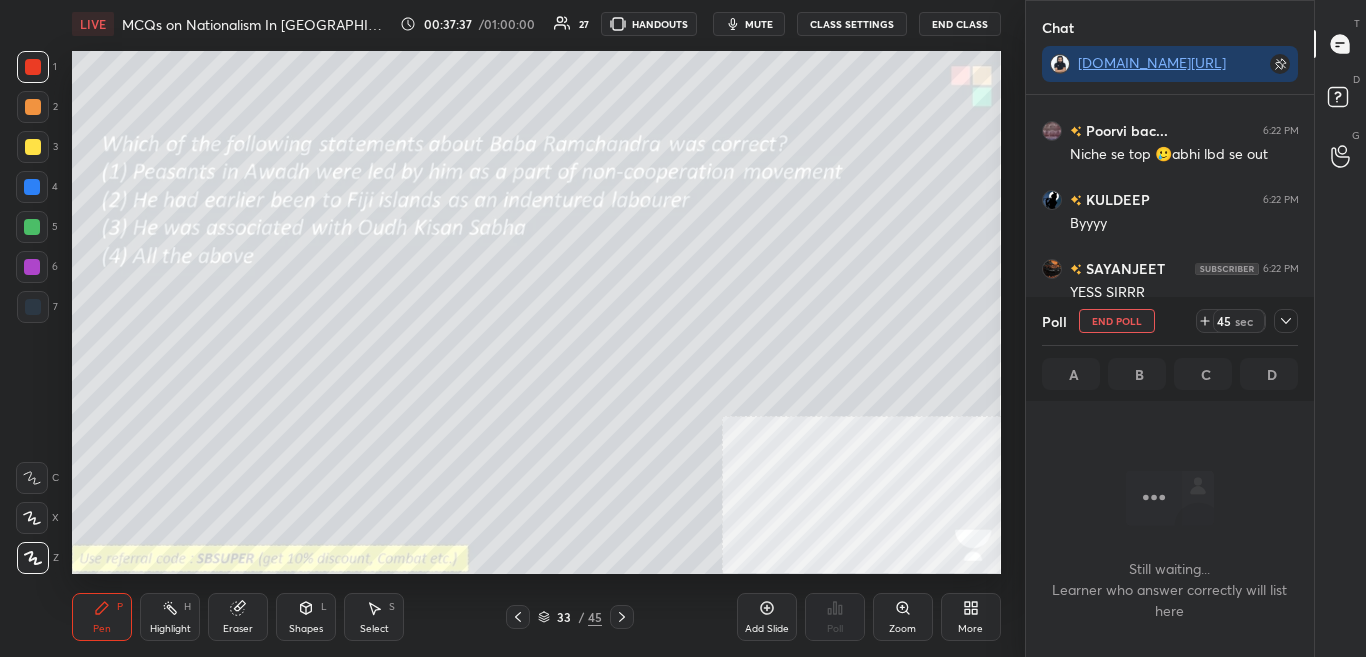 scroll, scrollTop: 290, scrollLeft: 282, axis: both 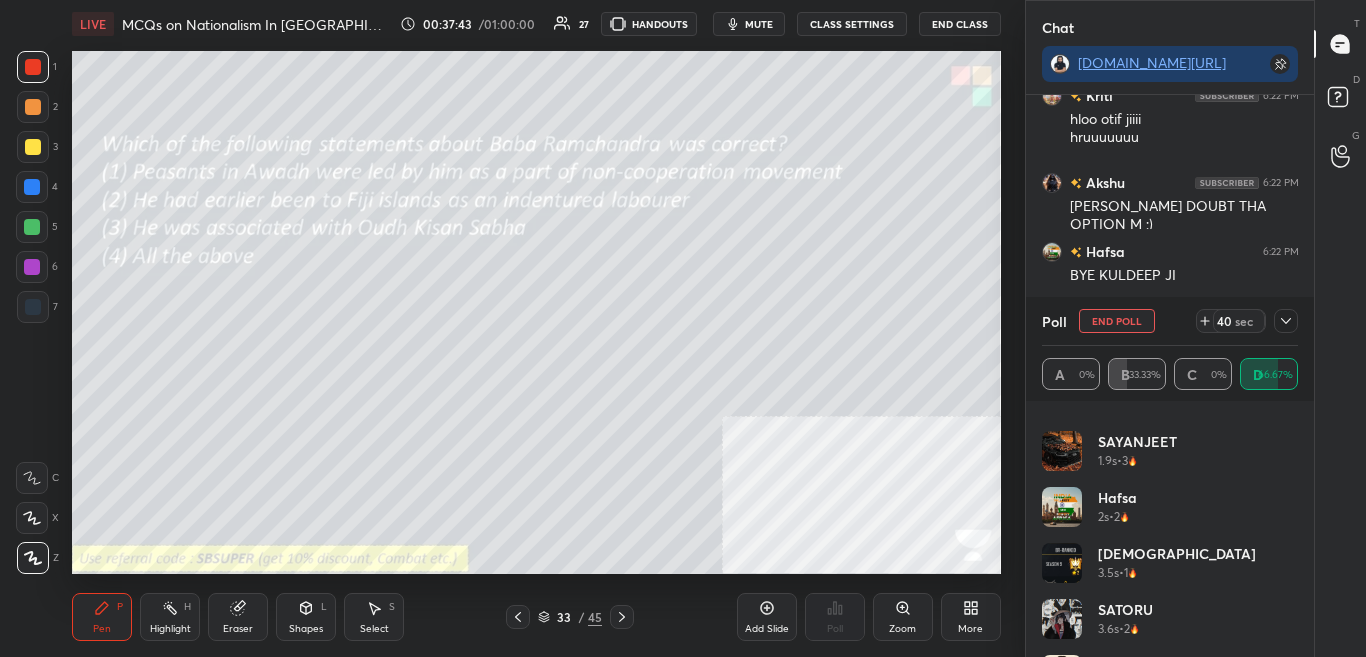 click on "[PERSON_NAME] bac... 0.9s  •  1 Sudarshan 1.8s  •  6 SAYANJEET 1.9s  •  3 Hafsa 2s  •  2 [DEMOGRAPHIC_DATA] 3.5s  •  1 SATORU 3.6s  •  2 Aaradhya 3.8s  •  3" at bounding box center [1170, 537] 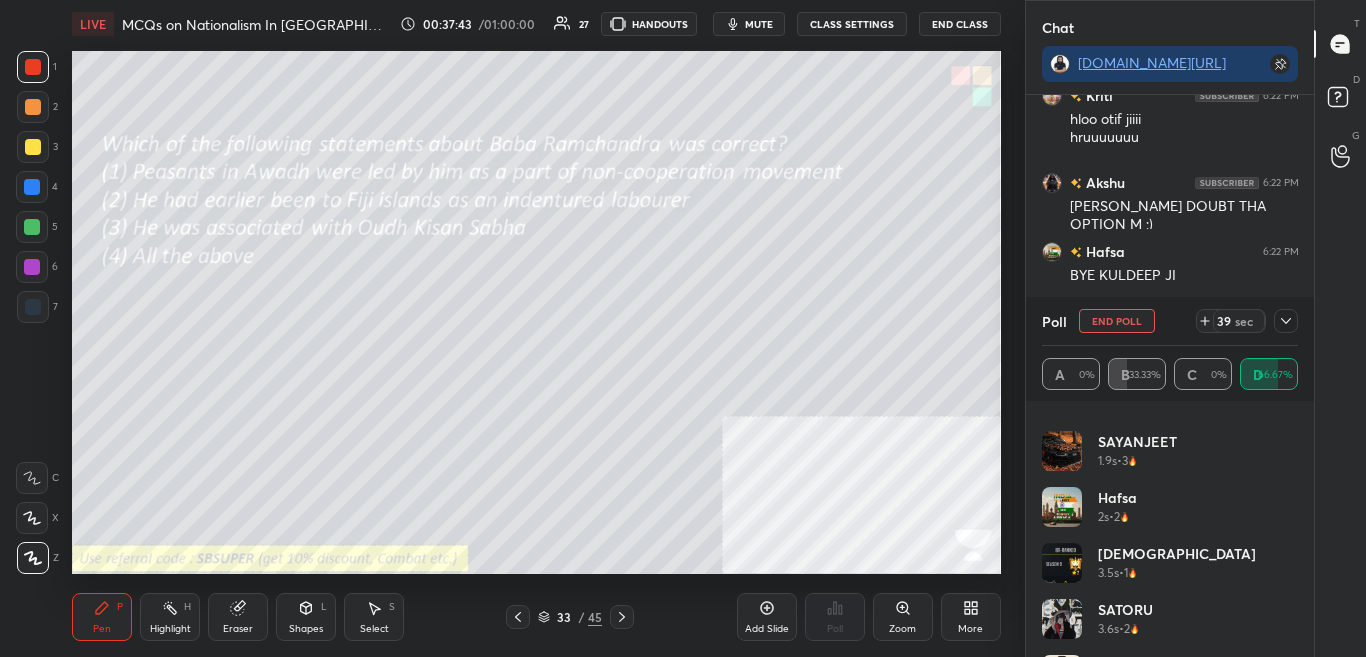 click on "SATORU 3.6s  •  2" at bounding box center [1170, 627] 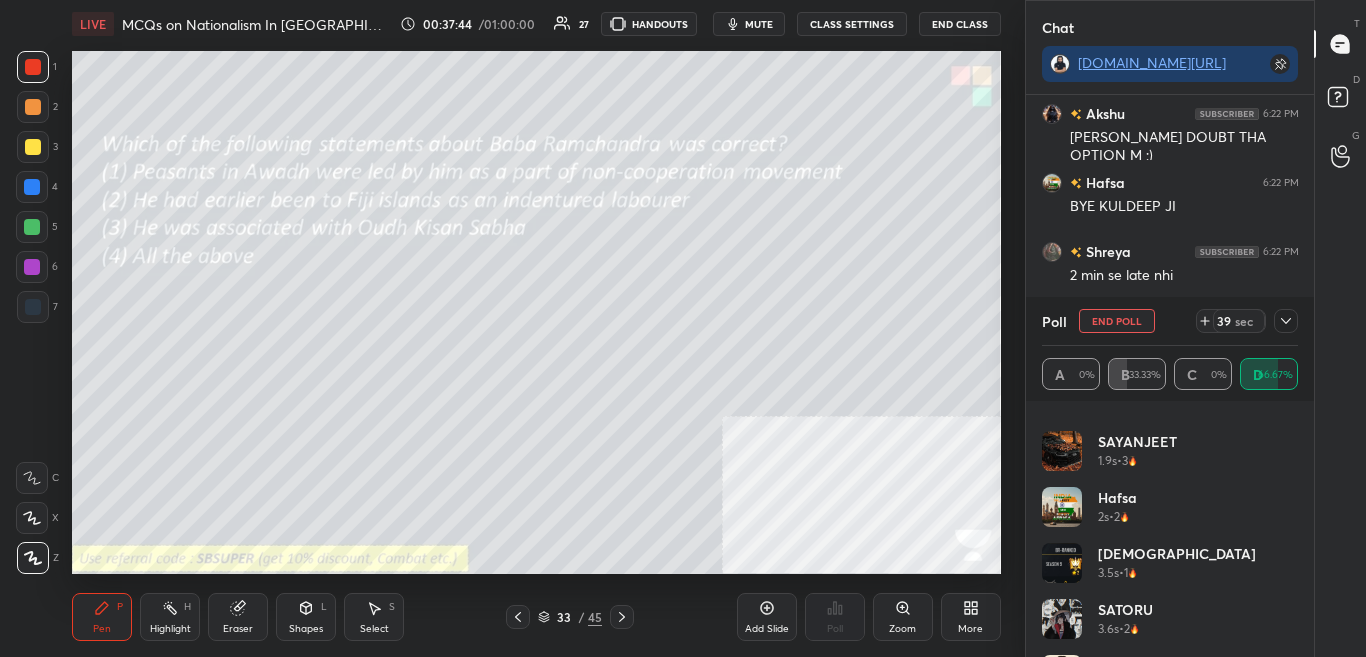 click on "[PERSON_NAME] bac... 0.9s  •  1 Sudarshan 1.8s  •  6 SAYANJEET 1.9s  •  3 Hafsa 2s  •  2 [DEMOGRAPHIC_DATA] 3.5s  •  1 [PERSON_NAME] 3.6s  •  2 Aaradhya 3.8s  •  3 [PERSON_NAME] 5.6s  •  2" at bounding box center [1170, 537] 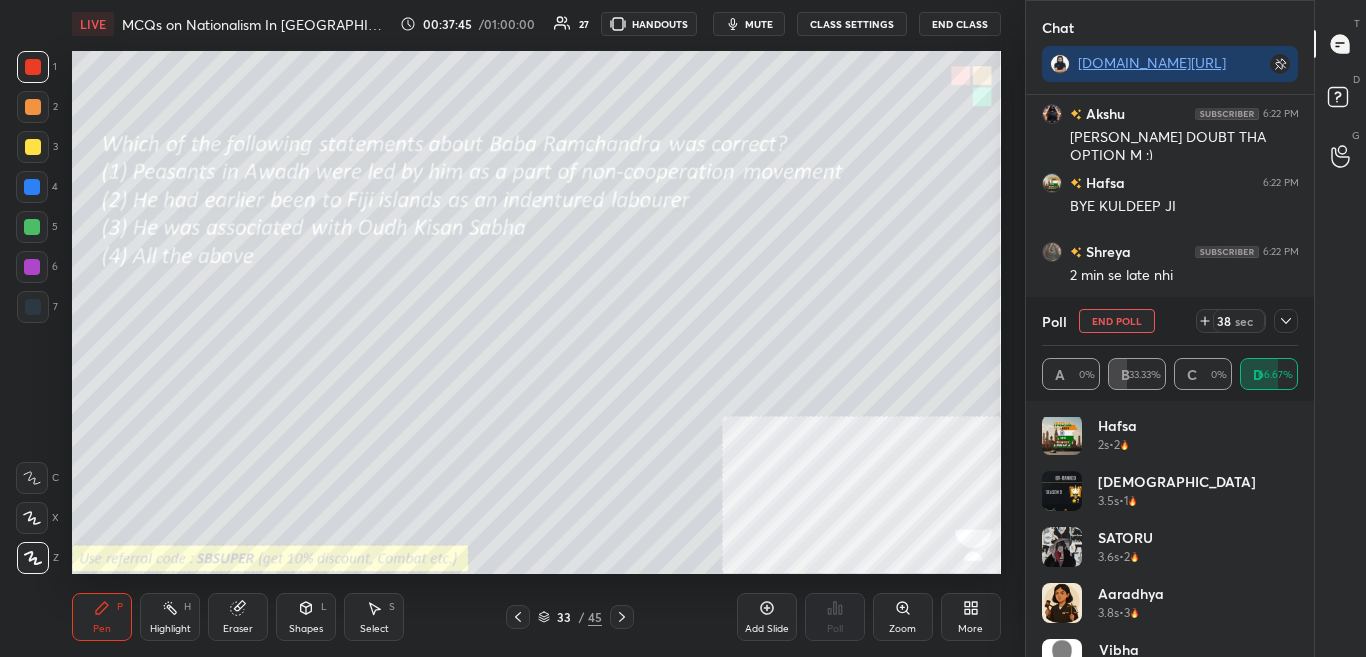scroll, scrollTop: 320, scrollLeft: 0, axis: vertical 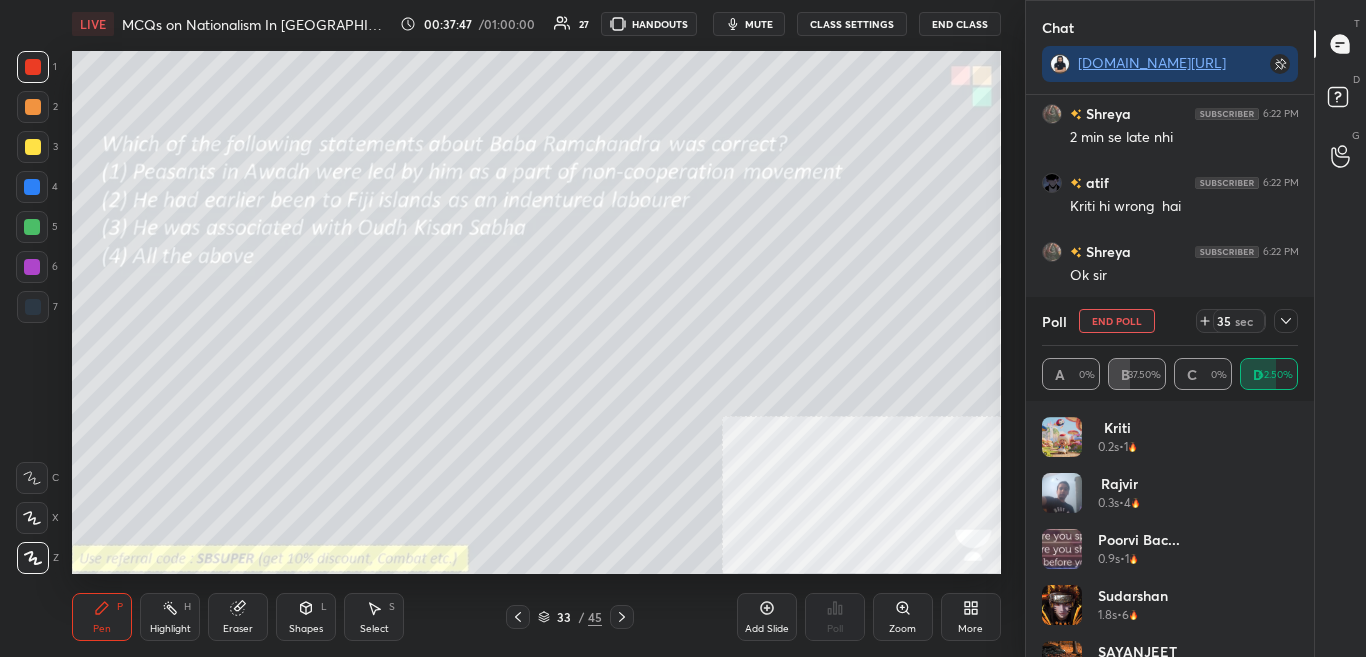 click on "[PERSON_NAME] bac... 0.9s  •  1" at bounding box center [1170, 557] 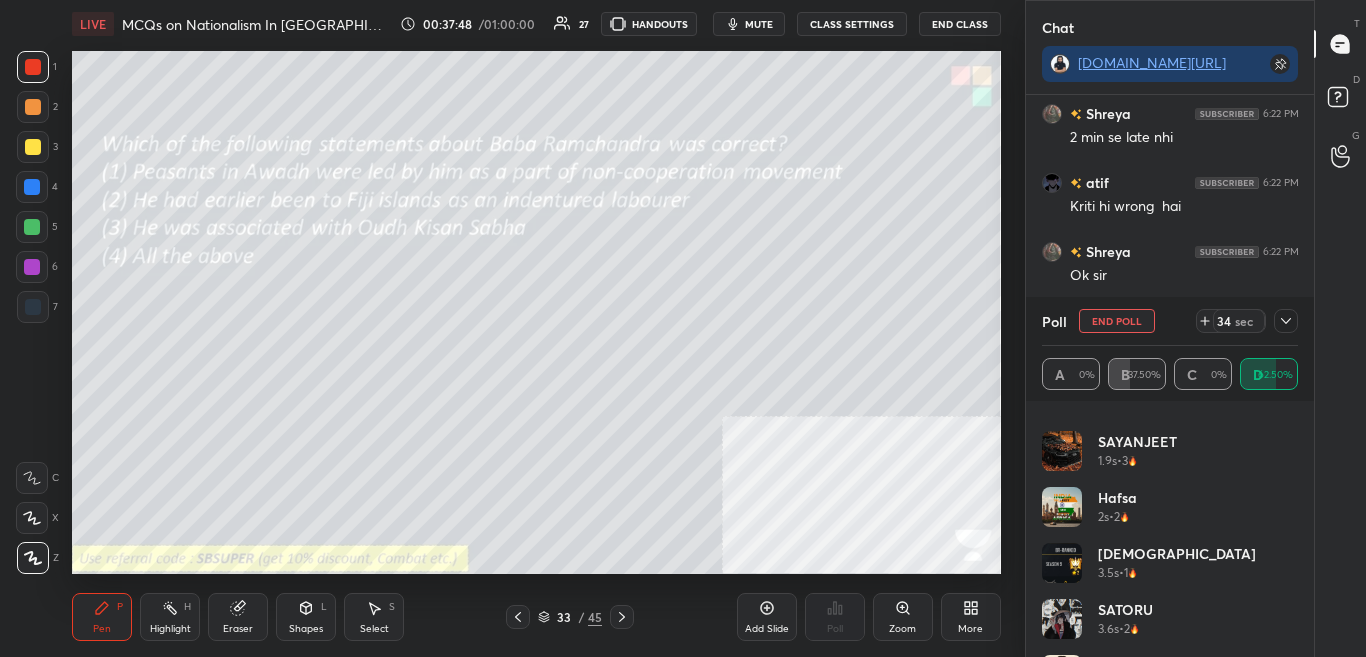 click on "SATORU 3.6s  •  2" at bounding box center [1170, 627] 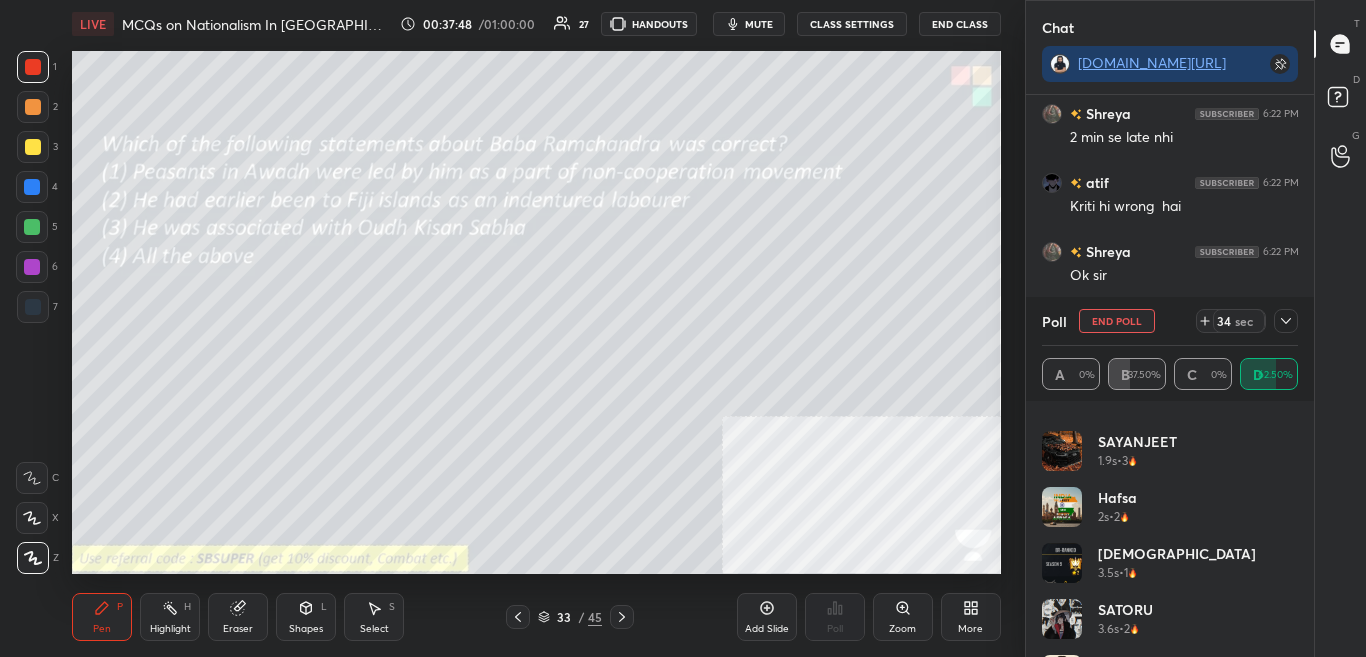 click on "SATORU 3.6s  •  2" at bounding box center [1170, 627] 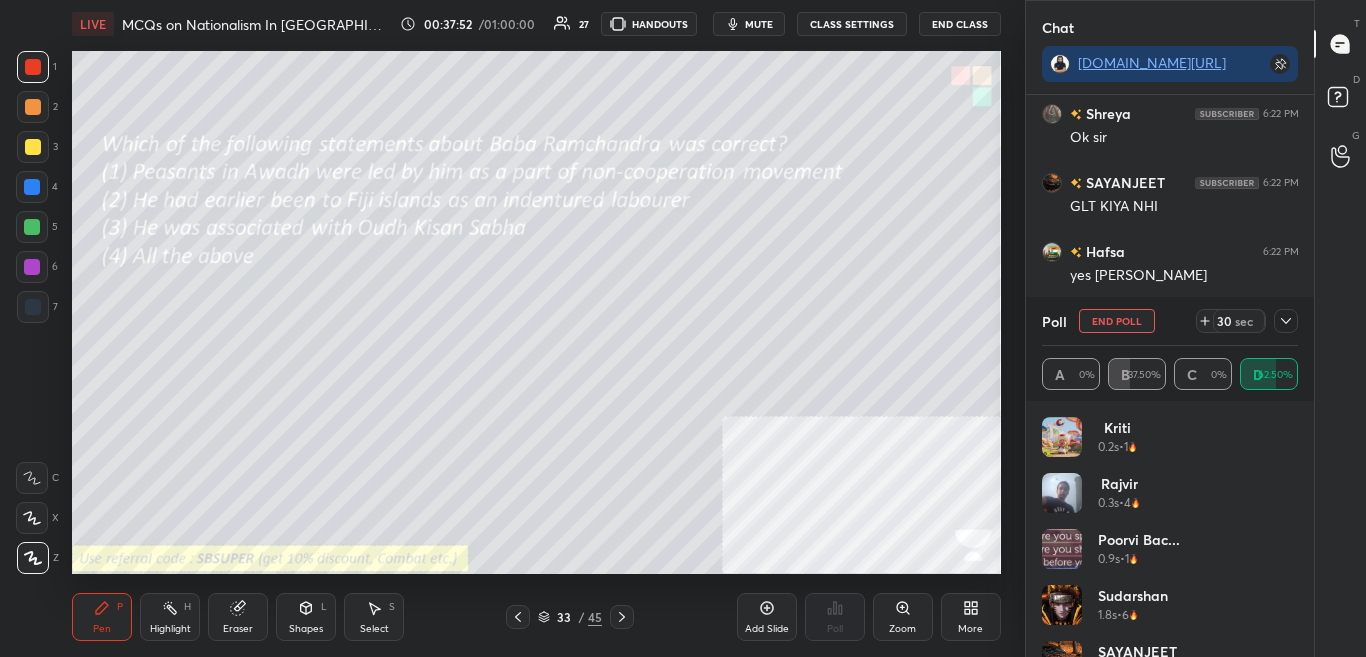 click on "[PERSON_NAME] bac... 0.9s  •  1" at bounding box center [1170, 557] 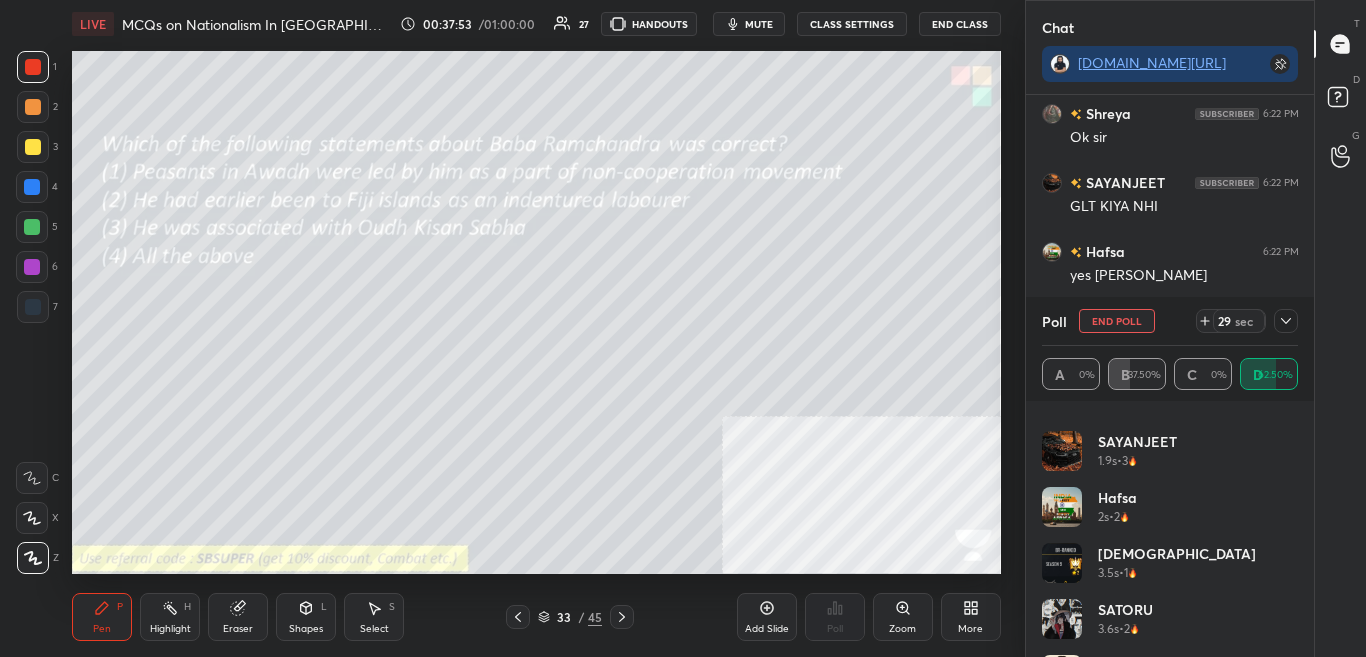 click on "SATORU 3.6s  •  2" at bounding box center (1170, 627) 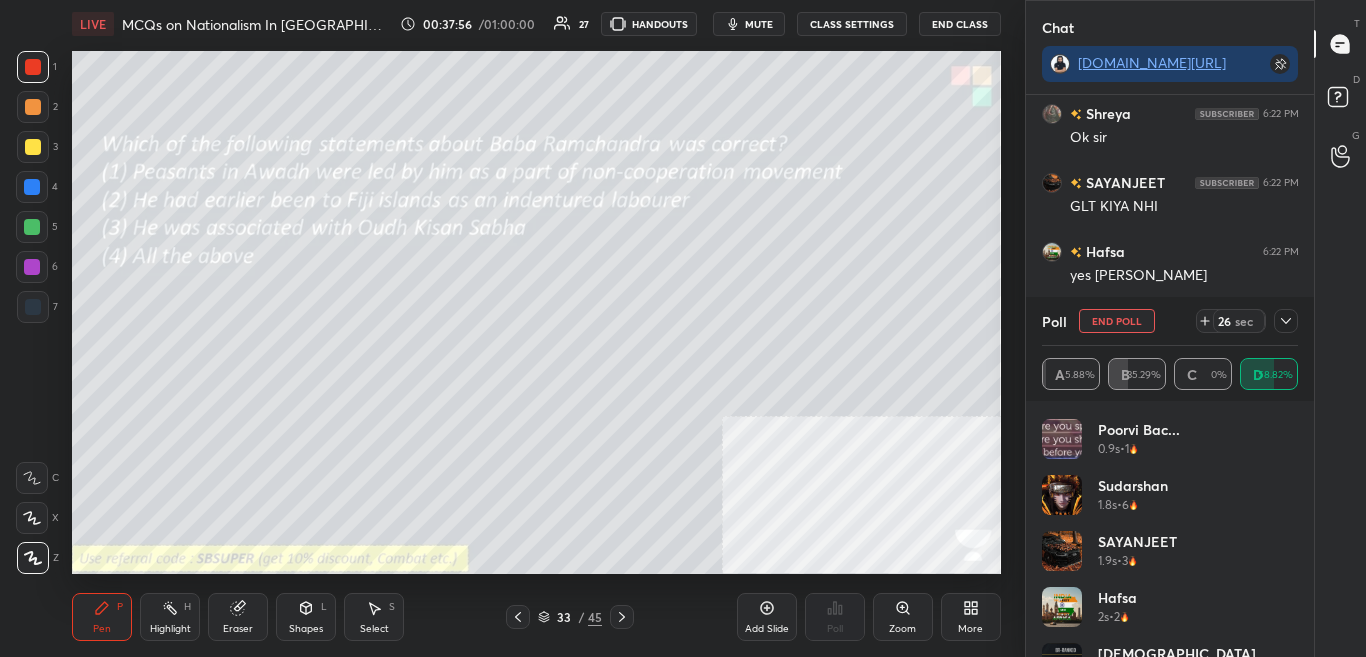 click on "Kriti 0.2s  •  1 [PERSON_NAME] 0.3s  •  4 [PERSON_NAME] bac... 0.9s  •  1 Sudarshan 1.8s  •  6 SAYANJEET 1.9s  •  3 Hafsa 2s  •  2 [DEMOGRAPHIC_DATA] 3.5s  •  1 SATORU 3.6s  •  2 Aaradhya 3.8s  •  3" at bounding box center [1170, 537] 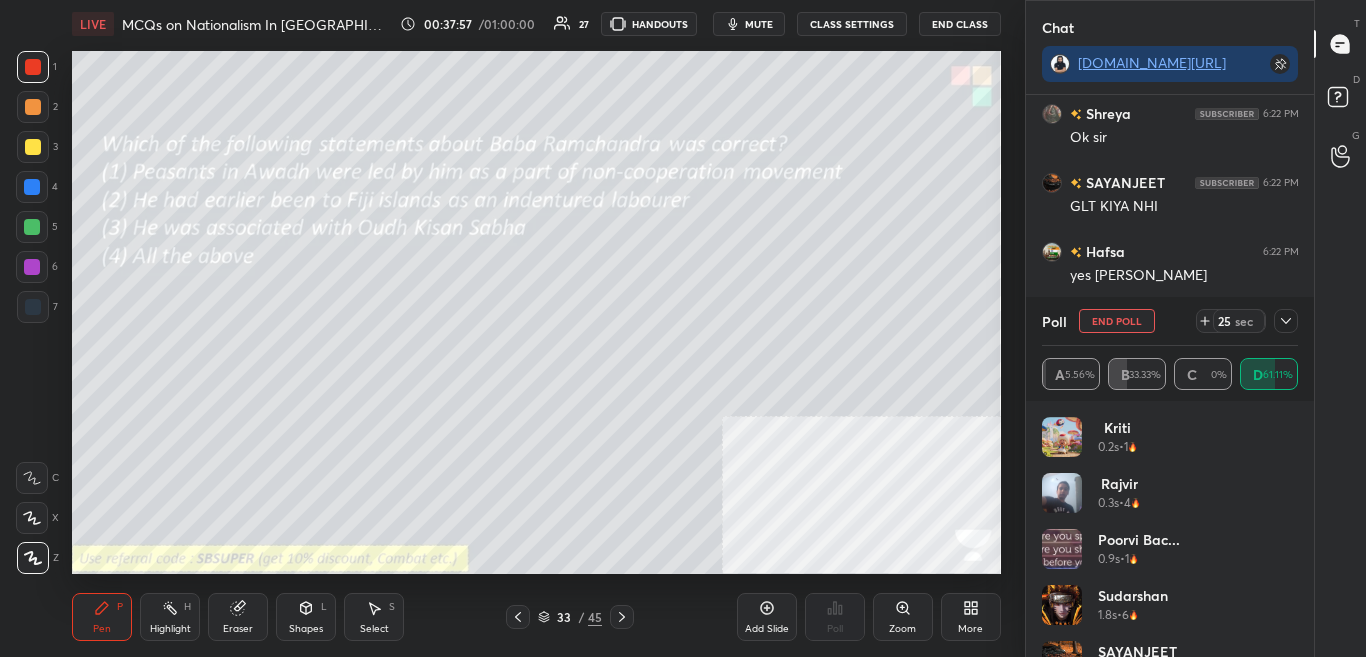 click on "Sudarshan 1.8s  •  6" at bounding box center [1170, 613] 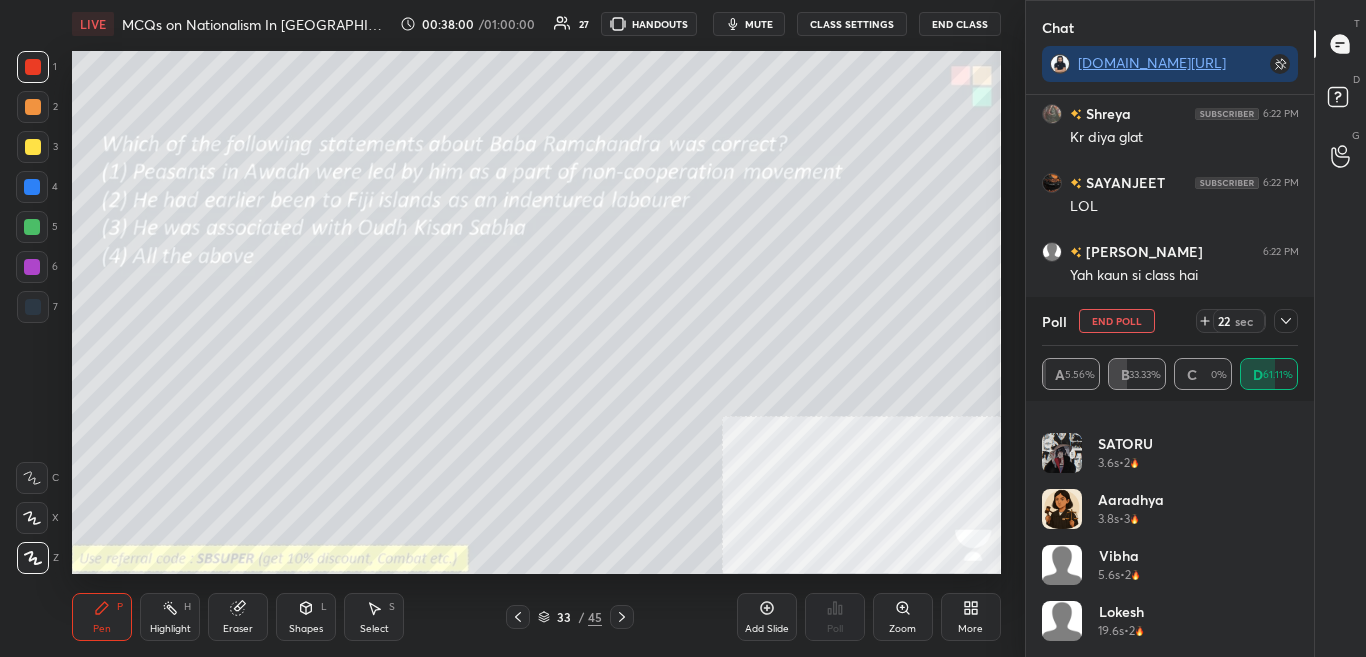 click 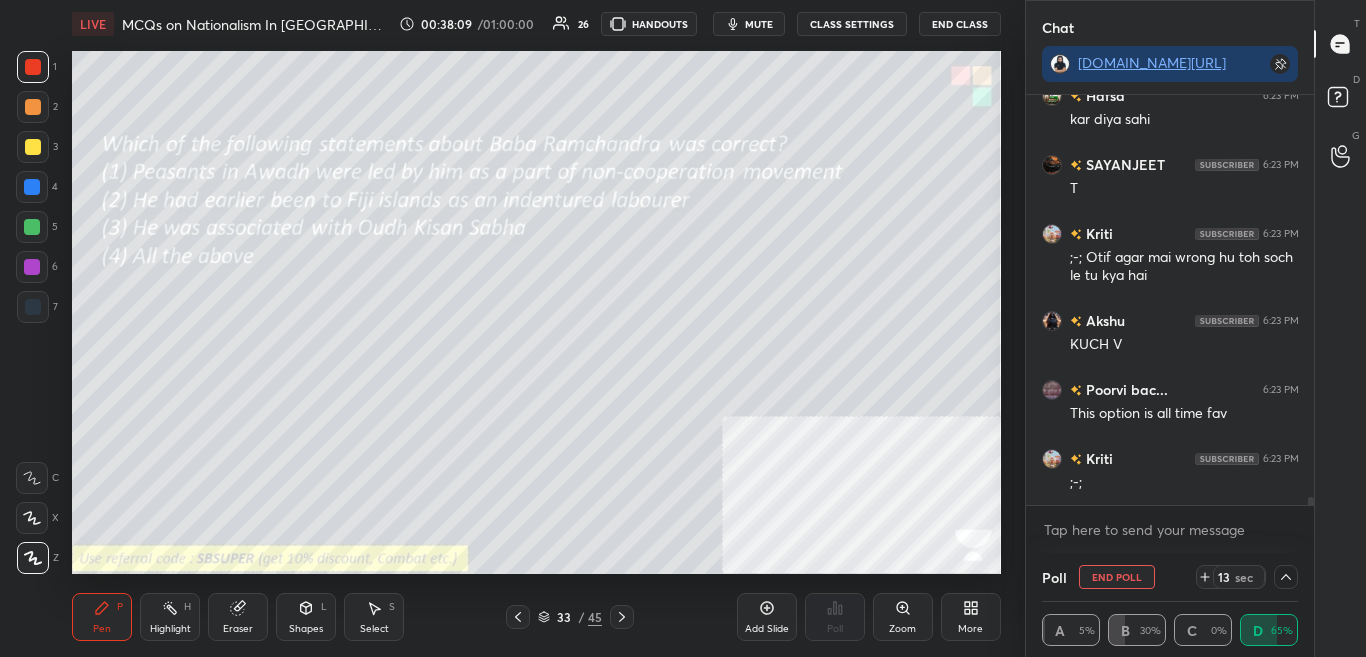 click 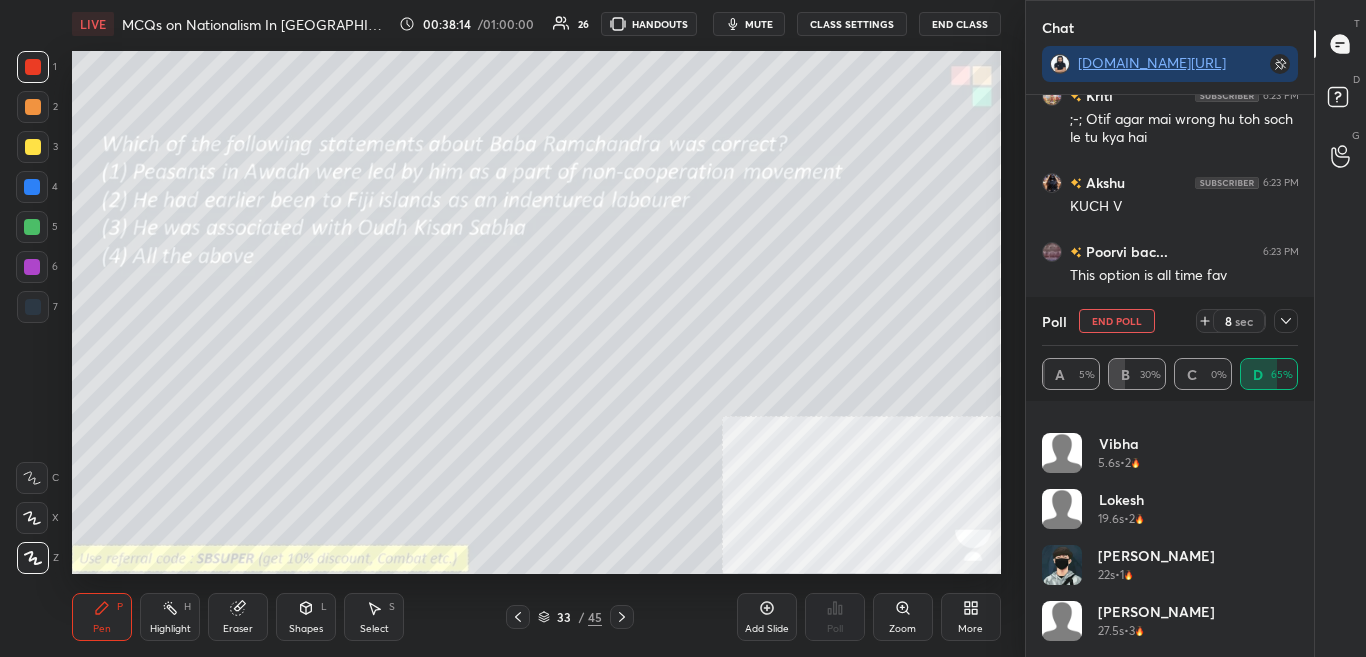 click 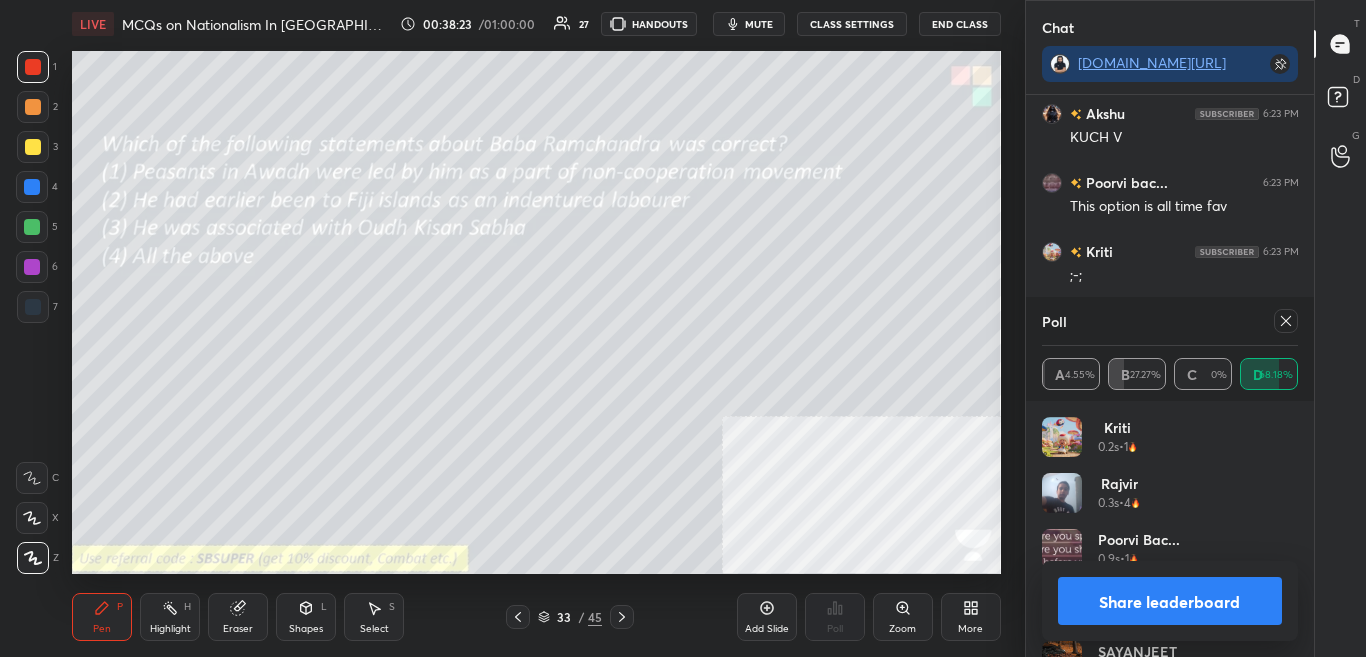 click on "Share leaderboard" at bounding box center (1170, 601) 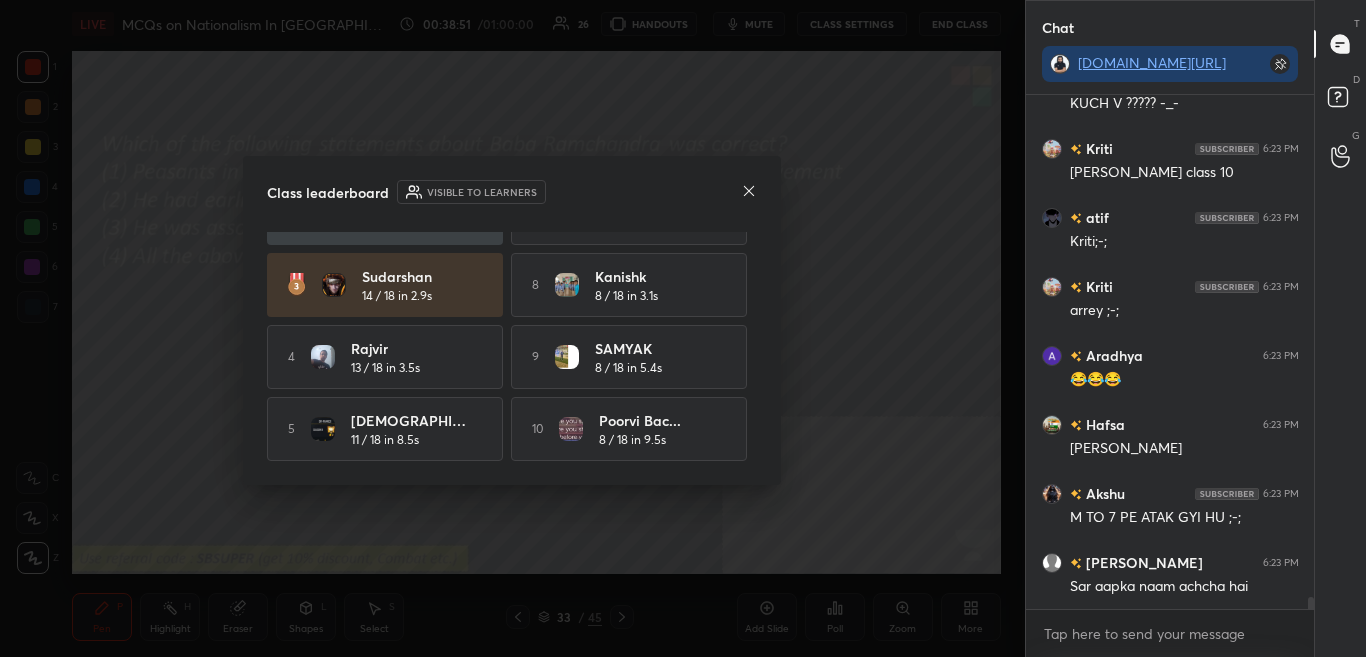 click 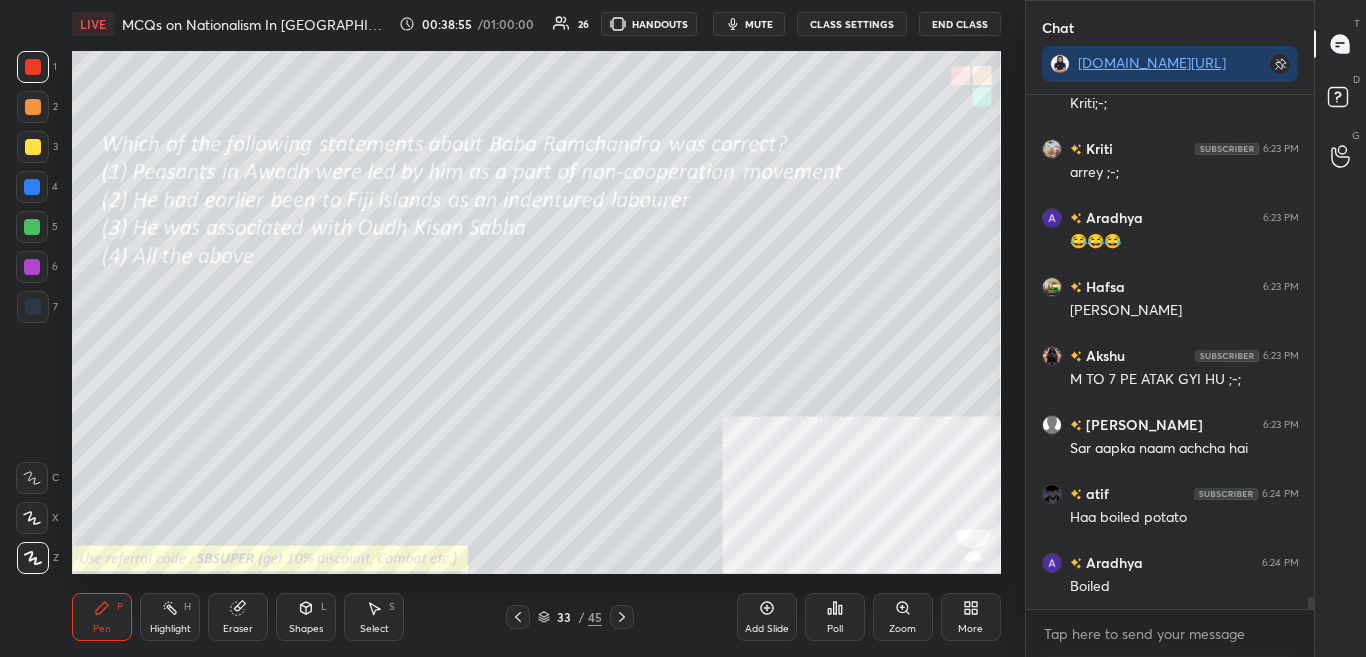 click 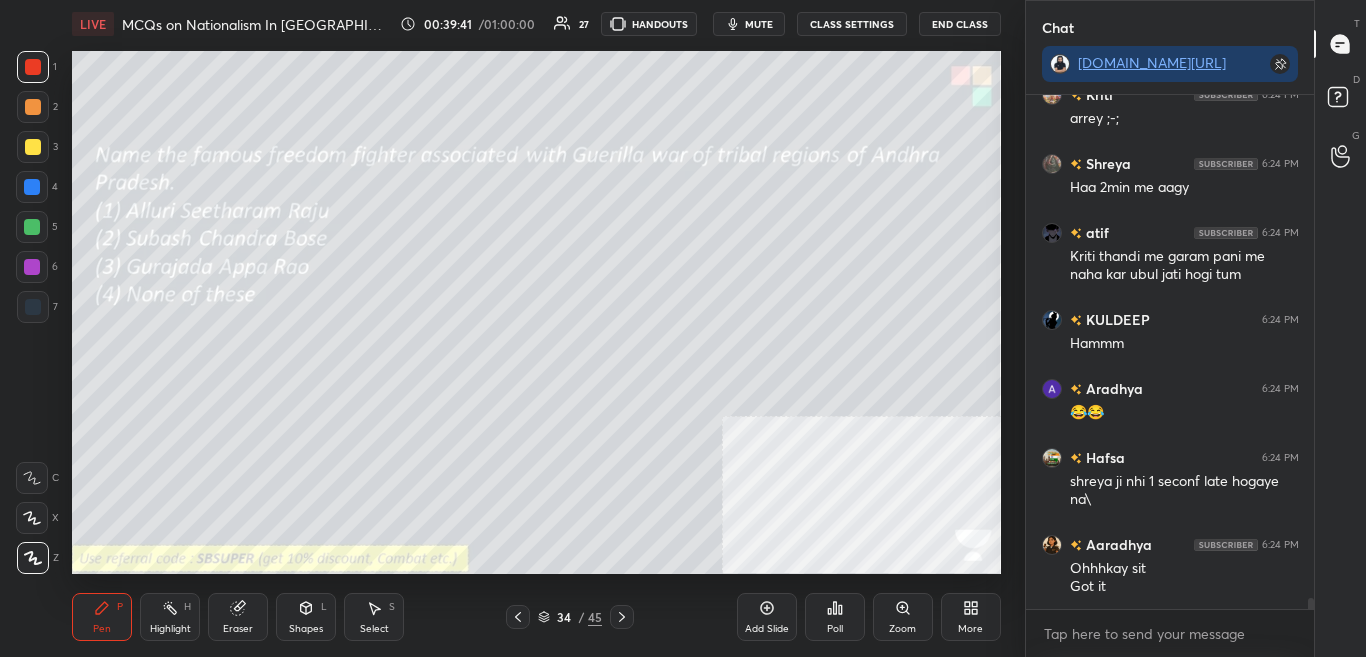 scroll, scrollTop: 22573, scrollLeft: 0, axis: vertical 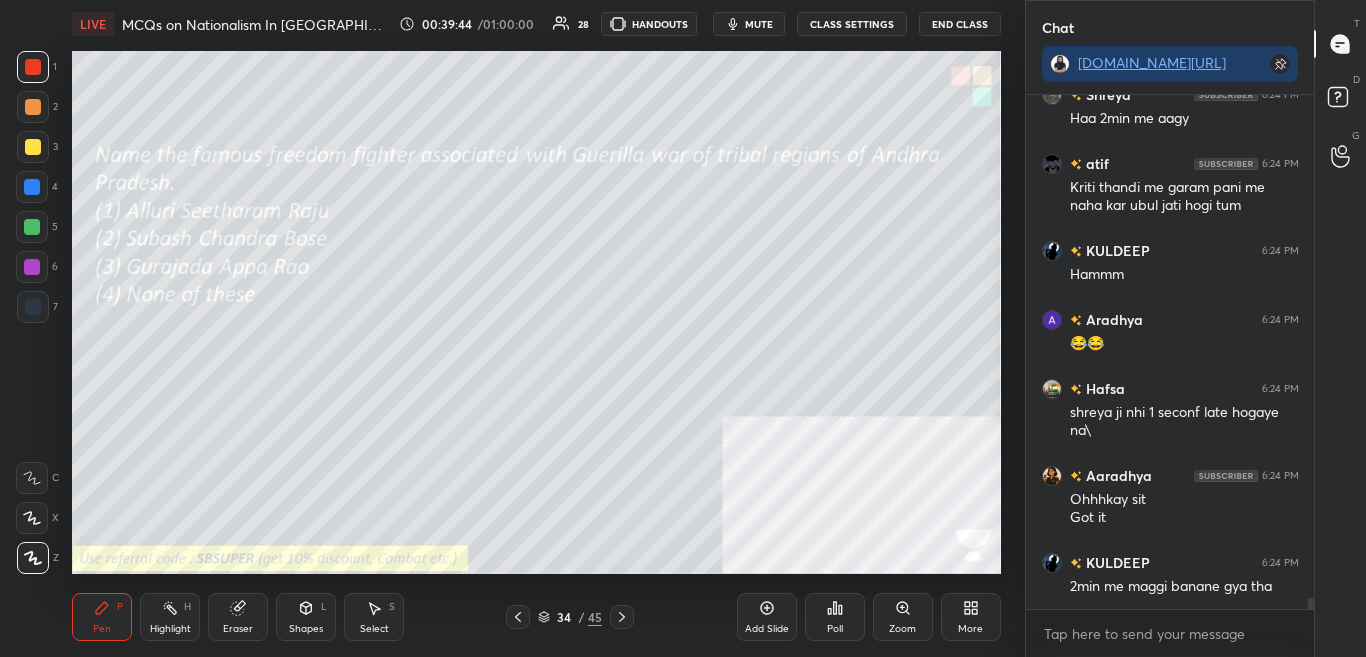 click on "Poll" at bounding box center [835, 617] 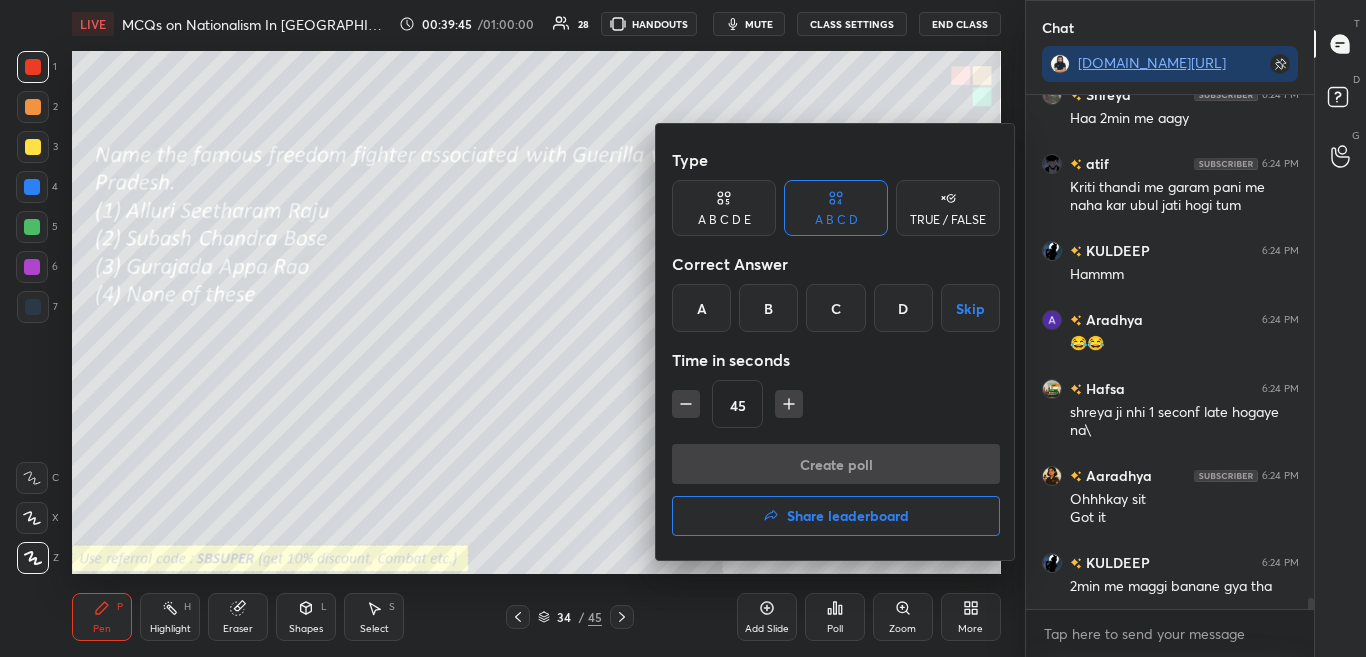 click at bounding box center [683, 328] 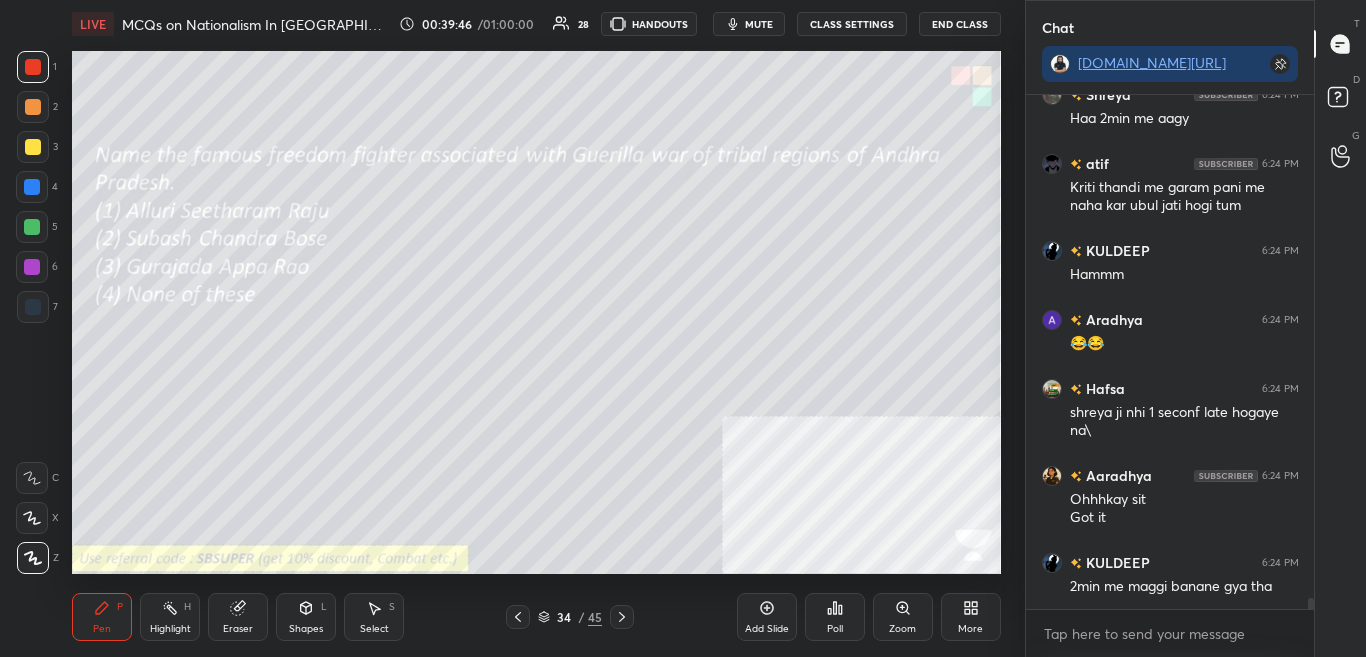 click on "Poll" at bounding box center [835, 617] 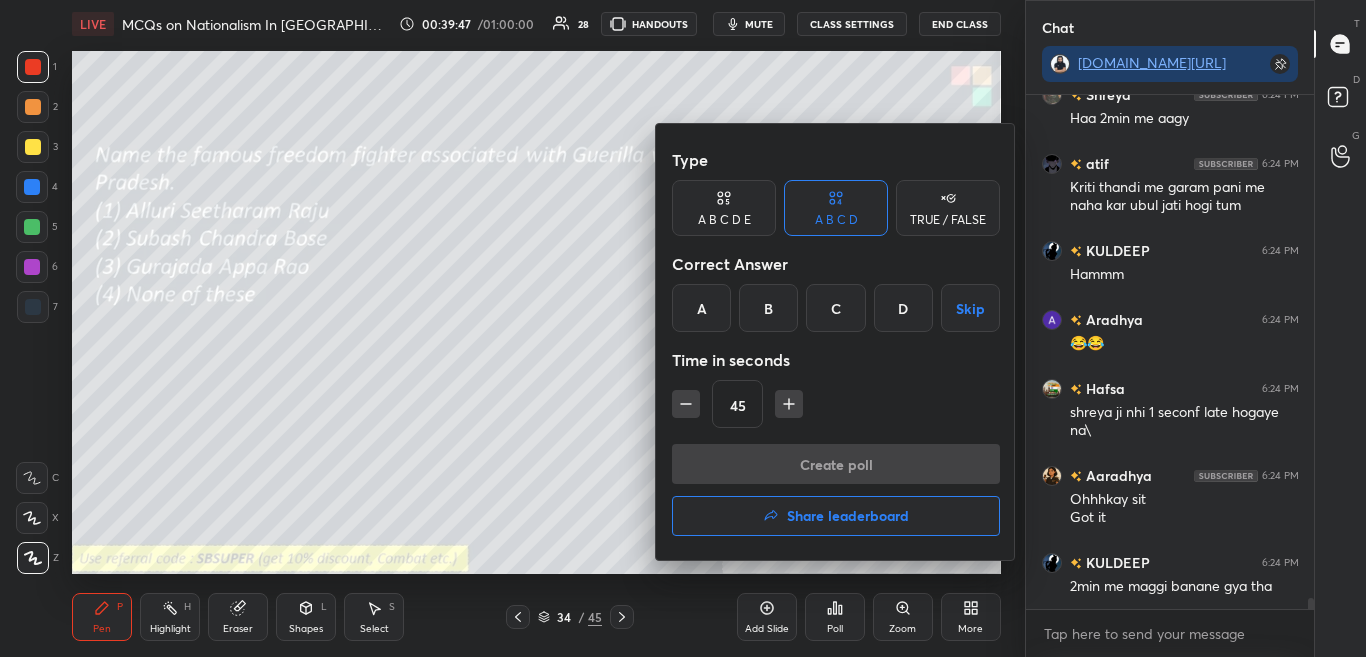 click on "A" at bounding box center (701, 308) 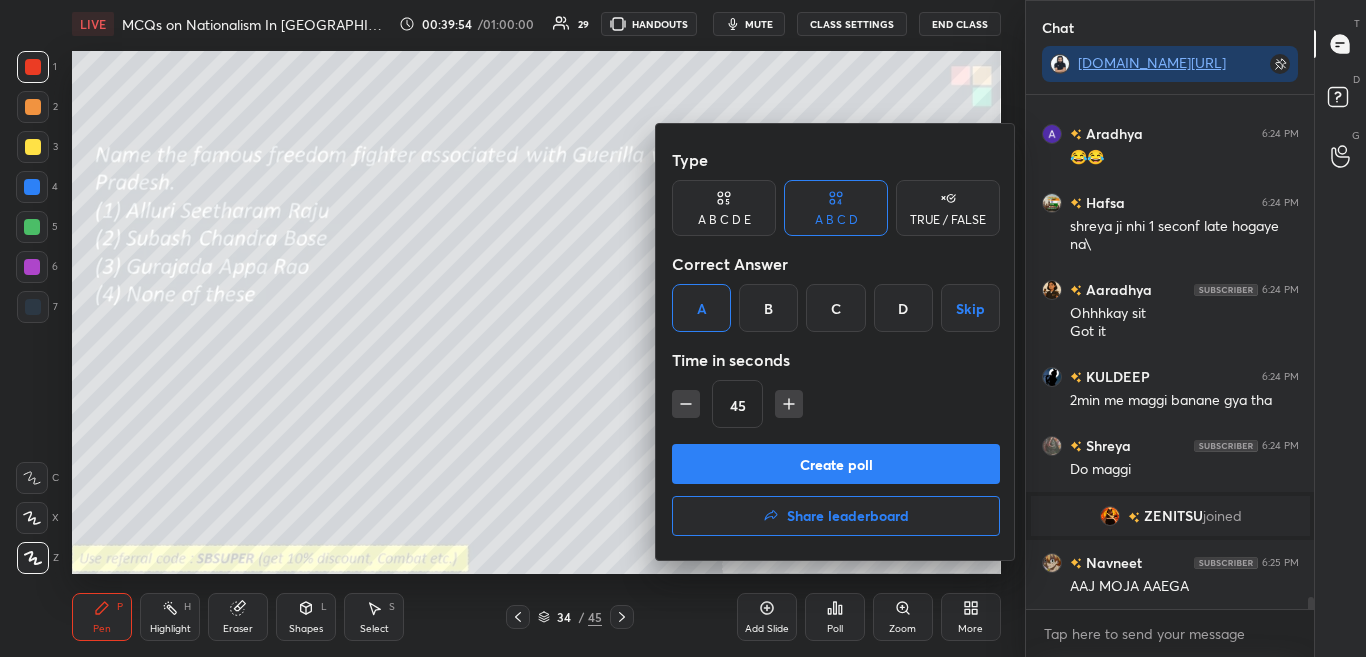 scroll, scrollTop: 21454, scrollLeft: 0, axis: vertical 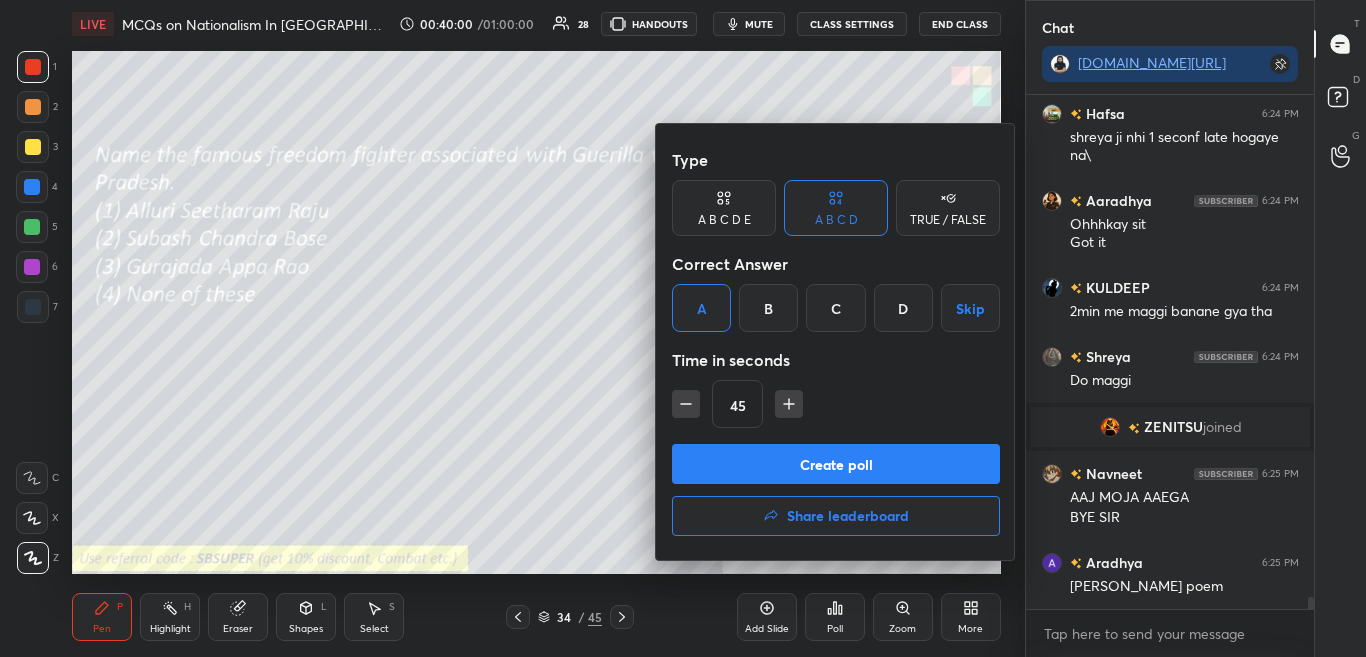 click on "Create poll" at bounding box center [836, 464] 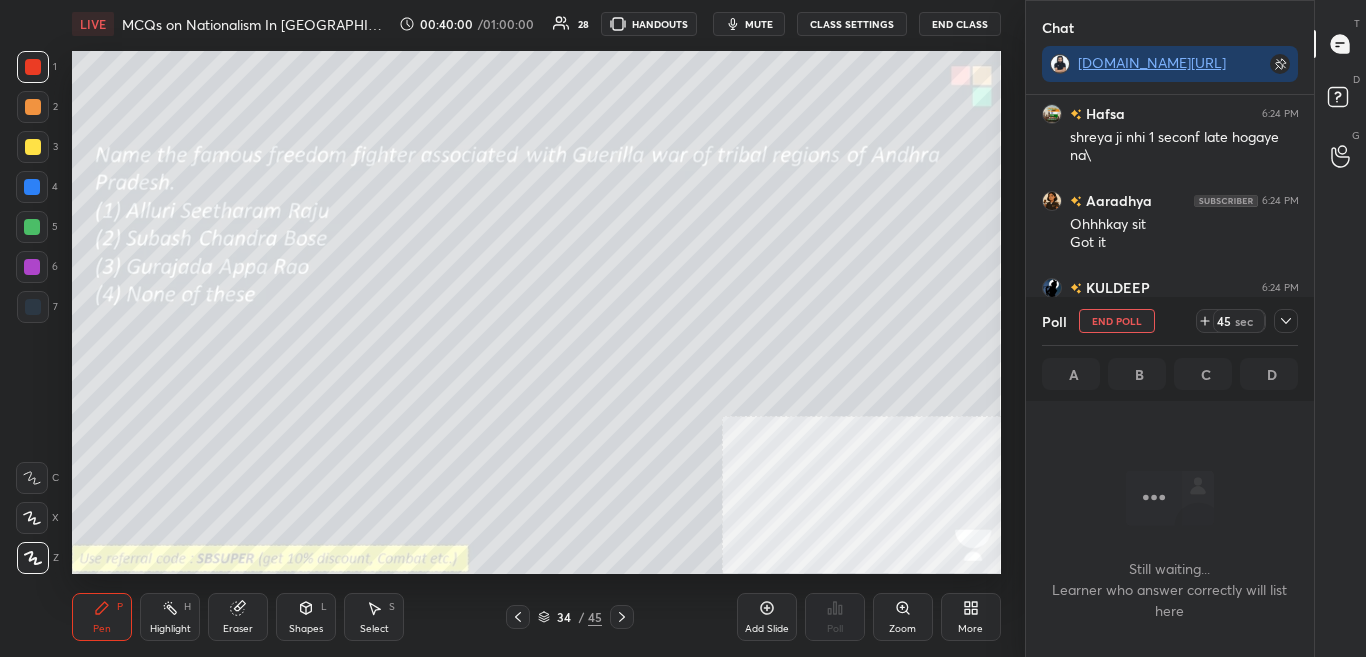 scroll, scrollTop: 290, scrollLeft: 282, axis: both 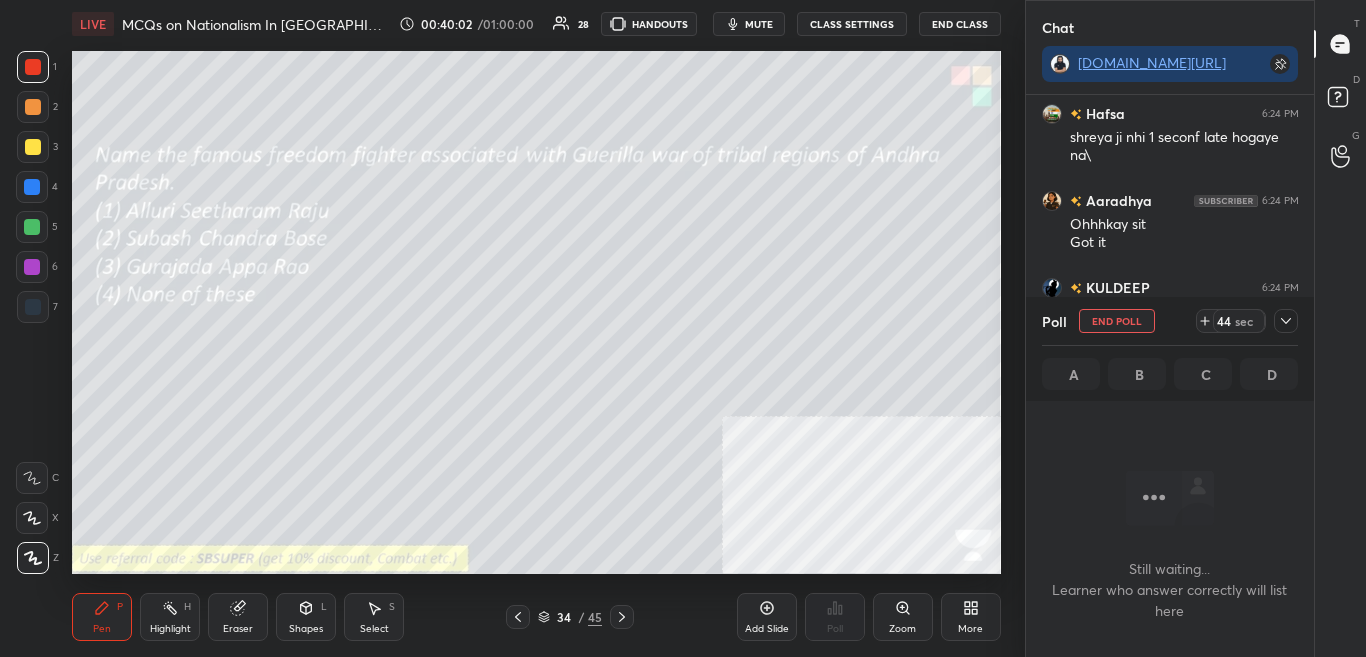 click 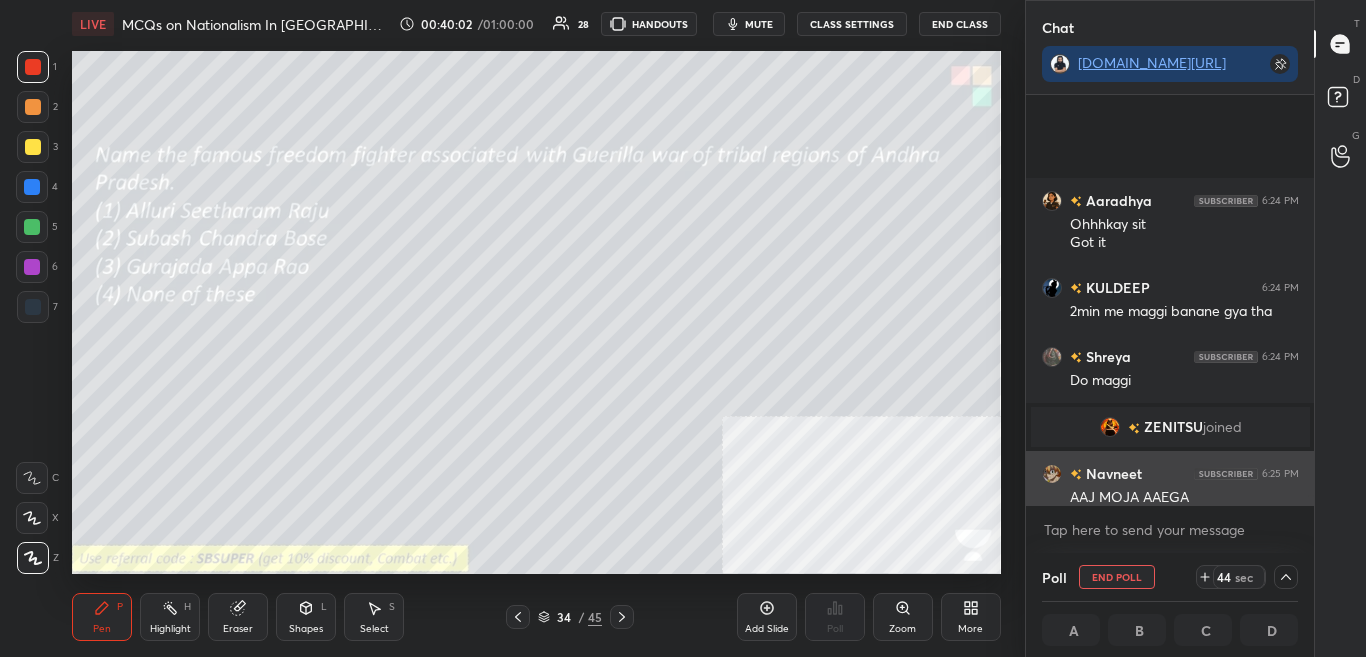 scroll, scrollTop: 21716, scrollLeft: 0, axis: vertical 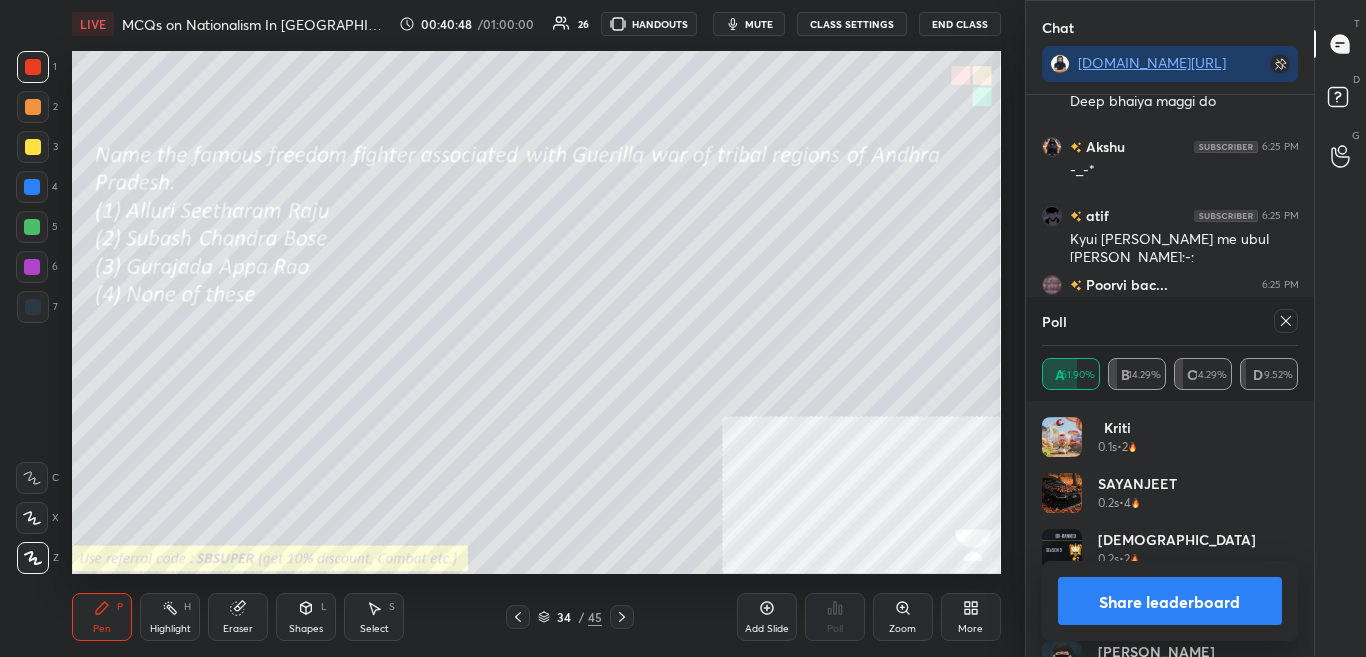 click on "Share leaderboard" at bounding box center (1170, 601) 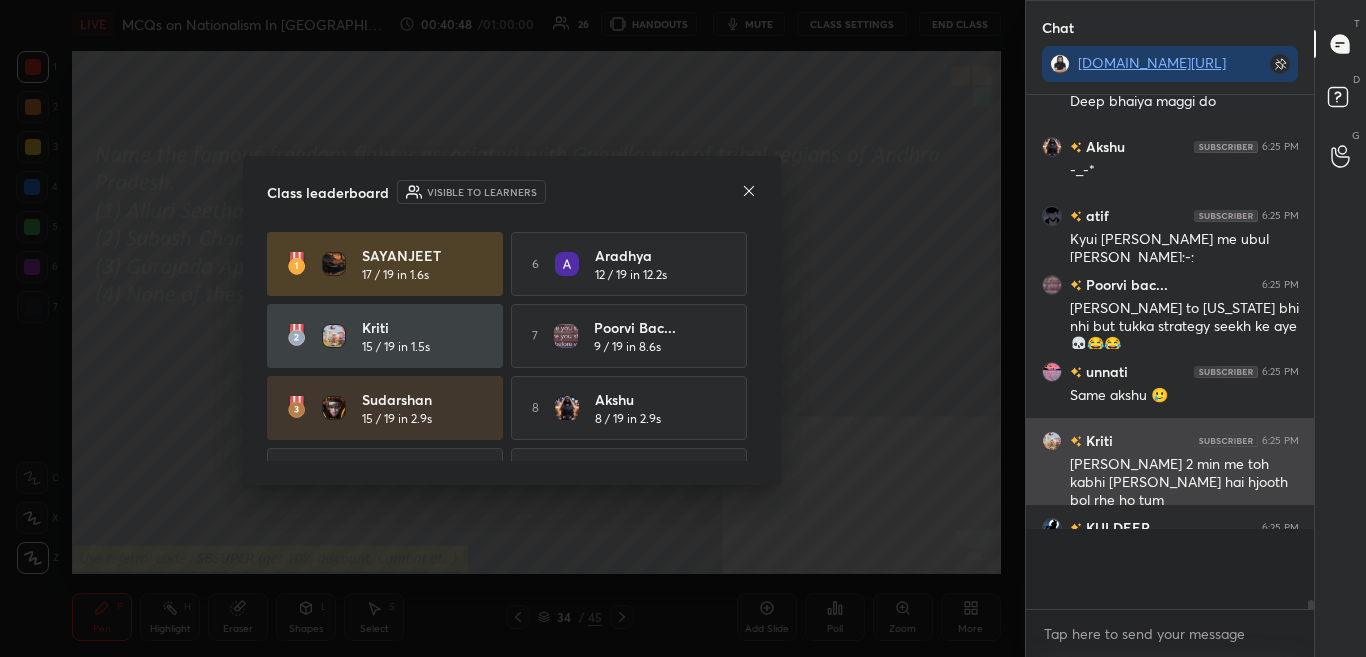 scroll, scrollTop: 22699, scrollLeft: 0, axis: vertical 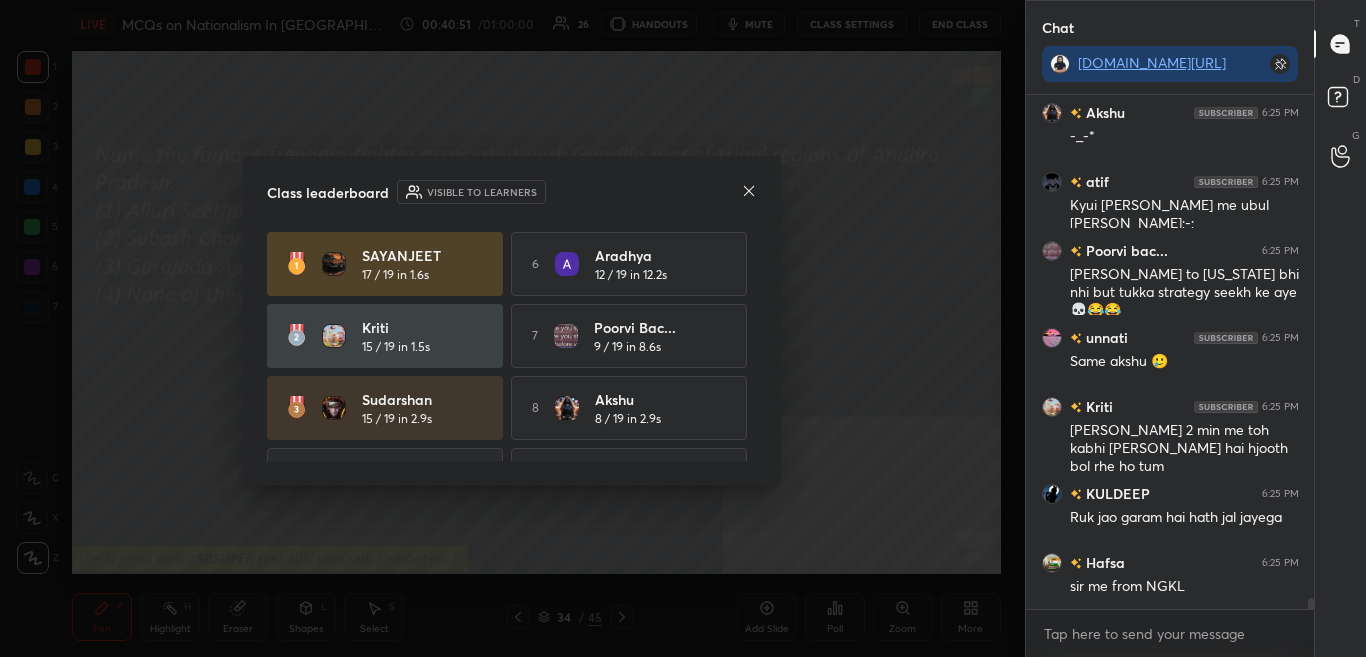 click 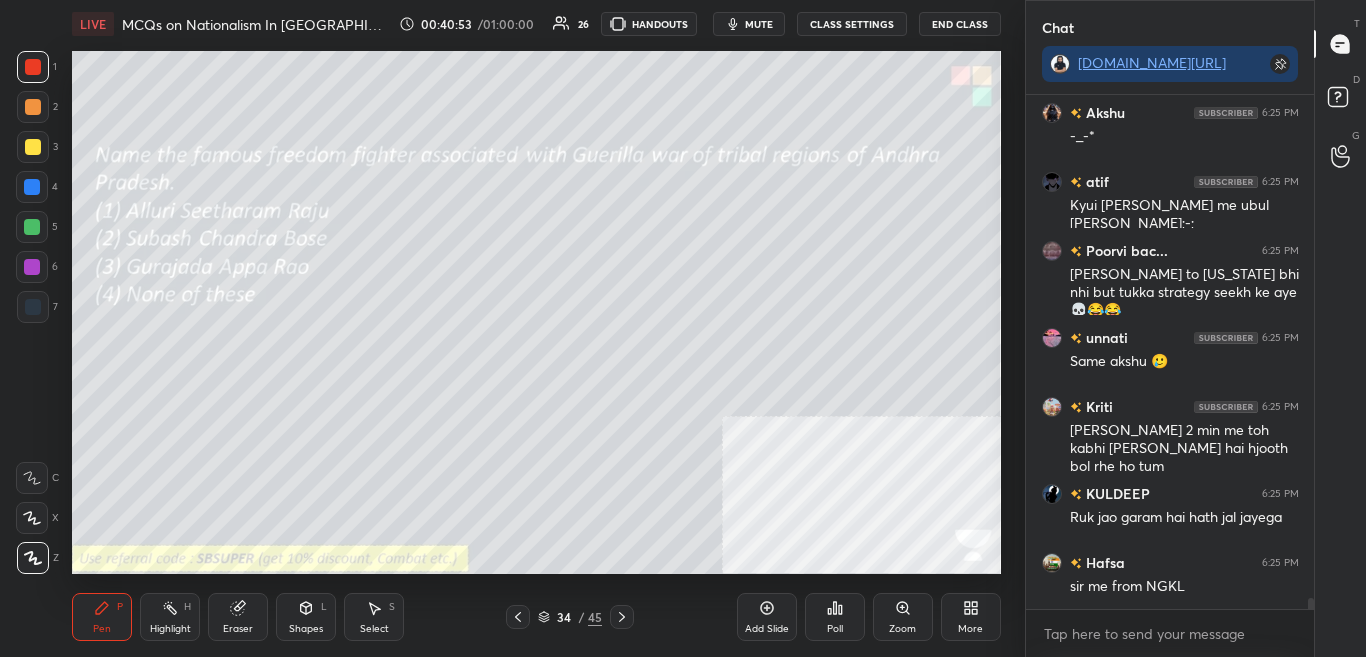 click 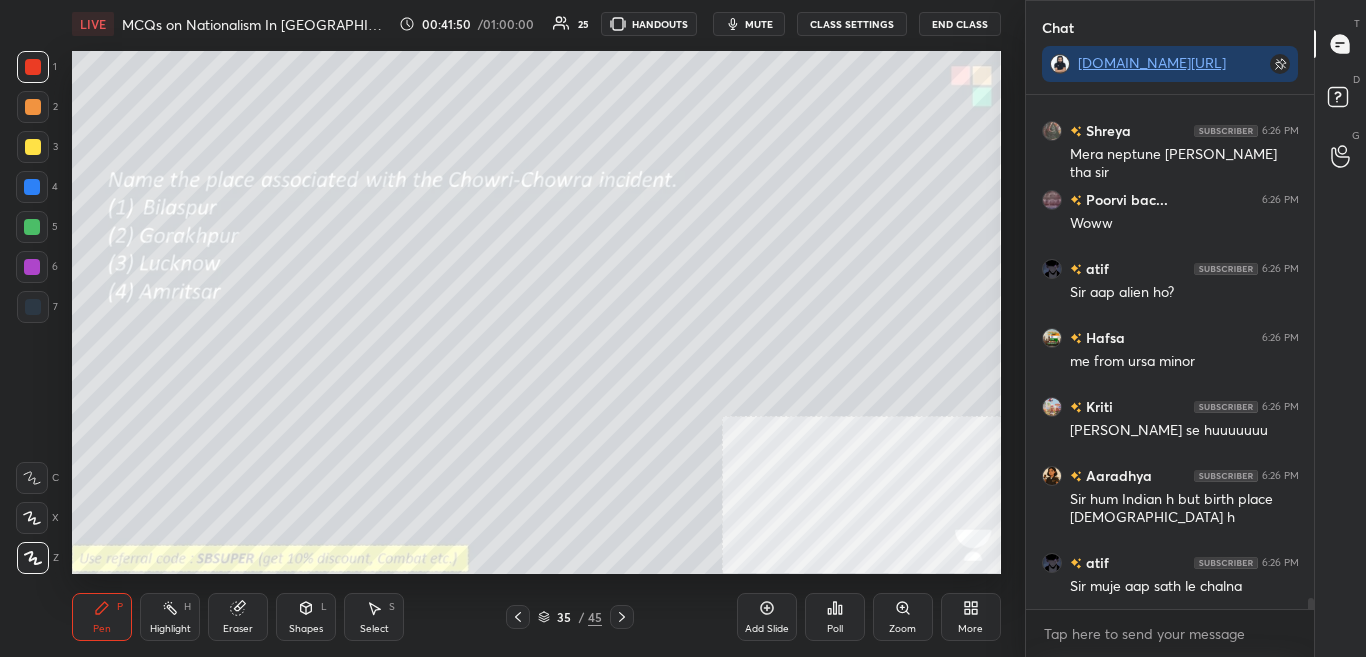 scroll, scrollTop: 24022, scrollLeft: 0, axis: vertical 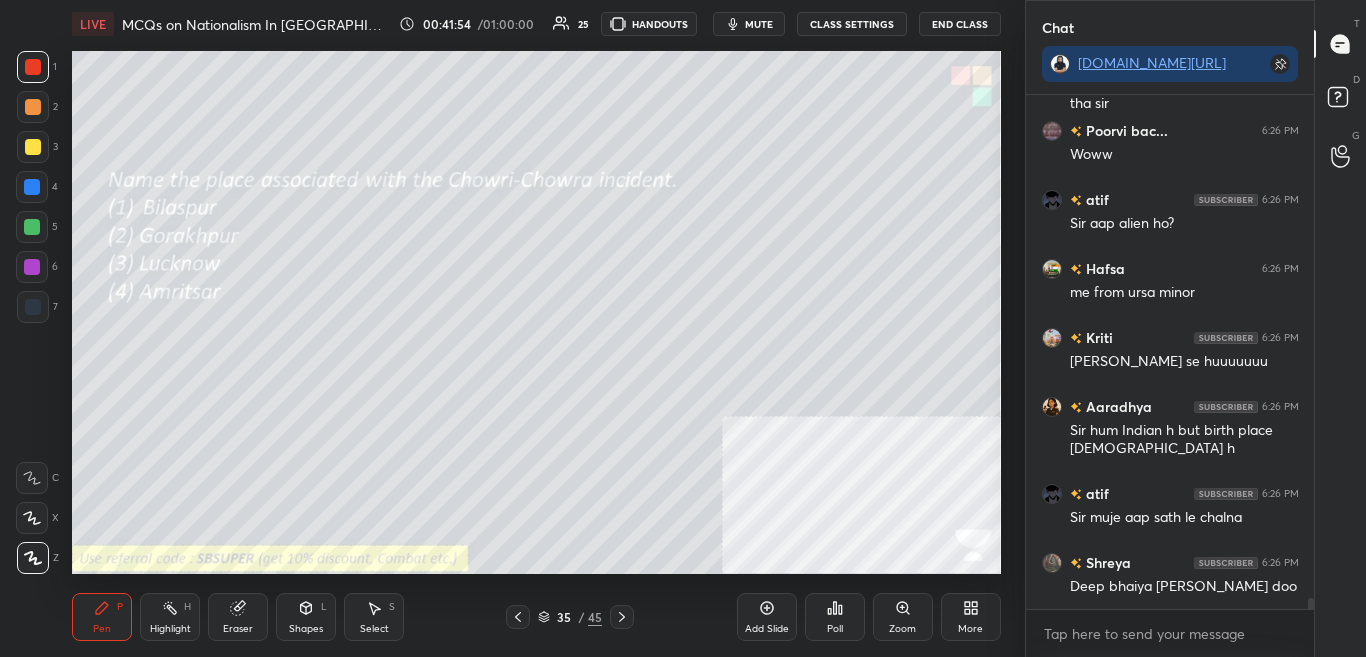 click on "Poll" at bounding box center [835, 617] 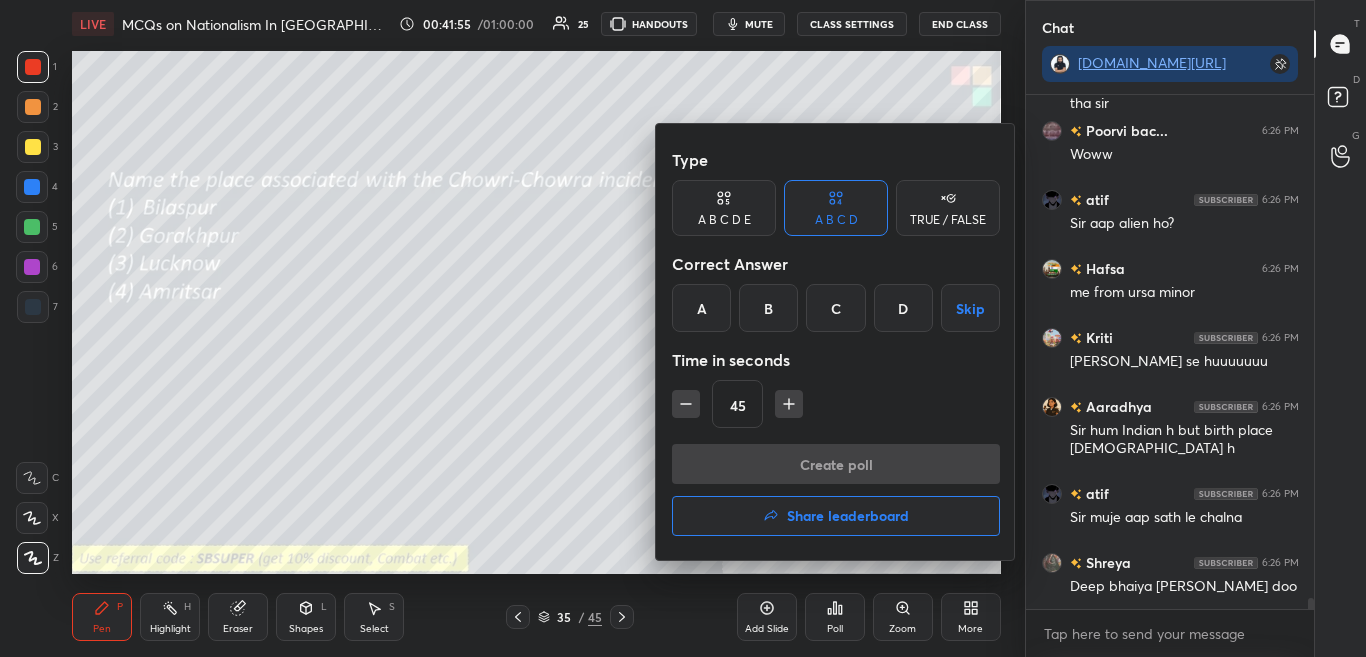 drag, startPoint x: 768, startPoint y: 309, endPoint x: 773, endPoint y: 360, distance: 51.24451 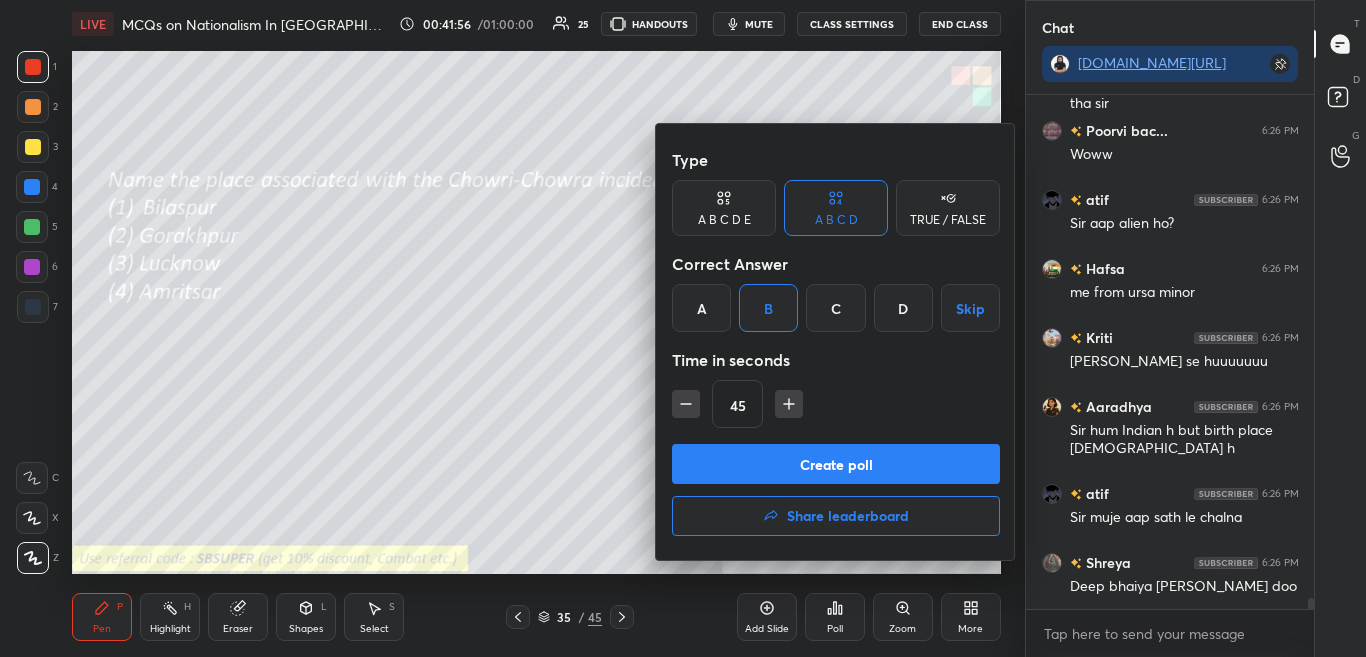 click on "Create poll" at bounding box center (836, 464) 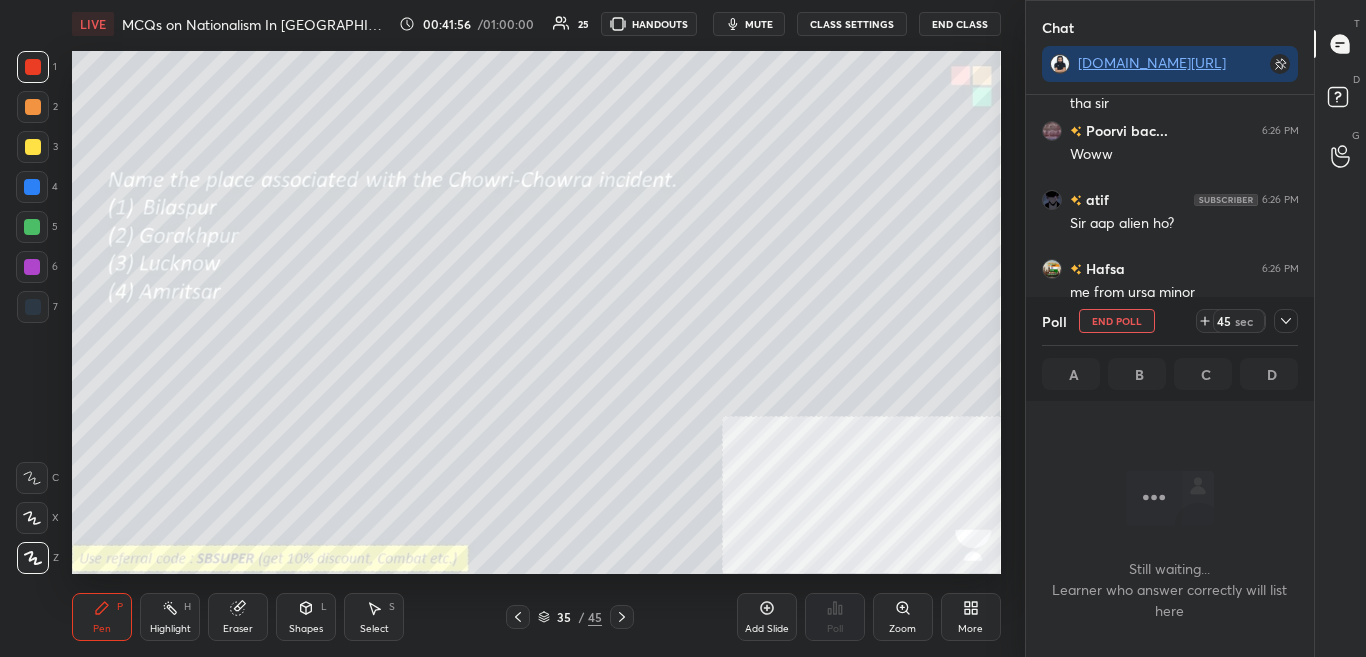 scroll, scrollTop: 24091, scrollLeft: 0, axis: vertical 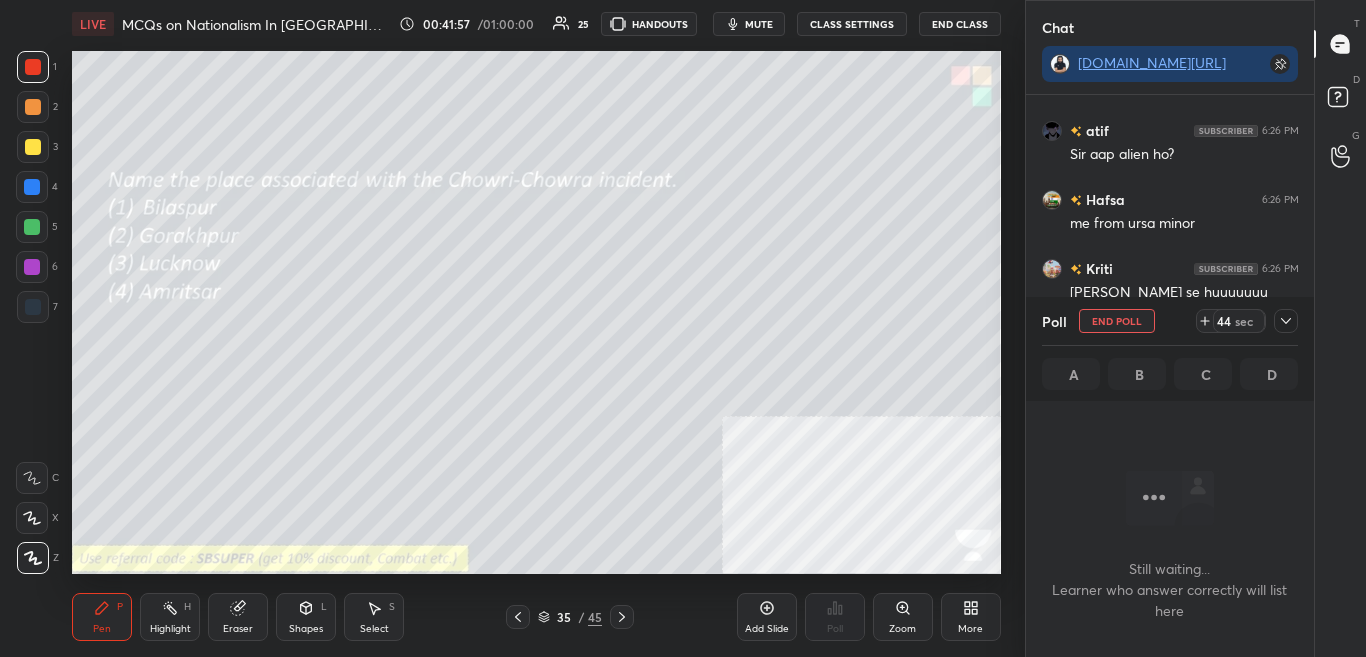 click 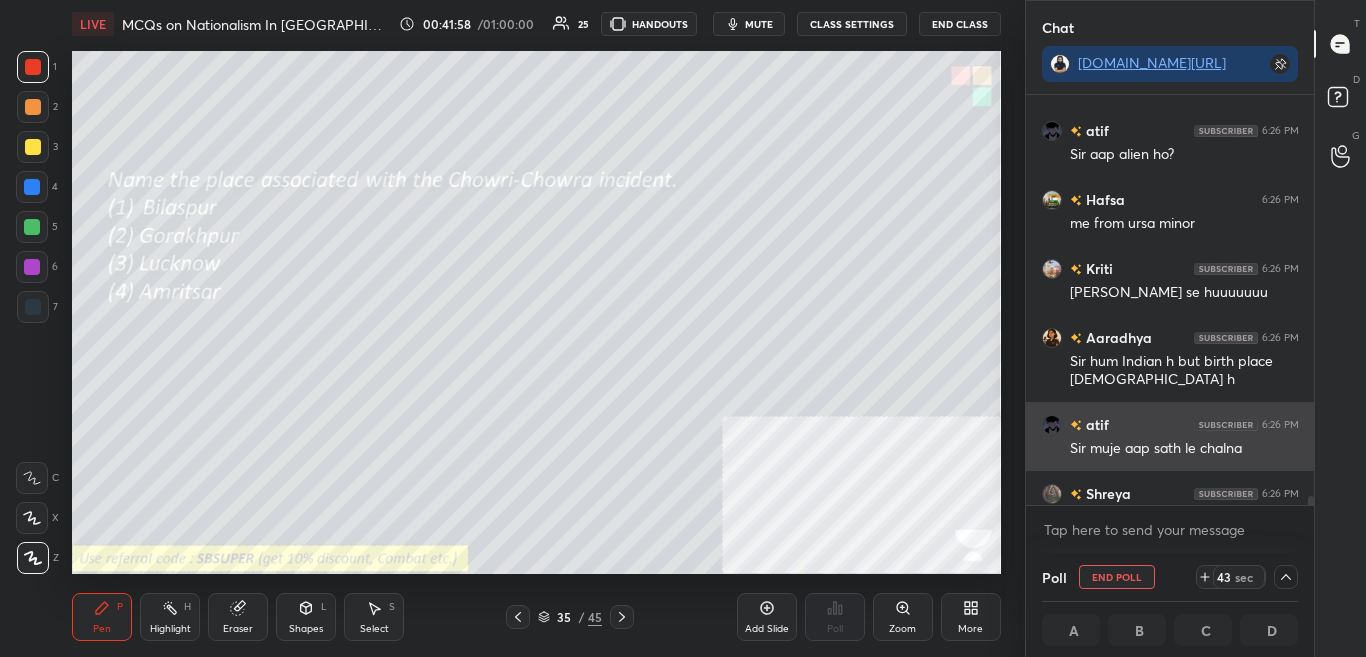 scroll, scrollTop: 1, scrollLeft: 7, axis: both 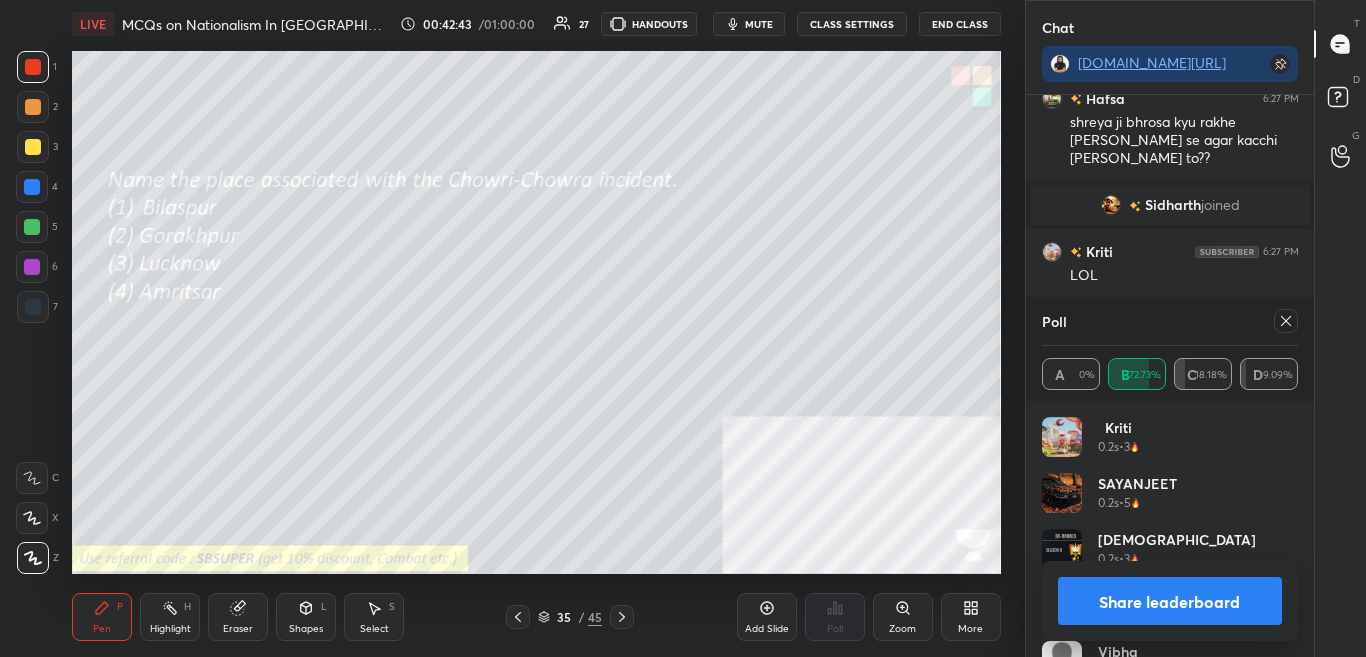 click on "Share leaderboard" at bounding box center (1170, 601) 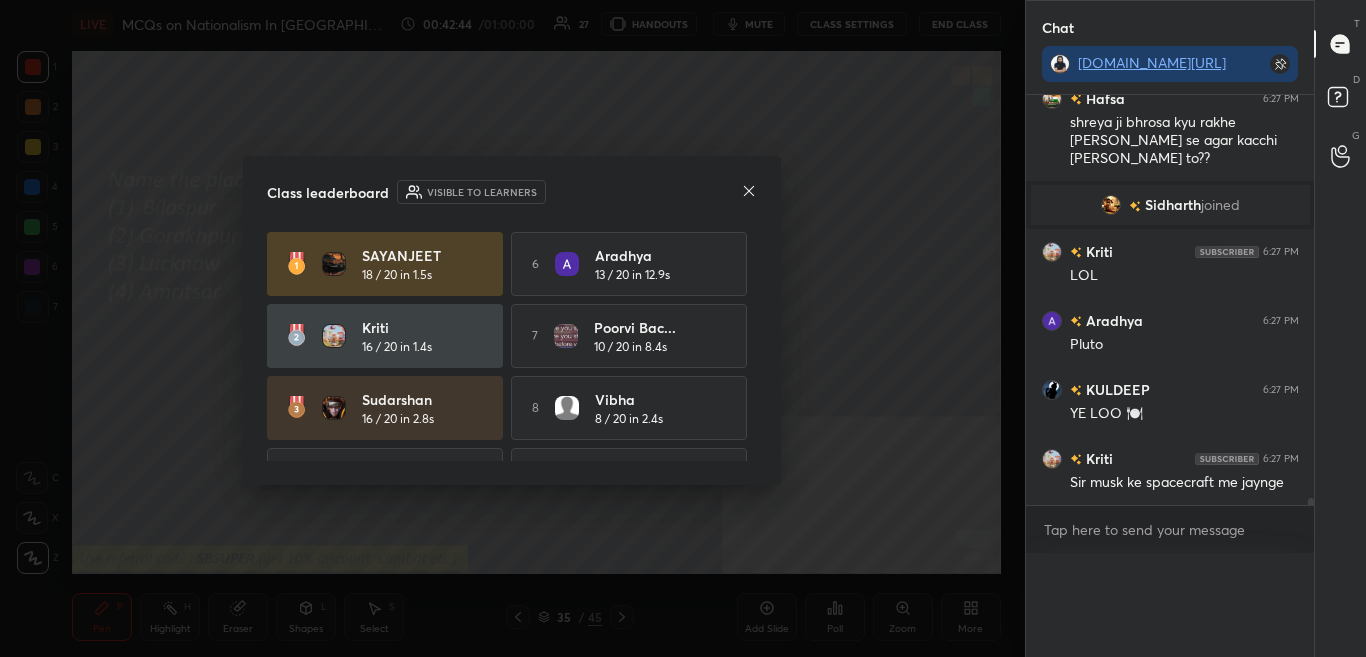 scroll, scrollTop: 0, scrollLeft: 0, axis: both 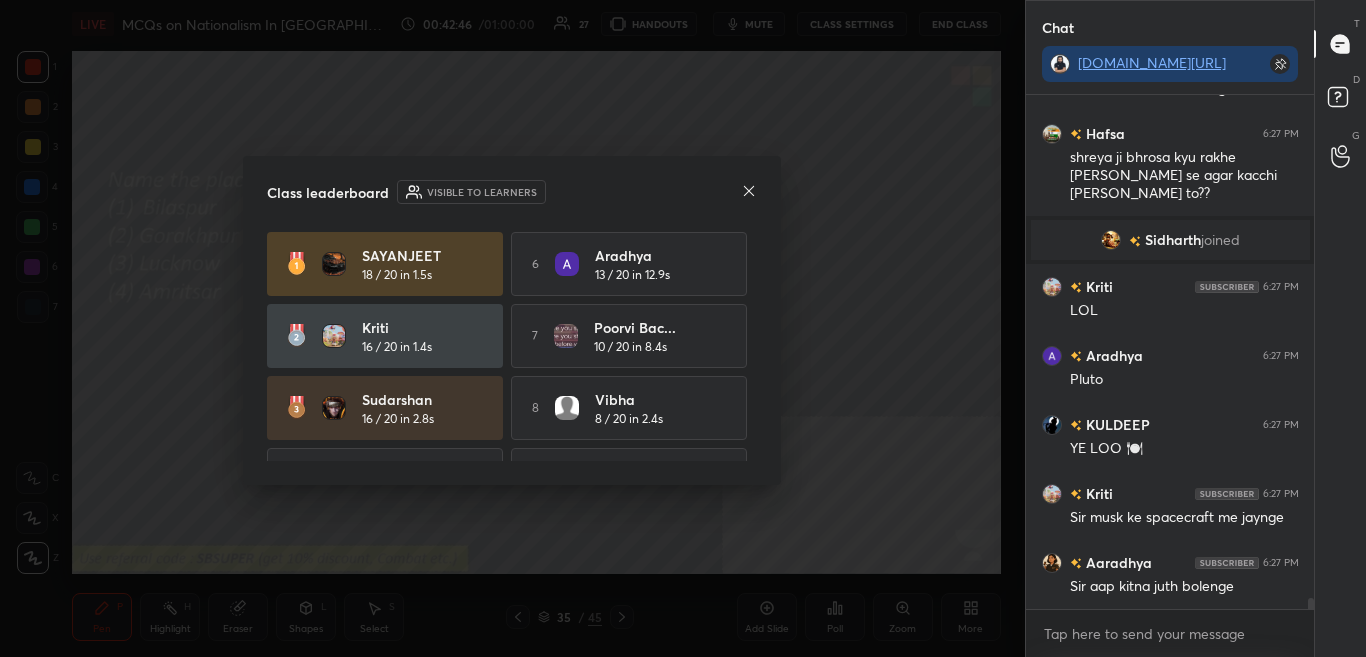 click 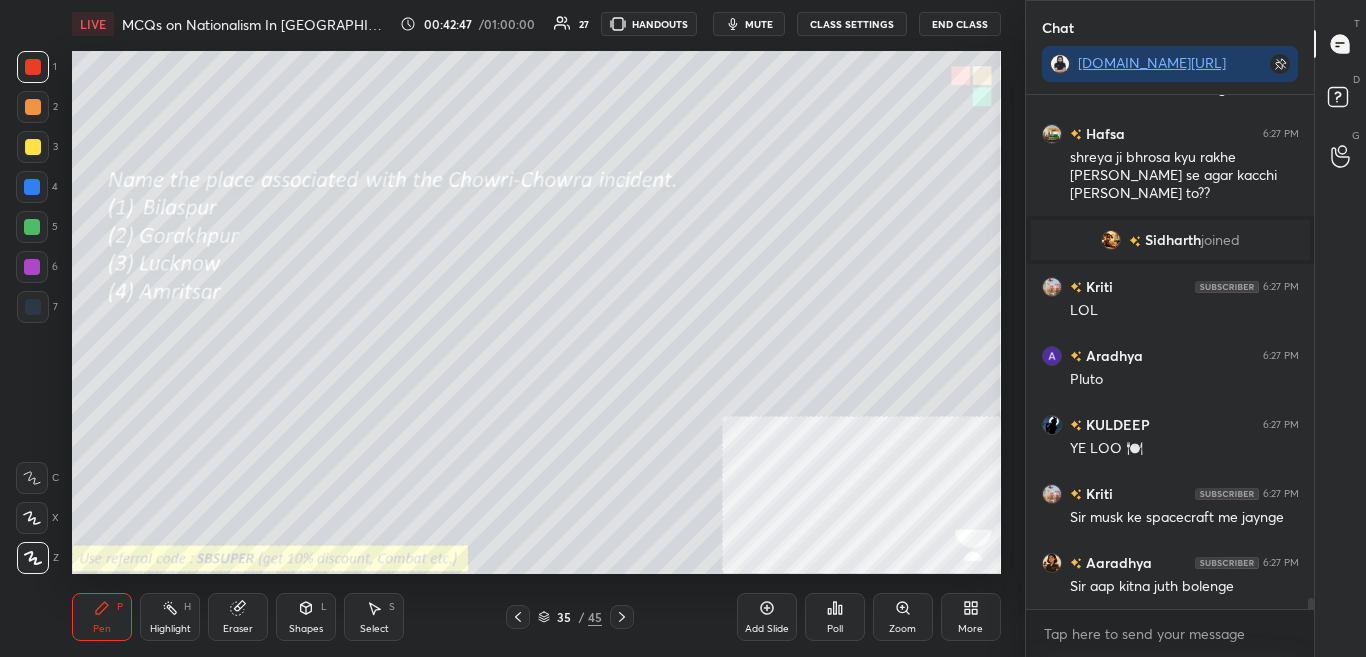 click 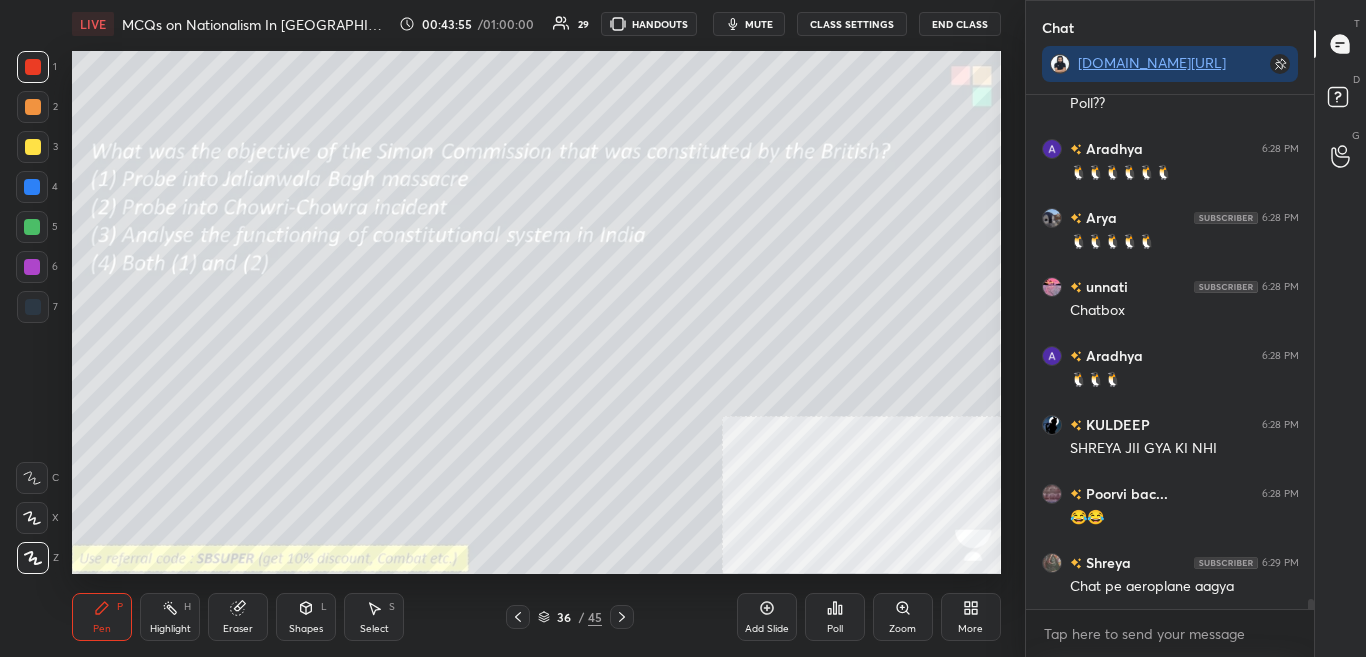scroll, scrollTop: 25639, scrollLeft: 0, axis: vertical 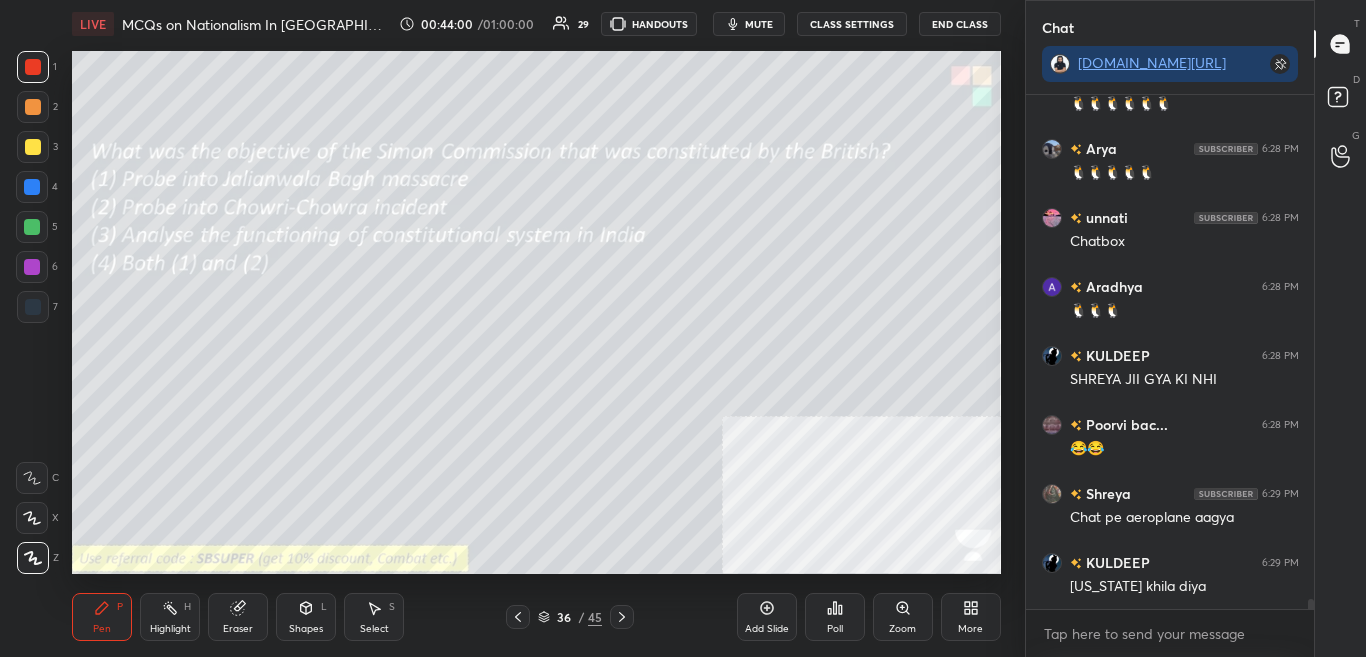 click on "Poll" at bounding box center (835, 629) 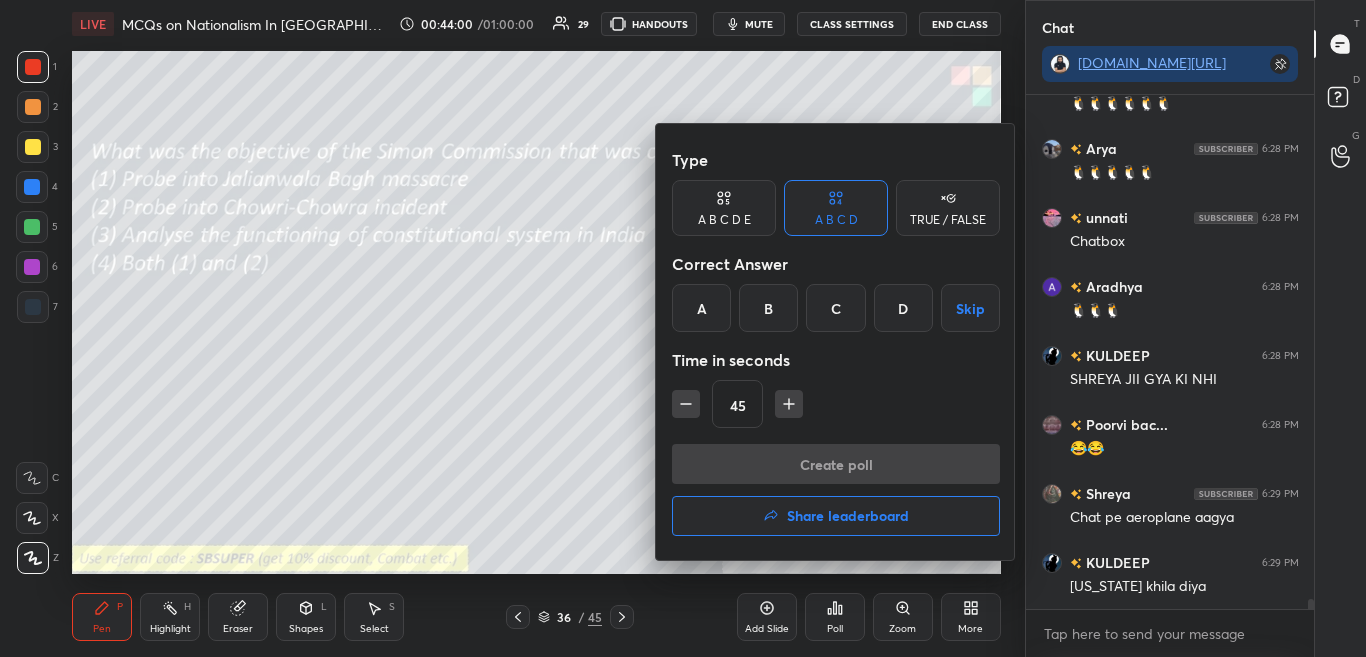 scroll, scrollTop: 25708, scrollLeft: 0, axis: vertical 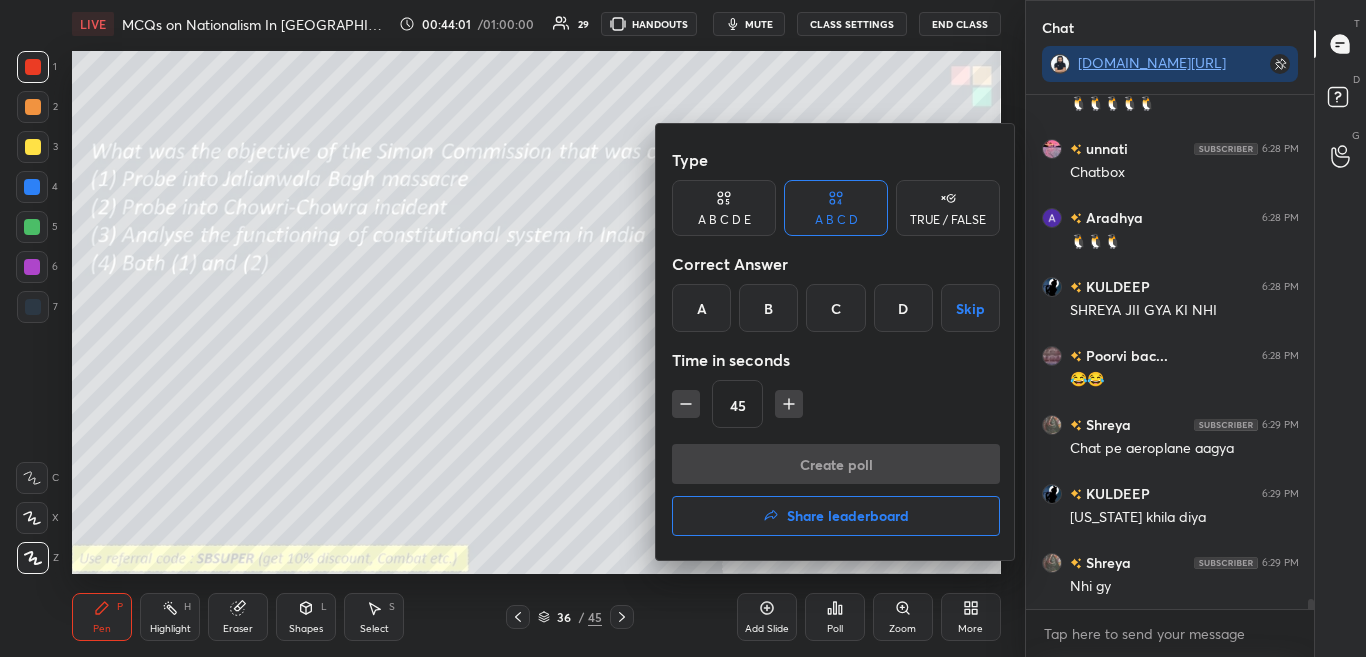 click on "C" at bounding box center (835, 308) 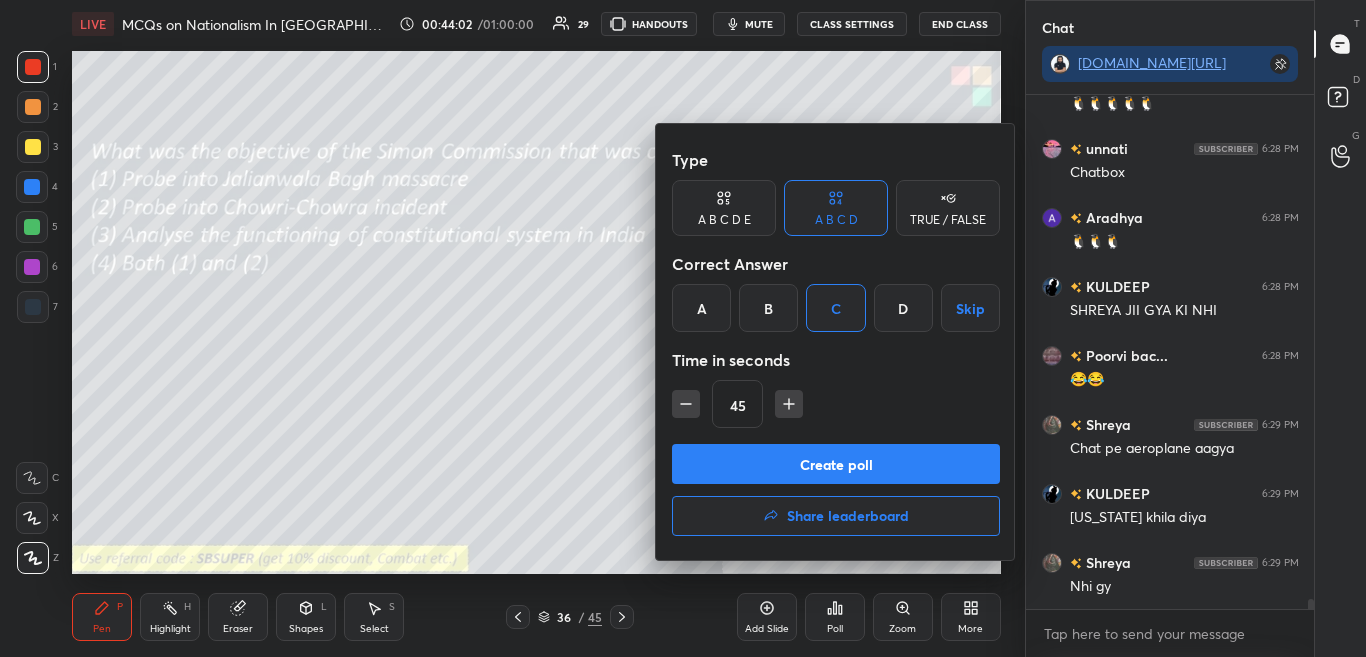click on "Create poll" at bounding box center (836, 464) 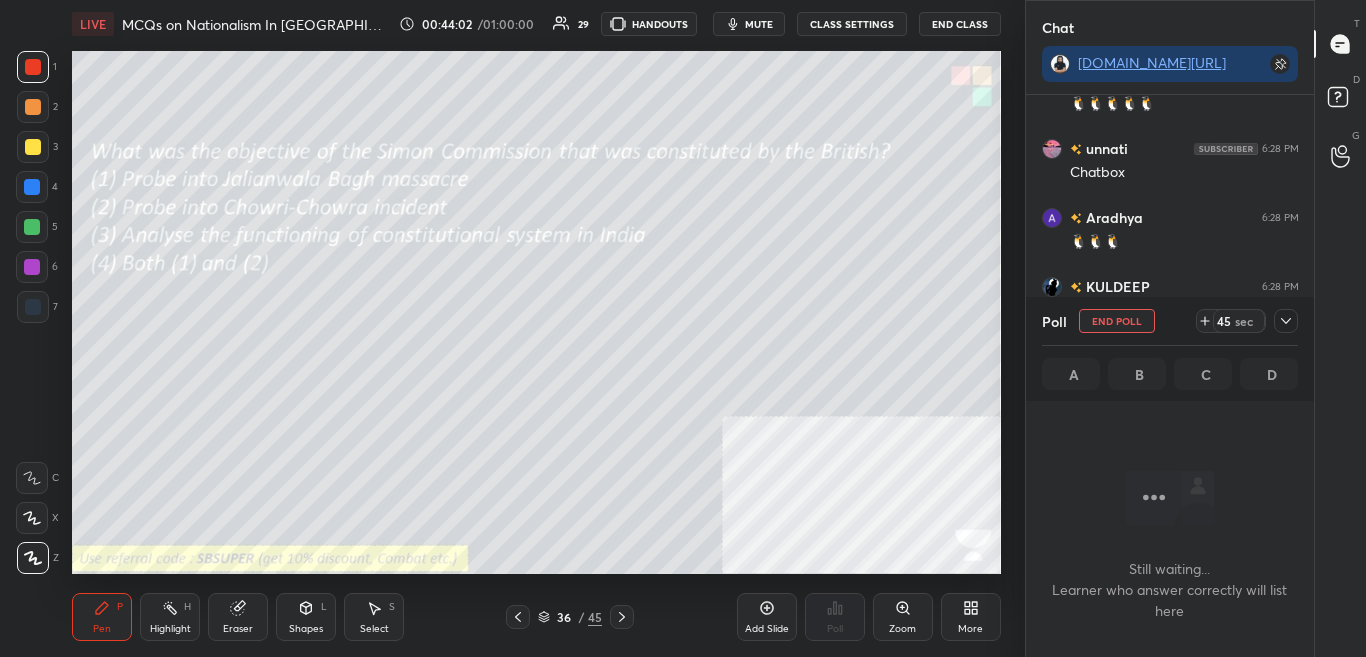 scroll, scrollTop: 290, scrollLeft: 282, axis: both 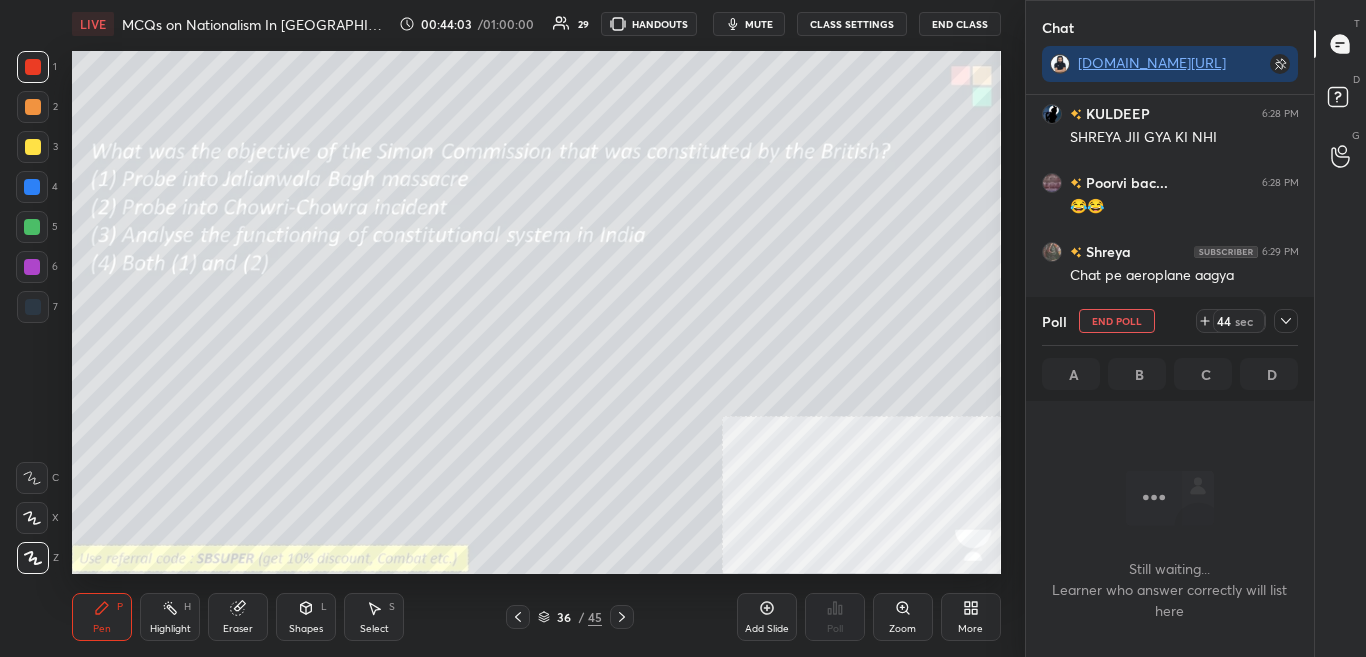 click 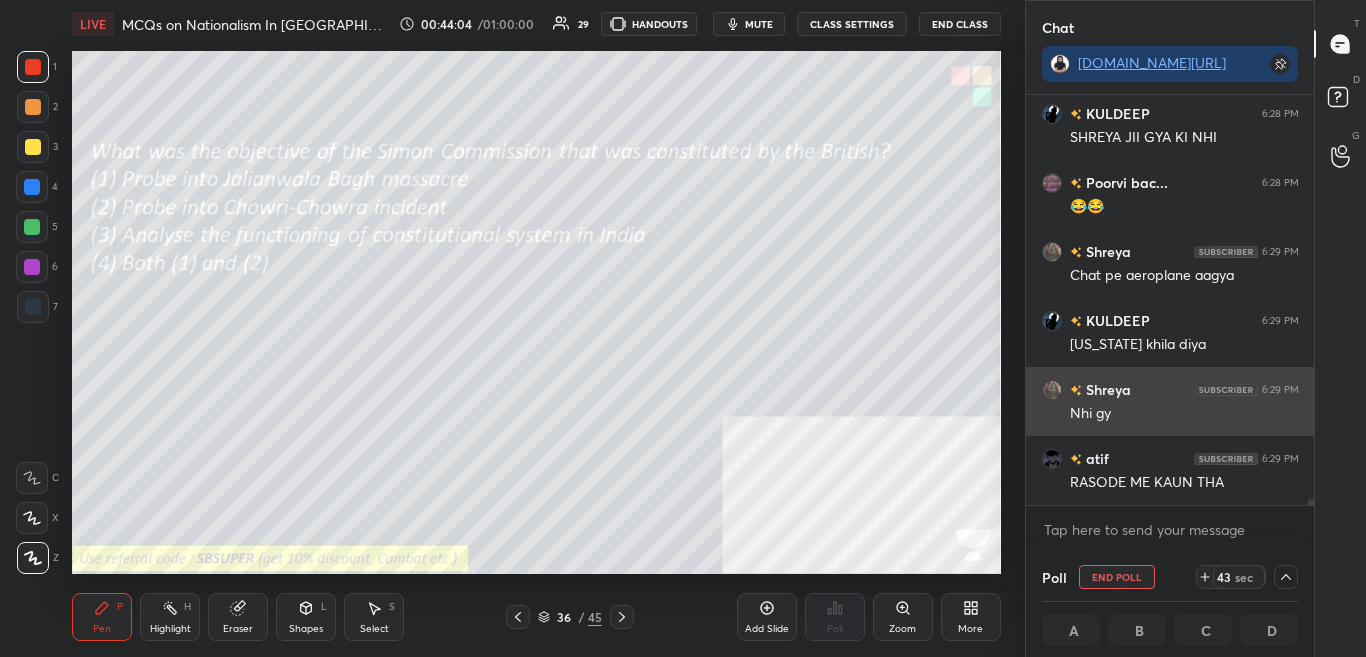 scroll, scrollTop: 1, scrollLeft: 7, axis: both 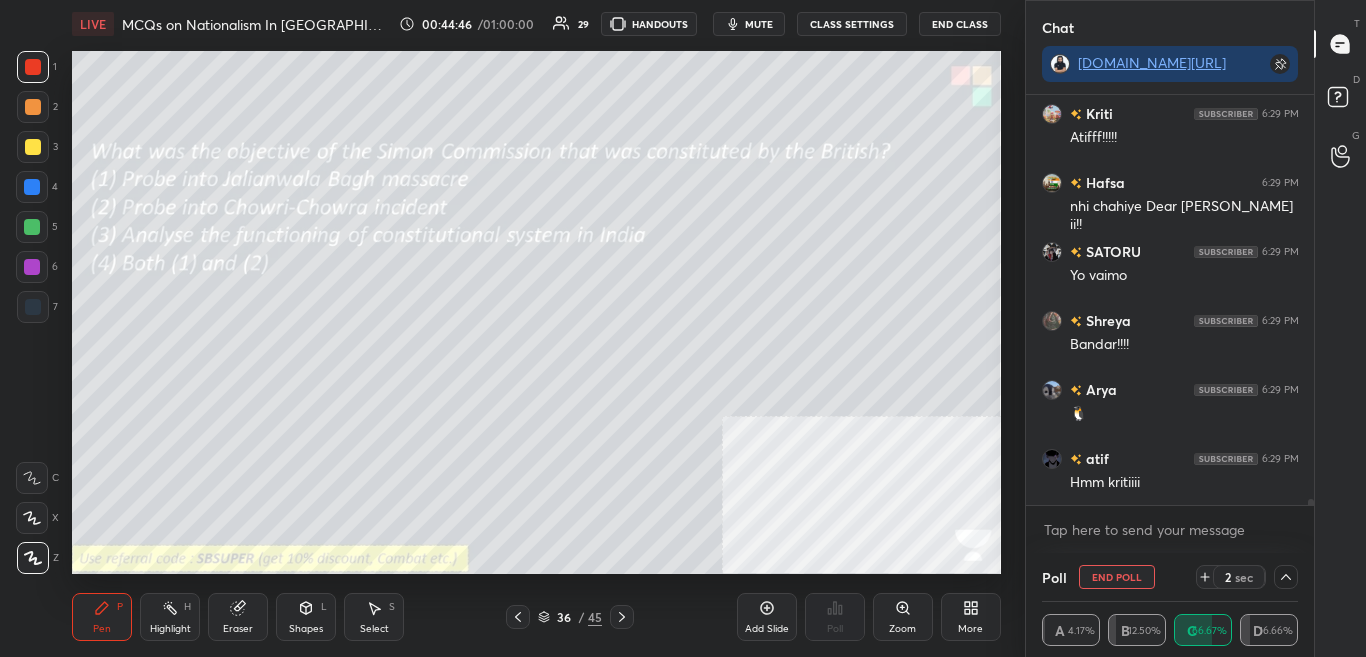 click 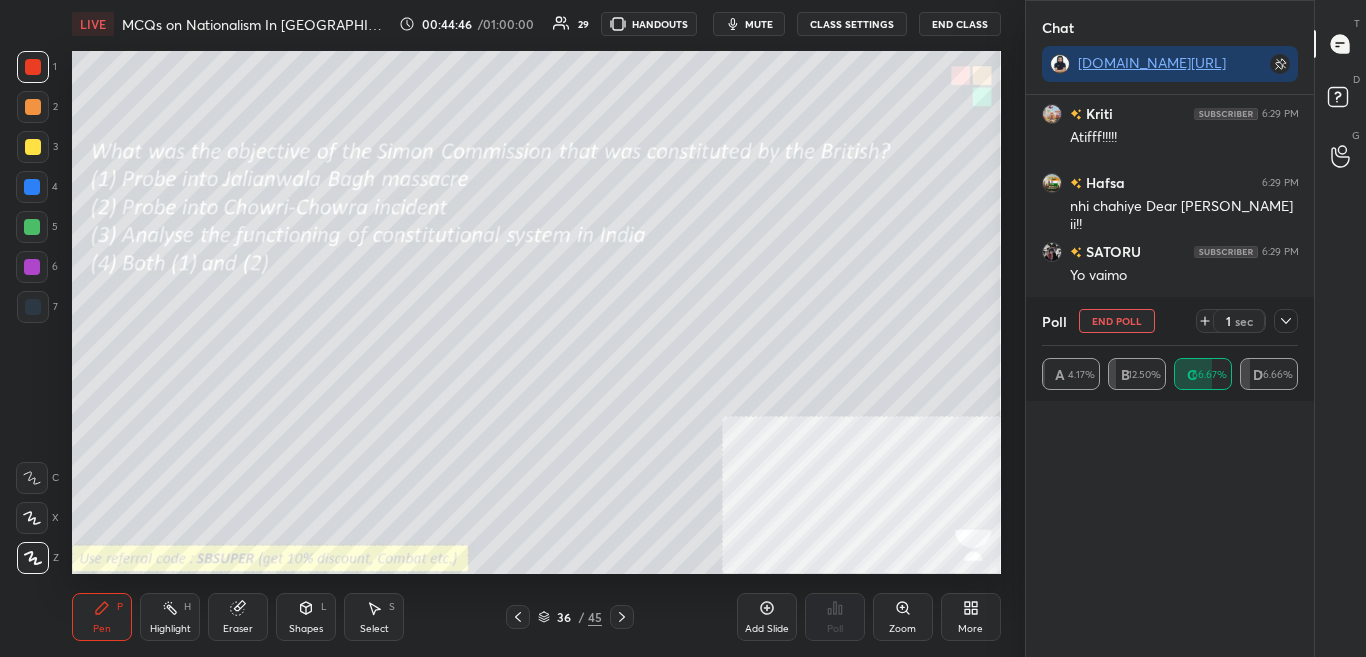 scroll, scrollTop: 7, scrollLeft: 7, axis: both 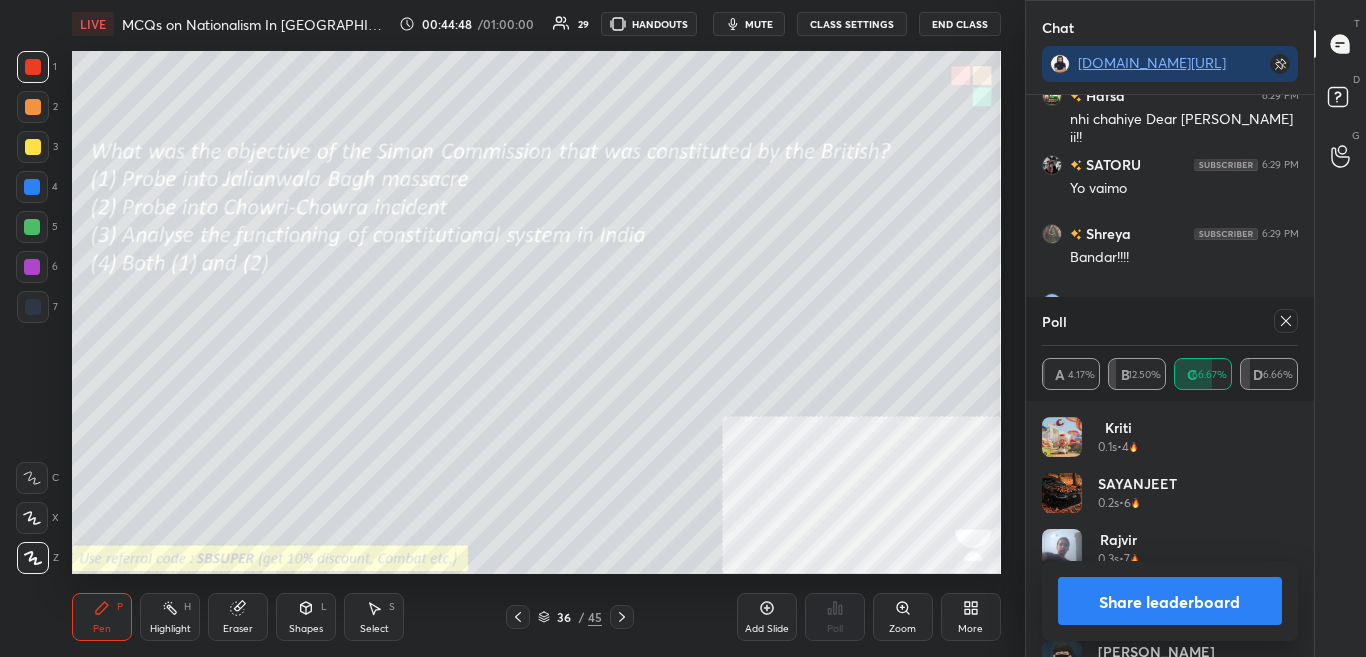 click on "Share leaderboard" at bounding box center [1170, 601] 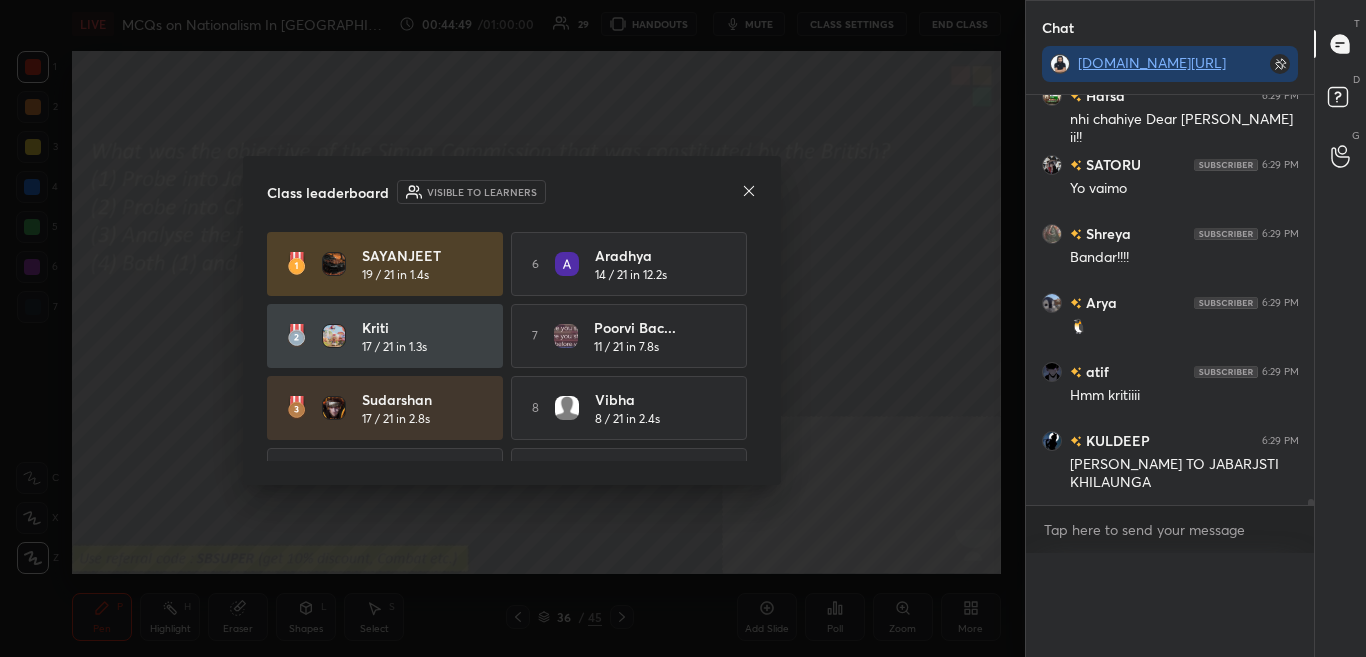 scroll, scrollTop: 0, scrollLeft: 0, axis: both 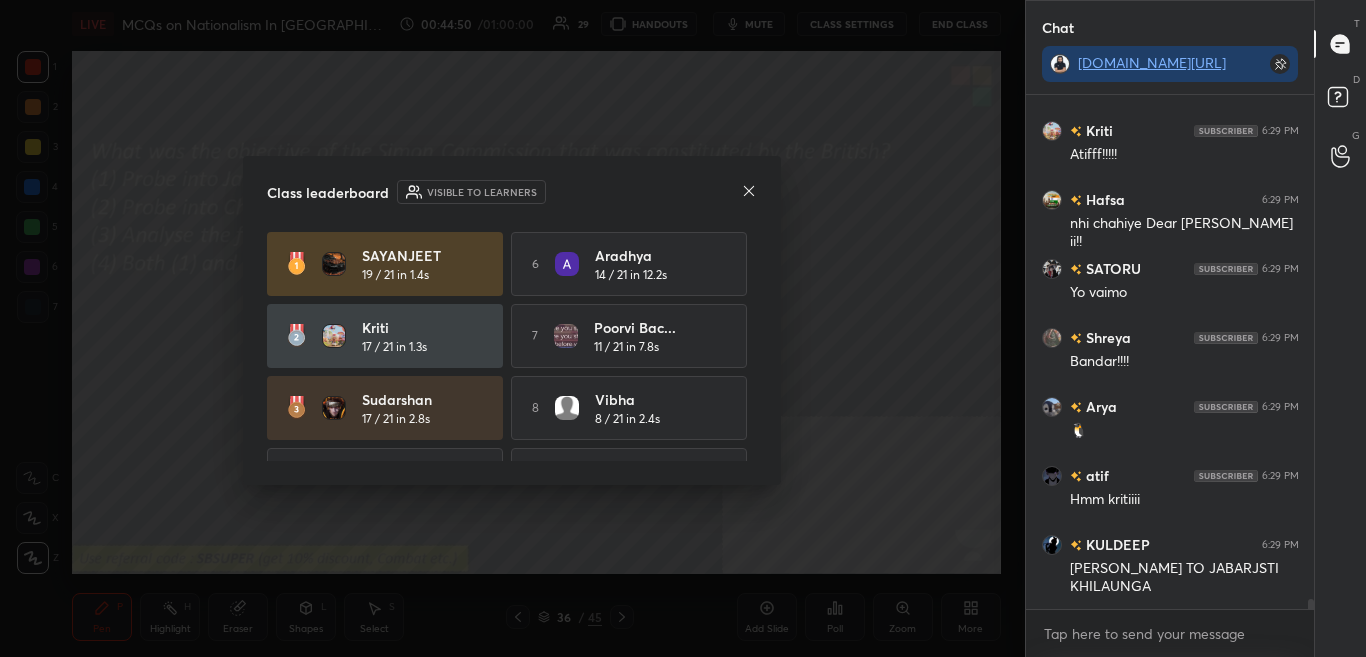 click 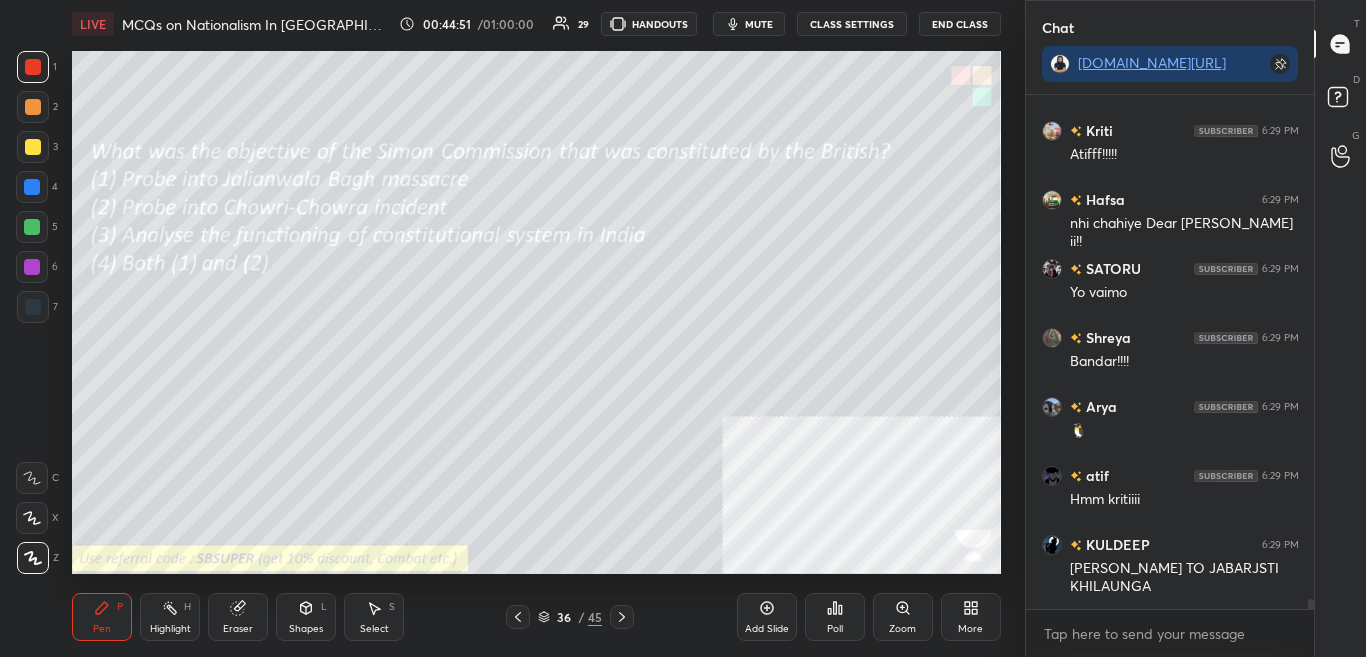 click at bounding box center (622, 617) 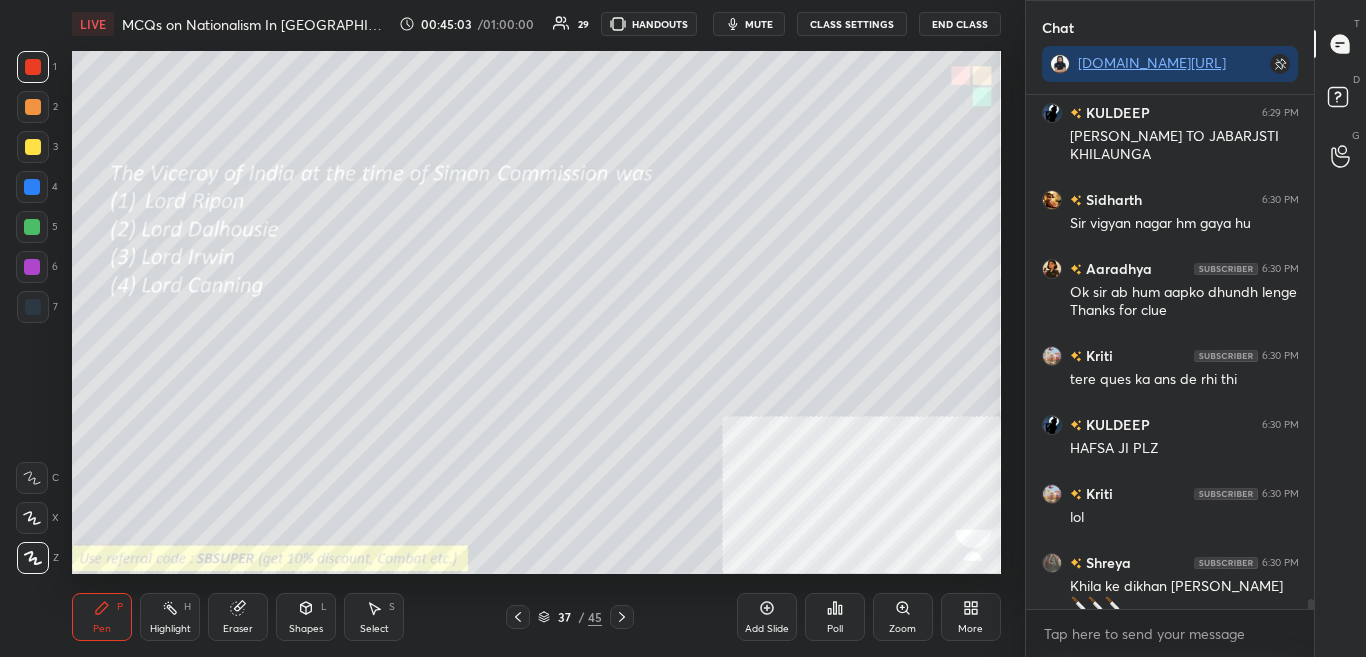 click on "mute" at bounding box center (759, 24) 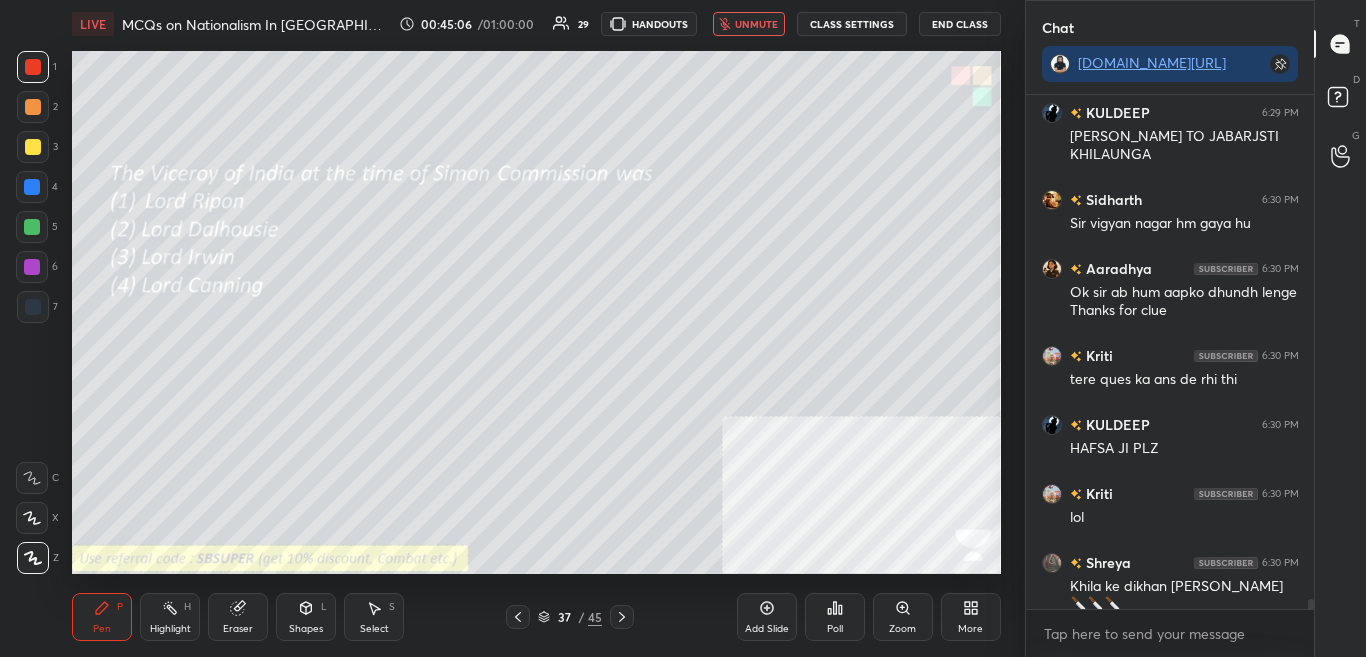 drag, startPoint x: 760, startPoint y: 20, endPoint x: 763, endPoint y: 49, distance: 29.15476 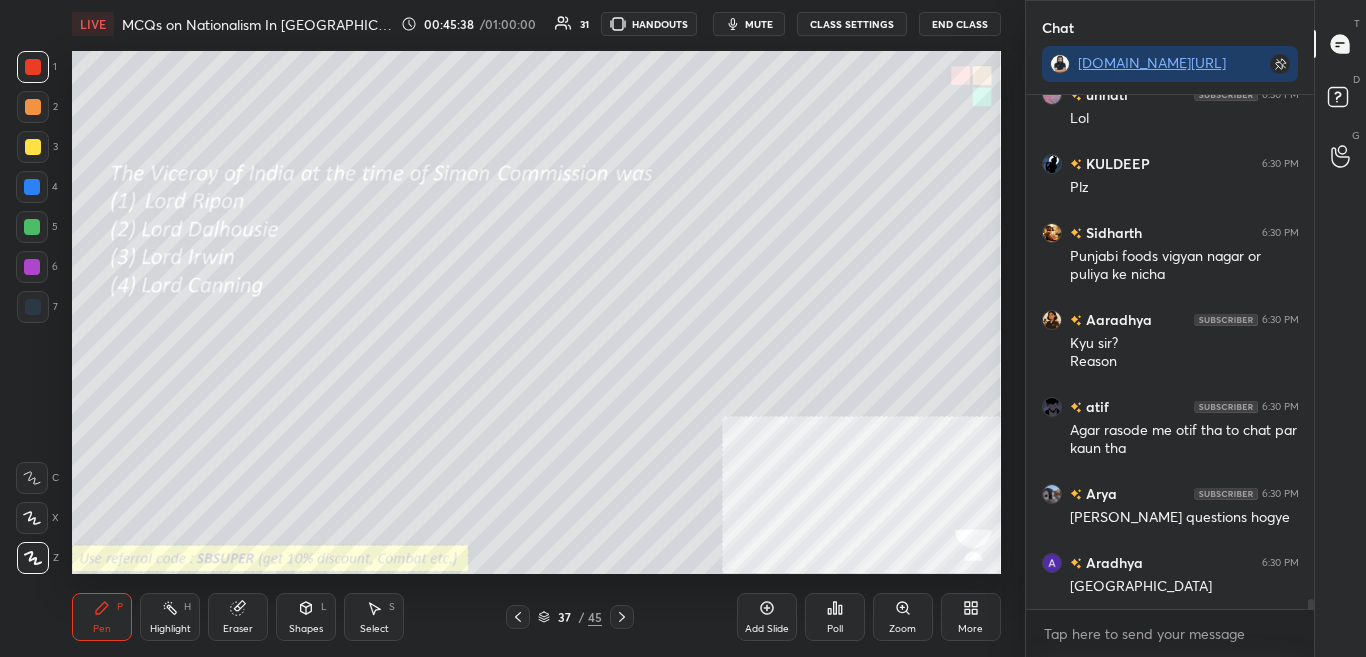 scroll, scrollTop: 27250, scrollLeft: 0, axis: vertical 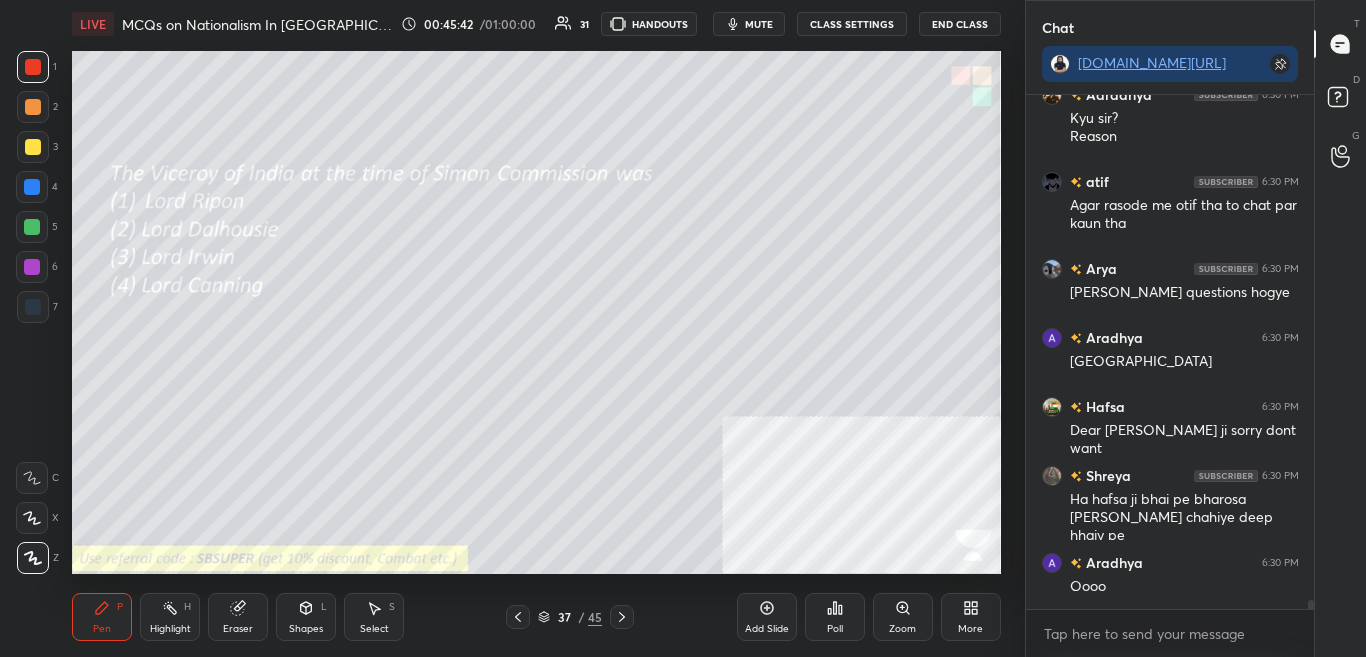 click on "Poll" at bounding box center [835, 629] 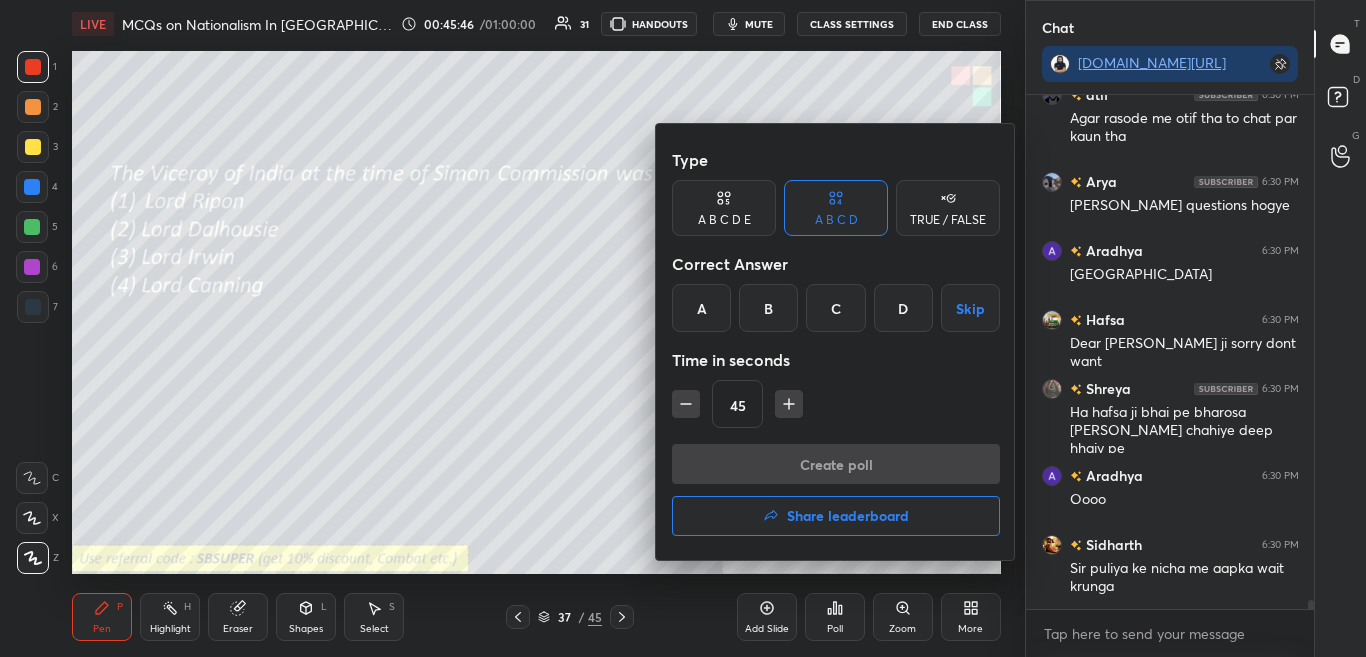 drag, startPoint x: 833, startPoint y: 316, endPoint x: 832, endPoint y: 326, distance: 10.049875 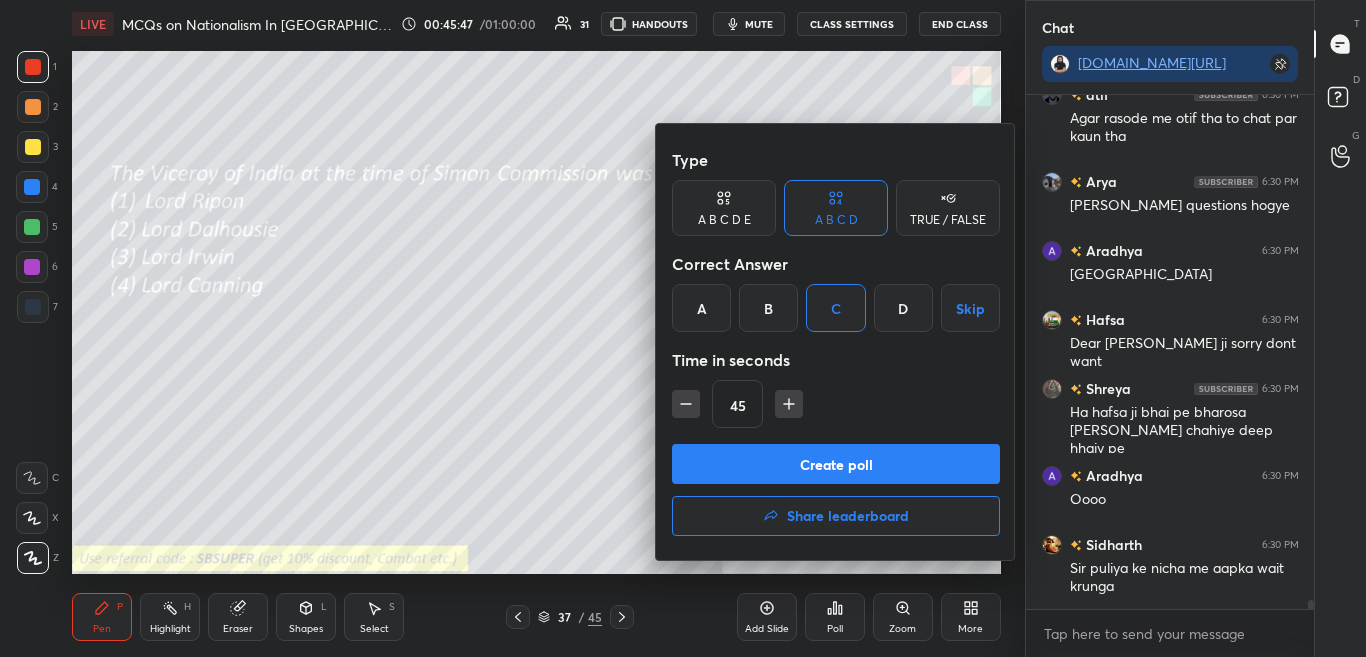 click on "Create poll" at bounding box center (836, 464) 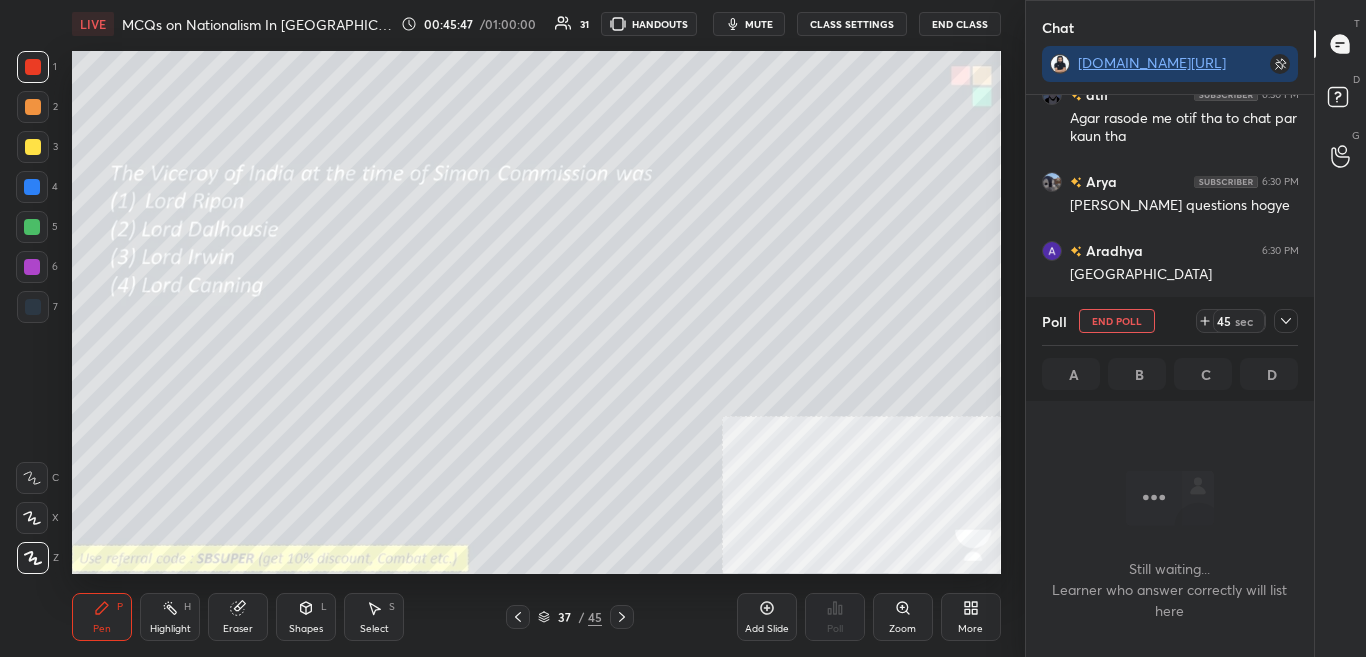 scroll, scrollTop: 299, scrollLeft: 282, axis: both 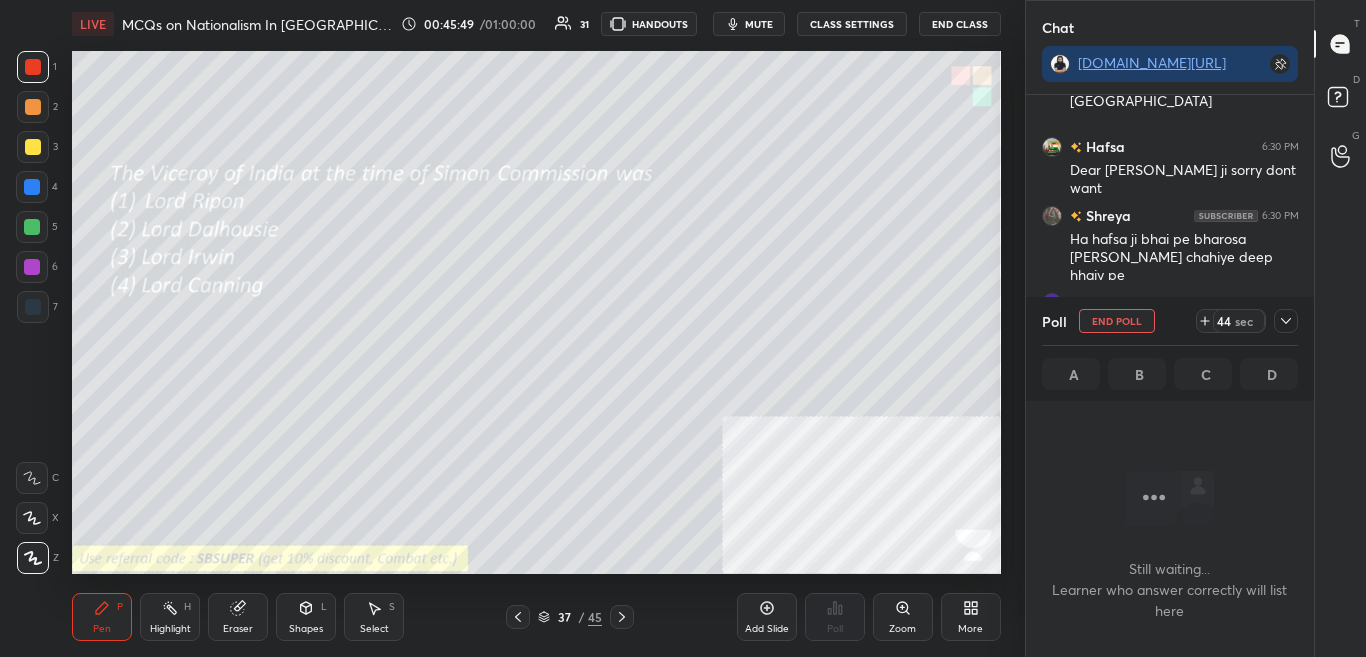 click on "Poll End Poll 44  sec" at bounding box center [1170, 321] 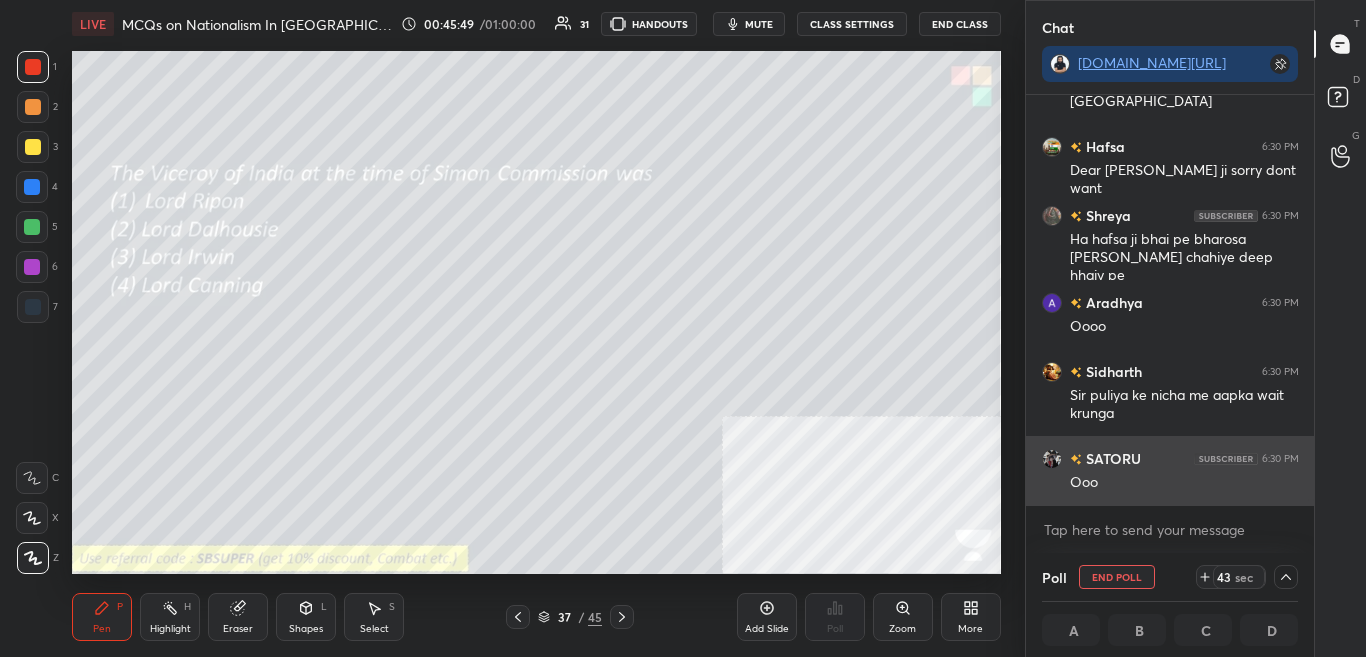 scroll, scrollTop: 0, scrollLeft: 0, axis: both 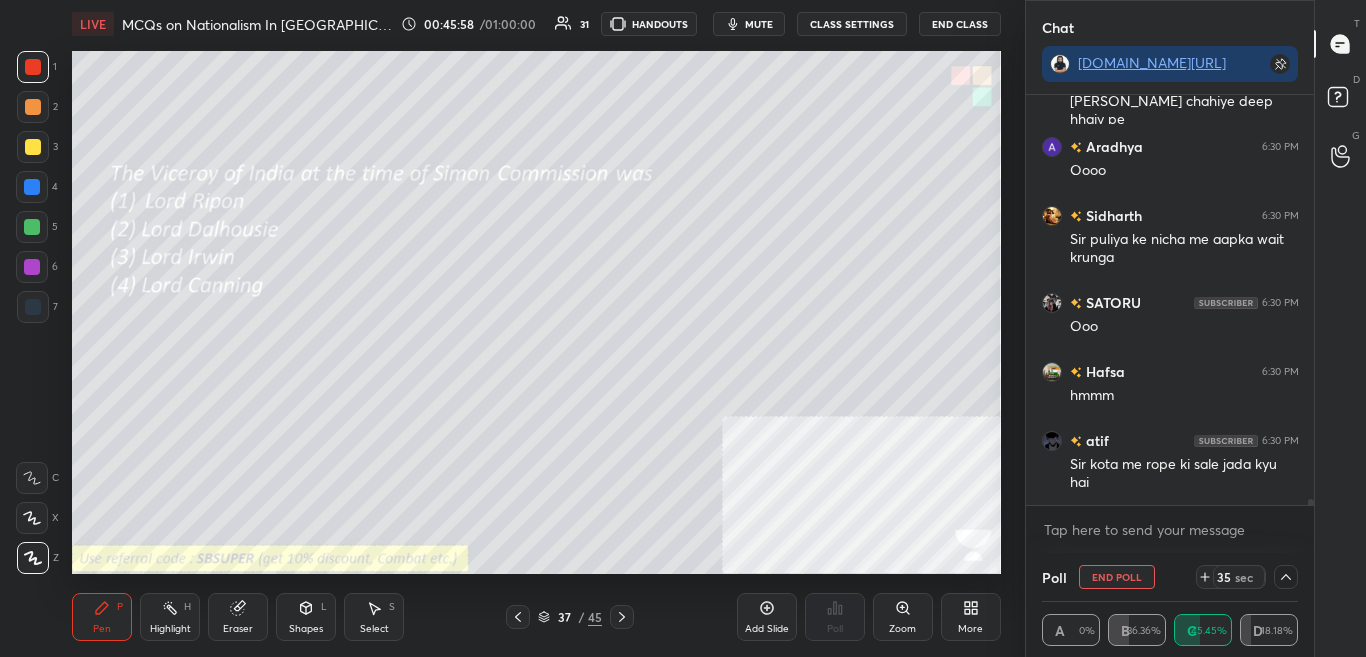 click 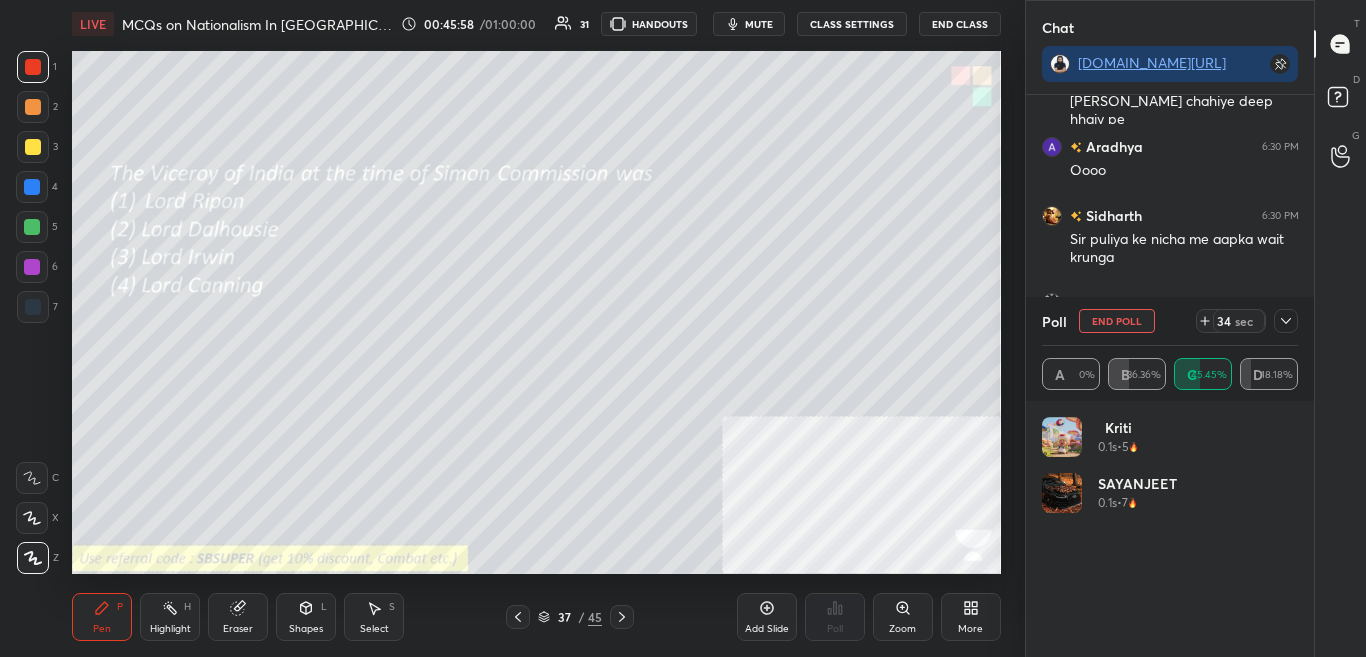 scroll, scrollTop: 7, scrollLeft: 7, axis: both 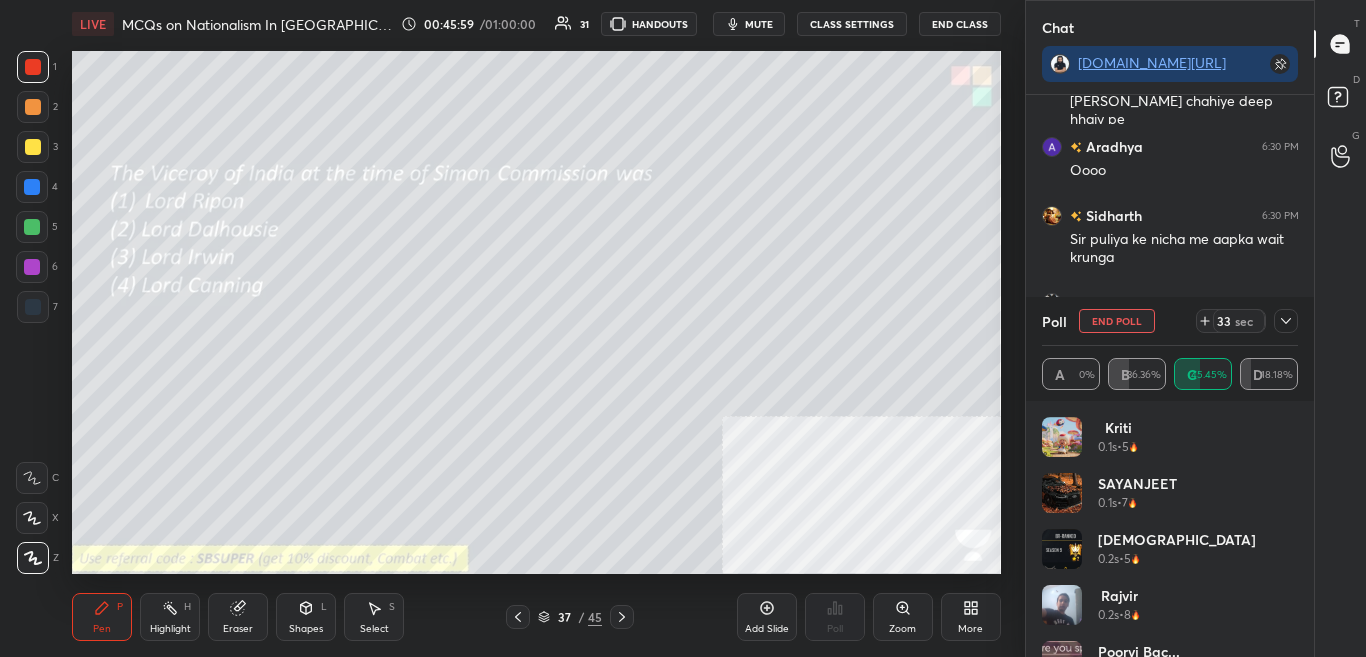 click 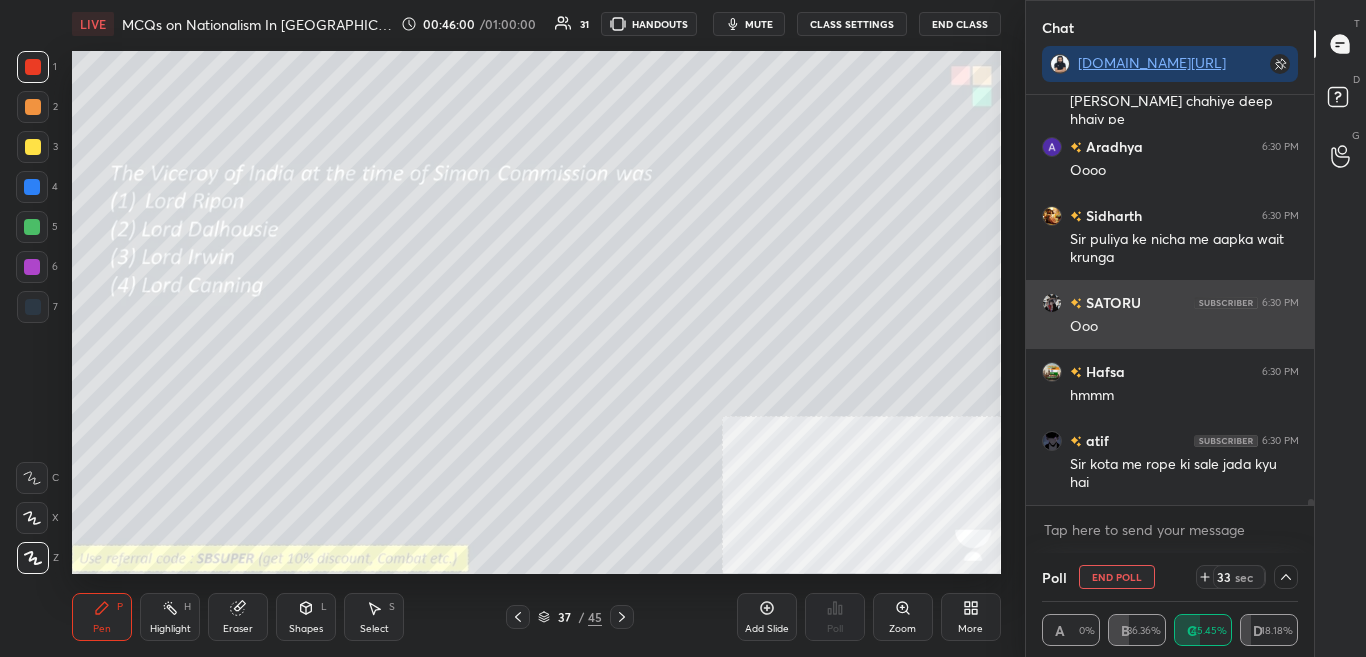 scroll, scrollTop: 0, scrollLeft: 0, axis: both 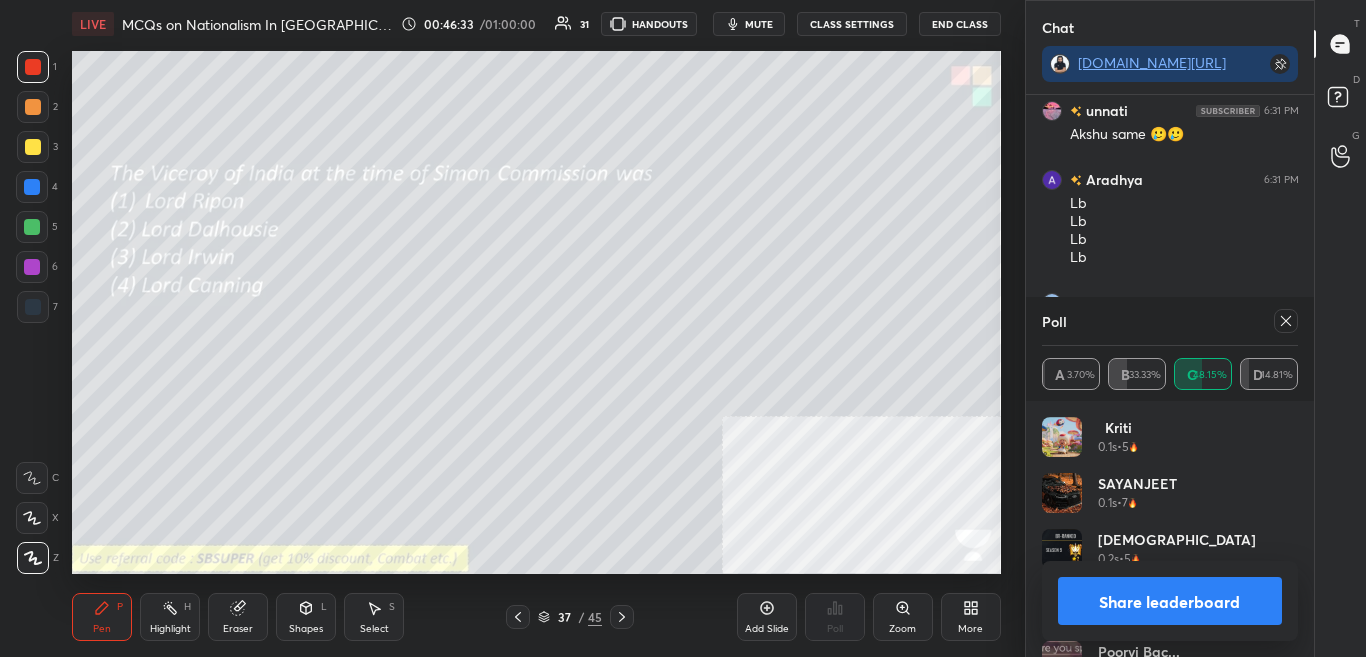 click on "Share leaderboard" at bounding box center [1170, 601] 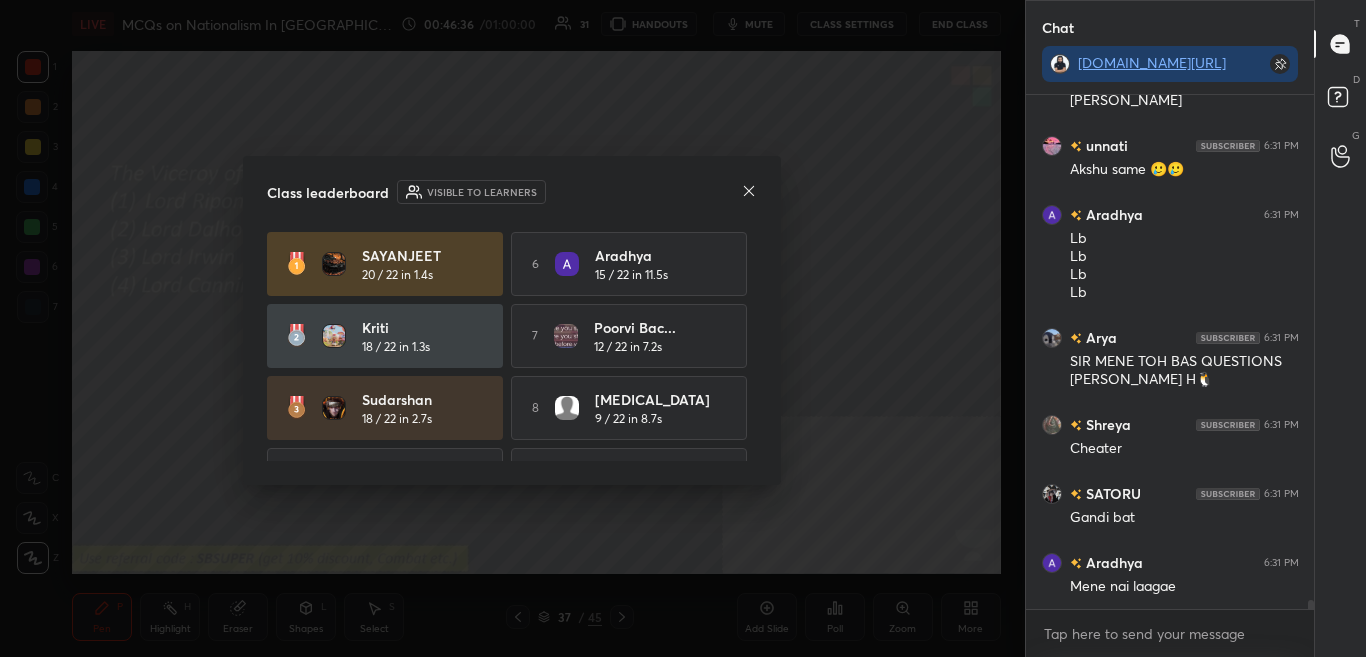 click 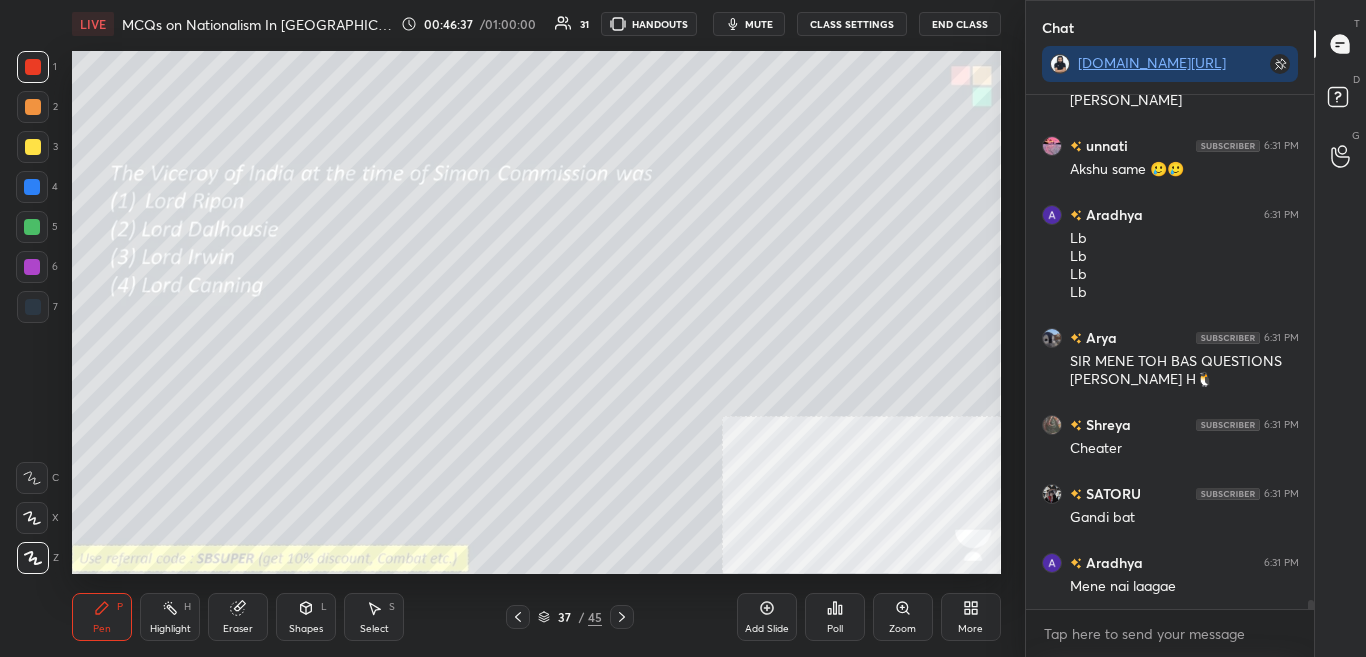 click 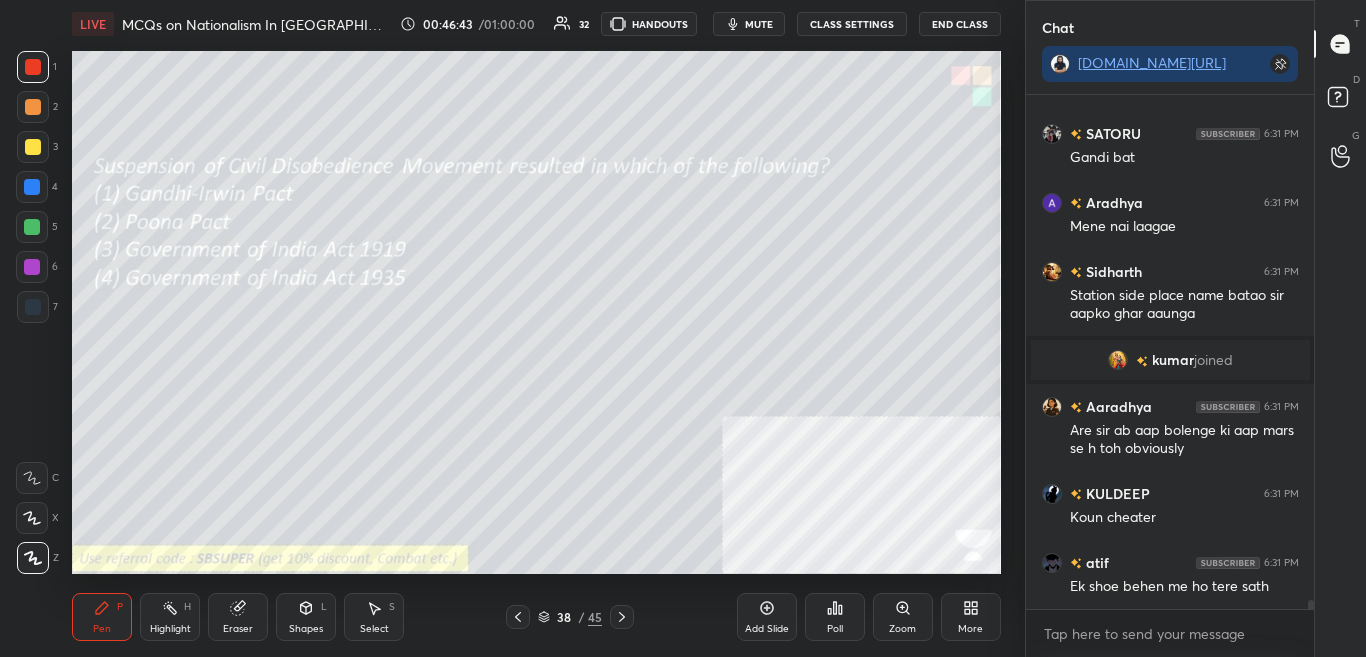 click on "Poll" at bounding box center (835, 617) 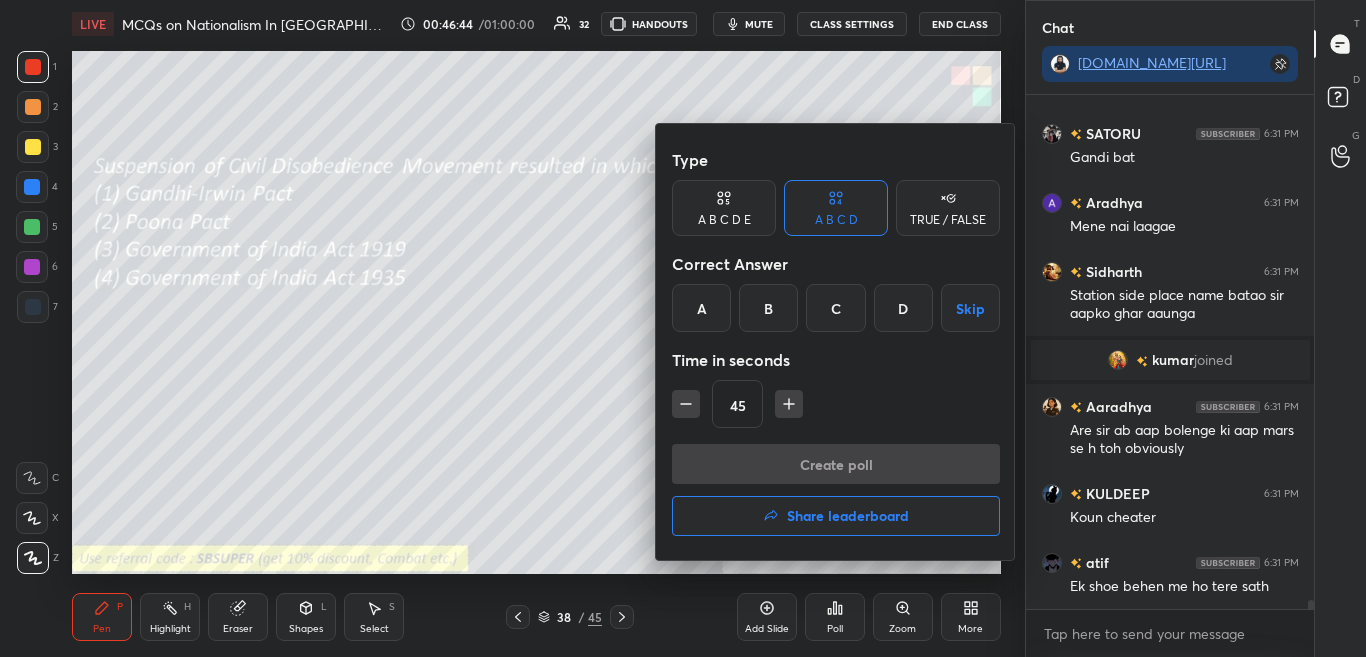 click on "A" at bounding box center [701, 308] 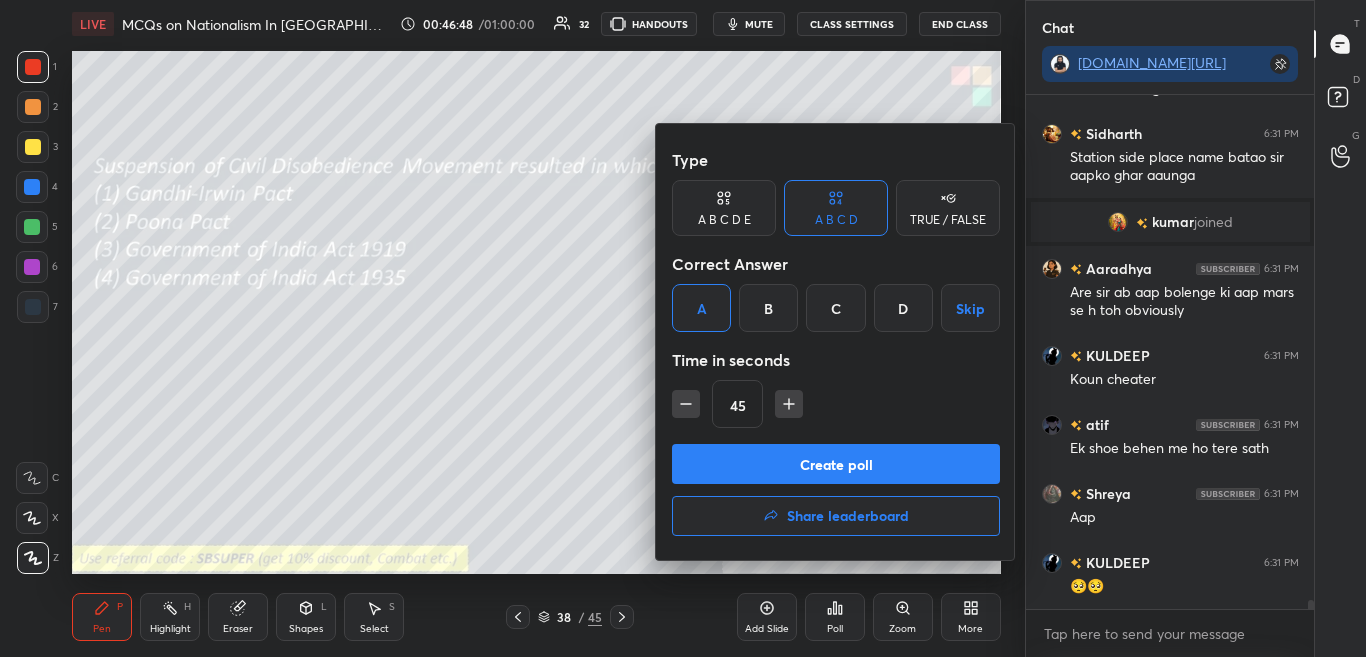 click on "Create poll" at bounding box center (836, 464) 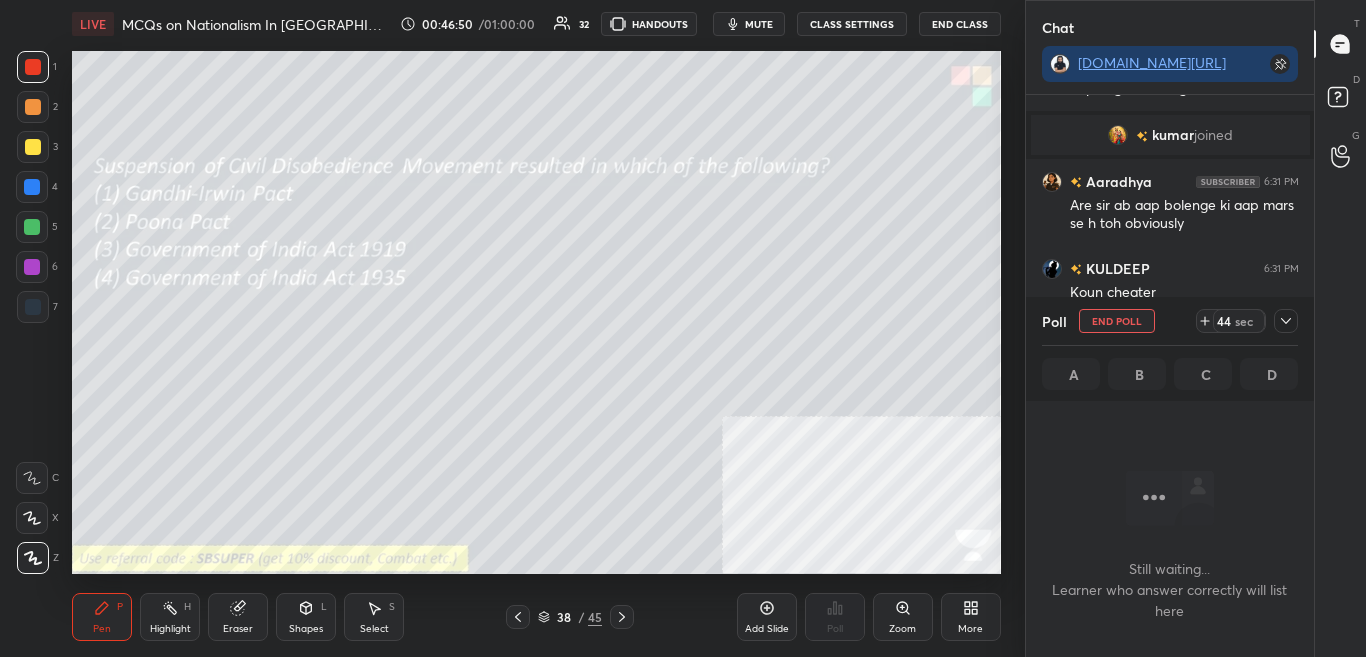click on "Poll End Poll 44  sec A B C D" at bounding box center (1170, 349) 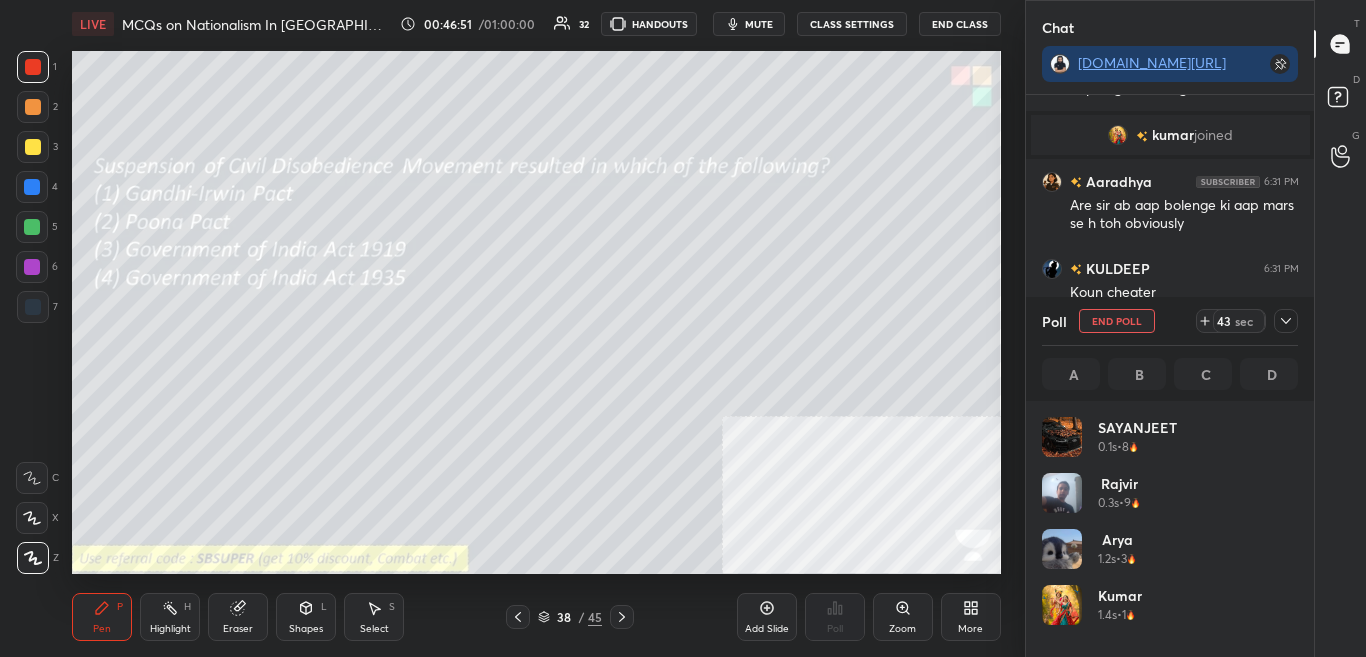click on "43  sec" at bounding box center [1247, 321] 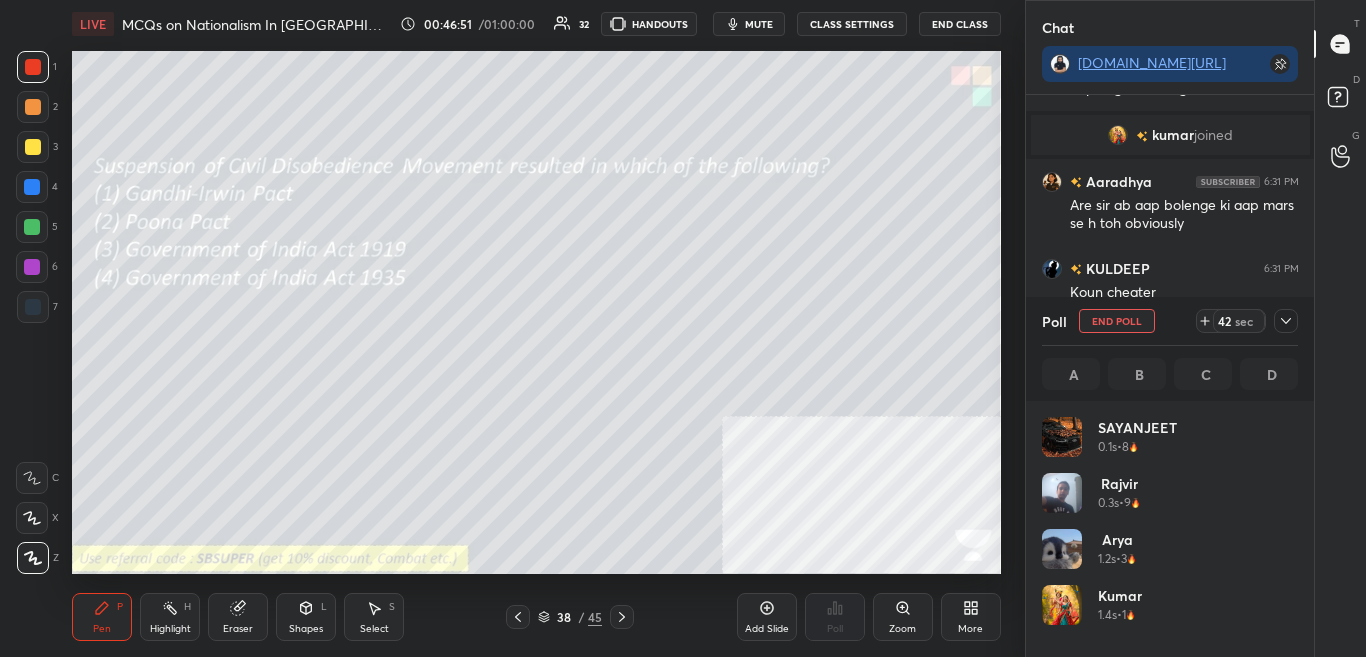 click 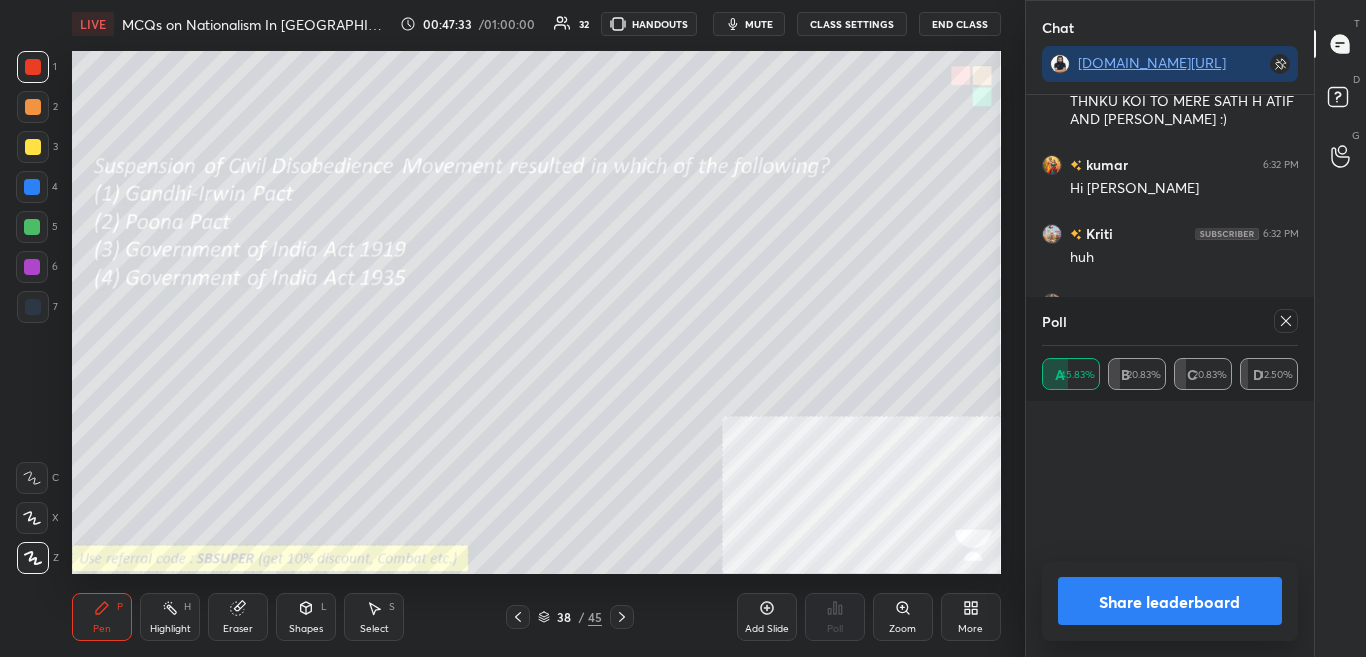 scroll, scrollTop: 7, scrollLeft: 7, axis: both 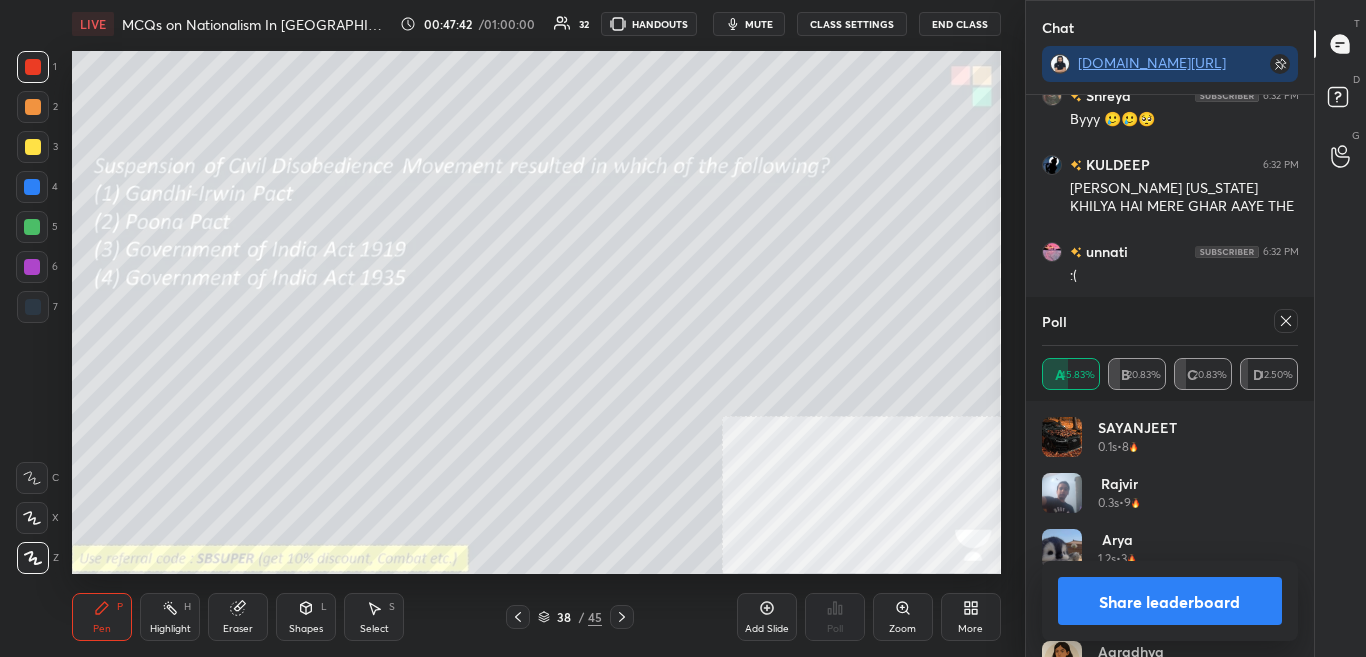 click on "Share leaderboard" at bounding box center [1170, 601] 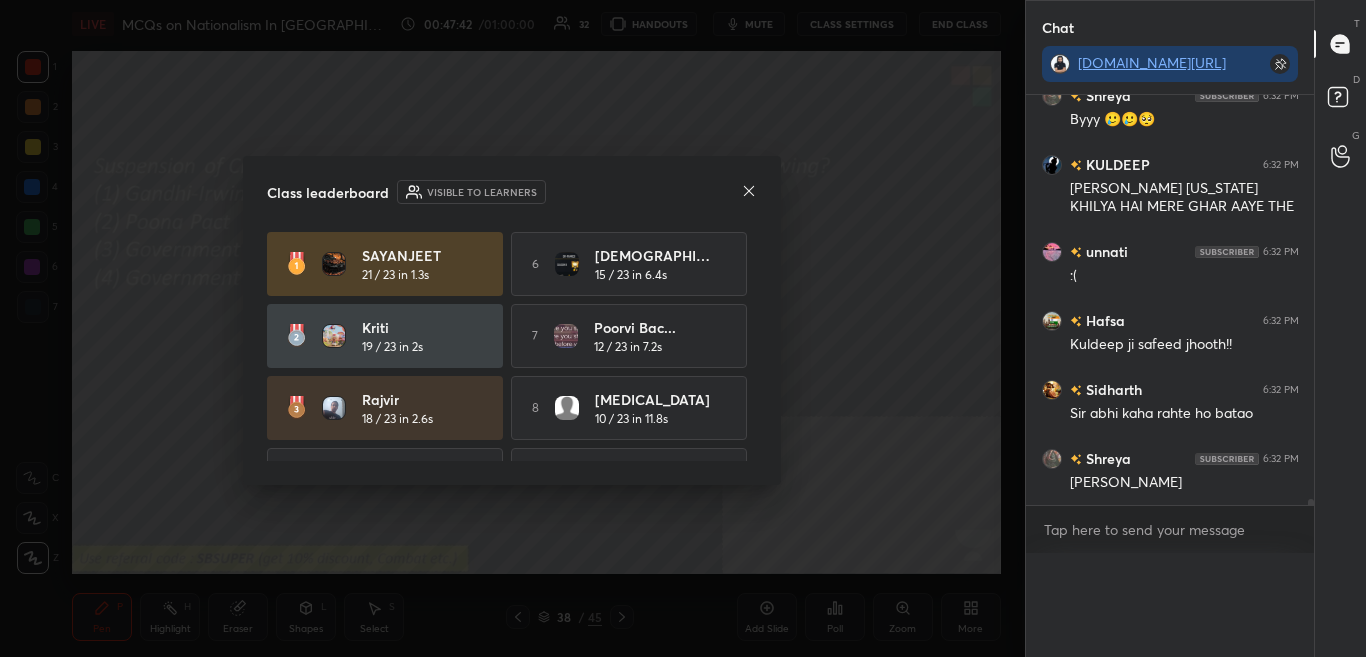 scroll, scrollTop: 0, scrollLeft: 0, axis: both 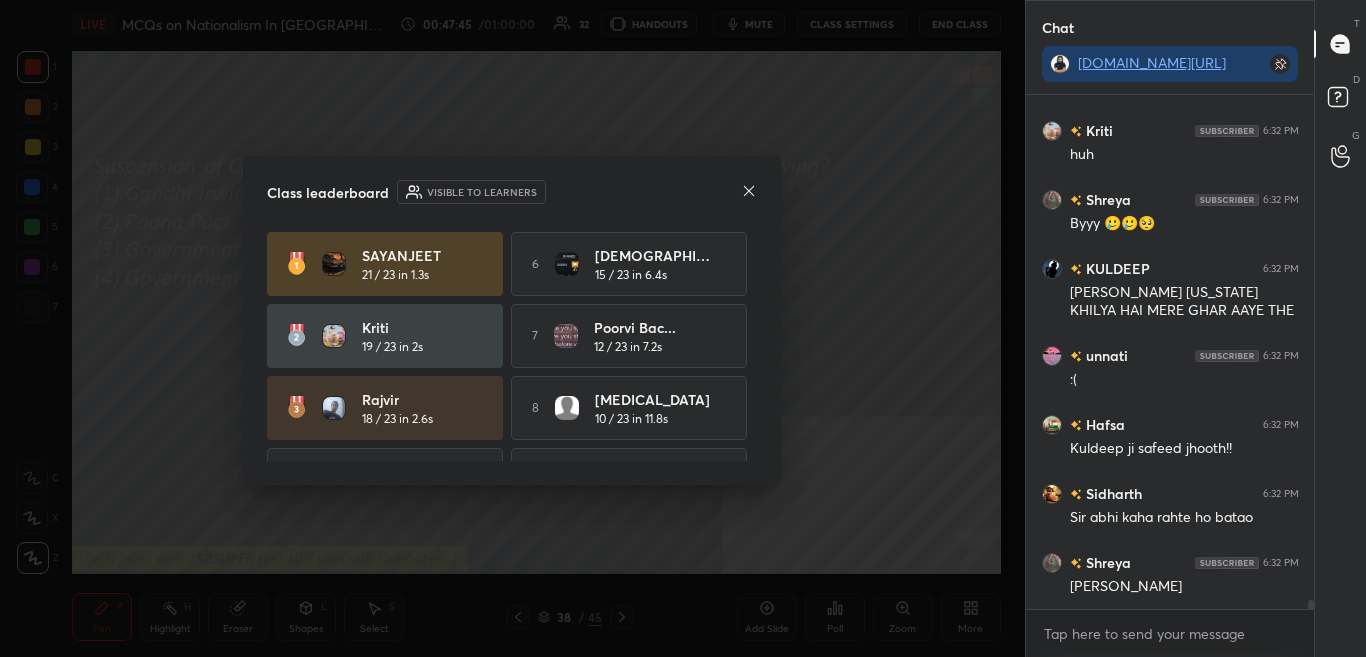 click 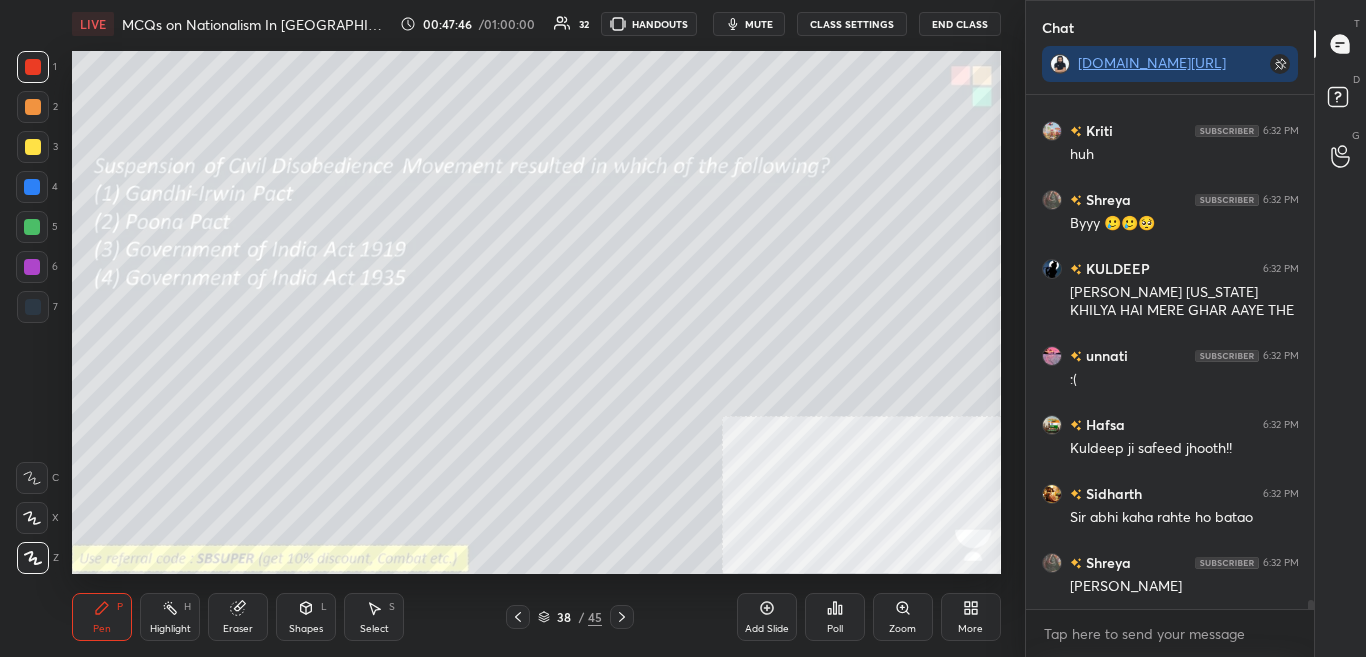 click 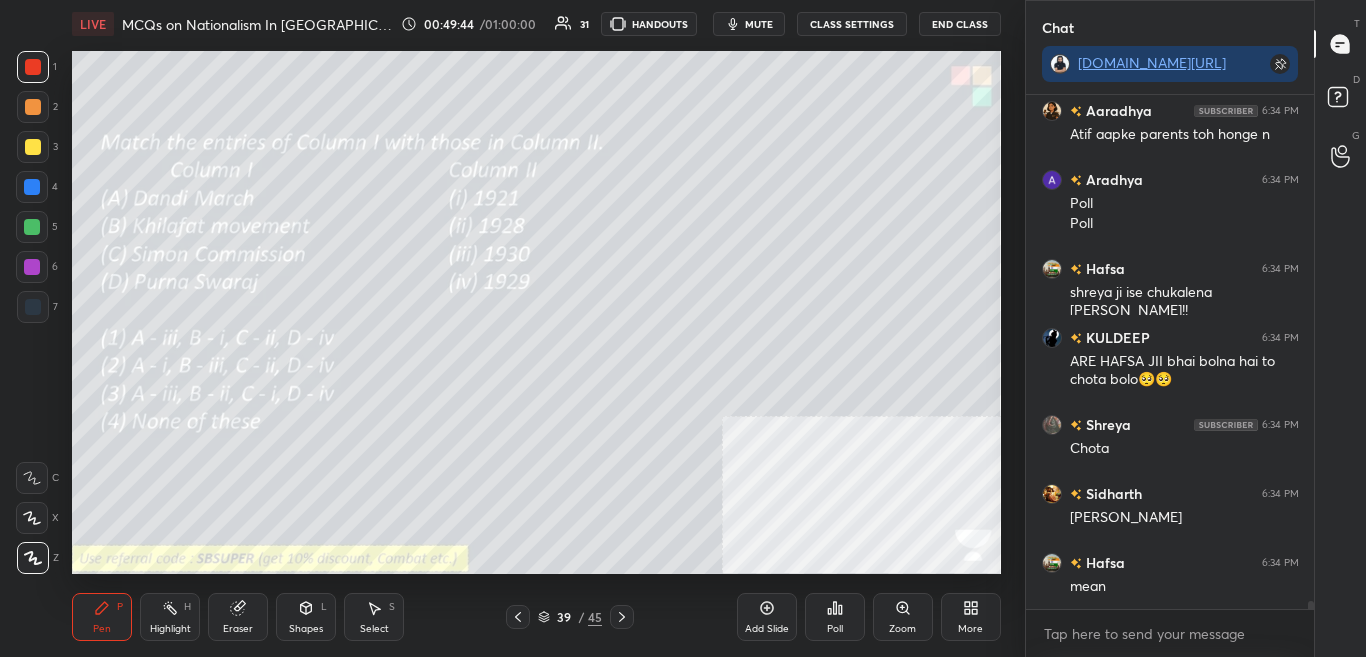 scroll, scrollTop: 30746, scrollLeft: 0, axis: vertical 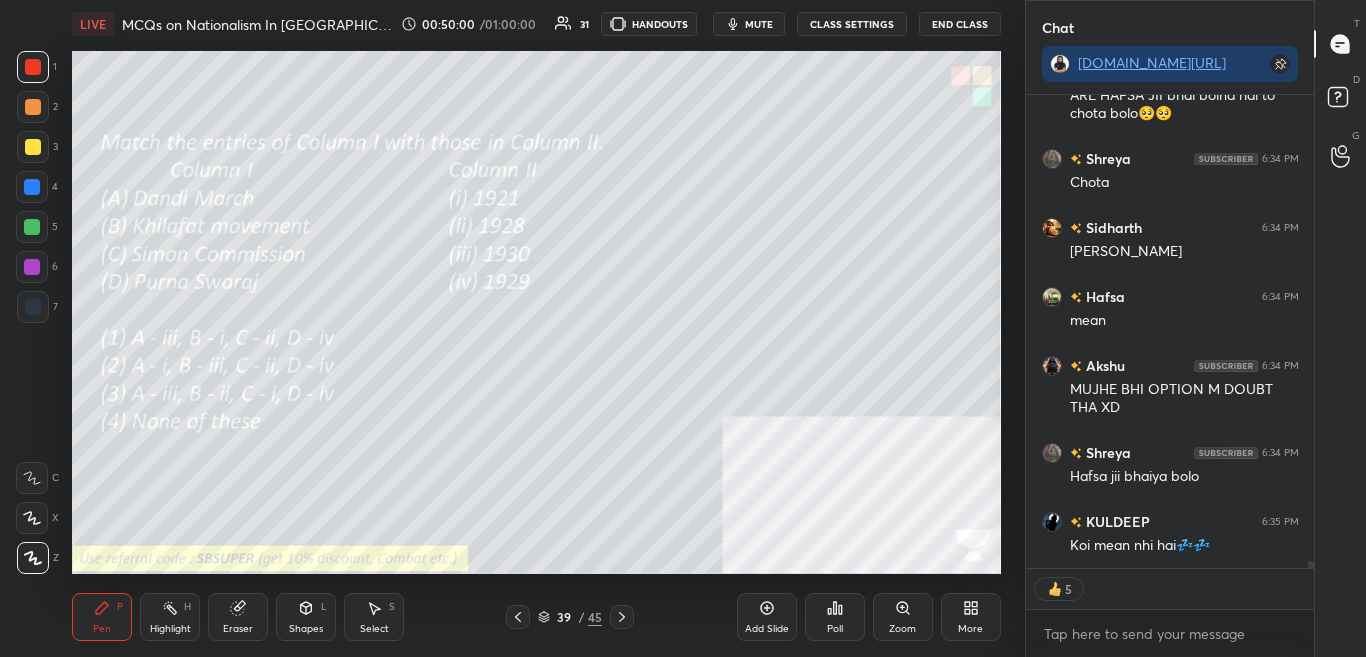 click on "Poll" at bounding box center [835, 617] 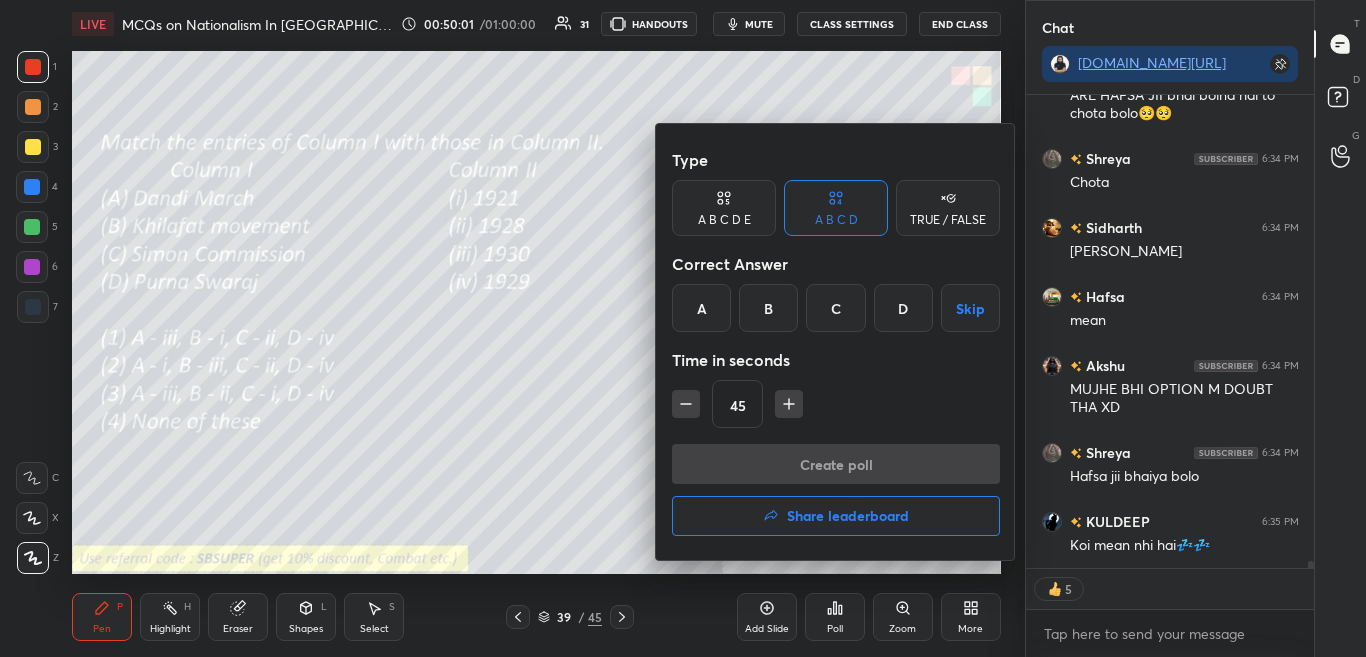click on "D" at bounding box center (903, 308) 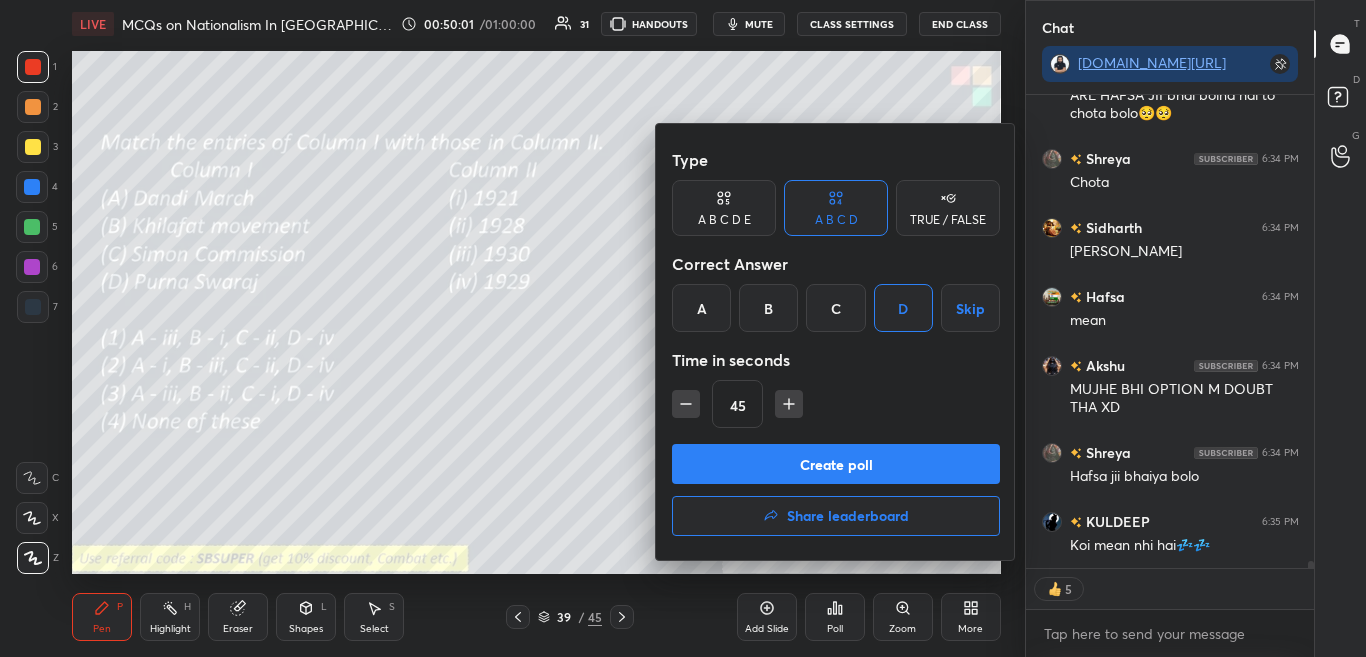 click on "Create poll" at bounding box center [836, 464] 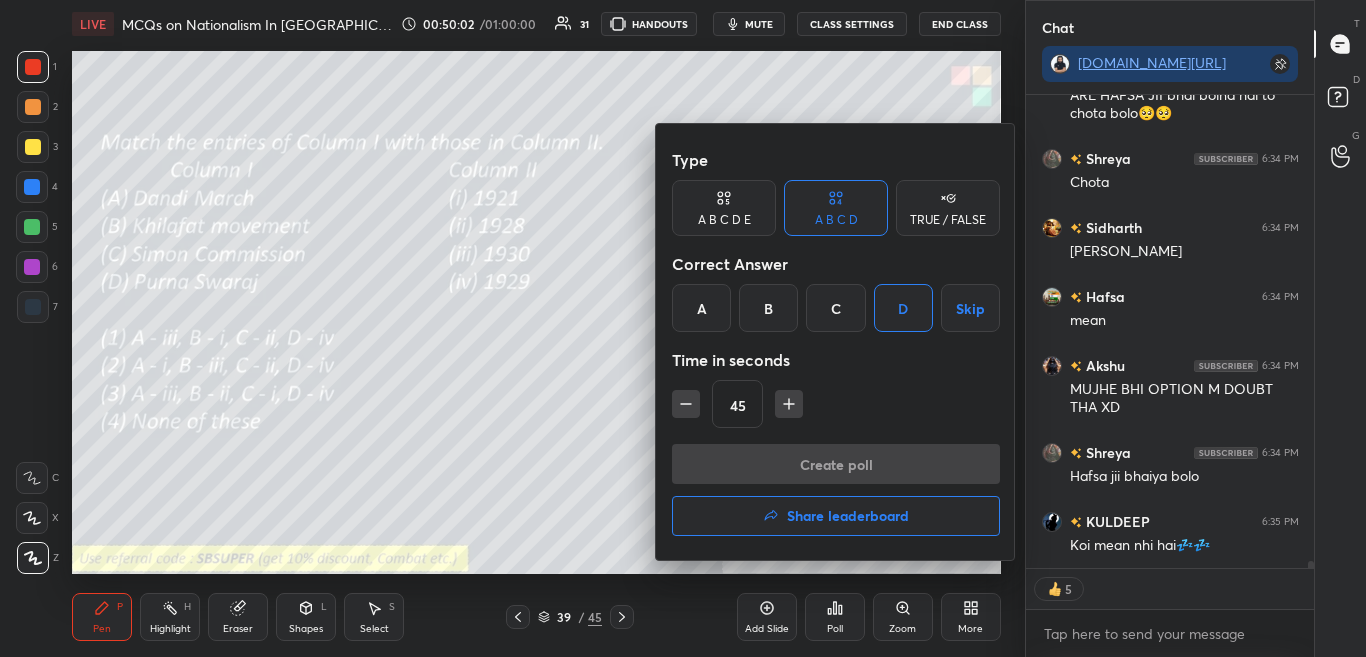scroll, scrollTop: 290, scrollLeft: 282, axis: both 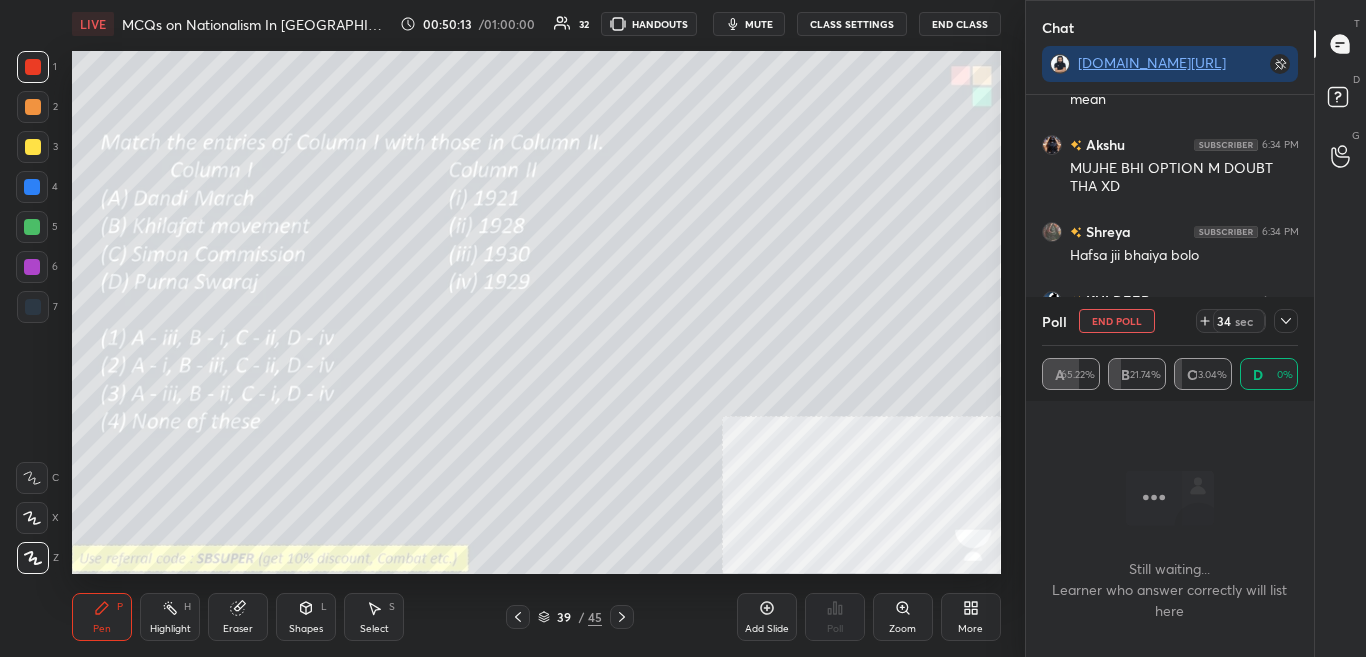 click 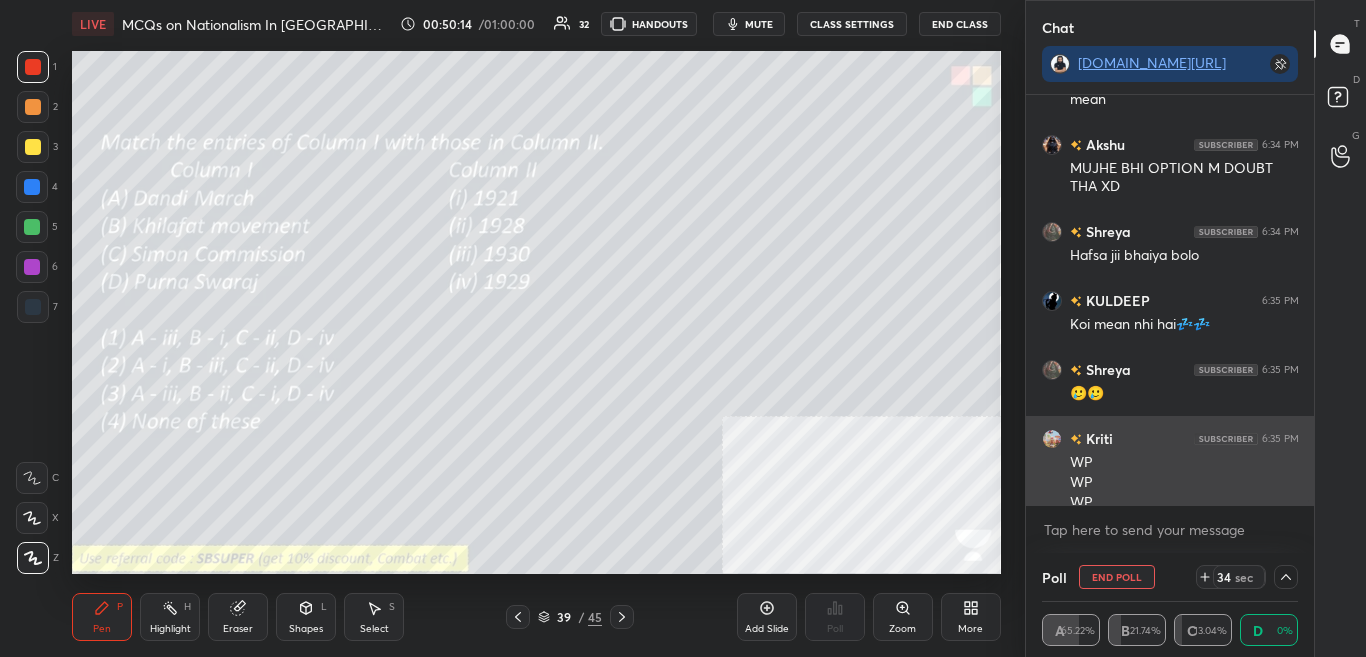 scroll, scrollTop: 31235, scrollLeft: 0, axis: vertical 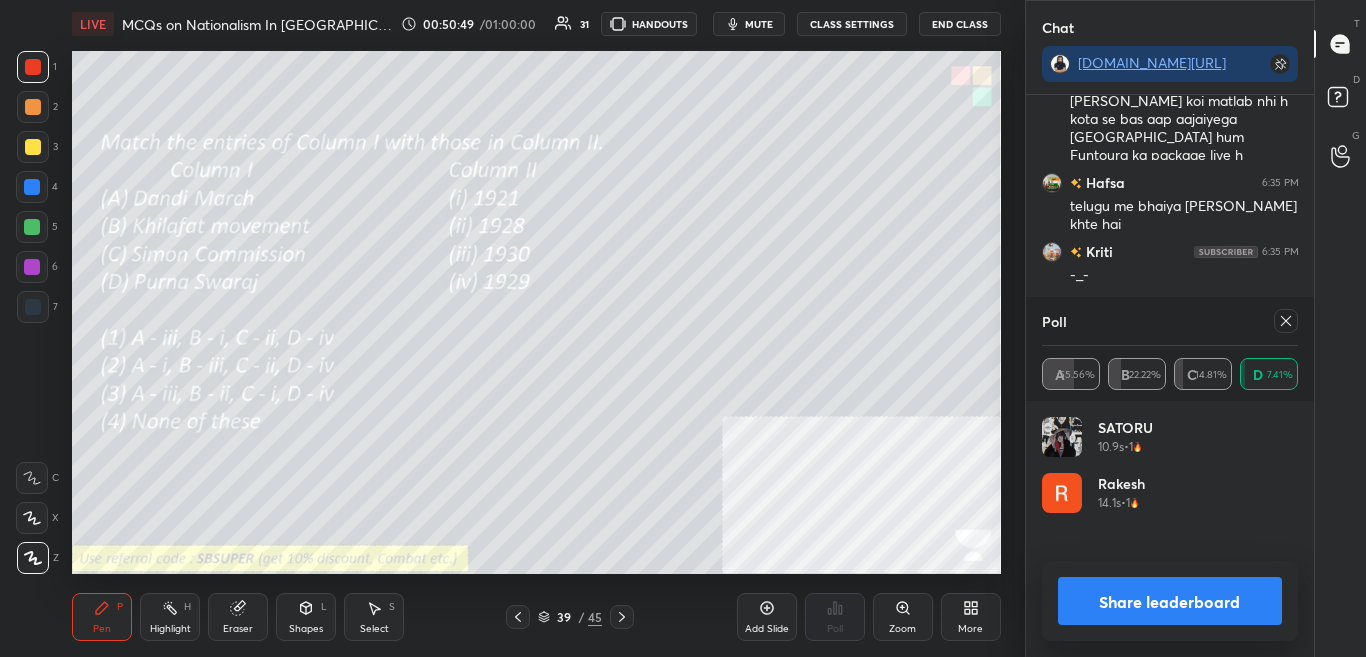 click 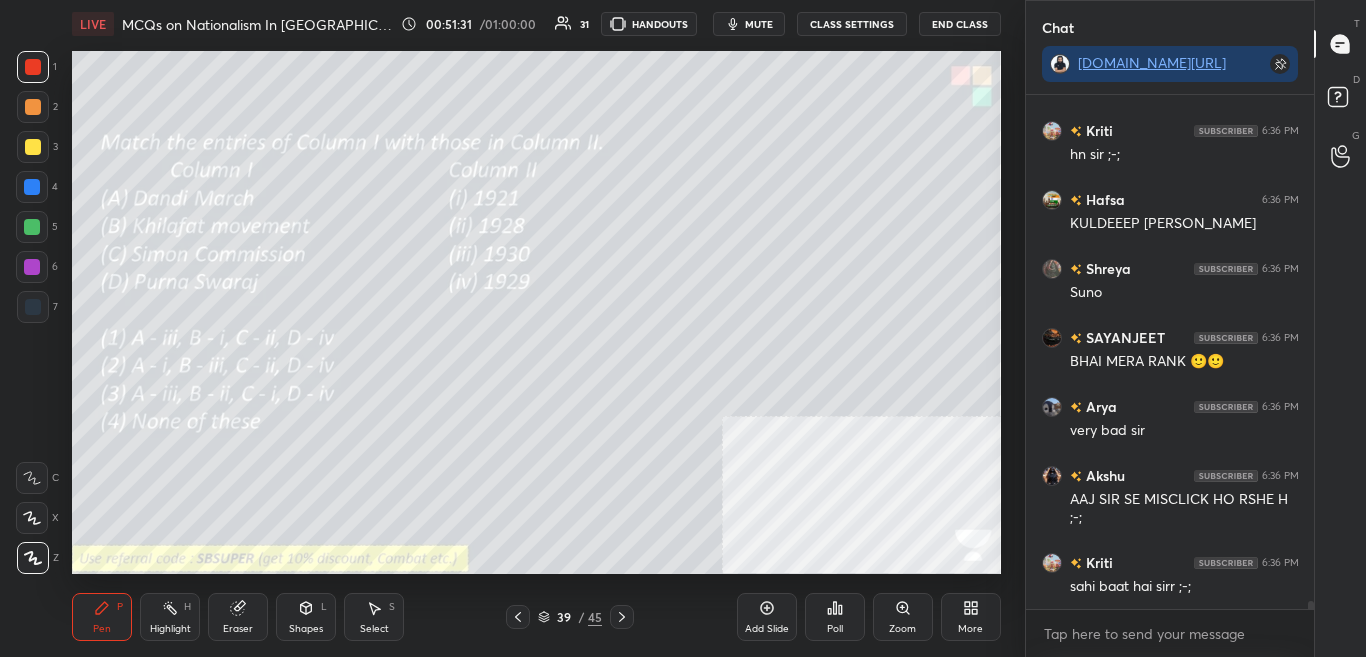 click 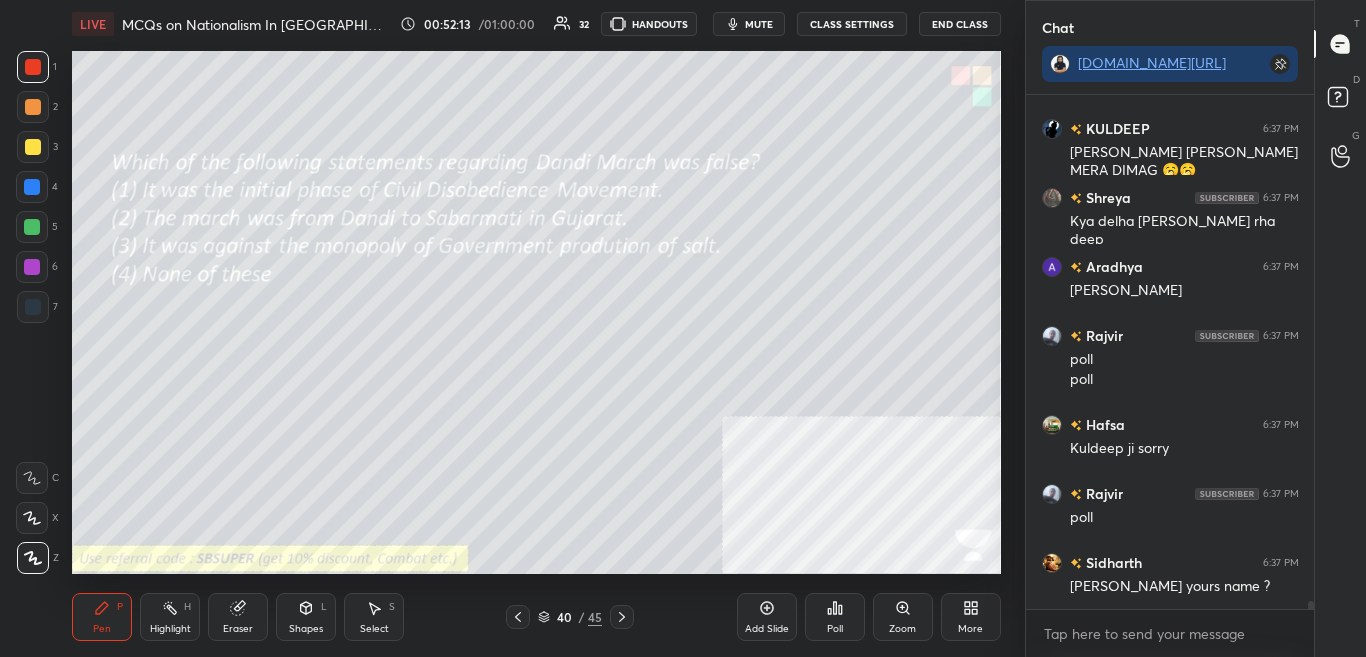 scroll, scrollTop: 34469, scrollLeft: 0, axis: vertical 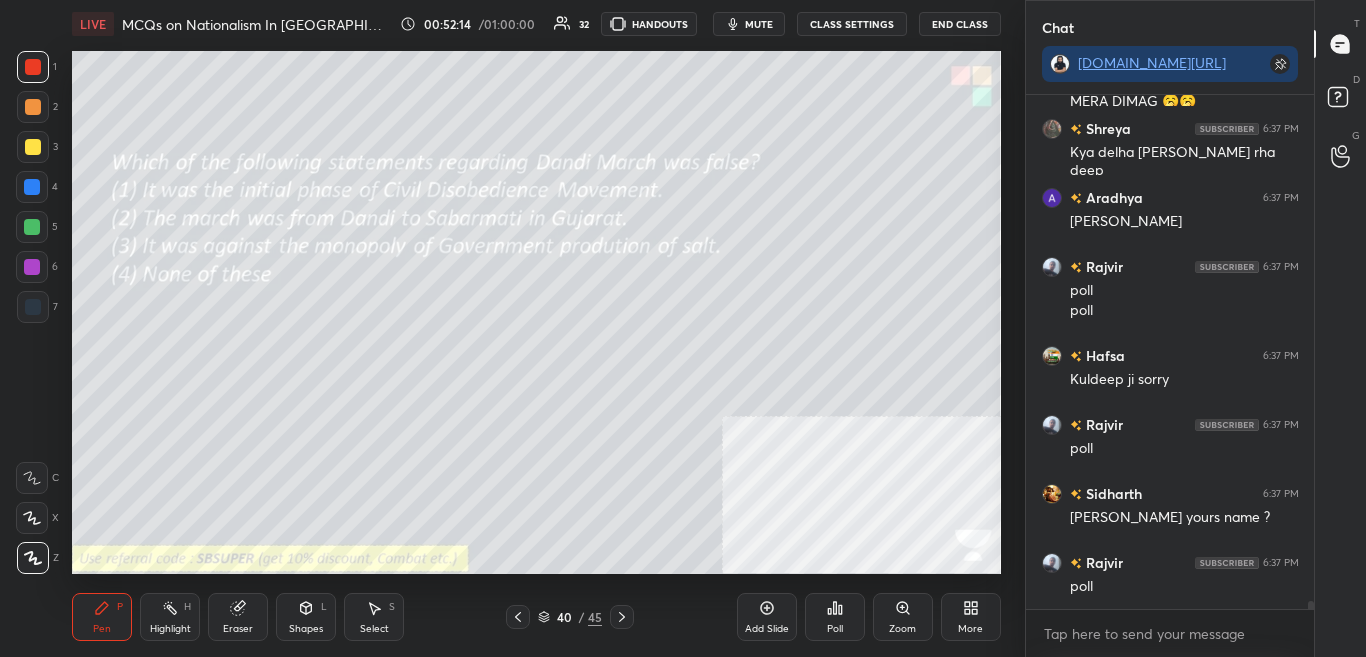 click on "Poll" at bounding box center [835, 629] 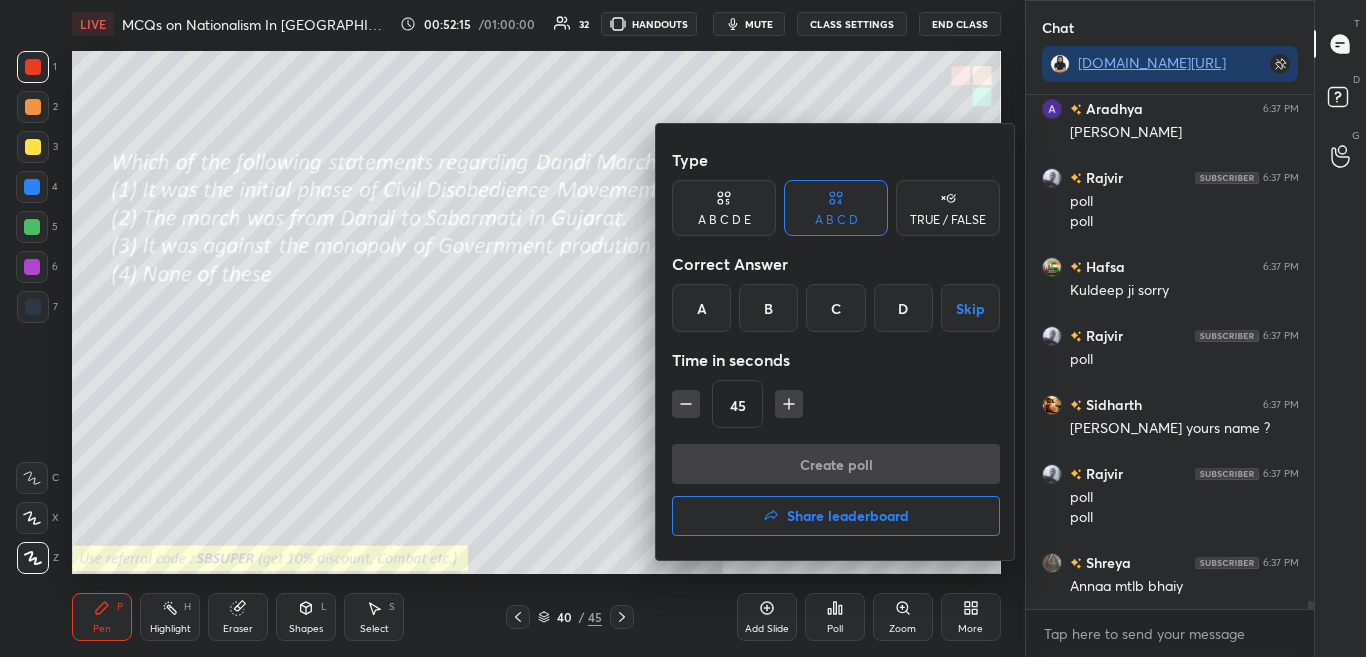 scroll, scrollTop: 34647, scrollLeft: 0, axis: vertical 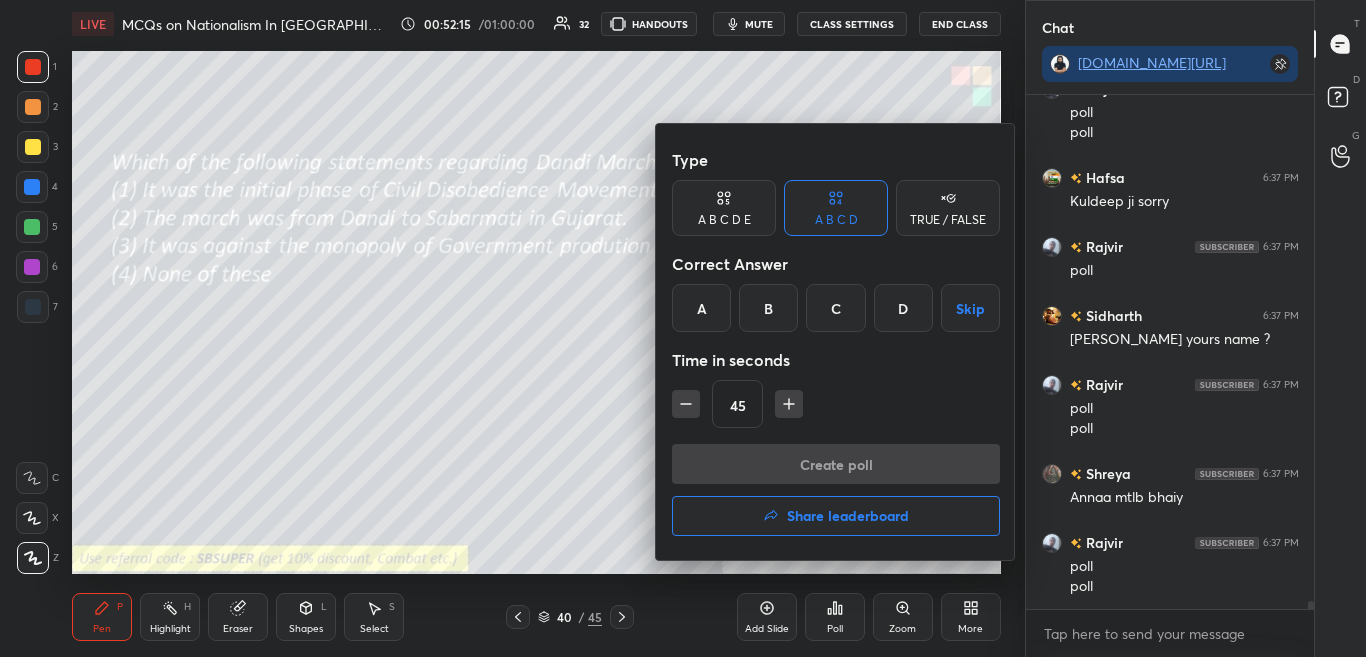 click on "B" at bounding box center [768, 308] 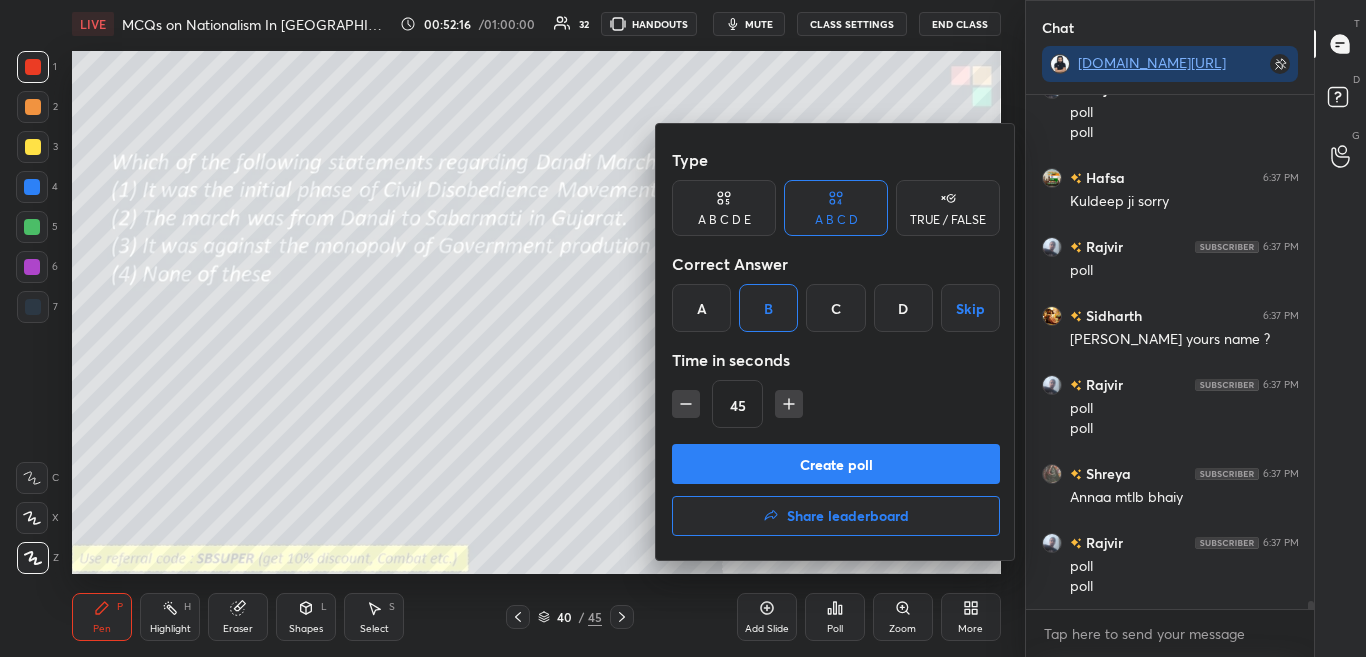 click on "Create poll" at bounding box center (836, 464) 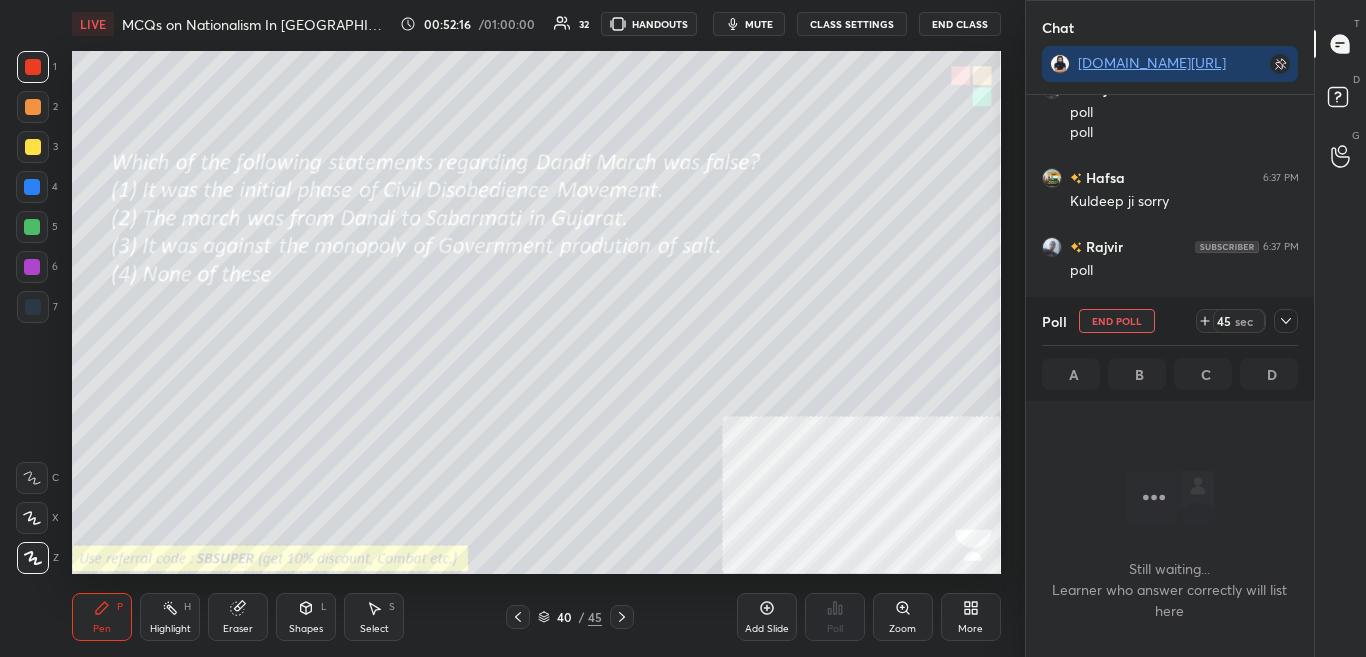 scroll, scrollTop: 243, scrollLeft: 282, axis: both 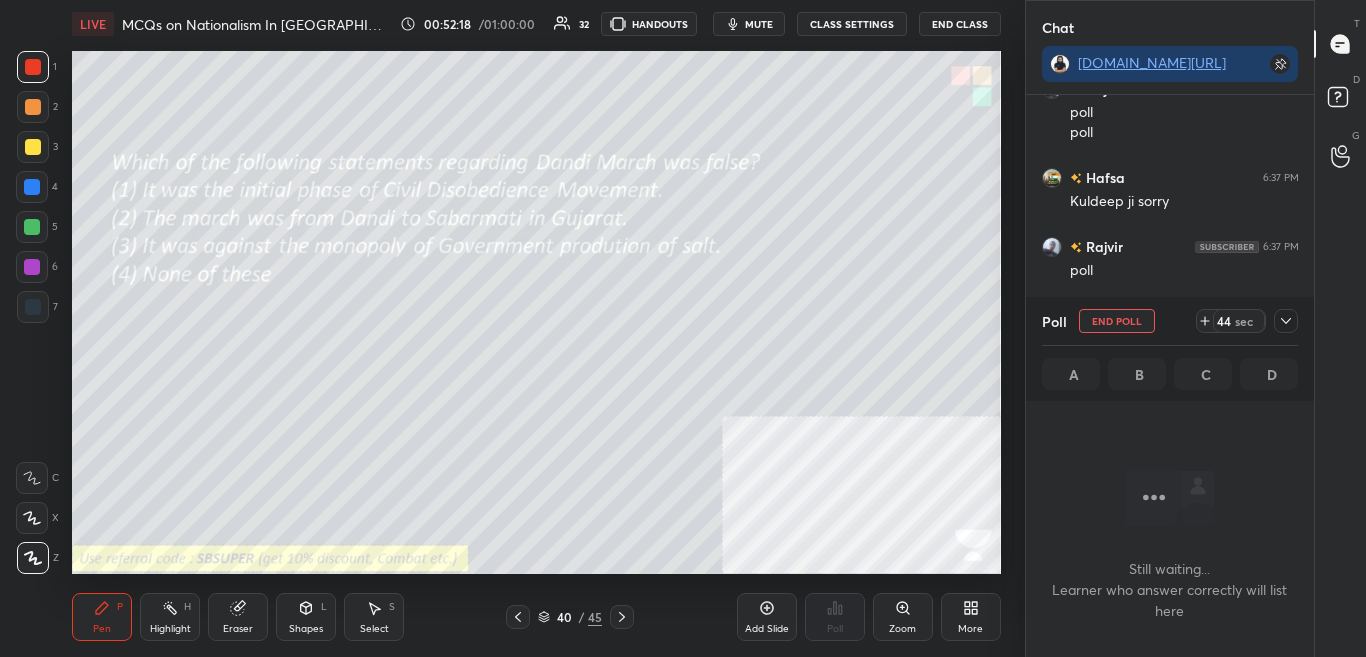 click 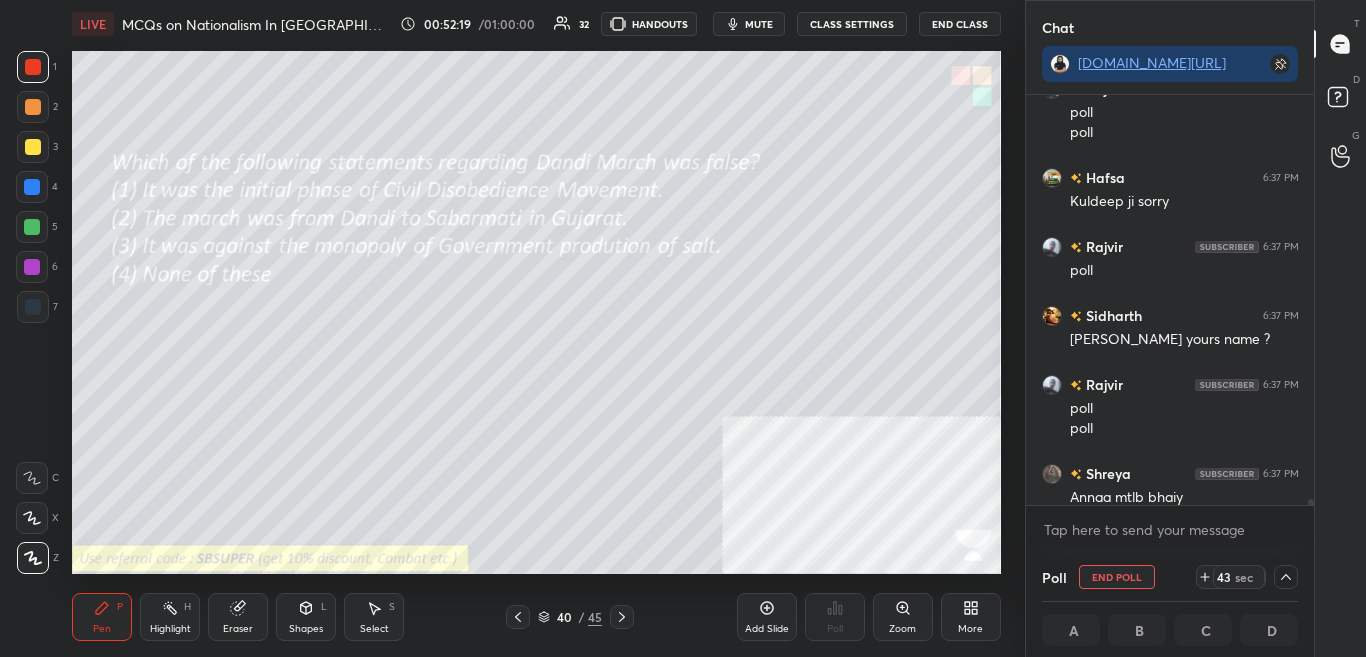 click 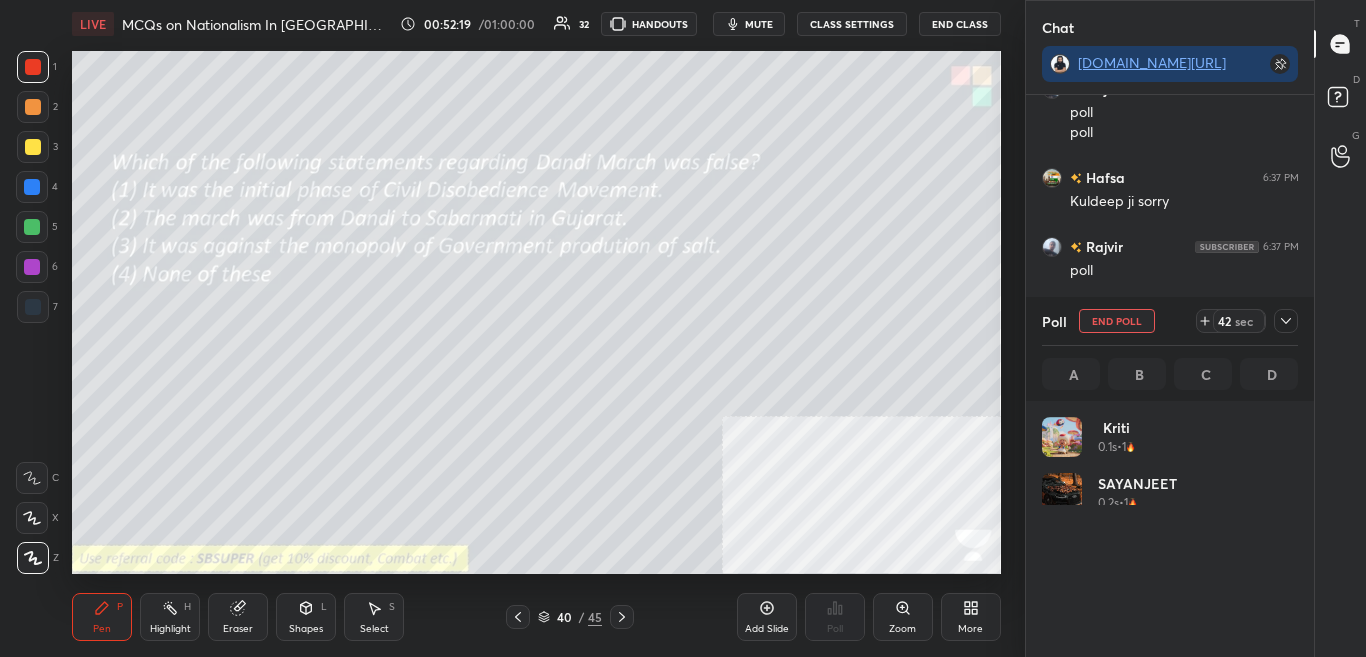 scroll, scrollTop: 7, scrollLeft: 7, axis: both 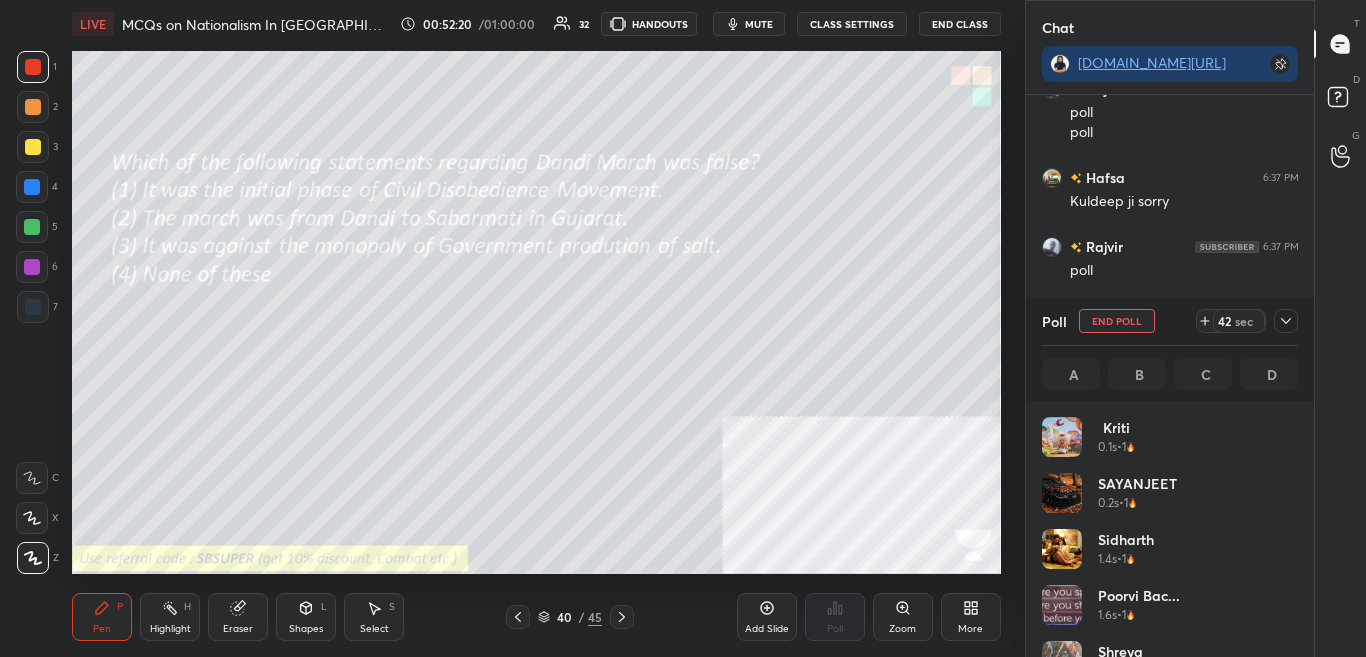 click on "Kriti 0.1s  •  1 SAYANJEET 0.2s  •  1 [PERSON_NAME] 1.4s  •  1 [PERSON_NAME] bac... 1.6s  •  1 Shreya 1.6s  •  1 [PERSON_NAME] 2.1s  •  1" at bounding box center [1170, 537] 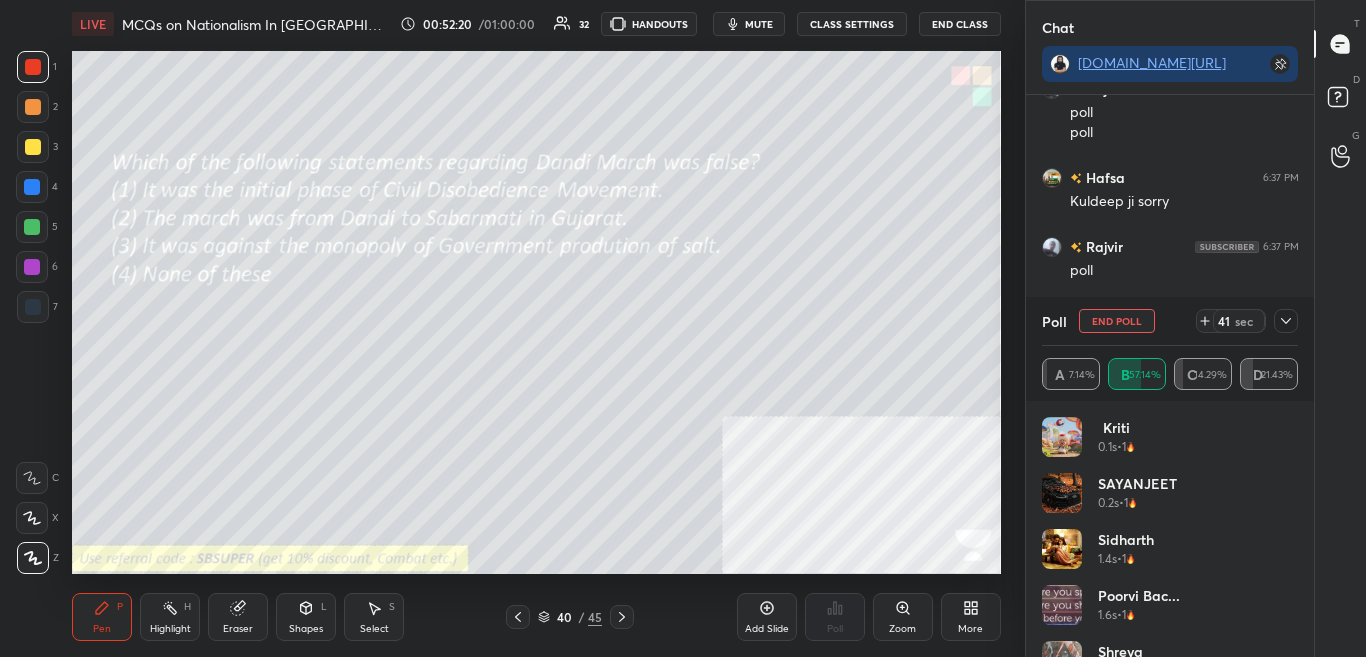 scroll, scrollTop: 96, scrollLeft: 0, axis: vertical 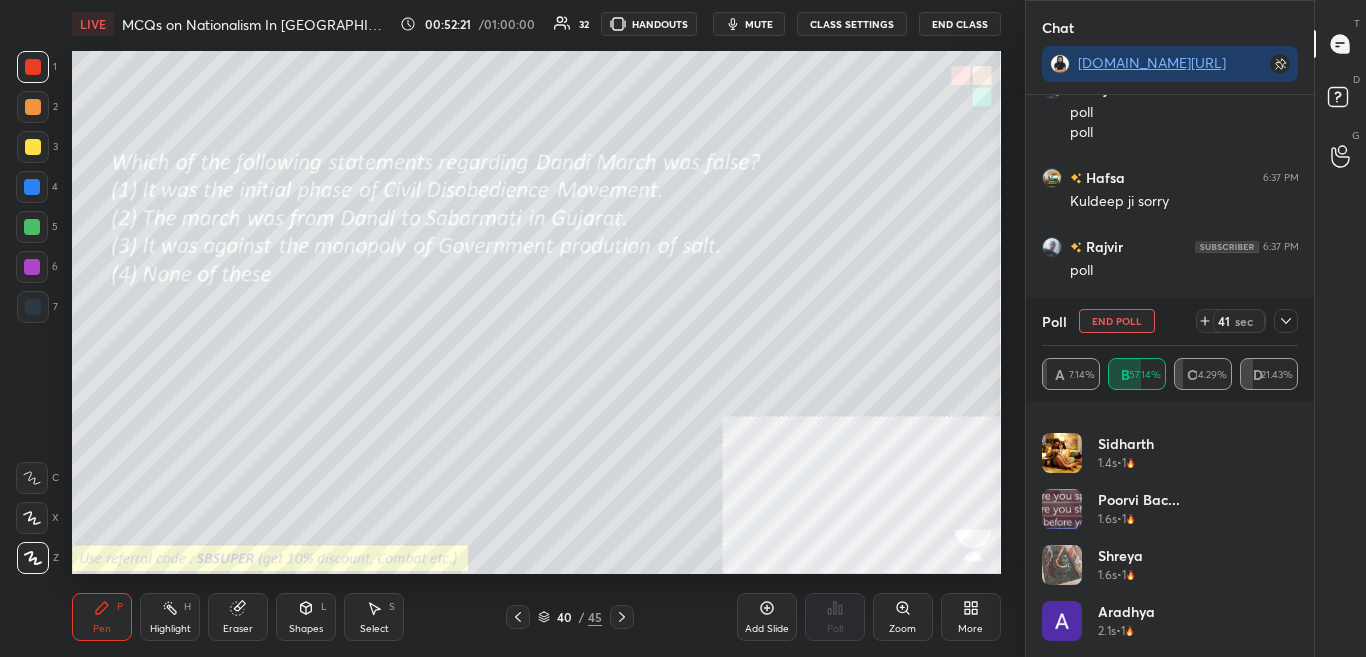 click on "[PERSON_NAME] 2.1s  •  1" at bounding box center (1170, 629) 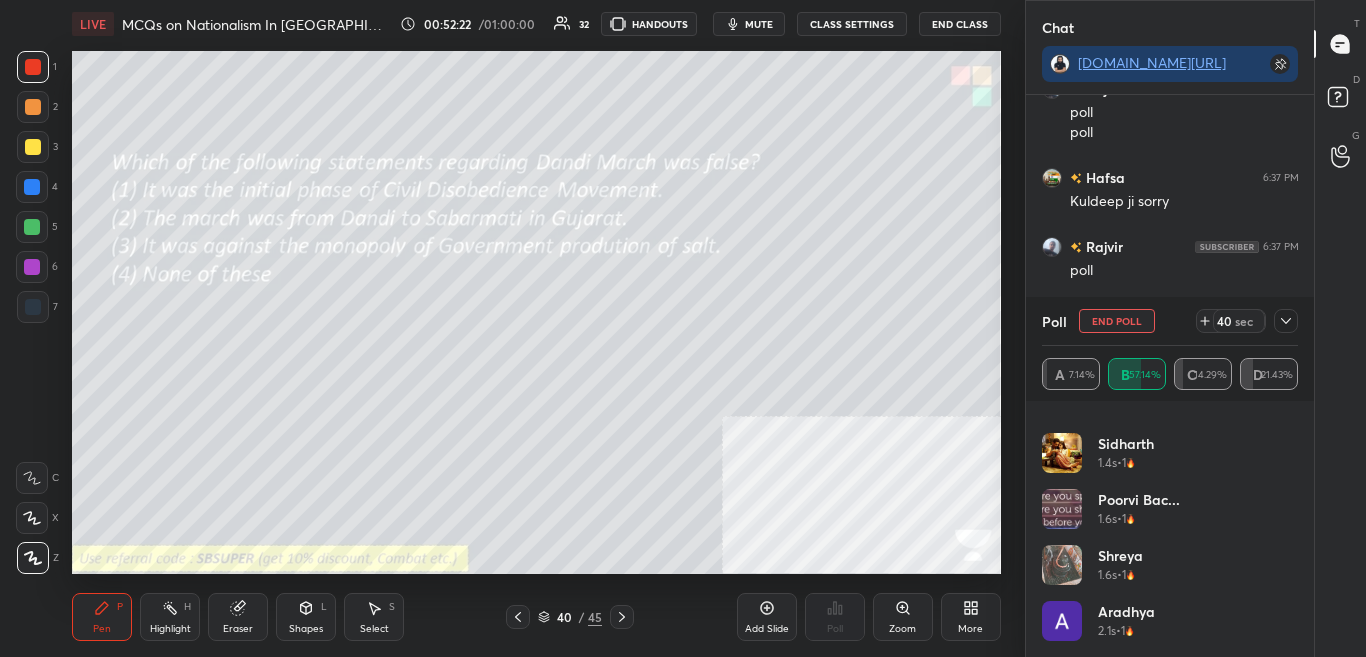 scroll, scrollTop: 34799, scrollLeft: 0, axis: vertical 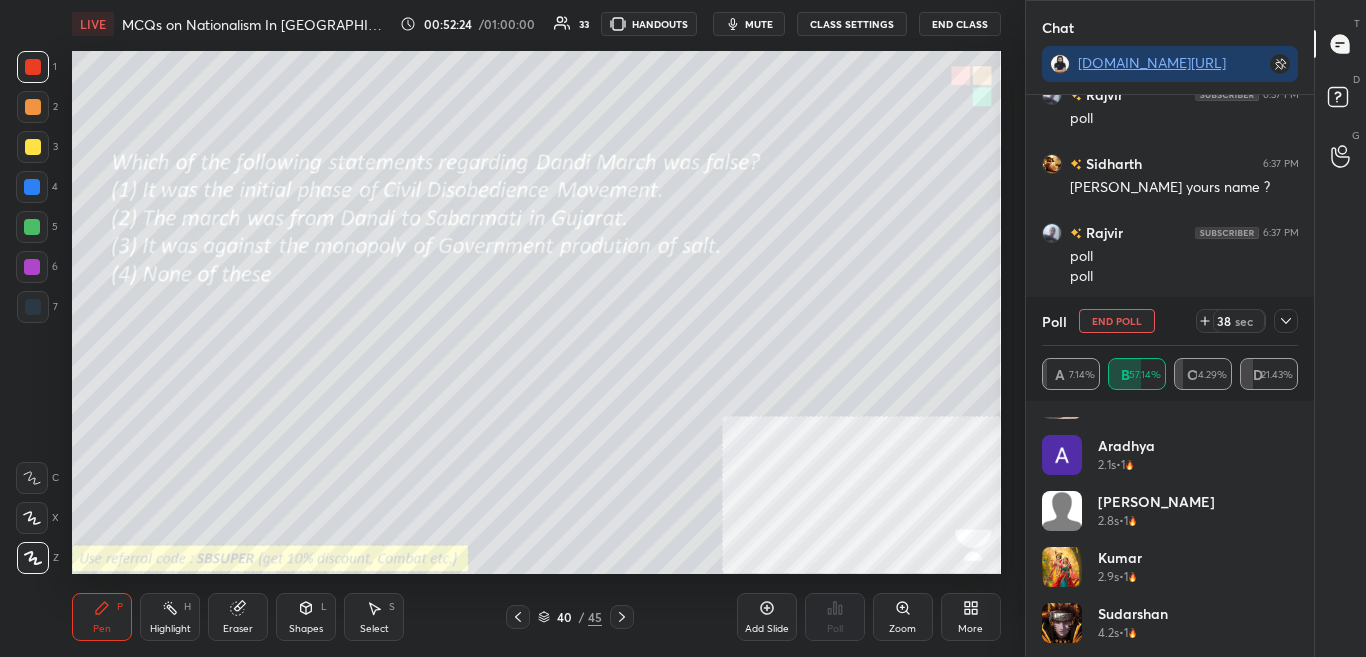 click on "SAYANJEET 0.2s  •  1 [PERSON_NAME] 1.4s  •  1 [PERSON_NAME] bac... 1.6s  •  1 Shreya 1.6s  •  1 [PERSON_NAME] 2.1s  •  1 [PERSON_NAME] 2.8s  •  1 kumar 2.9s  •  1 Sudarshan 4.2s  •  1" at bounding box center (1170, 529) 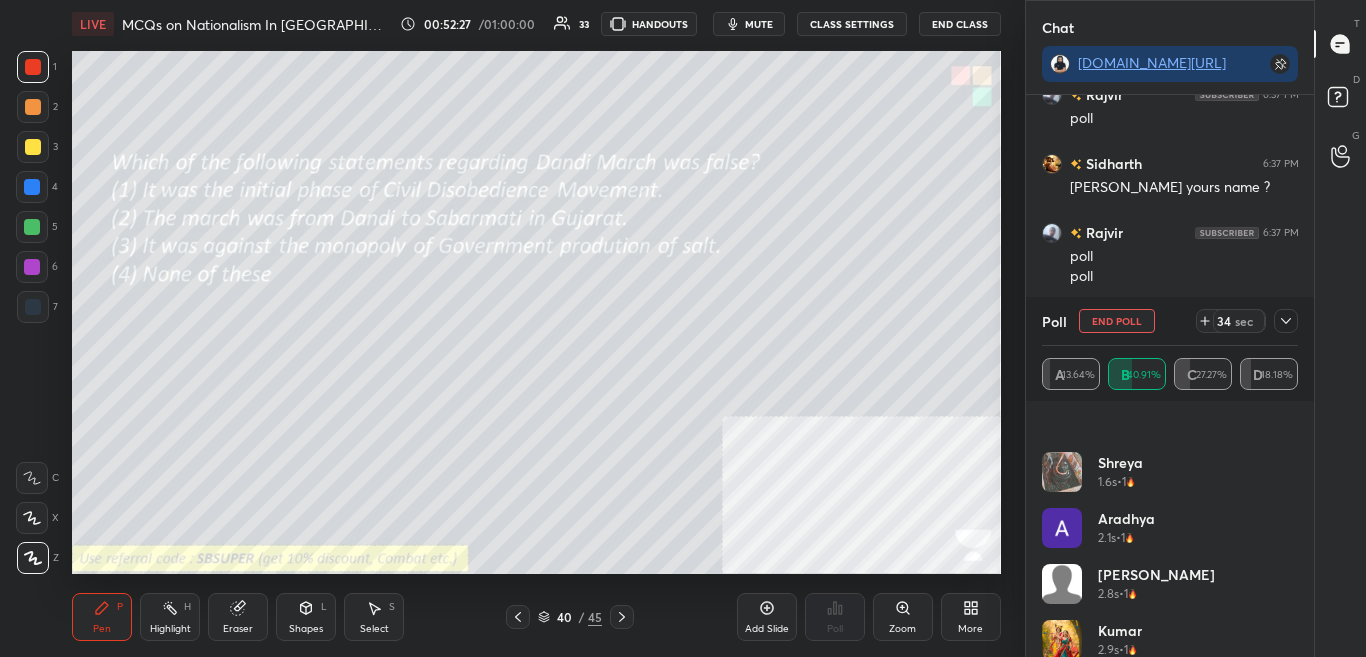 scroll, scrollTop: 320, scrollLeft: 0, axis: vertical 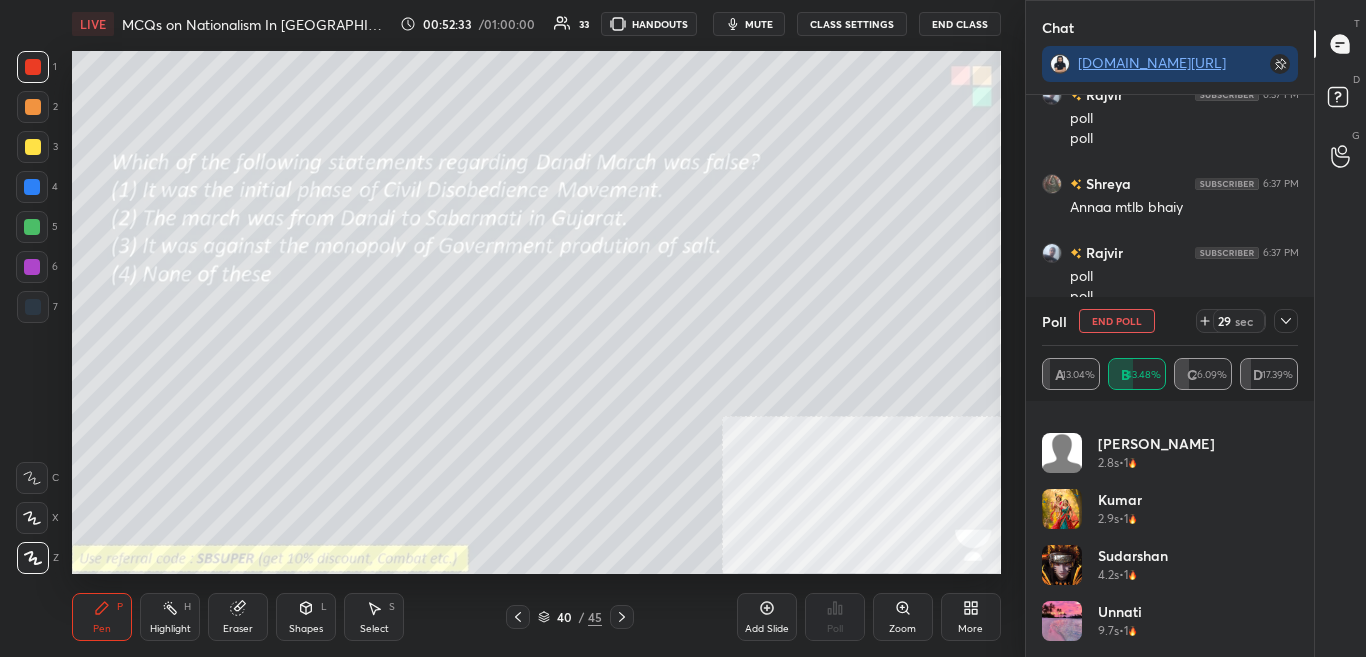 click on "Shreya 1.6s  •  1 [PERSON_NAME] 2.1s  •  1 [PERSON_NAME] 2.8s  •  1 kumar 2.9s  •  1 Sudarshan 4.2s  •  1 [PERSON_NAME] 9.7s  •  1" at bounding box center (1170, 529) 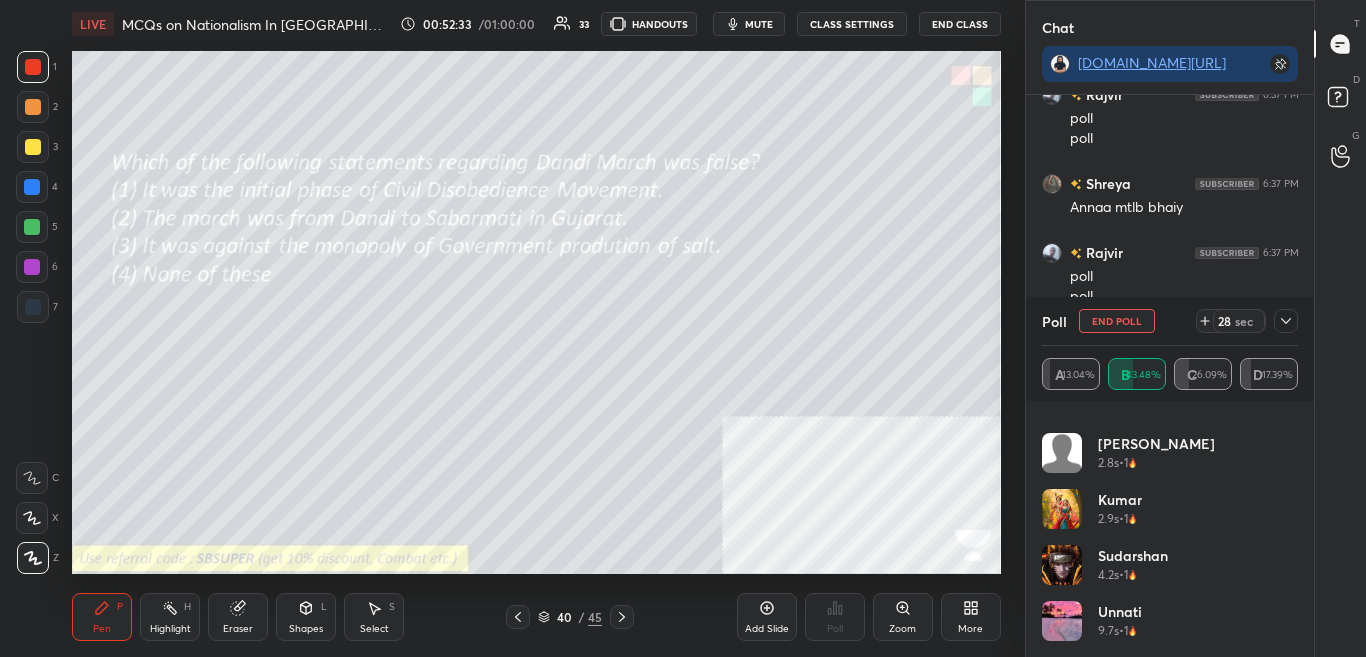 click on "Shreya 1.6s  •  1 [PERSON_NAME] 2.1s  •  1 [PERSON_NAME] 2.8s  •  1 kumar 2.9s  •  1 Sudarshan 4.2s  •  1 [PERSON_NAME] 9.7s  •  1" at bounding box center [1170, 529] 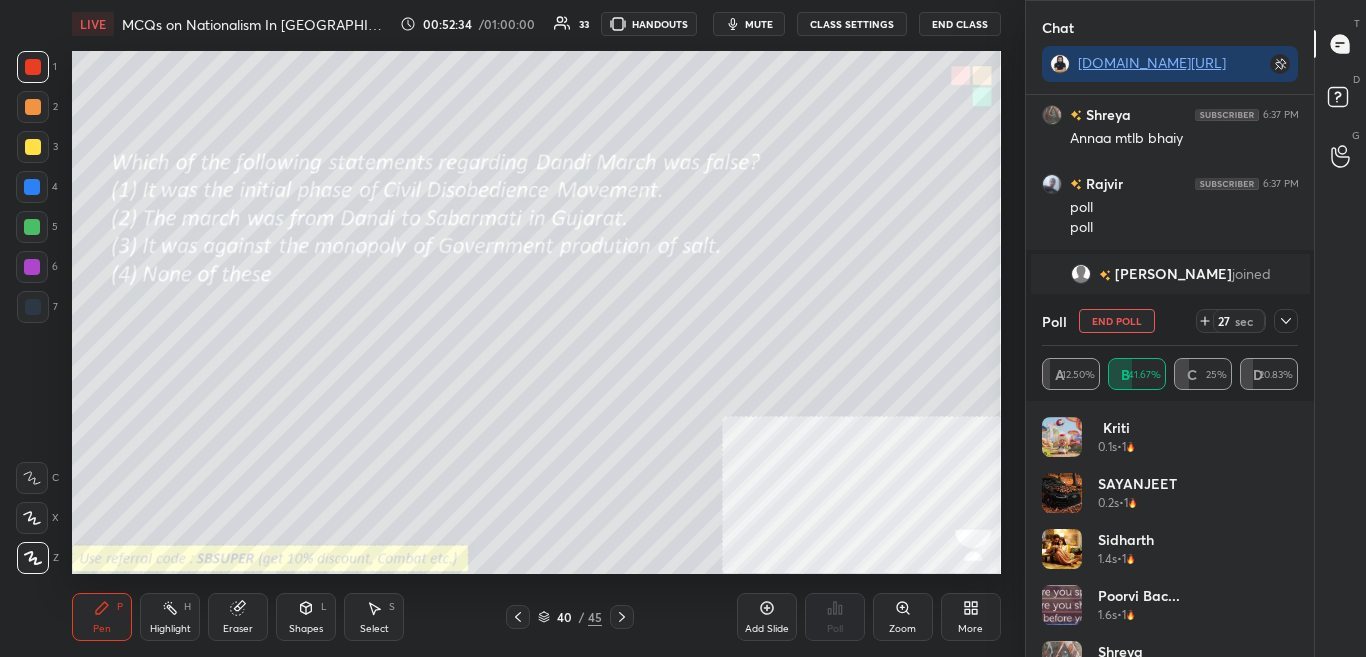 click on "Kriti 0.1s  •  1 SAYANJEET 0.2s  •  1 [PERSON_NAME] 1.4s  •  1 [PERSON_NAME] bac... 1.6s  •  1 Shreya 1.6s  •  1 [PERSON_NAME] 2.1s  •  1" at bounding box center (1170, 529) 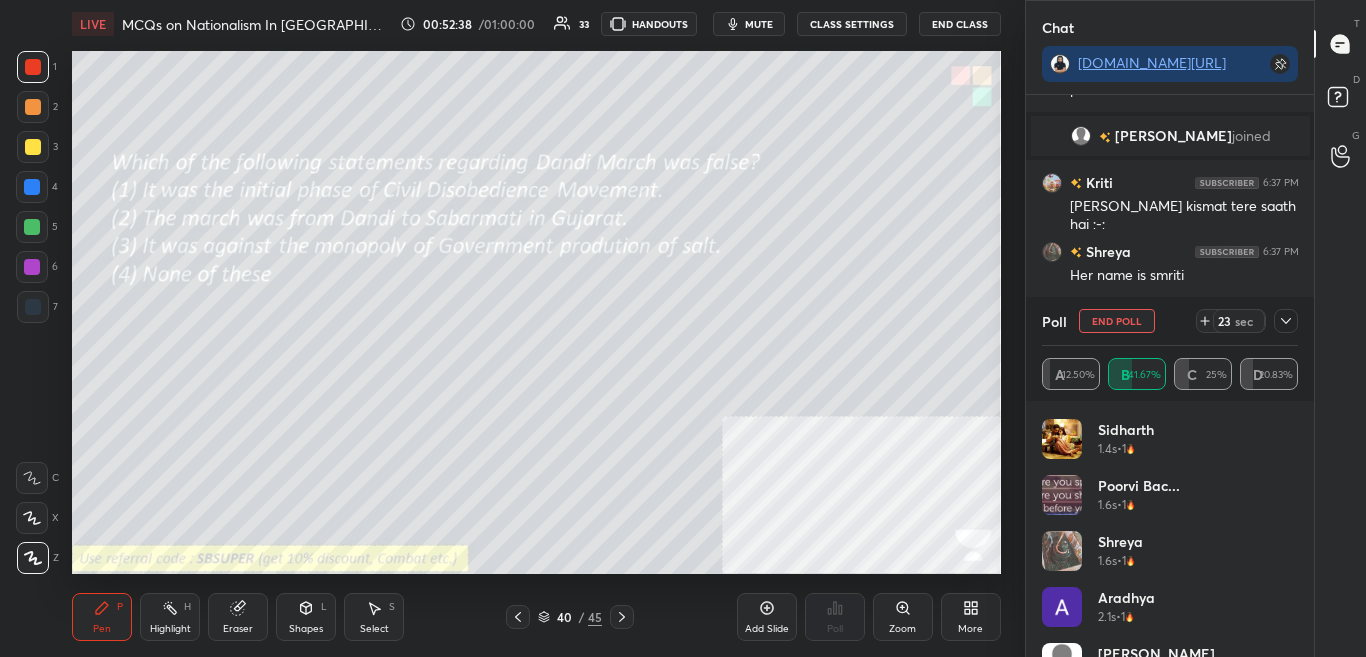 click on "Kriti 0.1s  •  1 SAYANJEET 0.2s  •  1 [PERSON_NAME] 1.4s  •  1 [PERSON_NAME] bac... 1.6s  •  1 Shreya 1.6s  •  1 [PERSON_NAME] 2.1s  •  1 [PERSON_NAME] 2.8s  •  1 kumar 2.9s  •  1" at bounding box center [1170, 529] 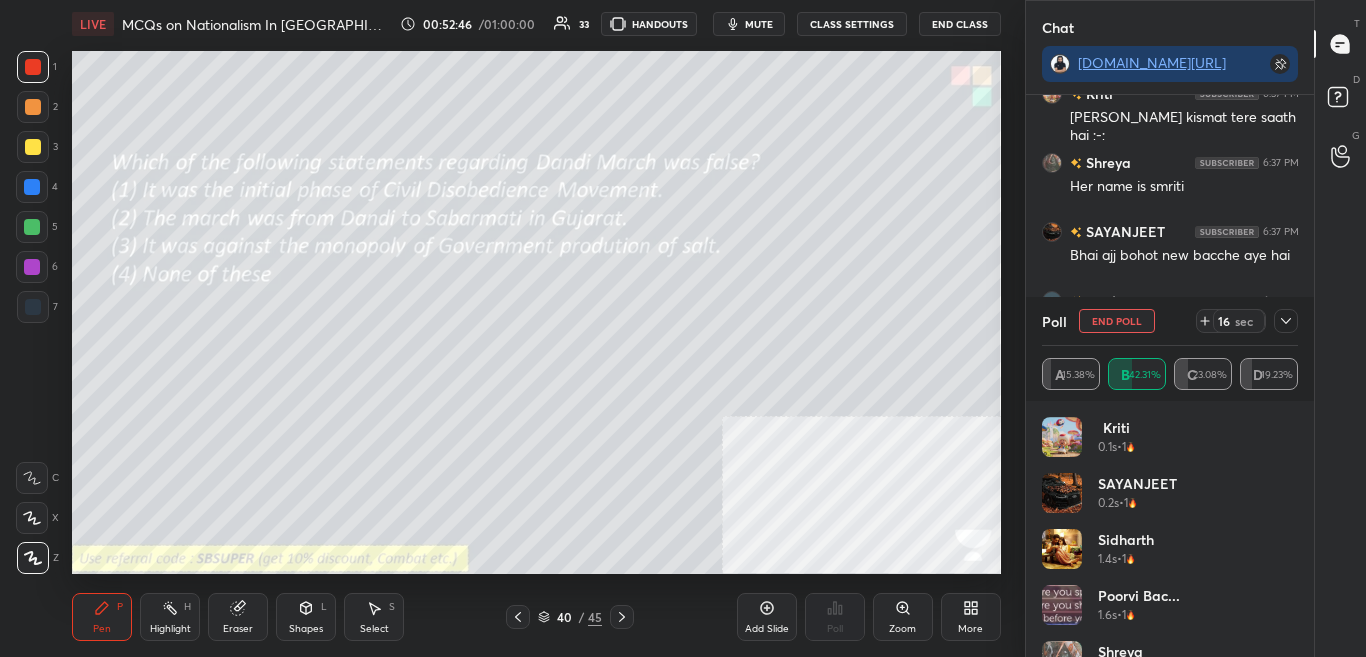 click on "[PERSON_NAME] 1.4s  •  1" at bounding box center [1170, 557] 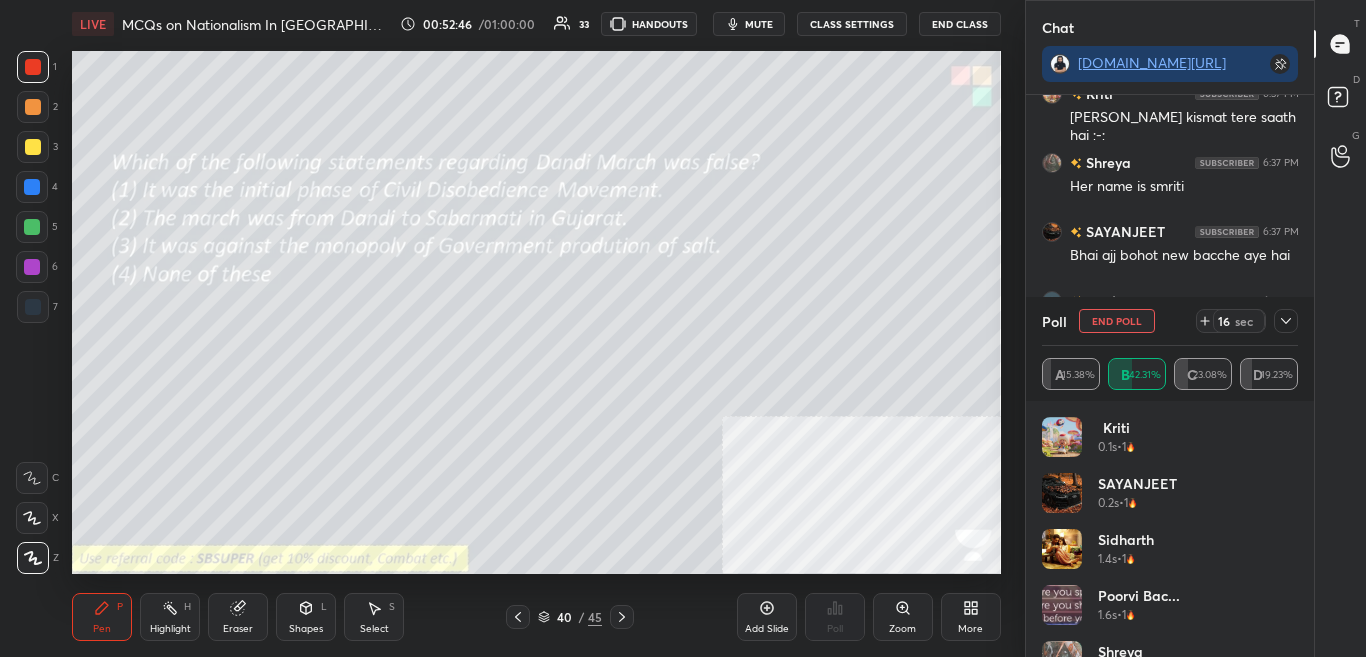 click on "[PERSON_NAME] 1.4s  •  1" at bounding box center [1170, 557] 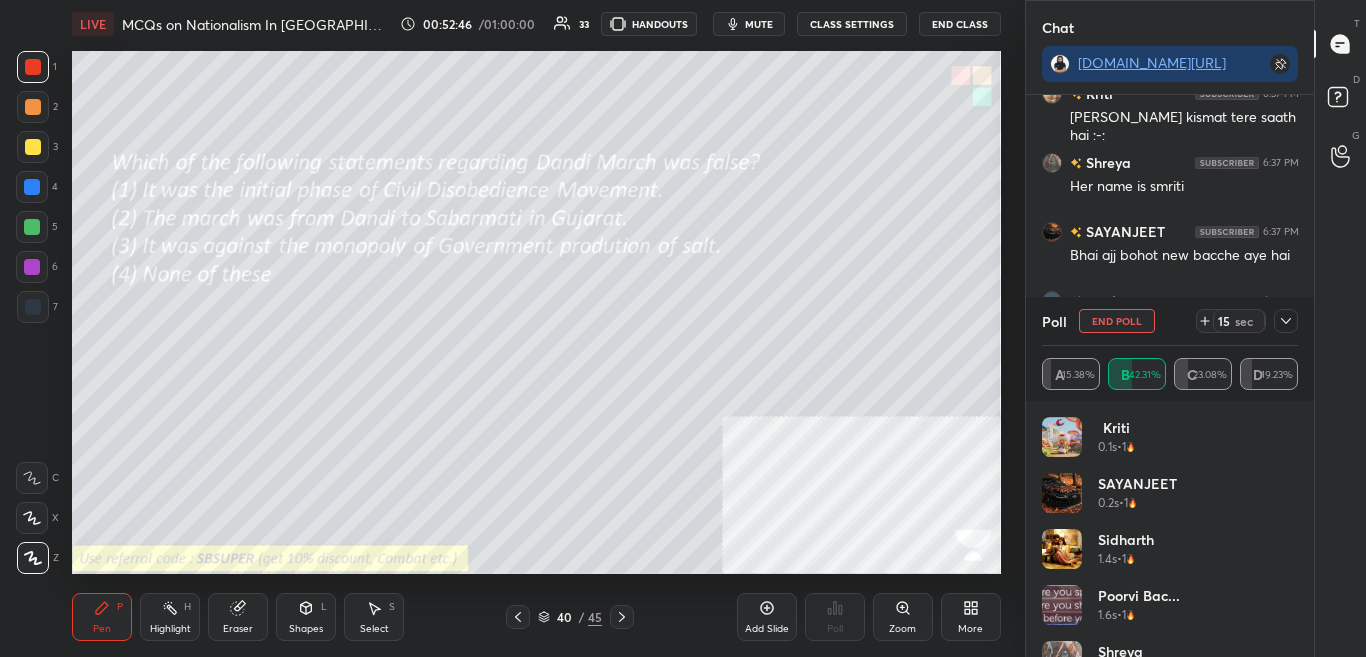 click on "[PERSON_NAME] 1.4s  •  1" at bounding box center [1170, 557] 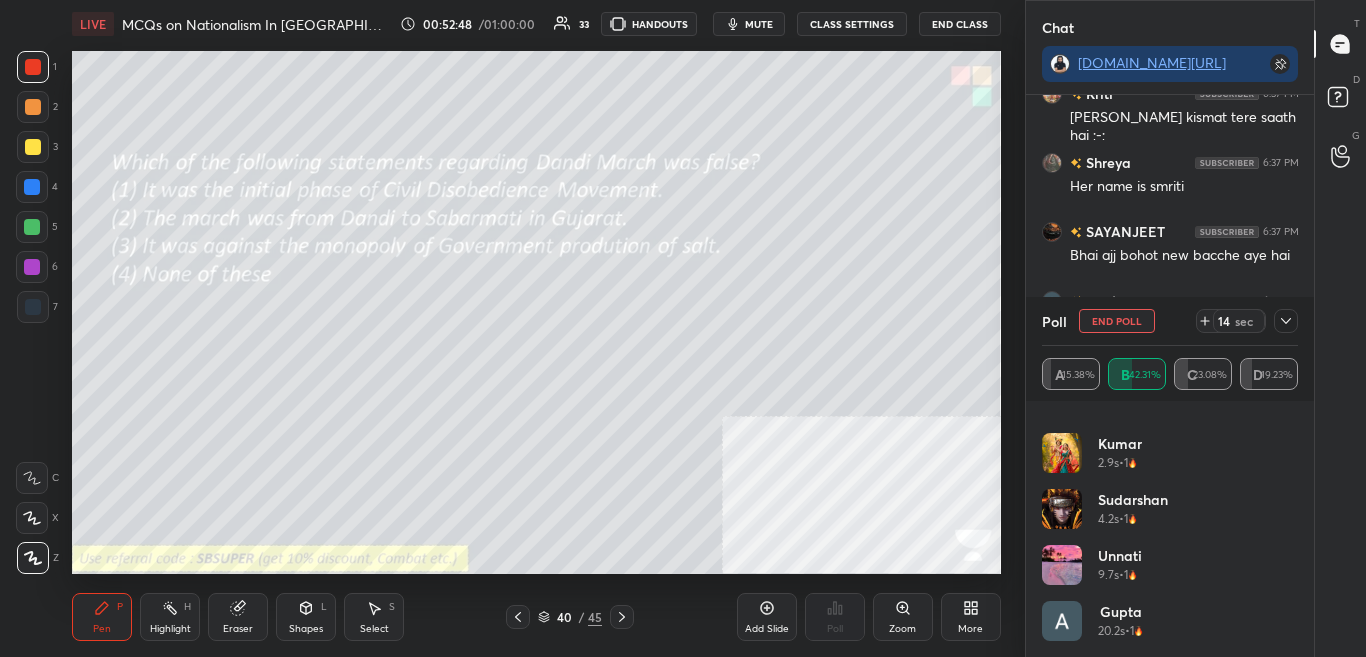 click on "[PERSON_NAME] 2.1s  •  1 [PERSON_NAME] 2.8s  •  1 [PERSON_NAME] 2.9s  •  1 Sudarshan 4.2s  •  1 [PERSON_NAME] 9.7s  •  1 gupta 20.2s  •  1" at bounding box center [1170, 529] 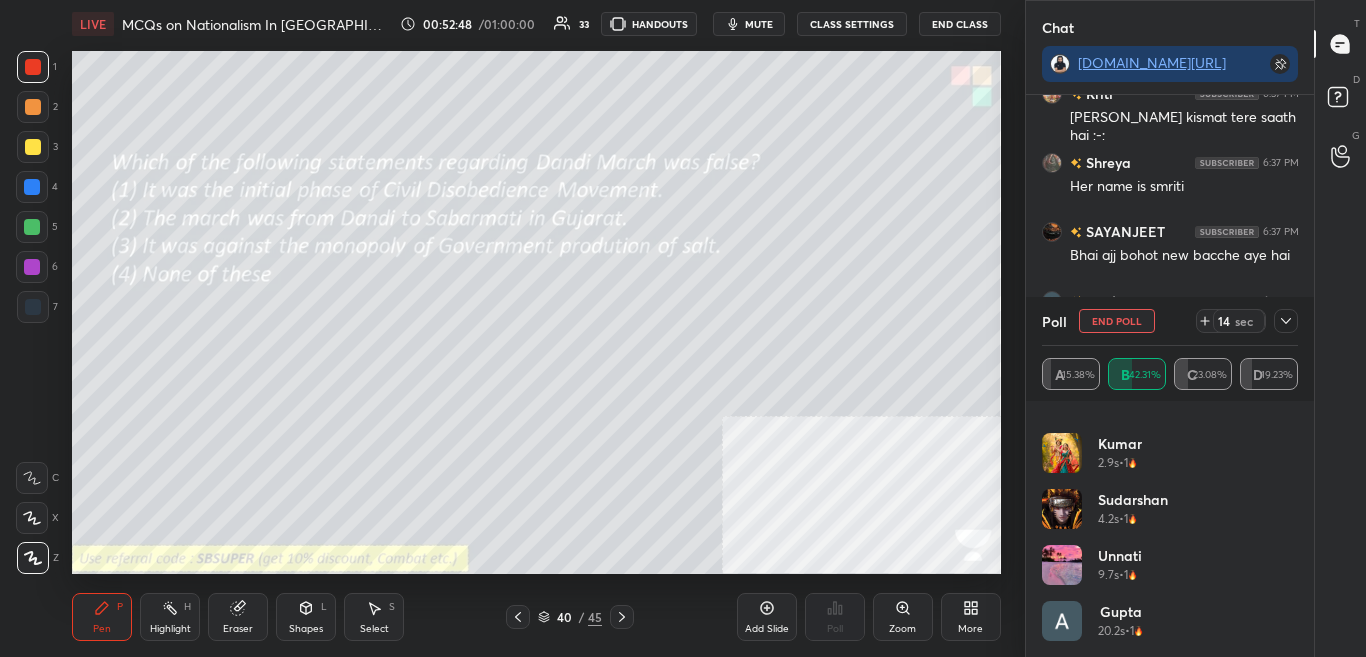 drag, startPoint x: 1301, startPoint y: 632, endPoint x: 1302, endPoint y: 673, distance: 41.01219 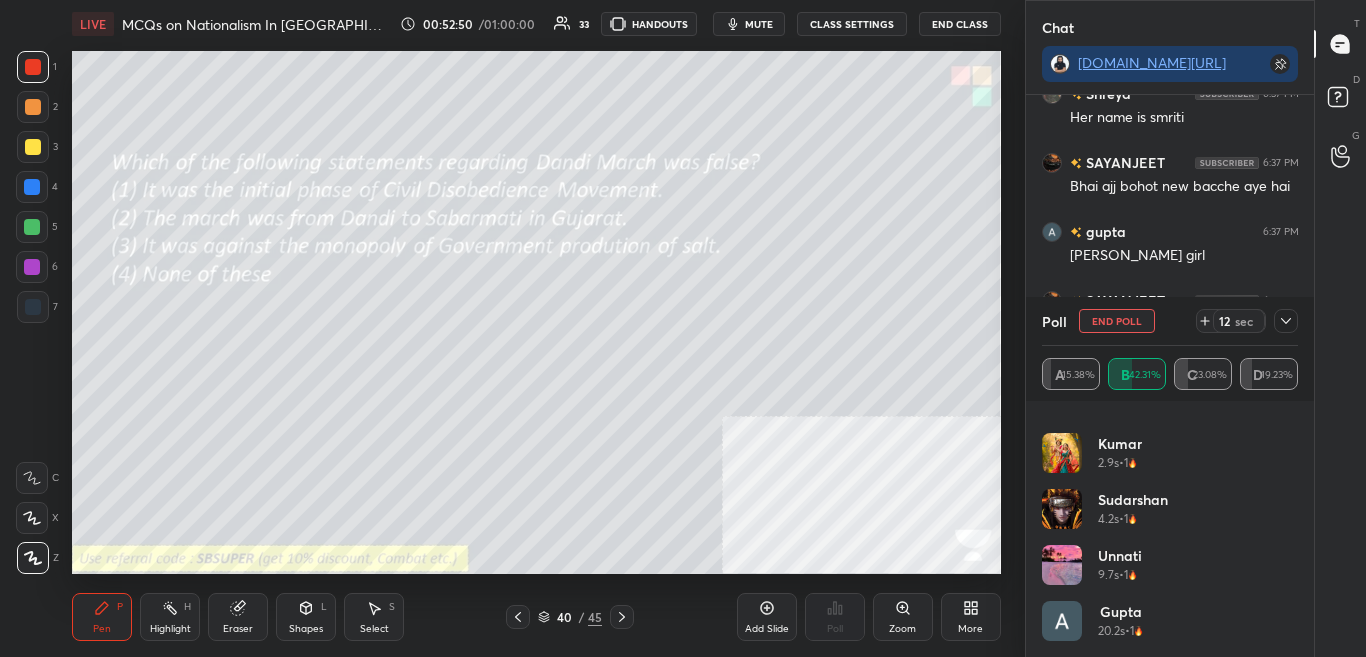 click 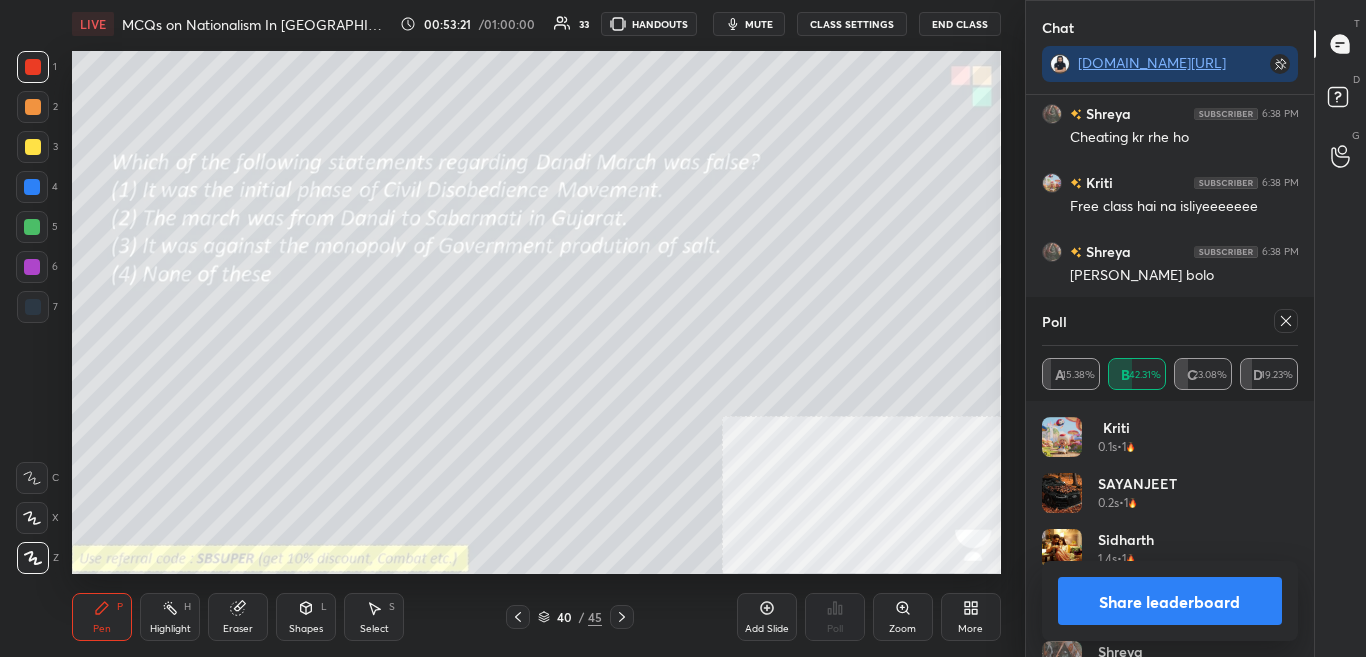 click on "Share leaderboard" at bounding box center [1170, 601] 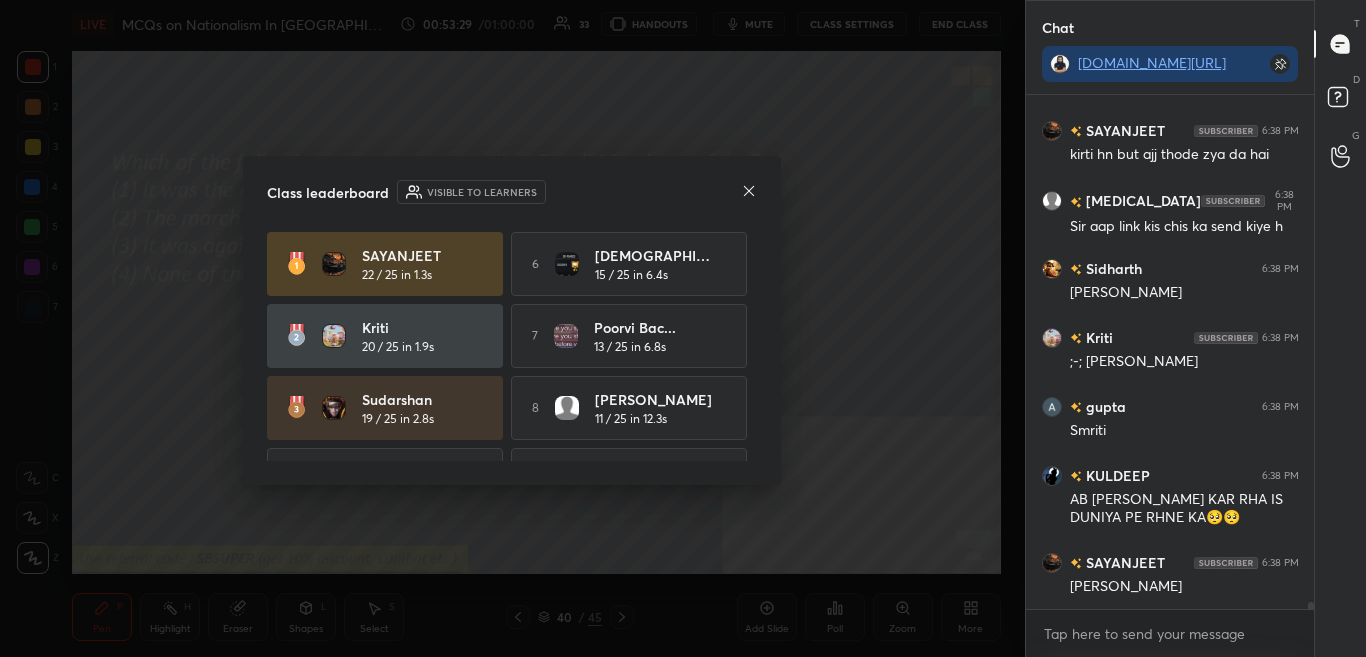click 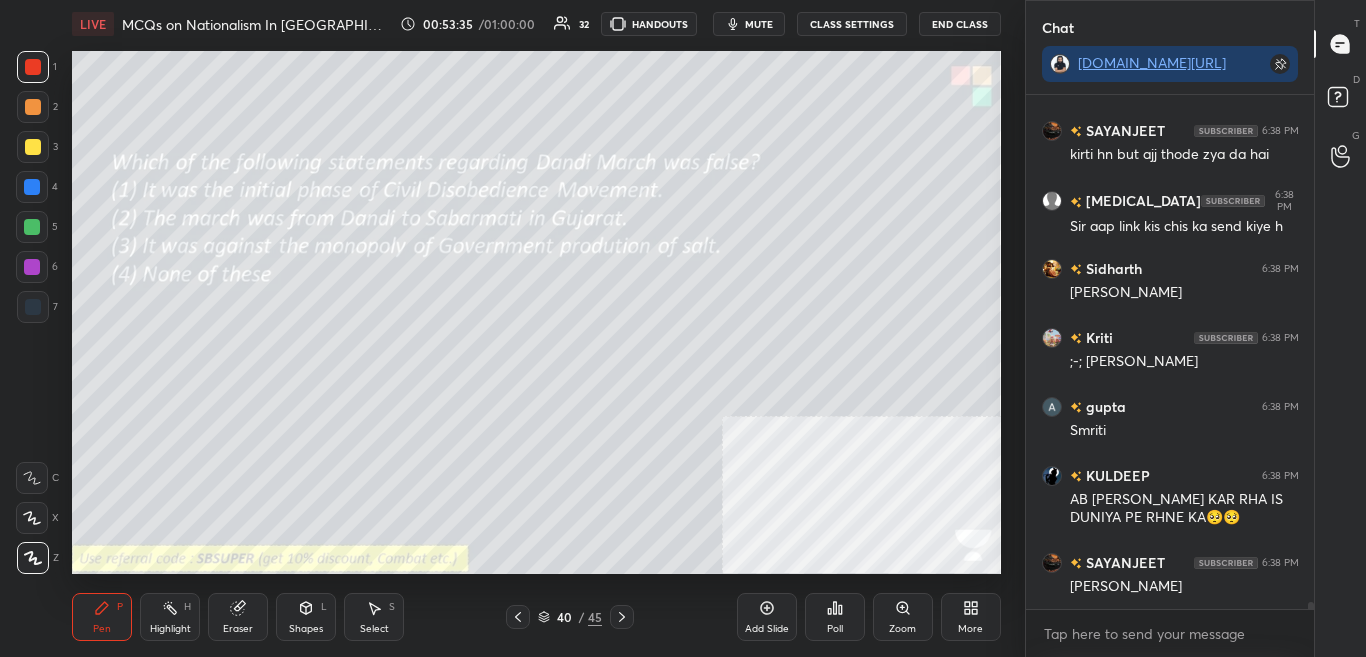 click 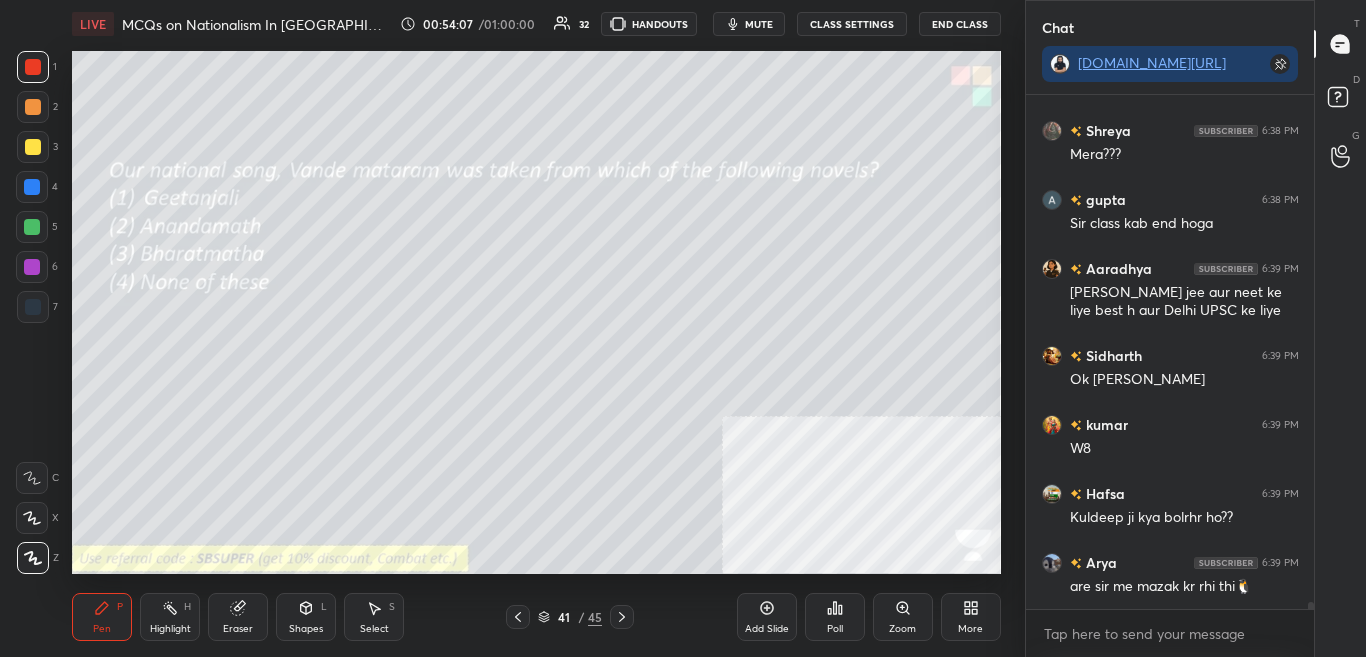 scroll, scrollTop: 36121, scrollLeft: 0, axis: vertical 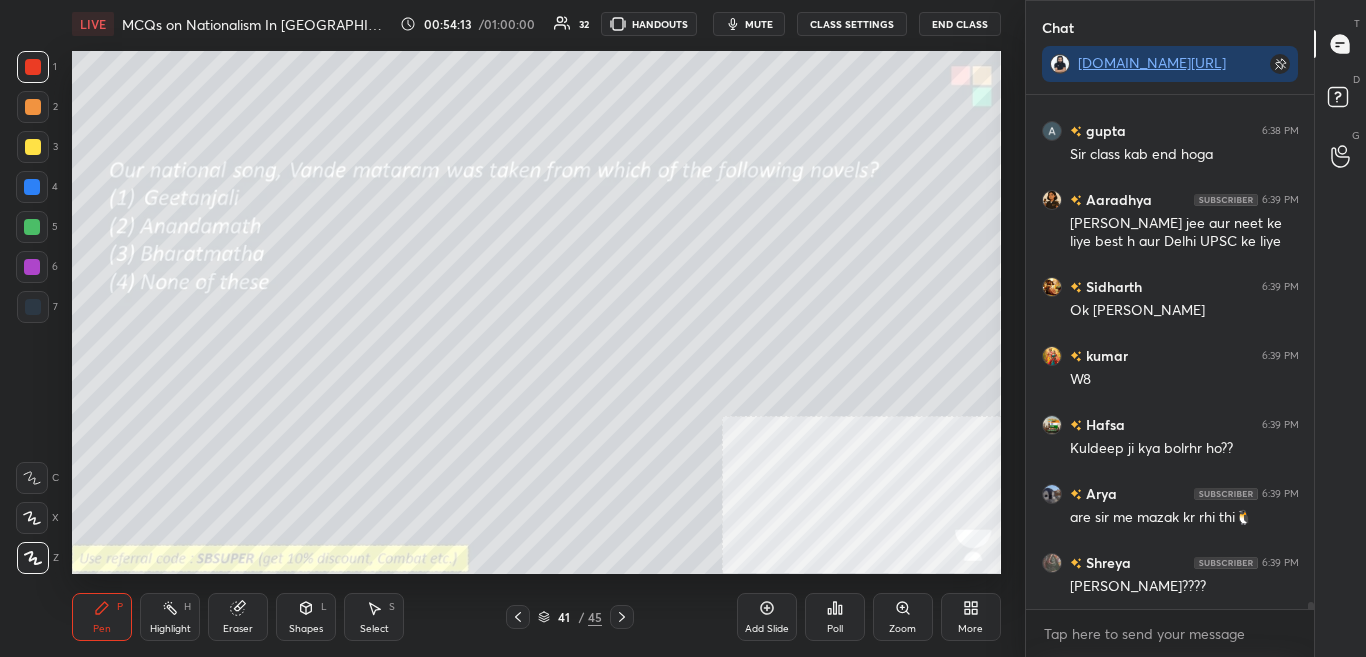 click on "Poll" at bounding box center (835, 629) 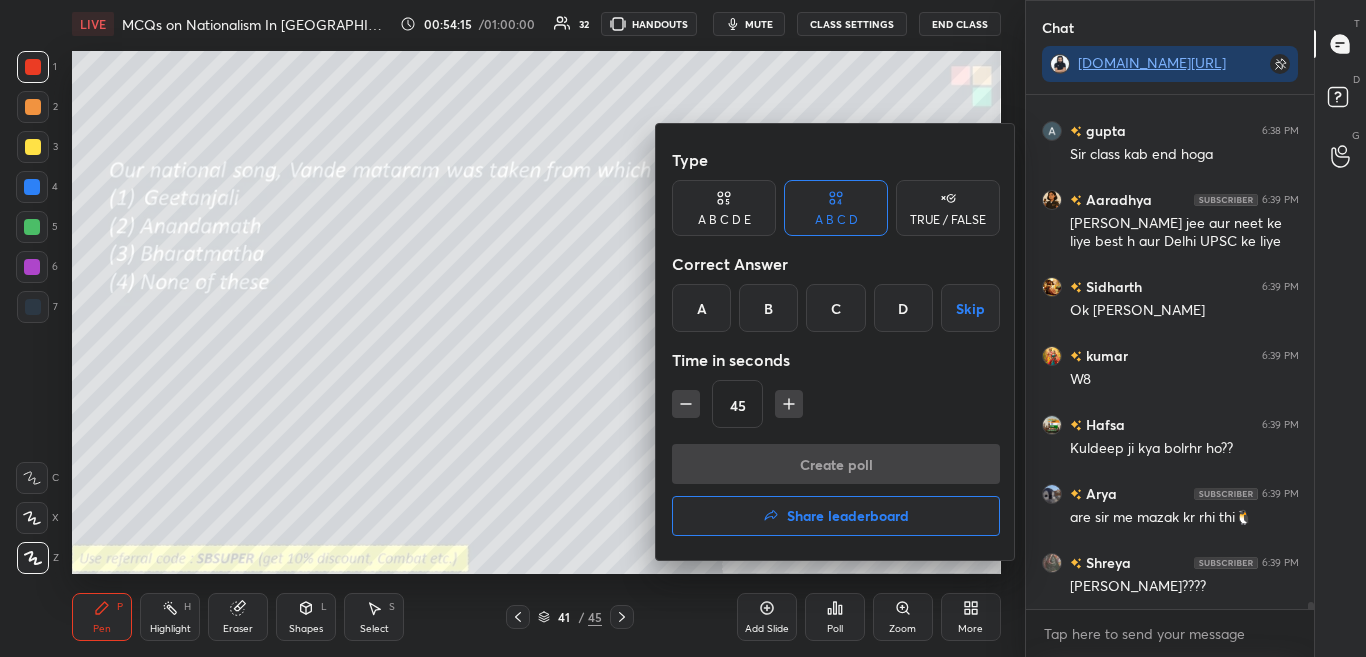 click on "B" at bounding box center [768, 308] 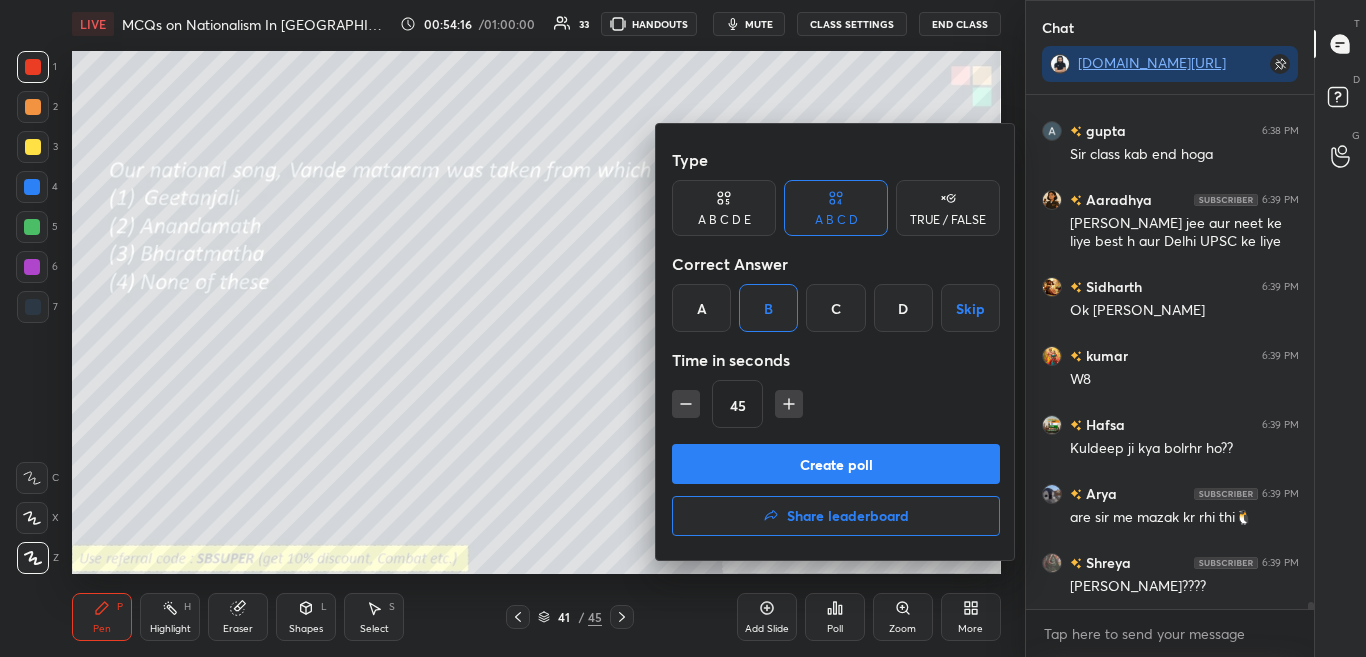 click on "Create poll" at bounding box center [836, 464] 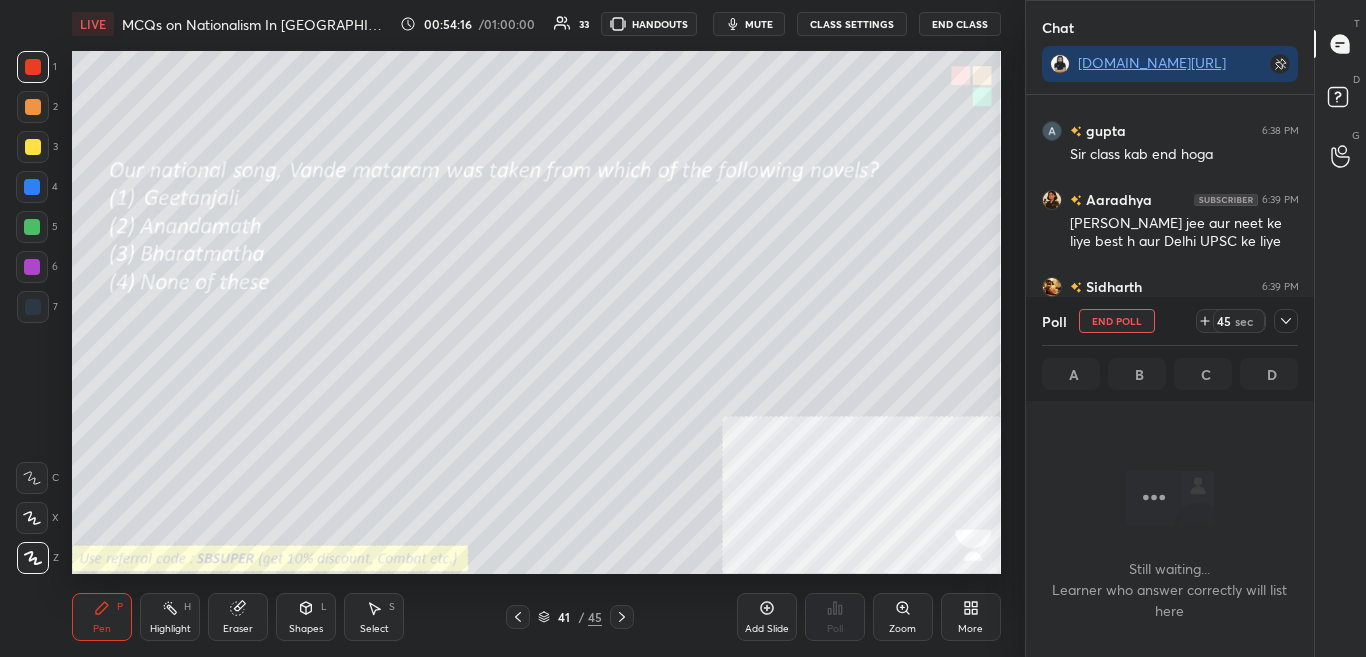 scroll, scrollTop: 36190, scrollLeft: 0, axis: vertical 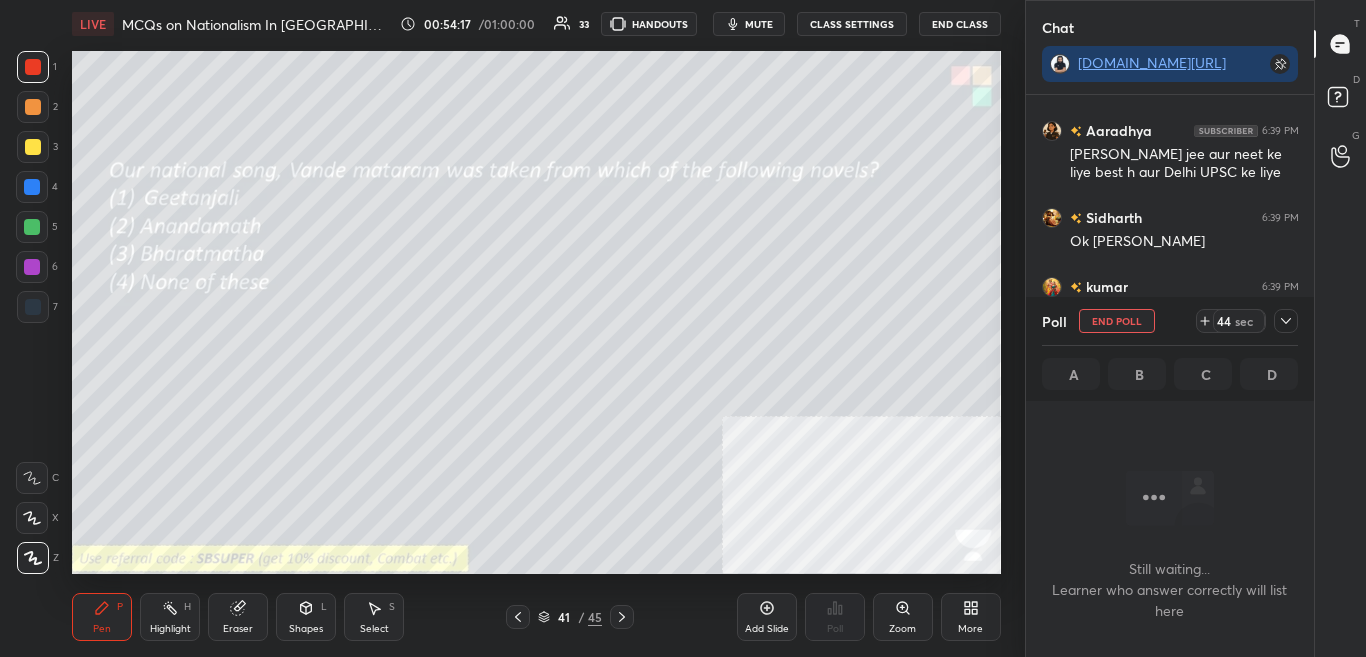 click 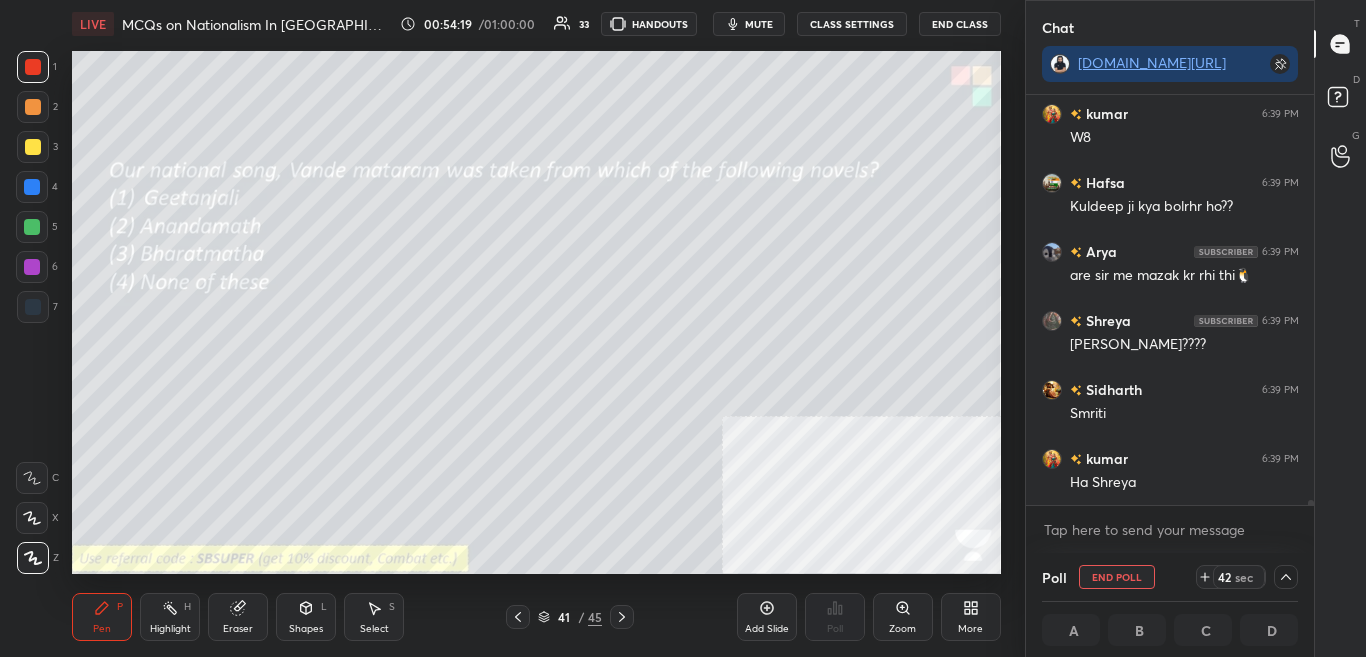 click at bounding box center [1286, 577] 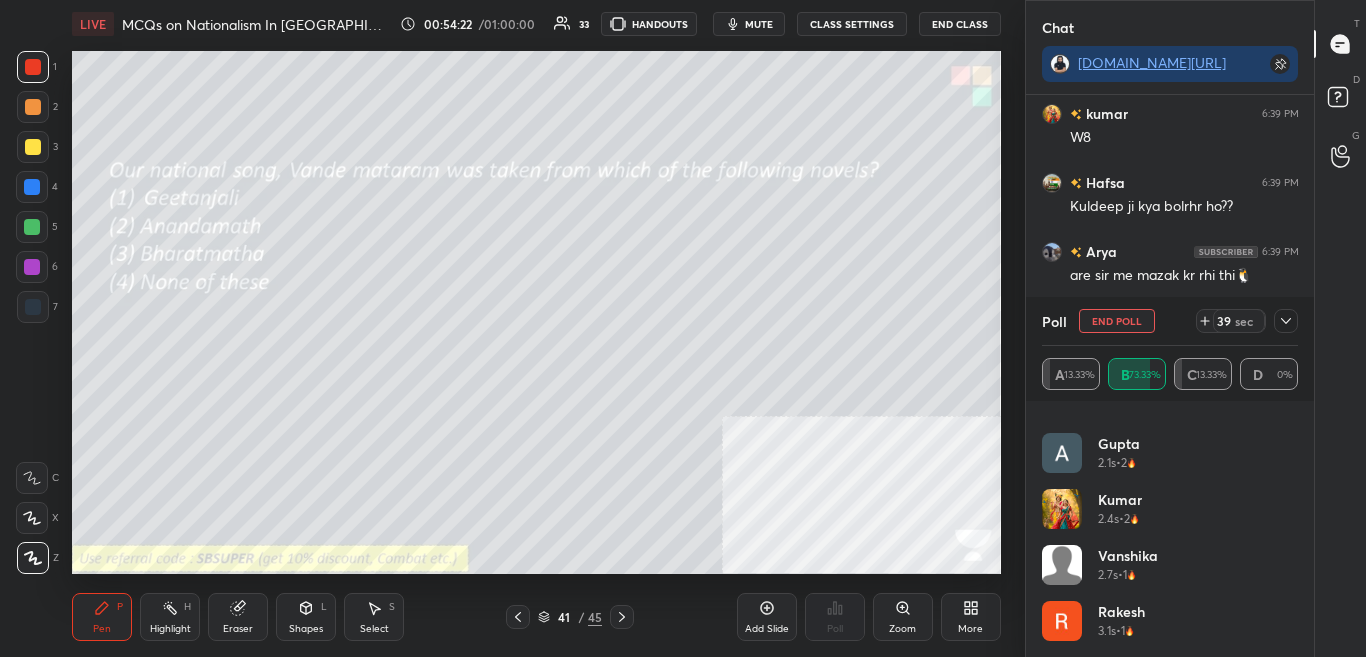click on "Rakesh 3.1s  •  1" at bounding box center (1170, 629) 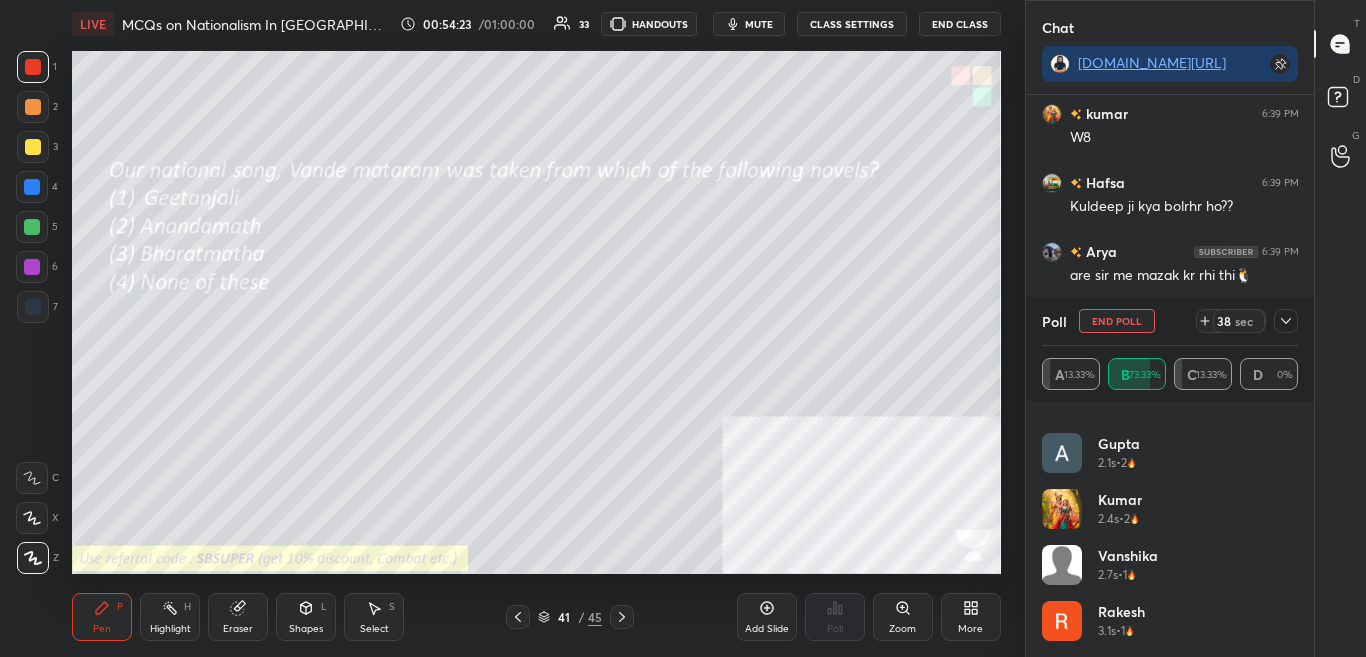 click on "Kriti 1.8s  •  2 [MEDICAL_DATA] 2s  •  1 gupta 2.1s  •  2 kumar 2.4s  •  2 [PERSON_NAME] 2.7s  •  1 Rakesh 3.1s  •  1" at bounding box center (1170, 529) 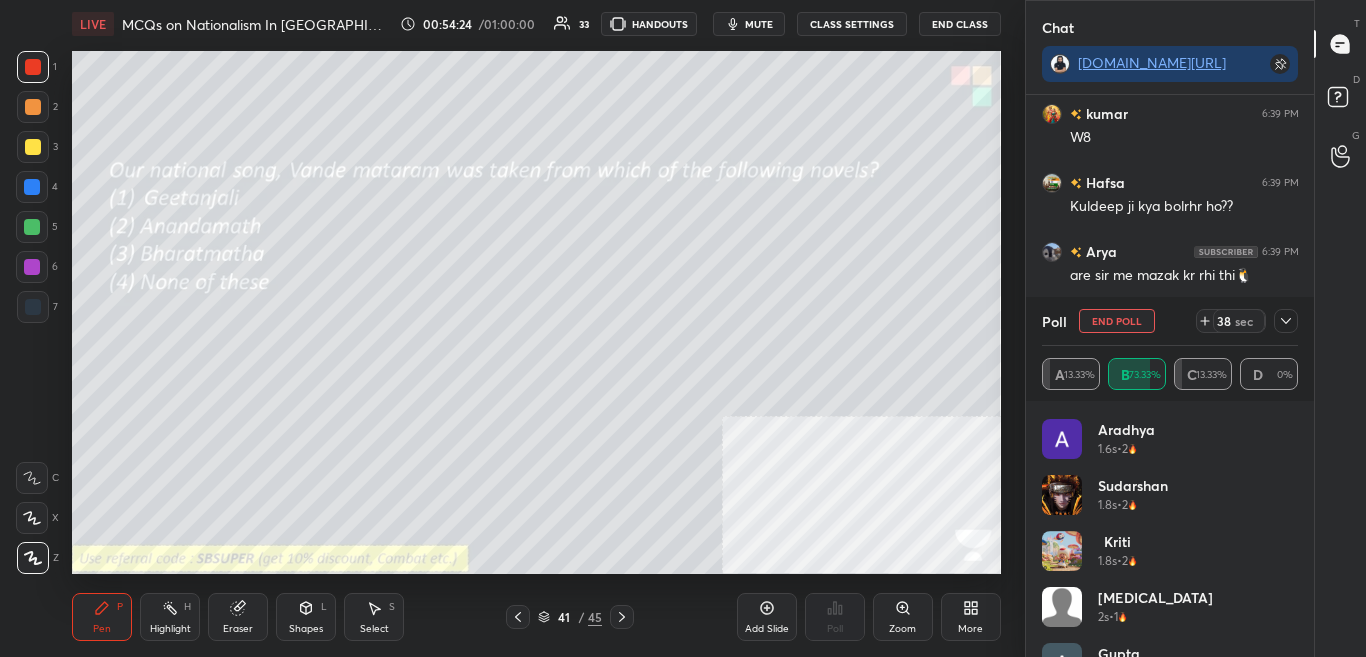 click on "Akshu 0.2s  •  1 SAYANJEET 0.2s  •  2 [PERSON_NAME] 0.5s  •  1 [PERSON_NAME] 1.6s  •  2 Sudarshan 1.8s  •  2 Kriti 1.8s  •  2 [MEDICAL_DATA] 2s  •  1 gupta 2.1s  •  2 kumar 2.4s  •  2" at bounding box center [1170, 529] 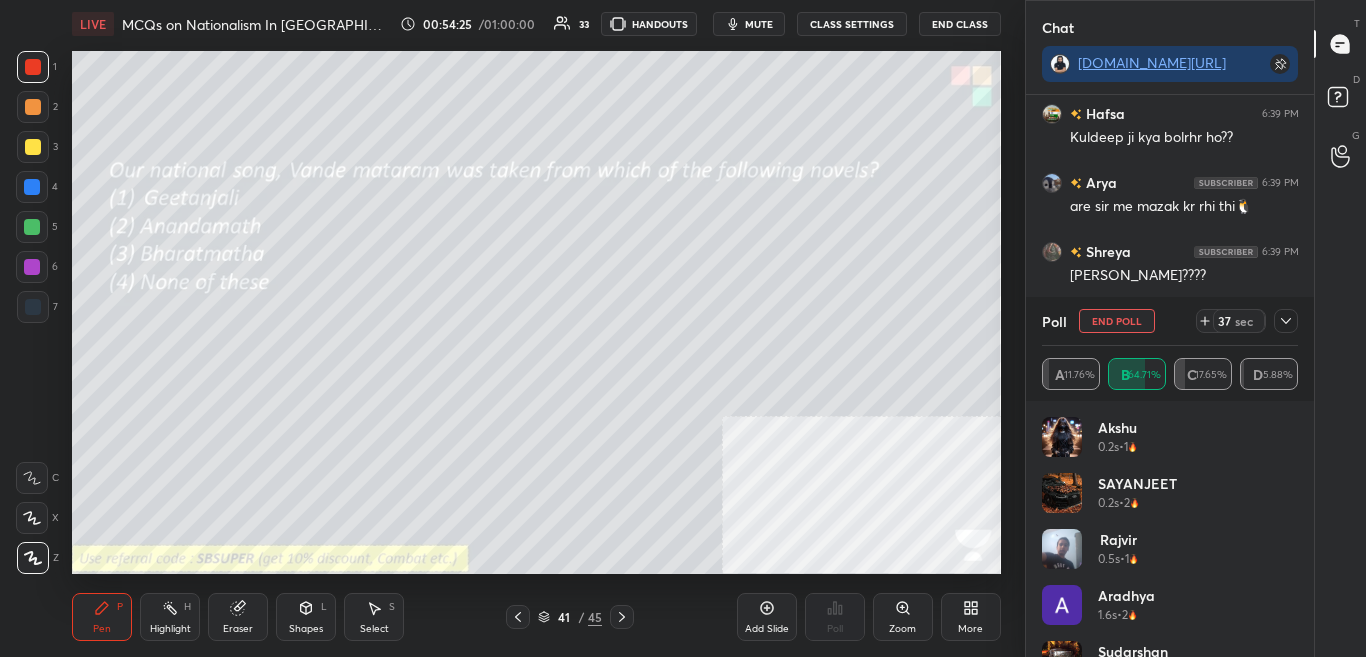 click at bounding box center (1286, 321) 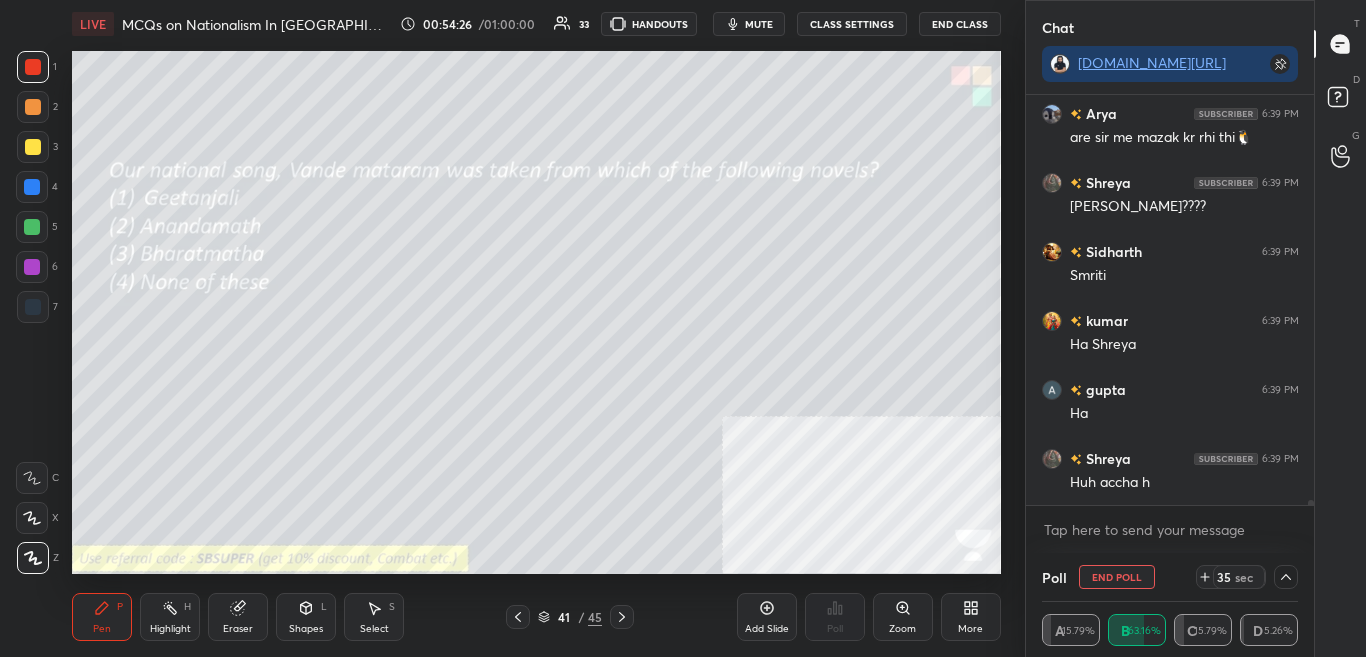 click 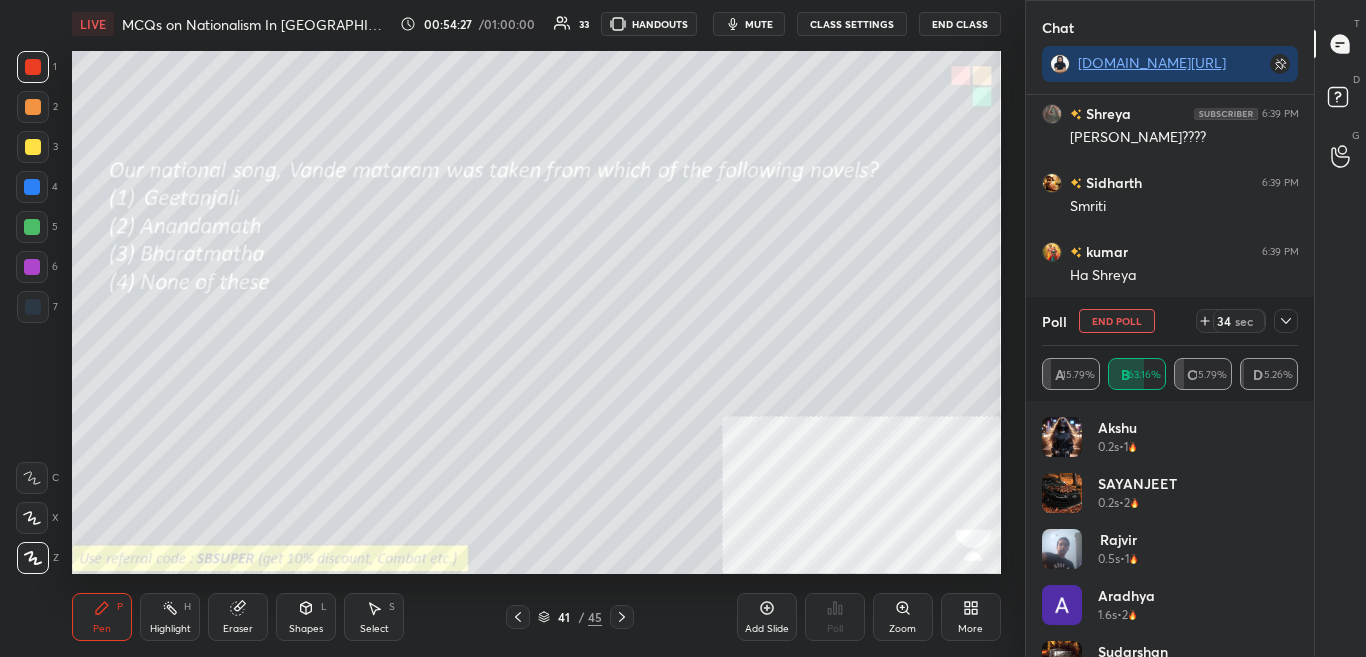 click on "[PERSON_NAME] 1.6s  •  2" at bounding box center (1170, 613) 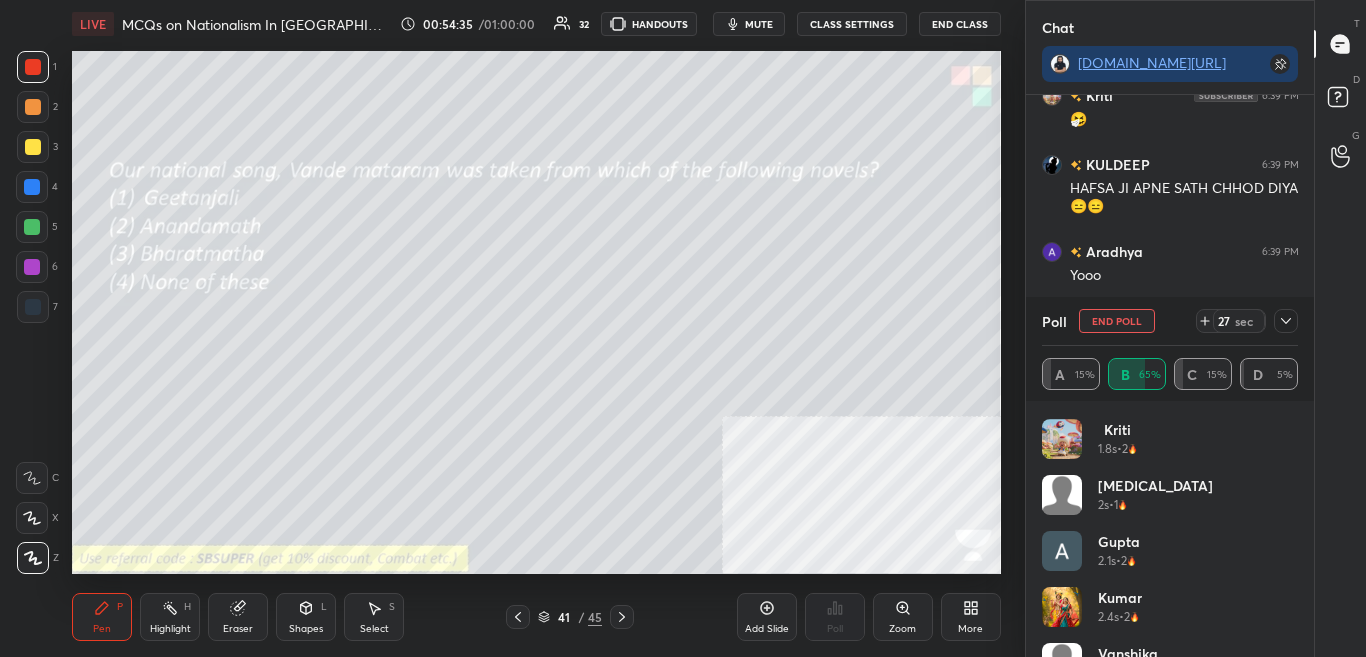 click on "SAYANJEET 0.2s  •  2 [PERSON_NAME] 0.5s  •  1 [PERSON_NAME] 1.6s  •  2 Sudarshan 1.8s  •  2 Kriti 1.8s  •  2 [MEDICAL_DATA] 2s  •  1 gupta 2.1s  •  2 kumar 2.4s  •  2 [PERSON_NAME] 2.7s  •  1 Rakesh 3.1s  •  1" at bounding box center [1170, 529] 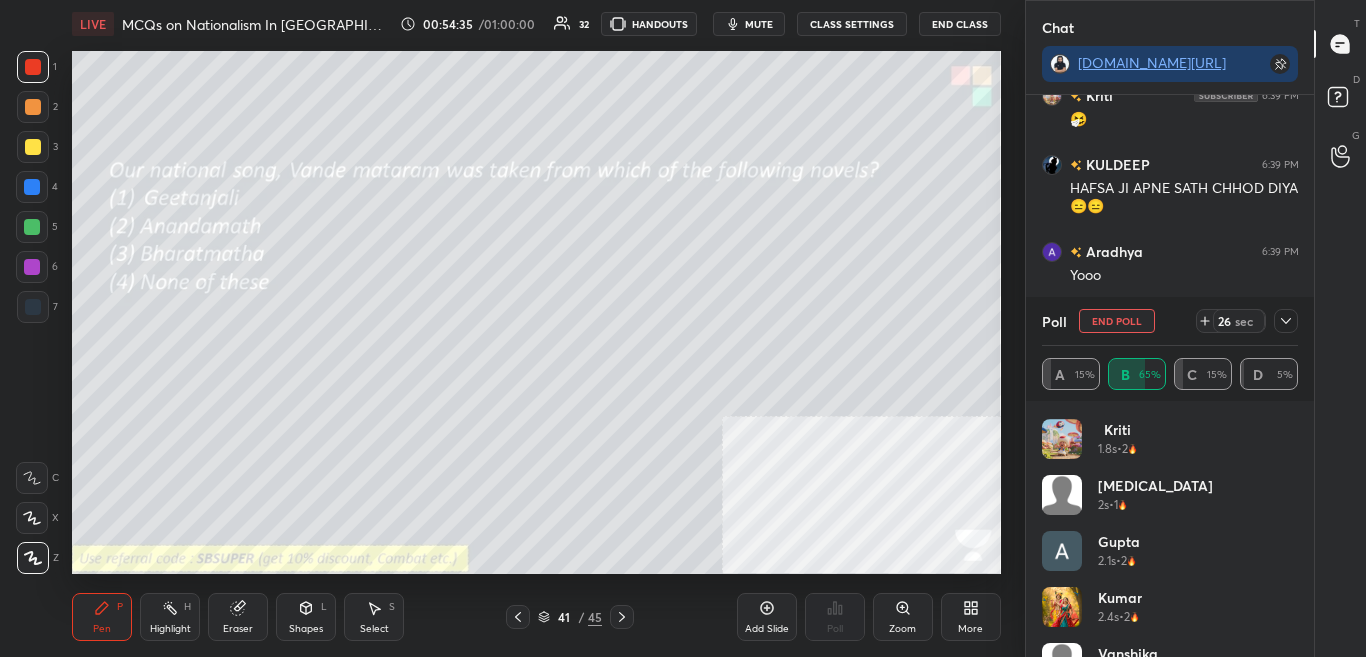 click on "SAYANJEET 0.2s  •  2 [PERSON_NAME] 0.5s  •  1 [PERSON_NAME] 1.6s  •  2 Sudarshan 1.8s  •  2 Kriti 1.8s  •  2 [MEDICAL_DATA] 2s  •  1 gupta 2.1s  •  2 kumar 2.4s  •  2 [PERSON_NAME] 2.7s  •  1 Rakesh 3.1s  •  1" at bounding box center (1170, 529) 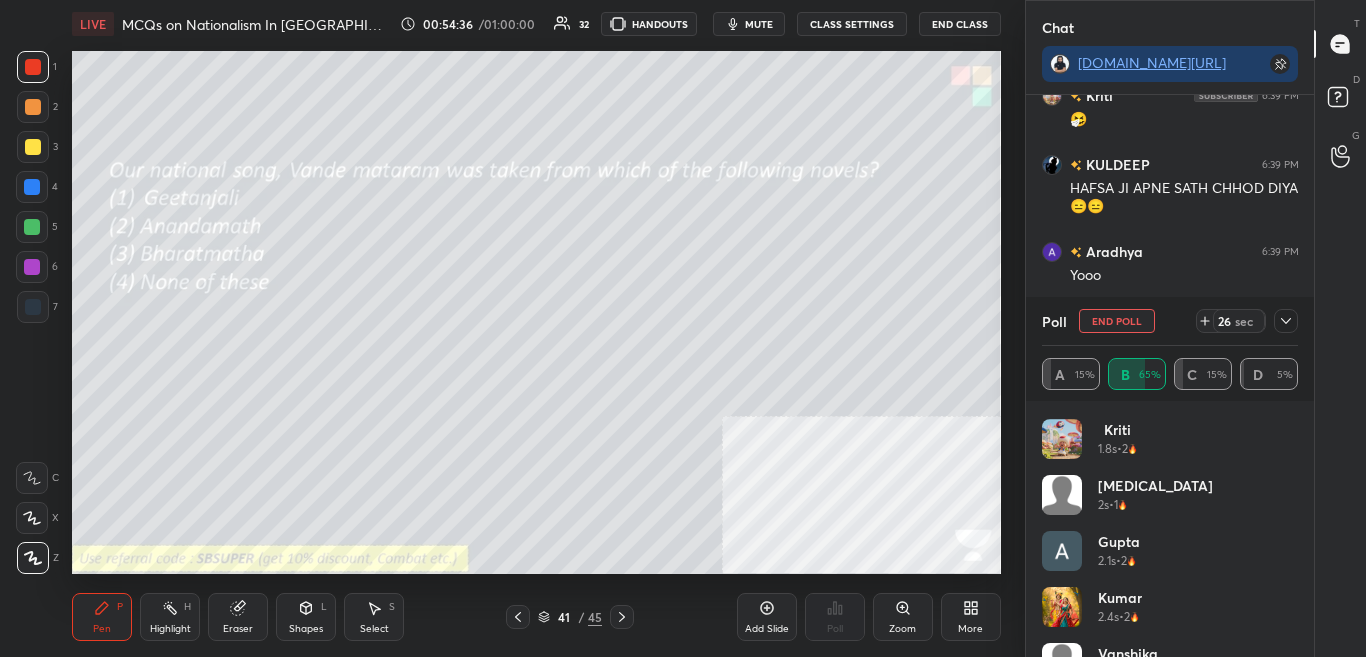 click on "Kriti 1.8s  •  2" at bounding box center [1170, 447] 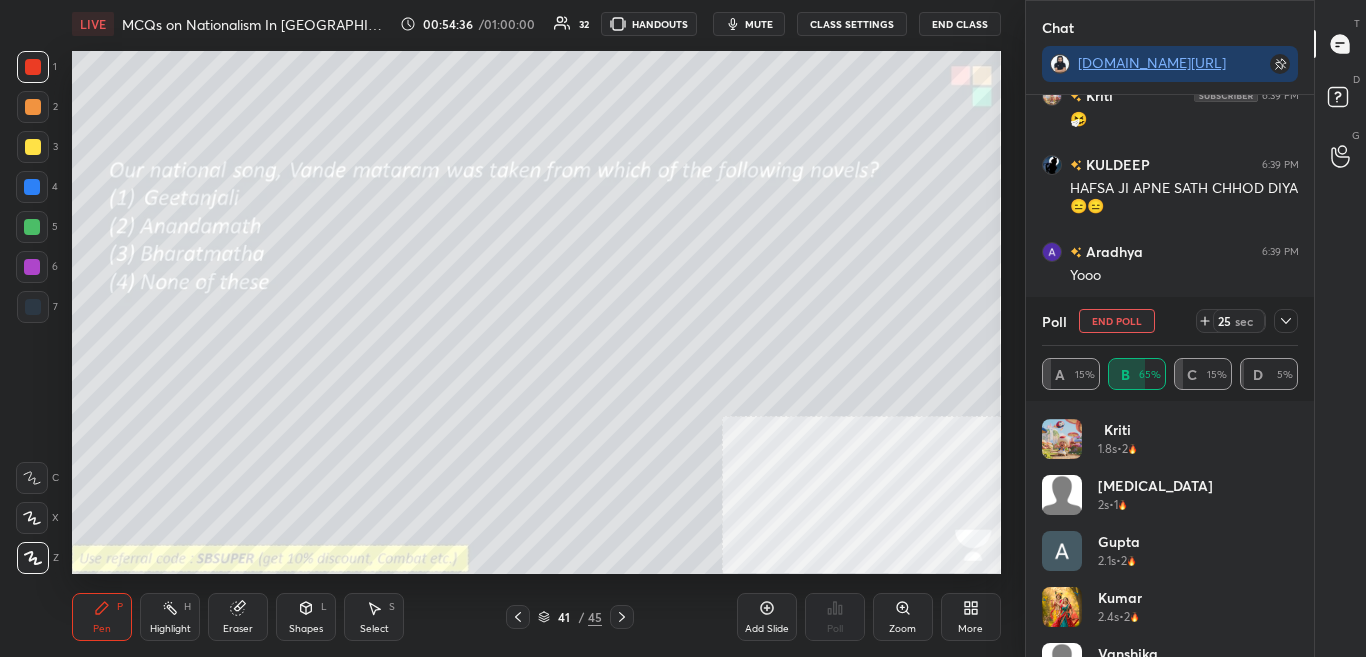 click on "Kriti 1.8s  •  2" at bounding box center [1170, 447] 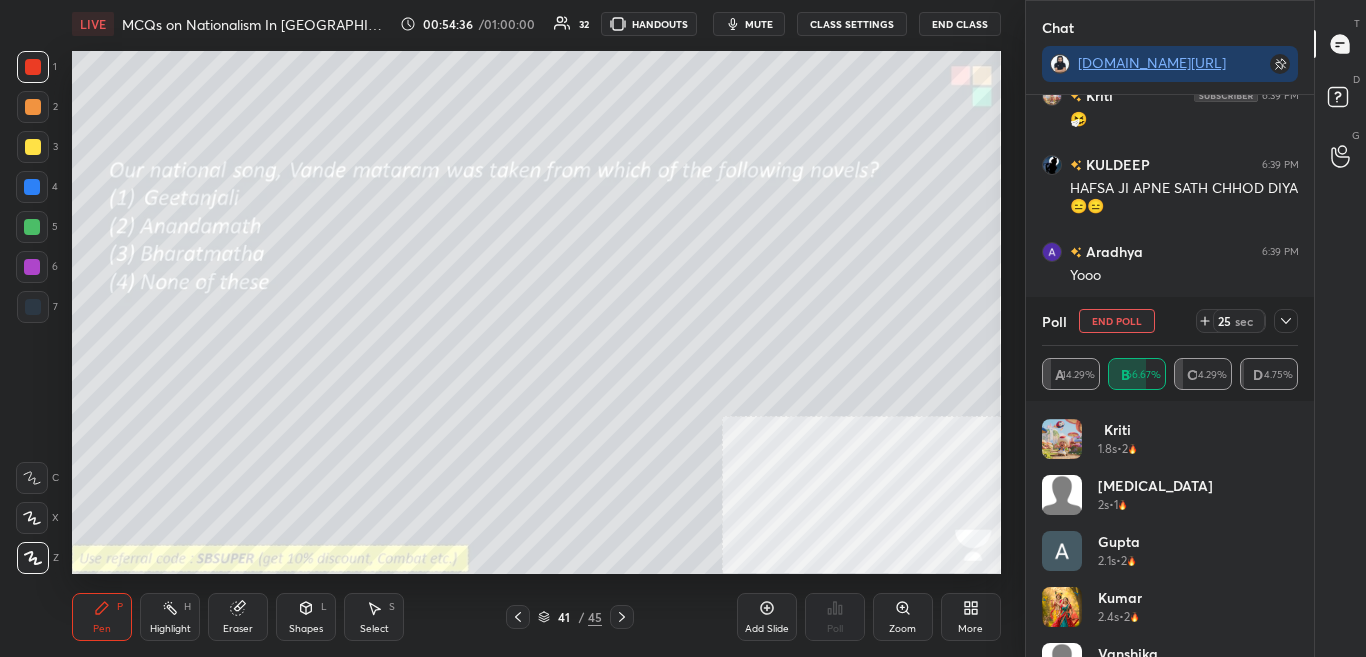 click on "Kriti 1.8s  •  2" at bounding box center [1170, 447] 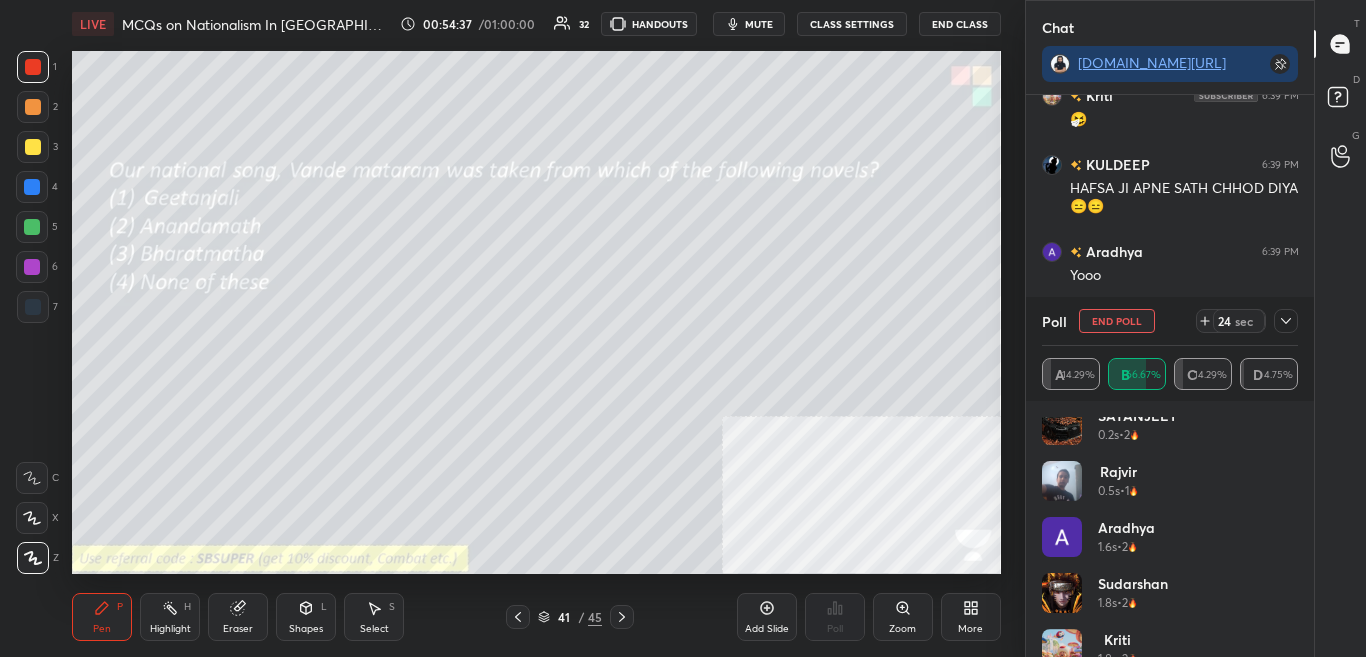 drag, startPoint x: 1292, startPoint y: 462, endPoint x: 1289, endPoint y: 574, distance: 112.04017 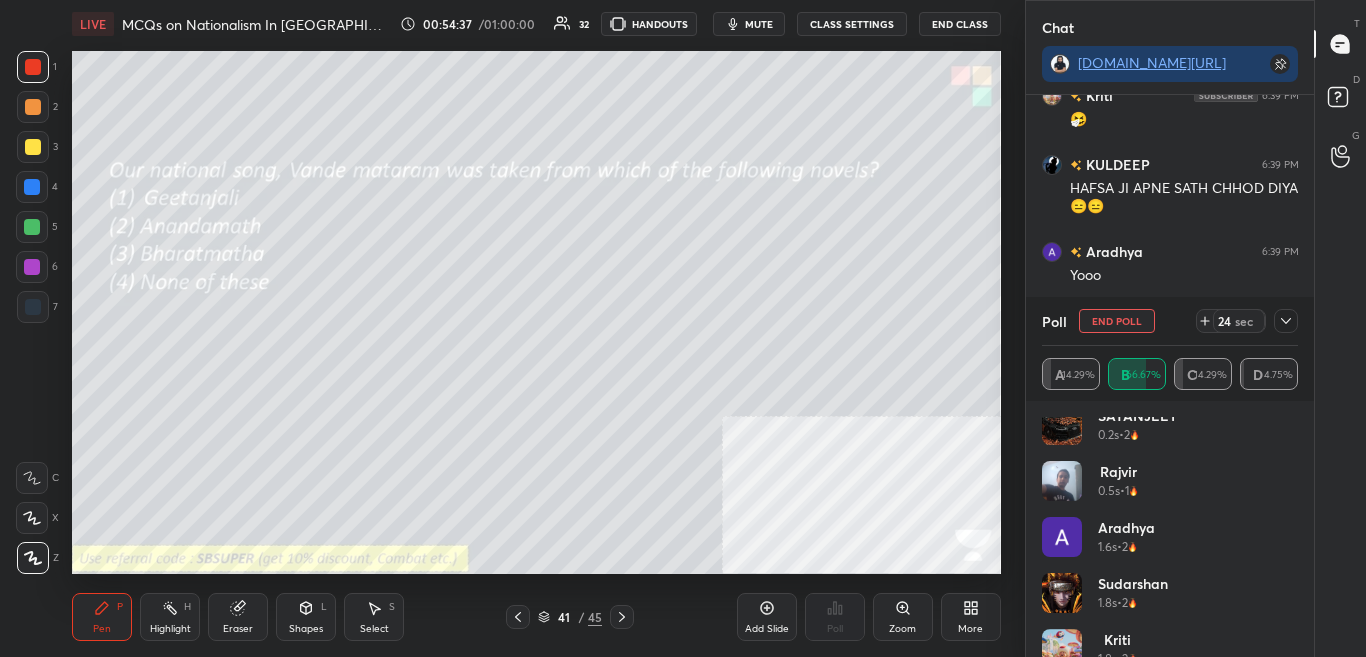click on "Akshu 0.2s  •  1 SAYANJEET 0.2s  •  2 [PERSON_NAME] 0.5s  •  1 [PERSON_NAME] 1.6s  •  2 Sudarshan 1.8s  •  2 Kriti 1.8s  •  2 [MEDICAL_DATA] 2s  •  1" at bounding box center (1170, 741) 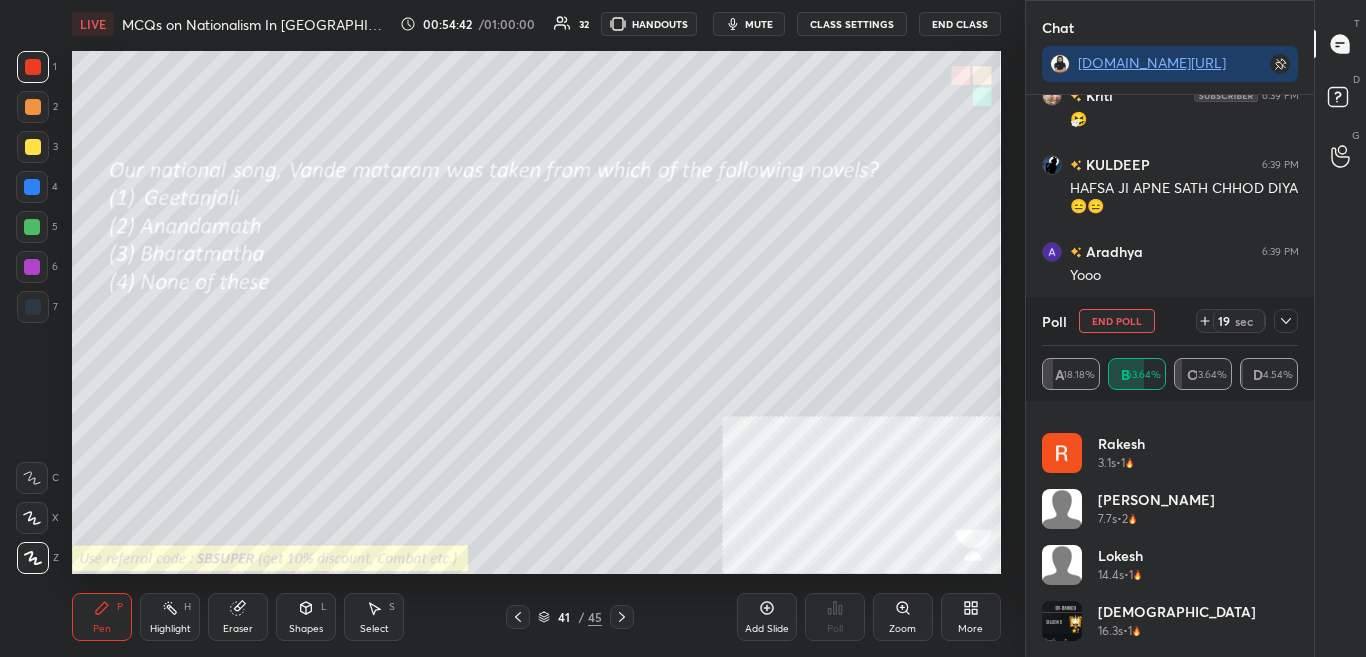 click 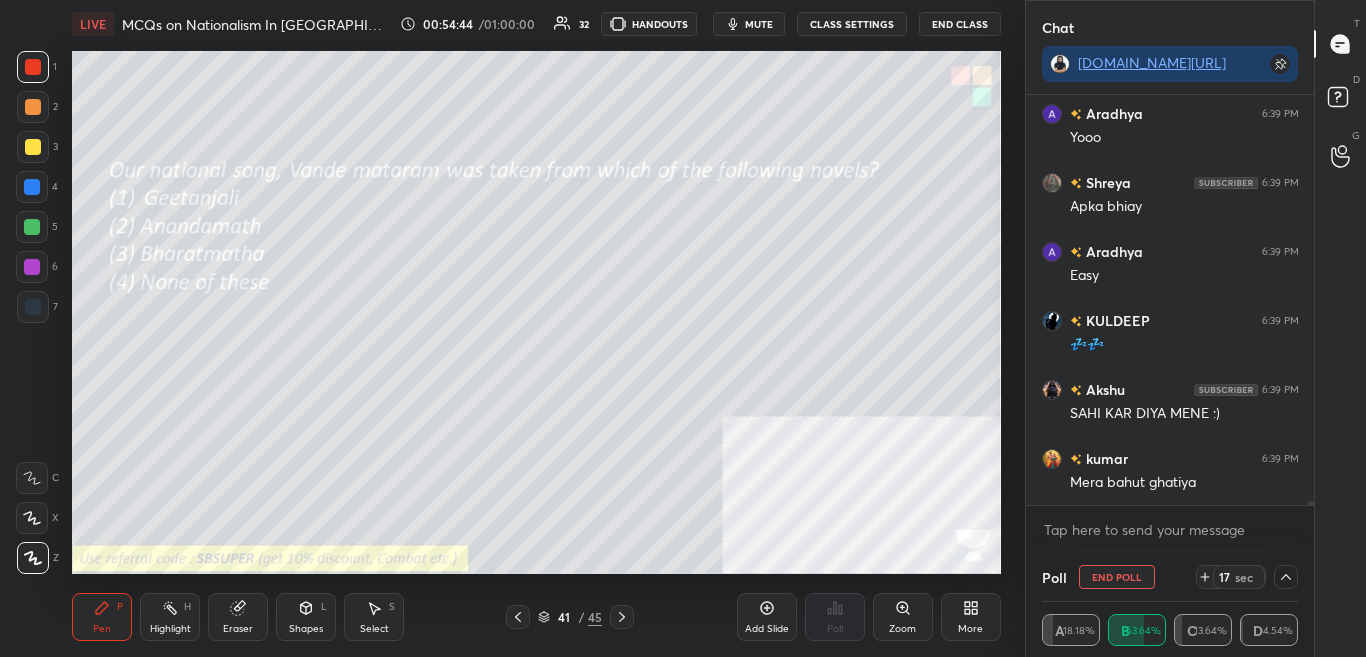 click 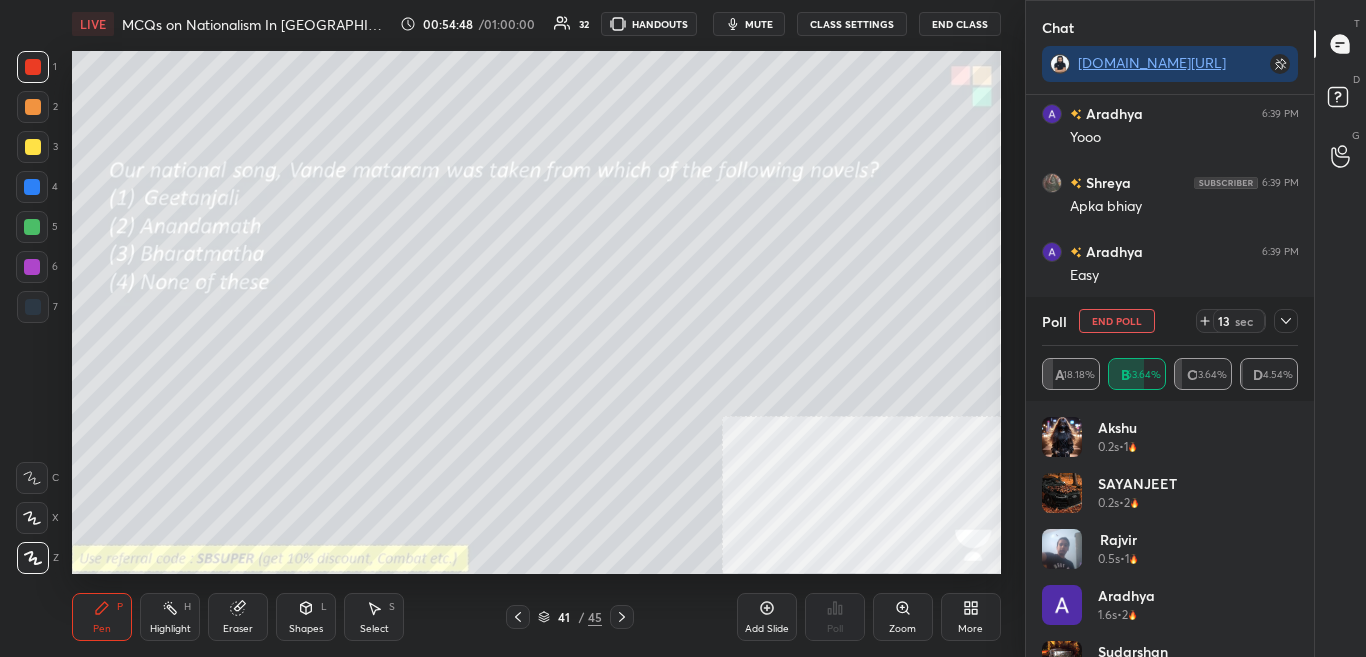 click on "Akshu 0.2s  •  1 SAYANJEET 0.2s  •  2 [PERSON_NAME] 0.5s  •  1 [PERSON_NAME] 1.6s  •  2 Sudarshan 1.8s  •  2 Kriti 1.8s  •  2" at bounding box center [1170, 529] 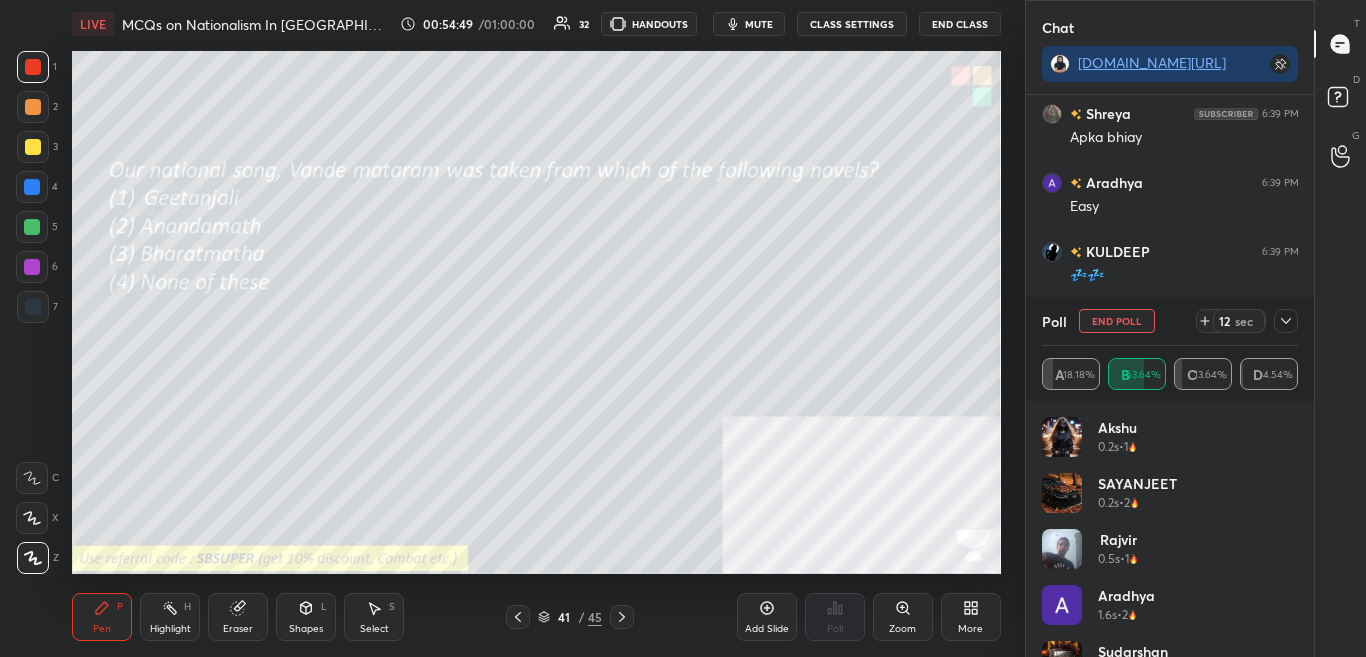 drag, startPoint x: 1299, startPoint y: 432, endPoint x: 1290, endPoint y: 494, distance: 62.649822 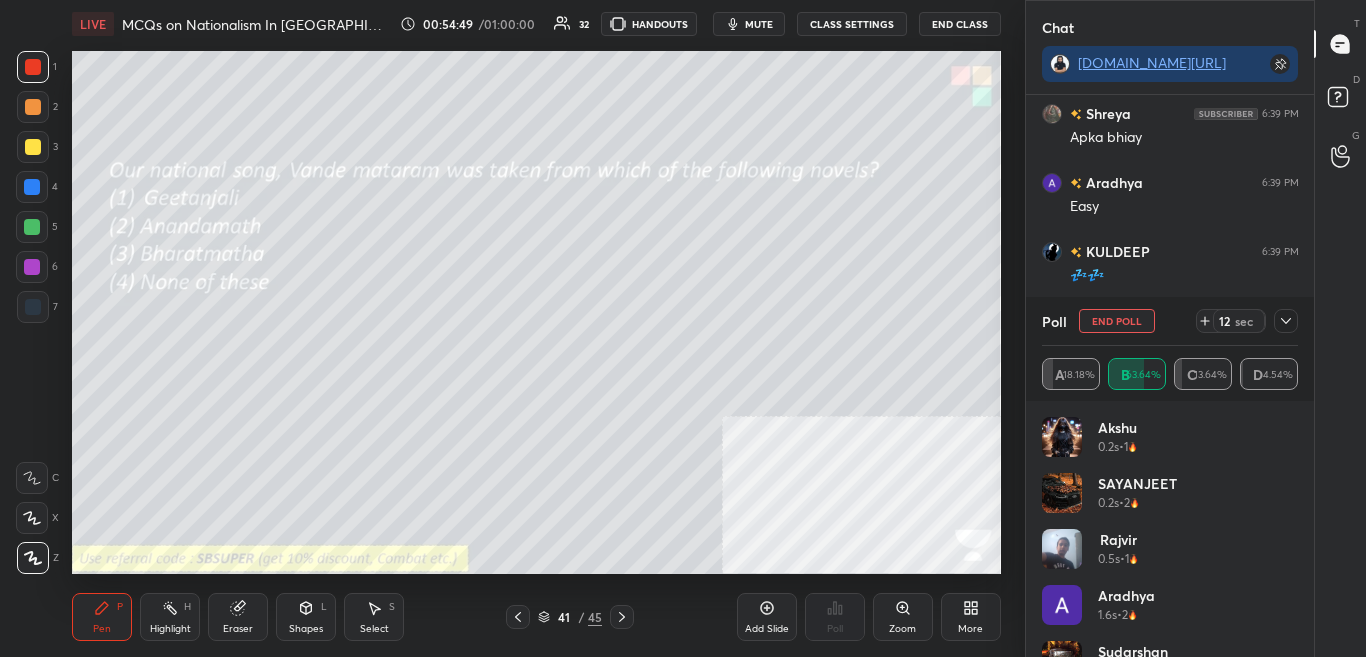 click on "Akshu 0.2s  •  1 SAYANJEET 0.2s  •  2 [PERSON_NAME] 0.5s  •  1 [PERSON_NAME] 1.6s  •  2 Sudarshan 1.8s  •  2 Kriti 1.8s  •  2" at bounding box center (1170, 529) 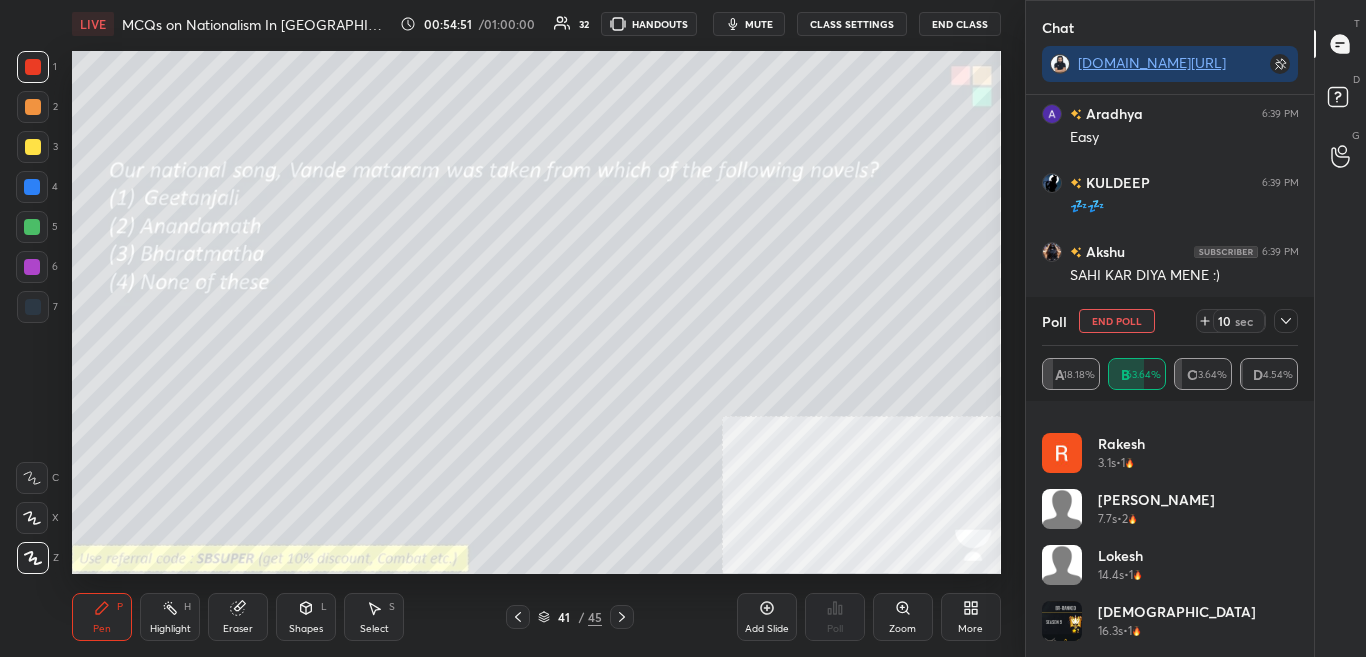 click 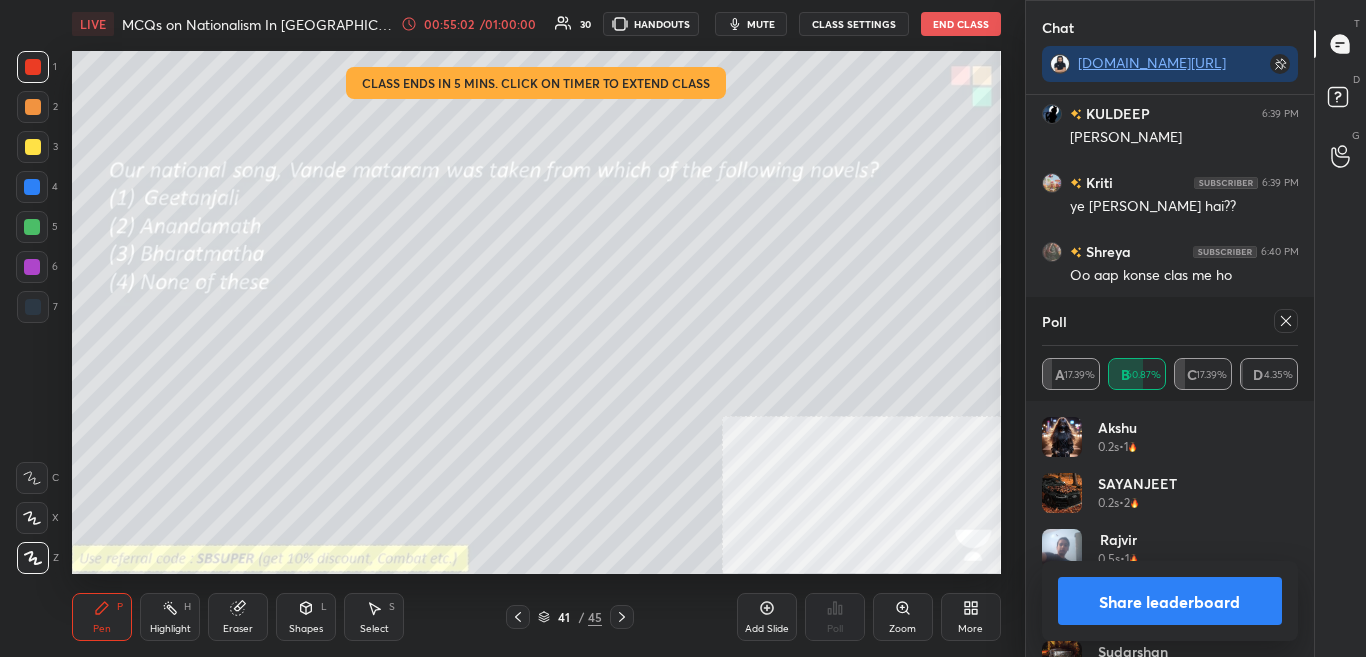 click on "Share leaderboard" at bounding box center (1170, 601) 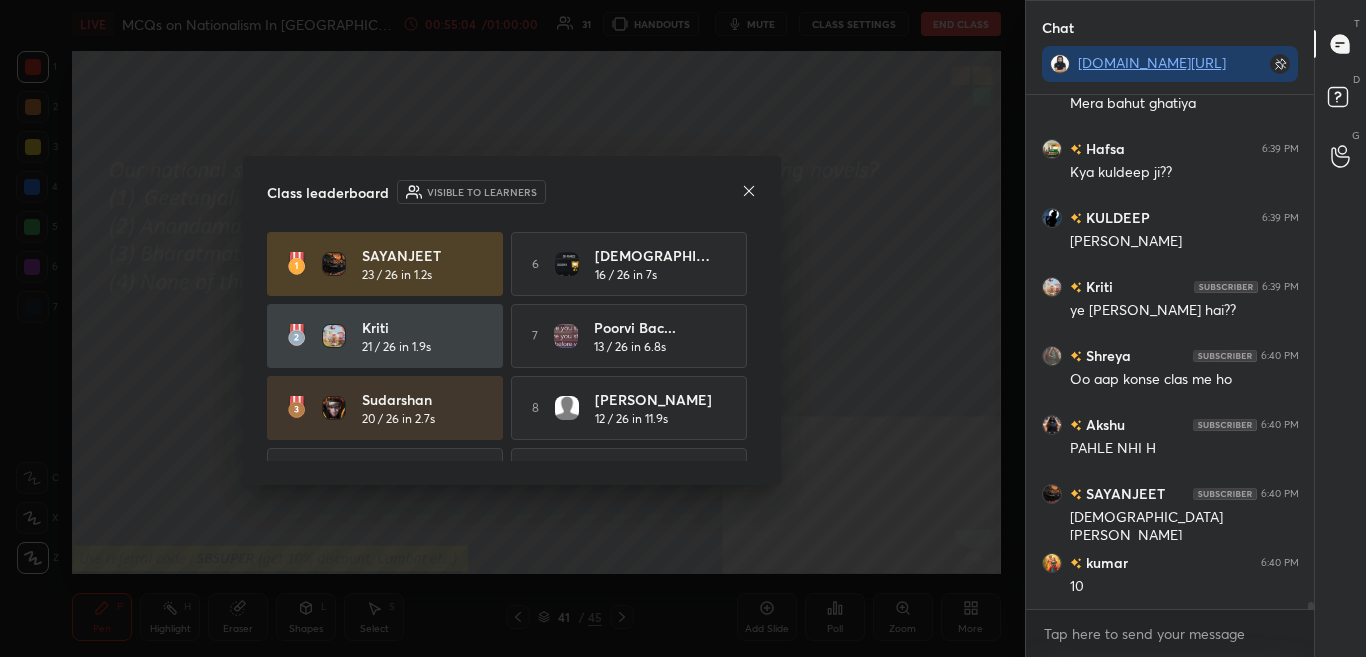 click 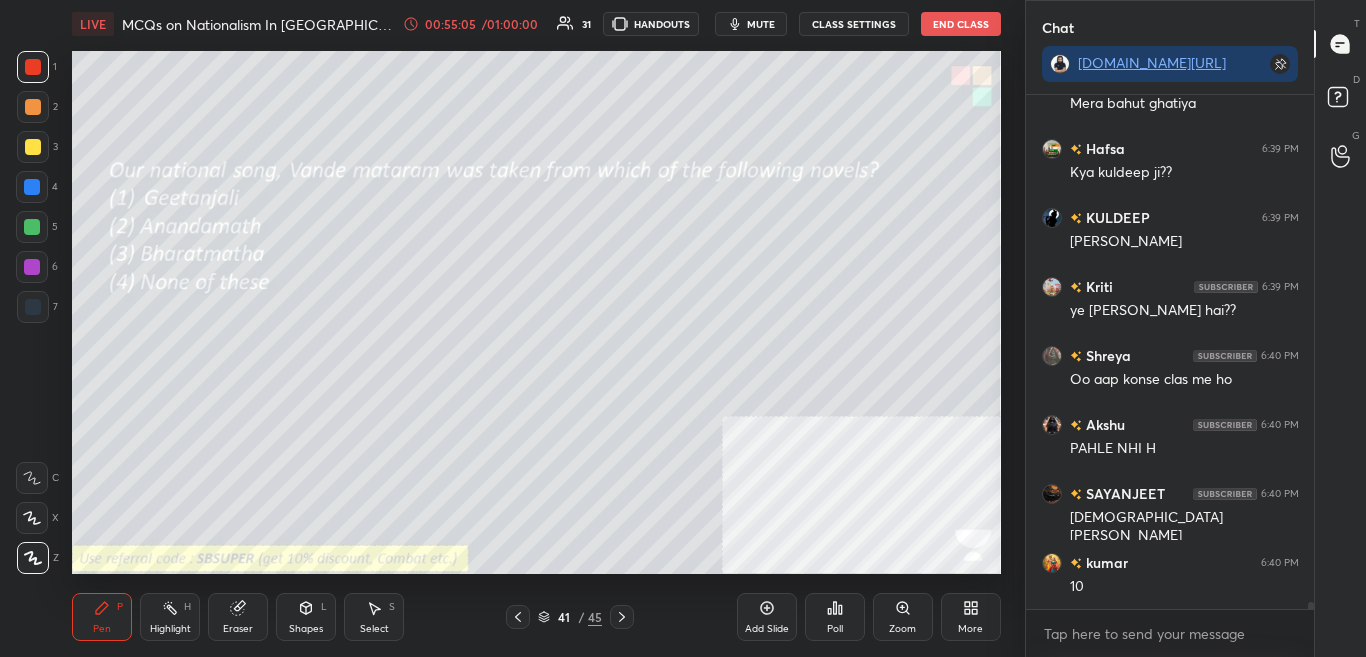 click at bounding box center [622, 617] 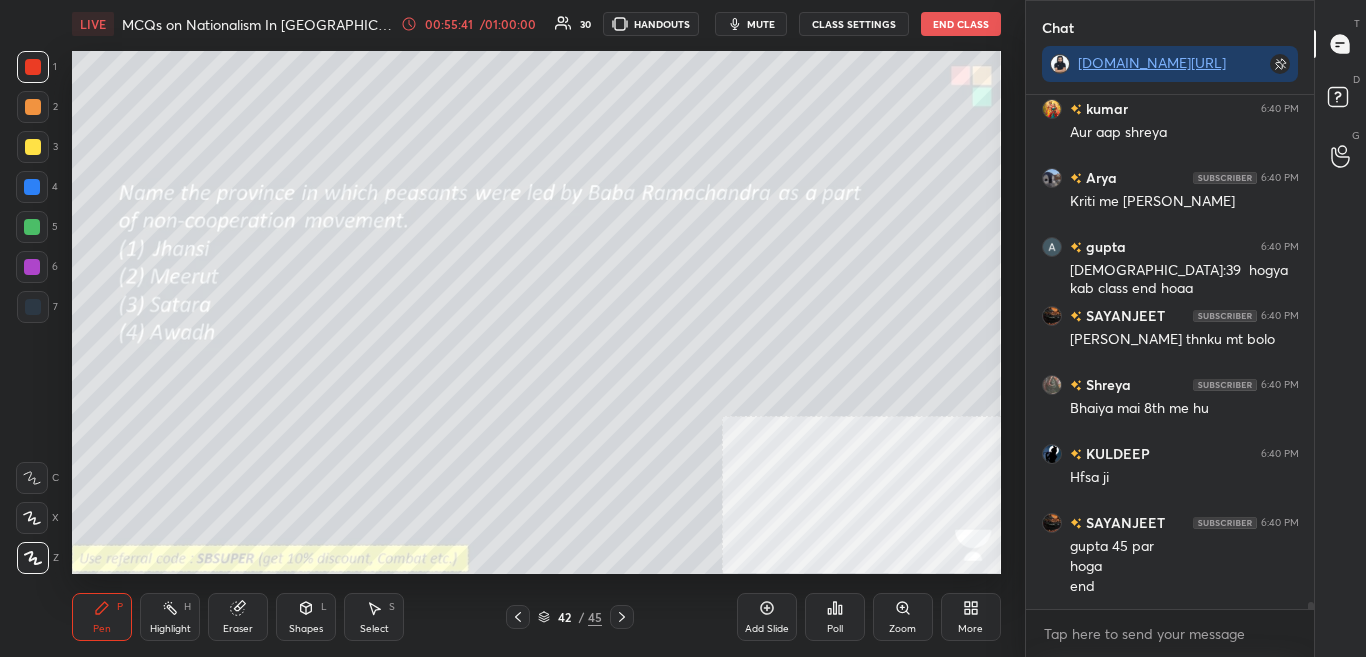 click on "Poll" at bounding box center [835, 617] 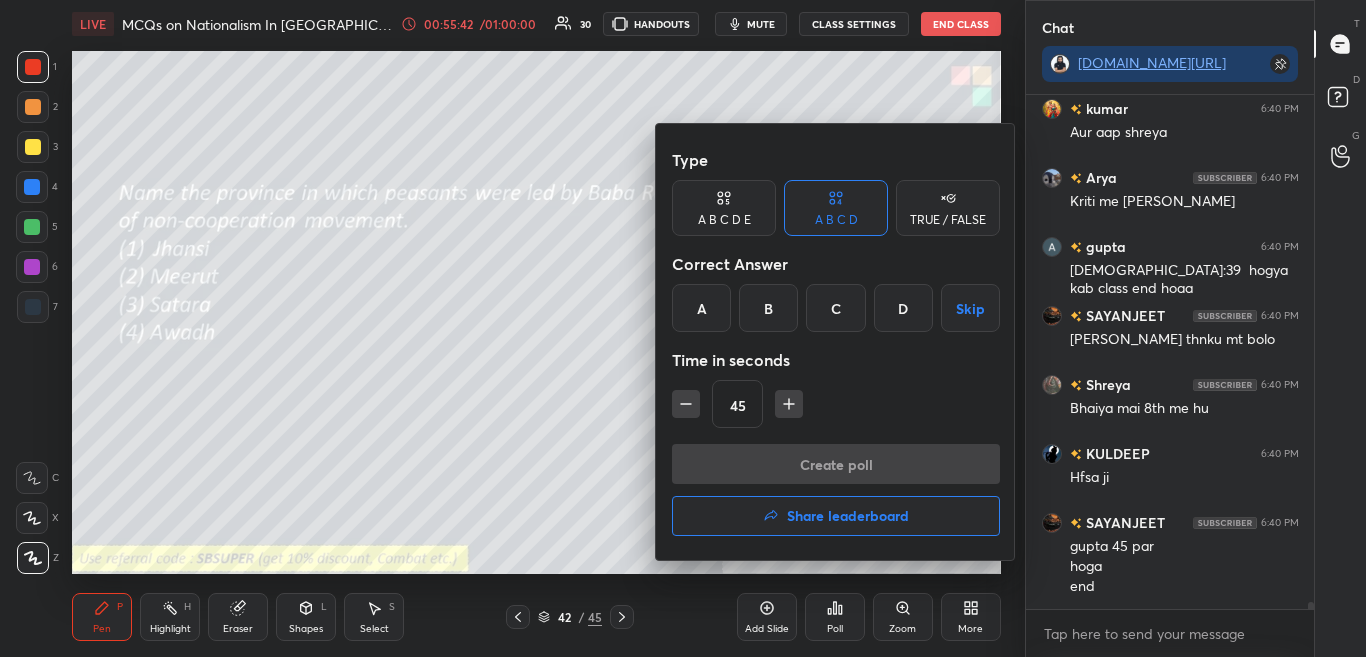 drag, startPoint x: 908, startPoint y: 314, endPoint x: 907, endPoint y: 331, distance: 17.029387 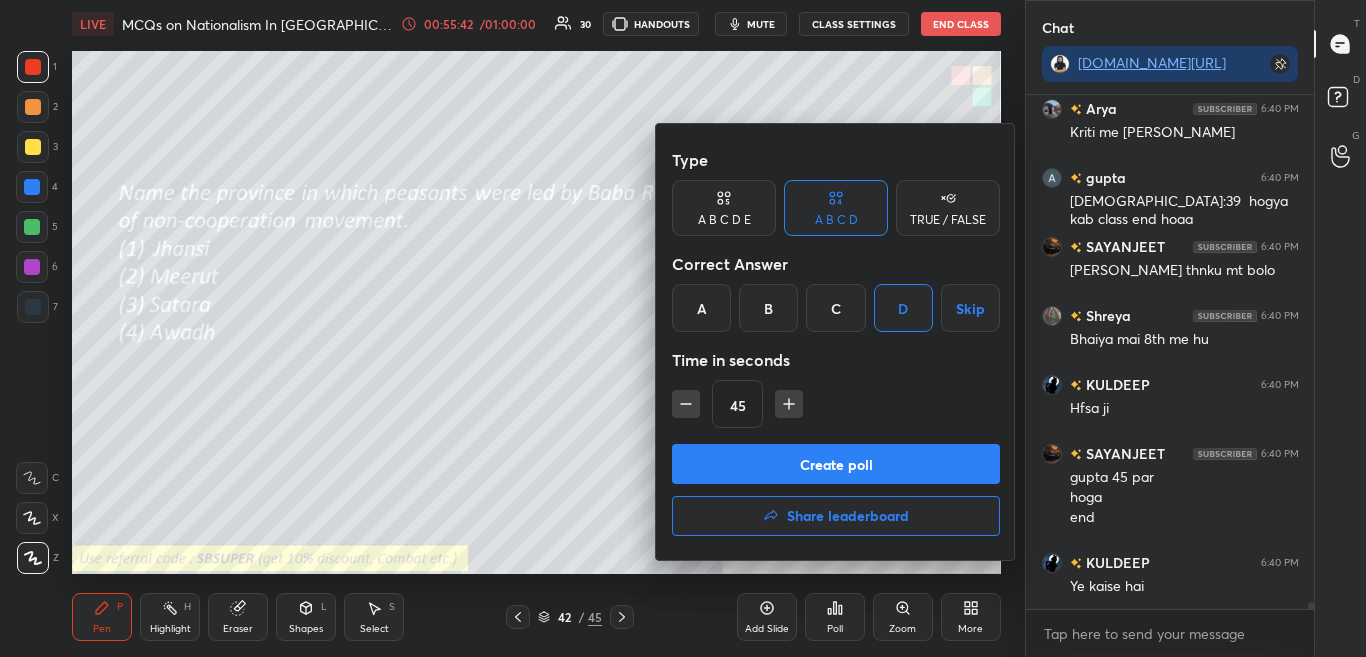 click on "Create poll" at bounding box center [836, 464] 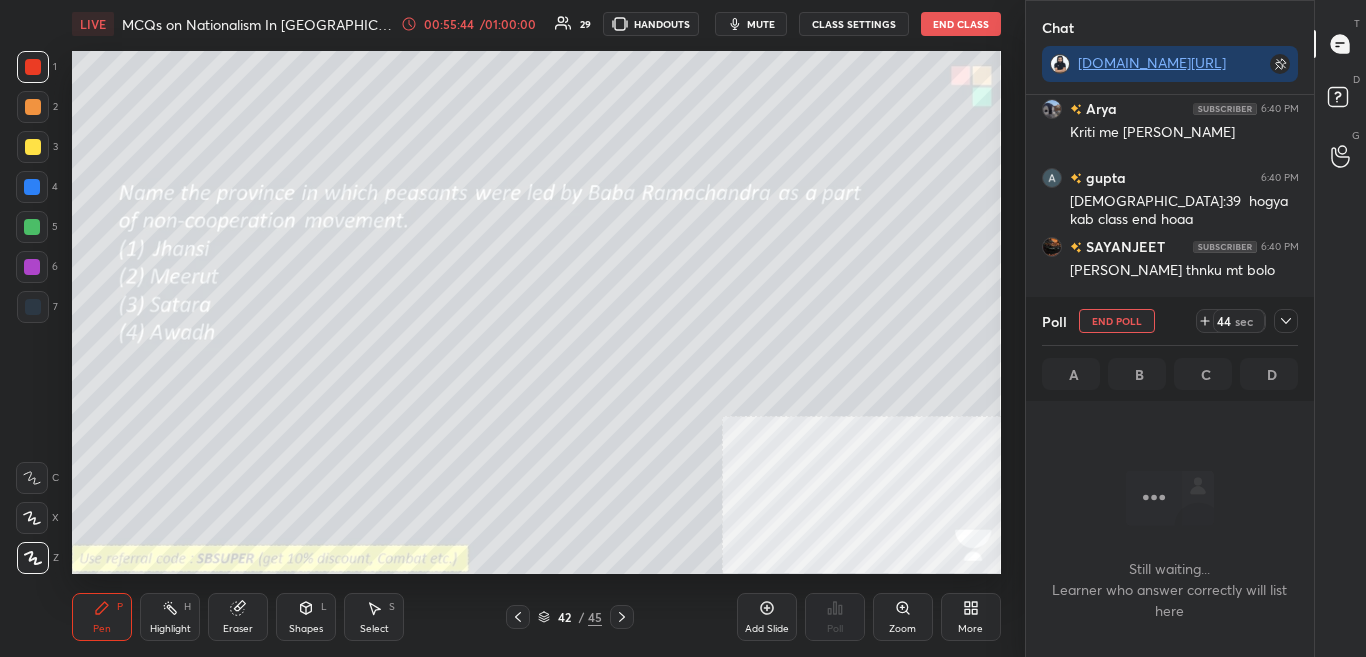 click 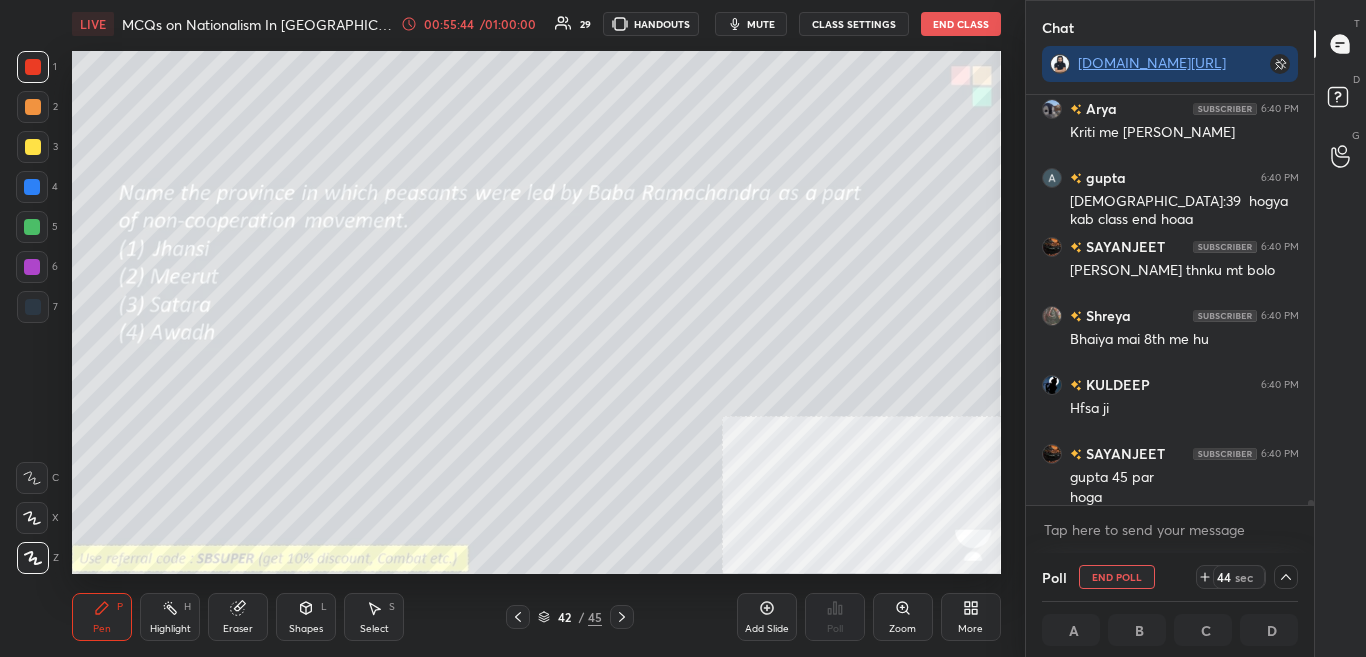 click on "mute" at bounding box center [761, 24] 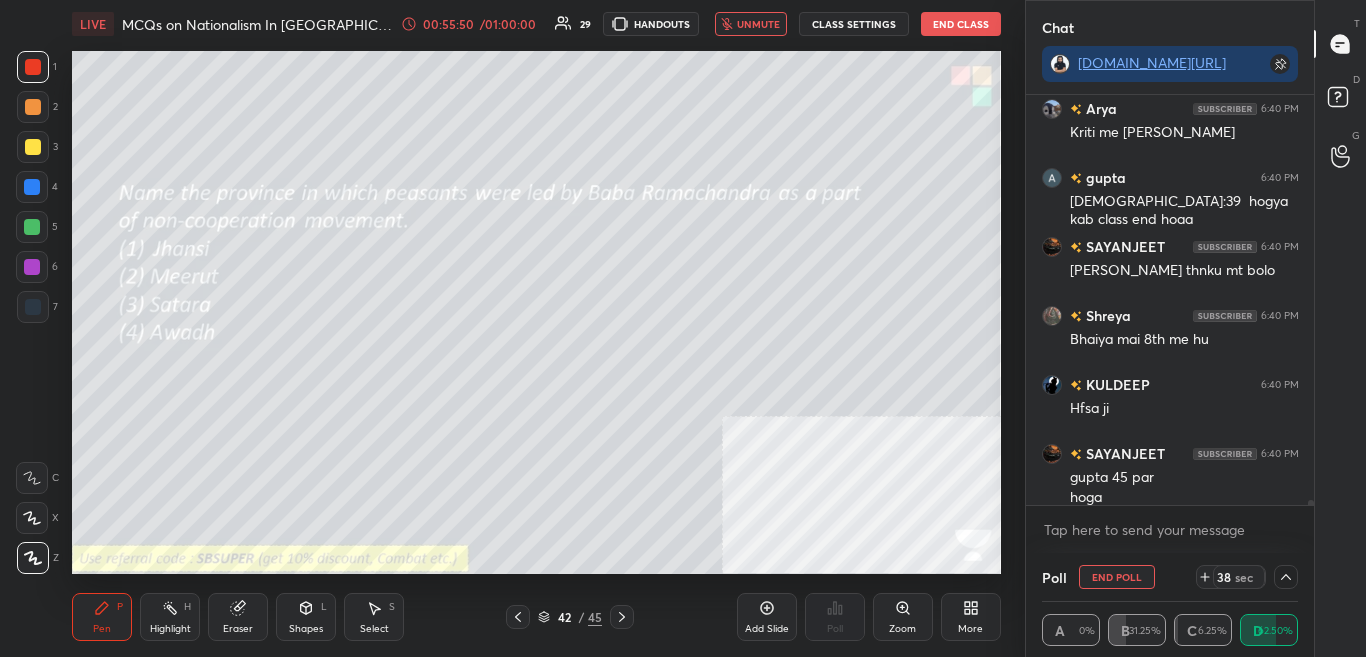 click on "unmute" at bounding box center [758, 24] 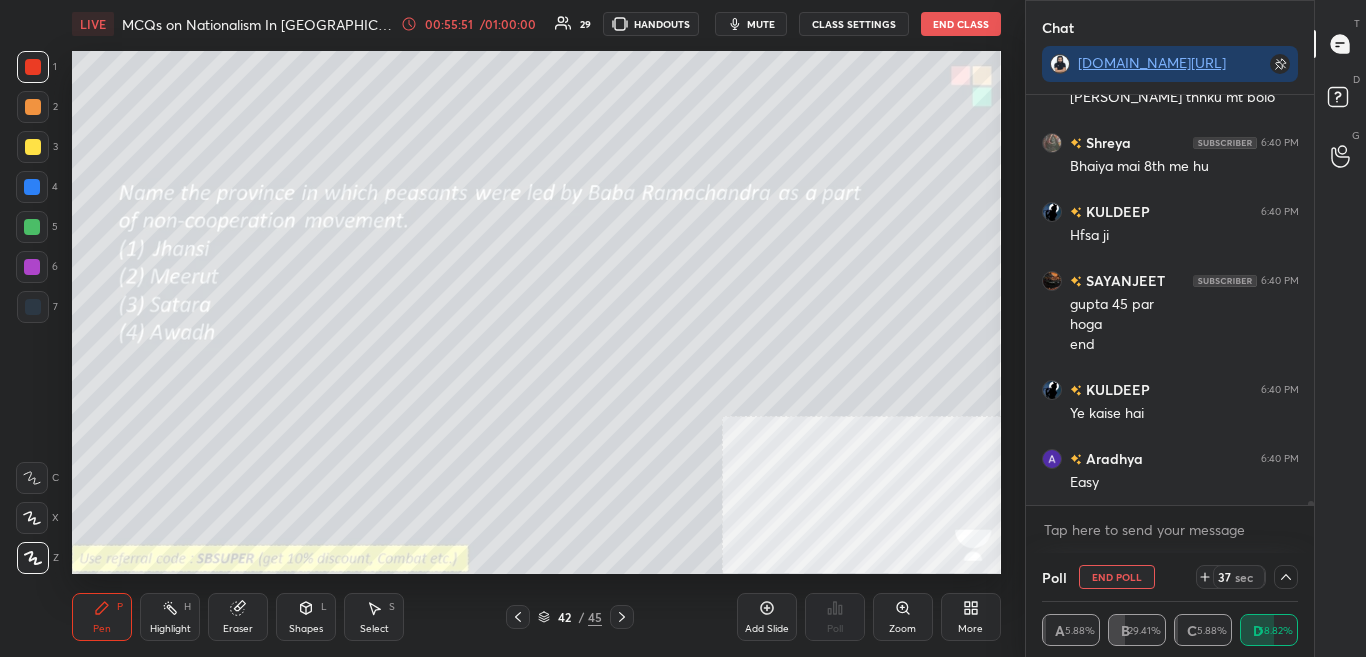 click 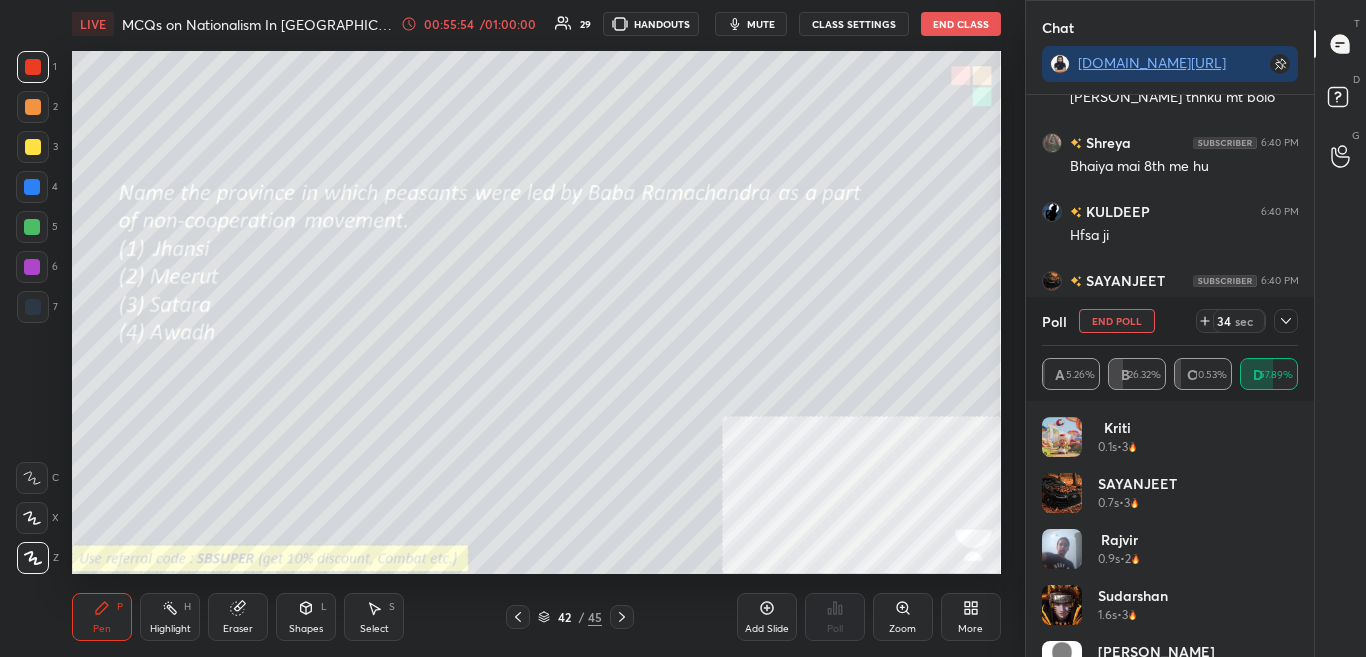 click on "Sudarshan 1.6s  •  3" at bounding box center [1170, 613] 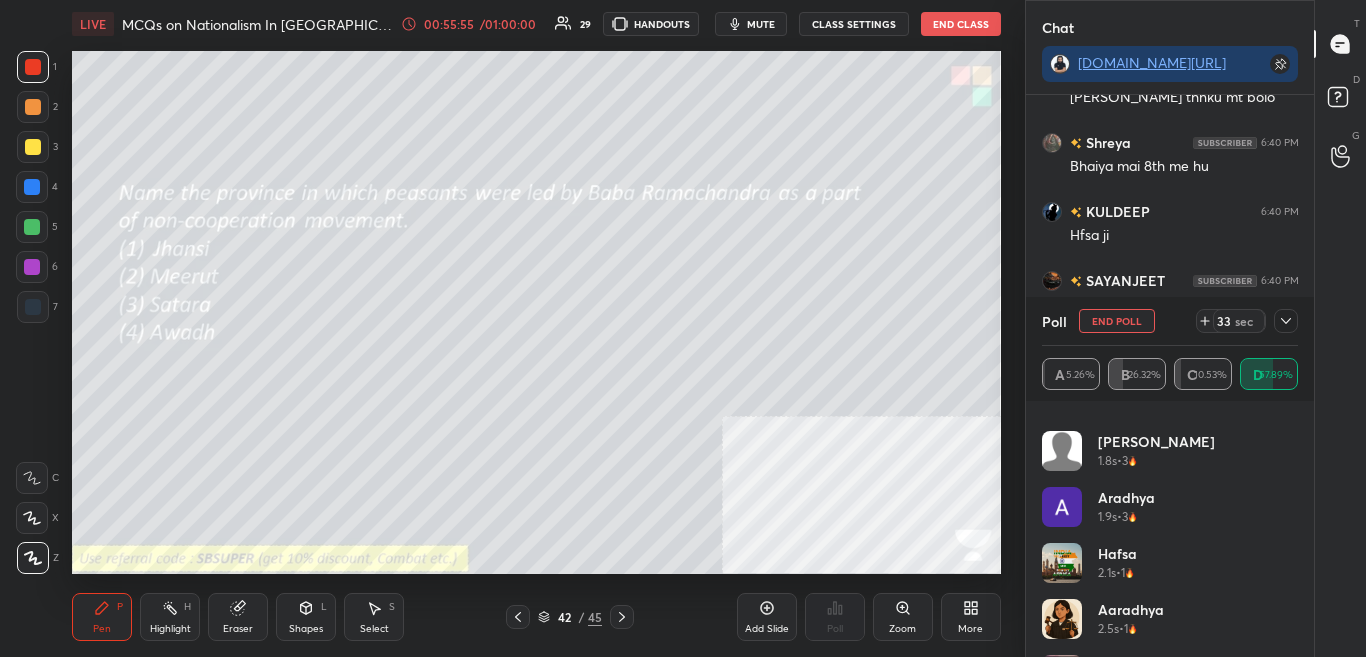 click on "Aaradhya 2.5s  •  1" at bounding box center (1170, 627) 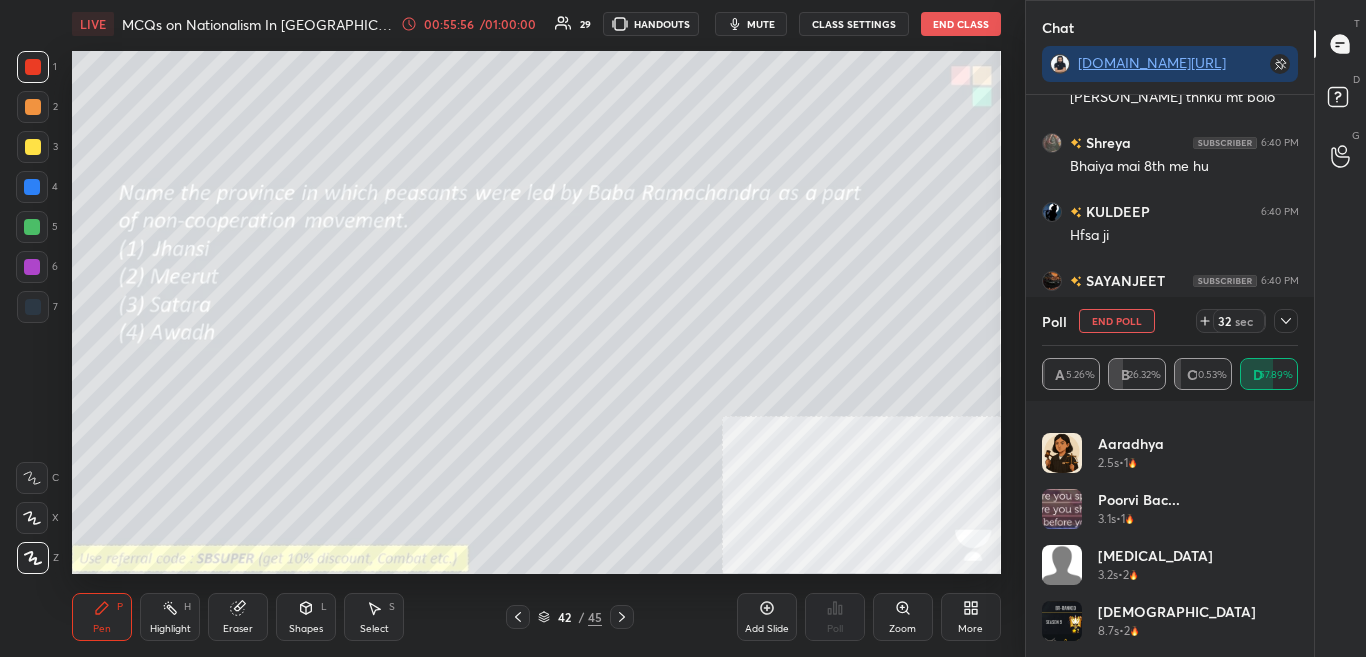 click 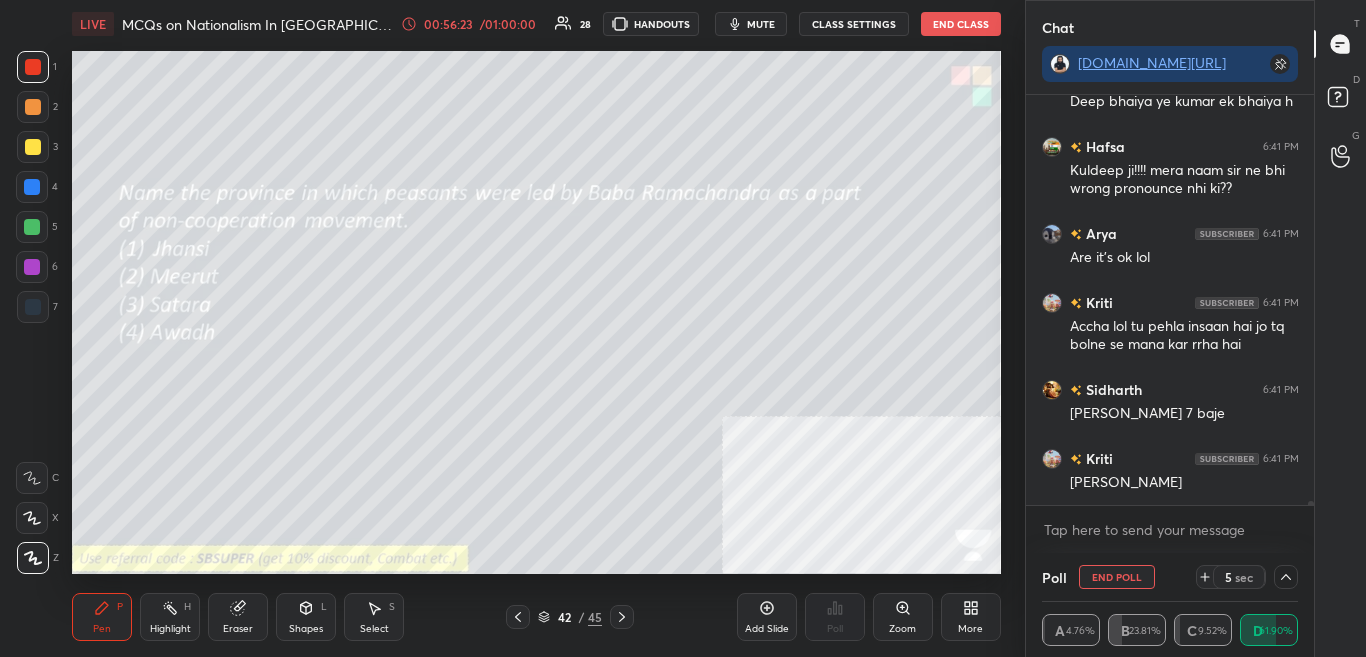 click 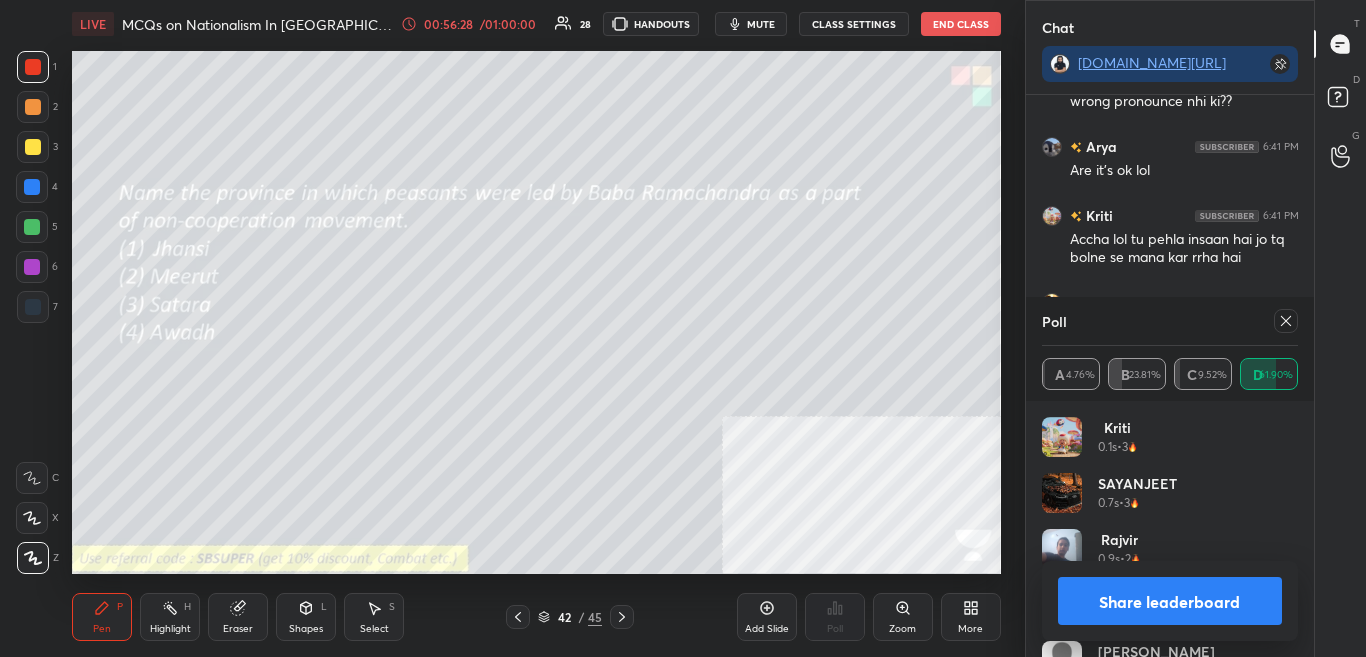 click on "Share leaderboard" at bounding box center (1170, 601) 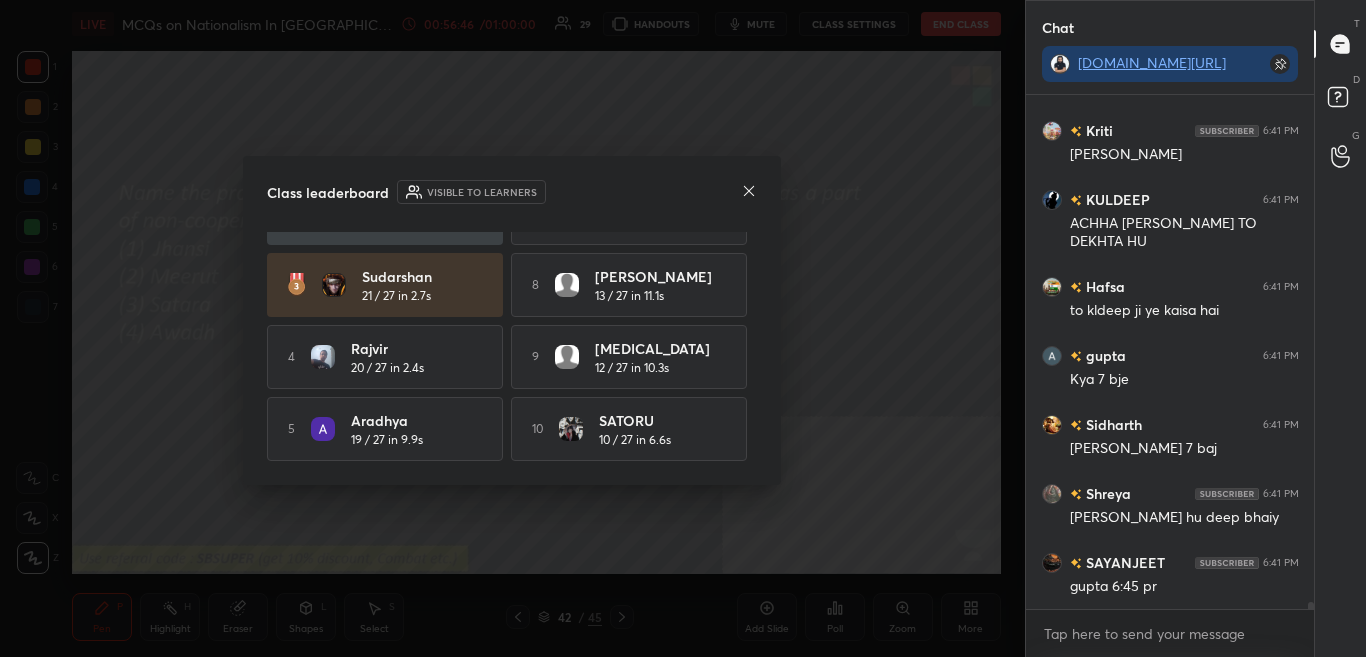 click 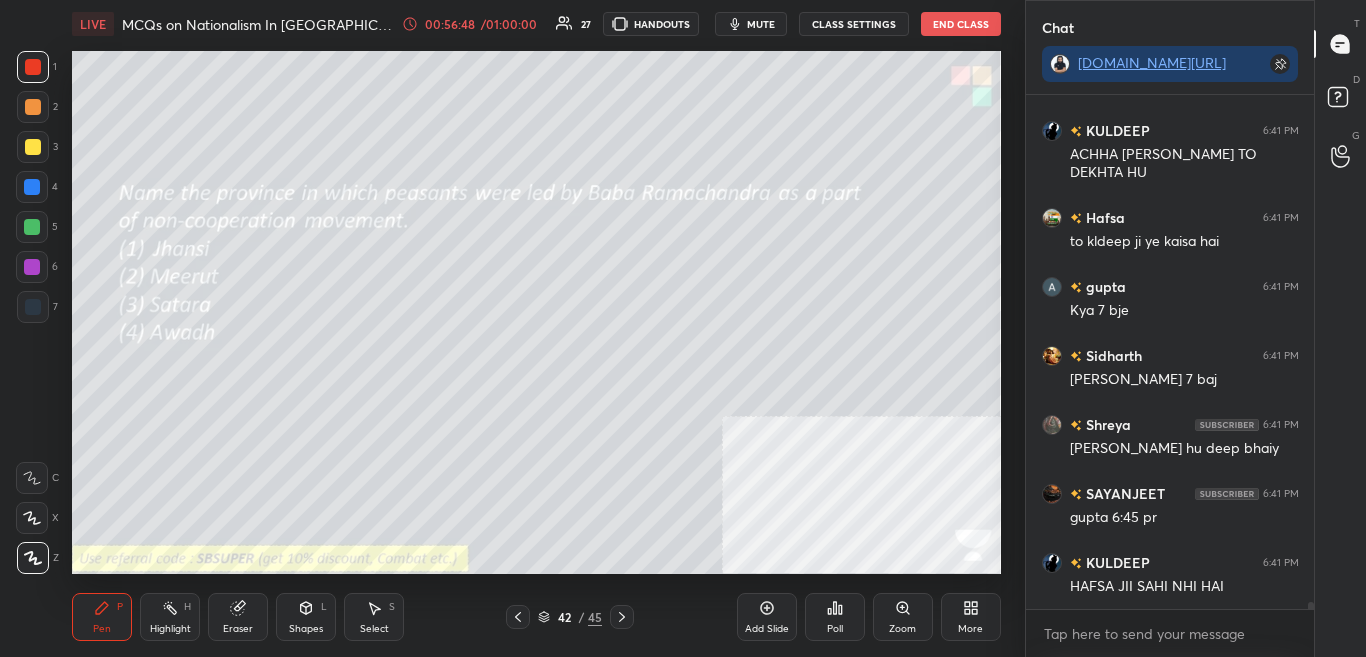 click 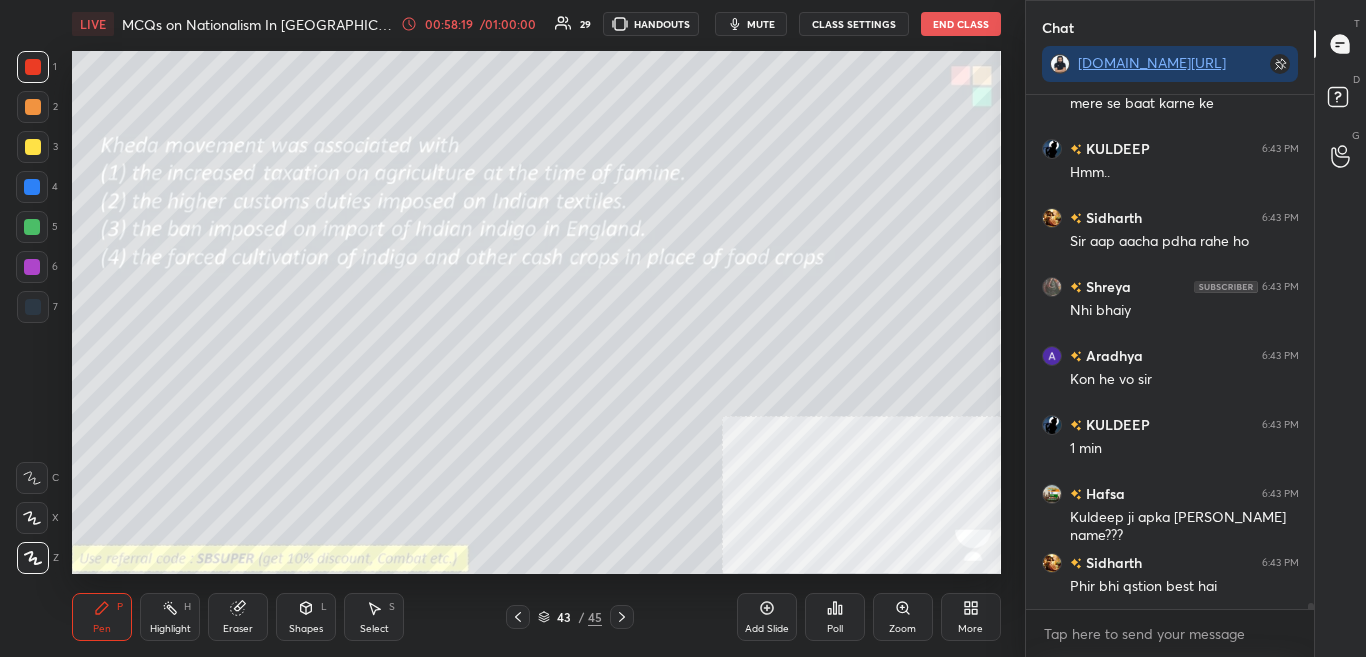 scroll, scrollTop: 40217, scrollLeft: 0, axis: vertical 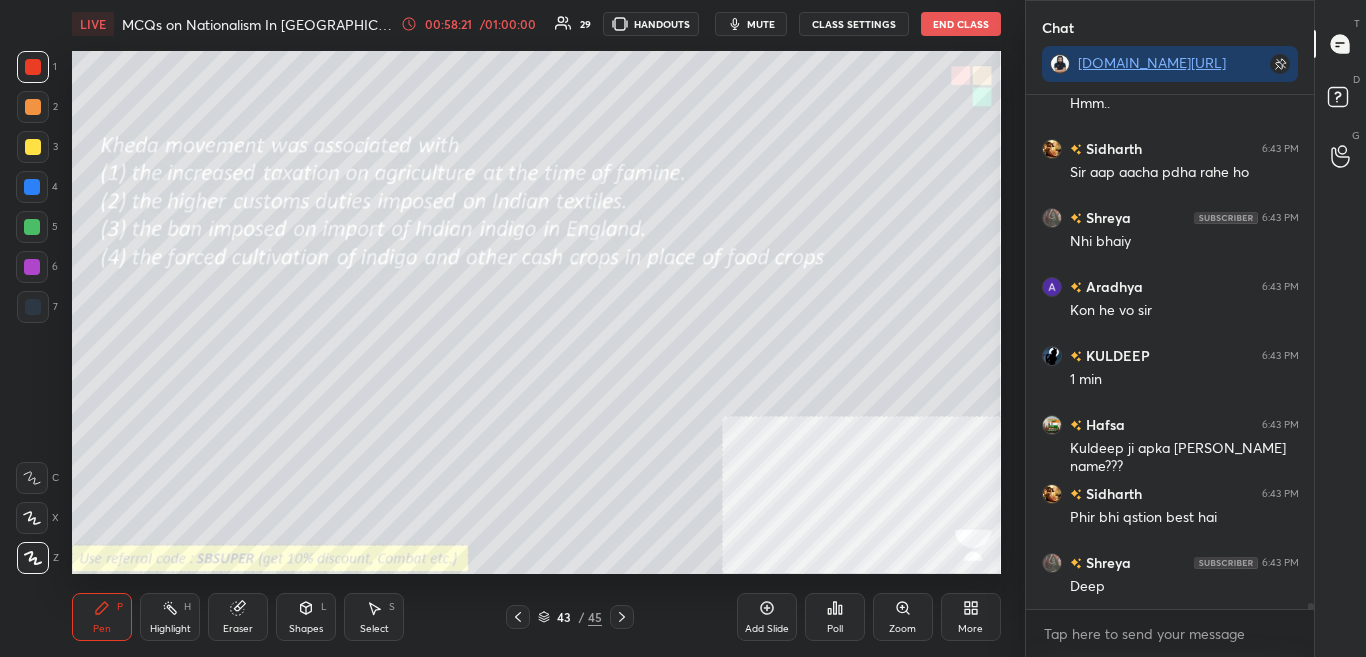 click on "Poll" at bounding box center (835, 617) 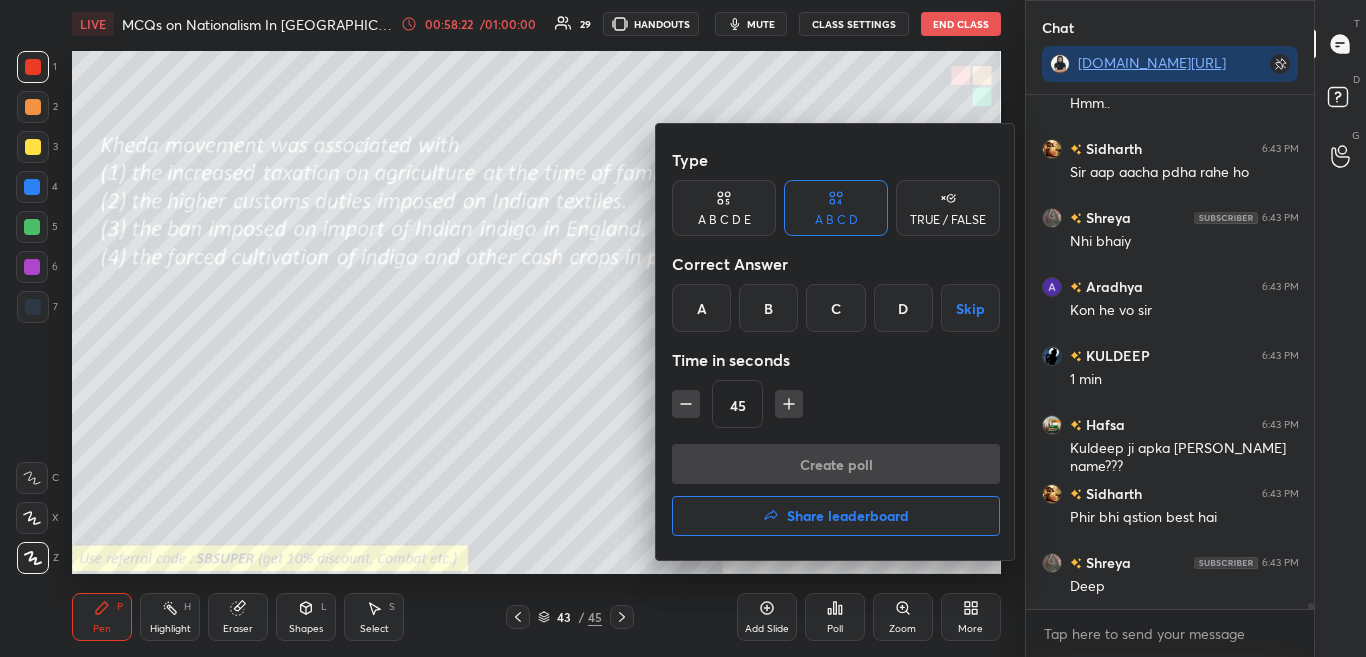 click on "A" at bounding box center (701, 308) 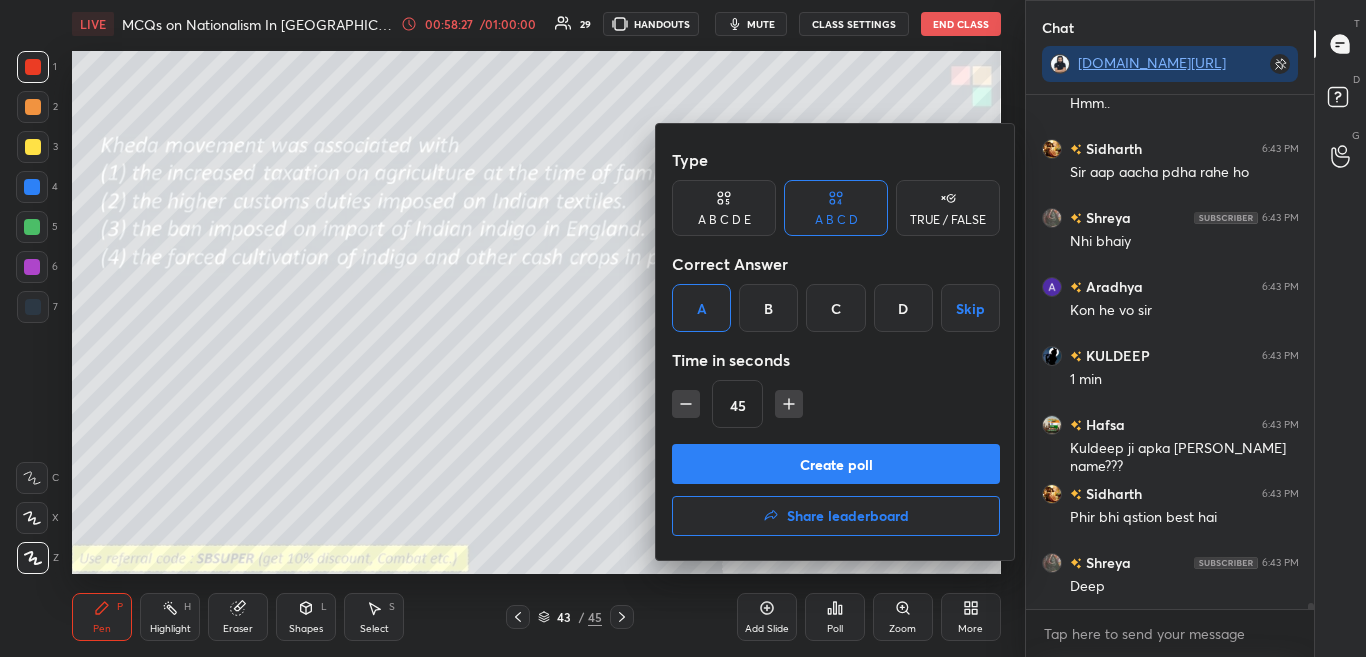 click on "Create poll" at bounding box center [836, 464] 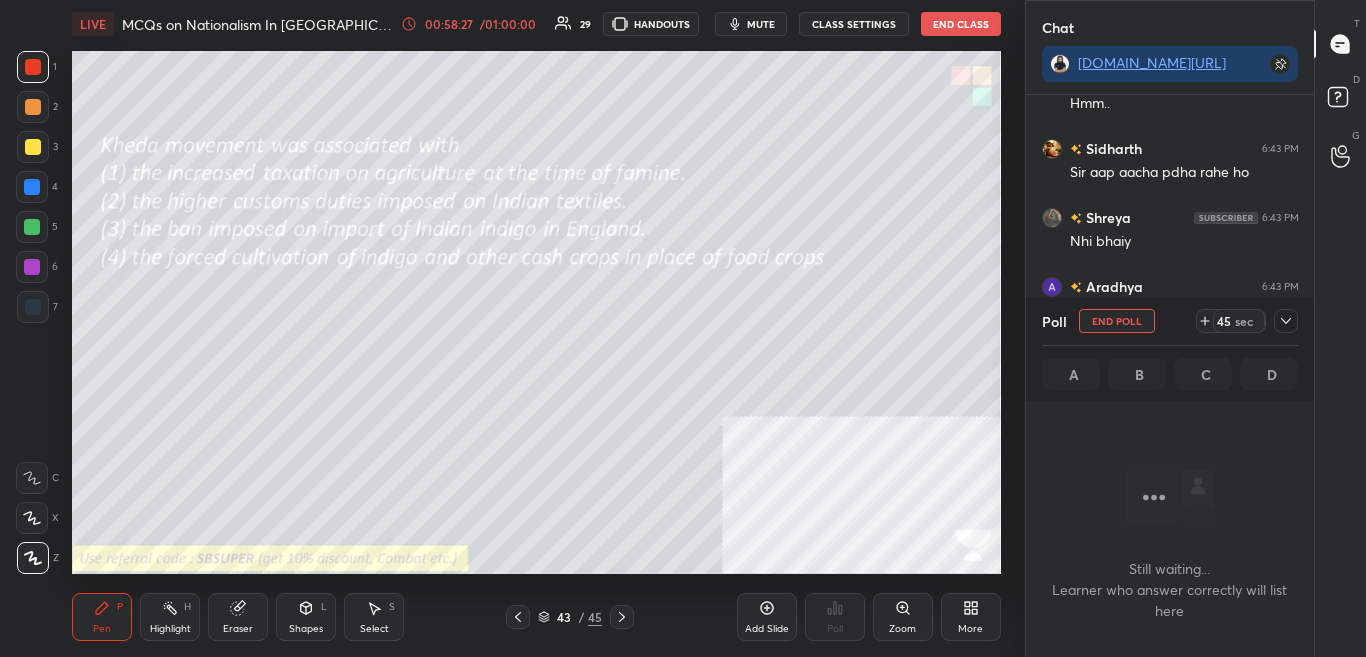 scroll, scrollTop: 280, scrollLeft: 282, axis: both 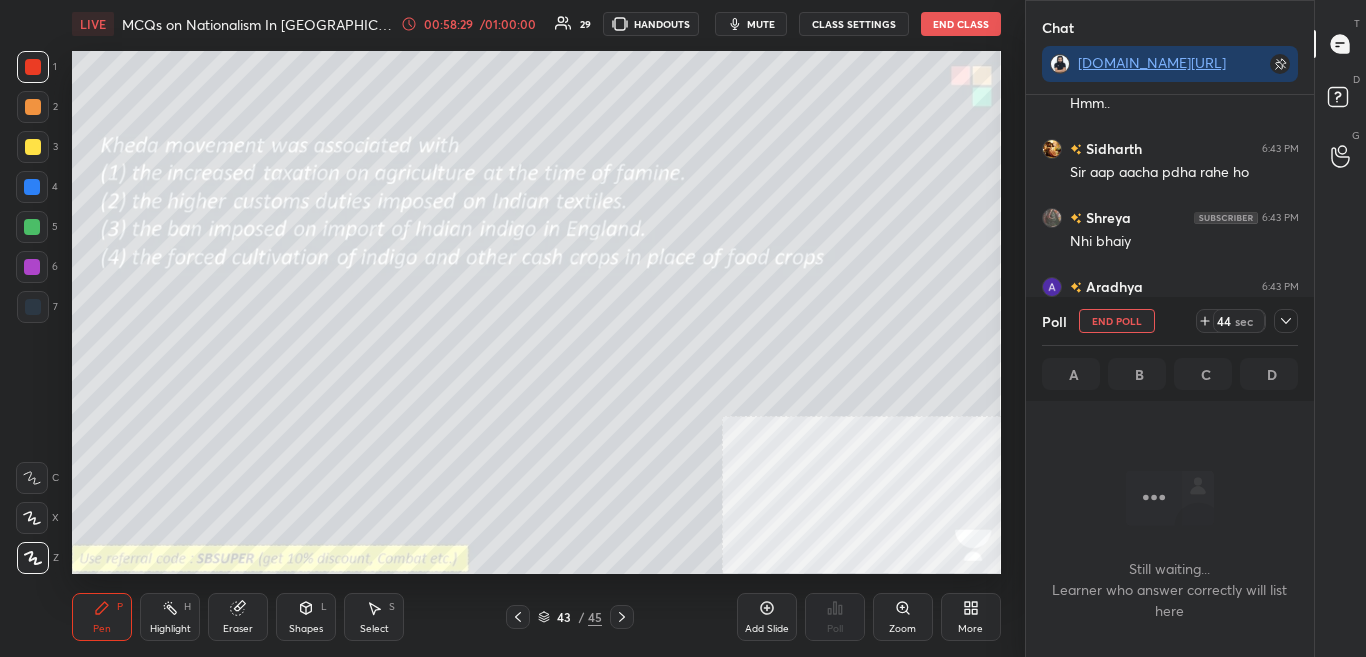 click at bounding box center (1286, 321) 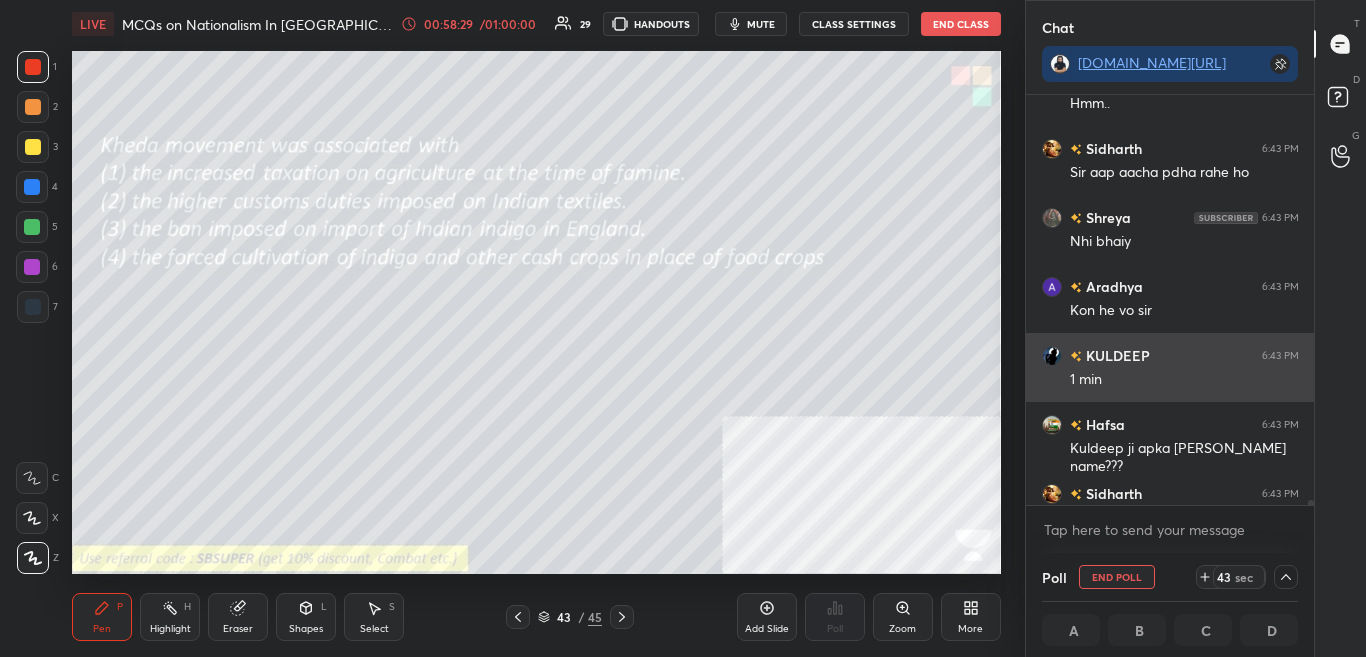 scroll, scrollTop: 1, scrollLeft: 7, axis: both 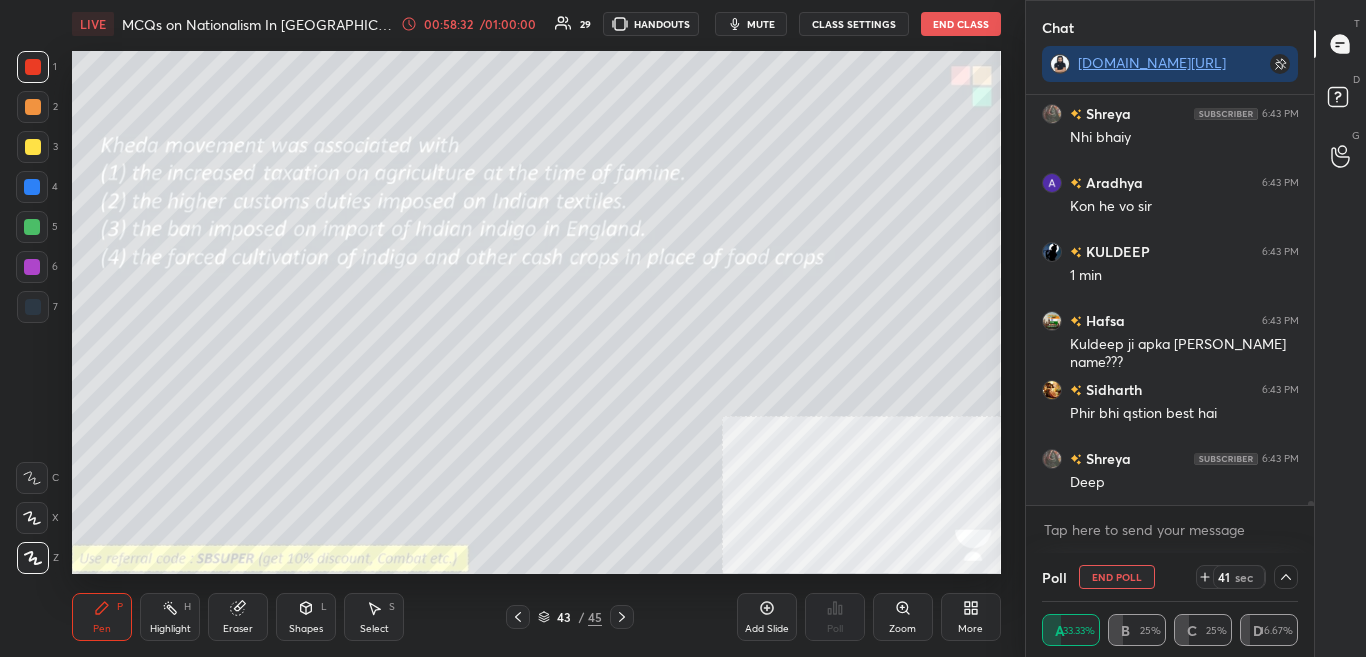 drag, startPoint x: 1310, startPoint y: 502, endPoint x: 1311, endPoint y: 514, distance: 12.0415945 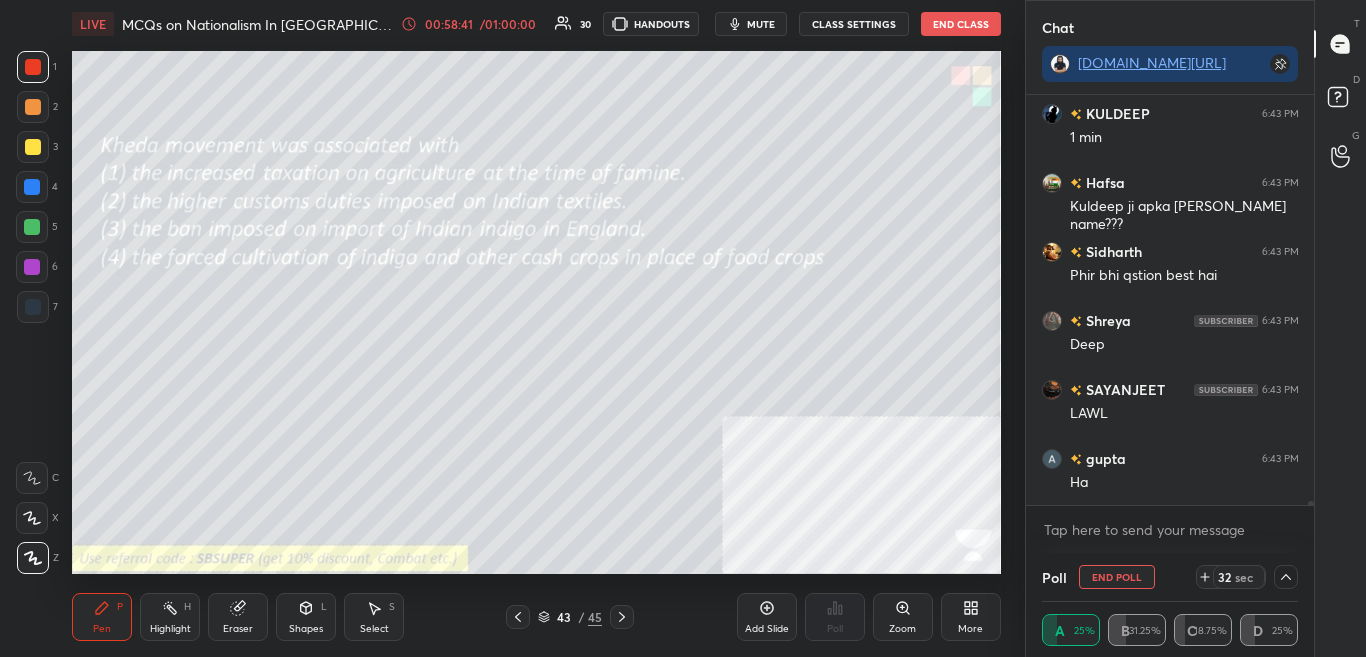 scroll, scrollTop: 40528, scrollLeft: 0, axis: vertical 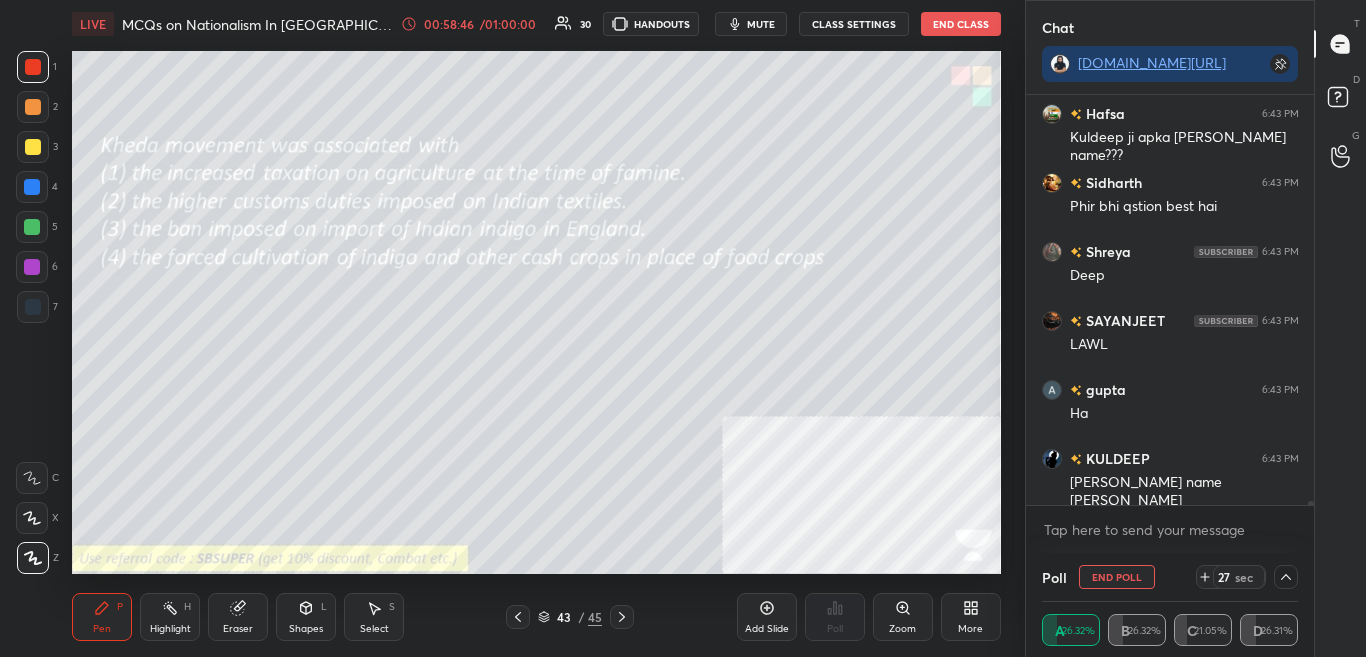 click 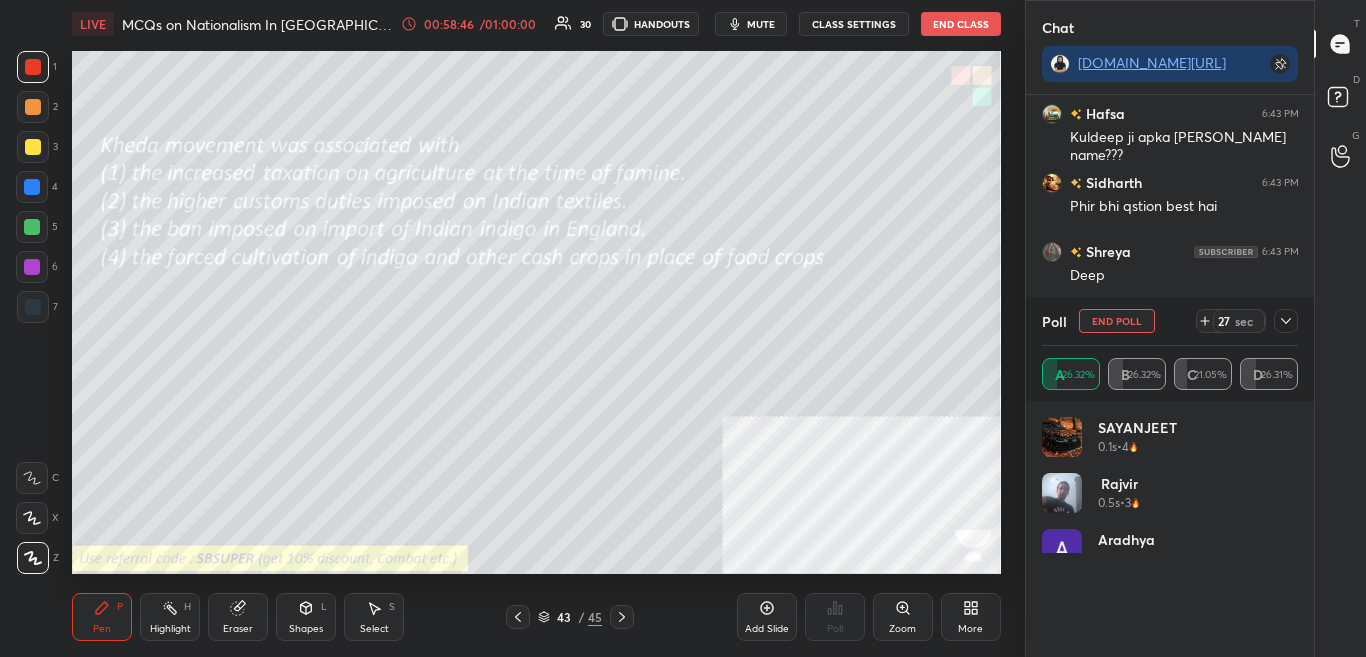 scroll, scrollTop: 7, scrollLeft: 7, axis: both 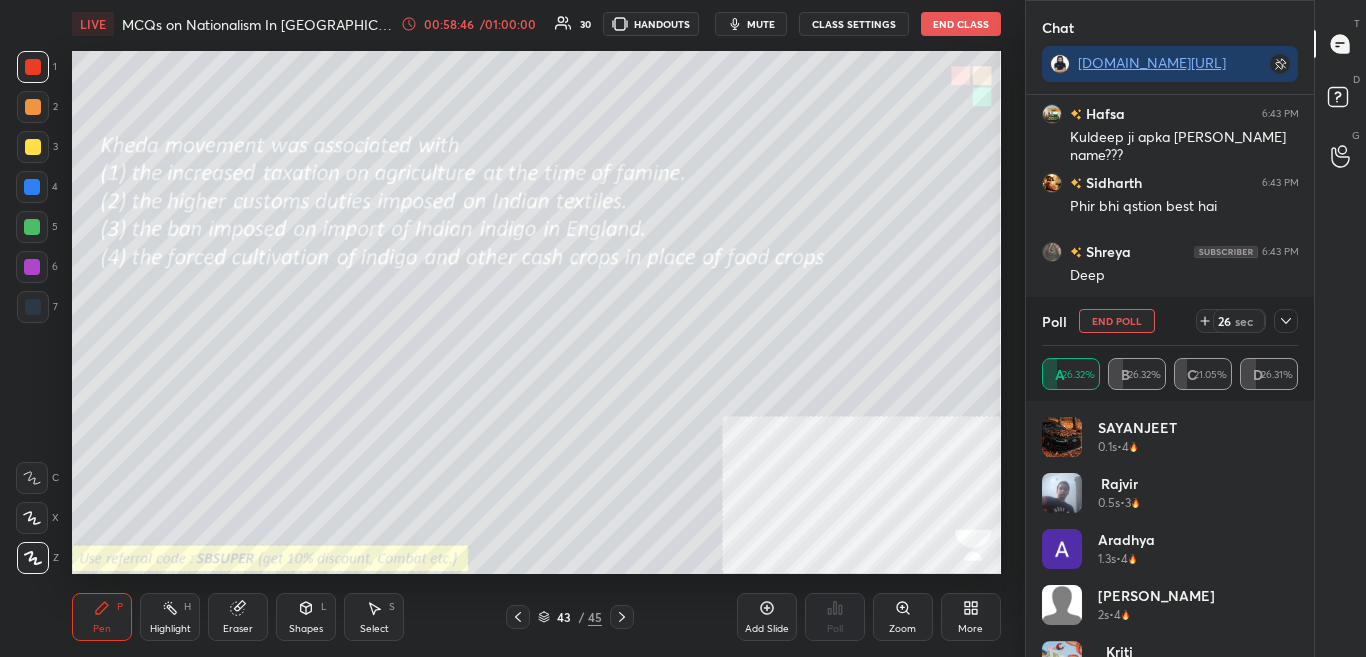 drag, startPoint x: 1303, startPoint y: 621, endPoint x: 1302, endPoint y: 637, distance: 16.03122 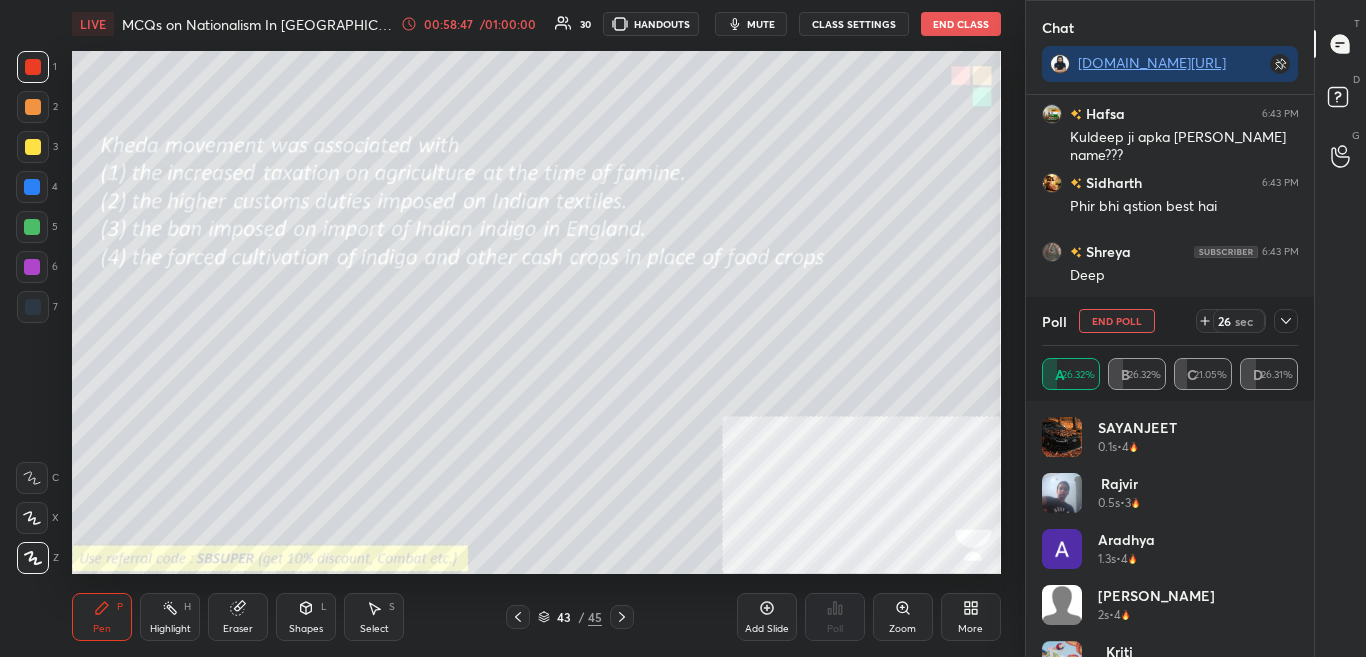 click on "SAYANJEET 0.1s  •  4 [PERSON_NAME] 0.5s  •  3 [PERSON_NAME] 1.3s  •  4 [PERSON_NAME] 2s  •  4 Kriti 9.9s  •  4" at bounding box center [1170, 529] 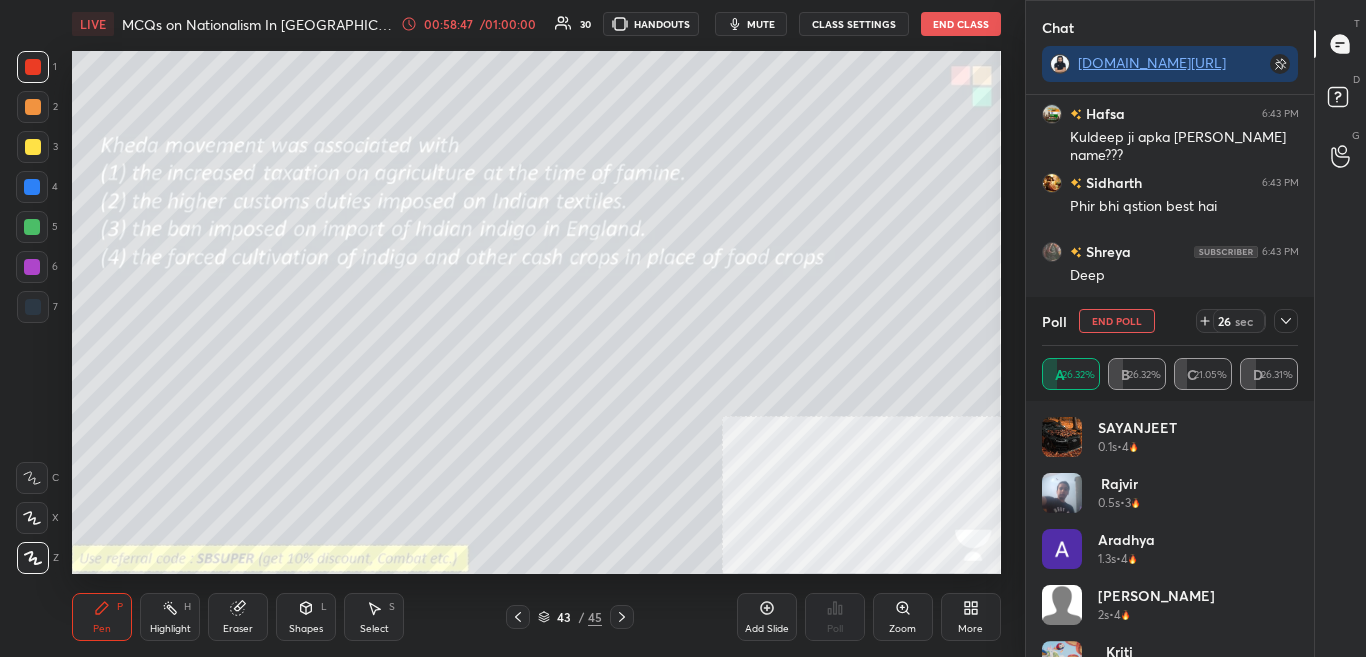 scroll, scrollTop: 40597, scrollLeft: 0, axis: vertical 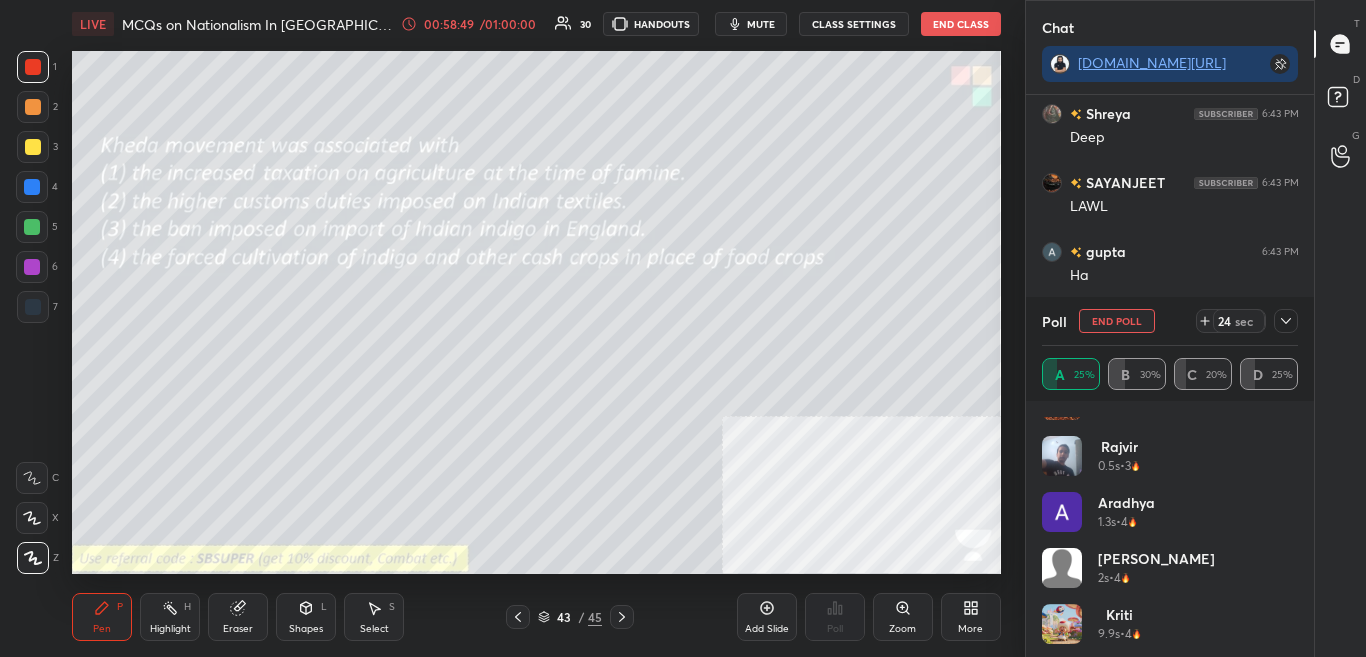 click 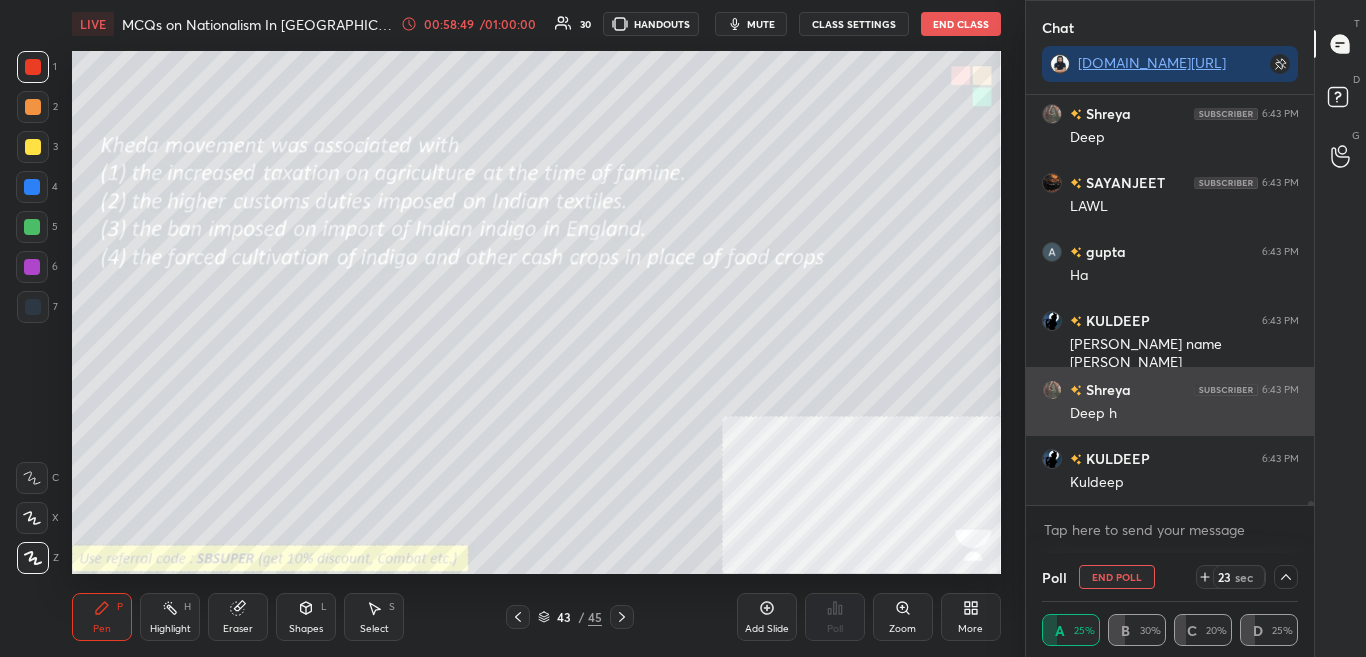 scroll, scrollTop: 0, scrollLeft: 0, axis: both 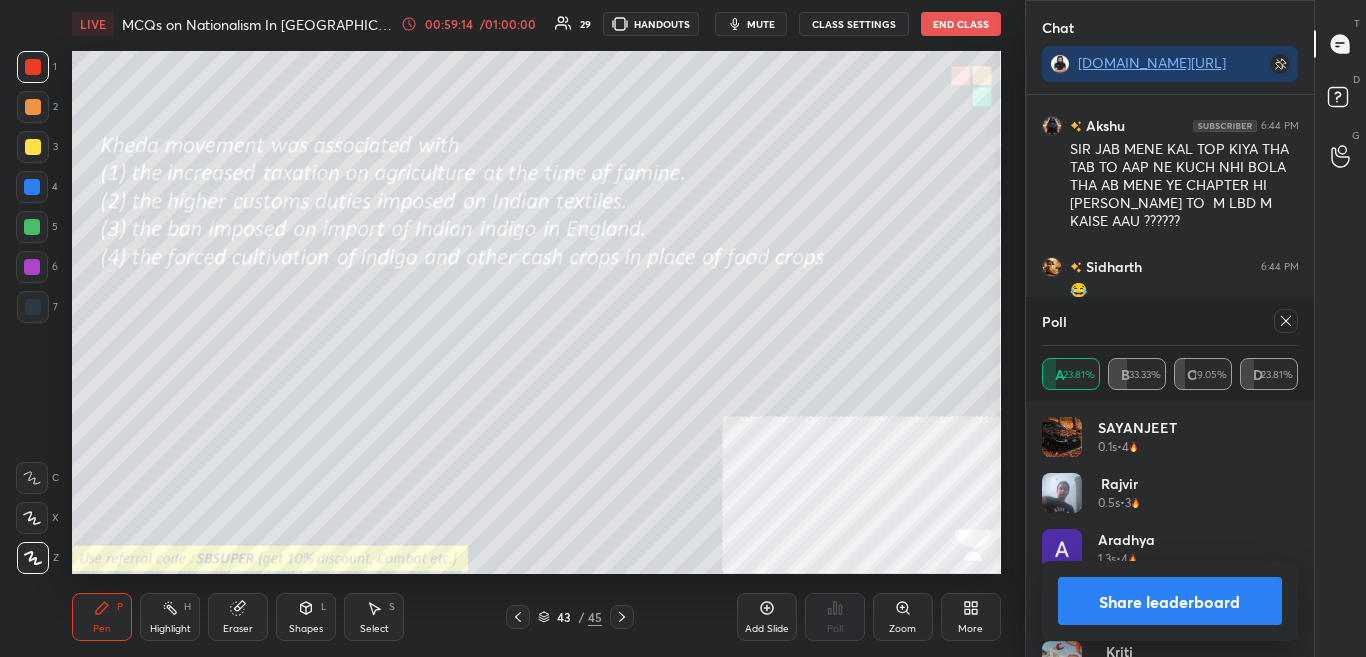 click on "Share leaderboard" at bounding box center (1170, 601) 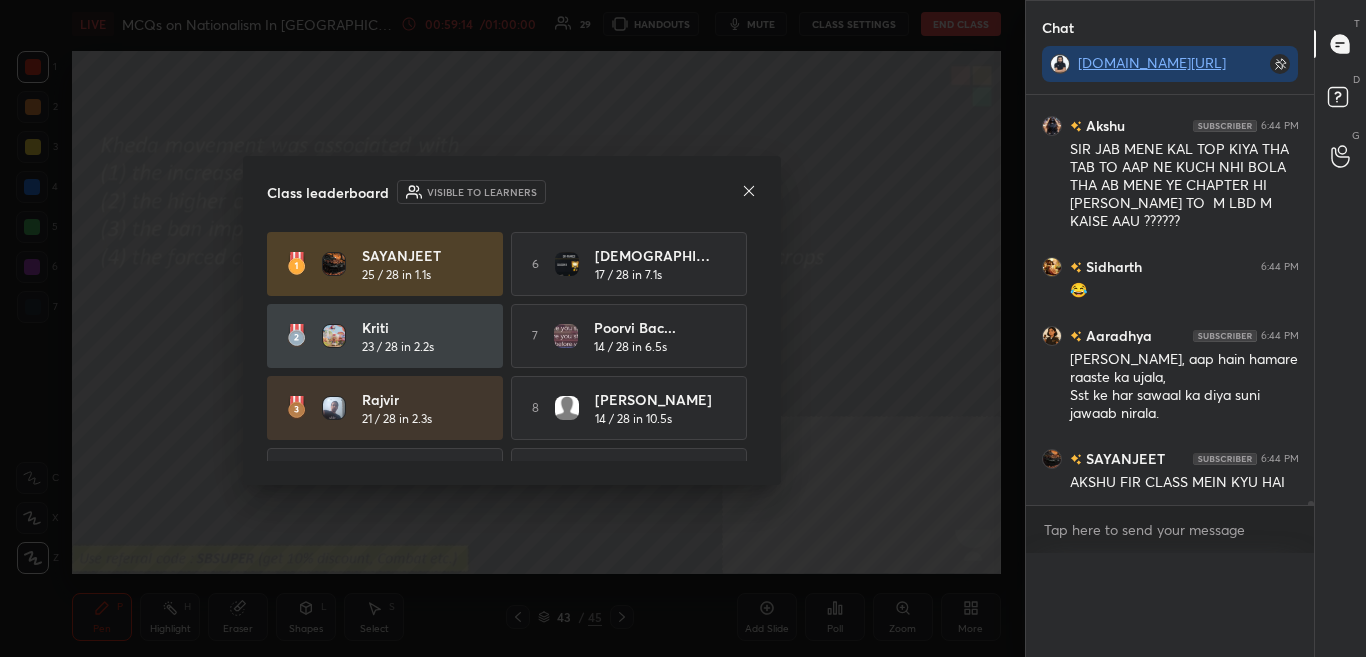 scroll, scrollTop: 0, scrollLeft: 0, axis: both 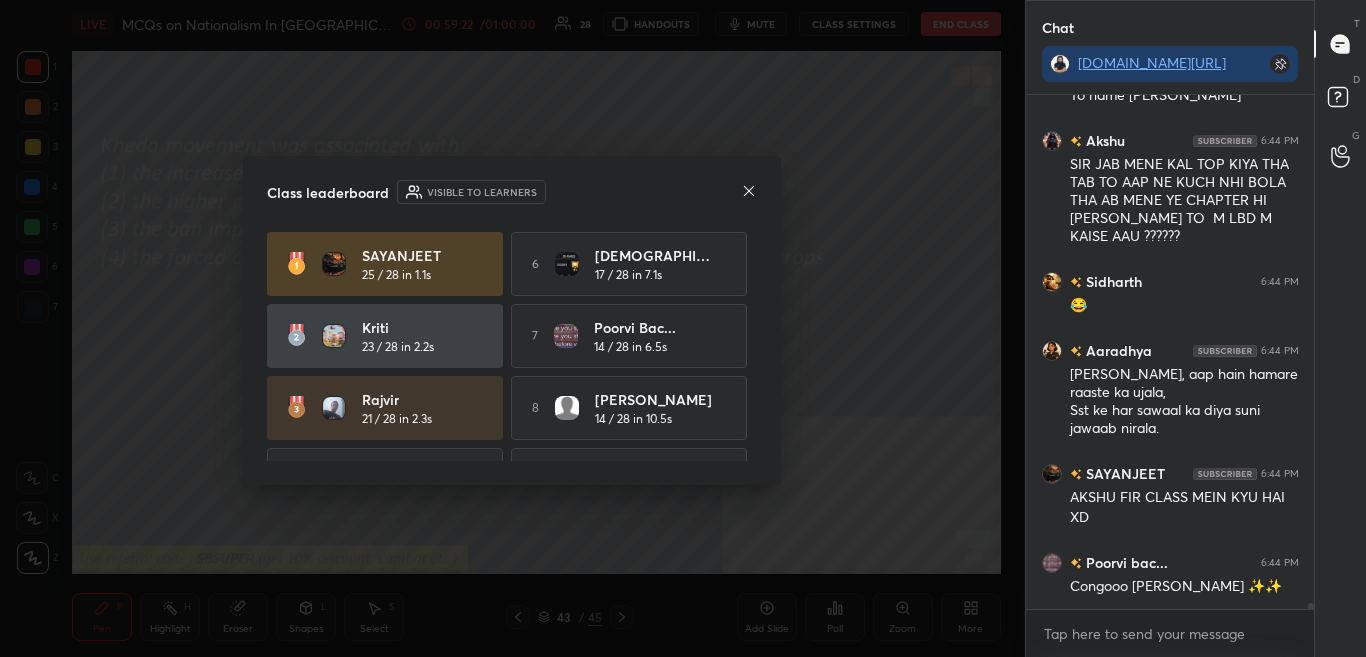 click 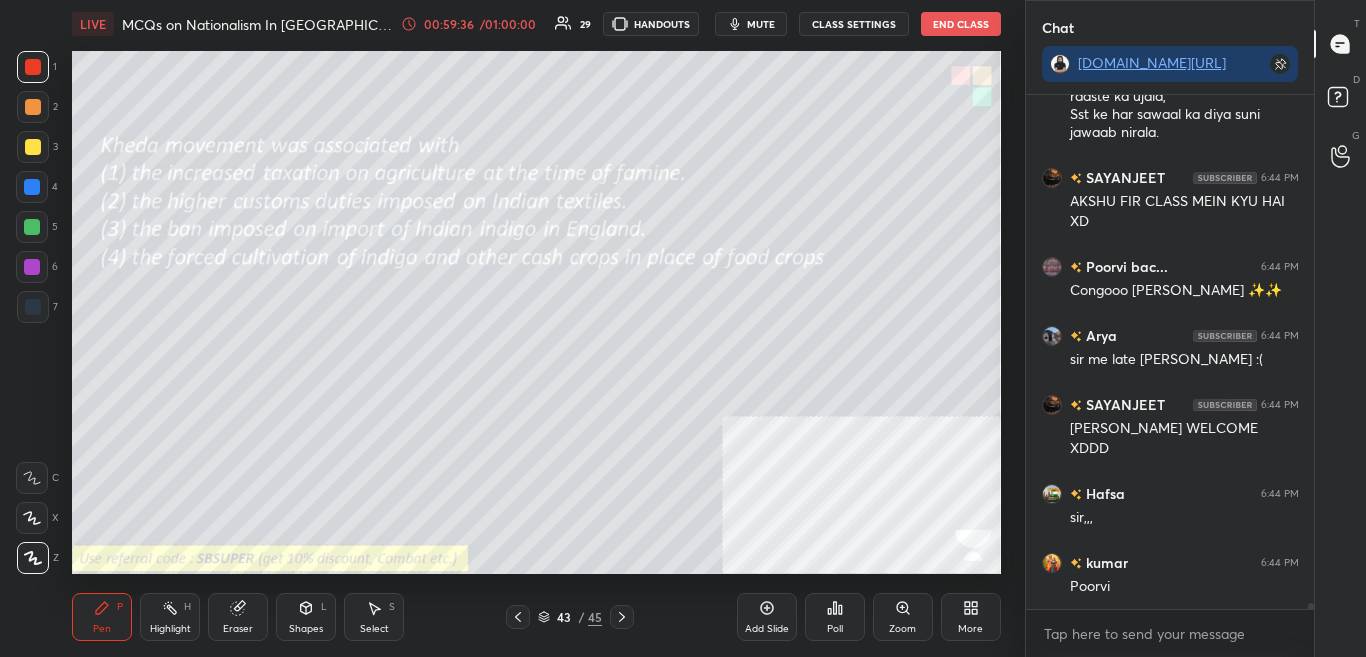 click 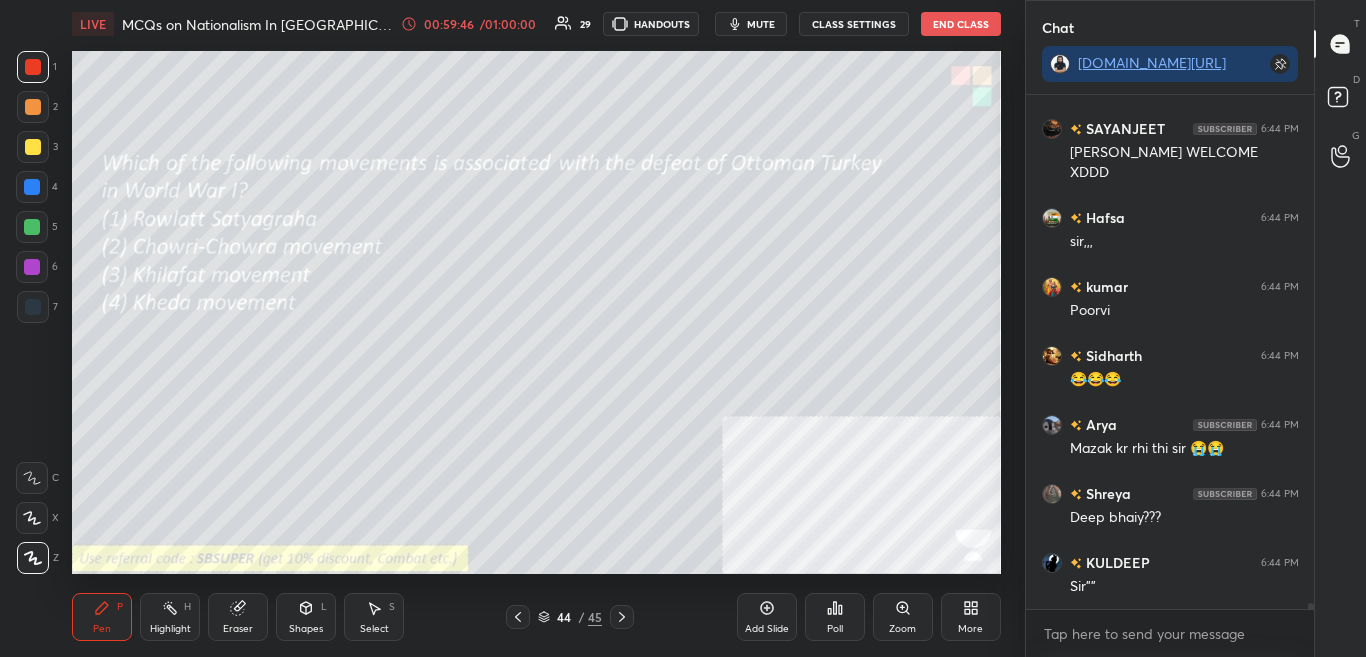 click on "Poll" at bounding box center (835, 629) 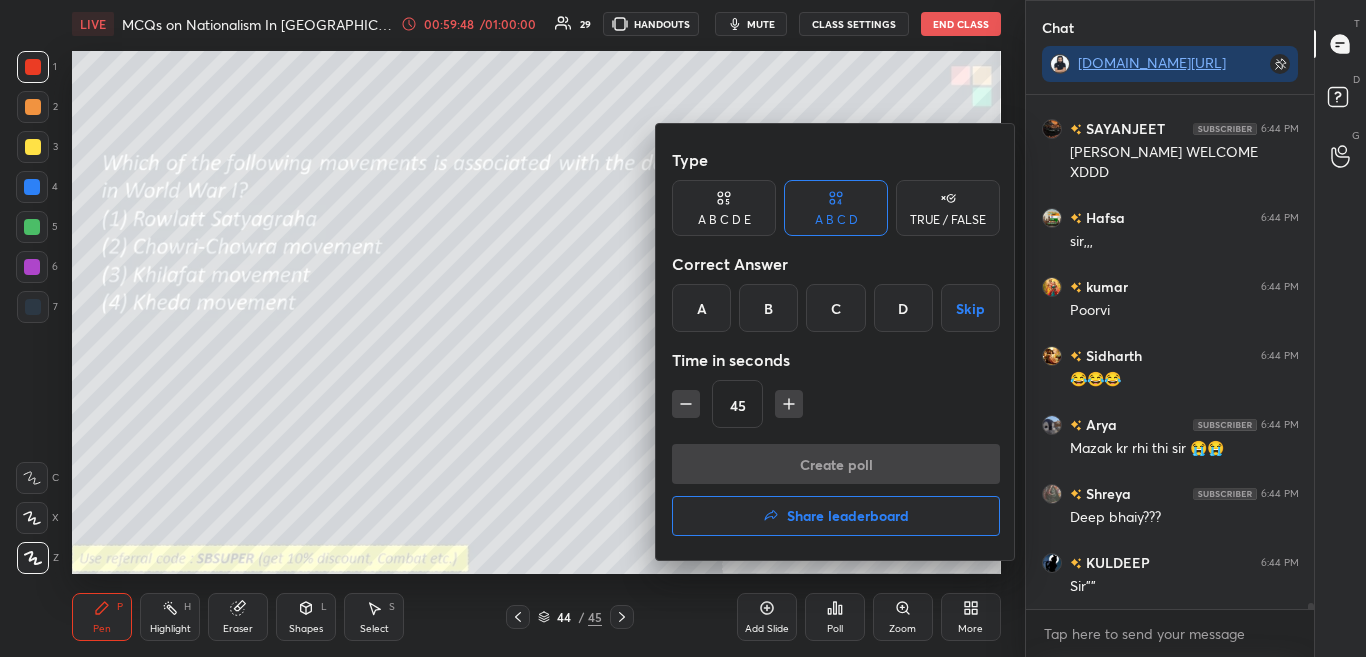 click on "C" at bounding box center [835, 308] 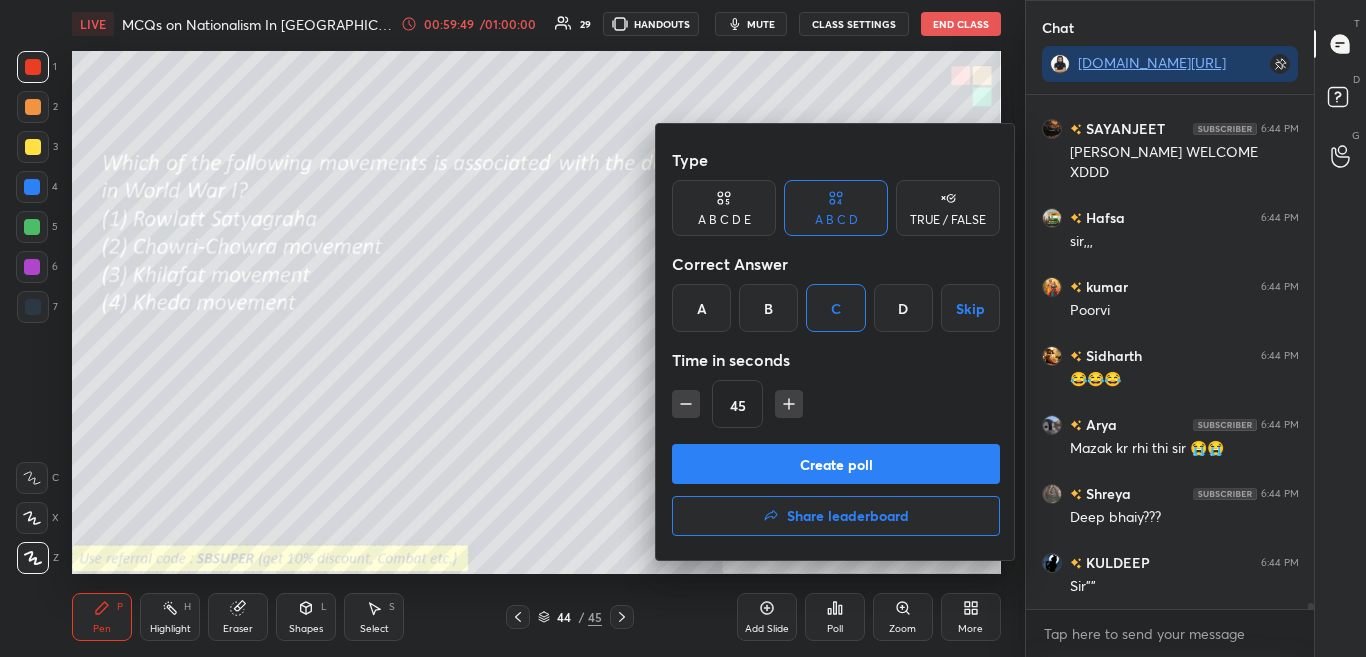 click on "Create poll" at bounding box center [836, 464] 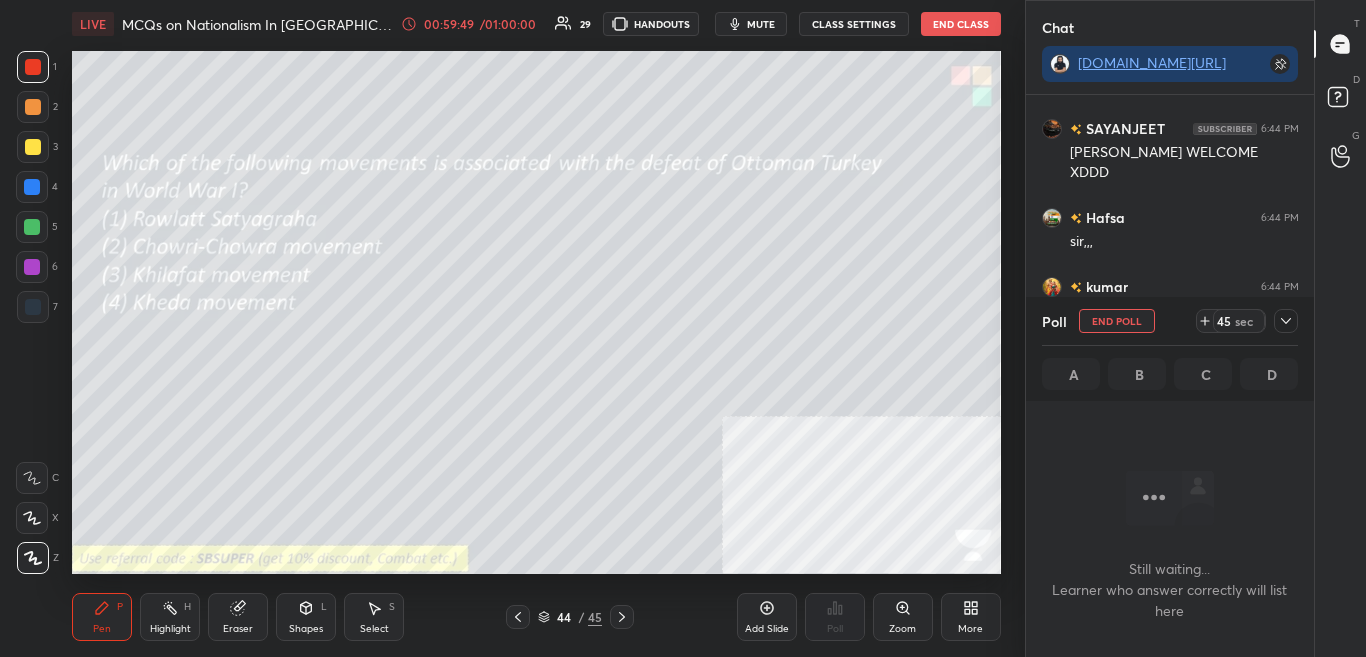scroll, scrollTop: 290, scrollLeft: 282, axis: both 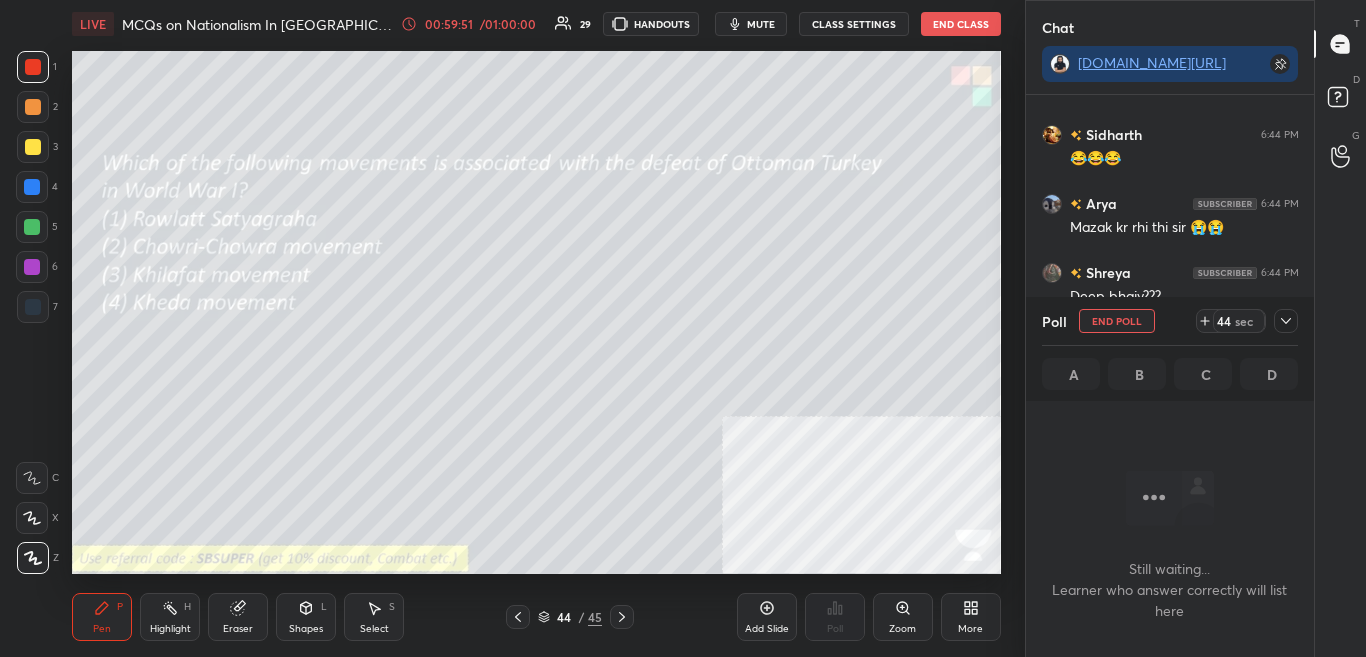 click 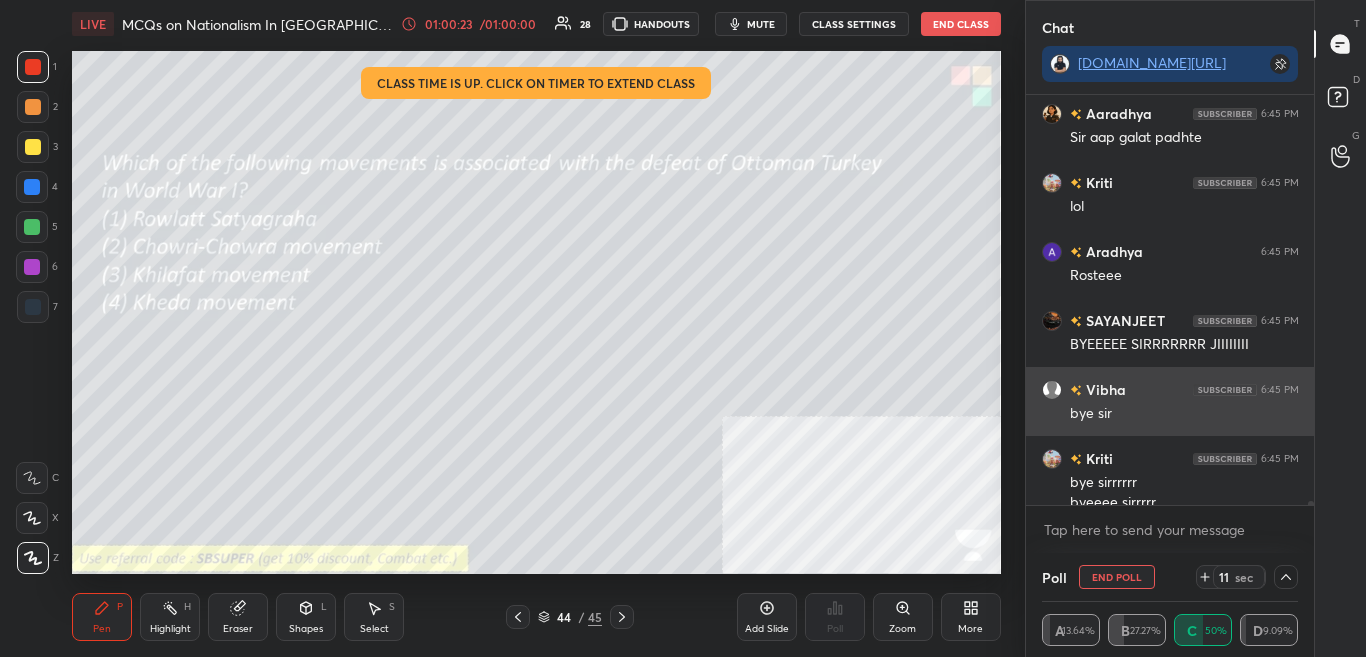 scroll, scrollTop: 42339, scrollLeft: 0, axis: vertical 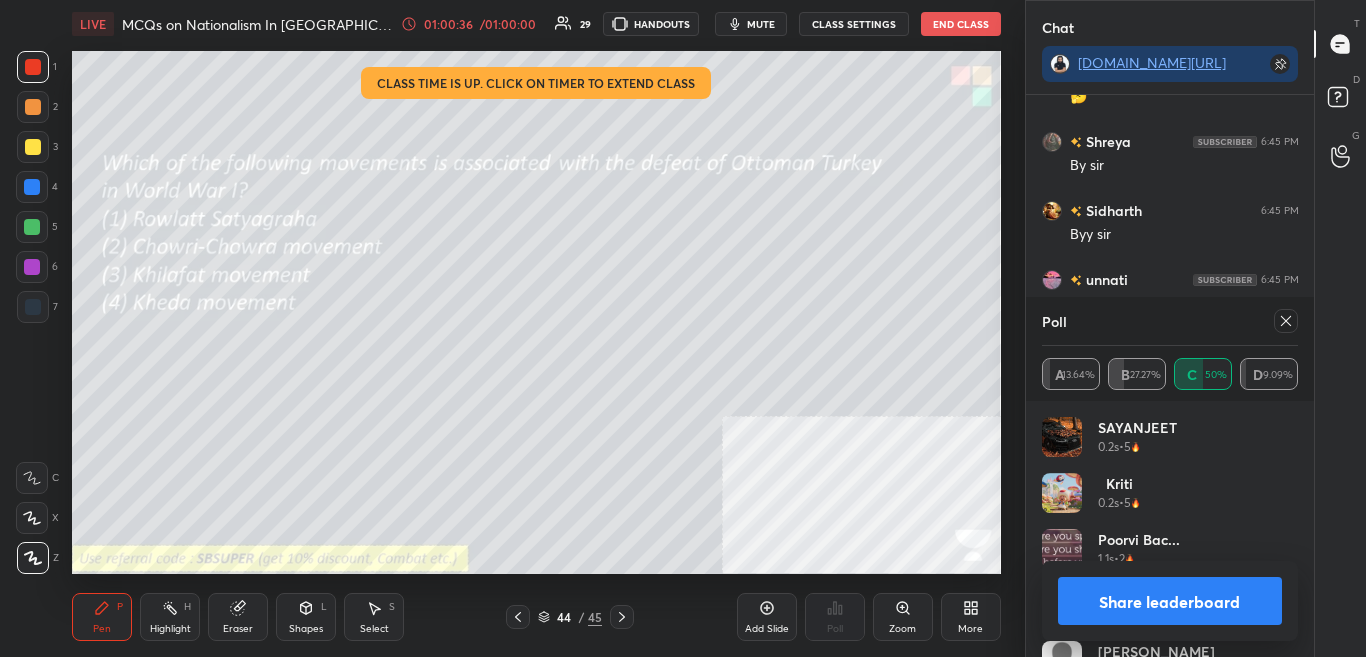 click on "Share leaderboard" at bounding box center (1170, 601) 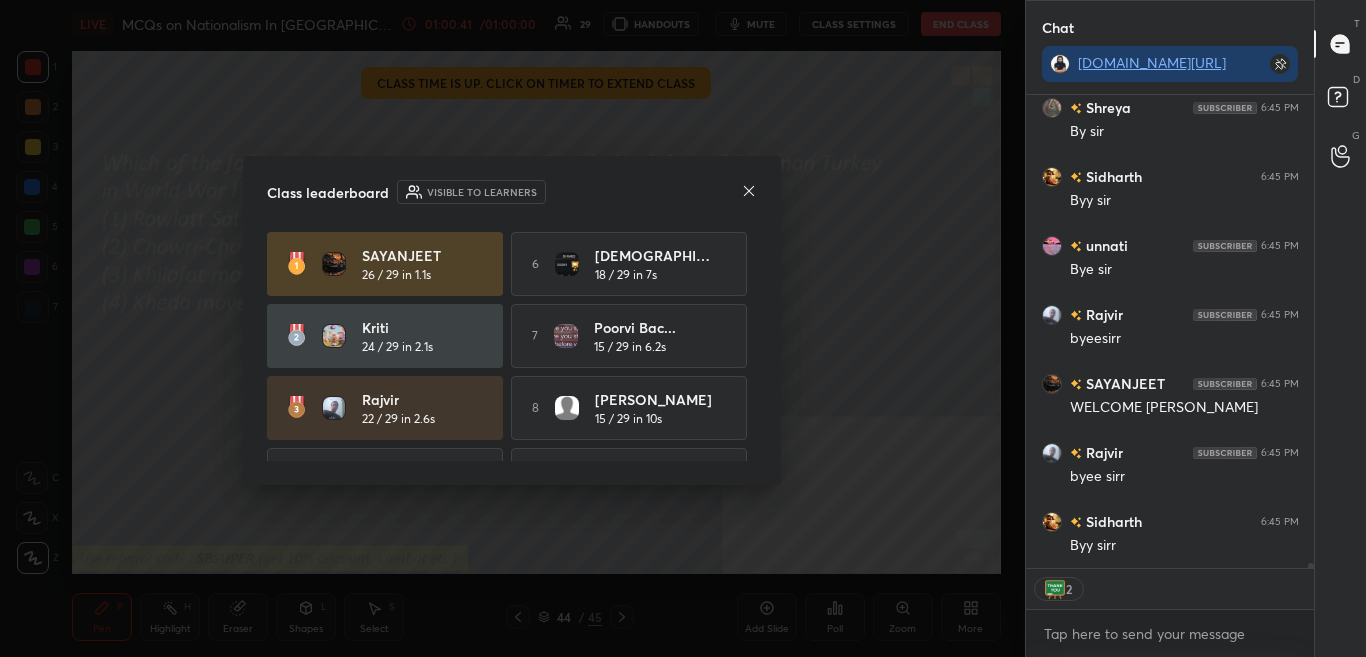 click 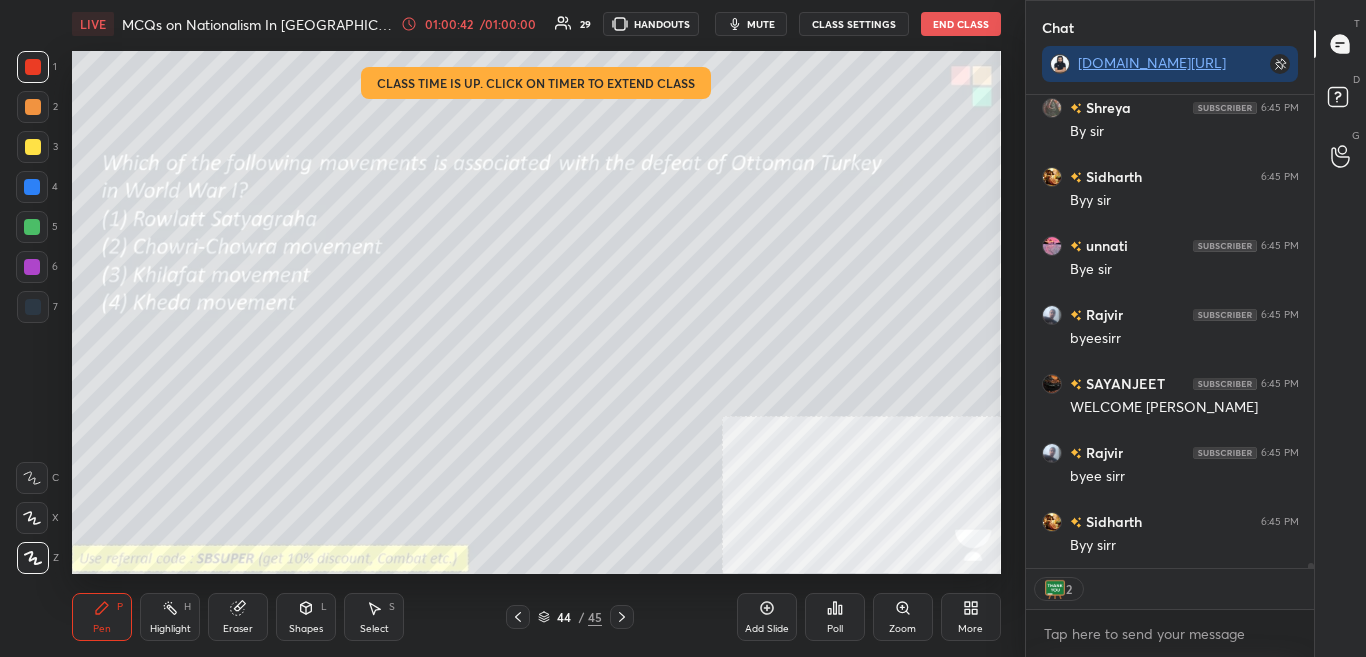 click 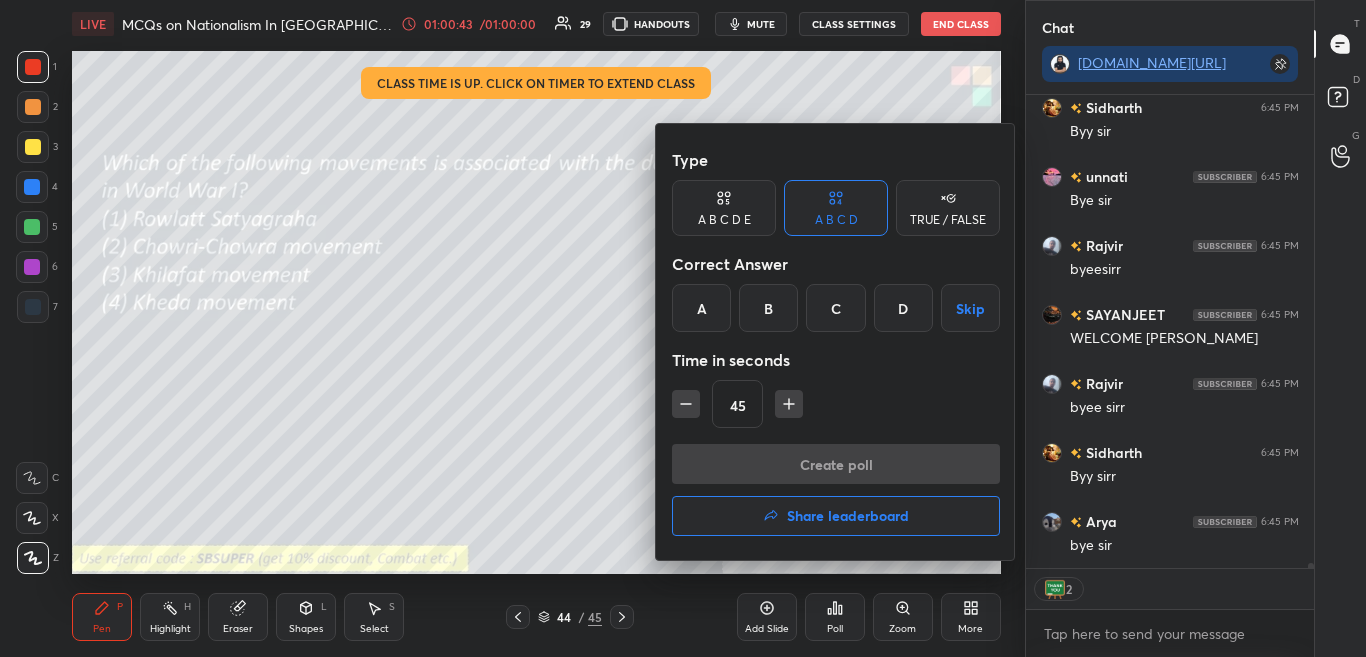 click on "Share leaderboard" at bounding box center [848, 516] 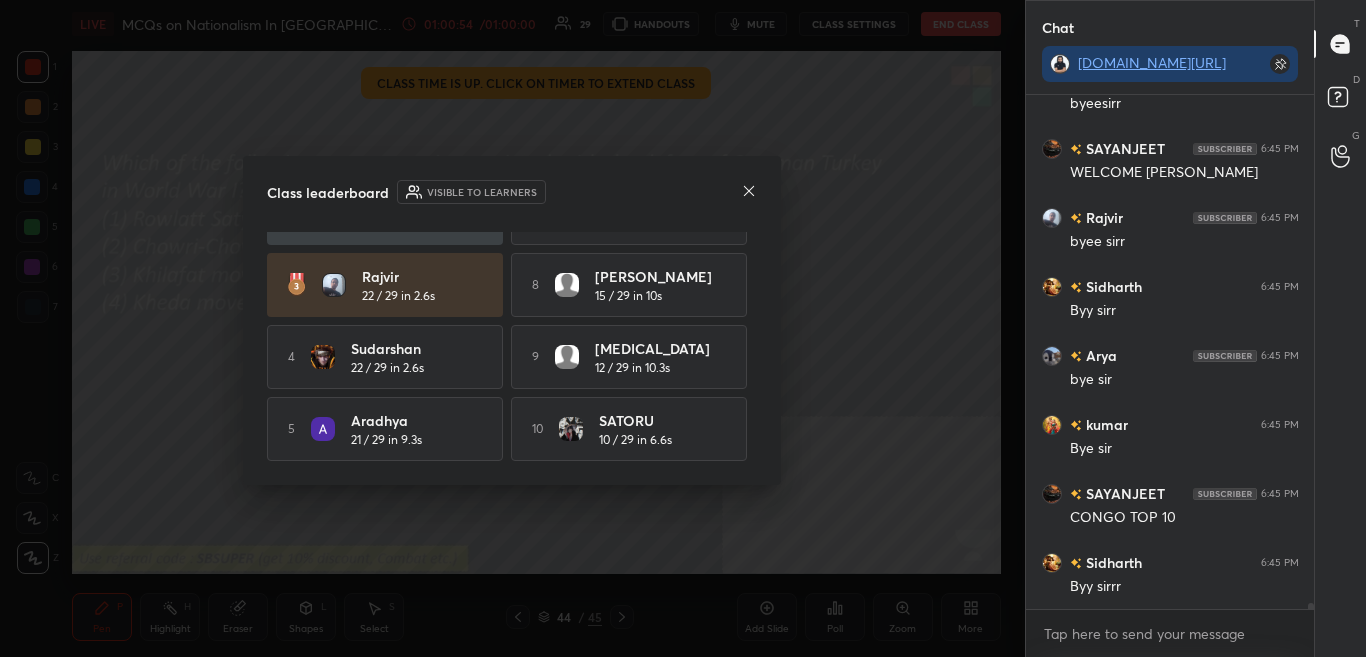 click at bounding box center [749, 192] 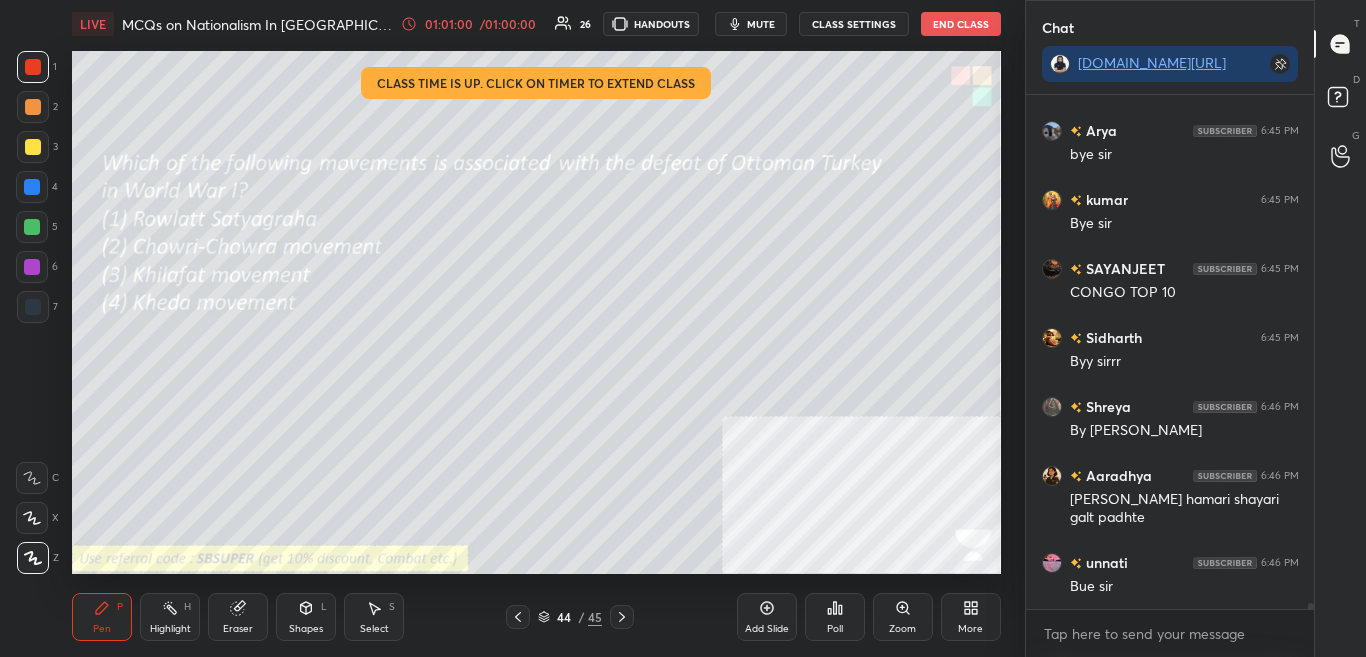 click on "LIVE MCQs on Nationalism In [GEOGRAPHIC_DATA] - SBSUPER 01:01:00 /  01:00:00 26 HANDOUTS mute CLASS SETTINGS End Class Setting up your live class Class time is up.  Click on timer to extend class Poll for   secs No correct answer Start poll Back MCQs on Nationalism In [GEOGRAPHIC_DATA] - SBSUPER [PERSON_NAME] Pen P Highlight H Eraser Shapes L Select S 44 / 45 Add Slide Poll Zoom More" at bounding box center [536, 328] 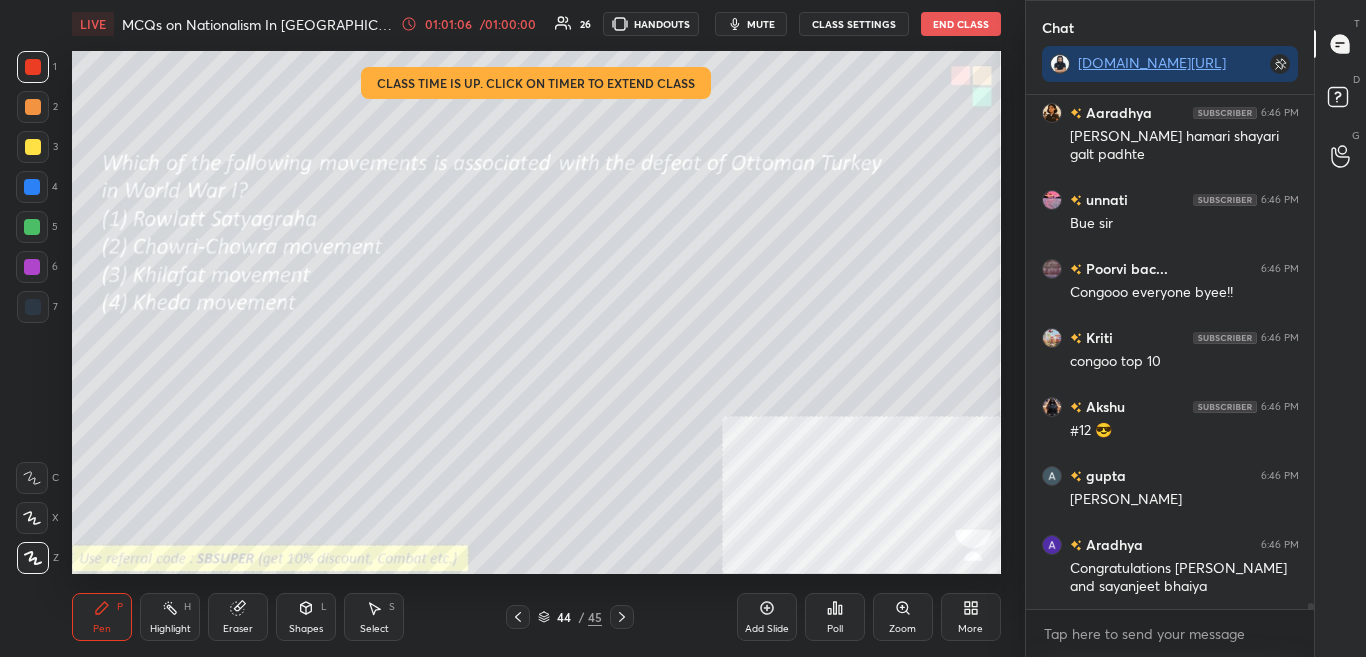 click on "End Class" at bounding box center [961, 24] 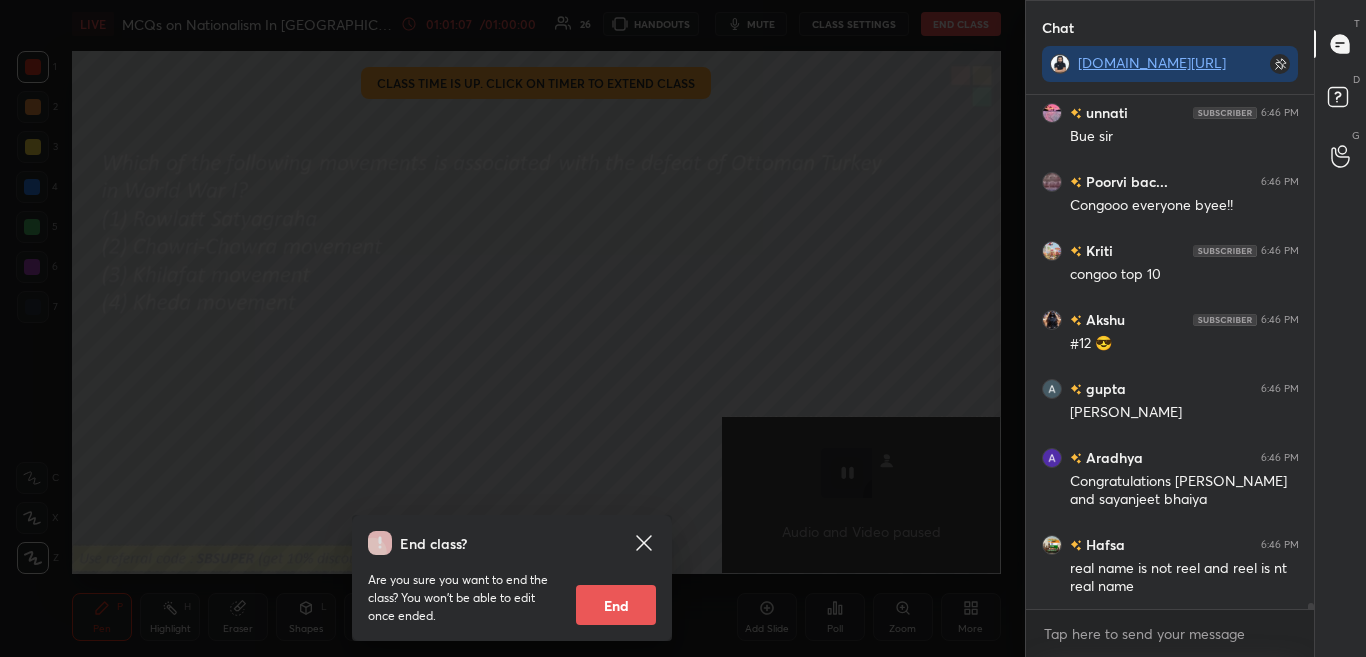 click on "End" at bounding box center (616, 605) 